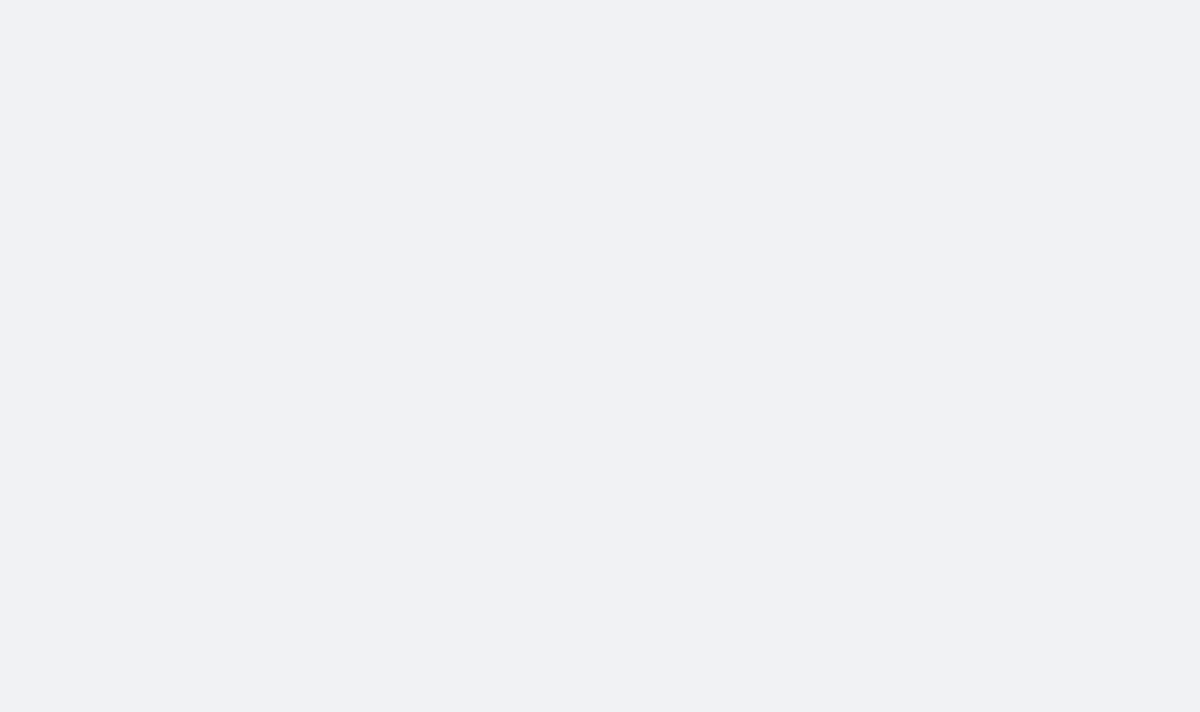 scroll, scrollTop: 0, scrollLeft: 0, axis: both 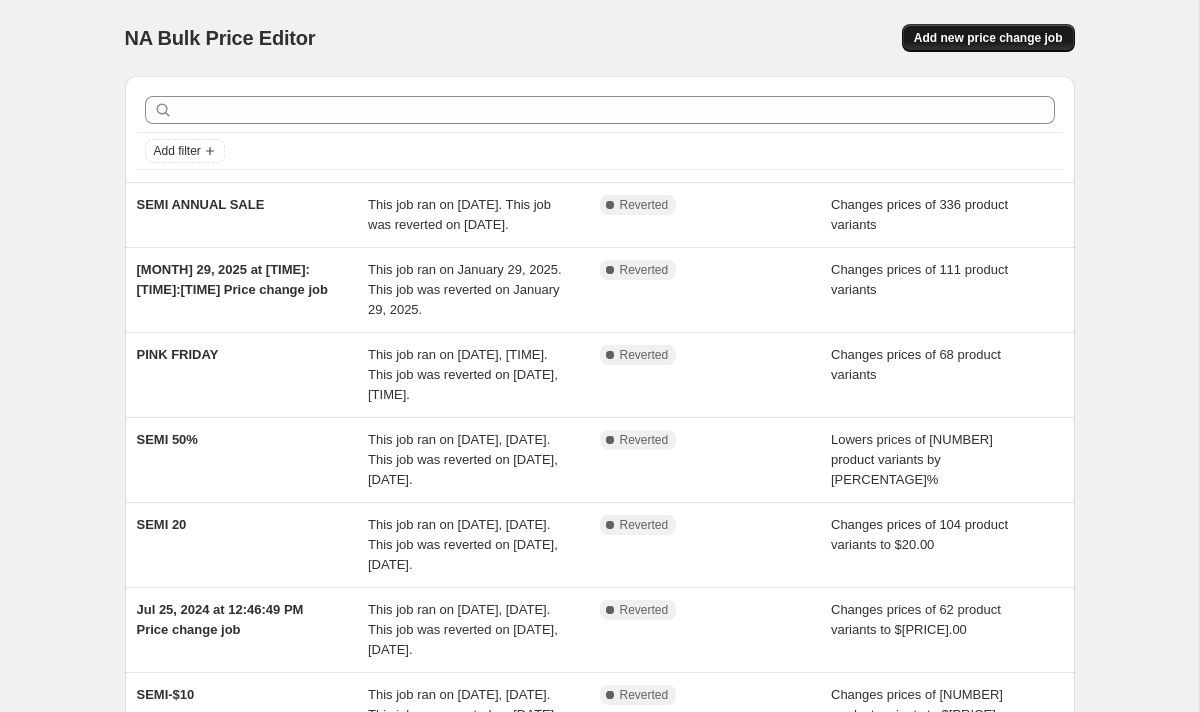 click on "Add new price change job" at bounding box center [988, 38] 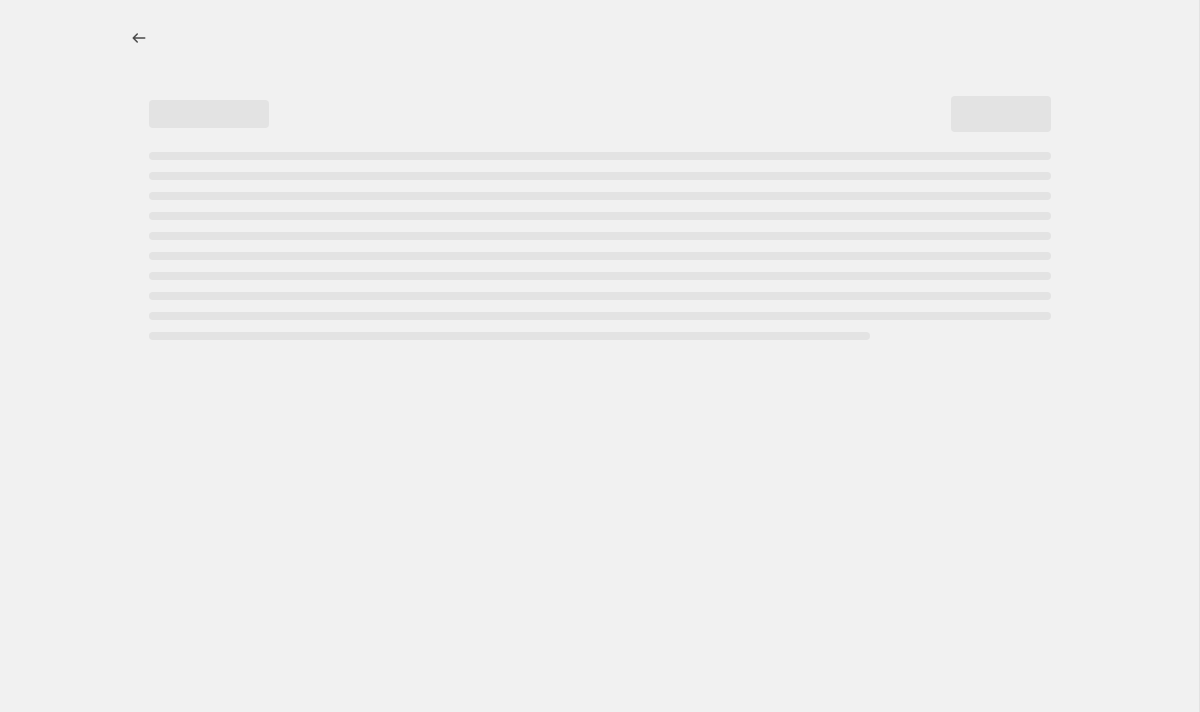 select on "percentage" 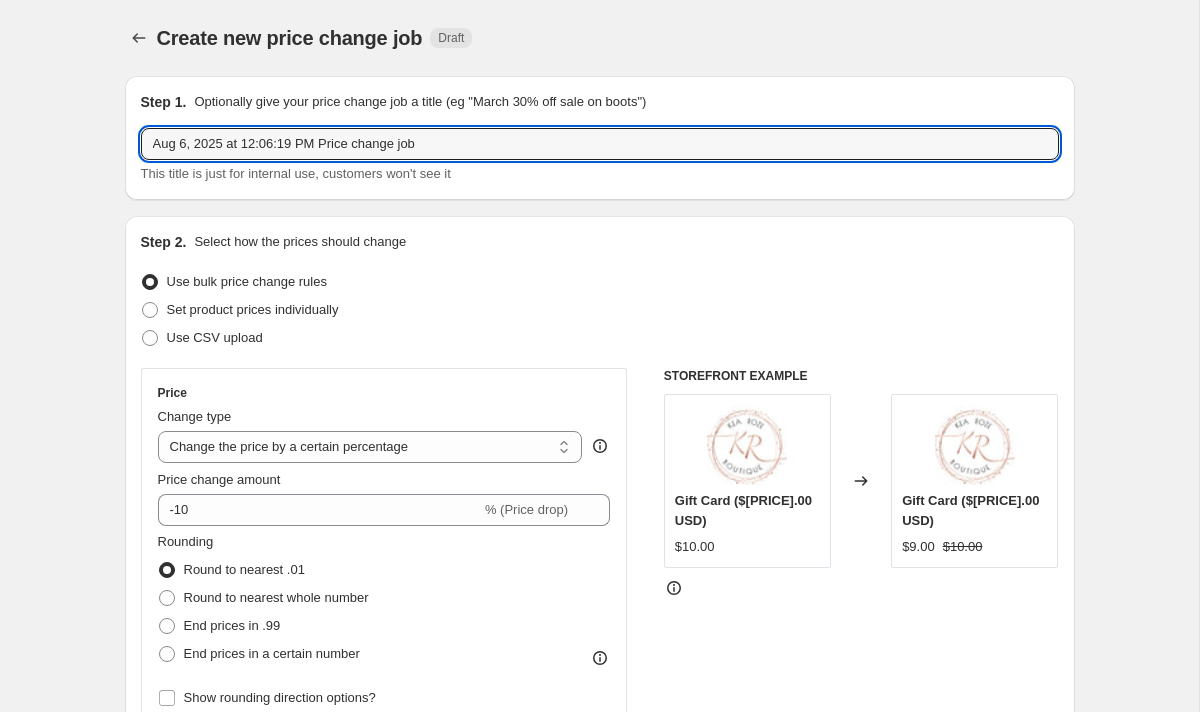 drag, startPoint x: 440, startPoint y: 154, endPoint x: 97, endPoint y: 149, distance: 343.03644 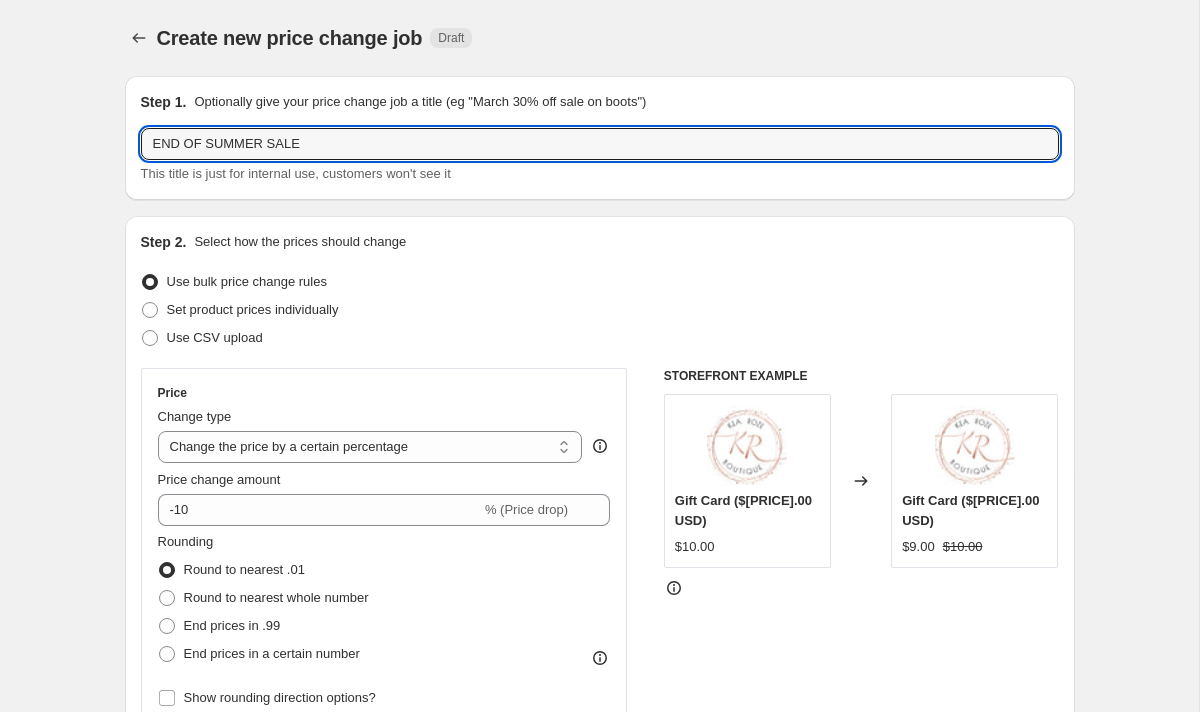 type on "END OF SUMMER SALE" 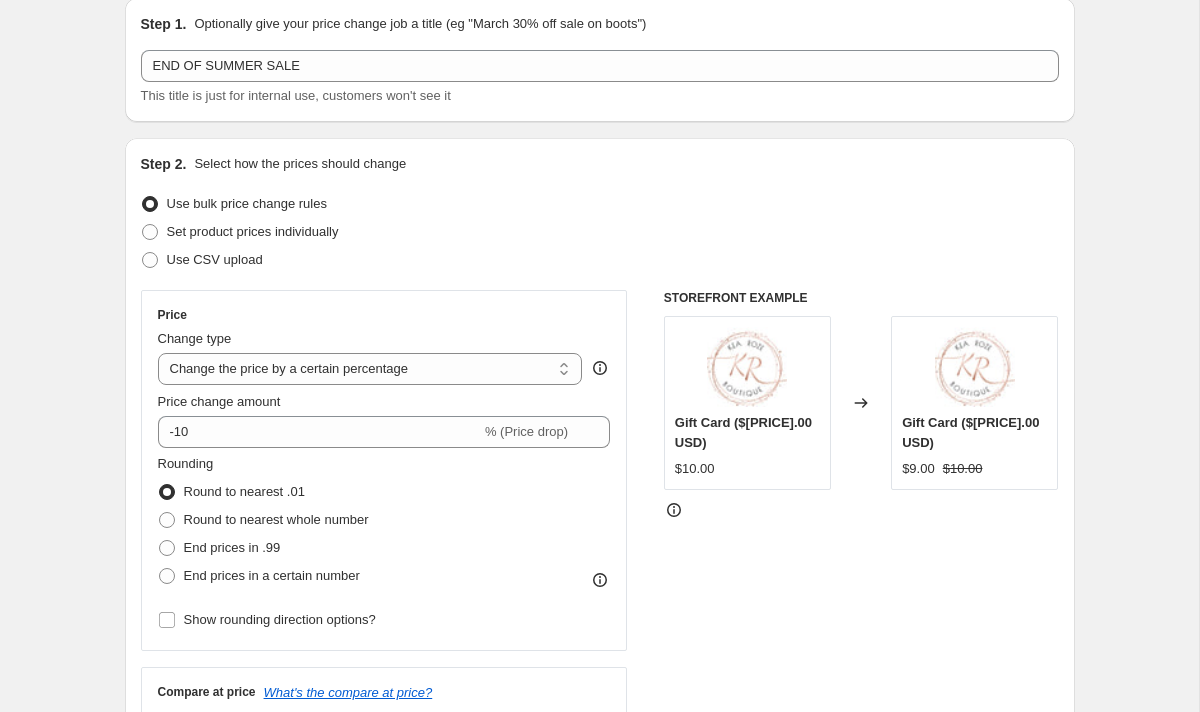 scroll, scrollTop: 181, scrollLeft: 0, axis: vertical 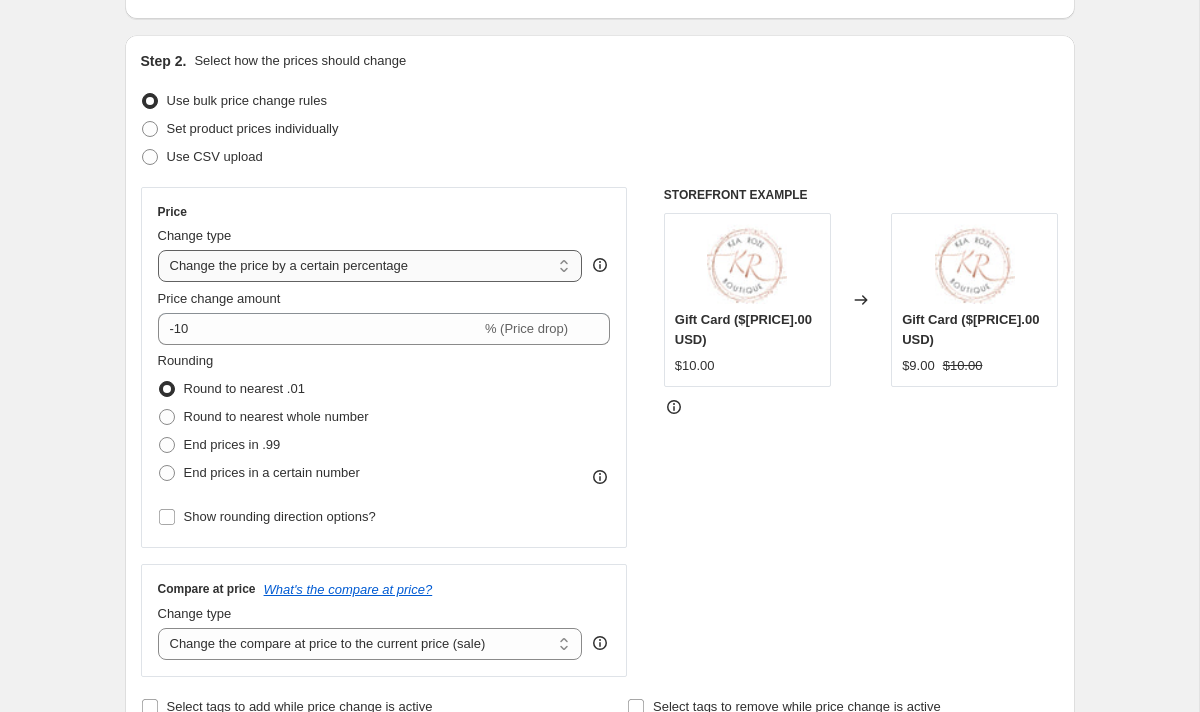 select on "to" 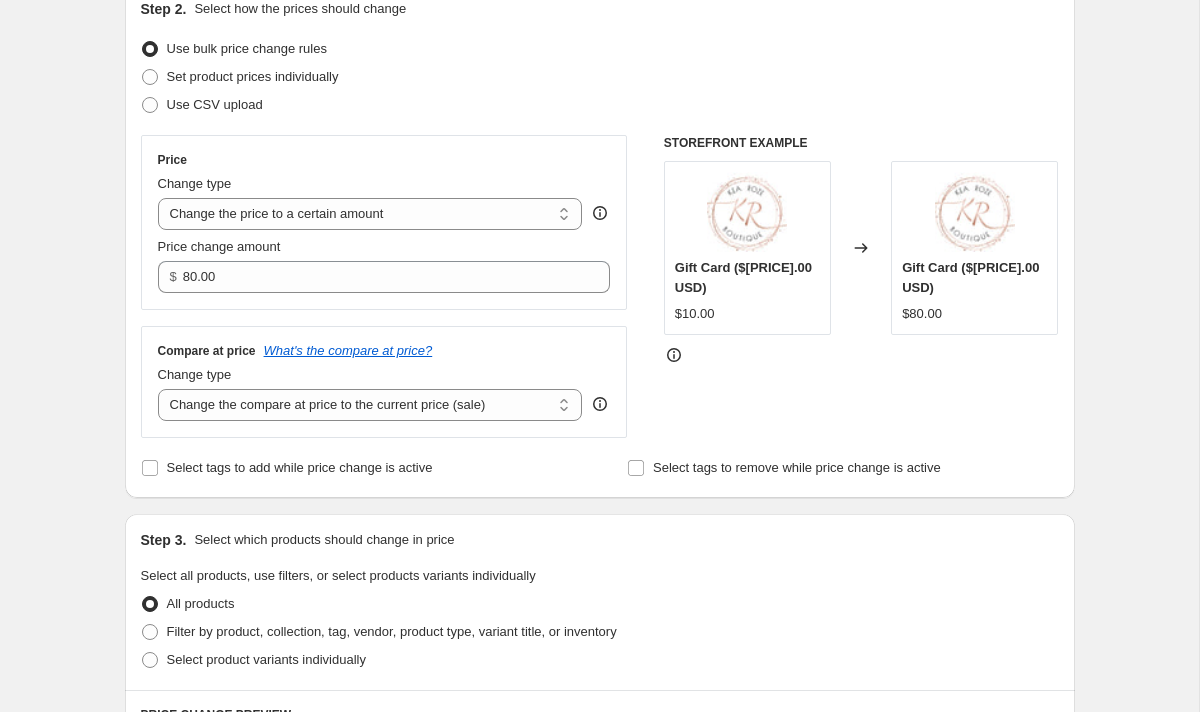 scroll, scrollTop: 237, scrollLeft: 0, axis: vertical 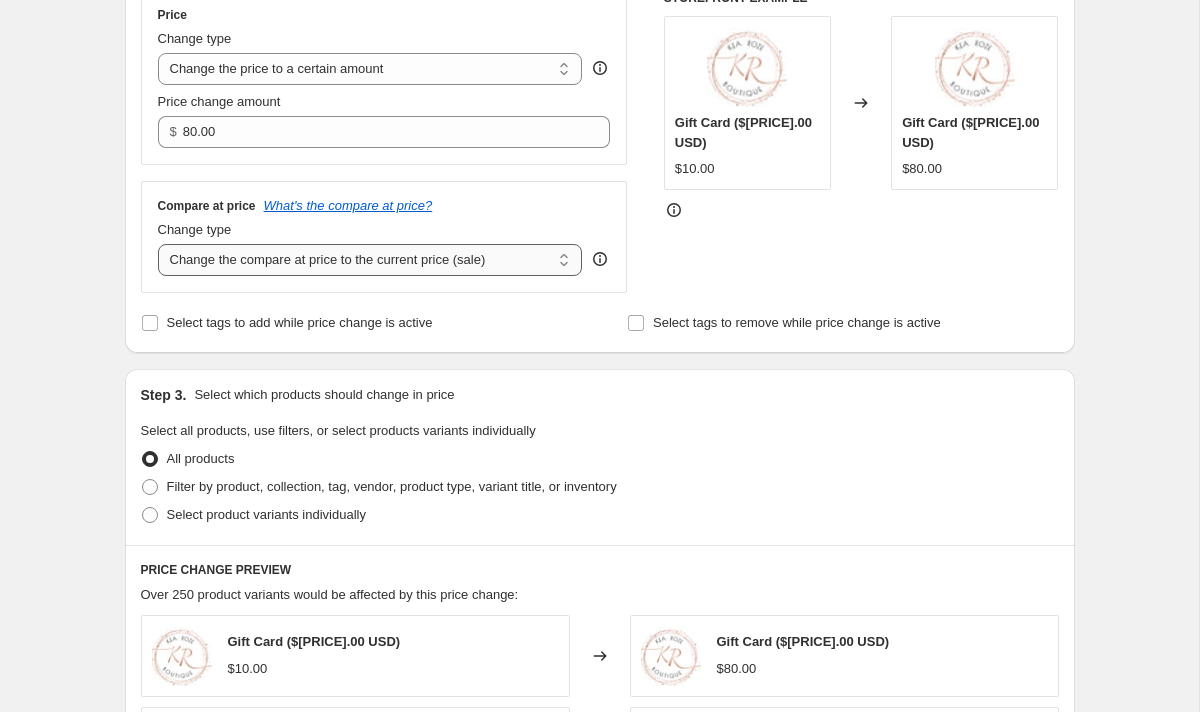 select on "no_change" 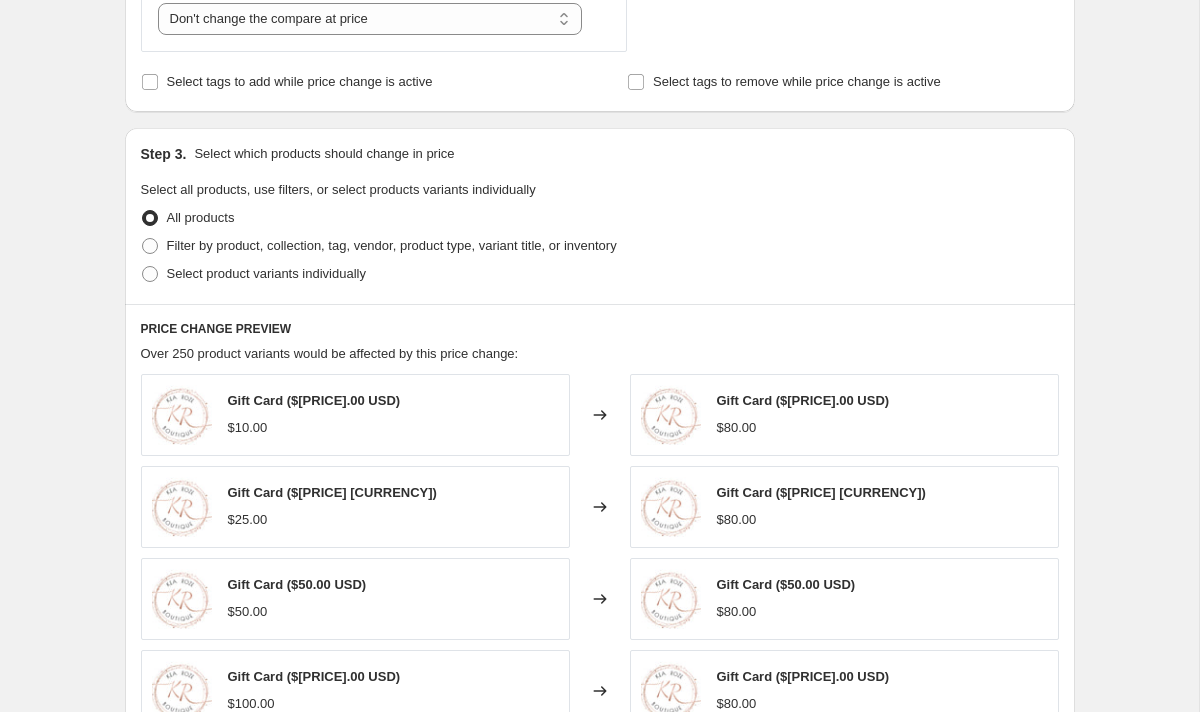 scroll, scrollTop: 622, scrollLeft: 0, axis: vertical 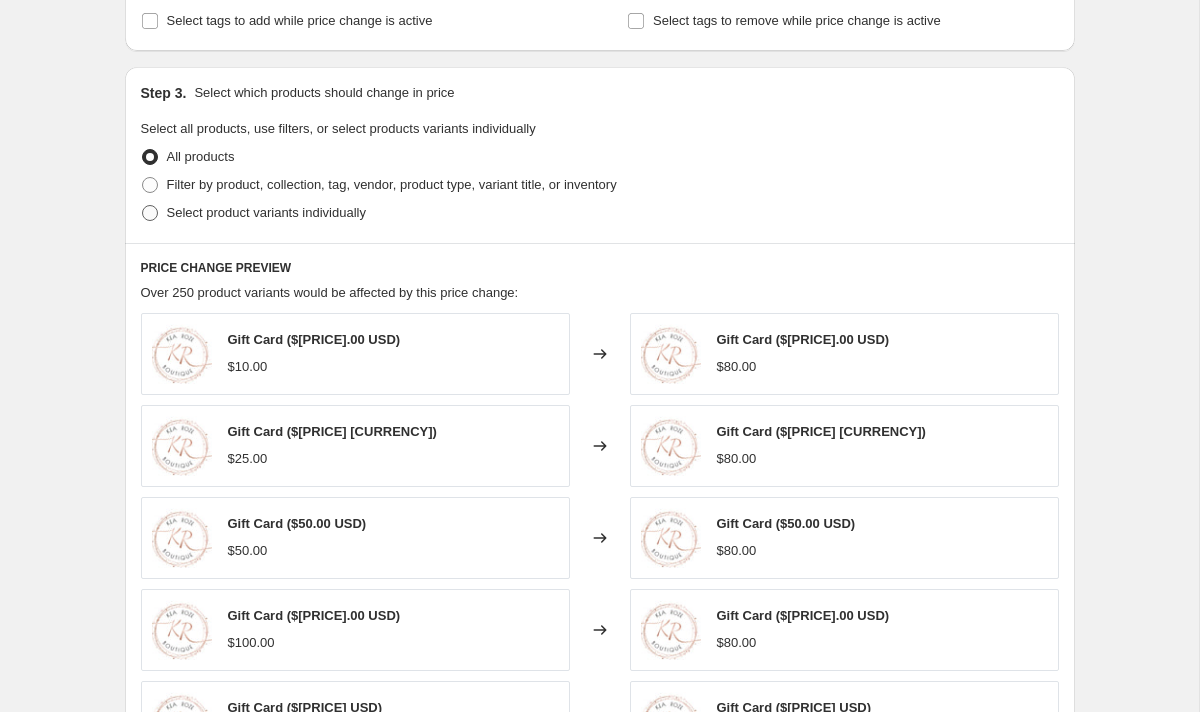click on "Select product variants individually" at bounding box center (266, 212) 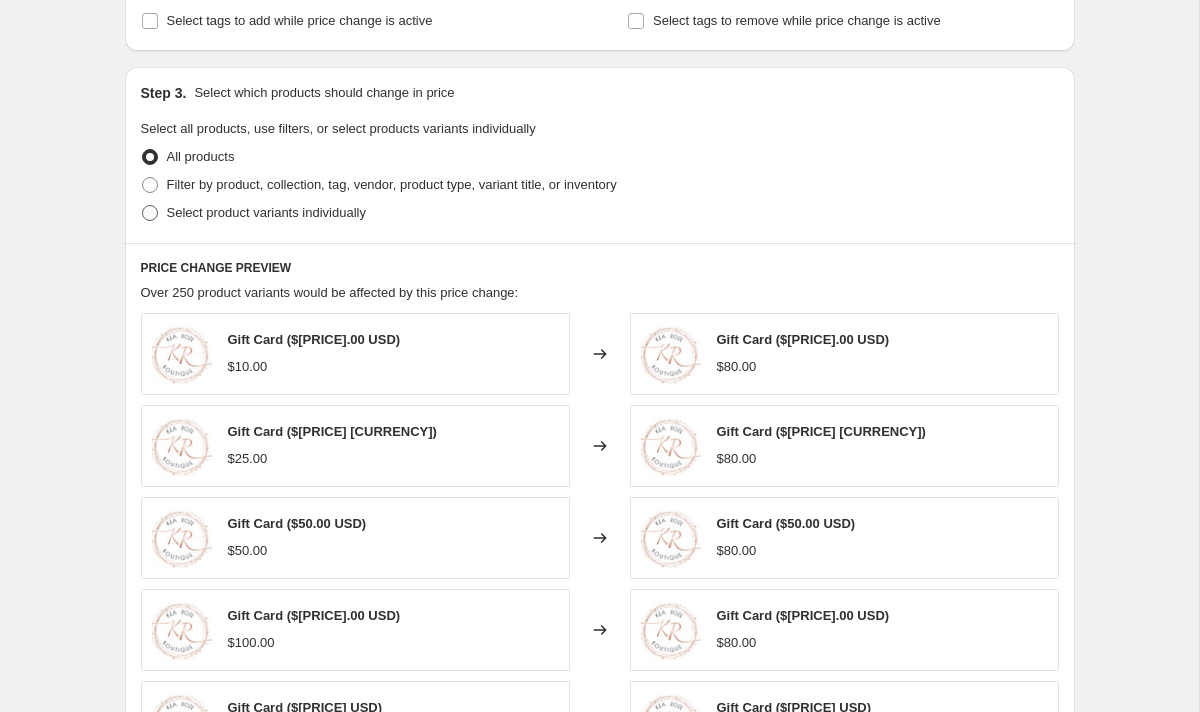 radio on "true" 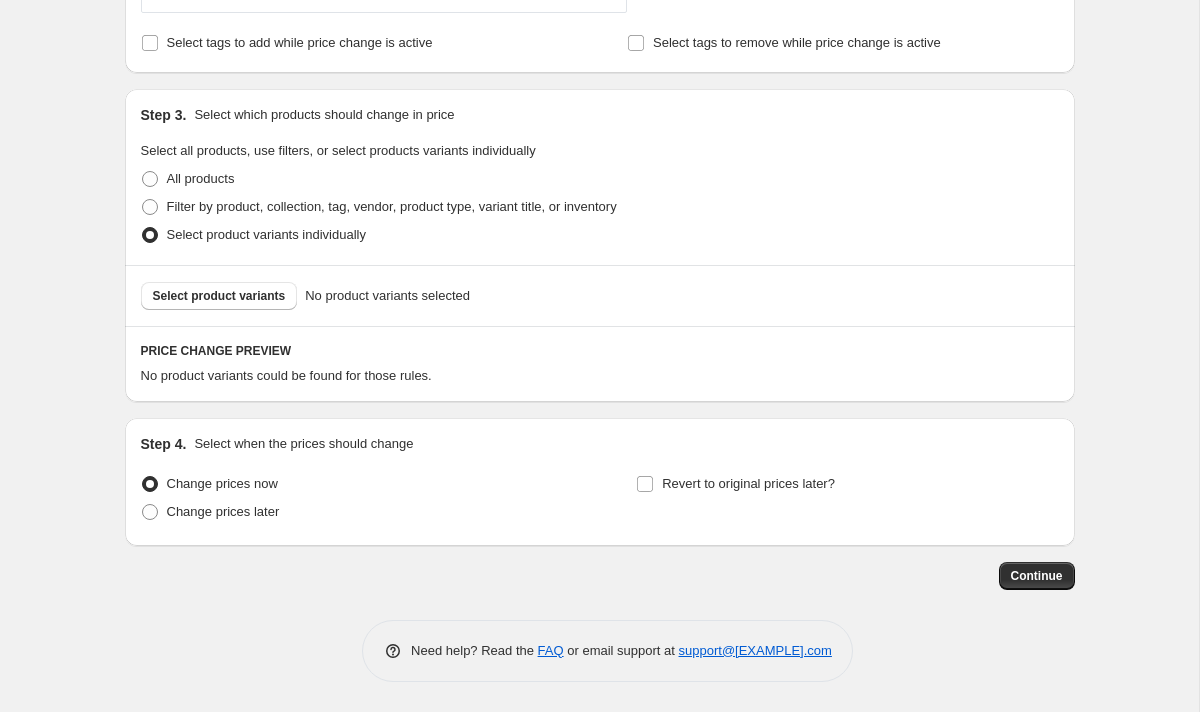 scroll, scrollTop: 658, scrollLeft: 0, axis: vertical 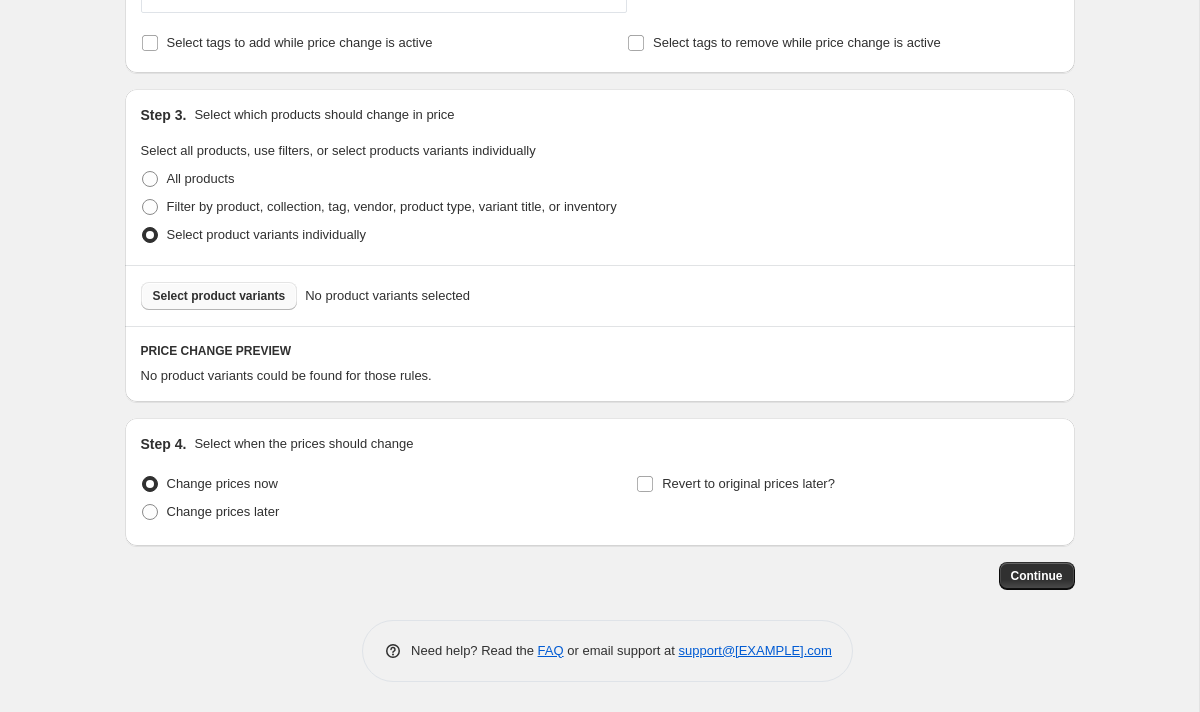 click on "Select product variants" at bounding box center [219, 296] 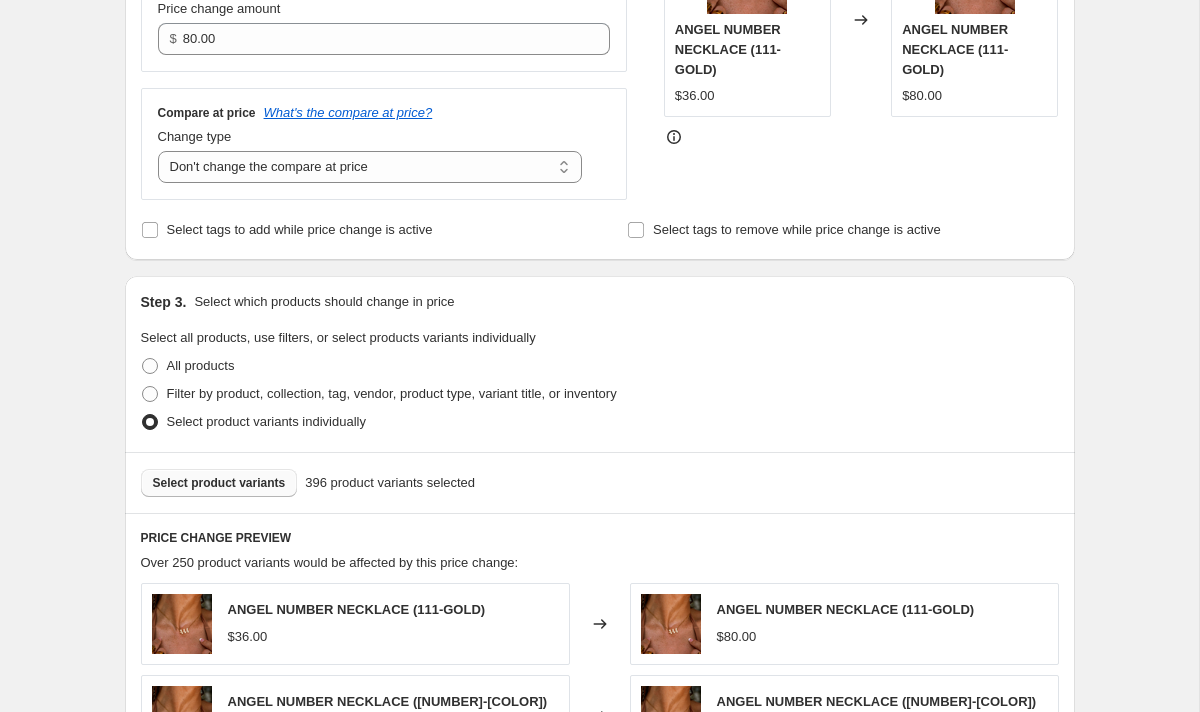scroll, scrollTop: 407, scrollLeft: 0, axis: vertical 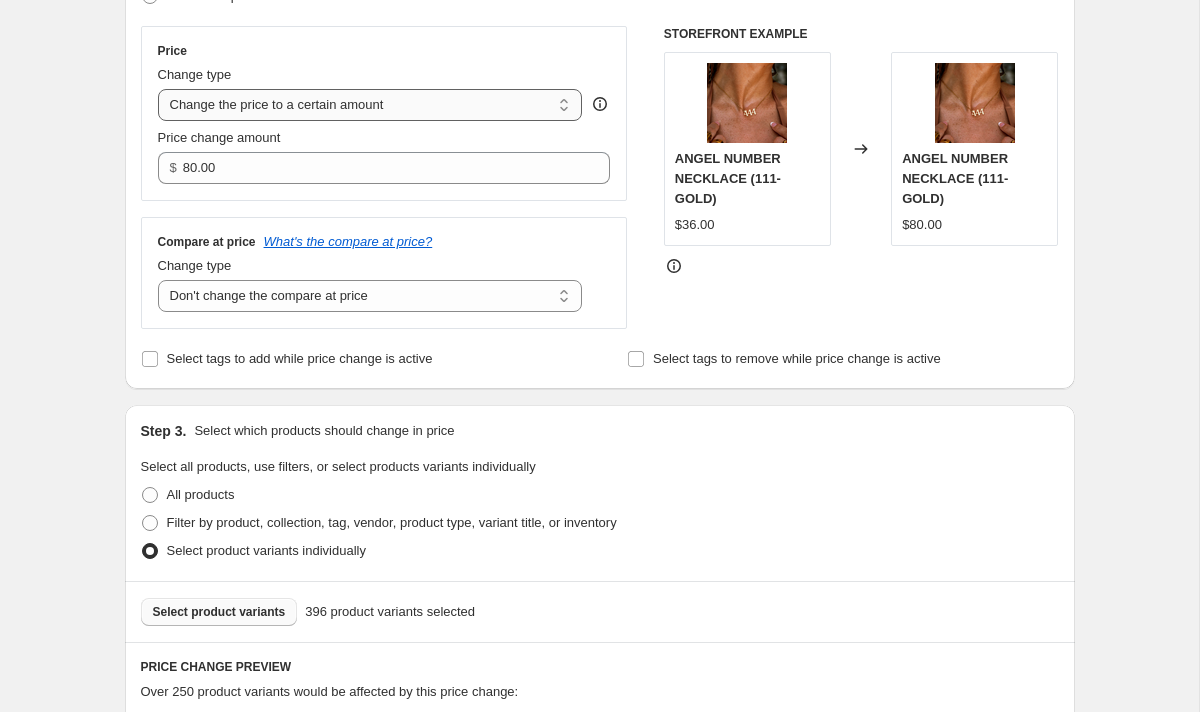 select on "no_change" 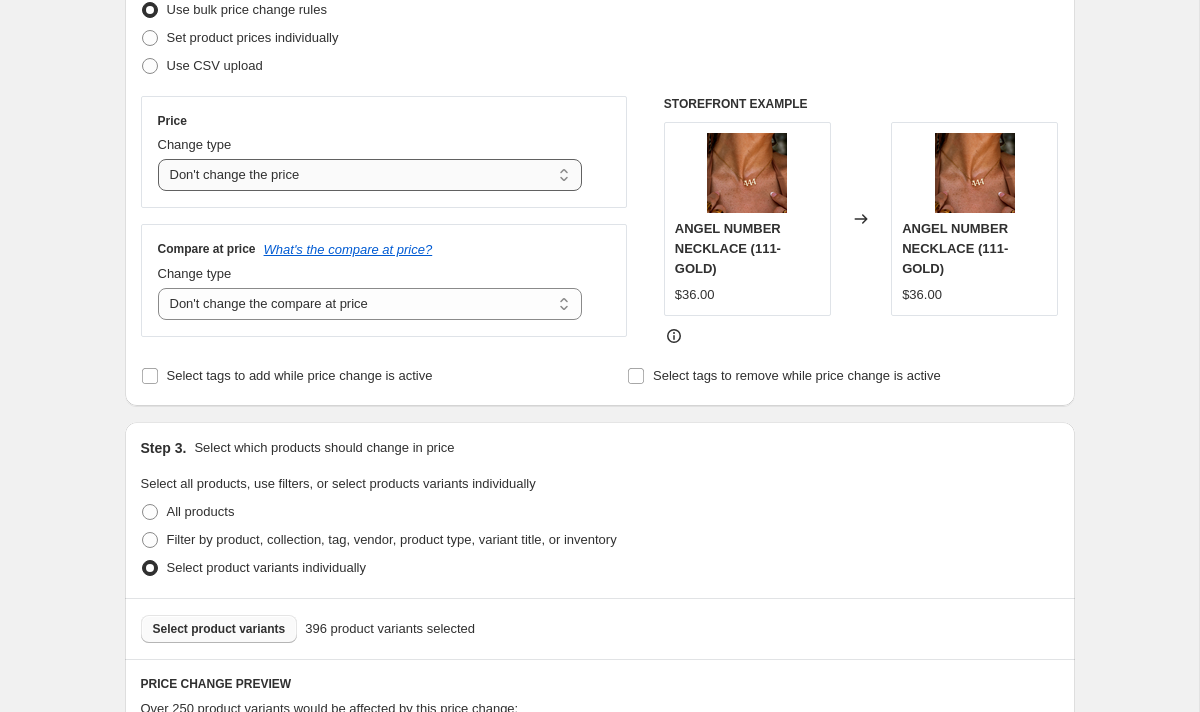 scroll, scrollTop: 280, scrollLeft: 0, axis: vertical 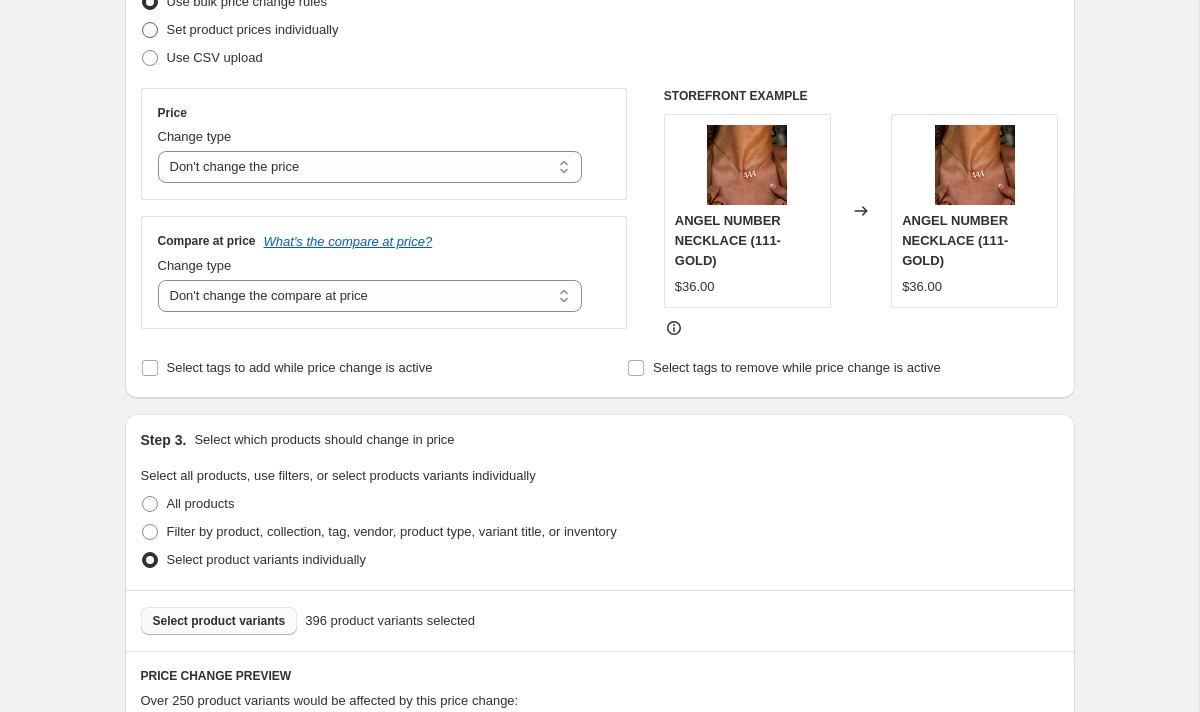 click on "Set product prices individually" at bounding box center (253, 29) 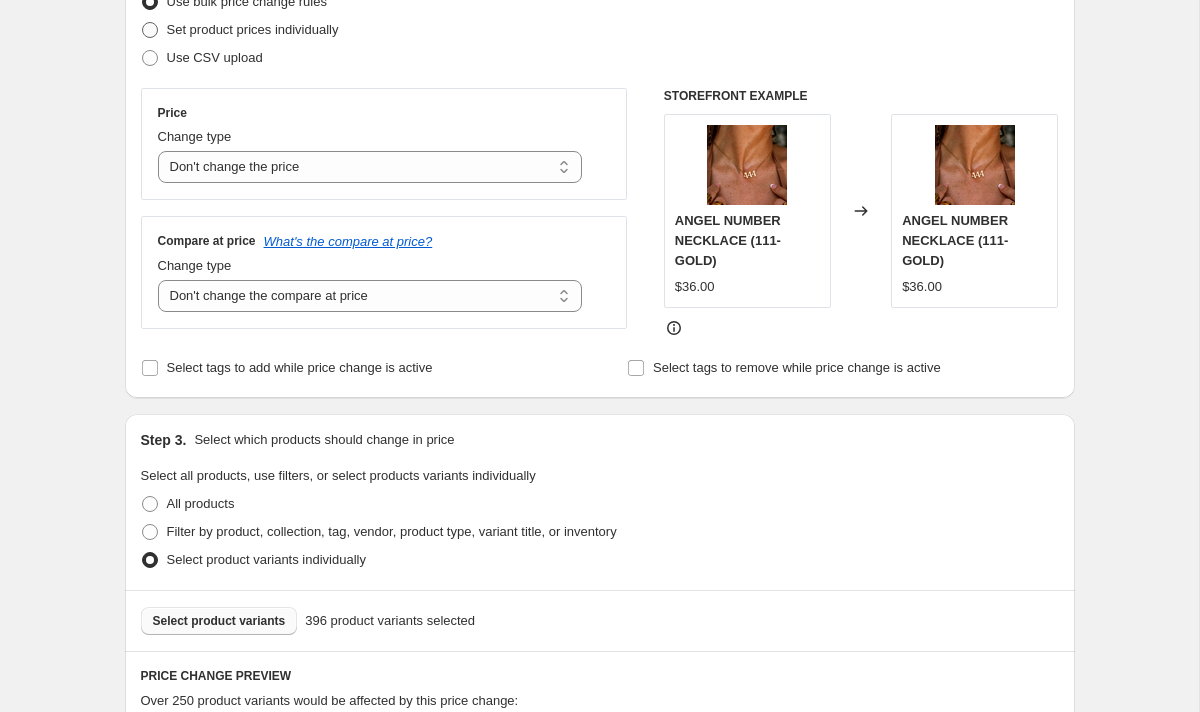 radio on "true" 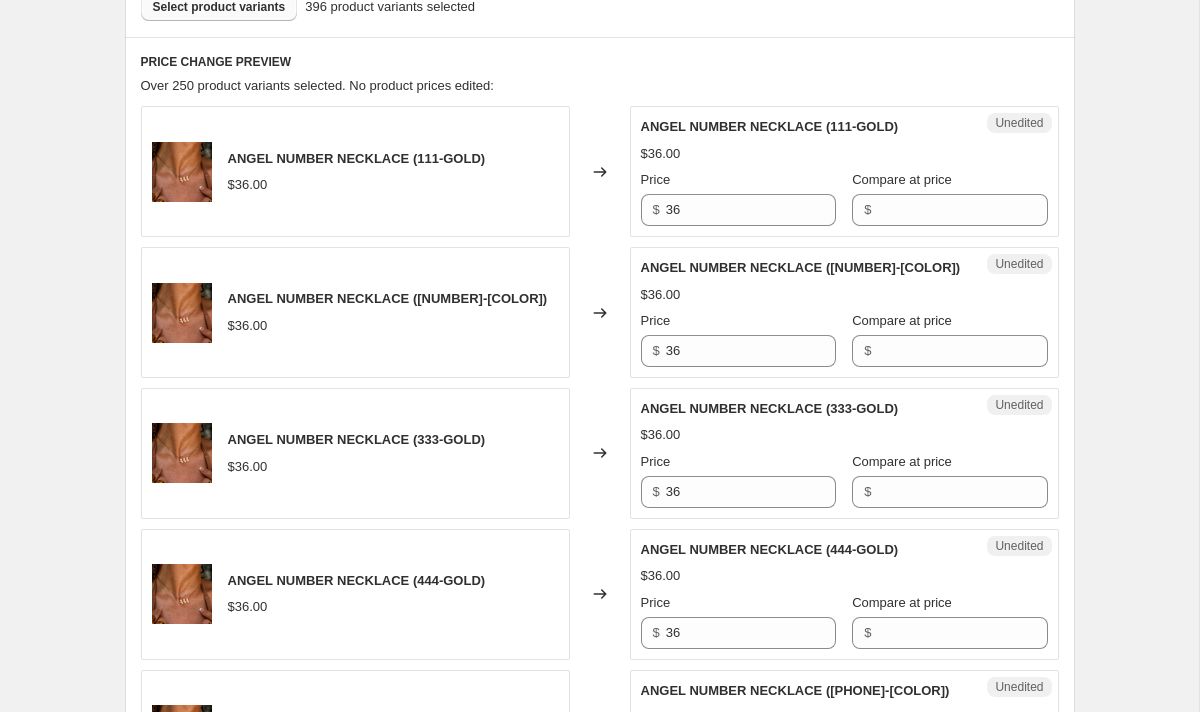 scroll, scrollTop: 636, scrollLeft: 0, axis: vertical 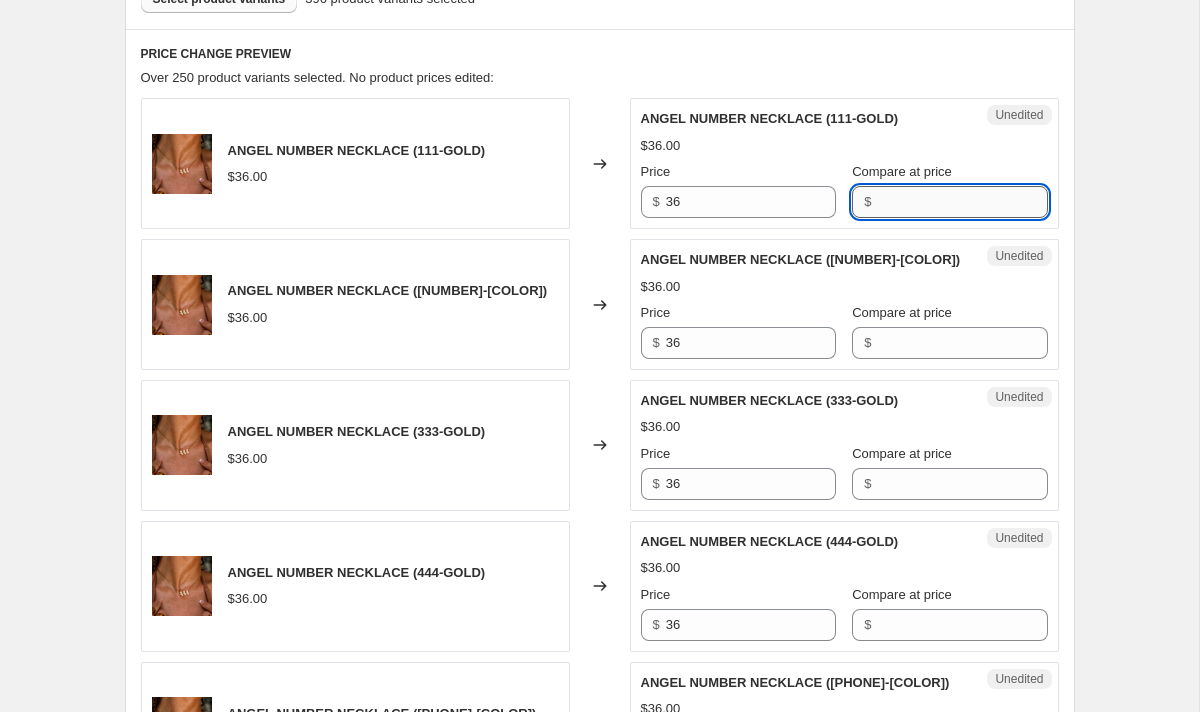 click on "Compare at price" at bounding box center (962, 202) 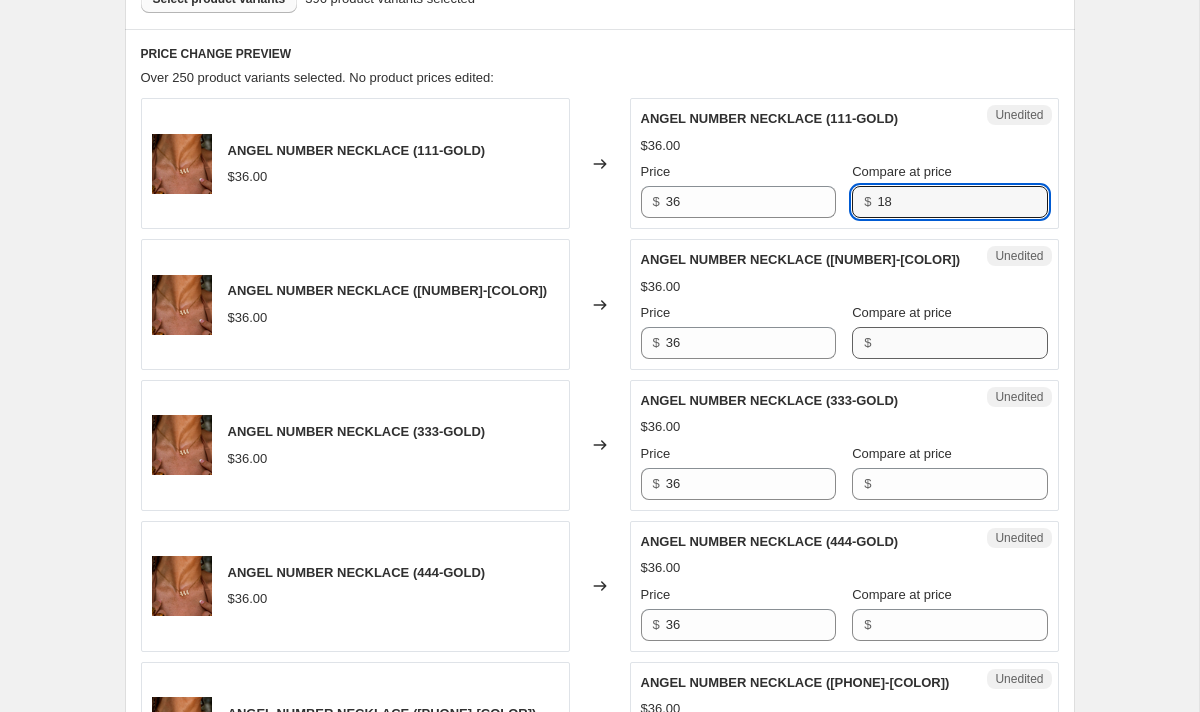 type on "18" 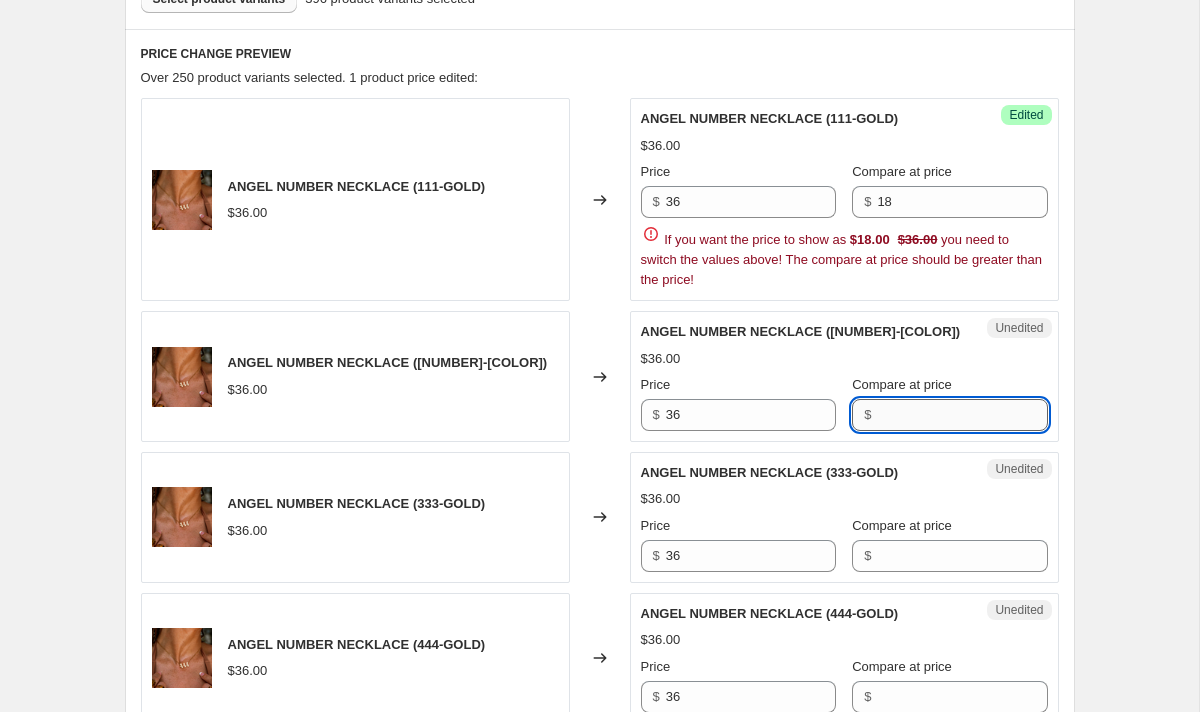 click on "ANGEL NUMBER NECKLACE (222-GOLD) $36.00 Price $ 36 Compare at price $" at bounding box center (844, 376) 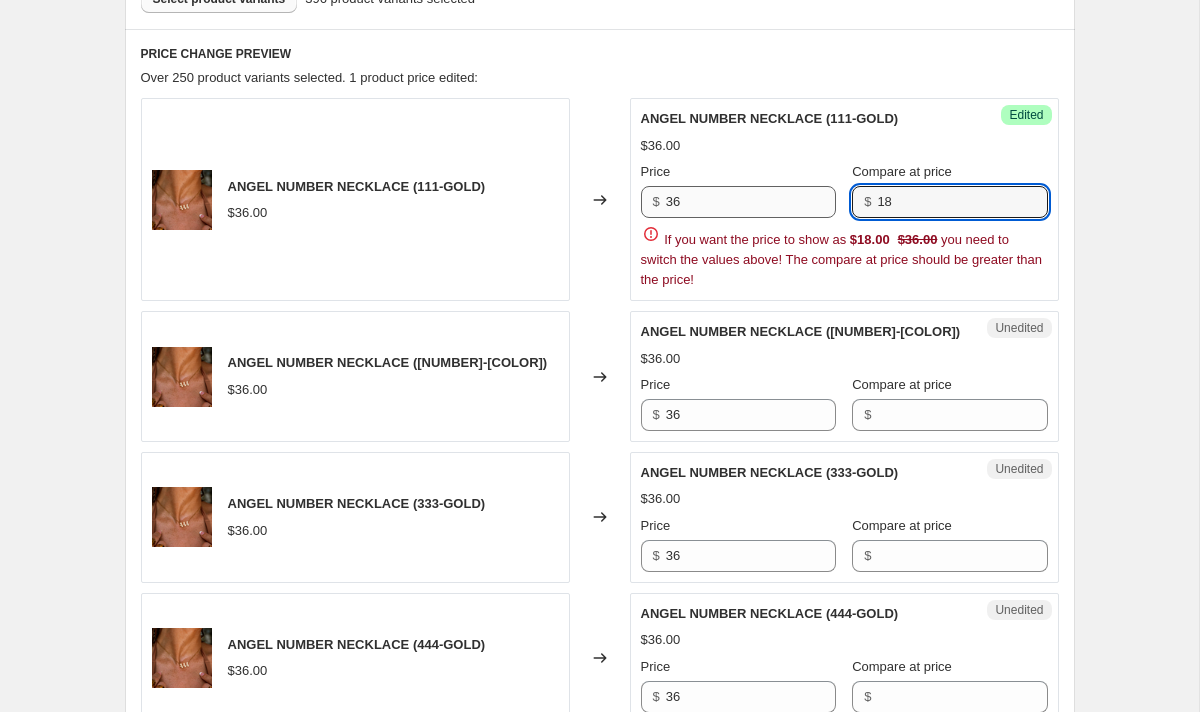 drag, startPoint x: 930, startPoint y: 202, endPoint x: 709, endPoint y: 202, distance: 221 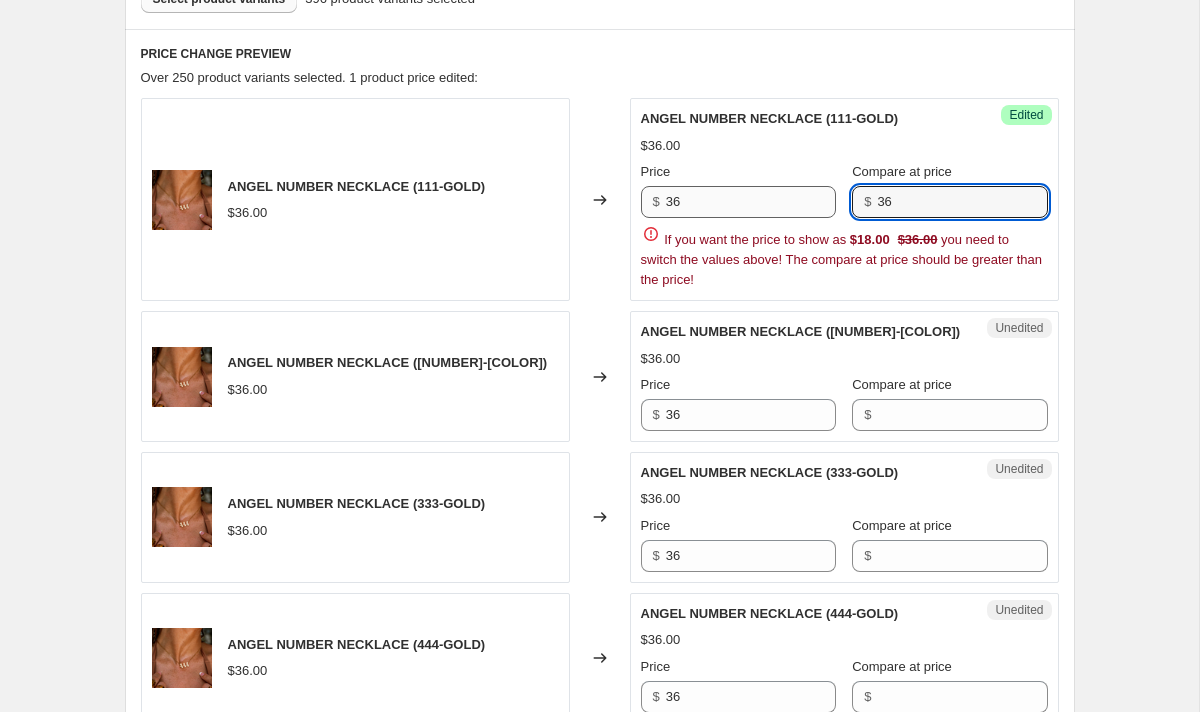 type on "36" 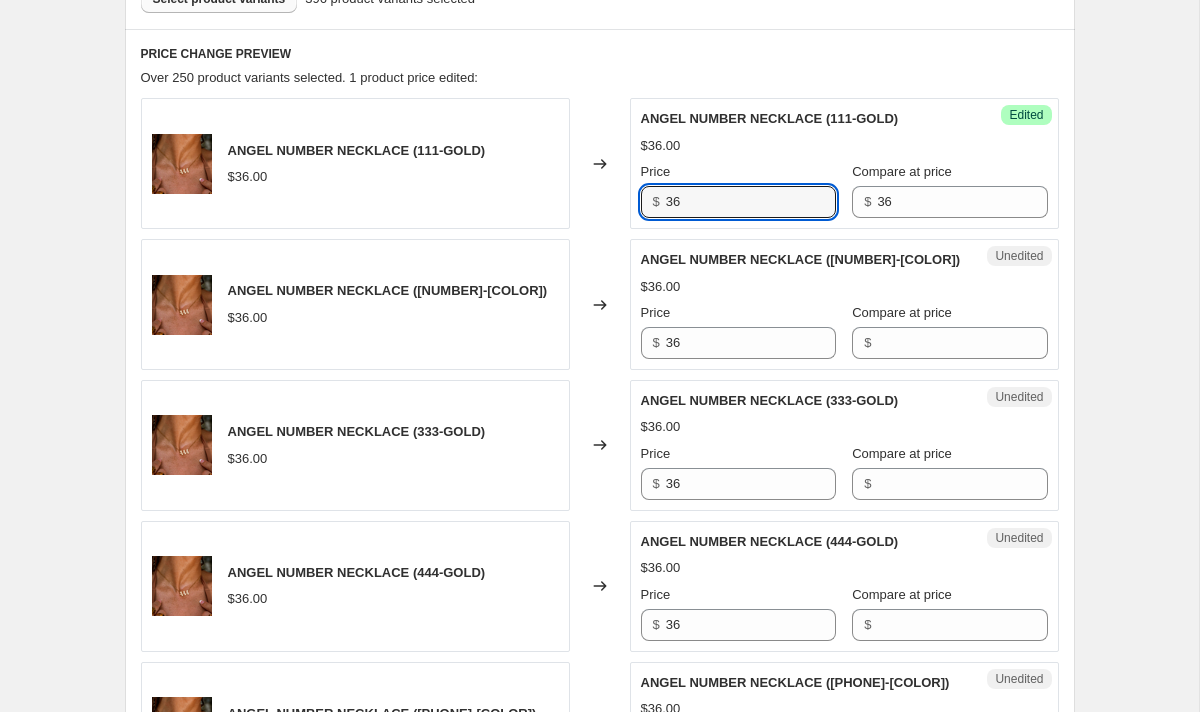 drag, startPoint x: 717, startPoint y: 197, endPoint x: 561, endPoint y: 196, distance: 156.0032 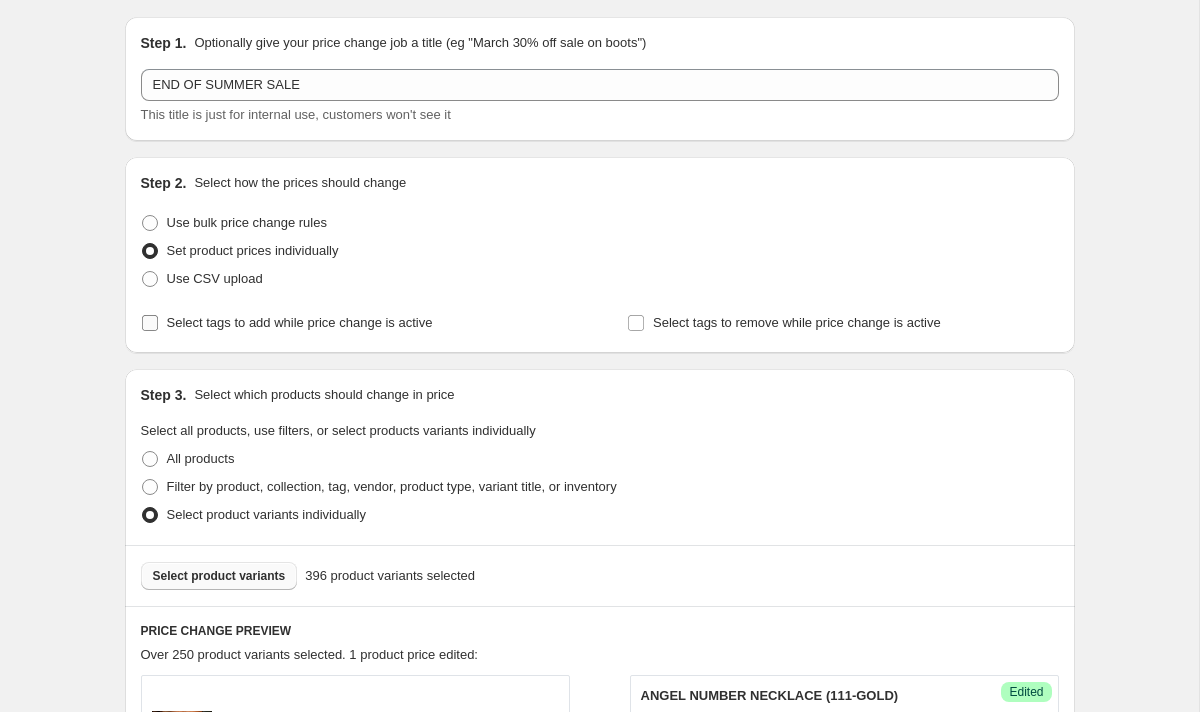 scroll, scrollTop: 84, scrollLeft: 0, axis: vertical 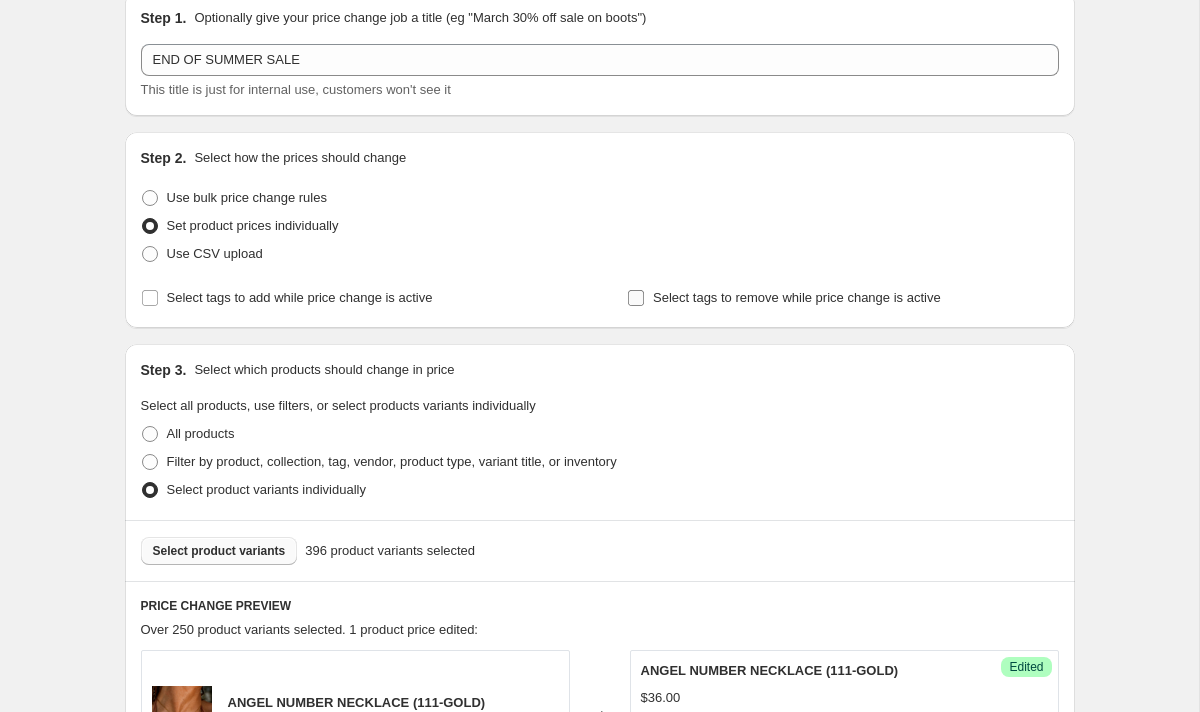 type on "18" 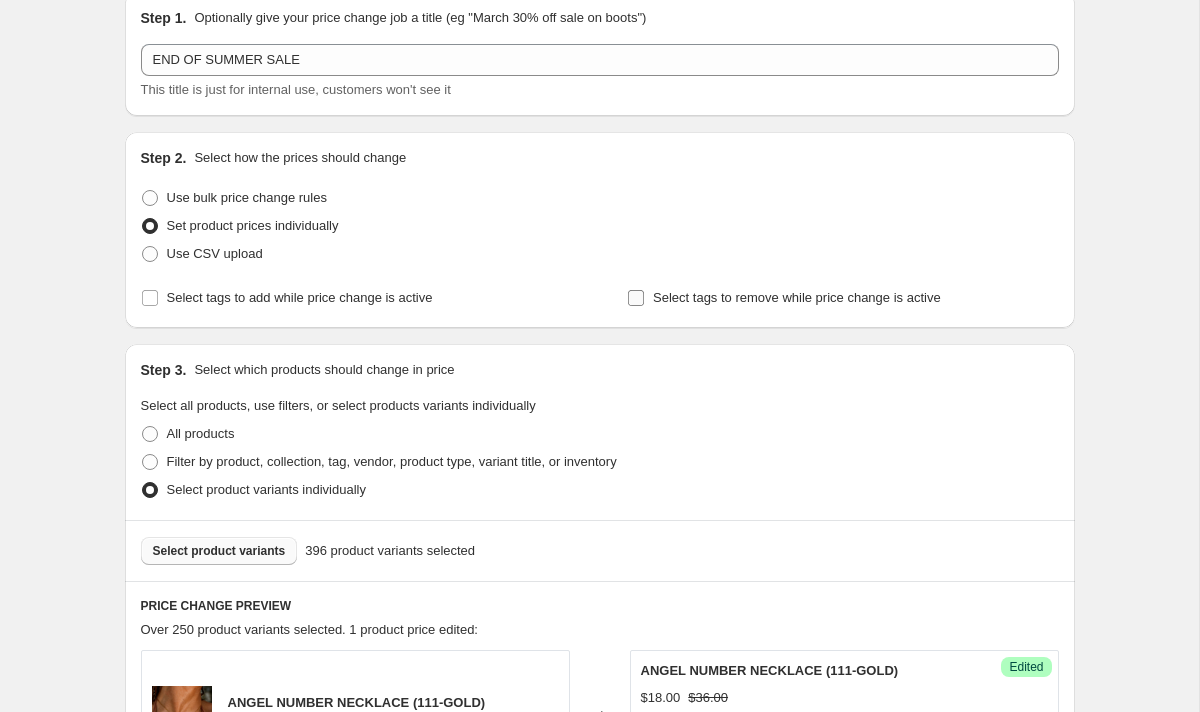 click on "Select tags to remove while price change is active" at bounding box center [797, 297] 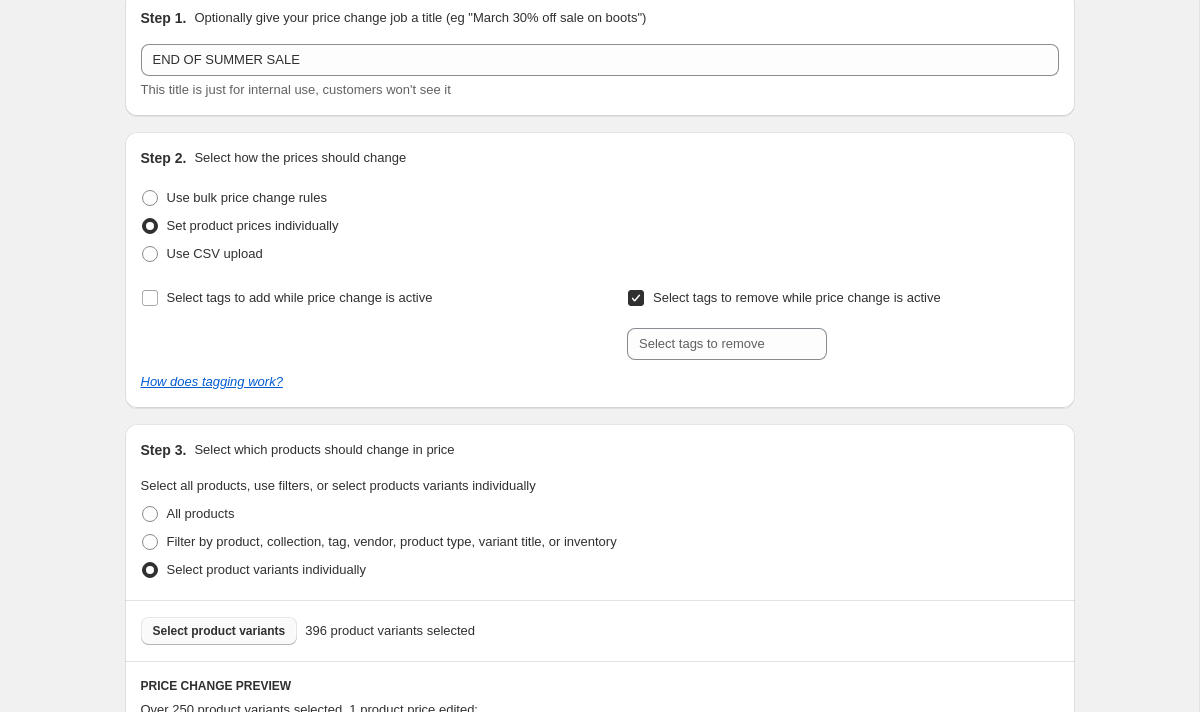 click on "Select tags to remove while price change is active" at bounding box center [797, 297] 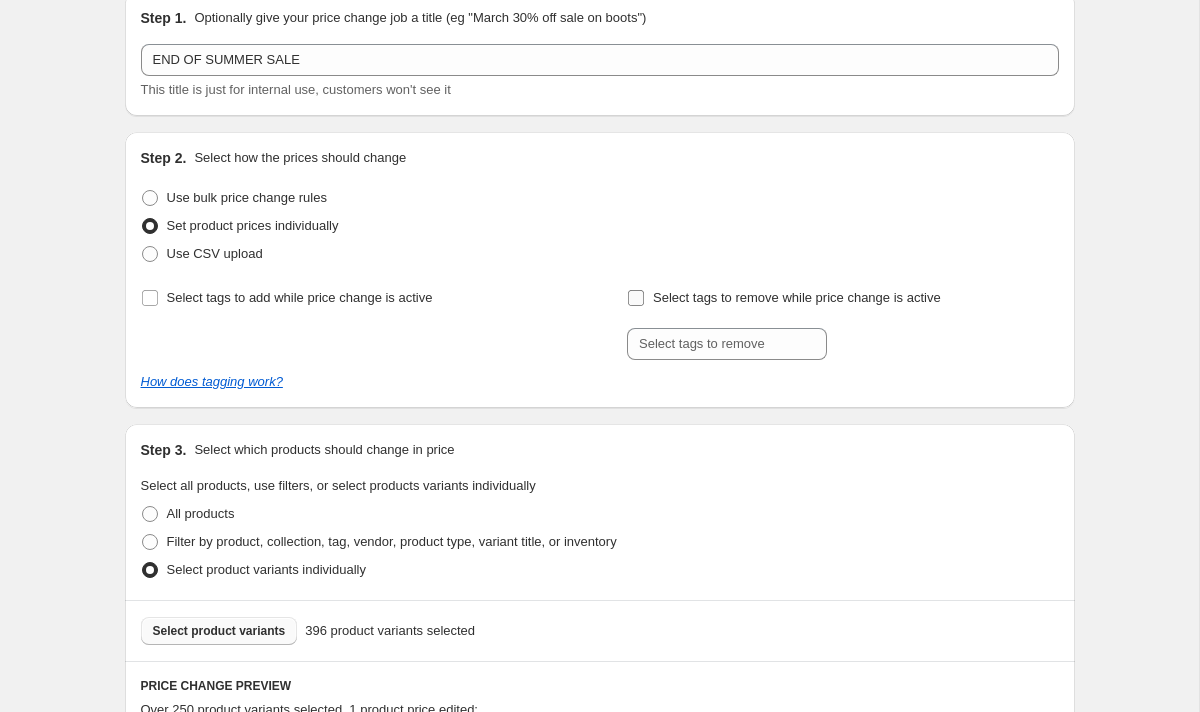 checkbox on "false" 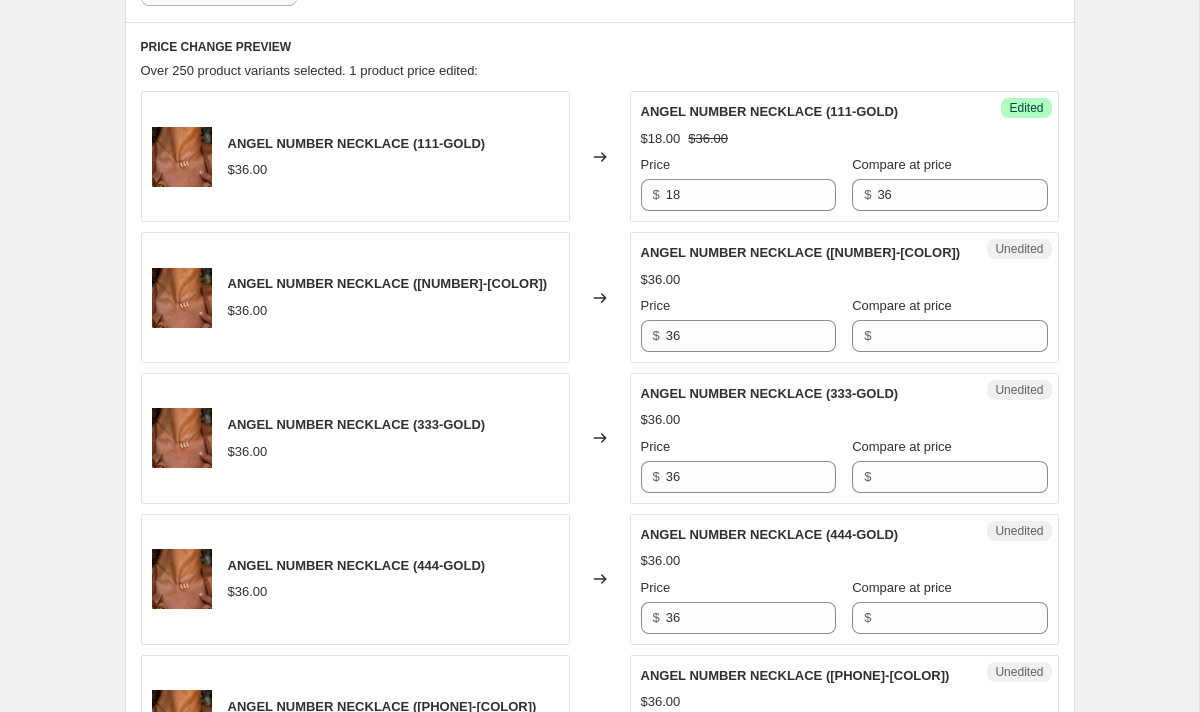 scroll, scrollTop: 654, scrollLeft: 0, axis: vertical 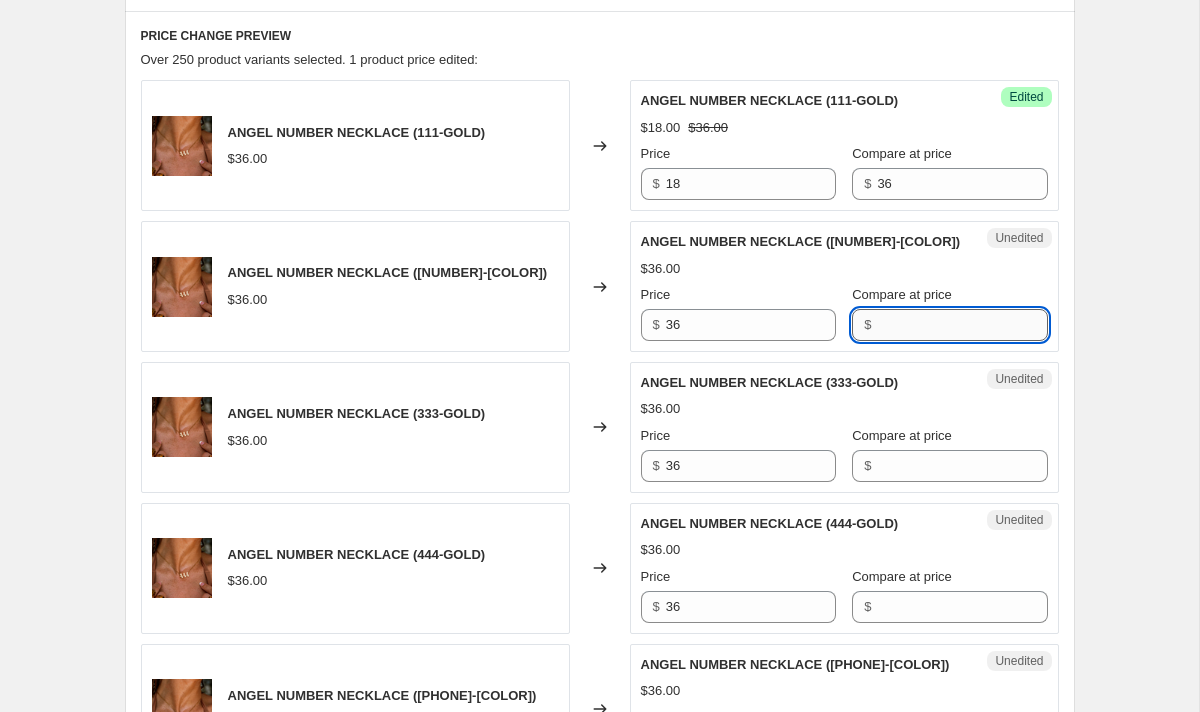 click on "Compare at price" at bounding box center [962, 325] 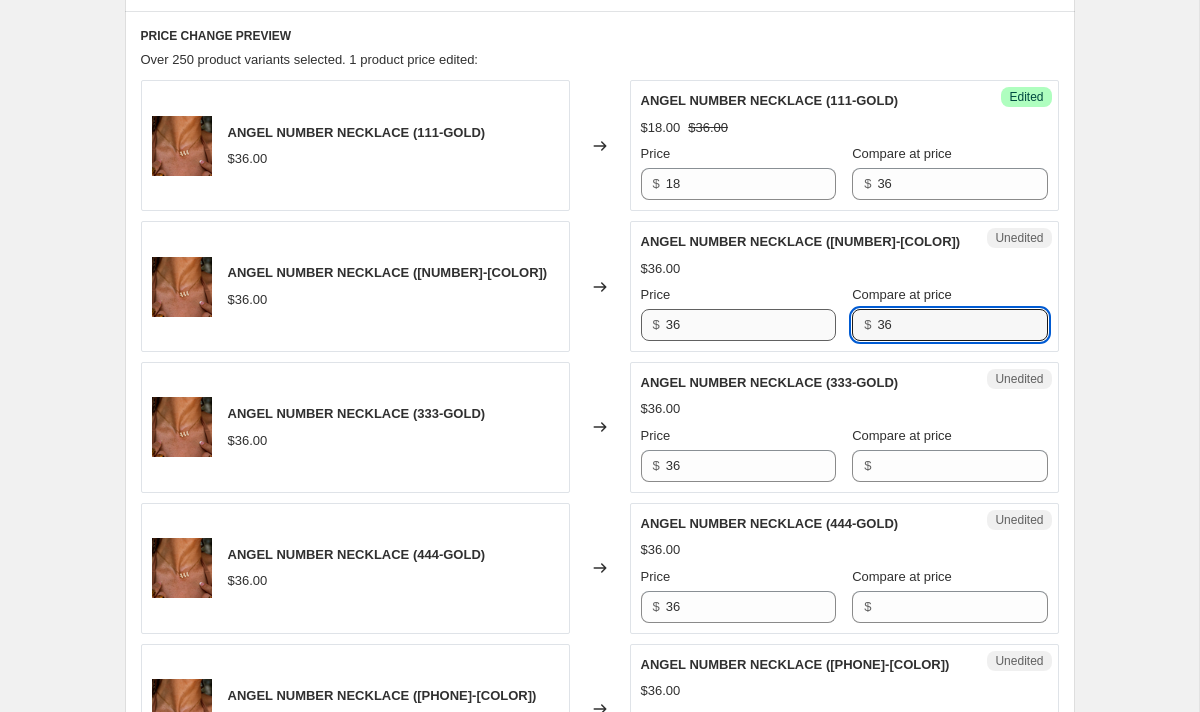 type on "36" 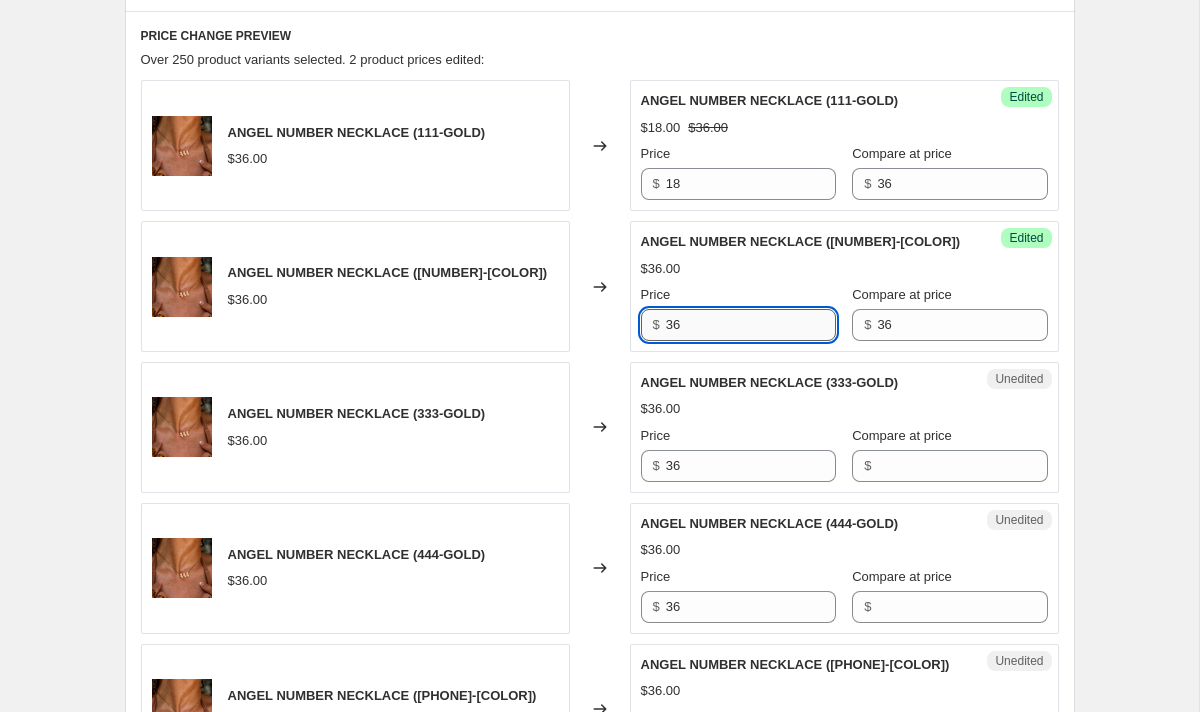 drag, startPoint x: 821, startPoint y: 332, endPoint x: 666, endPoint y: 332, distance: 155 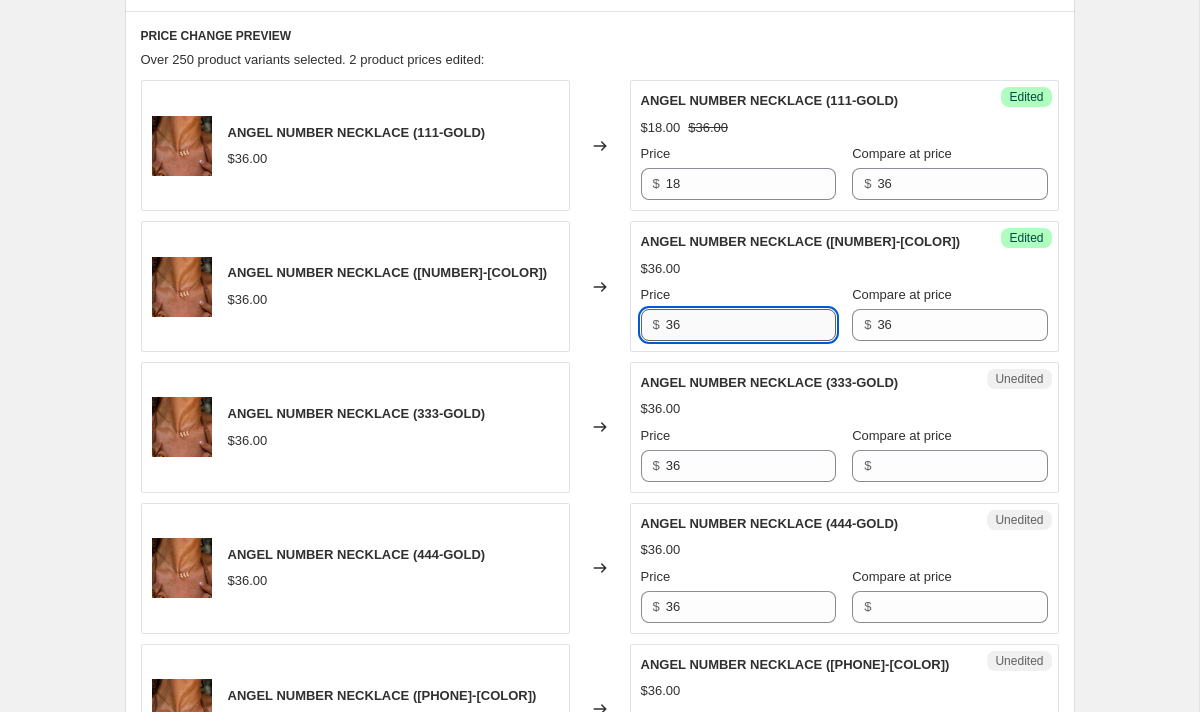 click on "36" at bounding box center [751, 325] 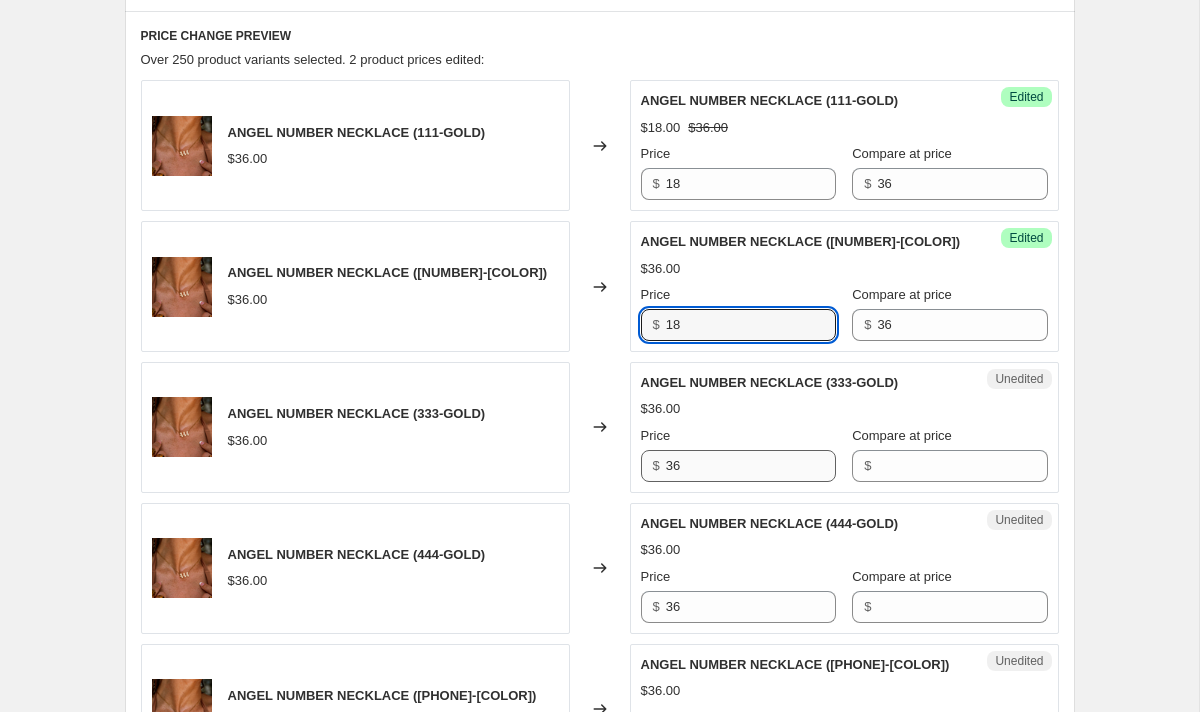 type on "18" 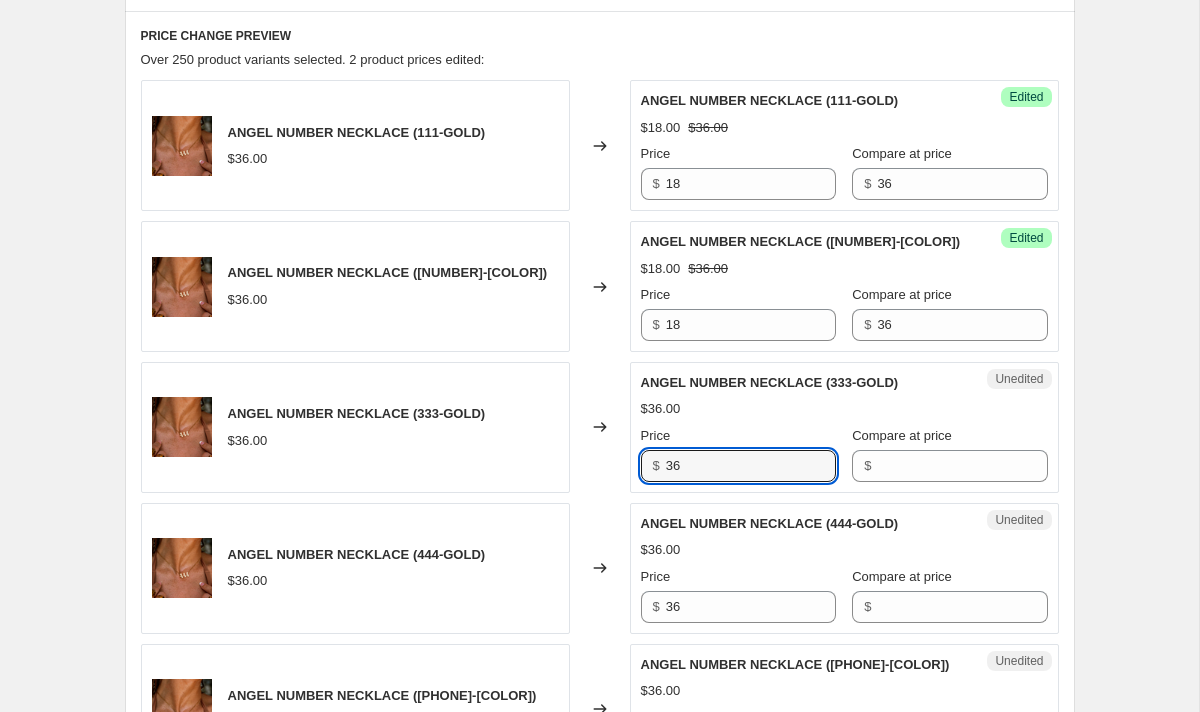 drag, startPoint x: 734, startPoint y: 469, endPoint x: 629, endPoint y: 466, distance: 105.04285 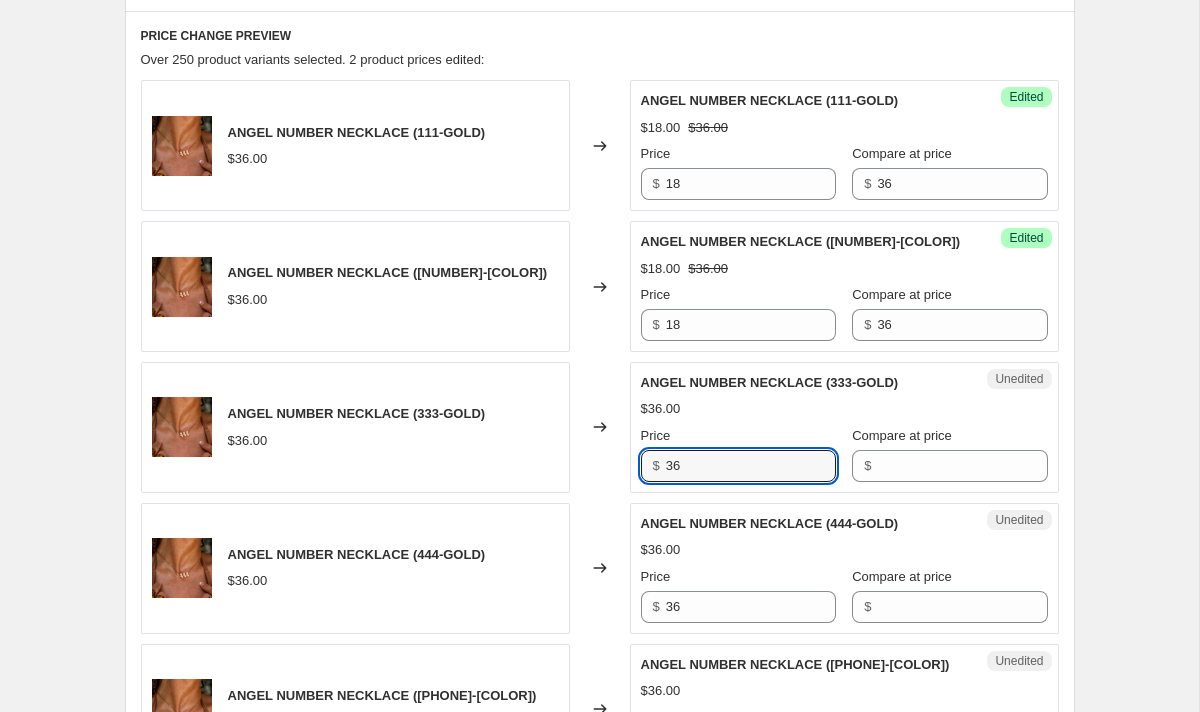click on "Unedited ANGEL NUMBER NECKLACE (333-GOLD) $36.00 Price $ 36 Compare at price $" at bounding box center (844, 427) 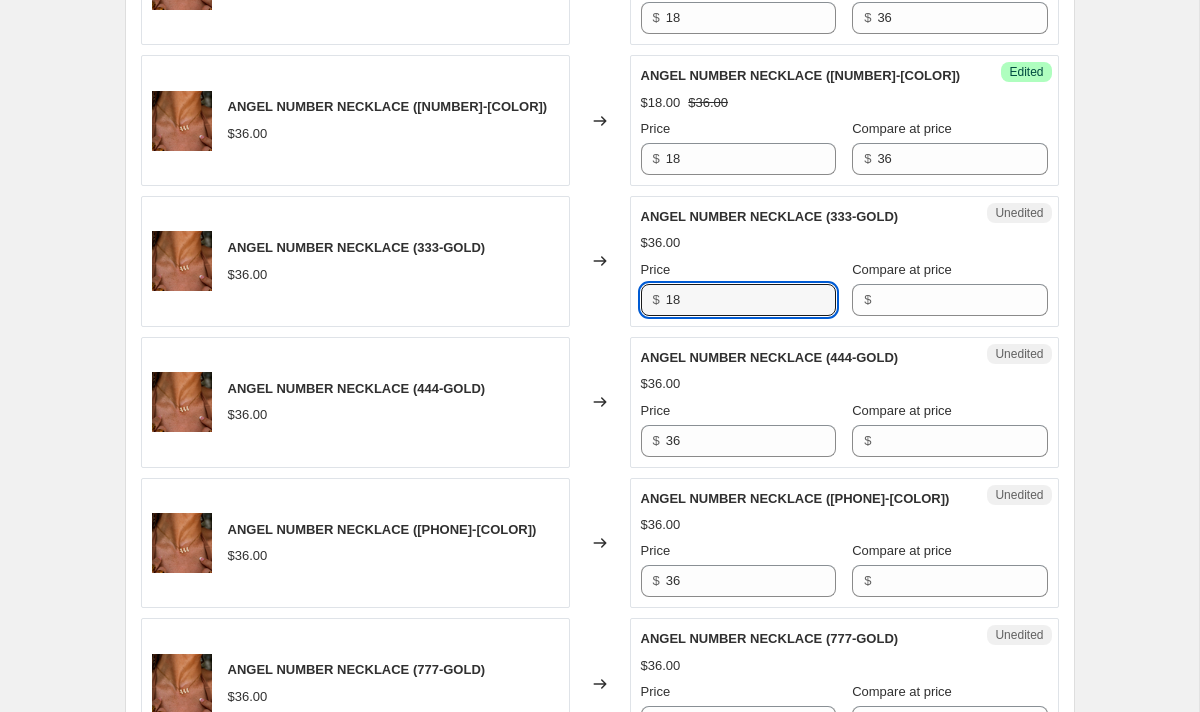 scroll, scrollTop: 834, scrollLeft: 0, axis: vertical 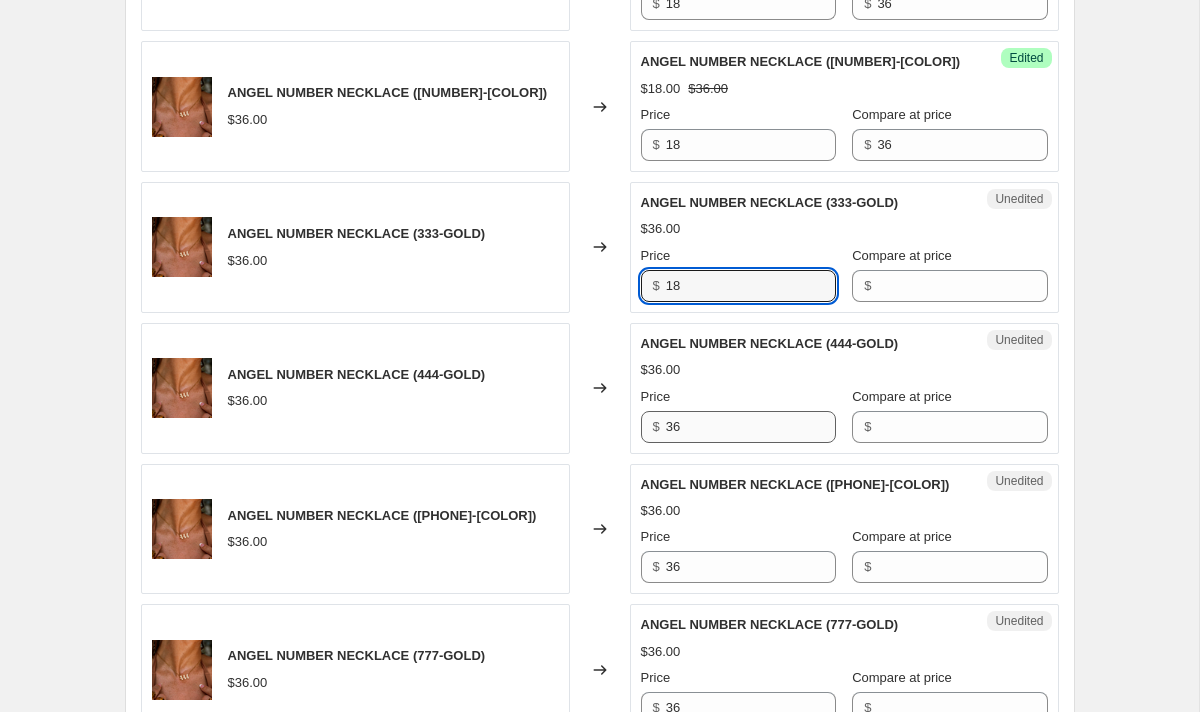 type on "18" 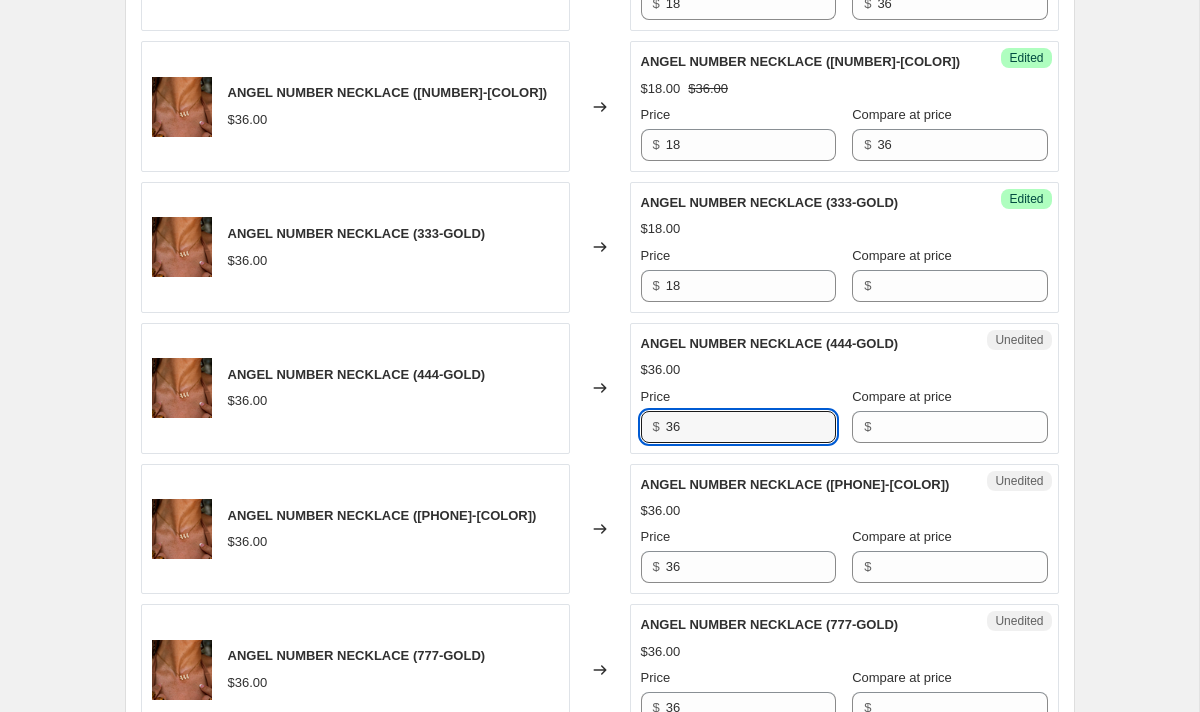drag, startPoint x: 710, startPoint y: 435, endPoint x: 595, endPoint y: 408, distance: 118.12705 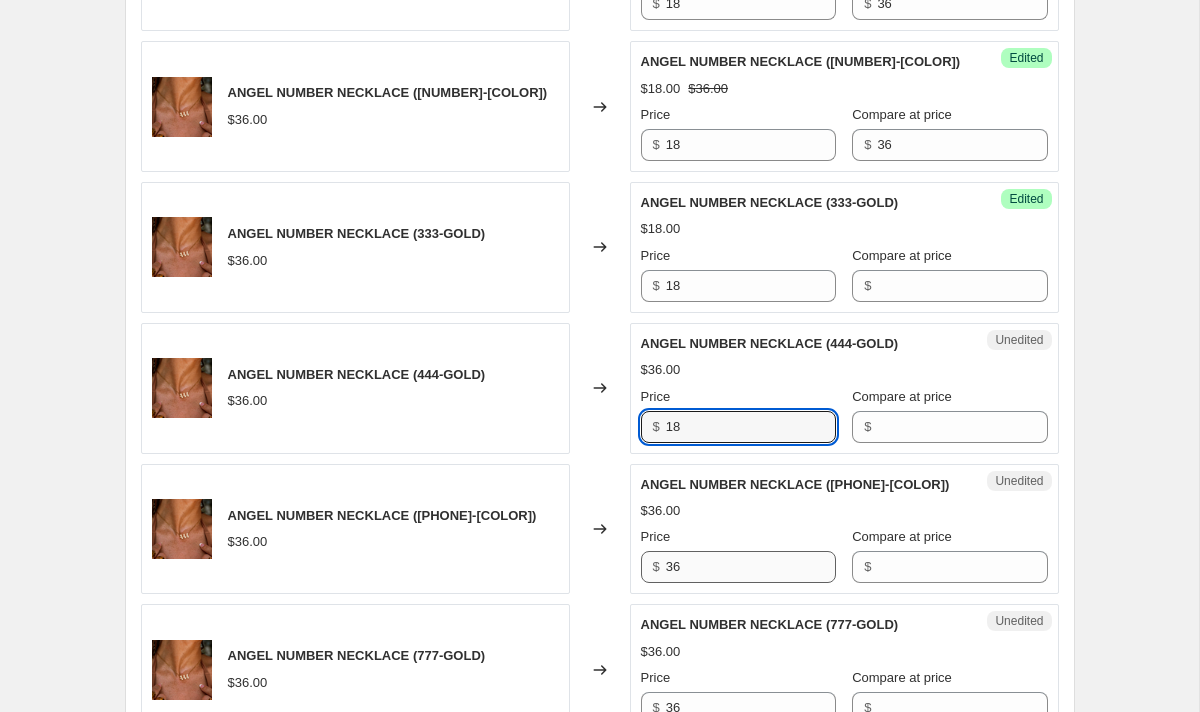 type on "18" 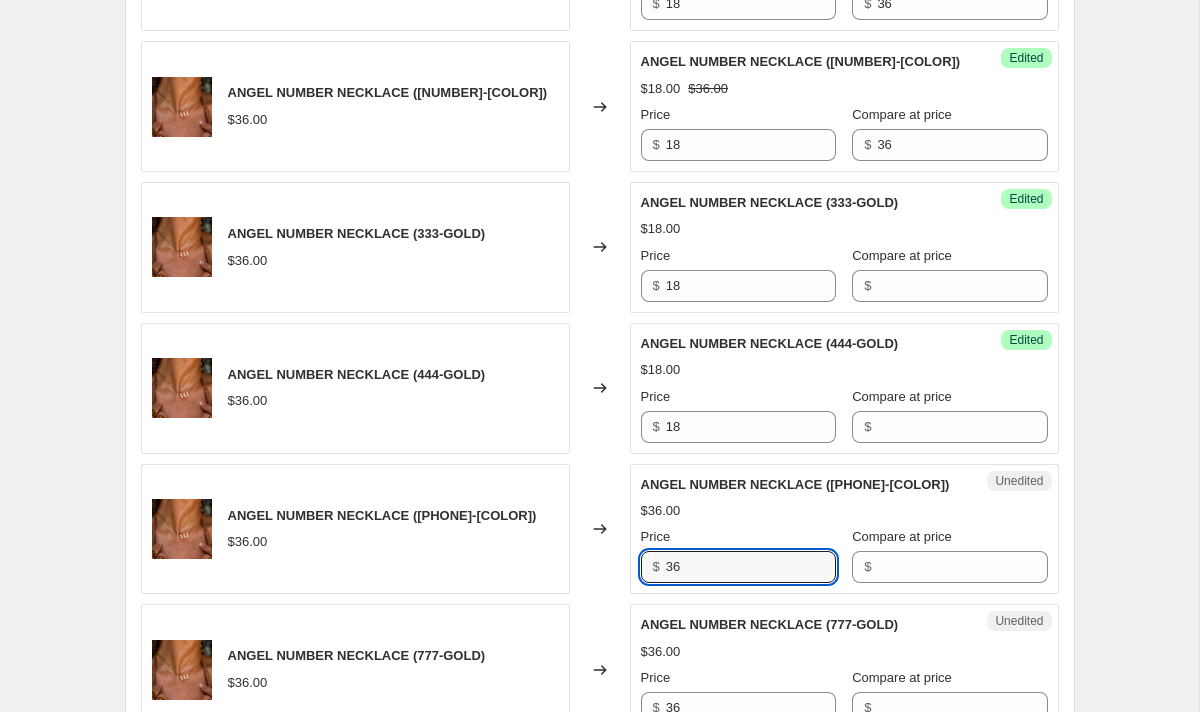 drag, startPoint x: 703, startPoint y: 574, endPoint x: 550, endPoint y: 569, distance: 153.08168 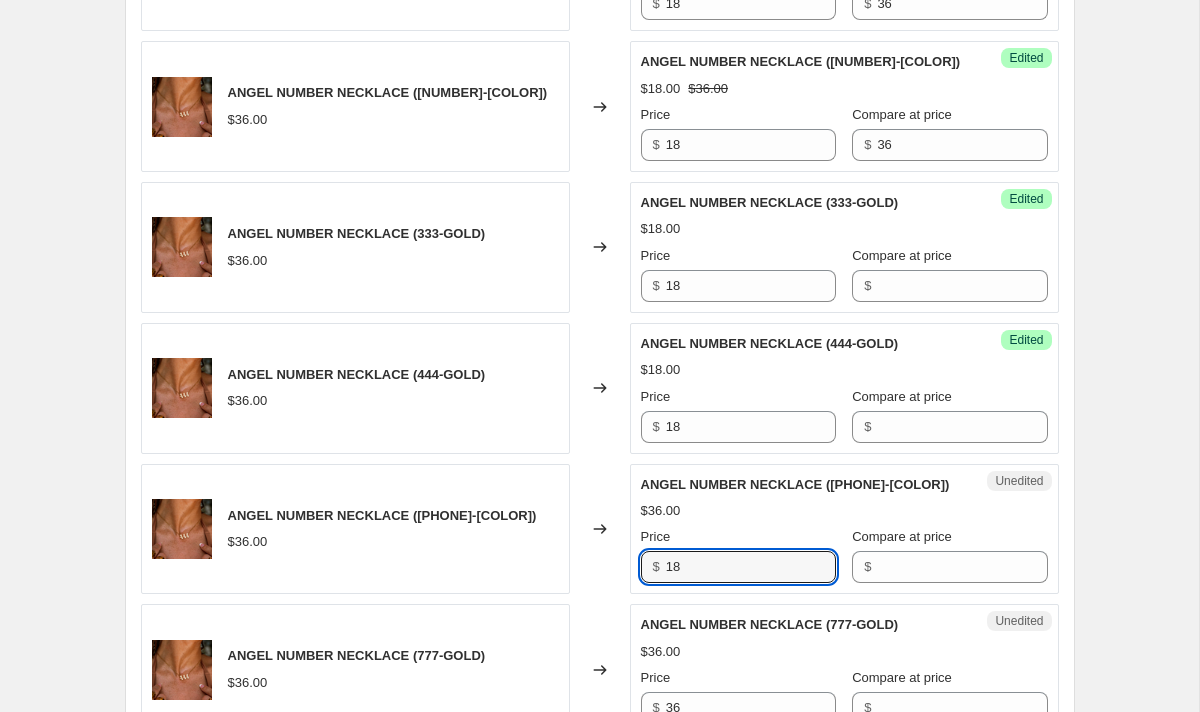 type on "18" 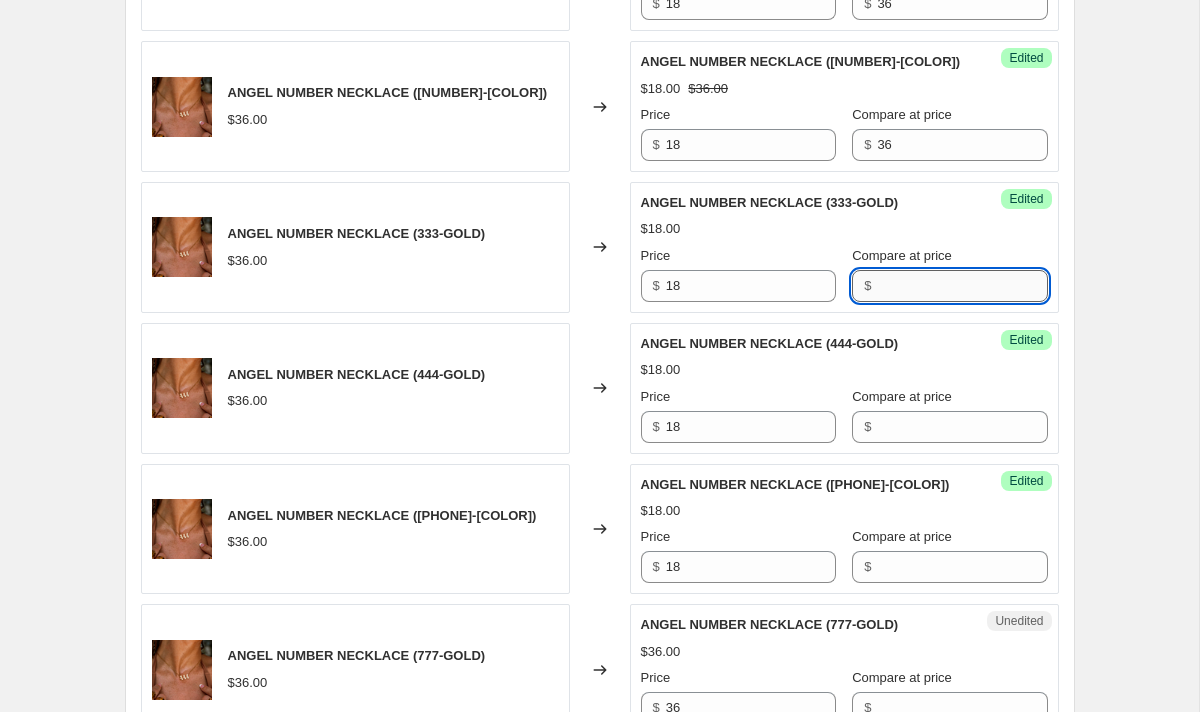 click on "Compare at price" at bounding box center [962, 286] 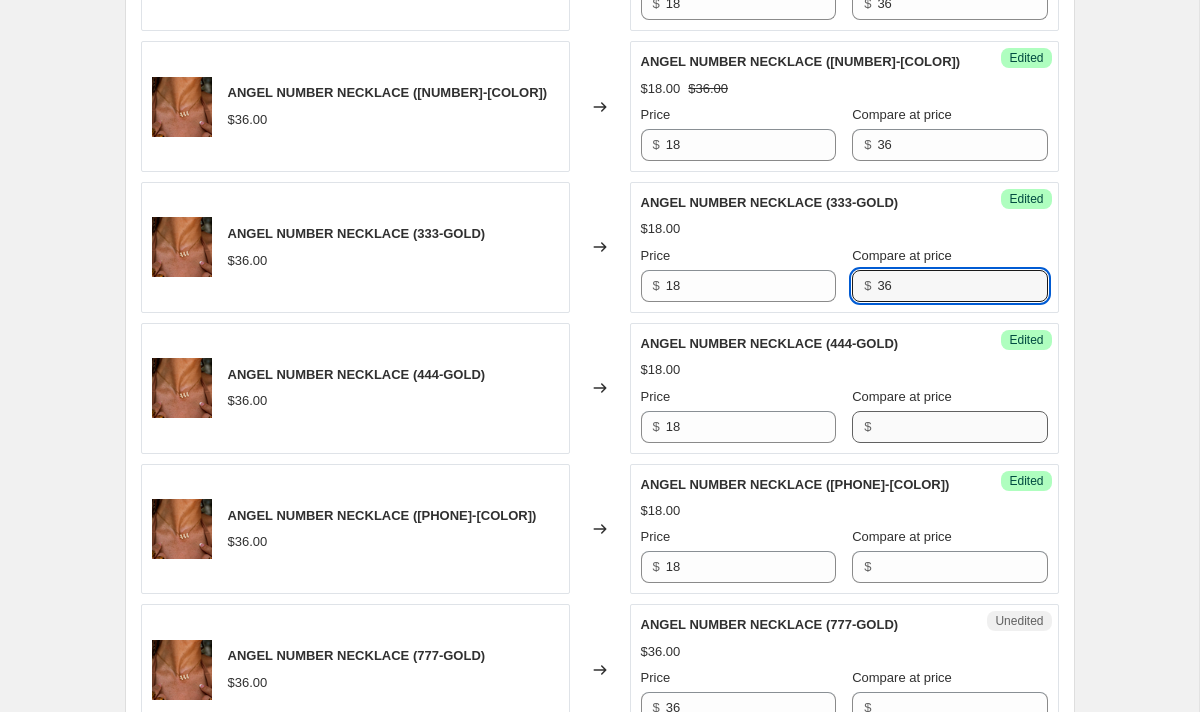type on "36" 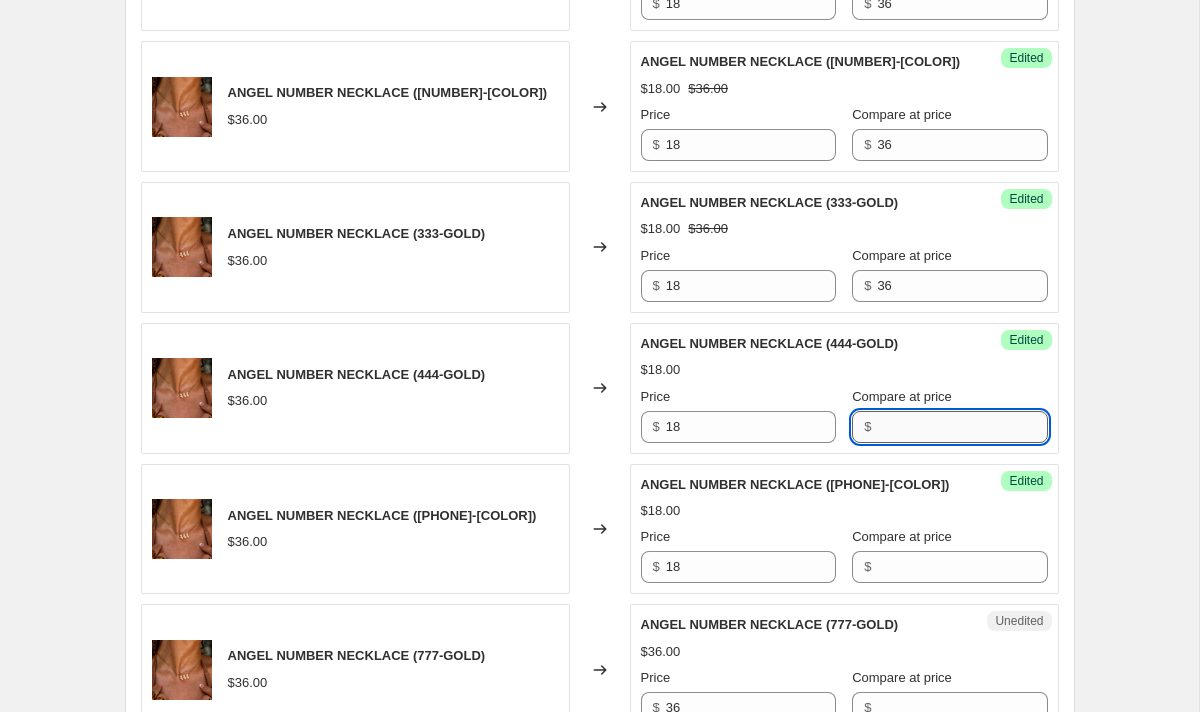 click on "Compare at price" at bounding box center [962, 427] 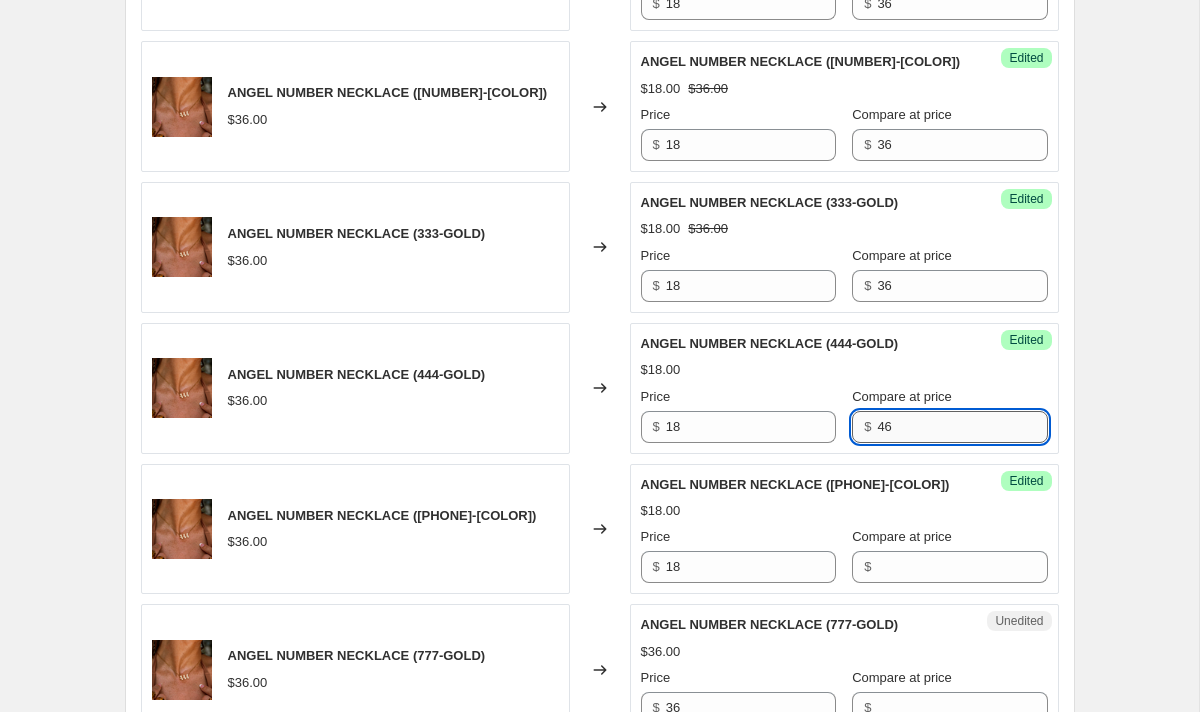 type on "4" 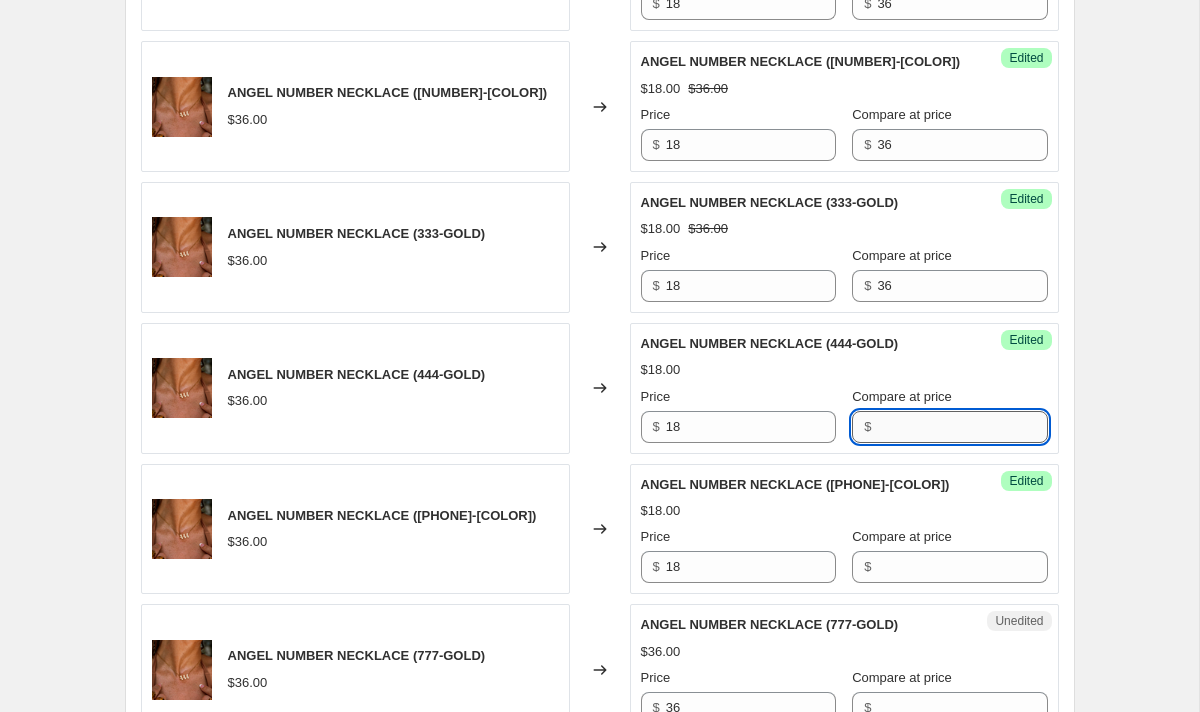 type on "4" 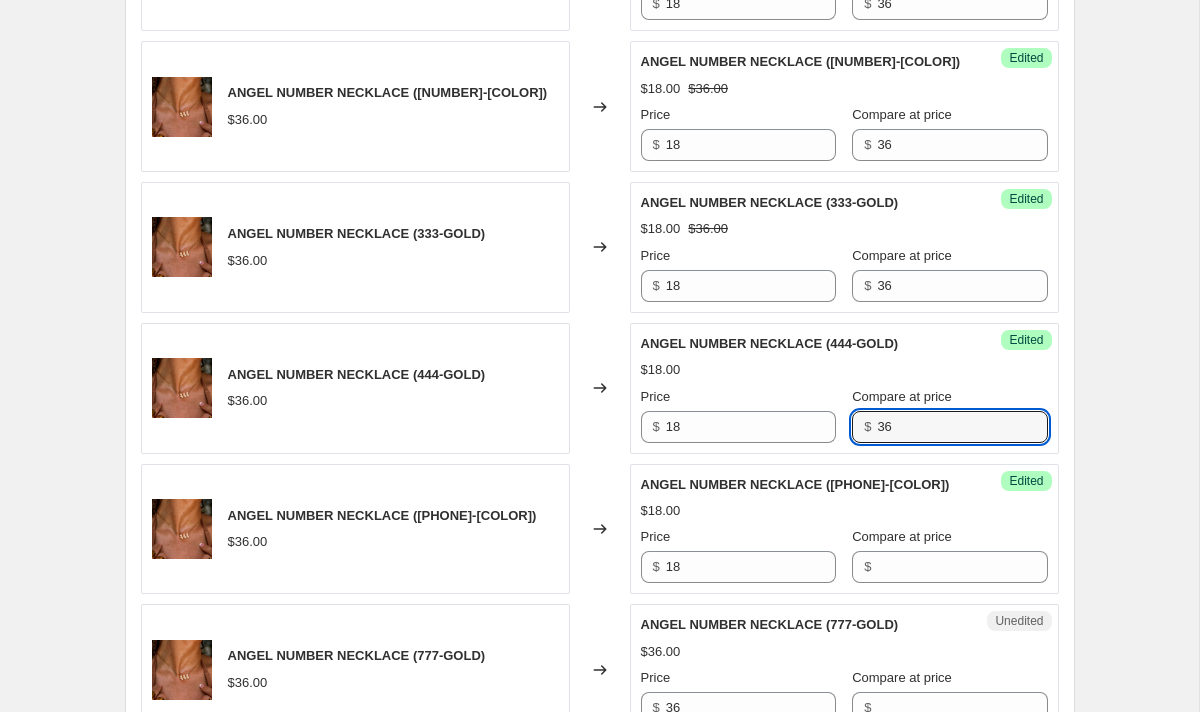 type on "36" 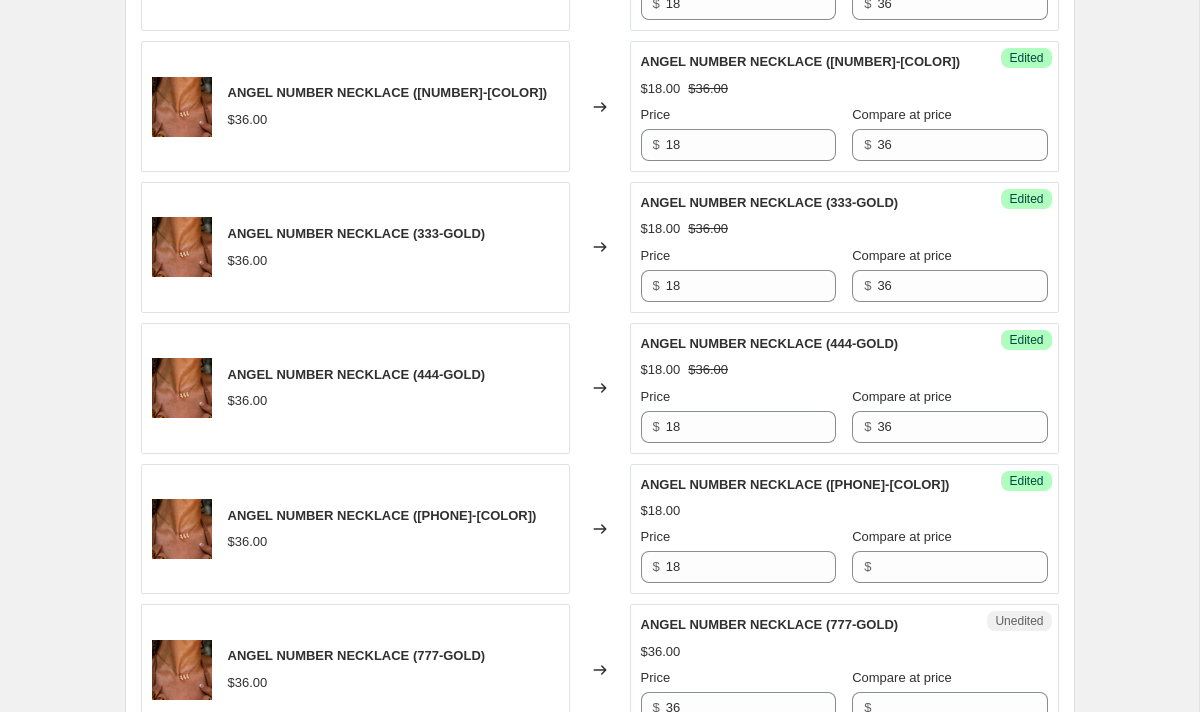 click on "Compare at price $" at bounding box center [949, 555] 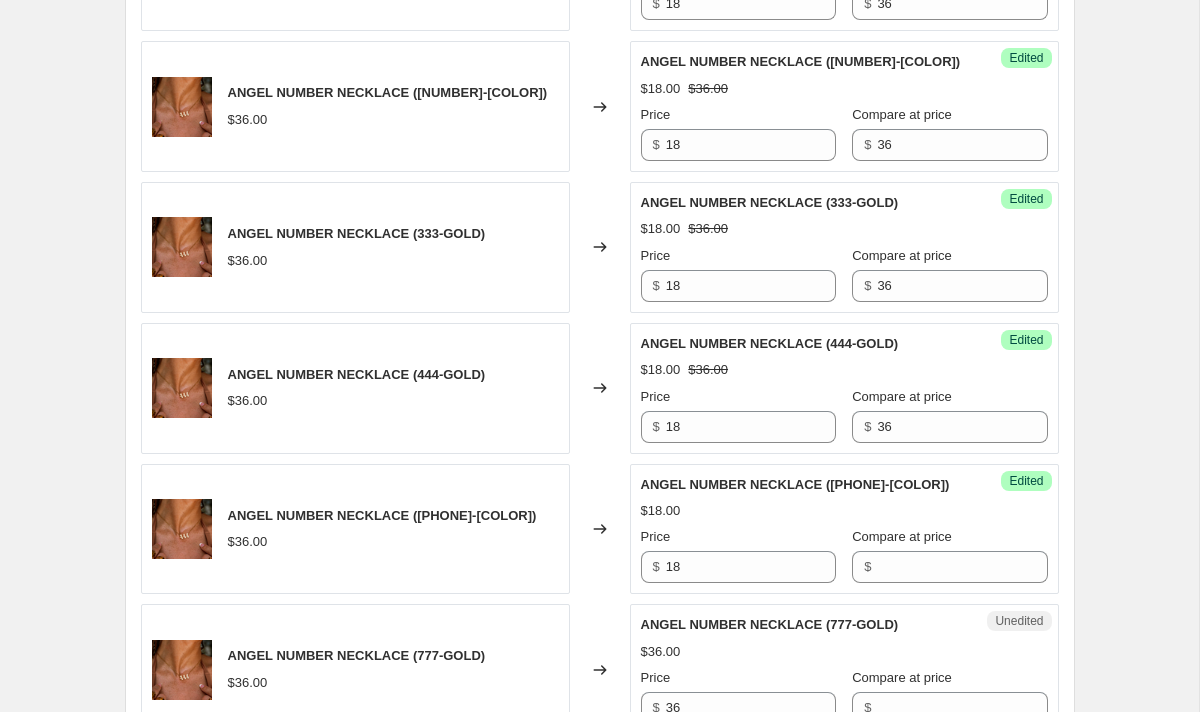 click on "$18.00" at bounding box center [844, 511] 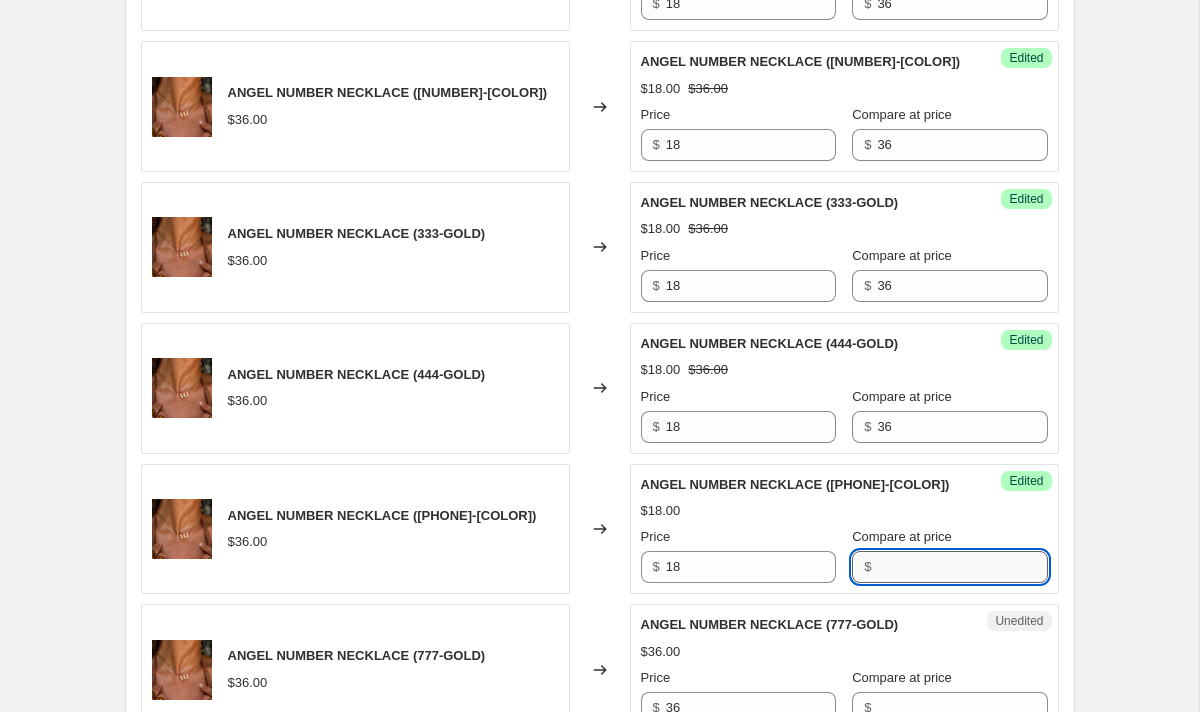 click on "Compare at price" at bounding box center (962, 567) 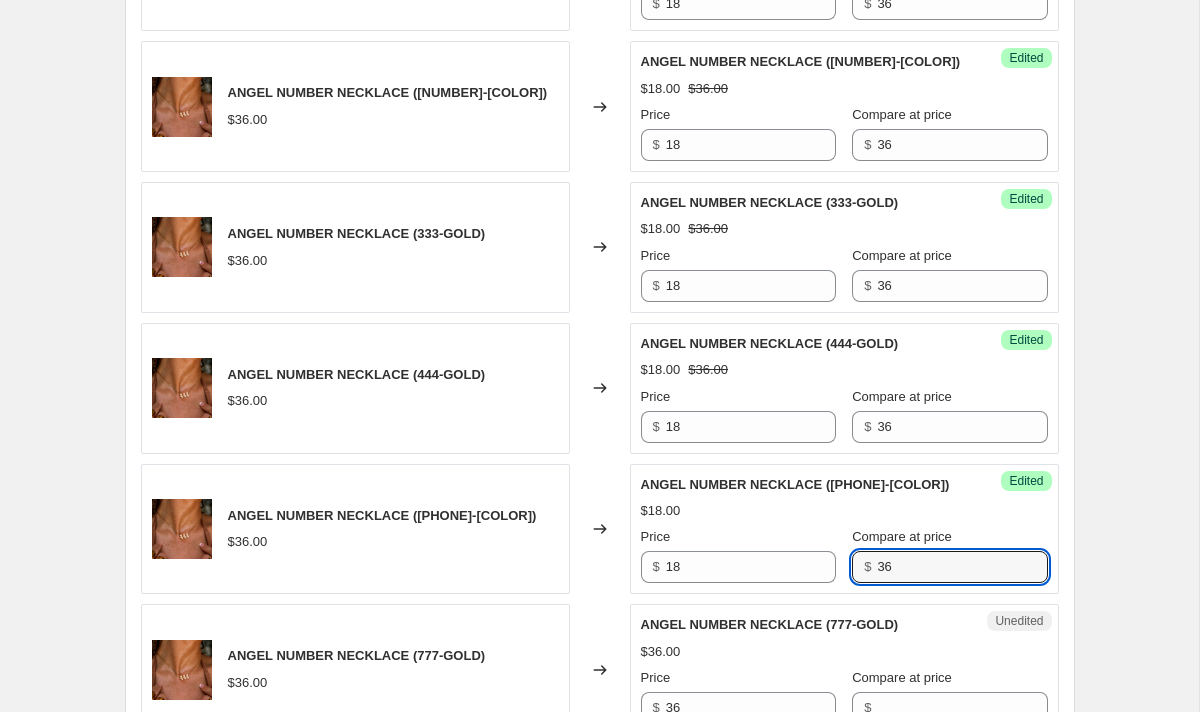 type on "36" 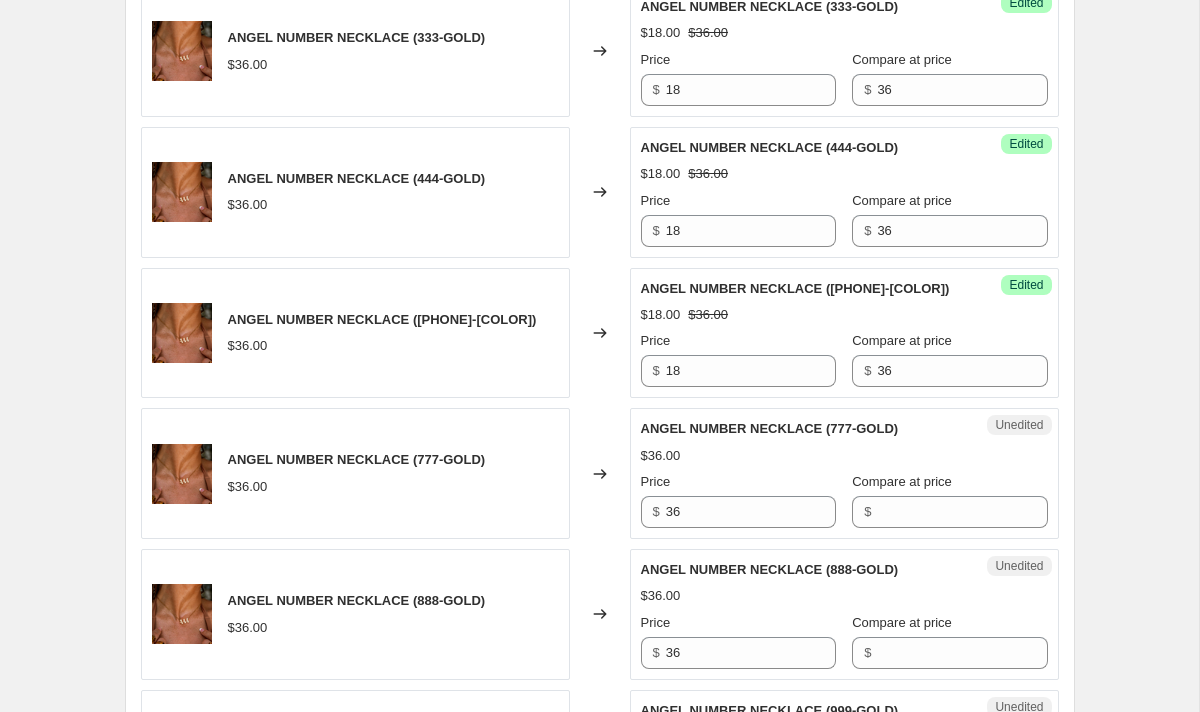 scroll, scrollTop: 1033, scrollLeft: 0, axis: vertical 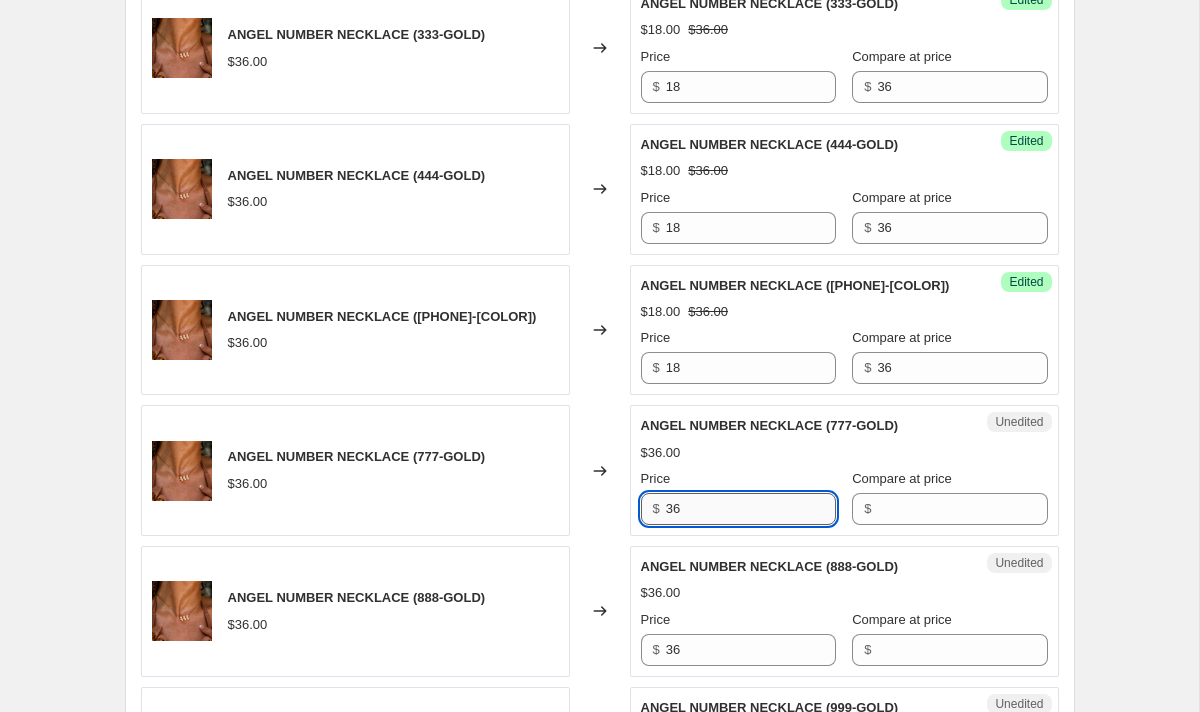 click on "36" at bounding box center (751, 509) 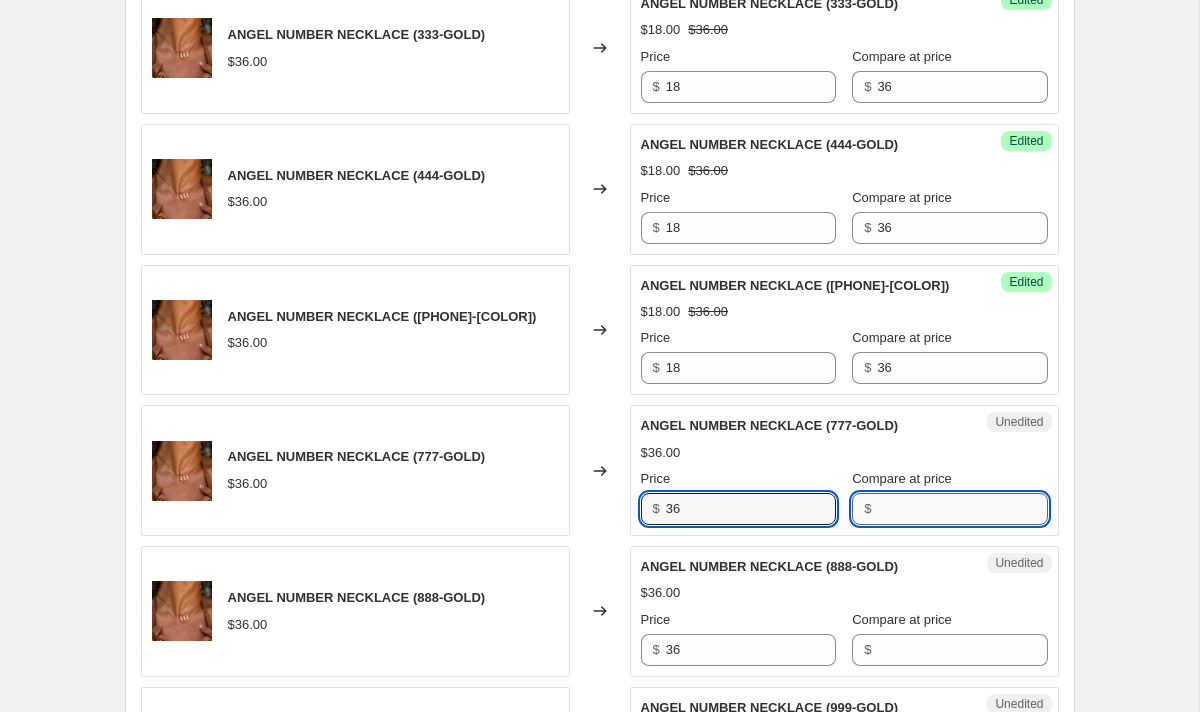 click on "Compare at price" at bounding box center (962, 509) 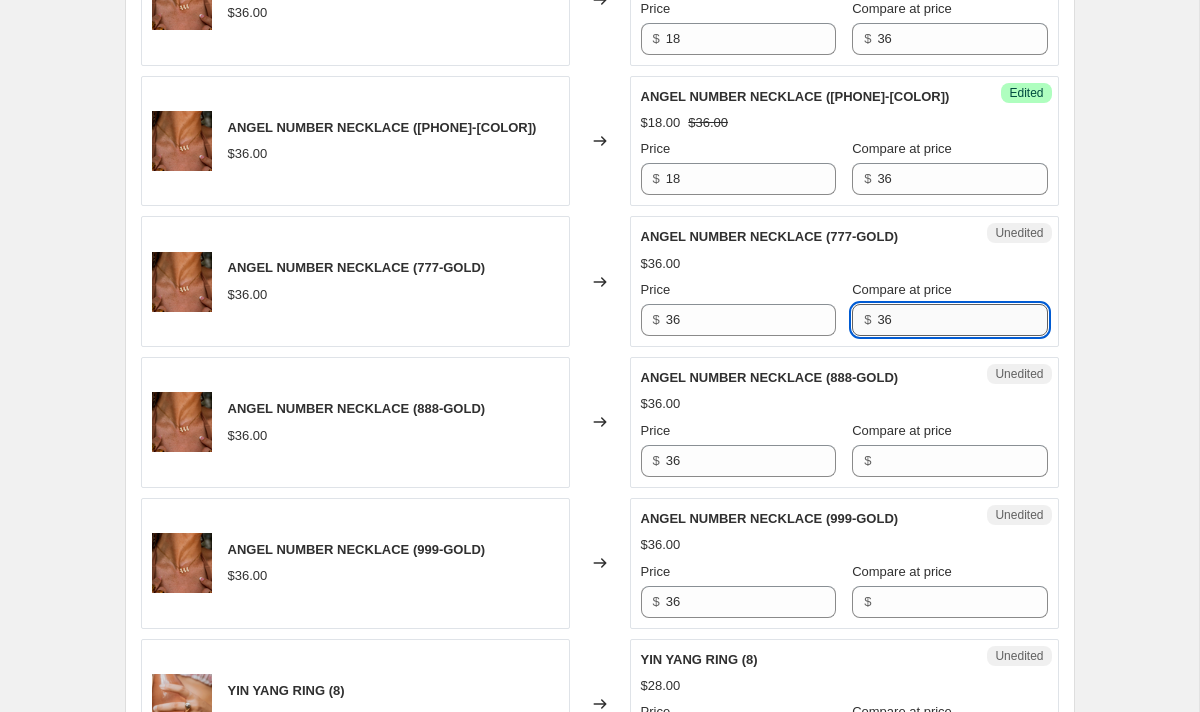 scroll, scrollTop: 1223, scrollLeft: 0, axis: vertical 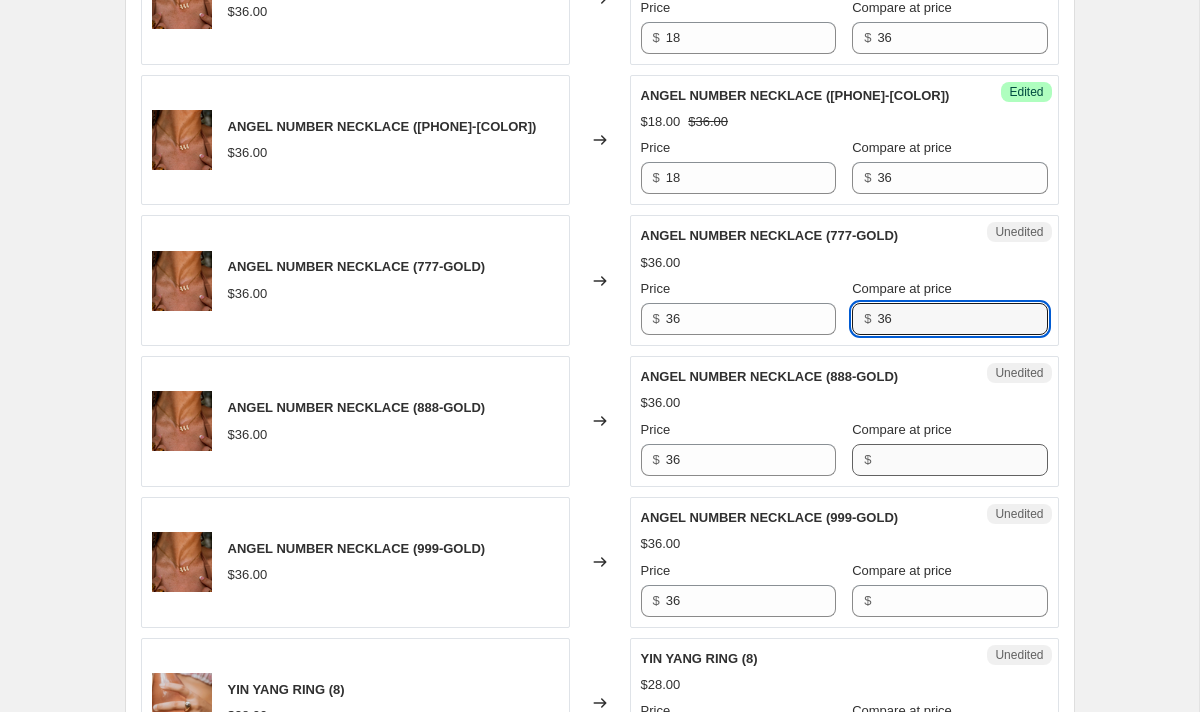 type on "36" 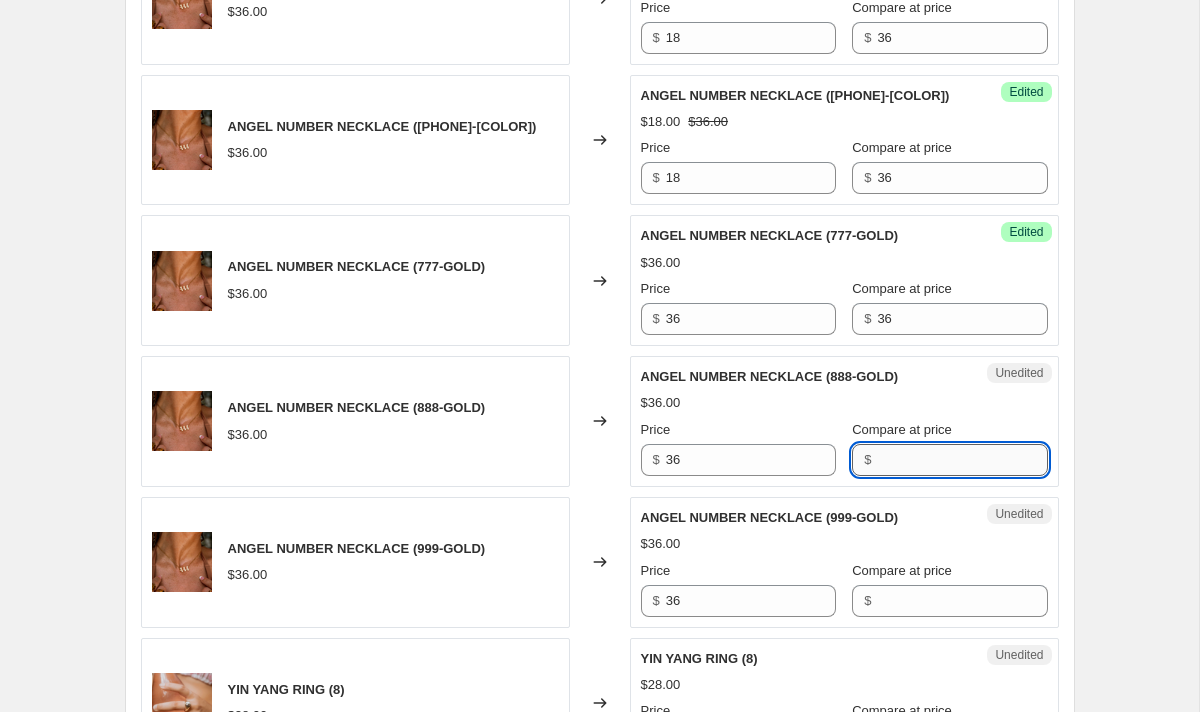 click on "Compare at price" at bounding box center (962, 460) 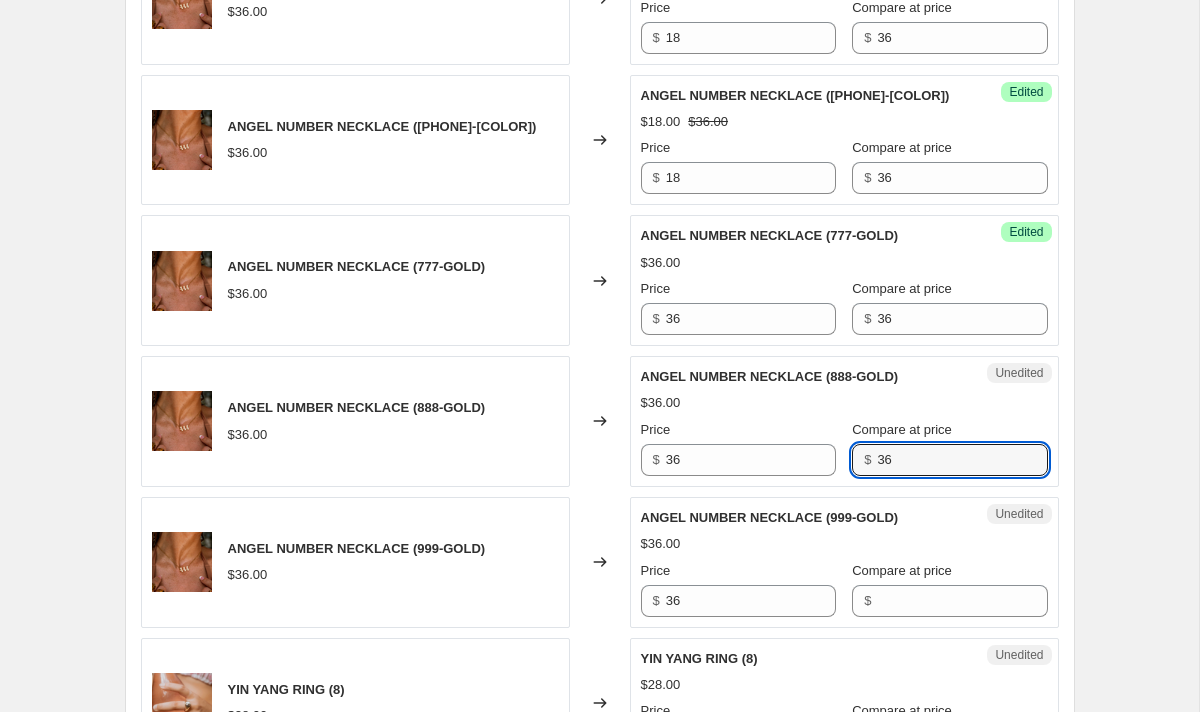 type on "36" 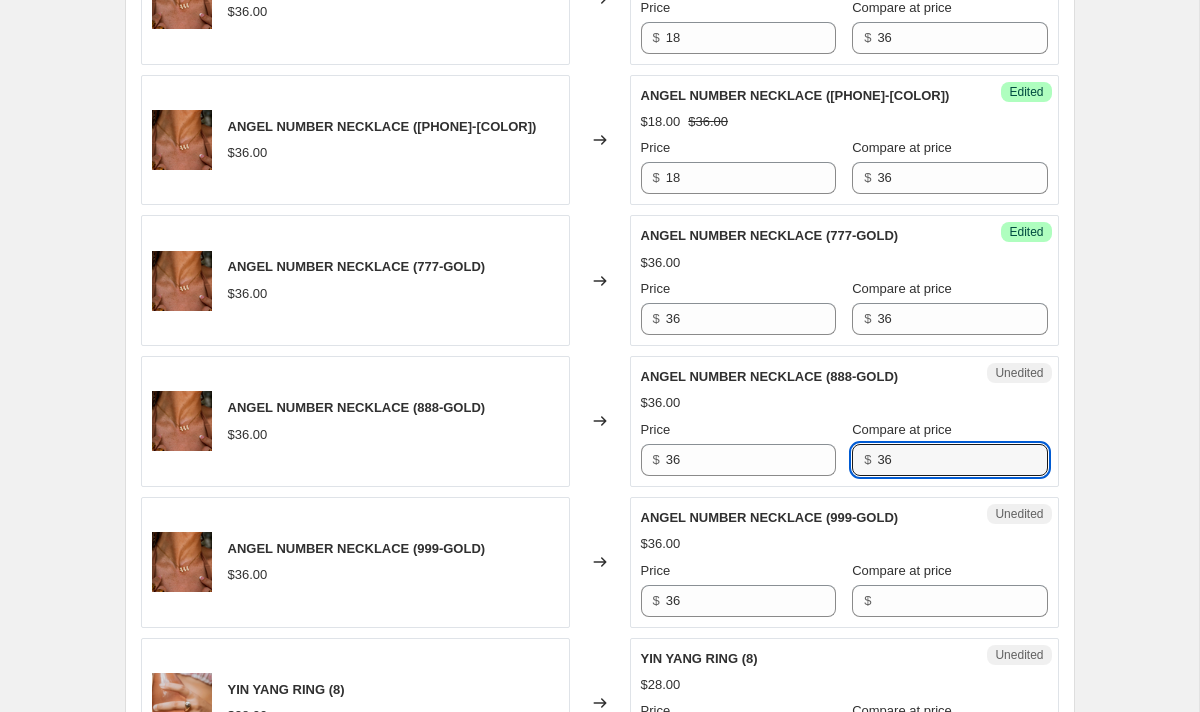 click on "Compare at price $" at bounding box center [949, 589] 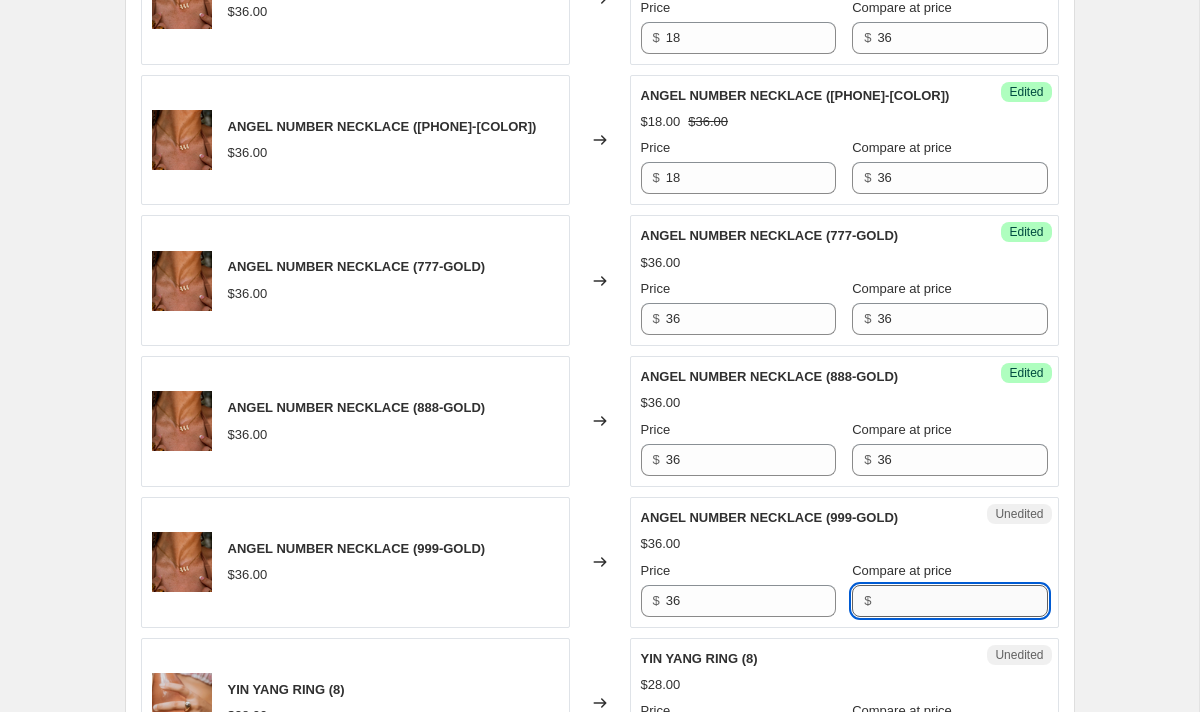 click on "Compare at price" at bounding box center [962, 601] 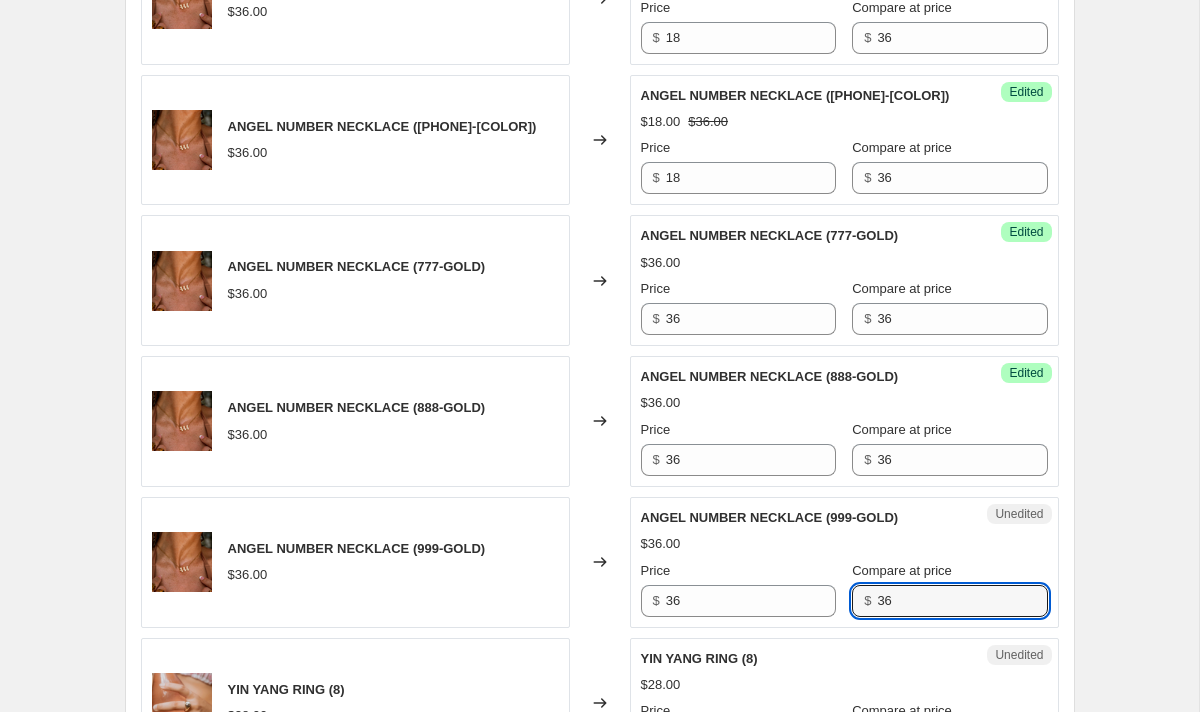 type on "36" 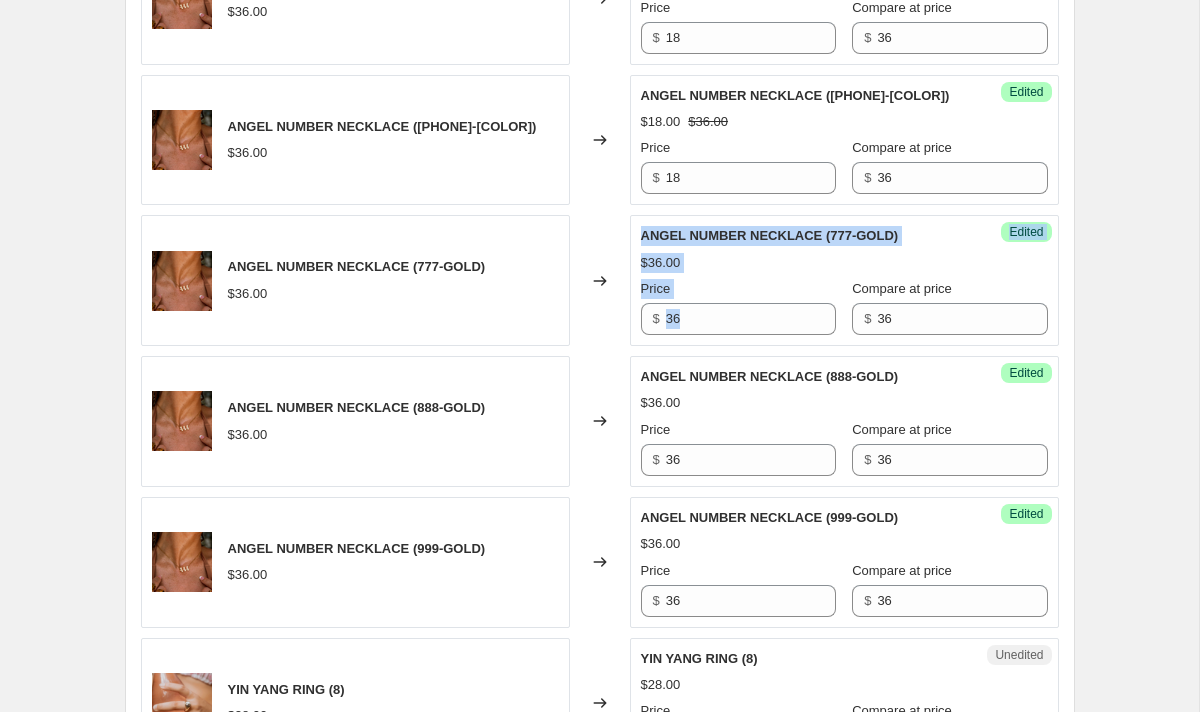 drag, startPoint x: 739, startPoint y: 337, endPoint x: 551, endPoint y: 328, distance: 188.2153 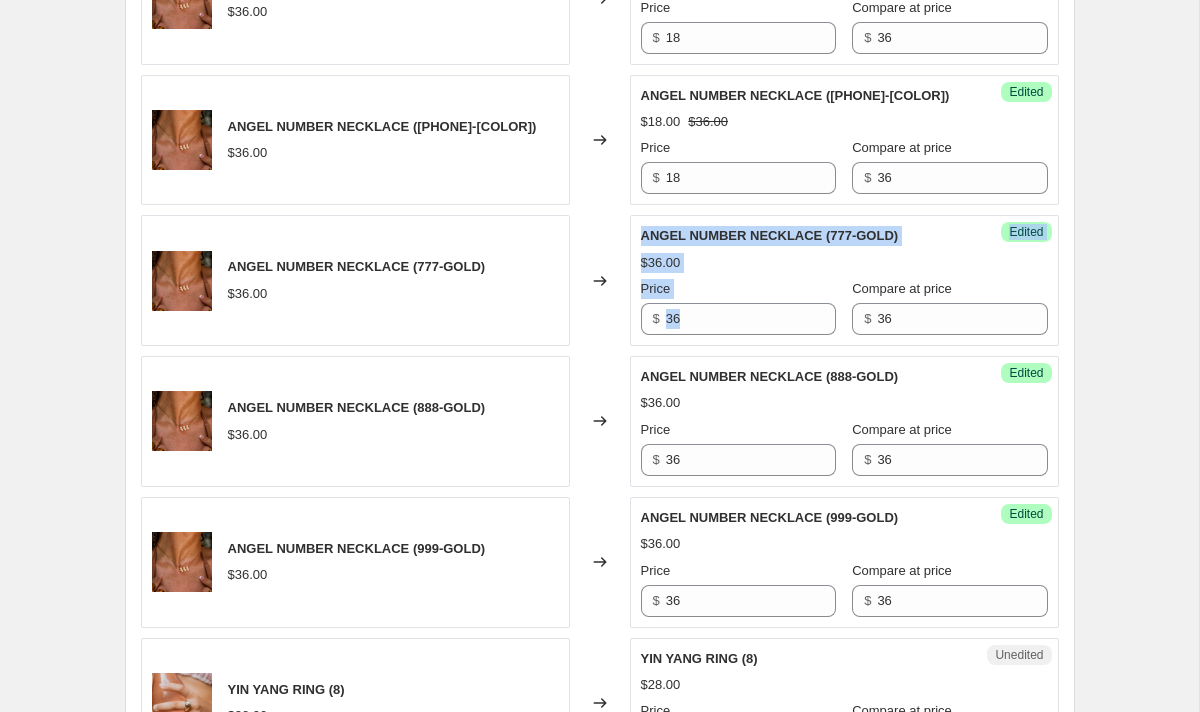 click on "ANGEL NUMBER NECKLACE ([NUMBER]-[COLOR]) $[PRICE] Changed to Success Edited ANGEL NUMBER NECKLACE ([NUMBER]-[COLOR]) $[PRICE] Price $ [PRICE] Compare at price $ [PRICE]" at bounding box center [600, 280] 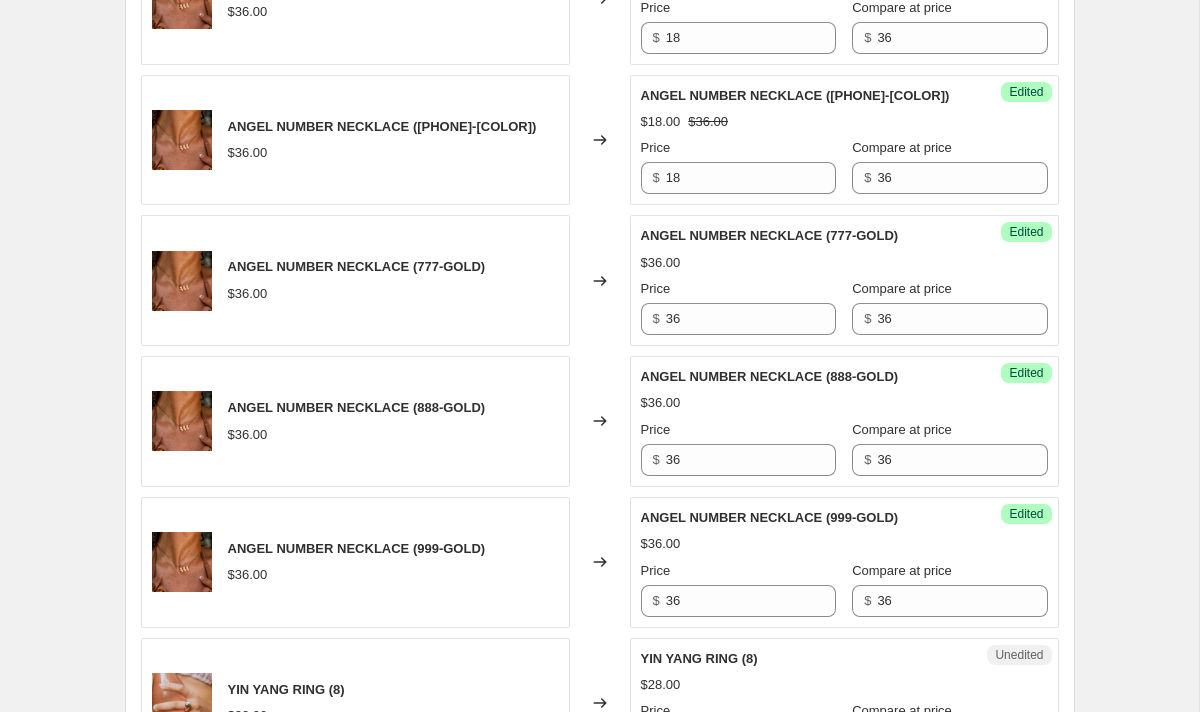 click on "ANGEL NUMBER NECKLACE (777-GOLD) $36.00" at bounding box center (355, 280) 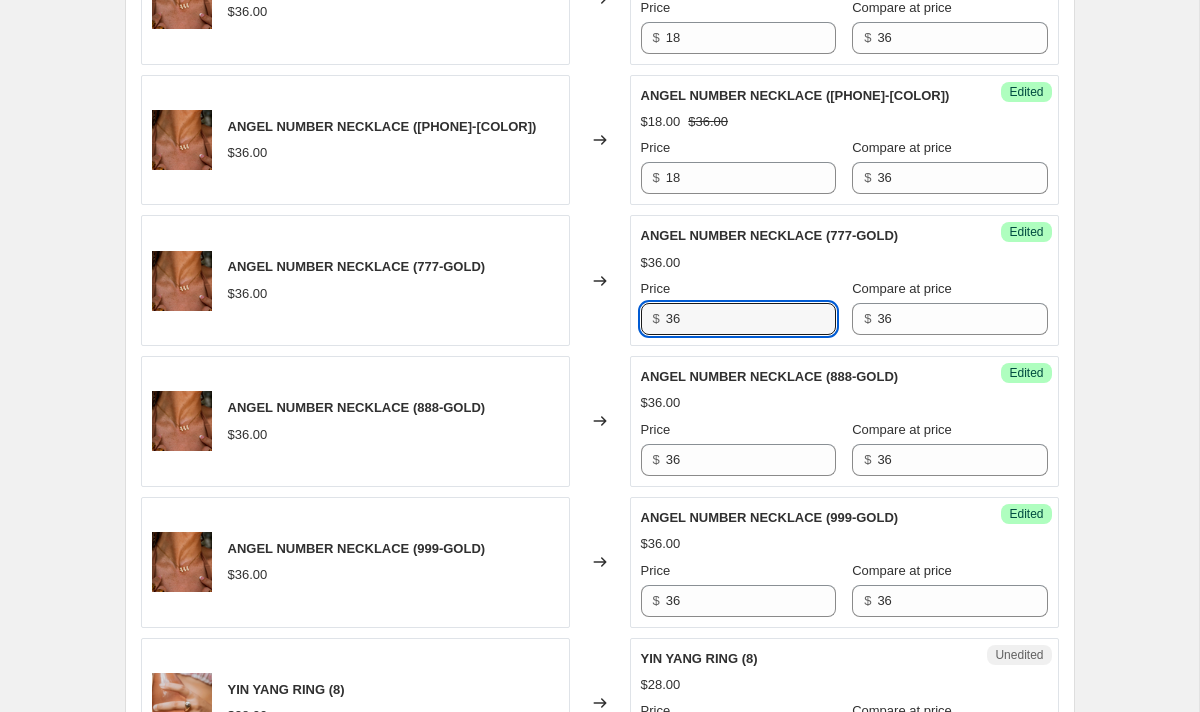 drag, startPoint x: 687, startPoint y: 318, endPoint x: 609, endPoint y: 313, distance: 78.160095 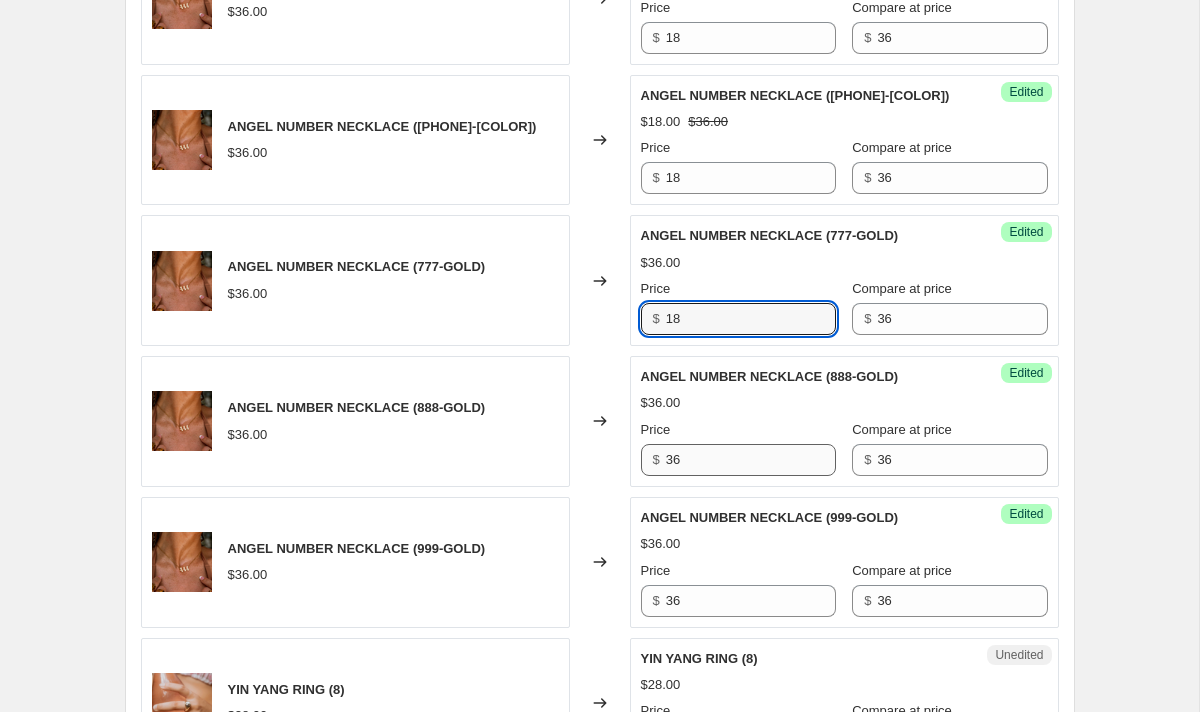 type on "18" 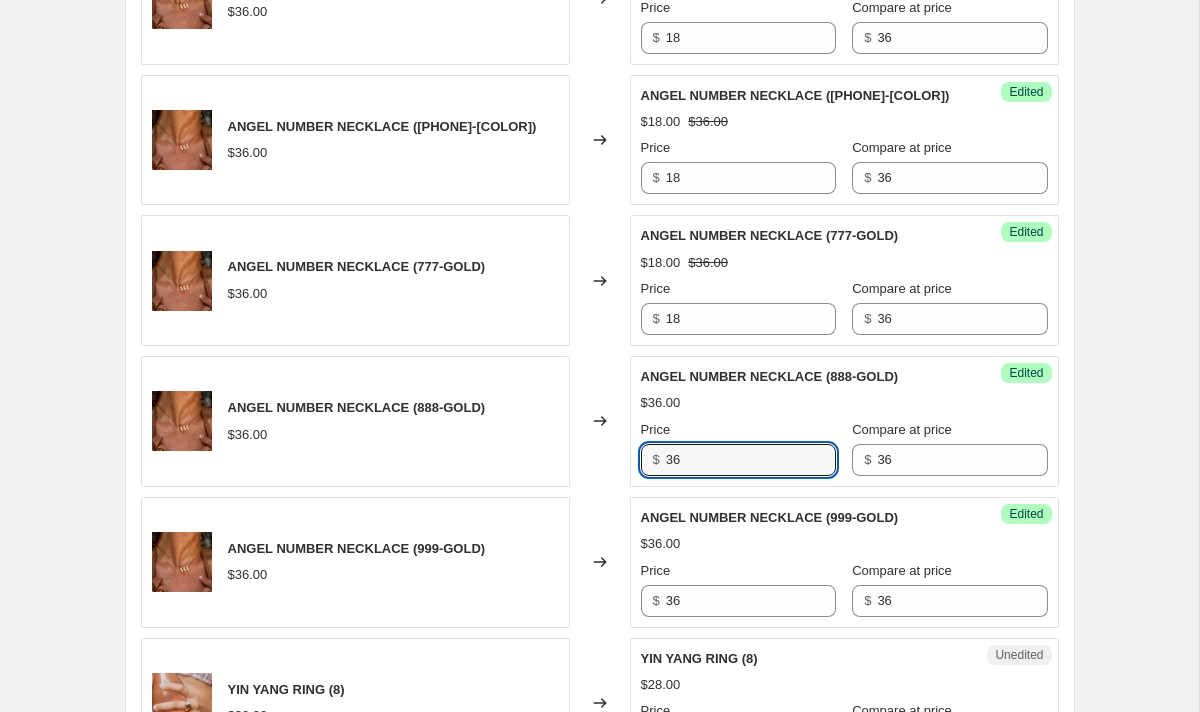 drag, startPoint x: 692, startPoint y: 460, endPoint x: 571, endPoint y: 452, distance: 121.264175 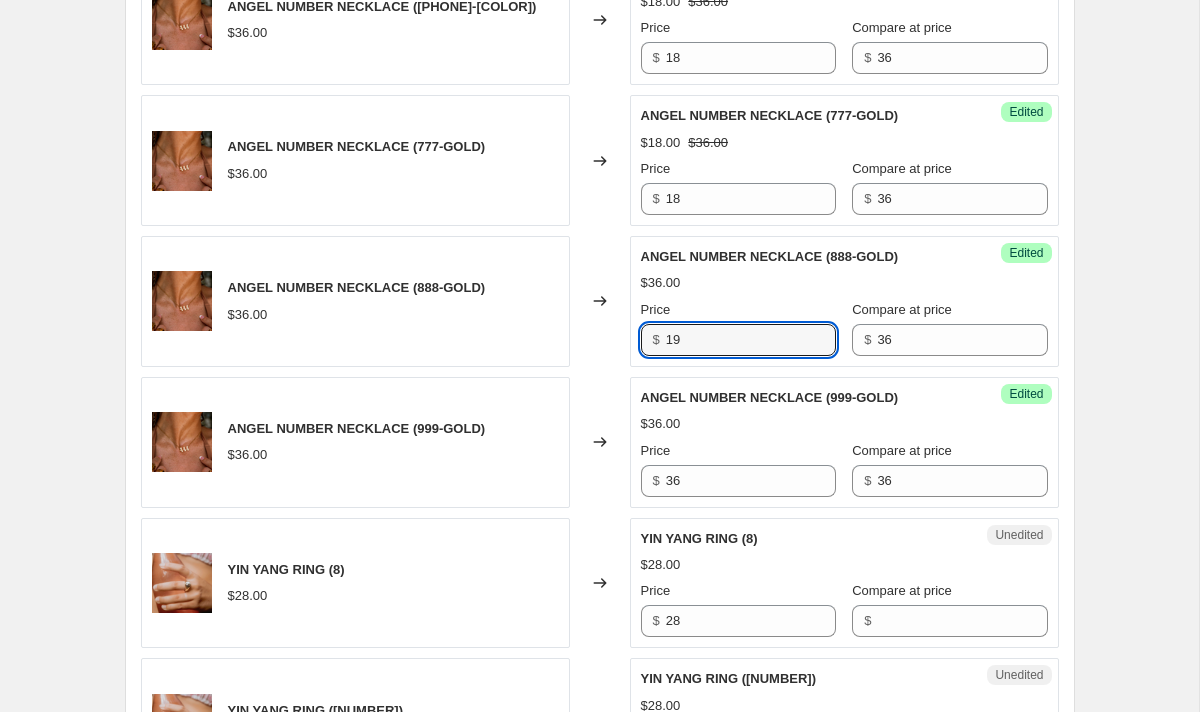 scroll, scrollTop: 1370, scrollLeft: 0, axis: vertical 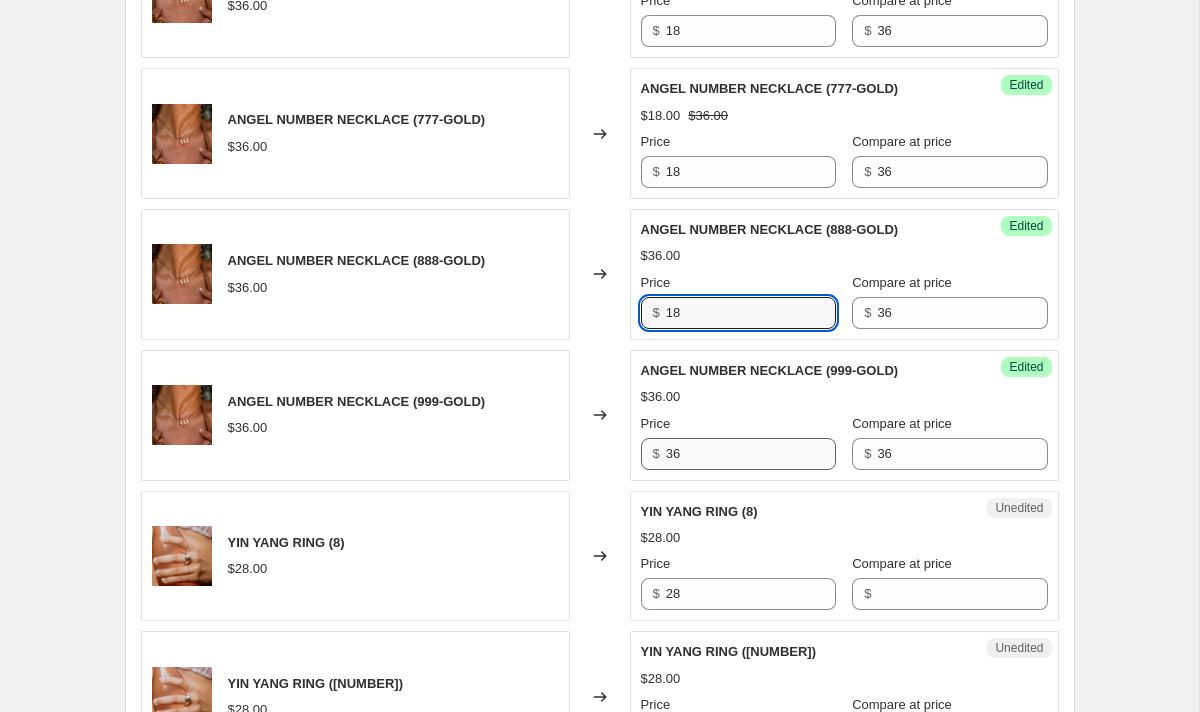 type on "18" 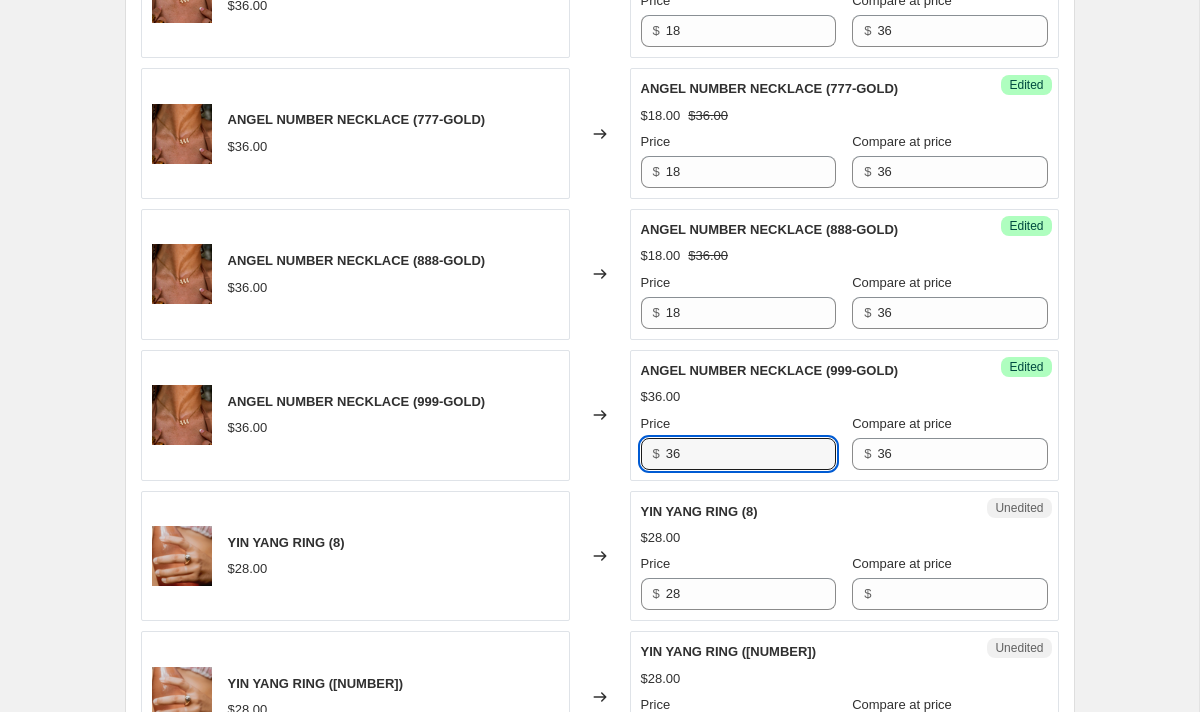 drag, startPoint x: 700, startPoint y: 460, endPoint x: 545, endPoint y: 457, distance: 155.02902 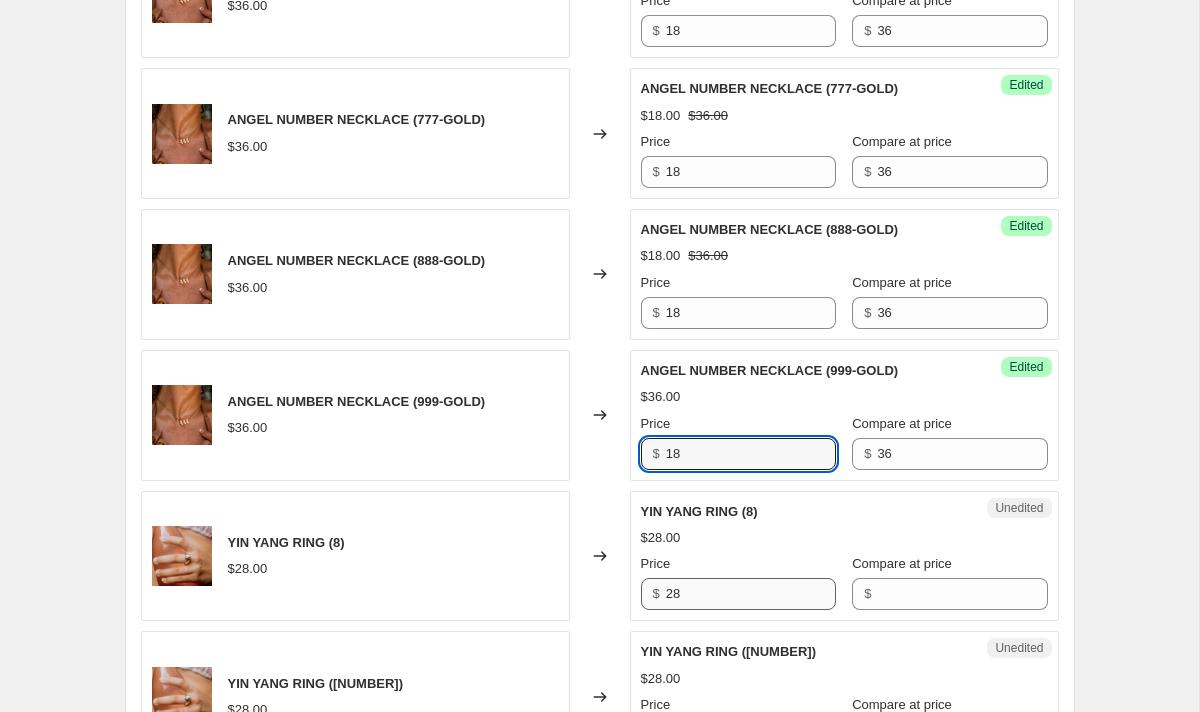 type on "18" 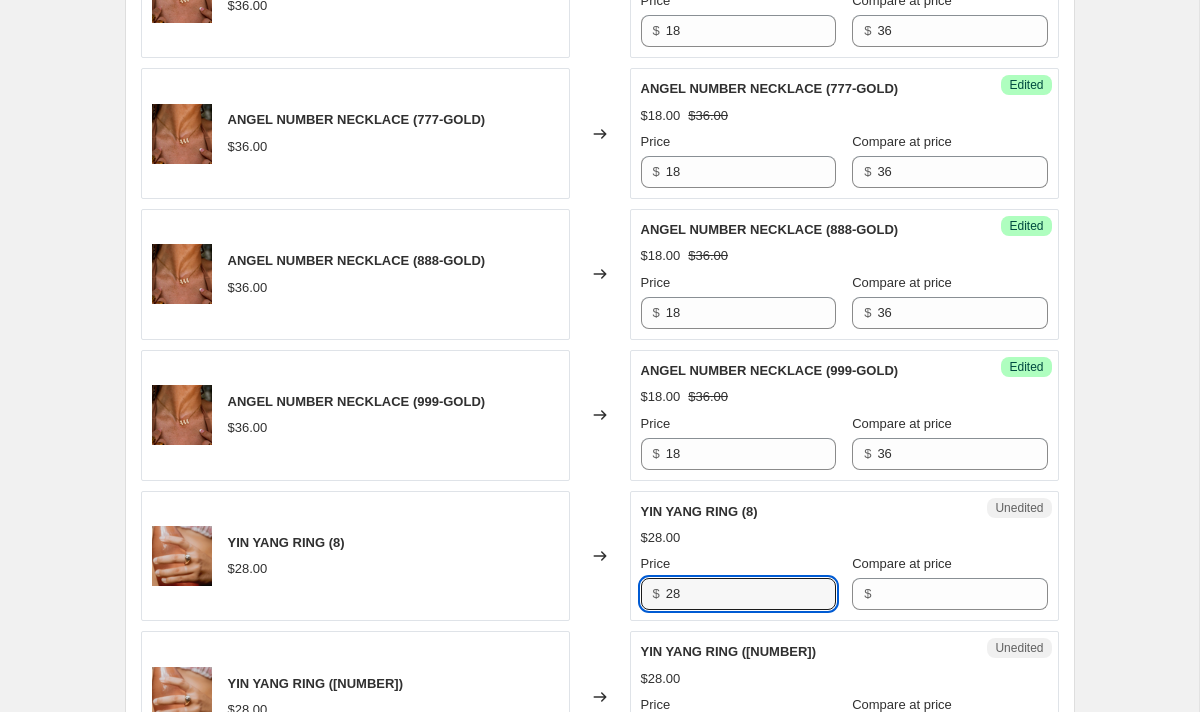 drag, startPoint x: 688, startPoint y: 595, endPoint x: 581, endPoint y: 594, distance: 107.00467 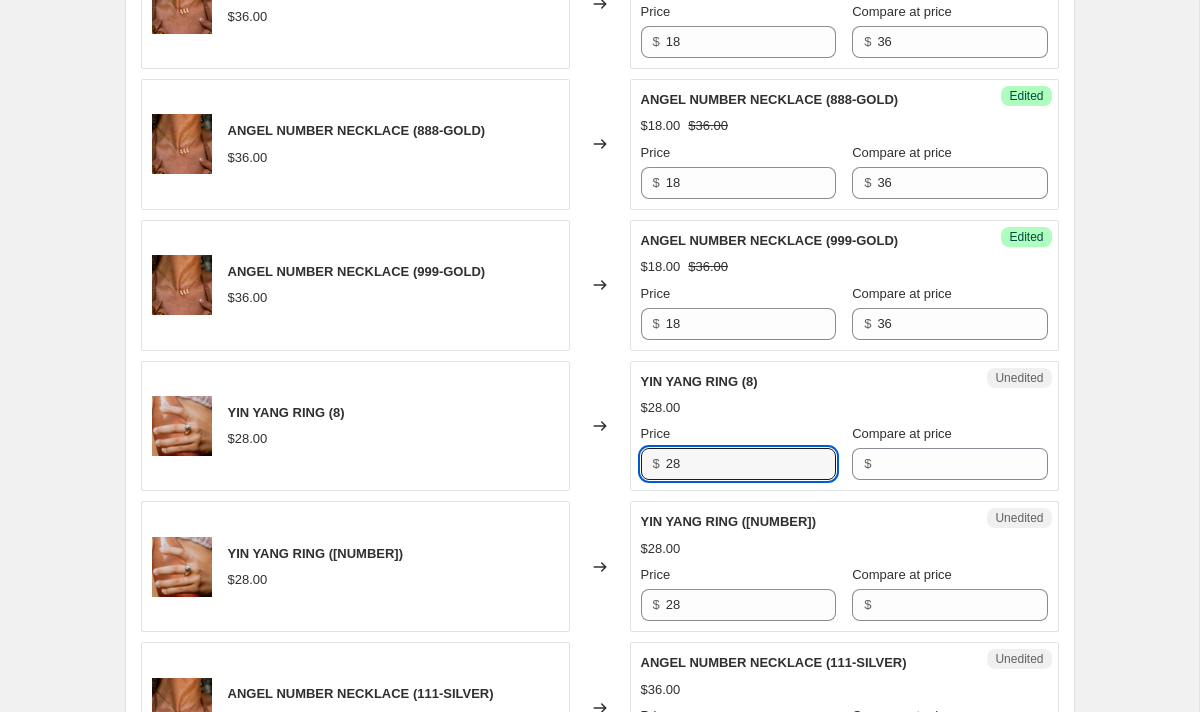 scroll, scrollTop: 1501, scrollLeft: 0, axis: vertical 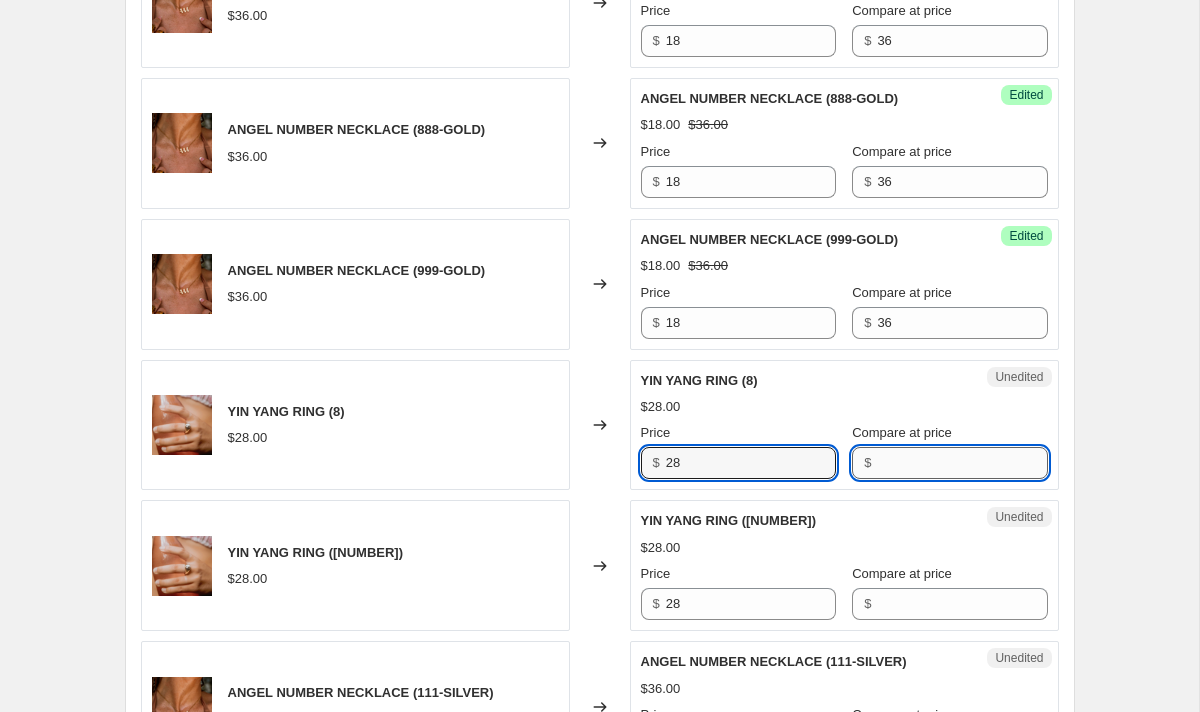 click on "Compare at price" at bounding box center [962, 463] 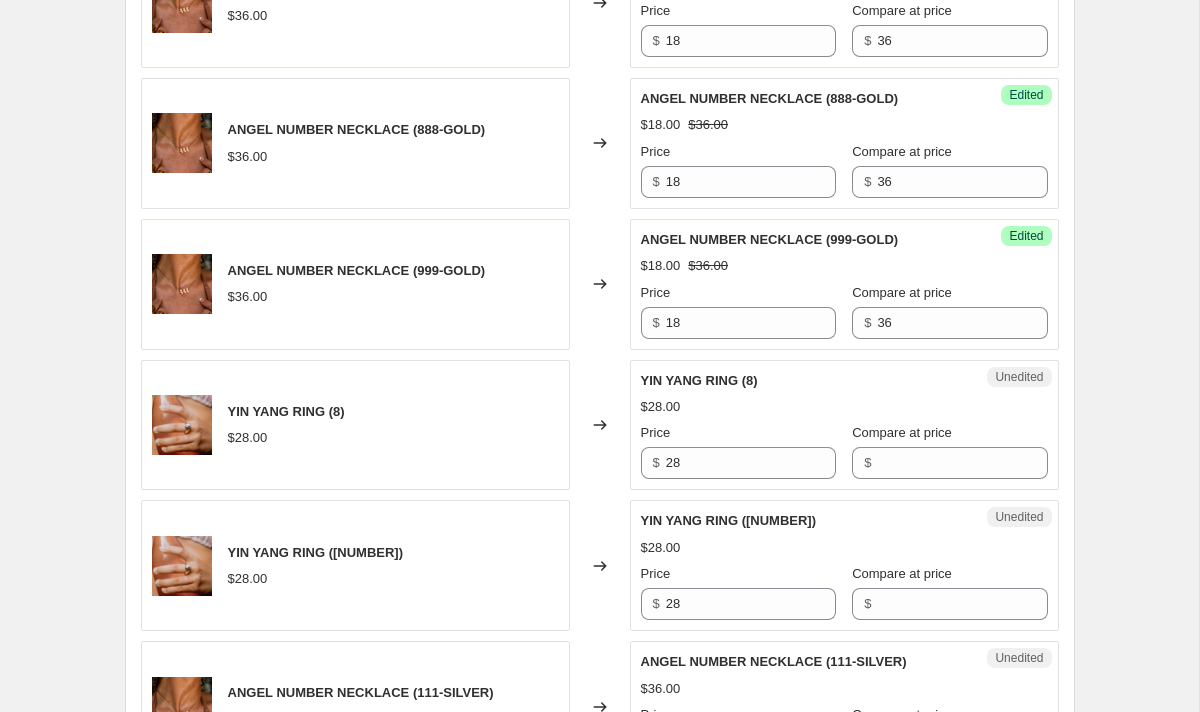 drag, startPoint x: 756, startPoint y: 482, endPoint x: 637, endPoint y: 482, distance: 119 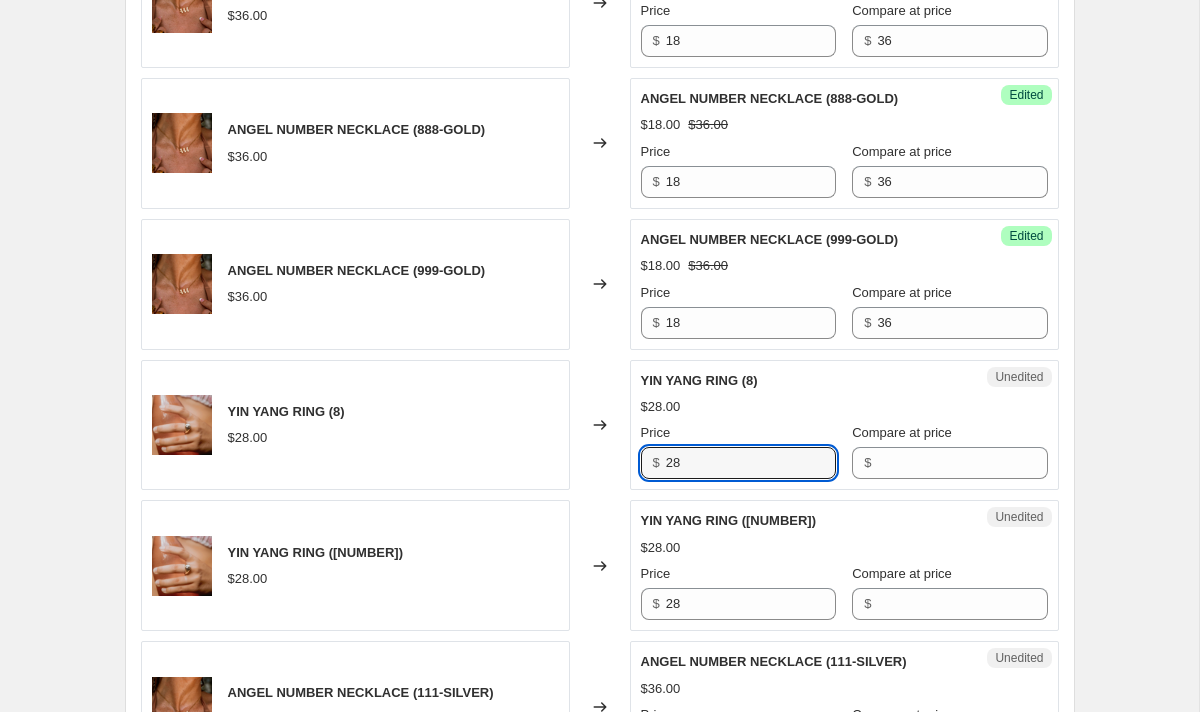 drag, startPoint x: 710, startPoint y: 465, endPoint x: 624, endPoint y: 465, distance: 86 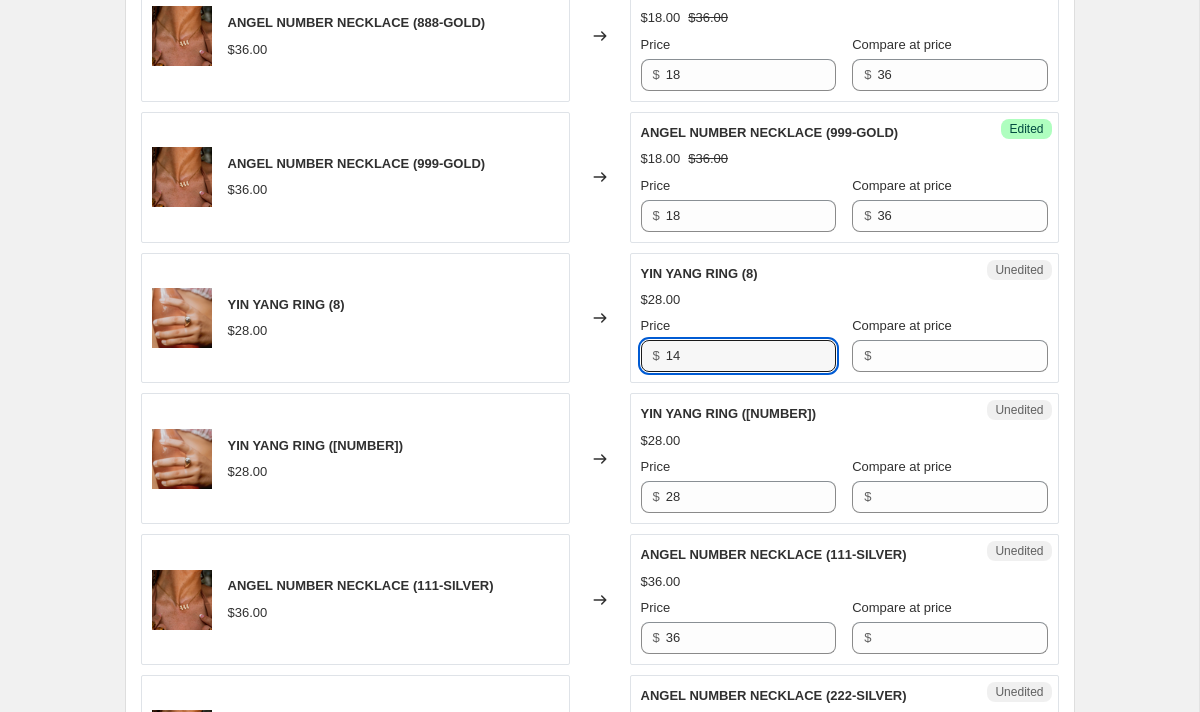 scroll, scrollTop: 1624, scrollLeft: 0, axis: vertical 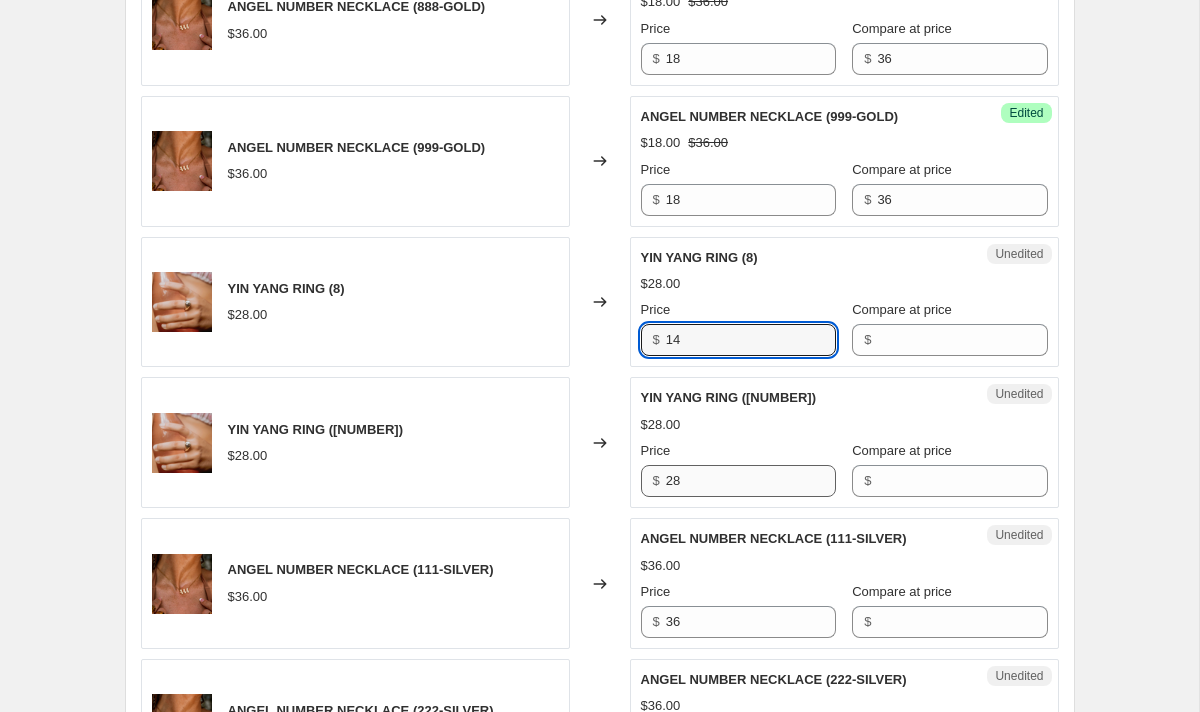 type on "14" 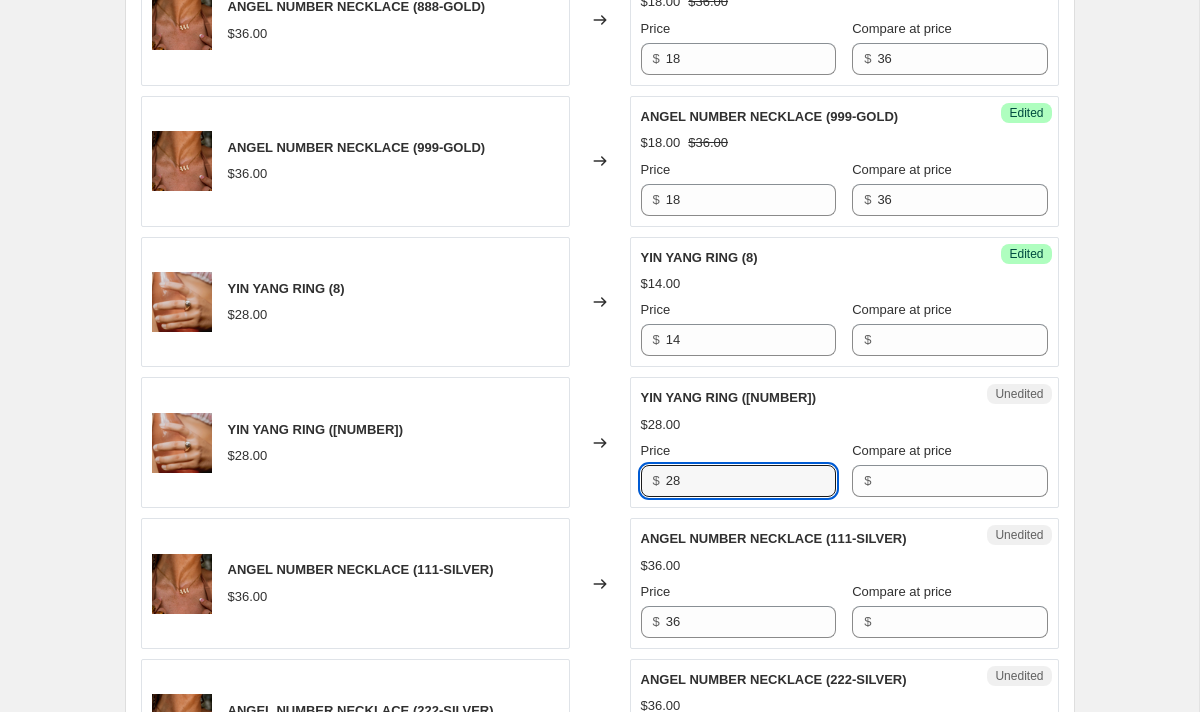 drag, startPoint x: 760, startPoint y: 481, endPoint x: 661, endPoint y: 480, distance: 99.00505 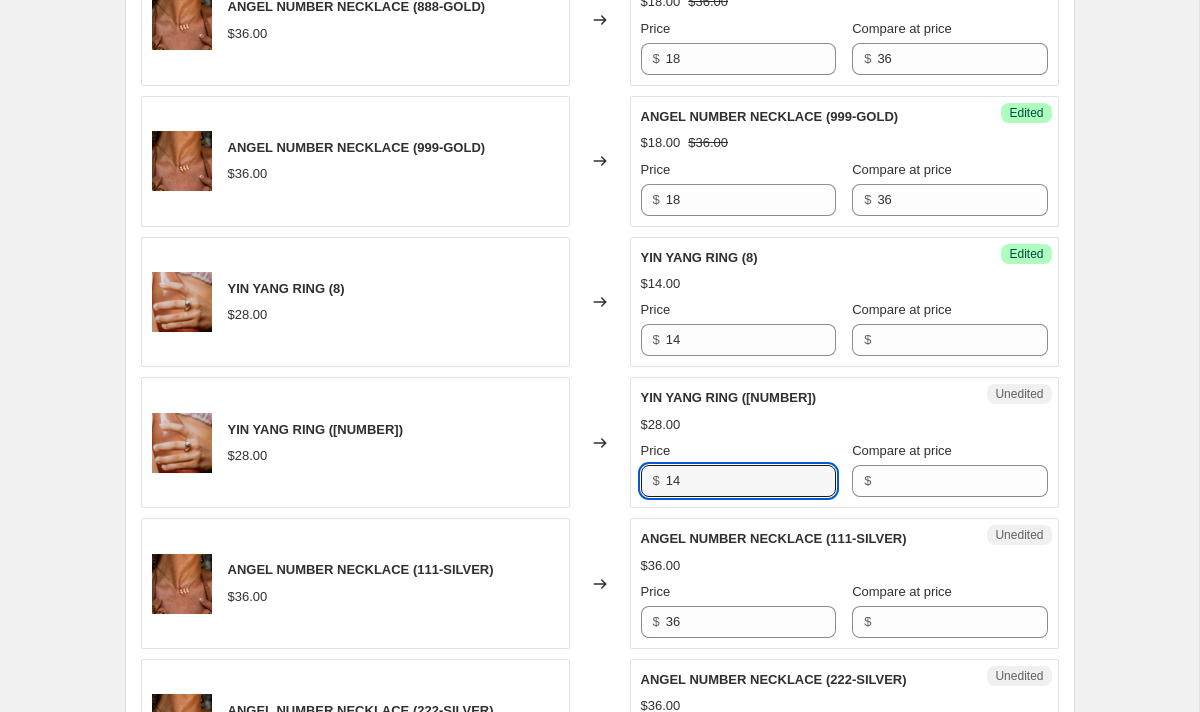 type on "14" 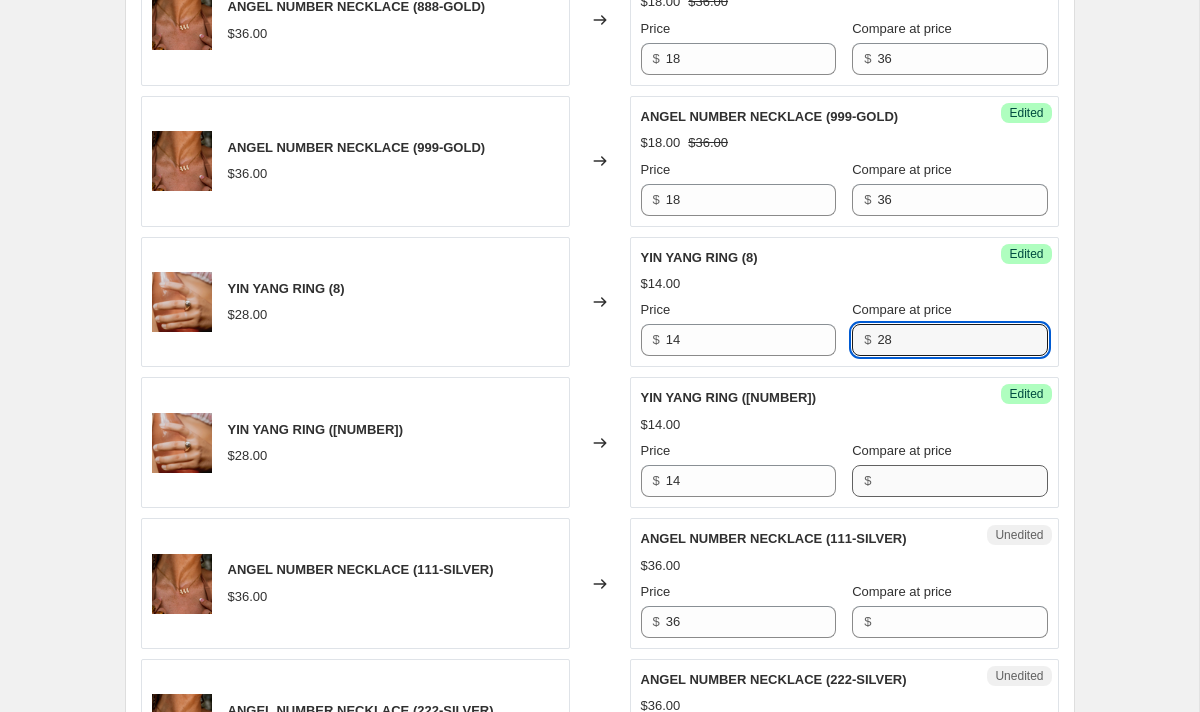type on "28" 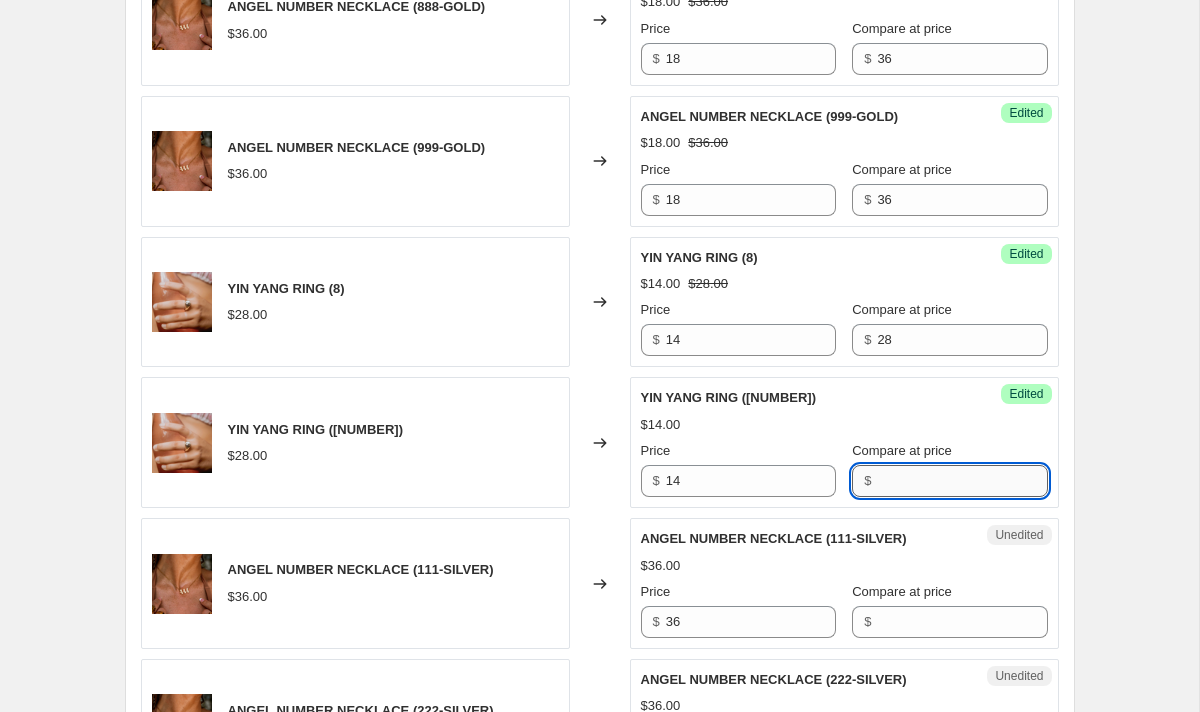 click on "Compare at price" at bounding box center (962, 481) 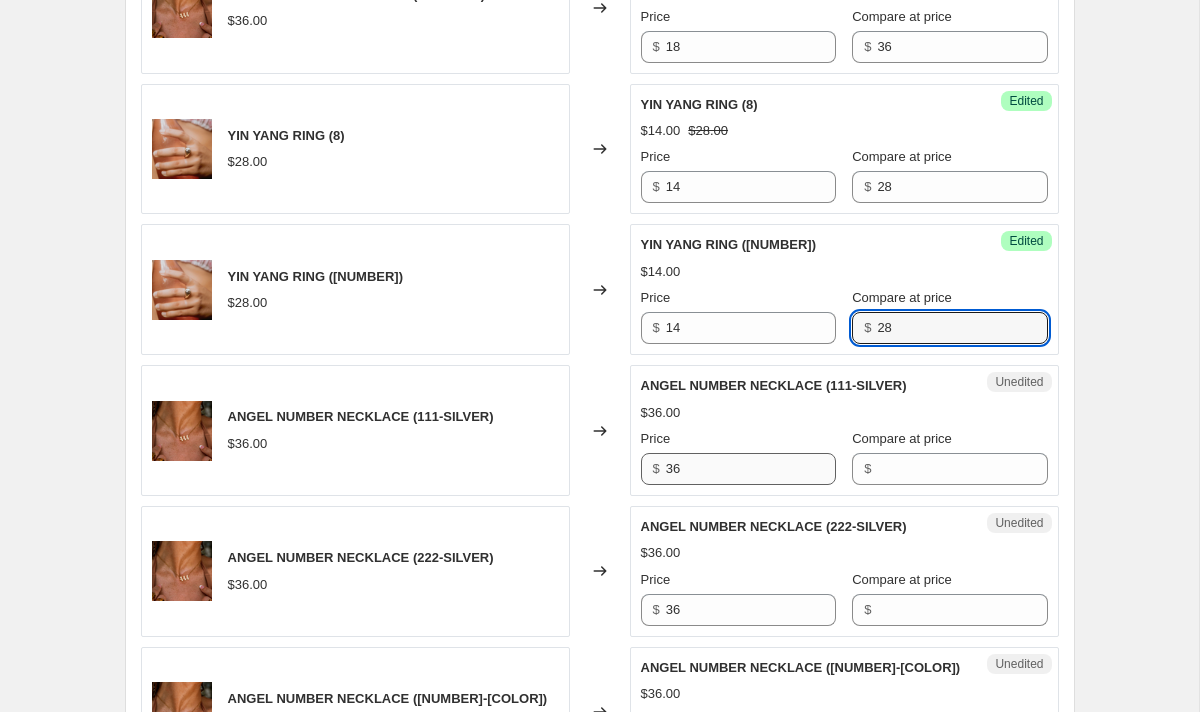 scroll, scrollTop: 1780, scrollLeft: 0, axis: vertical 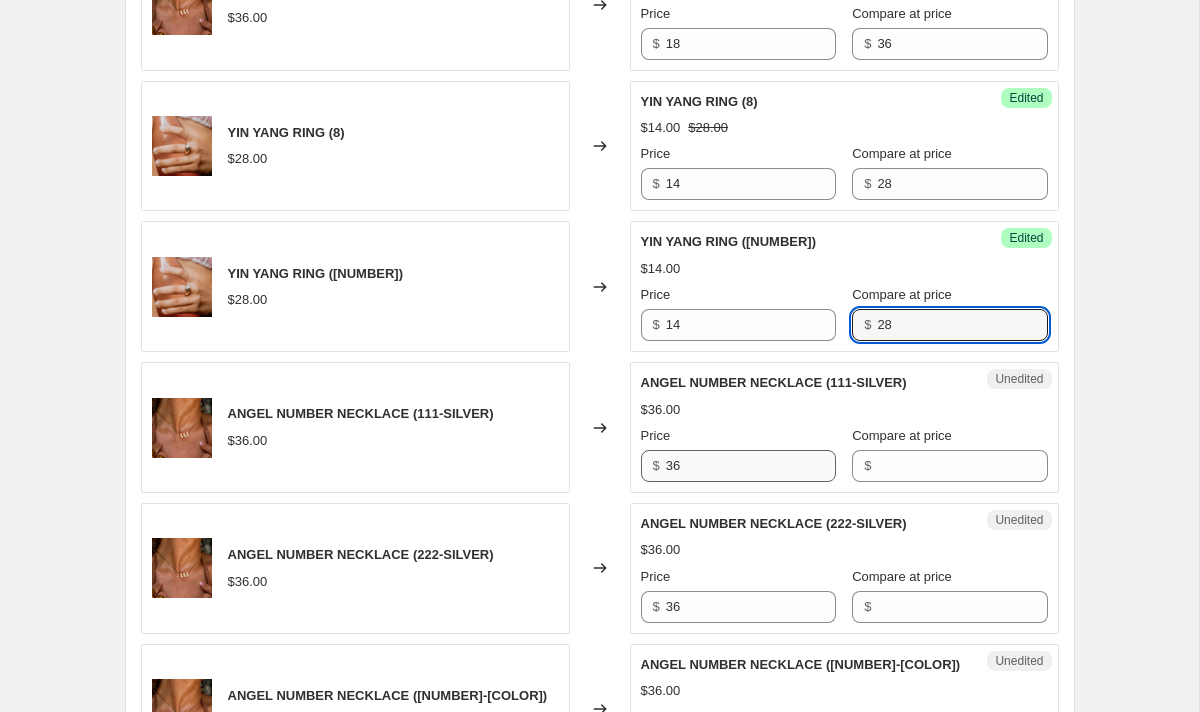 type on "28" 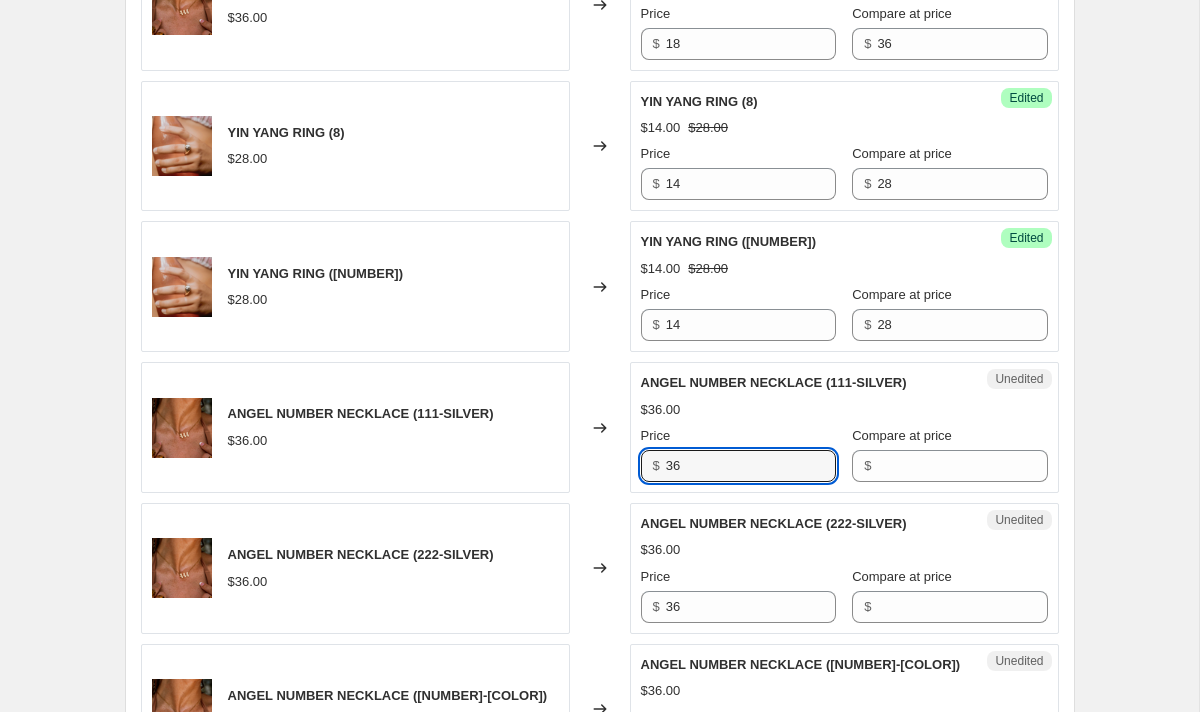 drag, startPoint x: 782, startPoint y: 469, endPoint x: 588, endPoint y: 469, distance: 194 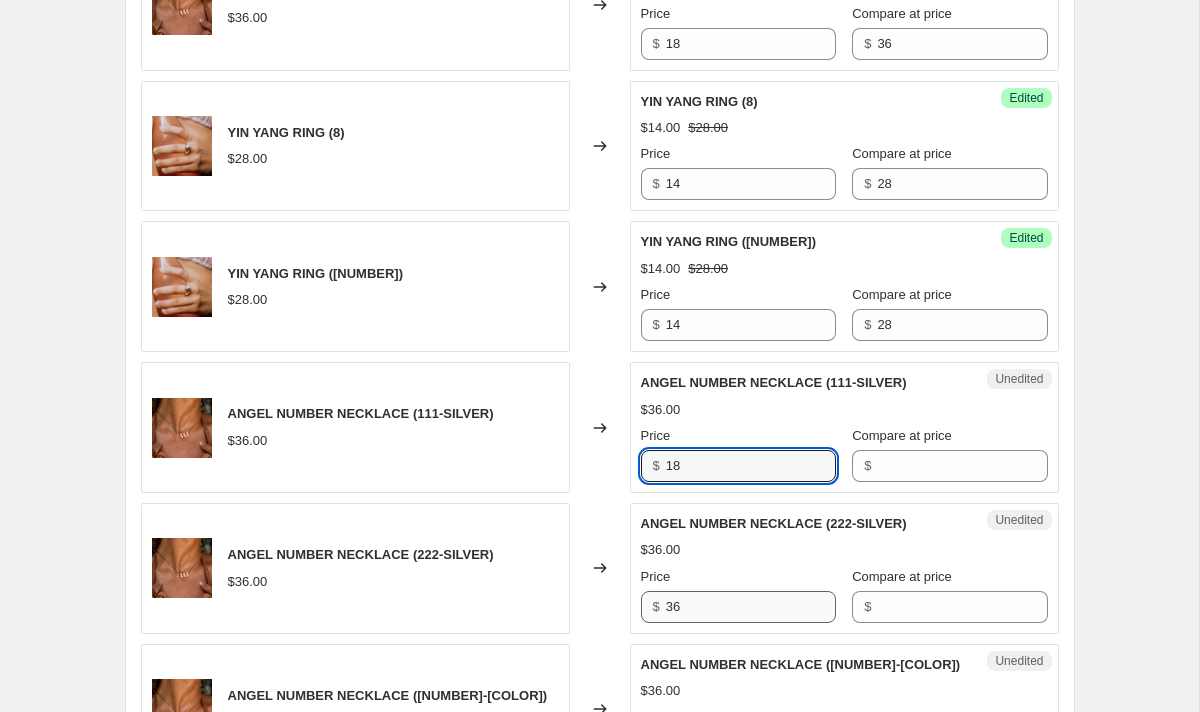 type on "18" 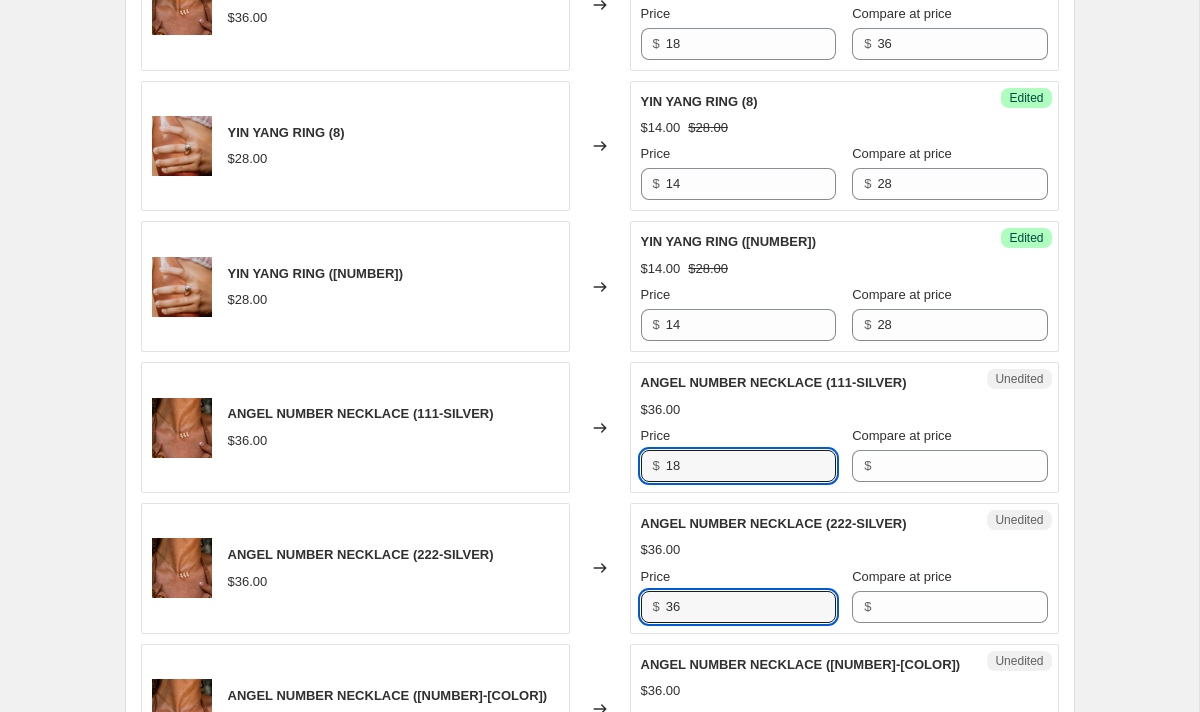 drag, startPoint x: 704, startPoint y: 610, endPoint x: 532, endPoint y: 602, distance: 172.18594 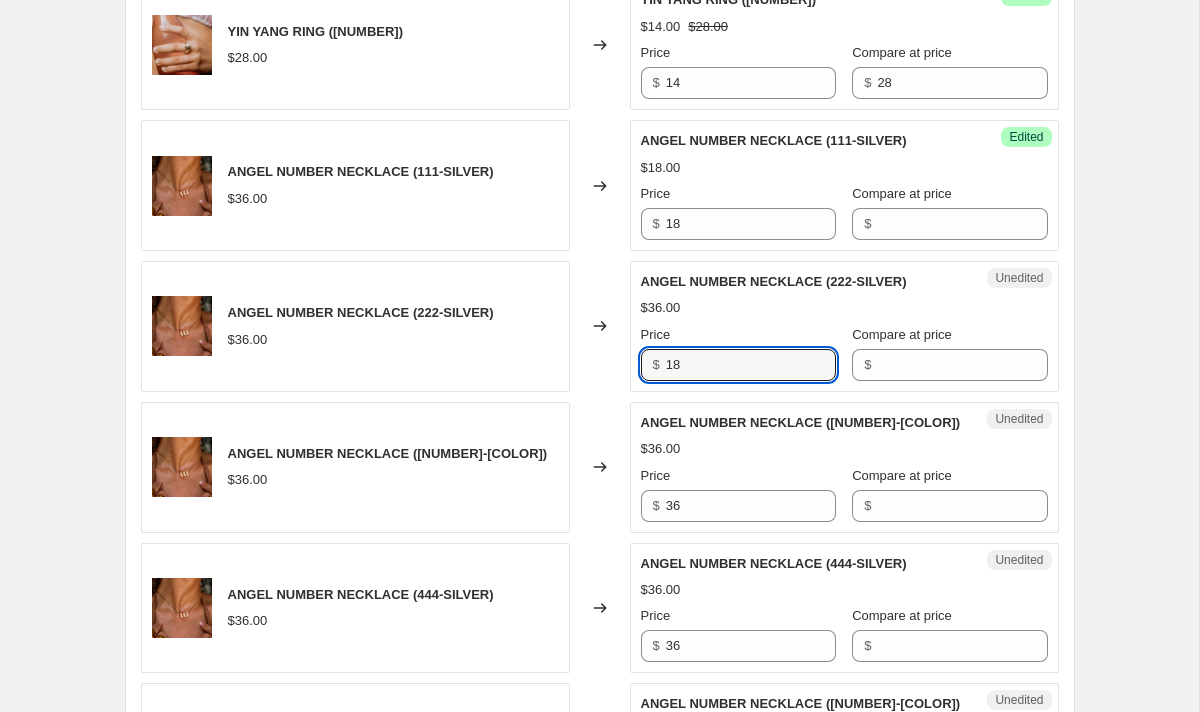 scroll, scrollTop: 2056, scrollLeft: 0, axis: vertical 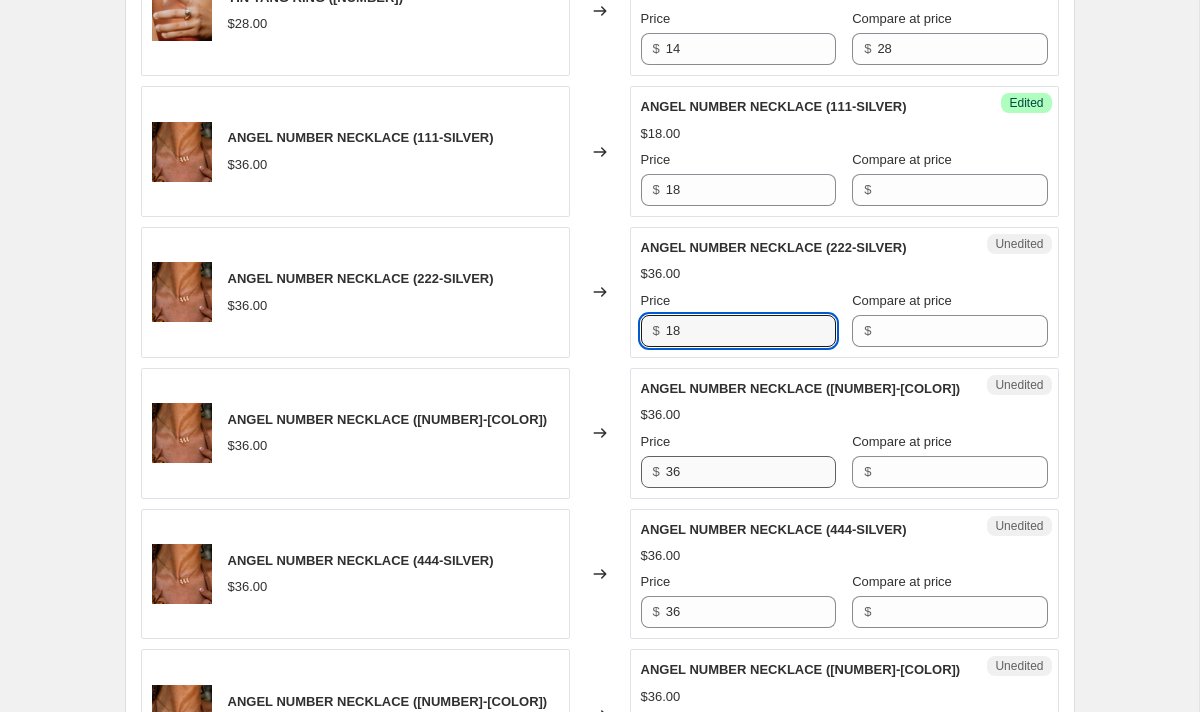 type on "18" 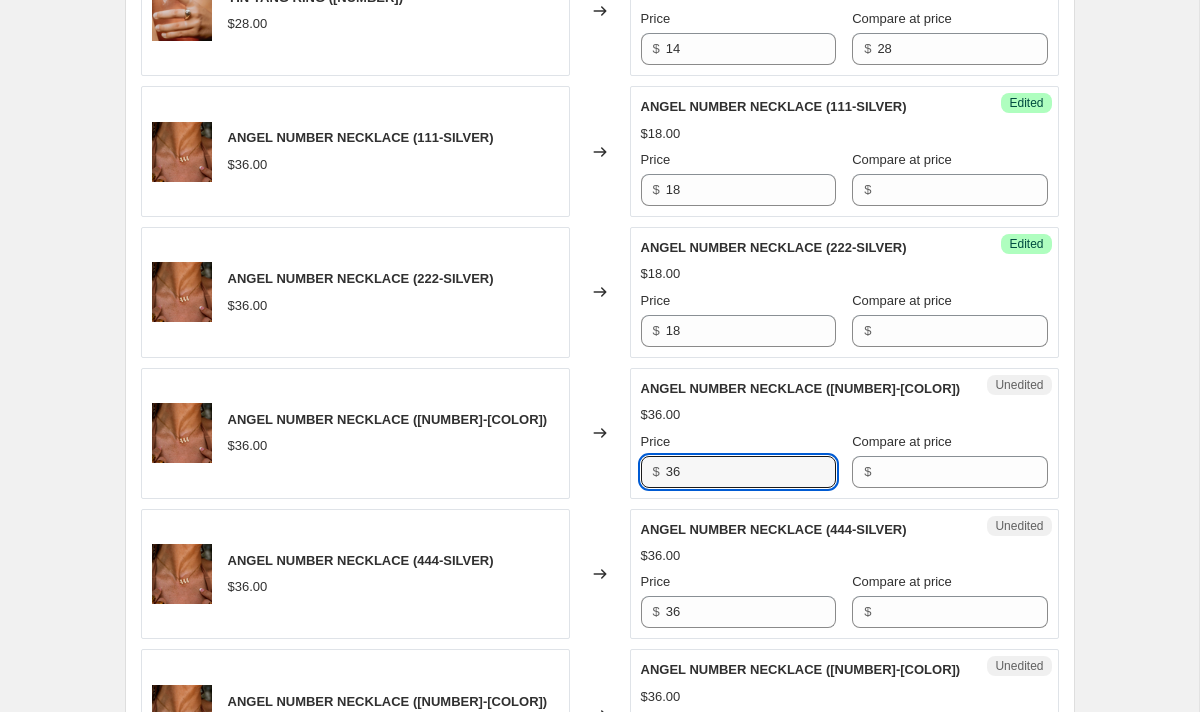 drag, startPoint x: 723, startPoint y: 478, endPoint x: 578, endPoint y: 472, distance: 145.12408 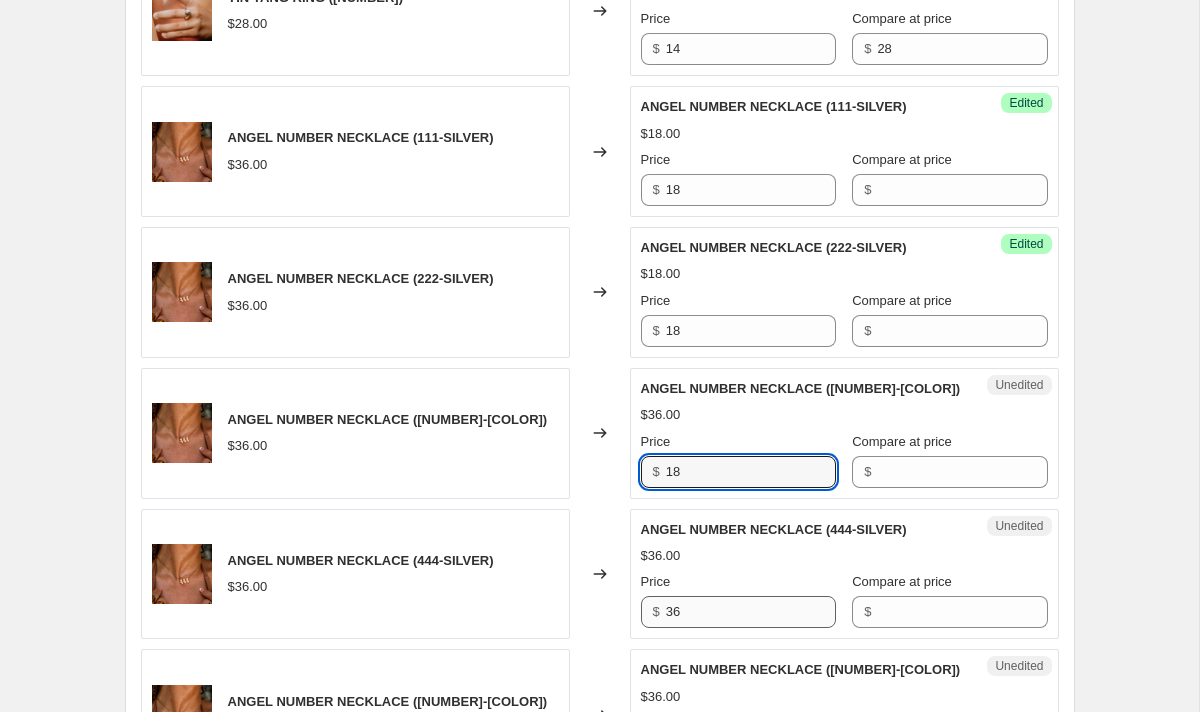 type on "18" 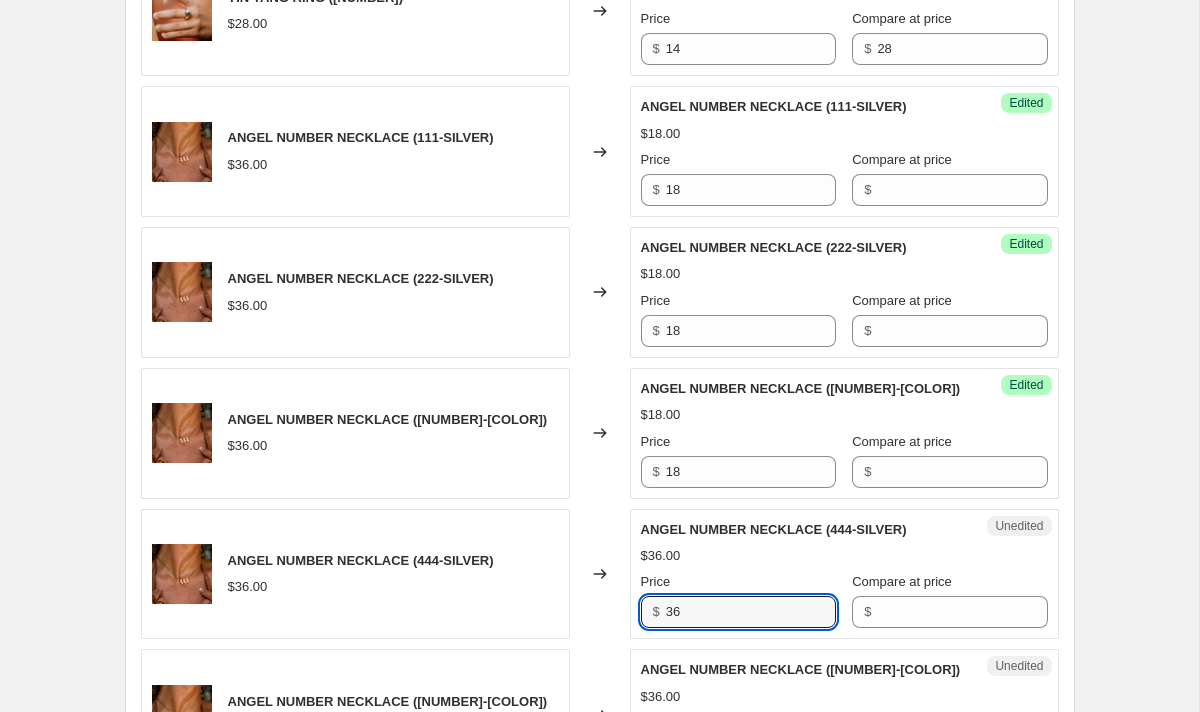 drag, startPoint x: 679, startPoint y: 613, endPoint x: 468, endPoint y: 611, distance: 211.00948 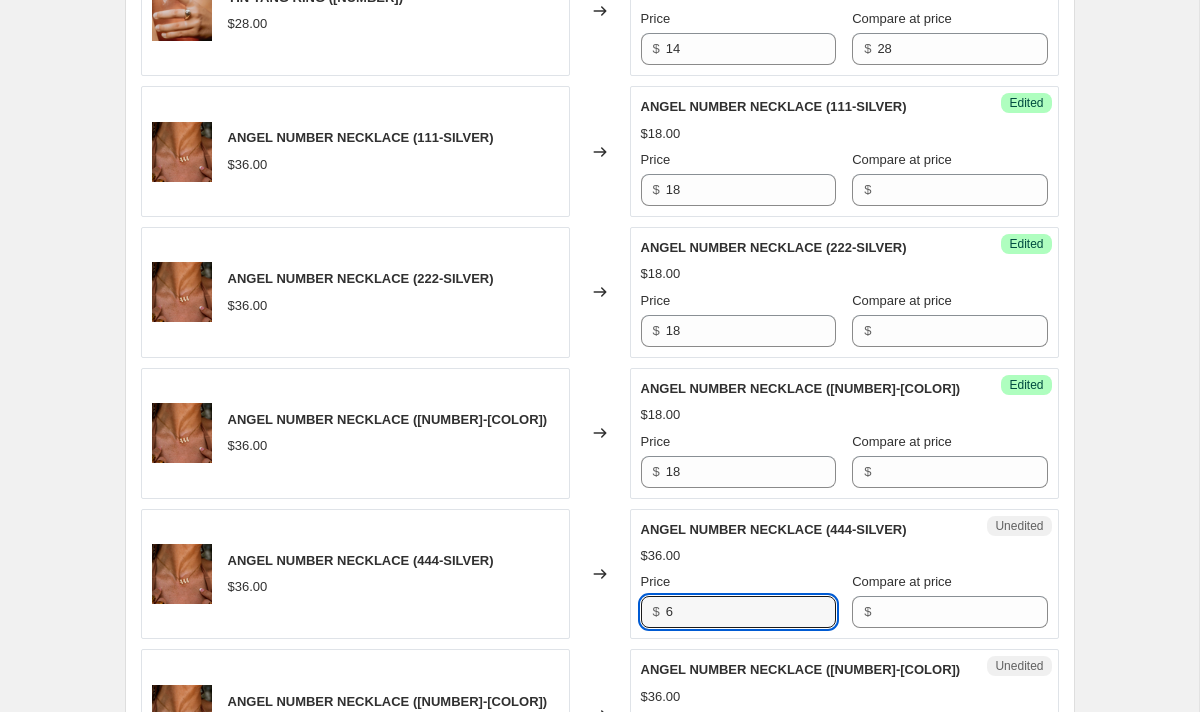 type on "6" 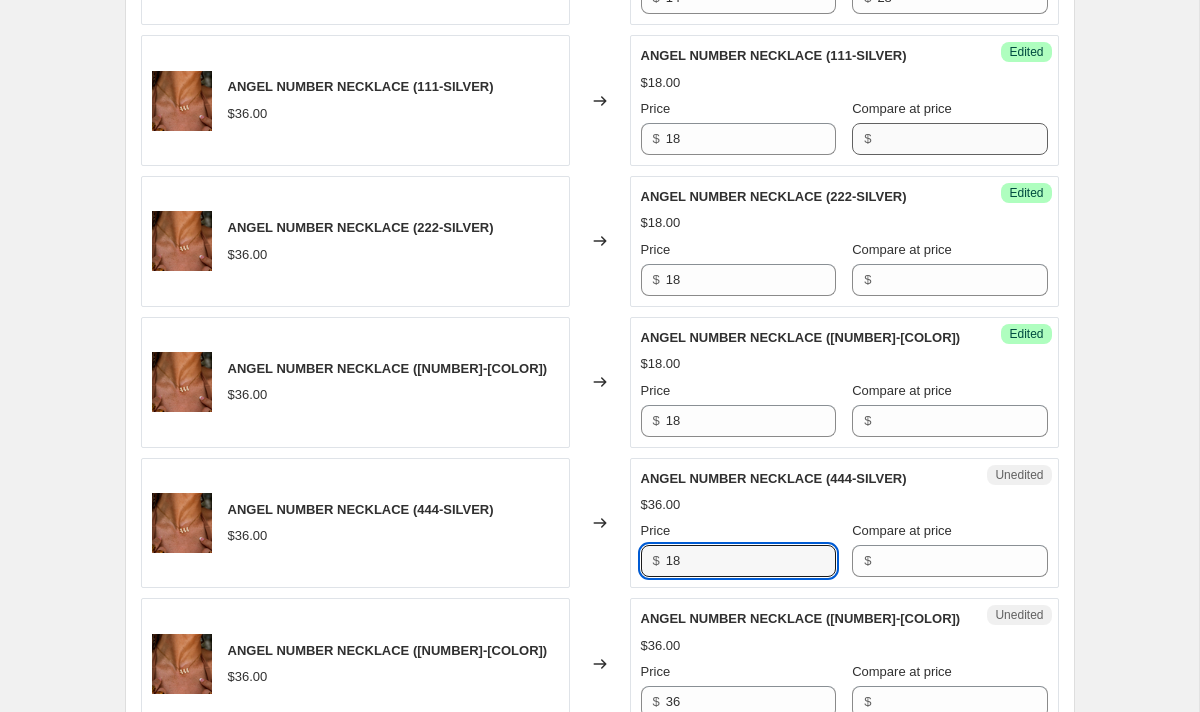 scroll, scrollTop: 2098, scrollLeft: 0, axis: vertical 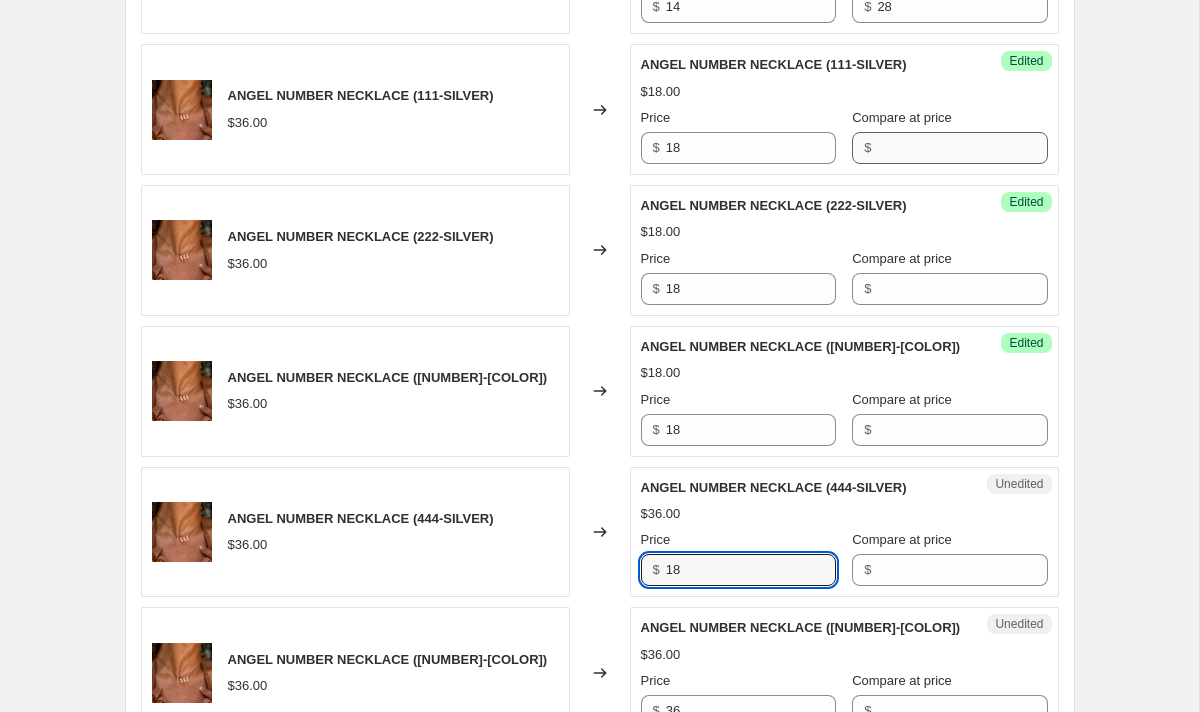 type on "18" 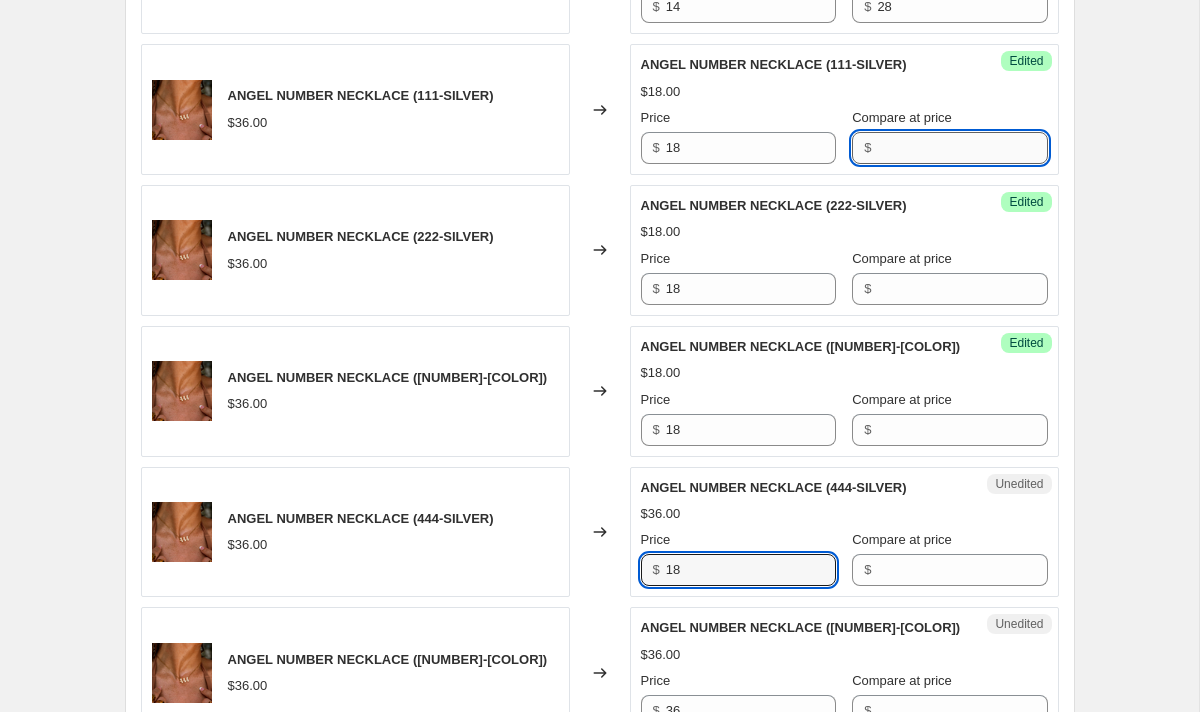 click on "Compare at price" at bounding box center (962, 148) 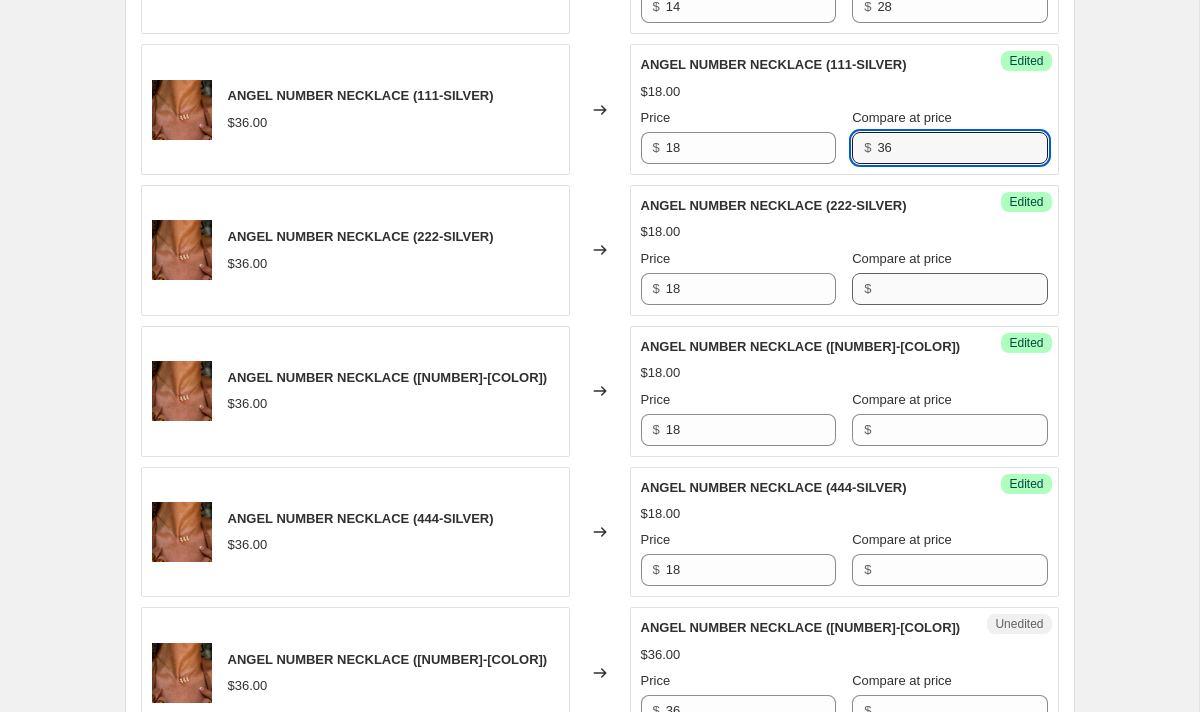 type on "36" 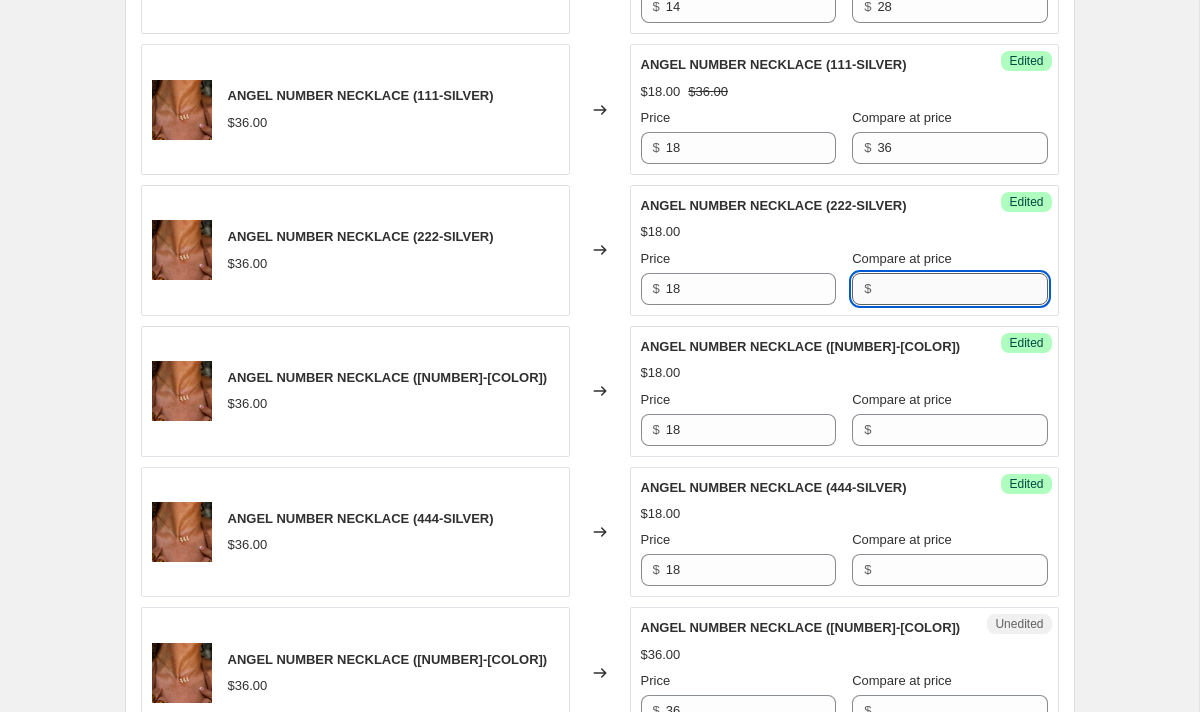 click on "Compare at price" at bounding box center [962, 289] 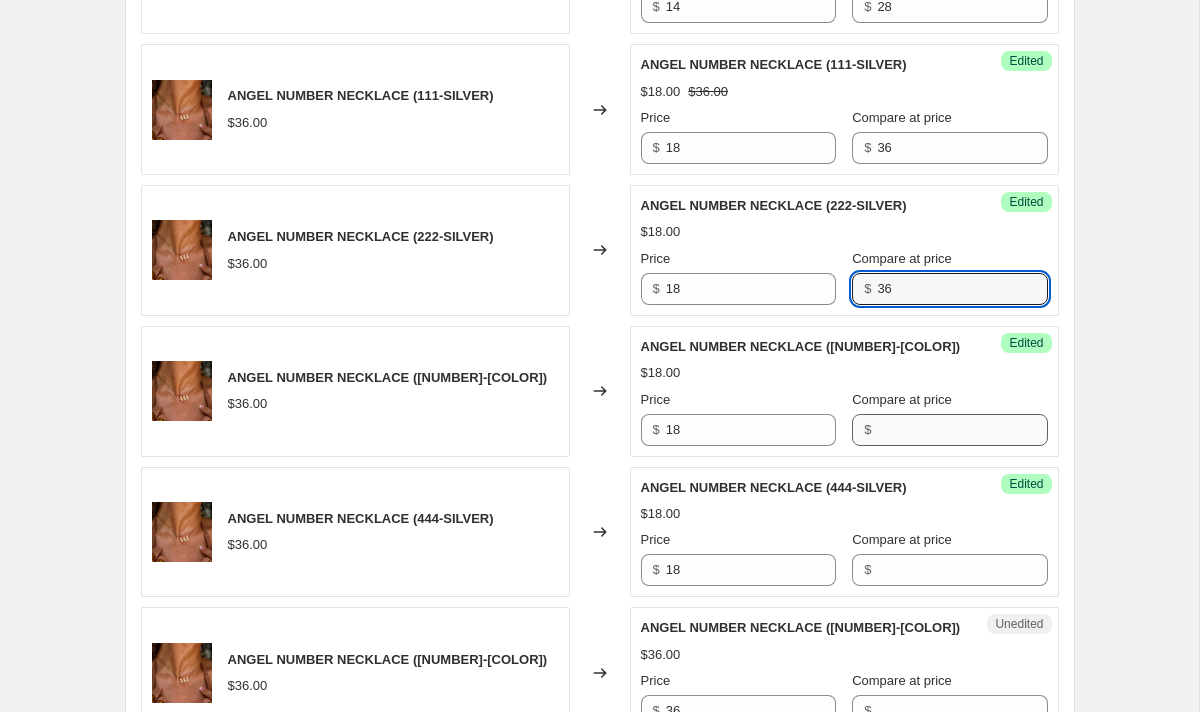 type on "36" 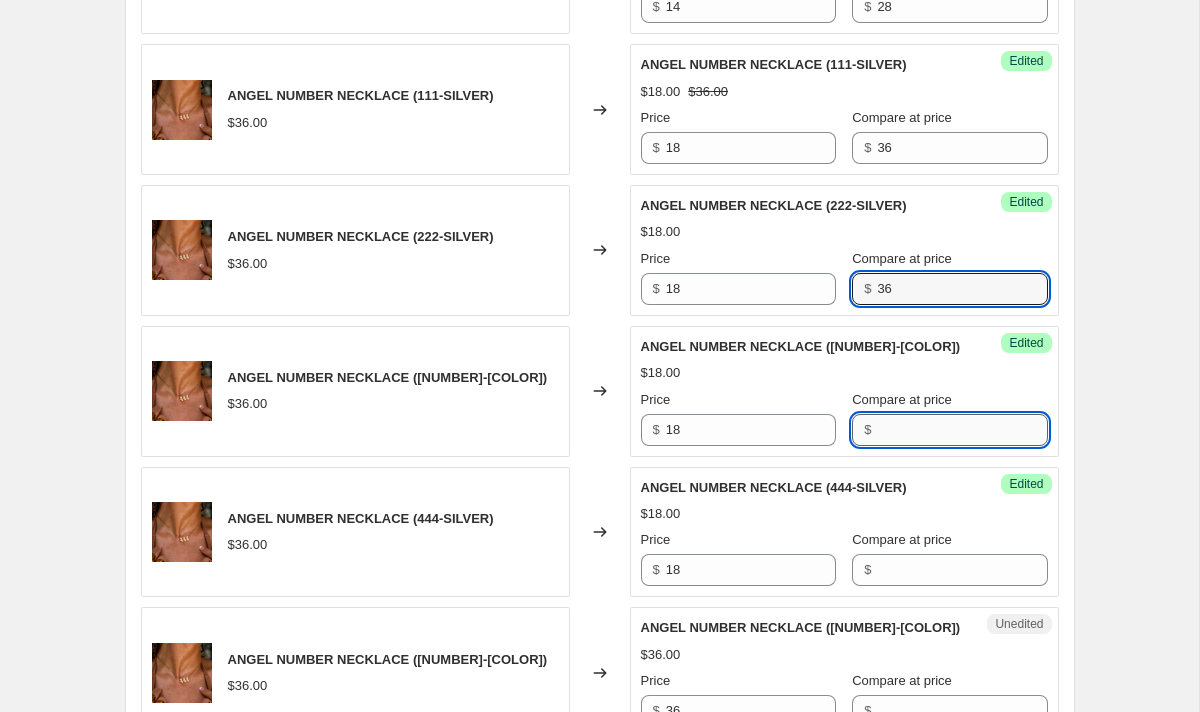 click on "Compare at price" at bounding box center [962, 430] 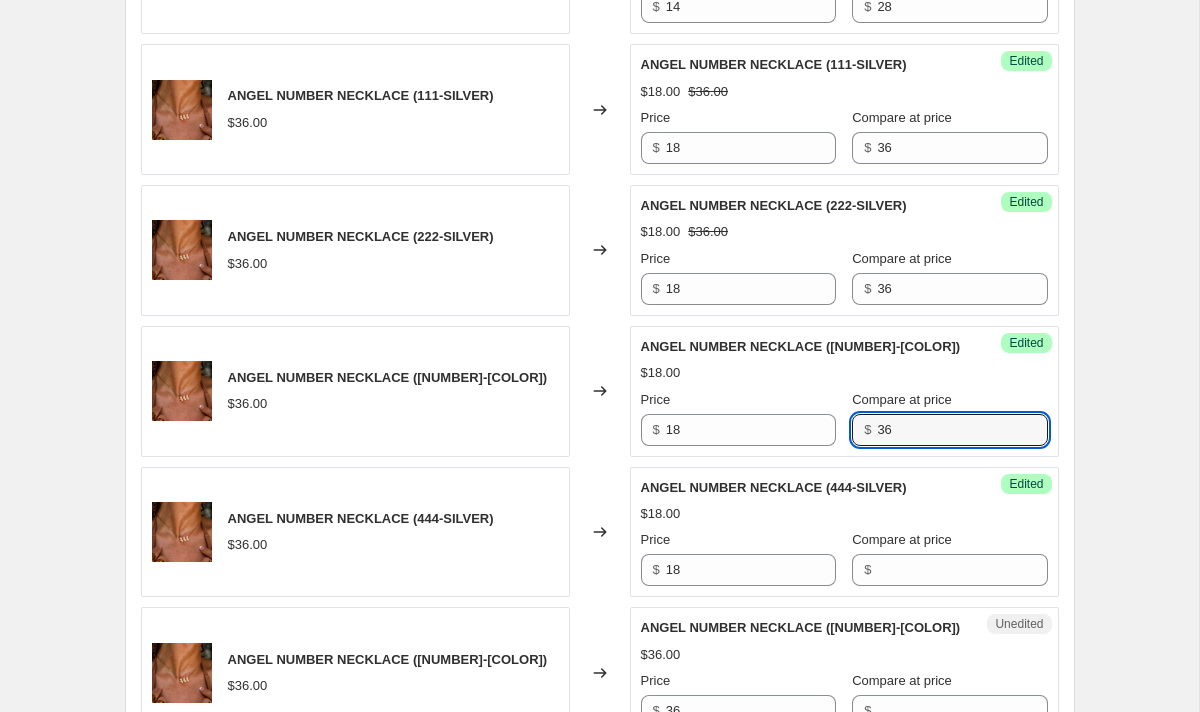 type on "36" 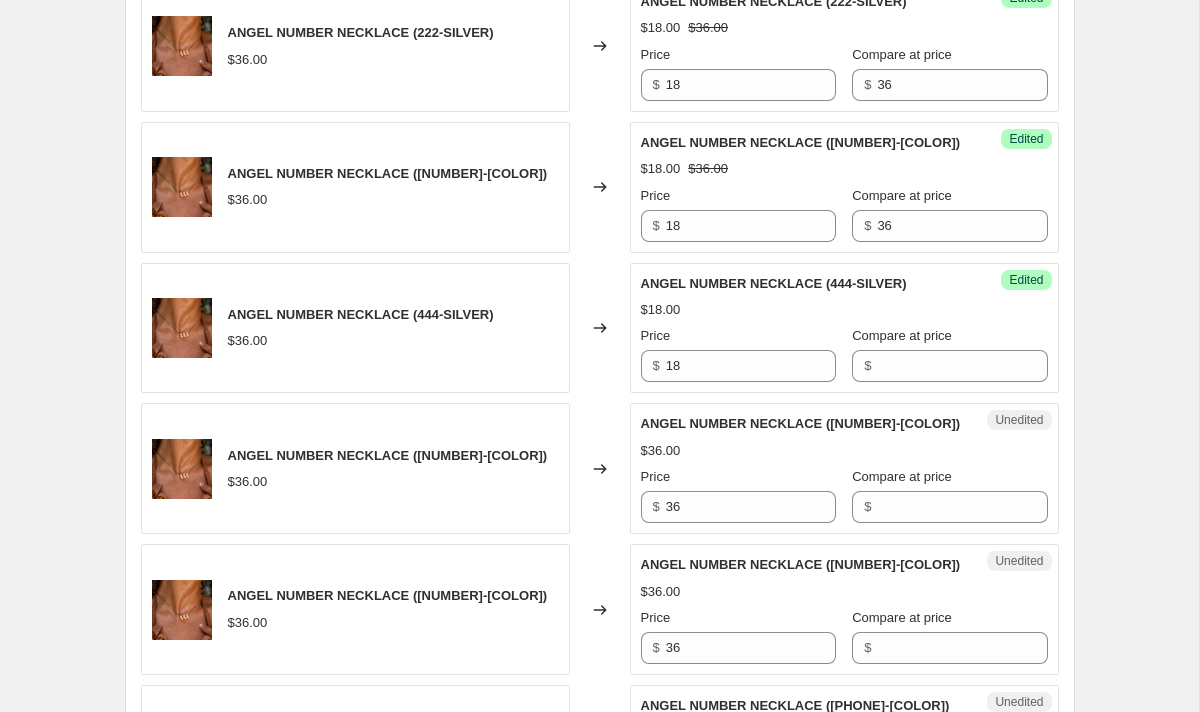 scroll, scrollTop: 2310, scrollLeft: 0, axis: vertical 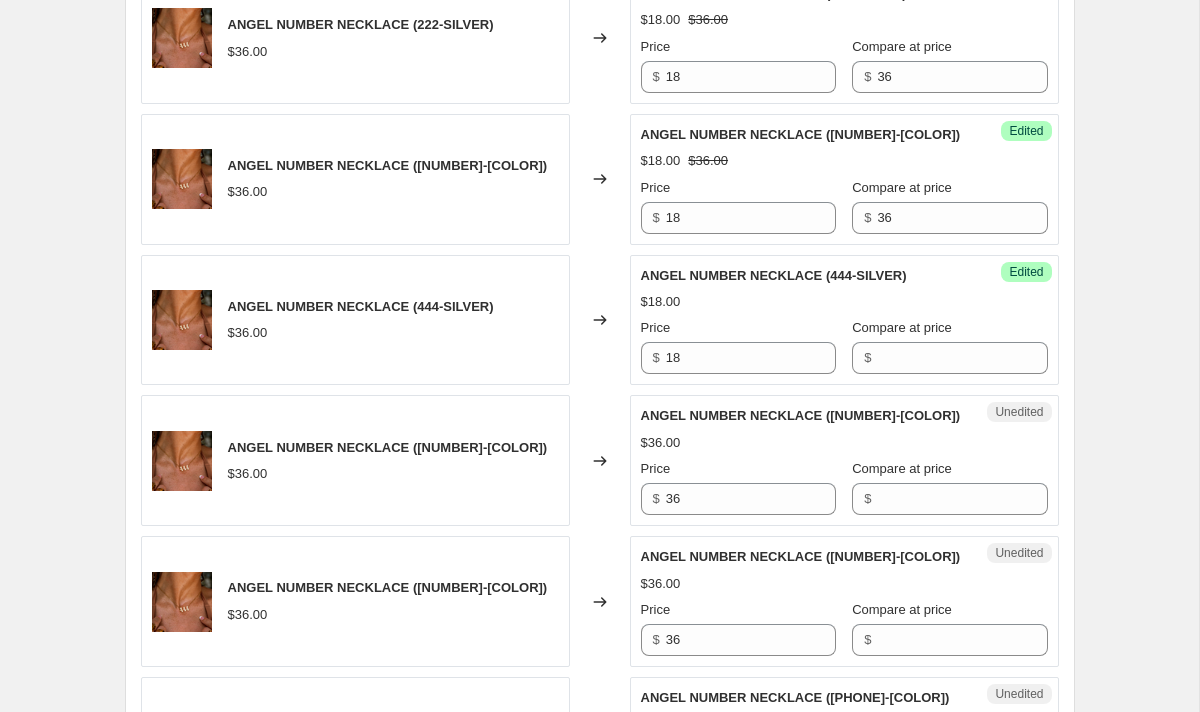 click on "Success Edited ANGEL NUMBER NECKLACE (444-SILVER) $18.00 Price $ 18 Compare at price $" at bounding box center (844, 320) 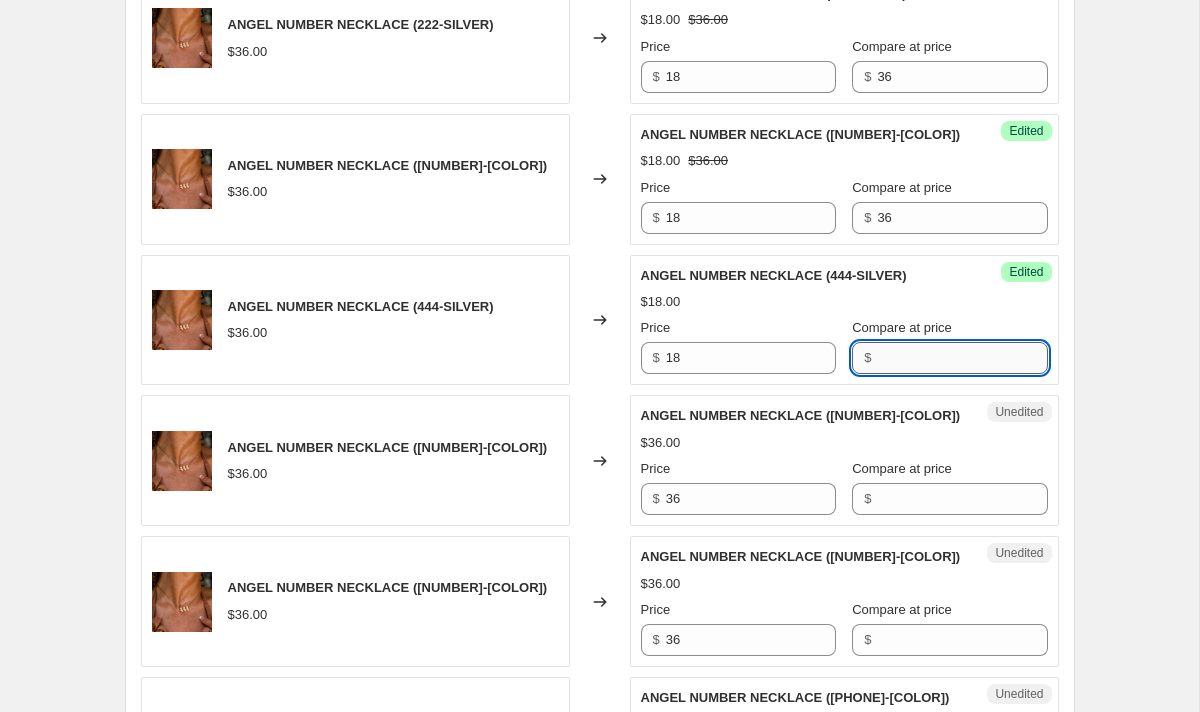 click on "Compare at price" at bounding box center (962, 358) 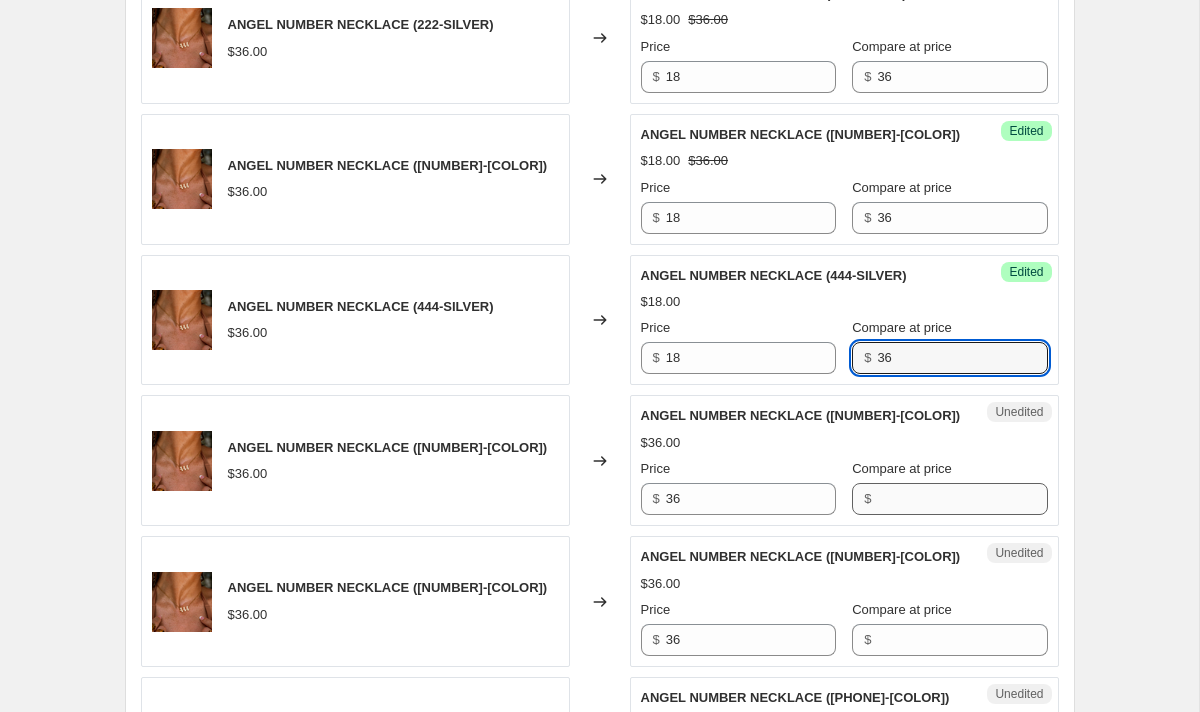 type on "36" 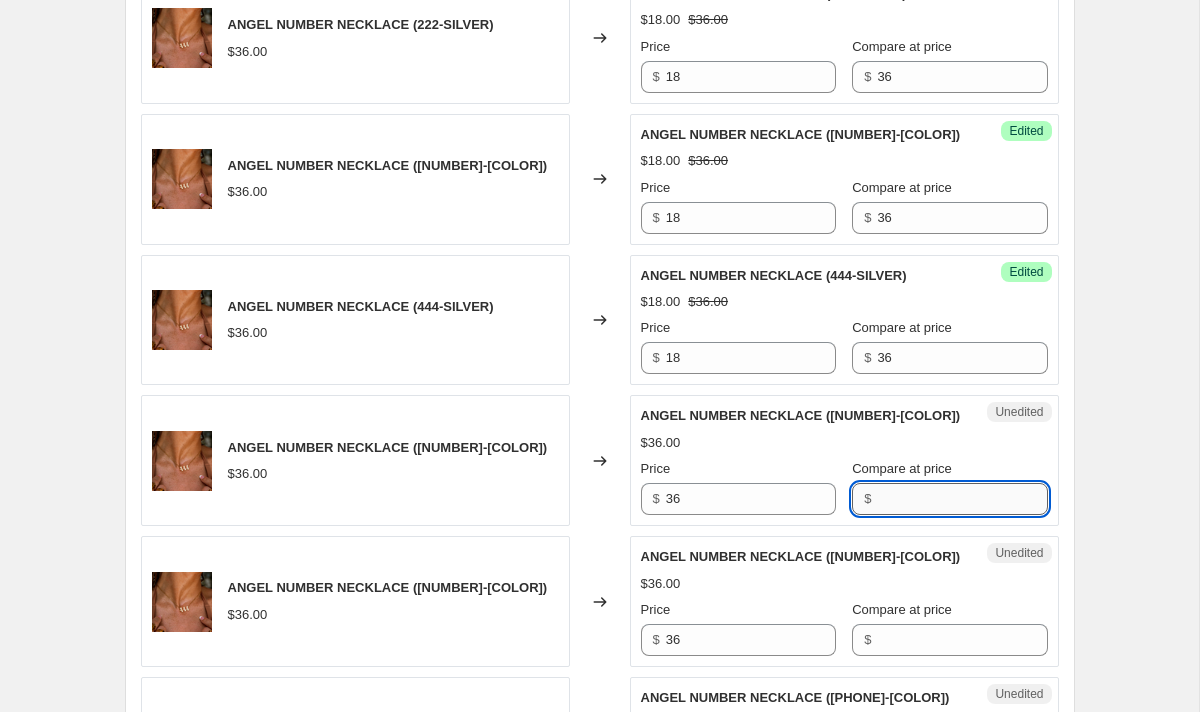 click on "Compare at price" at bounding box center (962, 499) 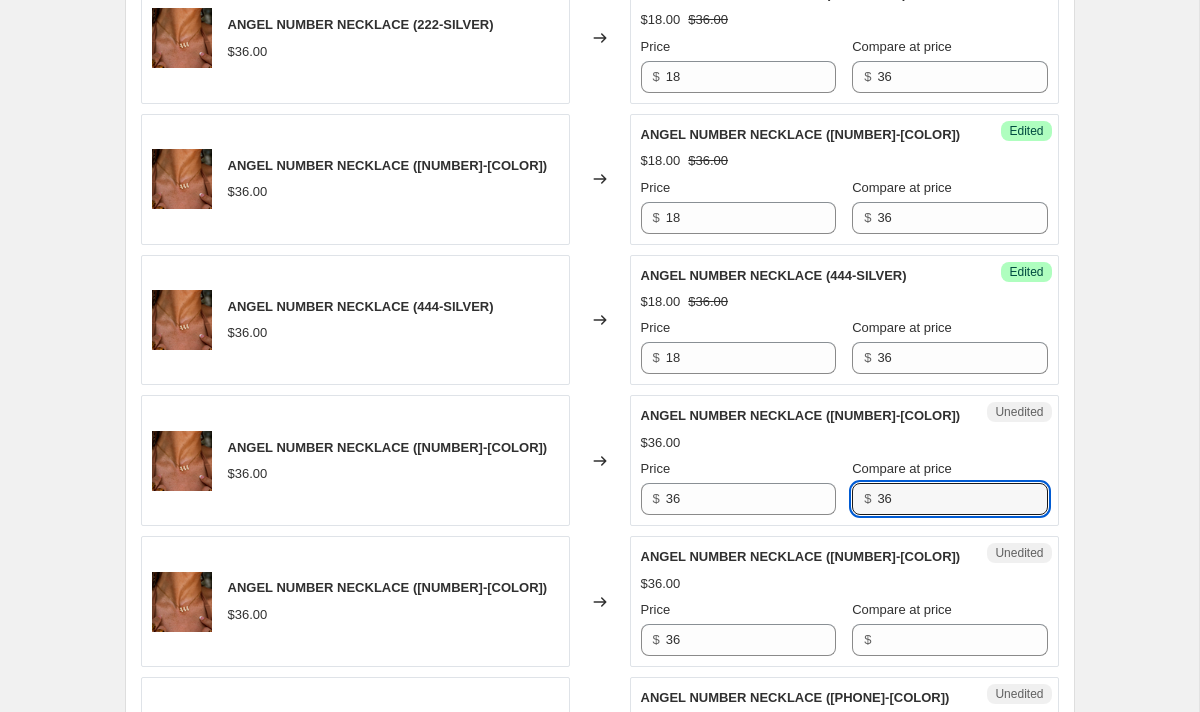 type on "36" 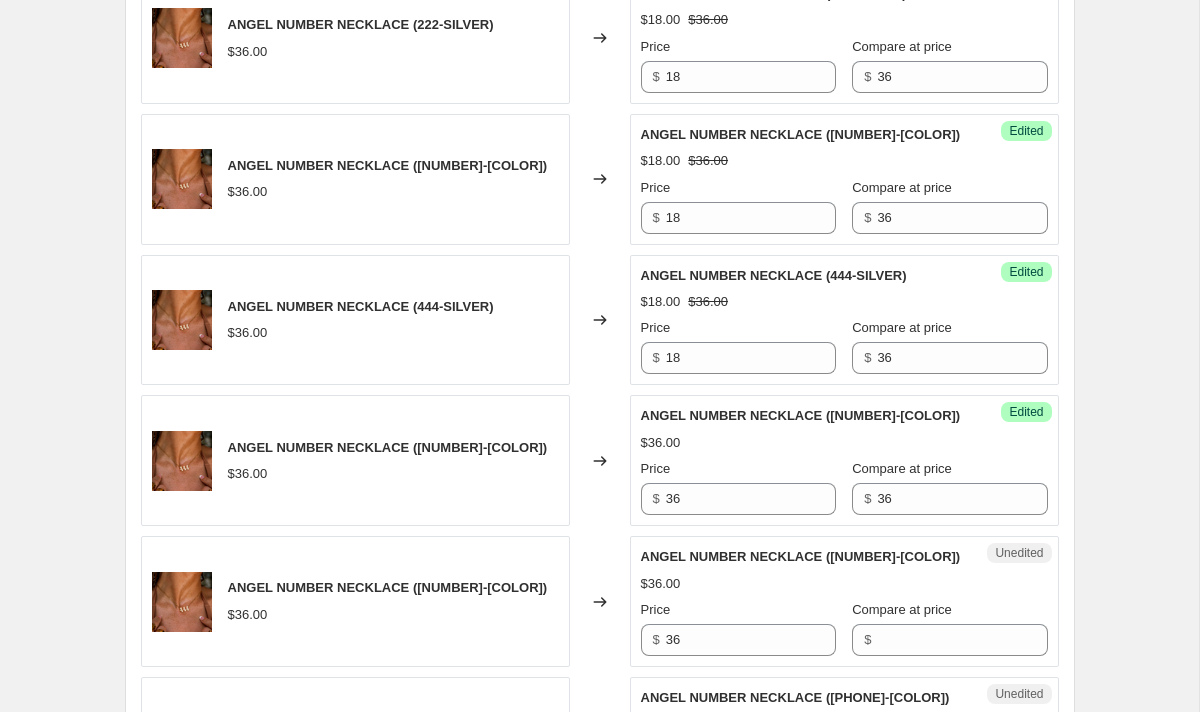 click on "Compare at price" at bounding box center [902, 468] 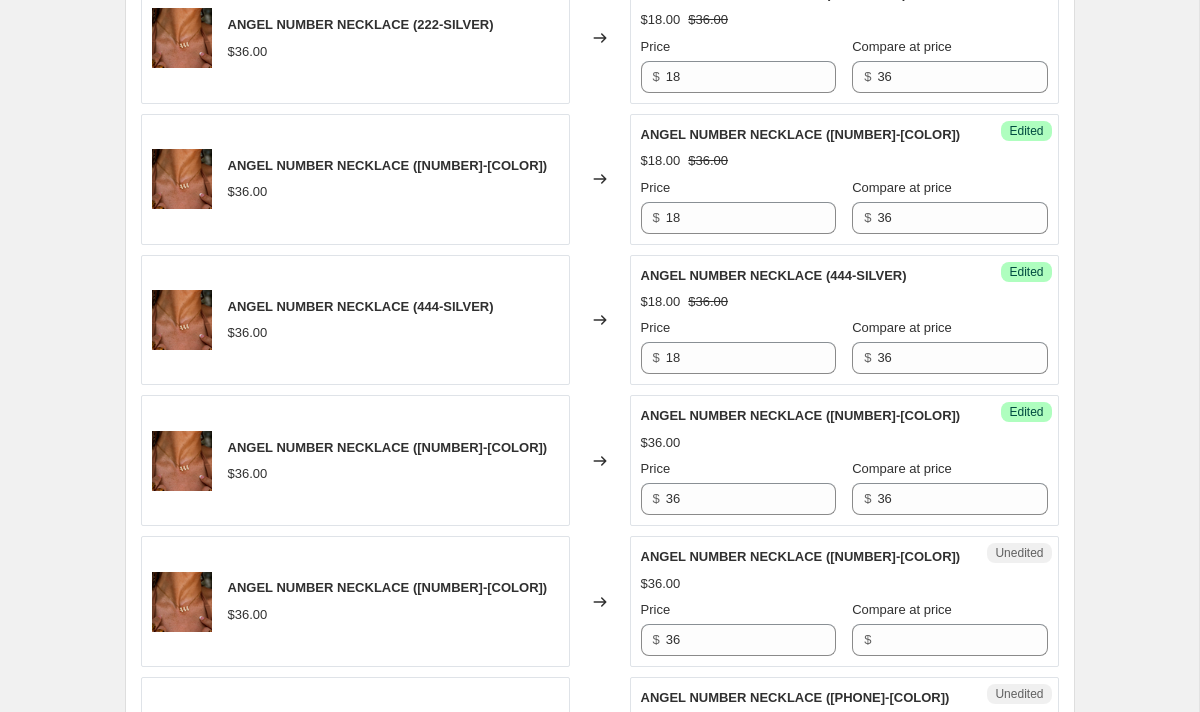 click on "36" at bounding box center [962, 499] 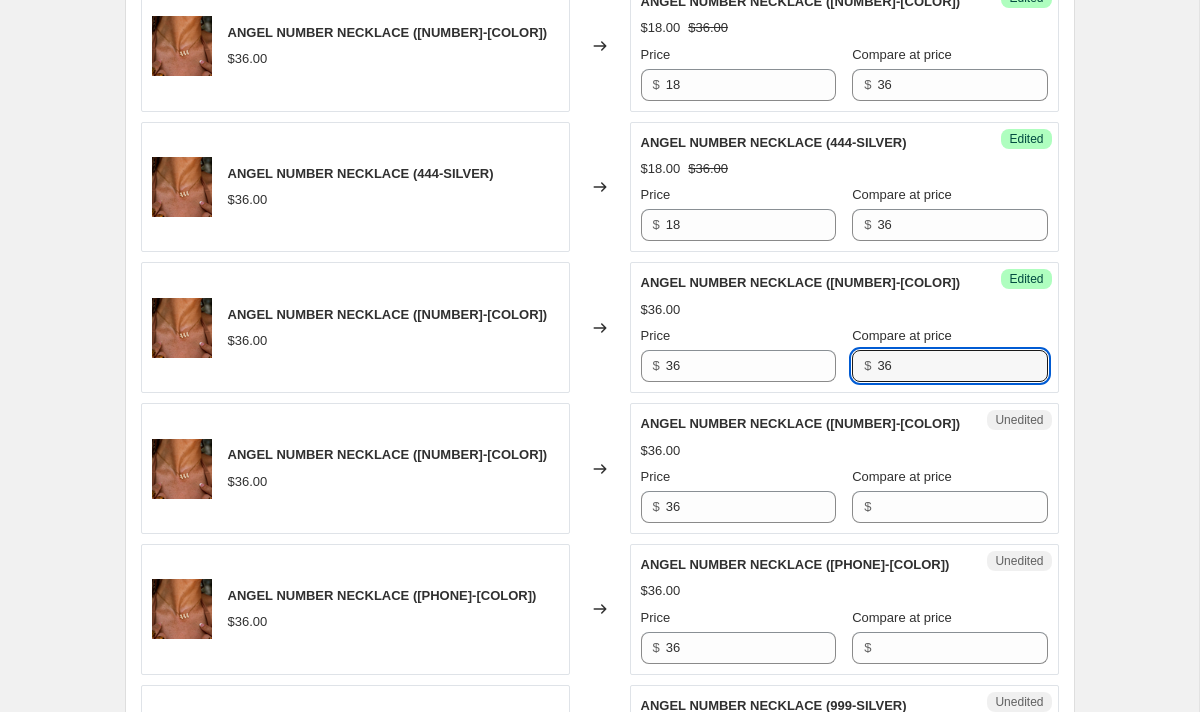scroll, scrollTop: 2444, scrollLeft: 0, axis: vertical 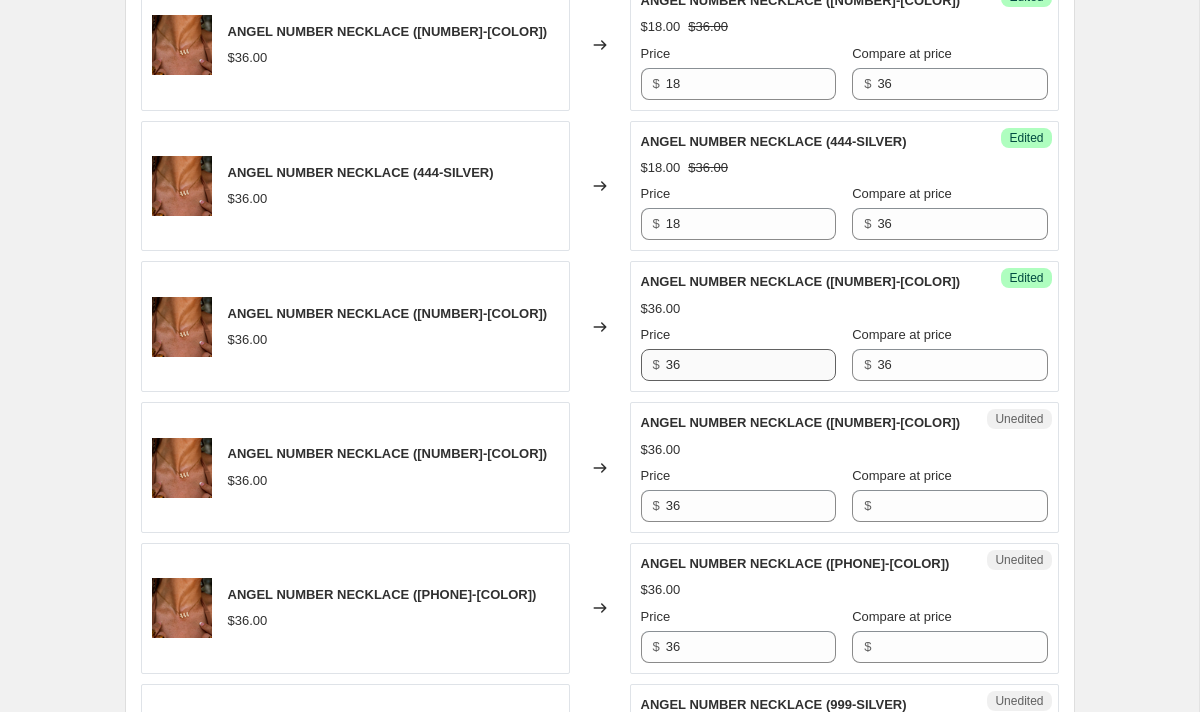 drag, startPoint x: 781, startPoint y: 387, endPoint x: 677, endPoint y: 378, distance: 104.388695 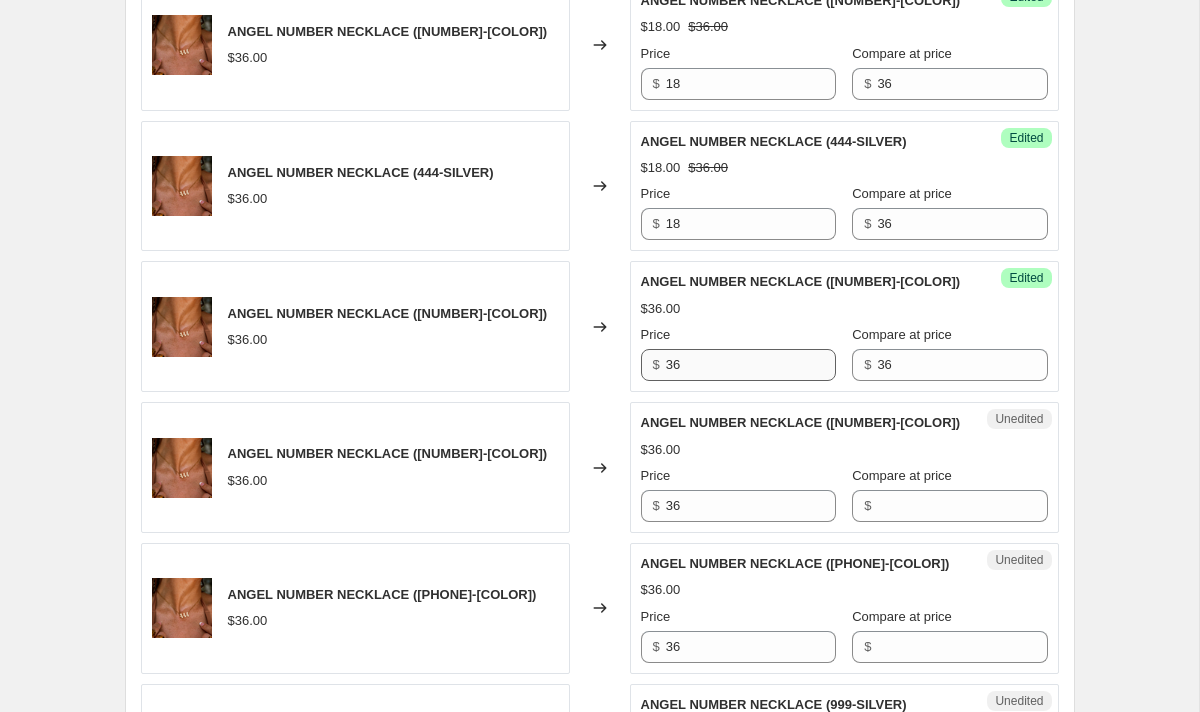 click on "Success Edited ANGEL NUMBER NECKLACE ([PHONE]-[COLOR]) $[PRICE] Price $ [PRICE] Compare at price $ [PRICE]" at bounding box center [844, 326] 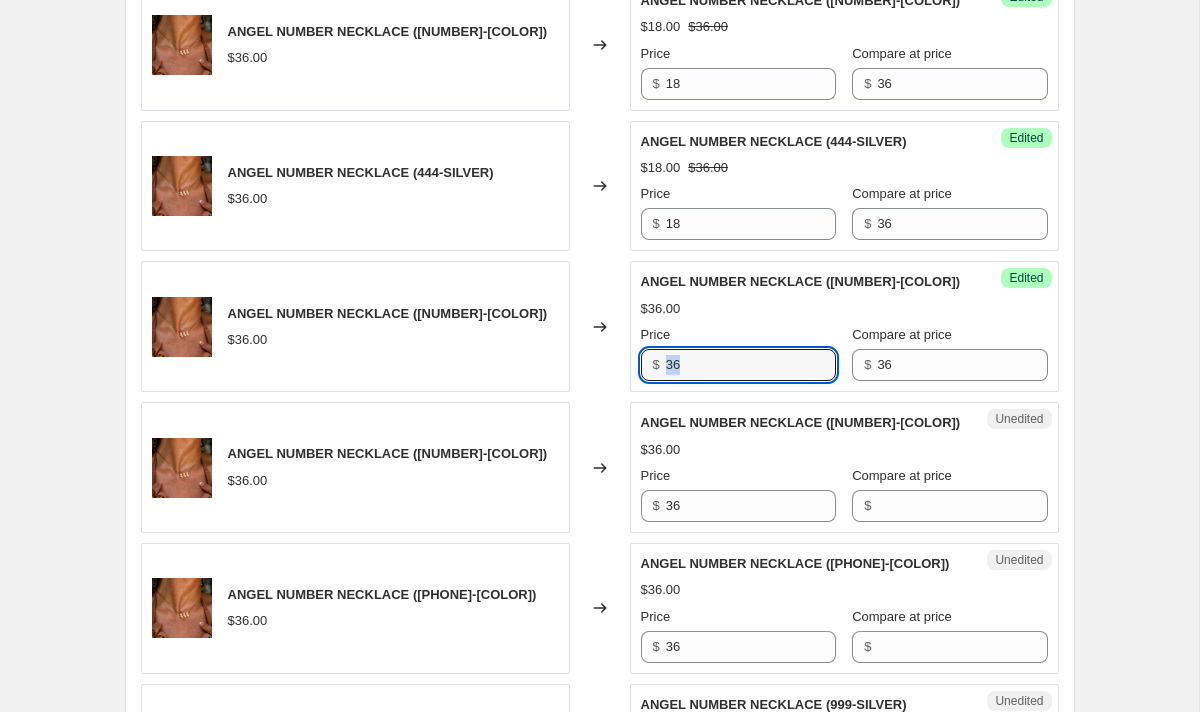 drag, startPoint x: 681, startPoint y: 375, endPoint x: 580, endPoint y: 374, distance: 101.00495 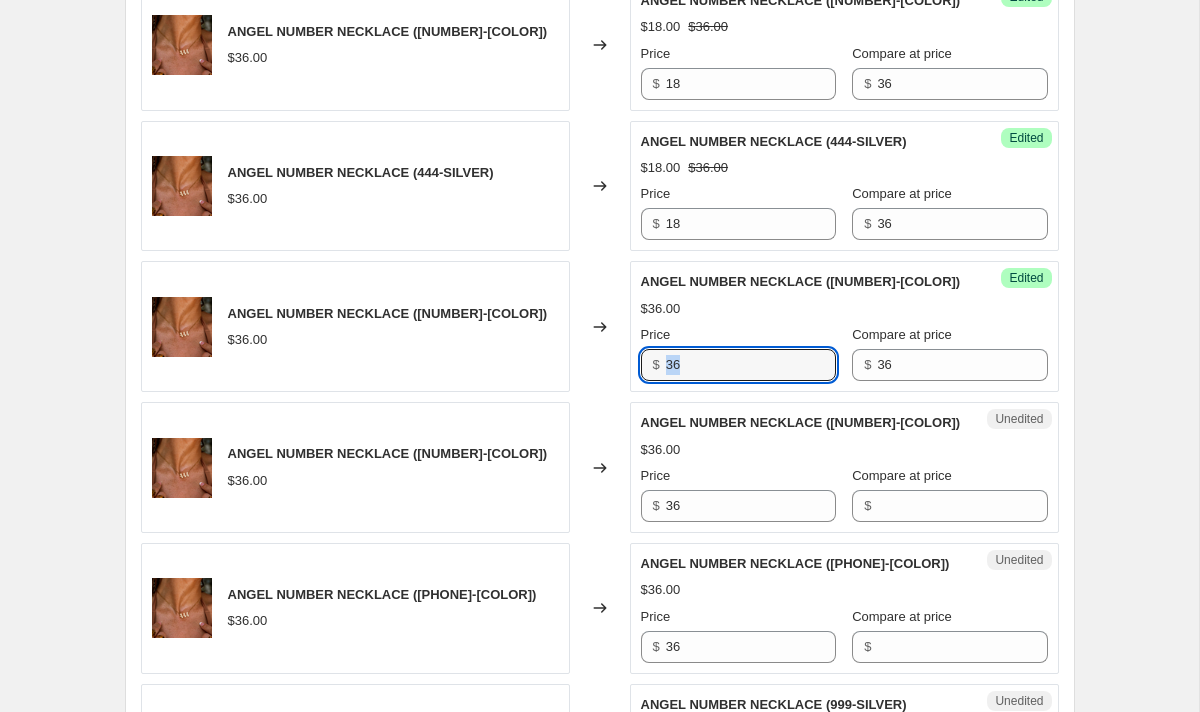 click on "ANGEL NUMBER NECKLACE (555-SILVER) $36.00 Changed to Success Edited ANGEL NUMBER NECKLACE (555-SILVER) $36.00 Price $ 36 Compare at price $ 36" at bounding box center [600, 326] 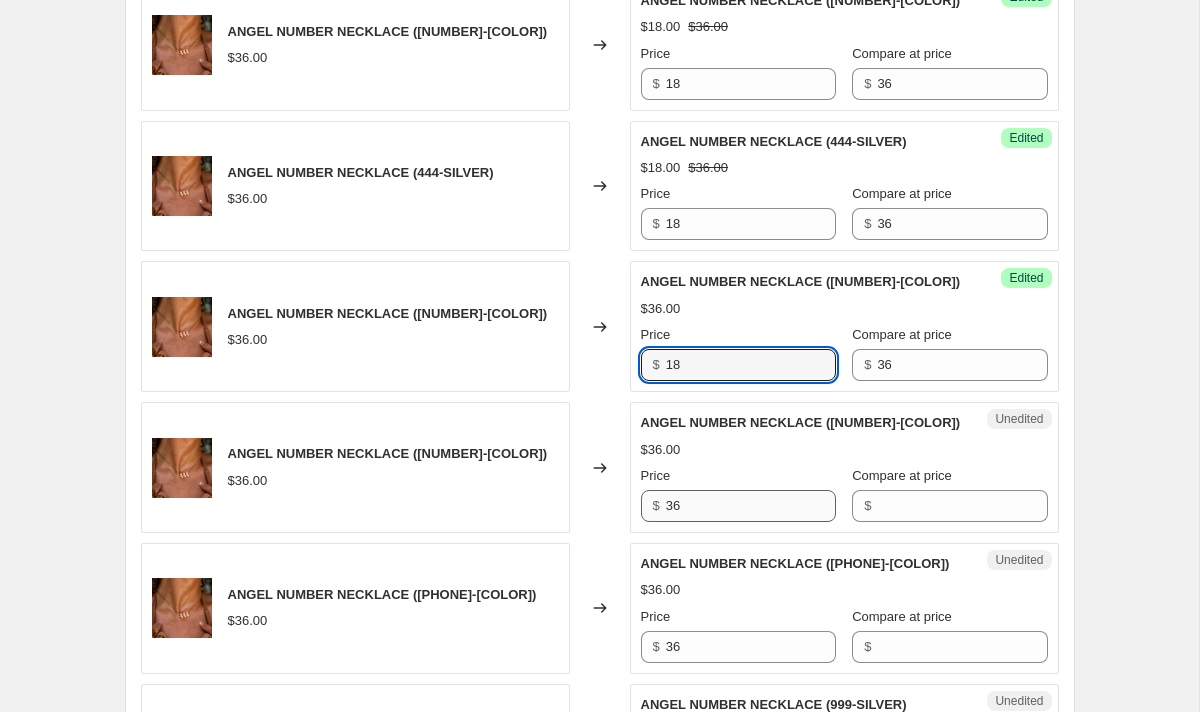 type on "18" 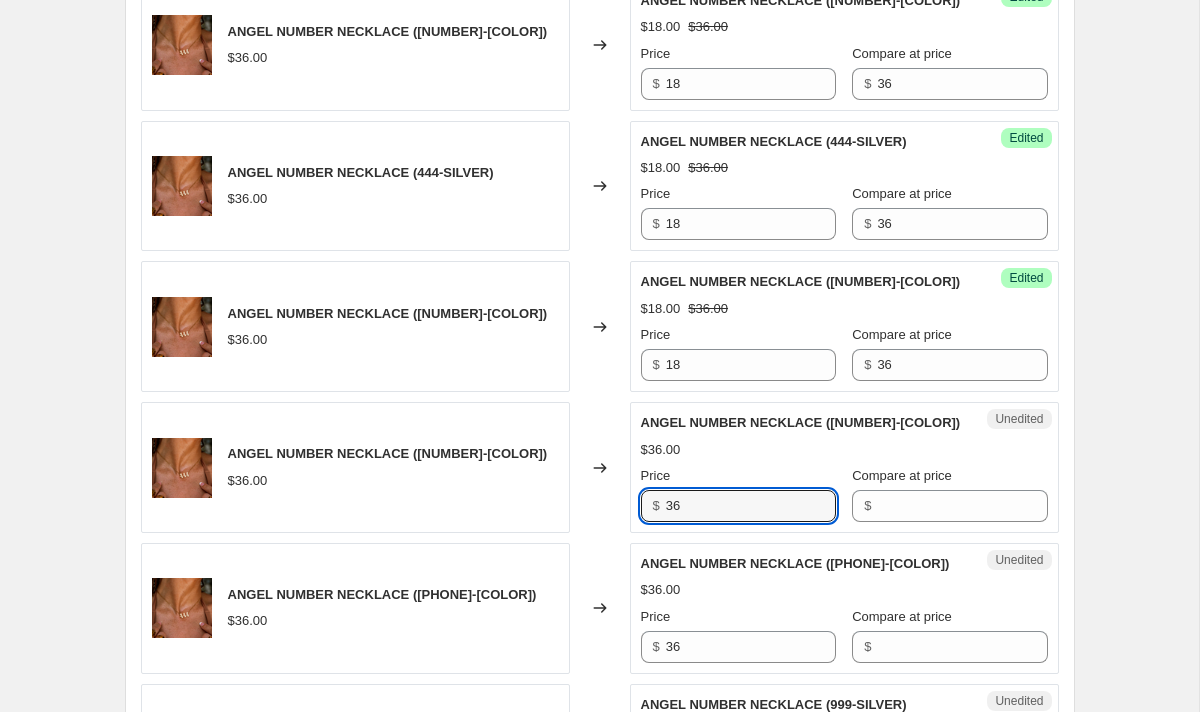 drag, startPoint x: 723, startPoint y: 503, endPoint x: 598, endPoint y: 500, distance: 125.035995 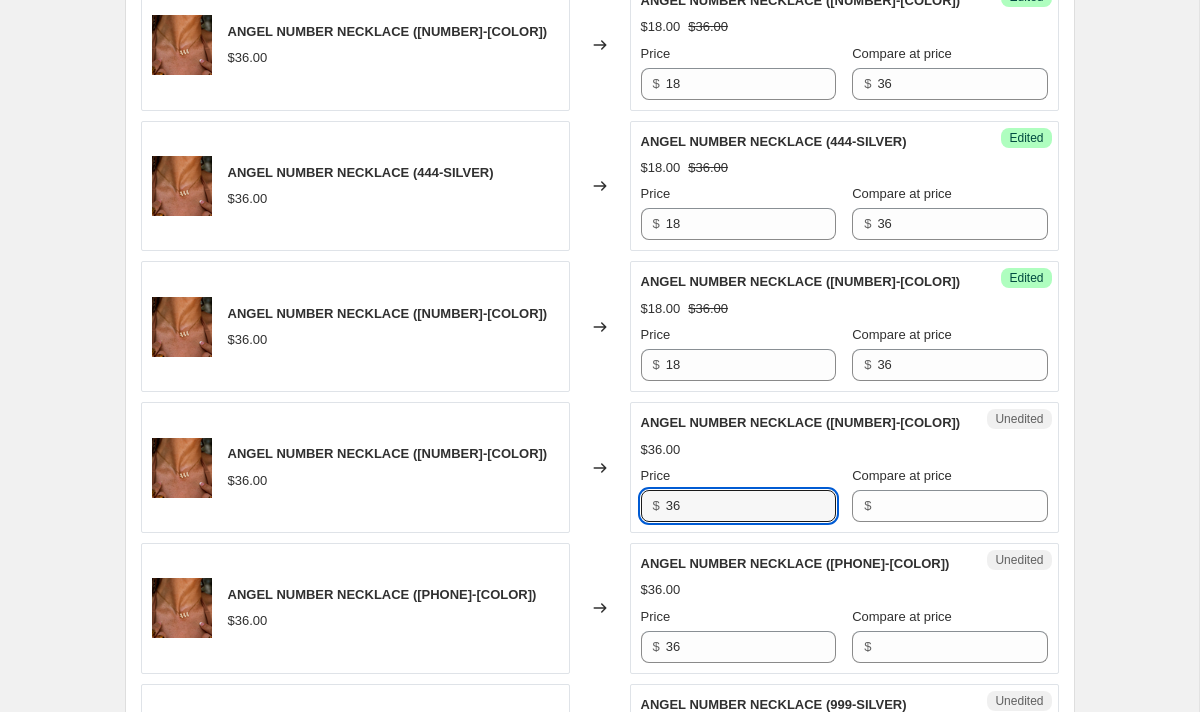 click on "ANGEL NUMBER NECKLACE ([PHONE]-SILVER) $[PRICE] Changed to Unedited ANGEL NUMBER NECKLACE ([PHONE]-SILVER) $[PRICE] Price $ [PRICE] Compare at price $" at bounding box center [600, 467] 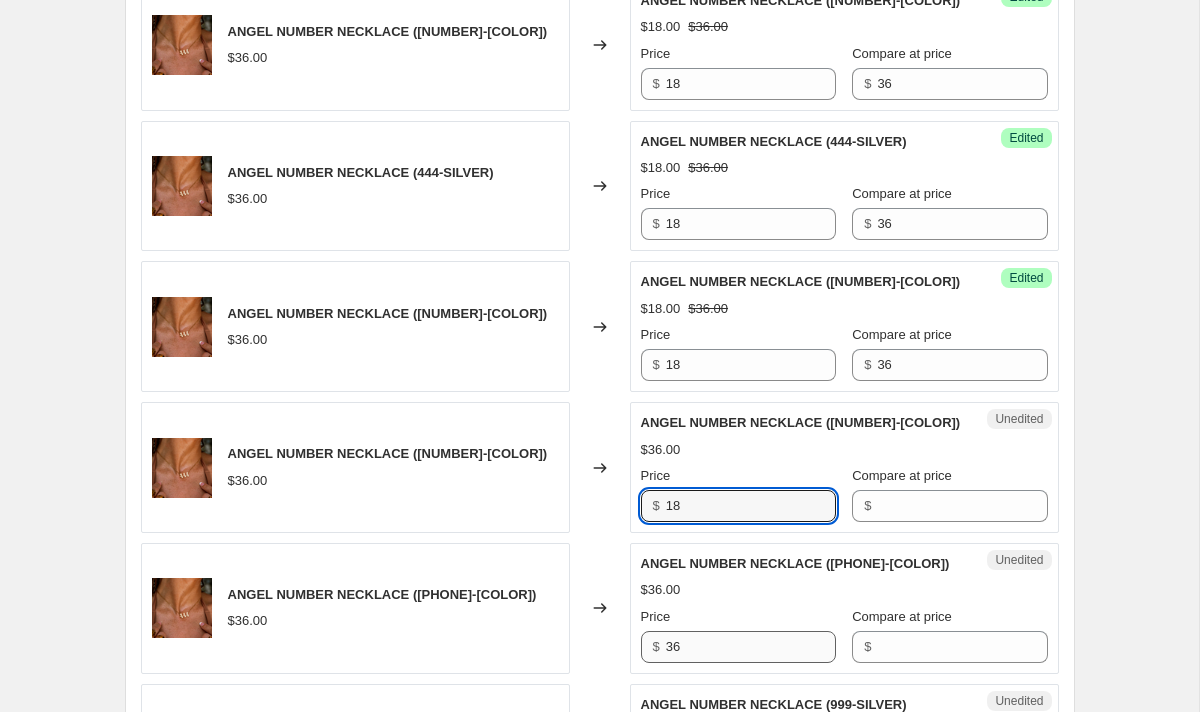 type on "18" 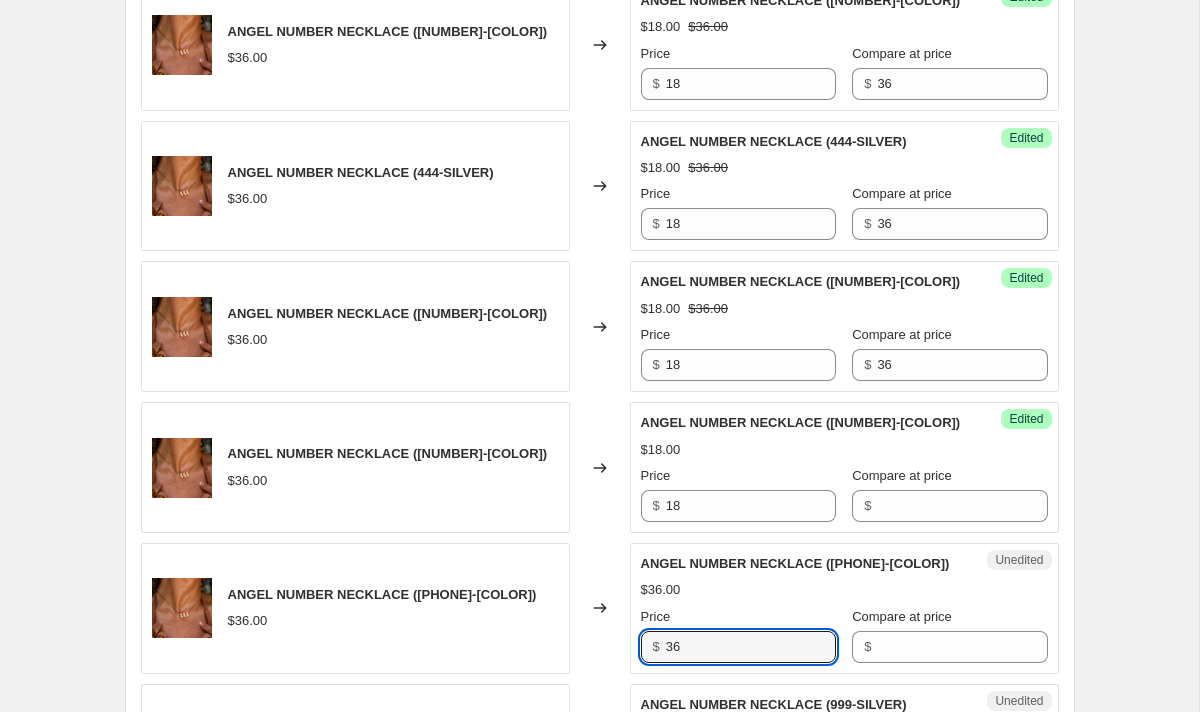 drag, startPoint x: 692, startPoint y: 648, endPoint x: 462, endPoint y: 630, distance: 230.70328 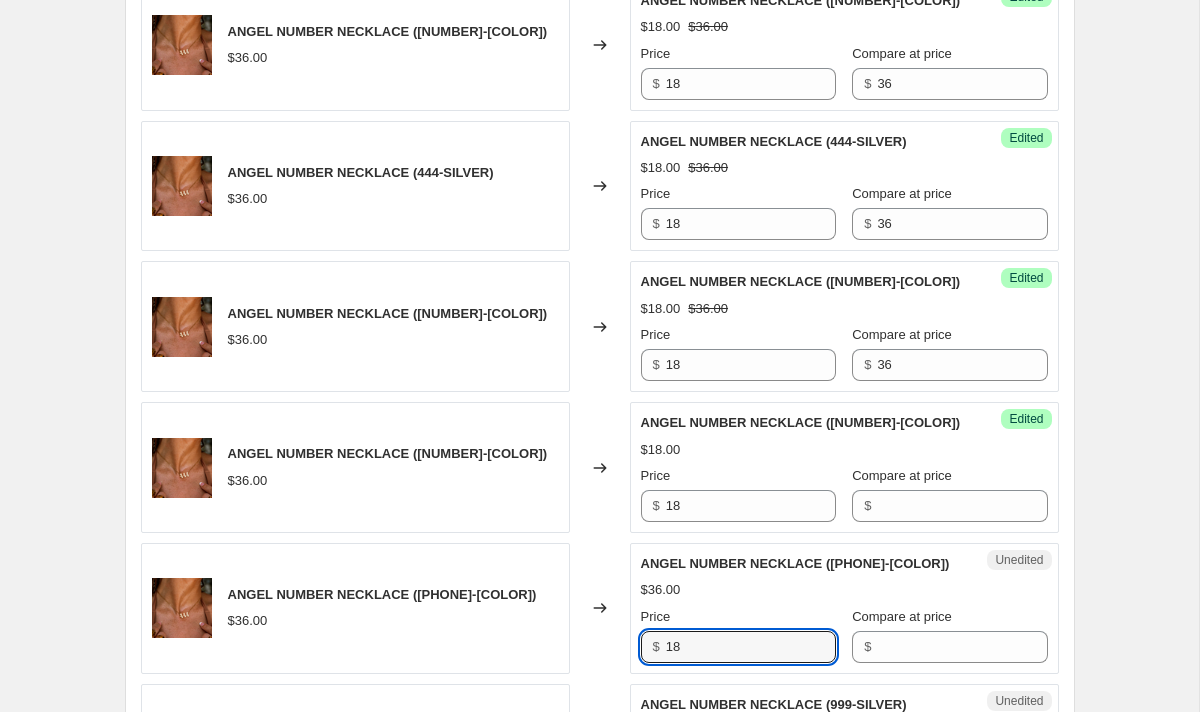 type on "18" 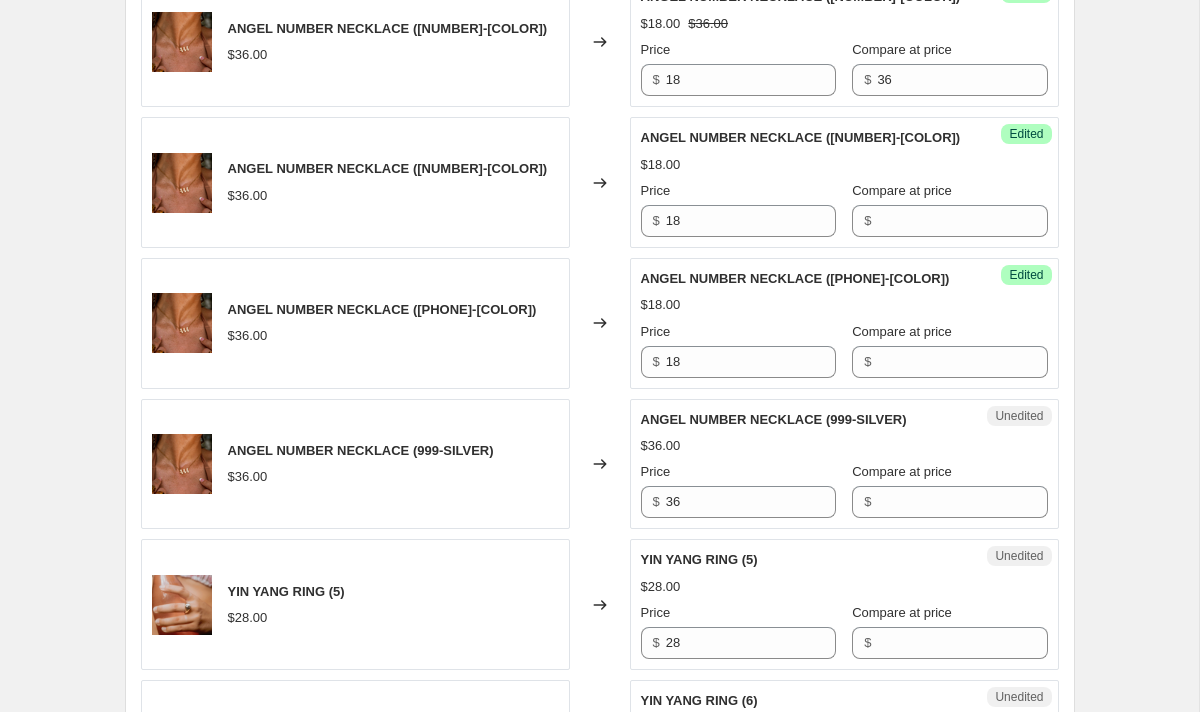 scroll, scrollTop: 2736, scrollLeft: 0, axis: vertical 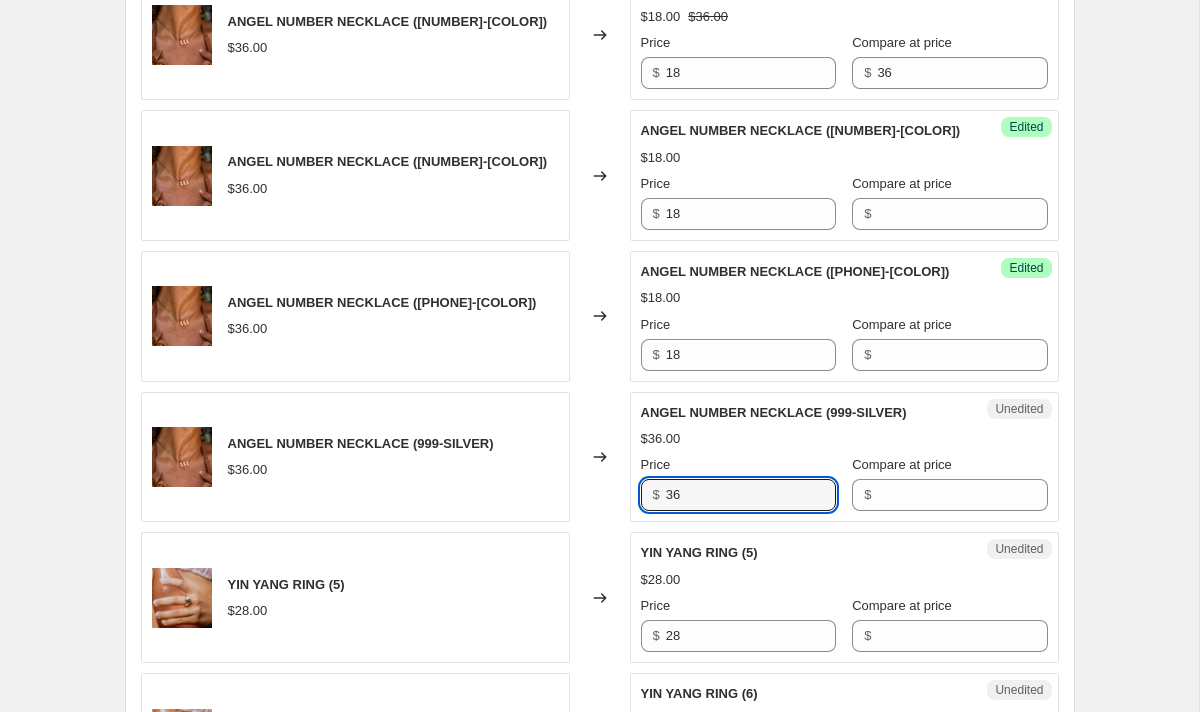 drag, startPoint x: 694, startPoint y: 505, endPoint x: 528, endPoint y: 468, distance: 170.07352 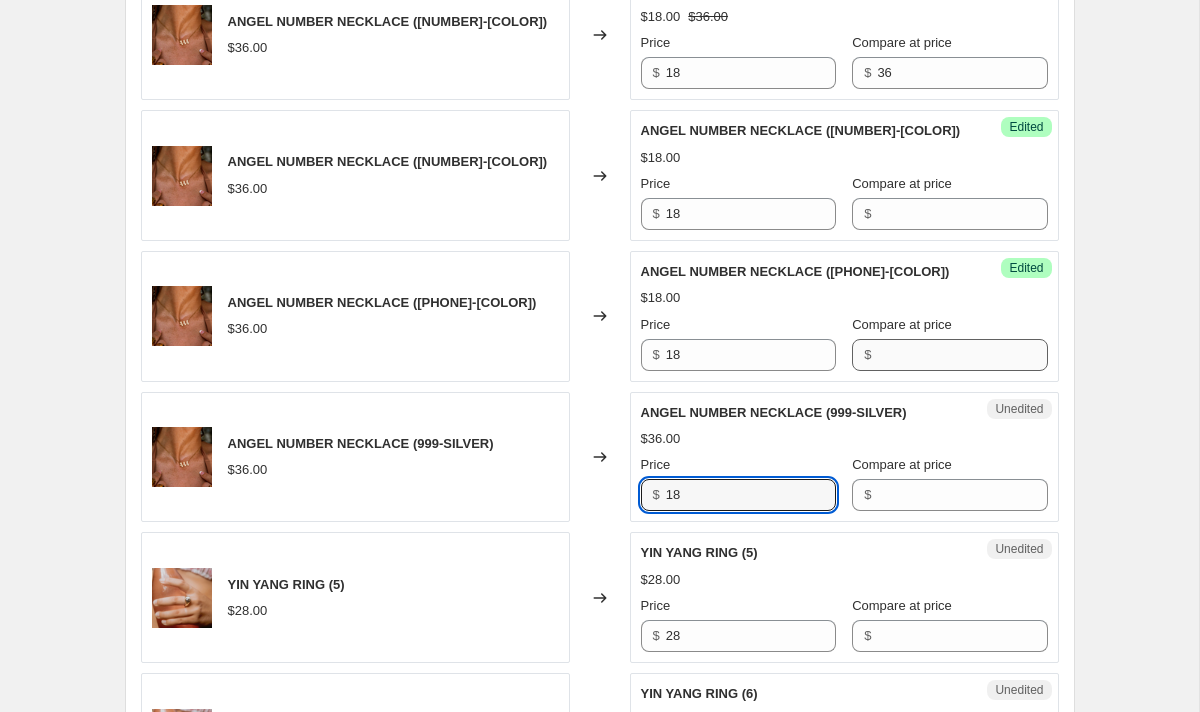 type on "18" 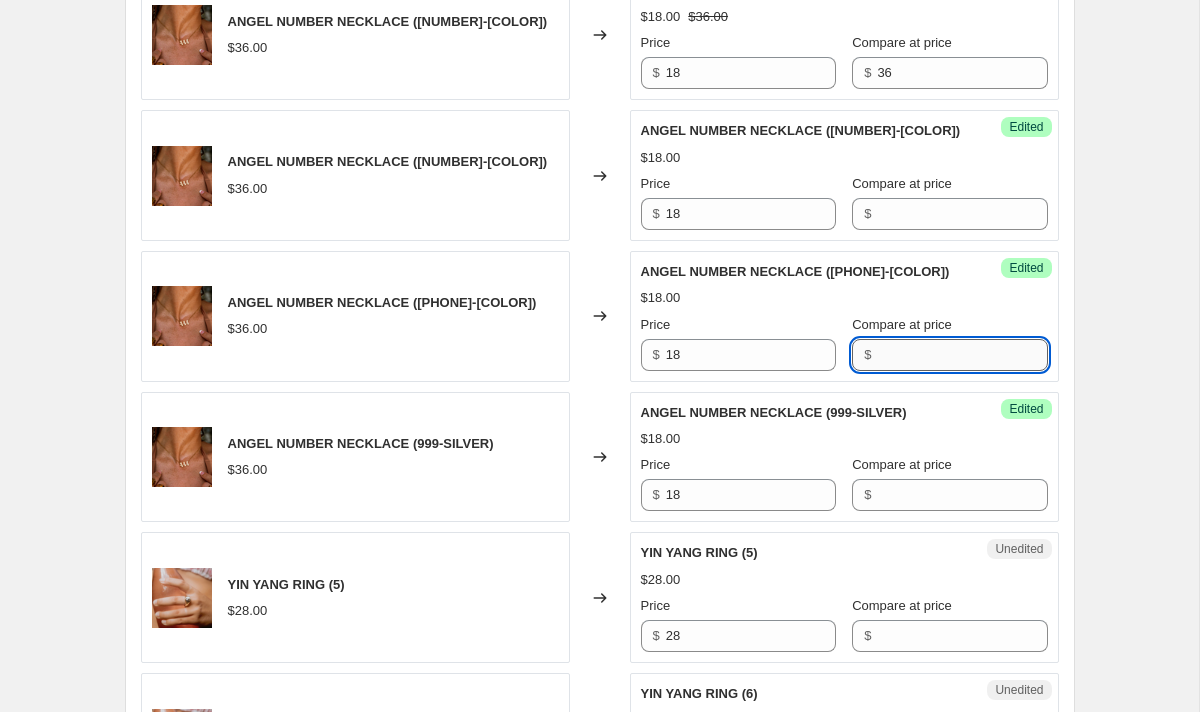 click on "Compare at price" at bounding box center (962, 355) 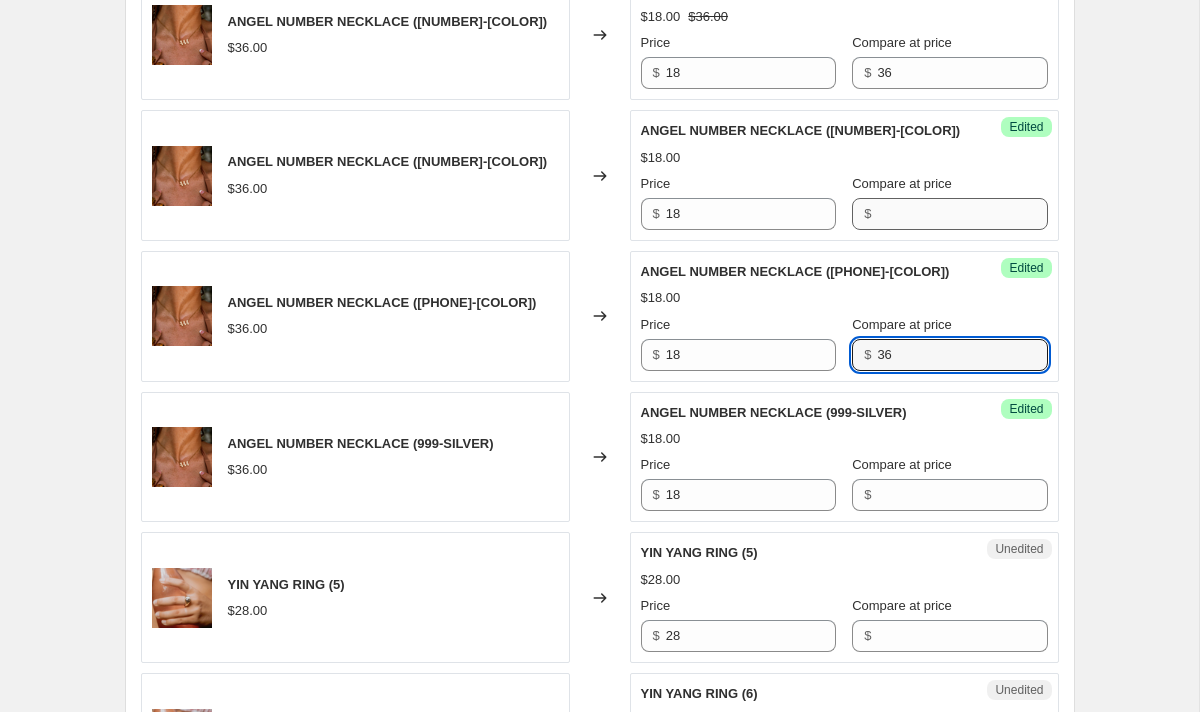 type on "36" 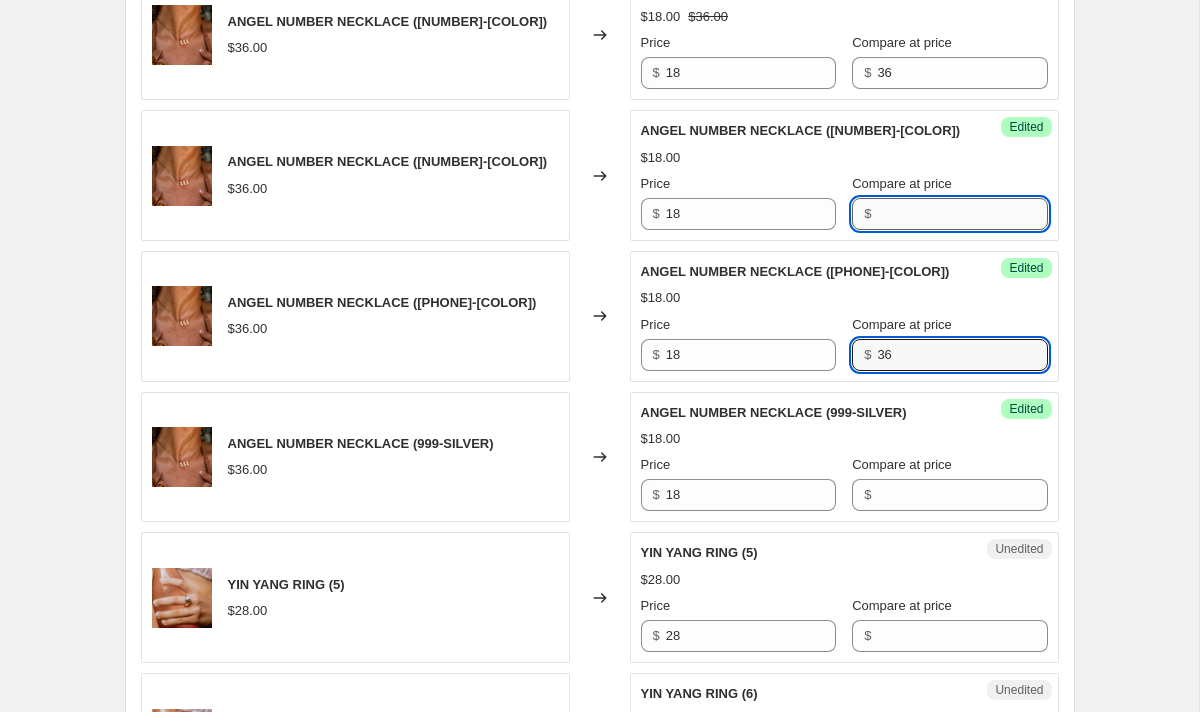 click on "Compare at price" at bounding box center (962, 214) 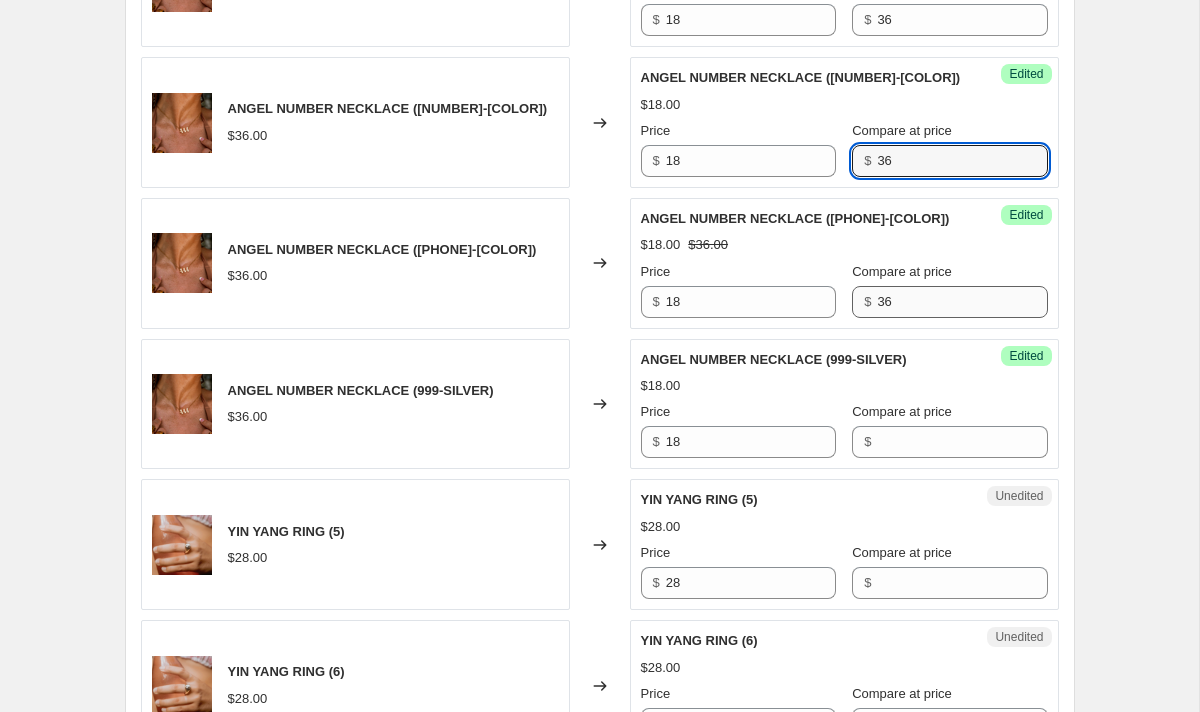 scroll, scrollTop: 2794, scrollLeft: 0, axis: vertical 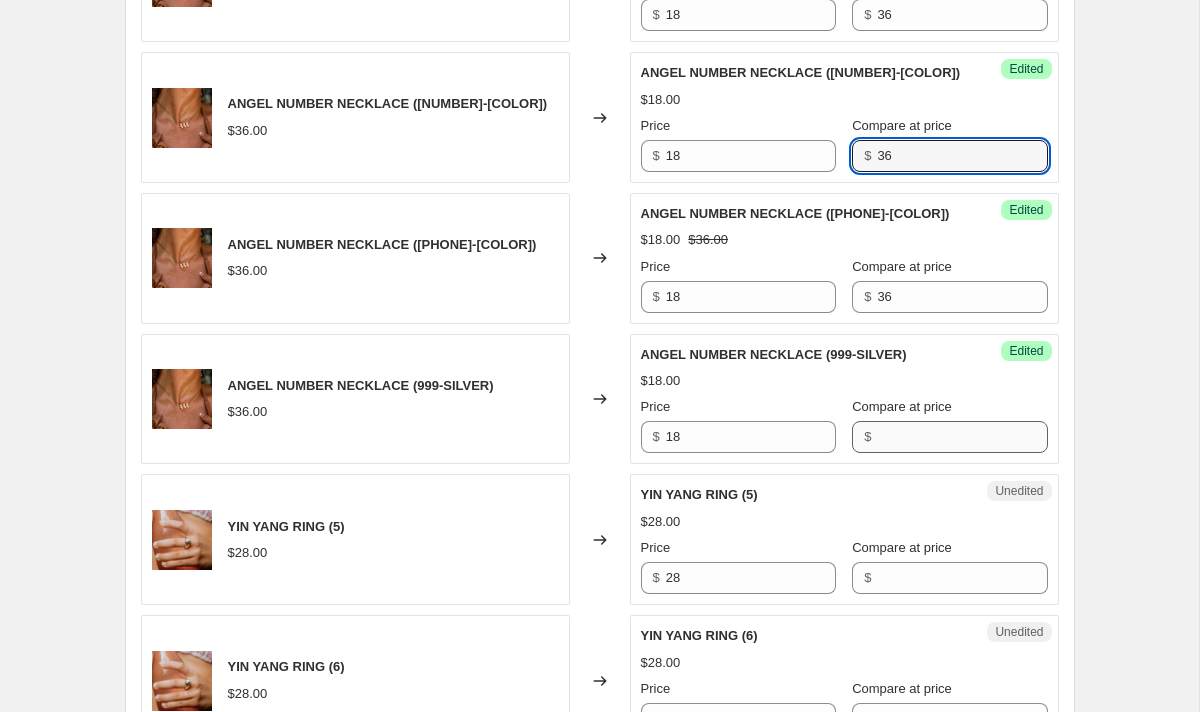 type on "36" 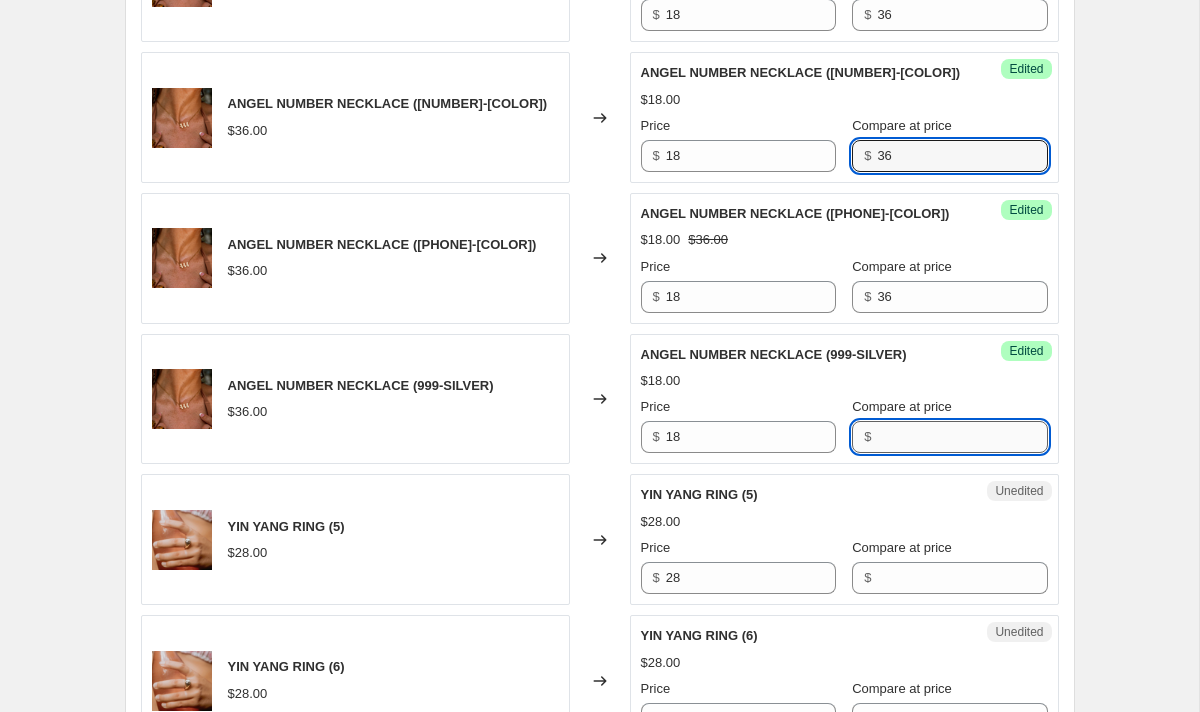click on "Compare at price" at bounding box center [962, 437] 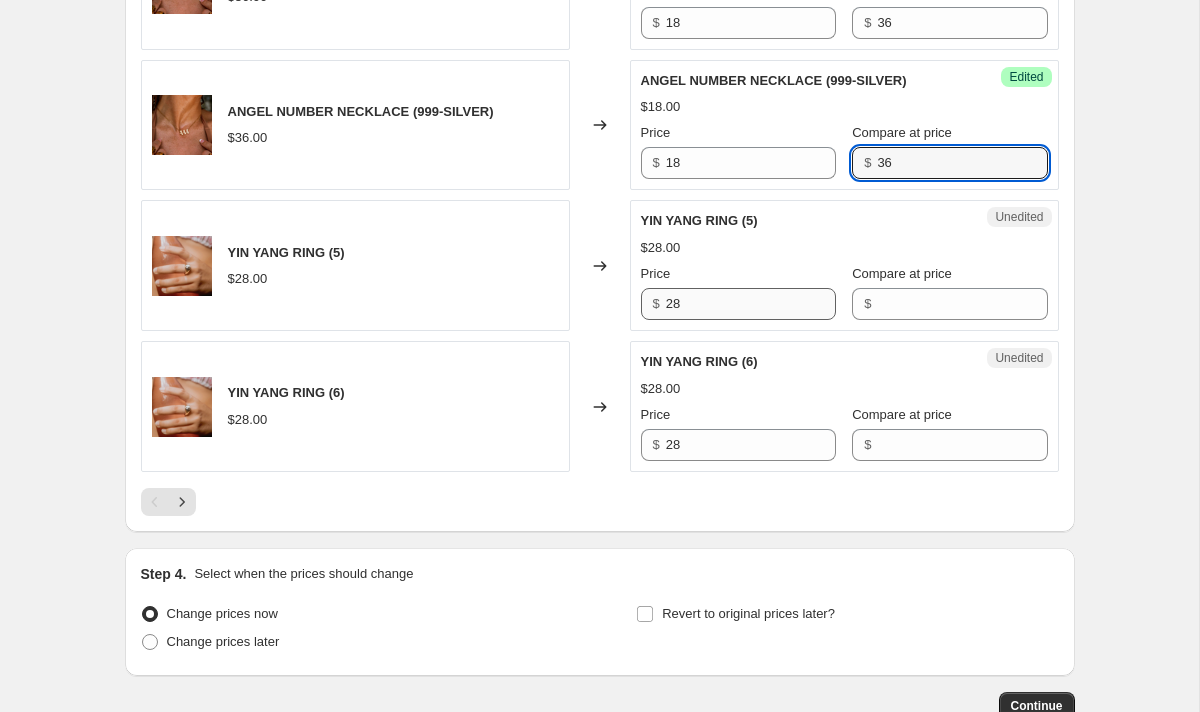 scroll, scrollTop: 3063, scrollLeft: 0, axis: vertical 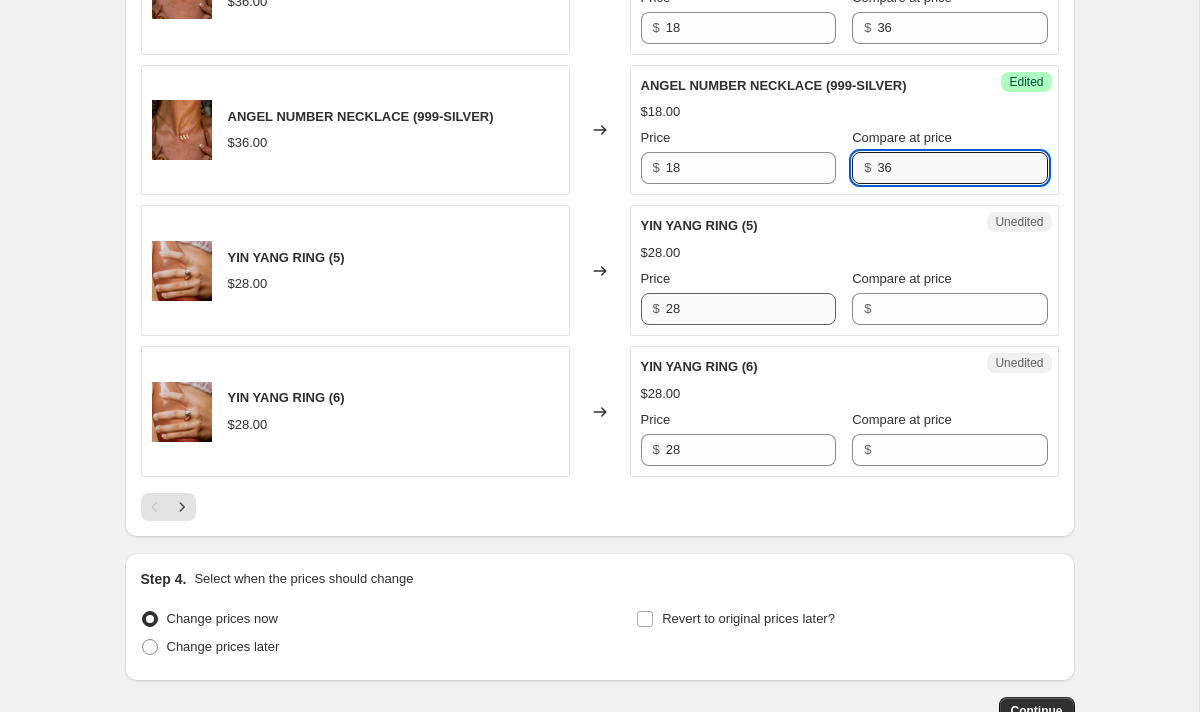 type on "36" 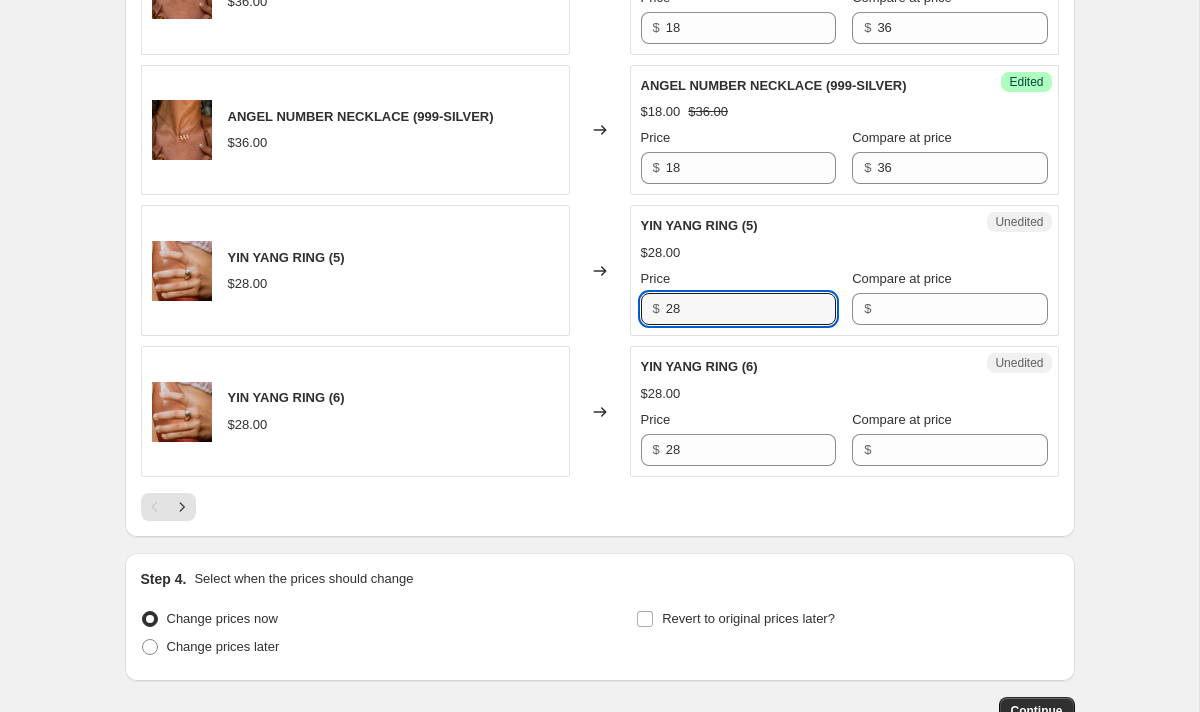 drag, startPoint x: 736, startPoint y: 312, endPoint x: 585, endPoint y: 311, distance: 151.00331 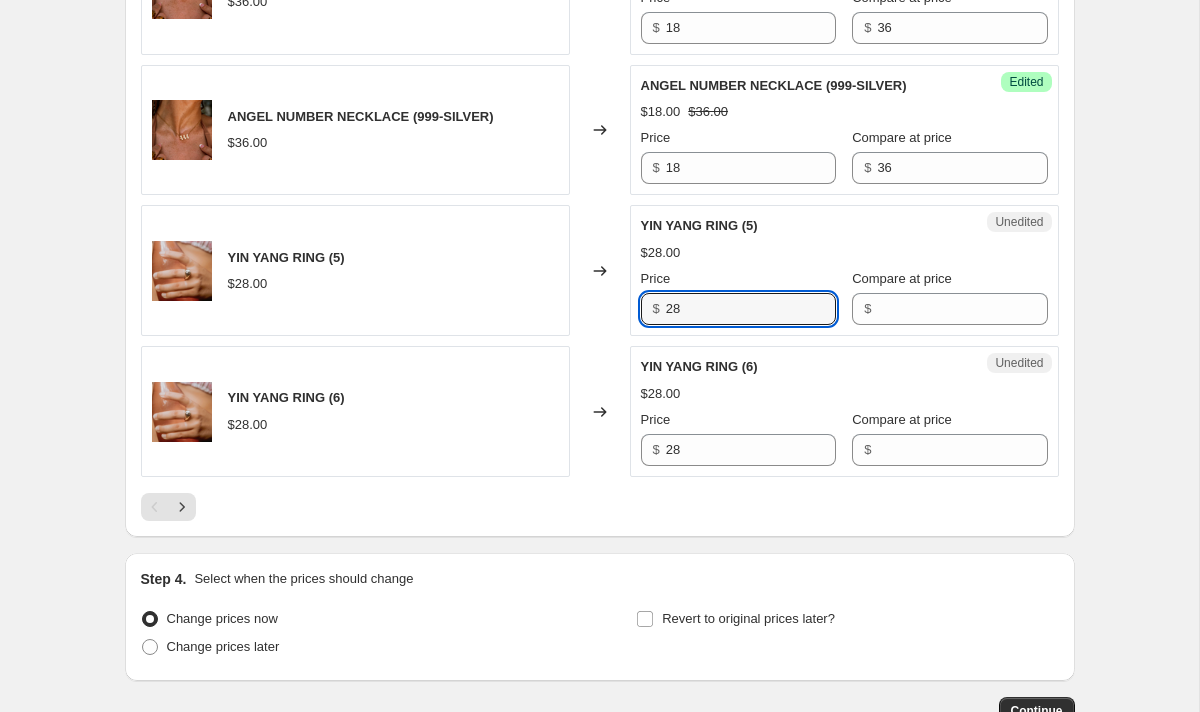 click on "YIN YANG RING ([NUMBER])" at bounding box center (600, 270) 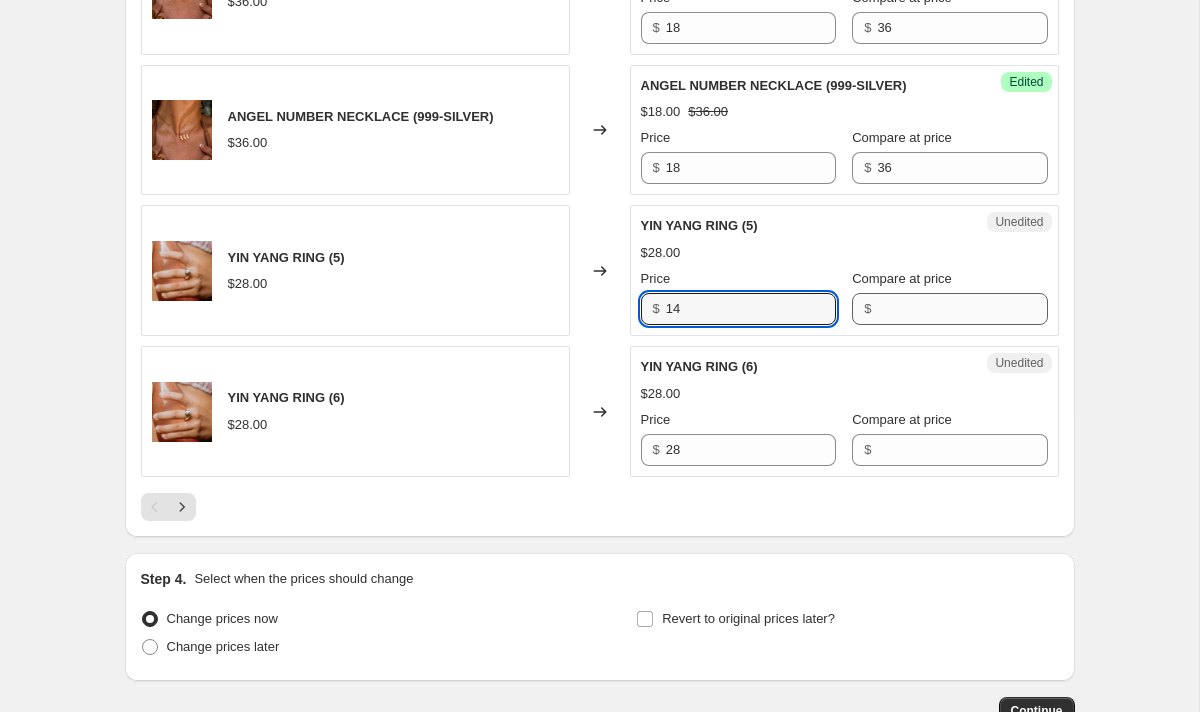 type on "14" 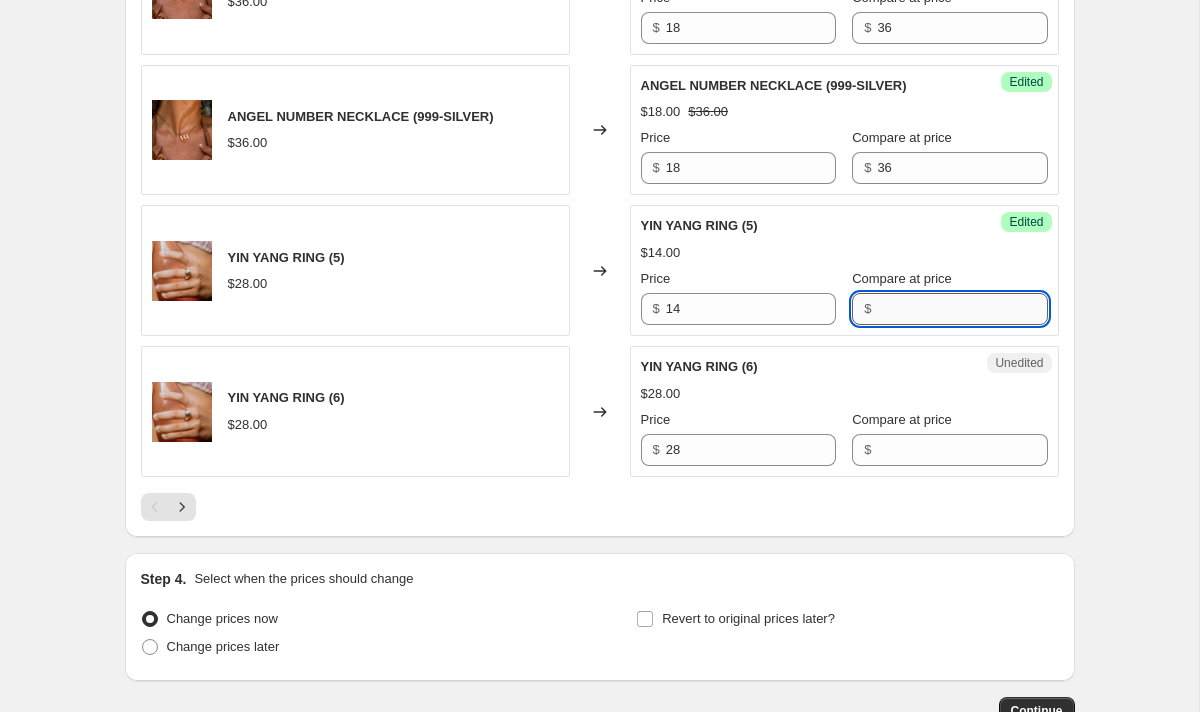 click on "Compare at price" at bounding box center (962, 309) 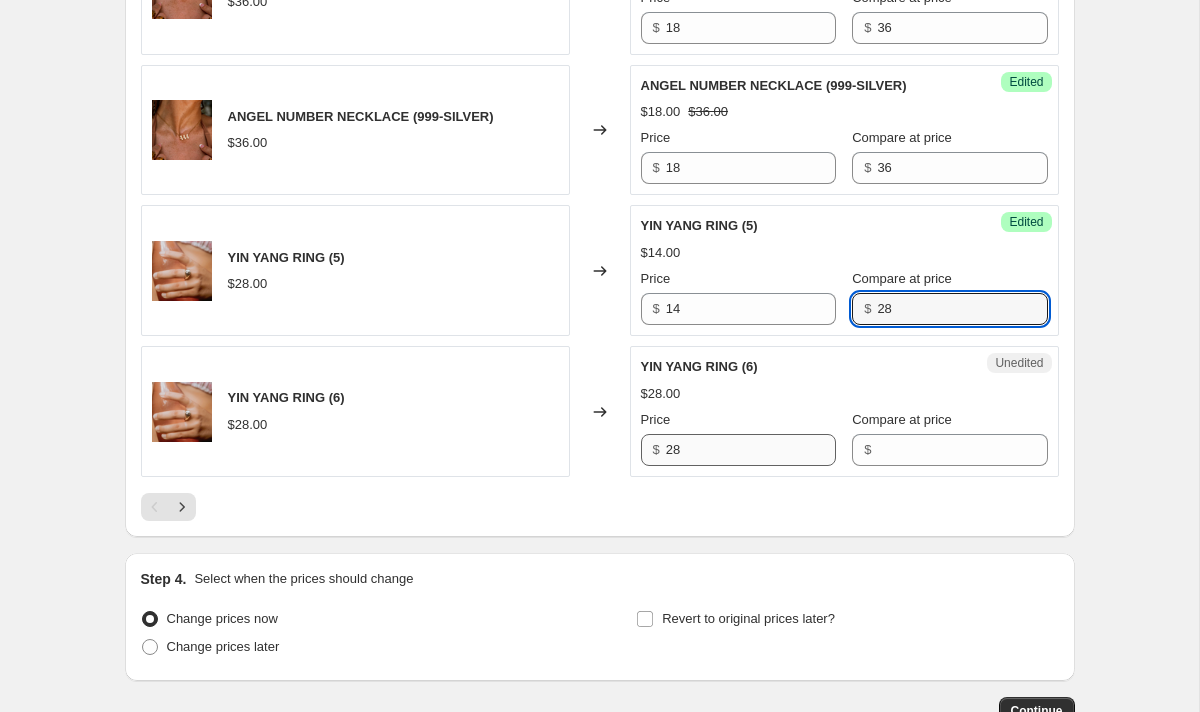 type on "28" 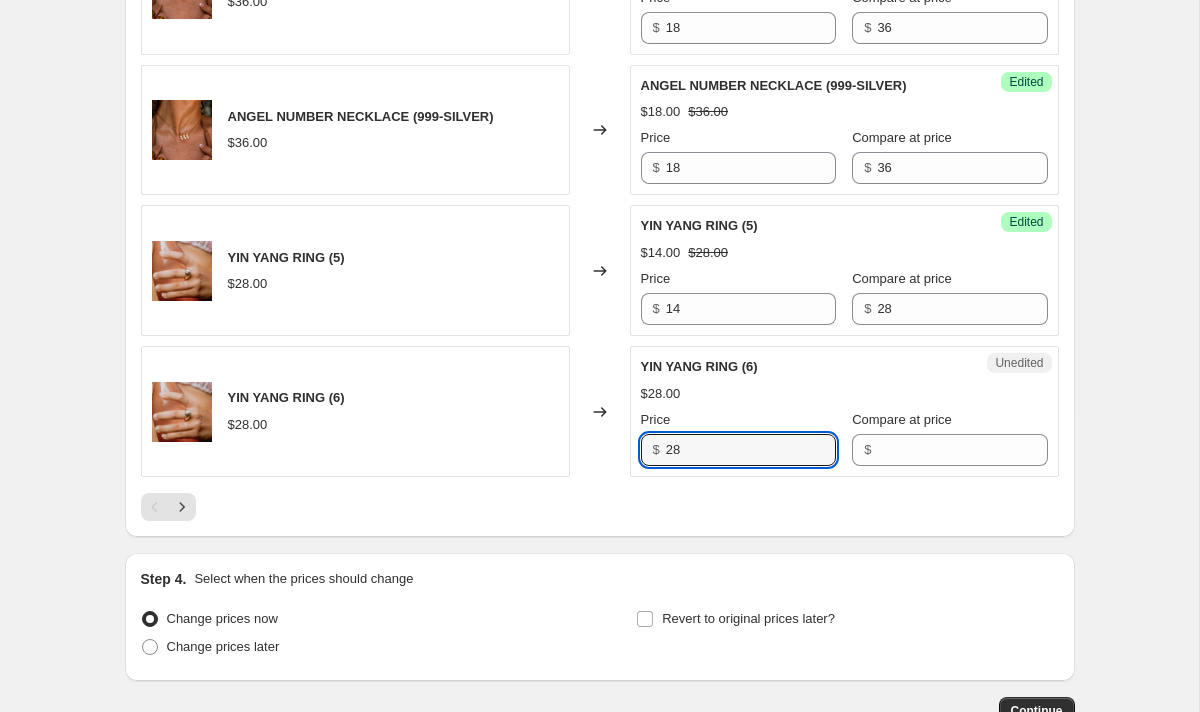 drag, startPoint x: 734, startPoint y: 462, endPoint x: 648, endPoint y: 462, distance: 86 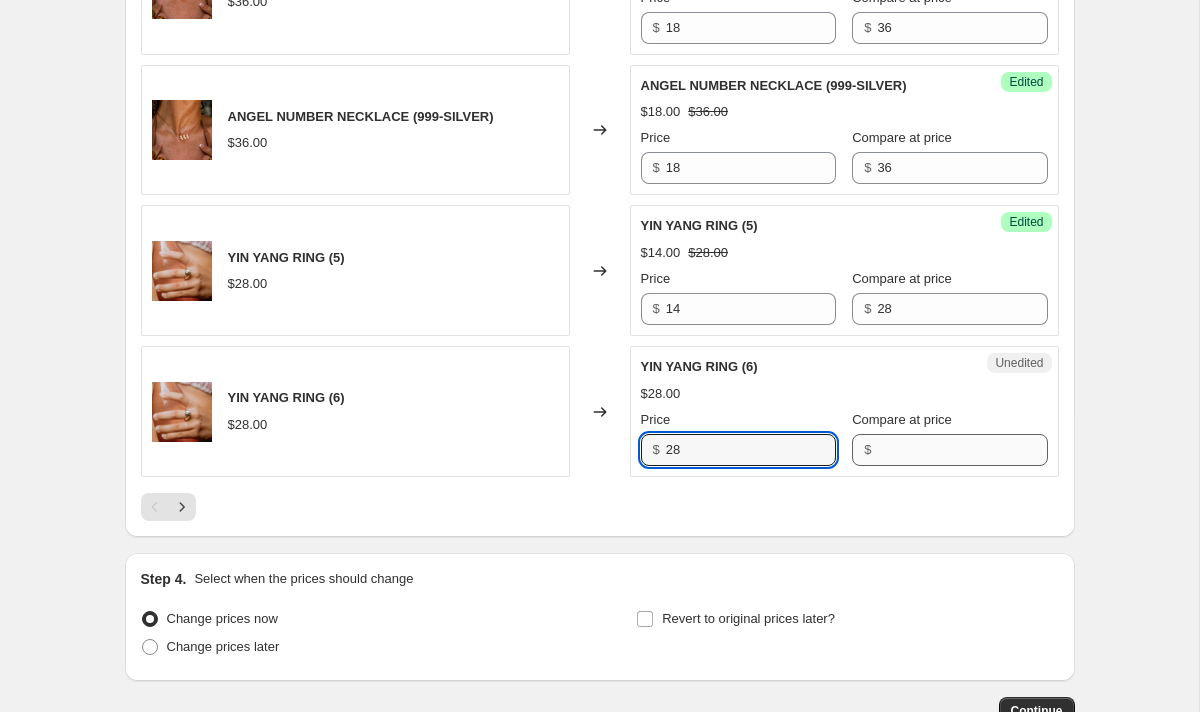 type on "2" 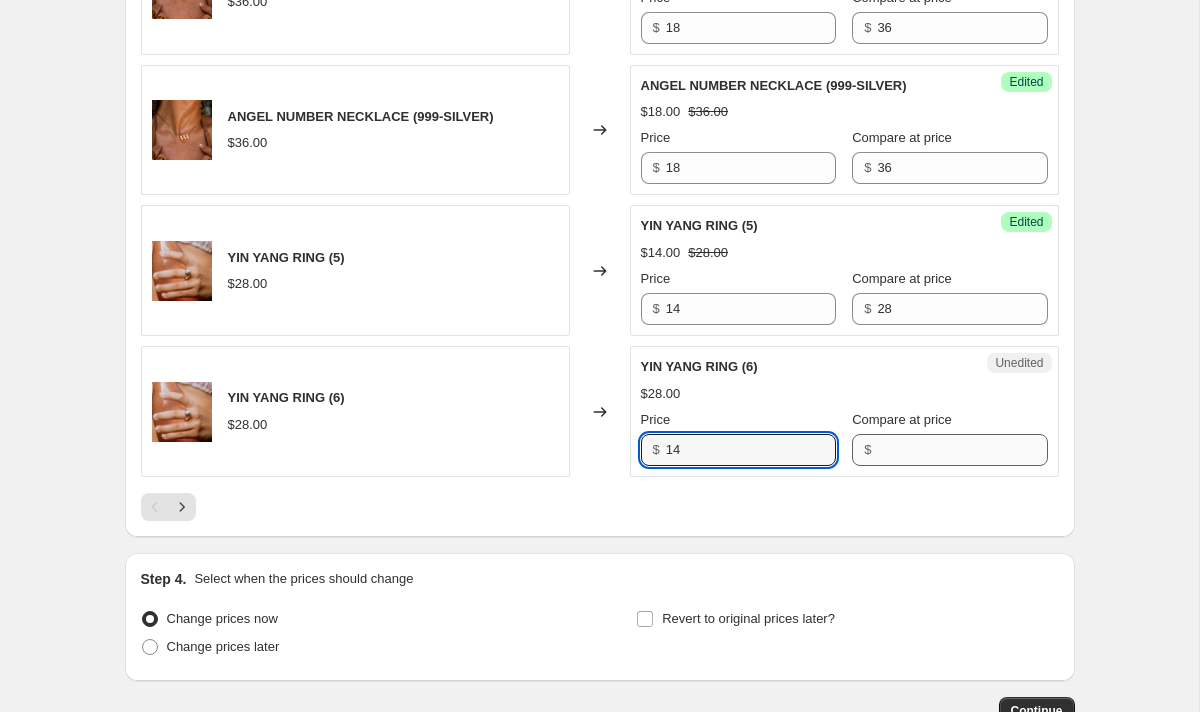 type on "14" 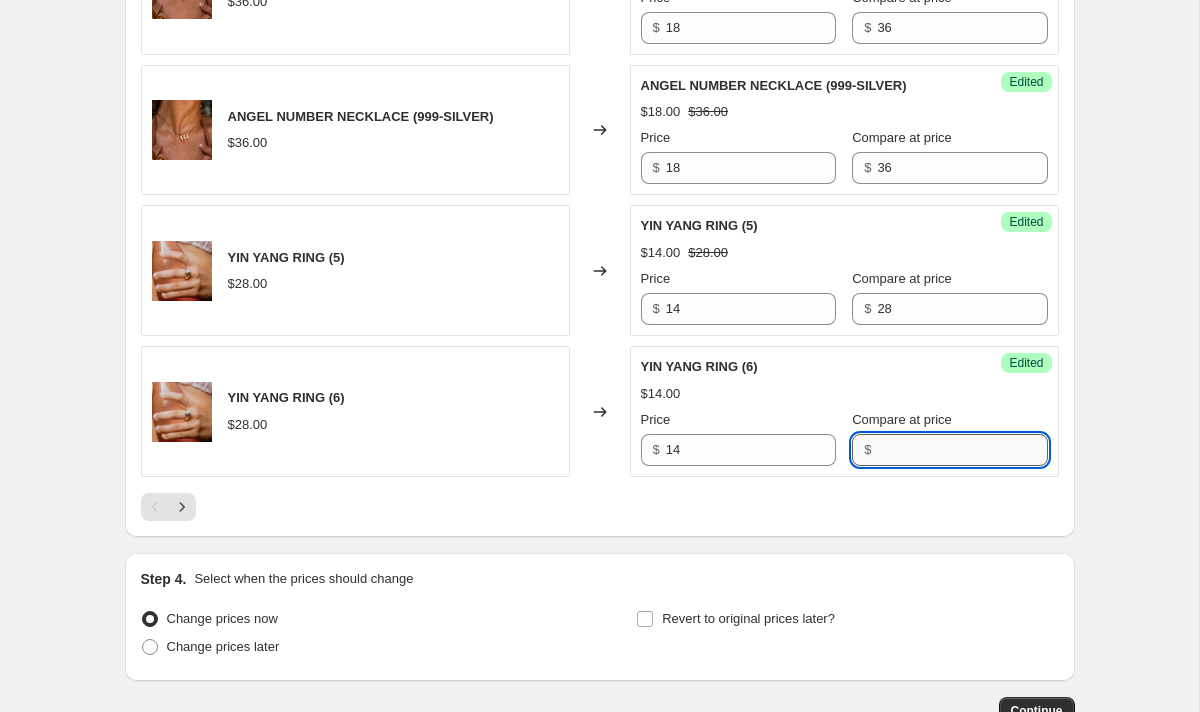 click on "Compare at price" at bounding box center [962, 450] 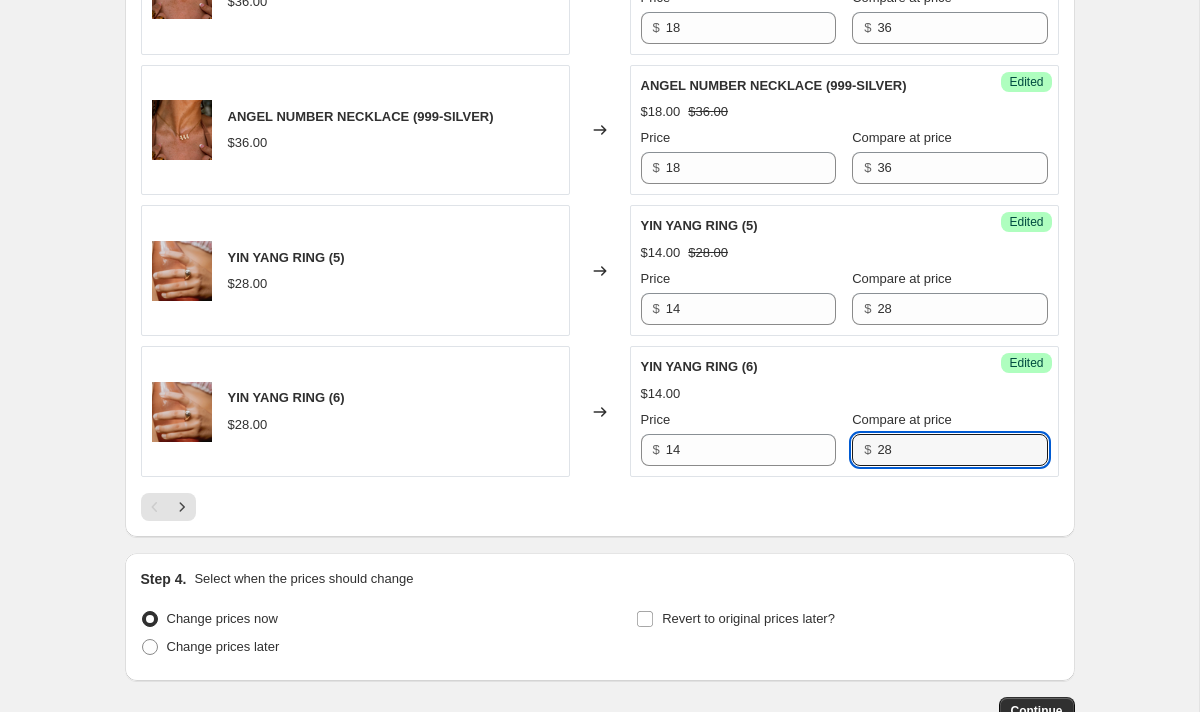 type on "28" 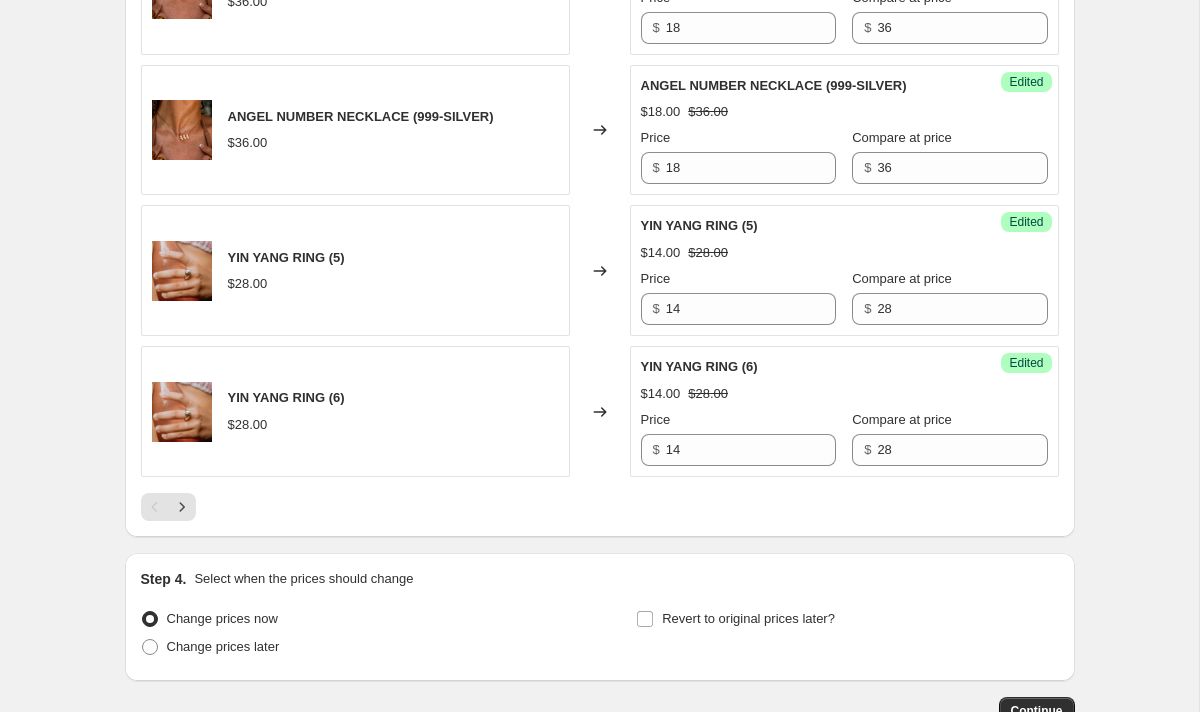click on "Step 1. Optionally give your price change job a title (eg "March 30% off sale on boots") END OF SUMMER SALE This title is just for internal use, customers won't see it Step 2. Select how the prices should change Use bulk price change rules Set product prices individually Use CSV upload Select tags to add while price change is active Select tags to remove while price change is active Step 3. Select which products should change in price Select all products, use filters, or select products variants individually All products Filter by product, collection, tag, vendor, product type, variant title, or inventory Select product variants individually Select product variants 396   product variants selected PRICE CHANGE PREVIEW Over 250 product variants selected. 20 product prices edited: ANGEL NUMBER NECKLACE ([NUMBER]-GOLD) $[PRICE].00 Changed to Success Edited ANGEL NUMBER NECKLACE ([NUMBER]-GOLD) $[PRICE].00 $[PRICE].00 Price $ [PRICE] Compare at price $ [PRICE] ANGEL NUMBER NECKLACE ([NUMBER]-GOLD) $[PRICE].00 Changed to Success Edited $[PRICE].00 $[PRICE].00 Price $ $[PRICE]" at bounding box center (592, -1139) 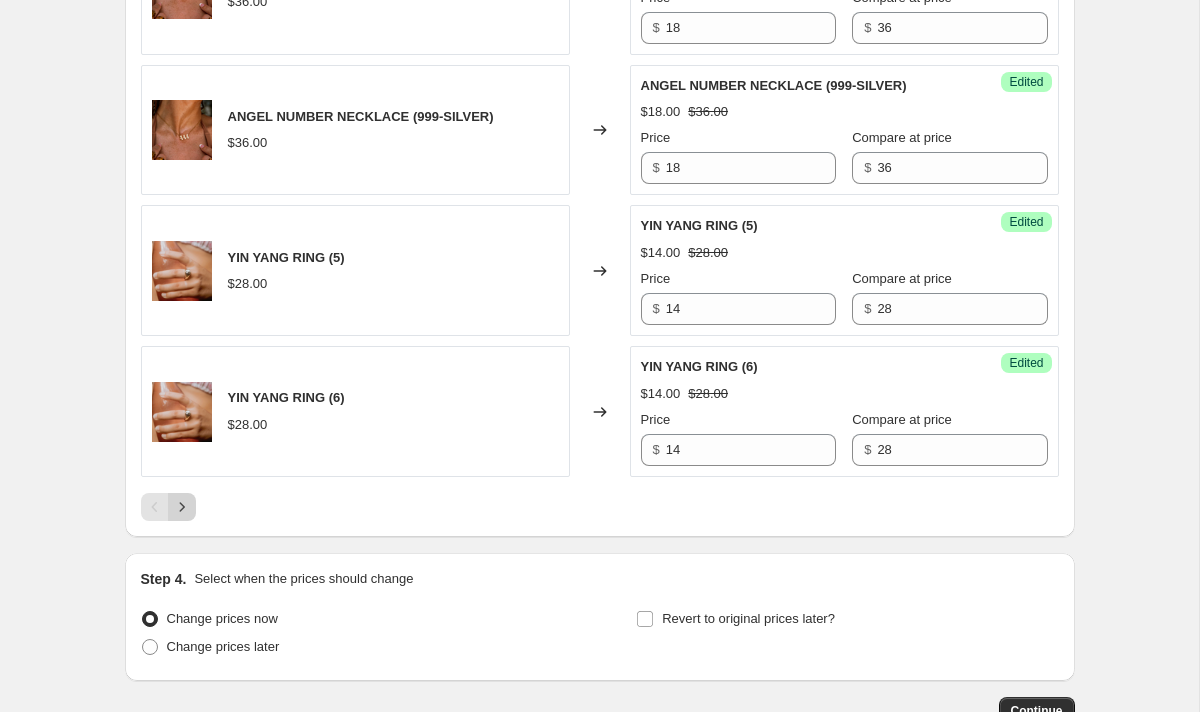 click 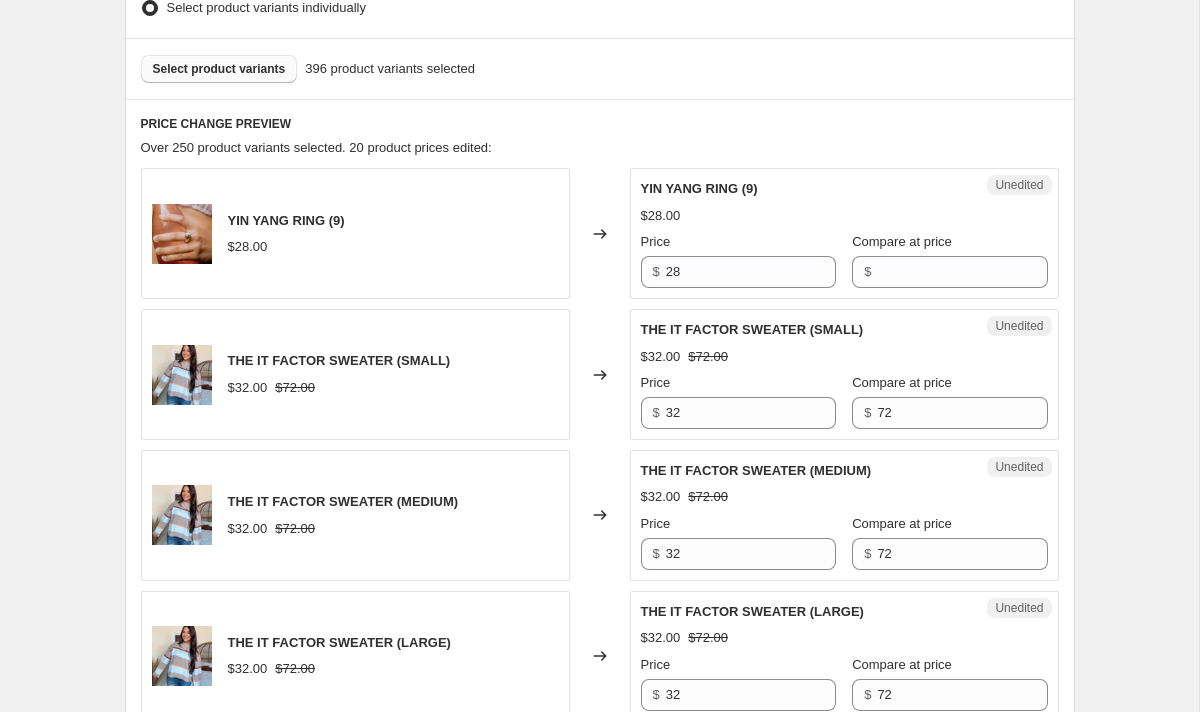 scroll, scrollTop: 588, scrollLeft: 0, axis: vertical 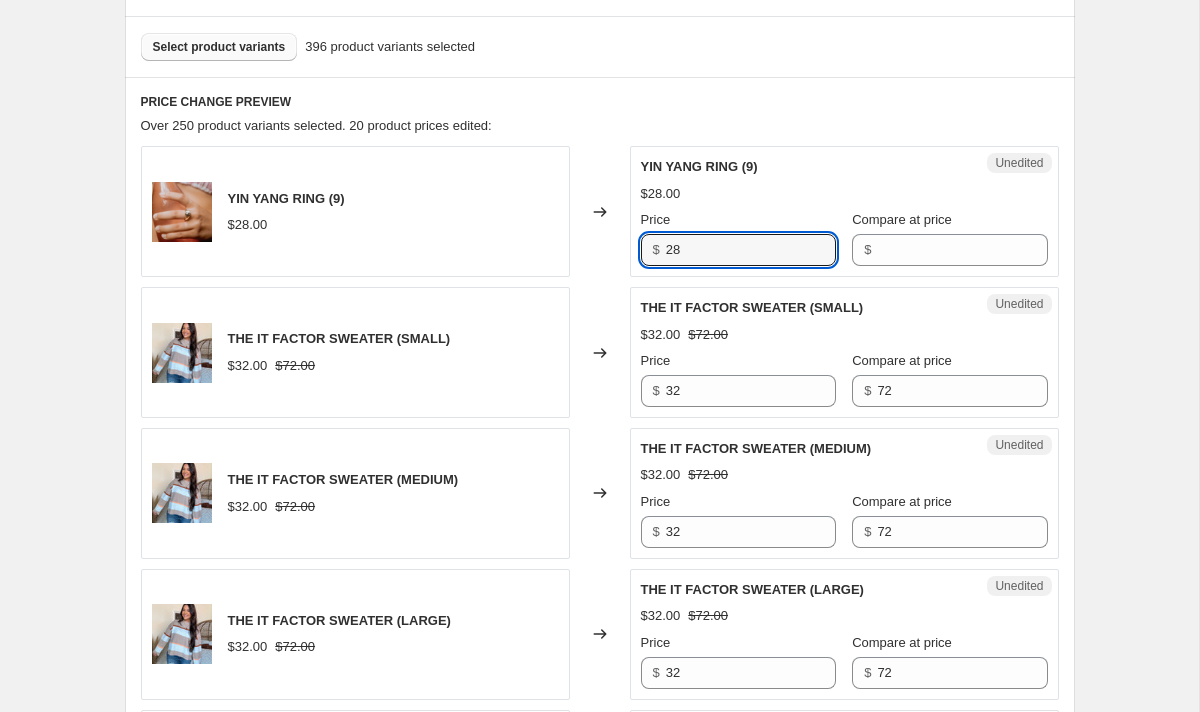 drag, startPoint x: 721, startPoint y: 254, endPoint x: 621, endPoint y: 255, distance: 100.005 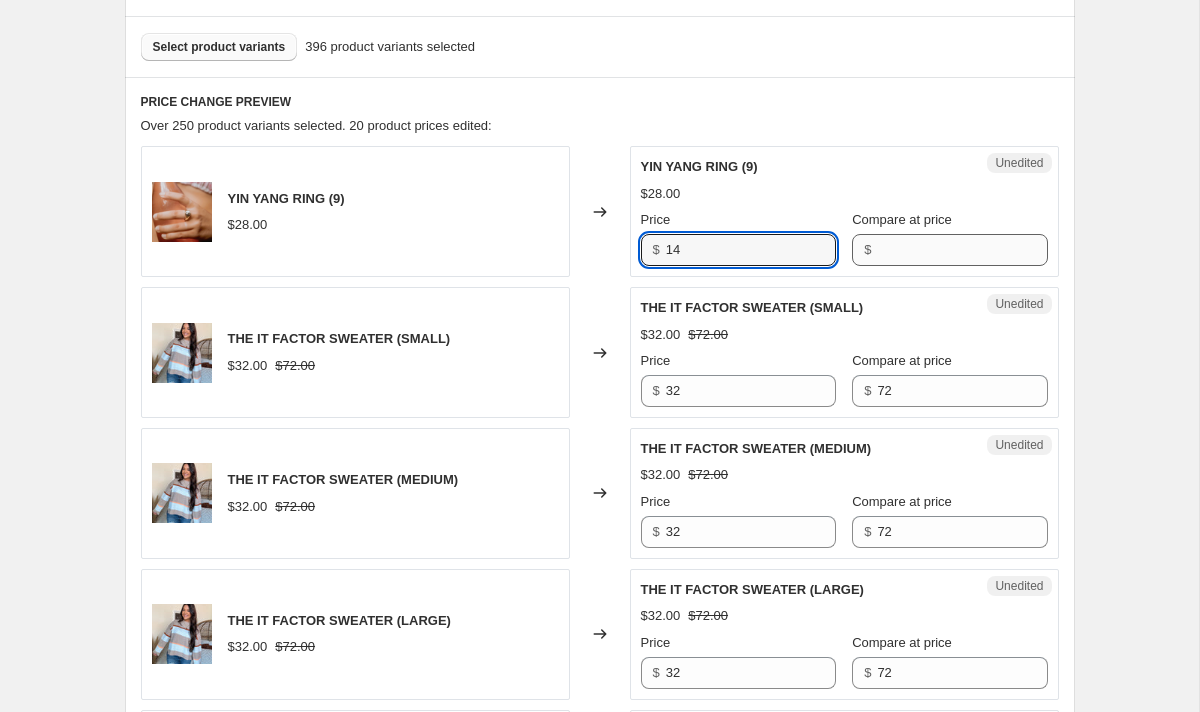 type on "14" 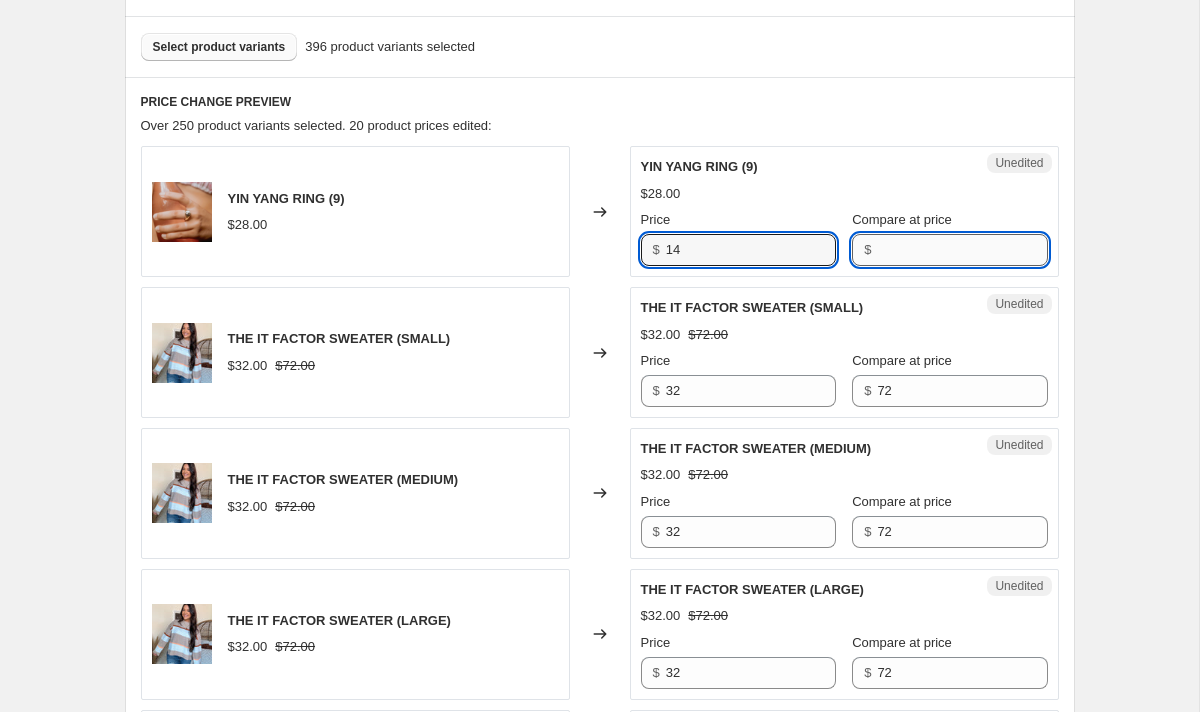 click on "Compare at price" at bounding box center [962, 250] 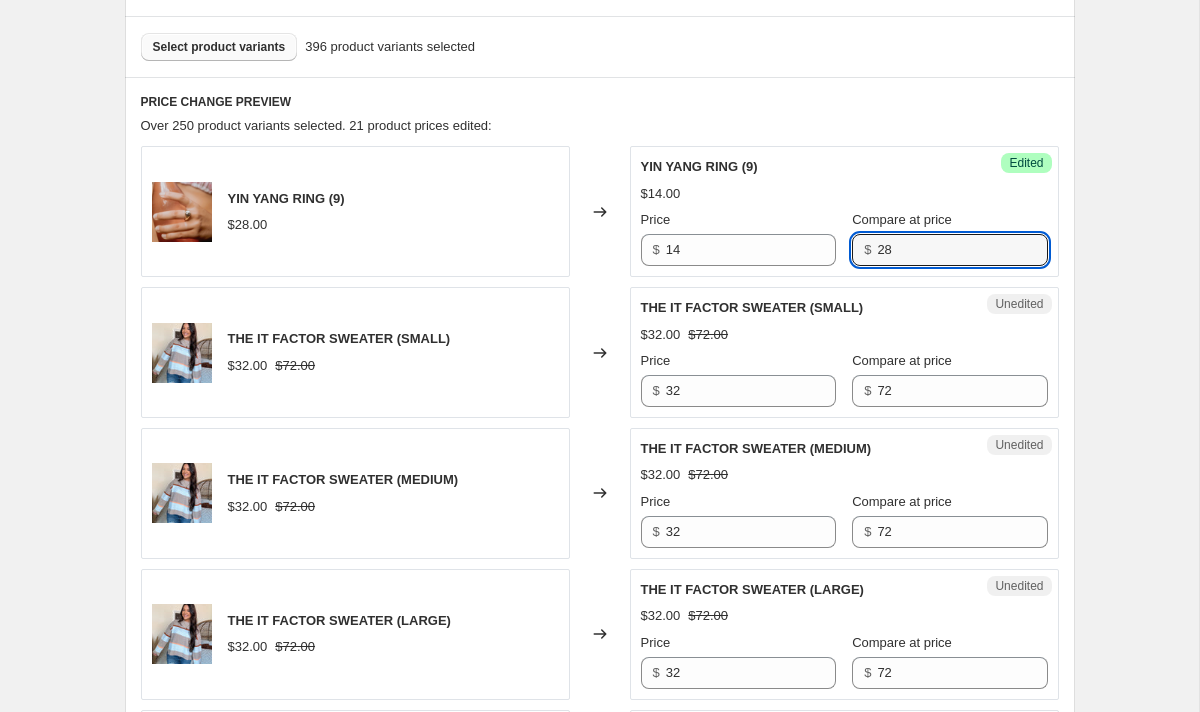 type on "28" 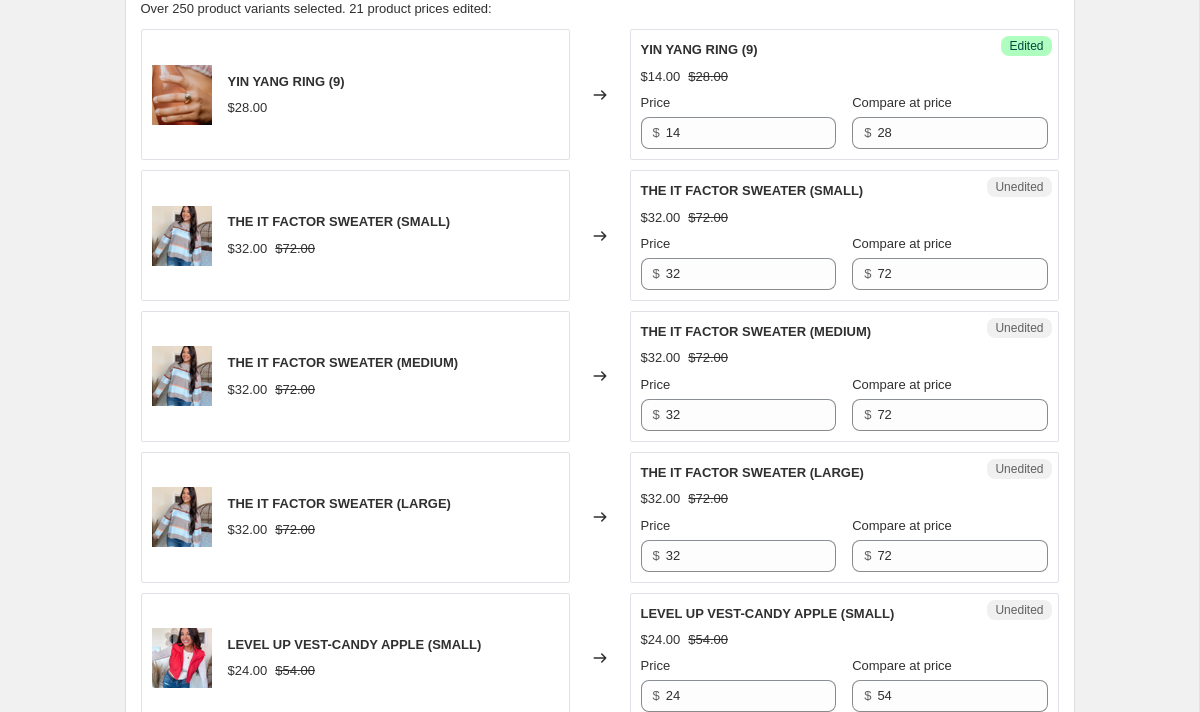 scroll, scrollTop: 709, scrollLeft: 0, axis: vertical 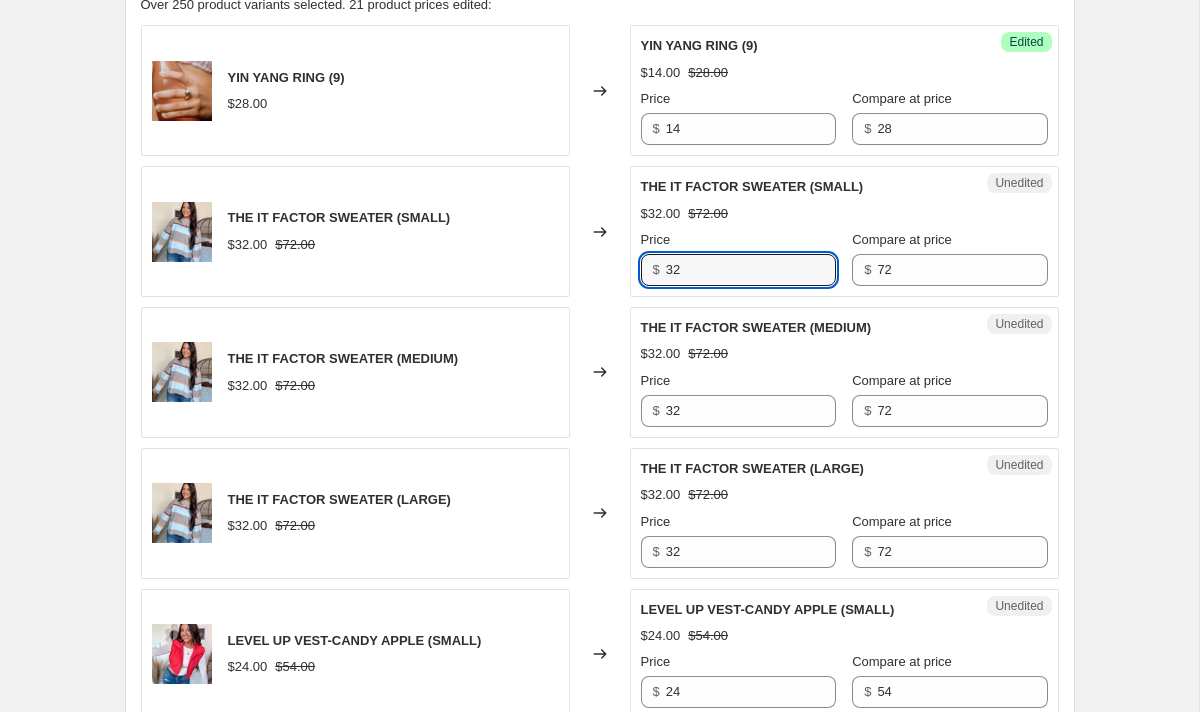 drag, startPoint x: 723, startPoint y: 275, endPoint x: 588, endPoint y: 270, distance: 135.09256 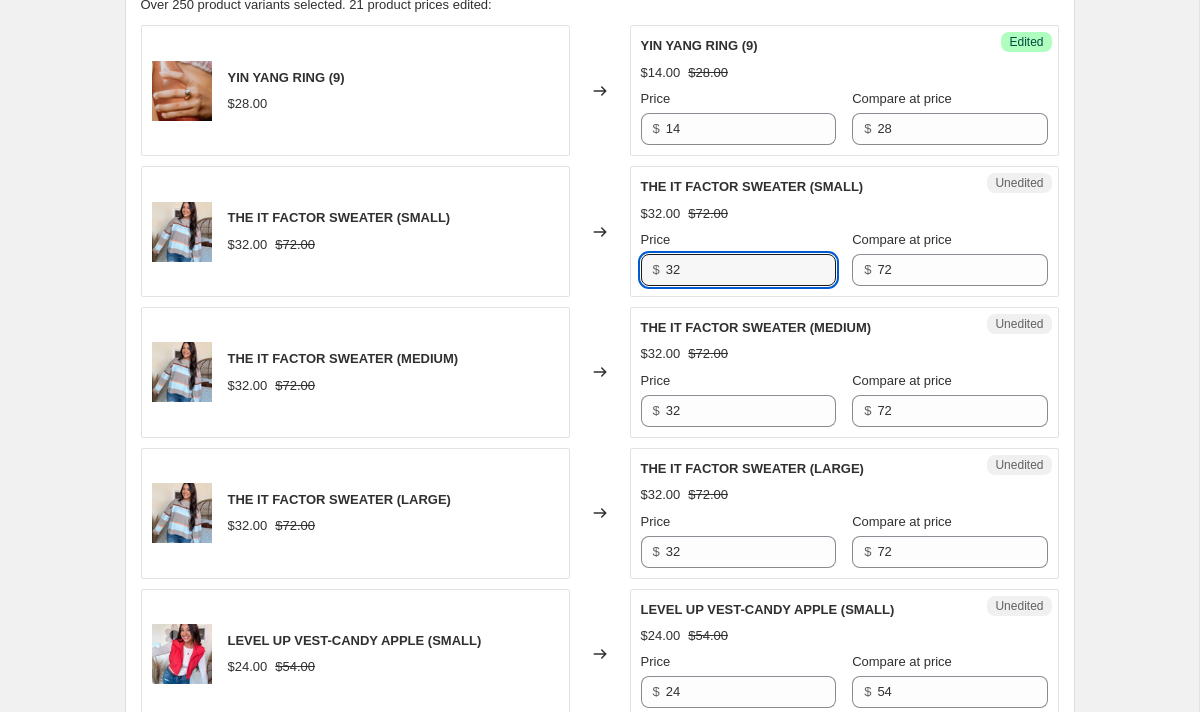 click on "THE IT FACTOR SWEATER (SMALL) $32.00 $72.00 Changed to Unedited THE IT FACTOR SWEATER (SMALL) $32.00 $72.00 Price $ 32 Compare at price $ 72" at bounding box center (600, 231) 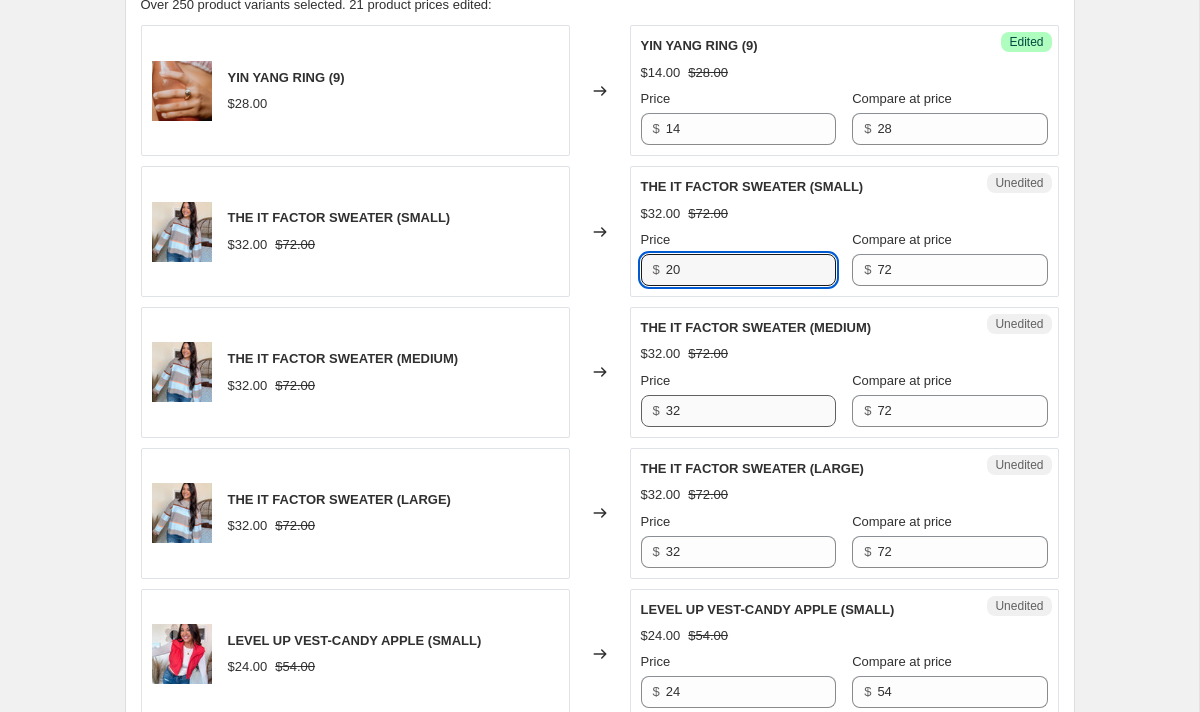 type on "20" 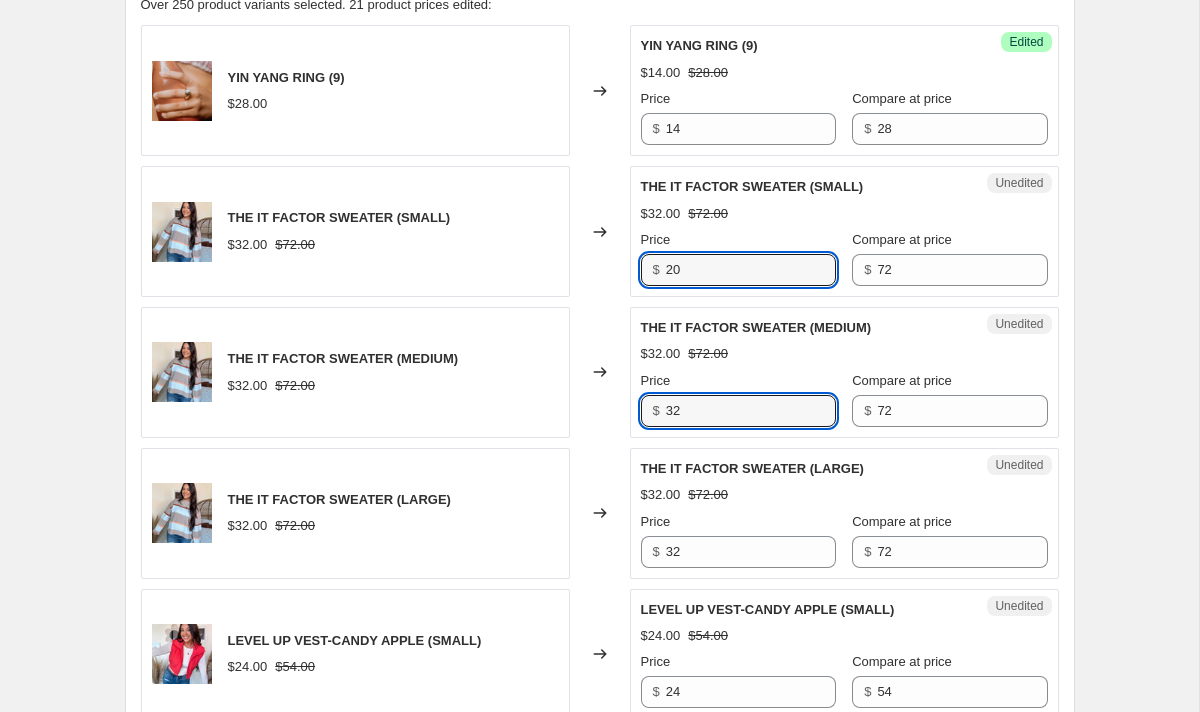 drag, startPoint x: 735, startPoint y: 410, endPoint x: 557, endPoint y: 398, distance: 178.40404 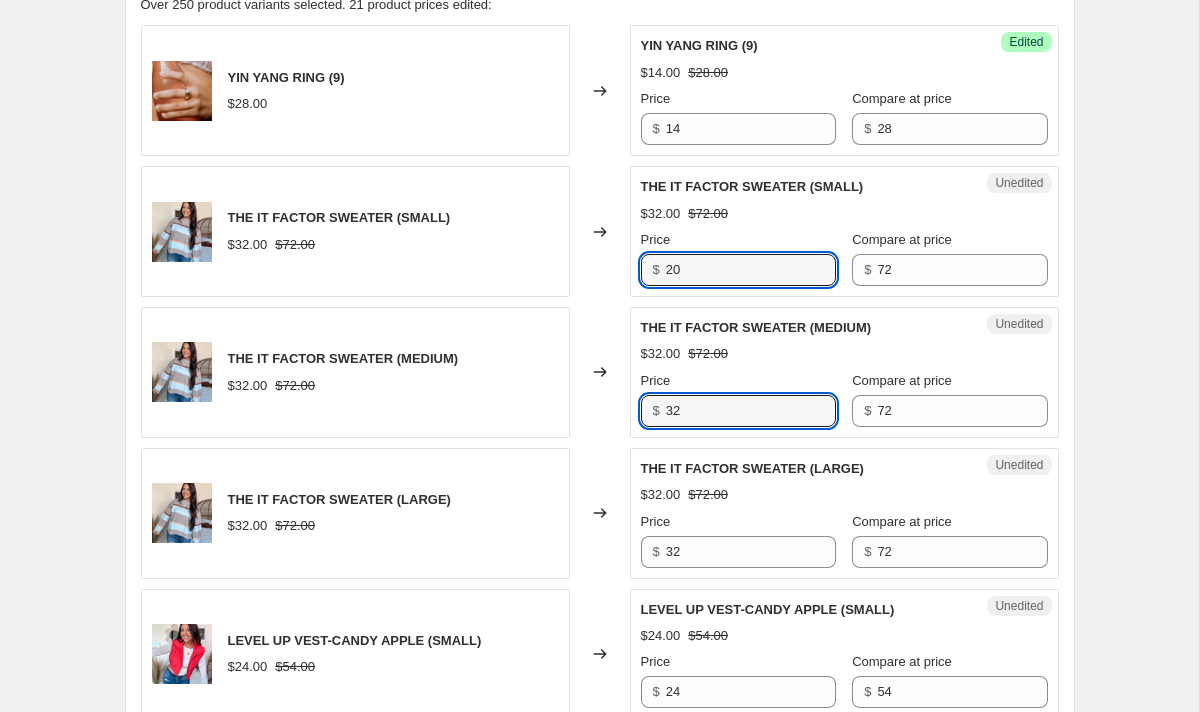 click on "THE IT FACTOR SWEATER ([SIZE]) $[PRICE] $[PRICE] Changed to Unedited THE IT FACTOR SWEATER ([SIZE]) $[PRICE] $[PRICE] Price $ [PRICE] Compare at price $ [PRICE]" at bounding box center (600, 372) 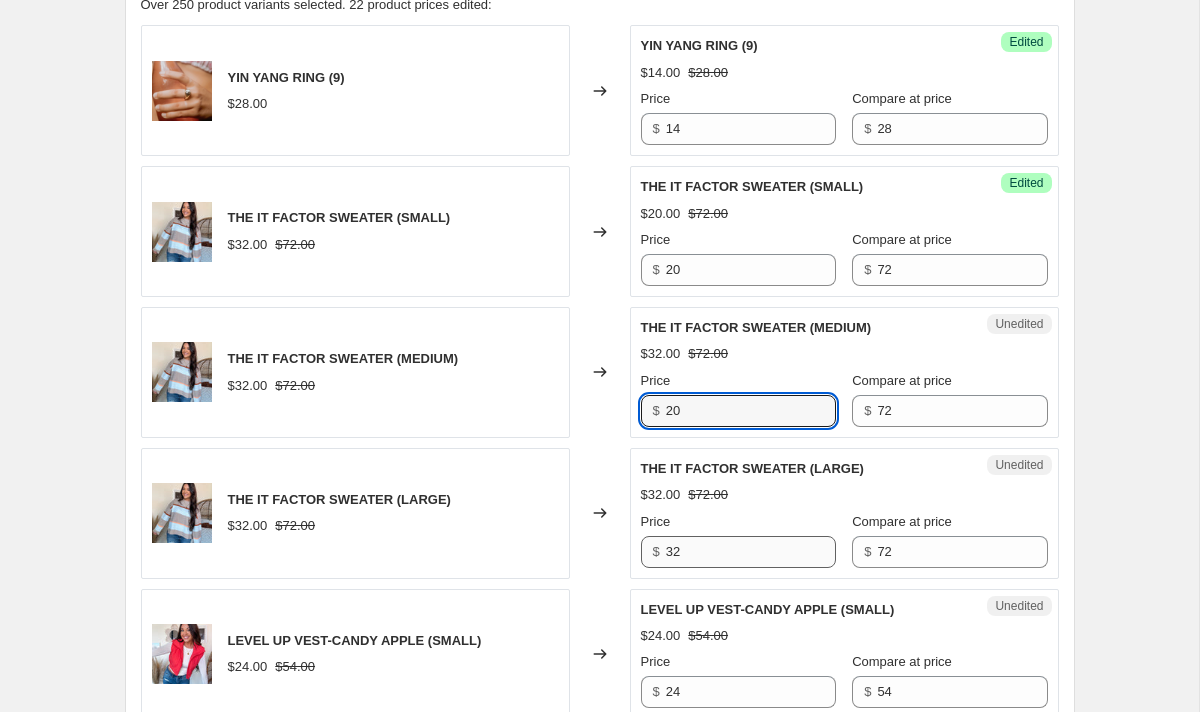 type on "20" 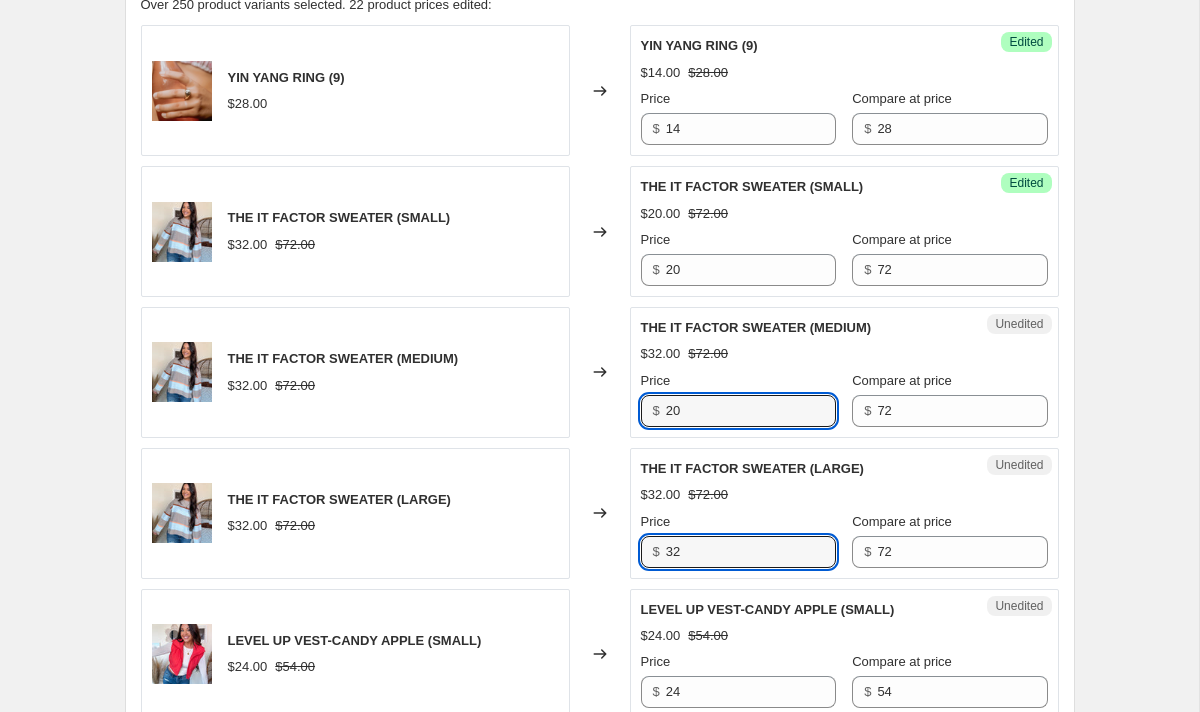 drag, startPoint x: 710, startPoint y: 556, endPoint x: 620, endPoint y: 555, distance: 90.005554 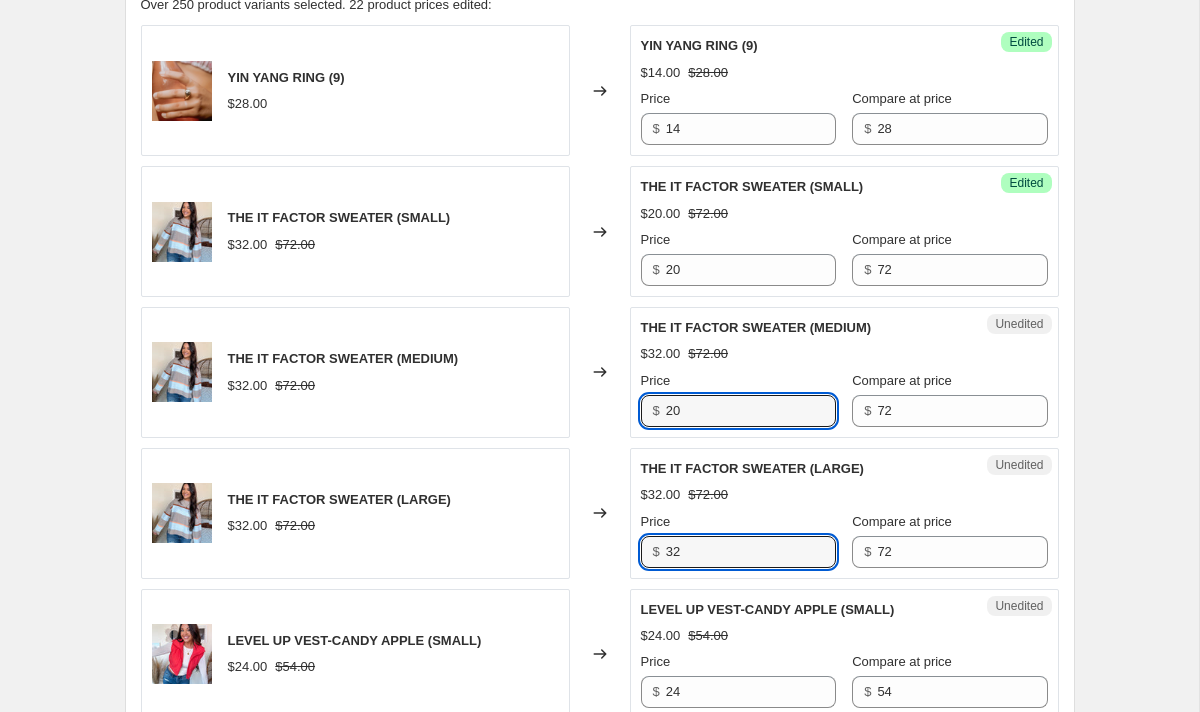 click on "THE IT FACTOR SWEATER (LARGE) $32.00 $72.00 Changed to Unedited THE IT FACTOR SWEATER (LARGE) $32.00 $72.00 Price $ 32 Compare at price $ 72" at bounding box center (600, 513) 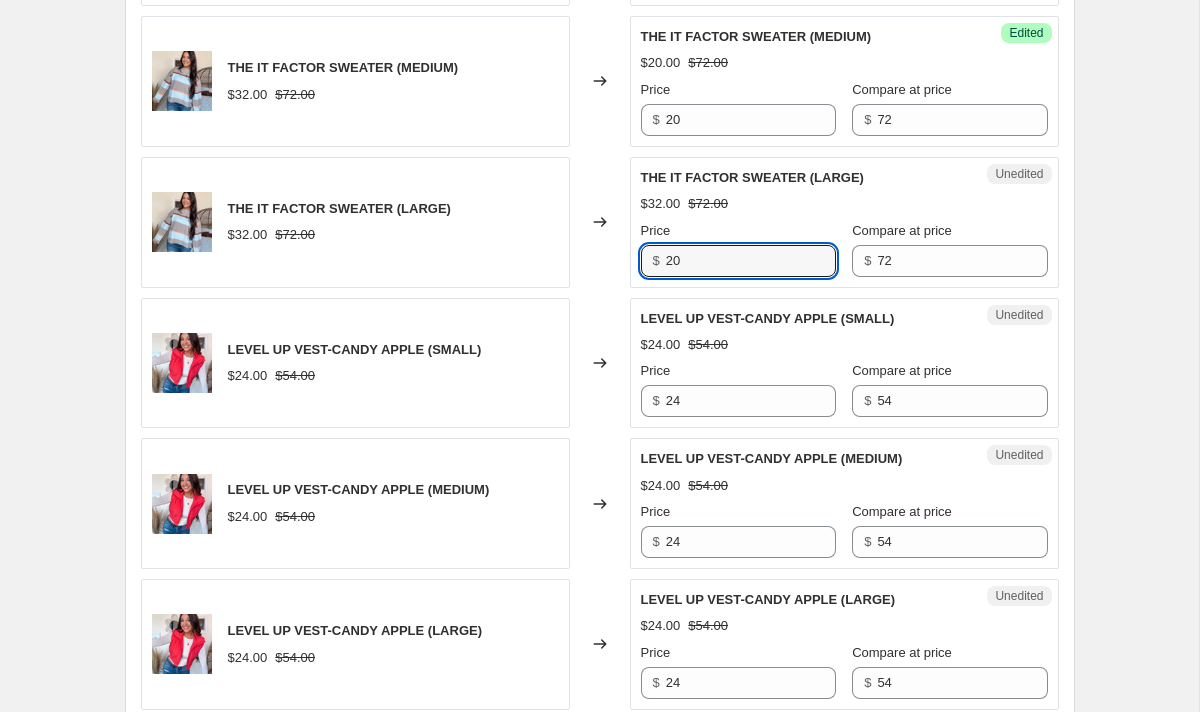 scroll, scrollTop: 1094, scrollLeft: 0, axis: vertical 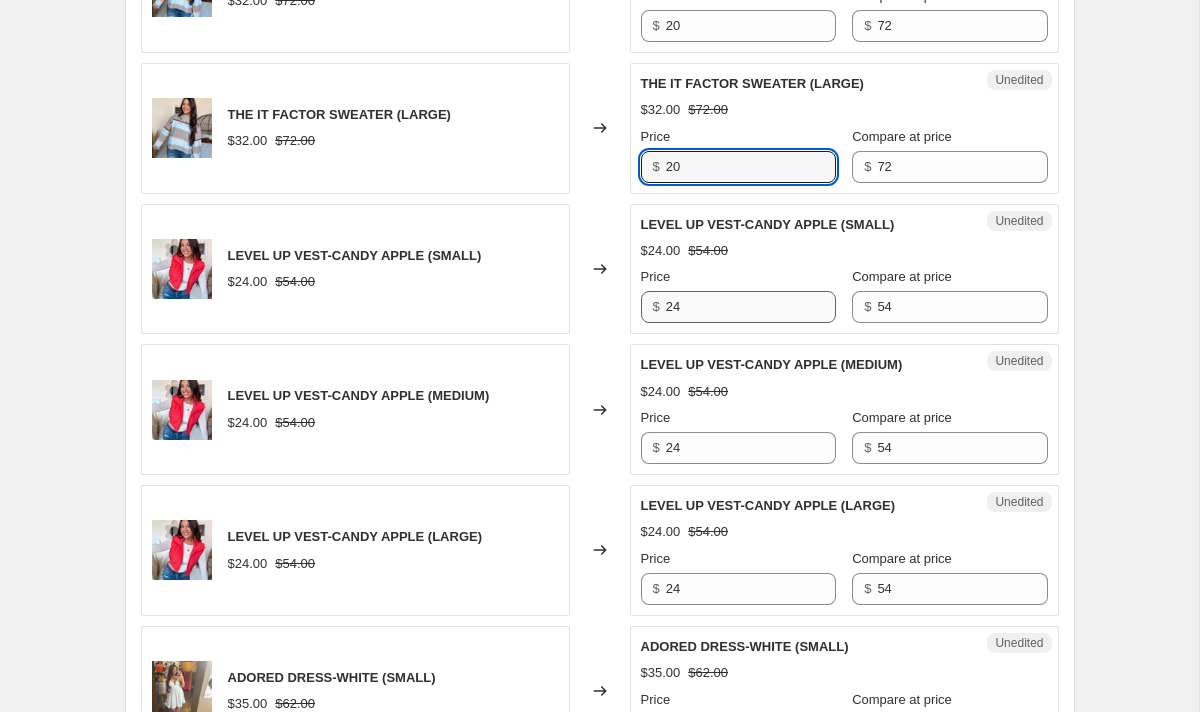 type on "20" 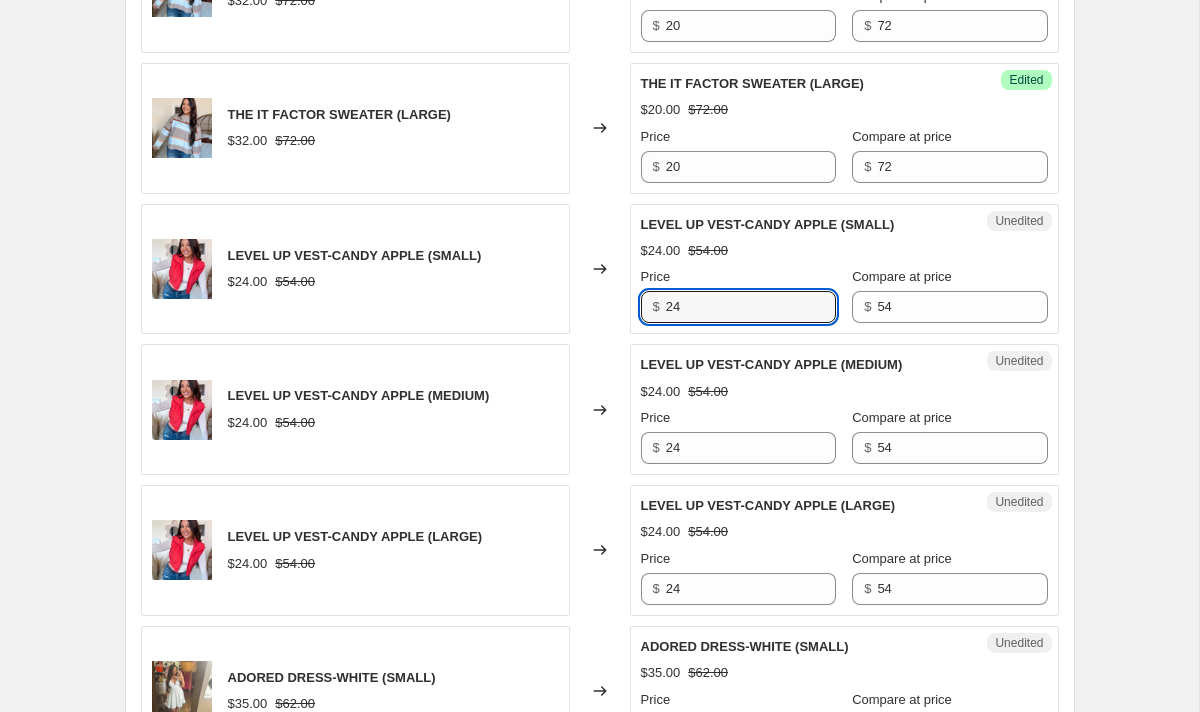 drag, startPoint x: 735, startPoint y: 318, endPoint x: 578, endPoint y: 318, distance: 157 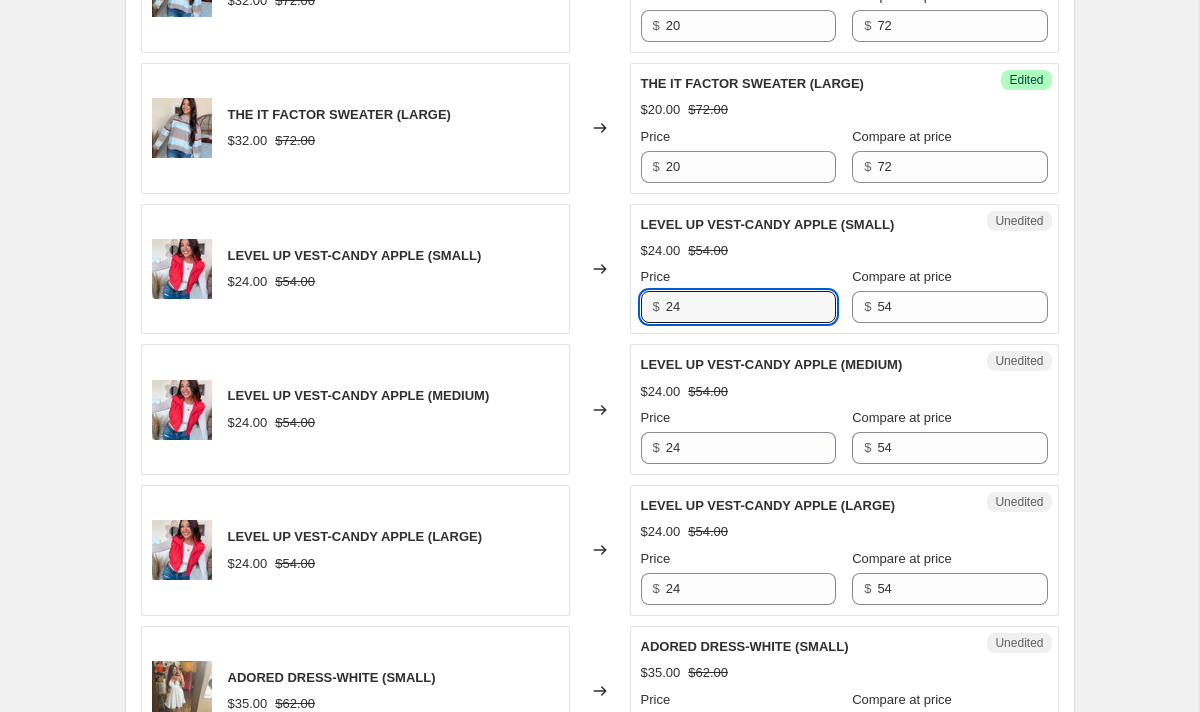 click on "LEVEL UP VEST-CANDY APPLE (SMALL) $24.00 $54.00 Changed to Unedited LEVEL UP VEST-CANDY APPLE (SMALL) $24.00 $54.00 Price $ 24 Compare at price $ 54" at bounding box center (600, 269) 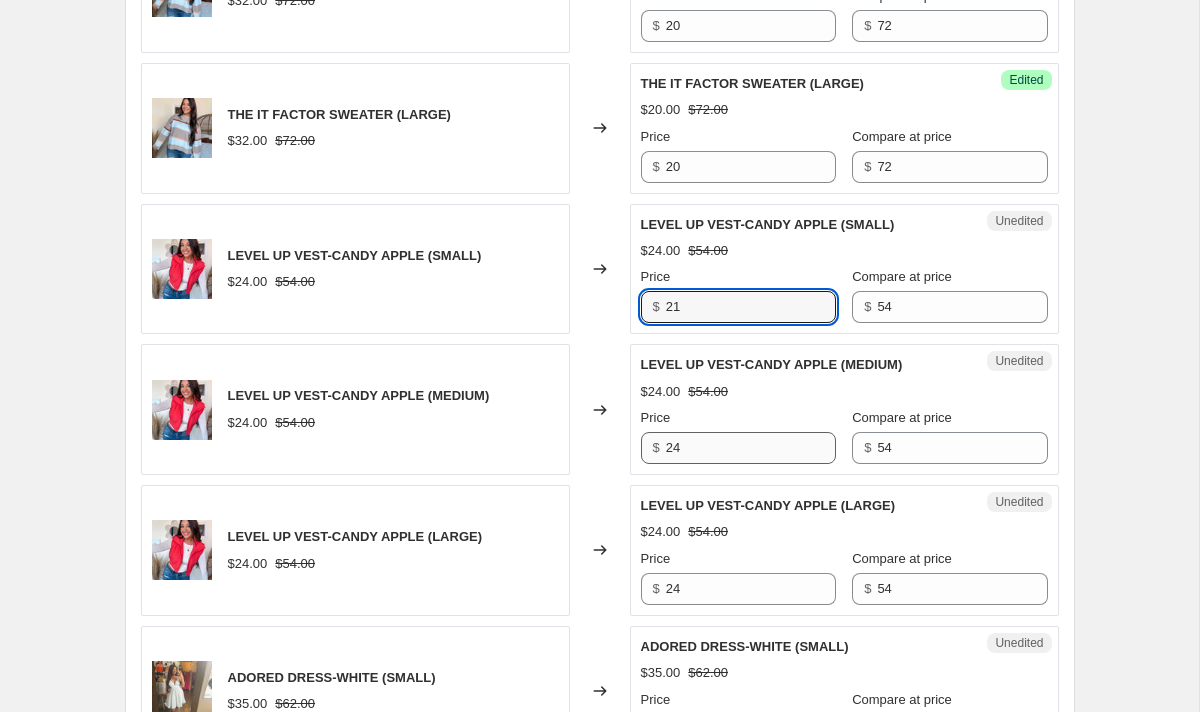 type on "2" 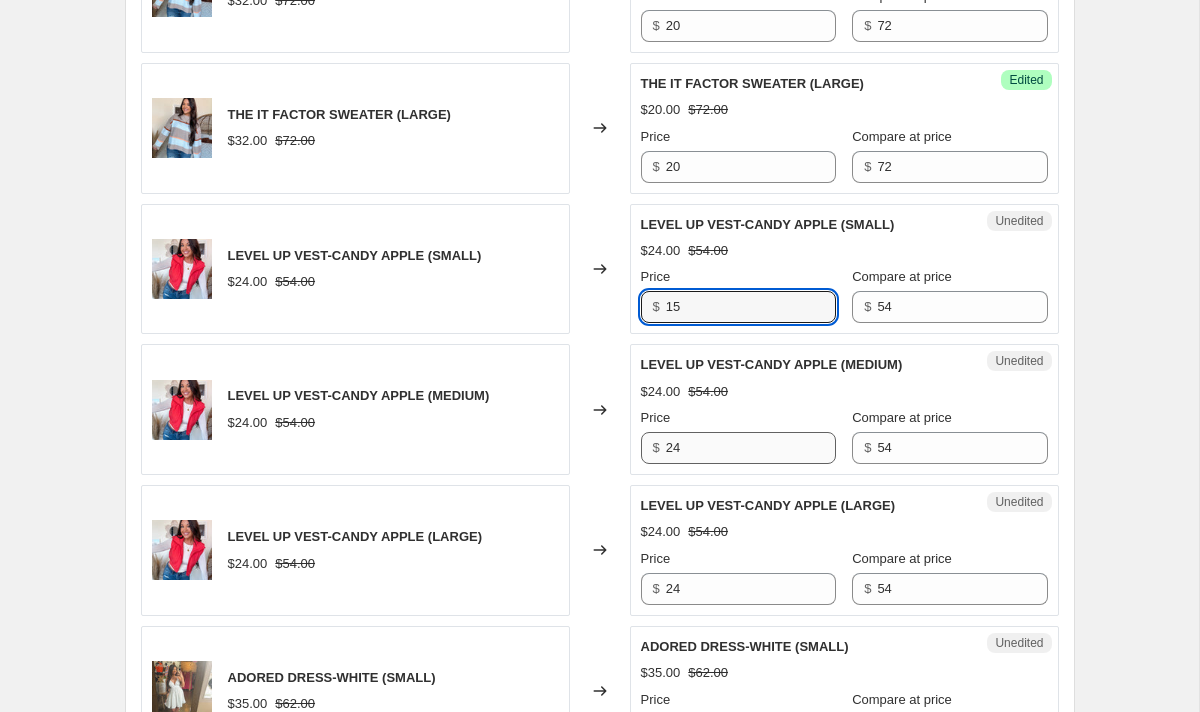 type on "15" 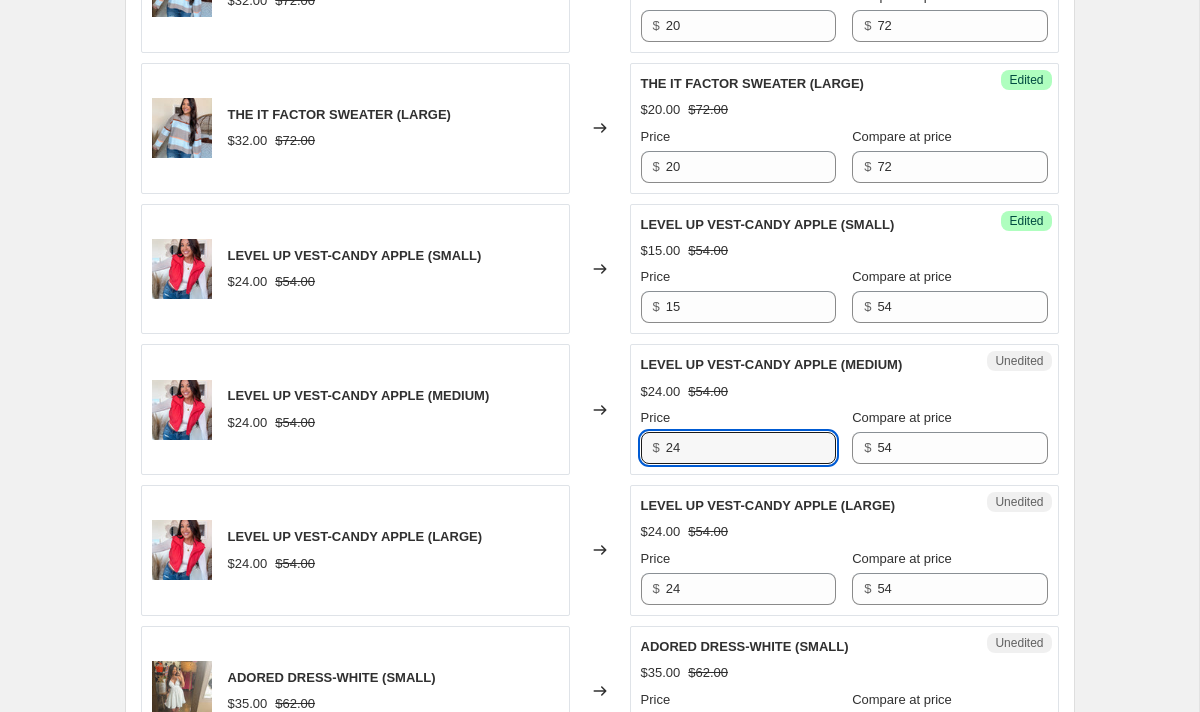 drag, startPoint x: 725, startPoint y: 450, endPoint x: 629, endPoint y: 450, distance: 96 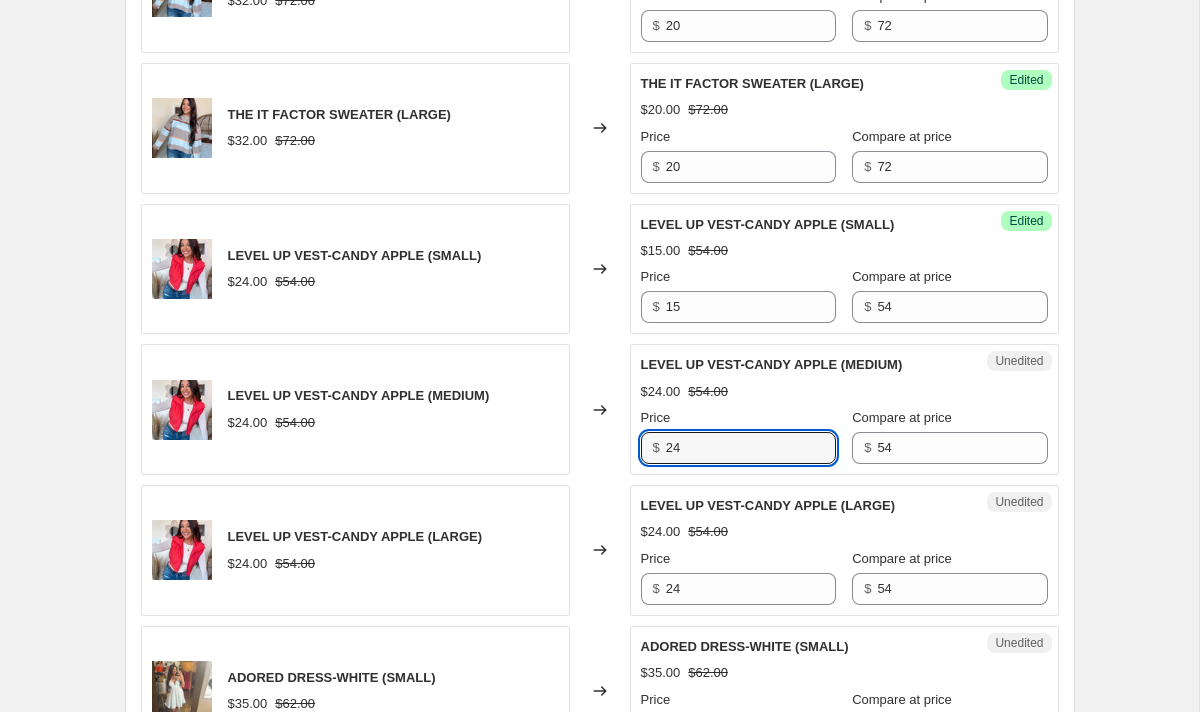 click on "Unedited LEVEL UP VEST-CANDY APPLE (MEDIUM) $24.00 $54.00 Price $ 24 Compare at price $ 54" at bounding box center [844, 409] 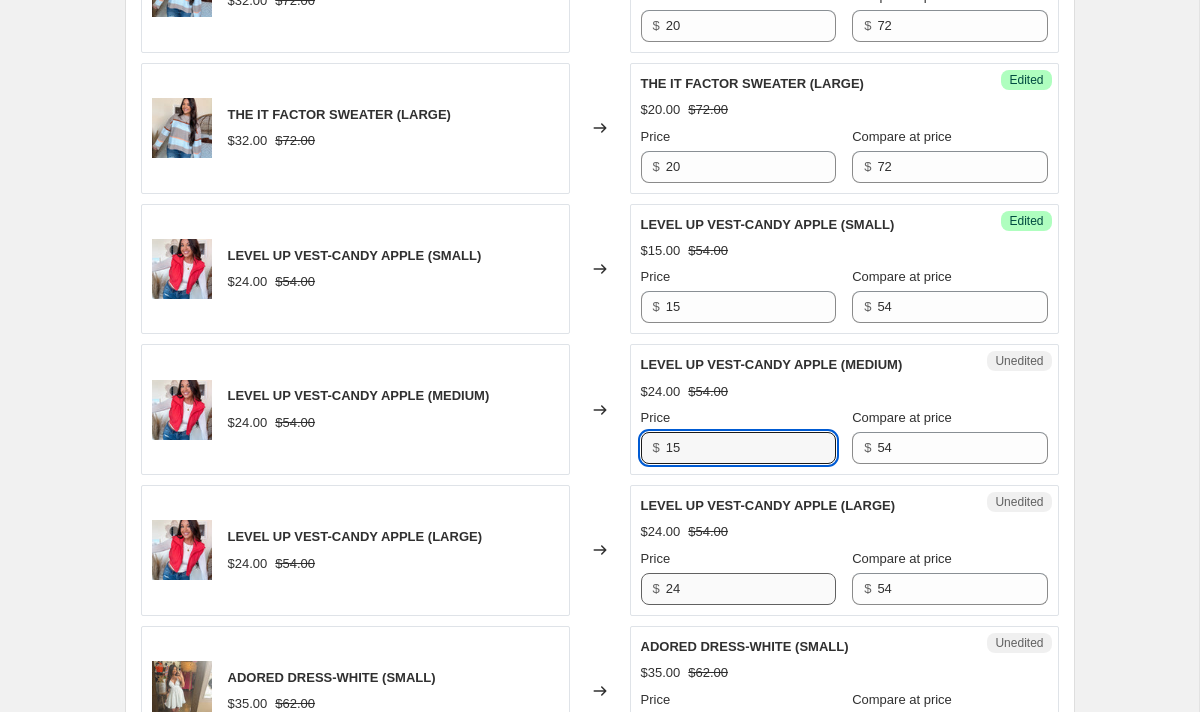 type on "15" 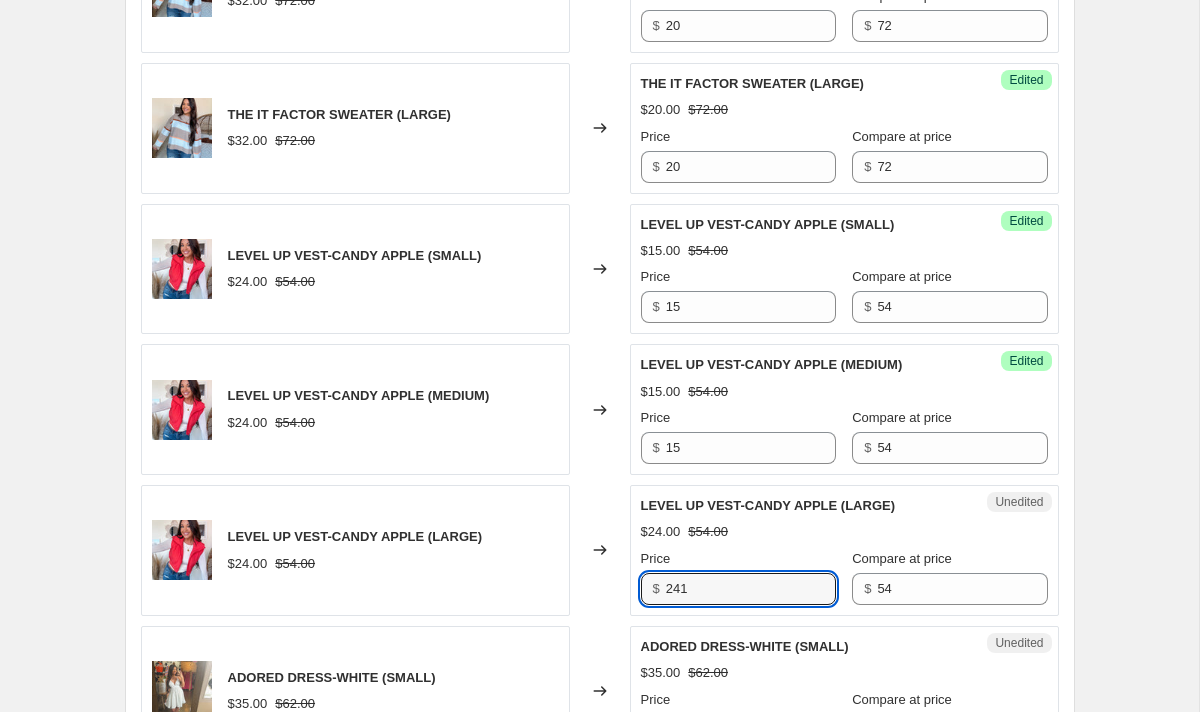 drag, startPoint x: 727, startPoint y: 592, endPoint x: 635, endPoint y: 593, distance: 92.00543 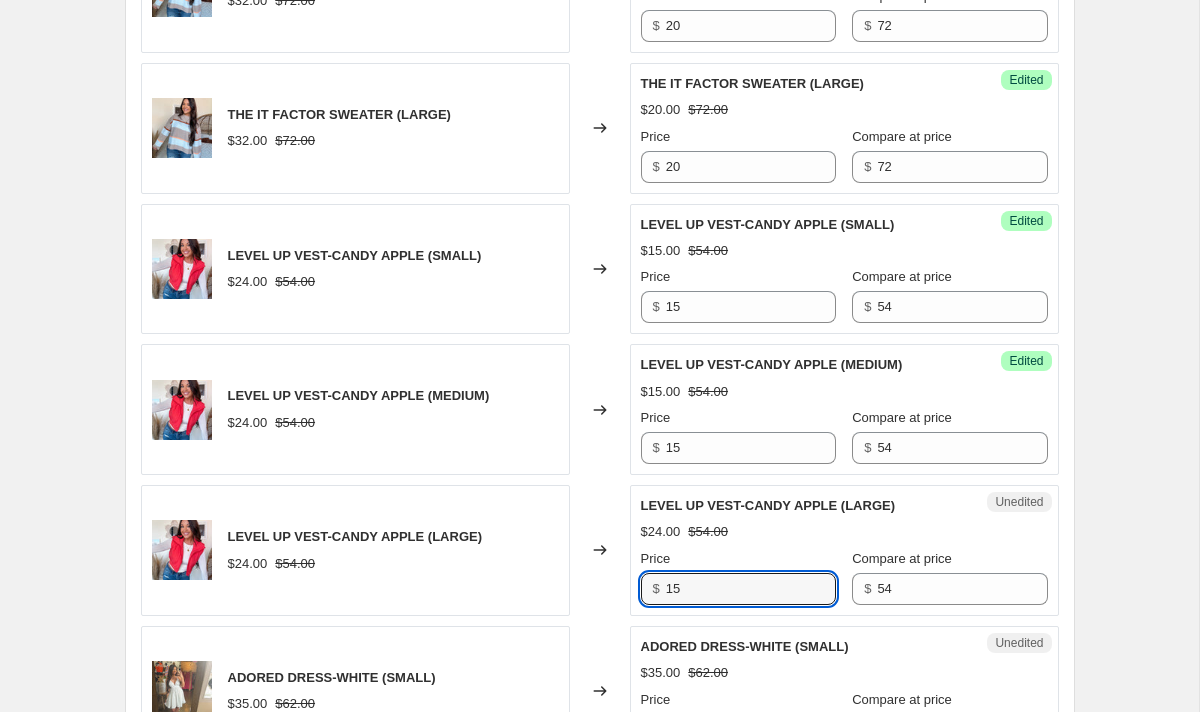 type on "15" 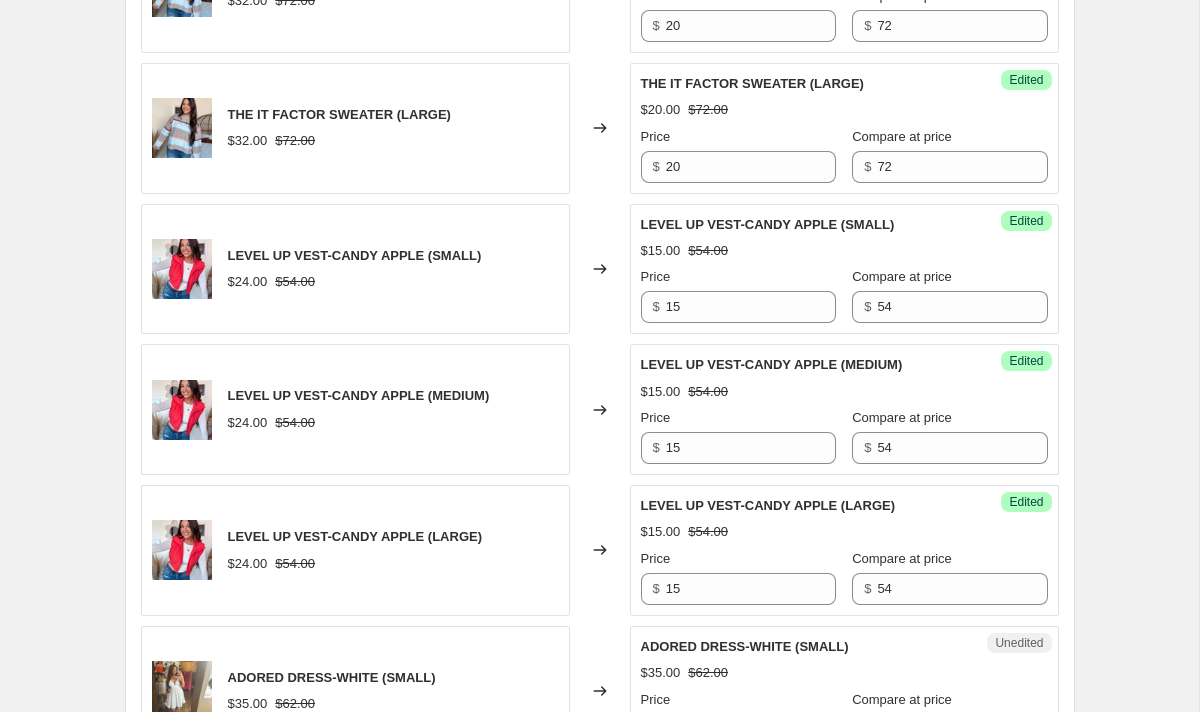 click on "Success Edited LEVEL UP VEST-CANDY APPLE (LARGE) $[PRICE] $[PRICE] Price $ [PRICE] Compare at price $ [PRICE]" at bounding box center (844, 550) 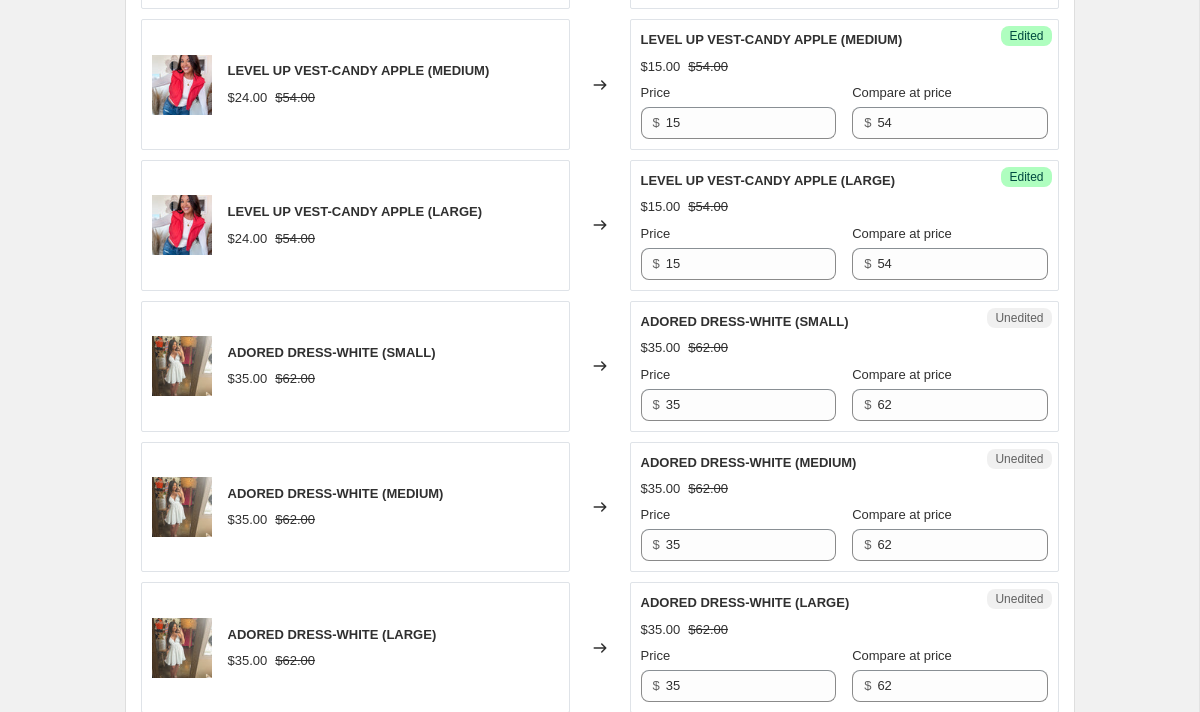 scroll, scrollTop: 1446, scrollLeft: 0, axis: vertical 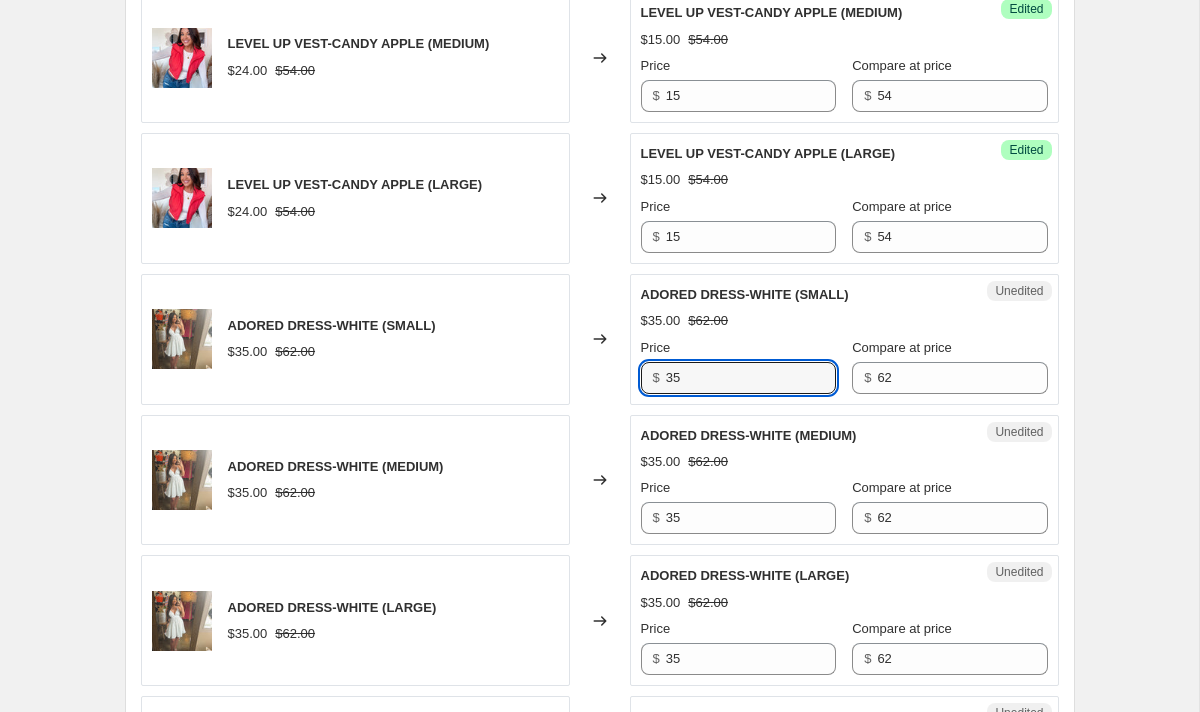 drag, startPoint x: 735, startPoint y: 377, endPoint x: 563, endPoint y: 377, distance: 172 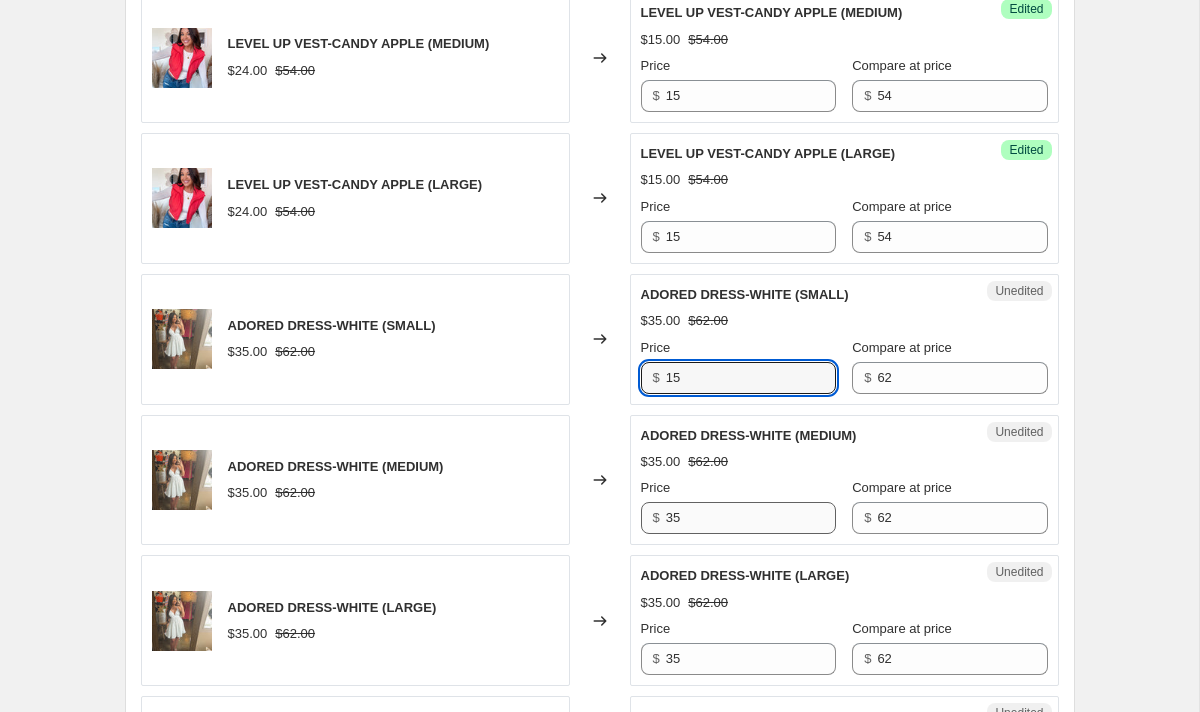 type on "15" 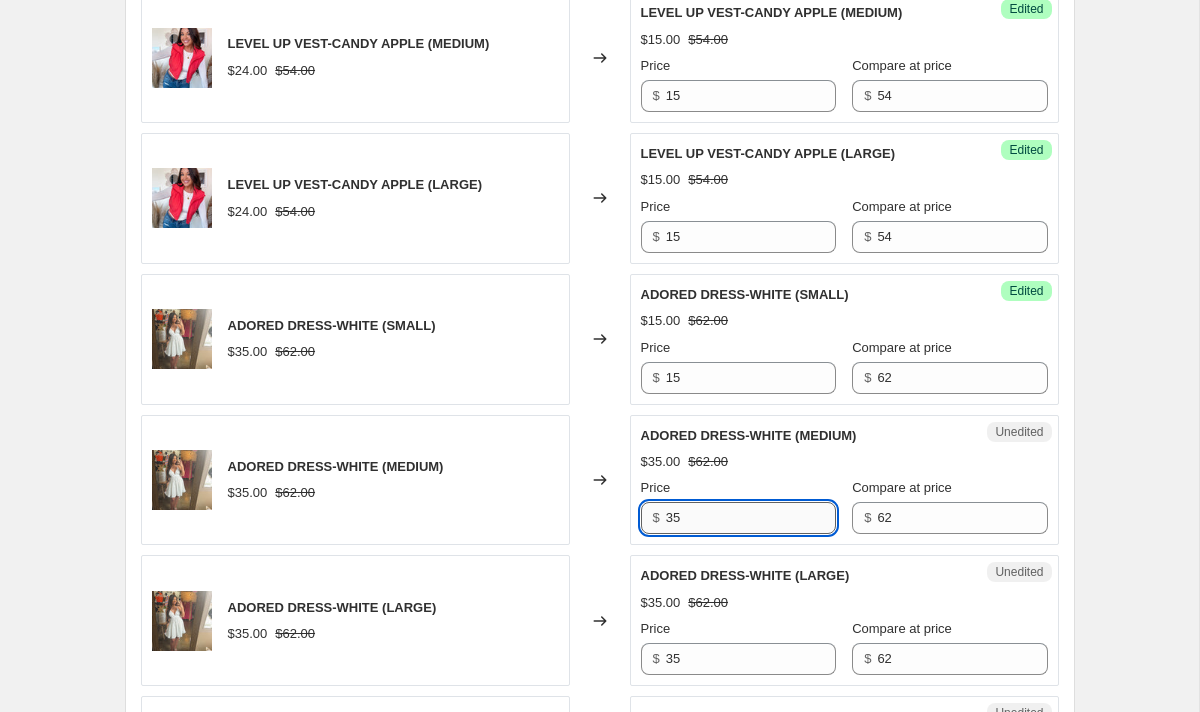 click on "35" at bounding box center (751, 518) 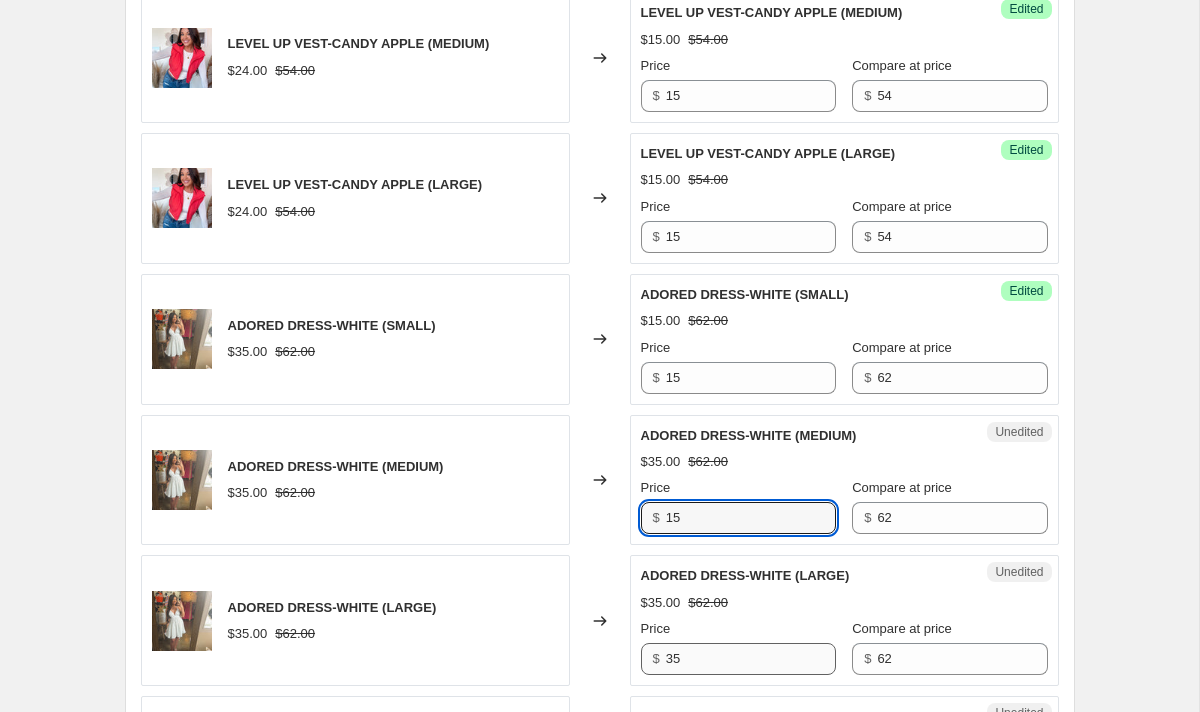 type on "15" 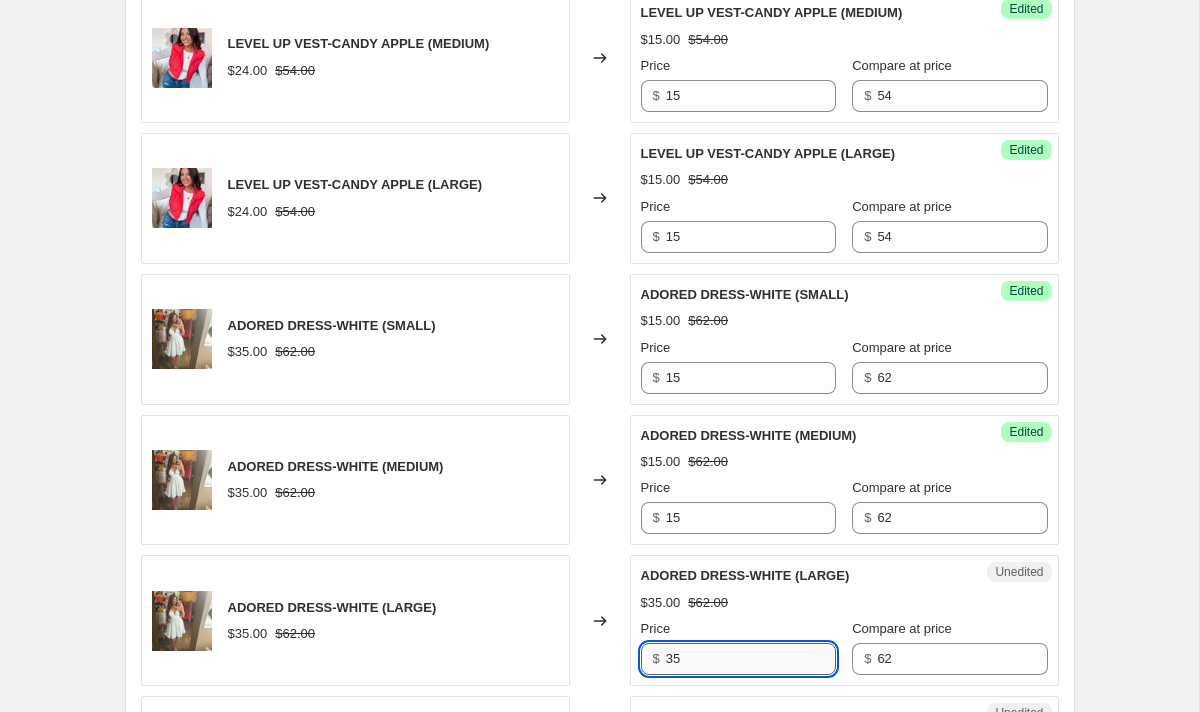 click on "35" at bounding box center [751, 659] 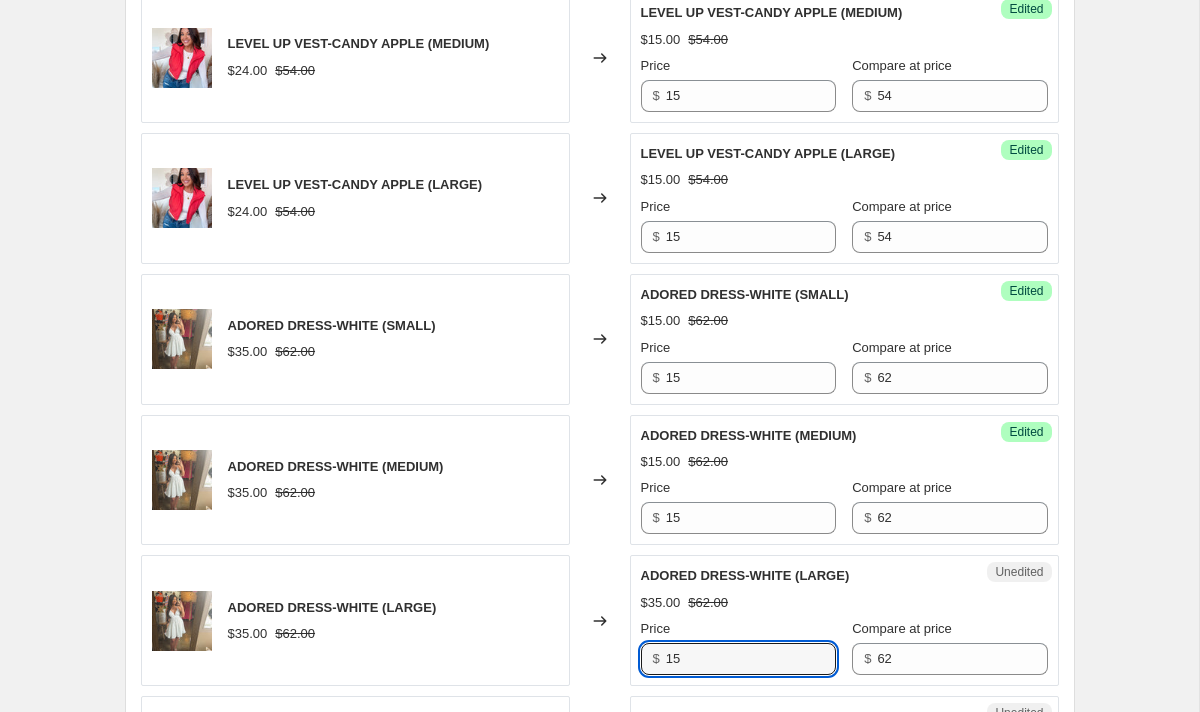 type on "15" 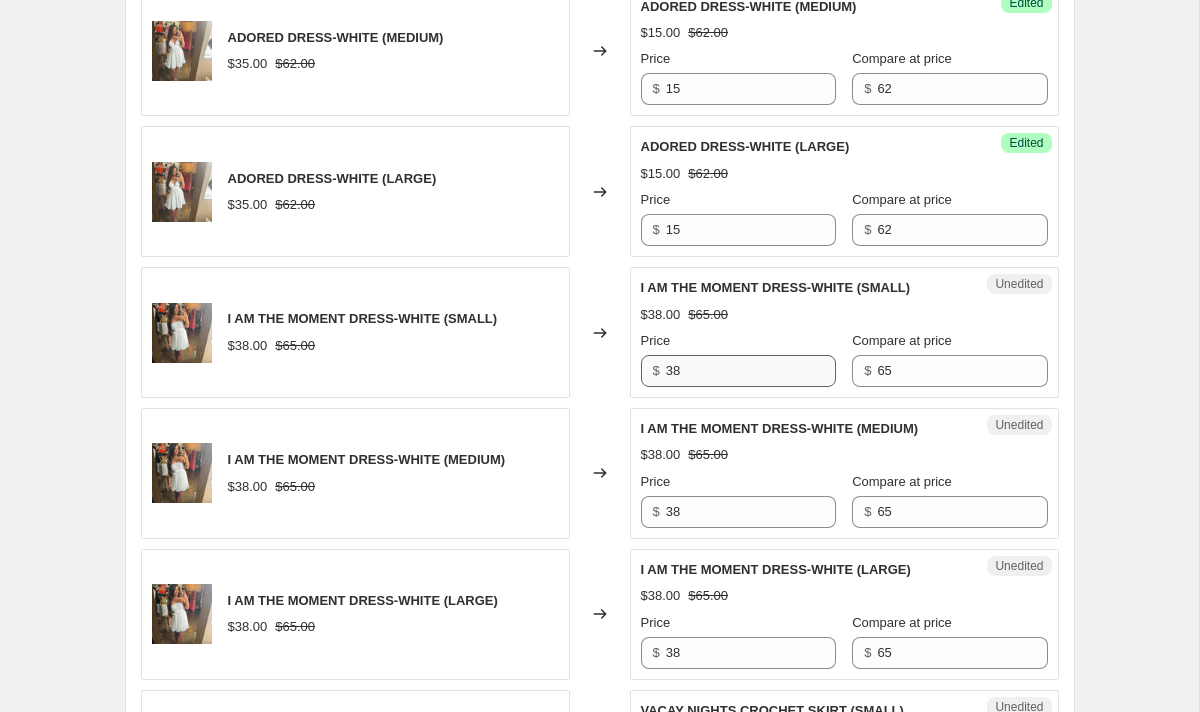 scroll, scrollTop: 1881, scrollLeft: 0, axis: vertical 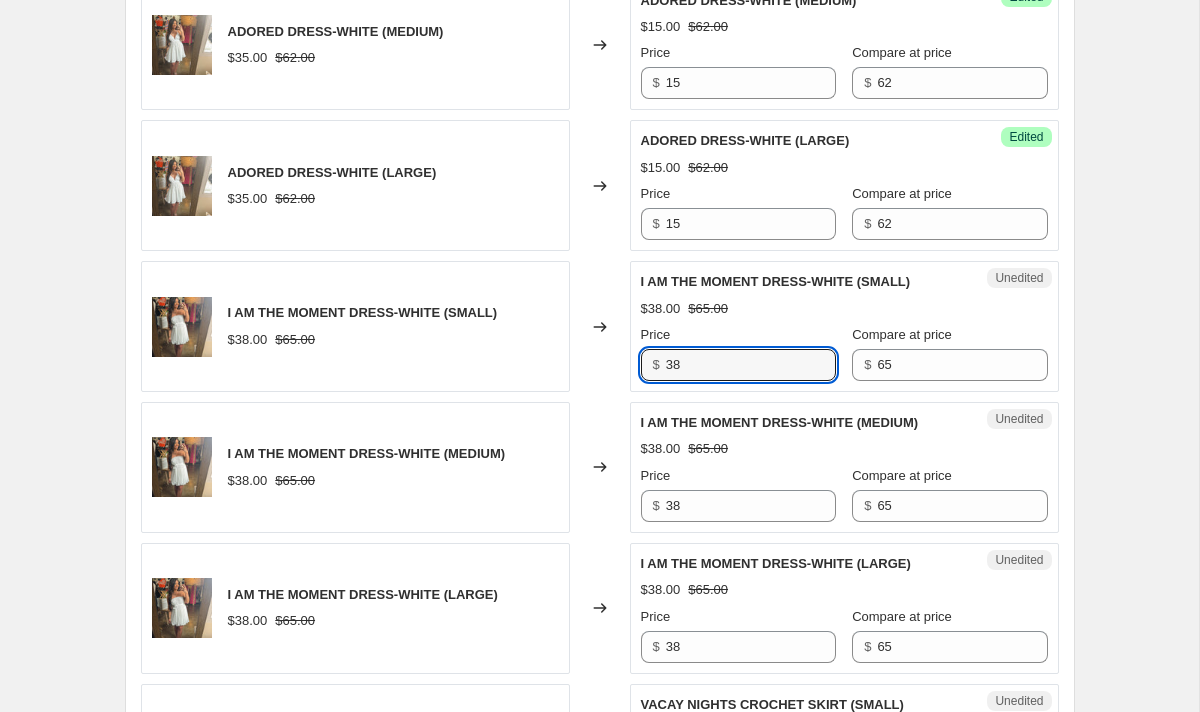 drag, startPoint x: 712, startPoint y: 367, endPoint x: 570, endPoint y: 367, distance: 142 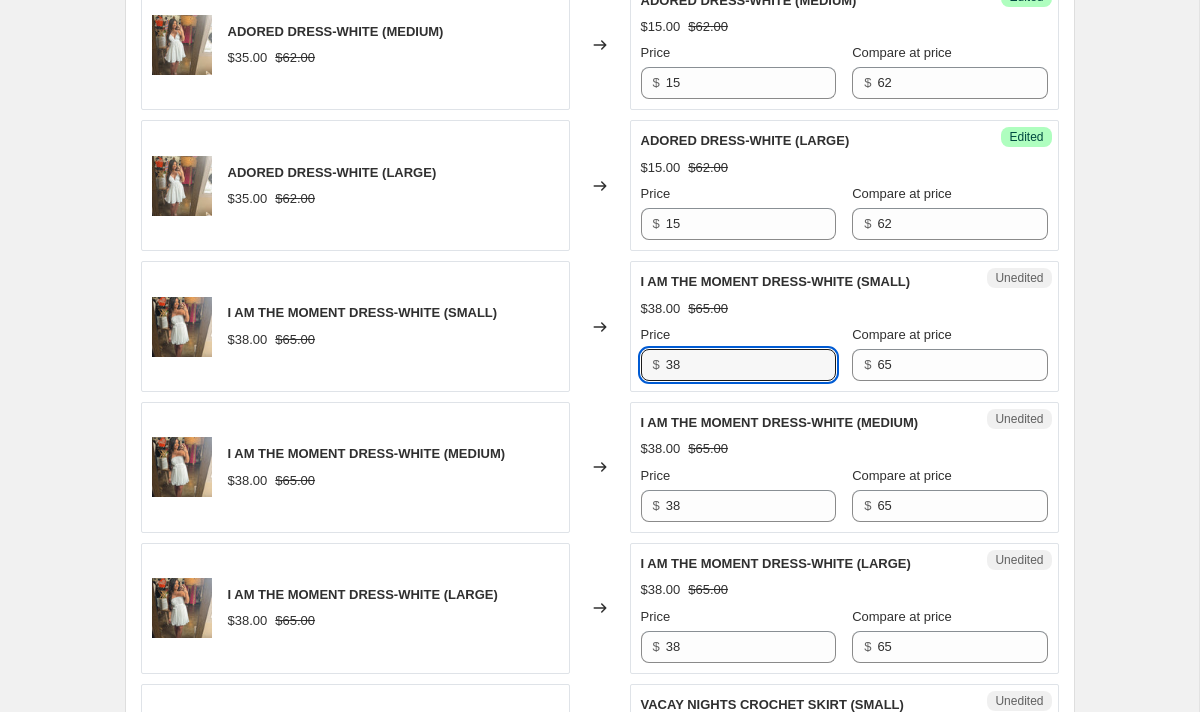click on "I AM THE MOMENT DRESS-WHITE (SMALL) $[PRICE] $[PRICE] Changed to Unedited I AM THE MOMENT DRESS-WHITE (SMALL) $[PRICE] $[PRICE] Price $ [PRICE] Compare at price $ [PRICE]" at bounding box center [600, 326] 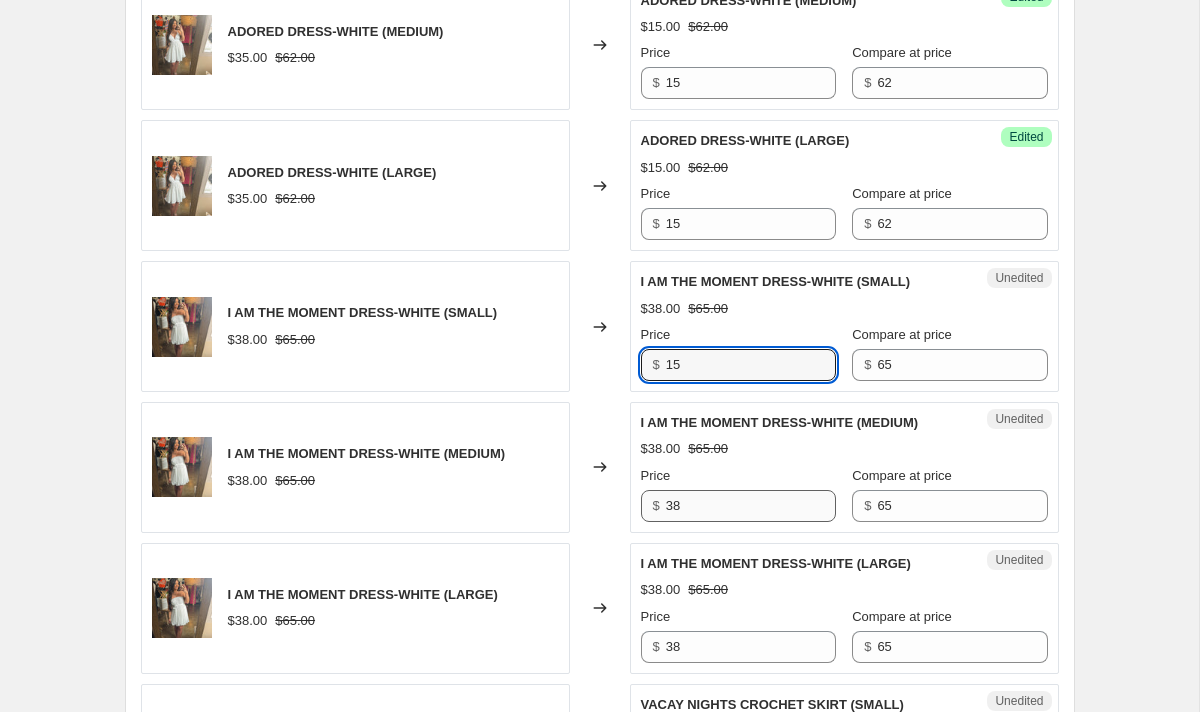 type on "15" 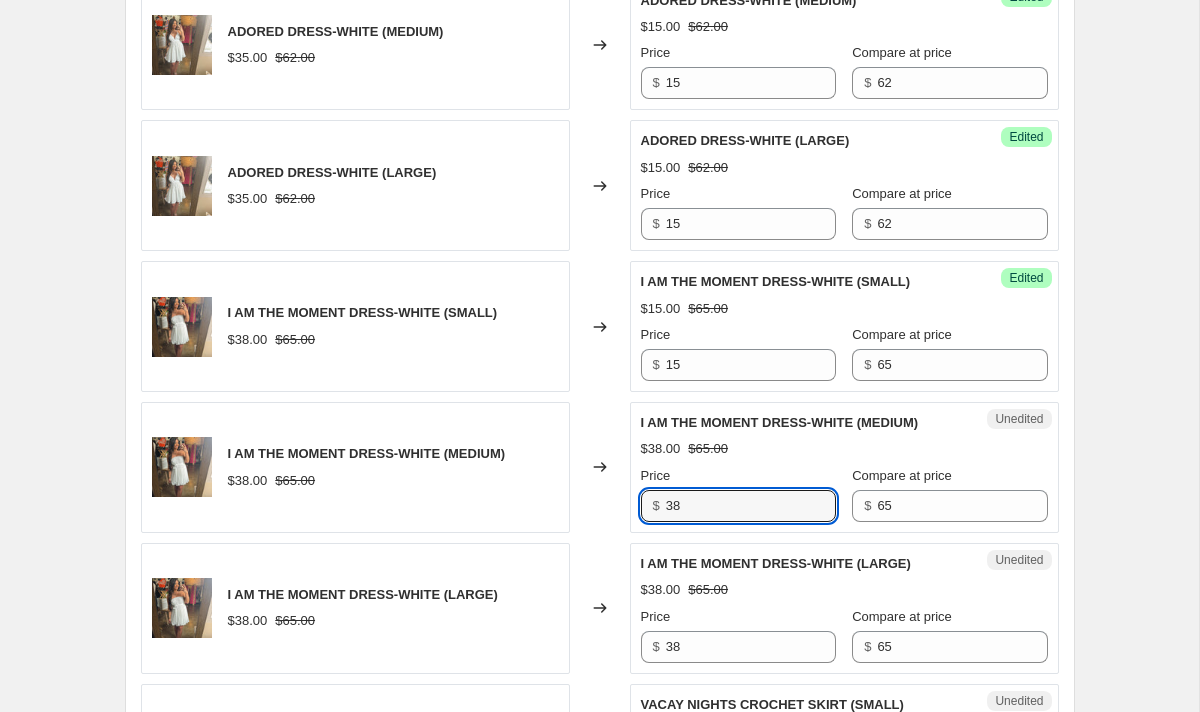drag, startPoint x: 706, startPoint y: 513, endPoint x: 545, endPoint y: 513, distance: 161 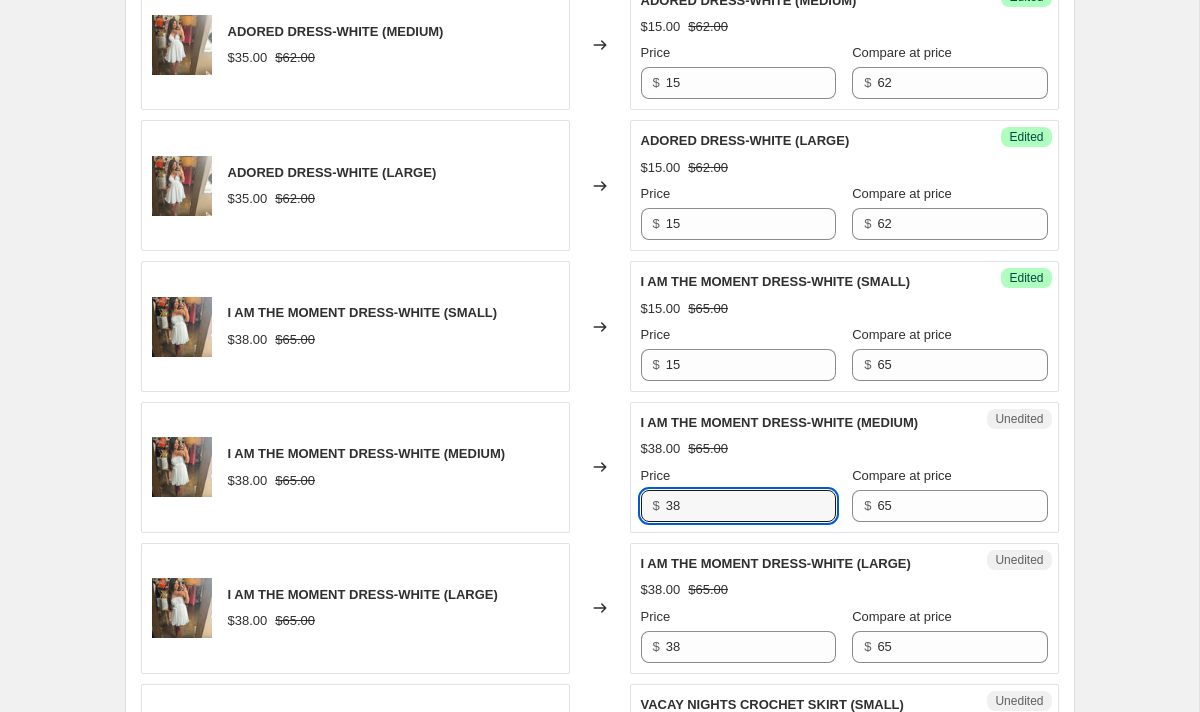 click on "I AM THE MOMENT DRESS-WHITE (MEDIUM) $38.00 $65.00 Changed to Unedited I AM THE MOMENT DRESS-WHITE (MEDIUM) $38.00 $65.00 Price $ 38 Compare at price $ 65" at bounding box center [600, 467] 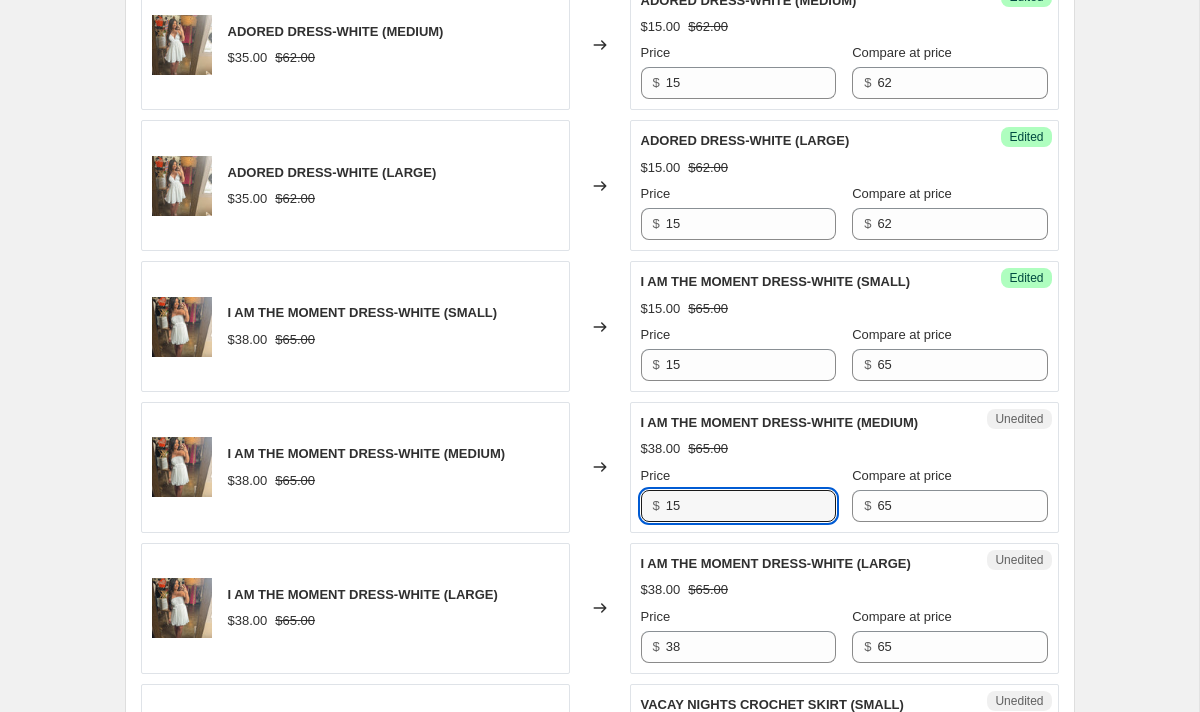 type on "15" 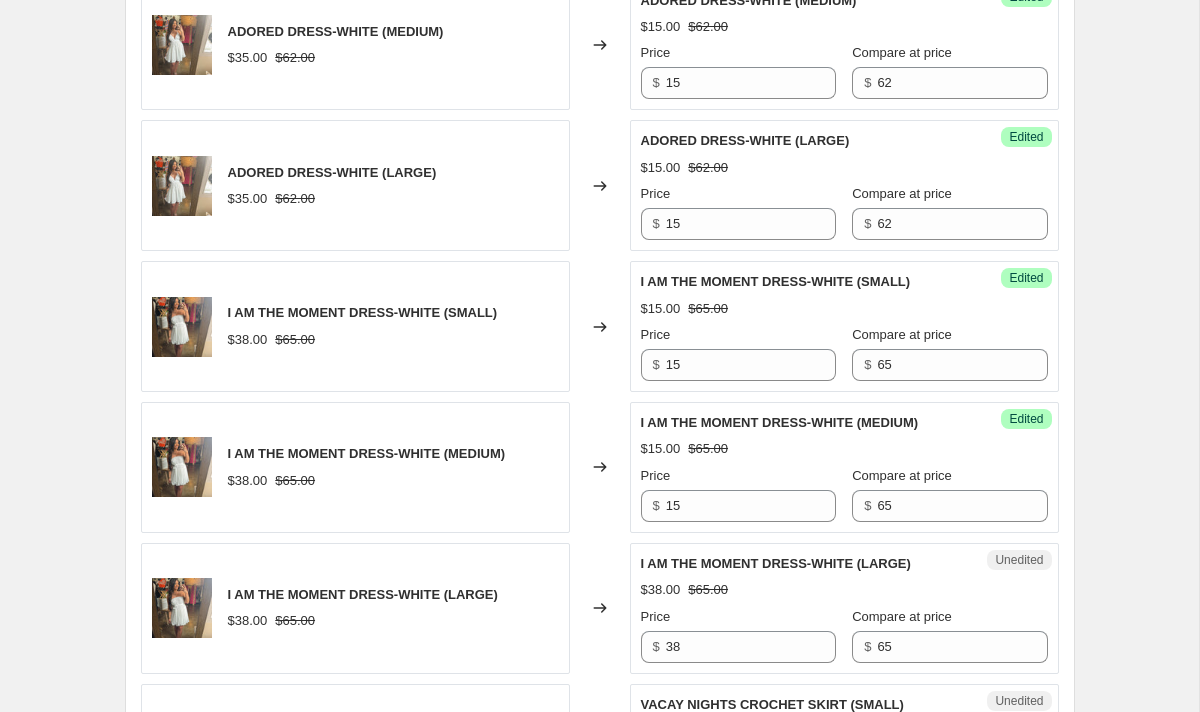 click on "I AM THE MOMENT DRESS-WHITE (MEDIUM)" at bounding box center (367, 454) 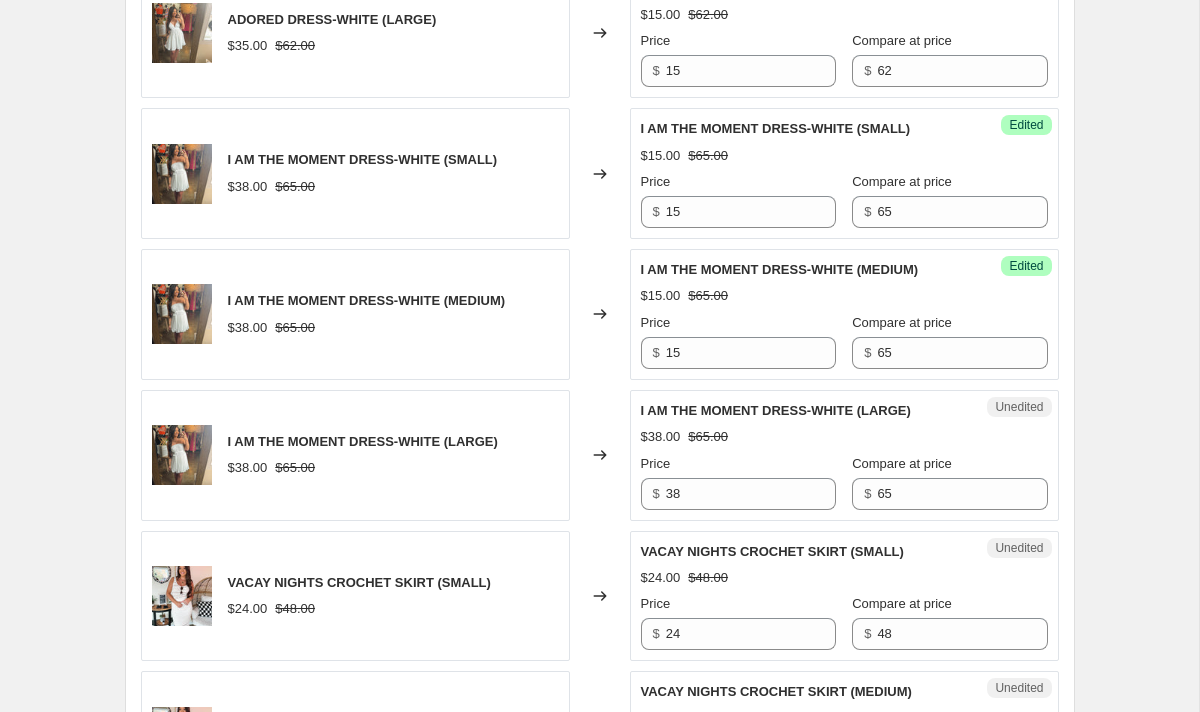 scroll, scrollTop: 2071, scrollLeft: 0, axis: vertical 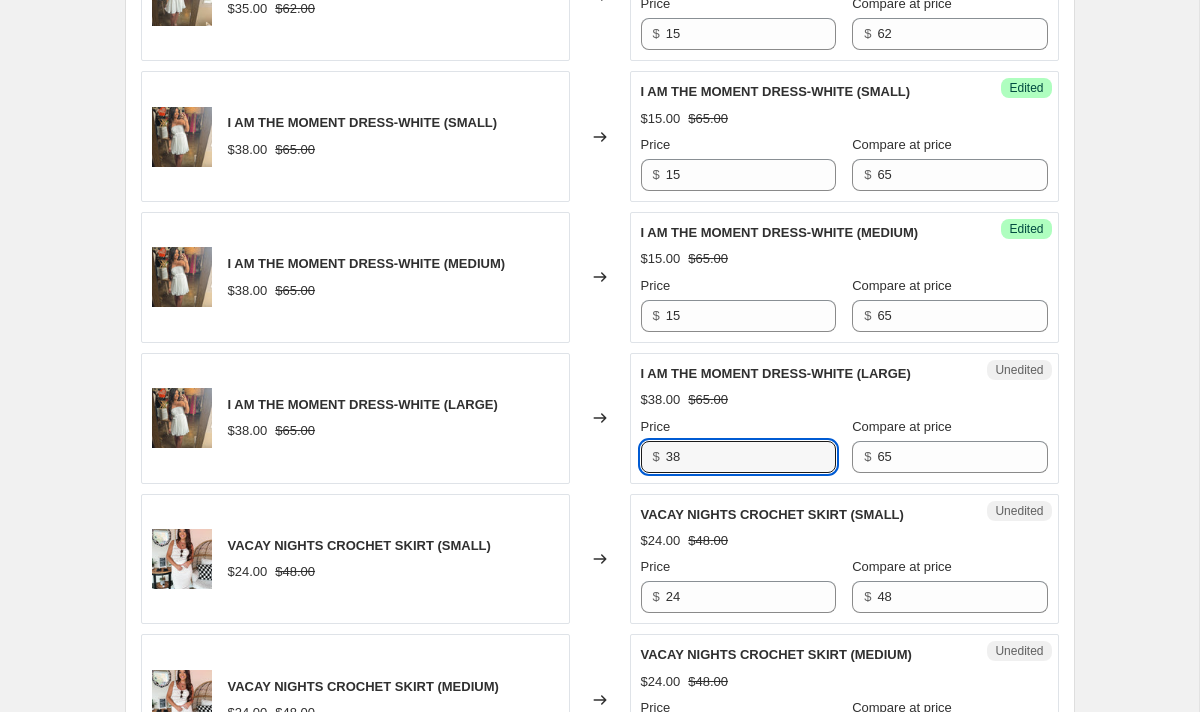drag, startPoint x: 743, startPoint y: 456, endPoint x: 522, endPoint y: 454, distance: 221.00905 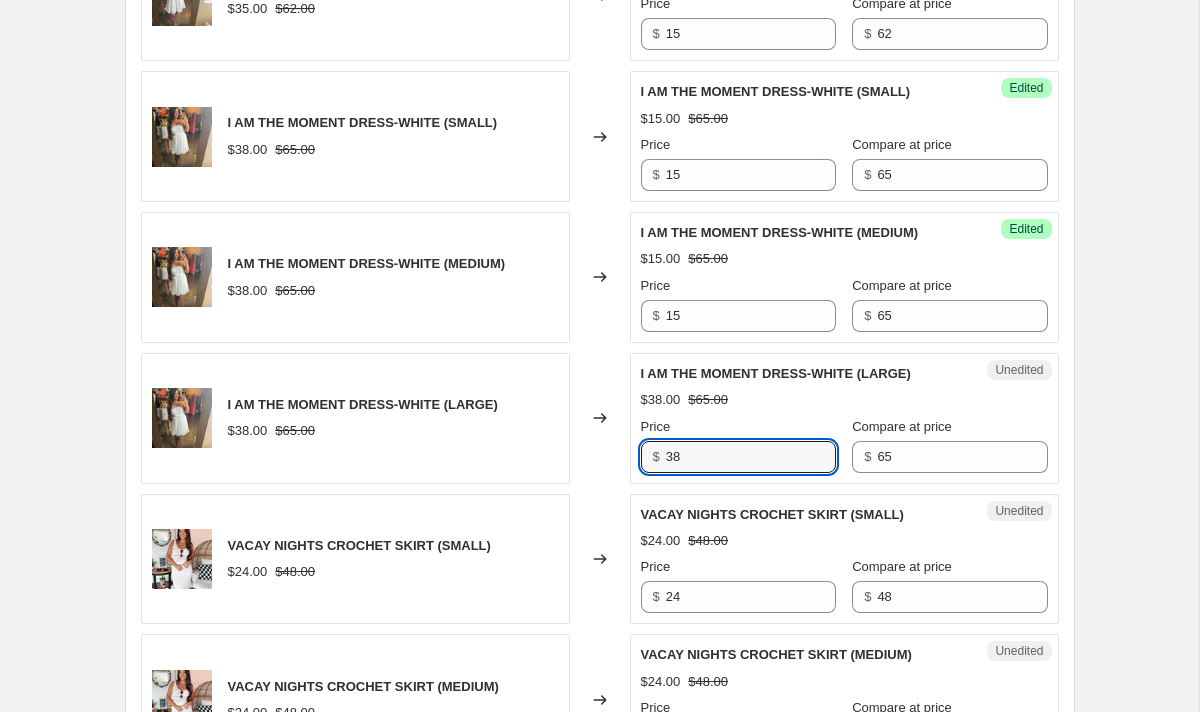 click on "I AM THE MOMENT DRESS-WHITE ([SIZE]) $[PRICE] $[PRICE] Changed to Unedited I AM THE MOMENT DRESS-WHITE ([SIZE]) $[PRICE] $[PRICE] Price $ [PRICE] Compare at price $ [PRICE]" at bounding box center (600, 418) 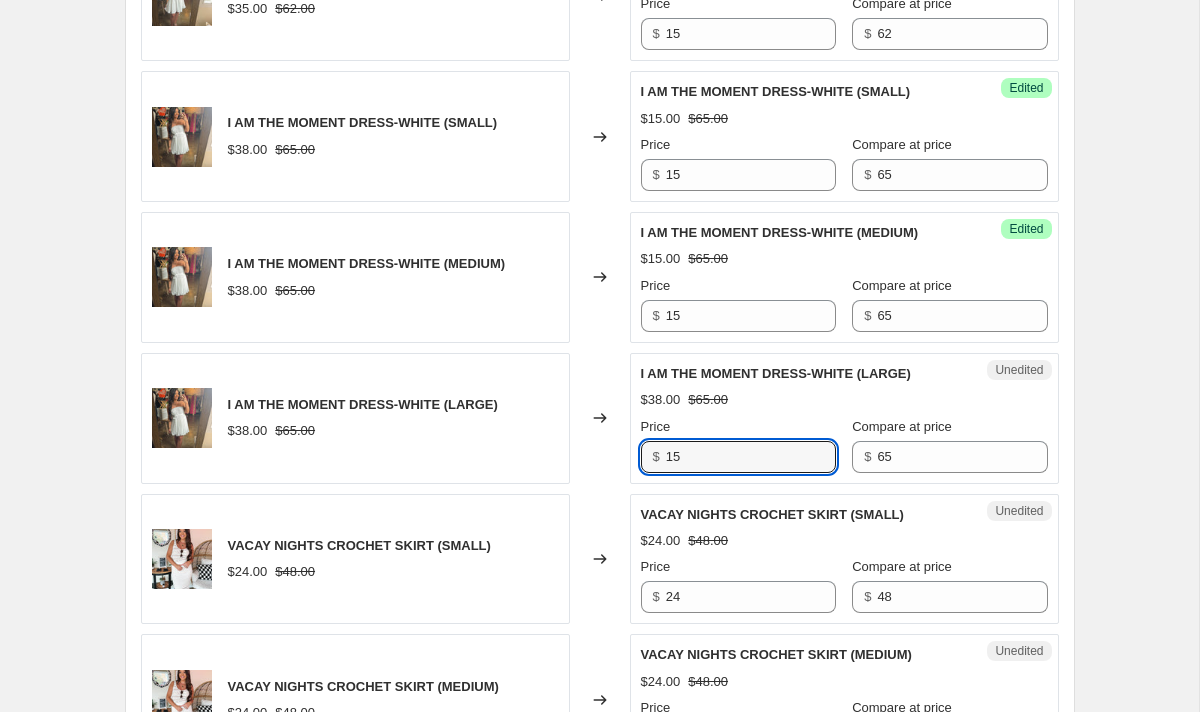 type on "15" 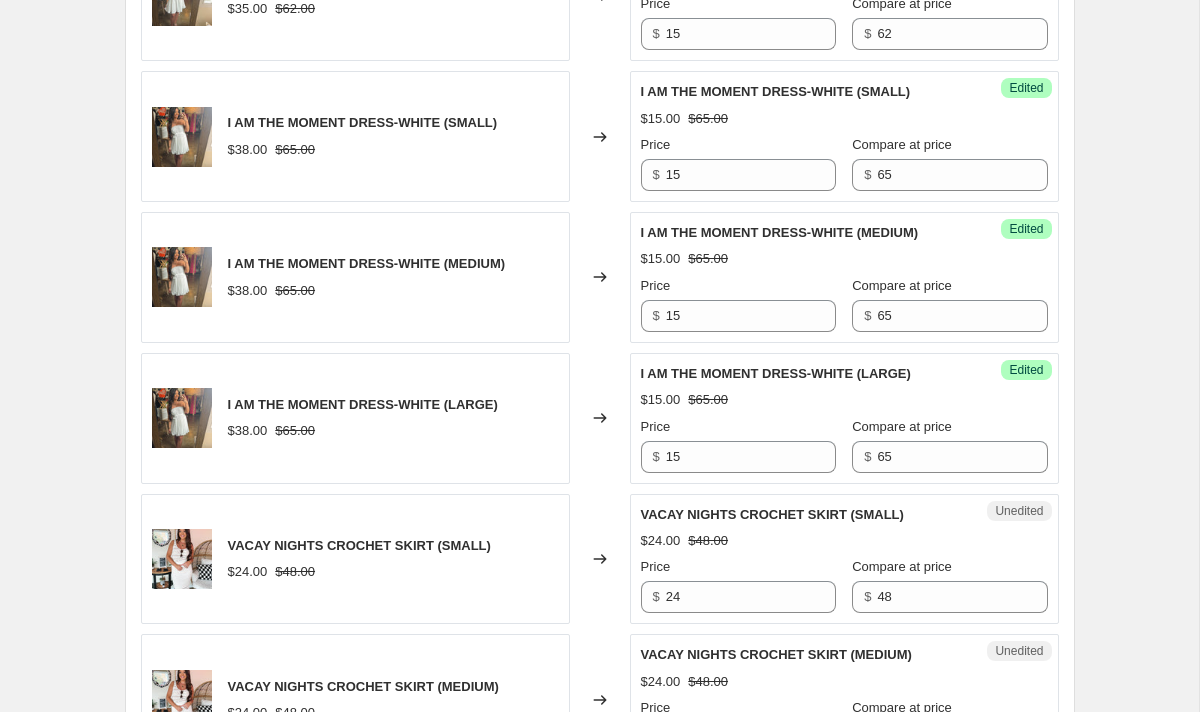 click on "I AM THE MOMENT DRESS-WHITE (LARGE) $38.00 $65.00" at bounding box center (355, 418) 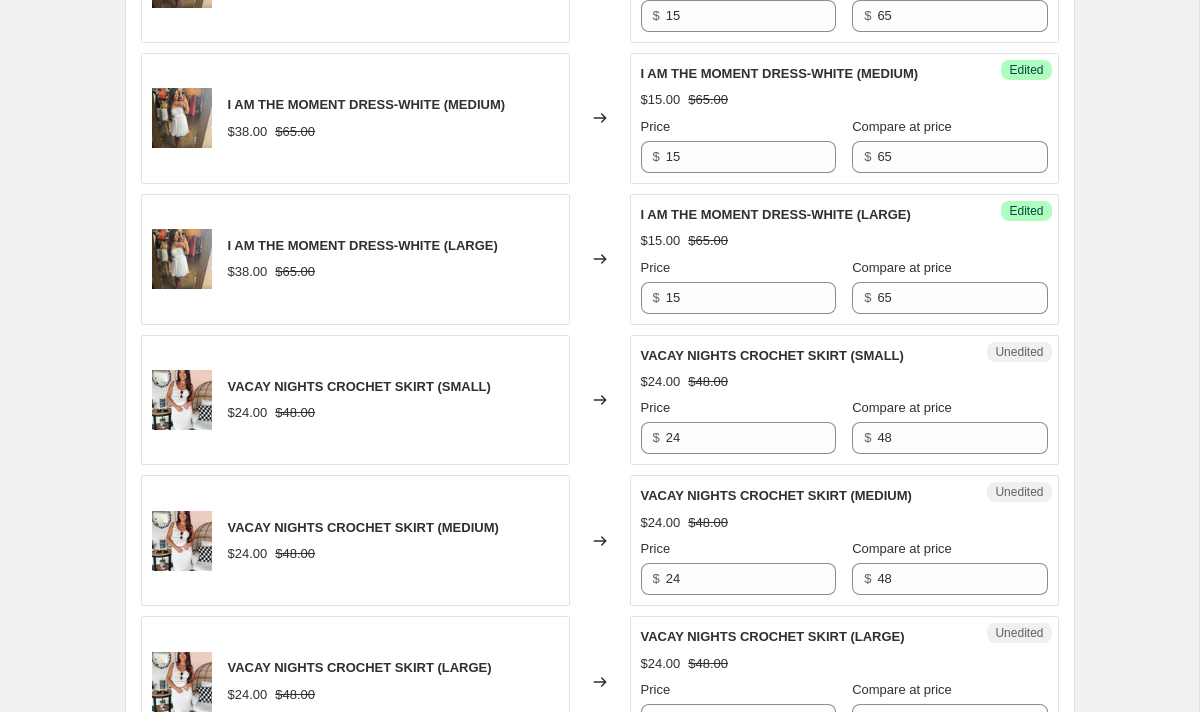 scroll, scrollTop: 2323, scrollLeft: 0, axis: vertical 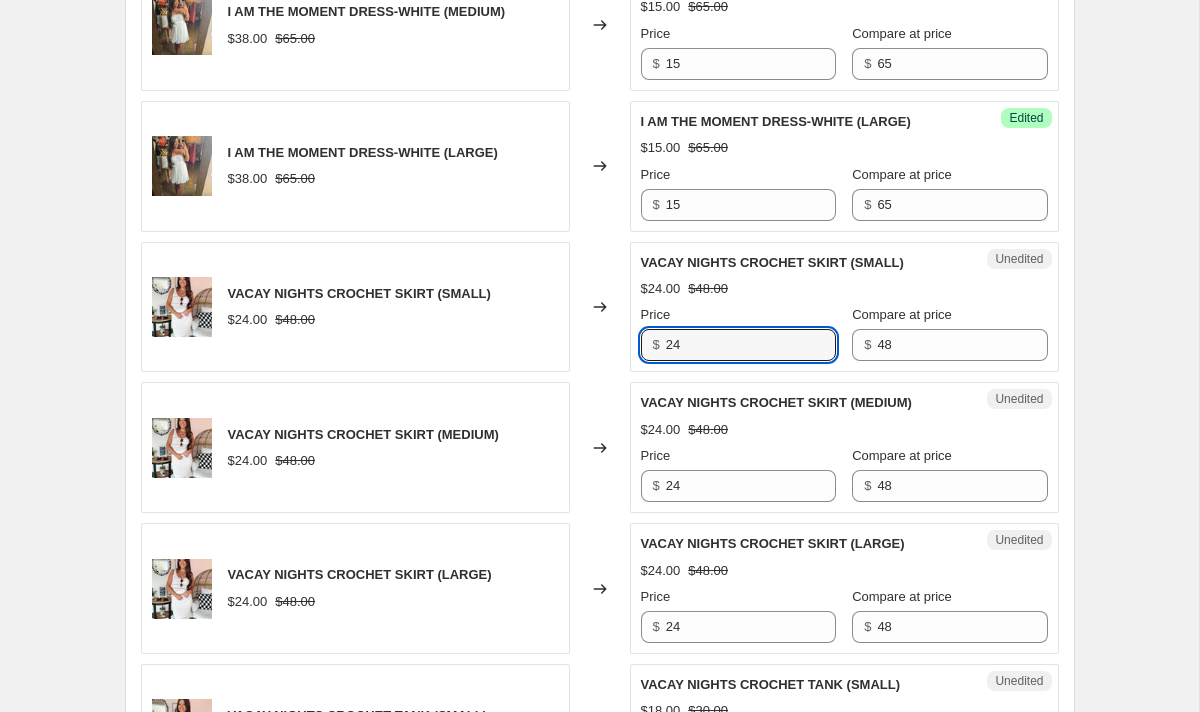 drag, startPoint x: 721, startPoint y: 348, endPoint x: 452, endPoint y: 341, distance: 269.09106 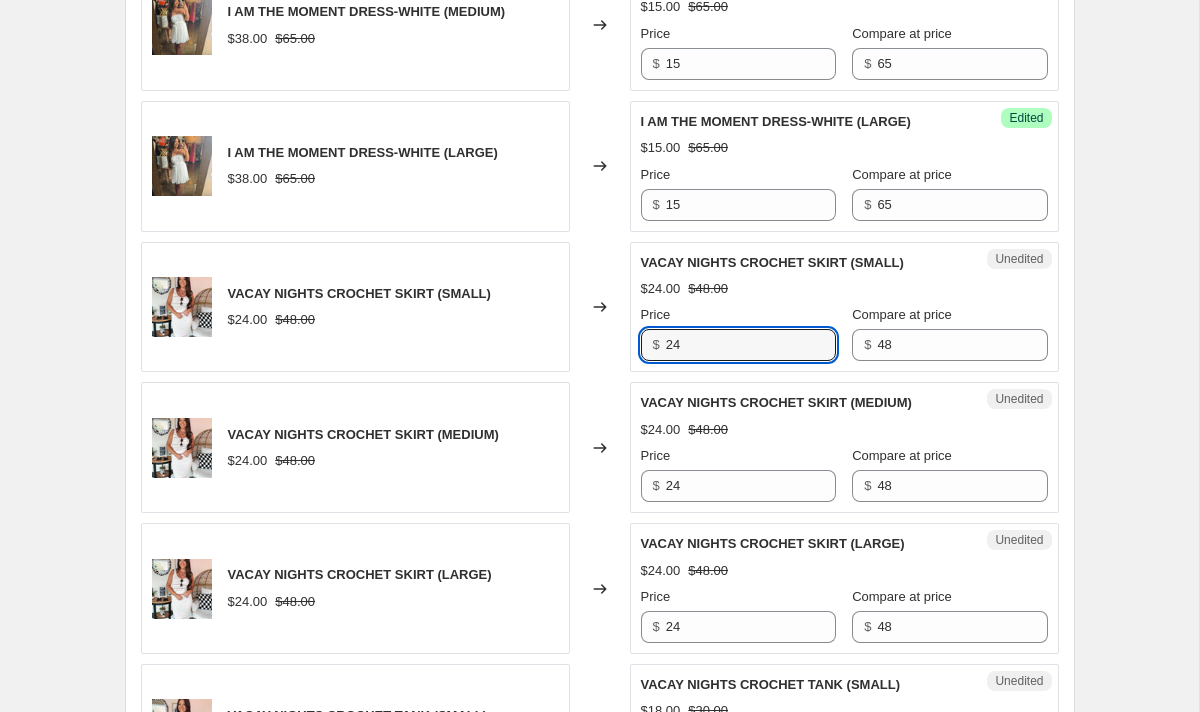 click on "VACAY NIGHTS CROCHET SKIRT (SMALL) $24.00 $48.00 Changed to Unedited VACAY NIGHTS CROCHET SKIRT (SMALL) $24.00 $48.00 Price $ 24 Compare at price $ 48" at bounding box center (600, 307) 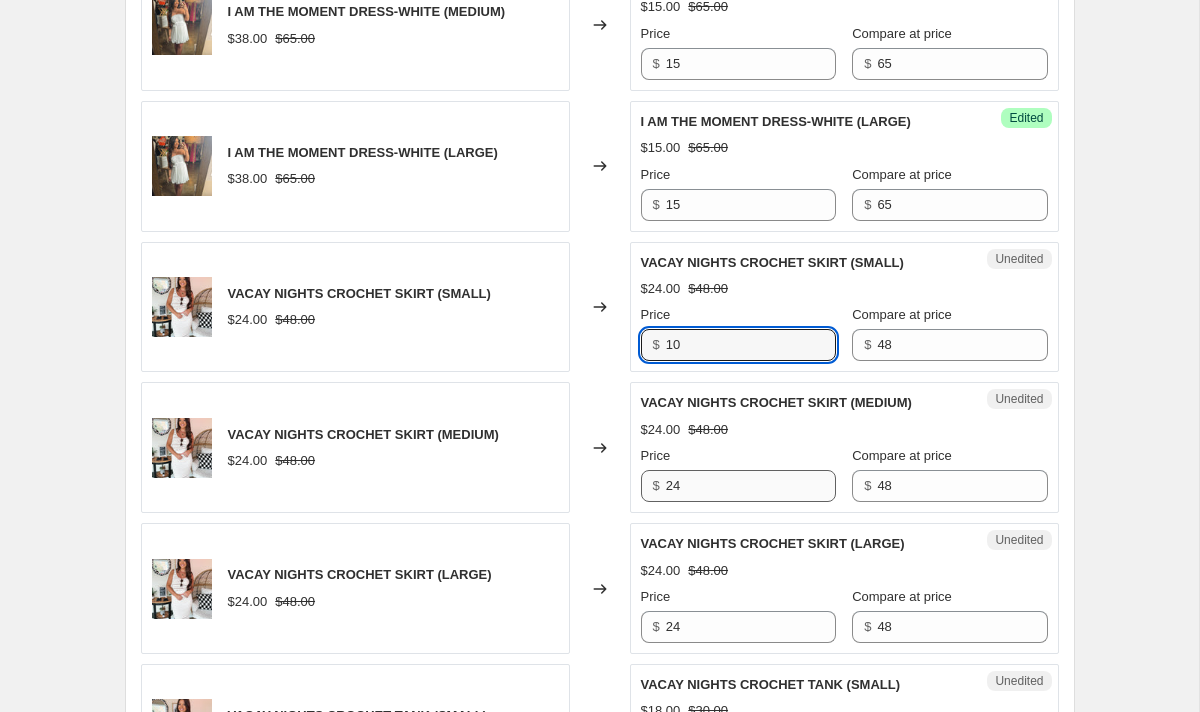type on "10" 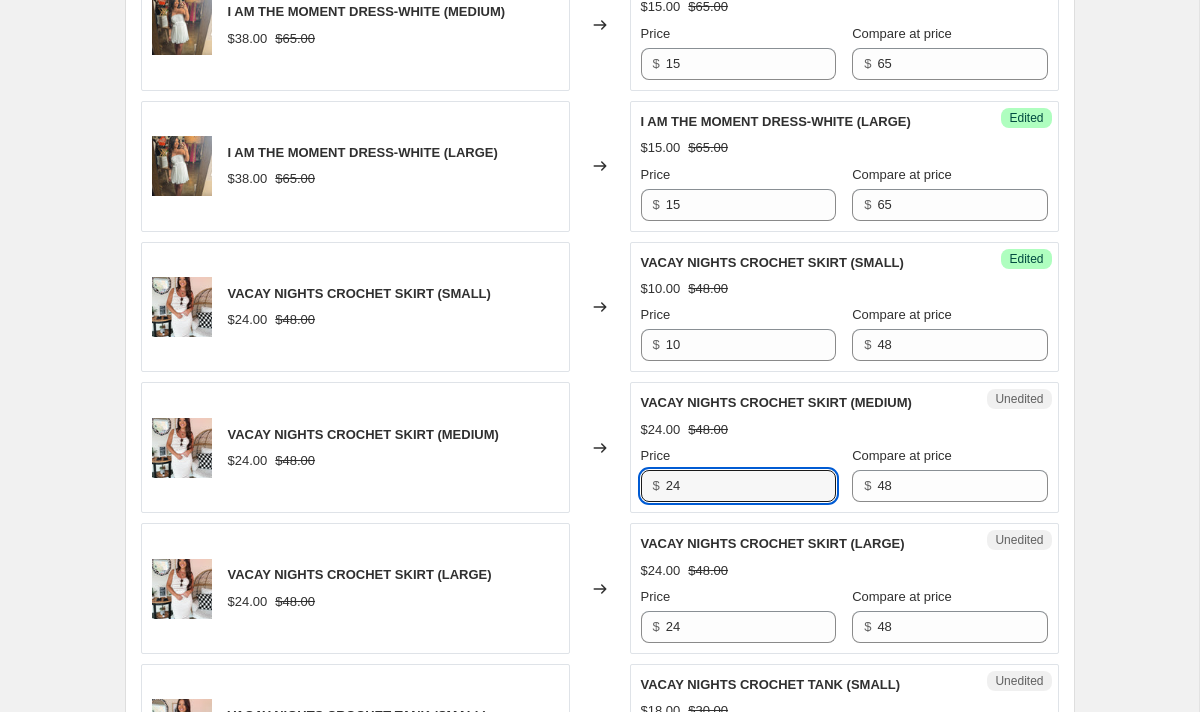 drag, startPoint x: 708, startPoint y: 489, endPoint x: 595, endPoint y: 480, distance: 113.35784 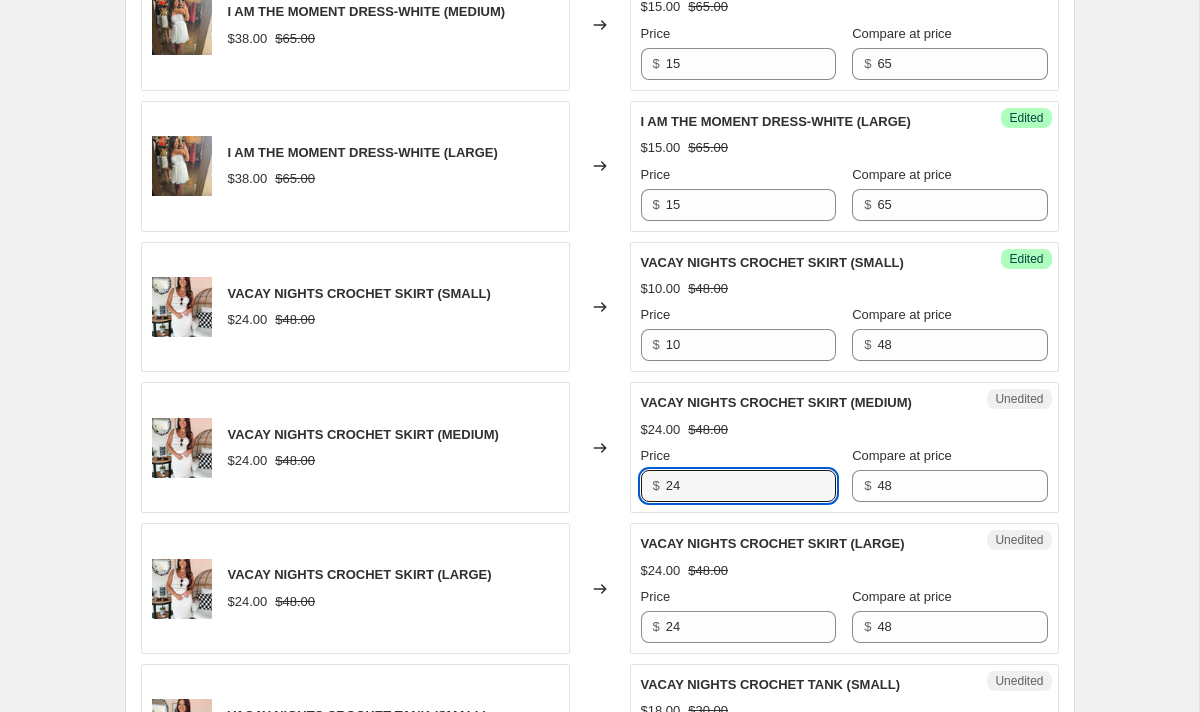 click on "VACAY NIGHTS CROCHET SKIRT (MEDIUM) $24.00 $48.00 Changed to Unedited VACAY NIGHTS CROCHET SKIRT (MEDIUM) $24.00 $48.00 Price $ 24 Compare at price $ 48" at bounding box center (600, 447) 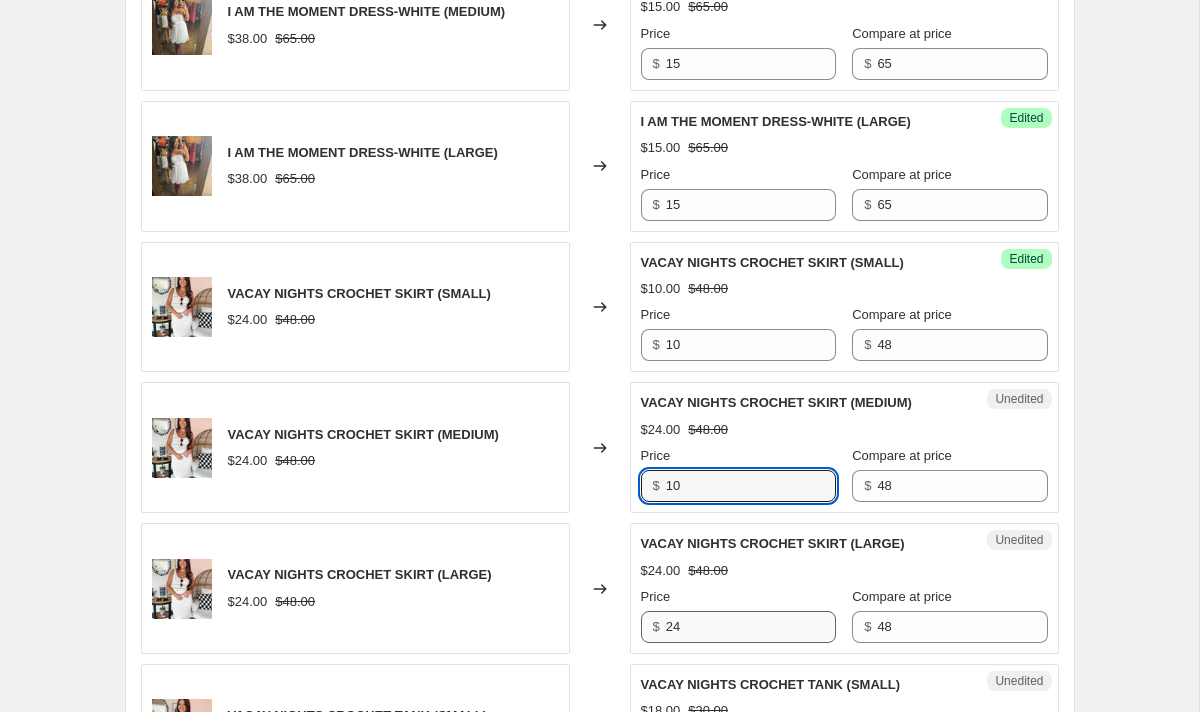 type on "10" 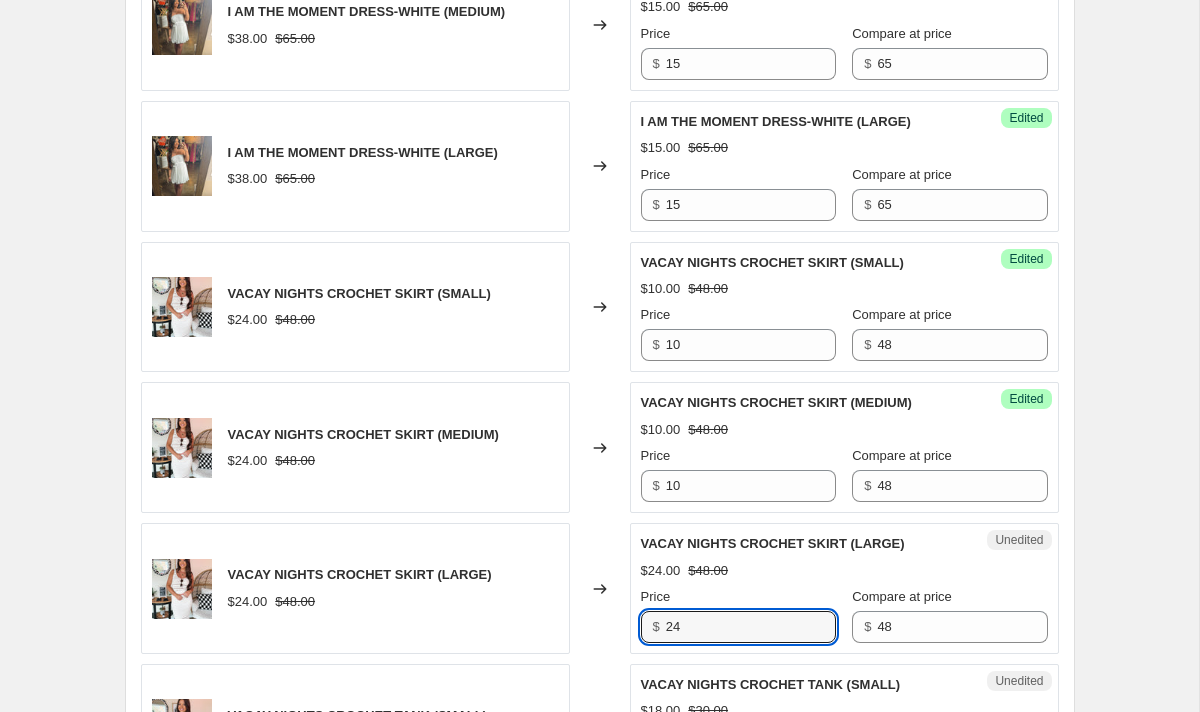 drag, startPoint x: 703, startPoint y: 636, endPoint x: 509, endPoint y: 634, distance: 194.01031 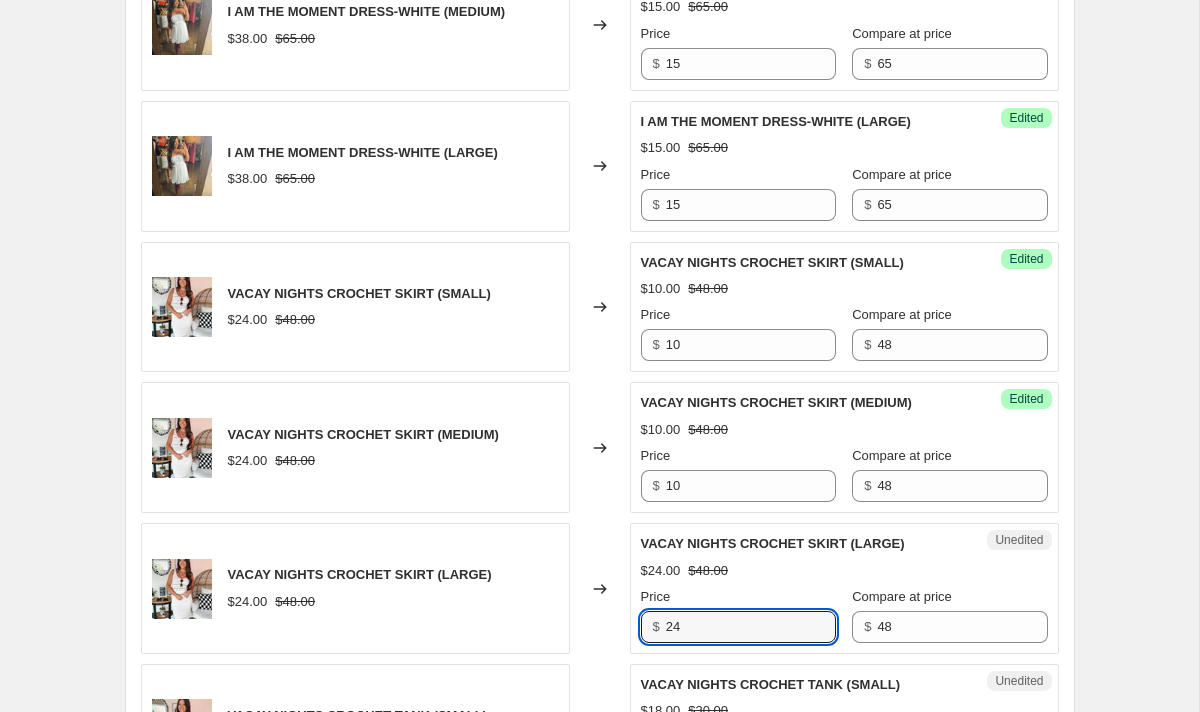 click on "VACAY NIGHTS CROCHET SKIRT (LARGE) $[PRICE].00 $[PRICE].00 Changed to Unedited VACAY NIGHTS CROCHET SKIRT (LARGE) $[PRICE].00 $[PRICE].00 Price $ [PRICE] Compare at price $ [PRICE]" at bounding box center (600, 588) 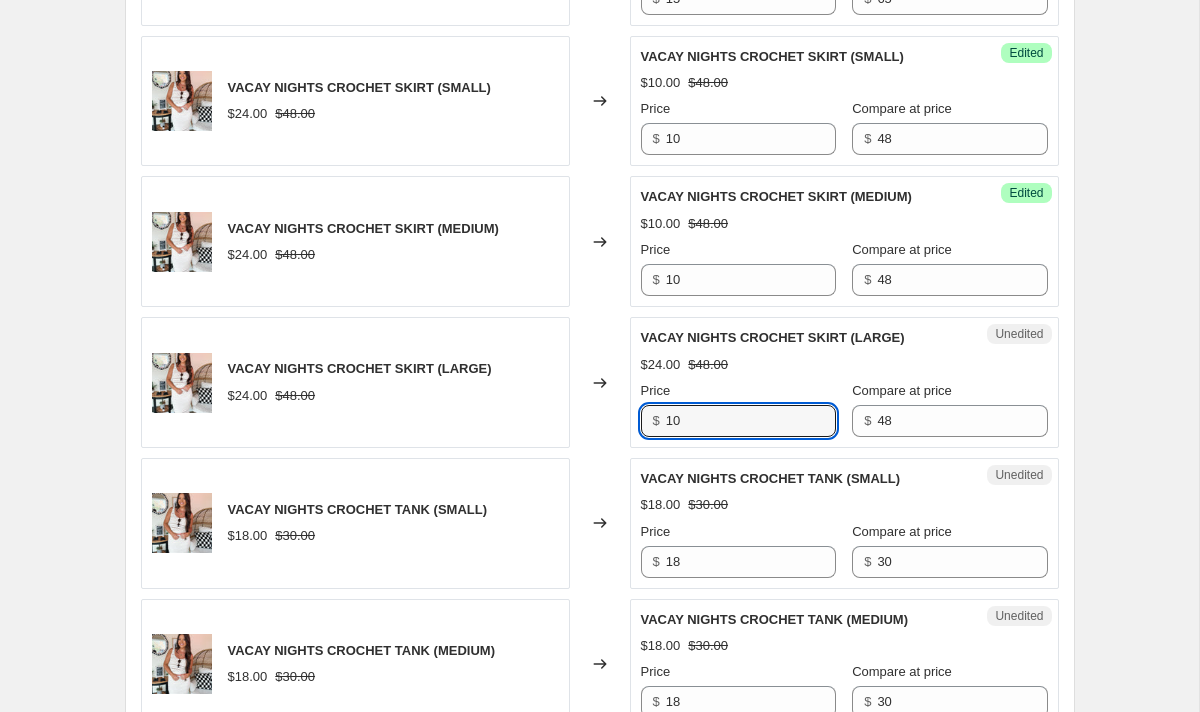 type on "10" 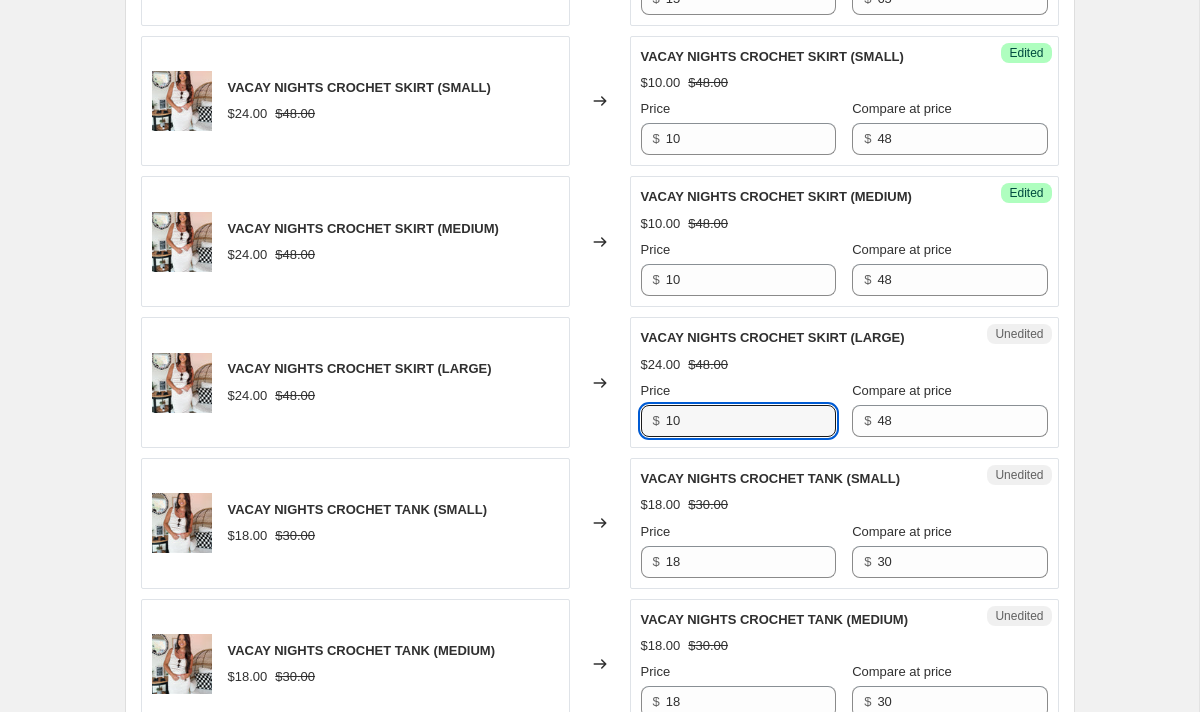 click on "VACAY NIGHTS CROCHET TANK (SMALL) $[PRICE] $[PRICE]" at bounding box center [355, 523] 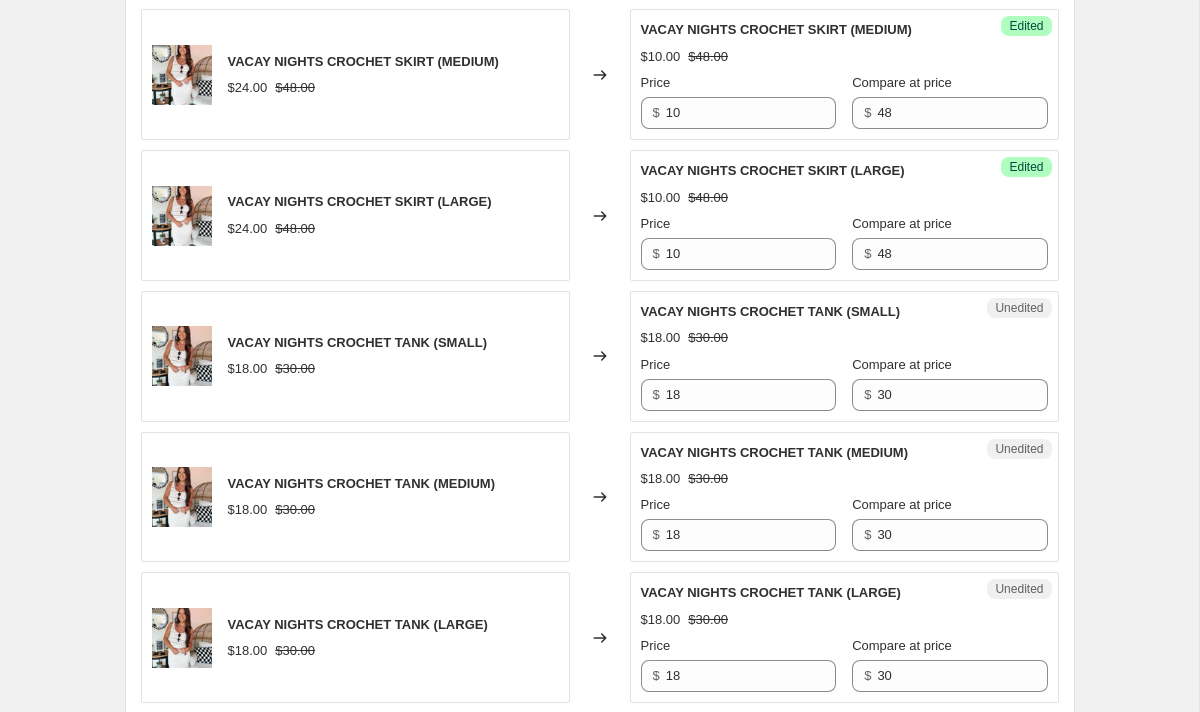 scroll, scrollTop: 2717, scrollLeft: 0, axis: vertical 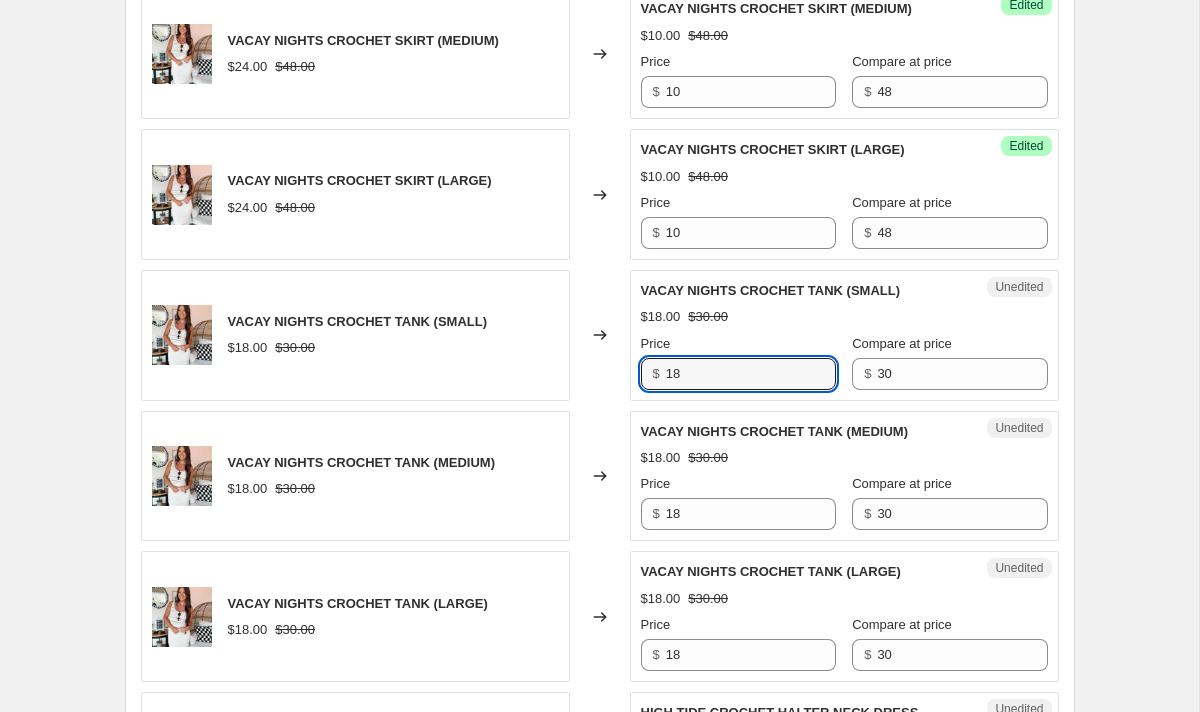 drag, startPoint x: 706, startPoint y: 381, endPoint x: 581, endPoint y: 381, distance: 125 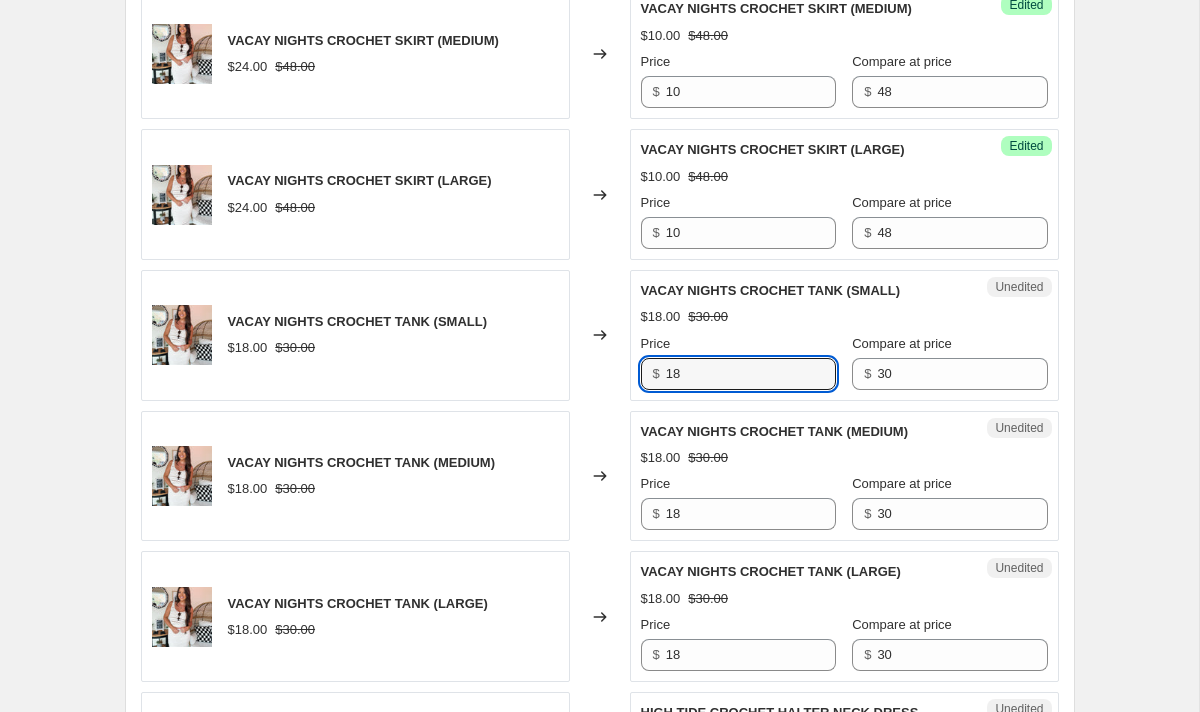 click on "VACAY NIGHTS CROCHET TANK (SMALL) $18.00 $30.00 Changed to Unedited VACAY NIGHTS CROCHET TANK (SMALL) $18.00 $30.00 Price $ 18 Compare at price $ 30" at bounding box center (600, 335) 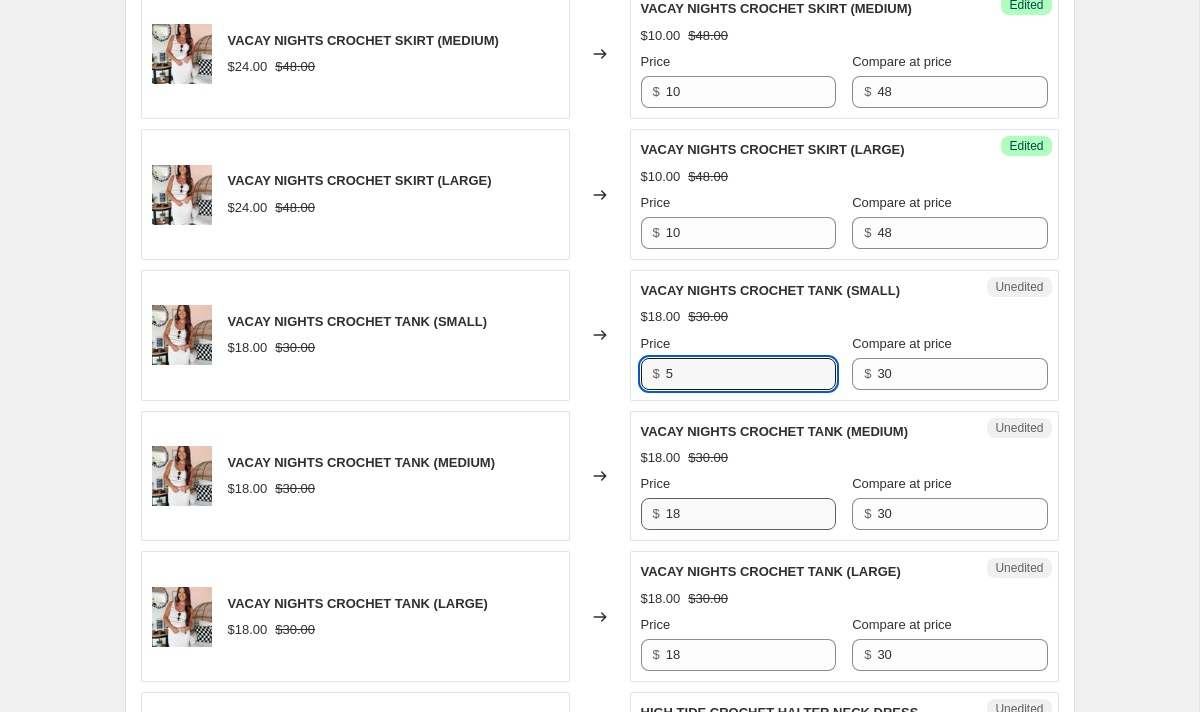 type on "5" 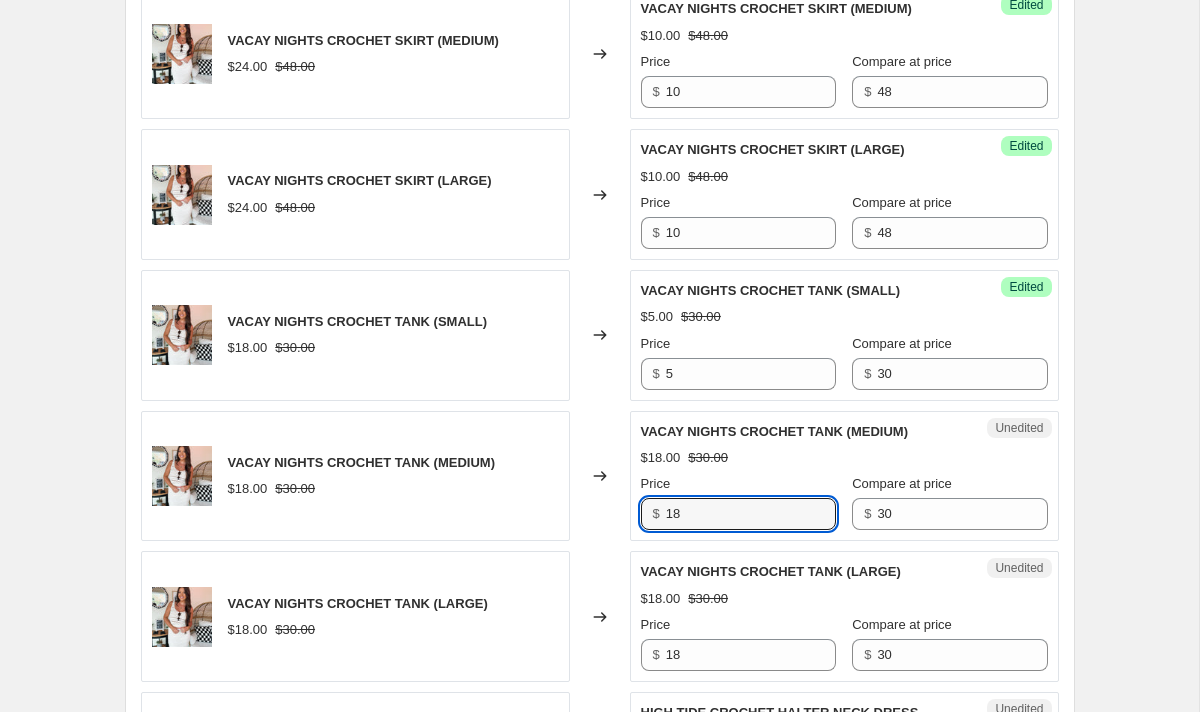 drag, startPoint x: 702, startPoint y: 516, endPoint x: 545, endPoint y: 516, distance: 157 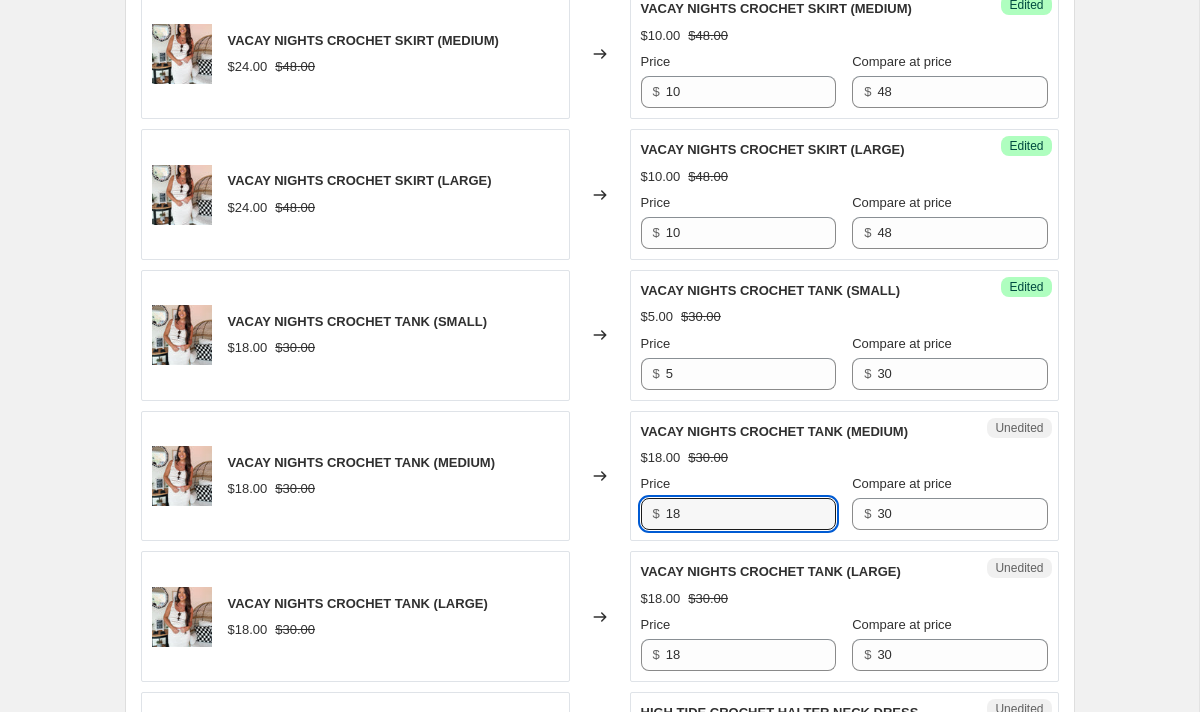 click on "VACAY NIGHTS CROCHET TANK (MEDIUM) $[PRICE].00 $[PRICE].00 Changed to Unedited VACAY NIGHTS CROCHET TANK (MEDIUM) $[PRICE].00 $[PRICE].00 Price $ [PRICE] Compare at price $ [PRICE]" at bounding box center (600, 476) 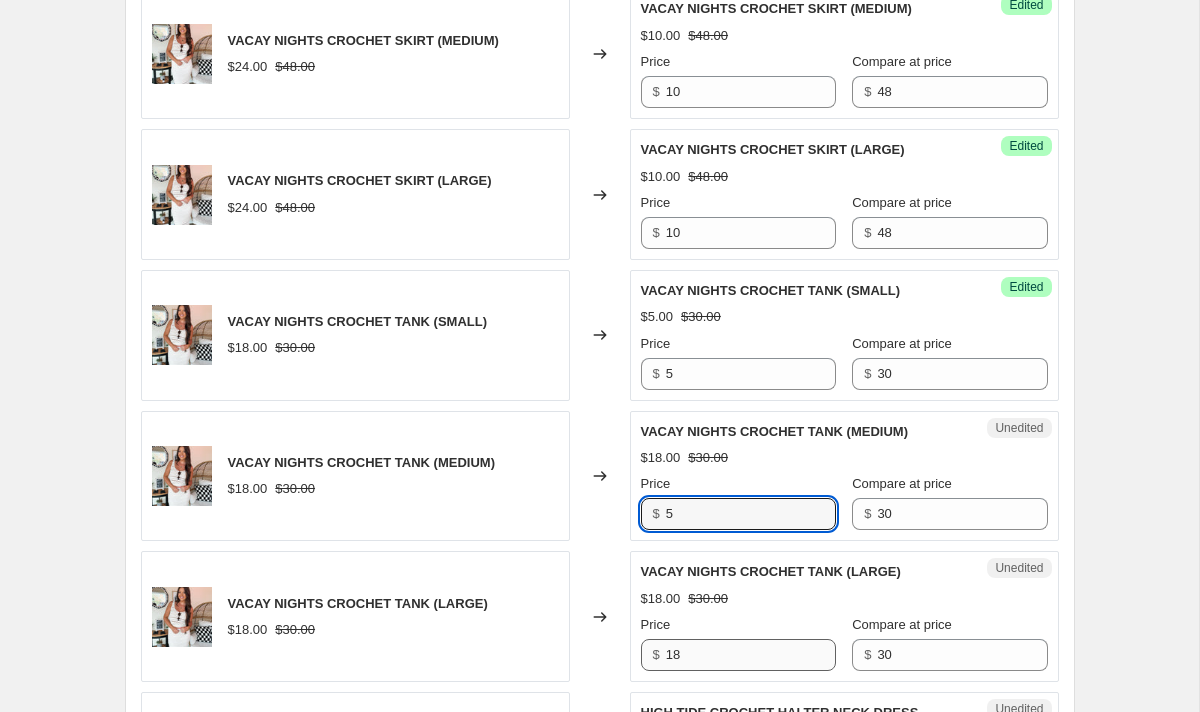 type on "5" 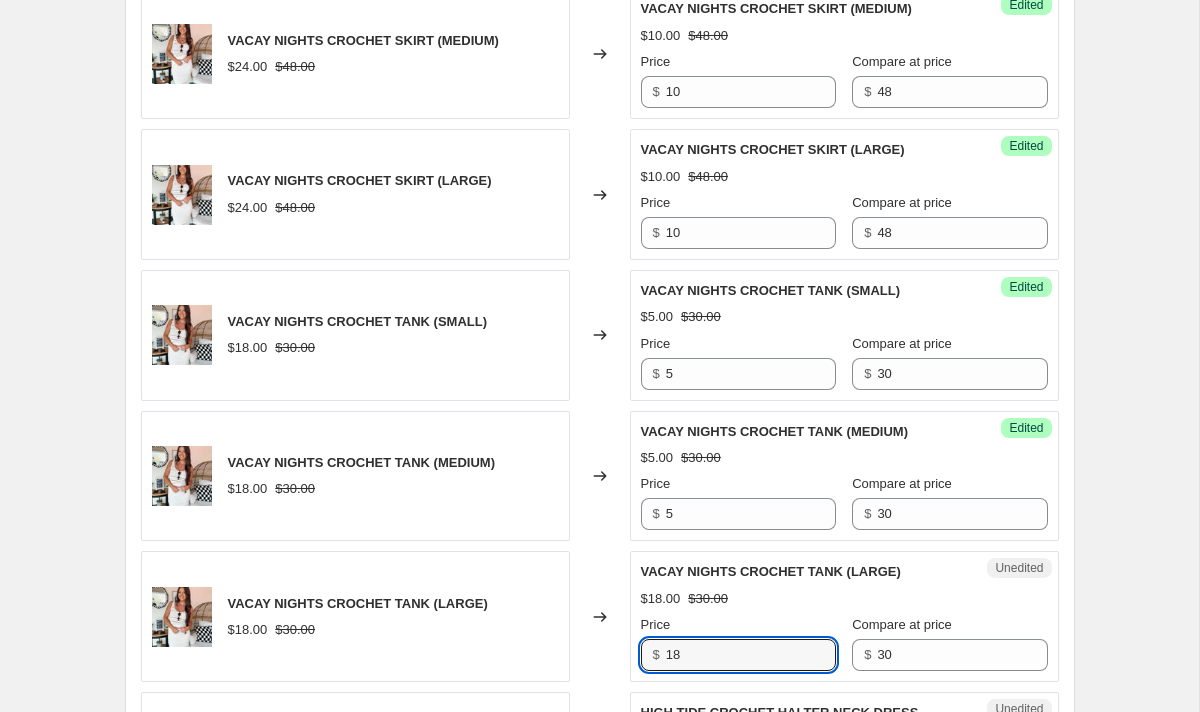 drag, startPoint x: 708, startPoint y: 650, endPoint x: 558, endPoint y: 648, distance: 150.01334 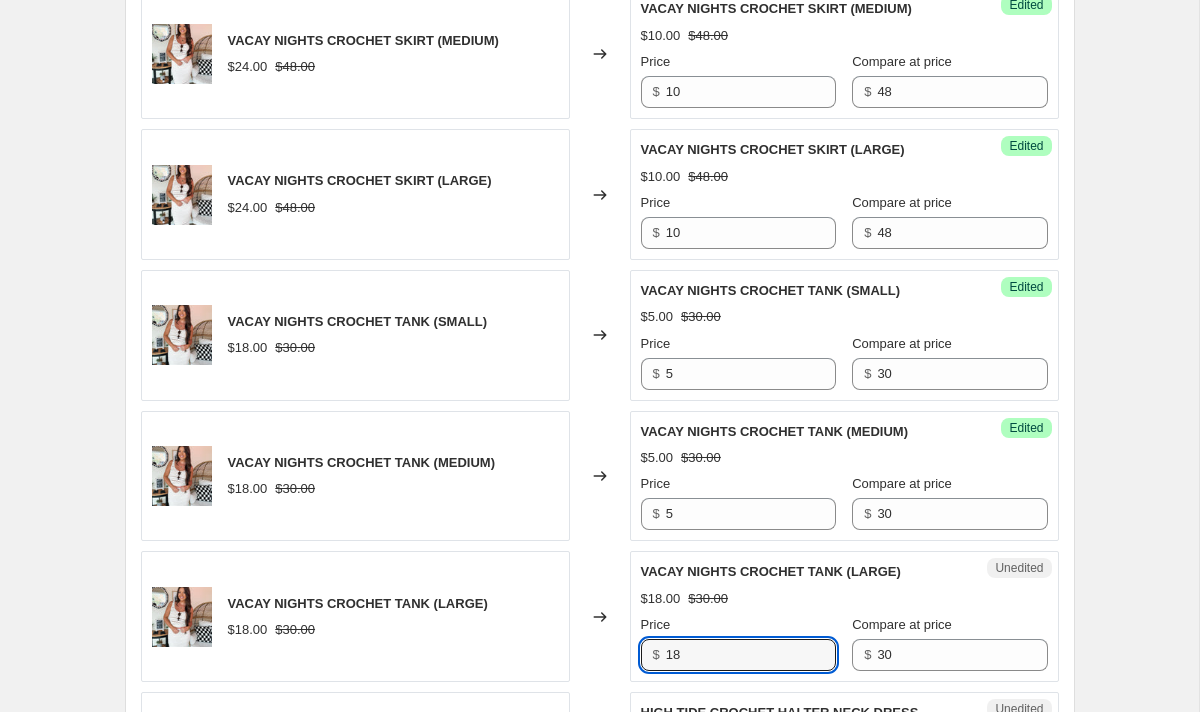 click on "VACAY NIGHTS CROCHET TANK (LARGE) $[PRICE] $[PRICE] Changed to Unedited VACAY NIGHTS CROCHET TANK (LARGE) $[PRICE] $[PRICE] Price $ [PRICE] Compare at price $ [PRICE]" at bounding box center (600, 616) 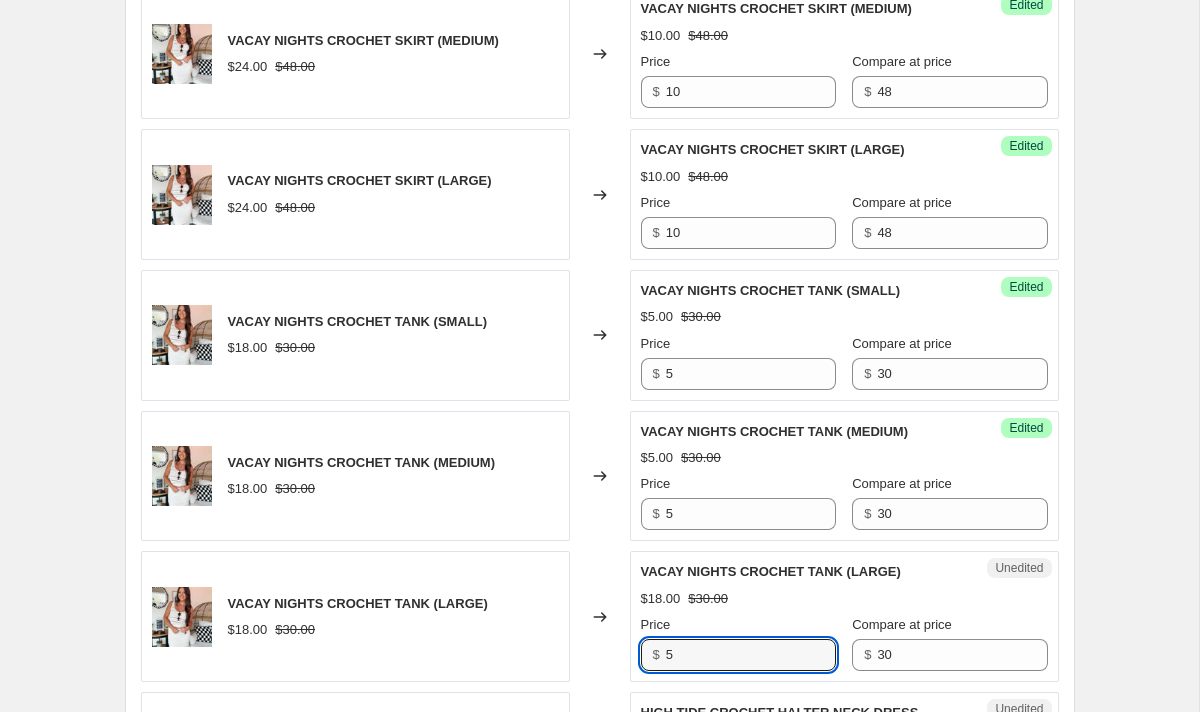 type on "5" 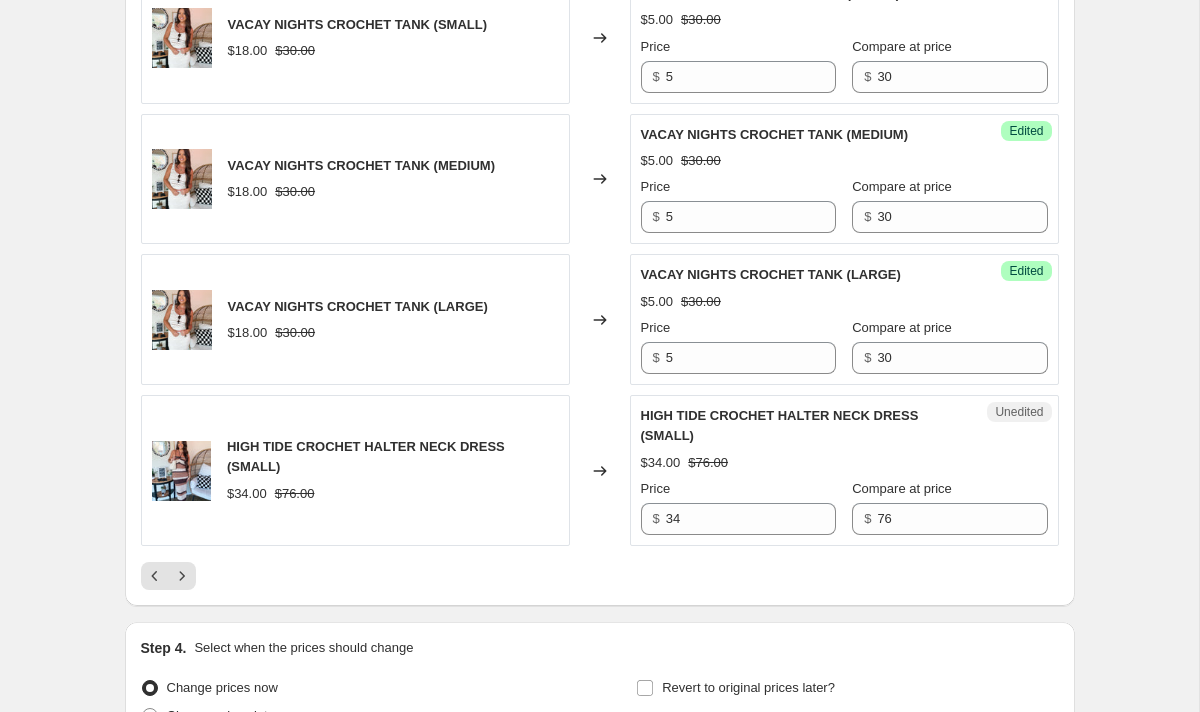 scroll, scrollTop: 3034, scrollLeft: 0, axis: vertical 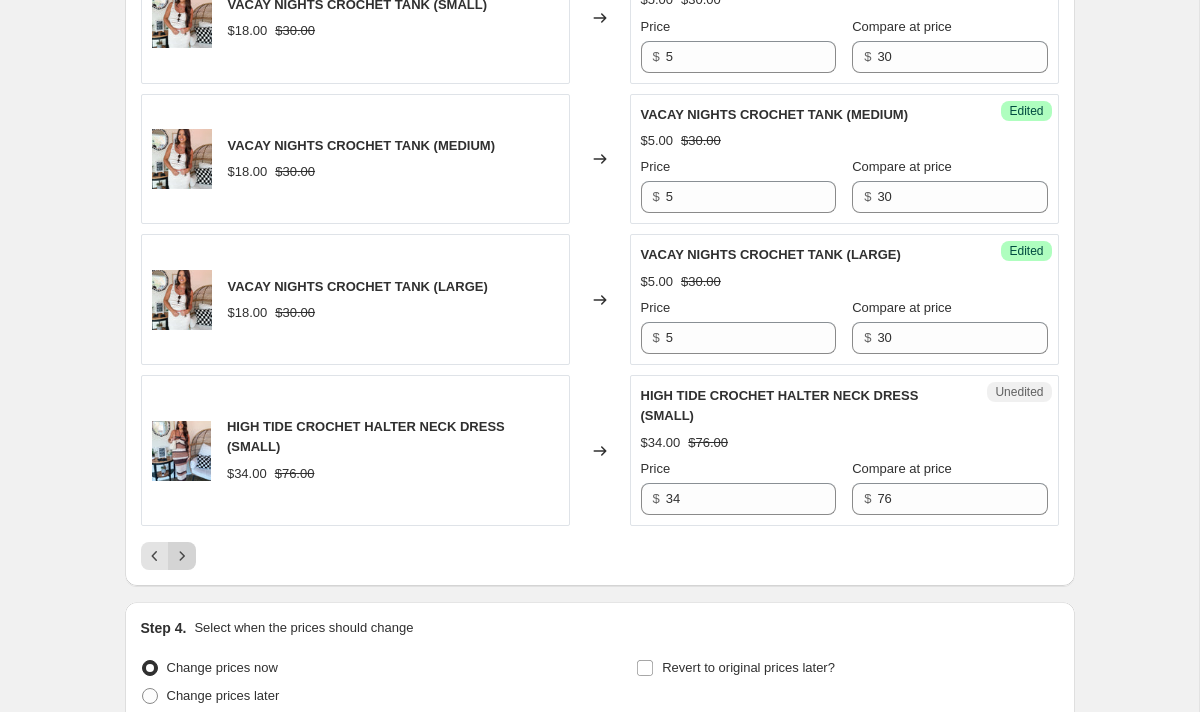 click 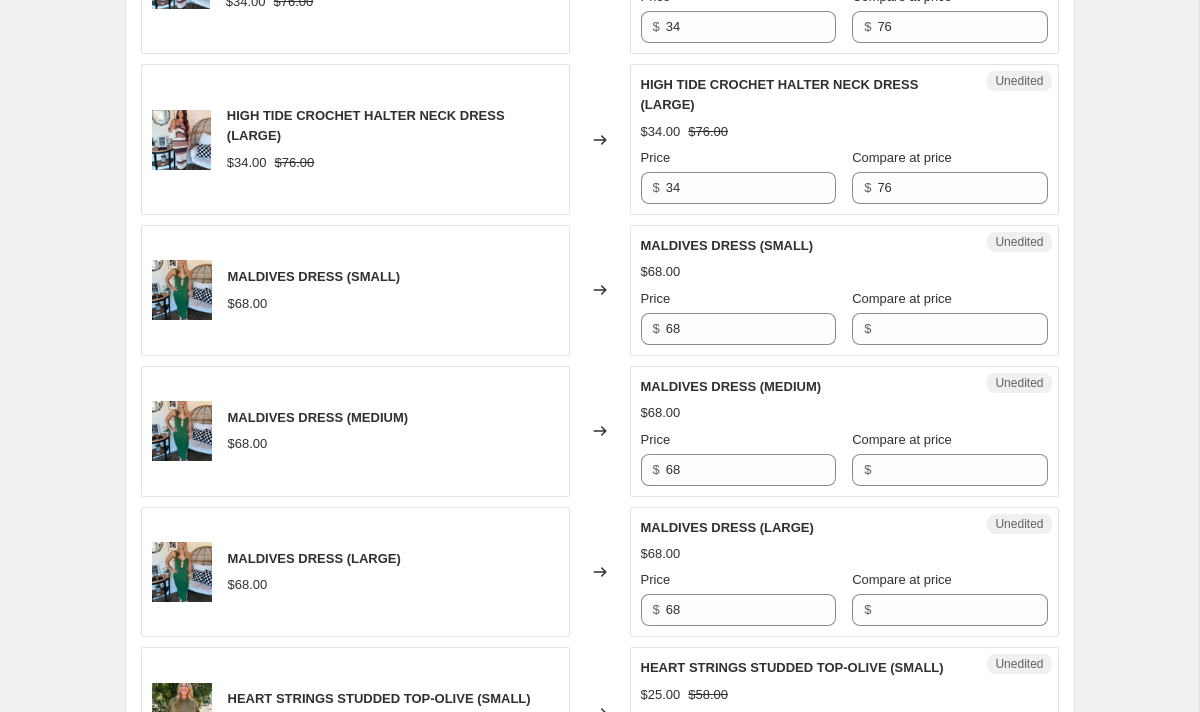 scroll, scrollTop: 832, scrollLeft: 0, axis: vertical 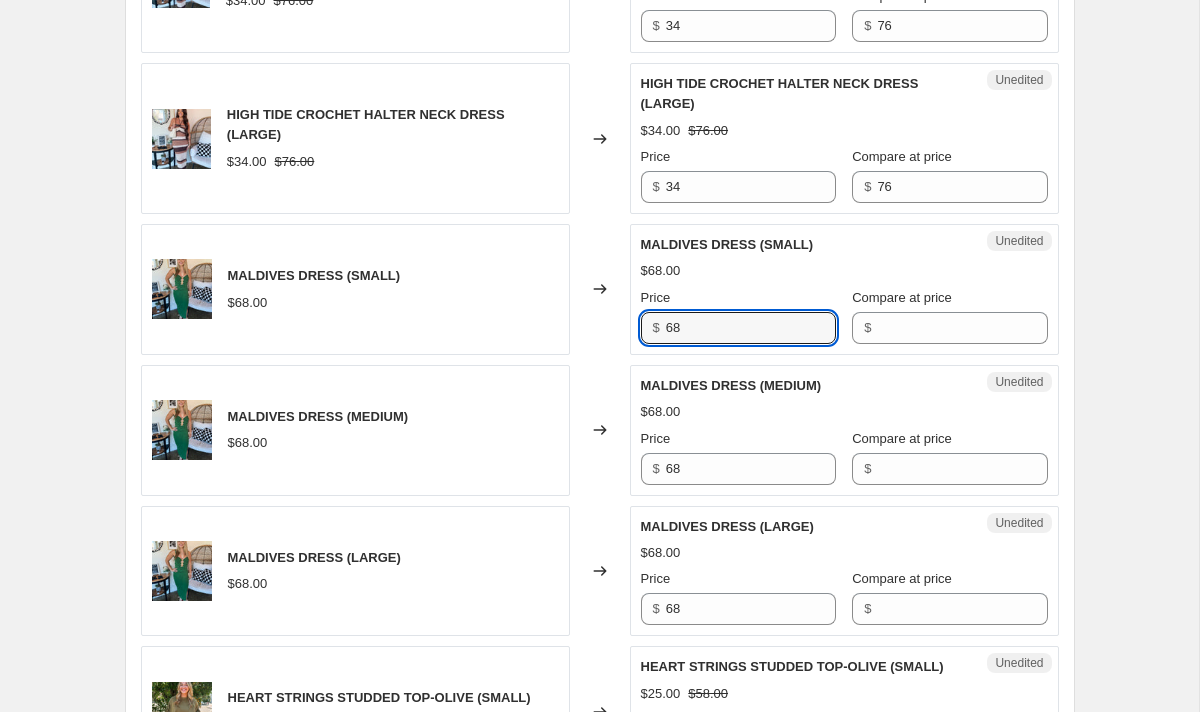 drag, startPoint x: 747, startPoint y: 321, endPoint x: 566, endPoint y: 317, distance: 181.04419 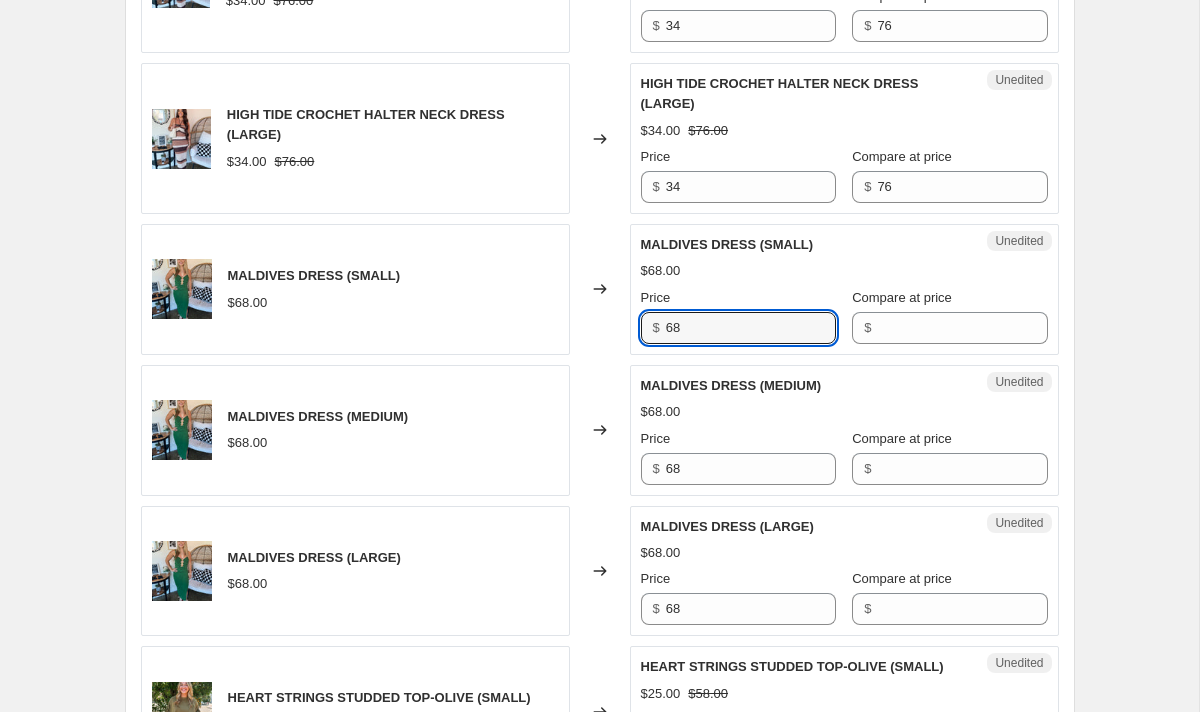click on "MALDIVES DRESS (SMALL) $68.00 Changed to Unedited MALDIVES DRESS (SMALL) $68.00 Price $ 68 Compare at price $" at bounding box center (600, 289) 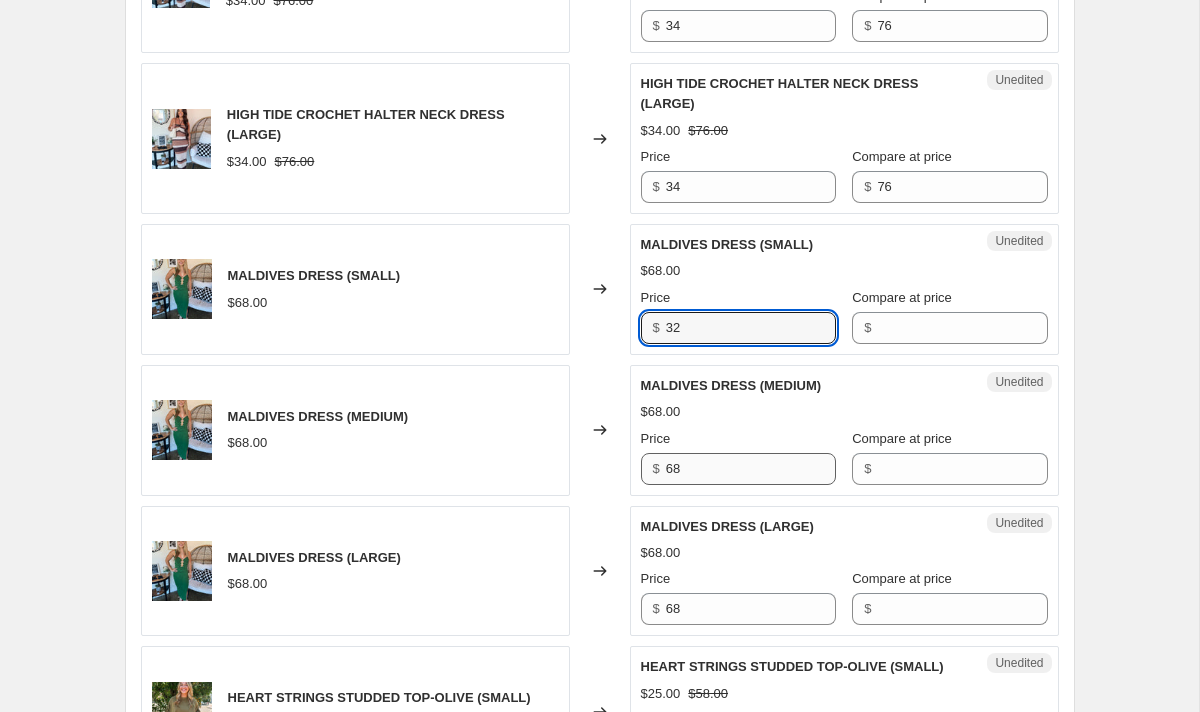 type on "32" 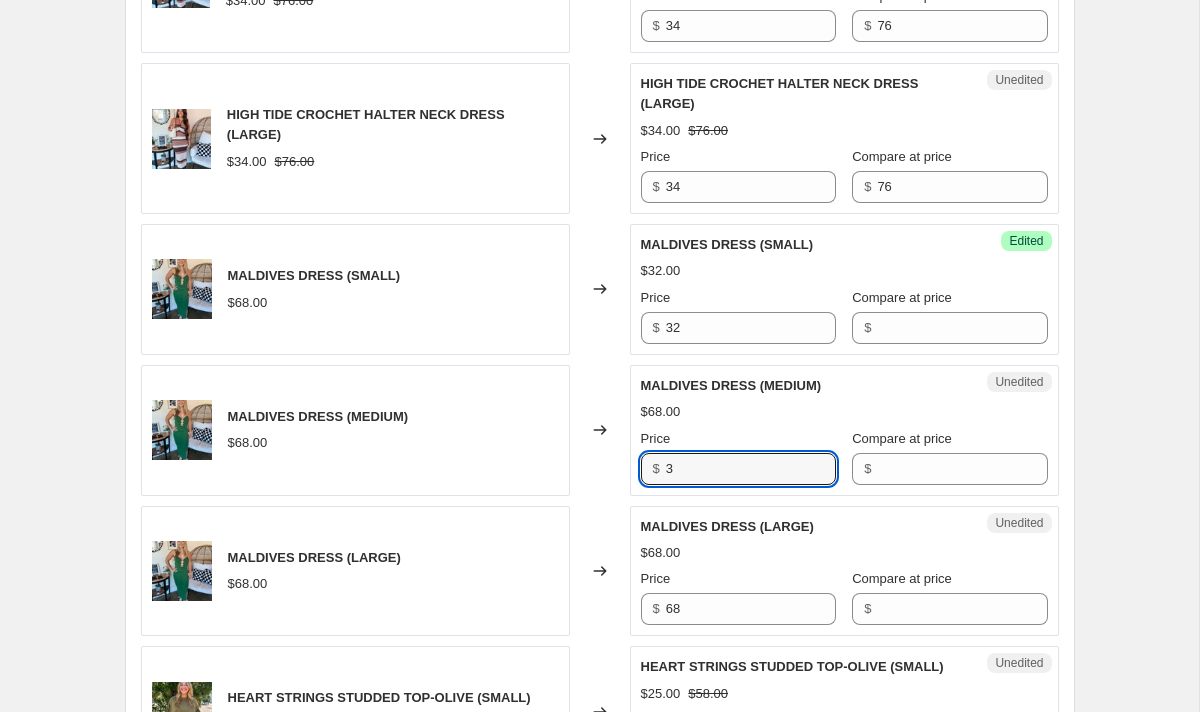 drag, startPoint x: 692, startPoint y: 471, endPoint x: 574, endPoint y: 471, distance: 118 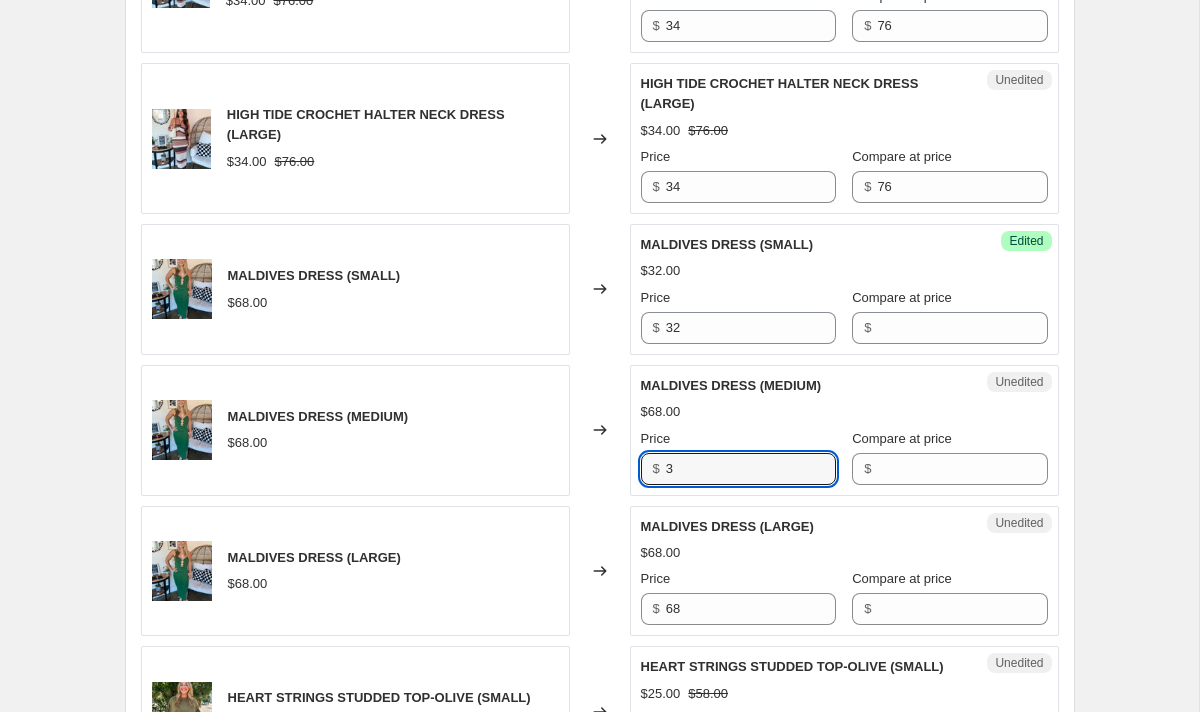 click on "MALDIVES DRESS (MEDIUM) $68.00 Changed to Unedited MALDIVES DRESS (MEDIUM) $68.00 Price $ 3 Compare at price $" at bounding box center (600, 430) 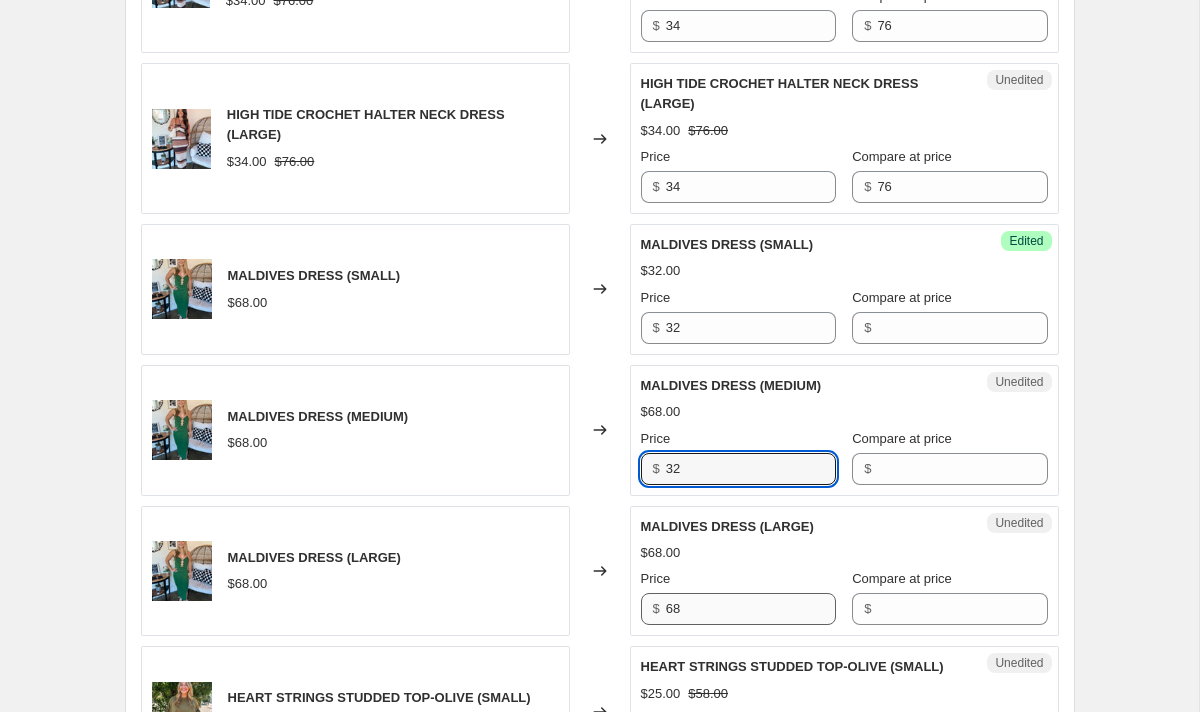 type on "32" 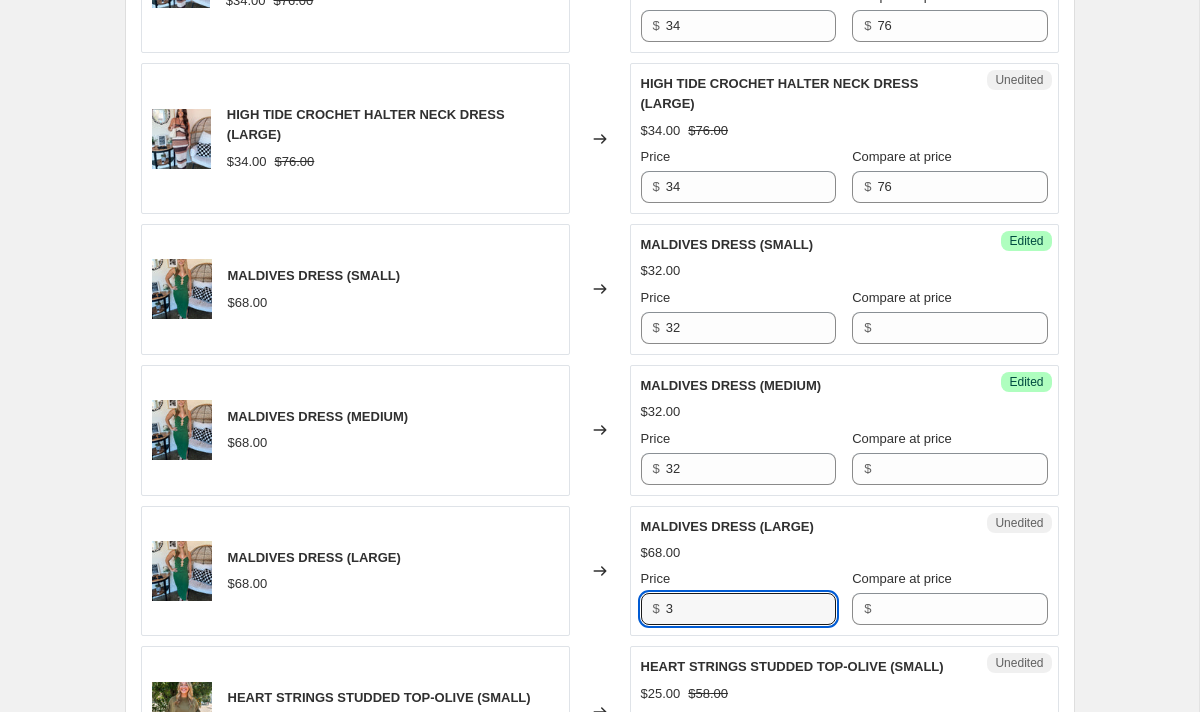 drag, startPoint x: 728, startPoint y: 604, endPoint x: 593, endPoint y: 604, distance: 135 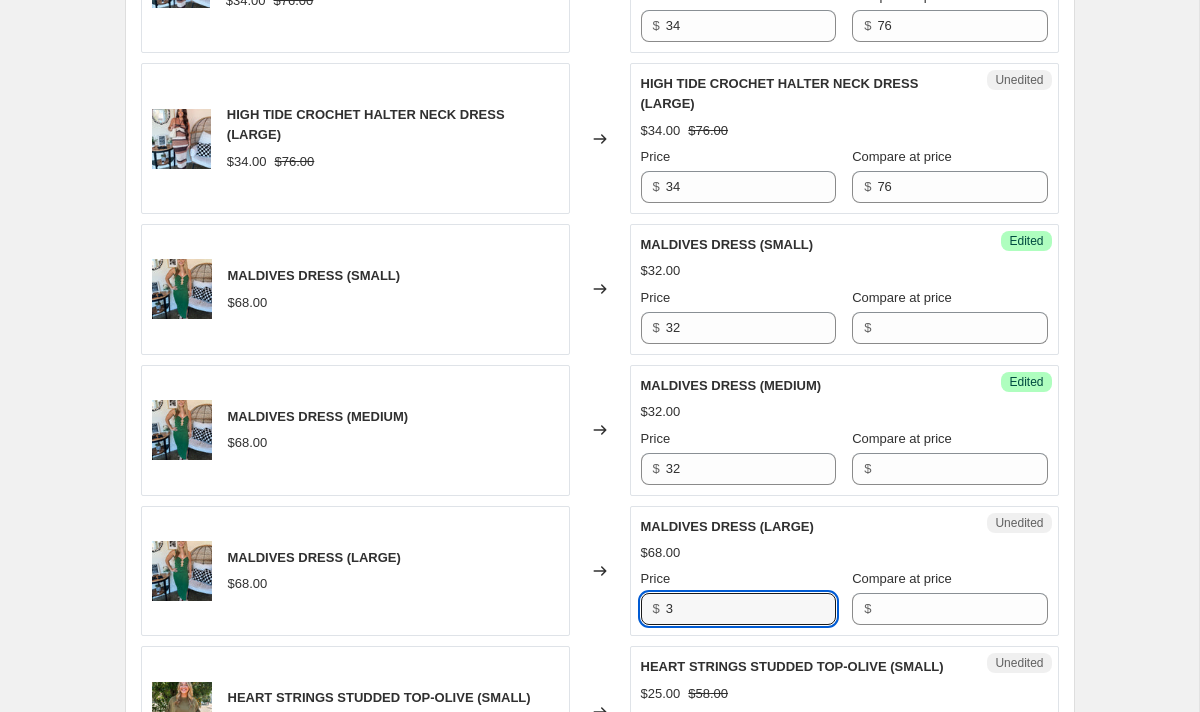 click on "MALDIVES DRESS (LARGE) $[PRICE] Changed to Unedited MALDIVES DRESS (LARGE) $[PRICE] Price $ [PRICE] Compare at price $" at bounding box center (600, 571) 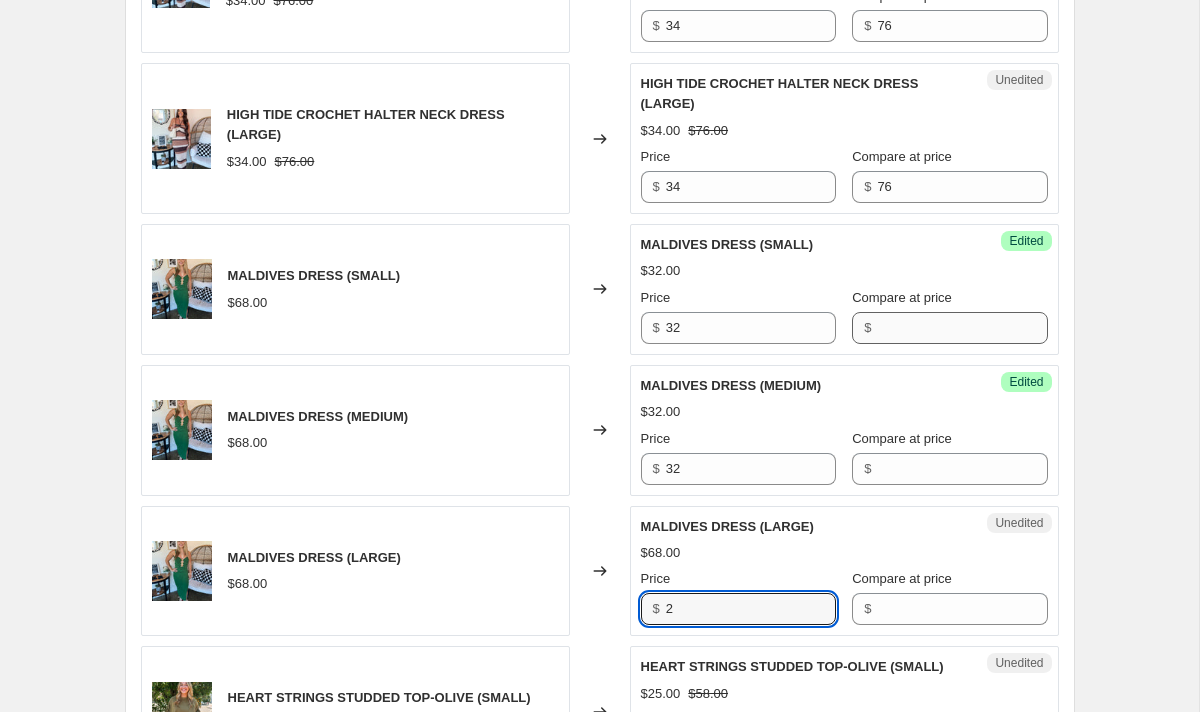type on "2" 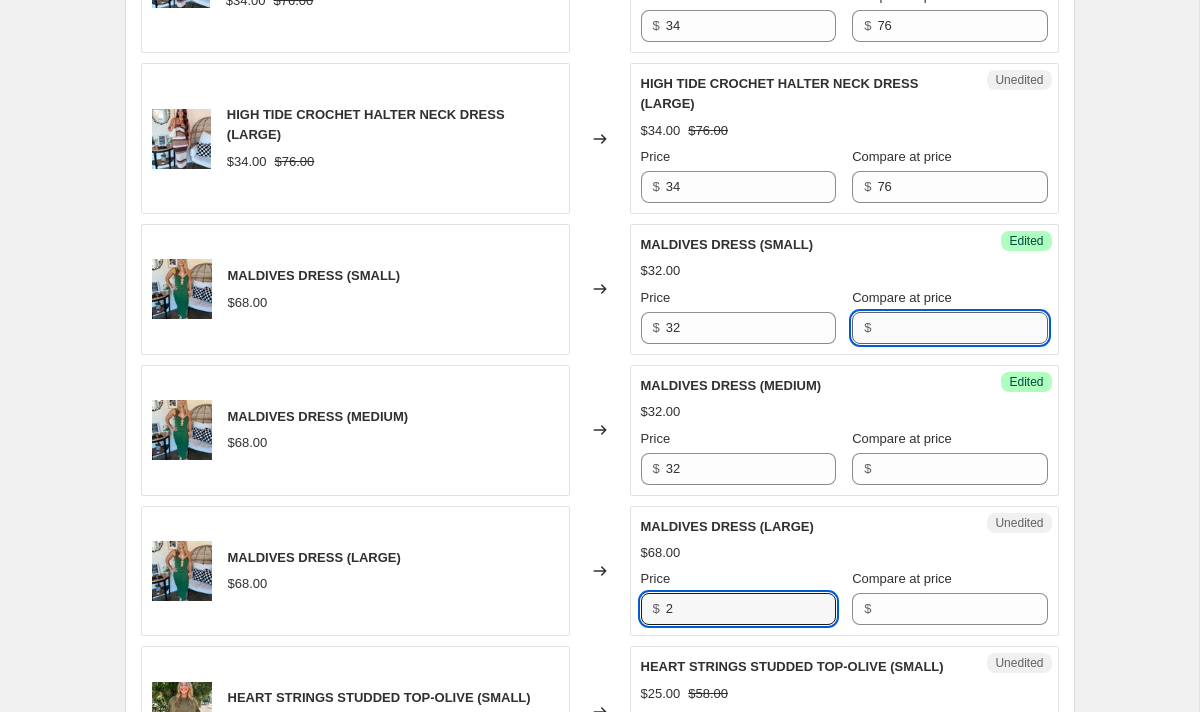 click on "Compare at price" at bounding box center (962, 328) 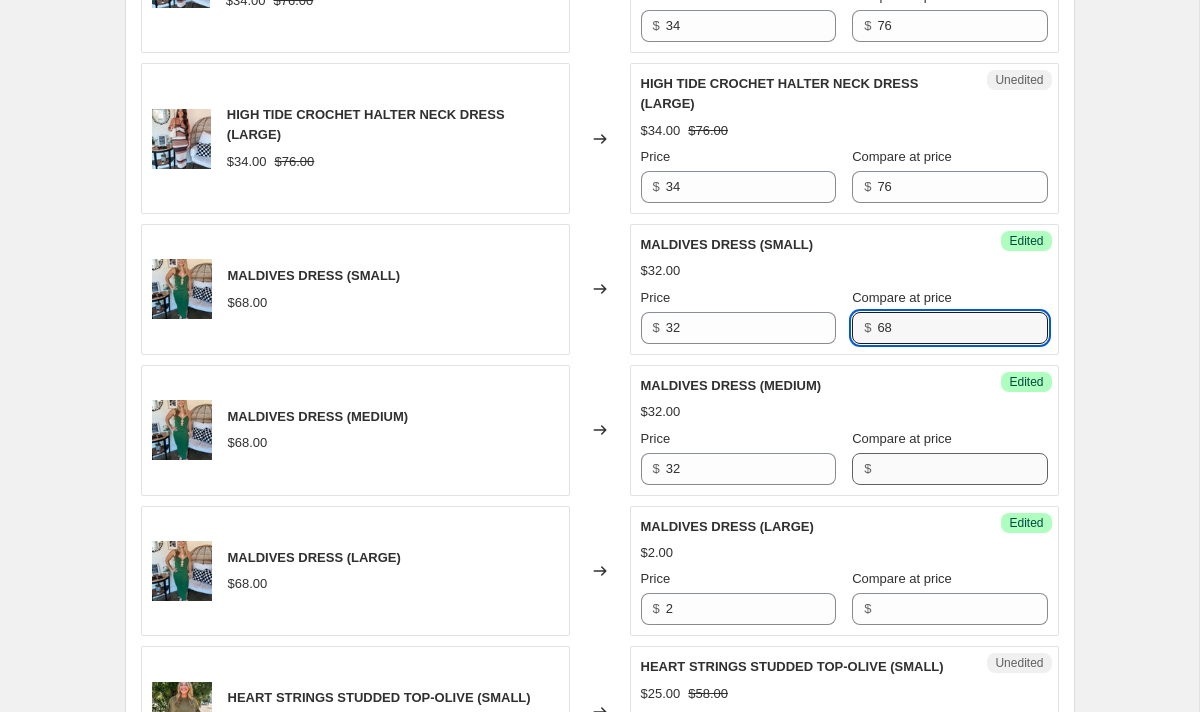 type on "68" 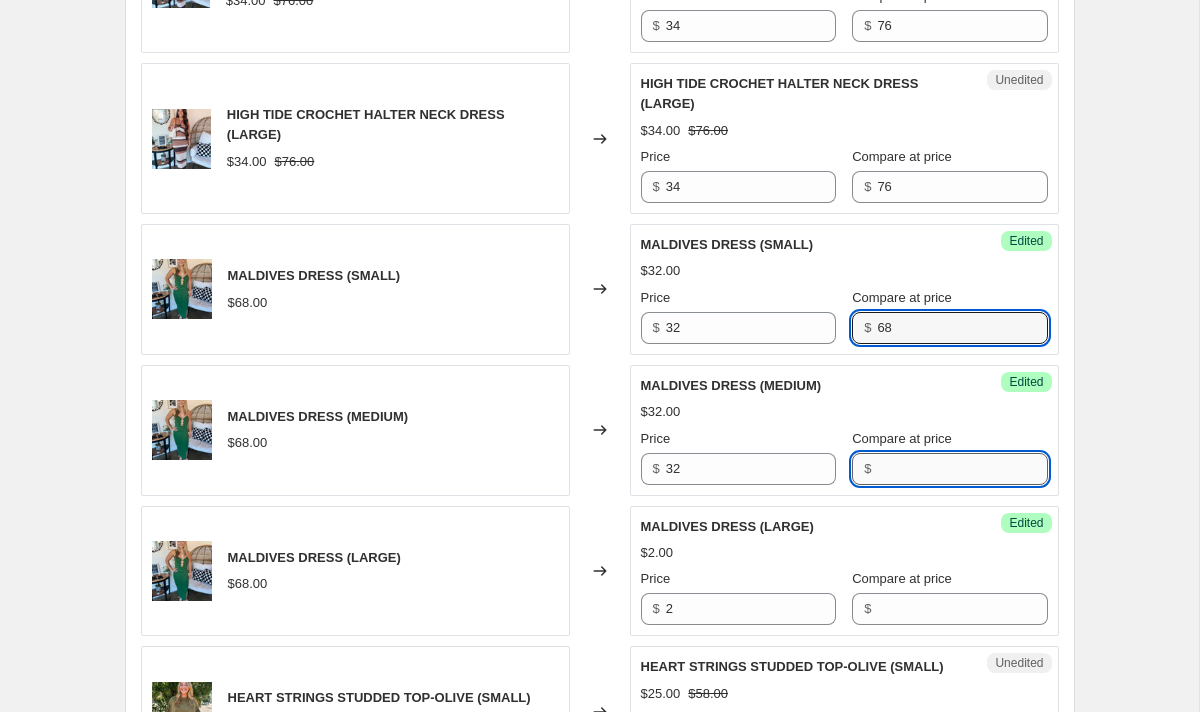 click on "Compare at price" at bounding box center [962, 469] 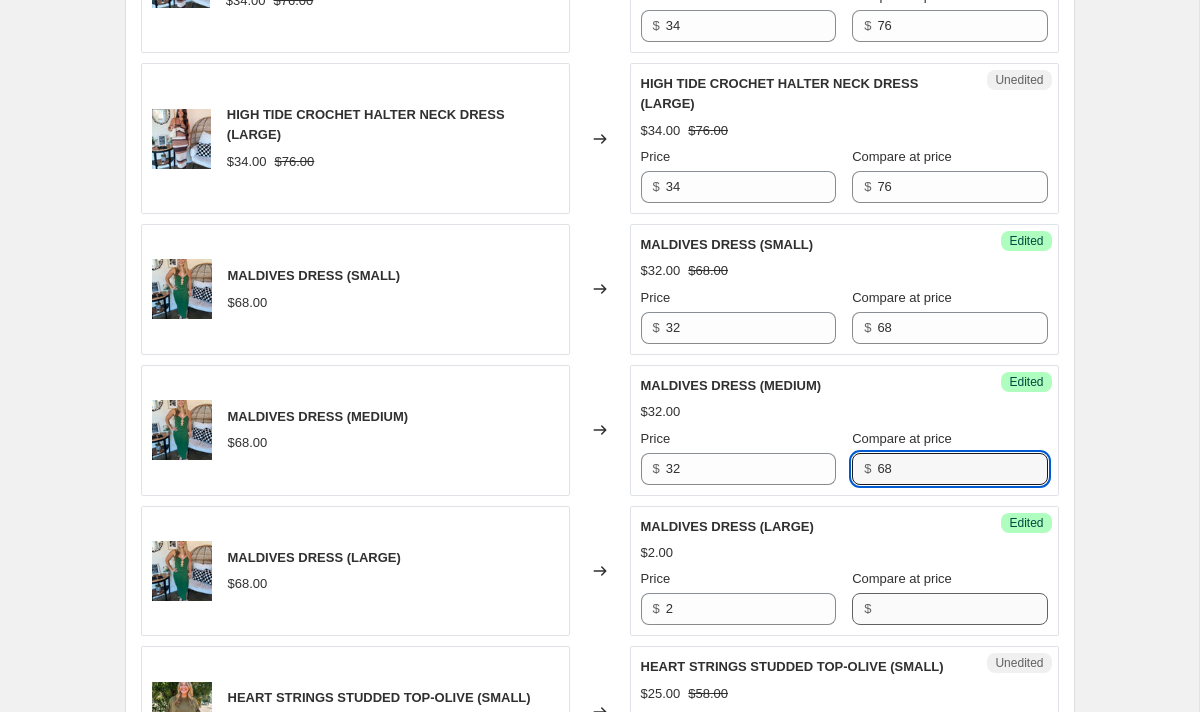 type on "68" 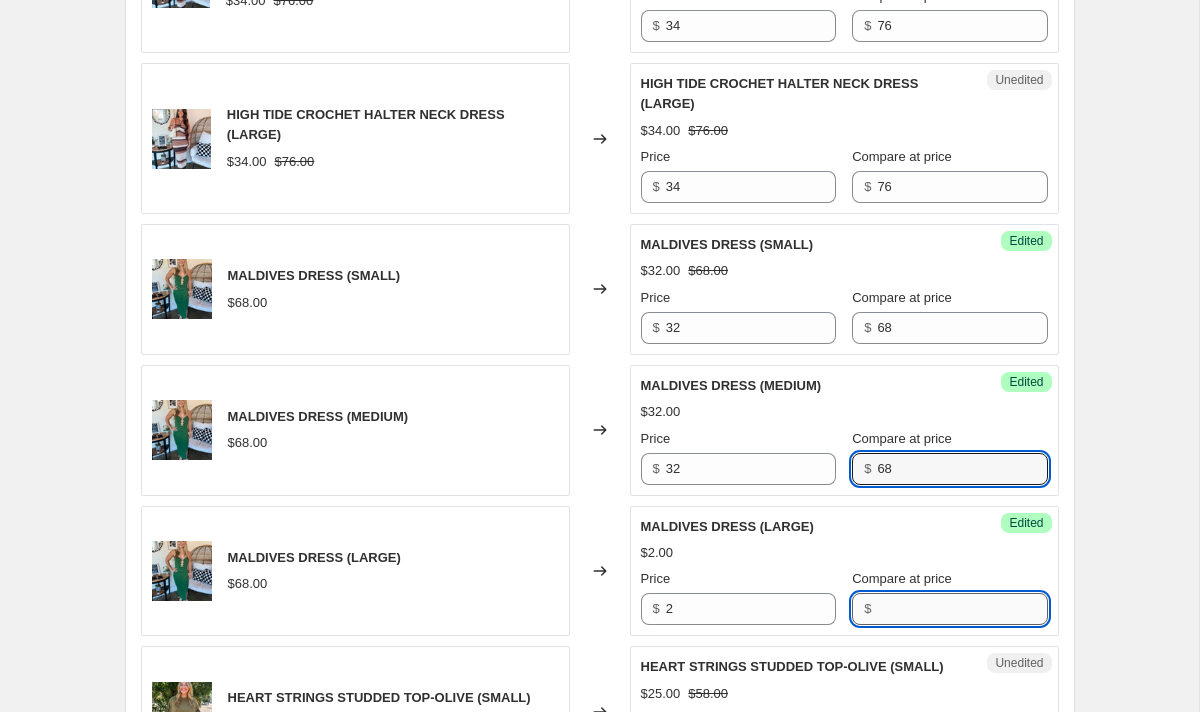 click on "Compare at price" at bounding box center [962, 609] 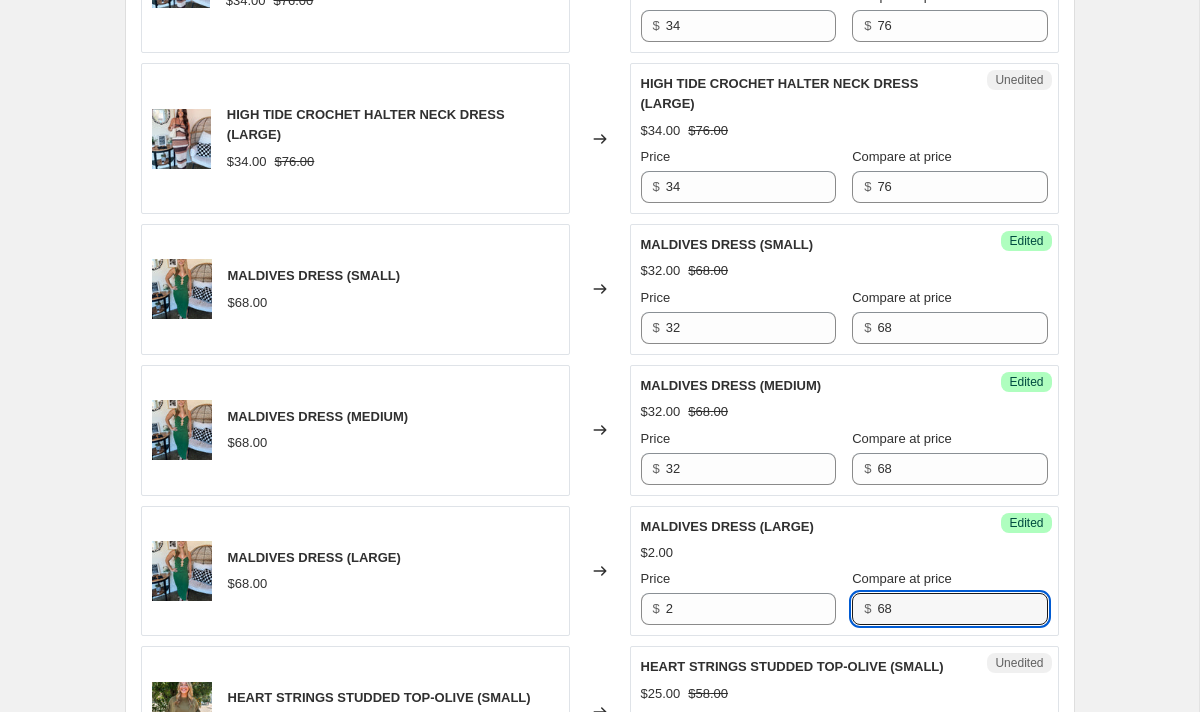 type on "68" 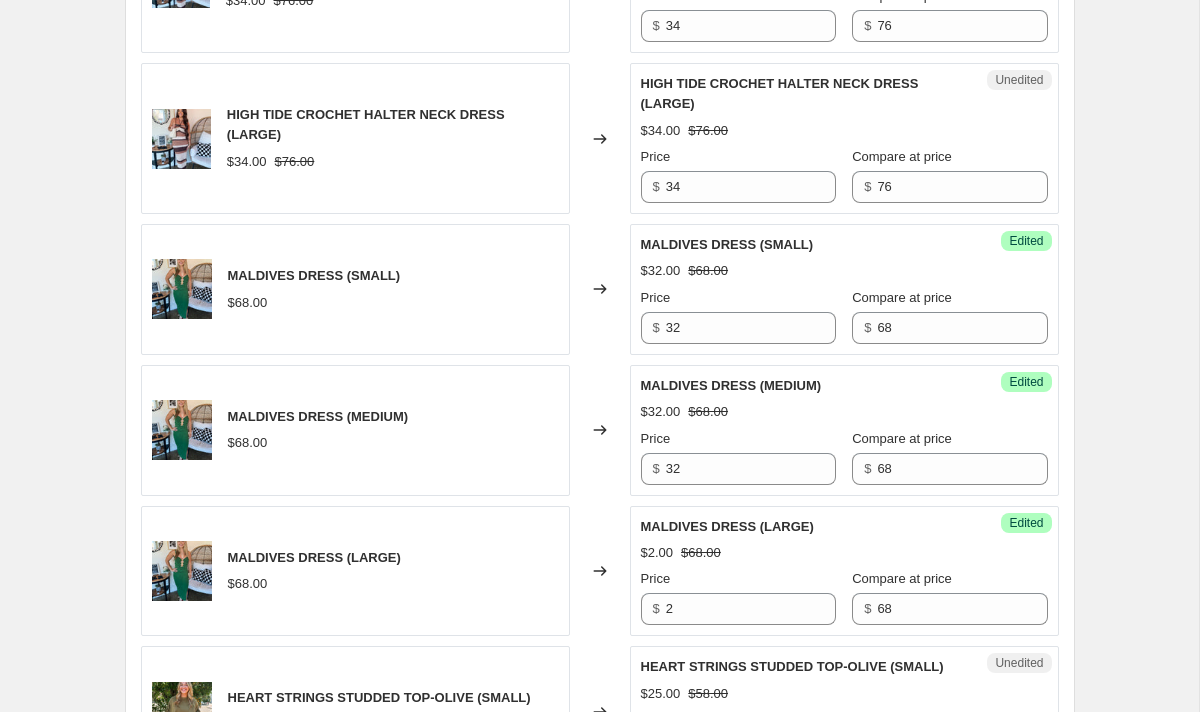 click on "Compare at price" at bounding box center (902, 579) 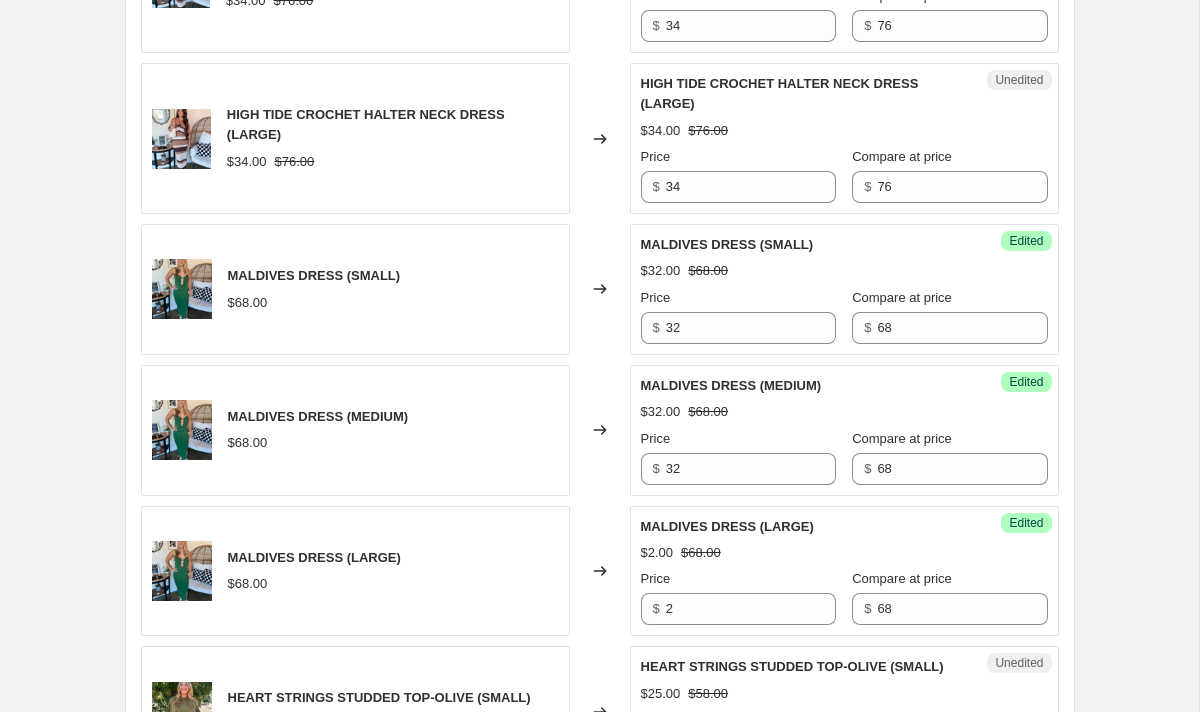 click on "68" at bounding box center (962, 609) 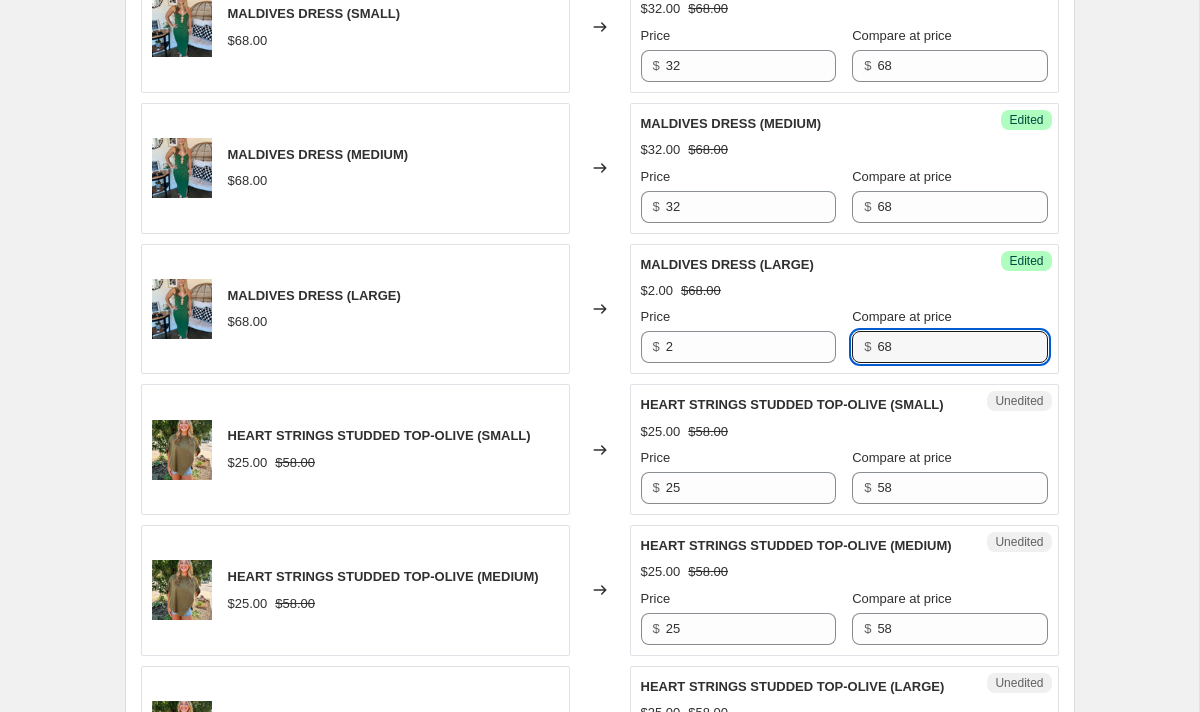 click on "HEART STRINGS STUDDED TOP-OLIVE (SMALL) $[PRICE] $[PRICE] Price $ [PRICE] Compare at price $ [PRICE]" at bounding box center [844, 449] 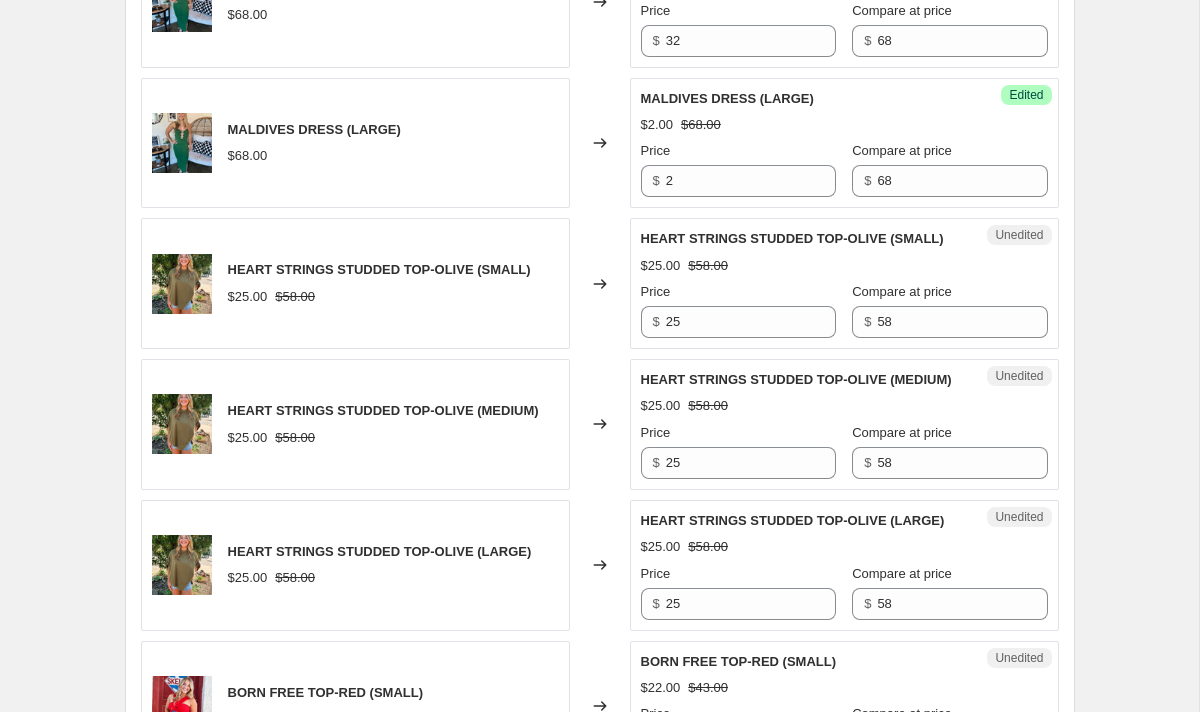 scroll, scrollTop: 1266, scrollLeft: 0, axis: vertical 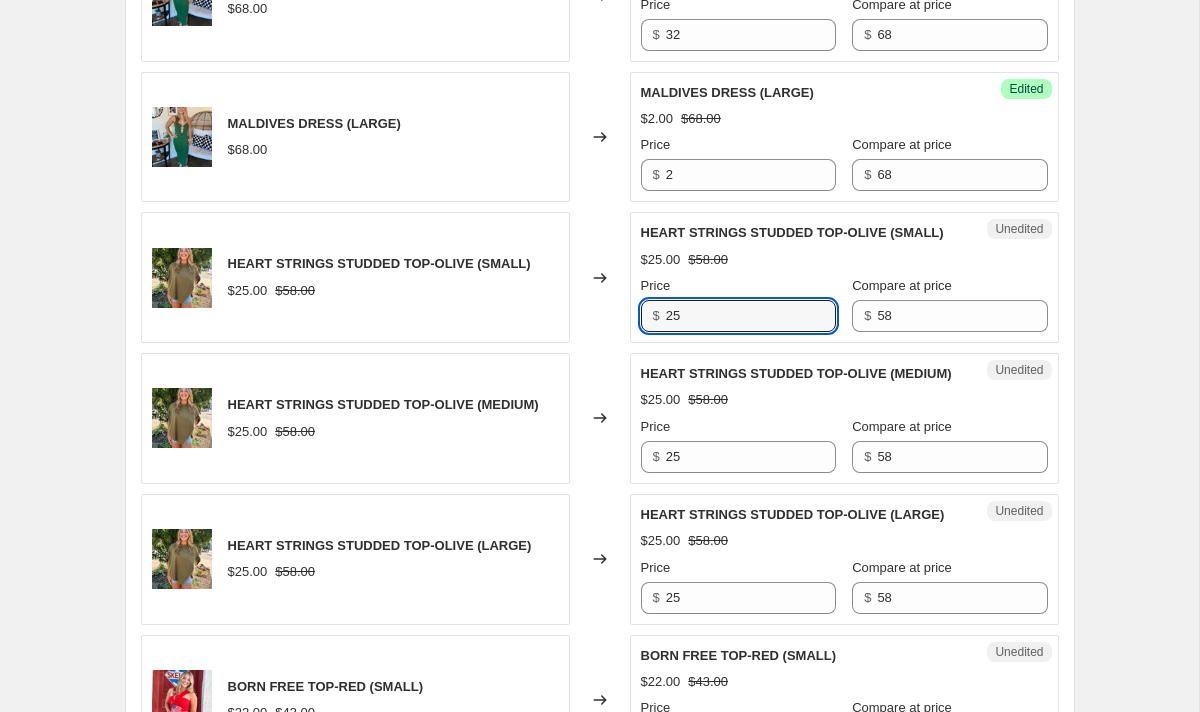 drag, startPoint x: 720, startPoint y: 304, endPoint x: 594, endPoint y: 303, distance: 126.00397 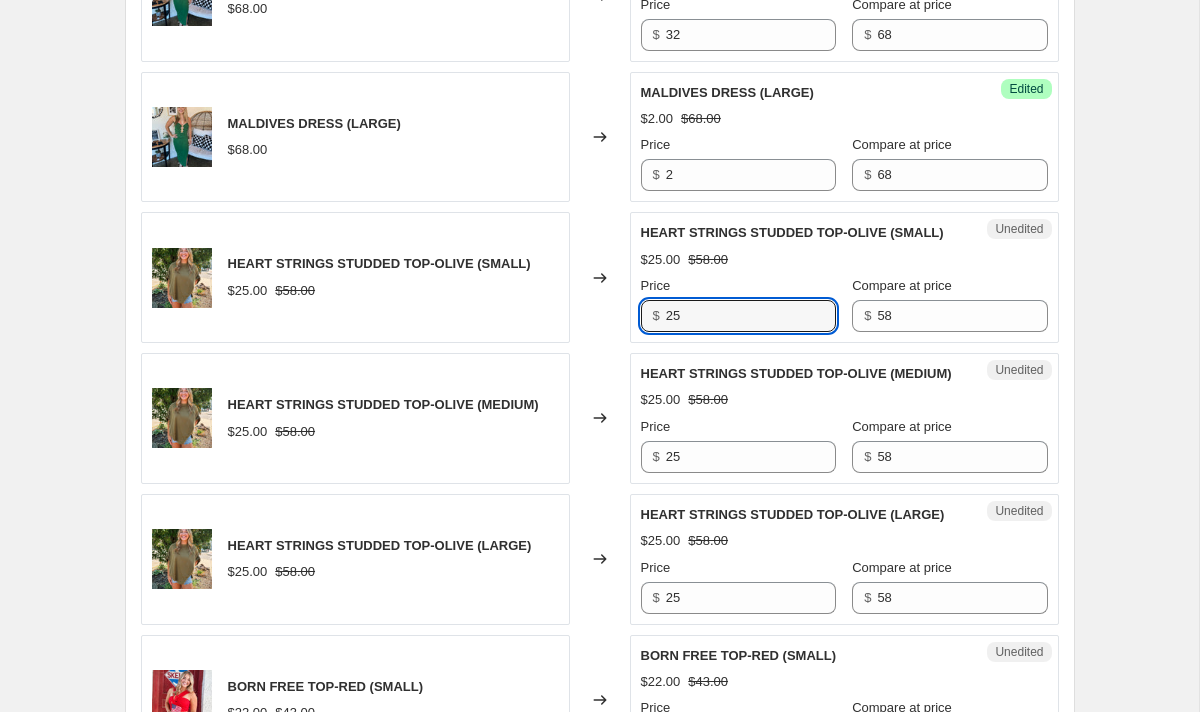 click on "HEART STRINGS STUDDED TOP-OLIVE (SMALL) $[PRICE] $[PRICE] Changed to Unedited HEART STRINGS STUDDED TOP-OLIVE (SMALL) $[PRICE] $[PRICE] Price $ [PRICE] Compare at price $ [PRICE]" at bounding box center [600, 277] 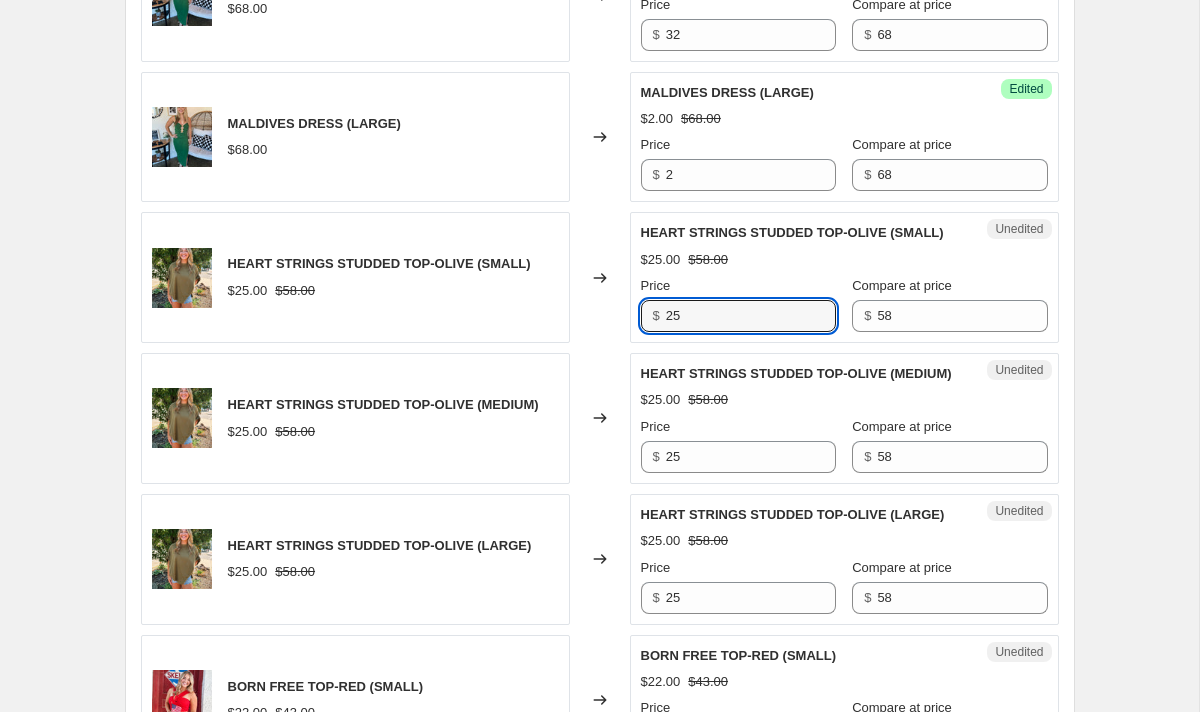 drag, startPoint x: 728, startPoint y: 308, endPoint x: 634, endPoint y: 308, distance: 94 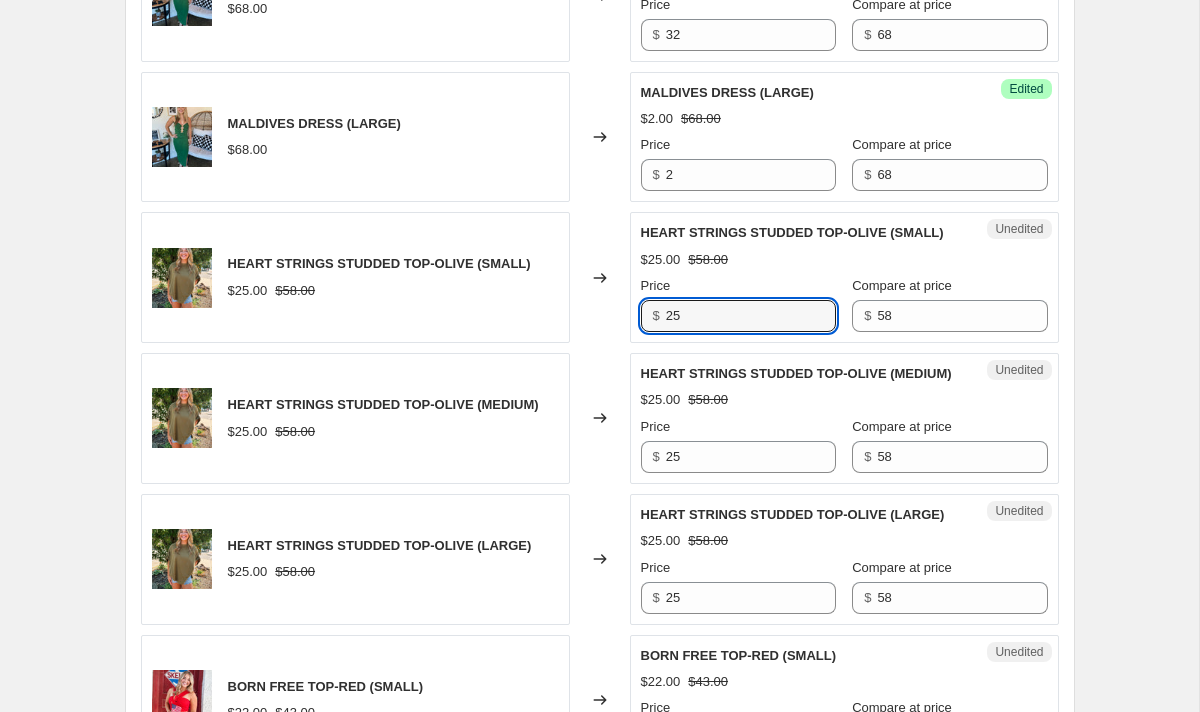 click on "Unedited HEART STRINGS STUDDED TOP-OLIVE (SMALL) $25.00 $58.00 Price $ 25 Compare at price $ 58" at bounding box center [844, 277] 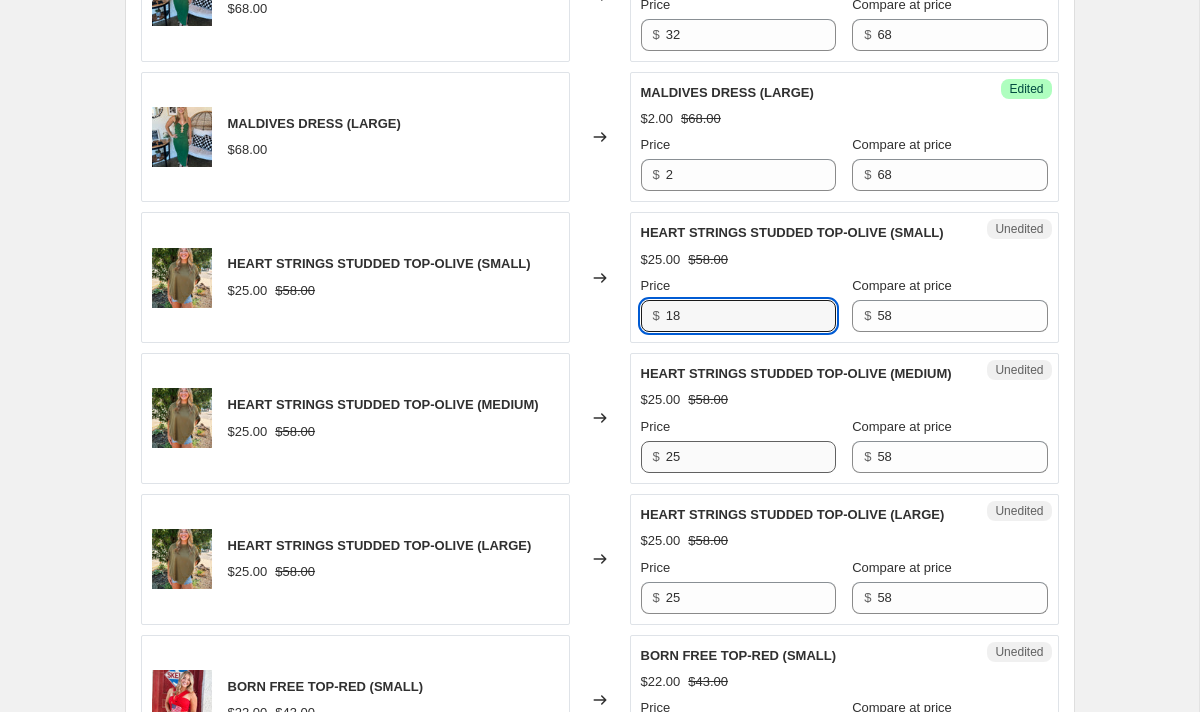 type on "18" 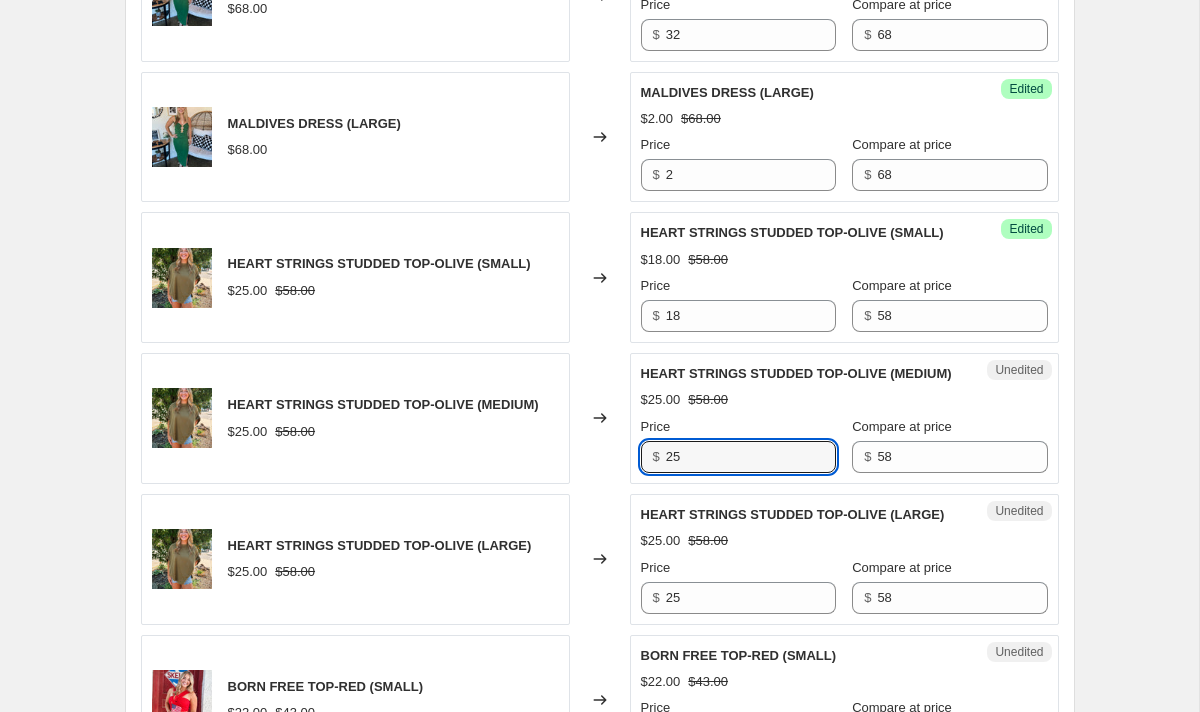 drag, startPoint x: 707, startPoint y: 457, endPoint x: 616, endPoint y: 450, distance: 91.26884 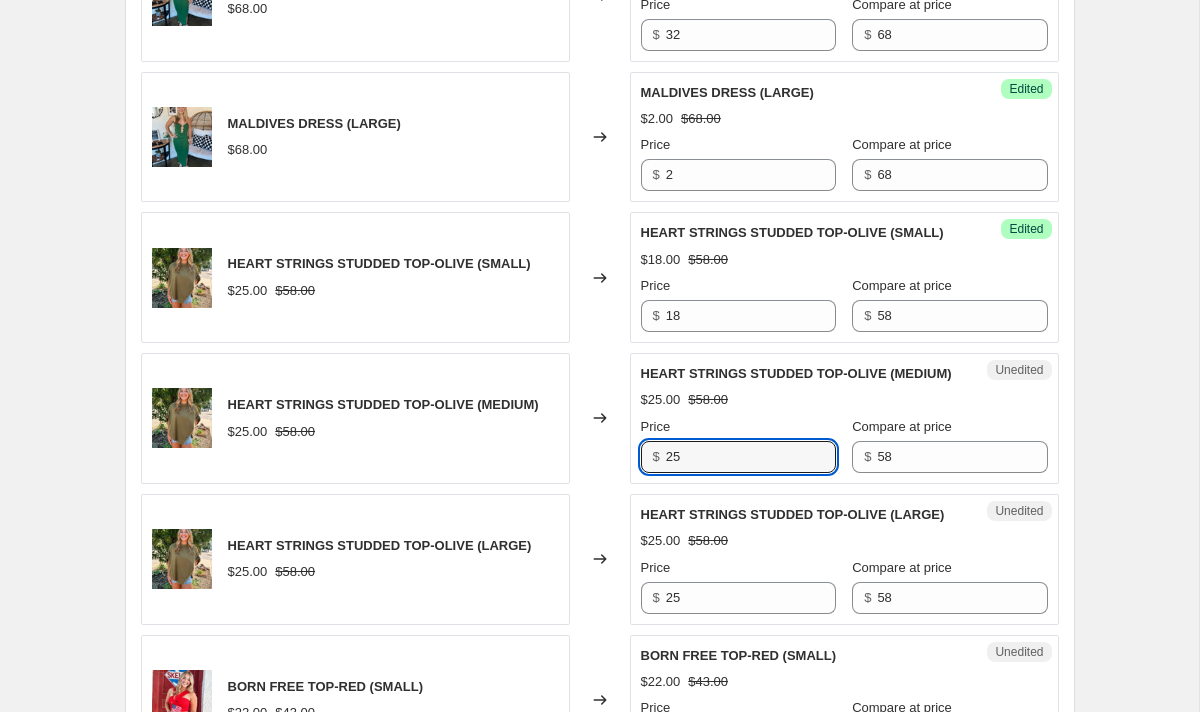 click on "HEART STRINGS STUDDED TOP-OLIVE (MEDIUM) $[PRICE].00 $[PRICE].00 Changed to Unedited HEART STRINGS STUDDED TOP-OLIVE (MEDIUM) $[PRICE].00 $[PRICE].00 Price $ [PRICE] Compare at price $ [PRICE]" at bounding box center [600, 418] 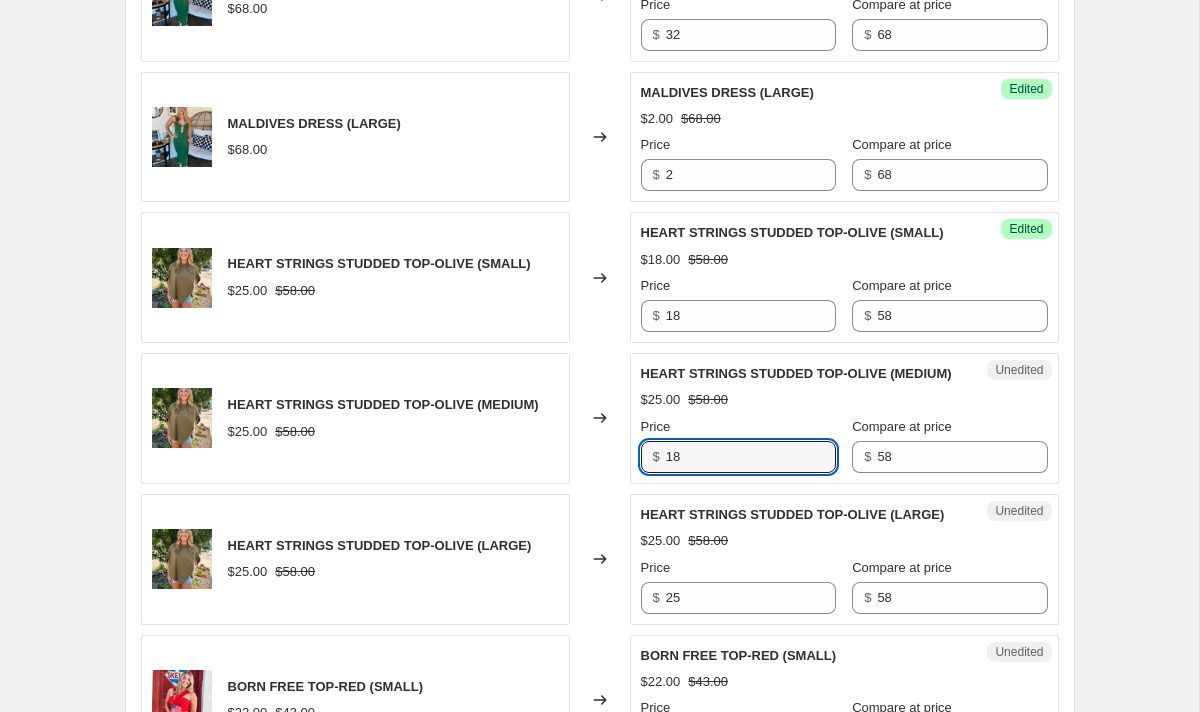 type on "18" 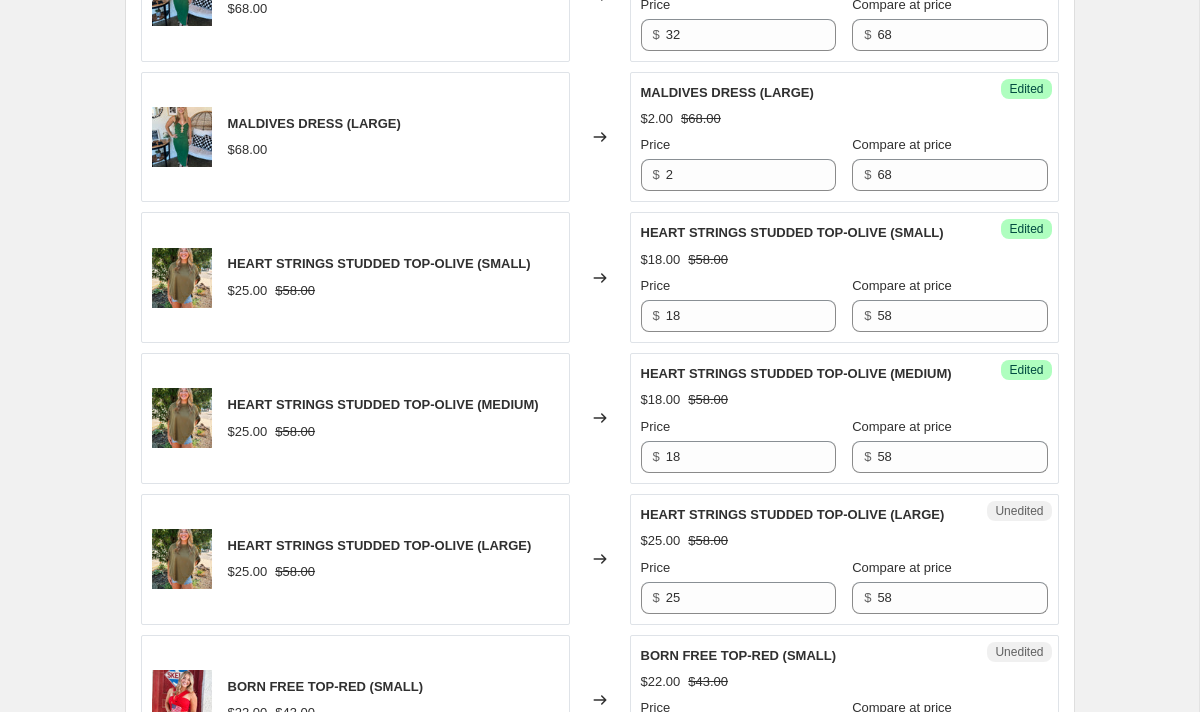 drag, startPoint x: 719, startPoint y: 614, endPoint x: 630, endPoint y: 609, distance: 89.140335 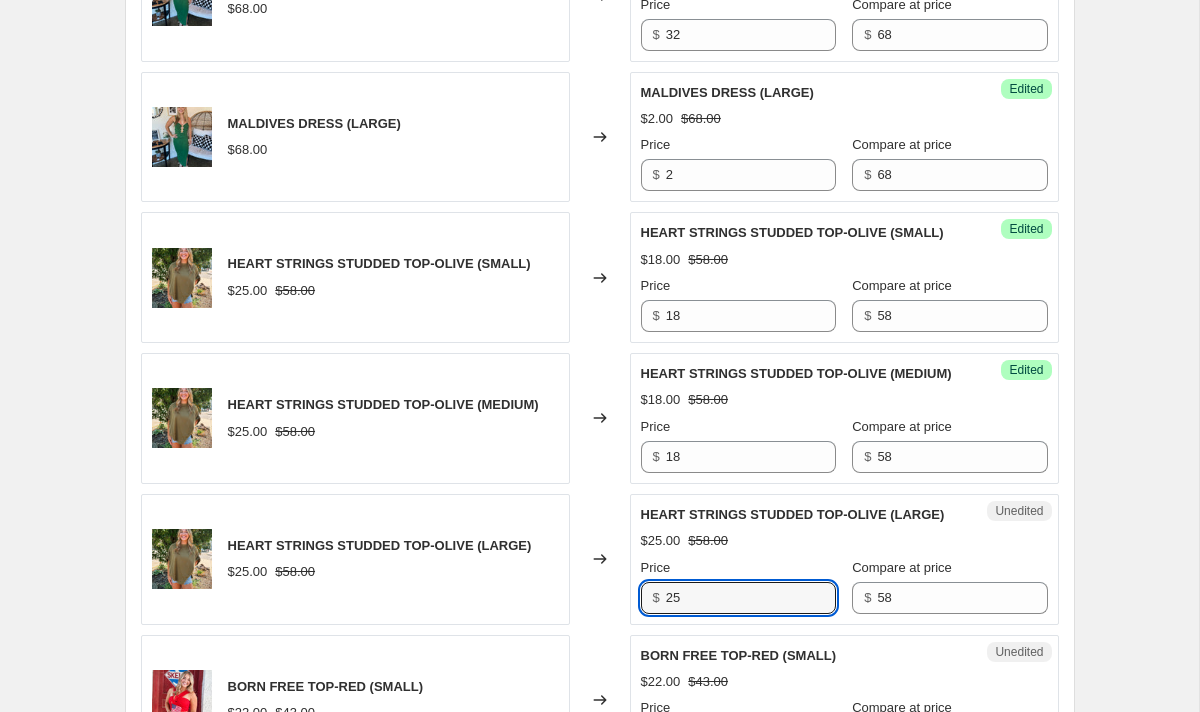 drag, startPoint x: 684, startPoint y: 596, endPoint x: 613, endPoint y: 594, distance: 71.02816 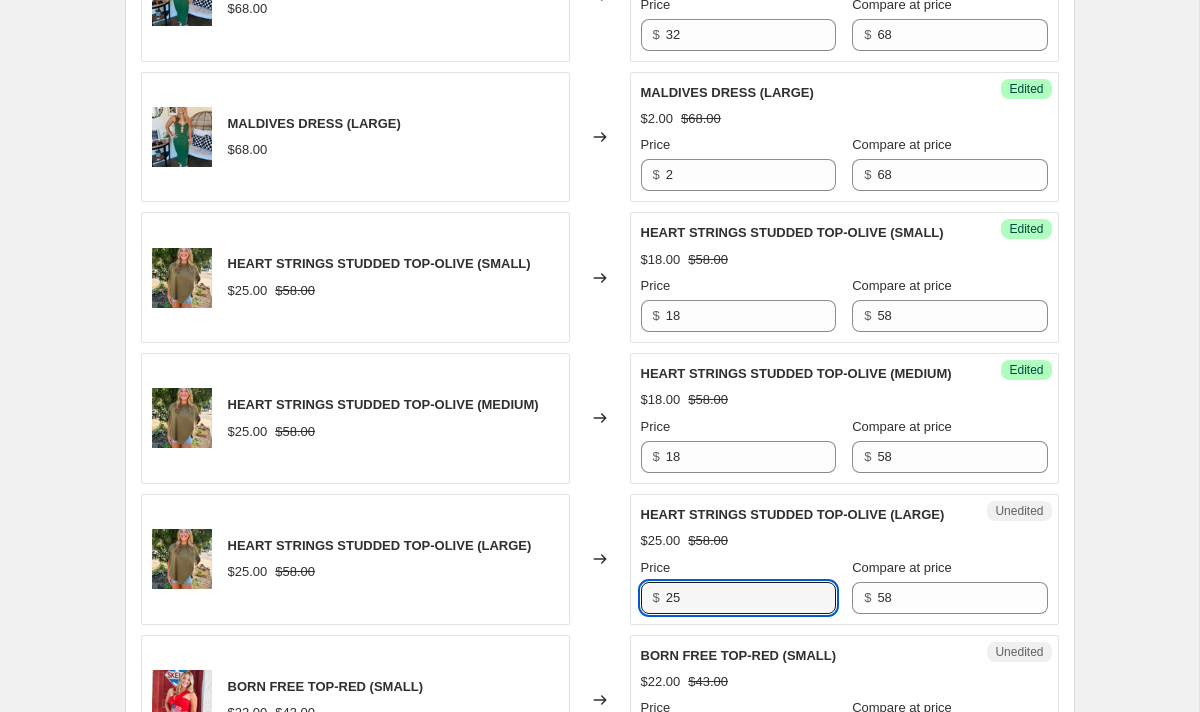 click on "HEART STRINGS STUDDED TOP-OLIVE ([SIZE]) $[PRICE] $[PRICE] Changed to Unedited HEART STRINGS STUDDED TOP-OLIVE ([SIZE]) $[PRICE] $[PRICE] Price $ [PRICE] Compare at price $ [PRICE]" at bounding box center [600, 559] 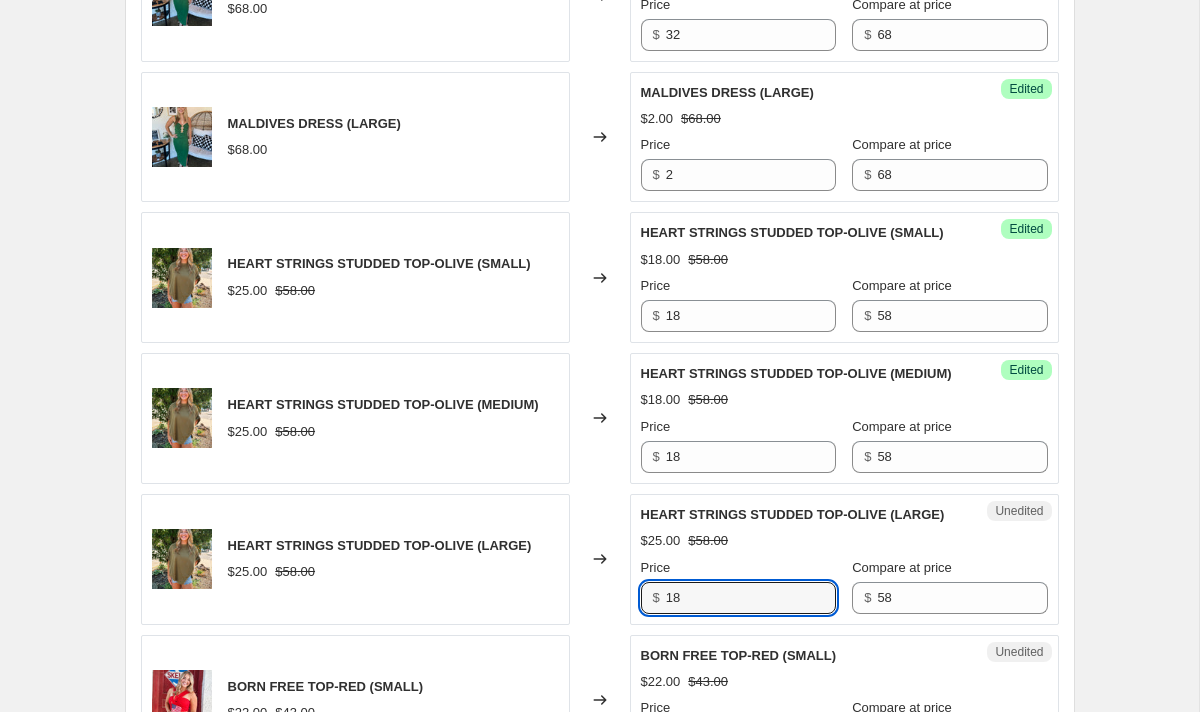 type on "18" 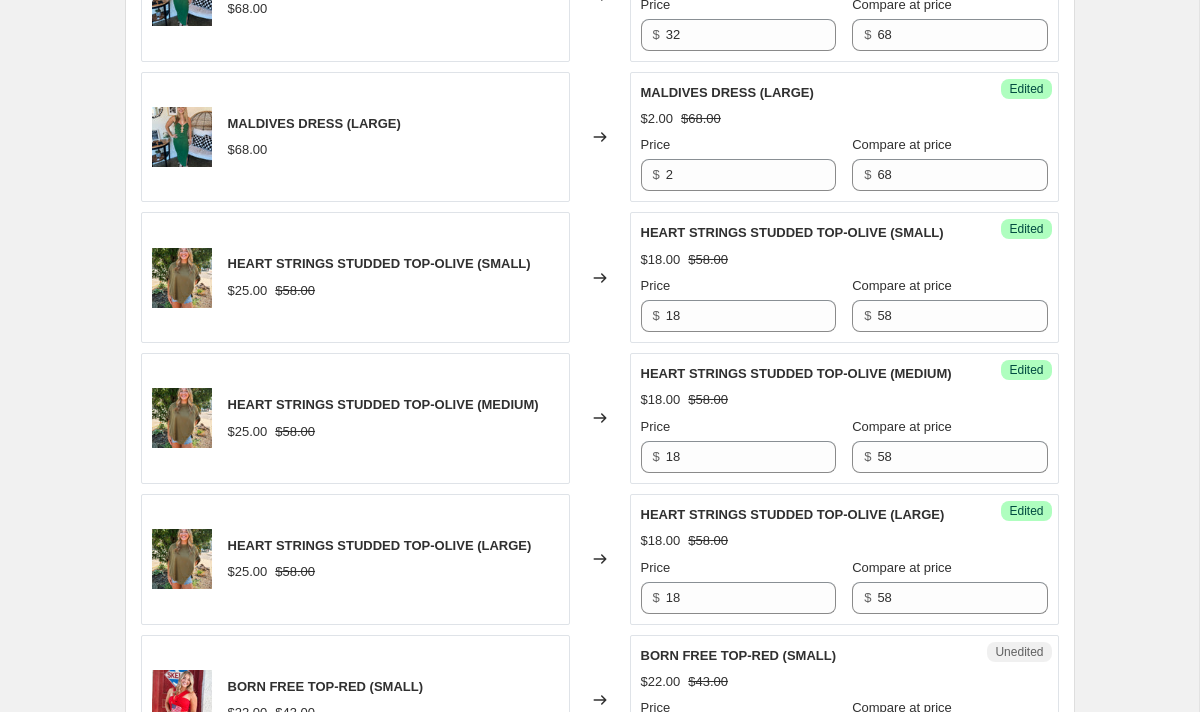 click on "HEART STRINGS STUDDED TOP-OLIVE (LARGE) $25.00 $58.00" at bounding box center [355, 559] 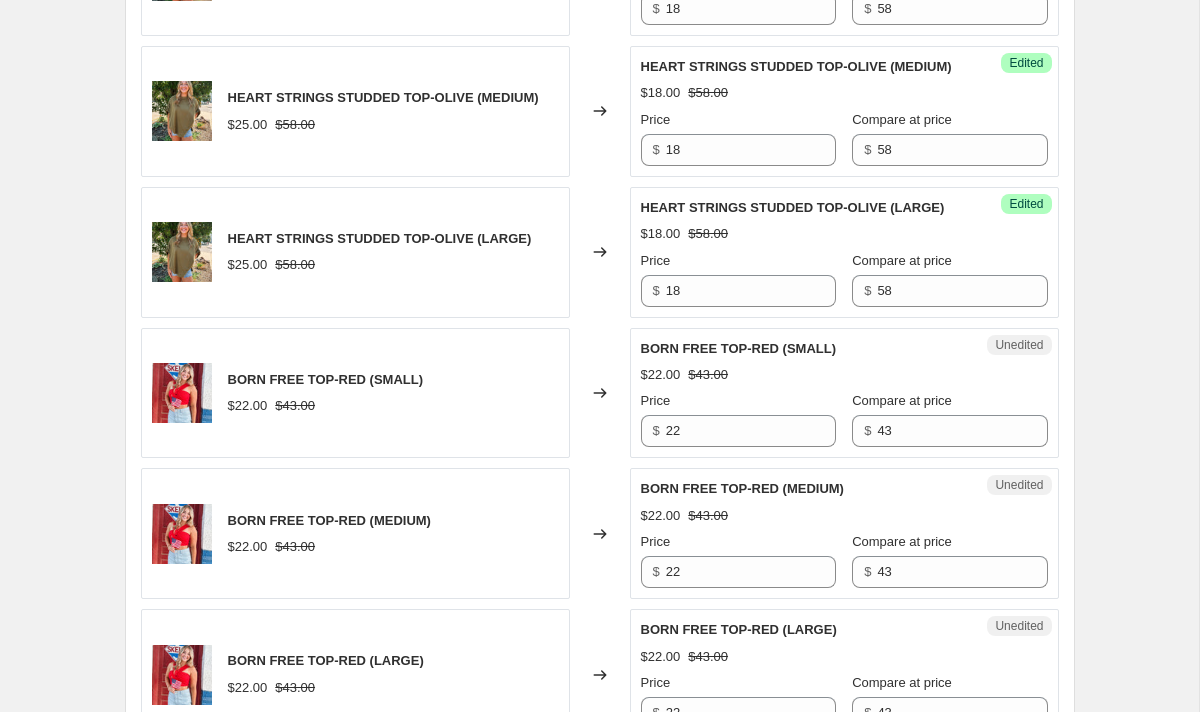 scroll, scrollTop: 1583, scrollLeft: 0, axis: vertical 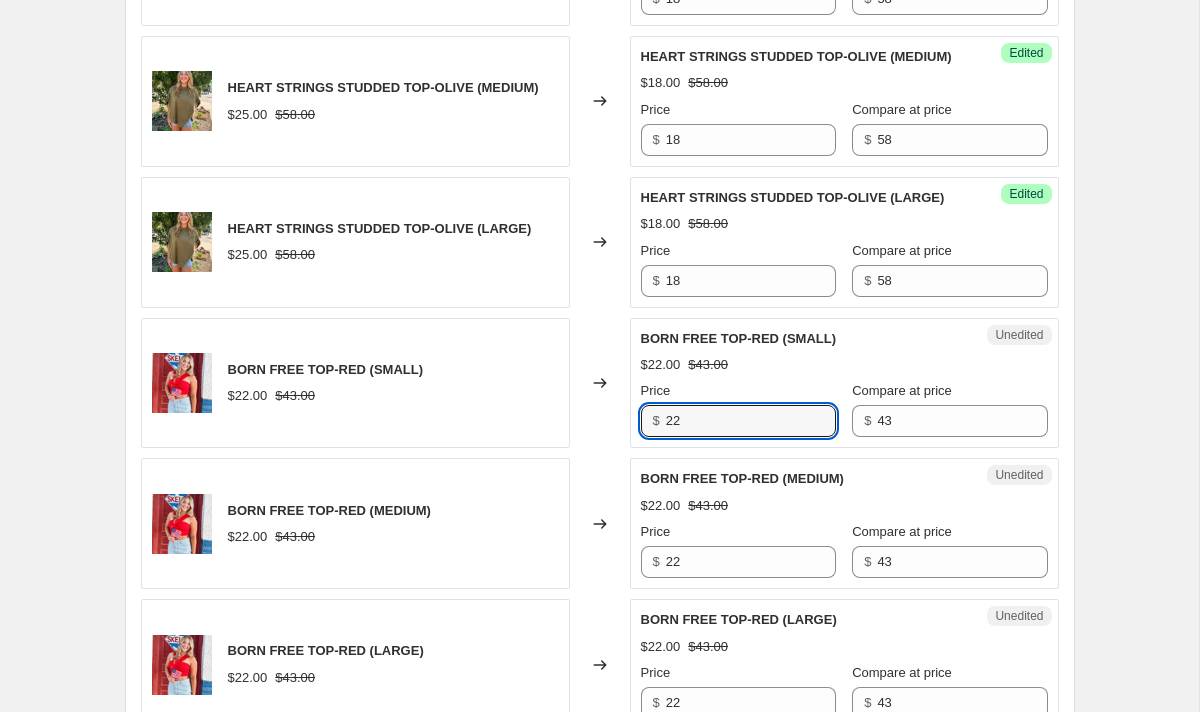 drag, startPoint x: 715, startPoint y: 425, endPoint x: 591, endPoint y: 407, distance: 125.299644 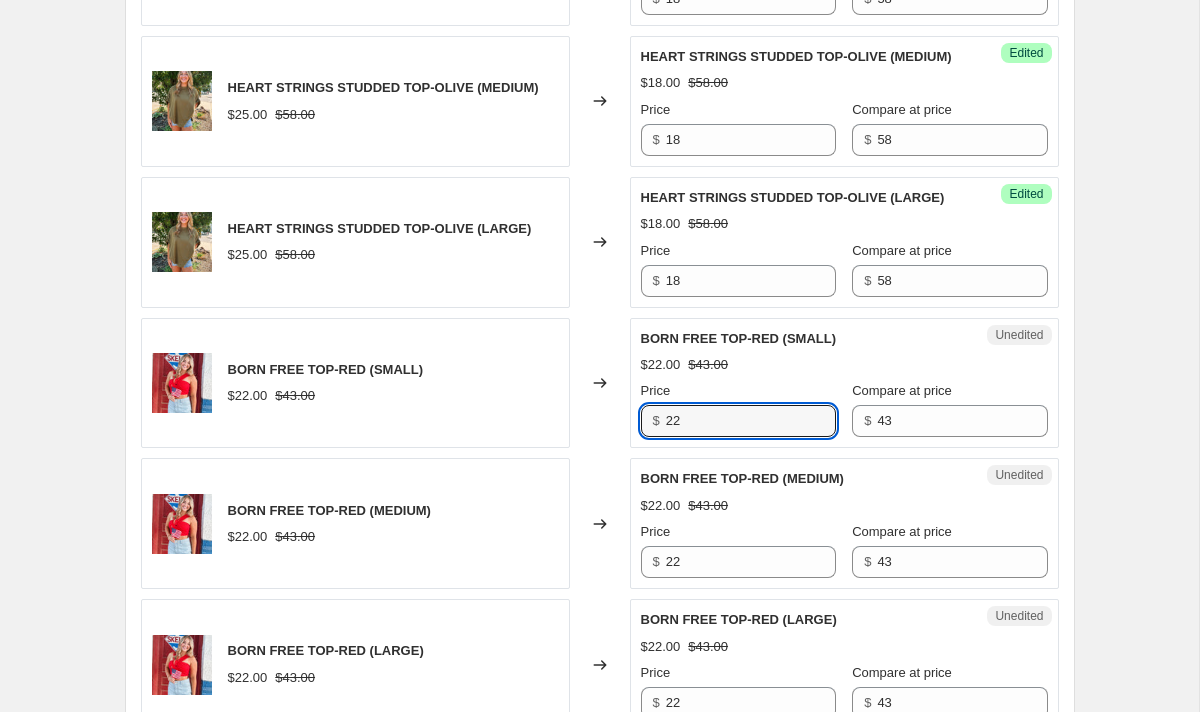 click on "BORN FREE TOP-RED (SMALL) $[PRICE] $[PRICE] Changed to Unedited BORN FREE TOP-RED (SMALL) $[PRICE] $[PRICE] Price $ [PRICE] Compare at price $ [PRICE]" at bounding box center (600, 383) 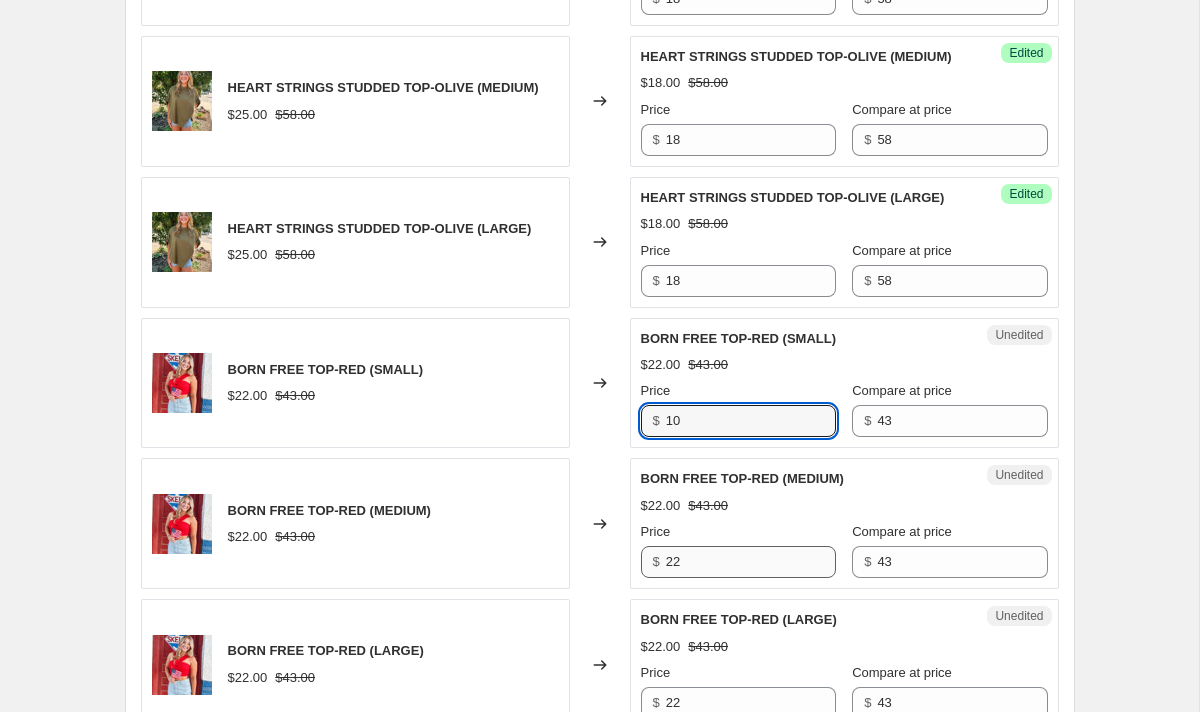 type on "10" 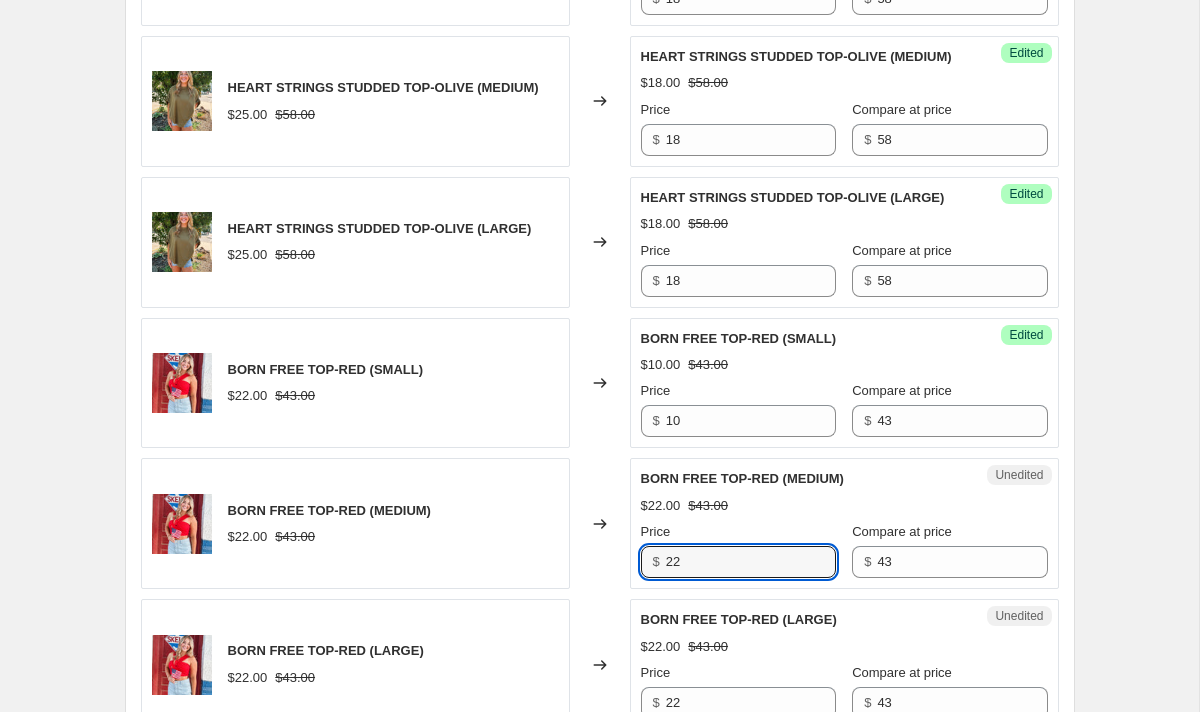 drag, startPoint x: 700, startPoint y: 563, endPoint x: 568, endPoint y: 562, distance: 132.00378 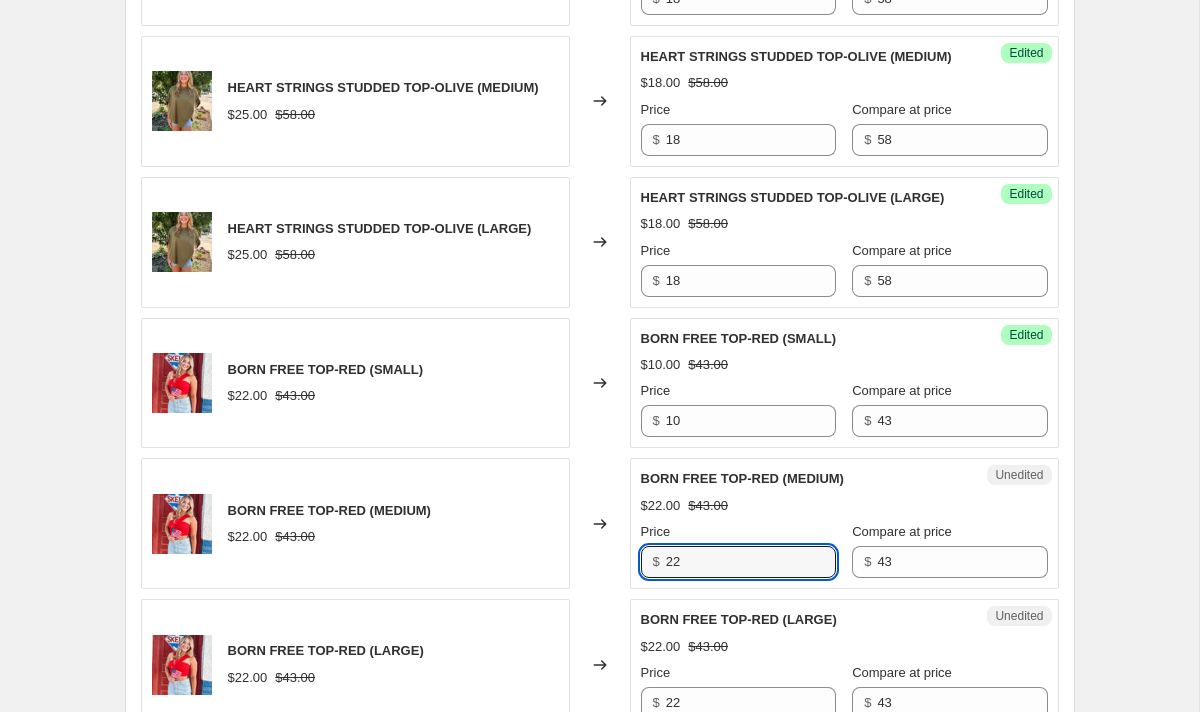 click on "BORN FREE TOP-RED (MEDIUM) $[PRICE].00 $[PRICE].00 Changed to Unedited BORN FREE TOP-RED (MEDIUM) $[PRICE].00 $[PRICE].00 Price $ [PRICE] Compare at price $ [PRICE]" at bounding box center [600, 523] 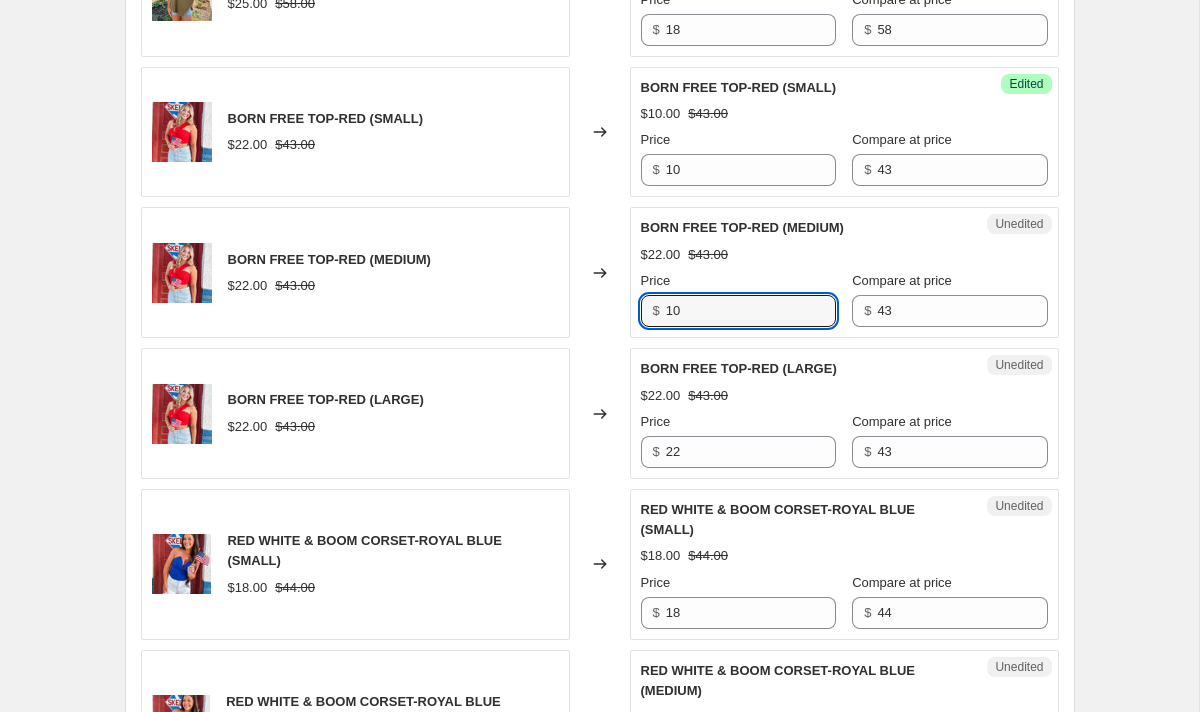 scroll, scrollTop: 1839, scrollLeft: 0, axis: vertical 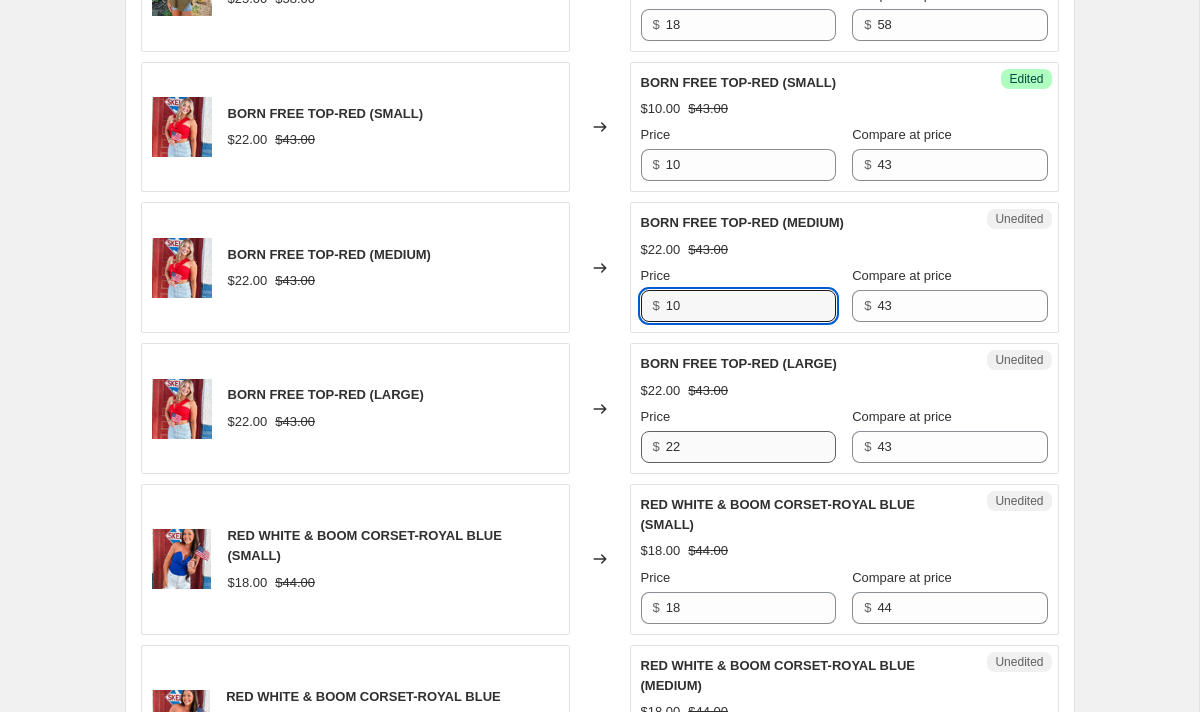 type on "10" 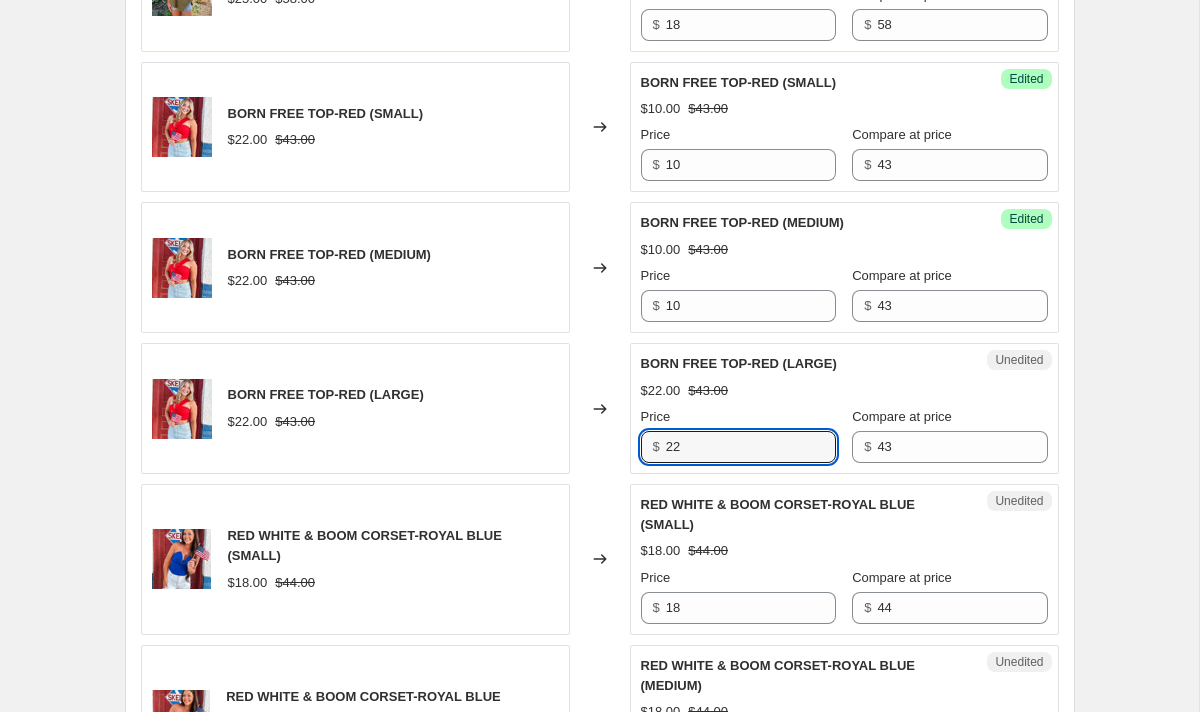 drag, startPoint x: 698, startPoint y: 446, endPoint x: 502, endPoint y: 426, distance: 197.01776 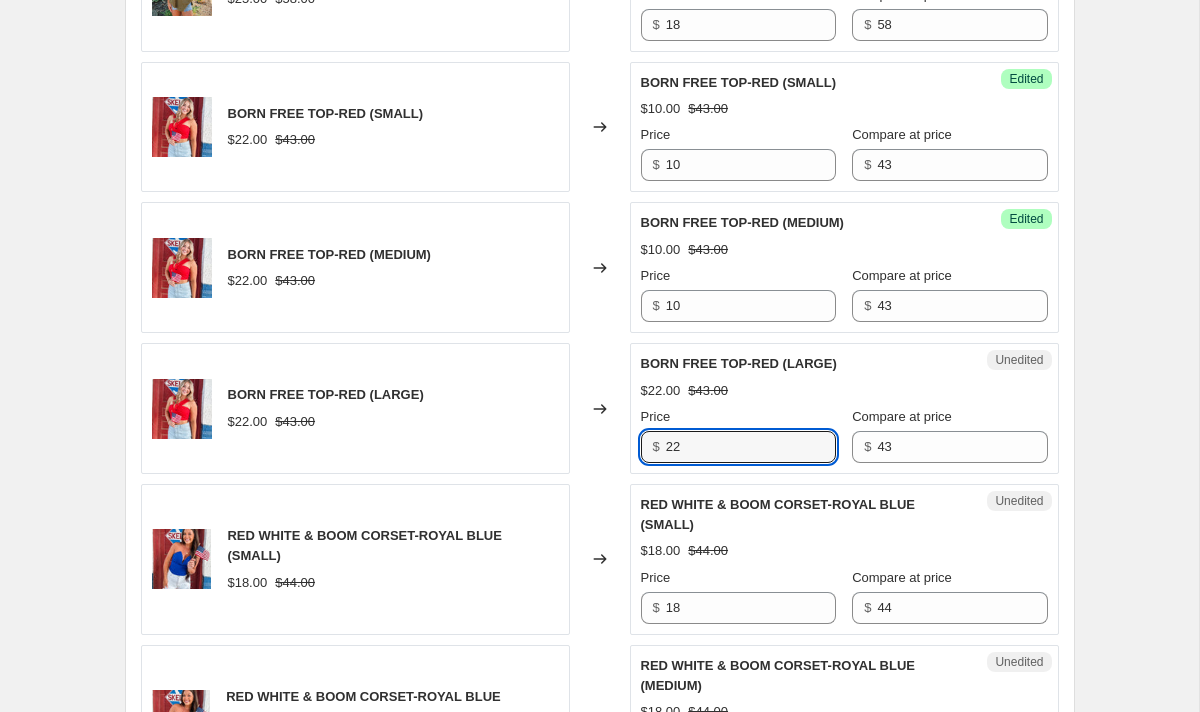click on "BORN FREE TOP-RED (LARGE) $22.00 $43.00 Changed to Unedited BORN FREE TOP-RED (LARGE) $22.00 $43.00 Price $ 22 Compare at price $ 43" at bounding box center [600, 408] 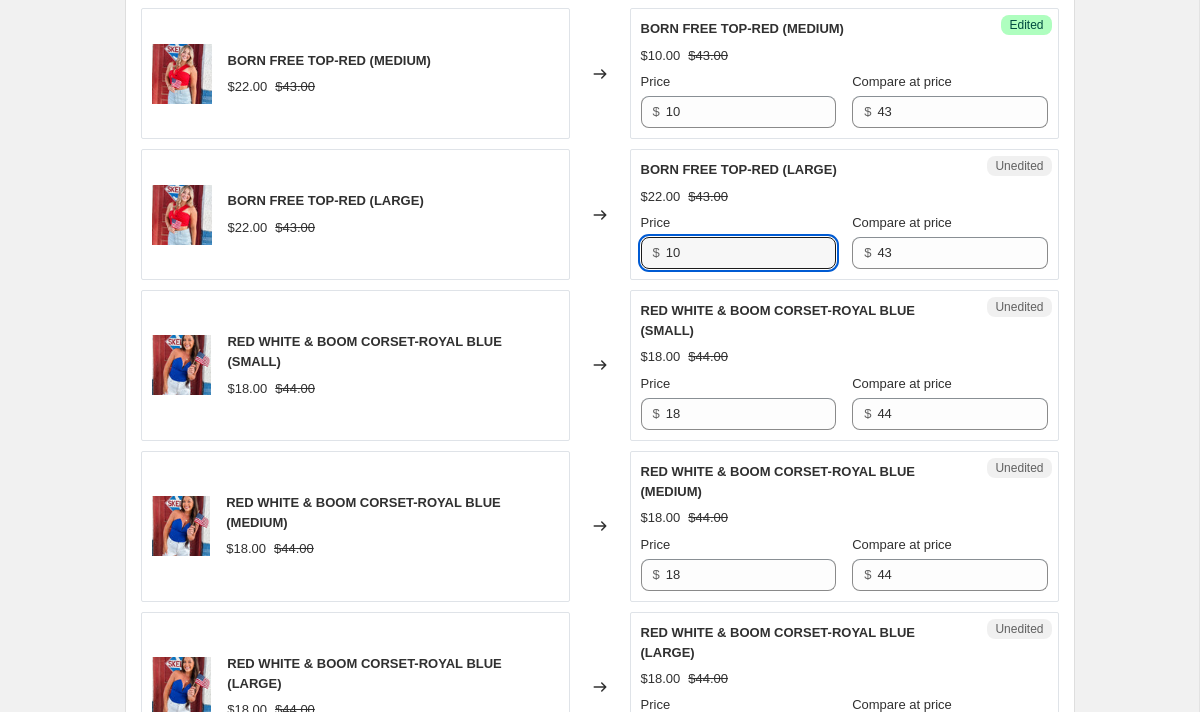 scroll, scrollTop: 2034, scrollLeft: 0, axis: vertical 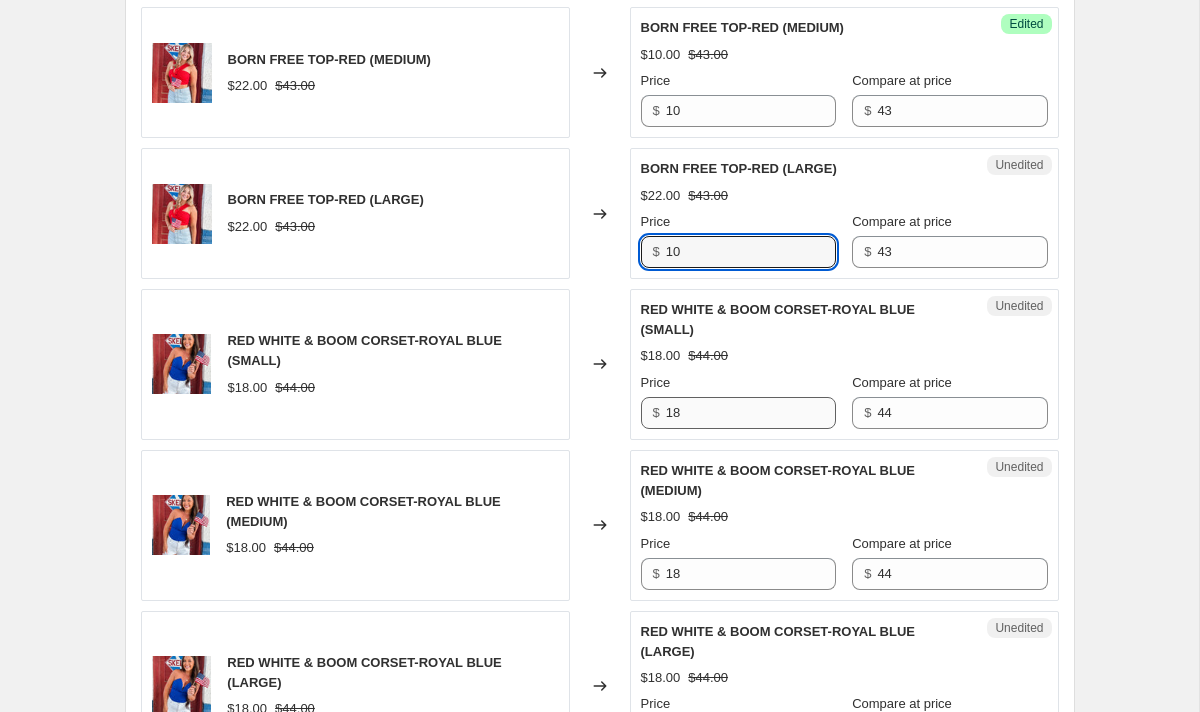 type on "10" 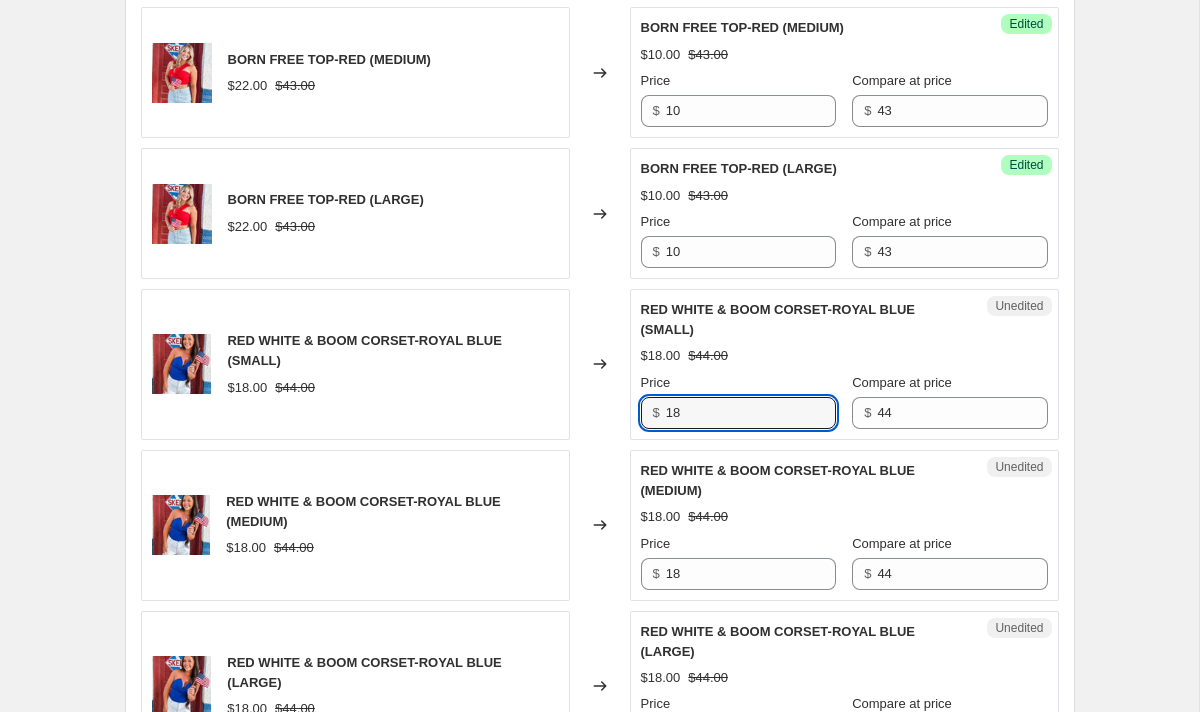 drag, startPoint x: 708, startPoint y: 413, endPoint x: 502, endPoint y: 413, distance: 206 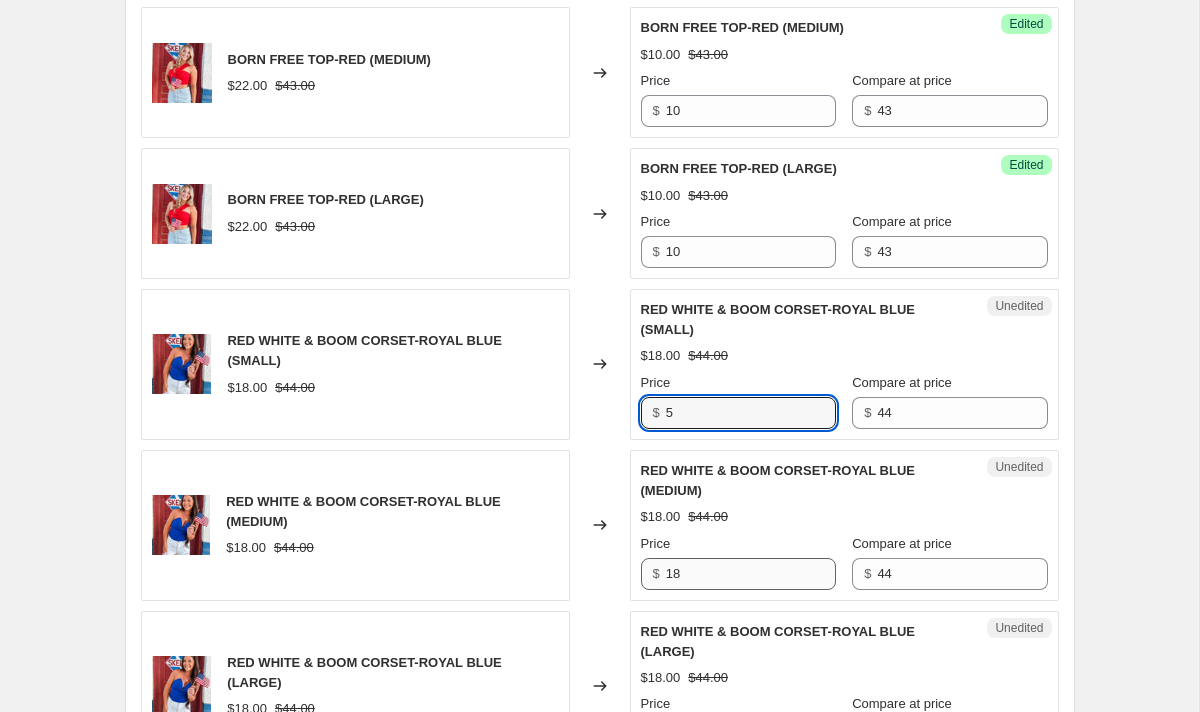 type on "5" 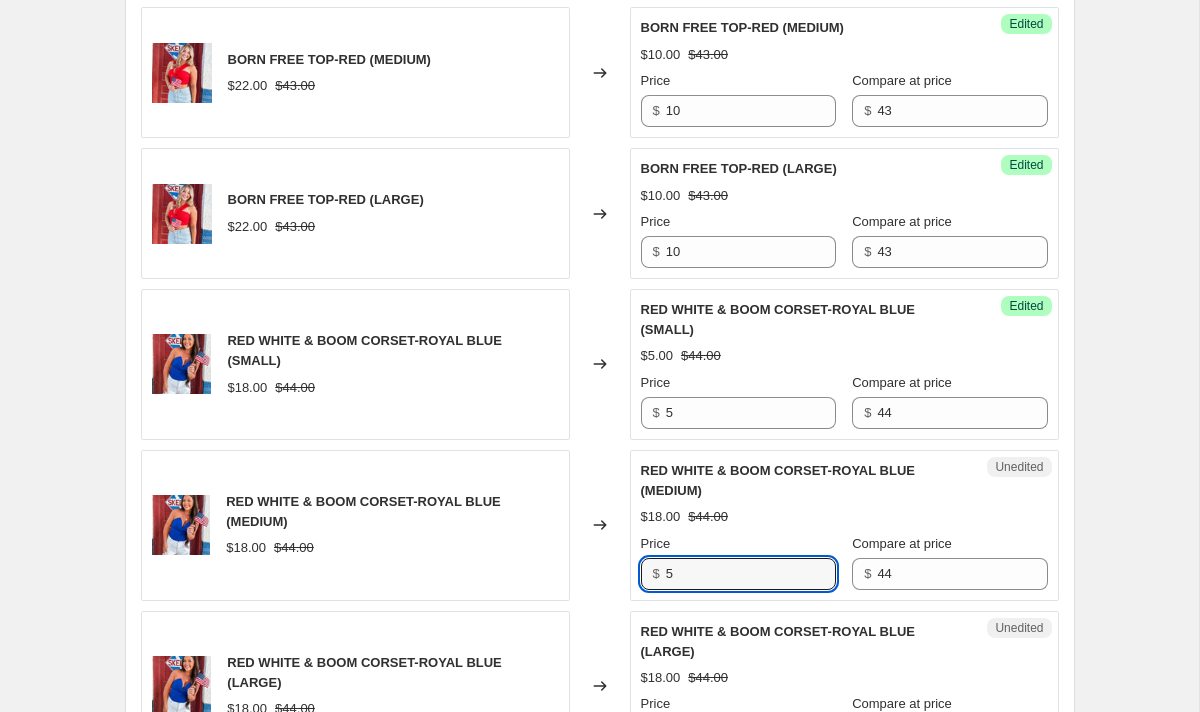 drag, startPoint x: 695, startPoint y: 570, endPoint x: 565, endPoint y: 569, distance: 130.00385 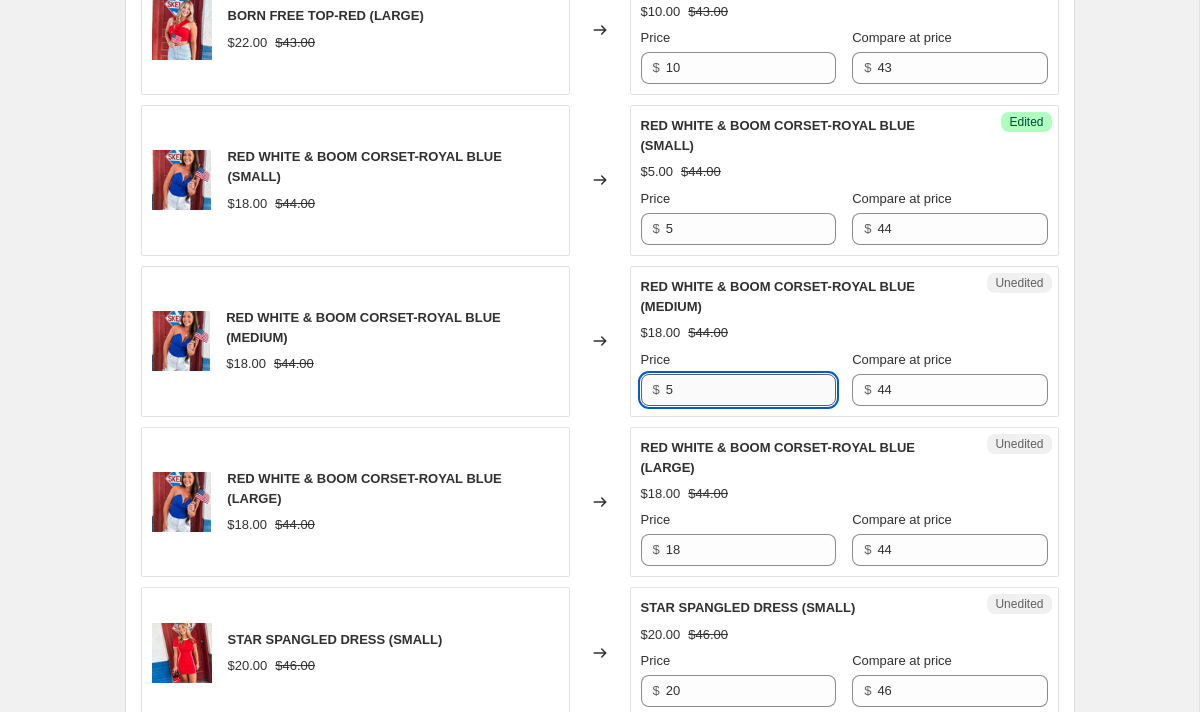 scroll, scrollTop: 2219, scrollLeft: 0, axis: vertical 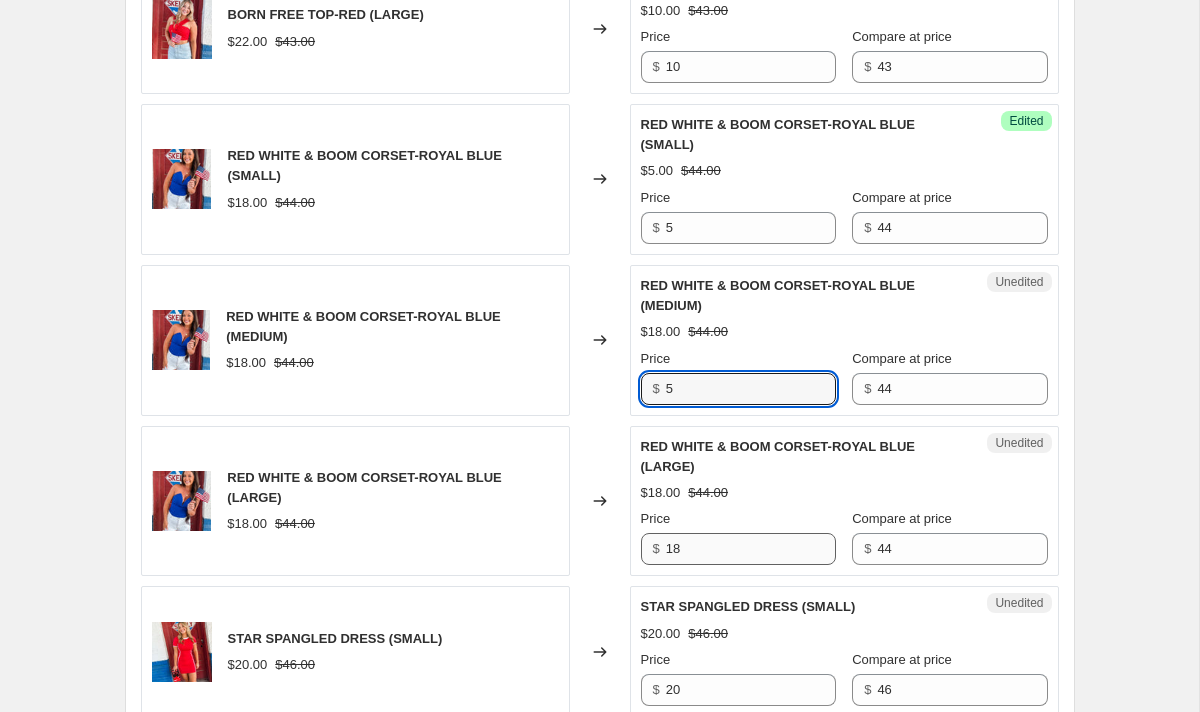 type on "5" 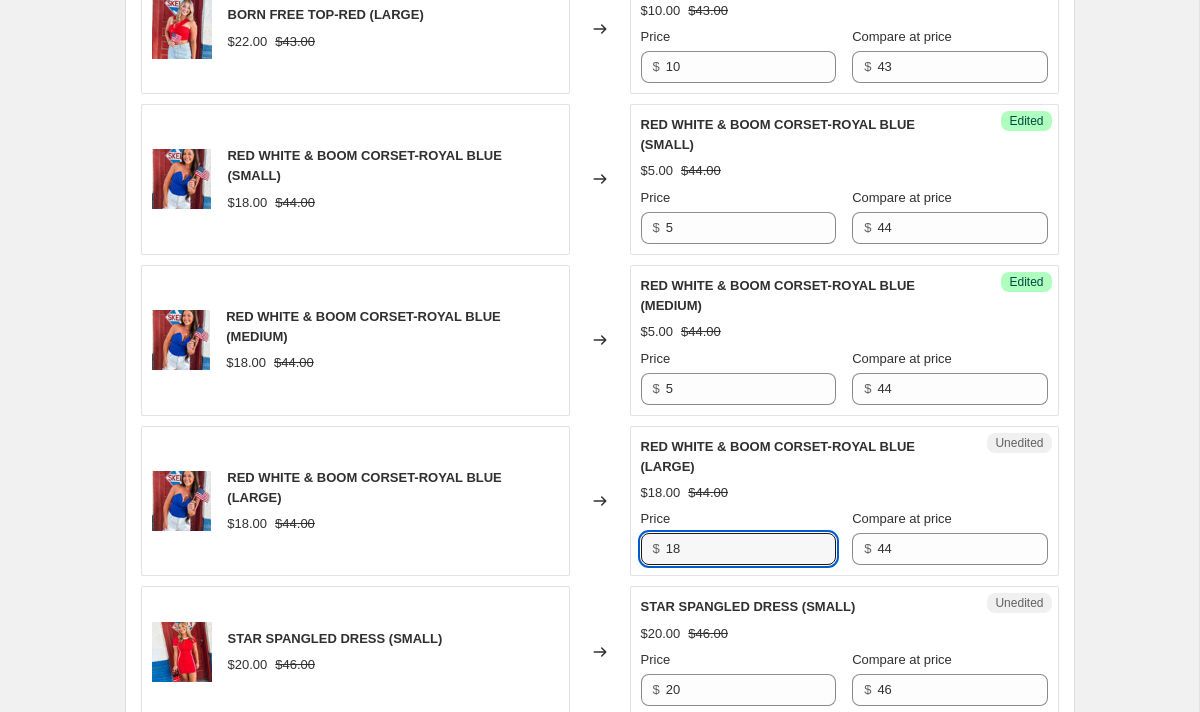 drag, startPoint x: 726, startPoint y: 562, endPoint x: 592, endPoint y: 562, distance: 134 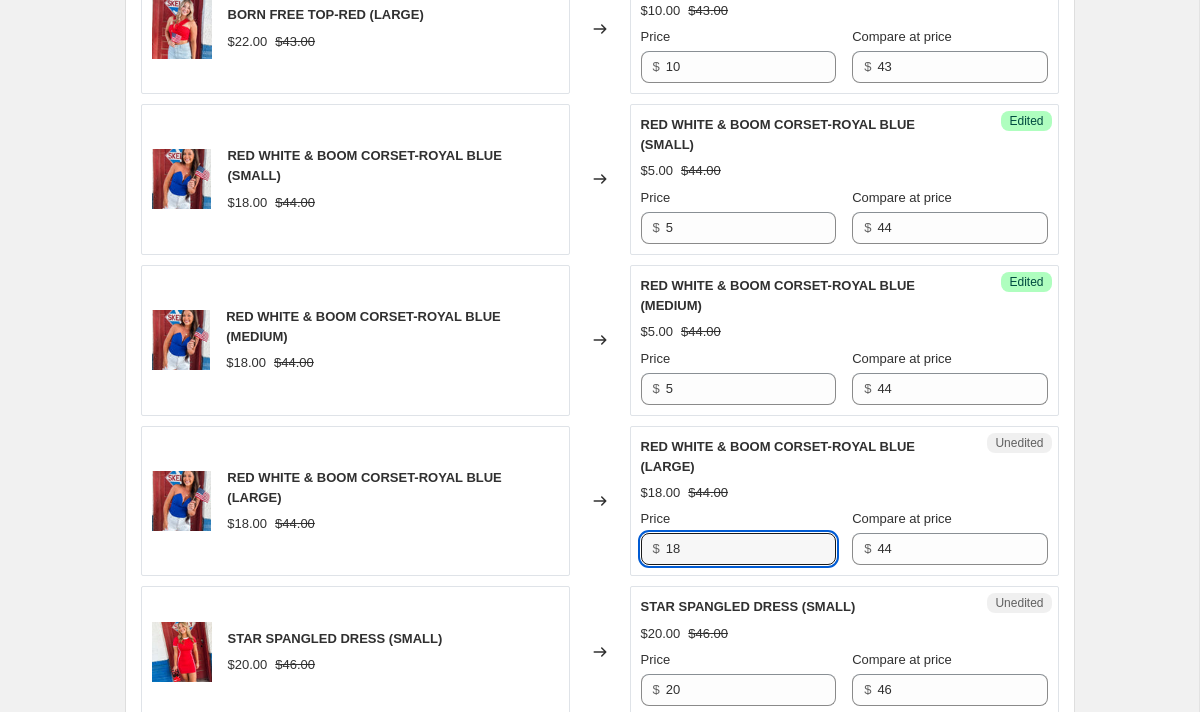 click on "RED WHITE & BOOM CORSET-ROYAL BLUE (LARGE) $[PRICE] $[PRICE] Changed to Unedited RED WHITE & BOOM CORSET-ROYAL BLUE (LARGE) $[PRICE] $[PRICE] Price $ [PRICE] Compare at price $ [PRICE]" at bounding box center (600, 501) 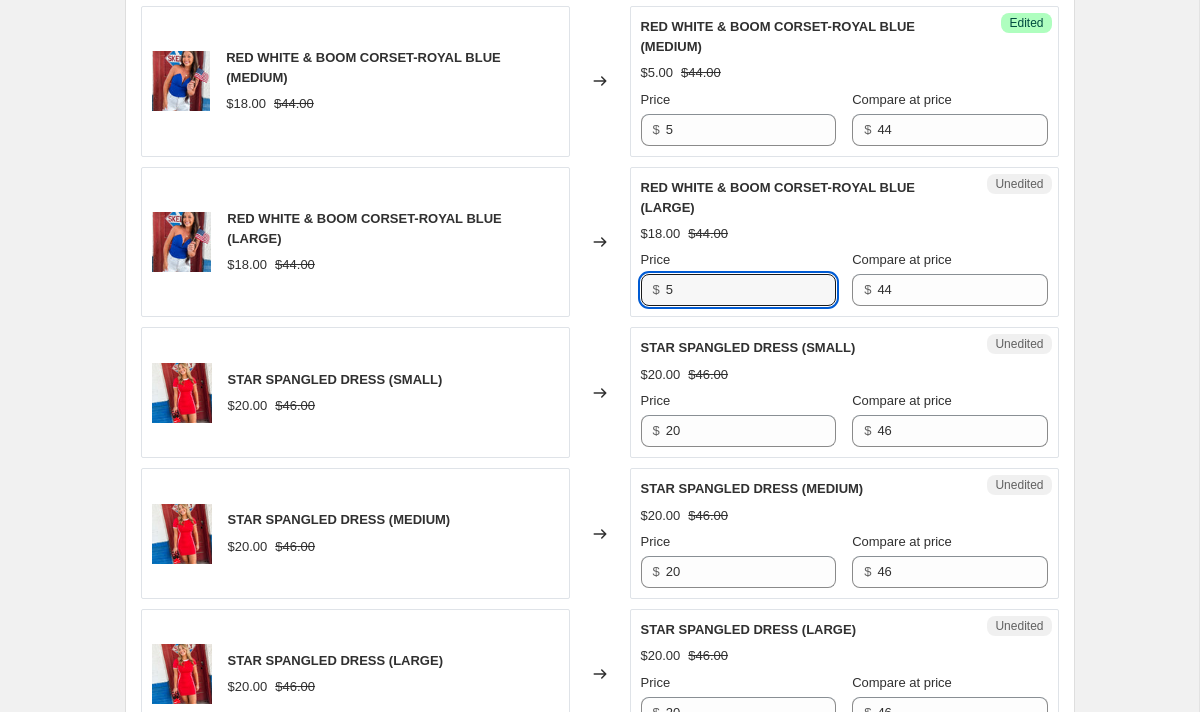 scroll, scrollTop: 2481, scrollLeft: 0, axis: vertical 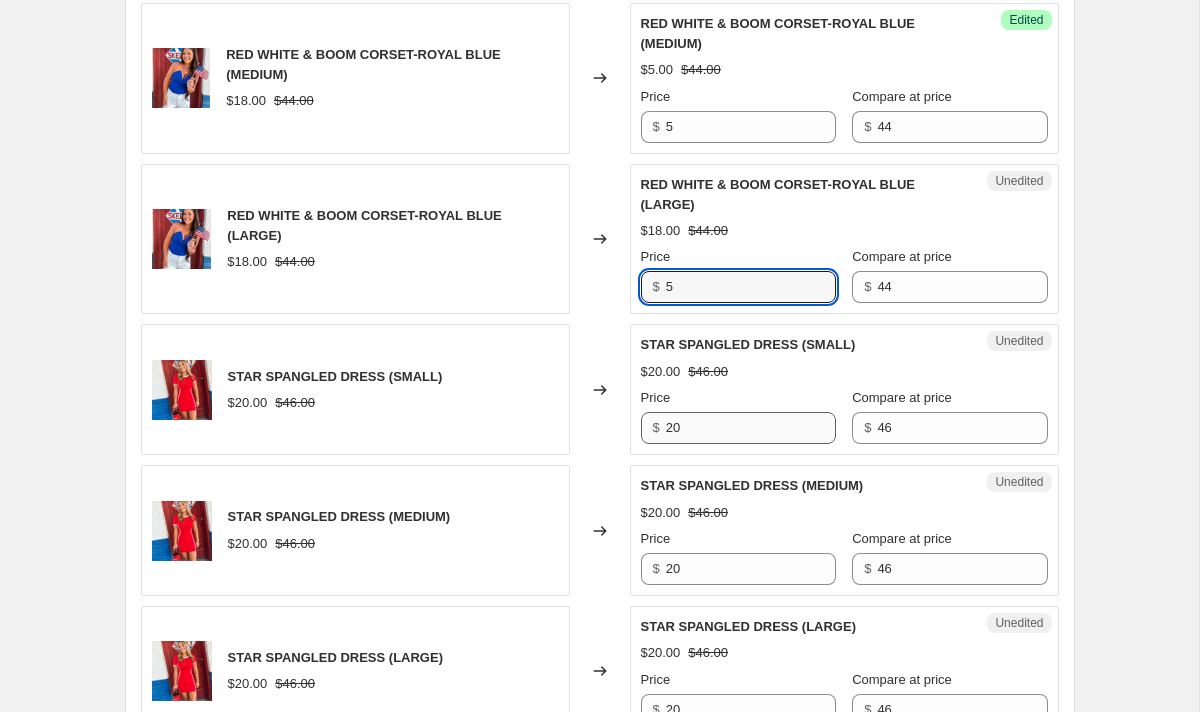 type on "5" 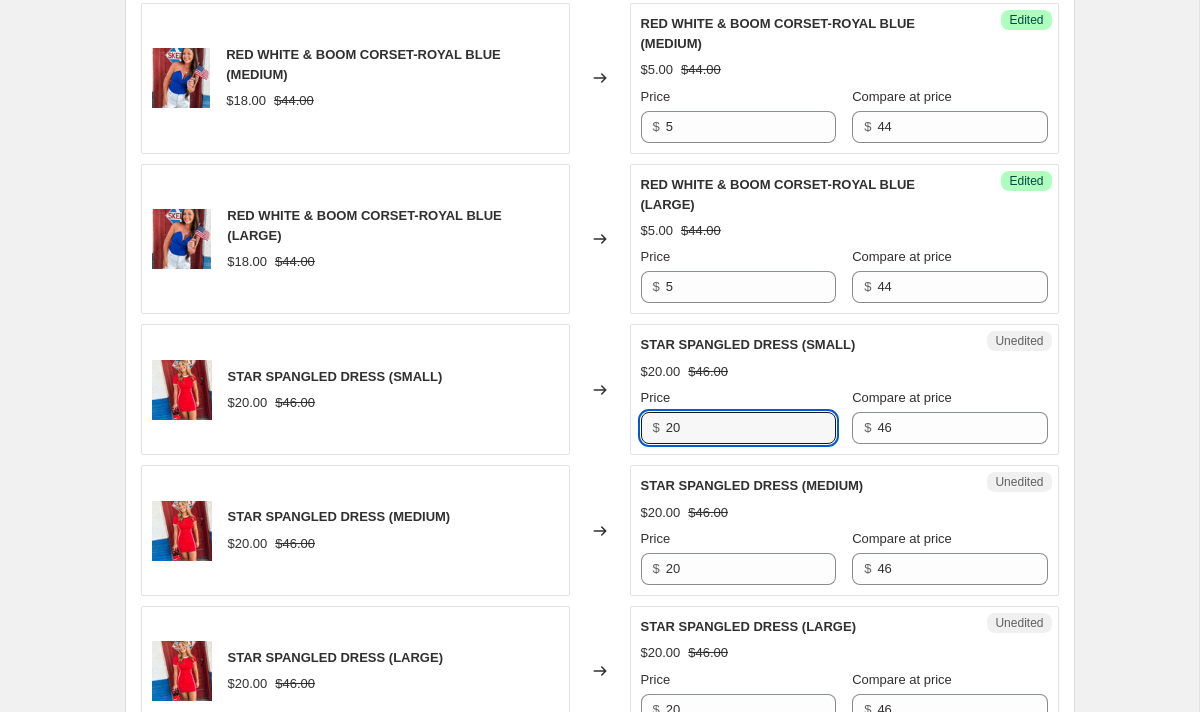 drag, startPoint x: 721, startPoint y: 428, endPoint x: 626, endPoint y: 417, distance: 95.63472 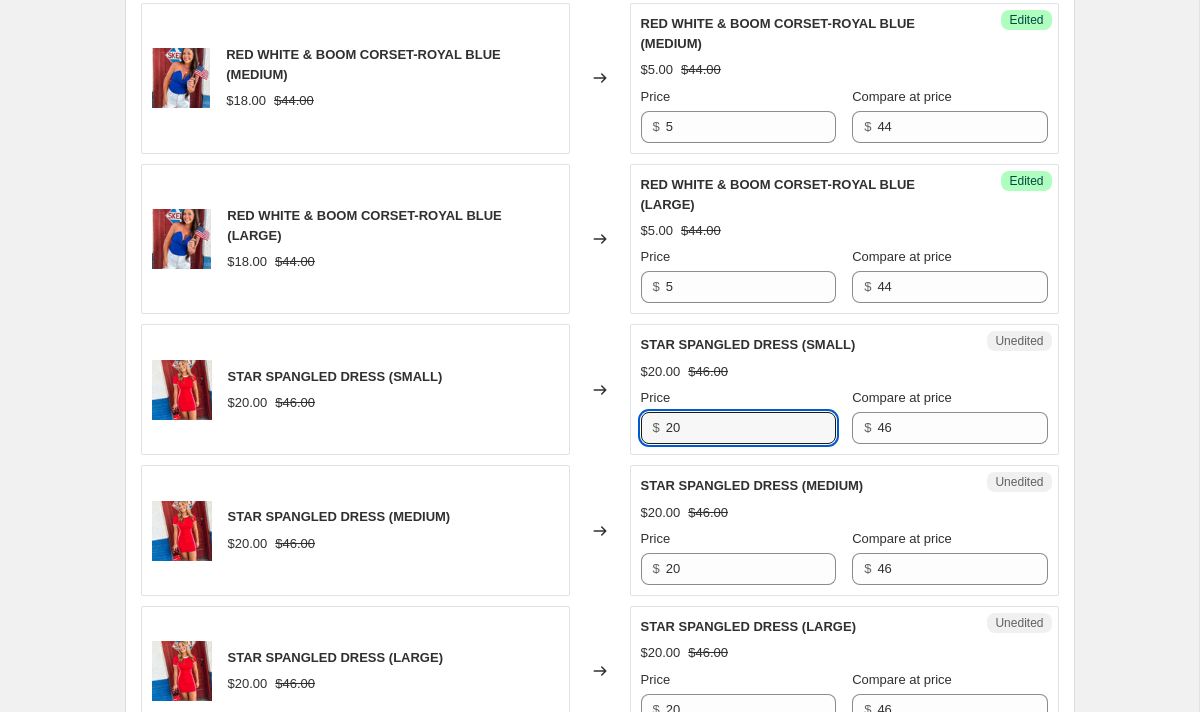 click on "STAR SPANGLED DRESS (SMALL) $[PRICE] $[PRICE] Changed to Unedited STAR SPANGLED DRESS (SMALL) $[PRICE] $[PRICE] Price $ [PRICE] Compare at price $ [PRICE]" at bounding box center [600, 389] 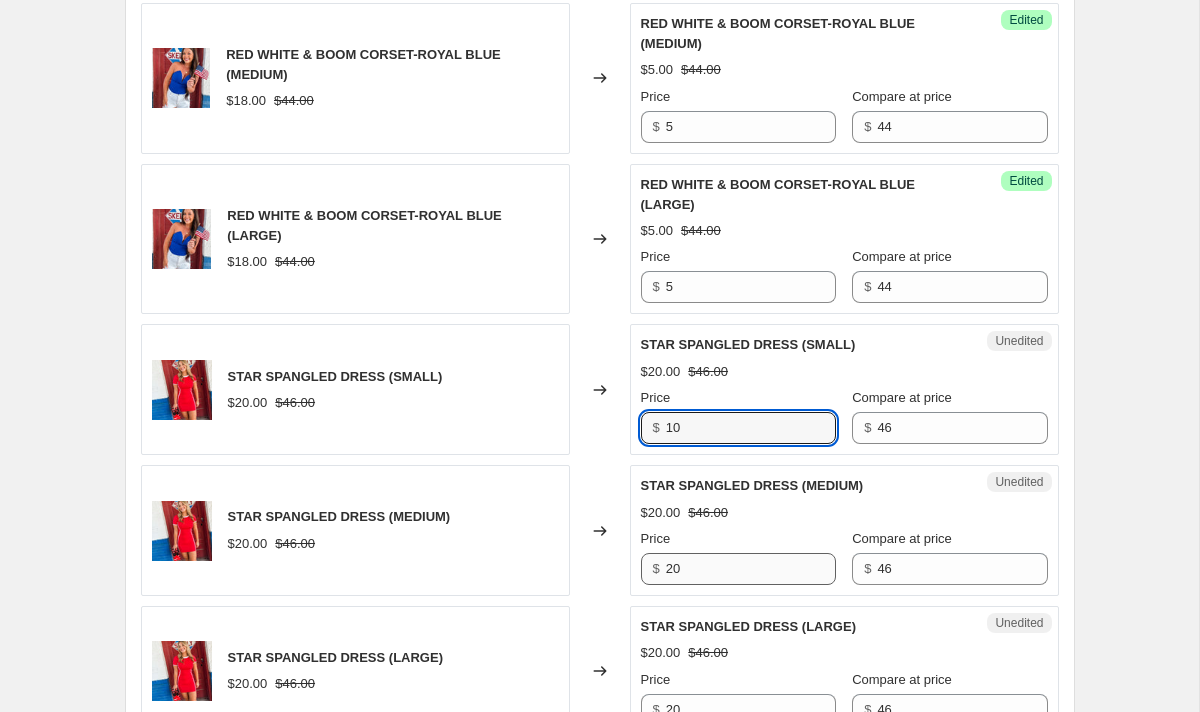type on "10" 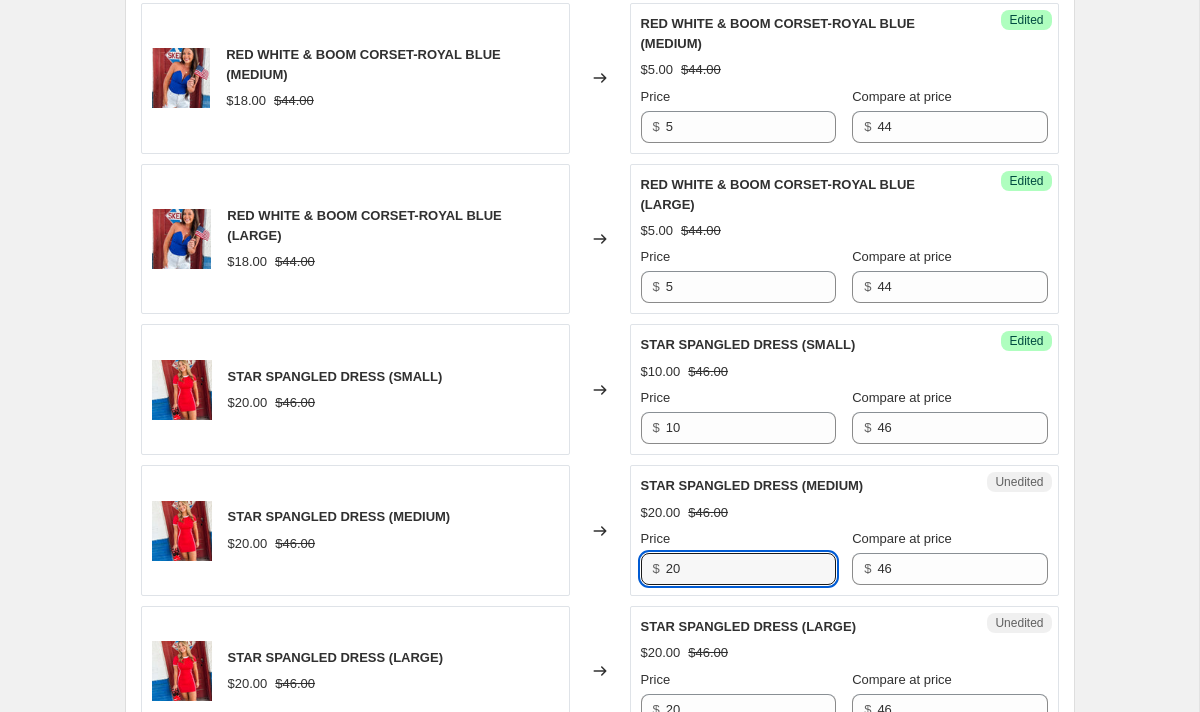drag, startPoint x: 709, startPoint y: 573, endPoint x: 561, endPoint y: 566, distance: 148.16545 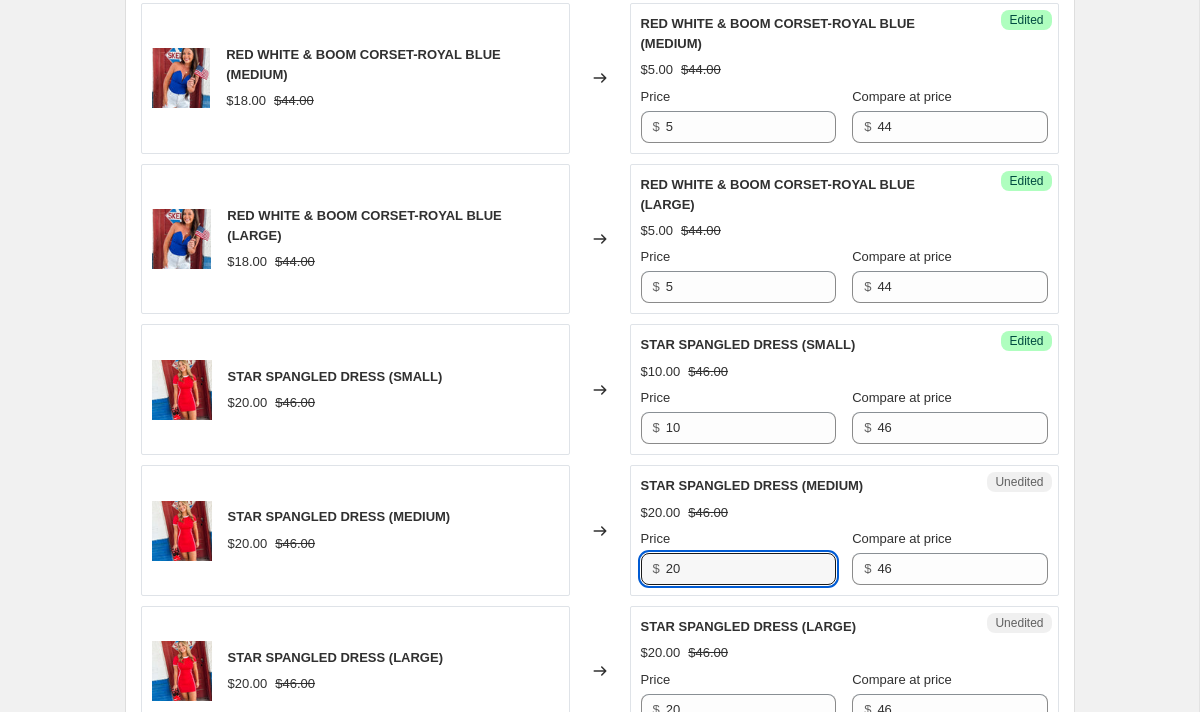 click on "STAR SPANGLED DRESS (MEDIUM) $[PRICE].00 $[PRICE].00 Changed to Unedited STAR SPANGLED DRESS (MEDIUM) $[PRICE].00 $[PRICE].00 Price $ [PRICE] Compare at price $ [PRICE]" at bounding box center (600, 530) 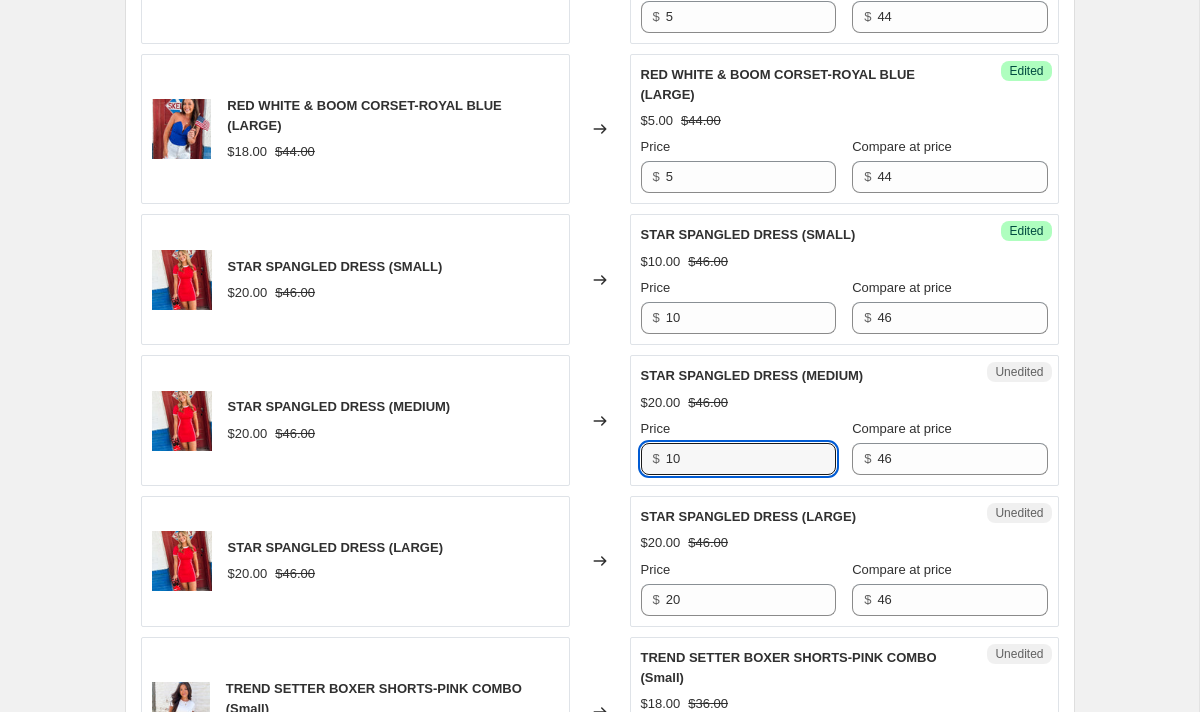 scroll, scrollTop: 2593, scrollLeft: 0, axis: vertical 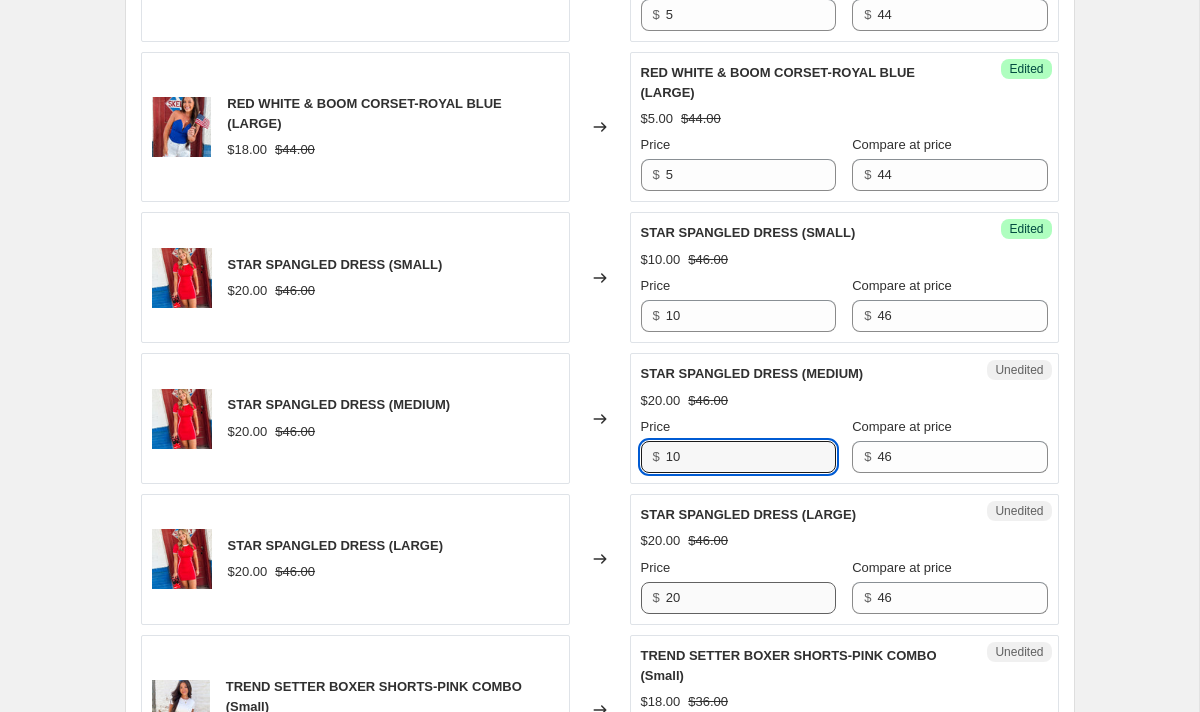 type on "10" 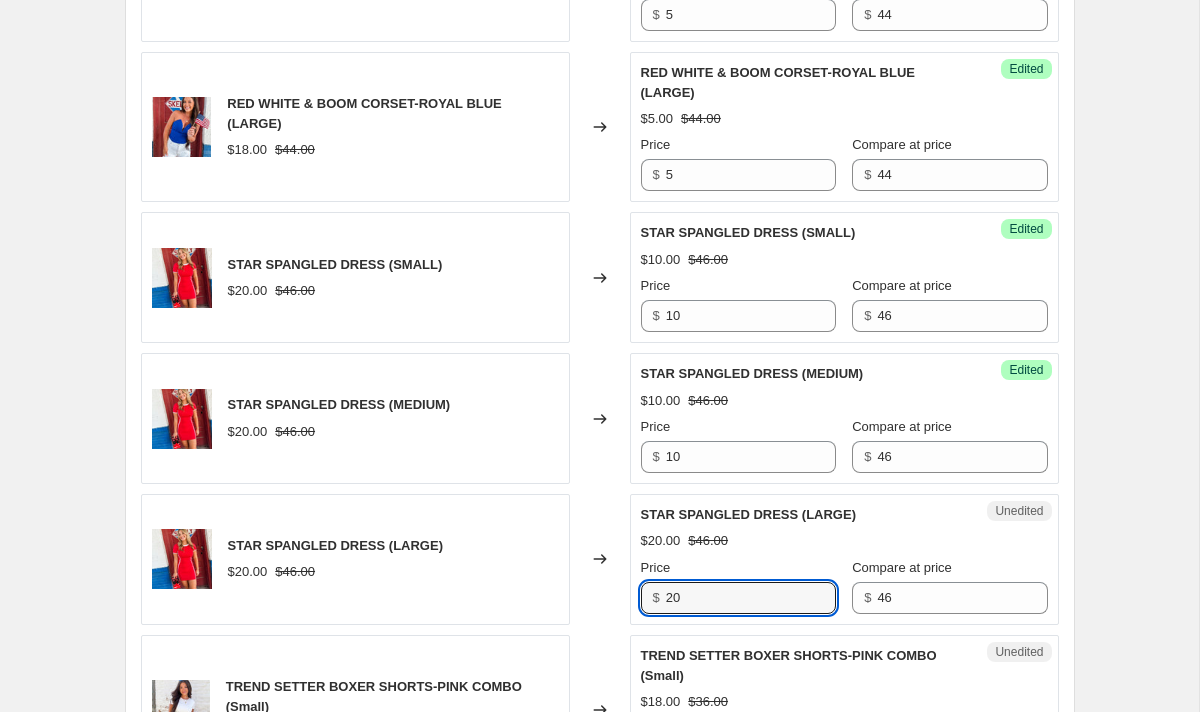 drag, startPoint x: 706, startPoint y: 598, endPoint x: 474, endPoint y: 580, distance: 232.69724 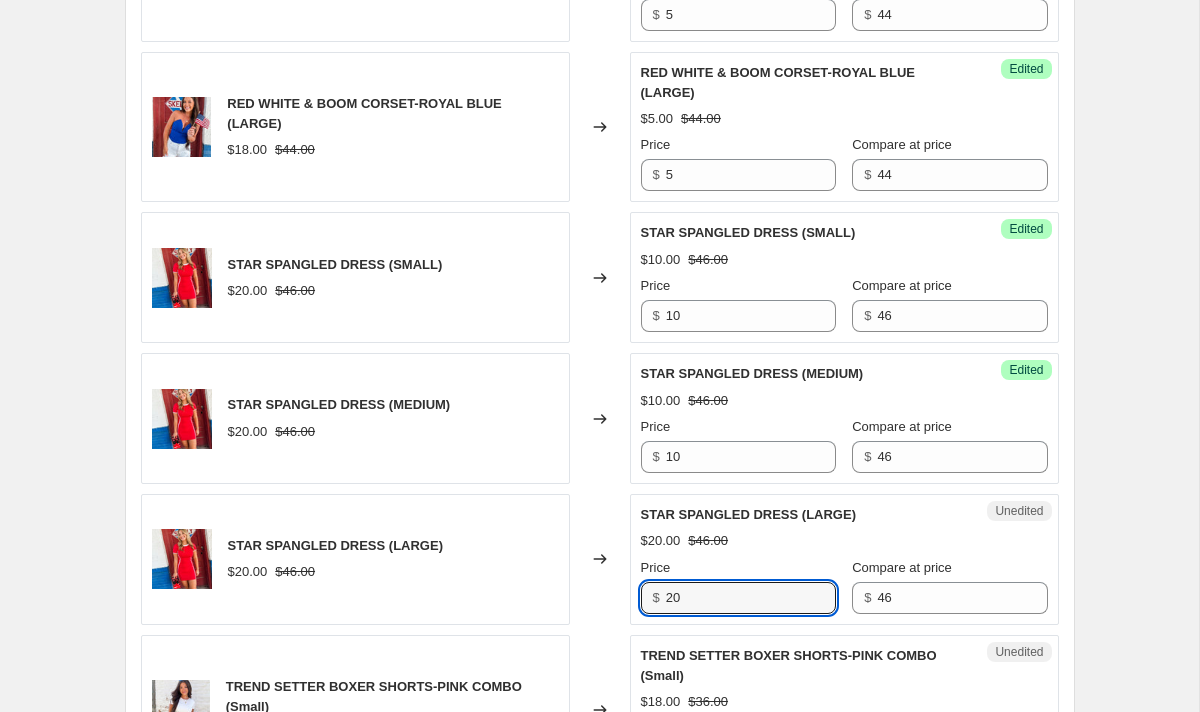 click on "STAR SPANGLED DRESS (LARGE) $[PRICE] $[PRICE] Changed to Unedited STAR SPANGLED DRESS (LARGE) $[PRICE] $[PRICE] Price $ [PRICE] Compare at price $ [PRICE]" at bounding box center (600, 559) 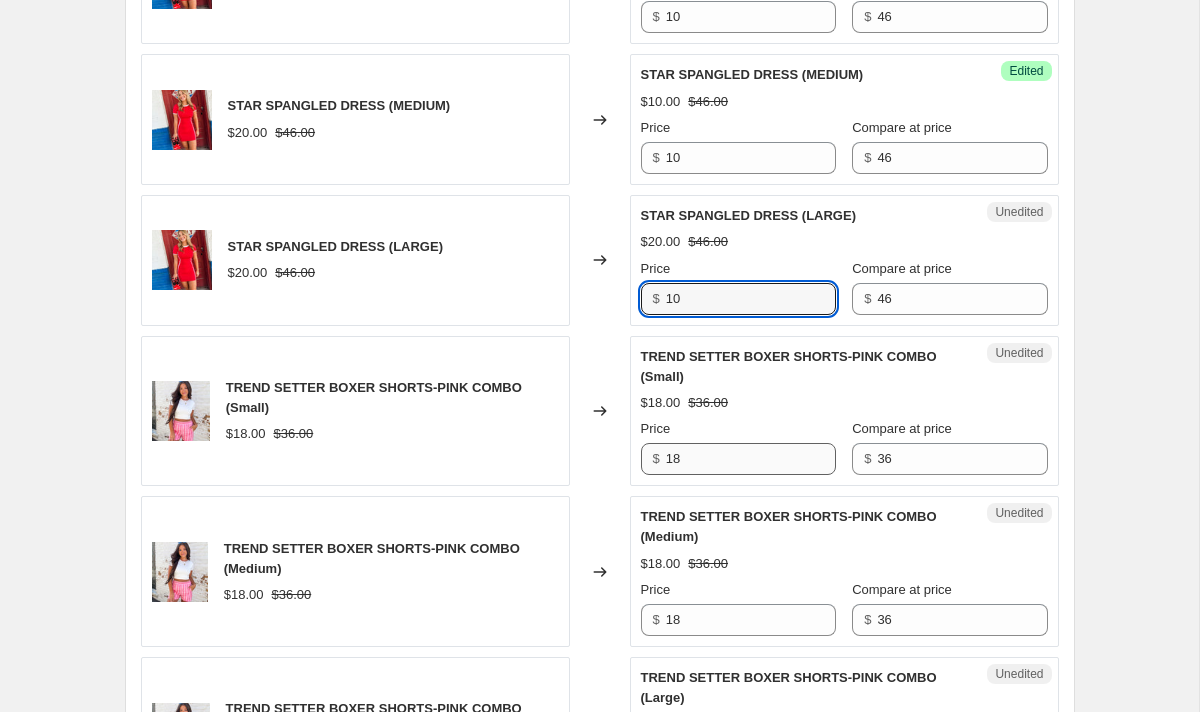 scroll, scrollTop: 2965, scrollLeft: 0, axis: vertical 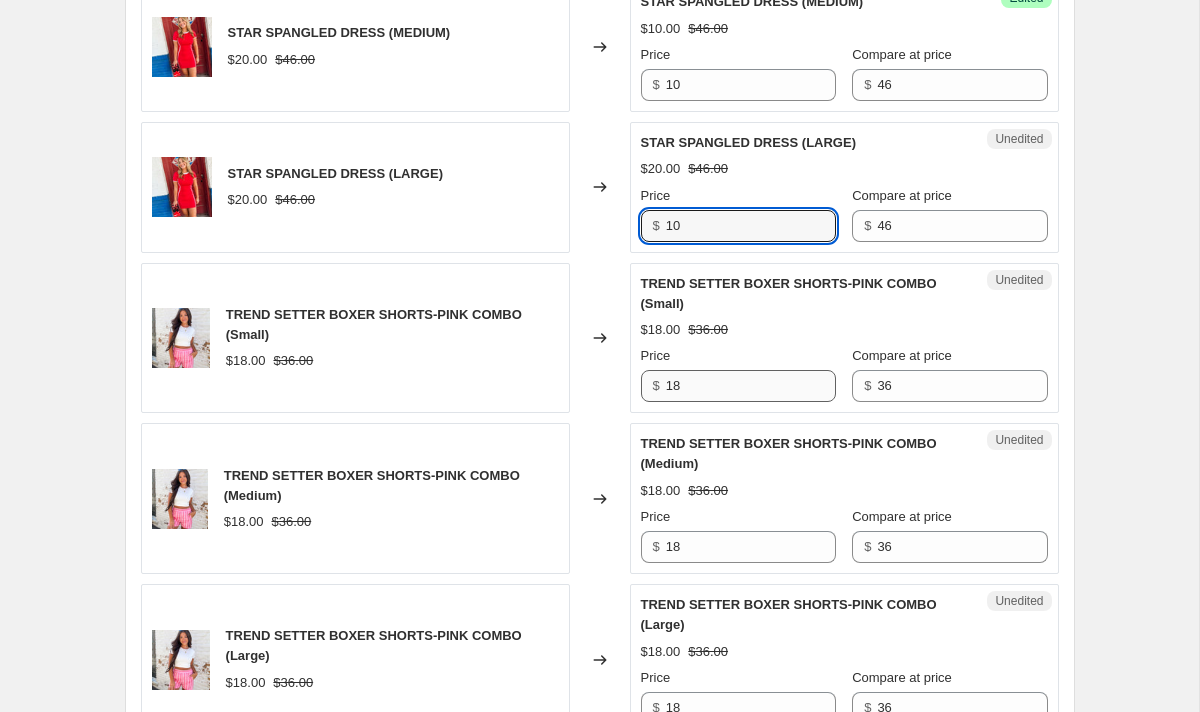 type on "10" 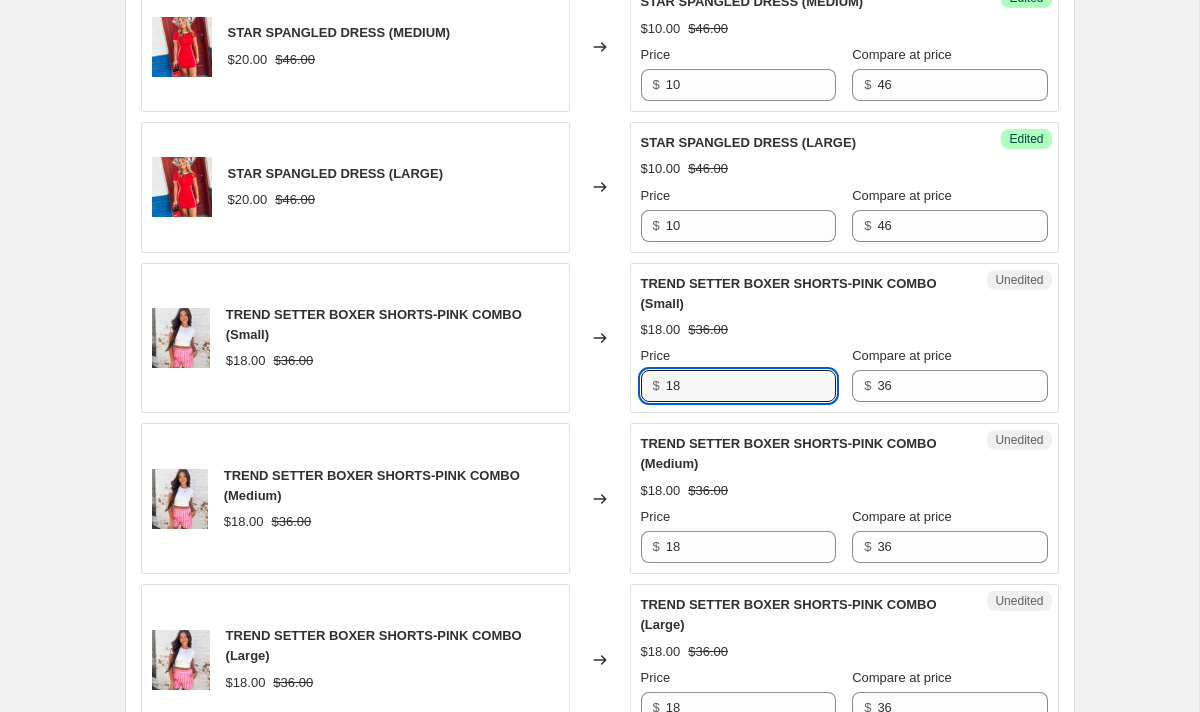 drag, startPoint x: 714, startPoint y: 393, endPoint x: 587, endPoint y: 386, distance: 127.192764 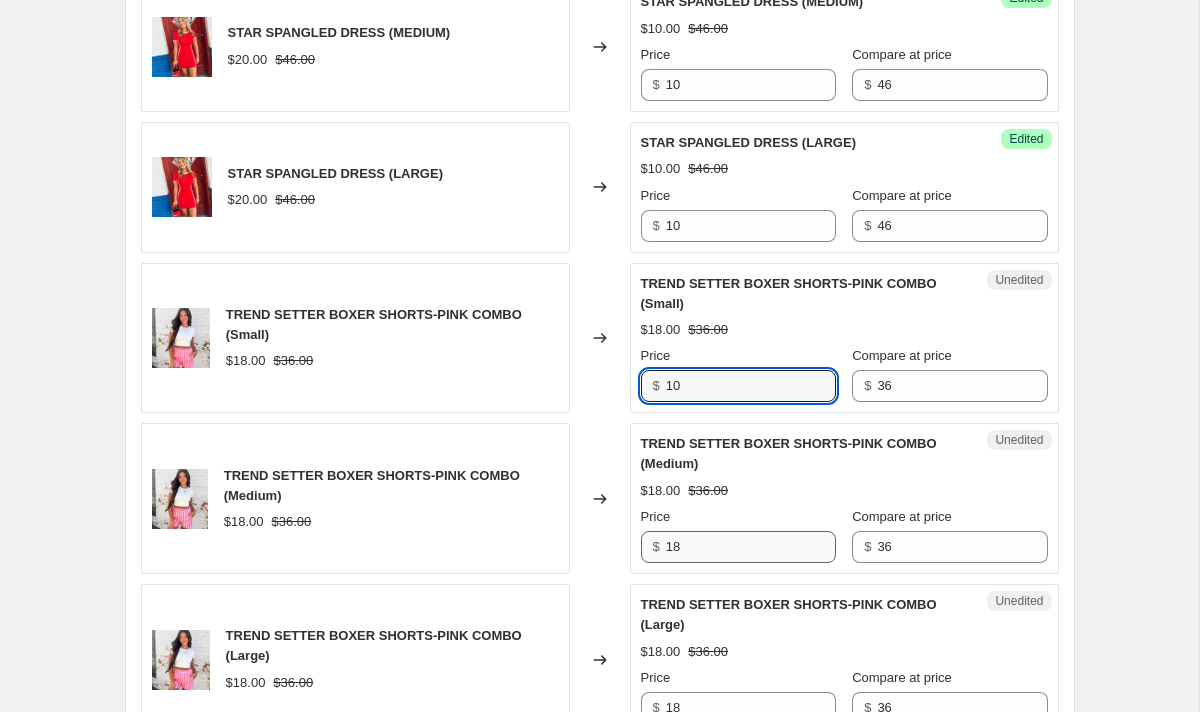 type on "10" 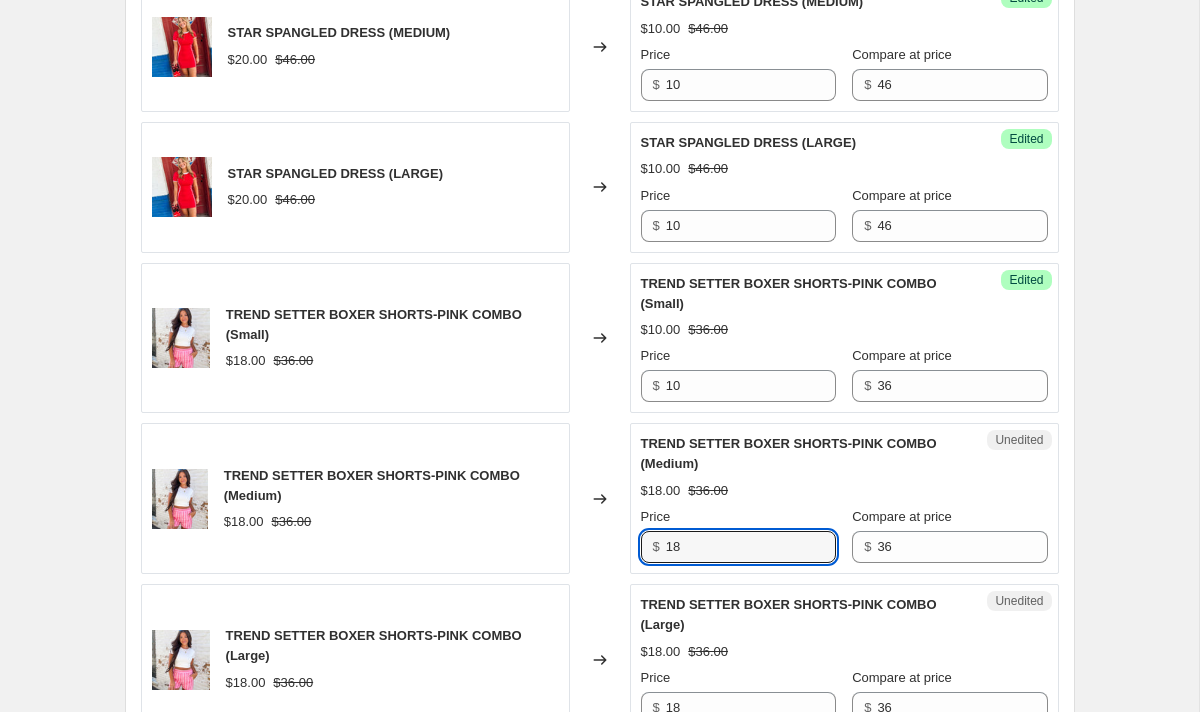 drag, startPoint x: 734, startPoint y: 545, endPoint x: 506, endPoint y: 544, distance: 228.0022 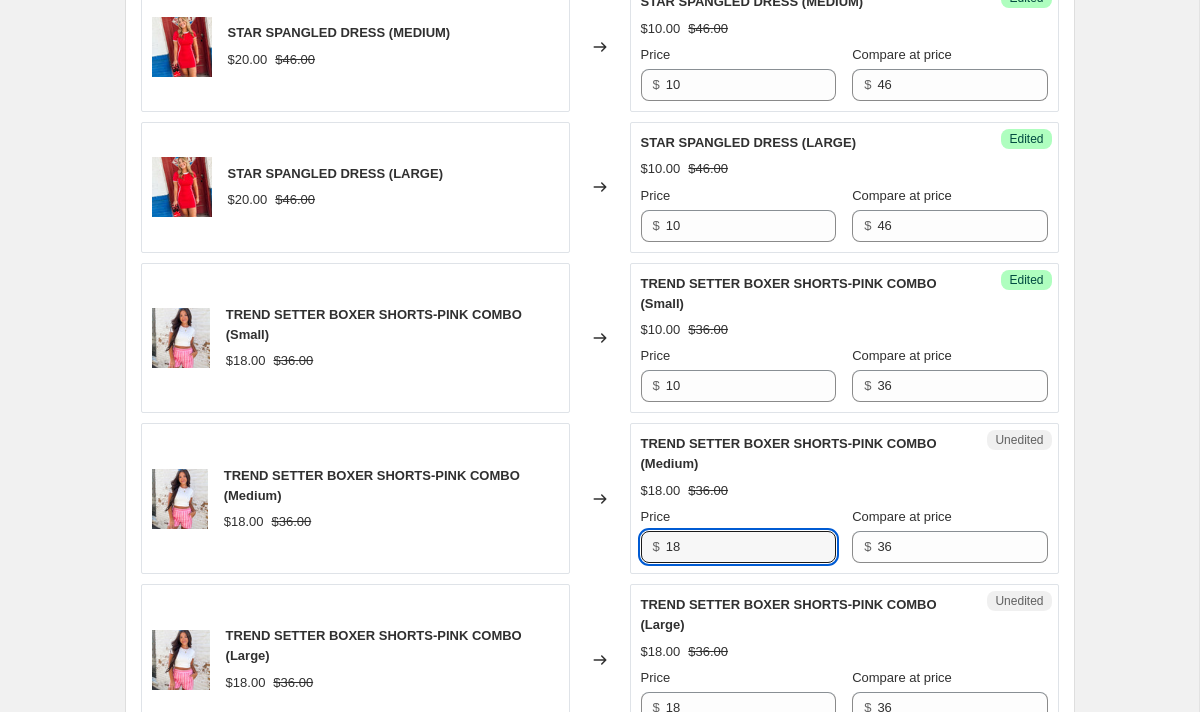 click on "TREND SETTER BOXER SHORTS-PINK COMBO ([SIZE]) $[PRICE] $[PRICE] Changed to Unedited TREND SETTER BOXER SHORTS-PINK COMBO ([SIZE]) $[PRICE] $[PRICE] Price $ [PRICE] Compare at price $ [PRICE]" at bounding box center (600, 498) 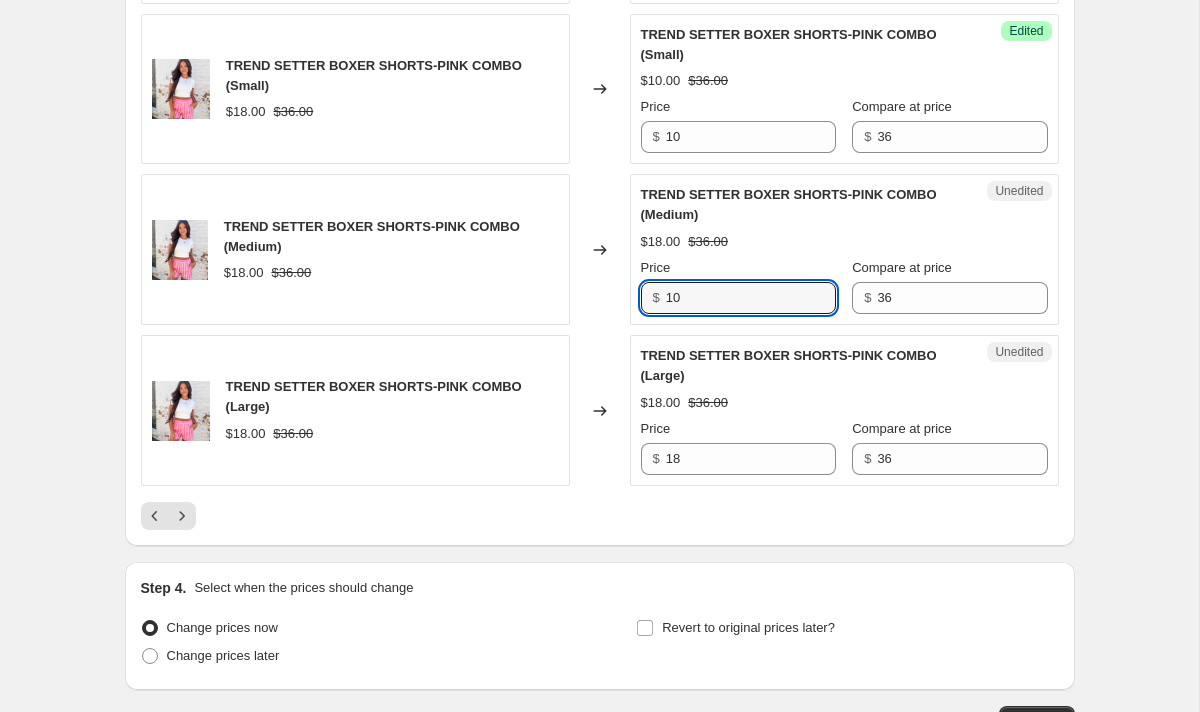 scroll, scrollTop: 3216, scrollLeft: 0, axis: vertical 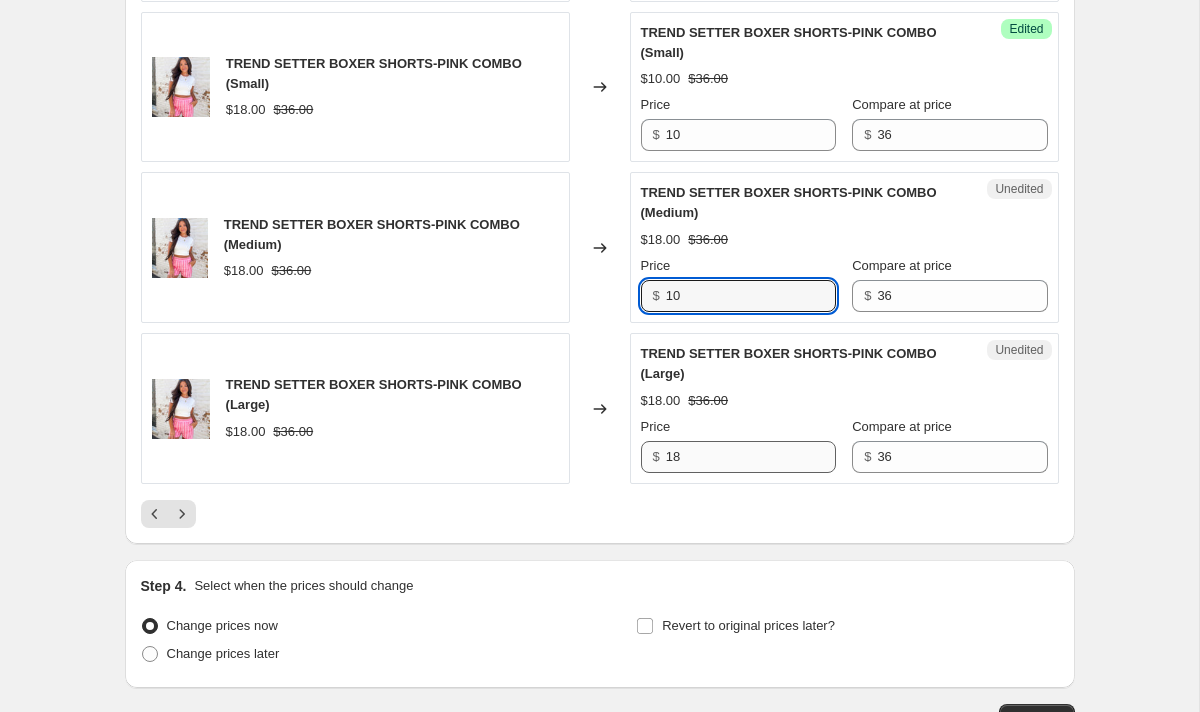 type on "10" 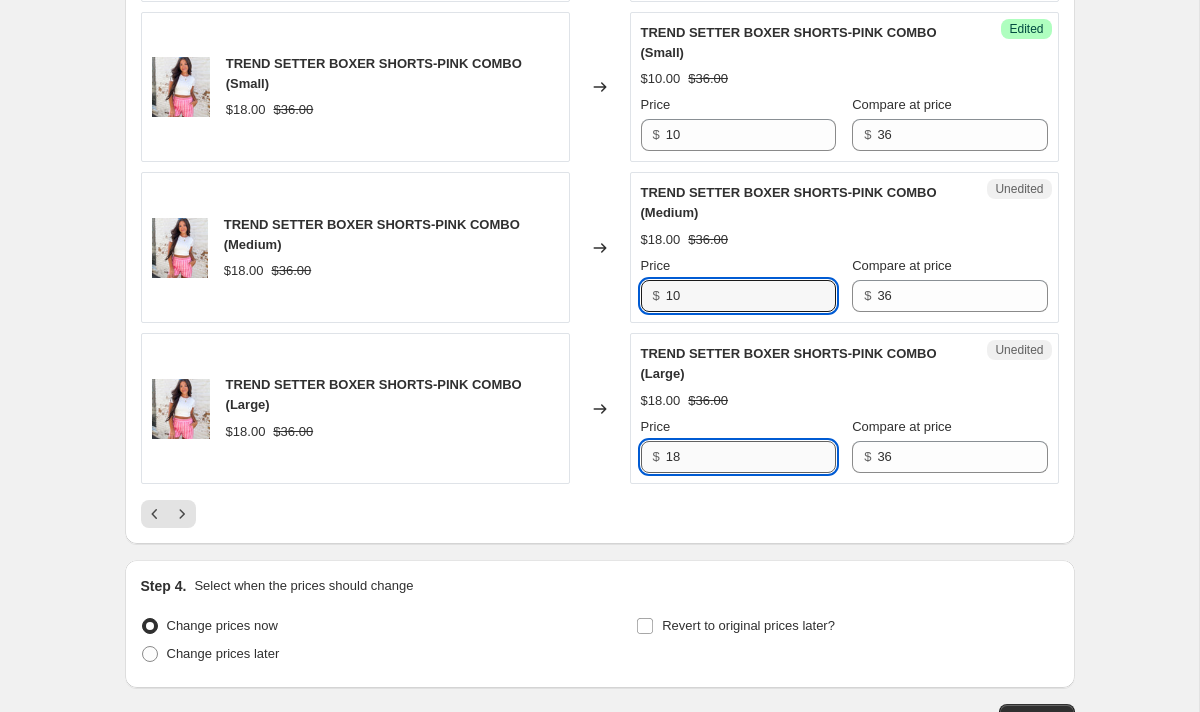 click on "18" at bounding box center [751, 457] 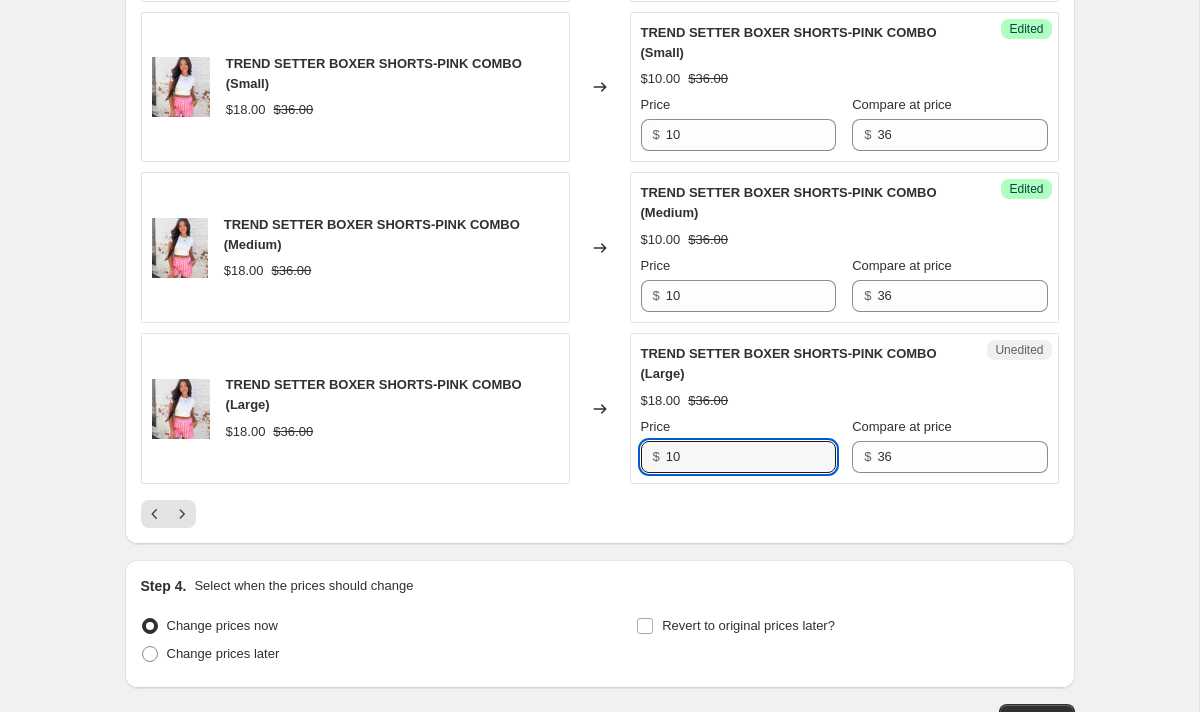 type on "10" 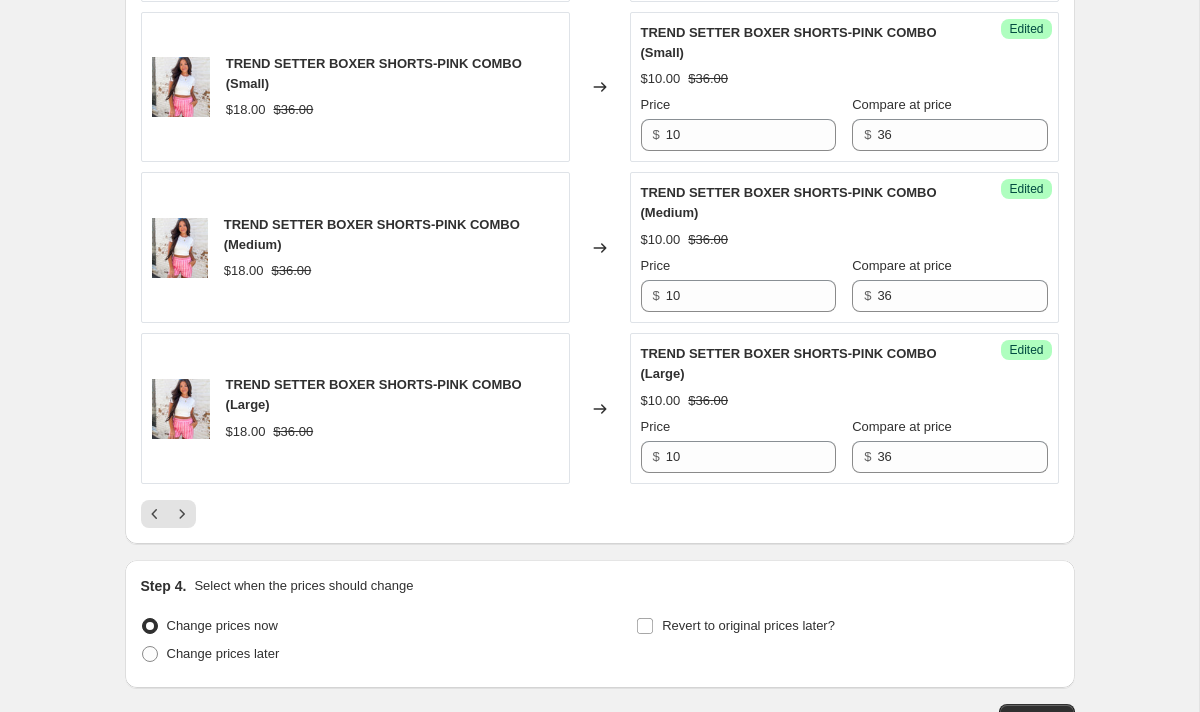 click at bounding box center [600, 514] 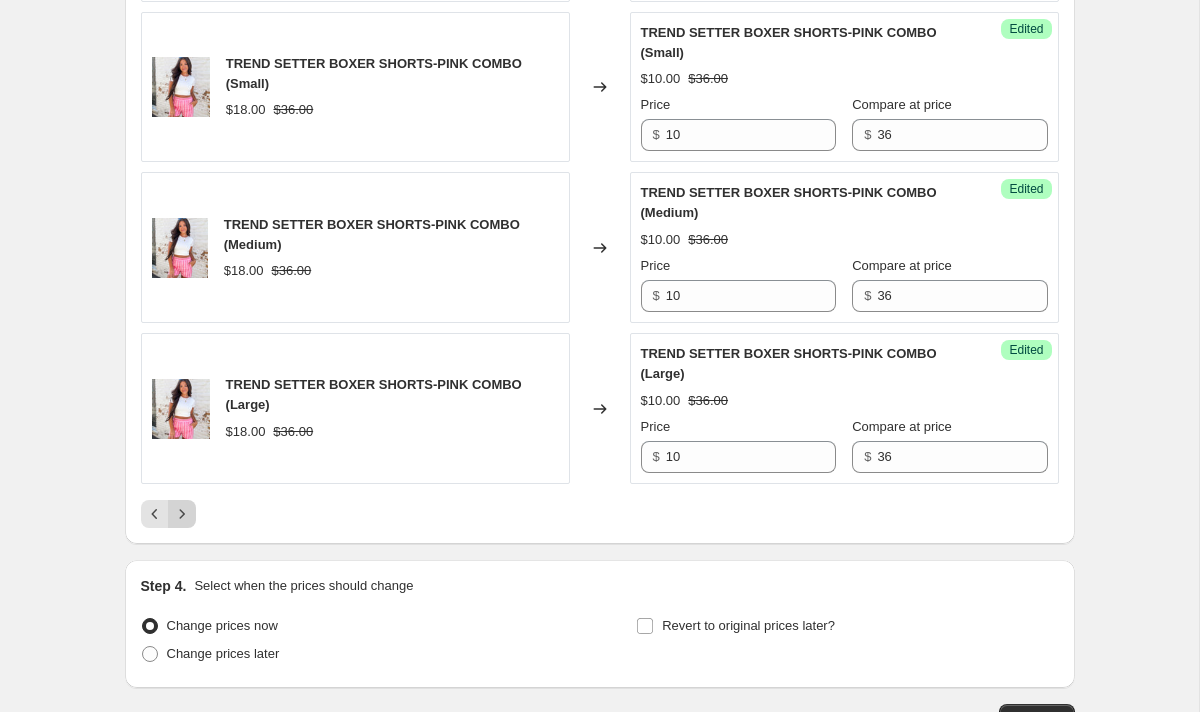 click 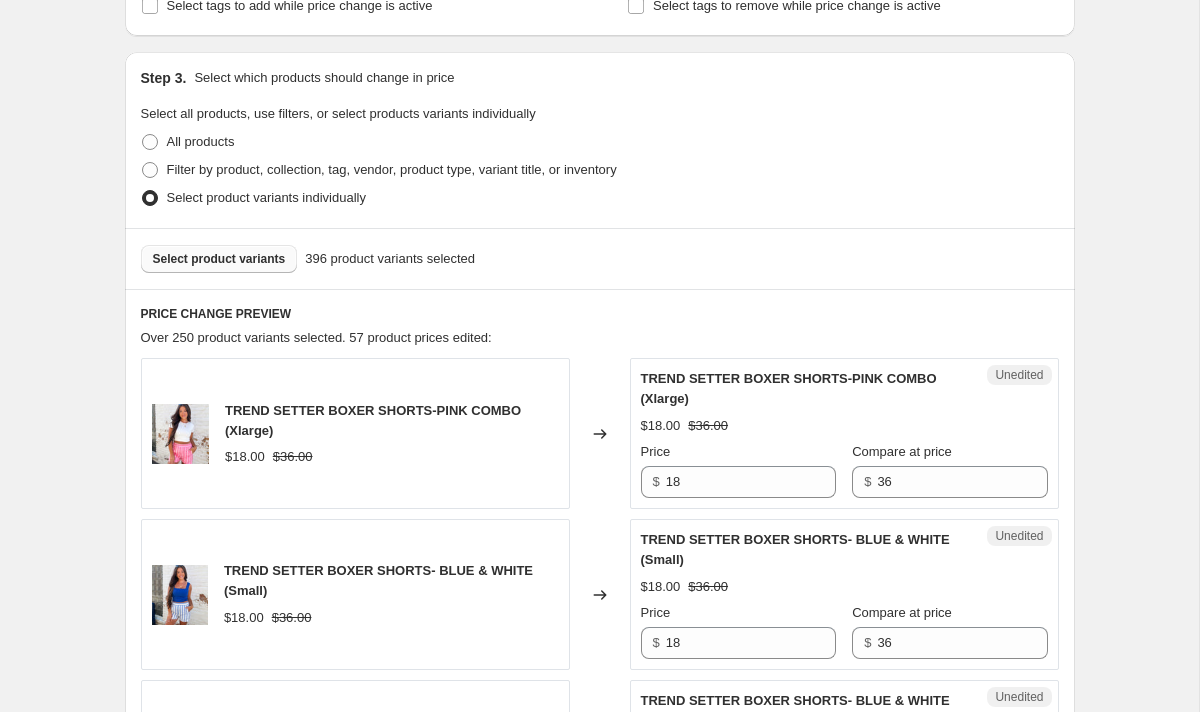 scroll, scrollTop: 375, scrollLeft: 0, axis: vertical 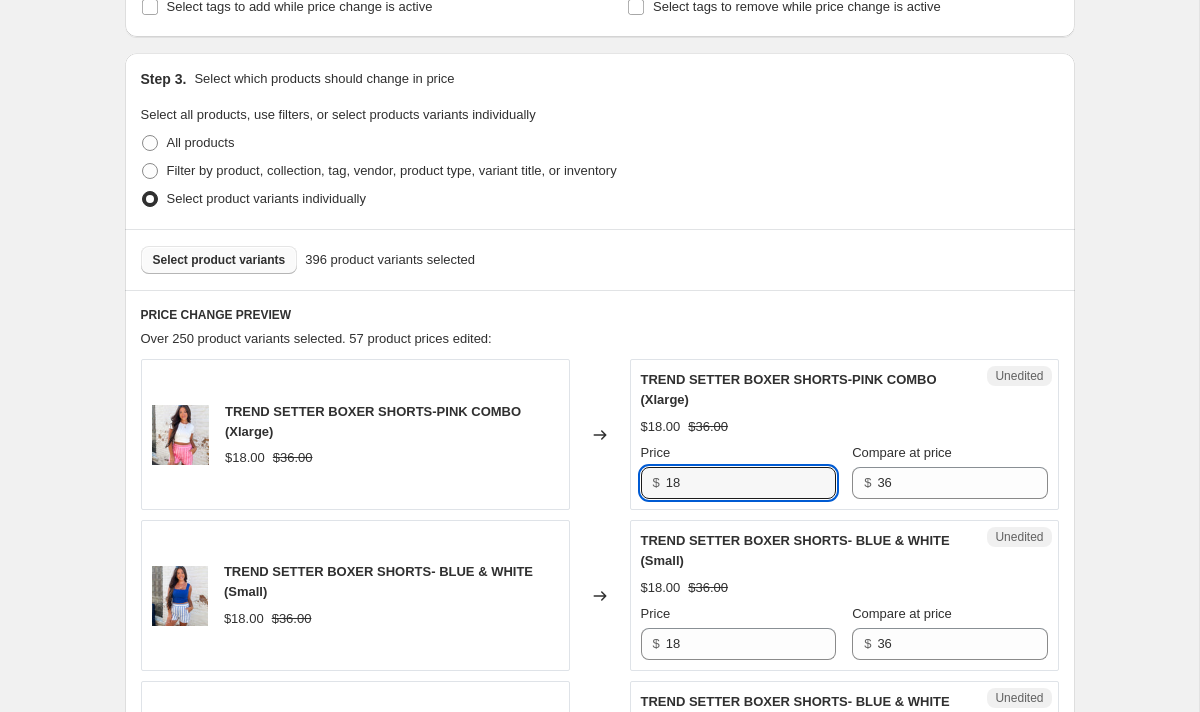drag, startPoint x: 695, startPoint y: 491, endPoint x: 454, endPoint y: 482, distance: 241.16798 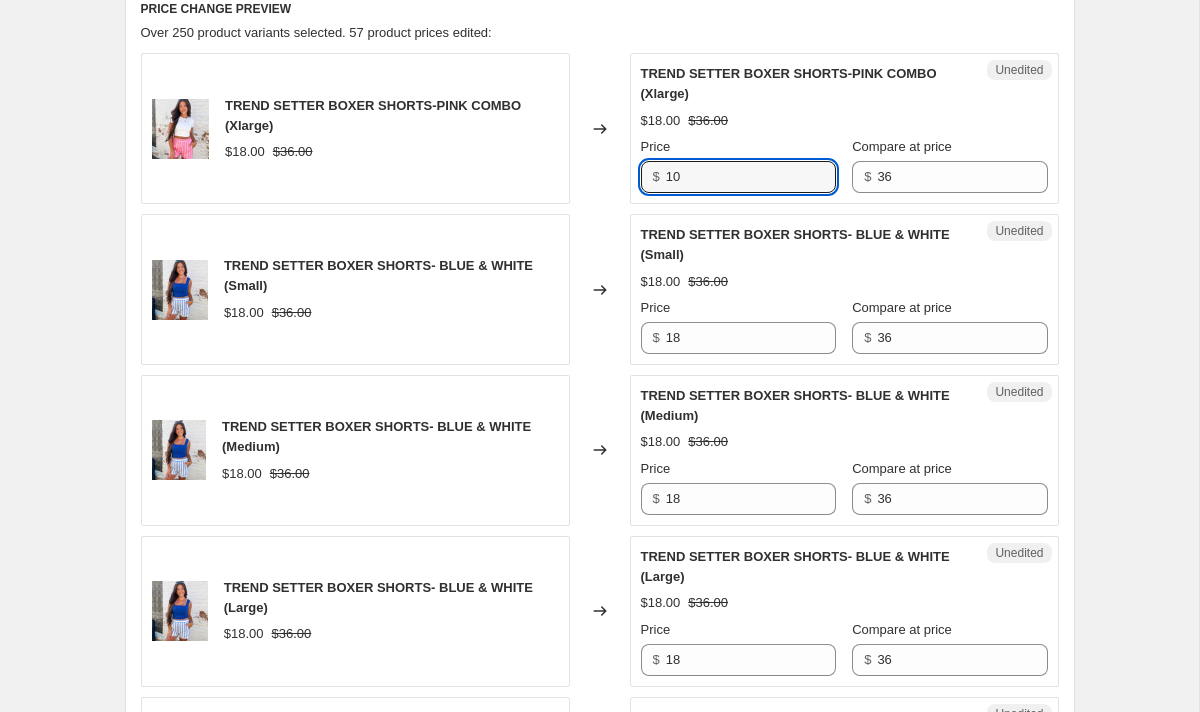 scroll, scrollTop: 709, scrollLeft: 0, axis: vertical 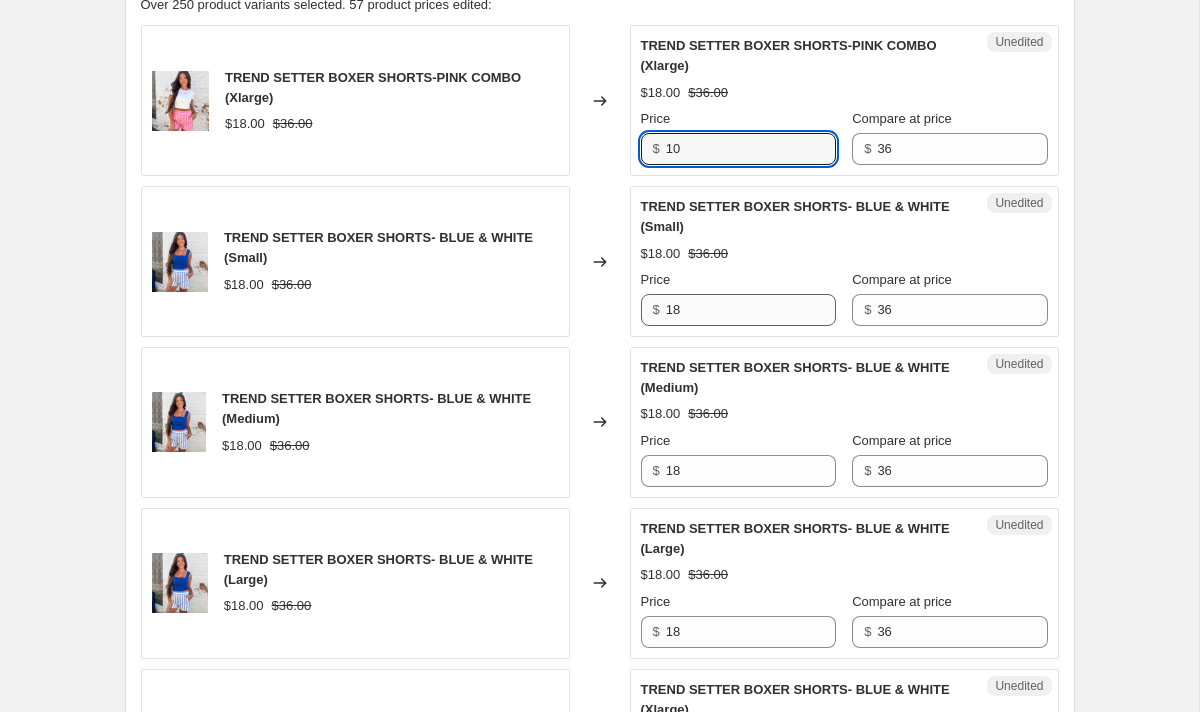 type on "10" 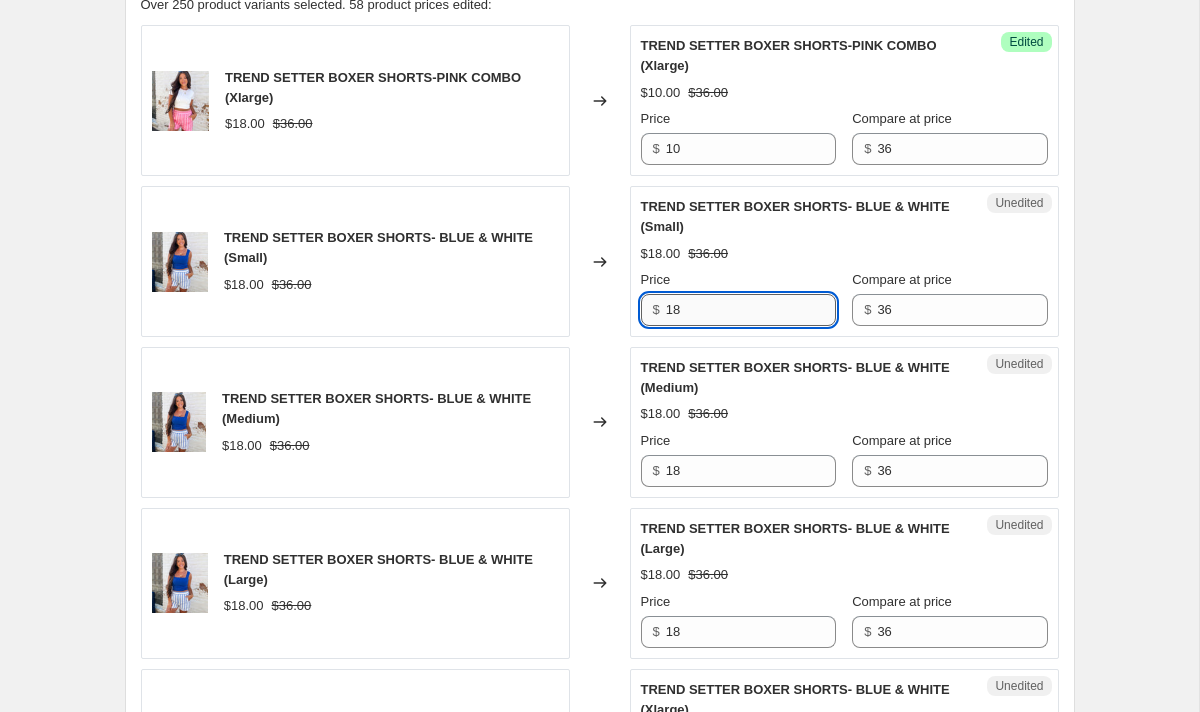 click on "18" at bounding box center (751, 310) 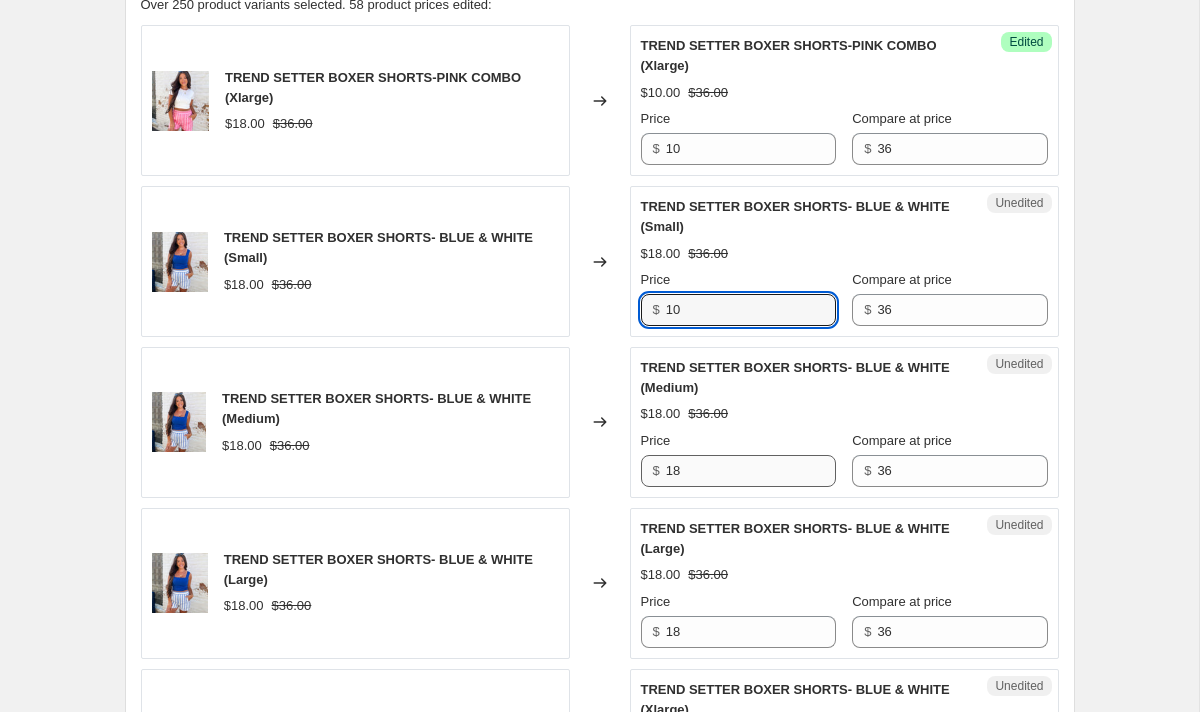 type on "10" 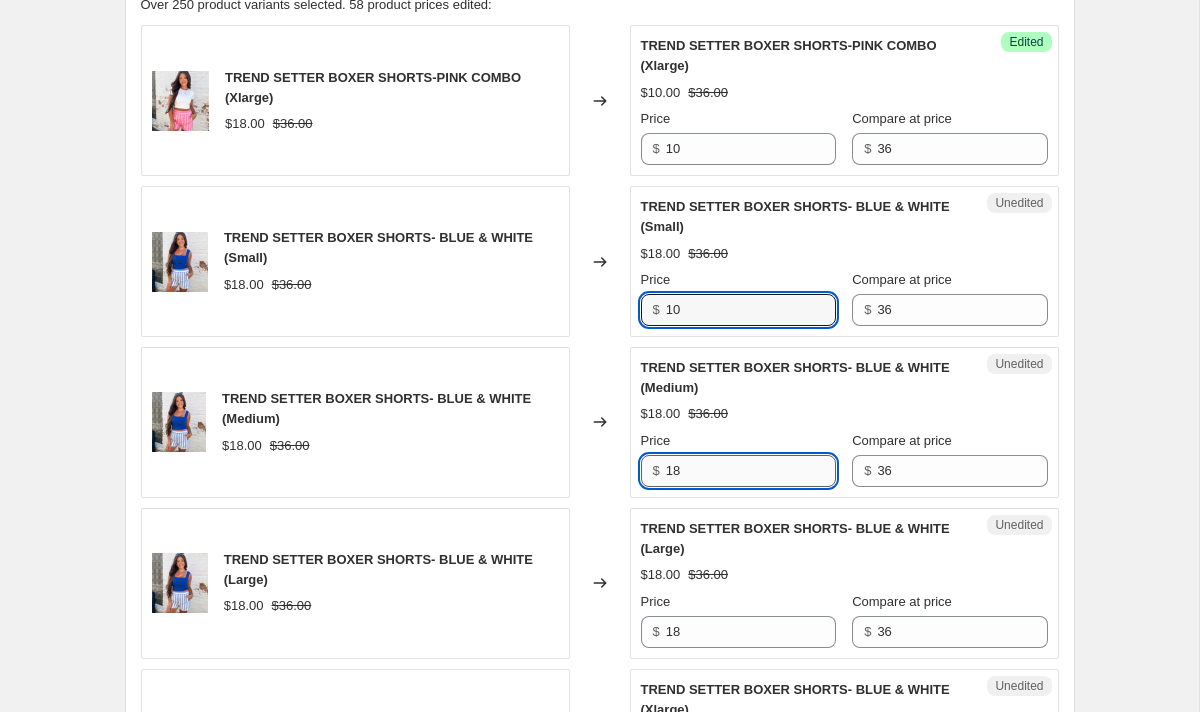 click on "18" at bounding box center (751, 471) 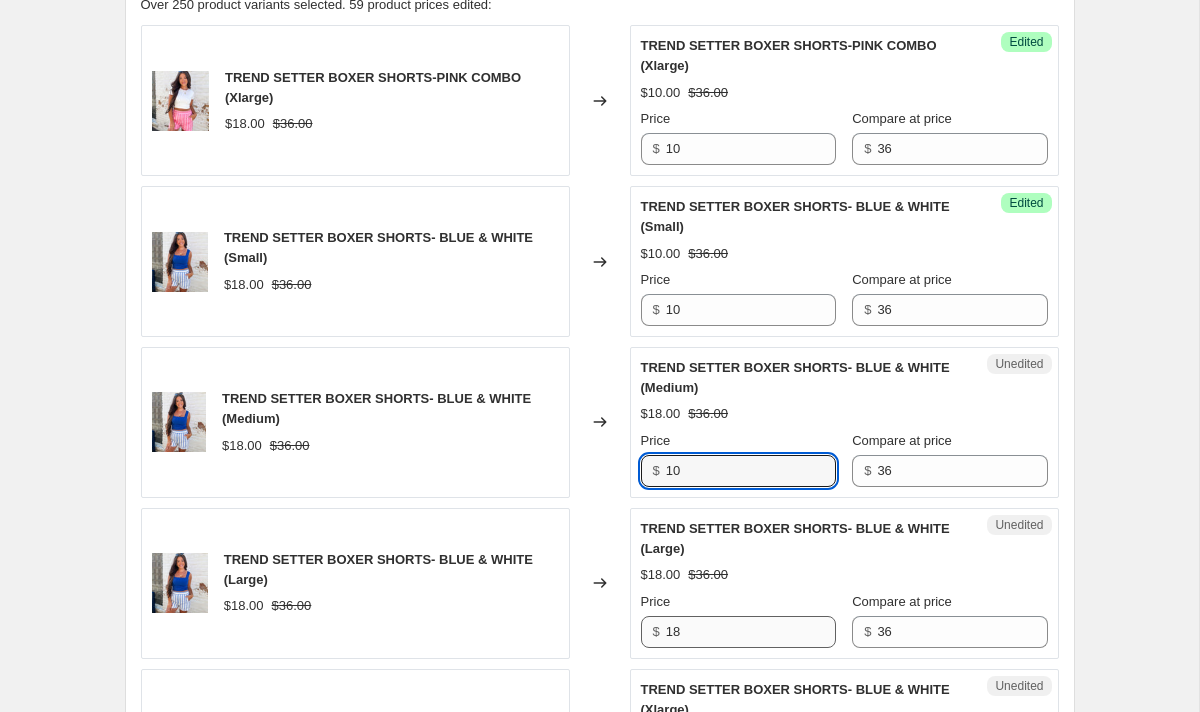 type on "10" 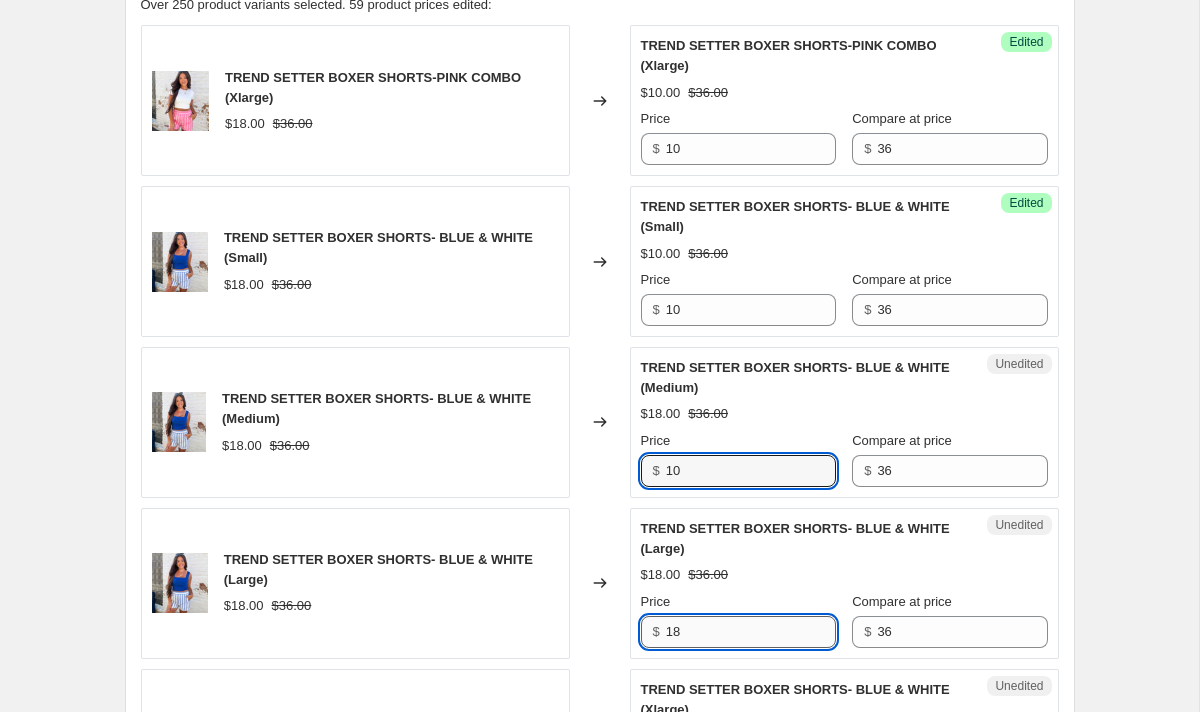 click on "18" at bounding box center (751, 632) 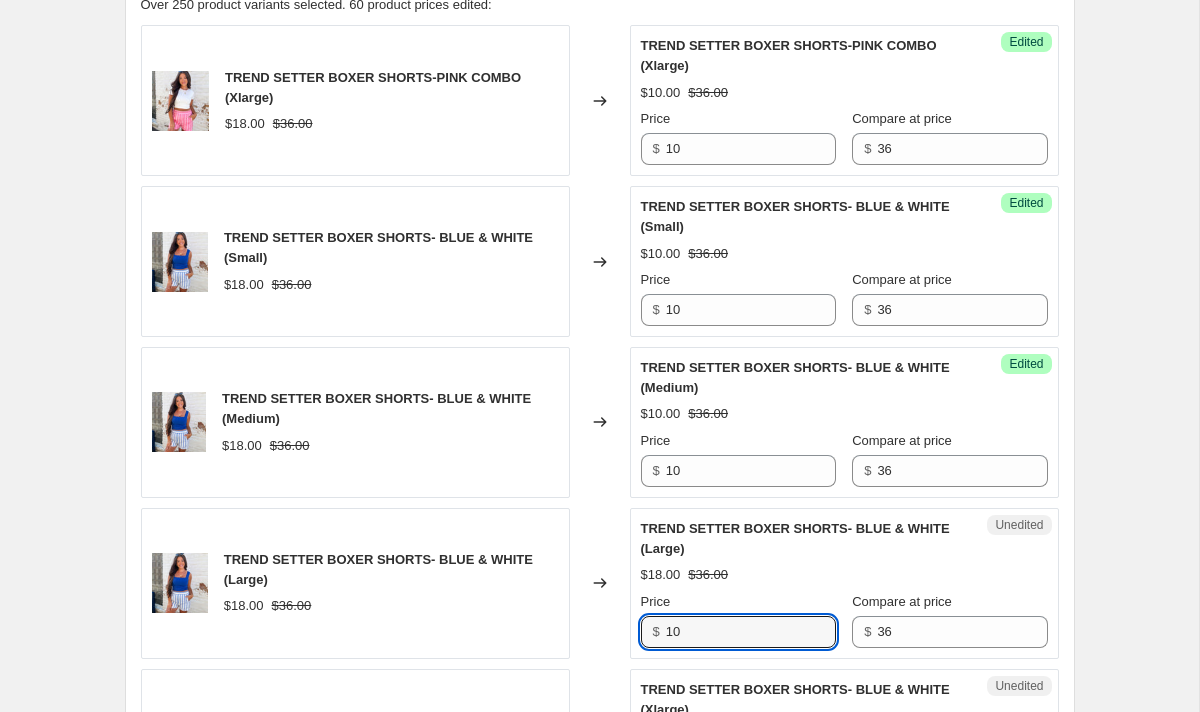 type on "10" 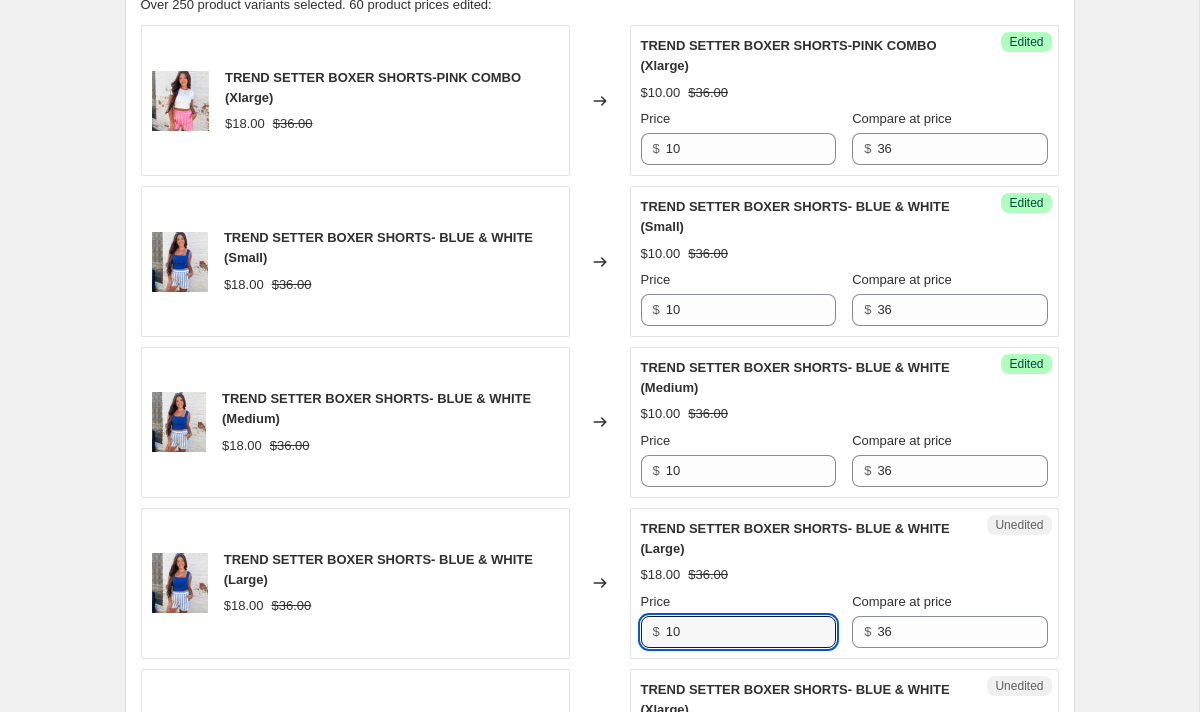 click on "TREND SETTER BOXER SHORTS- BLUE & WHITE (Large)" at bounding box center (804, 539) 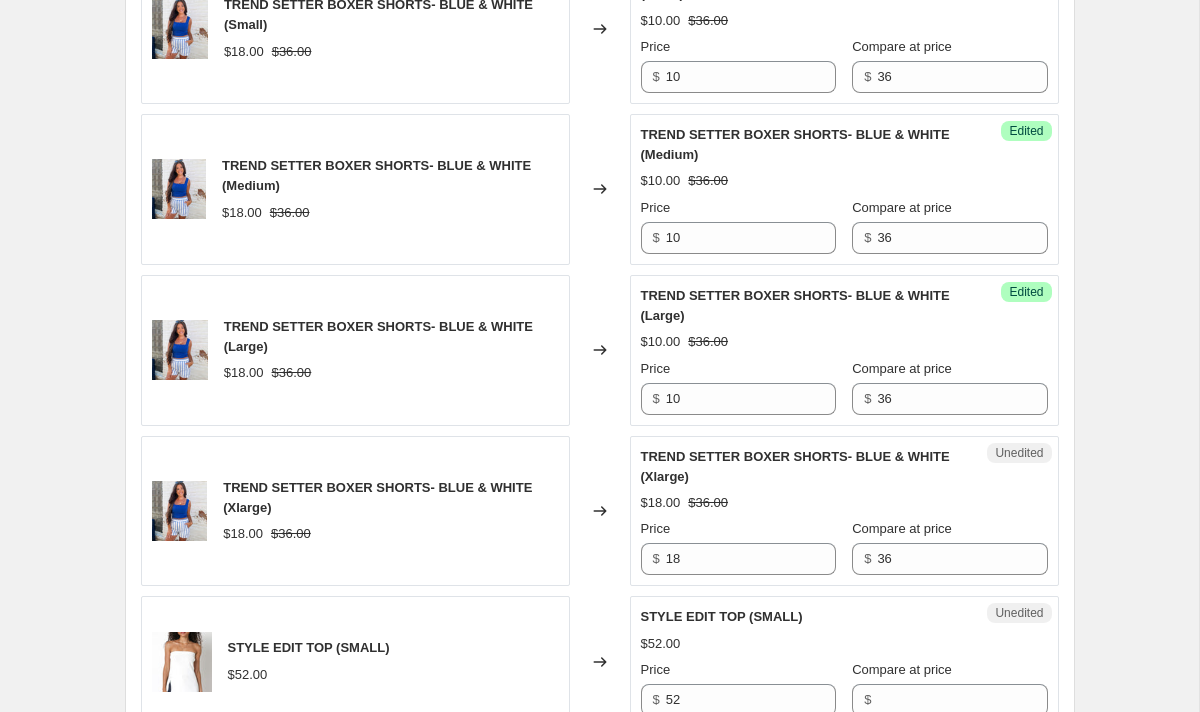 scroll, scrollTop: 958, scrollLeft: 0, axis: vertical 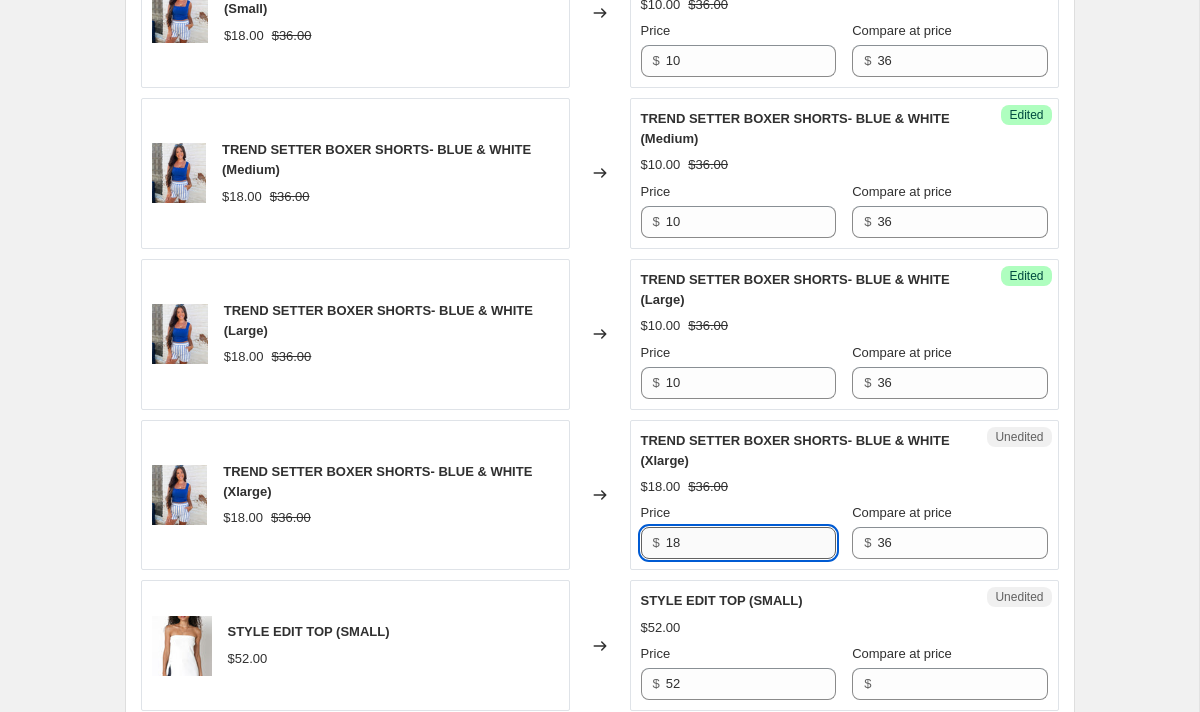 click on "18" at bounding box center [751, 543] 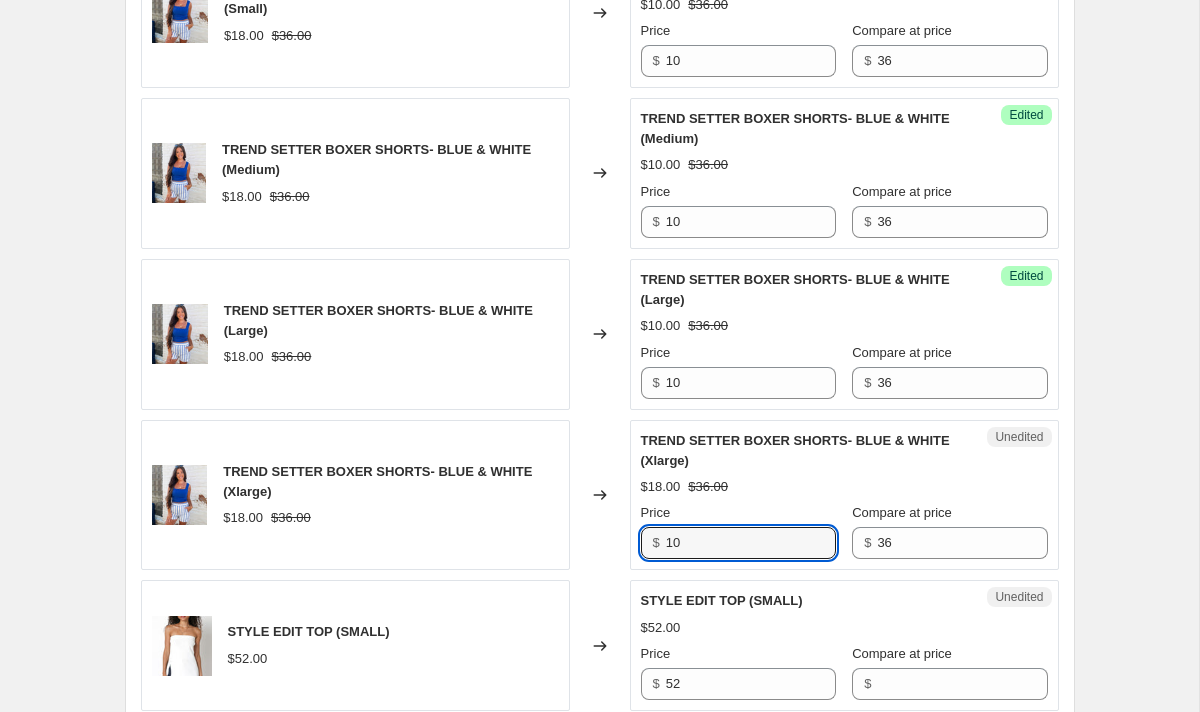 type on "10" 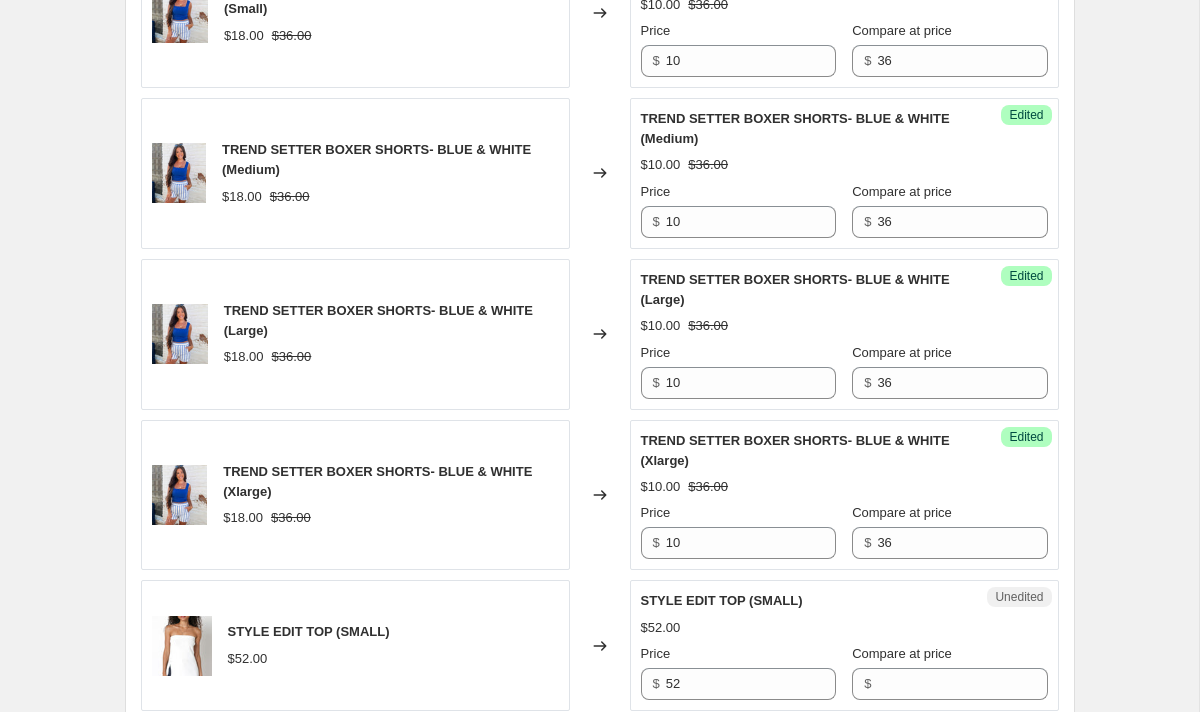 click on "$18.00 $36.00" at bounding box center [390, 518] 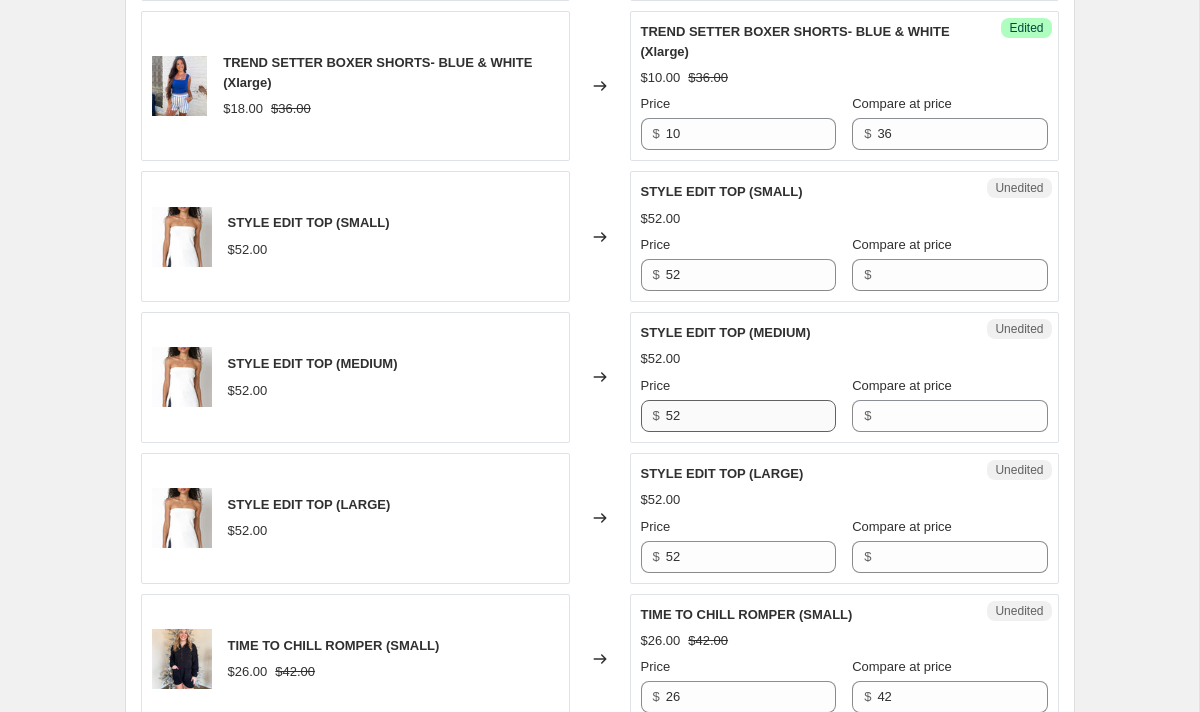 scroll, scrollTop: 1370, scrollLeft: 0, axis: vertical 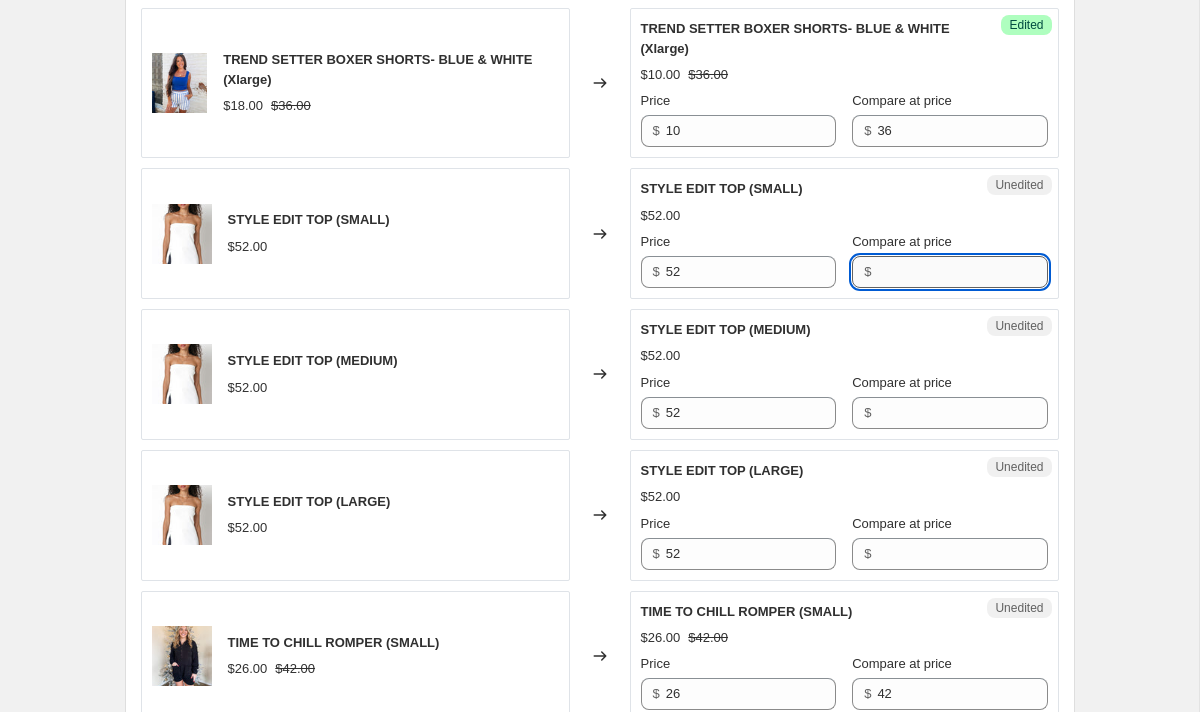click on "Compare at price" at bounding box center (962, 272) 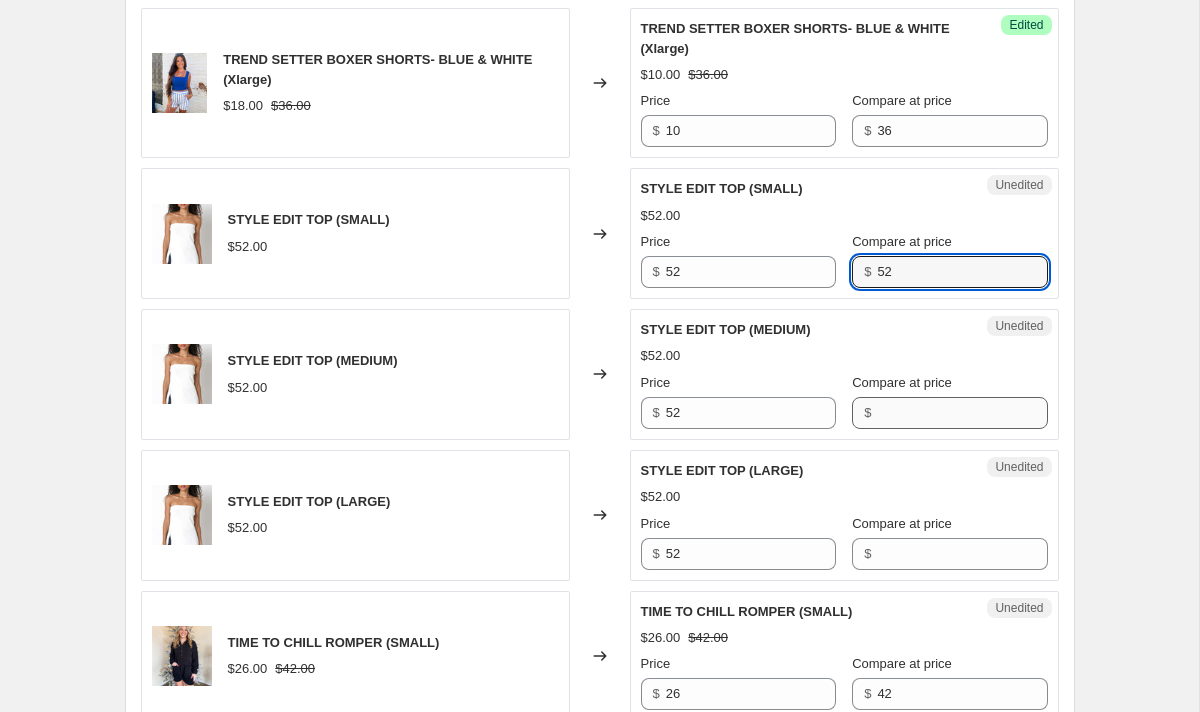type on "52" 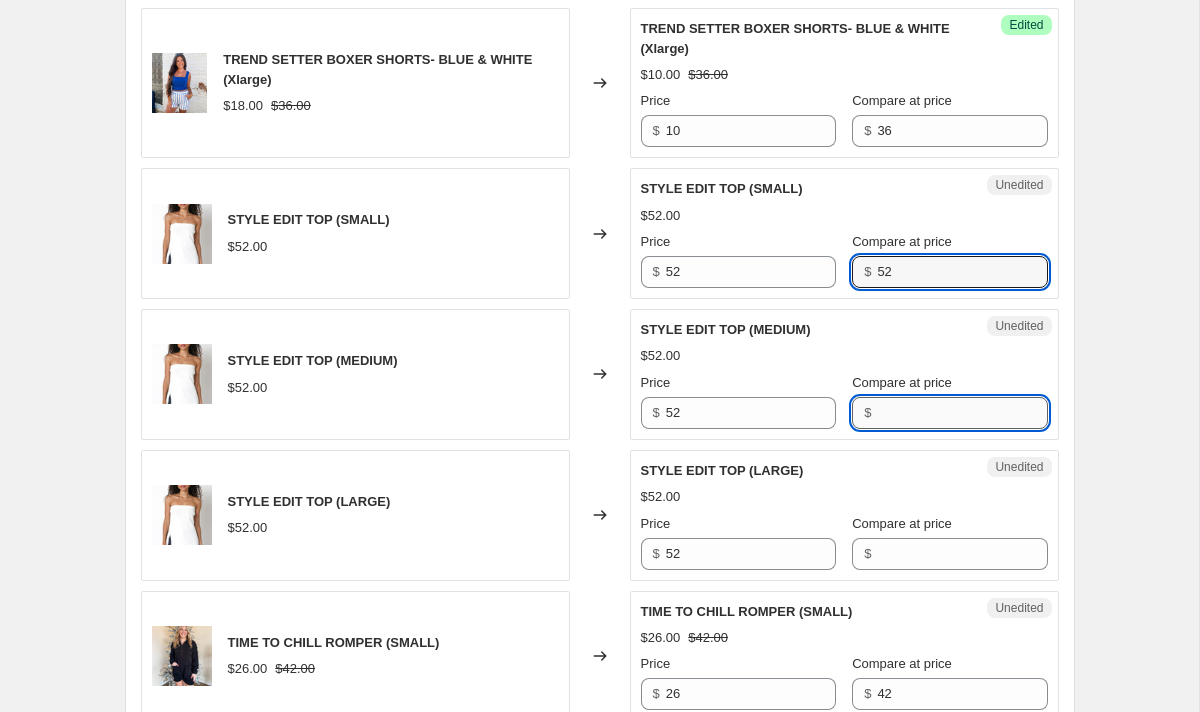 click on "Compare at price" at bounding box center (962, 413) 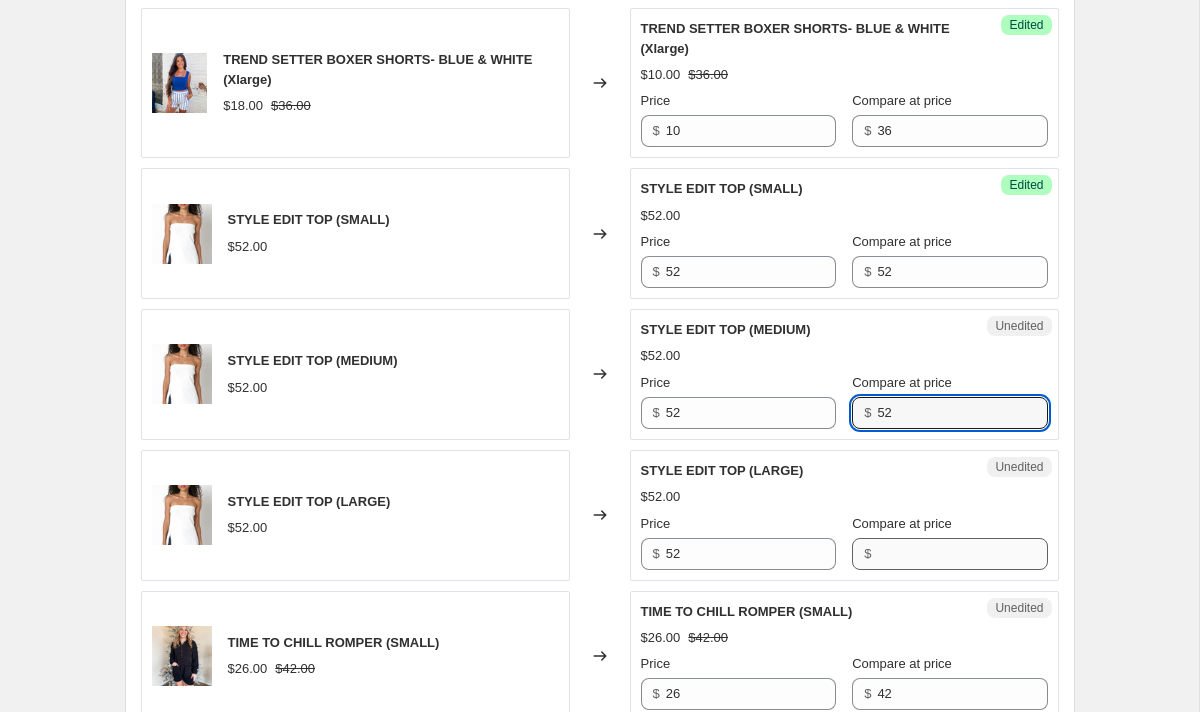 type on "52" 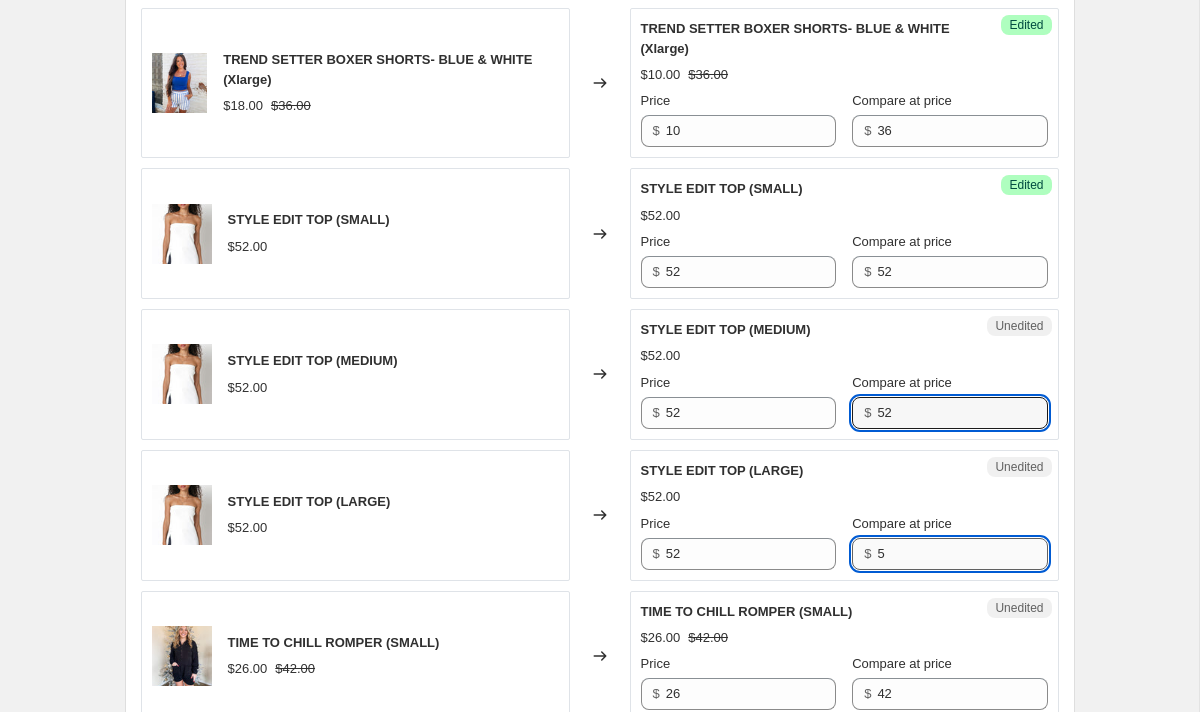 click on "5" at bounding box center [962, 554] 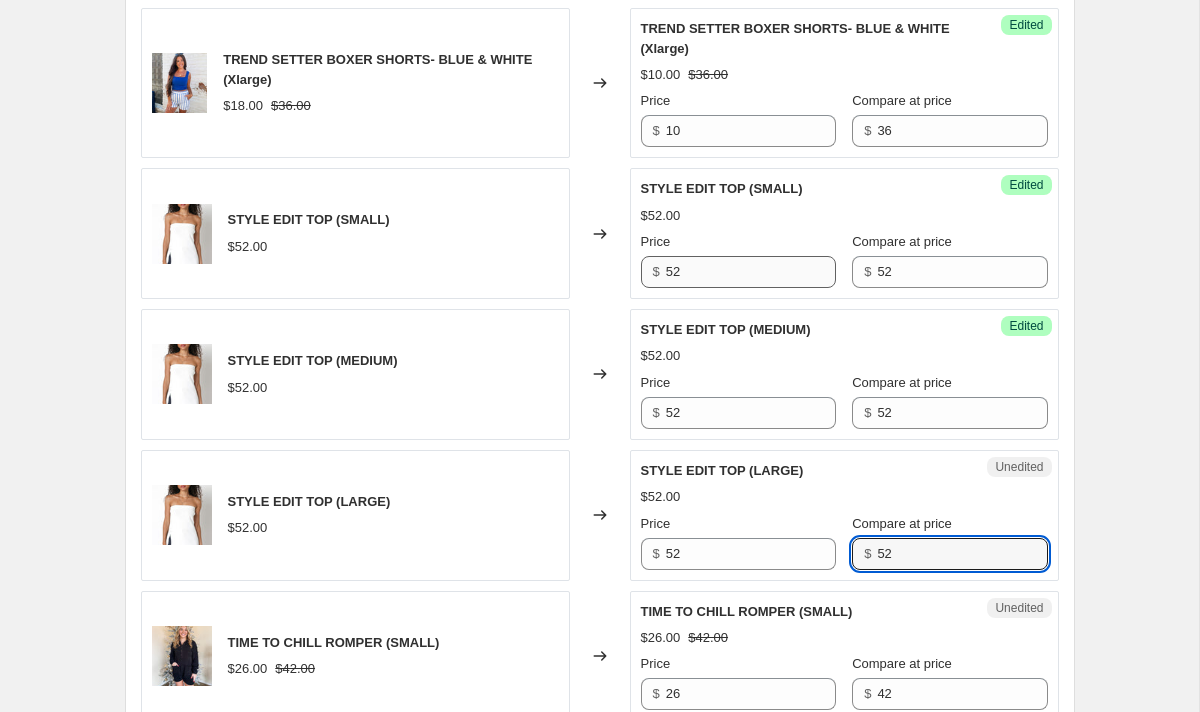 type on "52" 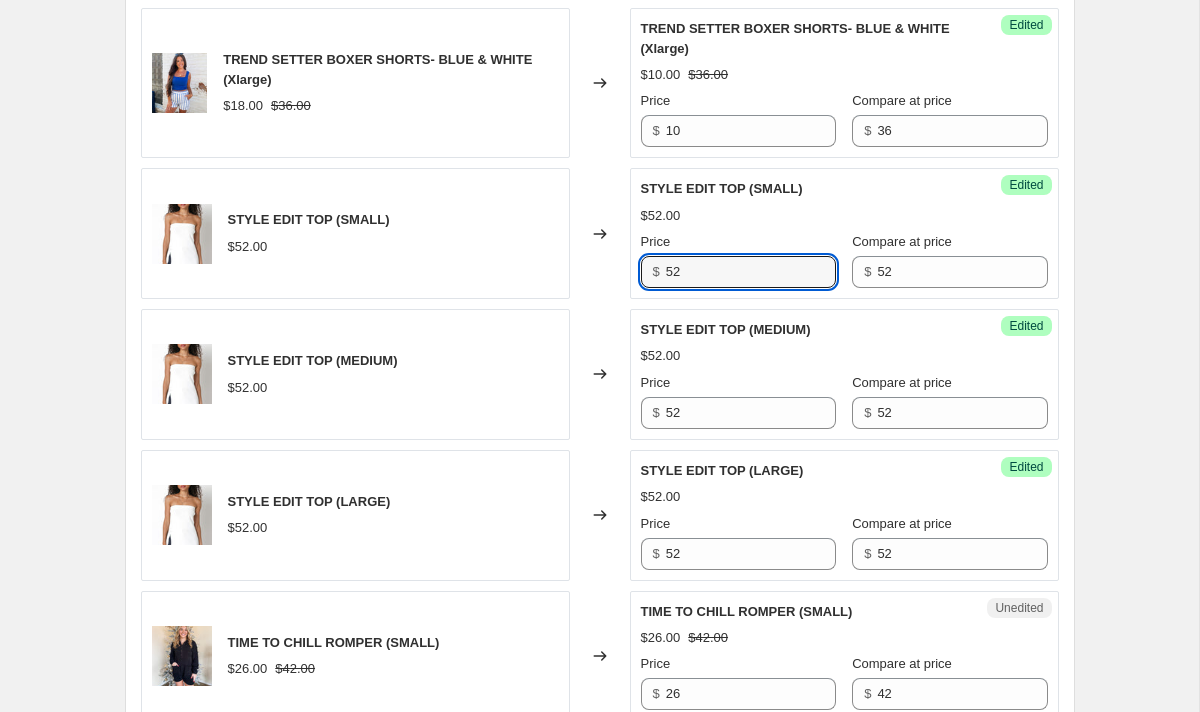 drag, startPoint x: 710, startPoint y: 274, endPoint x: 646, endPoint y: 274, distance: 64 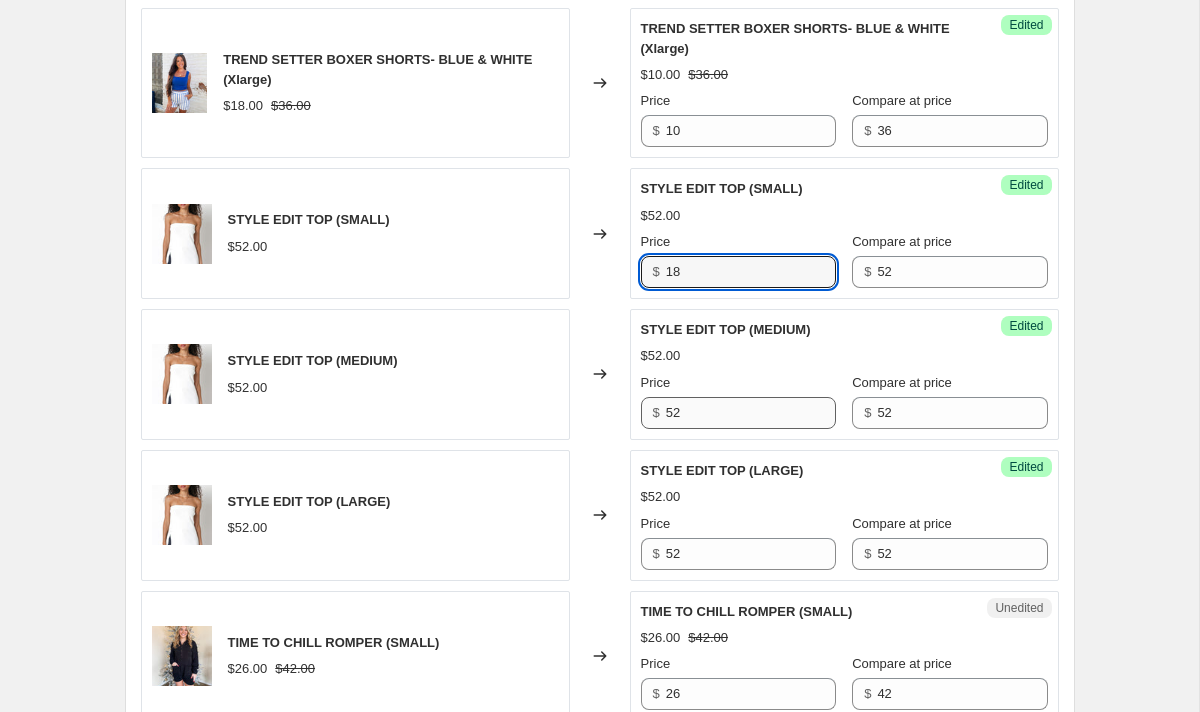 type on "18" 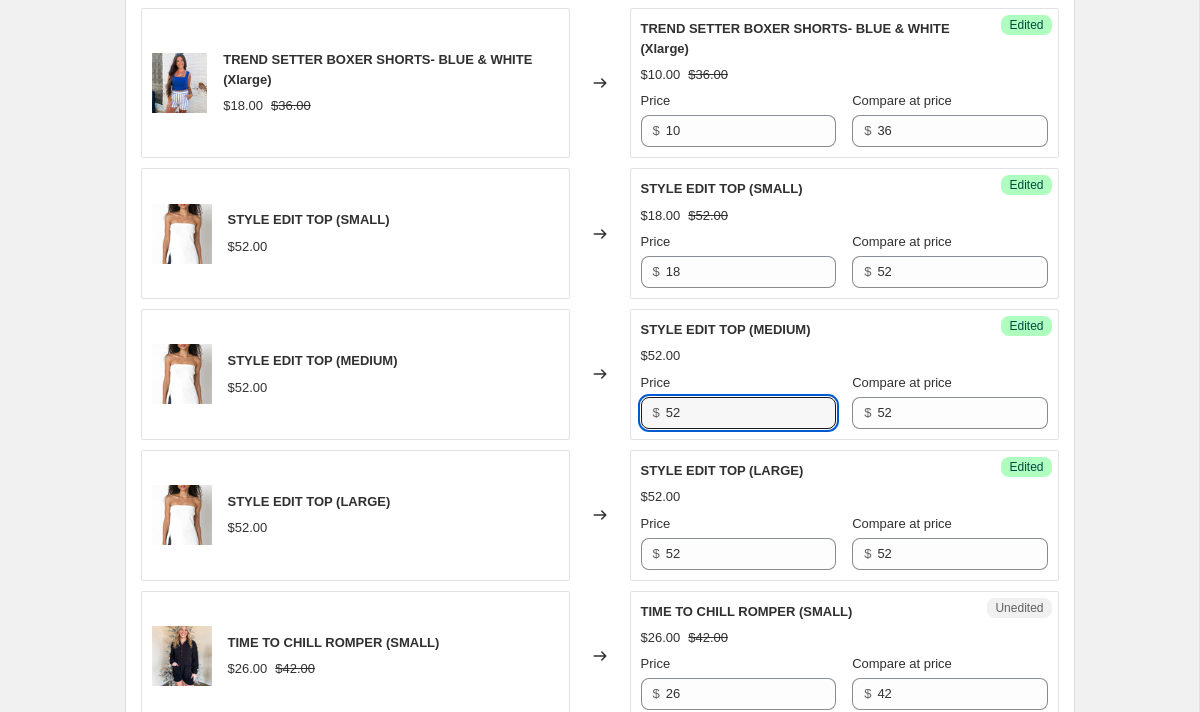 drag, startPoint x: 713, startPoint y: 415, endPoint x: 599, endPoint y: 415, distance: 114 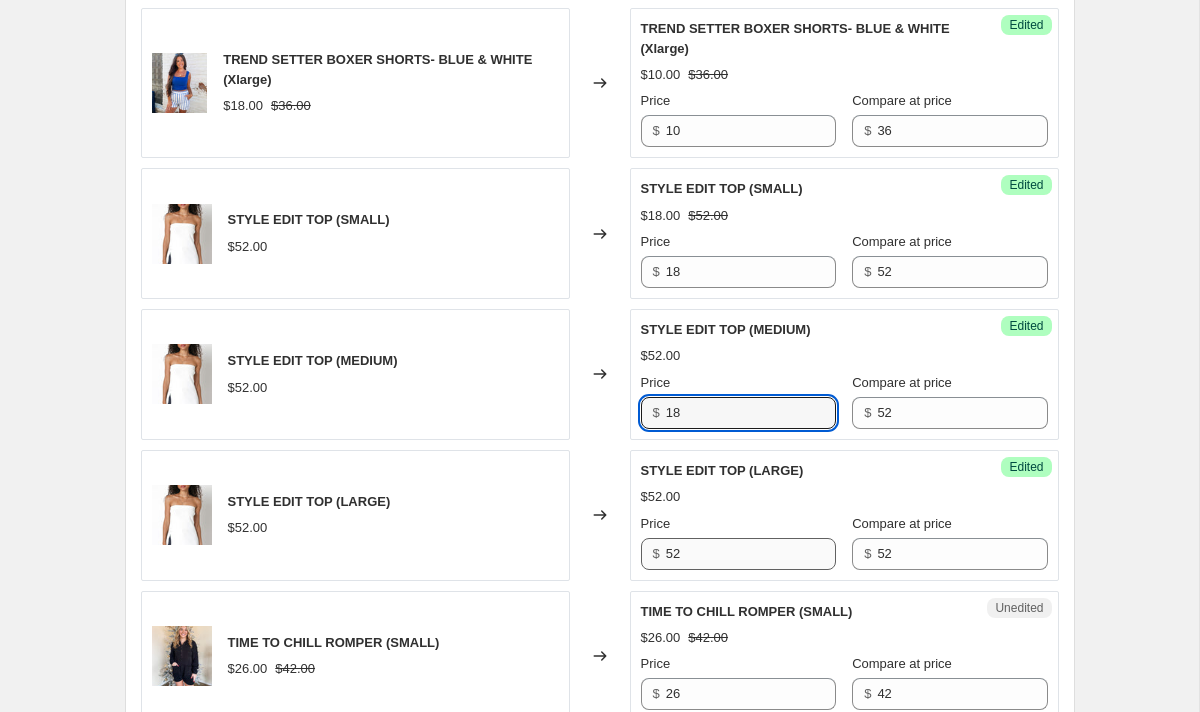 type on "18" 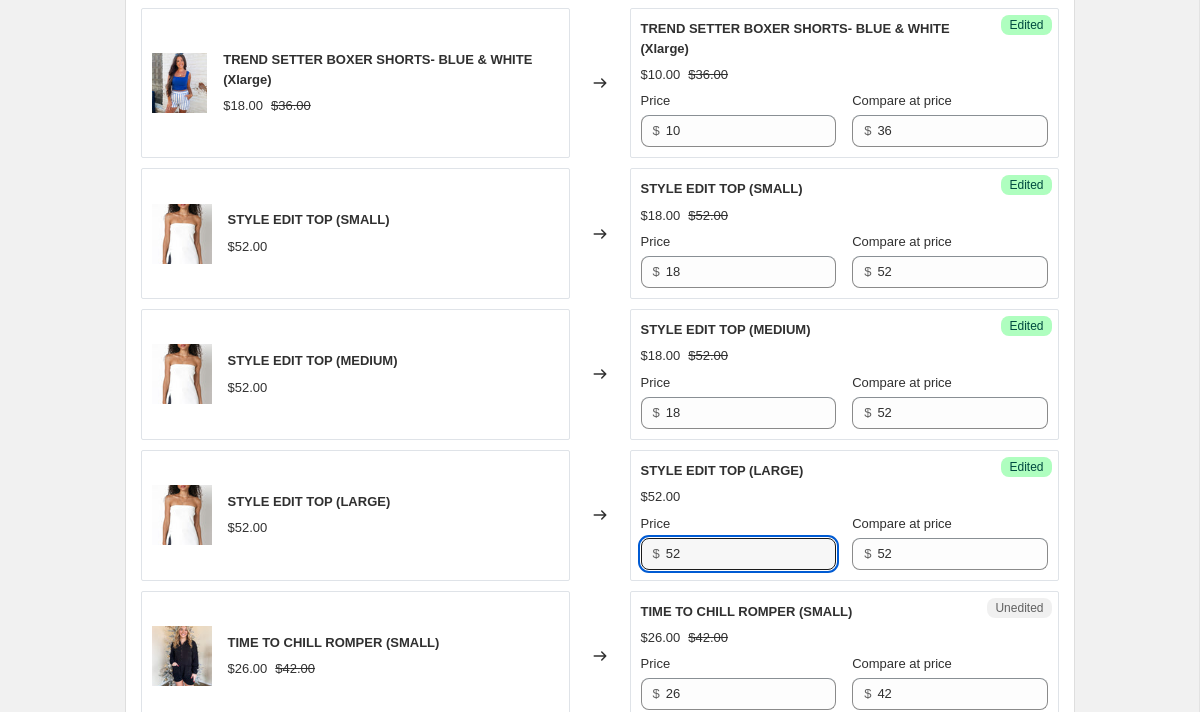 drag, startPoint x: 704, startPoint y: 558, endPoint x: 491, endPoint y: 534, distance: 214.34785 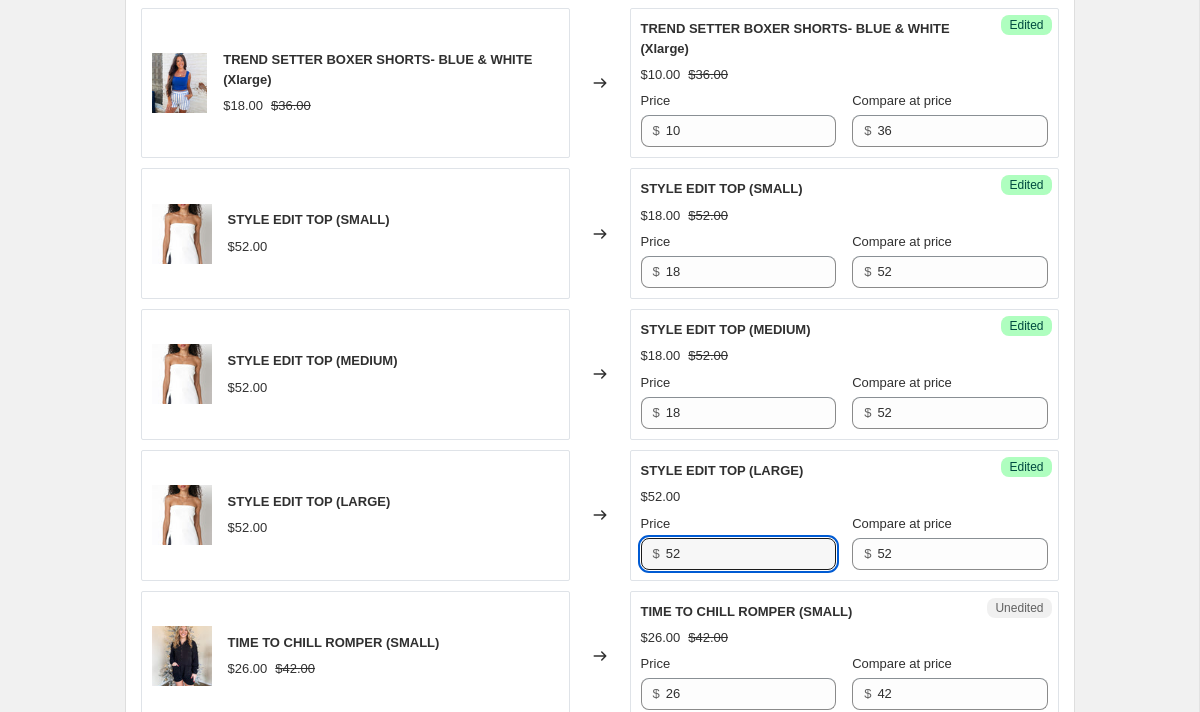 click on "STYLE EDIT TOP (LARGE) $52.00 Changed to Success Edited STYLE EDIT TOP (LARGE) $52.00 Price $ 52 Compare at price $ 52" at bounding box center (600, 515) 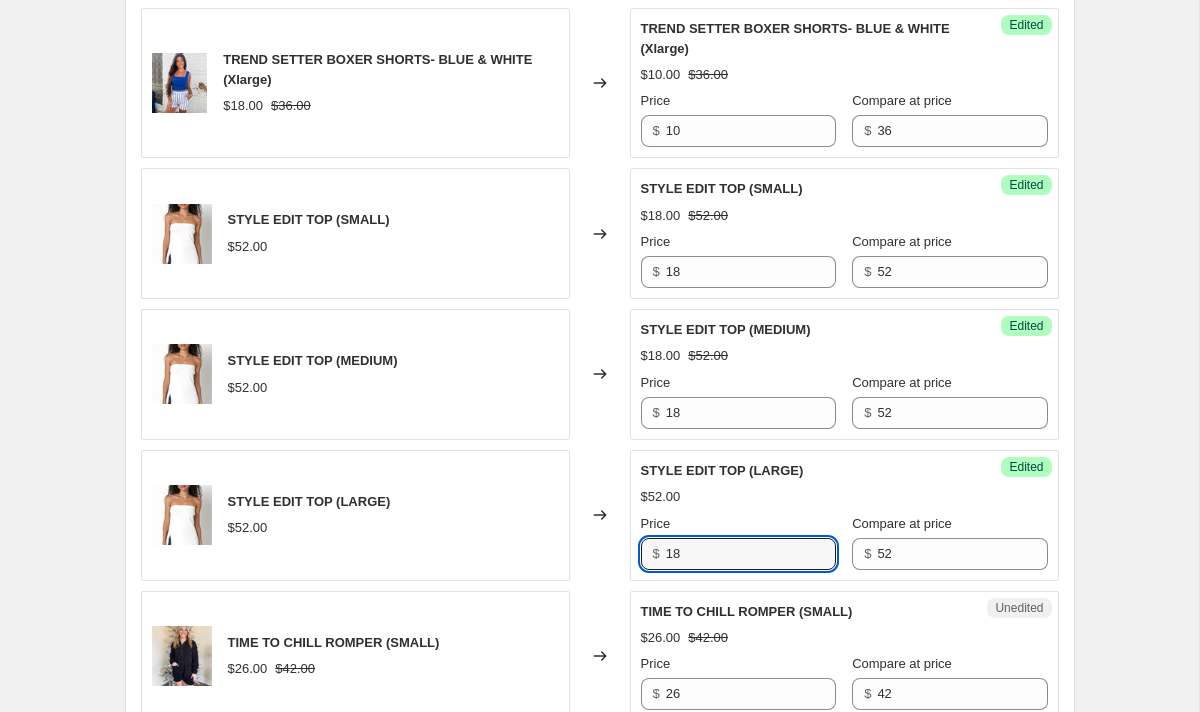 type on "18" 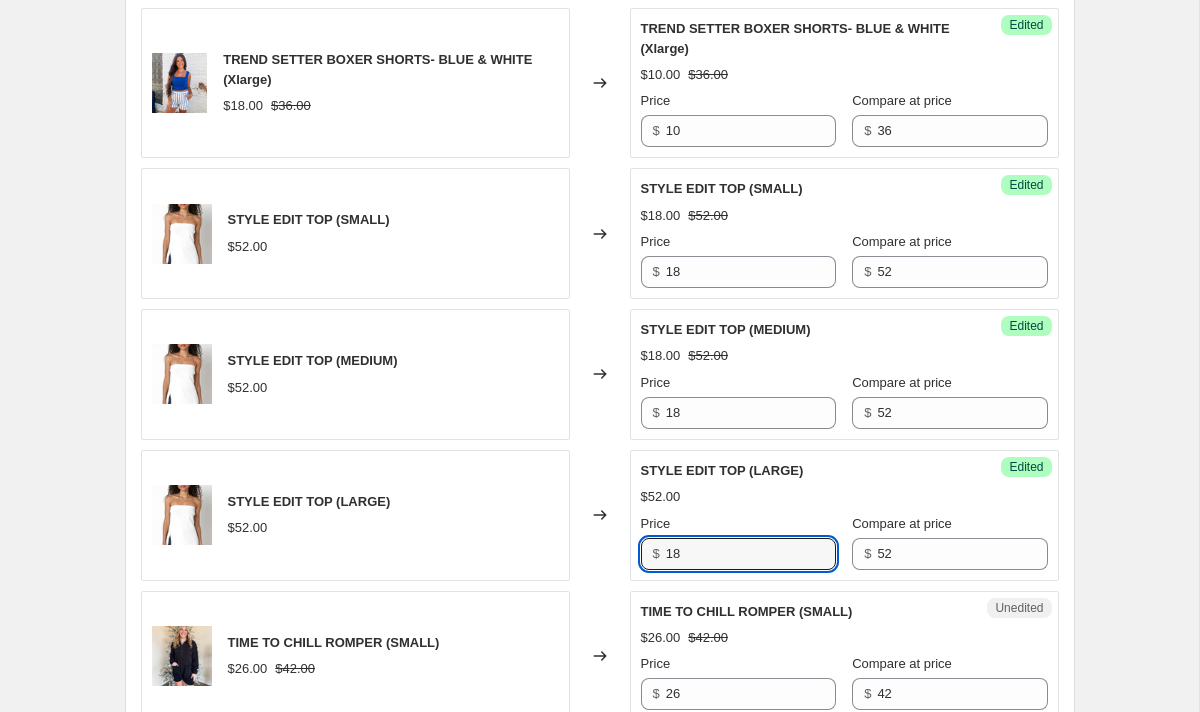 click on "STYLE EDIT TOP (LARGE) $52.00" at bounding box center [355, 515] 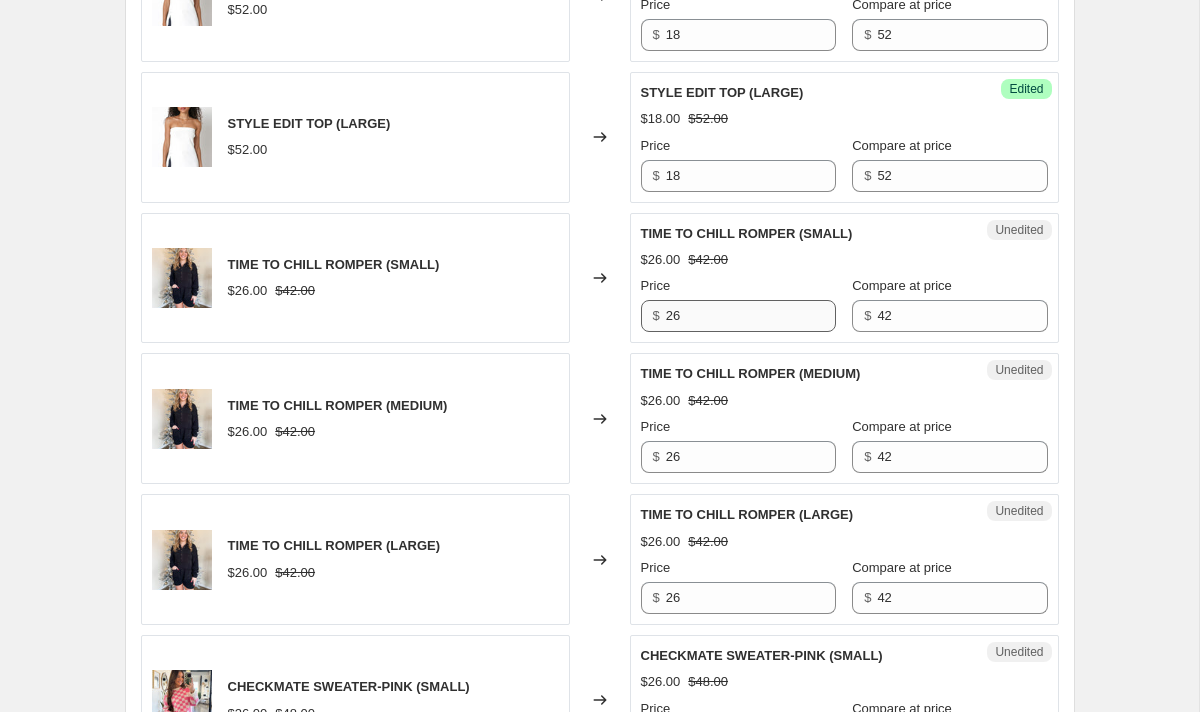 scroll, scrollTop: 1749, scrollLeft: 0, axis: vertical 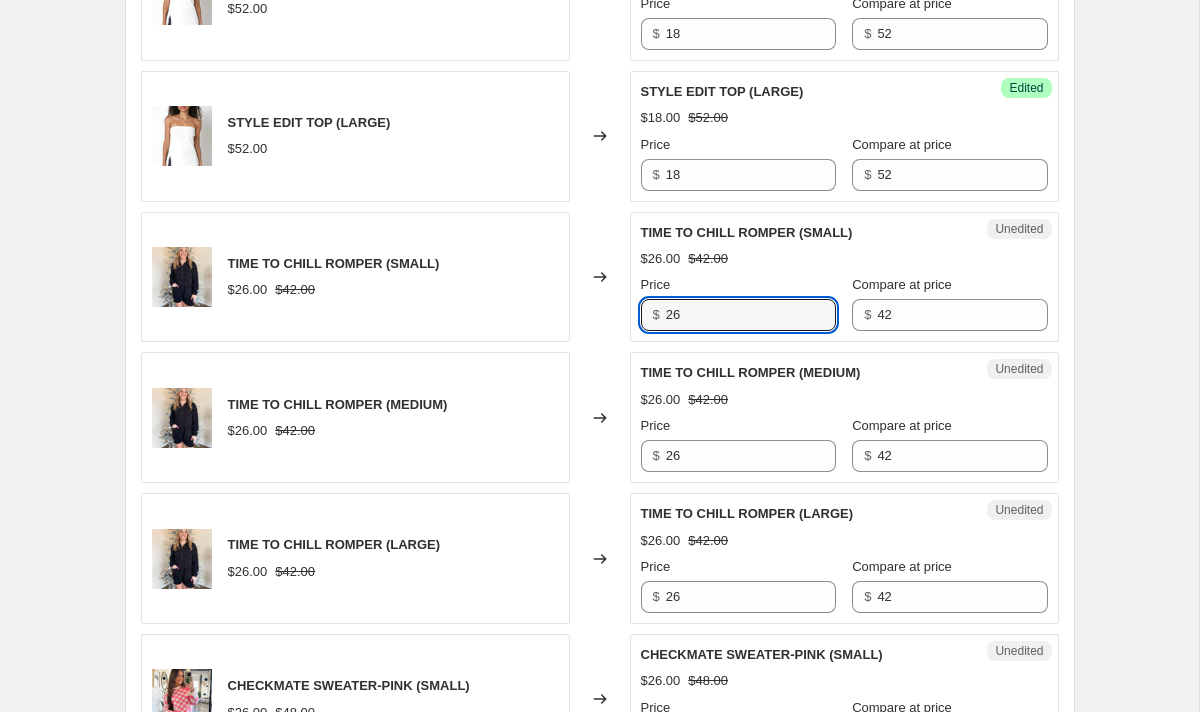 drag, startPoint x: 718, startPoint y: 318, endPoint x: 599, endPoint y: 318, distance: 119 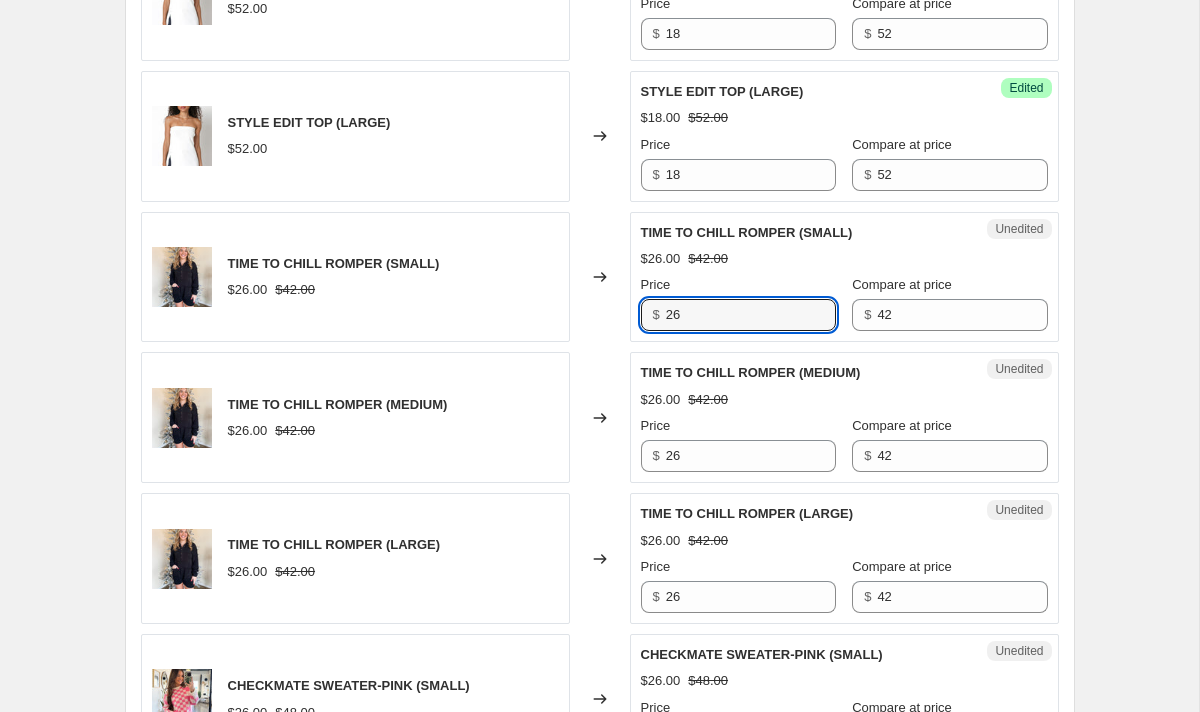 click on "TIME TO CHILL ROMPER (SMALL) $[PRICE] $[PRICE] Changed to Unedited TIME TO CHILL ROMPER (SMALL) $[PRICE] $[PRICE] Price $ [PRICE] Compare at price $ [PRICE]" at bounding box center (600, 277) 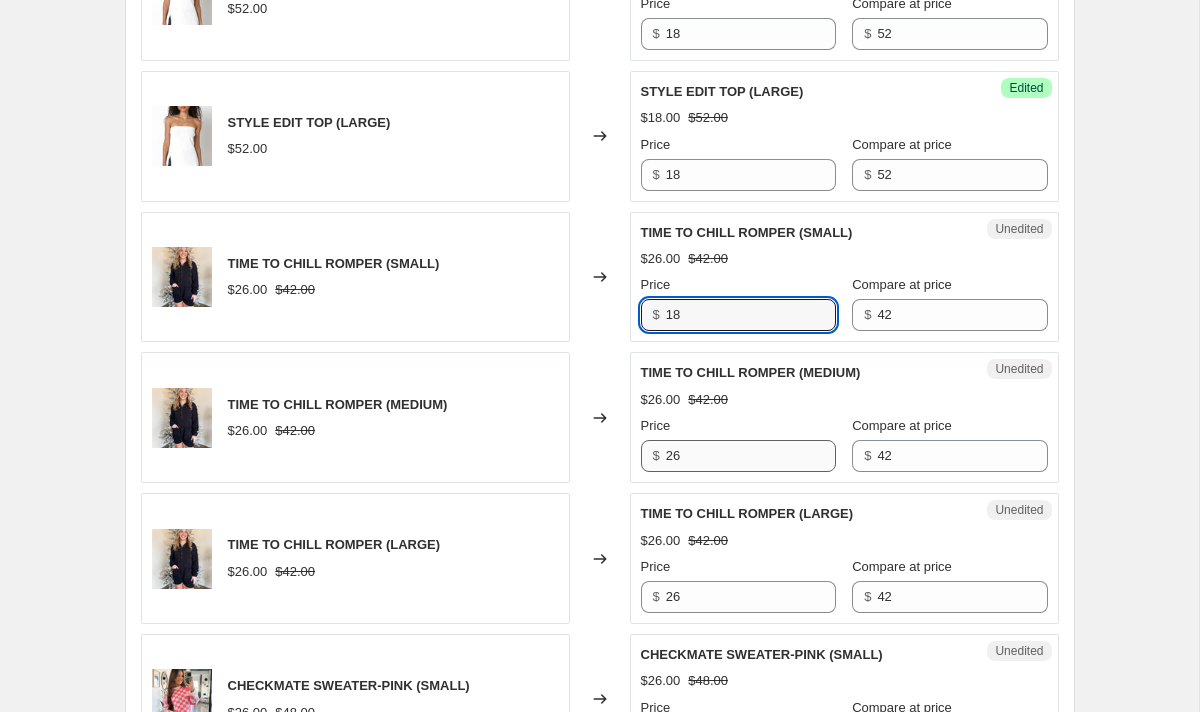 type on "18" 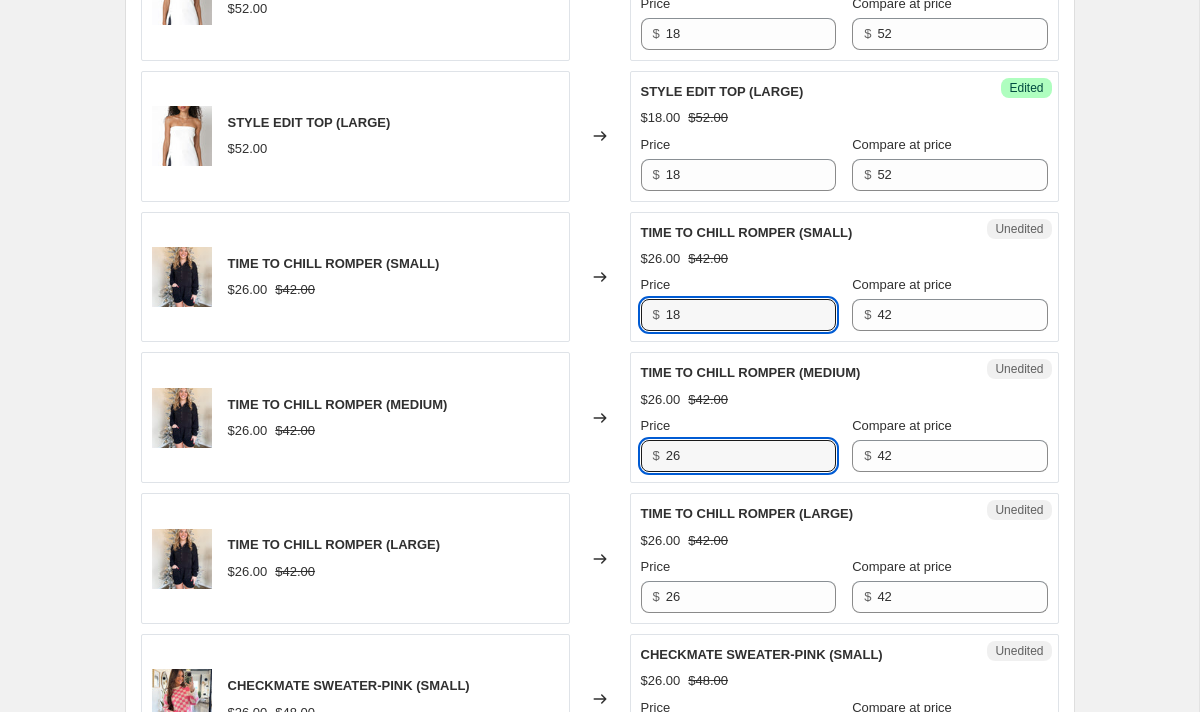 drag, startPoint x: 721, startPoint y: 457, endPoint x: 548, endPoint y: 448, distance: 173.23395 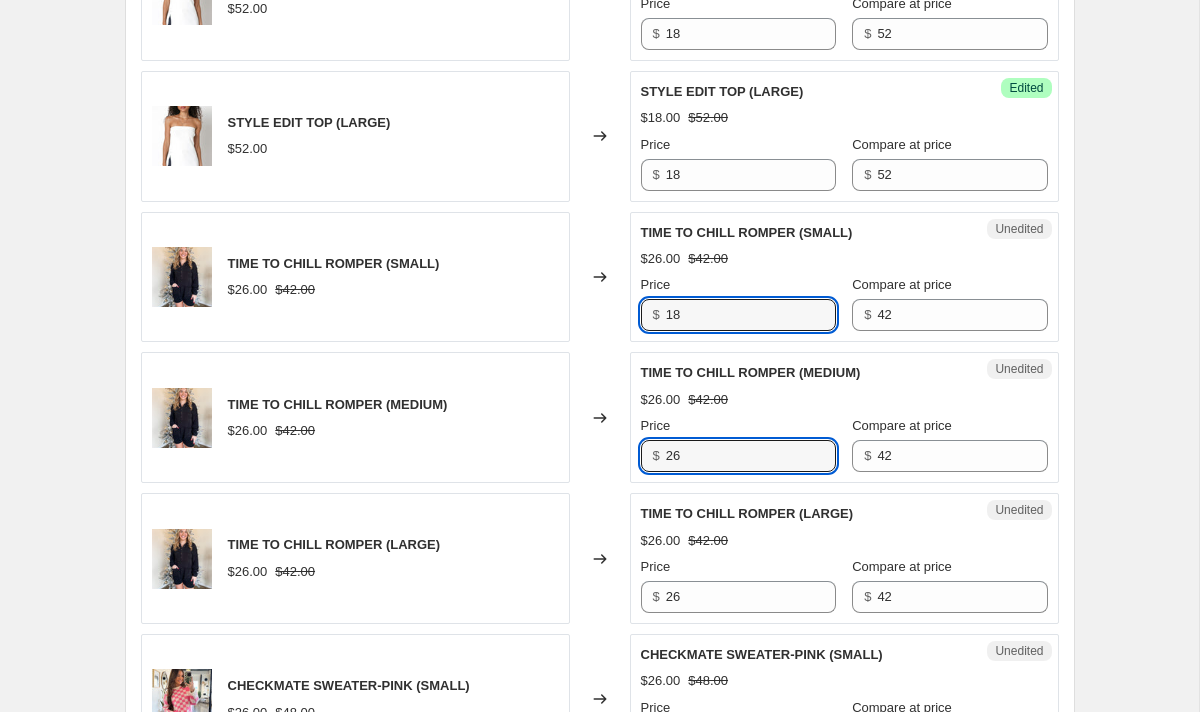 click on "TIME TO CHILL ROMPER (MEDIUM) $[PRICE].00 $[PRICE].00 Changed to Unedited TIME TO CHILL ROMPER (MEDIUM) $[PRICE].00 $[PRICE].00 Price $ [PRICE] Compare at price $ [PRICE]" at bounding box center (600, 417) 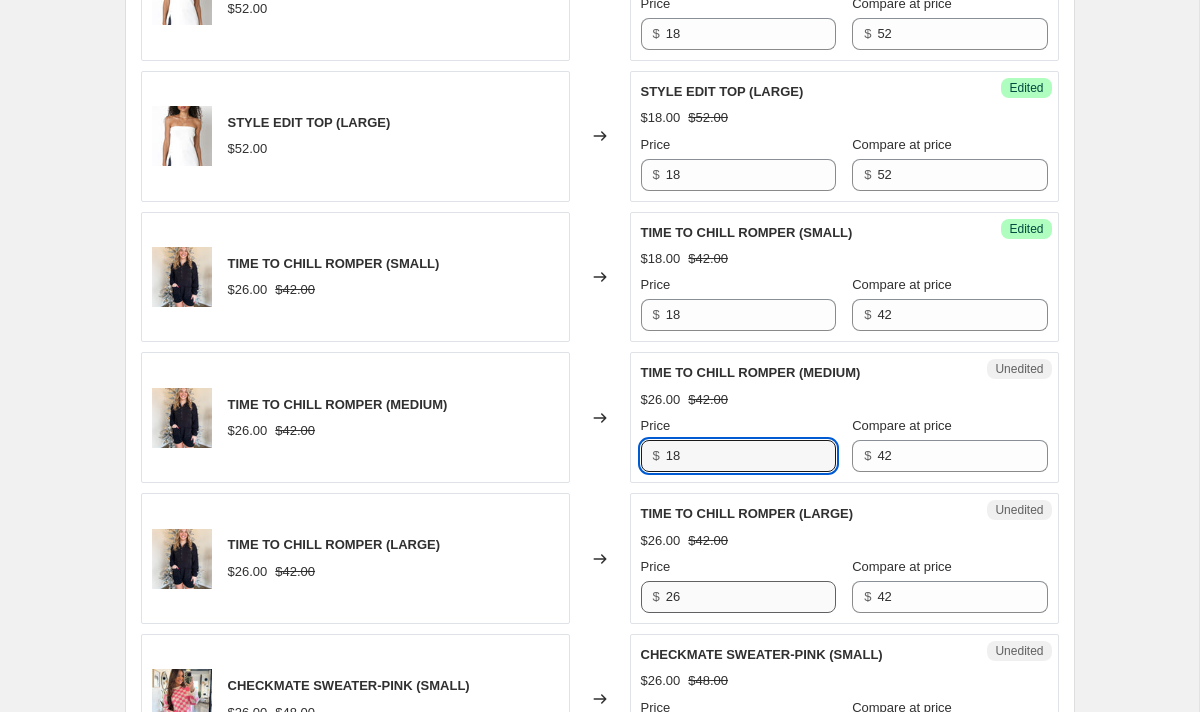 type on "18" 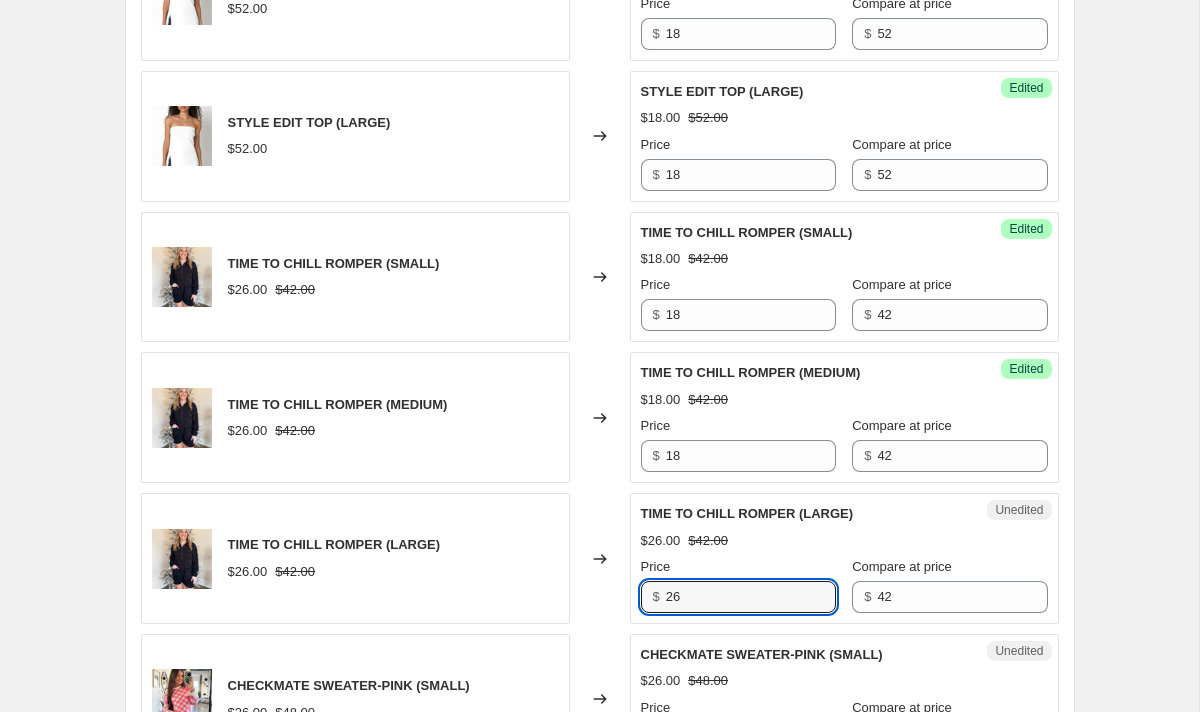 drag, startPoint x: 726, startPoint y: 607, endPoint x: 603, endPoint y: 590, distance: 124.16924 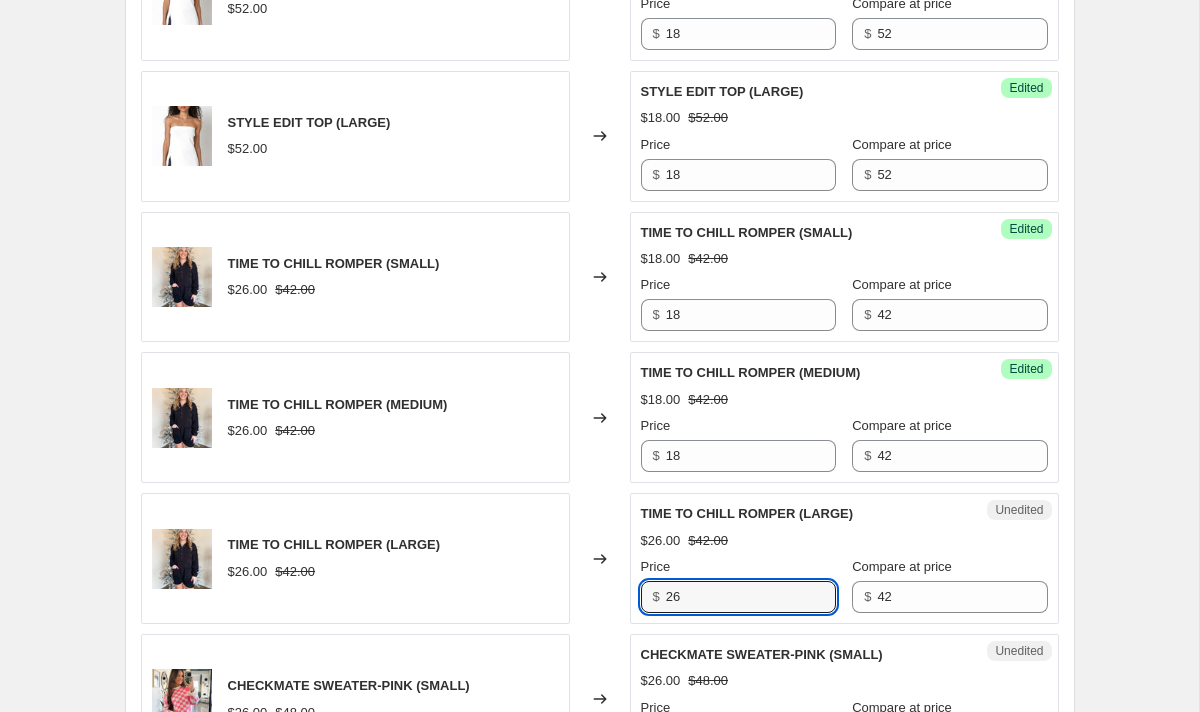 click on "TIME TO CHILL ROMPER (LARGE) $[PRICE] $[PRICE] Changed to Unedited TIME TO CHILL ROMPER (LARGE) $[PRICE] $[PRICE] Price $ [PRICE] Compare at price $ [PRICE]" at bounding box center [600, 558] 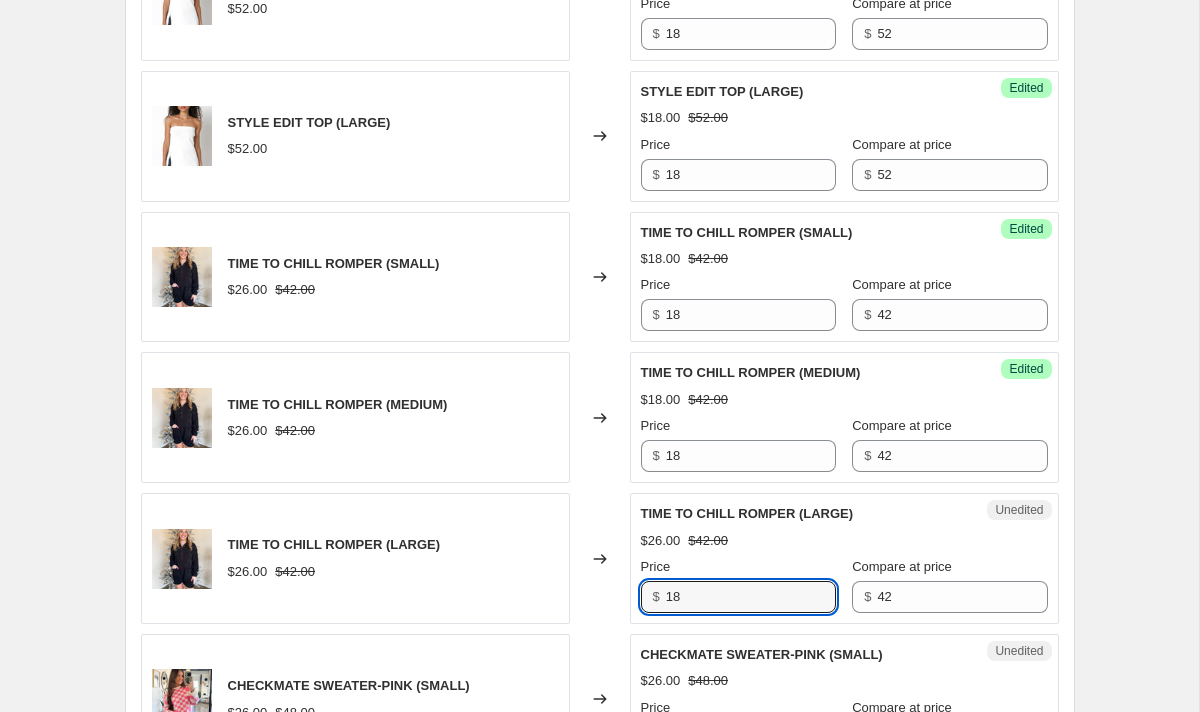 type on "18" 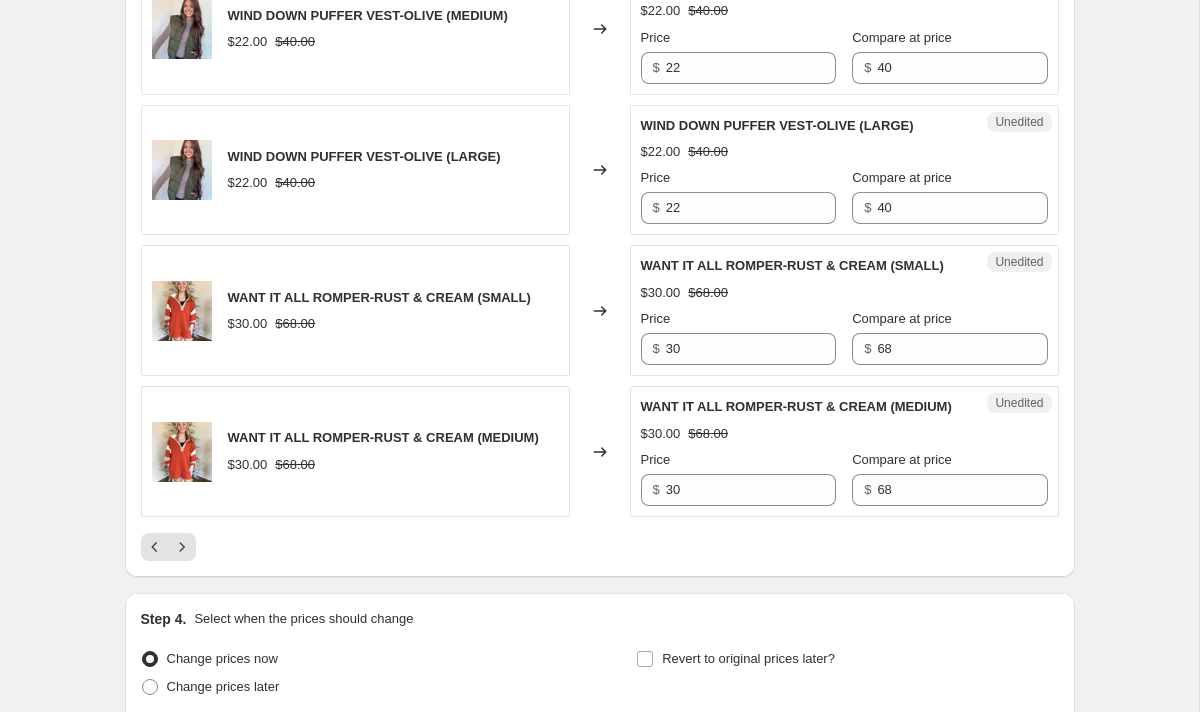 scroll, scrollTop: 3131, scrollLeft: 0, axis: vertical 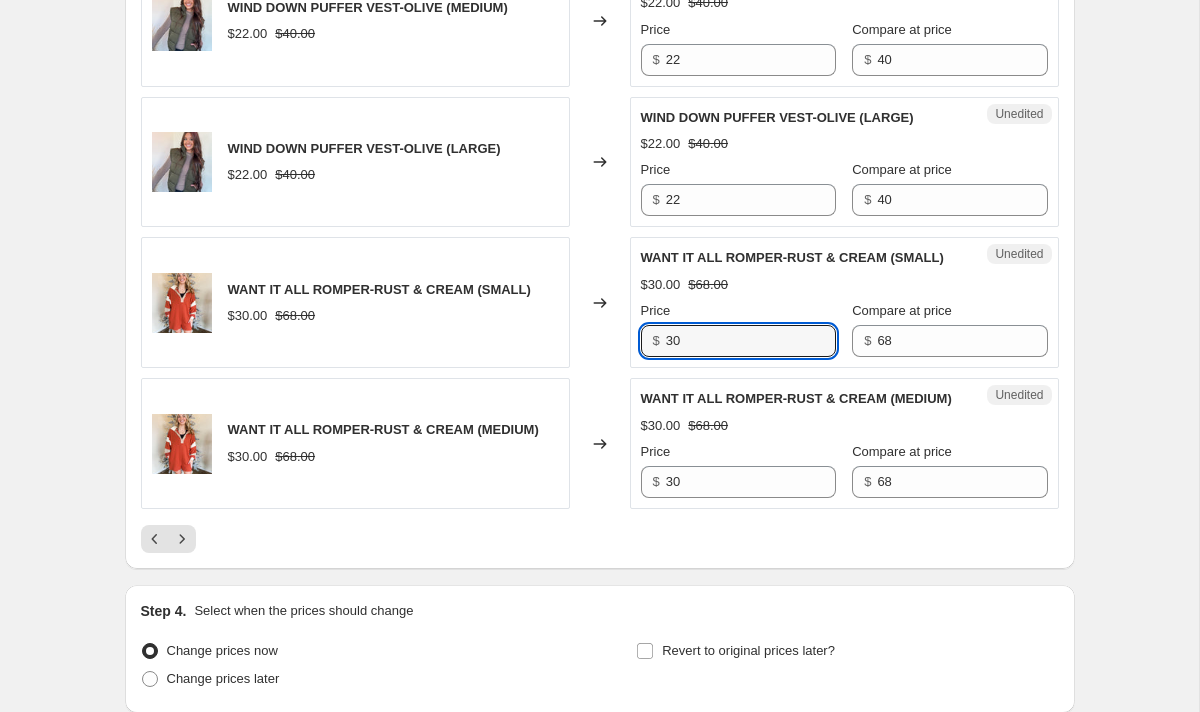 drag, startPoint x: 701, startPoint y: 344, endPoint x: 599, endPoint y: 344, distance: 102 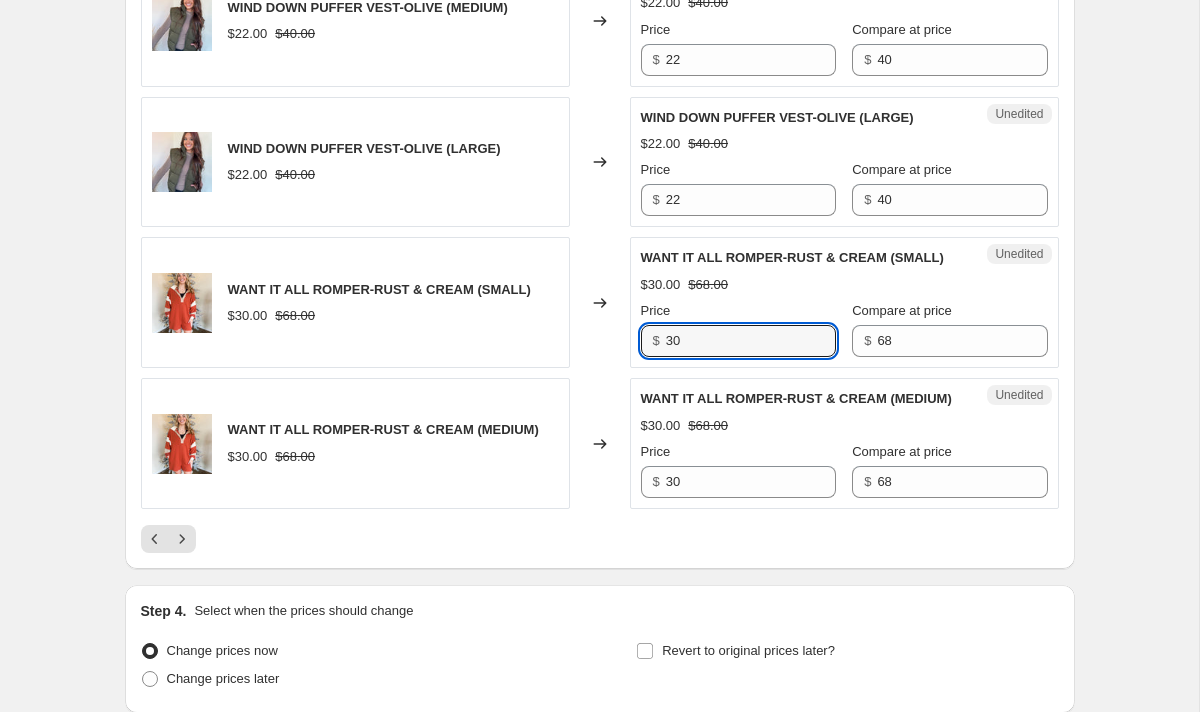 click on "WANT IT ALL ROMPER-RUST & CREAM (SMALL) $30.00 $68.00 Changed to Unedited WANT IT ALL ROMPER-RUST & CREAM (SMALL) $30.00 $68.00 Price $ 30 Compare at price $ 68" at bounding box center (600, 302) 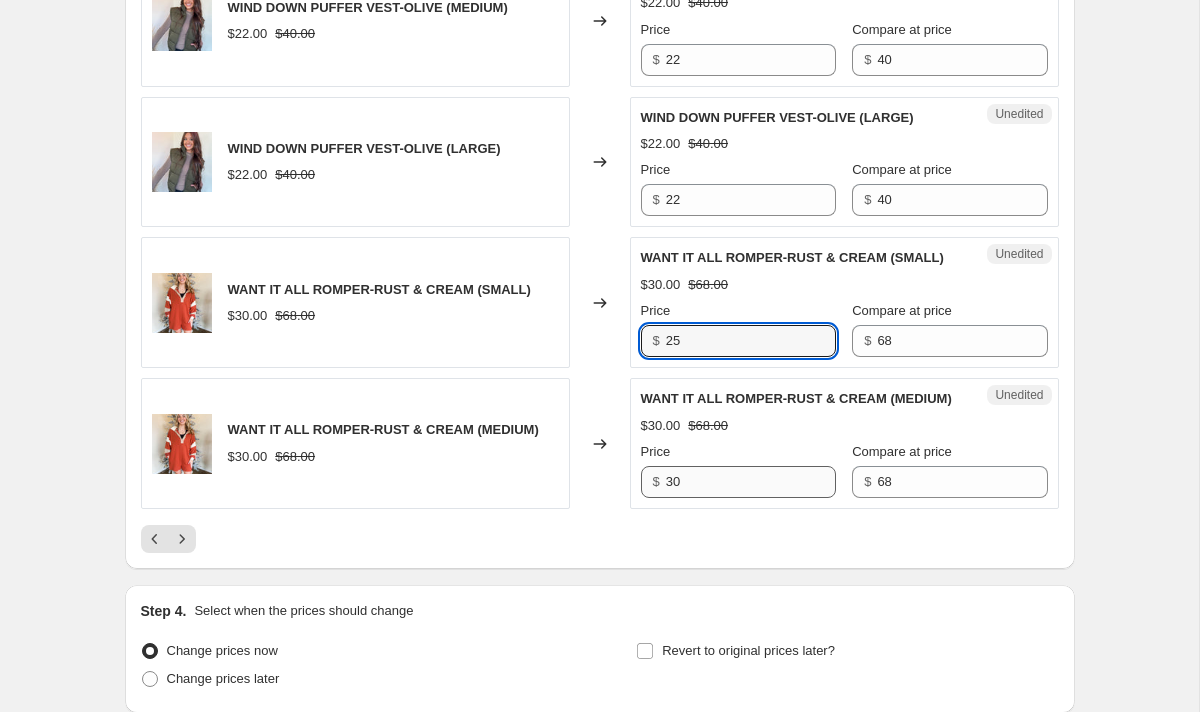 type on "25" 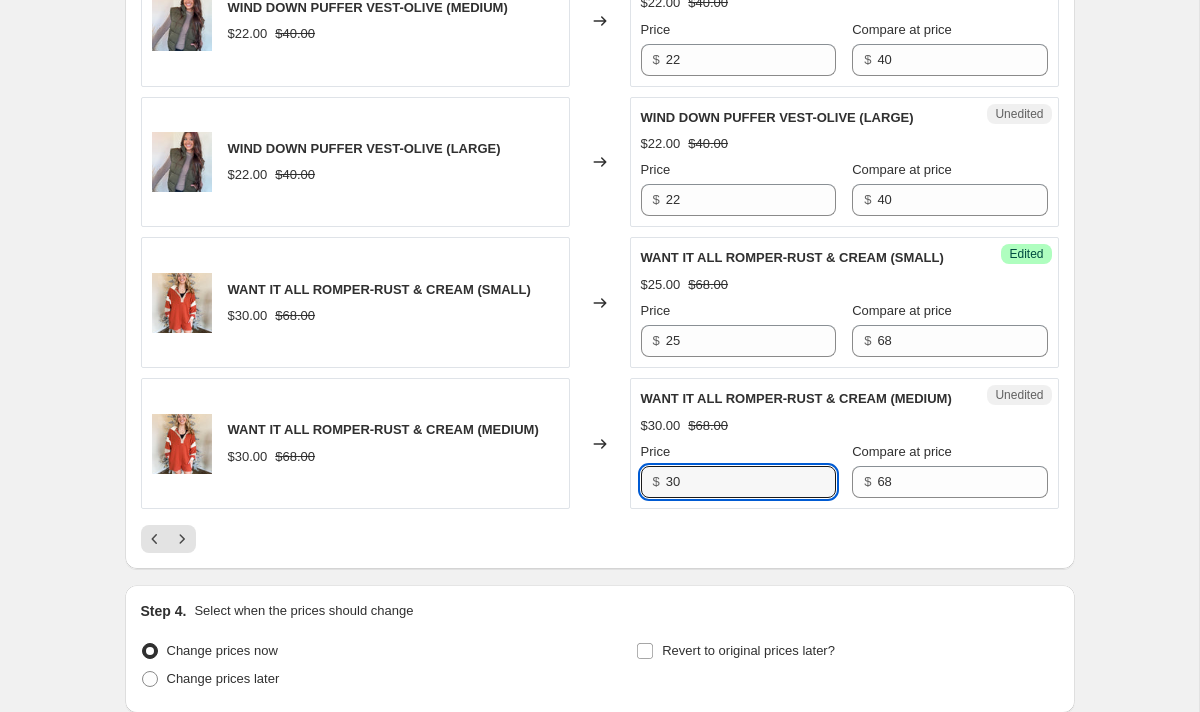 drag, startPoint x: 690, startPoint y: 486, endPoint x: 536, endPoint y: 486, distance: 154 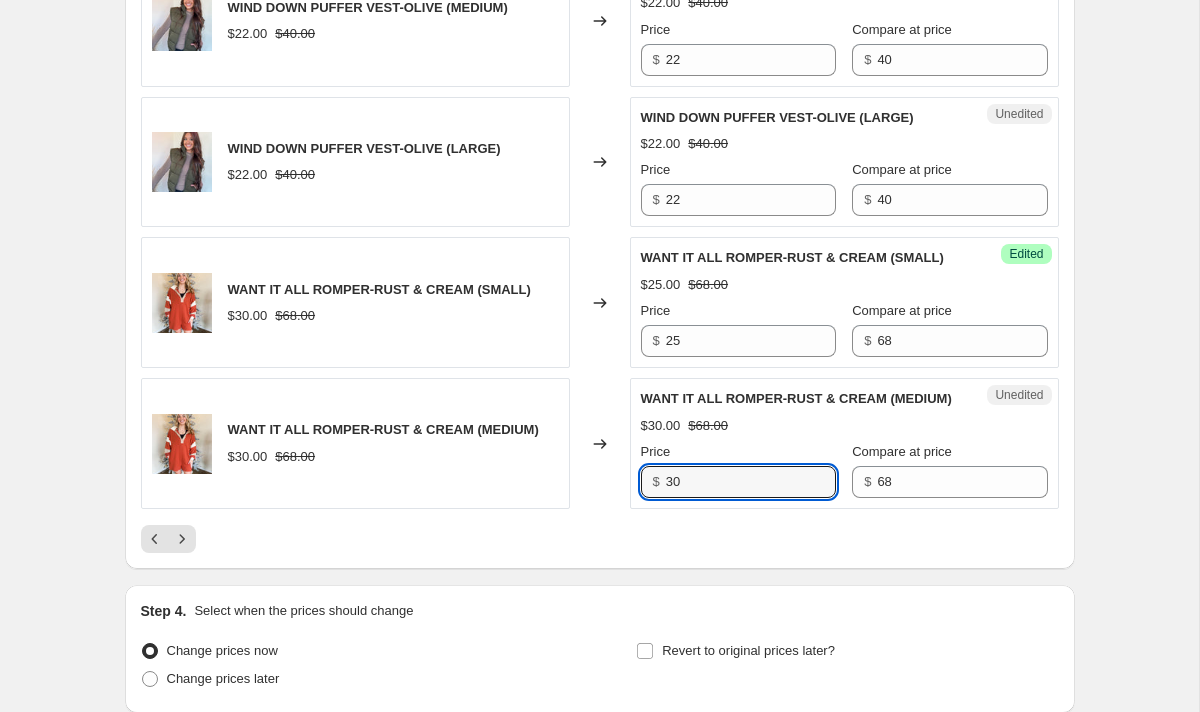 click on "WANT IT ALL ROMPER-RUST & CREAM (MEDIUM) $30.00 $68.00 Changed to Unedited WANT IT ALL ROMPER-RUST & CREAM (MEDIUM) $30.00 $68.00 Price $ 30 Compare at price $ 68" at bounding box center (600, 443) 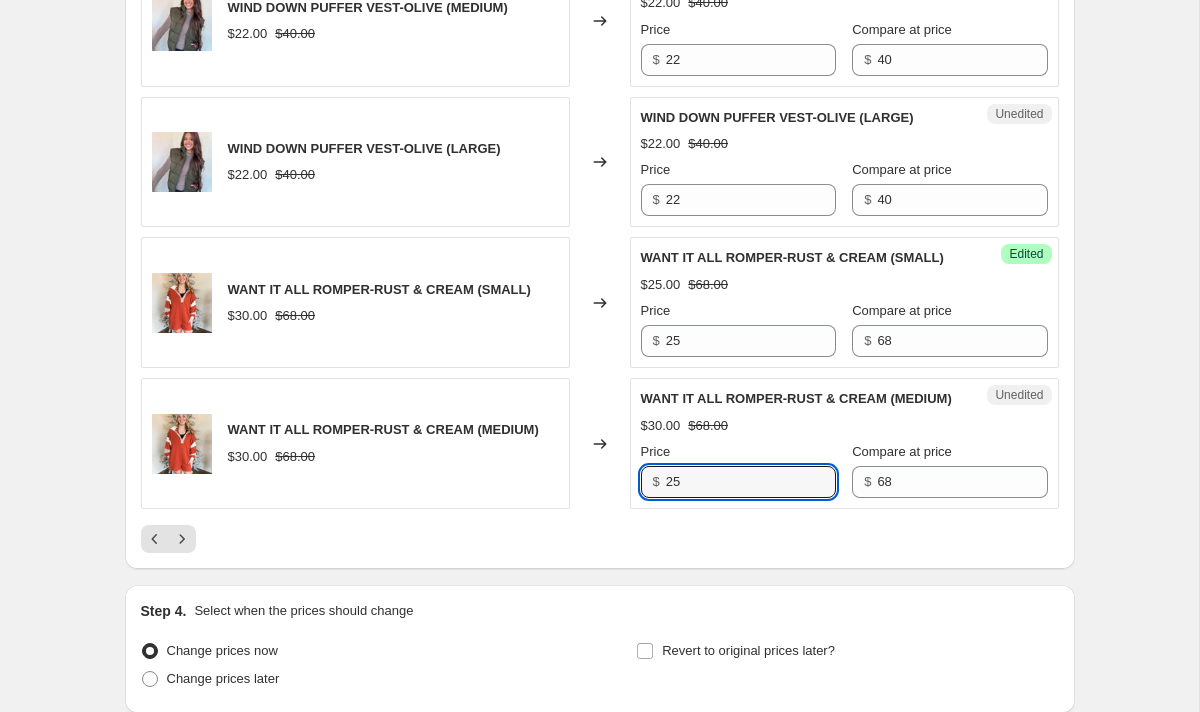 type on "25" 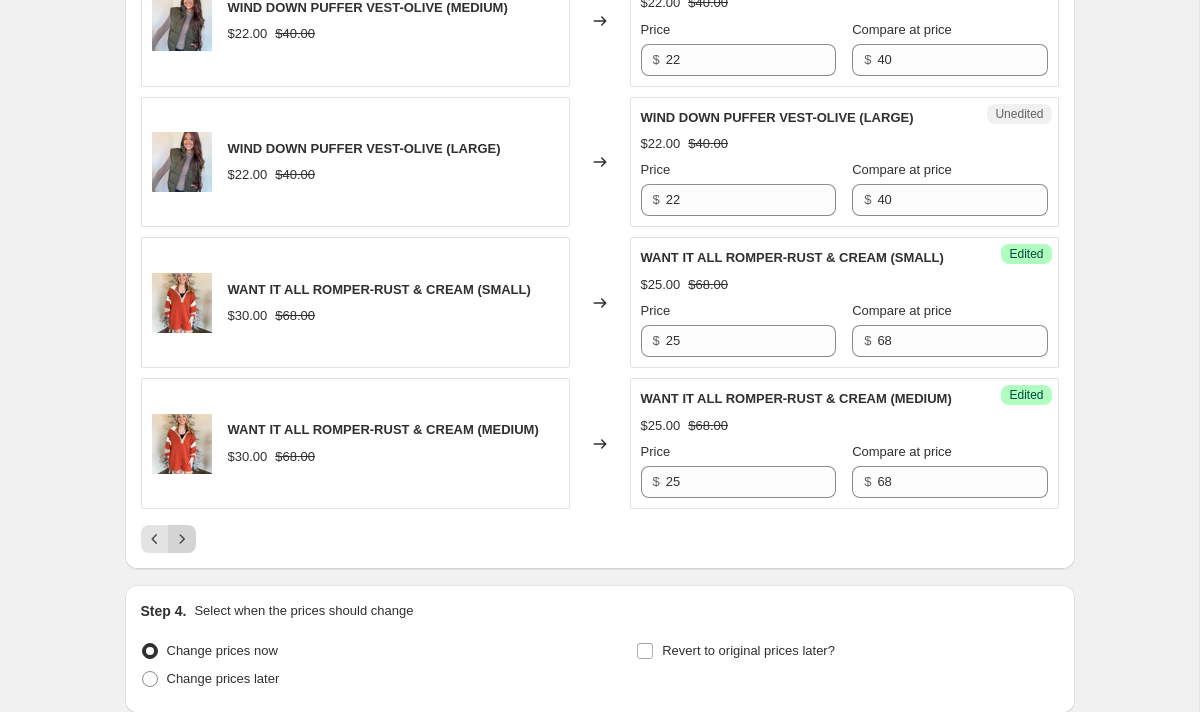 click 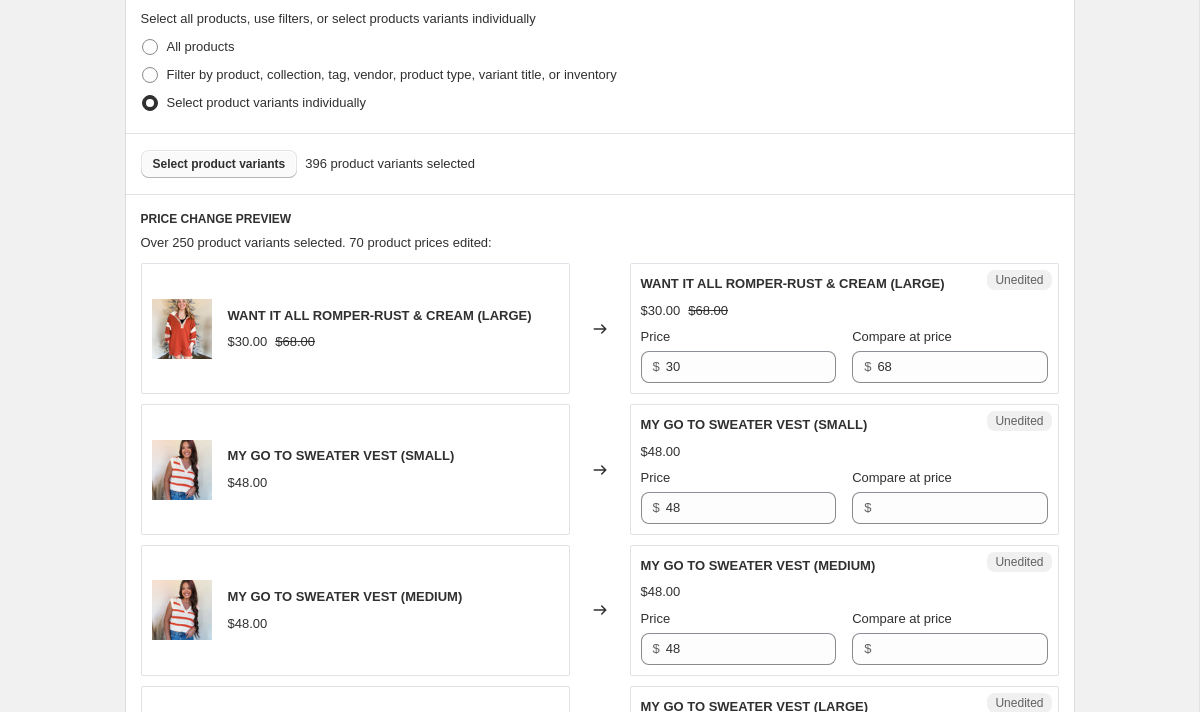 scroll, scrollTop: 639, scrollLeft: 0, axis: vertical 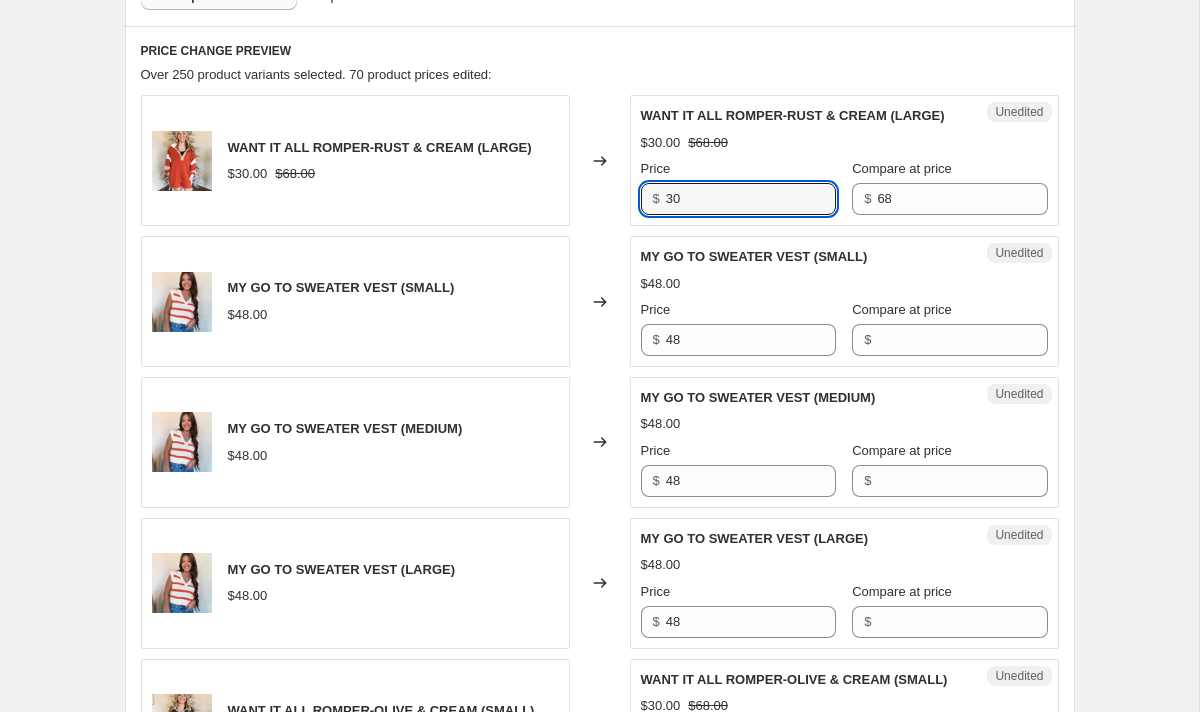 drag, startPoint x: 697, startPoint y: 212, endPoint x: 607, endPoint y: 207, distance: 90.13878 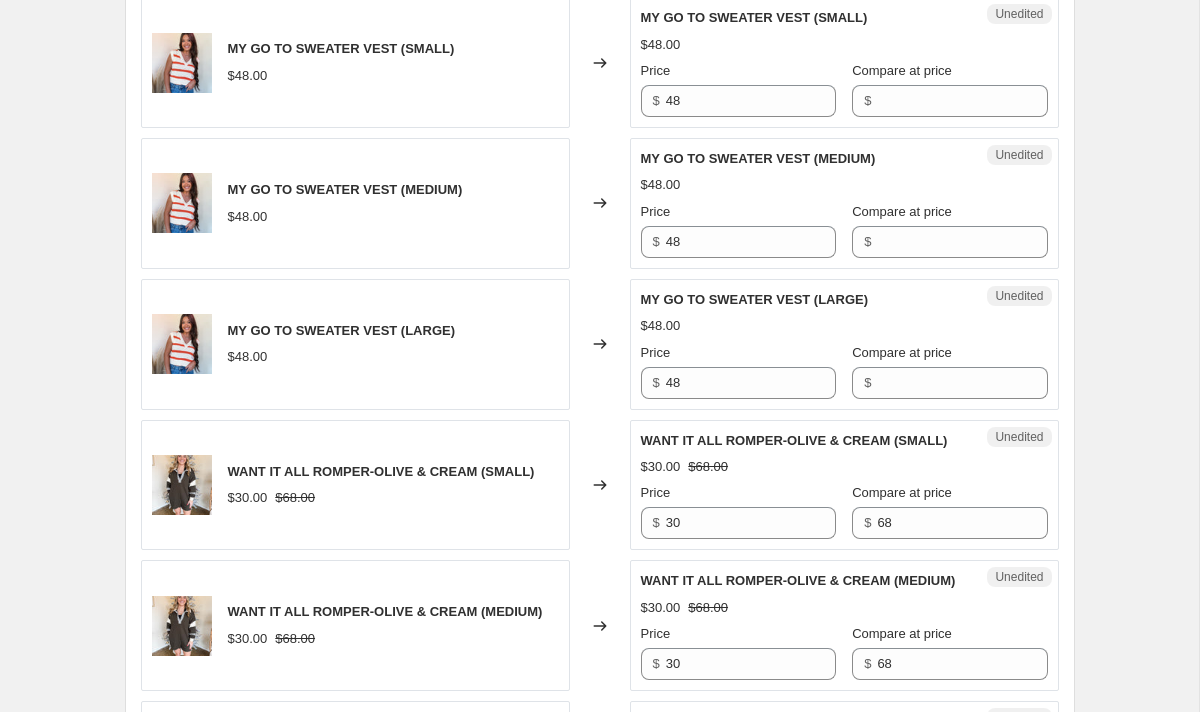 scroll, scrollTop: 881, scrollLeft: 0, axis: vertical 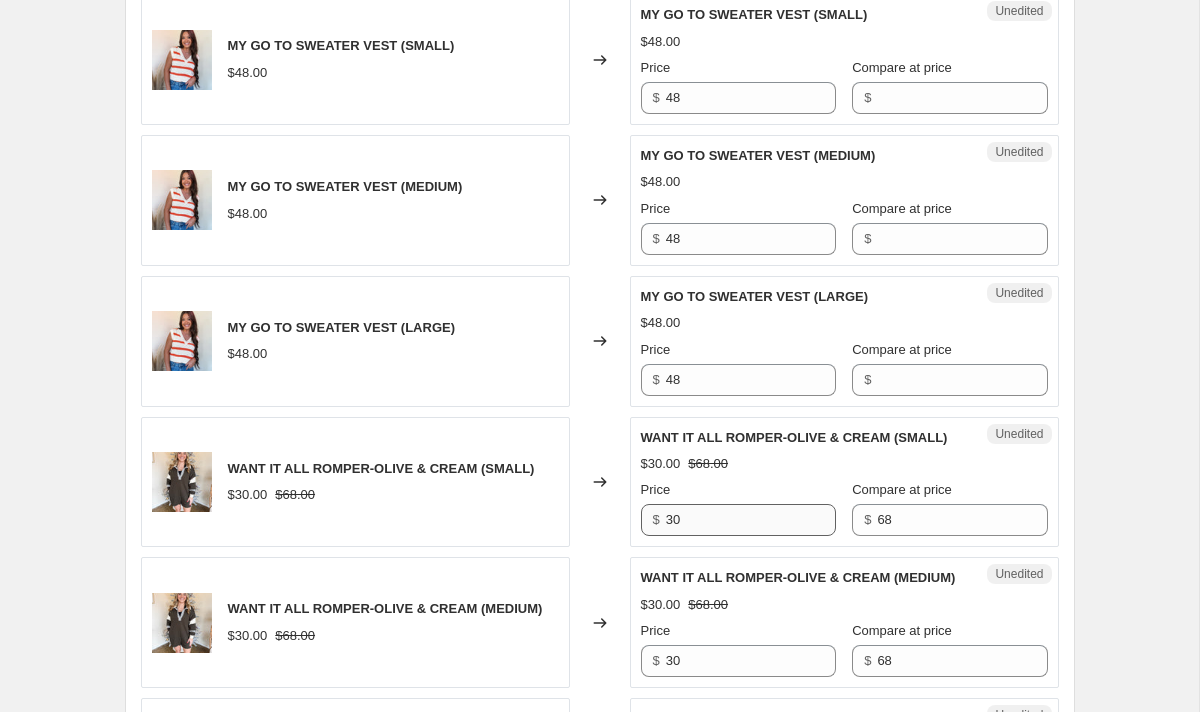 type on "25" 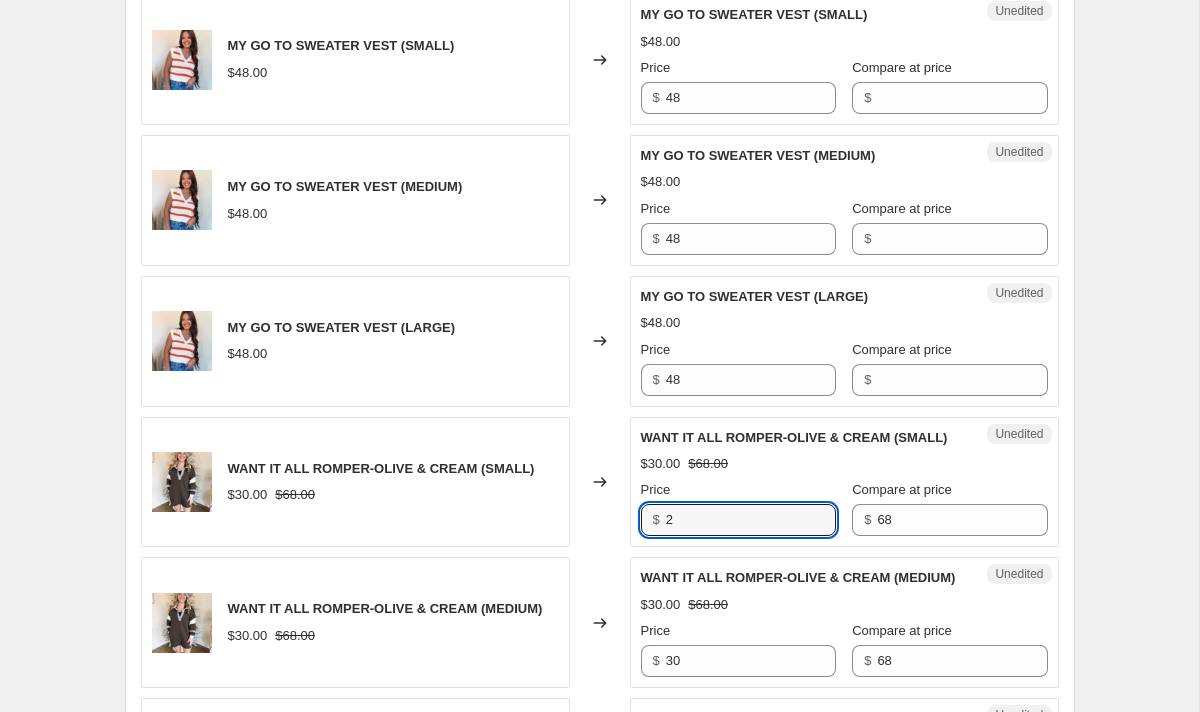 drag, startPoint x: 705, startPoint y: 523, endPoint x: 570, endPoint y: 523, distance: 135 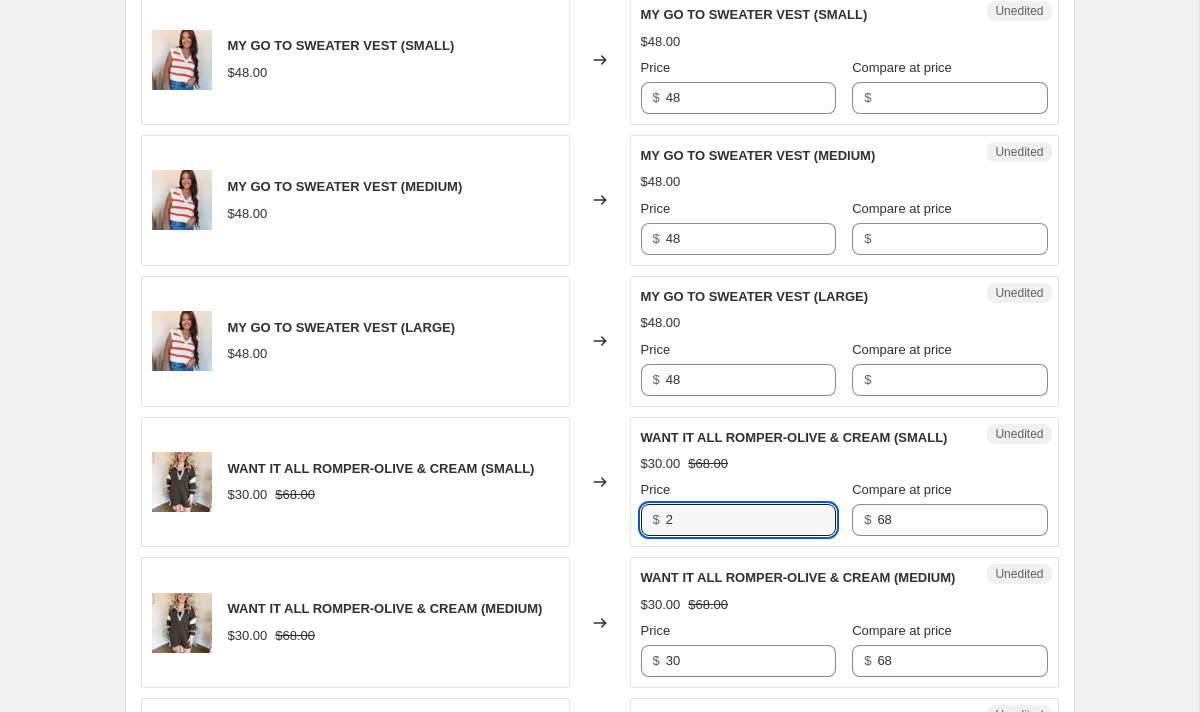 click on "WANT IT ALL ROMPER-OLIVE & CREAM (SMALL) $30.00 $68.00 Changed to Unedited WANT IT ALL ROMPER-OLIVE & CREAM (SMALL) $30.00 $68.00 Price $ 2 Compare at price $ 68" at bounding box center [600, 482] 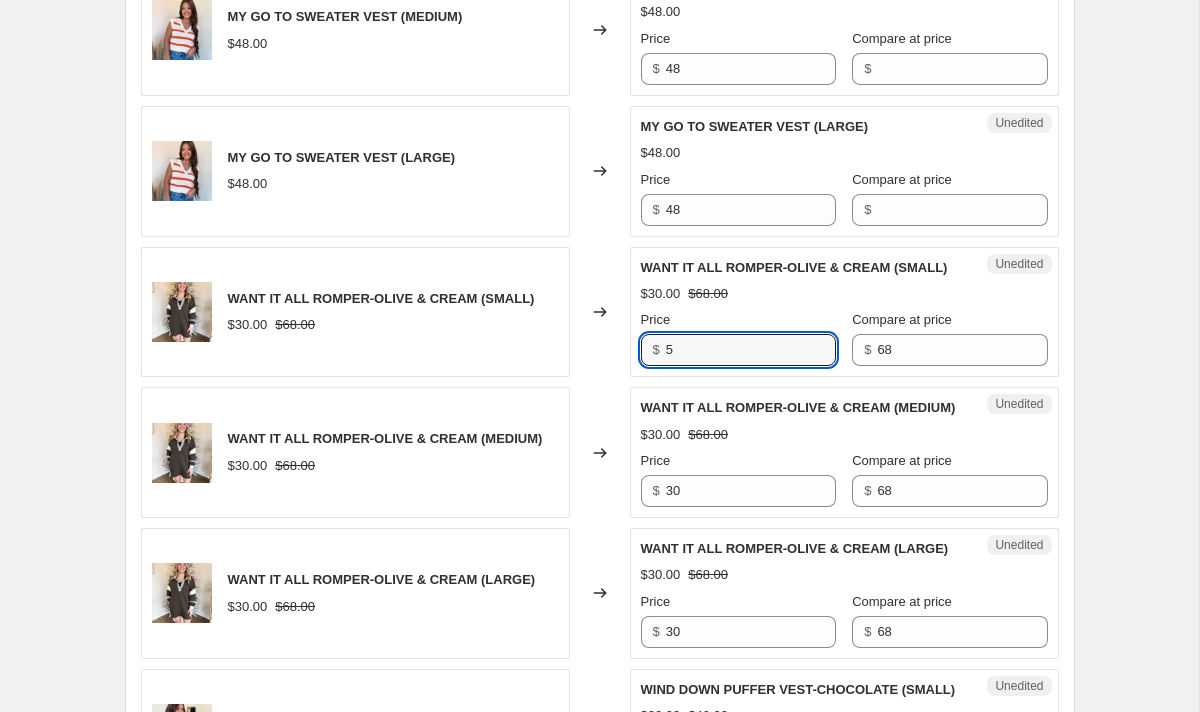 scroll, scrollTop: 1055, scrollLeft: 0, axis: vertical 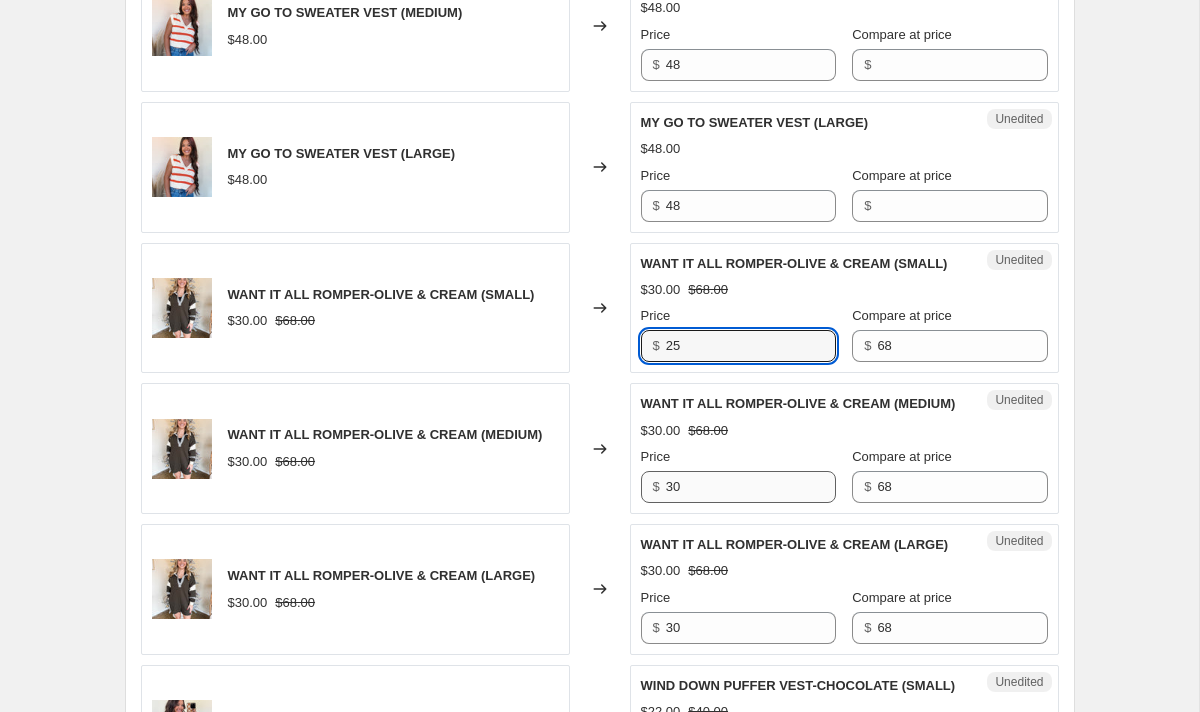 type on "25" 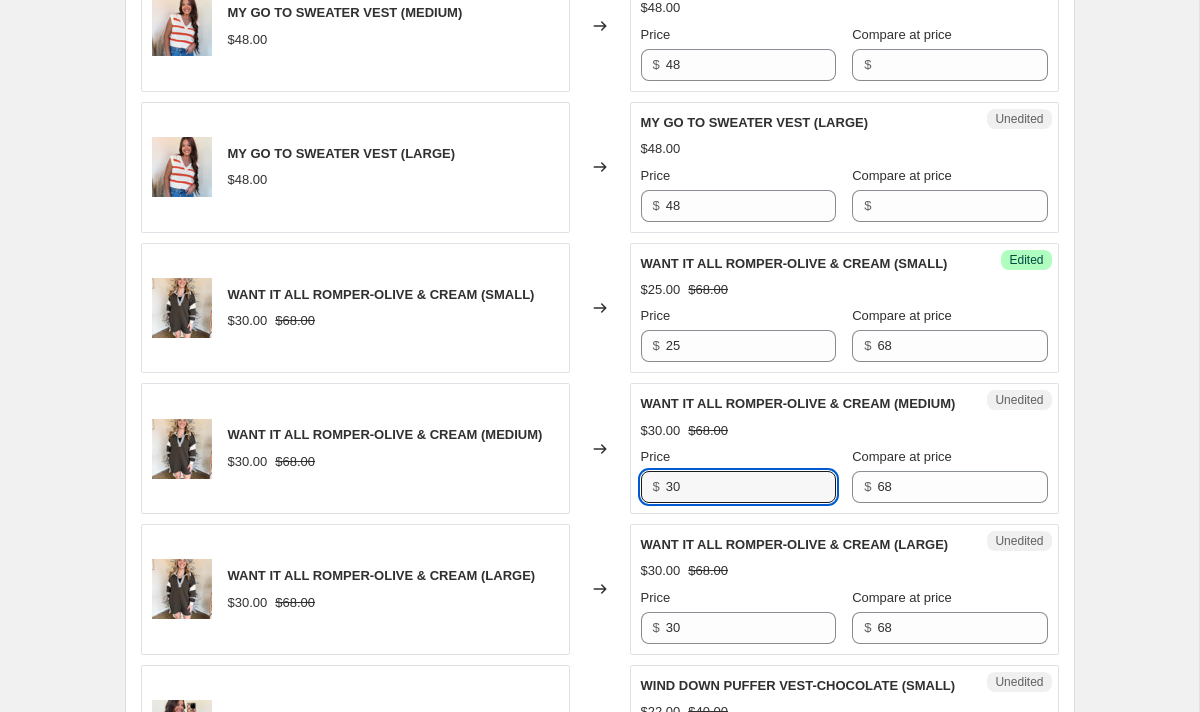 drag, startPoint x: 673, startPoint y: 489, endPoint x: 615, endPoint y: 483, distance: 58.30952 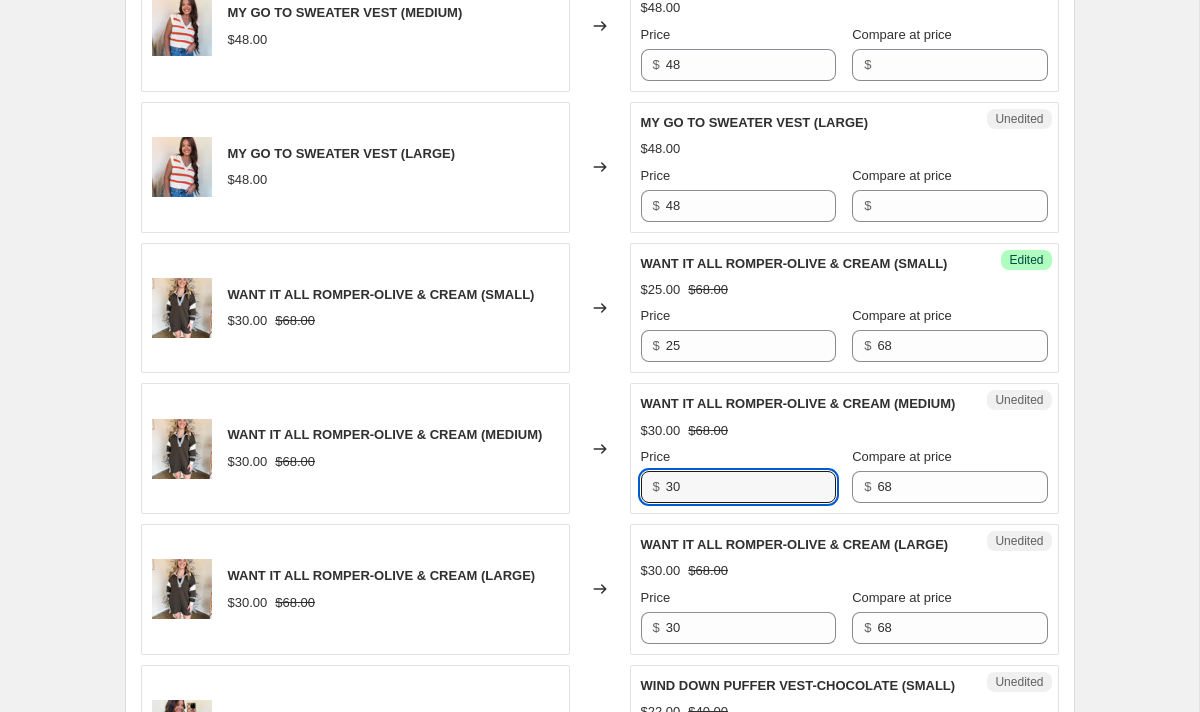 click on "WANT IT ALL ROMPER-OLIVE & CREAM (MEDIUM) $[PRICE] $[PRICE] Changed to Unedited WANT IT ALL ROMPER-OLIVE & CREAM (MEDIUM) $[PRICE] $[PRICE] Price $ [PRICE] Compare at price $ [PRICE]" at bounding box center [600, 448] 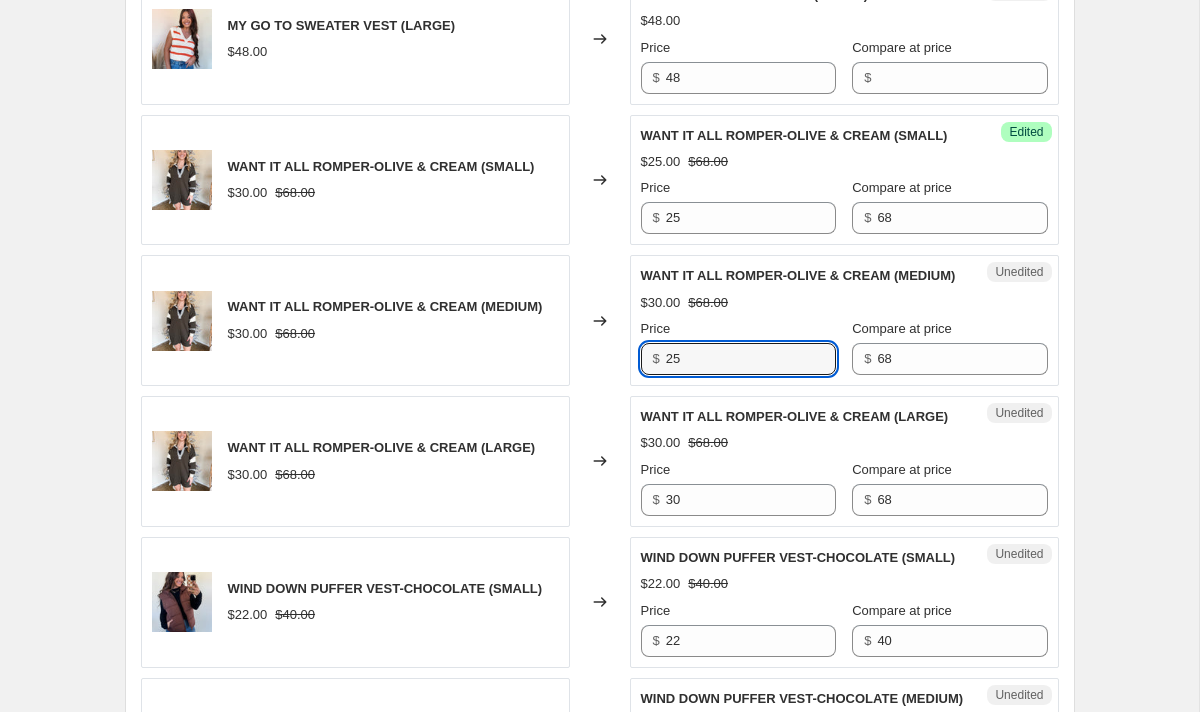 scroll, scrollTop: 1200, scrollLeft: 0, axis: vertical 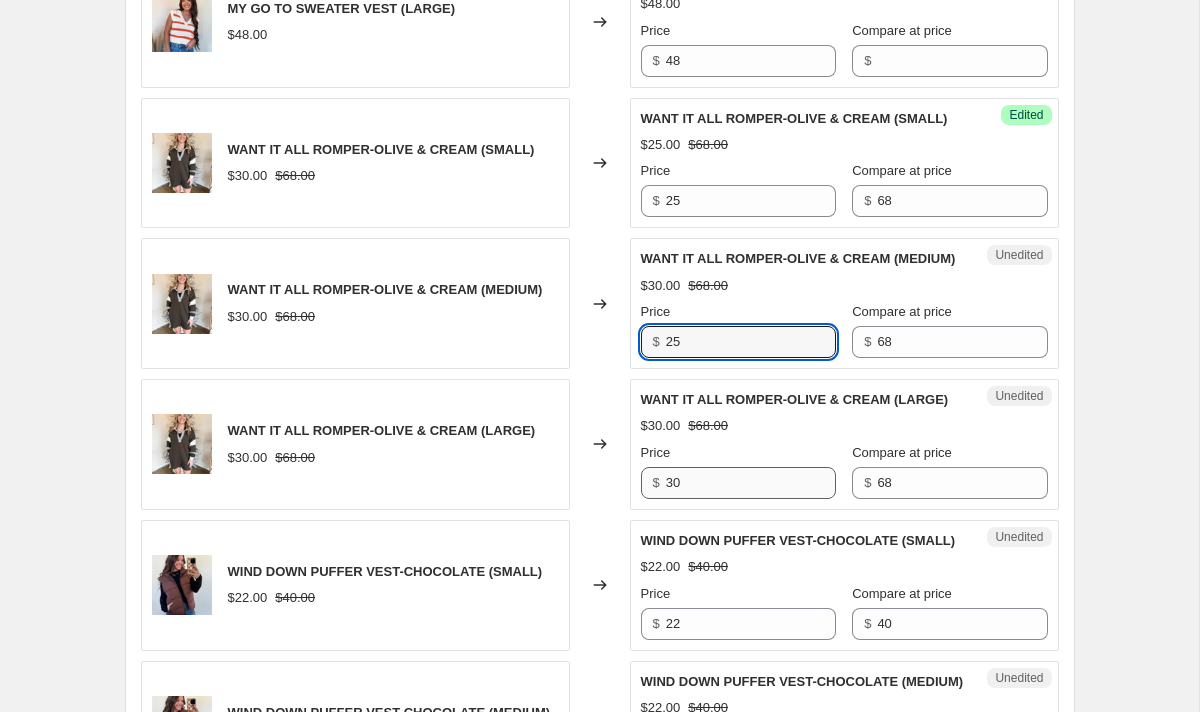 type on "25" 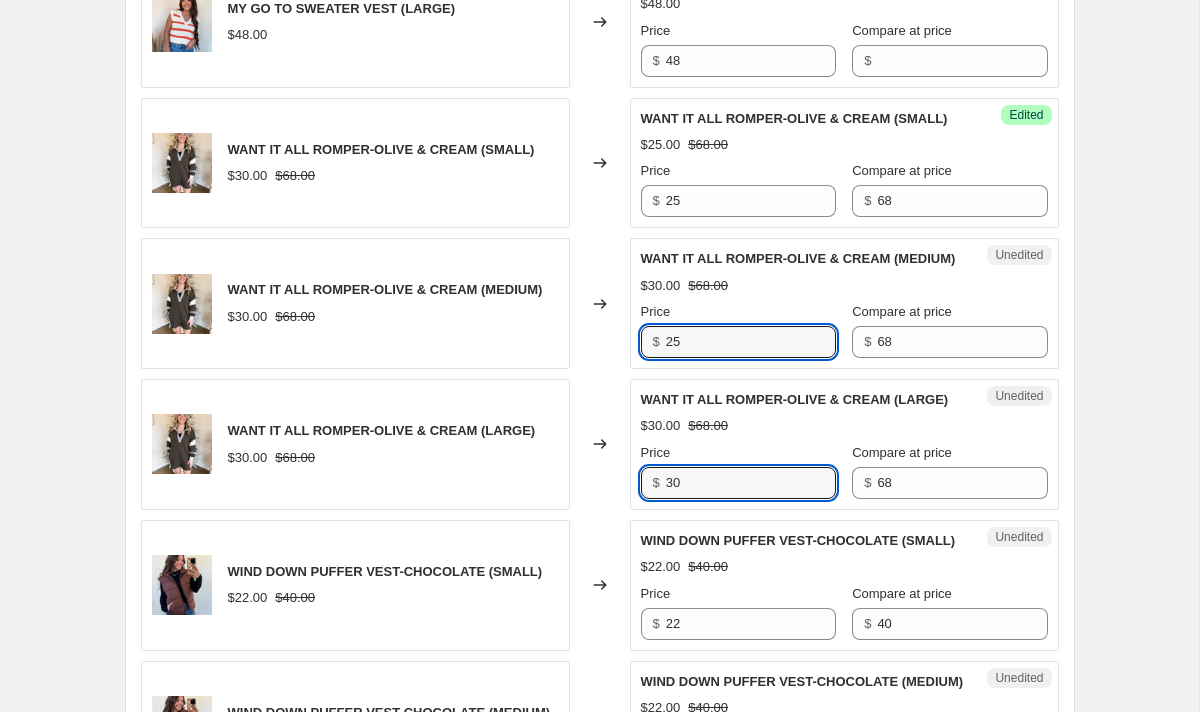 drag, startPoint x: 693, startPoint y: 482, endPoint x: 577, endPoint y: 482, distance: 116 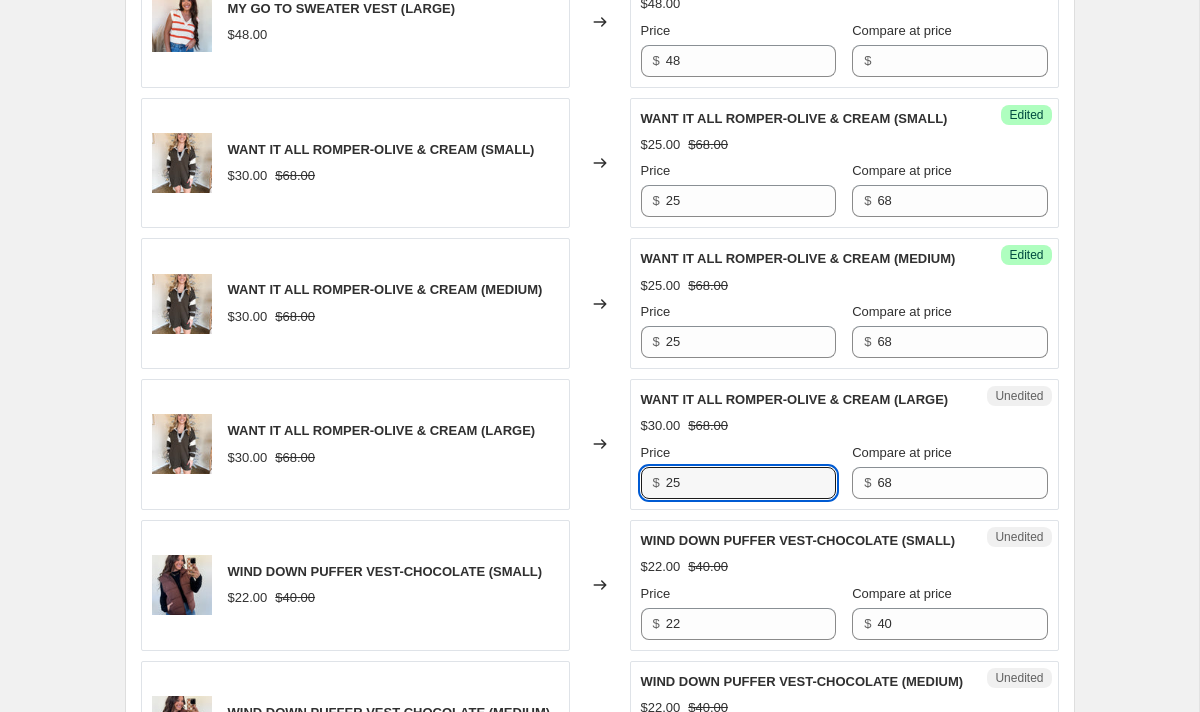 type on "25" 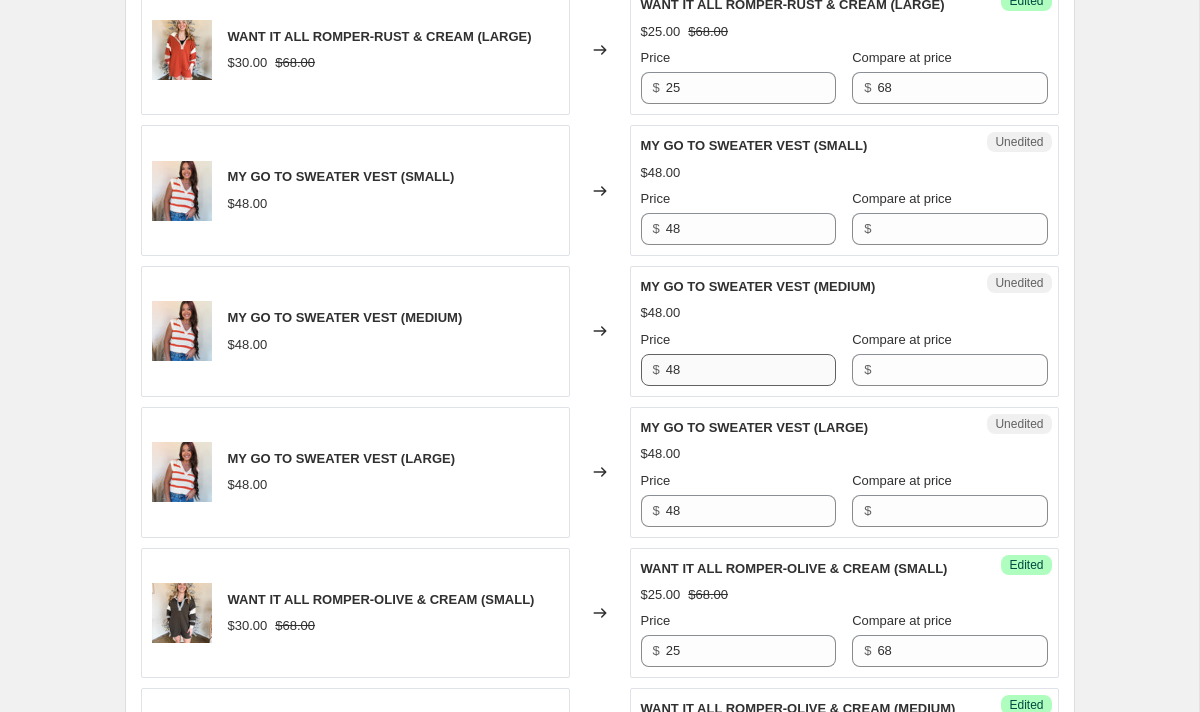 scroll, scrollTop: 791, scrollLeft: 0, axis: vertical 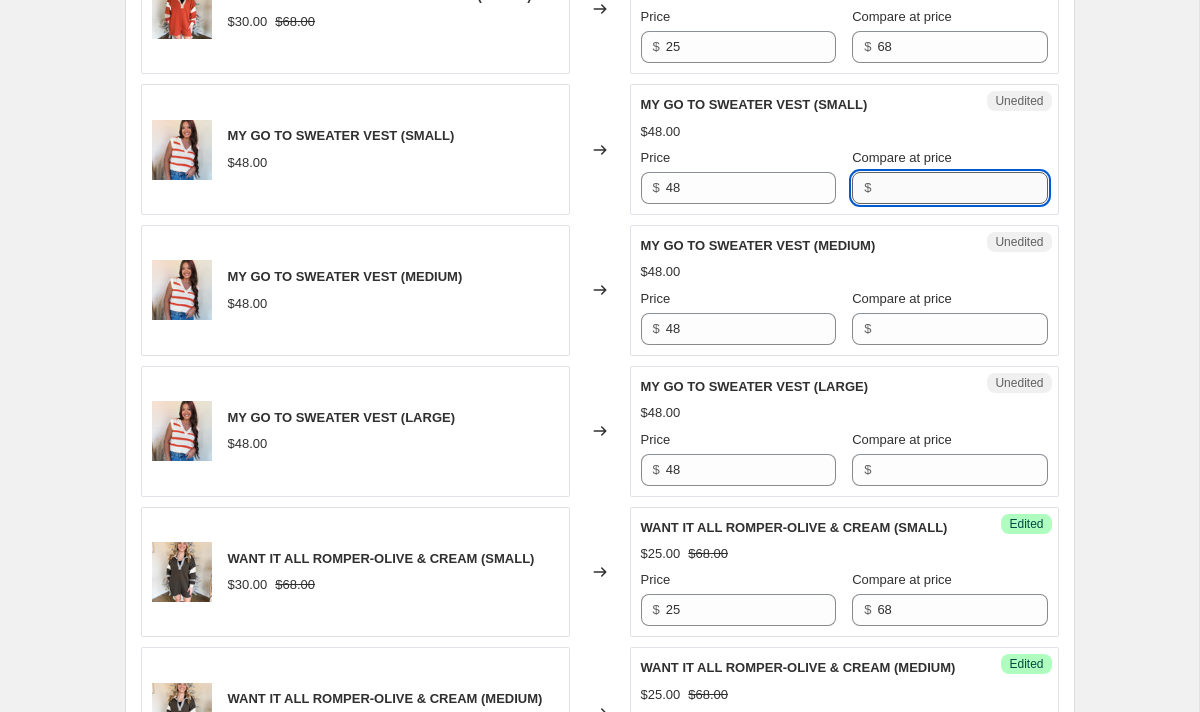 click on "Compare at price" at bounding box center (962, 188) 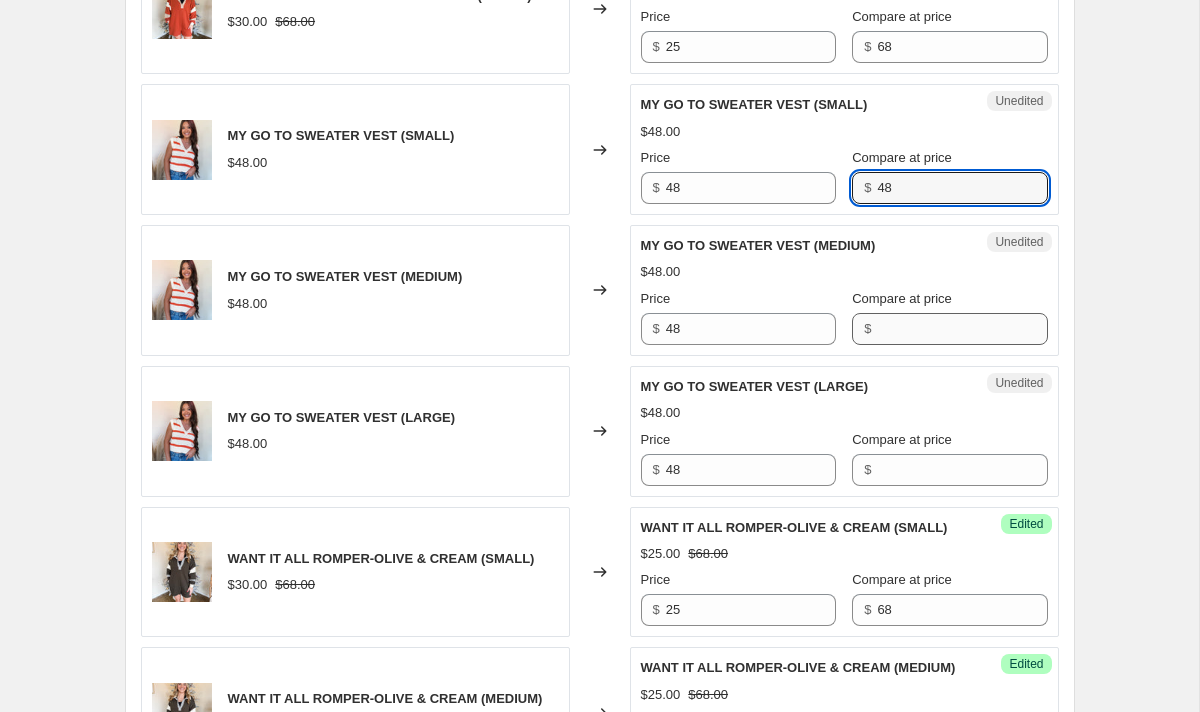 type on "48" 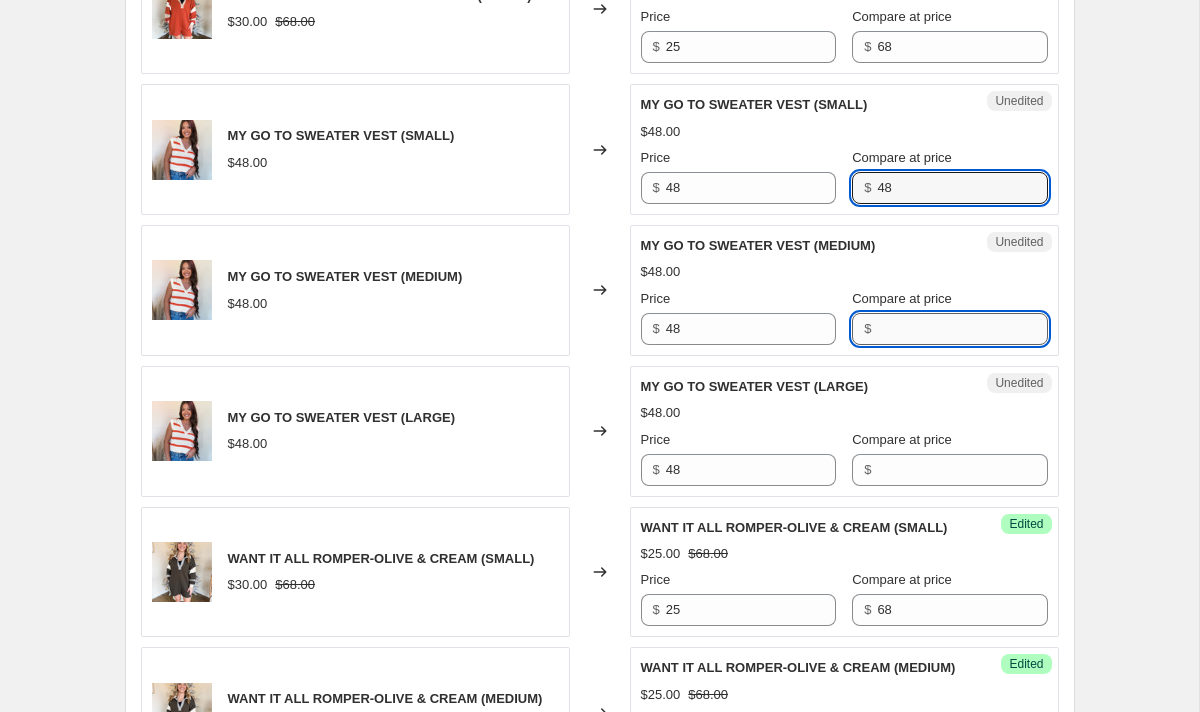 click on "Compare at price" at bounding box center (962, 329) 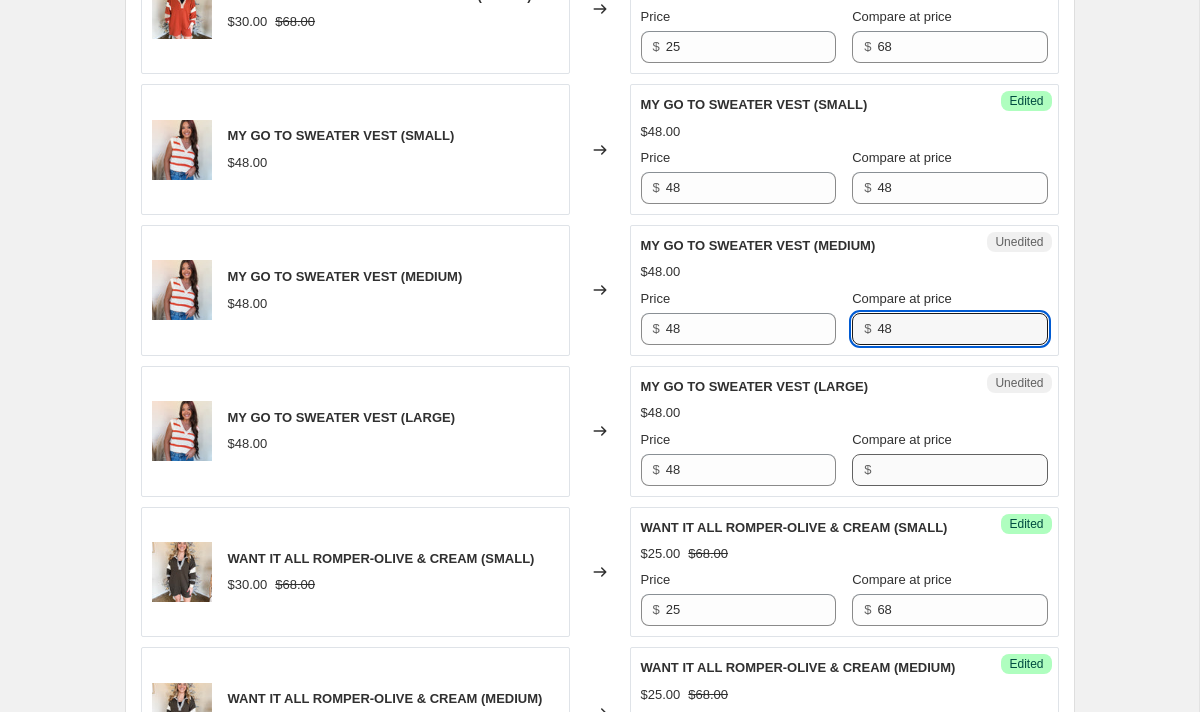 type on "48" 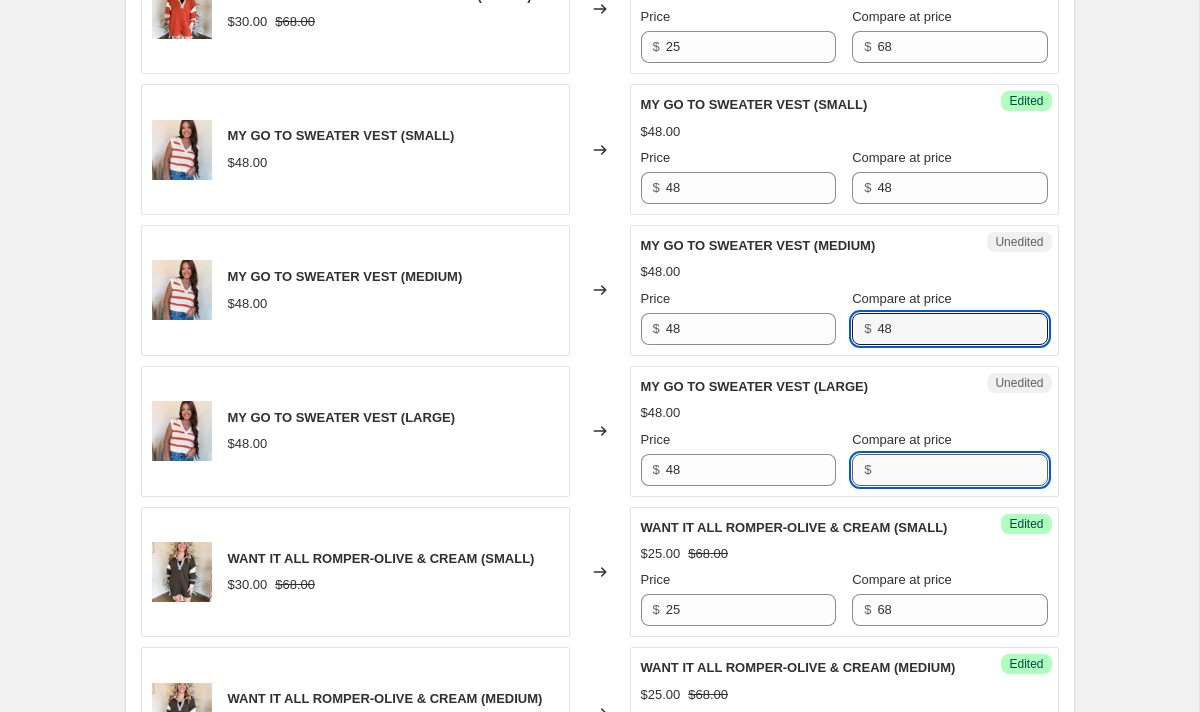 click on "Compare at price" at bounding box center [962, 470] 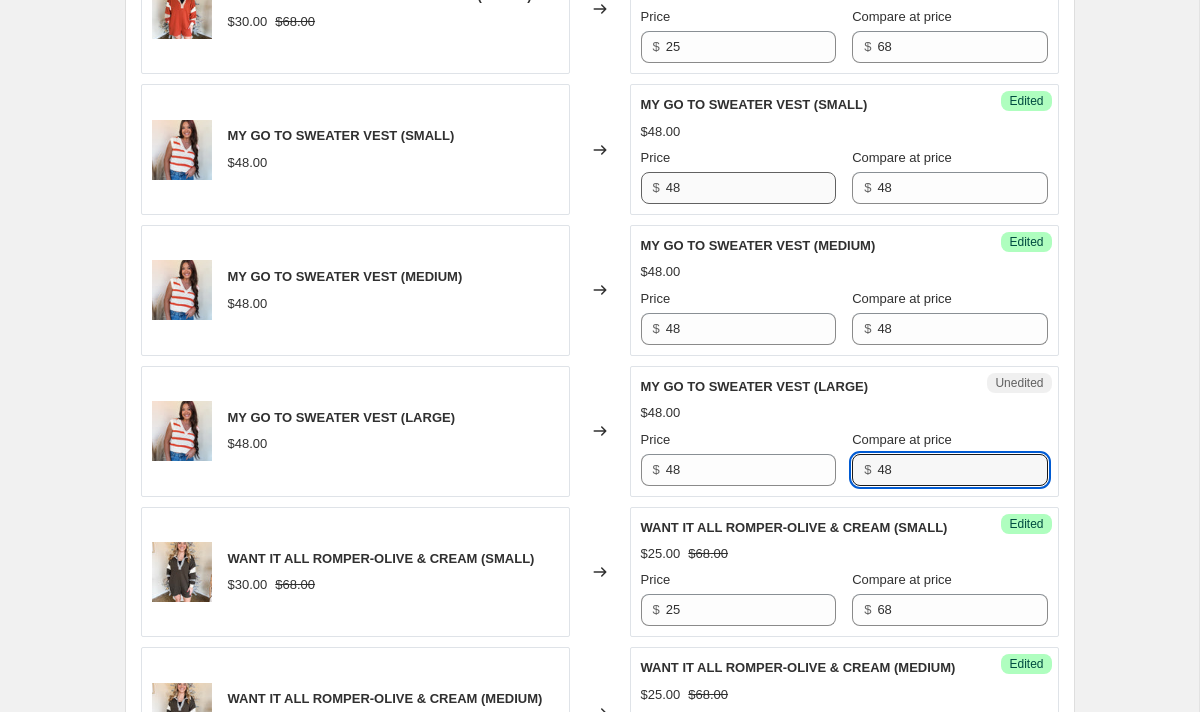 type on "48" 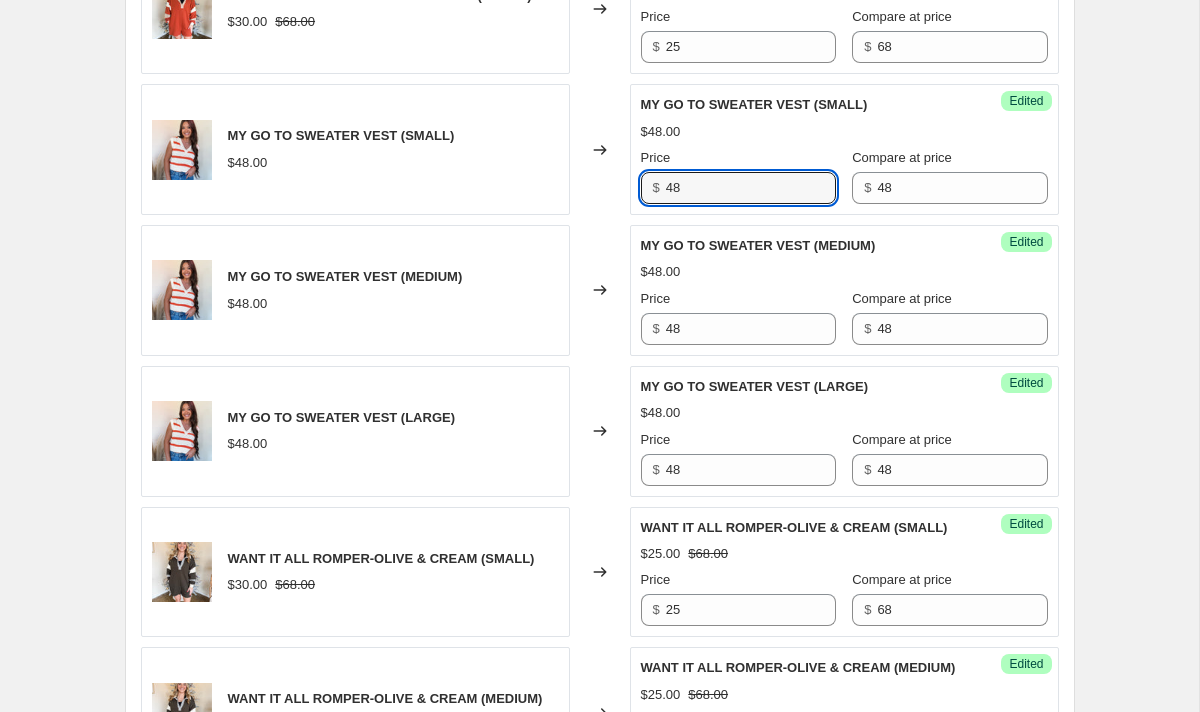 drag, startPoint x: 724, startPoint y: 186, endPoint x: 561, endPoint y: 180, distance: 163.1104 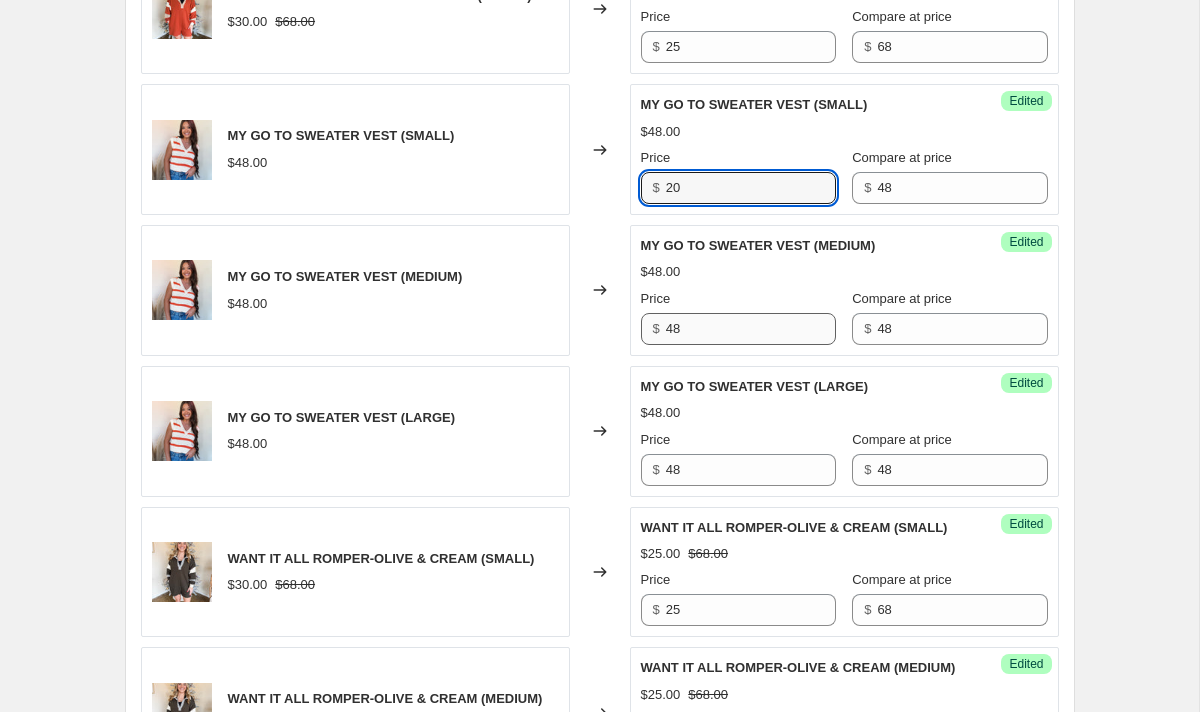 type on "20" 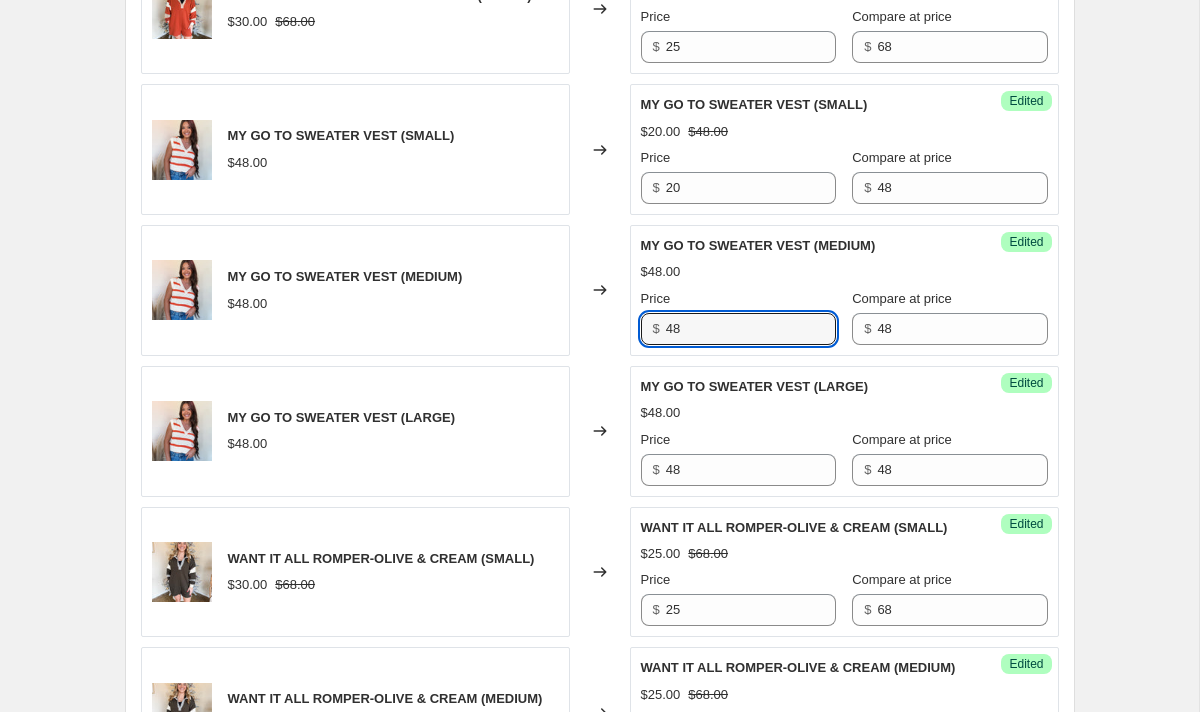 drag, startPoint x: 705, startPoint y: 325, endPoint x: 555, endPoint y: 321, distance: 150.05333 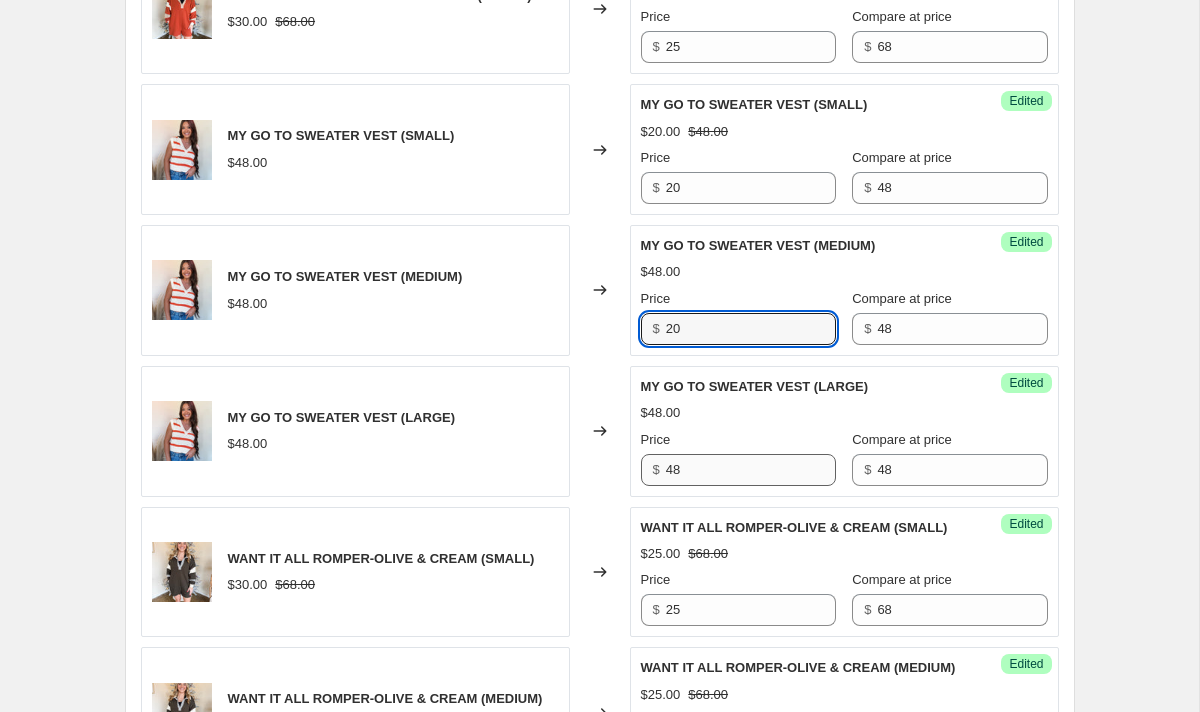type on "20" 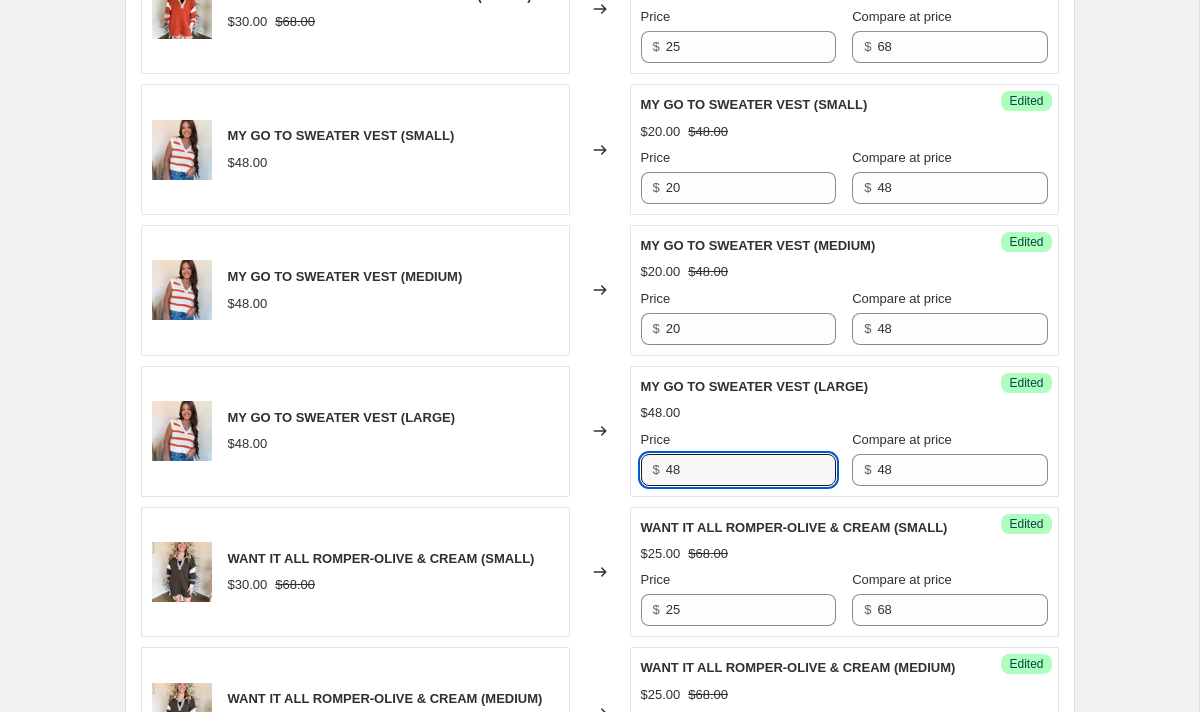 drag, startPoint x: 720, startPoint y: 469, endPoint x: 573, endPoint y: 462, distance: 147.16656 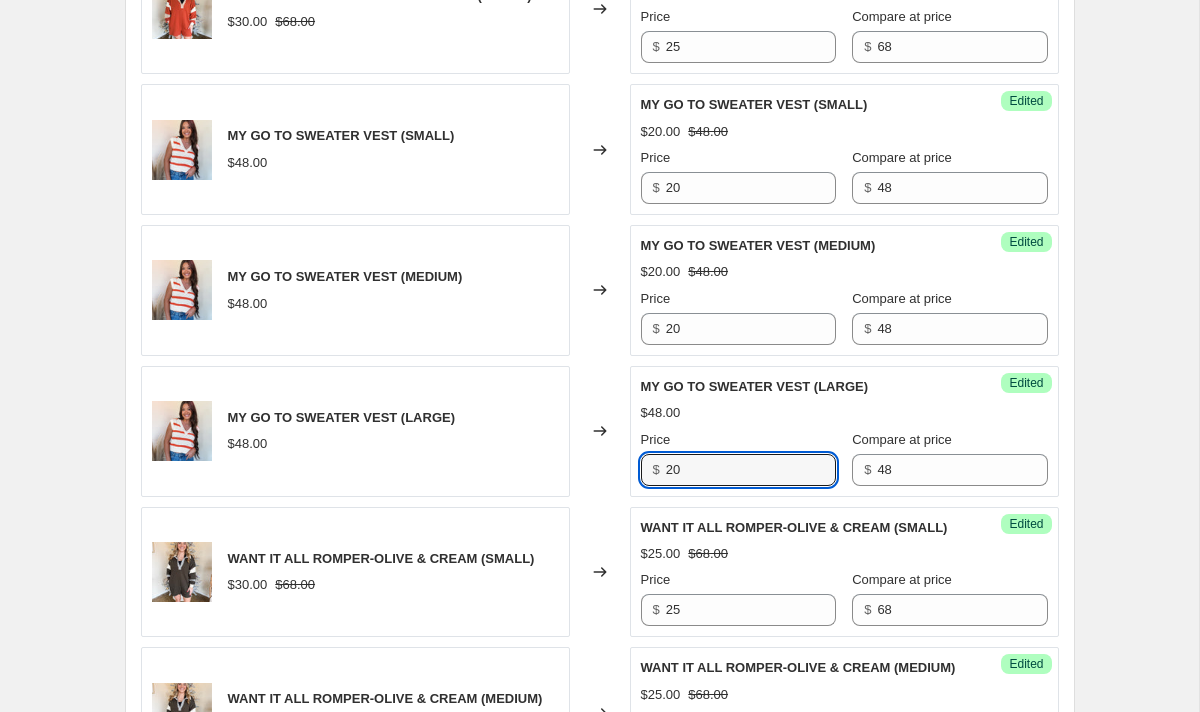 type on "20" 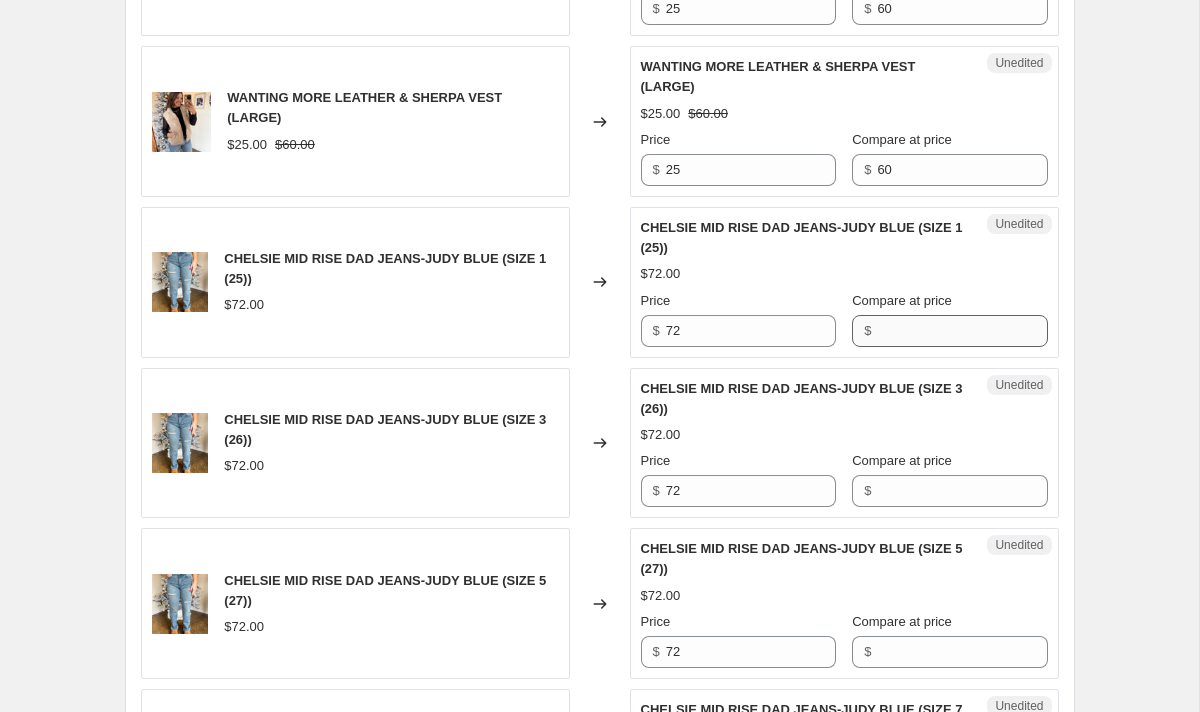 scroll, scrollTop: 2875, scrollLeft: 0, axis: vertical 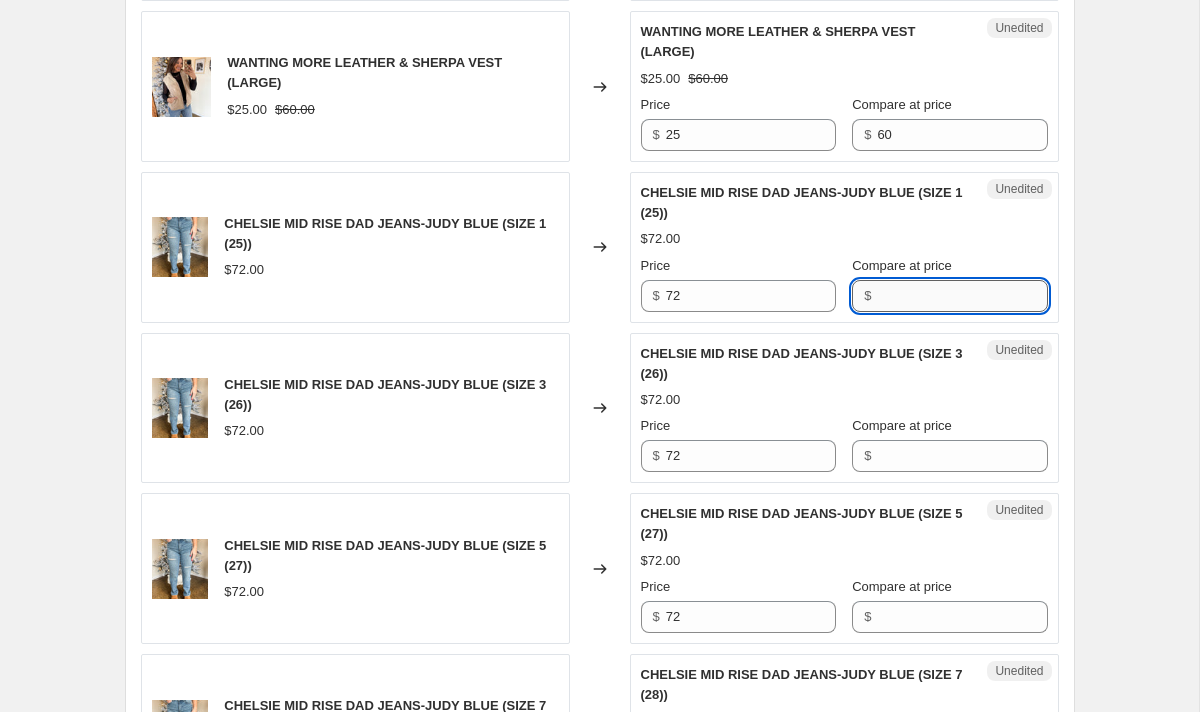 click on "Compare at price" at bounding box center (962, 296) 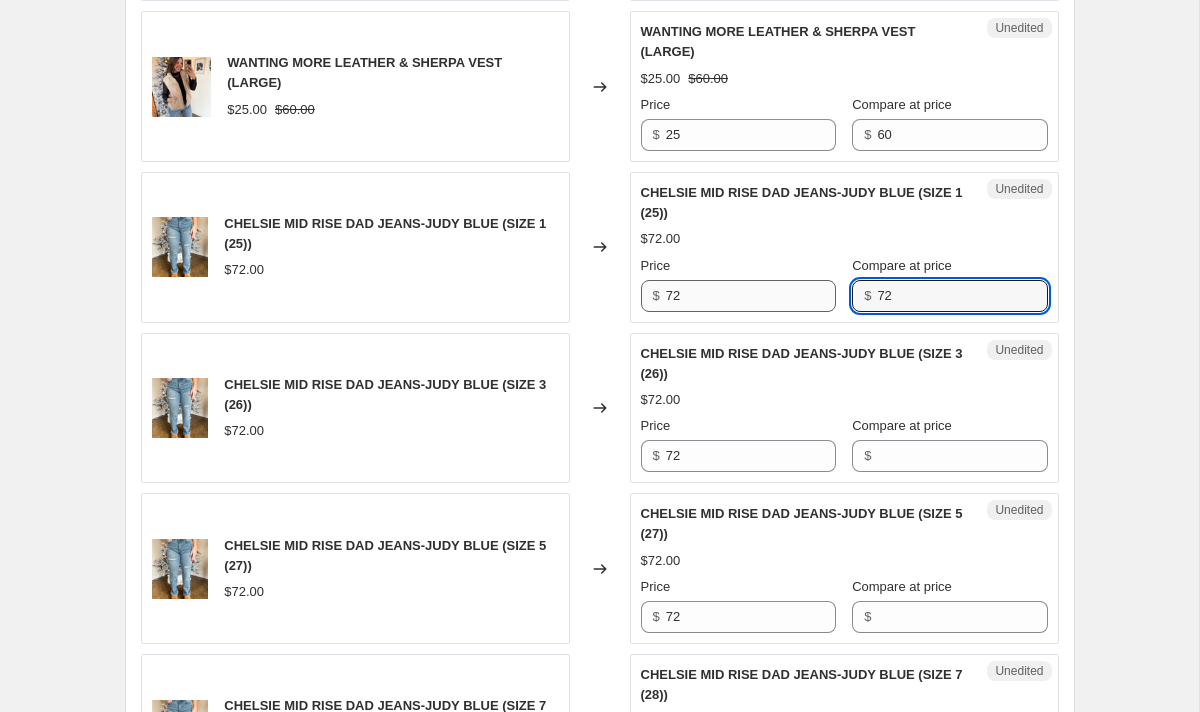 type on "72" 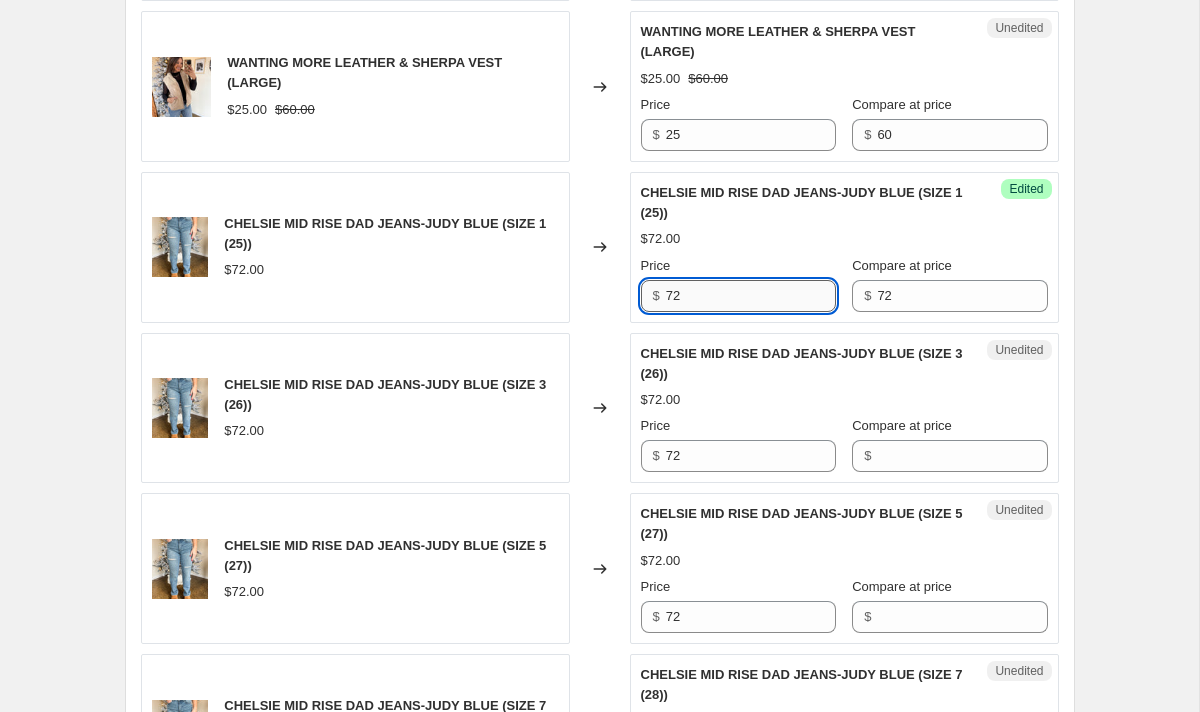 drag, startPoint x: 724, startPoint y: 323, endPoint x: 711, endPoint y: 321, distance: 13.152946 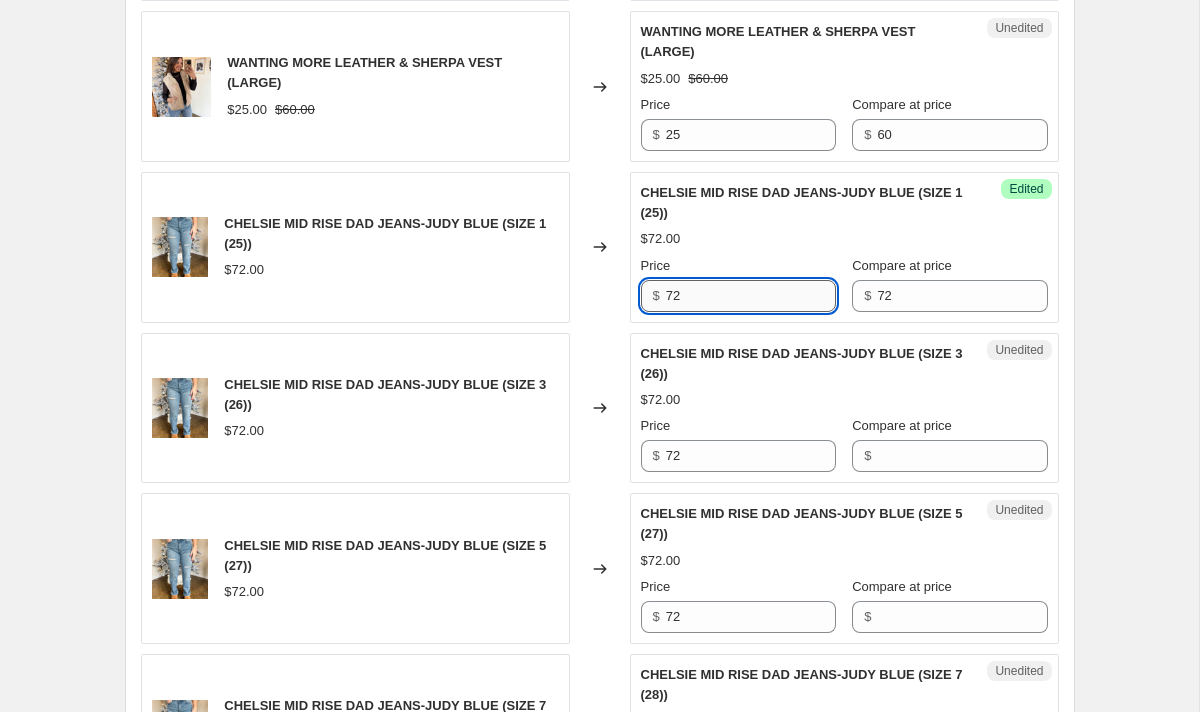 click on "72" at bounding box center [751, 296] 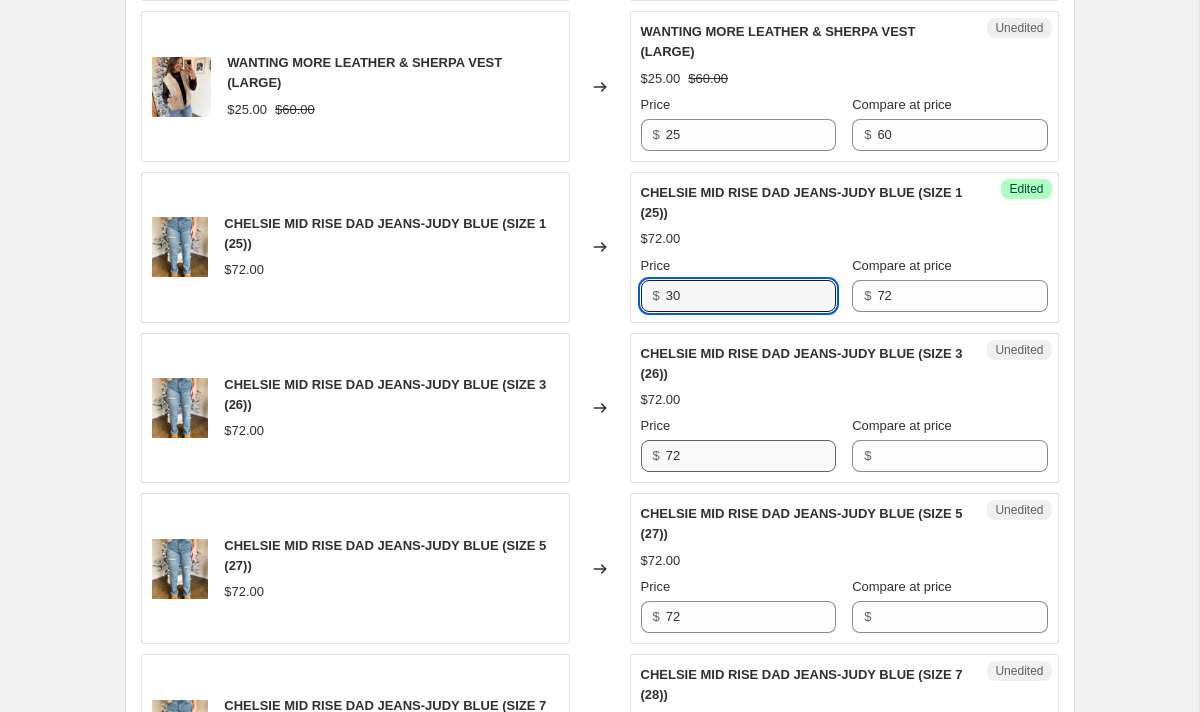 type on "30" 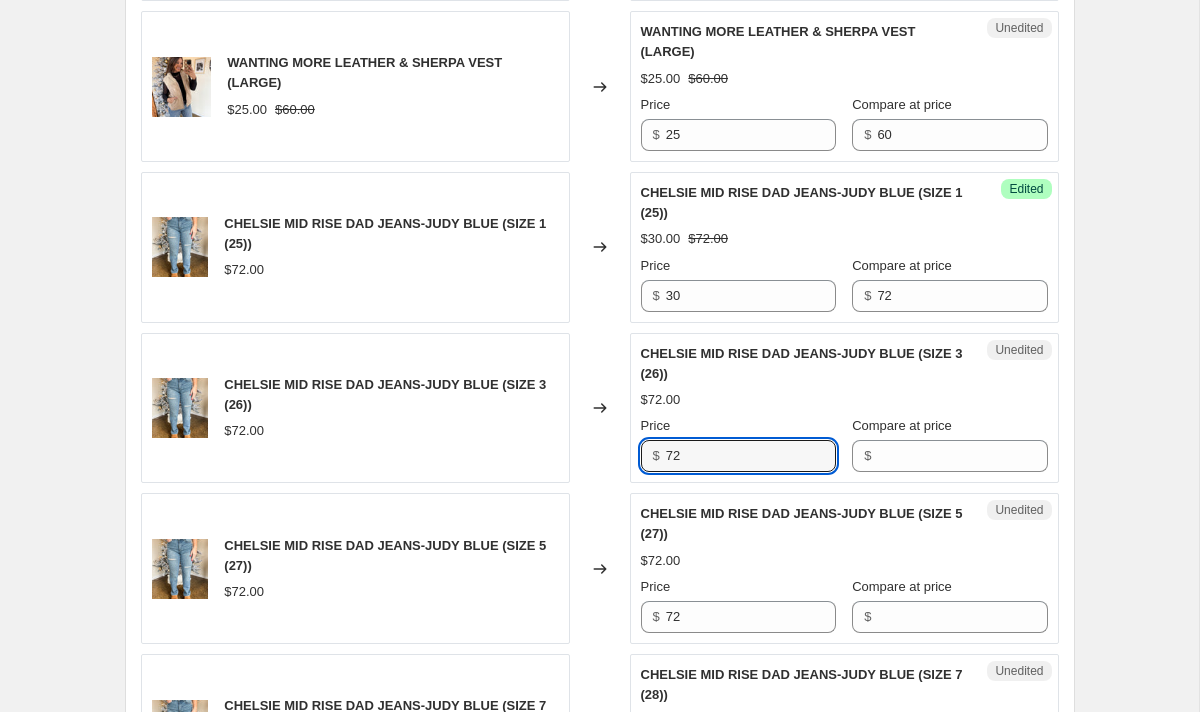 drag, startPoint x: 731, startPoint y: 480, endPoint x: 609, endPoint y: 464, distance: 123.04471 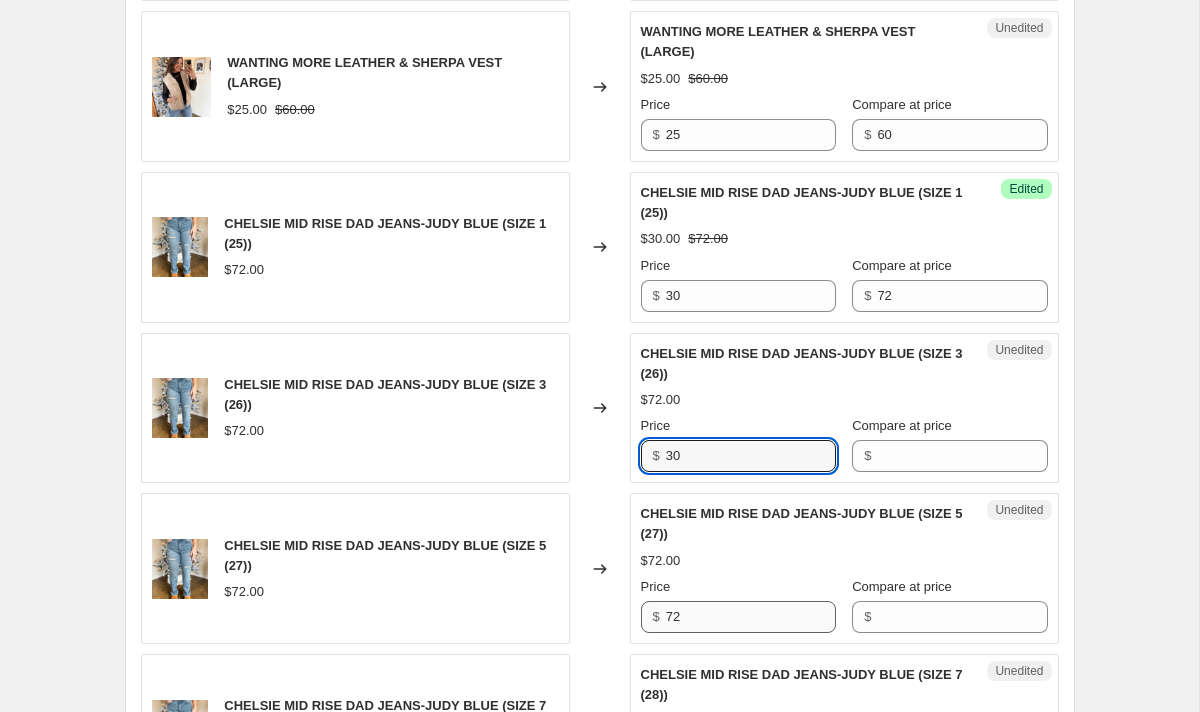 type on "30" 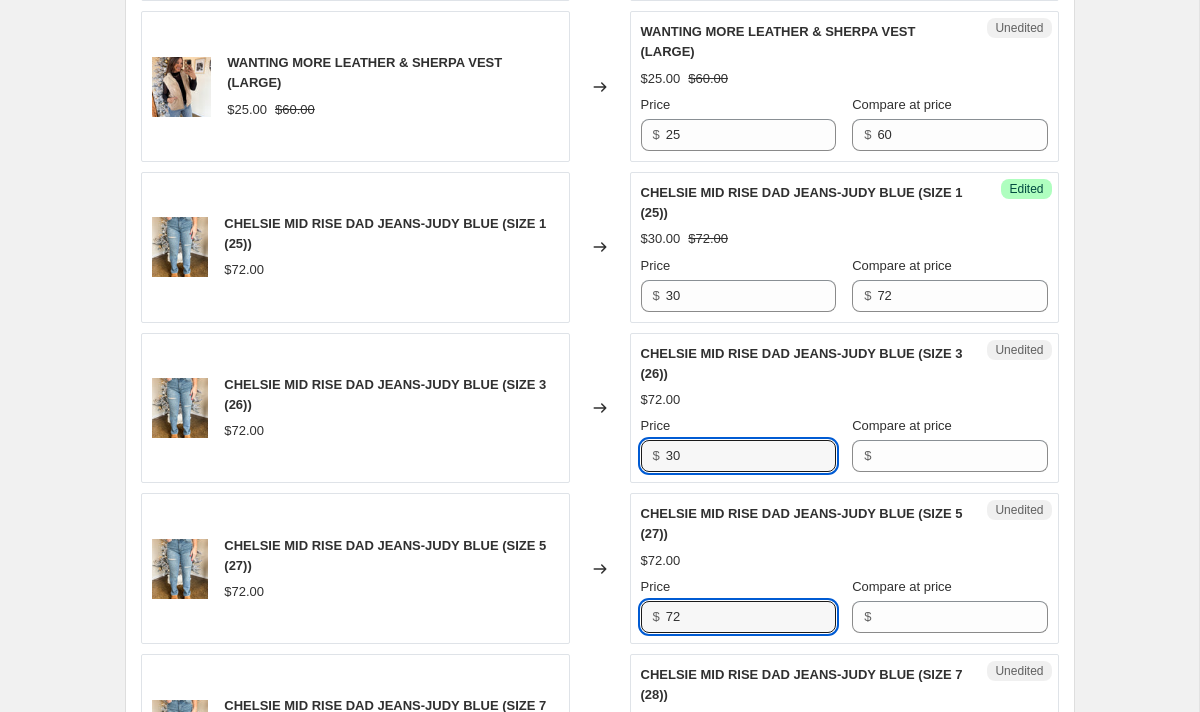 drag, startPoint x: 729, startPoint y: 634, endPoint x: 543, endPoint y: 631, distance: 186.02419 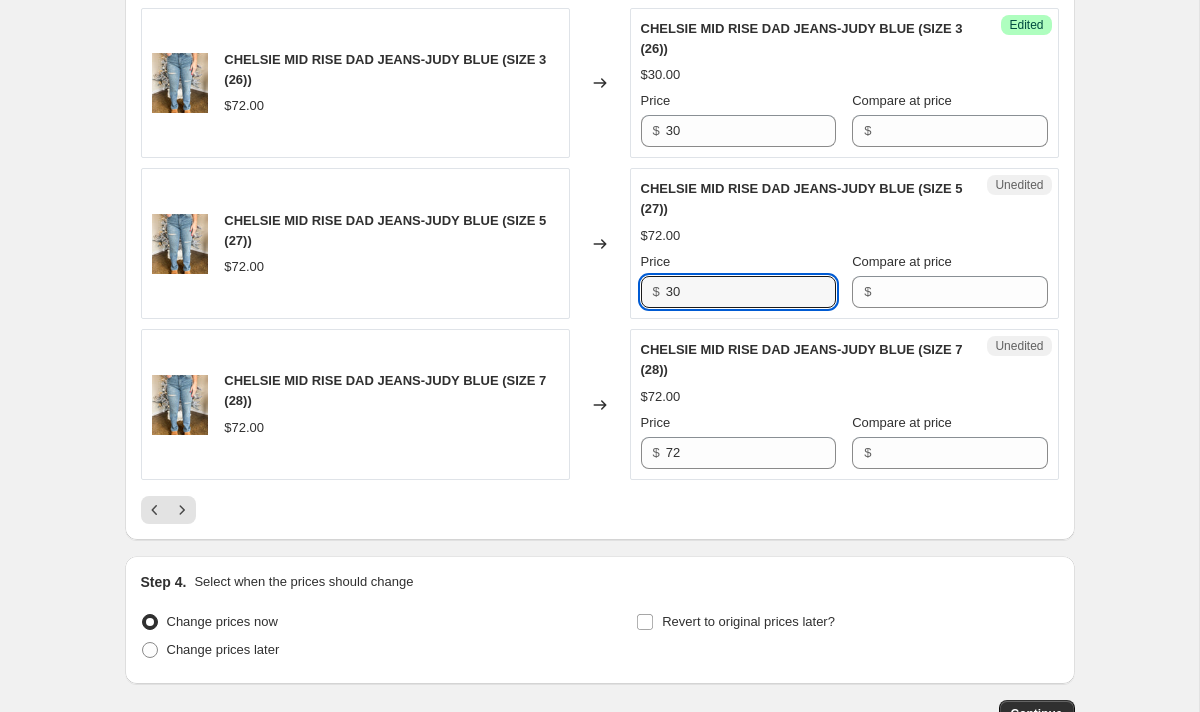 scroll, scrollTop: 3226, scrollLeft: 0, axis: vertical 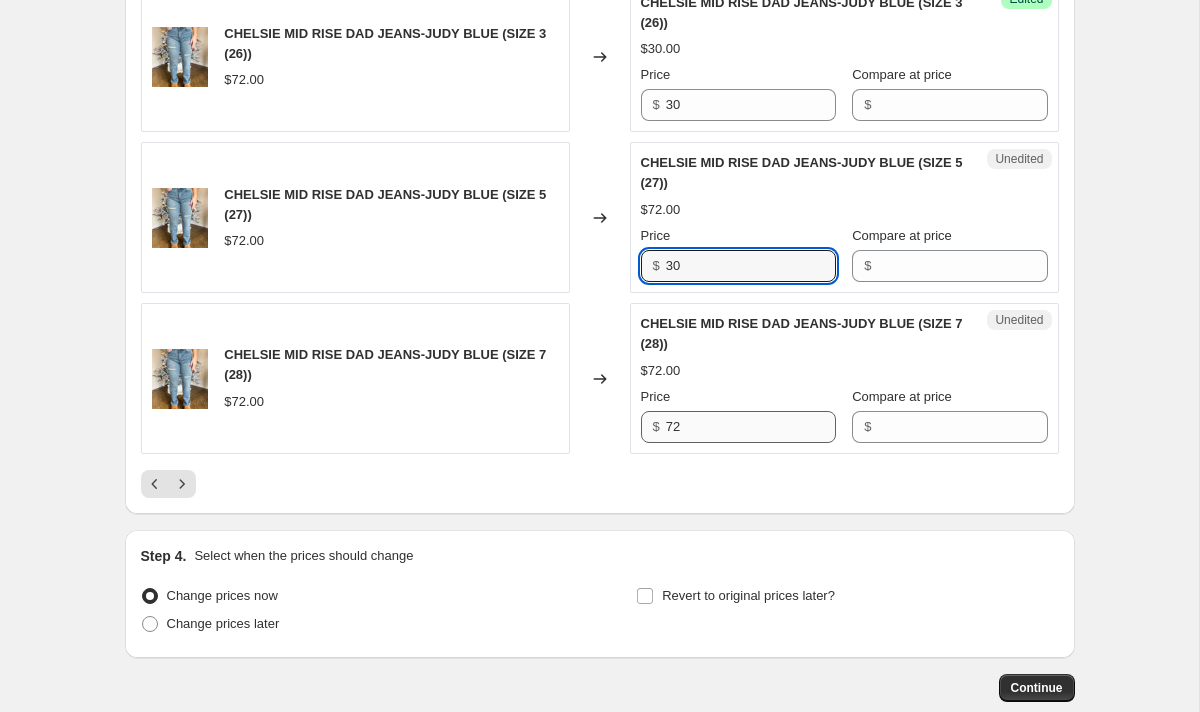 type on "30" 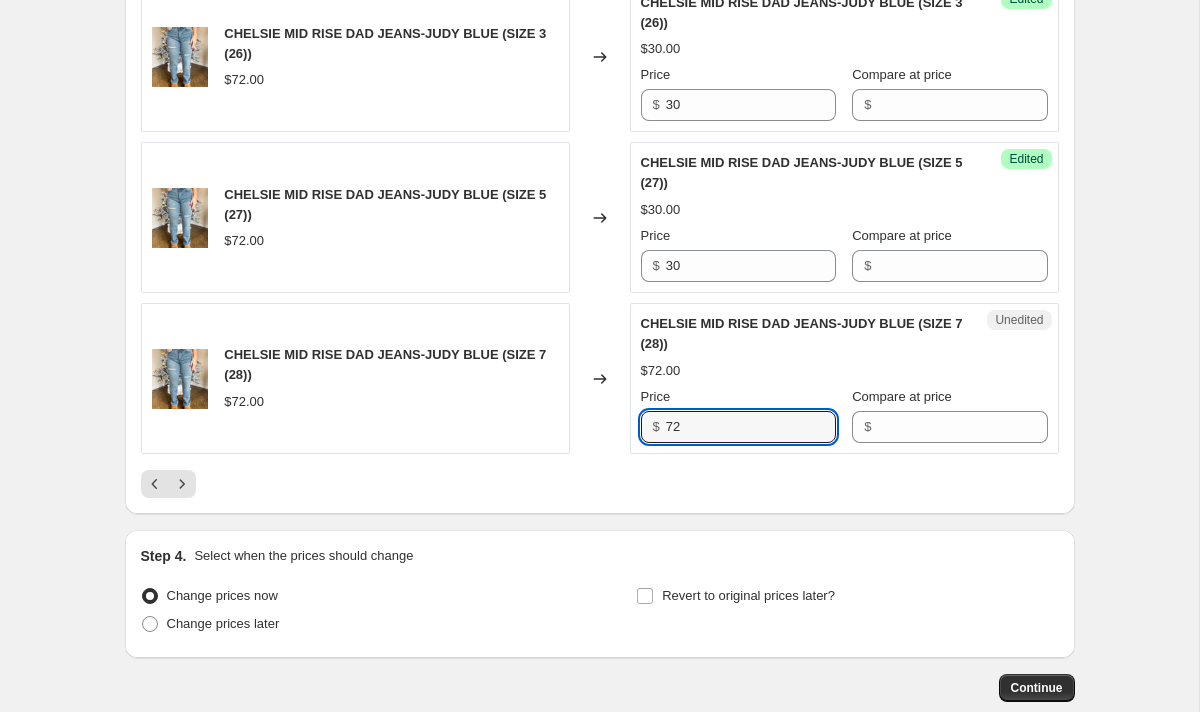 drag, startPoint x: 726, startPoint y: 453, endPoint x: 579, endPoint y: 426, distance: 149.45903 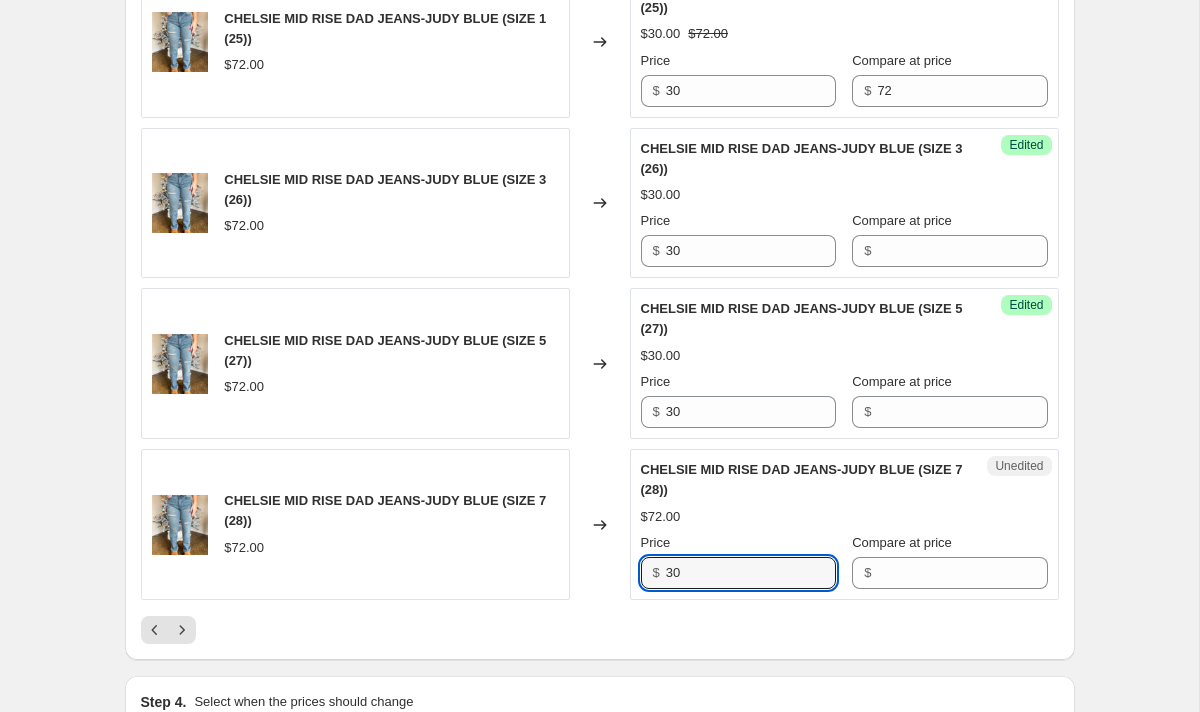 scroll, scrollTop: 3072, scrollLeft: 0, axis: vertical 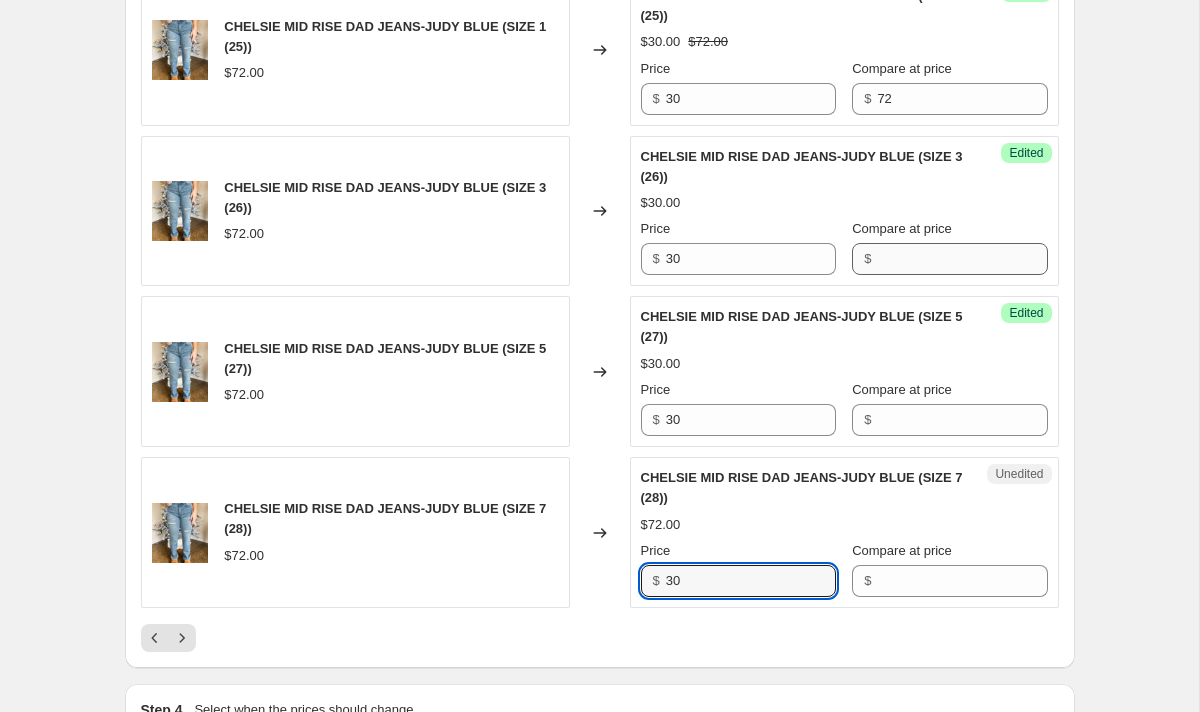 type on "30" 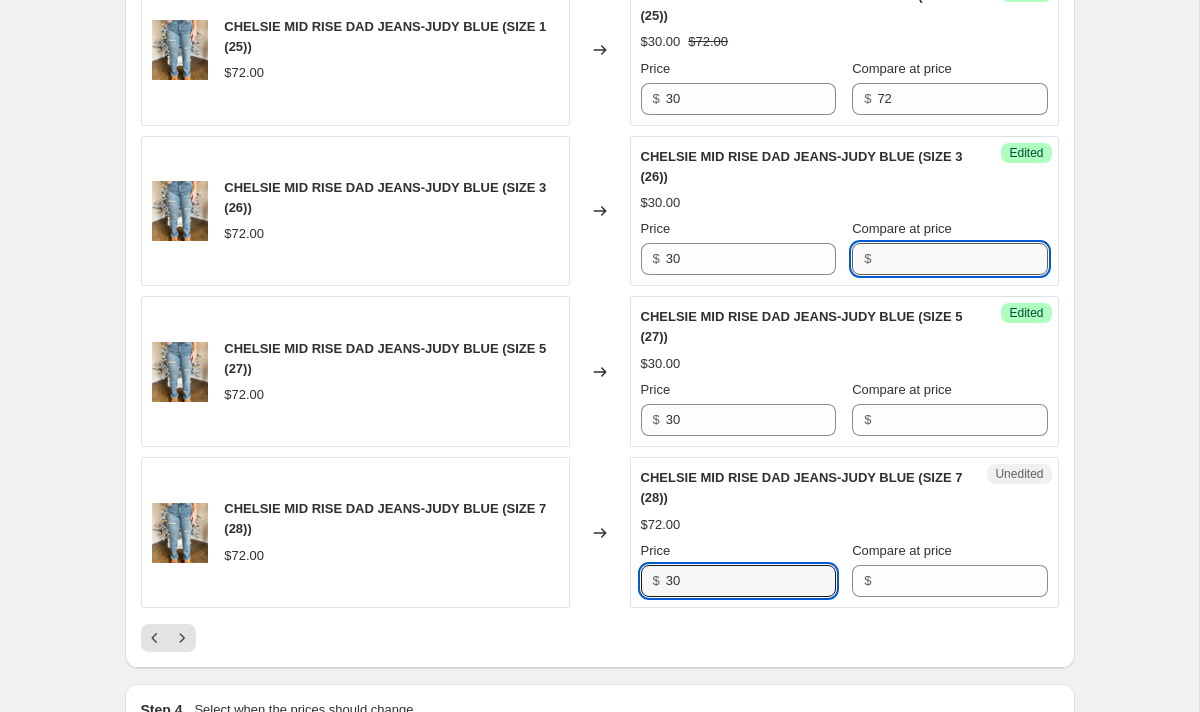 click on "Compare at price" at bounding box center (962, 259) 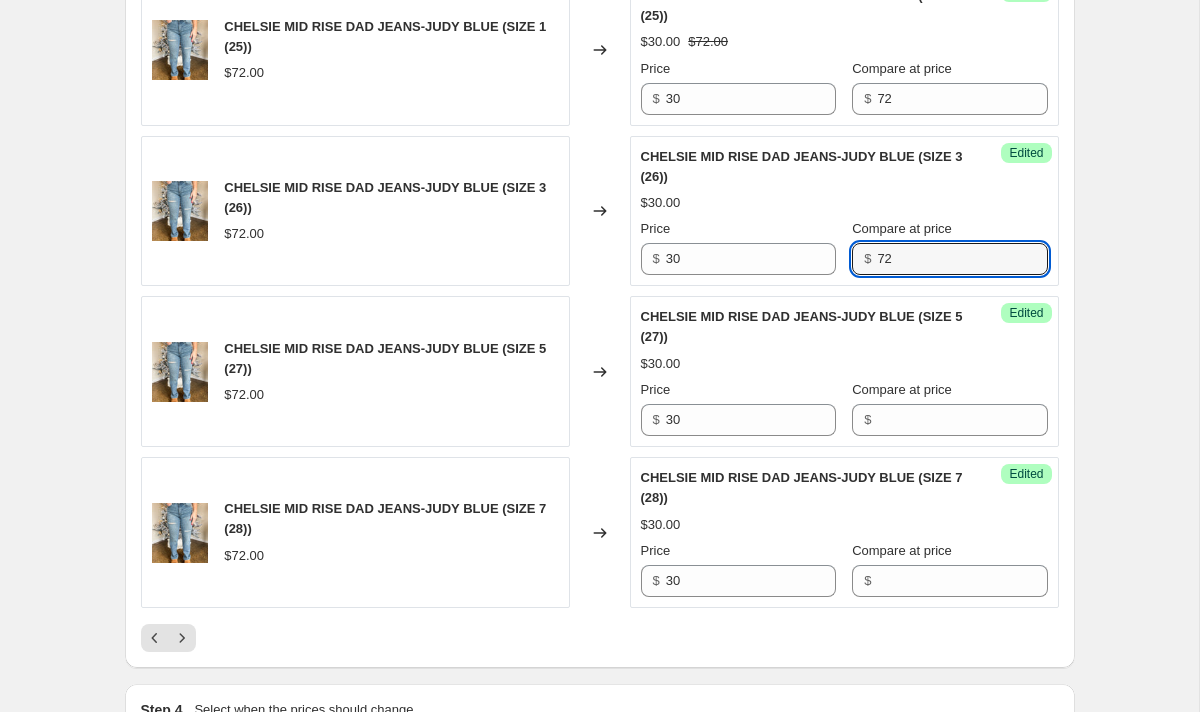 type on "72" 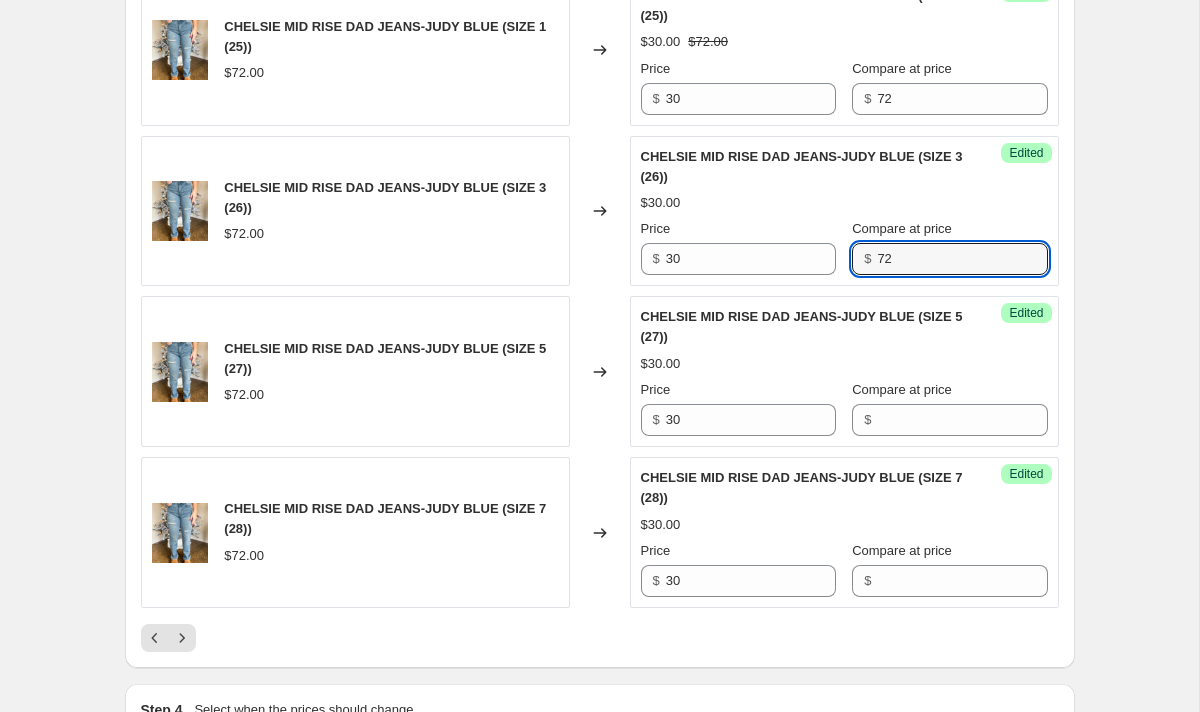 click on "$" at bounding box center [949, 420] 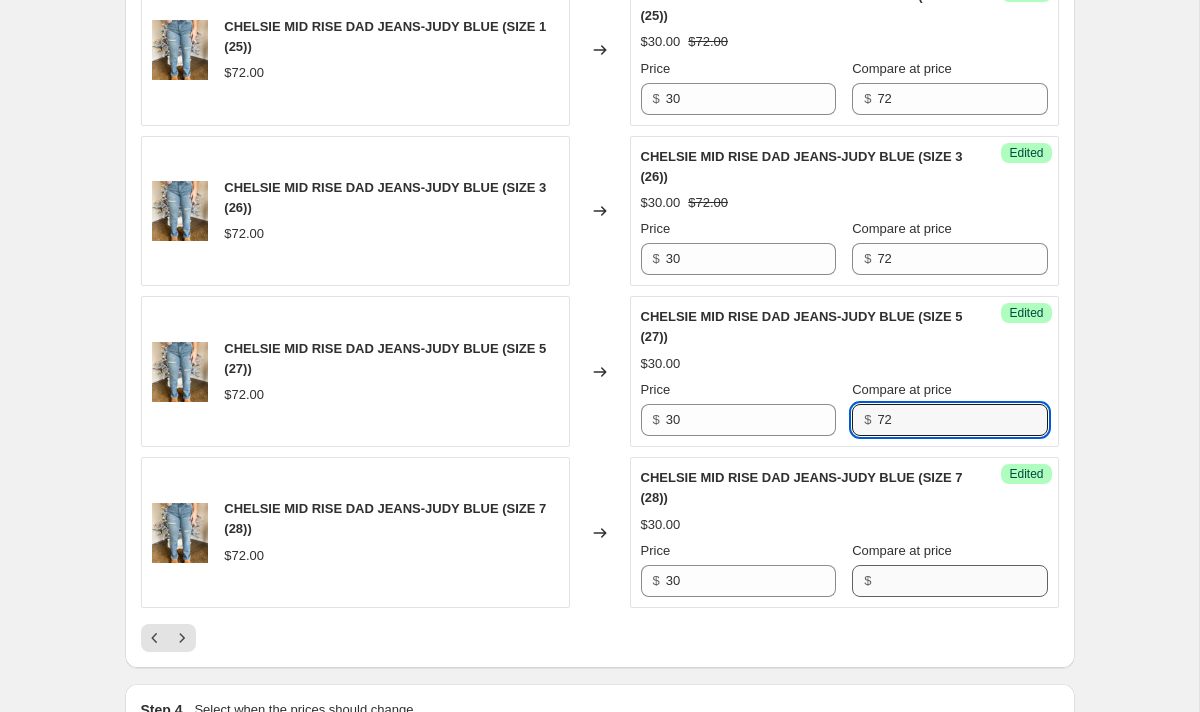 type on "72" 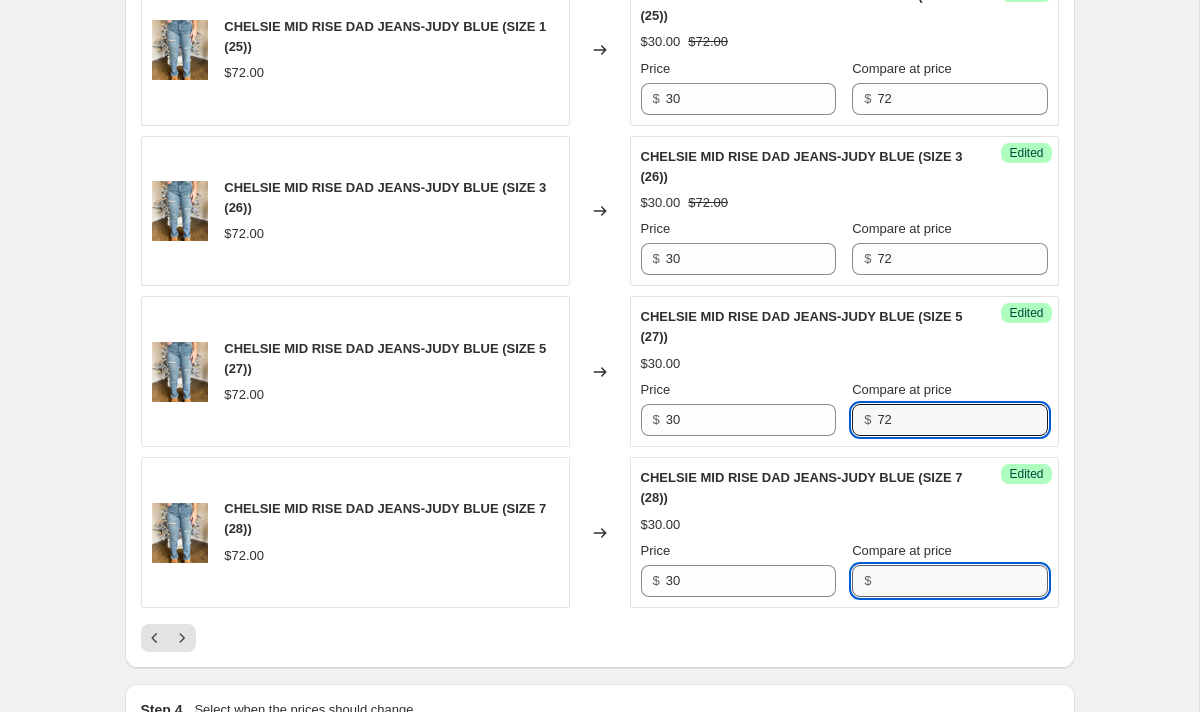 click on "Compare at price" at bounding box center [962, 581] 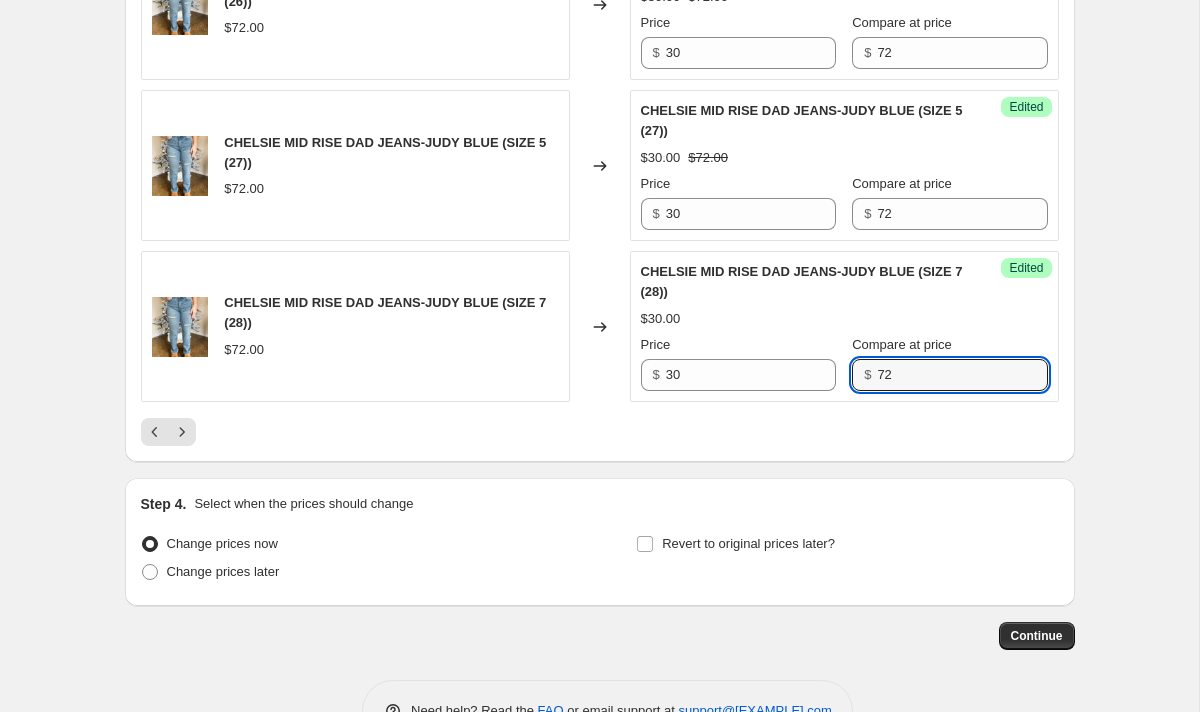 scroll, scrollTop: 3316, scrollLeft: 0, axis: vertical 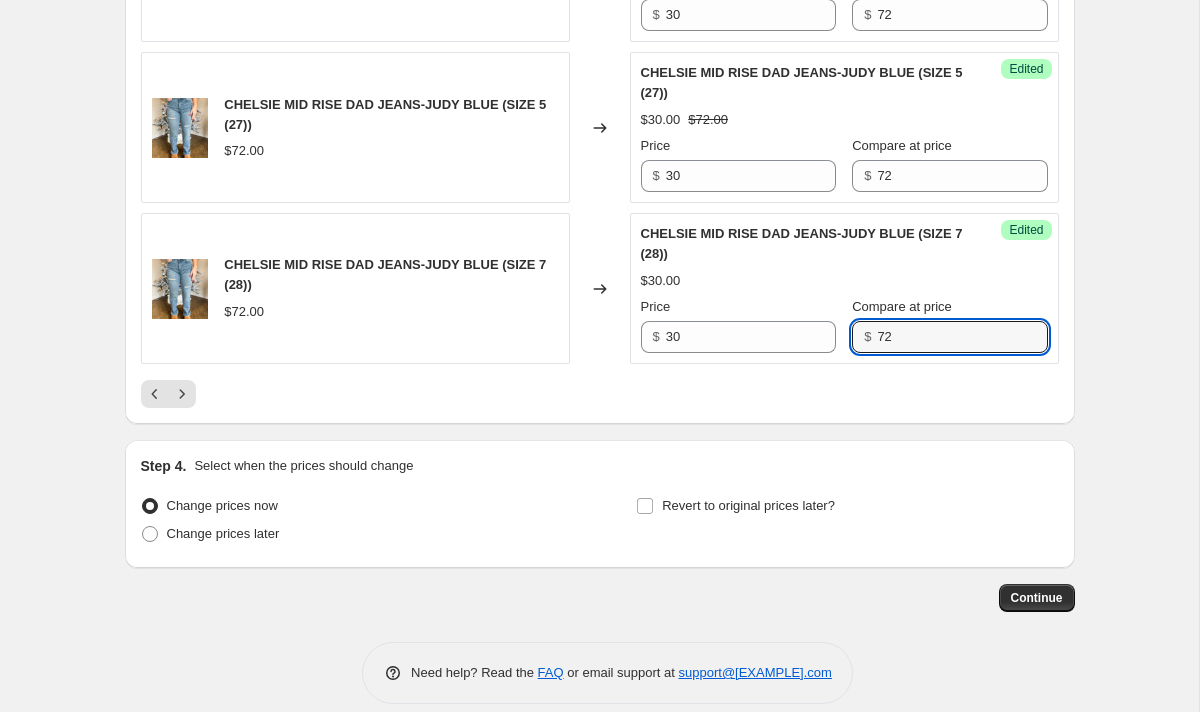 type on "72" 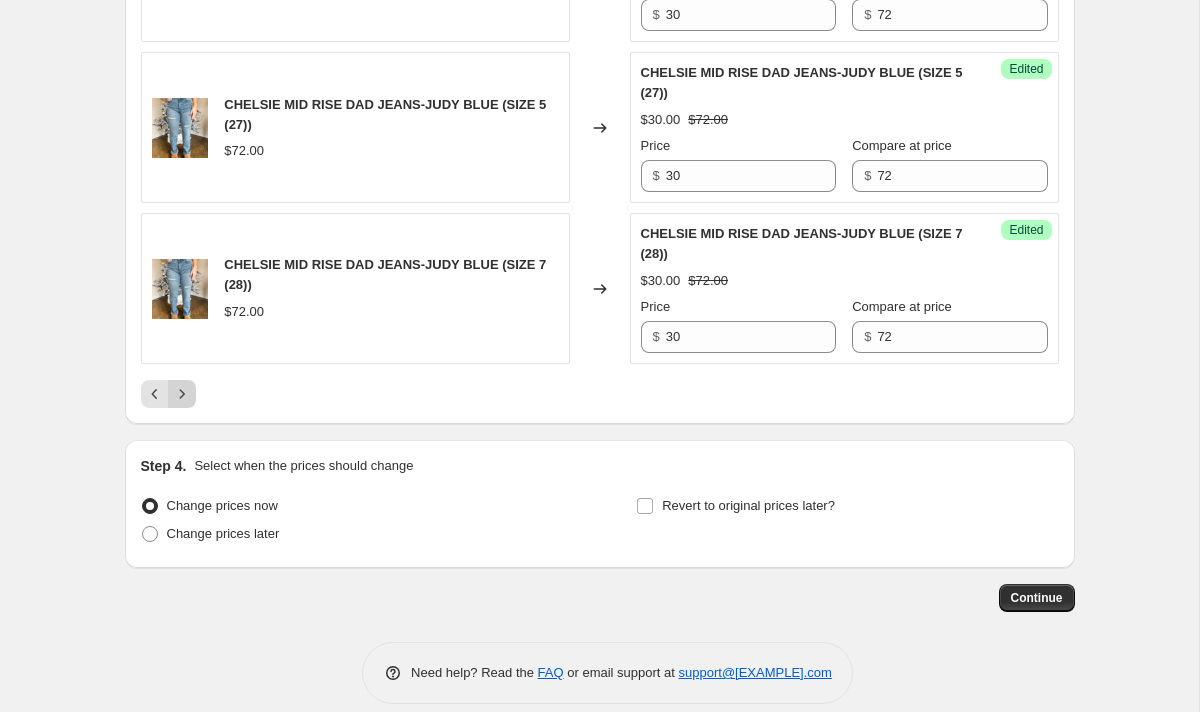 click 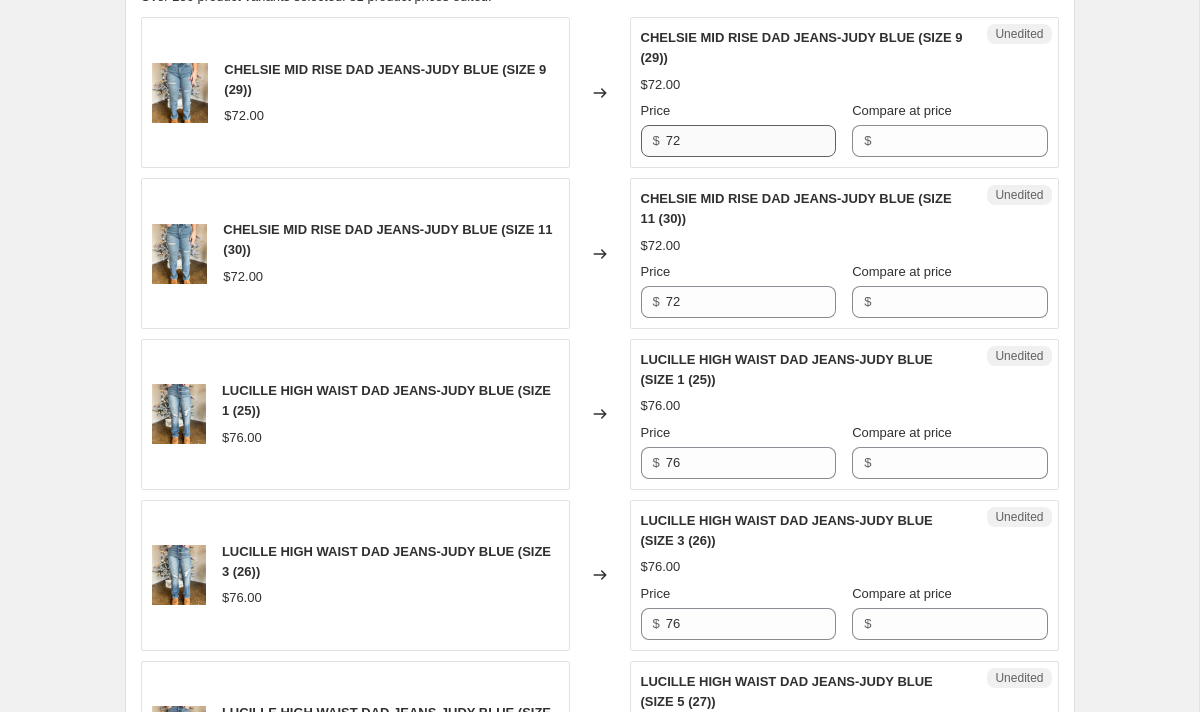 scroll, scrollTop: 702, scrollLeft: 0, axis: vertical 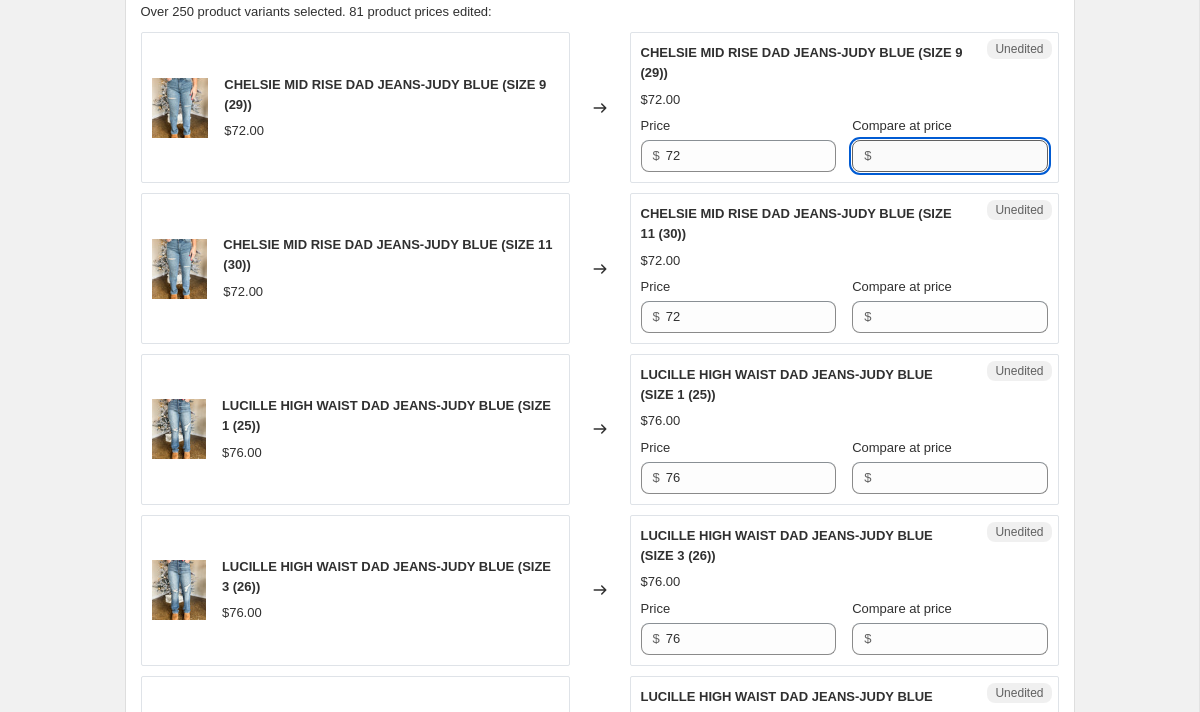 click on "Compare at price" at bounding box center [962, 156] 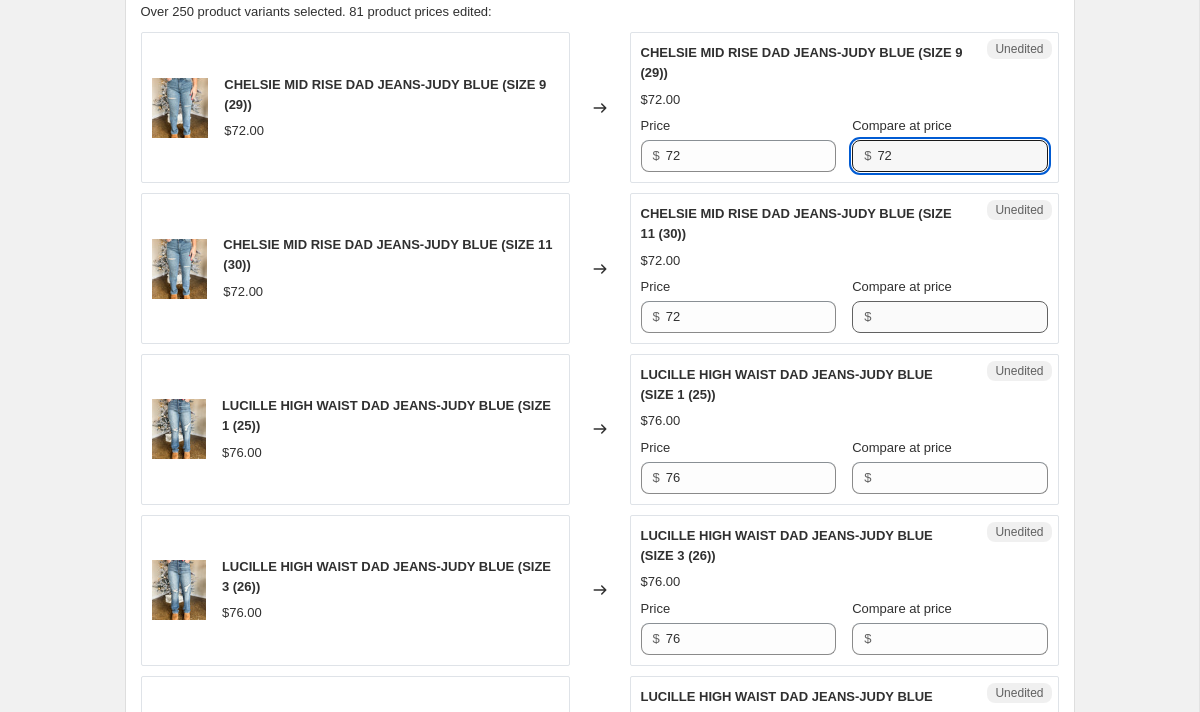 type on "72" 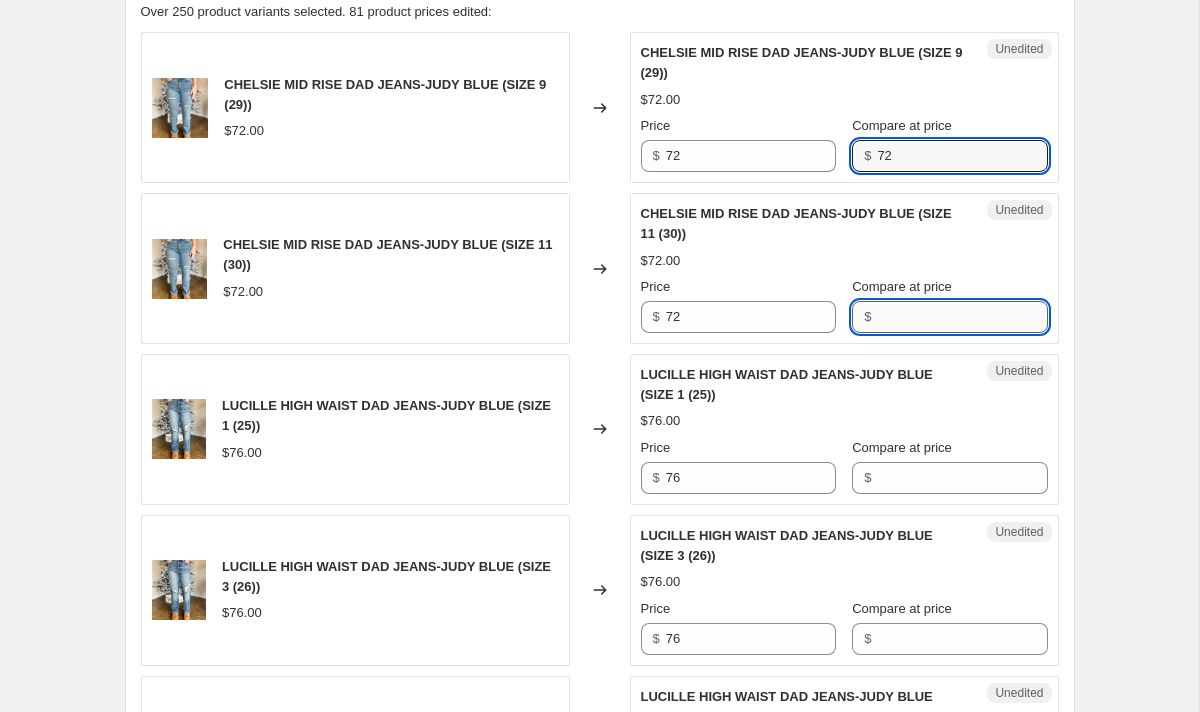 click on "Compare at price" at bounding box center [962, 317] 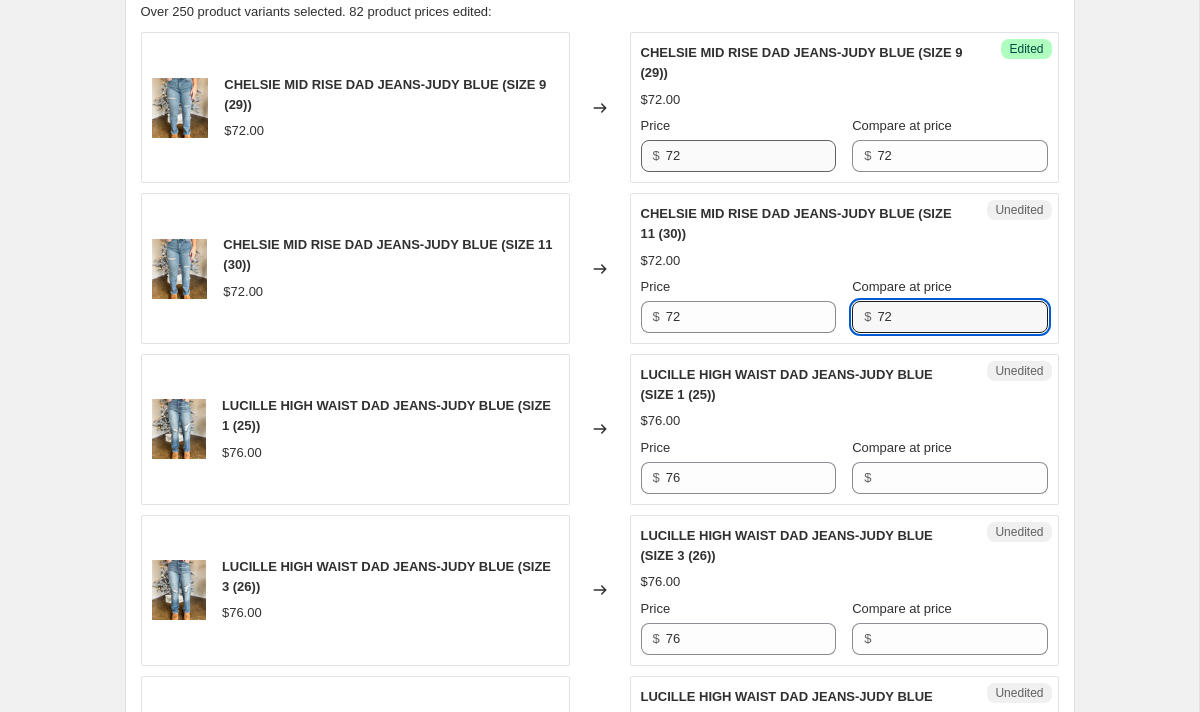 type on "72" 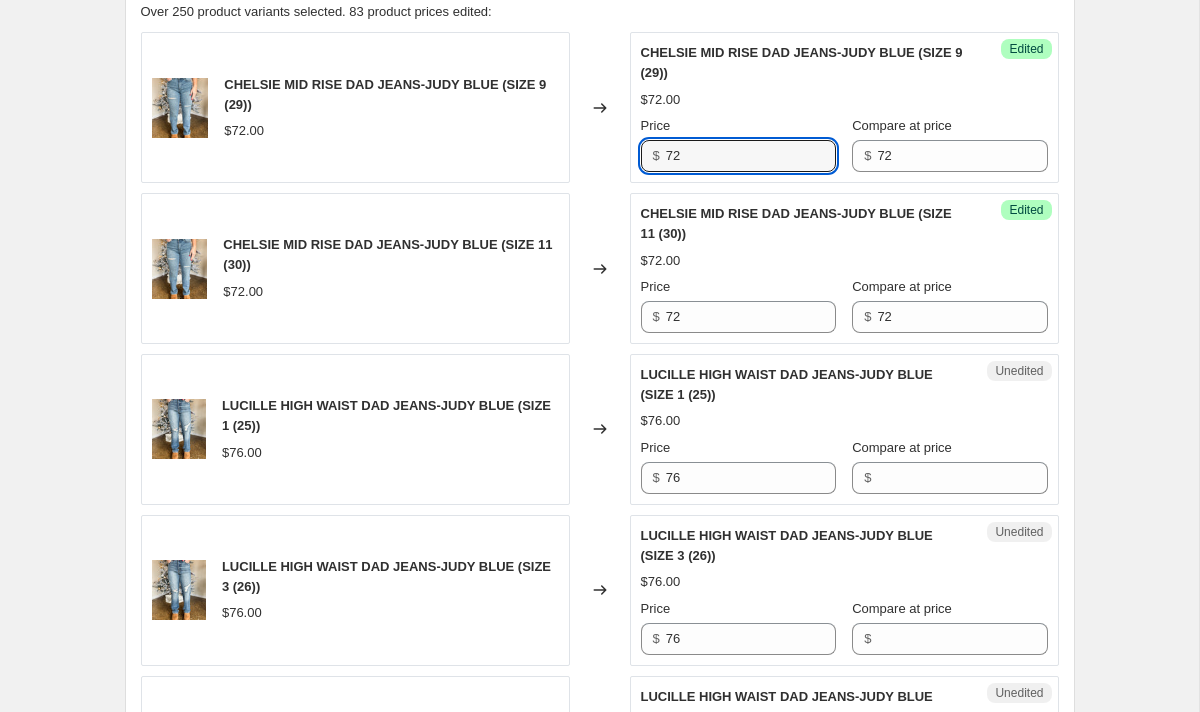 drag, startPoint x: 708, startPoint y: 153, endPoint x: 586, endPoint y: 153, distance: 122 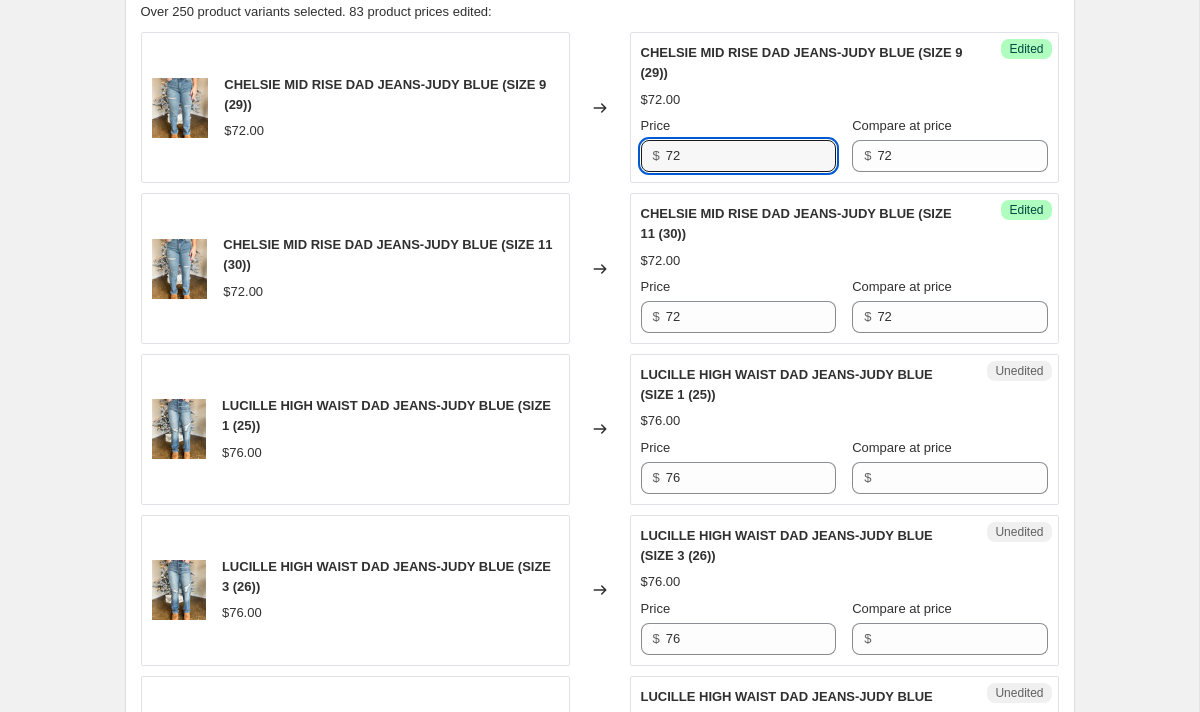 click on "CHELSIE MID RISE DAD JEANS-JUDY BLUE (SIZE [NUMBER] ([NUMBER])) $[PRICE] Changed to Success Edited CHELSIE MID RISE DAD JEANS-JUDY BLUE (SIZE [NUMBER] ([NUMBER])) $[PRICE] Price $ [PRICE] Compare at price $ [PRICE]" at bounding box center [600, 107] 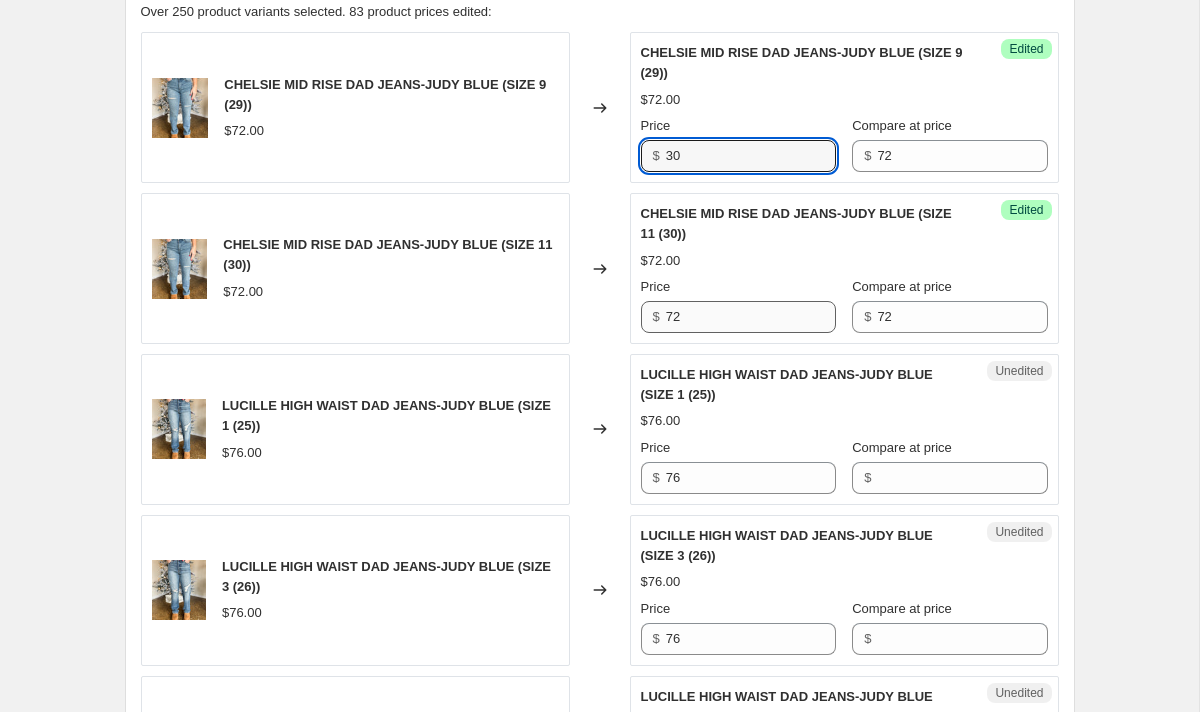 type on "30" 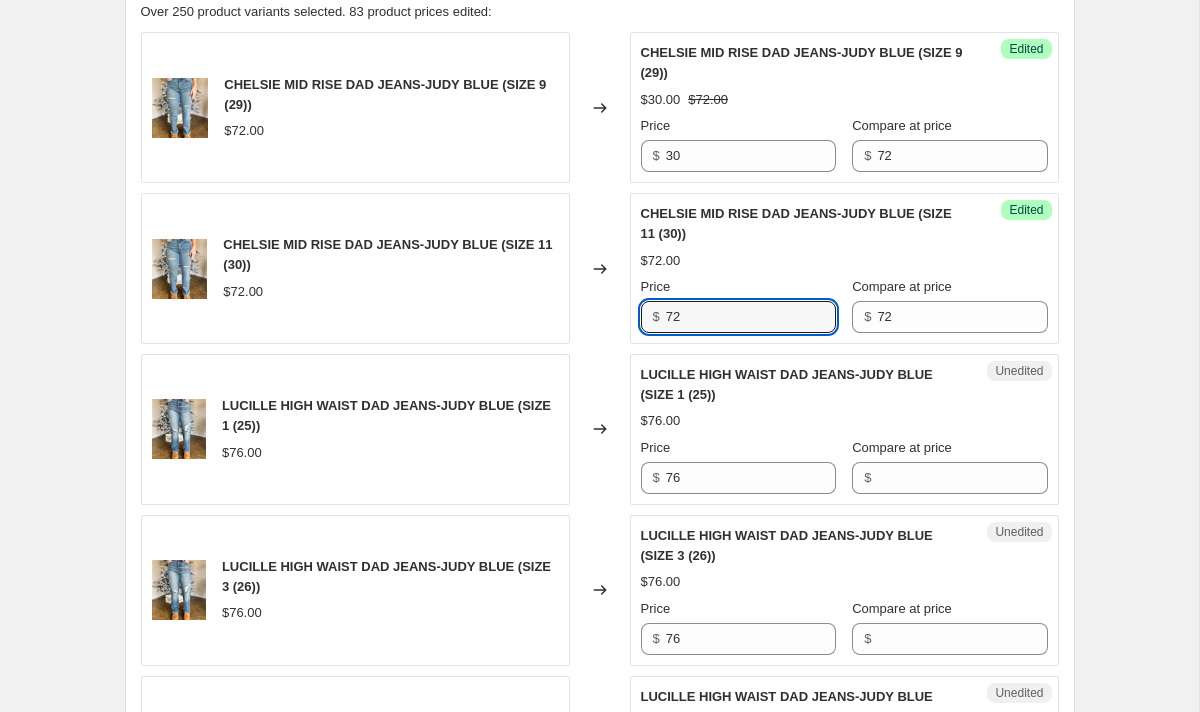 drag, startPoint x: 690, startPoint y: 323, endPoint x: 577, endPoint y: 321, distance: 113.0177 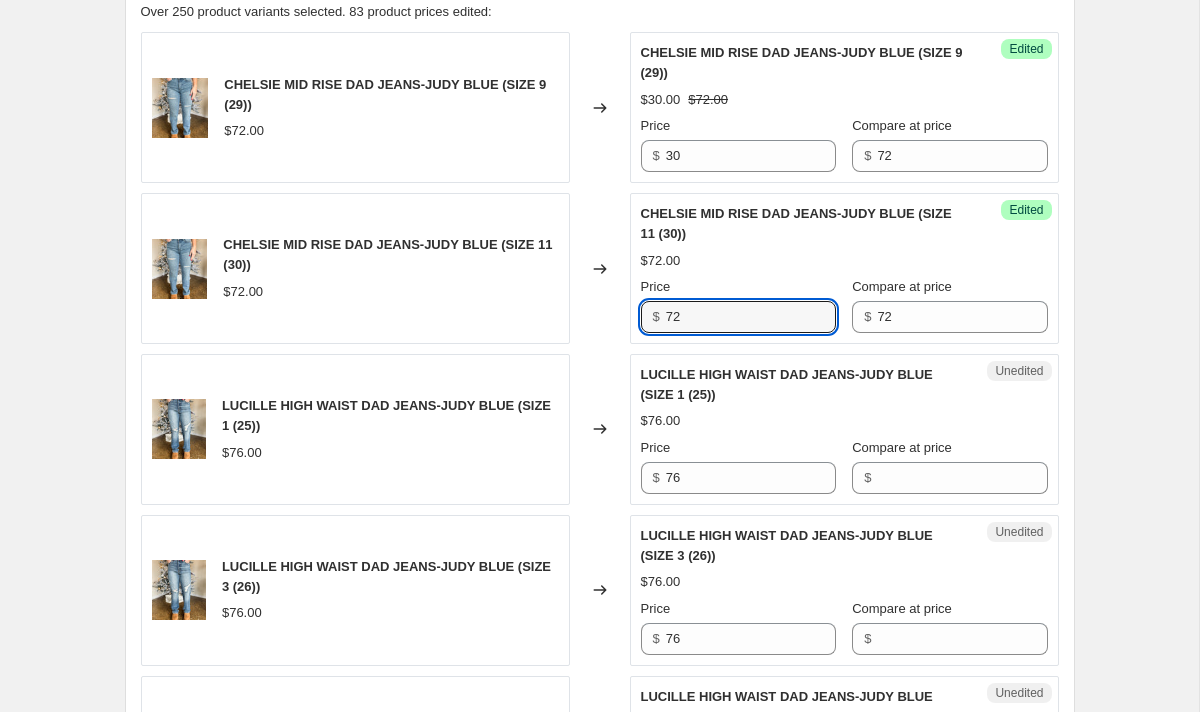 click on "CHELSIE MID RISE DAD JEANS-JUDY BLUE (SIZE 11 ([SIZE])) $[PRICE] Changed to Success Edited CHELSIE MID RISE DAD JEANS-JUDY BLUE (SIZE 11 ([SIZE])) $[PRICE] Price $ [PRICE] Compare at price $ [PRICE]" at bounding box center [600, 268] 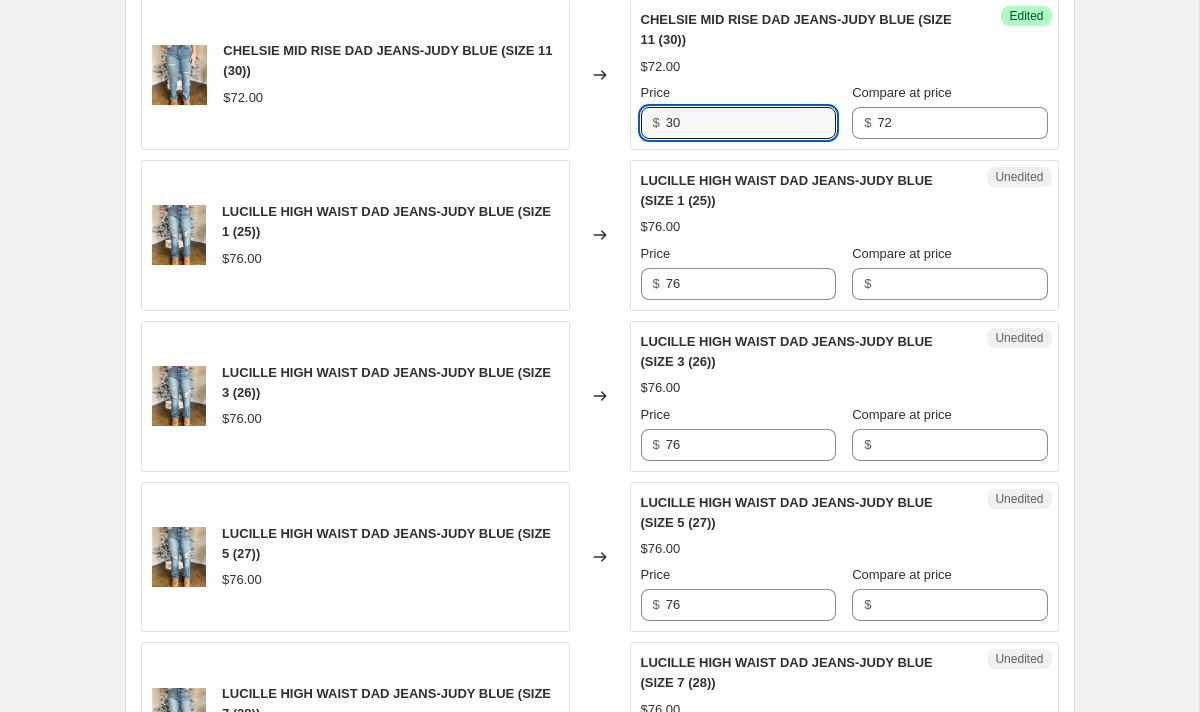 scroll, scrollTop: 917, scrollLeft: 0, axis: vertical 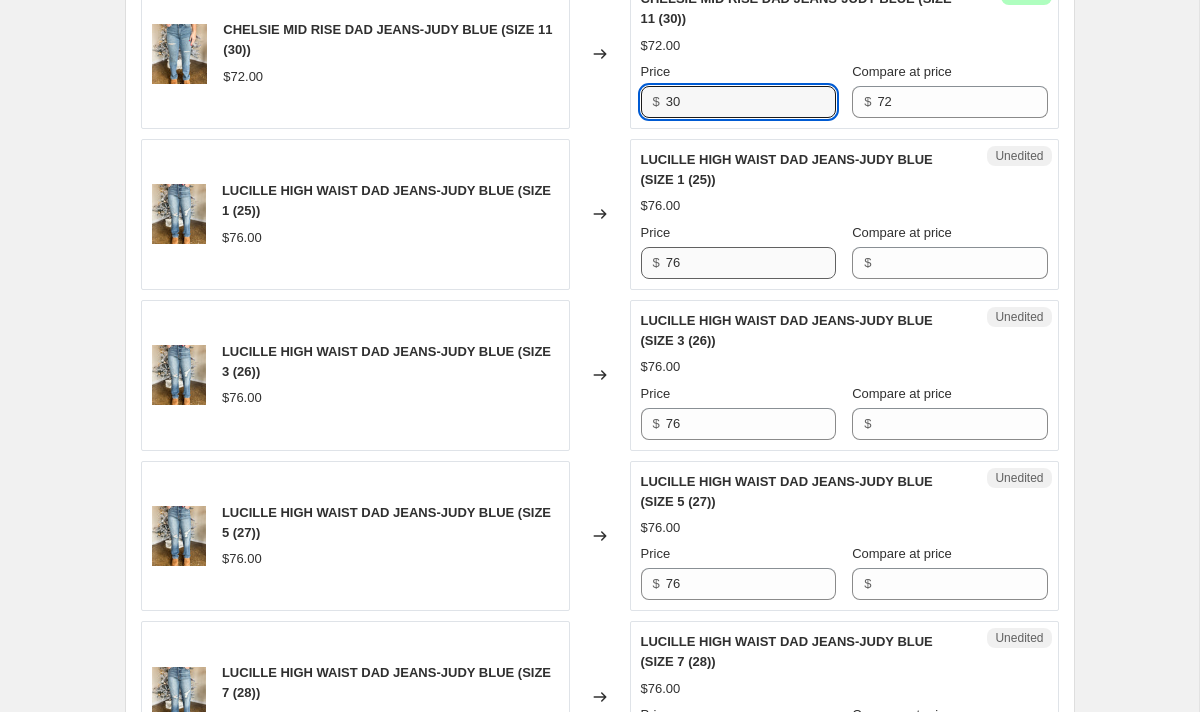 type on "30" 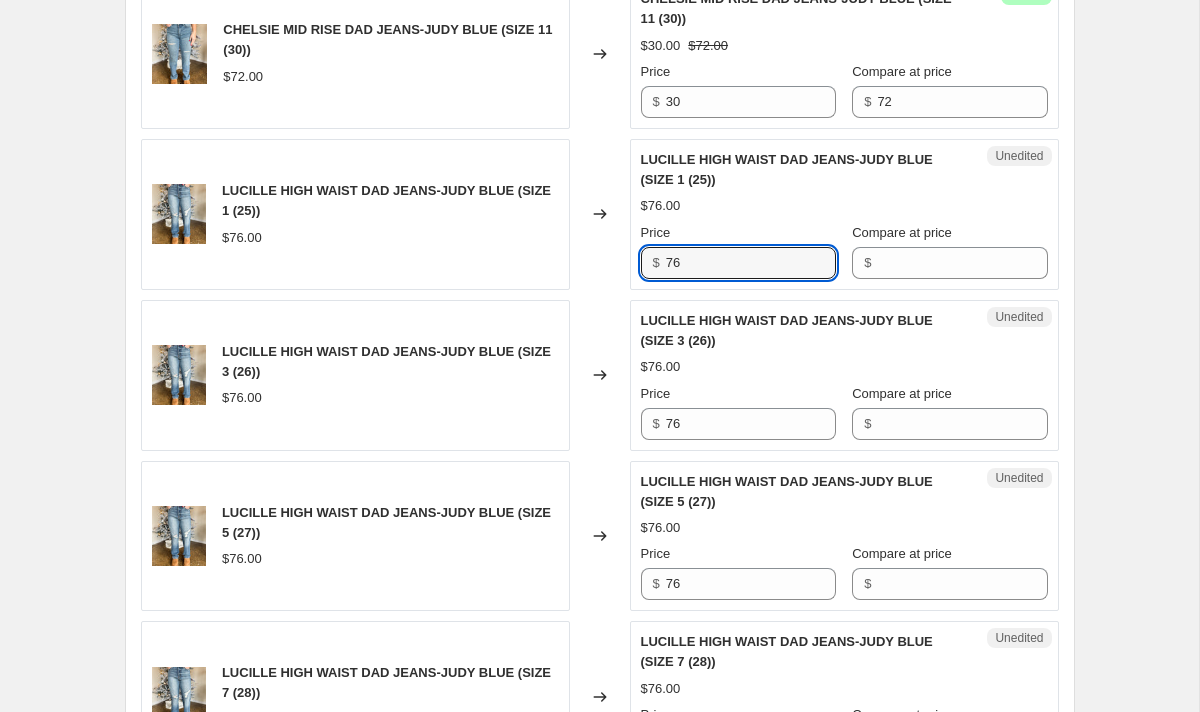 drag, startPoint x: 739, startPoint y: 261, endPoint x: 583, endPoint y: 256, distance: 156.08011 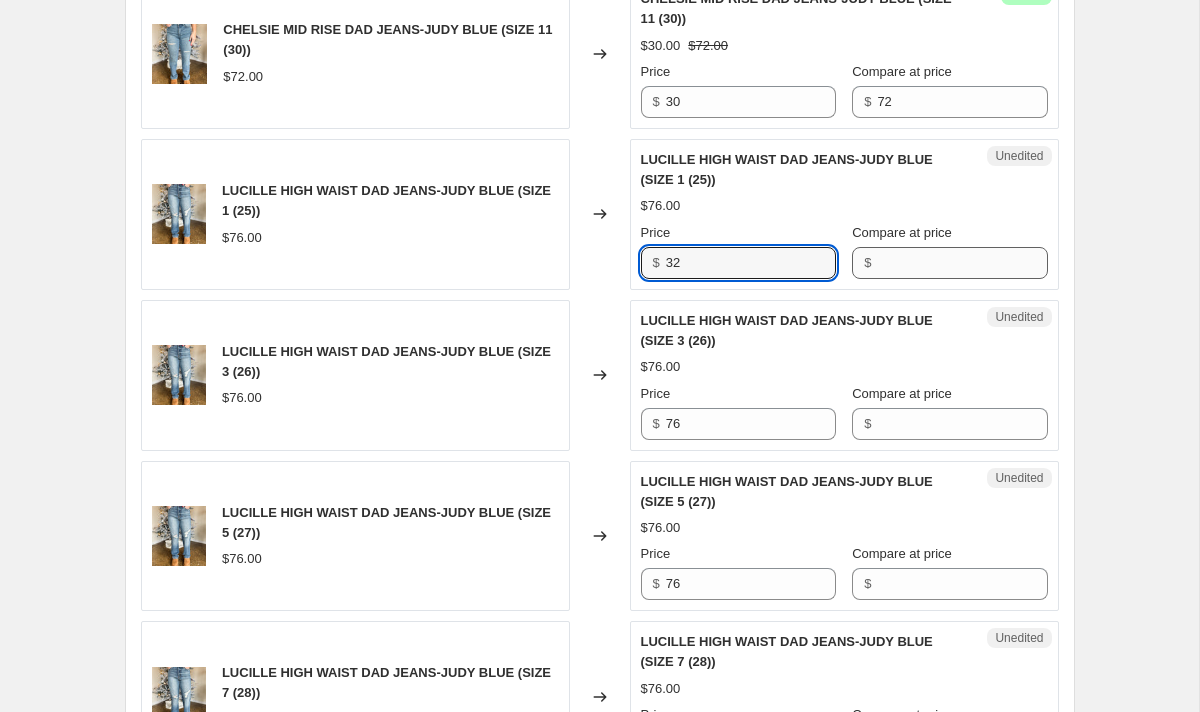 type on "32" 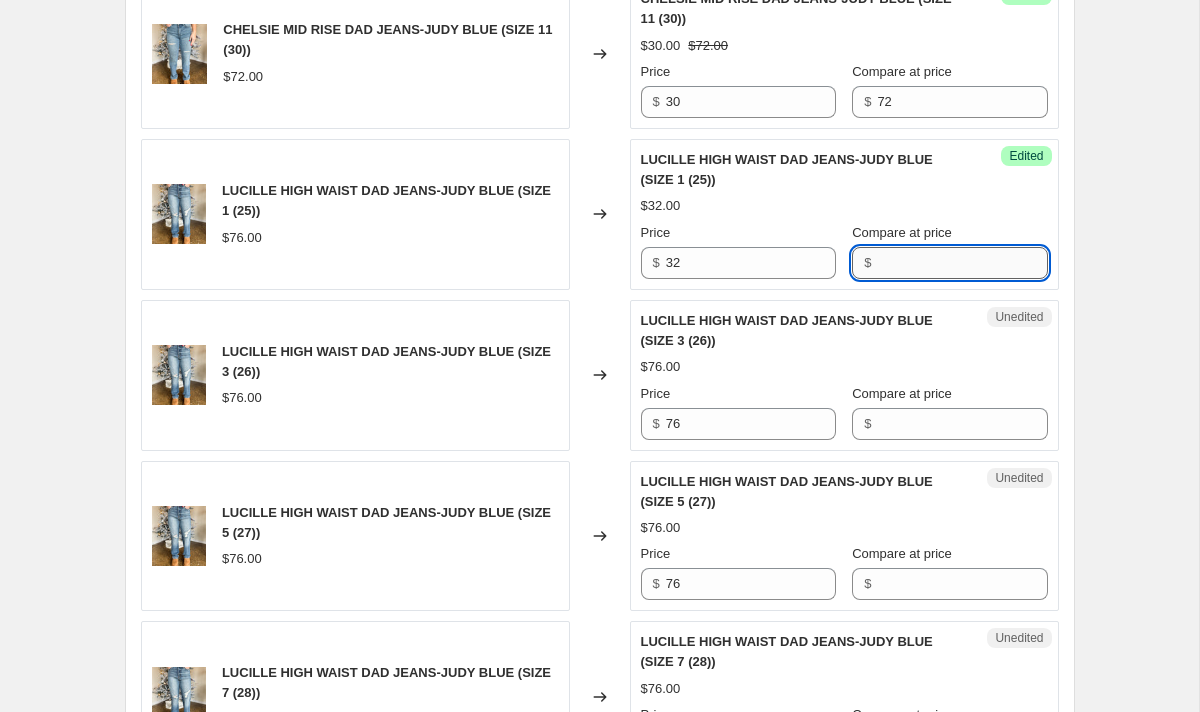 click on "Compare at price" at bounding box center (962, 263) 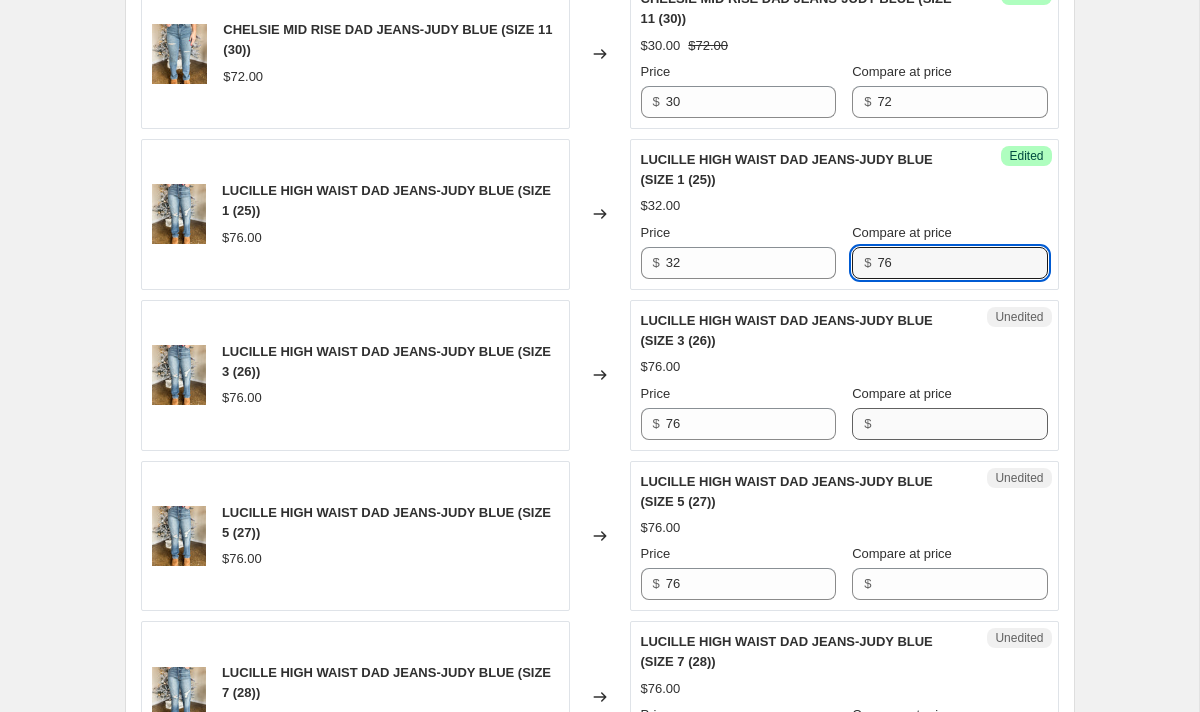 type on "76" 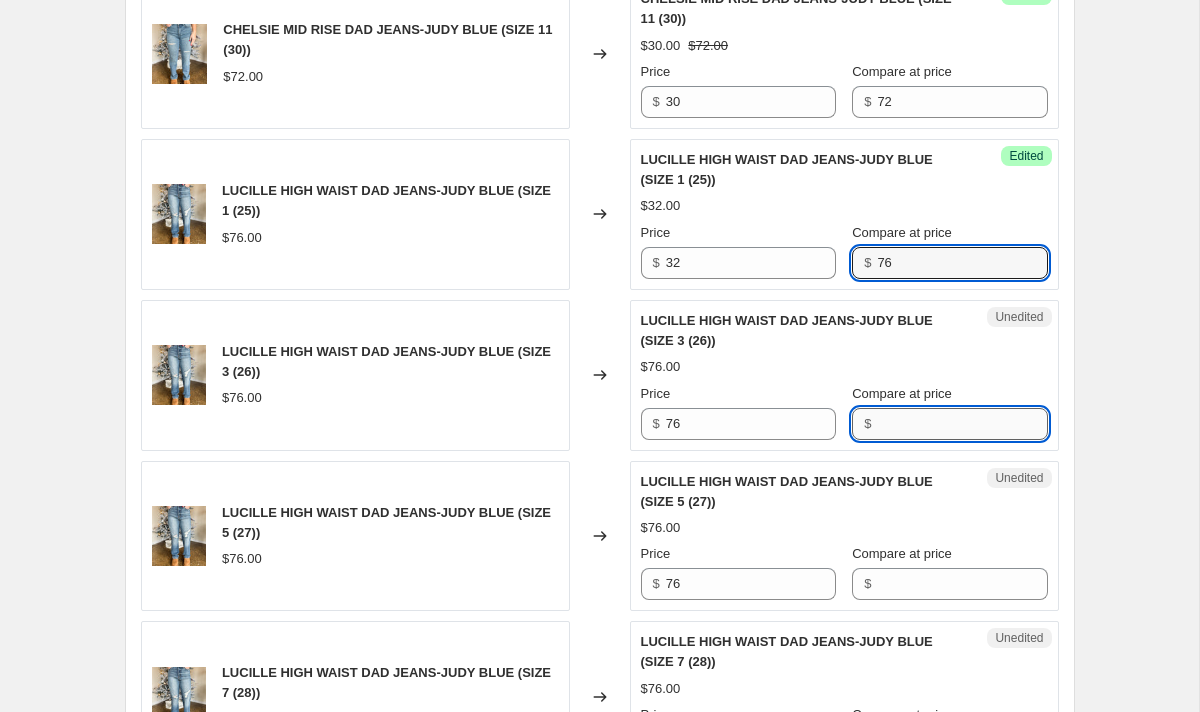 click on "Compare at price" at bounding box center [962, 424] 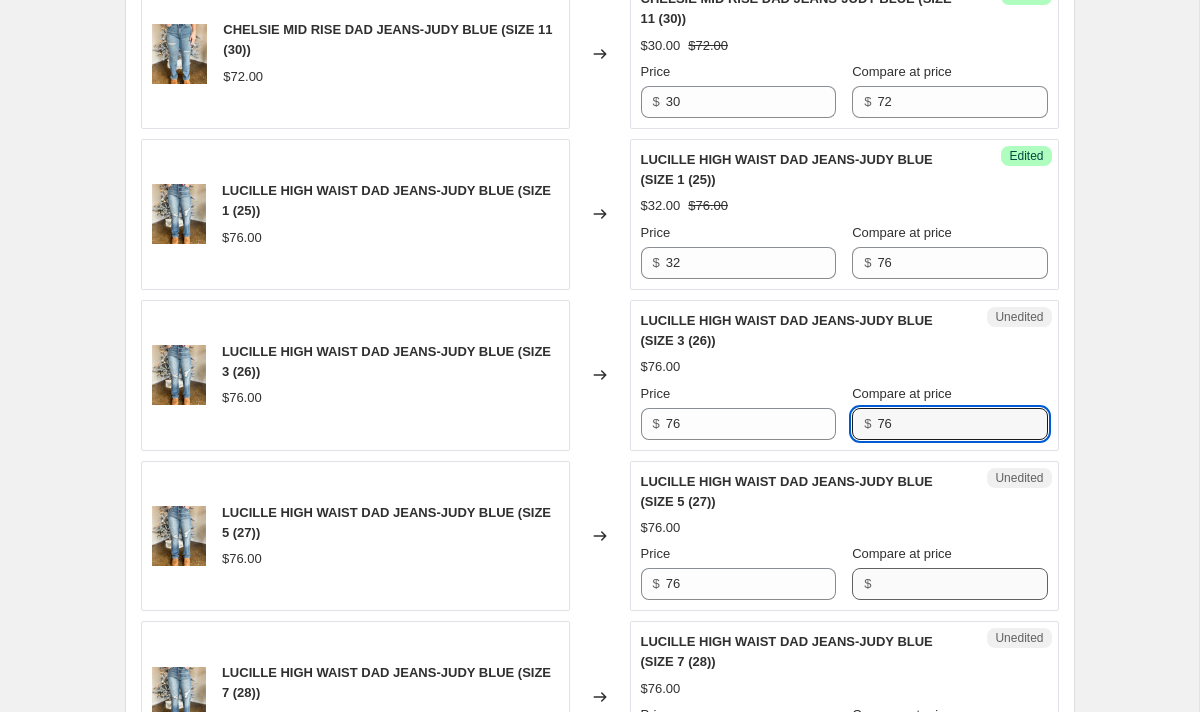 type on "76" 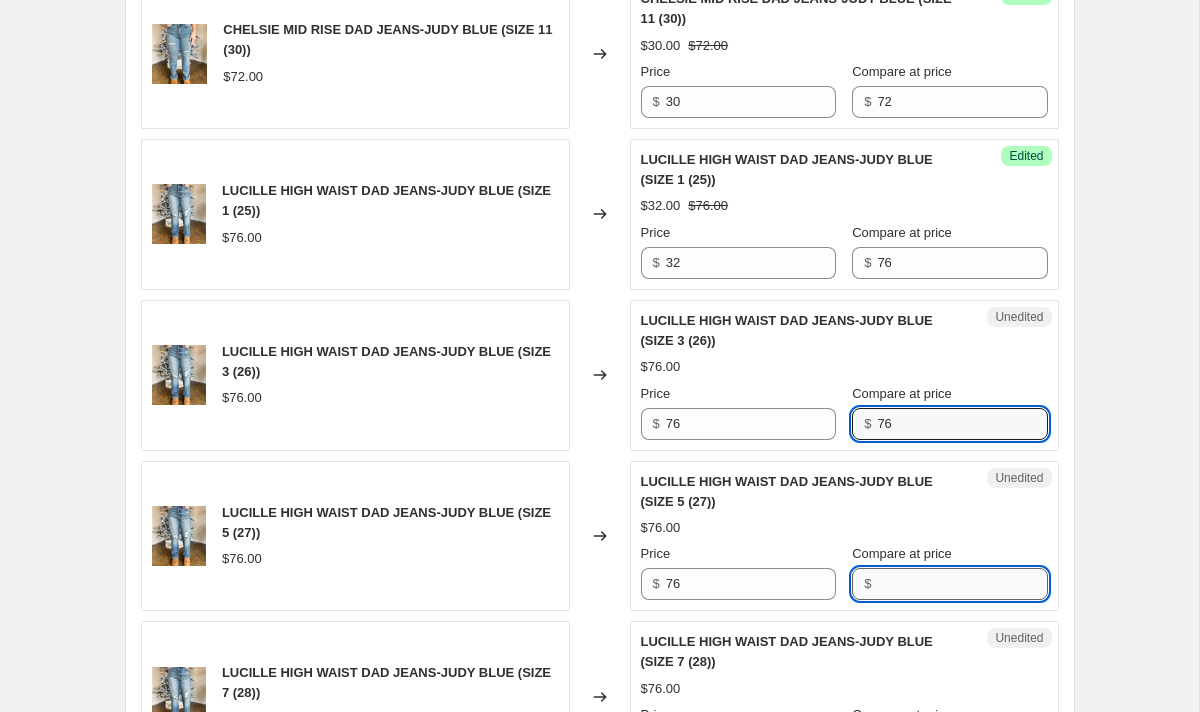 click on "Compare at price" at bounding box center (962, 584) 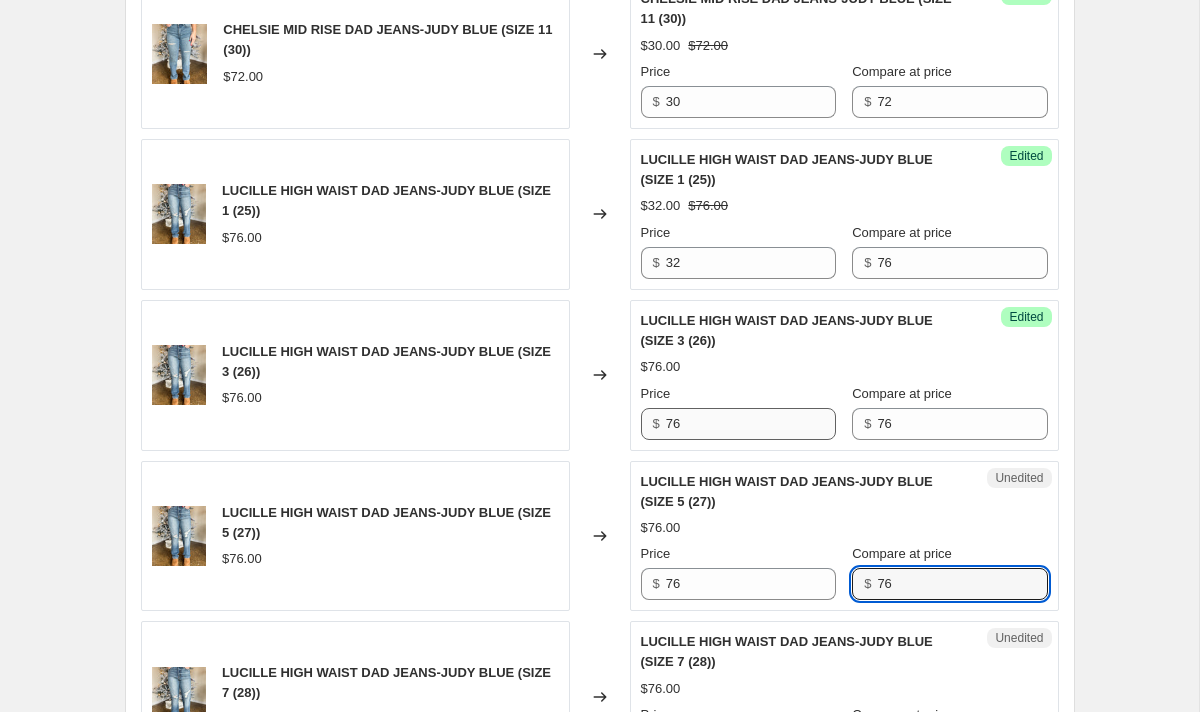 type on "76" 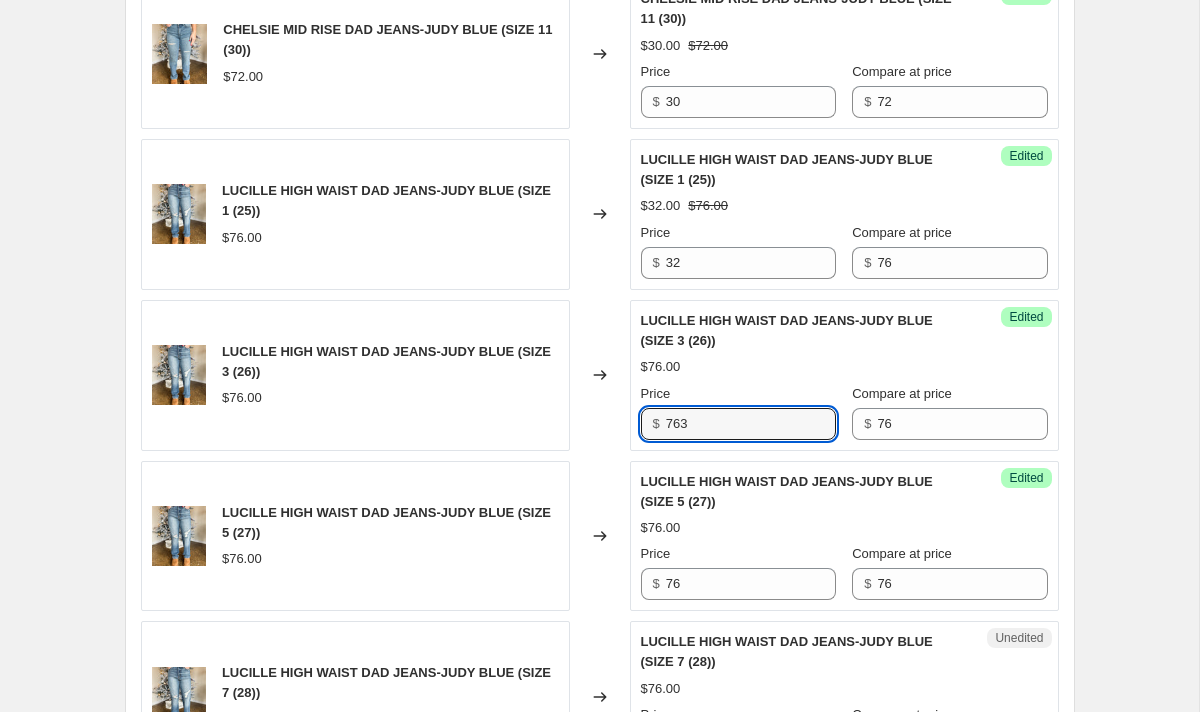 drag, startPoint x: 708, startPoint y: 421, endPoint x: 649, endPoint y: 421, distance: 59 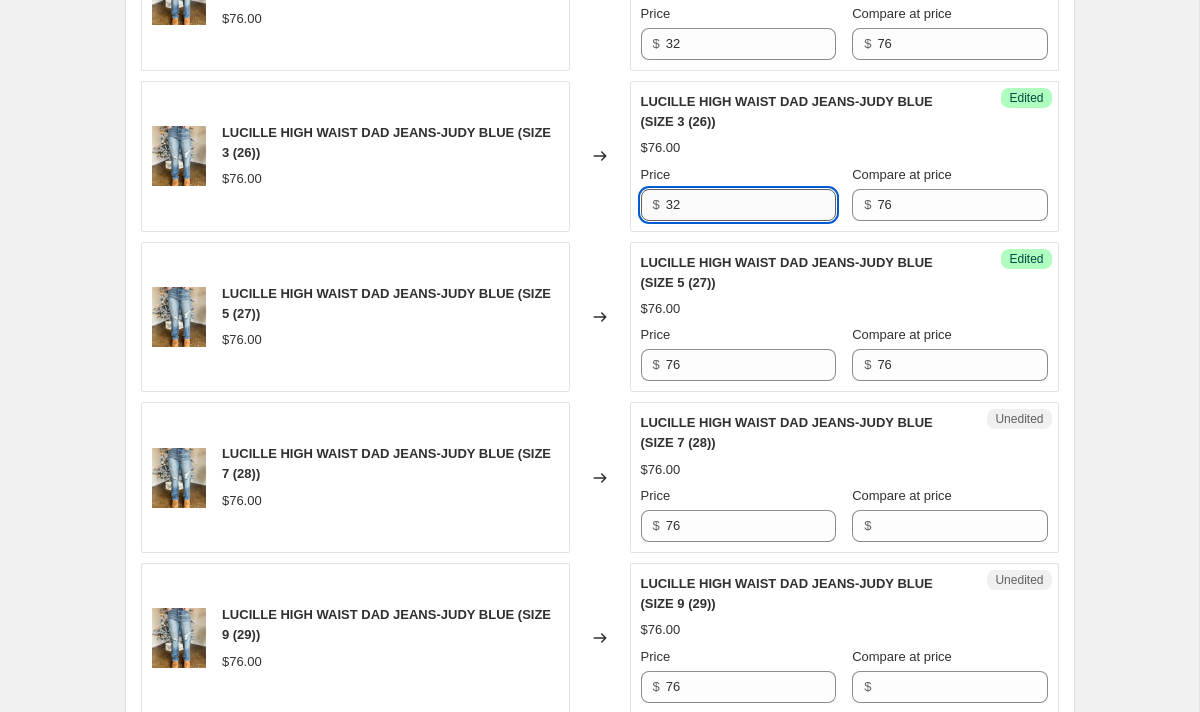 scroll, scrollTop: 1182, scrollLeft: 0, axis: vertical 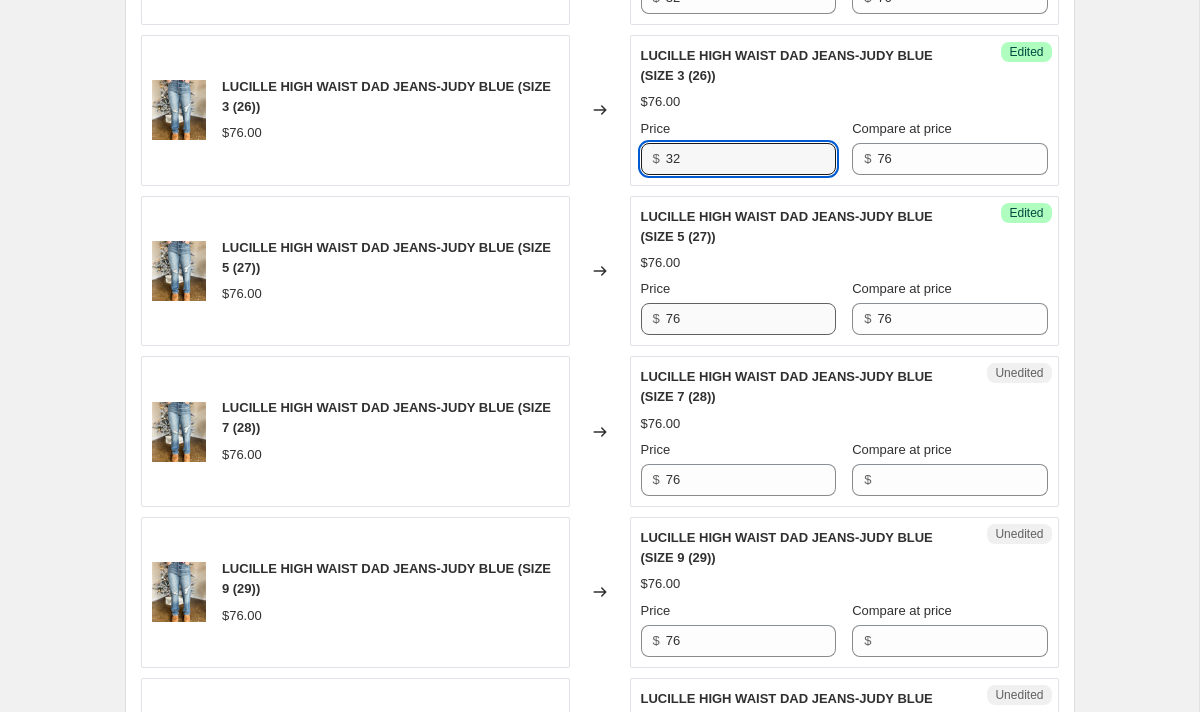 type on "32" 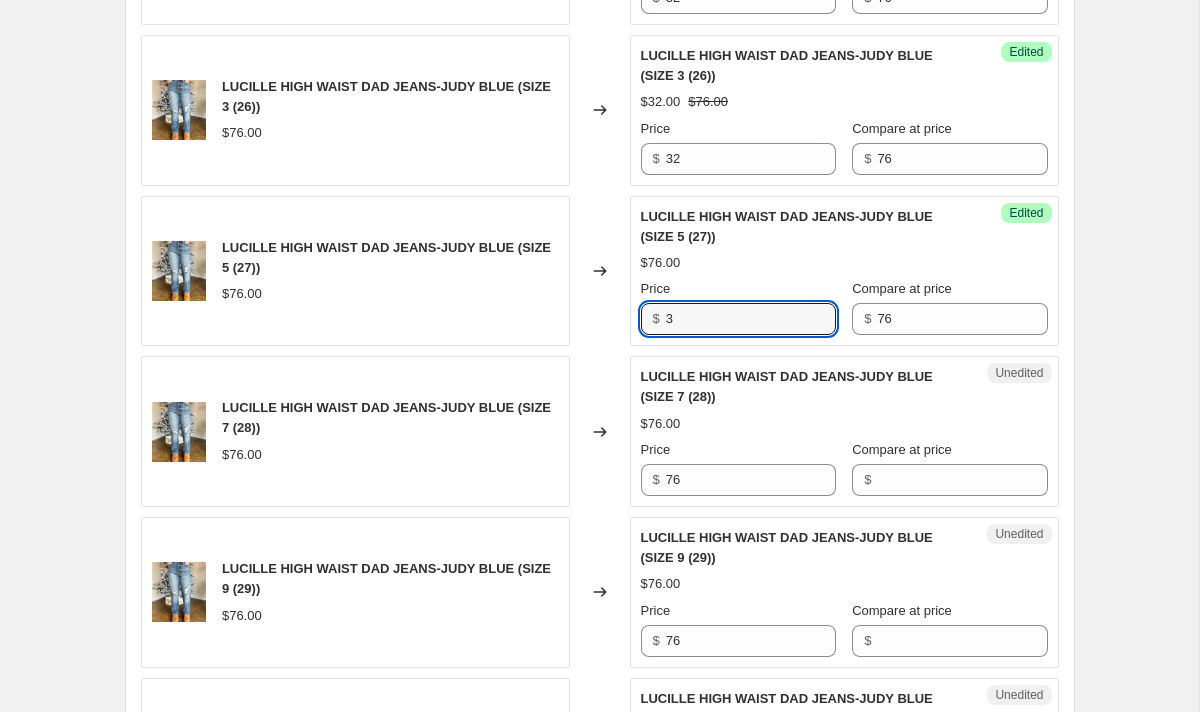 drag, startPoint x: 721, startPoint y: 322, endPoint x: 604, endPoint y: 322, distance: 117 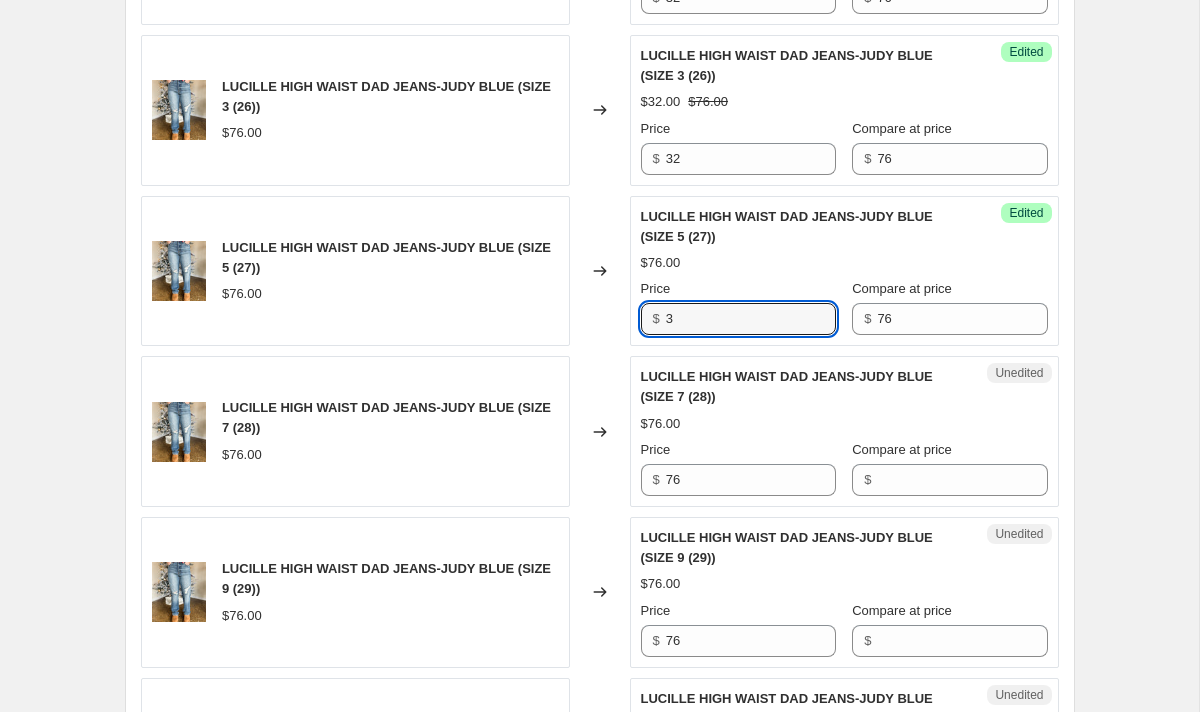 click on "LUCILLE HIGH WAIST DAD JEANS-JUDY BLUE (SIZE 5 (27)) $76.00 Changed to Success Edited LUCILLE HIGH WAIST DAD JEANS-JUDY BLUE (SIZE 5 (27)) $76.00 Price $ 3 Compare at price $ 76" at bounding box center [600, 271] 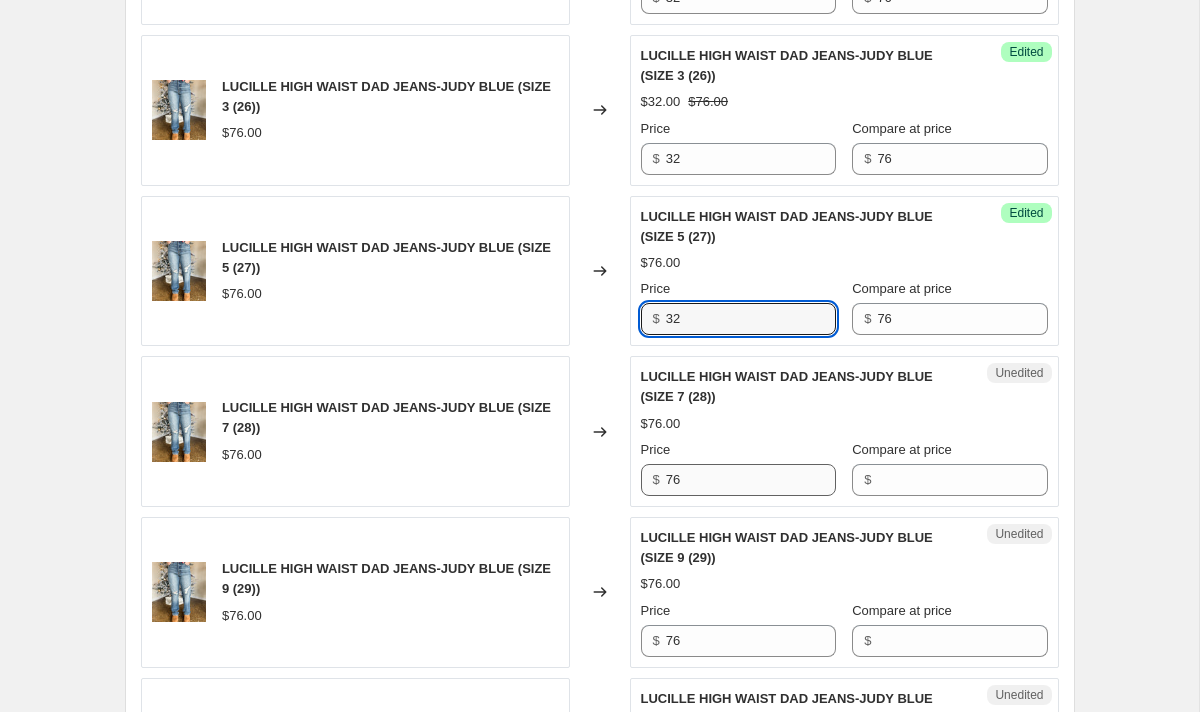 type on "32" 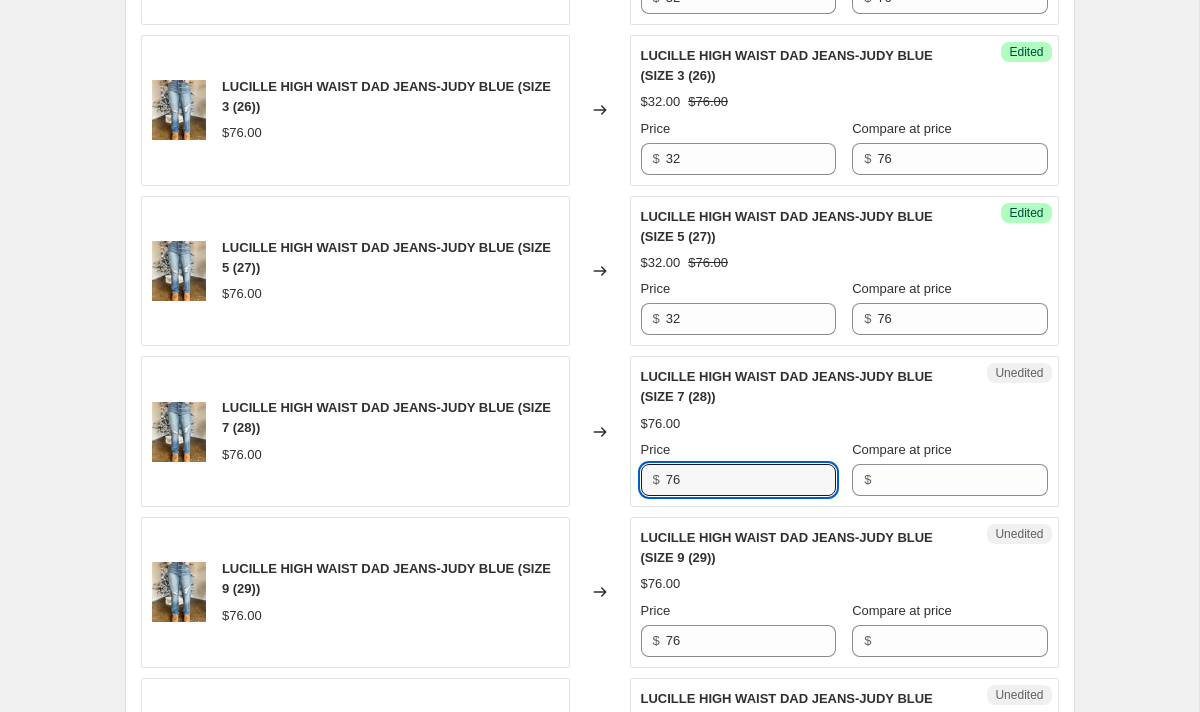 drag, startPoint x: 711, startPoint y: 472, endPoint x: 652, endPoint y: 472, distance: 59 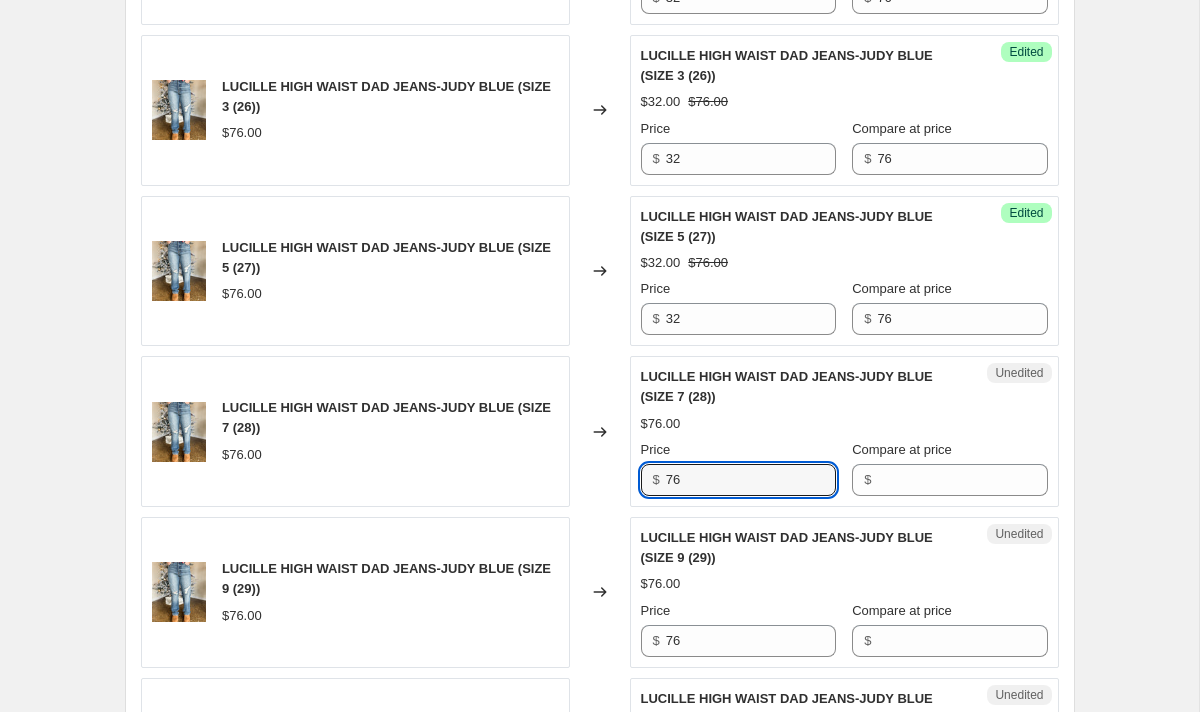 click on "$ 76" at bounding box center (738, 480) 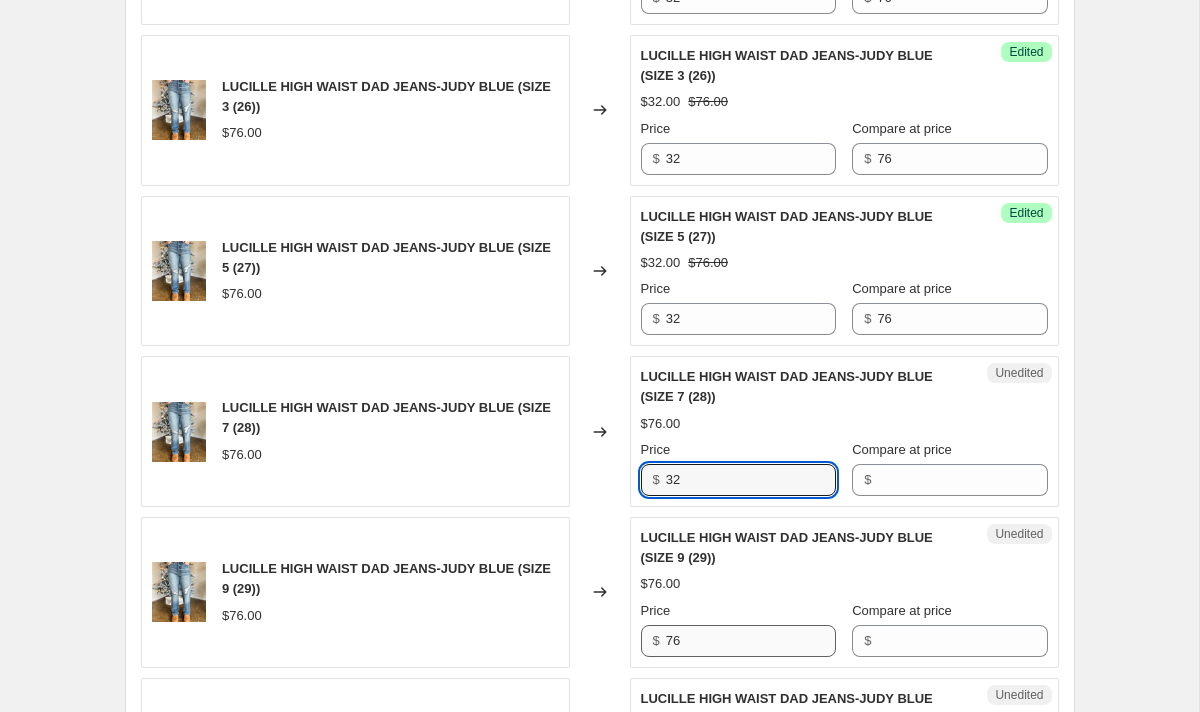type on "32" 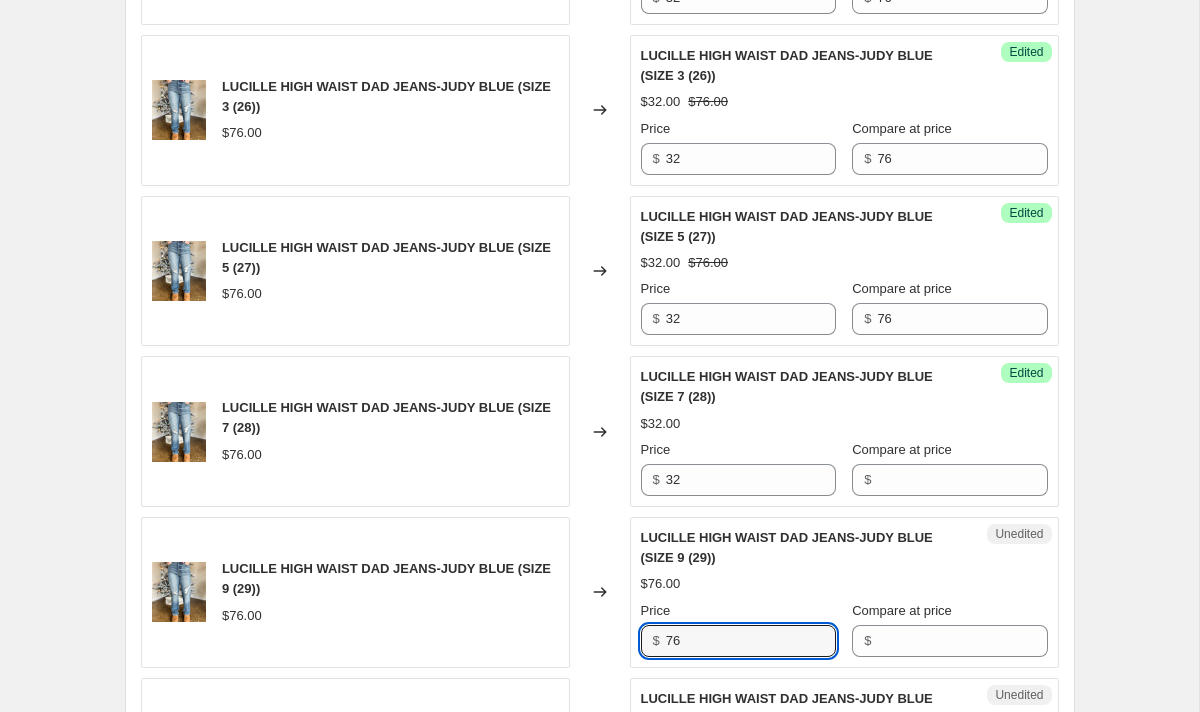 drag, startPoint x: 719, startPoint y: 634, endPoint x: 650, endPoint y: 634, distance: 69 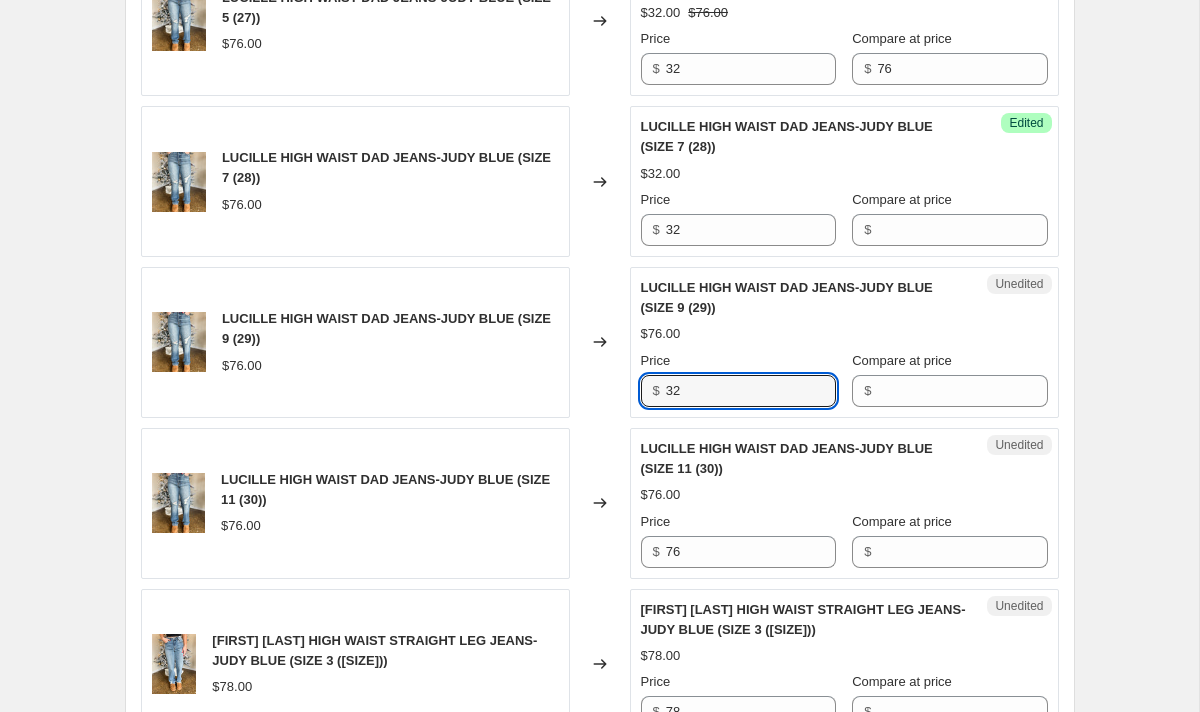 scroll, scrollTop: 1436, scrollLeft: 0, axis: vertical 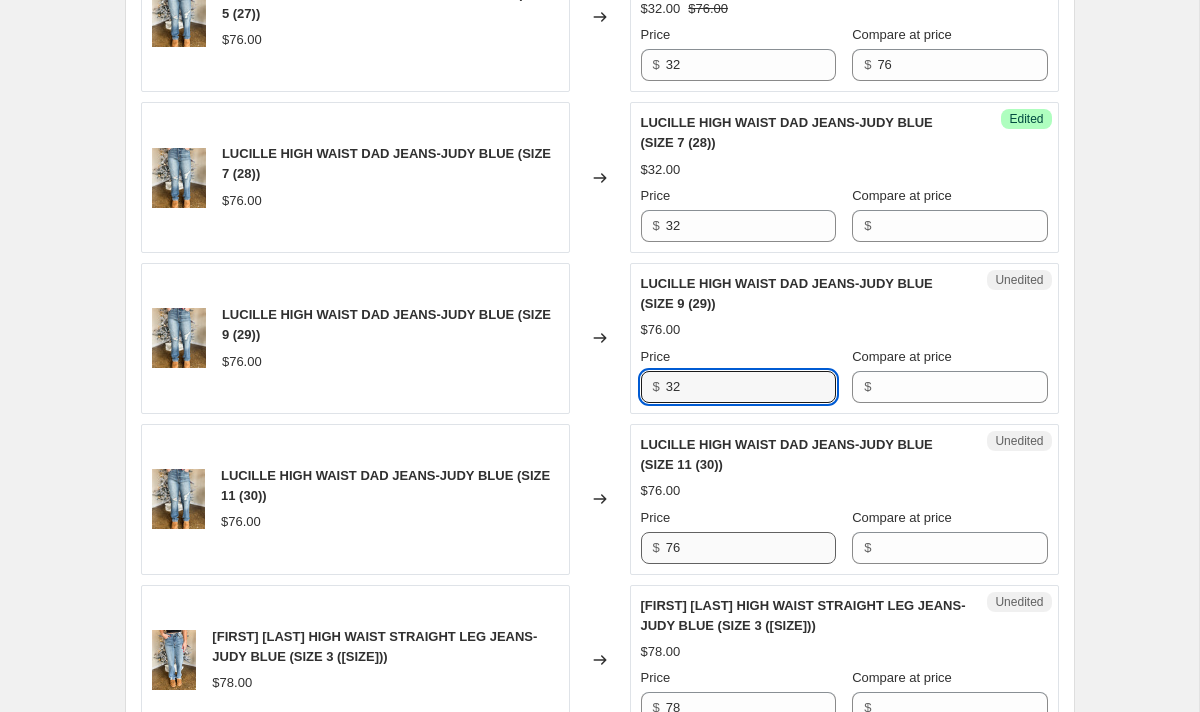 type on "32" 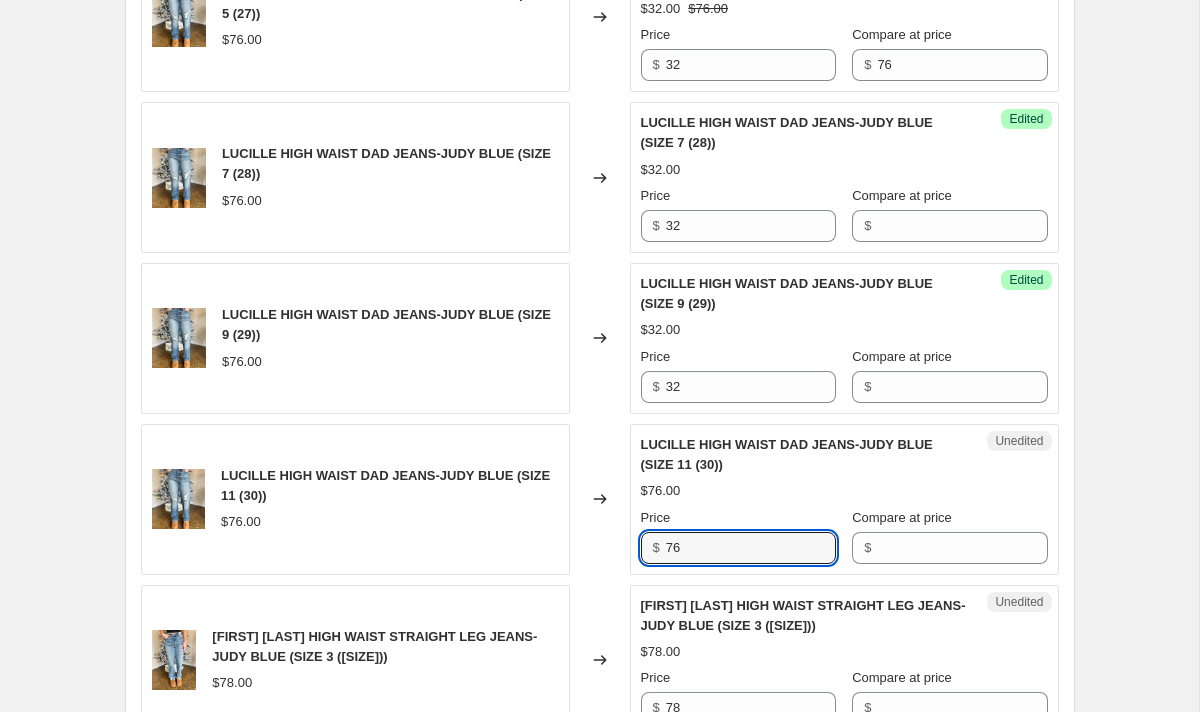 drag, startPoint x: 773, startPoint y: 554, endPoint x: 618, endPoint y: 552, distance: 155.01291 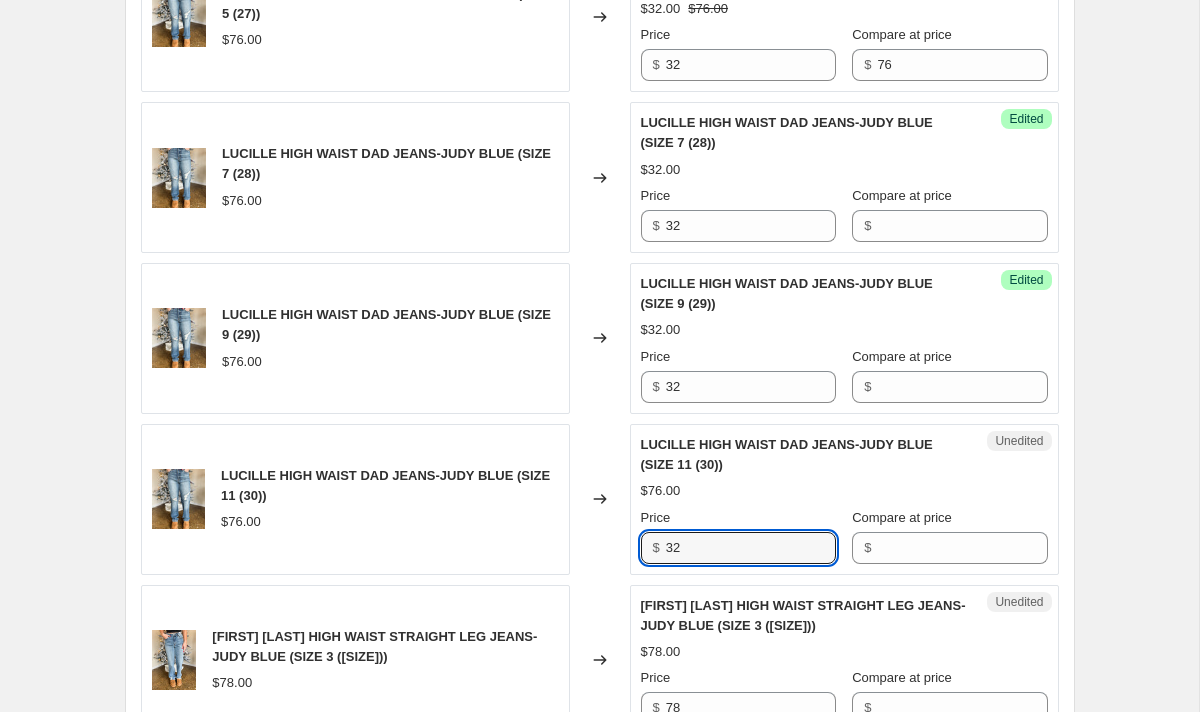 type on "32" 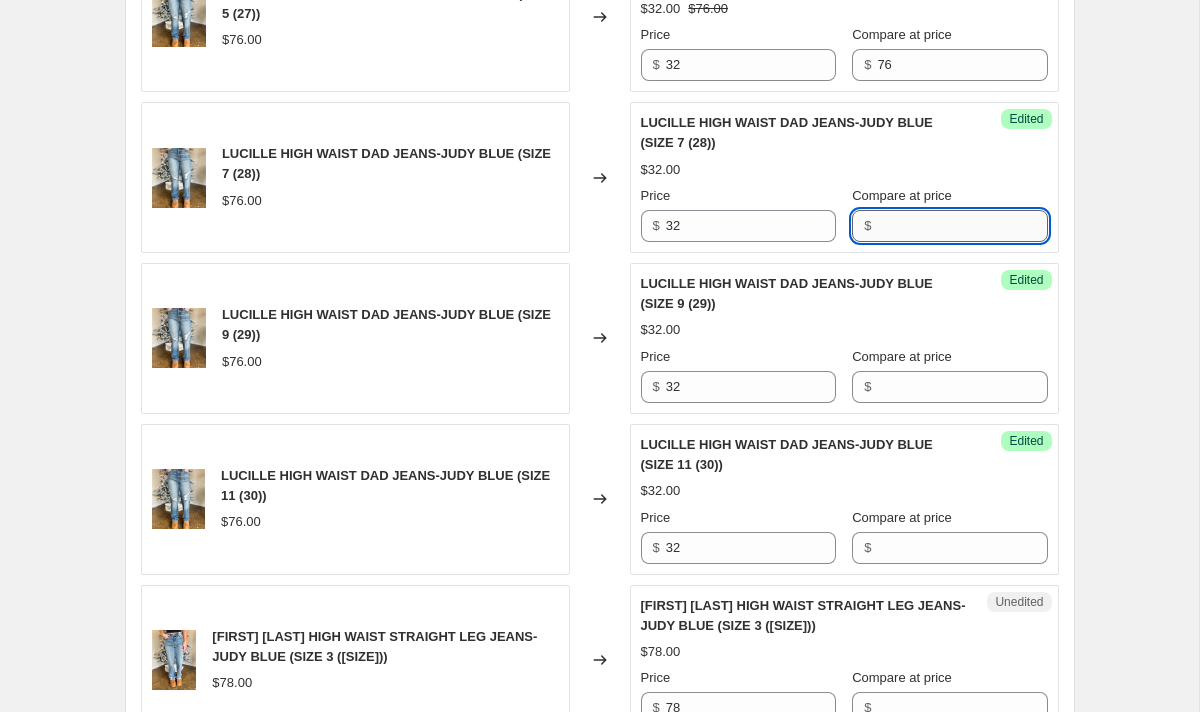 click on "Compare at price" at bounding box center (962, 226) 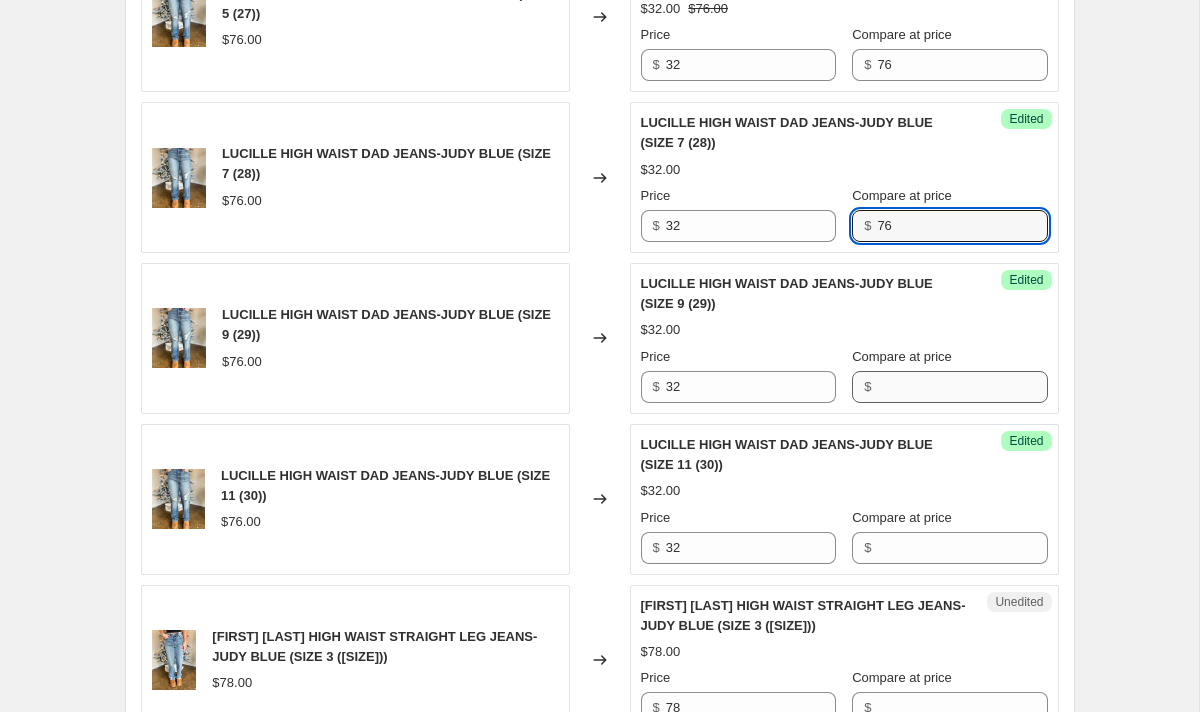 type on "76" 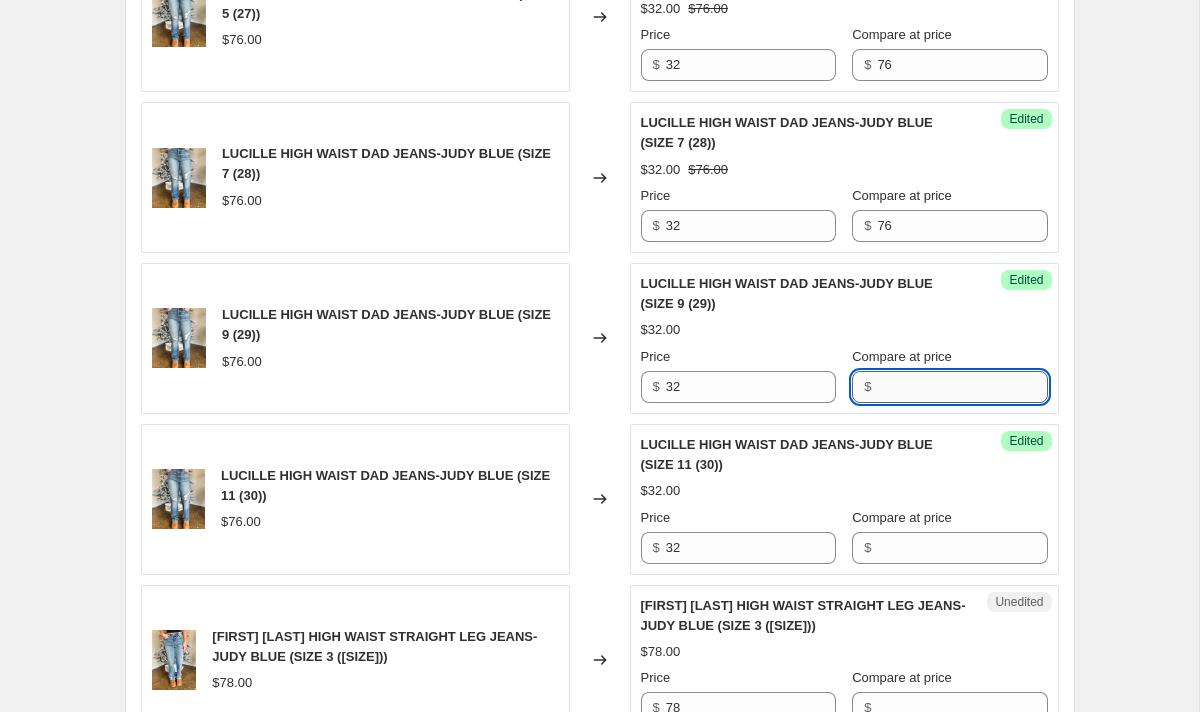 click on "Compare at price" at bounding box center (962, 387) 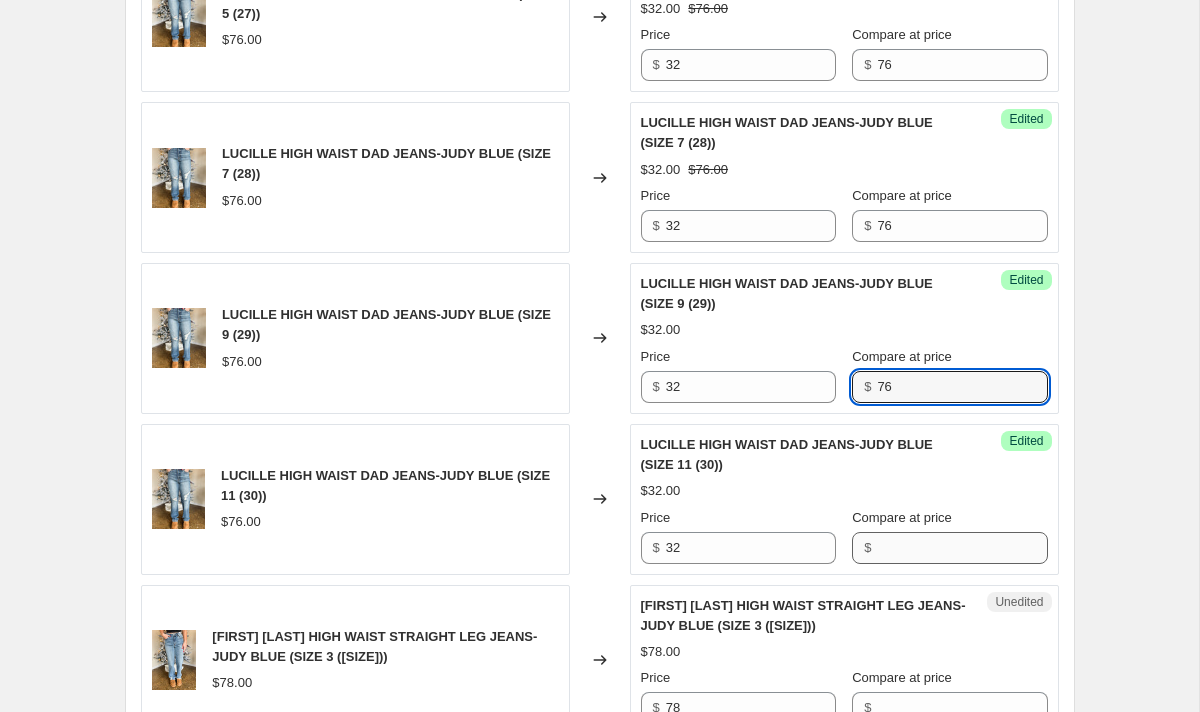type on "76" 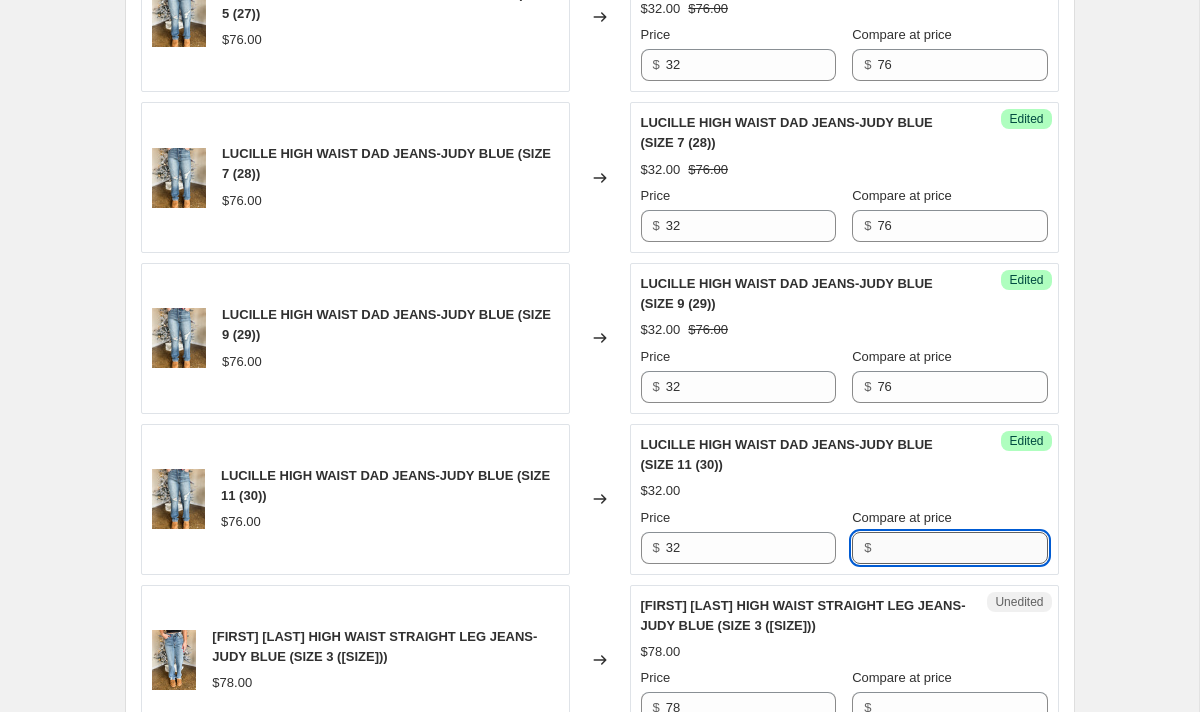 click on "Compare at price" at bounding box center (962, 548) 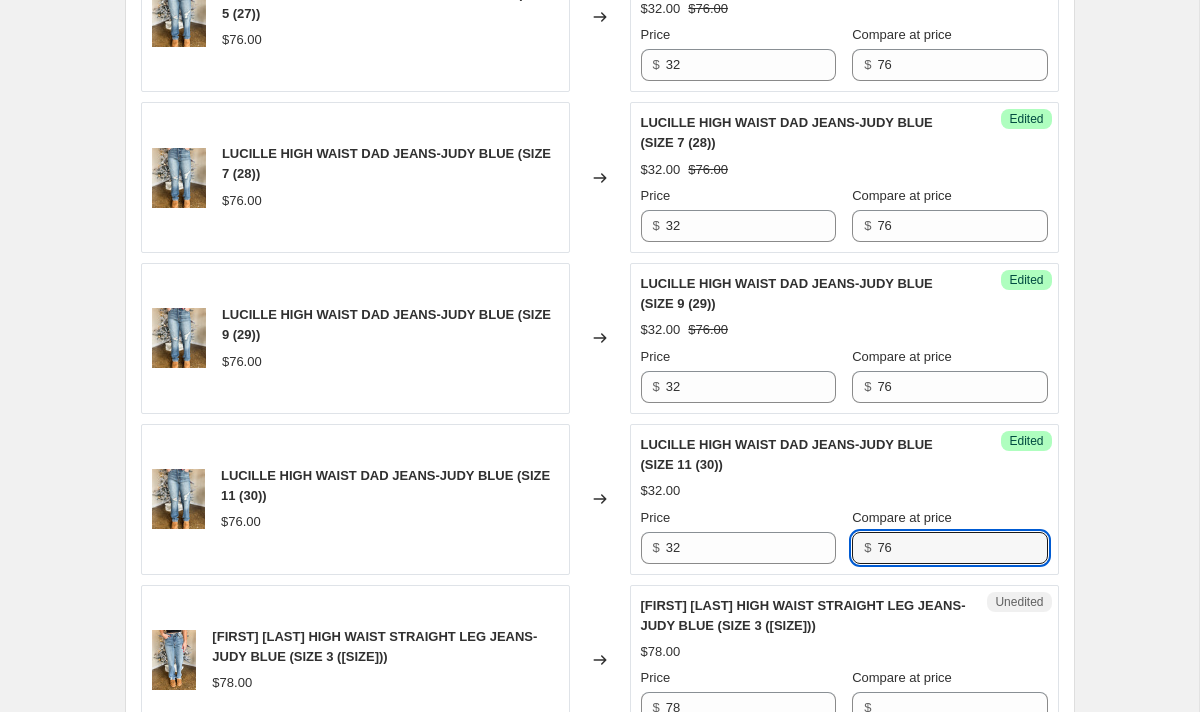 type on "76" 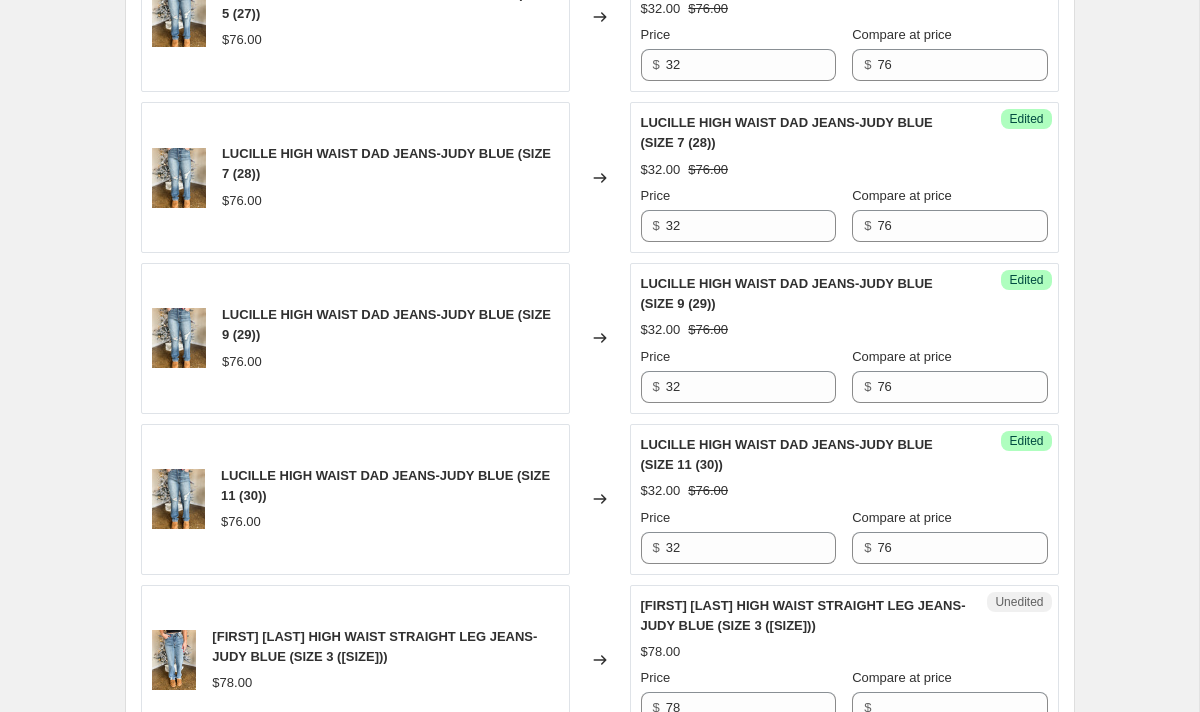 click on "LUCILLE HIGH WAIST DAD JEANS-JUDY BLUE (SIZE [NUMBER] ([NUMBER])) $[PRICE] $[PRICE] Price $ [PRICE] Compare at price $ [PRICE]" at bounding box center [844, 499] 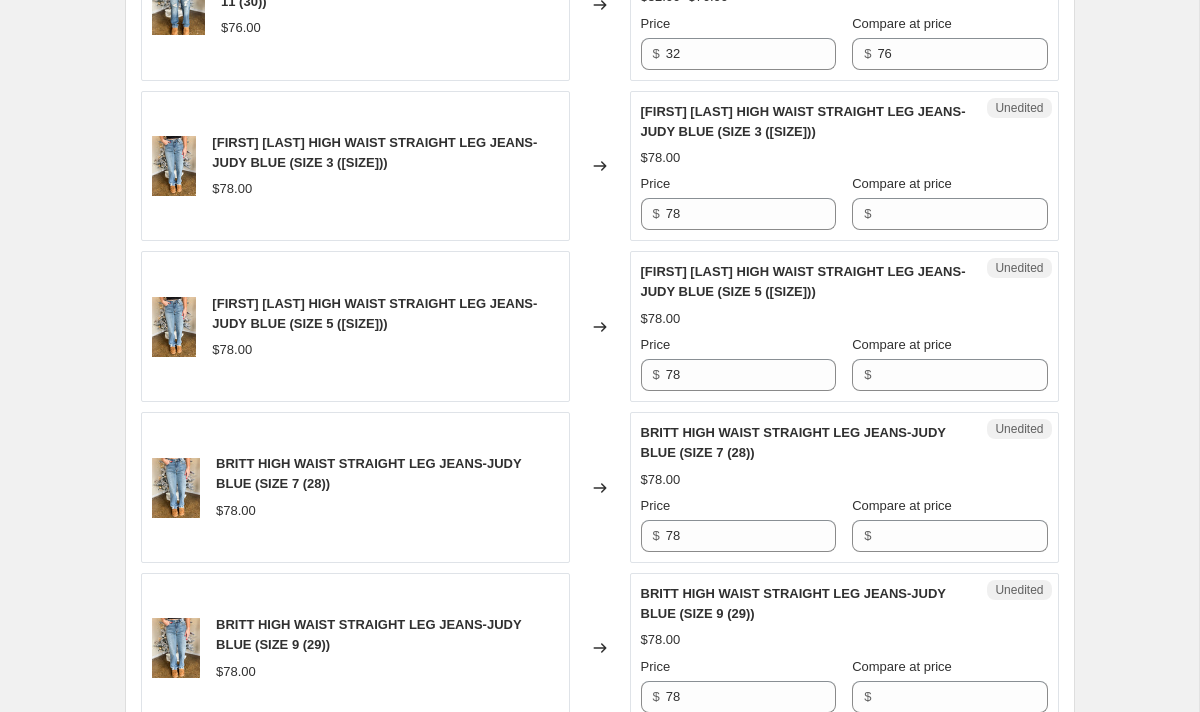 scroll, scrollTop: 1945, scrollLeft: 0, axis: vertical 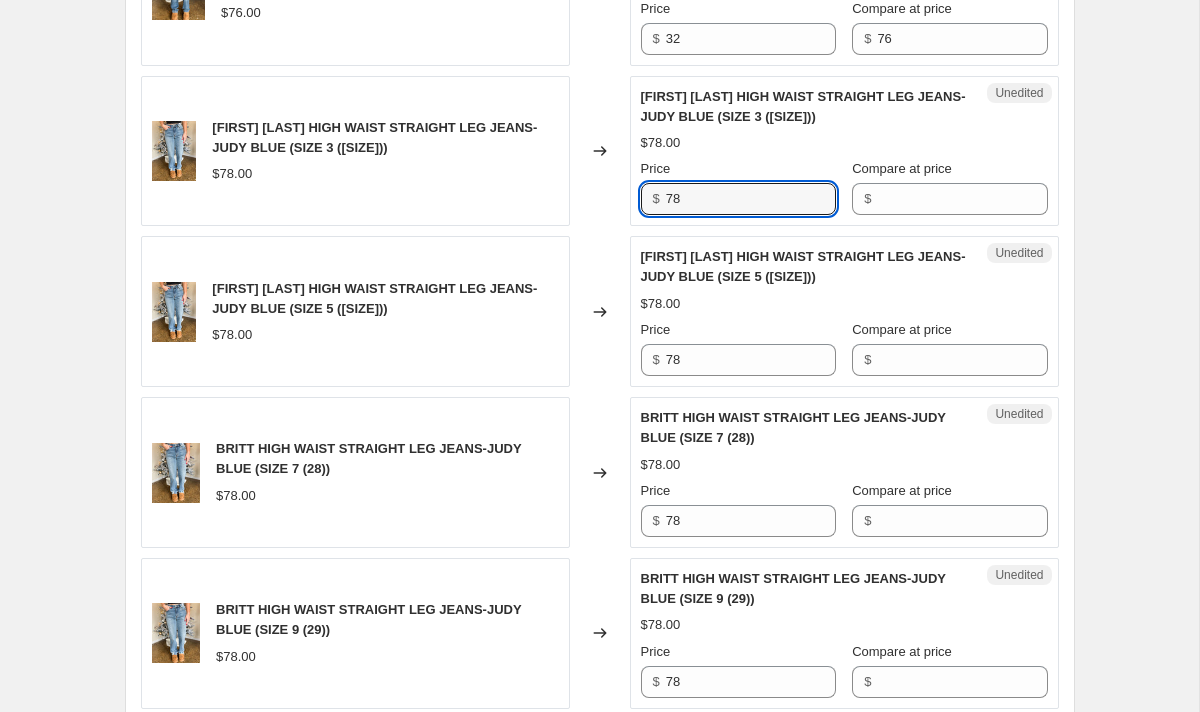 drag, startPoint x: 705, startPoint y: 190, endPoint x: 616, endPoint y: 190, distance: 89 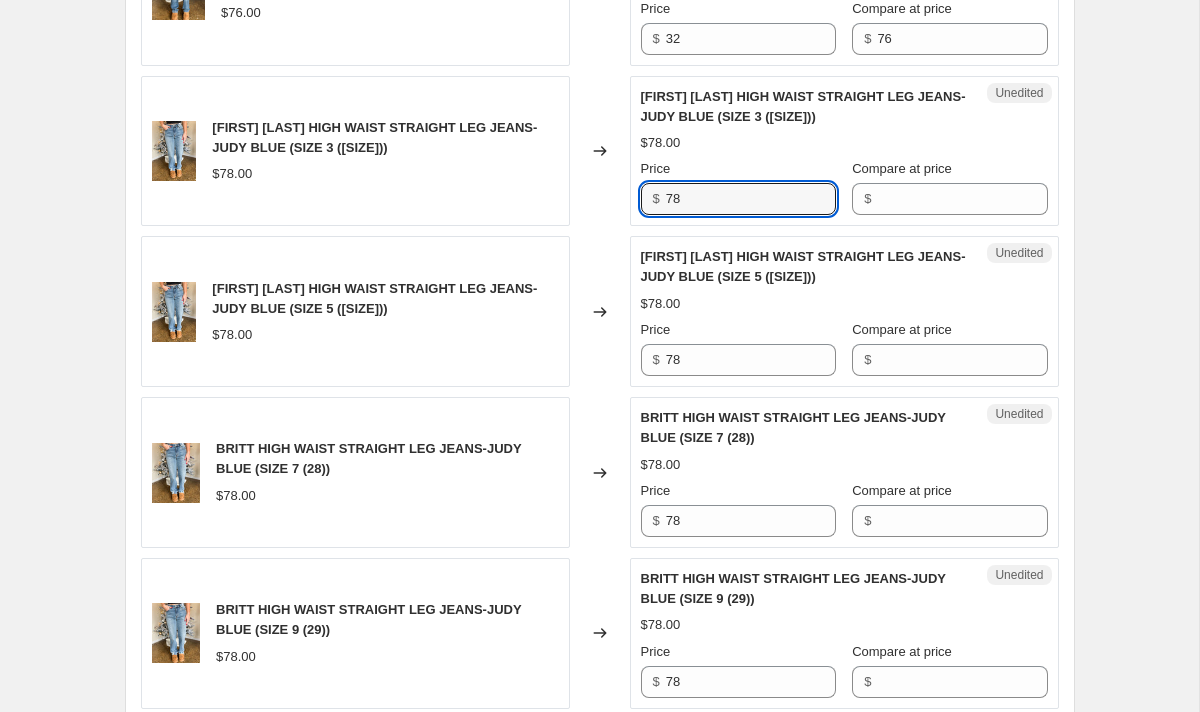 click on "BRITT HIGH WAIST STRAIGHT LEG JEANS-JUDY BLUE (SIZE 3 (26)) $78.00 Changed to Unedited BRITT HIGH WAIST STRAIGHT LEG JEANS-JUDY BLUE (SIZE 3 (26)) $78.00 Price $ 78 Compare at price $" at bounding box center [600, 151] 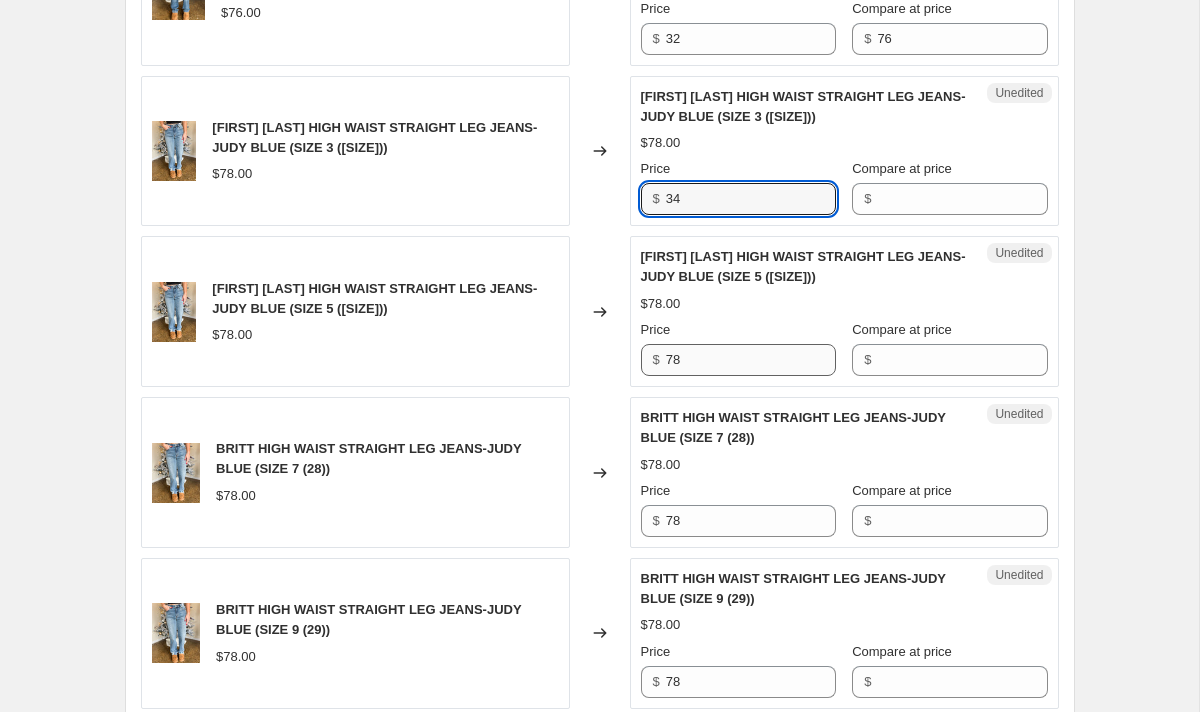 type on "34" 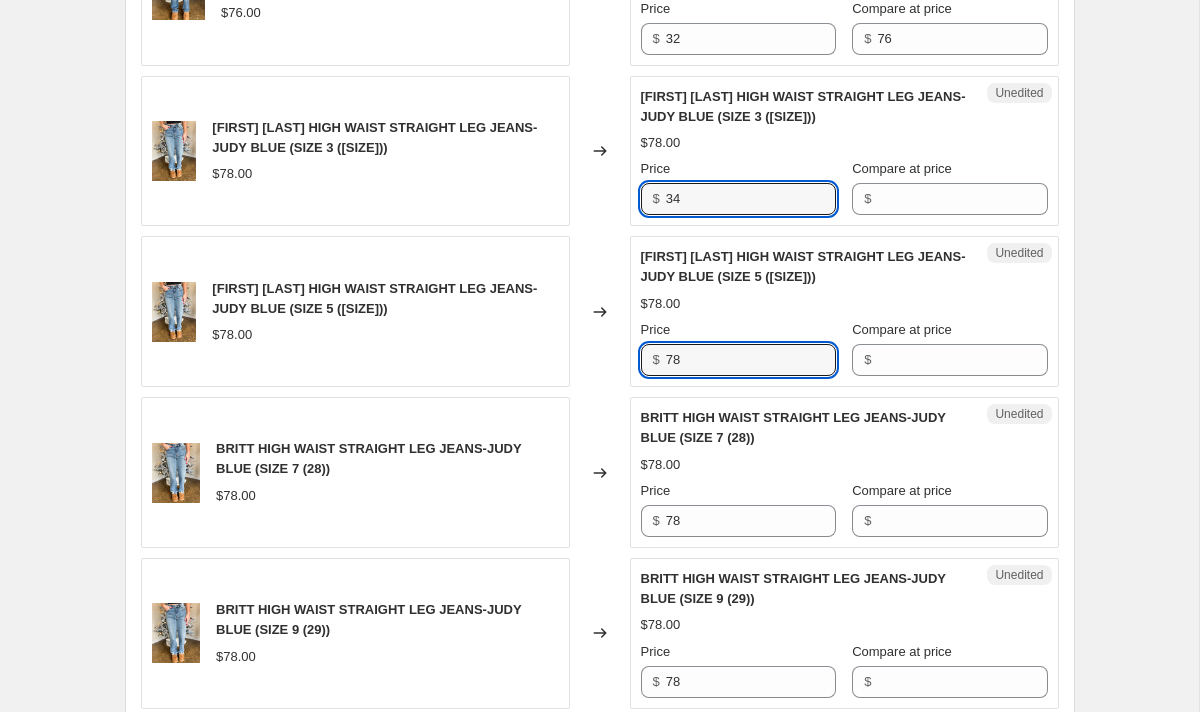 drag, startPoint x: 743, startPoint y: 363, endPoint x: 613, endPoint y: 363, distance: 130 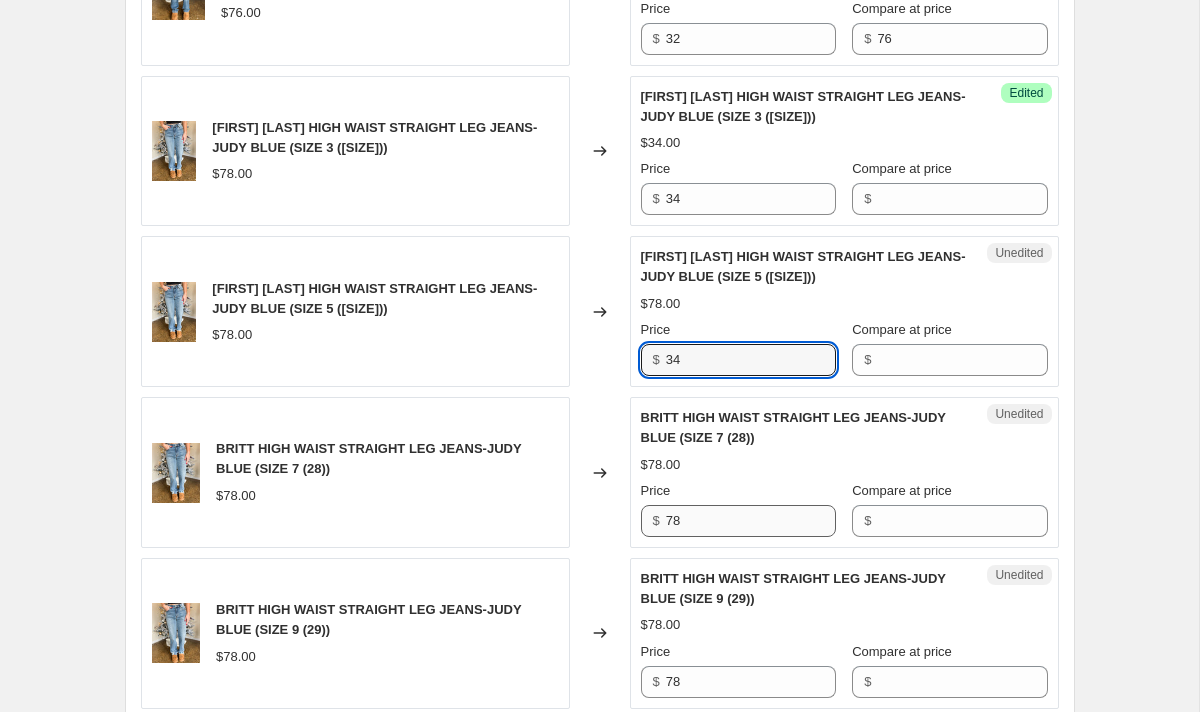 type on "34" 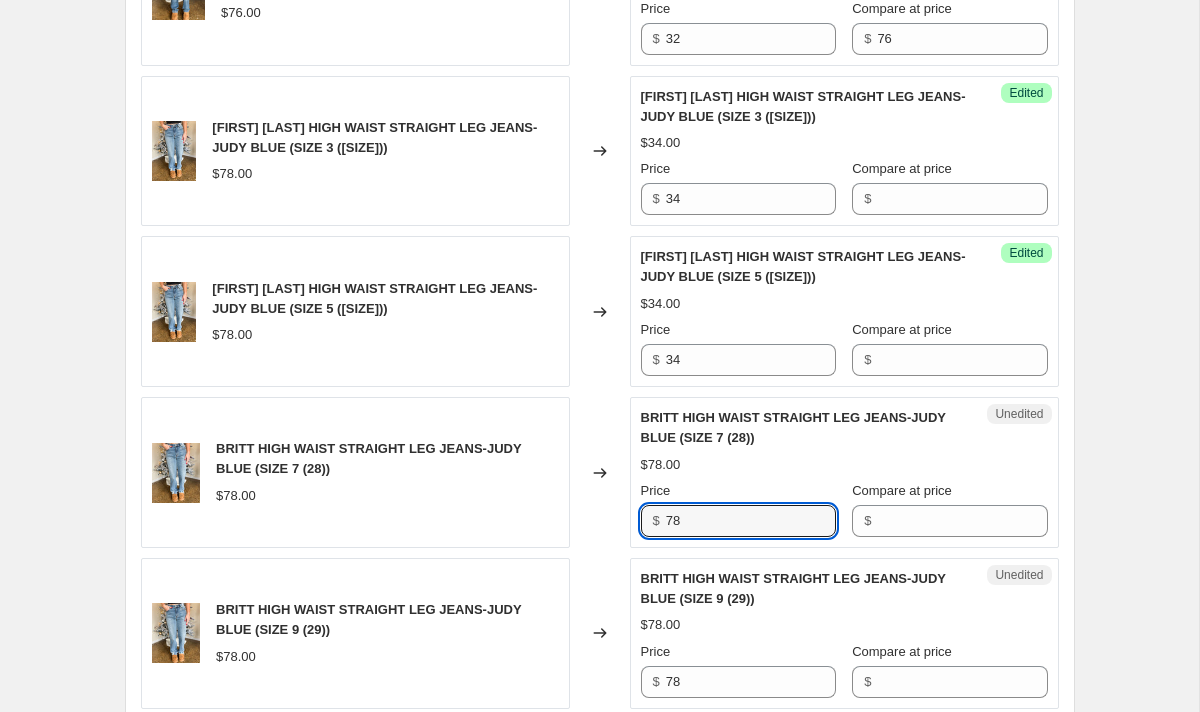 drag, startPoint x: 748, startPoint y: 521, endPoint x: 611, endPoint y: 519, distance: 137.0146 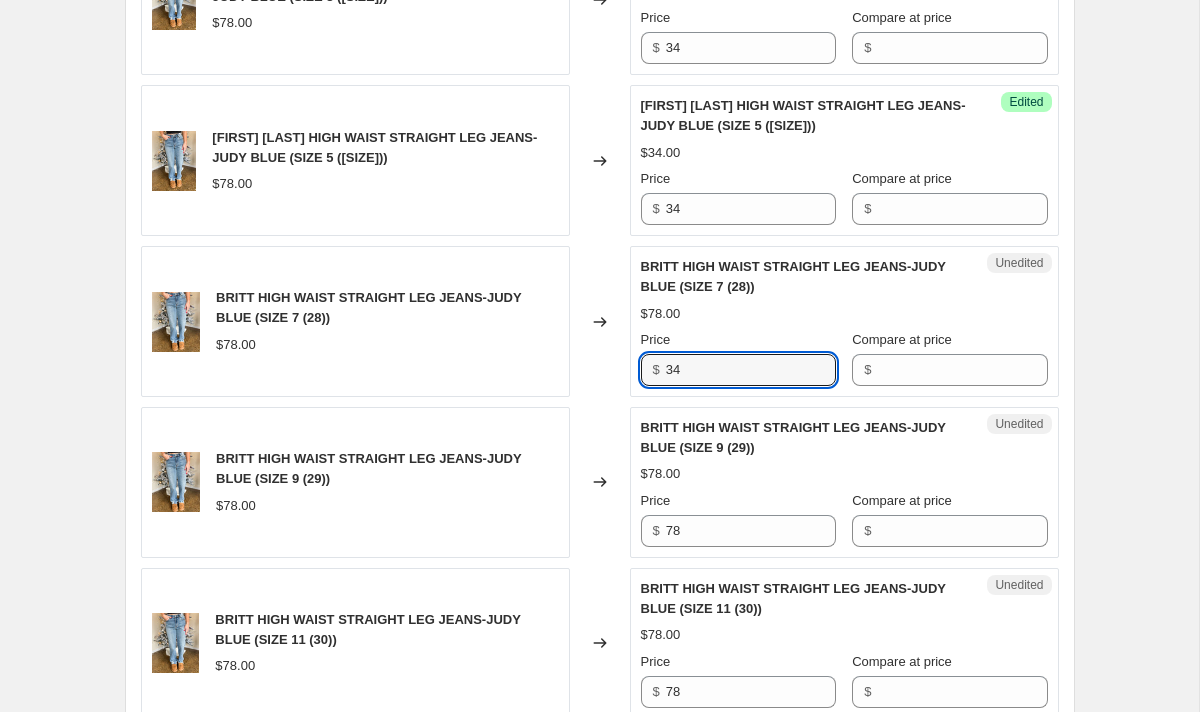 scroll, scrollTop: 2100, scrollLeft: 0, axis: vertical 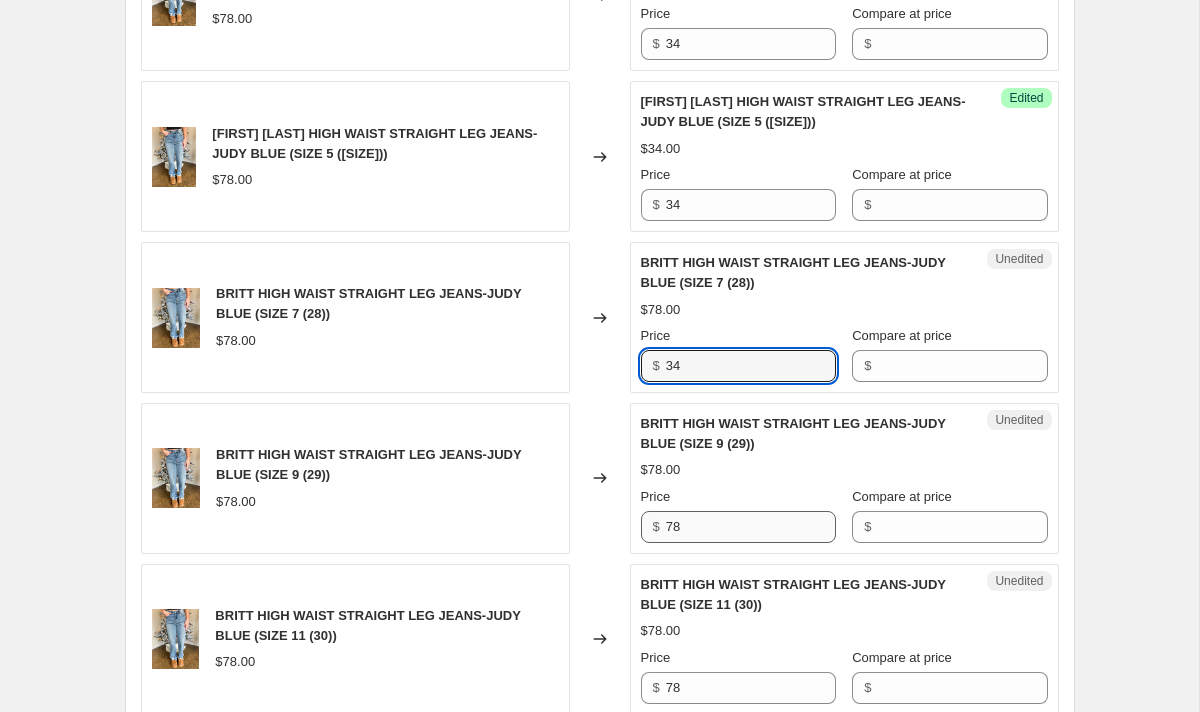 type on "34" 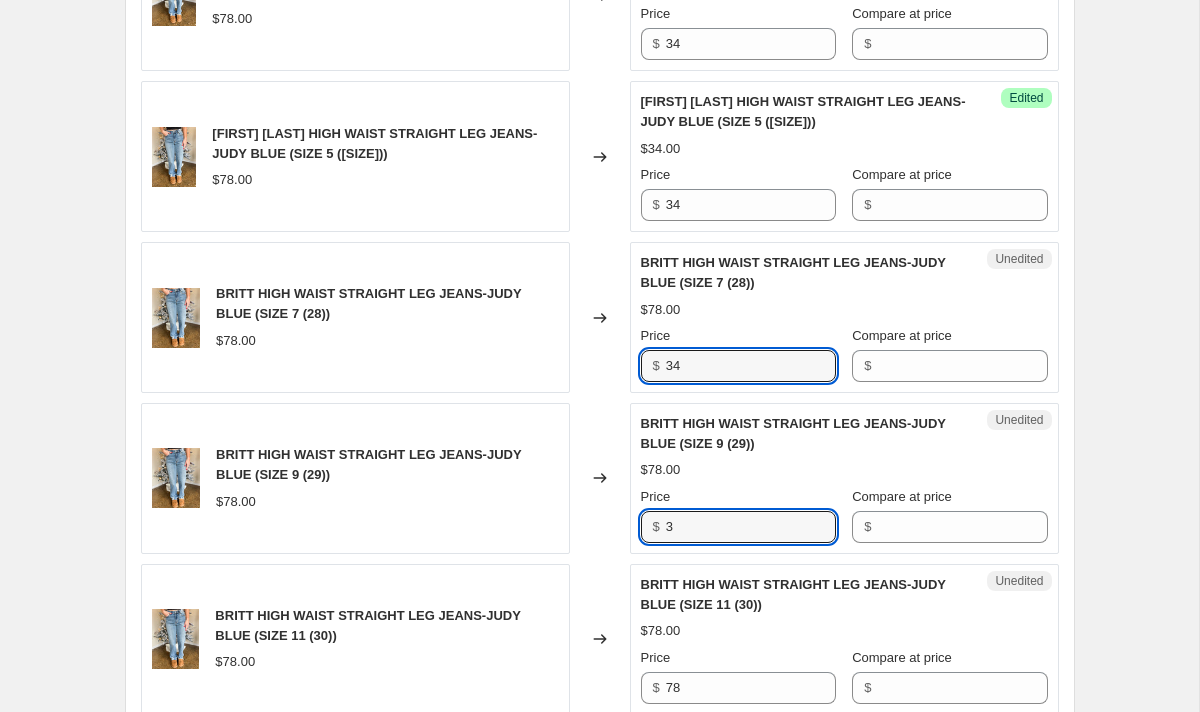 drag, startPoint x: 714, startPoint y: 530, endPoint x: 620, endPoint y: 529, distance: 94.00532 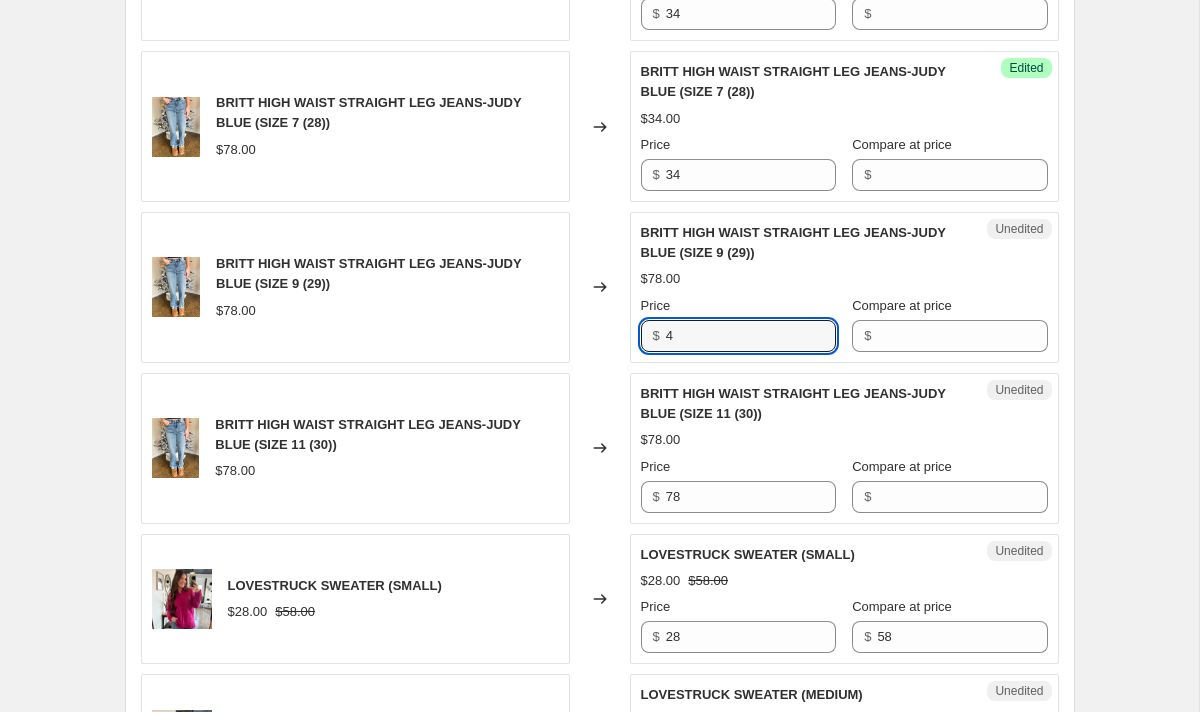 scroll, scrollTop: 2292, scrollLeft: 0, axis: vertical 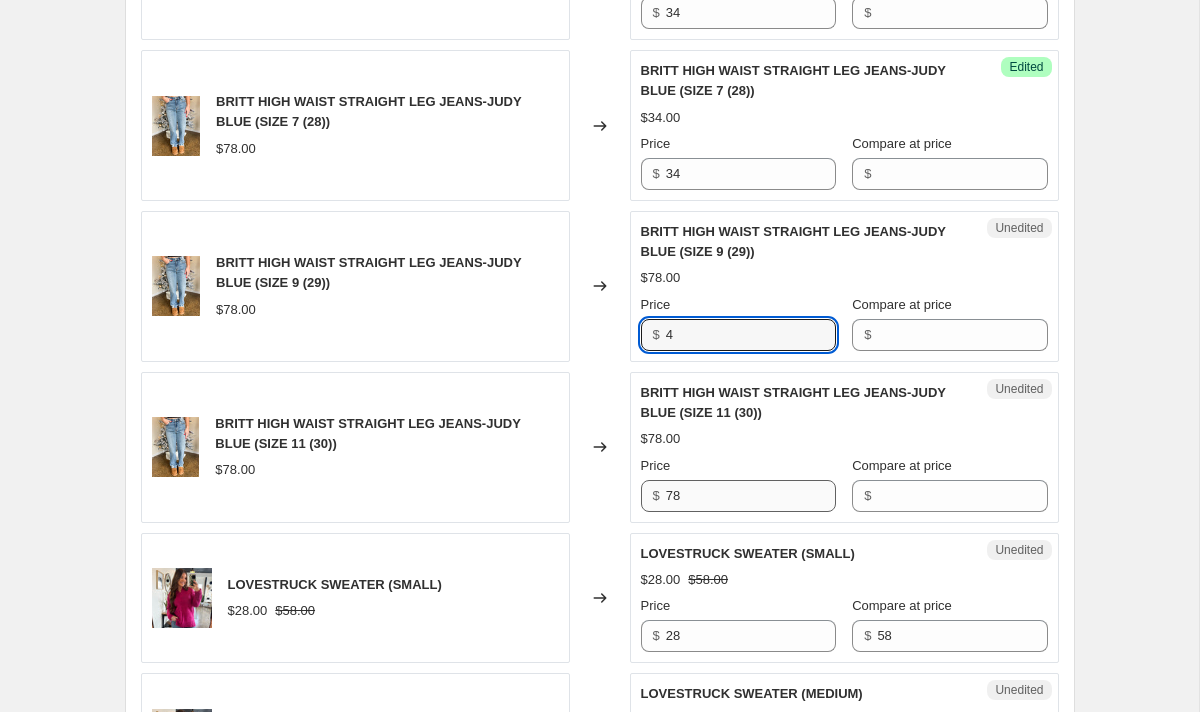 type on "4" 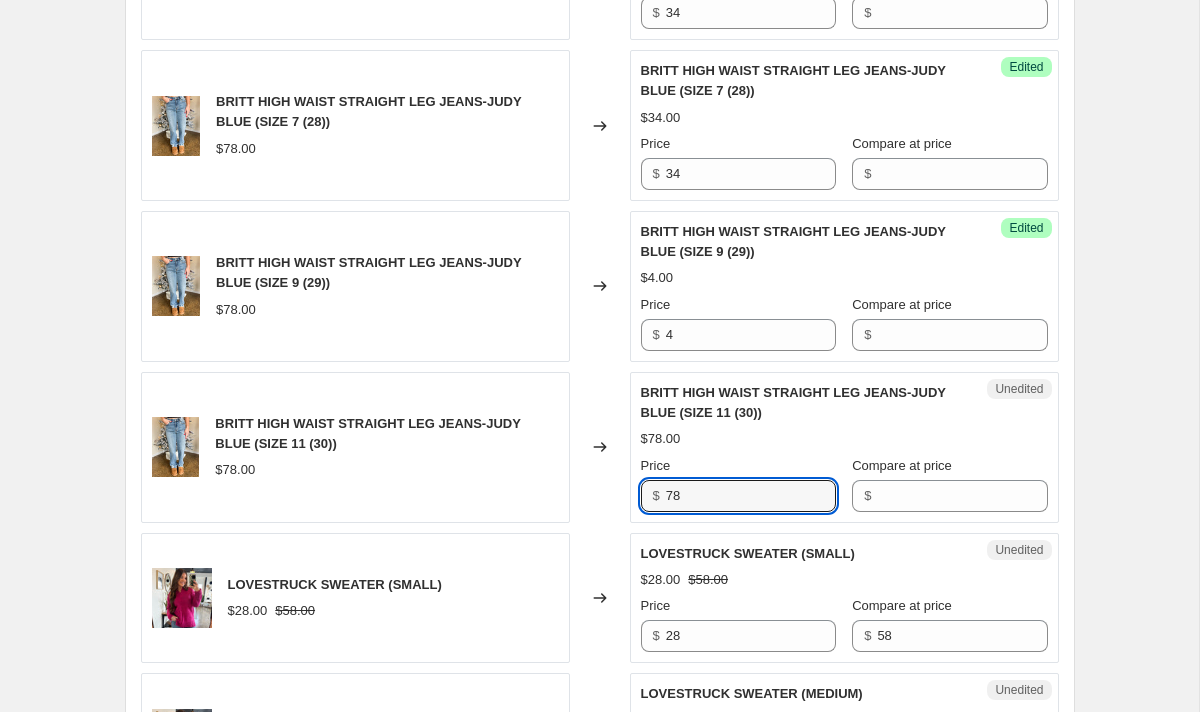 drag, startPoint x: 766, startPoint y: 490, endPoint x: 636, endPoint y: 490, distance: 130 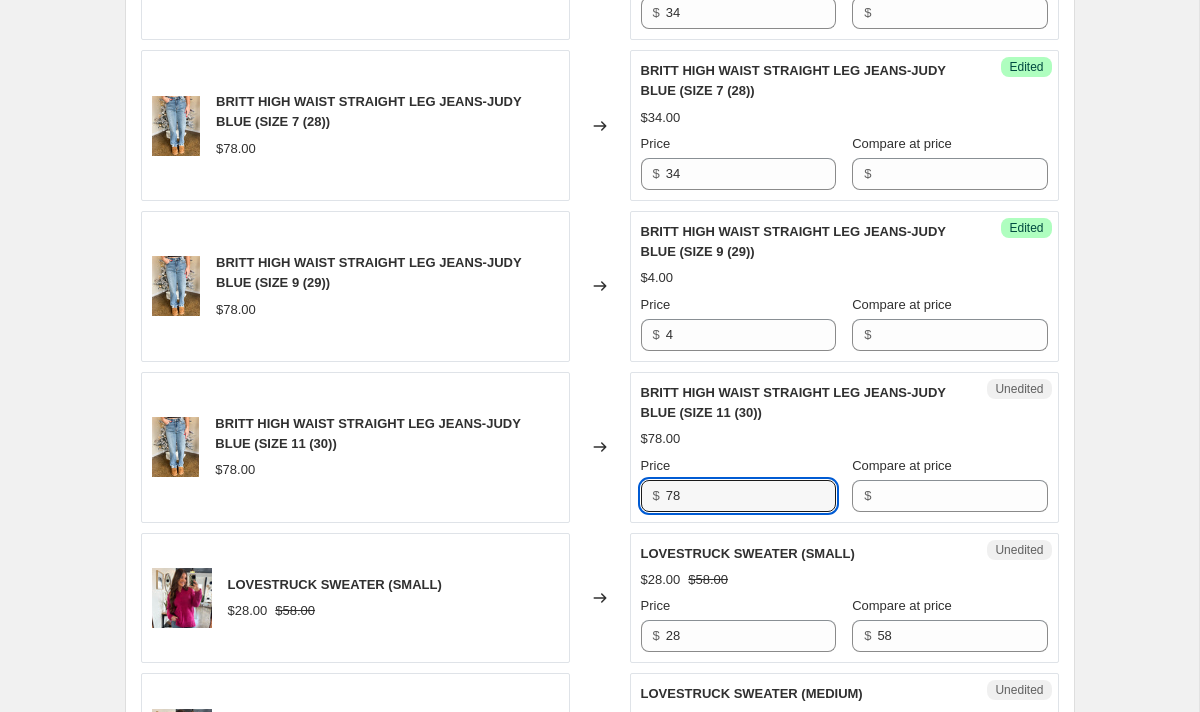 click on "Unedited BRITT HIGH WAIST STRAIGHT LEG JEANS-JUDY BLUE (SIZE 11 (30)) $78.00 Price $ 78 Compare at price $" at bounding box center [844, 447] 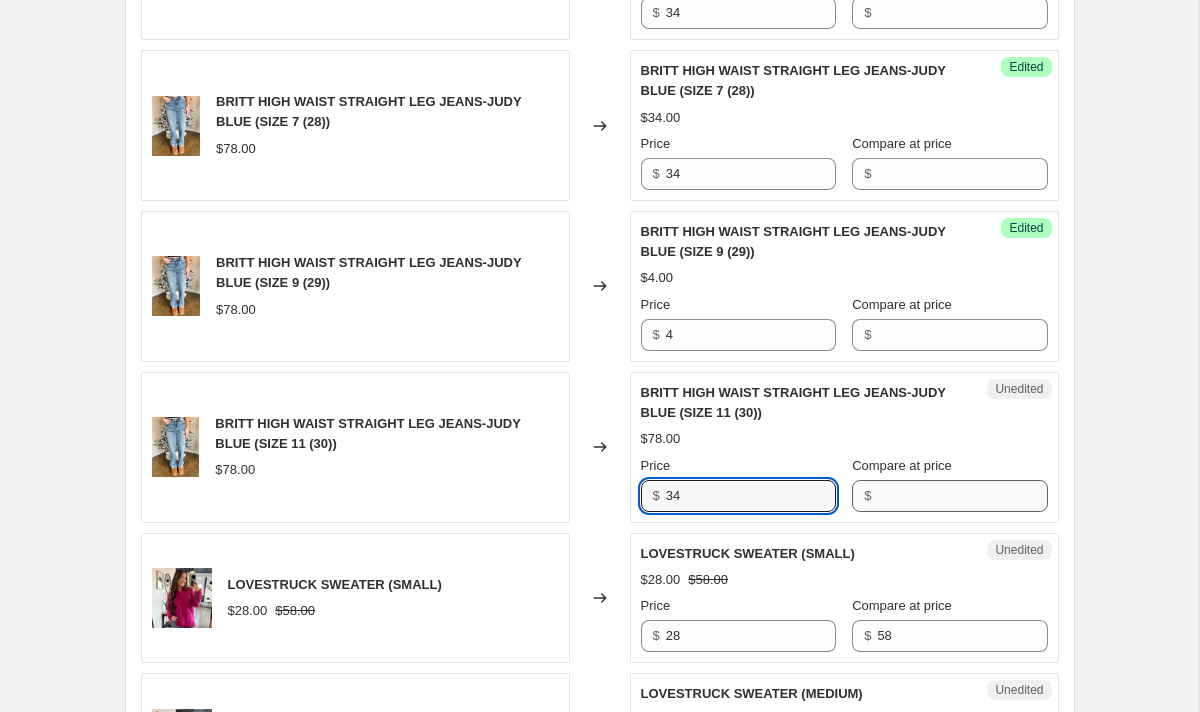 type on "34" 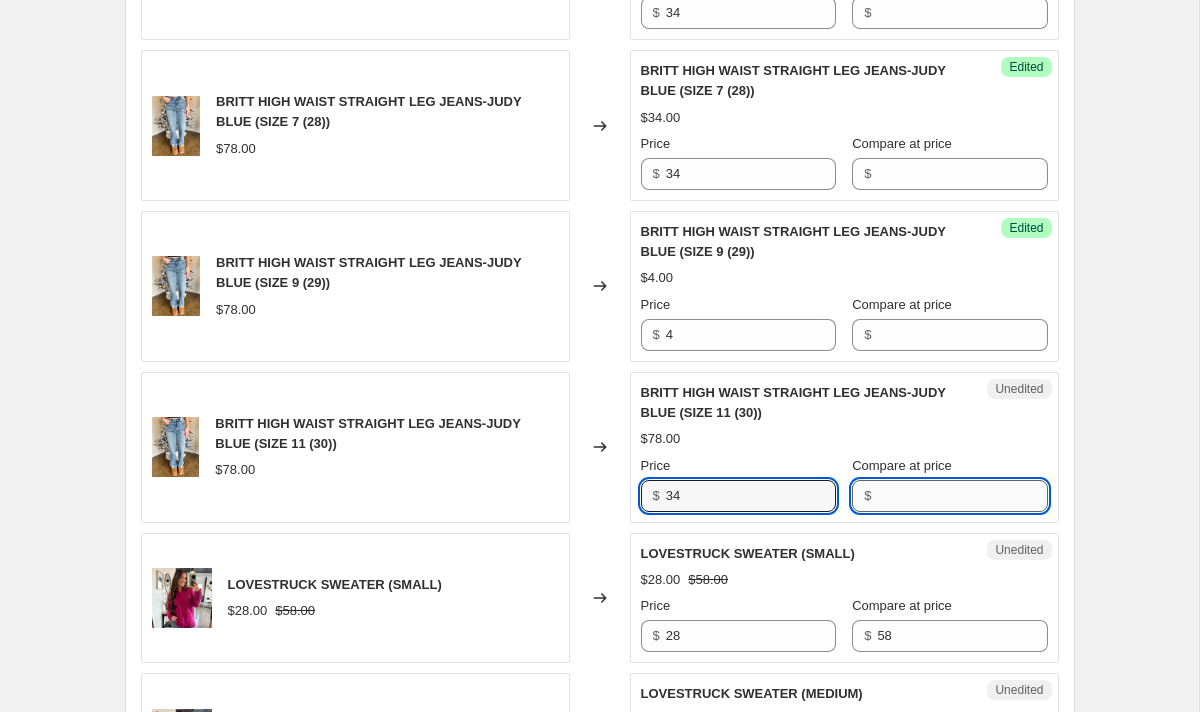 click on "Compare at price" at bounding box center [962, 496] 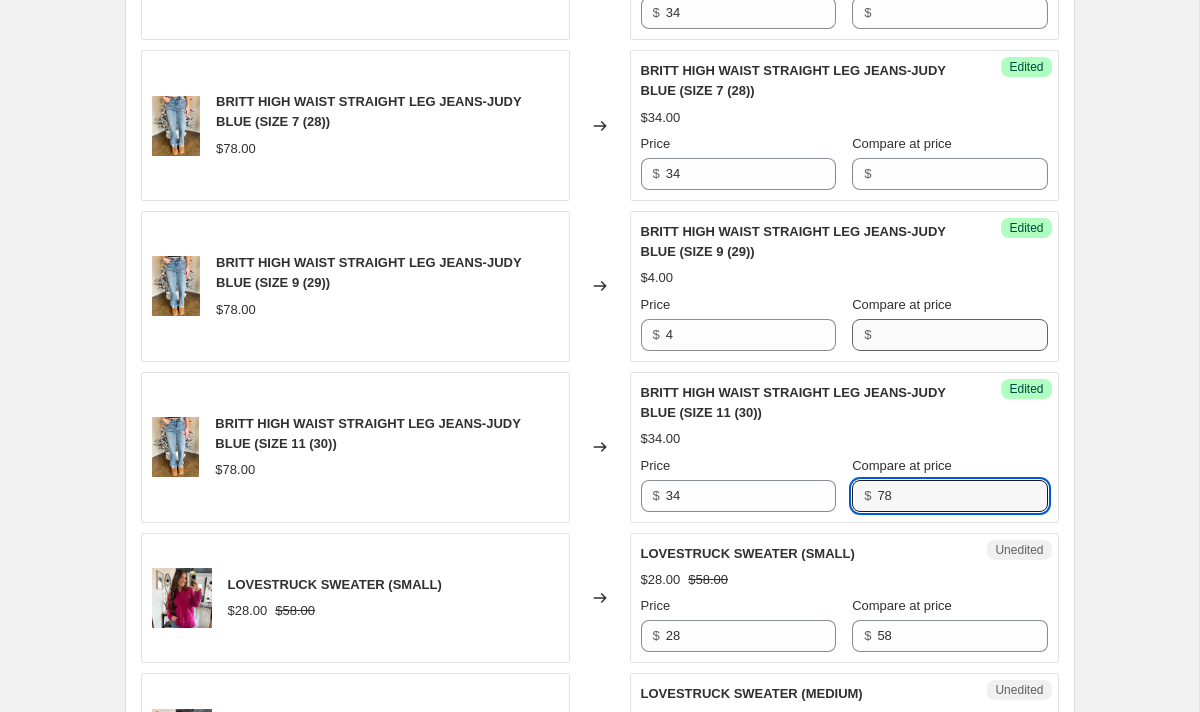 type on "78" 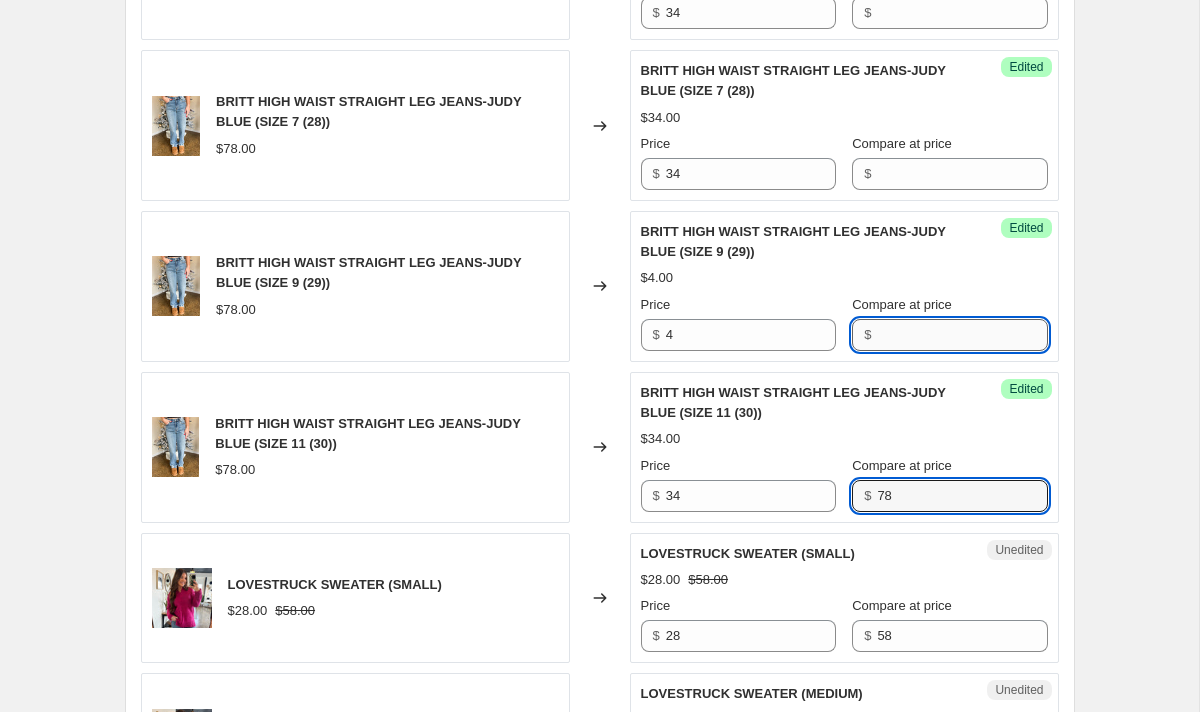 click on "Compare at price" at bounding box center [962, 335] 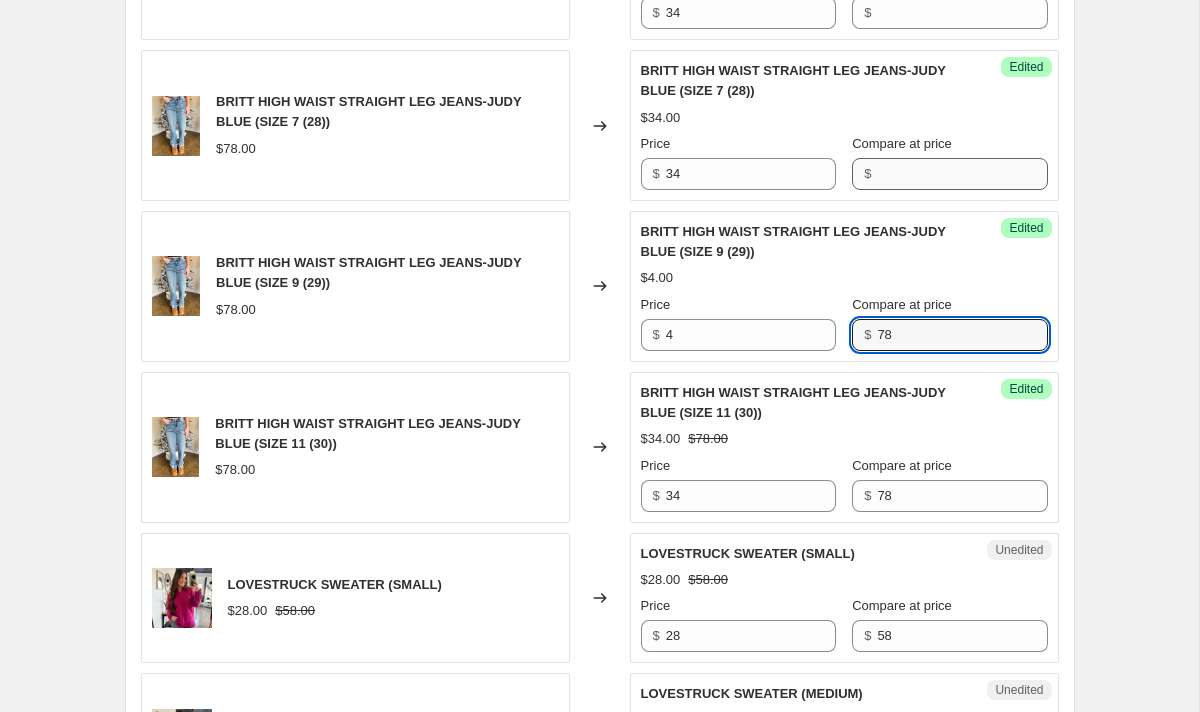 type on "78" 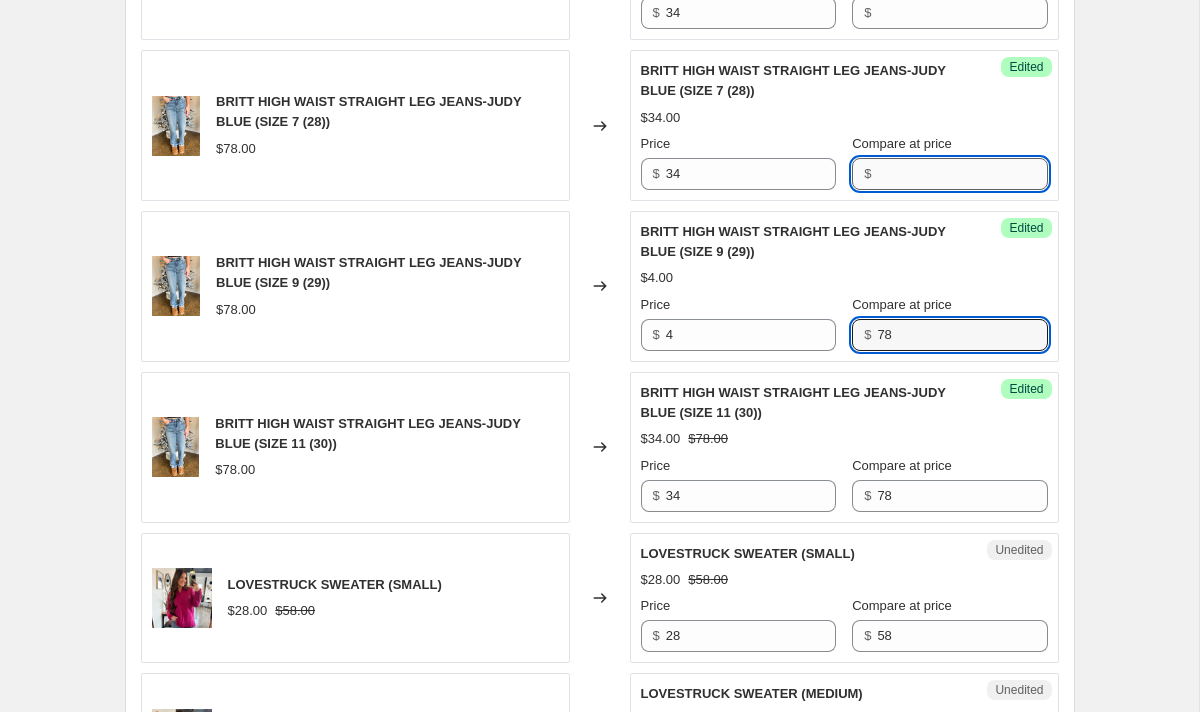 click on "Compare at price" at bounding box center [962, 174] 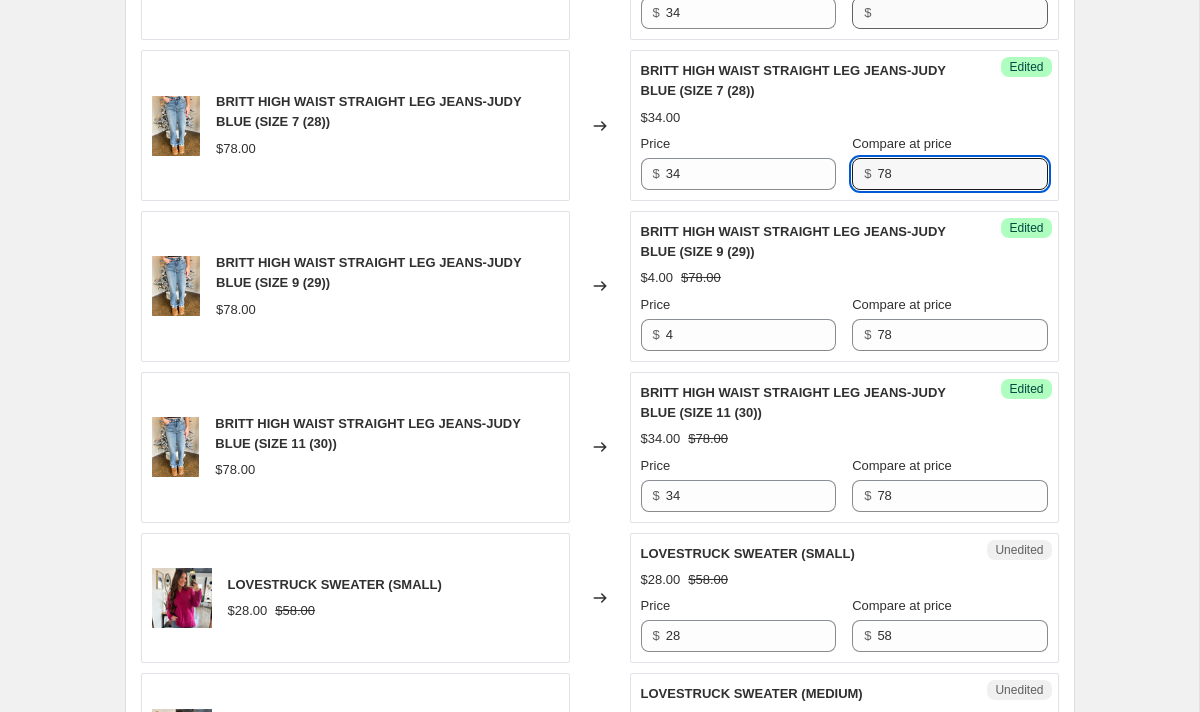 type on "78" 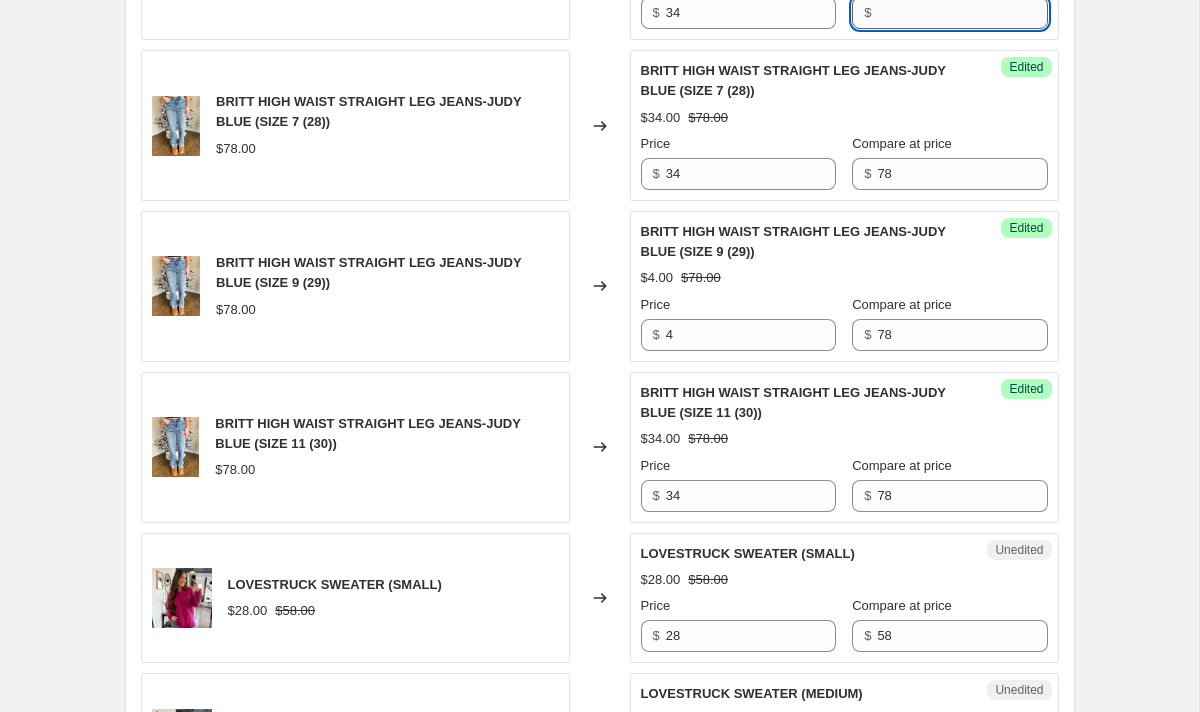 click on "Compare at price" at bounding box center (962, 13) 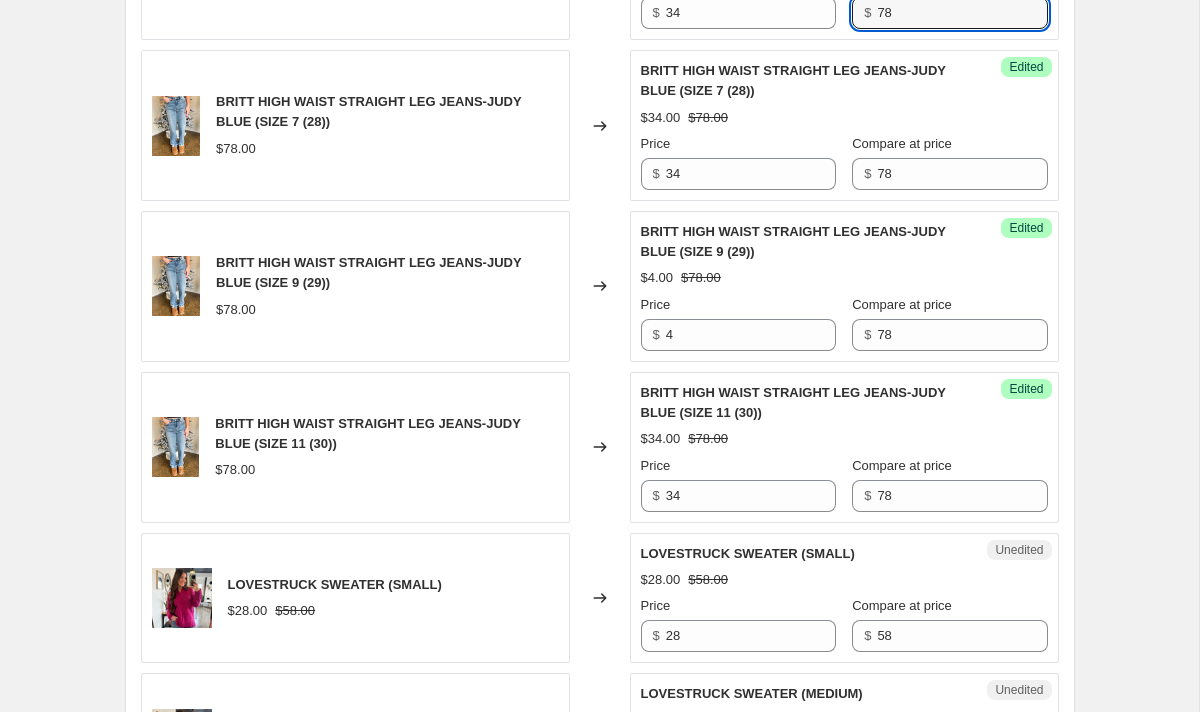 type on "78" 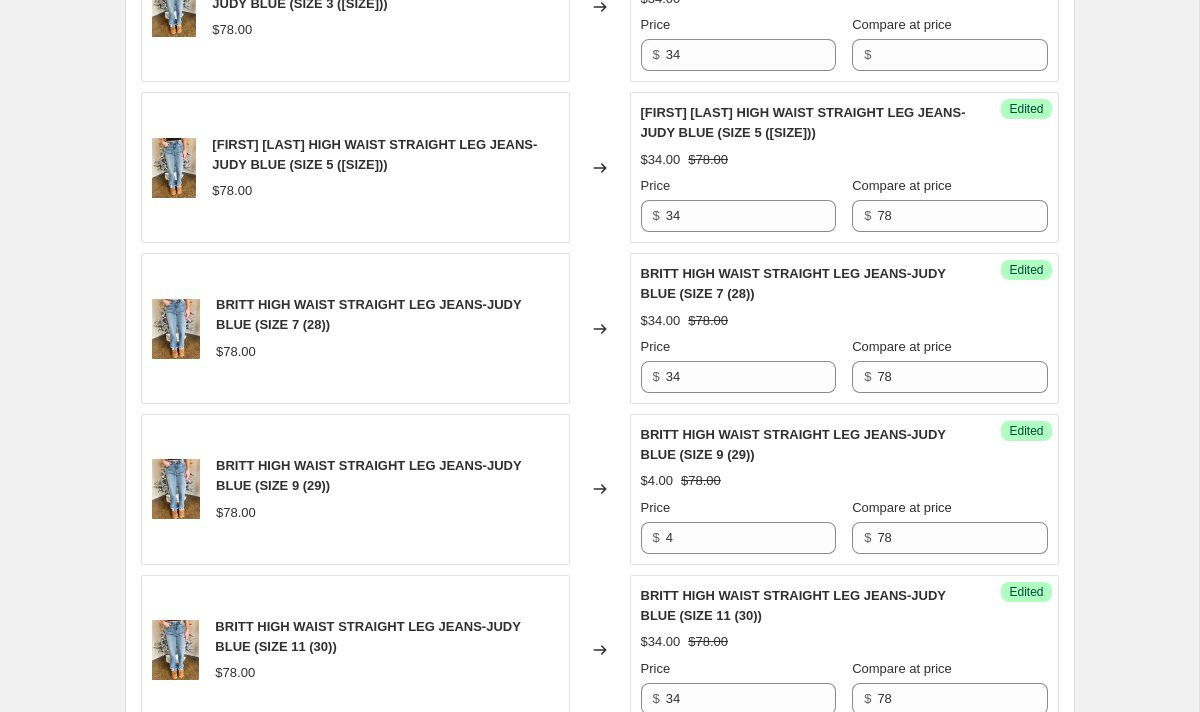 scroll, scrollTop: 2083, scrollLeft: 0, axis: vertical 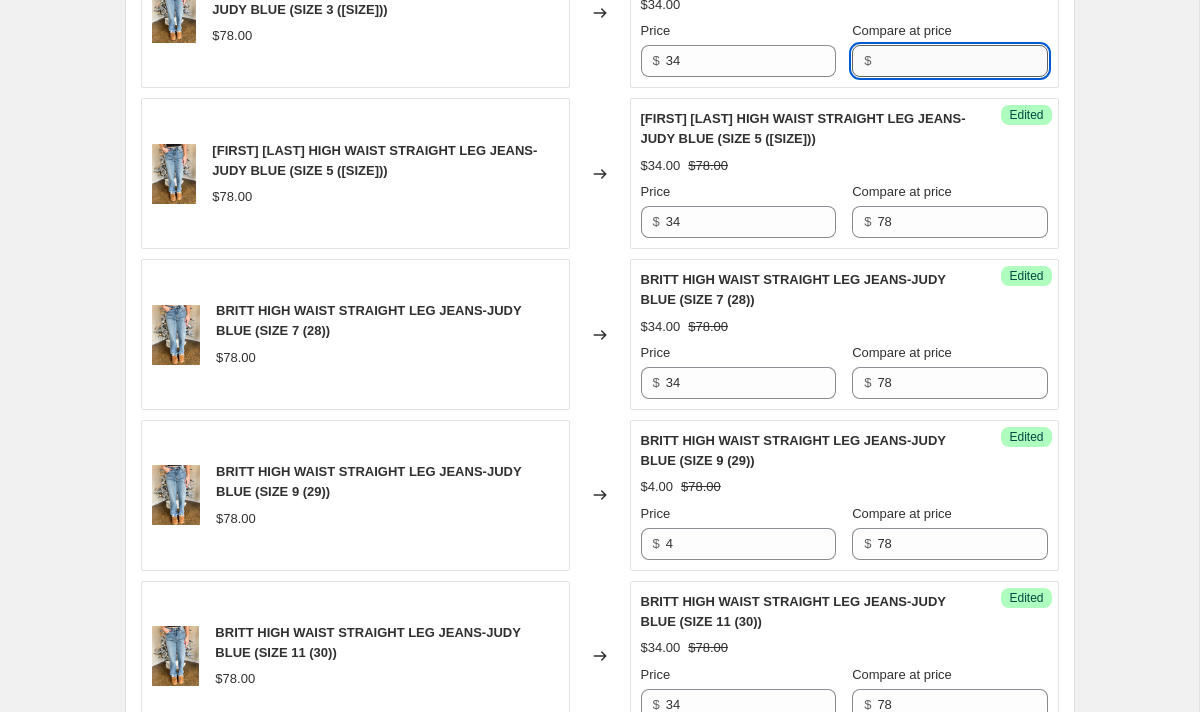 click on "Compare at price" at bounding box center (962, 61) 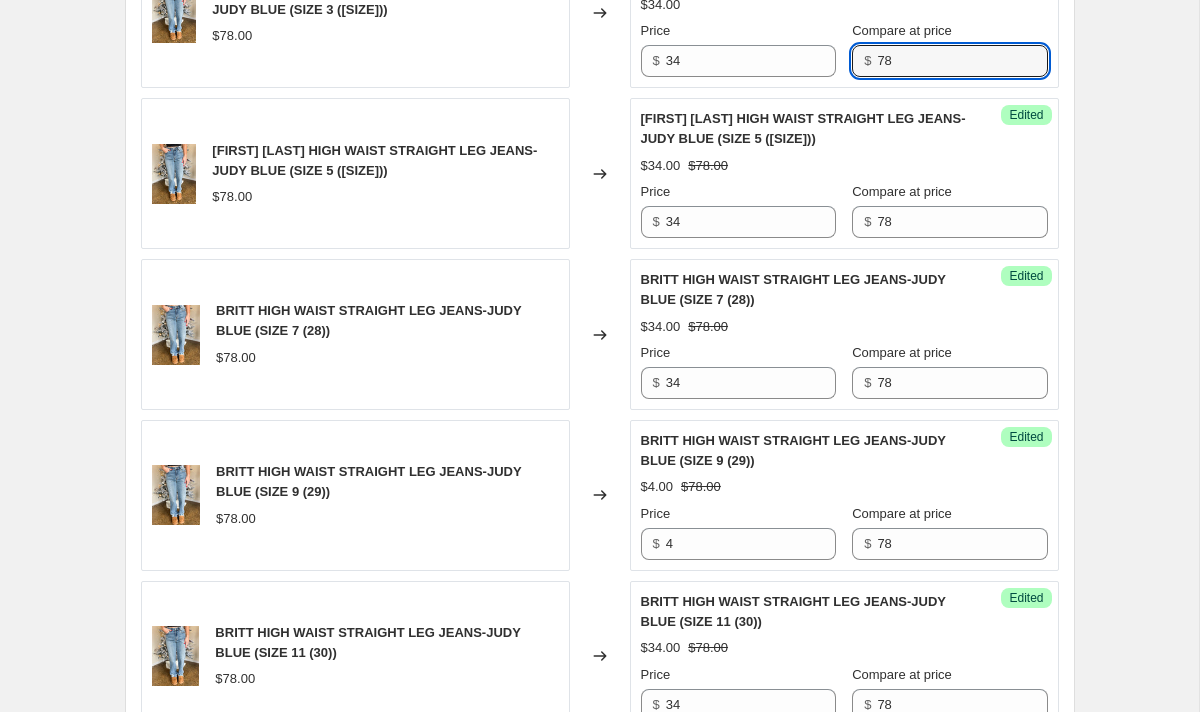type on "78" 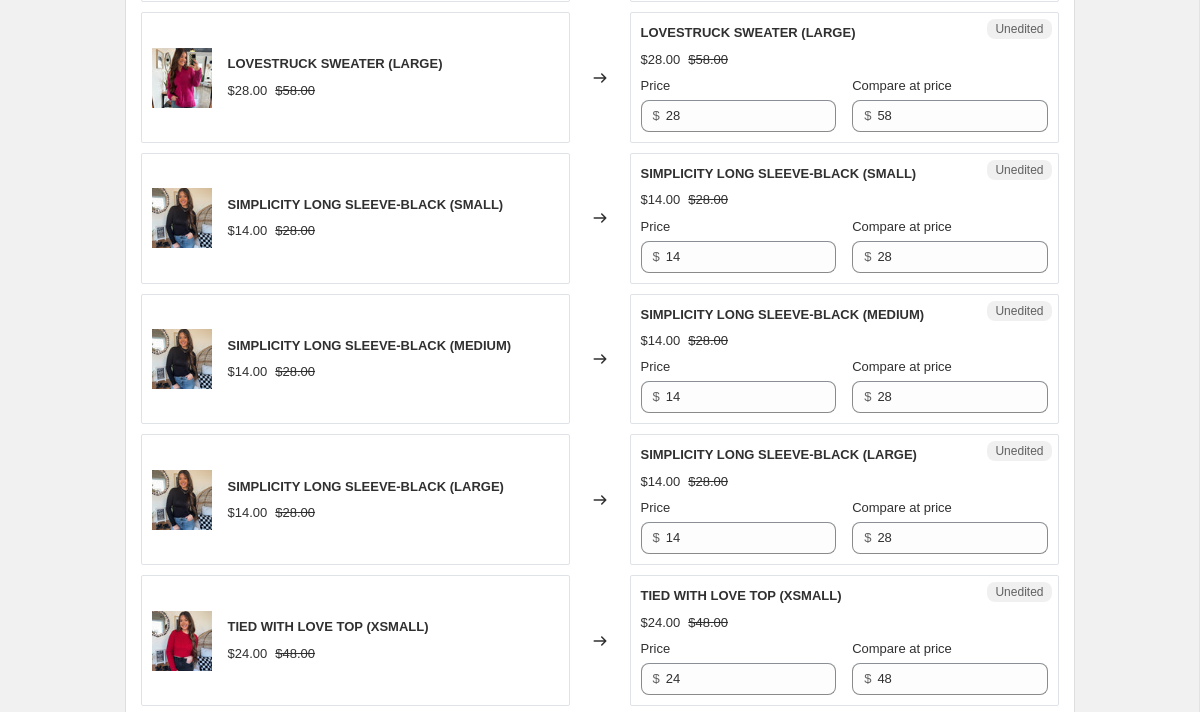 scroll, scrollTop: 3097, scrollLeft: 0, axis: vertical 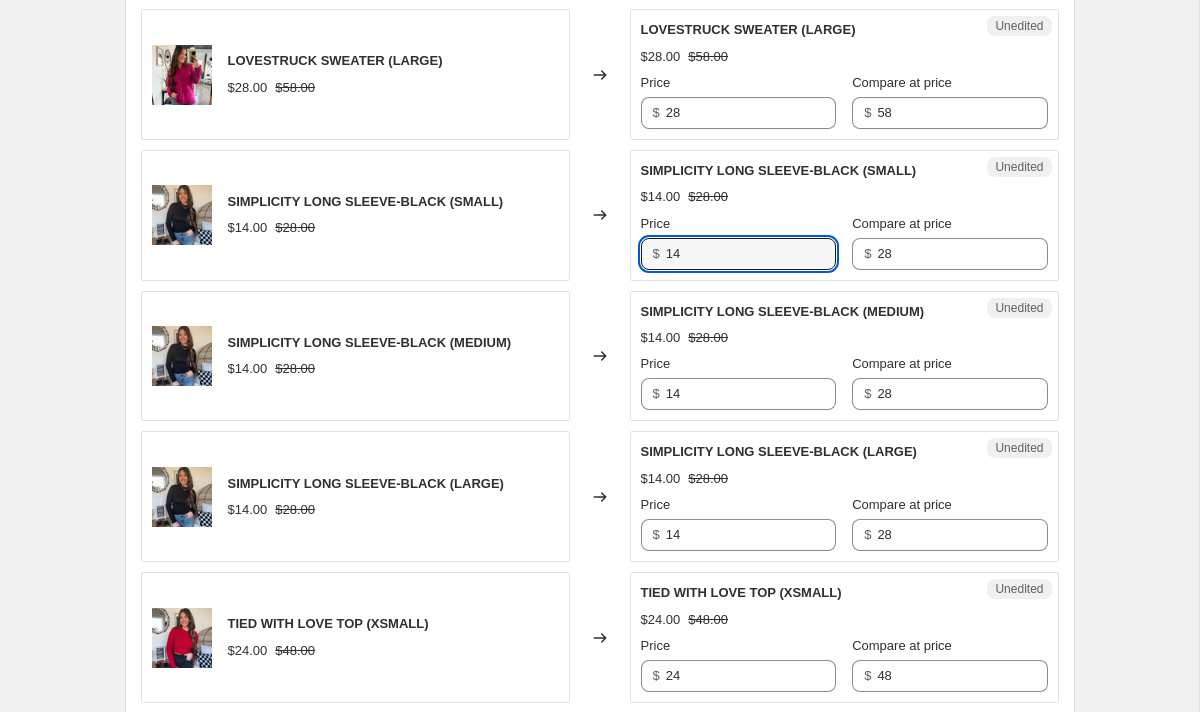 drag, startPoint x: 702, startPoint y: 251, endPoint x: 631, endPoint y: 245, distance: 71.25307 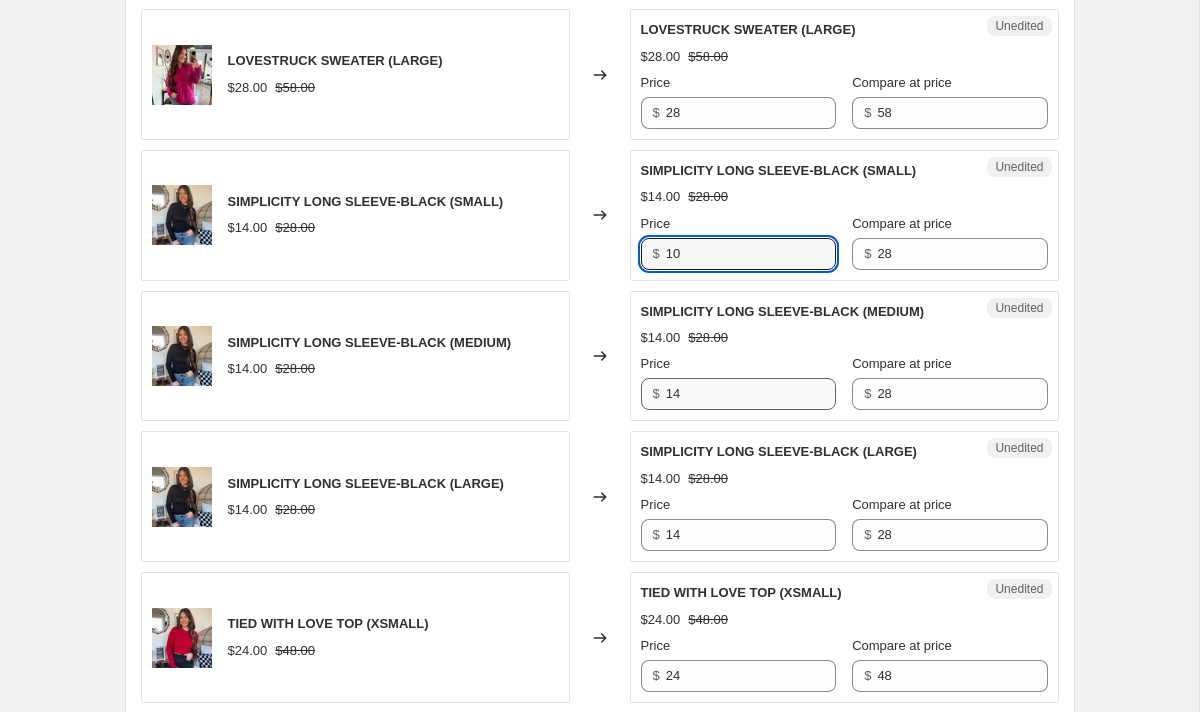 type on "10" 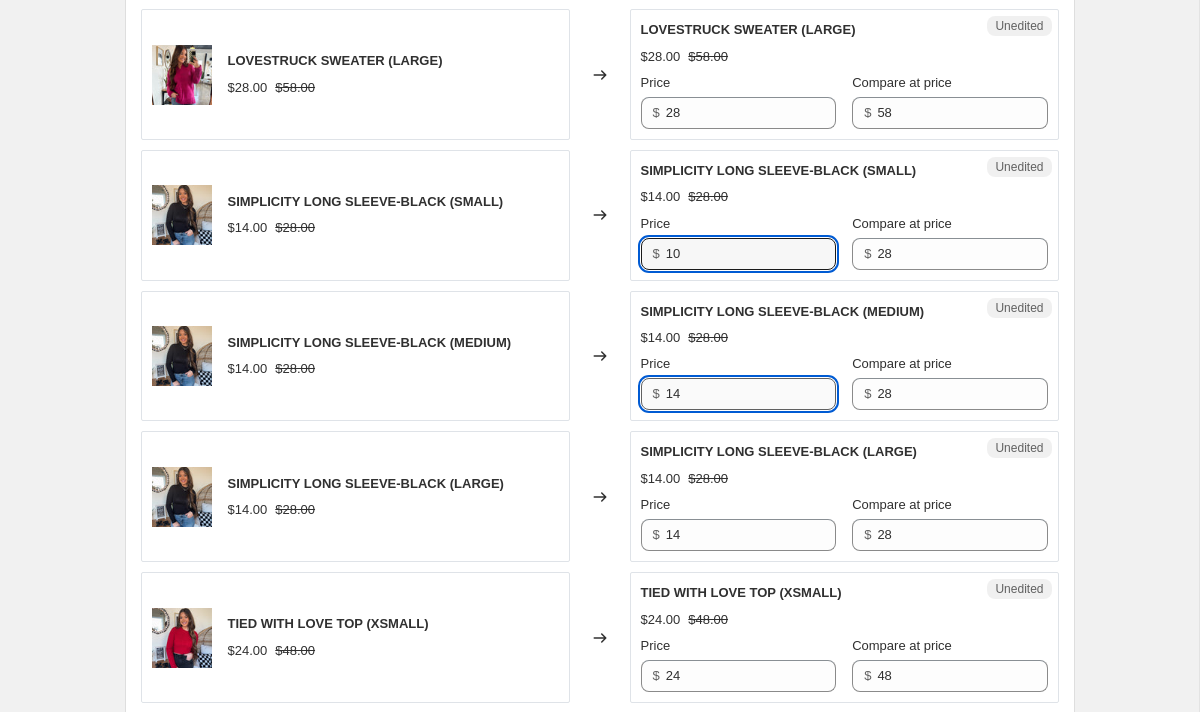 click on "14" at bounding box center [751, 394] 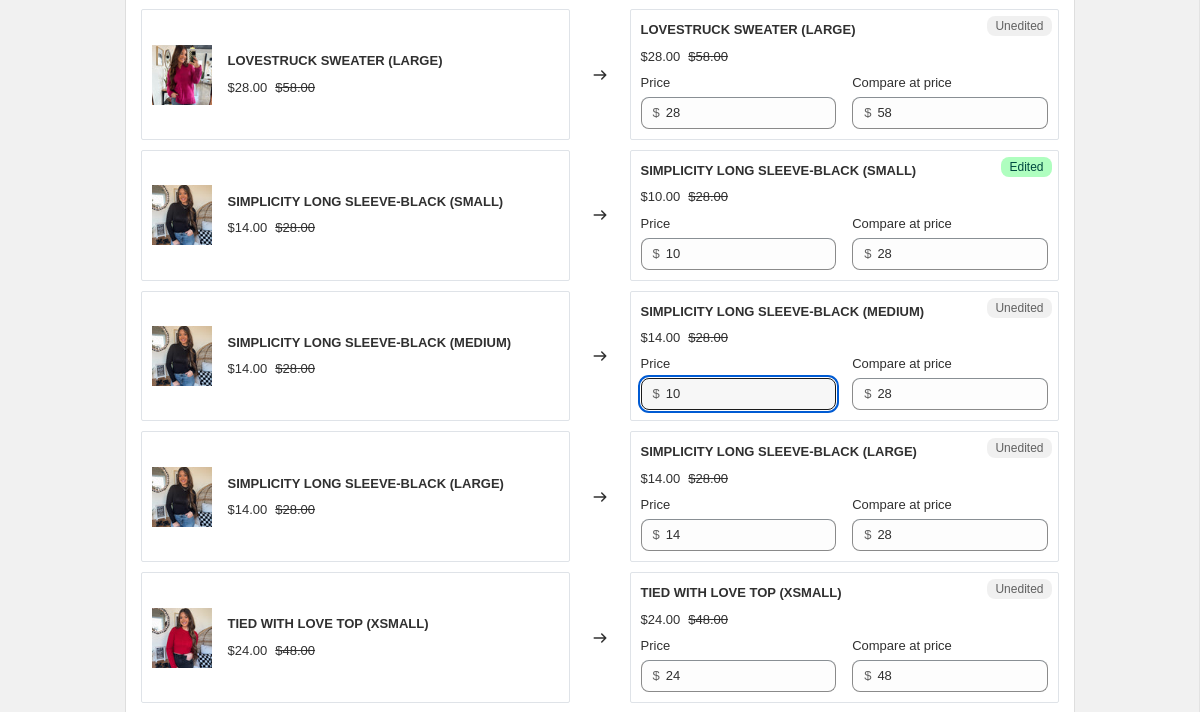 type on "10" 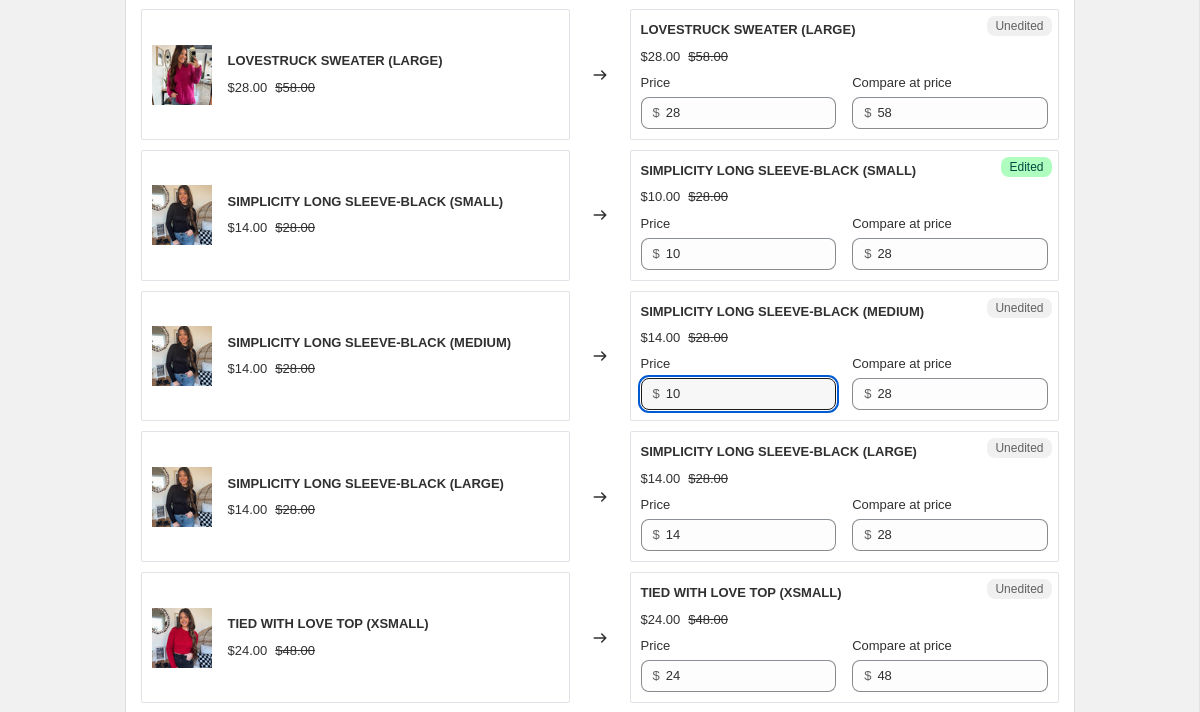click on "Unedited SIMPLICITY LONG SLEEVE-BLACK (LARGE) $14.00 $28.00 Price $ 14 Compare at price $ 28" at bounding box center (844, 496) 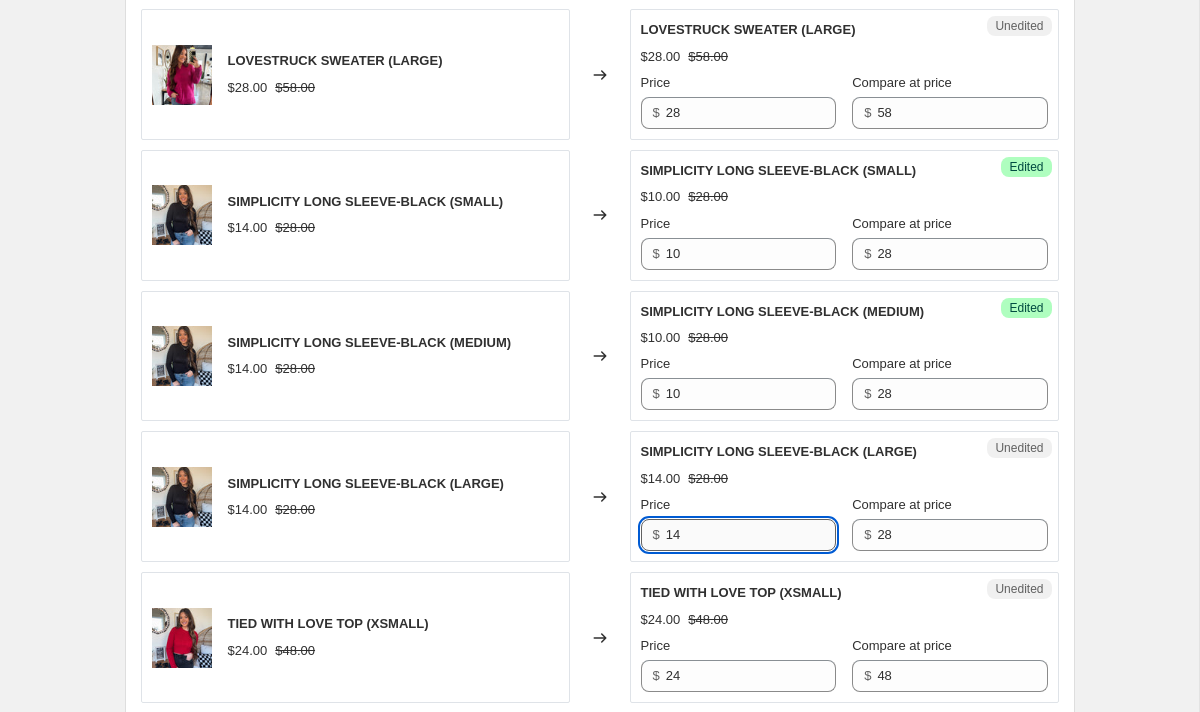 click on "14" at bounding box center (751, 535) 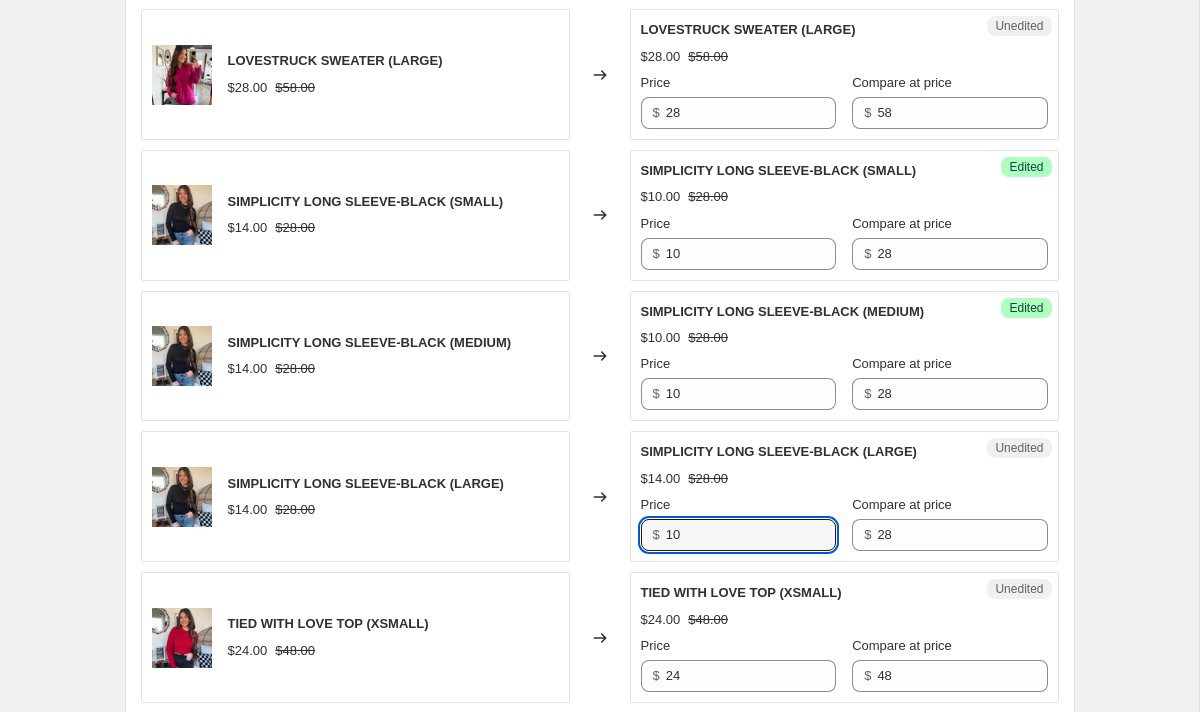 type on "10" 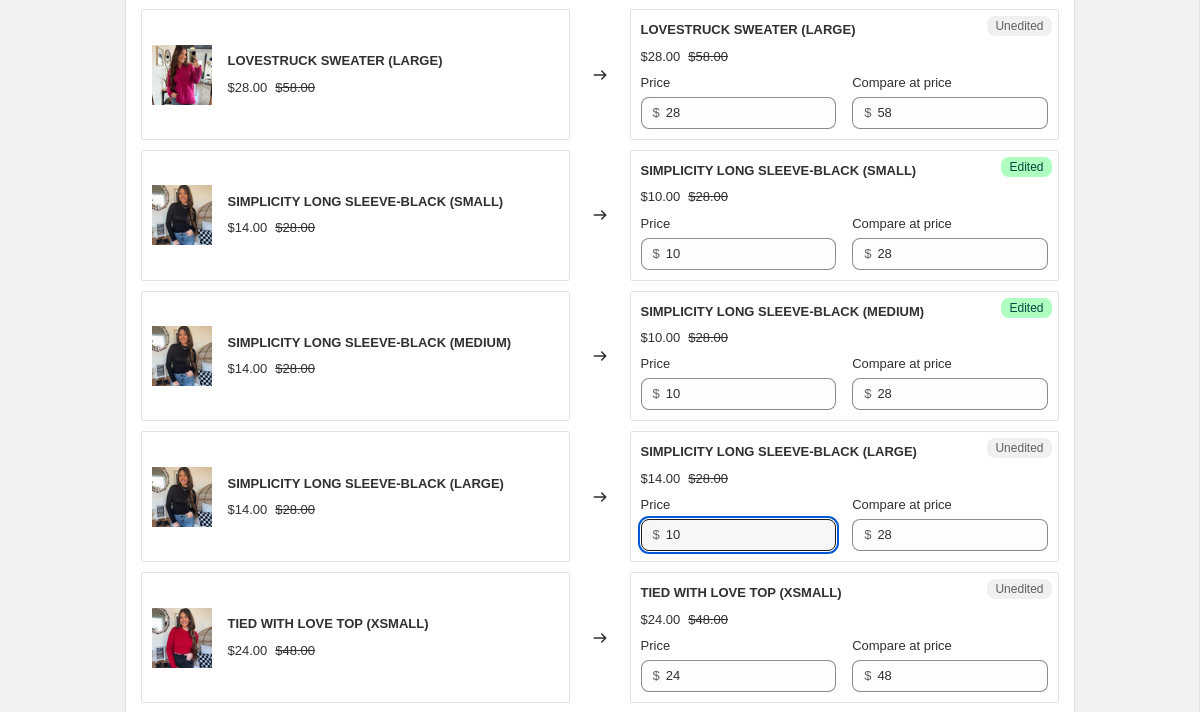 click on "$14.00" at bounding box center [661, 479] 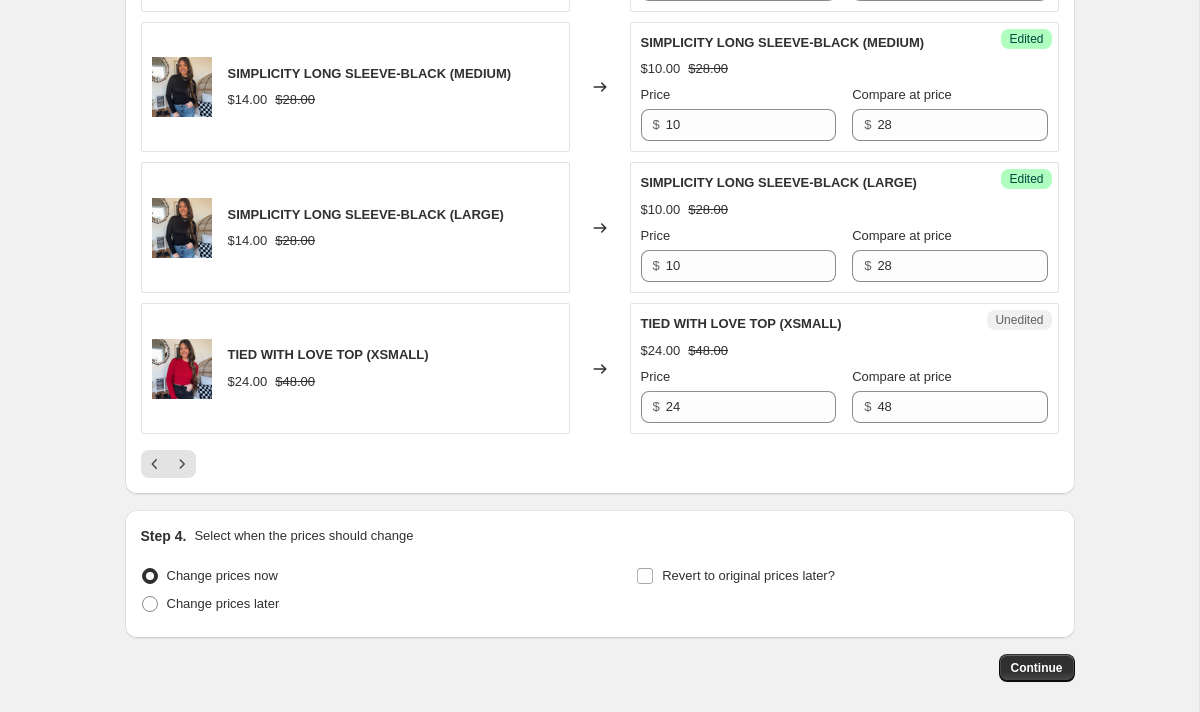 scroll, scrollTop: 3370, scrollLeft: 0, axis: vertical 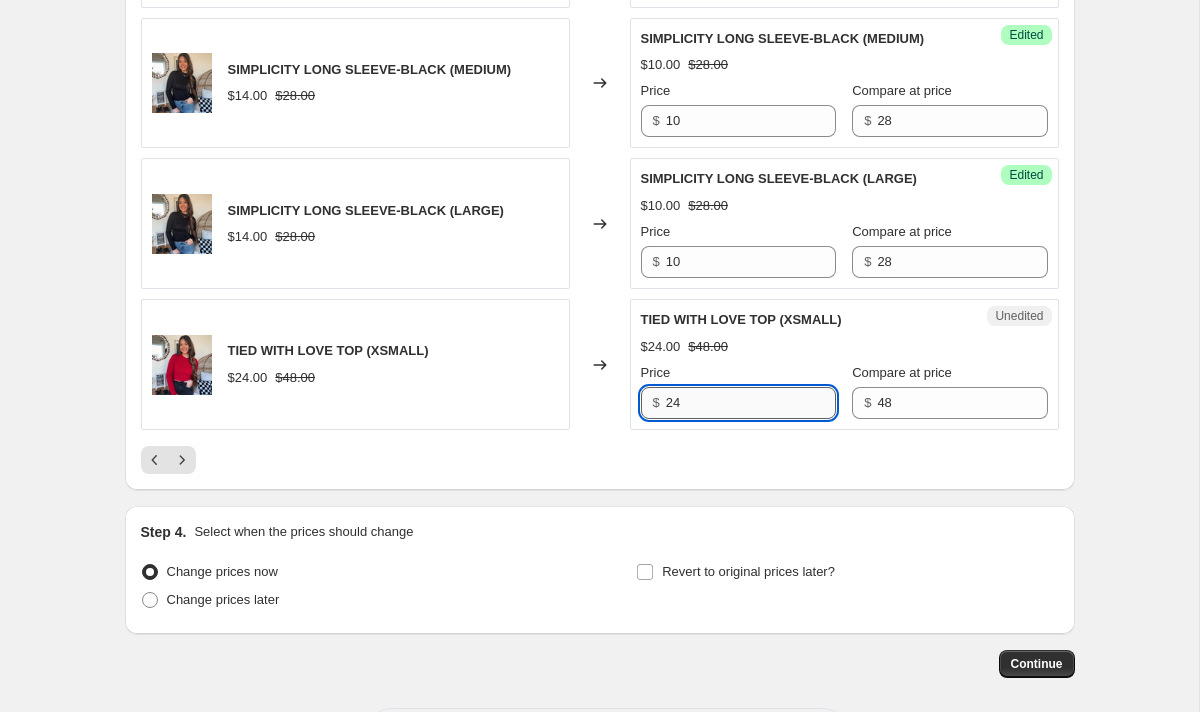 click on "24" at bounding box center [751, 403] 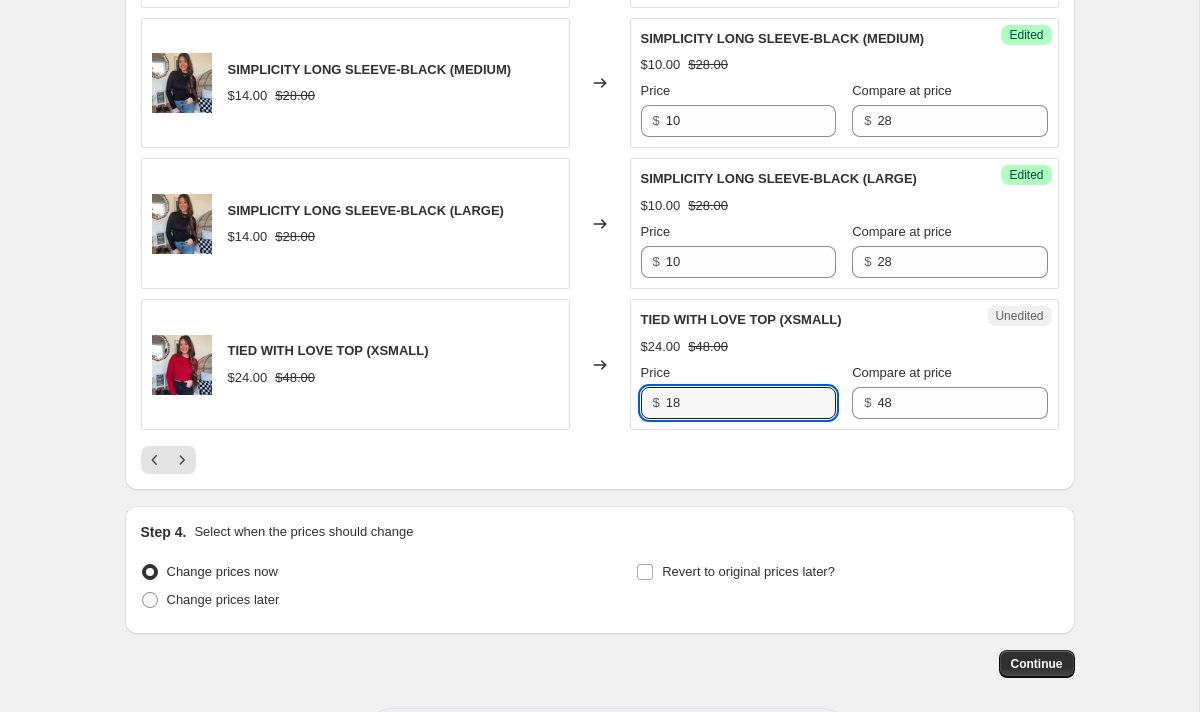 type on "18" 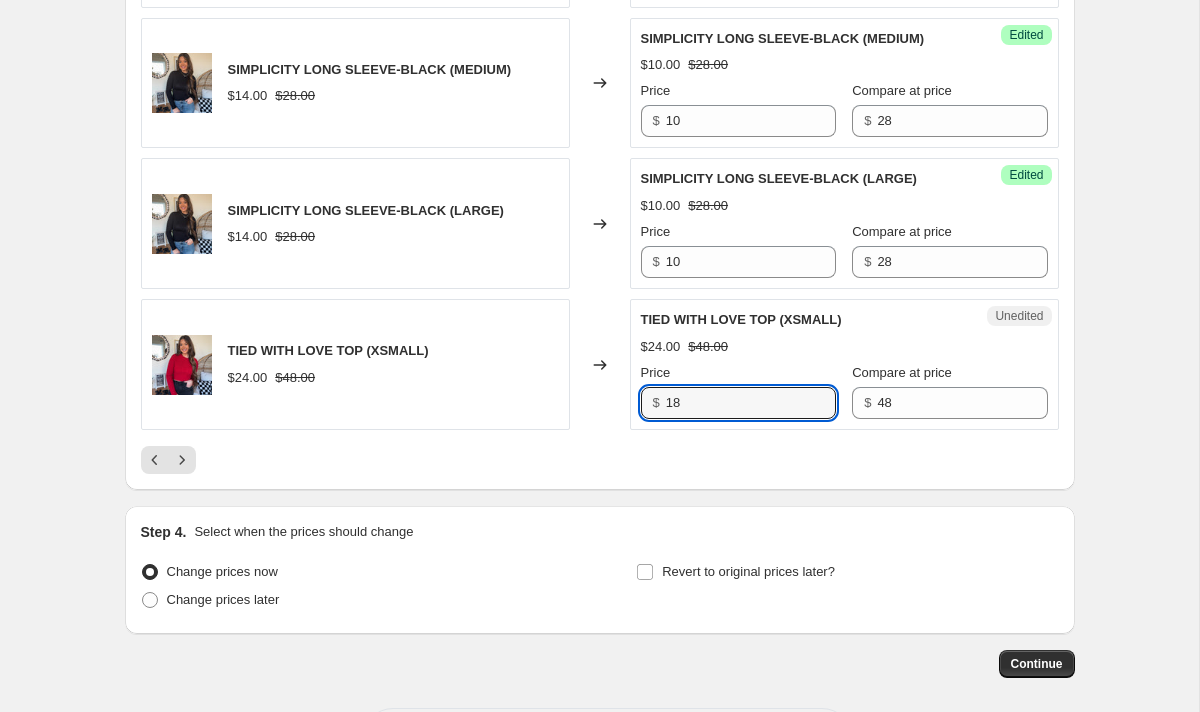 click on "Changed to" at bounding box center (600, 364) 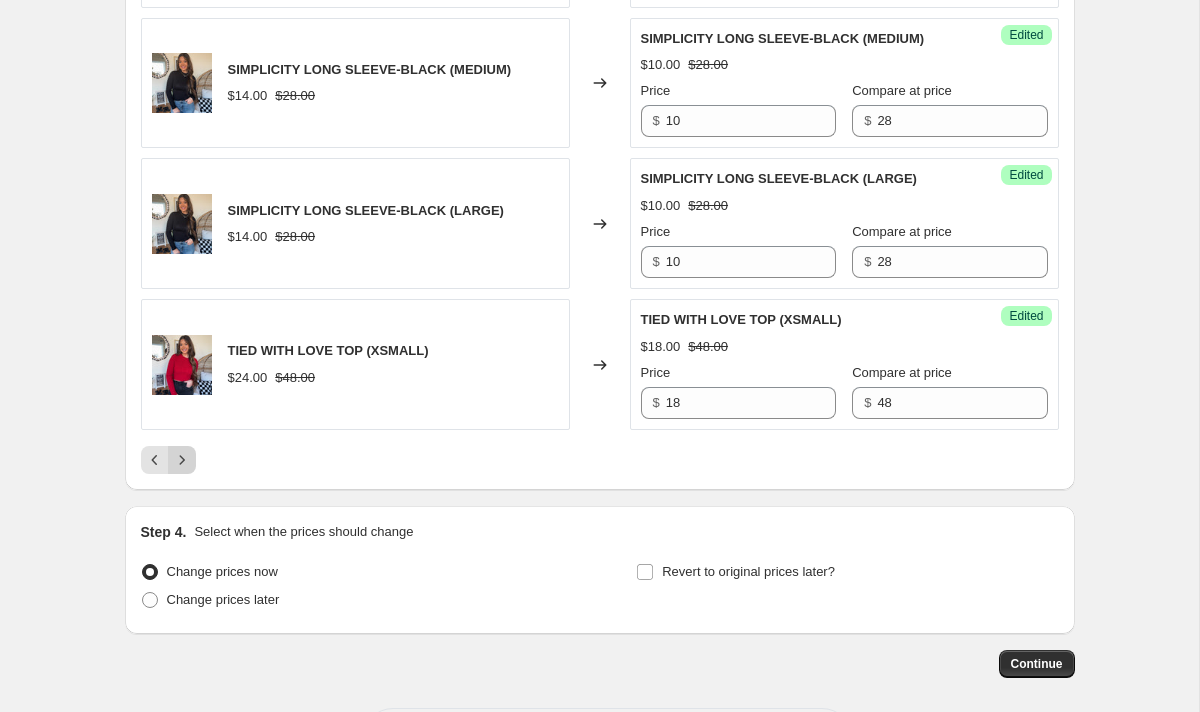click 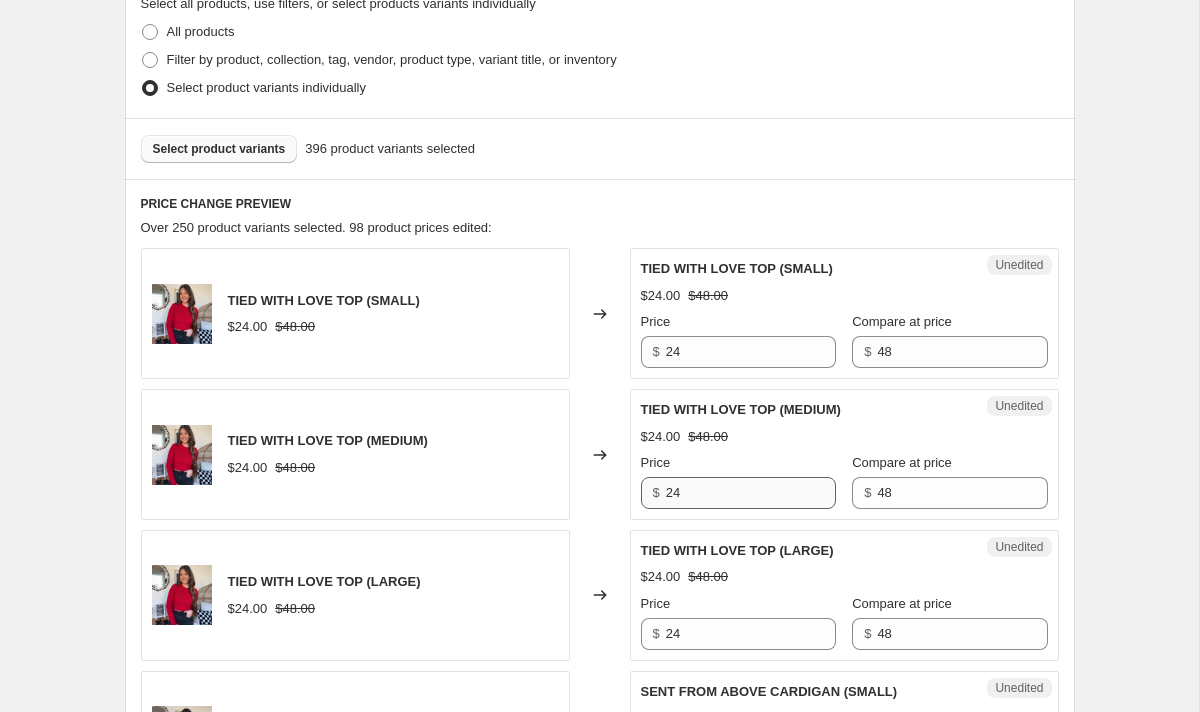 scroll, scrollTop: 466, scrollLeft: 0, axis: vertical 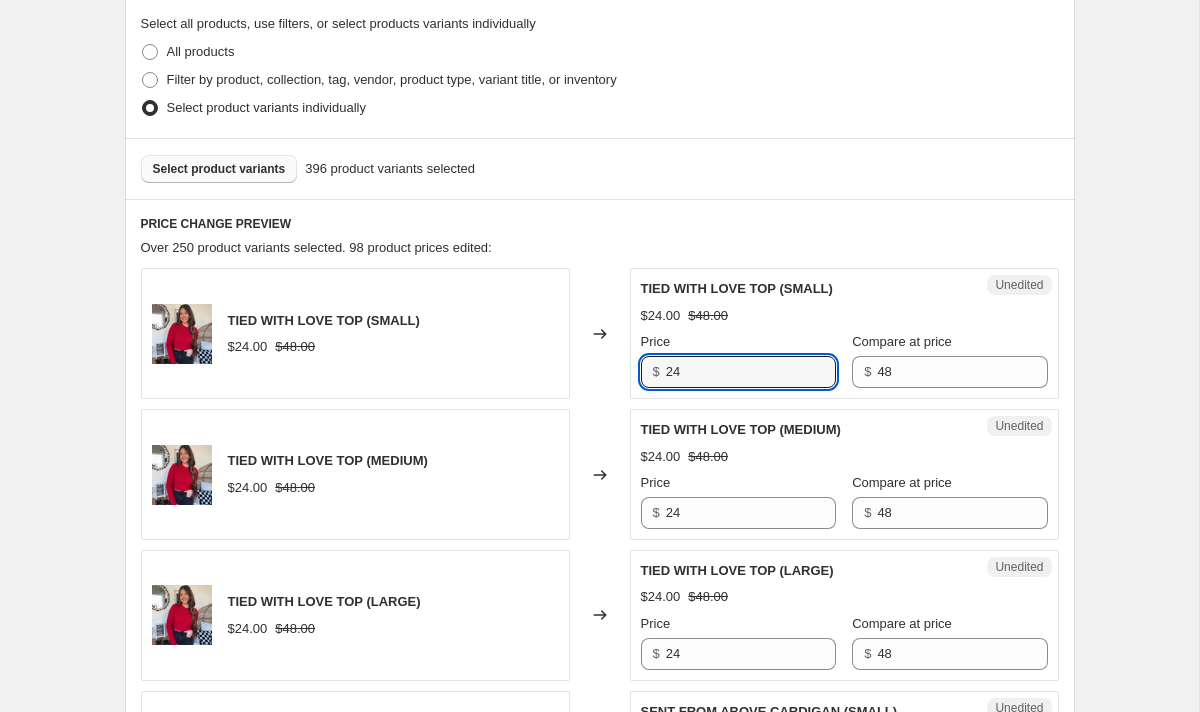 drag, startPoint x: 712, startPoint y: 365, endPoint x: 575, endPoint y: 355, distance: 137.36447 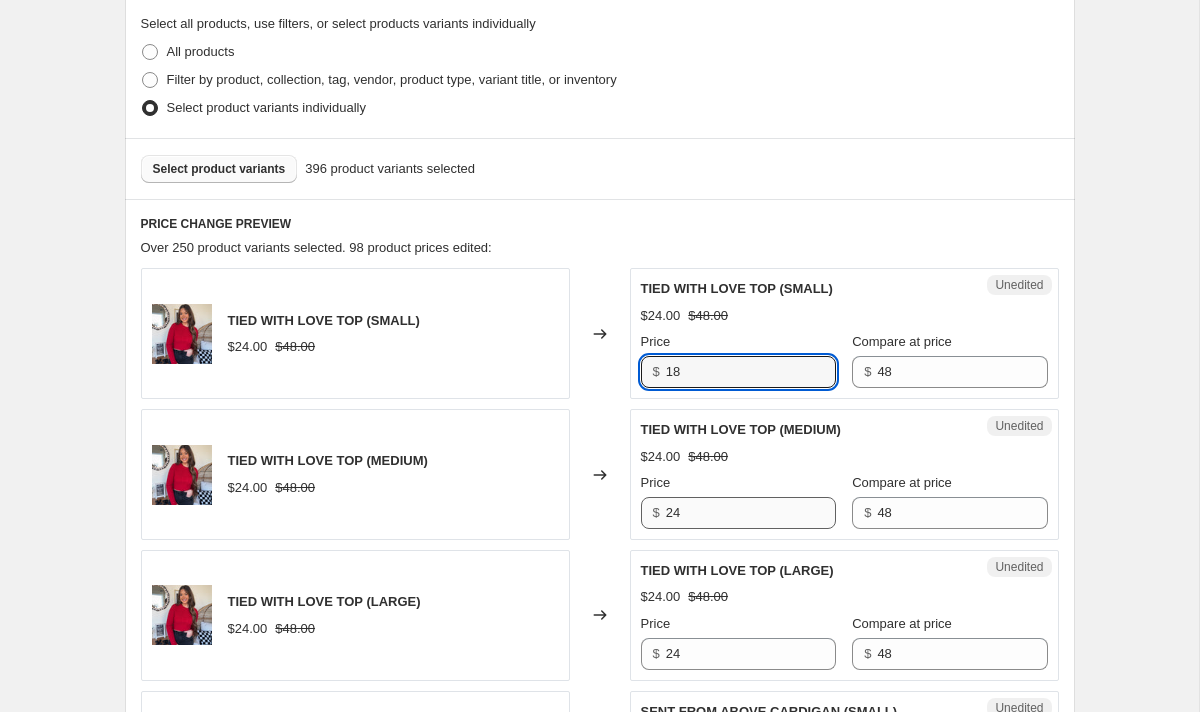 type on "18" 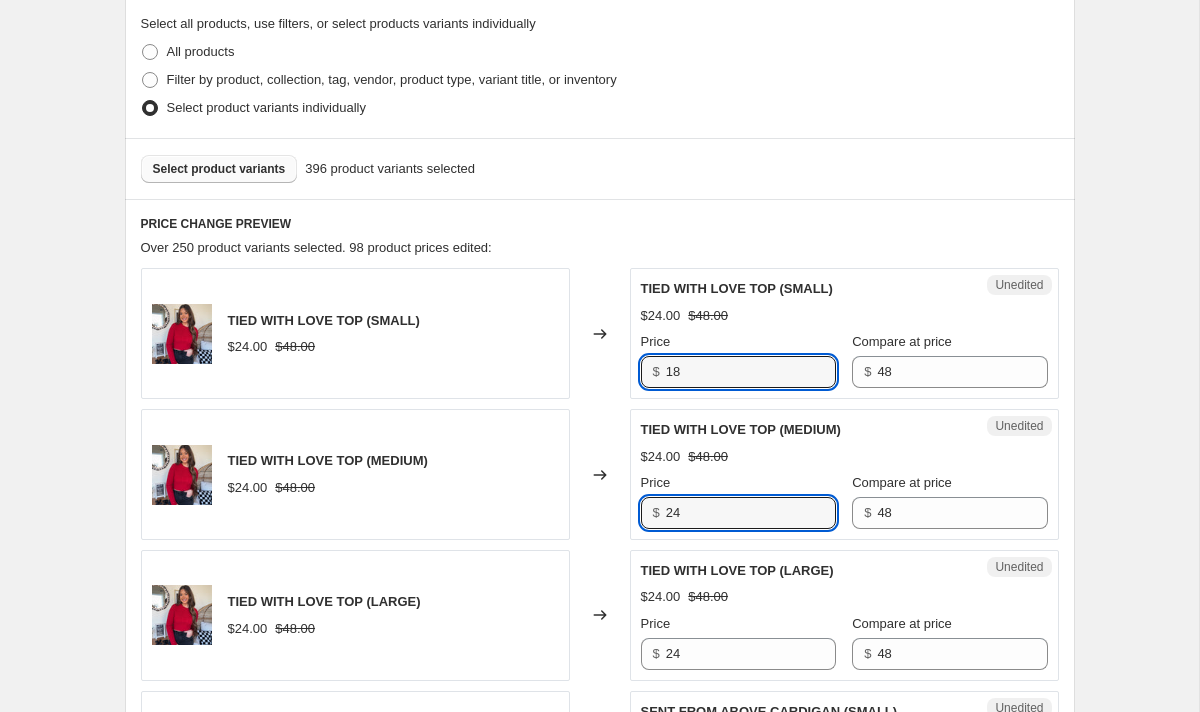 drag, startPoint x: 688, startPoint y: 511, endPoint x: 583, endPoint y: 500, distance: 105.574615 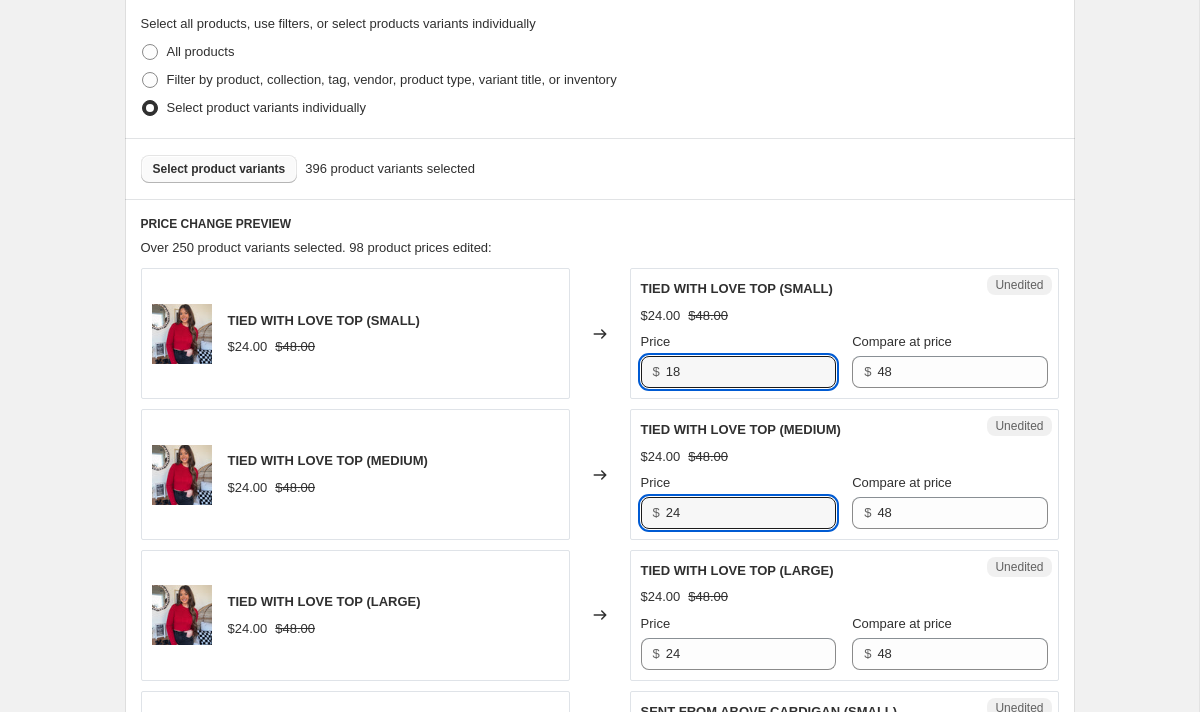 click on "TIED WITH LOVE TOP ([SIZE]) $[PRICE] $[PRICE] Changed to Unedited TIED WITH LOVE TOP ([SIZE]) $[PRICE] $[PRICE] Price $ [PRICE] Compare at price $ [PRICE]" at bounding box center [600, 474] 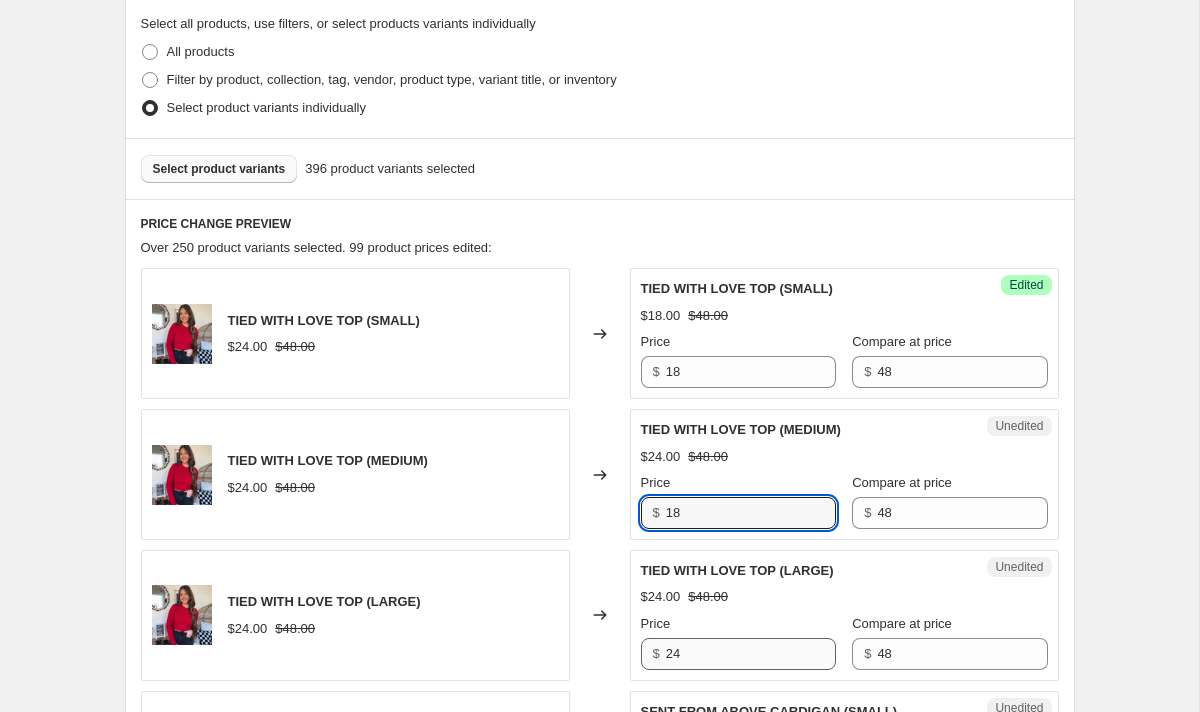 type on "18" 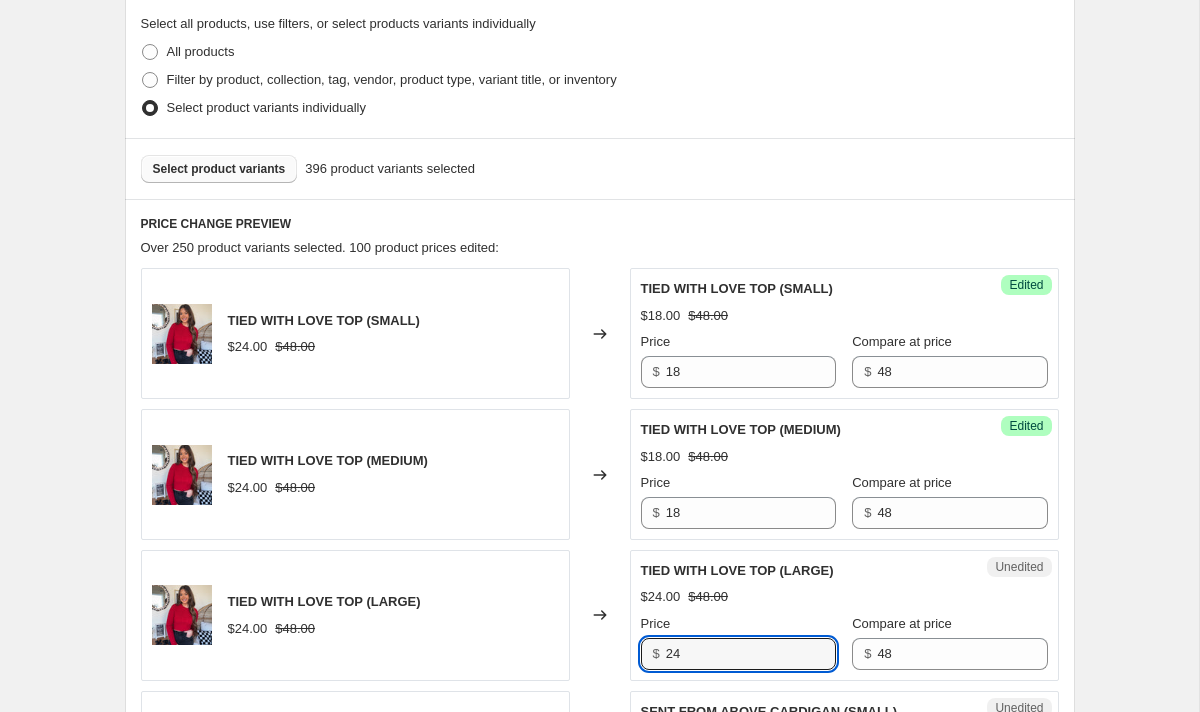 drag, startPoint x: 684, startPoint y: 644, endPoint x: 575, endPoint y: 639, distance: 109.11462 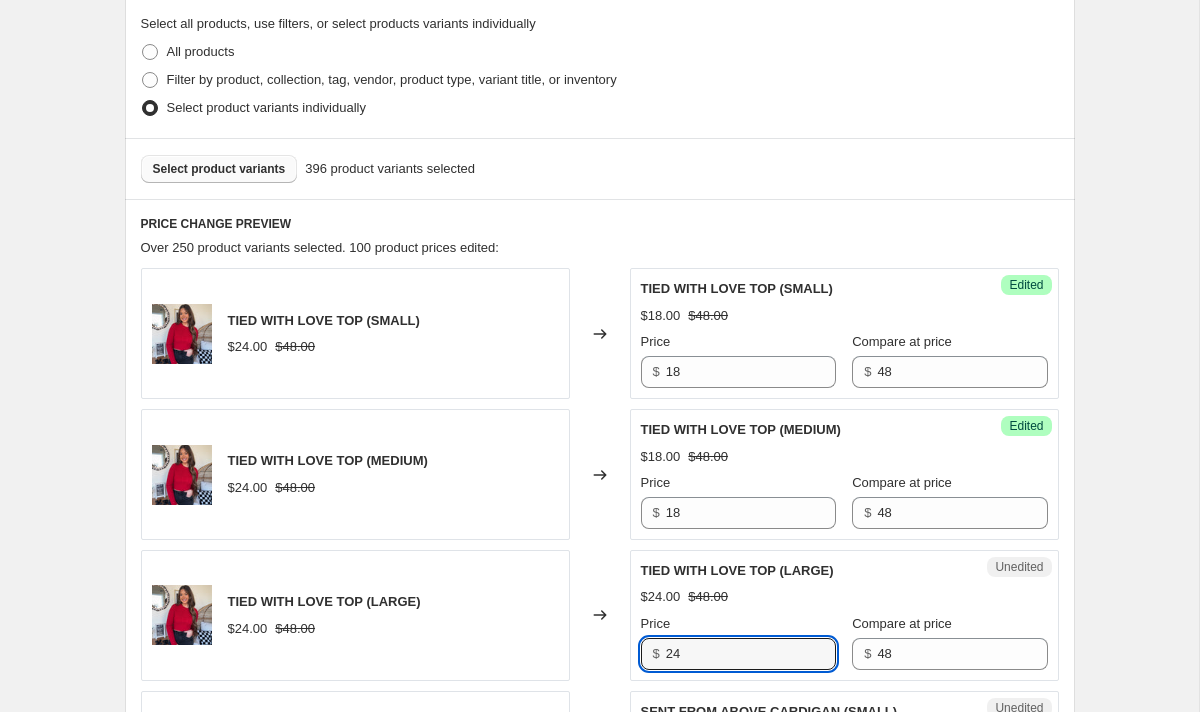 click on "TIED WITH LOVE TOP (LARGE) $[PRICE] $[PRICE] Changed to Unedited TIED WITH LOVE TOP (LARGE) $[PRICE] $[PRICE] Price $ [PRICE] Compare at price $ [PRICE]" at bounding box center [600, 615] 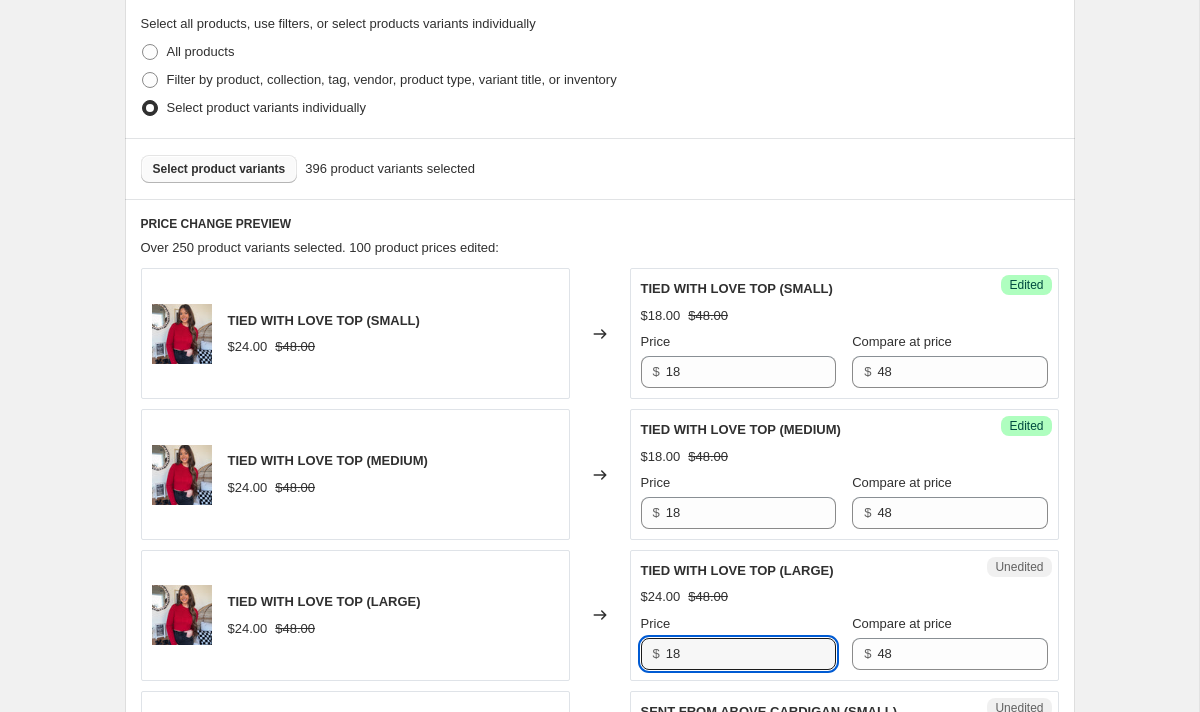 type on "18" 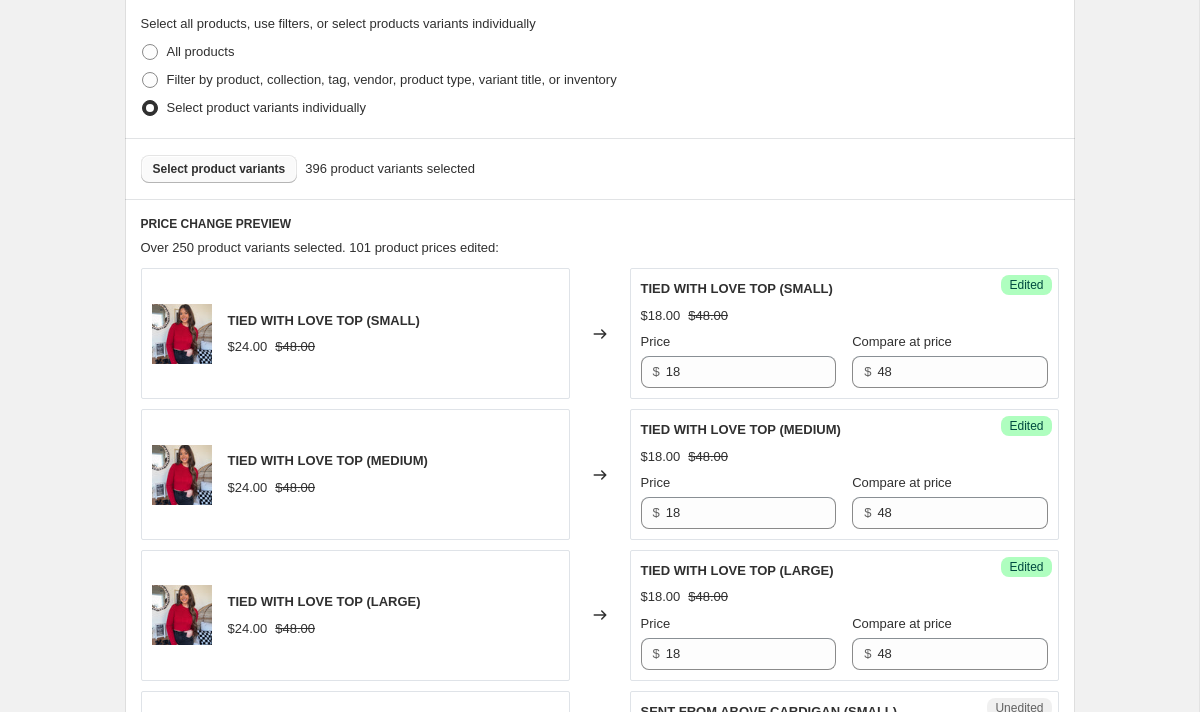 click on "TIED WITH LOVE TOP (LARGE) $24.00 $48.00" at bounding box center [355, 615] 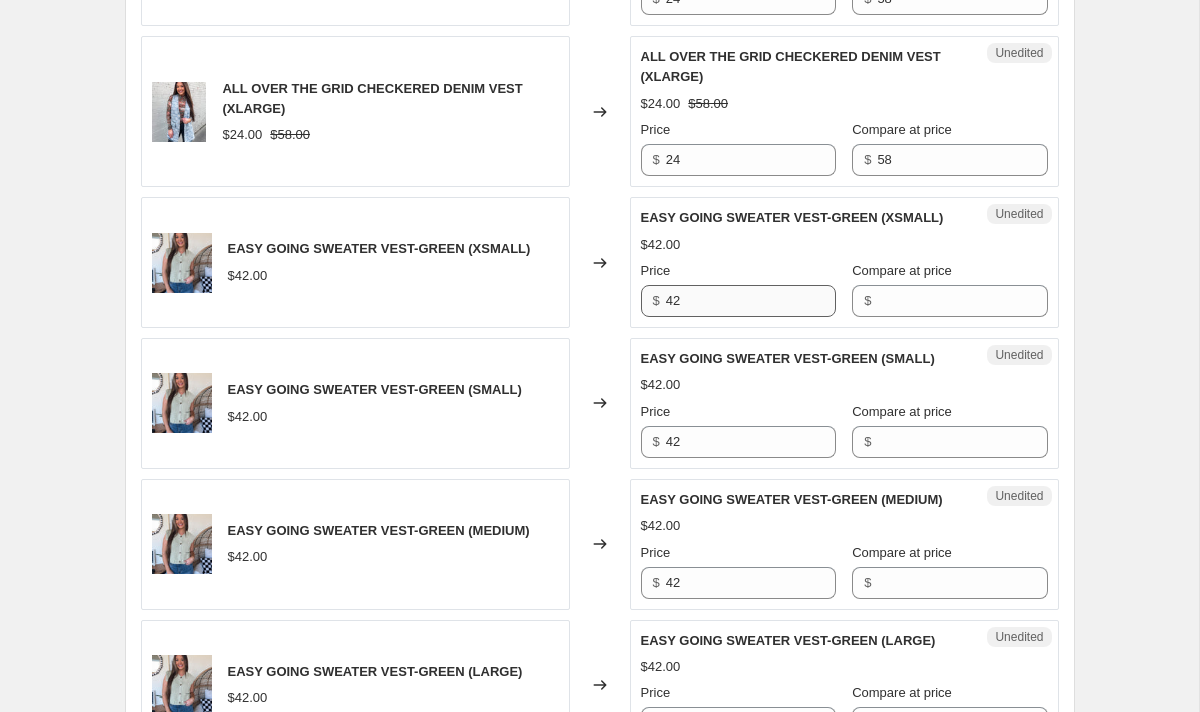 scroll, scrollTop: 2033, scrollLeft: 0, axis: vertical 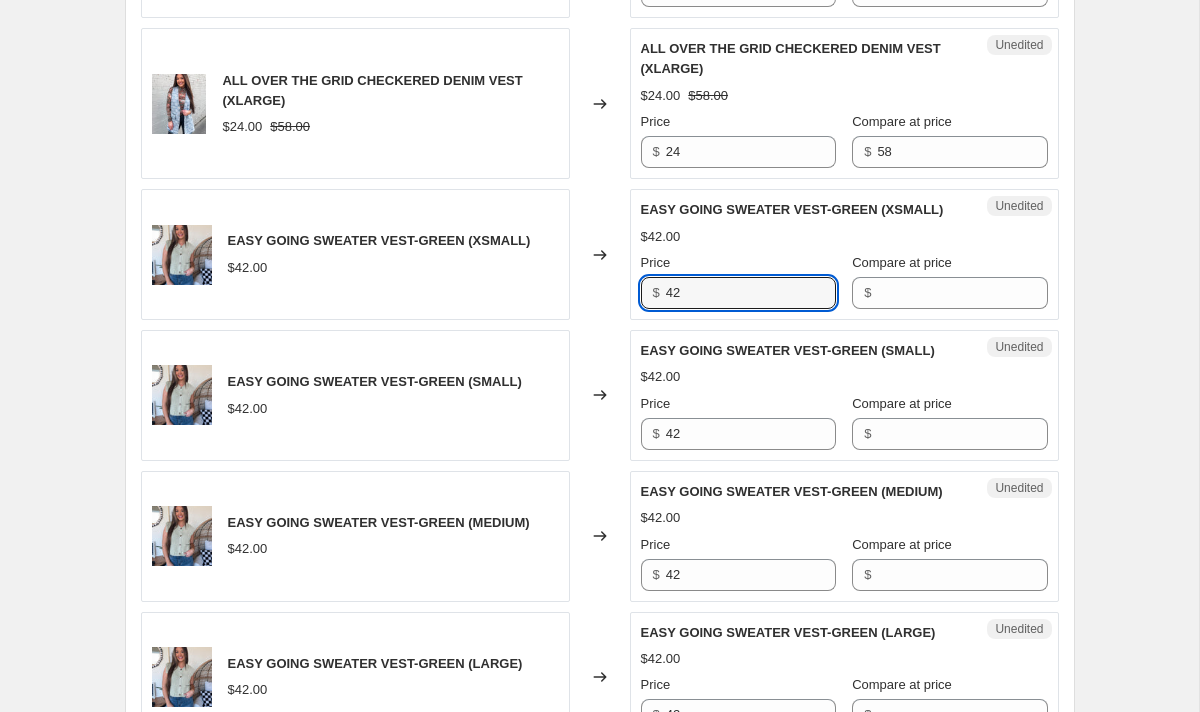 drag, startPoint x: 709, startPoint y: 292, endPoint x: 598, endPoint y: 292, distance: 111 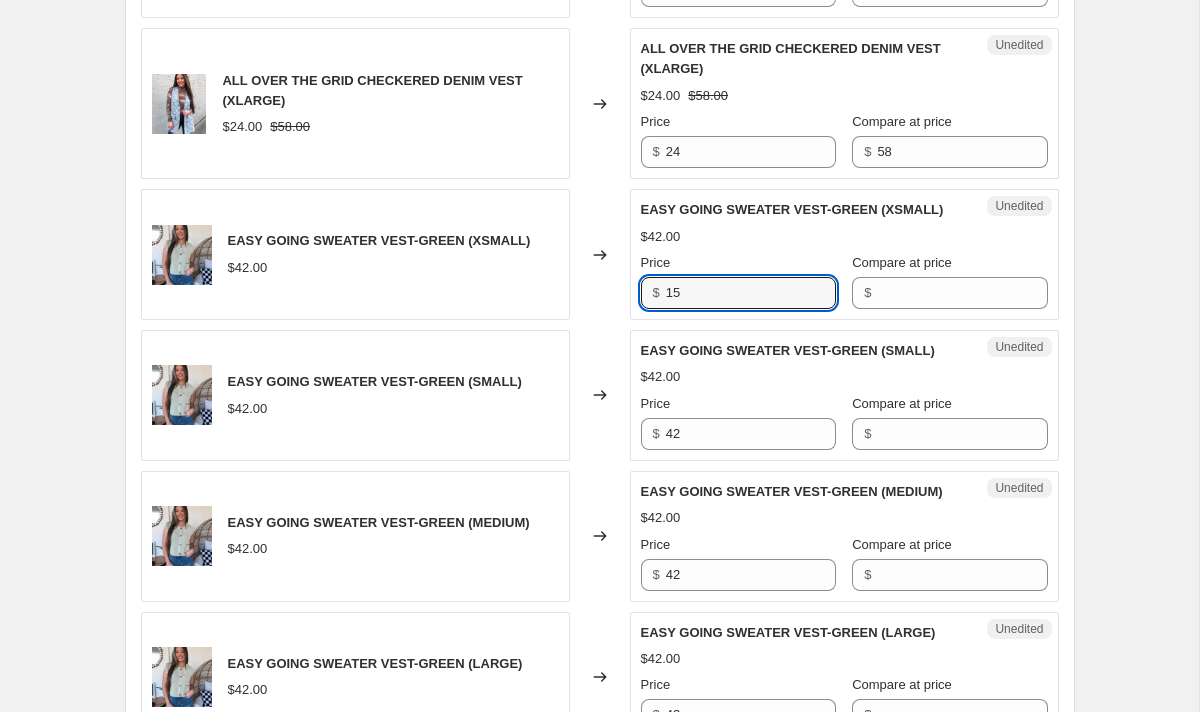 type on "15" 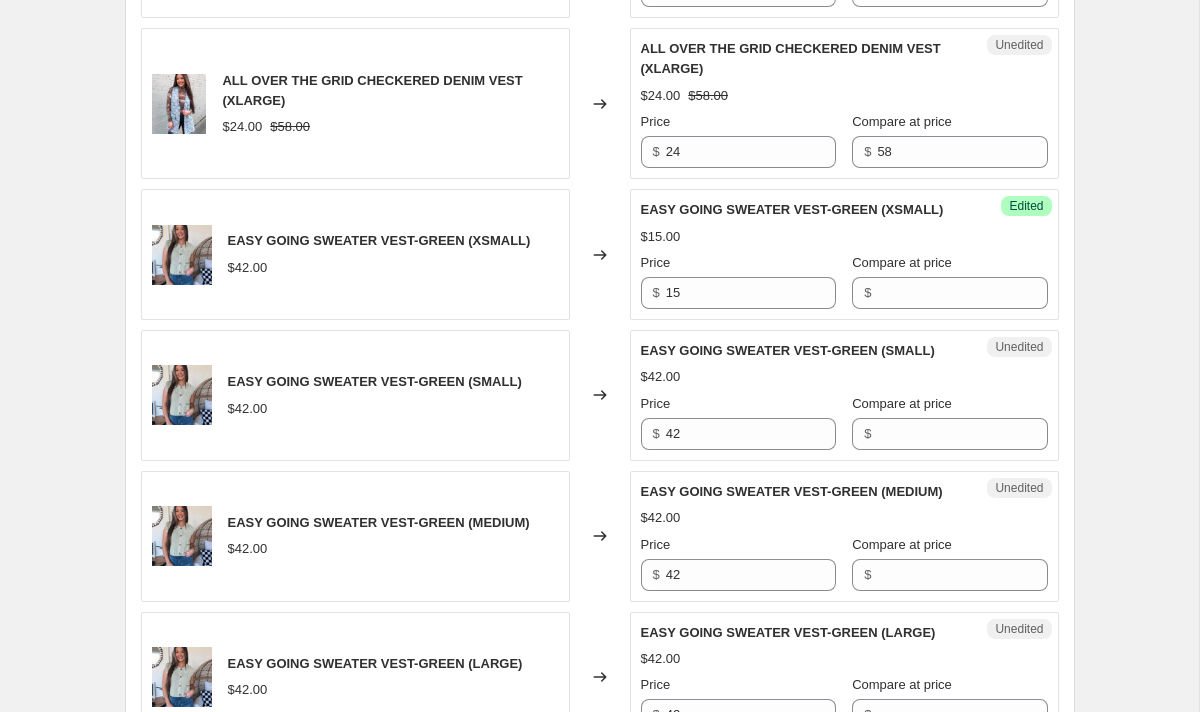 click on "$" at bounding box center [949, 293] 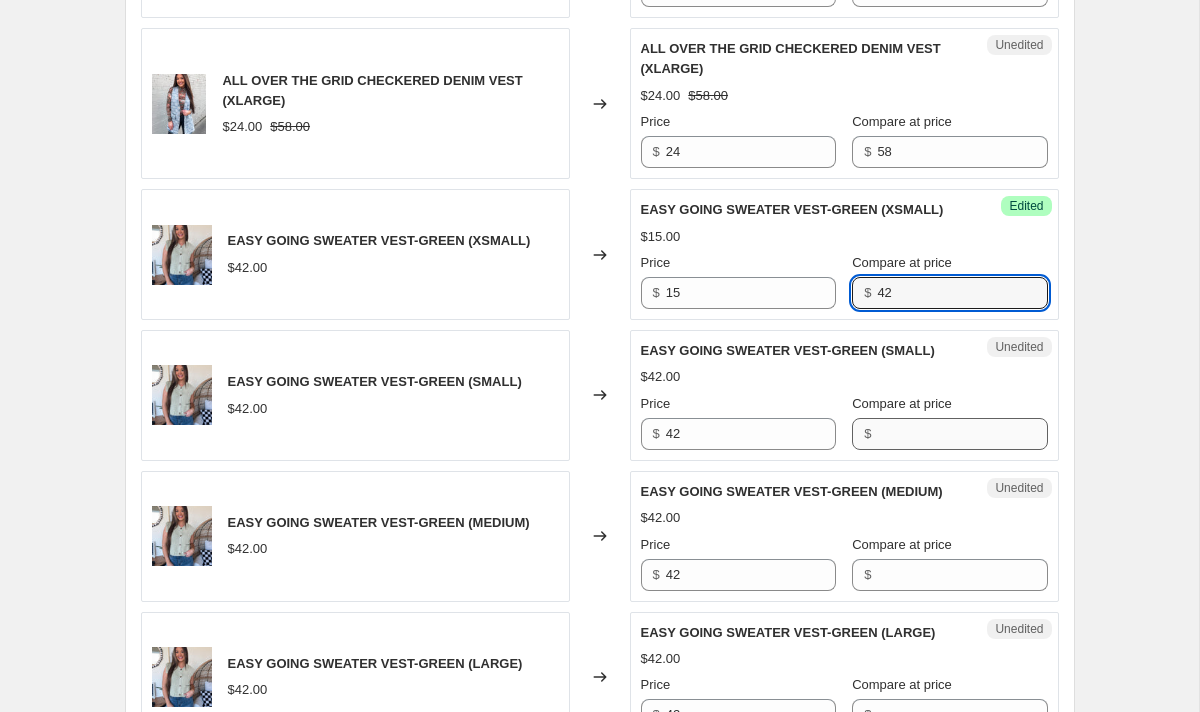 type on "42" 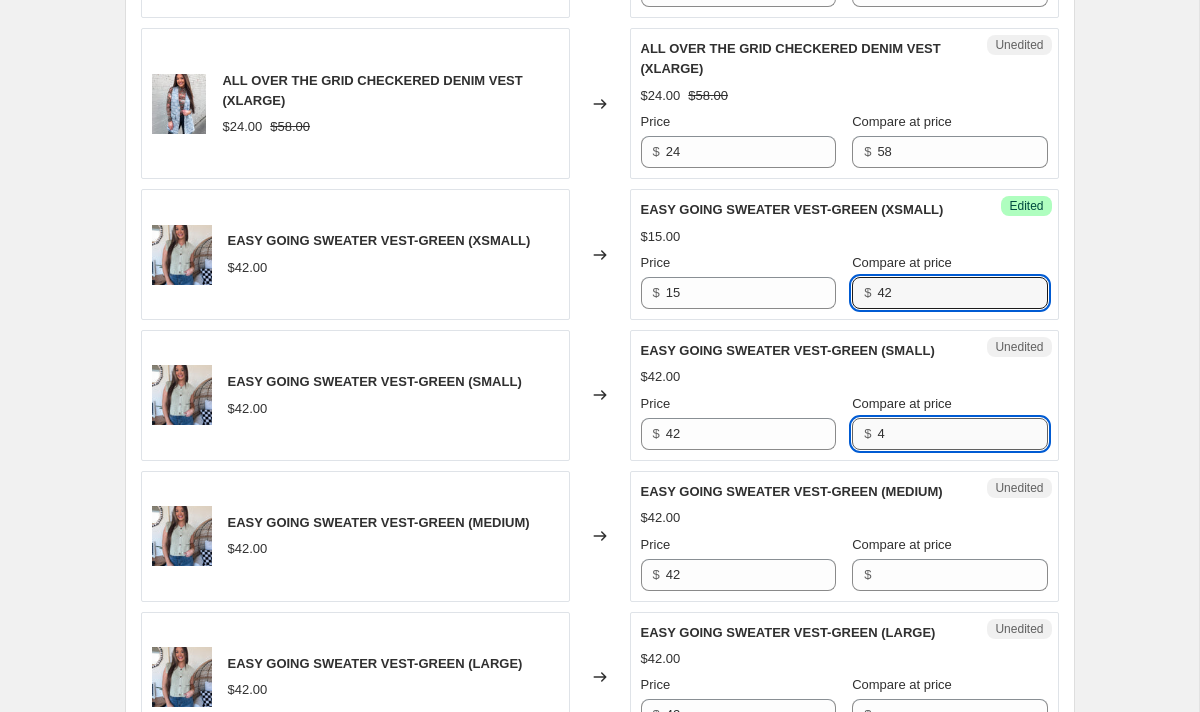 click on "4" at bounding box center (962, 434) 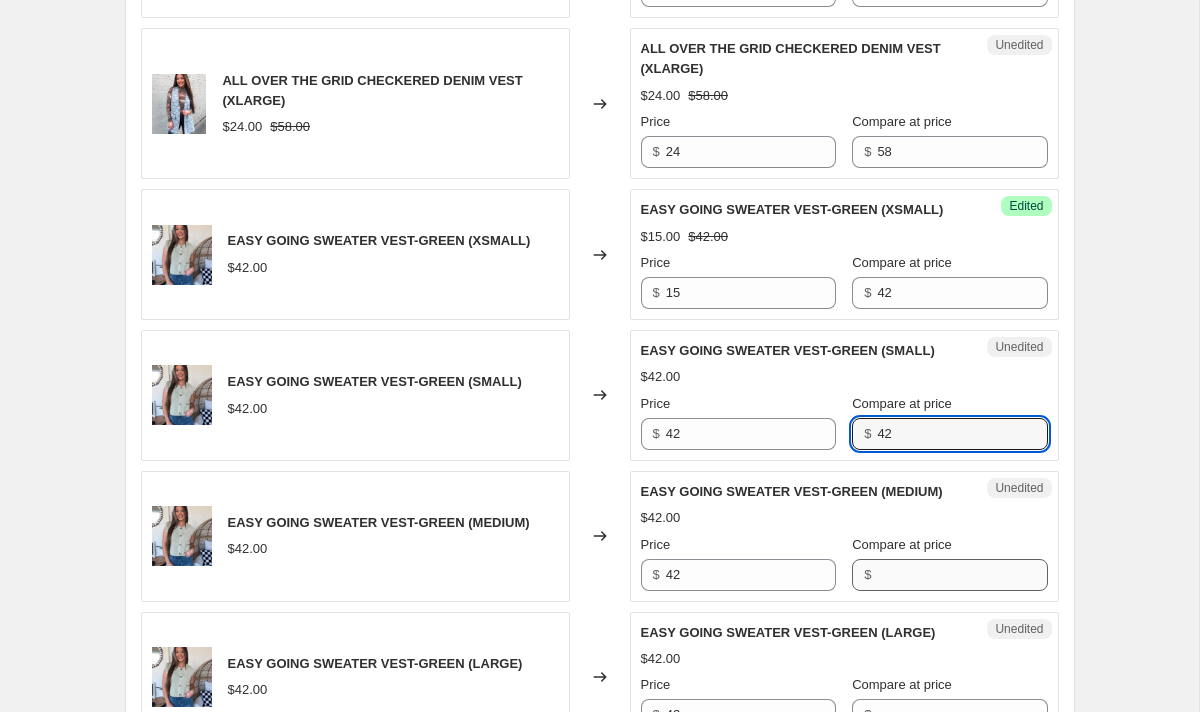 type on "42" 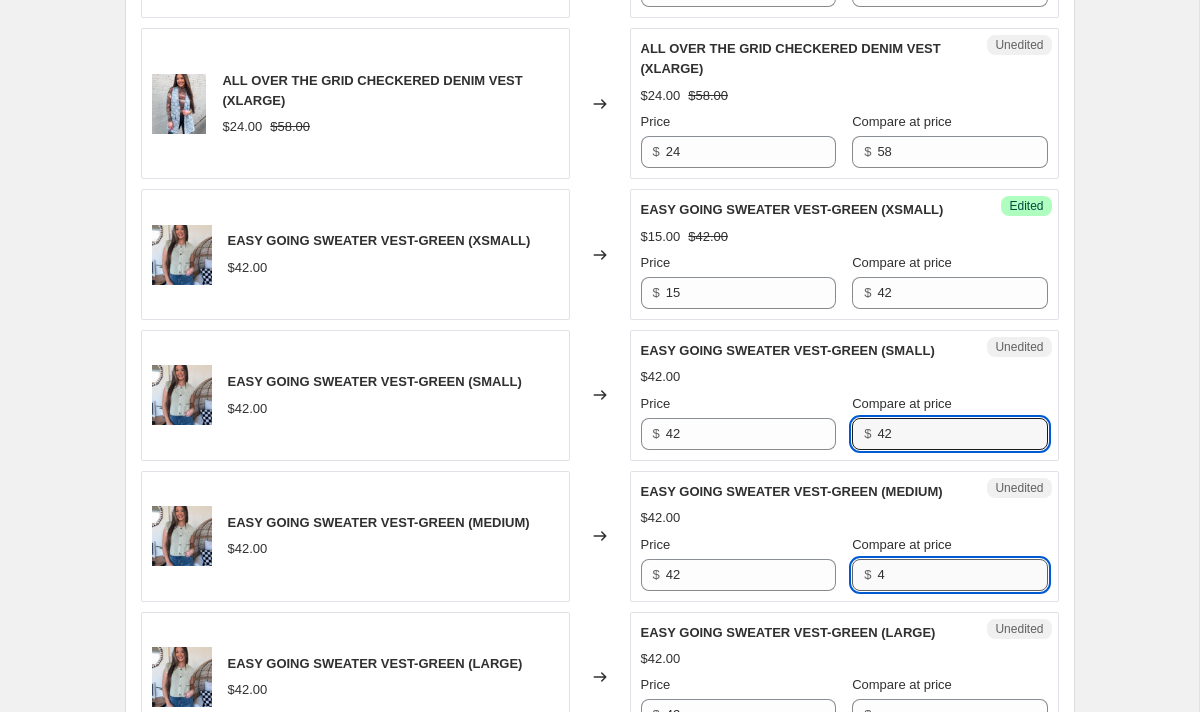 click on "4" at bounding box center (962, 575) 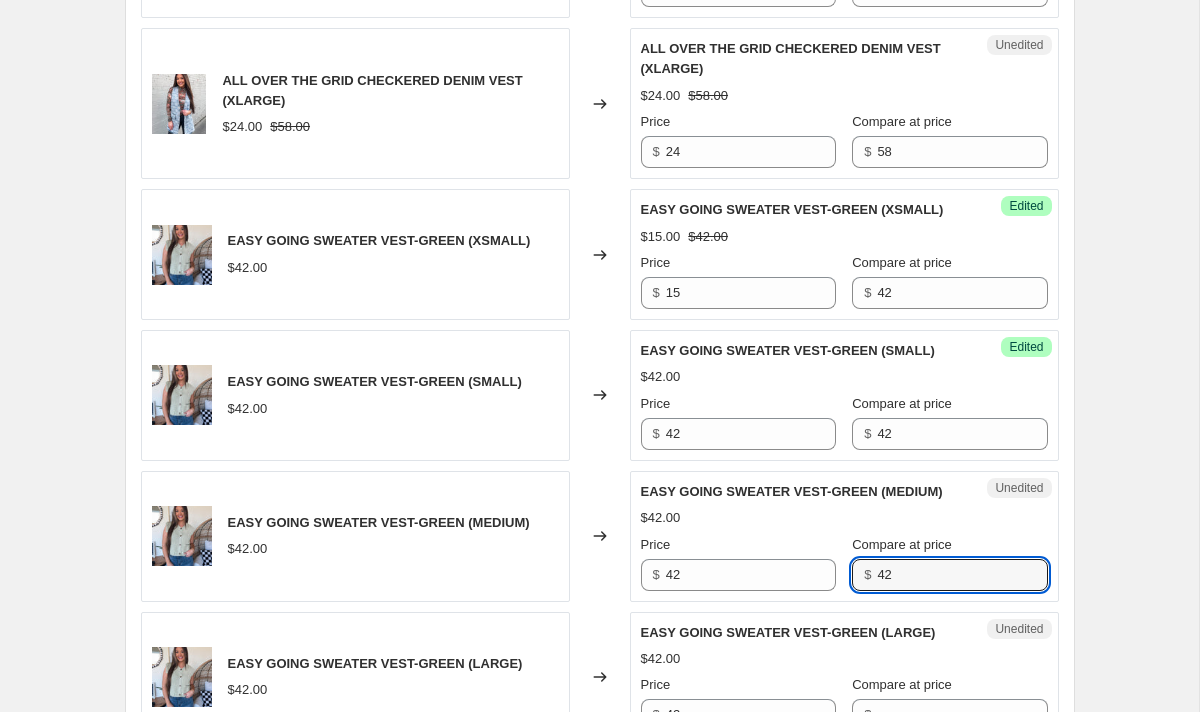 type on "42" 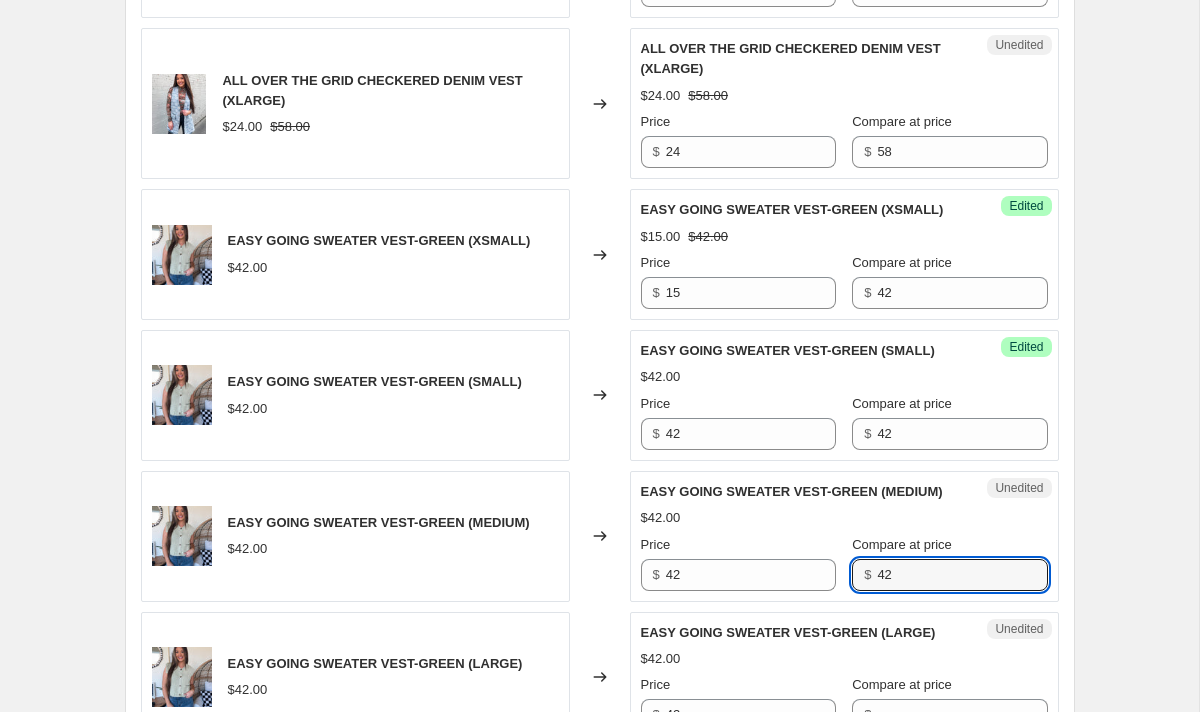 click on "$42.00" at bounding box center (844, 518) 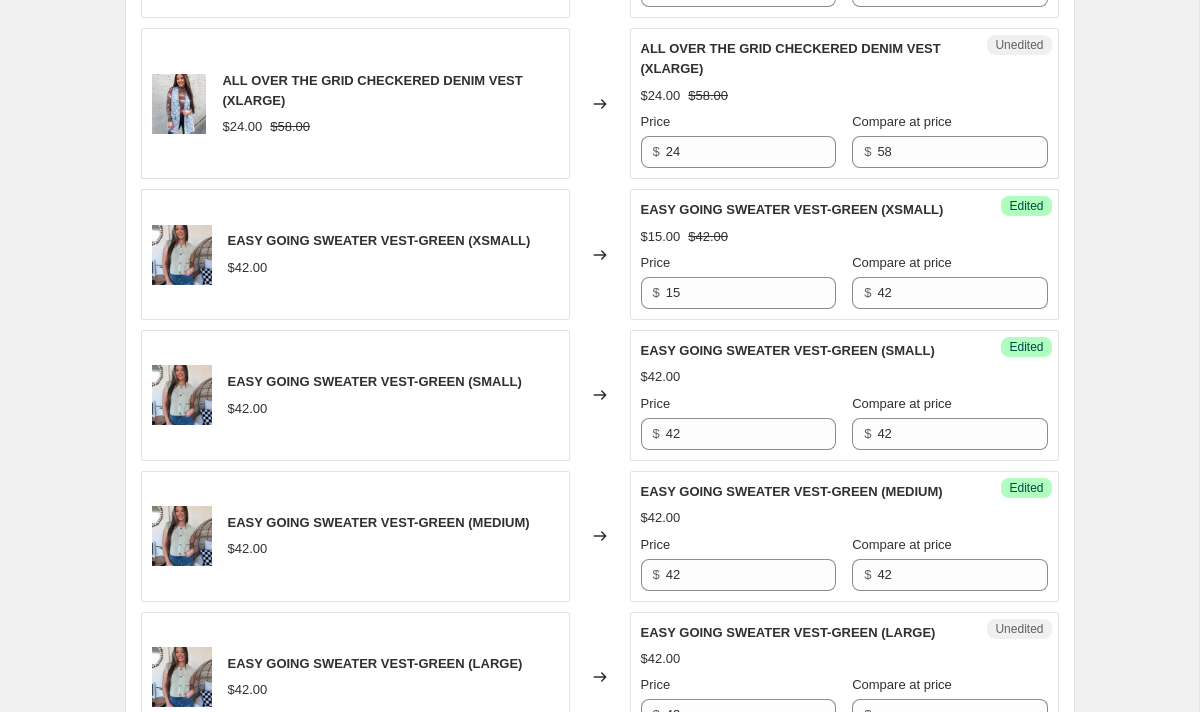 scroll, scrollTop: 2149, scrollLeft: 0, axis: vertical 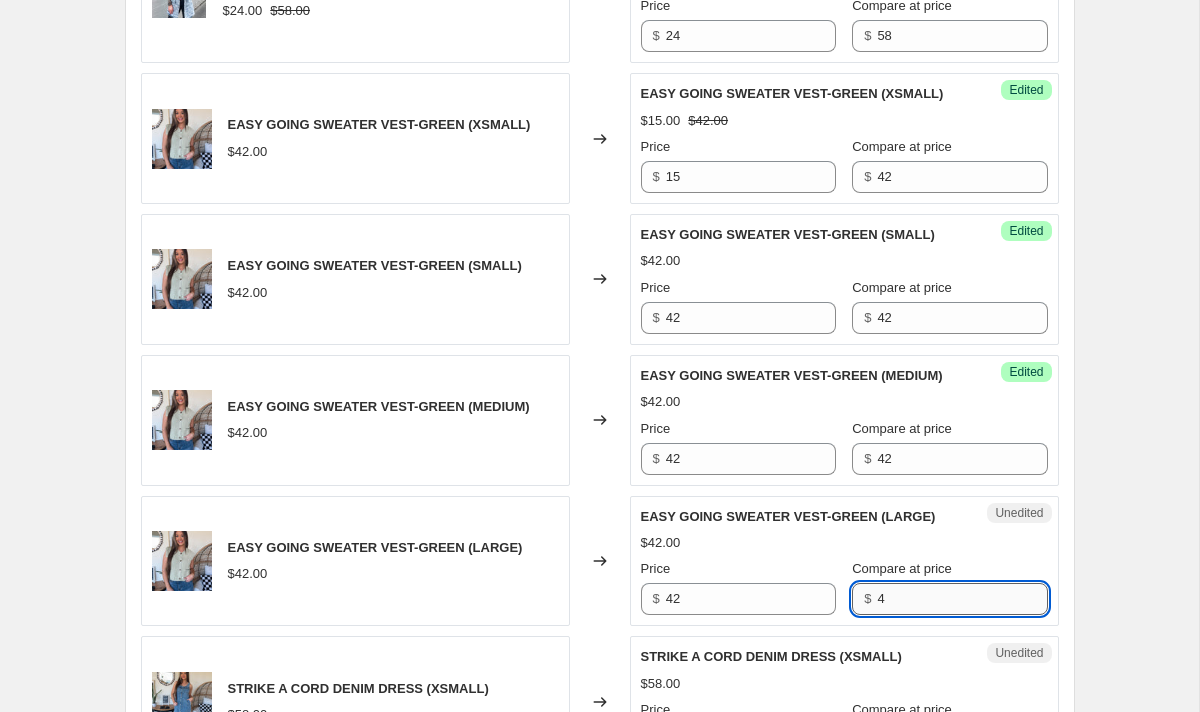 click on "4" at bounding box center (962, 599) 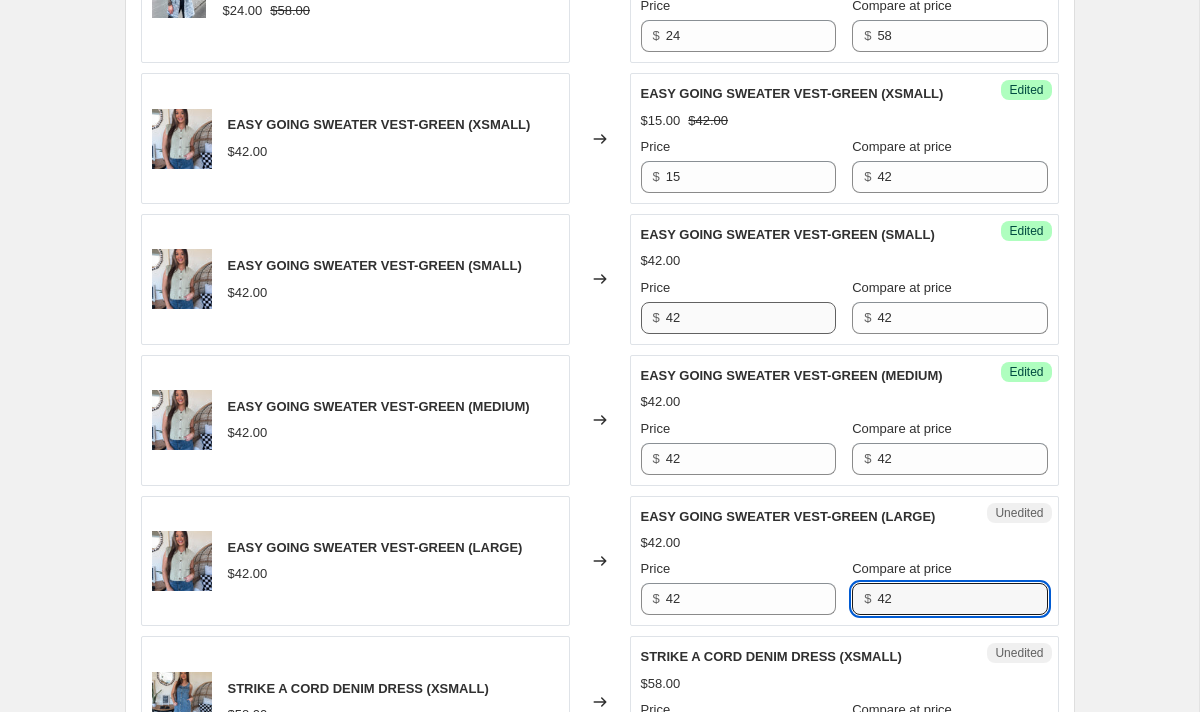 type on "42" 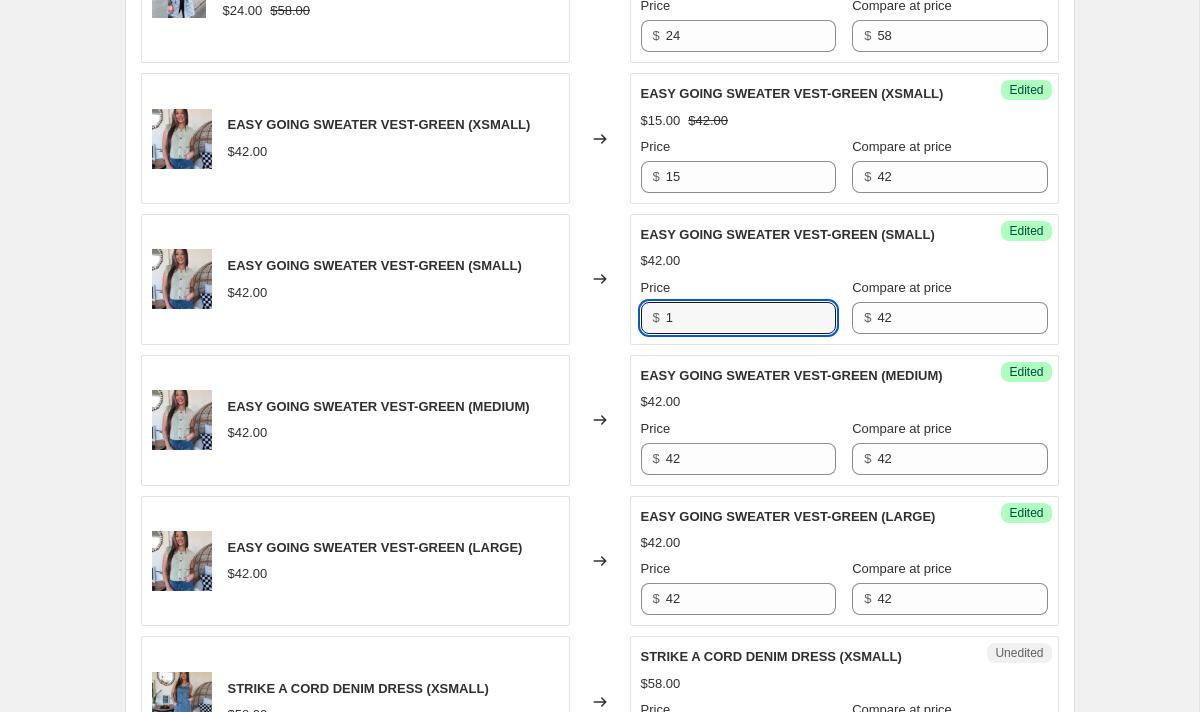 drag, startPoint x: 734, startPoint y: 321, endPoint x: 642, endPoint y: 321, distance: 92 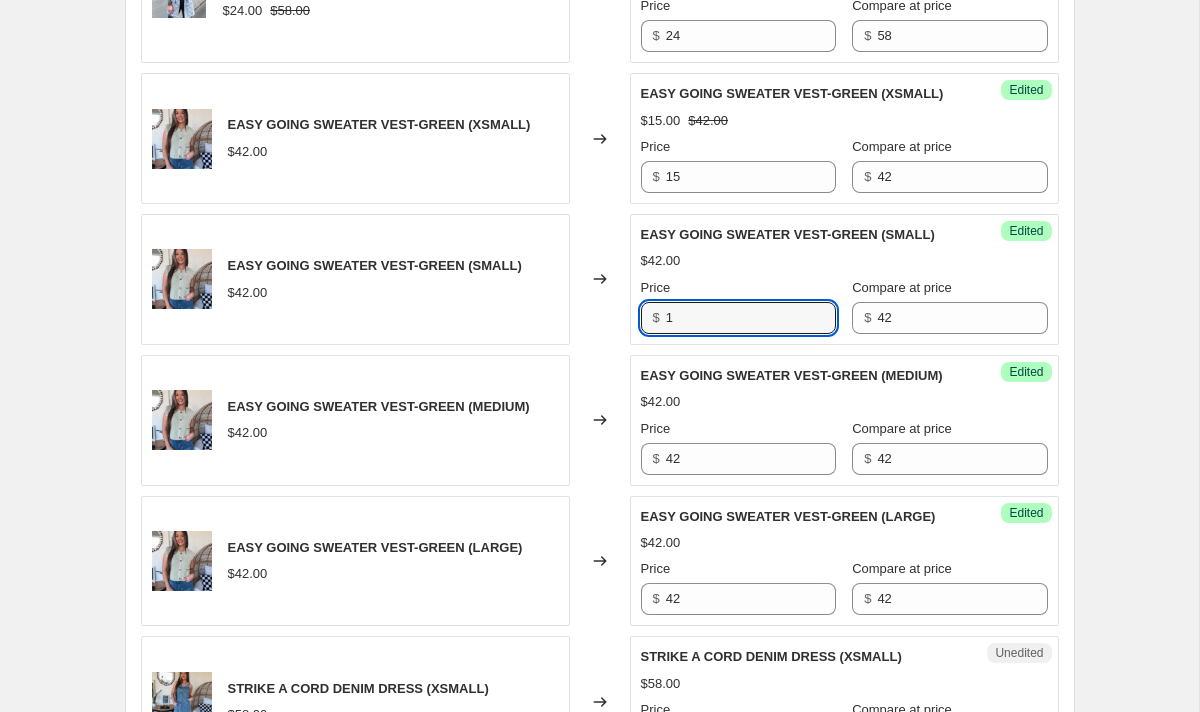 click on "$ 1" at bounding box center [738, 318] 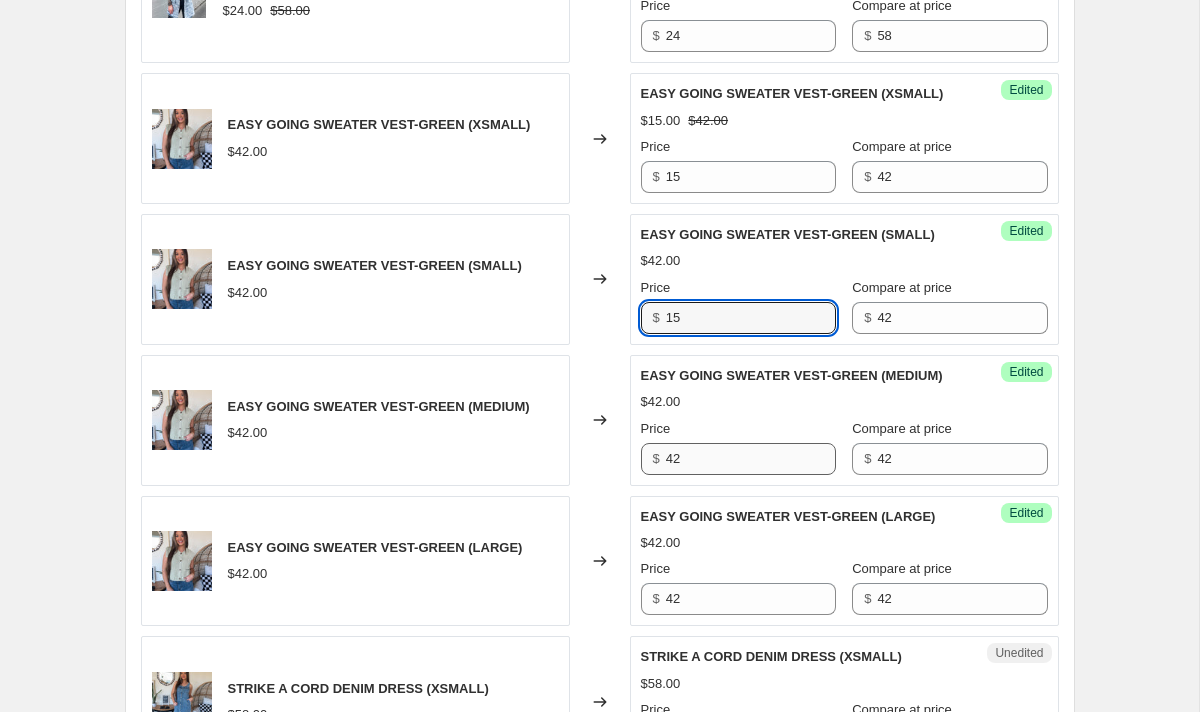 type on "15" 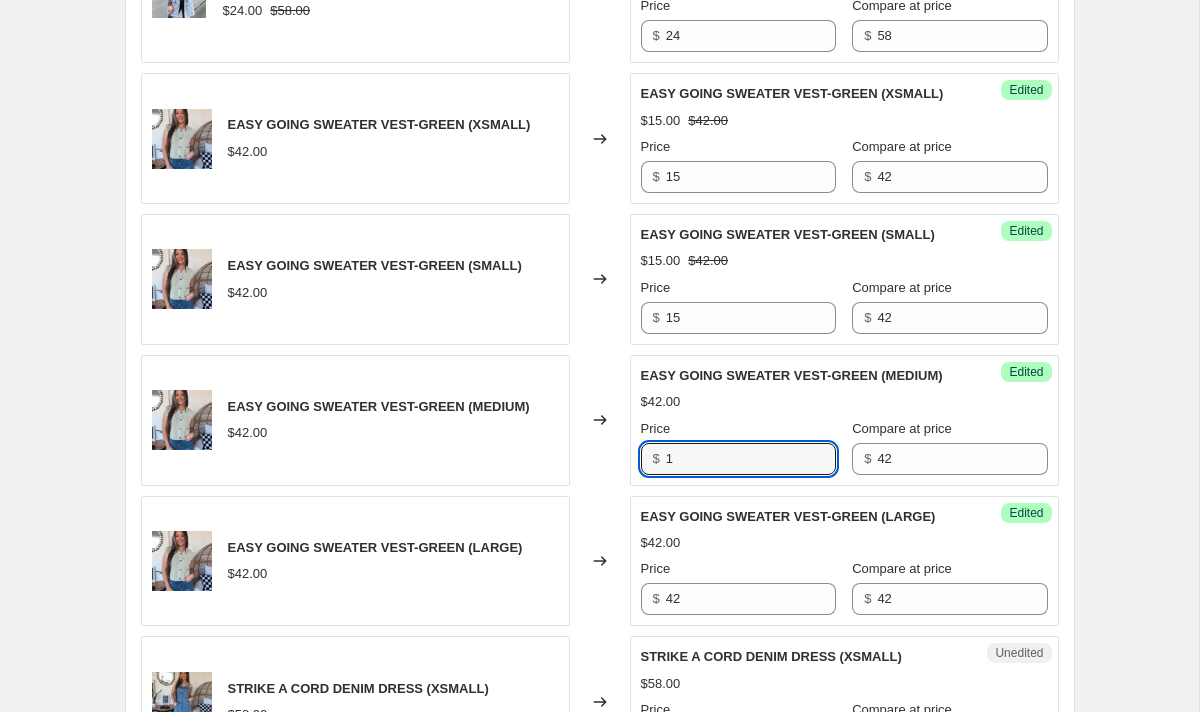 drag, startPoint x: 717, startPoint y: 461, endPoint x: 605, endPoint y: 460, distance: 112.00446 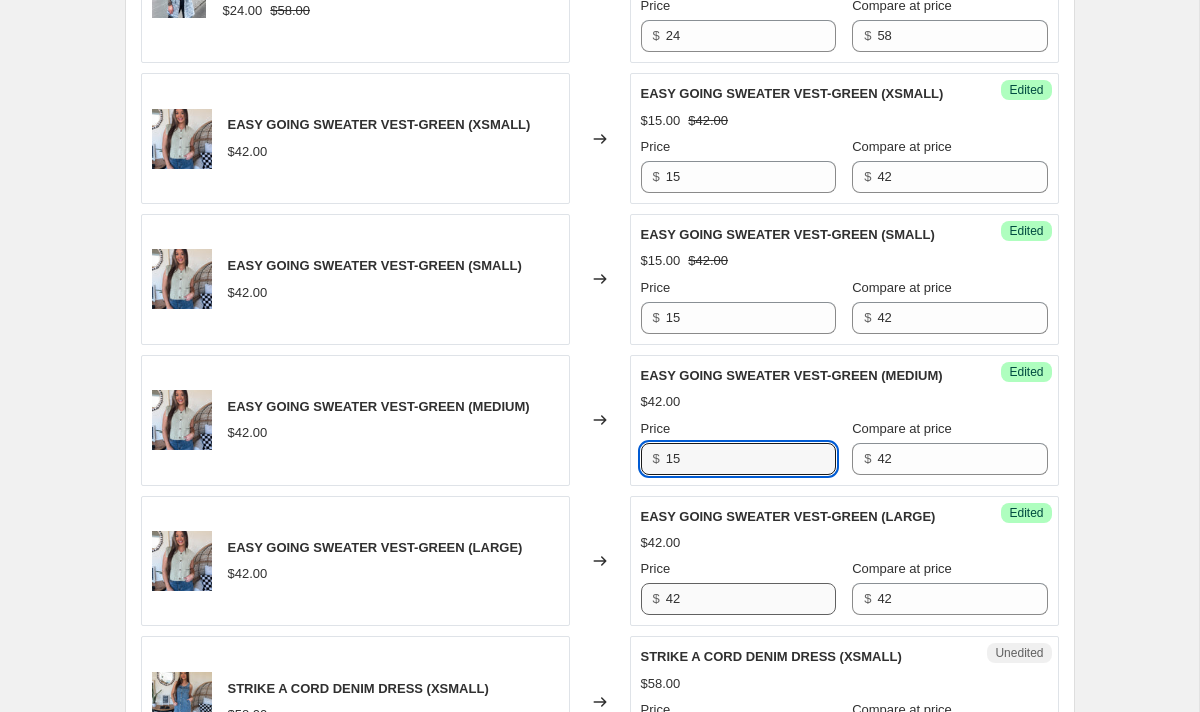 type on "15" 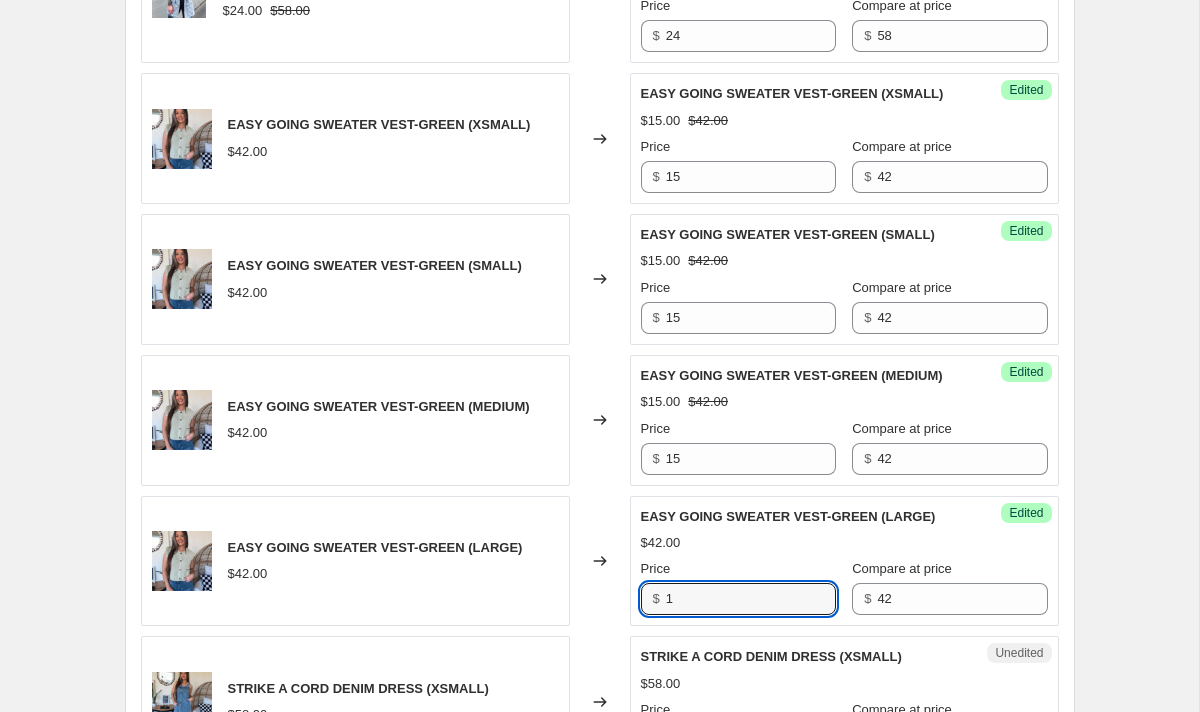 drag, startPoint x: 726, startPoint y: 605, endPoint x: 618, endPoint y: 605, distance: 108 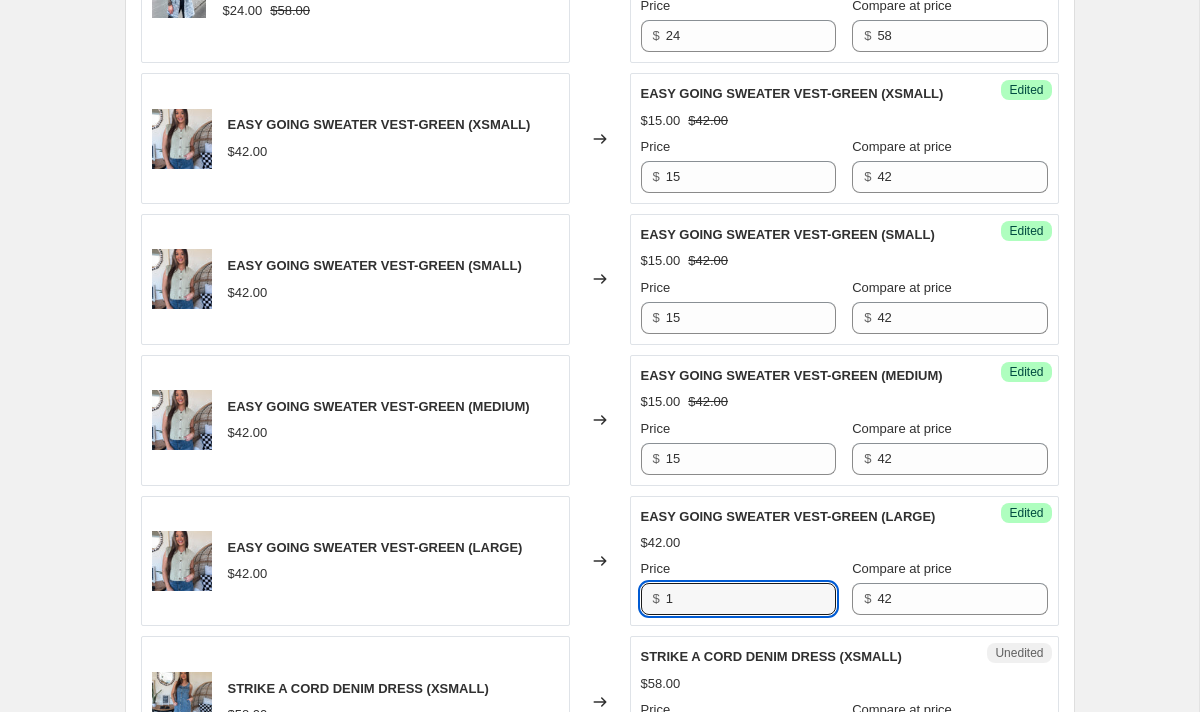 click on "EASY GOING SWEATER VEST-GREEN (LARGE) $[PRICE] Changed to Success Edited EASY GOING SWEATER VEST-GREEN (LARGE) $[PRICE] Price $ [PRICE] Compare at price $ [PRICE]" at bounding box center [600, 561] 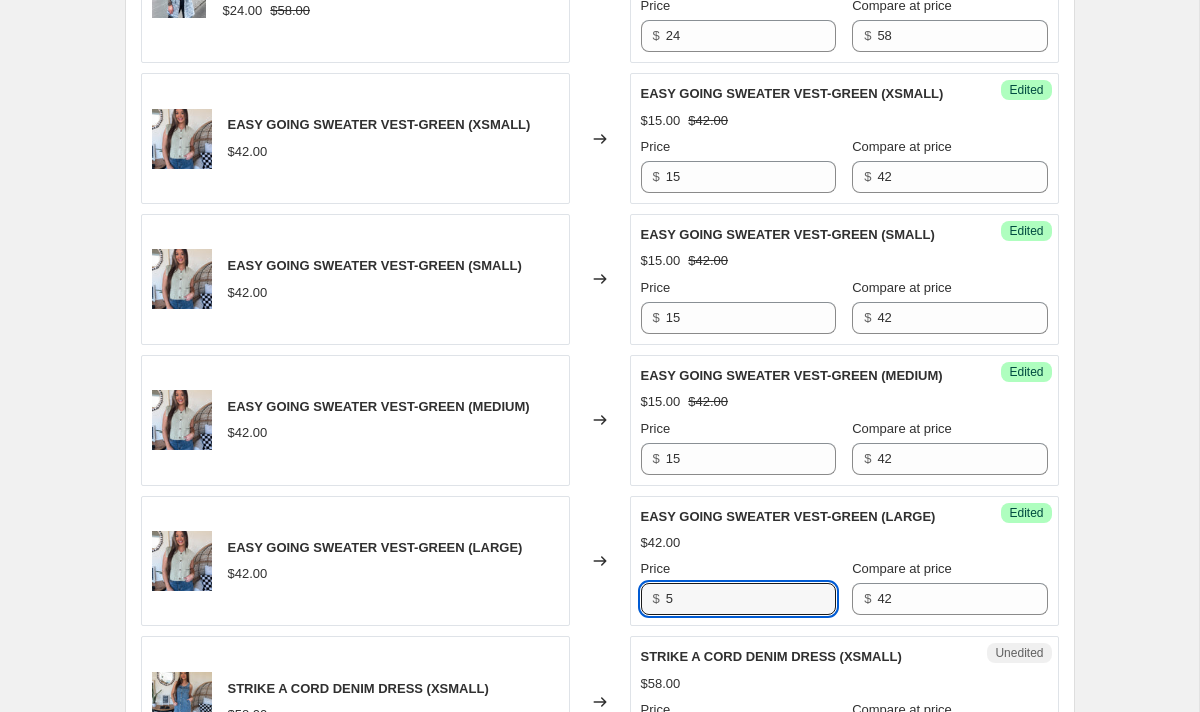 type on "5" 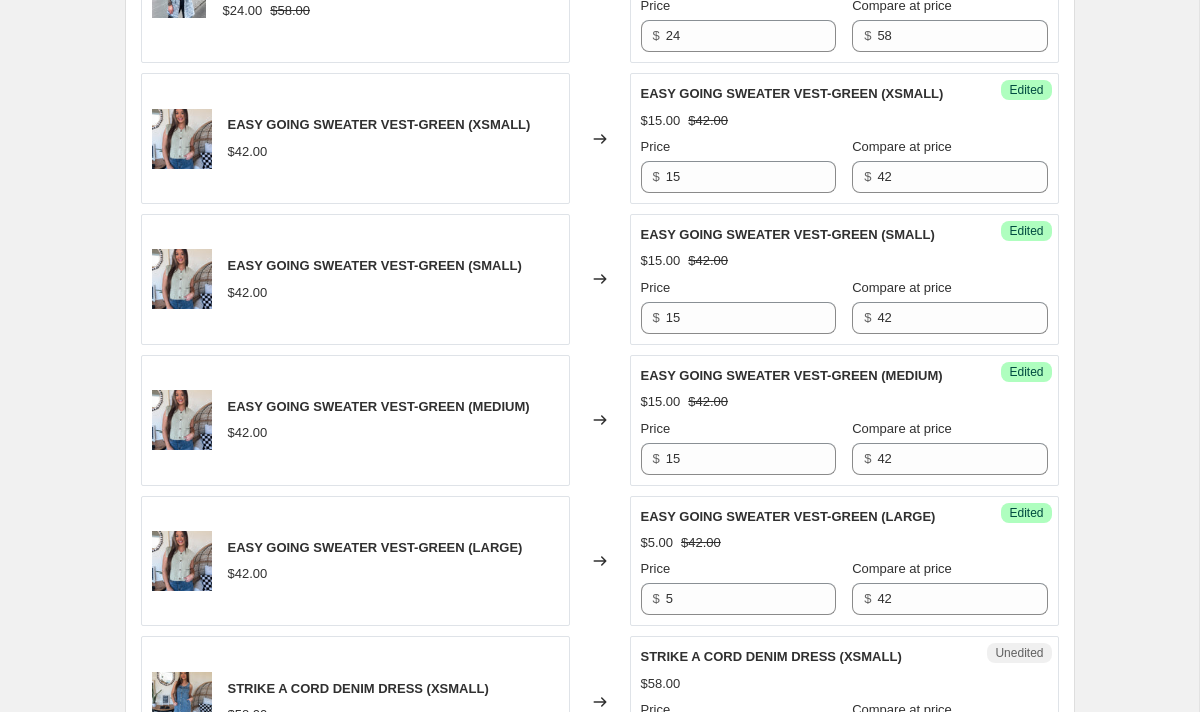 click on "Changed to" at bounding box center [600, 561] 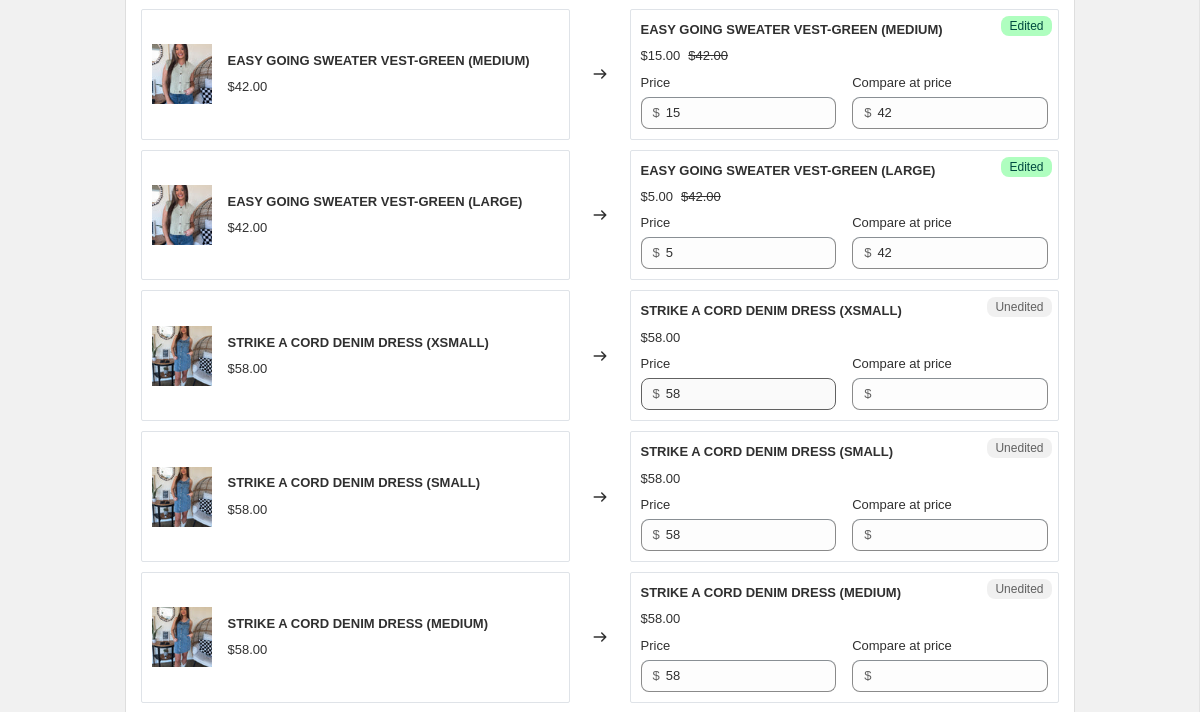 scroll, scrollTop: 2504, scrollLeft: 0, axis: vertical 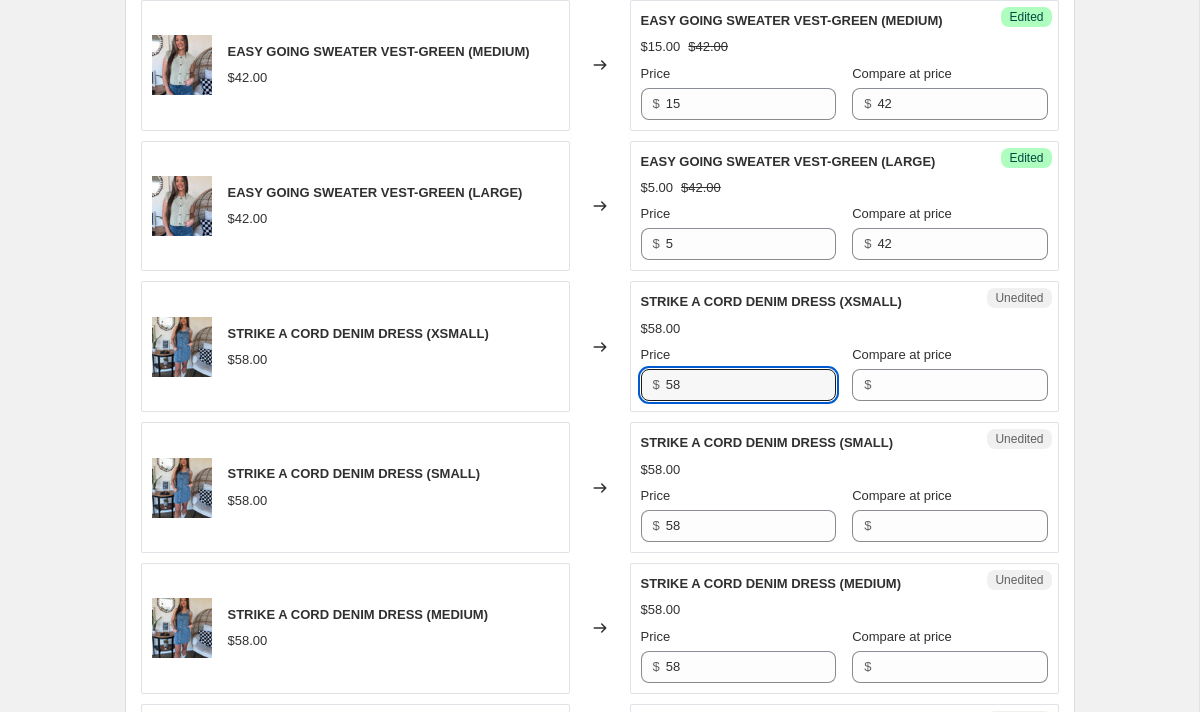 drag, startPoint x: 781, startPoint y: 385, endPoint x: 645, endPoint y: 380, distance: 136.09187 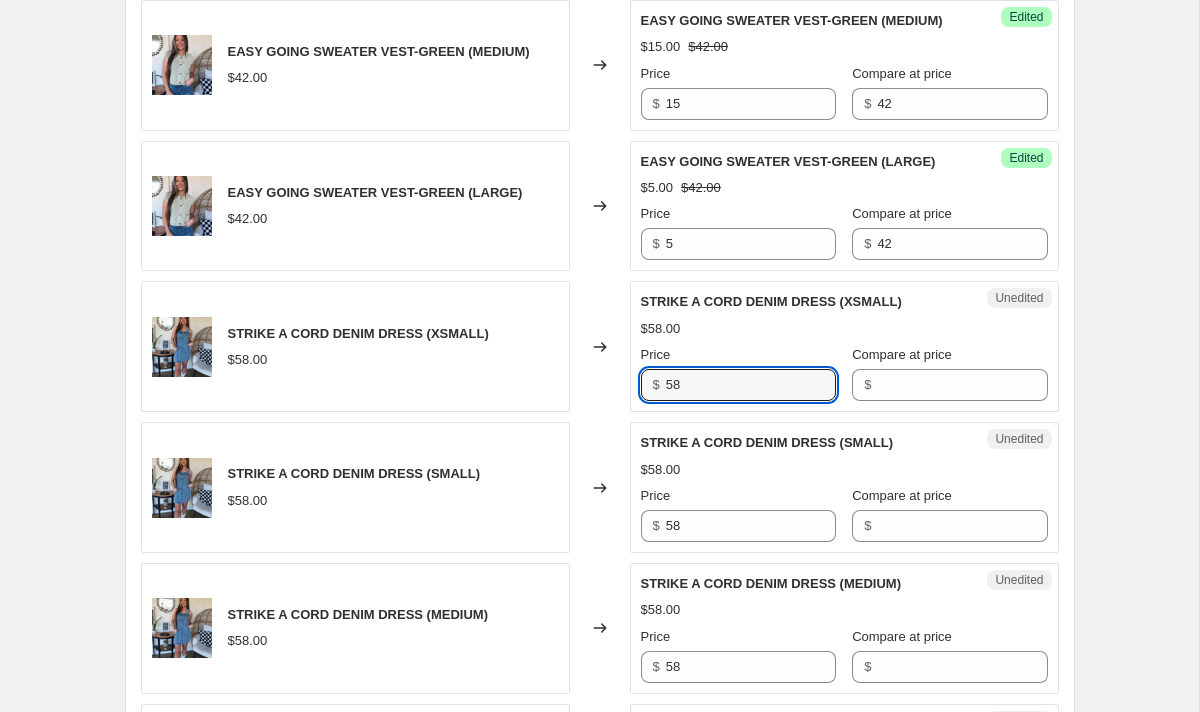click on "$ 58" at bounding box center (738, 385) 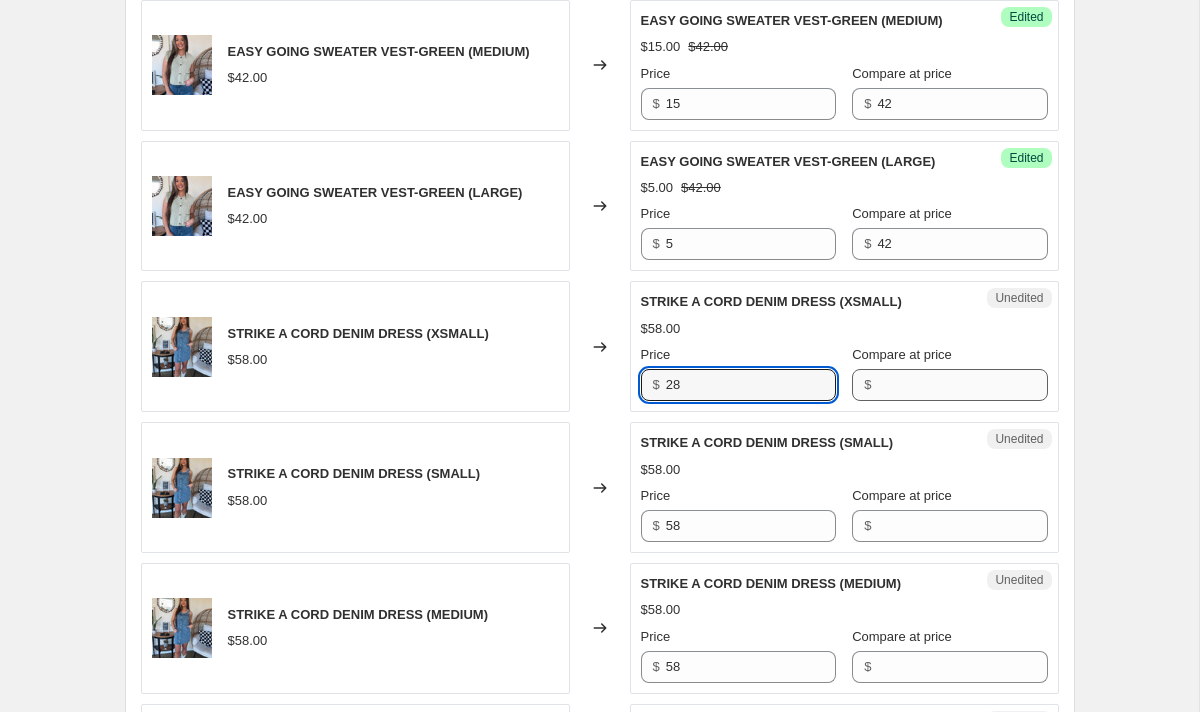 type on "28" 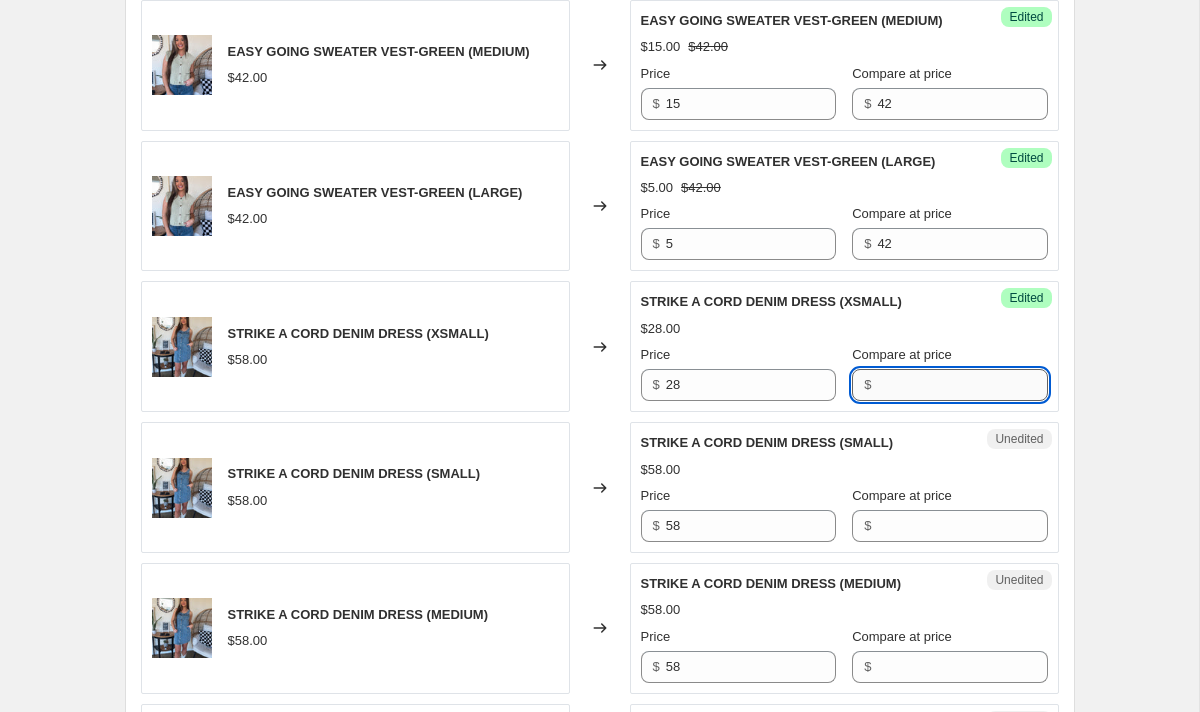click on "Compare at price" at bounding box center [962, 385] 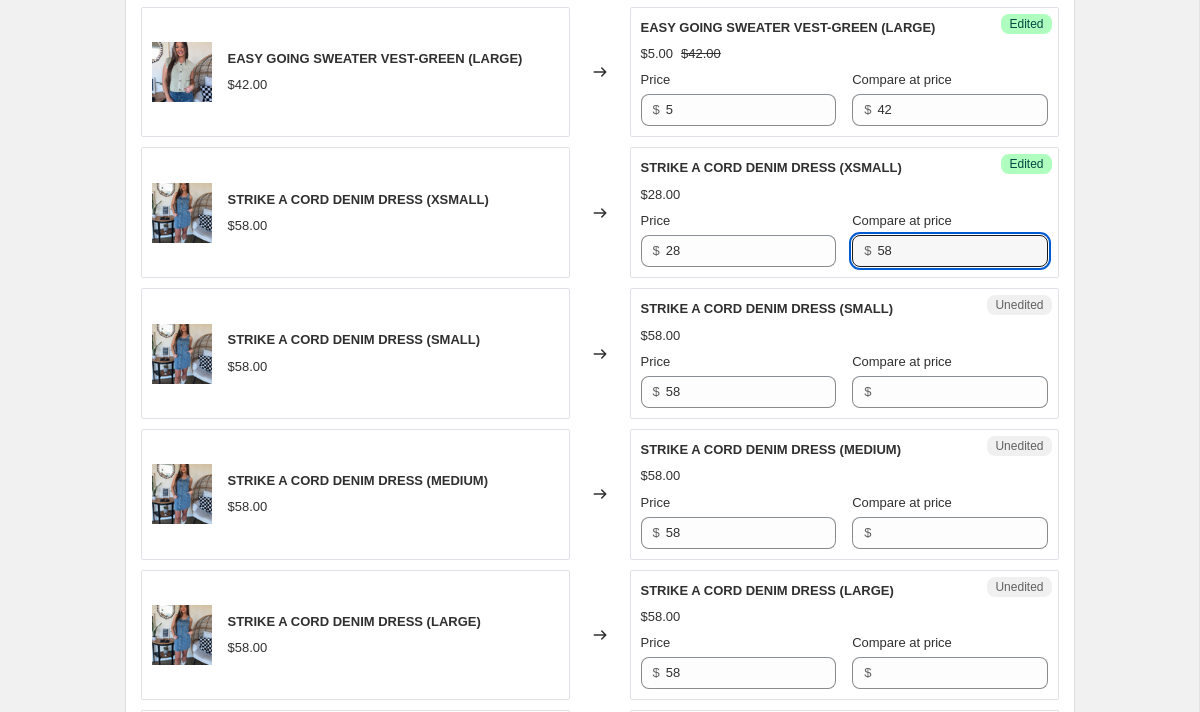 scroll, scrollTop: 2659, scrollLeft: 0, axis: vertical 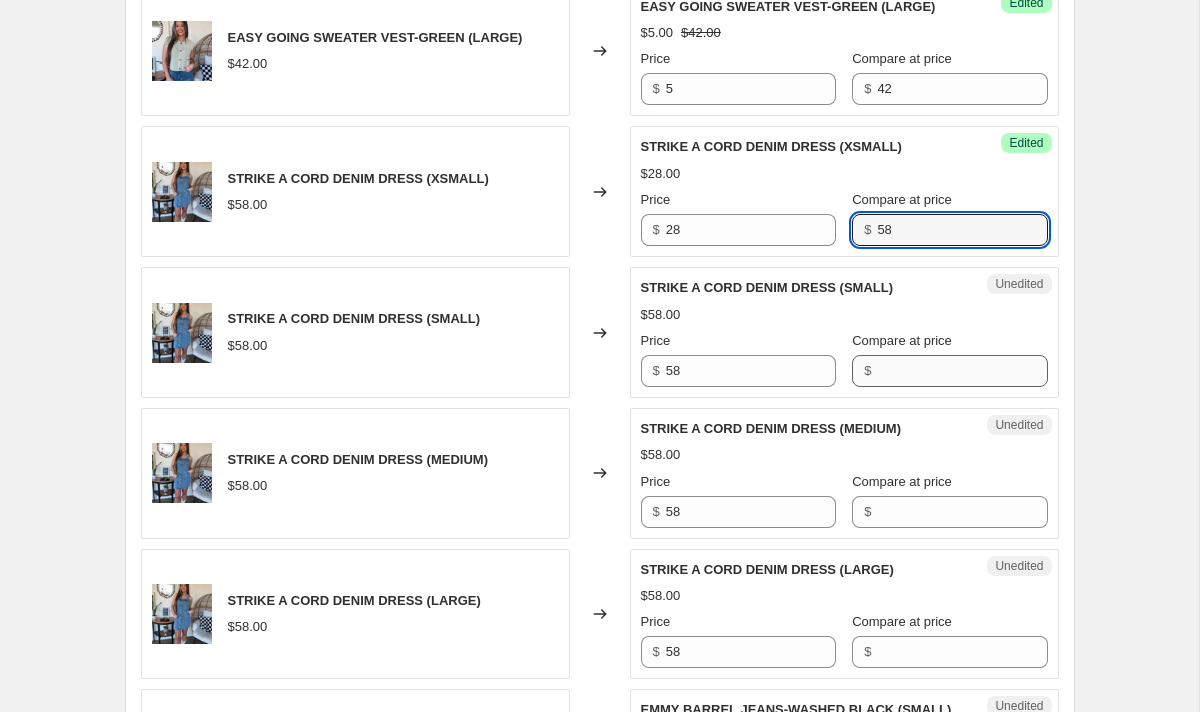 type on "58" 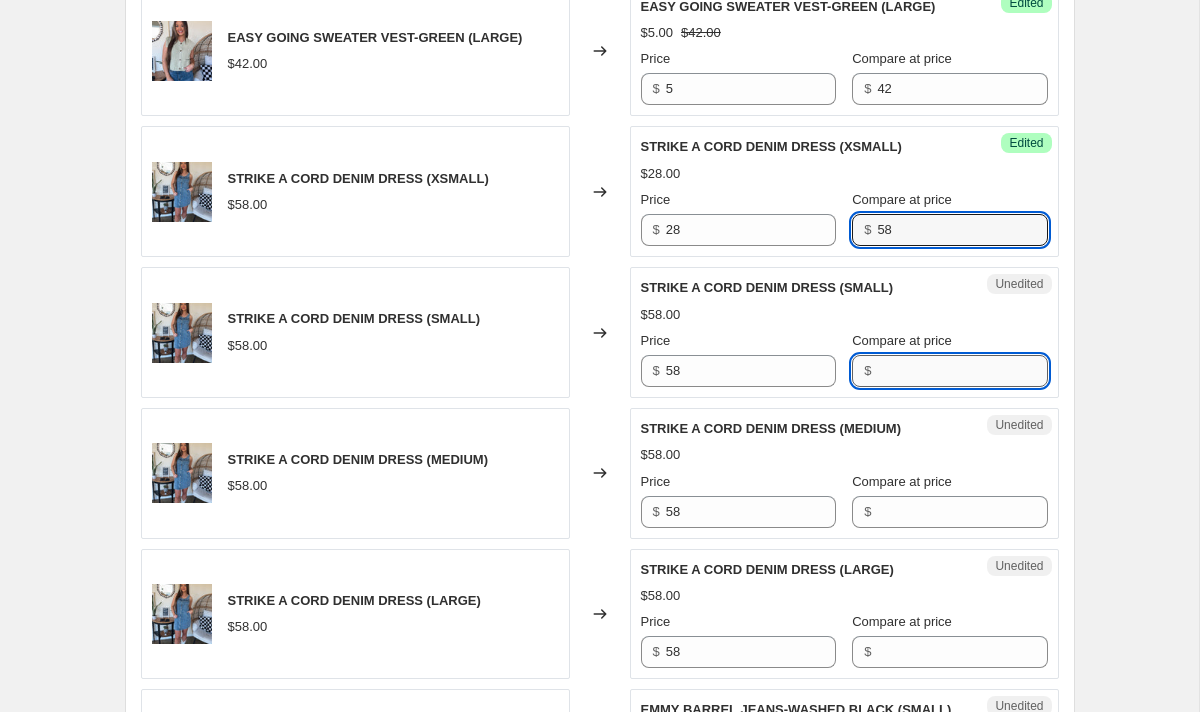 click on "Compare at price" at bounding box center (962, 371) 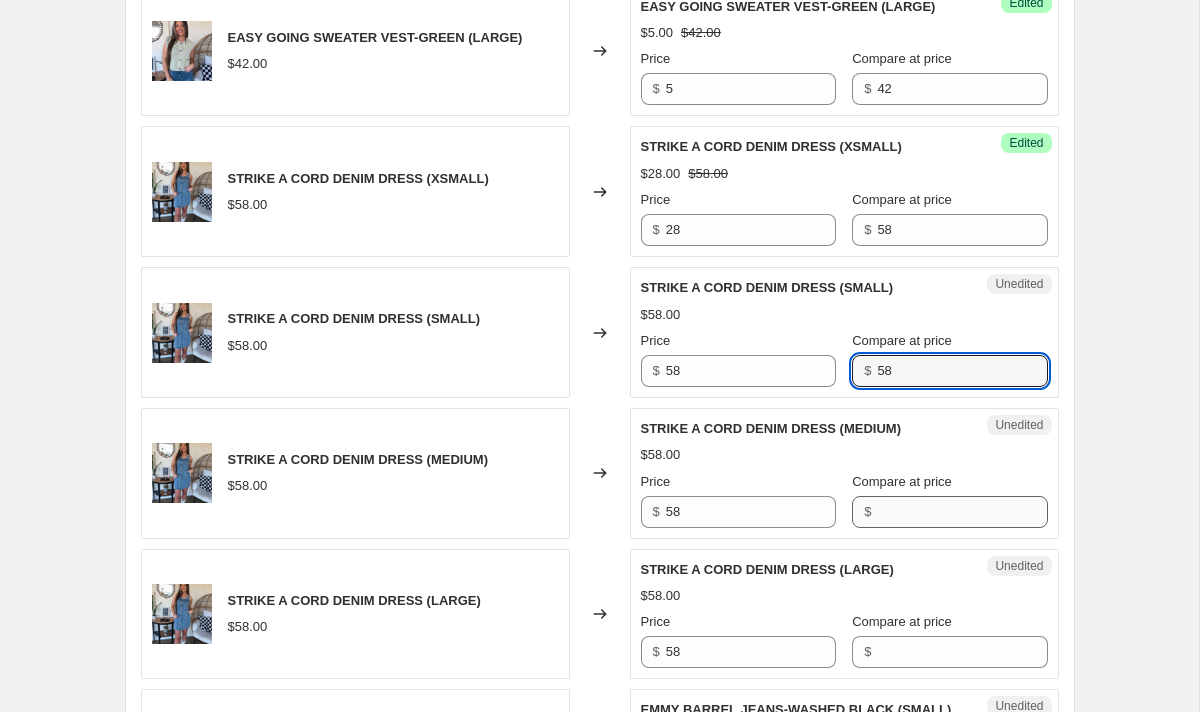 type on "58" 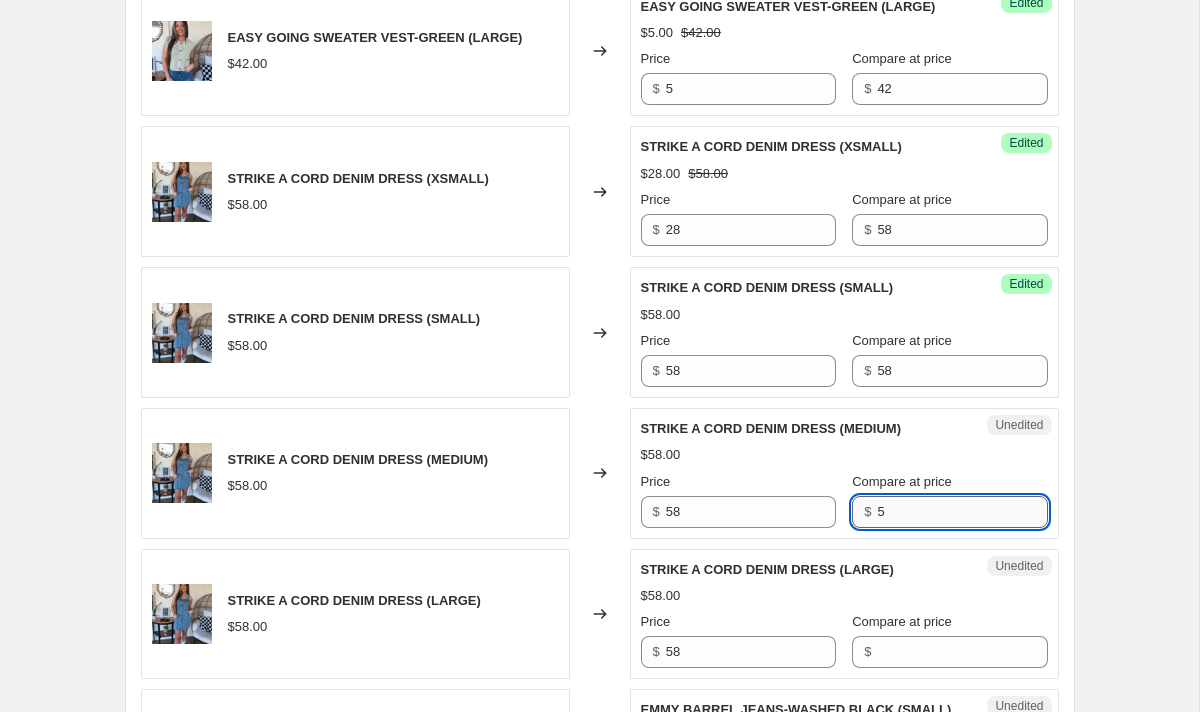 click on "5" at bounding box center [962, 512] 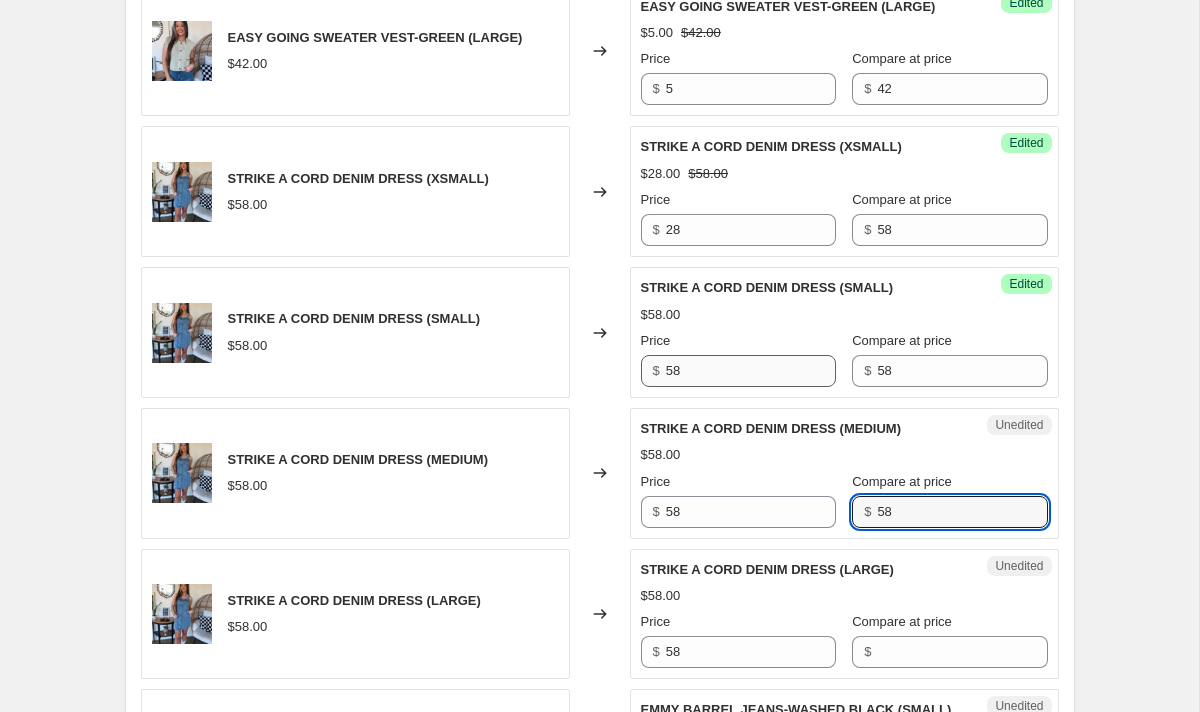 type on "58" 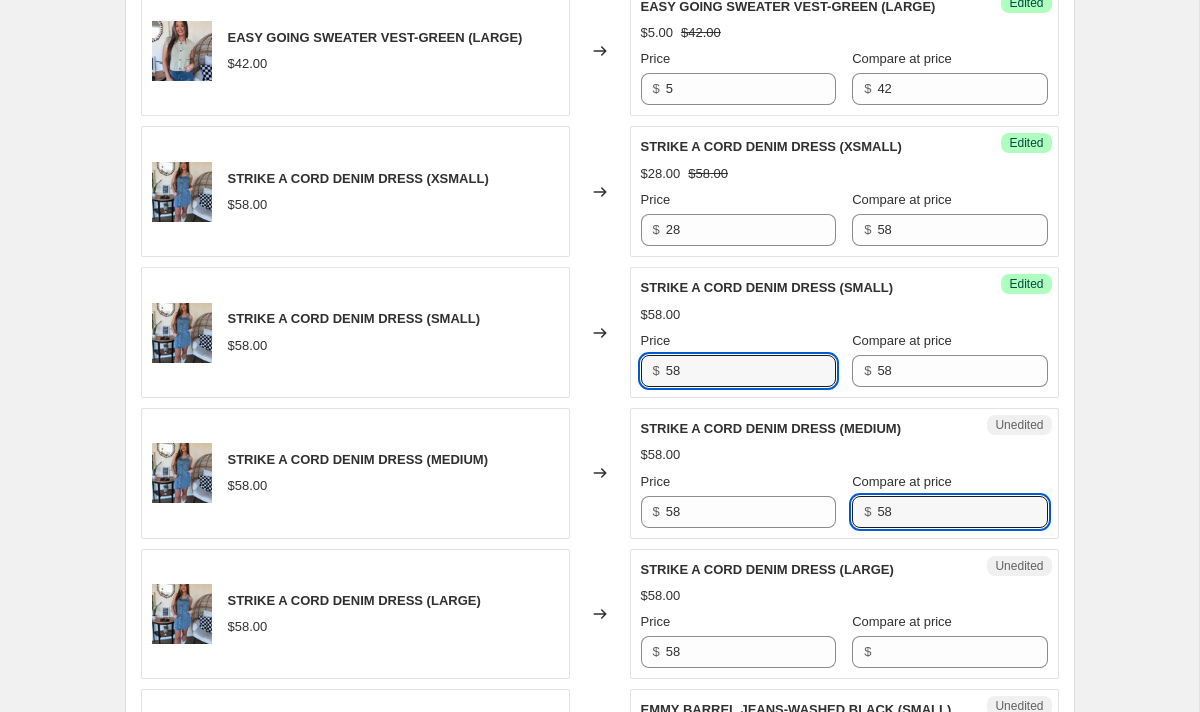 drag, startPoint x: 713, startPoint y: 373, endPoint x: 542, endPoint y: 372, distance: 171.00293 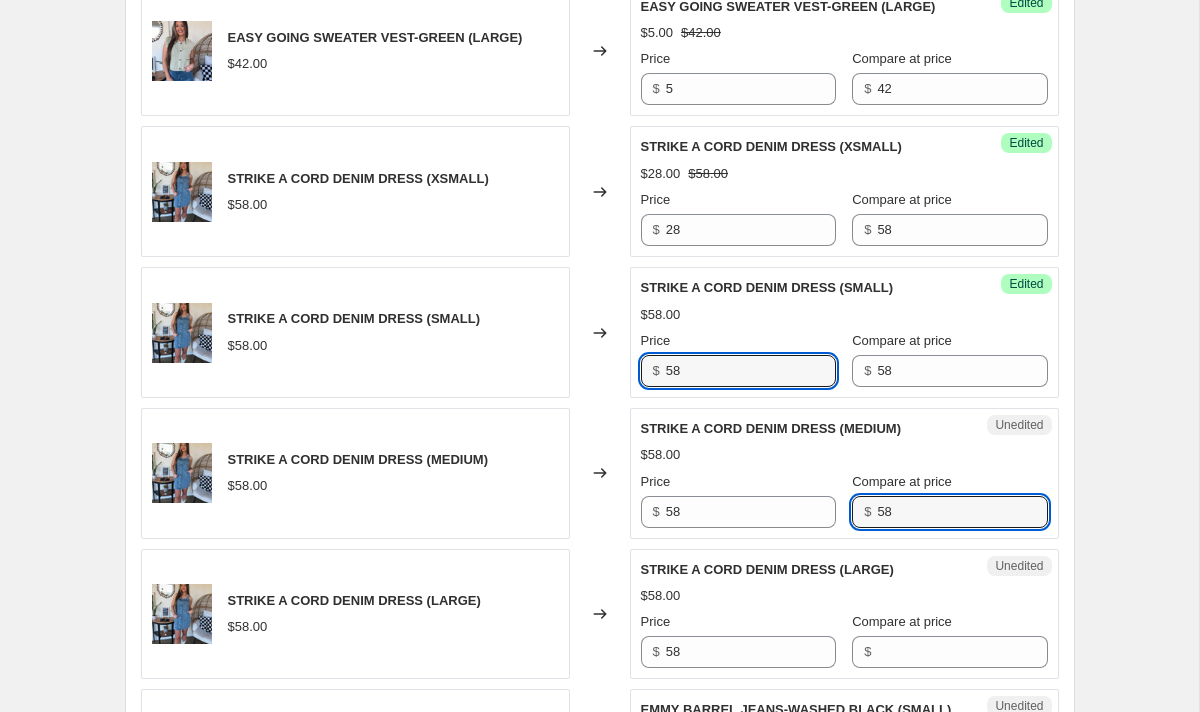 click on "STRIKE A CORD DENIM DRESS ([SIZE]) $[PRICE] Changed to Success Edited STRIKE A CORD DENIM DRESS ([SIZE]) $[PRICE] Price $ [PRICE] Compare at price $ [PRICE]" at bounding box center [600, 332] 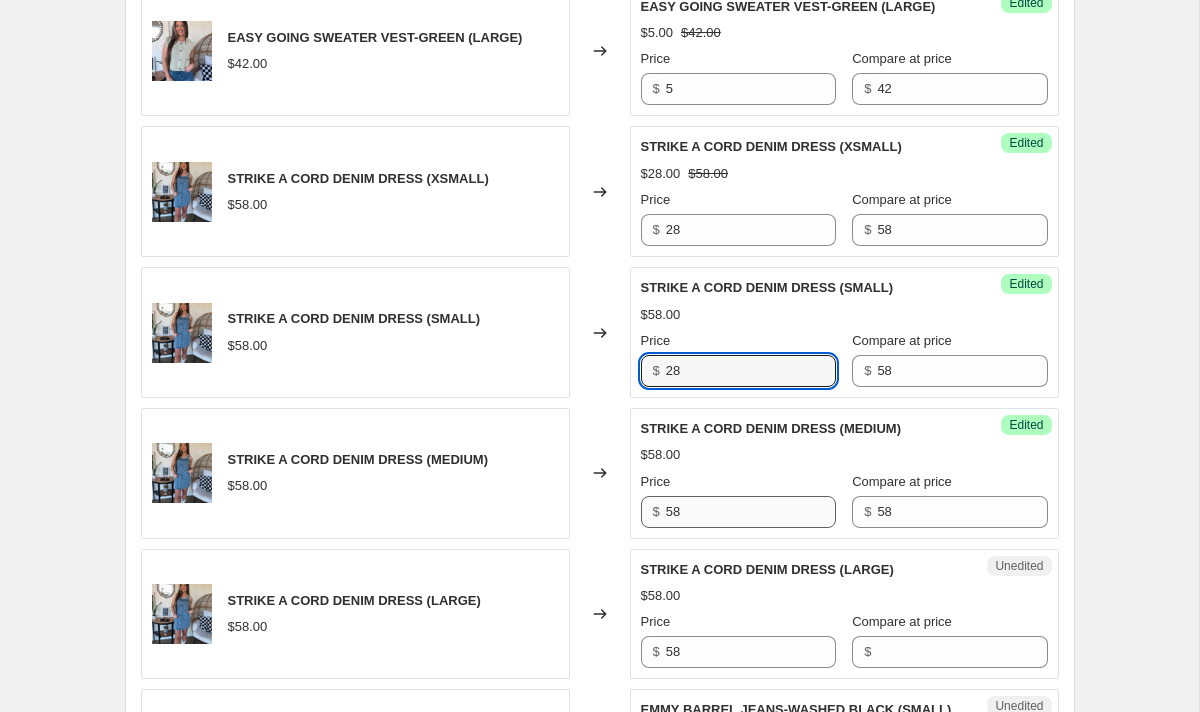 type on "28" 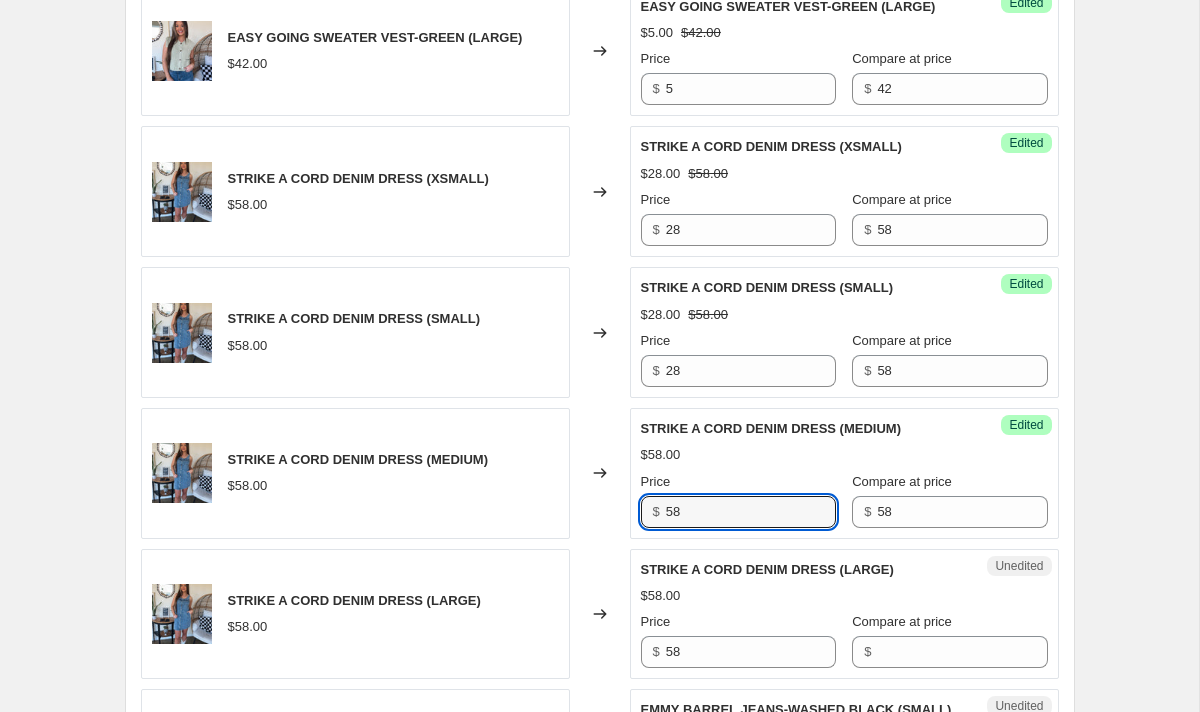drag, startPoint x: 720, startPoint y: 513, endPoint x: 572, endPoint y: 490, distance: 149.7765 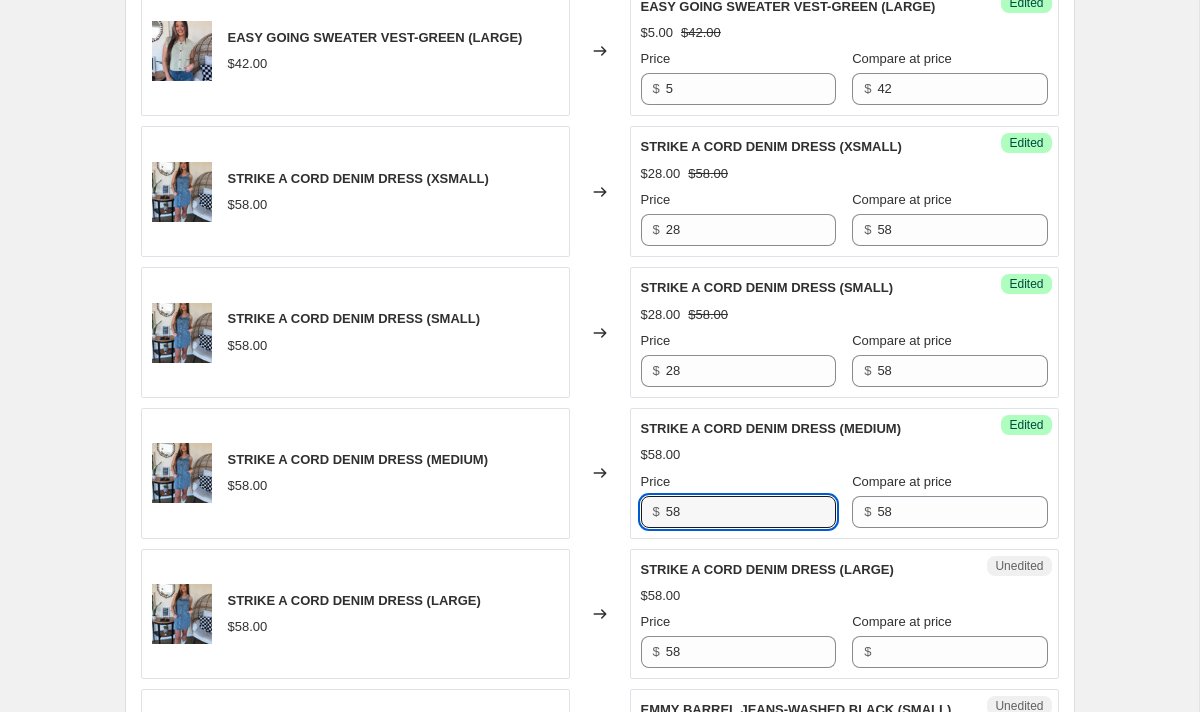 click on "STRIKE A CORD DENIM DRESS (MEDIUM) $58.00 Changed to Success Edited STRIKE A CORD DENIM DRESS (MEDIUM) $58.00 Price $ 58 Compare at price $ 58" at bounding box center [600, 473] 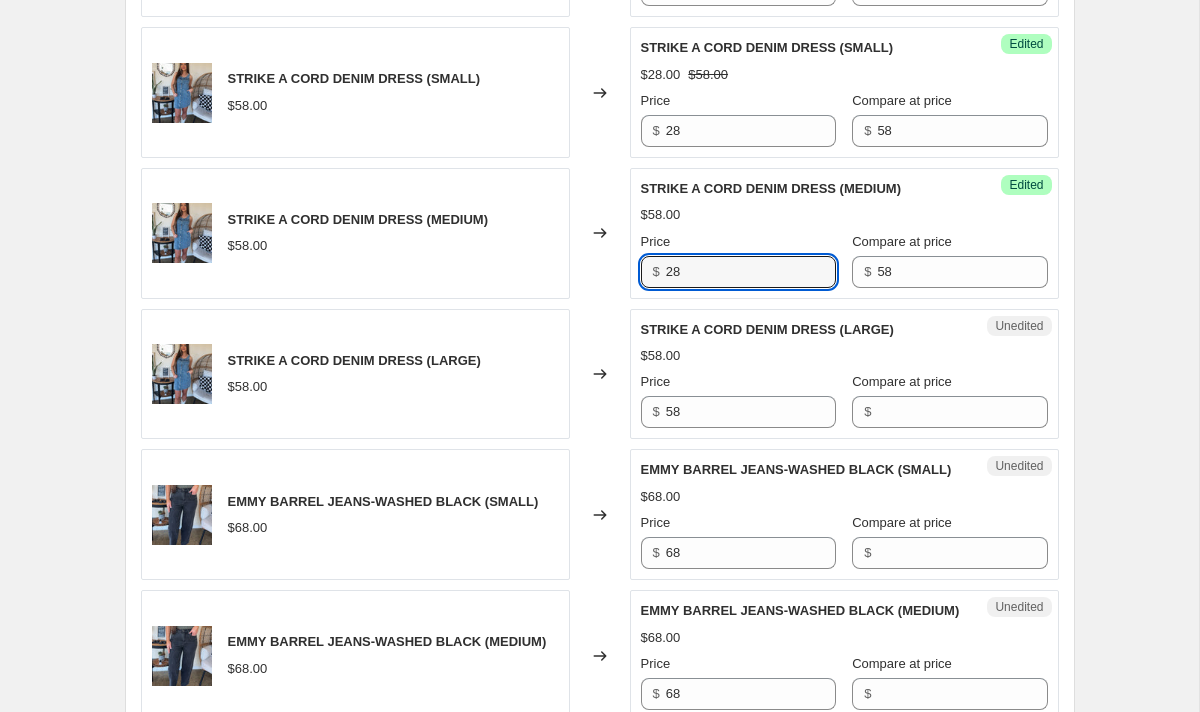 scroll, scrollTop: 2902, scrollLeft: 0, axis: vertical 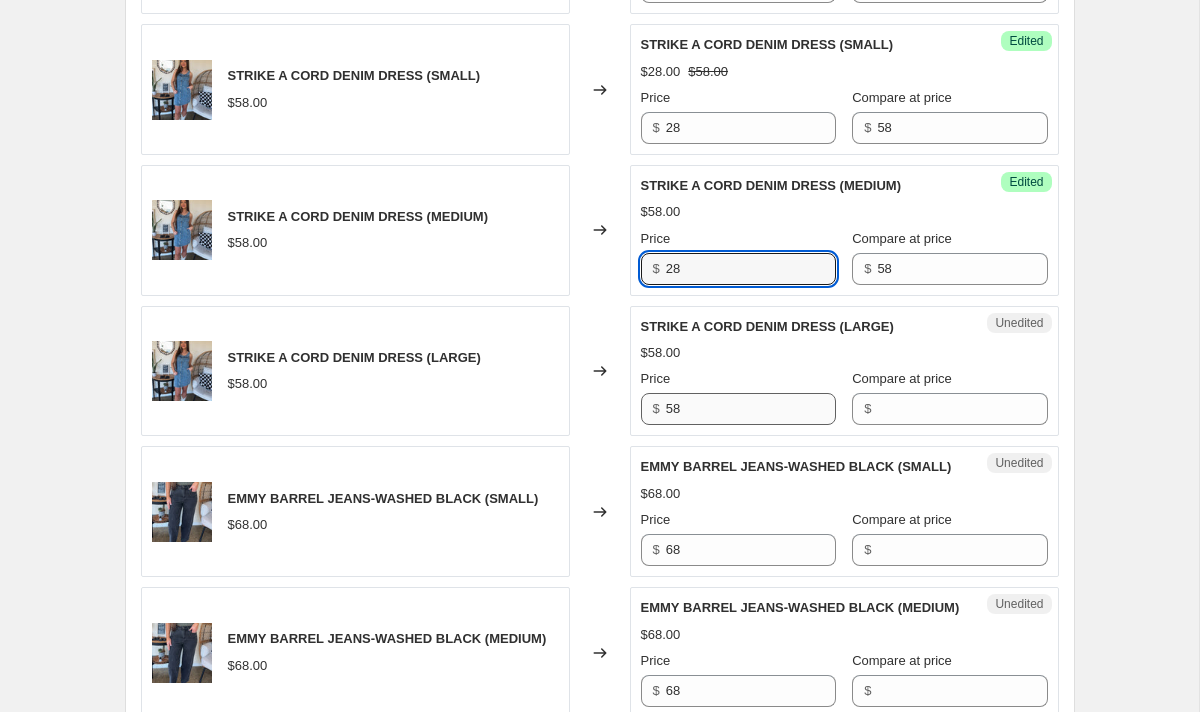 type on "28" 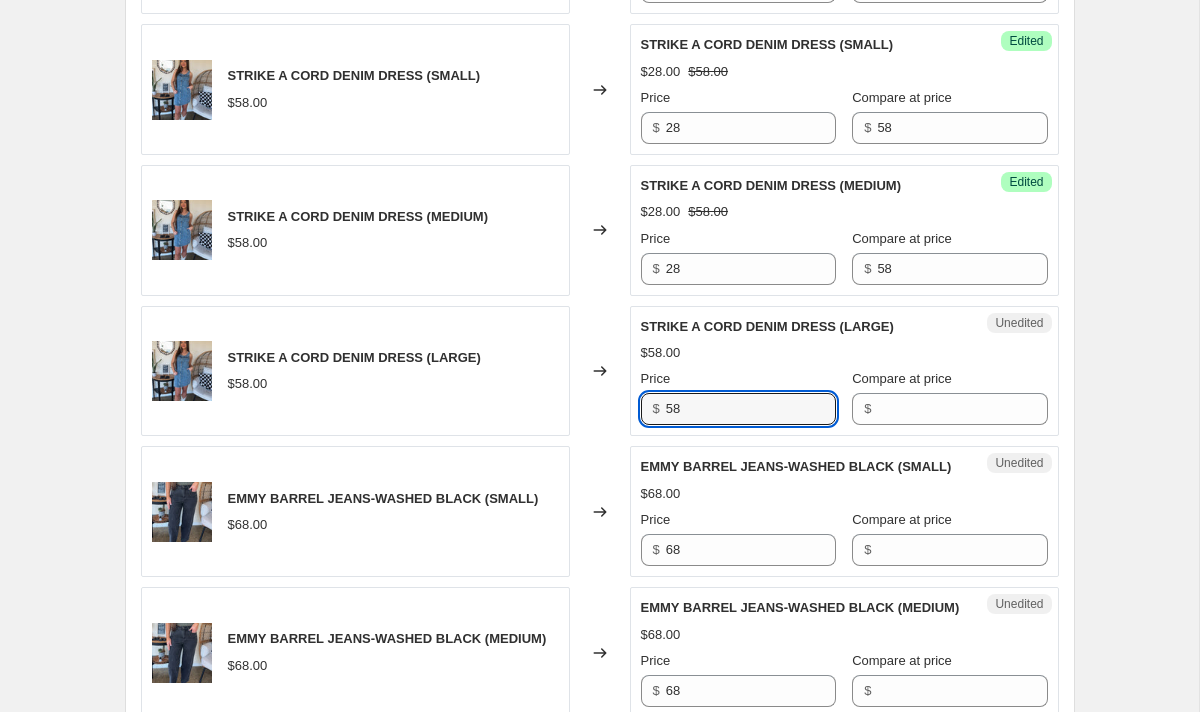 drag, startPoint x: 704, startPoint y: 397, endPoint x: 621, endPoint y: 411, distance: 84.17244 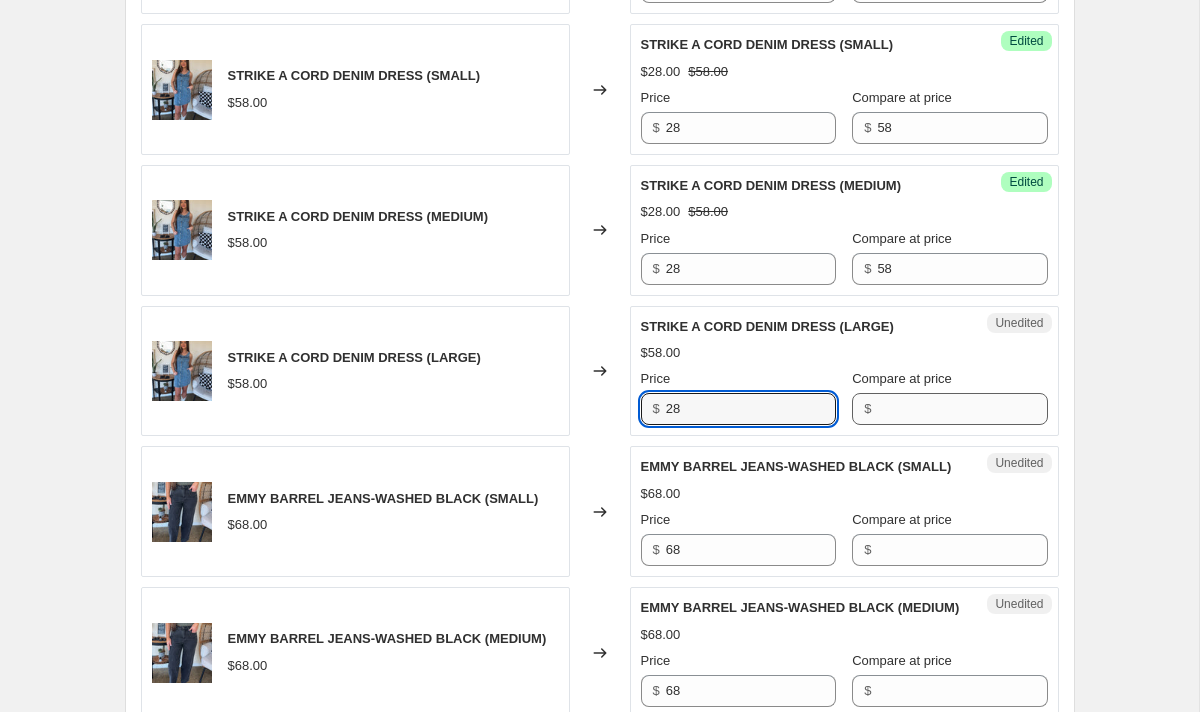 type on "28" 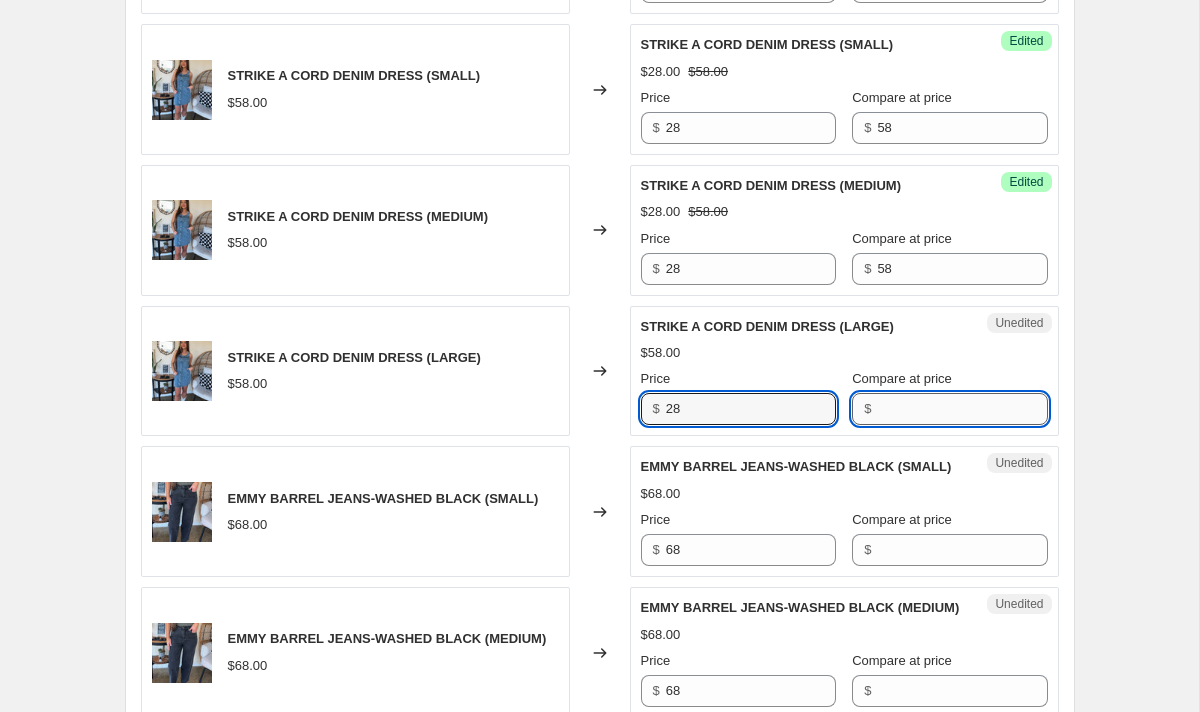 click on "Compare at price" at bounding box center (962, 409) 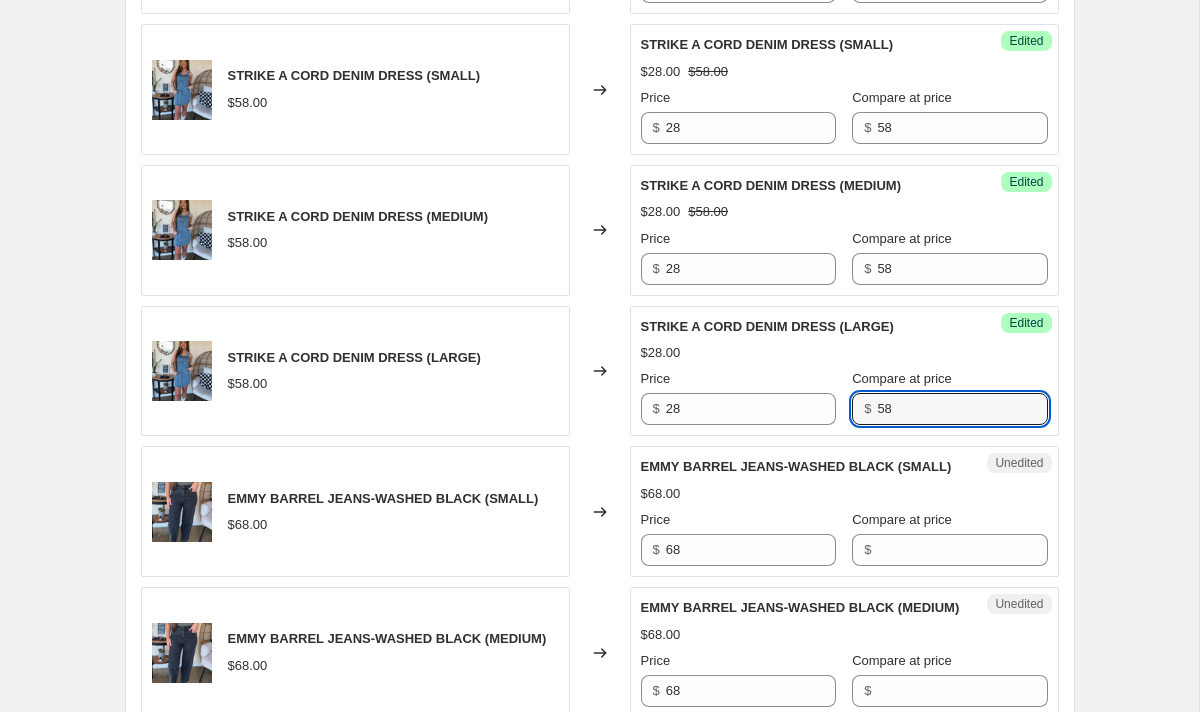 type on "58" 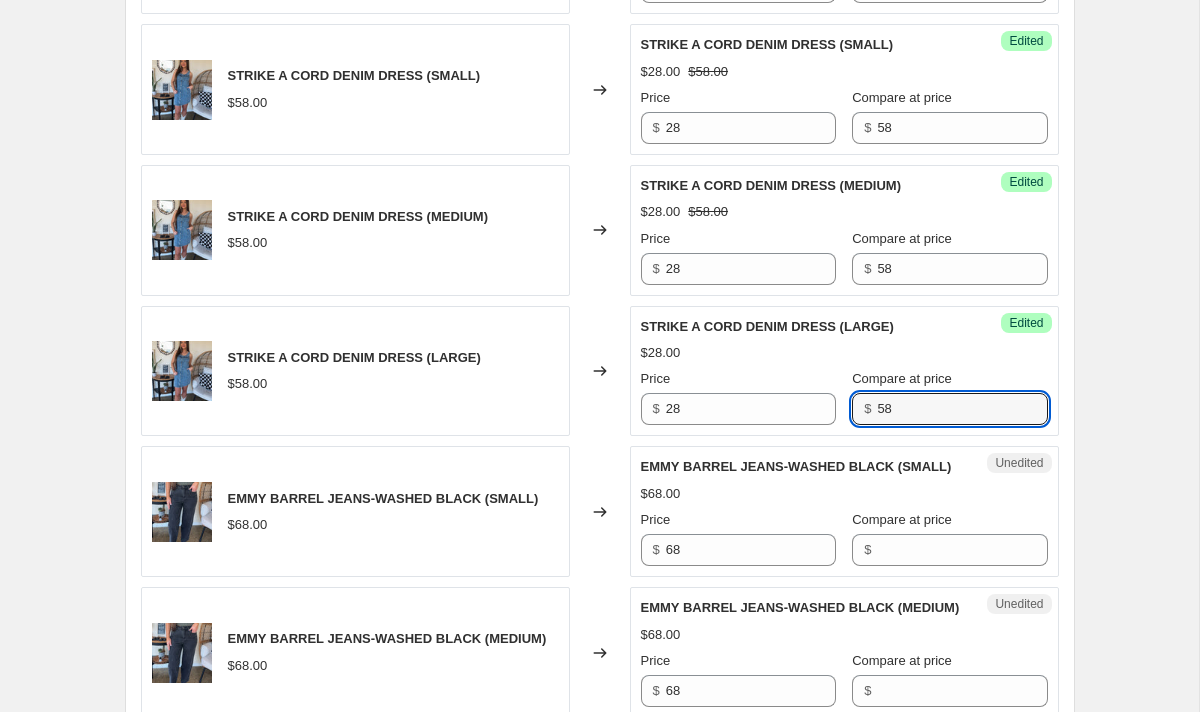 click on "Create new price change job. This page is ready Create new price change job Draft Step 1. Optionally give your price change job a title (eg "March 30% off sale on boots") END OF SUMMER SALE This title is just for internal use, customers won't see it Step 2. Select how the prices should change Use bulk price change rules Set product prices individually Use CSV upload Select tags to add while price change is active Select tags to remove while price change is active Step 3. Select which products should change in price Select all products, use filters, or select products variants individually All products Filter by product, collection, tag, vendor, product type, variant title, or inventory Select product variants individually Select product variants [NUMBER] product variants selected PRICE CHANGE PREVIEW Over 250 product variants selected. [NUMBER] product prices edited: TIED WITH LOVE TOP (SMALL) $[PRICE] $[PRICE] Changed to Success Edited TIED WITH LOVE TOP (SMALL) $[PRICE] $[PRICE] Price $ [PRICE] Compare at price $ [PRICE] $[PRICE] $ [PRICE]" at bounding box center [599, -907] 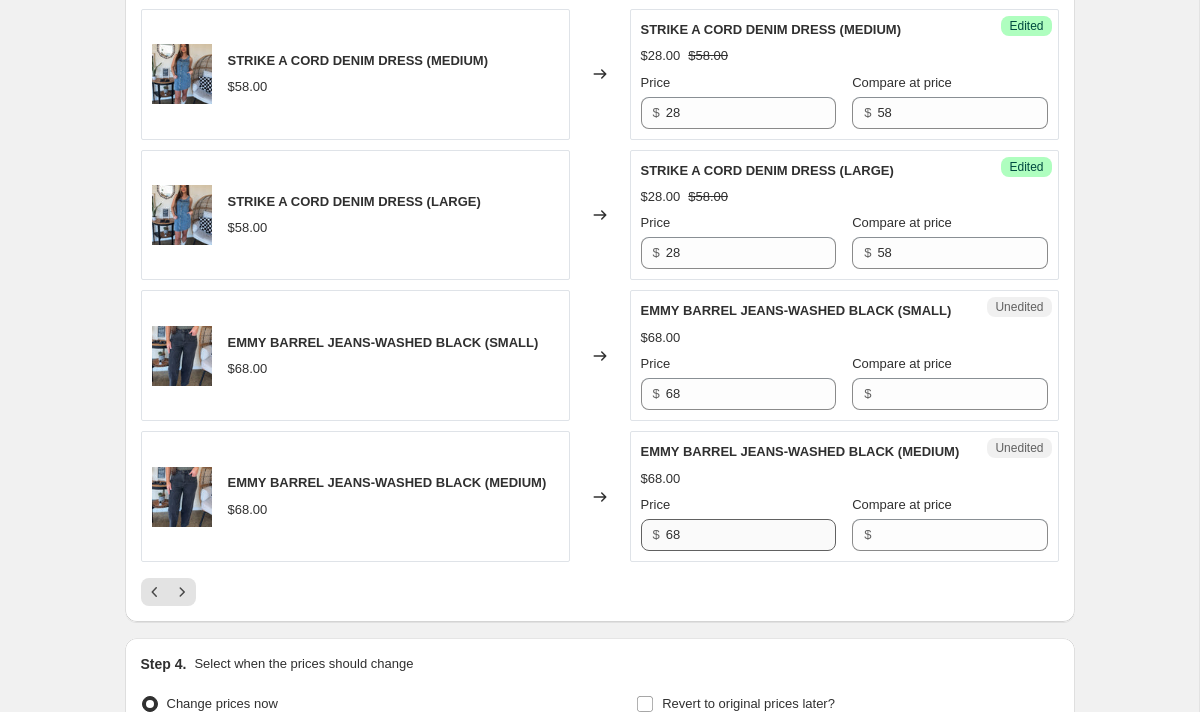 scroll, scrollTop: 3130, scrollLeft: 0, axis: vertical 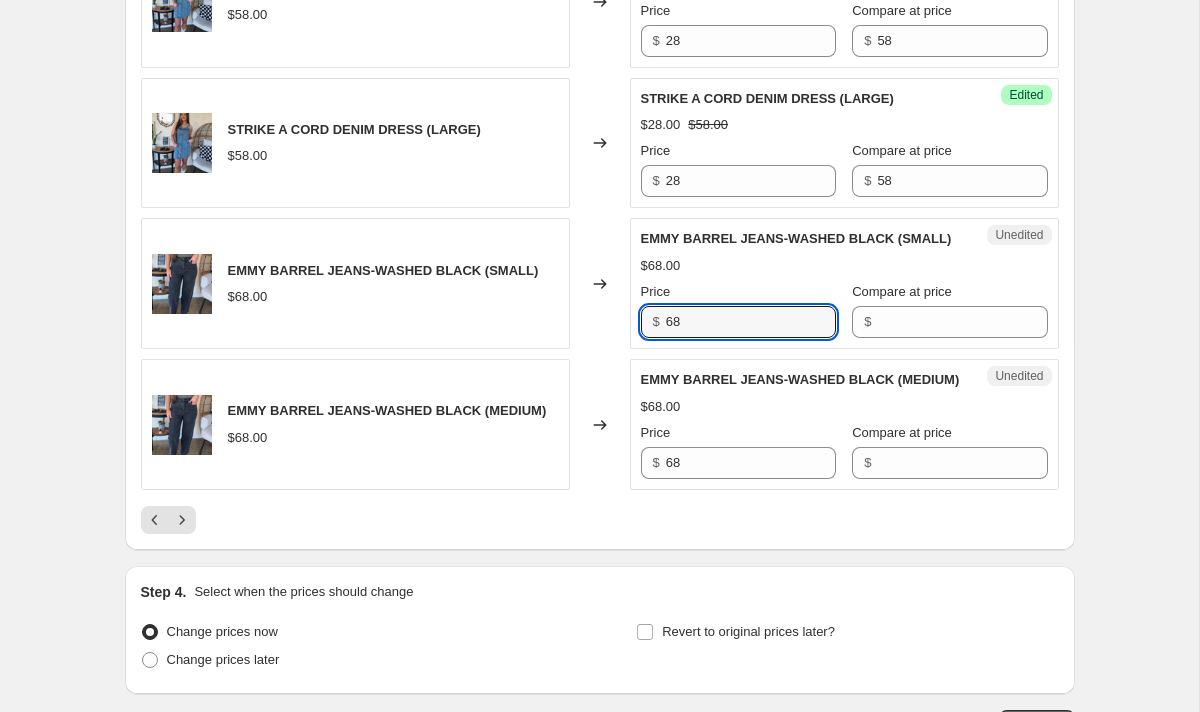 drag, startPoint x: 729, startPoint y: 317, endPoint x: 599, endPoint y: 317, distance: 130 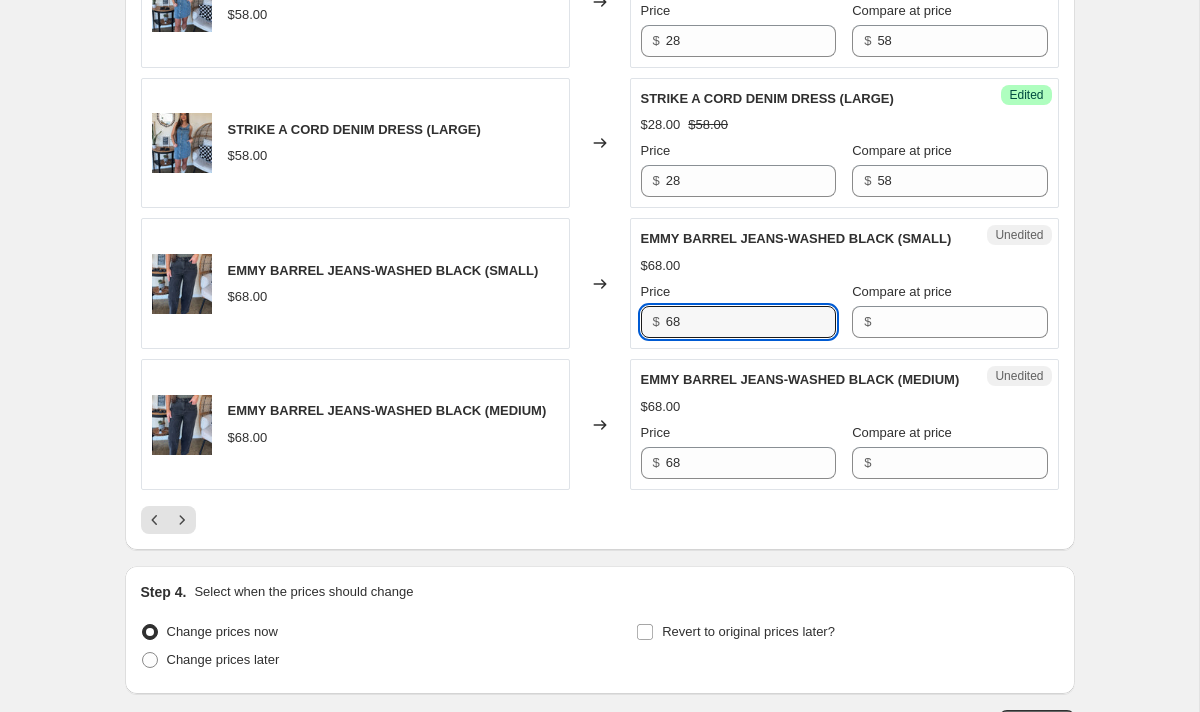 click on "EMMY BARREL JEANS-WASHED BLACK (SMALL) $68.00 Changed to Unedited EMMY BARREL JEANS-WASHED BLACK (SMALL) $68.00 Price $ 68 Compare at price $" at bounding box center (600, 283) 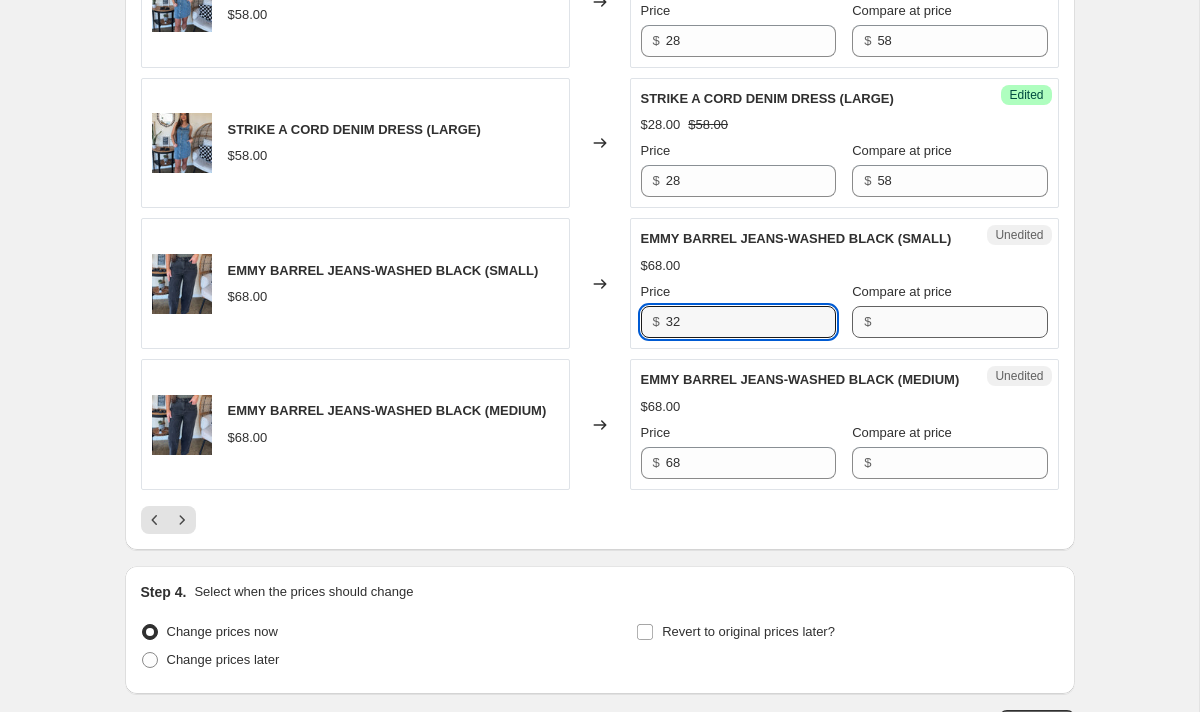 type on "32" 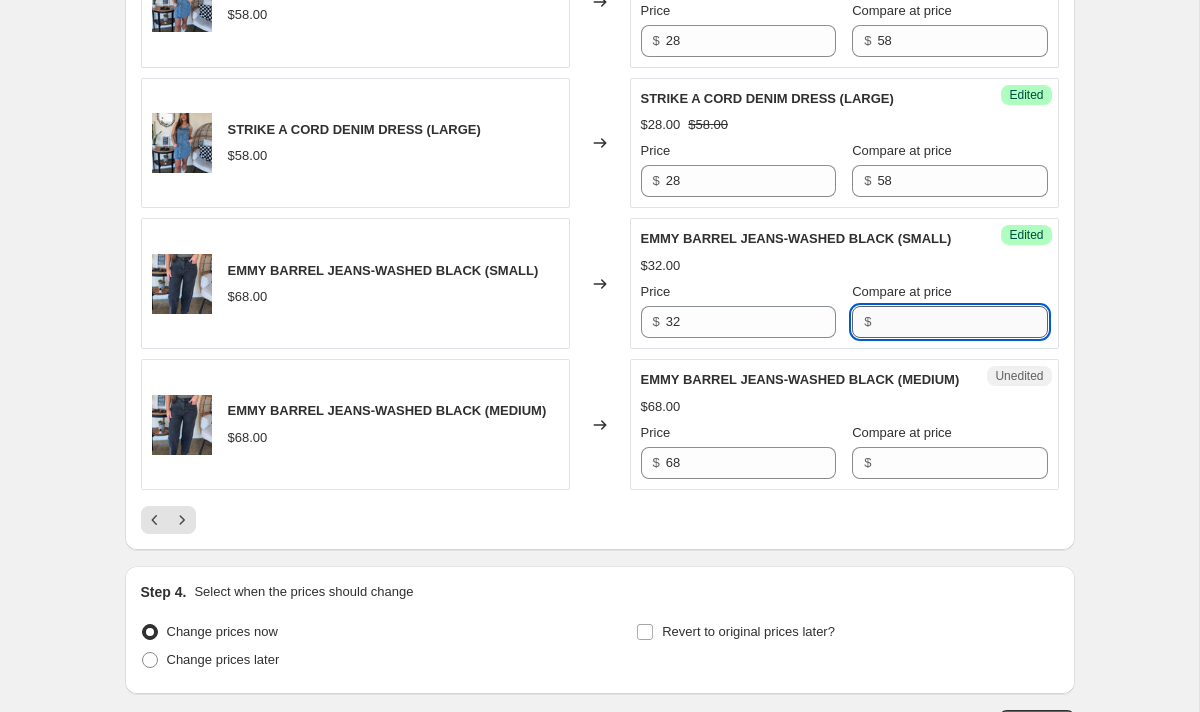 click on "Compare at price" at bounding box center (962, 322) 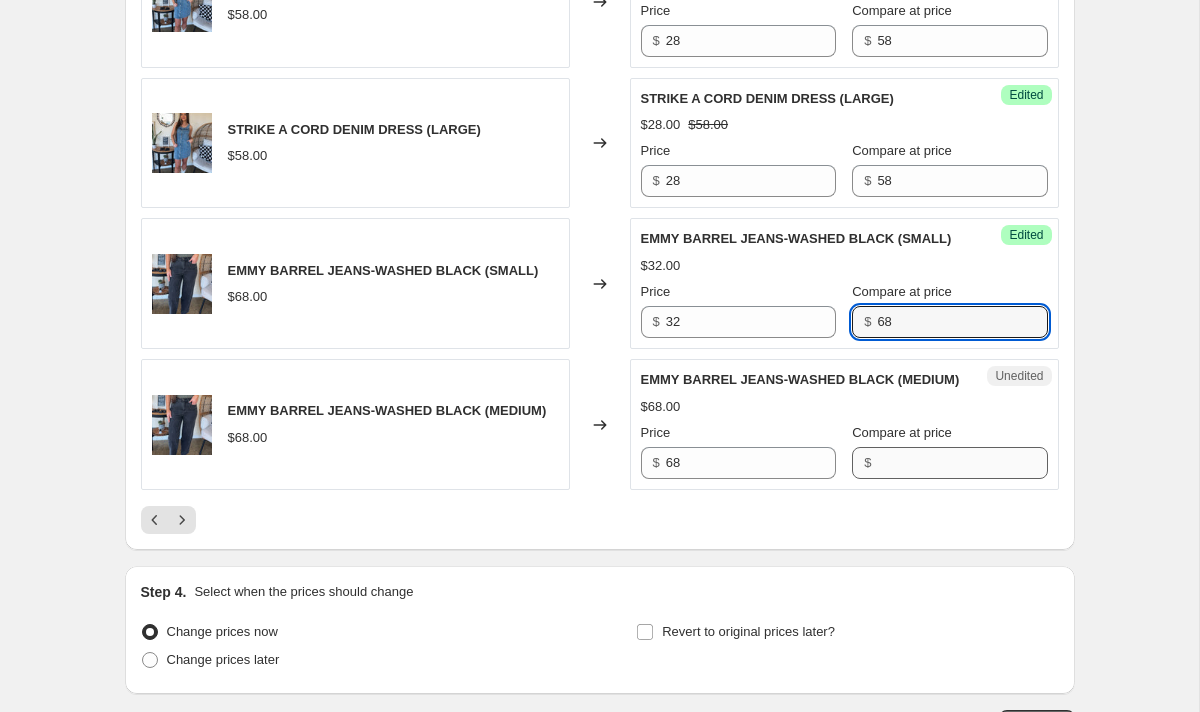 type on "68" 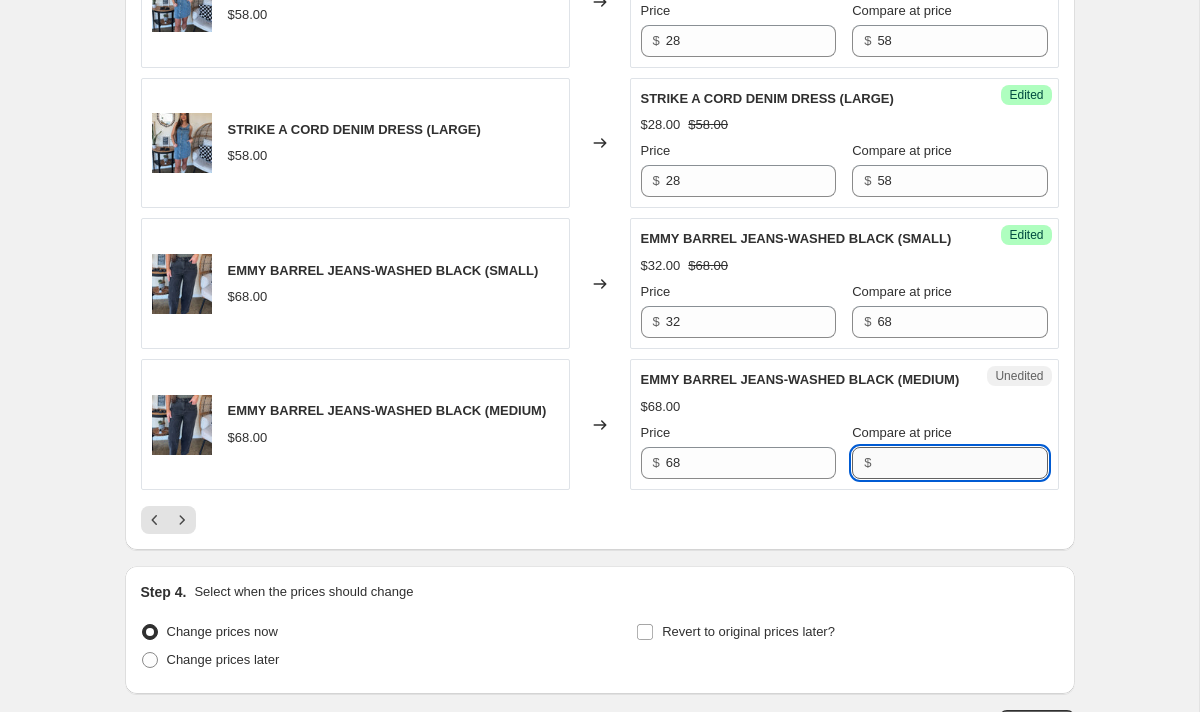 click on "Compare at price" at bounding box center (962, 463) 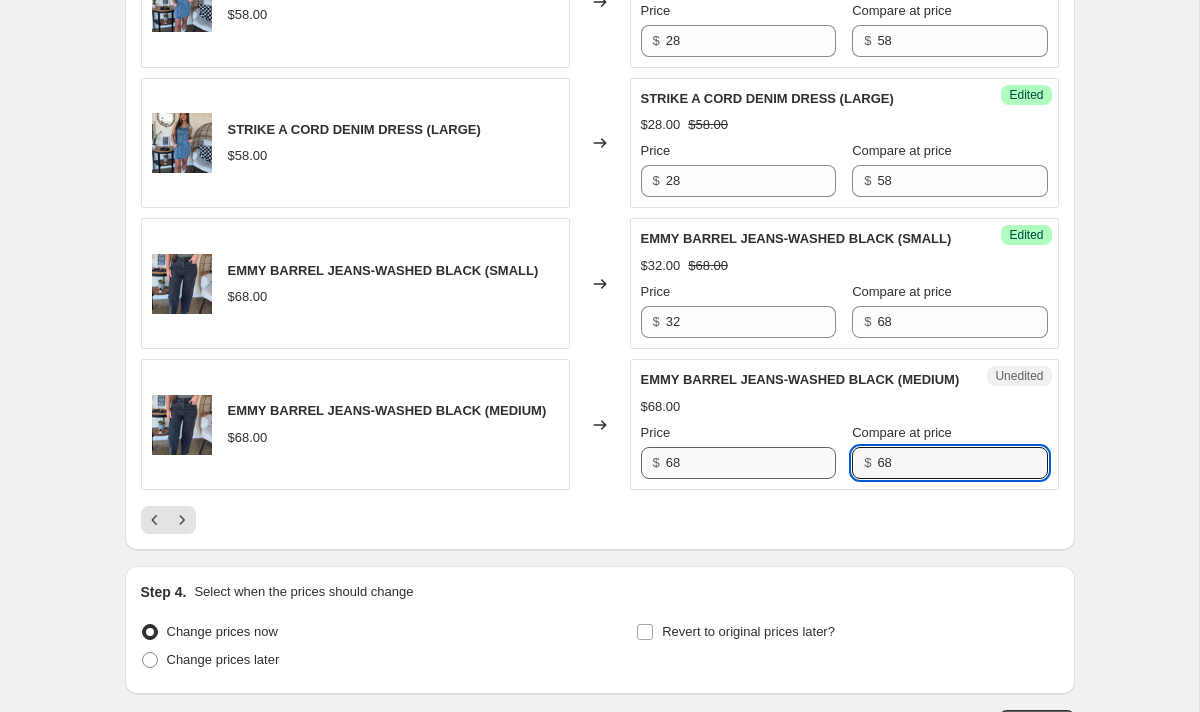 type on "68" 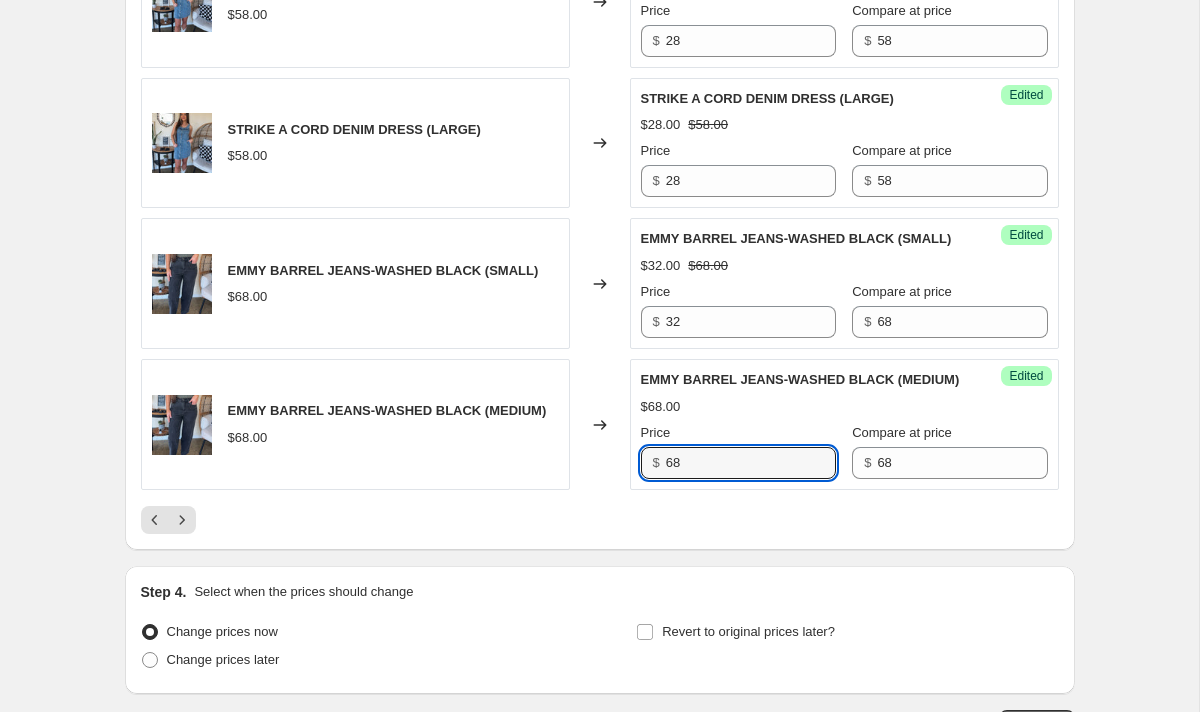 drag, startPoint x: 760, startPoint y: 455, endPoint x: 660, endPoint y: 457, distance: 100.02 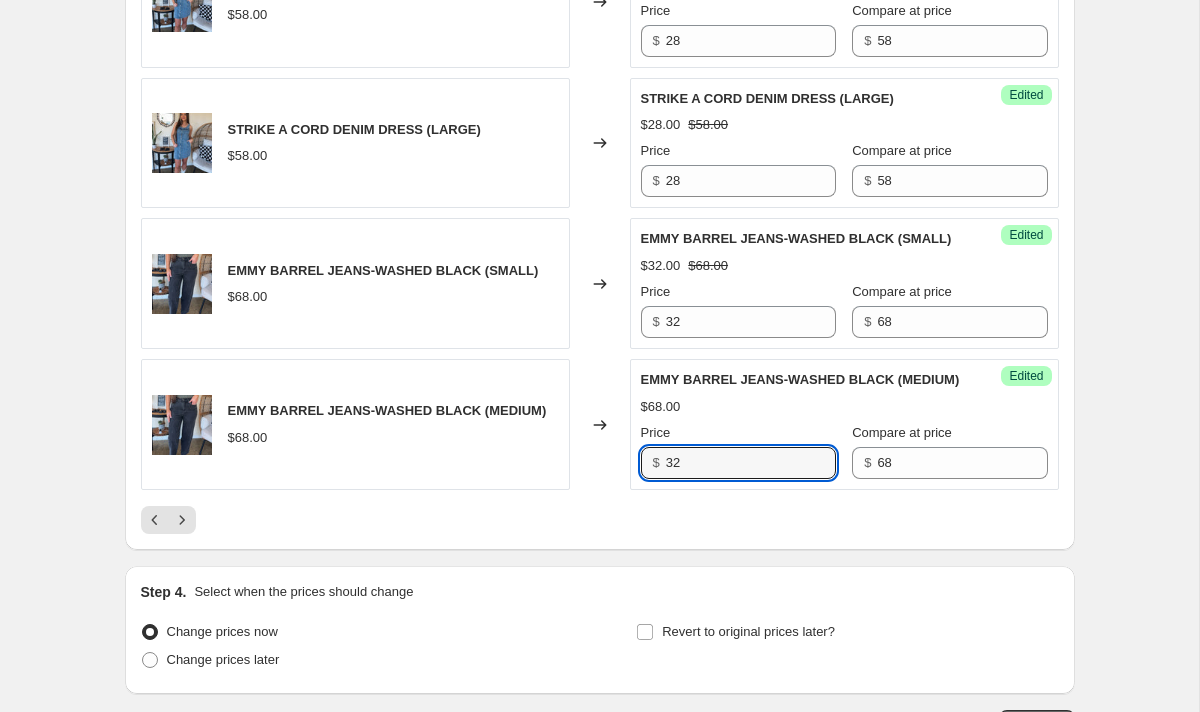 type on "32" 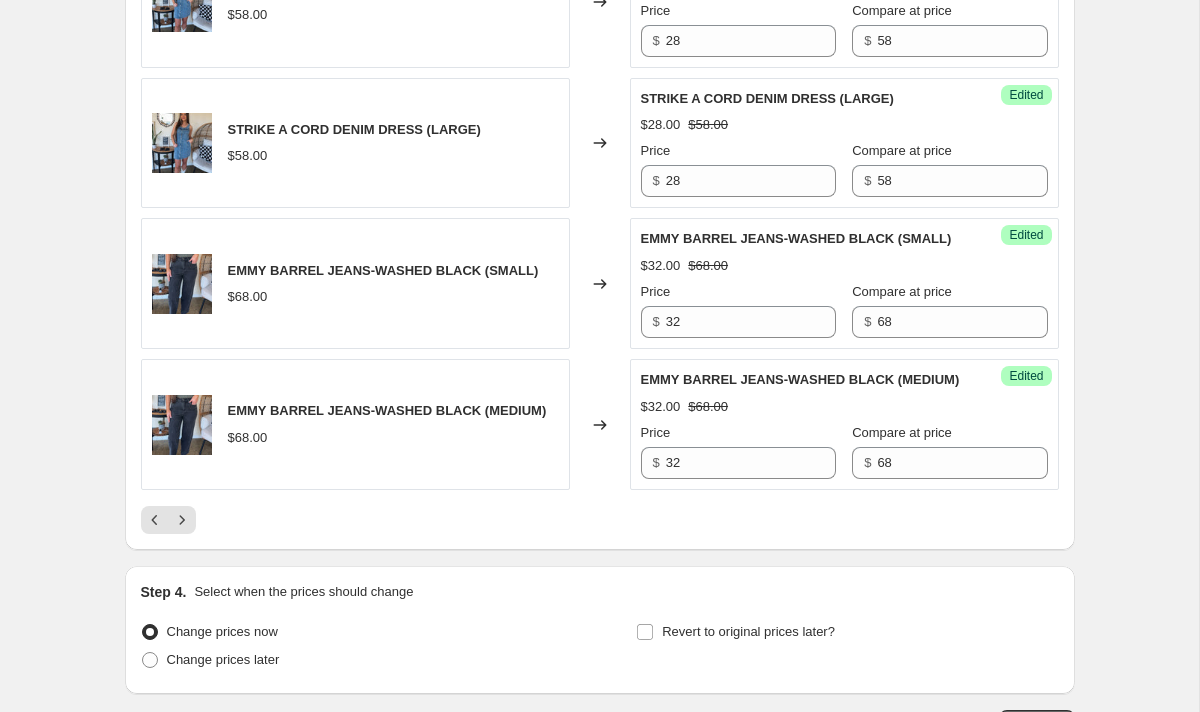 click on "TIED WITH LOVE TOP ([SIZE]) $[PRICE] $[PRICE] Changed to Success Edited TIED WITH LOVE TOP ([SIZE]) $[PRICE] $[PRICE] Price $ [PRICE] Compare at price $ [PRICE] TIED WITH LOVE TOP ([SIZE]) $[PRICE] $[PRICE] Changed to Success Edited TIED WITH LOVE TOP ([SIZE]) $[PRICE] $[PRICE] Price $ [PRICE] Compare at price $ [PRICE] TIED WITH LOVE TOP ([SIZE]) $[PRICE] $[PRICE] Changed to Success Edited TIED WITH LOVE TOP ([SIZE]) $[PRICE] $[PRICE] Price $ [PRICE] Compare at price $ [PRICE] SENT FROM ABOVE CARDIGAN ([SIZE]) $[PRICE] $[PRICE] Changed to Unedited SENT FROM ABOVE CARDIGAN ([SIZE]) $[PRICE] $[PRICE] Price $ [PRICE] Compare at price $ [PRICE] SENT FROM ABOVE CARDIGAN ([SIZE]) $[PRICE] $[PRICE] Changed to Unedited SENT FROM ABOVE CARDIGAN ([SIZE]) $[PRICE] $[PRICE] Price $ [PRICE] Compare at price $ [PRICE] SENT FROM ABOVE CARDIGAN ([SIZE]) $[PRICE] $[PRICE] Changed to Unedited SENT FROM ABOVE CARDIGAN ([SIZE]) $[PRICE] $[PRICE] Price $ [PRICE] Compare at price $ [PRICE] ALL OVER THE GRID CHECKERED DENIM VEST ([SIZE]) $[PRICE] $[PRICE] Changed to Unedited ALL OVER THE GRID CHECKERED DENIM VEST ([SIZE]) $[PRICE] $[PRICE] Price $ [PRICE] $ $[PRICE]" at bounding box center (600, -931) 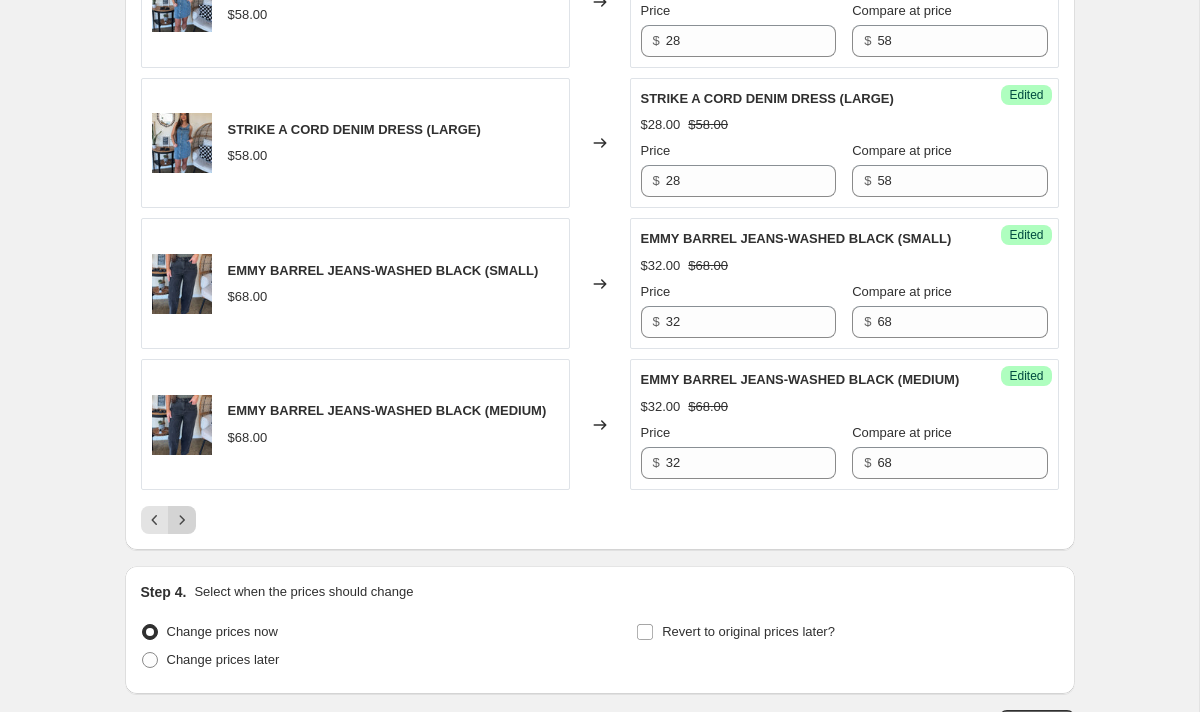 click at bounding box center [182, 520] 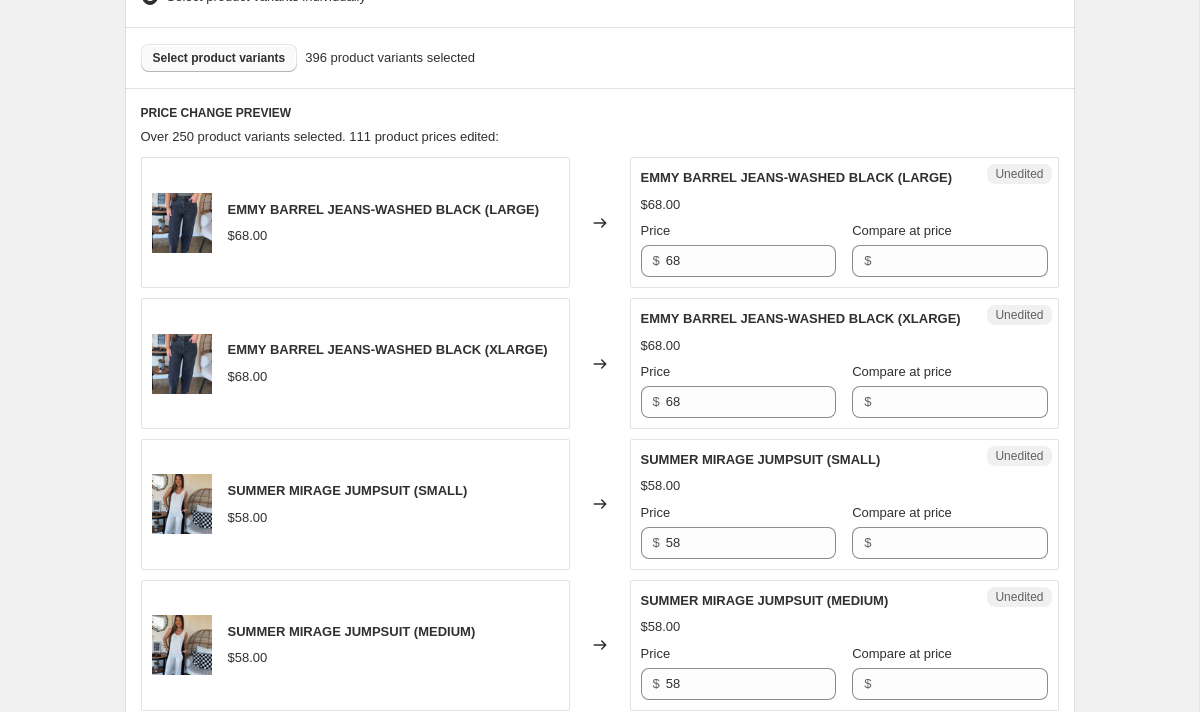 scroll, scrollTop: 586, scrollLeft: 0, axis: vertical 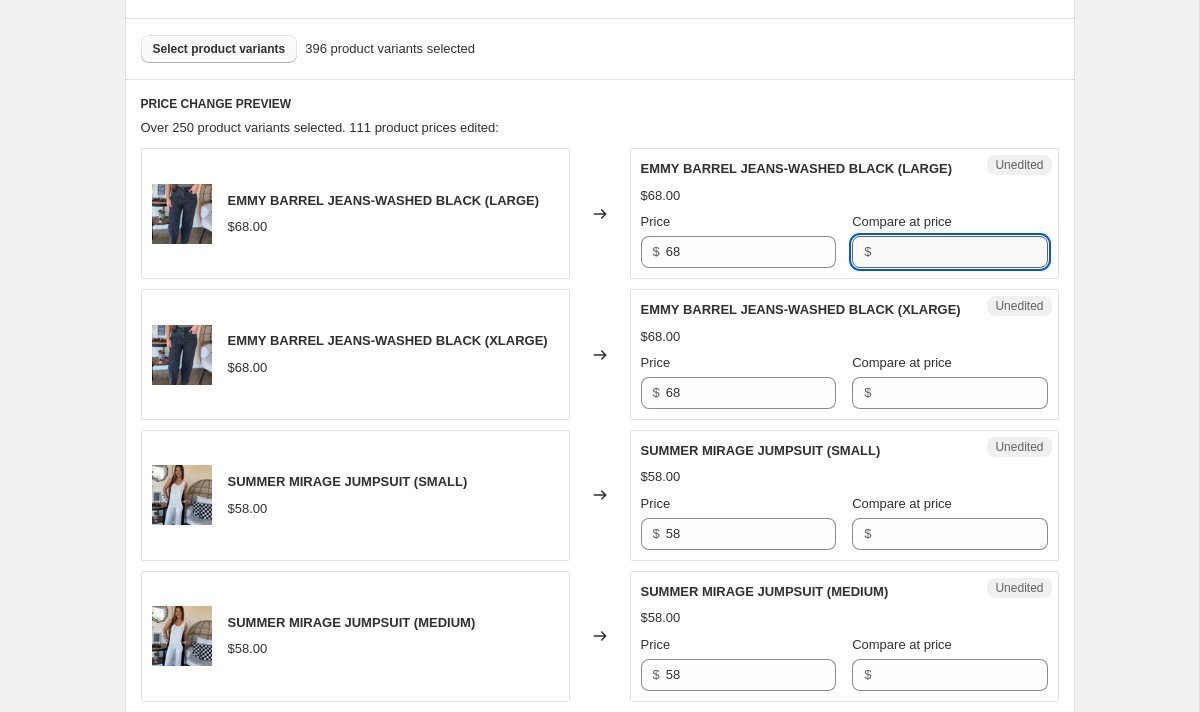 click on "Compare at price" at bounding box center (962, 252) 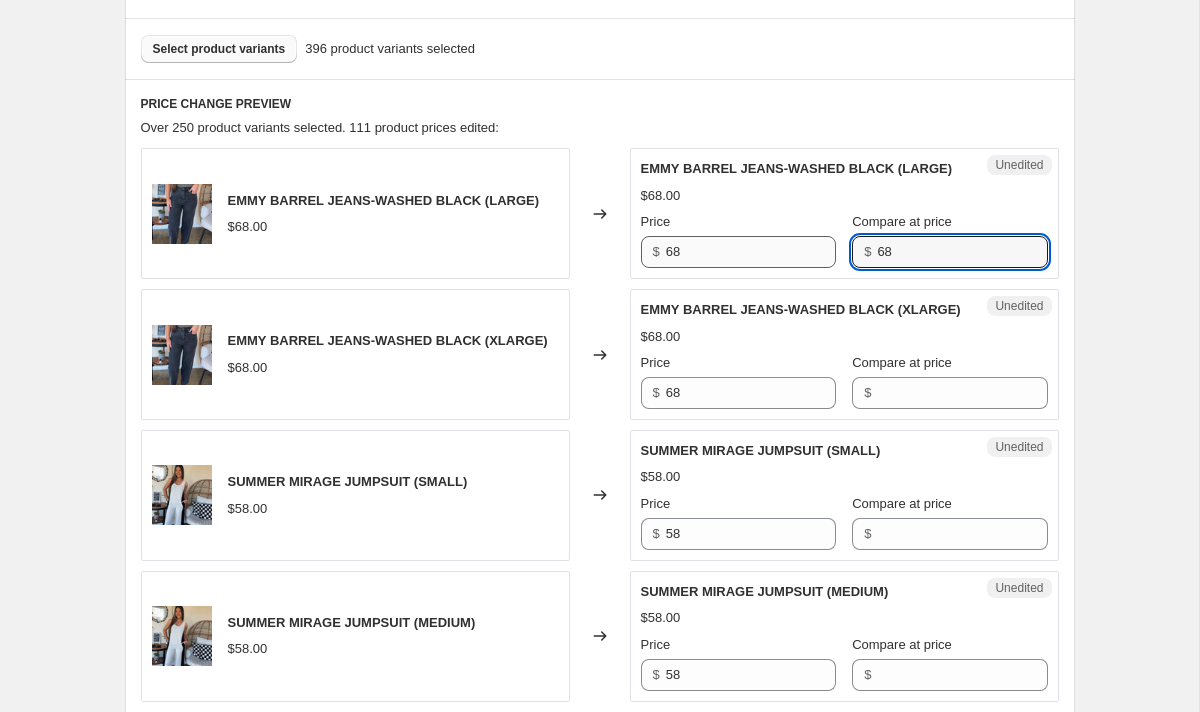 type on "68" 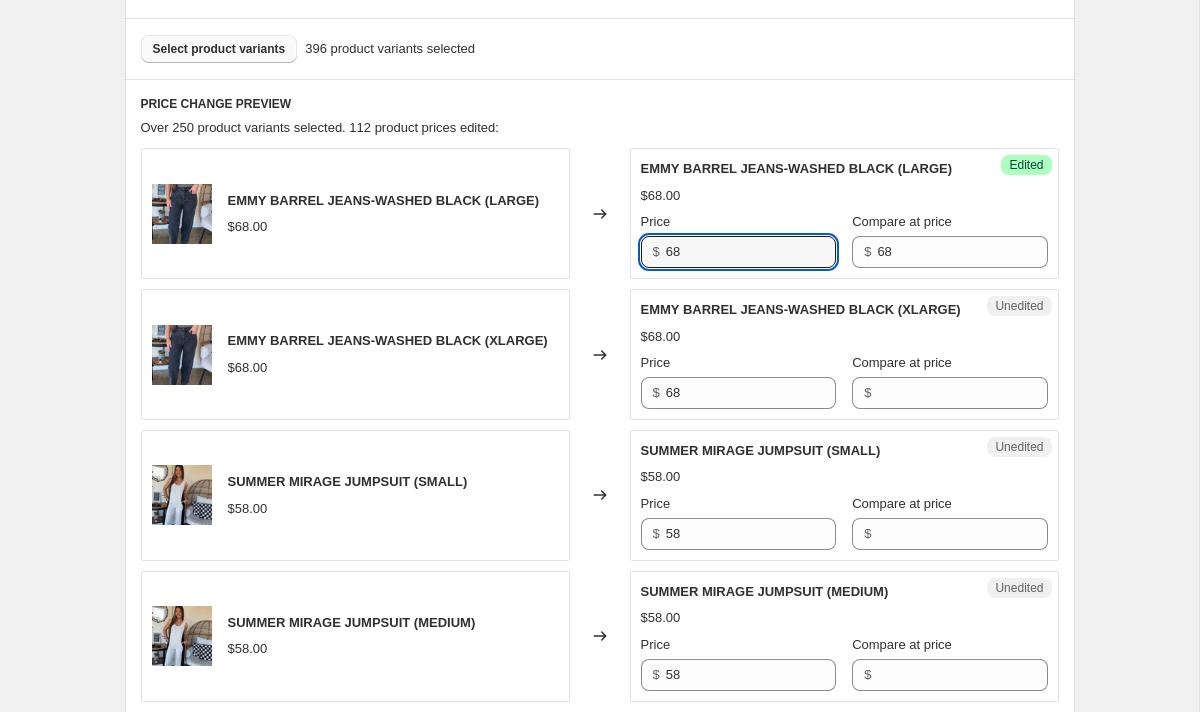 drag, startPoint x: 760, startPoint y: 257, endPoint x: 646, endPoint y: 255, distance: 114.01754 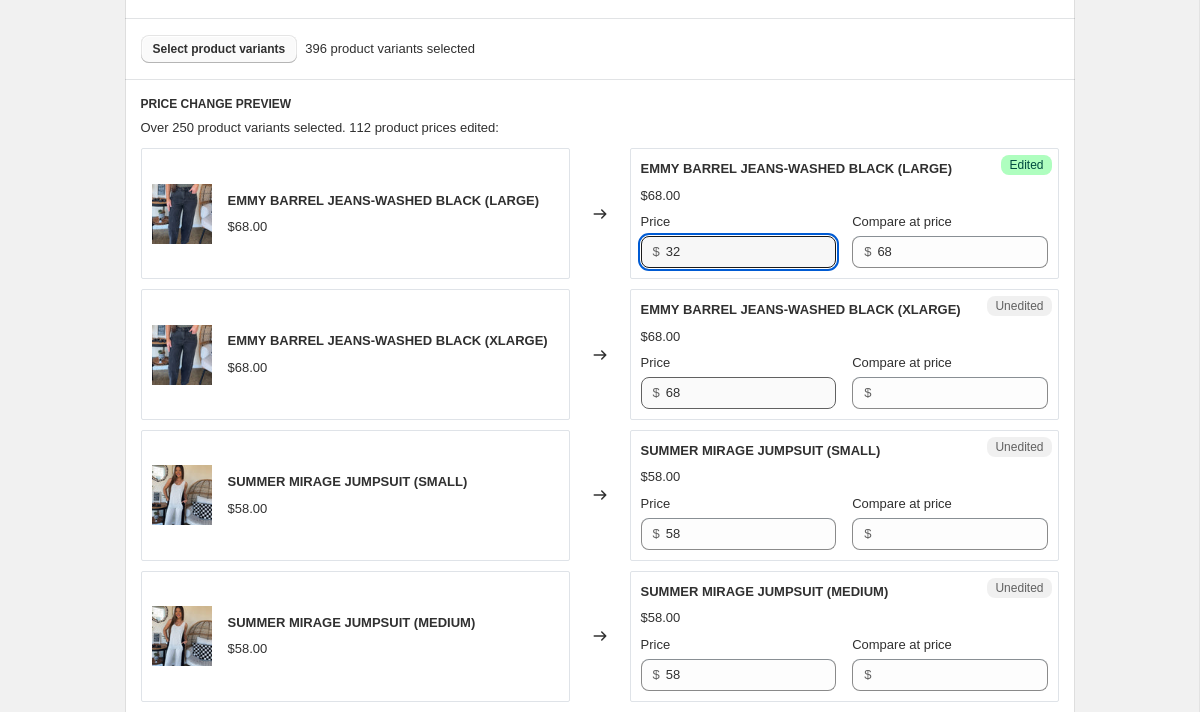 type on "32" 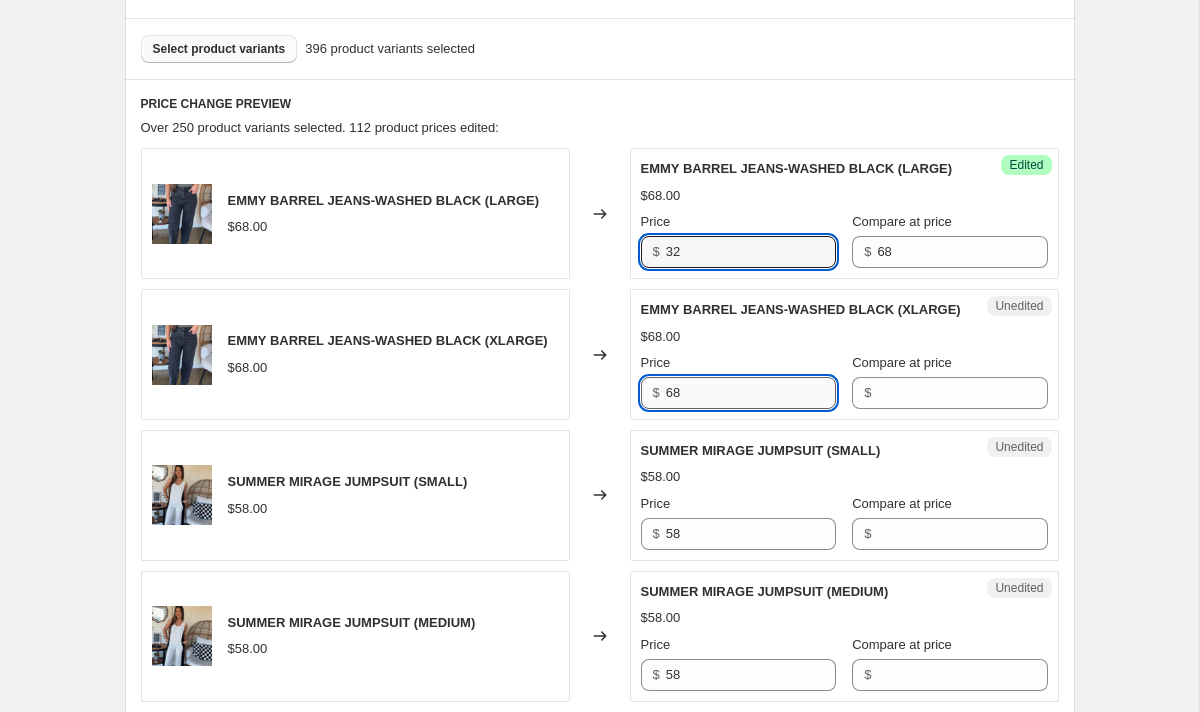 drag, startPoint x: 731, startPoint y: 395, endPoint x: 694, endPoint y: 395, distance: 37 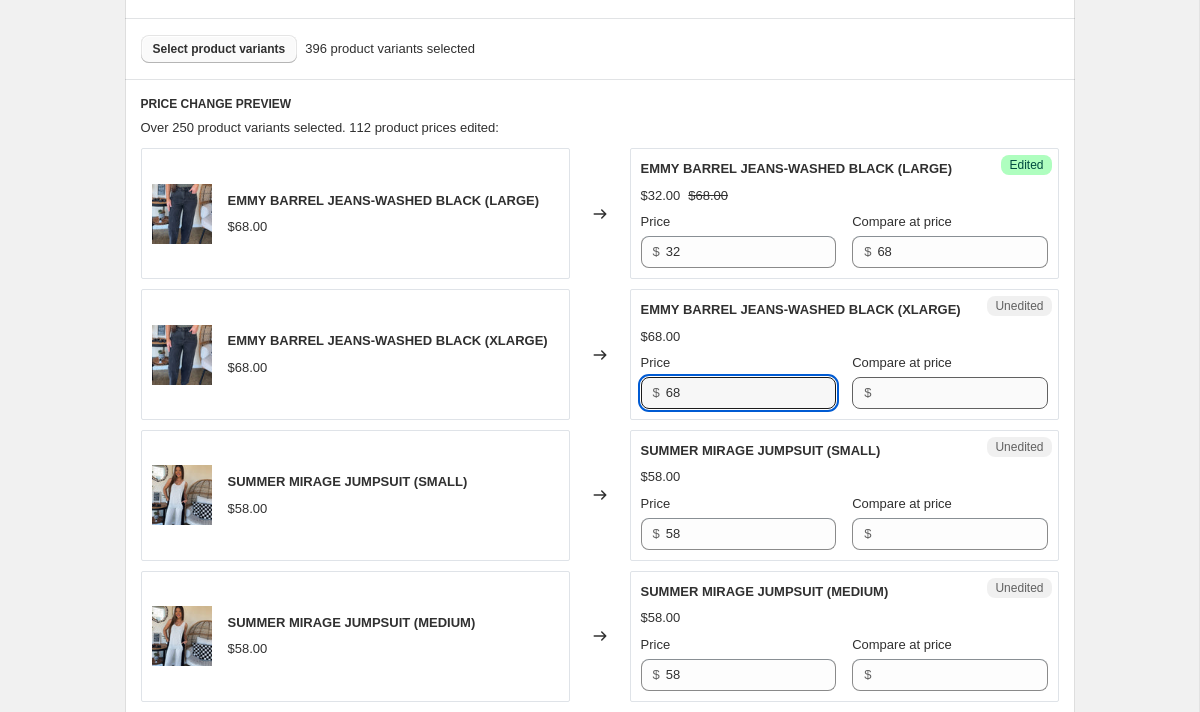 type on "6" 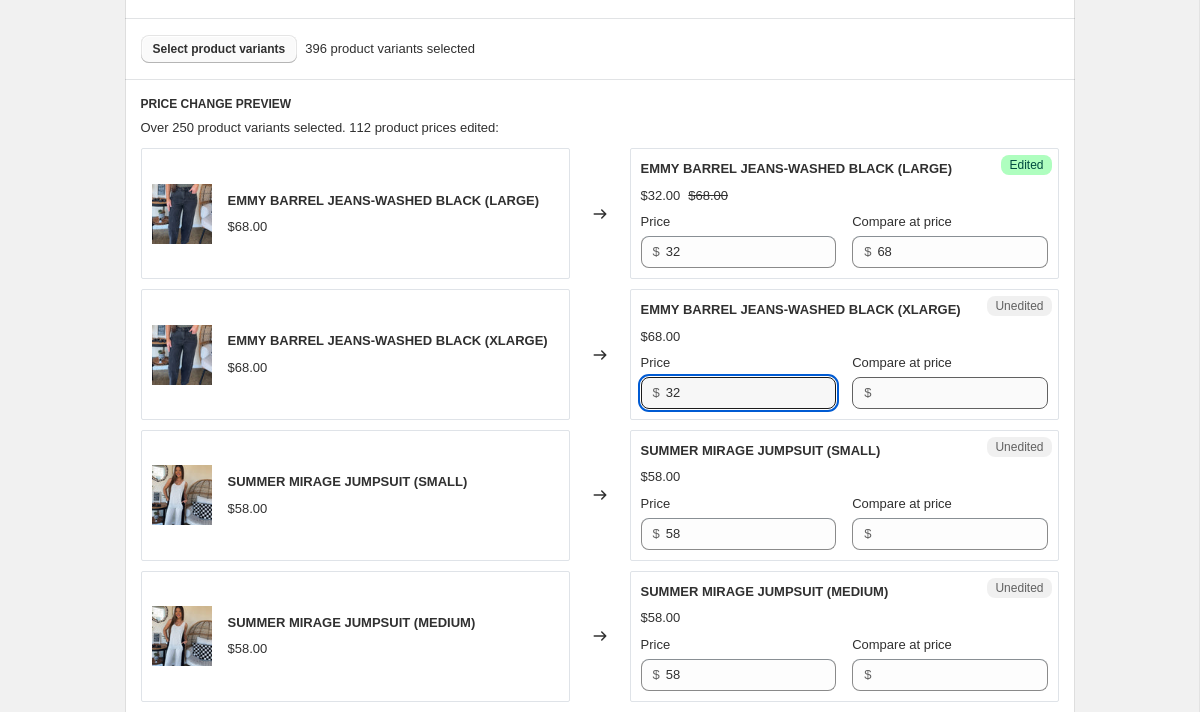 type on "32" 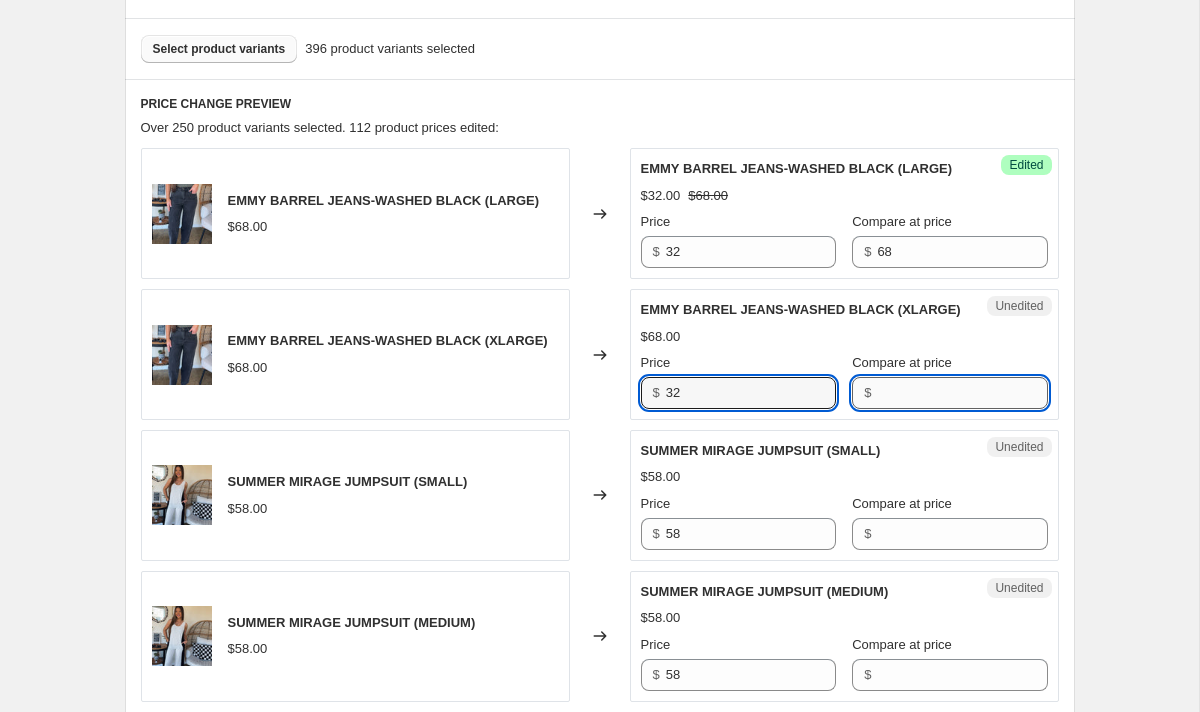 click on "Compare at price" at bounding box center [962, 393] 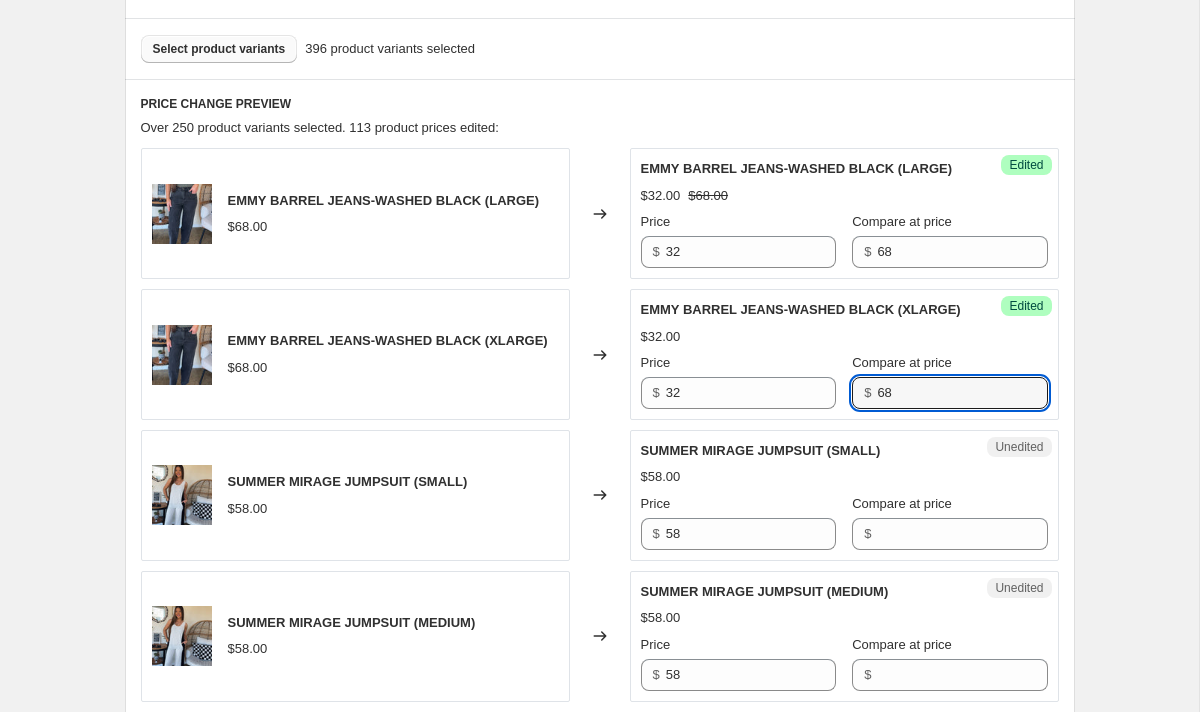 type on "68" 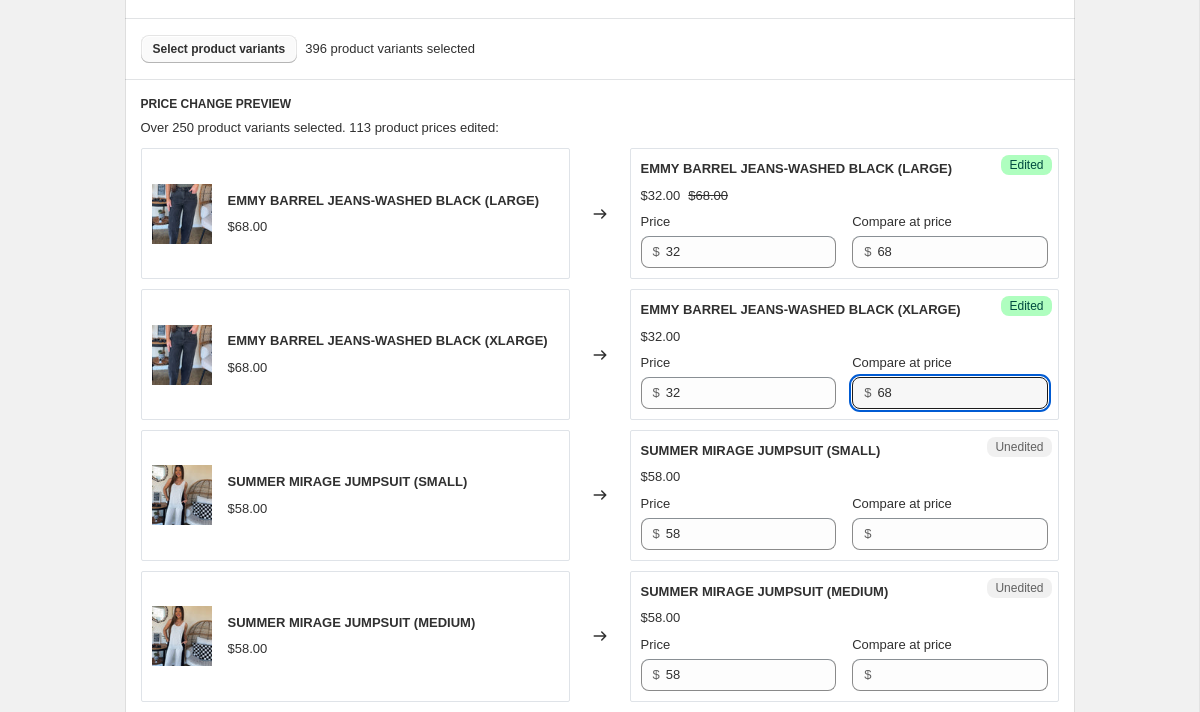 click on "EMMY BARREL JEANS-WASHED BLACK (XLARGE) $68.00" at bounding box center [355, 354] 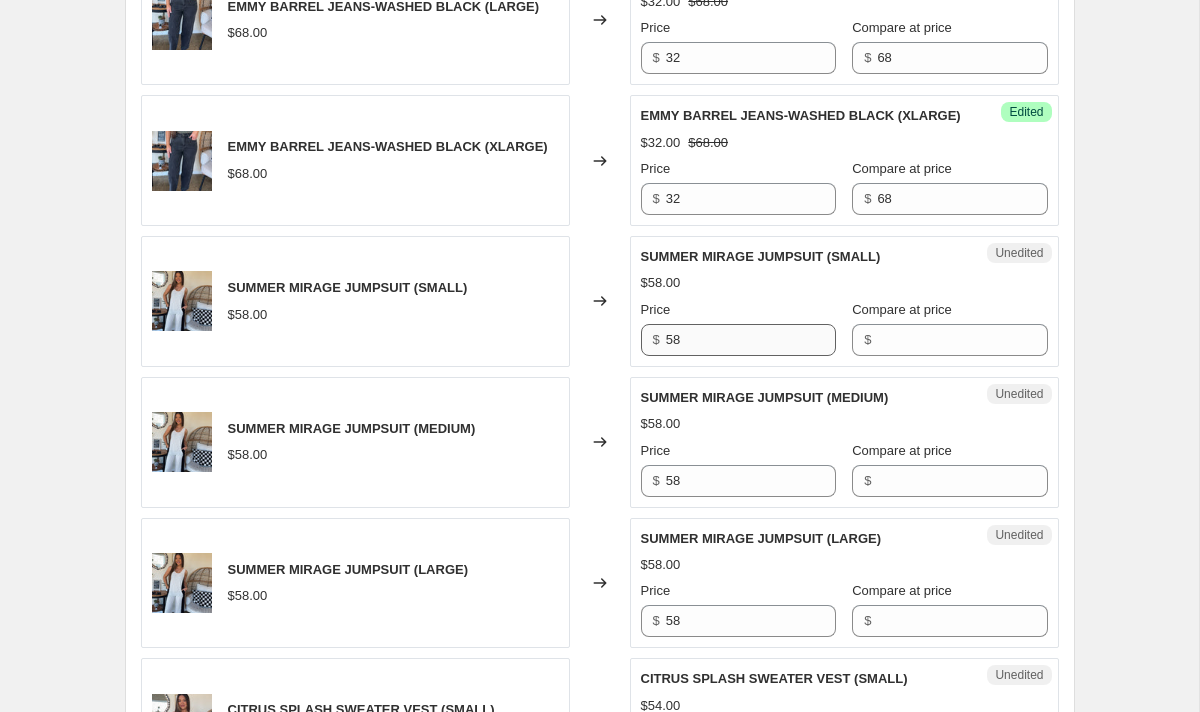 scroll, scrollTop: 783, scrollLeft: 0, axis: vertical 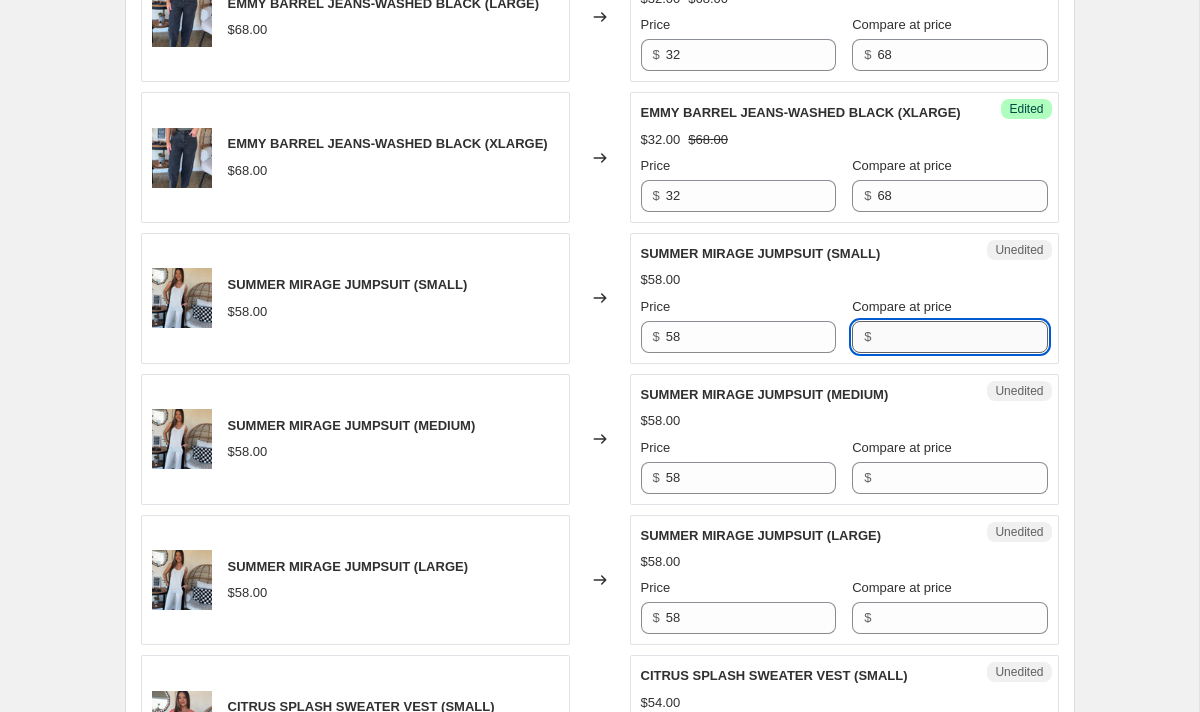 click on "Compare at price" at bounding box center [962, 337] 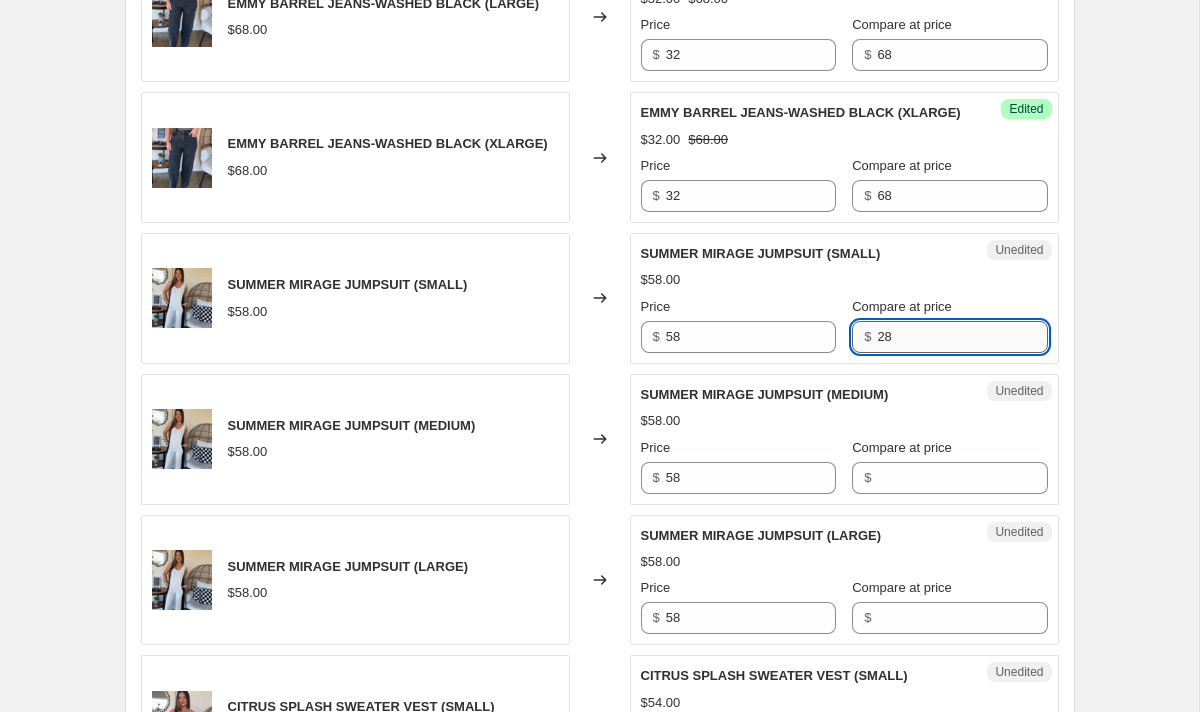 type on "2" 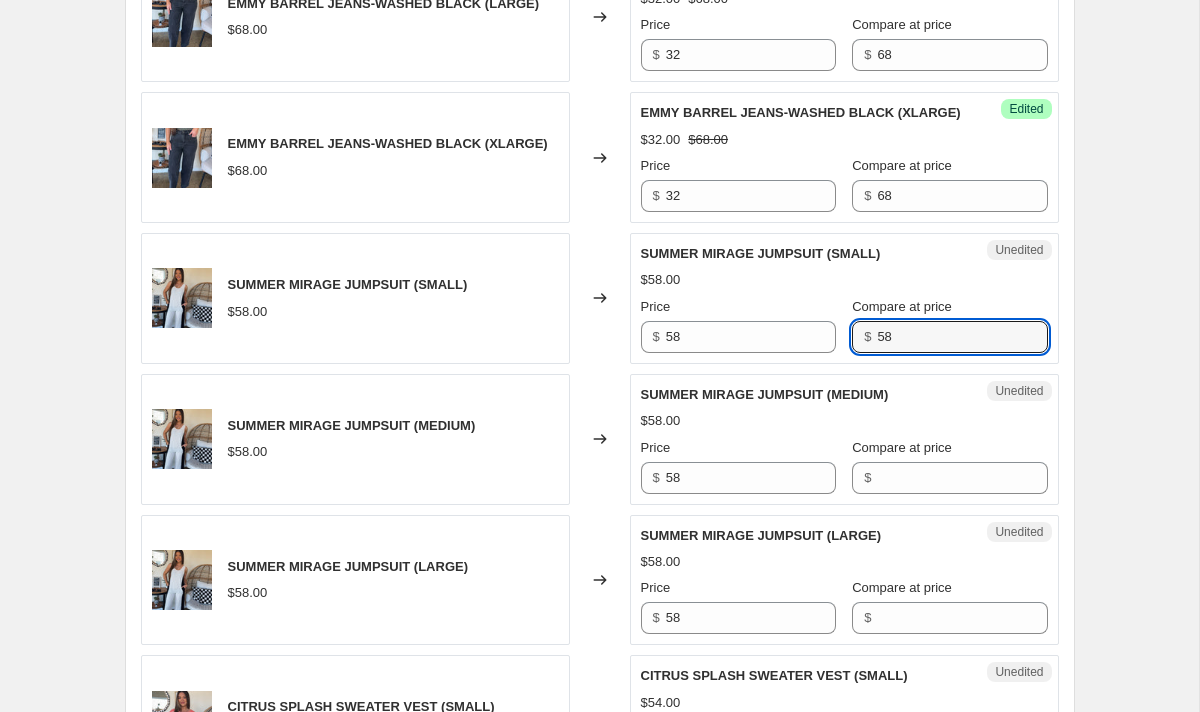 type 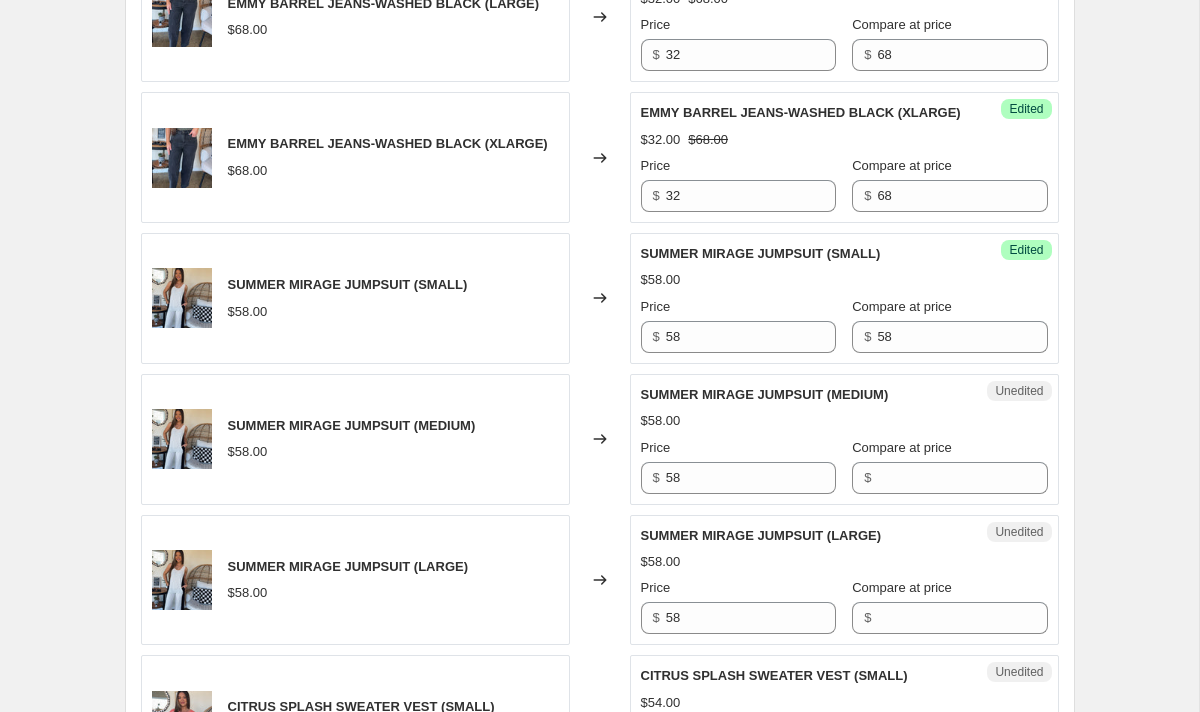 click on "Unedited SUMMER MIRAGE JUMPSUIT (MEDIUM) $58.00 Price $ 58 Compare at price $" at bounding box center [844, 439] 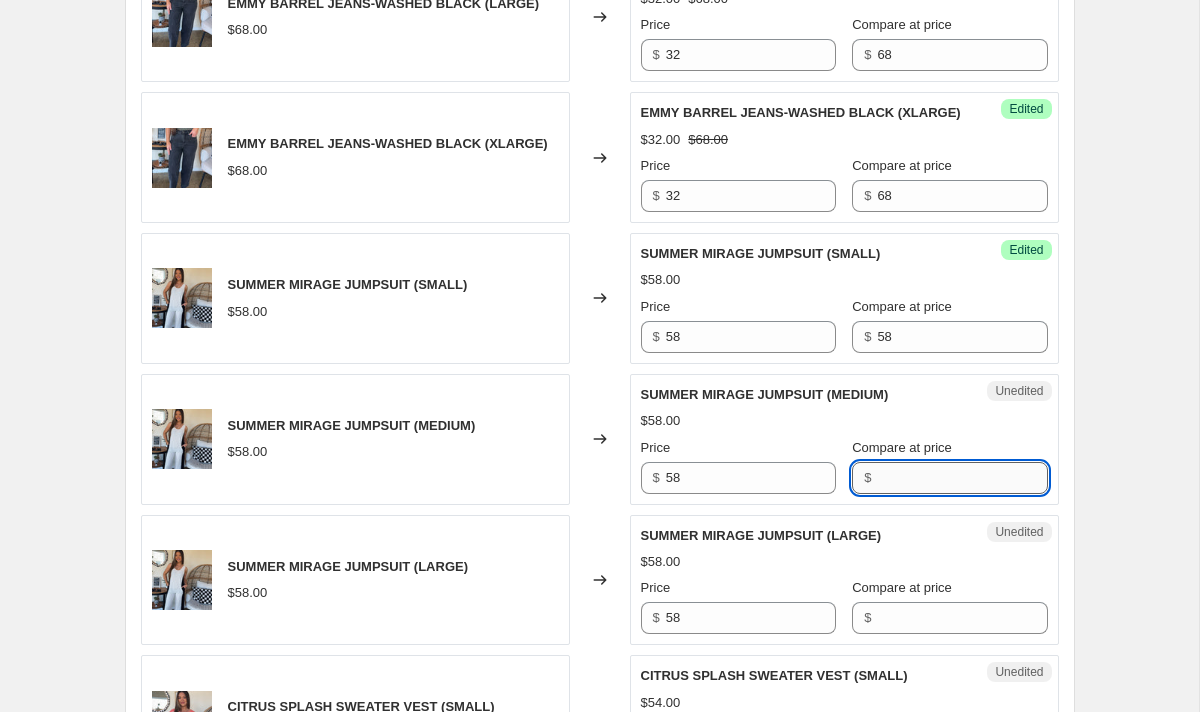 click on "Compare at price" at bounding box center [962, 478] 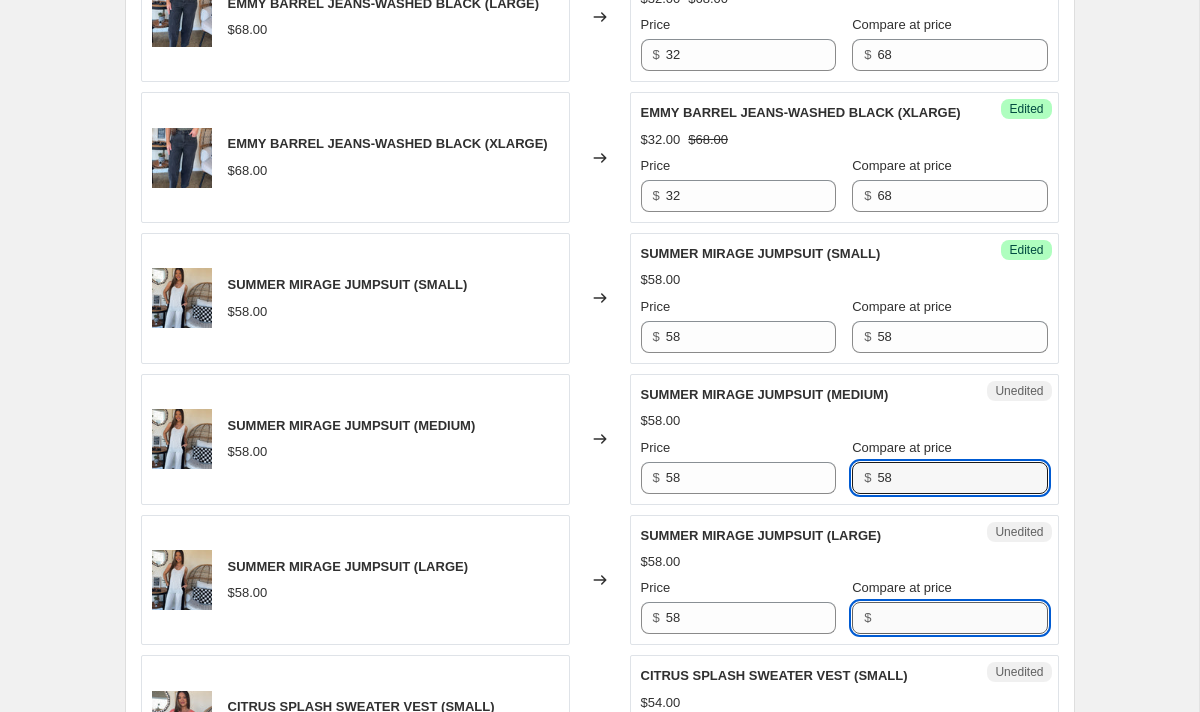click on "Compare at price" at bounding box center (962, 618) 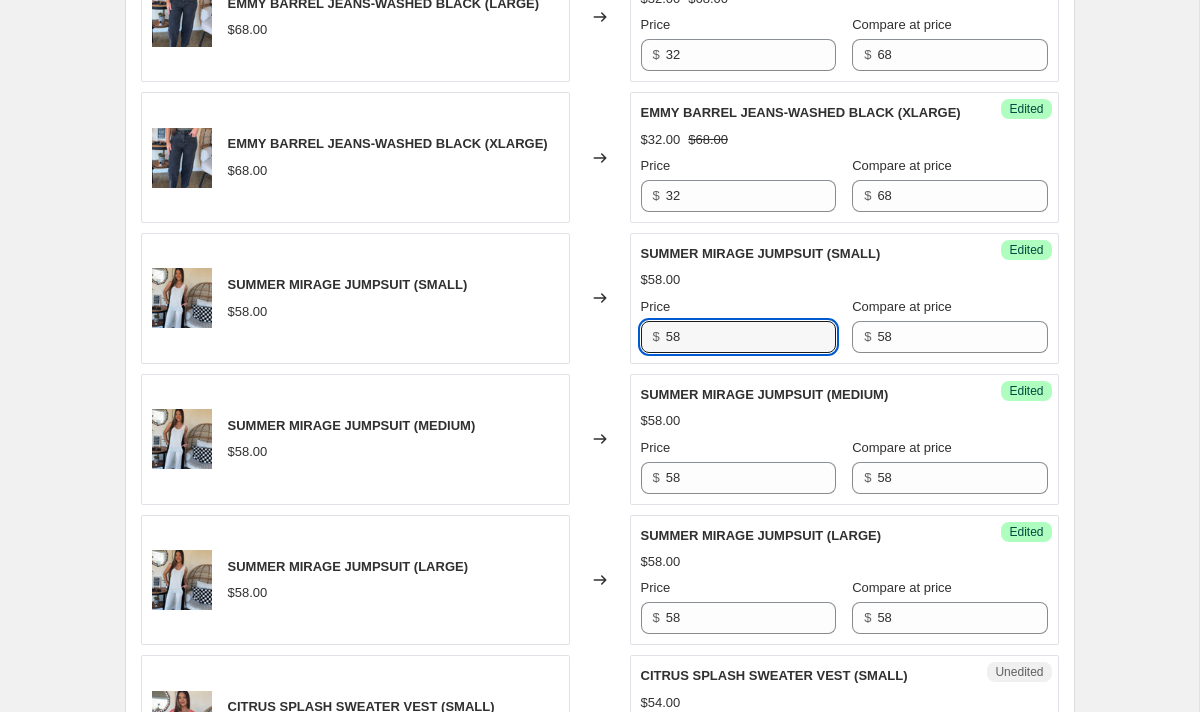 drag, startPoint x: 796, startPoint y: 341, endPoint x: 588, endPoint y: 326, distance: 208.54016 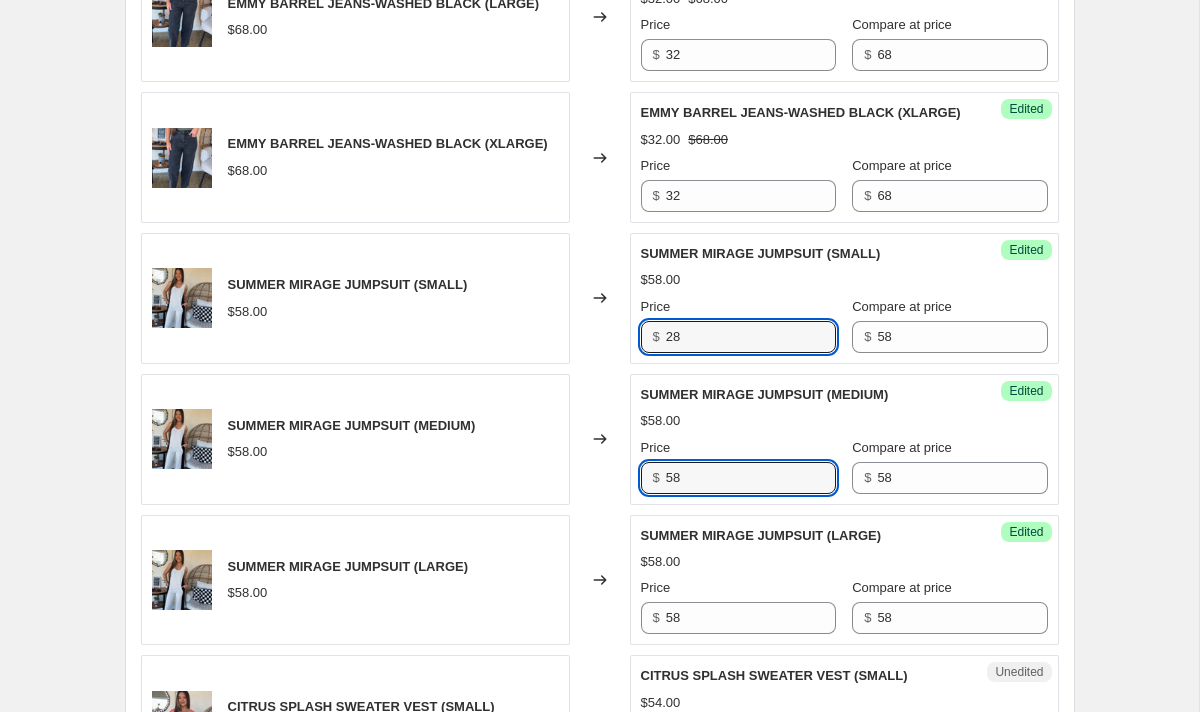 drag, startPoint x: 717, startPoint y: 484, endPoint x: 530, endPoint y: 441, distance: 191.88017 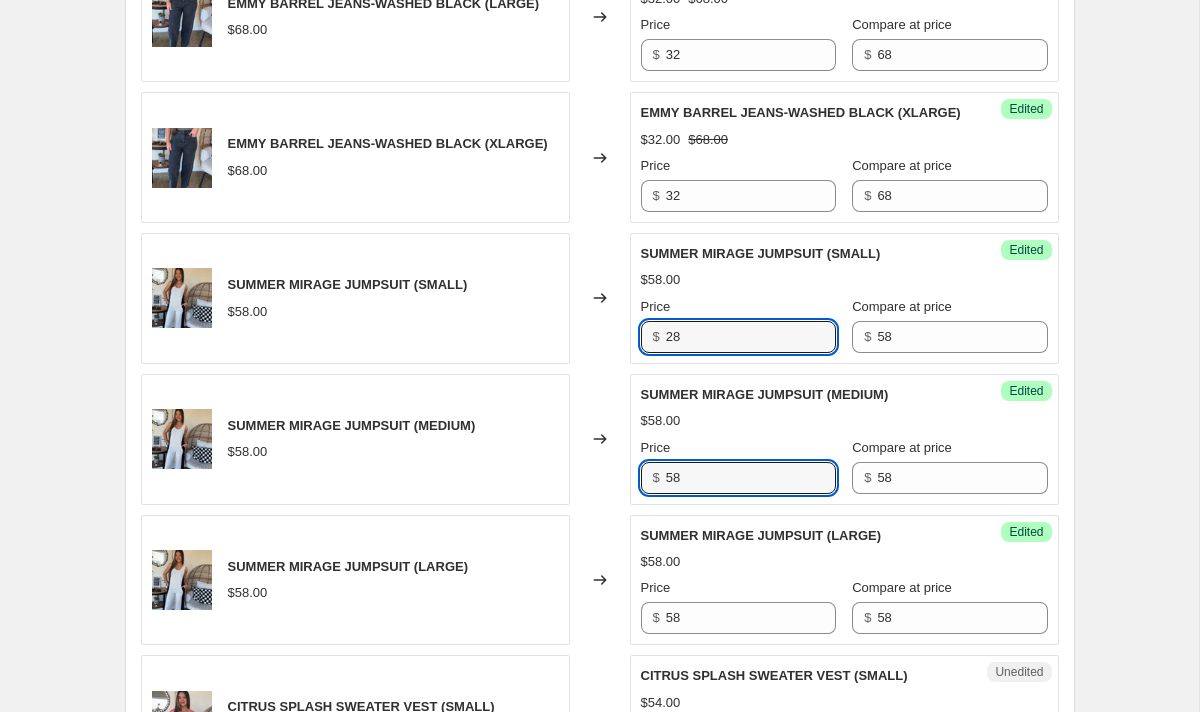 click on "SUMMER MIRAGE JUMPSUIT (MEDIUM) $58.00 Changed to Success Edited SUMMER MIRAGE JUMPSUIT (MEDIUM) $58.00 Price $ 58 Compare at price $ 58" at bounding box center [600, 439] 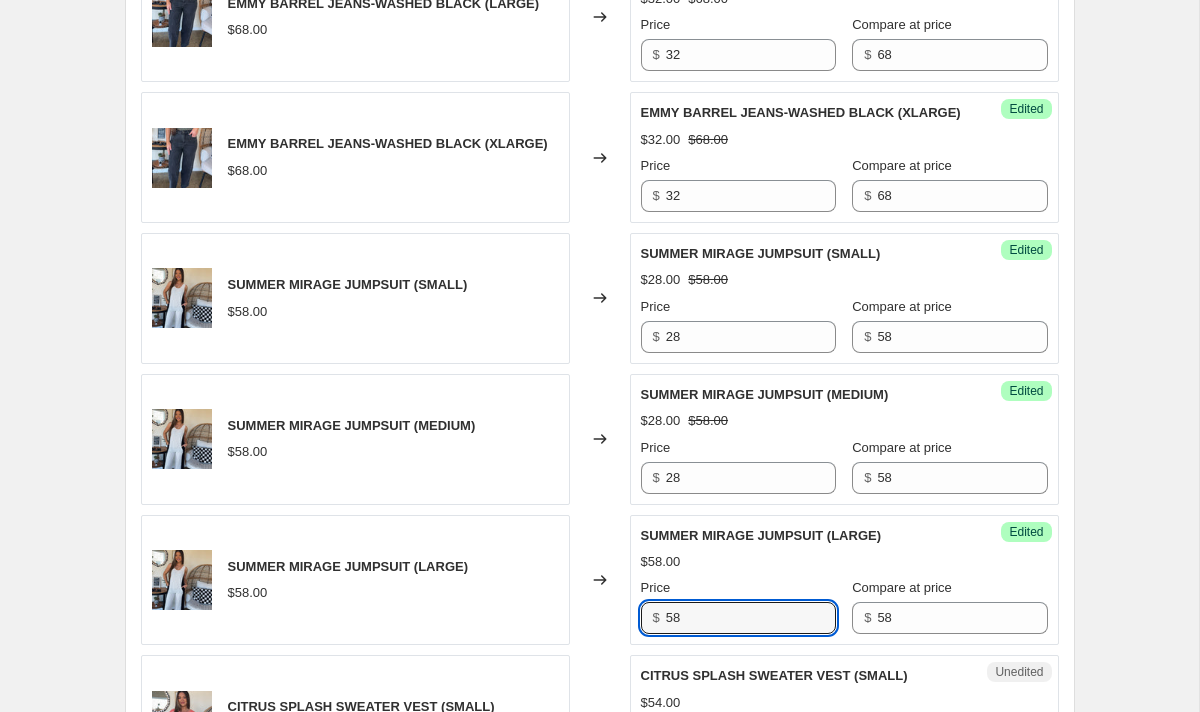 drag, startPoint x: 696, startPoint y: 618, endPoint x: 512, endPoint y: 617, distance: 184.00272 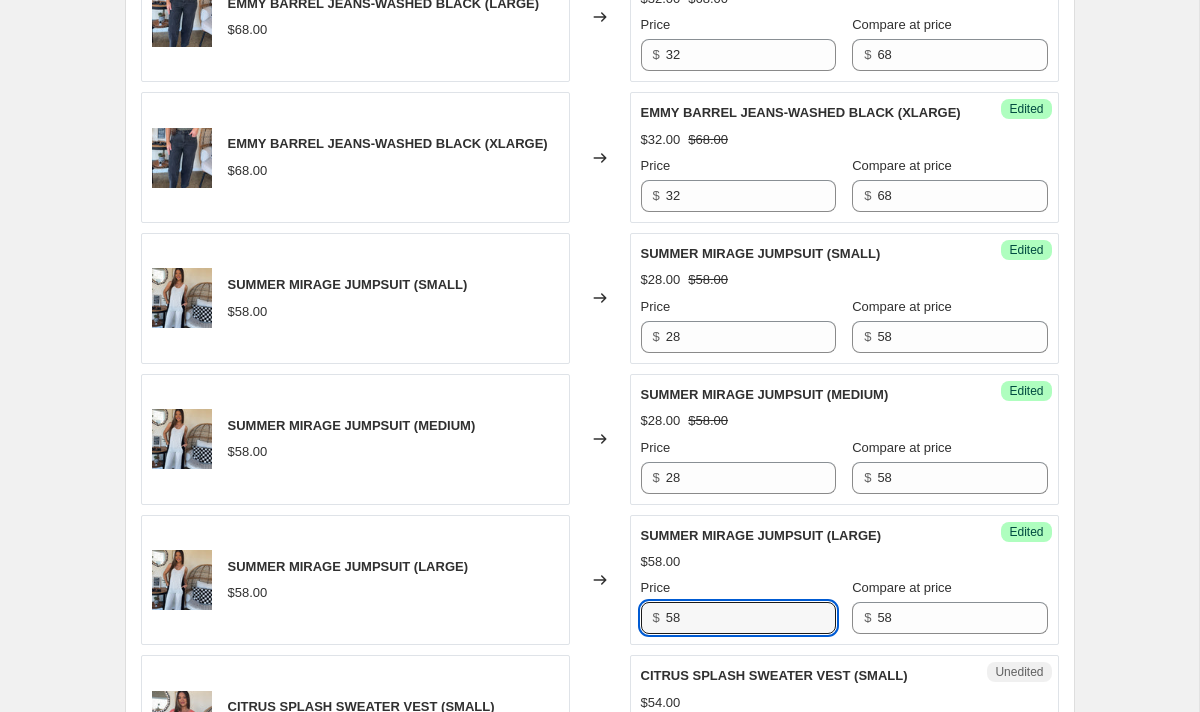click on "SUMMER MIRAGE JUMPSUIT ([SIZE]) $[PRICE] Changed to Success Edited SUMMER MIRAGE JUMPSUIT ([SIZE]) $[PRICE] Price $ [PRICE] Compare at price $ [PRICE]" at bounding box center [600, 580] 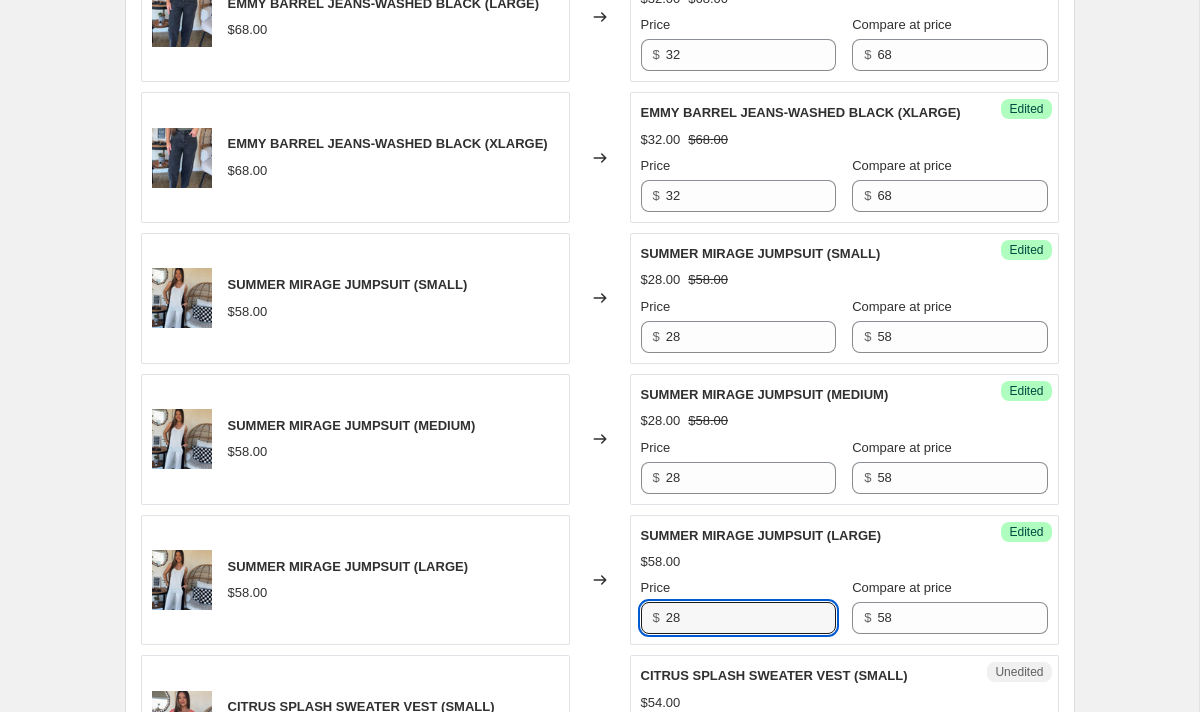 click on "SUMMER MIRAGE JUMPSUIT (LARGE) $58.00" at bounding box center (355, 580) 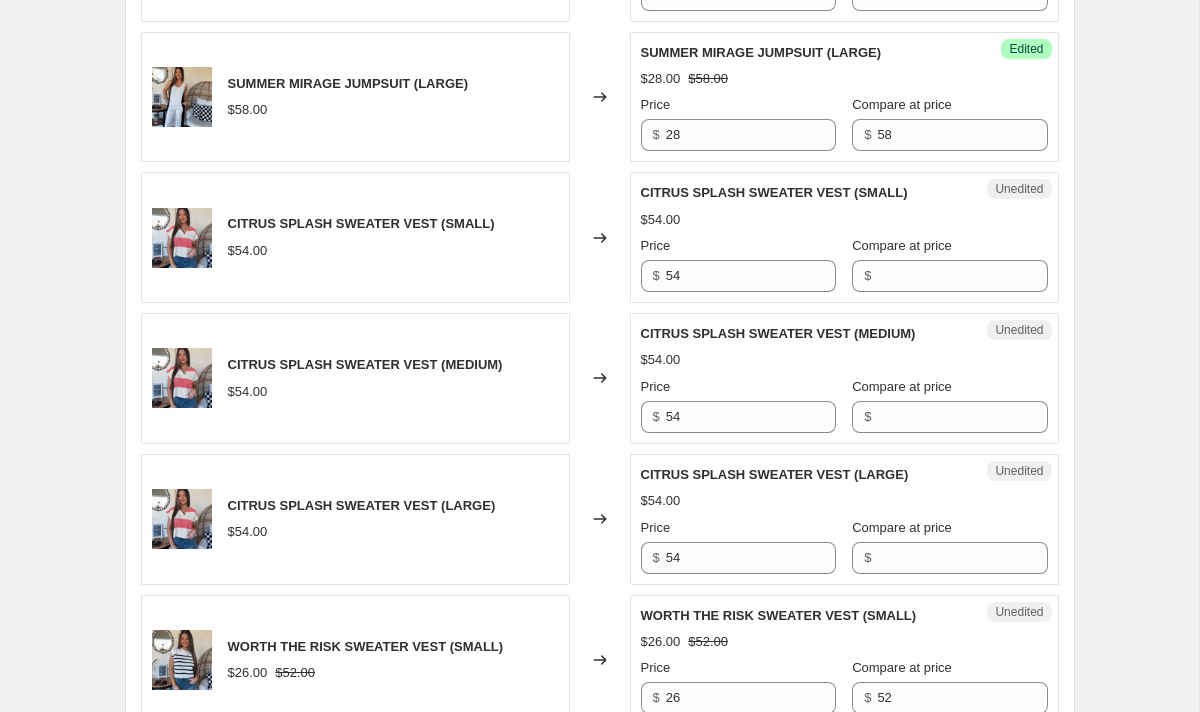 scroll, scrollTop: 1271, scrollLeft: 0, axis: vertical 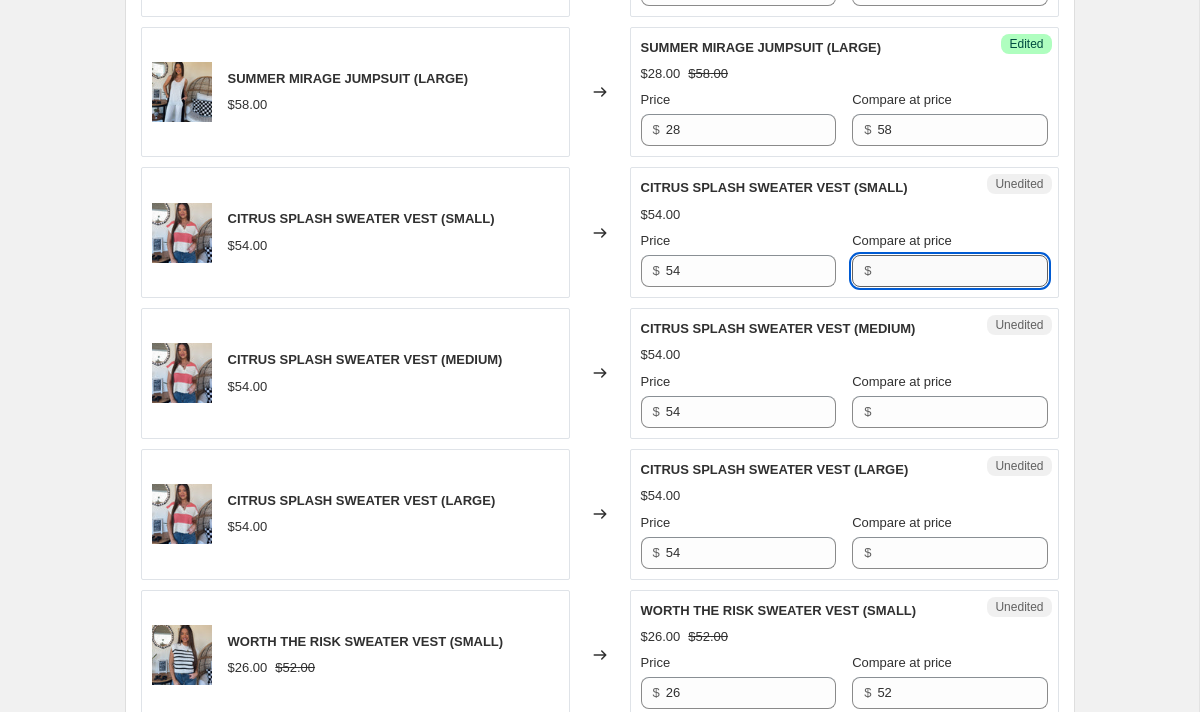 click on "Compare at price" at bounding box center (962, 271) 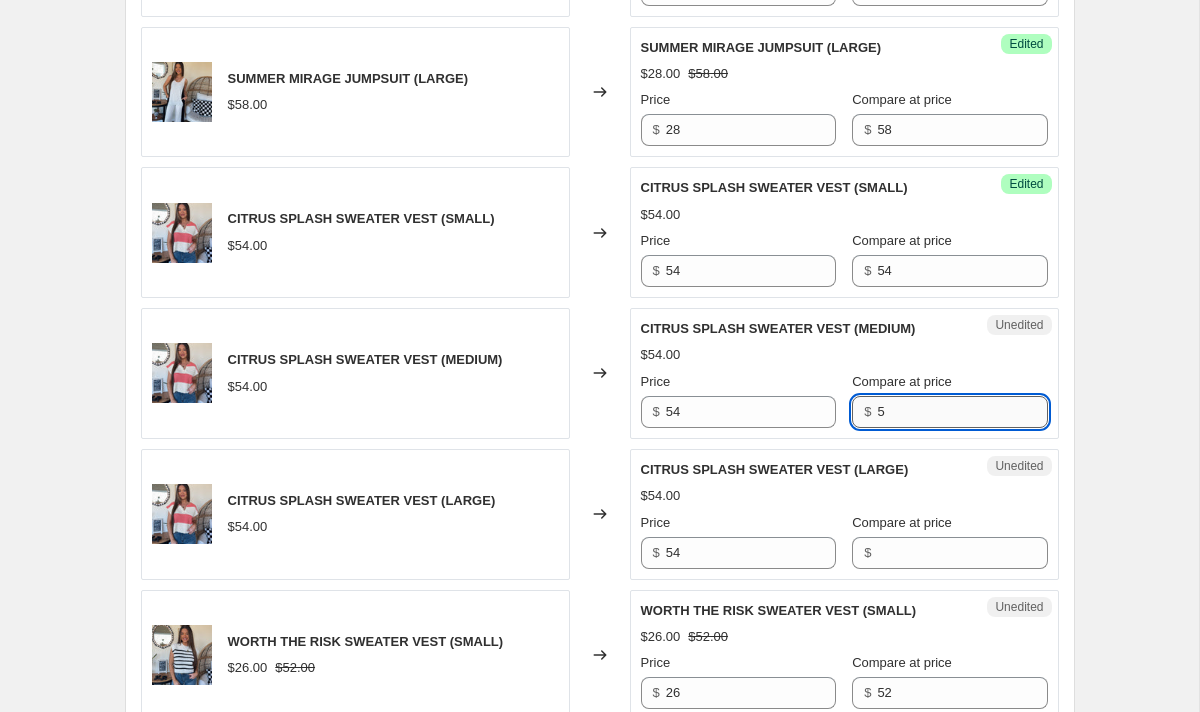 click on "5" at bounding box center [962, 412] 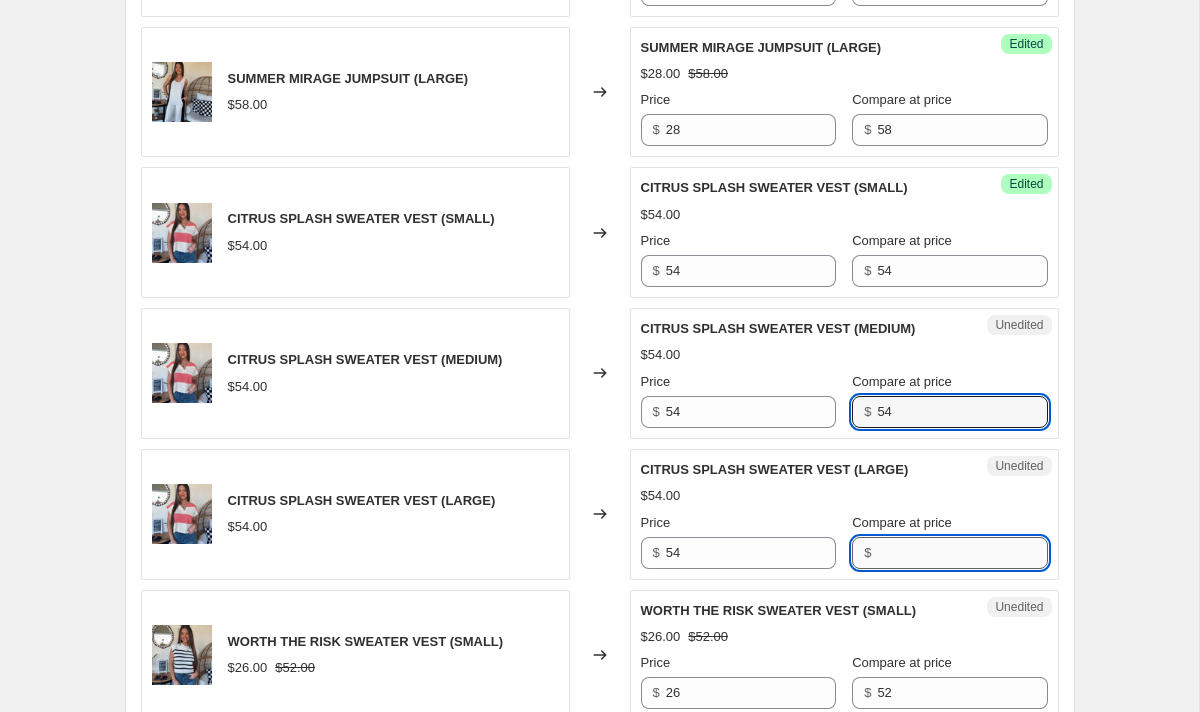 click on "Compare at price" at bounding box center [962, 553] 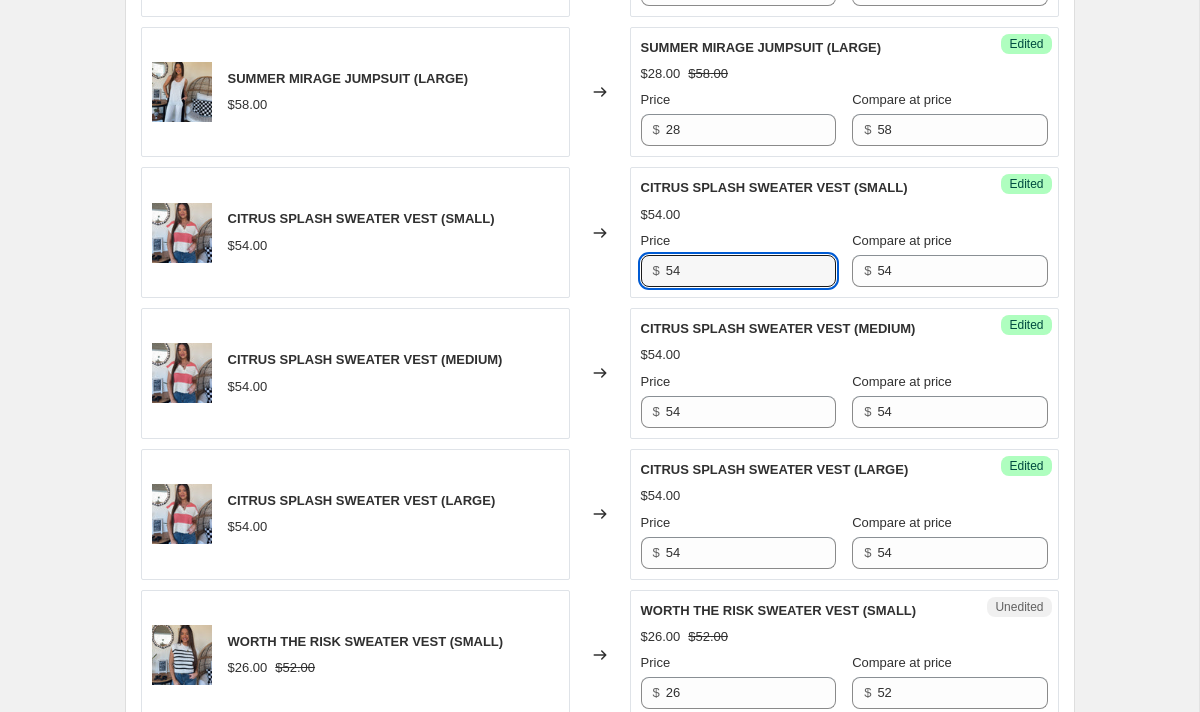 drag, startPoint x: 722, startPoint y: 277, endPoint x: 606, endPoint y: 276, distance: 116.00431 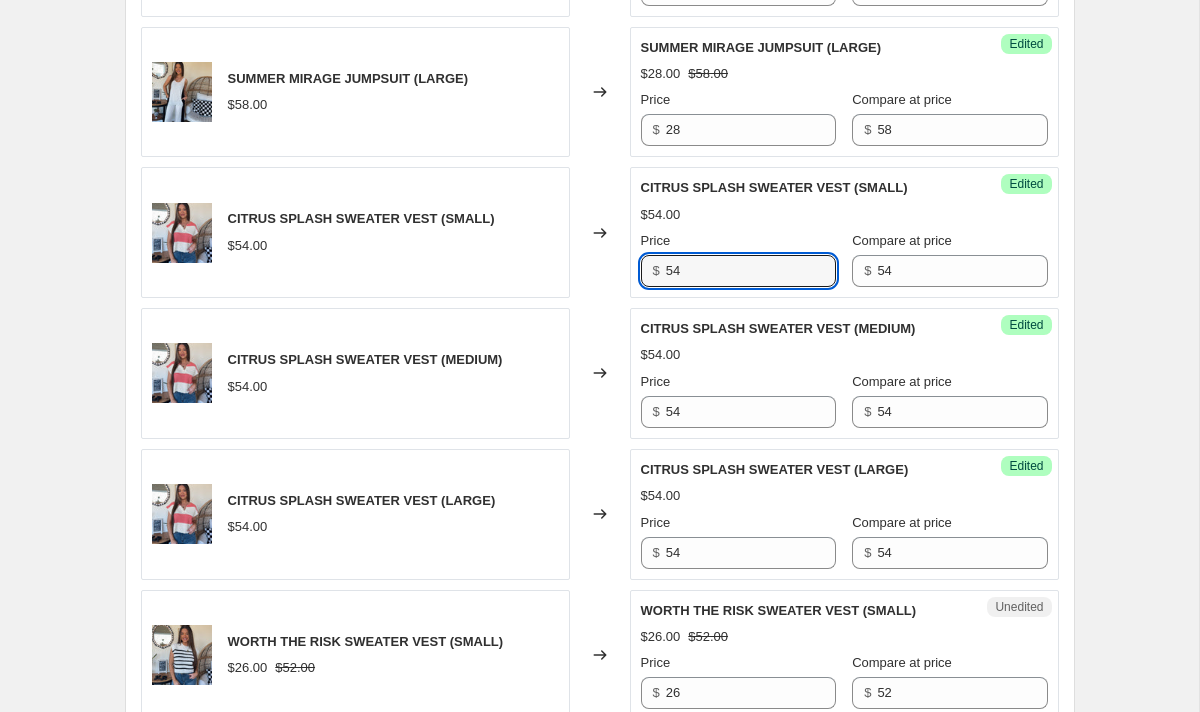 click on "CITRUS SPLASH SWEATER VEST (SMALL) $54.00 Changed to Success Edited CITRUS SPLASH SWEATER VEST (SMALL) $54.00 Price $ 54 Compare at price $ 54" at bounding box center [600, 232] 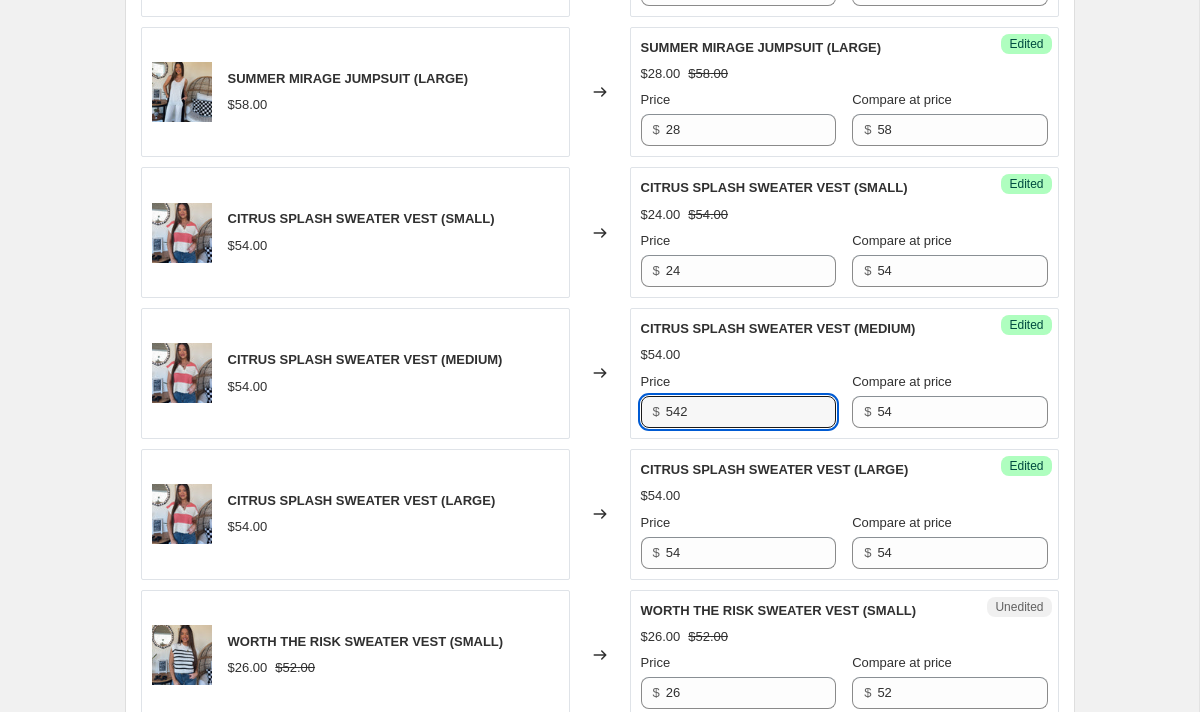 drag, startPoint x: 734, startPoint y: 420, endPoint x: 604, endPoint y: 420, distance: 130 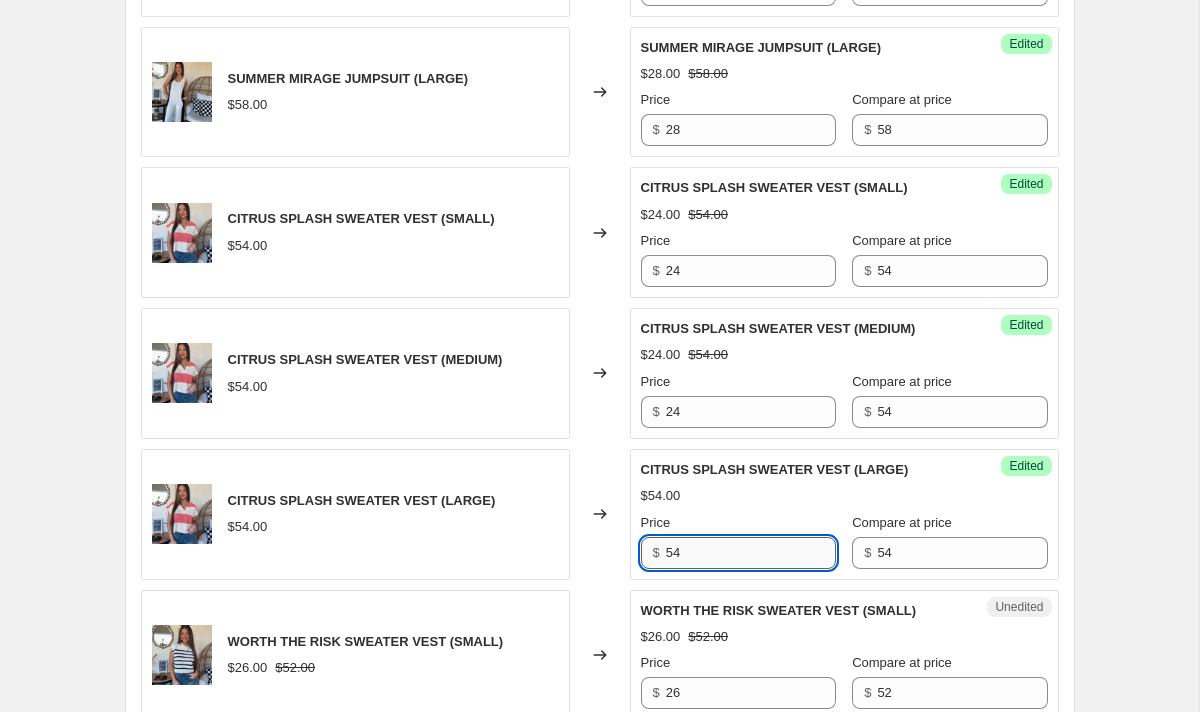 click on "54" at bounding box center (751, 553) 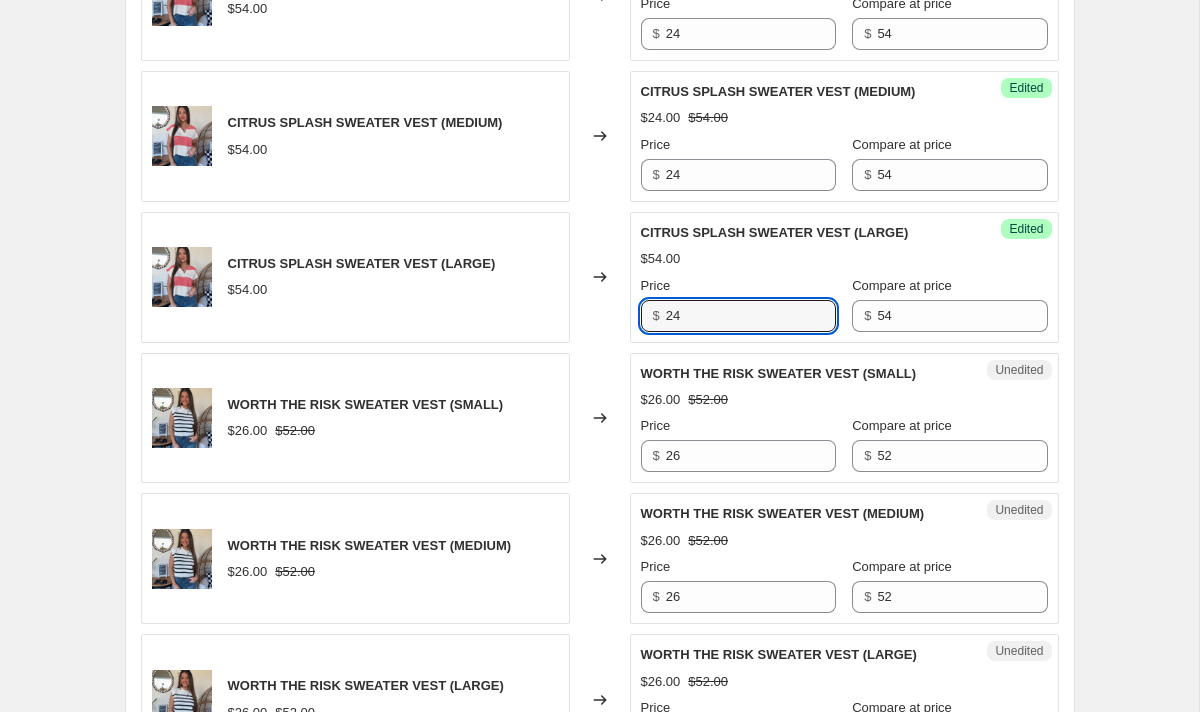 click on "WORTH THE RISK SWEATER VEST (SMALL) $26.00 $52.00 Price $ 26 Compare at price $ 52" at bounding box center (844, 418) 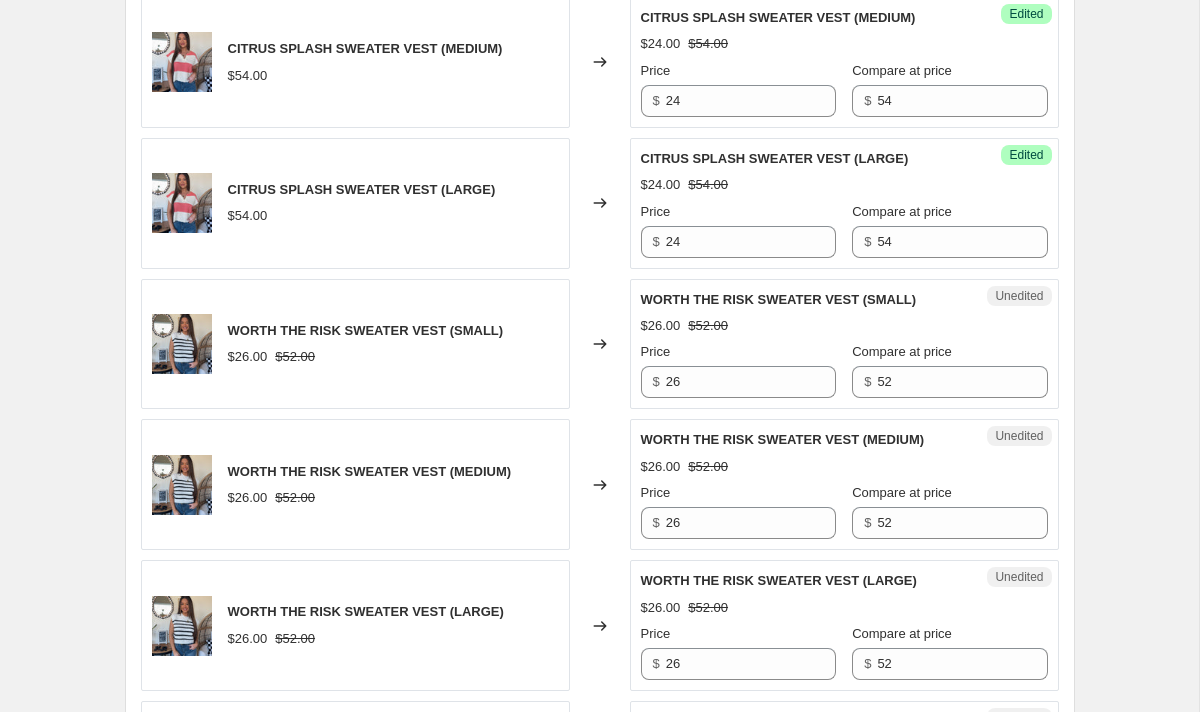 scroll, scrollTop: 1618, scrollLeft: 0, axis: vertical 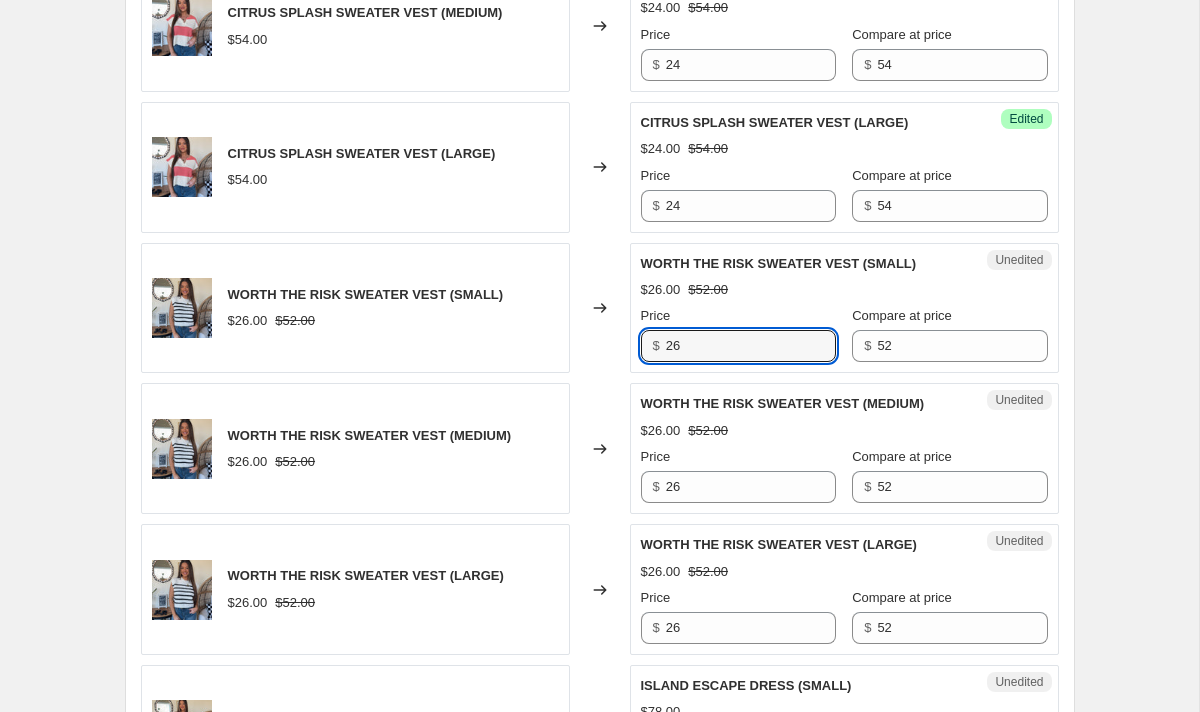 drag, startPoint x: 693, startPoint y: 355, endPoint x: 557, endPoint y: 341, distance: 136.71869 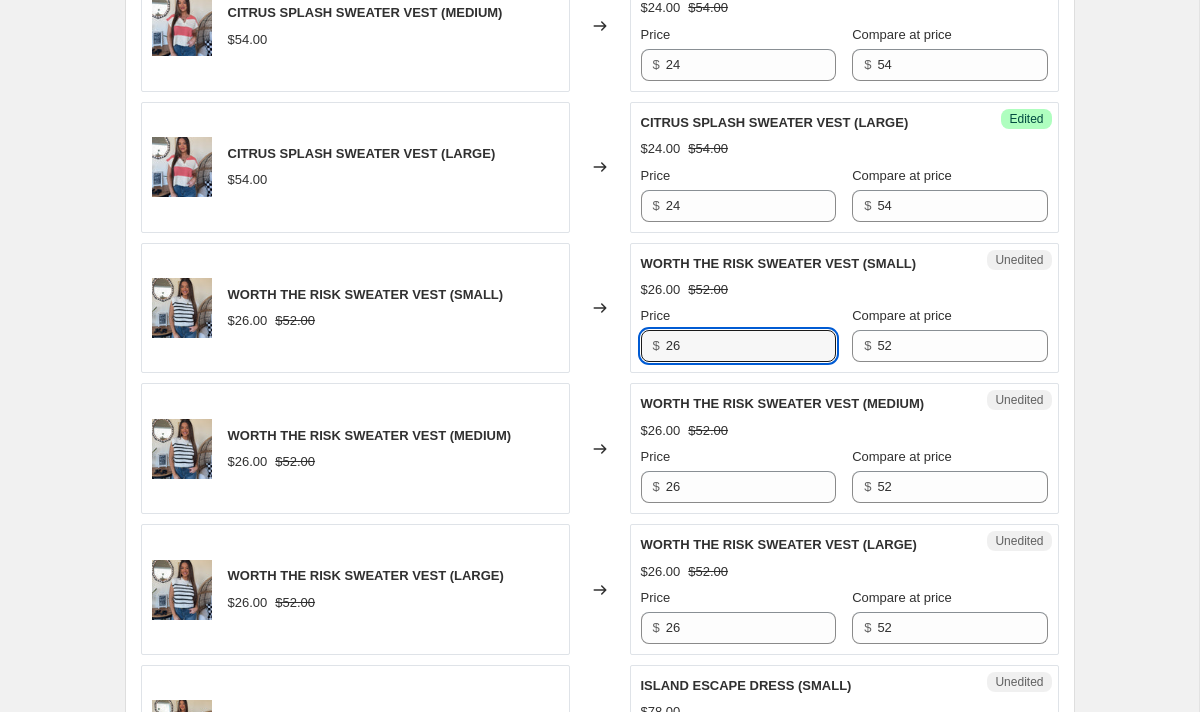 click on "WORTH THE RISK SWEATER VEST (SMALL) $[PRICE].00 $[PRICE].00 Changed to Unedited WORTH THE RISK SWEATER VEST (SMALL) $[PRICE].00 $[PRICE].00 Price $ [PRICE] Compare at price $ [PRICE]" at bounding box center (600, 308) 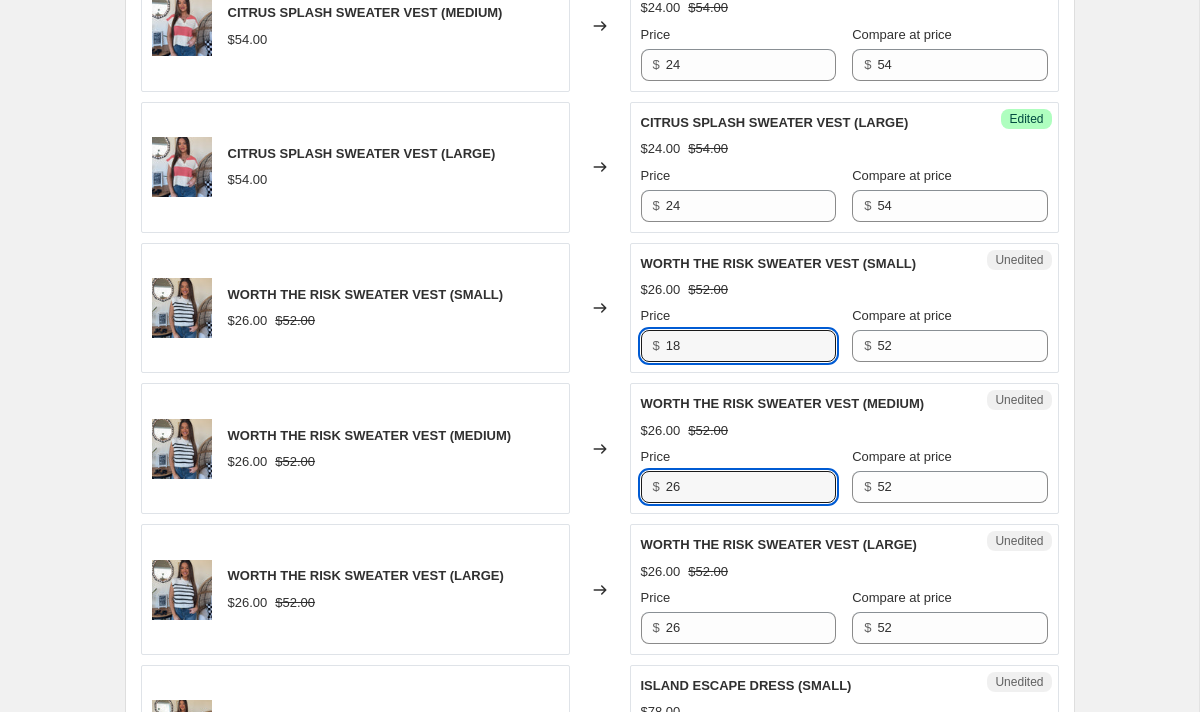 drag, startPoint x: 712, startPoint y: 496, endPoint x: 565, endPoint y: 463, distance: 150.65855 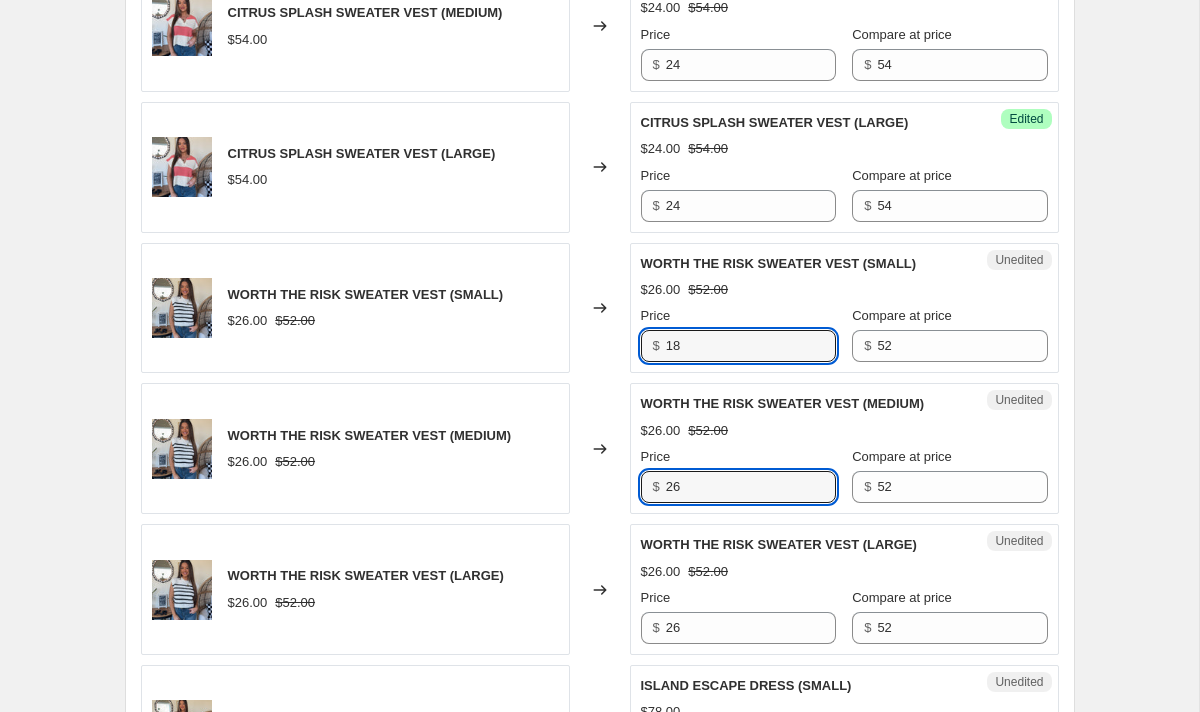 click on "WORTH THE RISK SWEATER VEST (MEDIUM) $26.00 $52.00 Changed to Unedited WORTH THE RISK SWEATER VEST (MEDIUM) $26.00 $52.00 Price $ 26 Compare at price $ 52" at bounding box center [600, 448] 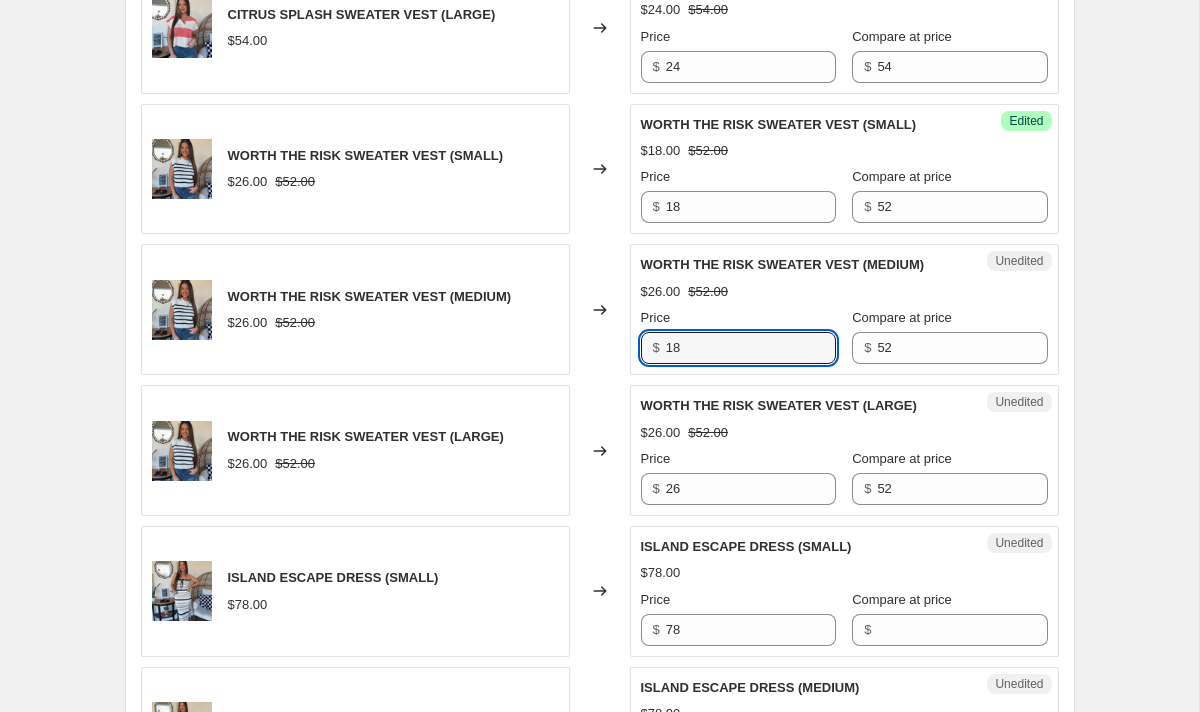 scroll, scrollTop: 1782, scrollLeft: 0, axis: vertical 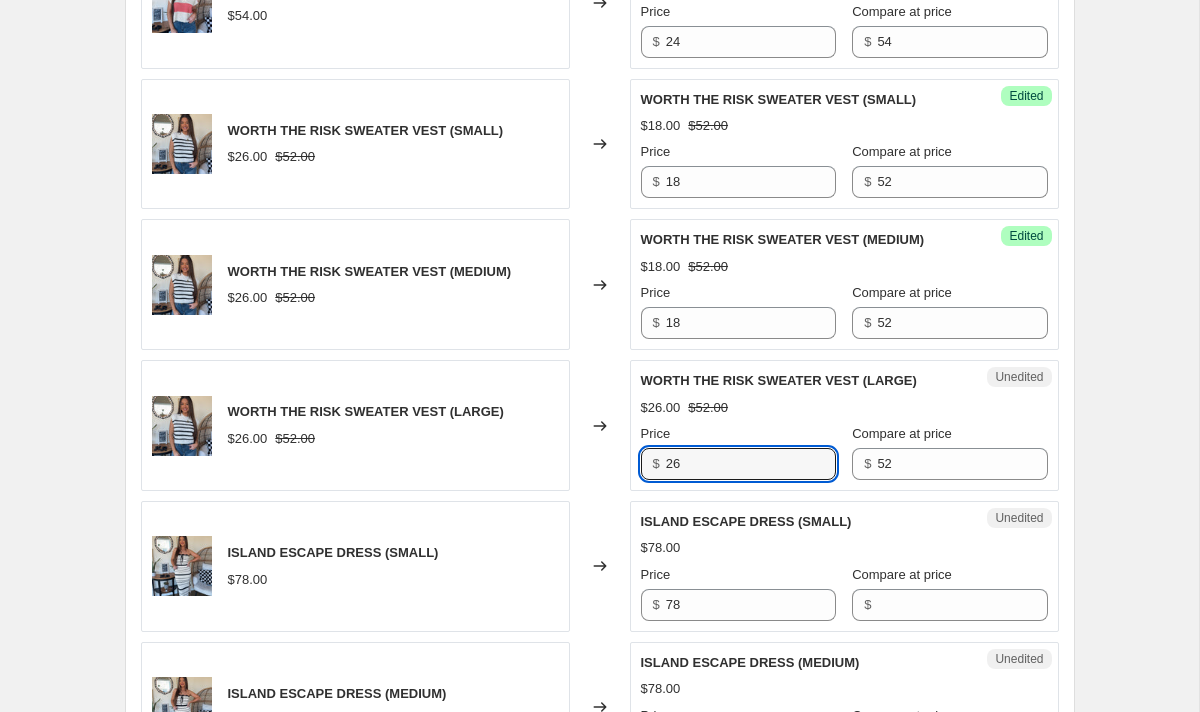 drag, startPoint x: 715, startPoint y: 460, endPoint x: 552, endPoint y: 431, distance: 165.55966 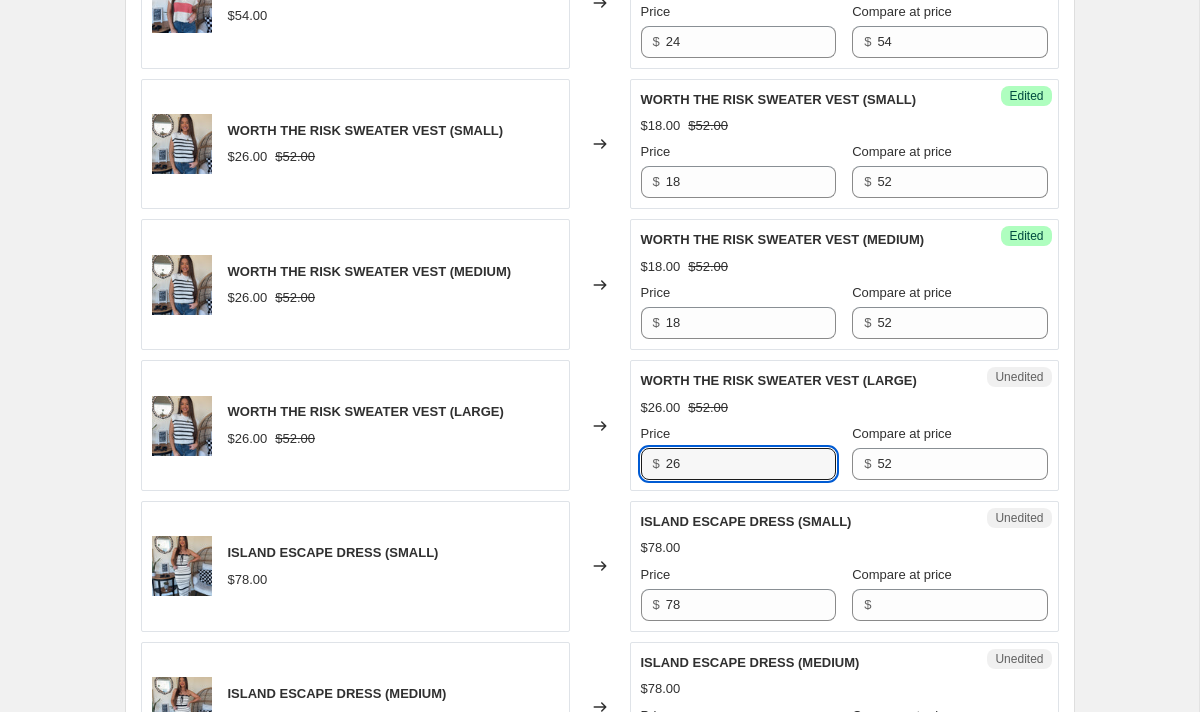 click on "WORTH THE RISK SWEATER VEST (LARGE) $[PRICE] $[PRICE] Changed to Unedited WORTH THE RISK SWEATER VEST (LARGE) $[PRICE] $[PRICE] Price $ [PRICE] Compare at price $ [PRICE]" at bounding box center (600, 425) 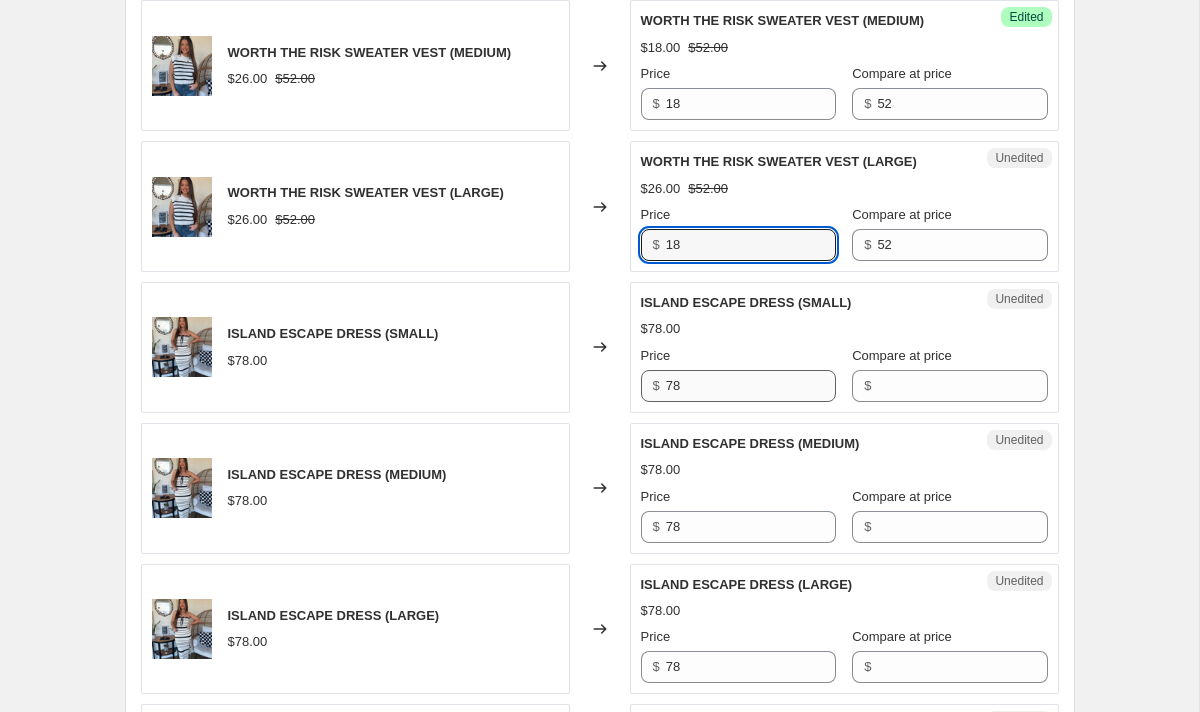 scroll, scrollTop: 2026, scrollLeft: 0, axis: vertical 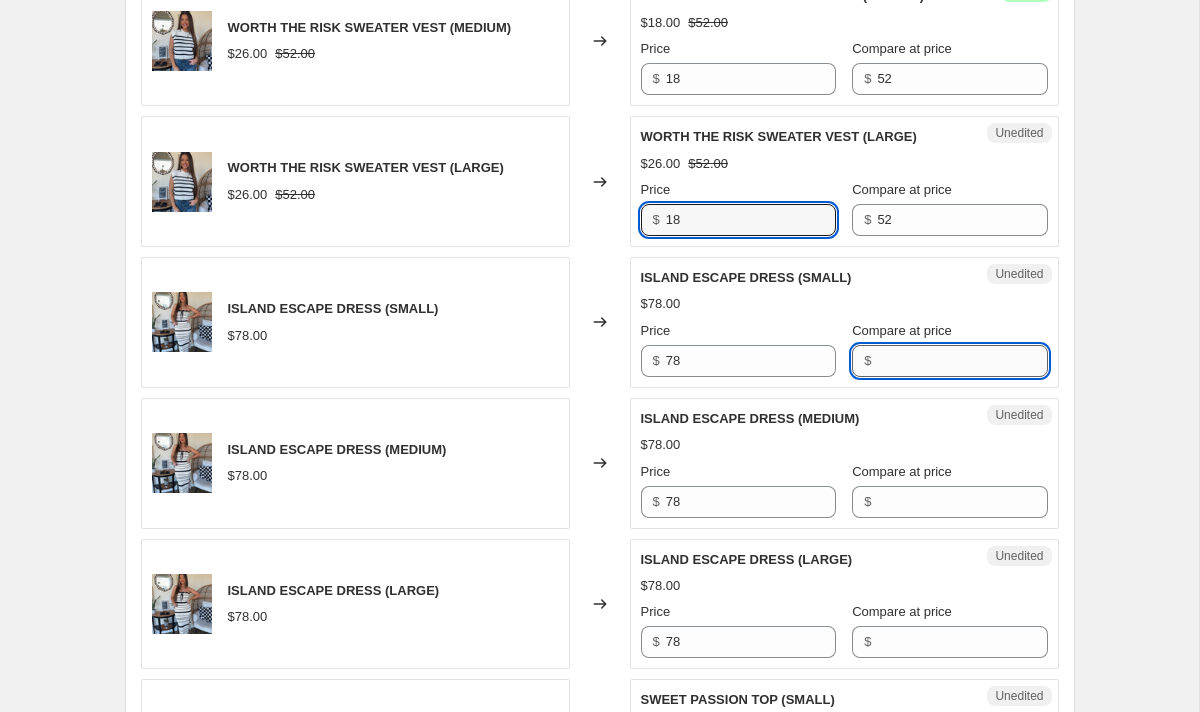 click on "Compare at price" at bounding box center [962, 361] 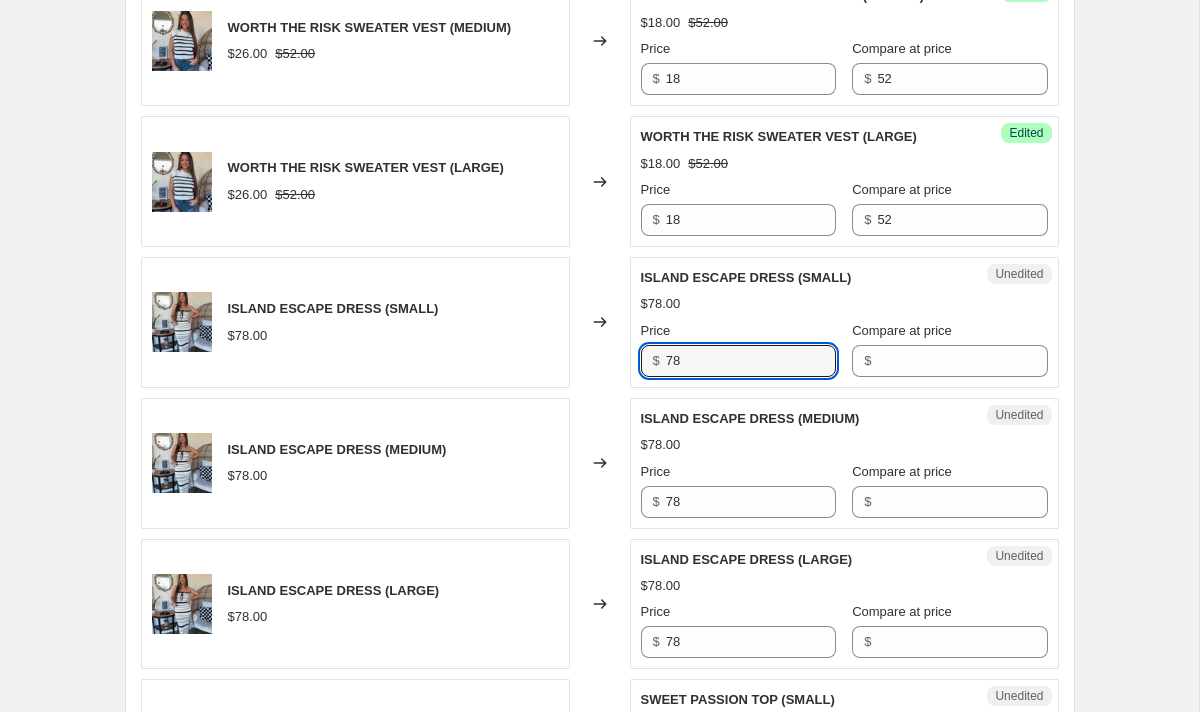 drag, startPoint x: 761, startPoint y: 364, endPoint x: 643, endPoint y: 359, distance: 118.10589 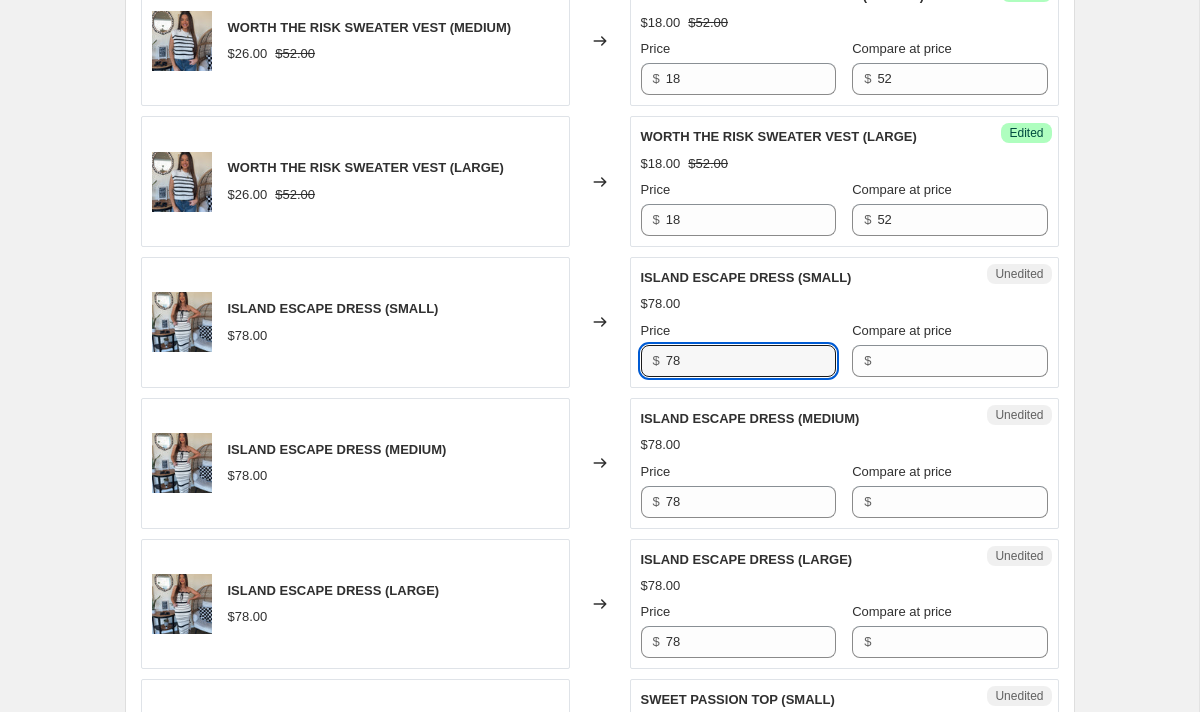 click on "$ 78" at bounding box center [738, 361] 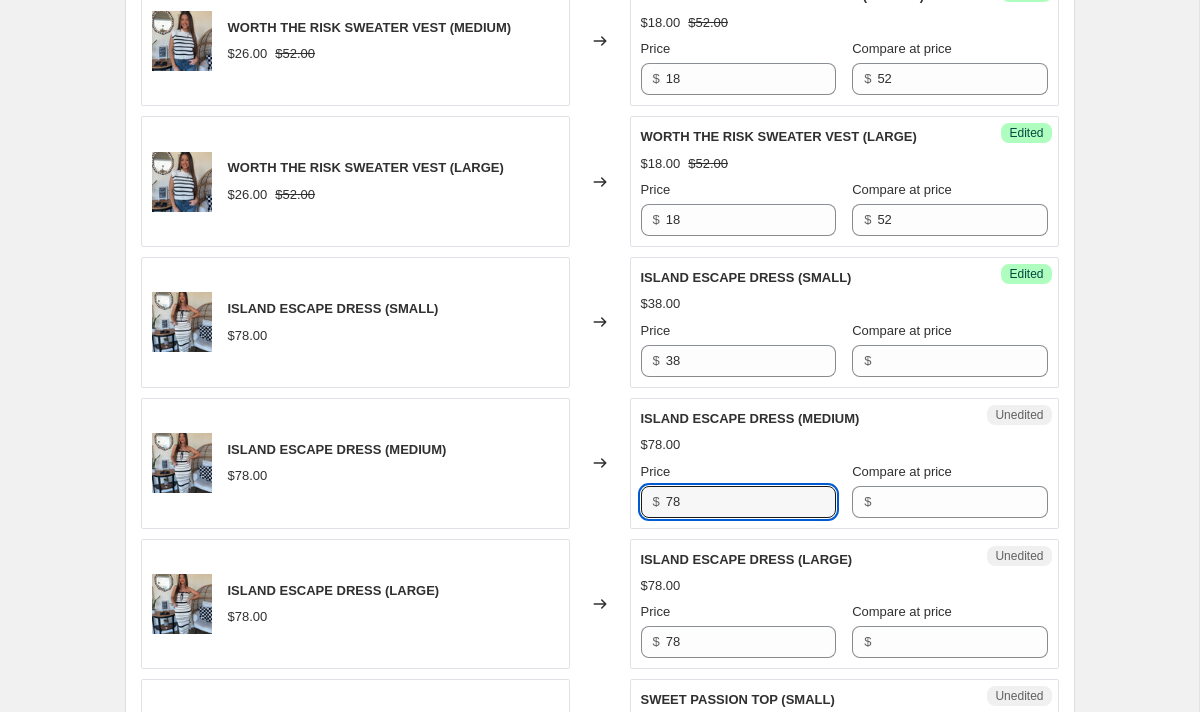 drag, startPoint x: 740, startPoint y: 503, endPoint x: 611, endPoint y: 499, distance: 129.062 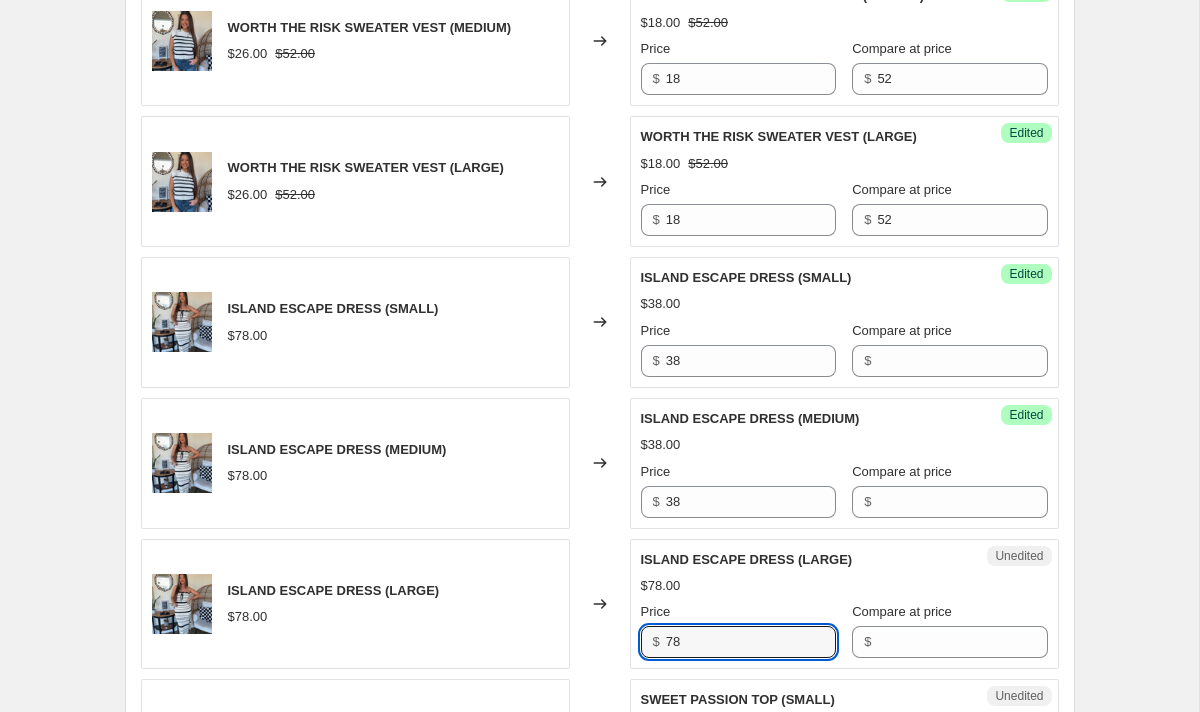 drag, startPoint x: 674, startPoint y: 644, endPoint x: 558, endPoint y: 643, distance: 116.00431 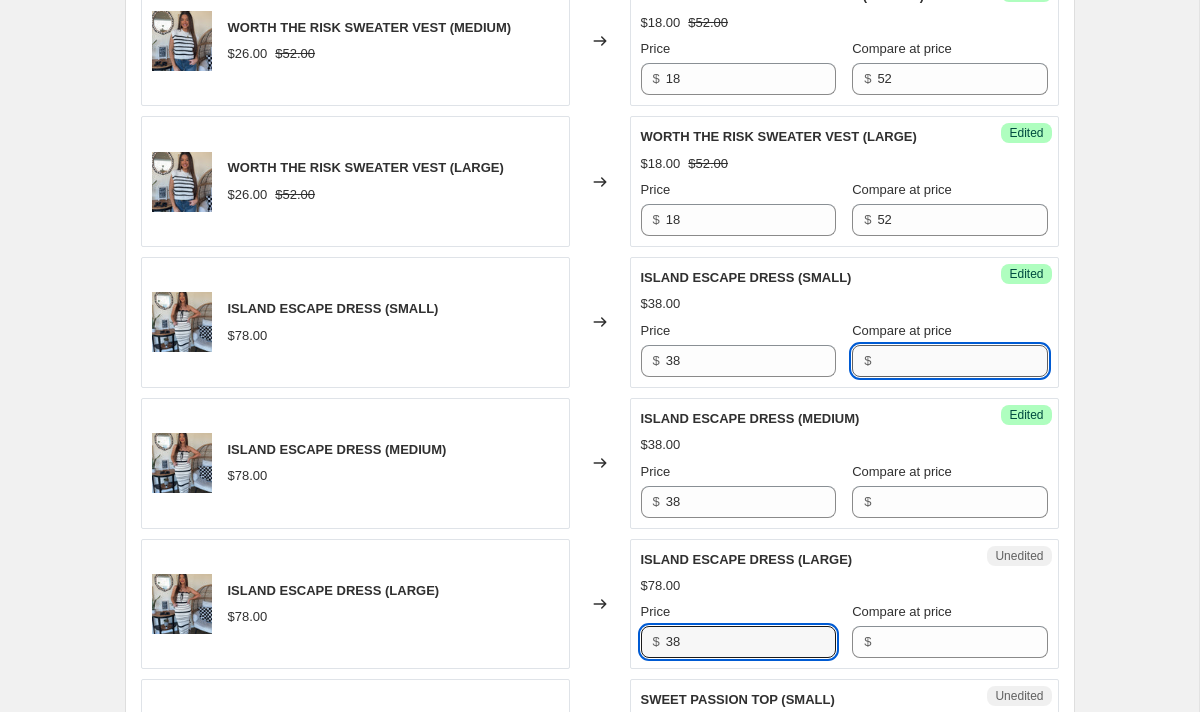 click on "Compare at price" at bounding box center (962, 361) 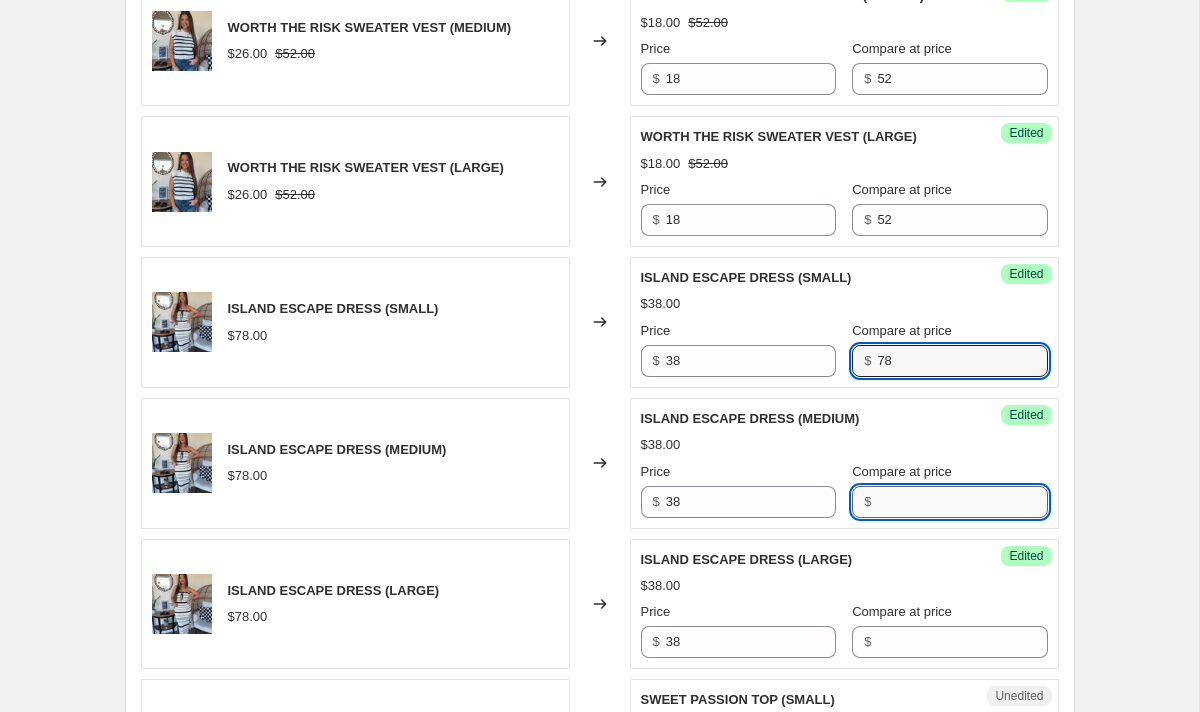 click on "Compare at price" at bounding box center (962, 502) 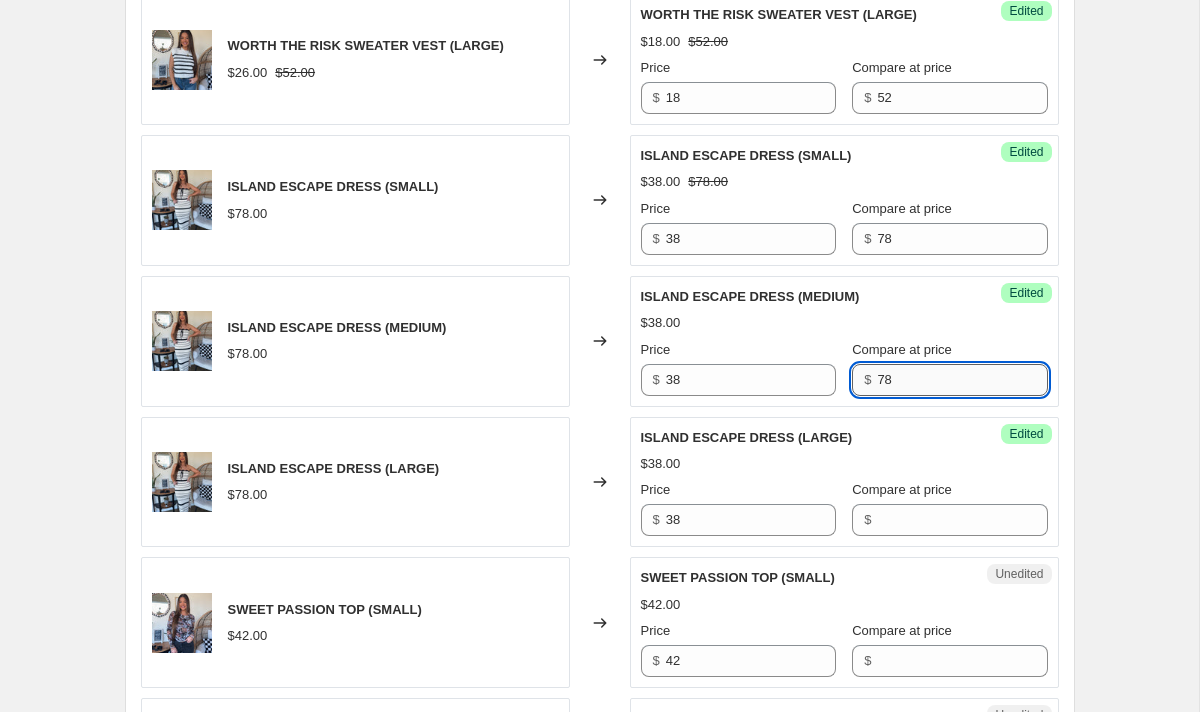 scroll, scrollTop: 2151, scrollLeft: 0, axis: vertical 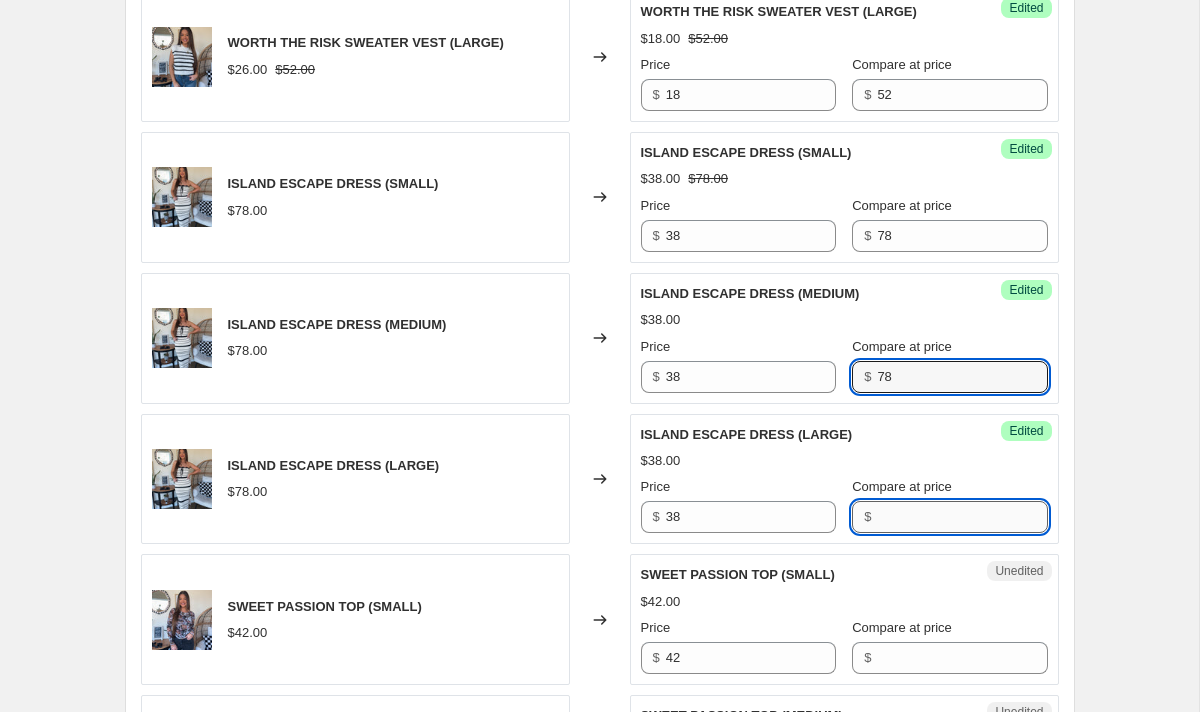 click on "Compare at price" at bounding box center [962, 517] 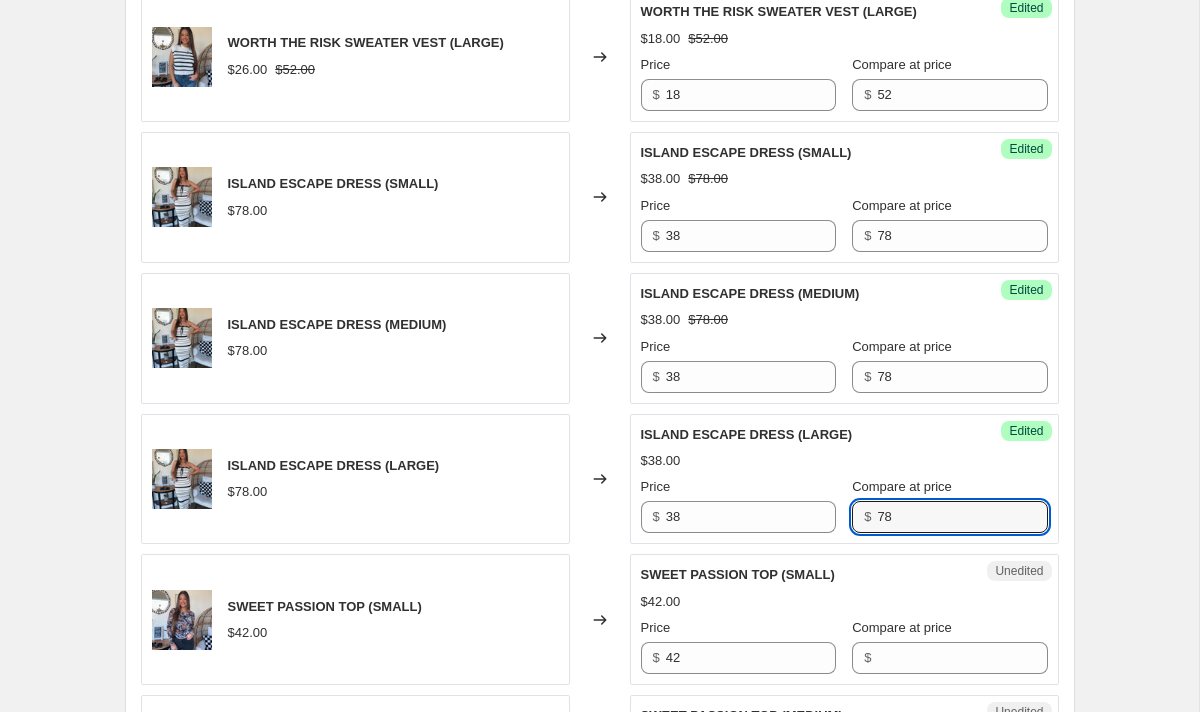 click on "$38.00" at bounding box center [844, 461] 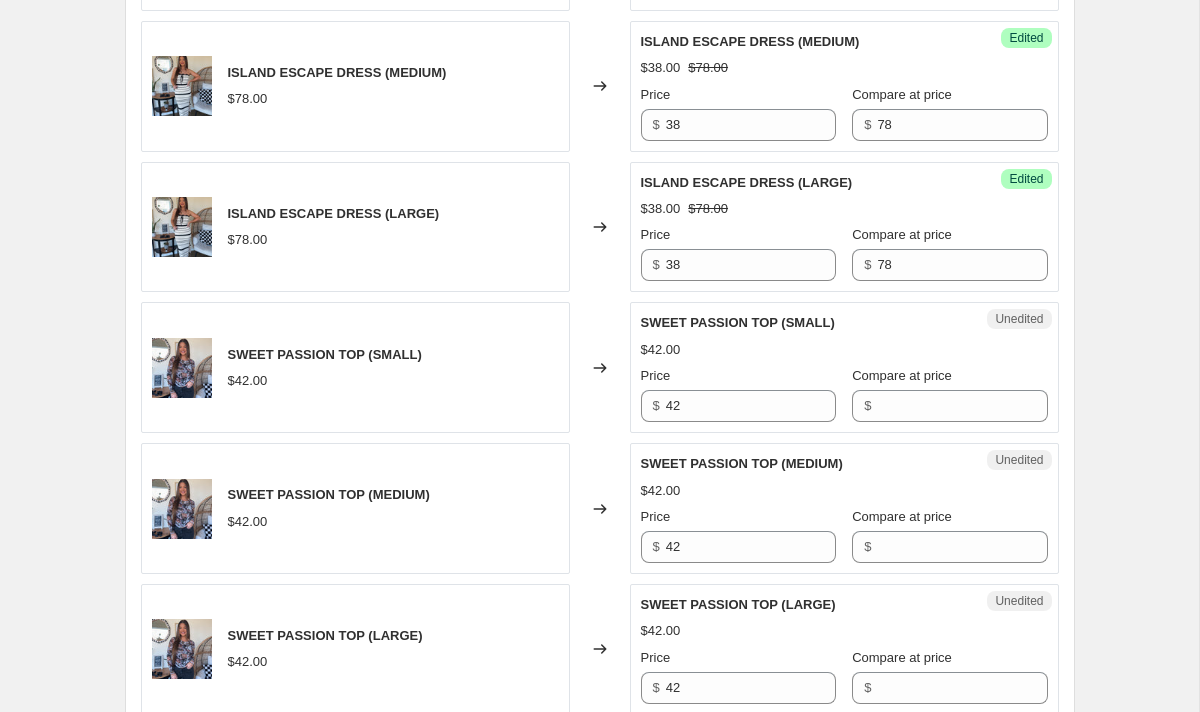 scroll, scrollTop: 2466, scrollLeft: 0, axis: vertical 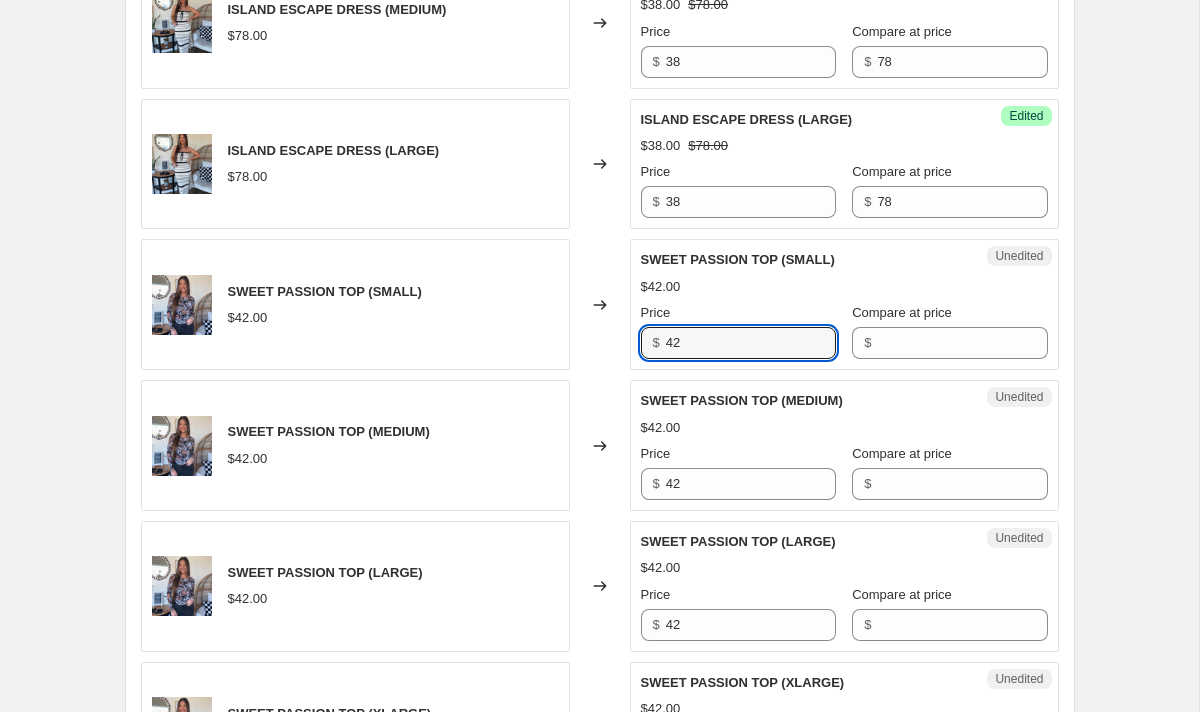 drag, startPoint x: 730, startPoint y: 336, endPoint x: 655, endPoint y: 336, distance: 75 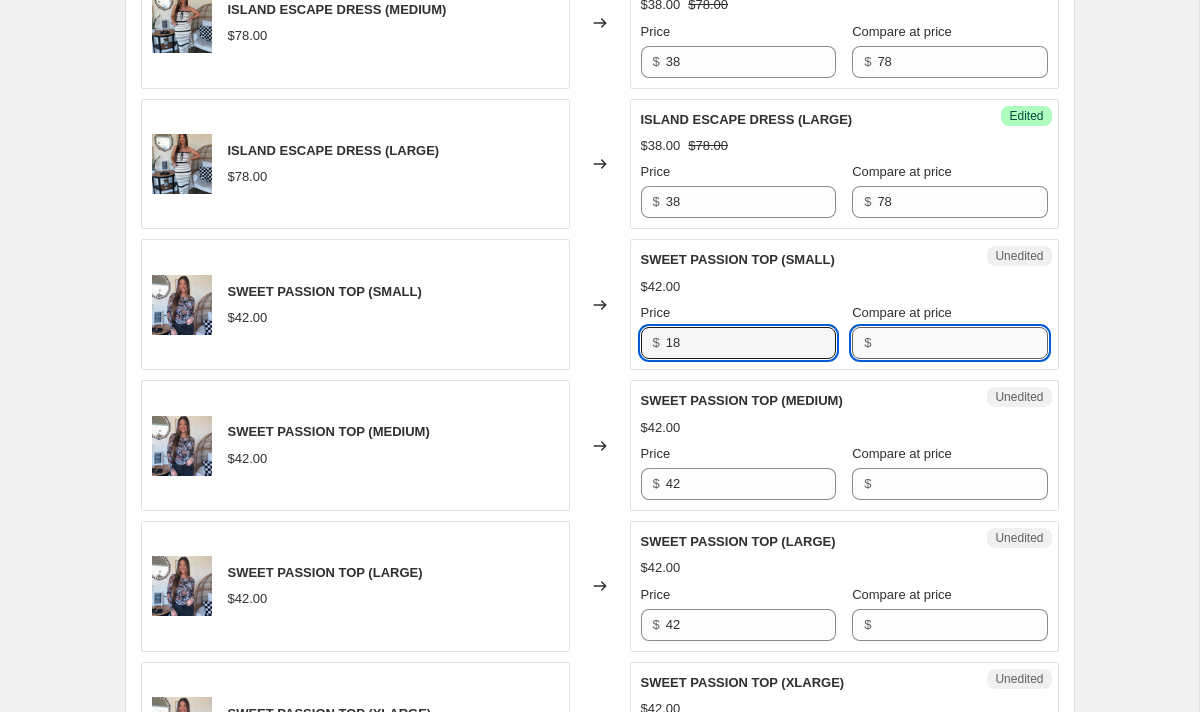 click on "Compare at price" at bounding box center [962, 343] 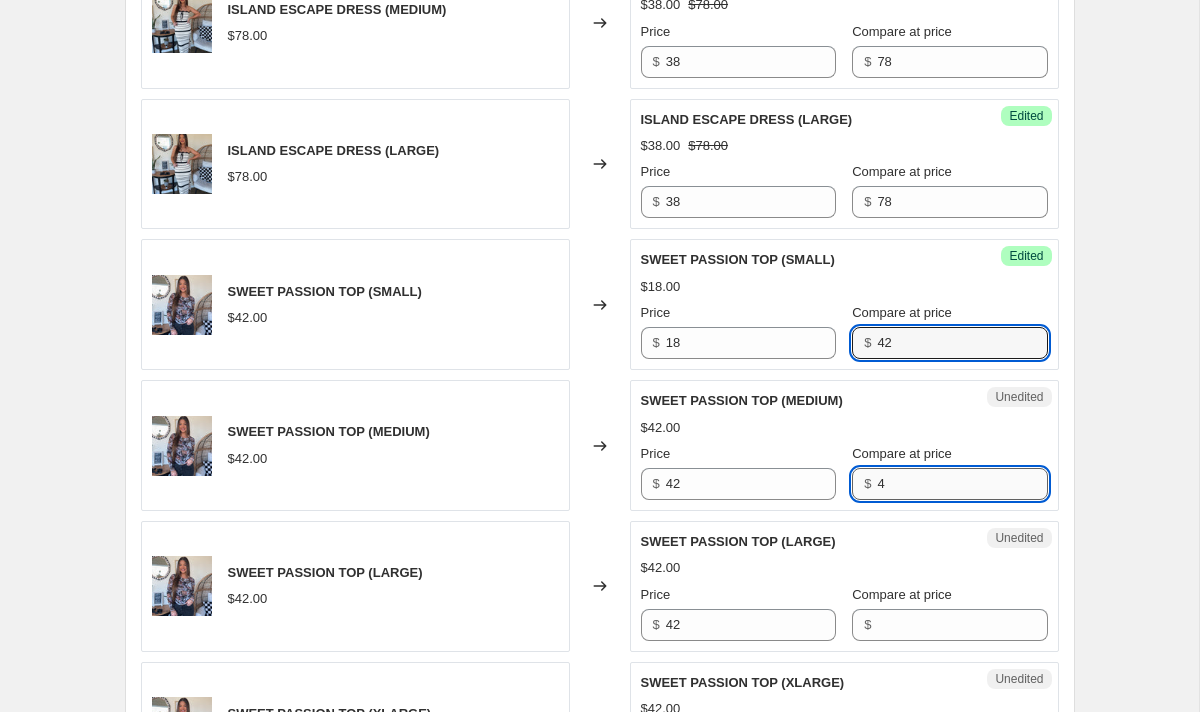 click on "4" at bounding box center (962, 484) 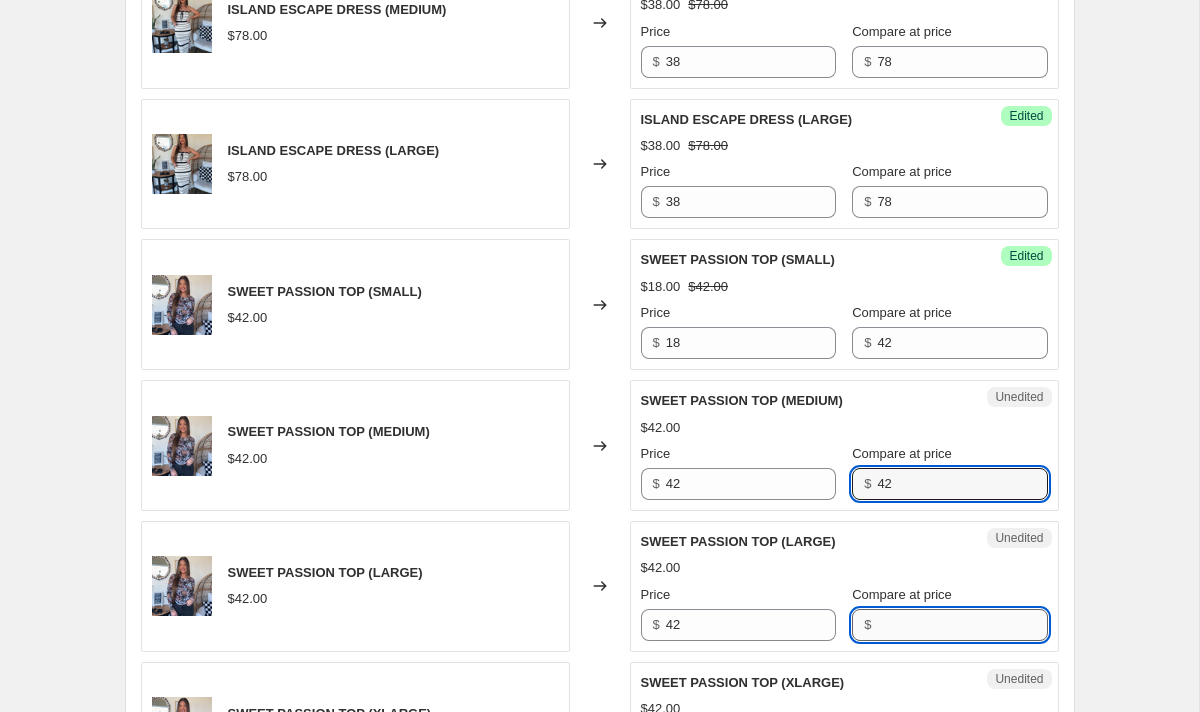 click on "Compare at price" at bounding box center (962, 625) 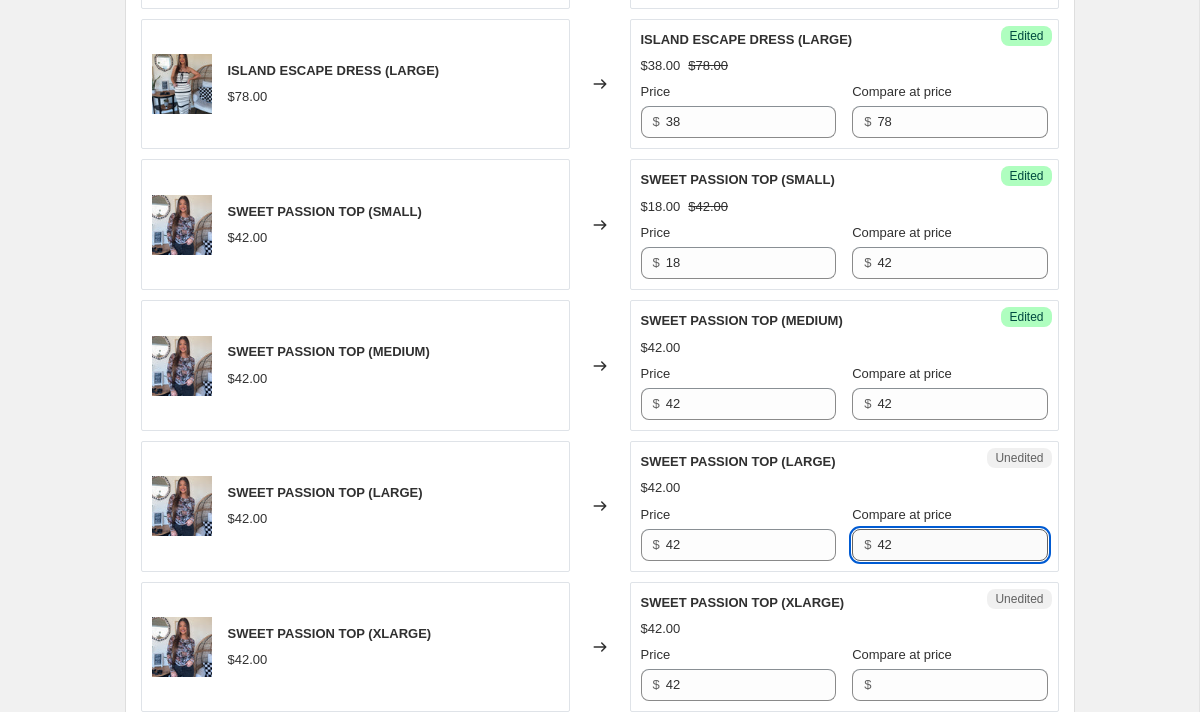 scroll, scrollTop: 2552, scrollLeft: 0, axis: vertical 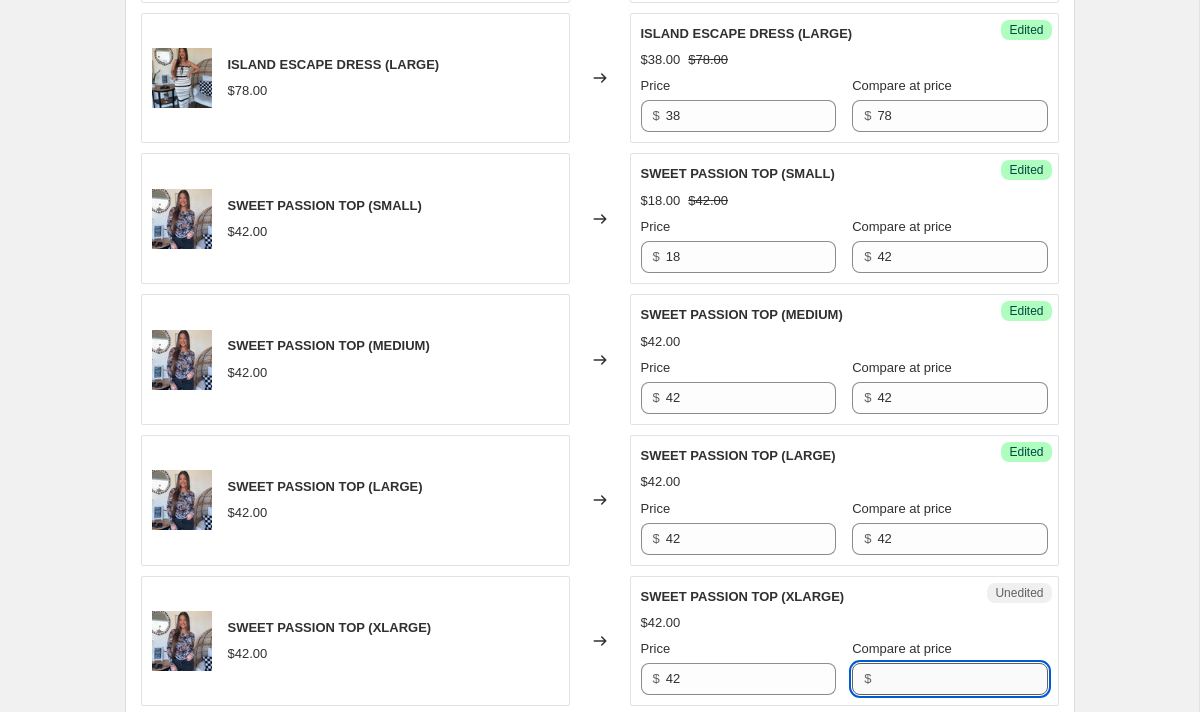 click on "Compare at price" at bounding box center (962, 679) 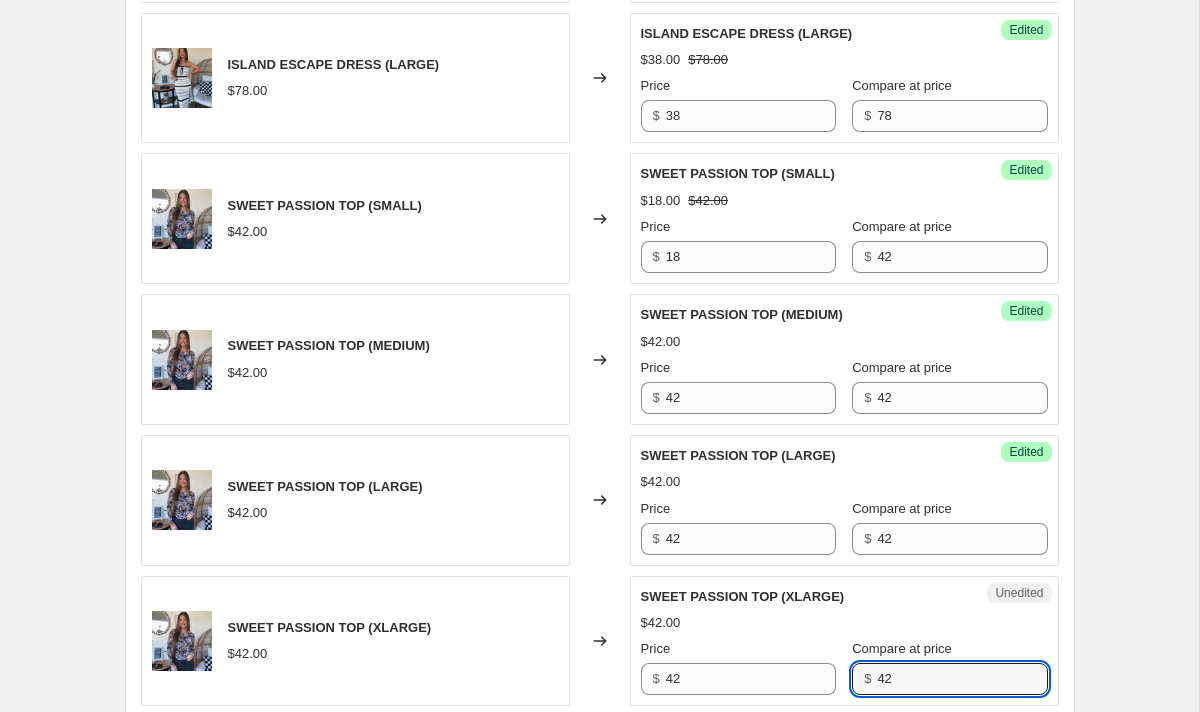 click on "SWEET PASSION TOP (XLARGE) $[PRICE] Price $ [PRICE] Compare at price $ [PRICE]" at bounding box center (844, 641) 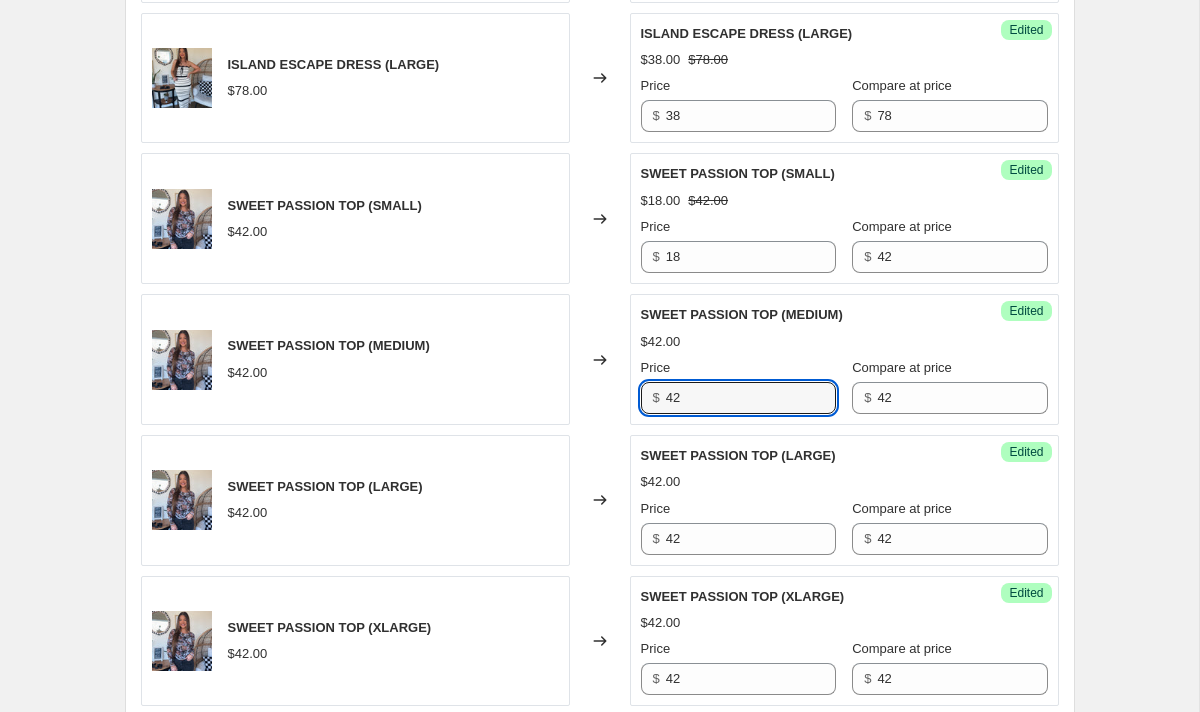 drag, startPoint x: 745, startPoint y: 395, endPoint x: 628, endPoint y: 394, distance: 117.00427 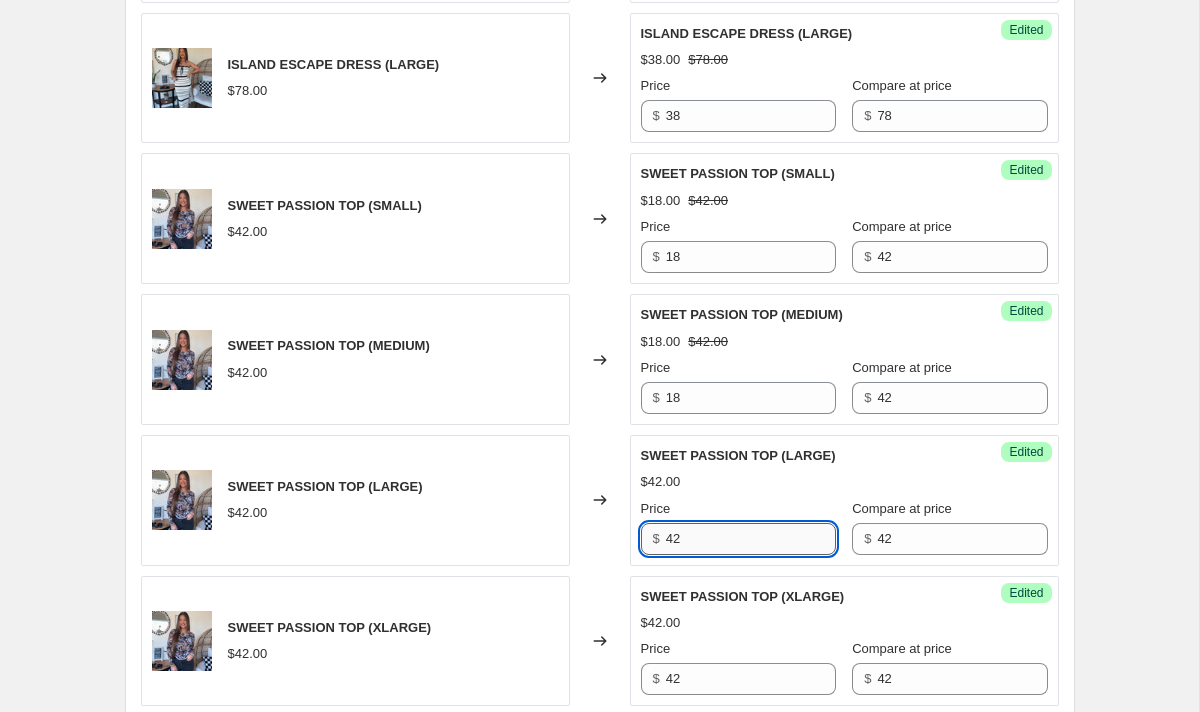 drag, startPoint x: 705, startPoint y: 527, endPoint x: 673, endPoint y: 528, distance: 32.01562 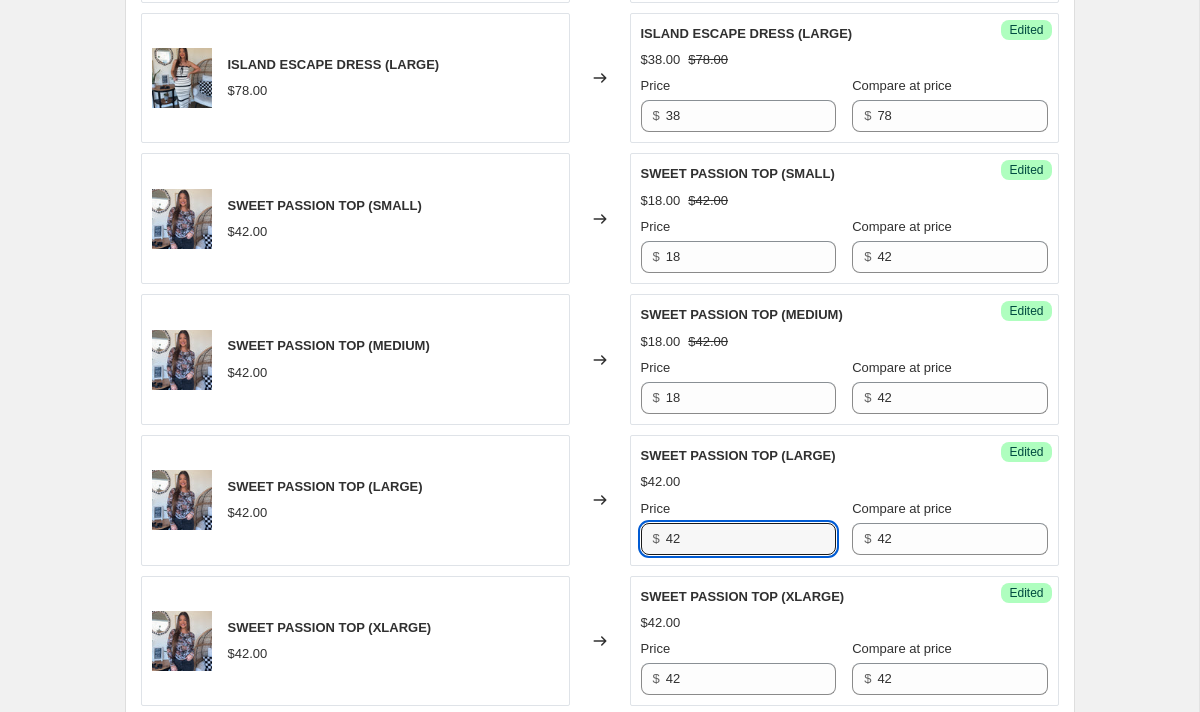 drag, startPoint x: 710, startPoint y: 540, endPoint x: 549, endPoint y: 528, distance: 161.44658 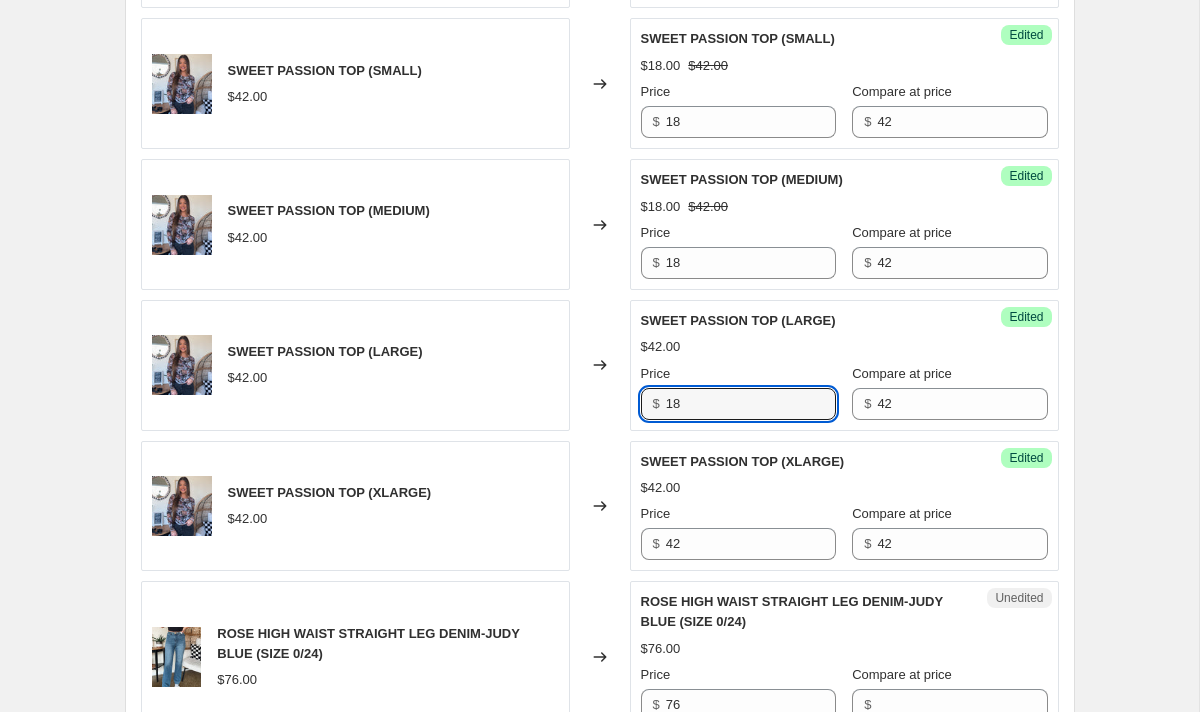 scroll, scrollTop: 2737, scrollLeft: 0, axis: vertical 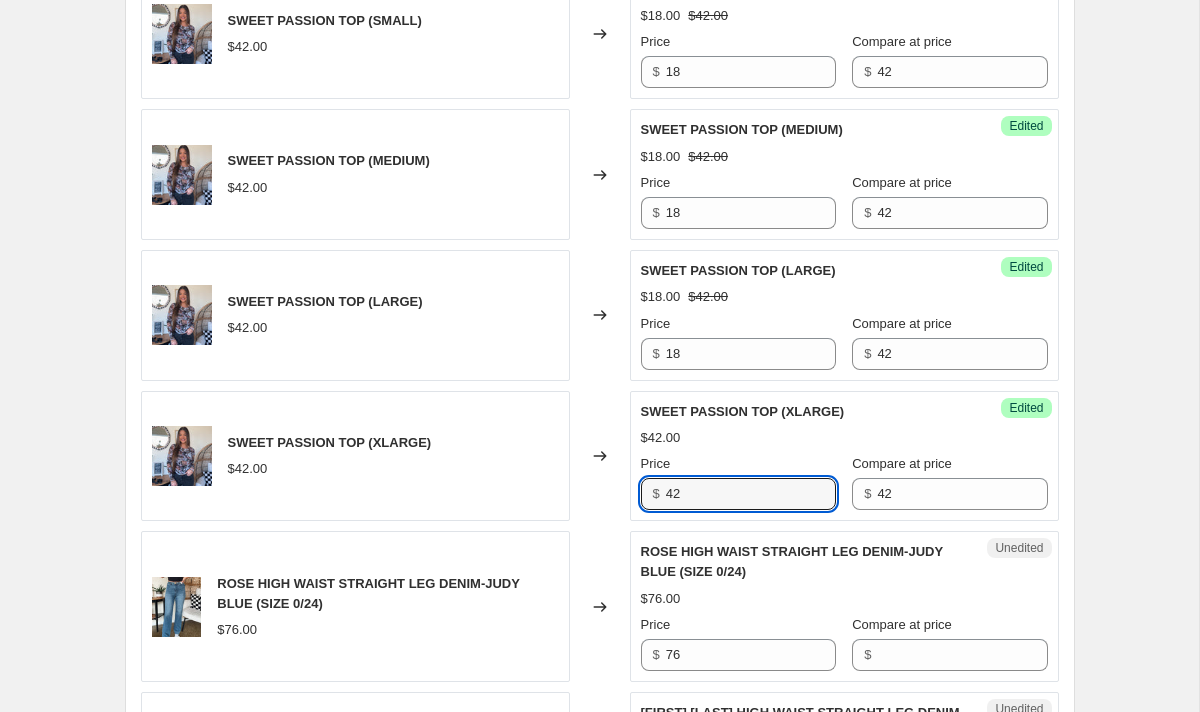 drag, startPoint x: 719, startPoint y: 510, endPoint x: 553, endPoint y: 504, distance: 166.1084 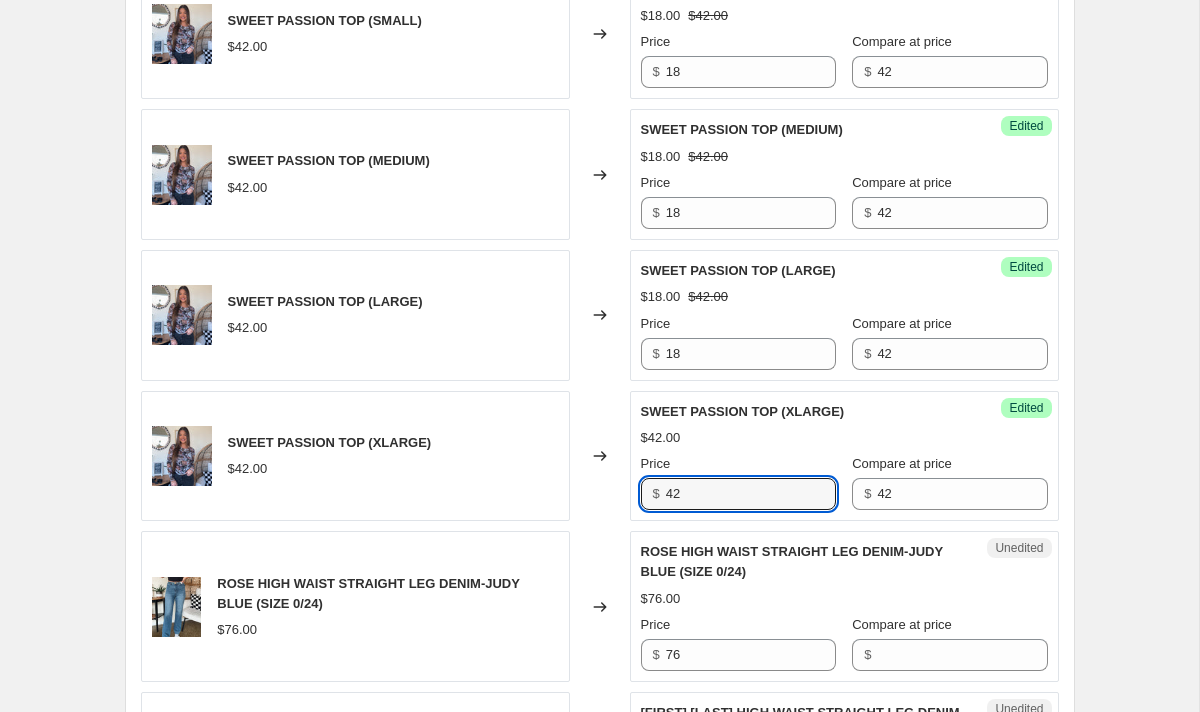 click on "SWEET PASSION TOP (XLARGE) $42.00 Changed to Success Edited SWEET PASSION TOP (XLARGE) $42.00 Price $ 42 Compare at price $ 42" at bounding box center [600, 456] 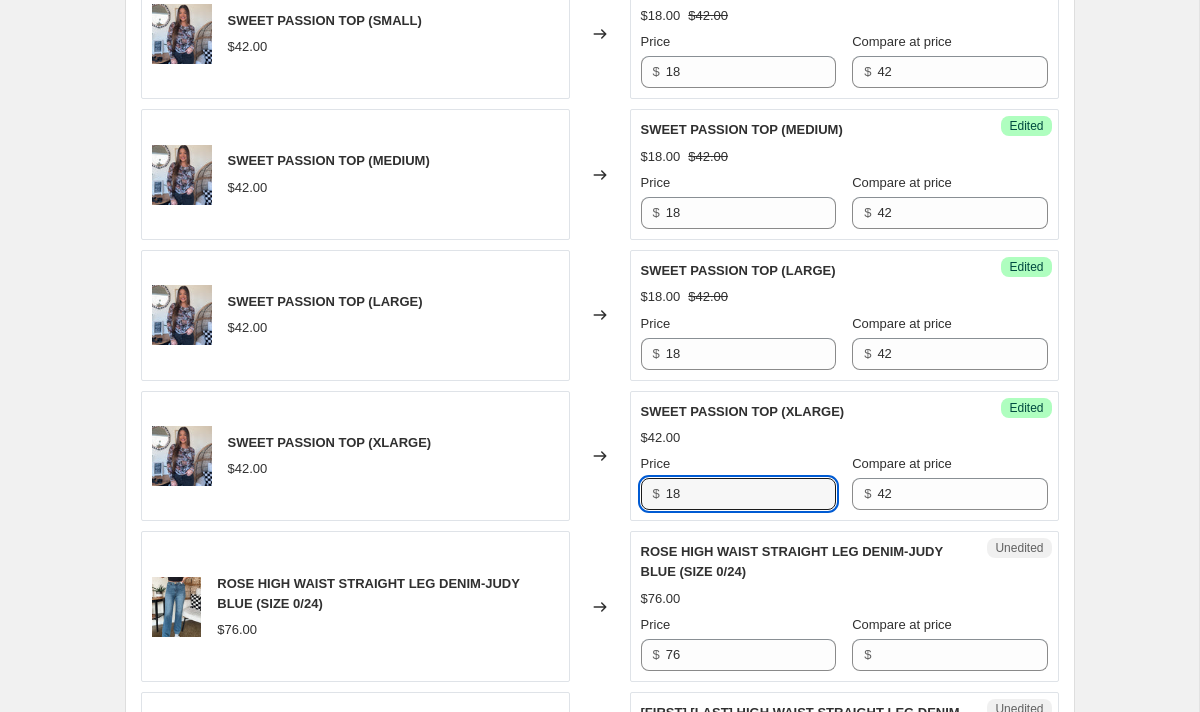 click on "SWEET PASSION TOP (XLARGE) $42.00" at bounding box center [355, 456] 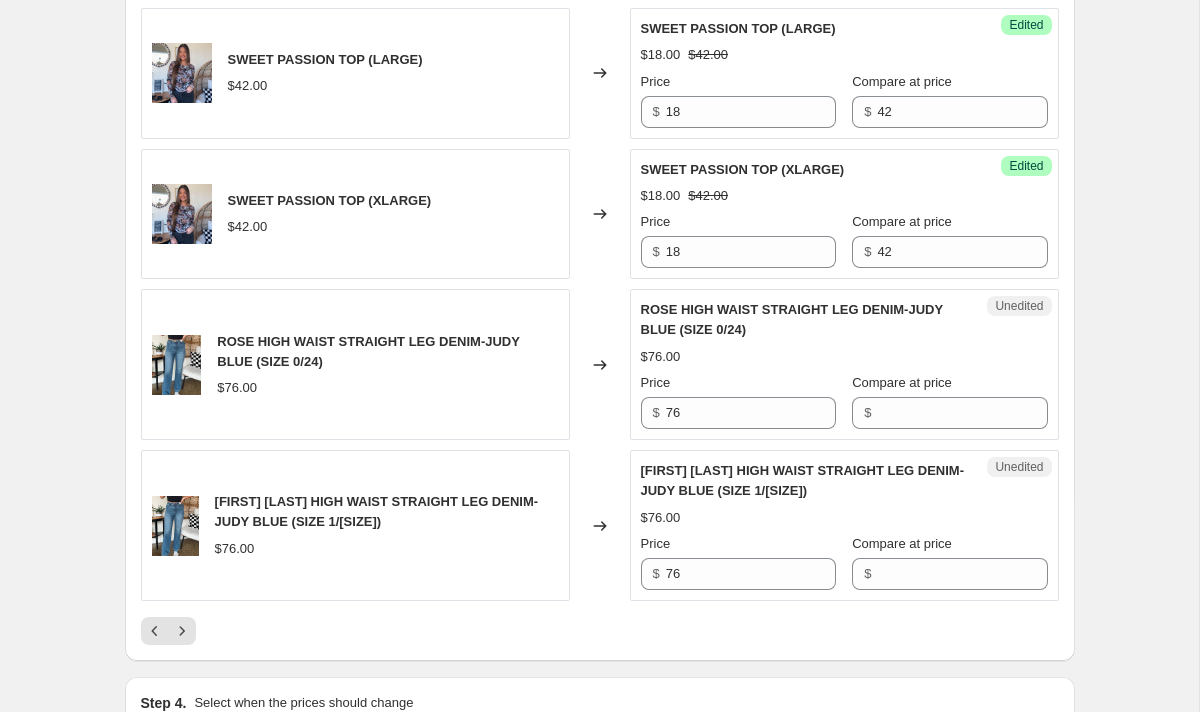 scroll, scrollTop: 2994, scrollLeft: 0, axis: vertical 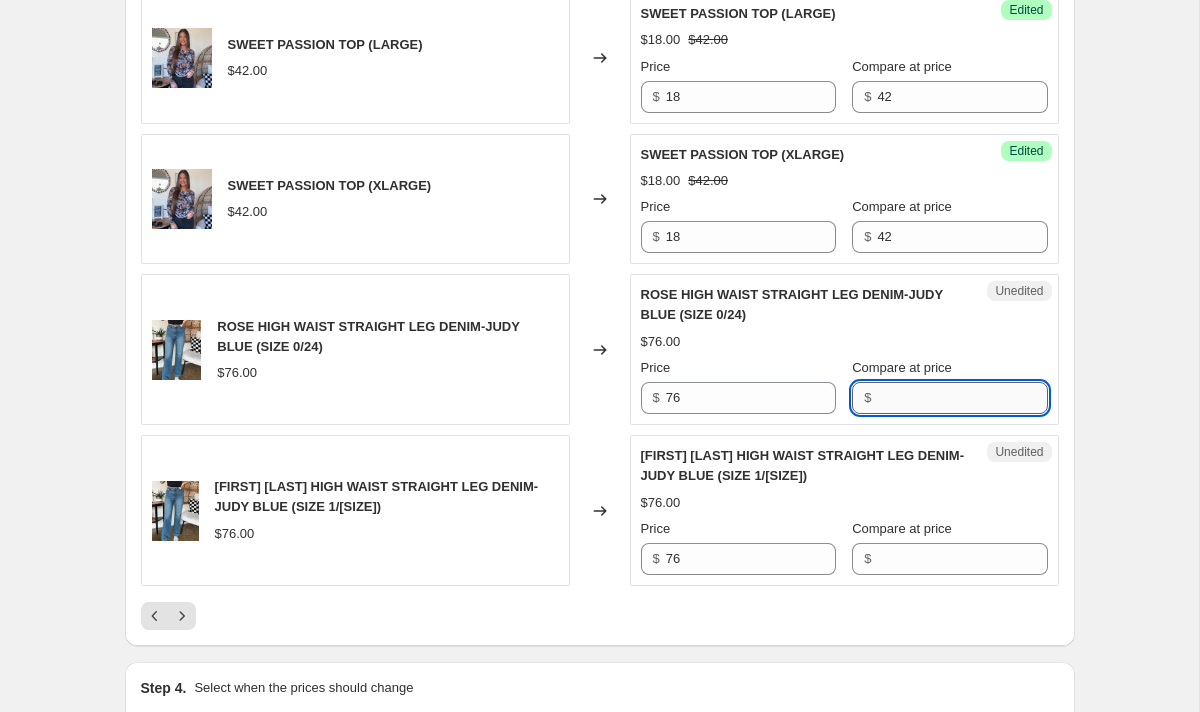 click on "Compare at price" at bounding box center (962, 398) 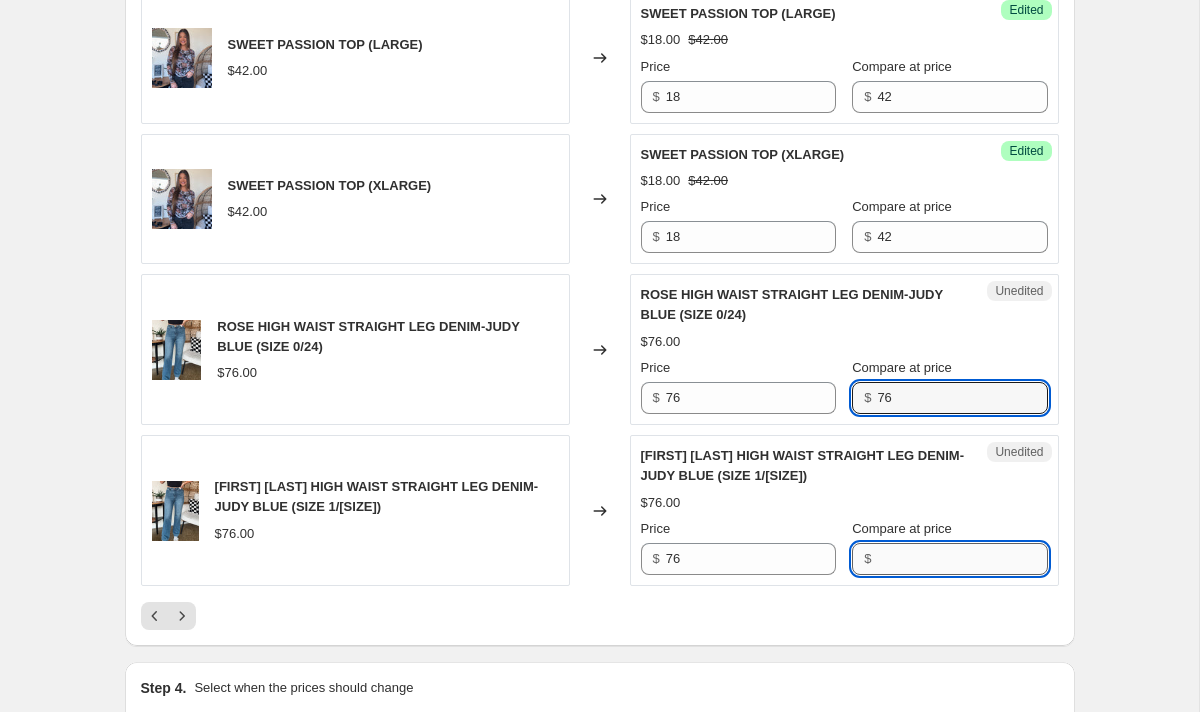 click on "Compare at price" at bounding box center [962, 559] 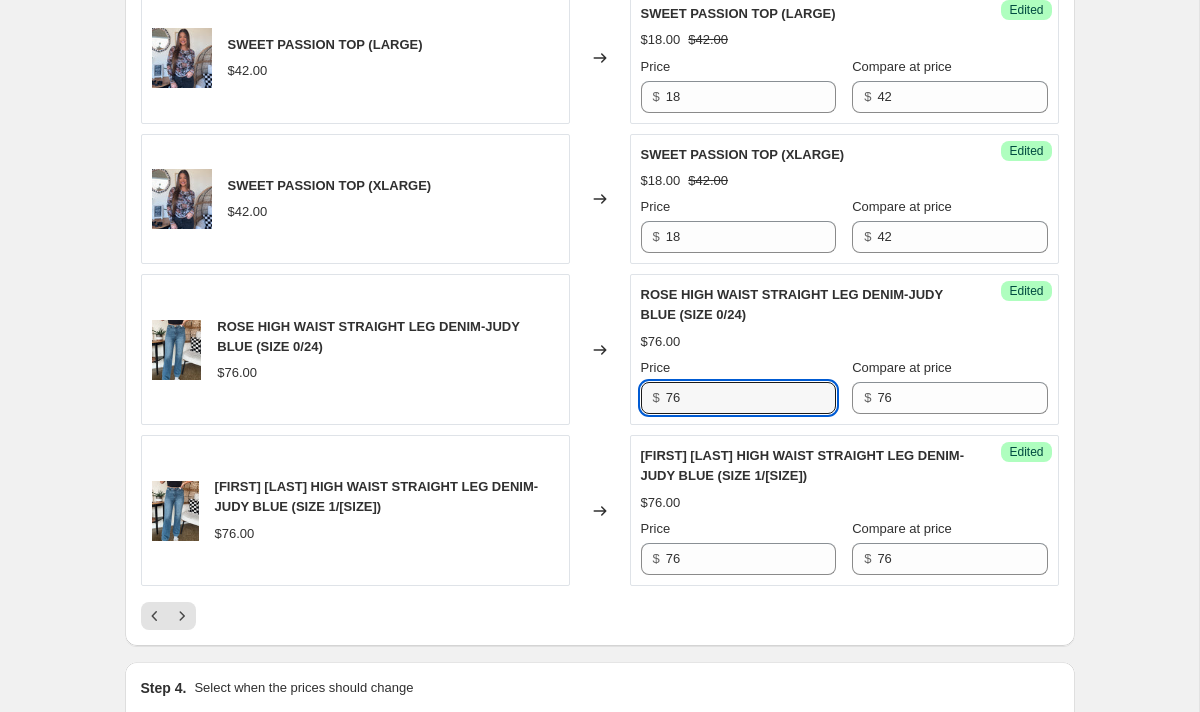 drag, startPoint x: 730, startPoint y: 395, endPoint x: 575, endPoint y: 395, distance: 155 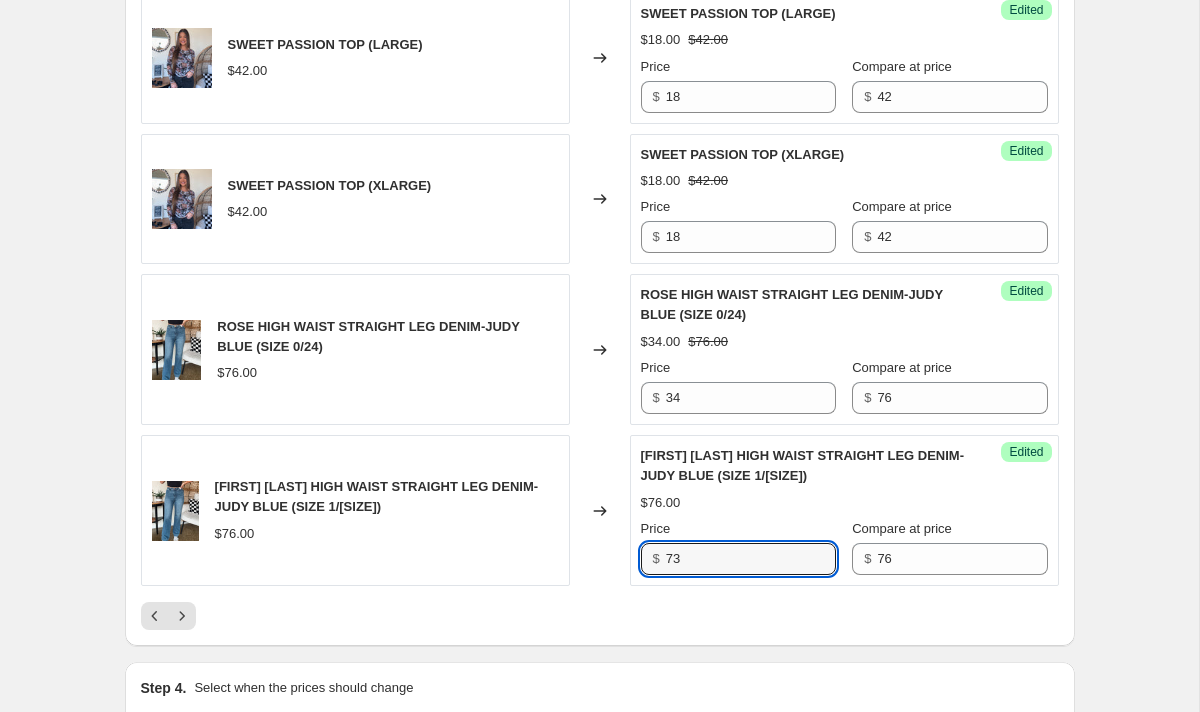 drag, startPoint x: 742, startPoint y: 562, endPoint x: 621, endPoint y: 561, distance: 121.004135 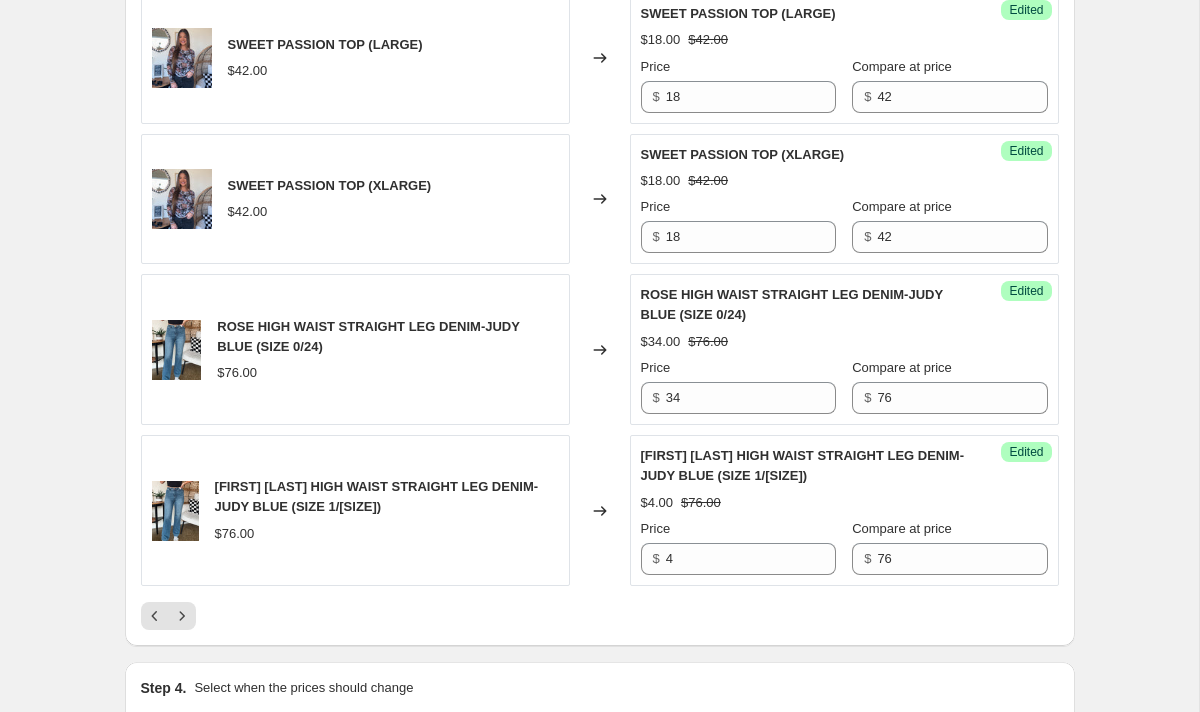 click at bounding box center (600, 616) 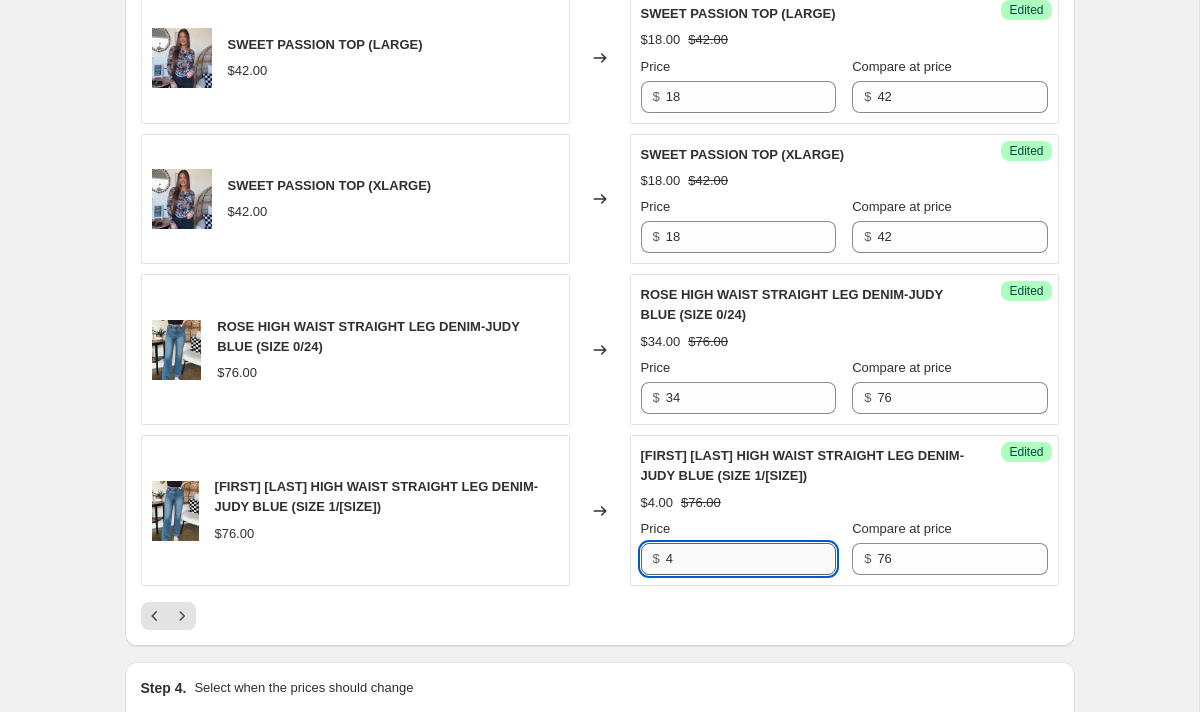 click on "4" at bounding box center (751, 559) 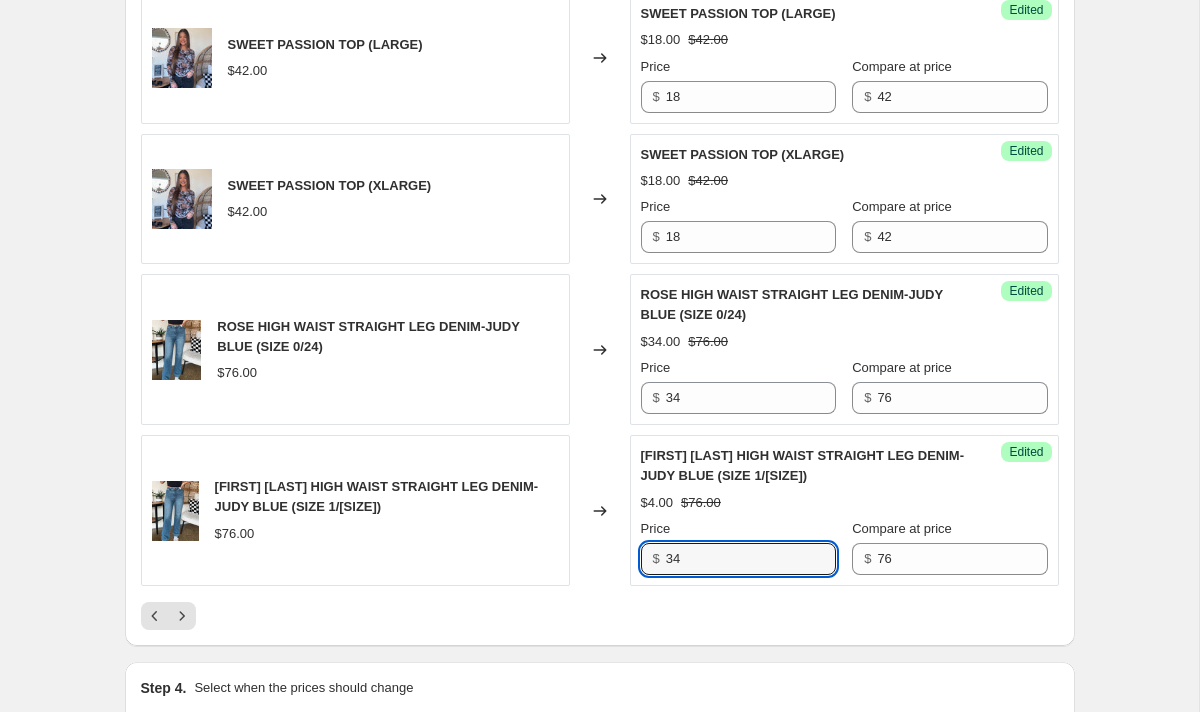click at bounding box center (600, 616) 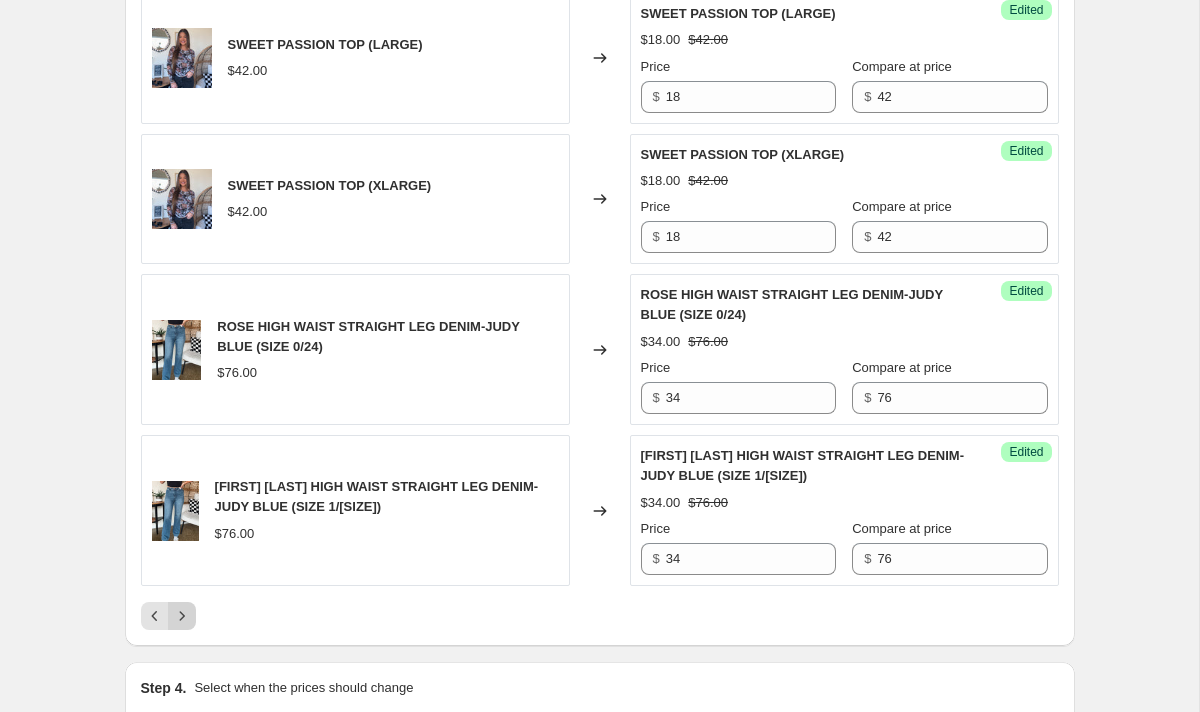click 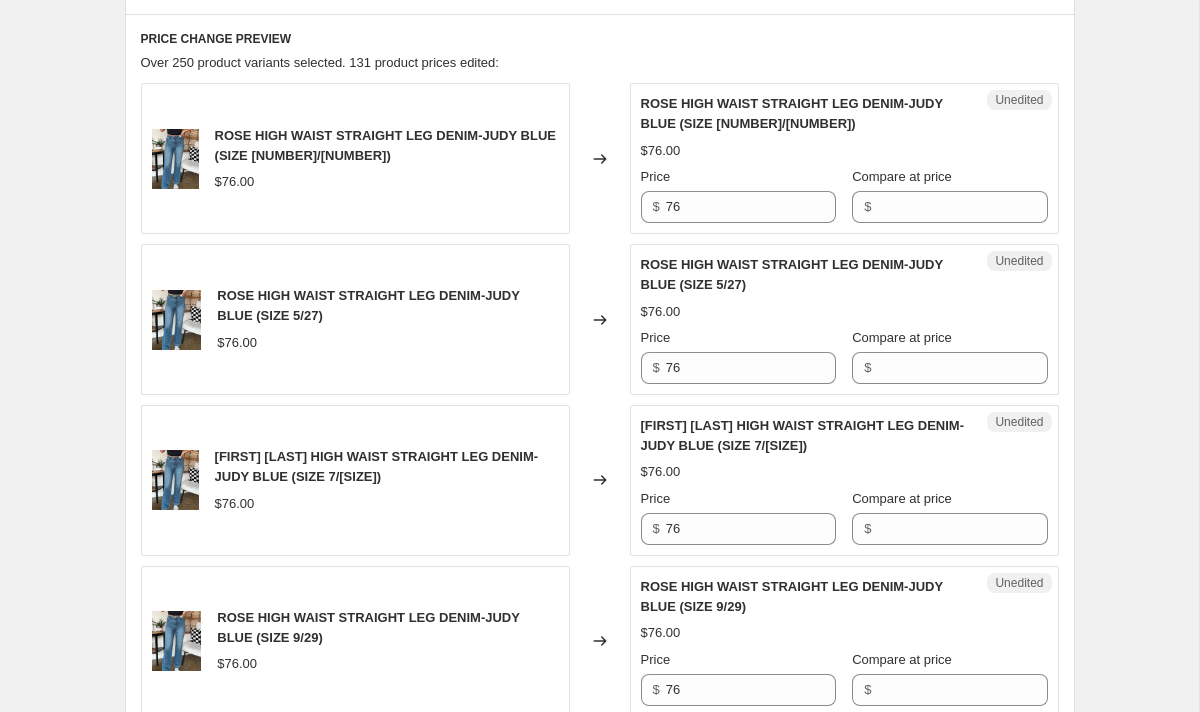 scroll, scrollTop: 762, scrollLeft: 0, axis: vertical 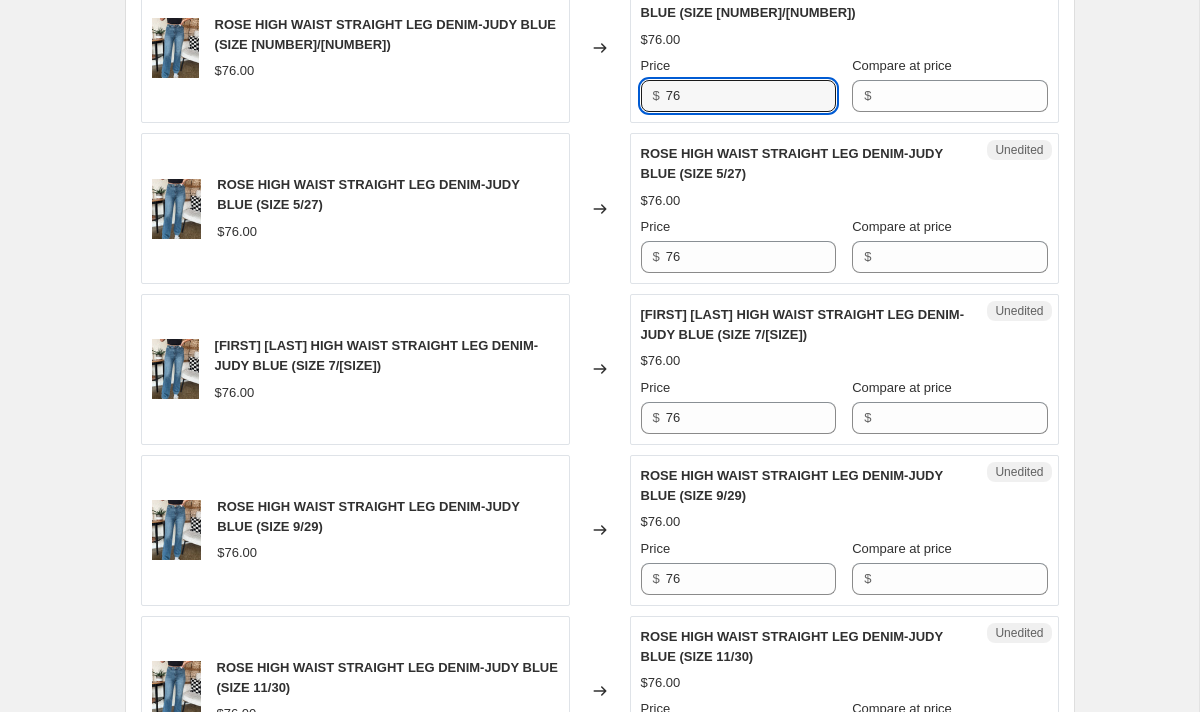 drag, startPoint x: 724, startPoint y: 91, endPoint x: 622, endPoint y: 91, distance: 102 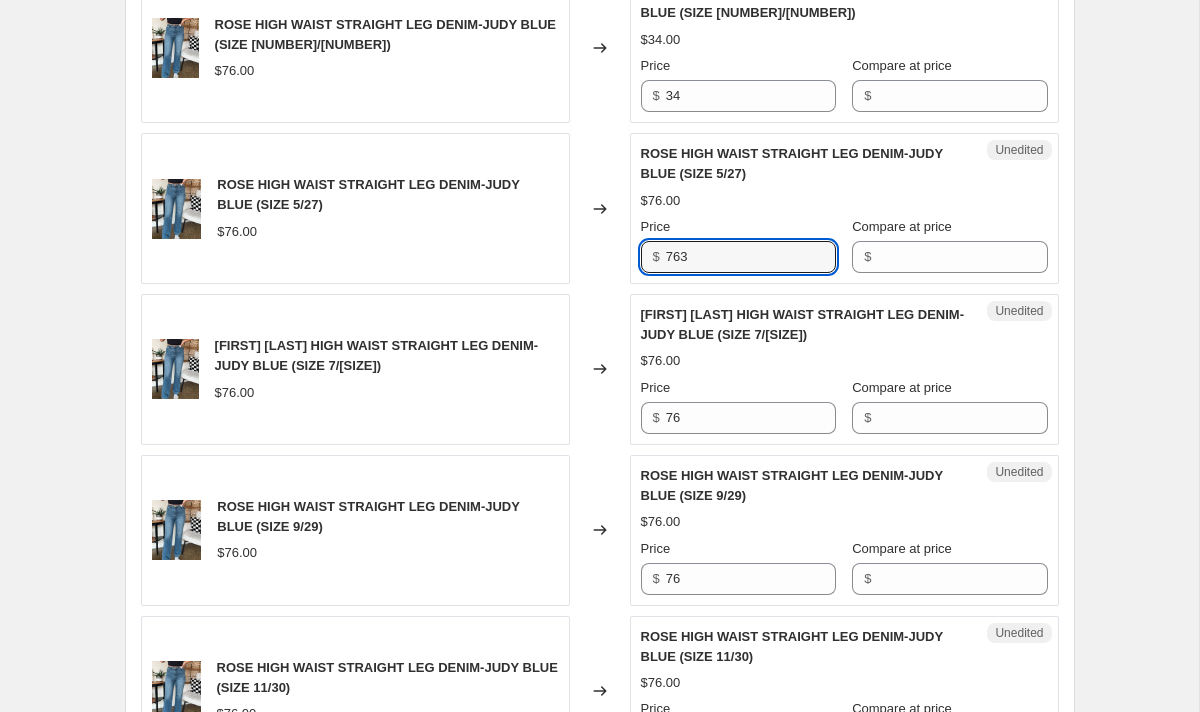 drag, startPoint x: 737, startPoint y: 256, endPoint x: 656, endPoint y: 256, distance: 81 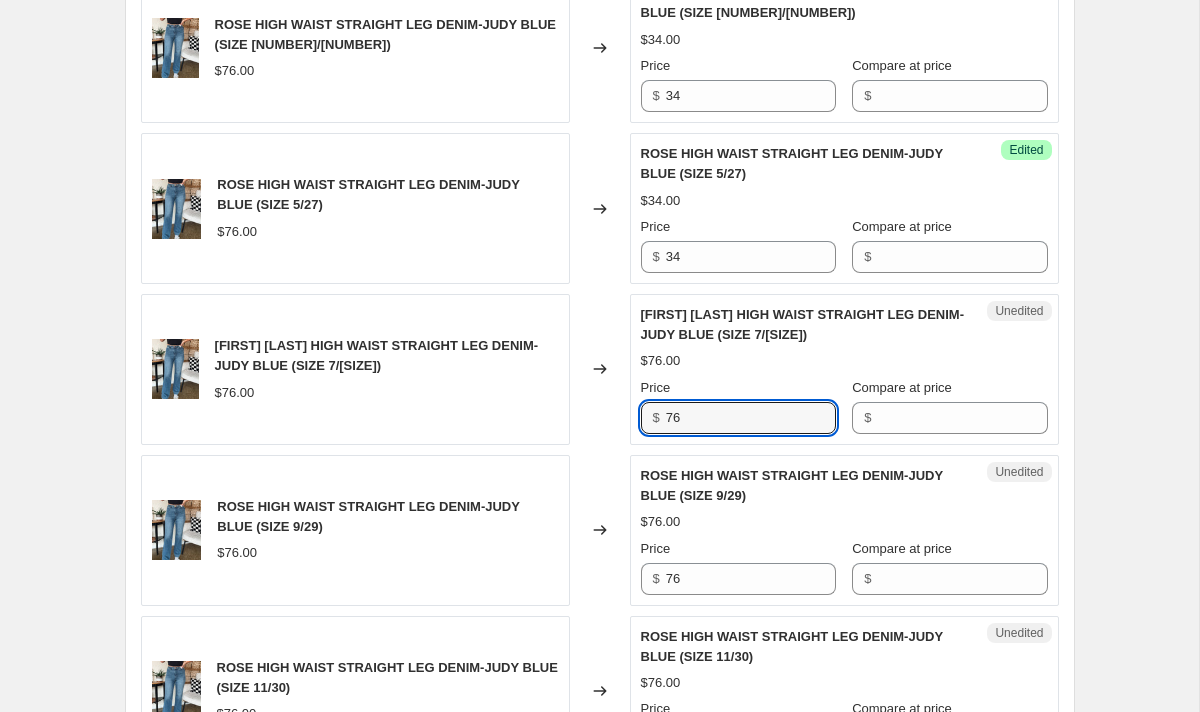 drag, startPoint x: 721, startPoint y: 422, endPoint x: 628, endPoint y: 422, distance: 93 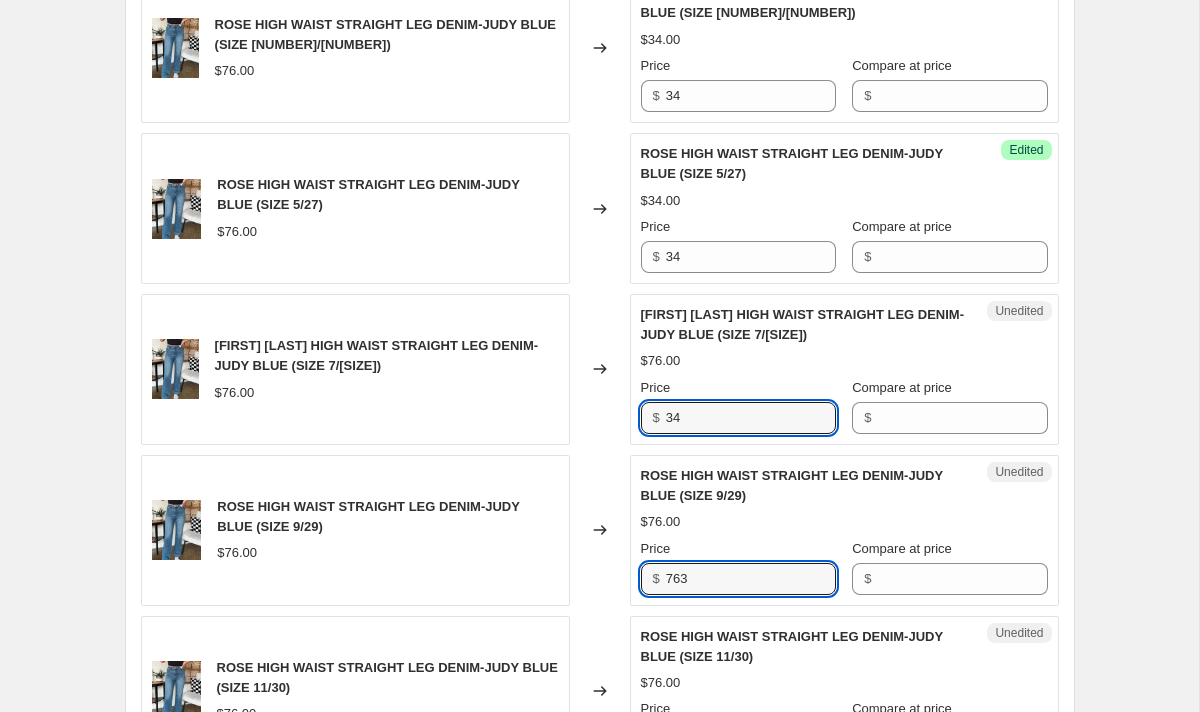drag, startPoint x: 698, startPoint y: 576, endPoint x: 640, endPoint y: 576, distance: 58 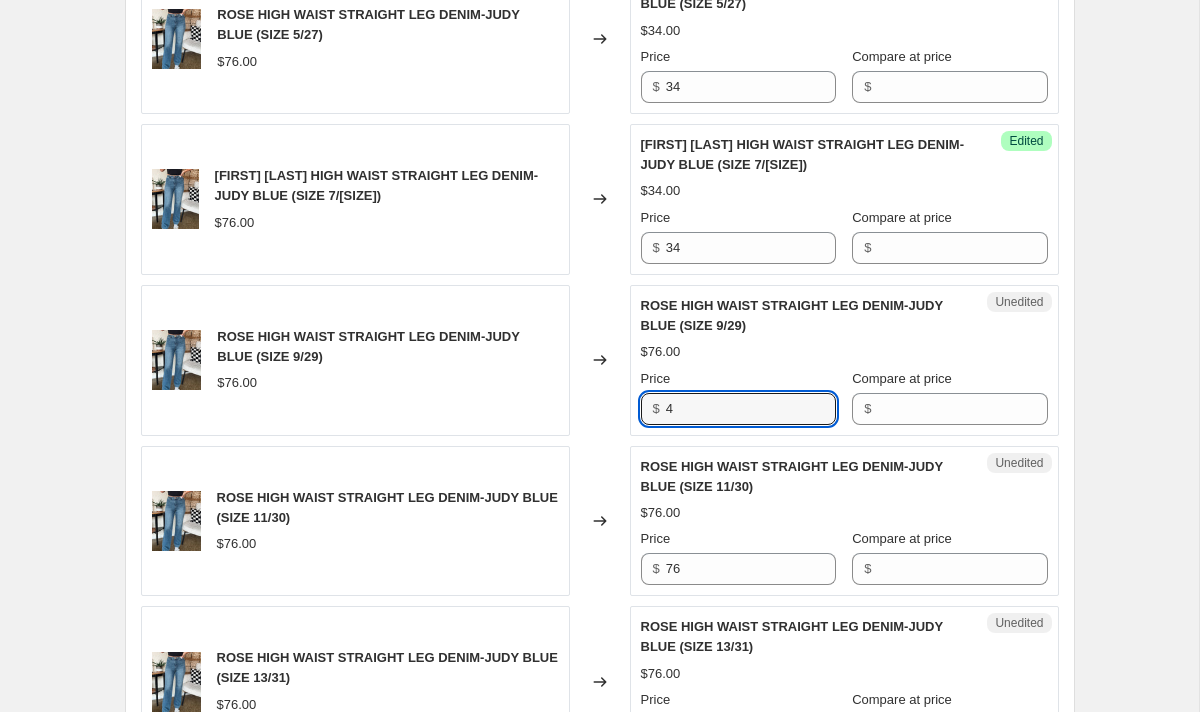 scroll, scrollTop: 935, scrollLeft: 0, axis: vertical 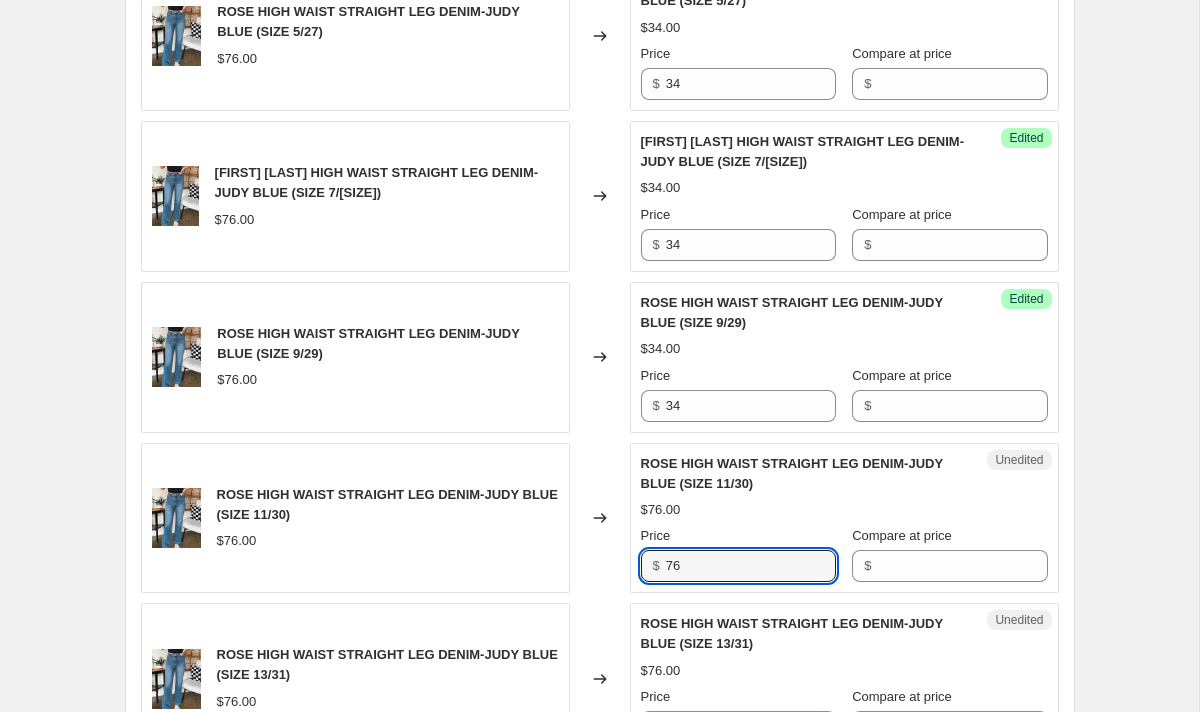 drag, startPoint x: 710, startPoint y: 570, endPoint x: 629, endPoint y: 567, distance: 81.055534 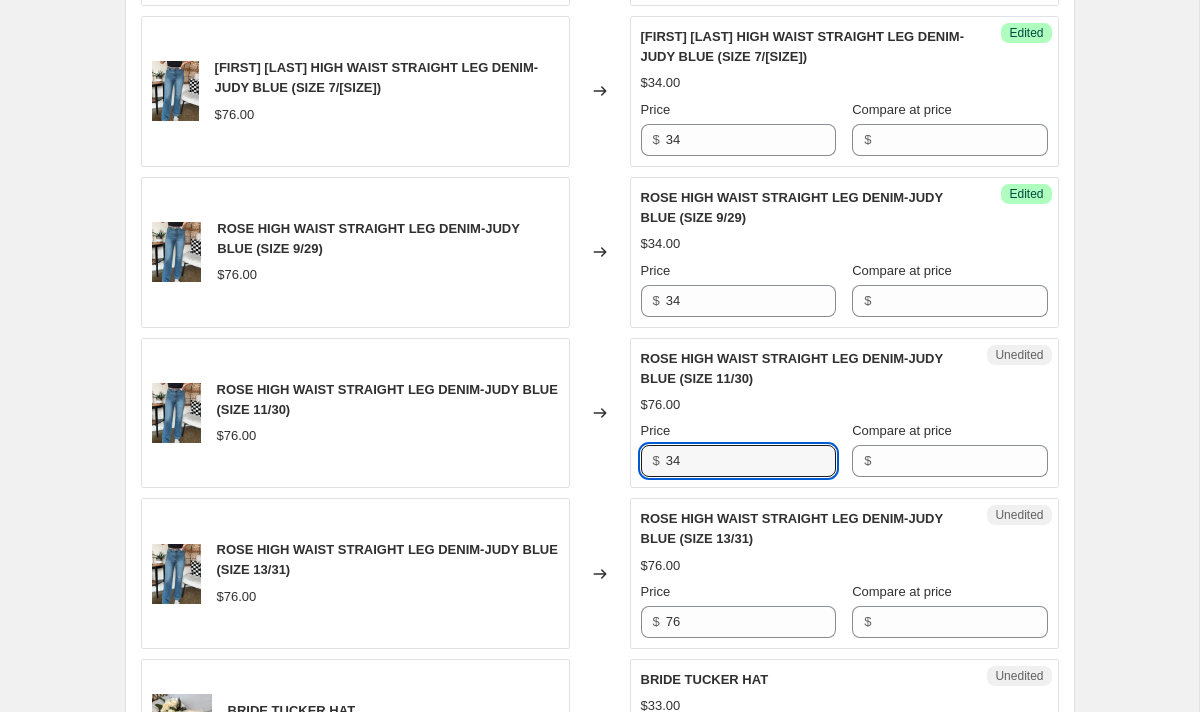 scroll, scrollTop: 1082, scrollLeft: 0, axis: vertical 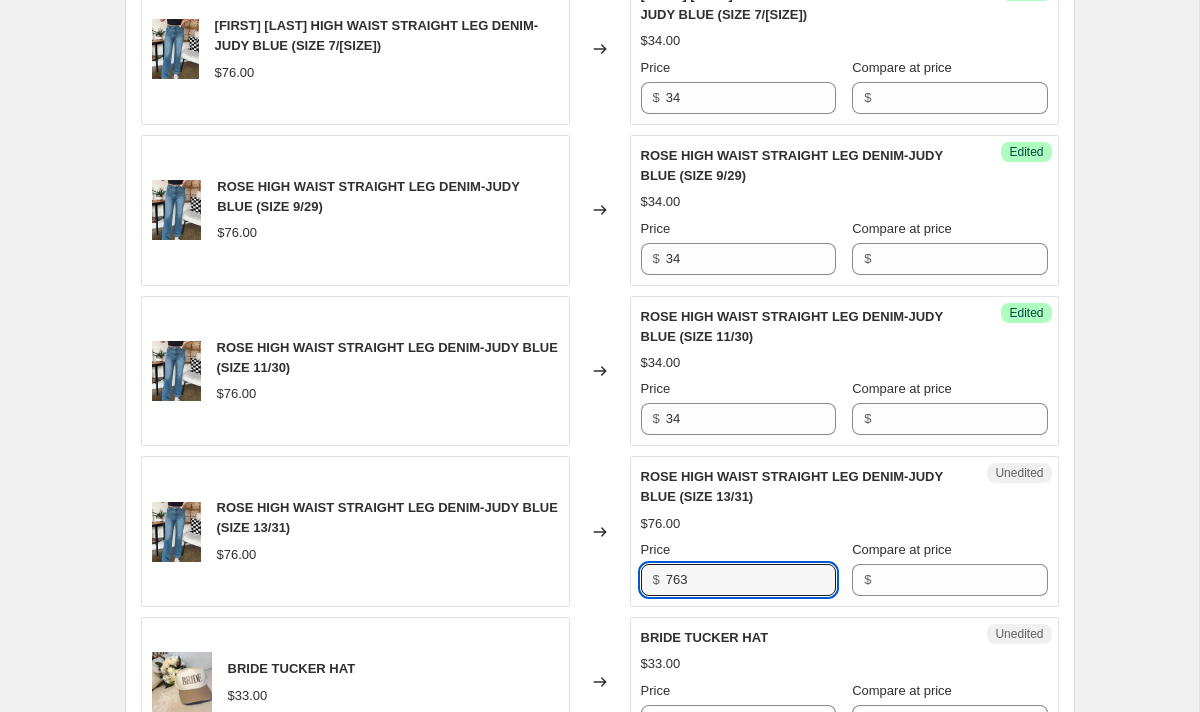drag, startPoint x: 730, startPoint y: 584, endPoint x: 660, endPoint y: 584, distance: 70 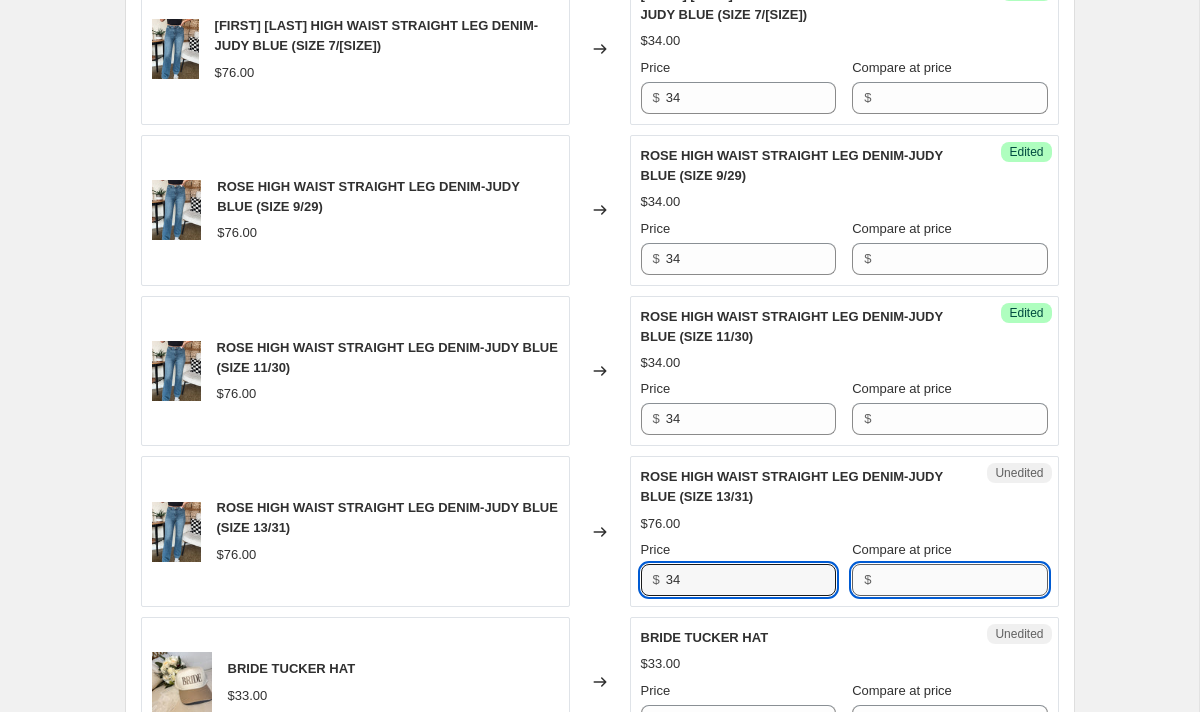 click on "Compare at price" at bounding box center [962, 580] 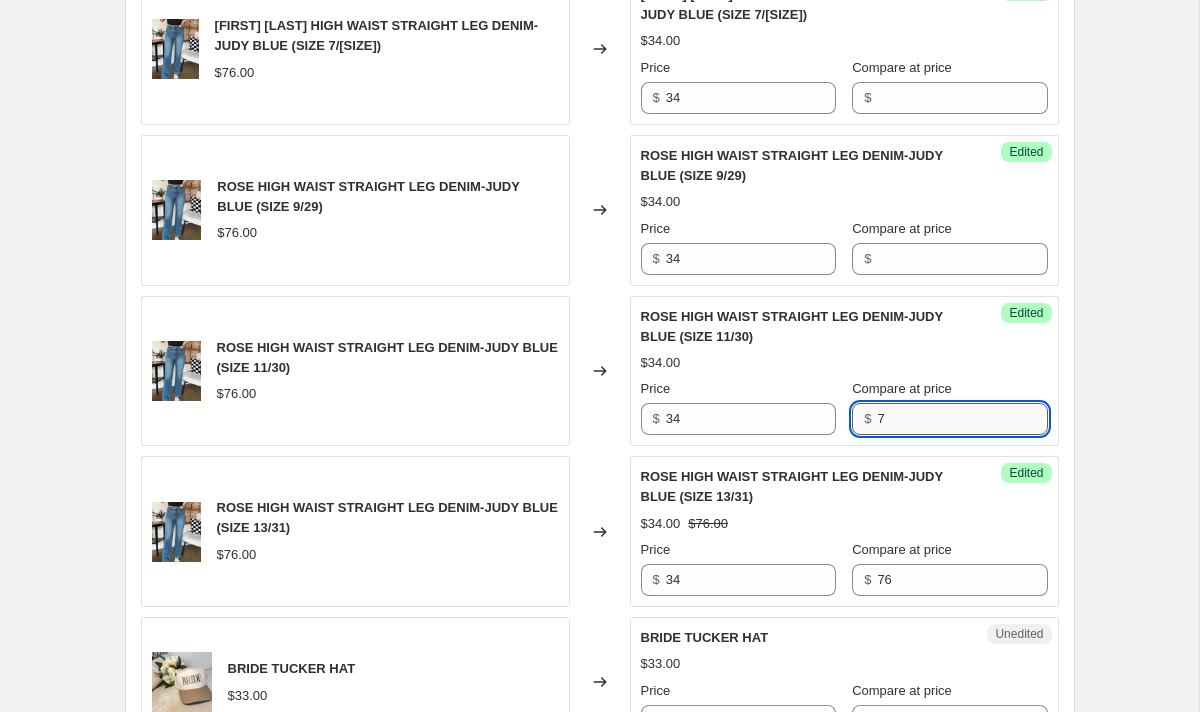 click on "7" at bounding box center [962, 419] 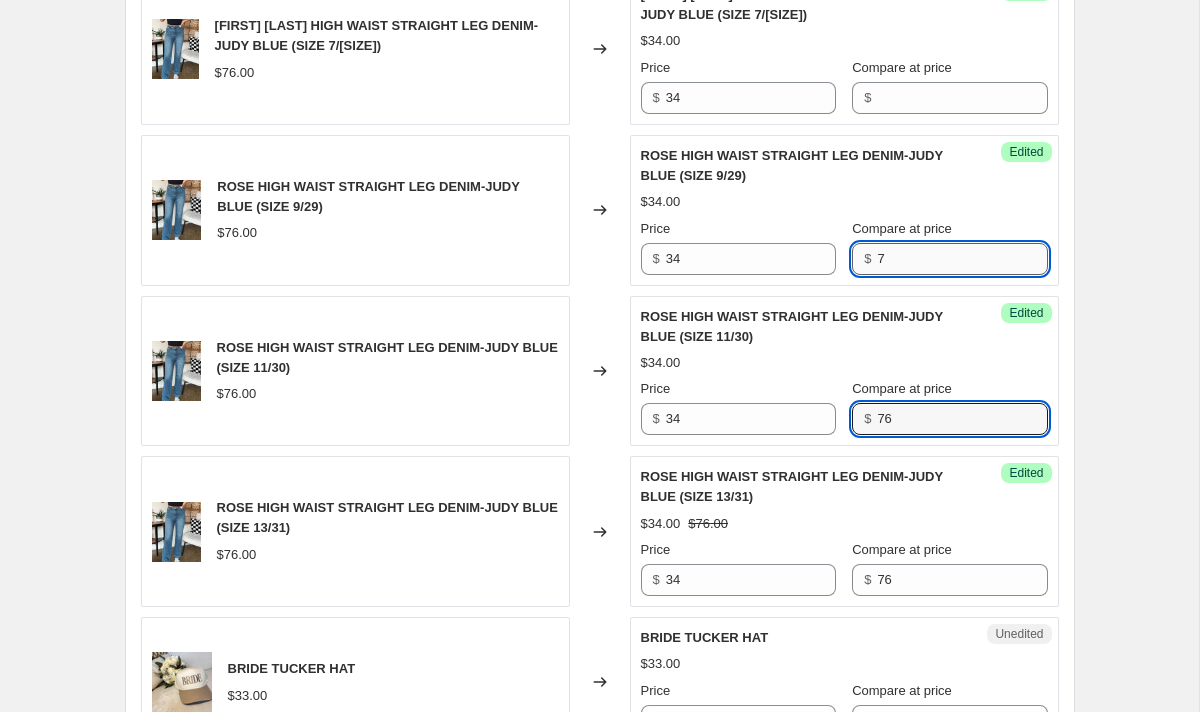 click on "7" at bounding box center [962, 259] 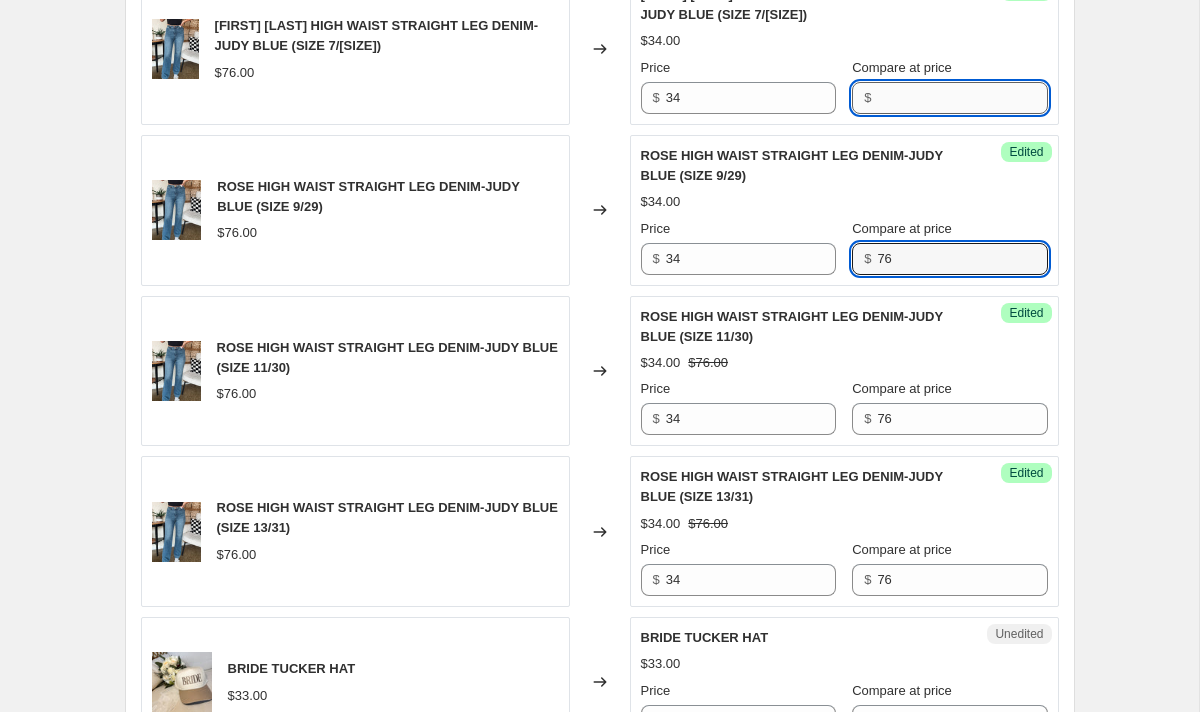 click on "Compare at price" at bounding box center (962, 98) 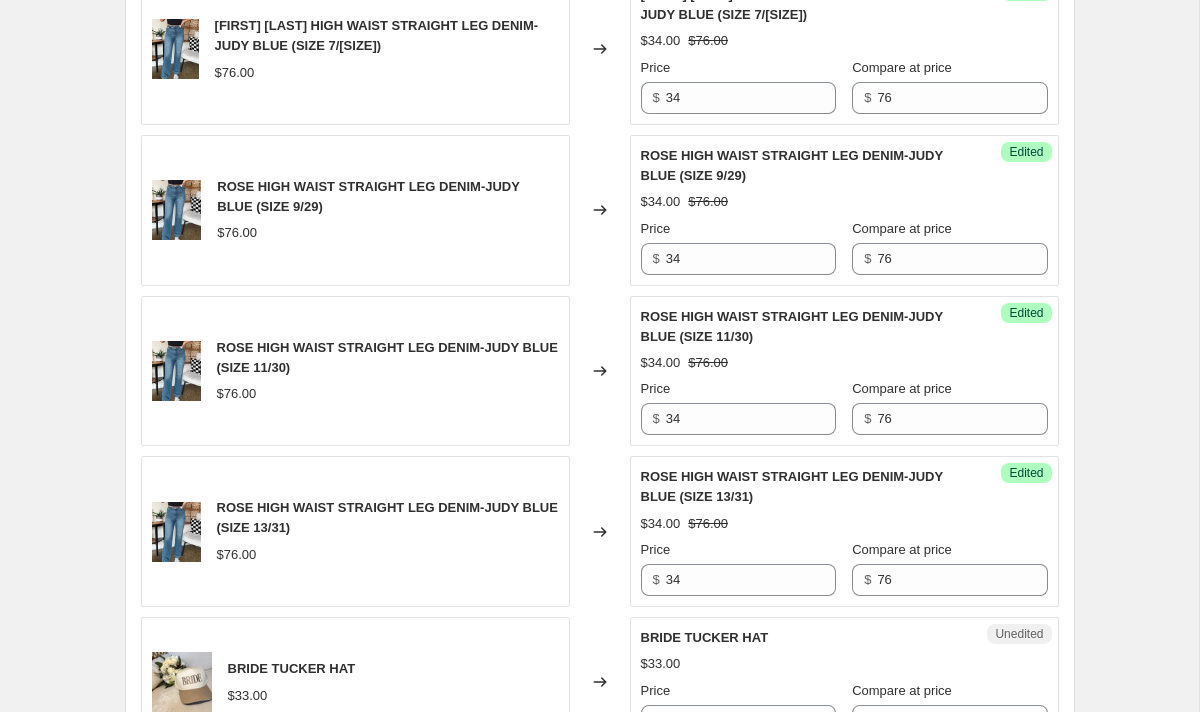 click on "ROSE HIGH WAIST STRAIGHT LEG DENIM-JUDY BLUE (SIZE 9/29)" at bounding box center [804, 166] 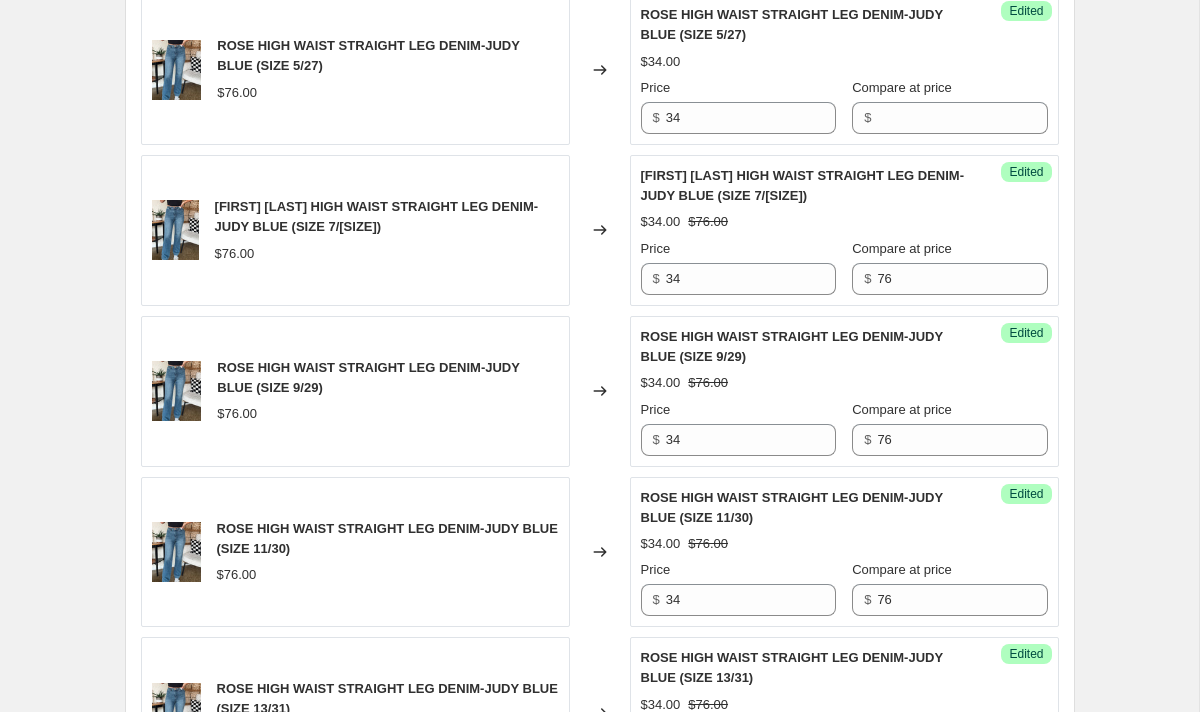 scroll, scrollTop: 893, scrollLeft: 0, axis: vertical 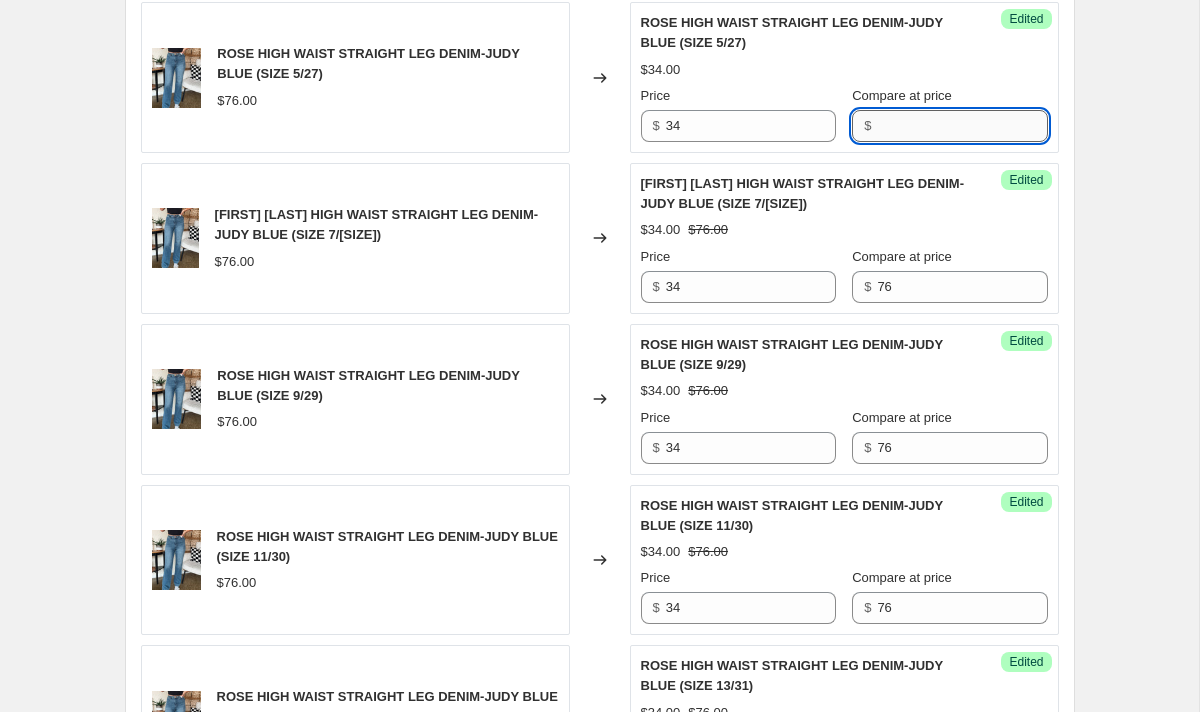 click on "Compare at price" at bounding box center (962, 126) 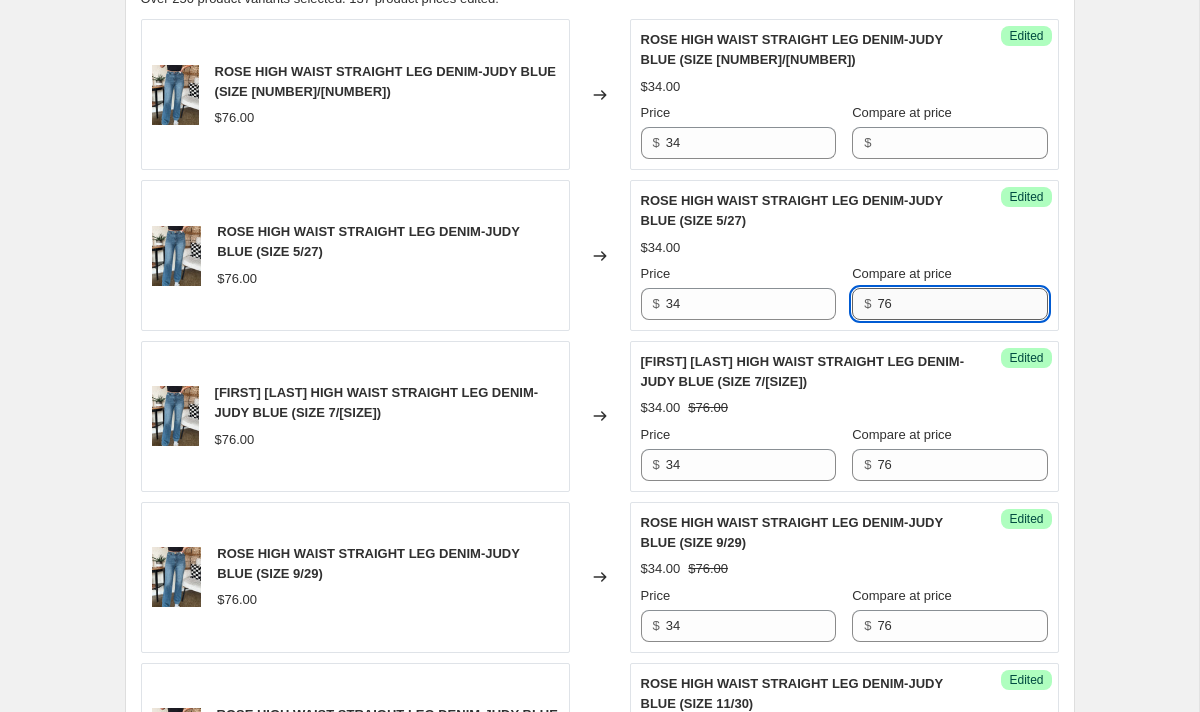 scroll, scrollTop: 702, scrollLeft: 0, axis: vertical 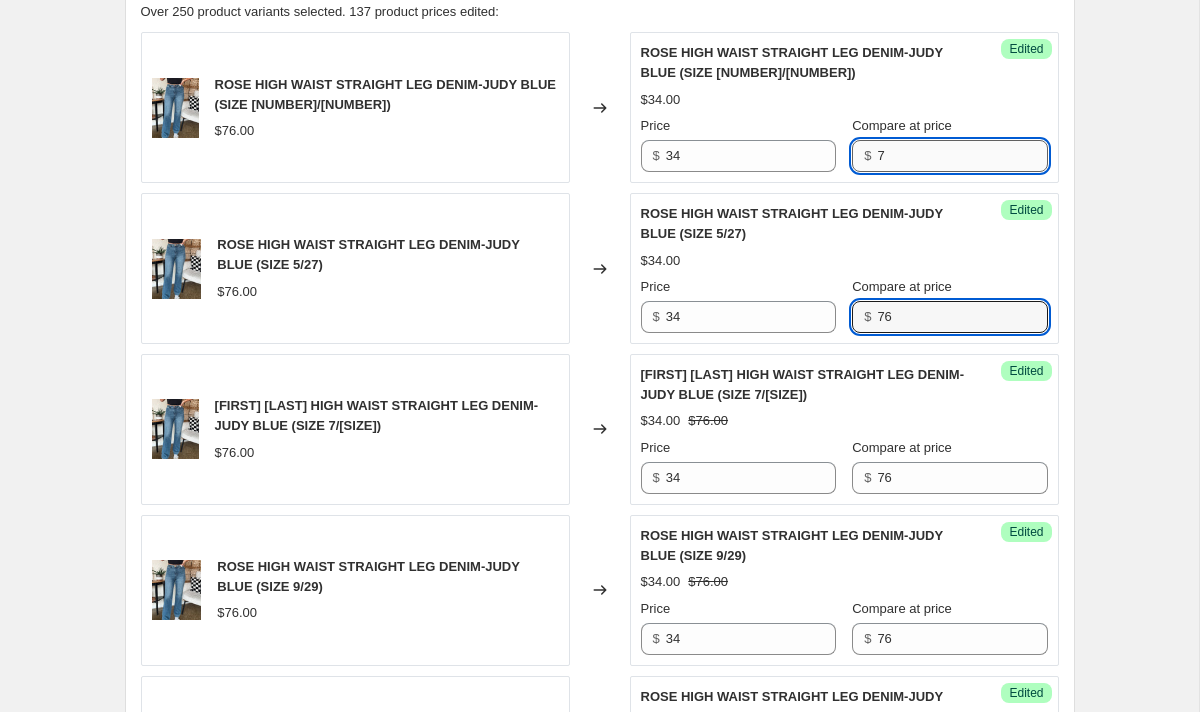 click on "7" at bounding box center [962, 156] 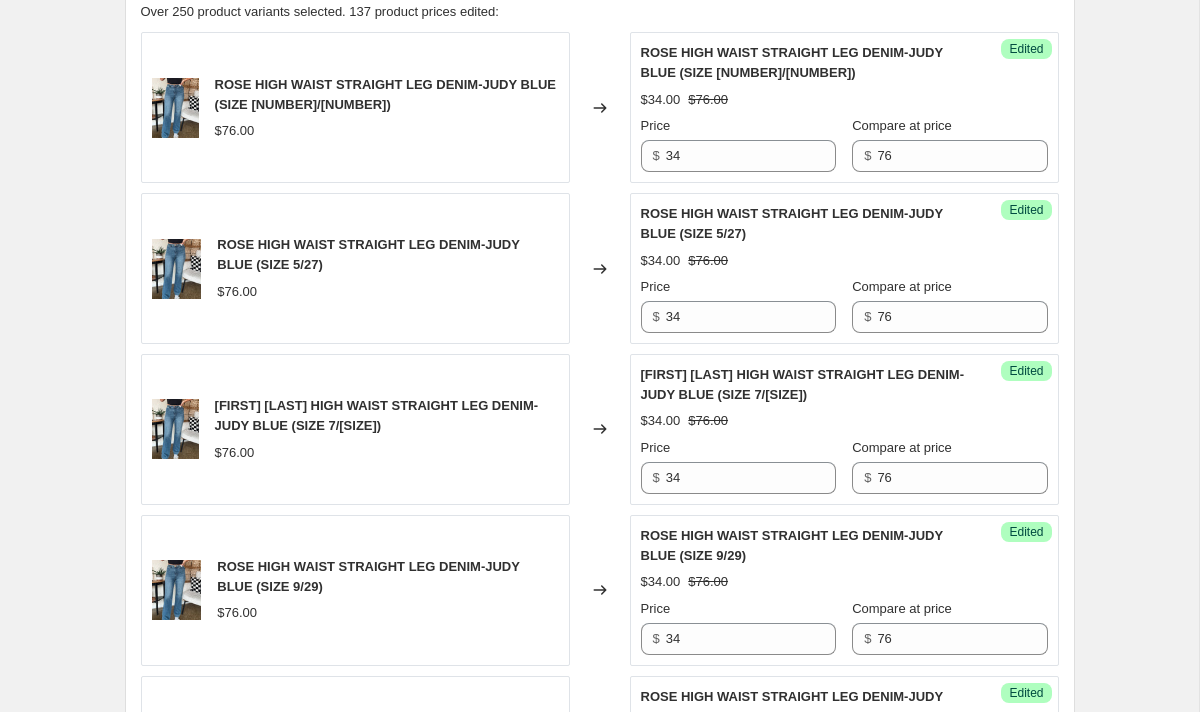 click on "ROSE HIGH WAIST STRAIGHT LEG DENIM-JUDY BLUE (SIZE [NUMBER]/[NUMBER]) $[PRICE] $[PRICE] Price $ [PRICE] Compare at price $ [PRICE]" at bounding box center [844, 107] 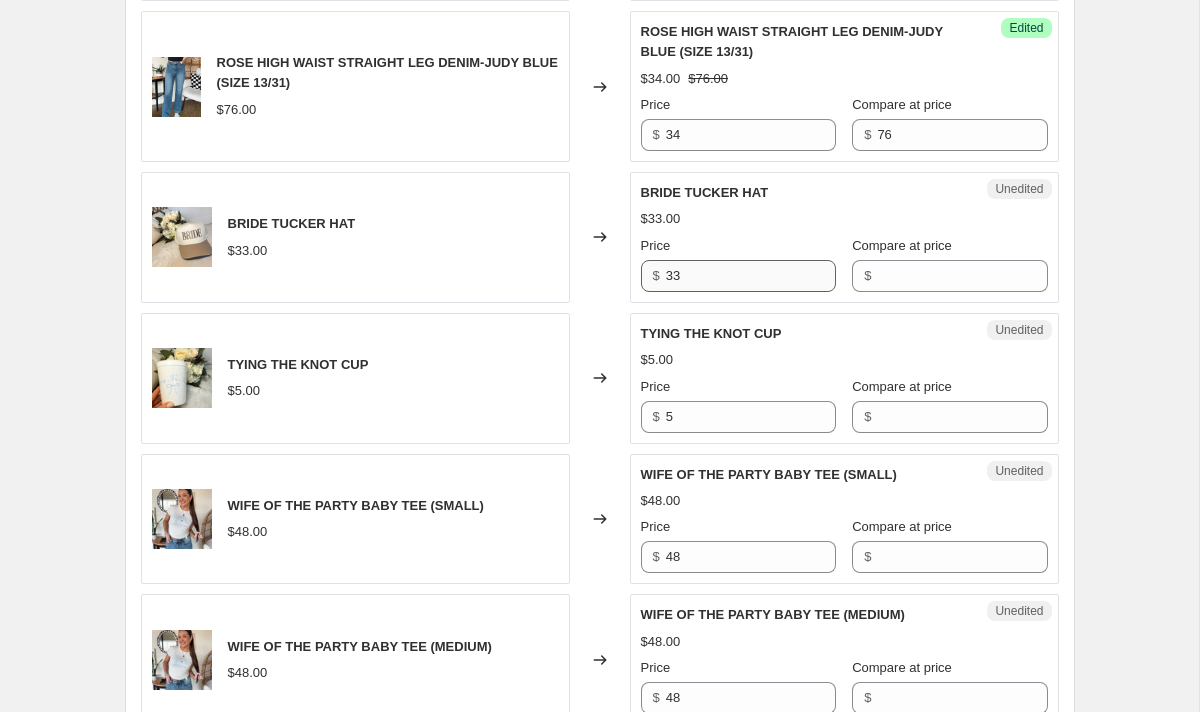 scroll, scrollTop: 1552, scrollLeft: 0, axis: vertical 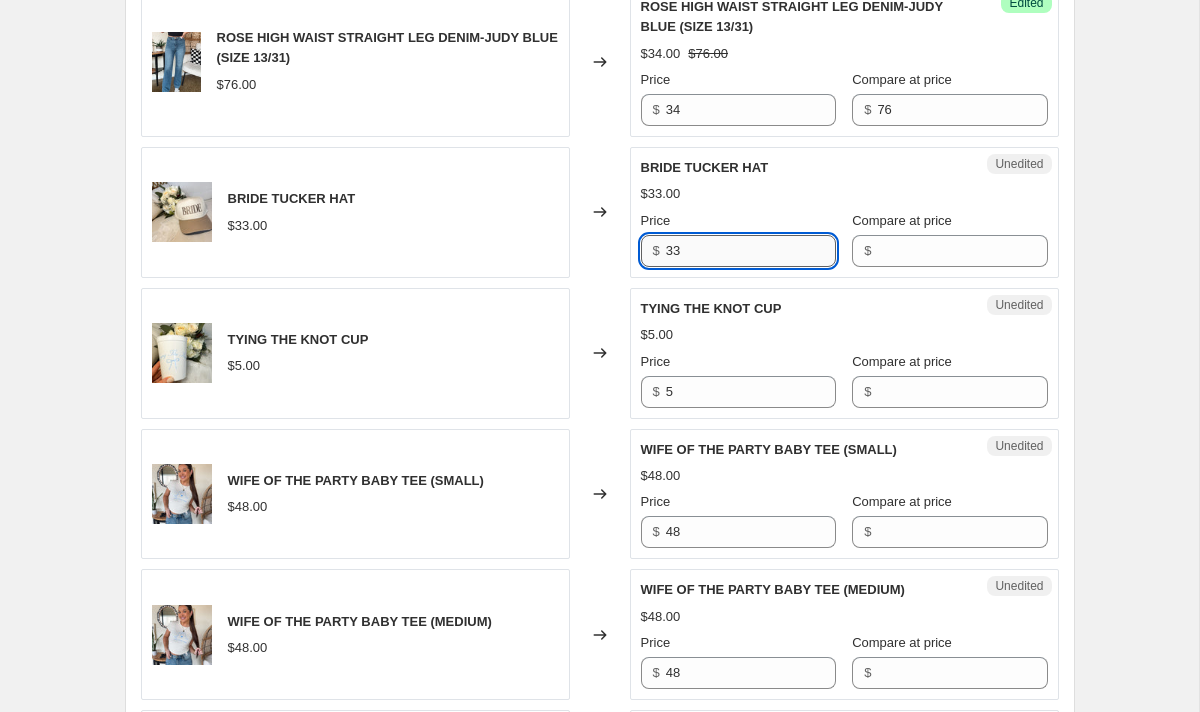click on "33" at bounding box center [751, 251] 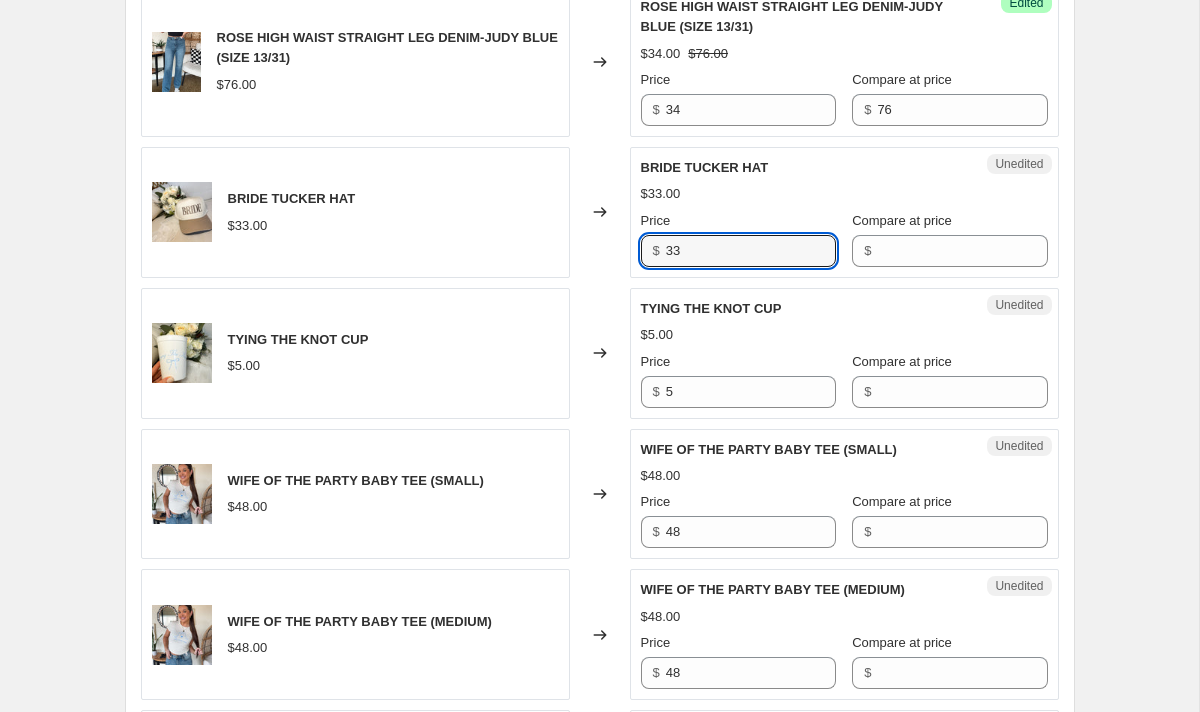 drag, startPoint x: 734, startPoint y: 255, endPoint x: 558, endPoint y: 236, distance: 177.0226 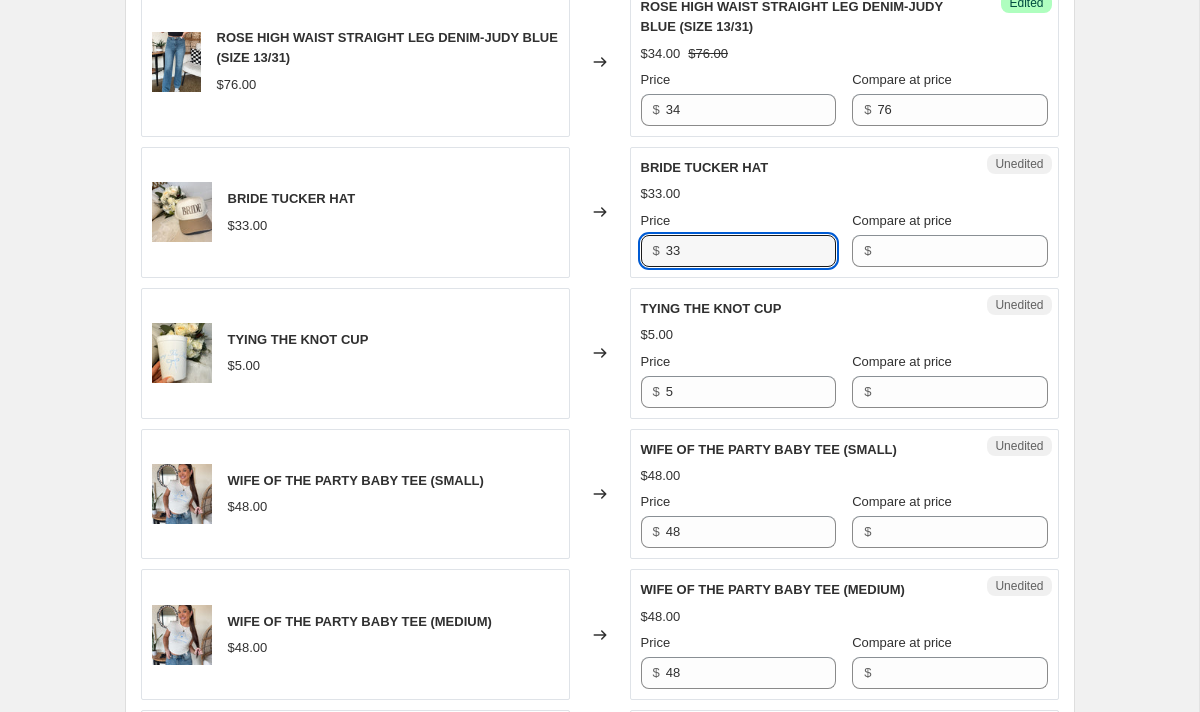 click on "BRIDE TUCKER HAT $[PRICE] Changed to Unedited BRIDE TUCKER HAT $[PRICE] Price $ [PRICE] Compare at price $" at bounding box center (600, 212) 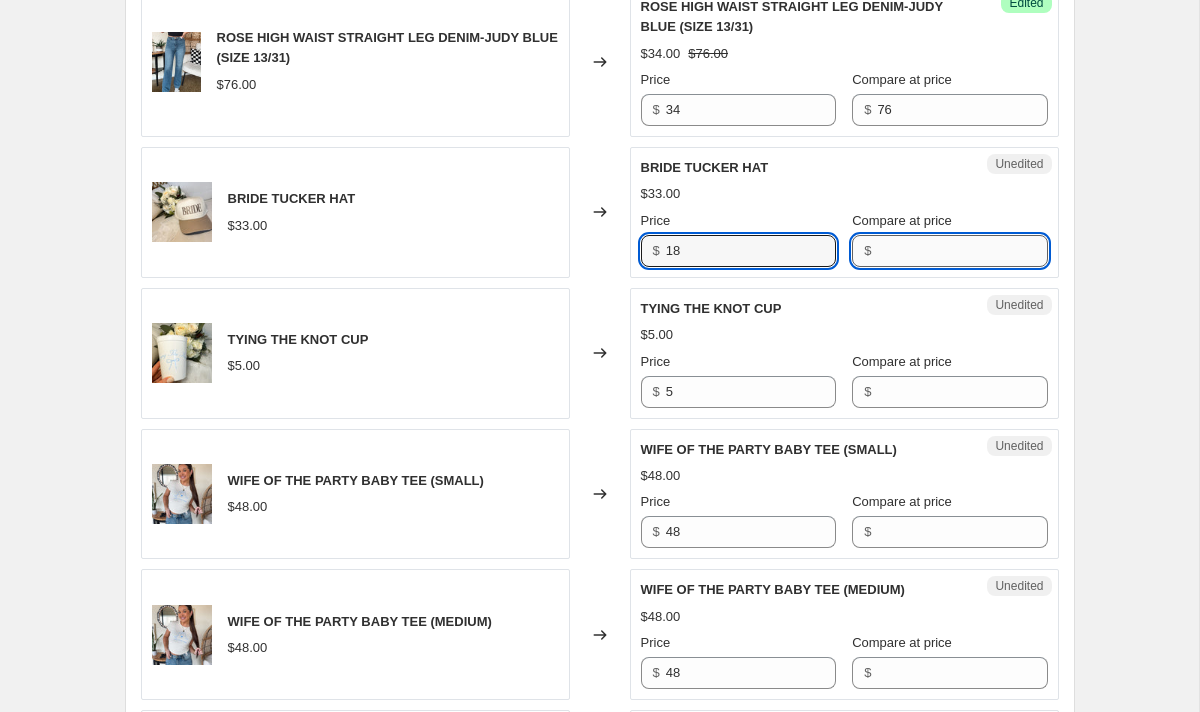 click on "Compare at price" at bounding box center (962, 251) 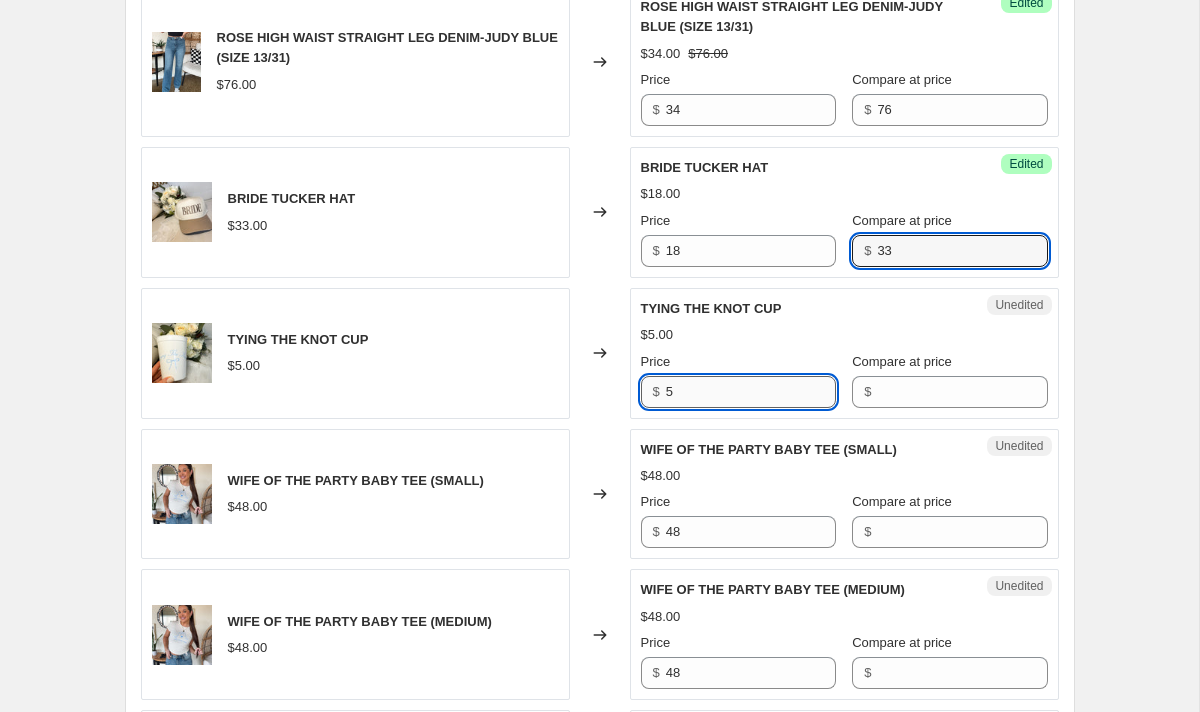 click on "5" at bounding box center (751, 392) 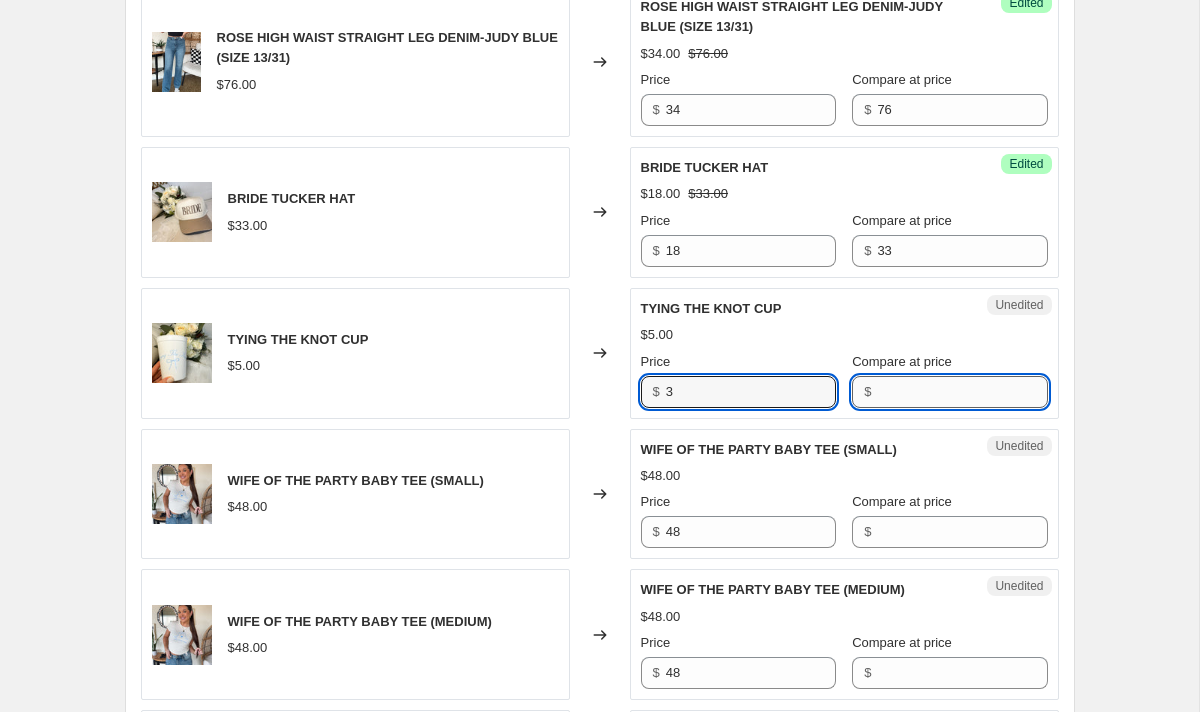 click on "Compare at price" at bounding box center (962, 392) 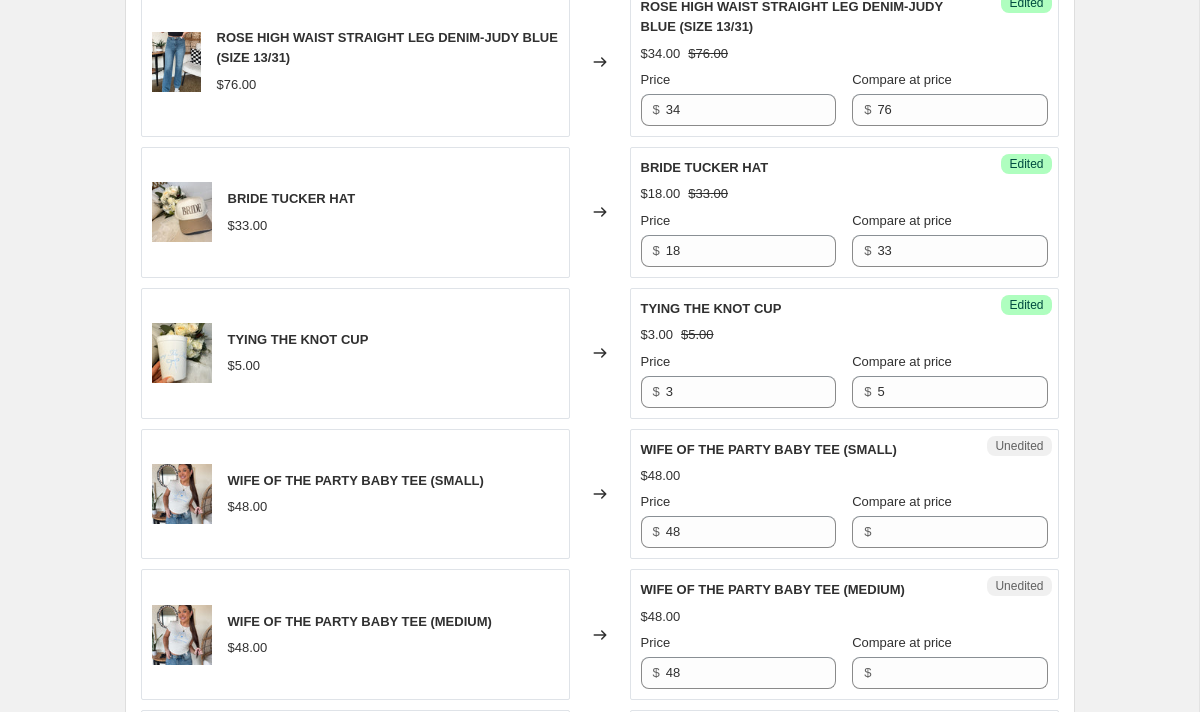 click on "$[PRICE] $[PRICE]" at bounding box center (844, 335) 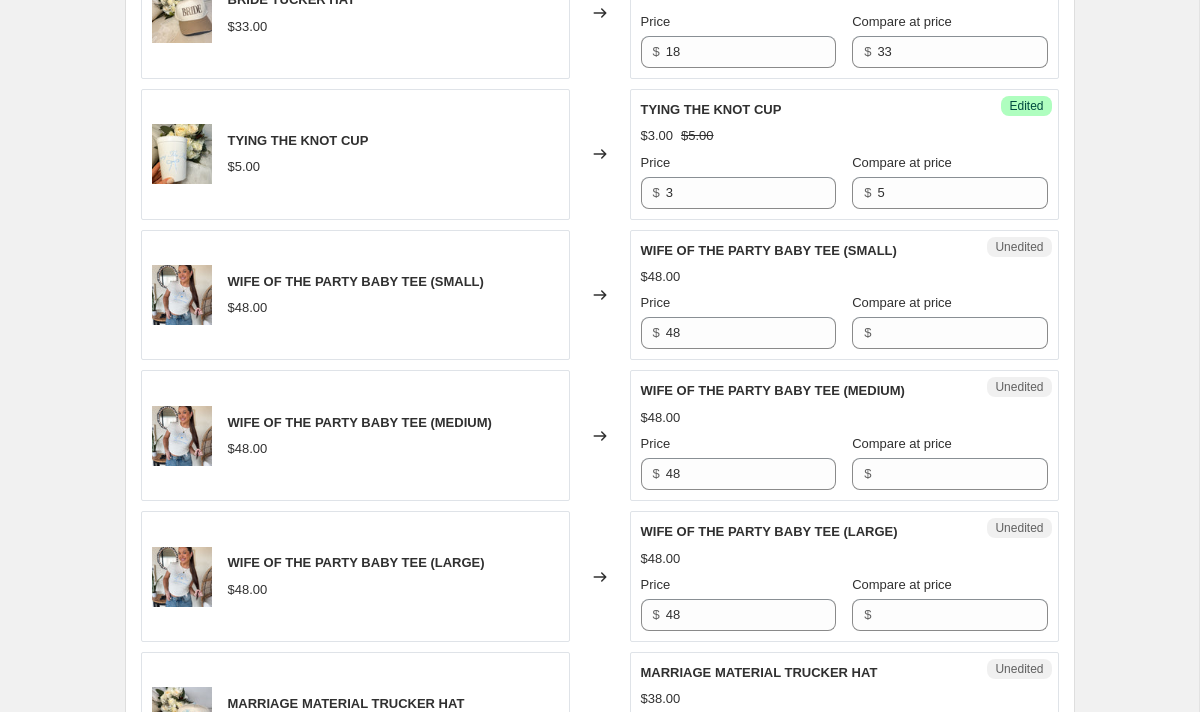scroll, scrollTop: 1764, scrollLeft: 0, axis: vertical 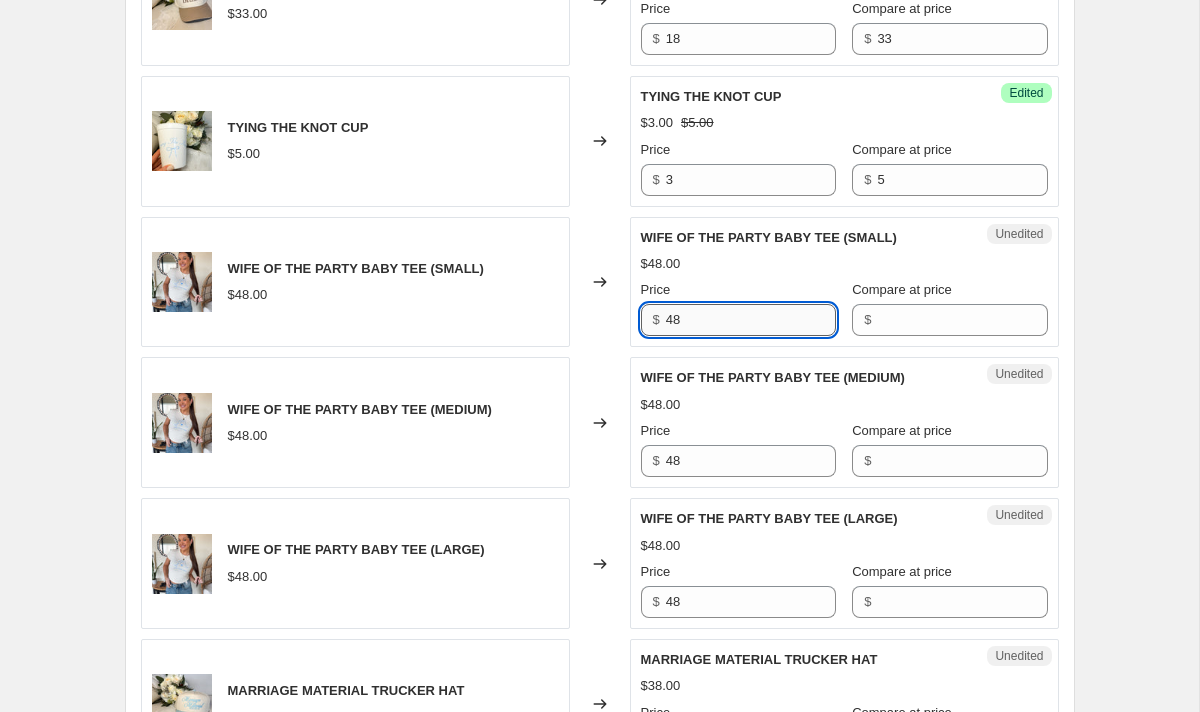 click on "48" at bounding box center [751, 320] 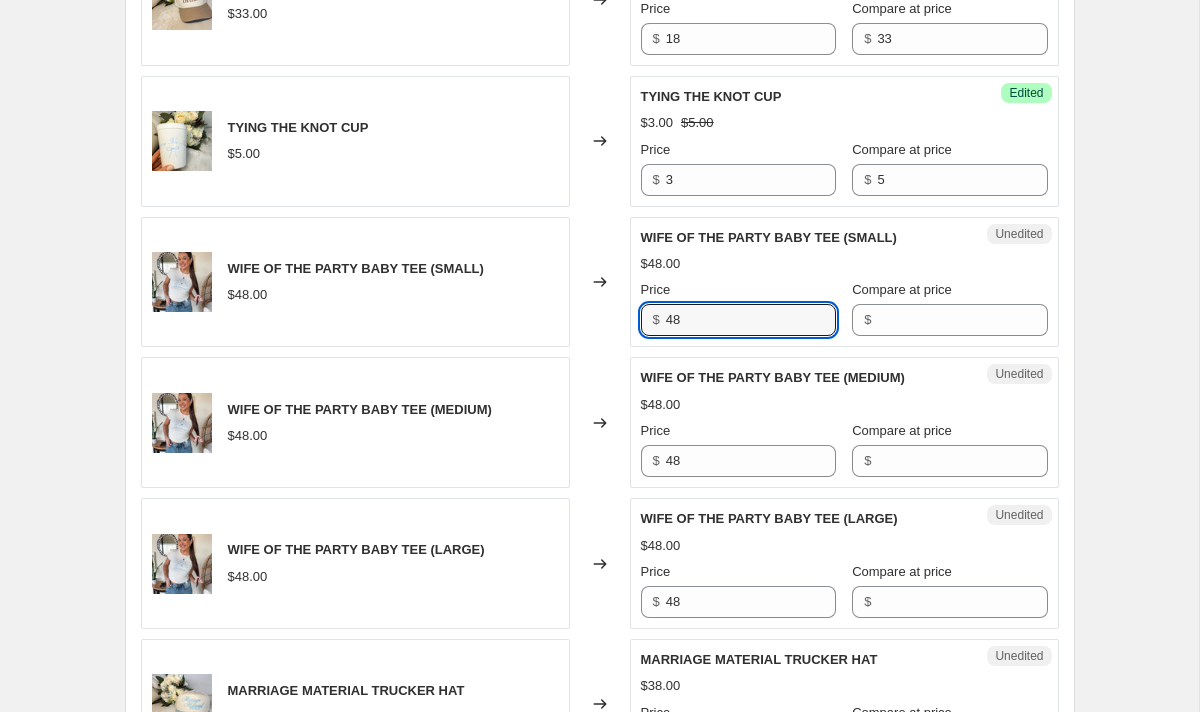drag, startPoint x: 723, startPoint y: 319, endPoint x: 609, endPoint y: 311, distance: 114.28036 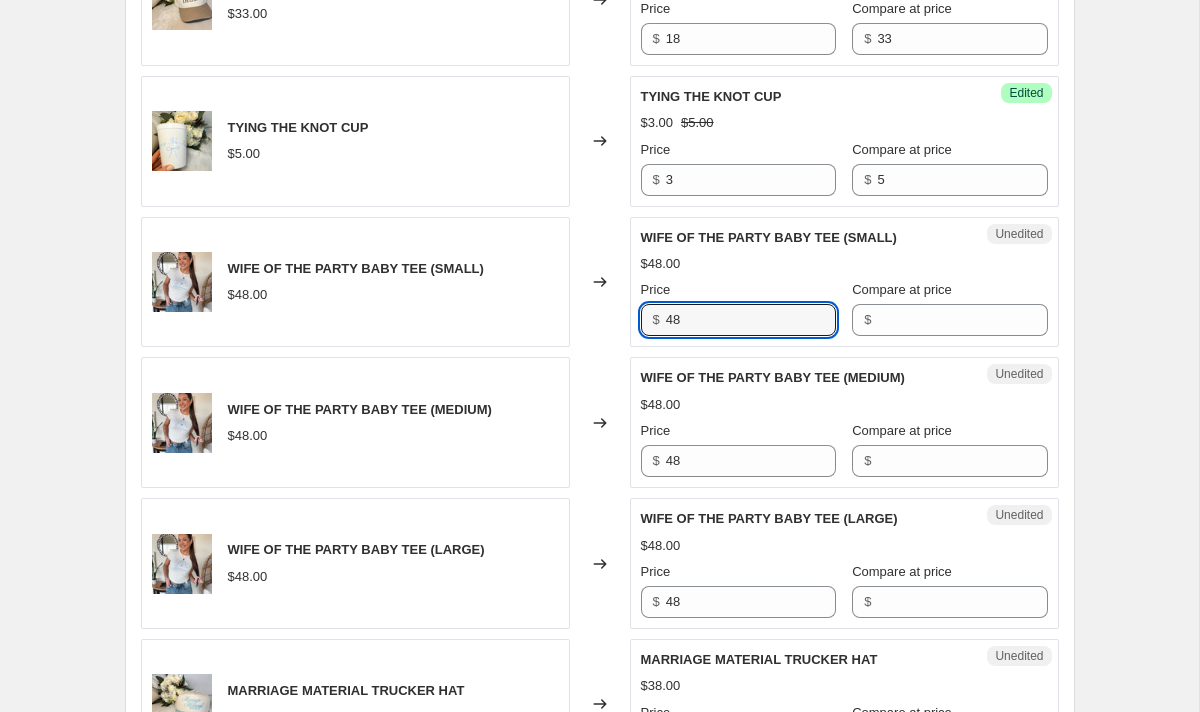 click on "WIFE OF THE PARTY BABY TEE (SMALL) $48.00 Changed to Unedited WIFE OF THE PARTY BABY TEE (SMALL) $48.00 Price $ 48 Compare at price $" at bounding box center (600, 282) 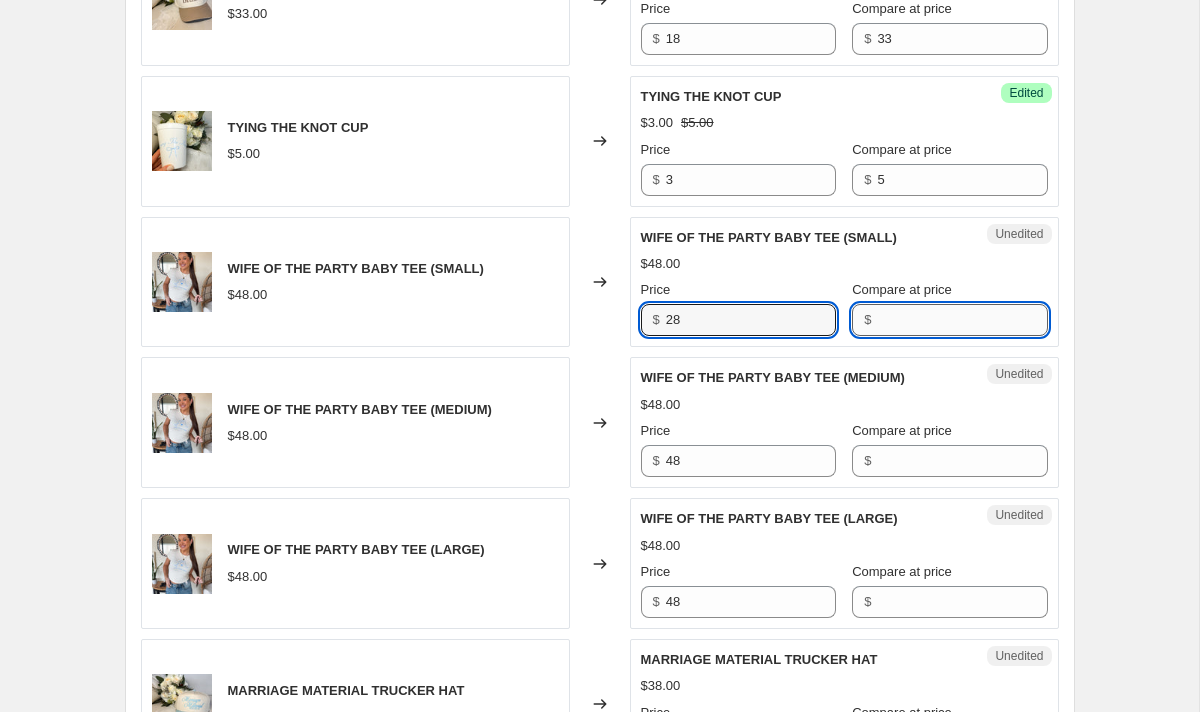 click on "Compare at price" at bounding box center [962, 320] 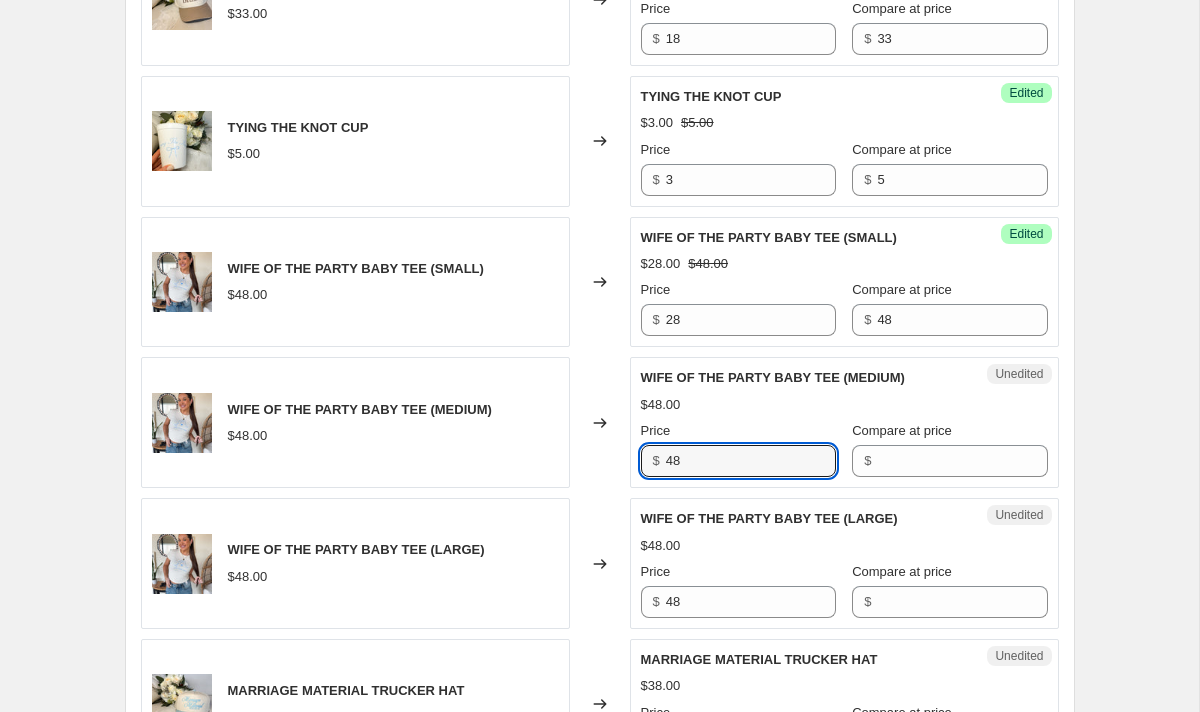 drag, startPoint x: 764, startPoint y: 468, endPoint x: 600, endPoint y: 436, distance: 167.09279 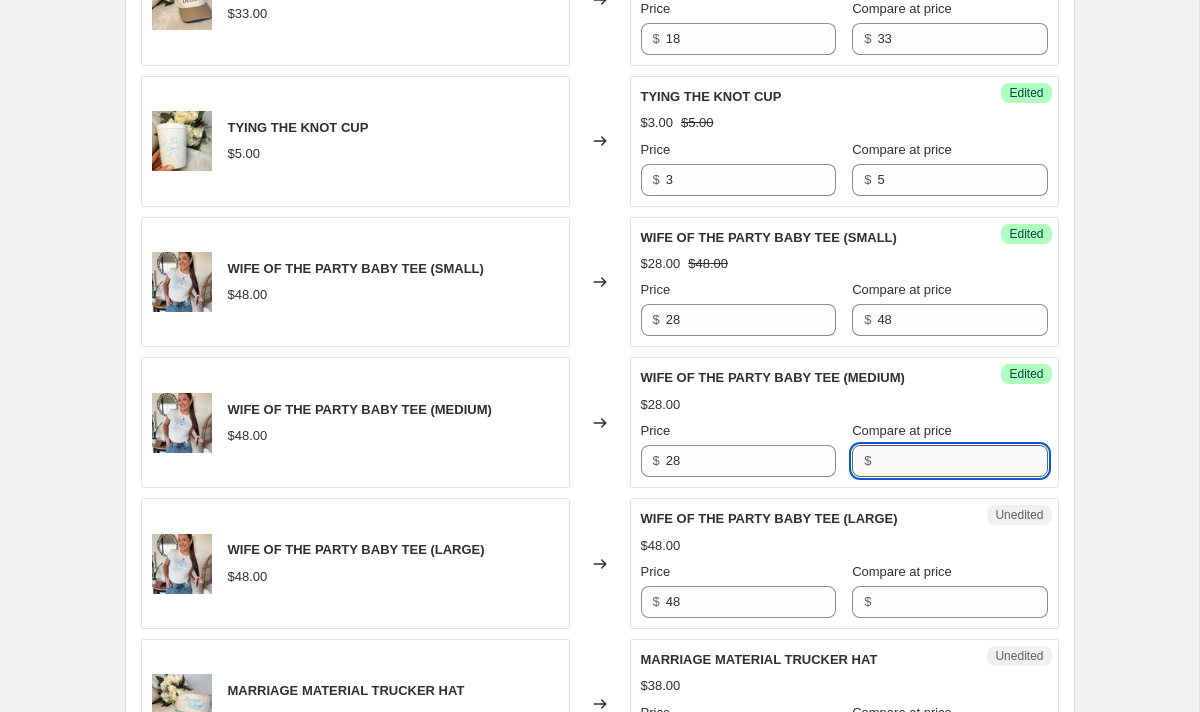 click on "Compare at price" at bounding box center [962, 461] 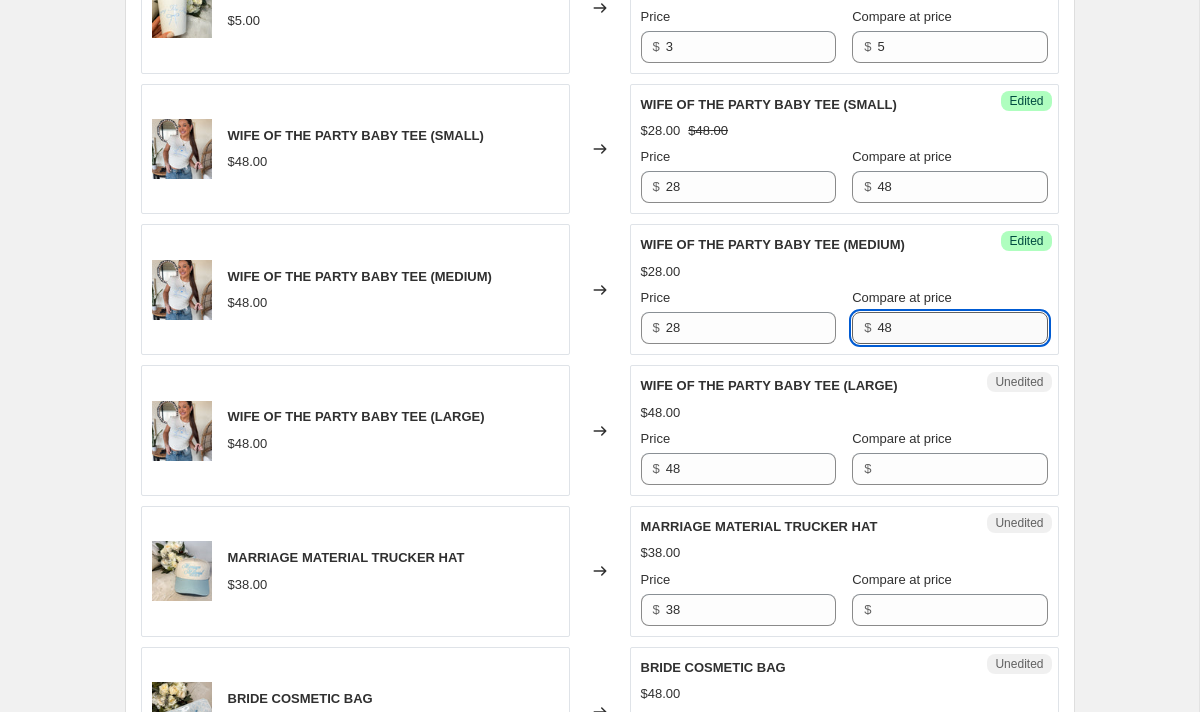 scroll, scrollTop: 1956, scrollLeft: 0, axis: vertical 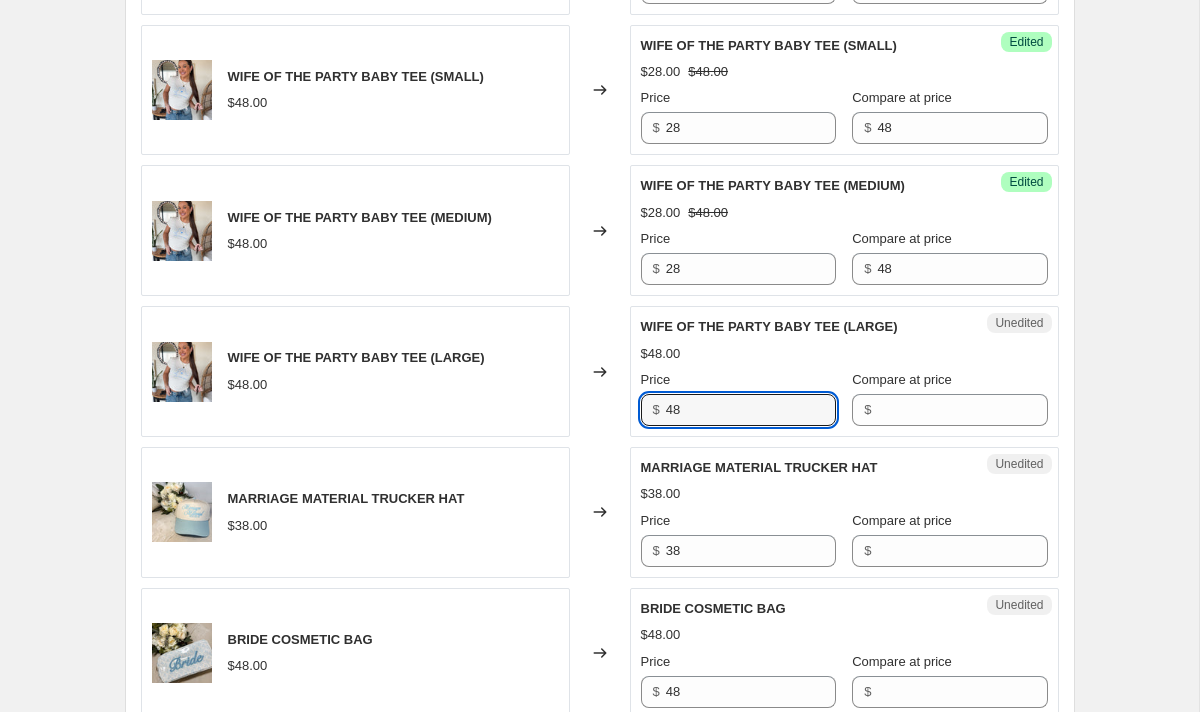 drag, startPoint x: 756, startPoint y: 407, endPoint x: 641, endPoint y: 405, distance: 115.01739 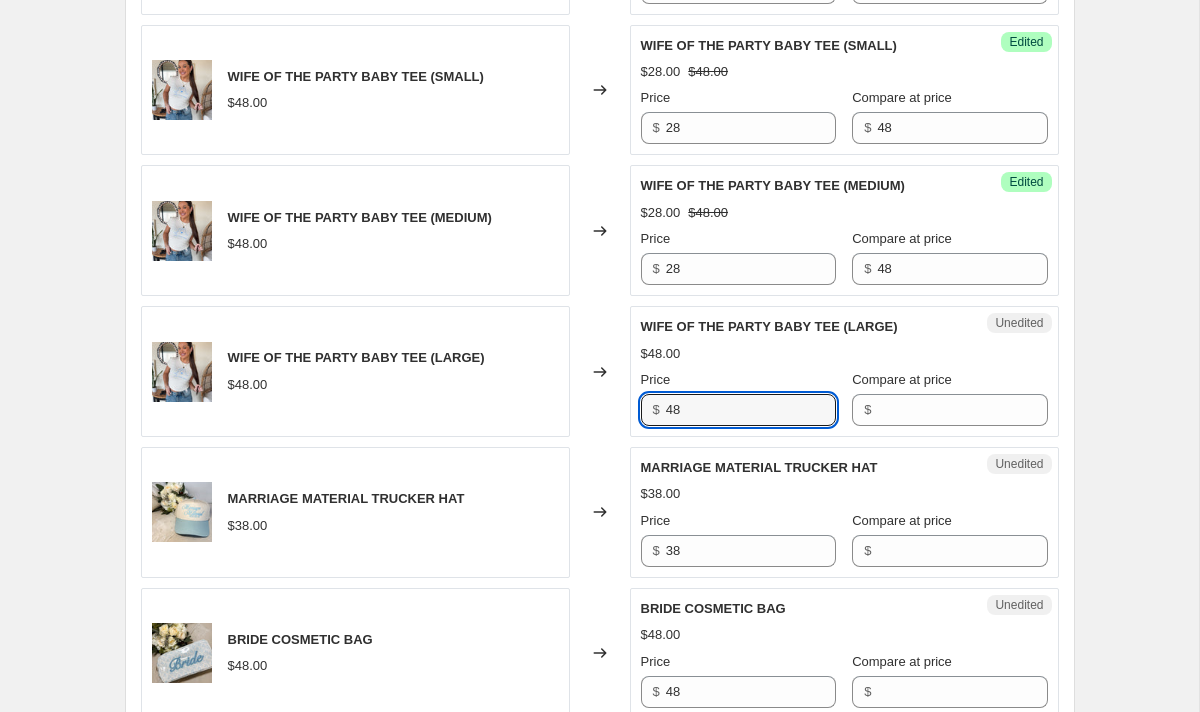 click on "$ 48" at bounding box center (738, 410) 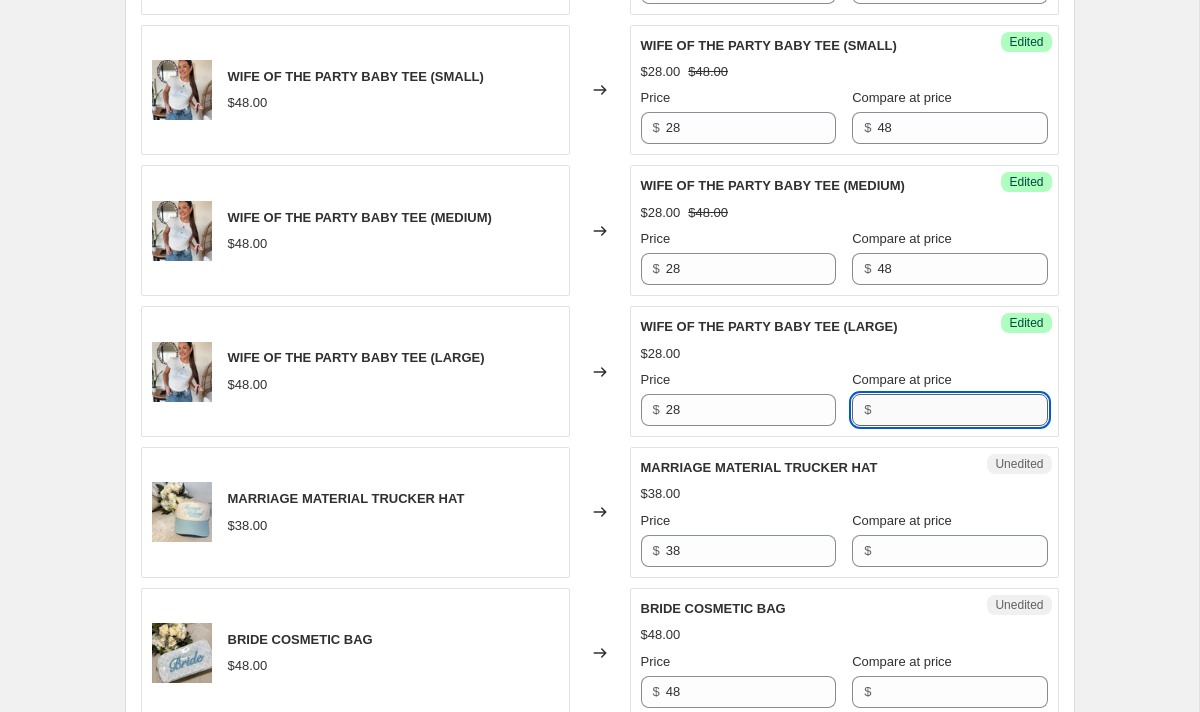 click on "Compare at price" at bounding box center (962, 410) 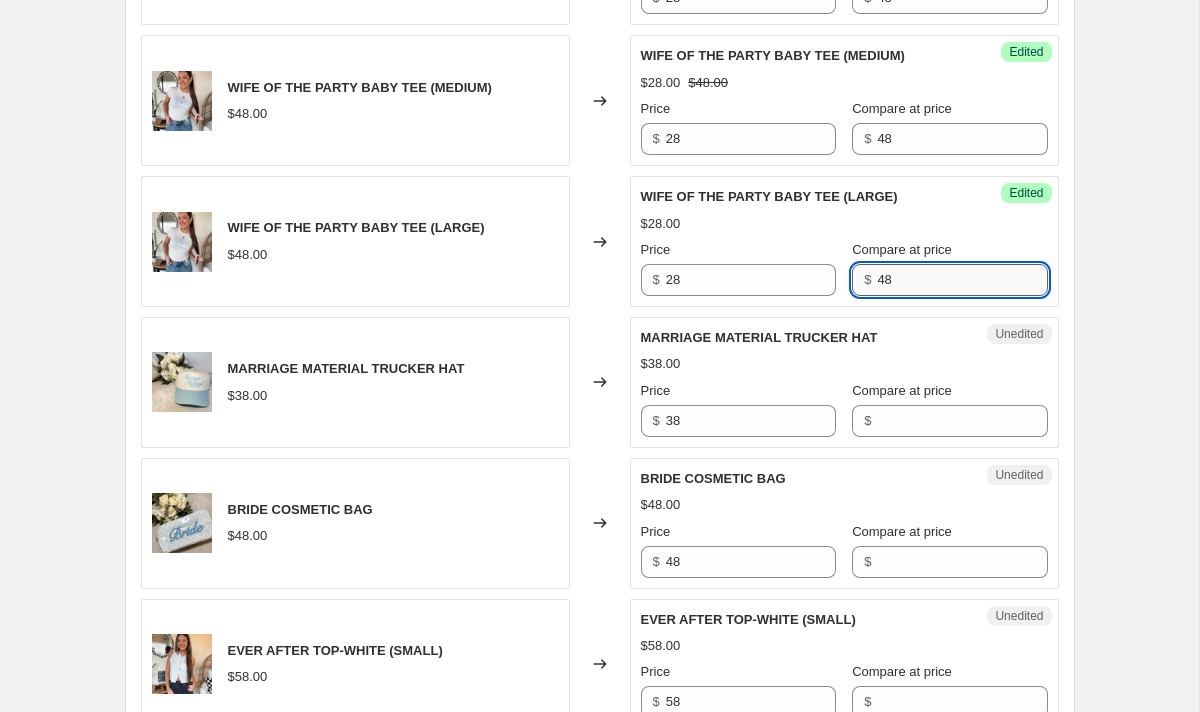 scroll, scrollTop: 2092, scrollLeft: 0, axis: vertical 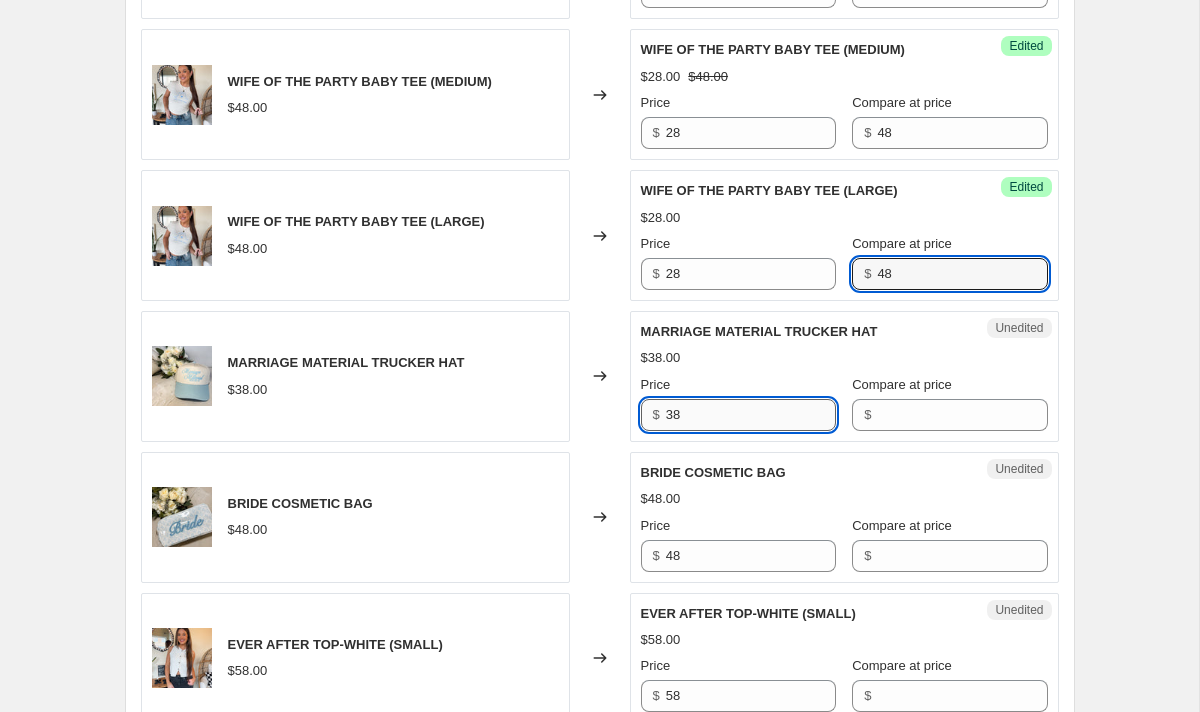 click on "38" at bounding box center (751, 415) 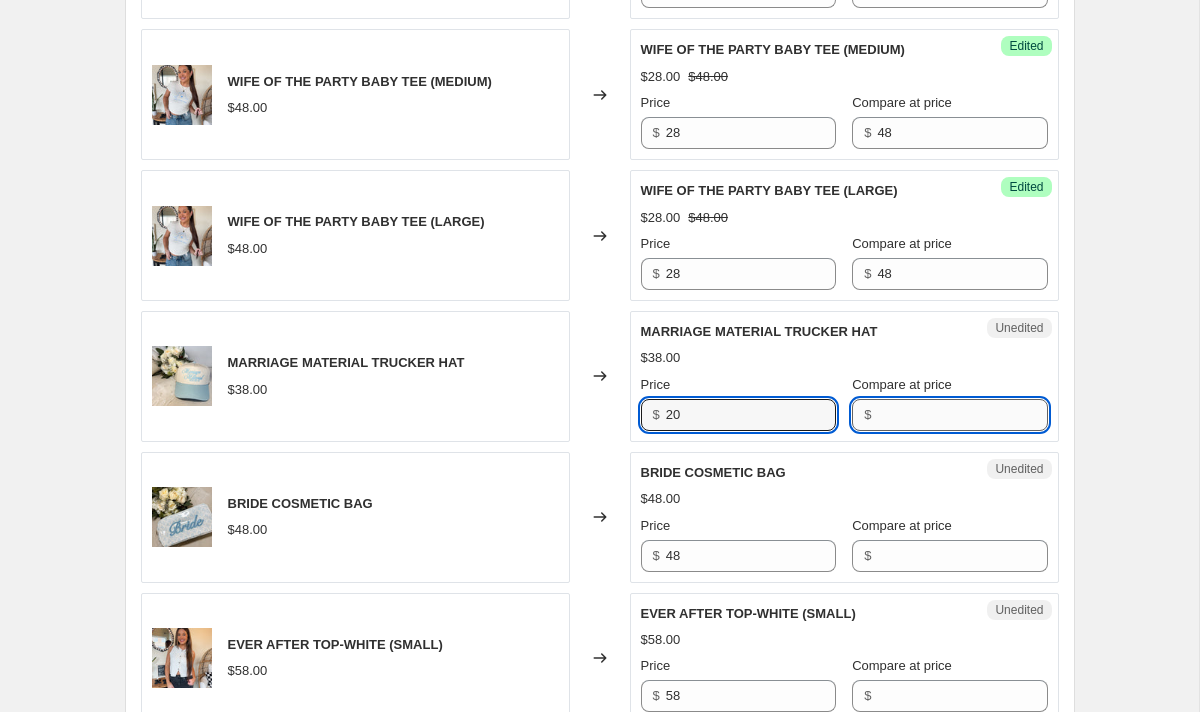 click on "Compare at price" at bounding box center [962, 415] 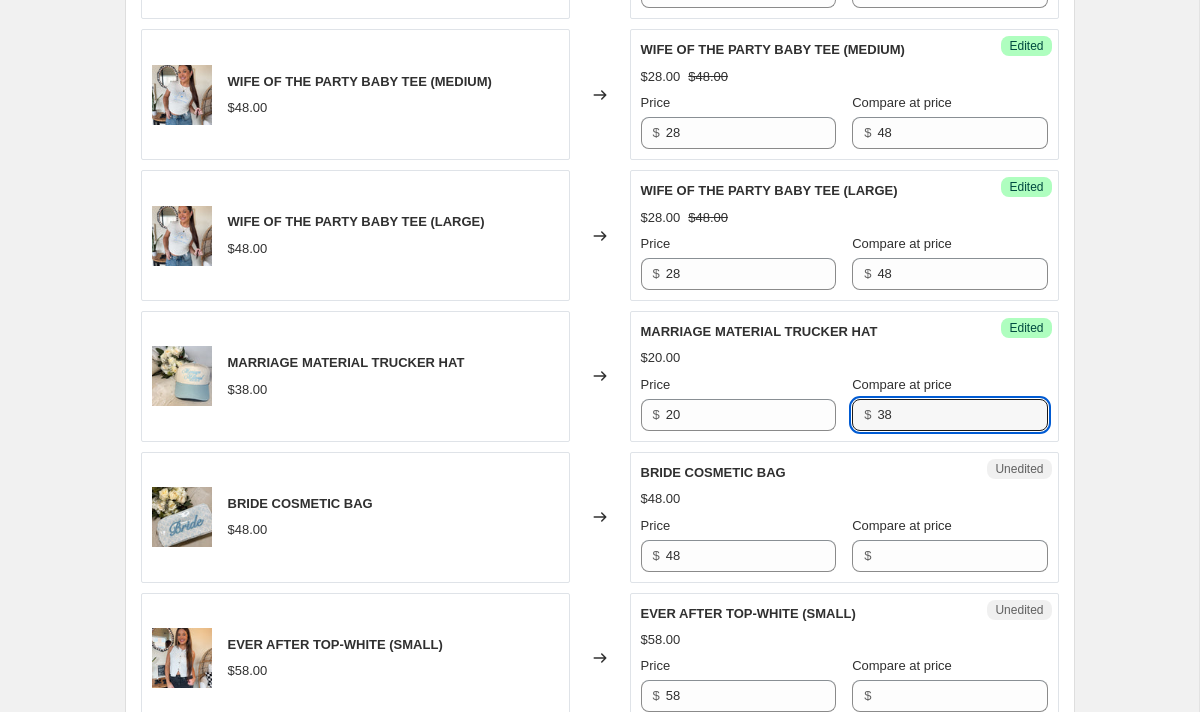 click on "$20.00" at bounding box center (844, 358) 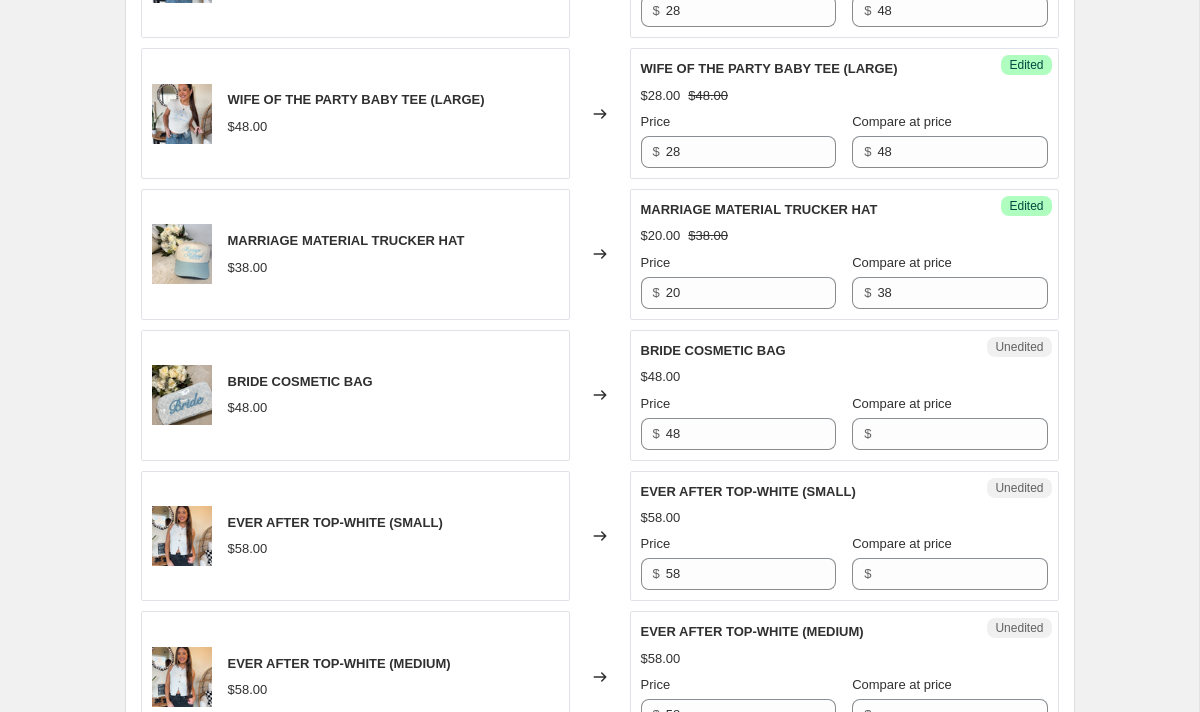 scroll, scrollTop: 2275, scrollLeft: 0, axis: vertical 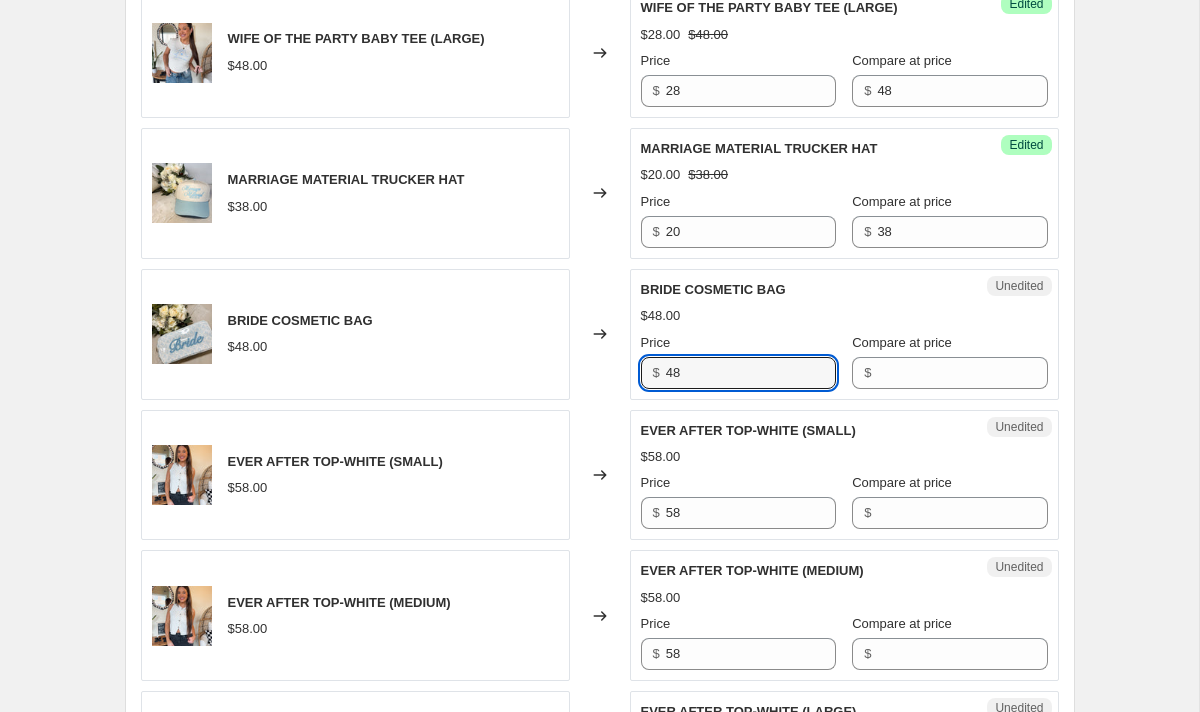drag, startPoint x: 744, startPoint y: 366, endPoint x: 592, endPoint y: 366, distance: 152 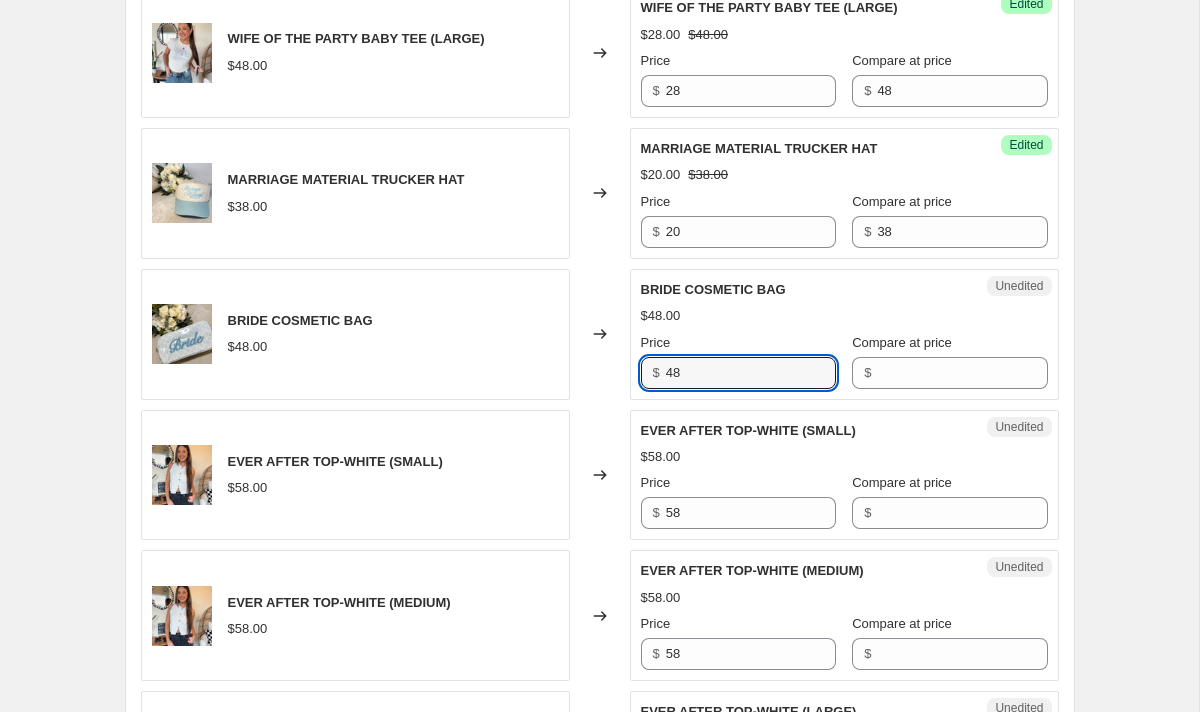 click on "BRIDE COSMETIC BAG $[PRICE] Changed to Unedited BRIDE COSMETIC BAG $[PRICE] Price $ [PRICE] Compare at price $" at bounding box center (600, 334) 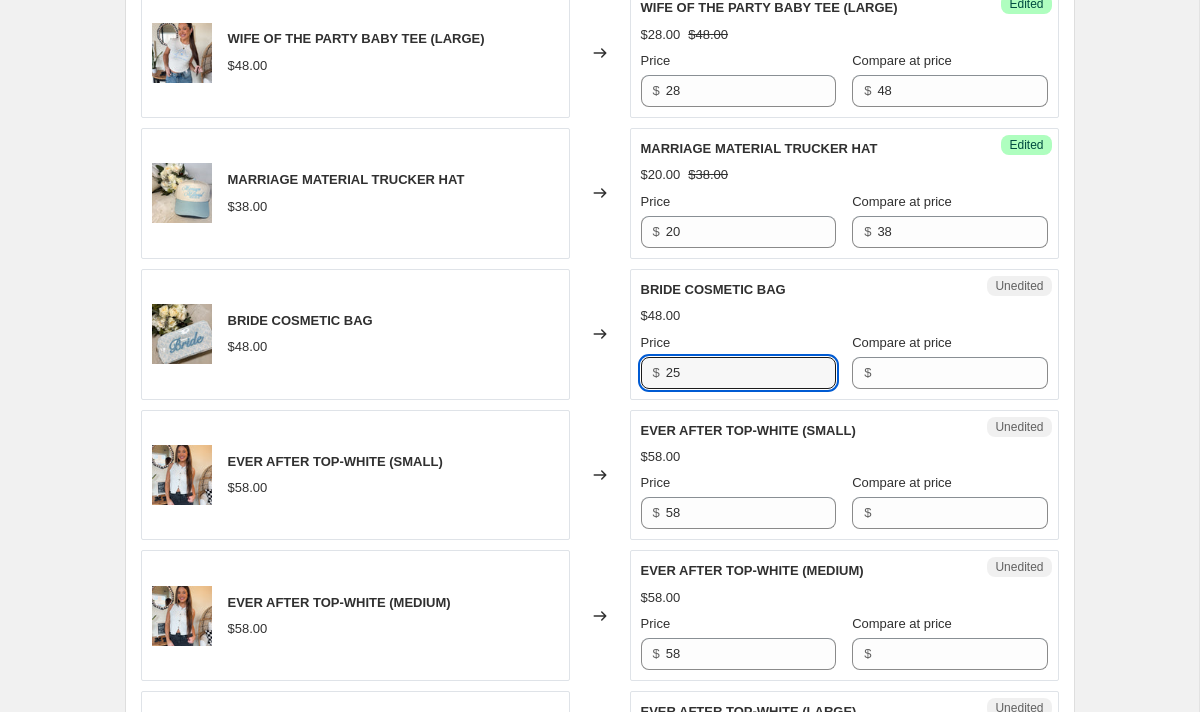 click on "$" at bounding box center [867, 372] 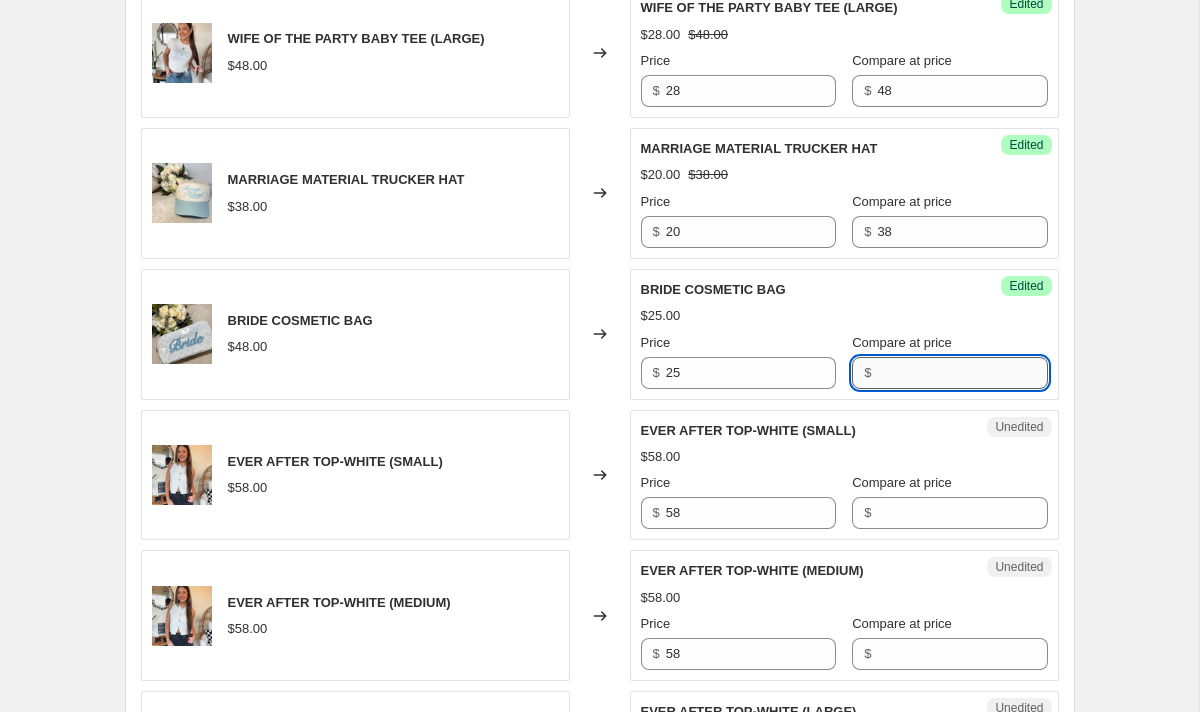 click on "Compare at price" at bounding box center (962, 373) 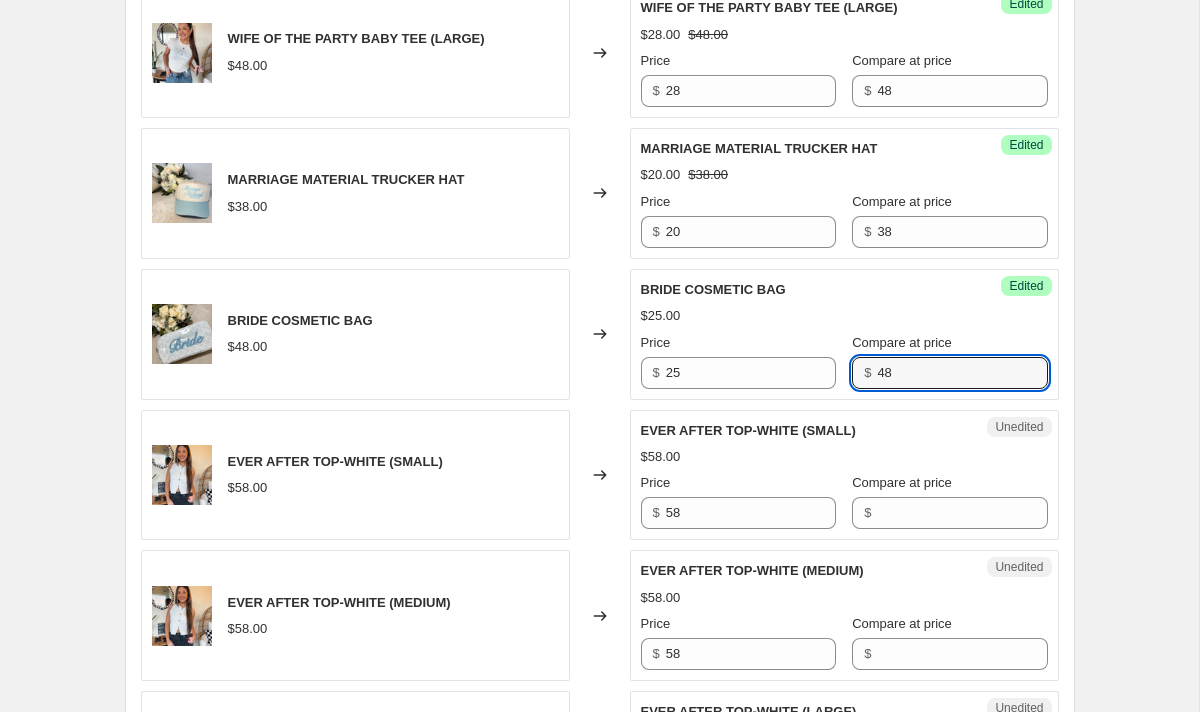 click on "$25.00" at bounding box center (844, 316) 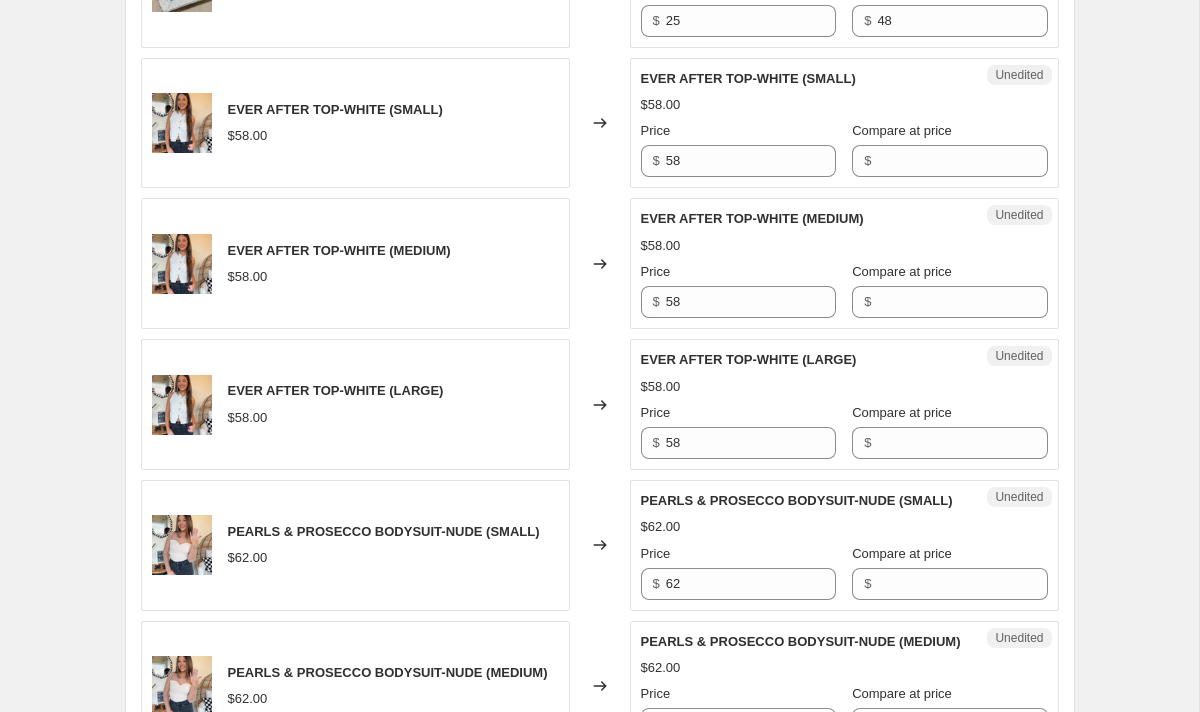 scroll, scrollTop: 2612, scrollLeft: 0, axis: vertical 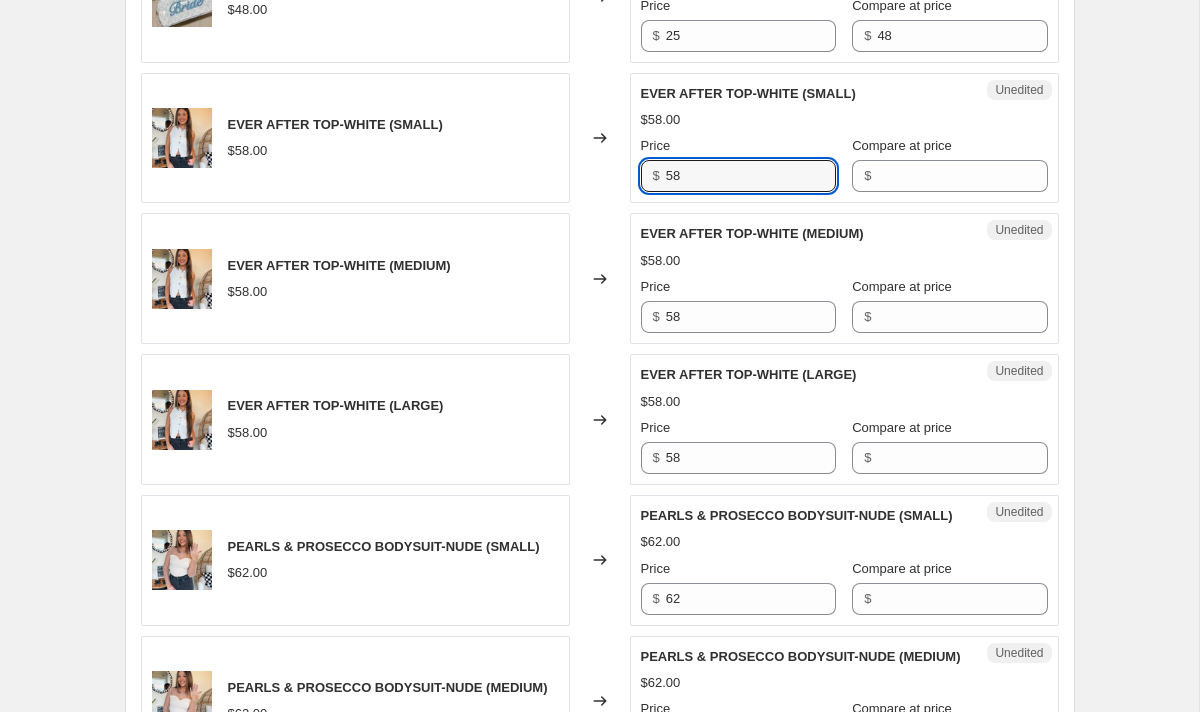 drag, startPoint x: 693, startPoint y: 179, endPoint x: 575, endPoint y: 179, distance: 118 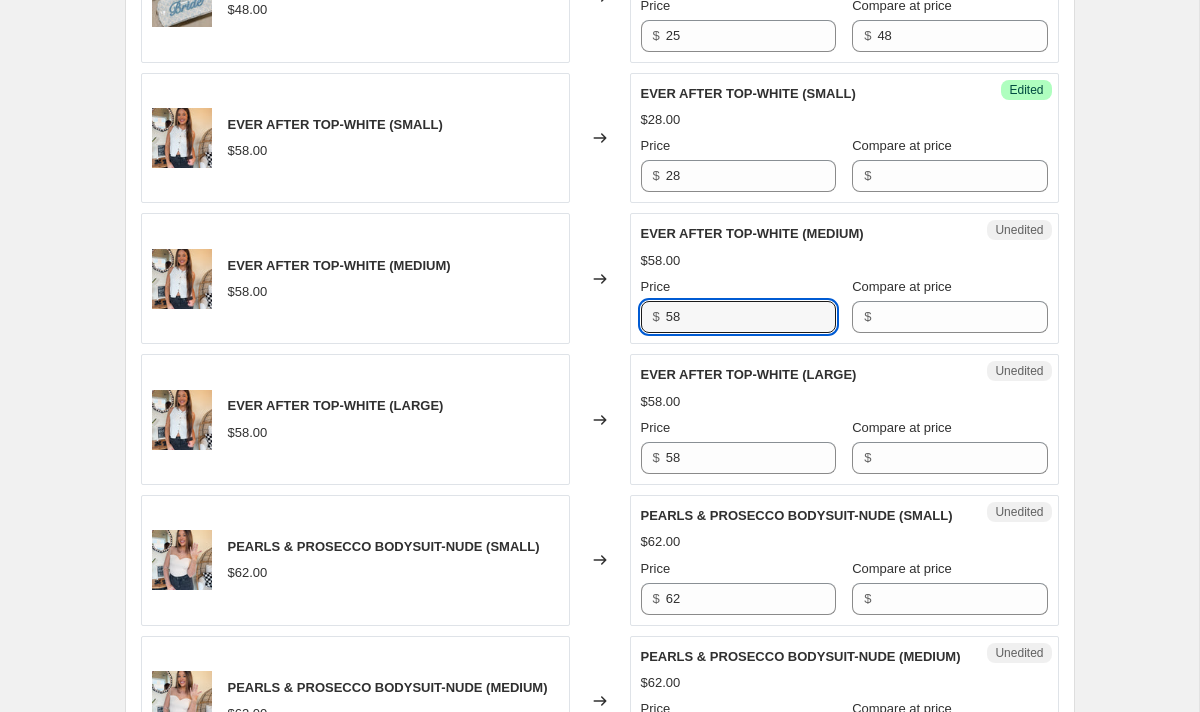 drag, startPoint x: 722, startPoint y: 321, endPoint x: 510, endPoint y: 321, distance: 212 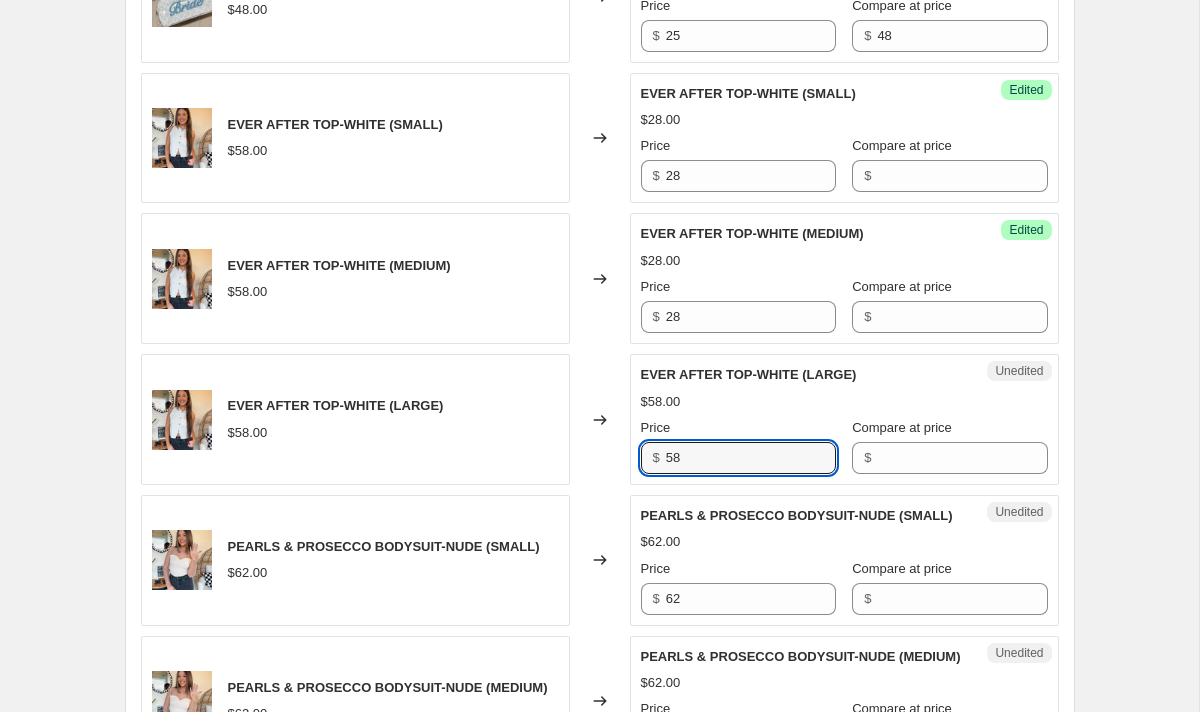 drag, startPoint x: 701, startPoint y: 468, endPoint x: 497, endPoint y: 468, distance: 204 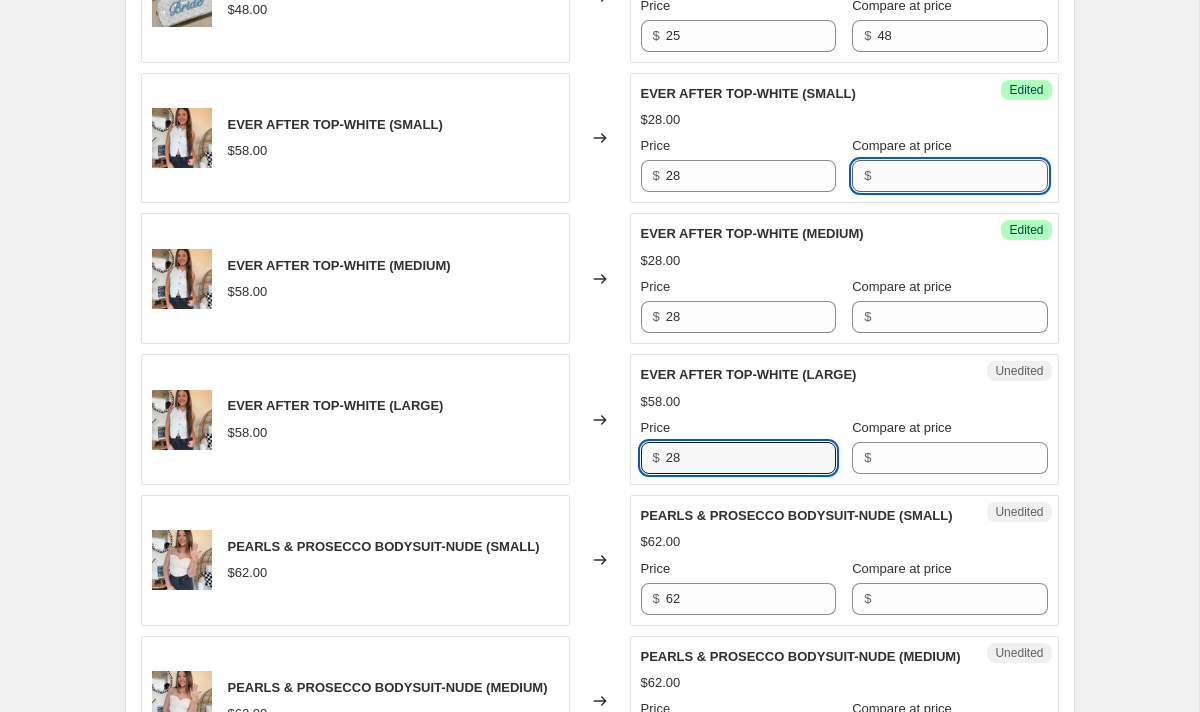 click on "Compare at price" at bounding box center (962, 176) 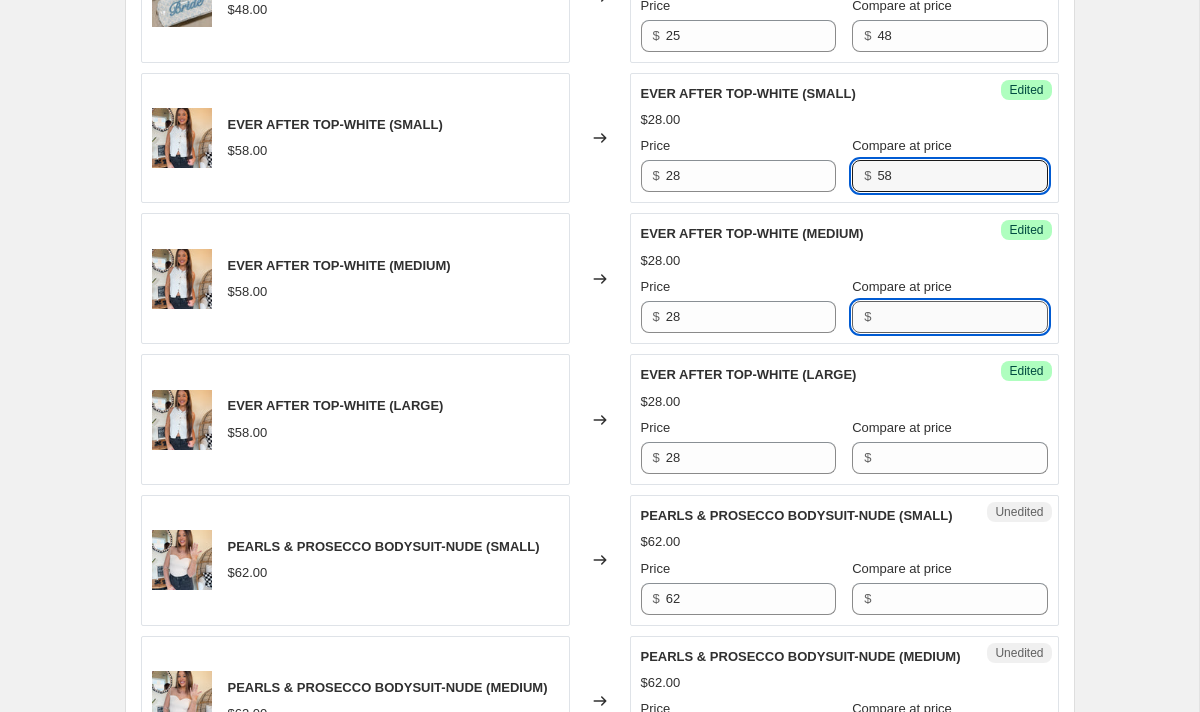 click on "Compare at price" at bounding box center (962, 317) 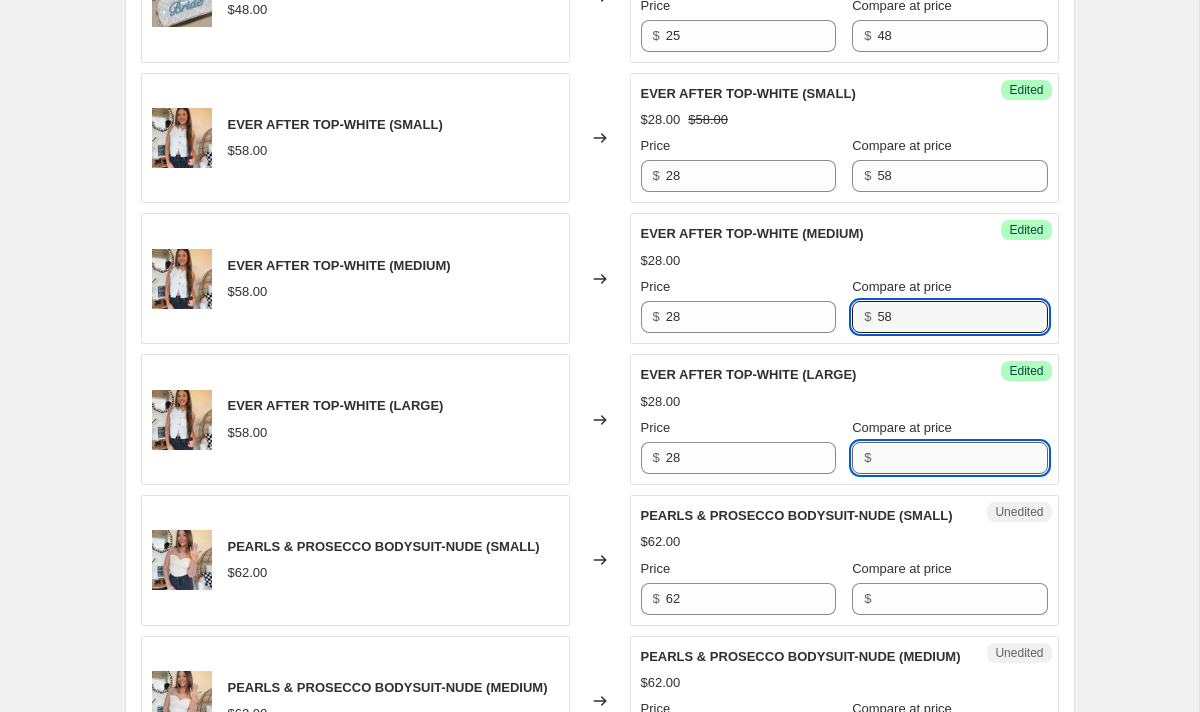 click on "Compare at price" at bounding box center [962, 458] 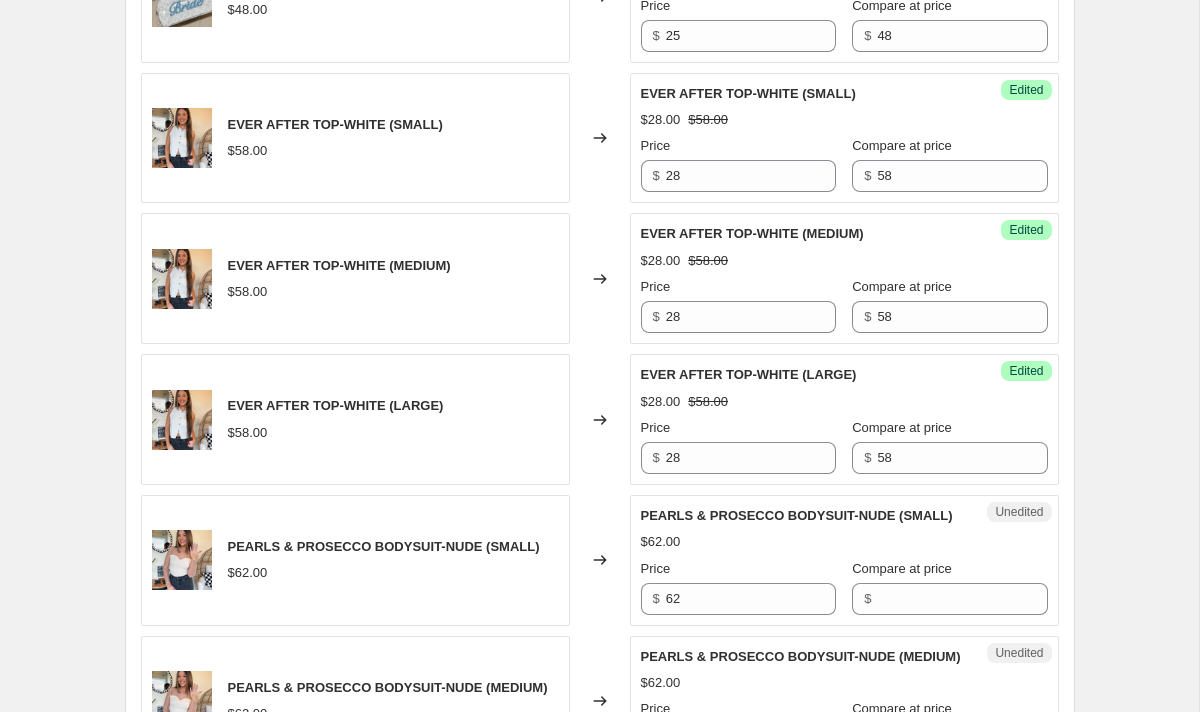 click on "$28.00 $58.00" at bounding box center (844, 402) 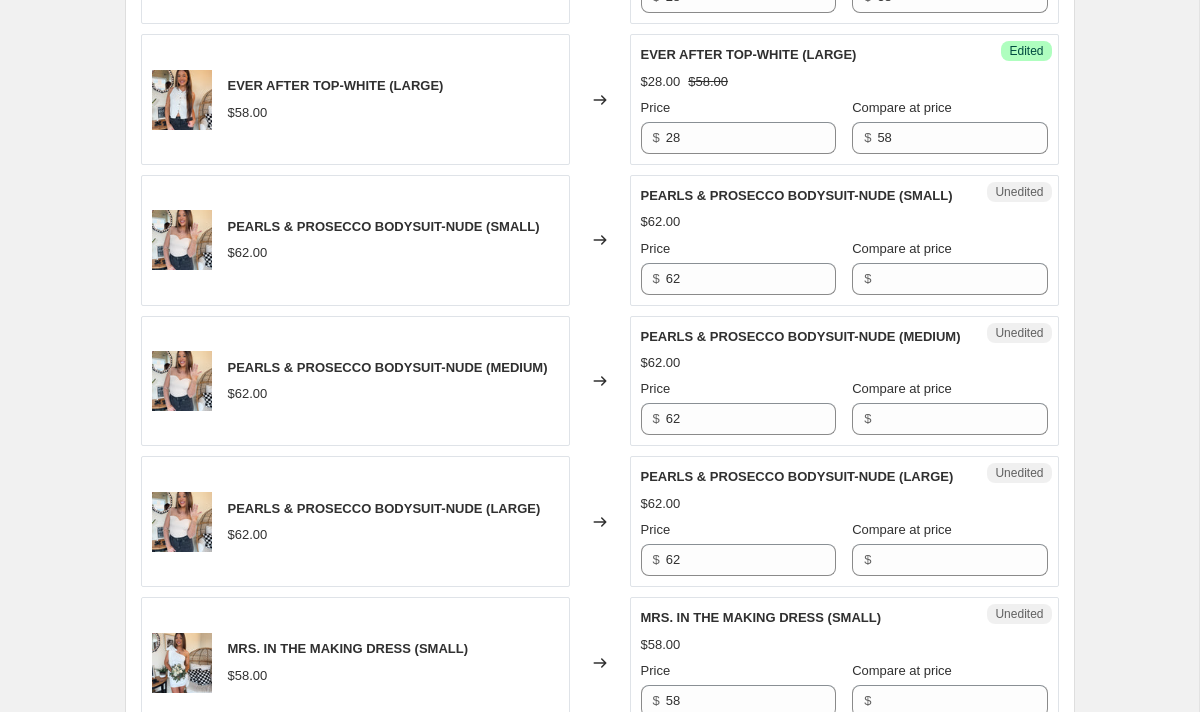 scroll, scrollTop: 2933, scrollLeft: 0, axis: vertical 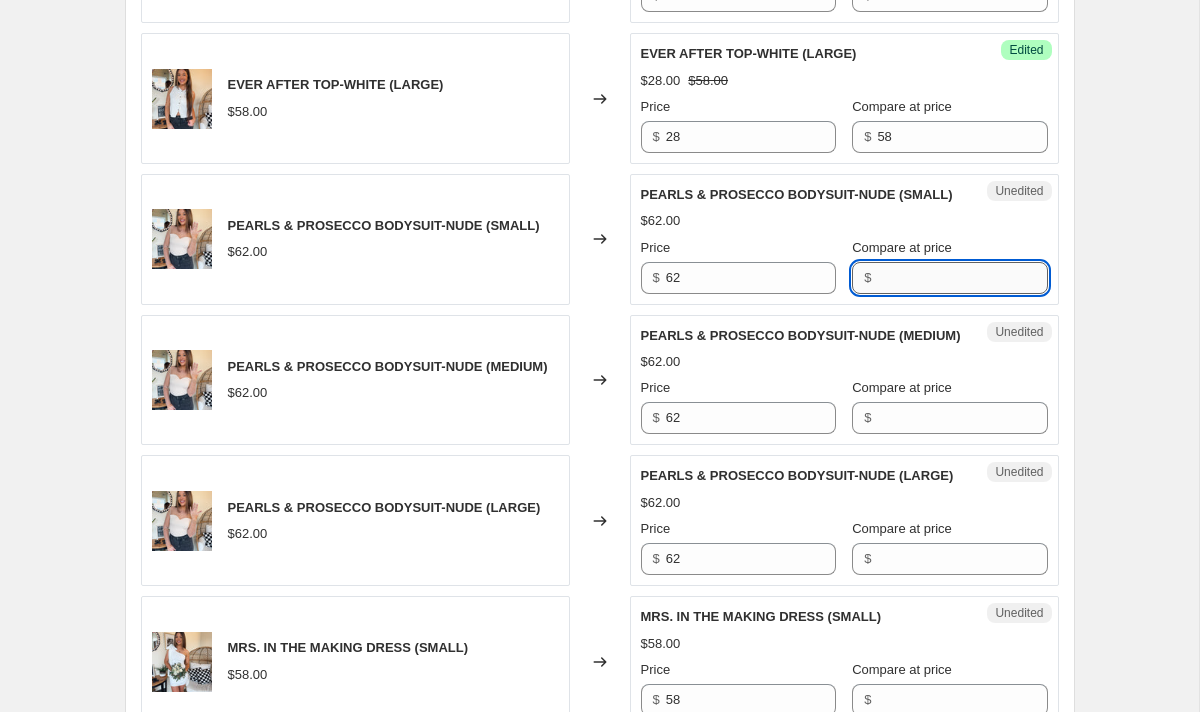 click on "Compare at price" at bounding box center [962, 278] 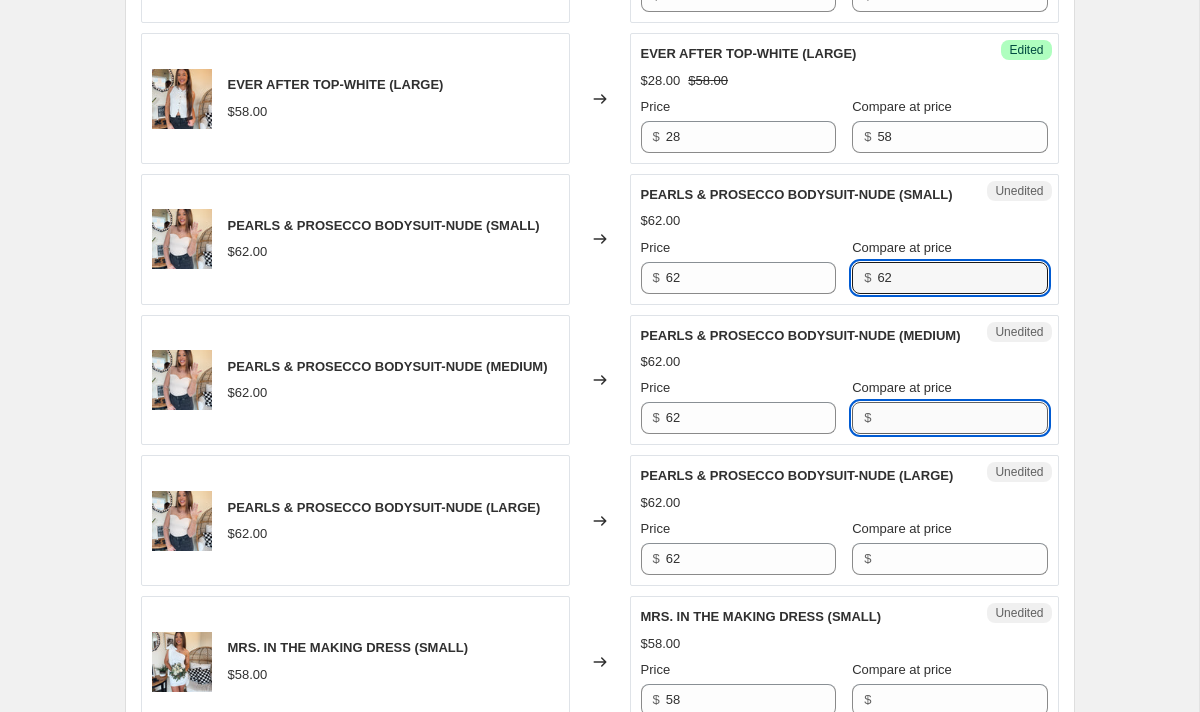 click on "Compare at price" at bounding box center (962, 418) 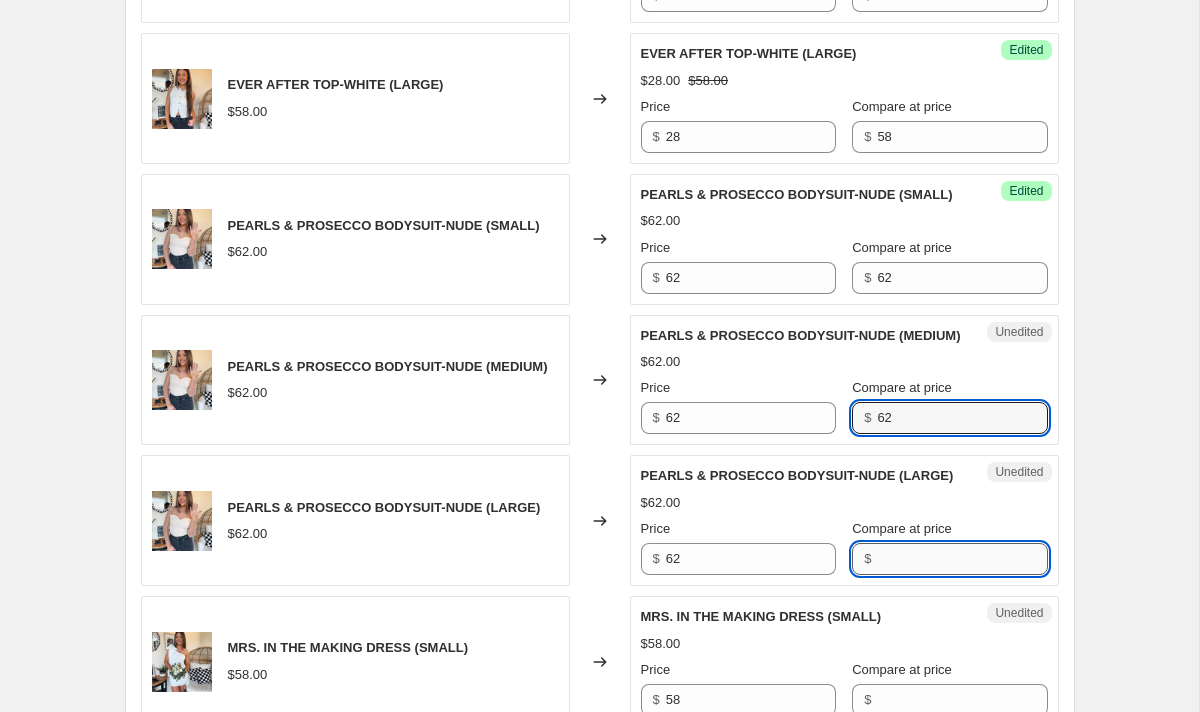 click on "Compare at price" at bounding box center (962, 559) 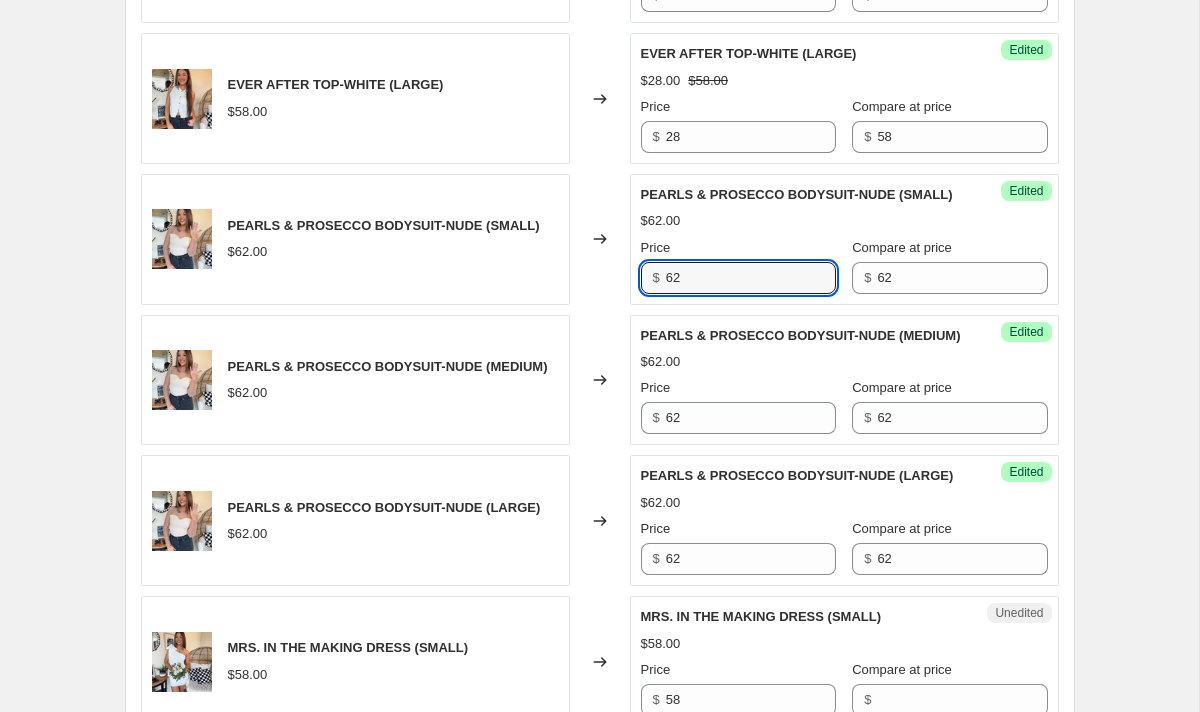 drag, startPoint x: 704, startPoint y: 291, endPoint x: 622, endPoint y: 287, distance: 82.0975 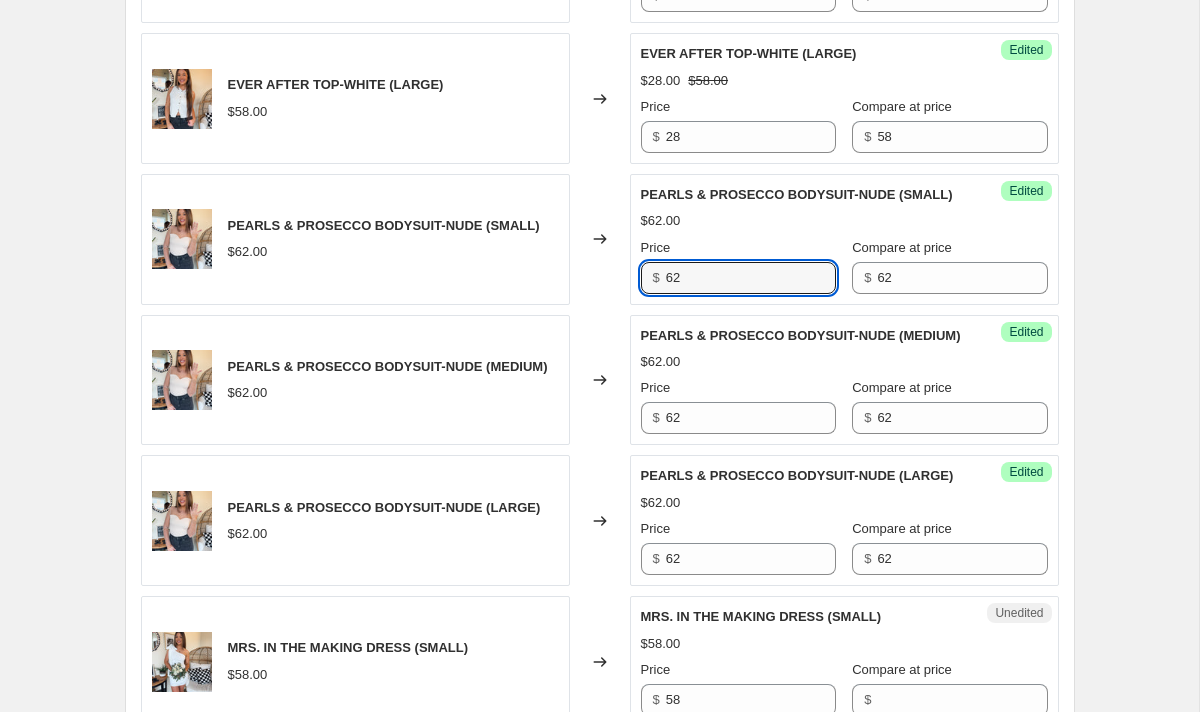 click on "PEARLS & PROSECCO BODYSUIT-NUDE (SMALL) $62.00 Changed to Success Edited PEARLS & PROSECCO BODYSUIT-NUDE (SMALL) $62.00 Price $ 62 Compare at price $ 62" at bounding box center [600, 239] 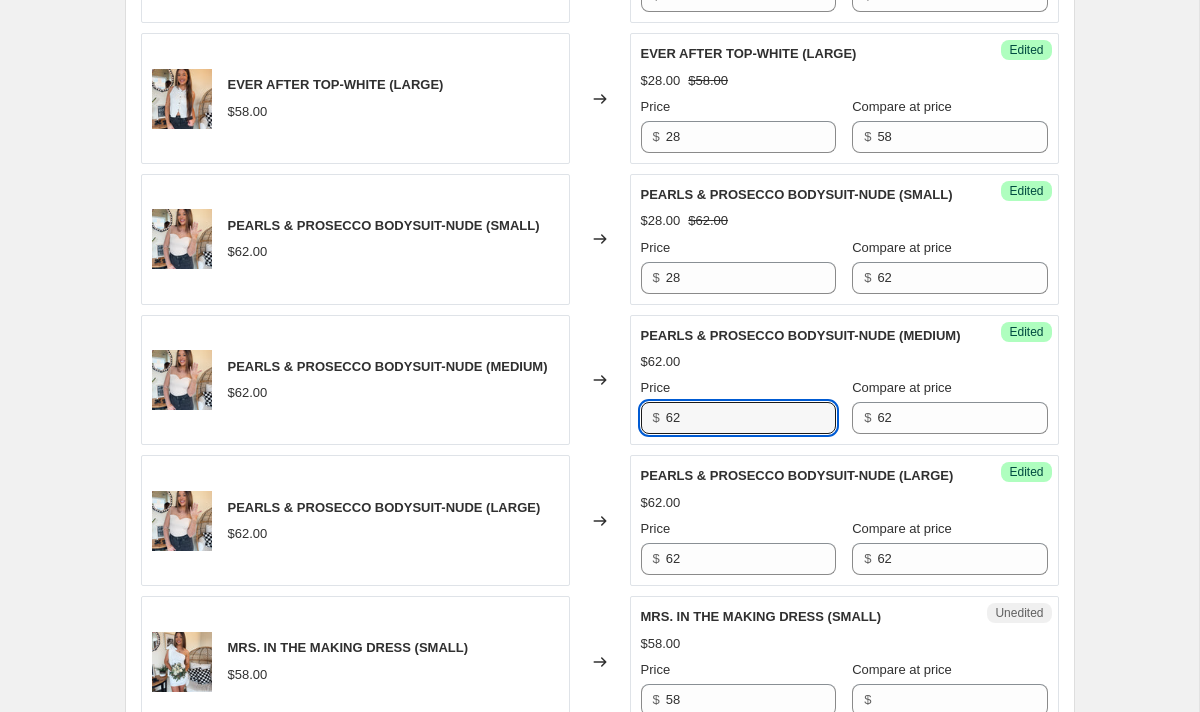 drag, startPoint x: 771, startPoint y: 423, endPoint x: 645, endPoint y: 407, distance: 127.01181 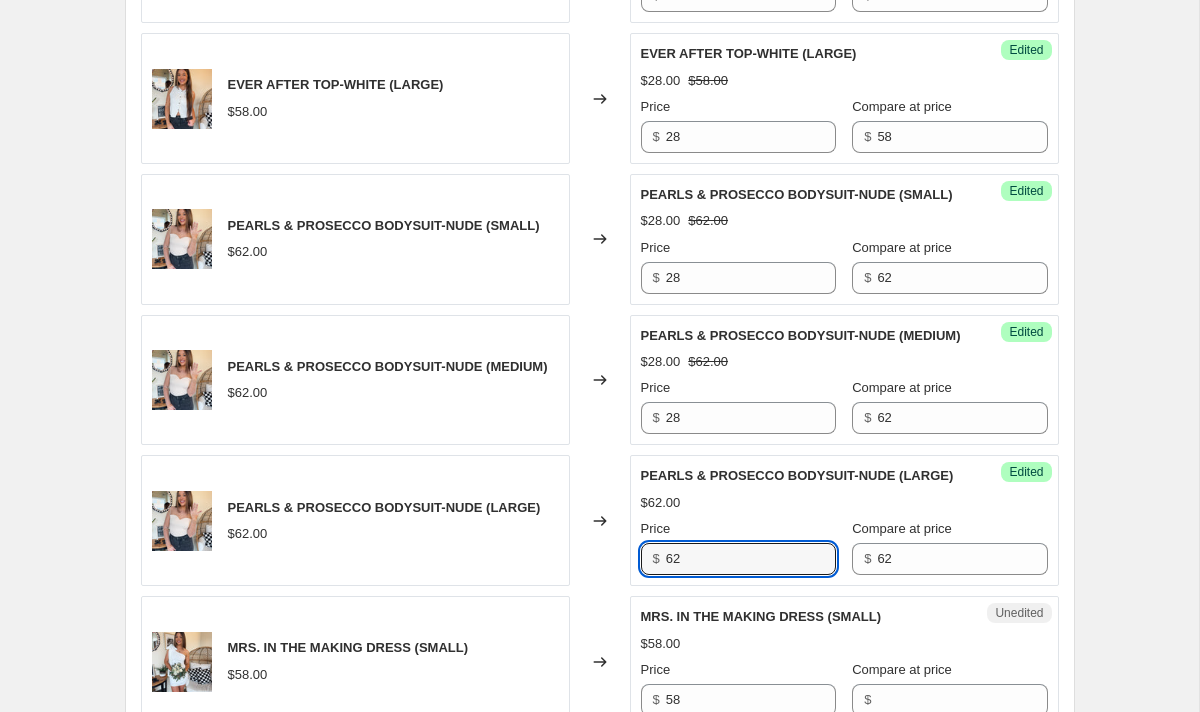 drag, startPoint x: 708, startPoint y: 570, endPoint x: 536, endPoint y: 567, distance: 172.02615 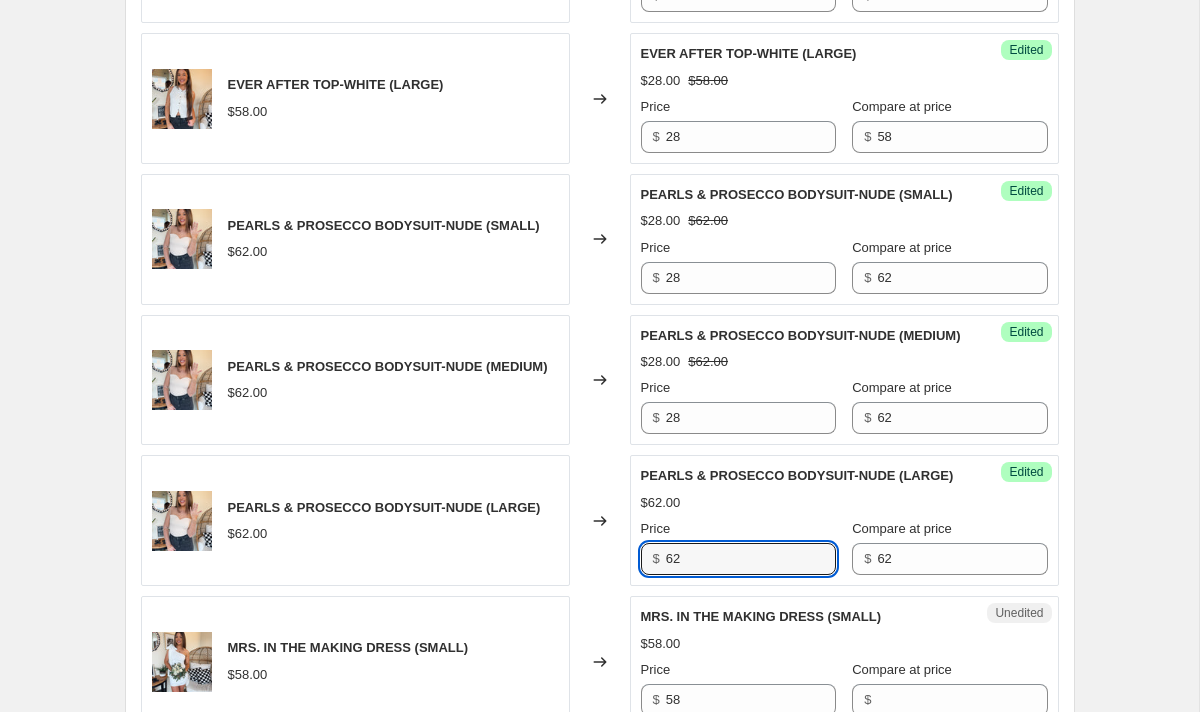click on "PEARLS & PROSECCO BODYSUIT-NUDE ([SIZE]) $[PRICE] Changed to Success Edited PEARLS & PROSECCO BODYSUIT-NUDE ([SIZE]) $[PRICE] Price $ [PRICE] Compare at price $ [PRICE]" at bounding box center (600, 520) 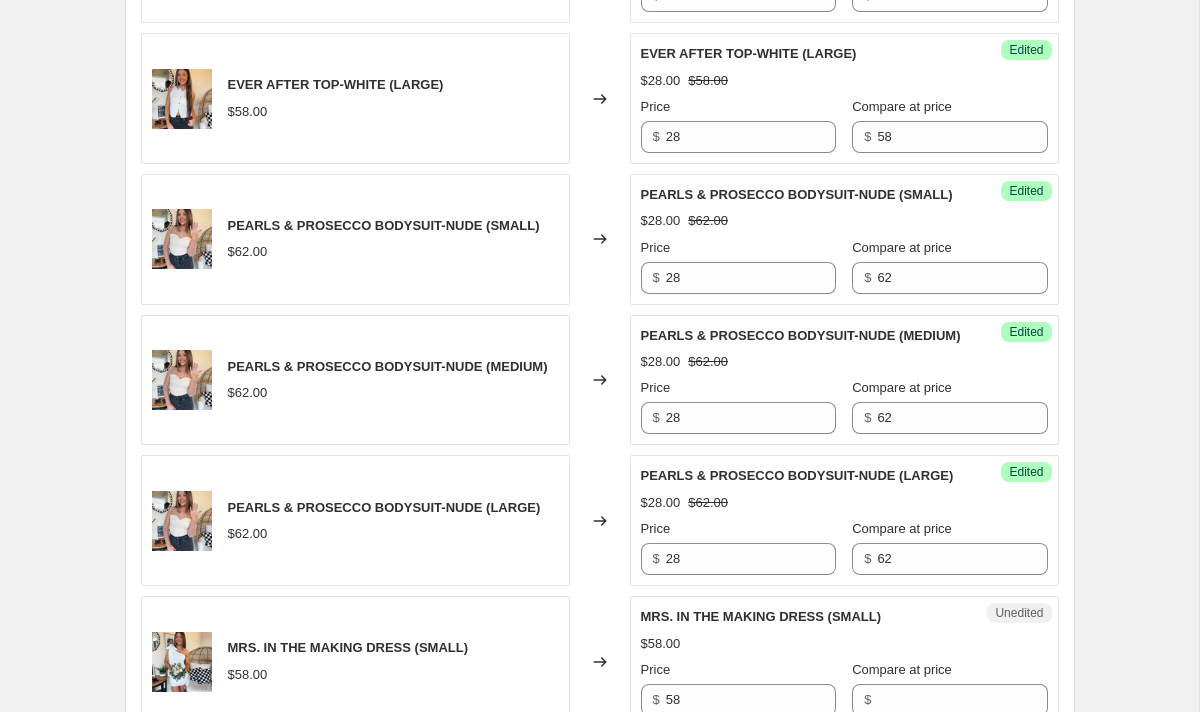 click on "PEARLS & PROSECCO BODYSUIT-NUDE (LARGE) $62.00" at bounding box center [384, 521] 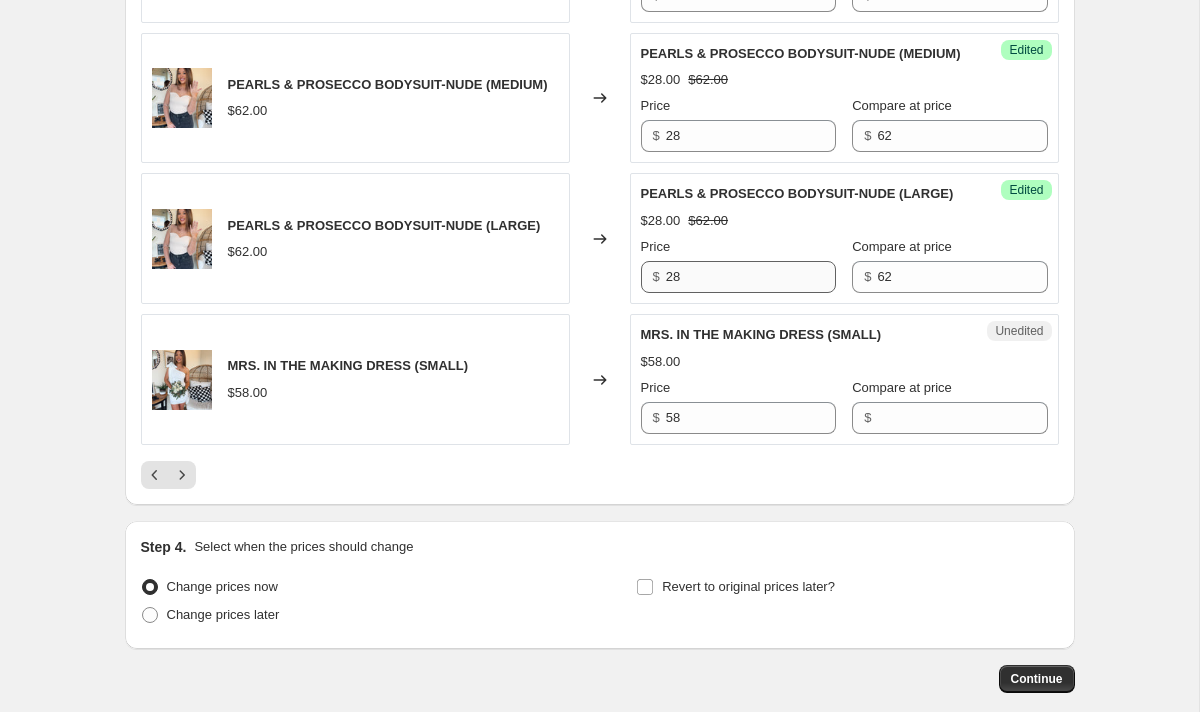 scroll, scrollTop: 3196, scrollLeft: 0, axis: vertical 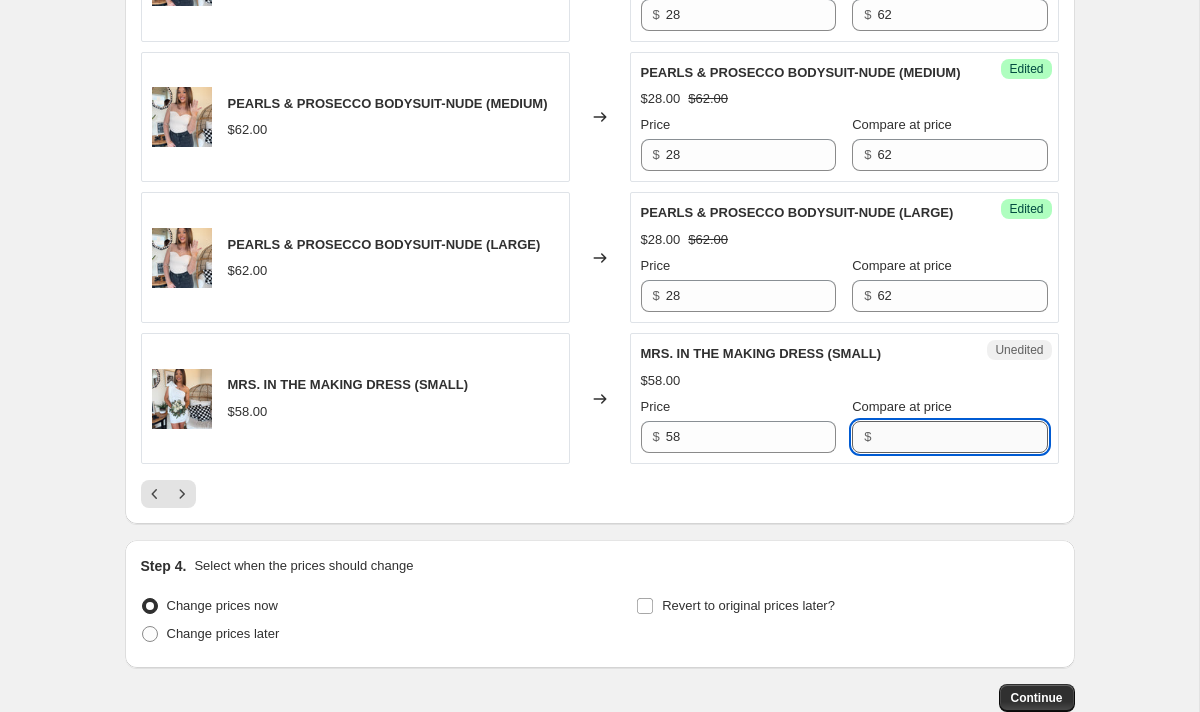 click on "Compare at price" at bounding box center [962, 437] 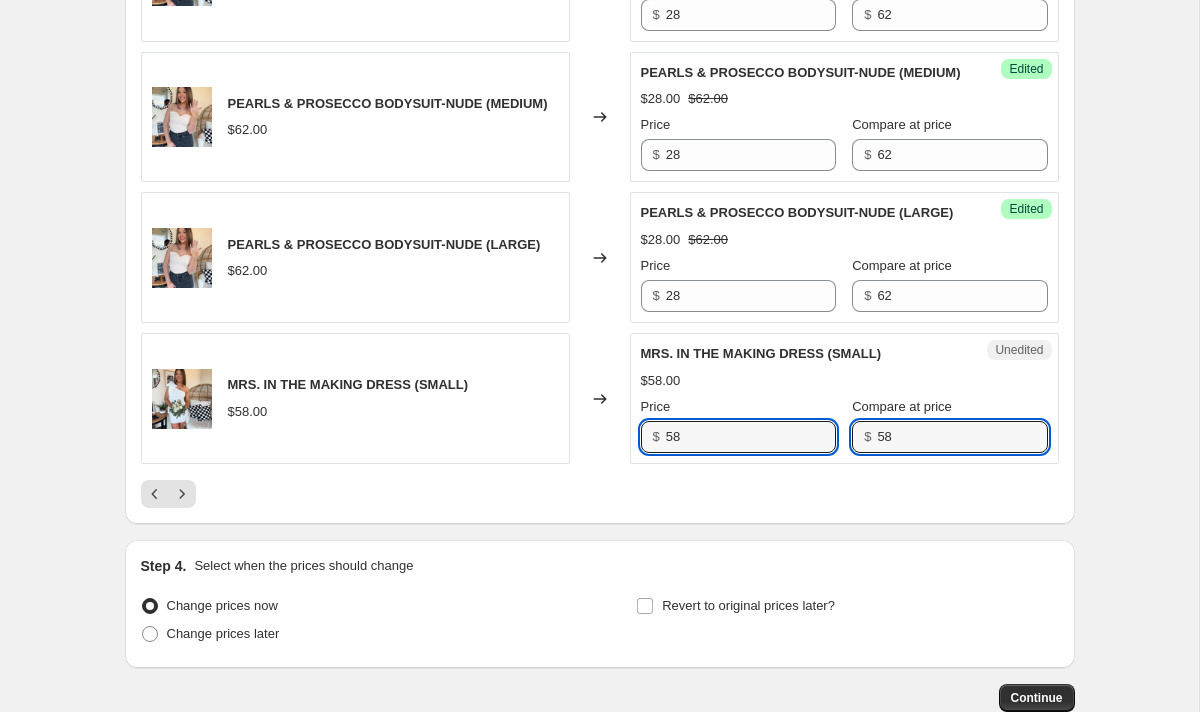 drag, startPoint x: 721, startPoint y: 441, endPoint x: 624, endPoint y: 440, distance: 97.00516 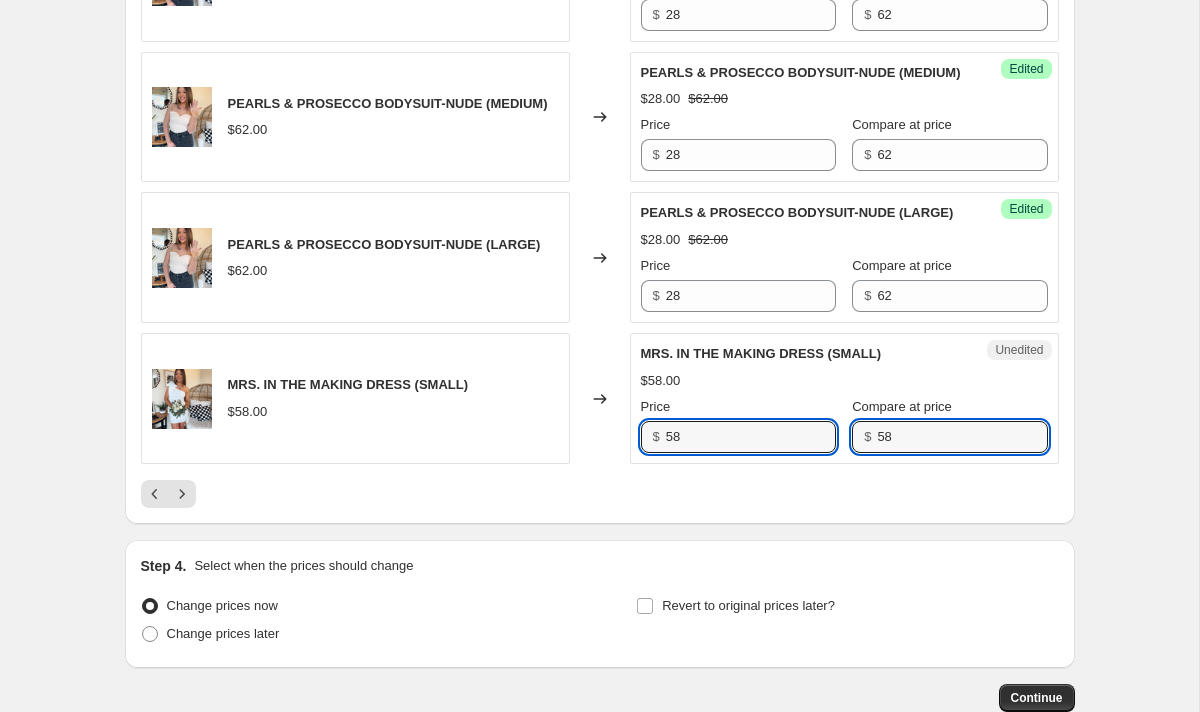 click on "MRS. IN THE MAKING DRESS (SMALL) $[PRICE] Changed to Unedited MRS. IN THE MAKING DRESS (SMALL) $[PRICE] Price $ [PRICE] Compare at price $ [PRICE]" at bounding box center (600, 398) 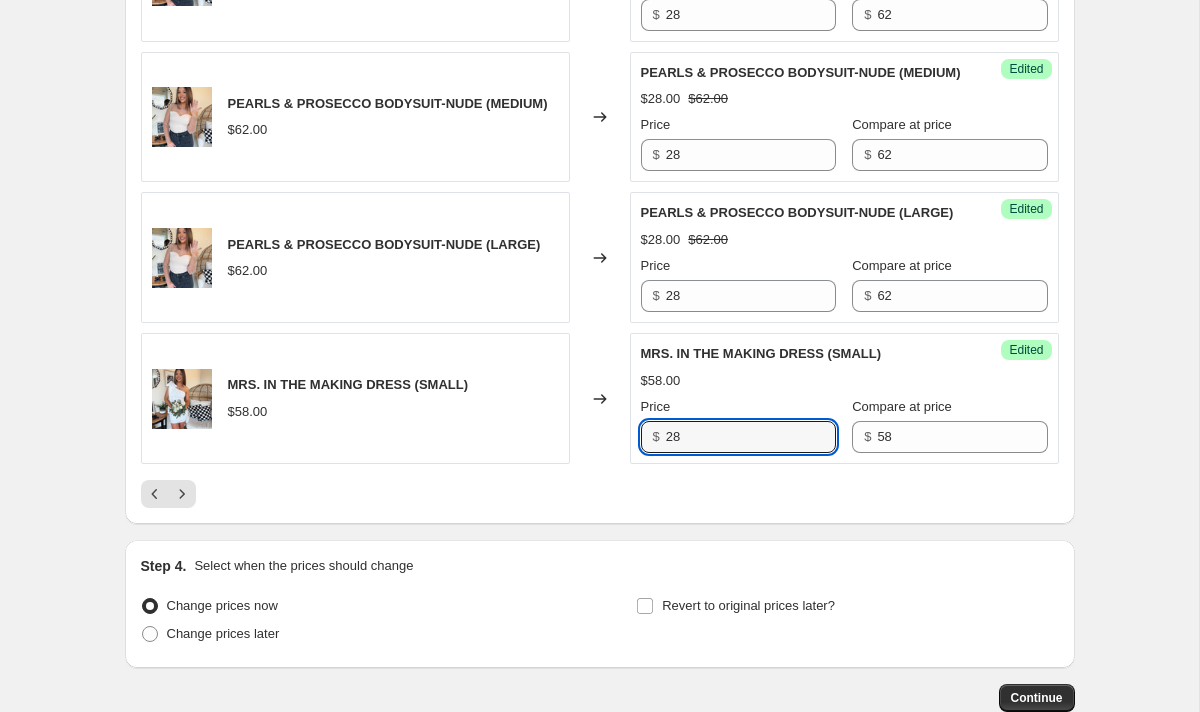 click on "ROSE HIGH WAIST STRAIGHT LEG DENIM-JUDY BLUE (SIZE [NUMBER]/[NUMBER]) $[PRICE] Changed to Success Edited ROSE HIGH WAIST STRAIGHT LEG DENIM-JUDY BLUE (SIZE [NUMBER]/[NUMBER]) $[PRICE] $[PRICE] Price $ [PRICE] Compare at price $ [PRICE] ROSE HIGH WAIST STRAIGHT LEG DENIM-JUDY BLUE (SIZE [NUMBER]/[NUMBER]) $[PRICE] Changed to Success Edited ROSE HIGH WAIST STRAIGHT LEG DENIM-JUDY BLUE (SIZE [NUMBER]/[NUMBER]) $[PRICE] $[PRICE] Price $ [PRICE] Compare at price $ [PRICE] ROSE HIGH WAIST STRAIGHT LEG DENIM-JUDY BLUE (SIZE [NUMBER]/[NUMBER]) $[PRICE] Changed to Success Edited ROSE HIGH WAIST STRAIGHT LEG DENIM-JUDY BLUE (SIZE [NUMBER]/[NUMBER]) $[PRICE] $[PRICE] Price $ [PRICE] Compare at price $ [PRICE] ROSE HIGH WAIST STRAIGHT LEG DENIM-JUDY BLUE (SIZE [NUMBER]/[NUMBER]) $[PRICE] Changed to Success Edited ROSE HIGH WAIST STRAIGHT LEG DENIM-JUDY BLUE (SIZE [NUMBER]/[NUMBER]) $[PRICE] $[PRICE] Price $ [PRICE] Compare at price $ [PRICE] ROSE HIGH WAIST STRAIGHT LEG DENIM-JUDY BLUE (SIZE [NUMBER]/[NUMBER]) $[PRICE] Changed to Success Edited ROSE HIGH WAIST STRAIGHT LEG DENIM-JUDY BLUE (SIZE [NUMBER]/[NUMBER]) $[PRICE] $[PRICE] Price $ [PRICE] Compare at price $ [PRICE] $[PRICE] Changed to Success Edited $[PRICE] $[PRICE] Price" at bounding box center (600, -977) 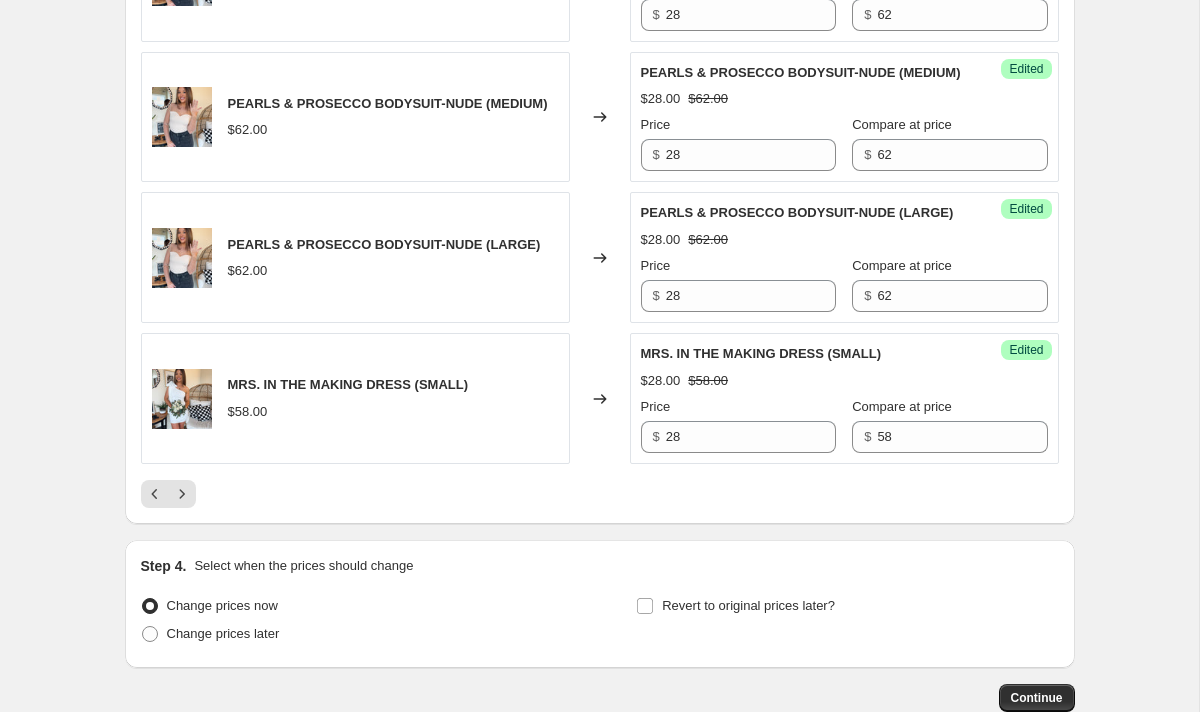 click at bounding box center (600, 494) 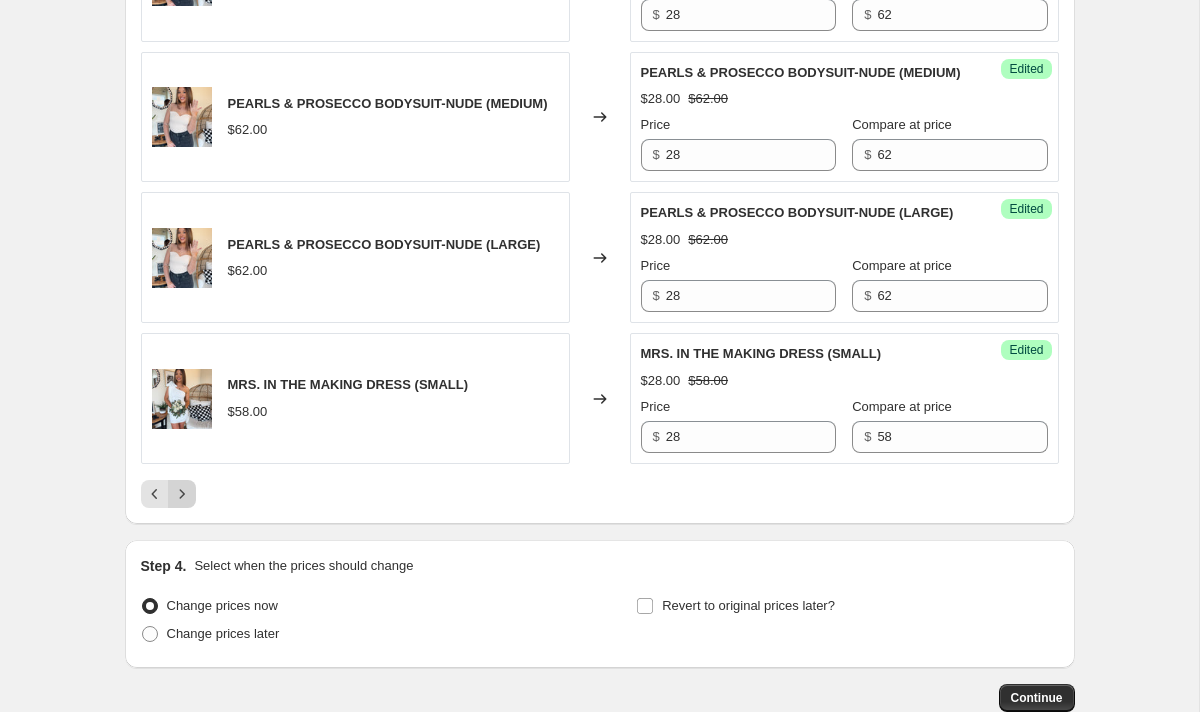click 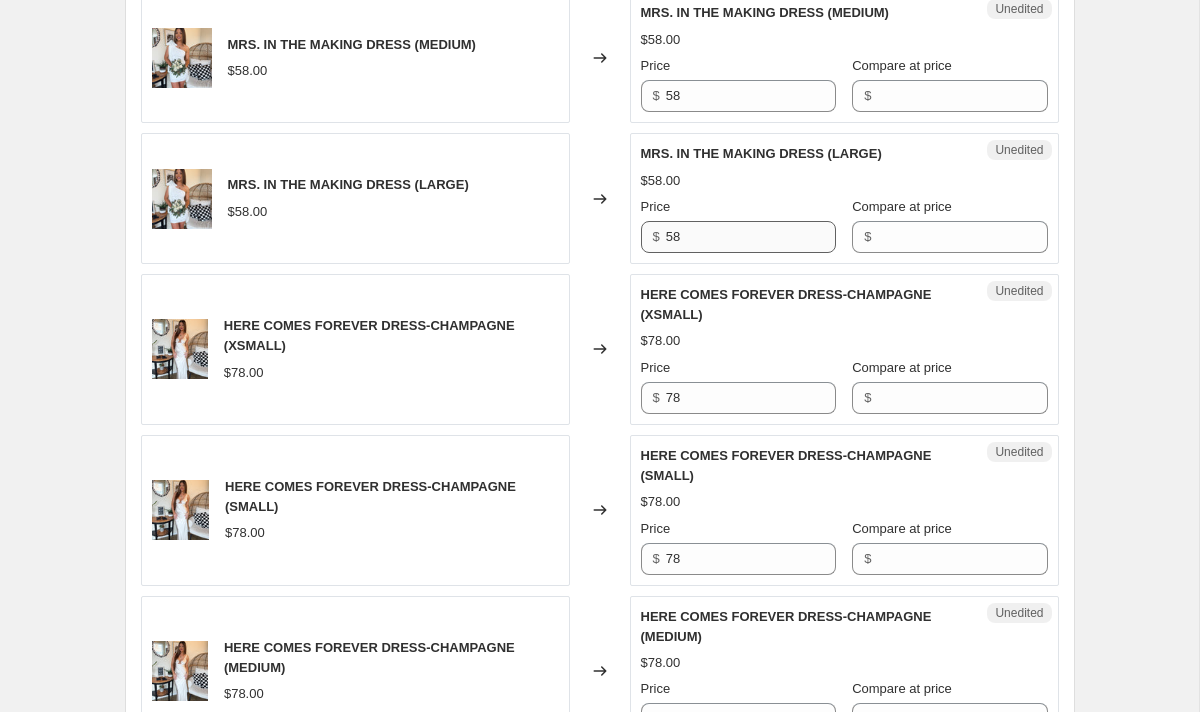 scroll, scrollTop: 782, scrollLeft: 0, axis: vertical 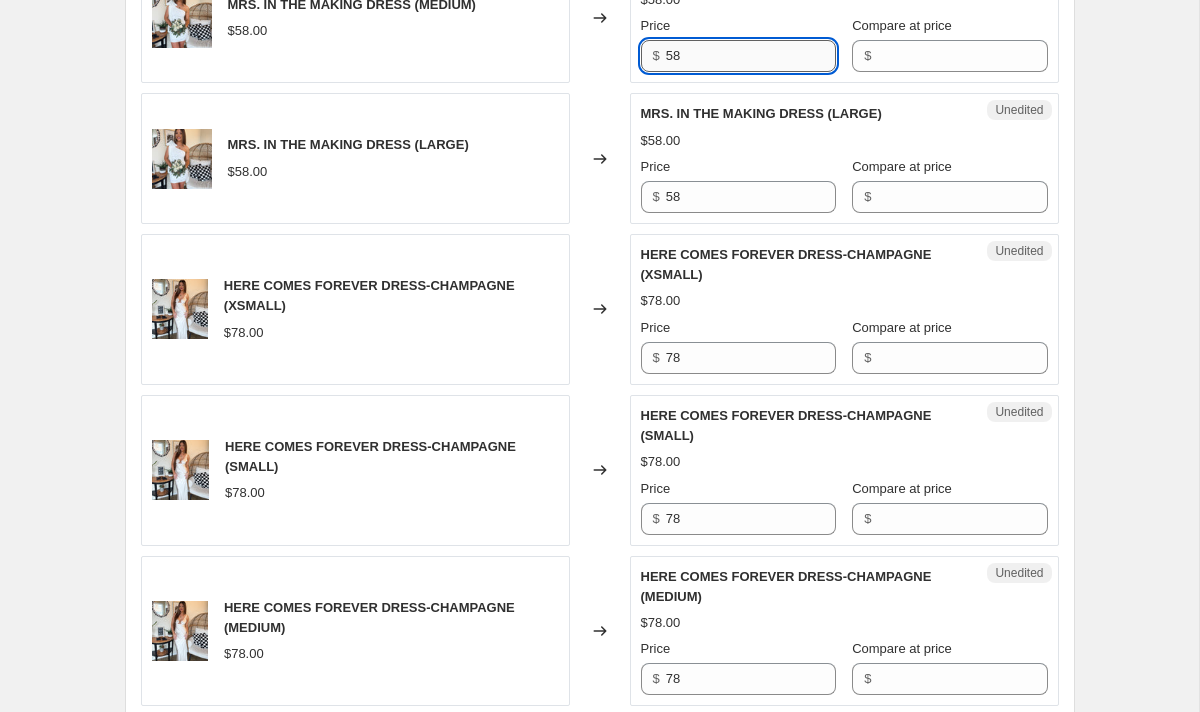 click on "58" at bounding box center [751, 56] 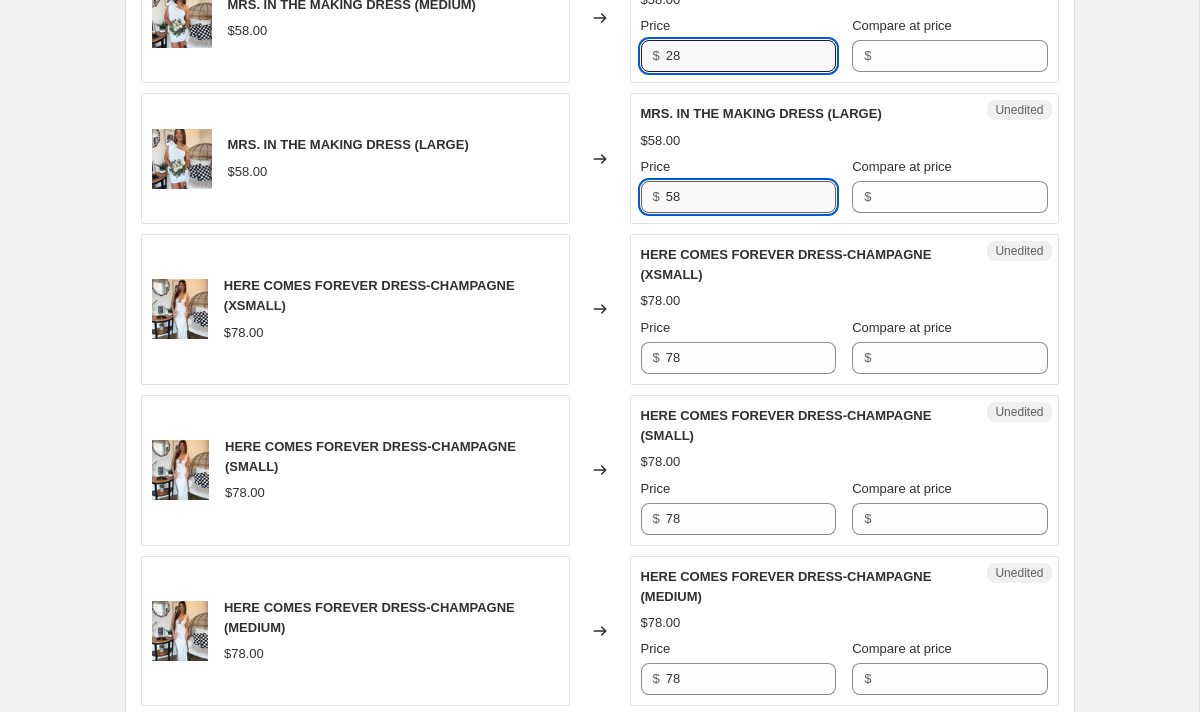 click on "58" at bounding box center (751, 197) 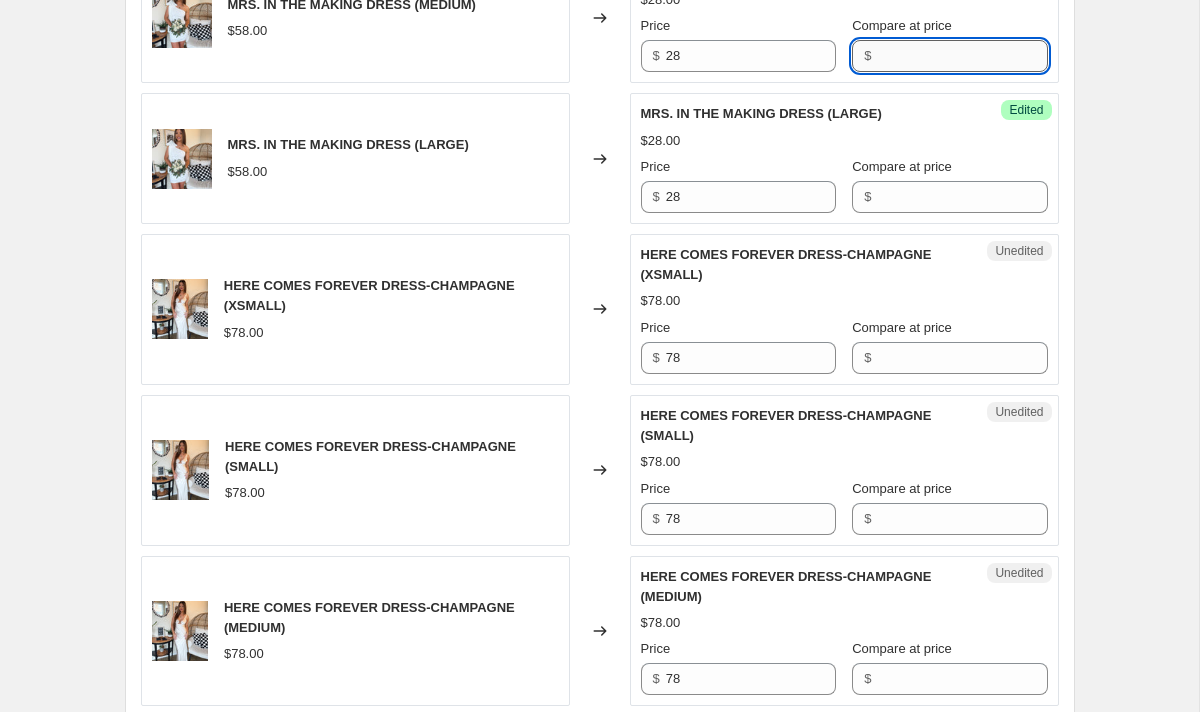 click on "Compare at price" at bounding box center (962, 56) 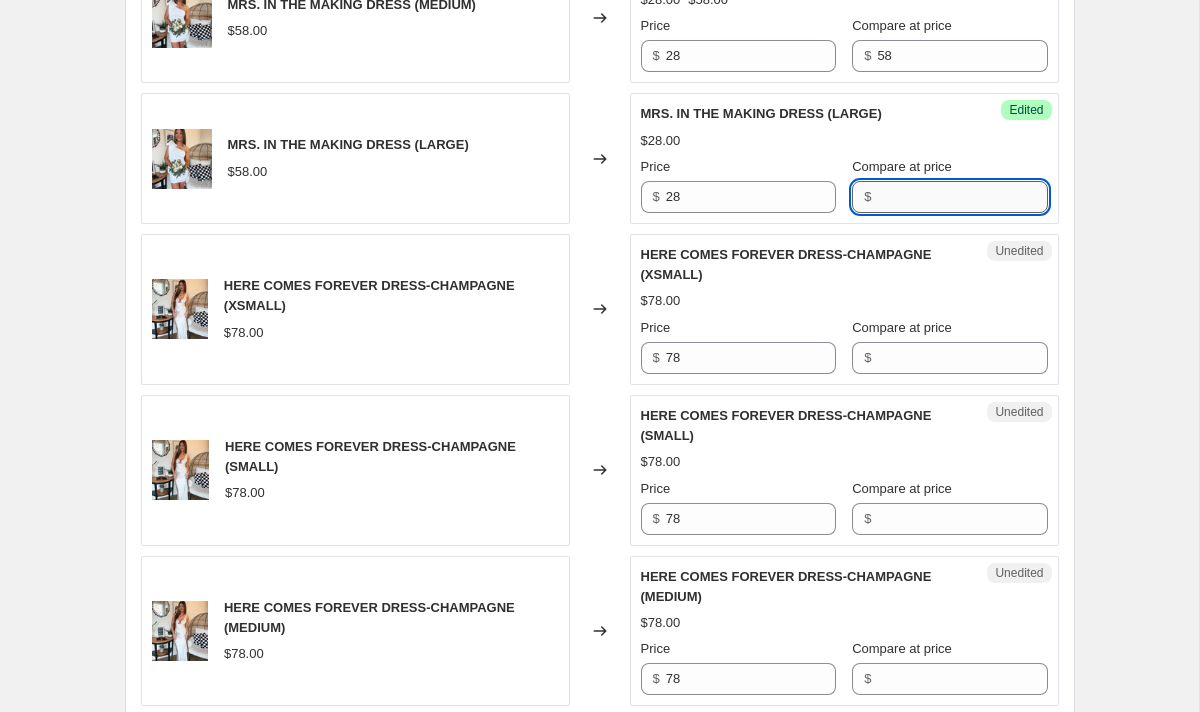 click on "Compare at price" at bounding box center (962, 197) 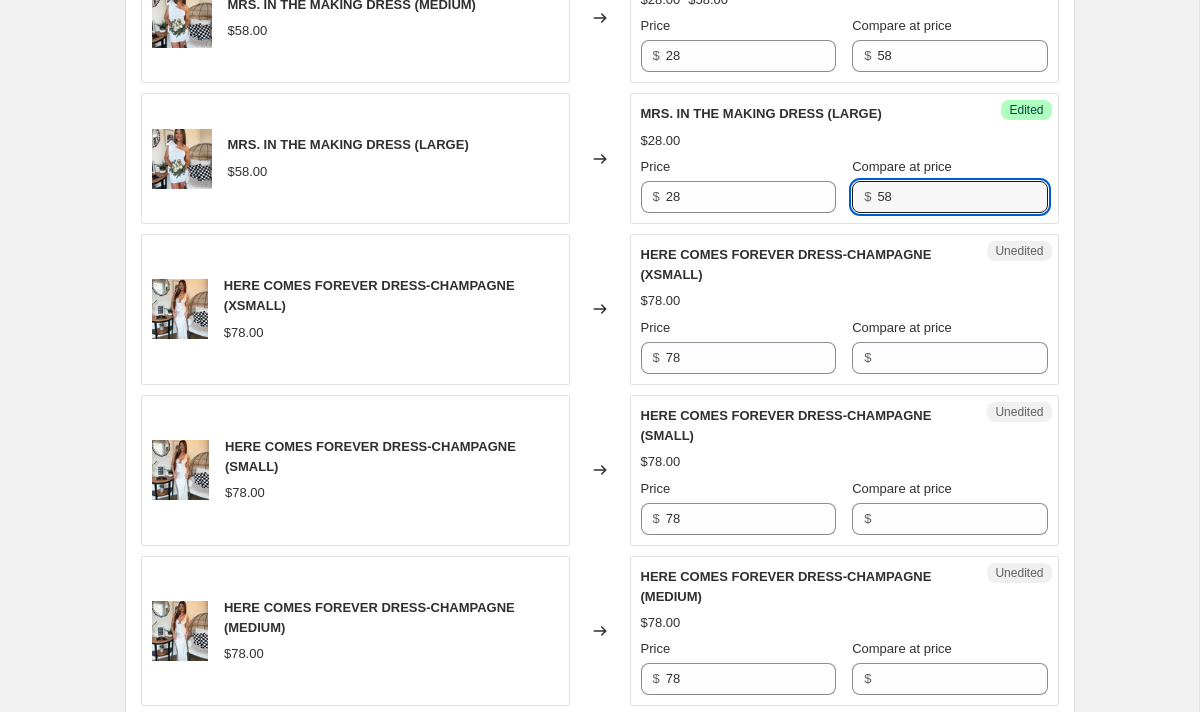 click on "MRS. IN THE MAKING DRESS (LARGE) $28.00 Price $ 28 Compare at price $ 58" at bounding box center [844, 158] 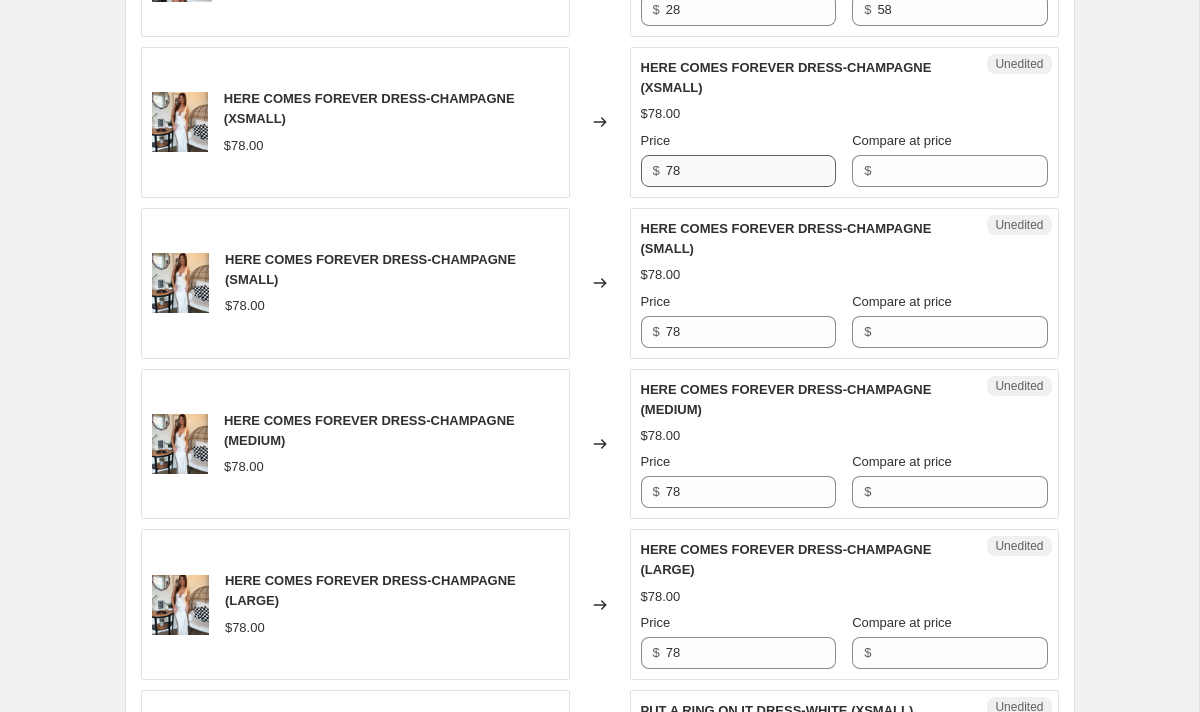 scroll, scrollTop: 982, scrollLeft: 0, axis: vertical 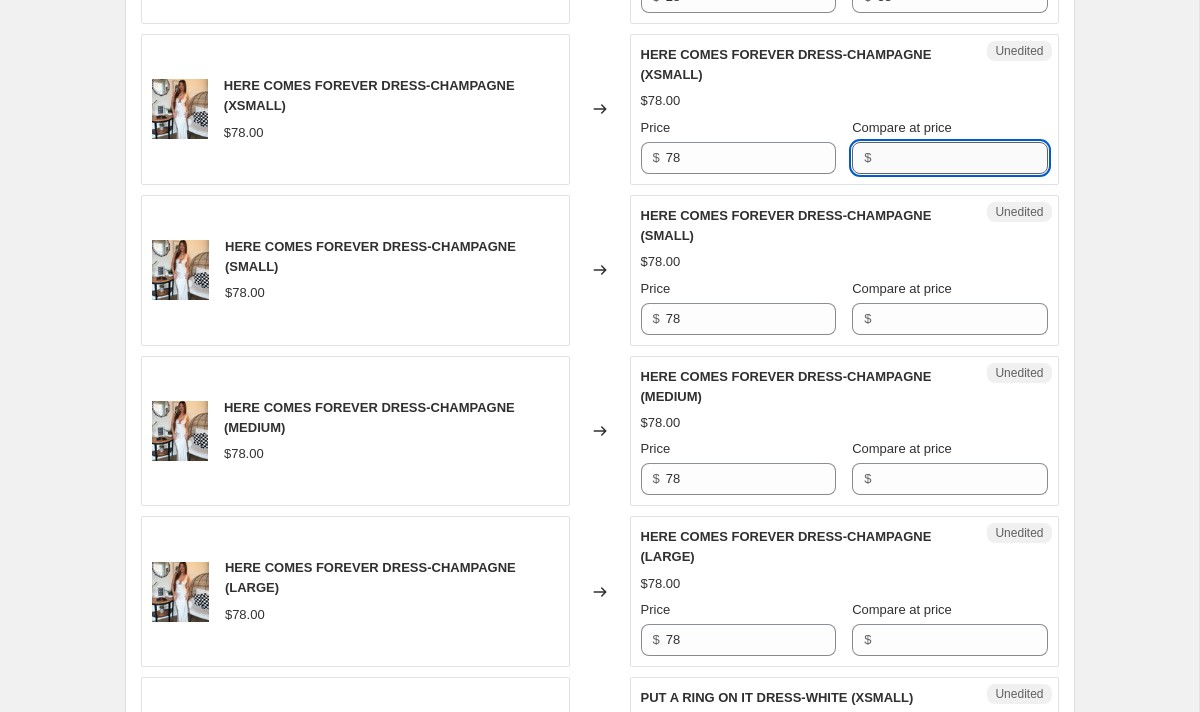 click on "Compare at price" at bounding box center (962, 158) 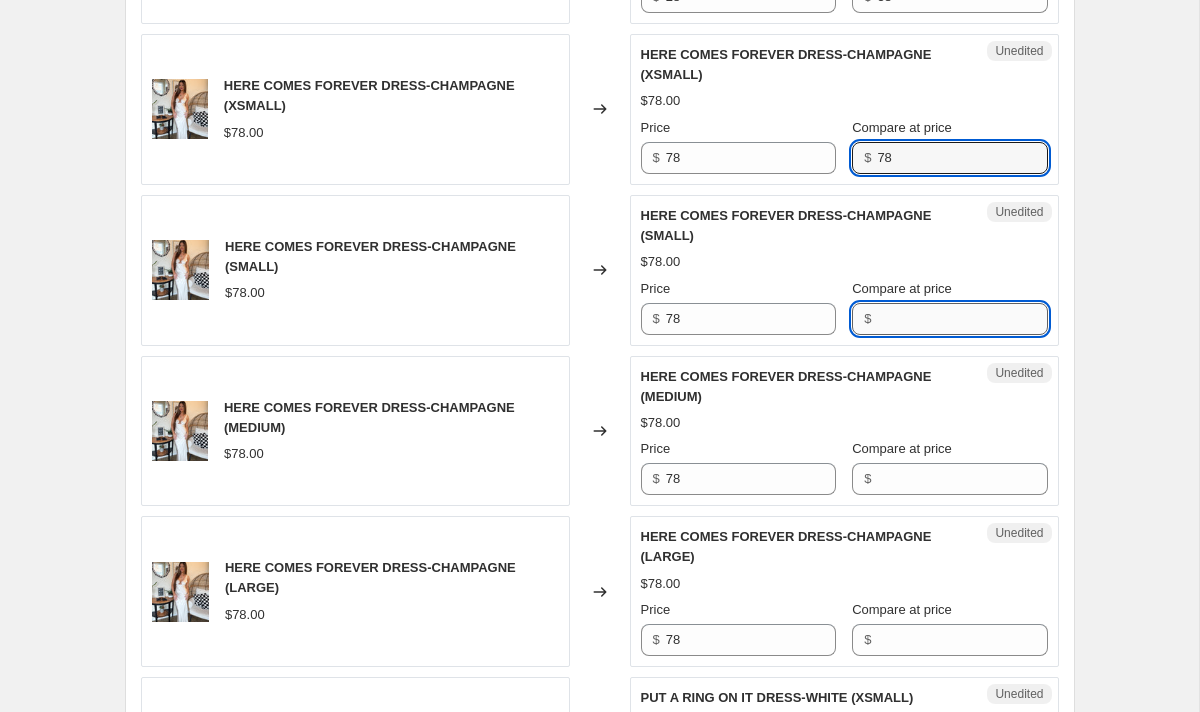 click on "Compare at price" at bounding box center (962, 319) 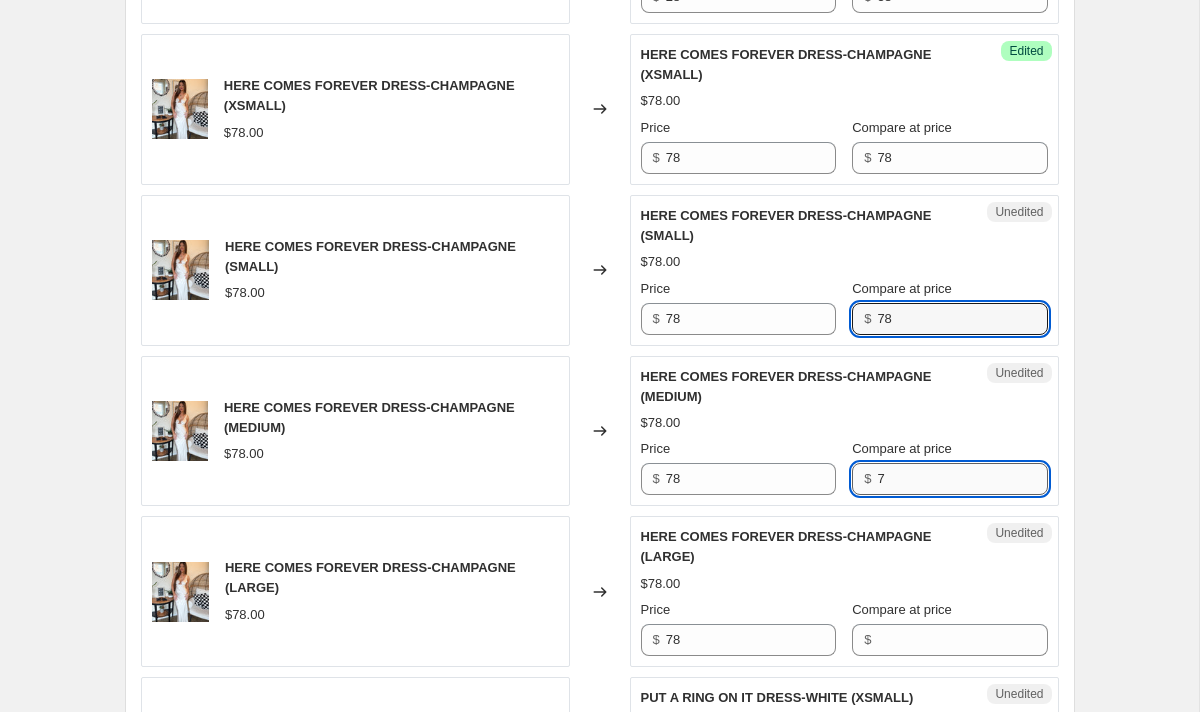click on "7" at bounding box center (962, 479) 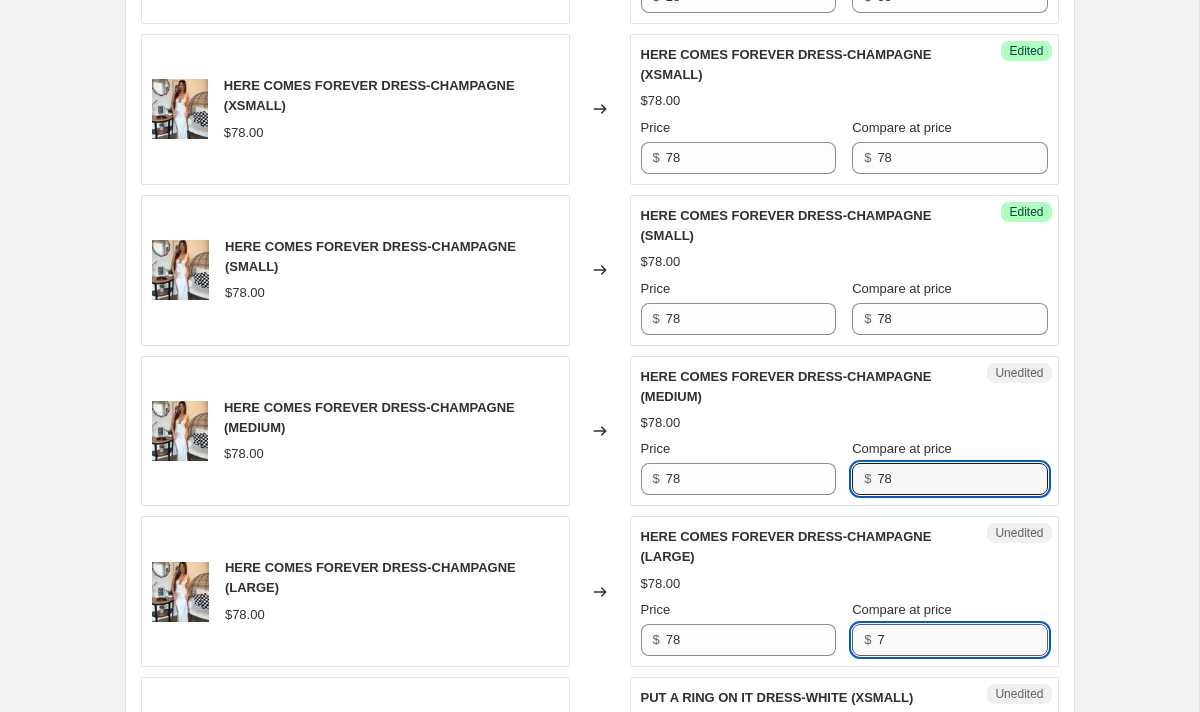 click on "7" at bounding box center [962, 640] 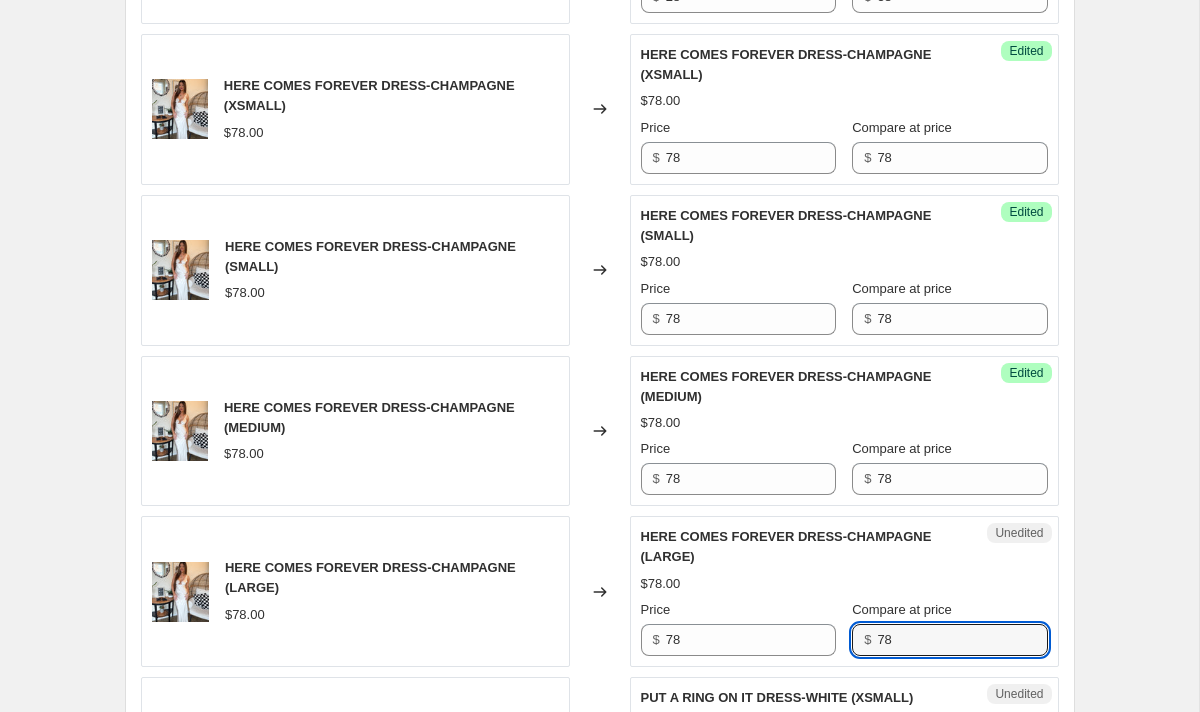 click on "HERE COMES FOREVER DRESS-CHAMPAGNE (LARGE)" at bounding box center (804, 547) 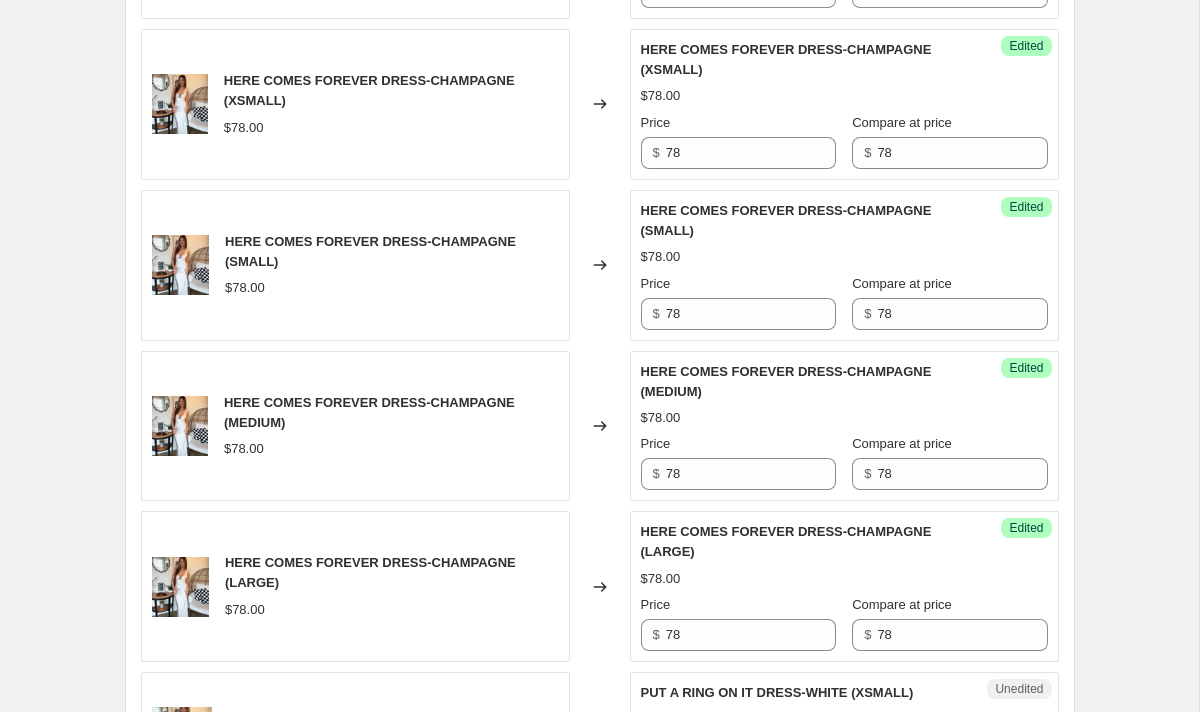scroll, scrollTop: 986, scrollLeft: 0, axis: vertical 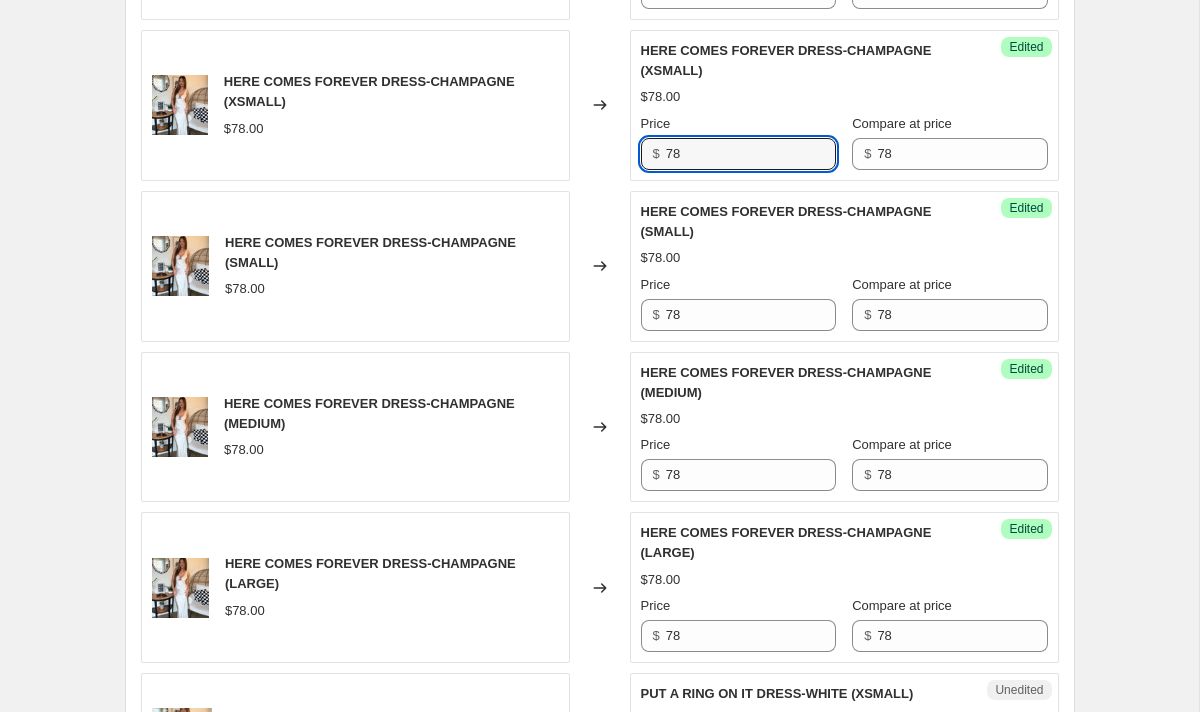 drag, startPoint x: 714, startPoint y: 150, endPoint x: 571, endPoint y: 150, distance: 143 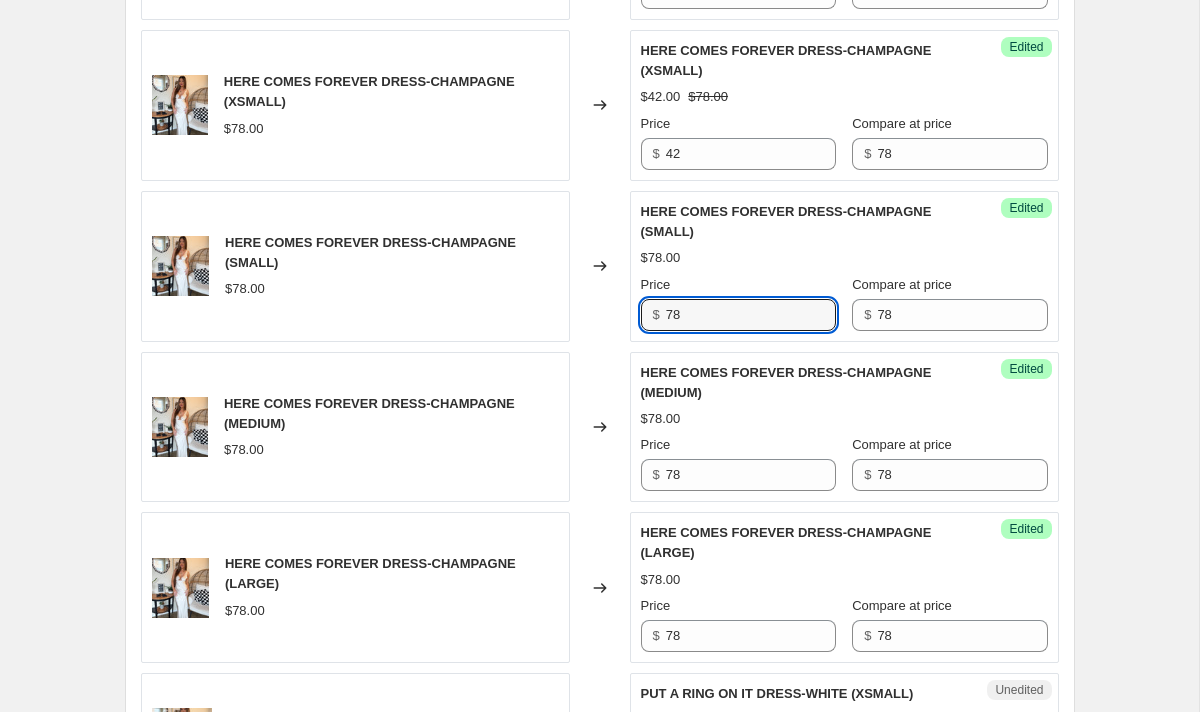 drag, startPoint x: 713, startPoint y: 323, endPoint x: 619, endPoint y: 323, distance: 94 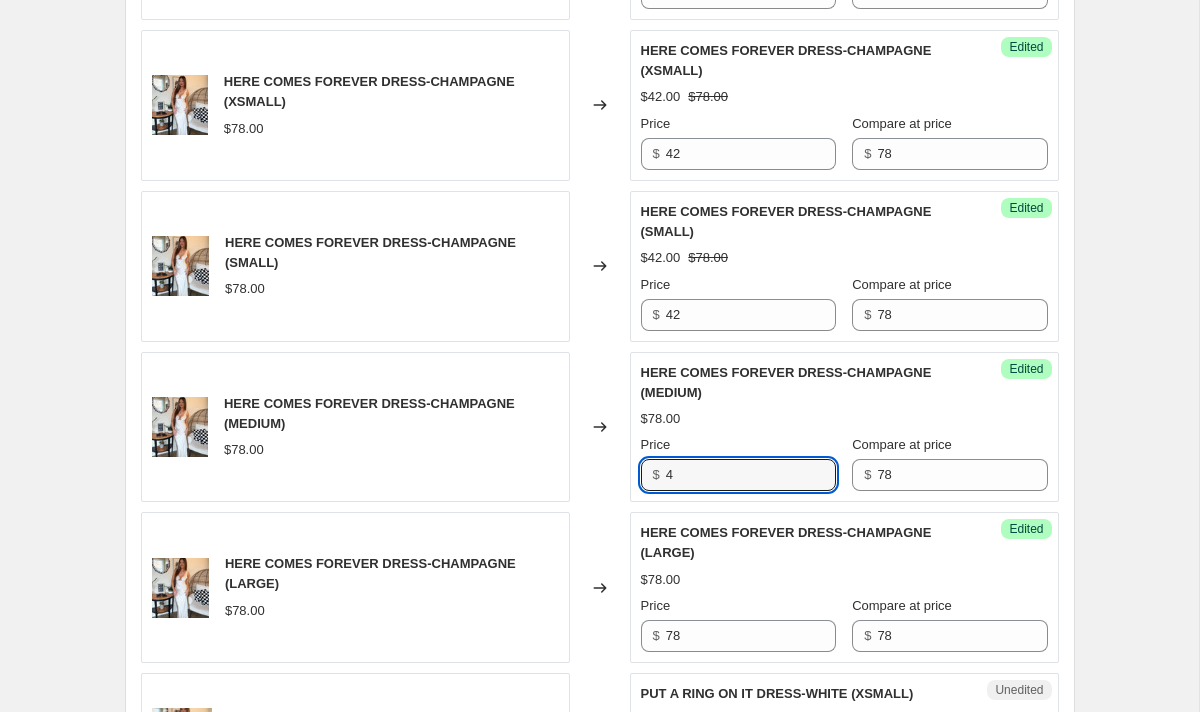 drag, startPoint x: 699, startPoint y: 476, endPoint x: 622, endPoint y: 472, distance: 77.10383 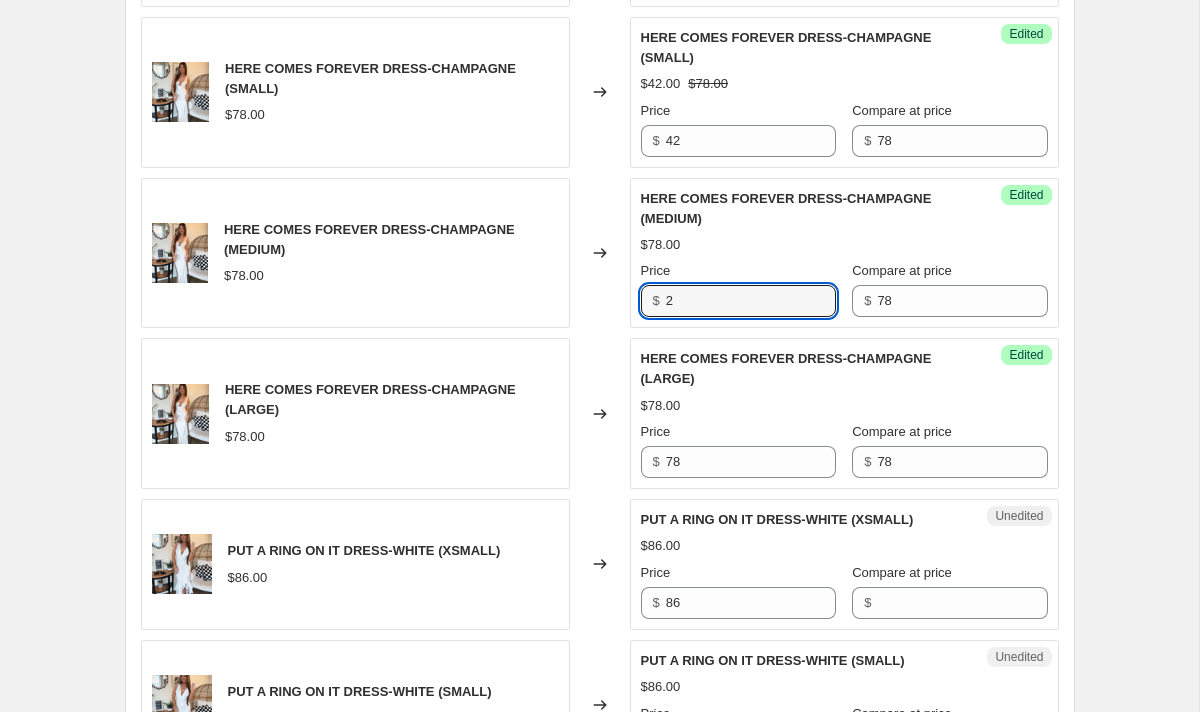 scroll, scrollTop: 1164, scrollLeft: 0, axis: vertical 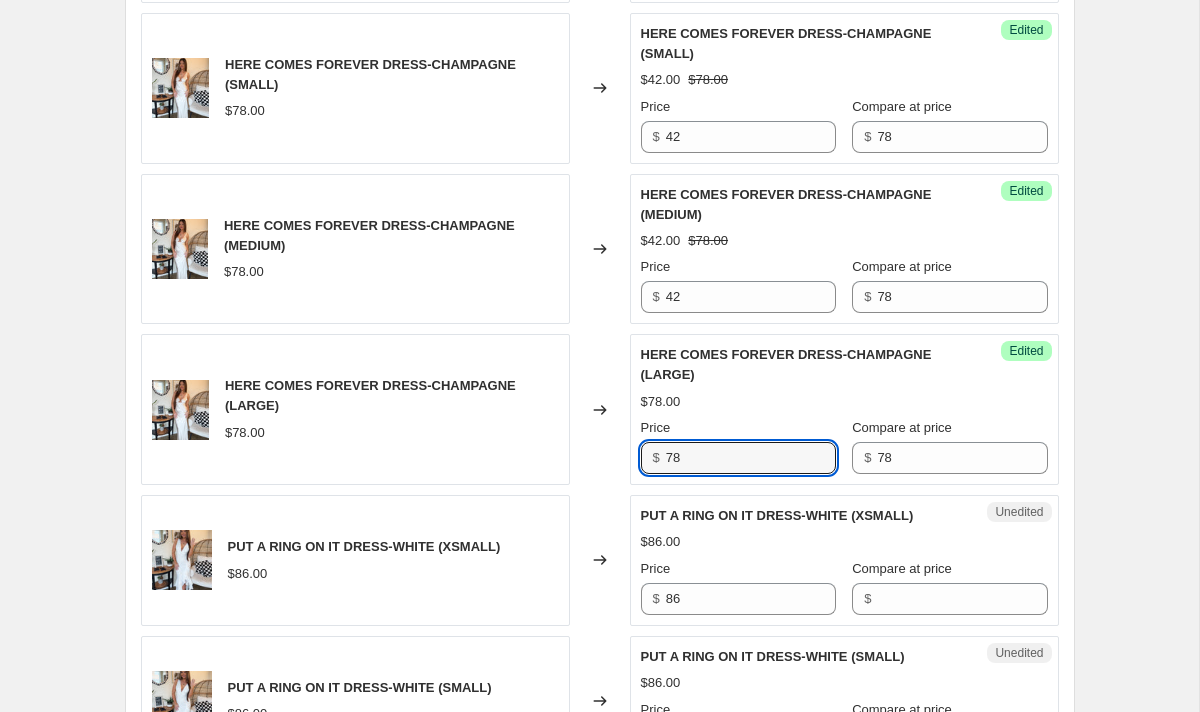 drag, startPoint x: 719, startPoint y: 458, endPoint x: 621, endPoint y: 458, distance: 98 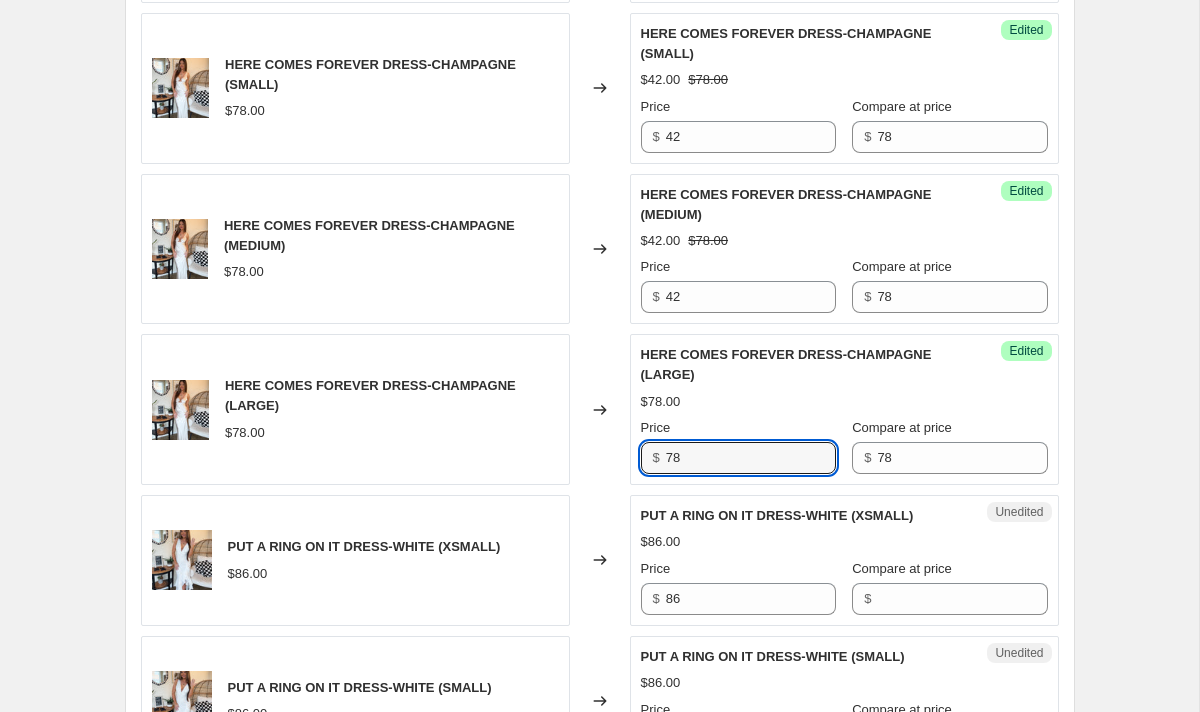 click on "HERE COMES FOREVER DRESS-CHAMPAGNE ([SIZE]) $[PRICE] Changed to Success Edited HERE COMES FOREVER DRESS-CHAMPAGNE ([SIZE]) $[PRICE] Price $ [PRICE] Compare at price $ [PRICE]" at bounding box center (600, 409) 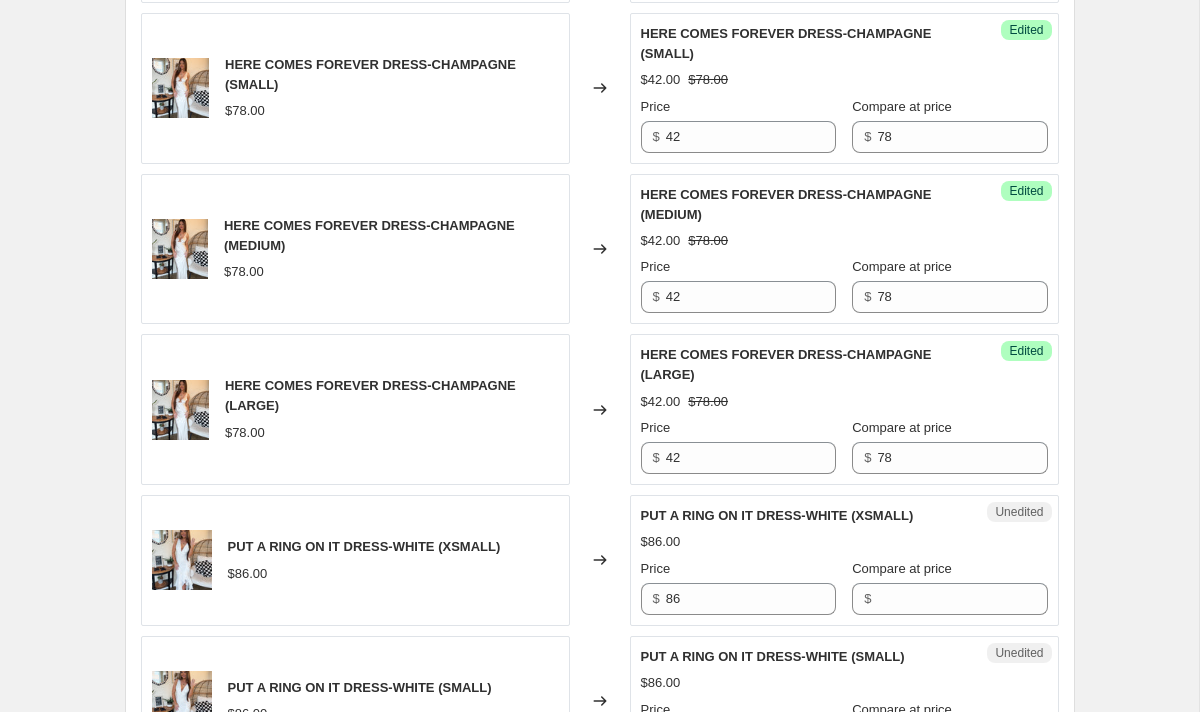click on "Changed to" at bounding box center (600, 409) 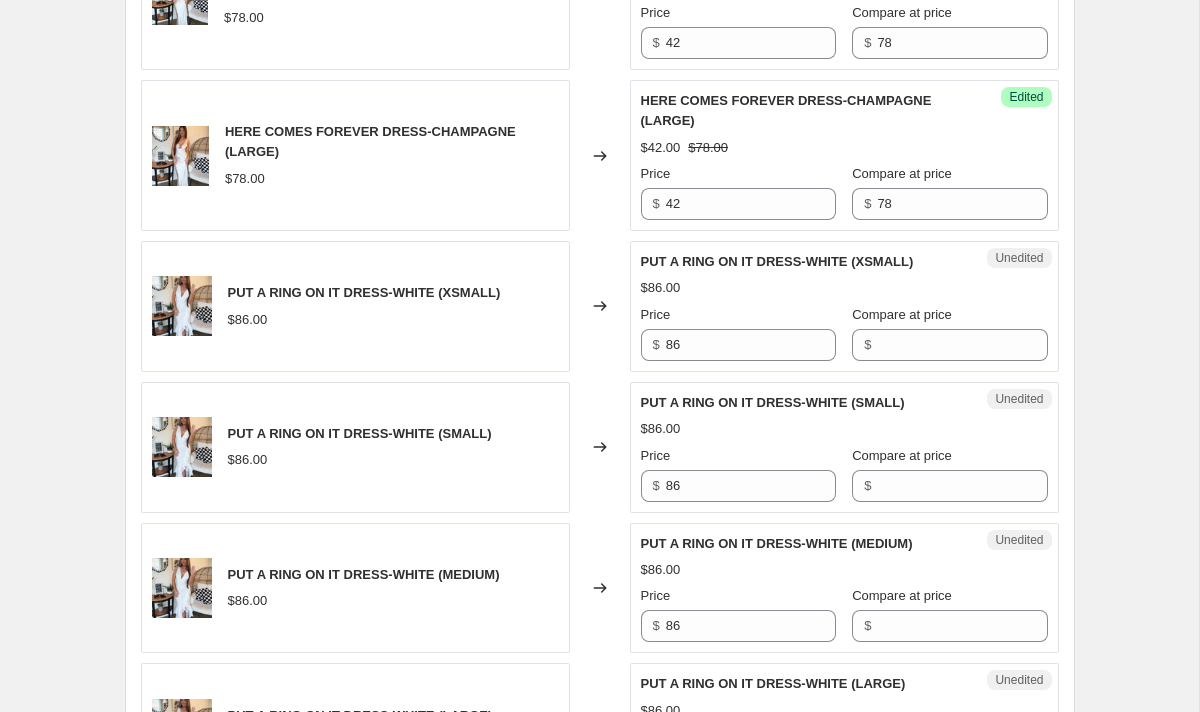 scroll, scrollTop: 1425, scrollLeft: 0, axis: vertical 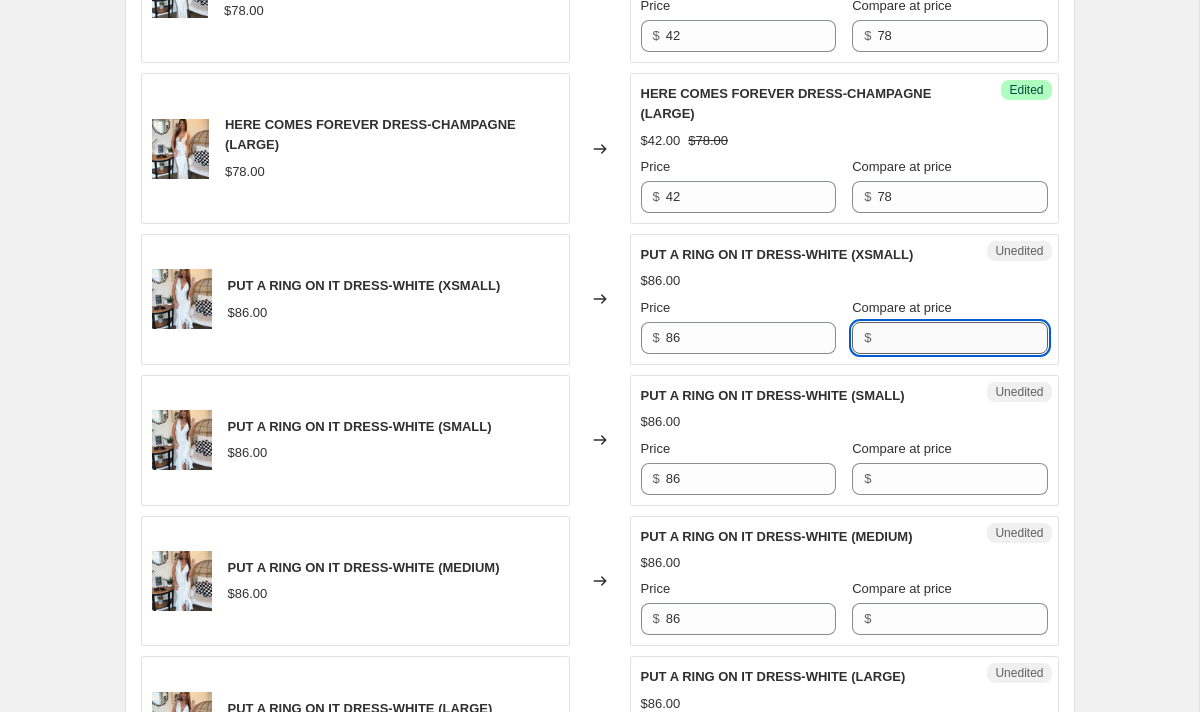click on "Compare at price" at bounding box center [962, 338] 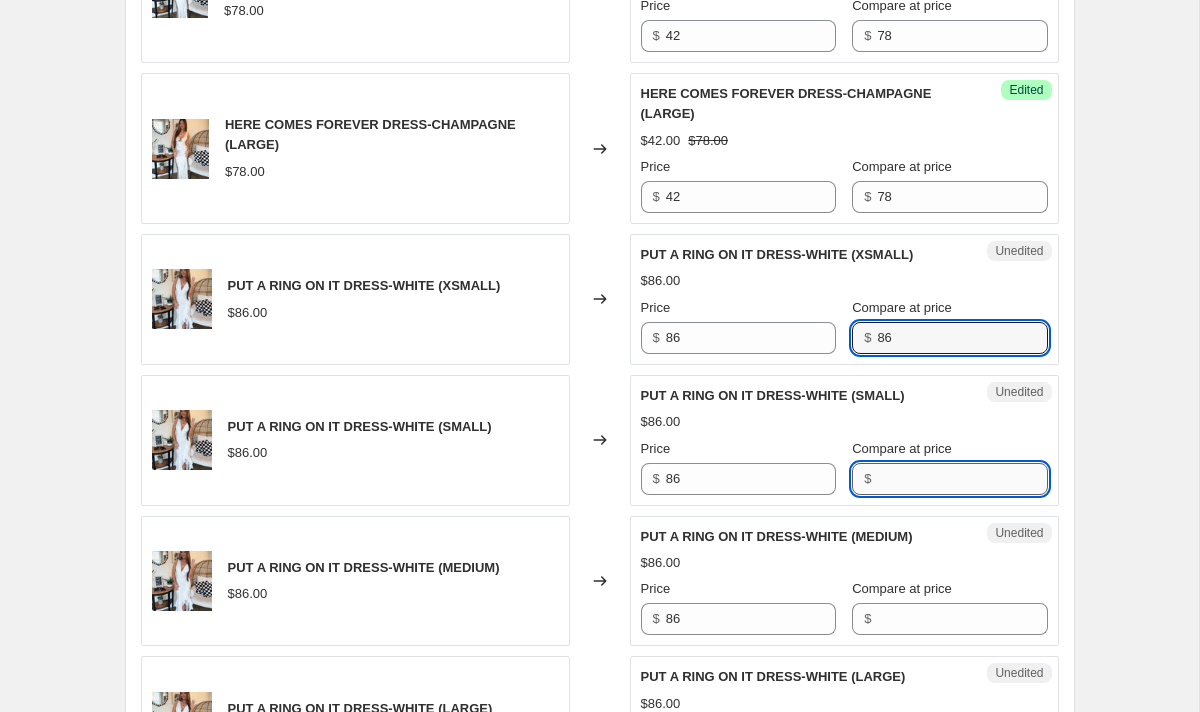 click on "Compare at price" at bounding box center (962, 479) 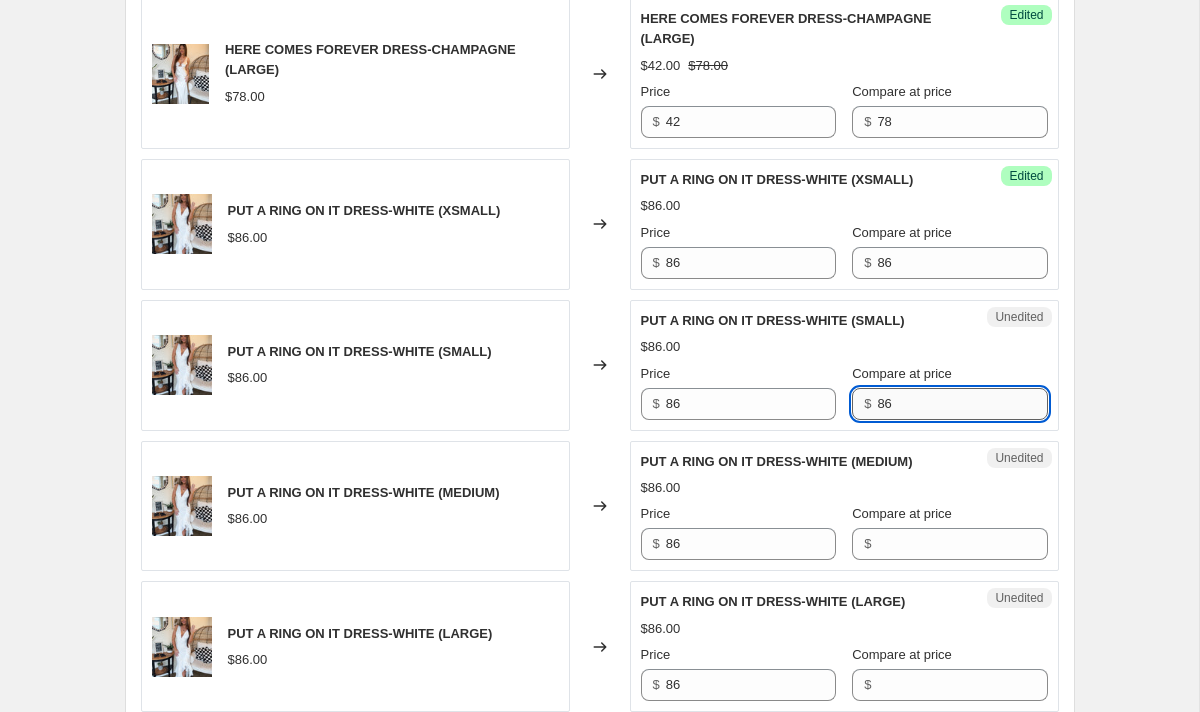 scroll, scrollTop: 1546, scrollLeft: 0, axis: vertical 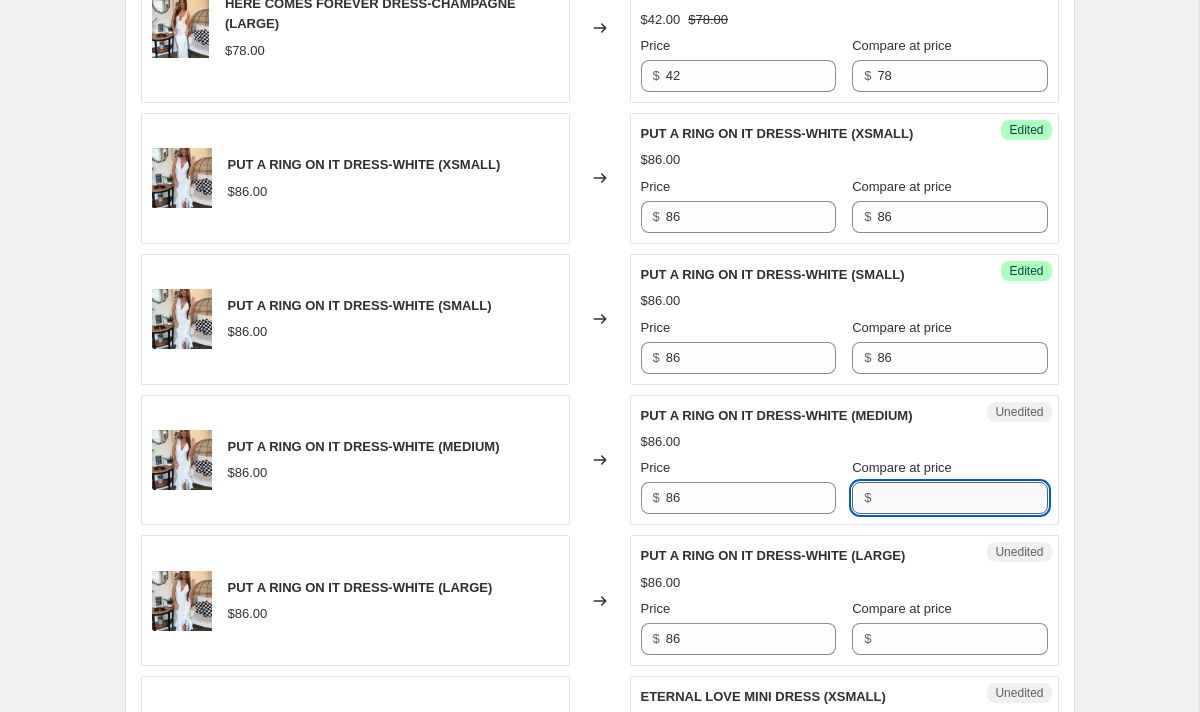 click on "Compare at price" at bounding box center [962, 498] 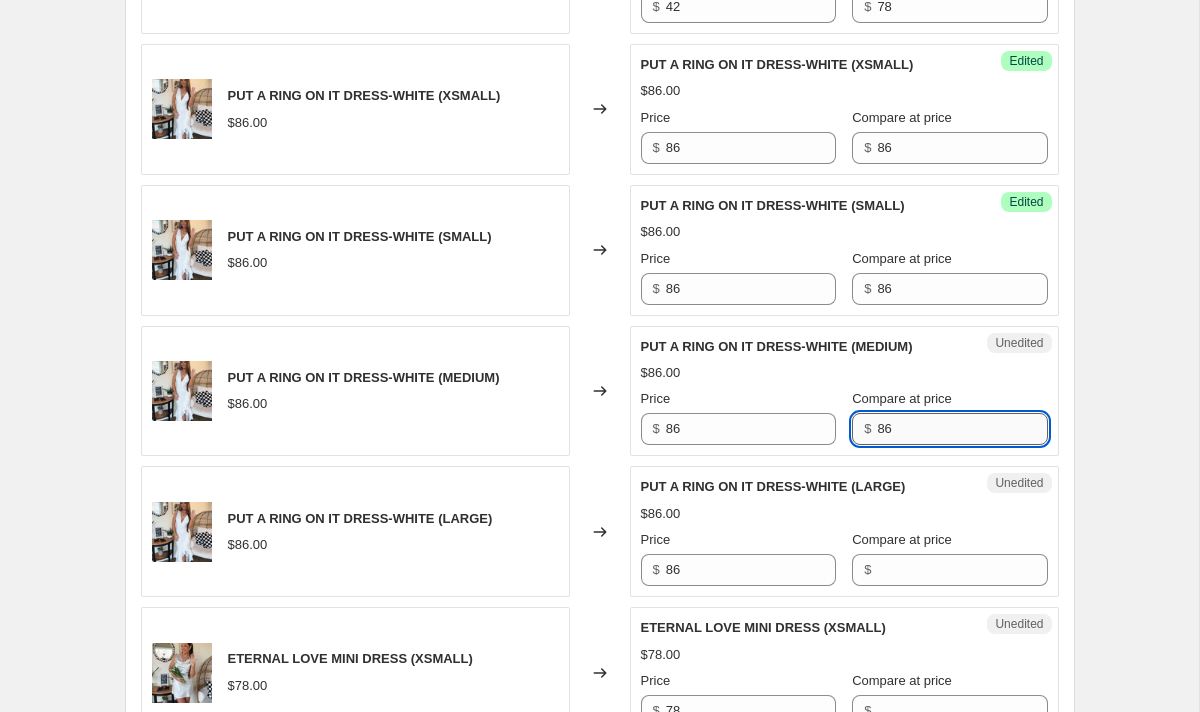 scroll, scrollTop: 1617, scrollLeft: 0, axis: vertical 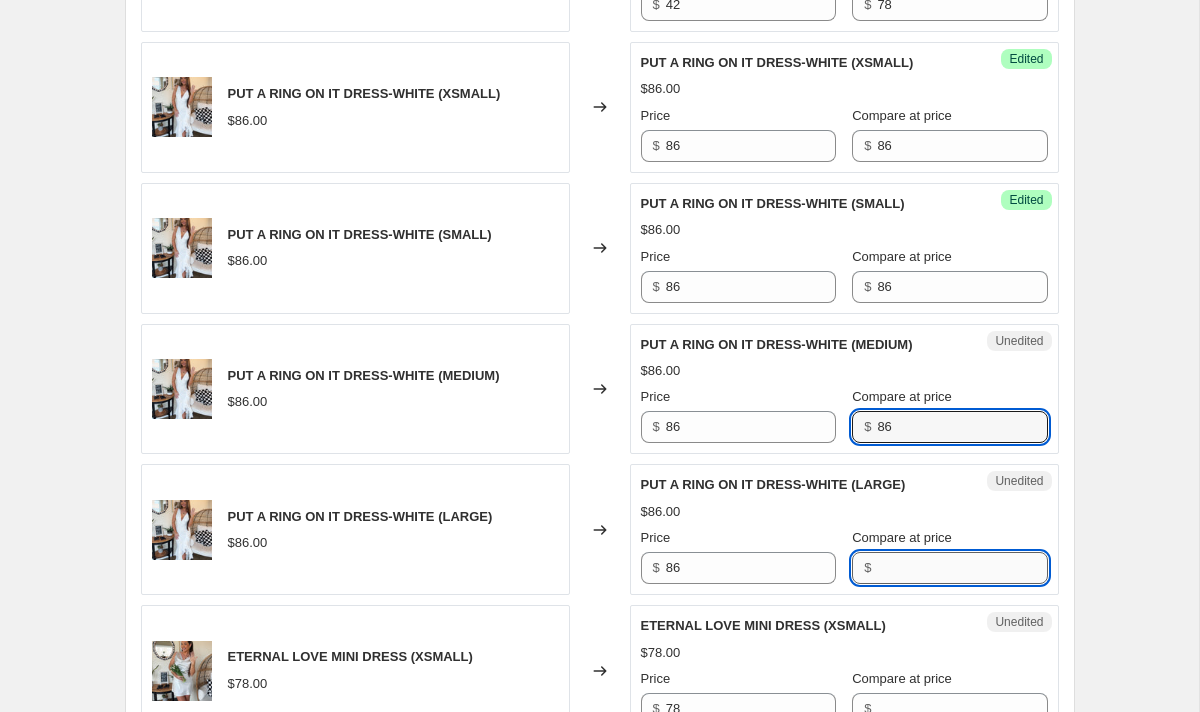 click on "Compare at price" at bounding box center [962, 568] 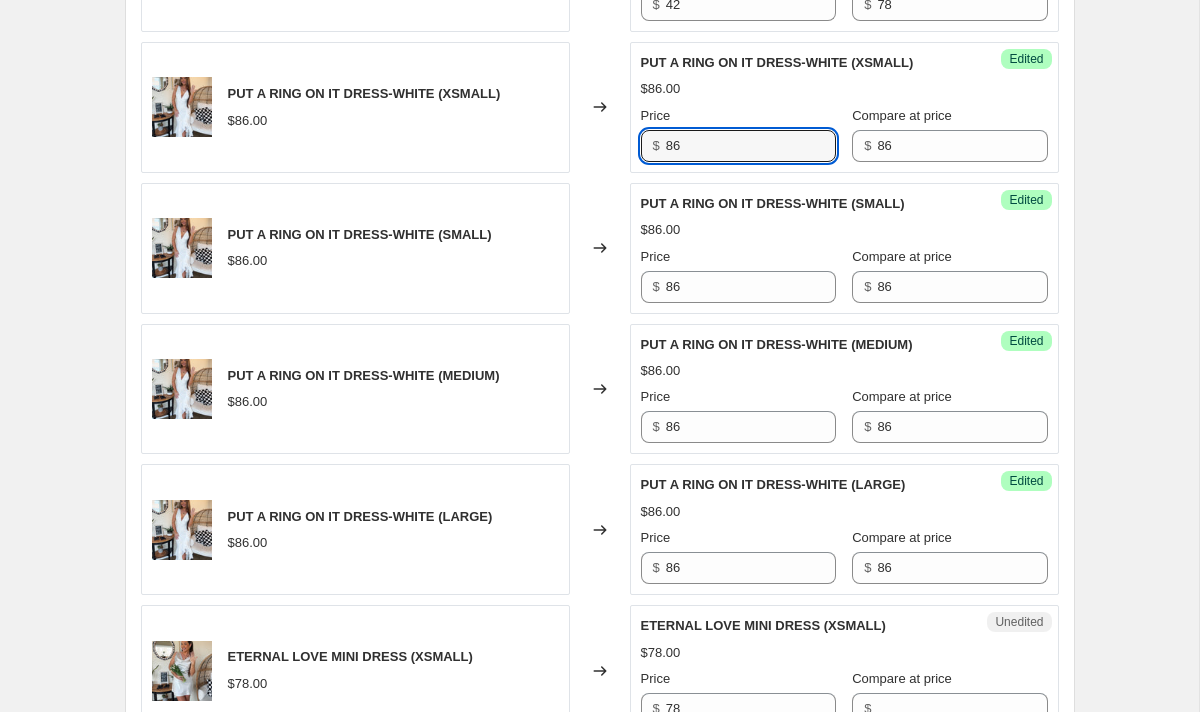 drag, startPoint x: 718, startPoint y: 150, endPoint x: 568, endPoint y: 150, distance: 150 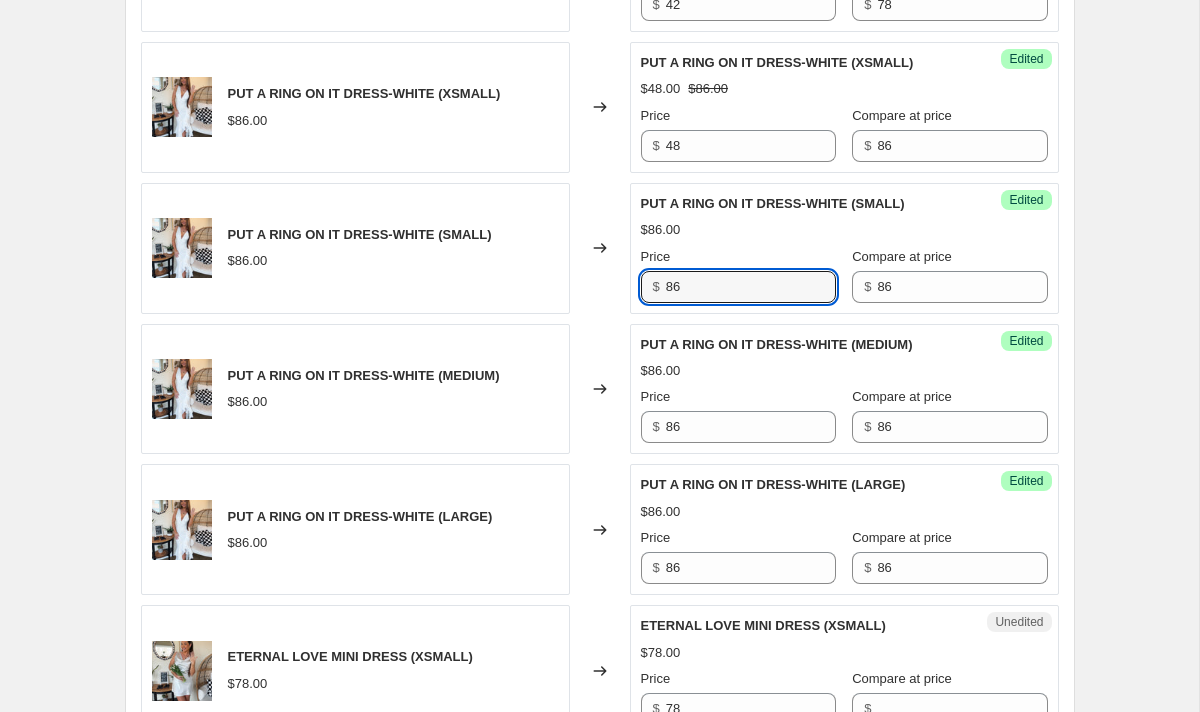 drag, startPoint x: 708, startPoint y: 280, endPoint x: 554, endPoint y: 280, distance: 154 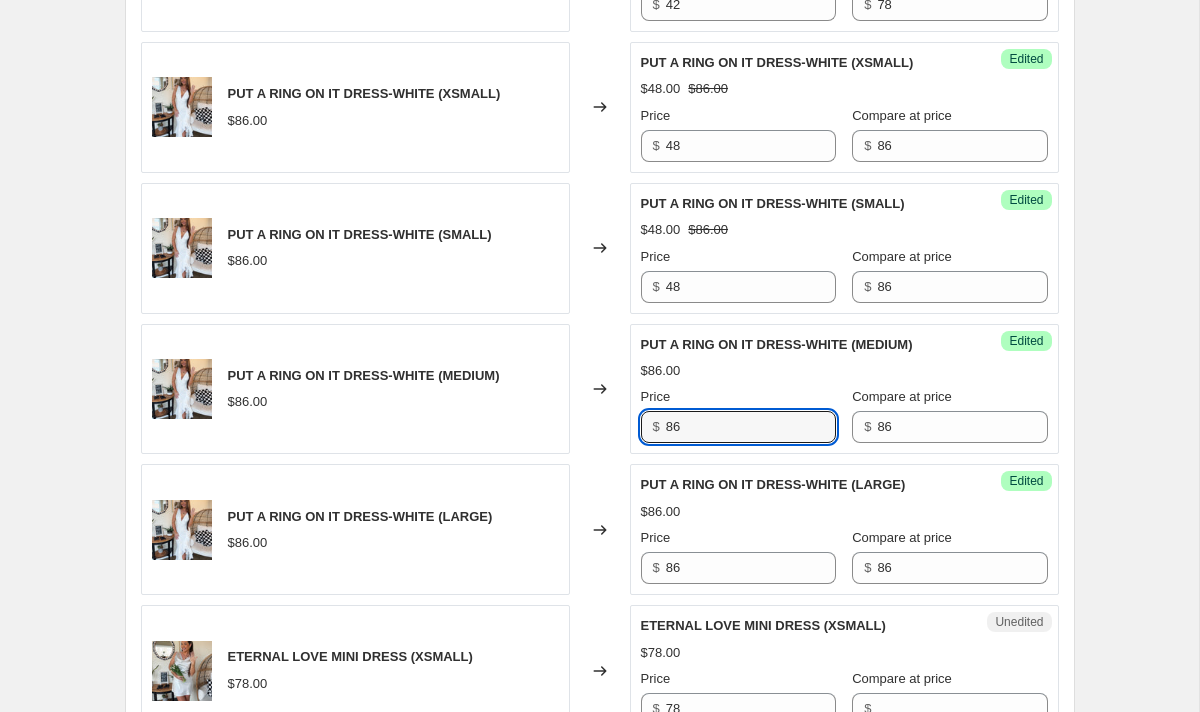 drag, startPoint x: 698, startPoint y: 431, endPoint x: 561, endPoint y: 431, distance: 137 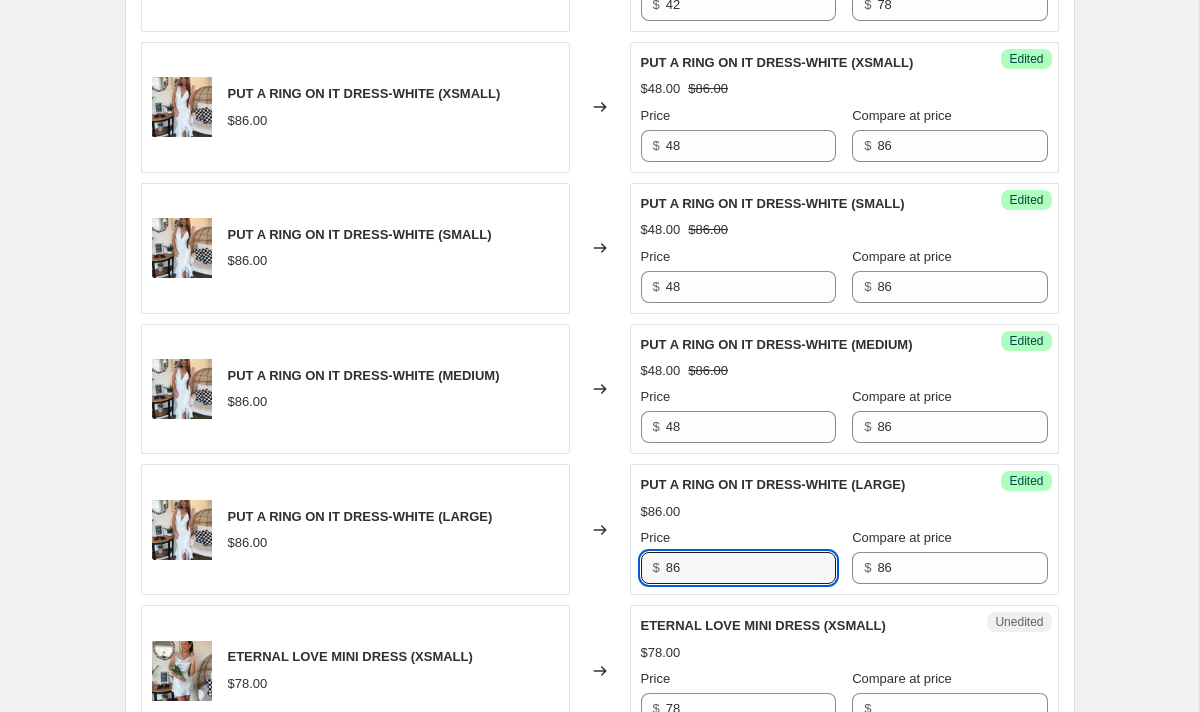 drag, startPoint x: 710, startPoint y: 564, endPoint x: 599, endPoint y: 564, distance: 111 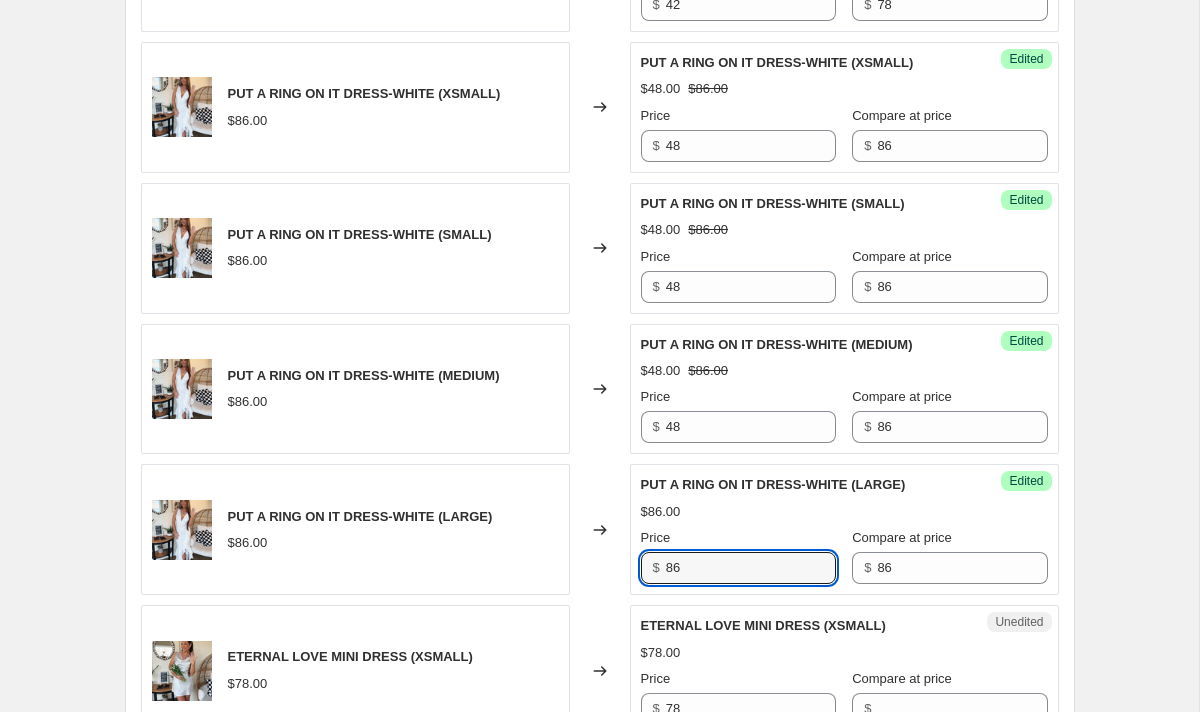 click on "PUT A RING ON IT DRESS-WHITE (LARGE) $86.00 Changed to Success Edited PUT A RING ON IT DRESS-WHITE (LARGE) $86.00 Price $ 86 Compare at price $ 86" at bounding box center [600, 529] 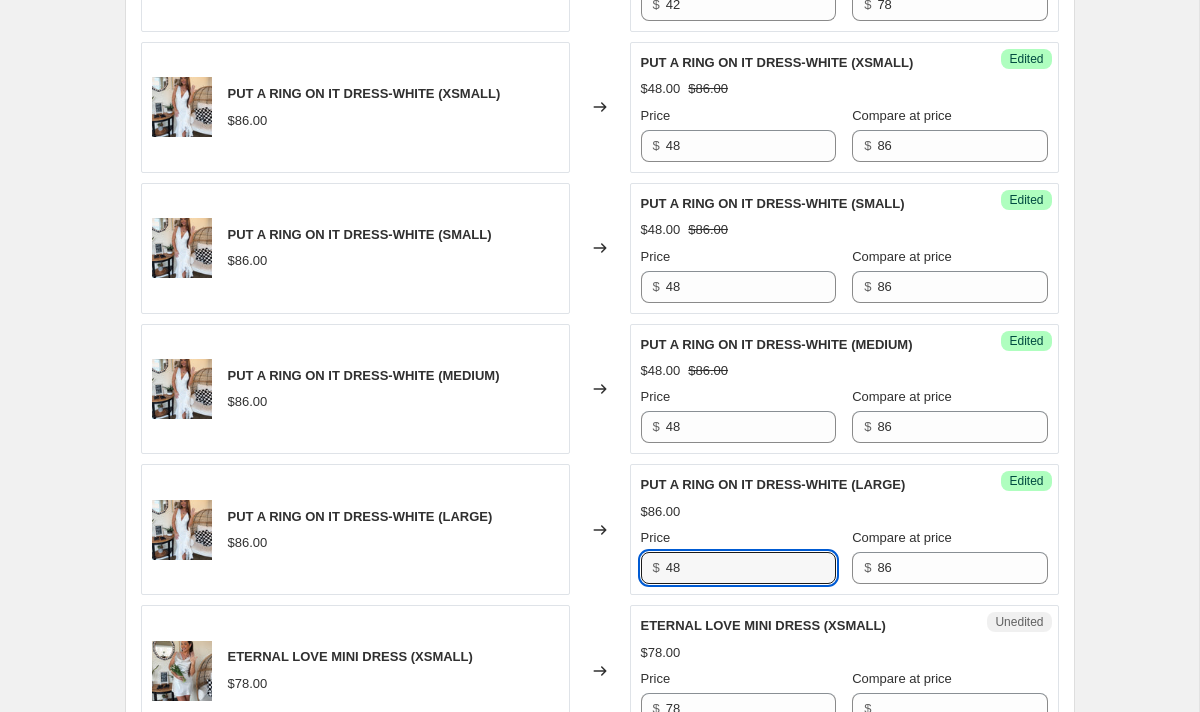 click on "PUT A RING ON IT DRESS-WHITE (LARGE) $86.00" at bounding box center [355, 529] 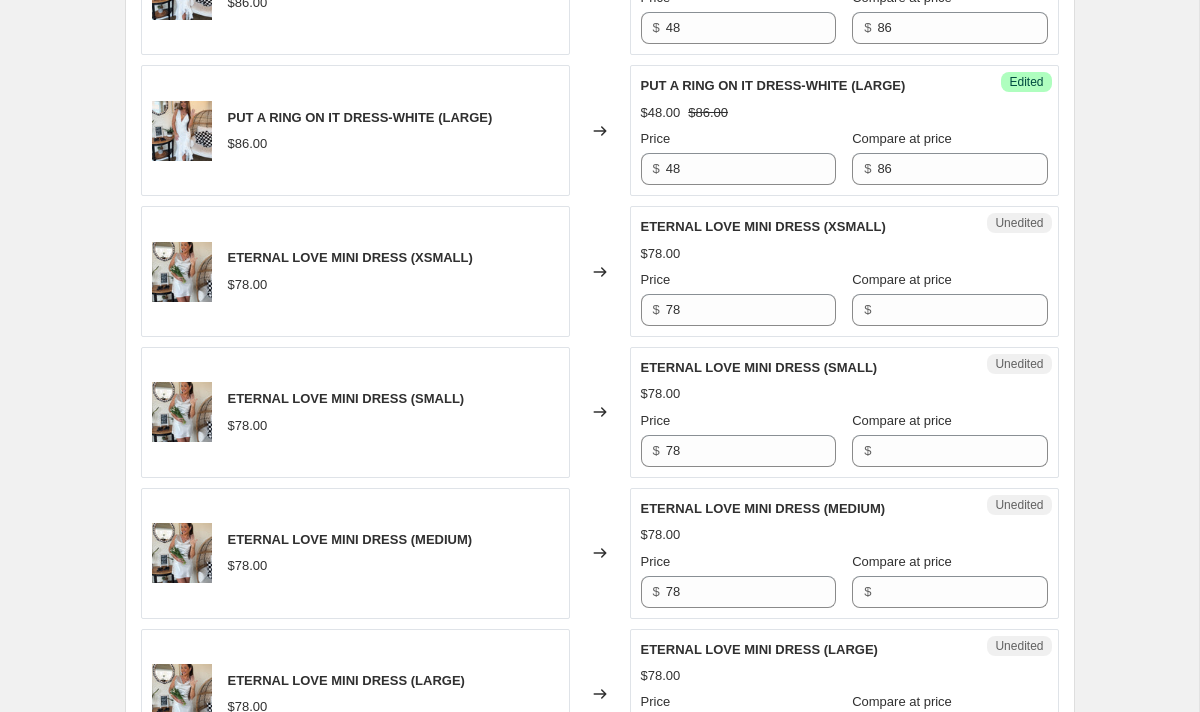 scroll, scrollTop: 2053, scrollLeft: 0, axis: vertical 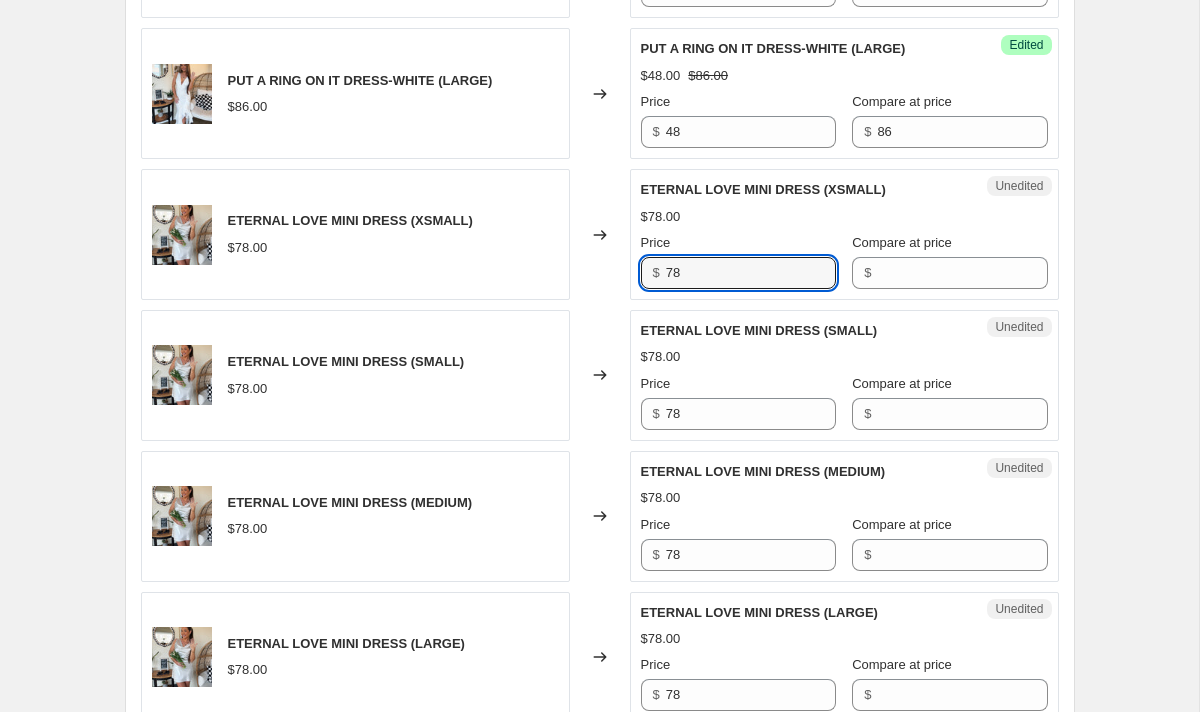 drag, startPoint x: 708, startPoint y: 278, endPoint x: 641, endPoint y: 277, distance: 67.00746 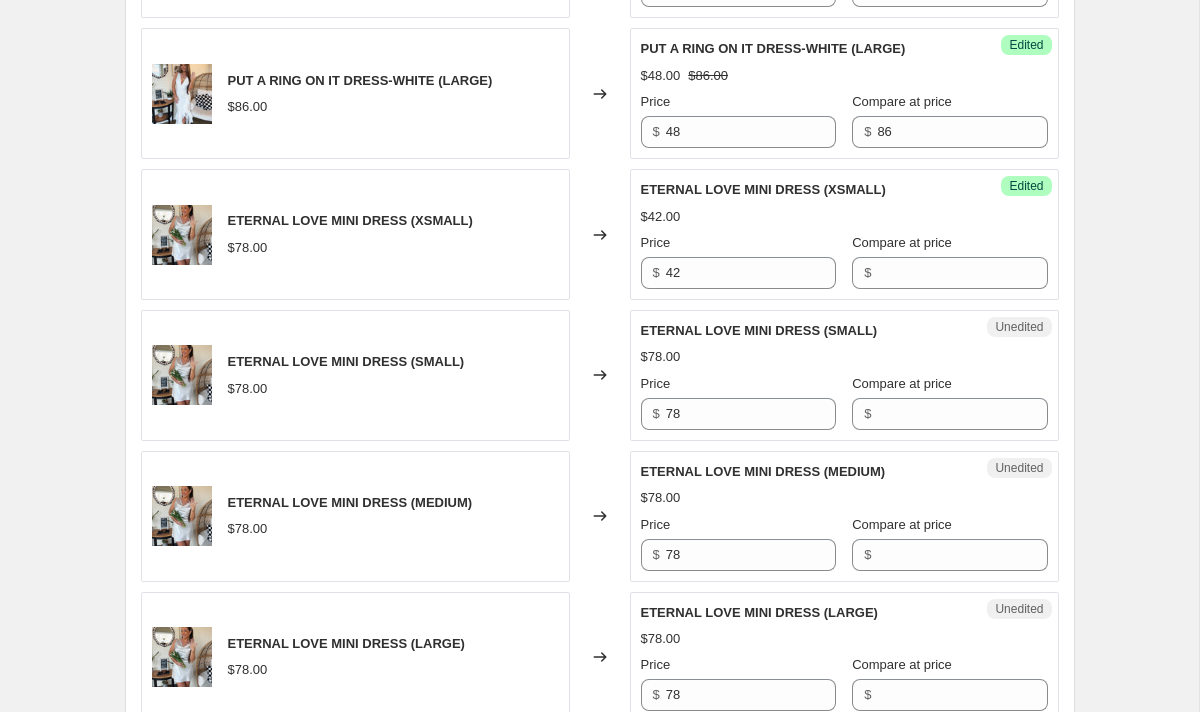 drag, startPoint x: 734, startPoint y: 430, endPoint x: 625, endPoint y: 430, distance: 109 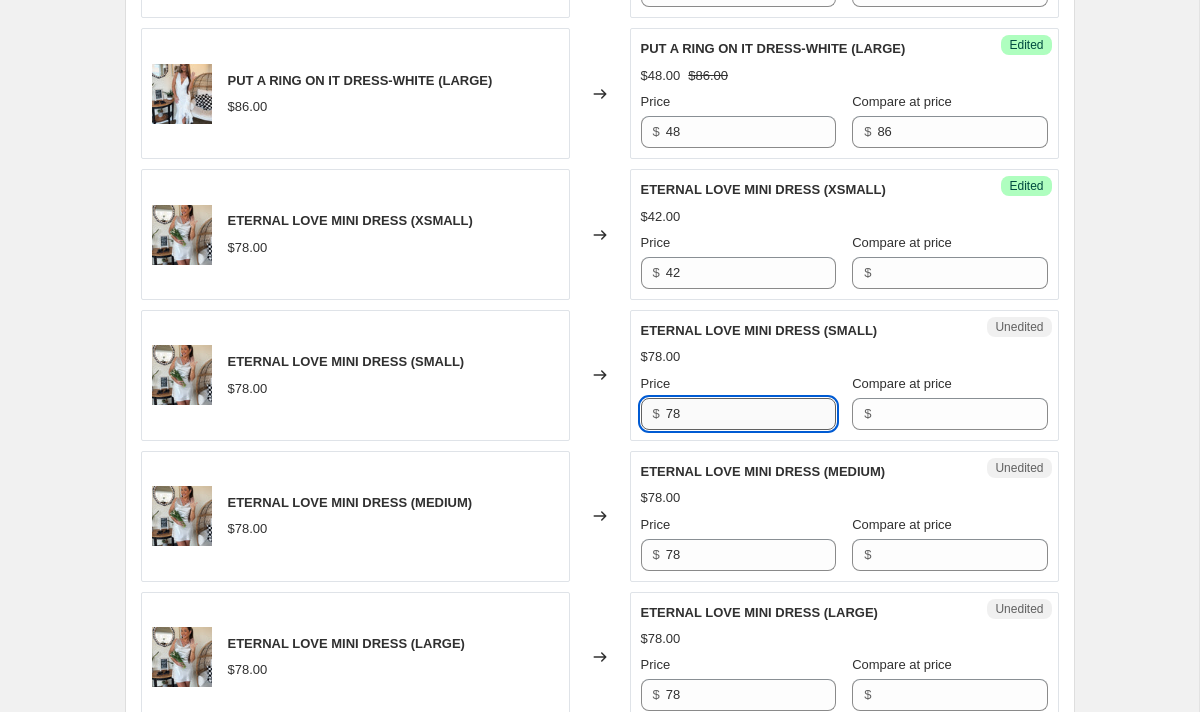 click on "78" at bounding box center [751, 414] 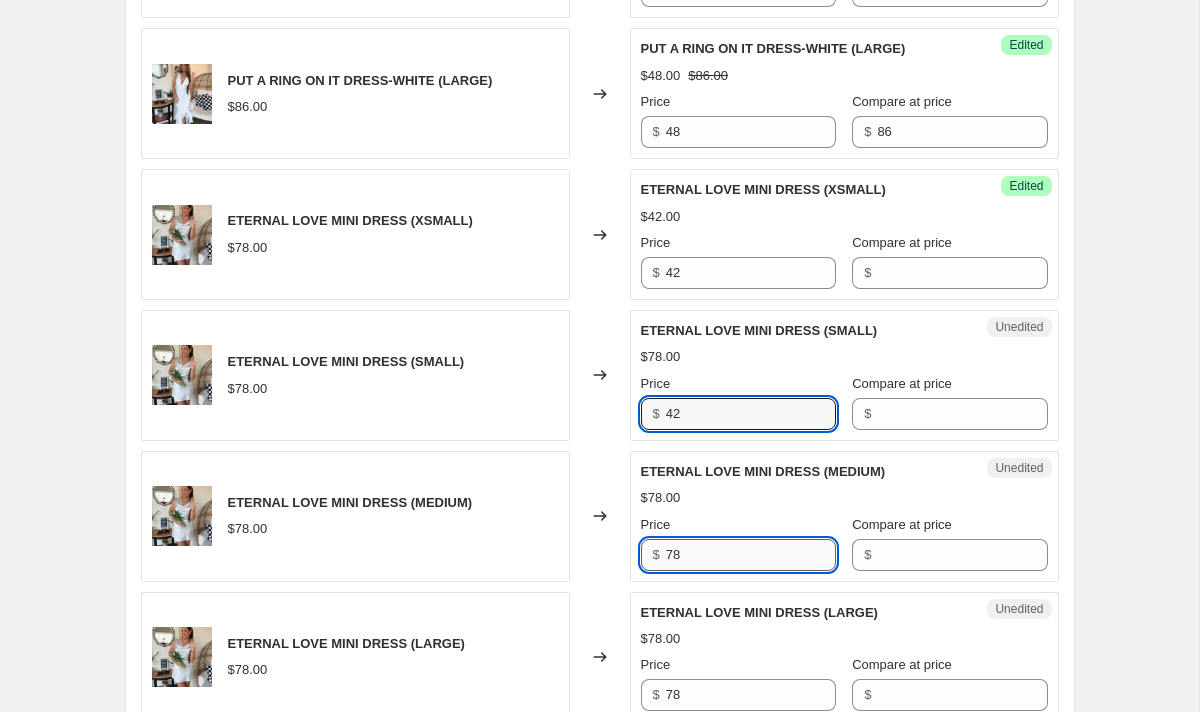 click on "78" at bounding box center (751, 555) 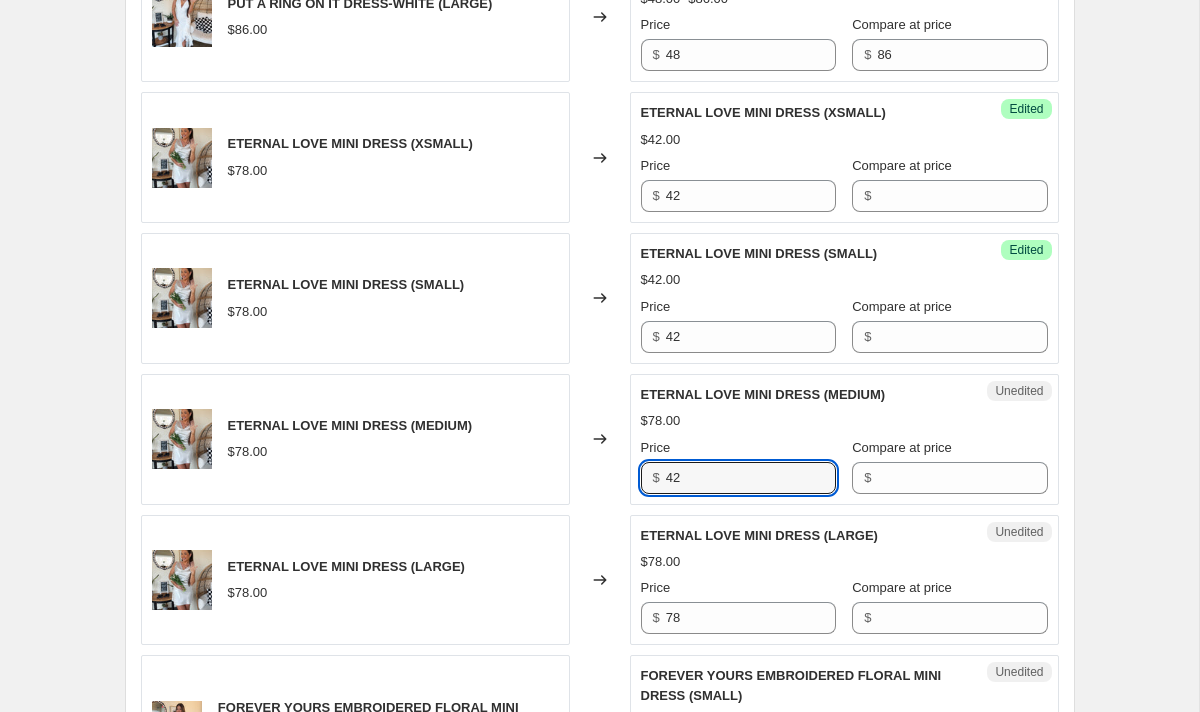 scroll, scrollTop: 2145, scrollLeft: 0, axis: vertical 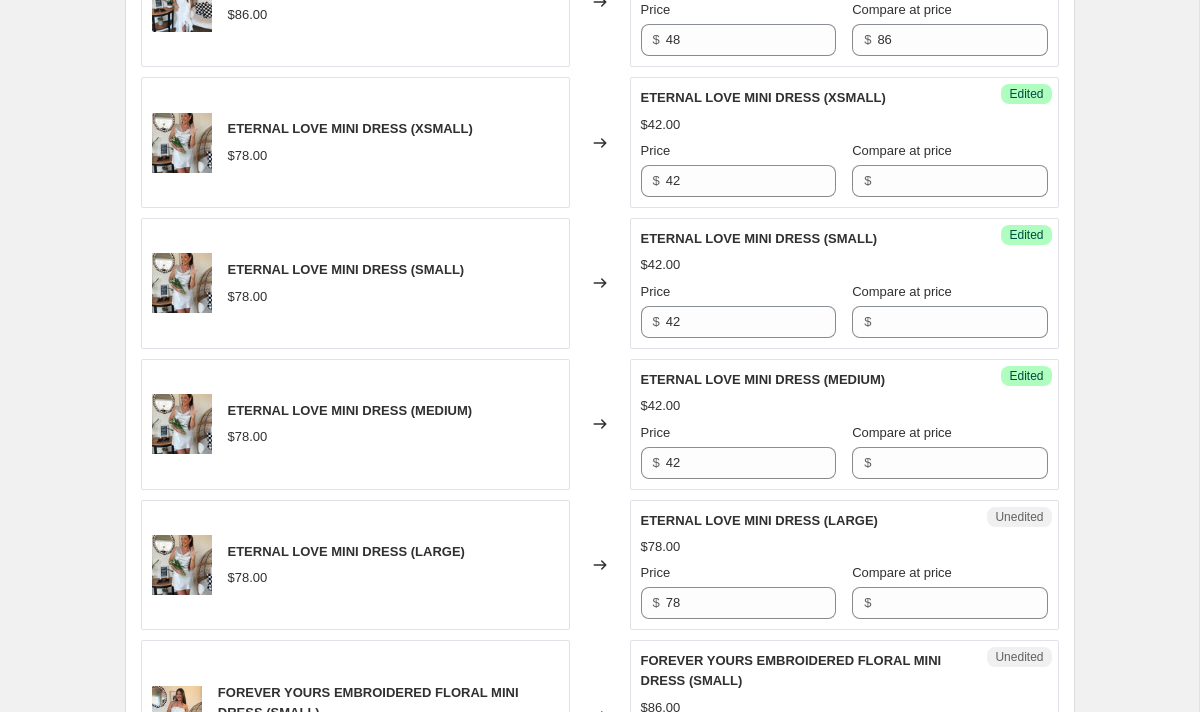 click on "Unedited ETERNAL LOVE MINI DRESS (LARGE) $[PRICE] Price $ [PRICE] Compare at price $" at bounding box center (844, 565) 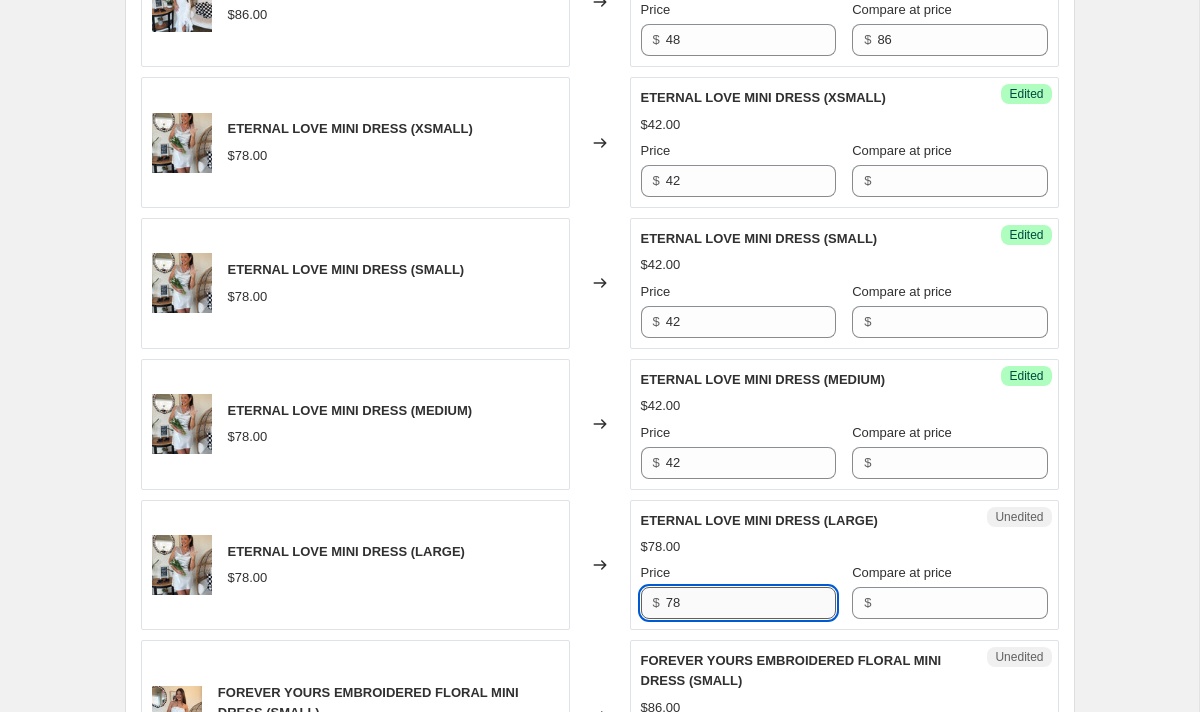 click on "78" at bounding box center (751, 603) 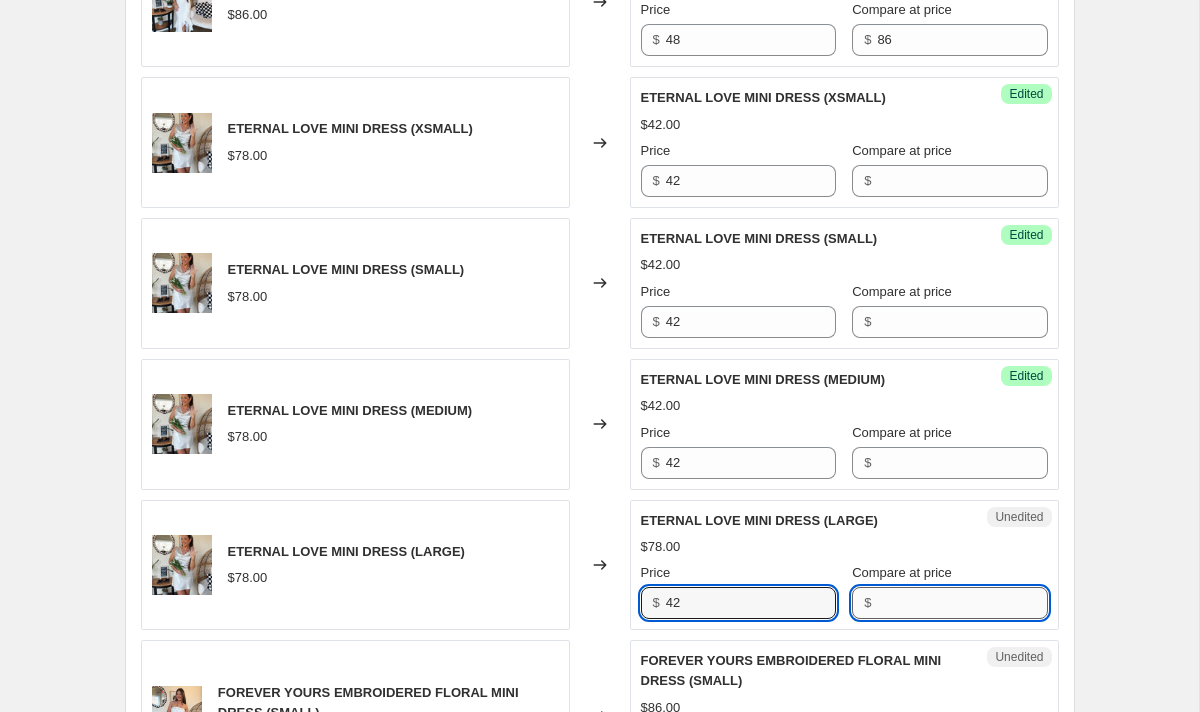 click on "Compare at price" at bounding box center (962, 603) 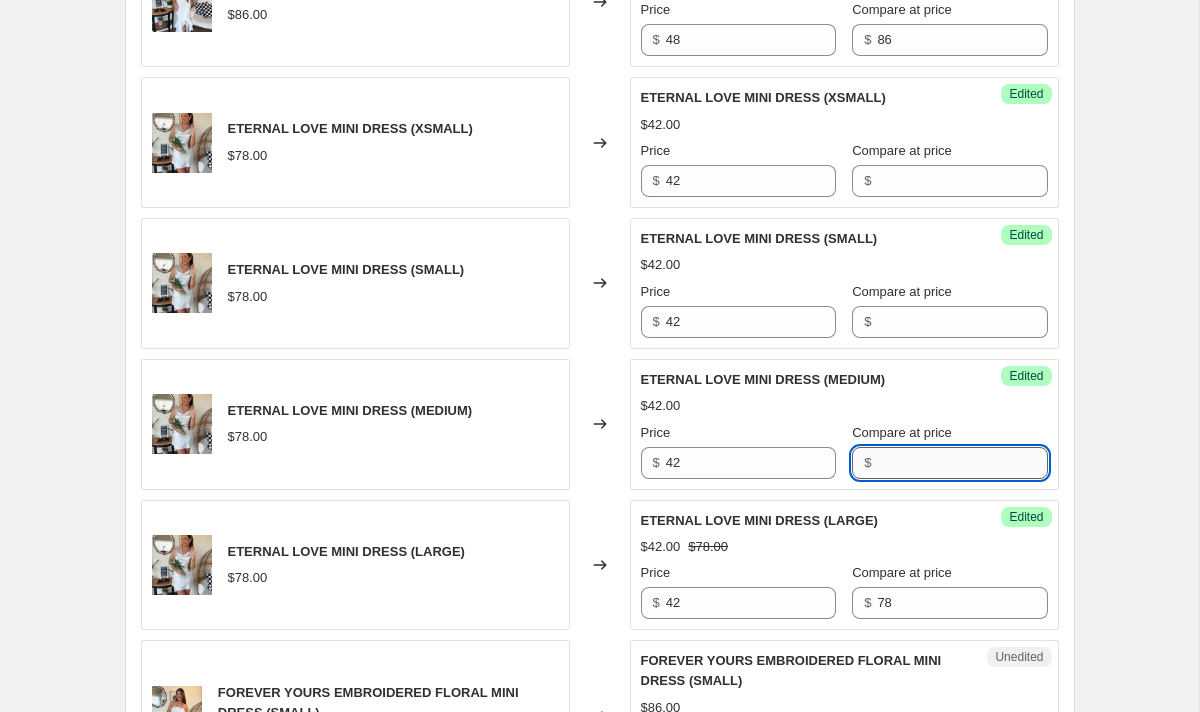 click on "Compare at price" at bounding box center [962, 463] 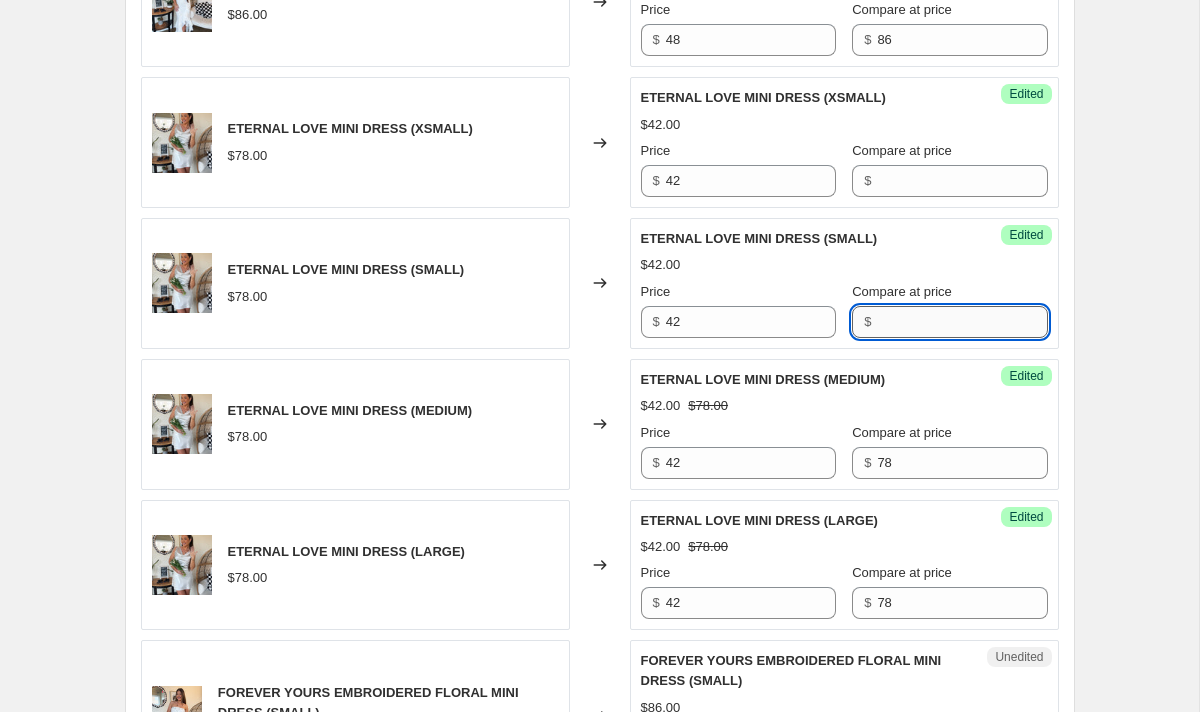 click on "Compare at price" at bounding box center [962, 322] 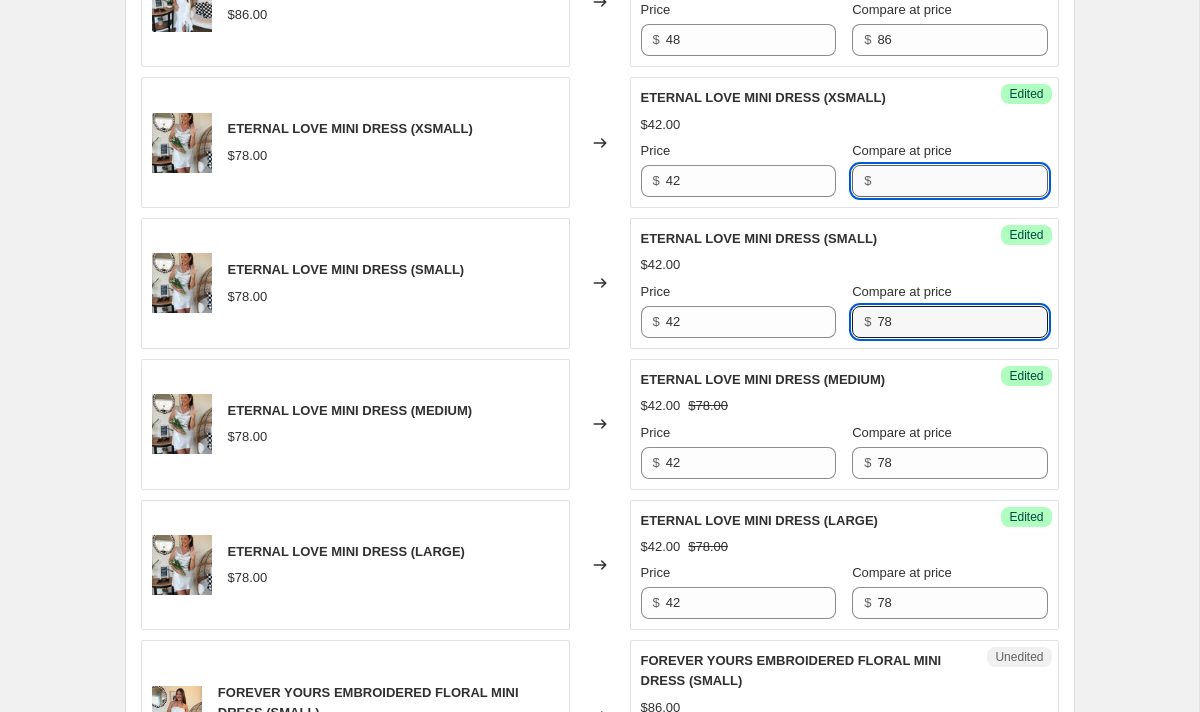 click on "Compare at price" at bounding box center (962, 181) 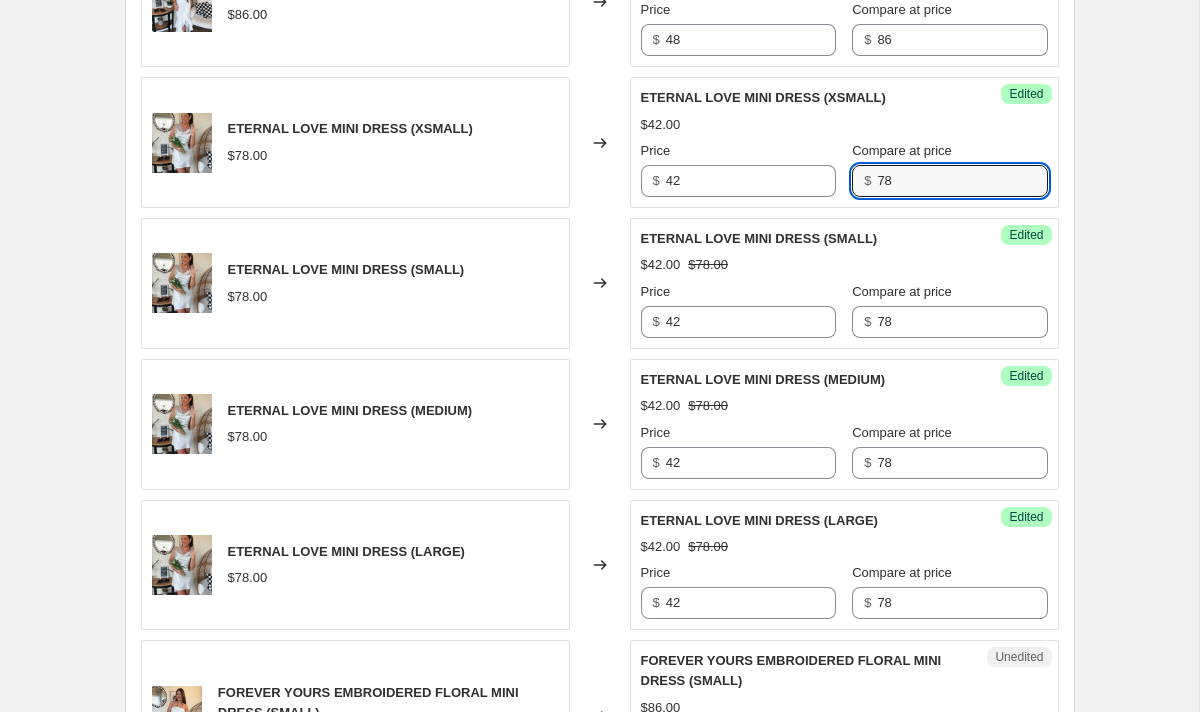 click on "Create new price change job. This page is ready Create new price change job Draft Step 1. Optionally give your price change job a title (eg "March 30% off sale on boots") END OF SUMMER SALE This title is just for internal use, customers won't see it Step 2. Select how the prices should change Use bulk price change rules Set product prices individually Use CSV upload Select tags to add while price change is active Select tags to remove while price change is active Step 3. Select which products should change in price Select all products, use filters, or select products variants individually All products Filter by product, collection, tag, vendor, product type, variant title, or inventory Select product variants individually Select product variants 396   product variants selected PRICE CHANGE PREVIEW Over 250 product variants selected. 165 product prices edited: MRS. IN THE MAKING DRESS (MEDIUM) $58.00 Changed to Success Edited MRS. IN THE MAKING DRESS (MEDIUM) $28.00 $58.00 Price $ 28 Compare at price $ 58 $ 28" at bounding box center (600, -120) 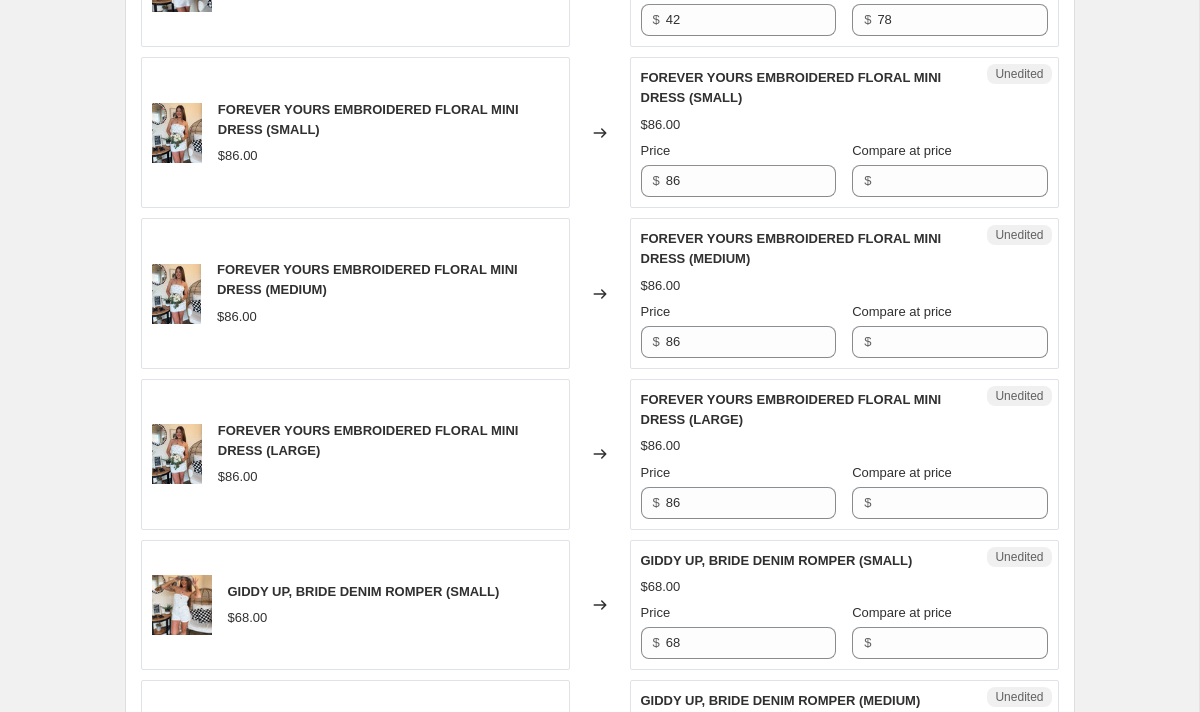 scroll, scrollTop: 2729, scrollLeft: 0, axis: vertical 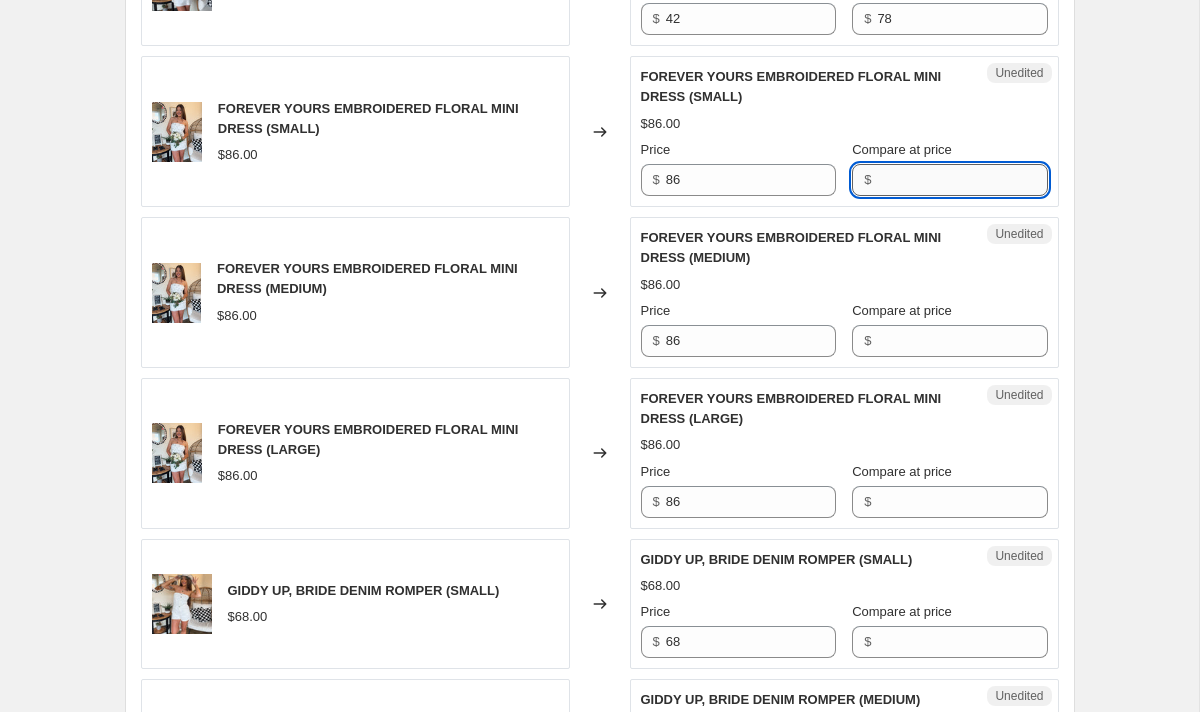 click on "Compare at price" at bounding box center [962, 180] 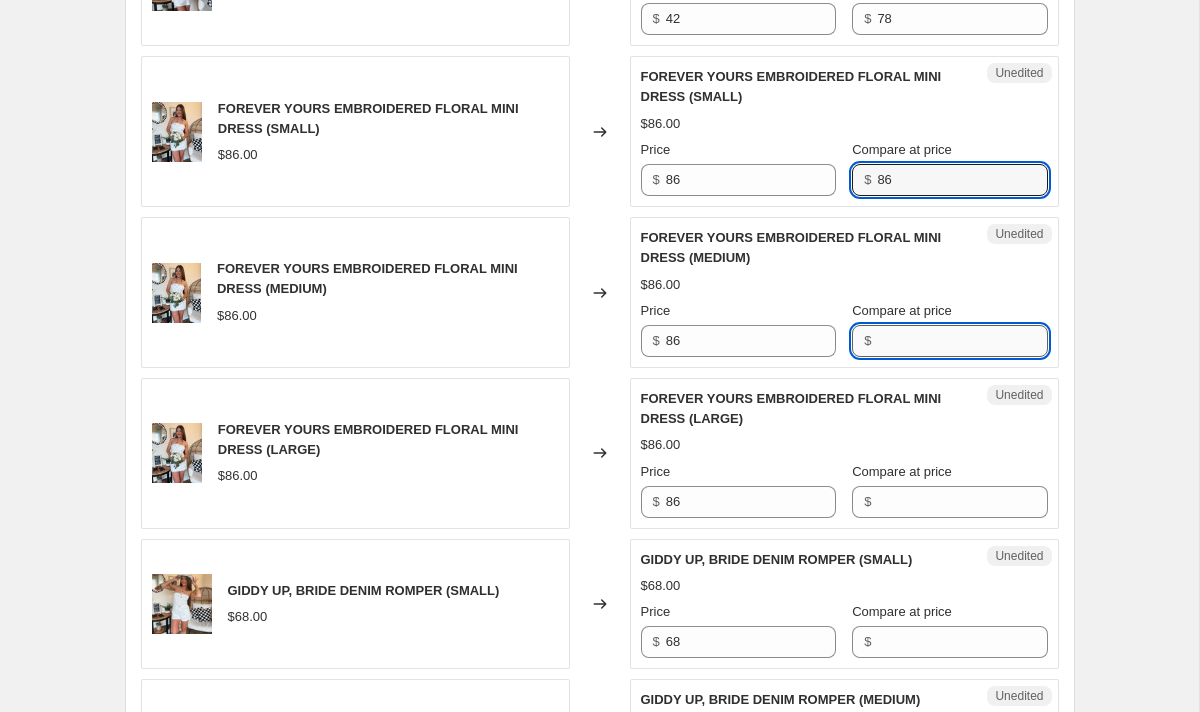 click on "Compare at price" at bounding box center [962, 341] 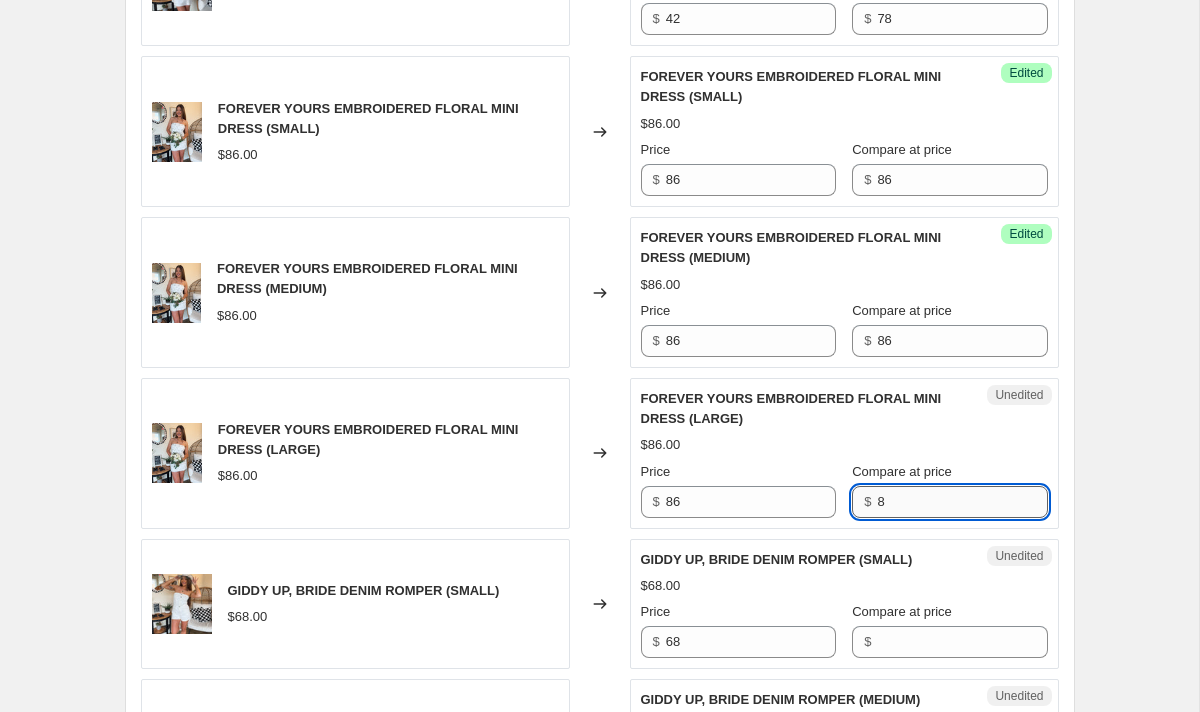 click on "8" at bounding box center [962, 502] 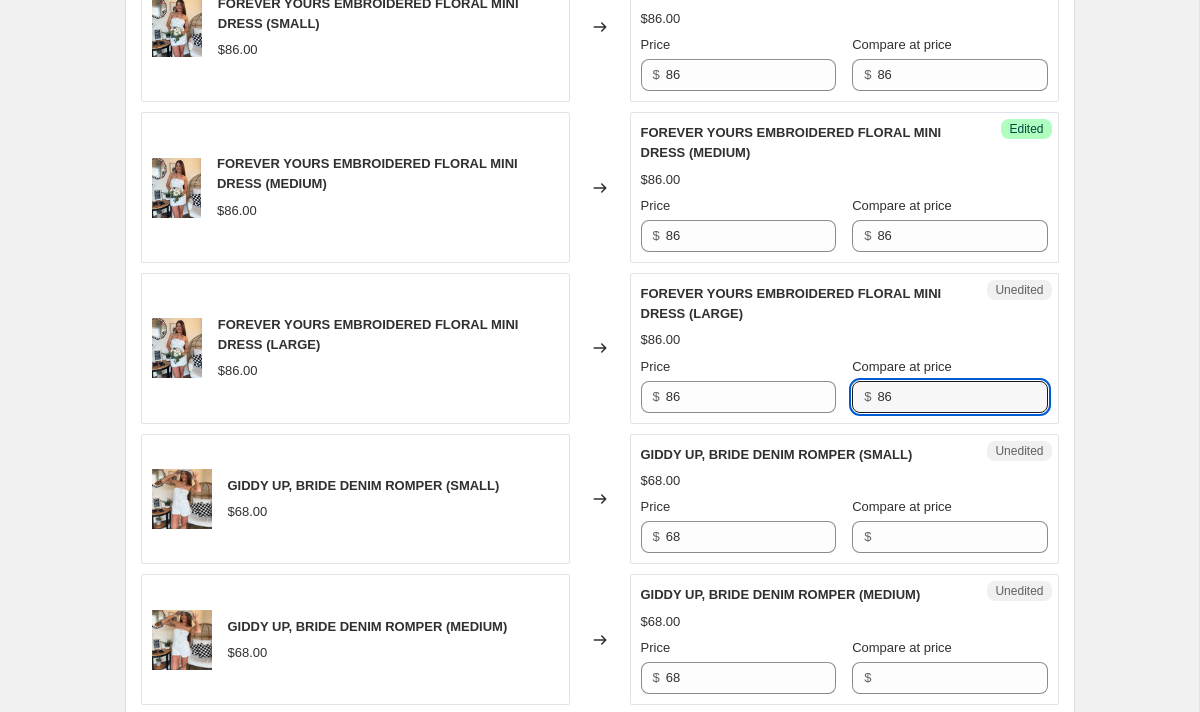 scroll, scrollTop: 2804, scrollLeft: 0, axis: vertical 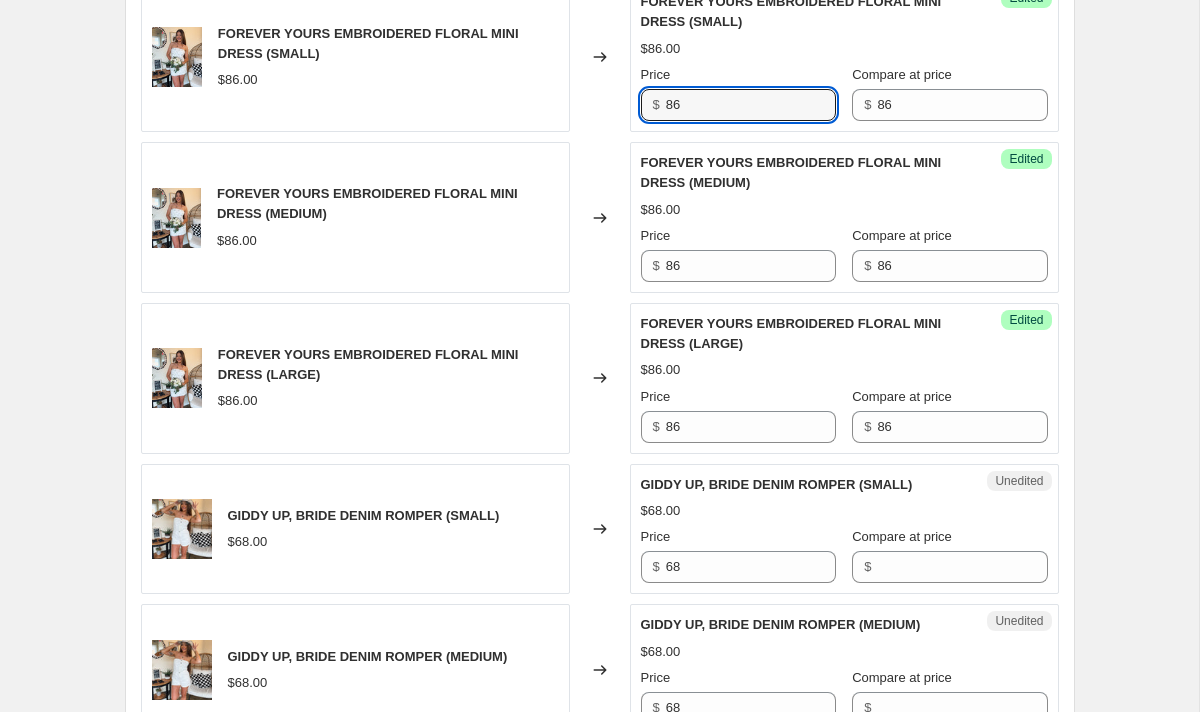 drag, startPoint x: 707, startPoint y: 112, endPoint x: 622, endPoint y: 111, distance: 85.00588 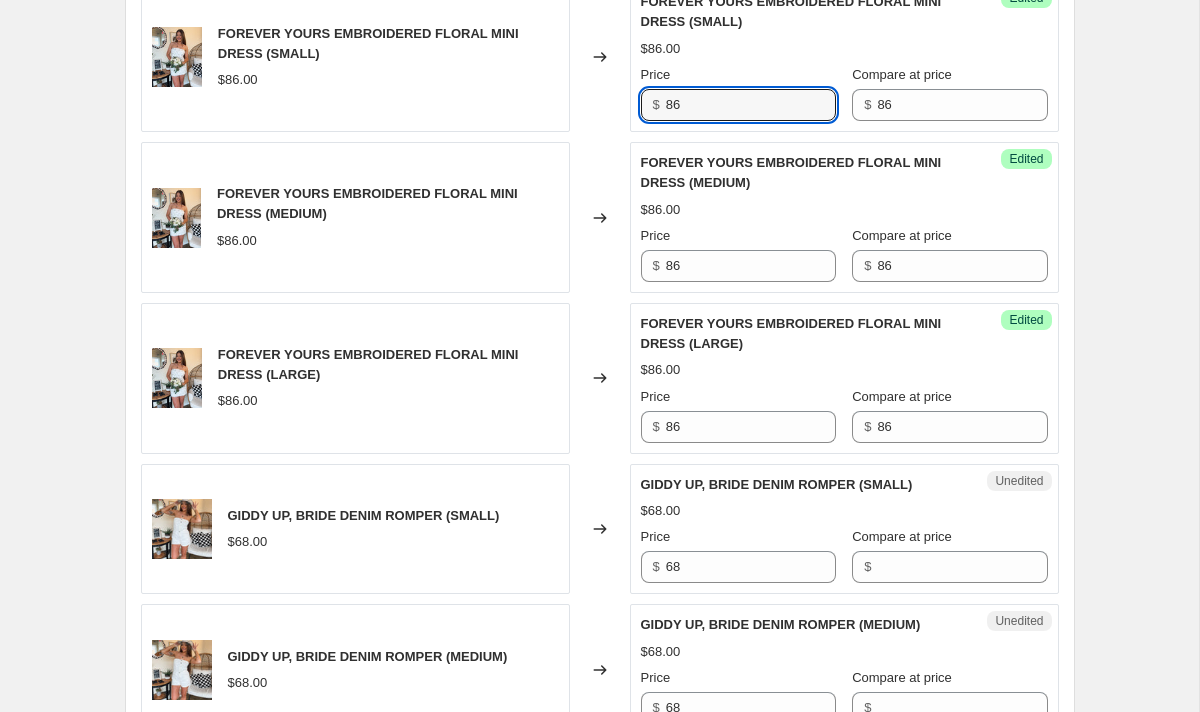 click on "FOREVER YOURS EMBROIDERED FLORAL MINI DRESS (SMALL) $[PRICE].00 Changed to Success Edited FOREVER YOURS EMBROIDERED FLORAL MINI DRESS (SMALL) $[PRICE].00 Price $ [PRICE] Compare at price $ [PRICE]" at bounding box center (600, 56) 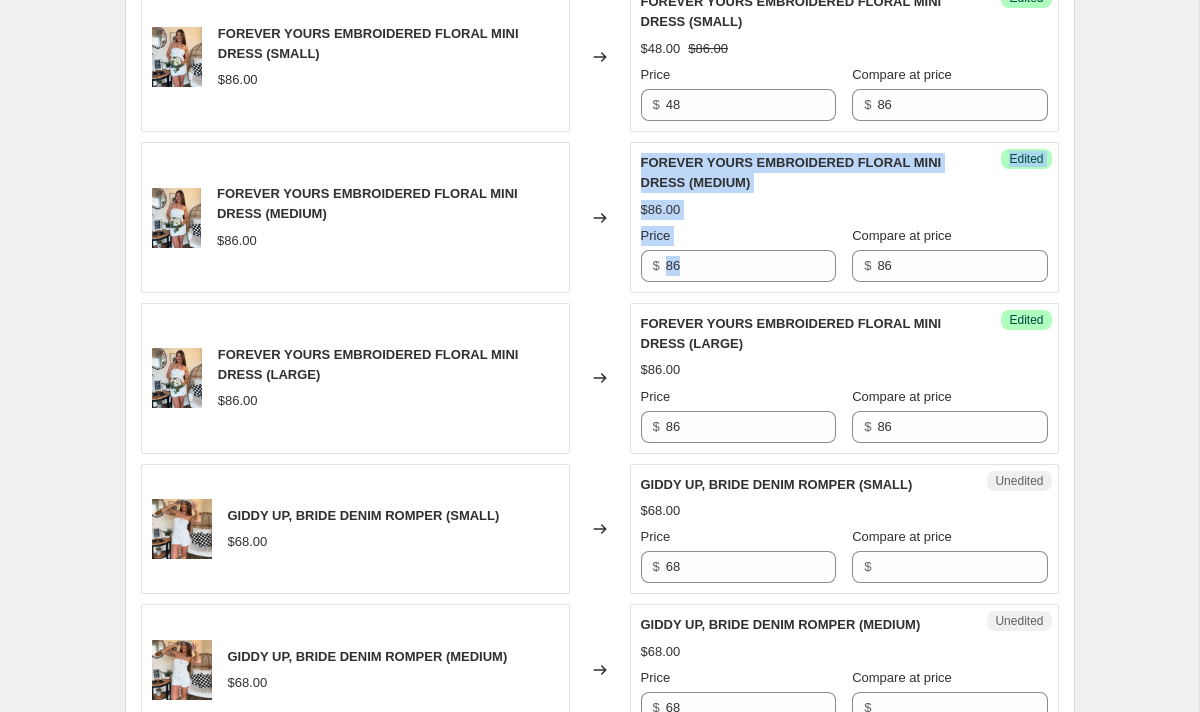 drag, startPoint x: 722, startPoint y: 284, endPoint x: 587, endPoint y: 284, distance: 135 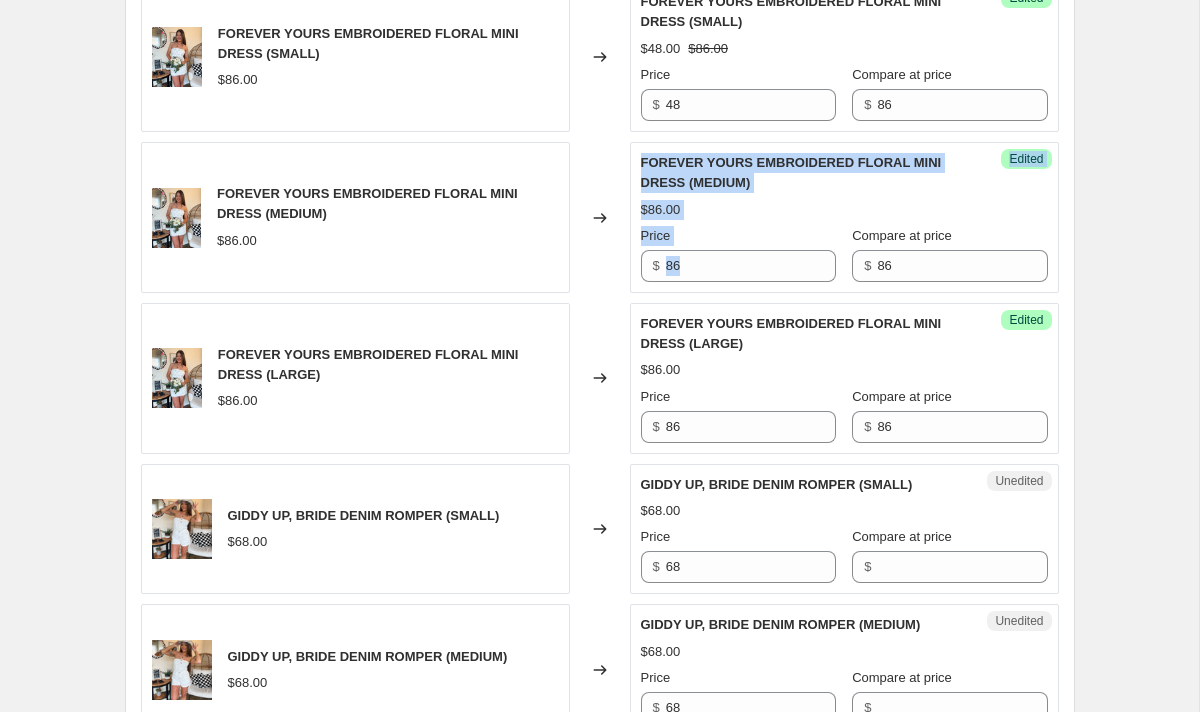 click on "FOREVER YOURS EMBROIDERED FLORAL MINI DRESS (MEDIUM) $[PRICE].00 Changed to Success Edited FOREVER YOURS EMBROIDERED FLORAL MINI DRESS (MEDIUM) $[PRICE].00 Price $ [PRICE] Compare at price $ [PRICE]" at bounding box center [600, 217] 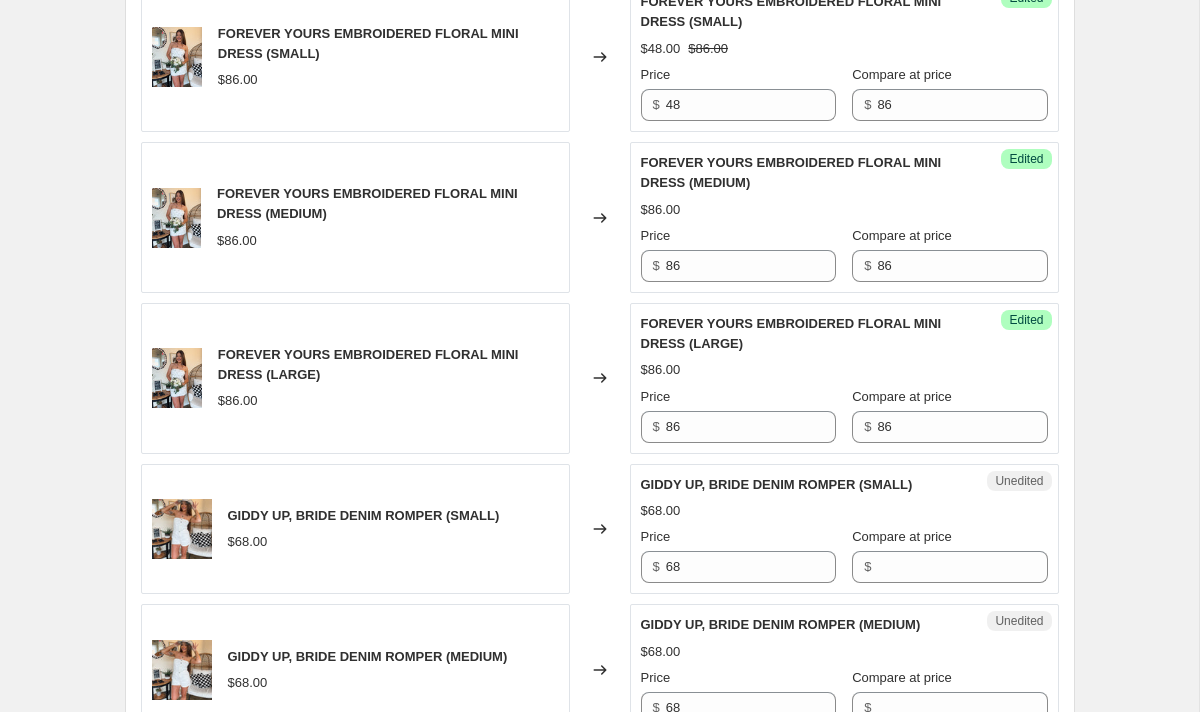 click on "MRS. IN THE MAKING DRESS (MEDIUM) $58.00 Changed to Success Edited MRS. IN THE MAKING DRESS (MEDIUM) $28.00 $58.00 Price $ 28 Compare at price $ 58 MRS. IN THE MAKING DRESS (LARGE) $58.00 Changed to Success Edited MRS. IN THE MAKING DRESS (LARGE) $28.00 $58.00 Price $ 28 Compare at price $ 58 HERE COMES FOREVER DRESS-CHAMPAGNE (XSMALL) $78.00 Changed to Success Edited HERE COMES FOREVER DRESS-CHAMPAGNE (XSMALL) $42.00 $78.00 Price $ 42 Compare at price $ 78 HERE COMES FOREVER DRESS-CHAMPAGNE (SMALL) $78.00 Changed to Success Edited HERE COMES FOREVER DRESS-CHAMPAGNE (SMALL) $42.00 $78.00 Price $ 42 Compare at price $ 78 HERE COMES FOREVER DRESS-CHAMPAGNE (MEDIUM) $78.00 Changed to Success Edited HERE COMES FOREVER DRESS-CHAMPAGNE (MEDIUM) $42.00 $78.00 Price $ 42 Compare at price $ 78 HERE COMES FOREVER DRESS-CHAMPAGNE (LARGE) $78.00 Changed to Success Edited HERE COMES FOREVER DRESS-CHAMPAGNE (LARGE) $42.00 $78.00 Price $ 42 Compare at price $ 78 PUT A RING ON IT DRESS-WHITE (XSMALL) $86.00 Changed to Edited" at bounding box center [600, -597] 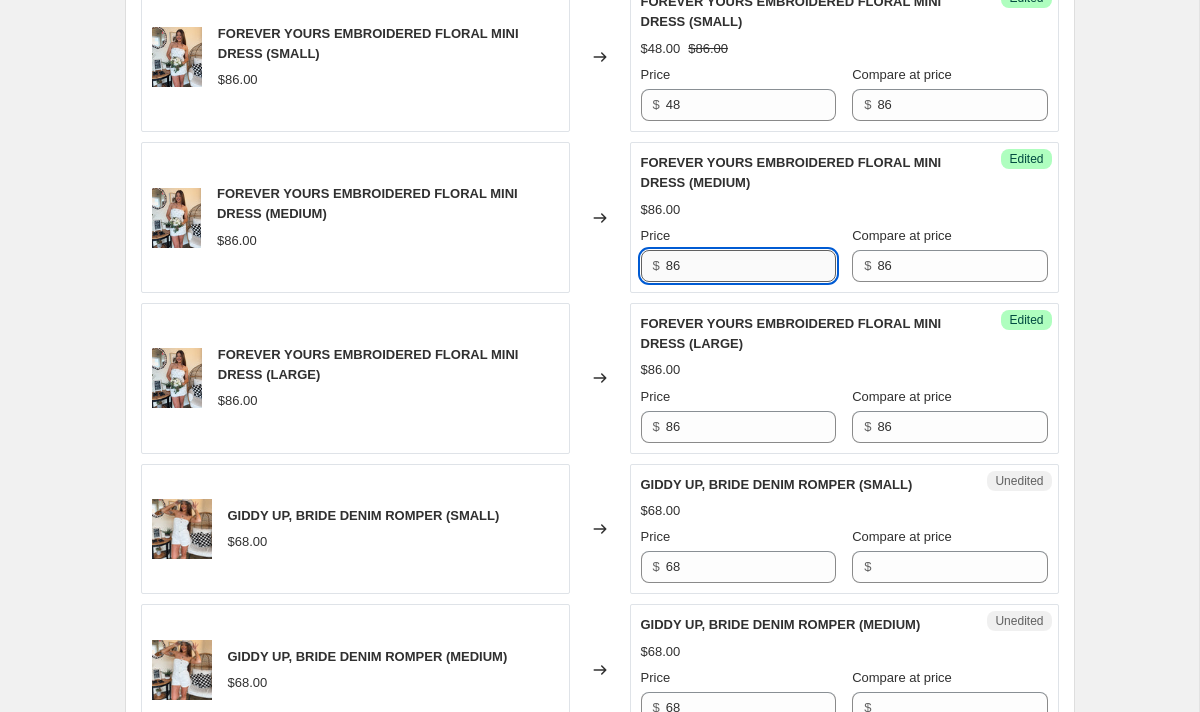 click on "86" at bounding box center [751, 266] 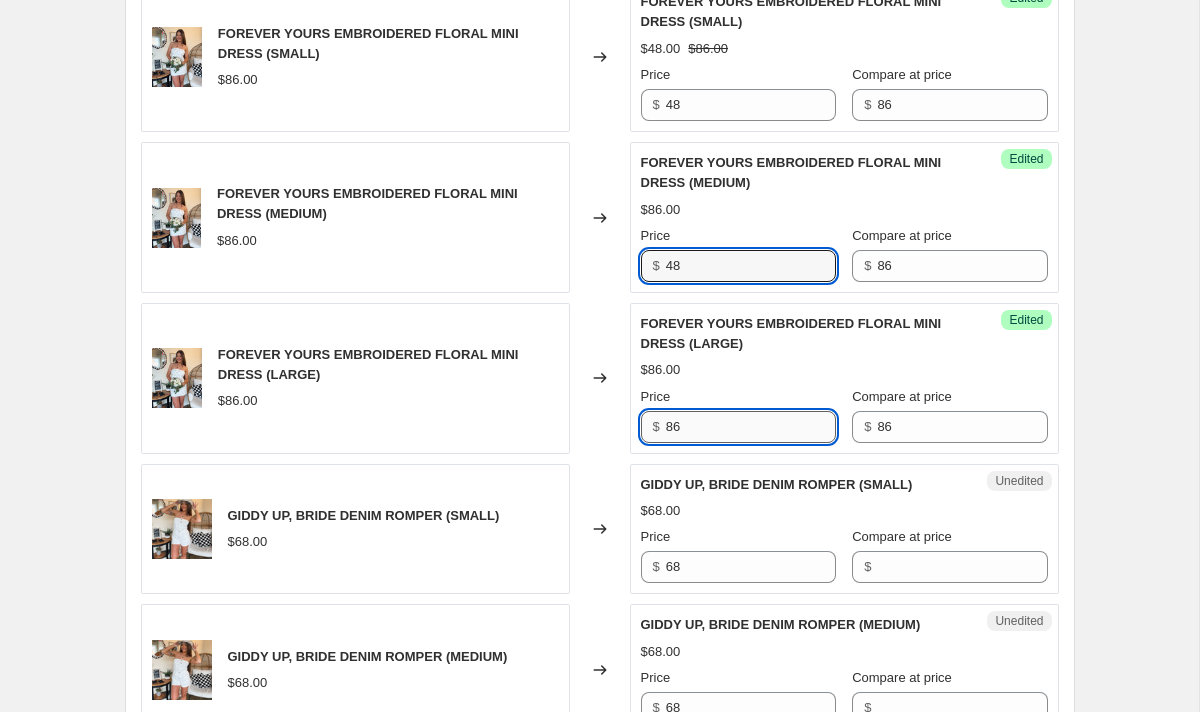 click on "86" at bounding box center (751, 427) 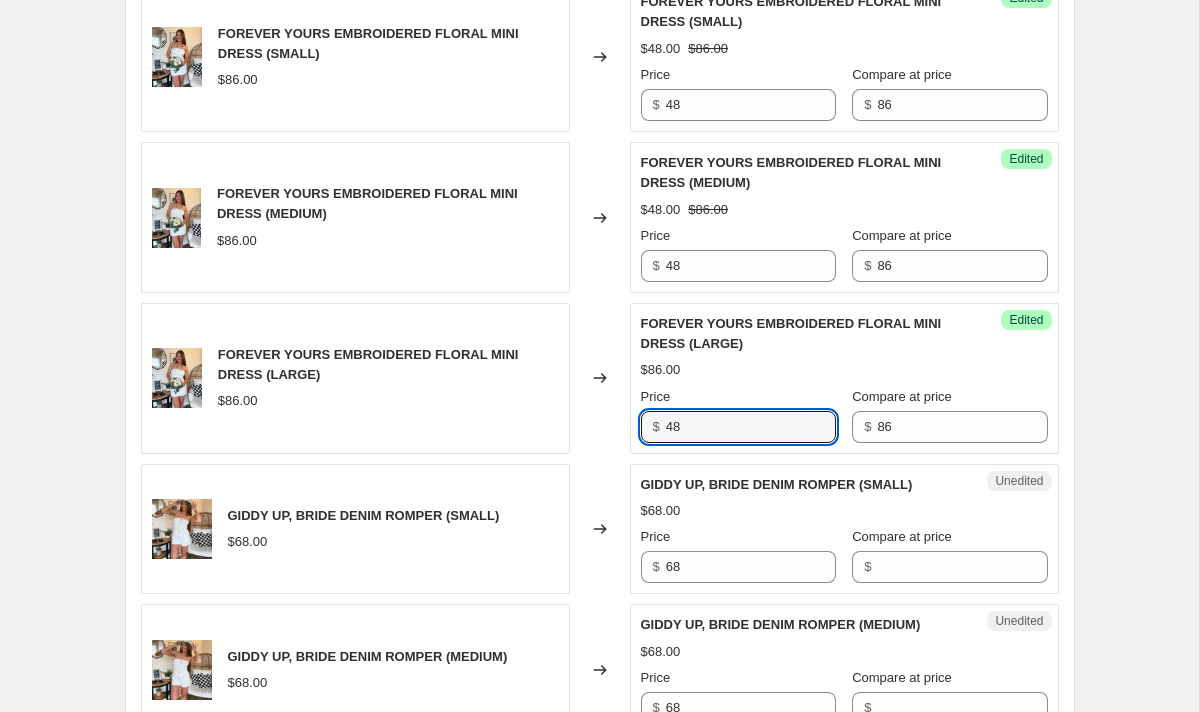click on "FOREVER YOURS EMBROIDERED FLORAL MINI DRESS (LARGE)" at bounding box center [791, 333] 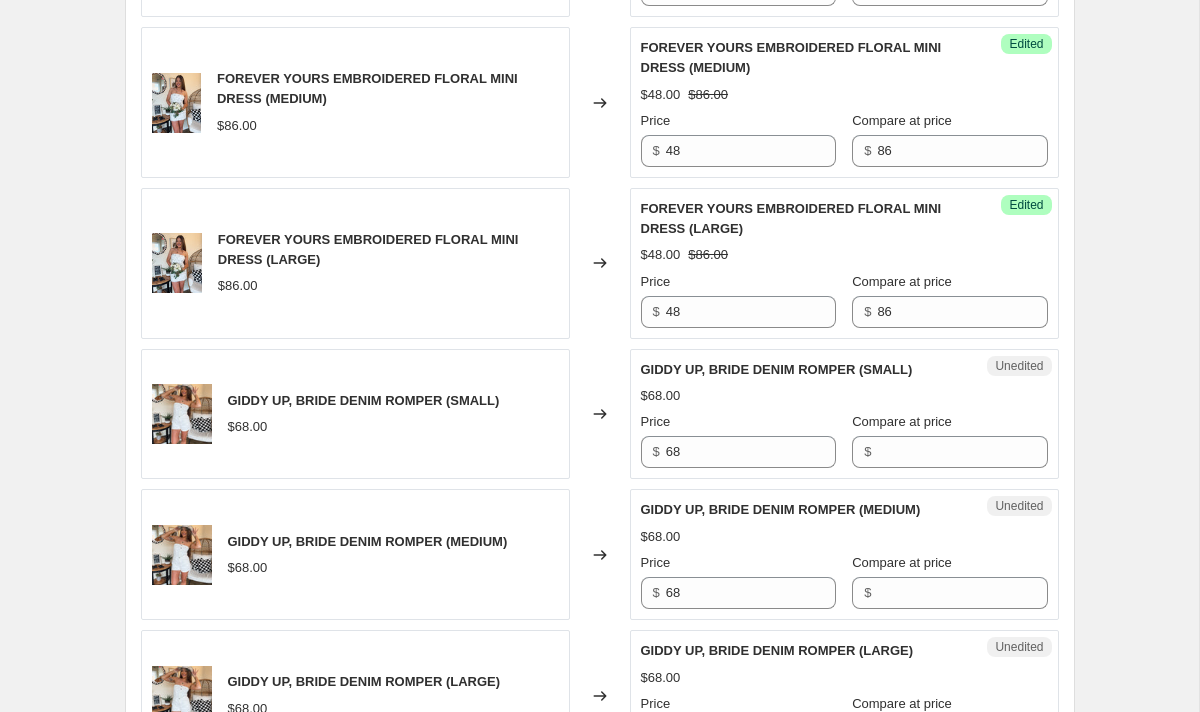 scroll, scrollTop: 2965, scrollLeft: 0, axis: vertical 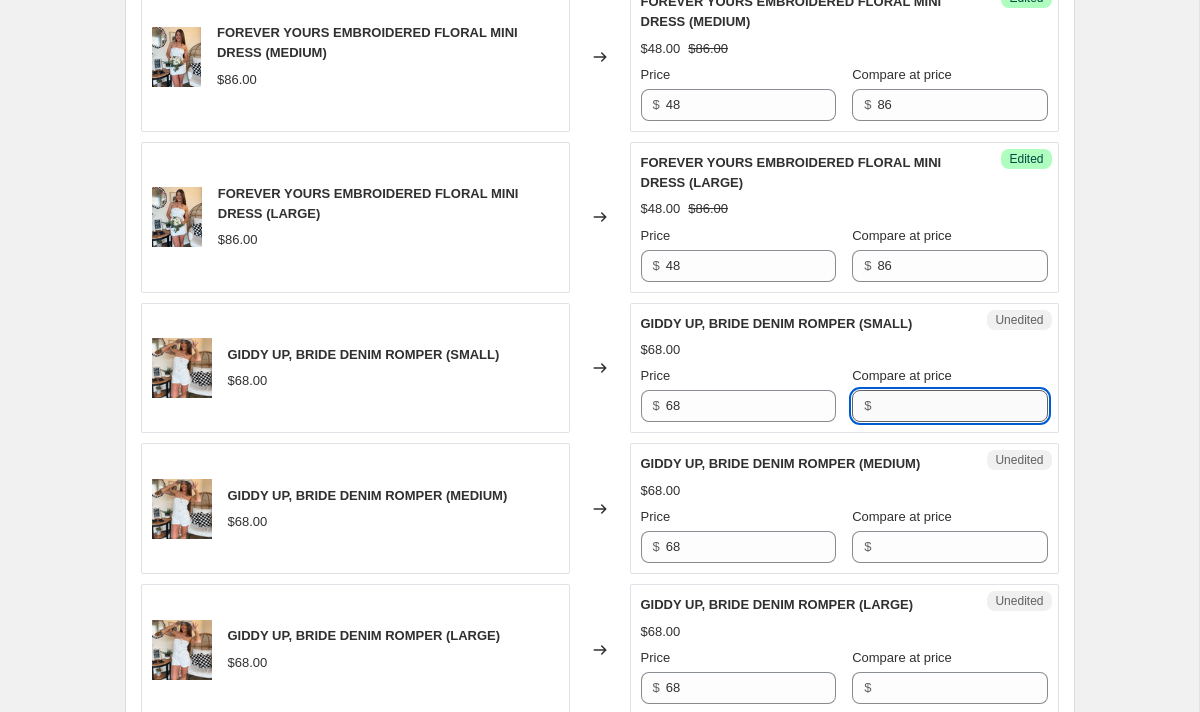 click on "Compare at price" at bounding box center [962, 406] 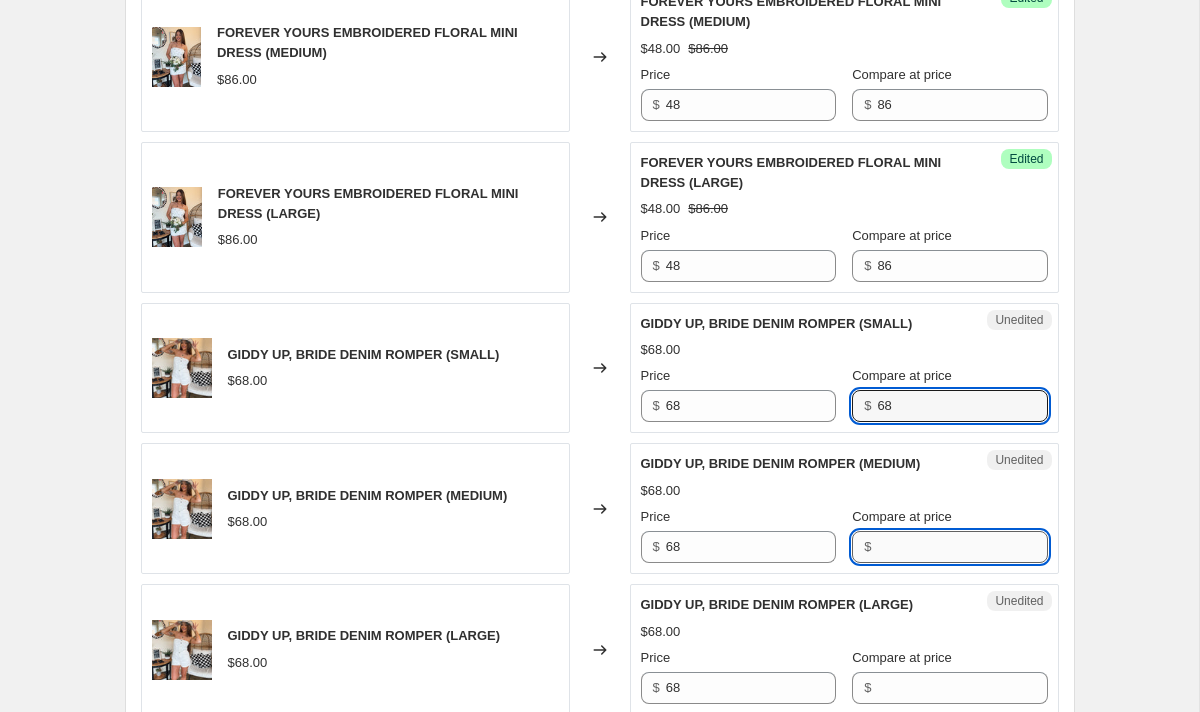 click on "Compare at price" at bounding box center (962, 547) 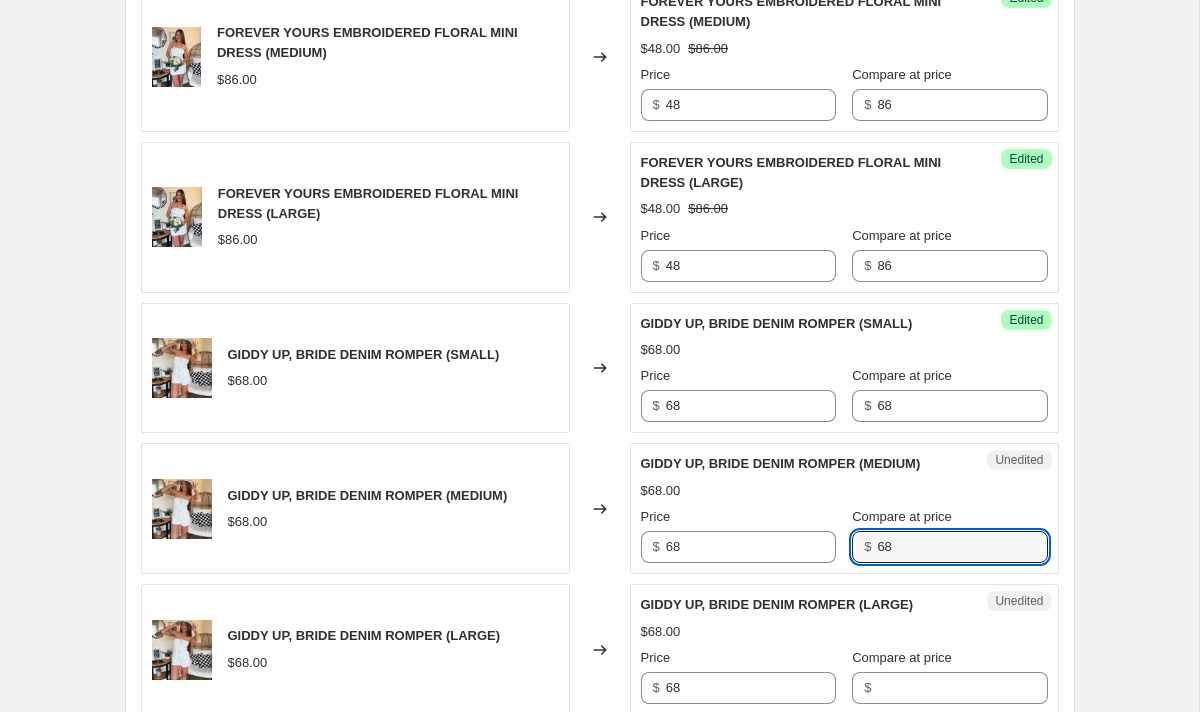 click on "$68.00" at bounding box center [844, 491] 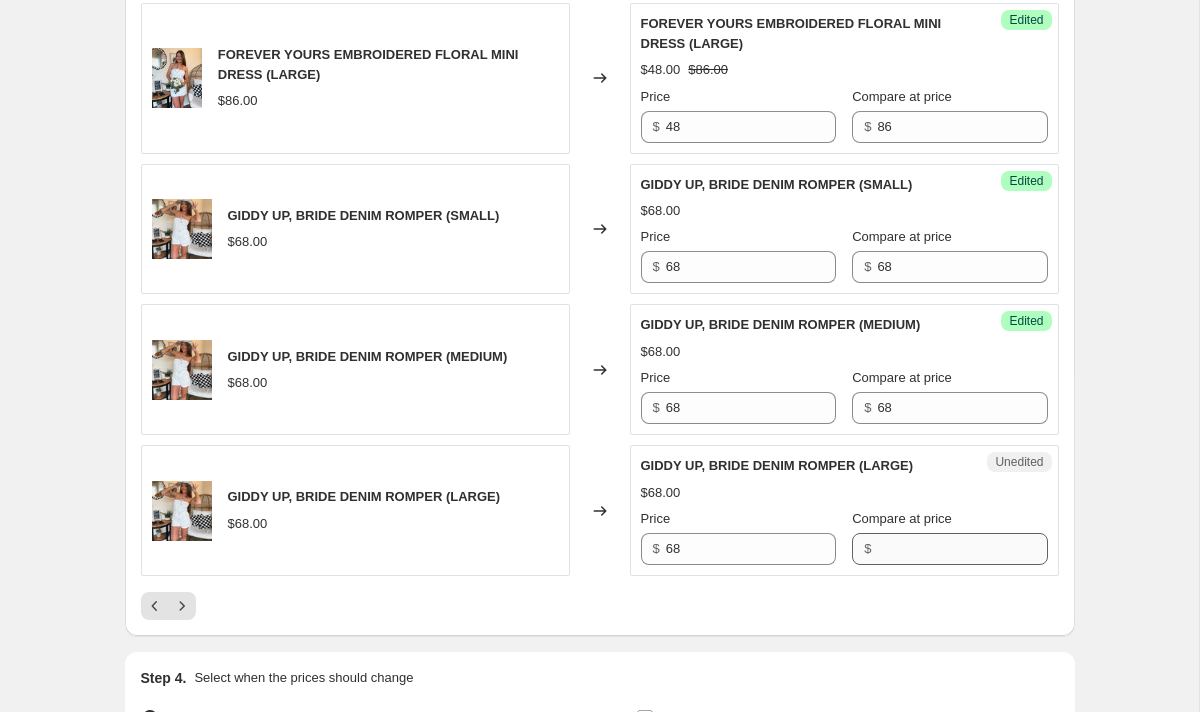 scroll, scrollTop: 3121, scrollLeft: 0, axis: vertical 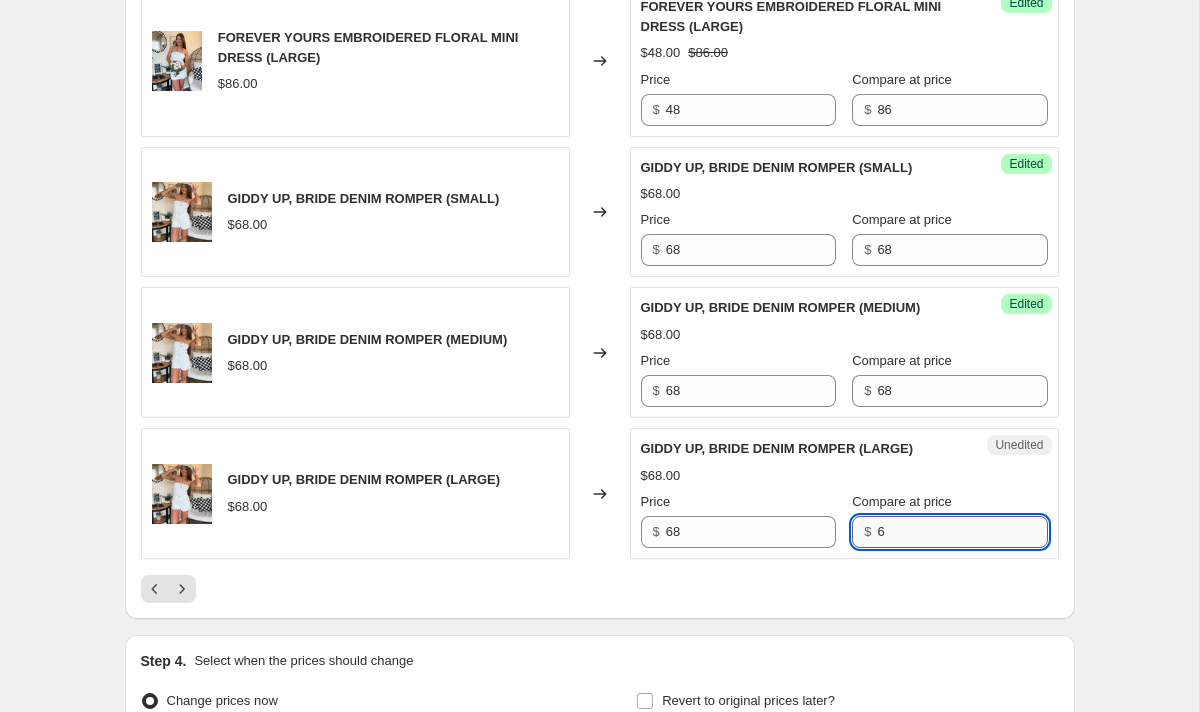 click on "6" at bounding box center (962, 532) 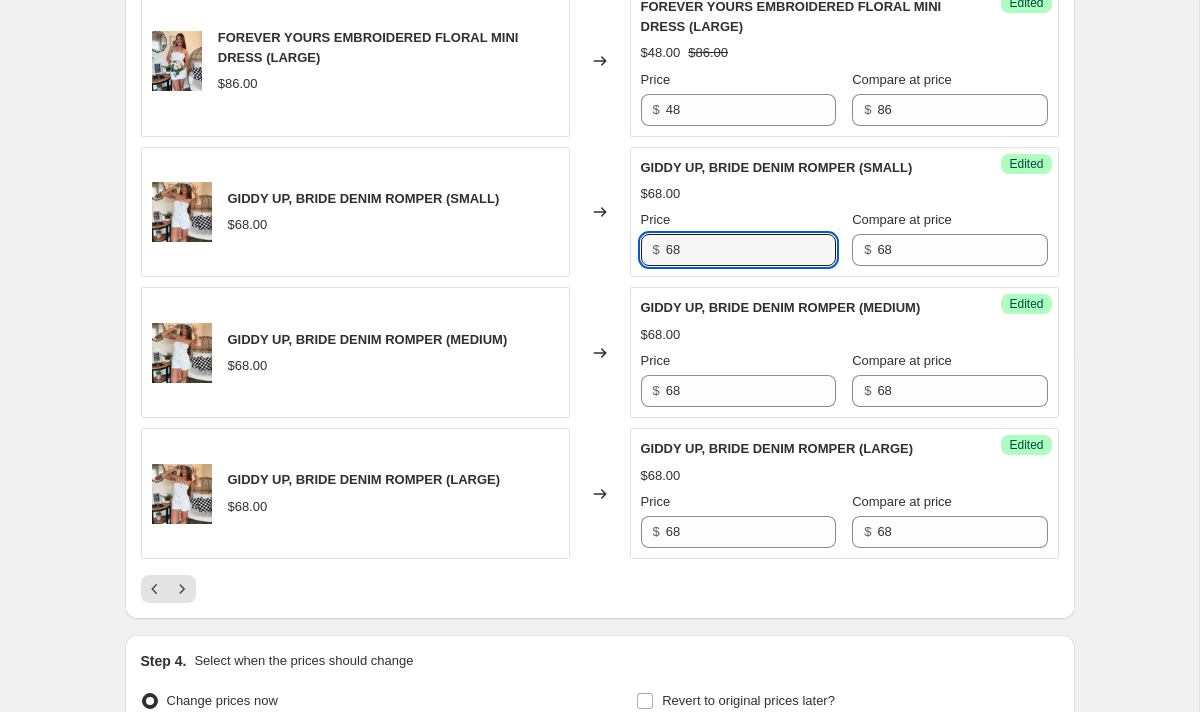 drag, startPoint x: 745, startPoint y: 248, endPoint x: 627, endPoint y: 248, distance: 118 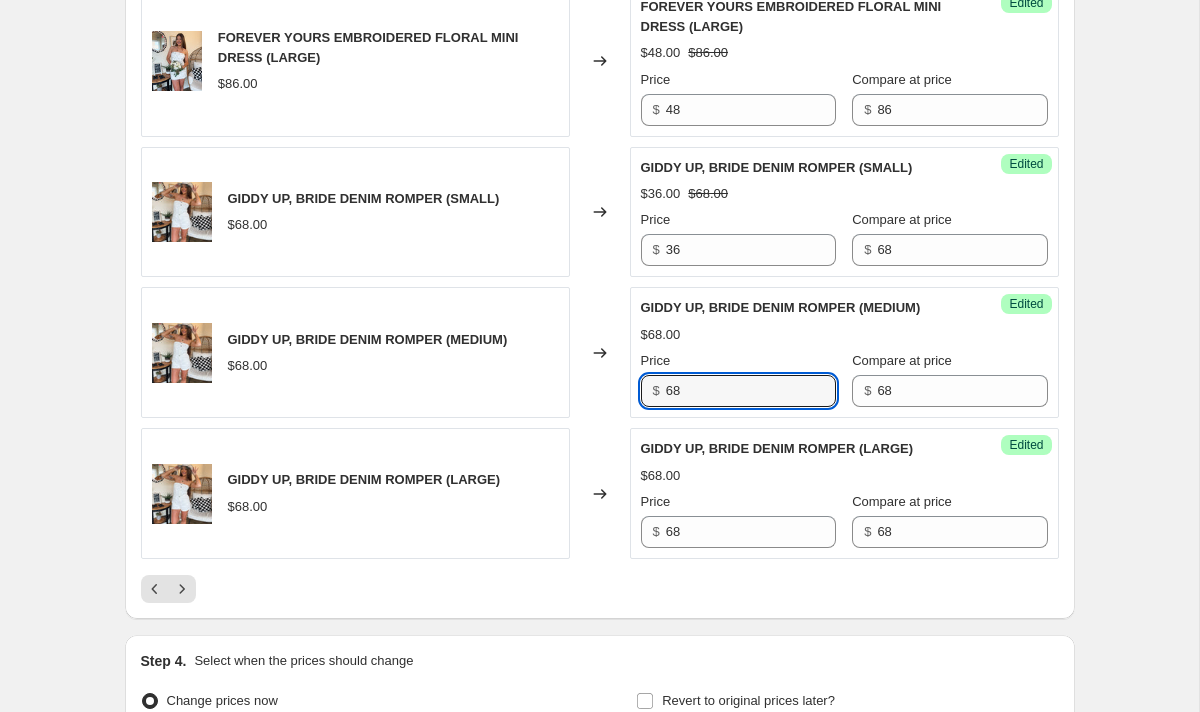 drag, startPoint x: 709, startPoint y: 396, endPoint x: 556, endPoint y: 395, distance: 153.00327 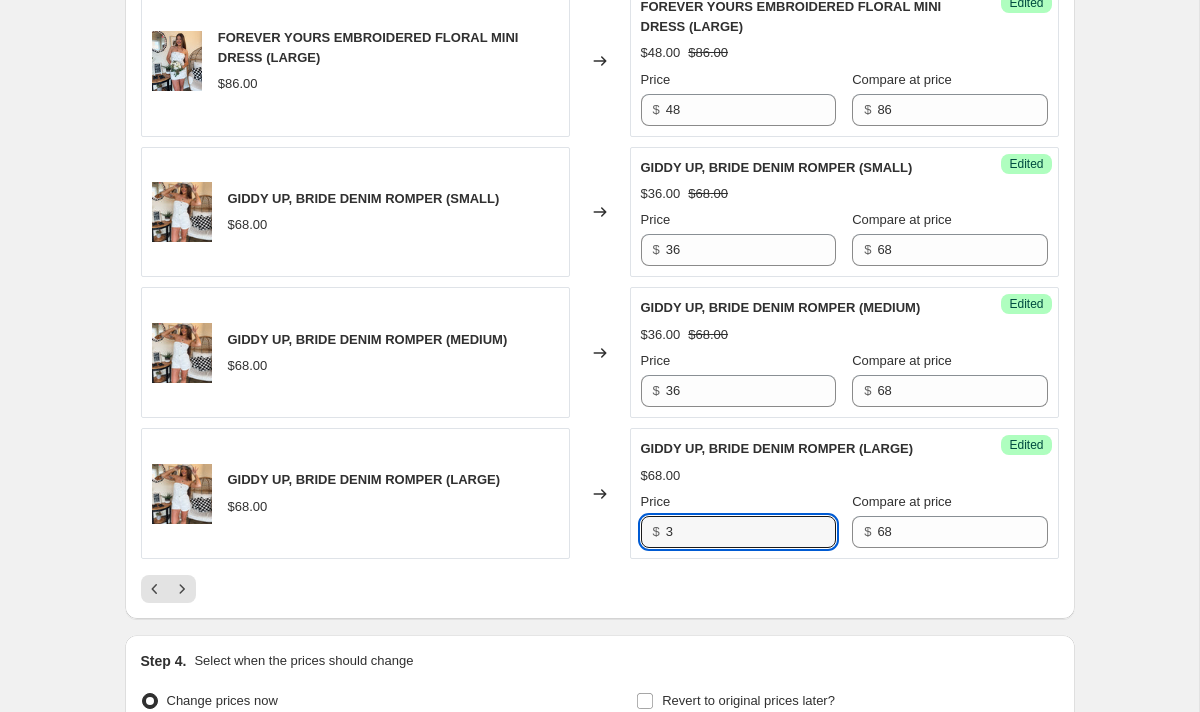 drag, startPoint x: 685, startPoint y: 539, endPoint x: 620, endPoint y: 538, distance: 65.00769 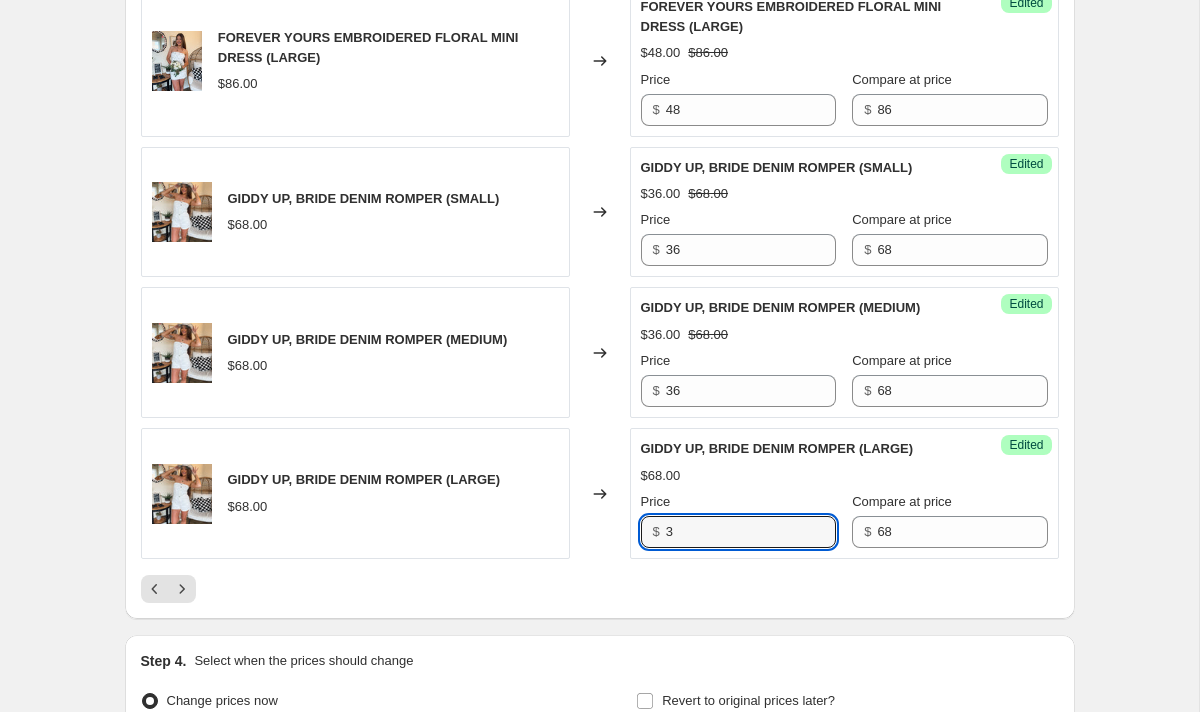click on "GIDDY UP, BRIDE DENIM ROMPER (LARGE) $68.00 Changed to Success Edited GIDDY UP, BRIDE DENIM ROMPER (LARGE) $68.00 Price $ 3 Compare at price $ 68" at bounding box center (600, 493) 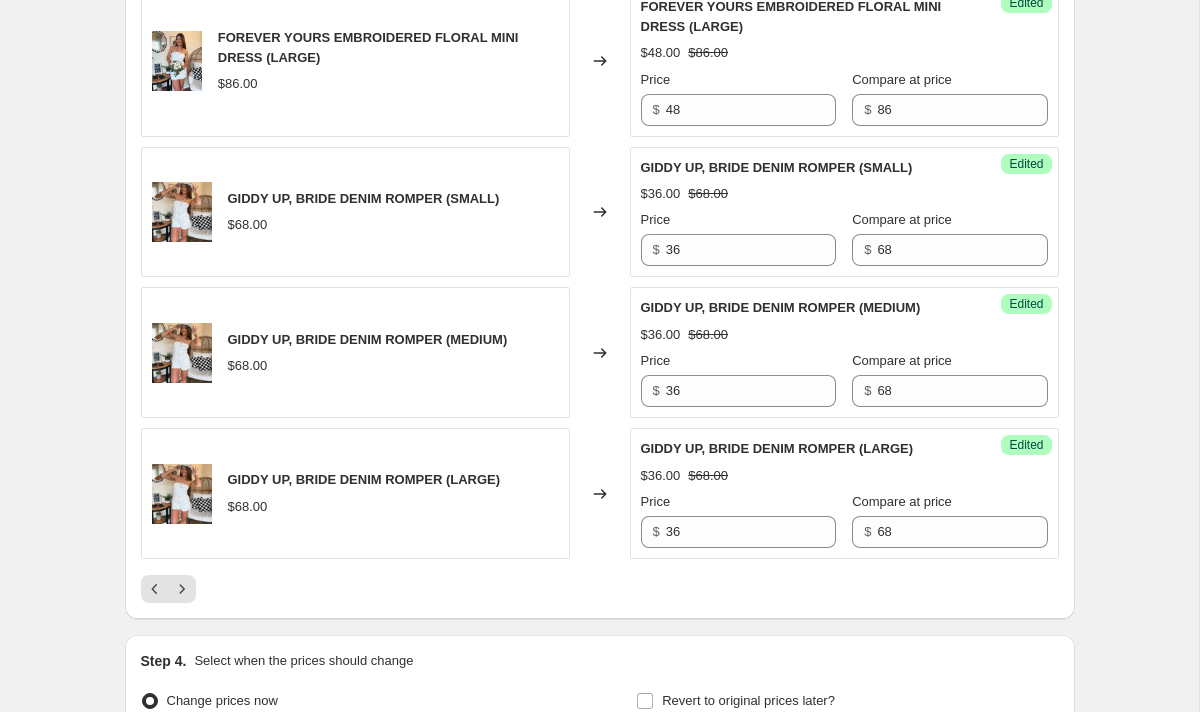 click at bounding box center (600, 589) 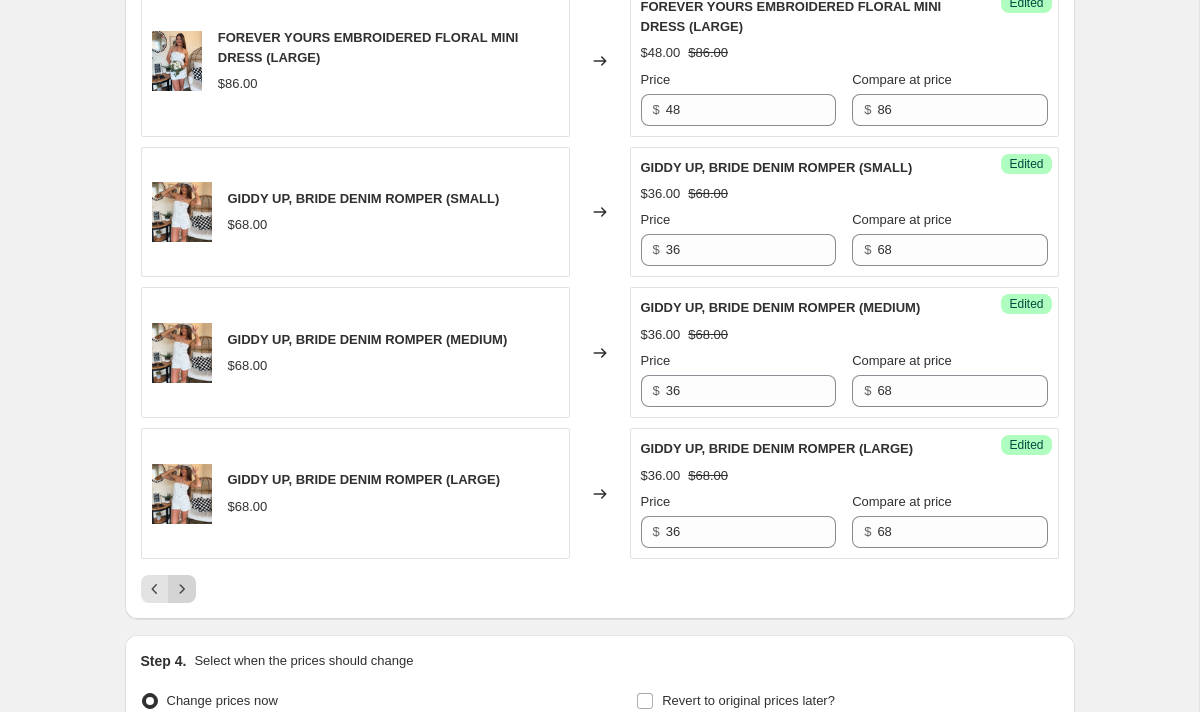 click 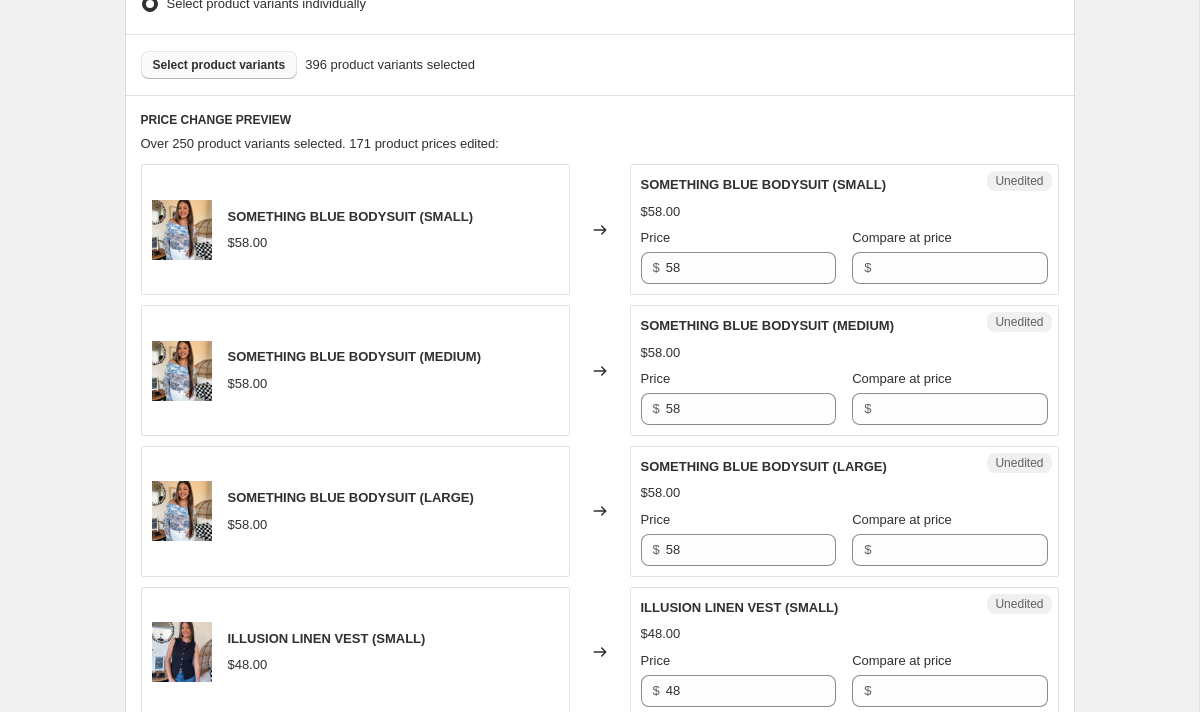 scroll, scrollTop: 569, scrollLeft: 0, axis: vertical 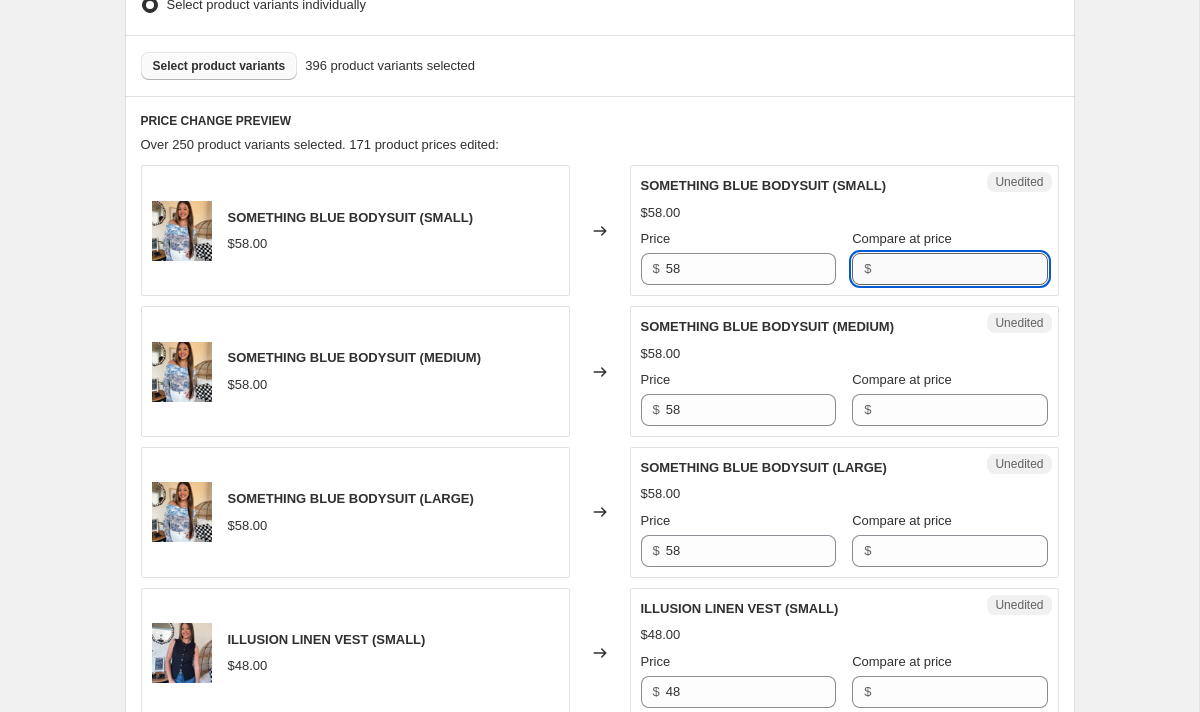click on "Compare at price" at bounding box center (962, 269) 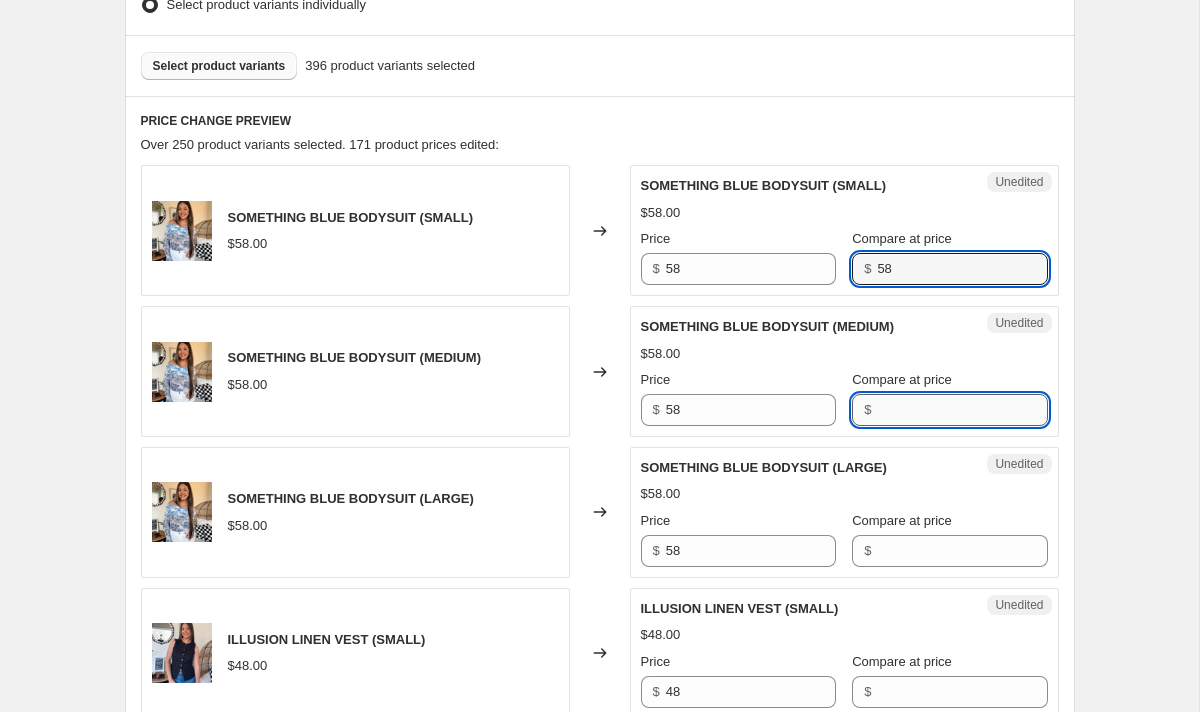 click on "Compare at price" at bounding box center [962, 410] 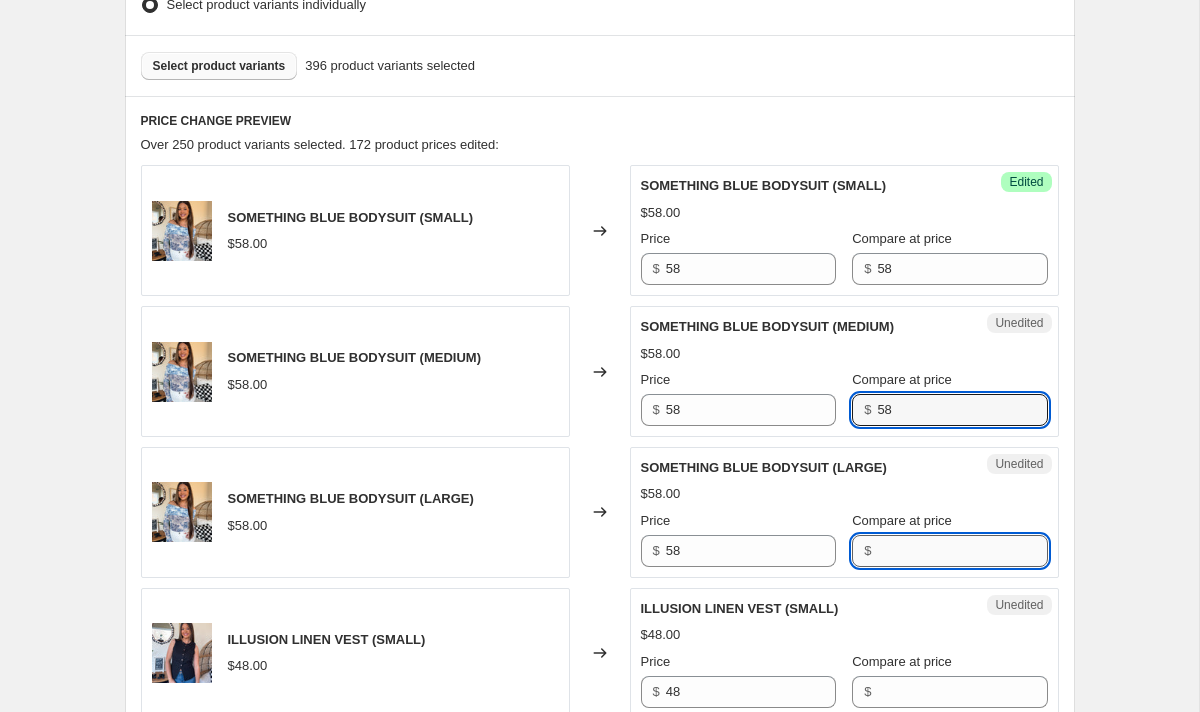 click on "Compare at price" at bounding box center [962, 551] 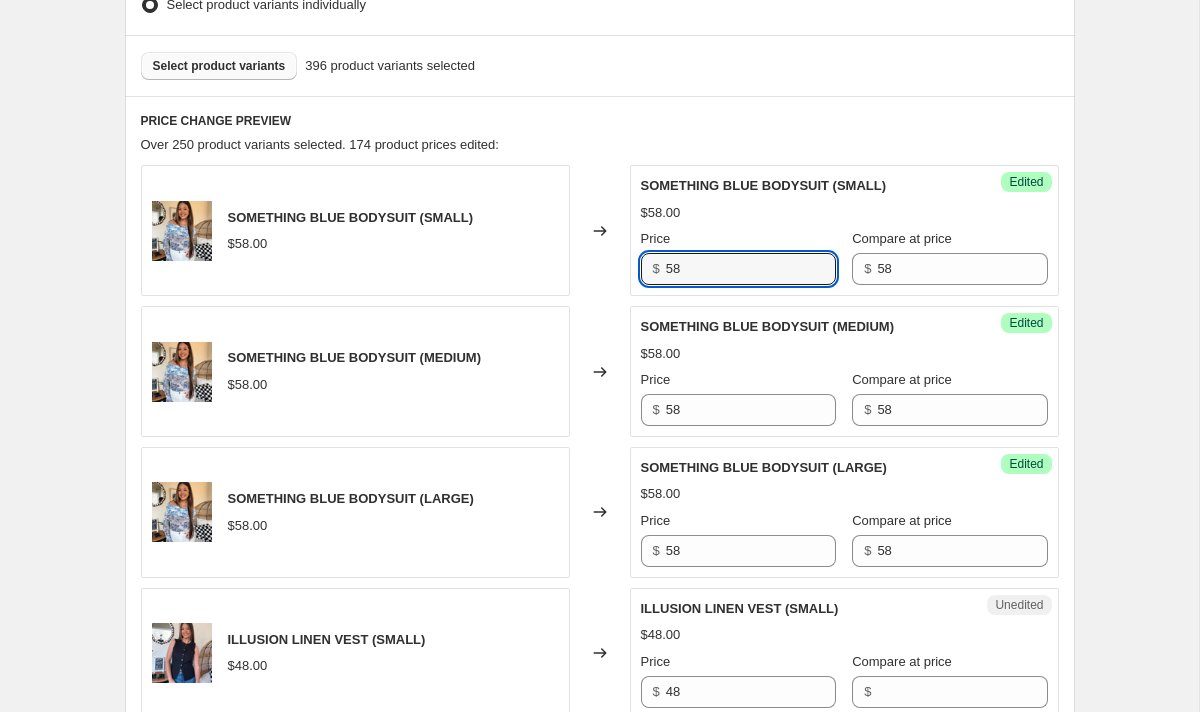 drag, startPoint x: 702, startPoint y: 280, endPoint x: 574, endPoint y: 276, distance: 128.06248 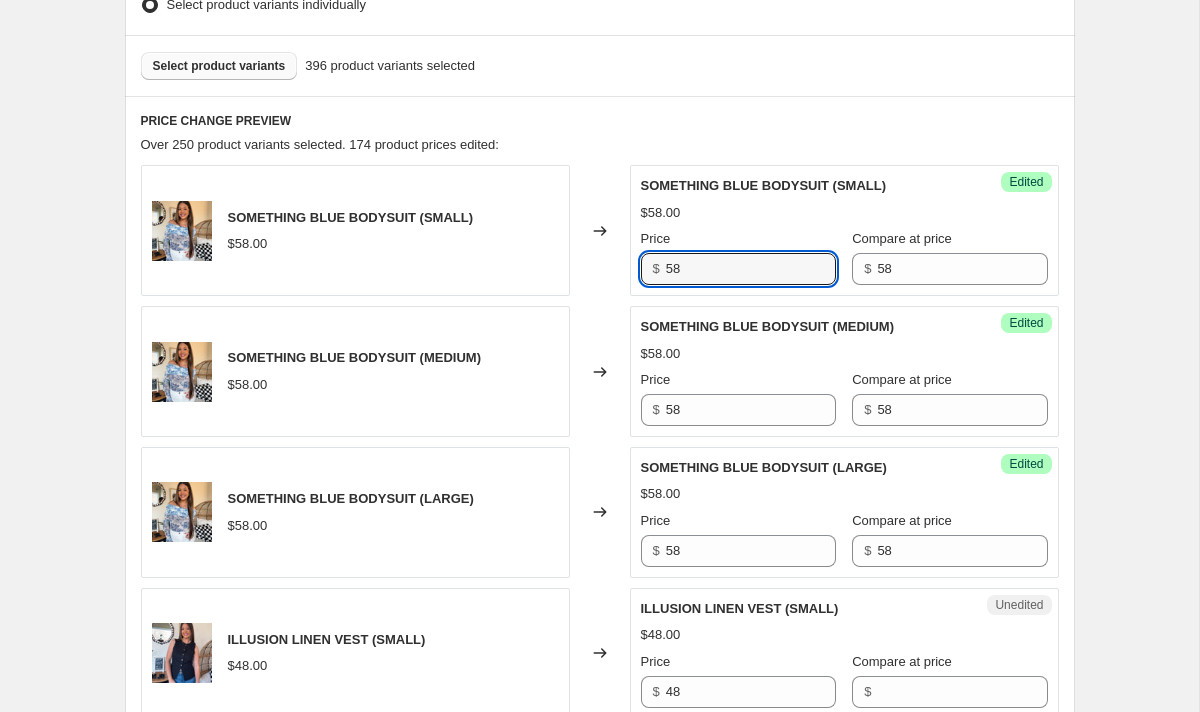 click on "SOMETHING BLUE BODYSUIT (SMALL) $58.00 Changed to Success Edited SOMETHING BLUE BODYSUIT (SMALL) $58.00 Price $ 58 Compare at price $ 58" at bounding box center [600, 230] 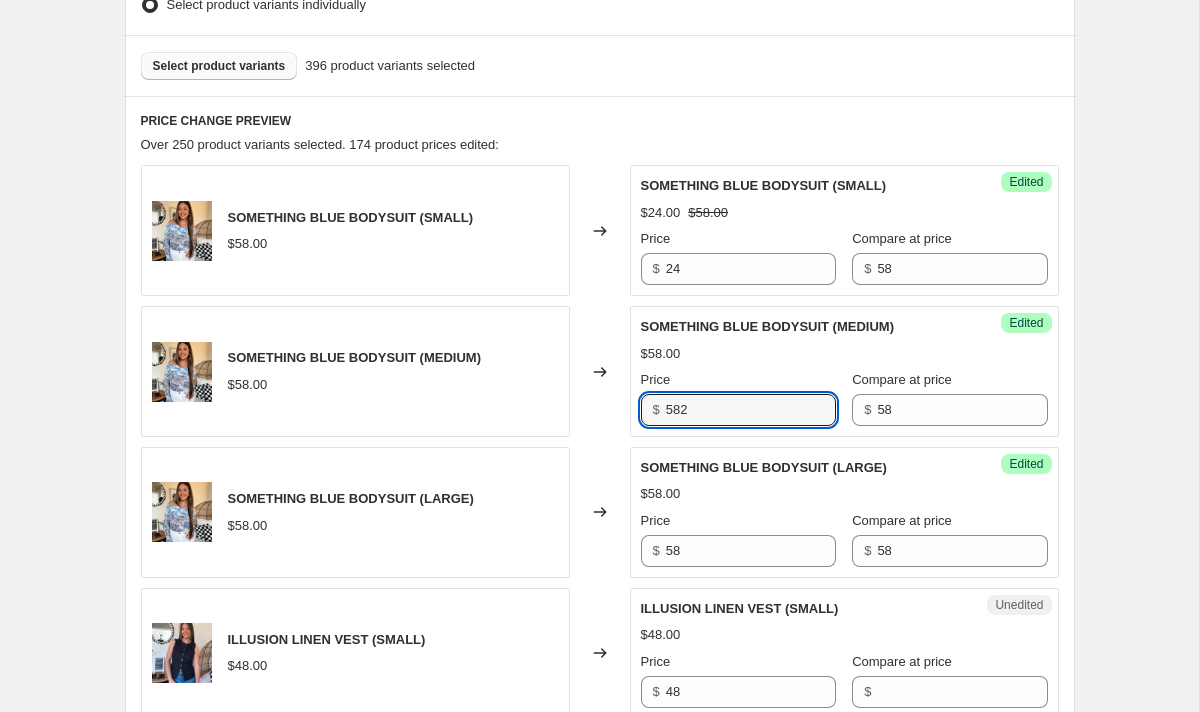 drag, startPoint x: 712, startPoint y: 421, endPoint x: 609, endPoint y: 421, distance: 103 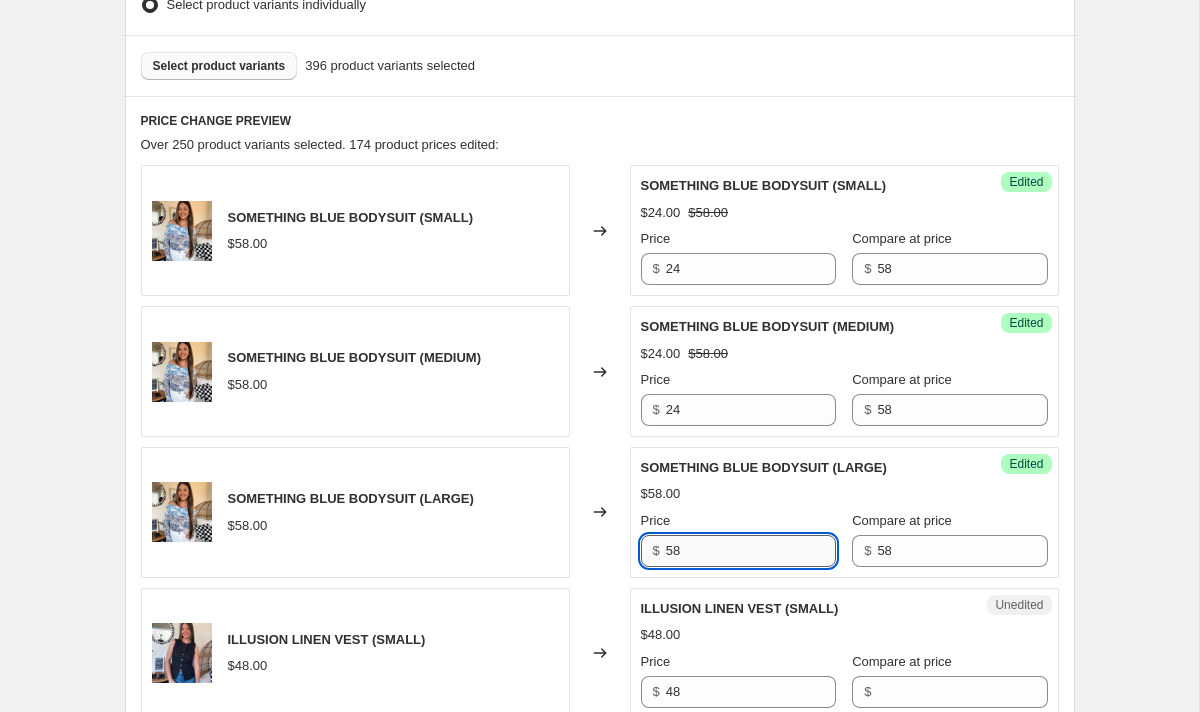 click on "58" at bounding box center [751, 551] 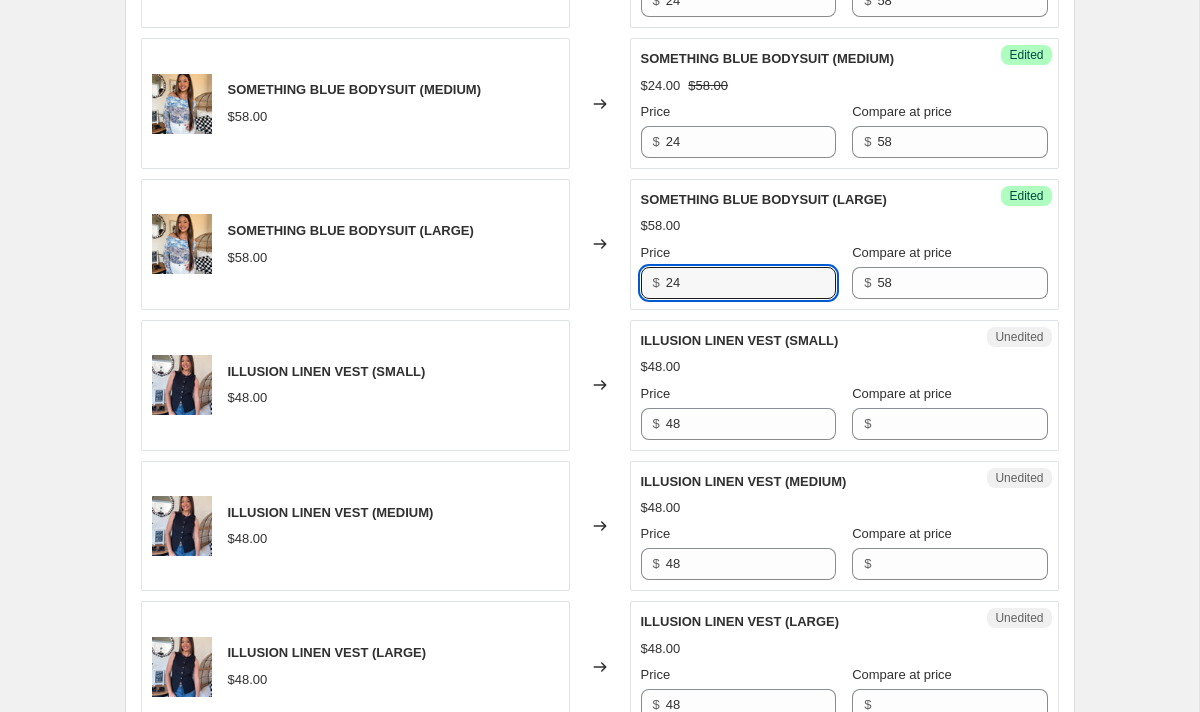 scroll, scrollTop: 847, scrollLeft: 0, axis: vertical 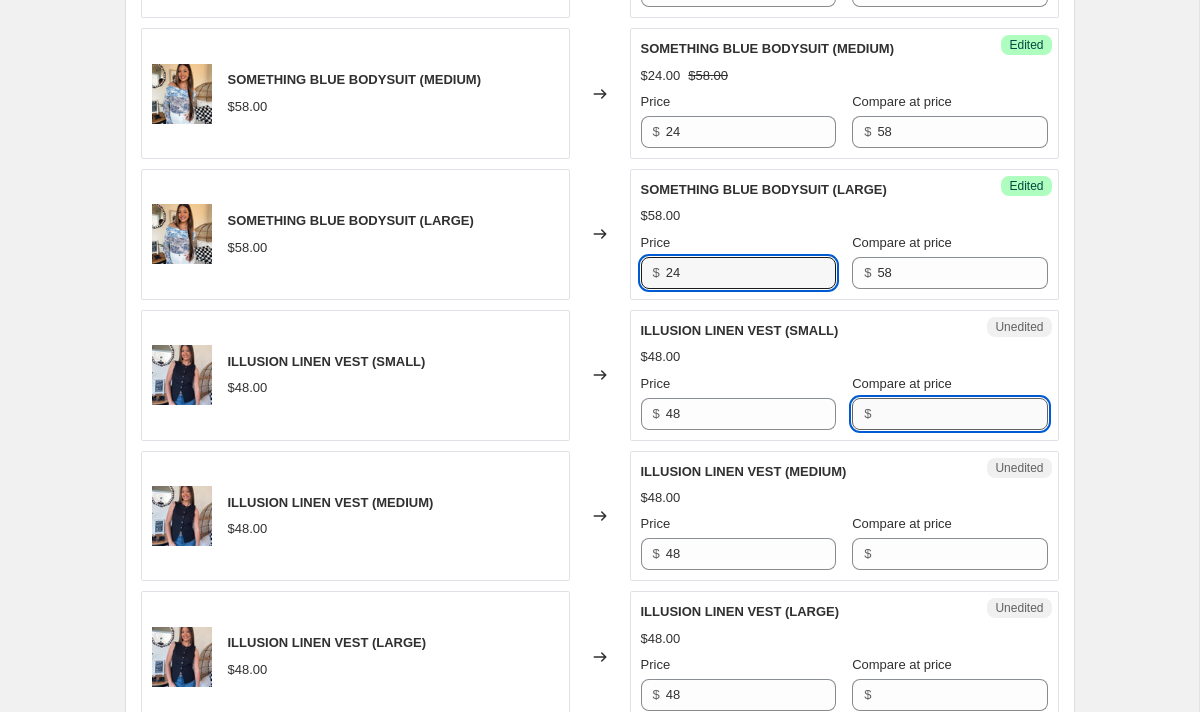 click on "Compare at price" at bounding box center [962, 414] 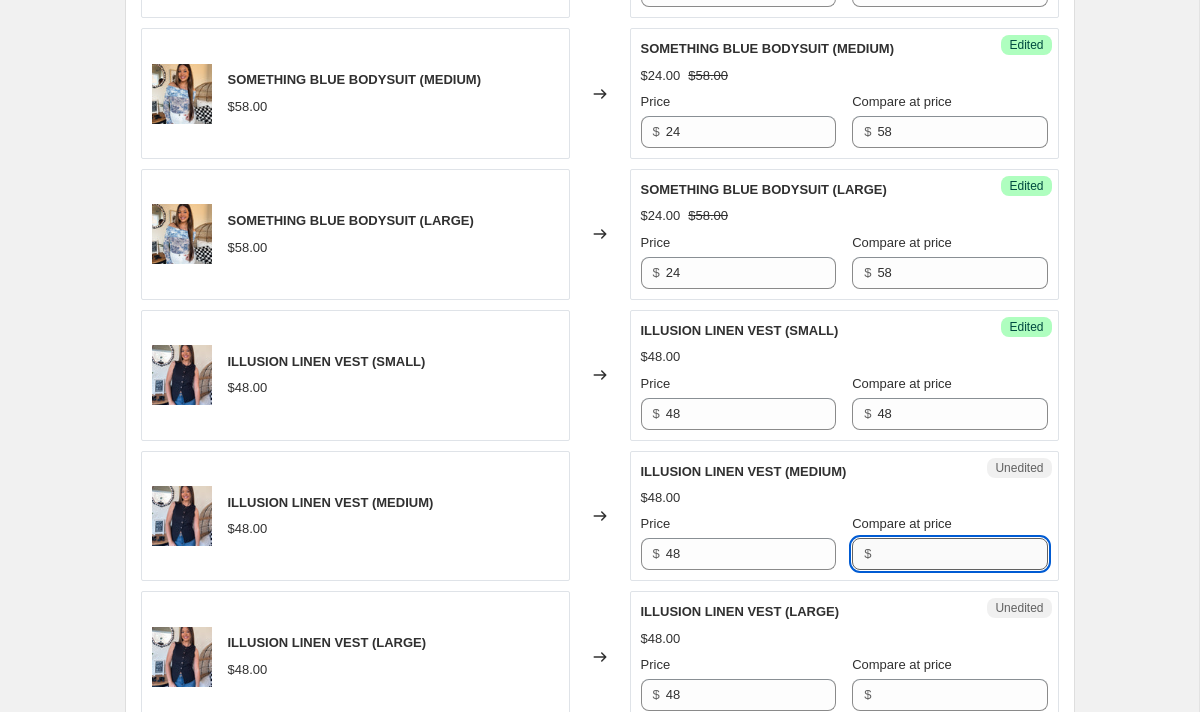 click on "Compare at price" at bounding box center (962, 554) 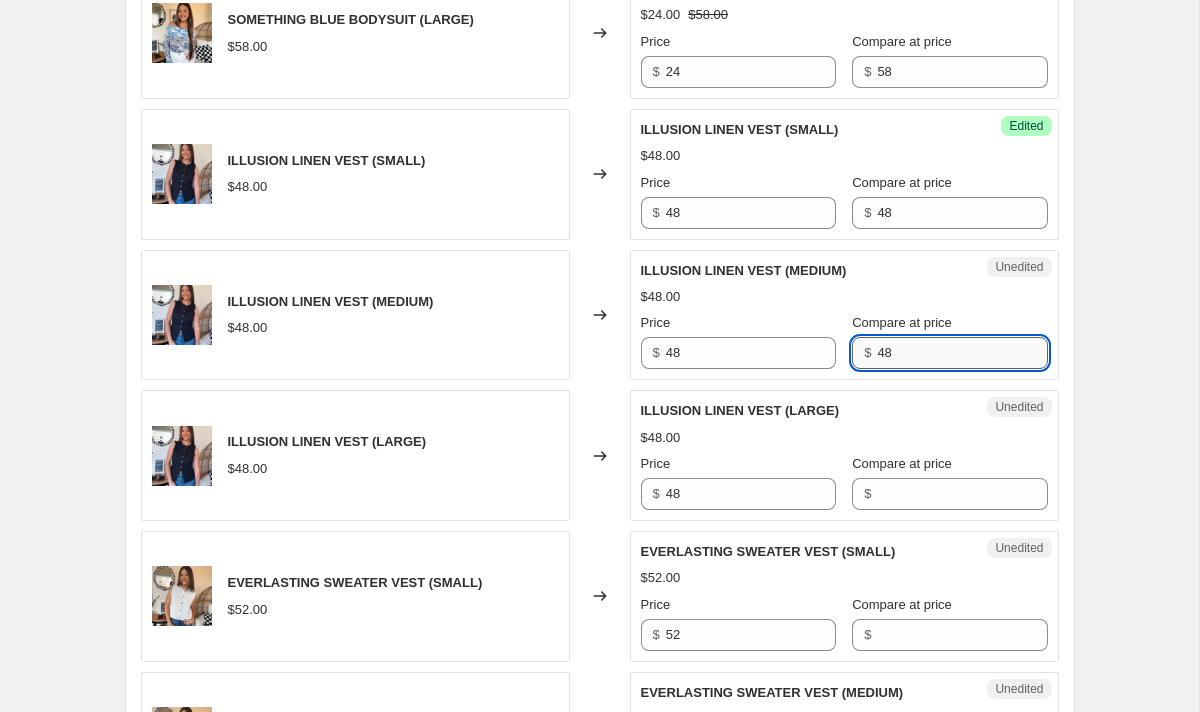 scroll, scrollTop: 1049, scrollLeft: 0, axis: vertical 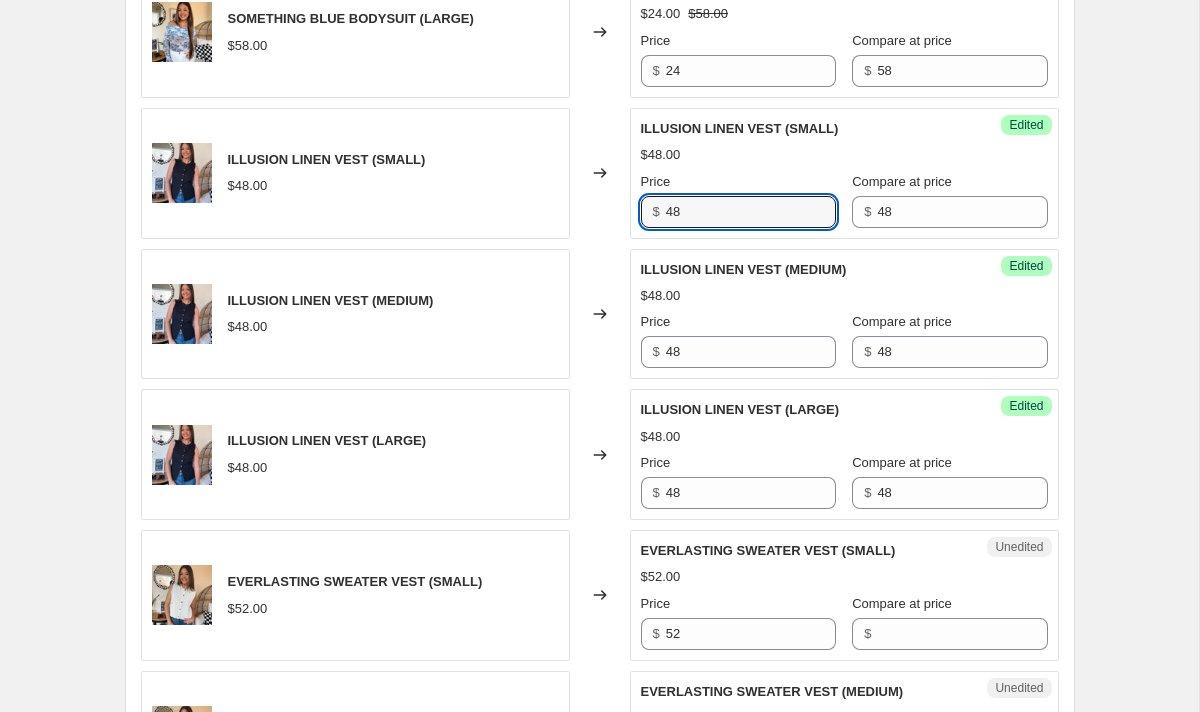 drag, startPoint x: 715, startPoint y: 221, endPoint x: 596, endPoint y: 209, distance: 119.60351 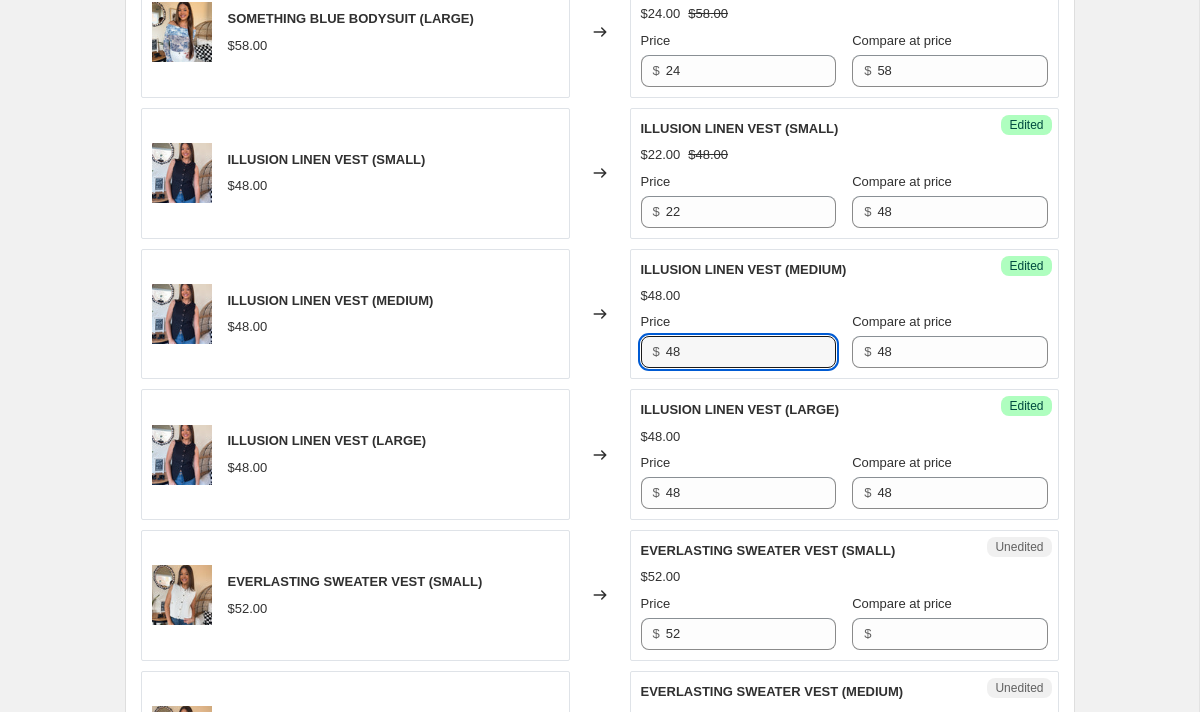 drag, startPoint x: 705, startPoint y: 350, endPoint x: 564, endPoint y: 350, distance: 141 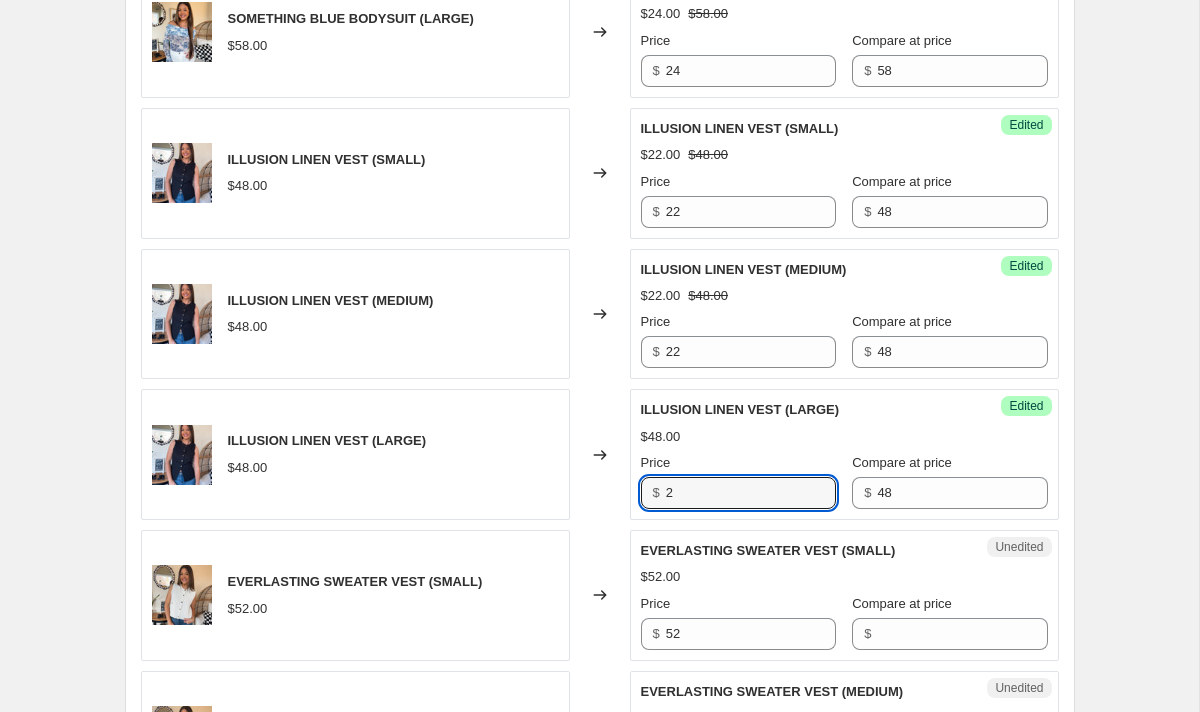drag, startPoint x: 727, startPoint y: 499, endPoint x: 646, endPoint y: 499, distance: 81 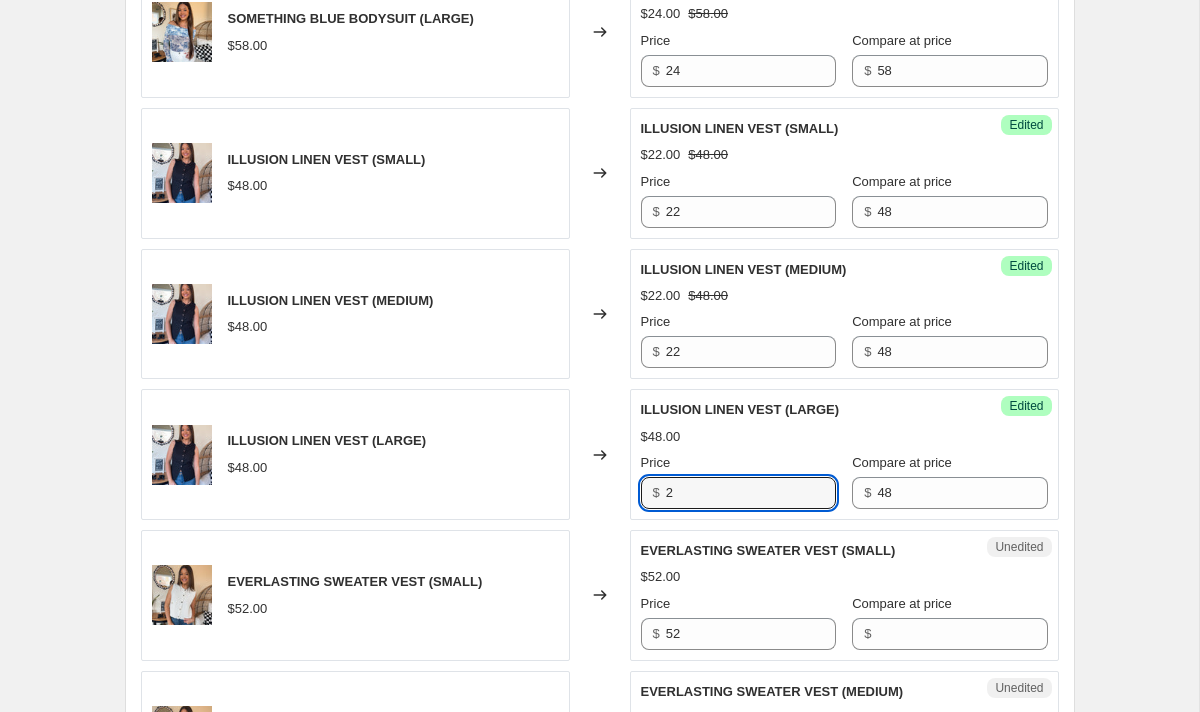 click on "$ 2" at bounding box center [738, 493] 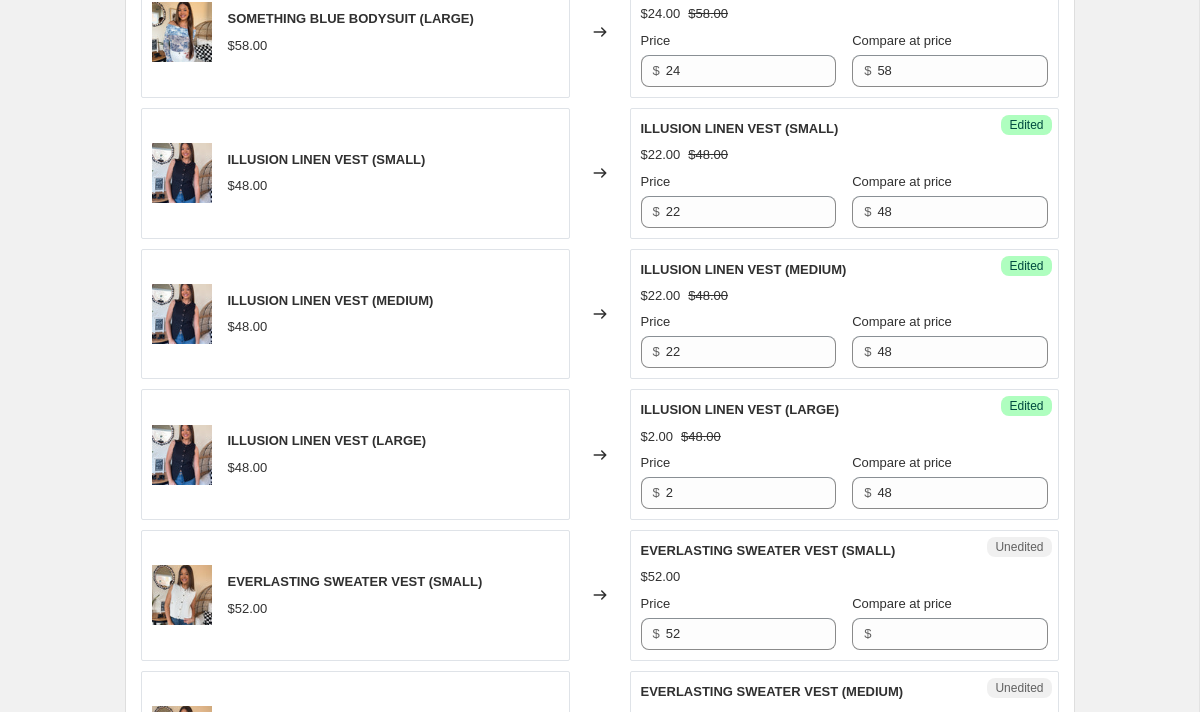 click on "$[PRICE] $[PRICE]" at bounding box center [844, 437] 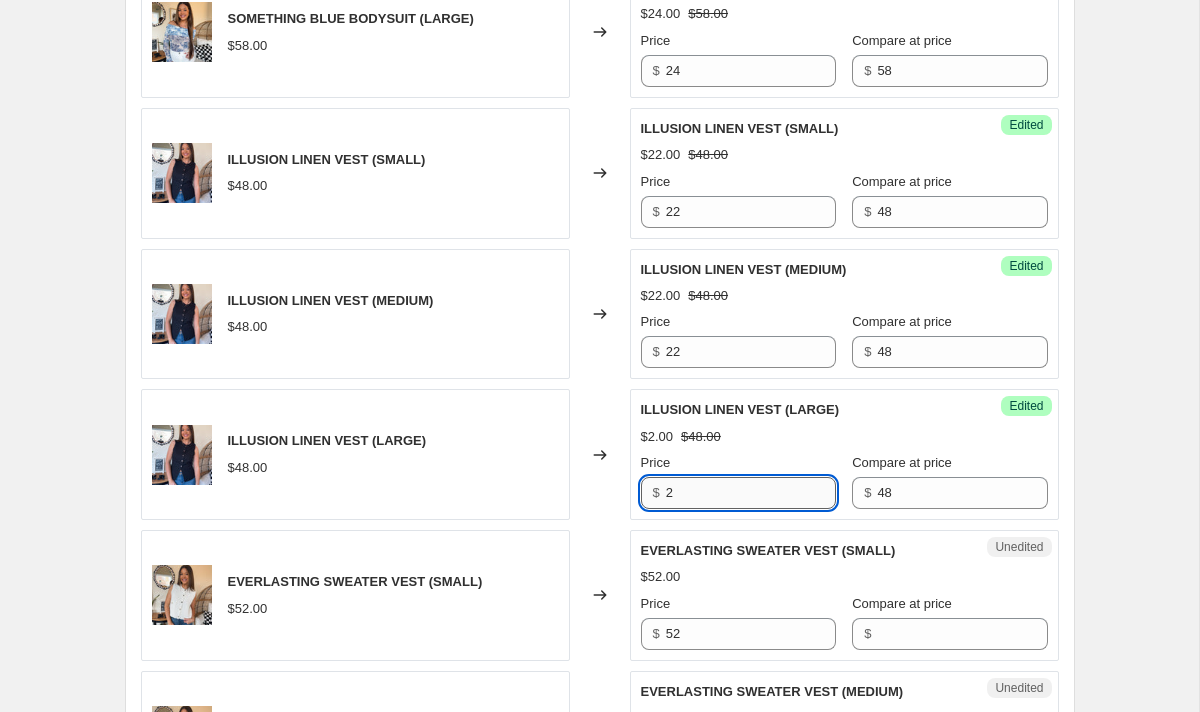 click on "2" at bounding box center (751, 493) 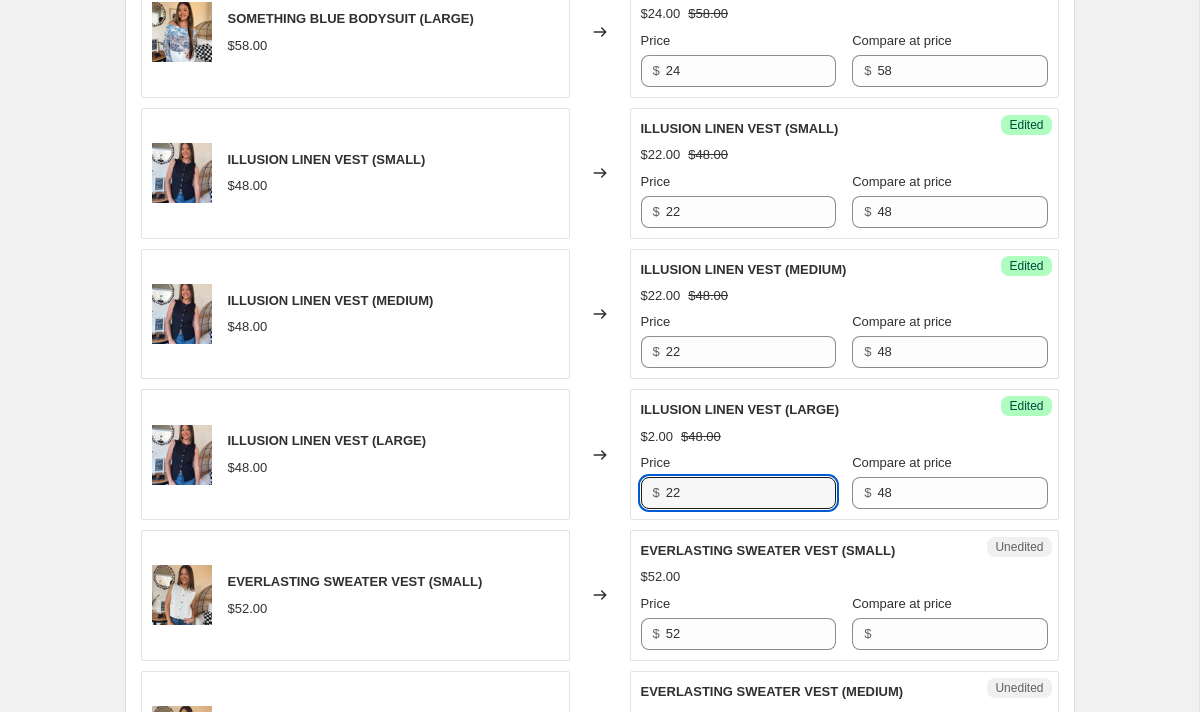 click on "ILLUSION LINEN VEST (LARGE) $[PRICE].00 $[PRICE].00 Price $ [PRICE] Compare at price $ [PRICE]" at bounding box center [844, 454] 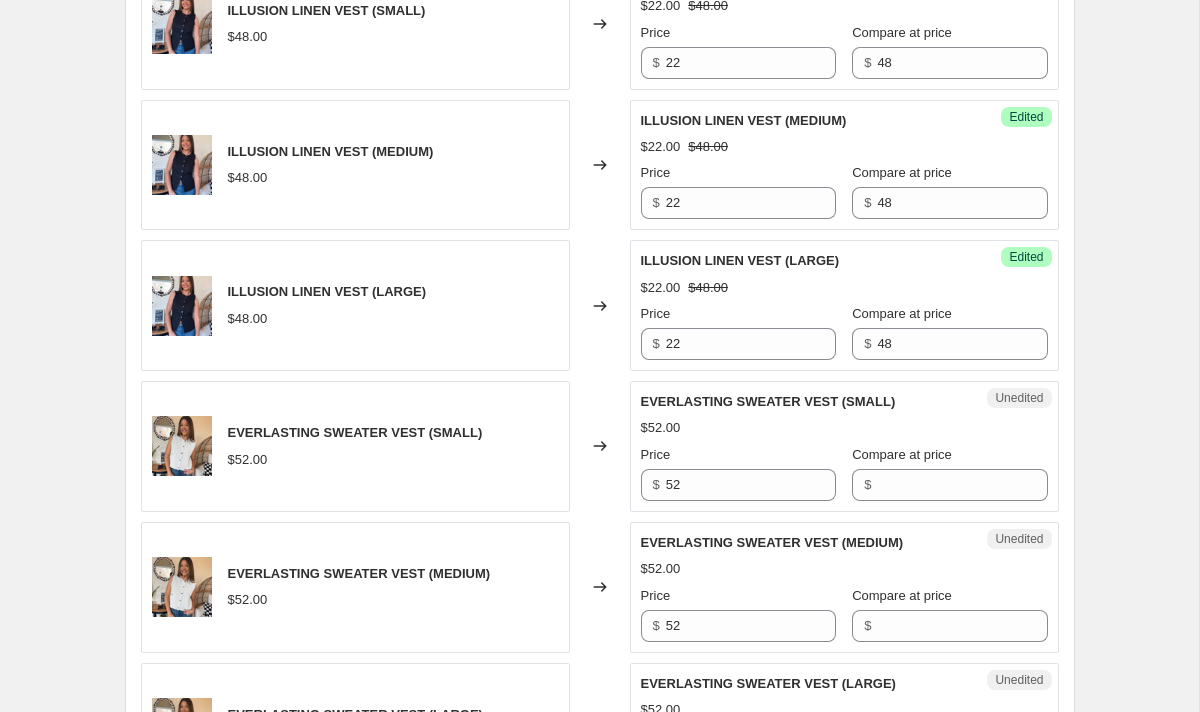 scroll, scrollTop: 1225, scrollLeft: 0, axis: vertical 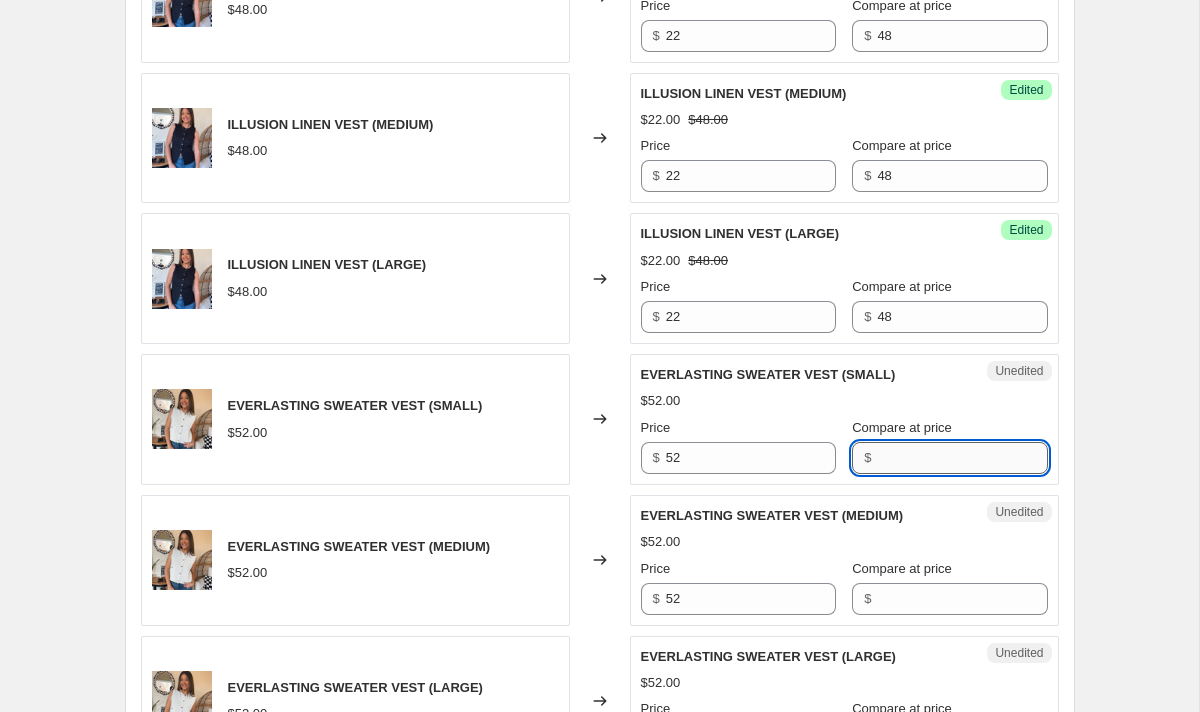 click on "Compare at price" at bounding box center [962, 458] 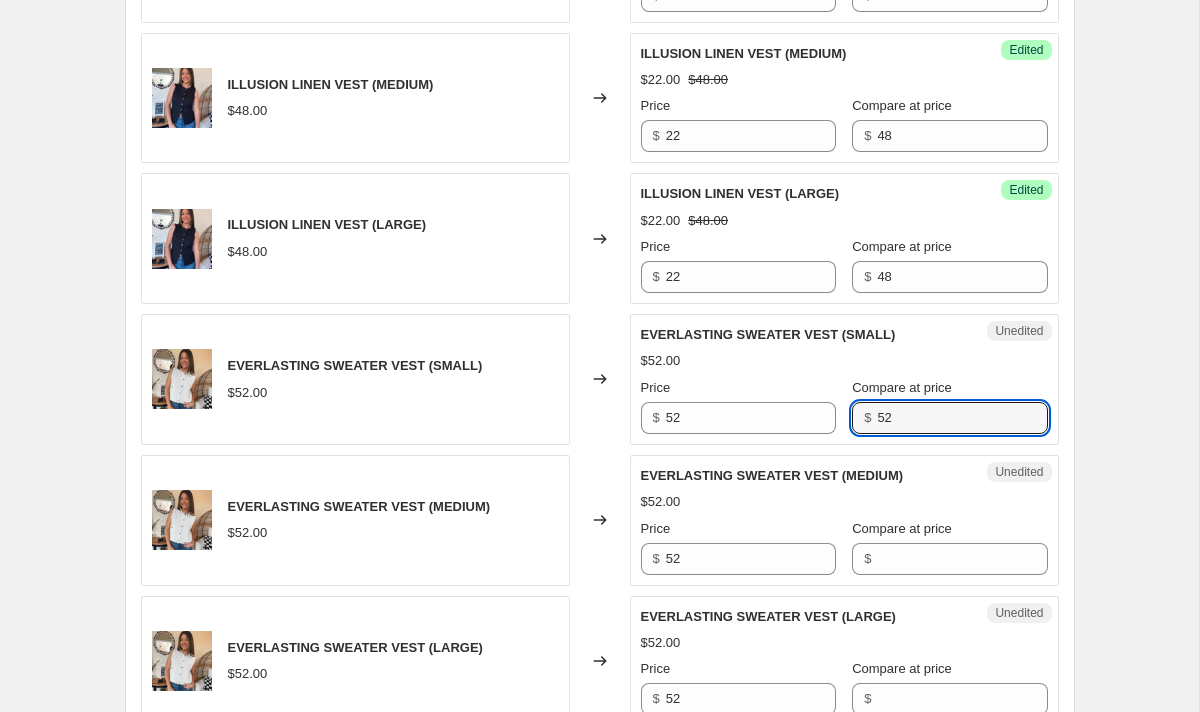 scroll, scrollTop: 1312, scrollLeft: 0, axis: vertical 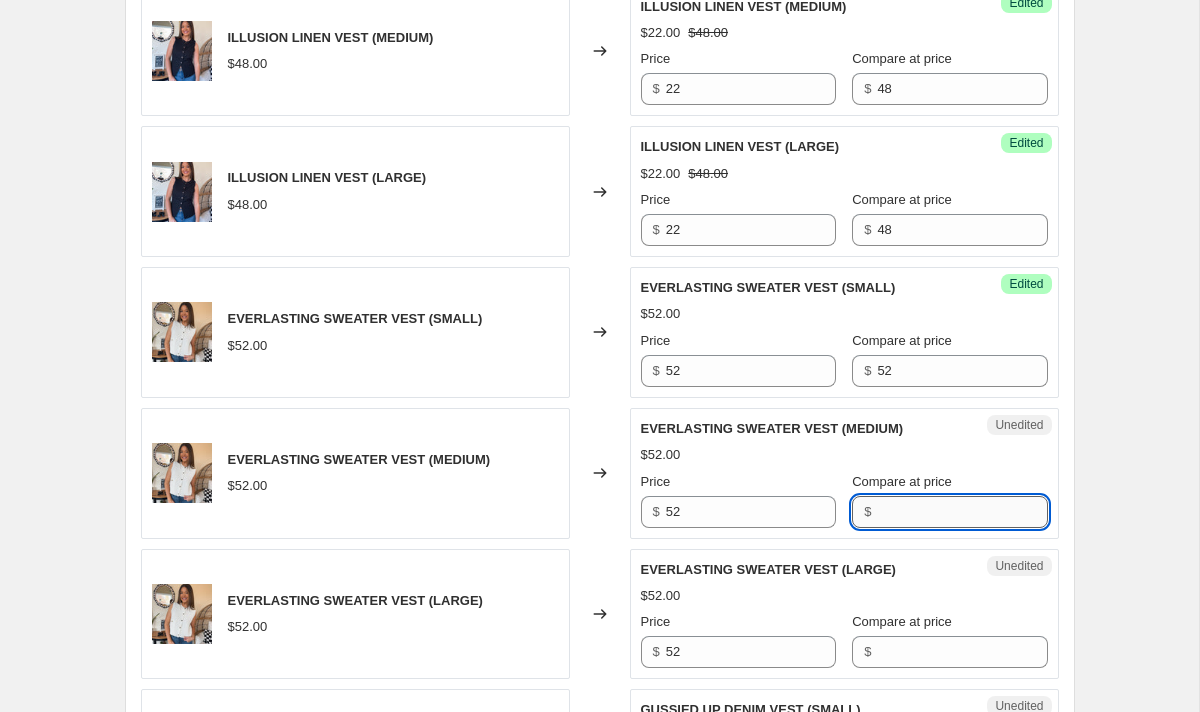 click on "Compare at price" at bounding box center [962, 512] 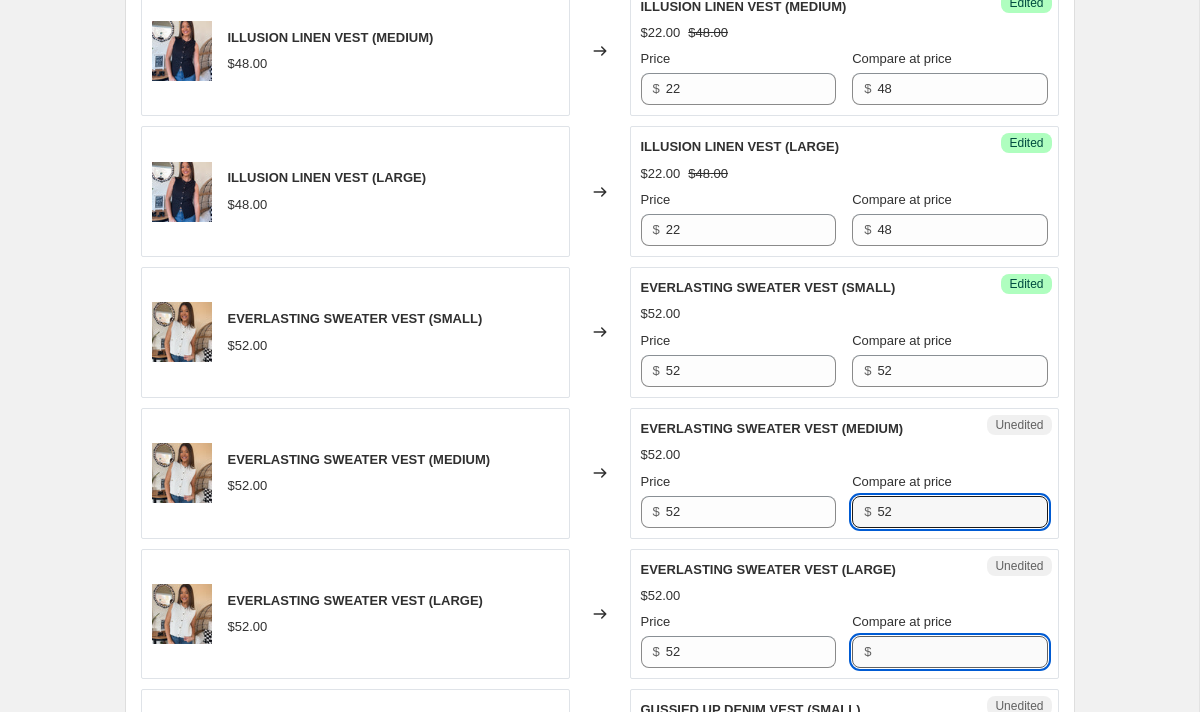 click on "Compare at price" at bounding box center (962, 652) 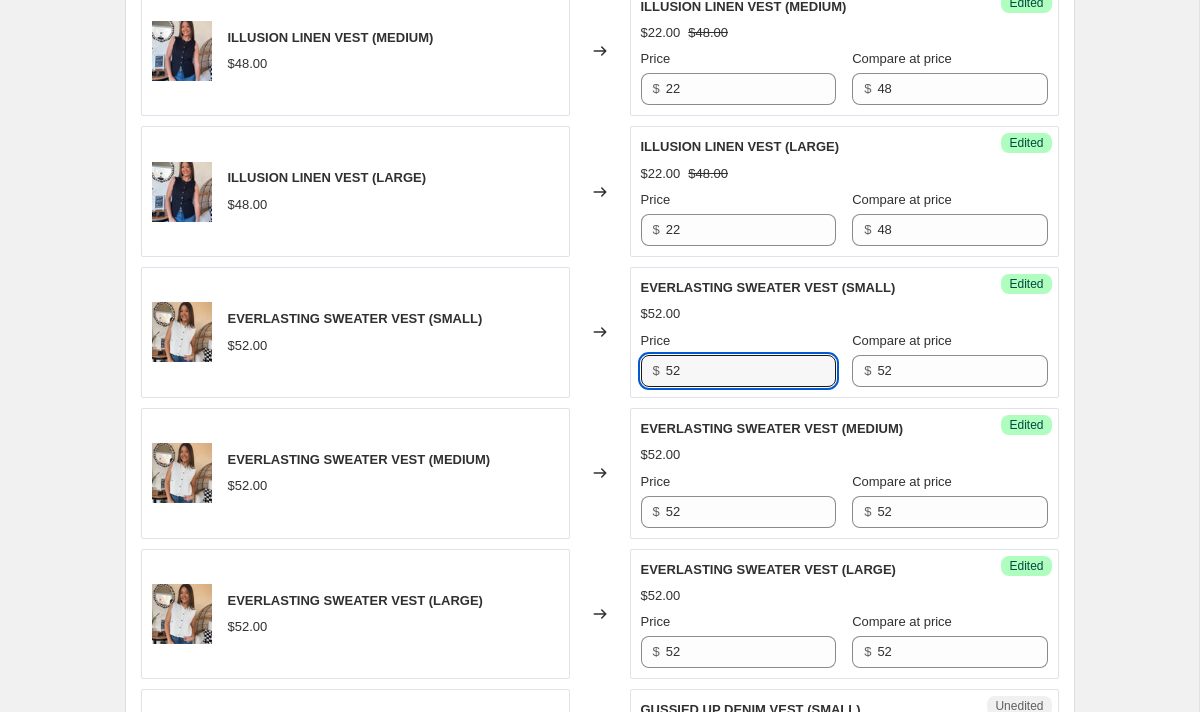drag, startPoint x: 737, startPoint y: 375, endPoint x: 547, endPoint y: 368, distance: 190.1289 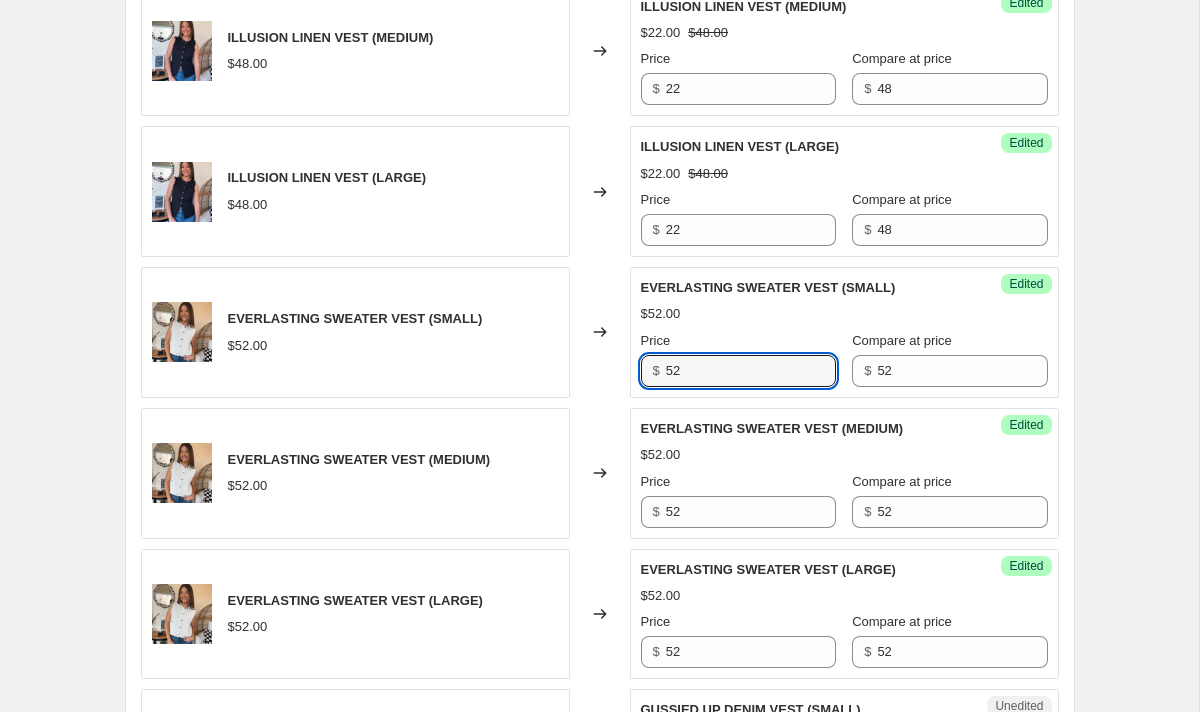 click on "EVERLASTING SWEATER VEST (SMALL) $52.00 Changed to Success Edited EVERLASTING SWEATER VEST (SMALL) $52.00 Price $ 52 Compare at price $ 52" at bounding box center [600, 332] 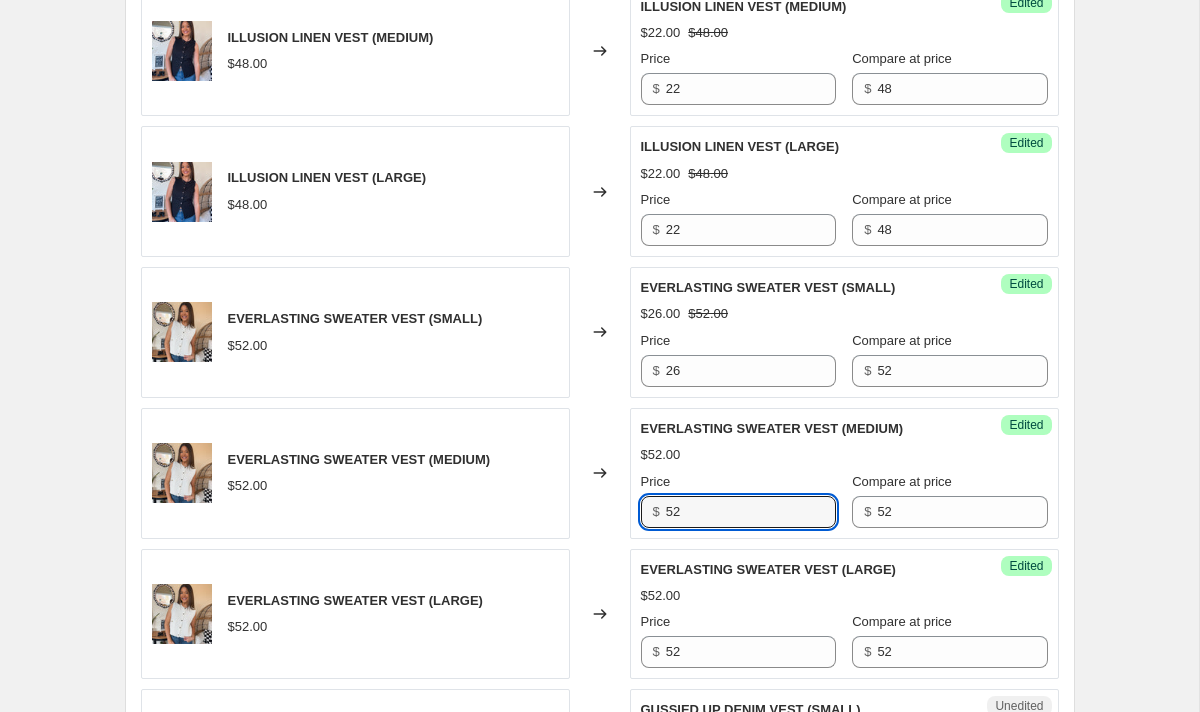 drag, startPoint x: 719, startPoint y: 519, endPoint x: 608, endPoint y: 519, distance: 111 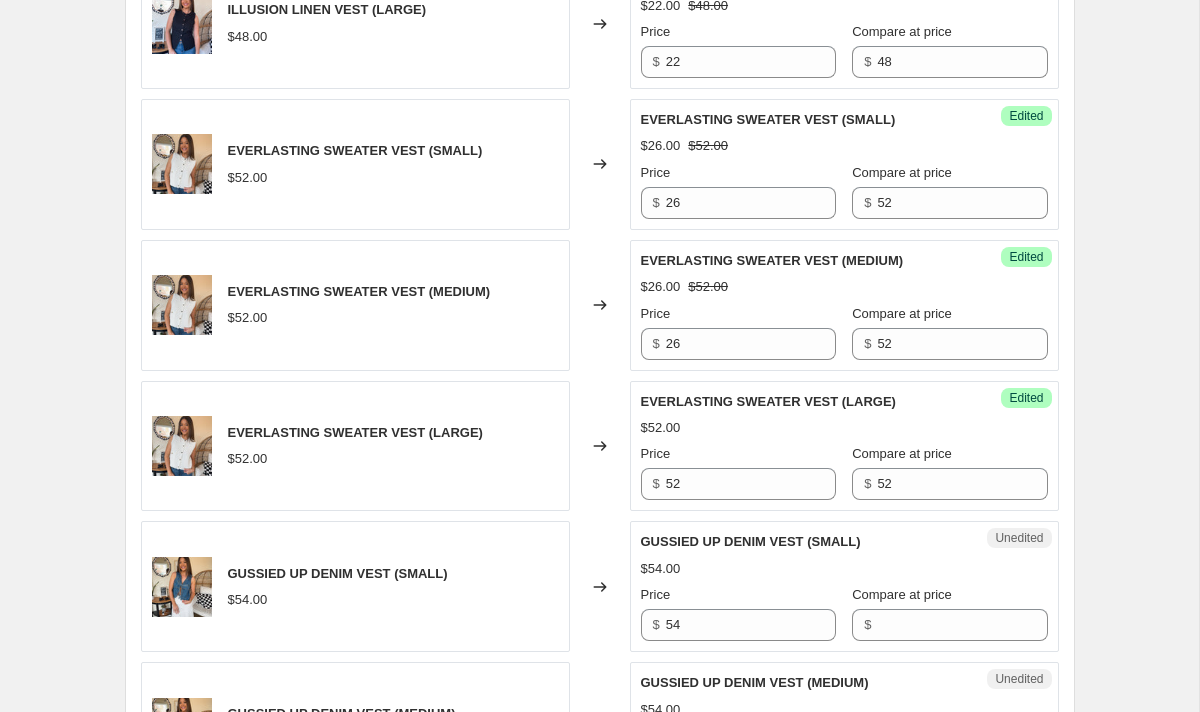scroll, scrollTop: 1483, scrollLeft: 0, axis: vertical 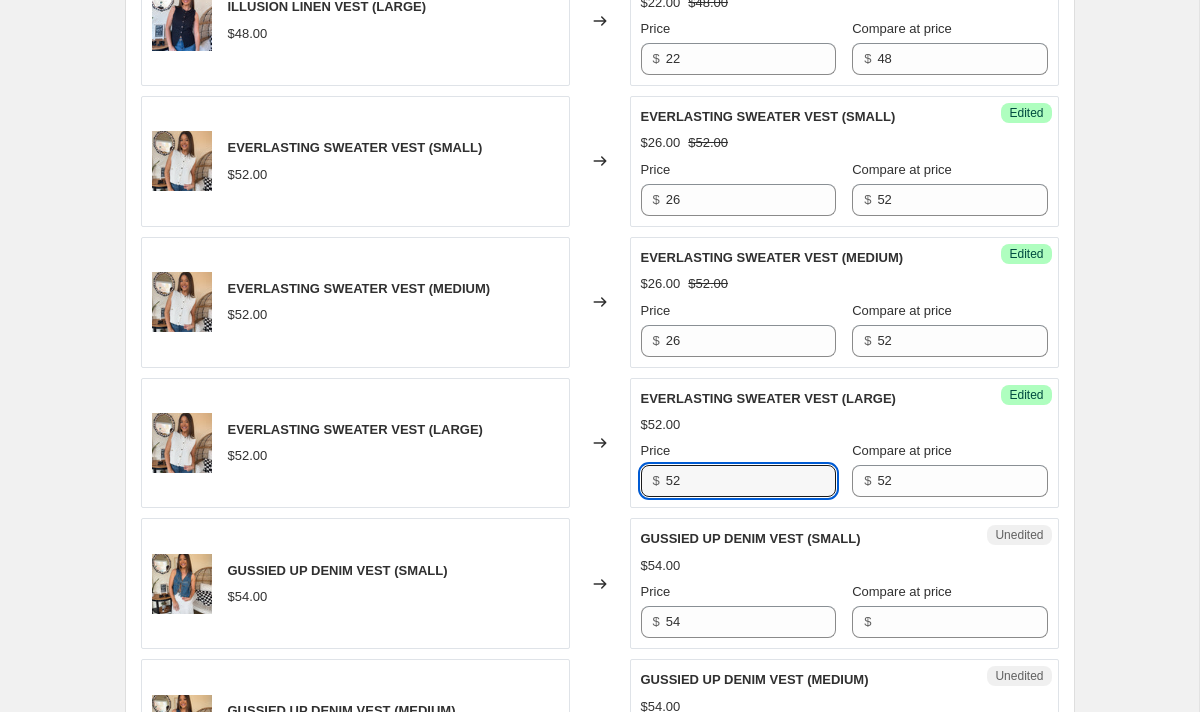drag, startPoint x: 706, startPoint y: 484, endPoint x: 546, endPoint y: 485, distance: 160.00313 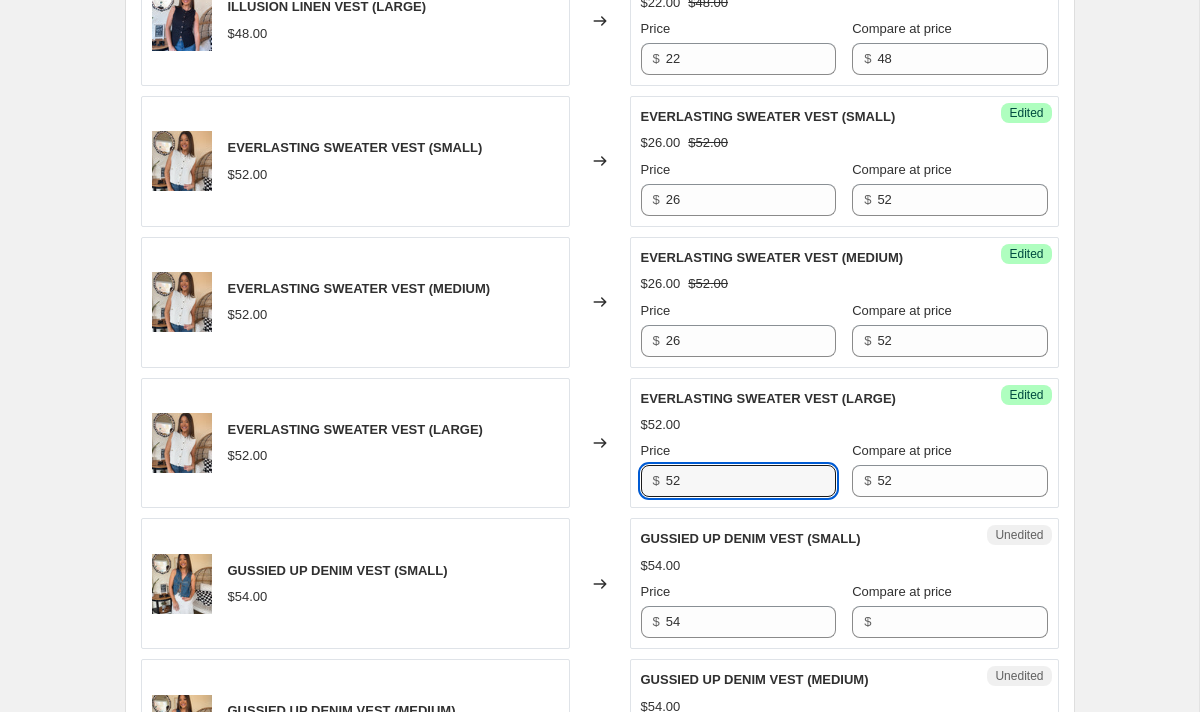 click on "EVERLASTING SWEATER VEST (LARGE) $[PRICE] Changed to Success Edited EVERLASTING SWEATER VEST (LARGE) $[PRICE] Price $ [PRICE] Compare at price $ [PRICE]" at bounding box center (600, 443) 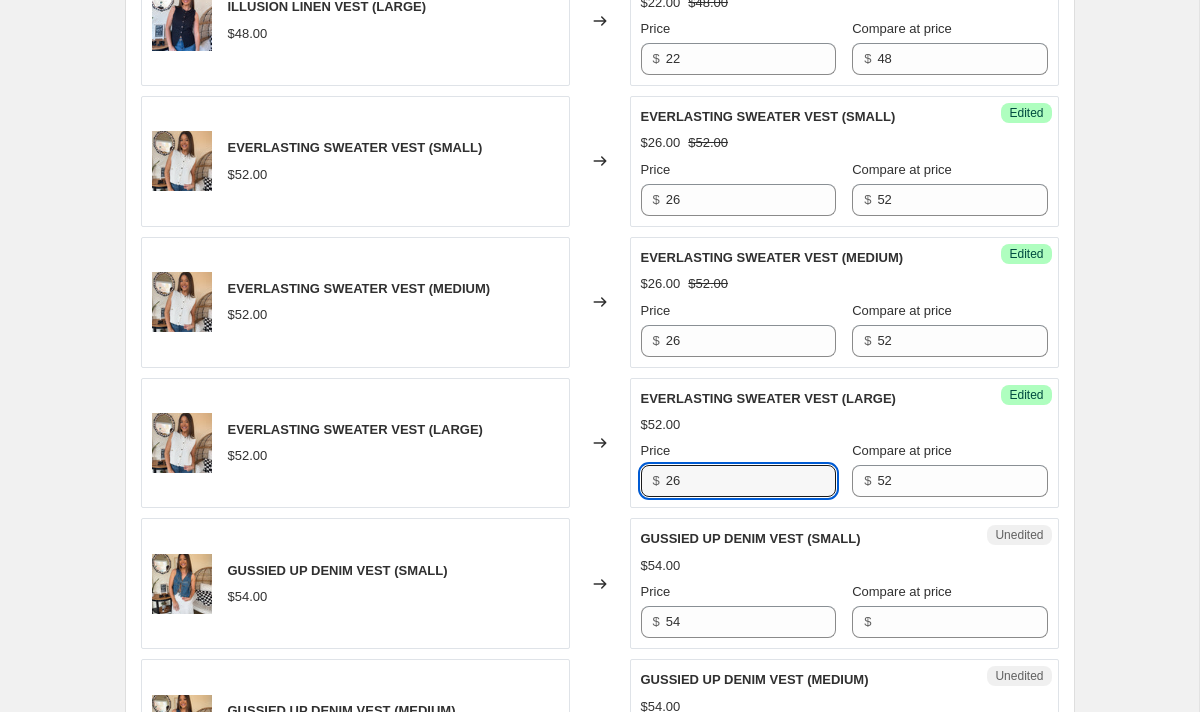 click on "EVERLASTING SWEATER VEST (LARGE) $52.00" at bounding box center (355, 443) 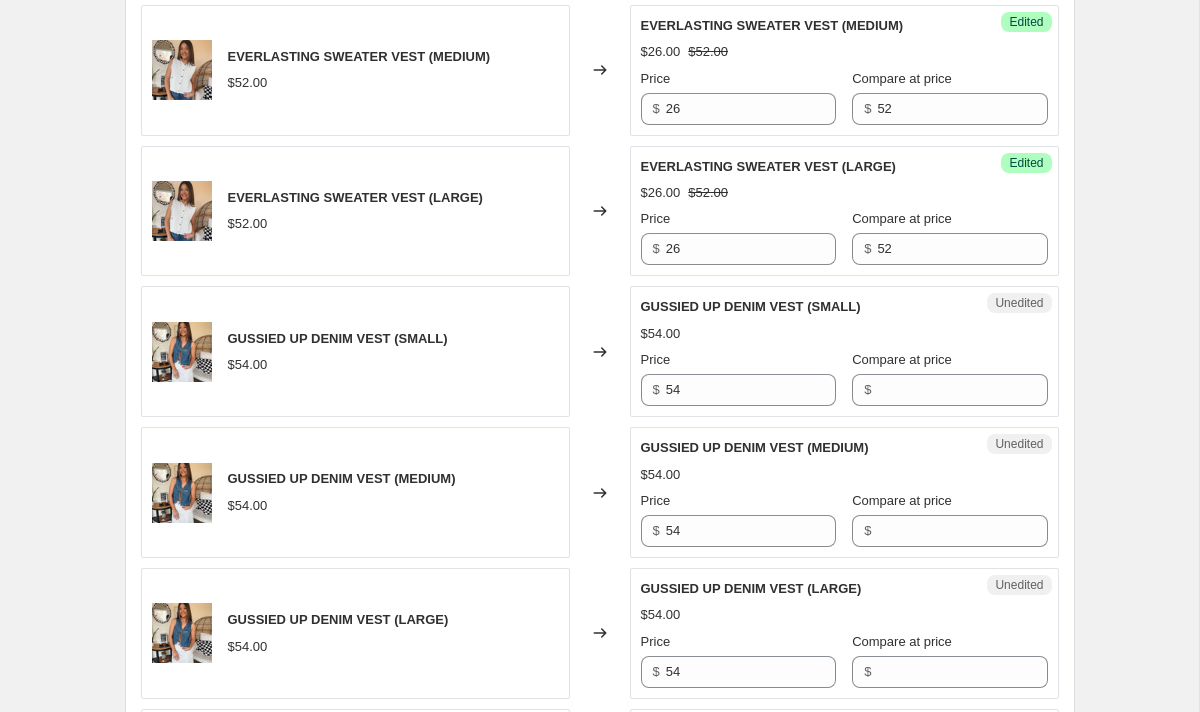 scroll, scrollTop: 1753, scrollLeft: 0, axis: vertical 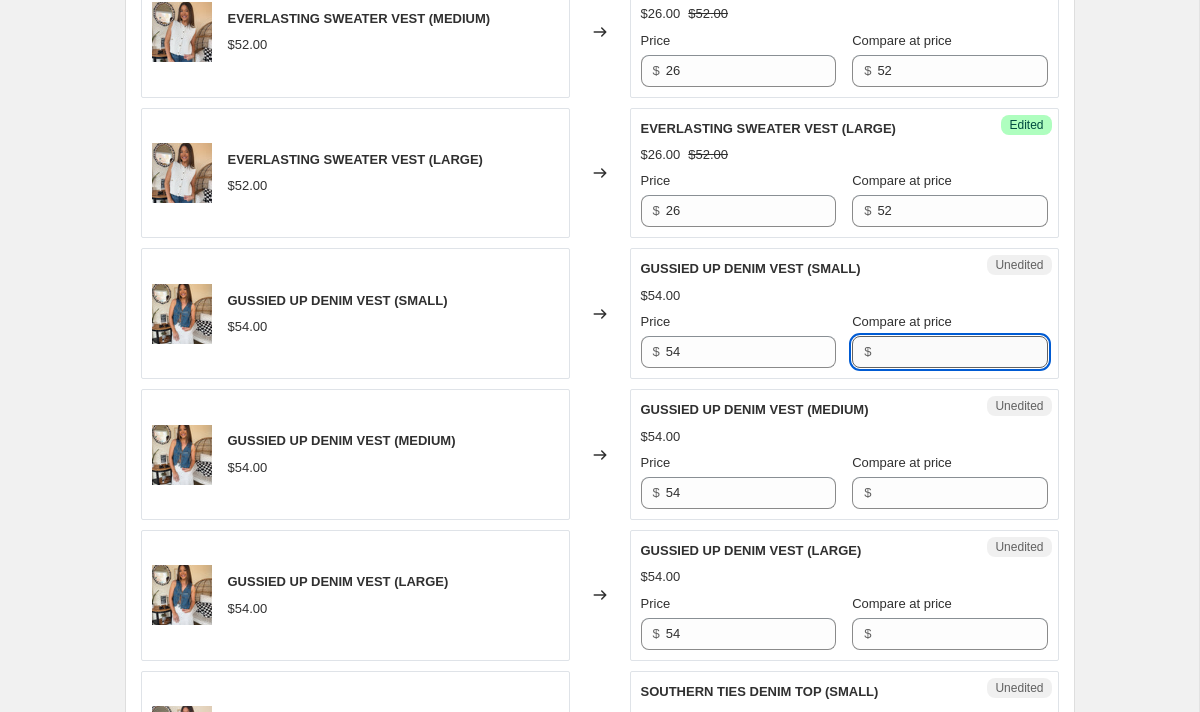 click on "Compare at price" at bounding box center (962, 352) 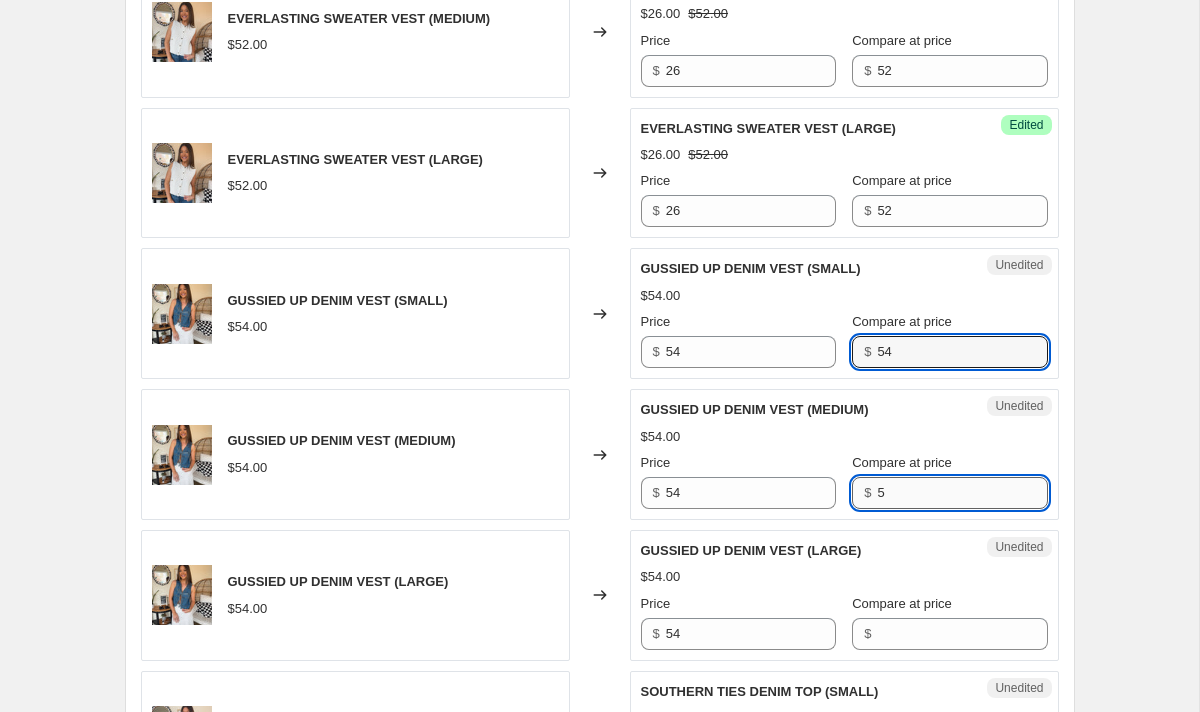 click on "5" at bounding box center (962, 493) 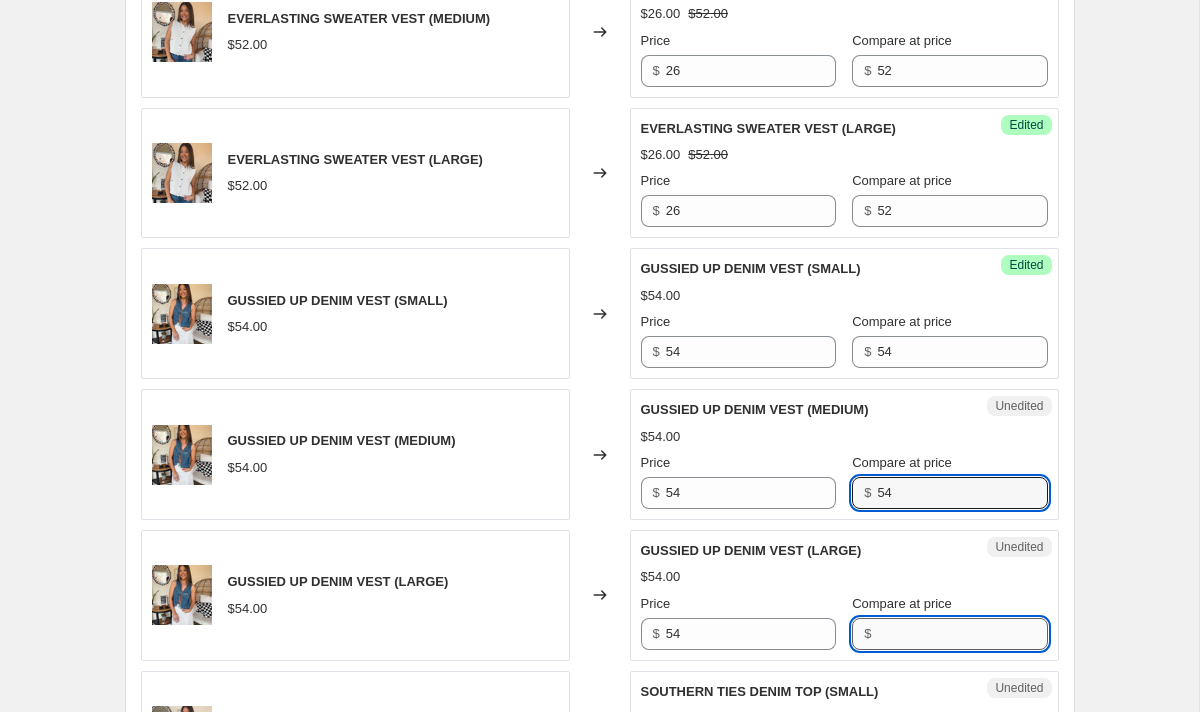 click on "Compare at price" at bounding box center [962, 634] 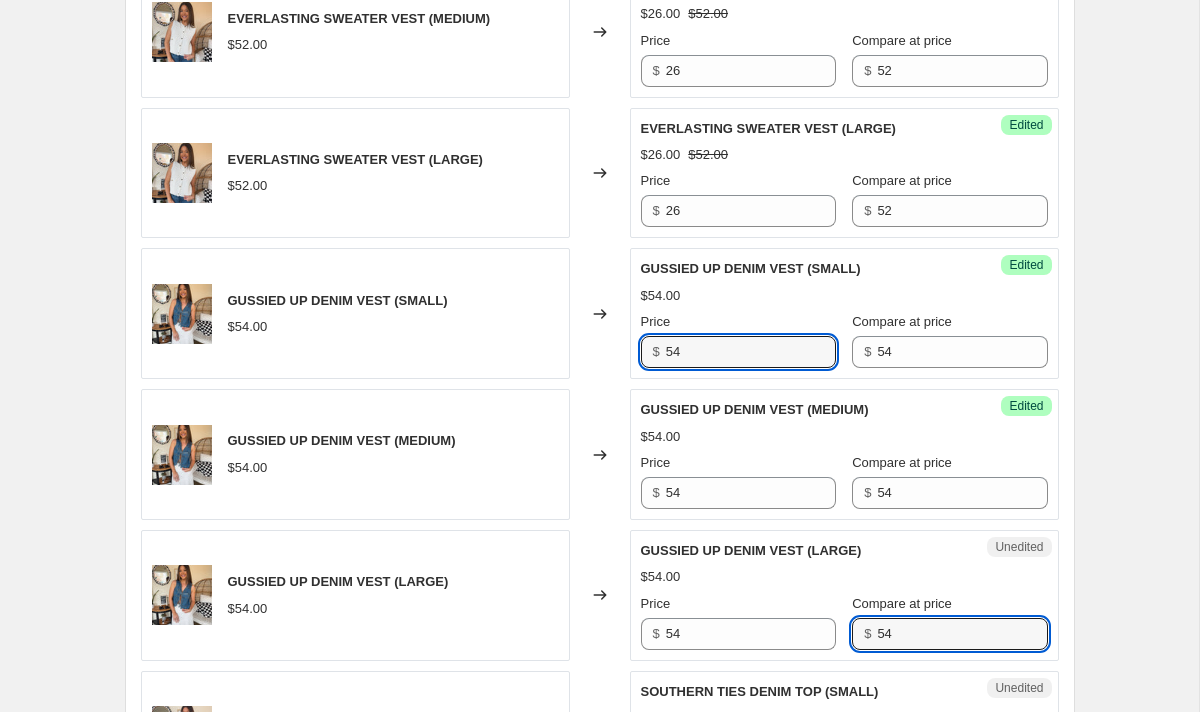 drag, startPoint x: 755, startPoint y: 366, endPoint x: 471, endPoint y: 324, distance: 287.08884 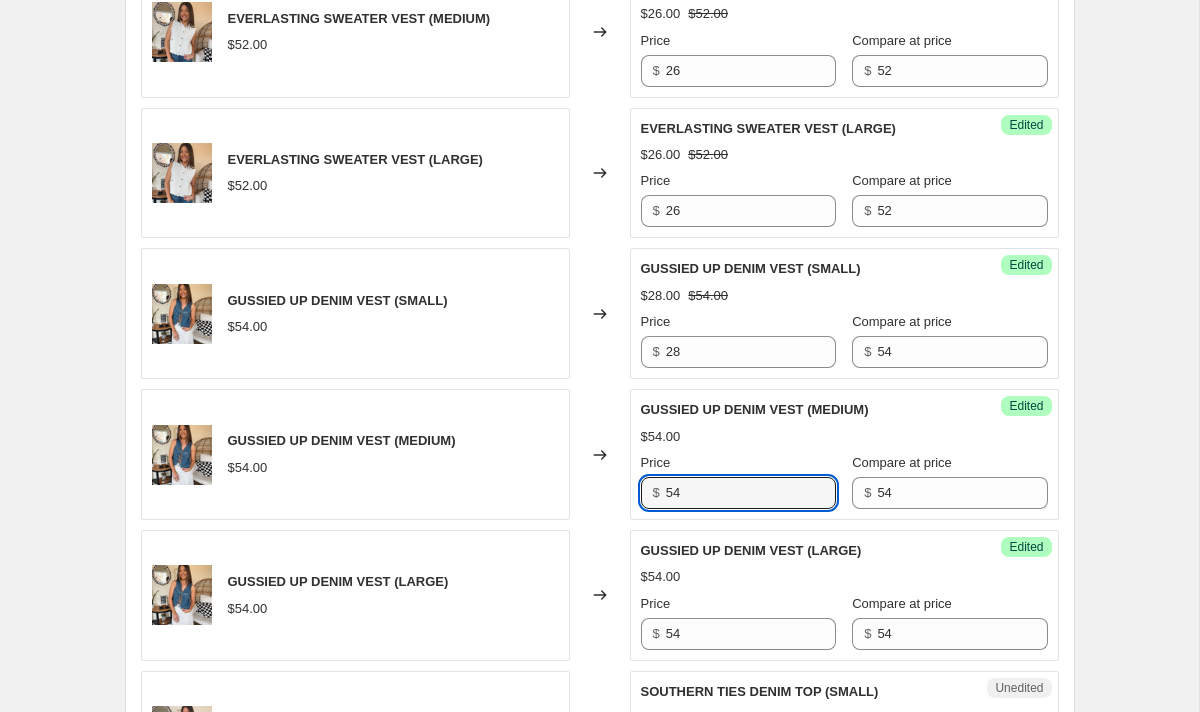 drag, startPoint x: 685, startPoint y: 497, endPoint x: 554, endPoint y: 490, distance: 131.18689 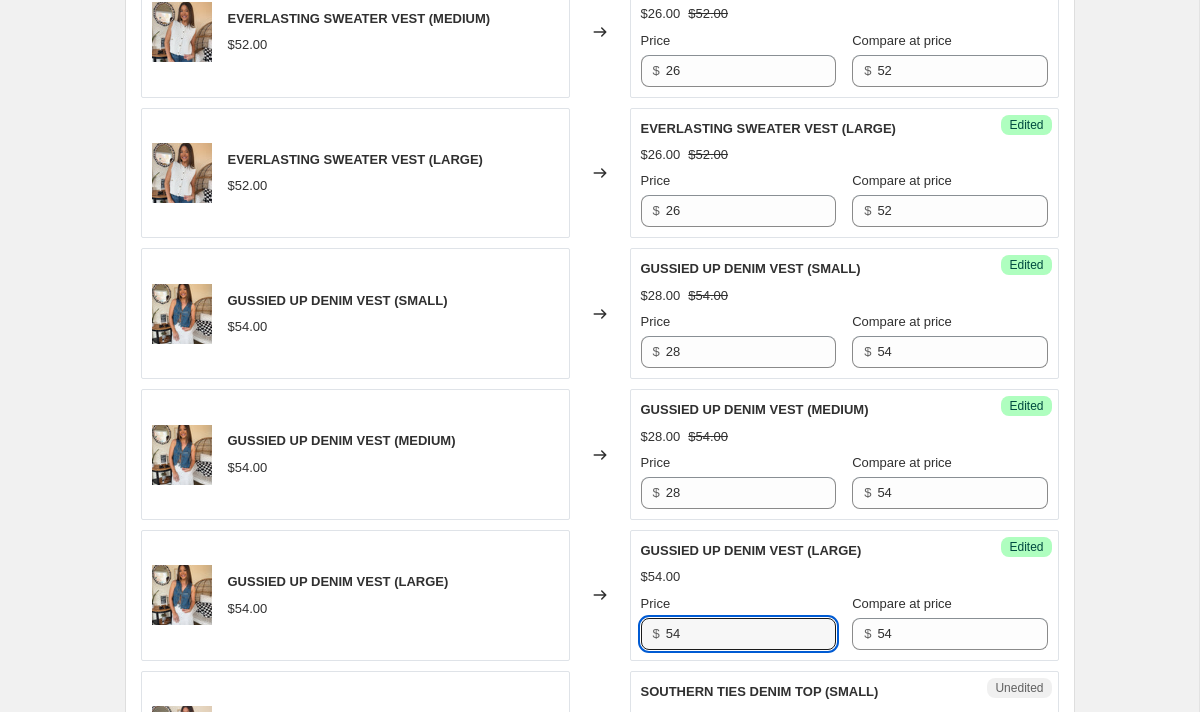 drag, startPoint x: 703, startPoint y: 629, endPoint x: 618, endPoint y: 622, distance: 85.28775 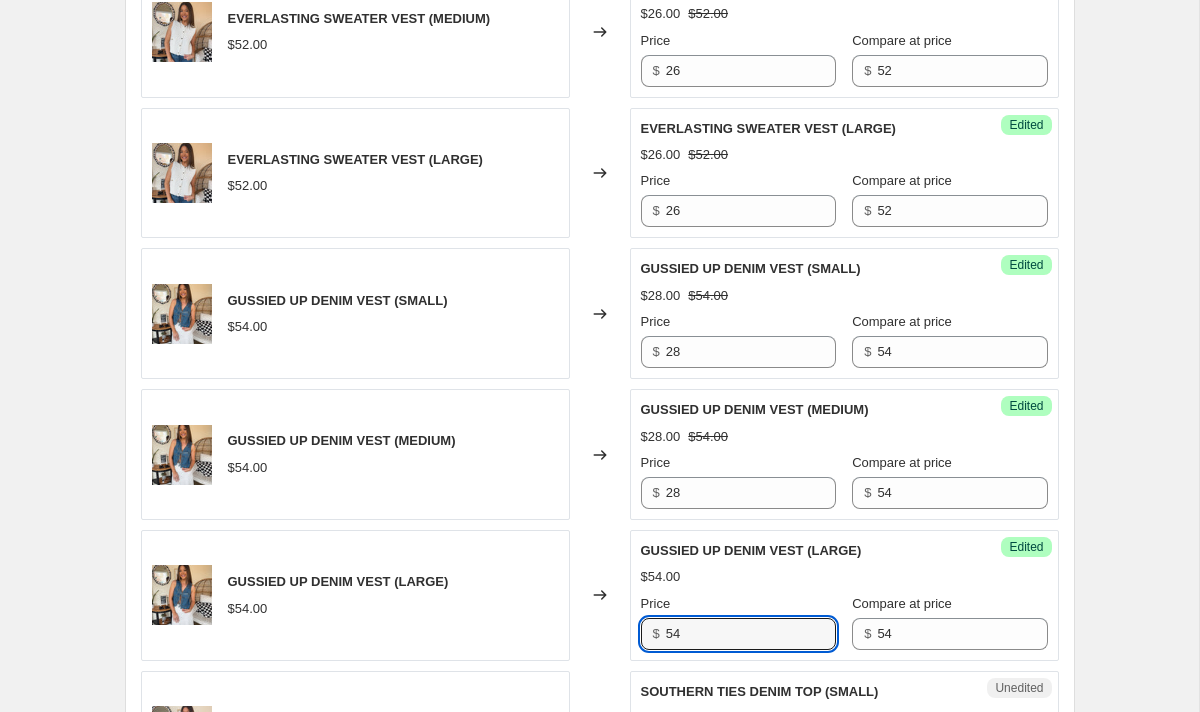 click on "GUSSIED UP DENIM VEST (LARGE) $[PRICE] Changed to Success Edited GUSSIED UP DENIM VEST (LARGE) $[PRICE] Price $ [PRICE] Compare at price $ [PRICE]" at bounding box center [600, 595] 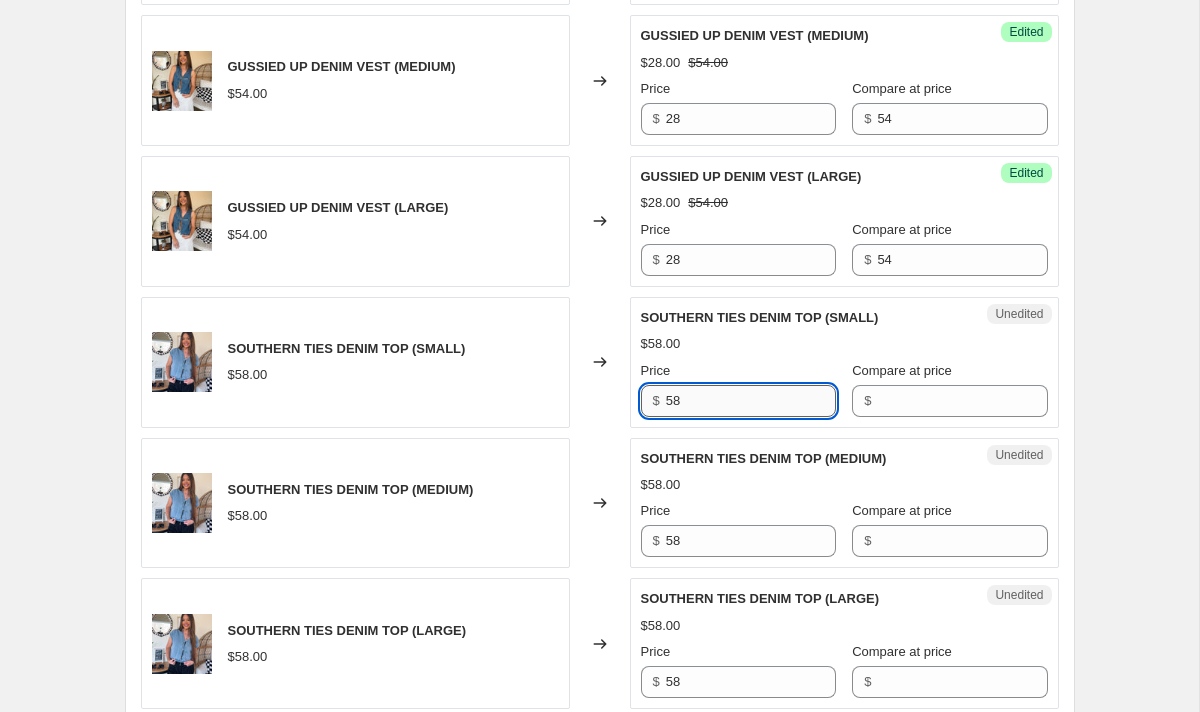 click on "58" at bounding box center [751, 401] 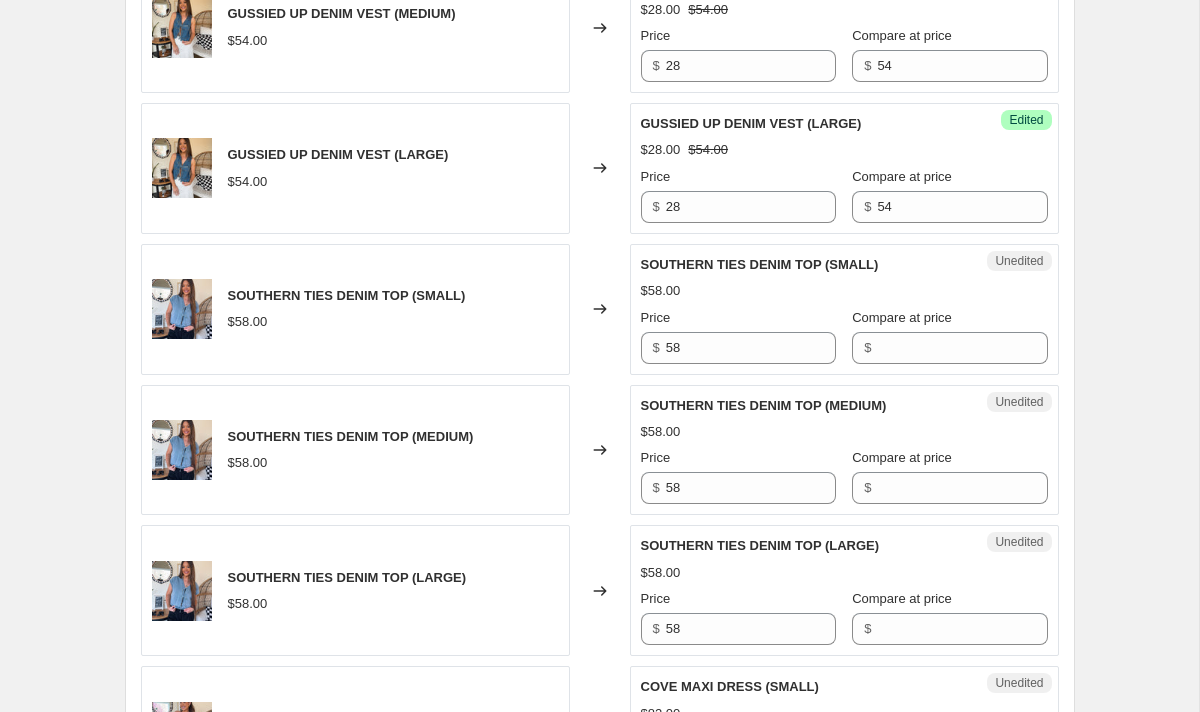 click on "Compare at price $" at bounding box center (949, 336) 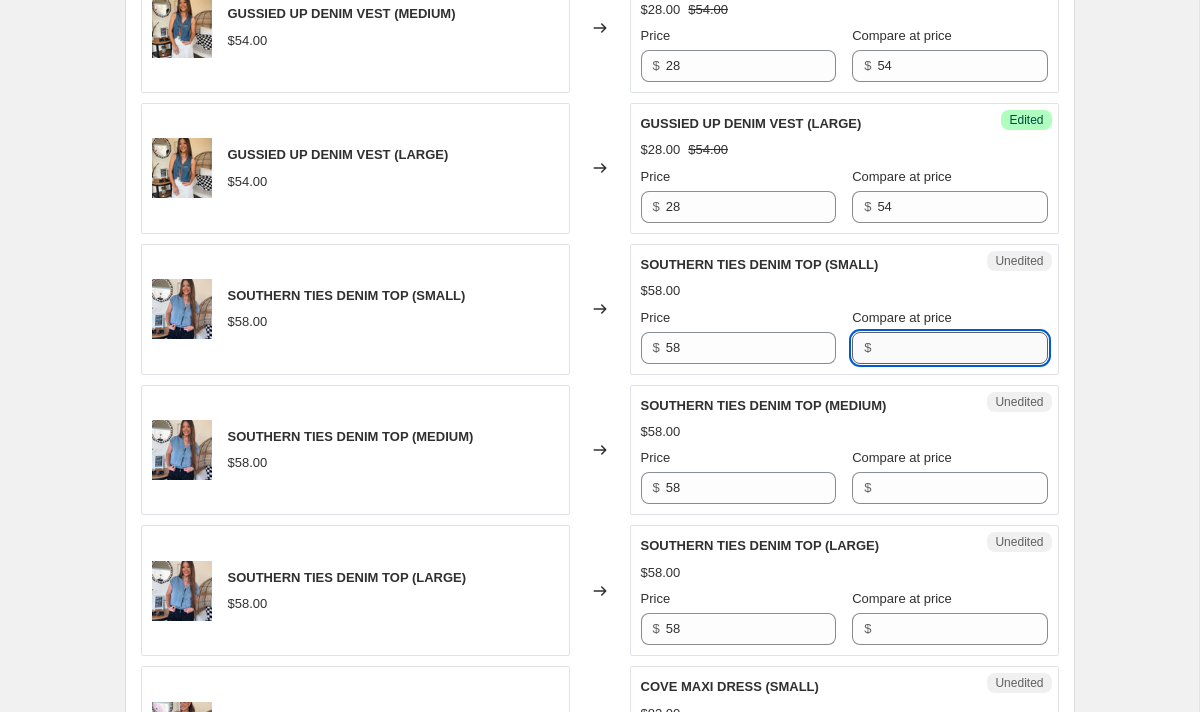 click on "Compare at price" at bounding box center [962, 348] 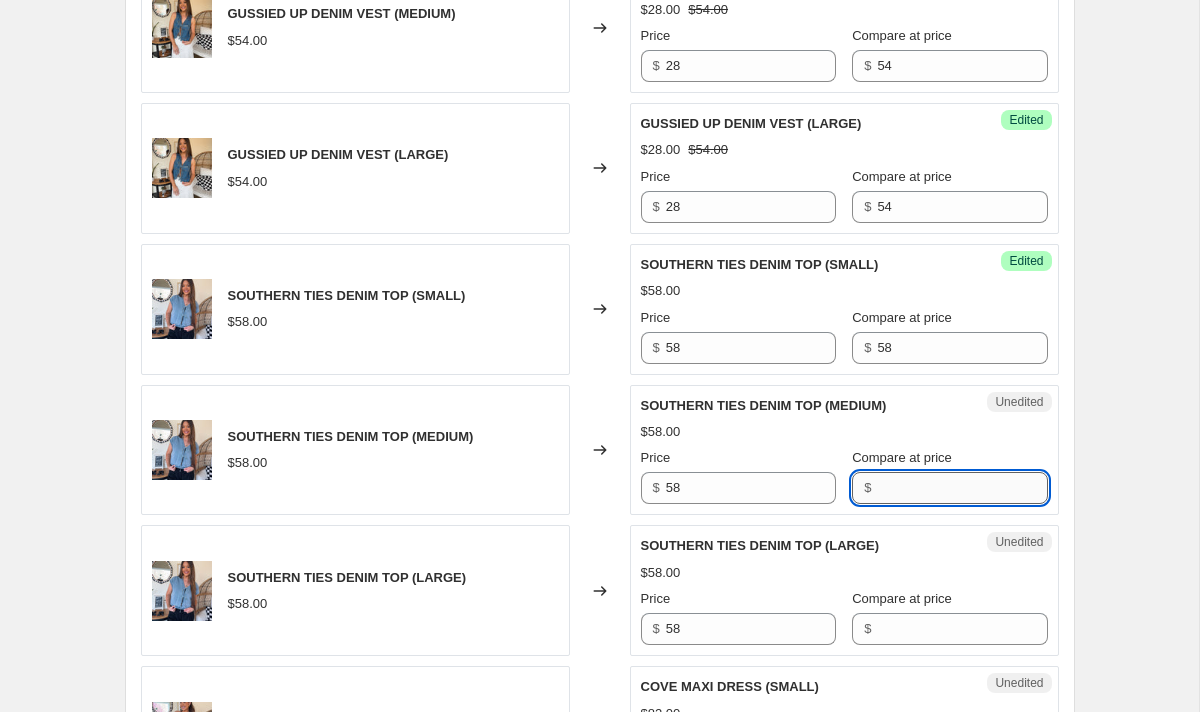 click on "Compare at price" at bounding box center (962, 488) 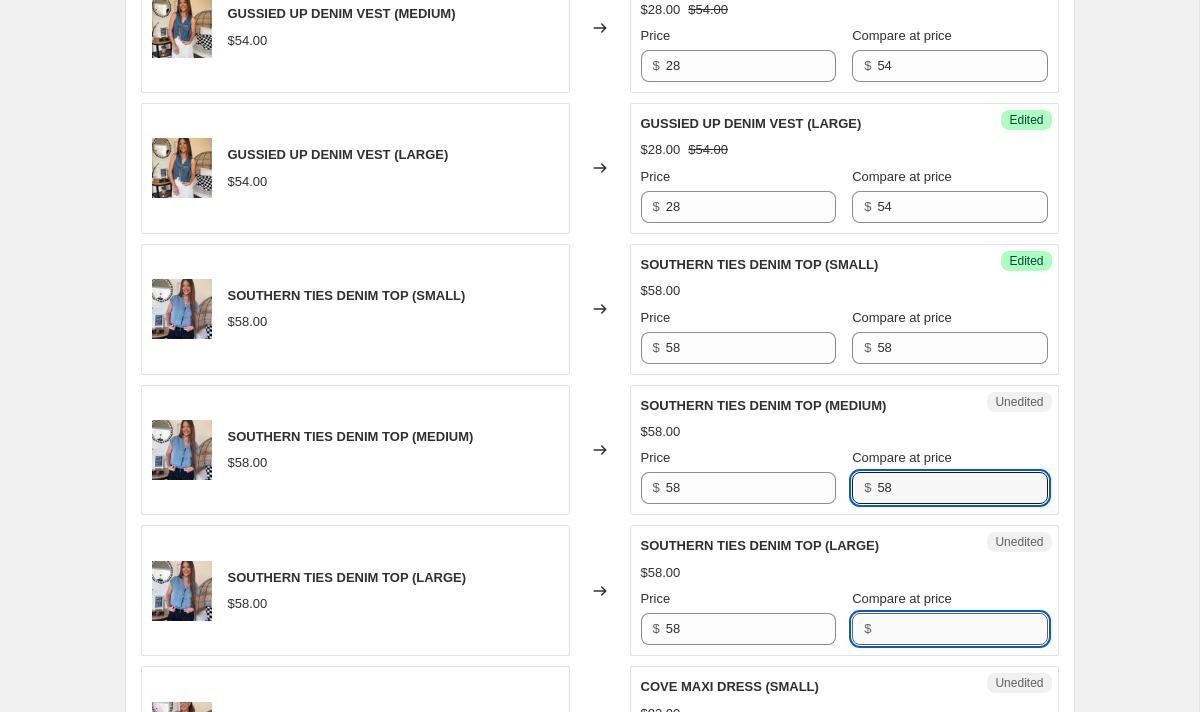 click on "Compare at price" at bounding box center (962, 629) 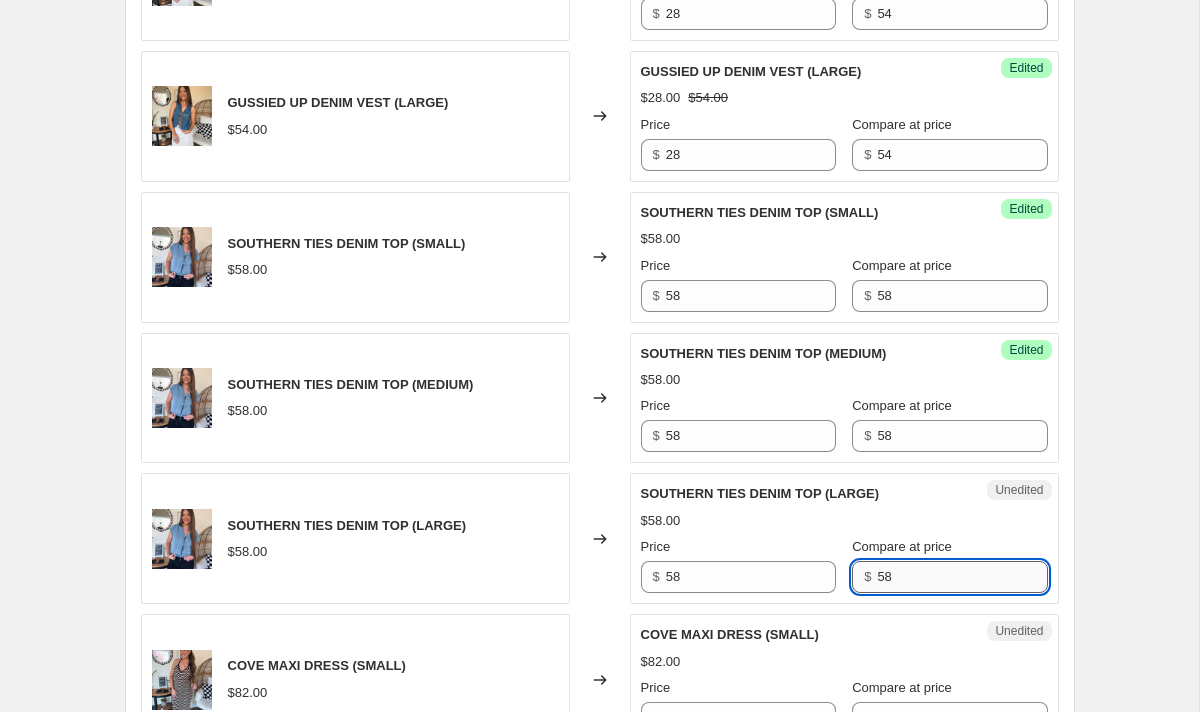 scroll, scrollTop: 2238, scrollLeft: 0, axis: vertical 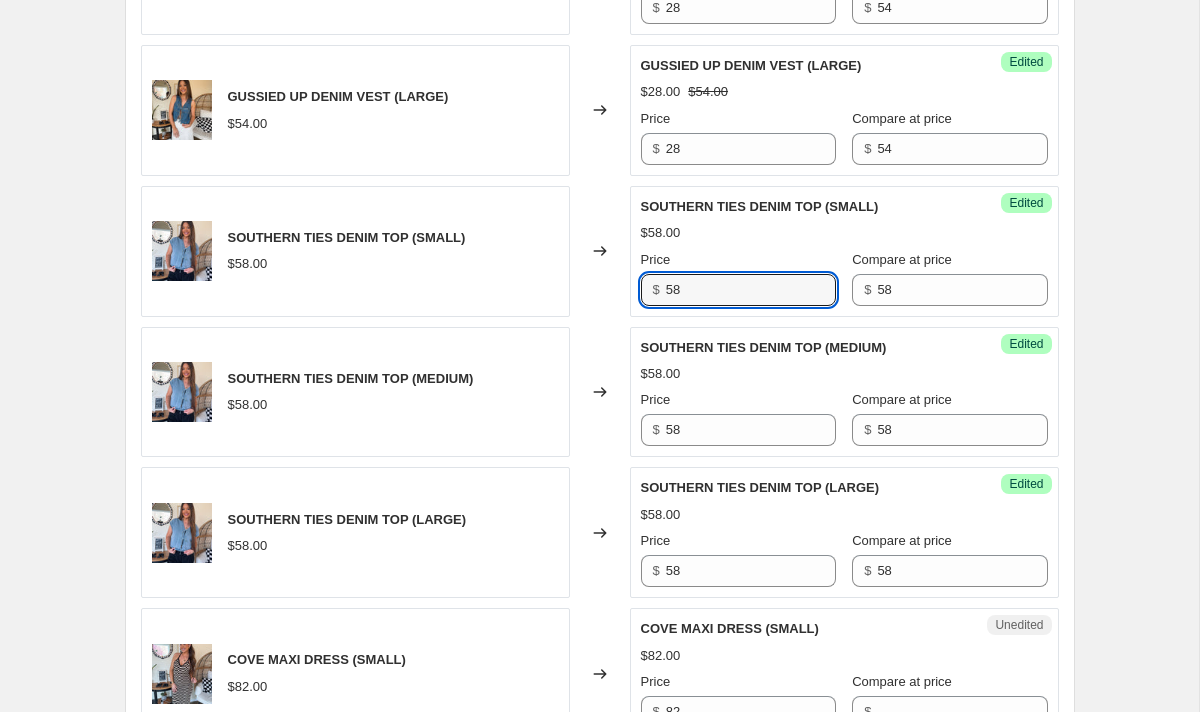 drag, startPoint x: 754, startPoint y: 298, endPoint x: 577, endPoint y: 298, distance: 177 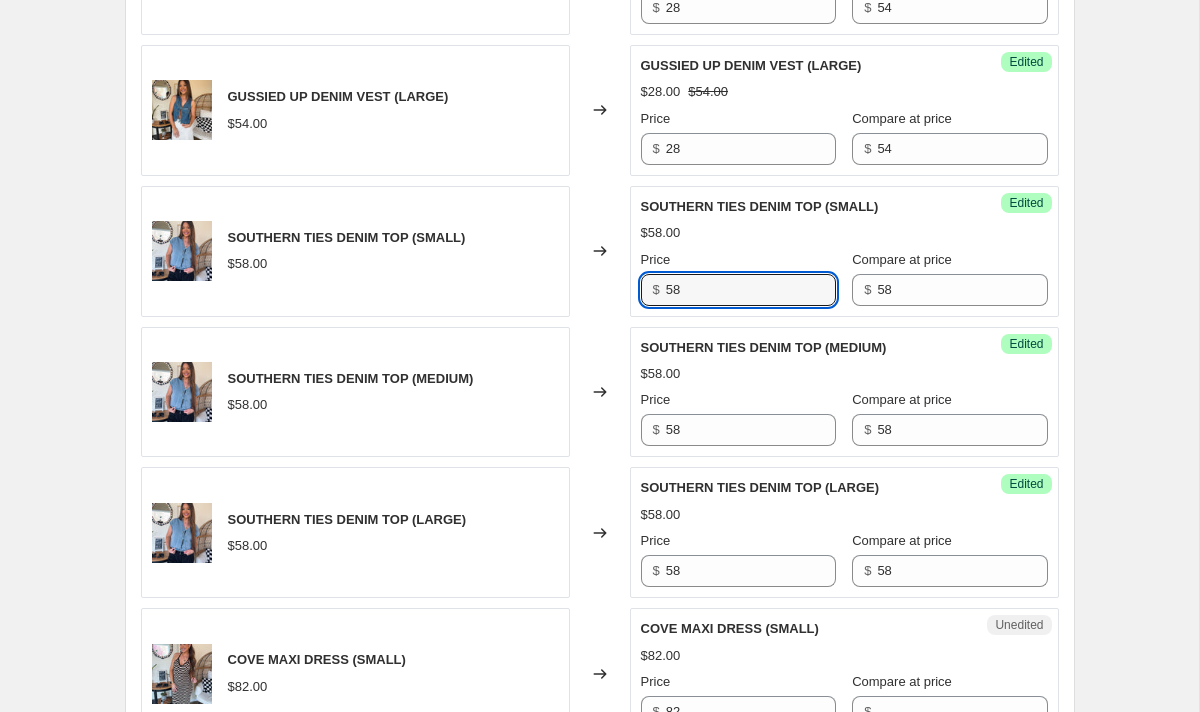 click on "SOUTHERN TIES DENIM TOP ([SIZE]) $[PRICE] Changed to Success Edited SOUTHERN TIES DENIM TOP ([SIZE]) $[PRICE] Price $ [PRICE] Compare at price $ [PRICE]" at bounding box center (600, 251) 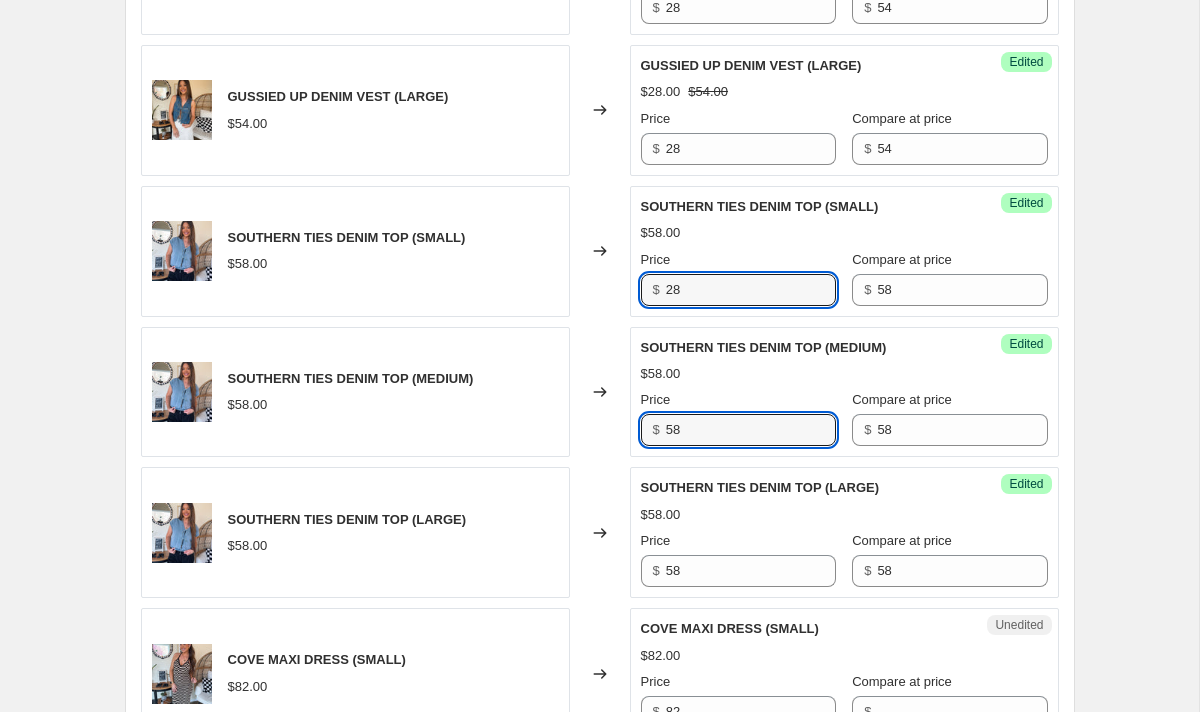 drag, startPoint x: 696, startPoint y: 425, endPoint x: 557, endPoint y: 423, distance: 139.01439 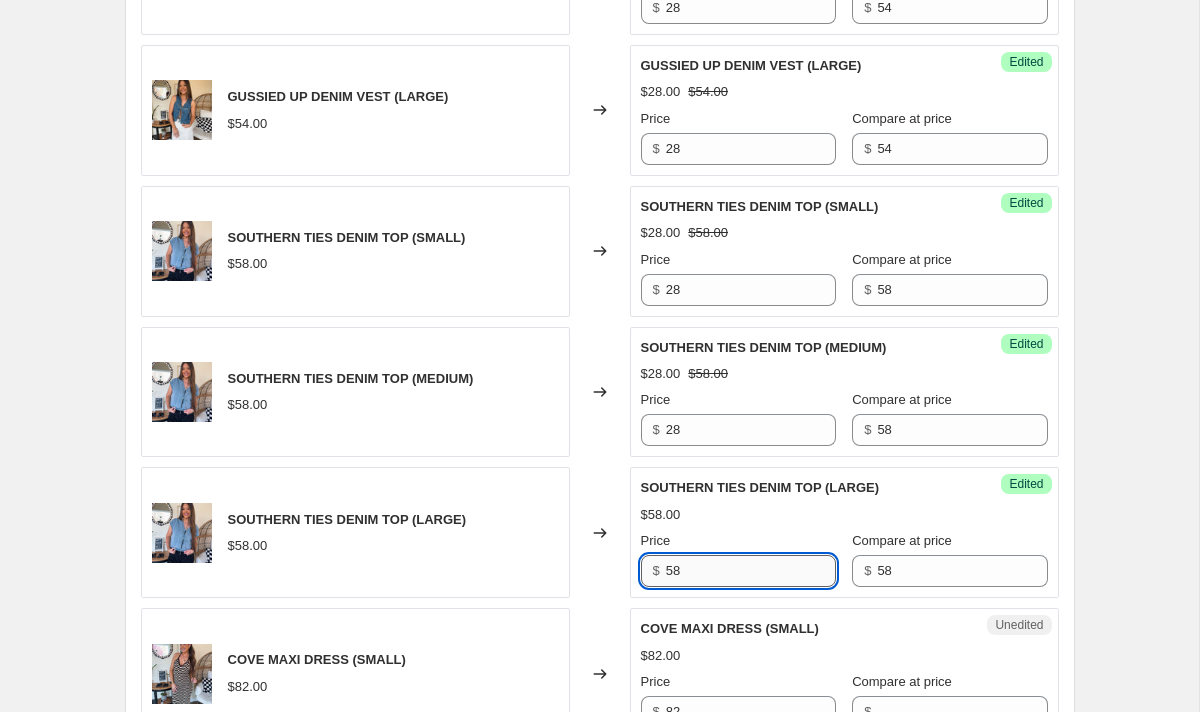 click on "58" at bounding box center [751, 571] 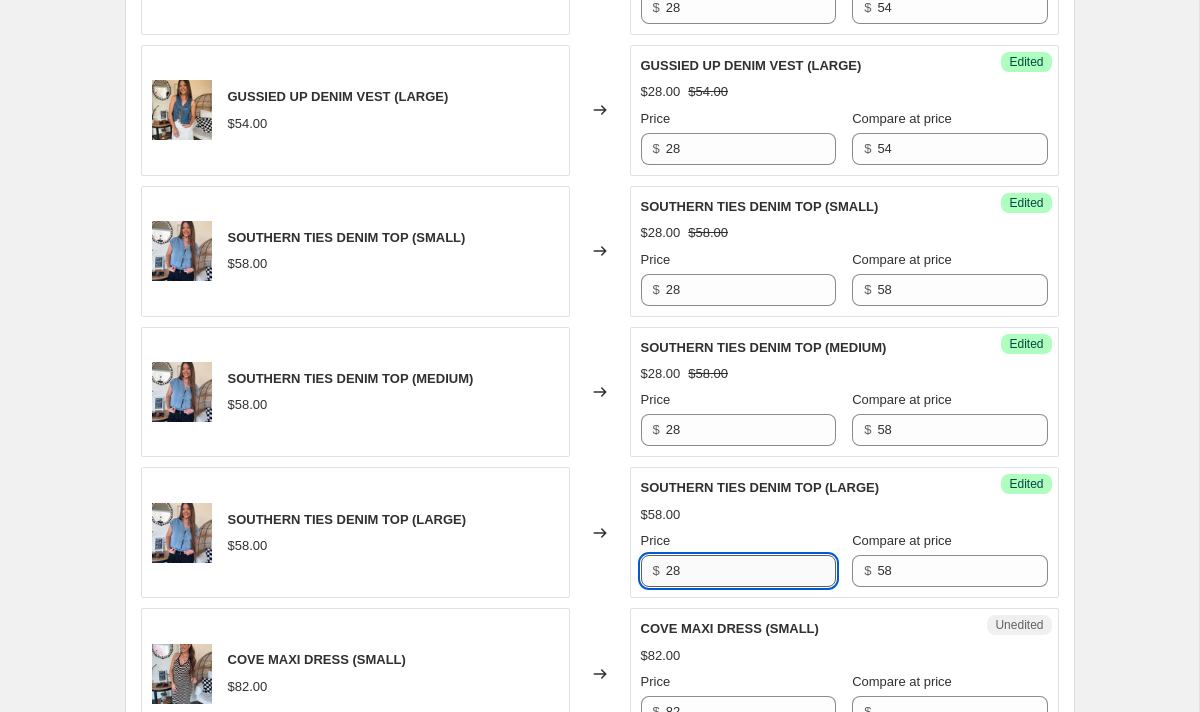 click on "28" at bounding box center (751, 571) 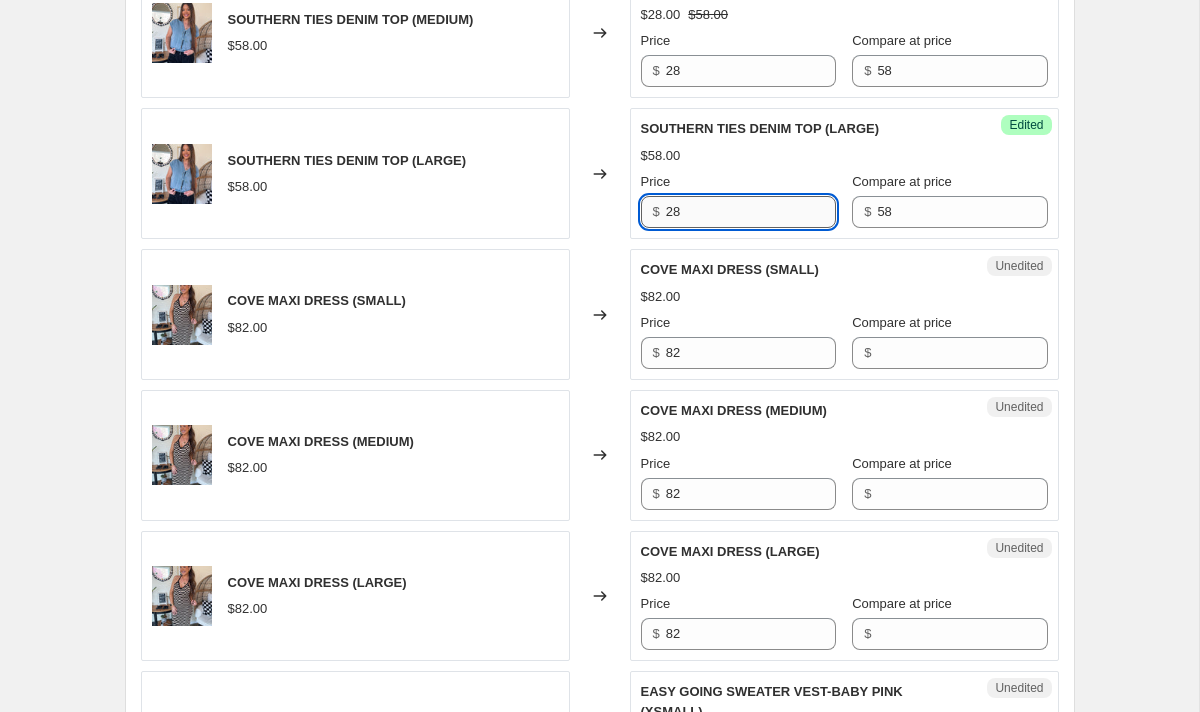 scroll, scrollTop: 2606, scrollLeft: 0, axis: vertical 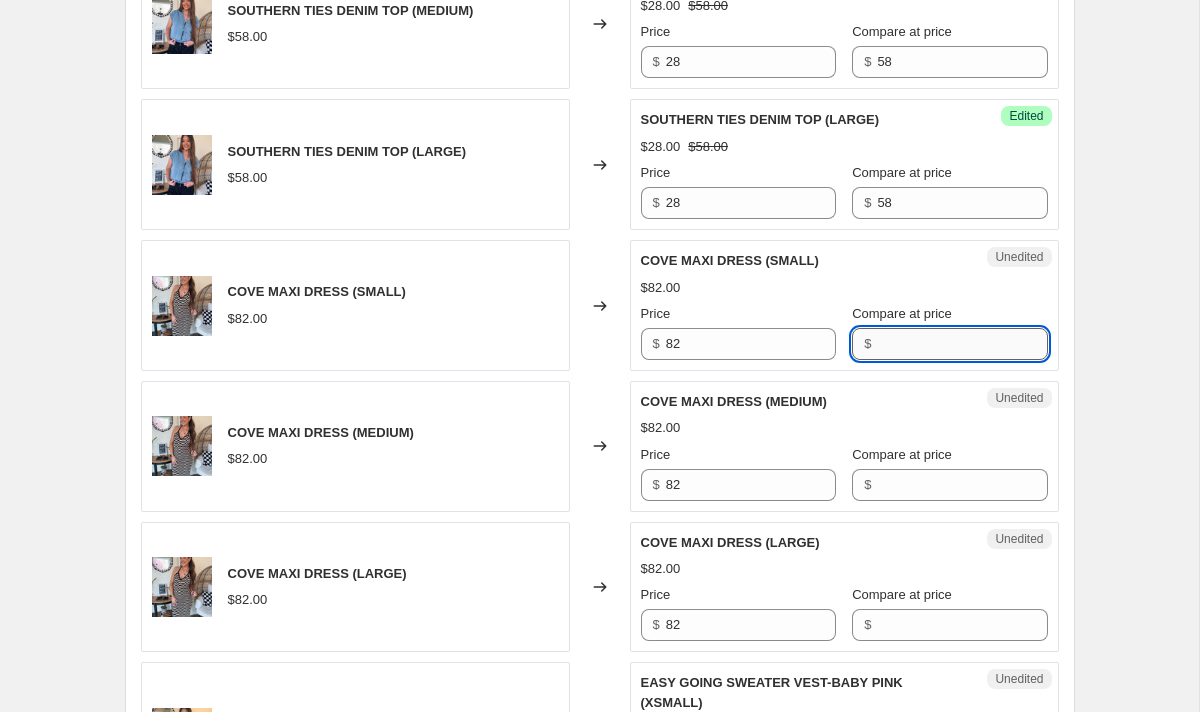 click on "Compare at price" at bounding box center (962, 344) 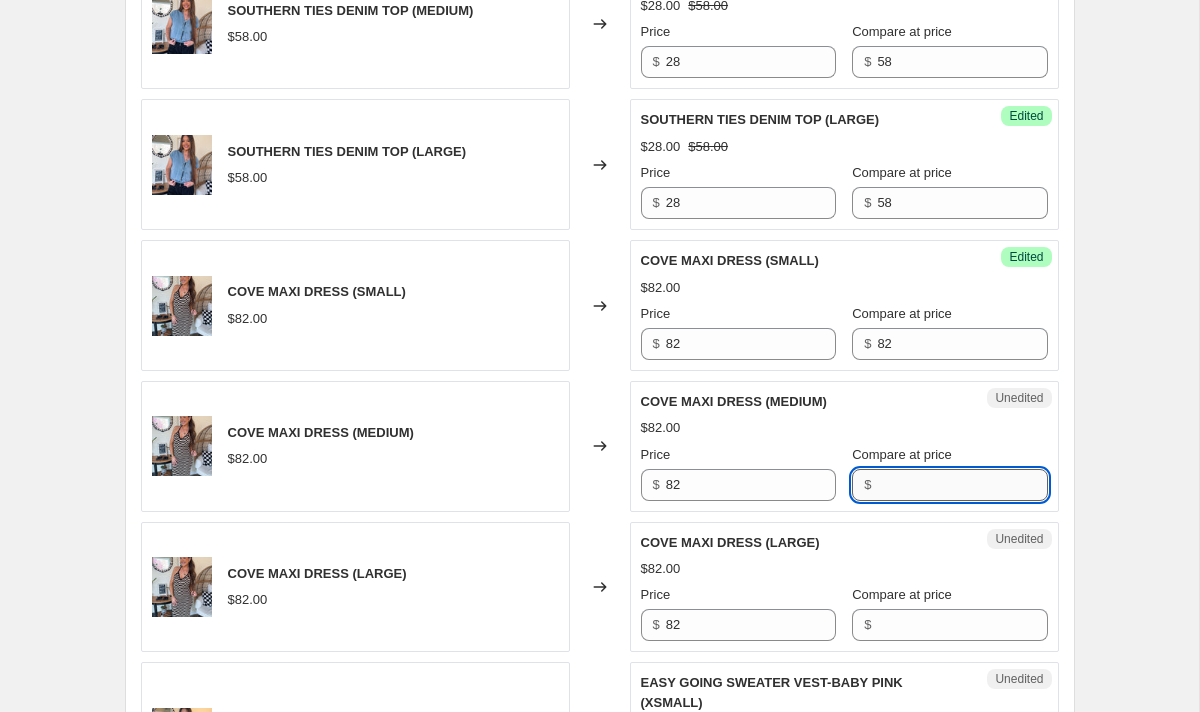 click on "Compare at price" at bounding box center (962, 485) 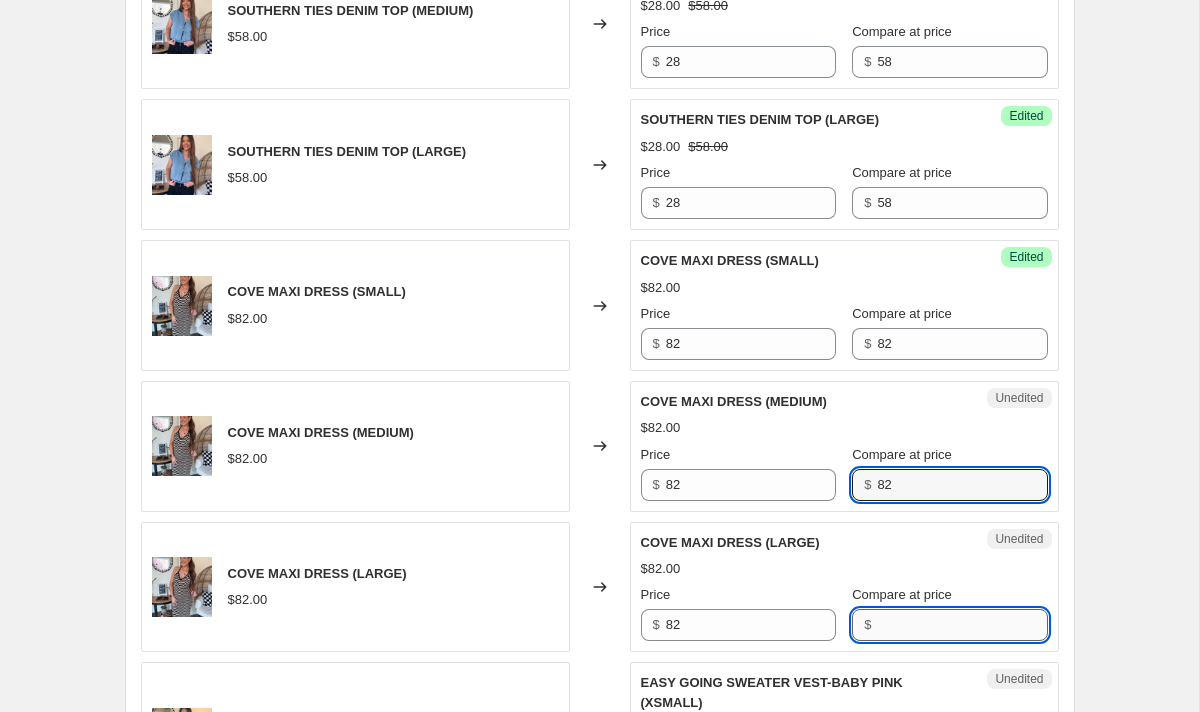 click on "Compare at price" at bounding box center [962, 625] 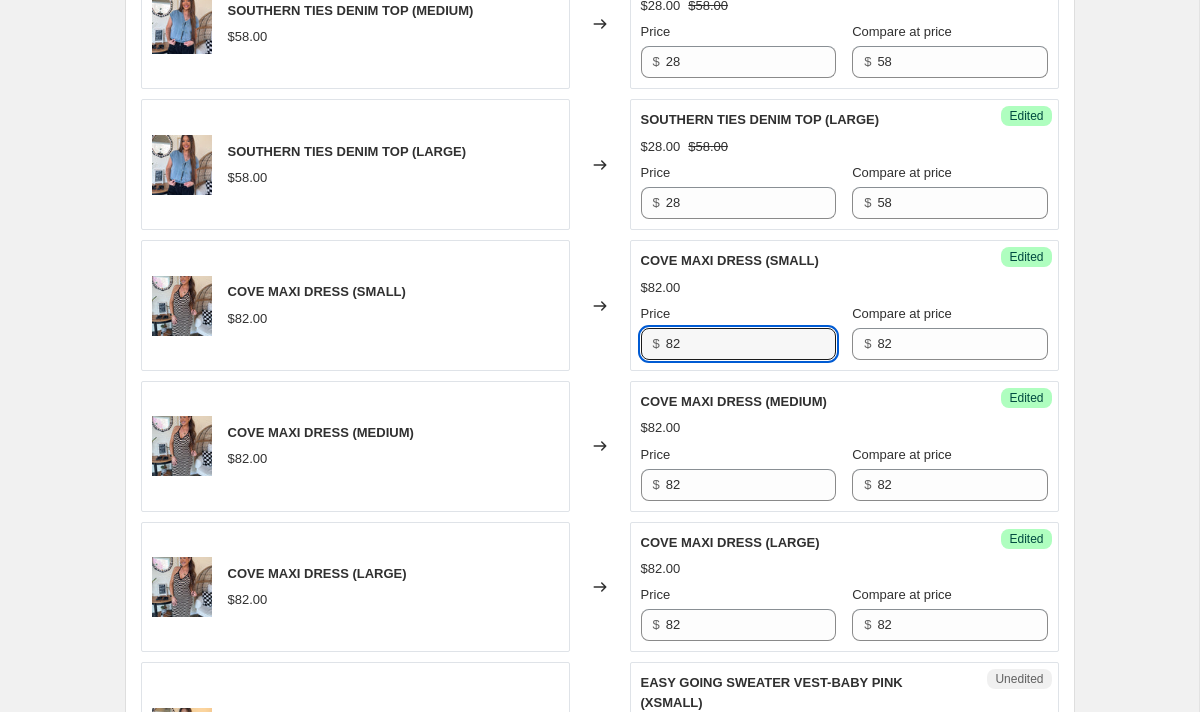 drag, startPoint x: 731, startPoint y: 347, endPoint x: 569, endPoint y: 341, distance: 162.11107 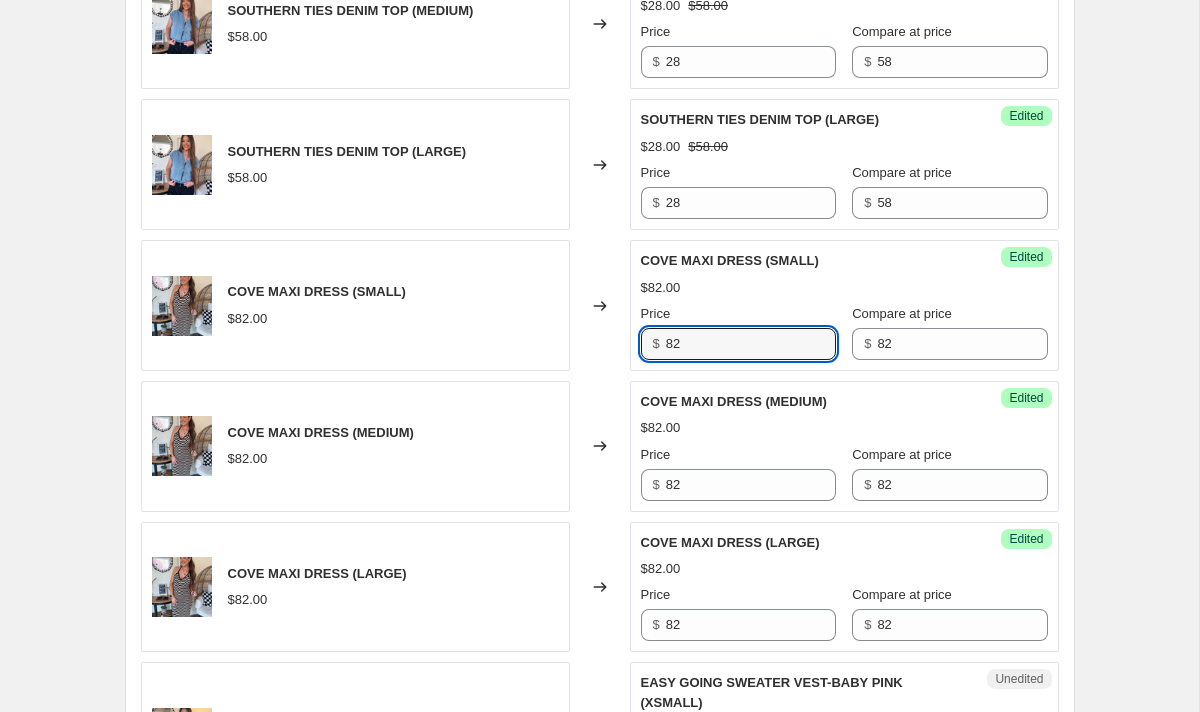 click on "COVE MAXI DRESS (SMALL) $[PRICE].00 Changed to Success Edited COVE MAXI DRESS (SMALL) $[PRICE].00 Price $ [PRICE] Compare at price $ [PRICE]" at bounding box center (600, 305) 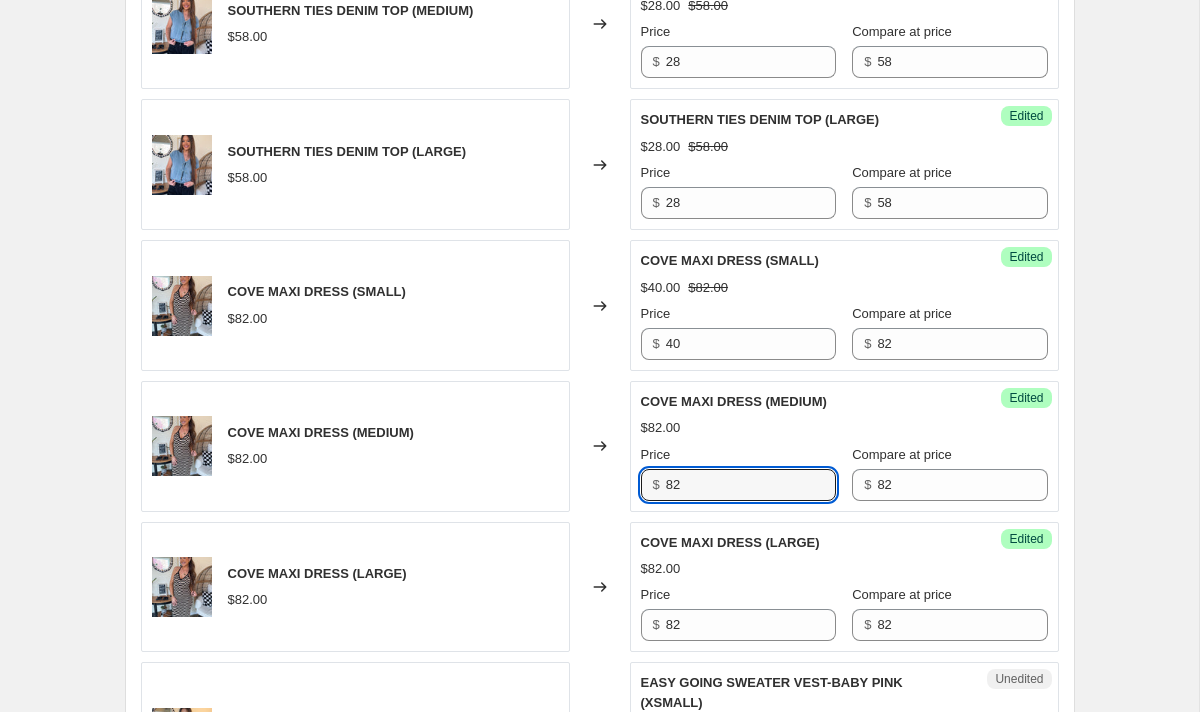 drag, startPoint x: 702, startPoint y: 489, endPoint x: 524, endPoint y: 465, distance: 179.61069 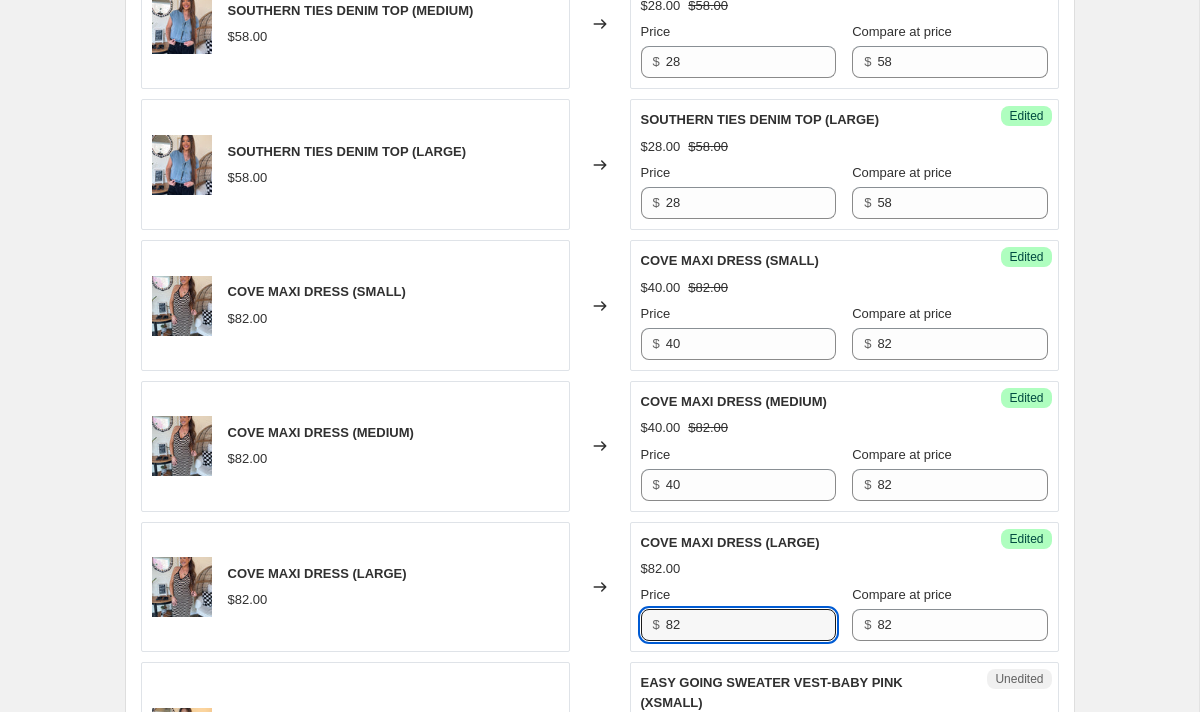 drag, startPoint x: 732, startPoint y: 635, endPoint x: 468, endPoint y: 584, distance: 268.881 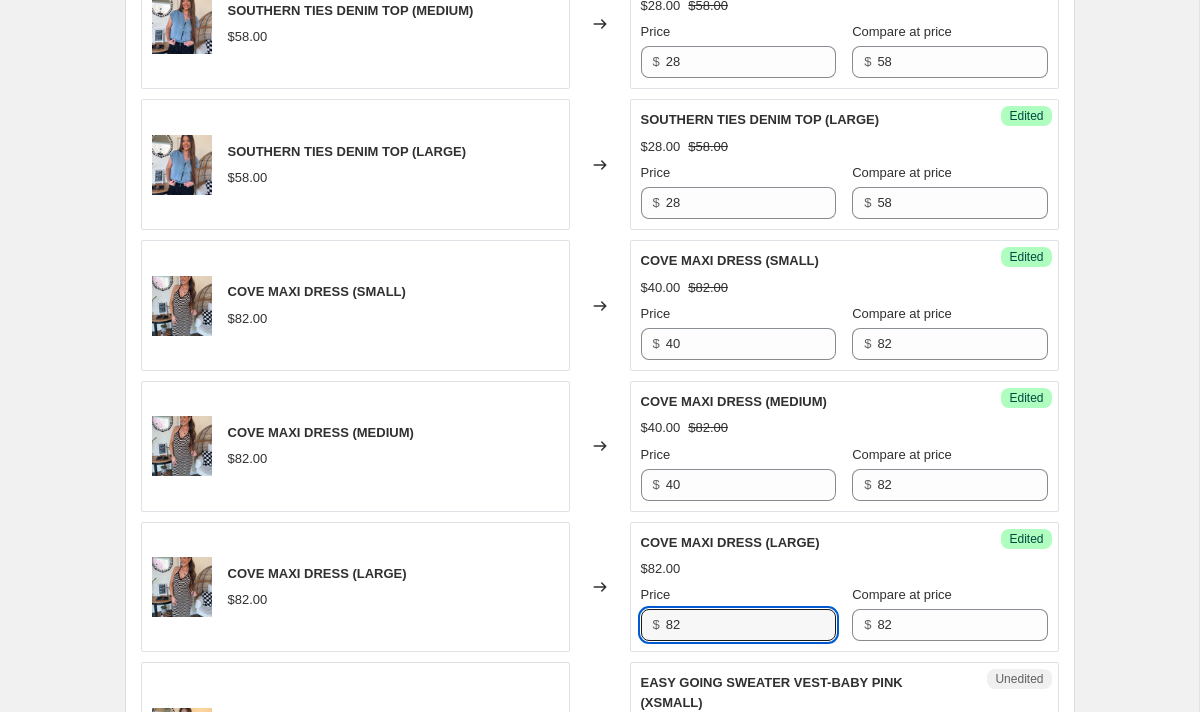 click on "COVE MAXI DRESS (LARGE) $82.00 Changed to Success Edited COVE MAXI DRESS (LARGE) $82.00 Price $ 82 Compare at price $ 82" at bounding box center (600, 587) 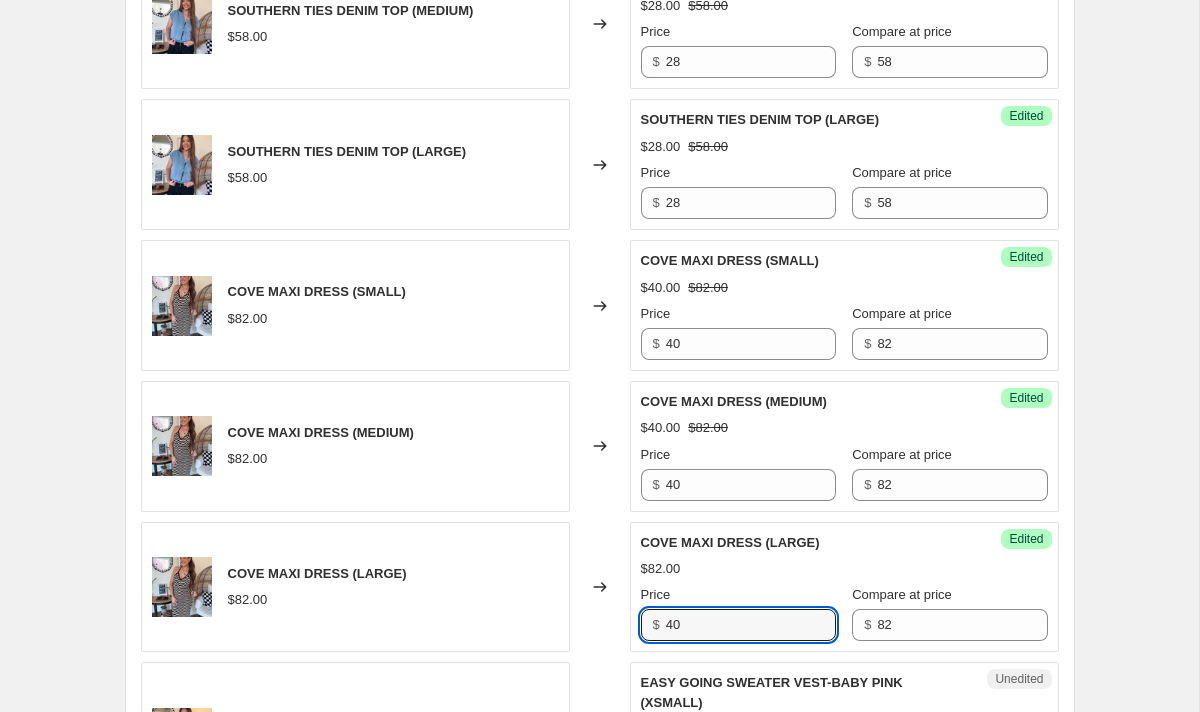 click on "COVE MAXI DRESS (LARGE) $82.00" at bounding box center [355, 587] 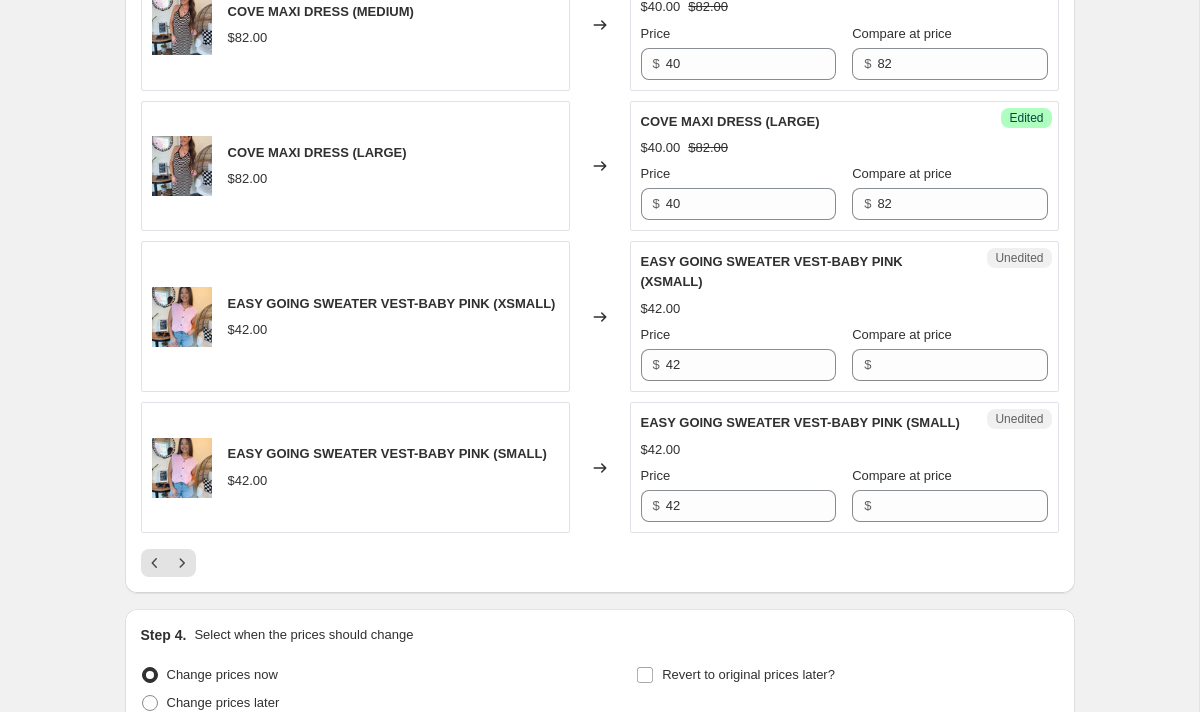 scroll, scrollTop: 3028, scrollLeft: 0, axis: vertical 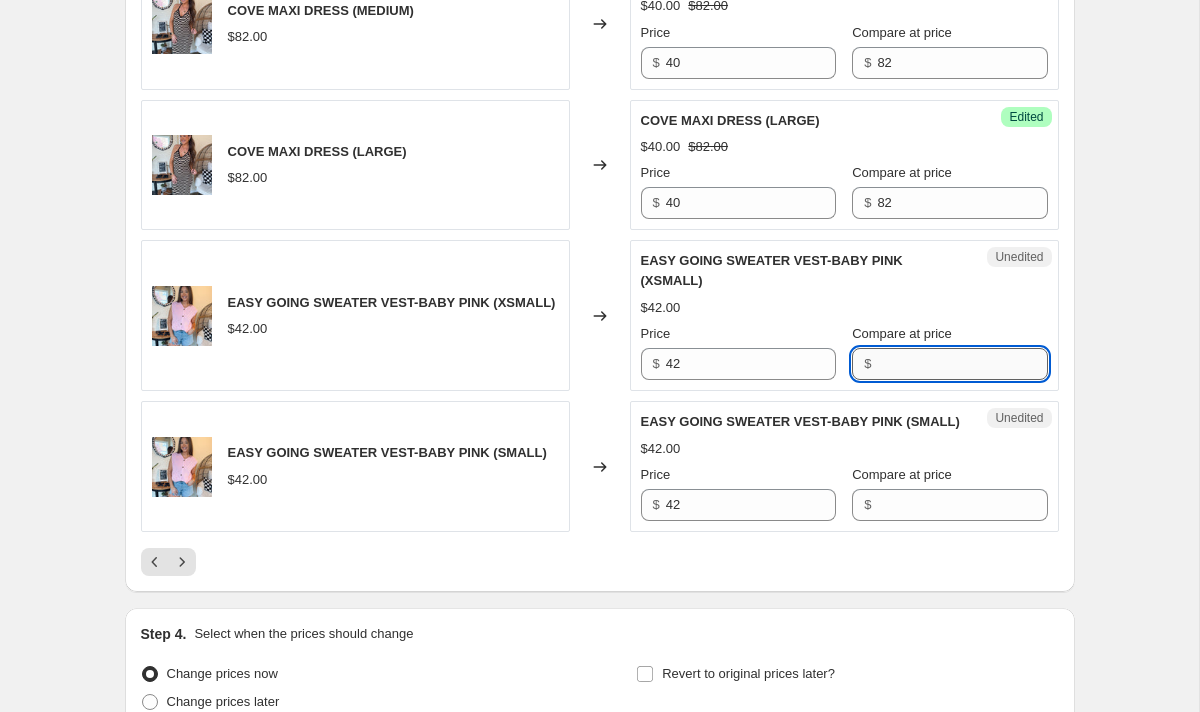 click on "Compare at price" at bounding box center (962, 364) 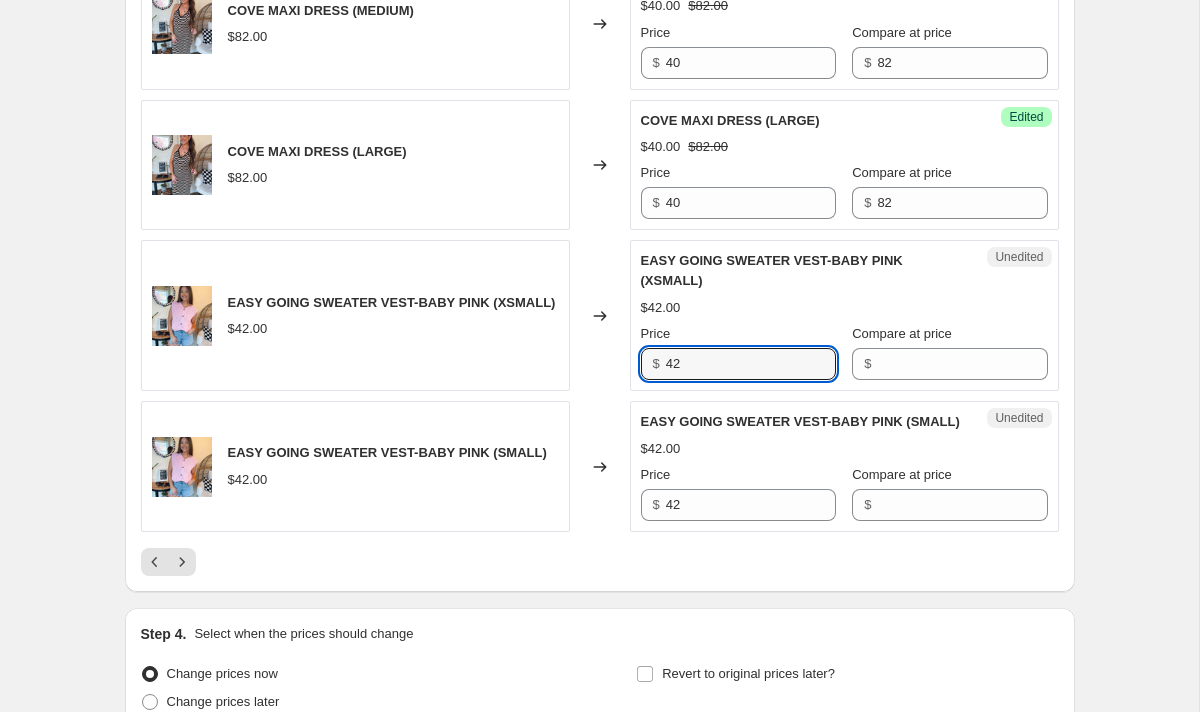 drag, startPoint x: 731, startPoint y: 365, endPoint x: 614, endPoint y: 355, distance: 117.426575 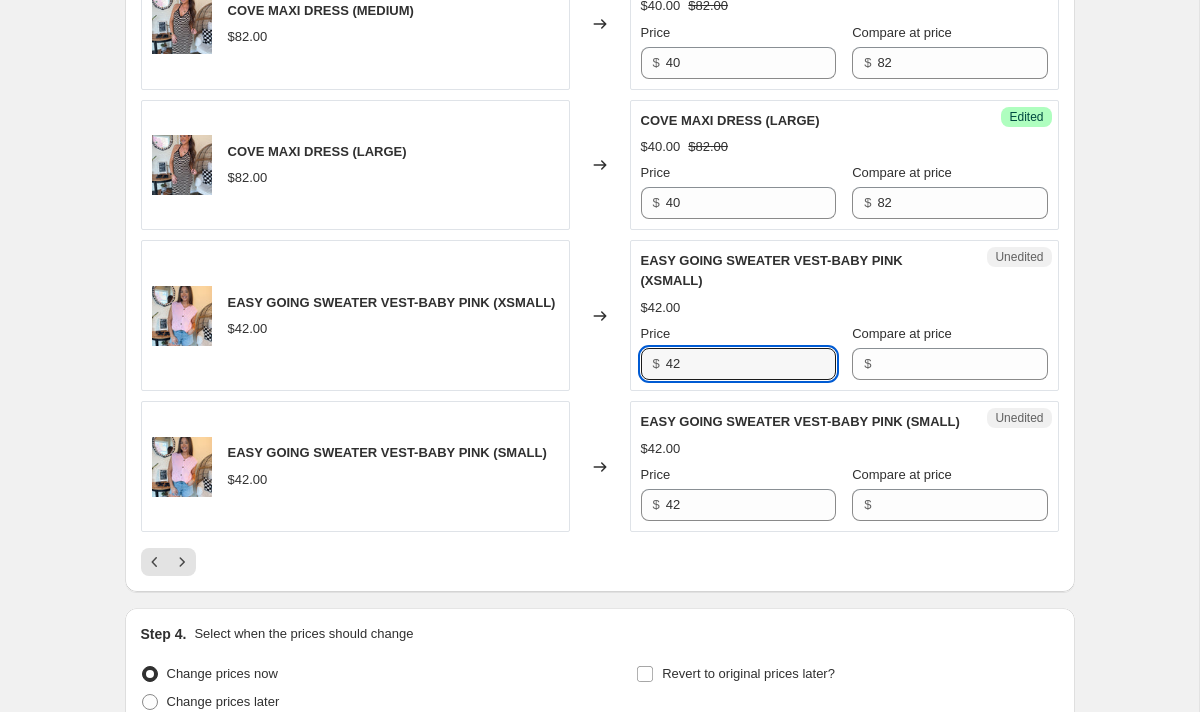 click on "EASY GOING SWEATER VEST-BABY PINK (XSMALL) $42.00 Changed to Unedited EASY GOING SWEATER VEST-BABY PINK (XSMALL) $42.00 Price $ 42 Compare at price $" at bounding box center (600, 315) 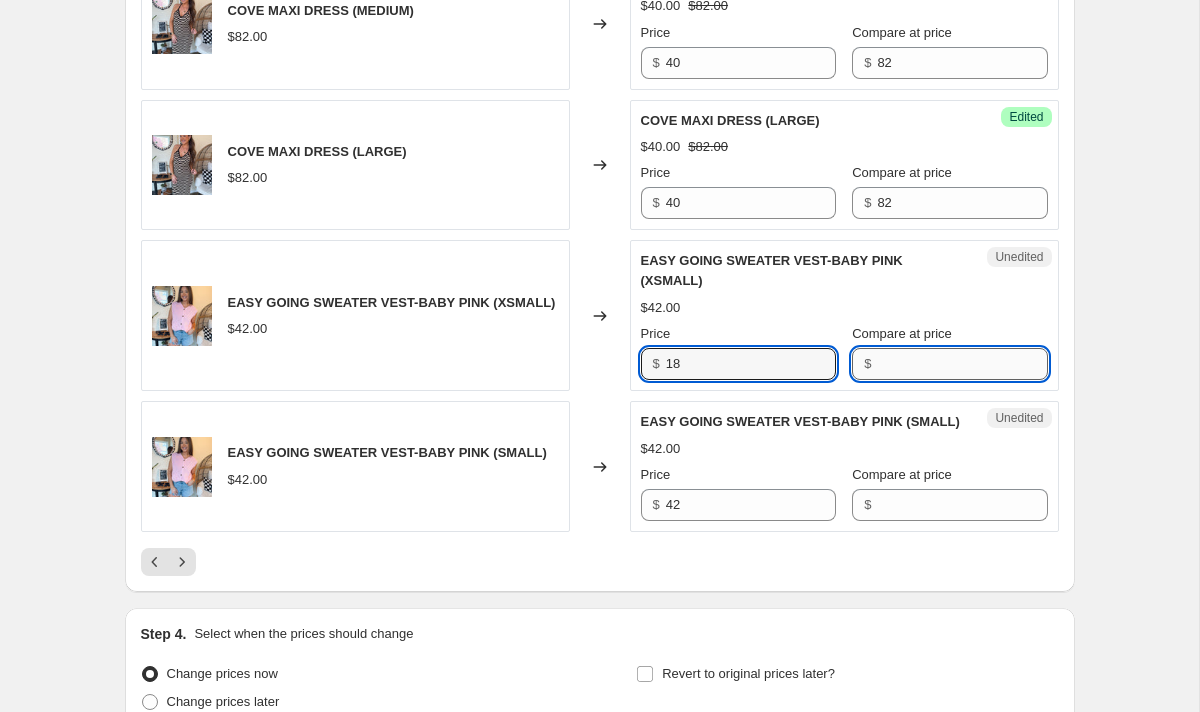 click on "Compare at price" at bounding box center (962, 364) 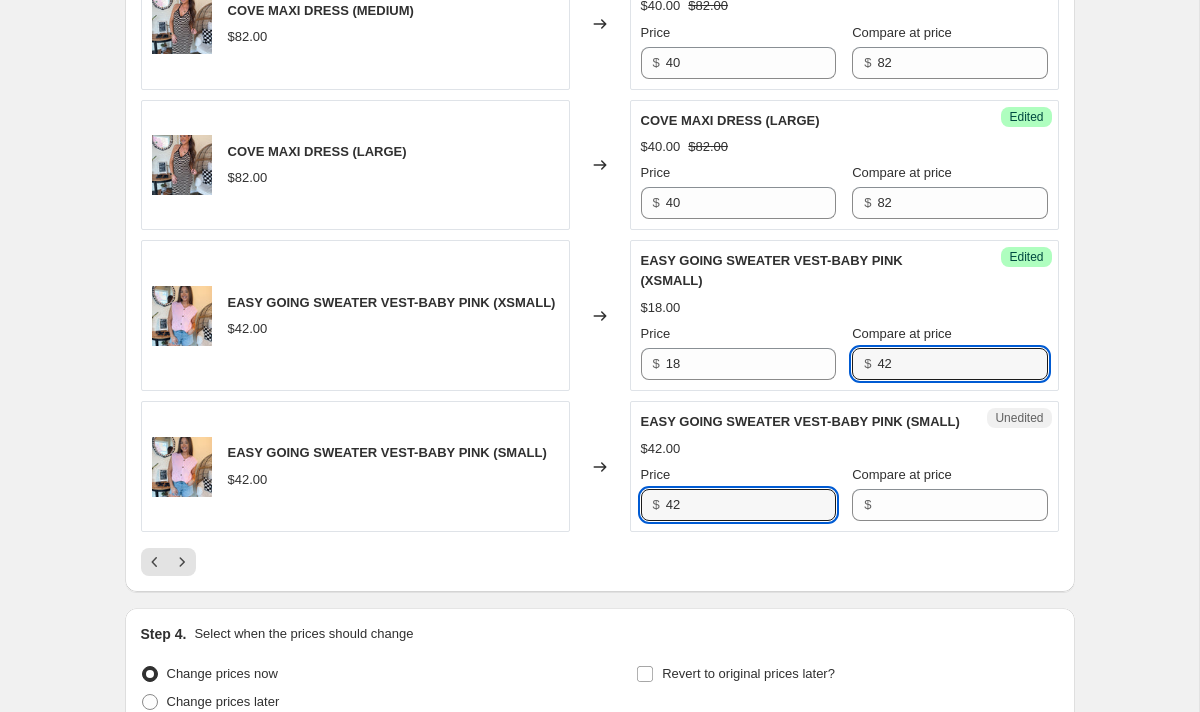 drag, startPoint x: 771, startPoint y: 505, endPoint x: 526, endPoint y: 479, distance: 246.37573 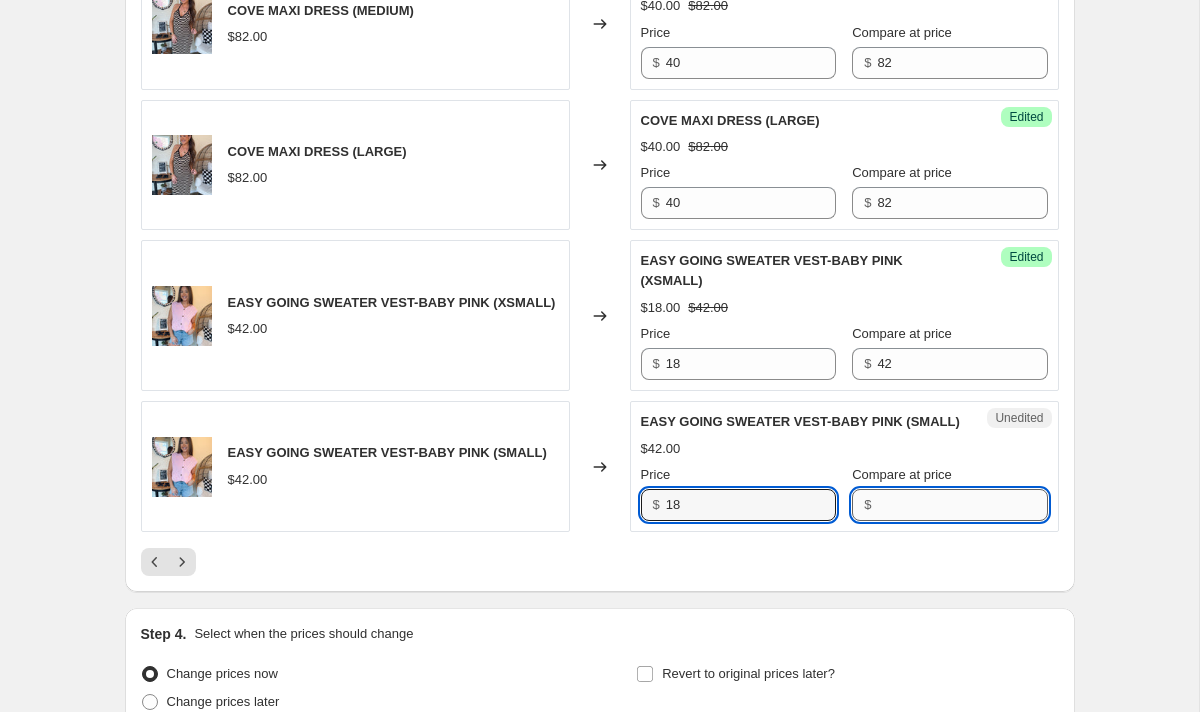click on "Compare at price" at bounding box center [962, 505] 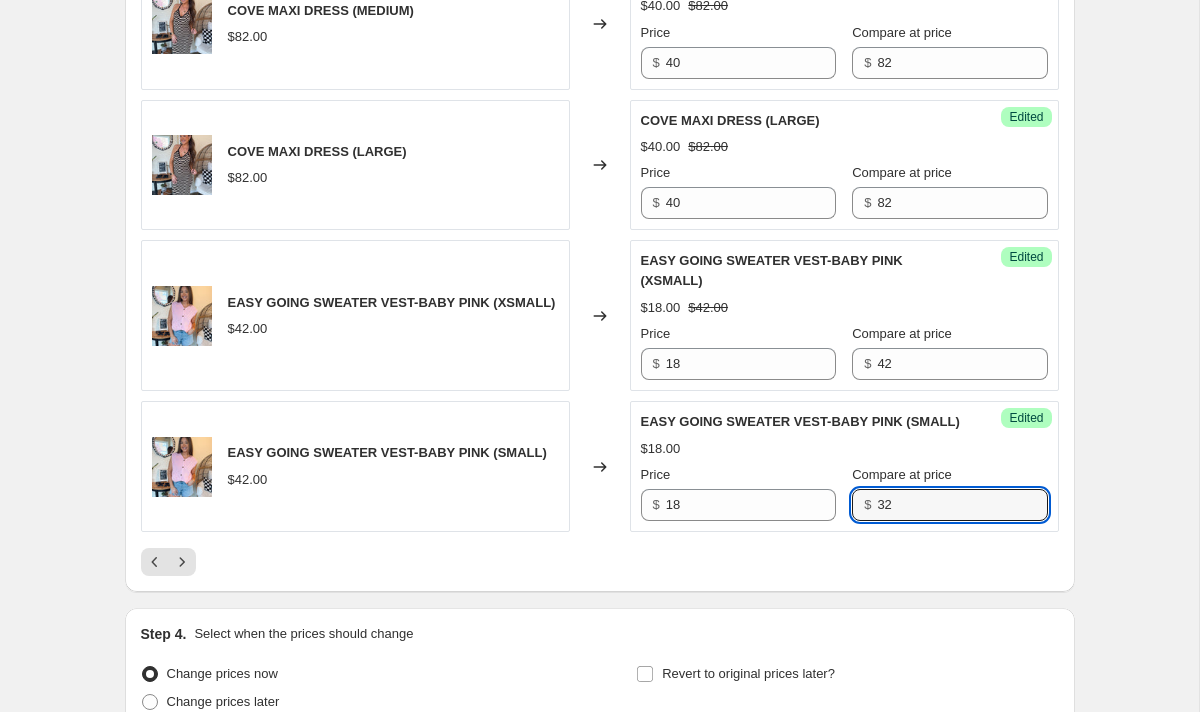click on "PRICE CHANGE PREVIEW Over 250 product variants selected. 191 product prices edited: SOMETHING BLUE BODYSUIT (SMALL) $58.00 Changed to Success Edited SOMETHING BLUE BODYSUIT (SMALL) $24.00 $58.00 Price $ 24 Compare at price $ 58 SOMETHING BLUE BODYSUIT (MEDIUM) $58.00 Changed to Success Edited SOMETHING BLUE BODYSUIT (MEDIUM) $24.00 $58.00 Price $ 24 Compare at price $ 58 SOMETHING BLUE BODYSUIT (LARGE) $58.00 Changed to Success Edited SOMETHING BLUE BODYSUIT (LARGE) $24.00 $58.00 Price $ 24 Compare at price $ 58 ILLUSION LINEN VEST (SMALL) $48.00 Changed to Success Edited ILLUSION LINEN VEST (SMALL) $22.00 $48.00 Price $ 22 Compare at price $ 48 ILLUSION LINEN VEST (MEDIUM) $48.00 Changed to Success Edited ILLUSION LINEN VEST (MEDIUM) $22.00 $48.00 Price $ 22 Compare at price $ 48 ILLUSION LINEN VEST (LARGE) $48.00 Changed to Success Edited ILLUSION LINEN VEST (LARGE) $22.00 $48.00 Price $ 22 Compare at price $ 48 EVERLASTING SWEATER VEST (SMALL) $52.00 Changed to Success Edited $26.00 $52.00 Price $ 26 $ 52" at bounding box center (600, -886) 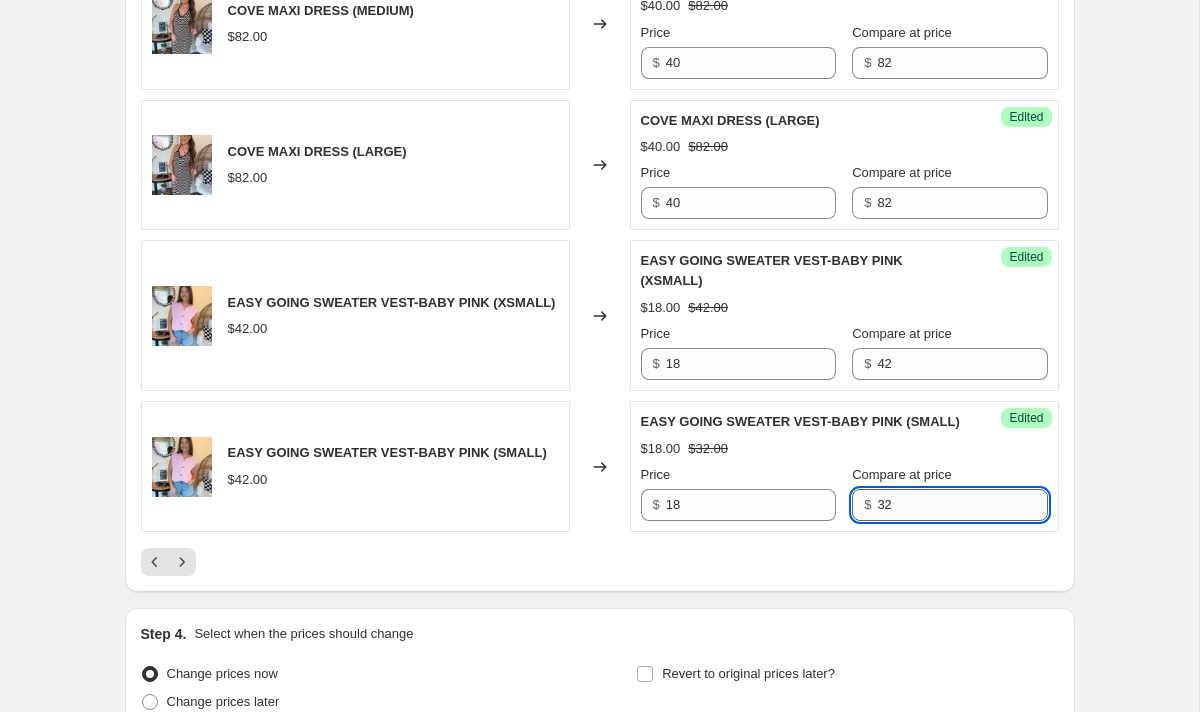 click on "32" at bounding box center (962, 505) 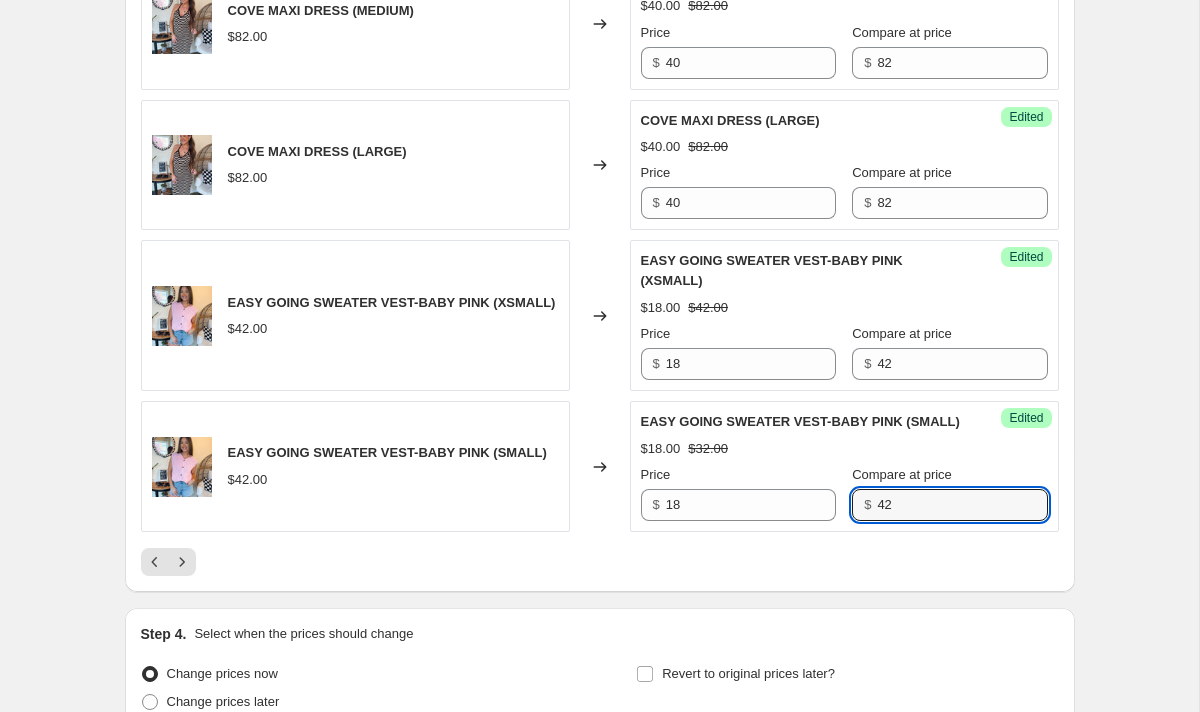 click at bounding box center (600, 562) 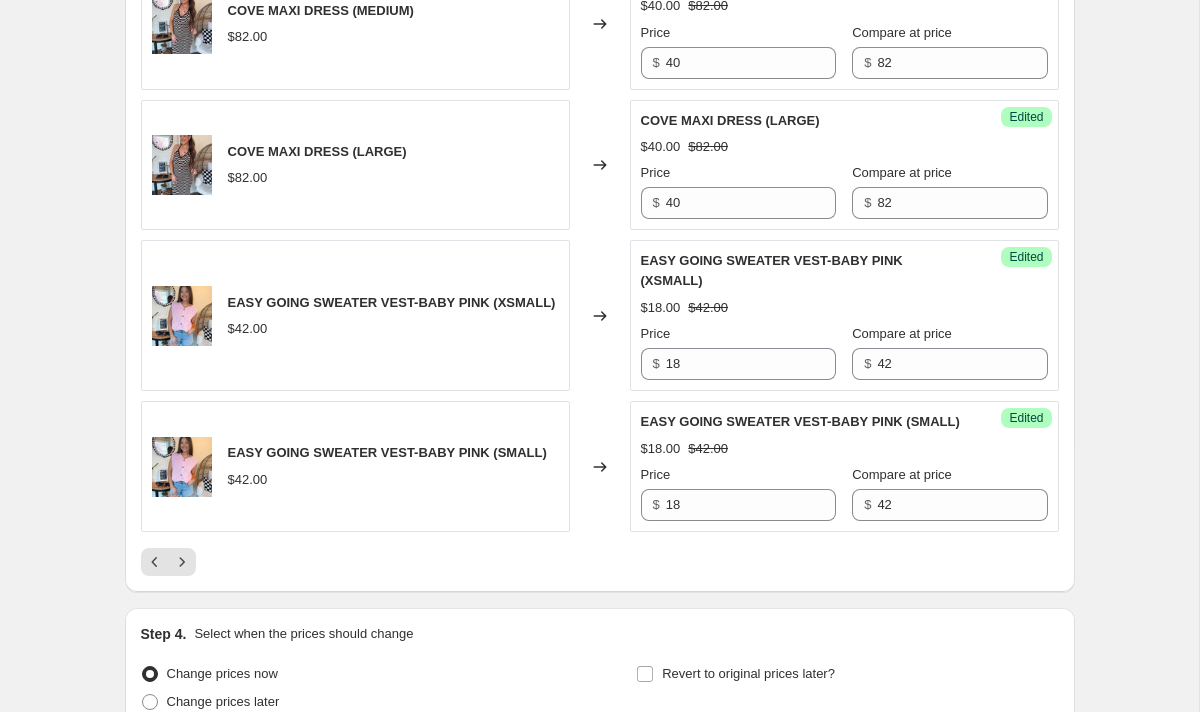 click at bounding box center (600, 562) 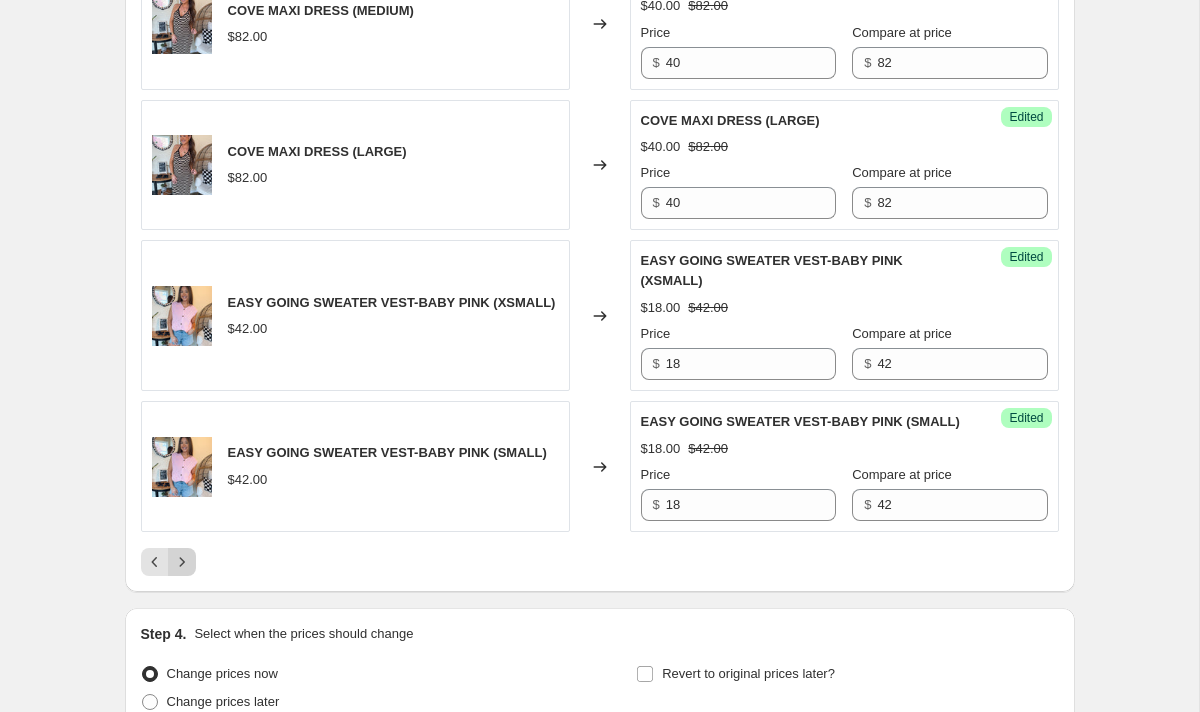 click 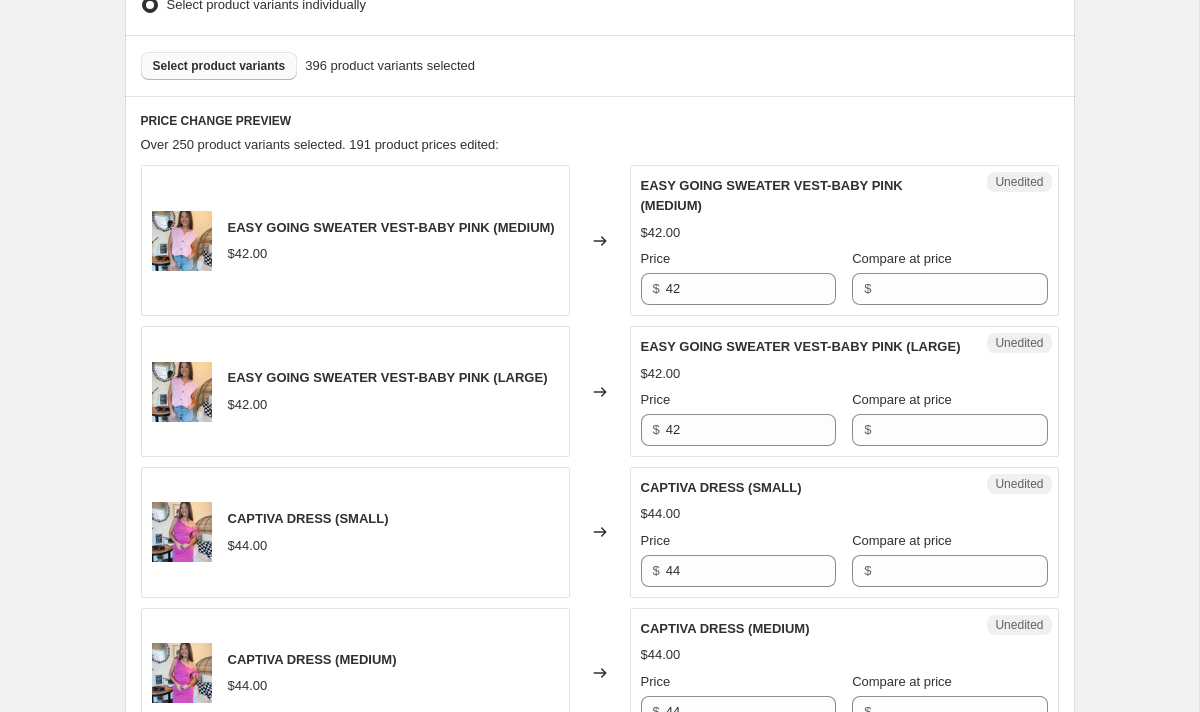 scroll, scrollTop: 623, scrollLeft: 0, axis: vertical 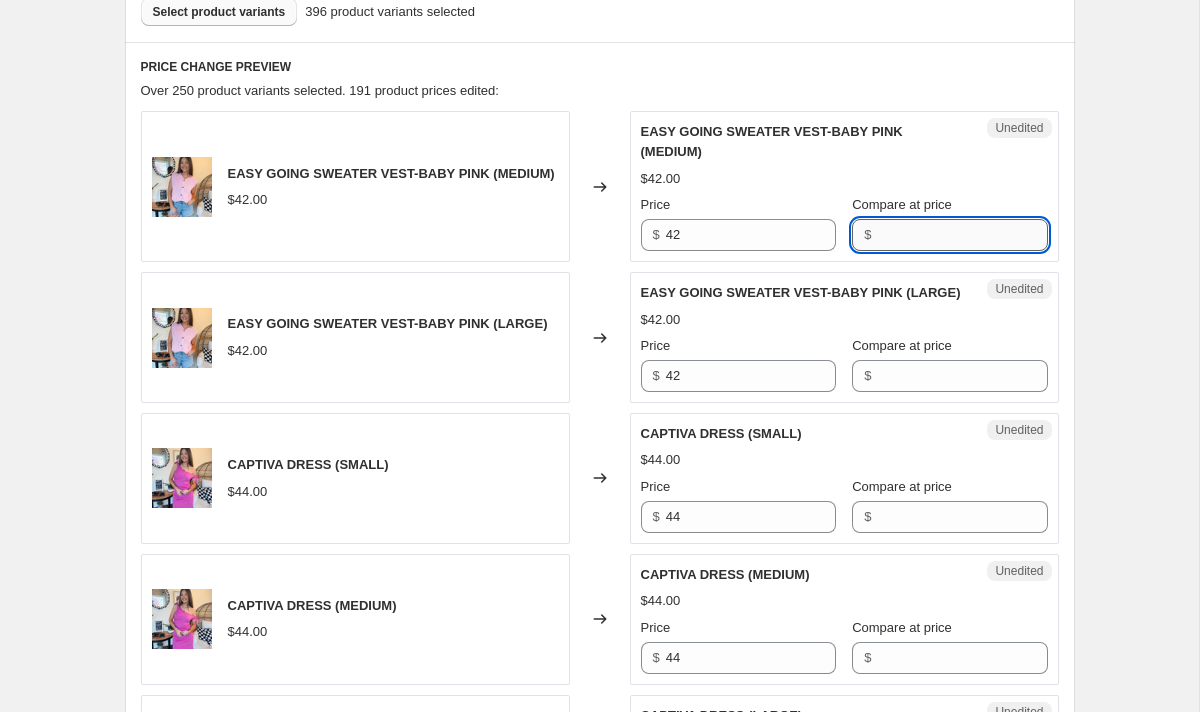 click on "Compare at price" at bounding box center [962, 235] 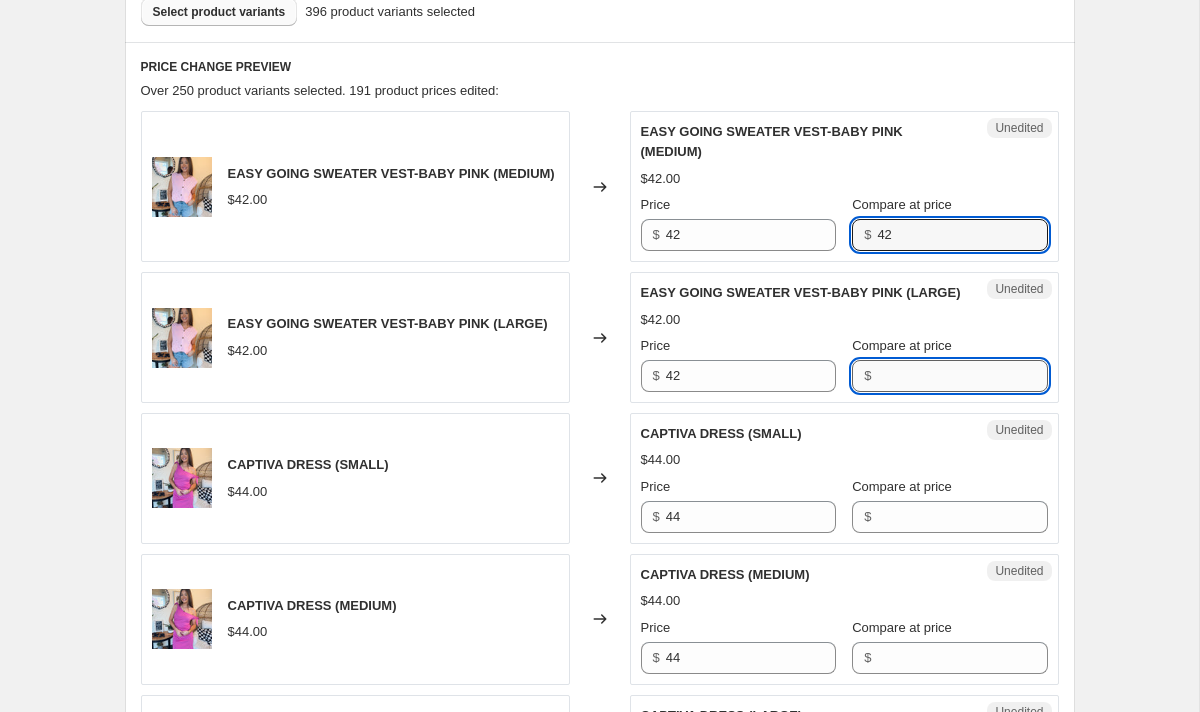 click on "Compare at price" at bounding box center (962, 376) 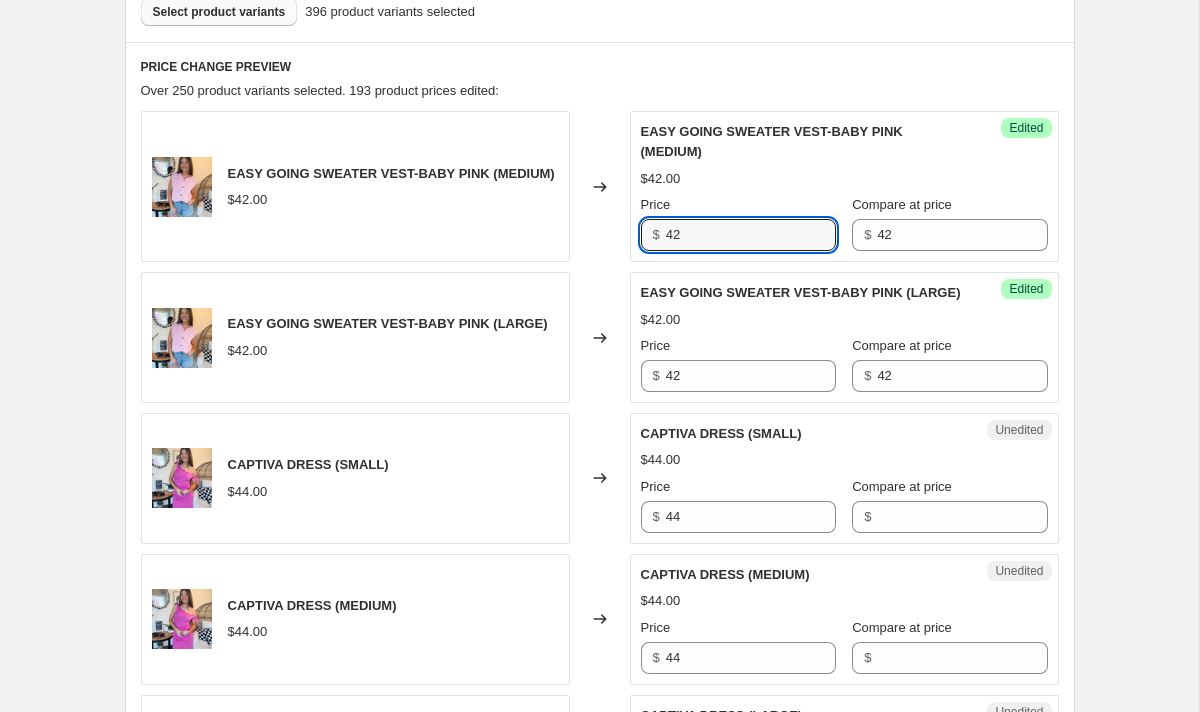 drag, startPoint x: 773, startPoint y: 246, endPoint x: 602, endPoint y: 240, distance: 171.10522 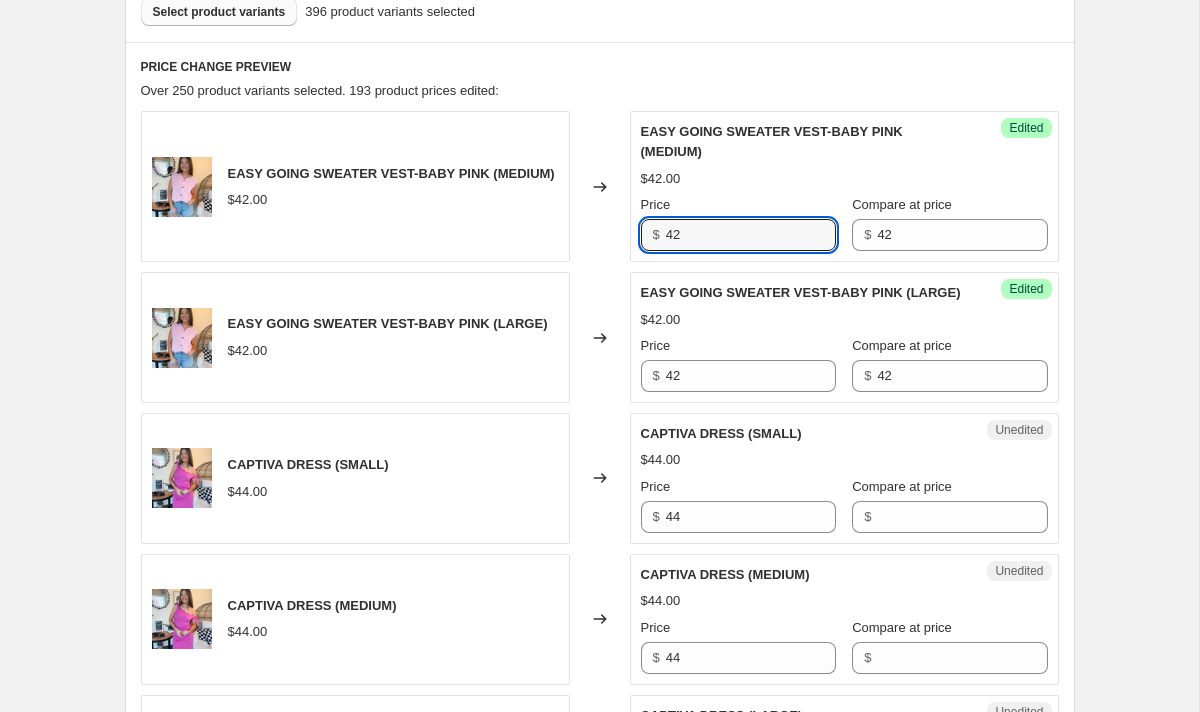 click on "EASY GOING SWEATER VEST-BABY PINK (MEDIUM) $[PRICE] Changed to Success Edited EASY GOING SWEATER VEST-BABY PINK (MEDIUM) $[PRICE] Price $ [PRICE] Compare at price $ [PRICE]" at bounding box center (600, 186) 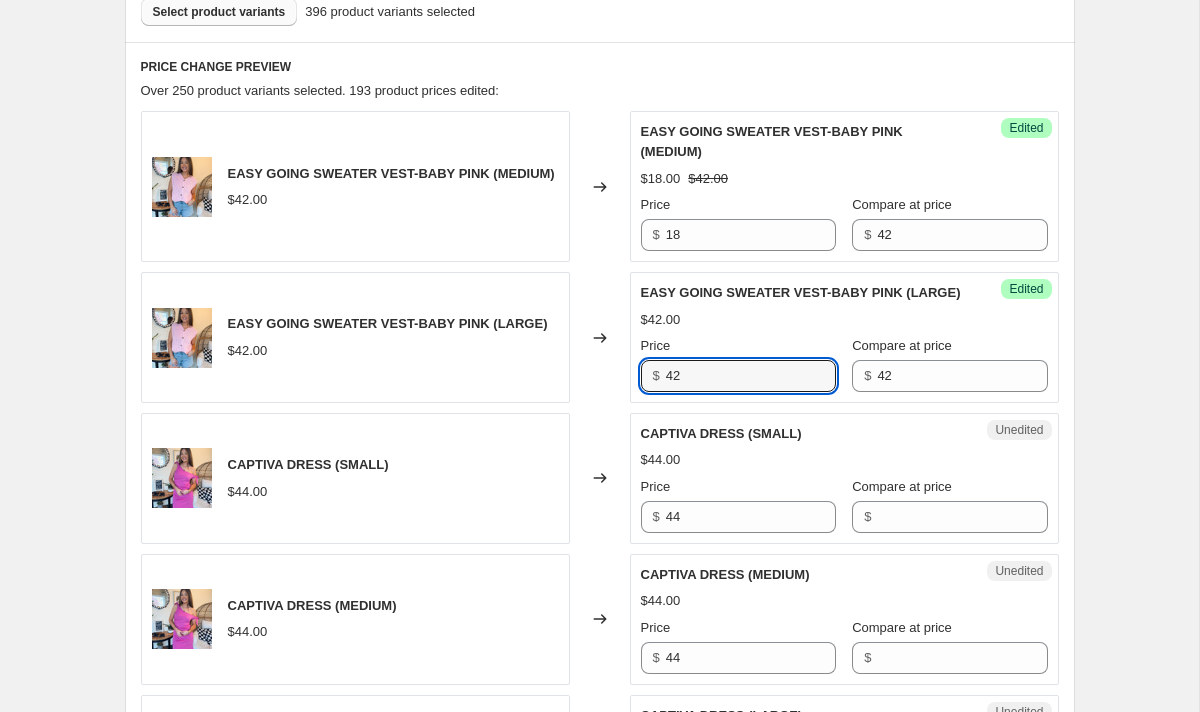 drag, startPoint x: 722, startPoint y: 389, endPoint x: 526, endPoint y: 373, distance: 196.65198 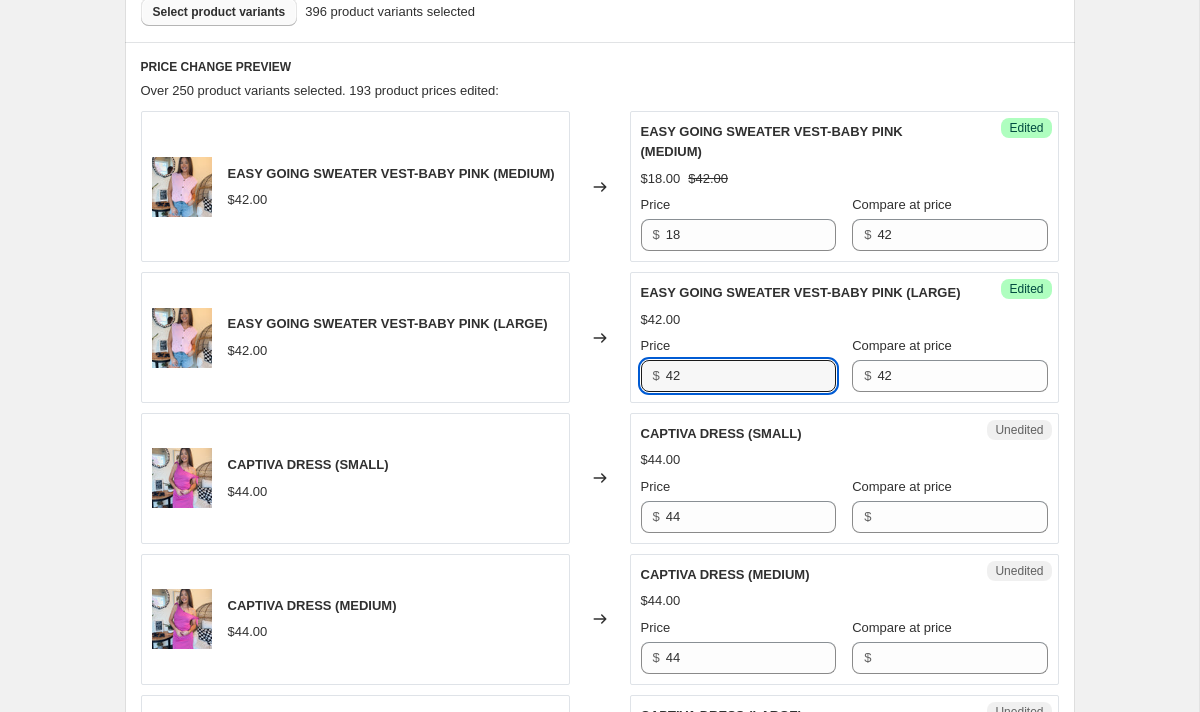 click on "EASY GOING SWEATER VEST-BABY PINK (LARGE) $[PRICE] Changed to Success Edited EASY GOING SWEATER VEST-BABY PINK (LARGE) $[PRICE] Price $ [PRICE] Compare at price $ [PRICE]" at bounding box center [600, 337] 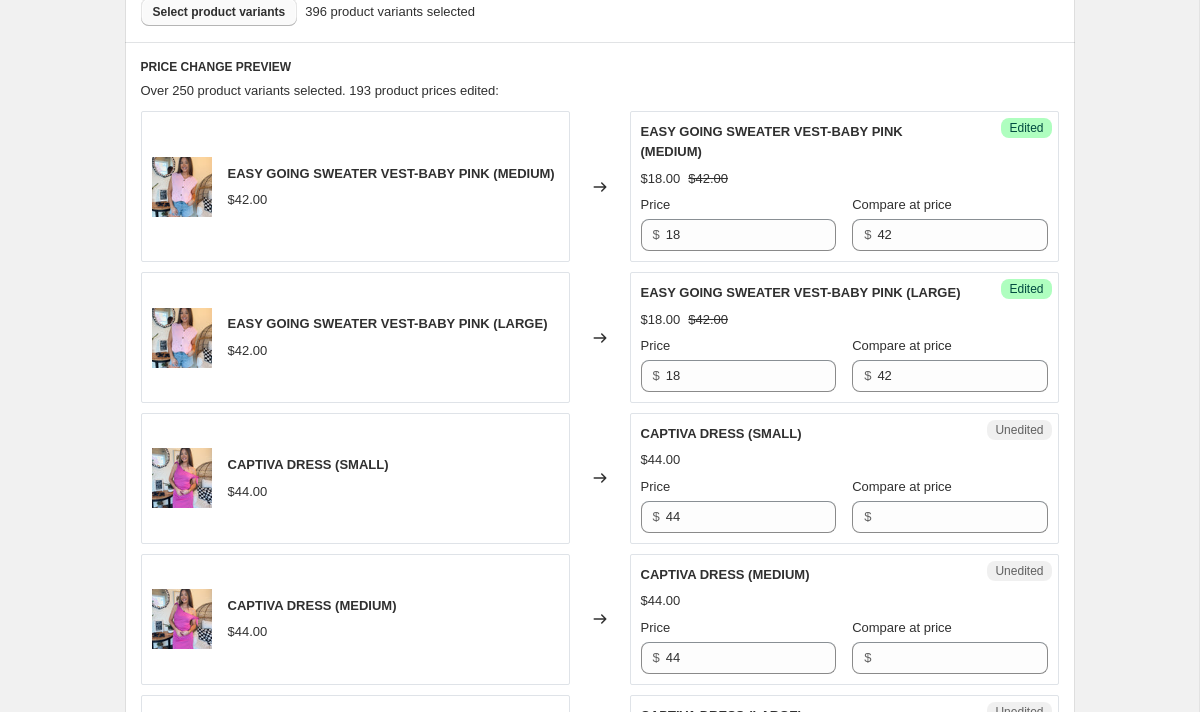 click on "EASY GOING SWEATER VEST-BABY PINK (LARGE) $42.00" at bounding box center [355, 337] 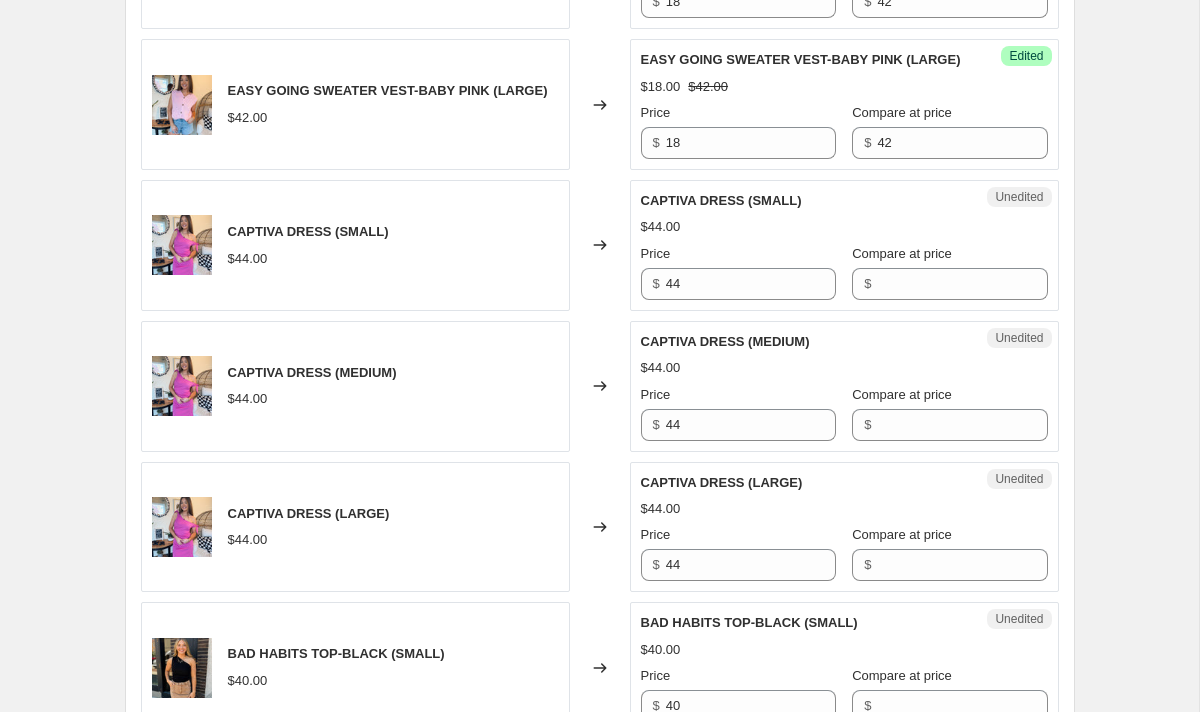 scroll, scrollTop: 858, scrollLeft: 0, axis: vertical 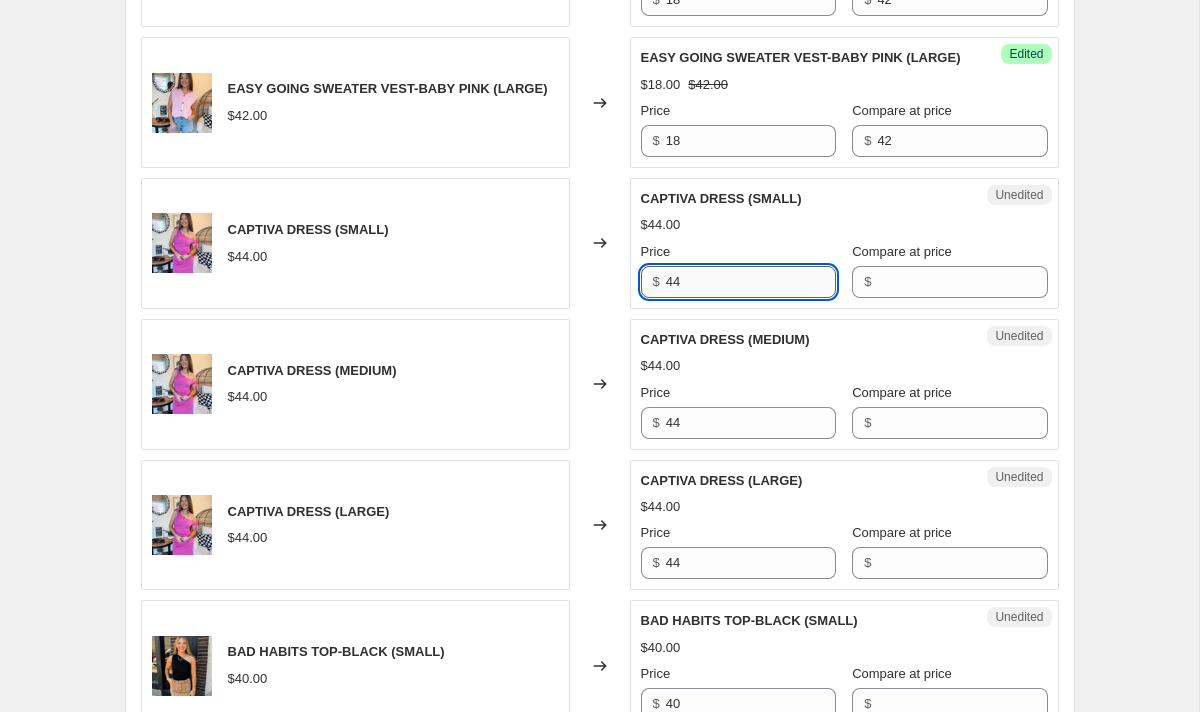 click on "44" at bounding box center (751, 282) 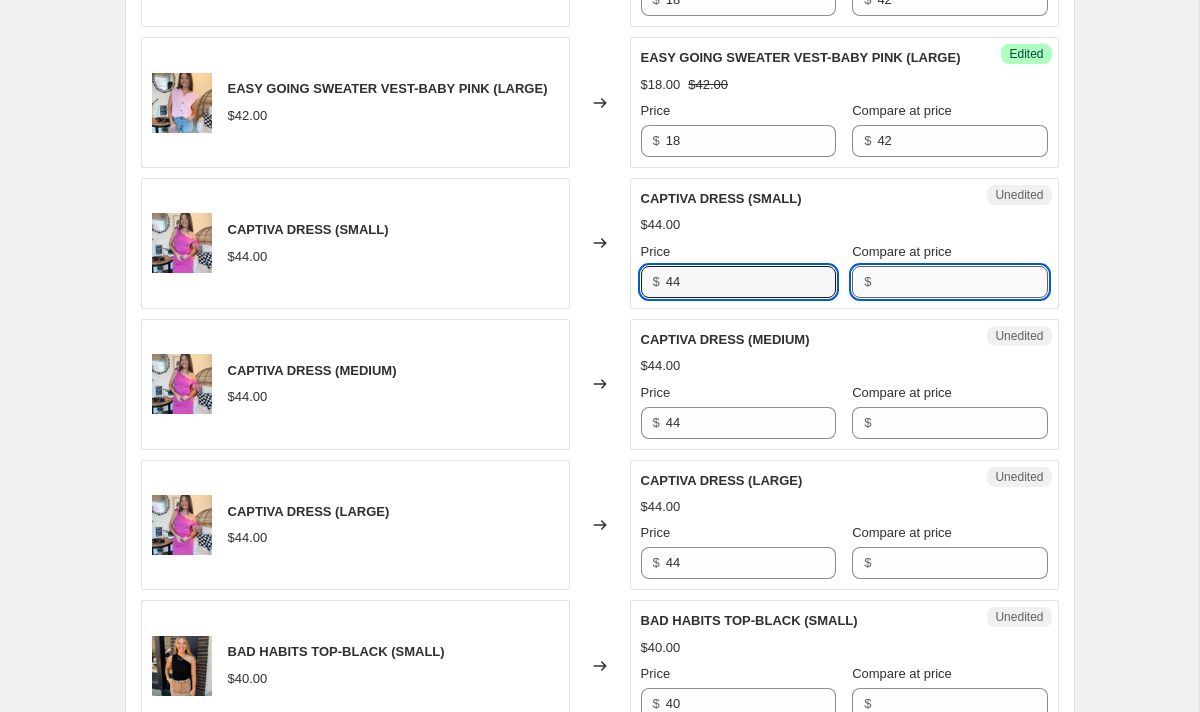 click on "Compare at price" at bounding box center [962, 282] 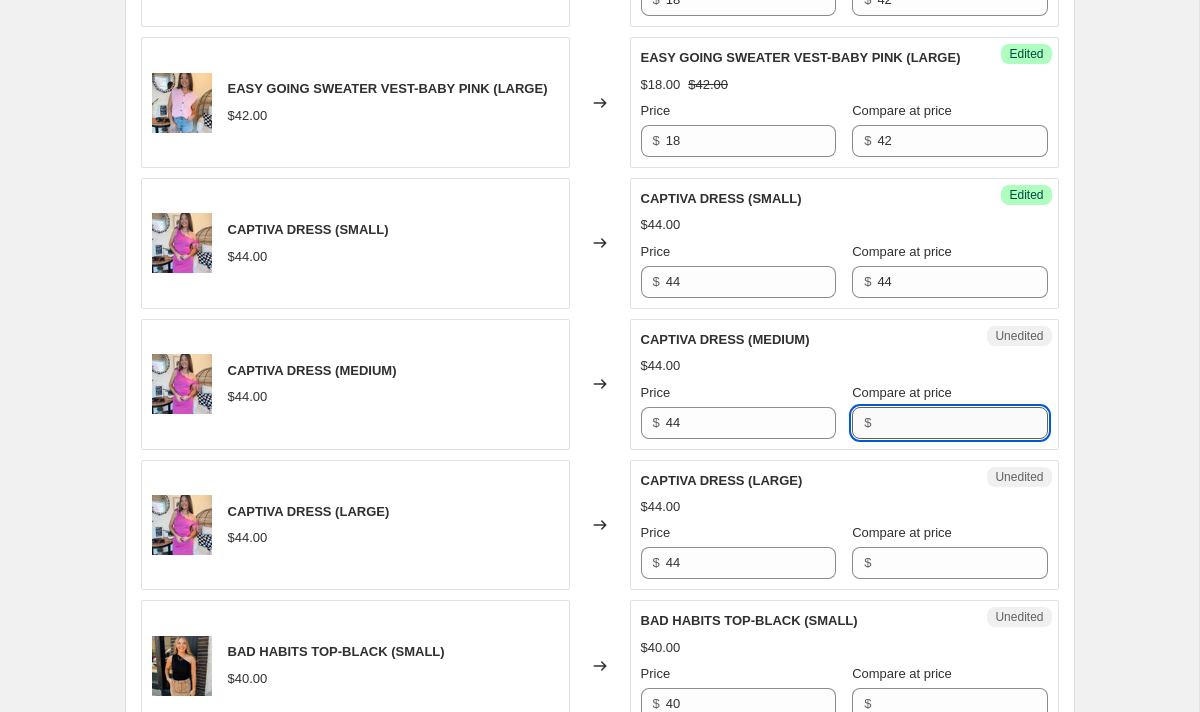 click on "Compare at price" at bounding box center [962, 423] 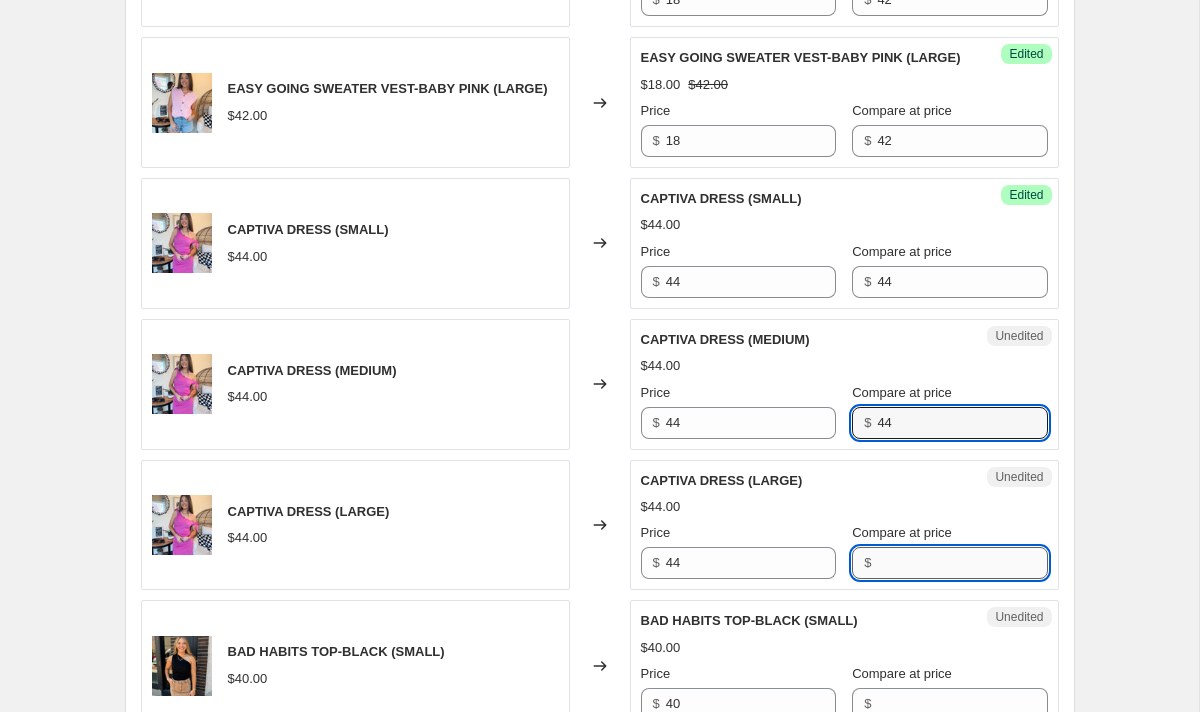 click on "Compare at price" at bounding box center (962, 563) 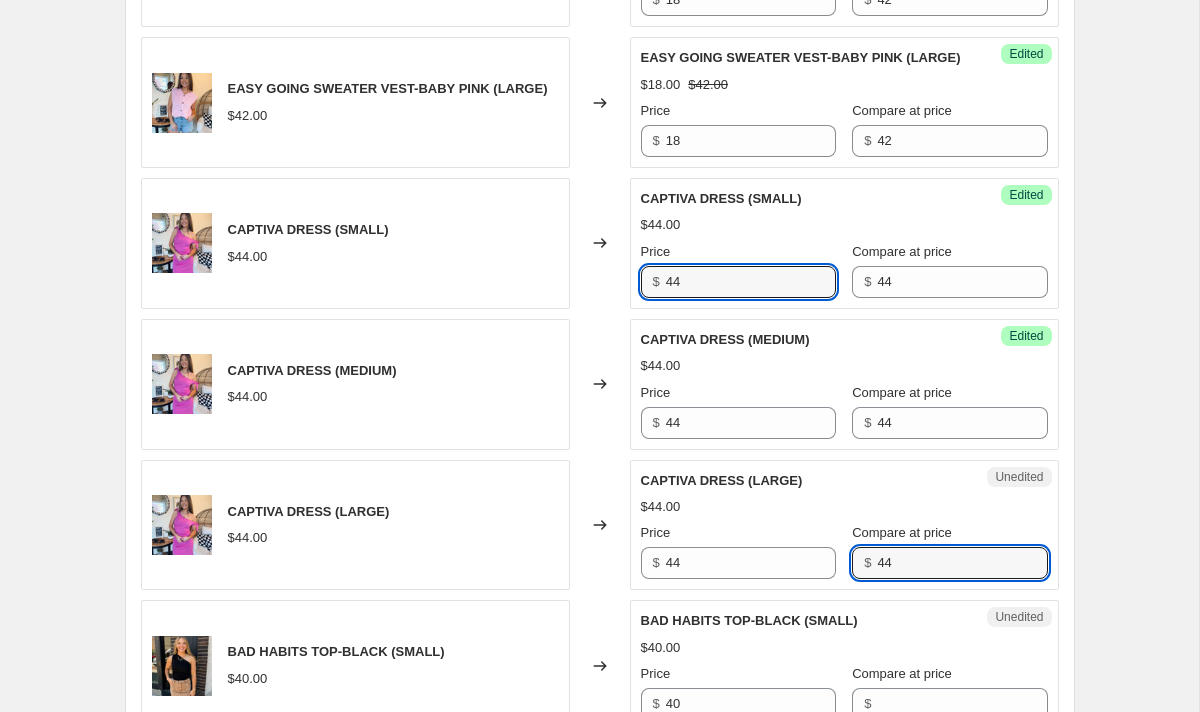 drag, startPoint x: 715, startPoint y: 281, endPoint x: 494, endPoint y: 267, distance: 221.443 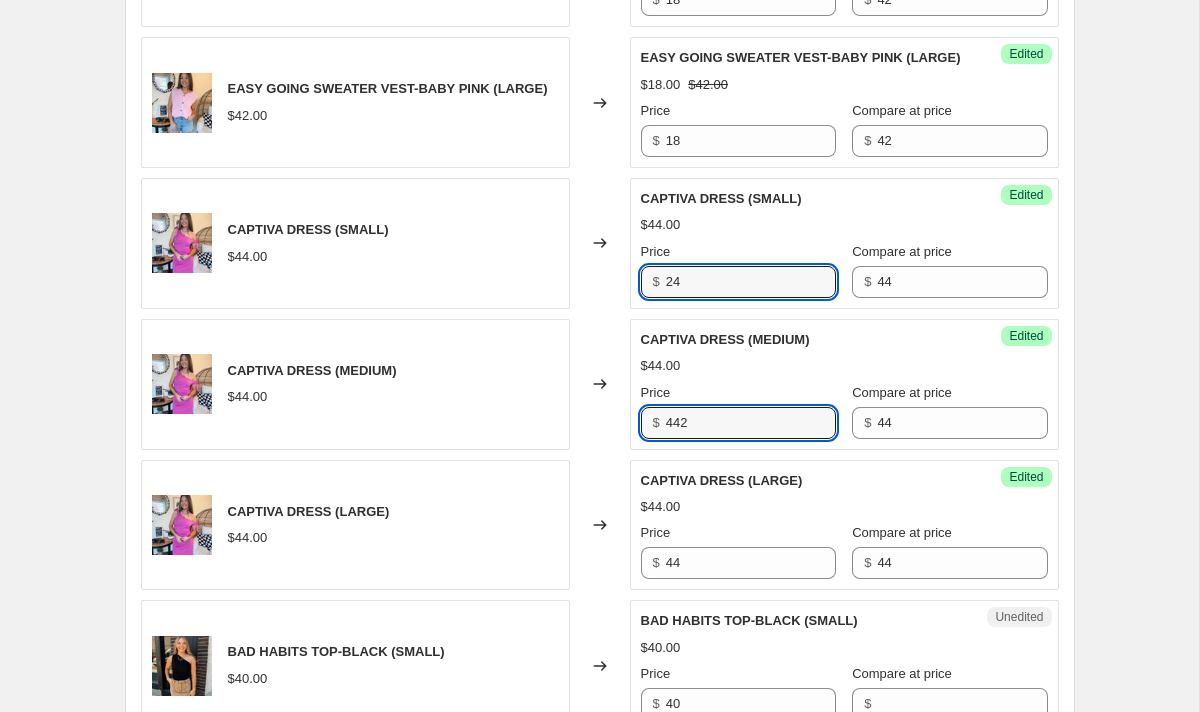 drag, startPoint x: 709, startPoint y: 429, endPoint x: 627, endPoint y: 429, distance: 82 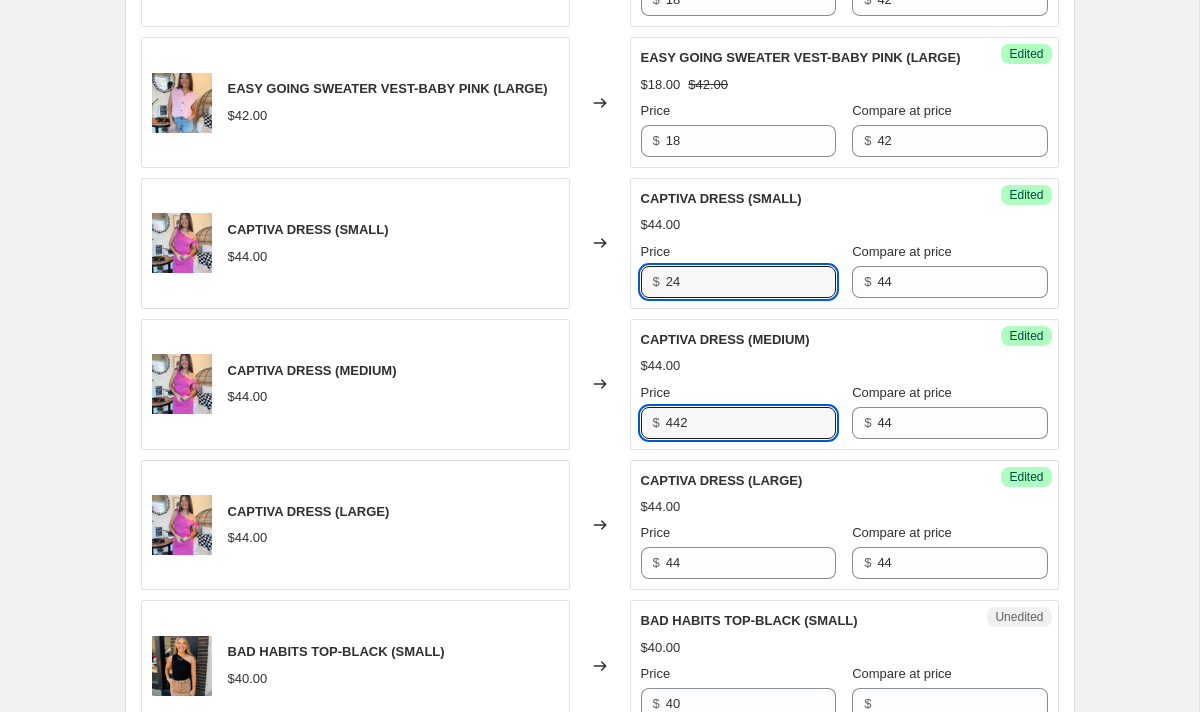 click on "CAPTIVA DRESS (MEDIUM) $44.00 Changed to Success Edited CAPTIVA DRESS (MEDIUM) $44.00 Price $ 442 Compare at price $ 44" at bounding box center [600, 384] 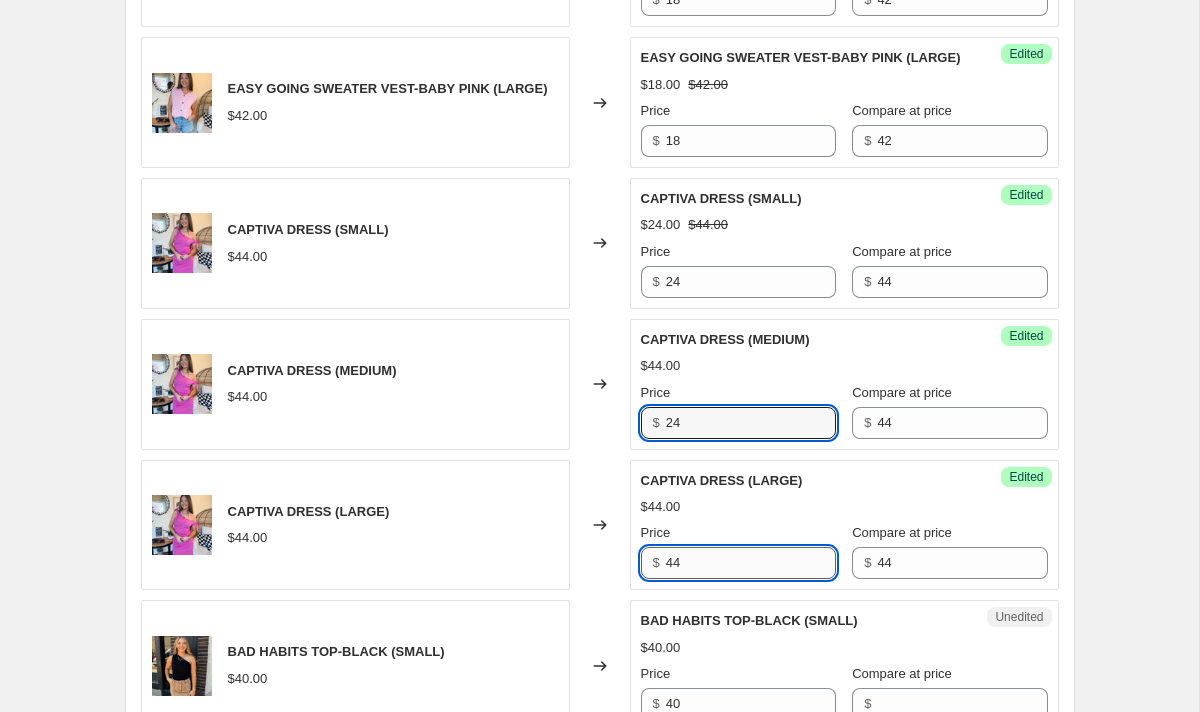 click on "44" at bounding box center (751, 563) 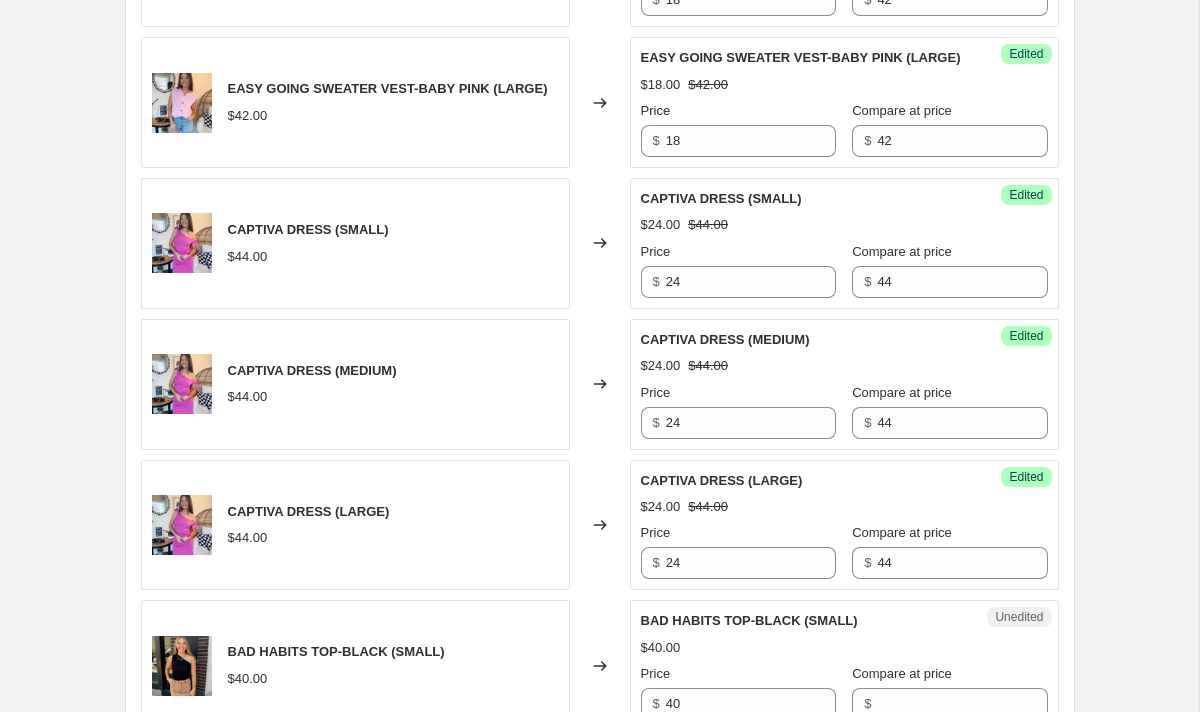click on "$24.00 $44.00" at bounding box center (844, 507) 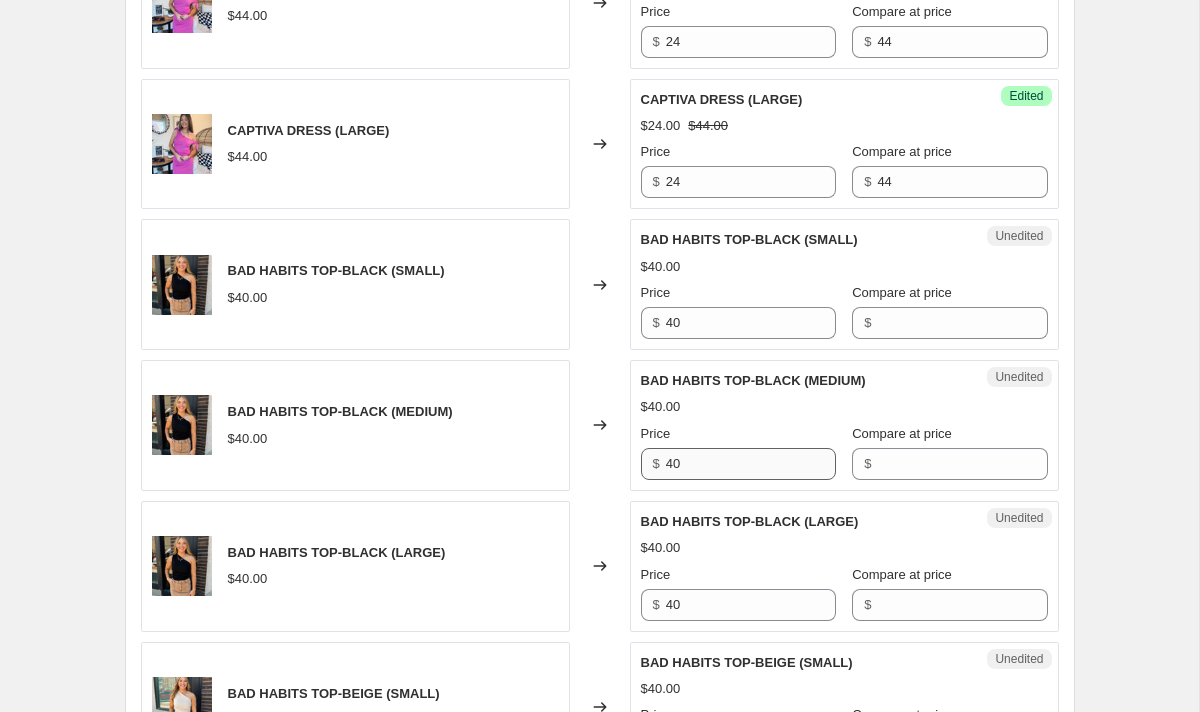 scroll, scrollTop: 1244, scrollLeft: 0, axis: vertical 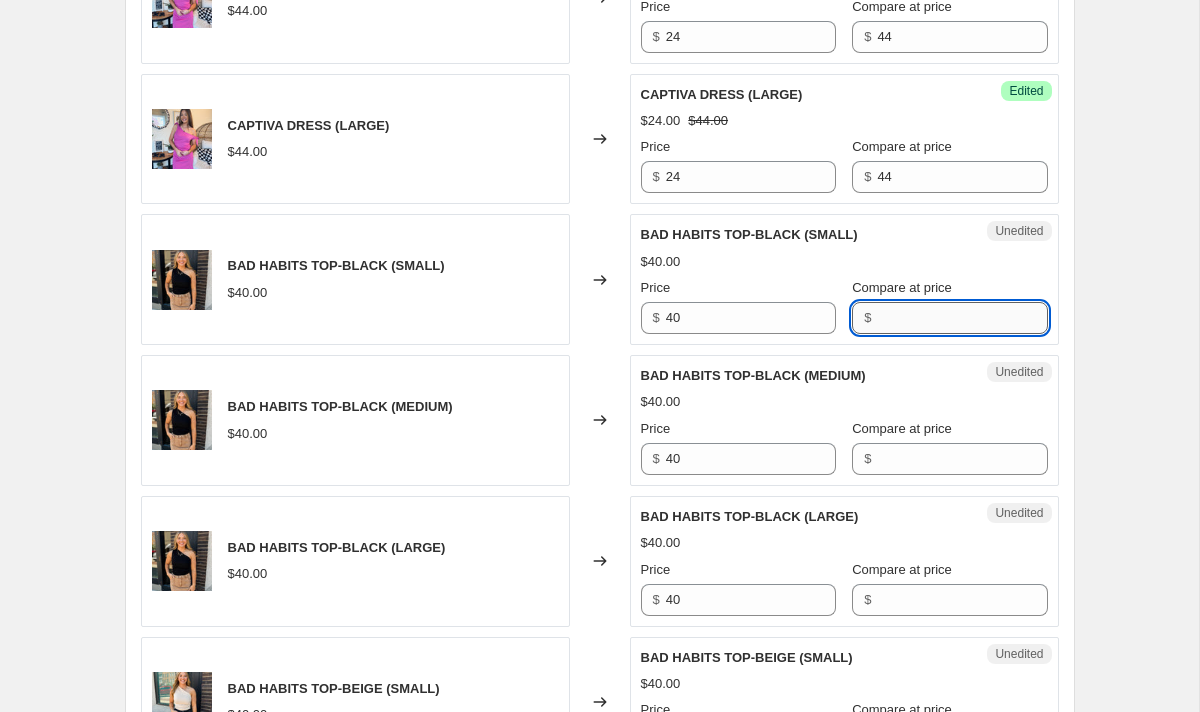 click on "Compare at price" at bounding box center (962, 318) 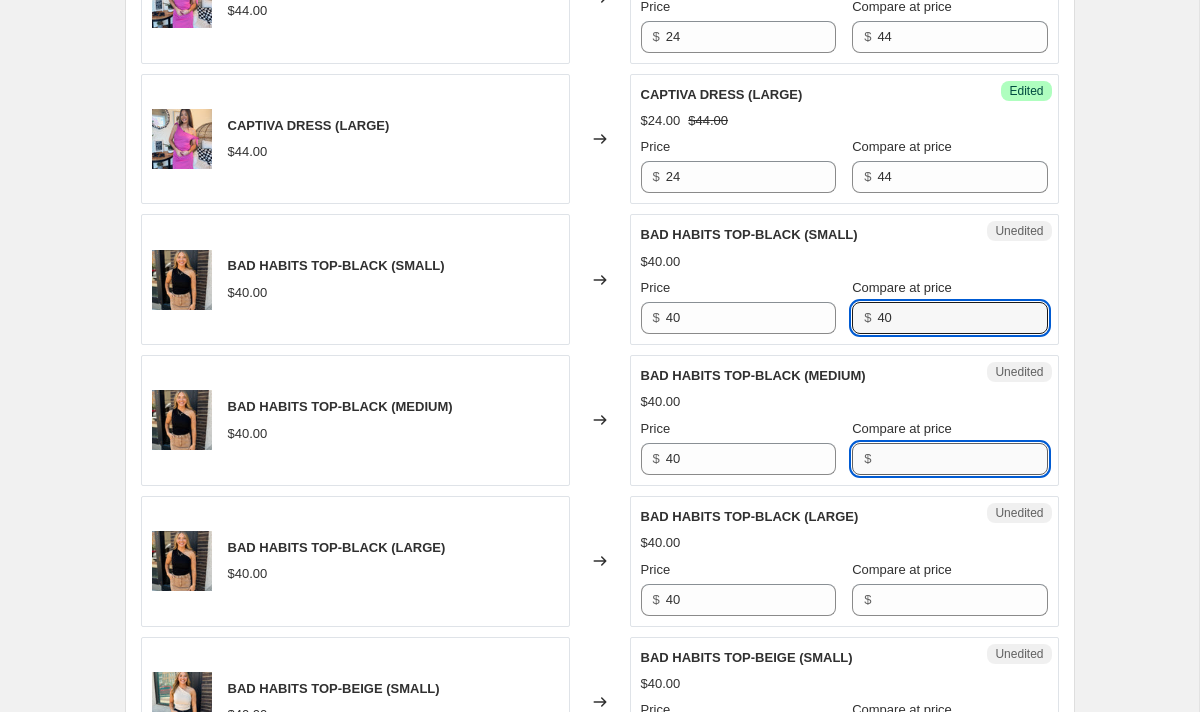 click on "Compare at price" at bounding box center [962, 459] 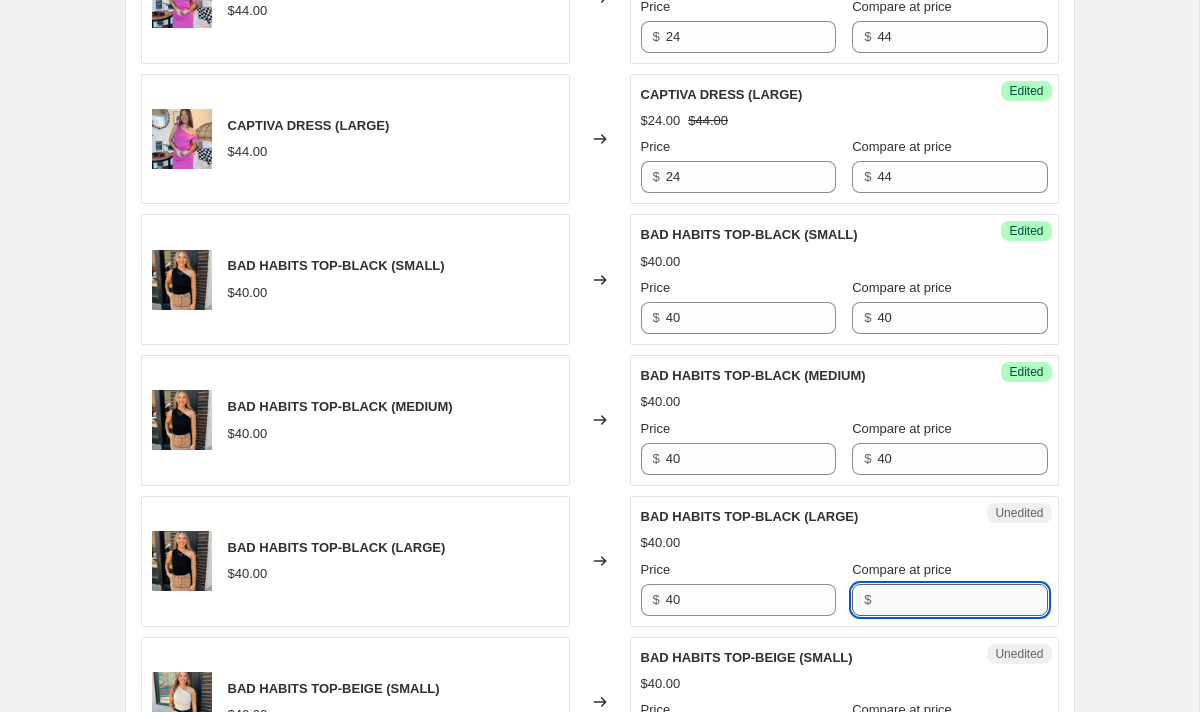 click on "Compare at price" at bounding box center (962, 600) 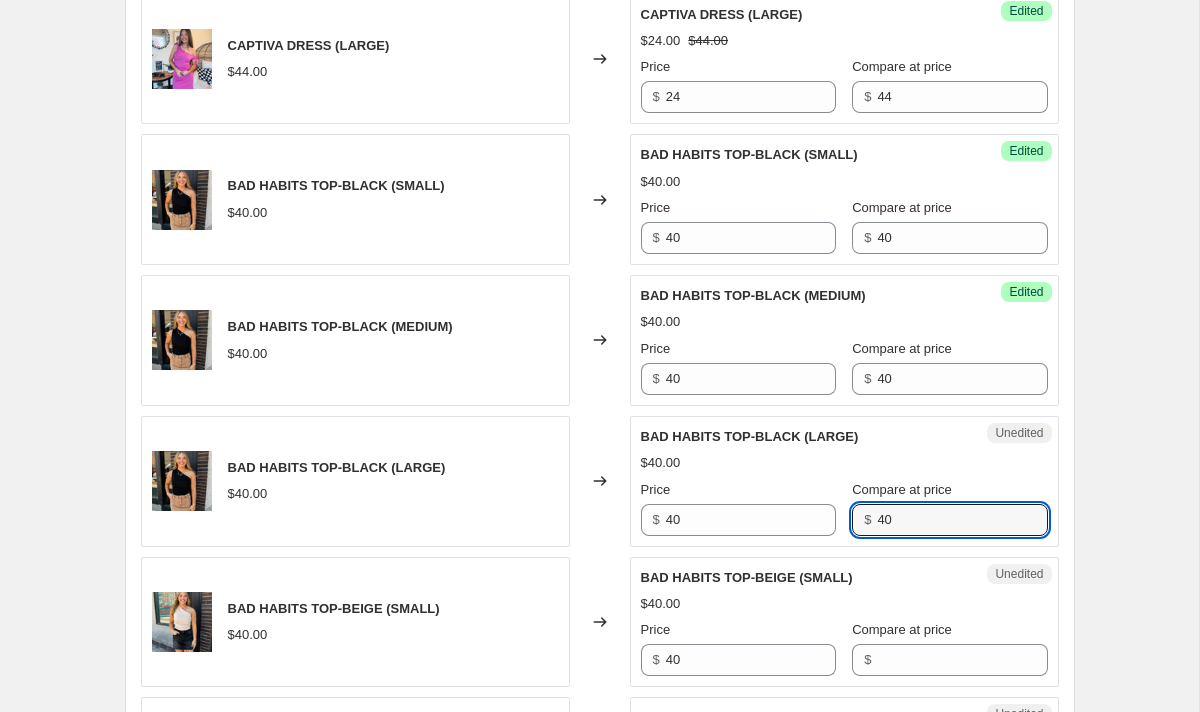 scroll, scrollTop: 1323, scrollLeft: 0, axis: vertical 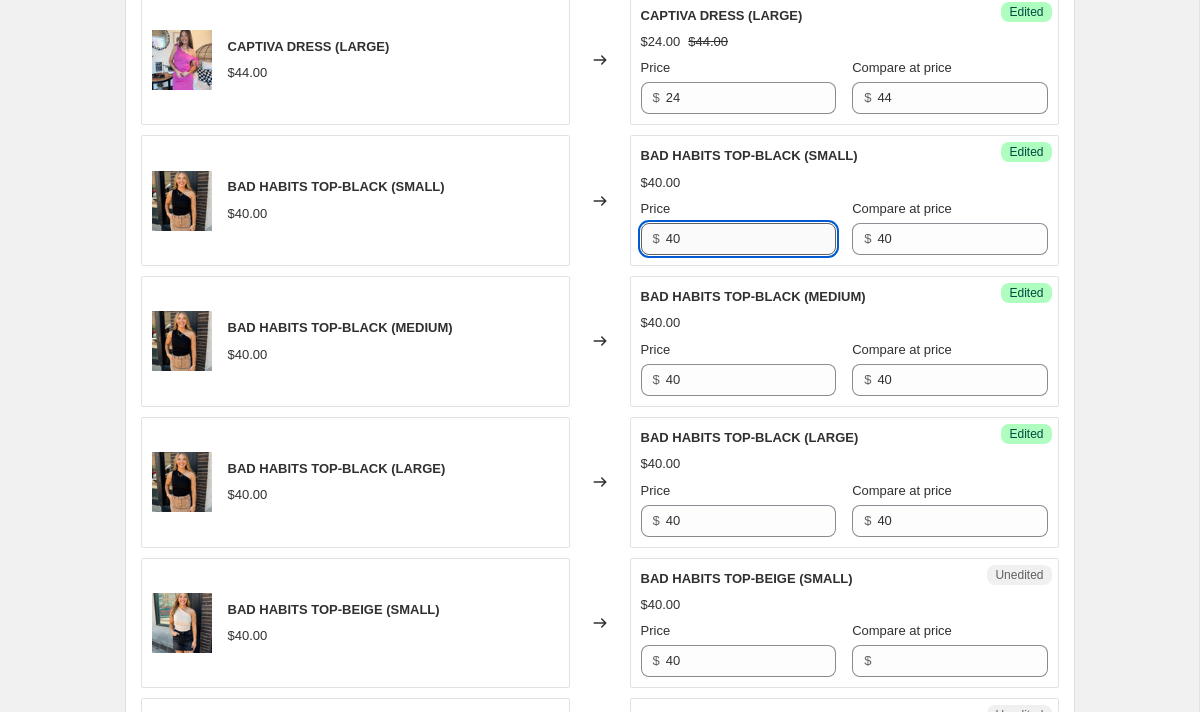 click on "40" at bounding box center (751, 239) 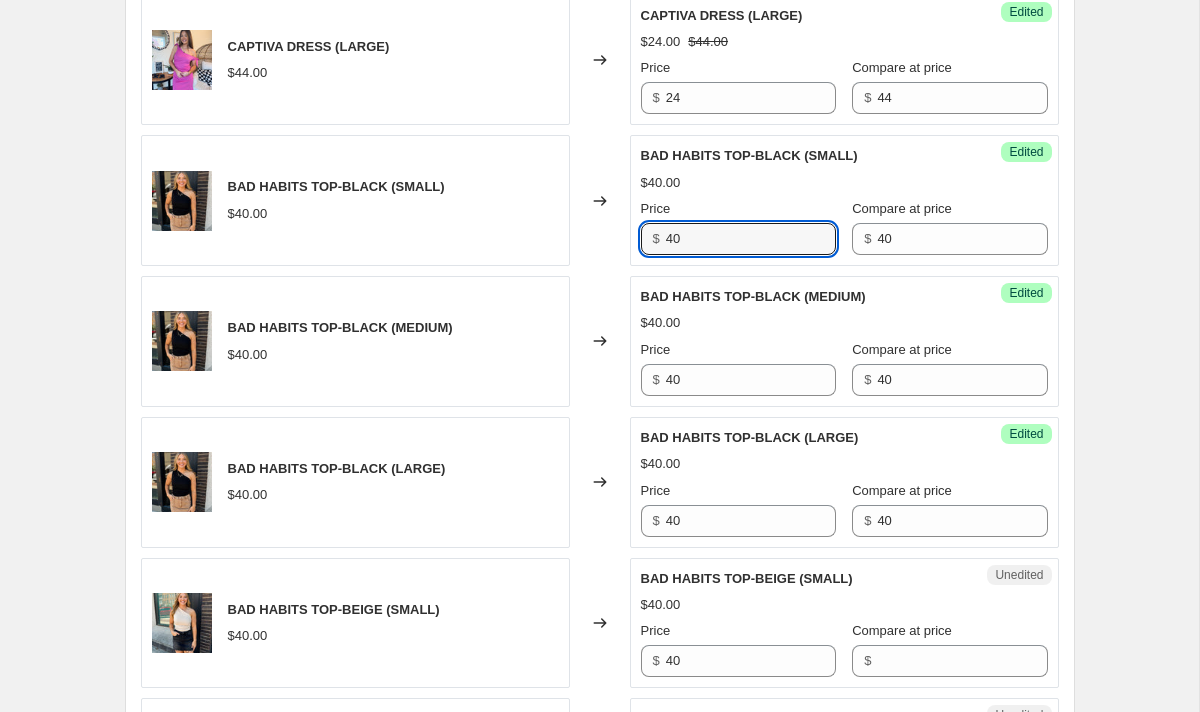 drag, startPoint x: 730, startPoint y: 242, endPoint x: 588, endPoint y: 239, distance: 142.0317 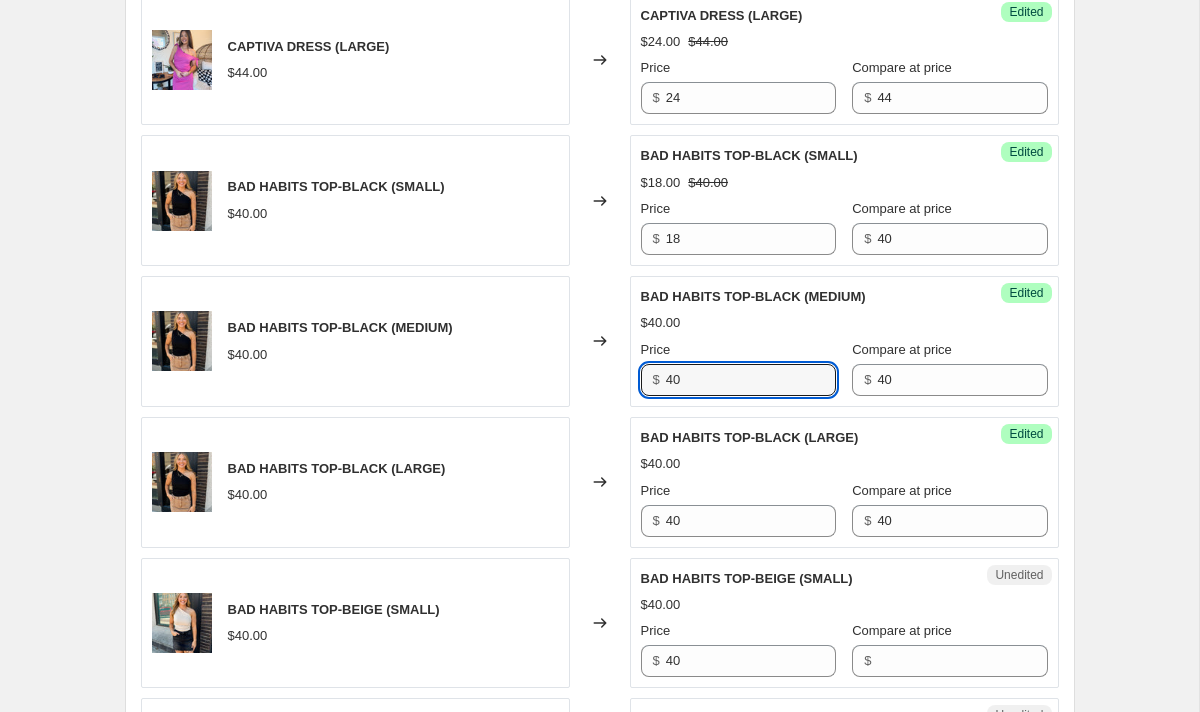 drag, startPoint x: 706, startPoint y: 381, endPoint x: 528, endPoint y: 379, distance: 178.01123 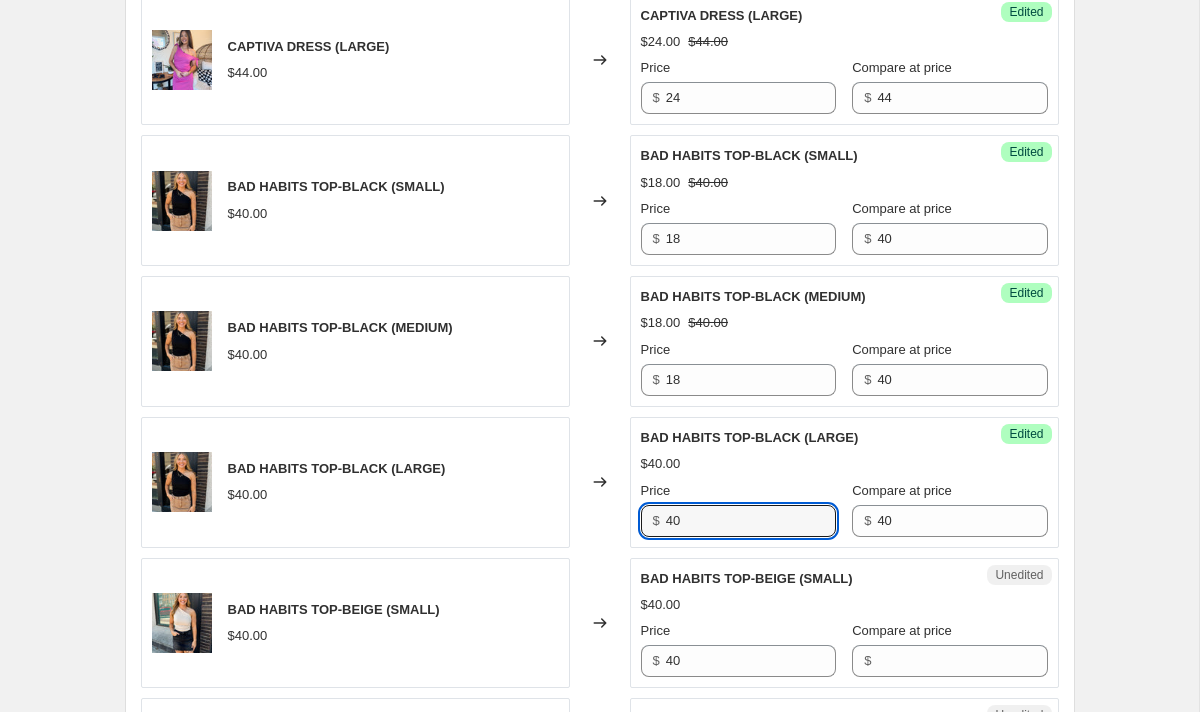 drag, startPoint x: 707, startPoint y: 530, endPoint x: 449, endPoint y: 475, distance: 263.79727 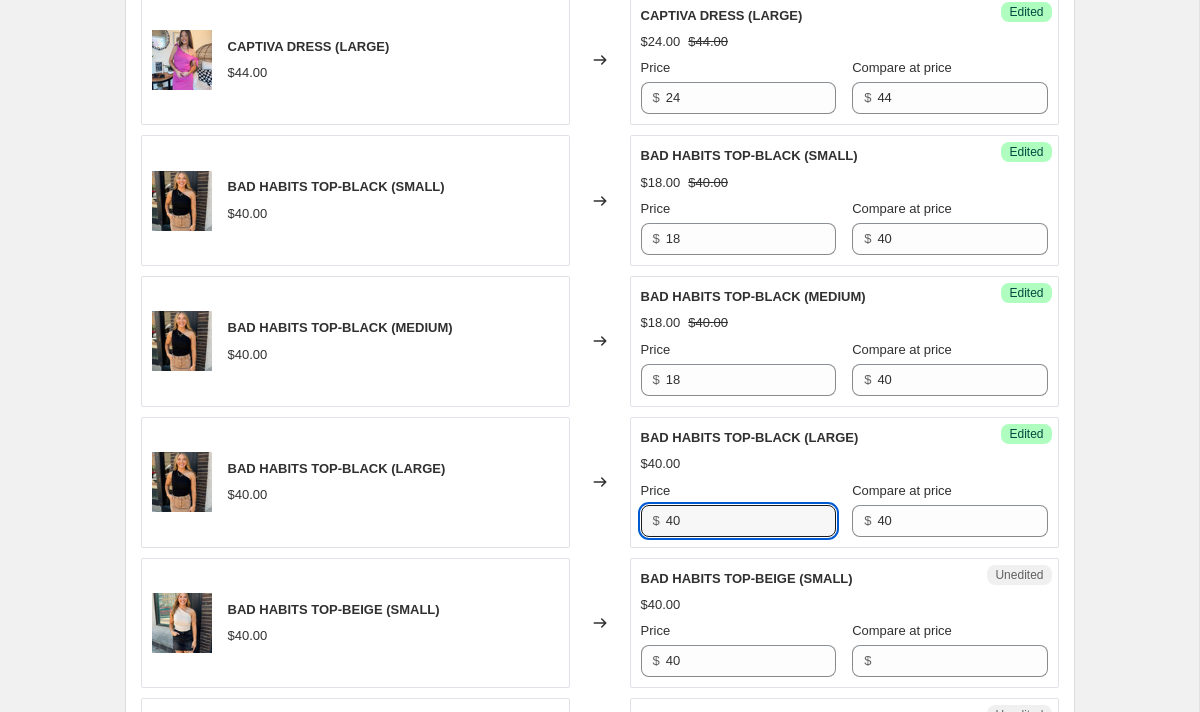 click on "BAD HABITS TOP-BLACK (LARGE) $40.00 Changed to Success Edited BAD HABITS TOP-BLACK (LARGE) $40.00 Price $ 40 Compare at price $ 40" at bounding box center (600, 482) 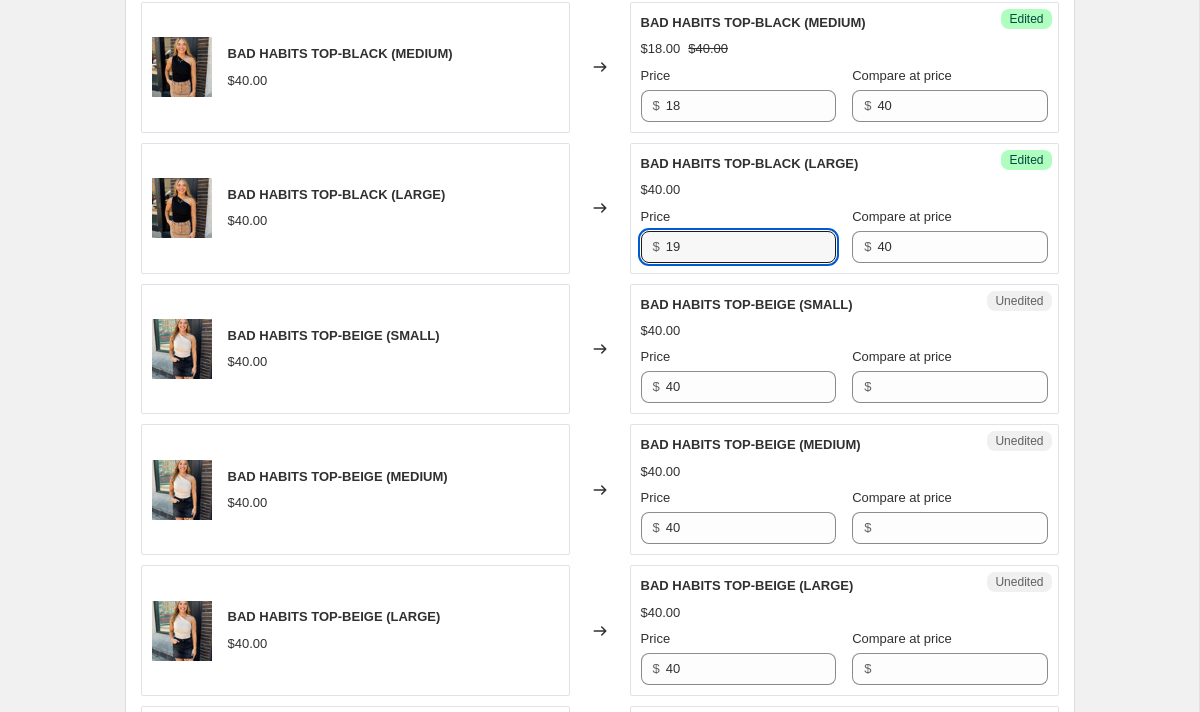 scroll, scrollTop: 1598, scrollLeft: 0, axis: vertical 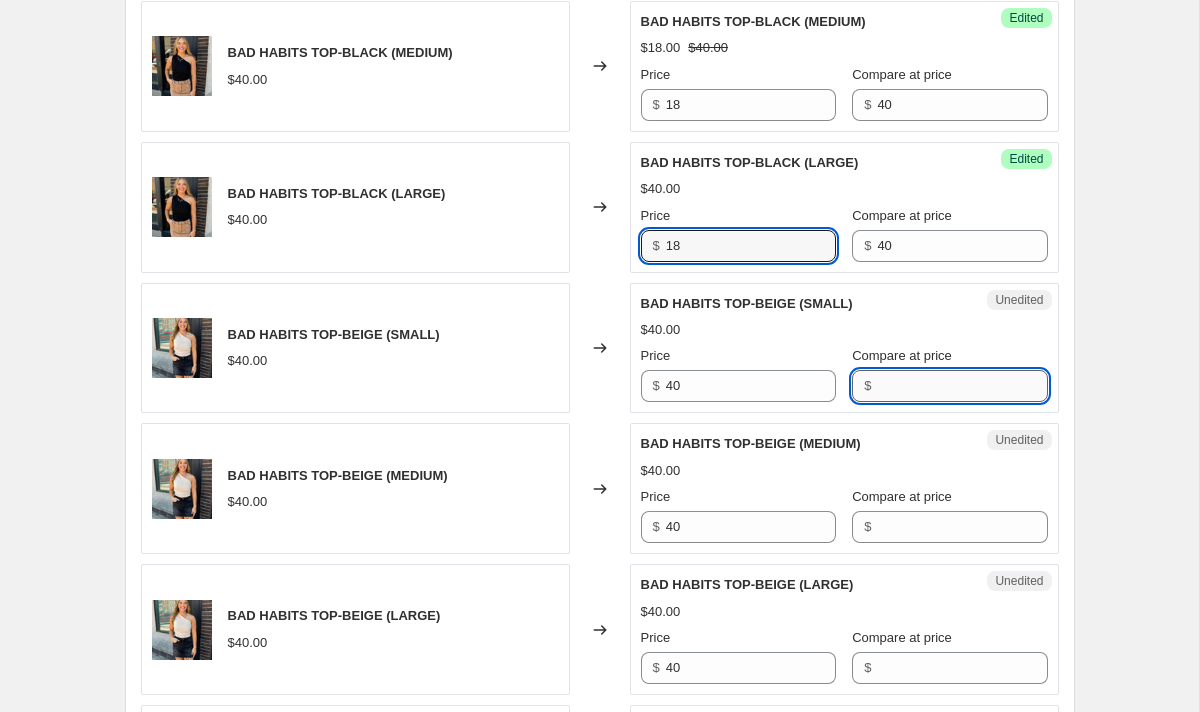 click on "Compare at price" at bounding box center [962, 386] 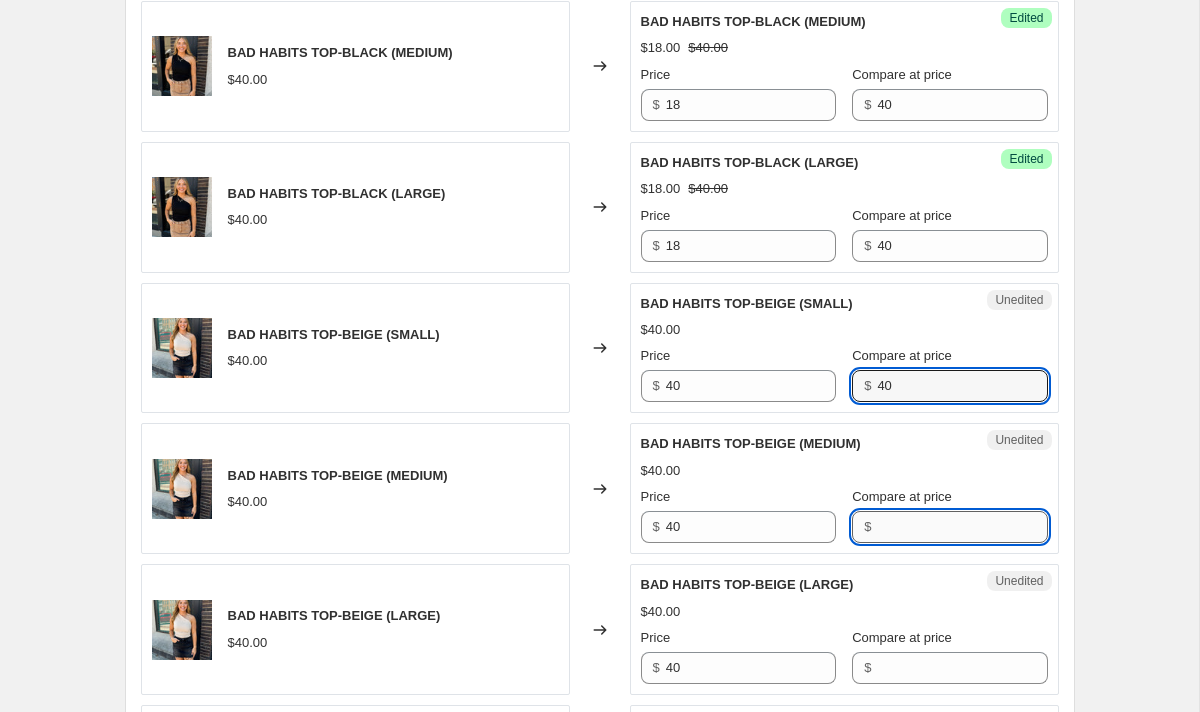 click on "Compare at price" at bounding box center [962, 527] 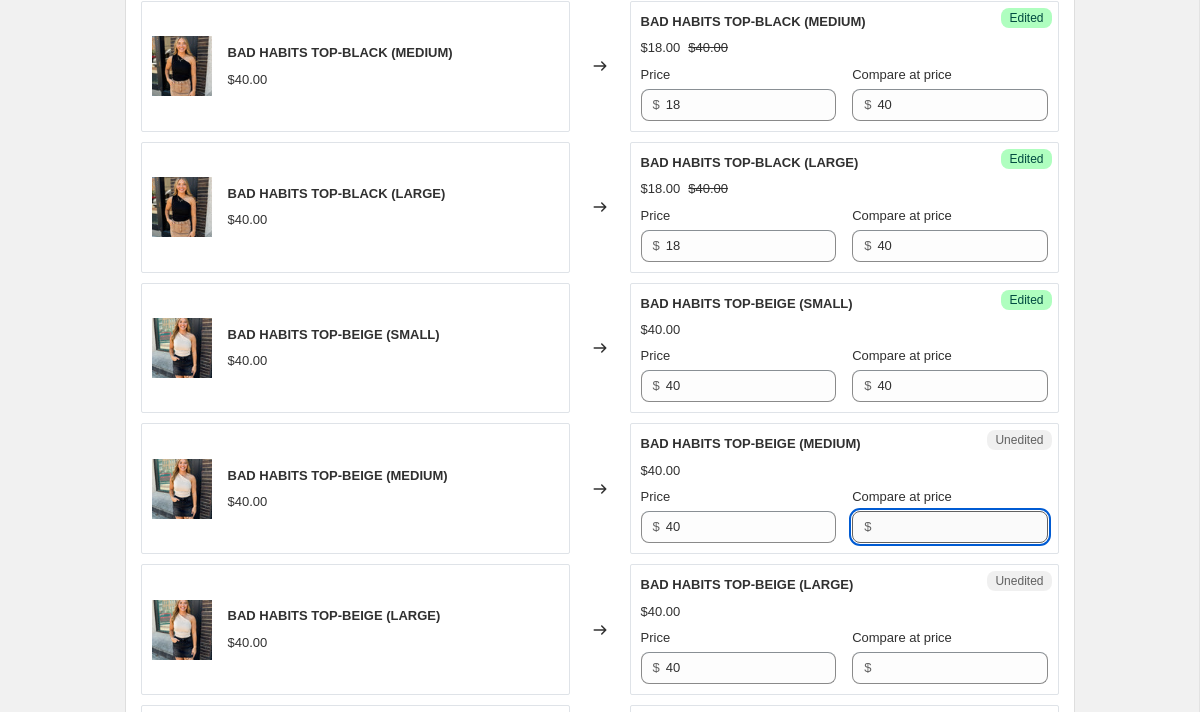 click on "Compare at price" at bounding box center [962, 527] 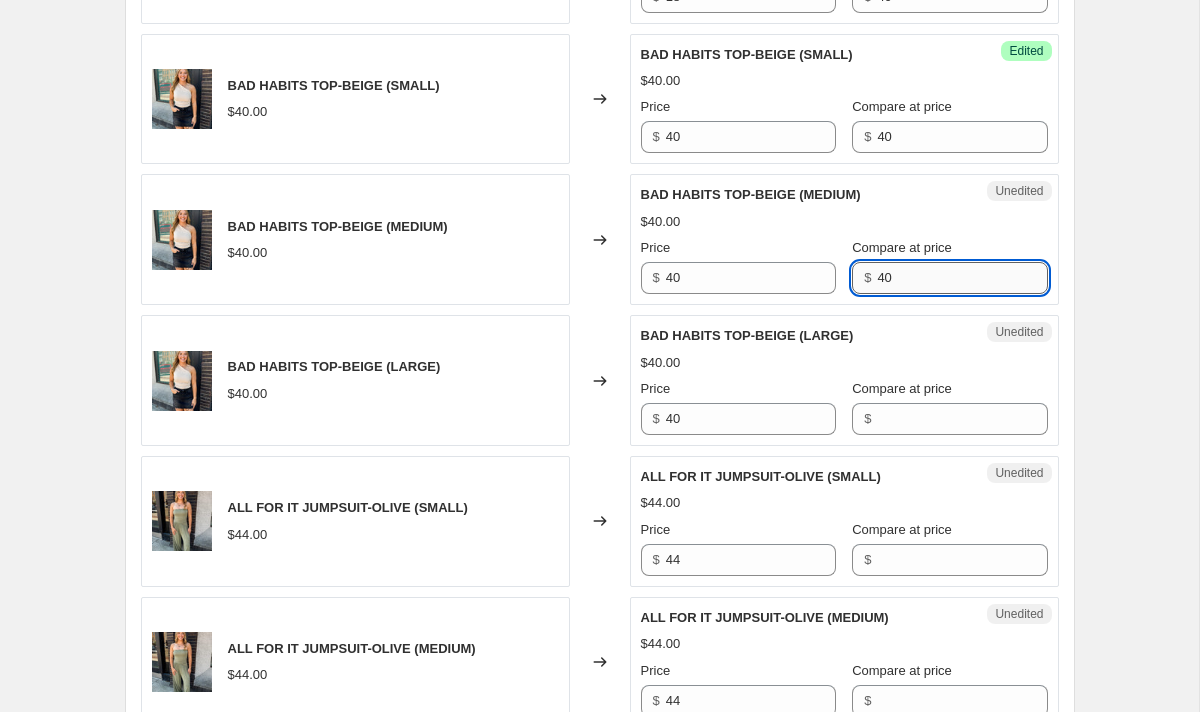 scroll, scrollTop: 1876, scrollLeft: 0, axis: vertical 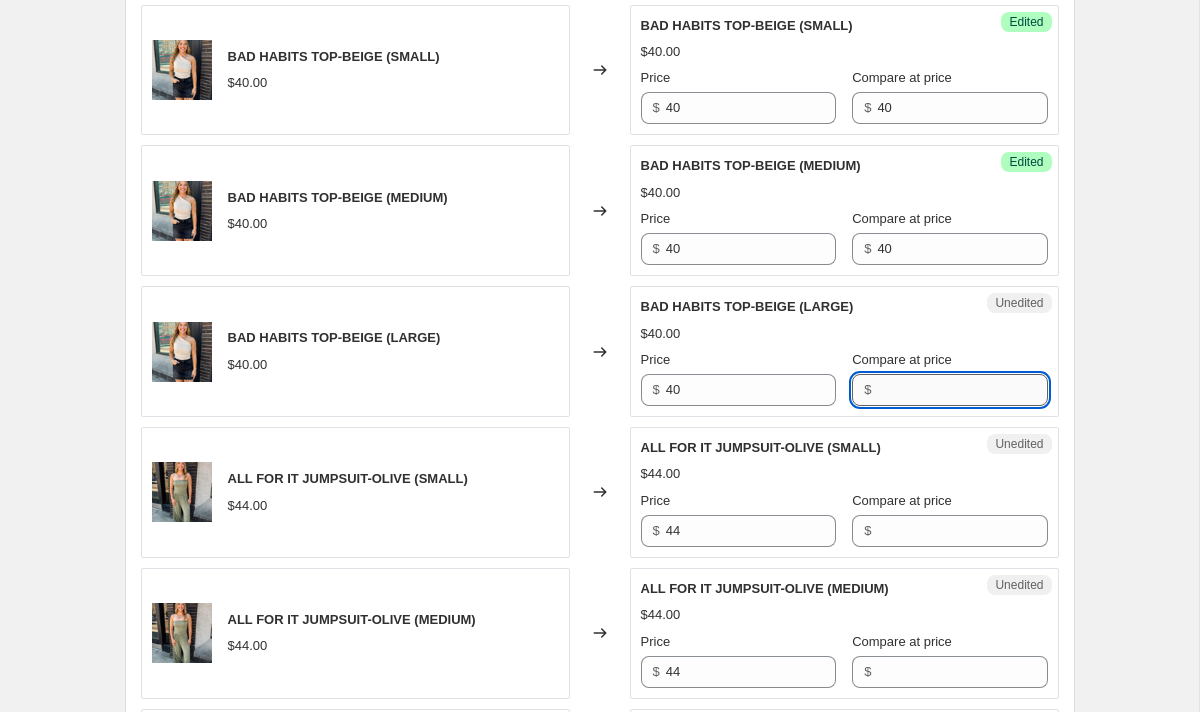 click on "Compare at price" at bounding box center (962, 390) 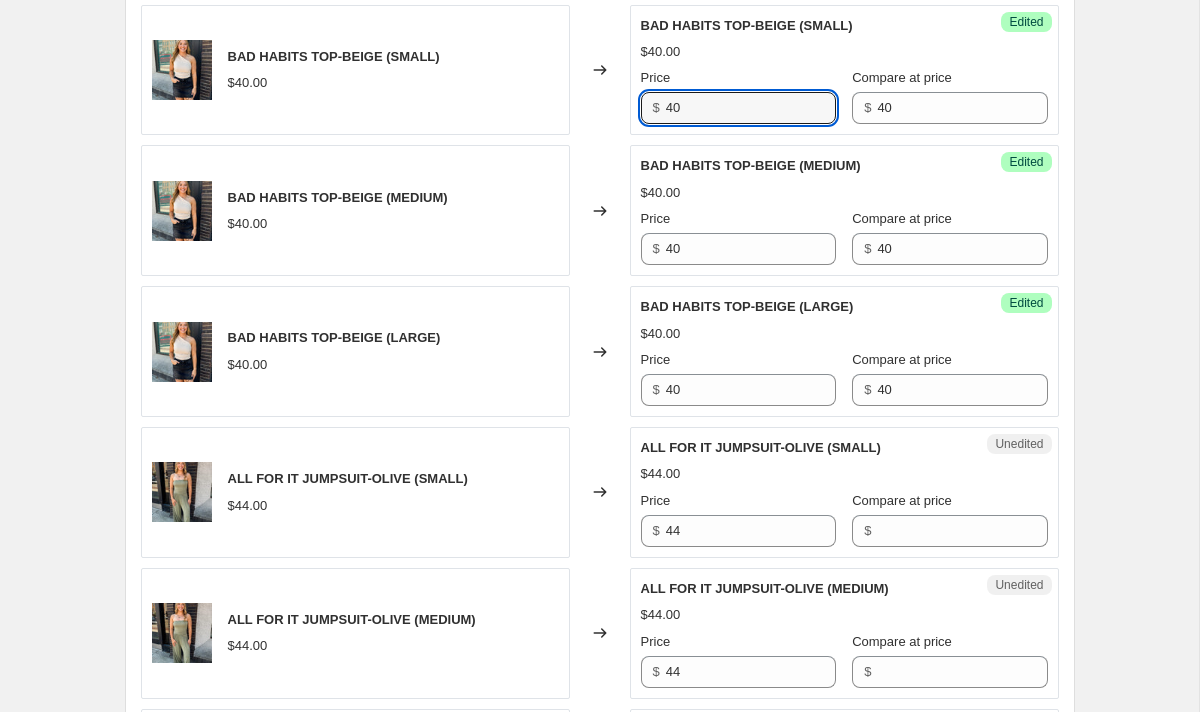 drag, startPoint x: 721, startPoint y: 110, endPoint x: 520, endPoint y: 66, distance: 205.75957 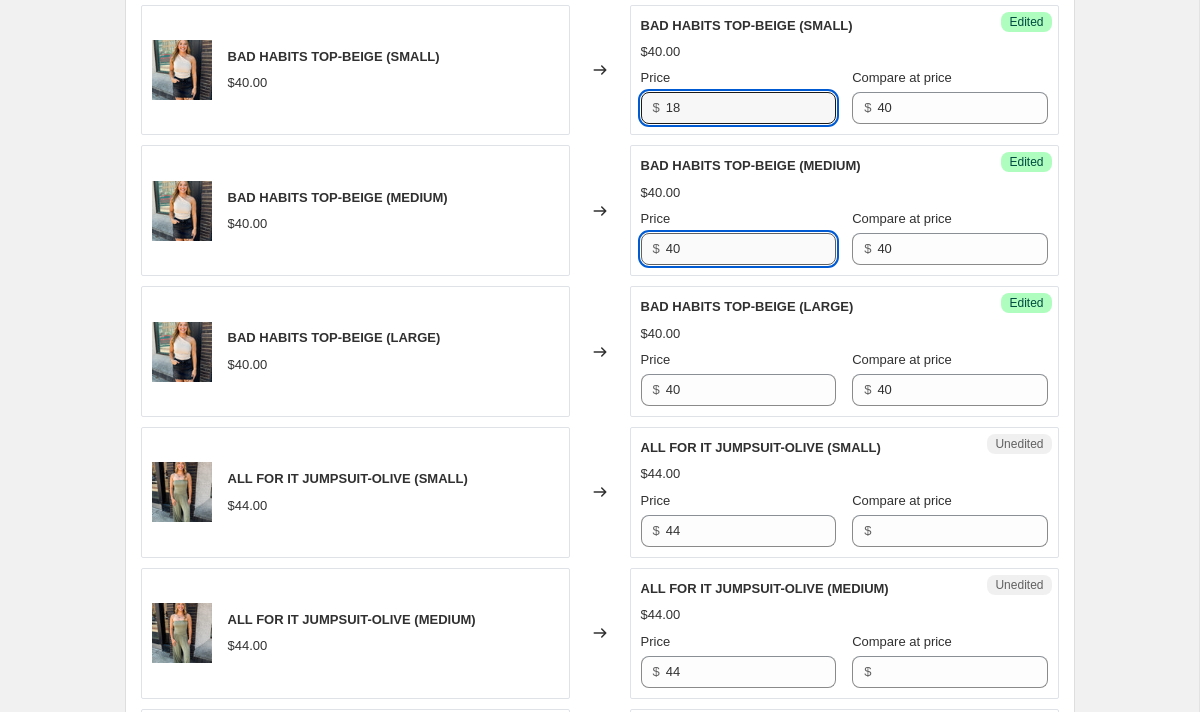 click on "40" at bounding box center [751, 249] 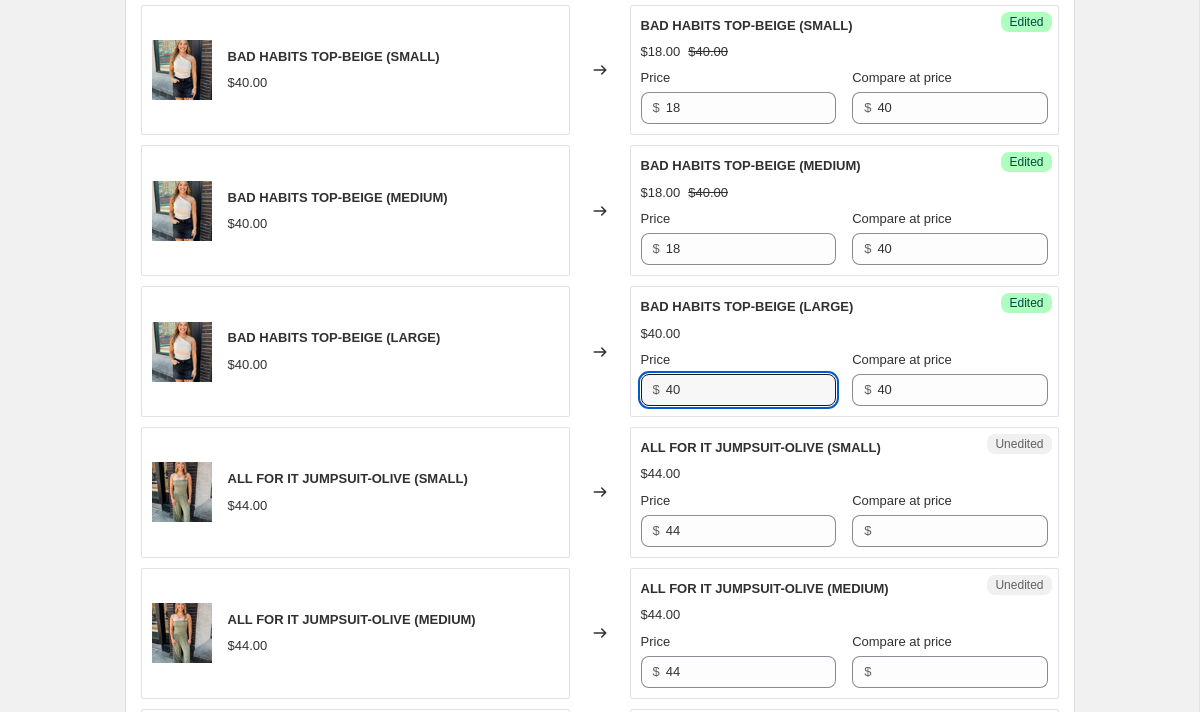 drag, startPoint x: 726, startPoint y: 389, endPoint x: 538, endPoint y: 387, distance: 188.01064 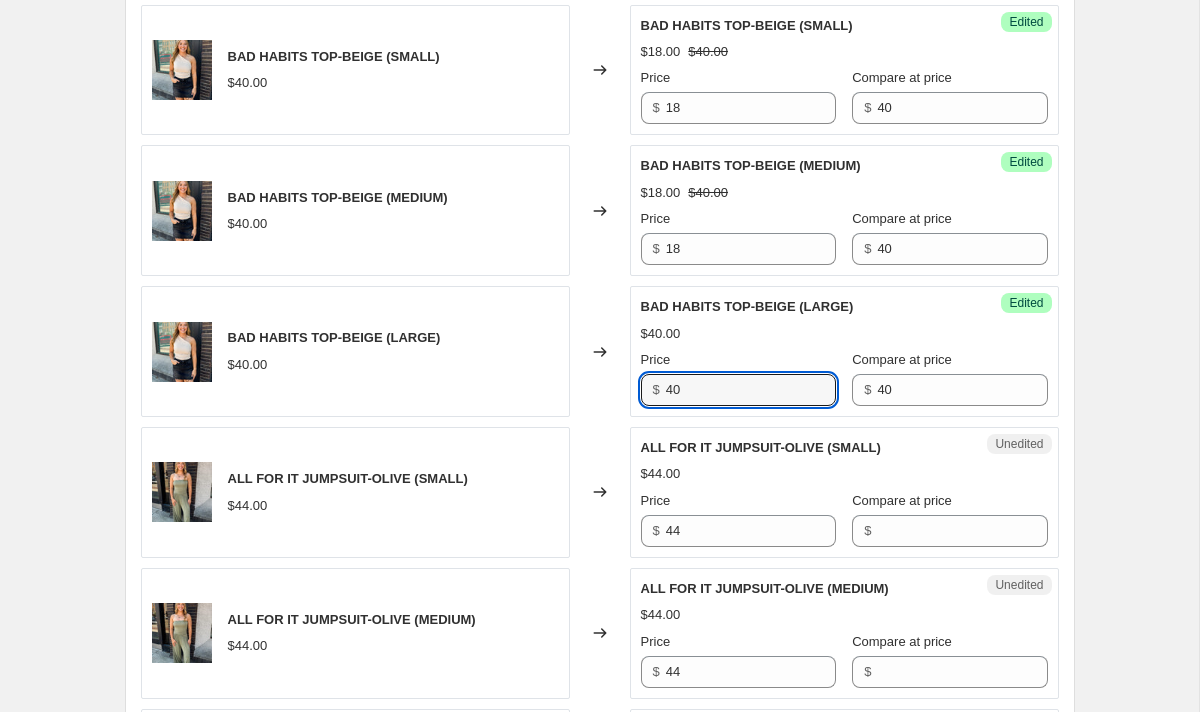 click on "BAD HABITS TOP-BEIGE (LARGE) $[PRICE] Changed to Success Edited BAD HABITS TOP-BEIGE (LARGE) $[PRICE] Price $ [PRICE] Compare at price $ [PRICE]" at bounding box center (600, 351) 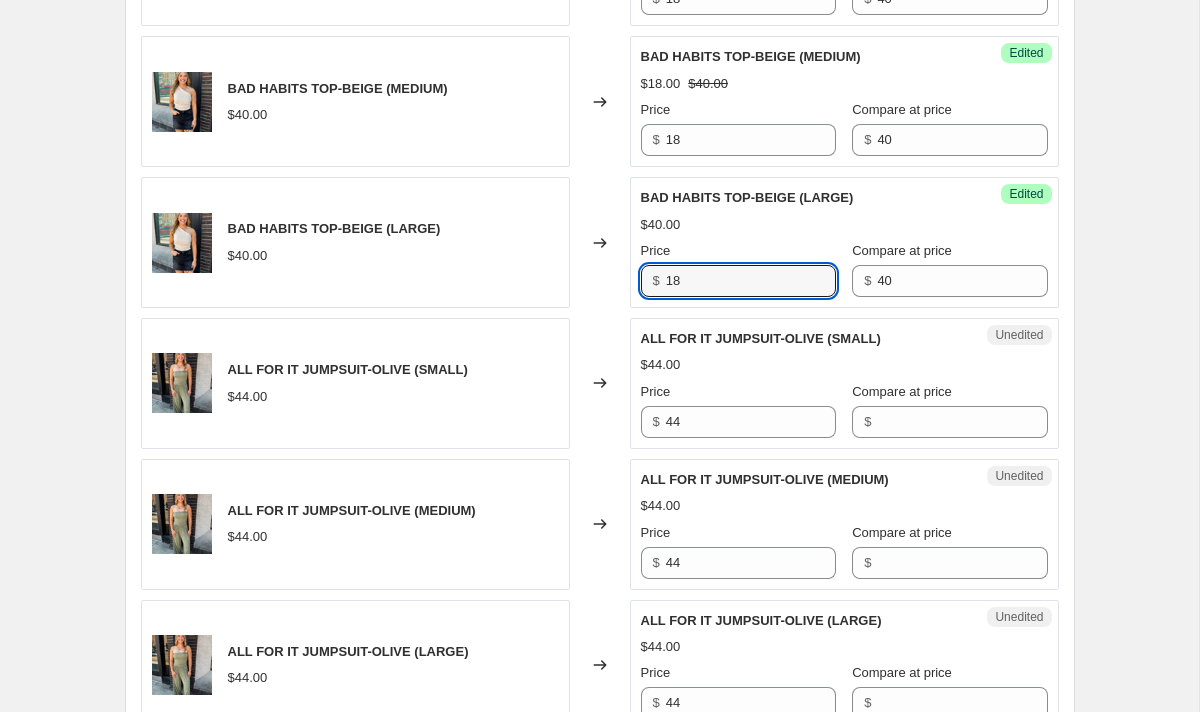 scroll, scrollTop: 1986, scrollLeft: 0, axis: vertical 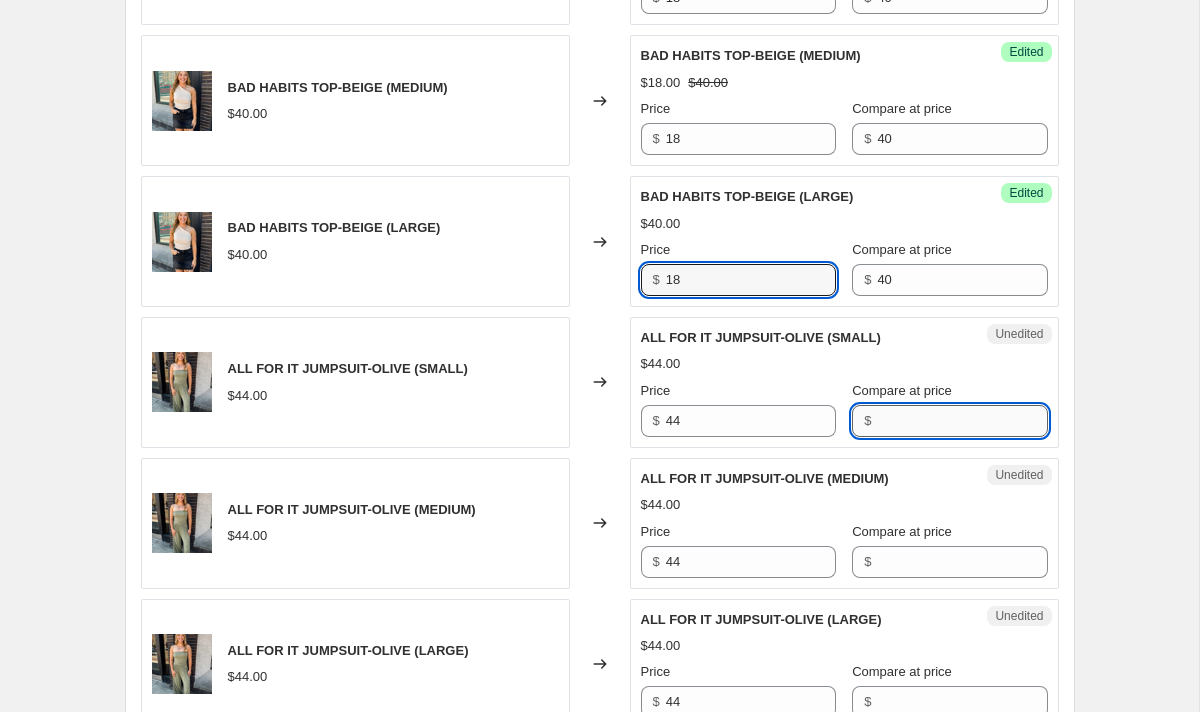 click on "Compare at price" at bounding box center (962, 421) 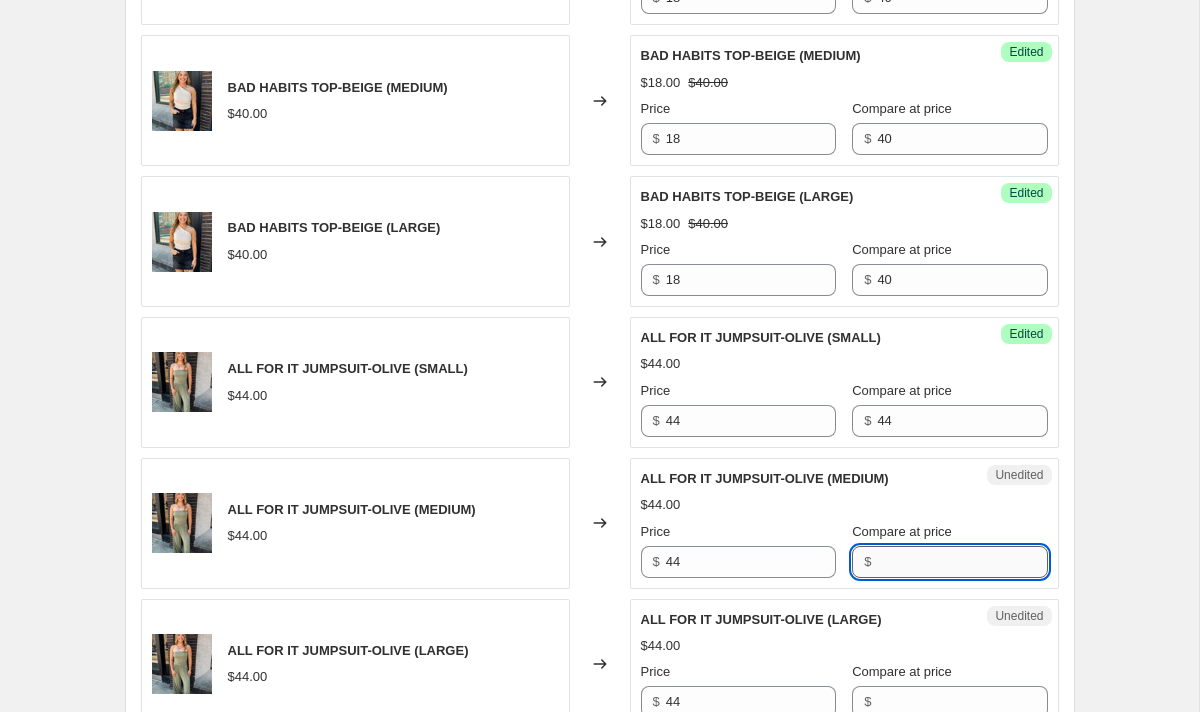 click on "Compare at price" at bounding box center [962, 562] 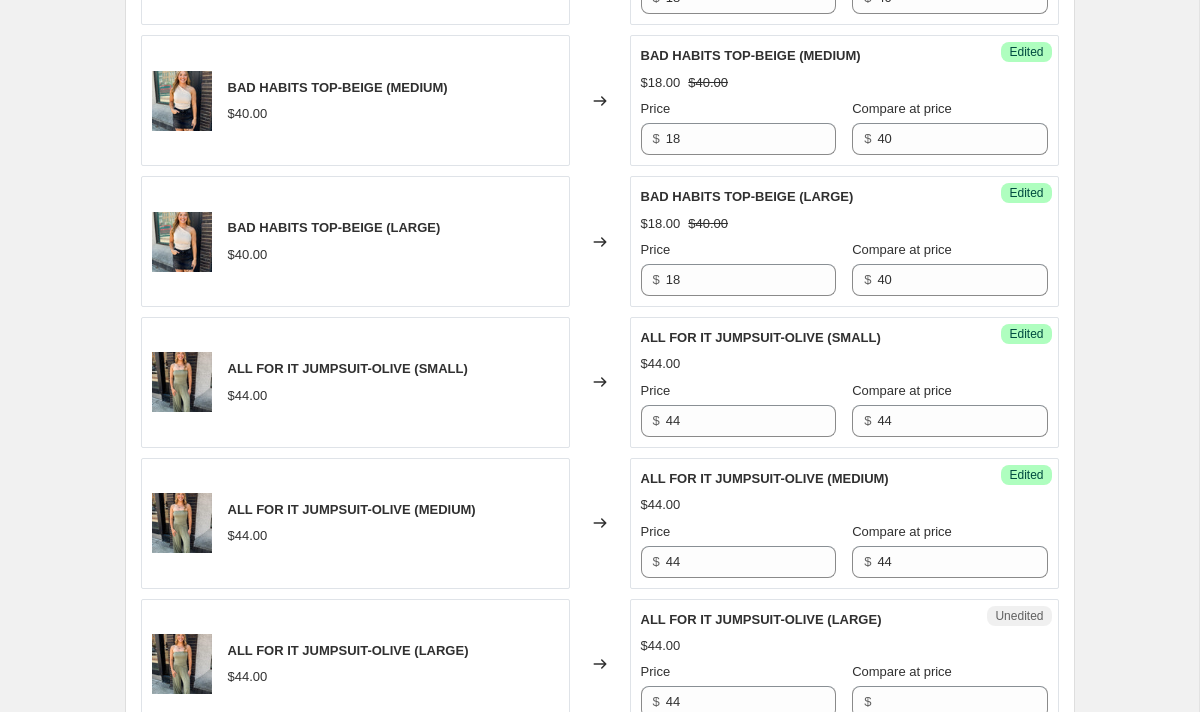 click on "$44.00" at bounding box center (844, 505) 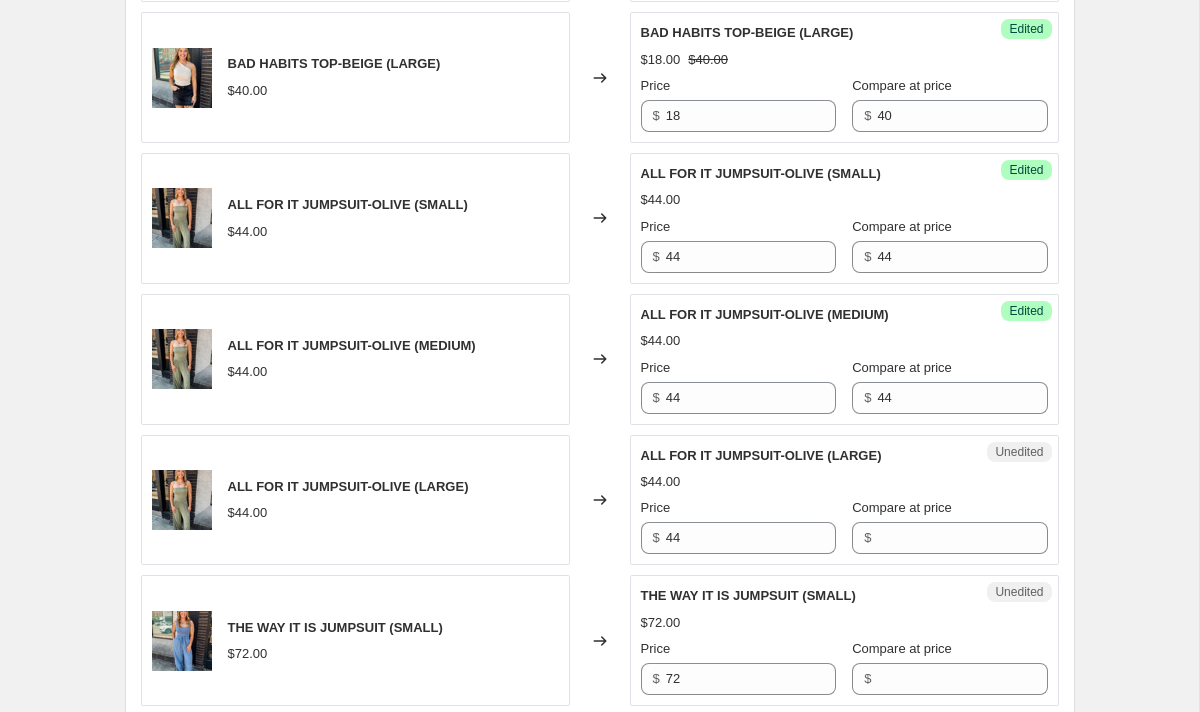 scroll, scrollTop: 2151, scrollLeft: 0, axis: vertical 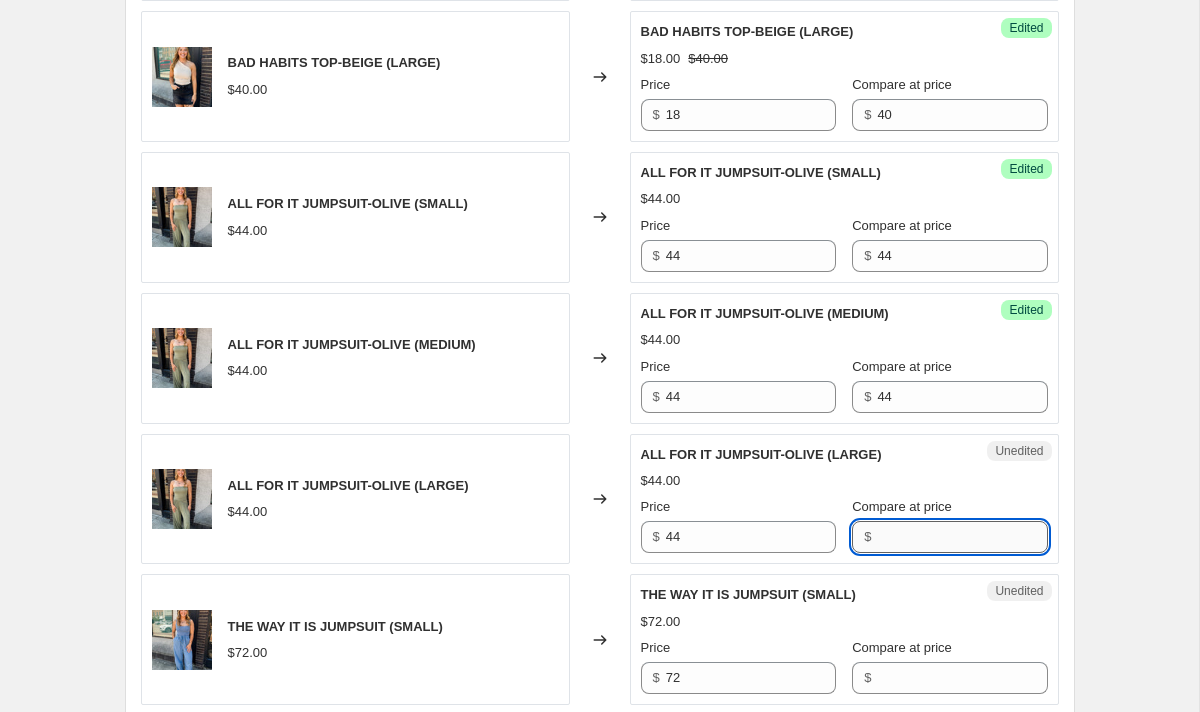 click on "Compare at price" at bounding box center [962, 537] 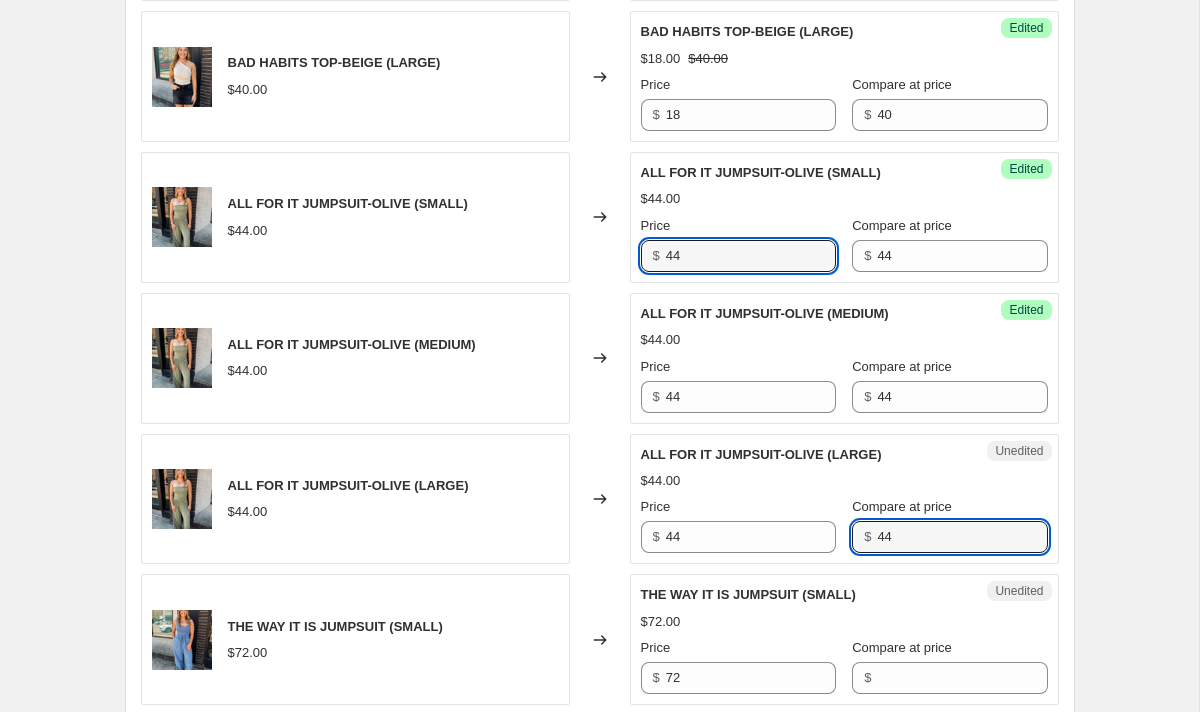 drag, startPoint x: 730, startPoint y: 252, endPoint x: 561, endPoint y: 252, distance: 169 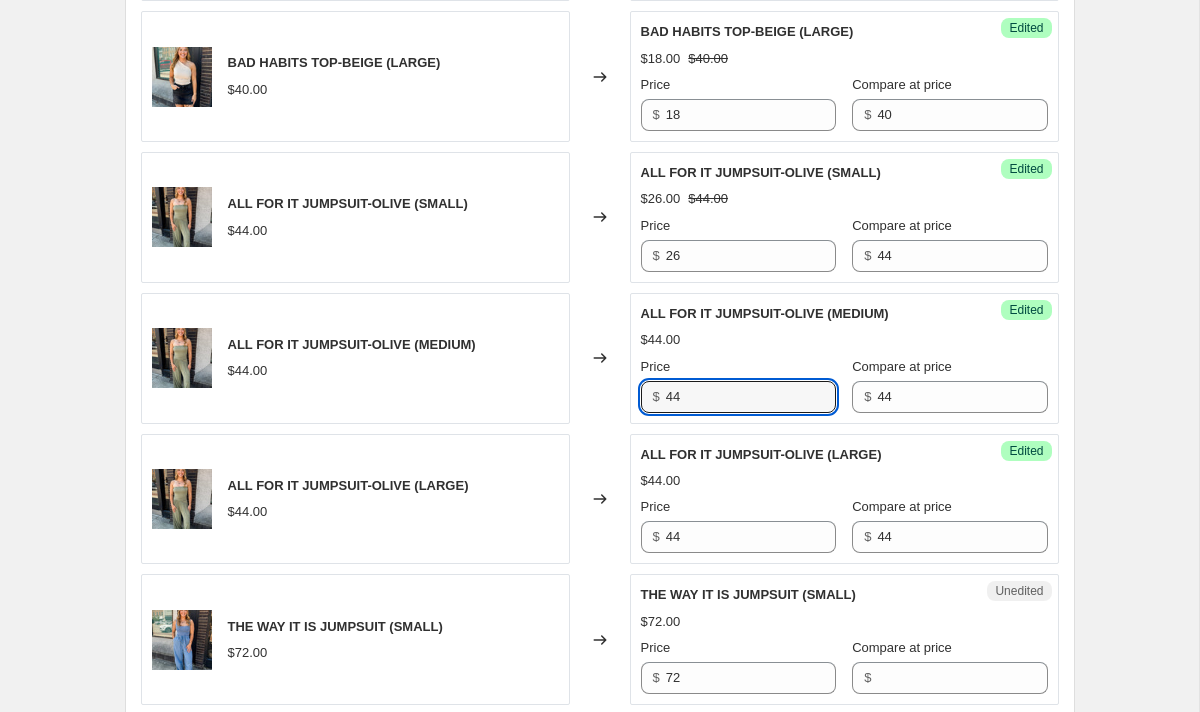 drag, startPoint x: 764, startPoint y: 412, endPoint x: 584, endPoint y: 412, distance: 180 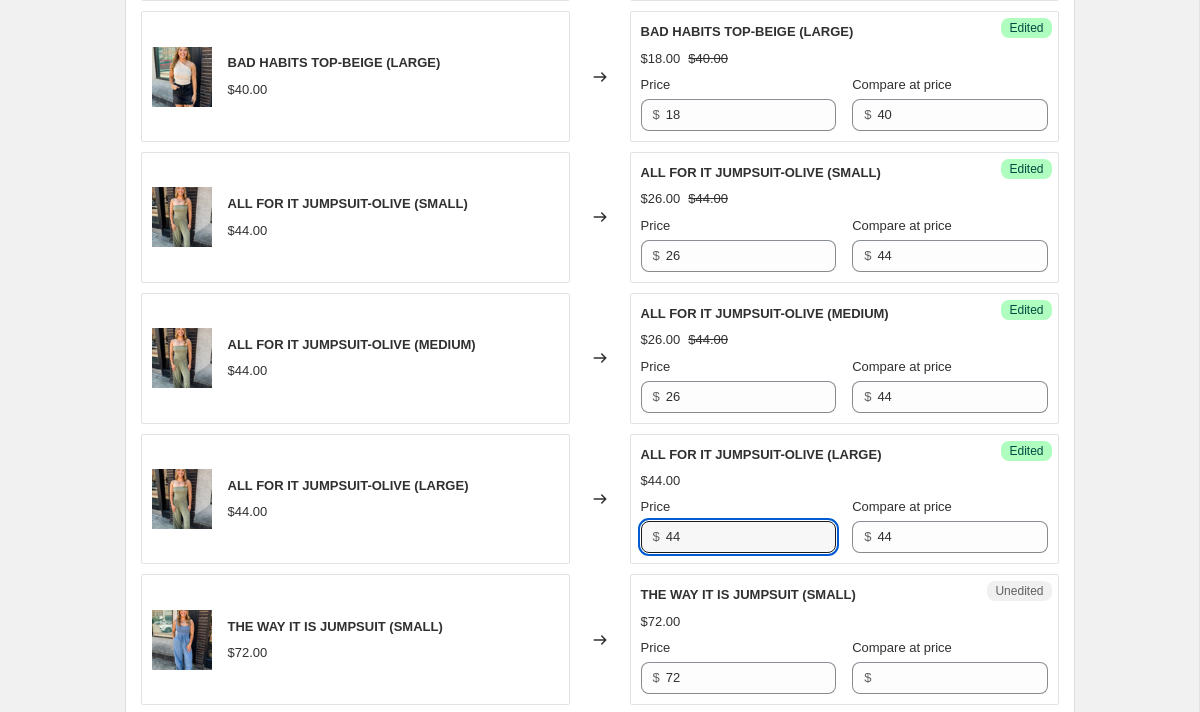 drag, startPoint x: 716, startPoint y: 547, endPoint x: 570, endPoint y: 522, distance: 148.12495 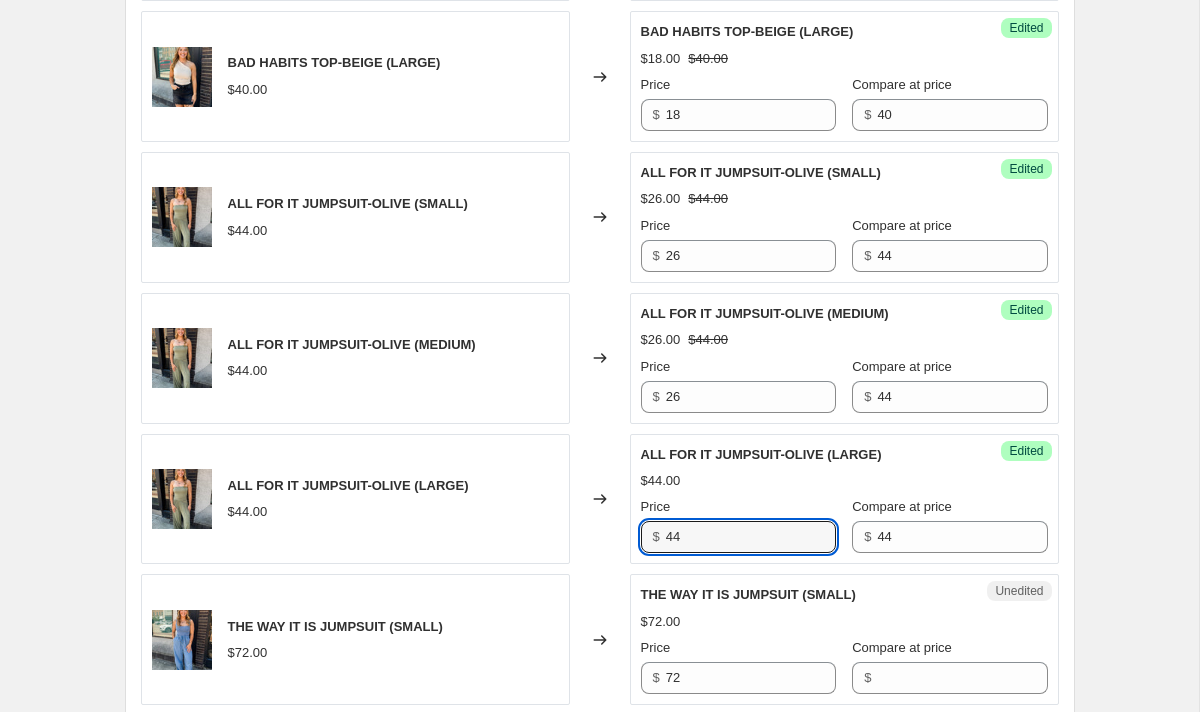 click on "ALL FOR IT JUMPSUIT-OLIVE ([SIZE]) $[PRICE] Changed to Success Edited ALL FOR IT JUMPSUIT-OLIVE ([SIZE]) $[PRICE] Price $ [PRICE] Compare at price $ [PRICE]" at bounding box center [600, 499] 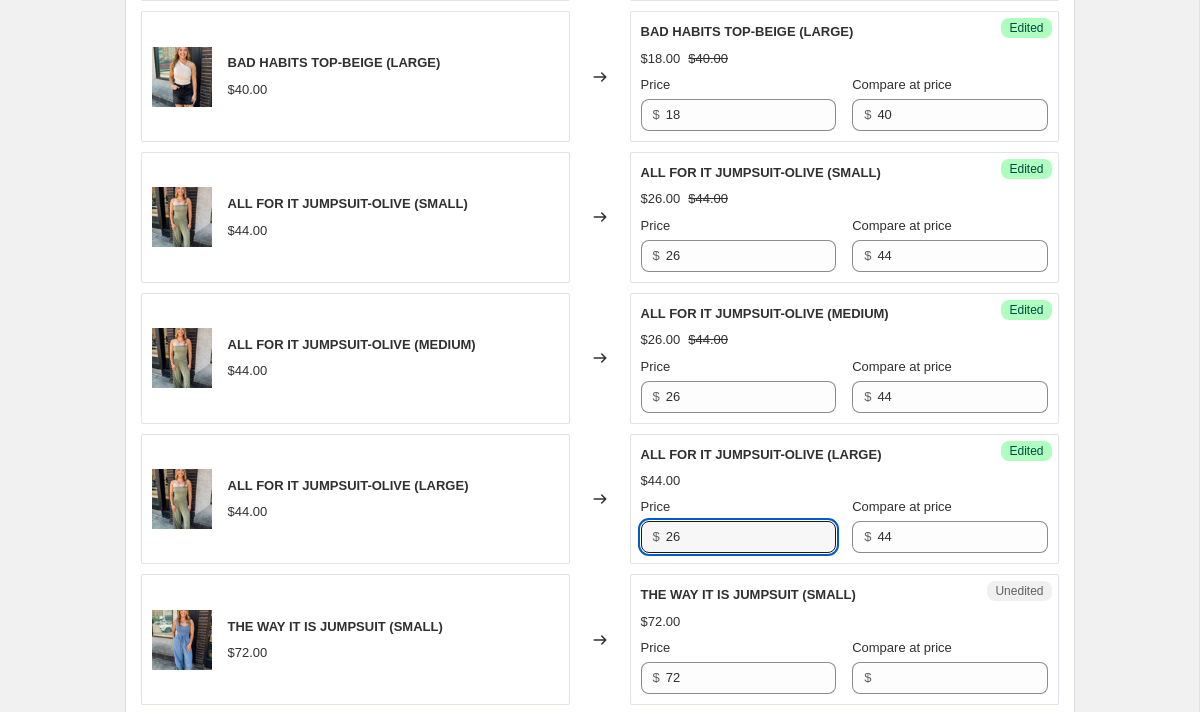 click on "Changed to" at bounding box center [600, 499] 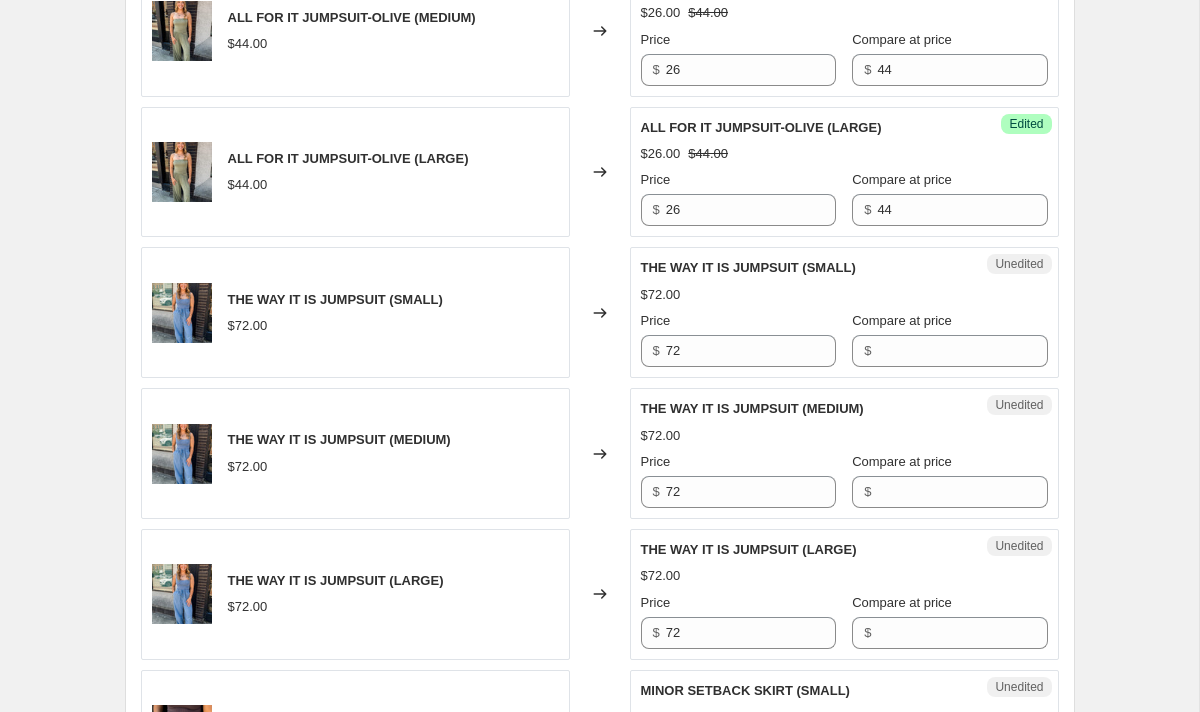 scroll, scrollTop: 2479, scrollLeft: 0, axis: vertical 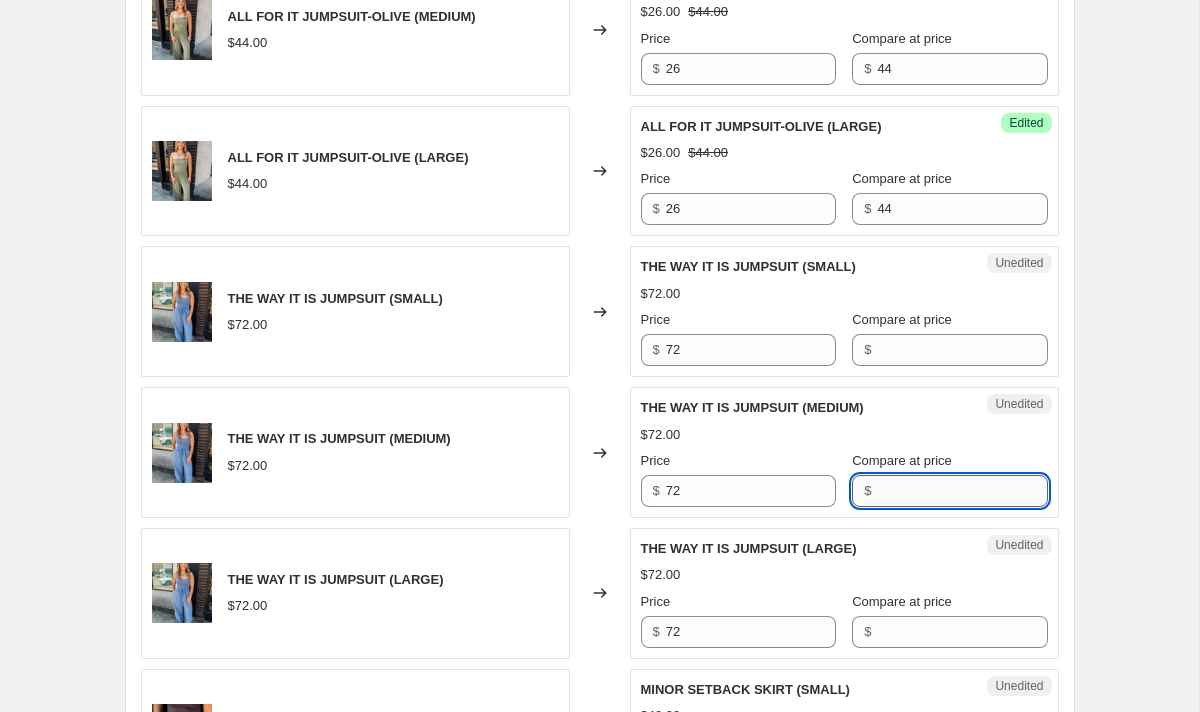 click on "Compare at price" at bounding box center [962, 491] 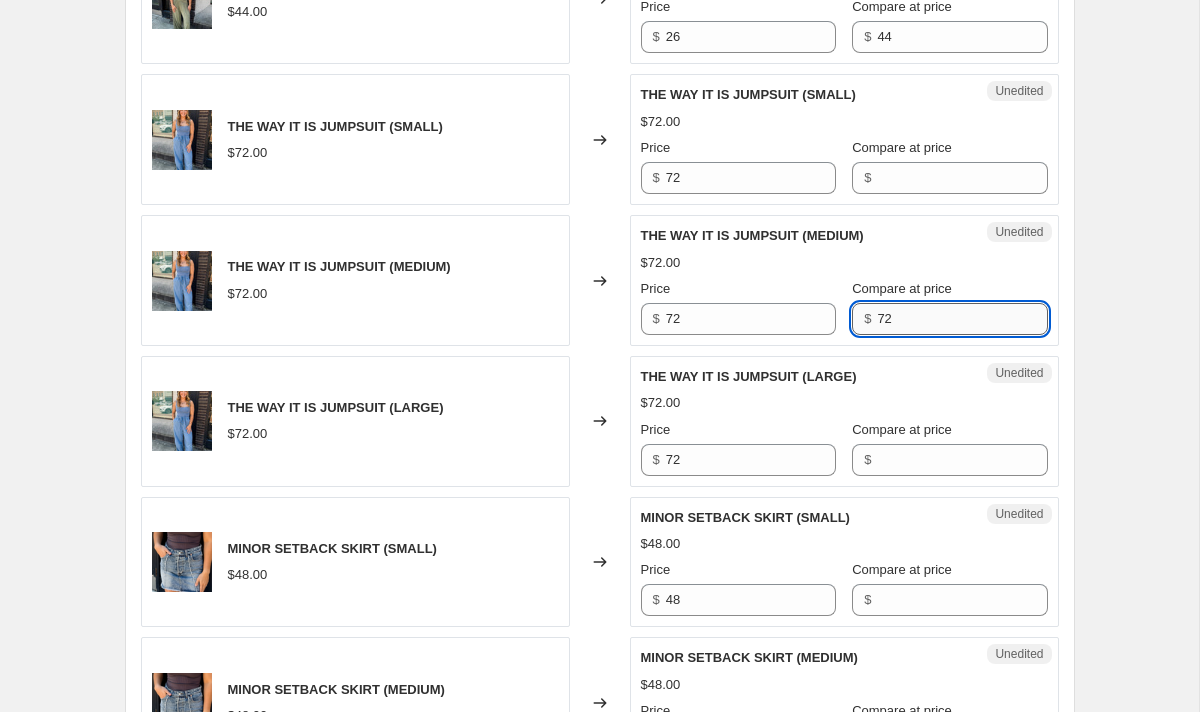 scroll, scrollTop: 2668, scrollLeft: 0, axis: vertical 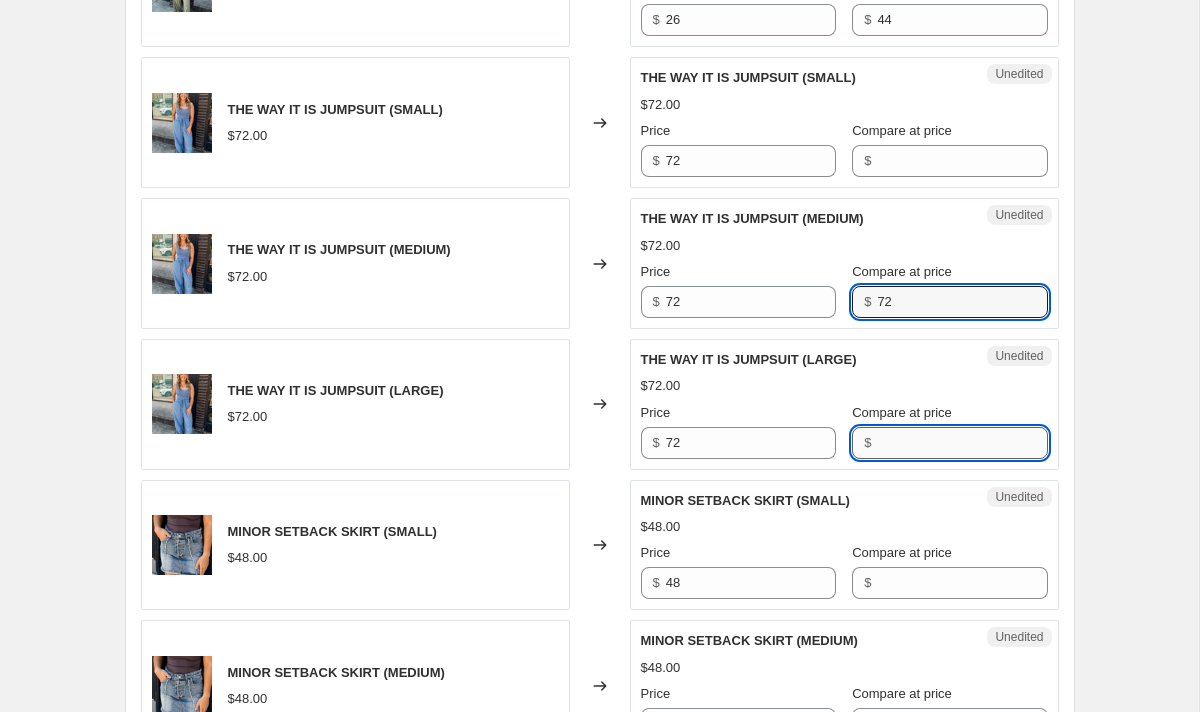 click on "Compare at price" at bounding box center [962, 443] 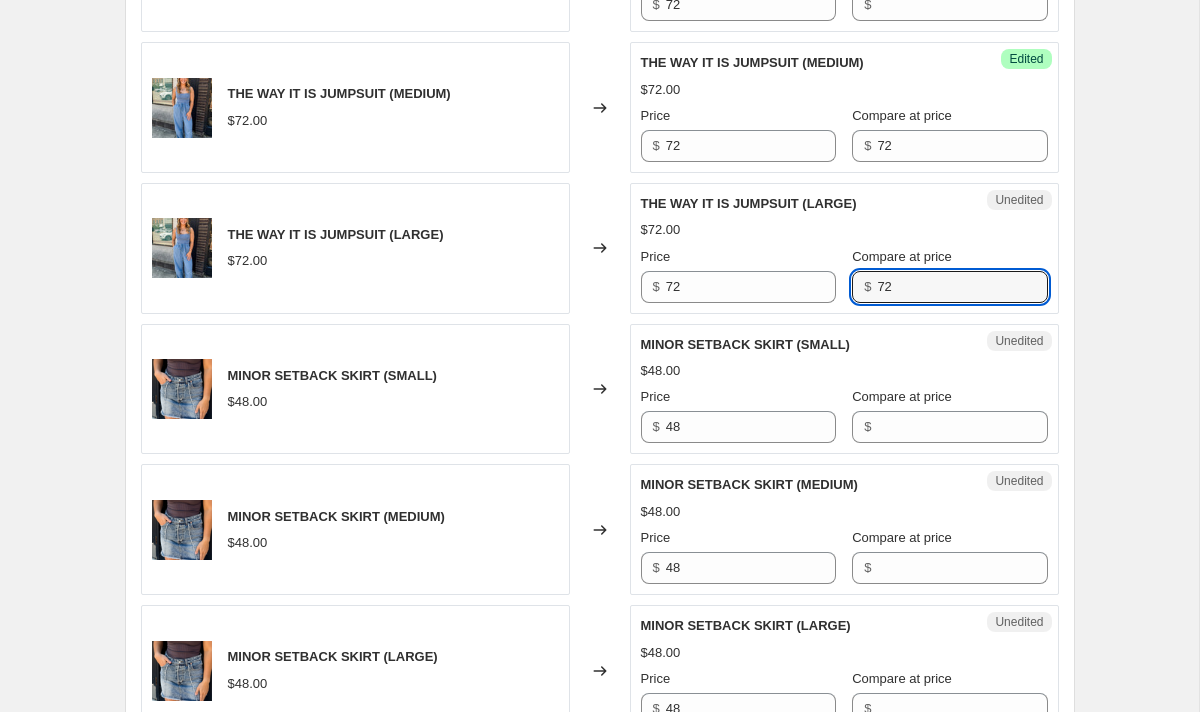 scroll, scrollTop: 2843, scrollLeft: 0, axis: vertical 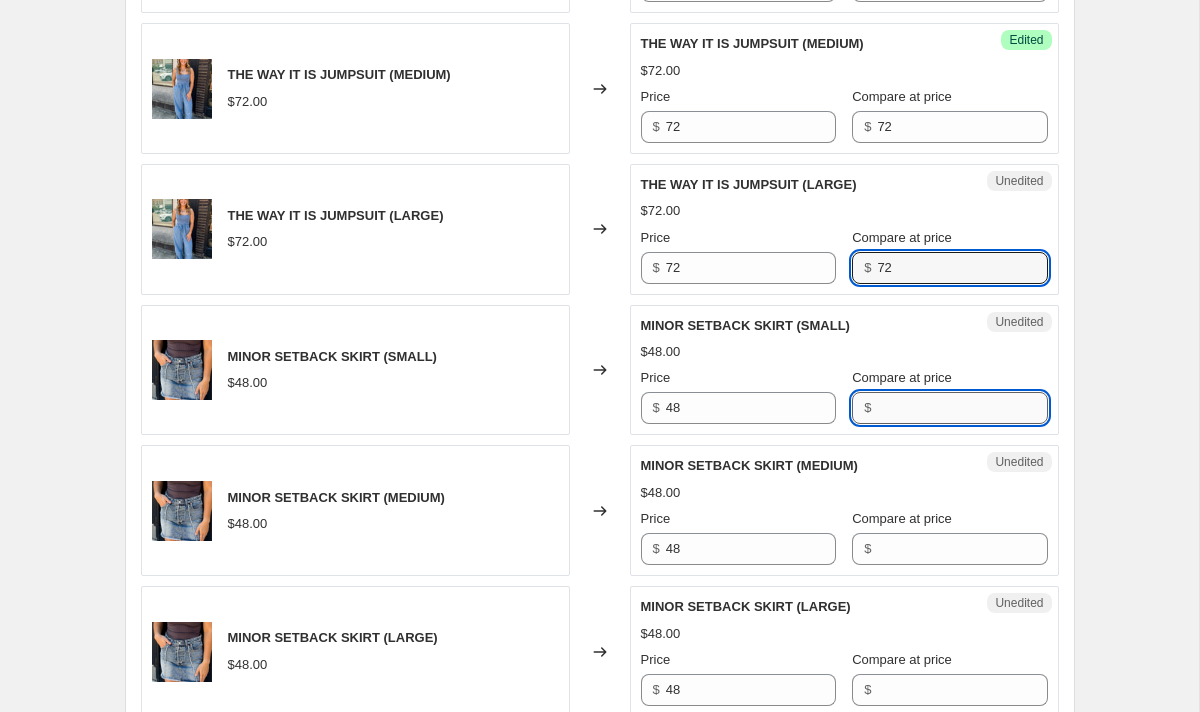 click on "Compare at price" at bounding box center [962, 408] 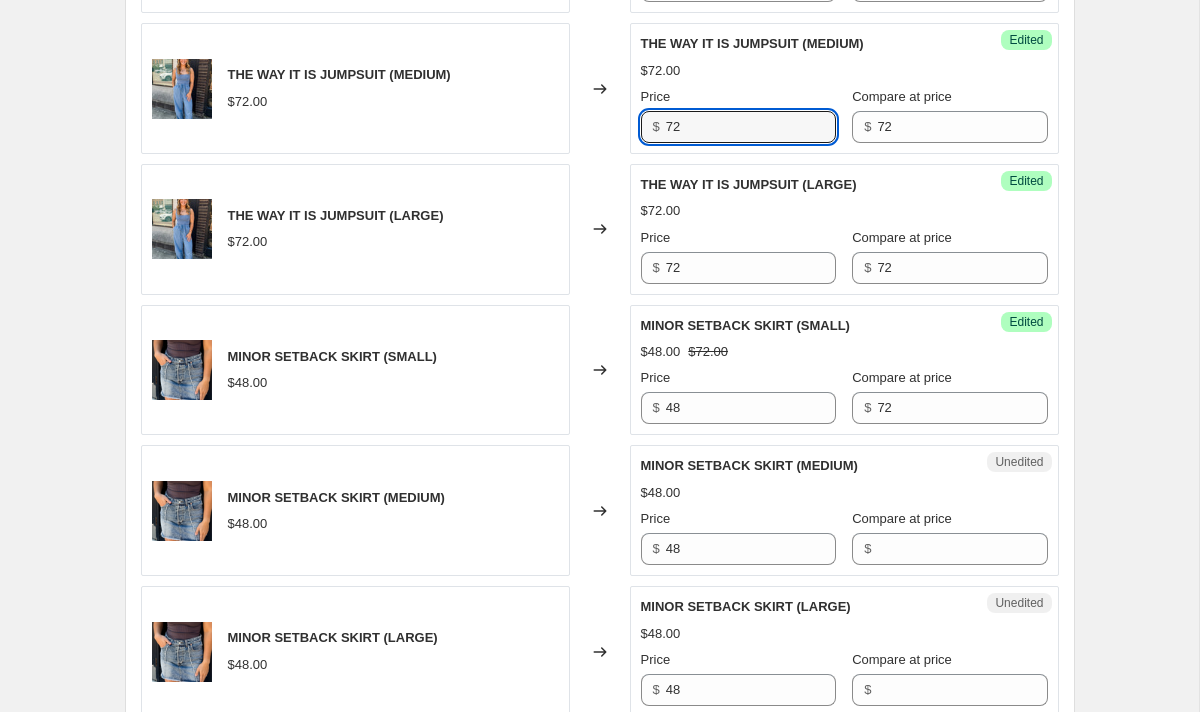 drag, startPoint x: 703, startPoint y: 127, endPoint x: 508, endPoint y: 120, distance: 195.1256 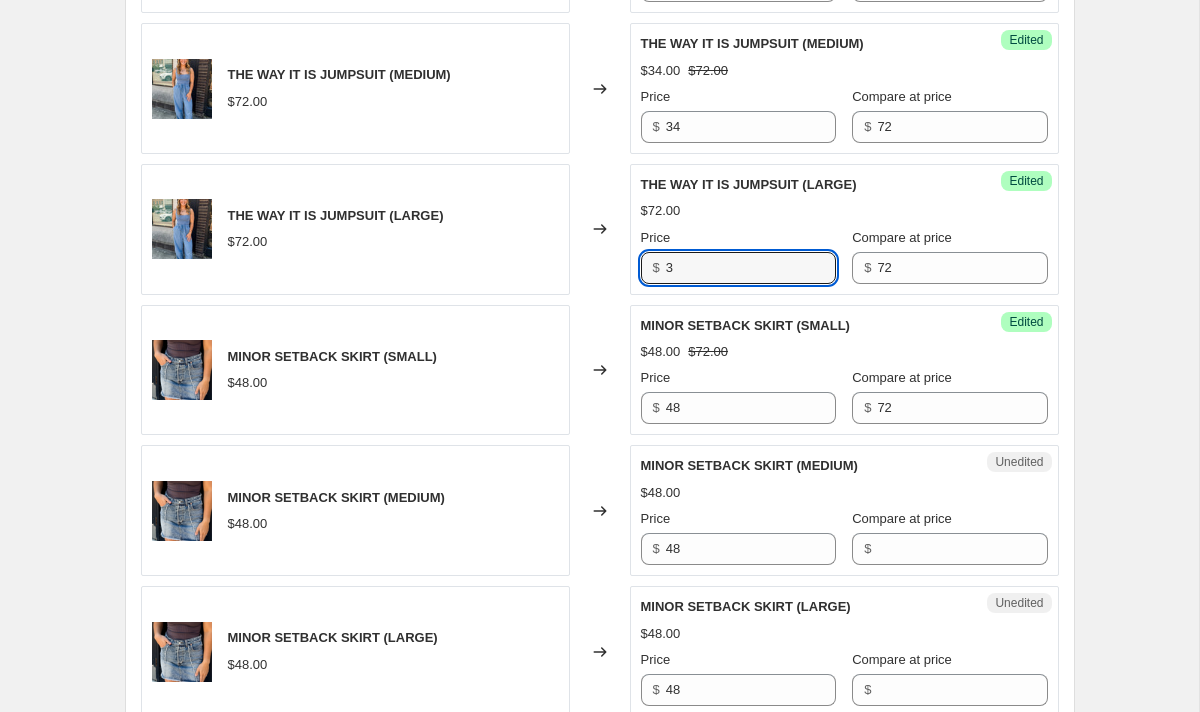 drag, startPoint x: 706, startPoint y: 271, endPoint x: 572, endPoint y: 272, distance: 134.00374 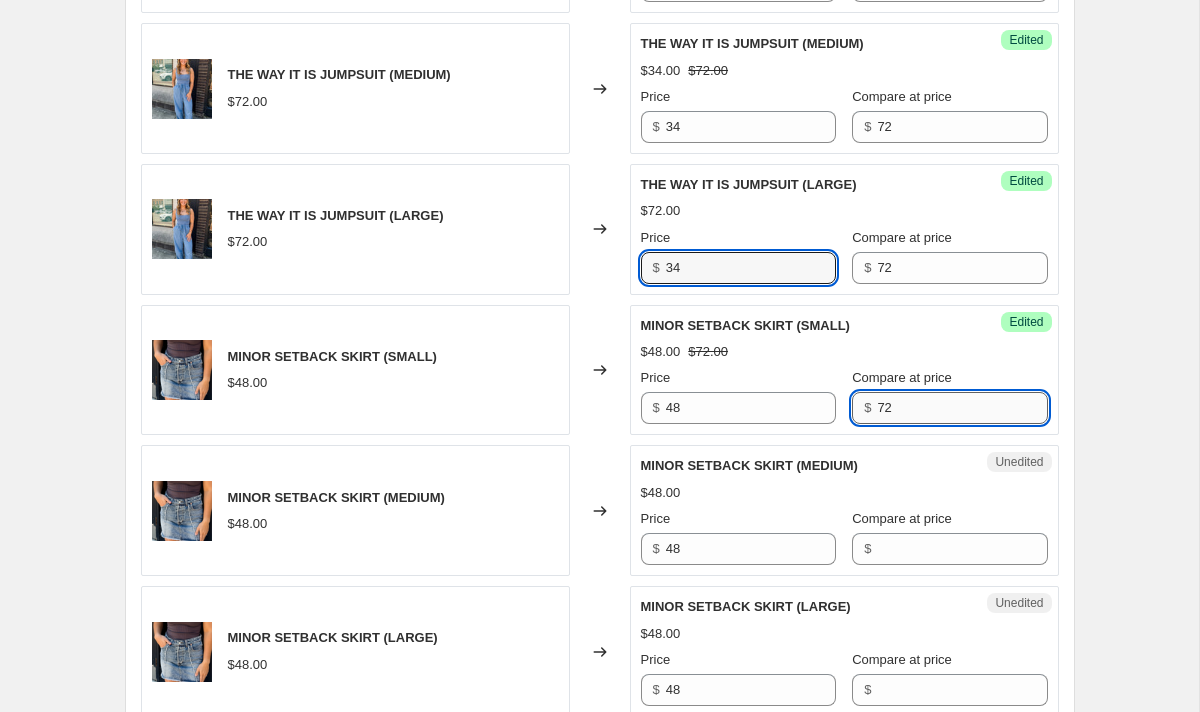 click on "72" at bounding box center [962, 408] 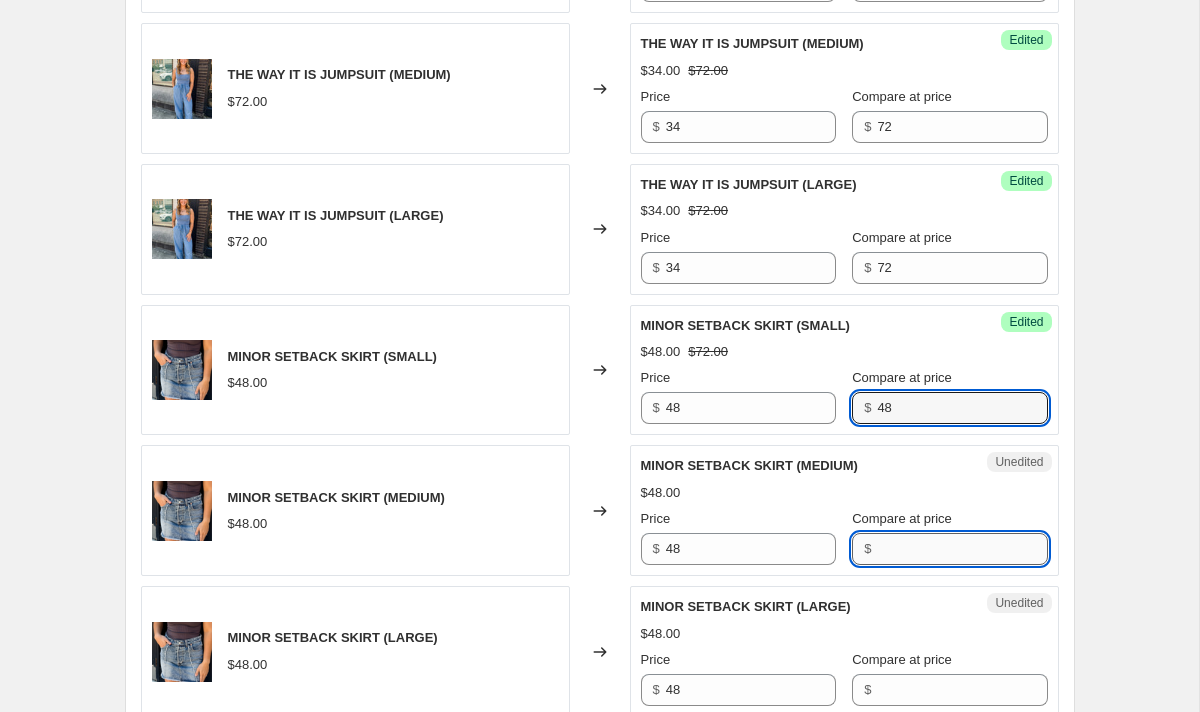 drag, startPoint x: 946, startPoint y: 558, endPoint x: 946, endPoint y: 546, distance: 12 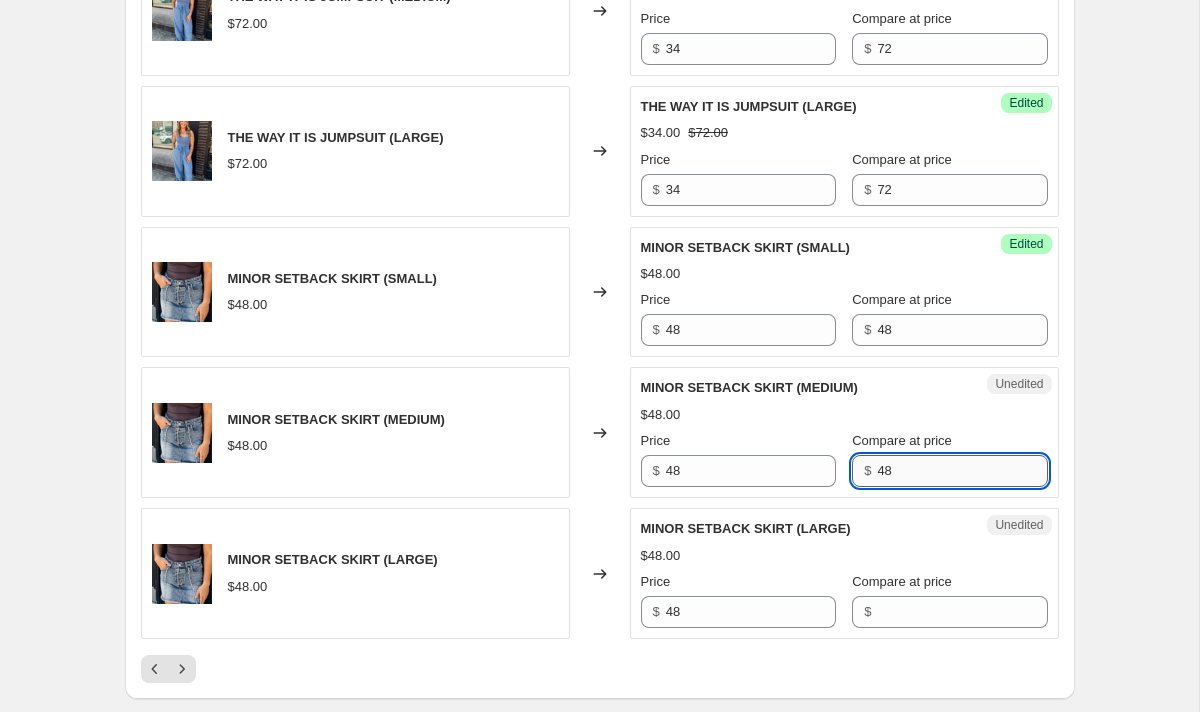 scroll, scrollTop: 2923, scrollLeft: 0, axis: vertical 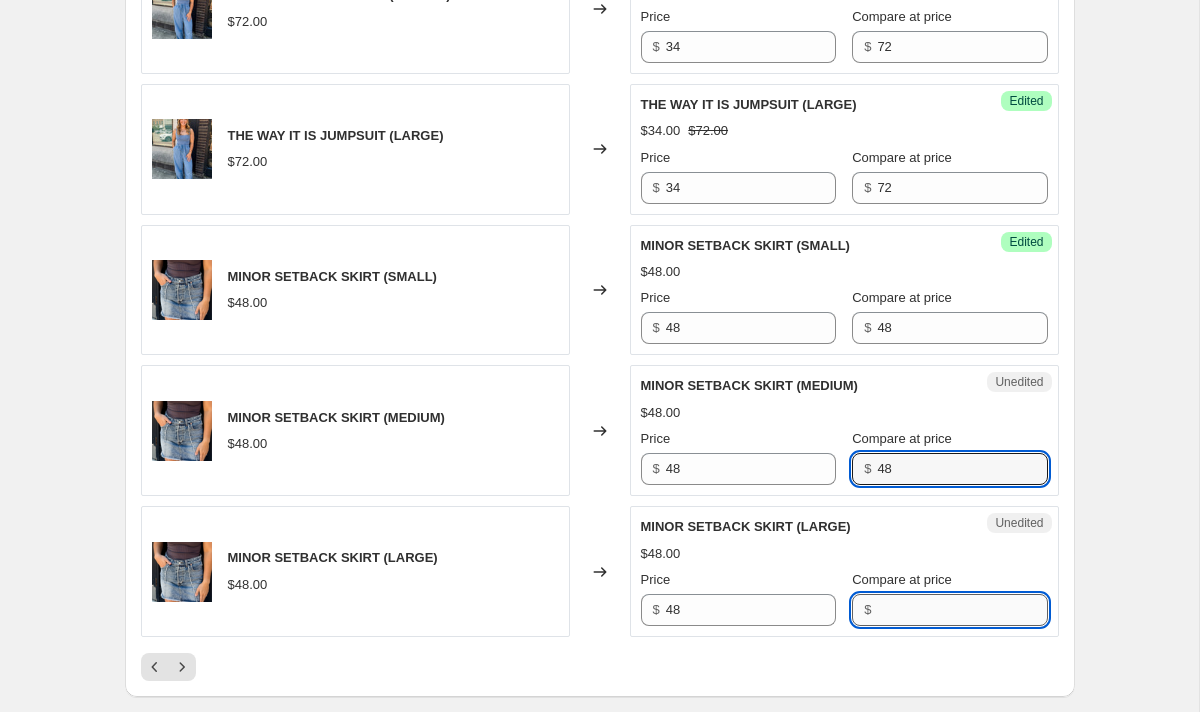 click on "Compare at price" at bounding box center (962, 610) 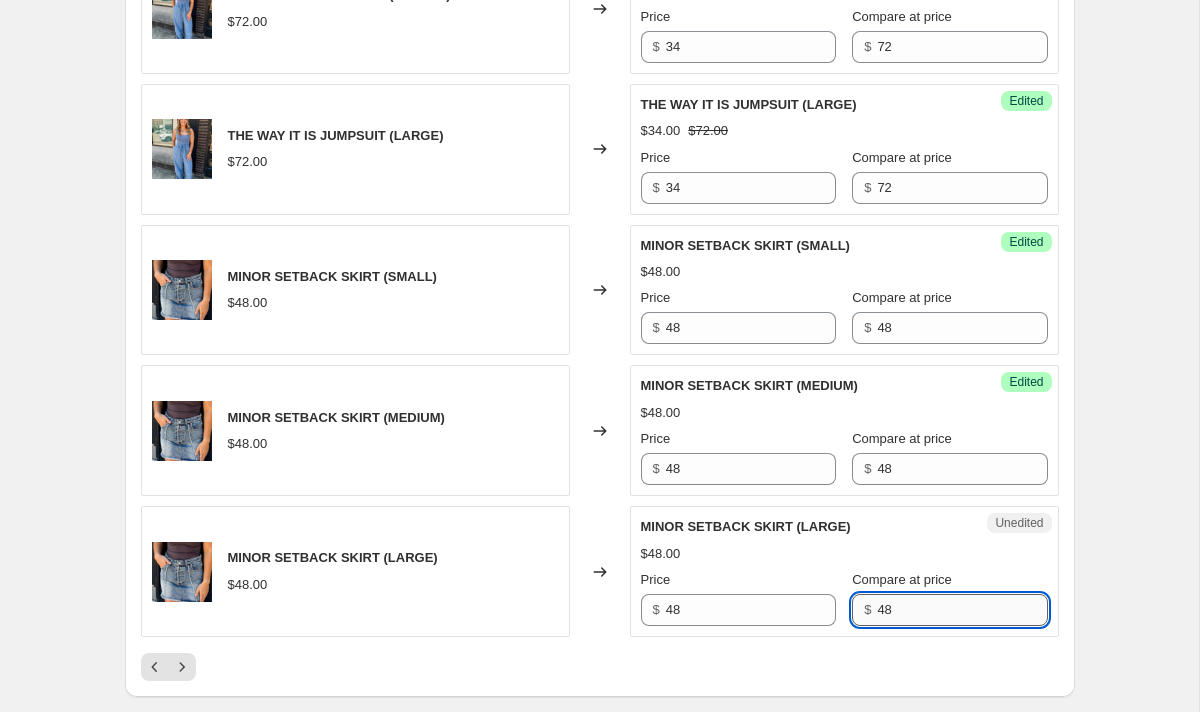 scroll, scrollTop: 2935, scrollLeft: 0, axis: vertical 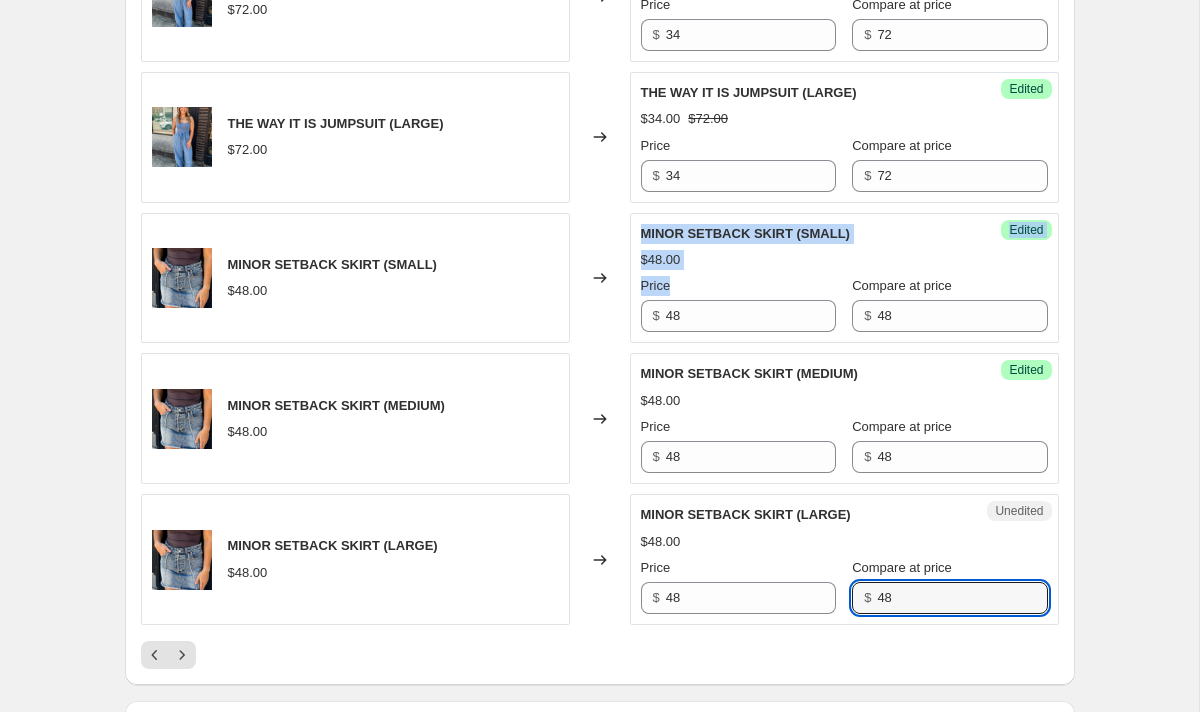 drag, startPoint x: 610, startPoint y: 300, endPoint x: 586, endPoint y: 300, distance: 24 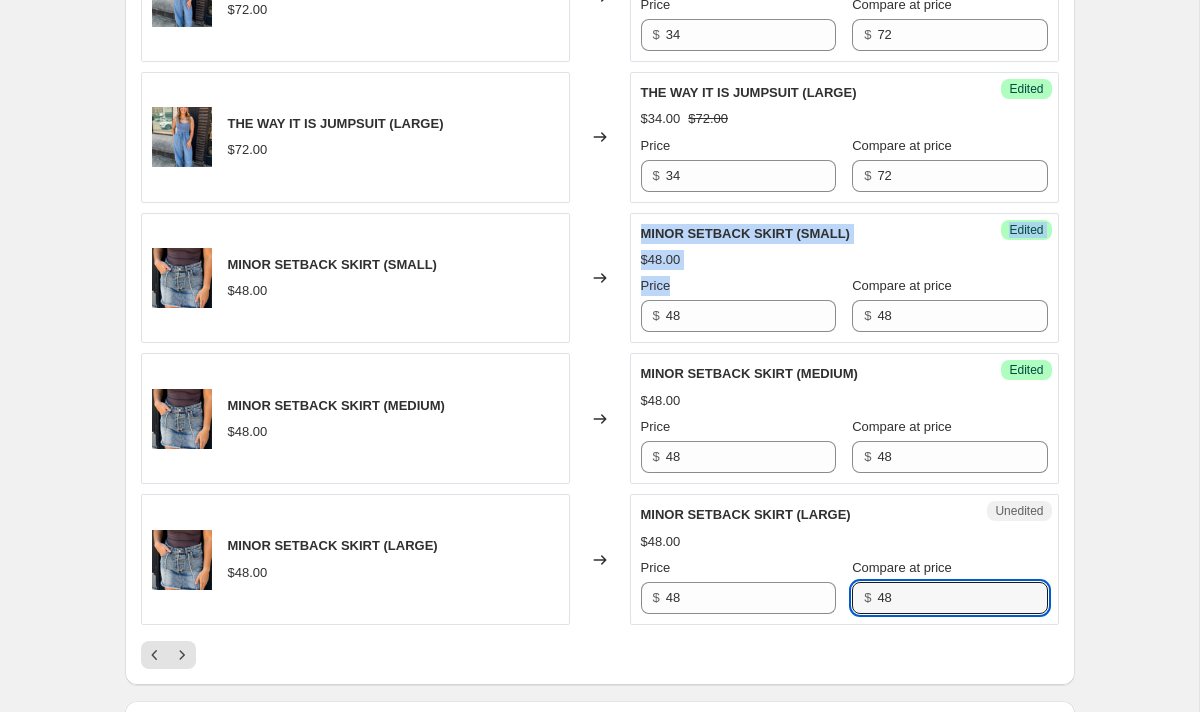 click on "MINOR SETBACK SKIRT (SMALL) $48.00 Changed to Success Edited MINOR SETBACK SKIRT (SMALL) $48.00 Price $ 48 Compare at price $ 48" at bounding box center [600, 278] 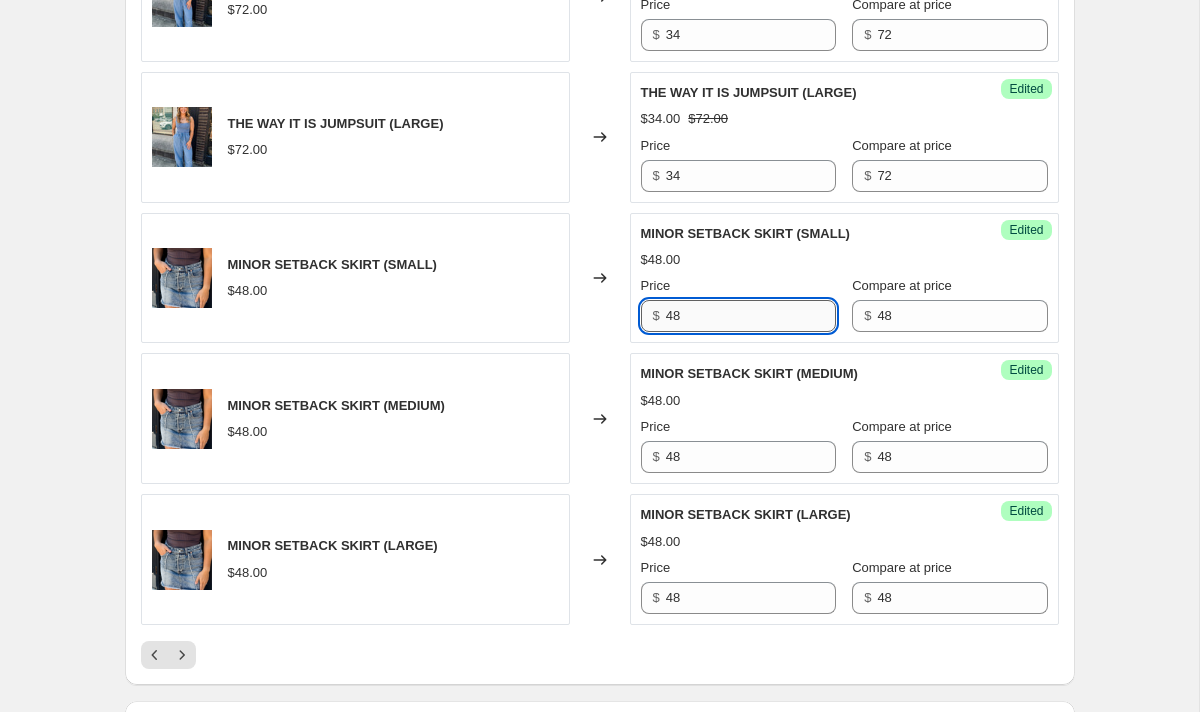 drag, startPoint x: 744, startPoint y: 326, endPoint x: 670, endPoint y: 326, distance: 74 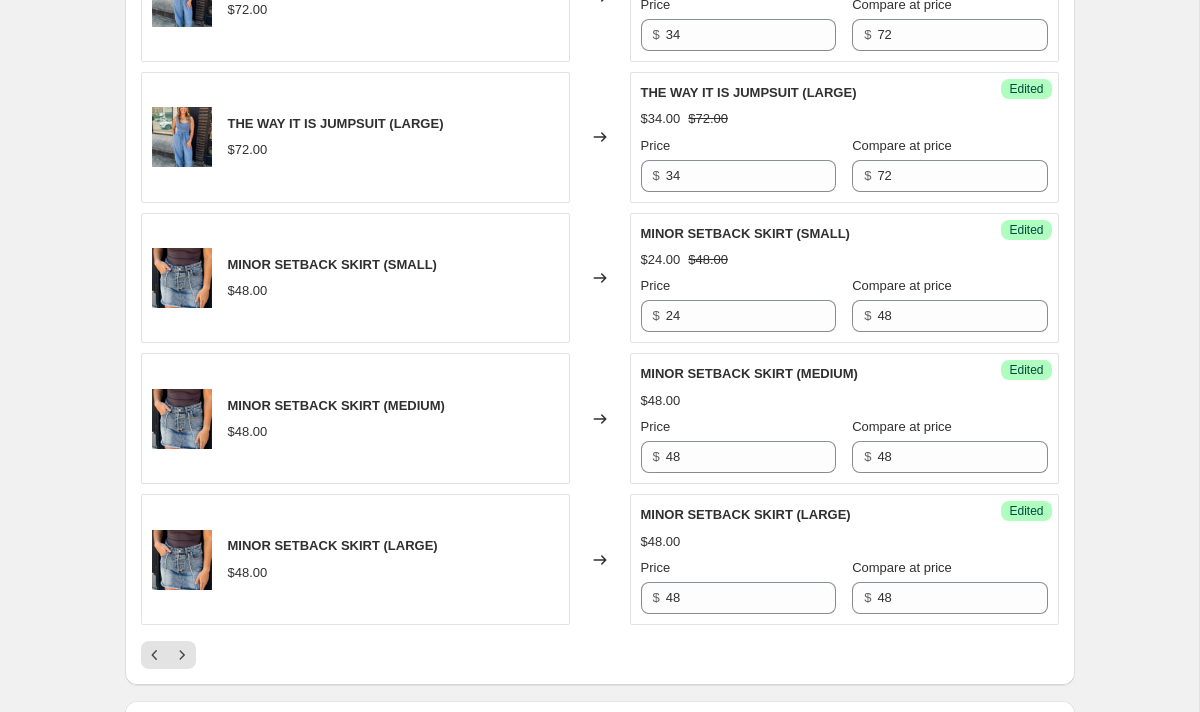 click on "Success Edited MINOR SETBACK SKIRT (MEDIUM) $[PRICE] Price $ [PRICE] Compare at price $ [PRICE]" at bounding box center (844, 418) 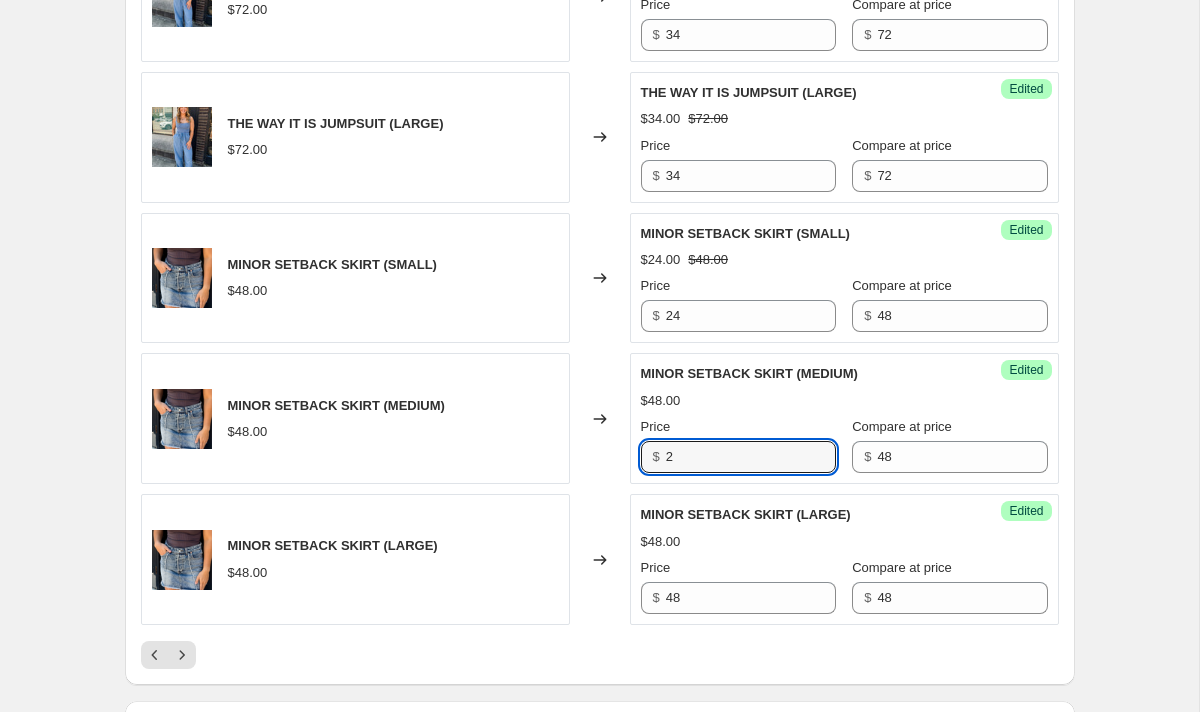 drag, startPoint x: 725, startPoint y: 460, endPoint x: 643, endPoint y: 460, distance: 82 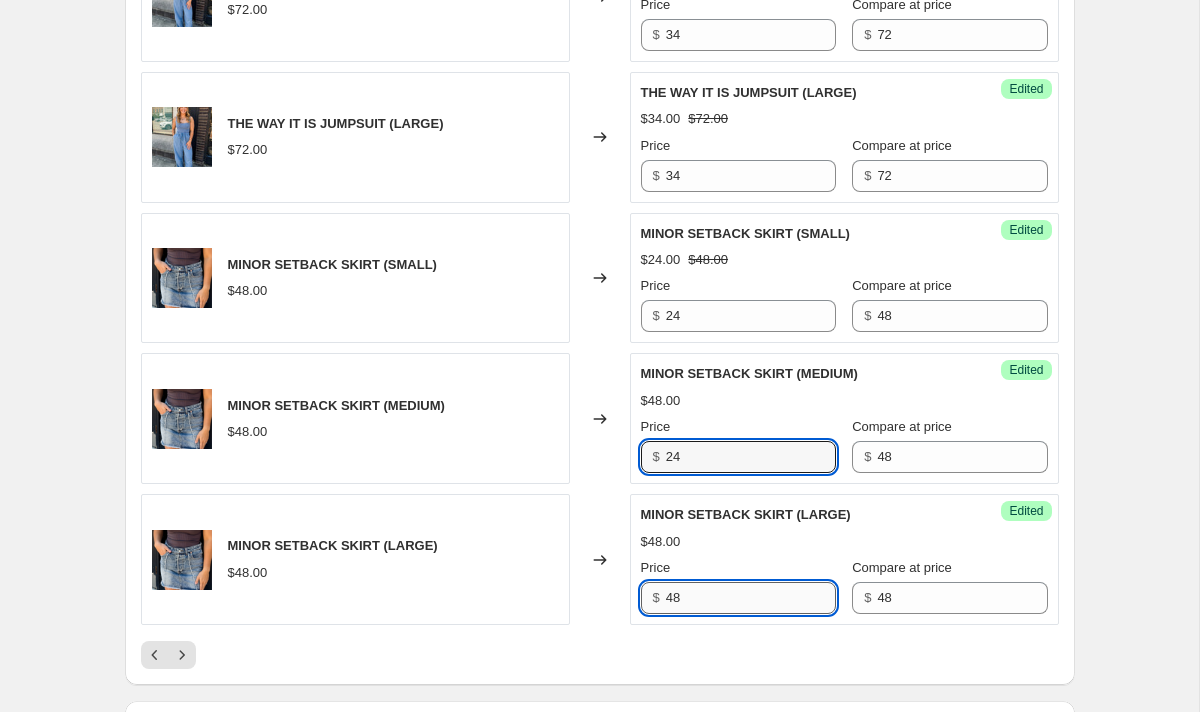 click on "48" at bounding box center [751, 598] 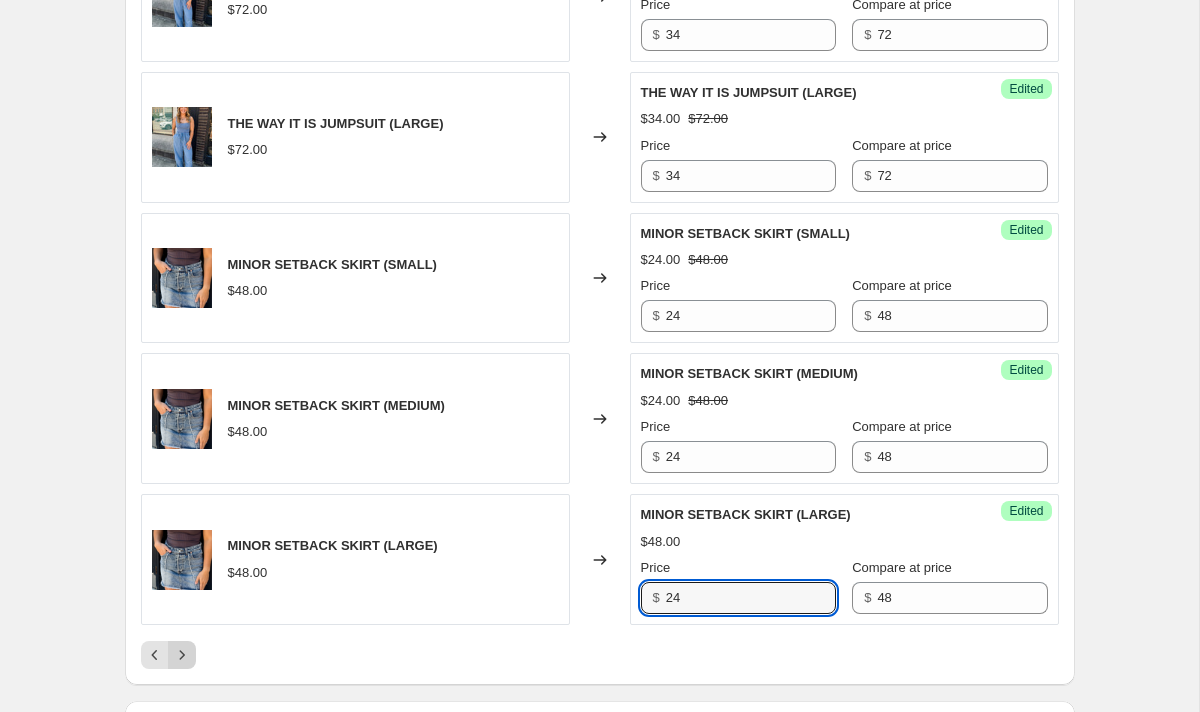 click 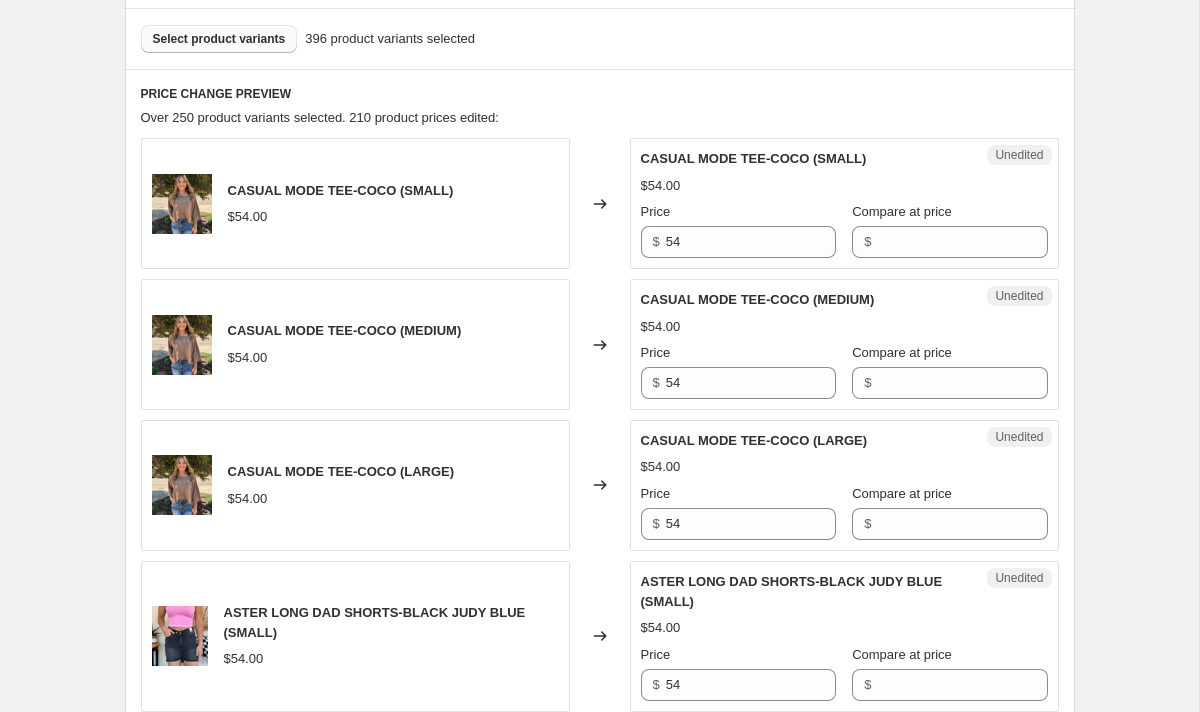 scroll, scrollTop: 624, scrollLeft: 0, axis: vertical 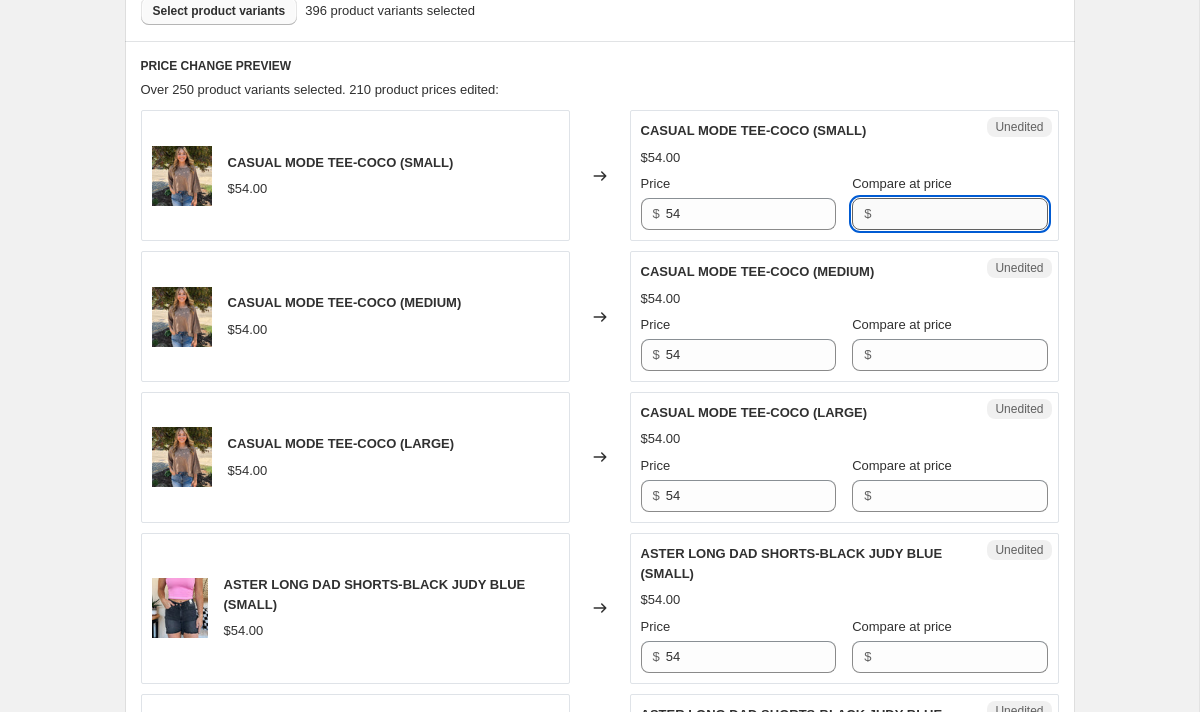 click on "Compare at price" at bounding box center [962, 214] 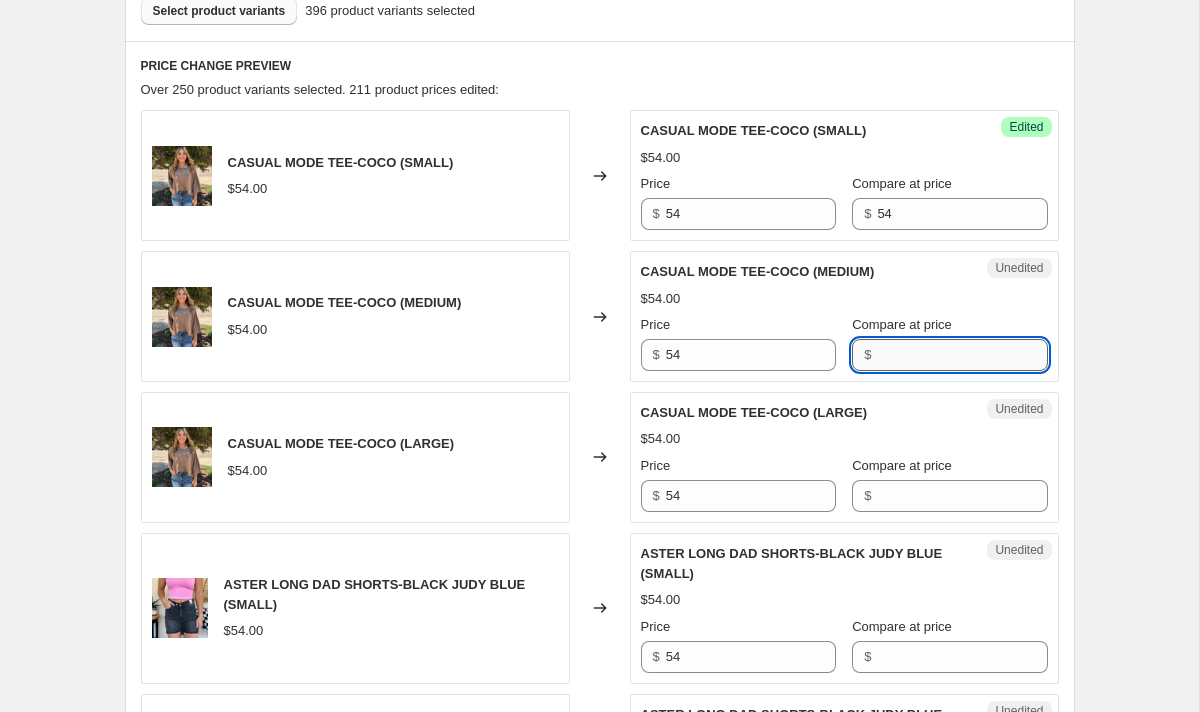 click on "Compare at price" at bounding box center (962, 355) 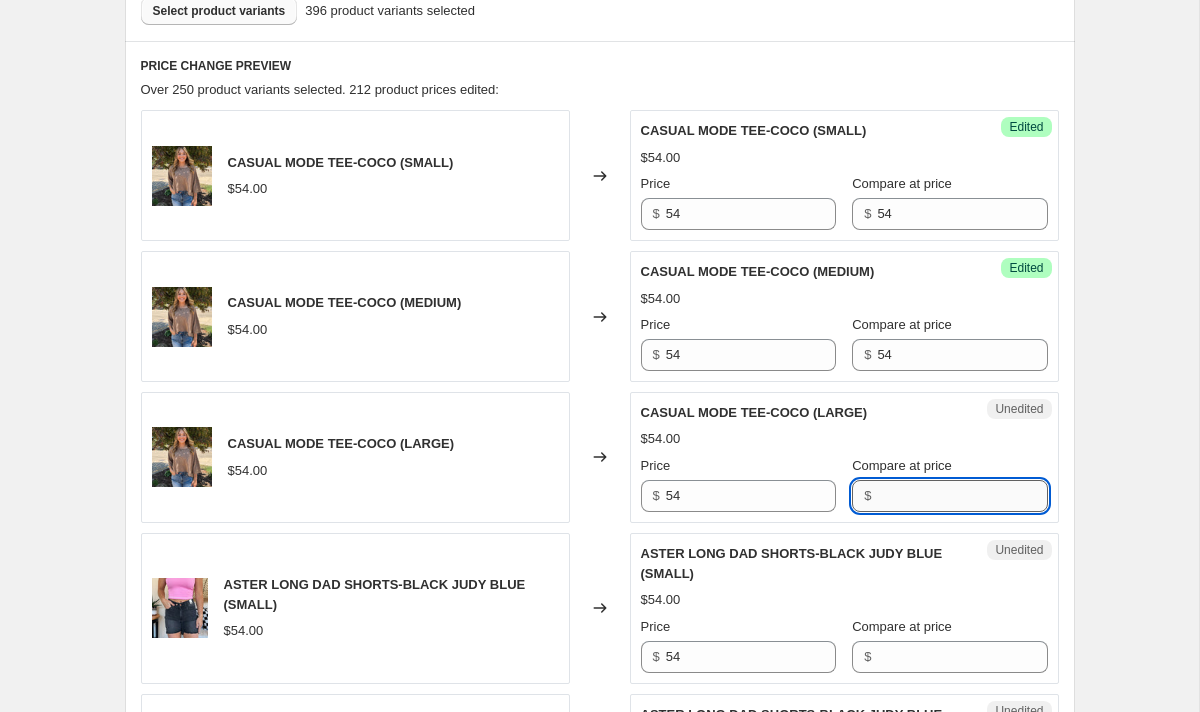 click on "Compare at price" at bounding box center [962, 496] 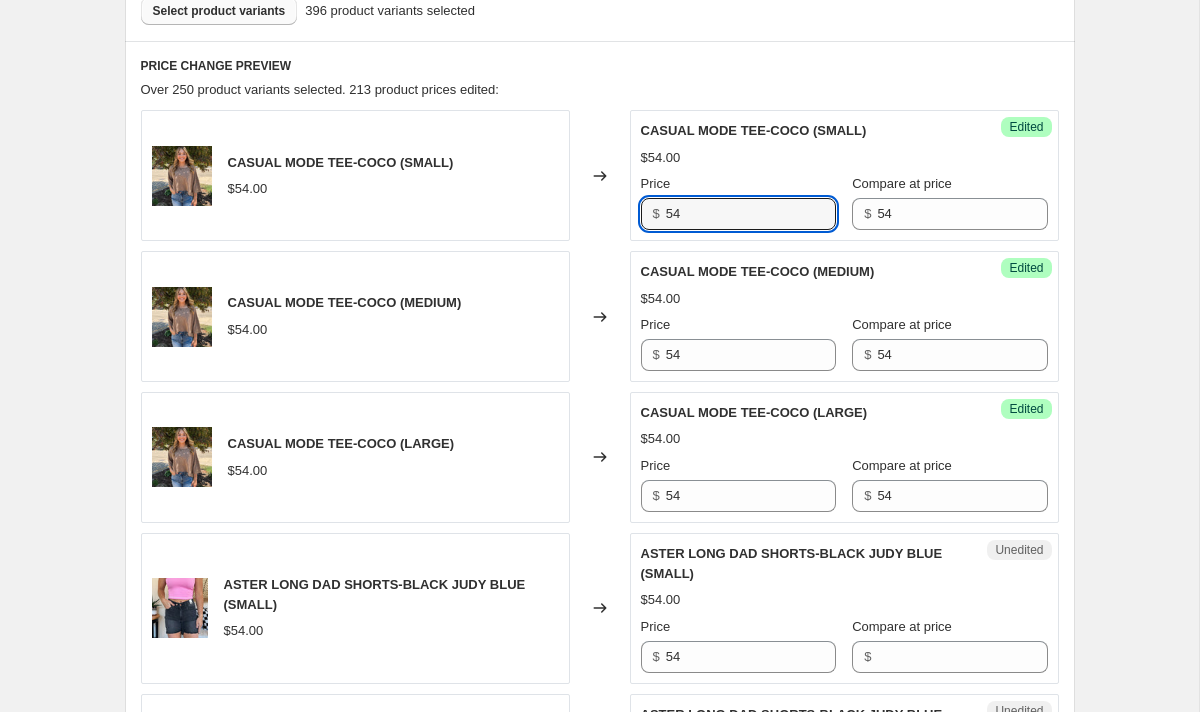 drag, startPoint x: 754, startPoint y: 212, endPoint x: 580, endPoint y: 212, distance: 174 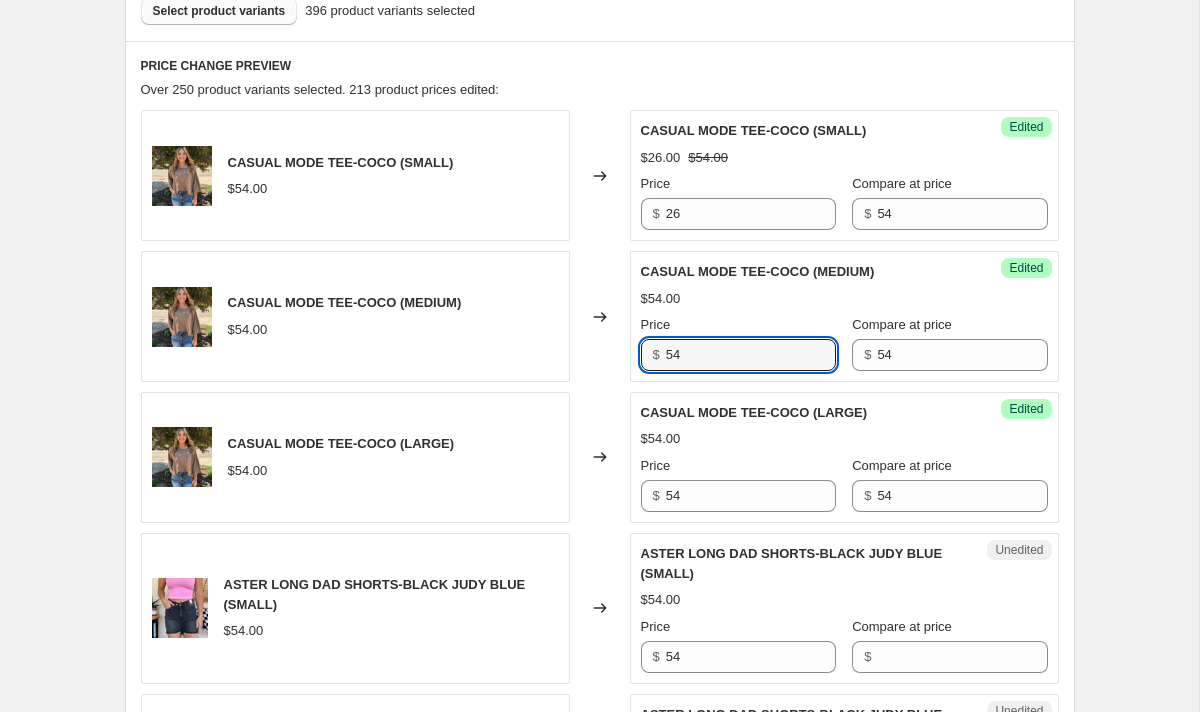 drag, startPoint x: 708, startPoint y: 359, endPoint x: 605, endPoint y: 358, distance: 103.00485 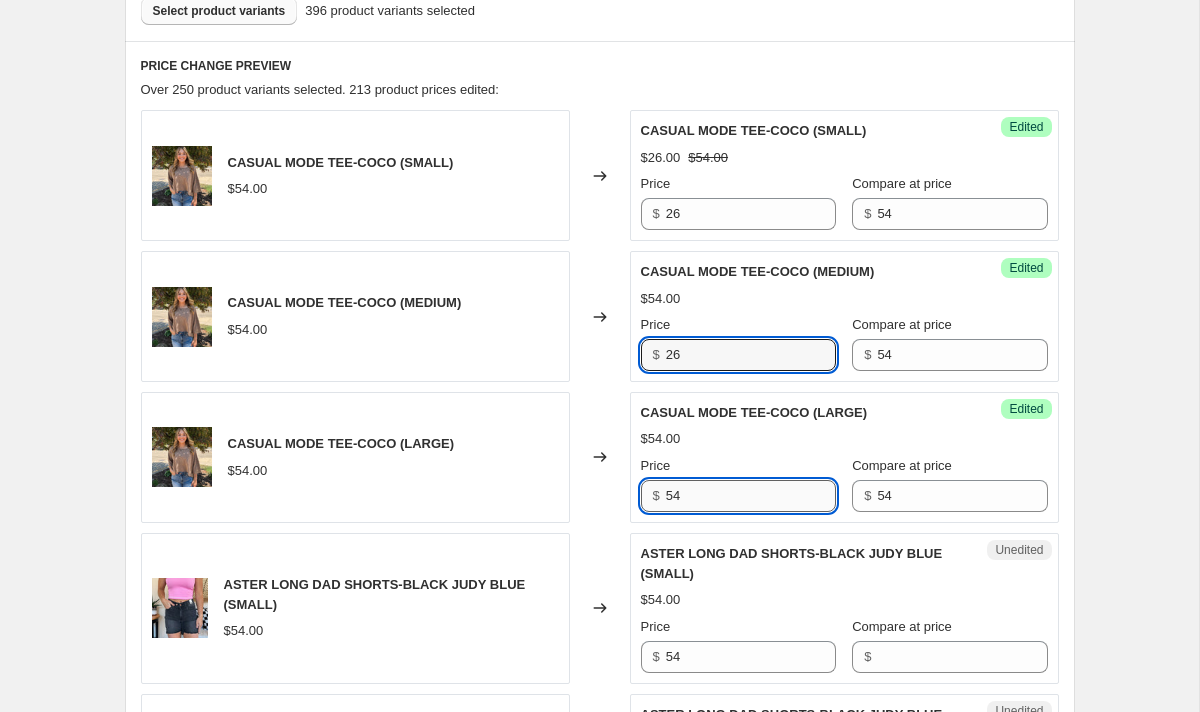 click on "54" at bounding box center [751, 496] 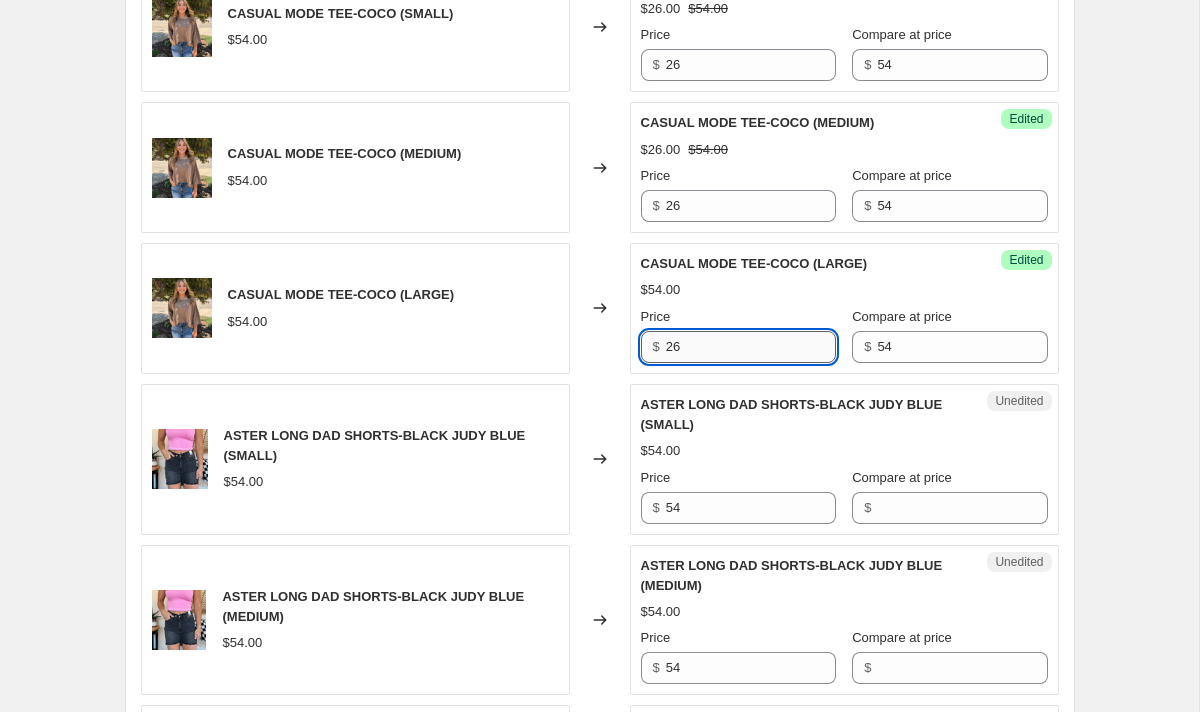 scroll, scrollTop: 828, scrollLeft: 0, axis: vertical 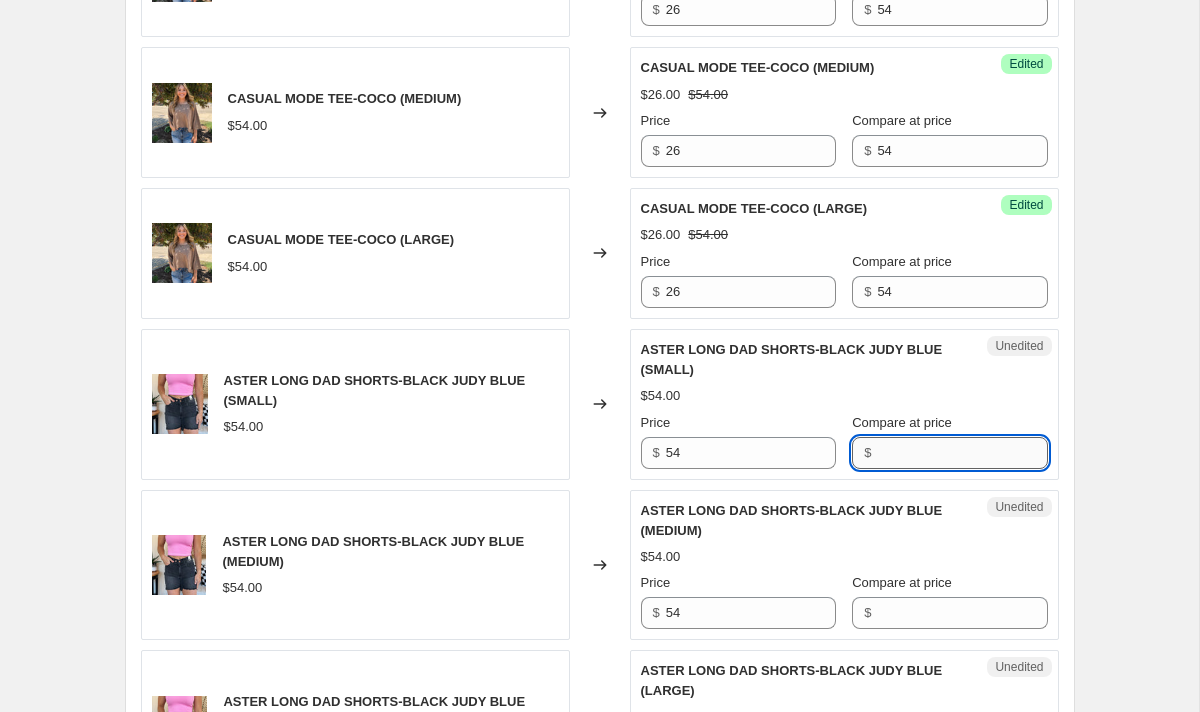 click on "Compare at price" at bounding box center [962, 453] 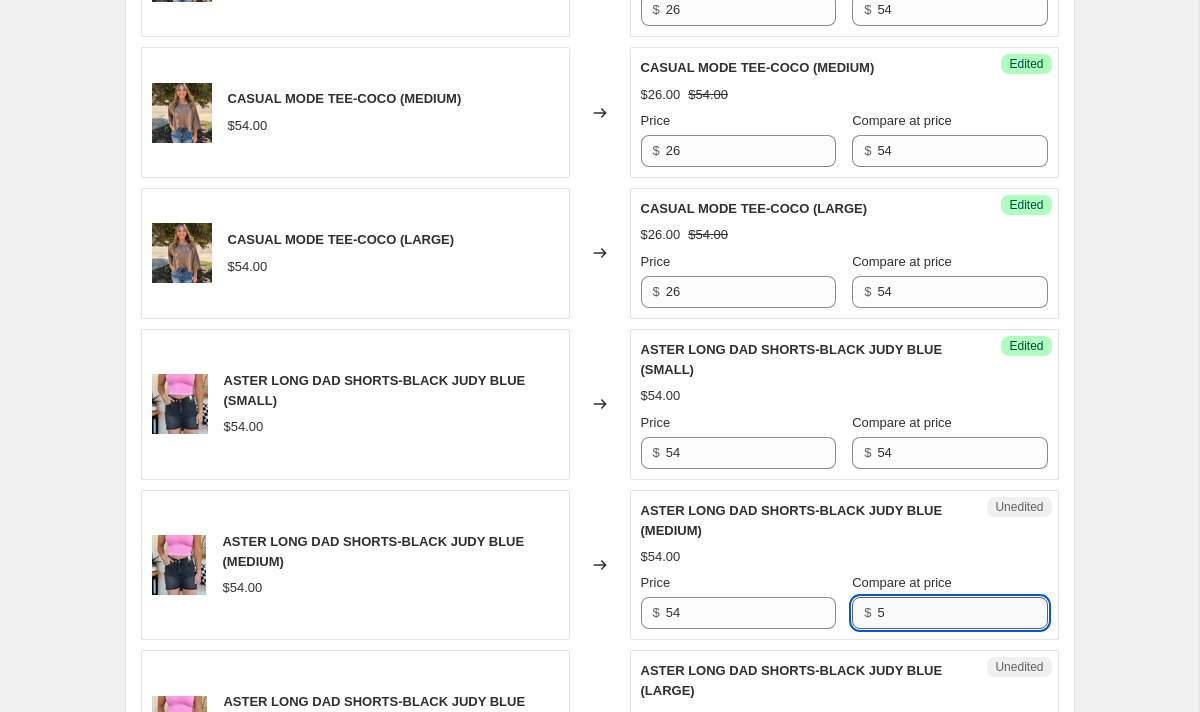 click on "5" at bounding box center [962, 613] 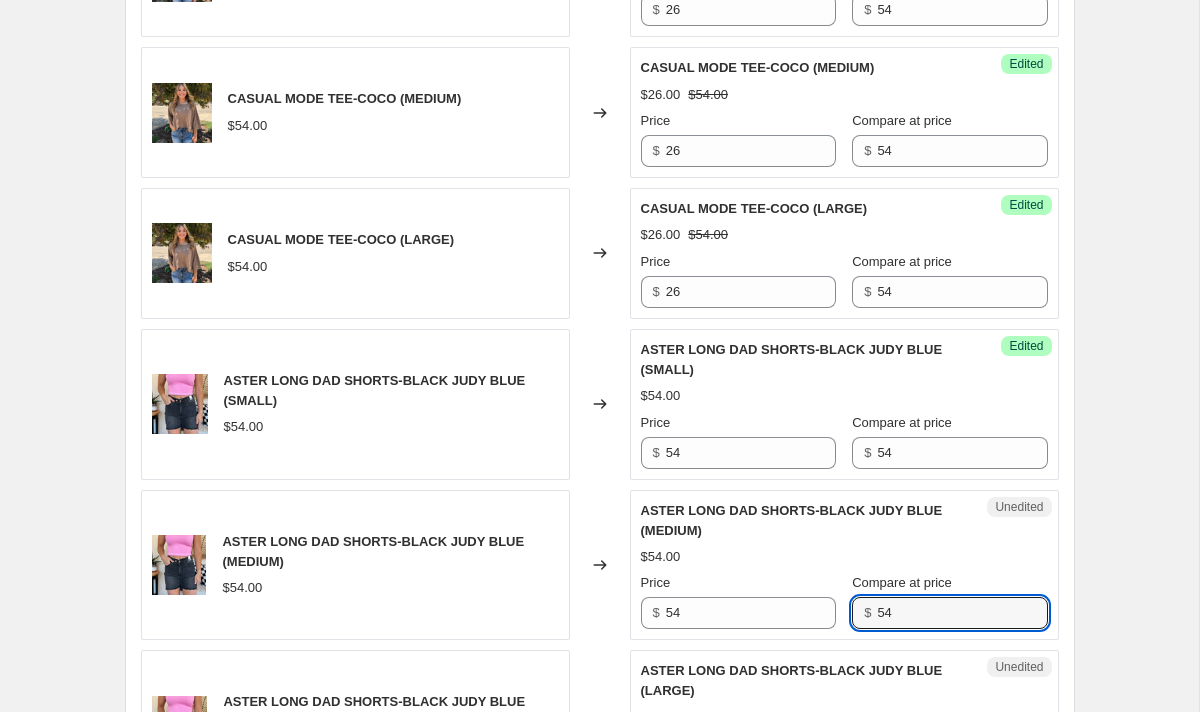 click on "$54.00" at bounding box center (844, 557) 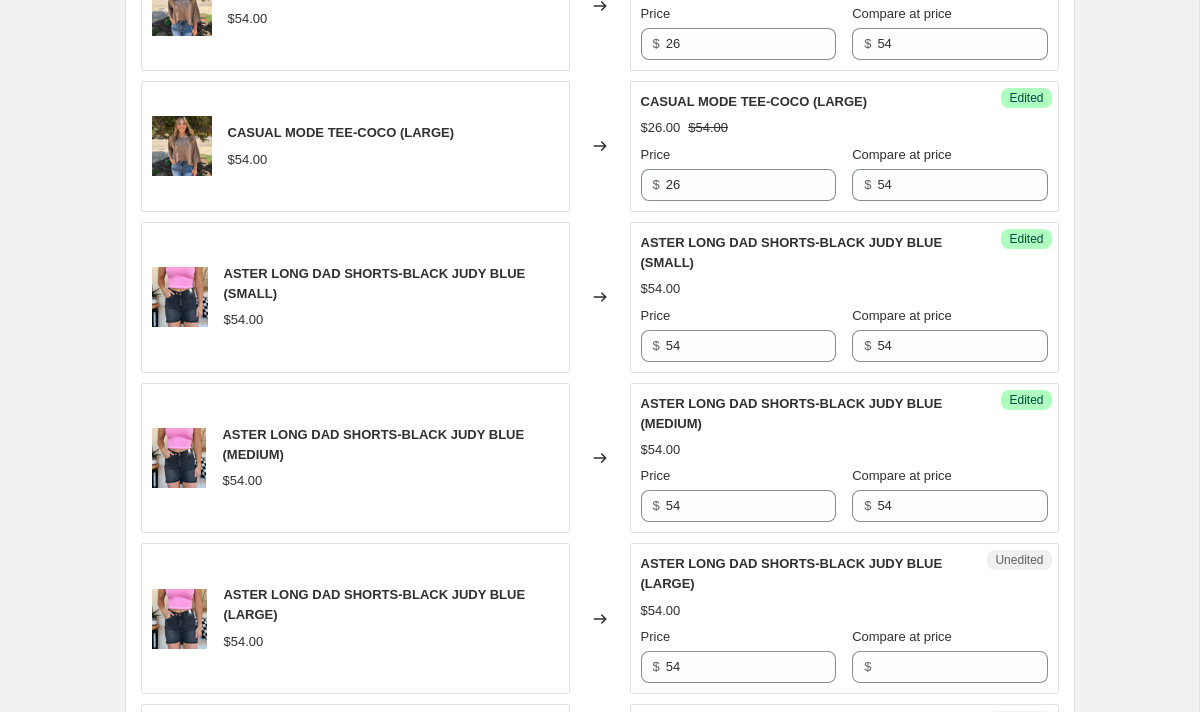 scroll, scrollTop: 936, scrollLeft: 0, axis: vertical 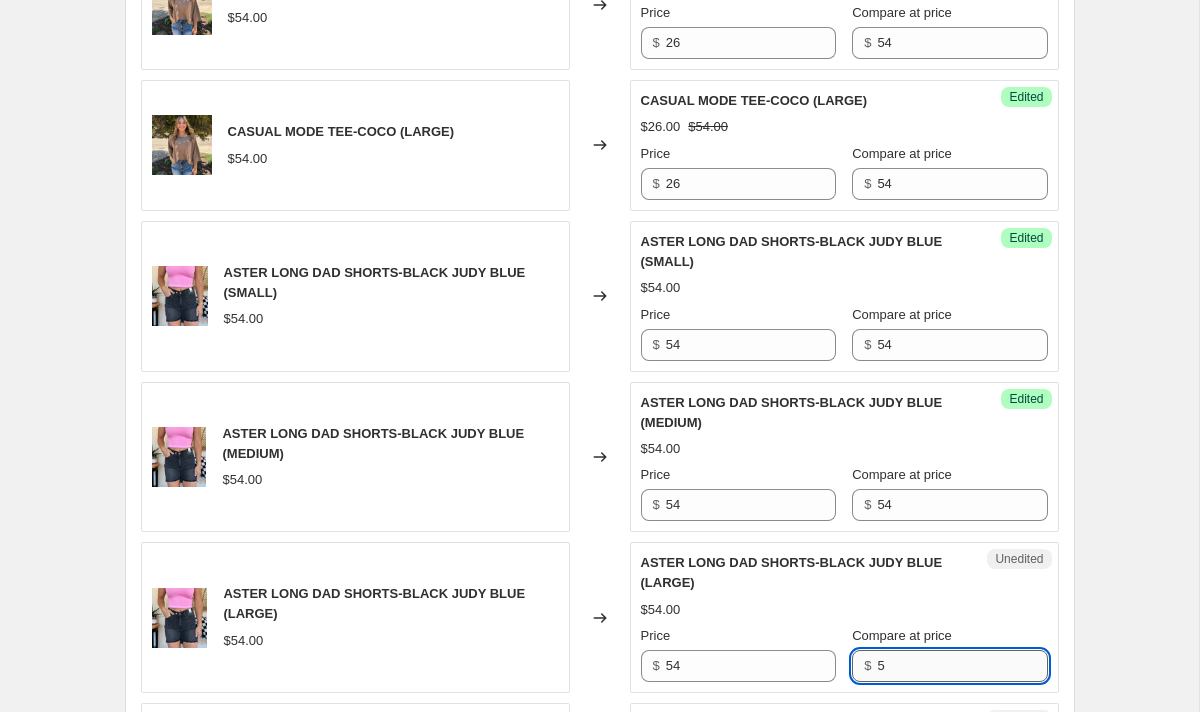 click on "5" at bounding box center (962, 666) 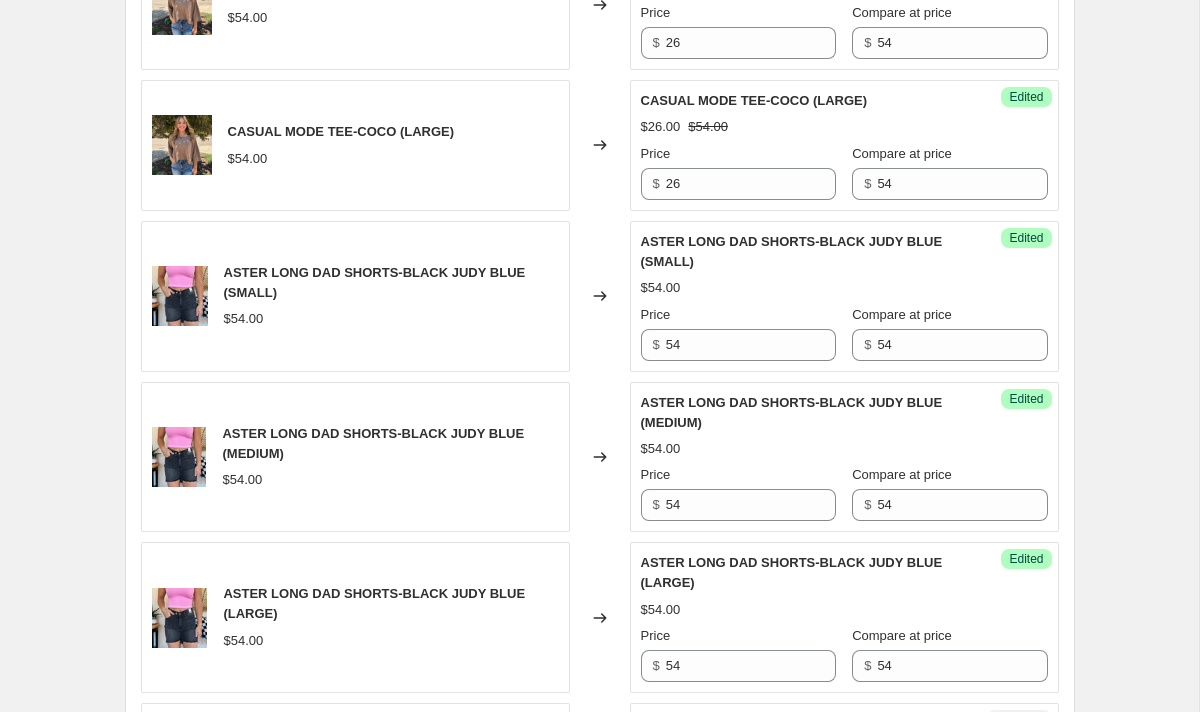 click on "ASTER LONG DAD SHORTS-BLACK JUDY BLUE (LARGE)" at bounding box center (804, 573) 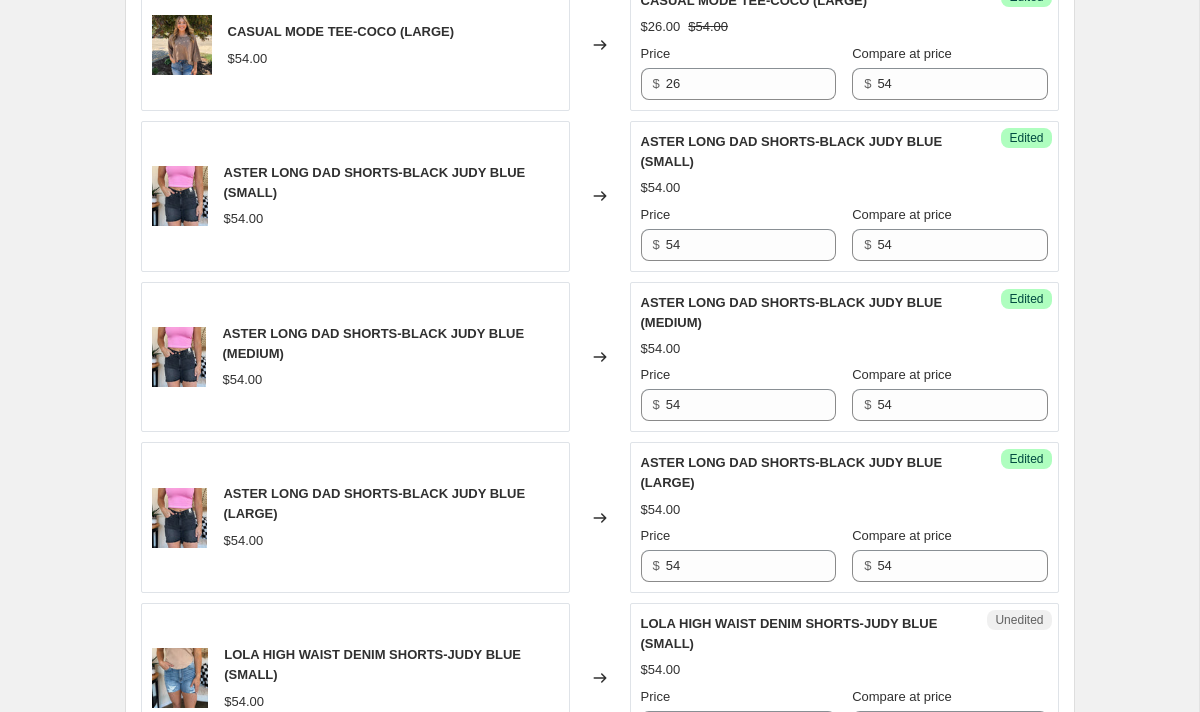 scroll, scrollTop: 1037, scrollLeft: 0, axis: vertical 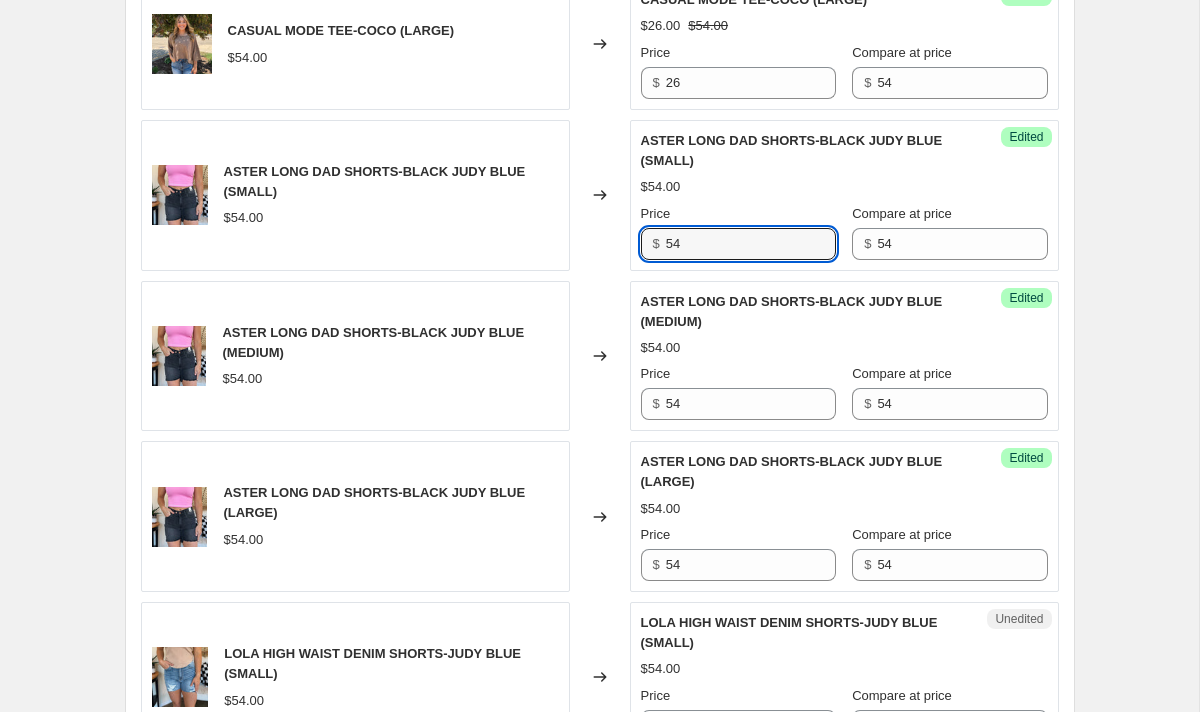 drag, startPoint x: 720, startPoint y: 241, endPoint x: 591, endPoint y: 237, distance: 129.062 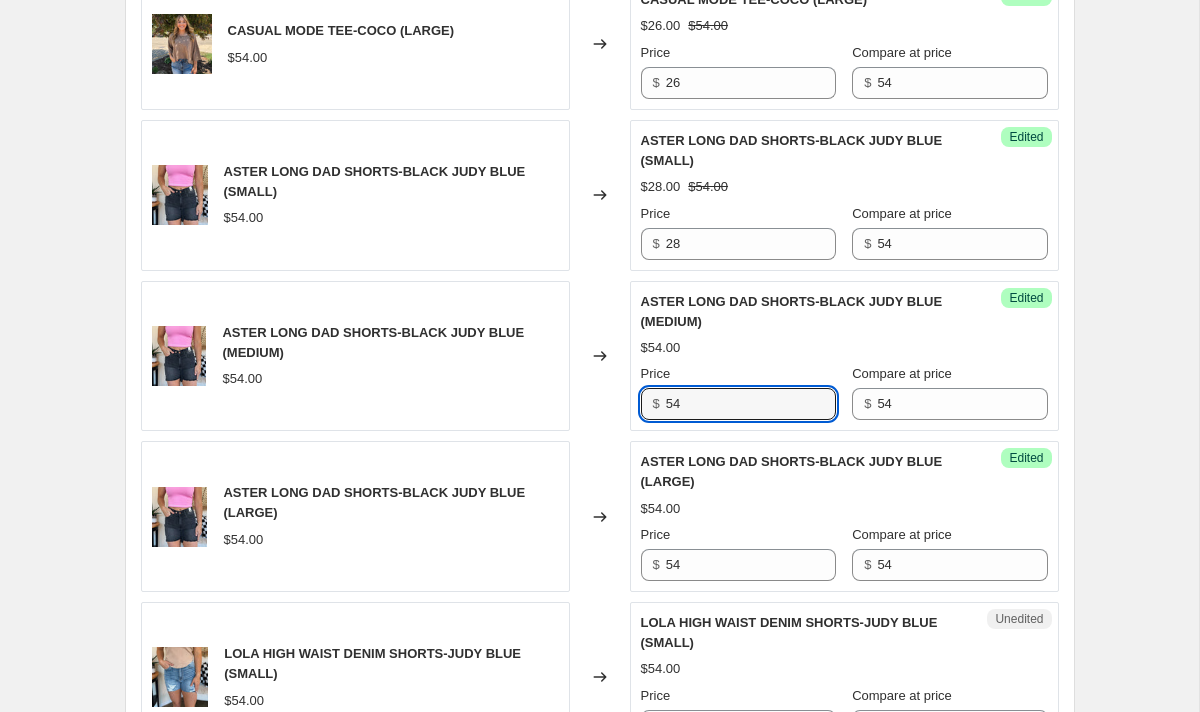 drag, startPoint x: 695, startPoint y: 410, endPoint x: 520, endPoint y: 366, distance: 180.44667 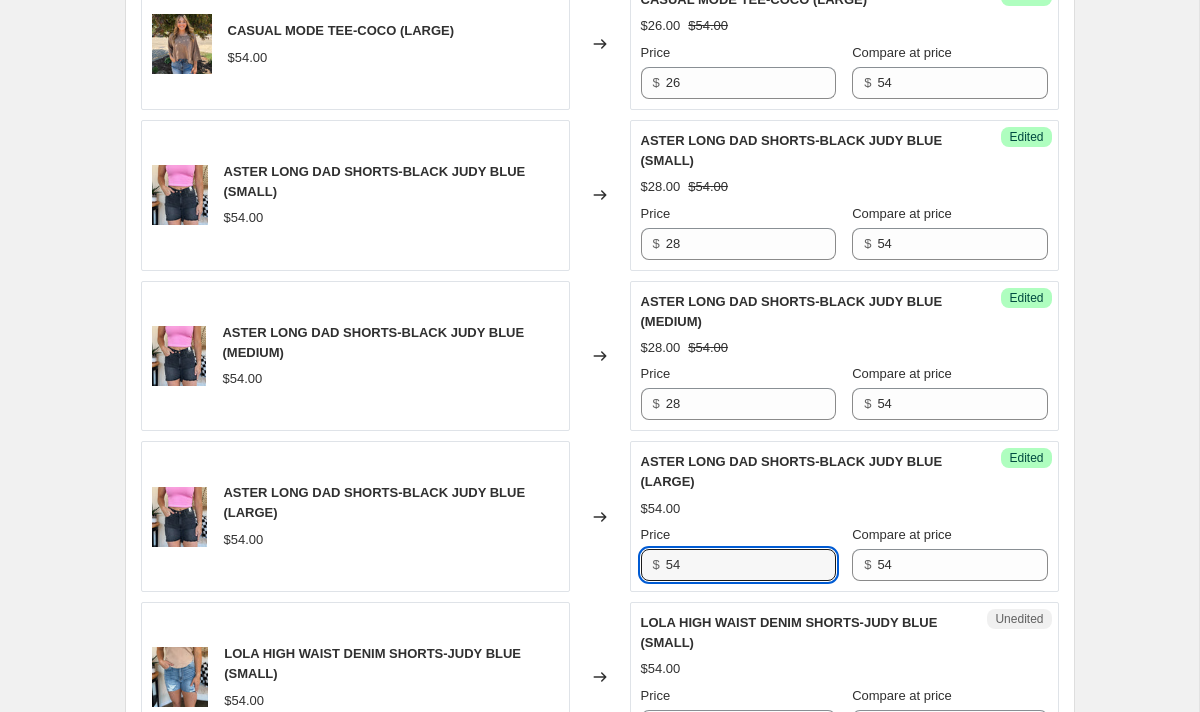 drag, startPoint x: 685, startPoint y: 559, endPoint x: 593, endPoint y: 548, distance: 92.65527 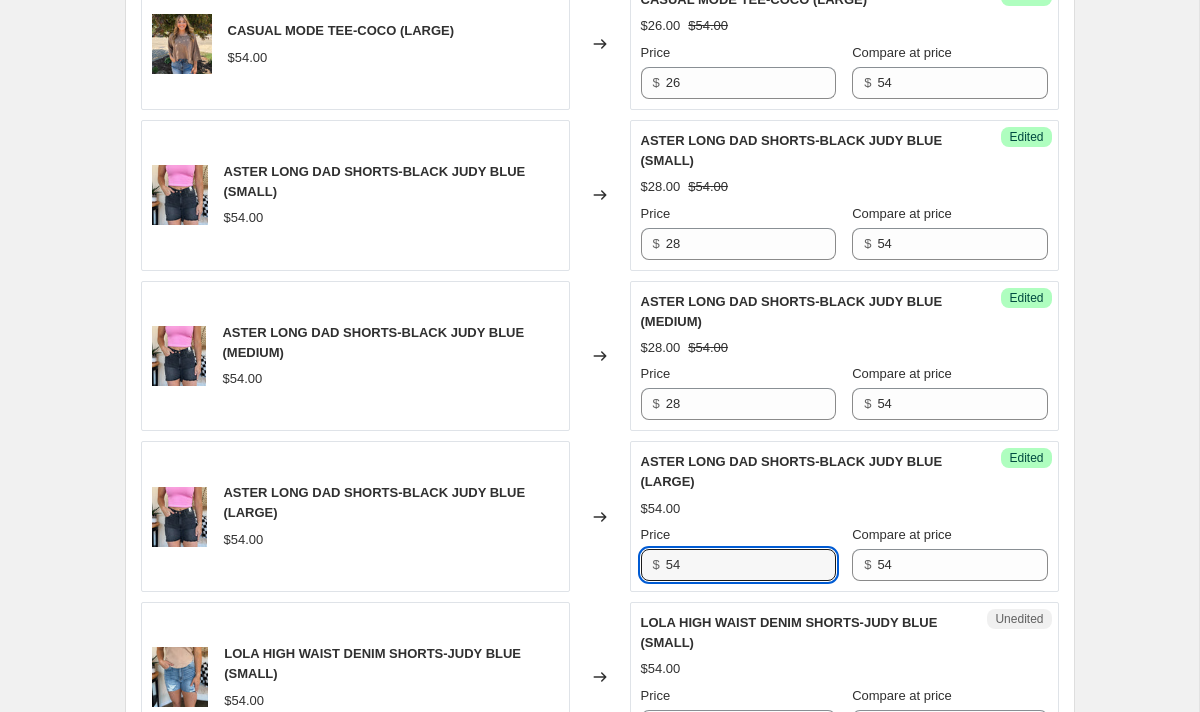 click on "ASTER LONG DAD SHORTS-BLACK JUDY BLUE (LARGE) $54.00 Changed to Success Edited ASTER LONG DAD SHORTS-BLACK JUDY BLUE (LARGE) $54.00 Price $ 54 Compare at price $ 54" at bounding box center (600, 516) 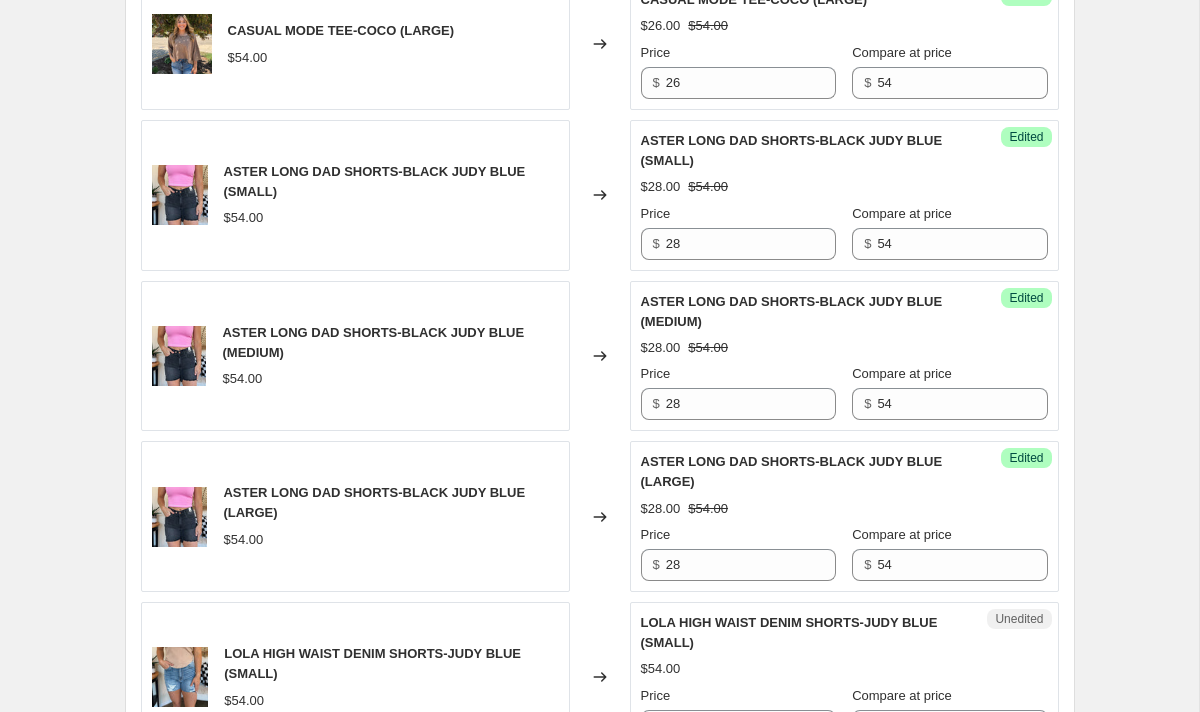 click on "Changed to" at bounding box center (600, 516) 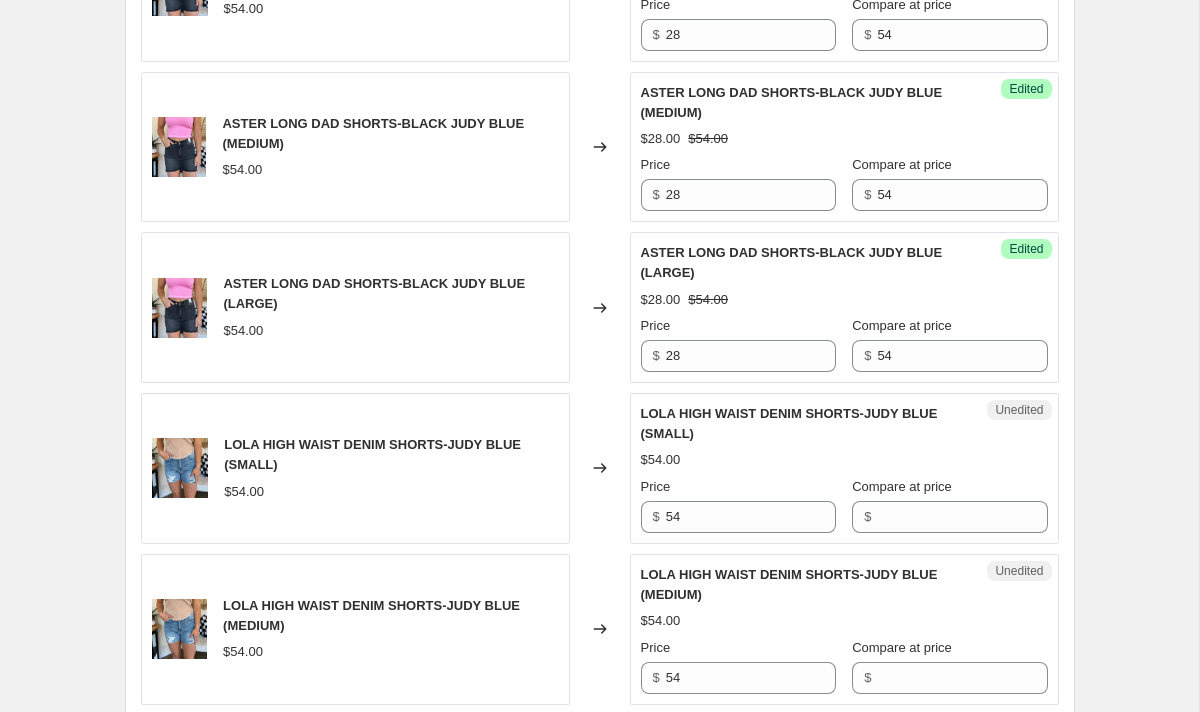 scroll, scrollTop: 1314, scrollLeft: 0, axis: vertical 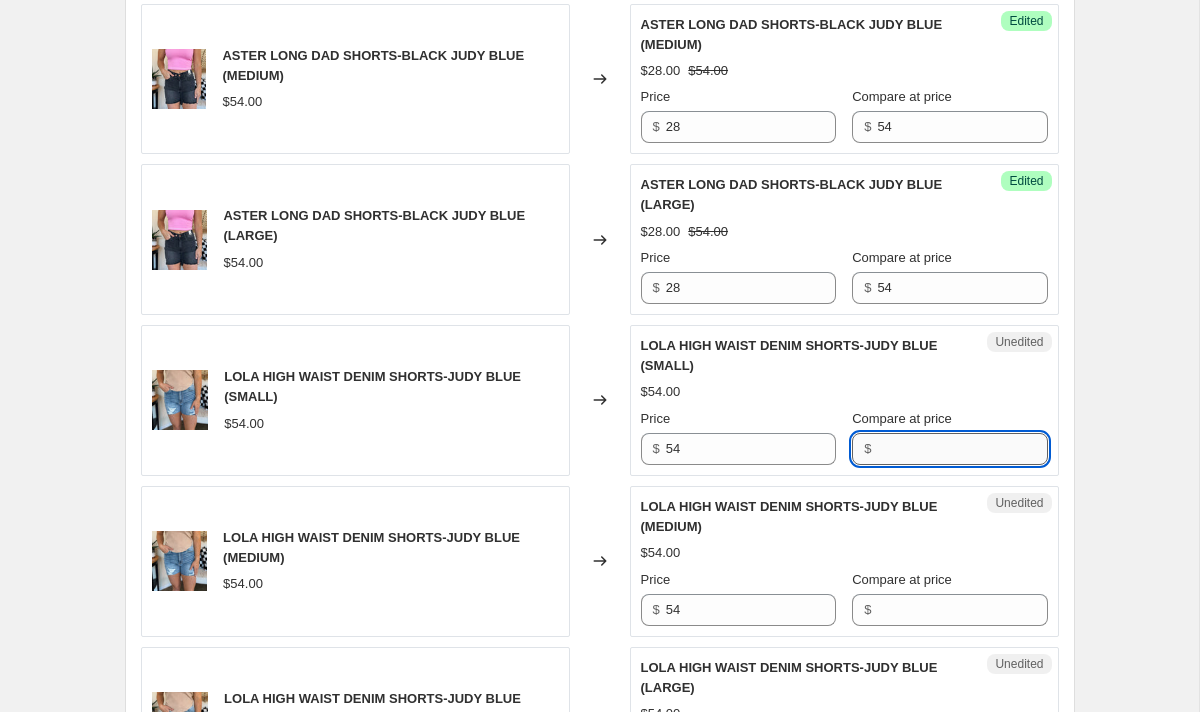 click on "Compare at price" at bounding box center [962, 449] 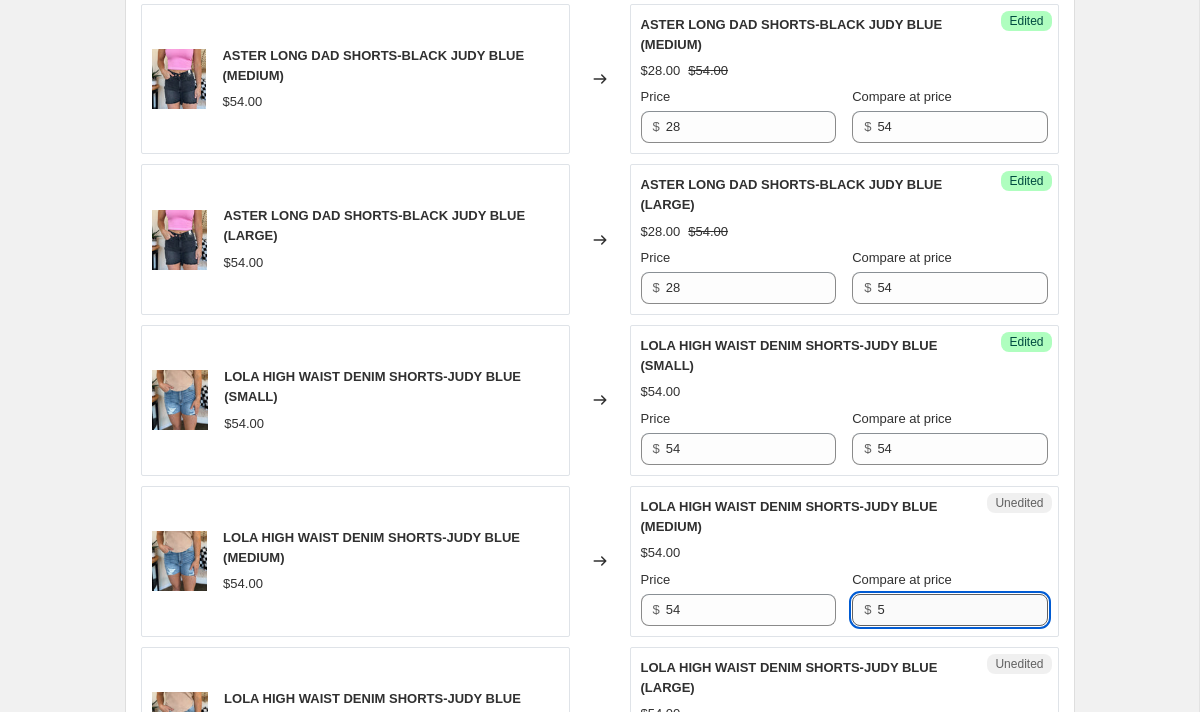 click on "5" at bounding box center (962, 610) 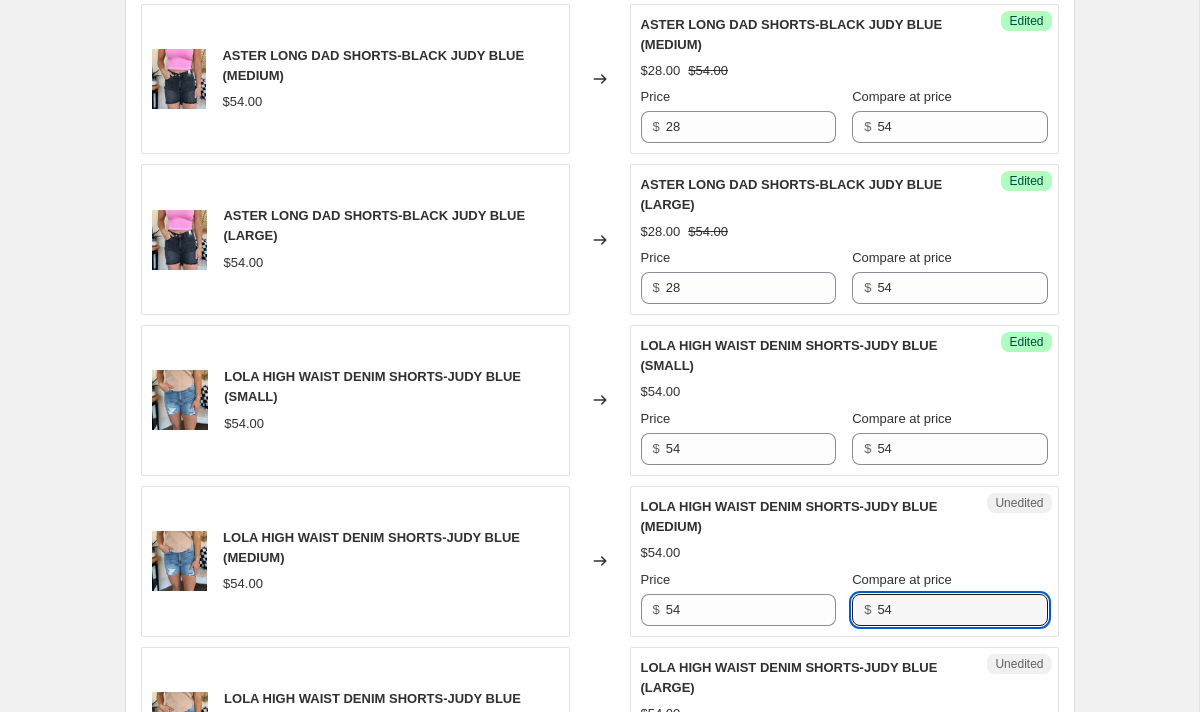 click on "LOLA HIGH WAIST DENIM SHORTS-JUDY BLUE (MEDIUM)" at bounding box center (804, 517) 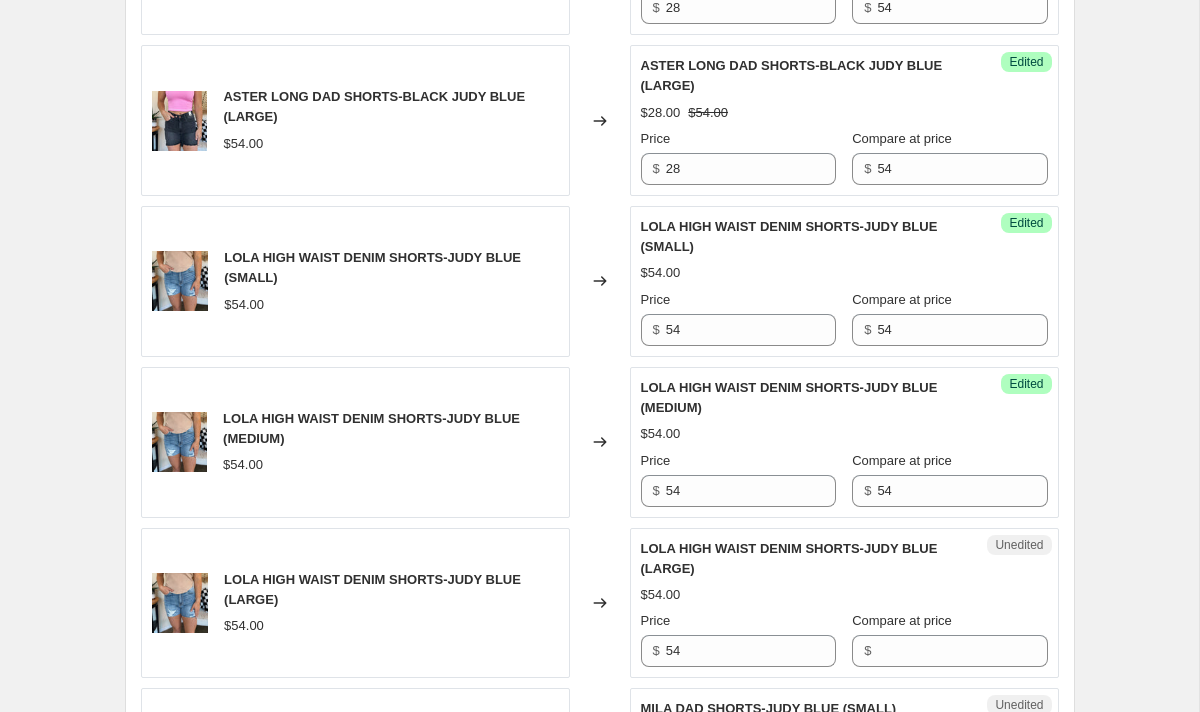 scroll, scrollTop: 1434, scrollLeft: 0, axis: vertical 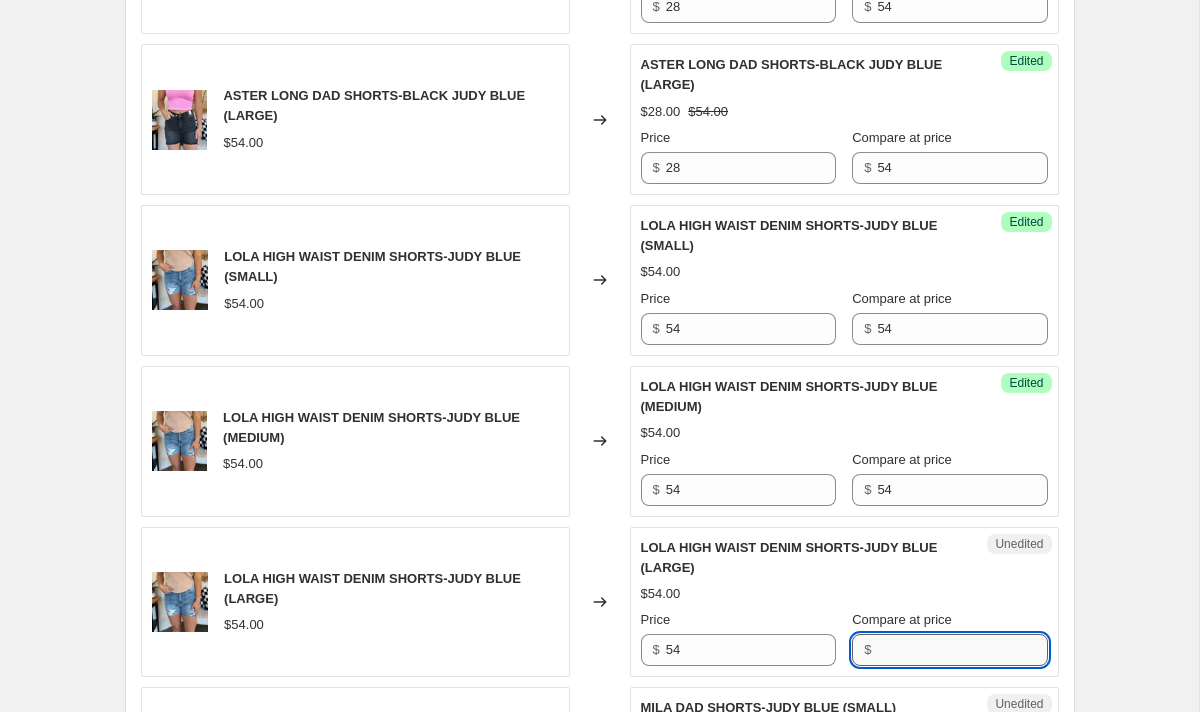 click on "Compare at price" at bounding box center (962, 650) 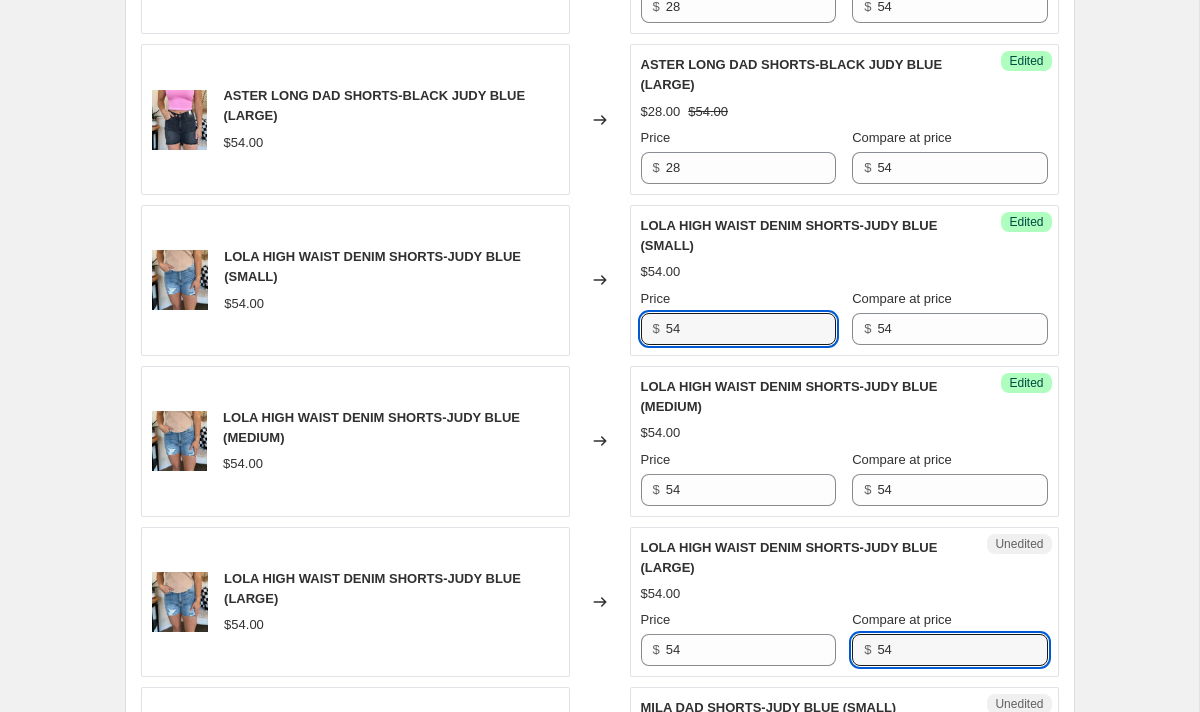 drag, startPoint x: 709, startPoint y: 343, endPoint x: 530, endPoint y: 290, distance: 186.68155 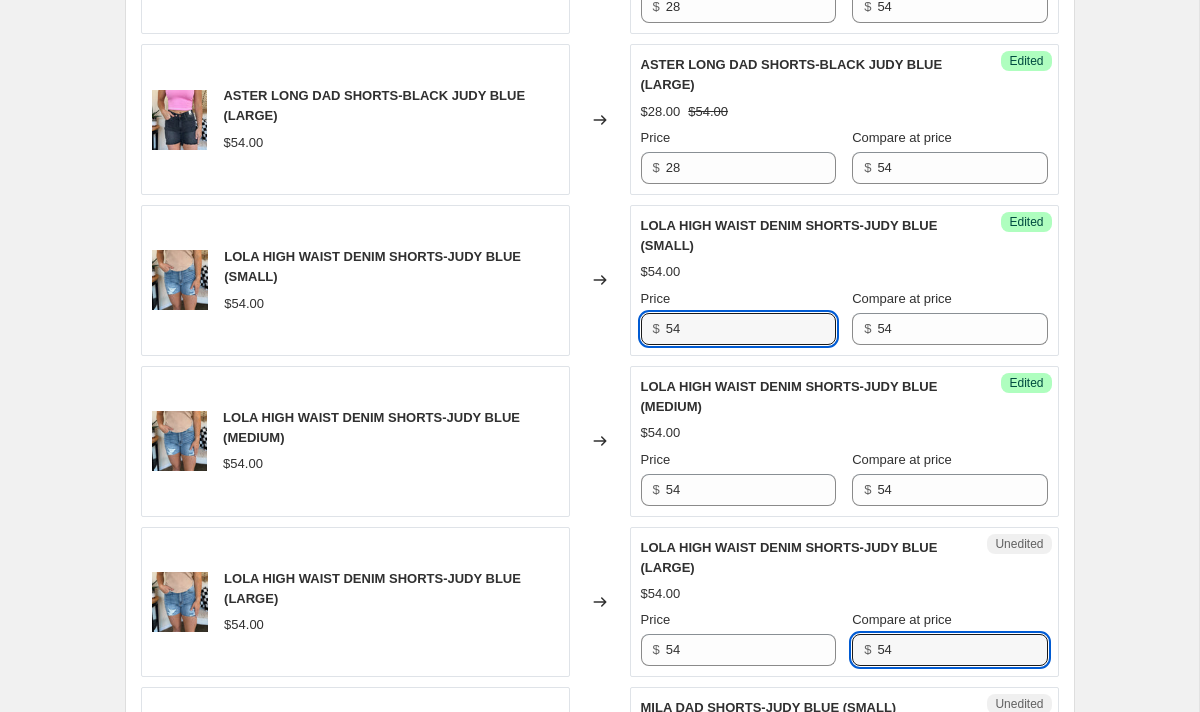 click on "LOLA HIGH WAIST DENIM SHORTS-JUDY BLUE (SMALL) $54.00 Changed to Success Edited LOLA HIGH WAIST DENIM SHORTS-JUDY BLUE (SMALL) $54.00 Price $ 54 Compare at price $ 54" at bounding box center [600, 280] 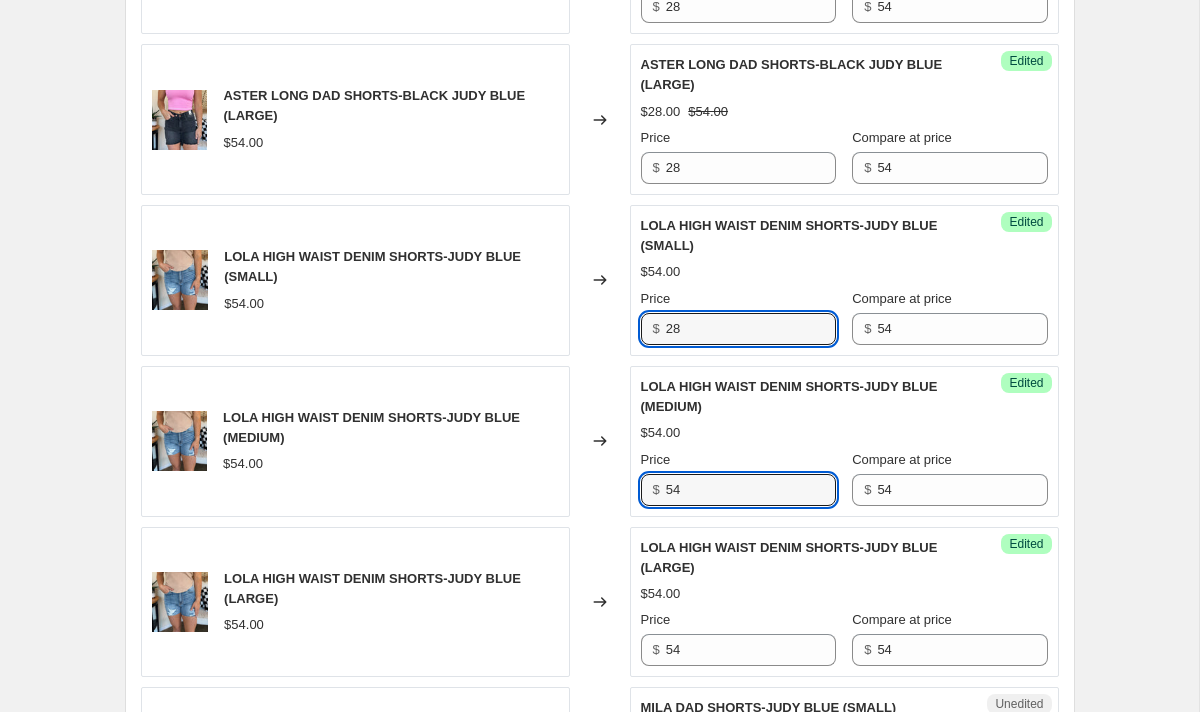drag, startPoint x: 718, startPoint y: 485, endPoint x: 549, endPoint y: 460, distance: 170.83911 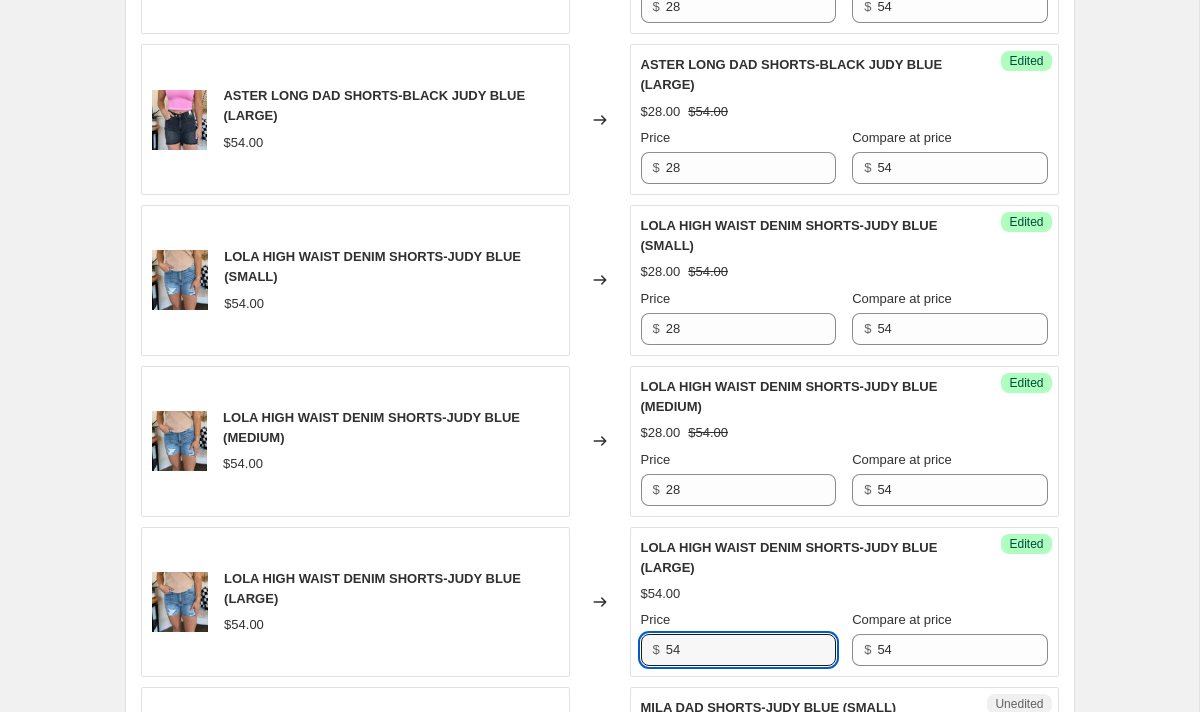 drag, startPoint x: 695, startPoint y: 661, endPoint x: 577, endPoint y: 618, distance: 125.59061 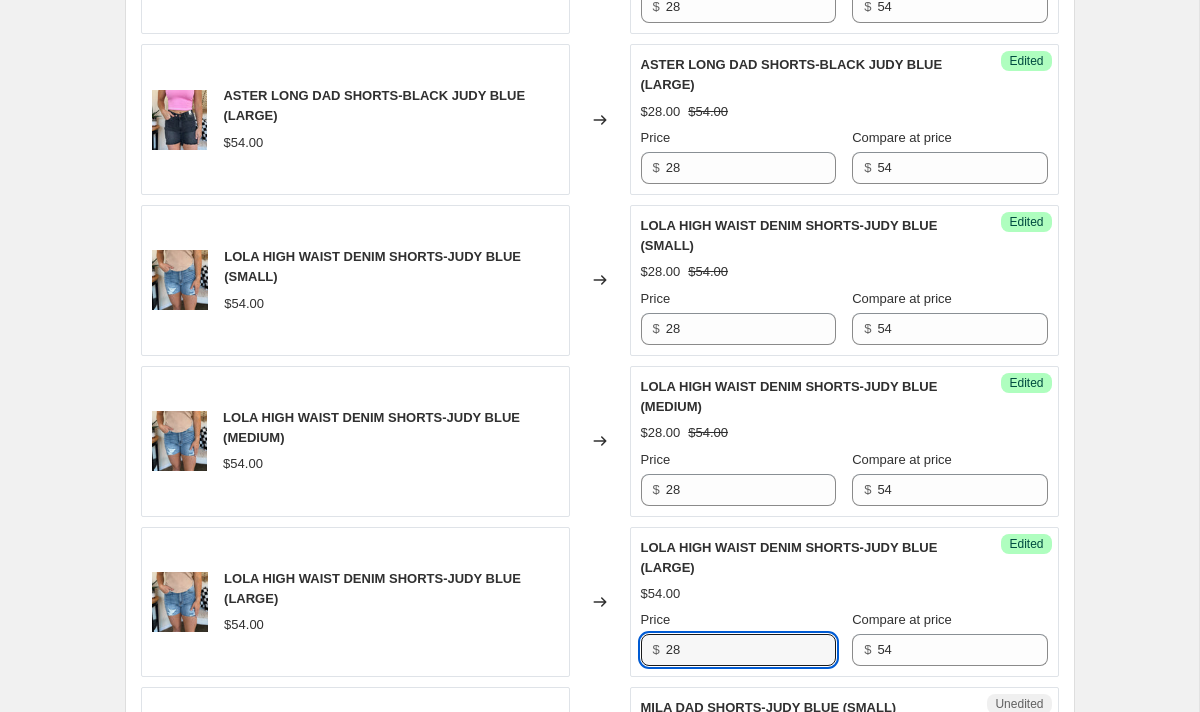 click on "Success Edited LOLA HIGH WAIST DENIM SHORTS-JUDY BLUE (LARGE) $54.00 Price $ 28 Compare at price $ 54" at bounding box center (844, 602) 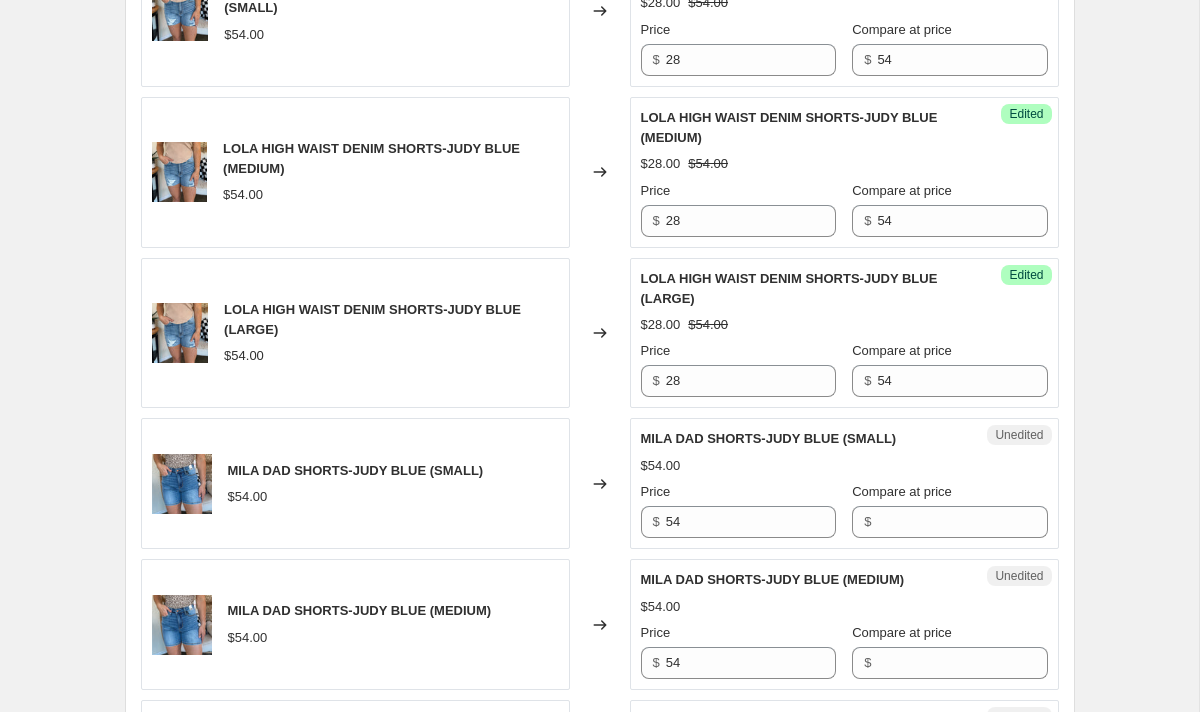 scroll, scrollTop: 1723, scrollLeft: 0, axis: vertical 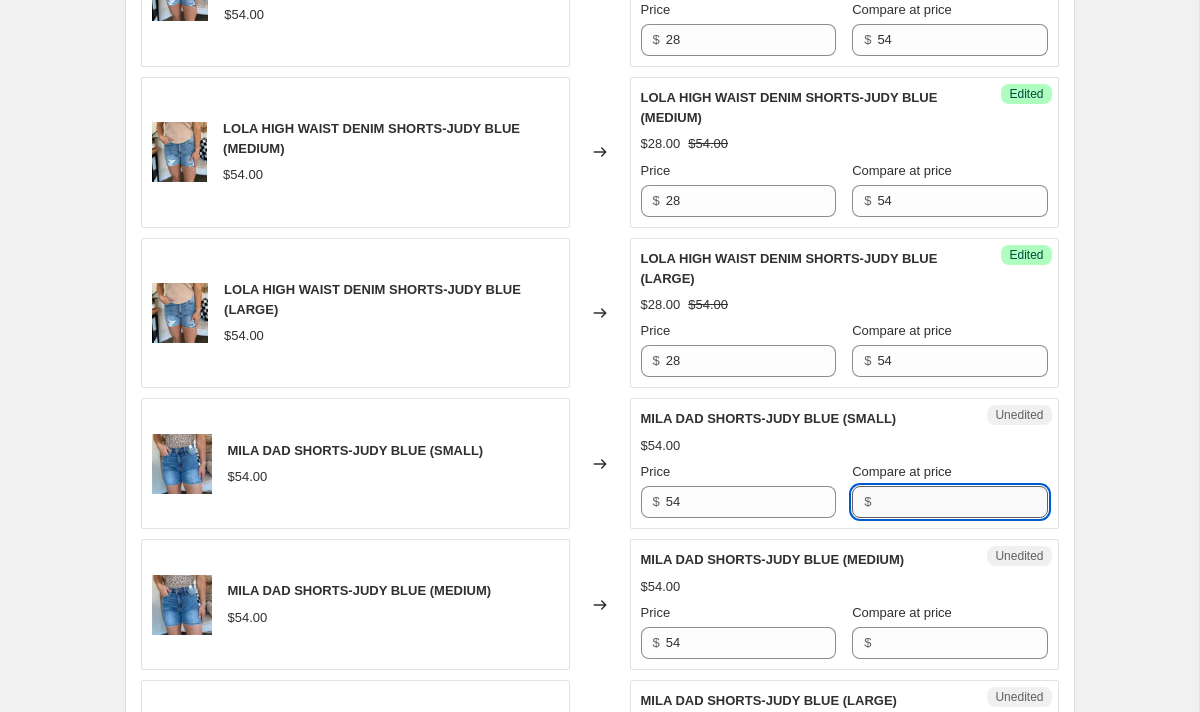click on "Compare at price" at bounding box center [962, 502] 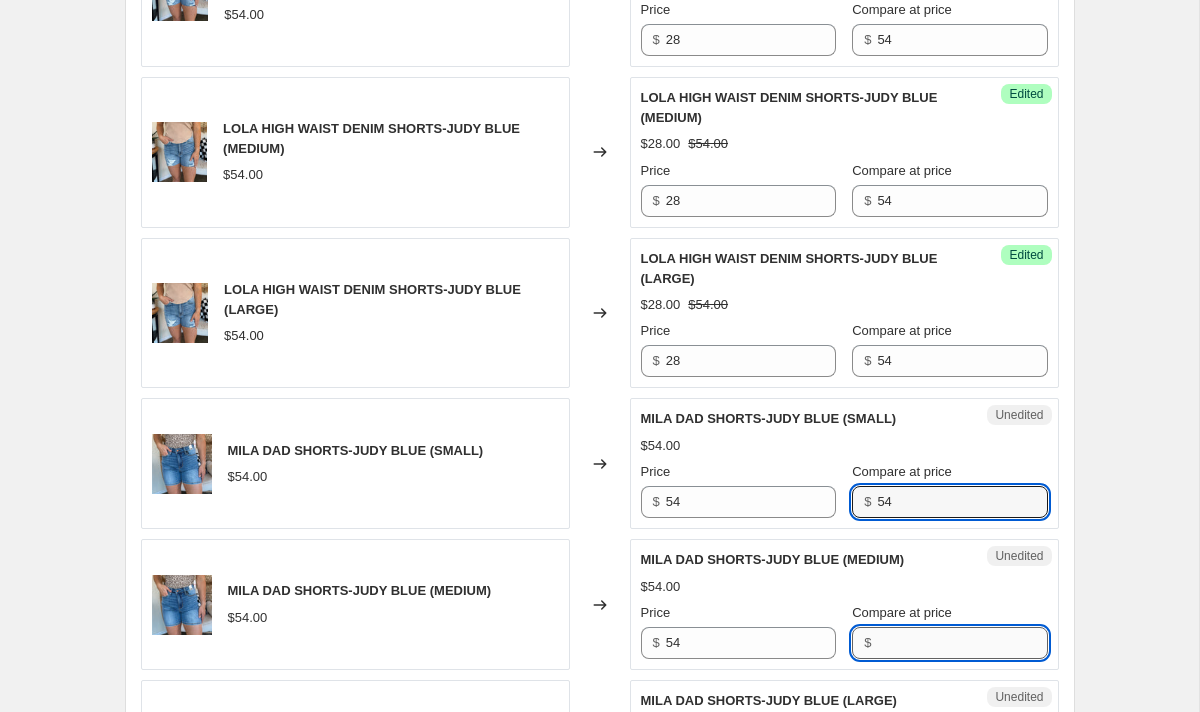 click on "Compare at price" at bounding box center [962, 643] 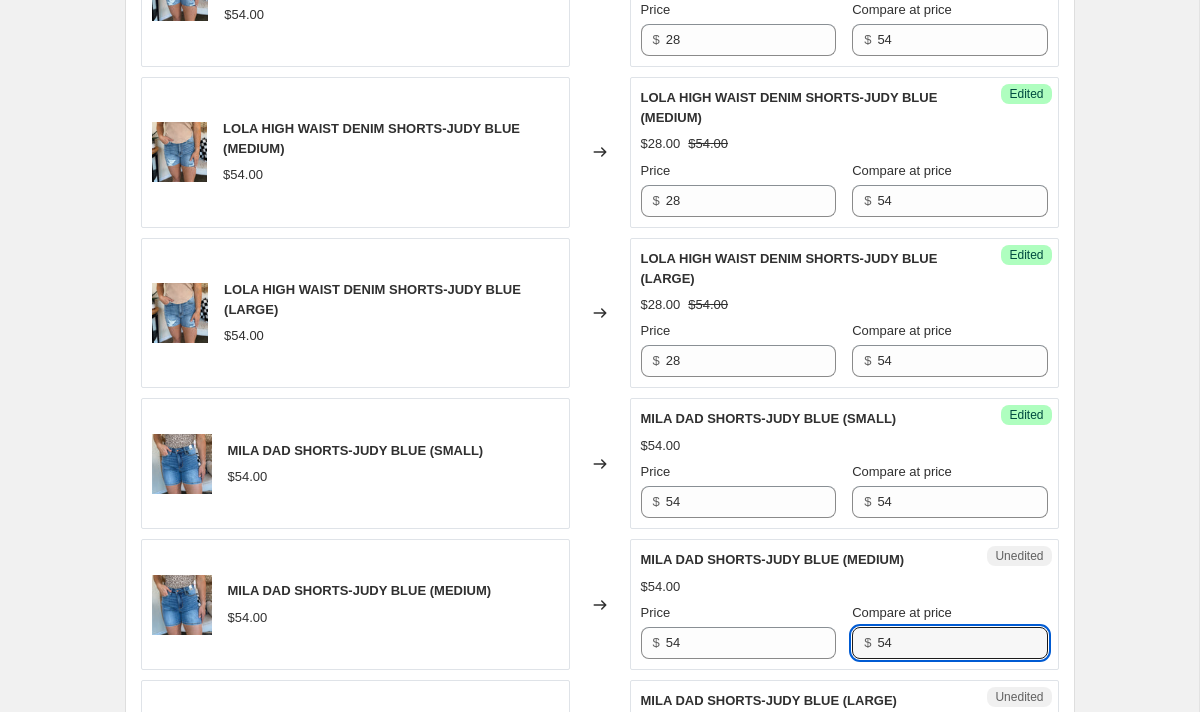 click on "$54.00" at bounding box center [844, 587] 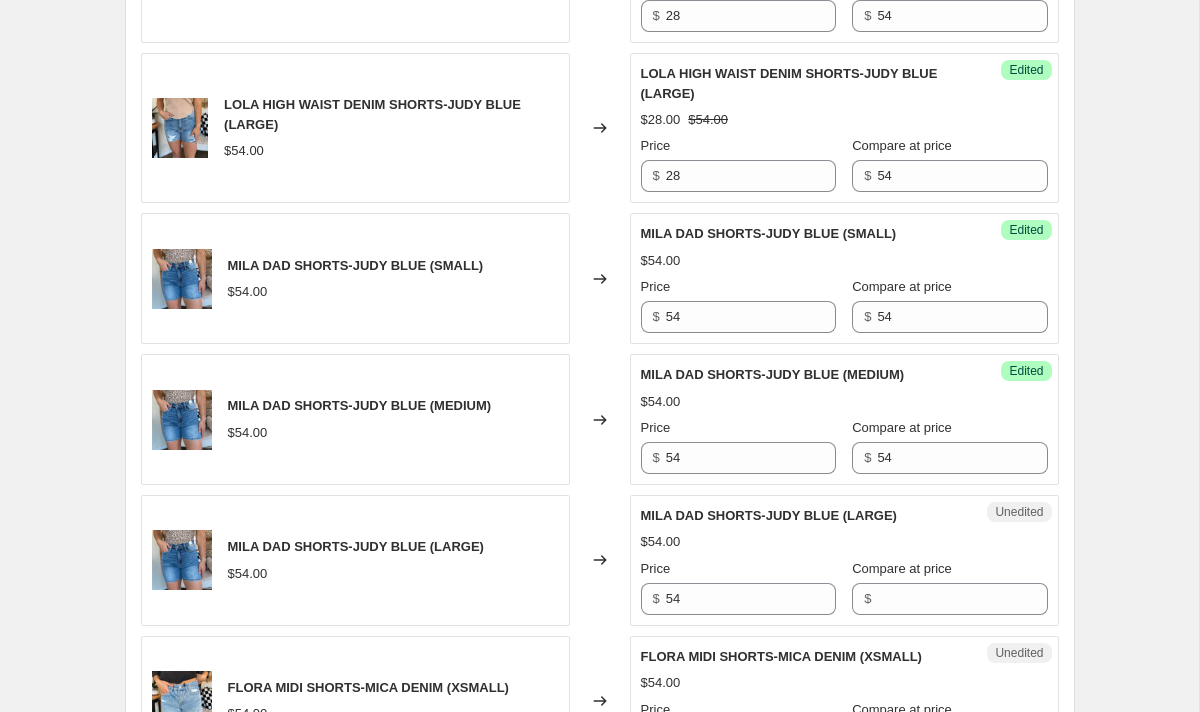 scroll, scrollTop: 1946, scrollLeft: 0, axis: vertical 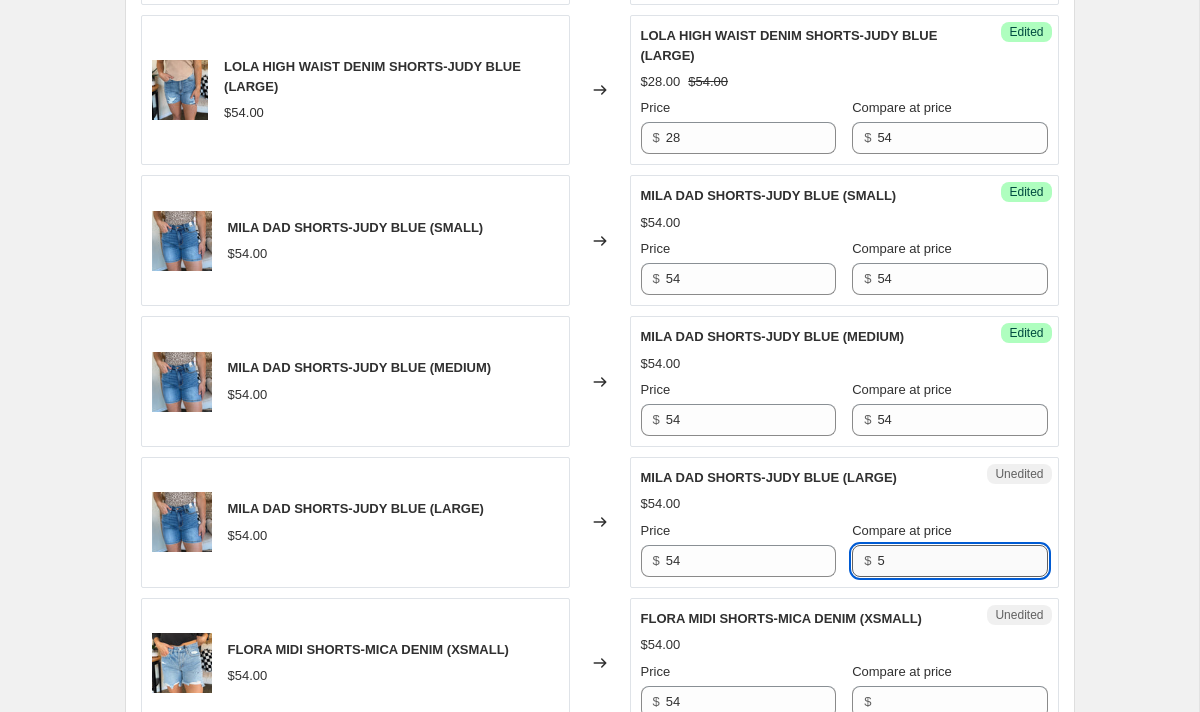 click on "5" at bounding box center (962, 561) 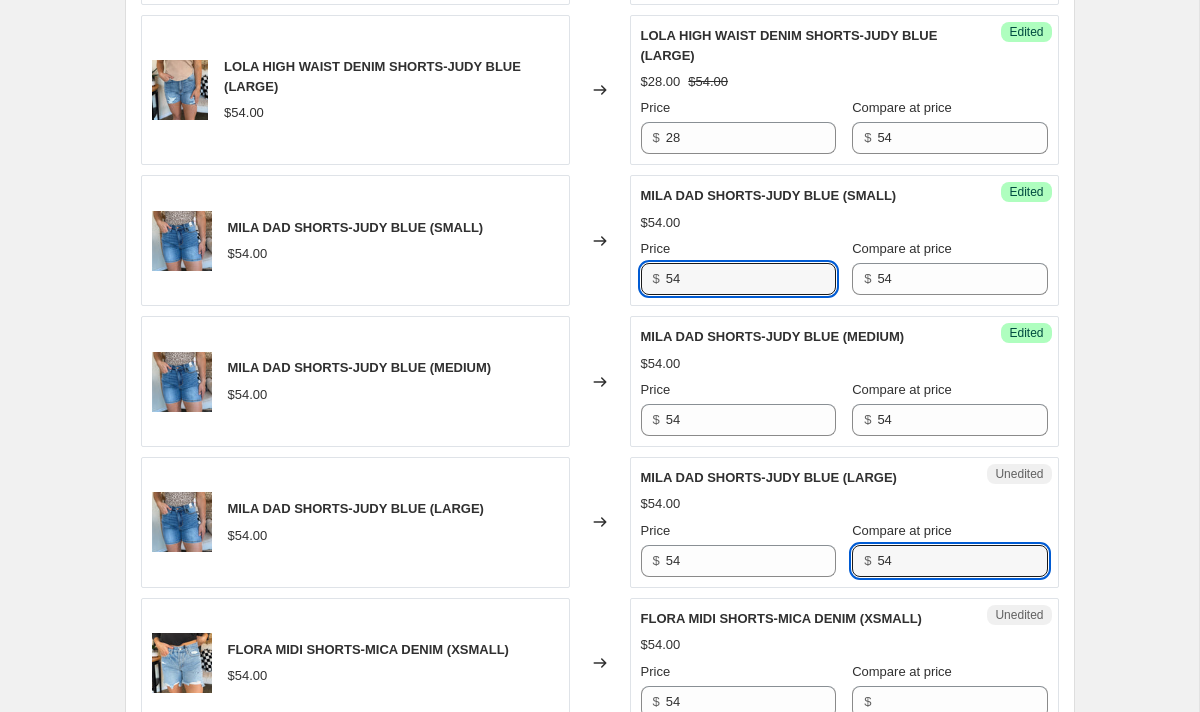 drag, startPoint x: 714, startPoint y: 286, endPoint x: 549, endPoint y: 272, distance: 165.59288 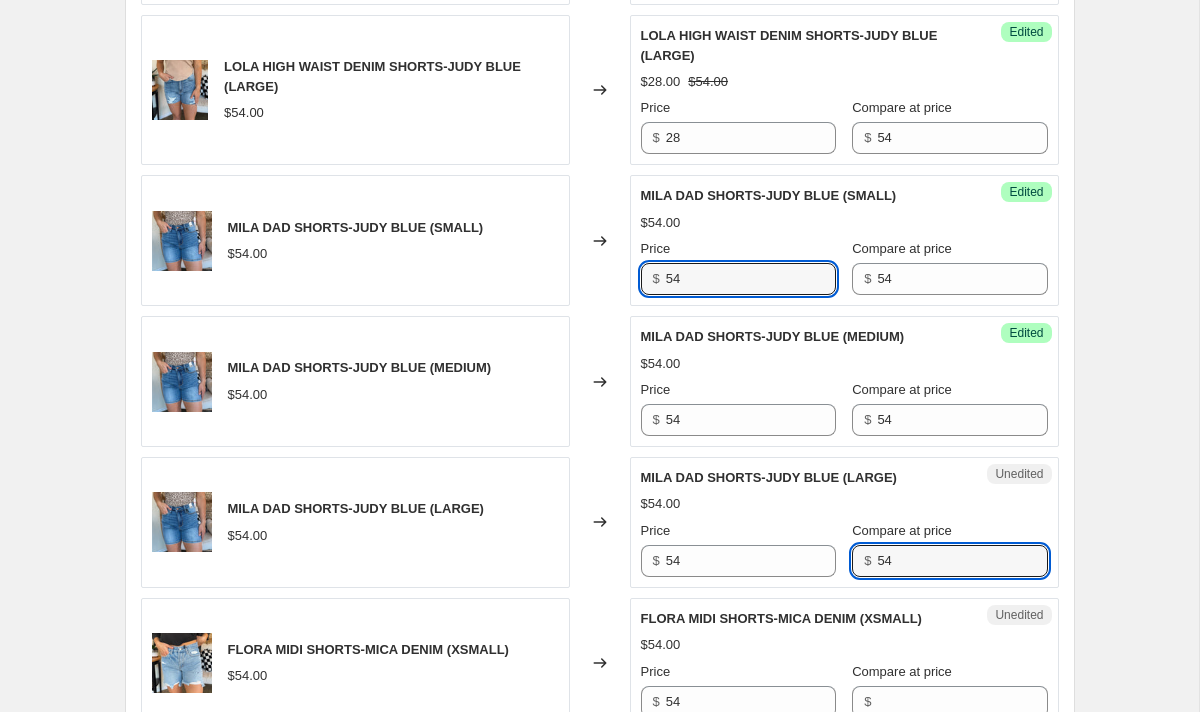 click on "MILA DAD SHORTS-JUDY BLUE ([SIZE]) $[PRICE] Changed to Success Edited MILA DAD SHORTS-JUDY BLUE ([SIZE]) $[PRICE] Price $ [PRICE] Compare at price $ [PRICE]" at bounding box center (600, 240) 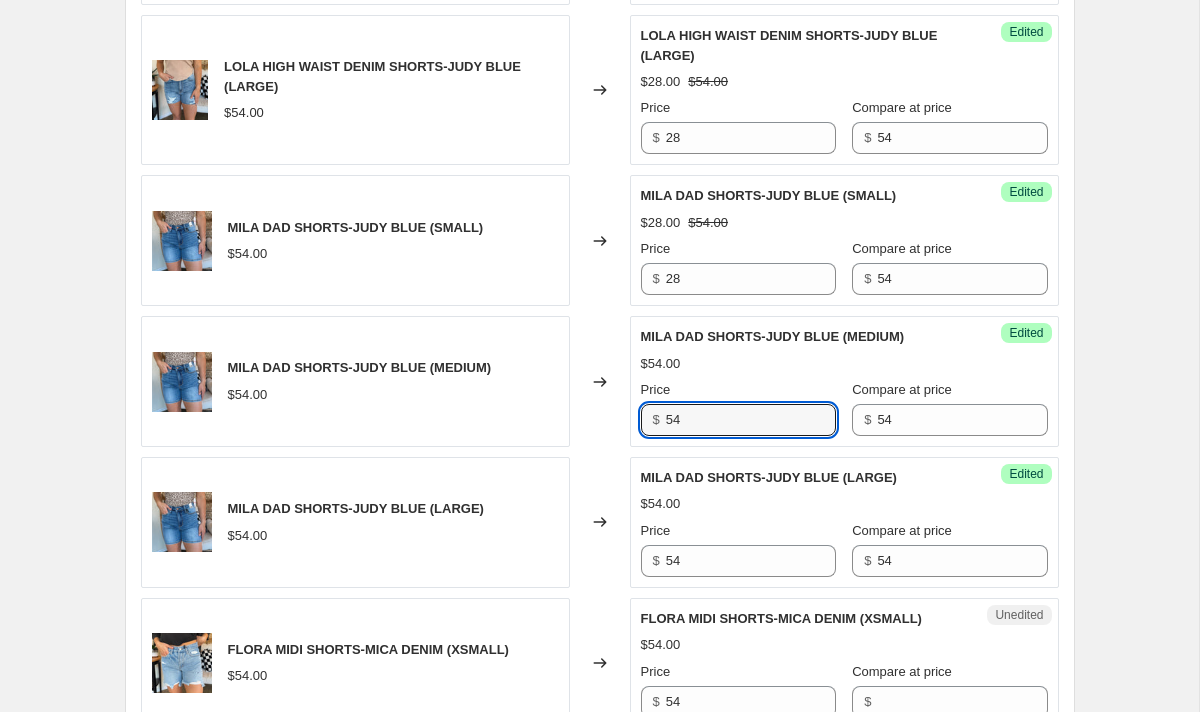 drag, startPoint x: 714, startPoint y: 424, endPoint x: 490, endPoint y: 362, distance: 232.42203 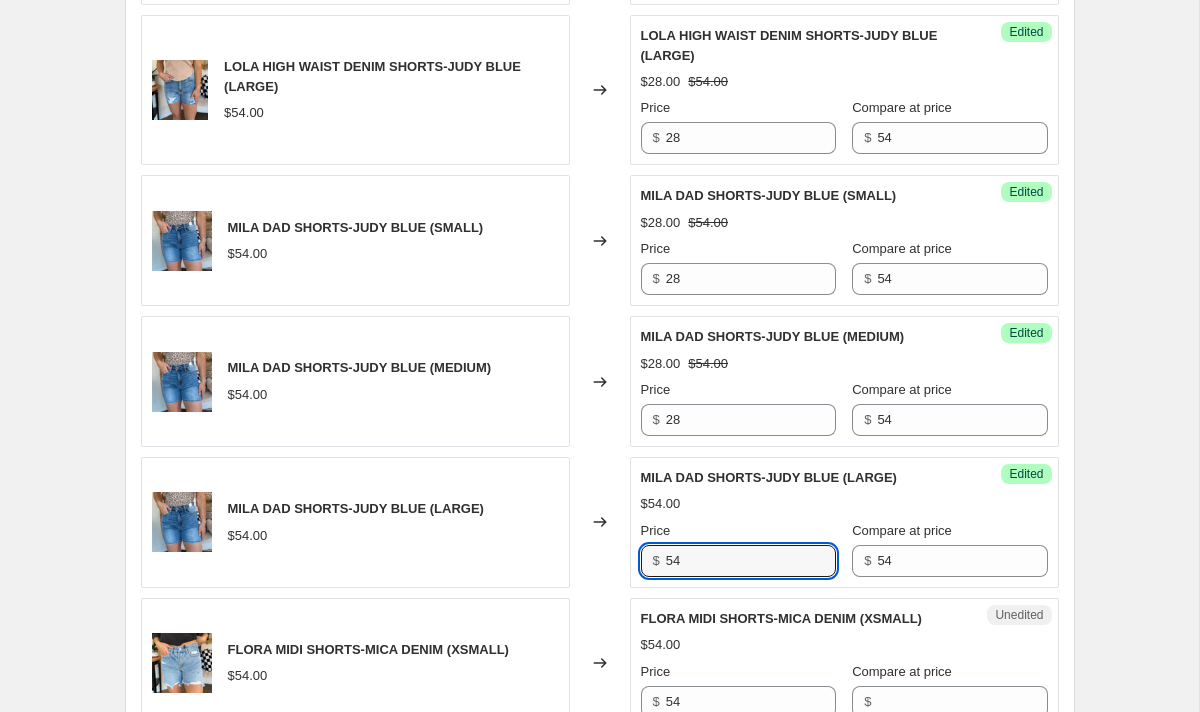 drag, startPoint x: 699, startPoint y: 562, endPoint x: 578, endPoint y: 538, distance: 123.35721 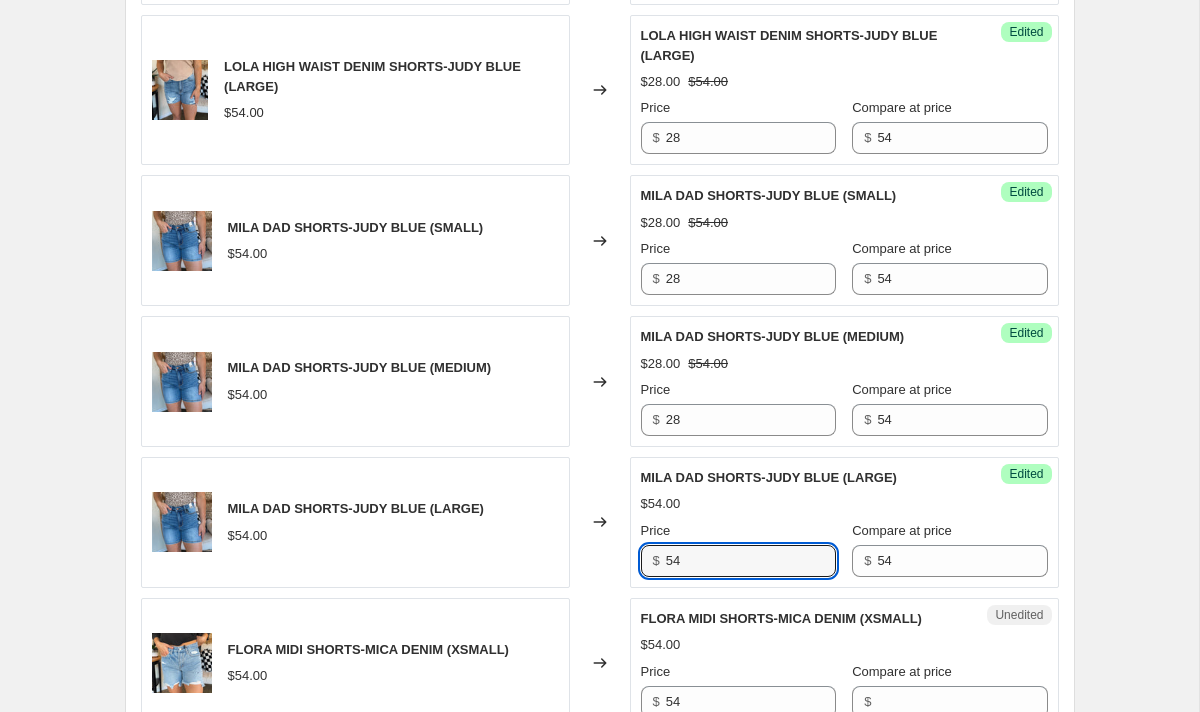 click on "MILA DAD SHORTS-JUDY BLUE (LARGE) $54.00 Changed to Success Edited MILA DAD SHORTS-JUDY BLUE (LARGE) $54.00 Price $ 54 Compare at price $ 54" at bounding box center (600, 522) 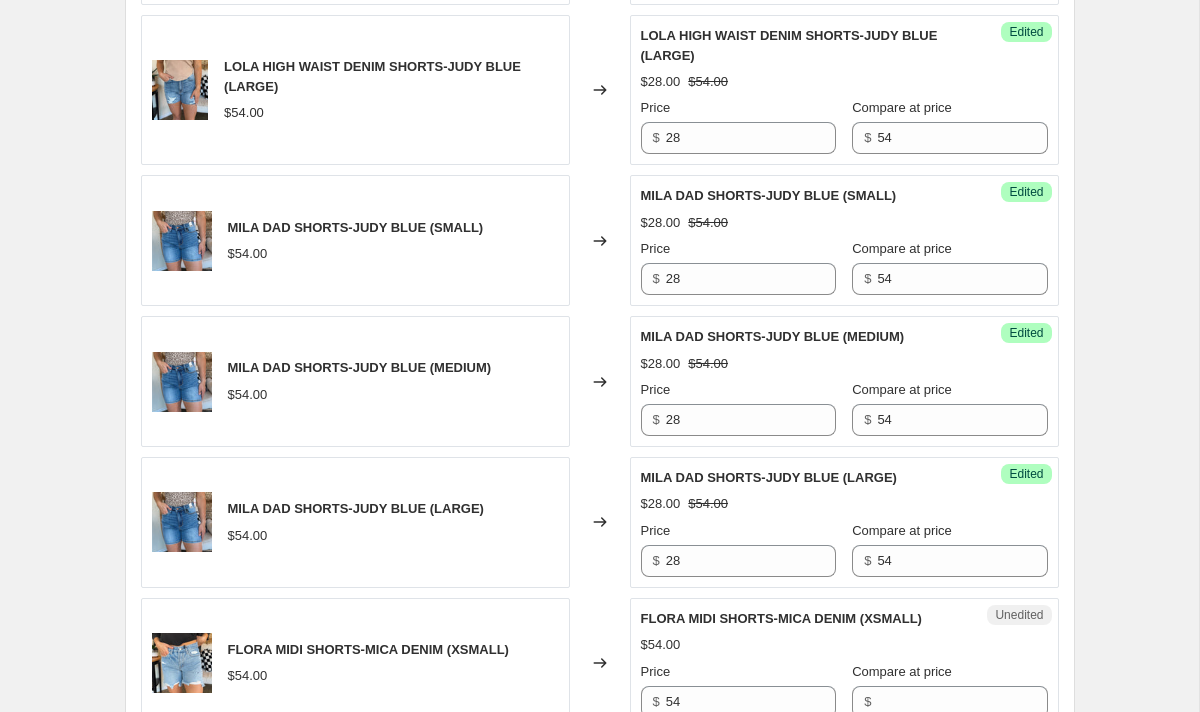 click on "Success Edited MILA DAD SHORTS-JUDY BLUE (LARGE) $[PRICE] $[PRICE] Price $ [PRICE] Compare at price $ [PRICE]" at bounding box center [844, 522] 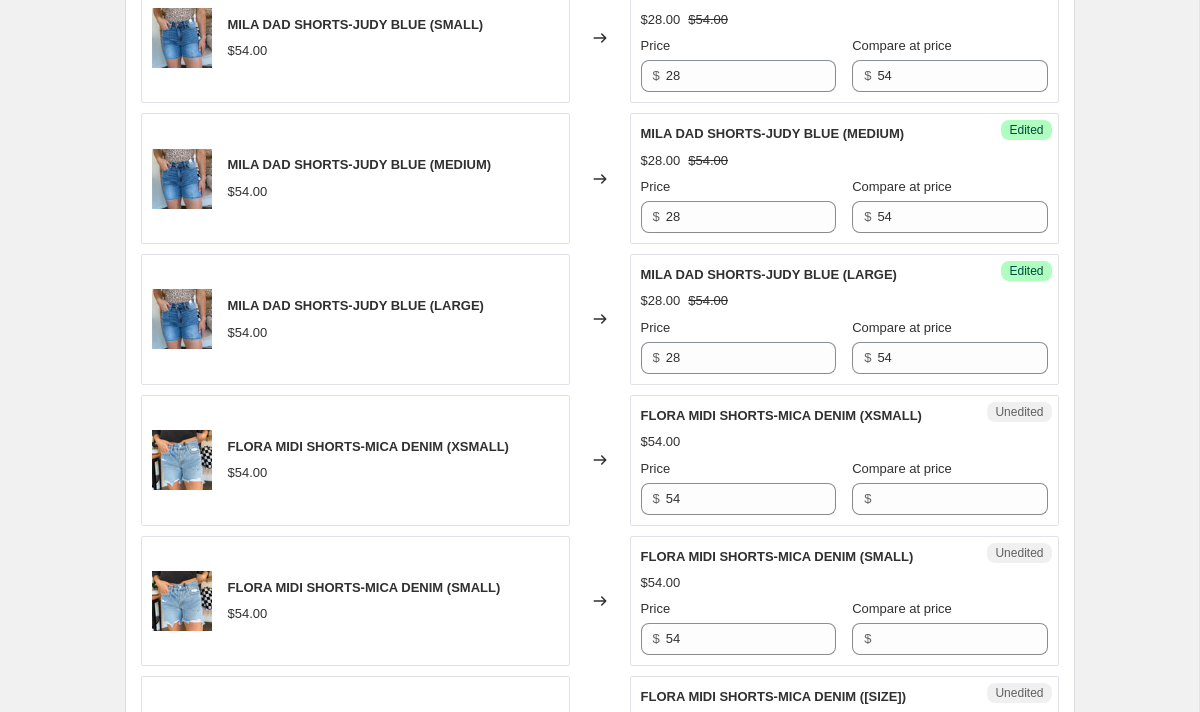 scroll, scrollTop: 2189, scrollLeft: 0, axis: vertical 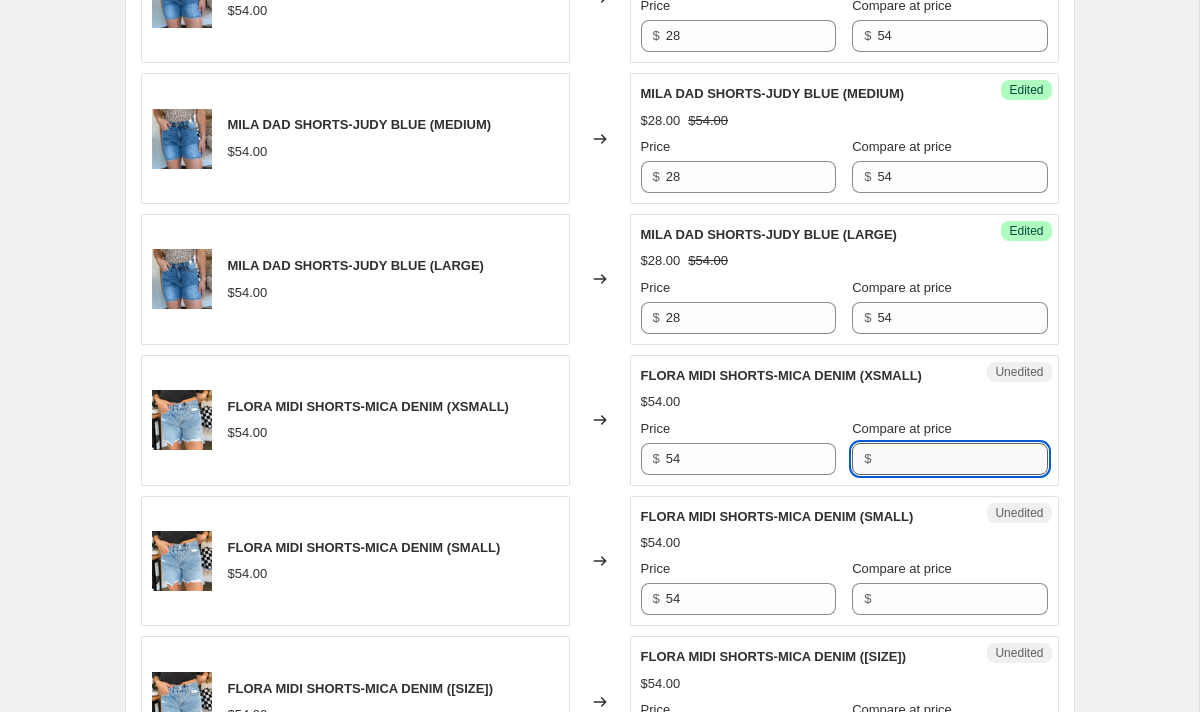 click on "Compare at price" at bounding box center [962, 459] 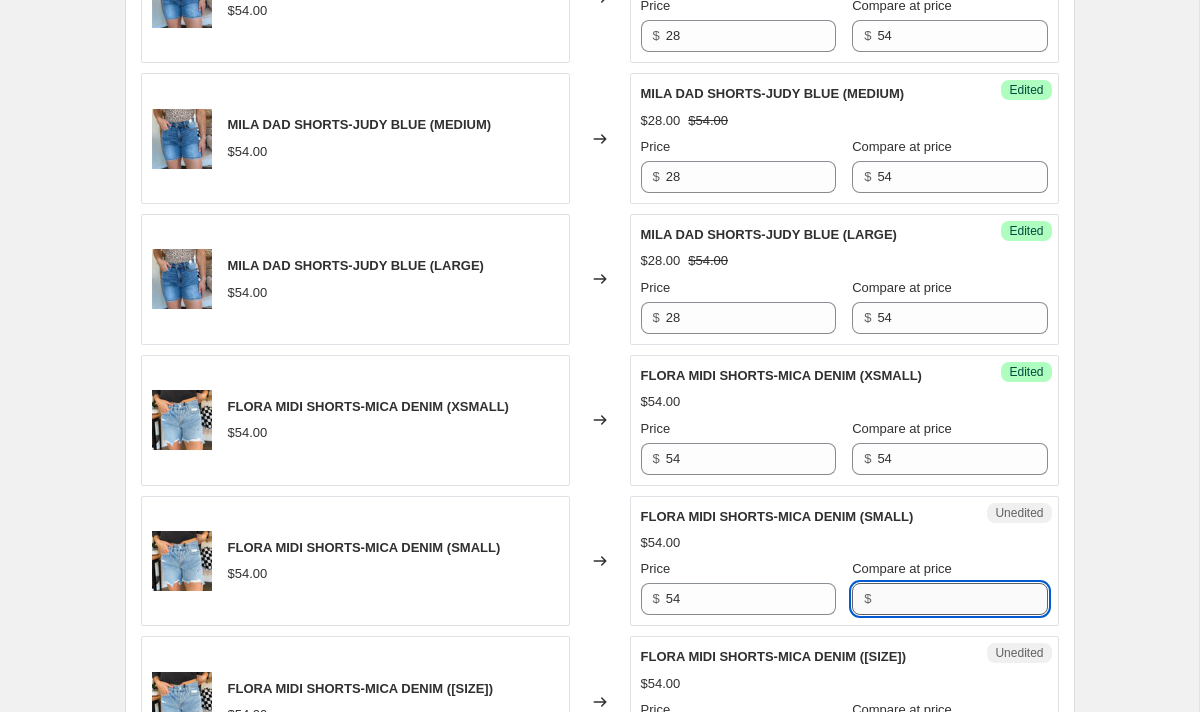 click on "Compare at price" at bounding box center (962, 599) 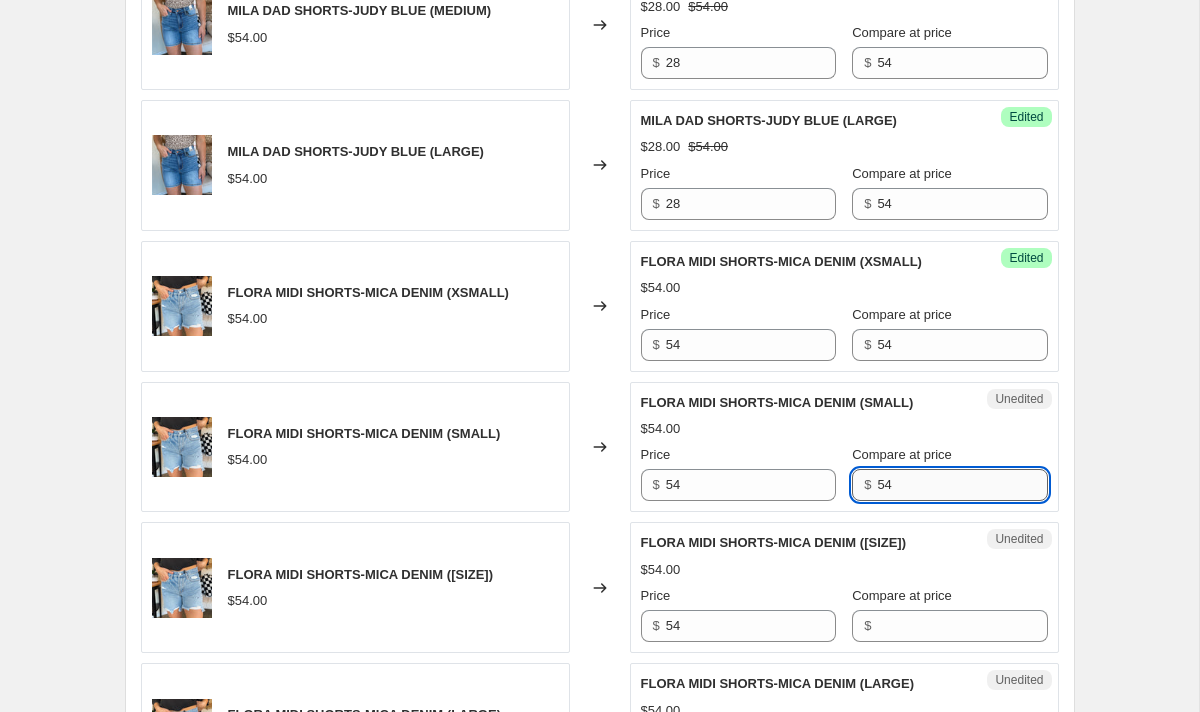 scroll, scrollTop: 2345, scrollLeft: 0, axis: vertical 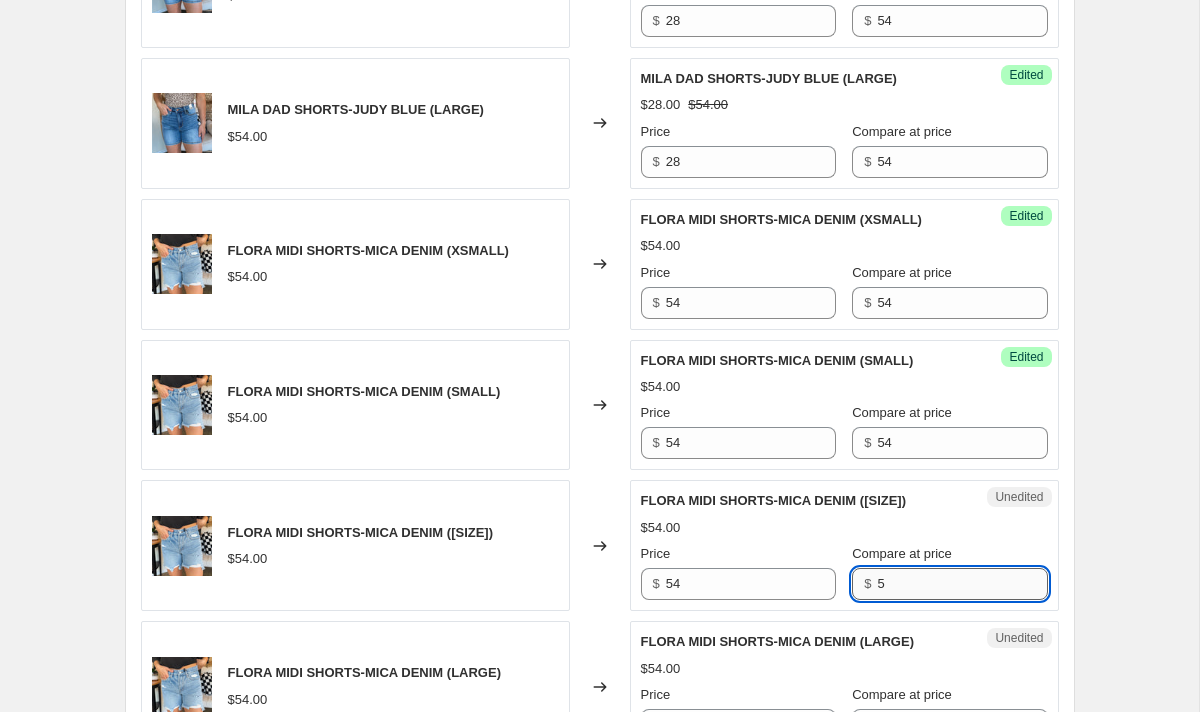 click on "5" at bounding box center (962, 584) 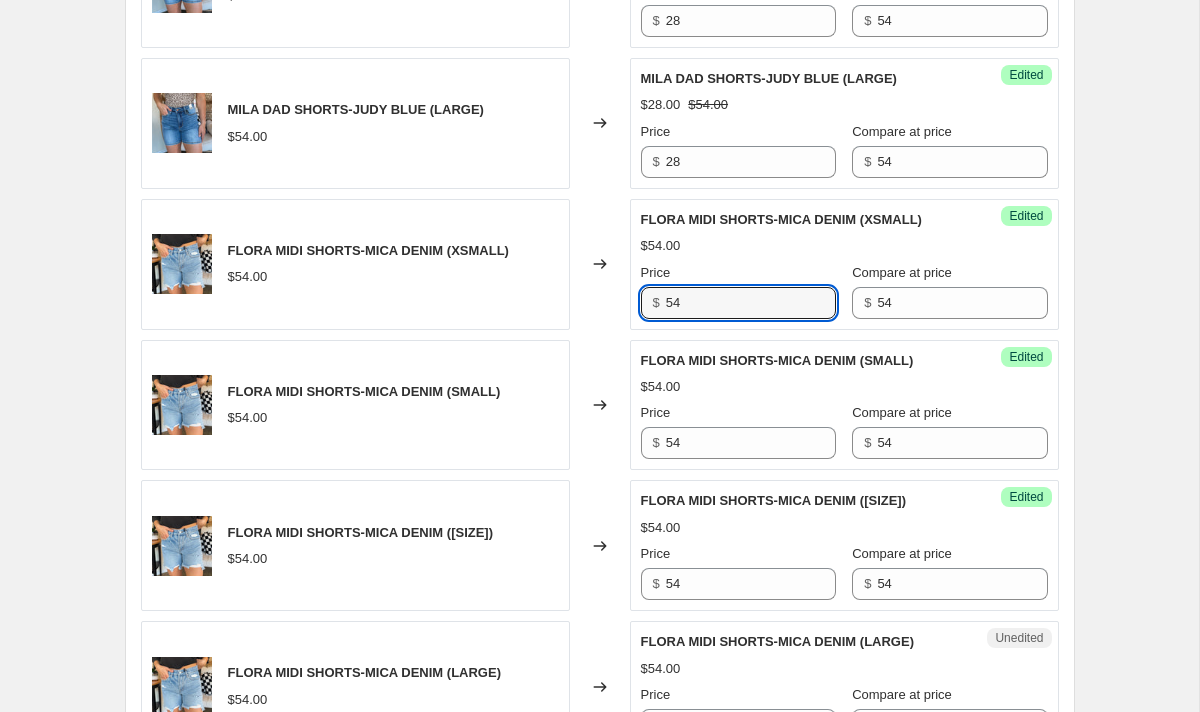 drag, startPoint x: 711, startPoint y: 299, endPoint x: 577, endPoint y: 290, distance: 134.3019 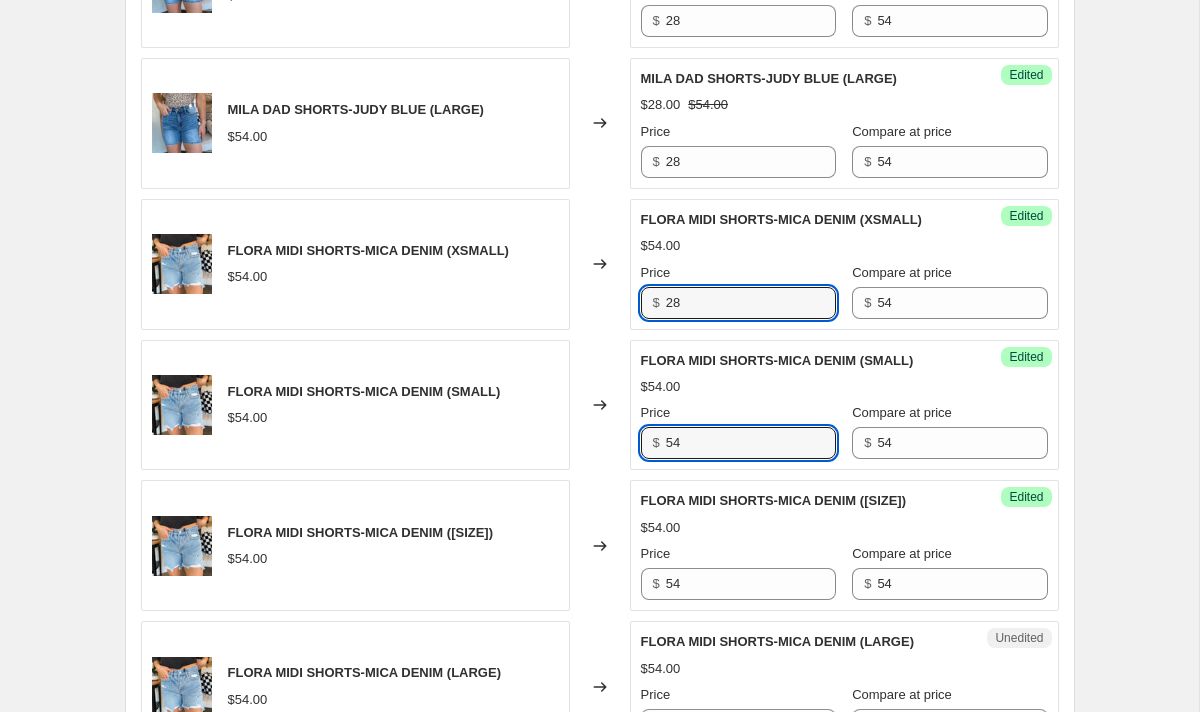 drag, startPoint x: 689, startPoint y: 448, endPoint x: 433, endPoint y: 391, distance: 262.26895 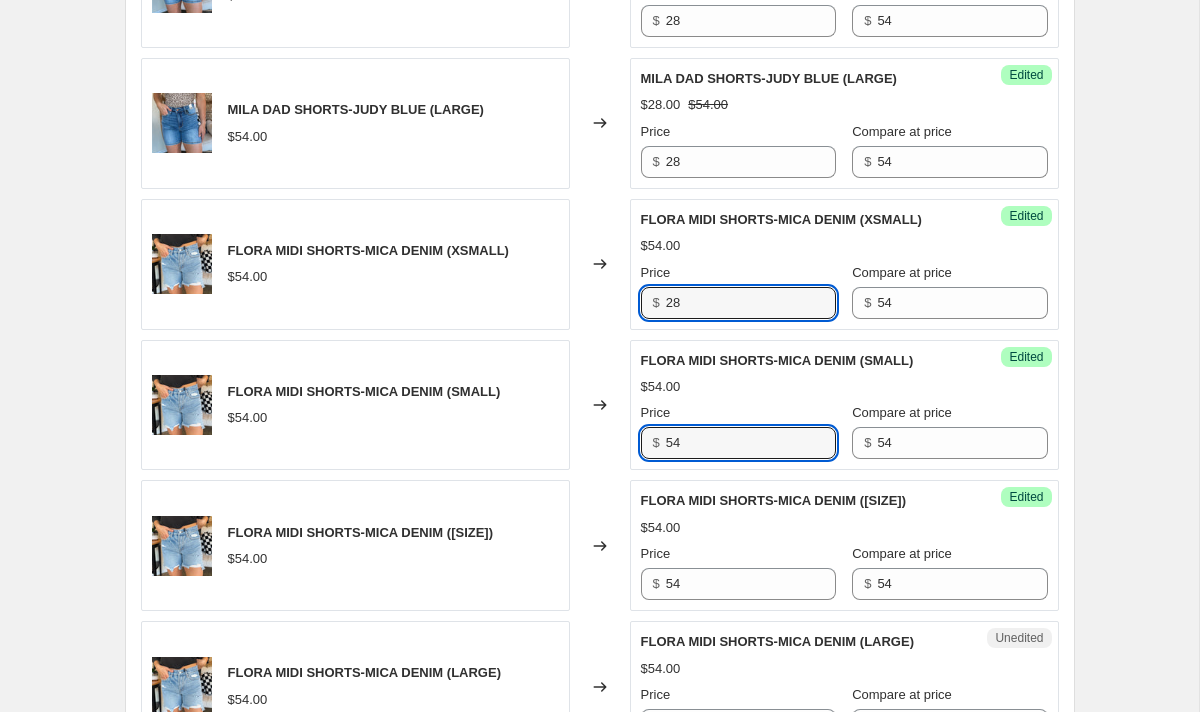 click on "FLORA MIDI SHORTS-MICA DENIM (SMALL) $54.00 Changed to Success Edited FLORA MIDI SHORTS-MICA DENIM (SMALL) $54.00 Price $ 54 Compare at price $ 54" at bounding box center (600, 405) 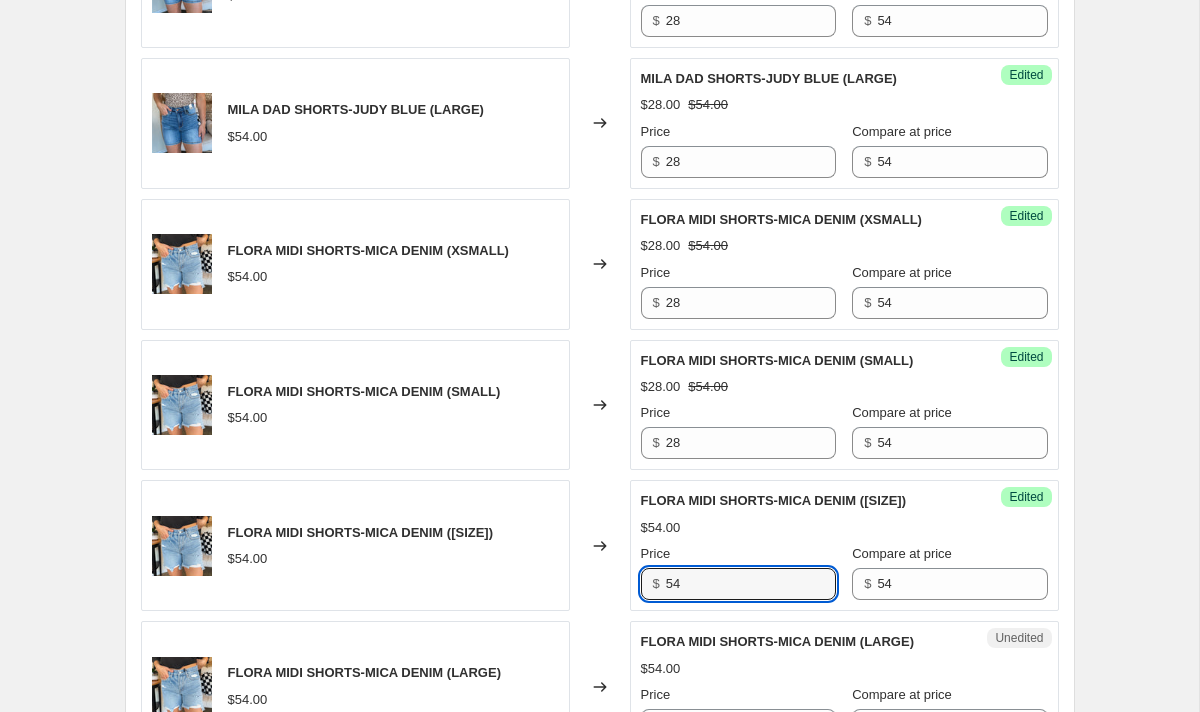 drag, startPoint x: 715, startPoint y: 586, endPoint x: 532, endPoint y: 579, distance: 183.13383 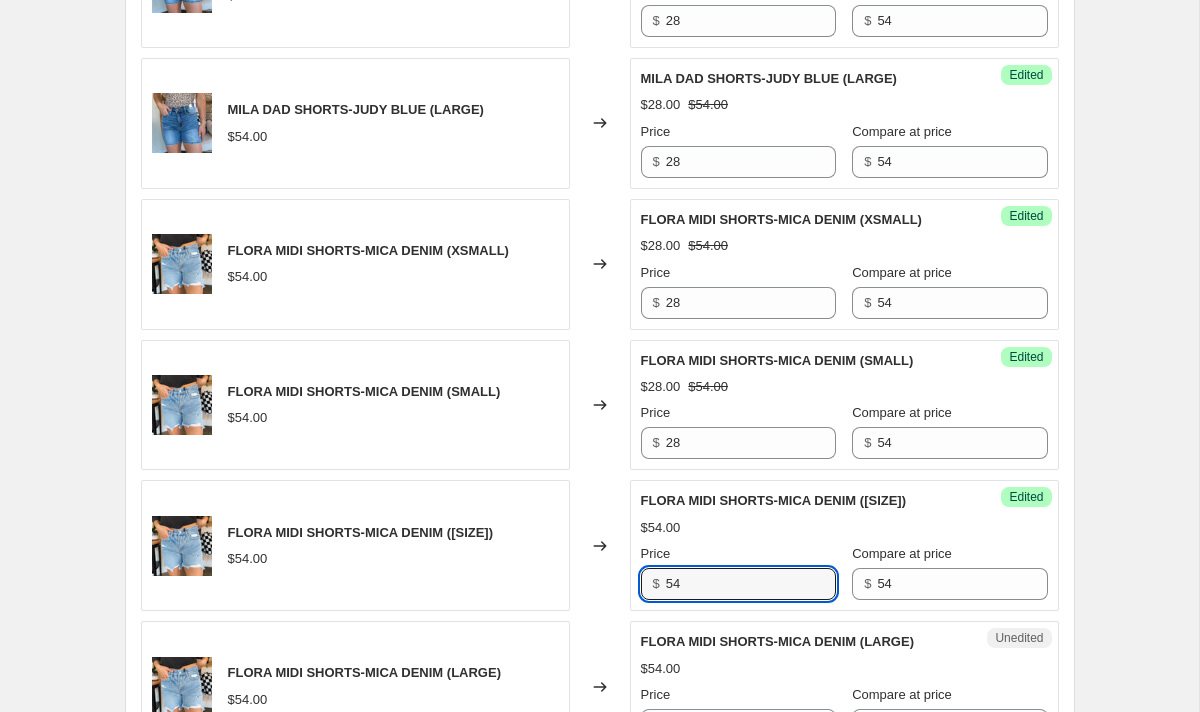 click on "FLORA MIDI SHORTS-MICA DENIM (MEDIUM) $[PRICE] Changed to Success Edited FLORA MIDI SHORTS-MICA DENIM (MEDIUM) $[PRICE] Price $ [PRICE] Compare at price $ [PRICE]" at bounding box center [600, 545] 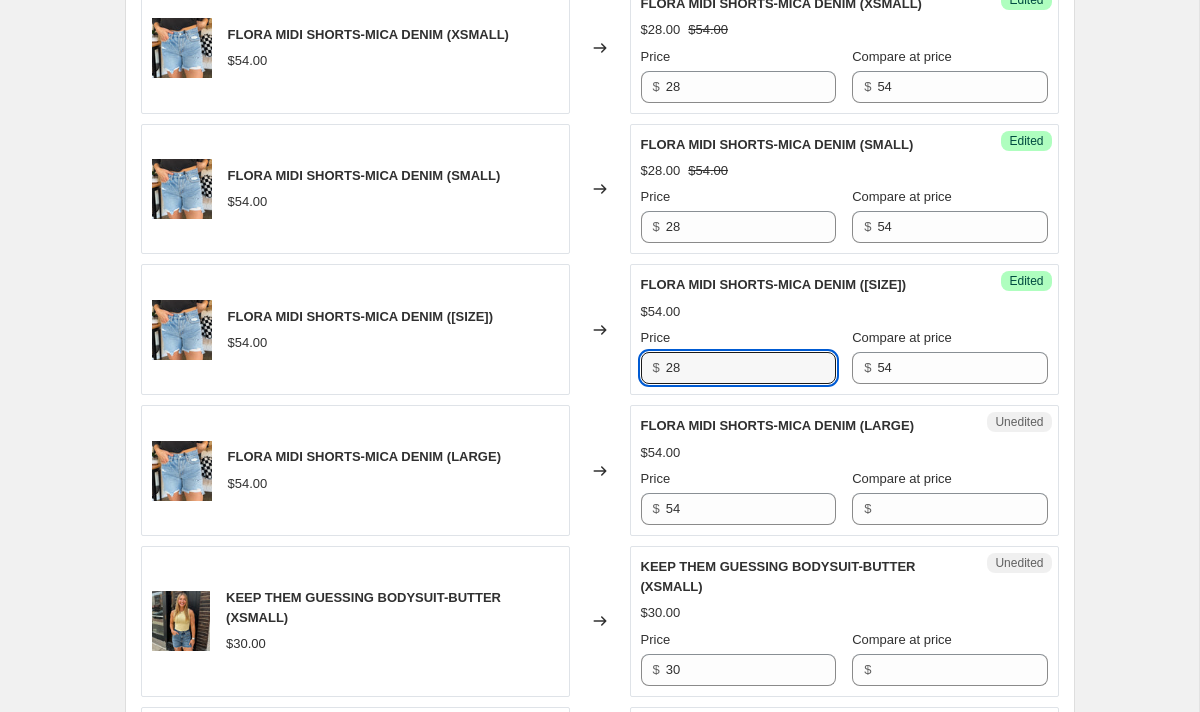 scroll, scrollTop: 2634, scrollLeft: 0, axis: vertical 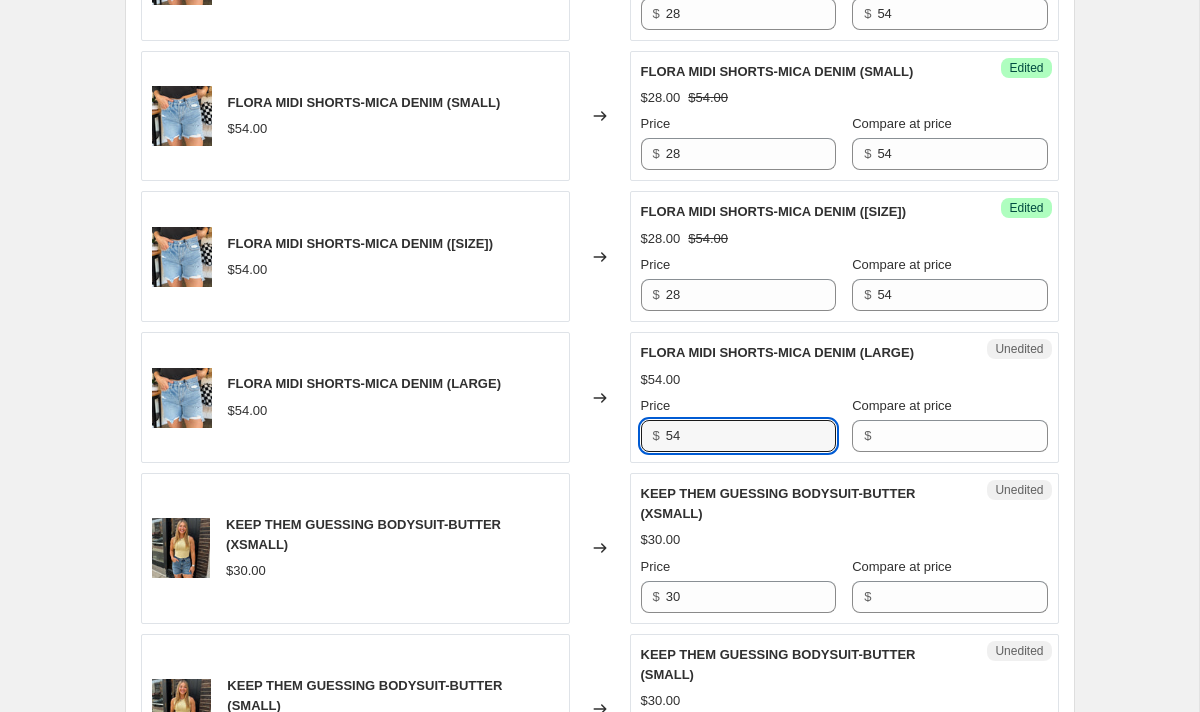 drag, startPoint x: 696, startPoint y: 438, endPoint x: 516, endPoint y: 407, distance: 182.64993 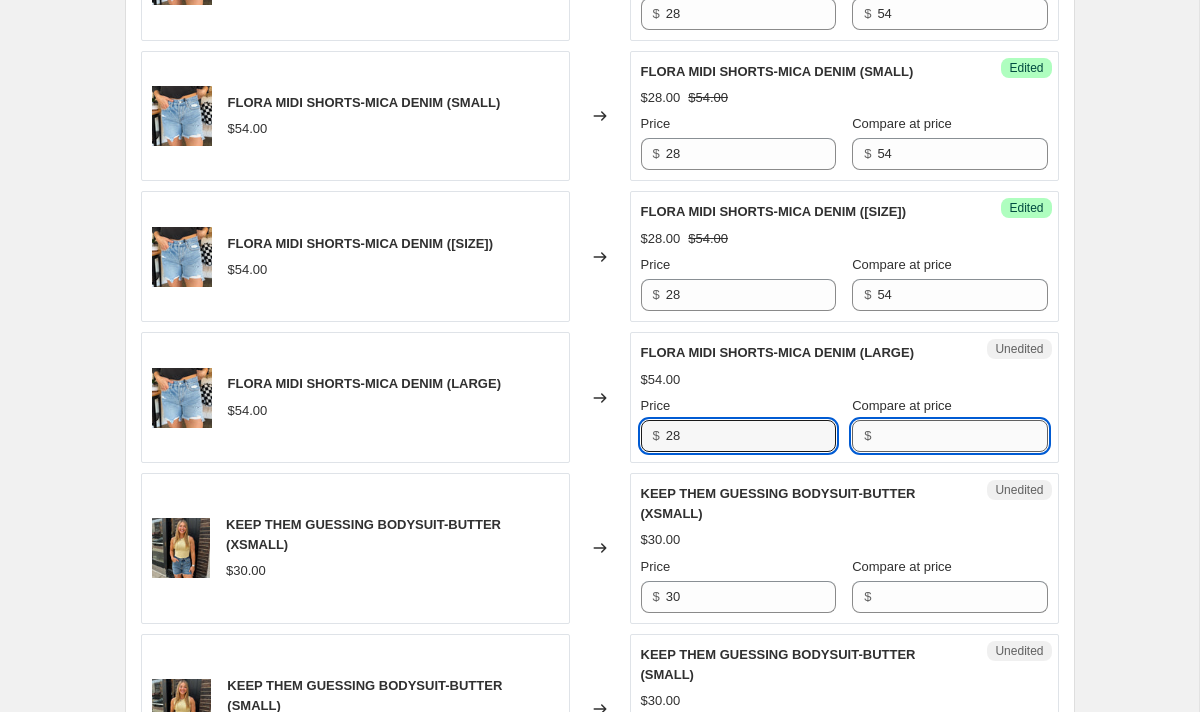 click on "Compare at price" at bounding box center (962, 436) 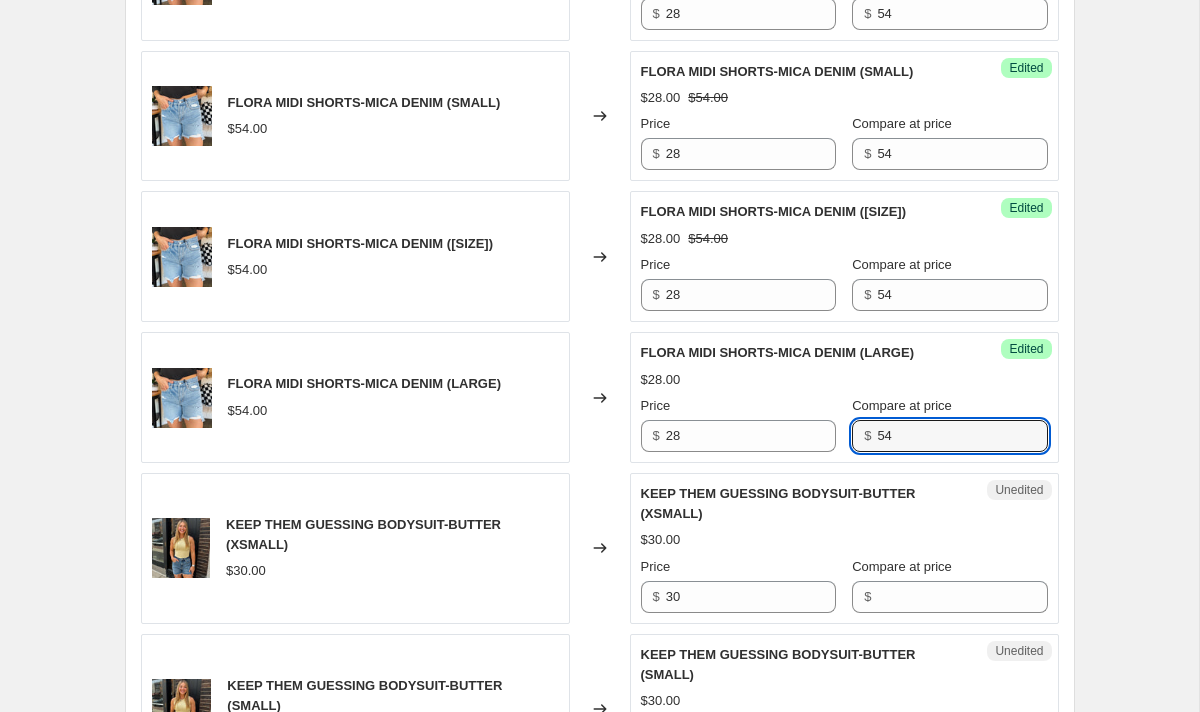 click on "KEEP THEM GUESSING BODYSUIT-BUTTER (XSMALL)" at bounding box center [804, 504] 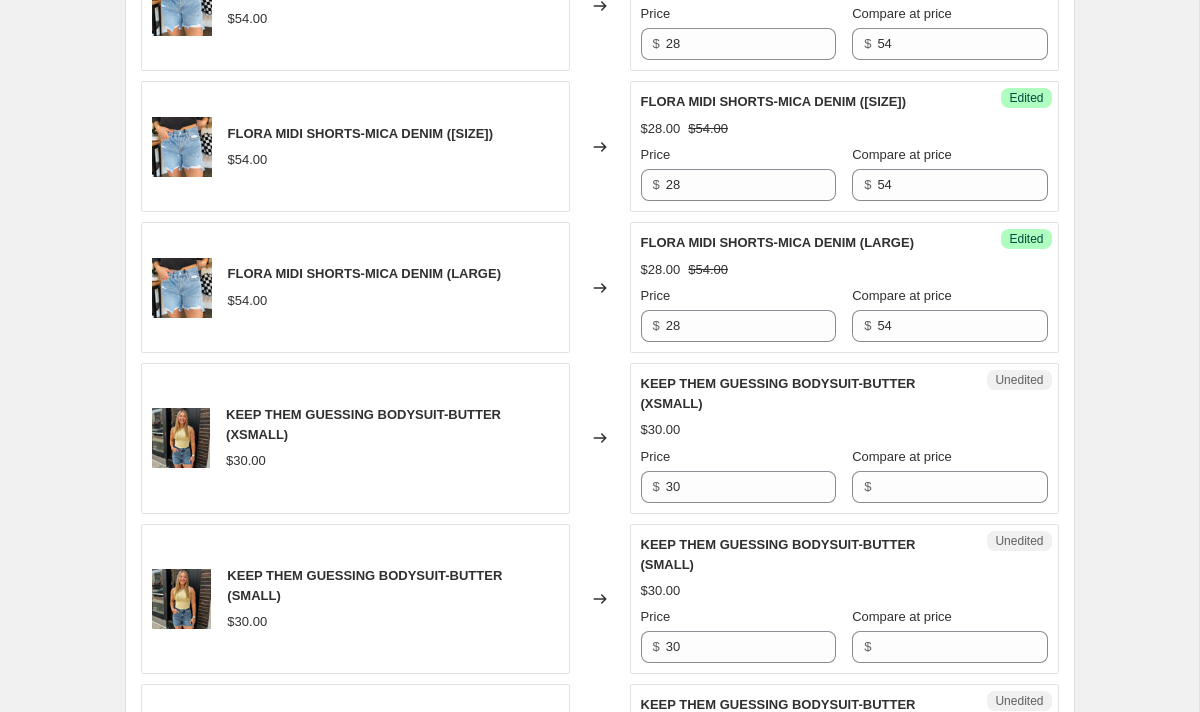 scroll, scrollTop: 2809, scrollLeft: 0, axis: vertical 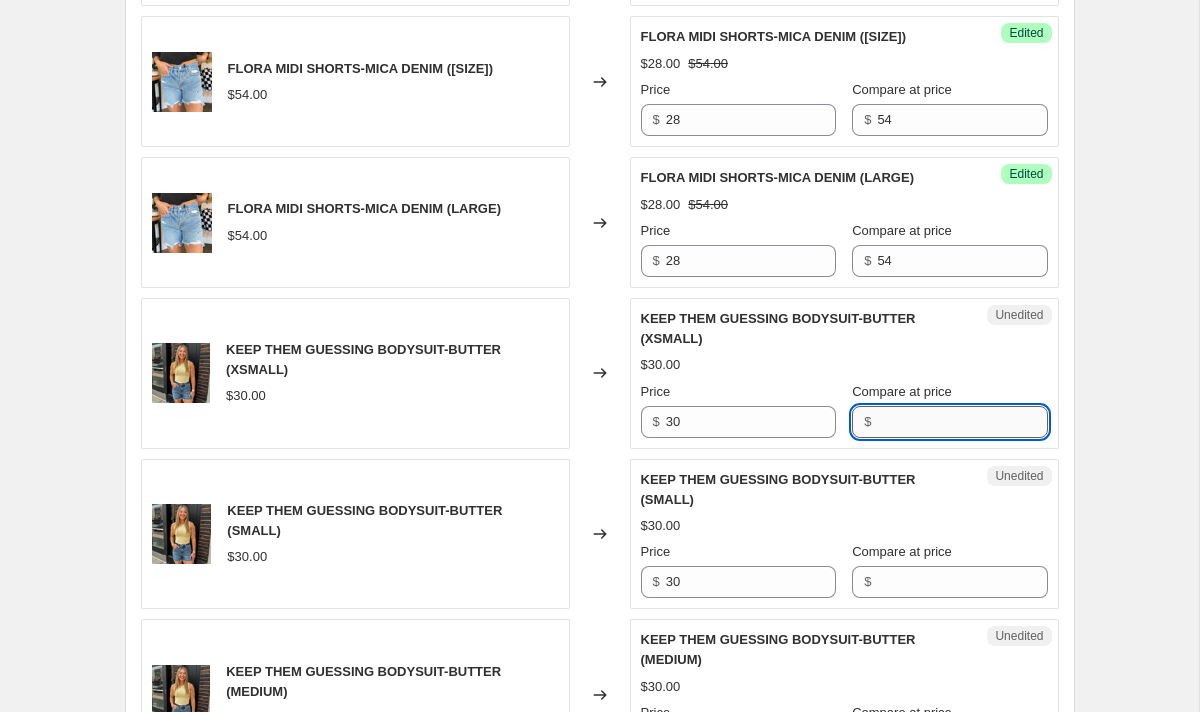 click on "Compare at price" at bounding box center (962, 422) 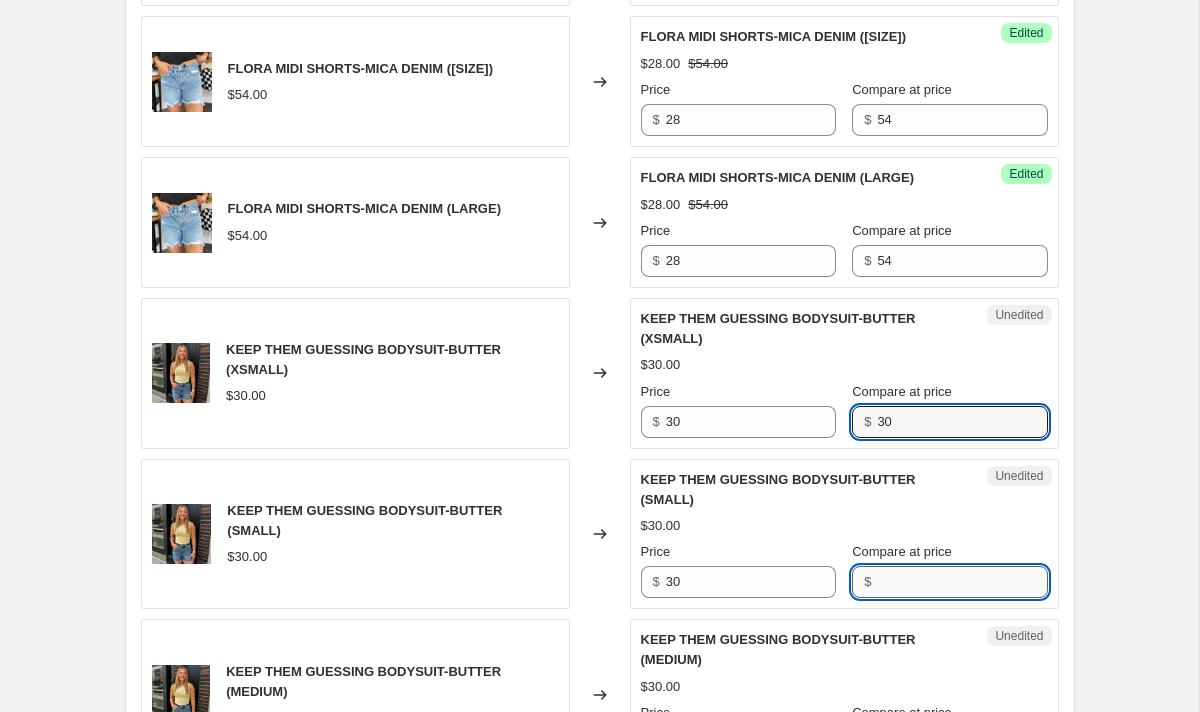 click on "Compare at price" at bounding box center [962, 582] 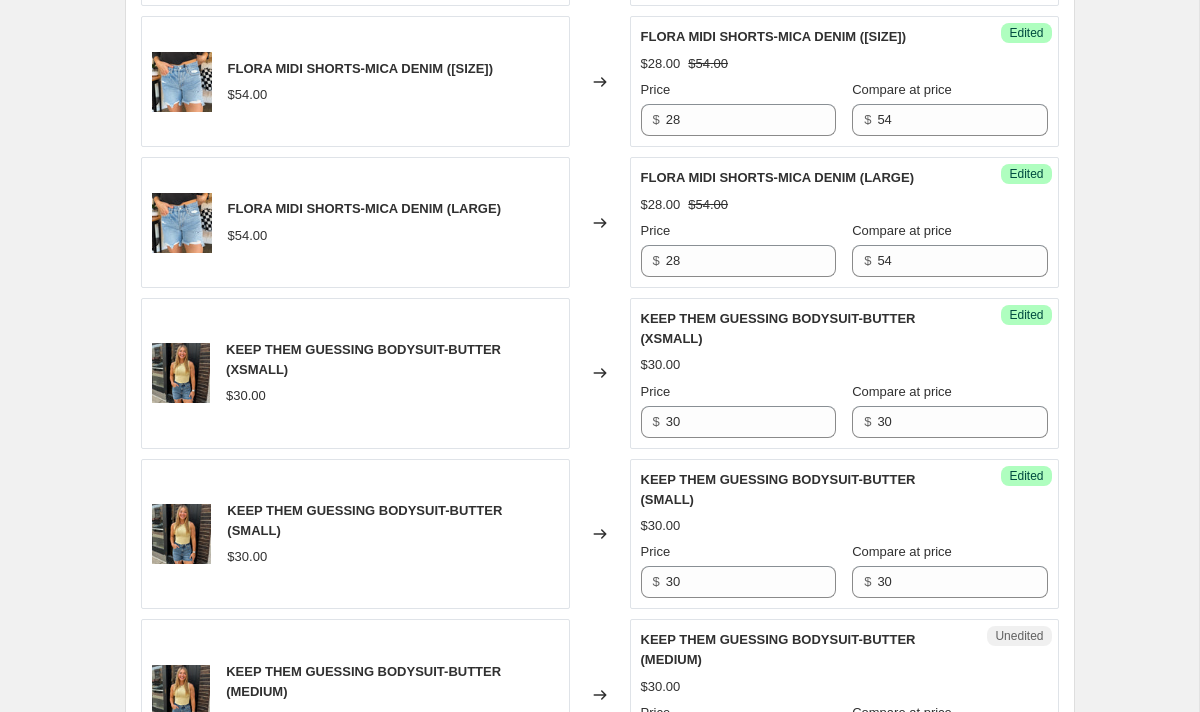 click on "KEEP THEM GUESSING BODYSUIT-BUTTER (SMALL) $[PRICE] Price $ [PRICE] Compare at price $ [PRICE]" at bounding box center (844, 534) 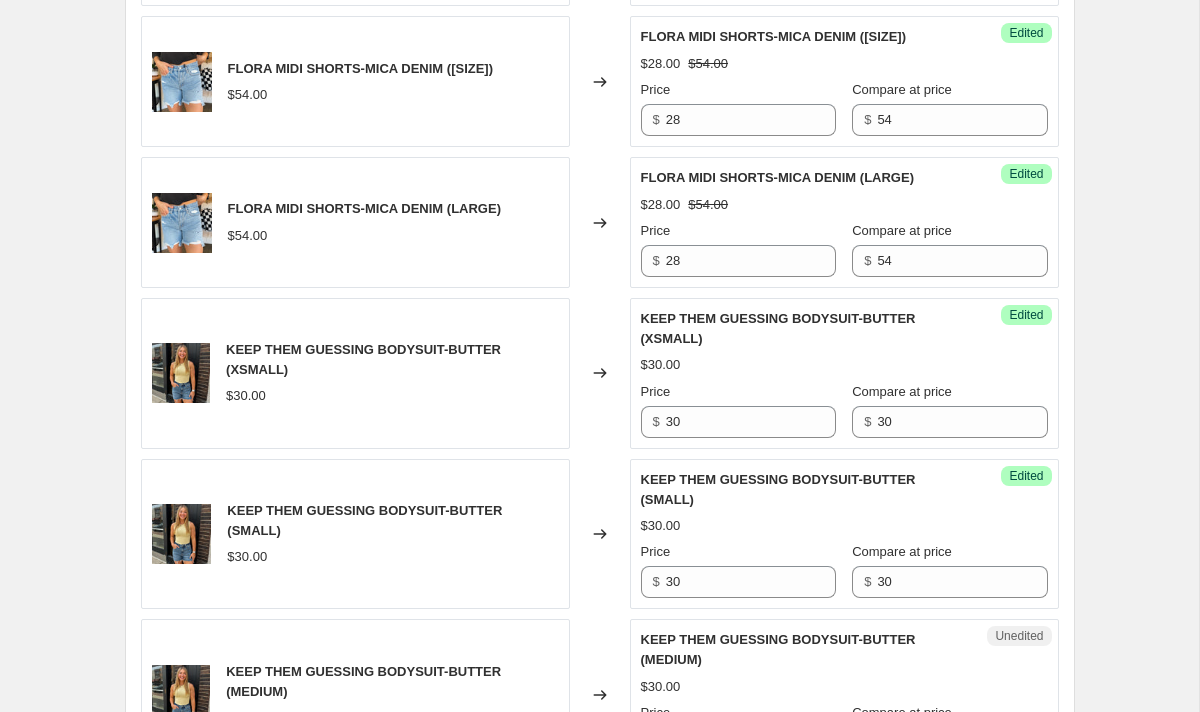 scroll, scrollTop: 2980, scrollLeft: 0, axis: vertical 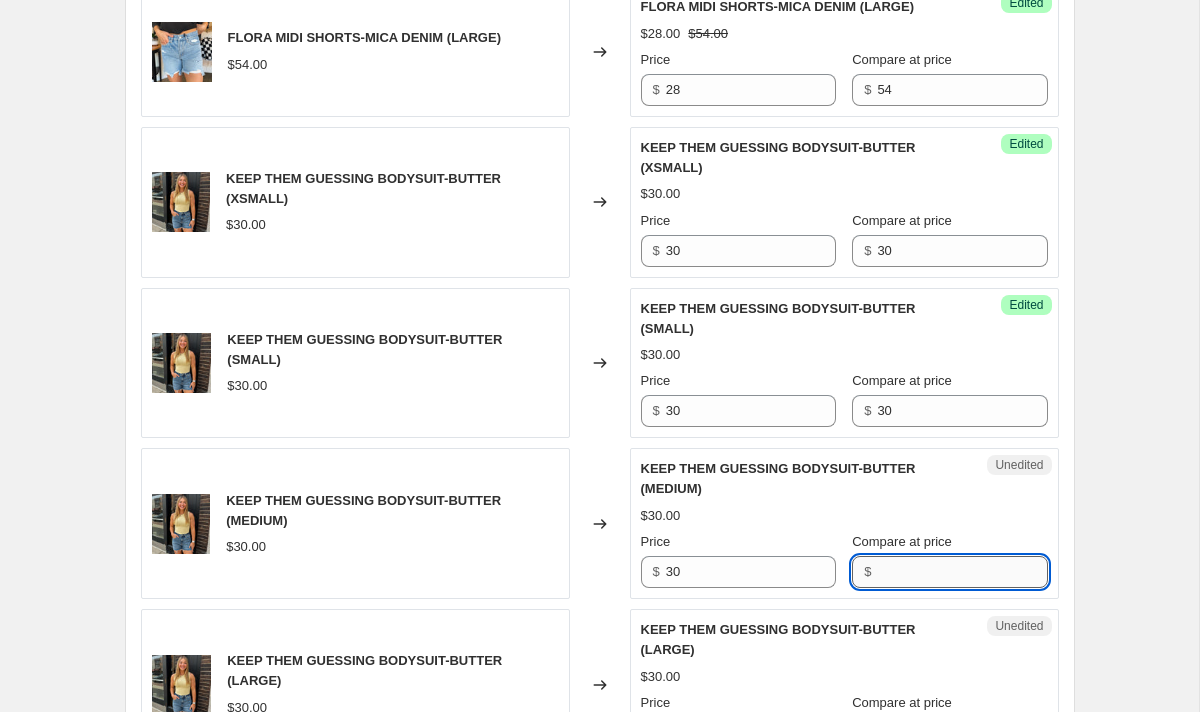 click on "Compare at price" at bounding box center [962, 572] 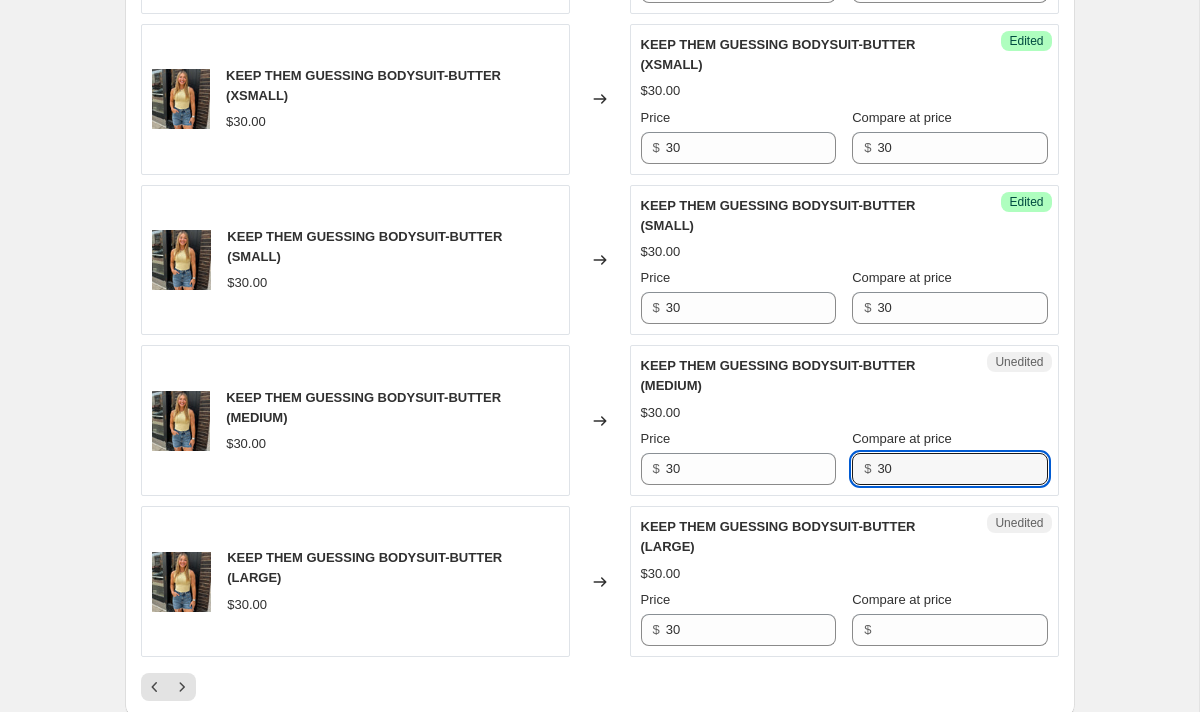 scroll, scrollTop: 3095, scrollLeft: 0, axis: vertical 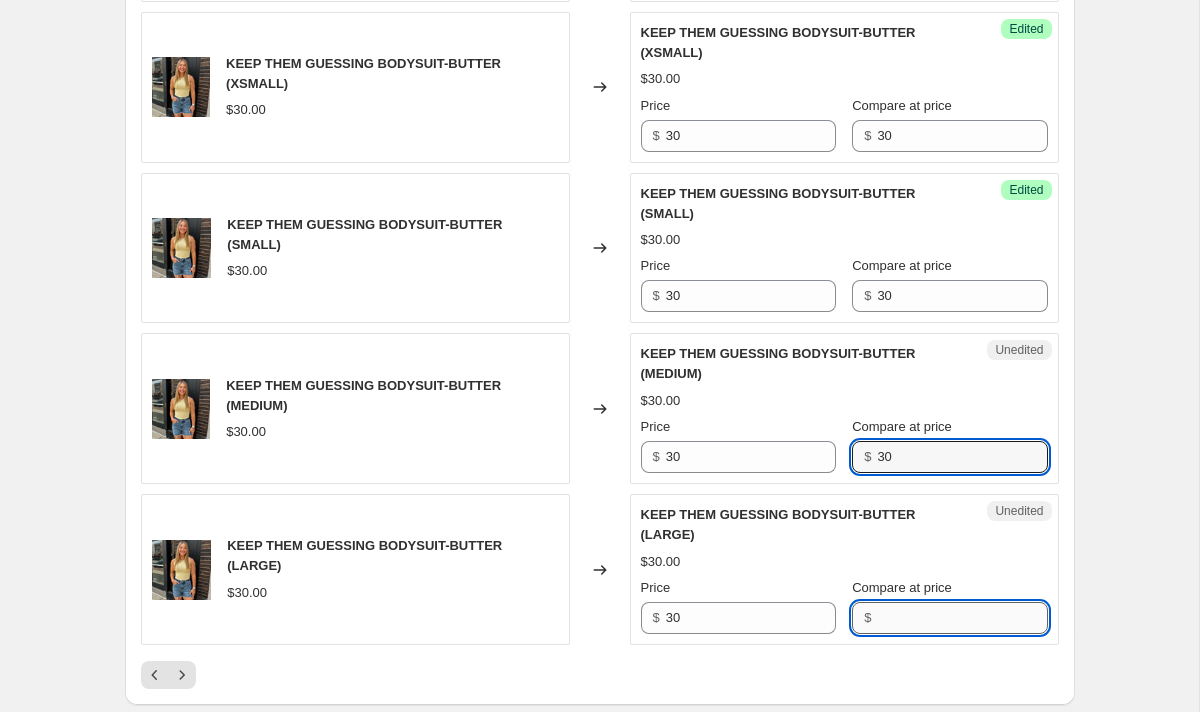 click on "Compare at price" at bounding box center [962, 618] 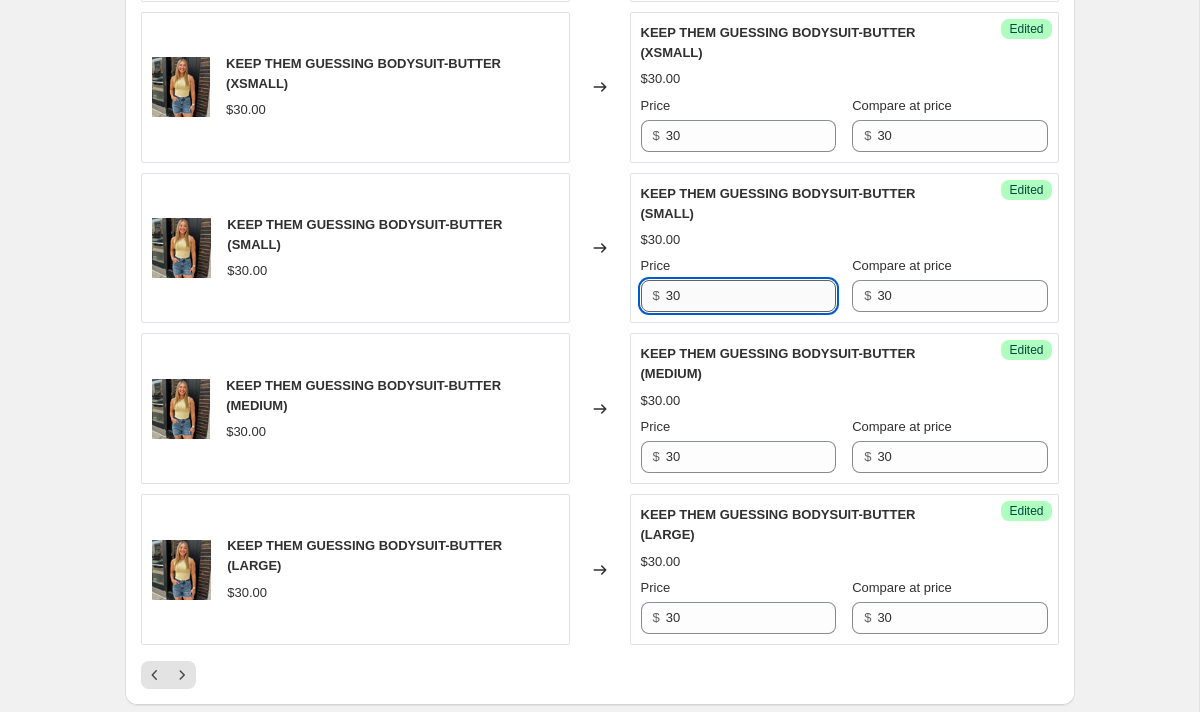 click on "30" at bounding box center (751, 296) 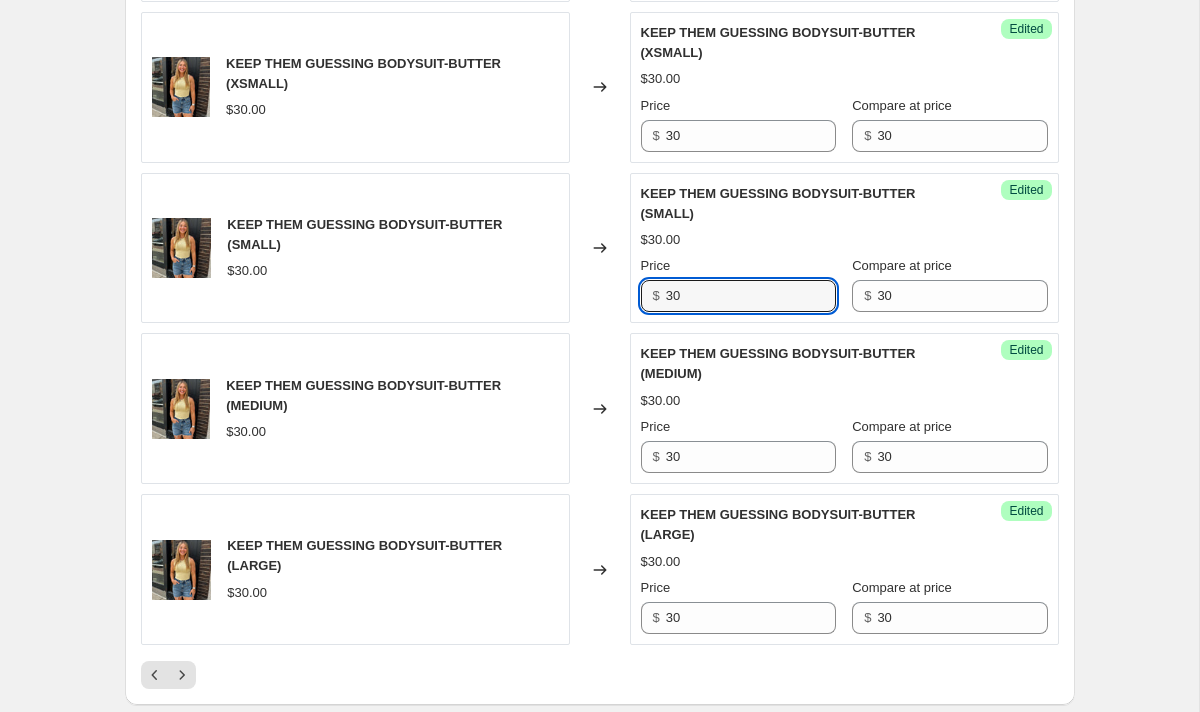 drag, startPoint x: 717, startPoint y: 298, endPoint x: 531, endPoint y: 298, distance: 186 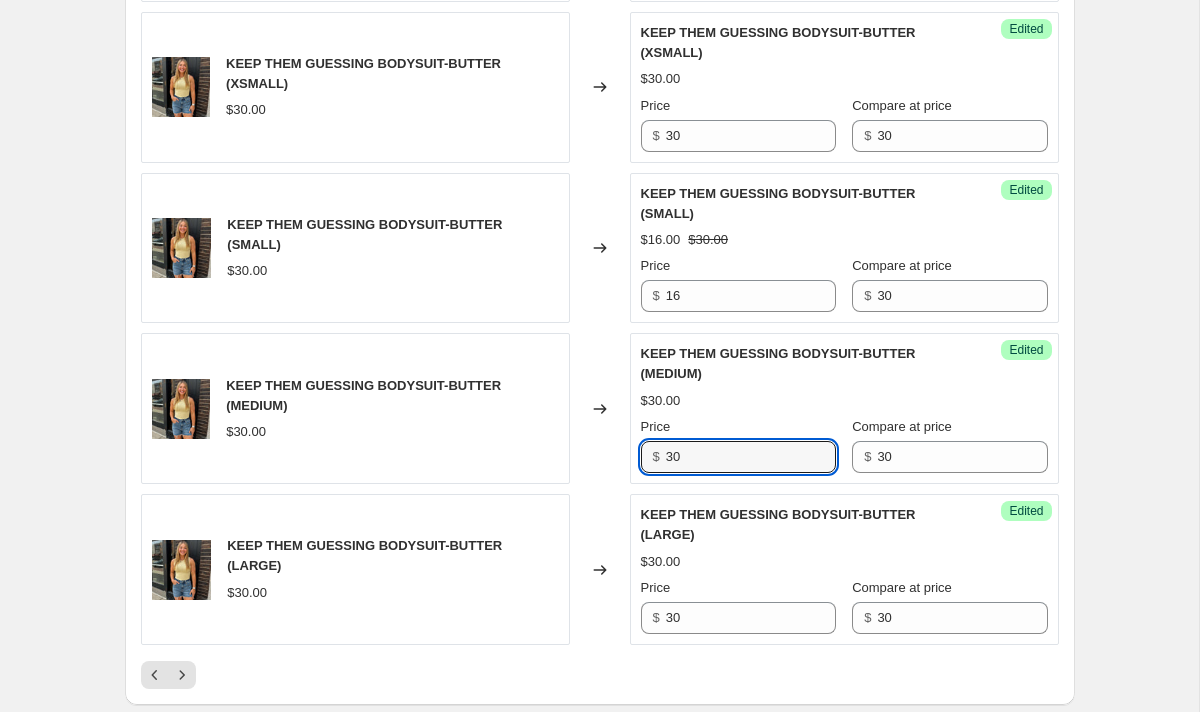 drag, startPoint x: 701, startPoint y: 464, endPoint x: 653, endPoint y: 463, distance: 48.010414 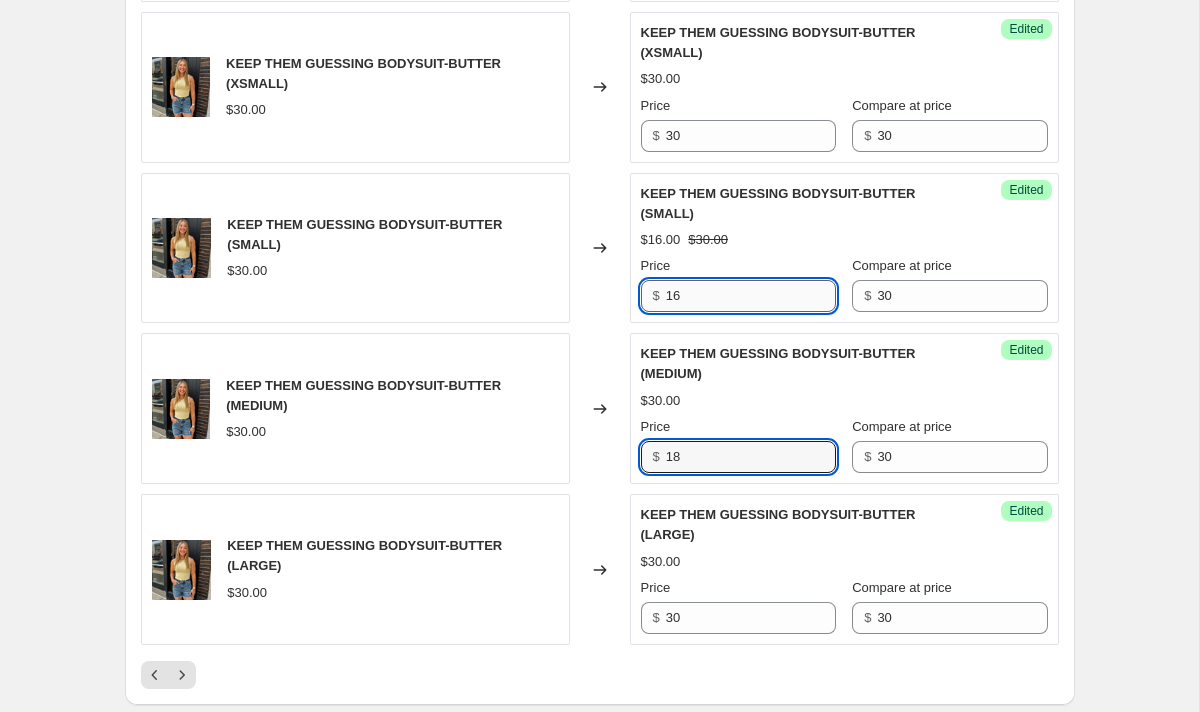 click on "16" at bounding box center [751, 296] 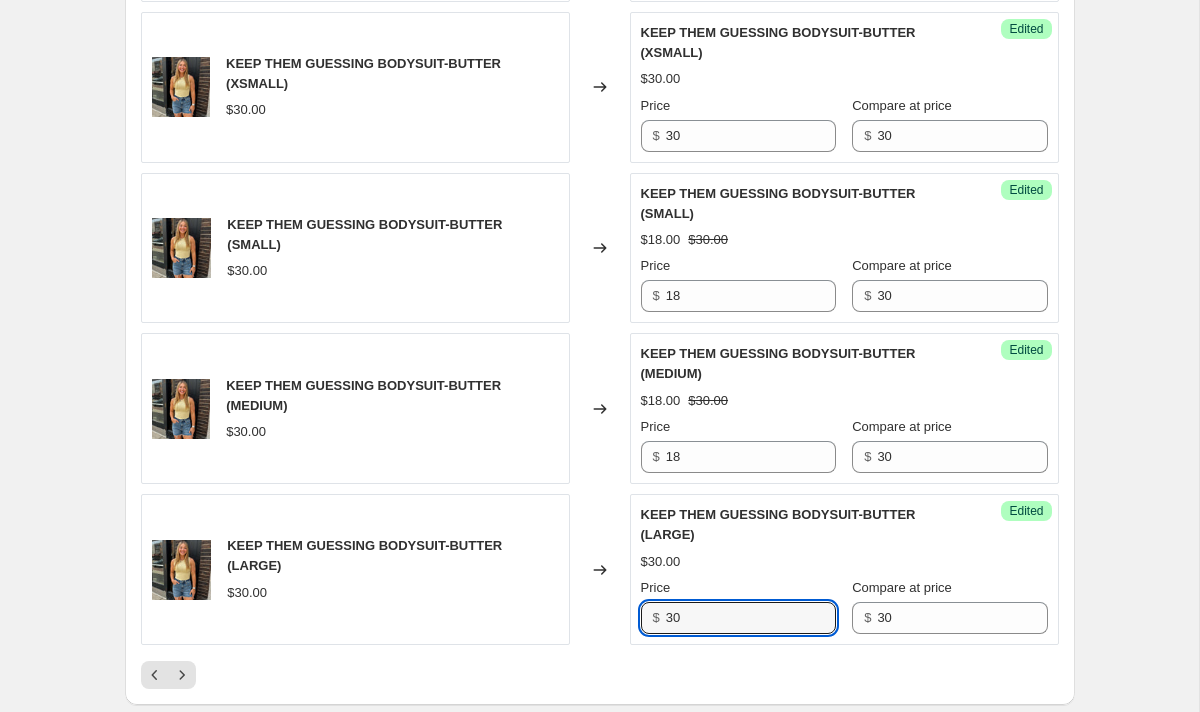 drag, startPoint x: 721, startPoint y: 634, endPoint x: 589, endPoint y: 586, distance: 140.4564 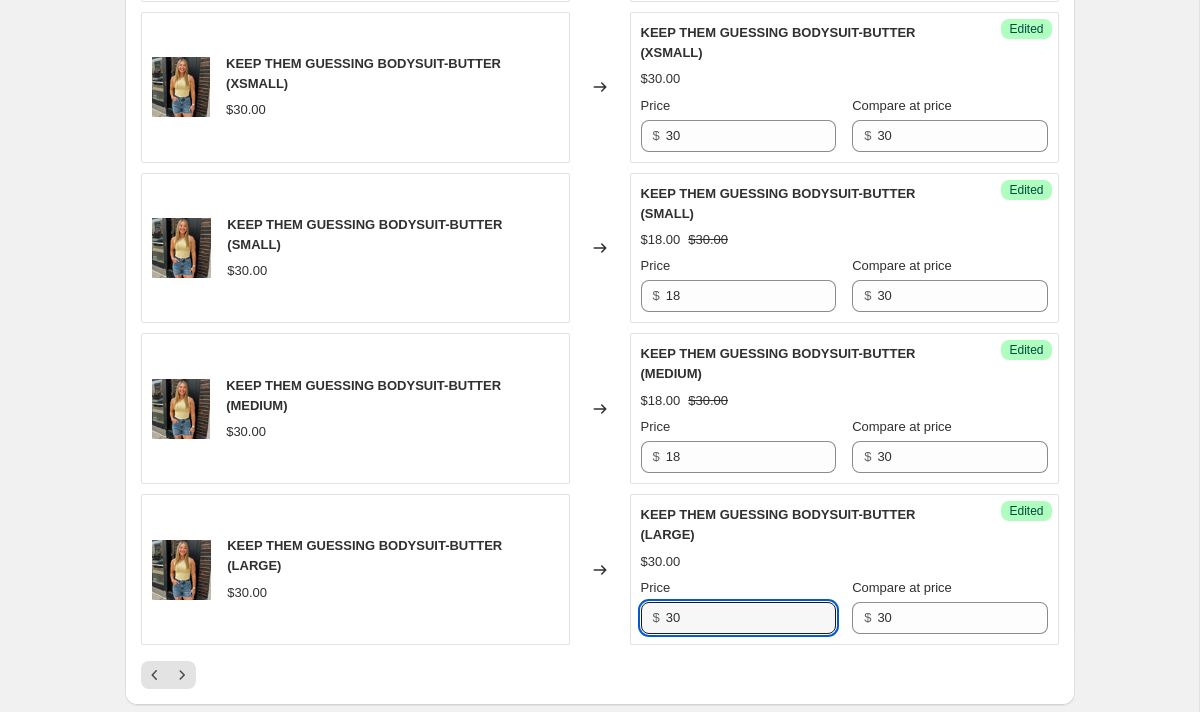 click on "KEEP THEM GUESSING BODYSUIT-BUTTER (LARGE) $[PRICE] Changed to Success Edited KEEP THEM GUESSING BODYSUIT-BUTTER (LARGE) $[PRICE] Price $ [PRICE] Compare at price $ [PRICE]" at bounding box center [600, 569] 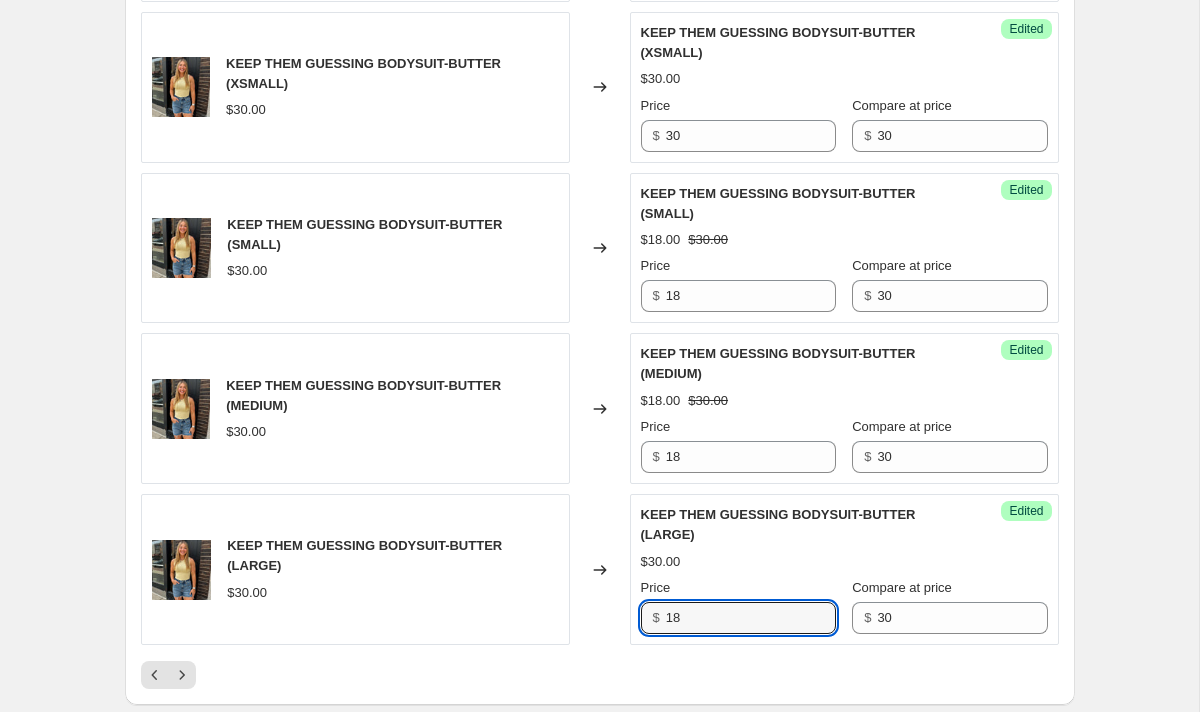 click on "Changed to" at bounding box center [600, 569] 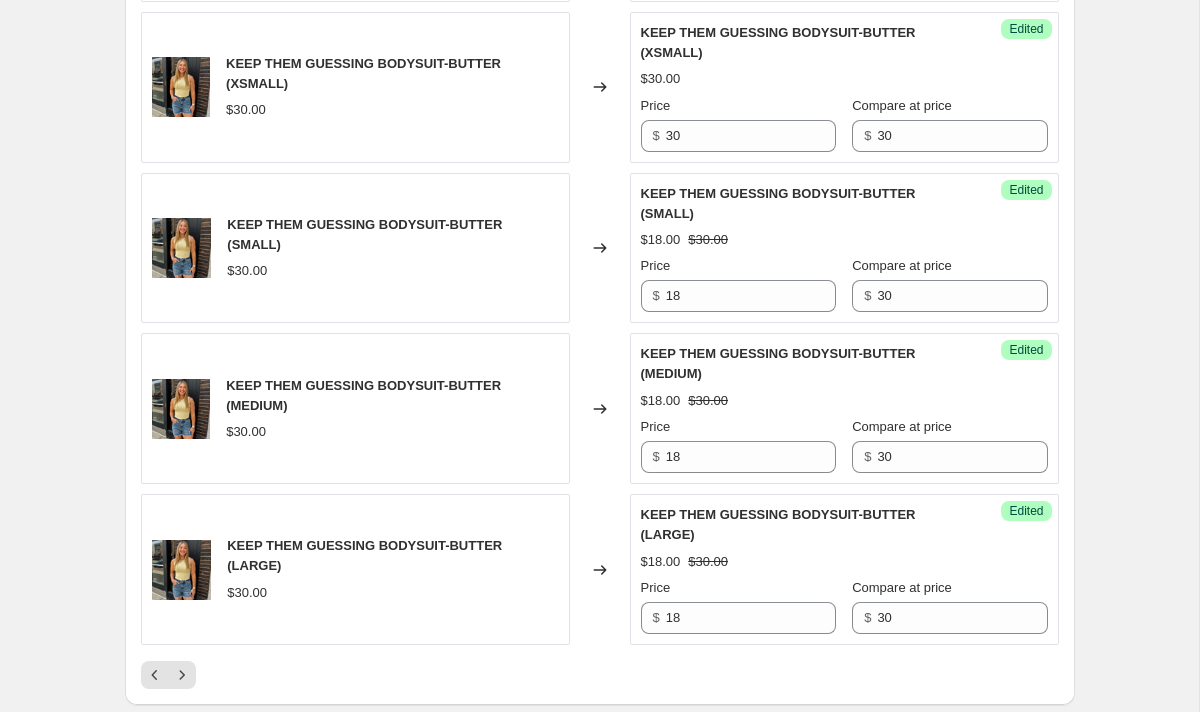 scroll, scrollTop: 3193, scrollLeft: 0, axis: vertical 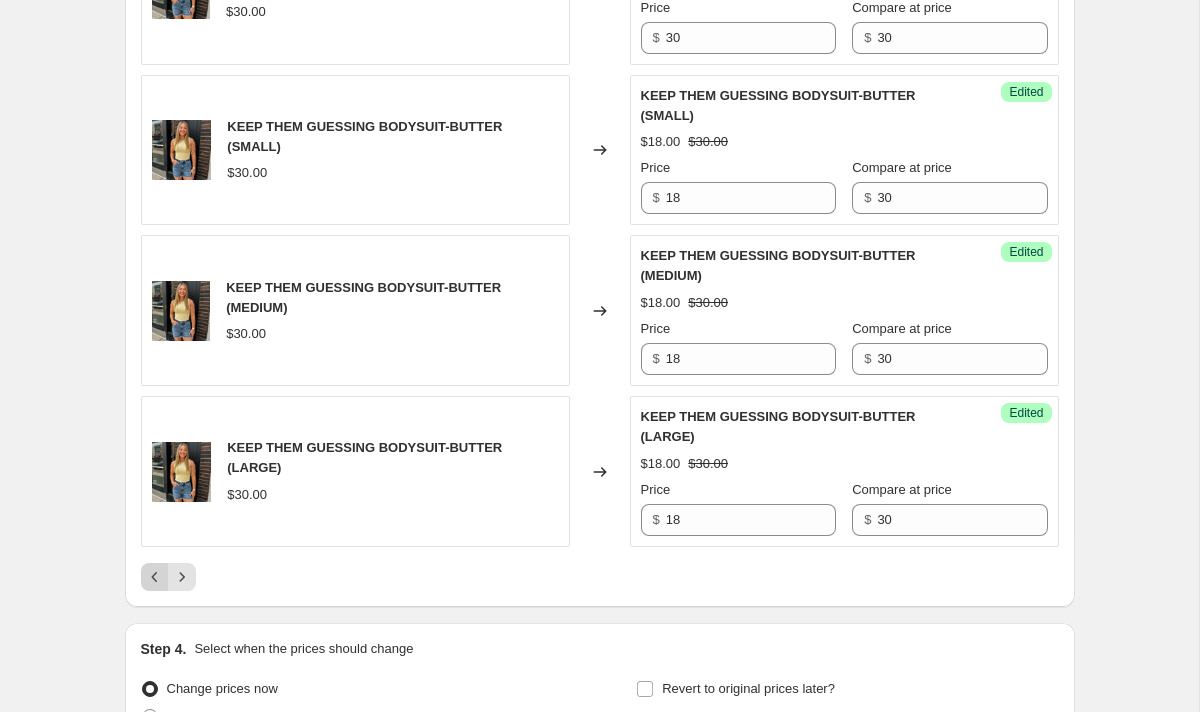 click at bounding box center [155, 577] 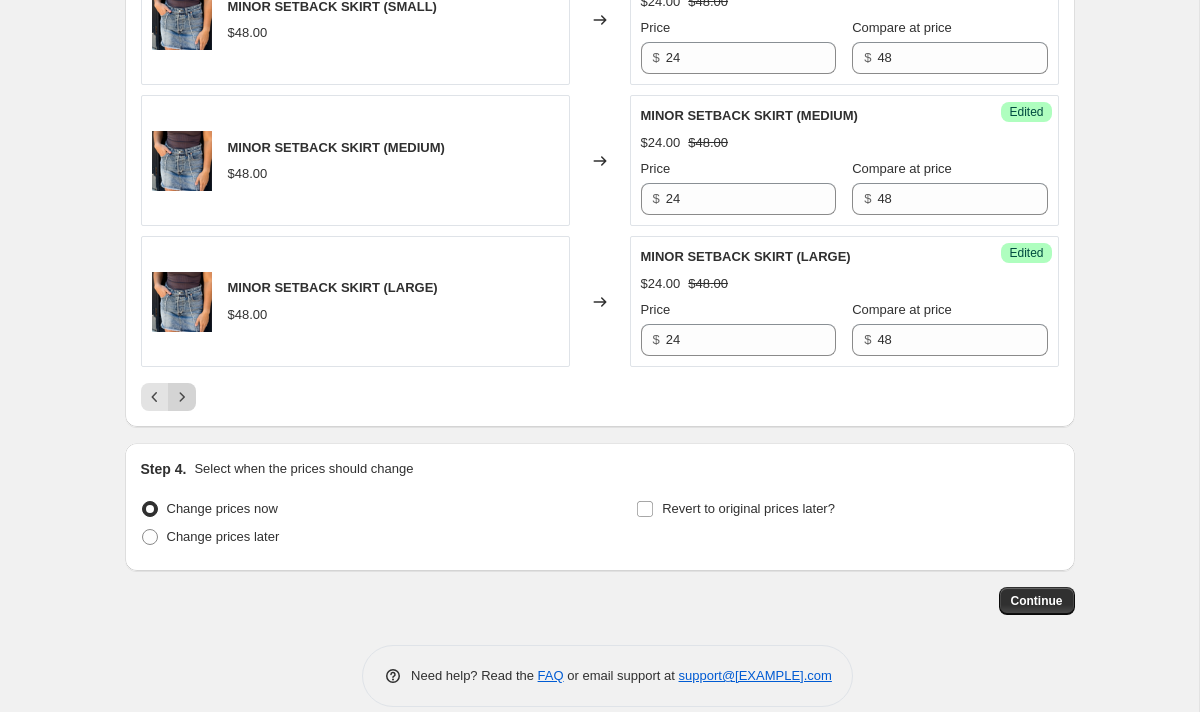 click 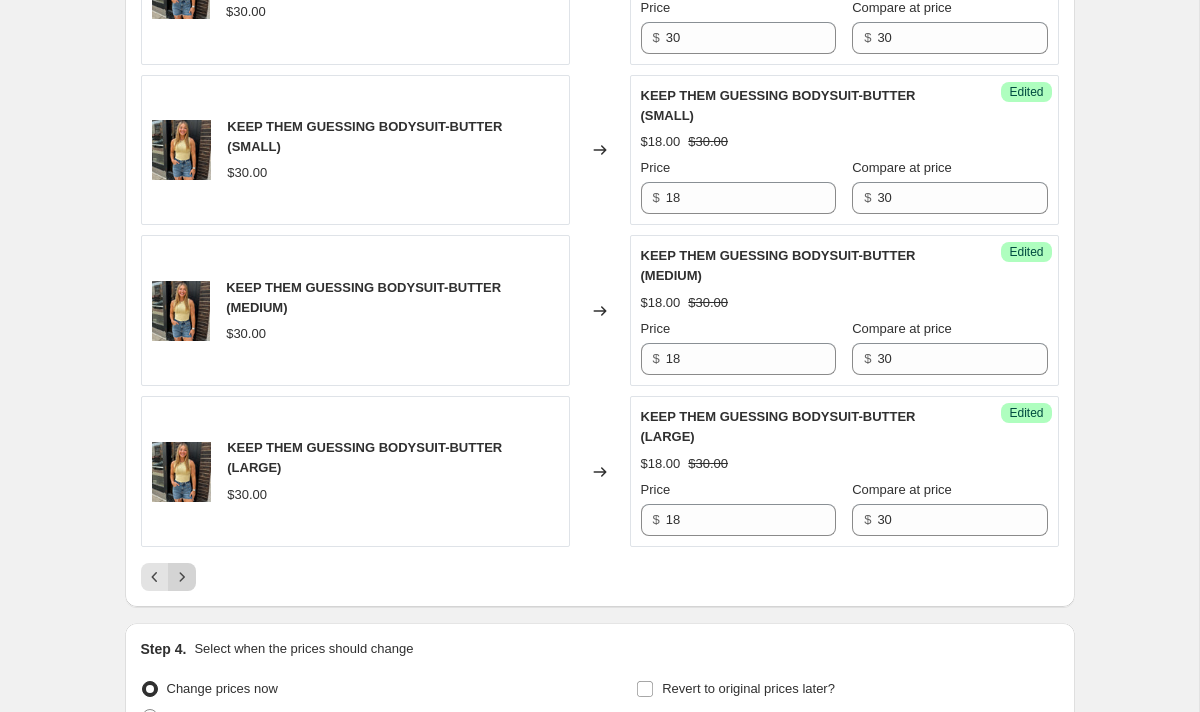 click 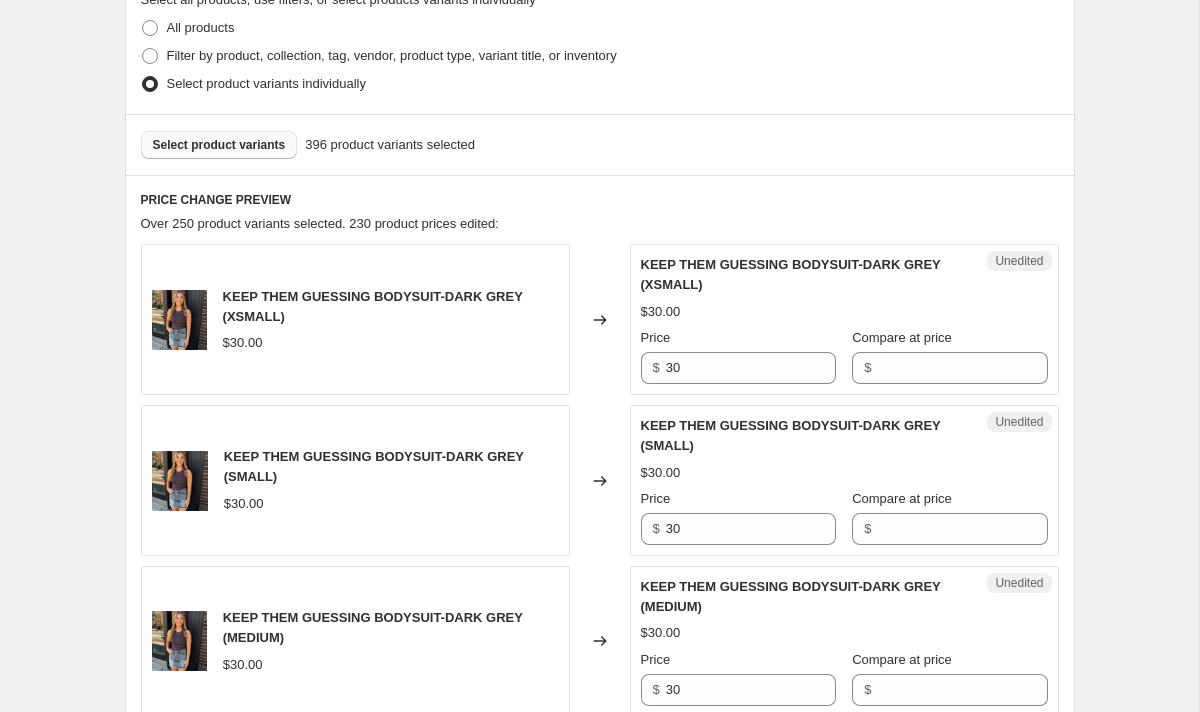 scroll, scrollTop: 531, scrollLeft: 0, axis: vertical 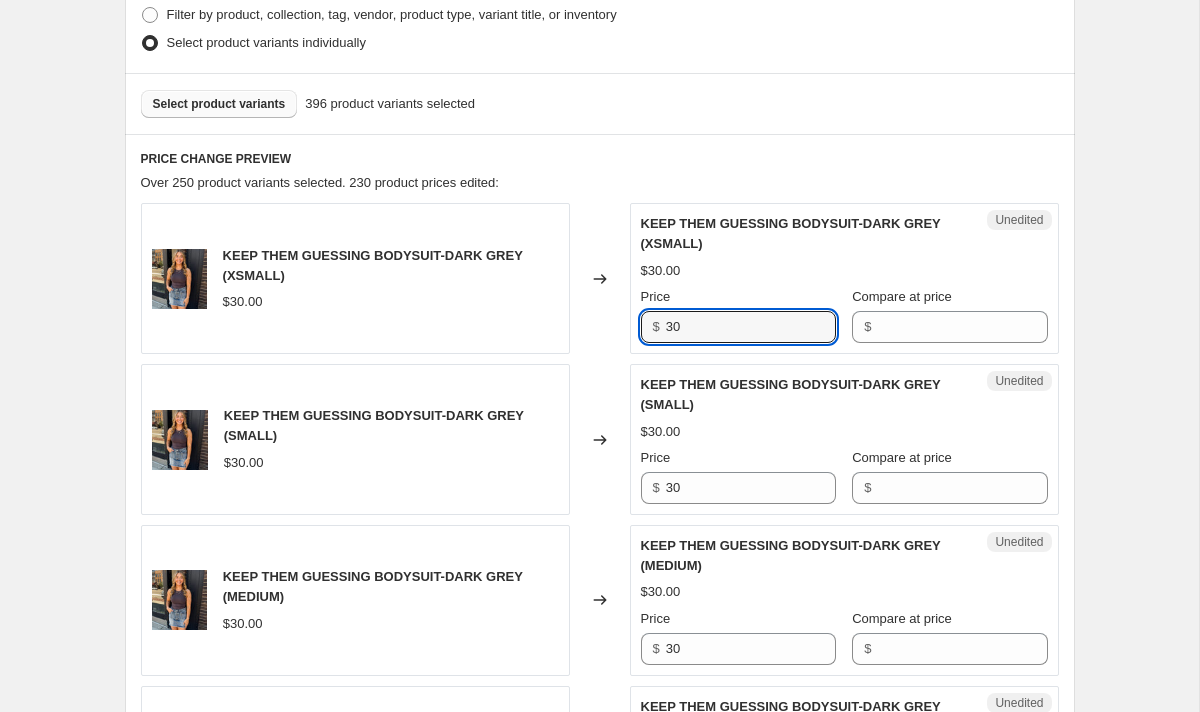 drag, startPoint x: 784, startPoint y: 322, endPoint x: 652, endPoint y: 308, distance: 132.74034 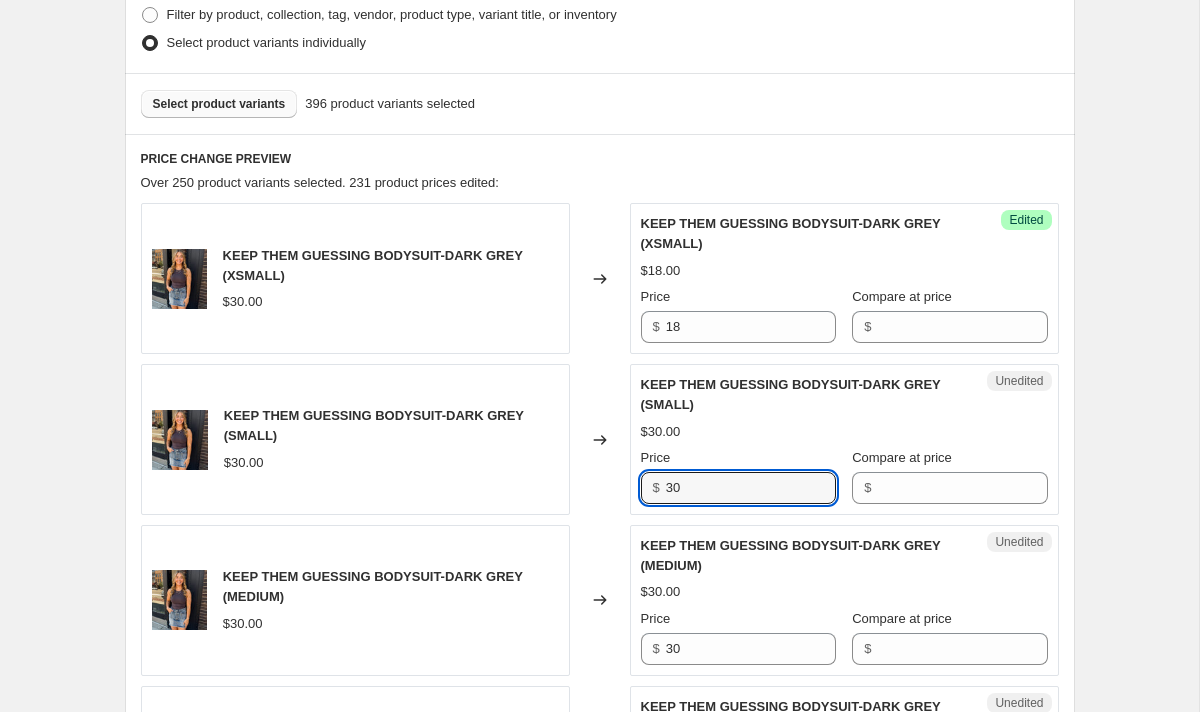 drag, startPoint x: 726, startPoint y: 500, endPoint x: 584, endPoint y: 481, distance: 143.26549 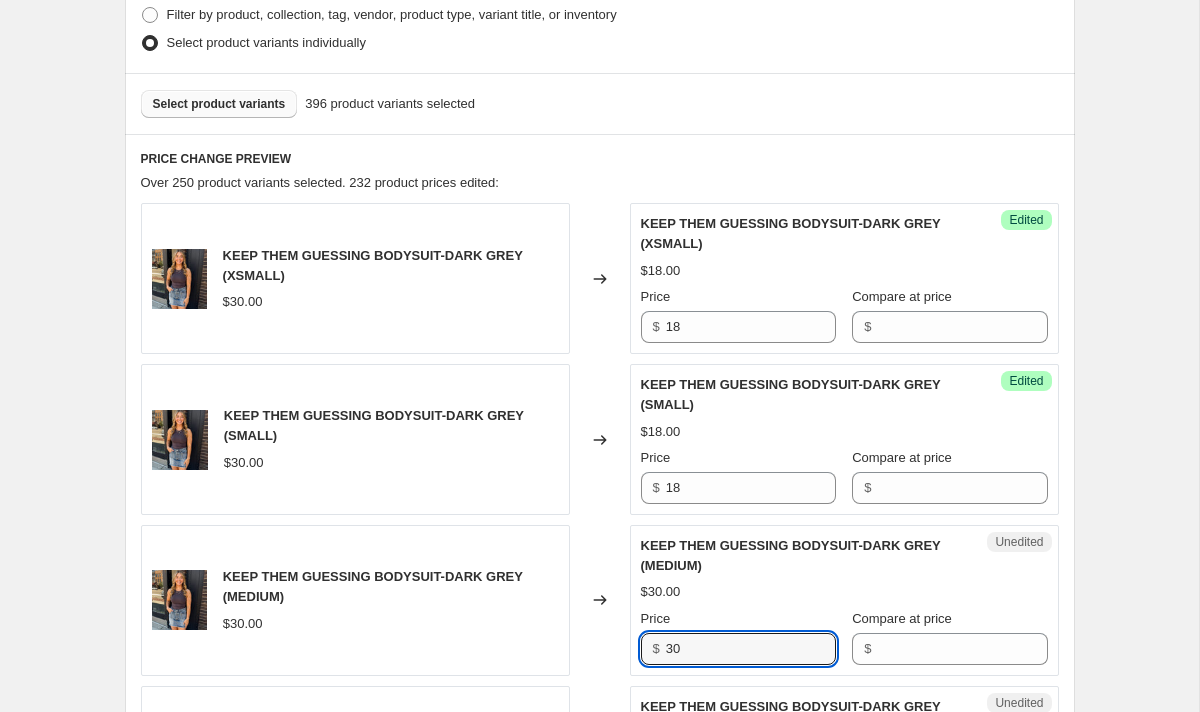 drag, startPoint x: 699, startPoint y: 643, endPoint x: 646, endPoint y: 636, distance: 53.460266 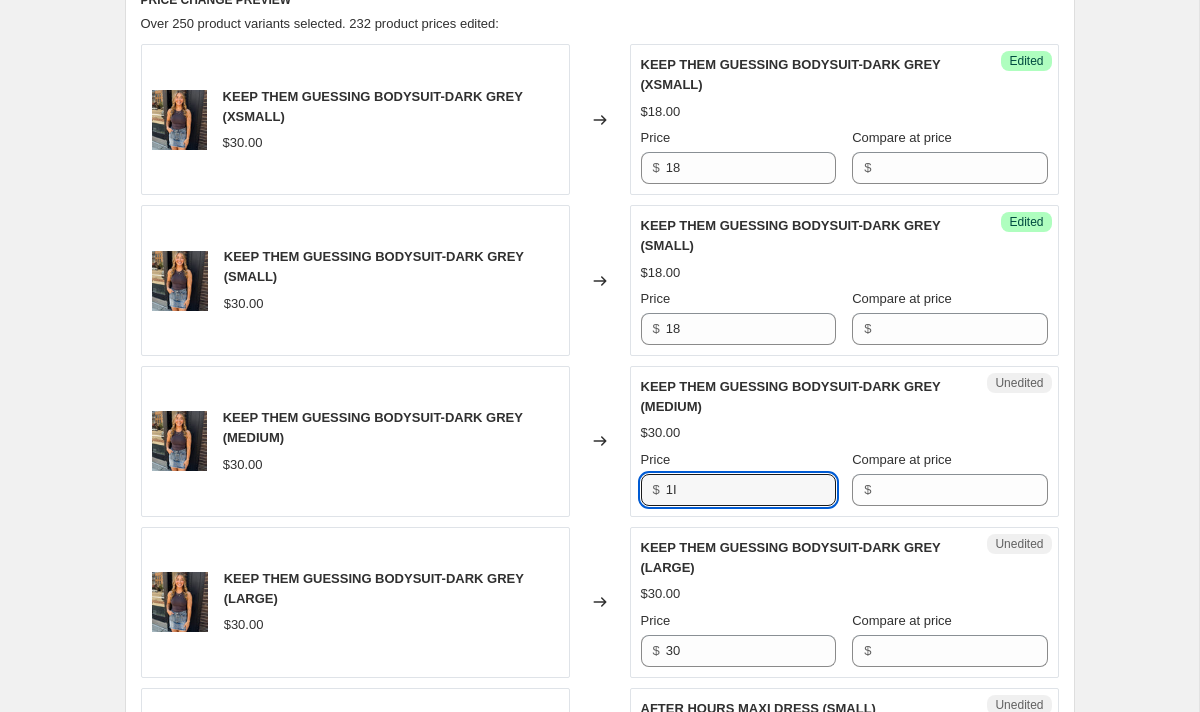 scroll, scrollTop: 691, scrollLeft: 0, axis: vertical 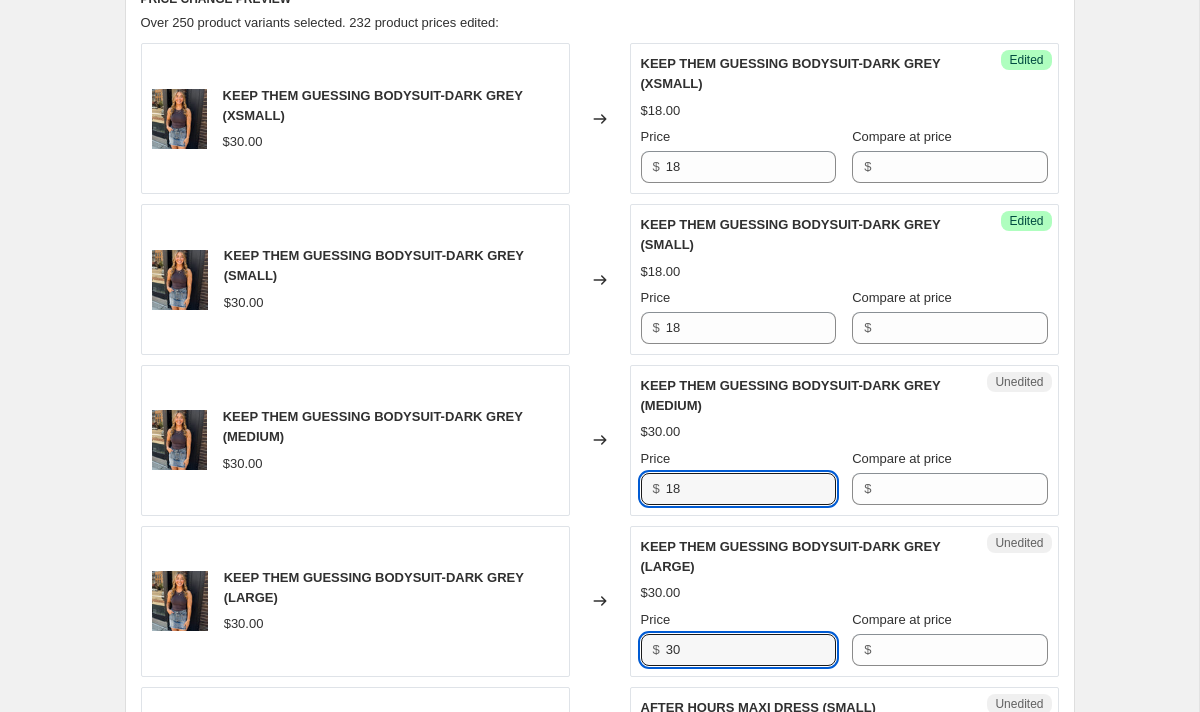 drag, startPoint x: 696, startPoint y: 646, endPoint x: 617, endPoint y: 645, distance: 79.00633 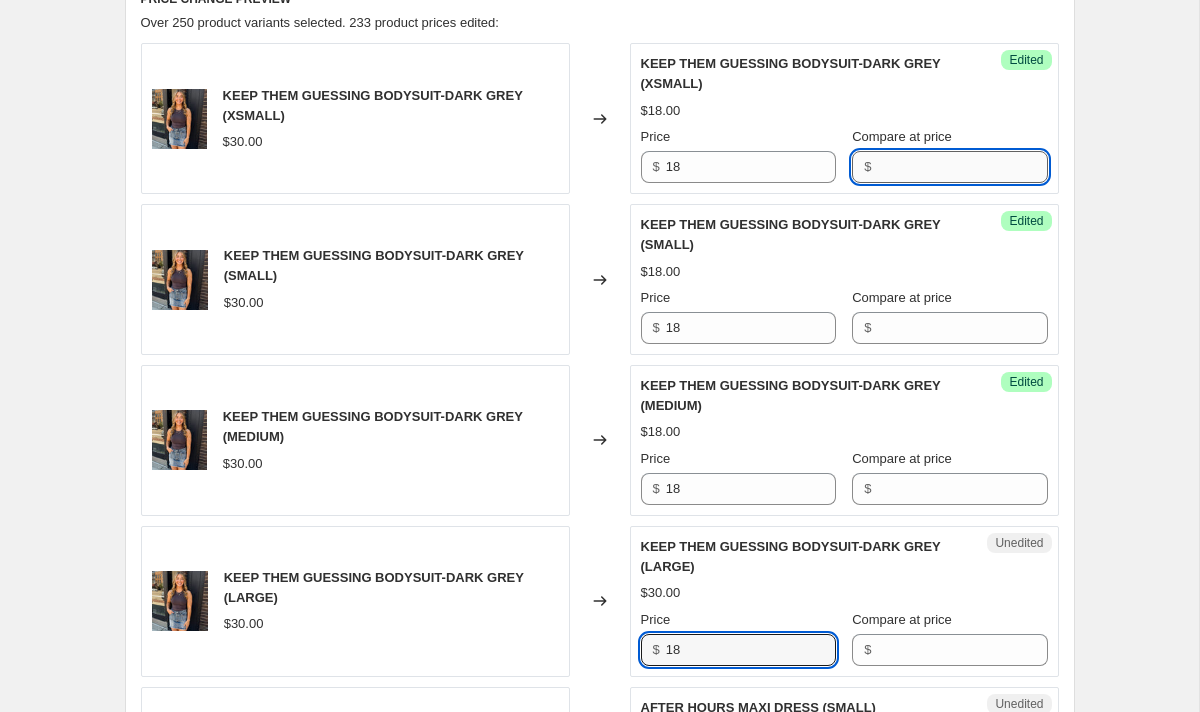 click on "Compare at price" at bounding box center (962, 167) 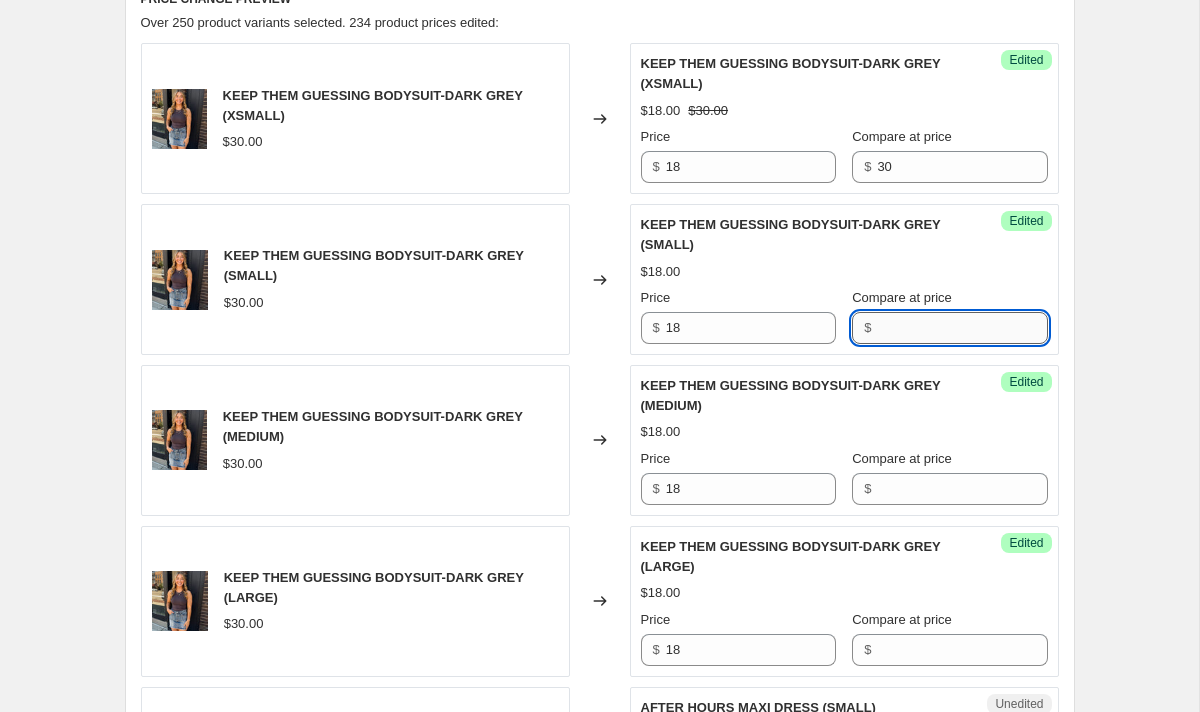 click on "Compare at price" at bounding box center (962, 328) 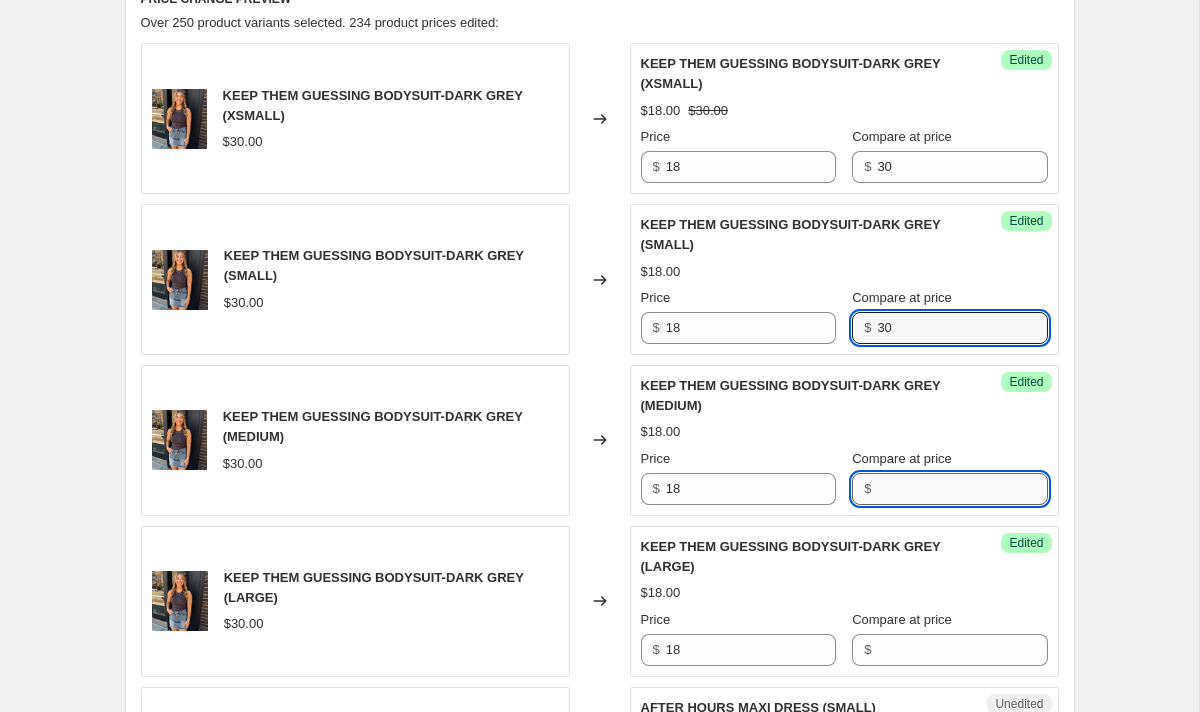 click on "Compare at price" at bounding box center (962, 489) 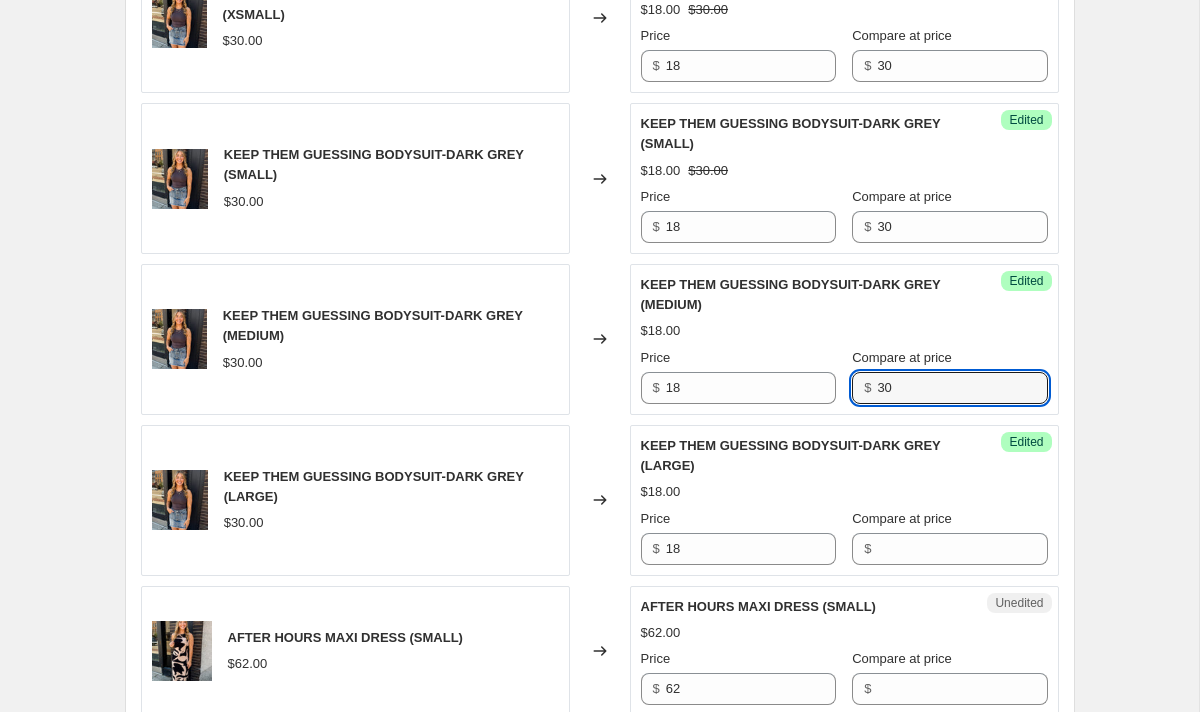 scroll, scrollTop: 791, scrollLeft: 0, axis: vertical 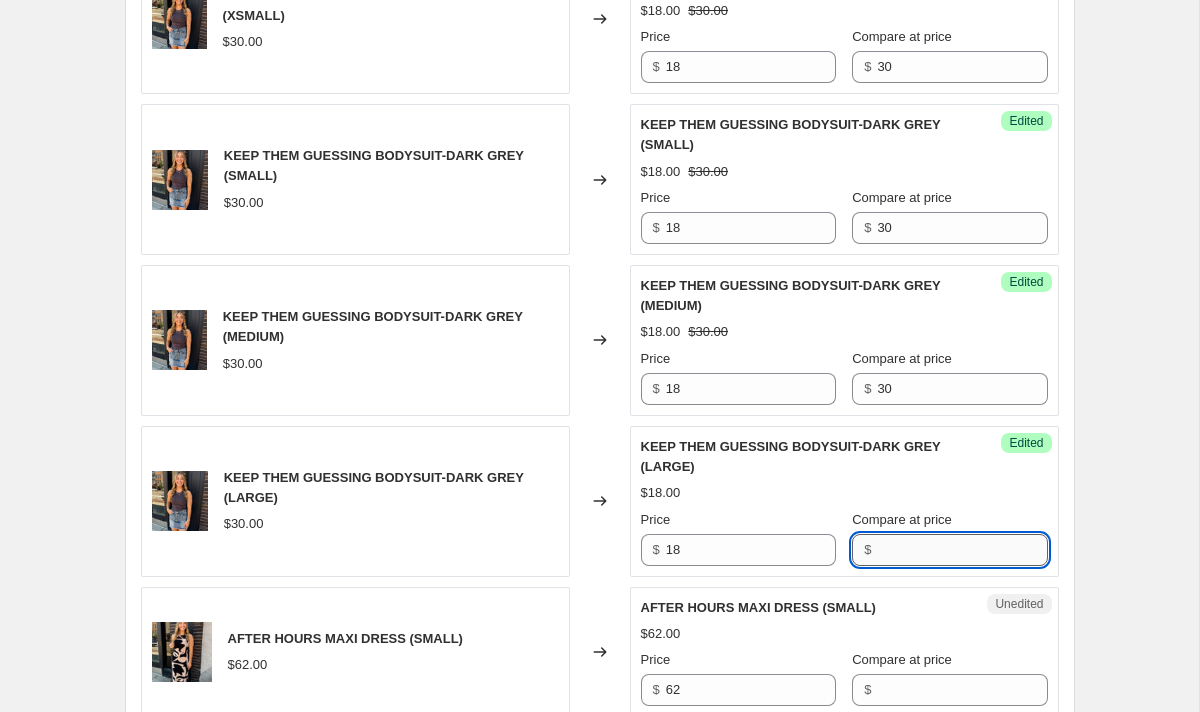click on "Compare at price" at bounding box center [962, 550] 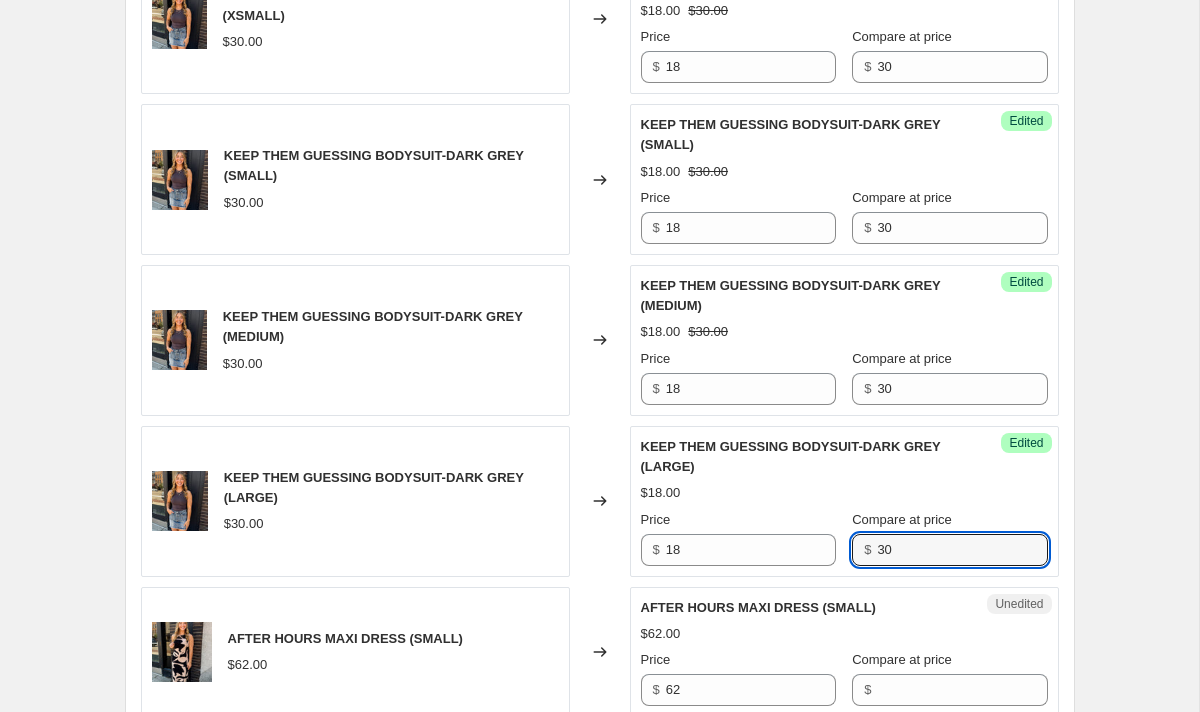 click on "KEEP THEM GUESSING BODYSUIT-DARK GREY (LARGE) $18.00 Price $ 18 Compare at price $ 30" at bounding box center [844, 501] 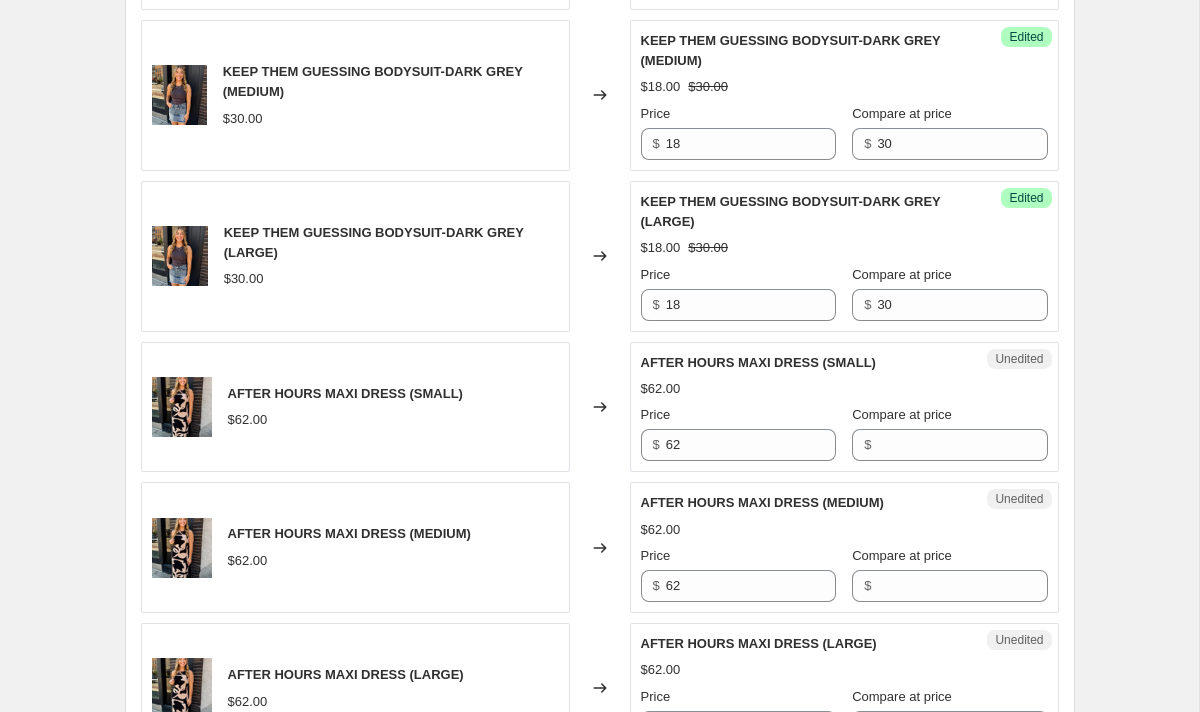 scroll, scrollTop: 1048, scrollLeft: 0, axis: vertical 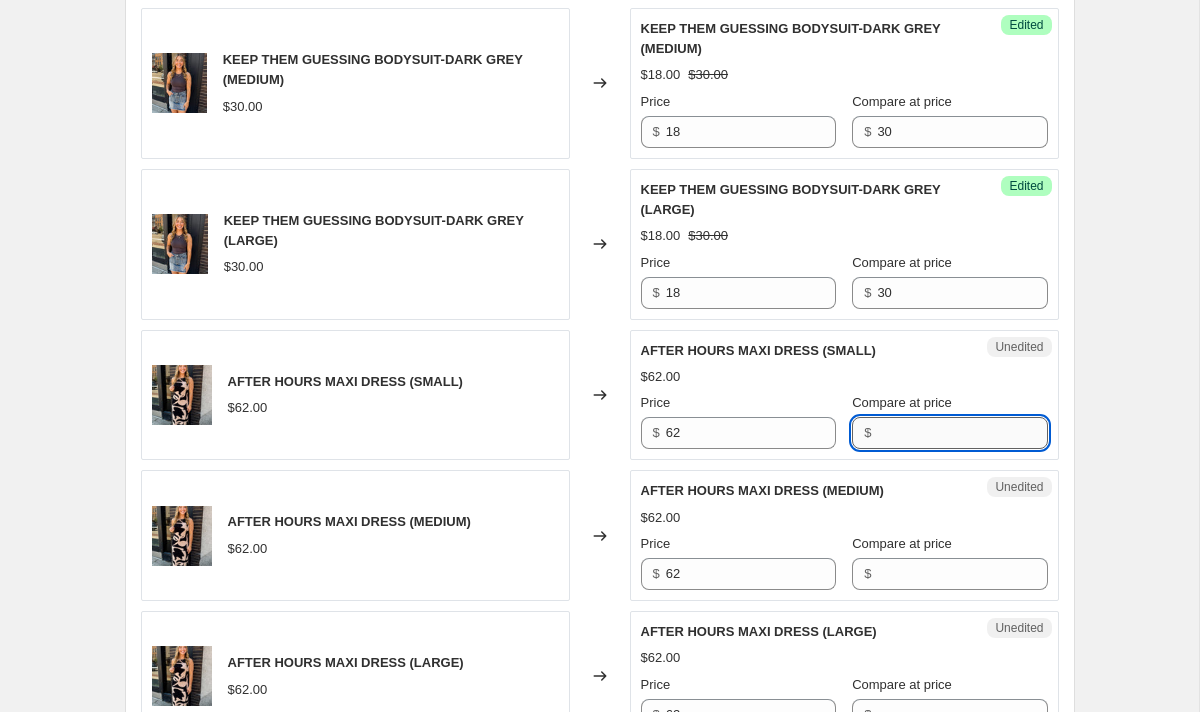 click on "Compare at price" at bounding box center (962, 433) 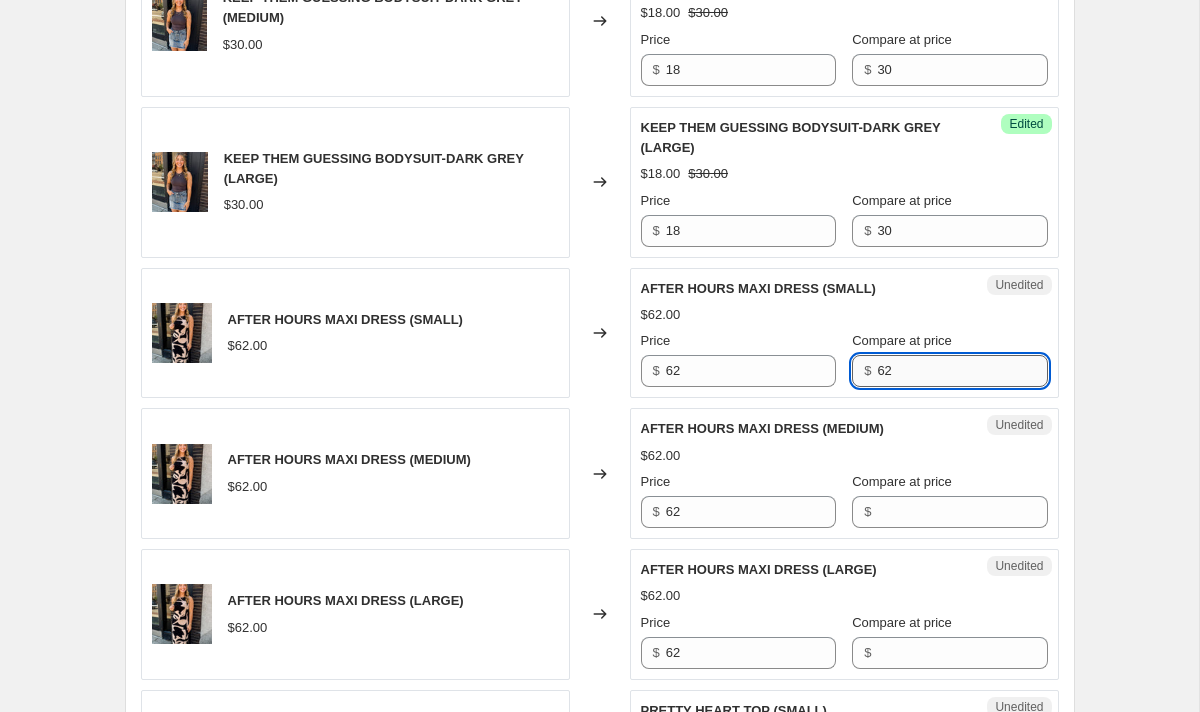 scroll, scrollTop: 1114, scrollLeft: 0, axis: vertical 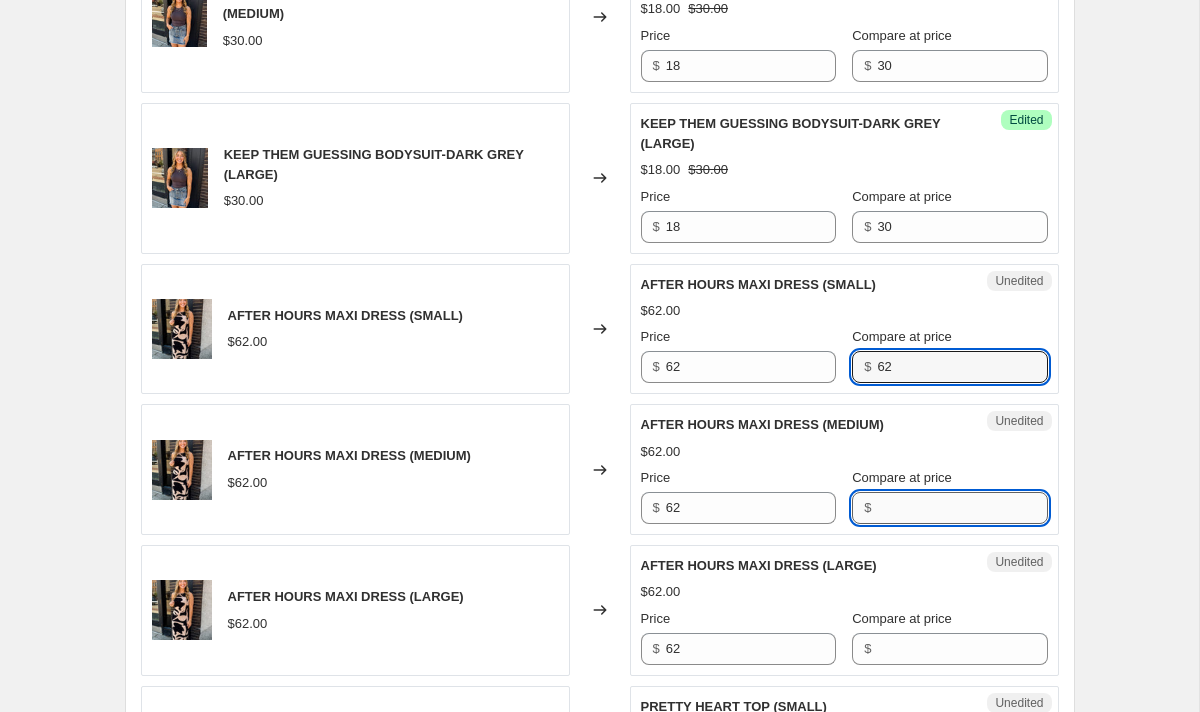 click on "Compare at price" at bounding box center (962, 508) 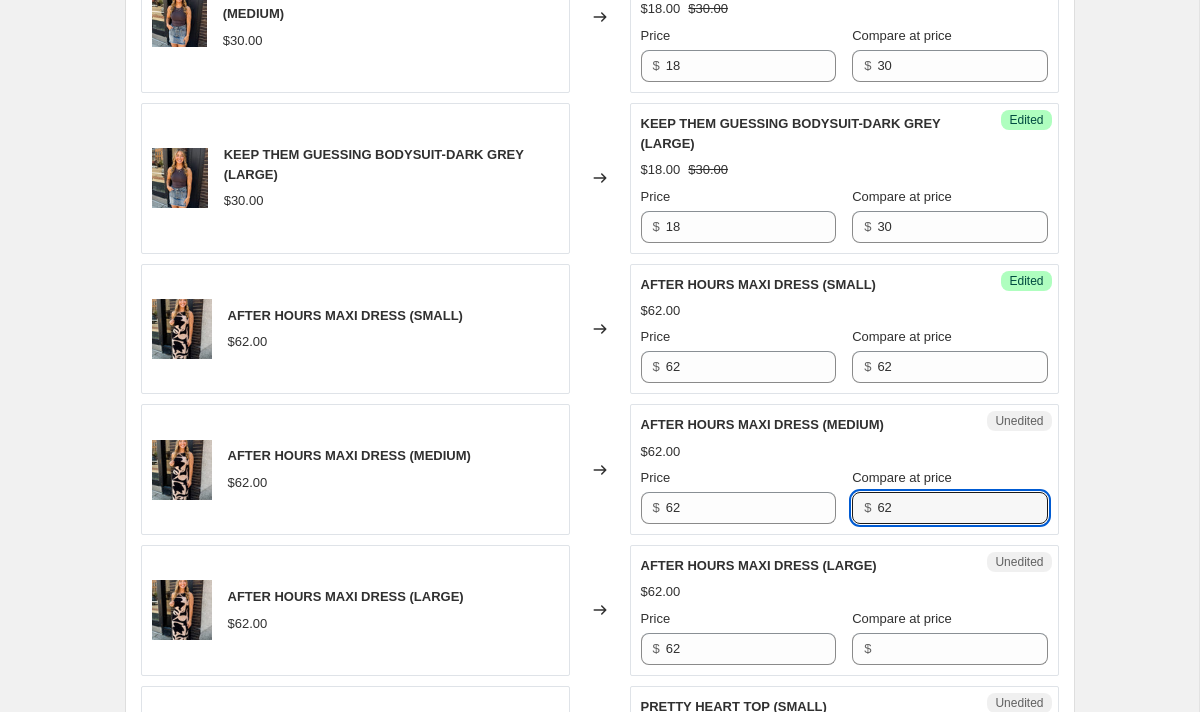 scroll, scrollTop: 1194, scrollLeft: 0, axis: vertical 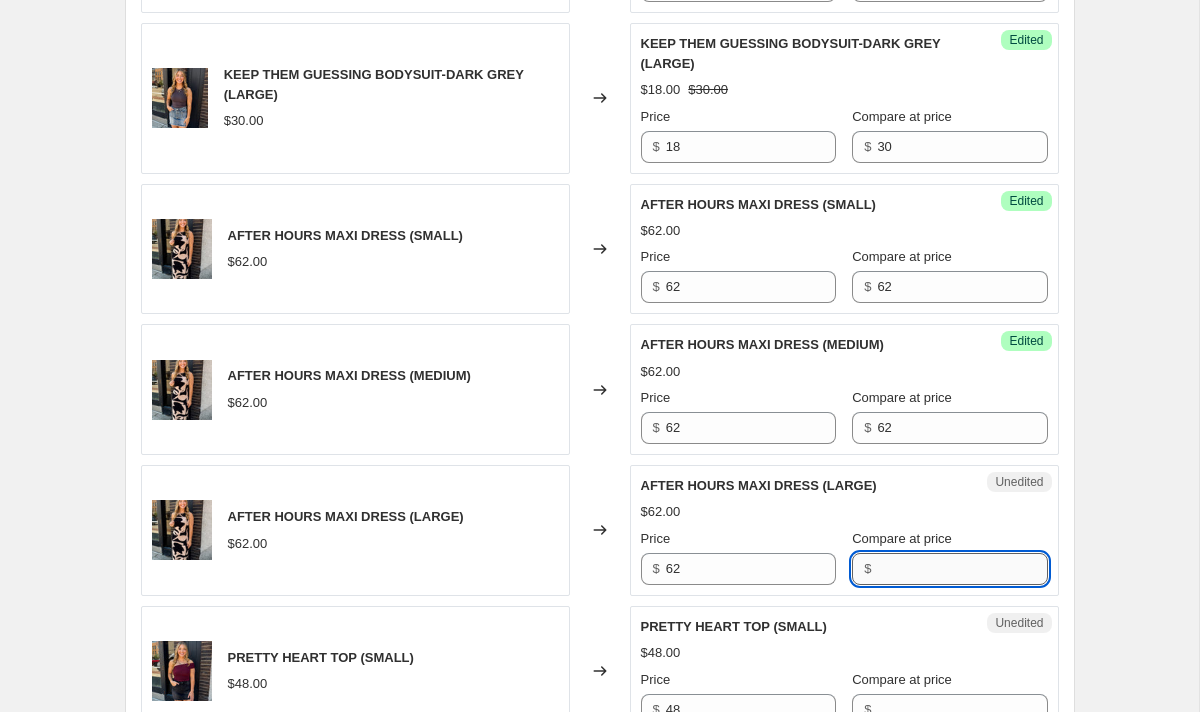 click on "Compare at price" at bounding box center (962, 569) 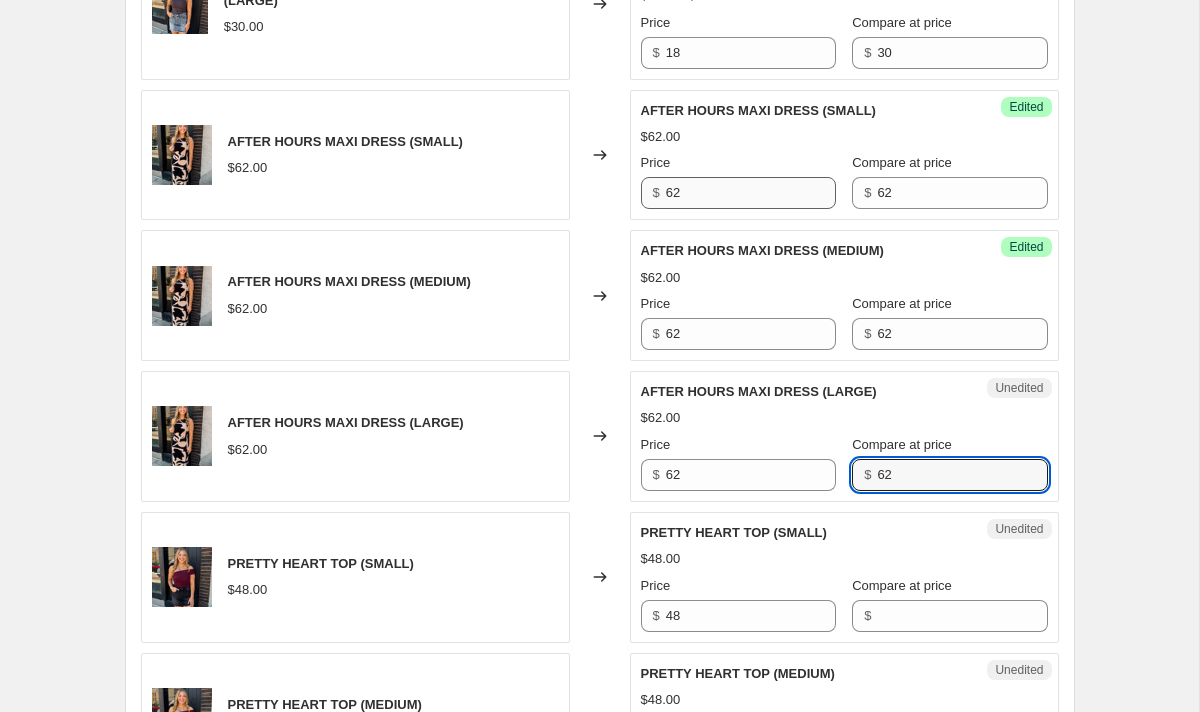 scroll, scrollTop: 1281, scrollLeft: 0, axis: vertical 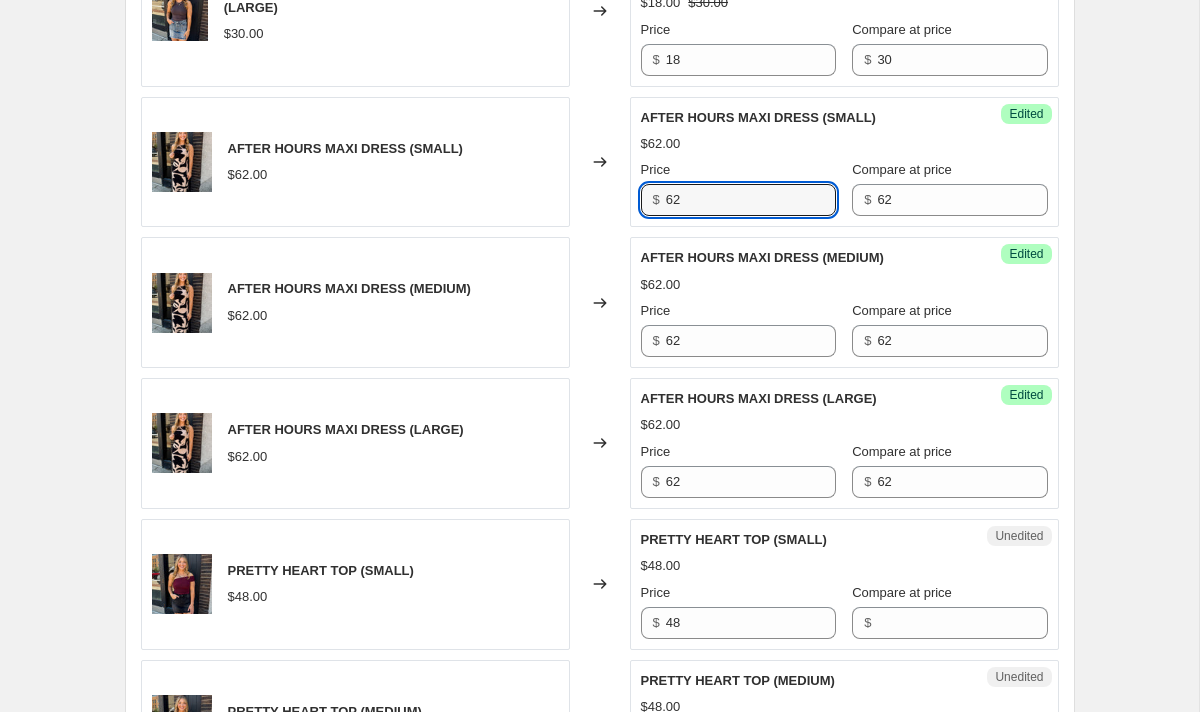 drag, startPoint x: 714, startPoint y: 204, endPoint x: 594, endPoint y: 202, distance: 120.01666 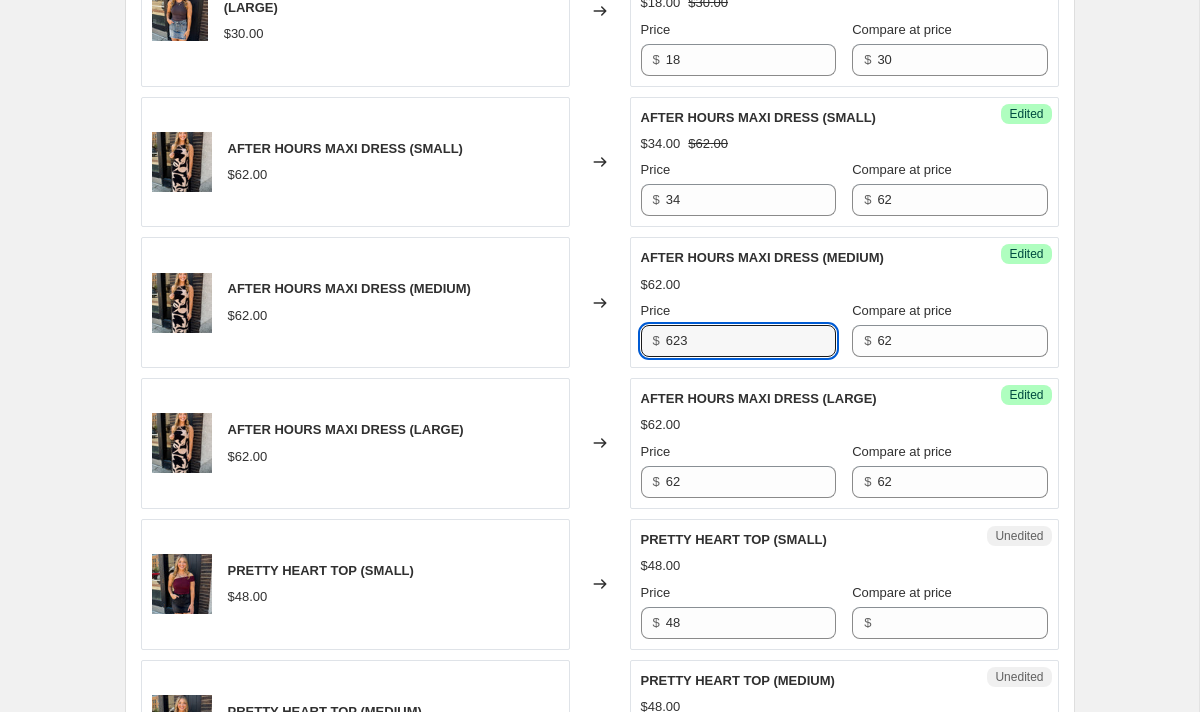 drag, startPoint x: 710, startPoint y: 340, endPoint x: 665, endPoint y: 340, distance: 45 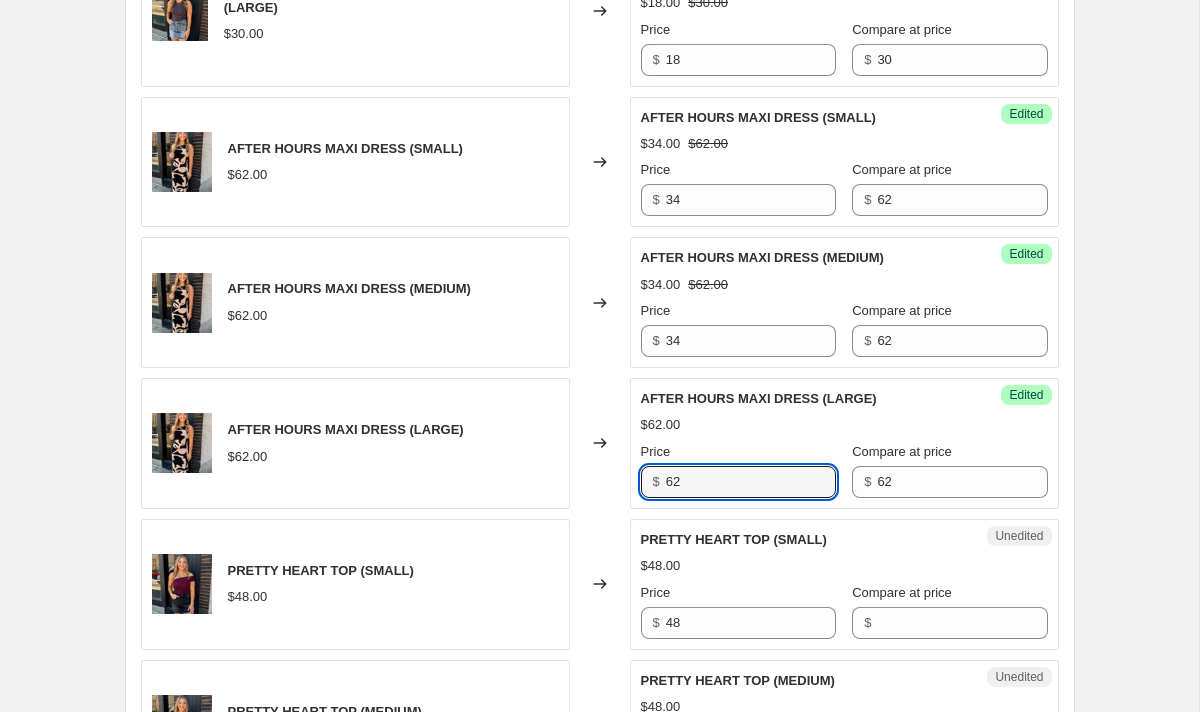 drag, startPoint x: 706, startPoint y: 479, endPoint x: 661, endPoint y: 479, distance: 45 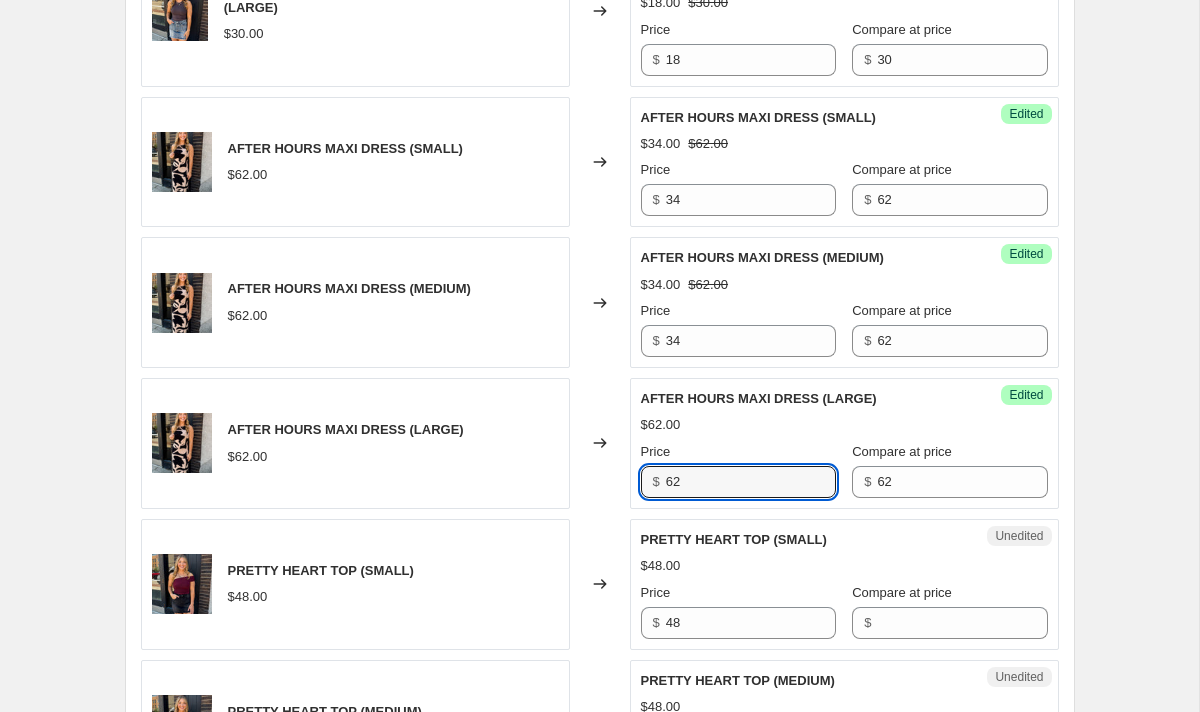 click on "$ 62" at bounding box center [738, 482] 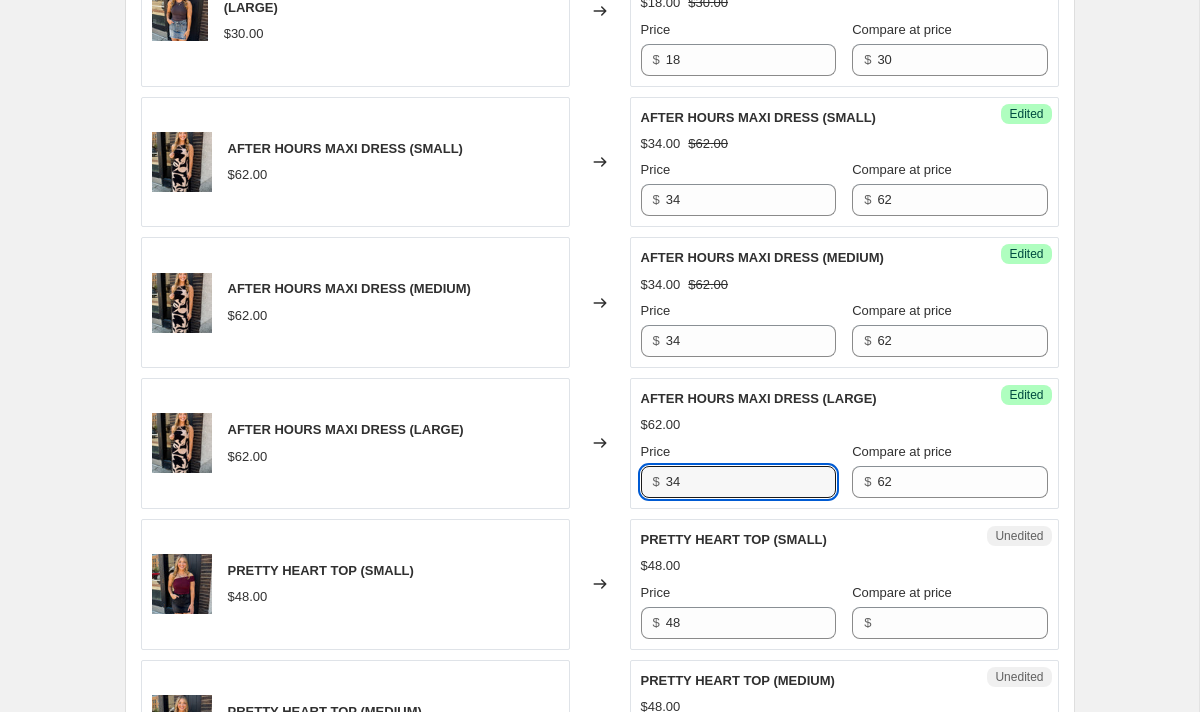 click on "AFTER HOURS MAXI DRESS (LARGE) $[PRICE] Price $ [PRICE] Compare at price $ [PRICE]" at bounding box center (844, 443) 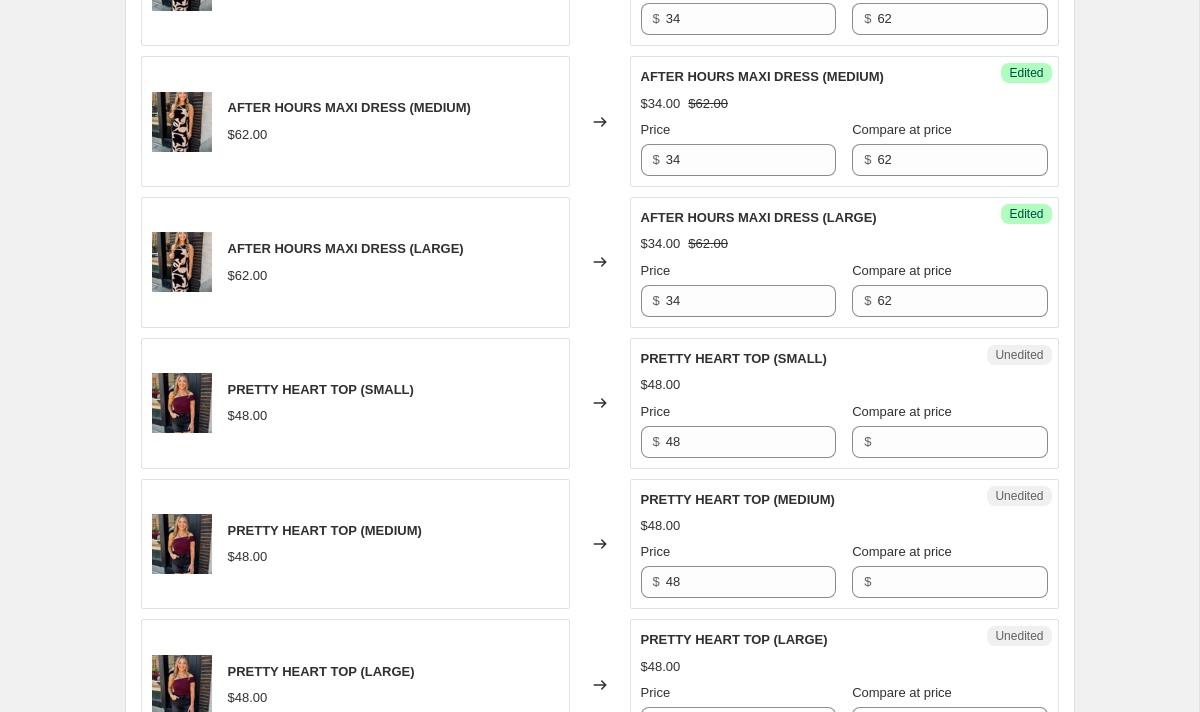 scroll, scrollTop: 1496, scrollLeft: 0, axis: vertical 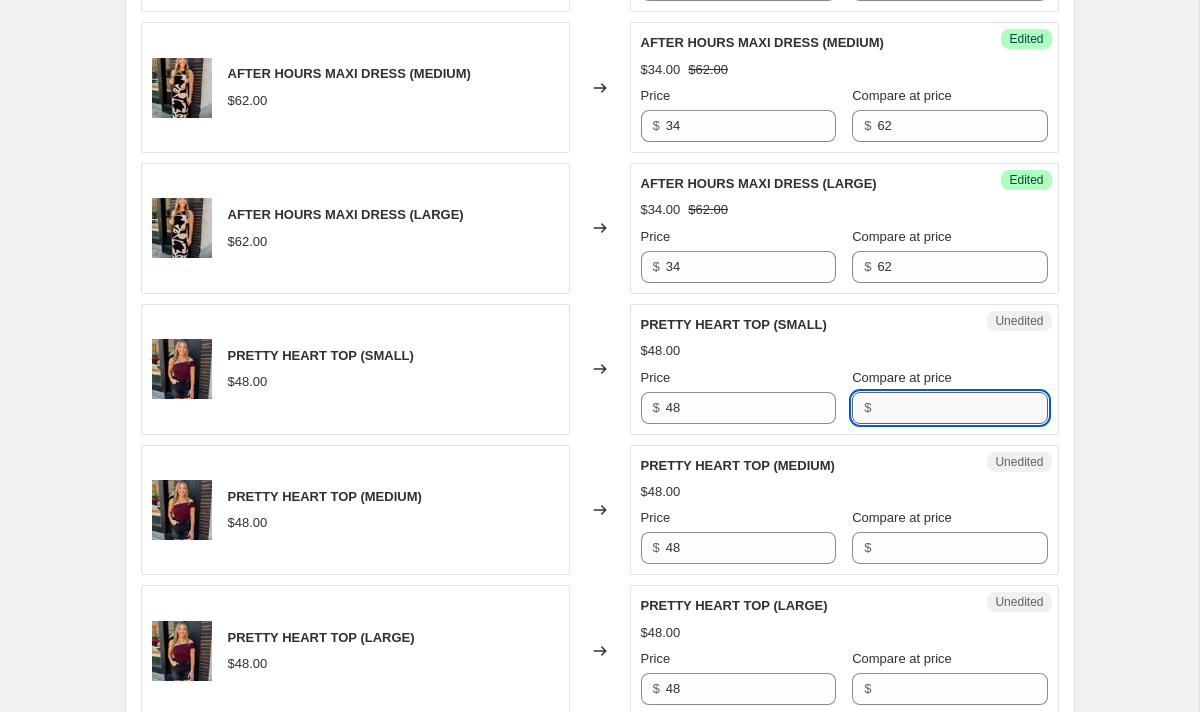 click on "Compare at price" at bounding box center [962, 408] 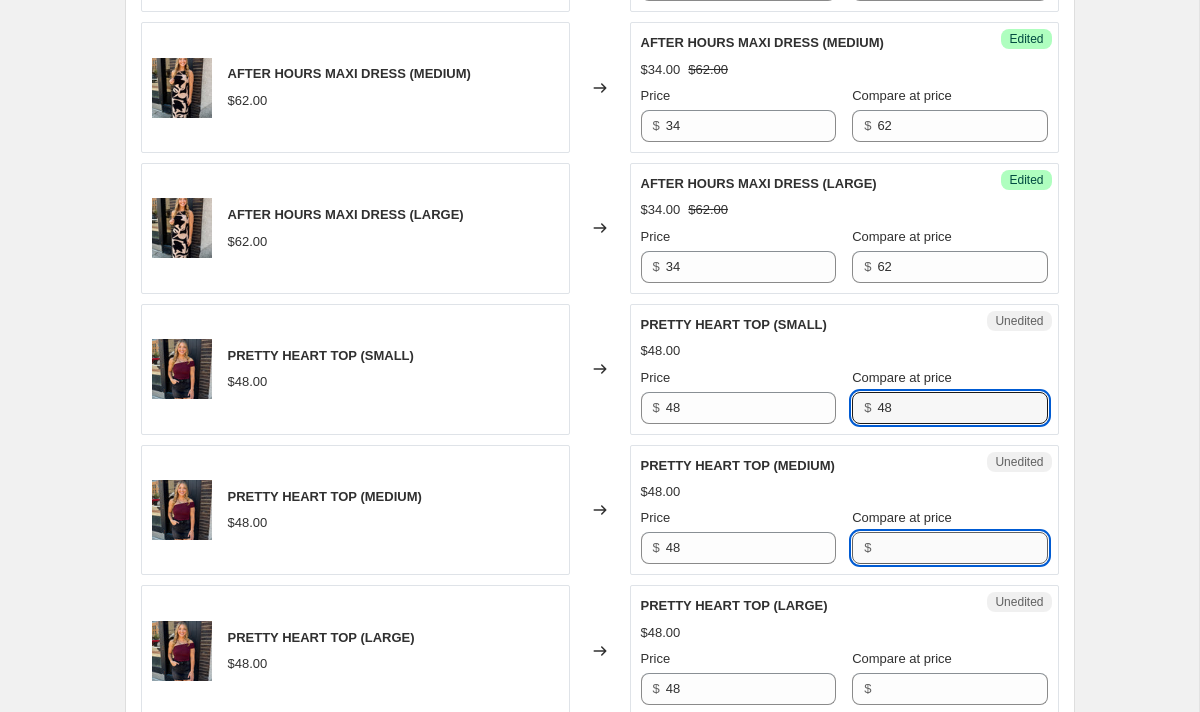 click on "Compare at price" at bounding box center (962, 548) 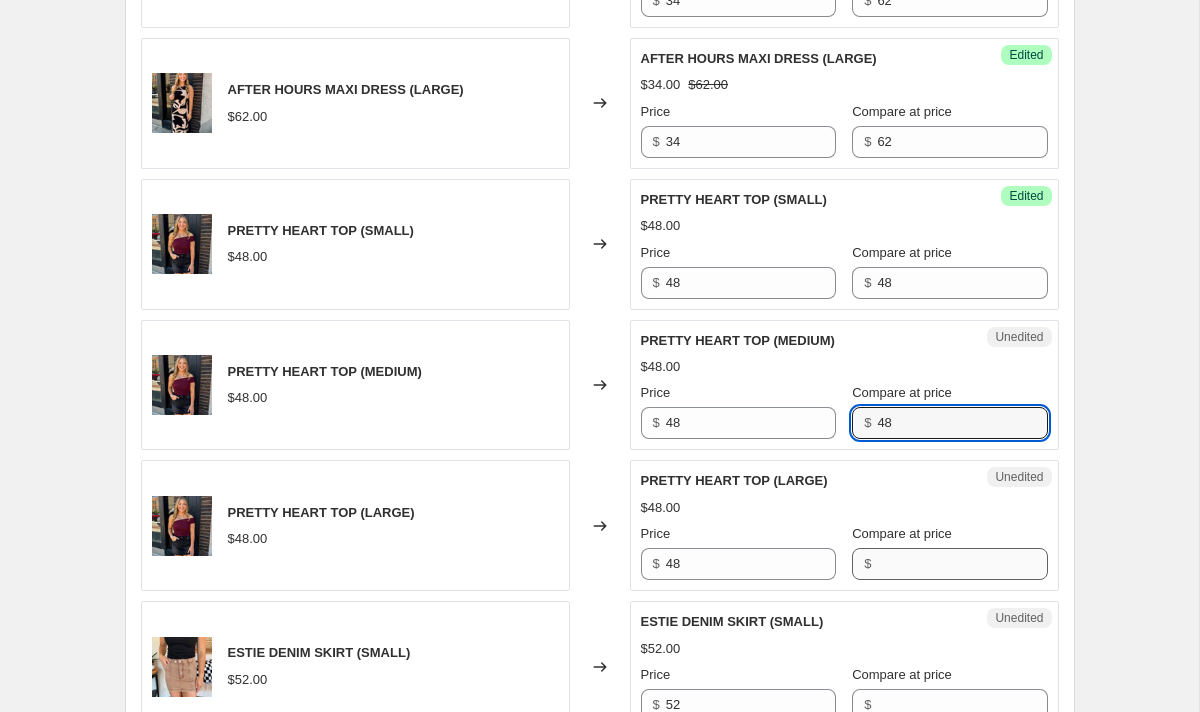 scroll, scrollTop: 1626, scrollLeft: 0, axis: vertical 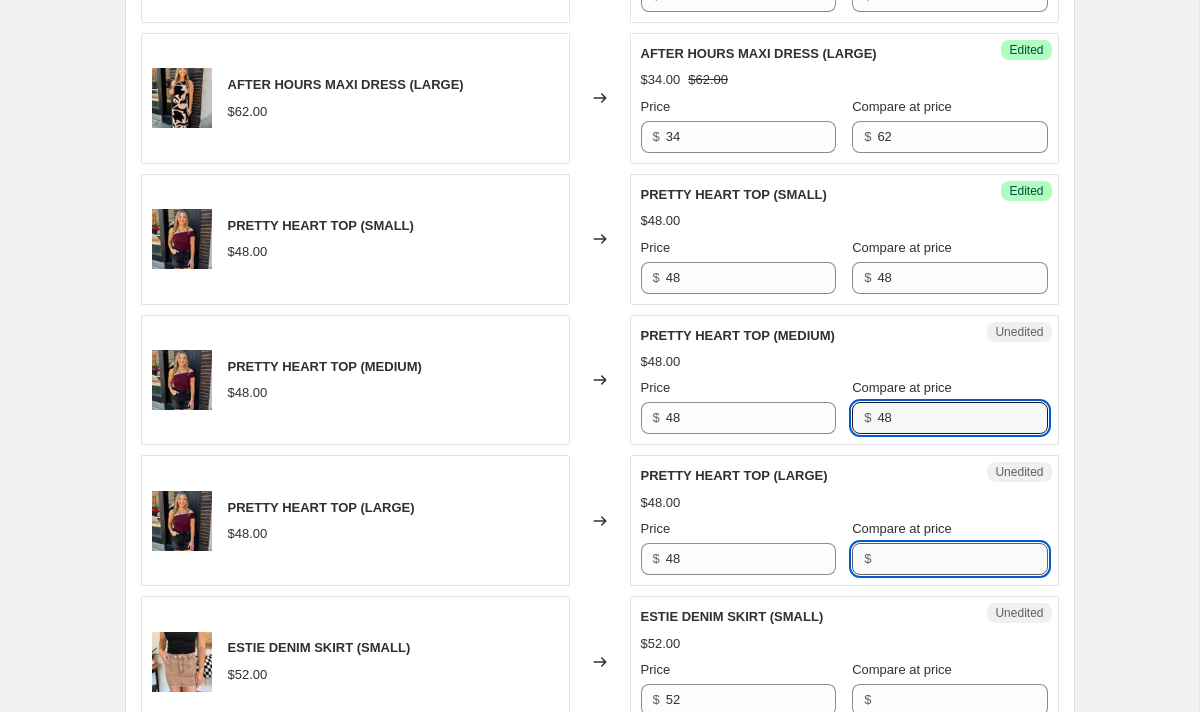 click on "Compare at price" at bounding box center [962, 559] 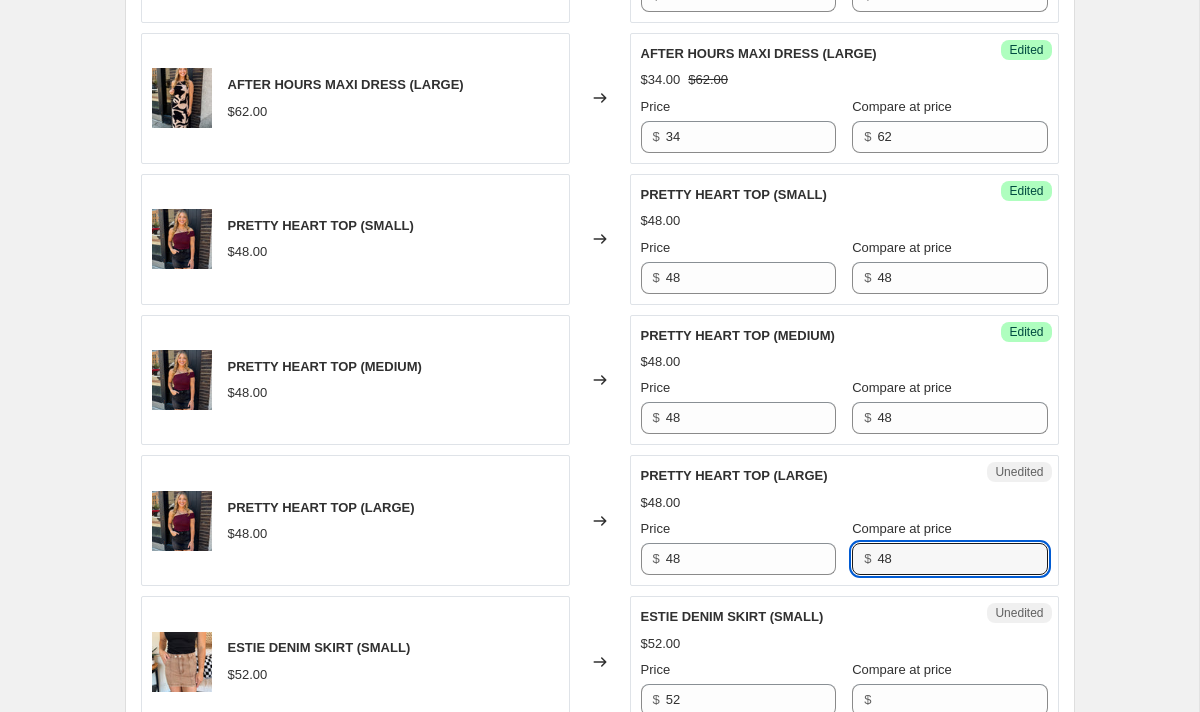 click on "PRETTY HEART TOP (LARGE) $[PRICE] Price $ [PRICE] Compare at price $ [PRICE]" at bounding box center (844, 520) 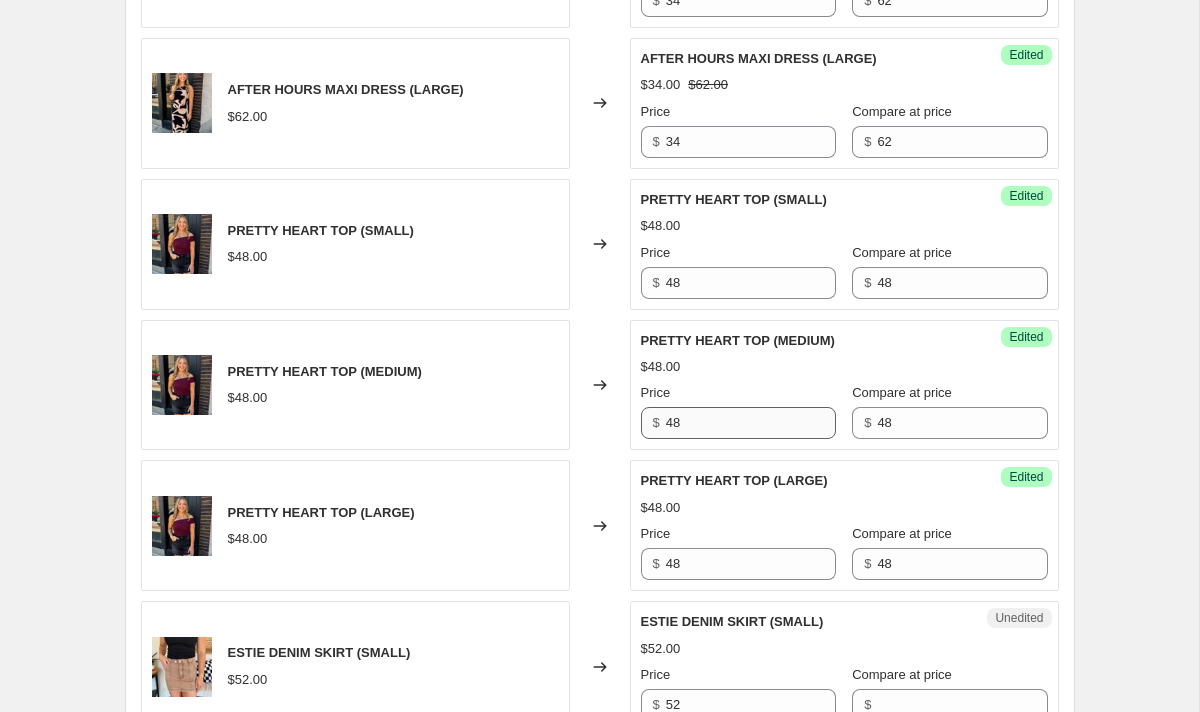 scroll, scrollTop: 1651, scrollLeft: 0, axis: vertical 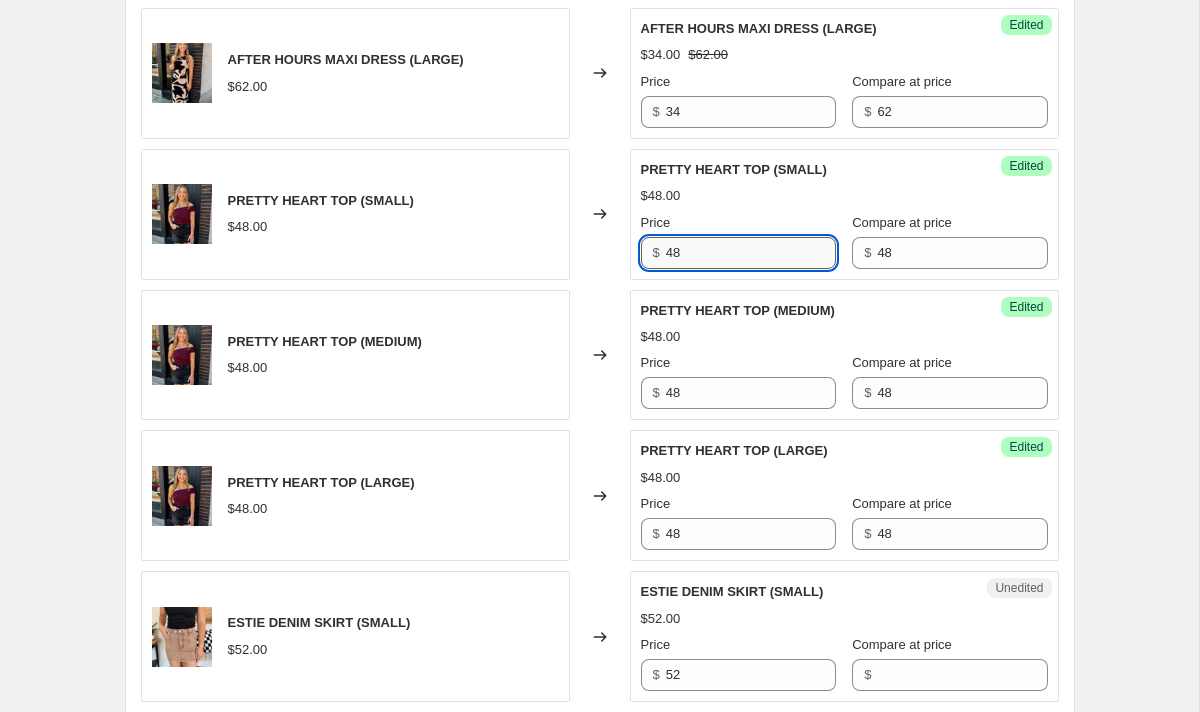 click on "48" at bounding box center (751, 253) 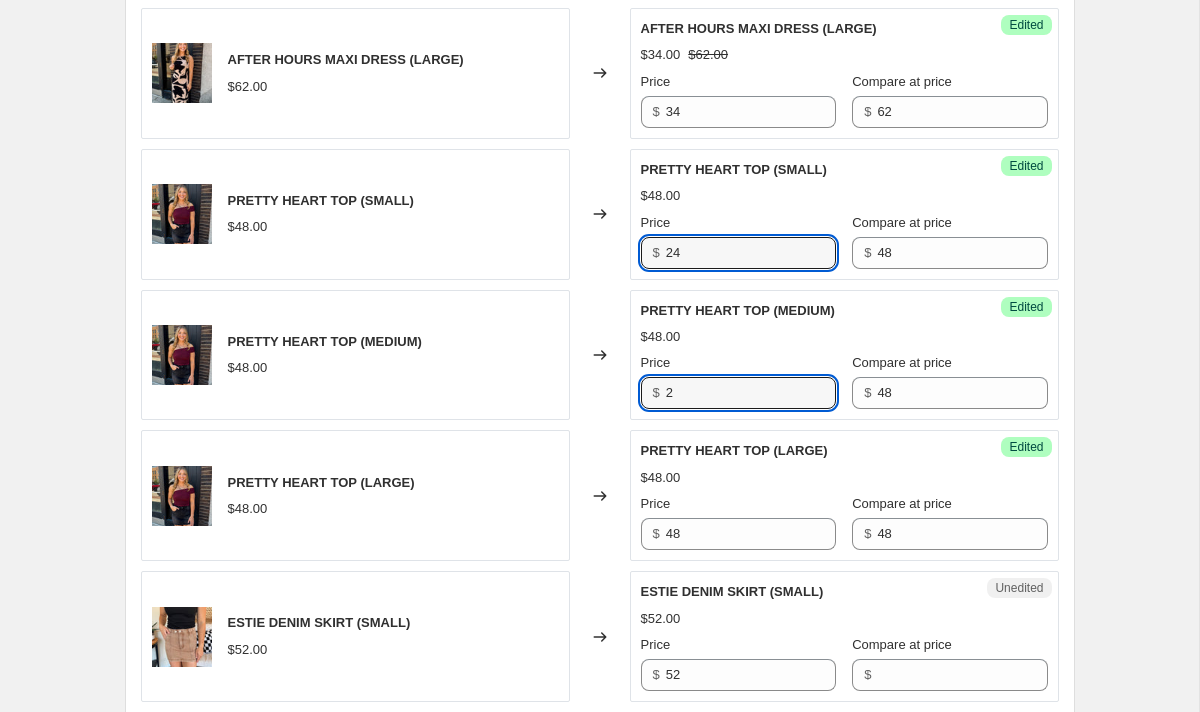 drag, startPoint x: 773, startPoint y: 398, endPoint x: 580, endPoint y: 398, distance: 193 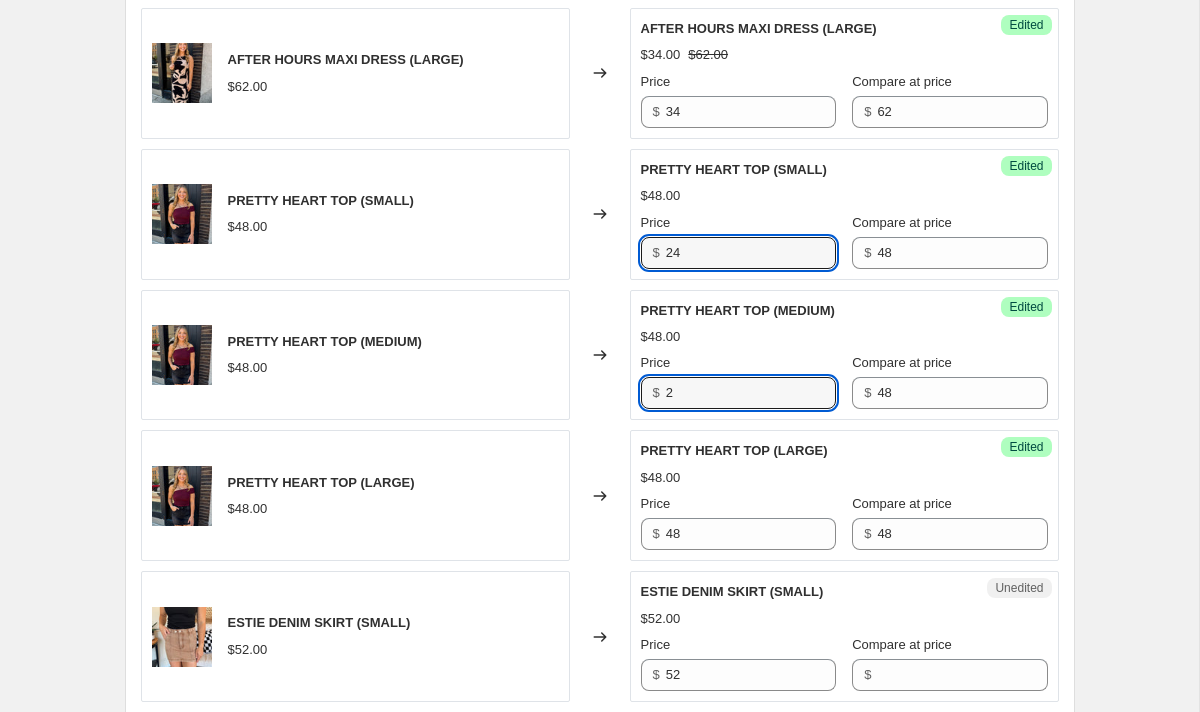 click on "PRETTY HEART TOP (MEDIUM) $48.00 Changed to Success Edited PRETTY HEART TOP (MEDIUM) $48.00 Price $ 2 Compare at price $ 48" at bounding box center (600, 355) 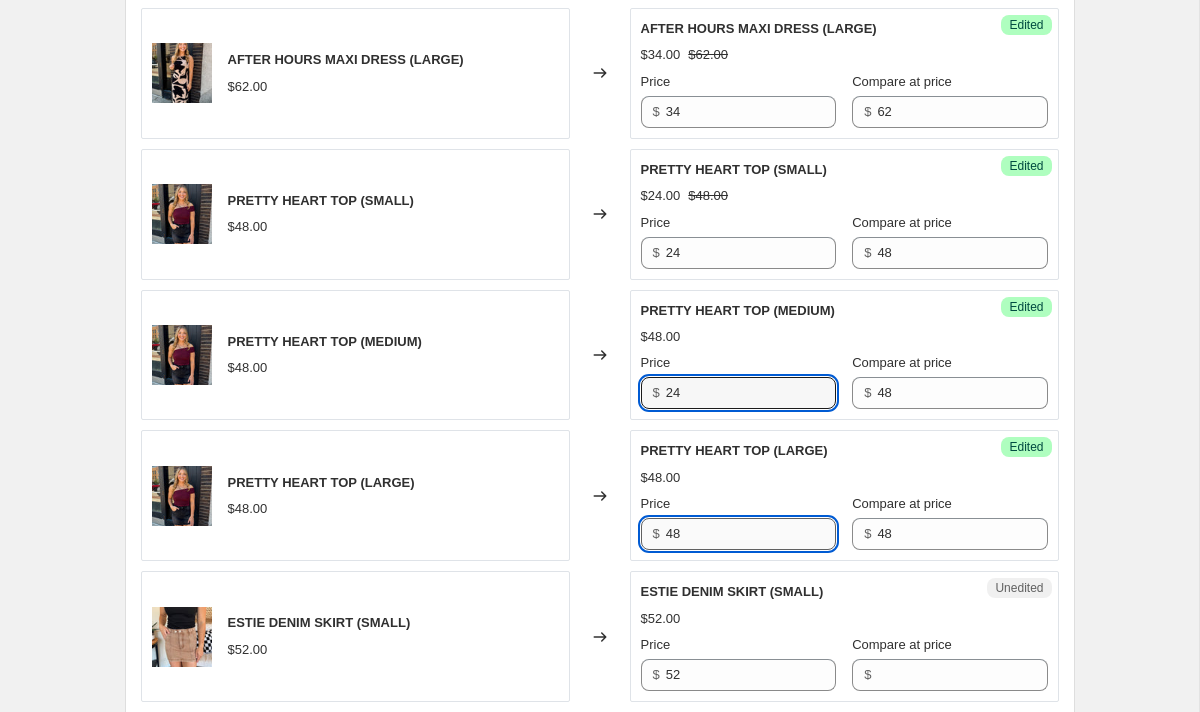 click on "48" at bounding box center (751, 534) 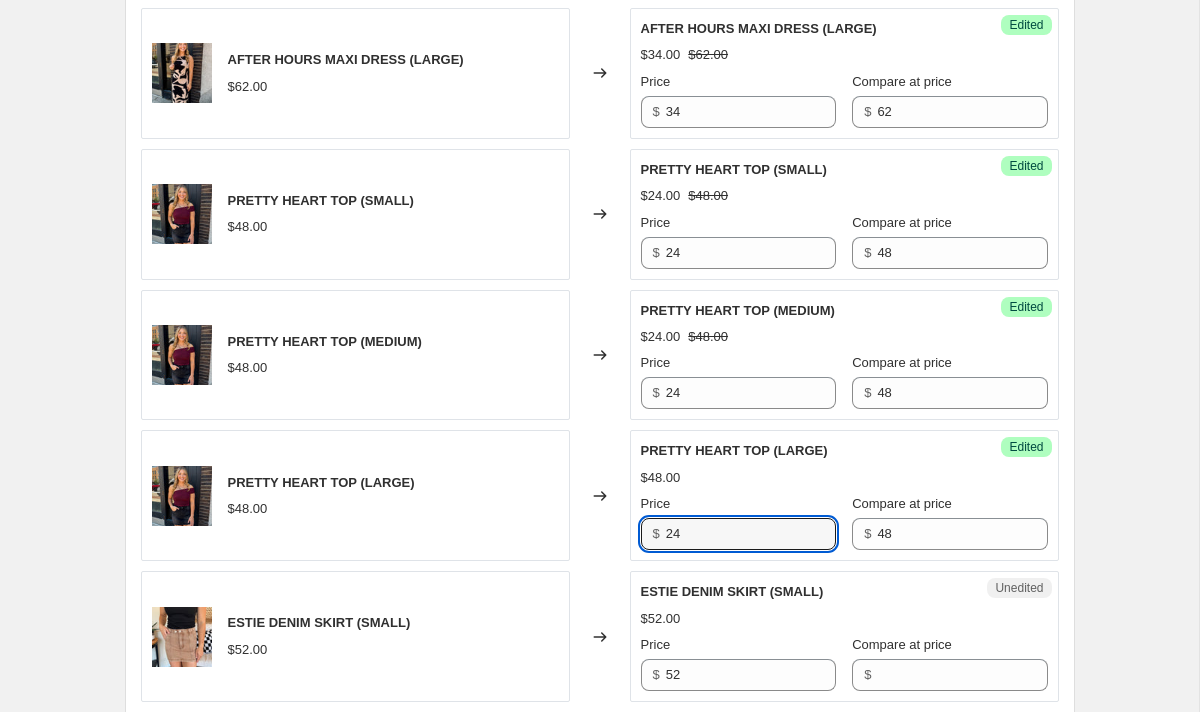 click on "$48.00" at bounding box center [844, 478] 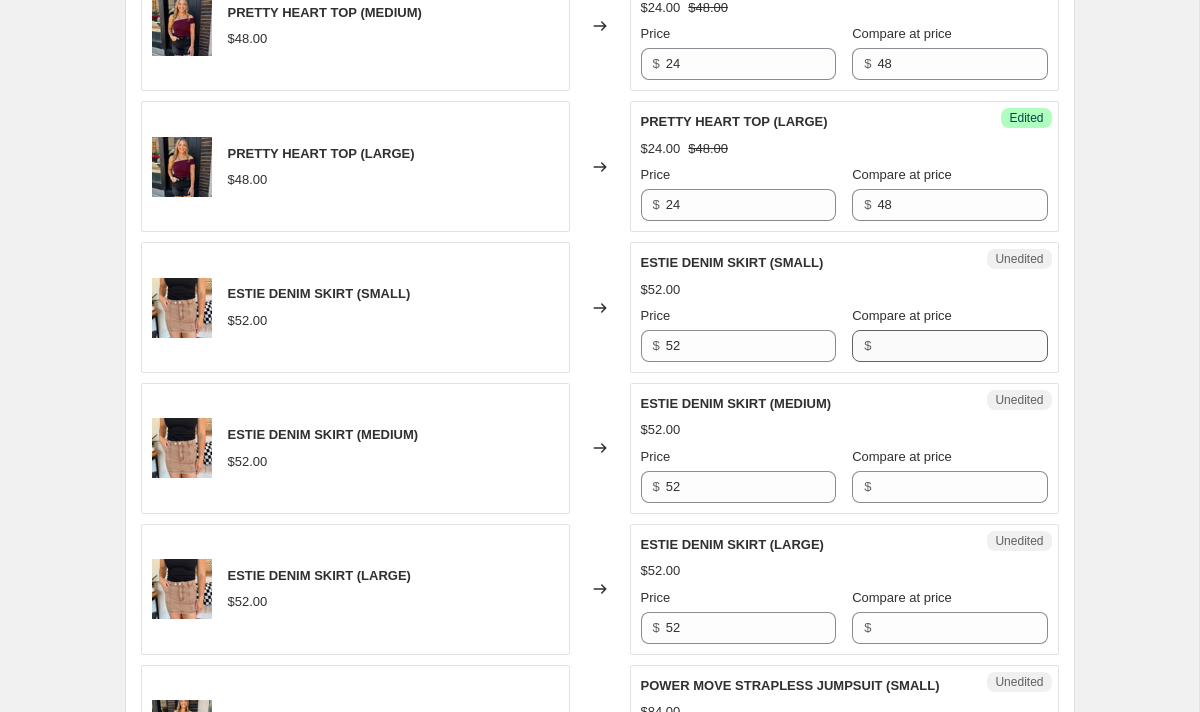 scroll, scrollTop: 1988, scrollLeft: 0, axis: vertical 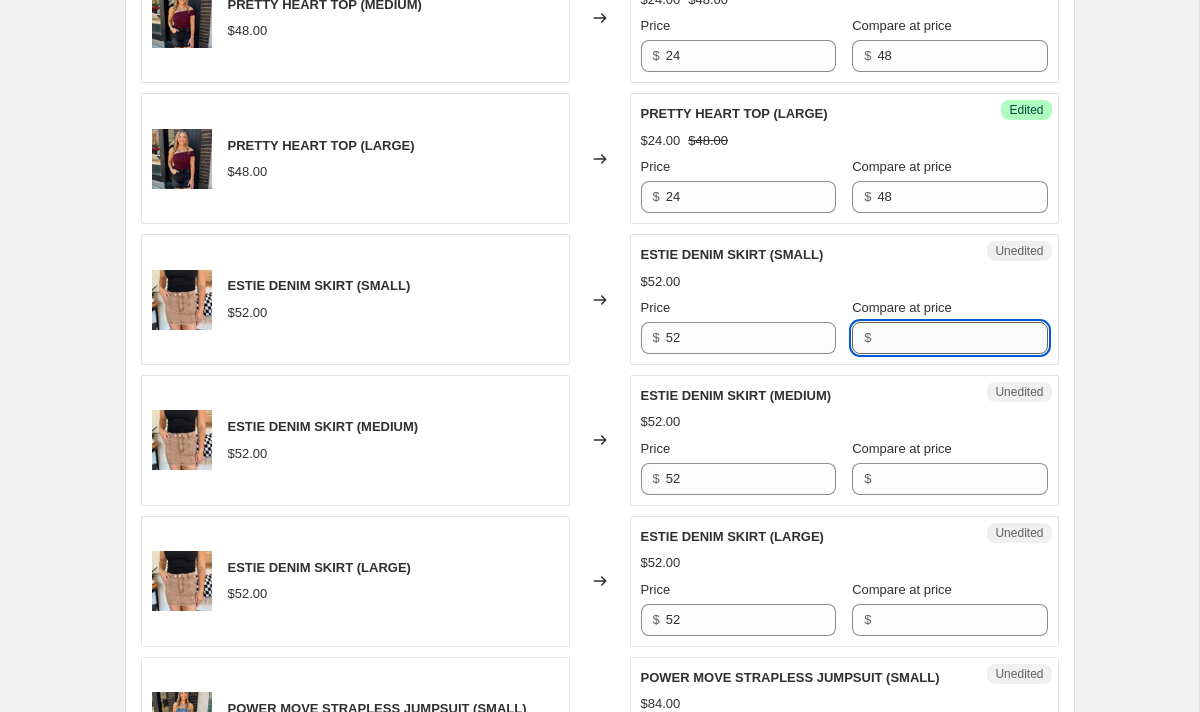click on "Compare at price" at bounding box center (962, 338) 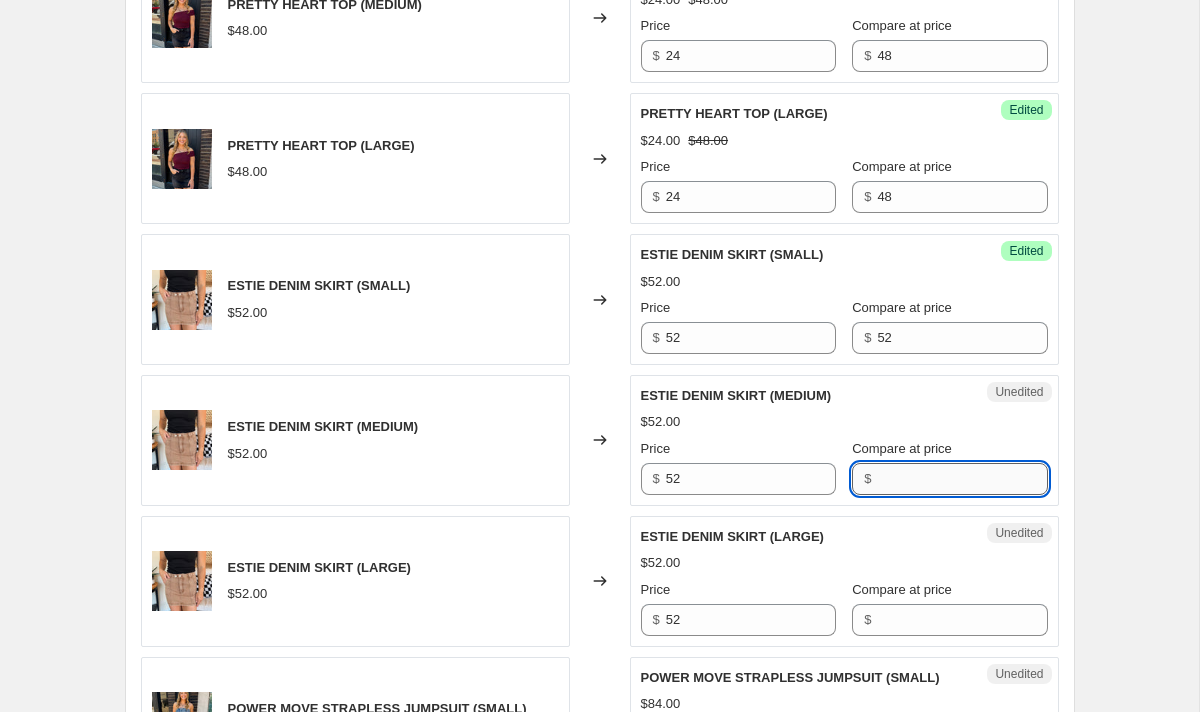 click on "Compare at price" at bounding box center [962, 479] 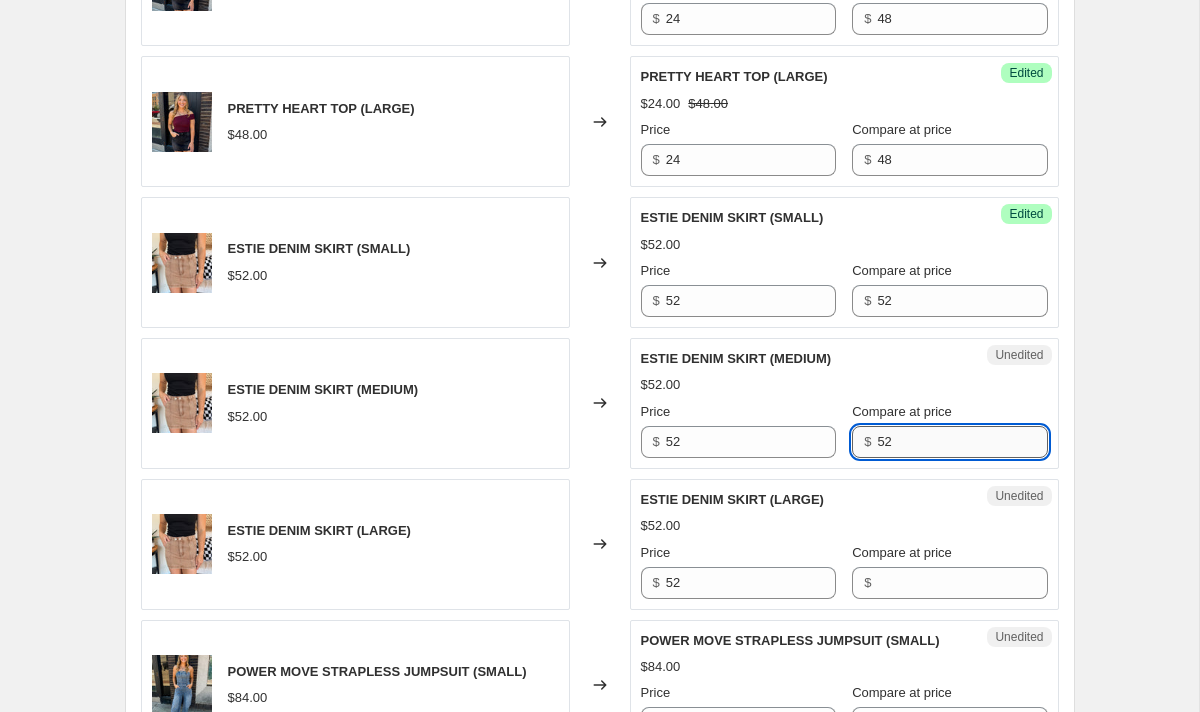 scroll, scrollTop: 2034, scrollLeft: 0, axis: vertical 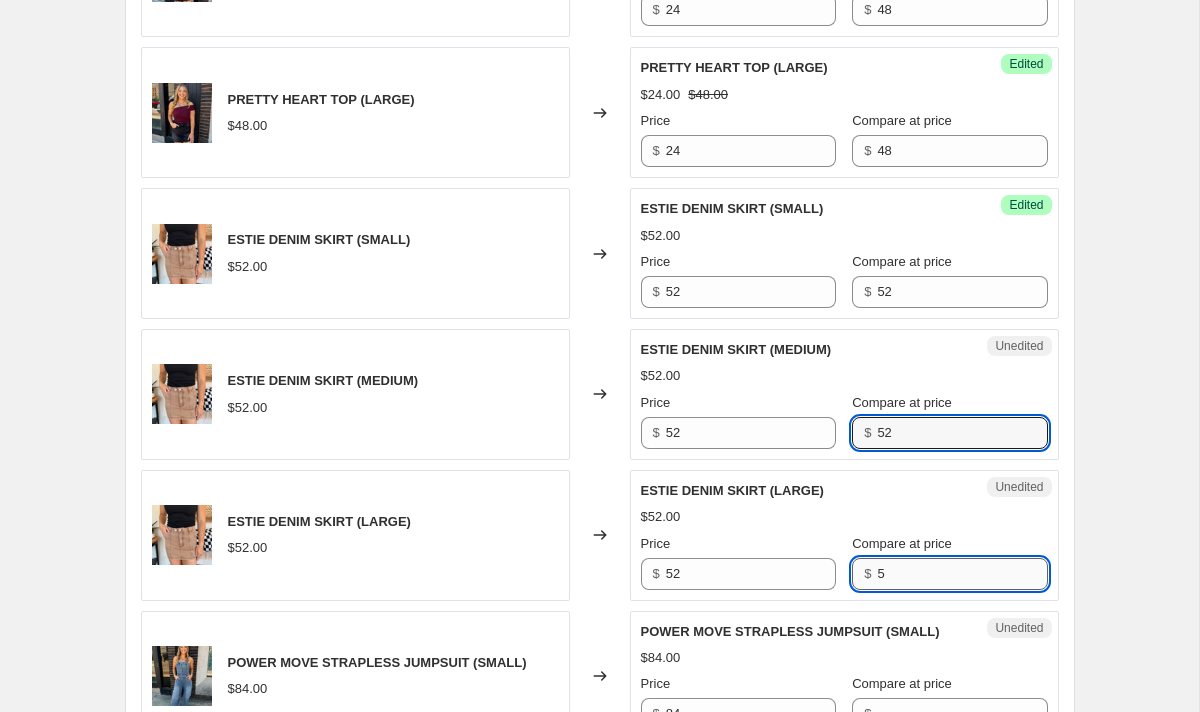 click on "5" at bounding box center [962, 574] 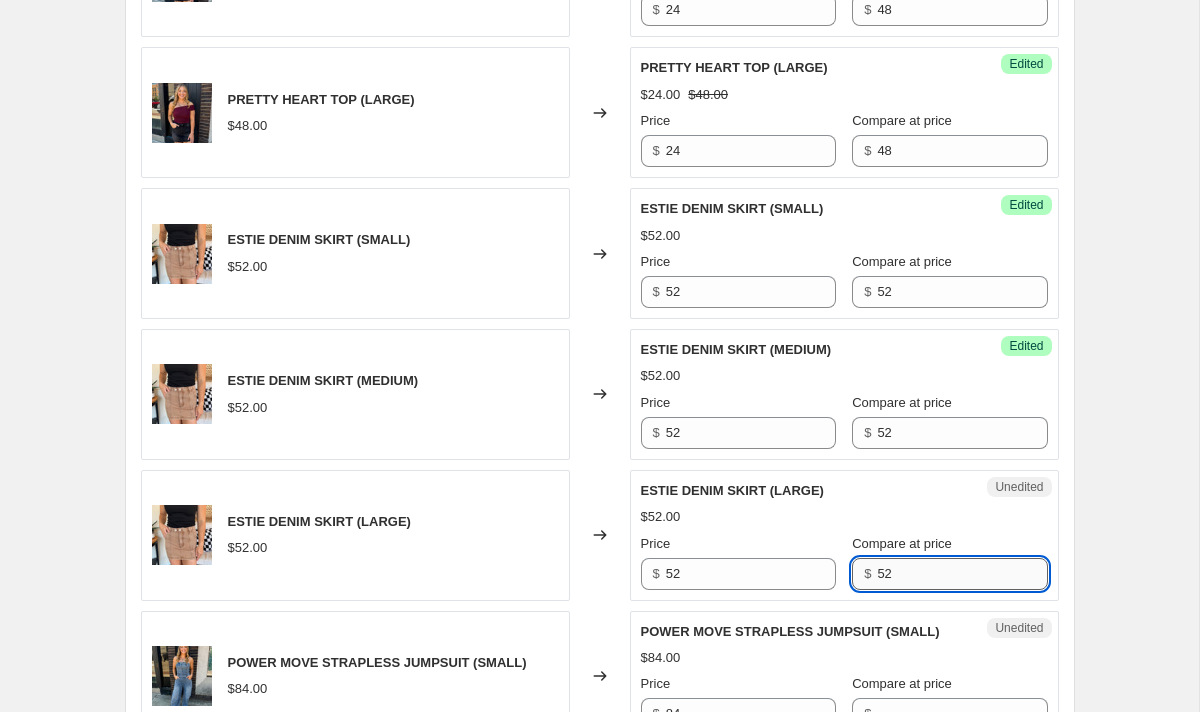 click on "52" at bounding box center (962, 574) 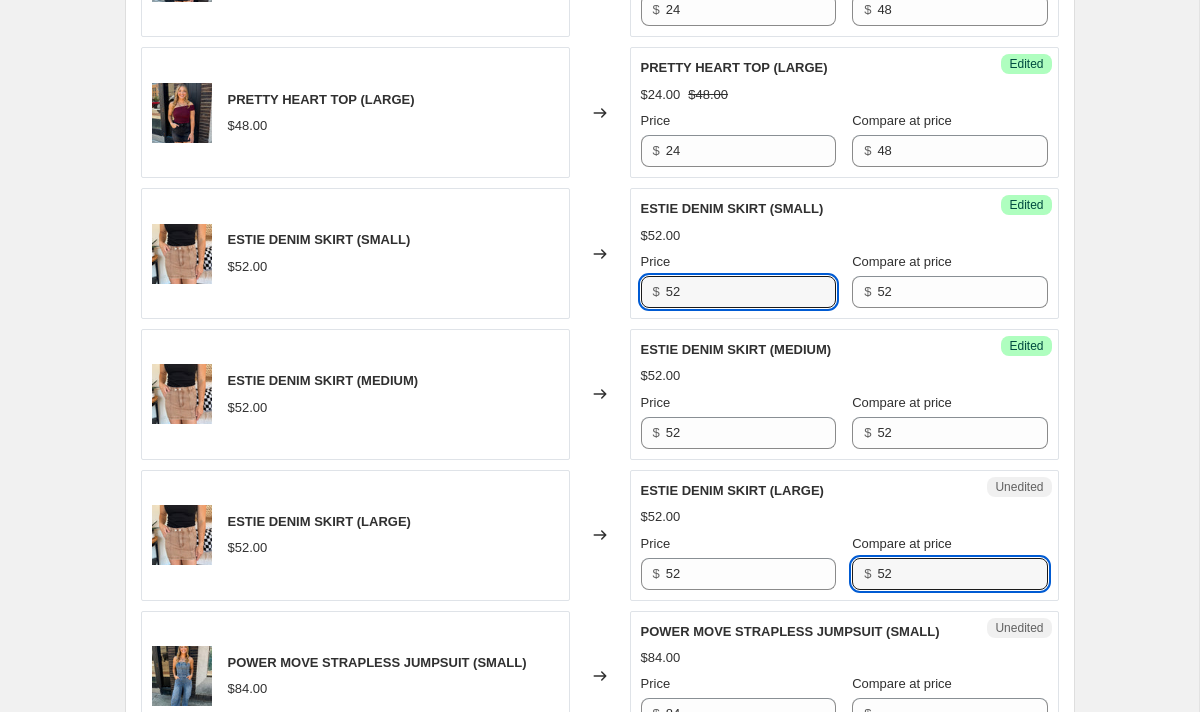 drag, startPoint x: 759, startPoint y: 294, endPoint x: 633, endPoint y: 294, distance: 126 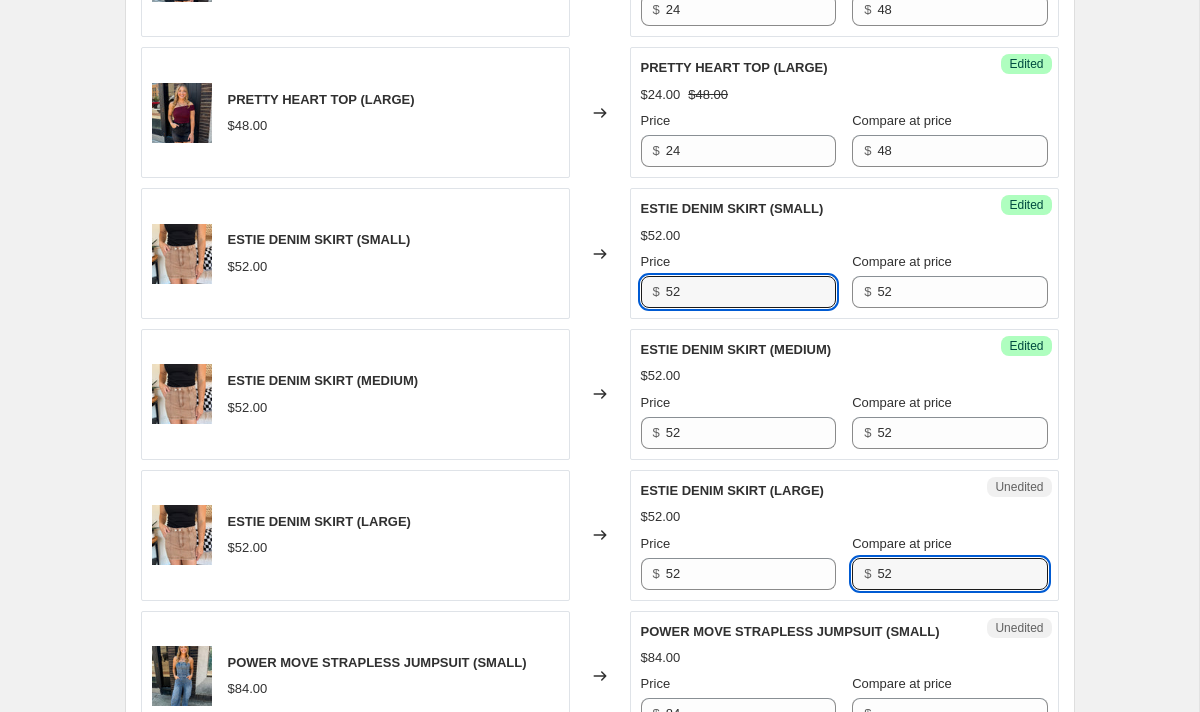 click on "Success Edited ESTIE DENIM SKIRT (SMALL) $52.00 Price $ 52 Compare at price $ 52" at bounding box center (844, 253) 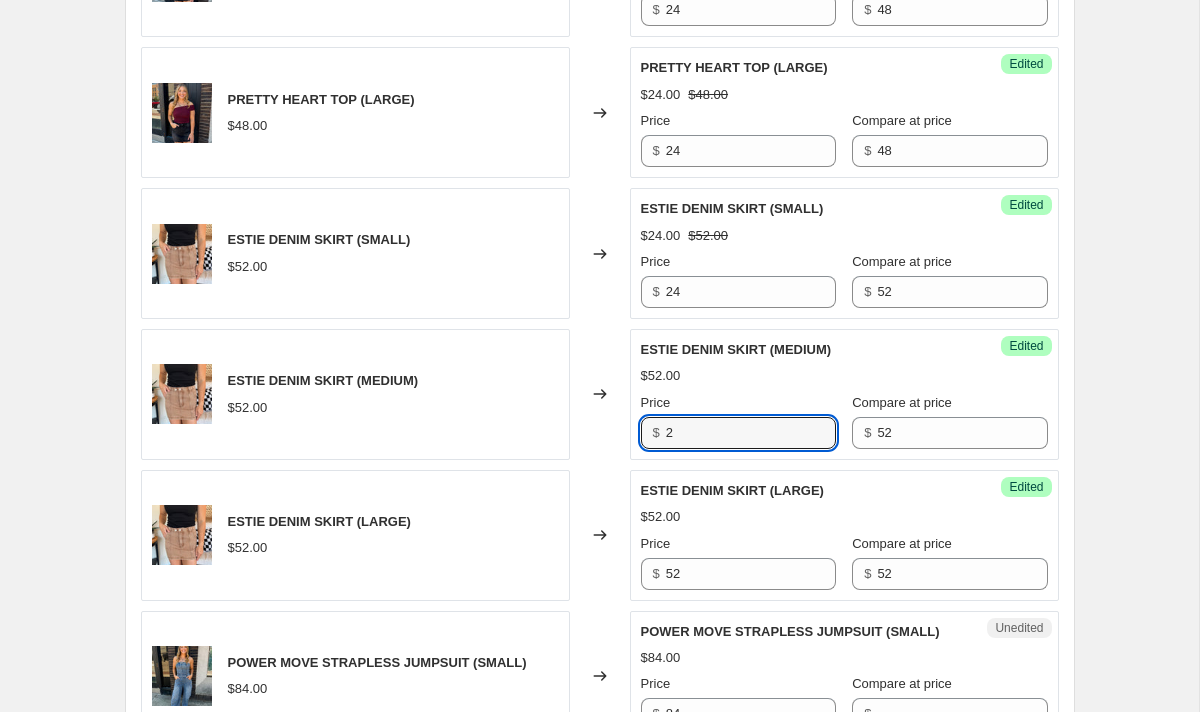 drag, startPoint x: 709, startPoint y: 439, endPoint x: 657, endPoint y: 439, distance: 52 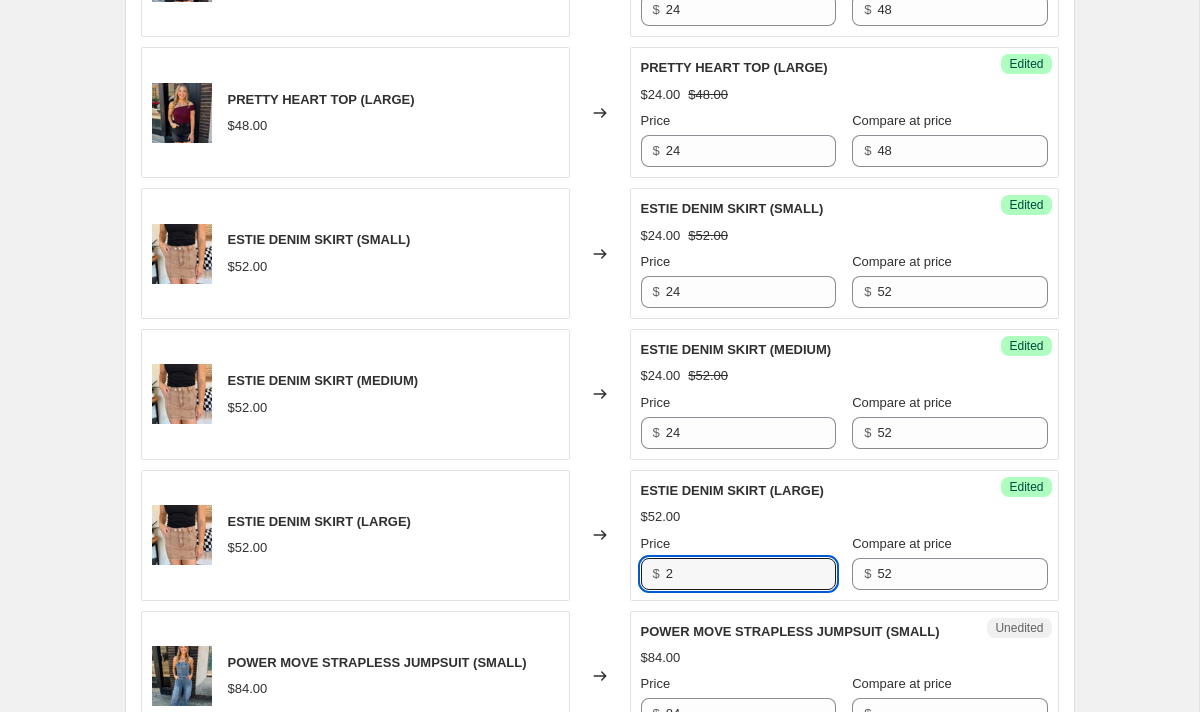 drag, startPoint x: 709, startPoint y: 574, endPoint x: 631, endPoint y: 574, distance: 78 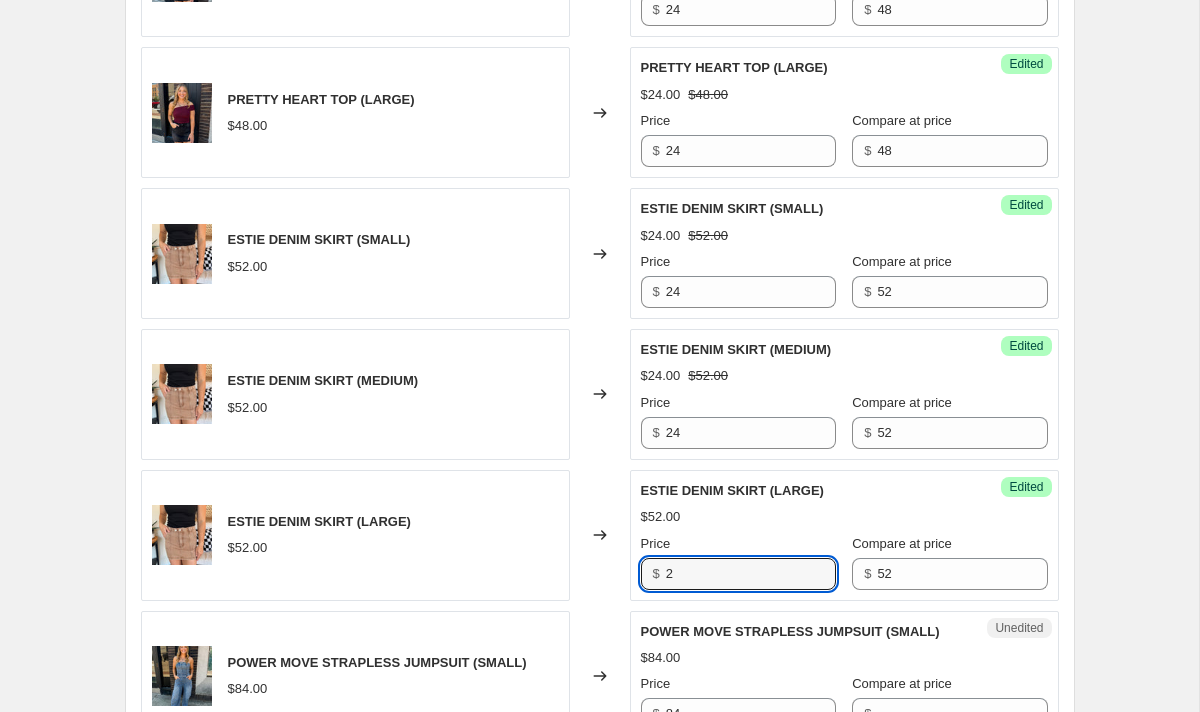 click on "Success Edited ESTIE DENIM SKIRT (LARGE) $[PRICE].00 Price $ [PRICE] Compare at price $ [PRICE]" at bounding box center (844, 535) 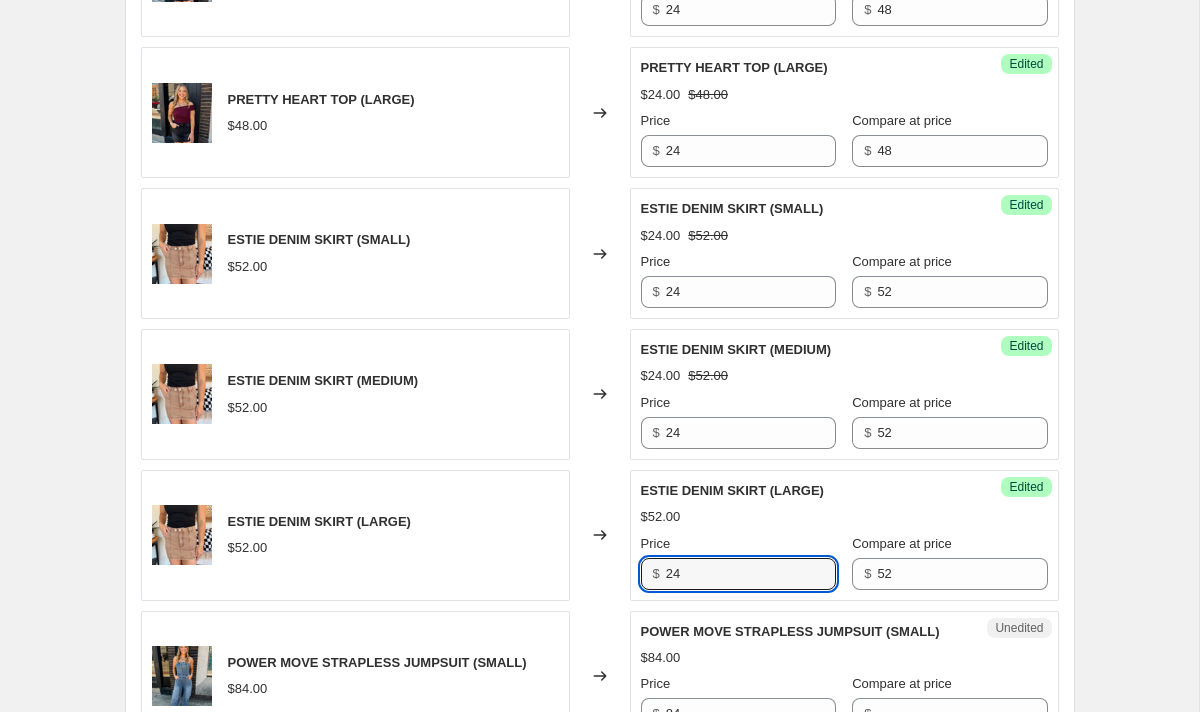 click on "Changed to" at bounding box center [600, 535] 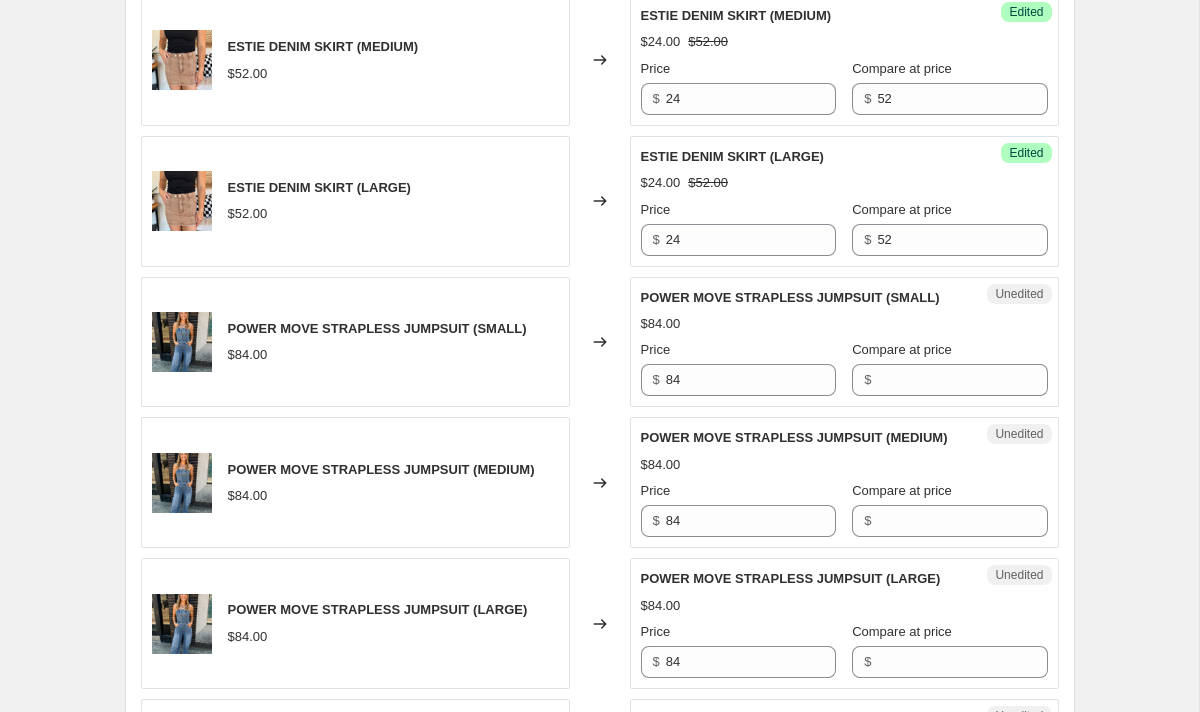 scroll, scrollTop: 2367, scrollLeft: 0, axis: vertical 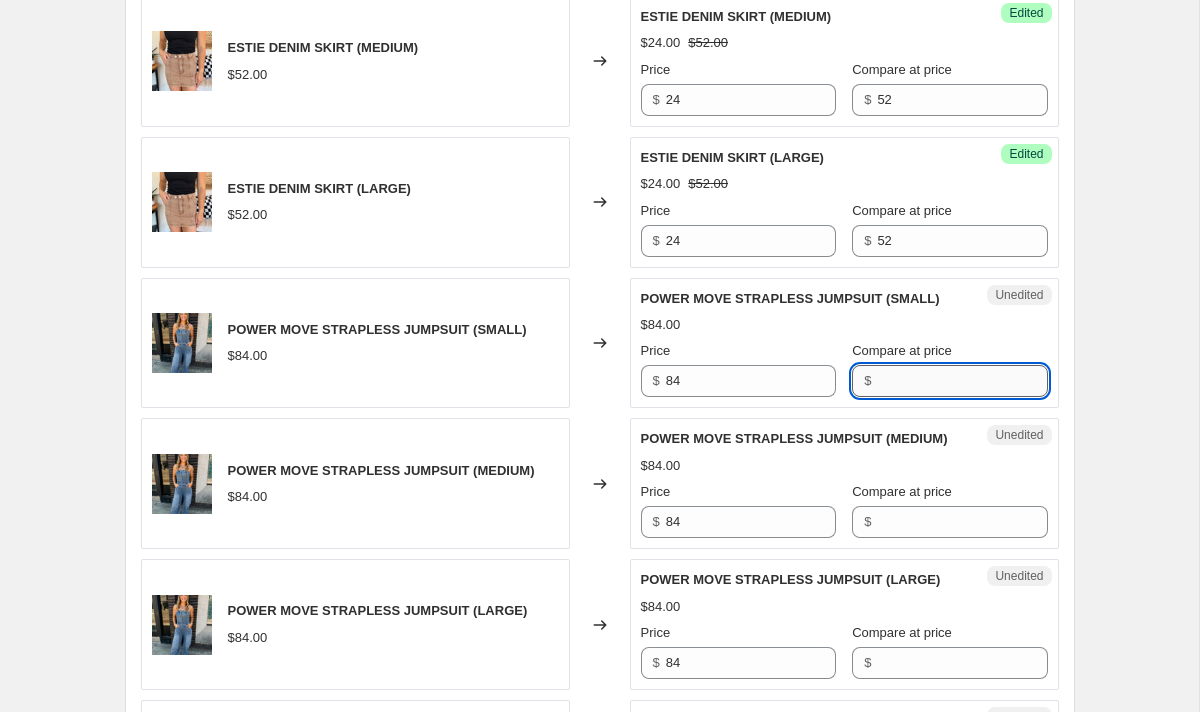 click on "Compare at price" at bounding box center [962, 381] 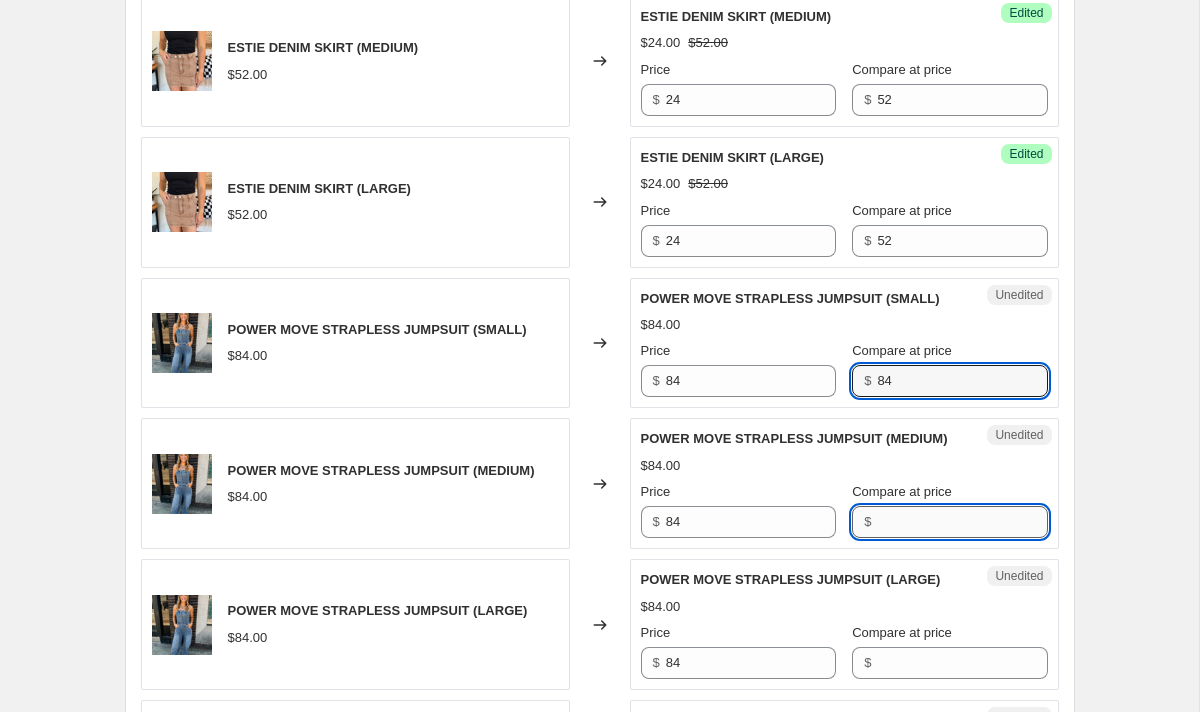 click on "Compare at price" at bounding box center (962, 522) 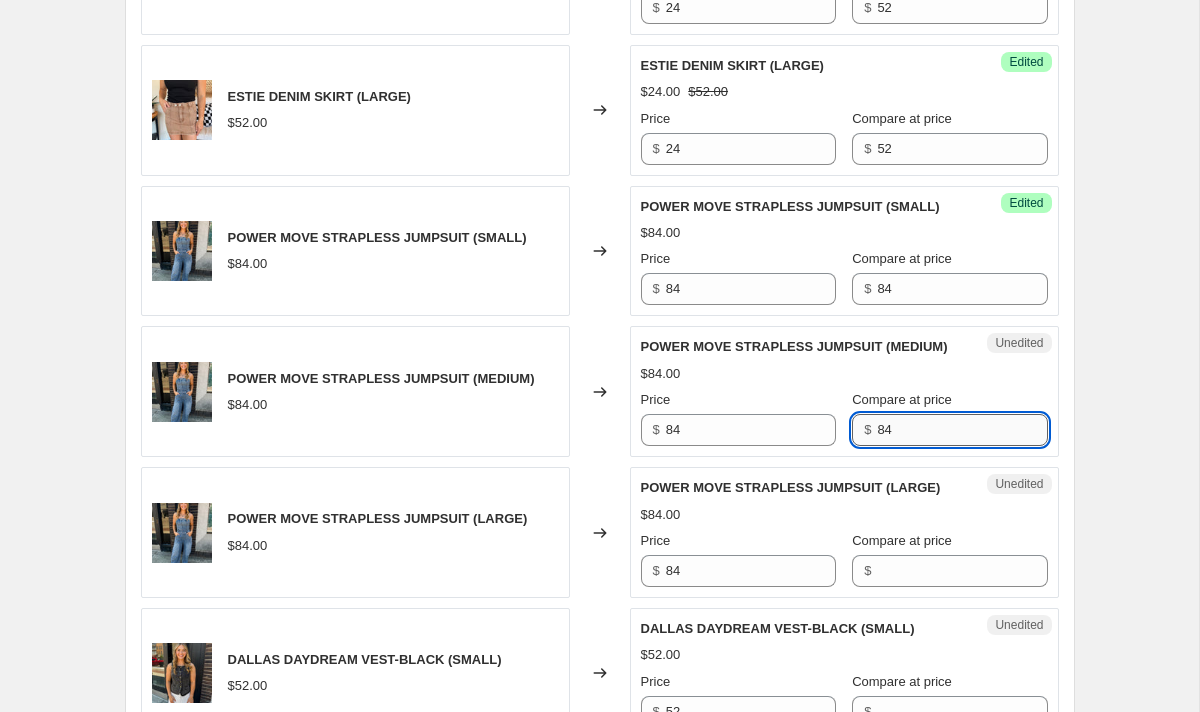 scroll, scrollTop: 2475, scrollLeft: 0, axis: vertical 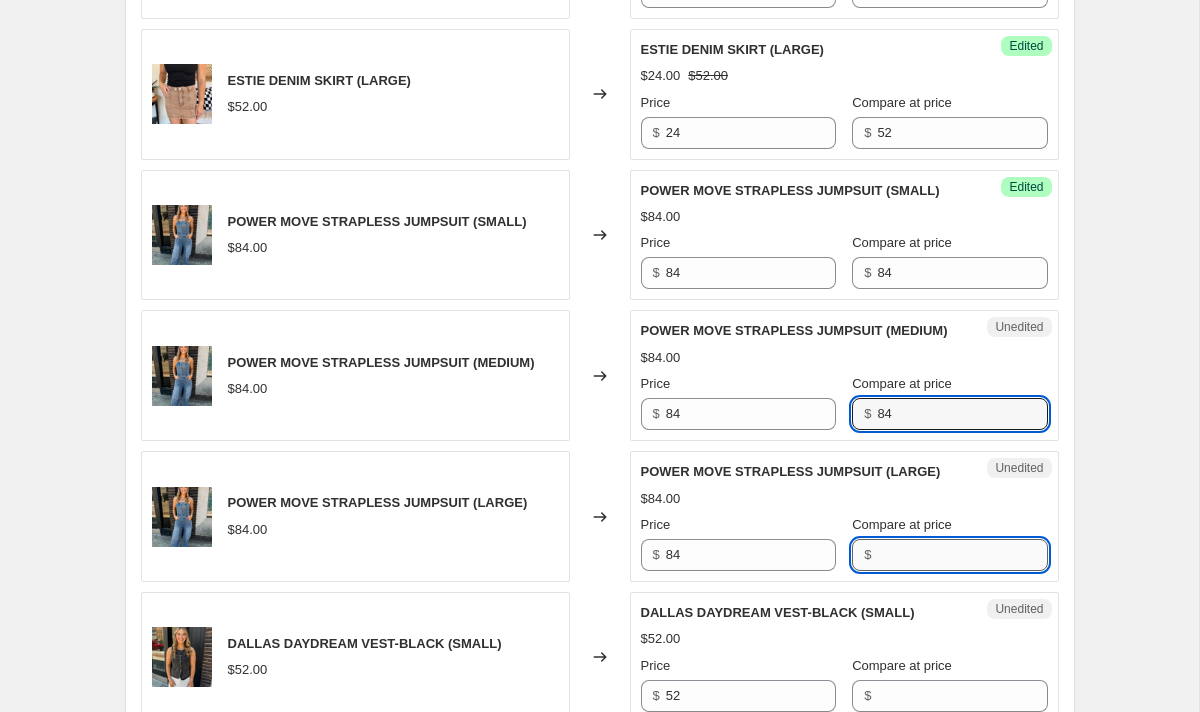 click on "Compare at price" at bounding box center [962, 555] 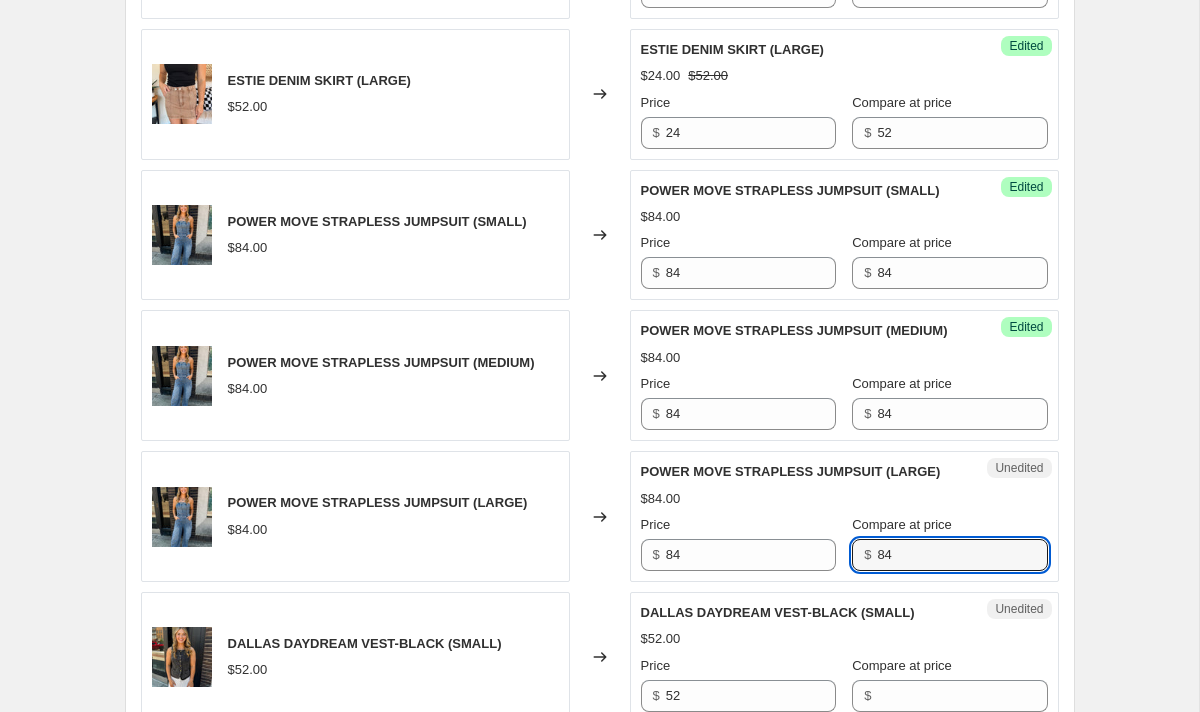 click on "PRICE CHANGE PREVIEW Over 250 product variants selected. 245 product prices edited: KEEP THEM GUESSING BODYSUIT-DARK GREY (XSMALL) $30.00 Changed to Success Edited KEEP THEM GUESSING BODYSUIT-DARK GREY (XSMALL) $18.00 $30.00 Price $ 18 Compare at price $ 30 KEEP THEM GUESSING BODYSUIT-DARK GREY (SMALL) $30.00 Changed to Success Edited KEEP THEM GUESSING BODYSUIT-DARK GREY (SMALL) $18.00 $30.00 Price $ 18 Compare at price $ 30 KEEP THEM GUESSING BODYSUIT-DARK GREY (MEDIUM) $30.00 Changed to Success Edited KEEP THEM GUESSING BODYSUIT-DARK GREY (MEDIUM) $18.00 $30.00 Price $ 18 Compare at price $ 30 KEEP THEM GUESSING BODYSUIT-DARK GREY (LARGE) $30.00 Changed to Success Edited KEEP THEM GUESSING BODYSUIT-DARK GREY (LARGE) $18.00 $30.00 Price $ 18 Compare at price $ 30 AFTER HOURS MAXI DRESS (SMALL) $62.00 Changed to Success Edited AFTER HOURS MAXI DRESS (SMALL) $34.00 $62.00 Price $ 34 Compare at price $ 62 AFTER HOURS MAXI DRESS (MEDIUM) $62.00 Changed to Success Edited AFTER HOURS MAXI DRESS (MEDIUM) $34.00 $" at bounding box center (600, -303) 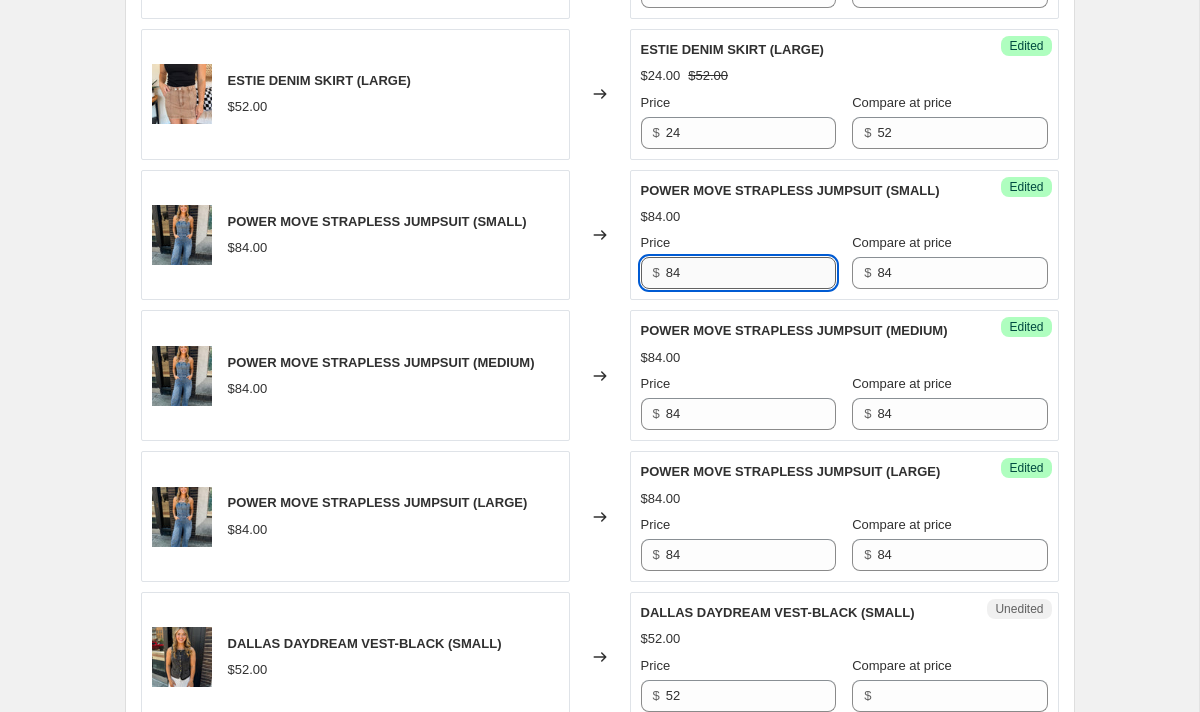 click on "84" at bounding box center [751, 273] 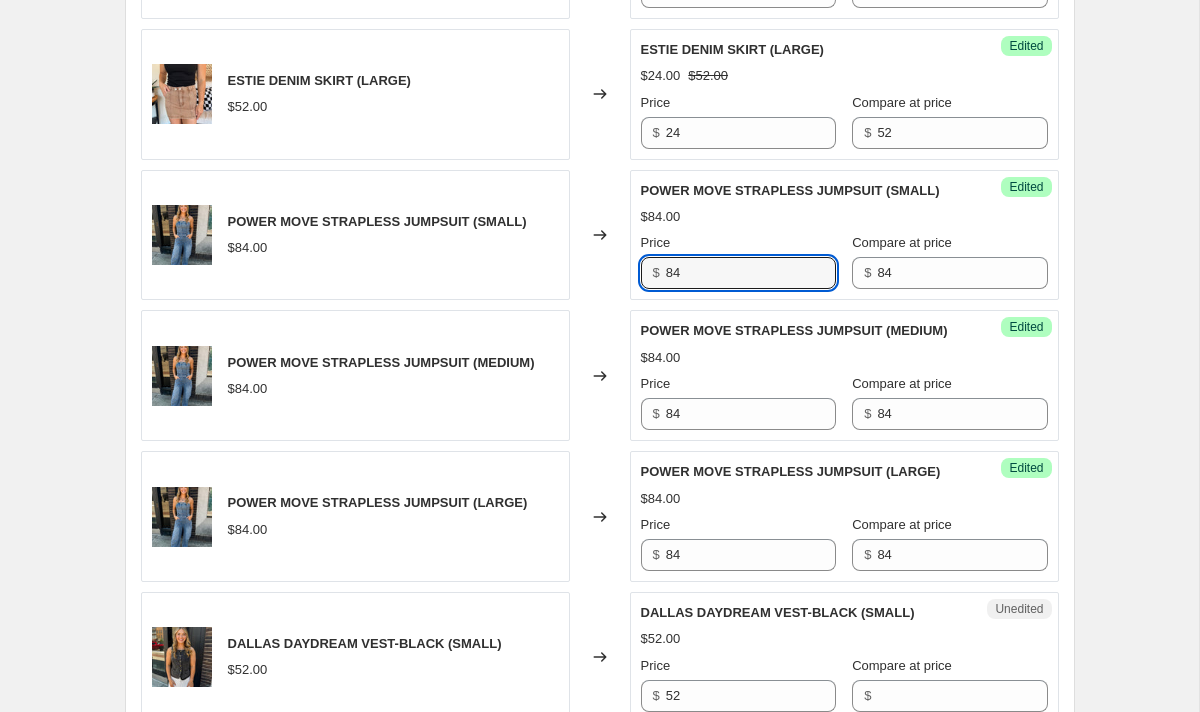 drag, startPoint x: 696, startPoint y: 274, endPoint x: 517, endPoint y: 266, distance: 179.17868 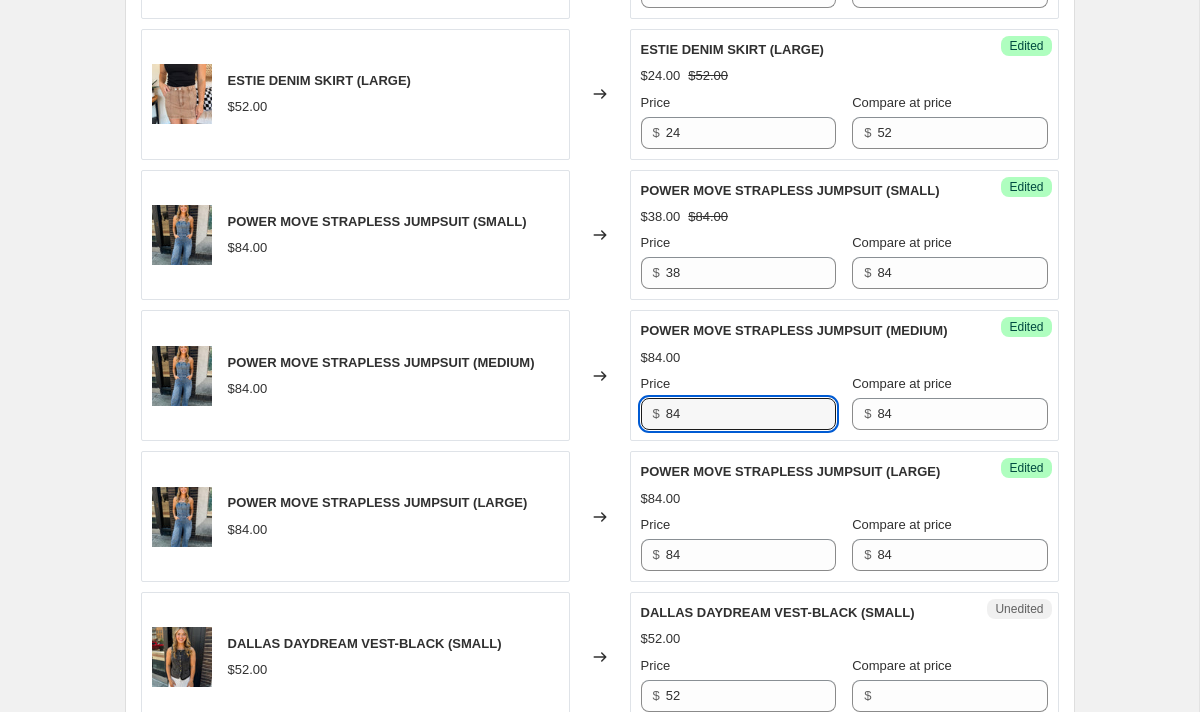 drag, startPoint x: 708, startPoint y: 412, endPoint x: 617, endPoint y: 408, distance: 91.08787 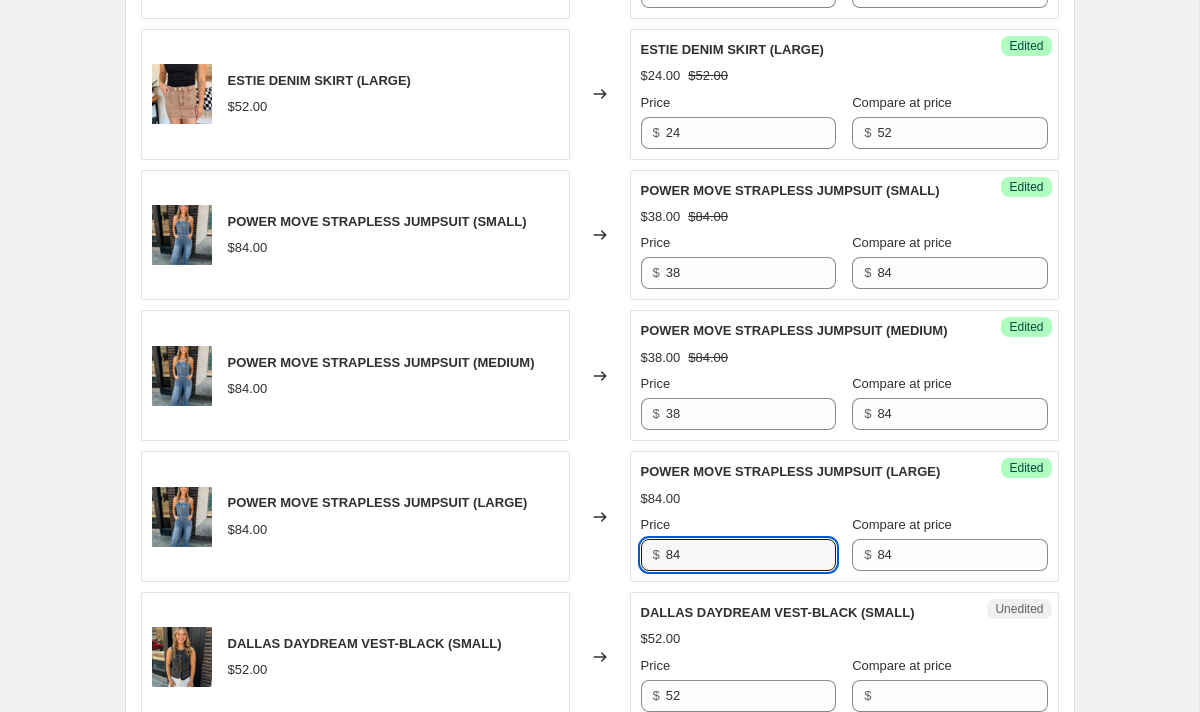 drag, startPoint x: 692, startPoint y: 561, endPoint x: 600, endPoint y: 552, distance: 92.43917 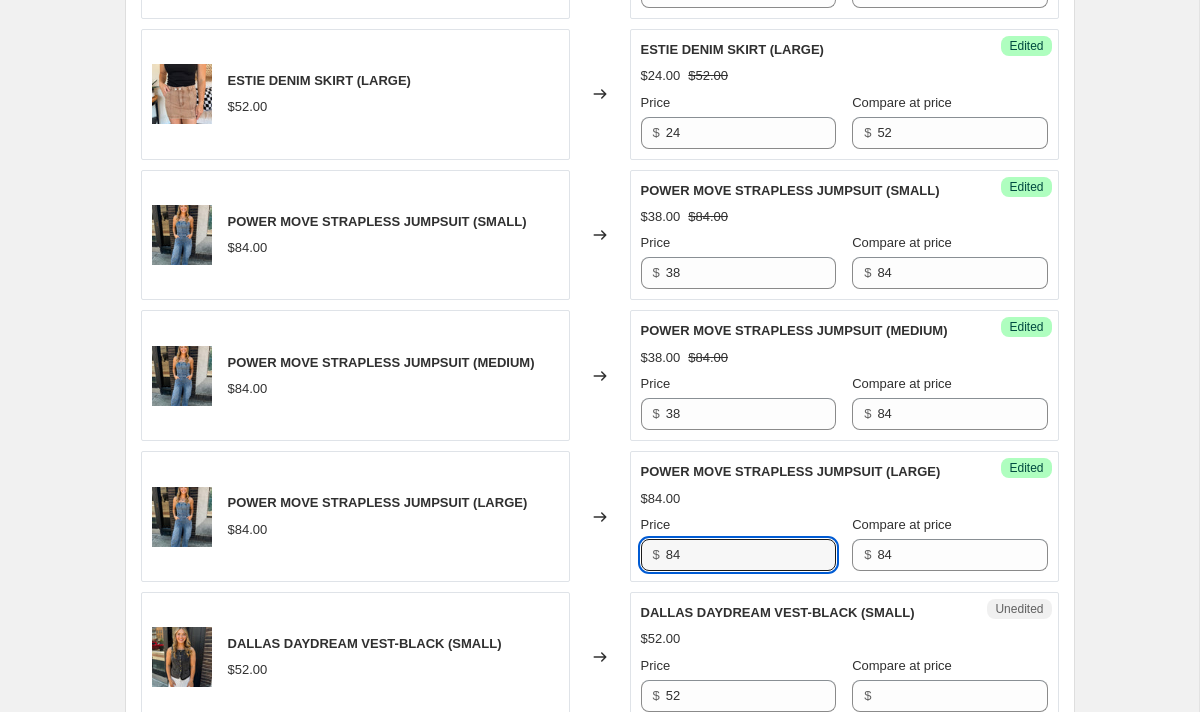 click on "POWER MOVE STRAPLESS JUMPSUIT (LARGE) $[PRICE] Changed to Success Edited POWER MOVE STRAPLESS JUMPSUIT (LARGE) $[PRICE] Price $ [PRICE] Compare at price $ [PRICE]" at bounding box center (600, 516) 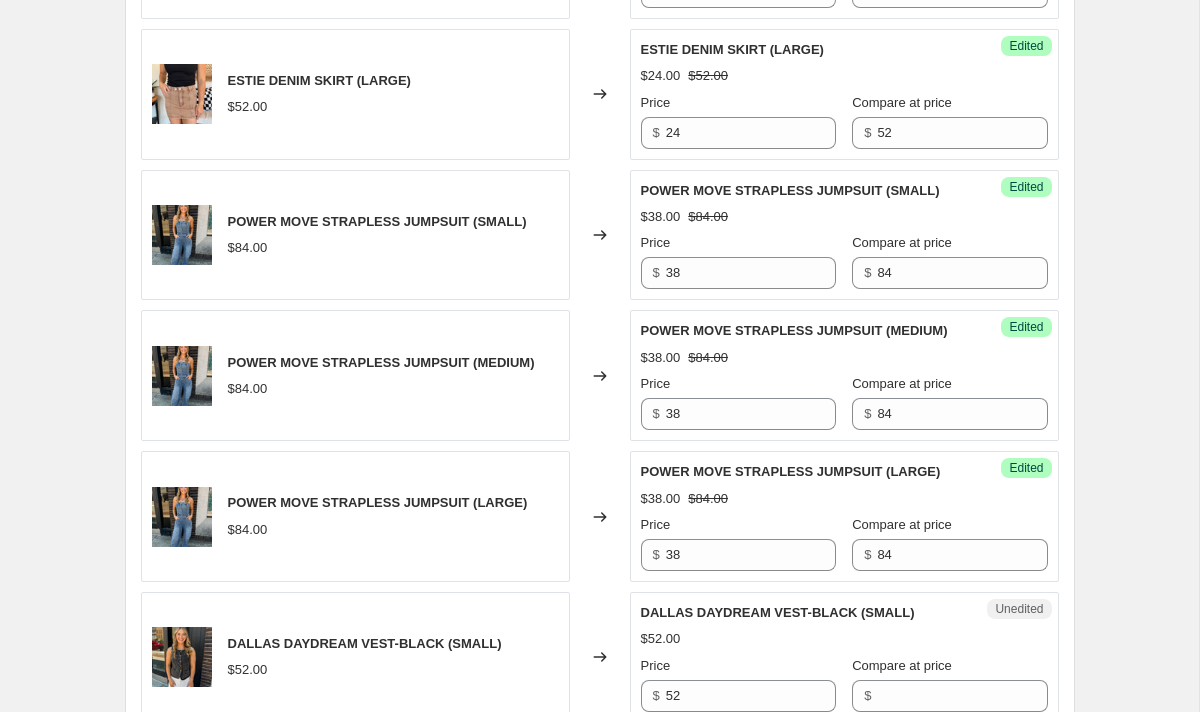 click on "Create new price change job. This page is ready Create new price change job Draft Step 1. Optionally give your price change job a title (eg "March 30% off sale on boots") END OF SUMMER SALE This title is just for internal use, customers won't see it Step 2. Select how the prices should change Use bulk price change rules Set product prices individually Use CSV upload Select tags to add while price change is active Select tags to remove while price change is active Step 3. Select which products should change in price Select all products, use filters, or select products variants individually All products Filter by product, collection, tag, vendor, product type, variant title, or inventory Select product variants individually Select product variants 396   product variants selected PRICE CHANGE PREVIEW Over 250 product variants selected. 246 product prices edited: KEEP THEM GUESSING BODYSUIT-DARK GREY (XSMALL) $30.00 Changed to Success Edited KEEP THEM GUESSING BODYSUIT-DARK GREY (XSMALL) $18.00 $30.00 Price $ 18" at bounding box center [599, -480] 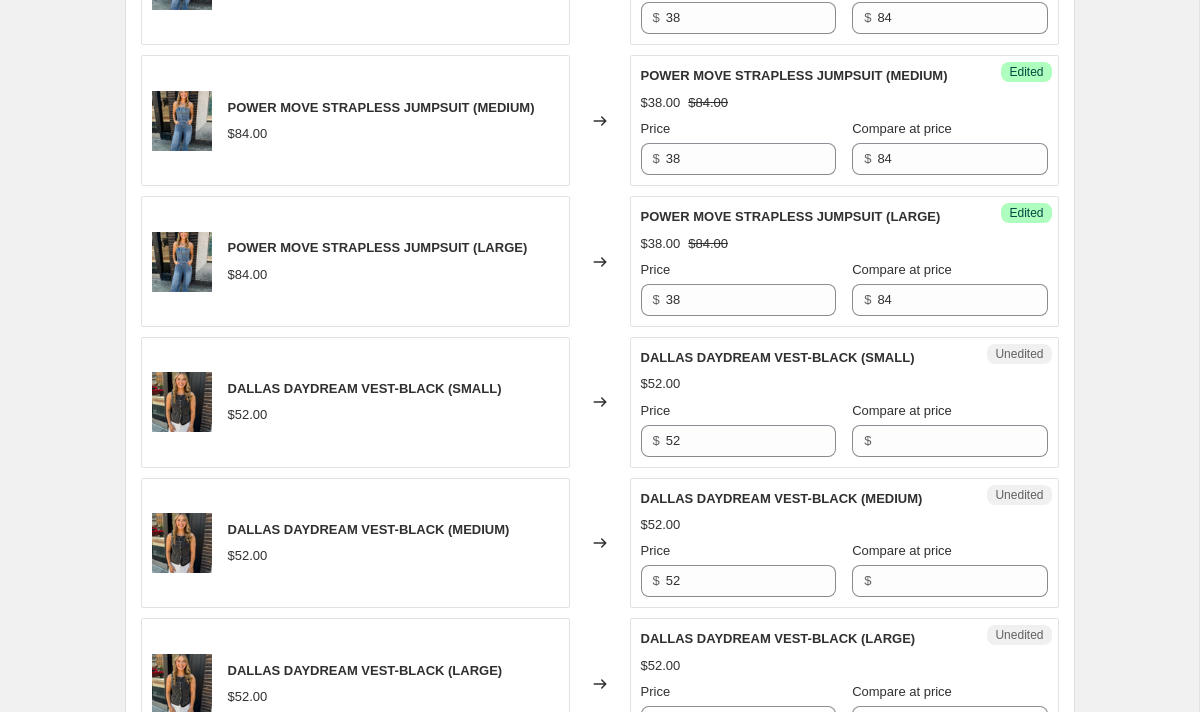 scroll, scrollTop: 2736, scrollLeft: 0, axis: vertical 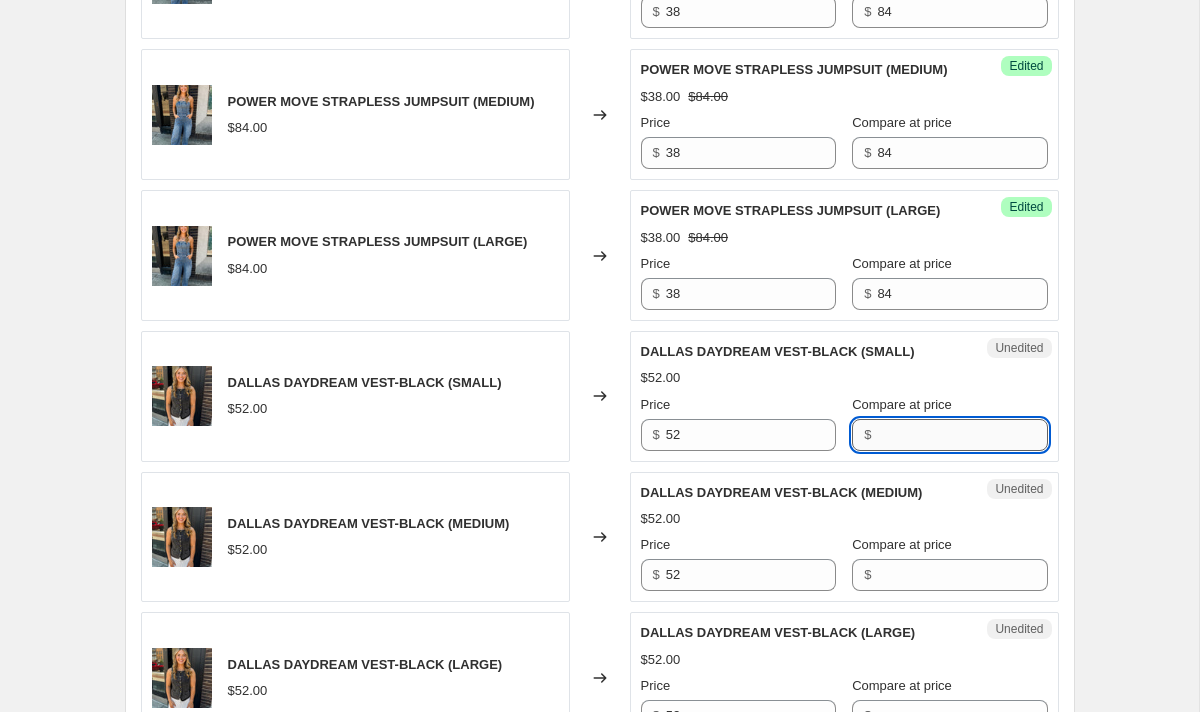 click on "Compare at price" at bounding box center [962, 435] 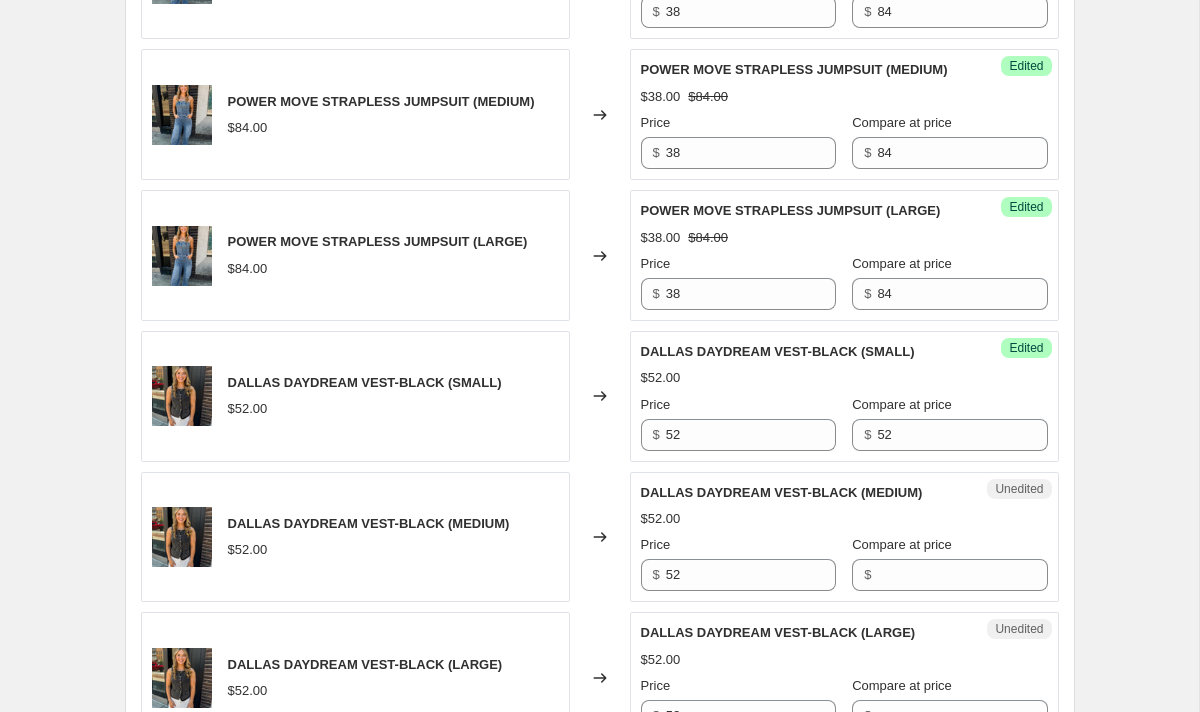 click on "Compare at price $" at bounding box center [949, 563] 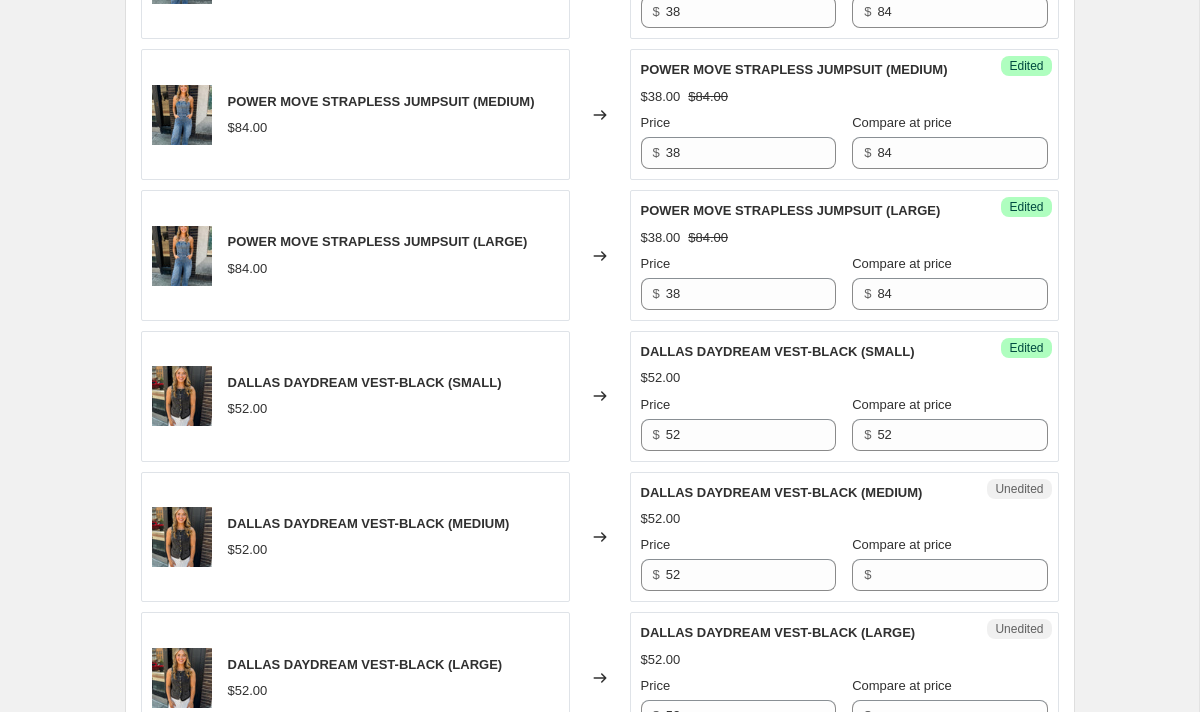 click on "Compare at price $" at bounding box center (949, 563) 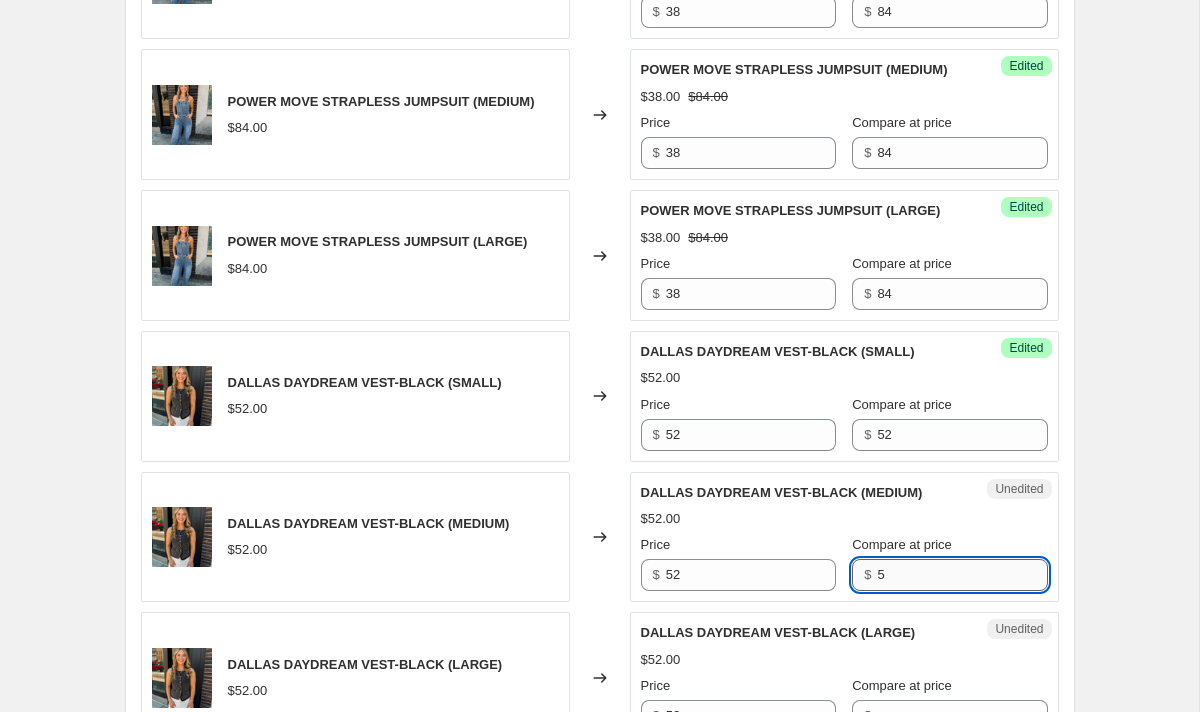click on "5" at bounding box center [962, 575] 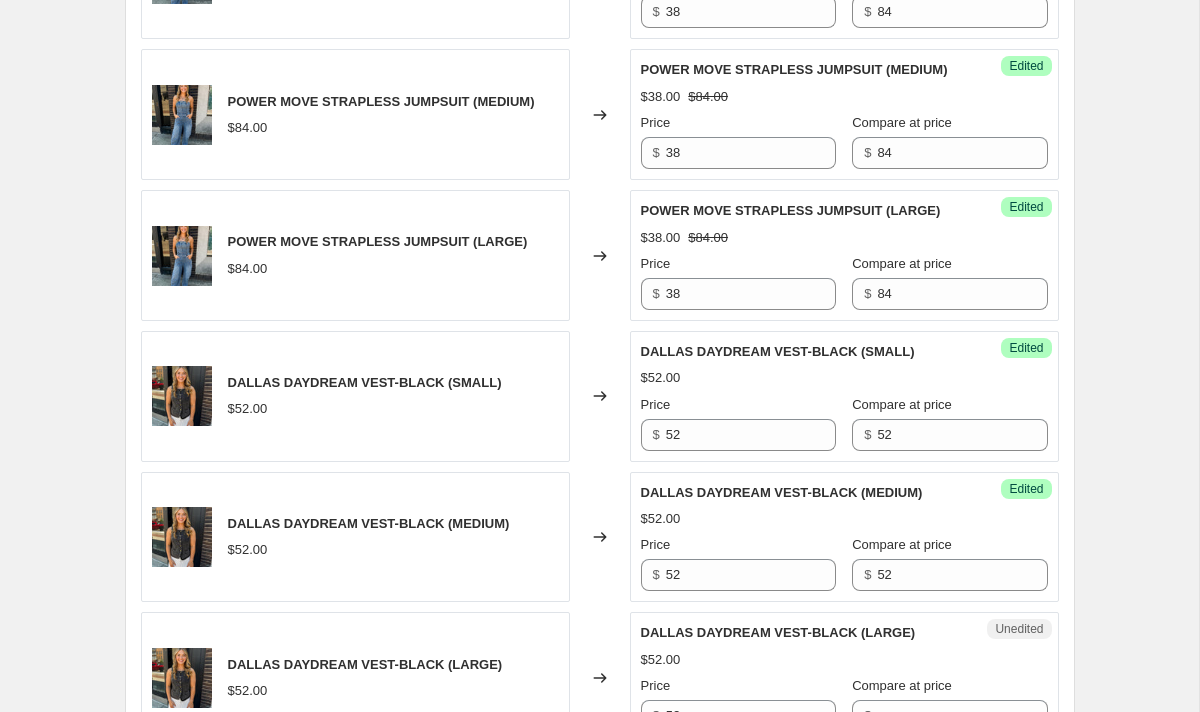 click on "$52.00" at bounding box center [844, 519] 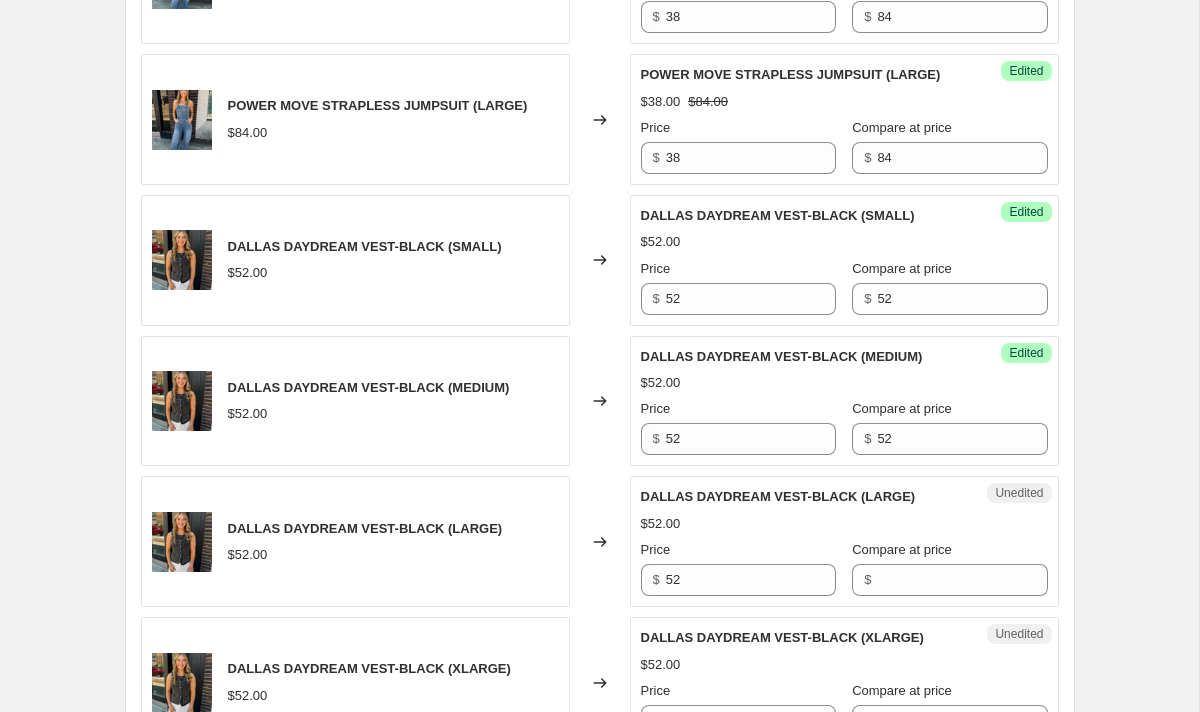 scroll, scrollTop: 2877, scrollLeft: 0, axis: vertical 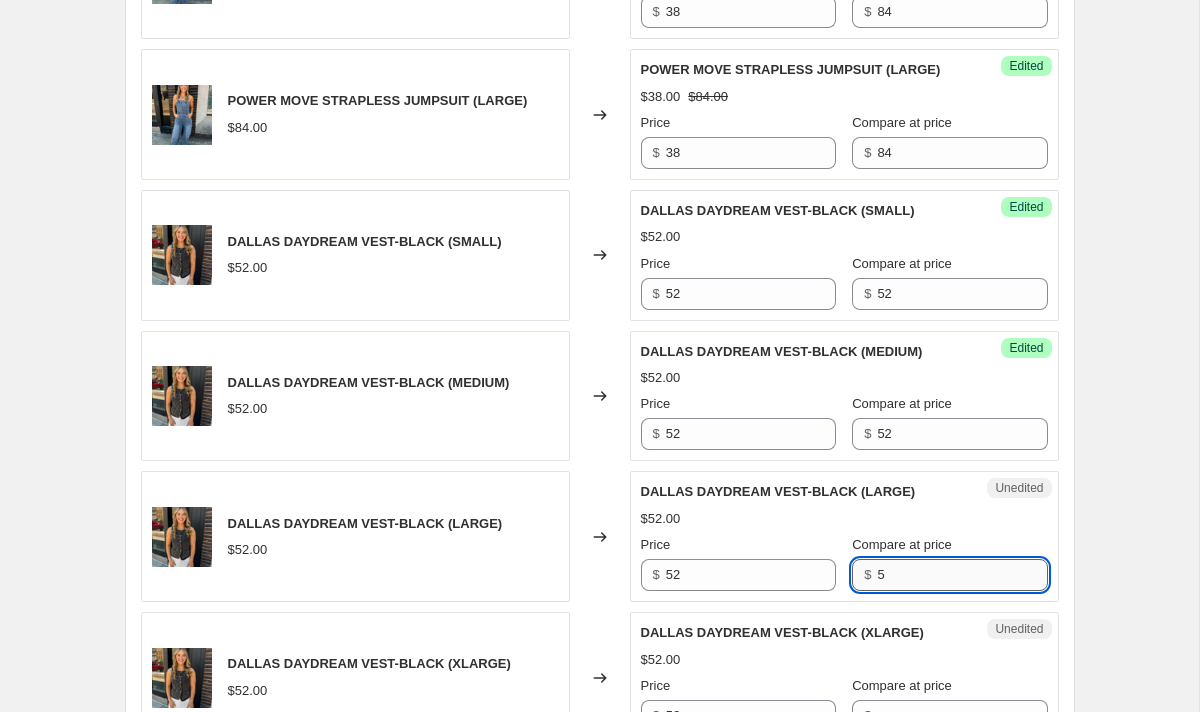 click on "5" at bounding box center (962, 575) 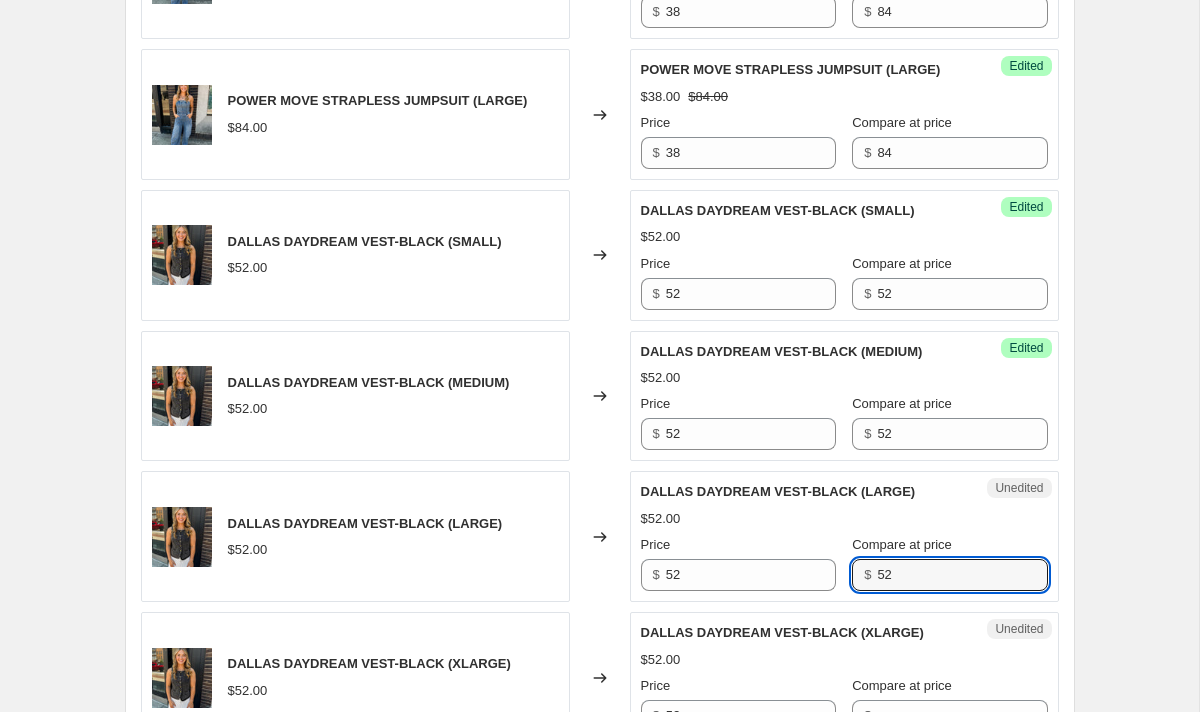click on "$52.00" at bounding box center (844, 519) 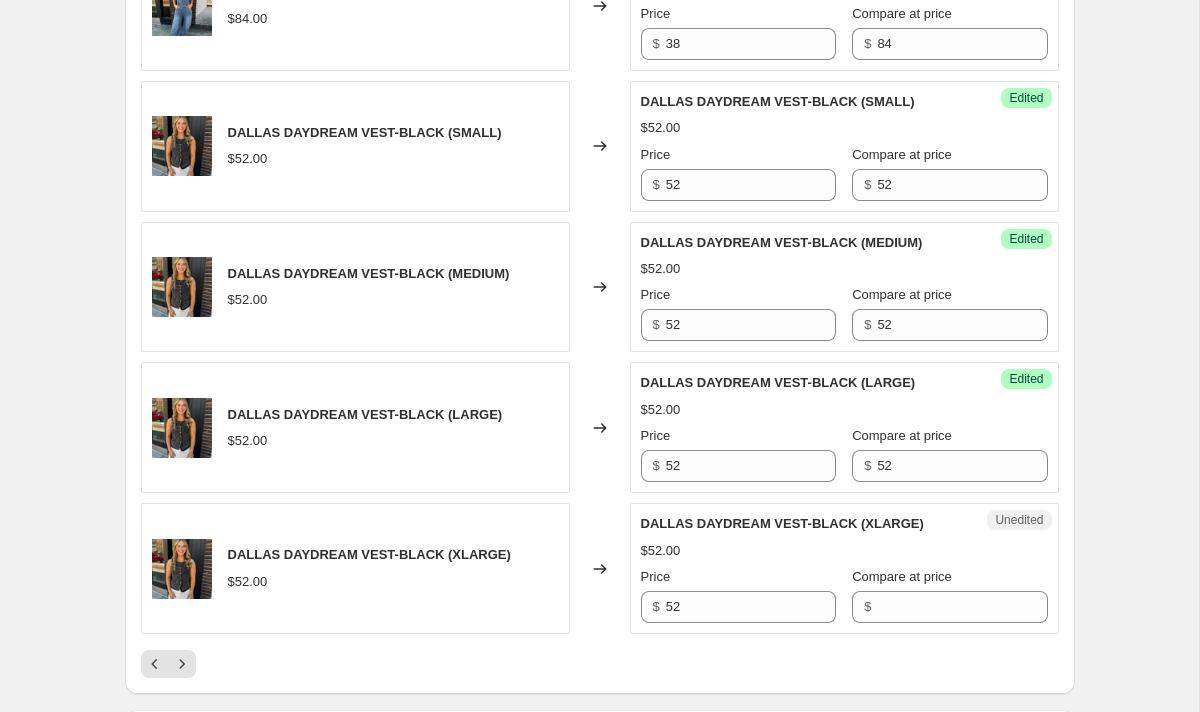 scroll, scrollTop: 2987, scrollLeft: 0, axis: vertical 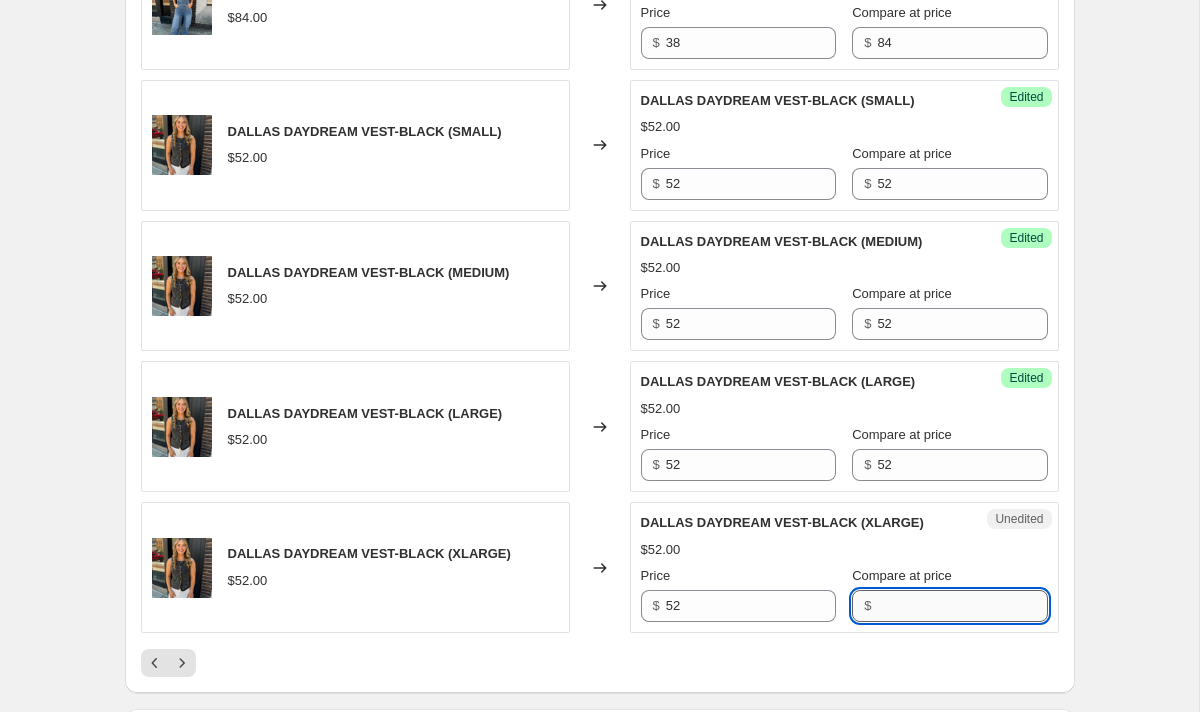 click on "Compare at price" at bounding box center (962, 606) 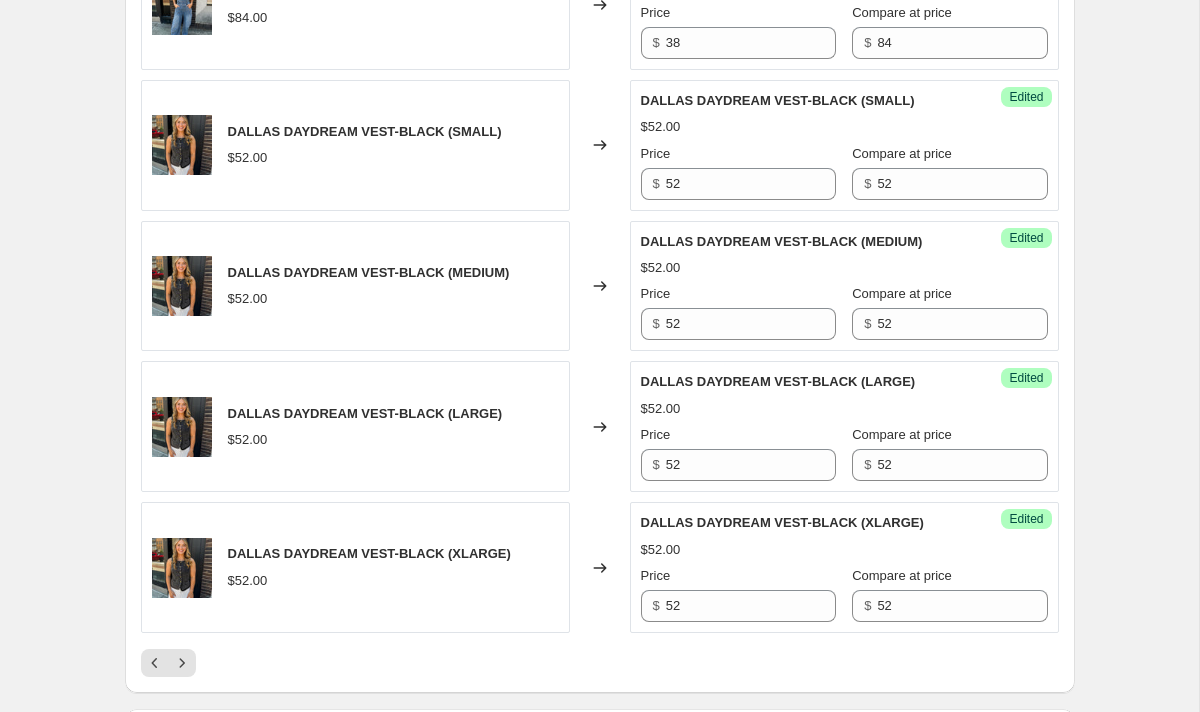 click on "$52.00" at bounding box center (844, 550) 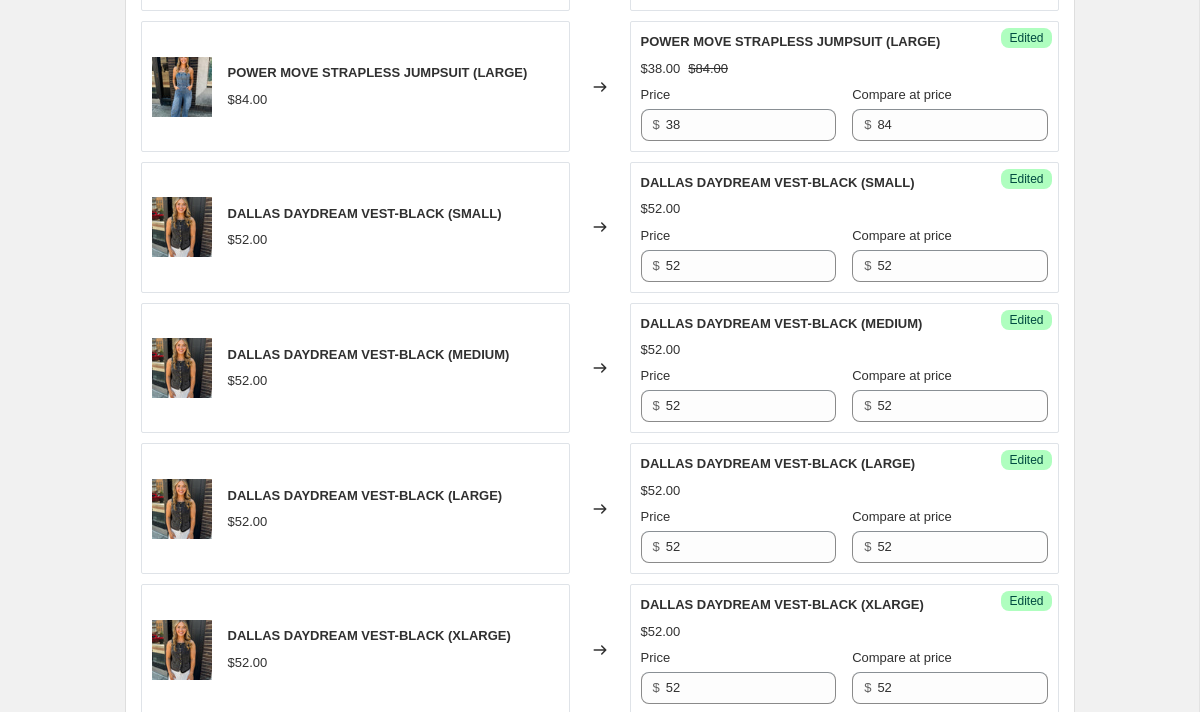 scroll, scrollTop: 2972, scrollLeft: 0, axis: vertical 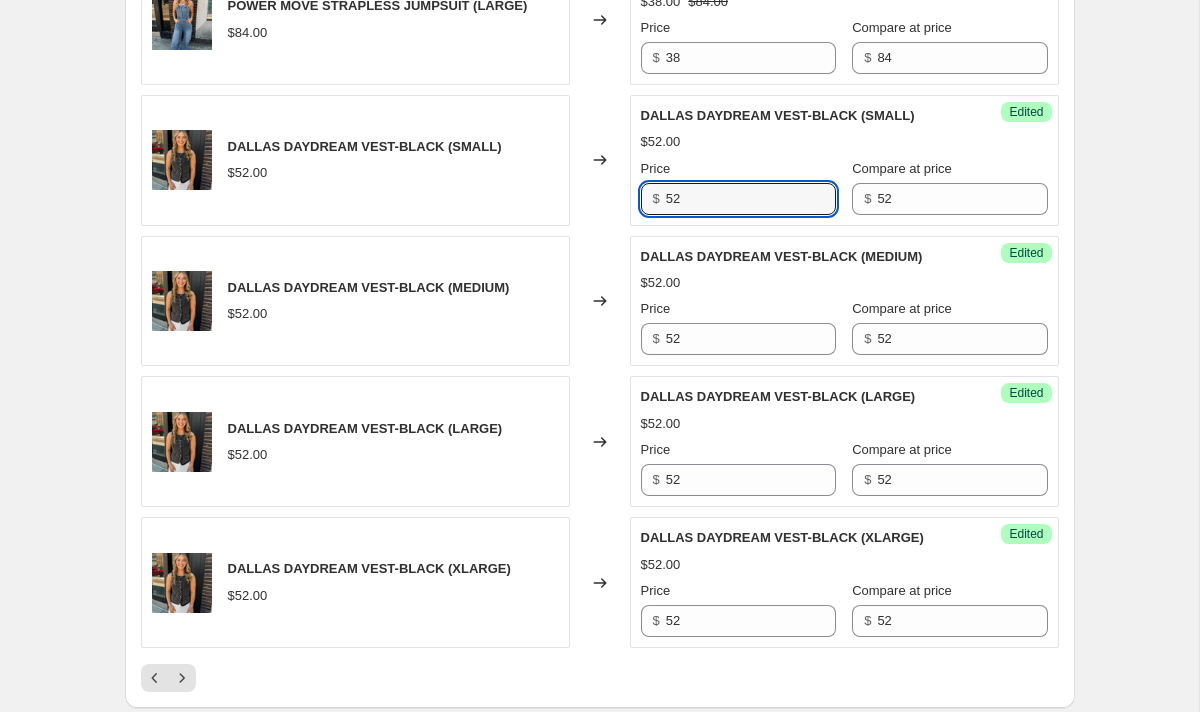 drag, startPoint x: 729, startPoint y: 201, endPoint x: 575, endPoint y: 201, distance: 154 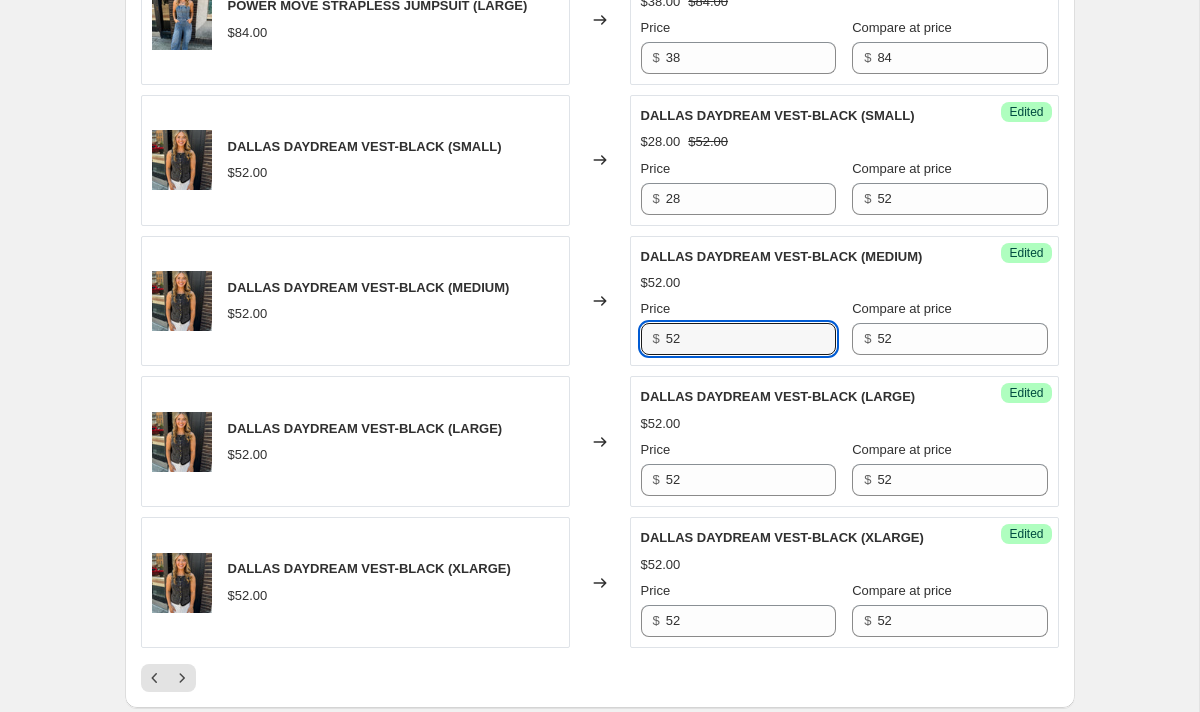drag, startPoint x: 707, startPoint y: 335, endPoint x: 562, endPoint y: 333, distance: 145.0138 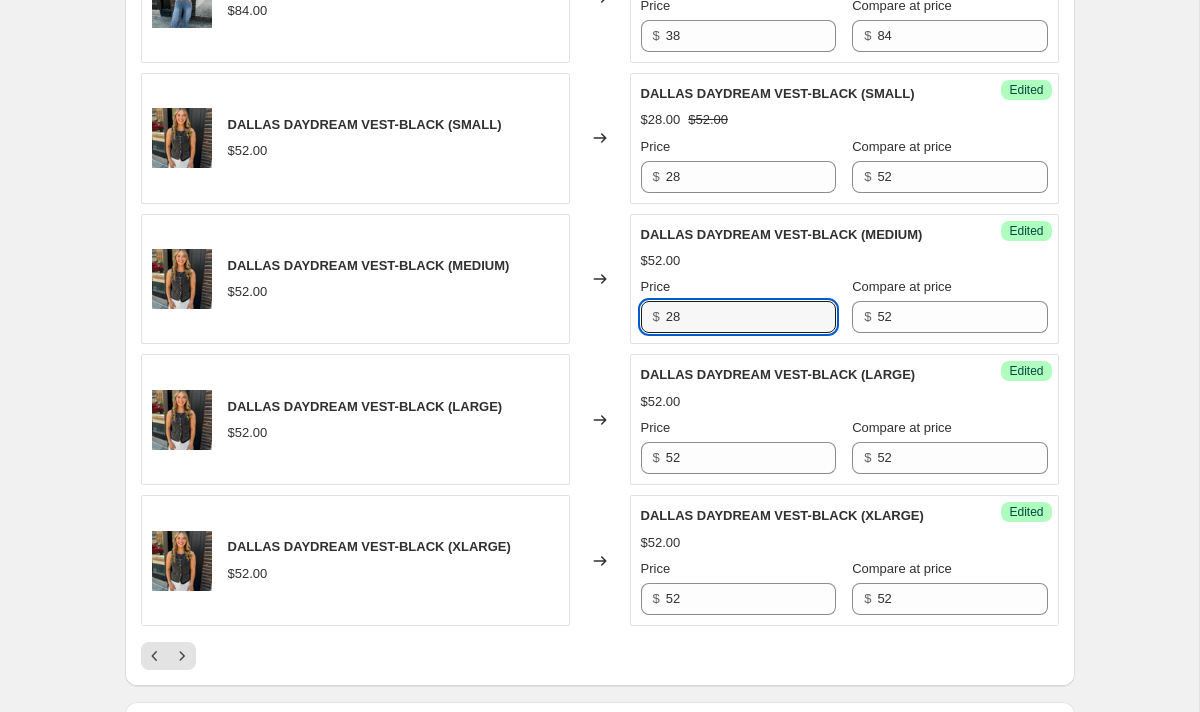scroll, scrollTop: 3007, scrollLeft: 0, axis: vertical 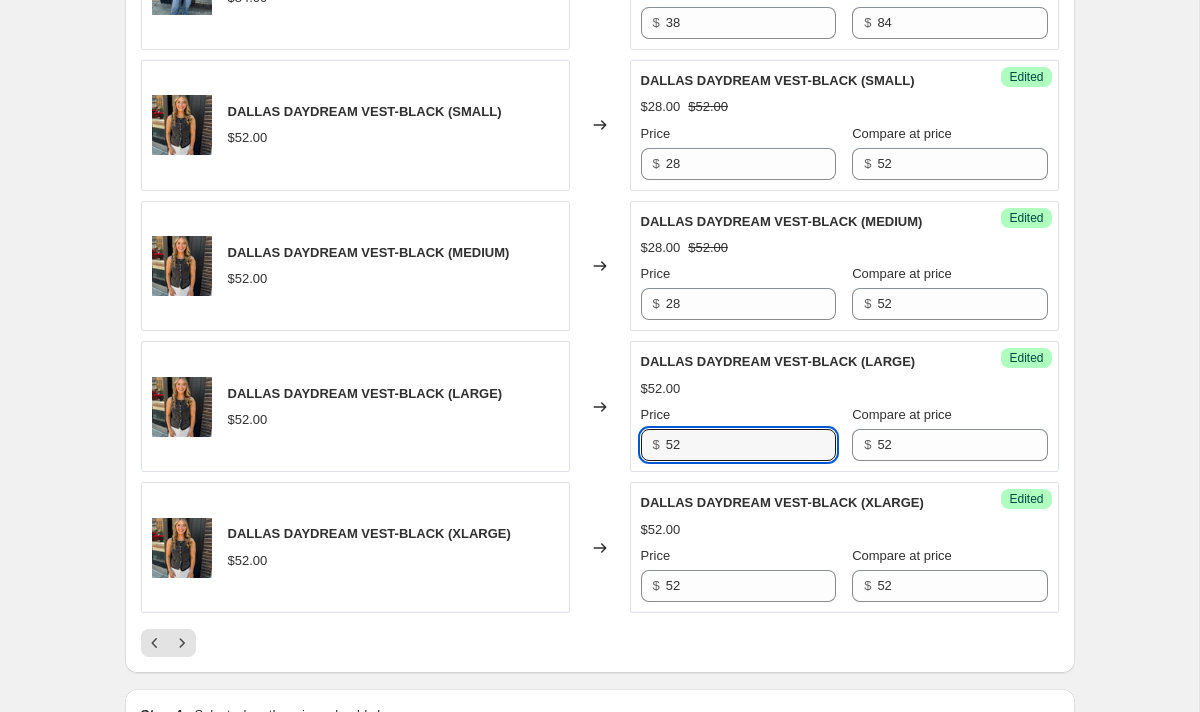 drag, startPoint x: 750, startPoint y: 436, endPoint x: 639, endPoint y: 435, distance: 111.0045 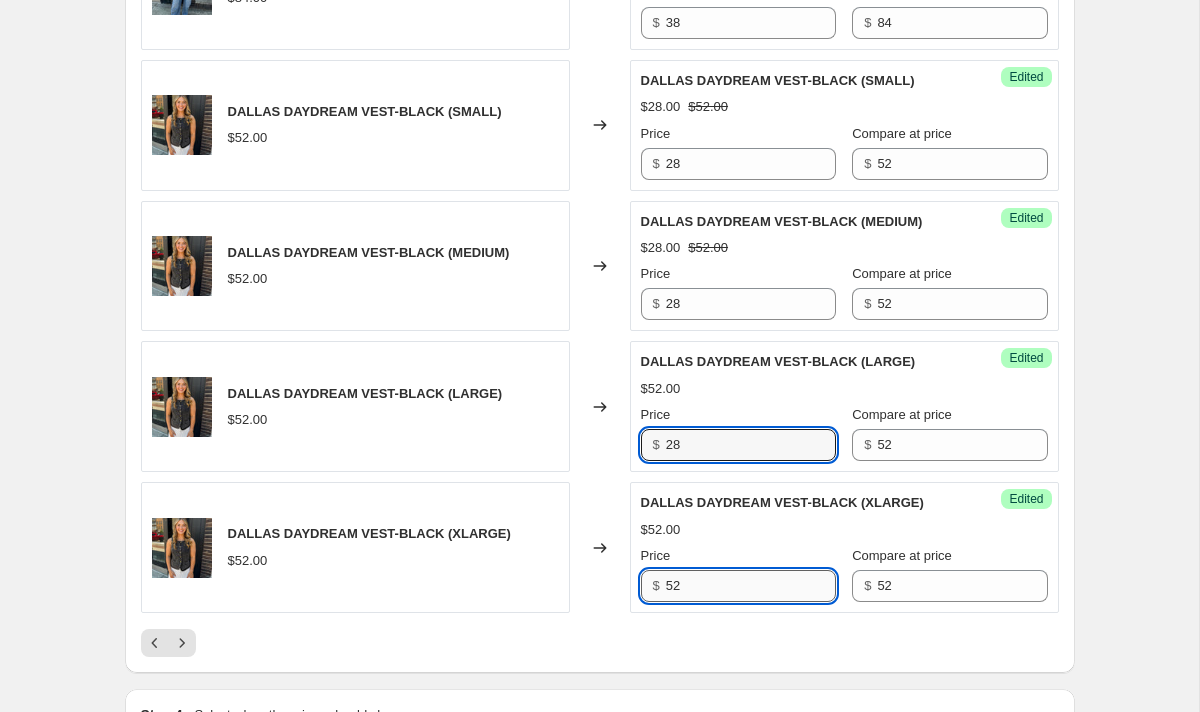 drag, startPoint x: 703, startPoint y: 586, endPoint x: 668, endPoint y: 582, distance: 35.22783 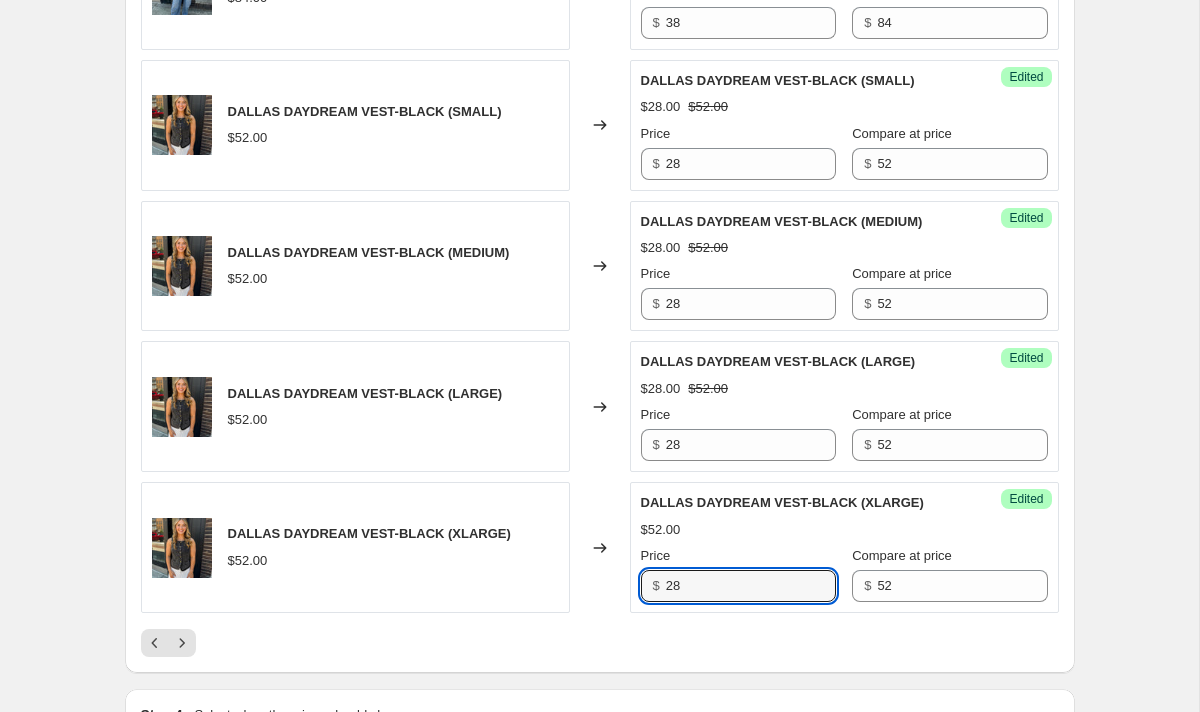 click at bounding box center [600, 643] 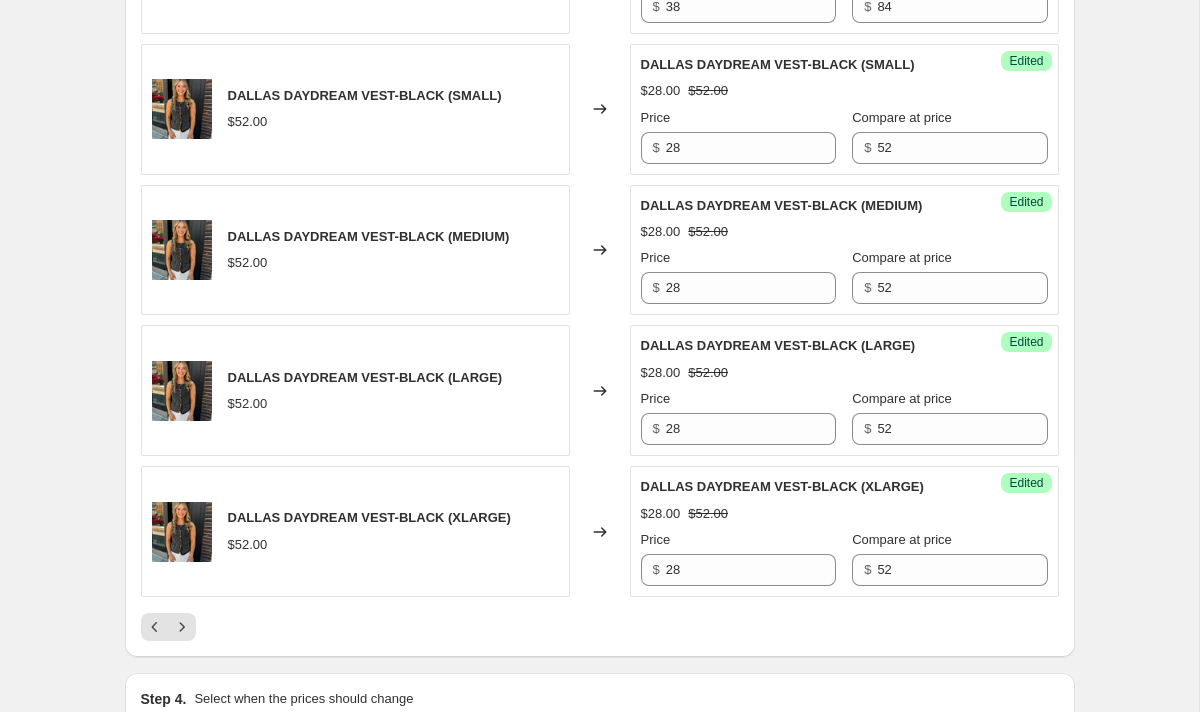 scroll, scrollTop: 3026, scrollLeft: 0, axis: vertical 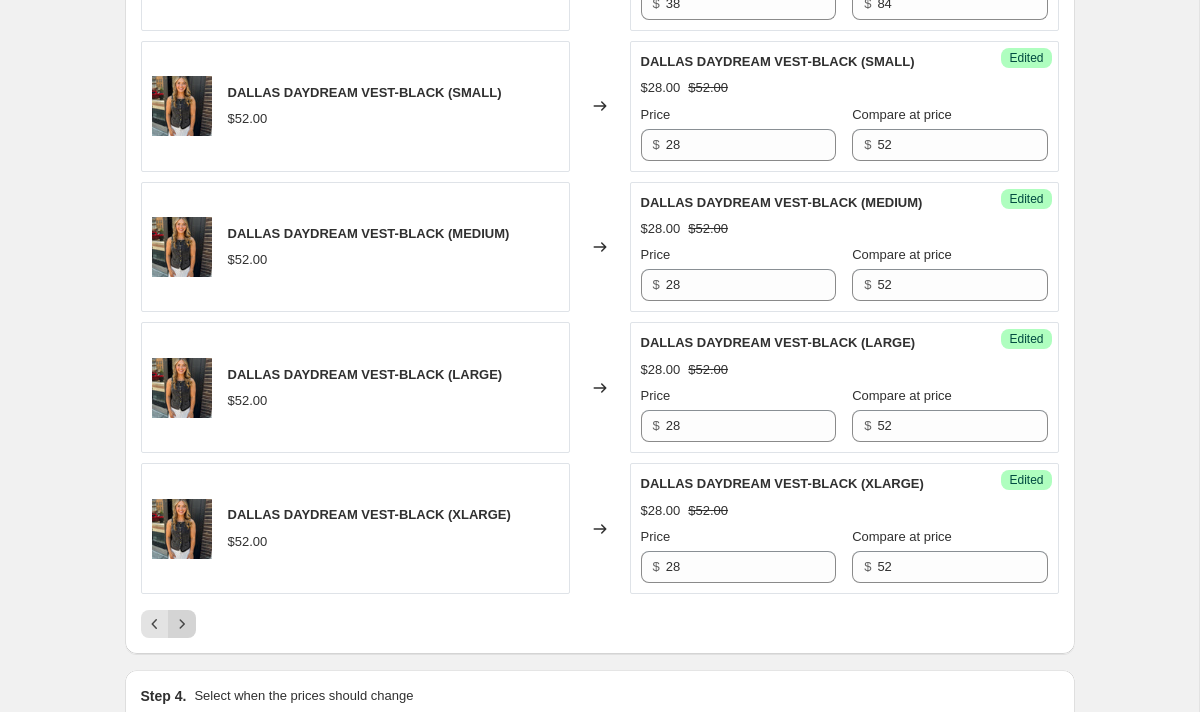 click 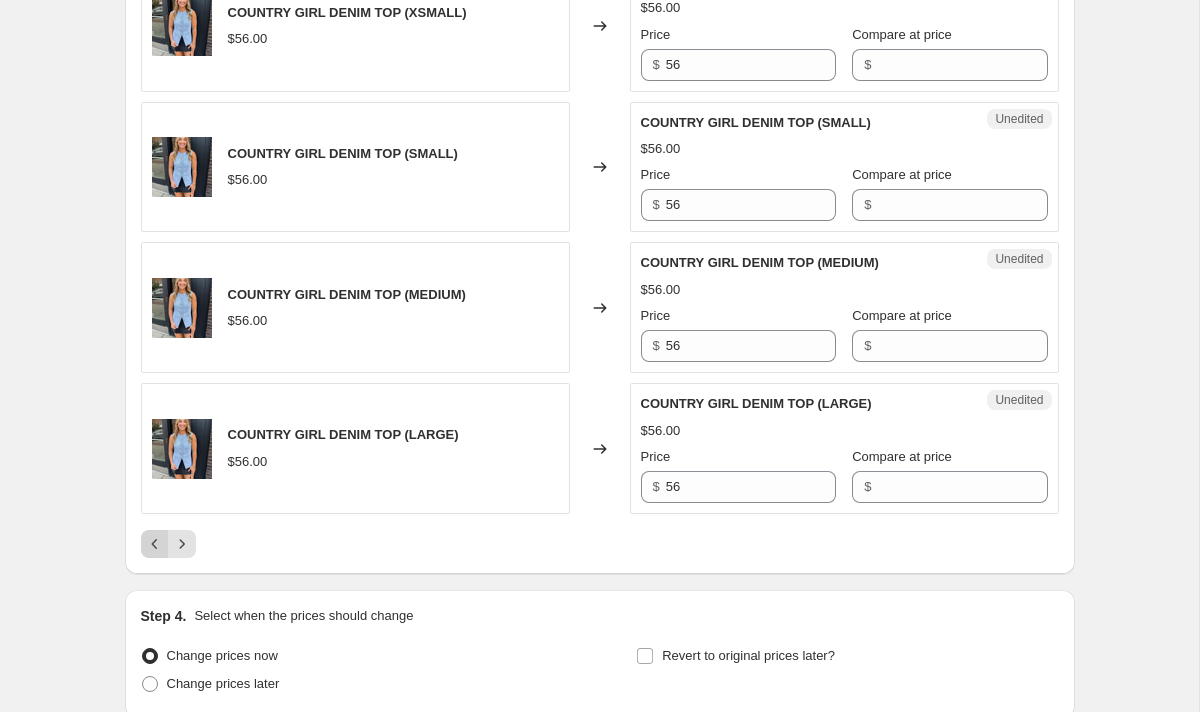 click 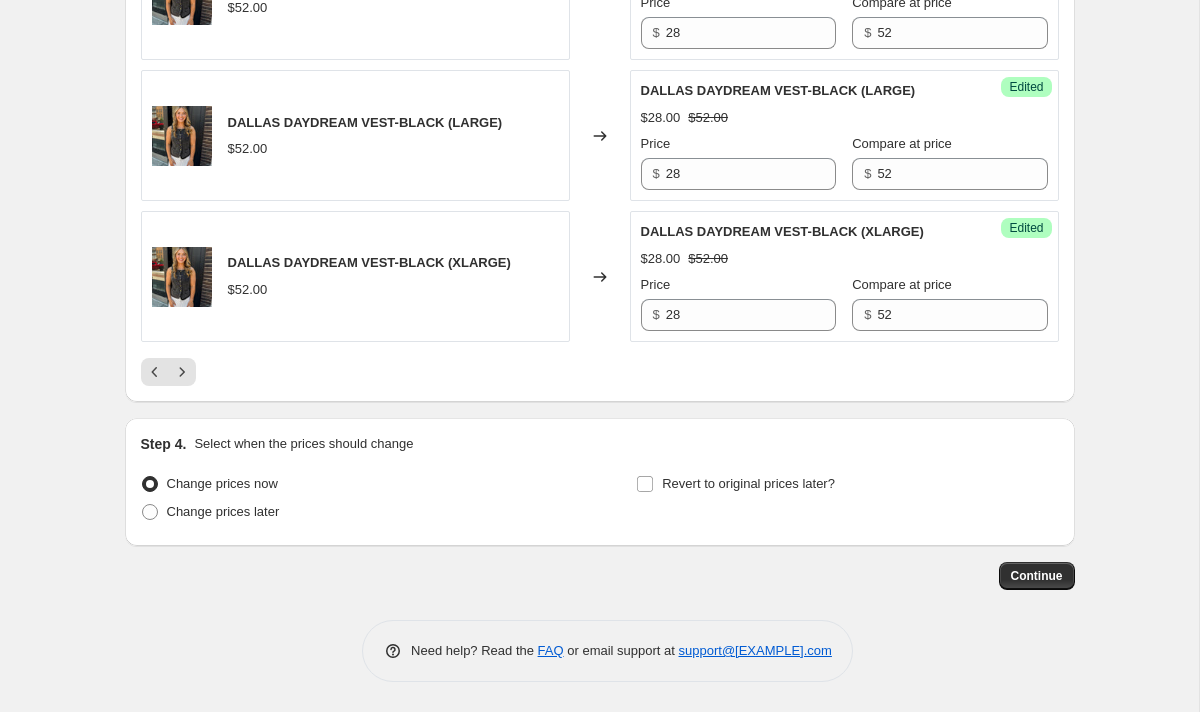 scroll, scrollTop: 3278, scrollLeft: 0, axis: vertical 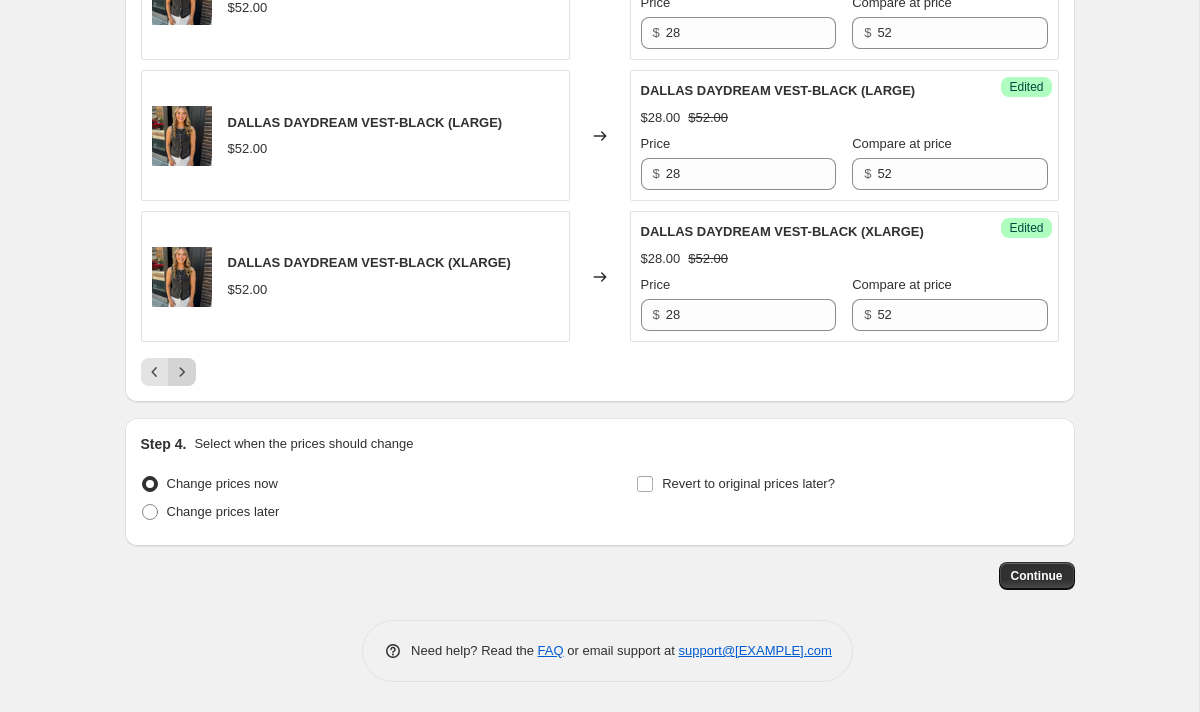 click 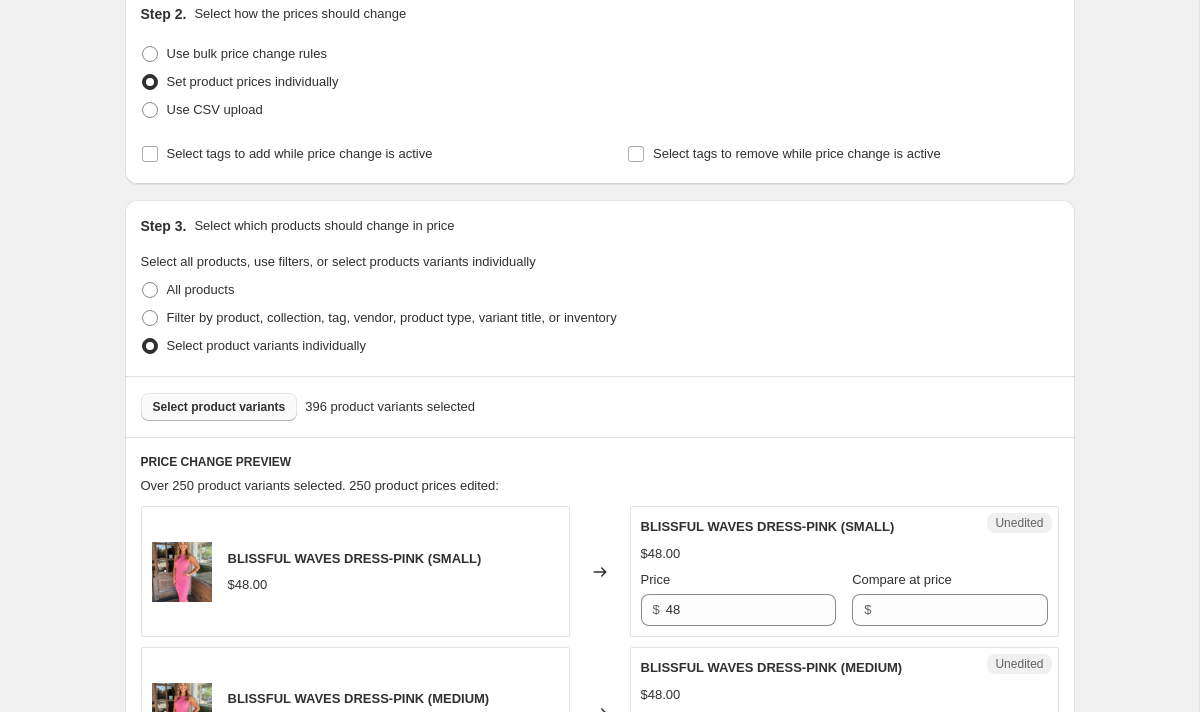scroll, scrollTop: 642, scrollLeft: 0, axis: vertical 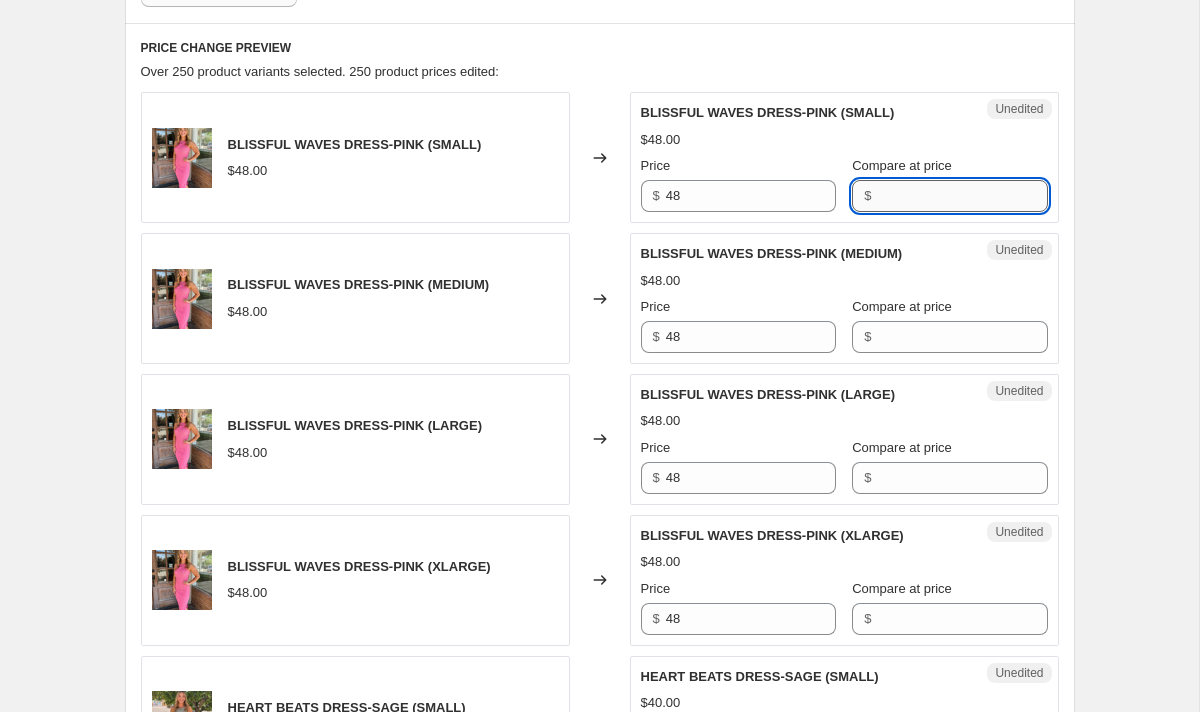click on "Compare at price" at bounding box center (962, 196) 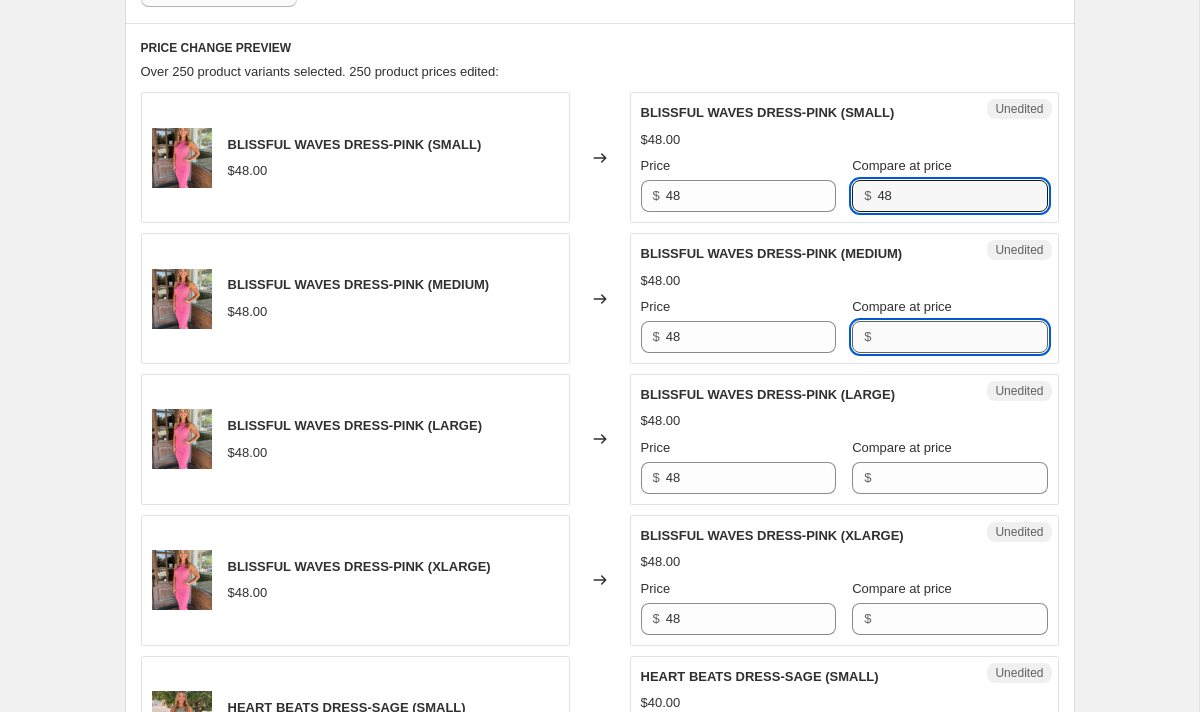 click on "Compare at price" at bounding box center (962, 337) 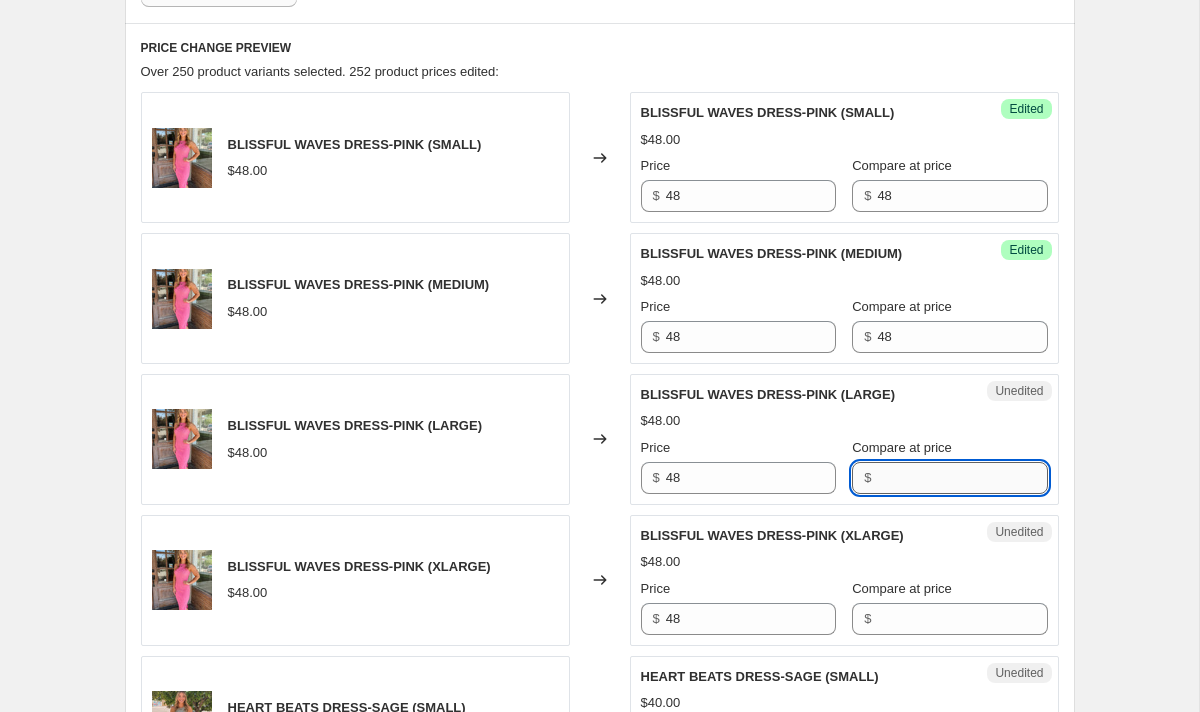 click on "Compare at price" at bounding box center [962, 478] 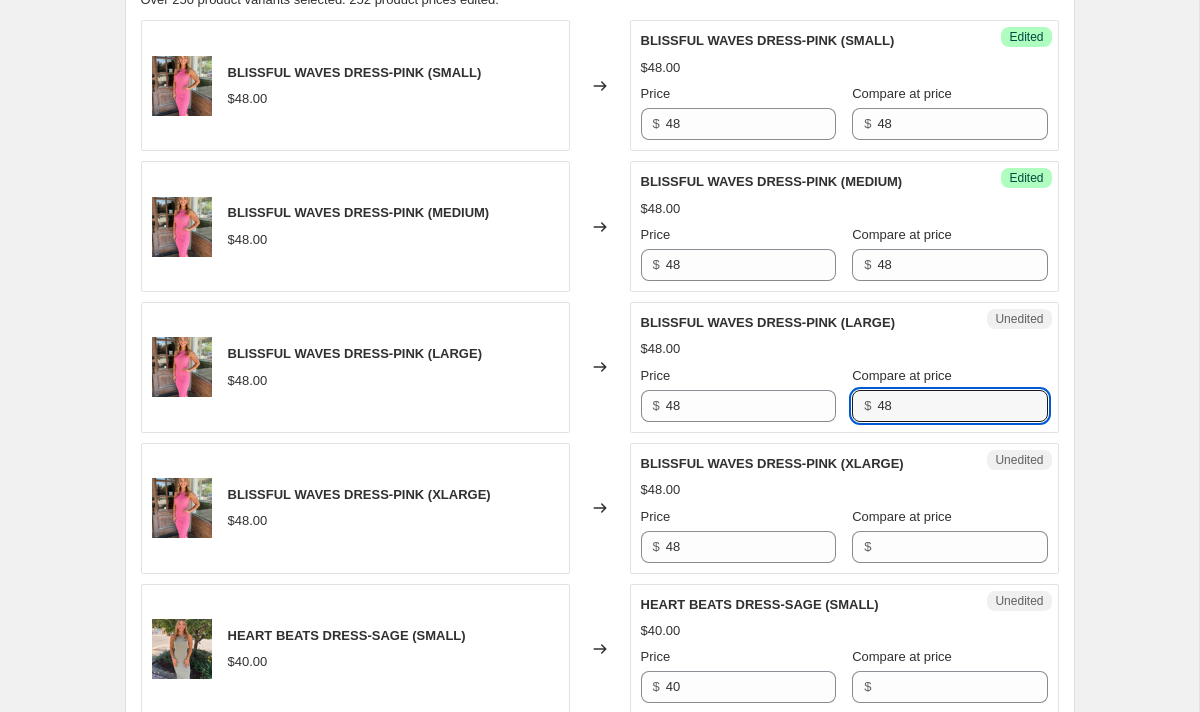 scroll, scrollTop: 722, scrollLeft: 0, axis: vertical 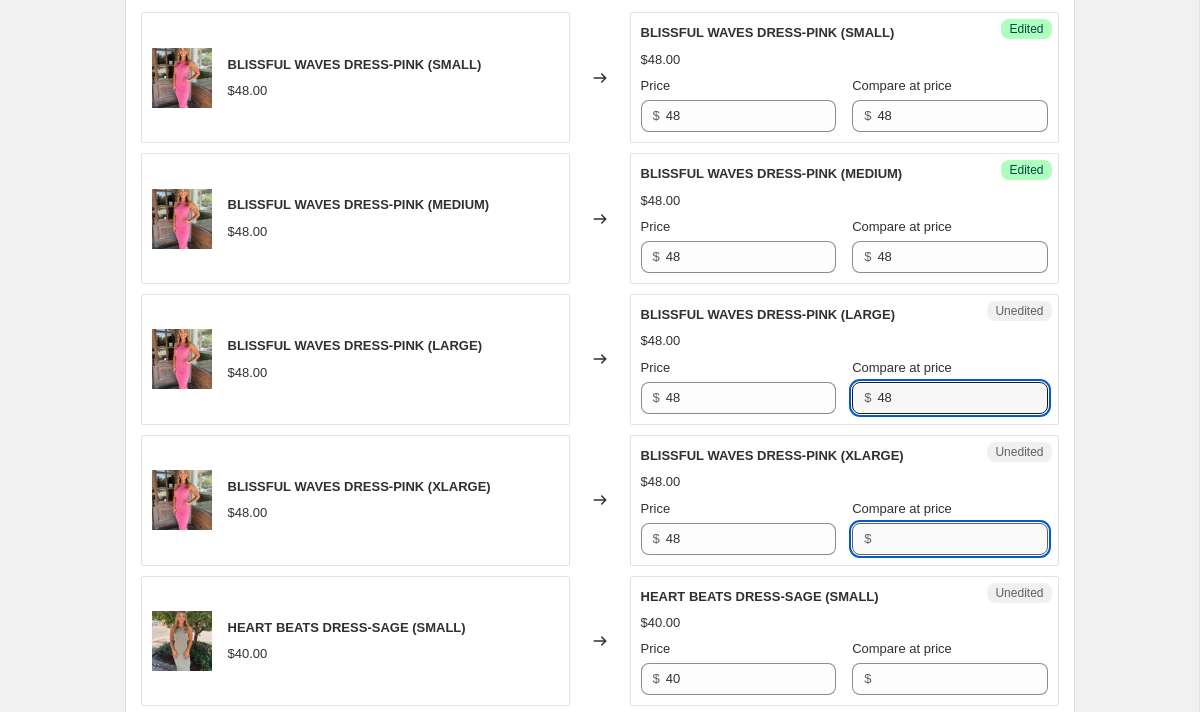 click on "Compare at price" at bounding box center (962, 539) 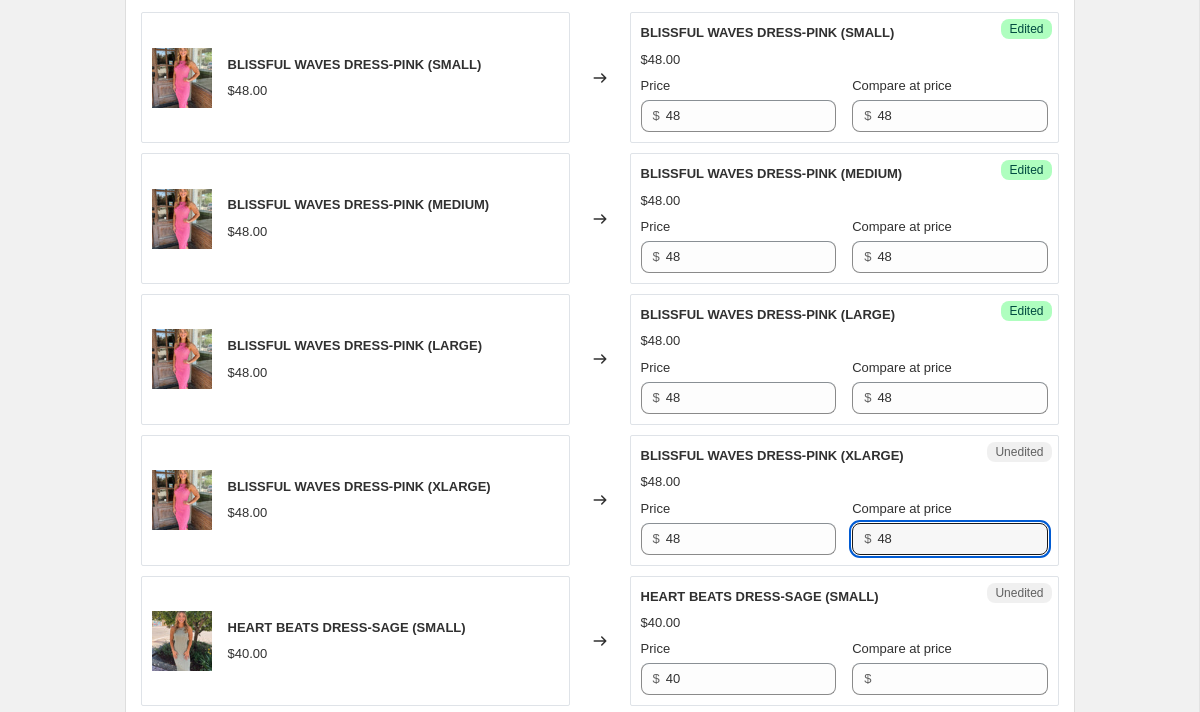 scroll, scrollTop: 707, scrollLeft: 0, axis: vertical 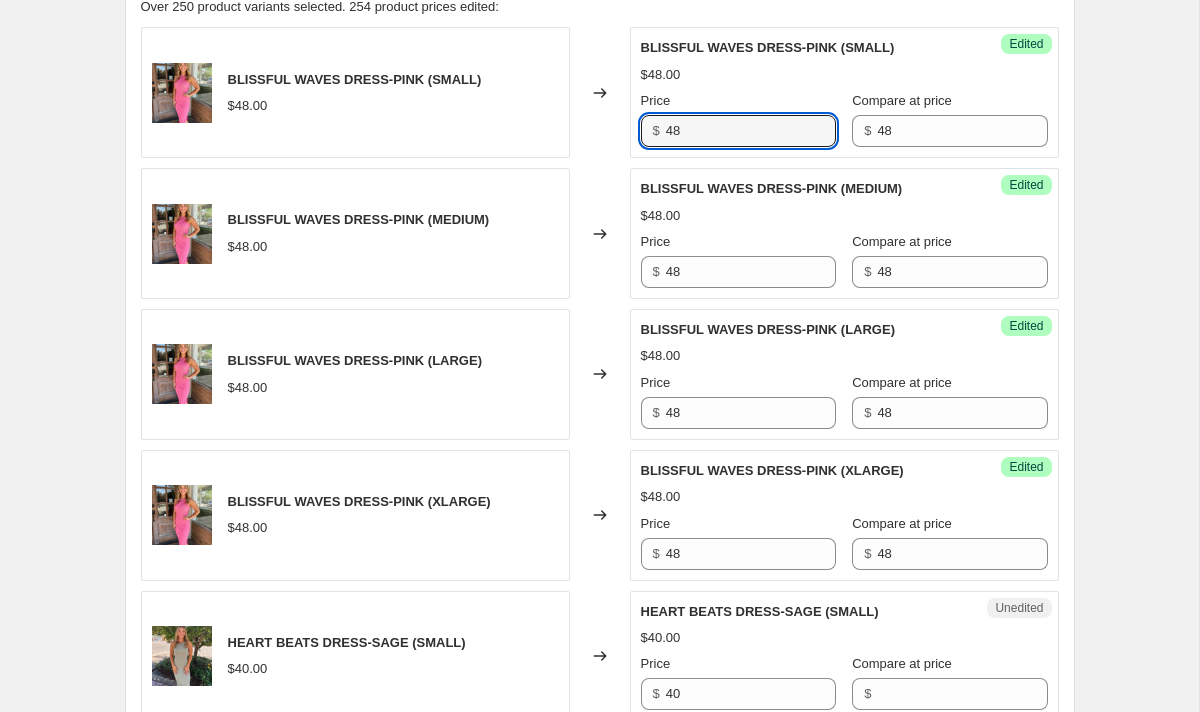 drag, startPoint x: 738, startPoint y: 134, endPoint x: 542, endPoint y: 134, distance: 196 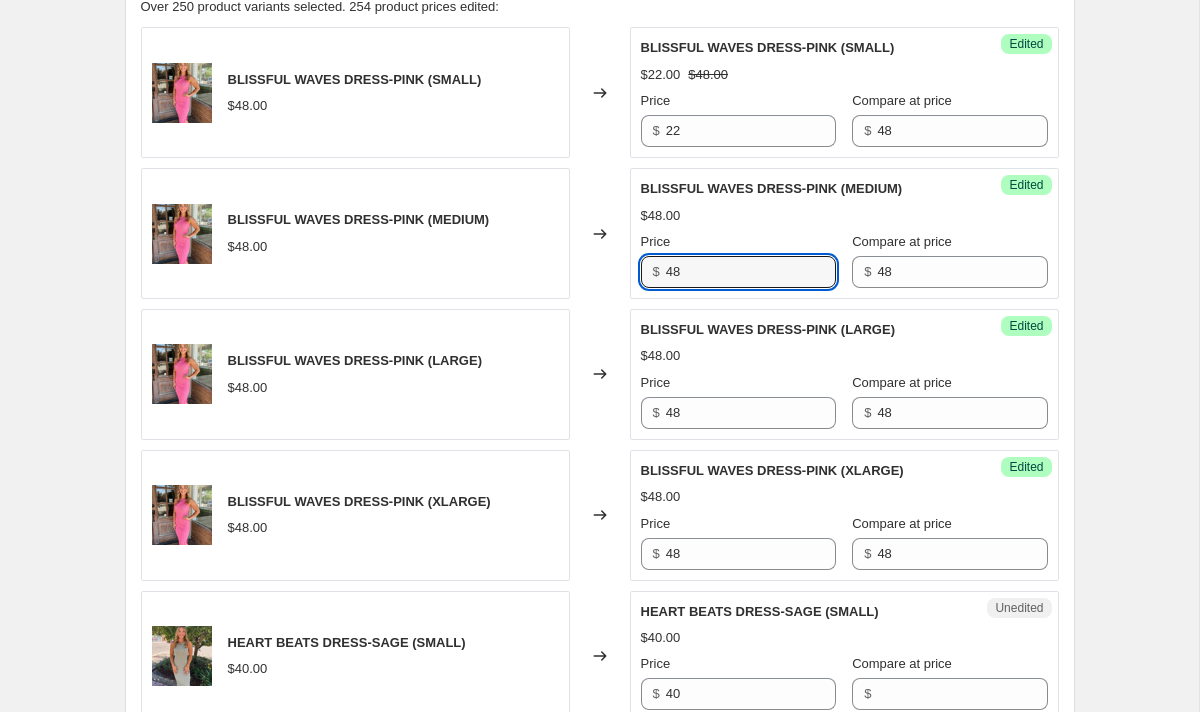drag, startPoint x: 719, startPoint y: 277, endPoint x: 594, endPoint y: 277, distance: 125 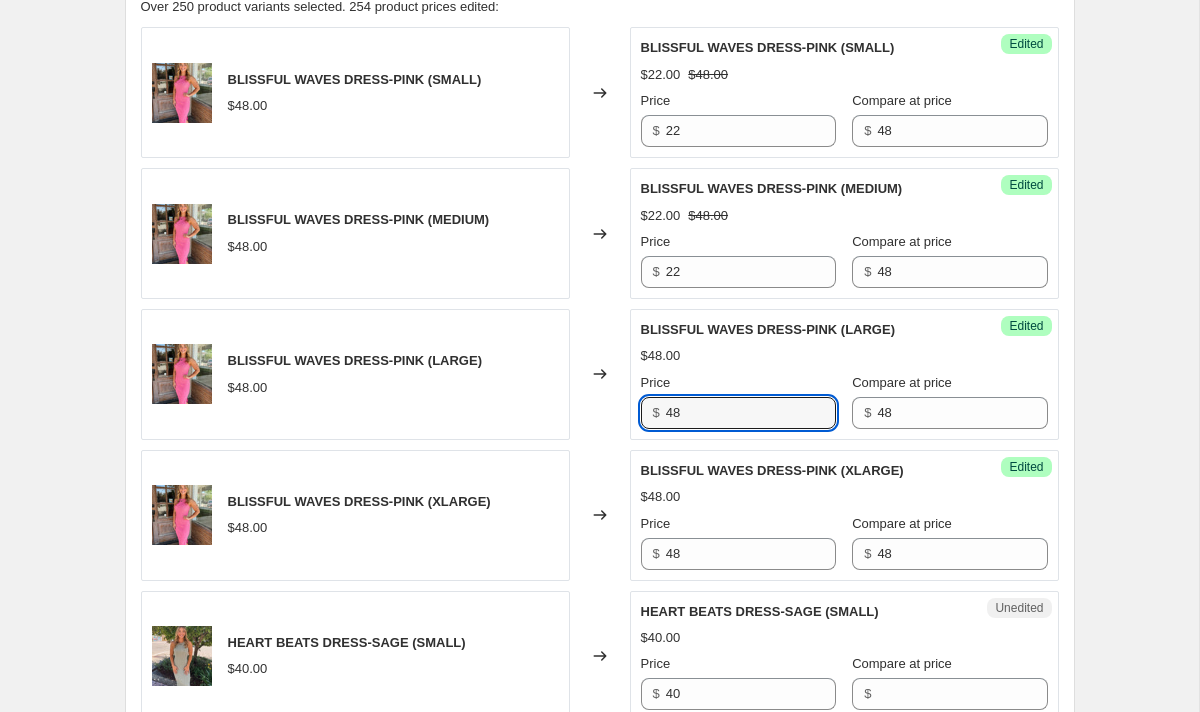 drag, startPoint x: 725, startPoint y: 420, endPoint x: 599, endPoint y: 418, distance: 126.01587 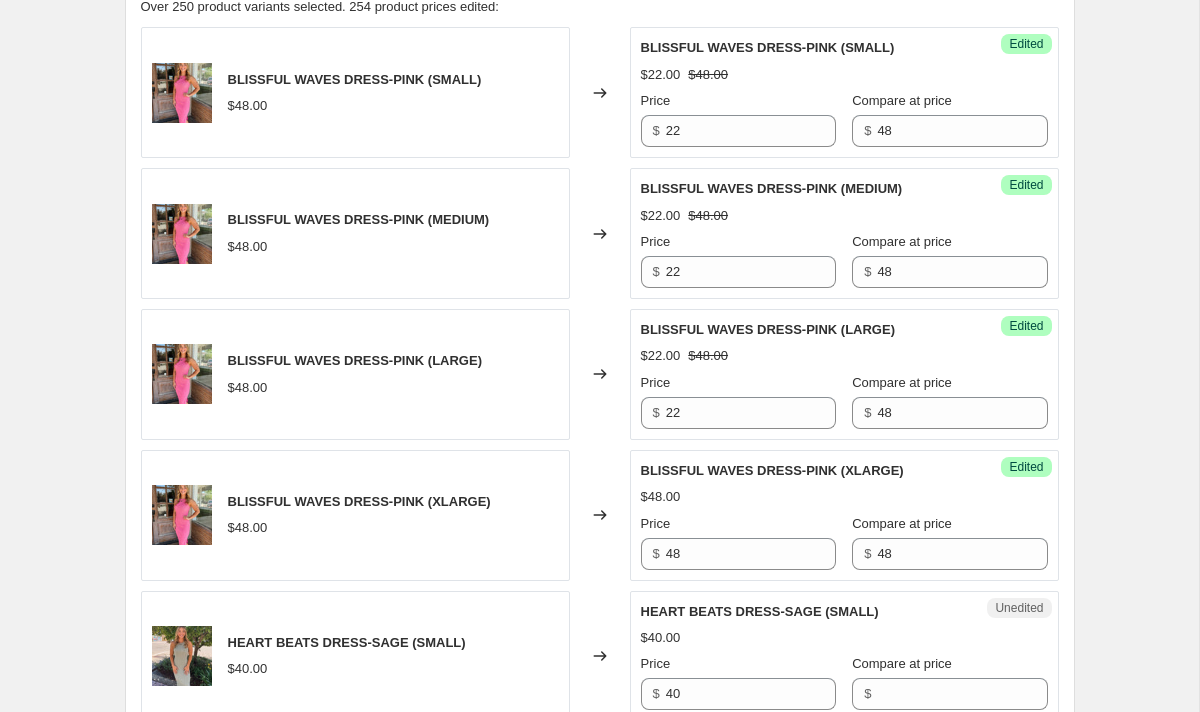 click on "Changed to" at bounding box center [600, 374] 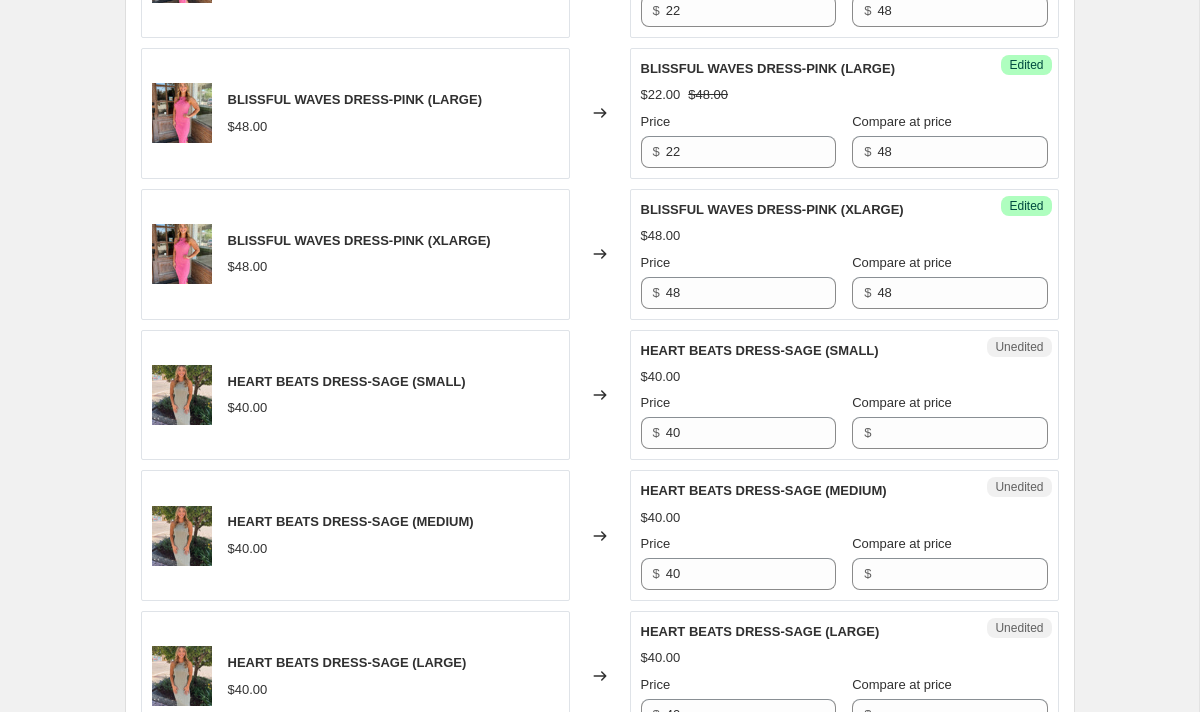 scroll, scrollTop: 996, scrollLeft: 0, axis: vertical 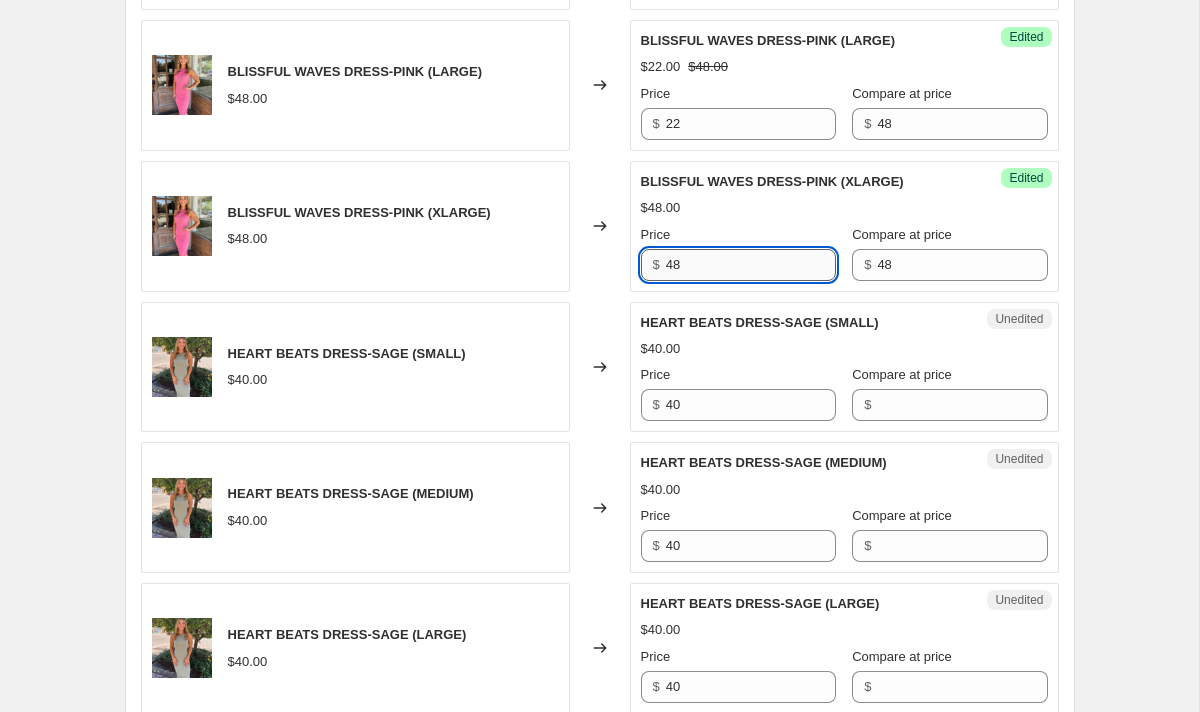 click on "48" at bounding box center (751, 265) 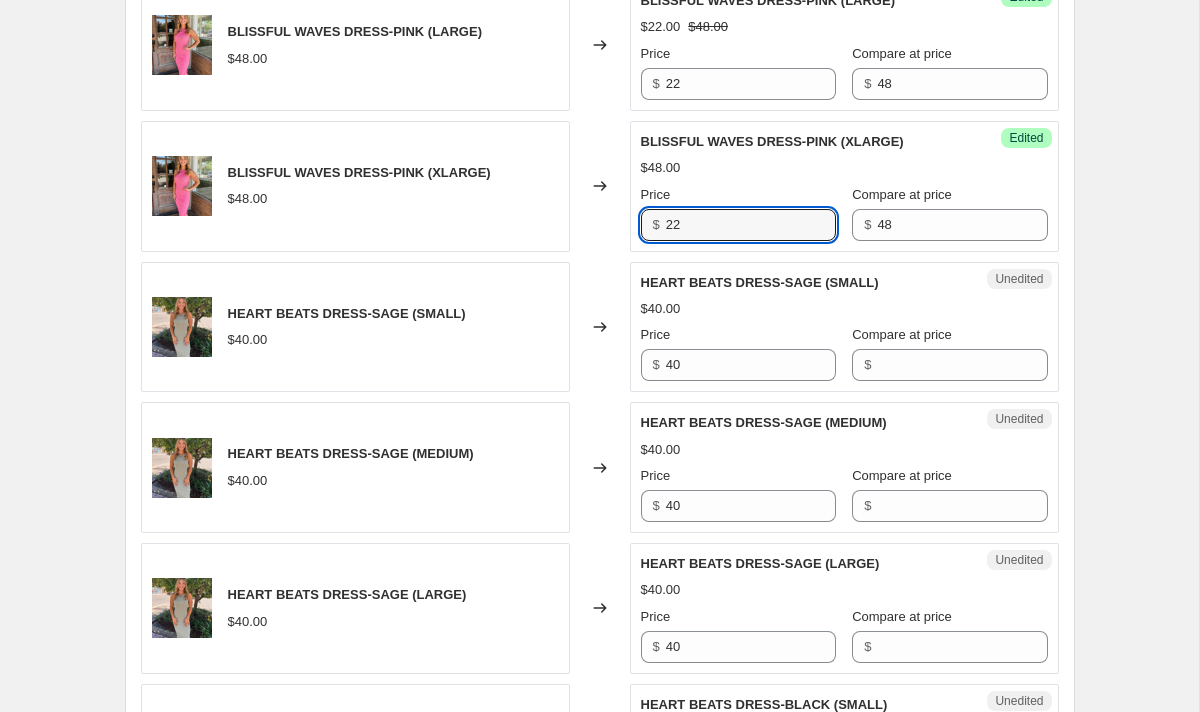 scroll, scrollTop: 1043, scrollLeft: 0, axis: vertical 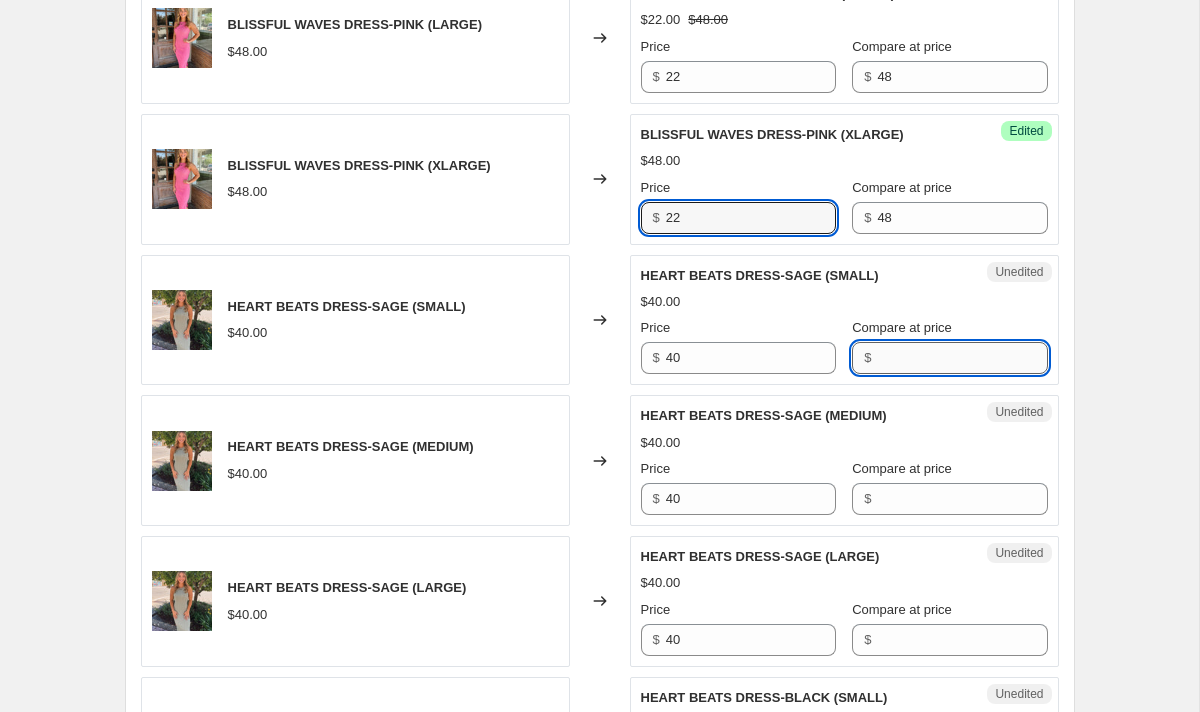 click on "Compare at price" at bounding box center (962, 358) 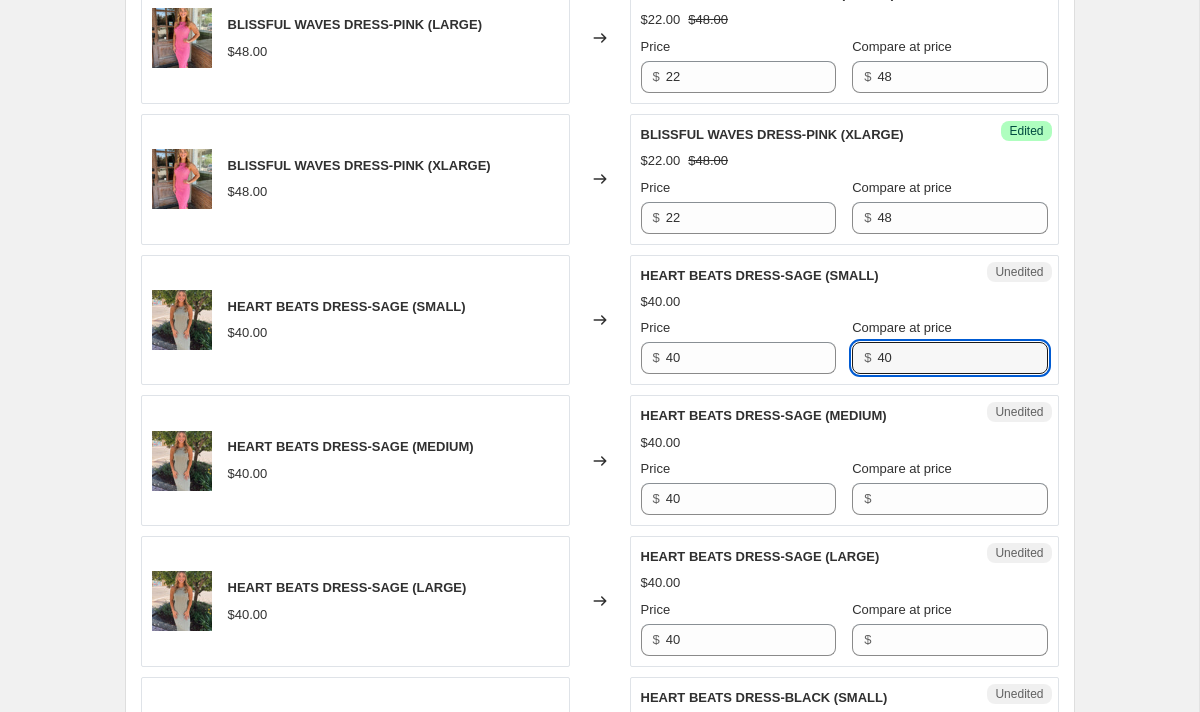 click on "Compare at price" at bounding box center (902, 468) 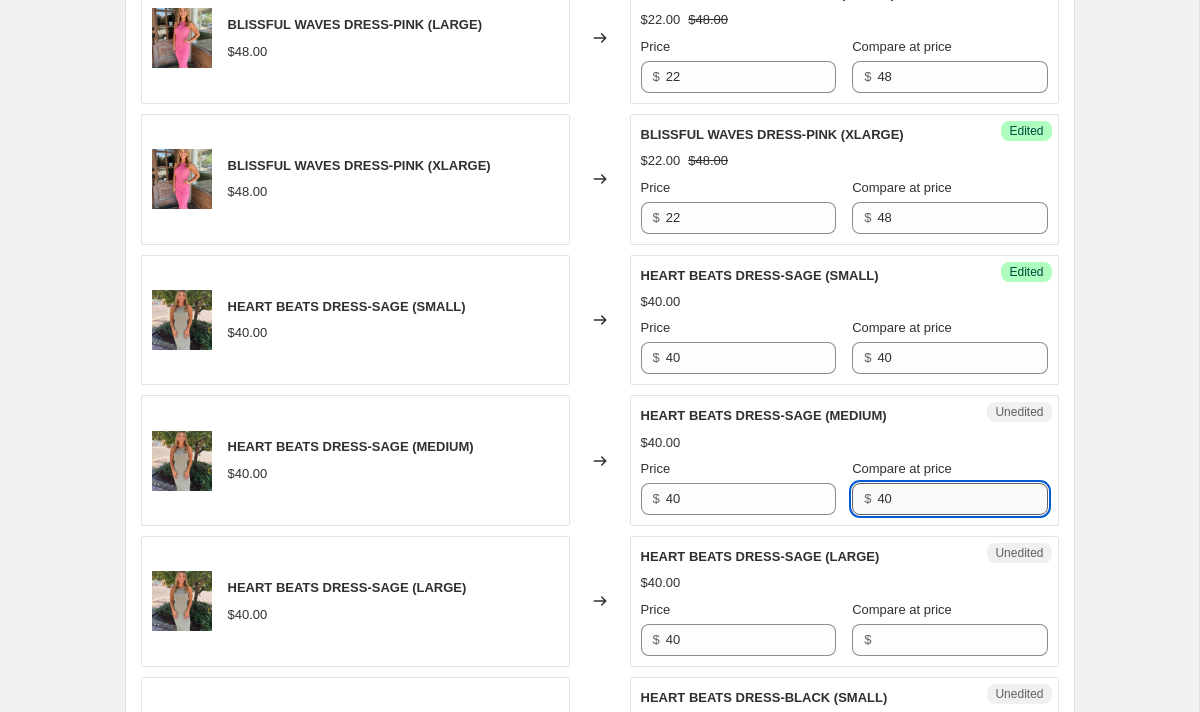 scroll, scrollTop: 1116, scrollLeft: 0, axis: vertical 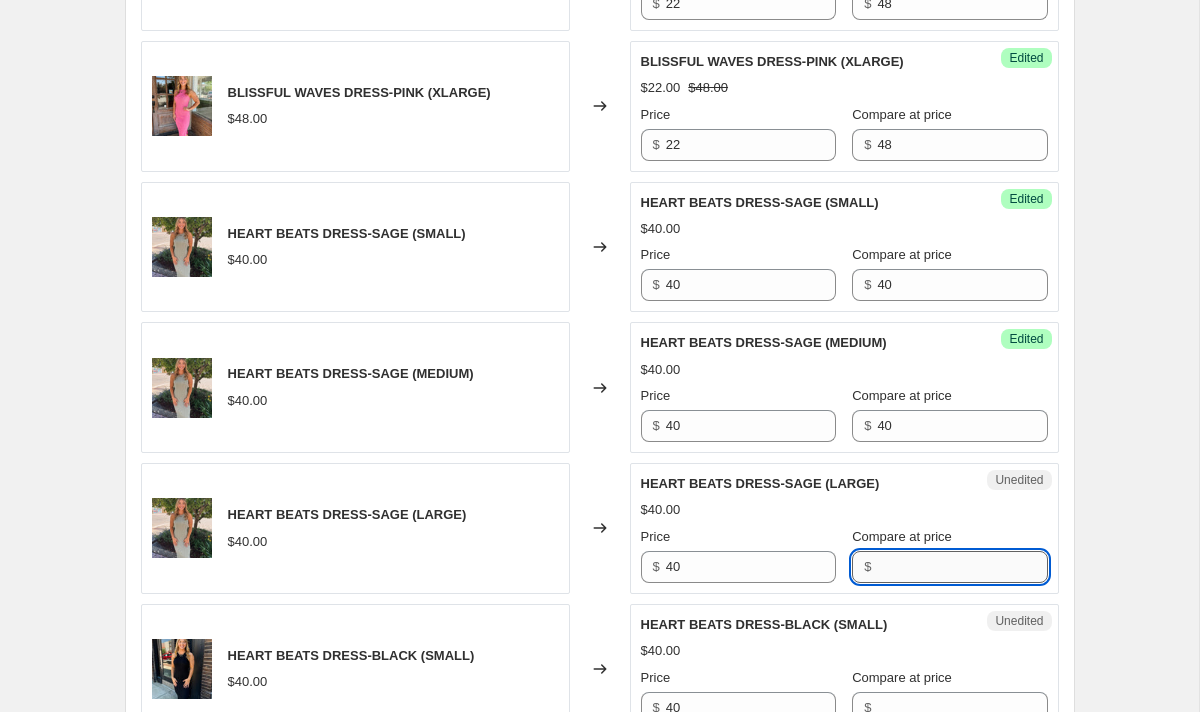 click on "Compare at price" at bounding box center (962, 567) 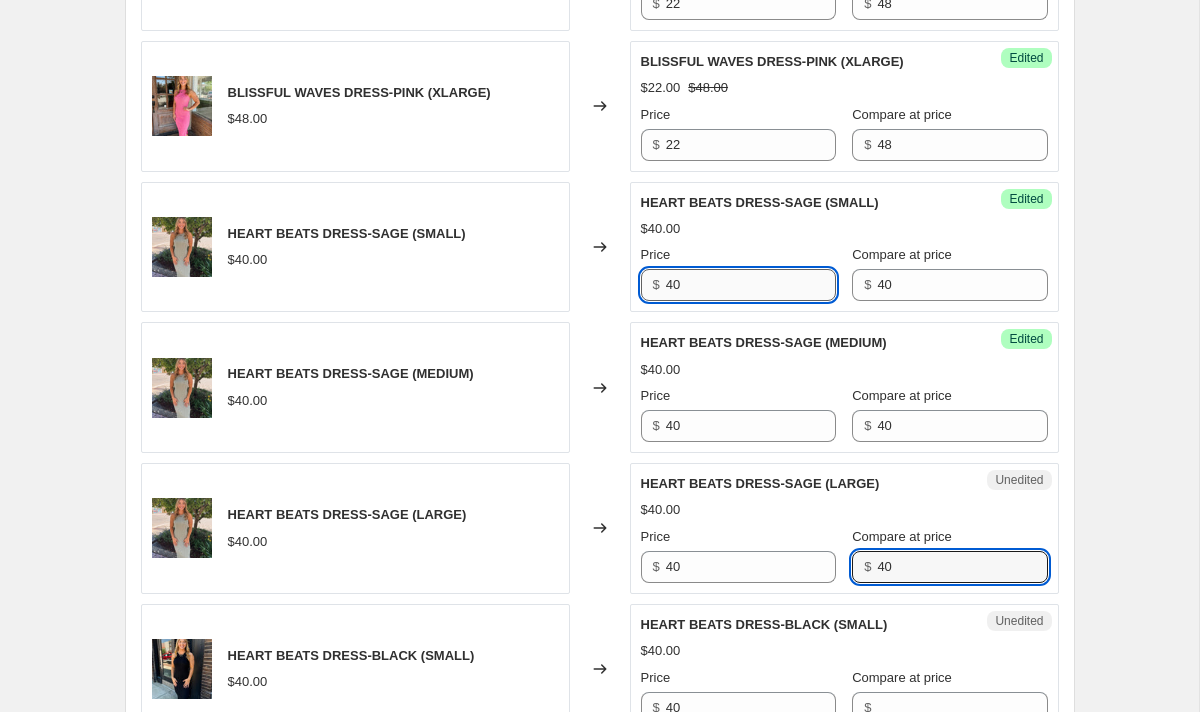 drag, startPoint x: 735, startPoint y: 290, endPoint x: 674, endPoint y: 290, distance: 61 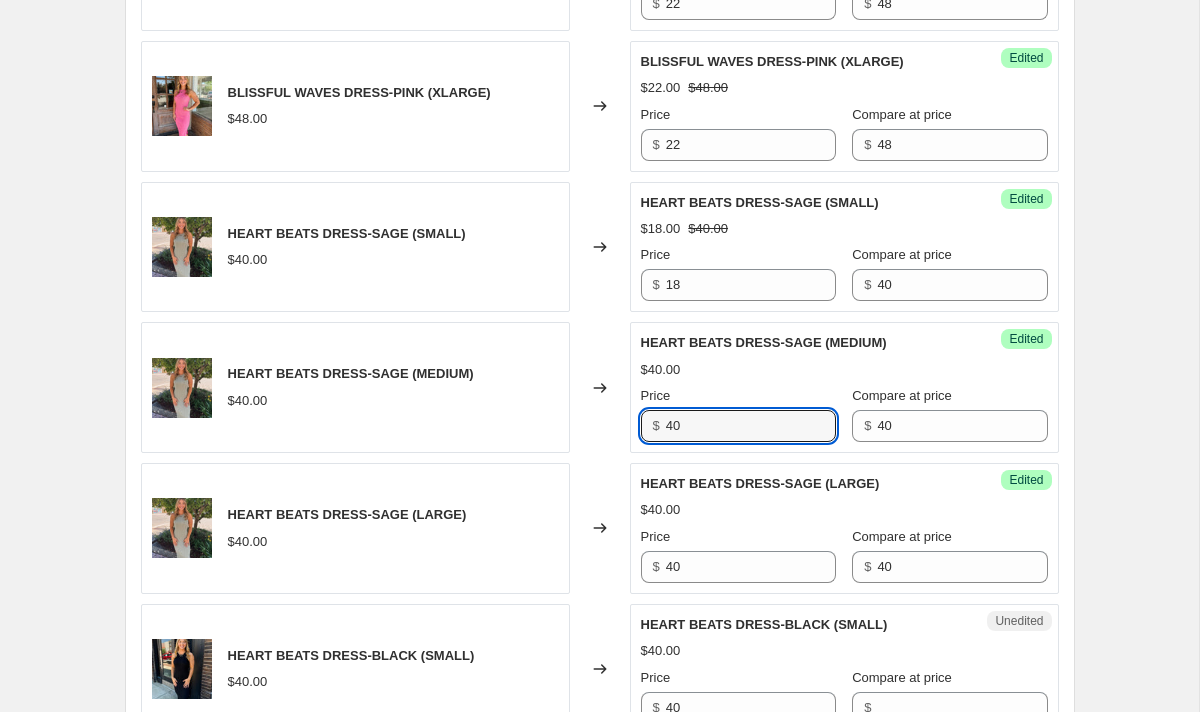 drag, startPoint x: 700, startPoint y: 428, endPoint x: 612, endPoint y: 419, distance: 88.45903 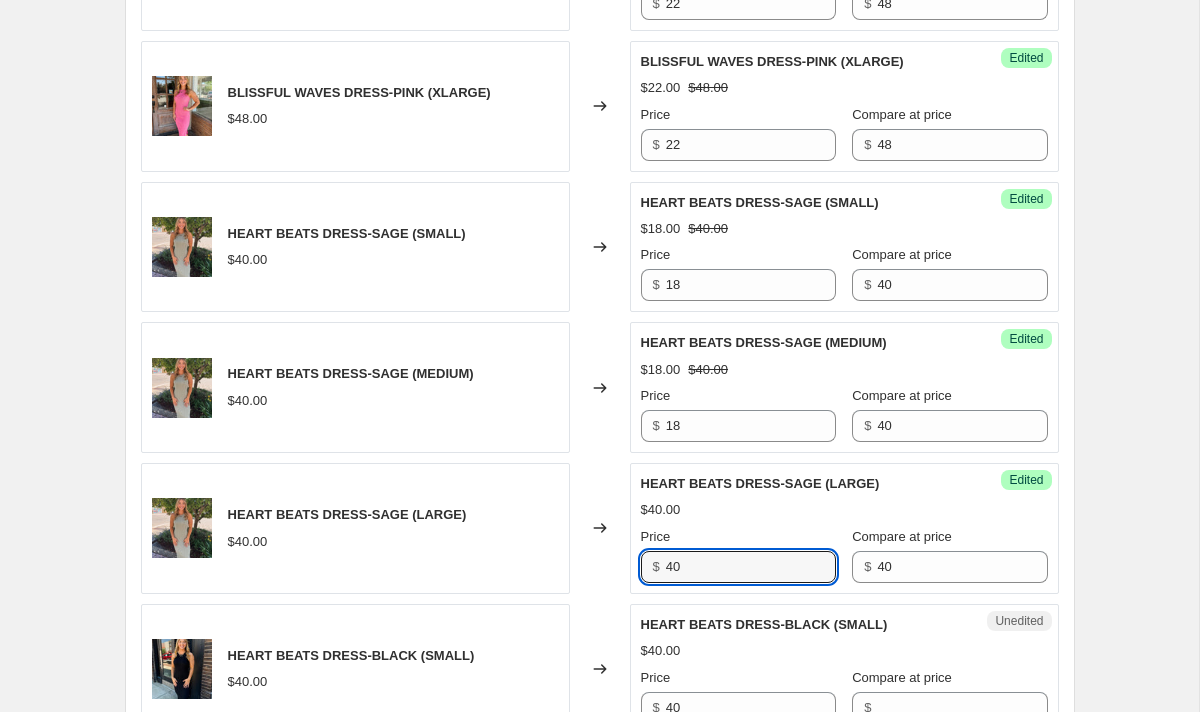 drag, startPoint x: 713, startPoint y: 576, endPoint x: 621, endPoint y: 572, distance: 92.086914 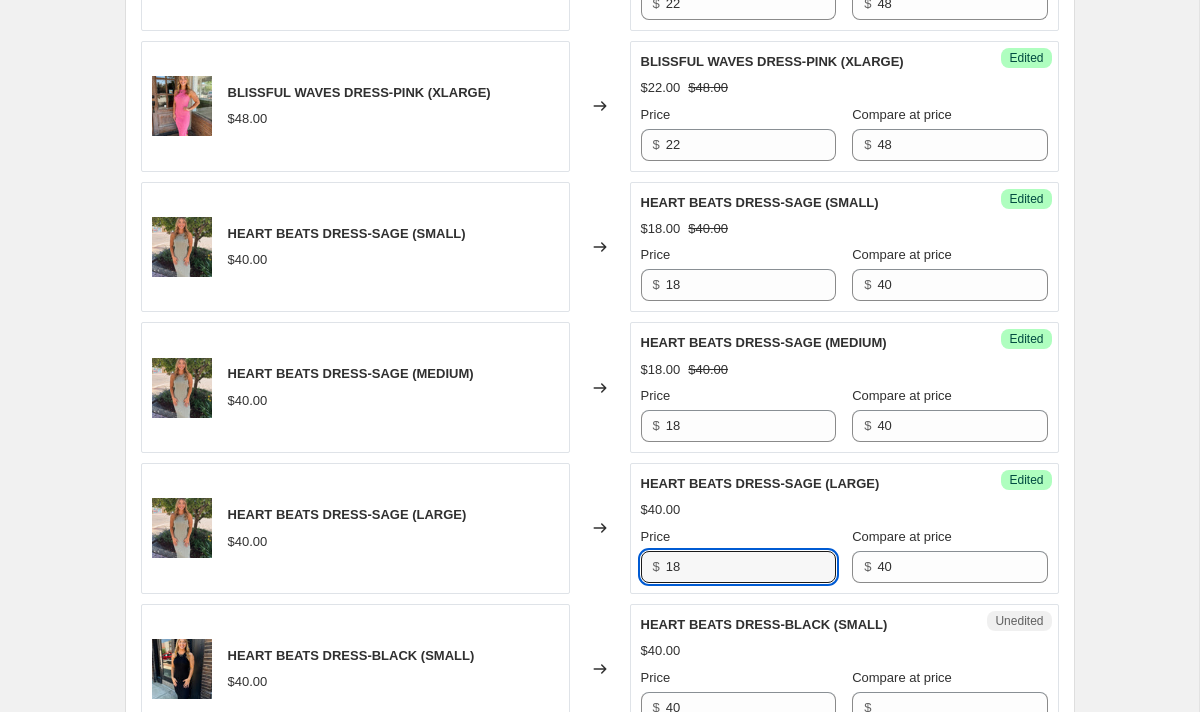 click on "$40.00" at bounding box center [844, 510] 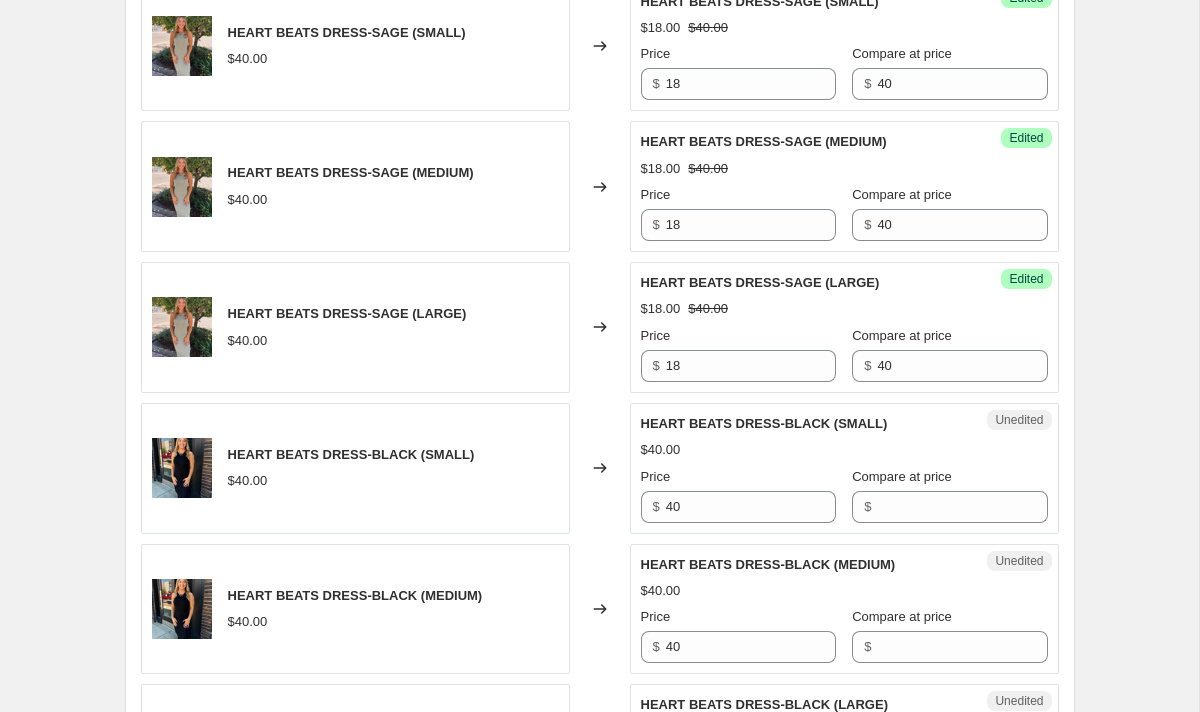 scroll, scrollTop: 1318, scrollLeft: 0, axis: vertical 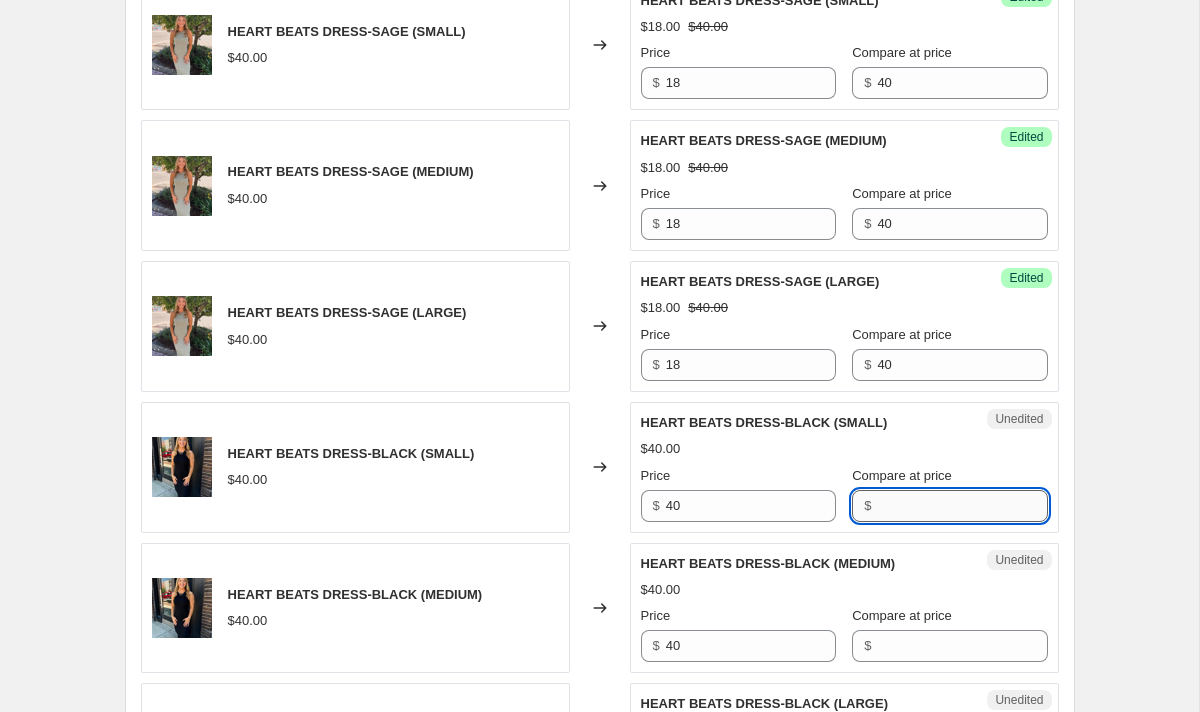 click on "Compare at price" at bounding box center [962, 506] 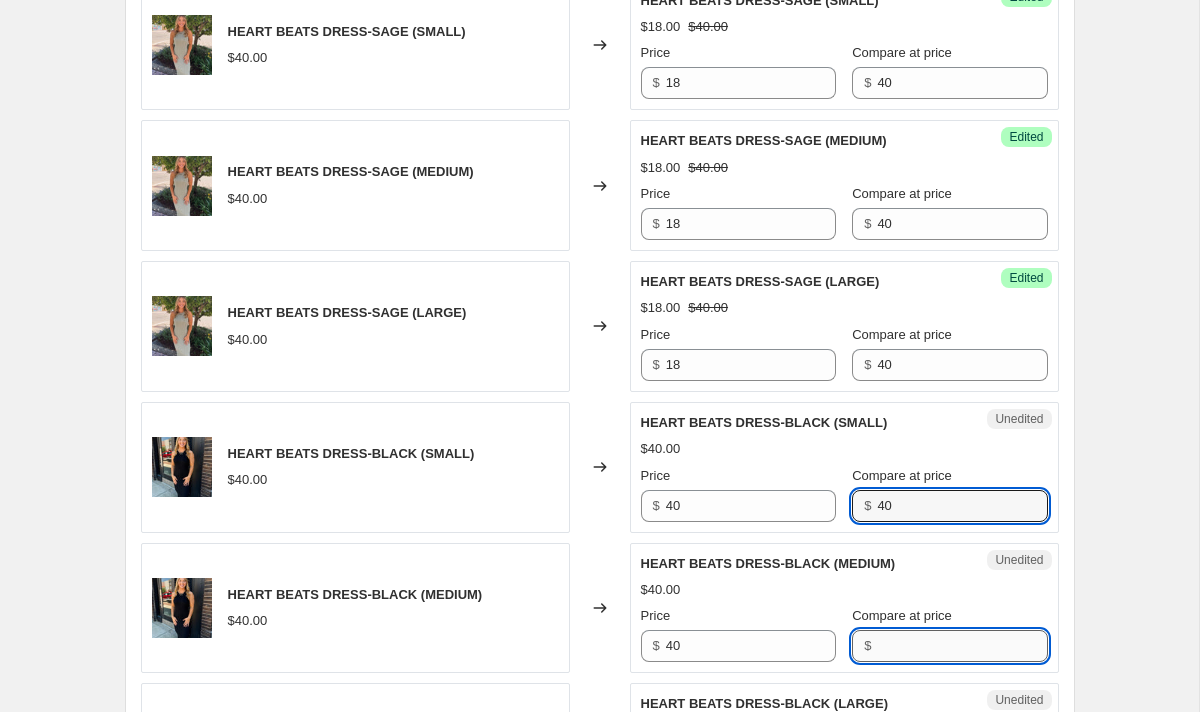 click on "Compare at price" at bounding box center [962, 646] 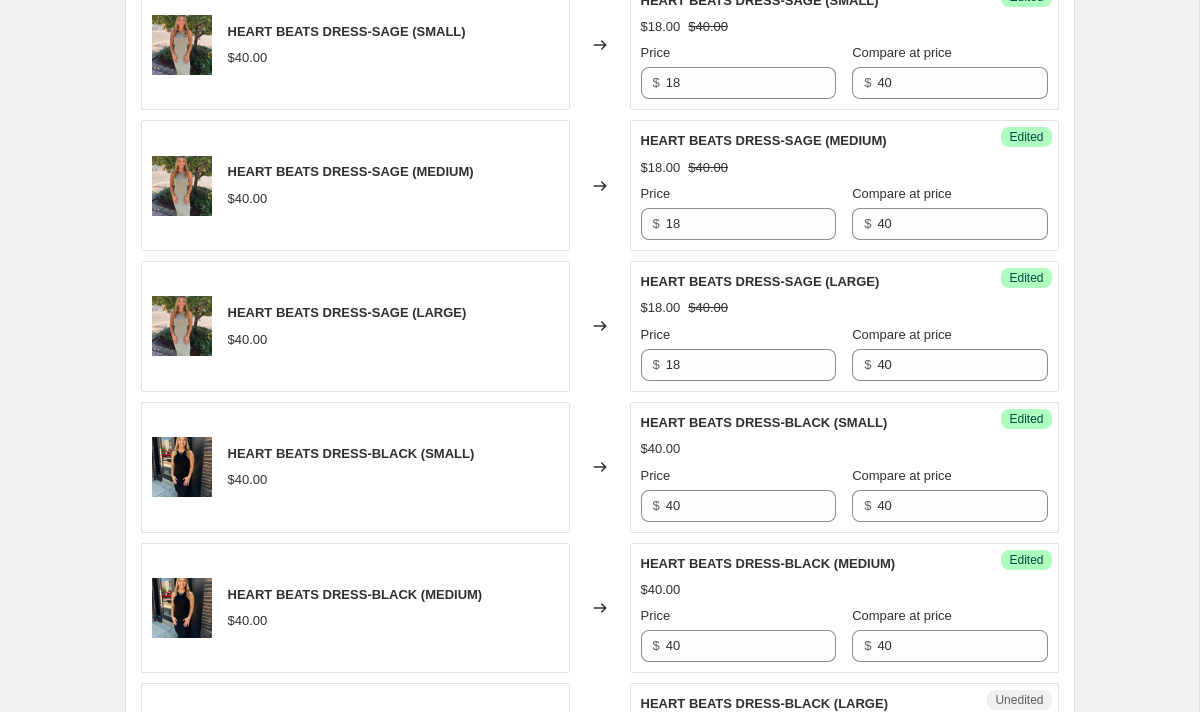 click on "HEART BEATS DRESS-BLACK (MEDIUM) $40.00 Price $ 40 Compare at price $ 40" at bounding box center [844, 608] 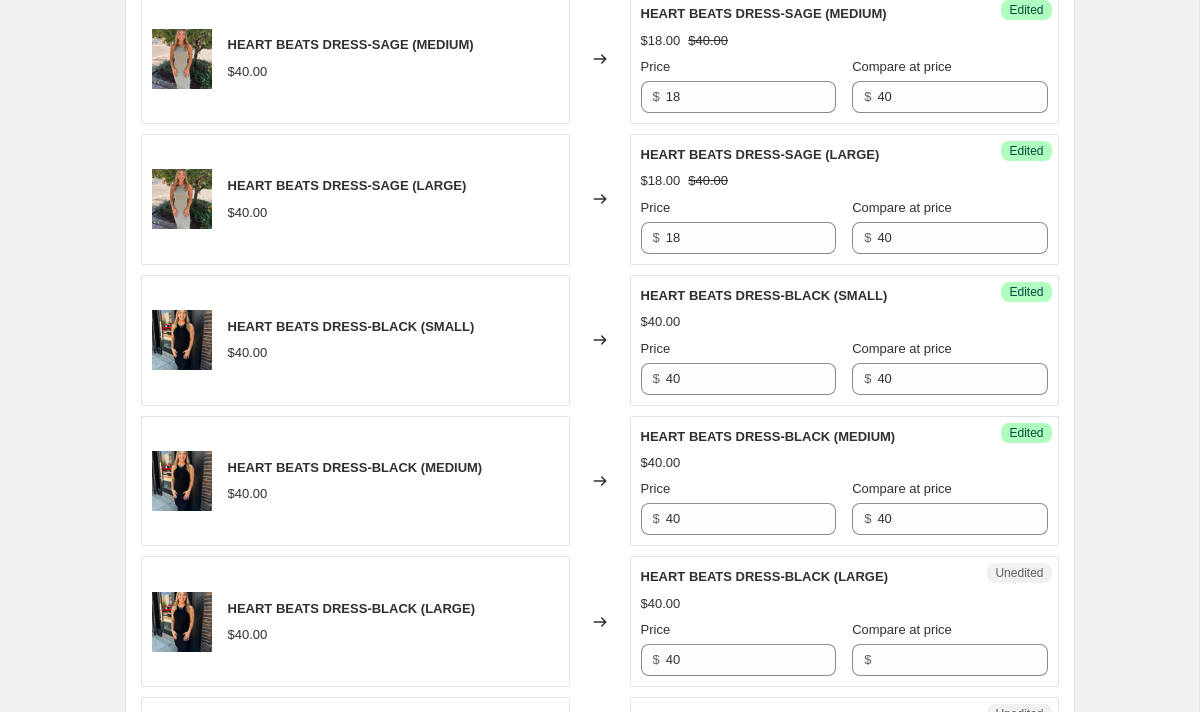 scroll, scrollTop: 1446, scrollLeft: 0, axis: vertical 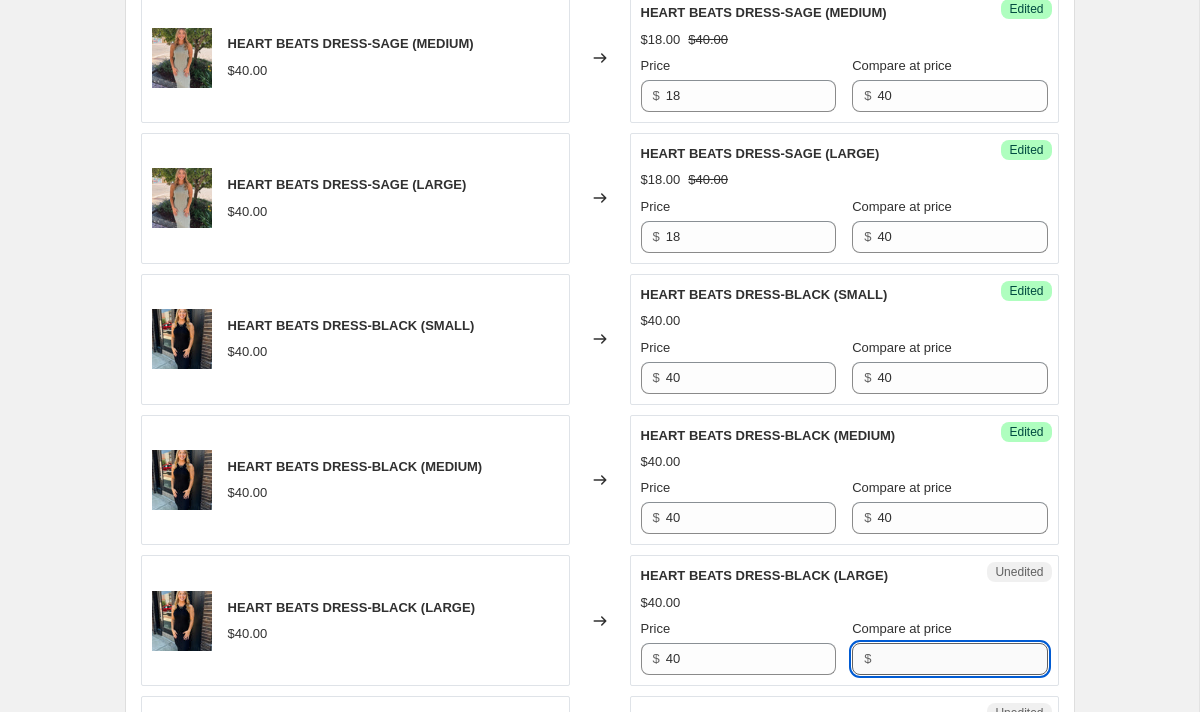 click on "Compare at price" at bounding box center (962, 659) 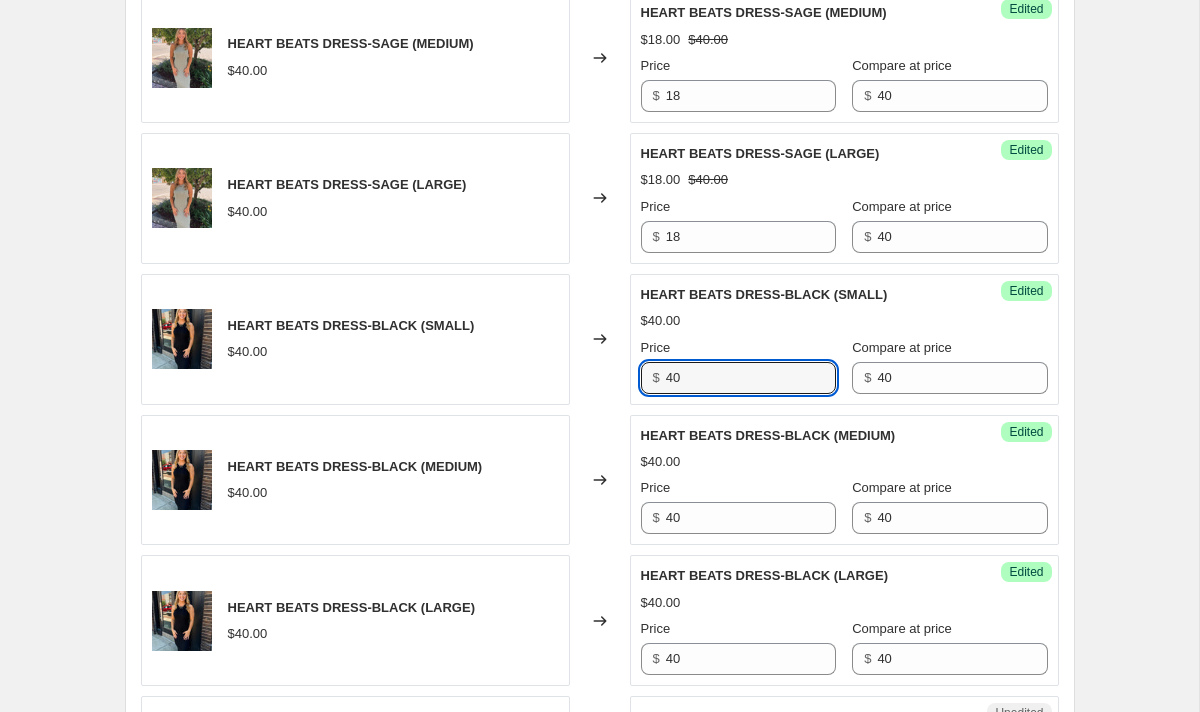 drag, startPoint x: 740, startPoint y: 377, endPoint x: 657, endPoint y: 375, distance: 83.02409 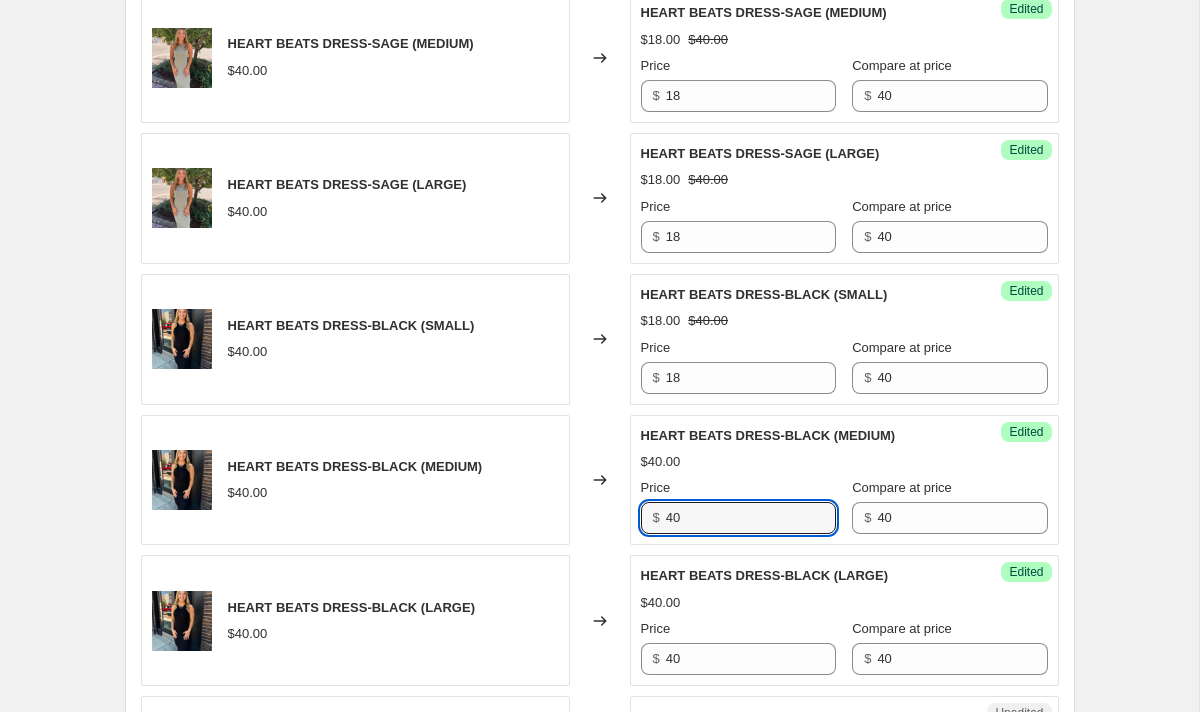 drag, startPoint x: 696, startPoint y: 522, endPoint x: 577, endPoint y: 521, distance: 119.0042 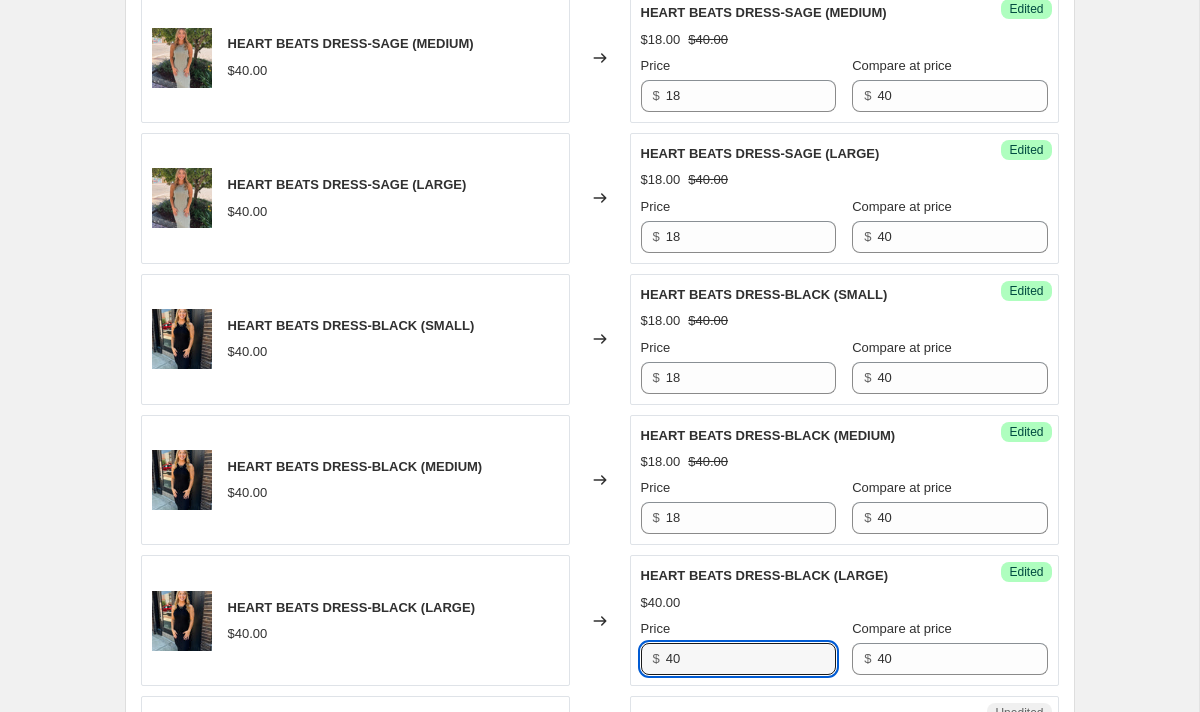 drag, startPoint x: 717, startPoint y: 660, endPoint x: 638, endPoint y: 651, distance: 79.51101 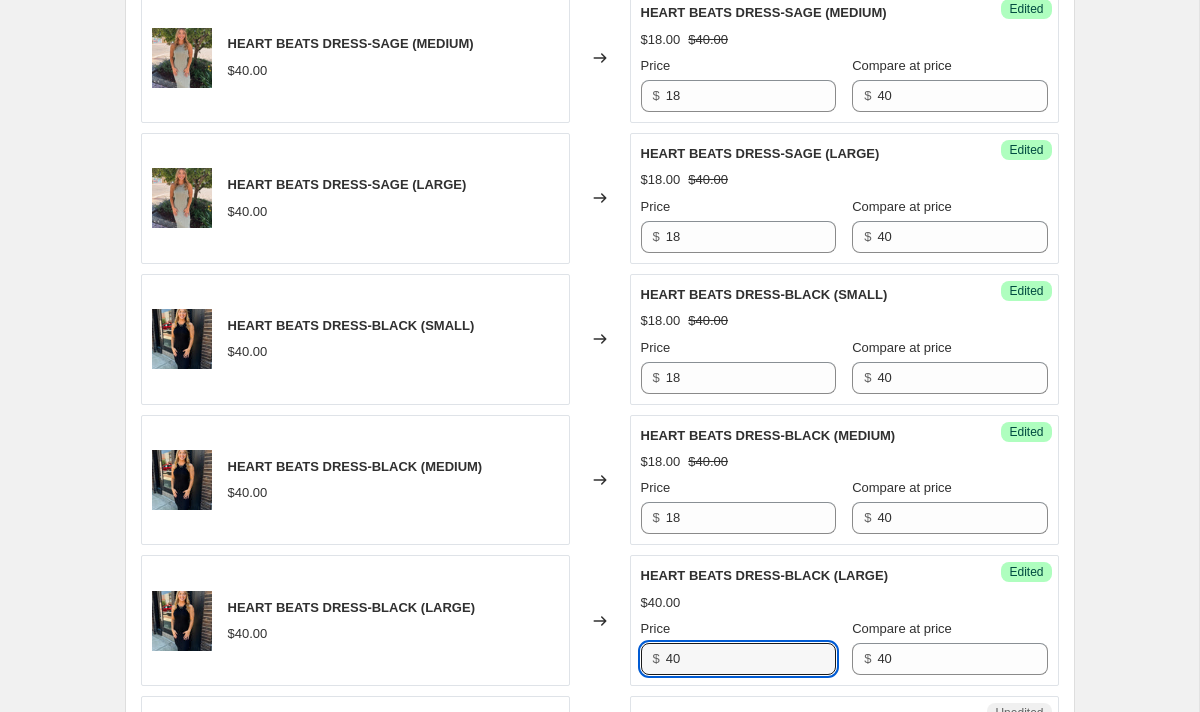 click on "Success Edited HEART BEATS DRESS-BLACK (LARGE) $[PRICE] Price $ [PRICE] Compare at price $ [PRICE]" at bounding box center (844, 620) 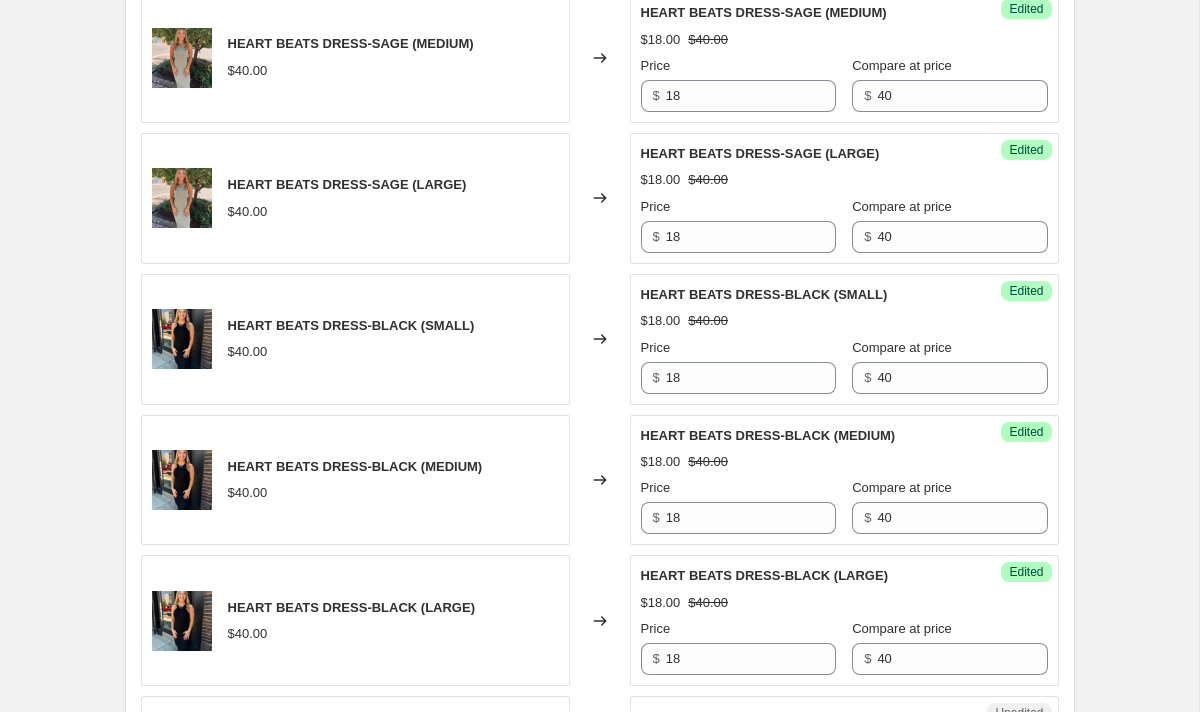 click on "Changed to" at bounding box center [600, 620] 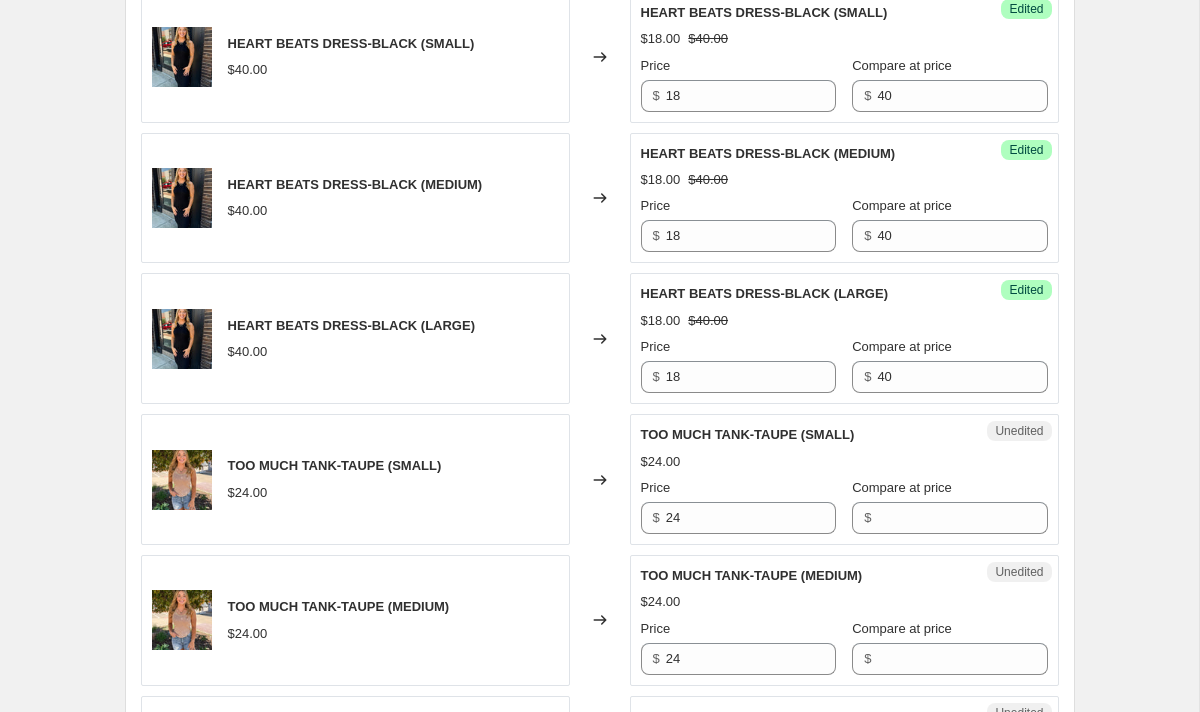 scroll, scrollTop: 1731, scrollLeft: 0, axis: vertical 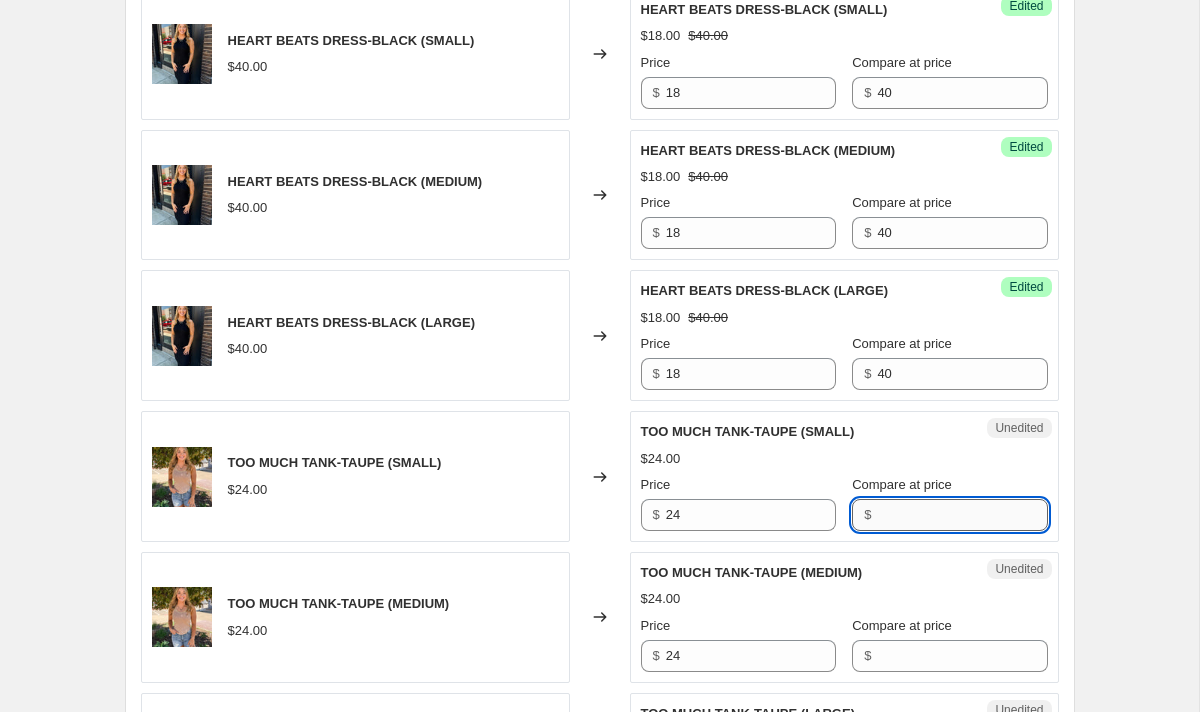 click on "Compare at price" at bounding box center (962, 515) 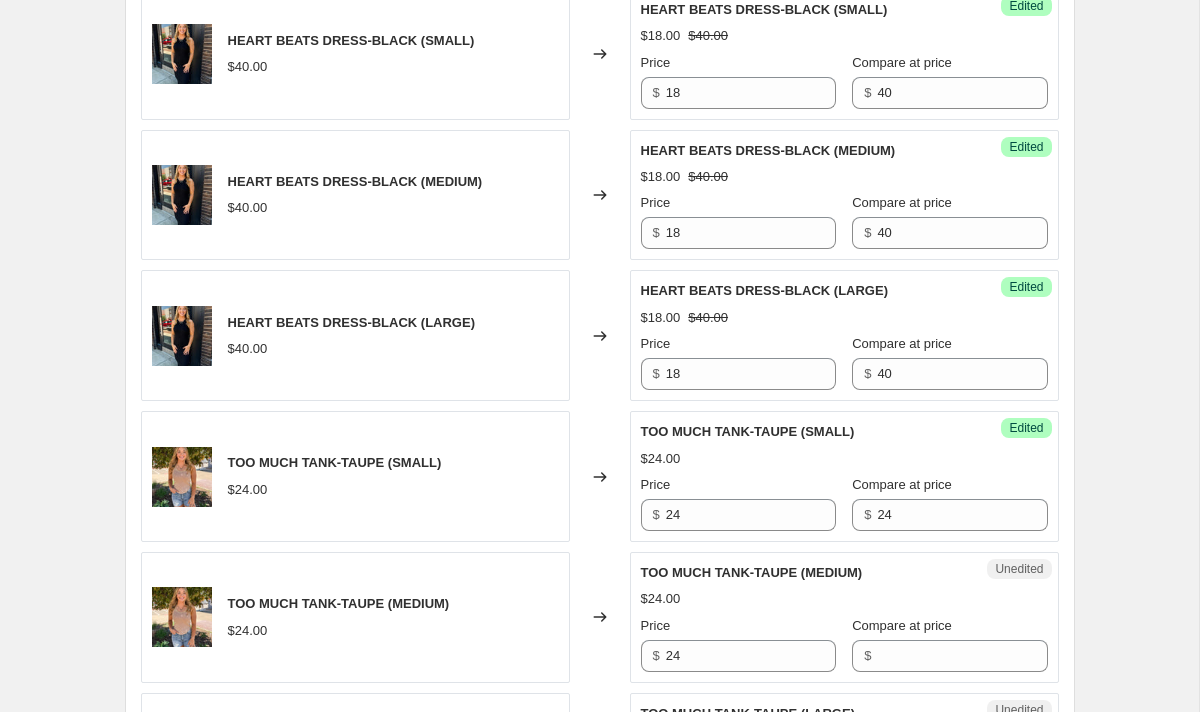 click on "Unedited TOO MUCH TANK-TAUPE (MEDIUM) $24.00 Price $ 24 Compare at price $" at bounding box center [844, 617] 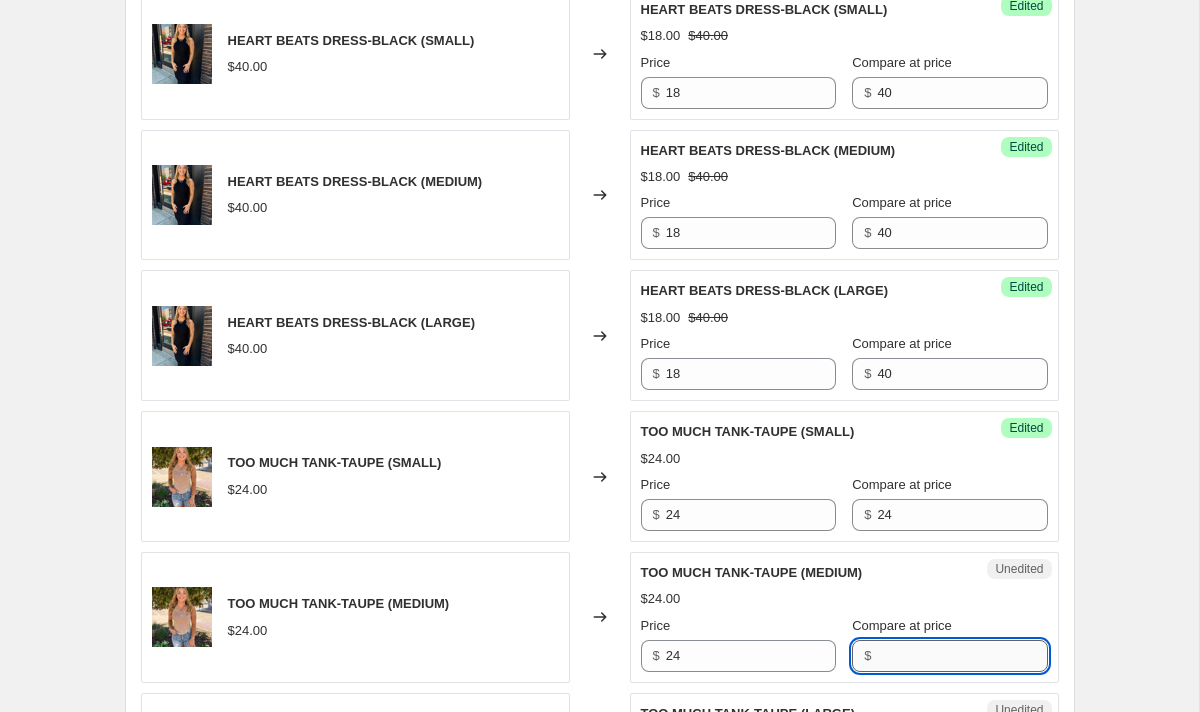 click on "Compare at price" at bounding box center (962, 656) 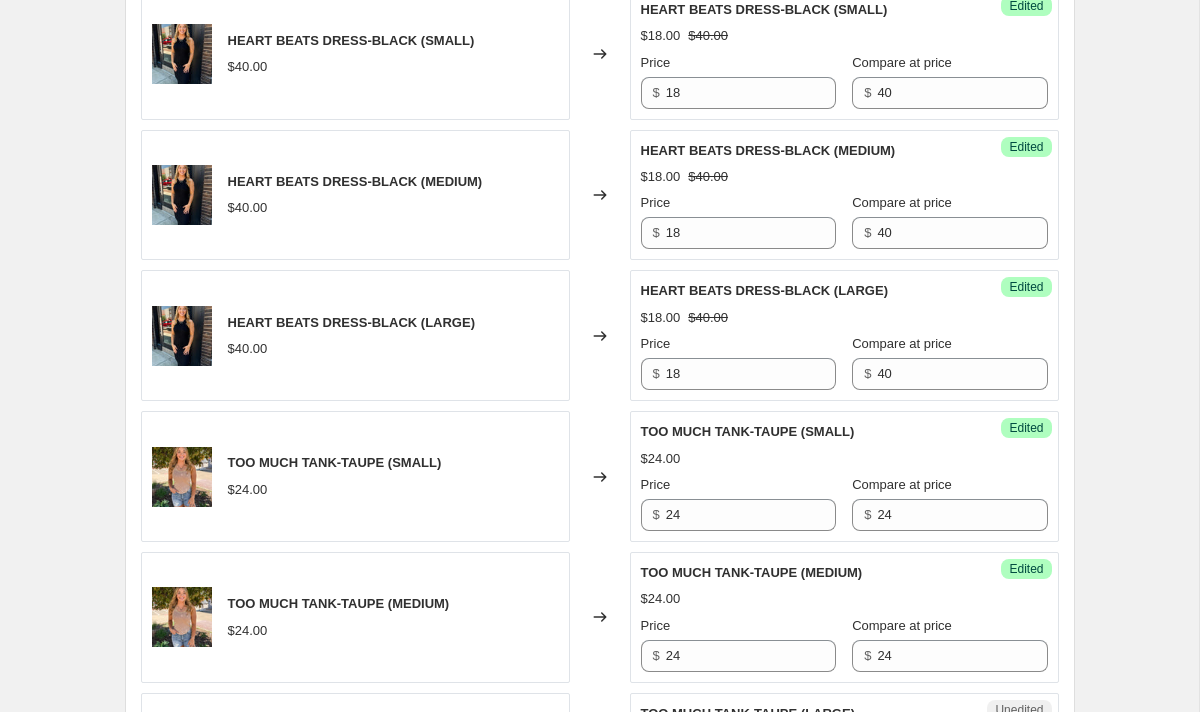 click on "Compare at price" at bounding box center (902, 625) 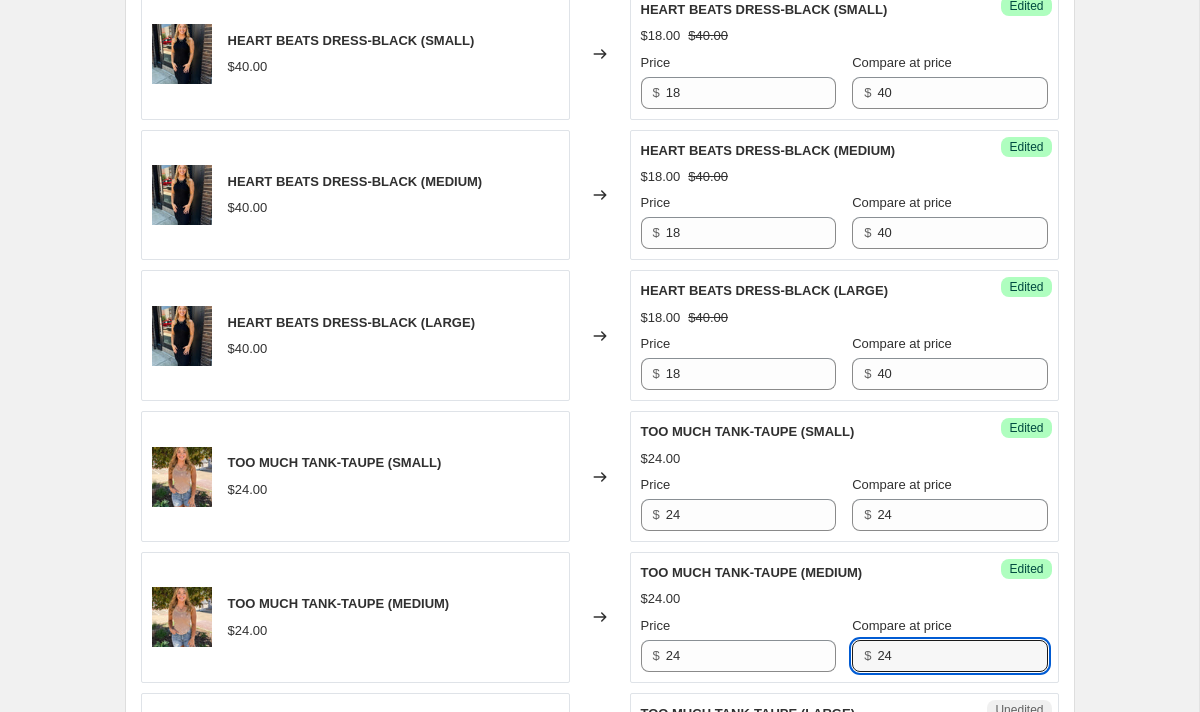 scroll, scrollTop: 1881, scrollLeft: 0, axis: vertical 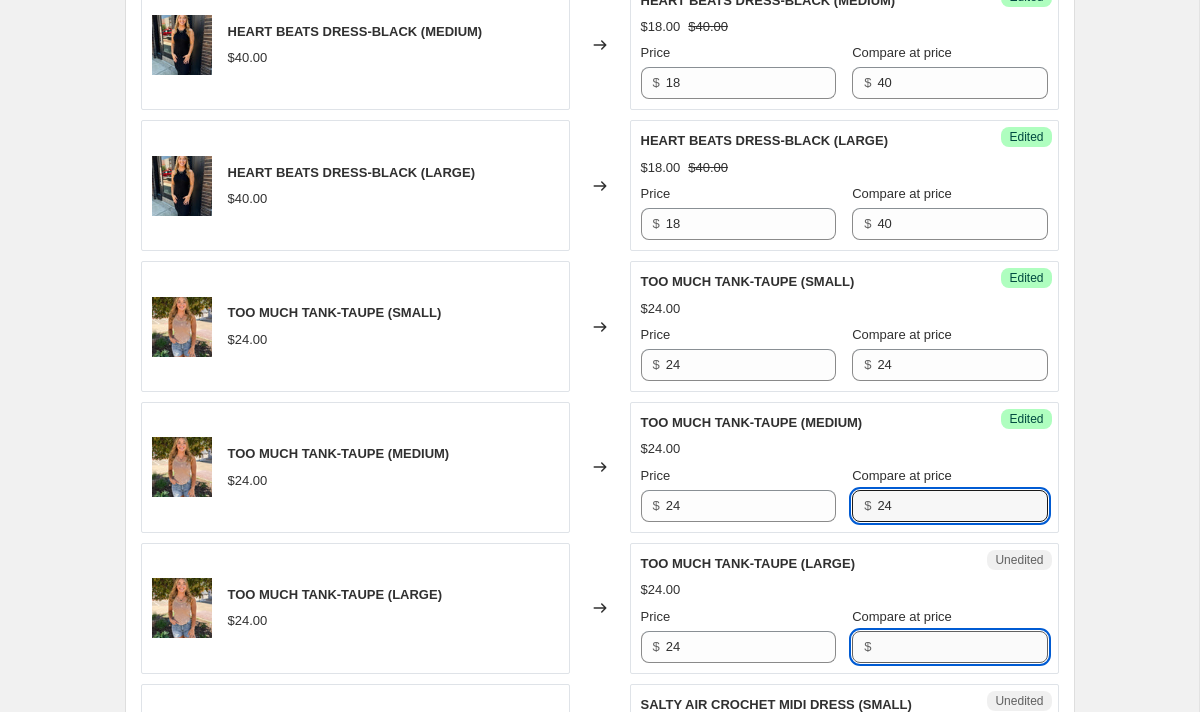 click on "Compare at price" at bounding box center [962, 647] 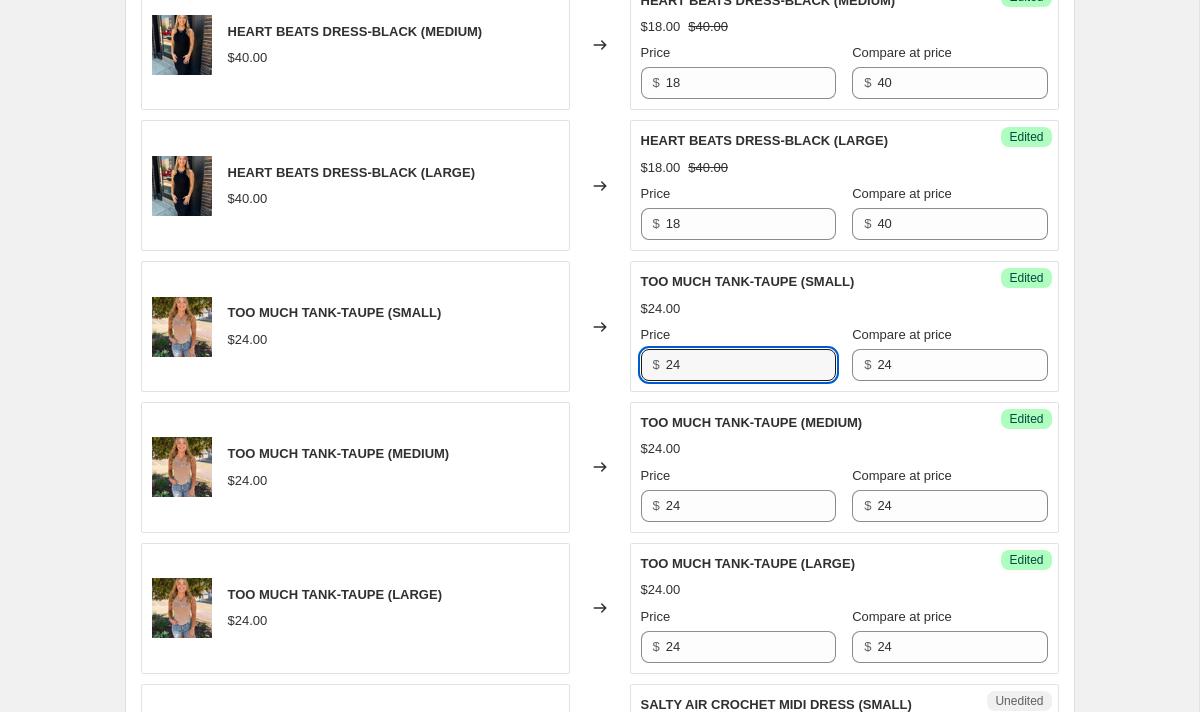 drag, startPoint x: 668, startPoint y: 361, endPoint x: 589, endPoint y: 361, distance: 79 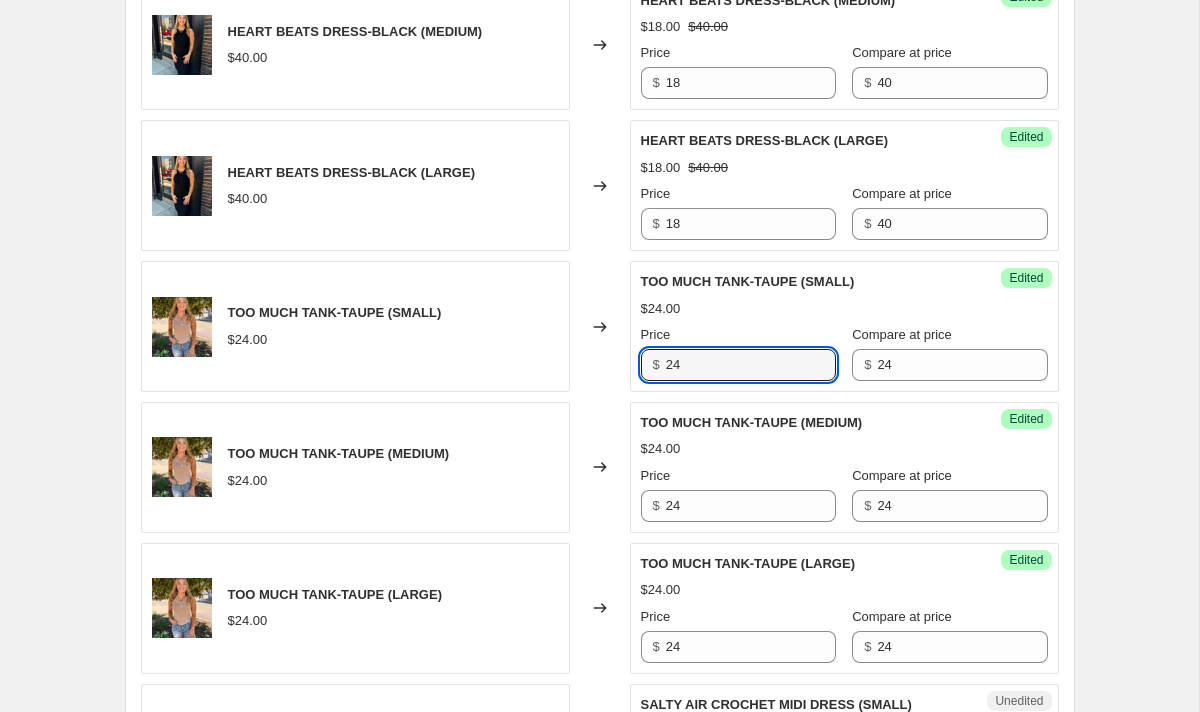 click on "TOO MUCH TANK-TAUPE ([SIZE]) $[PRICE] Changed to Success Edited TOO MUCH TANK-TAUPE ([SIZE]) $[PRICE] Price $ [PRICE] Compare at price $ [PRICE]" at bounding box center [600, 326] 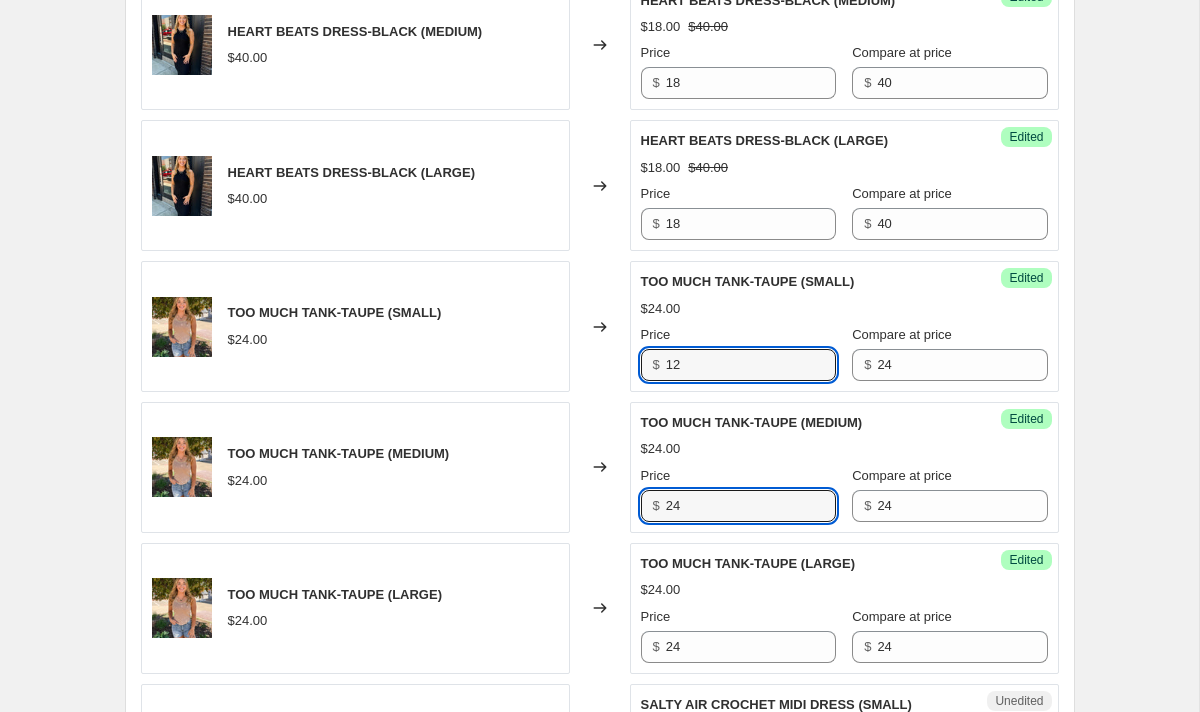 drag, startPoint x: 734, startPoint y: 520, endPoint x: 649, endPoint y: 515, distance: 85.146935 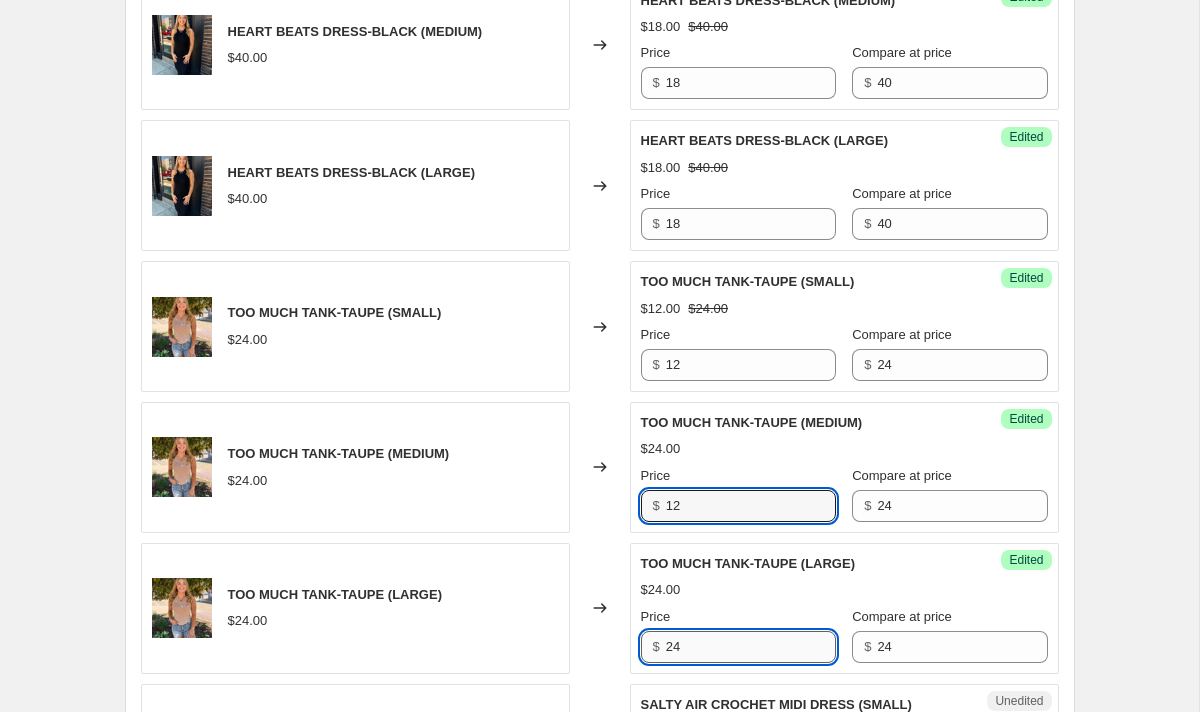click on "24" at bounding box center [751, 647] 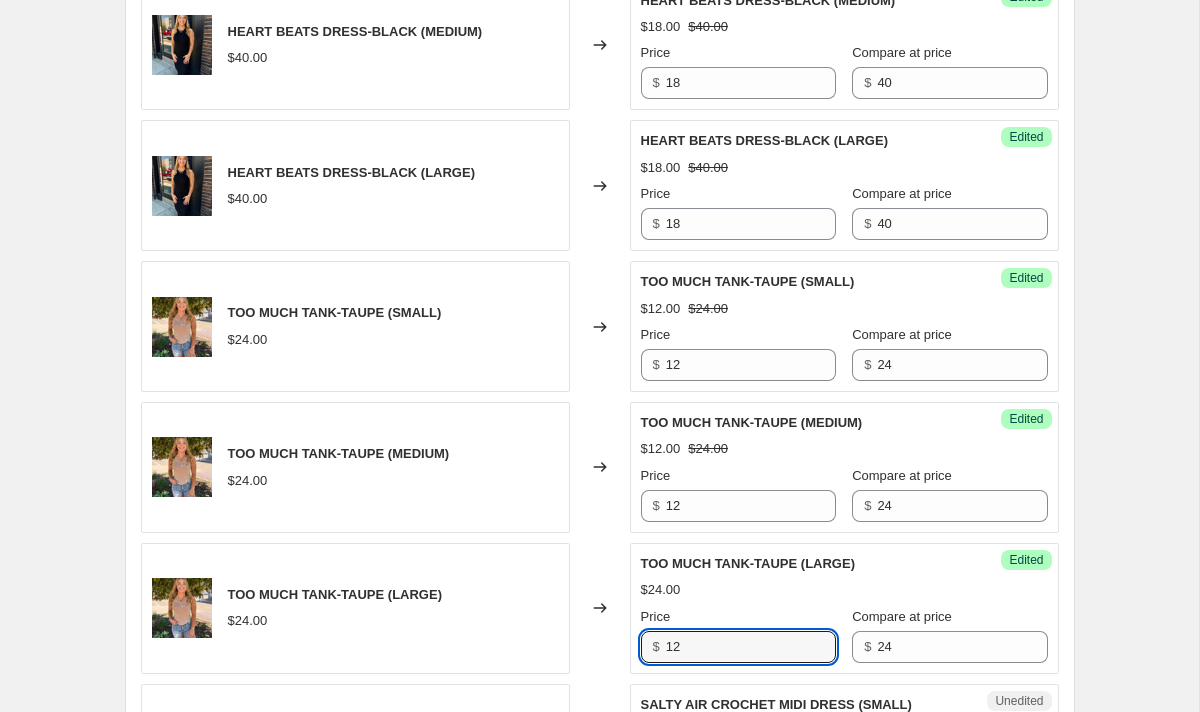 click on "TOO MUCH TANK-TAUPE (LARGE)" at bounding box center (748, 563) 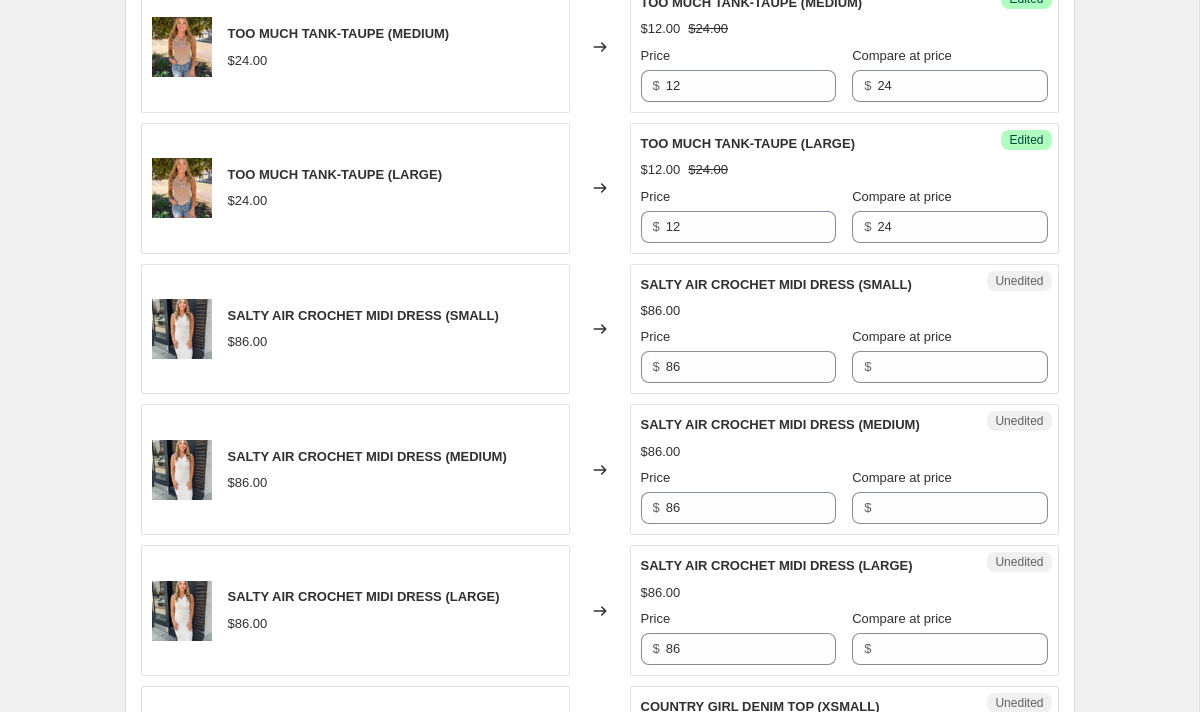 scroll, scrollTop: 2302, scrollLeft: 0, axis: vertical 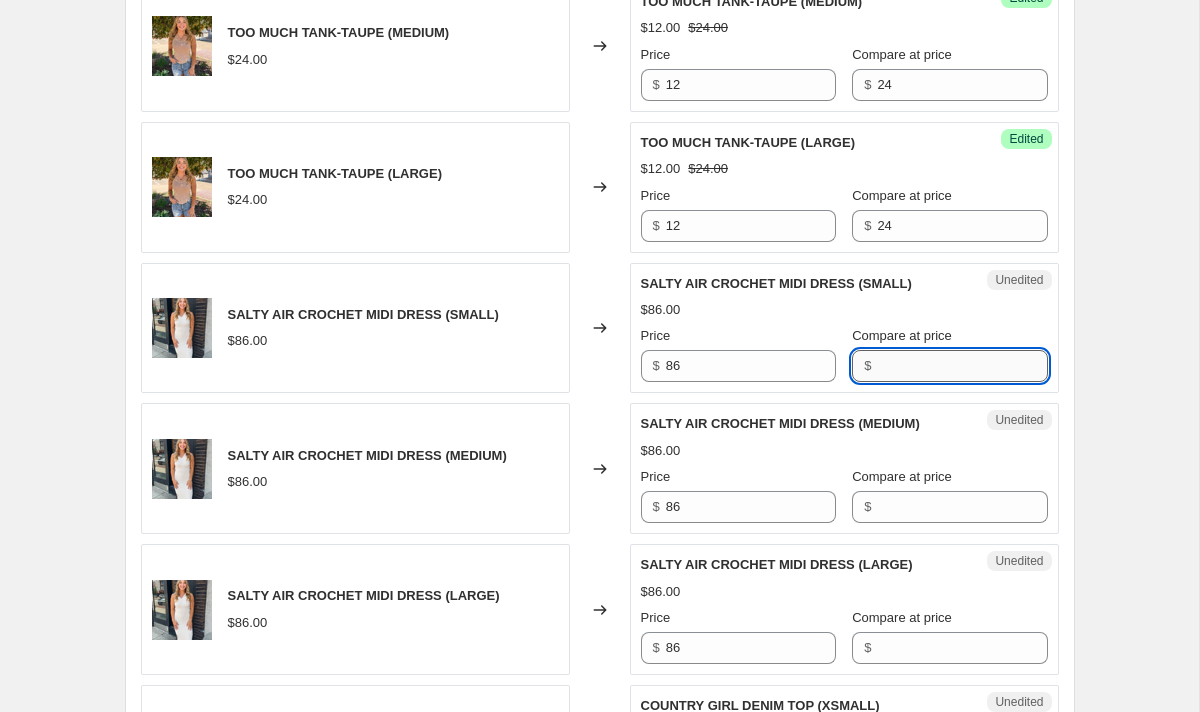 click on "Compare at price" at bounding box center [962, 366] 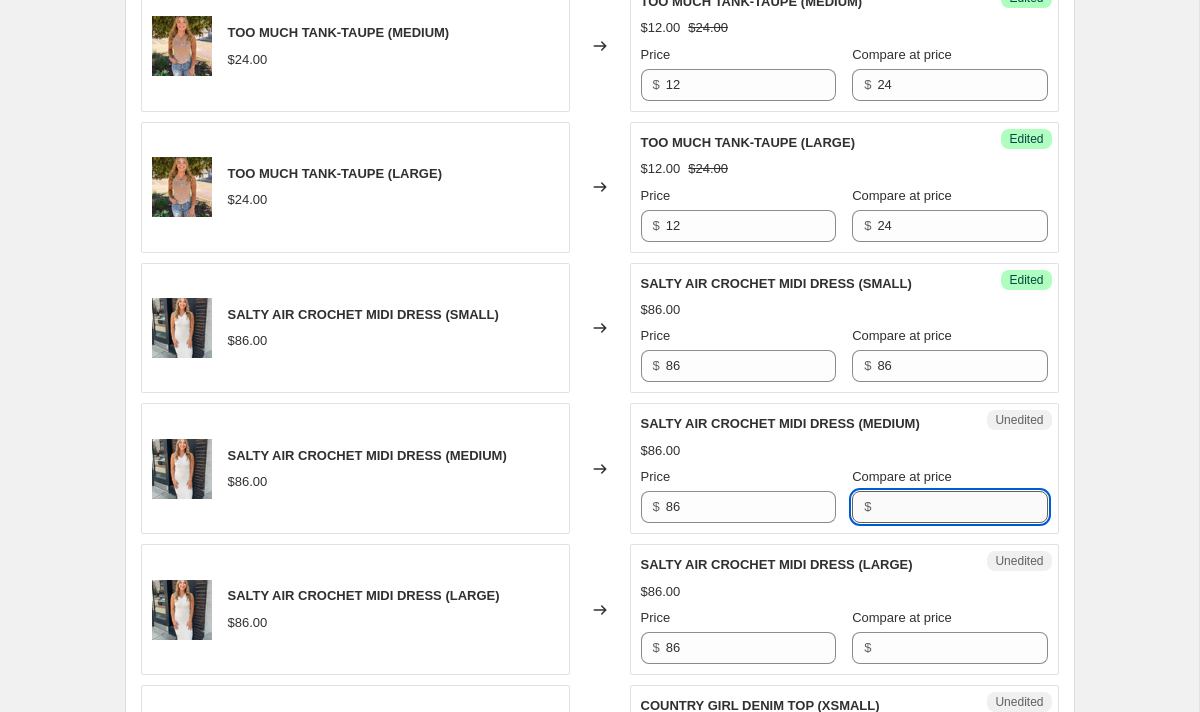 click on "Compare at price" at bounding box center [962, 507] 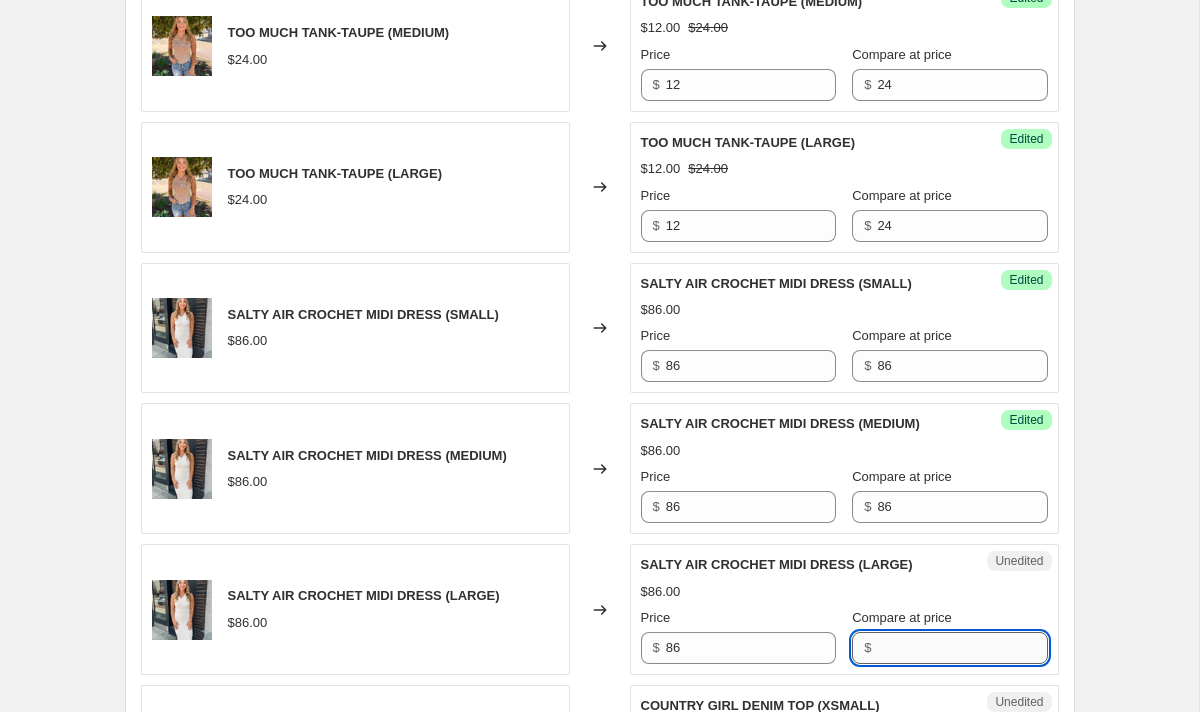 click on "Compare at price" at bounding box center [962, 648] 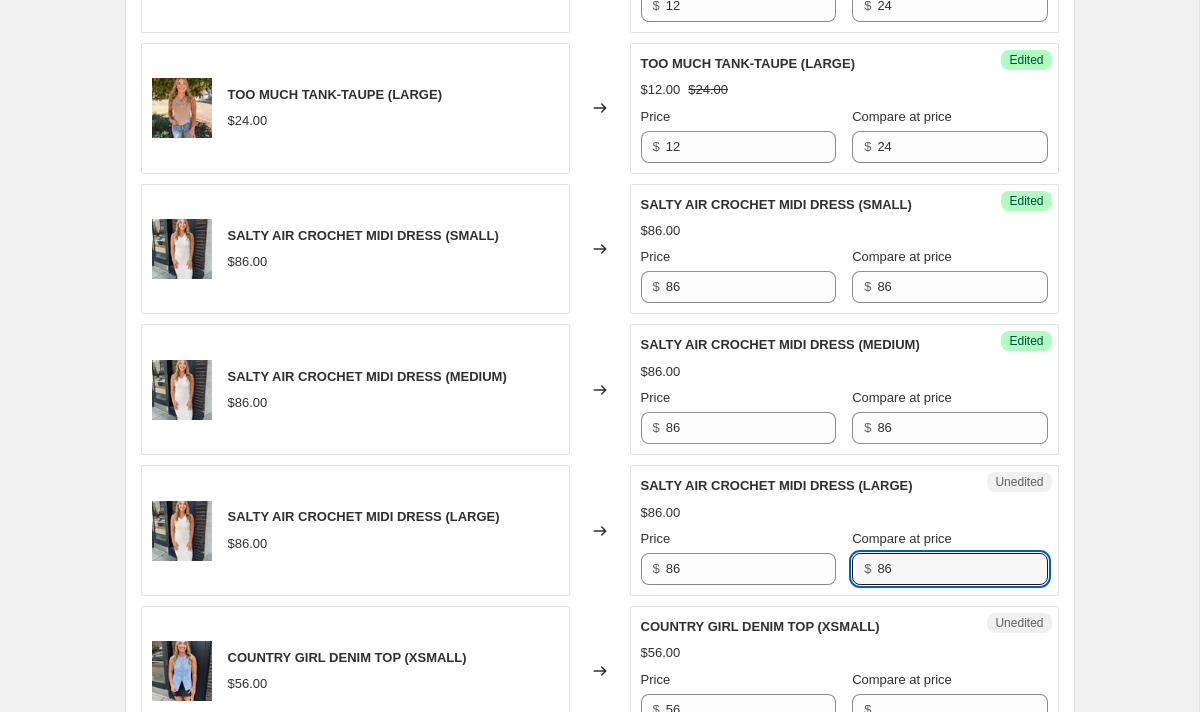 scroll, scrollTop: 2438, scrollLeft: 0, axis: vertical 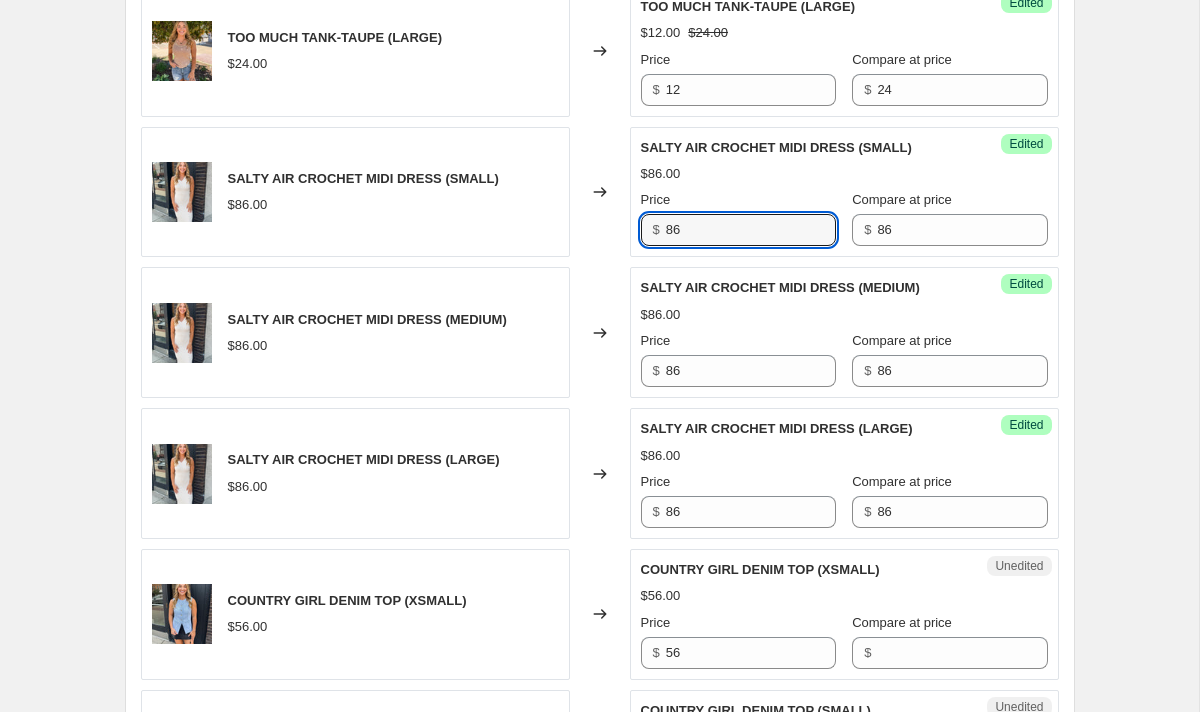 drag, startPoint x: 716, startPoint y: 229, endPoint x: 605, endPoint y: 229, distance: 111 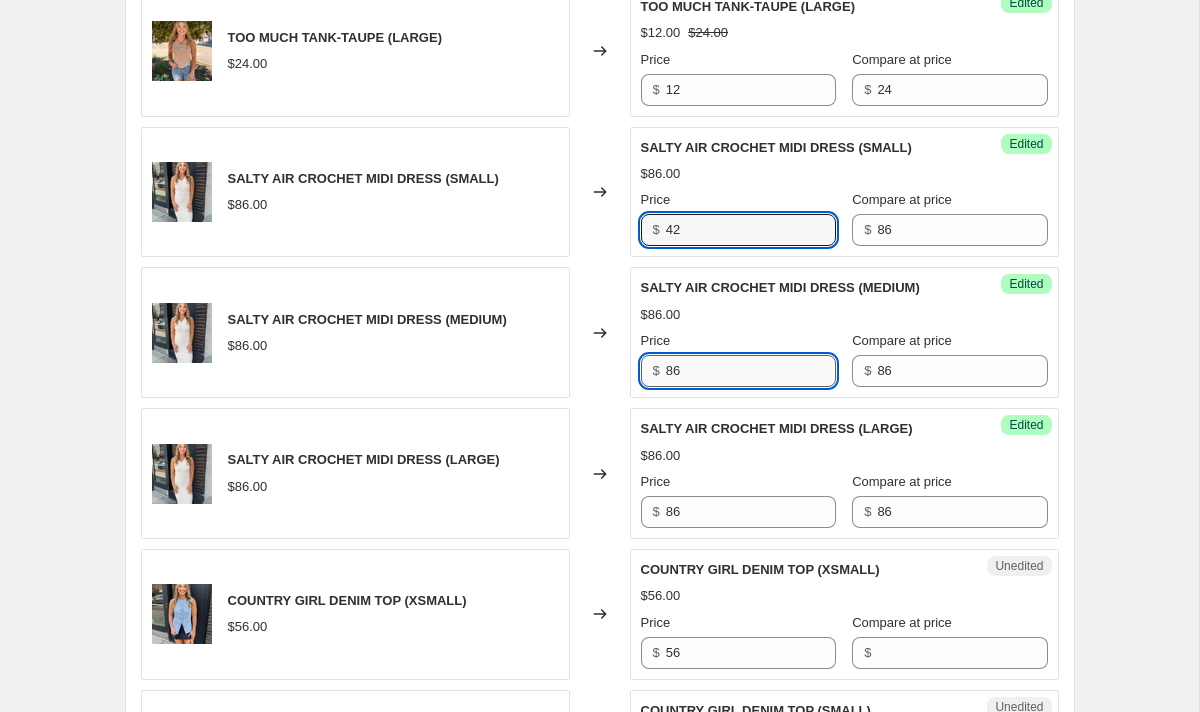 click on "86" at bounding box center [751, 371] 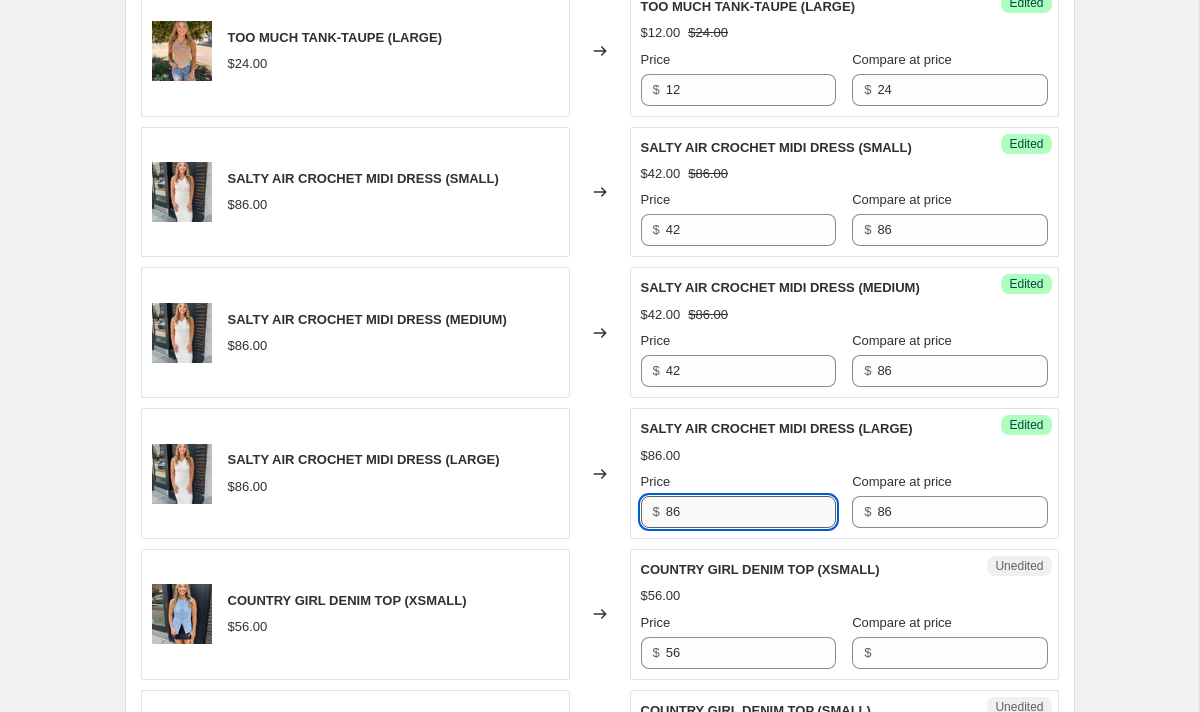 click on "86" at bounding box center (751, 512) 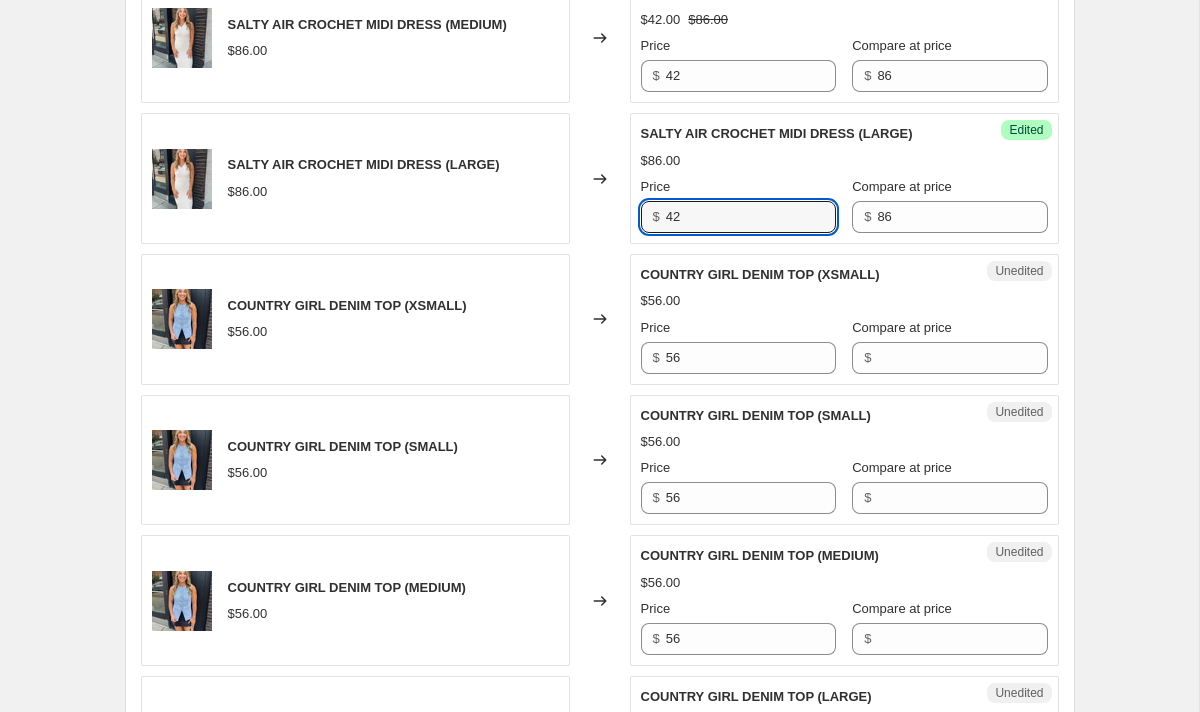 scroll, scrollTop: 2734, scrollLeft: 0, axis: vertical 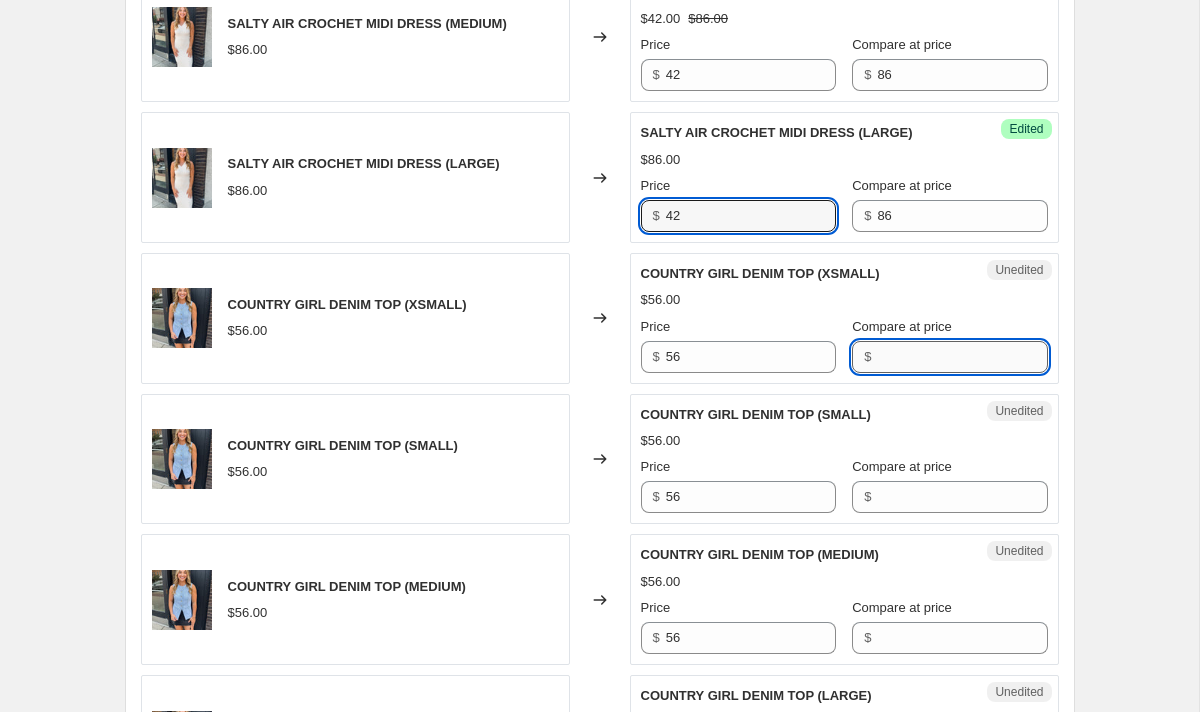 click on "Compare at price" at bounding box center (962, 357) 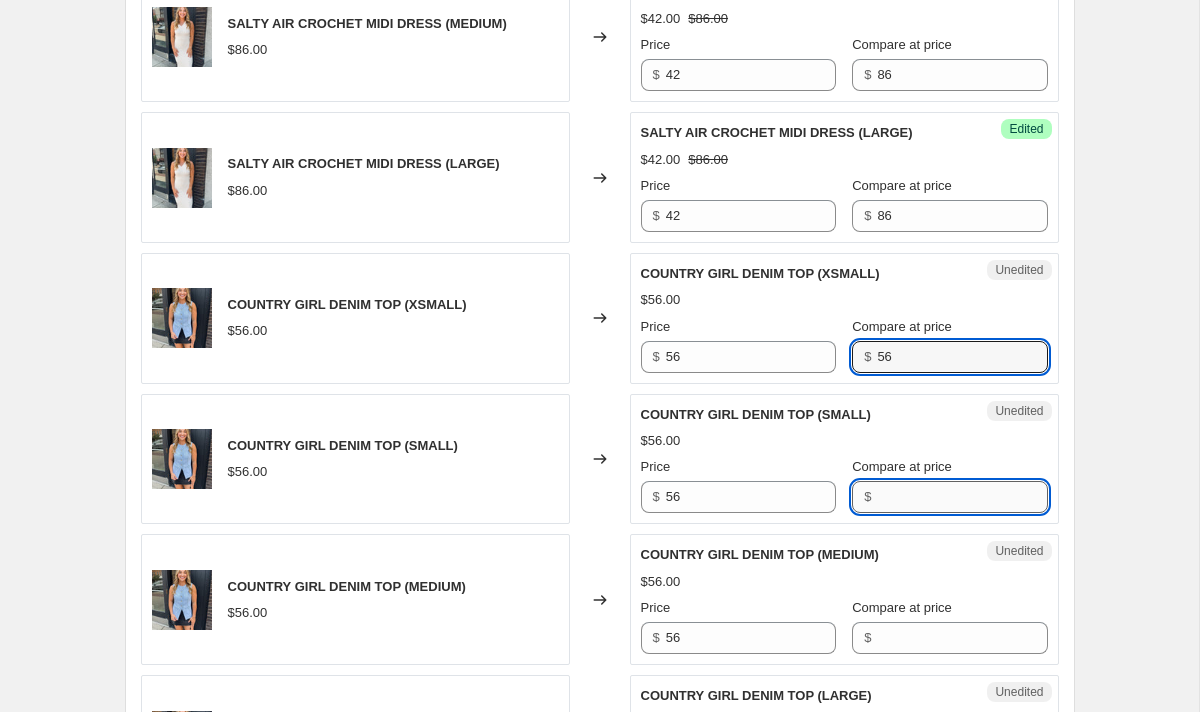click on "Compare at price" at bounding box center [962, 497] 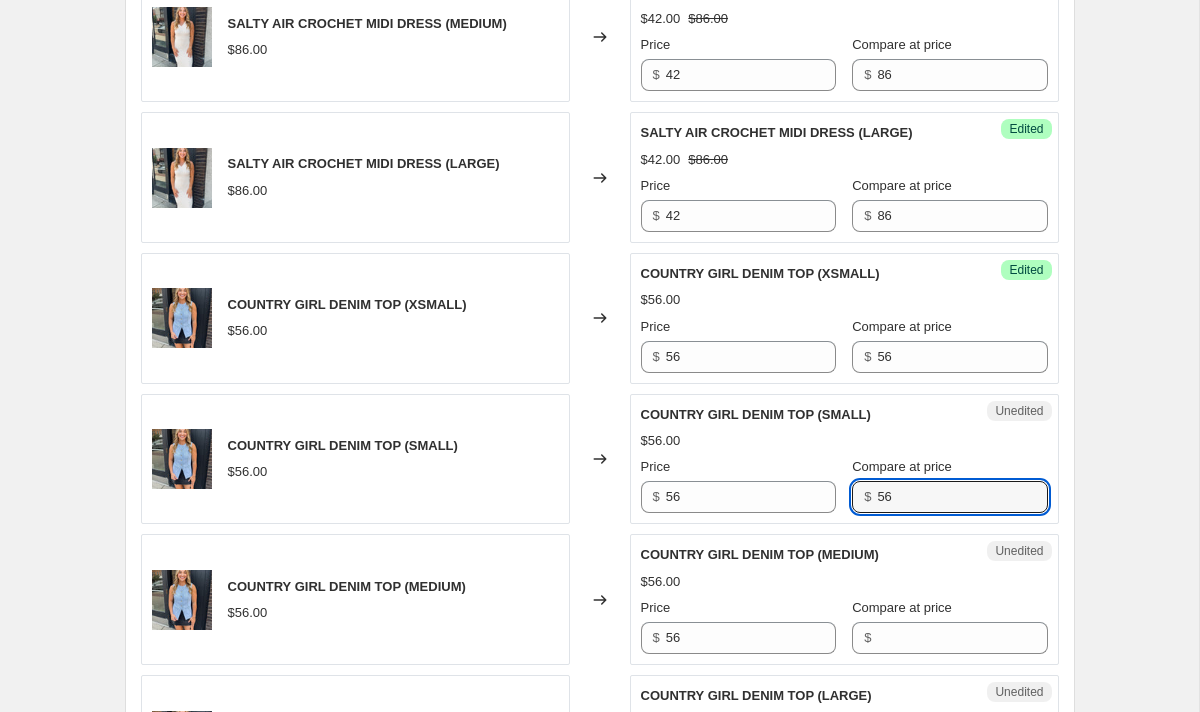 click on "Compare at price" at bounding box center [902, 466] 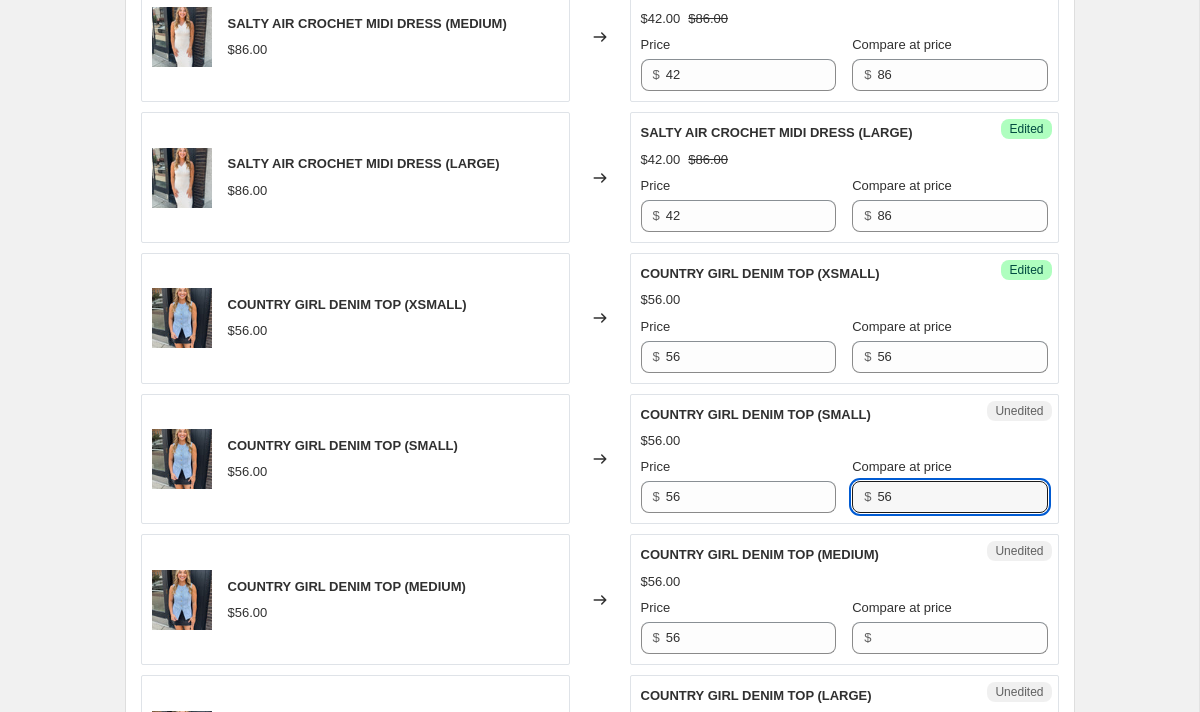 click on "56" at bounding box center [962, 497] 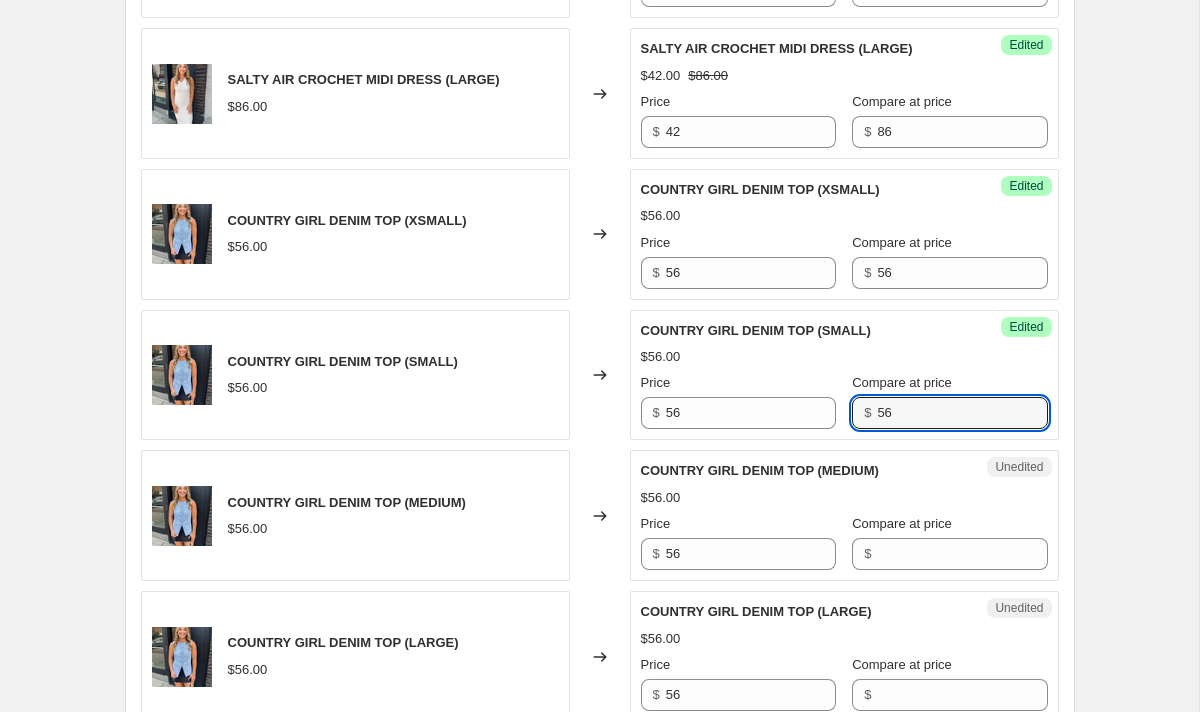 scroll, scrollTop: 2821, scrollLeft: 0, axis: vertical 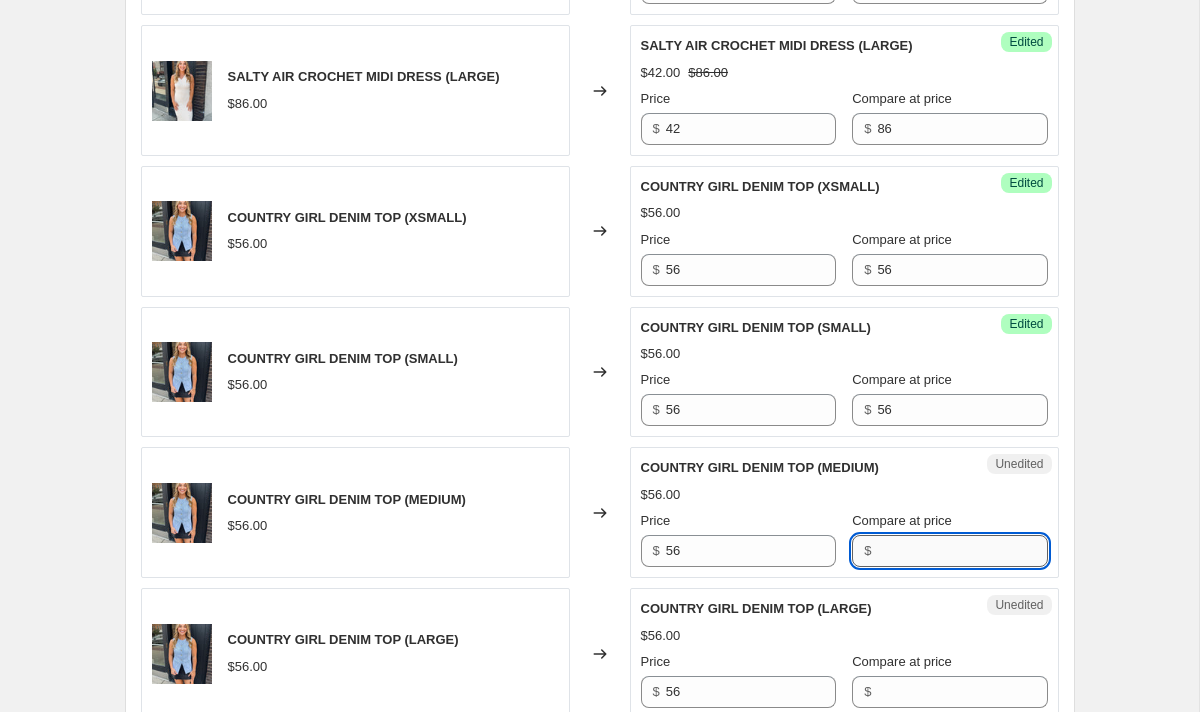 click on "Compare at price" at bounding box center (962, 551) 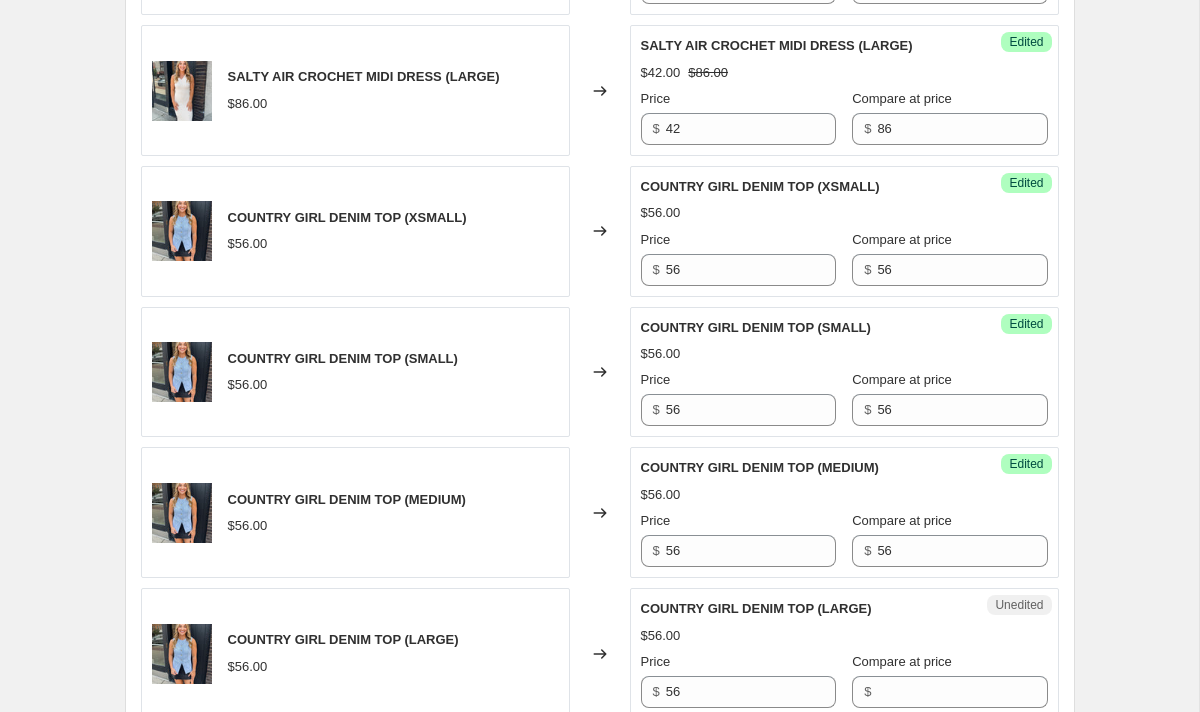 click on "COUNTRY GIRL DENIM TOP (MEDIUM) $56.00 Price $ 56 Compare at price $ 56" at bounding box center [844, 512] 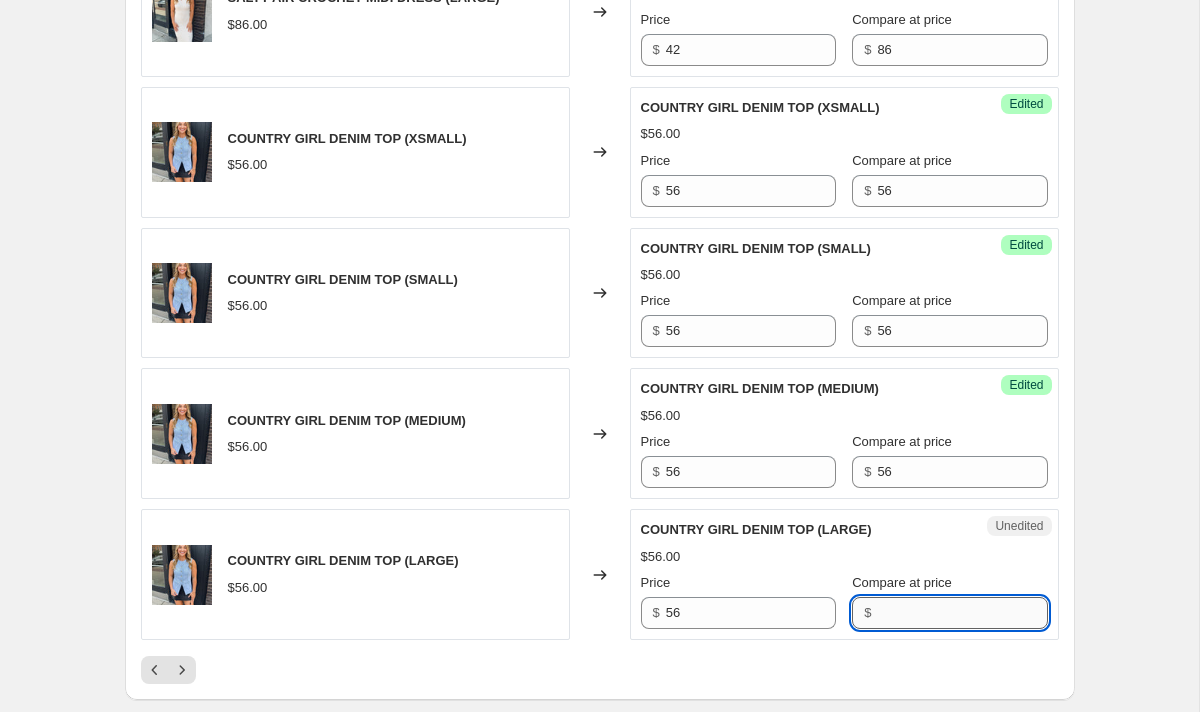 click on "Compare at price" at bounding box center (962, 613) 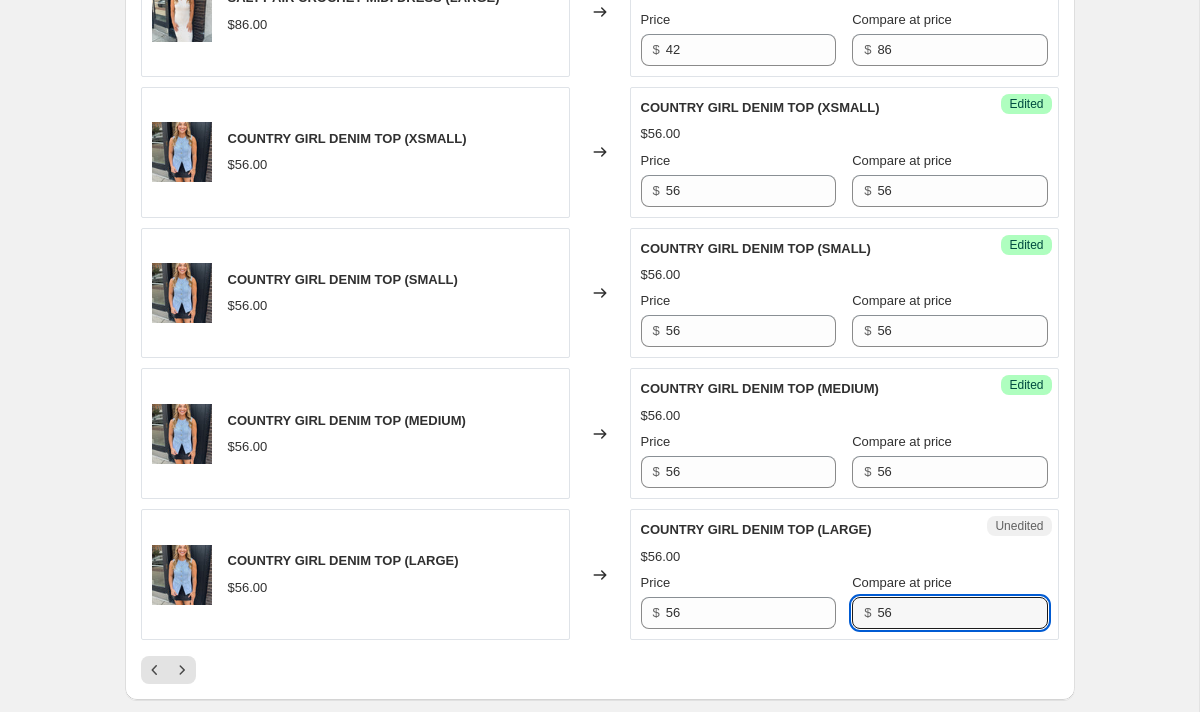 click on "Compare at price" at bounding box center (902, 582) 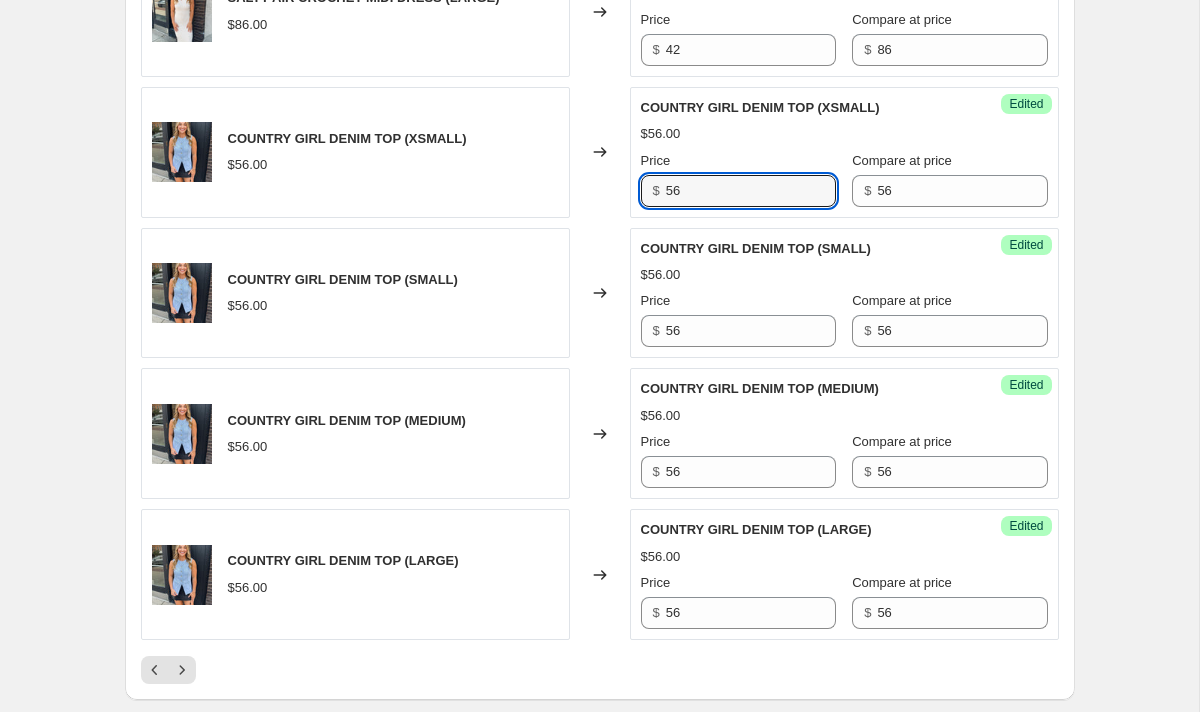 drag, startPoint x: 689, startPoint y: 199, endPoint x: 604, endPoint y: 176, distance: 88.0568 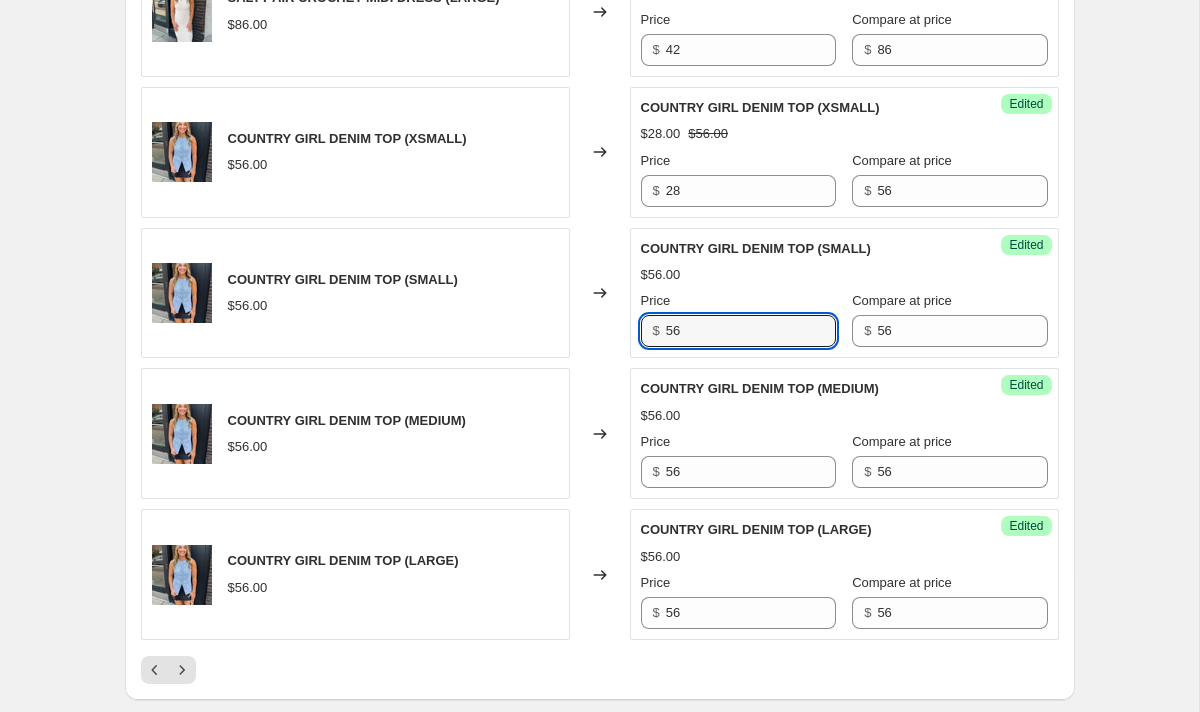 drag, startPoint x: 716, startPoint y: 338, endPoint x: 541, endPoint y: 311, distance: 177.0706 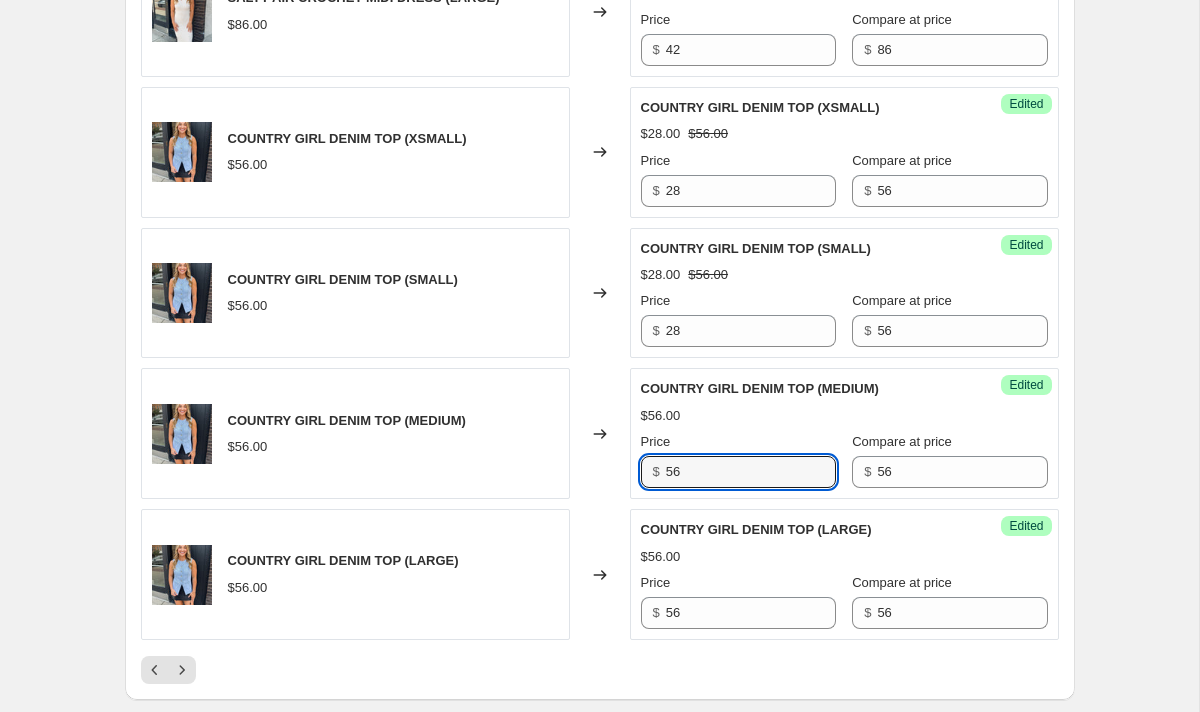 drag, startPoint x: 693, startPoint y: 464, endPoint x: 568, endPoint y: 464, distance: 125 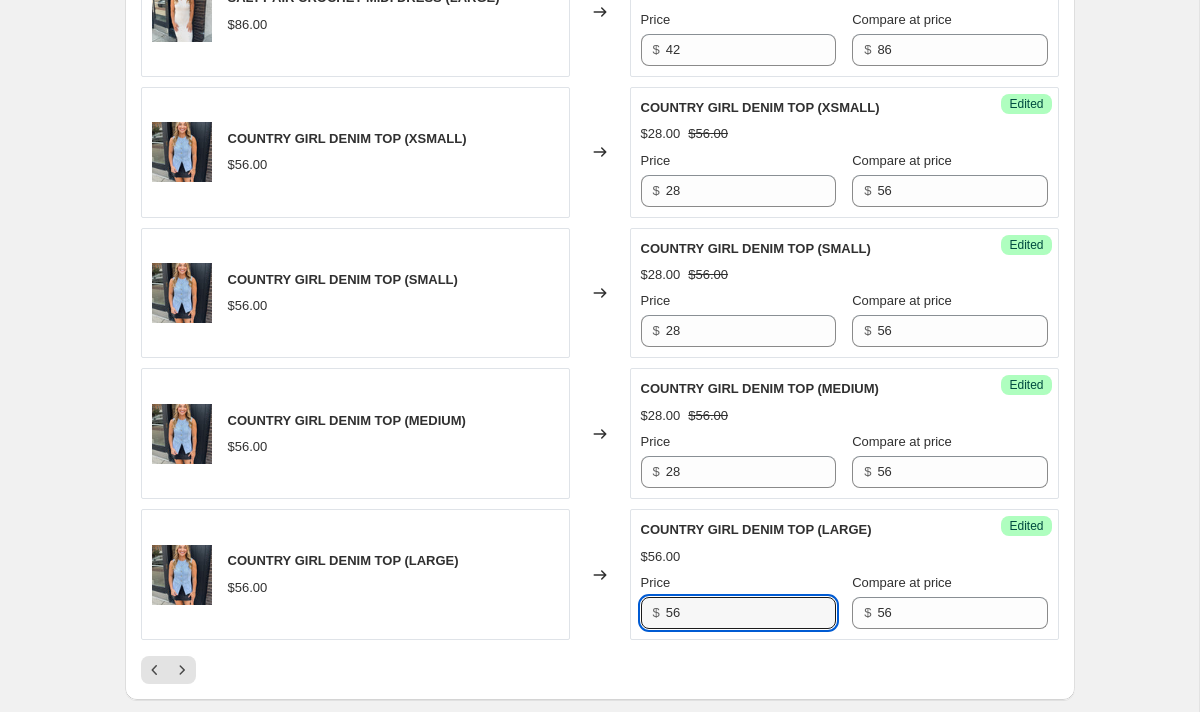 drag, startPoint x: 696, startPoint y: 617, endPoint x: 525, endPoint y: 616, distance: 171.00293 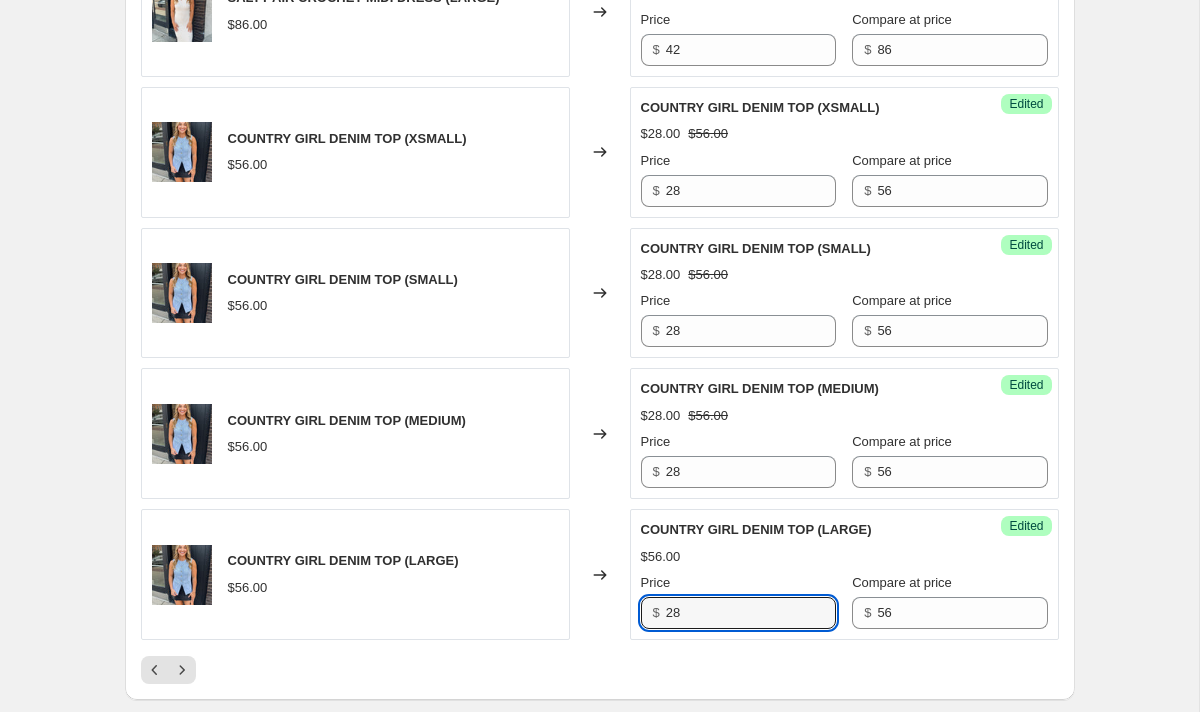 click on "COUNTRY GIRL DENIM TOP (LARGE) $56.00" at bounding box center [355, 574] 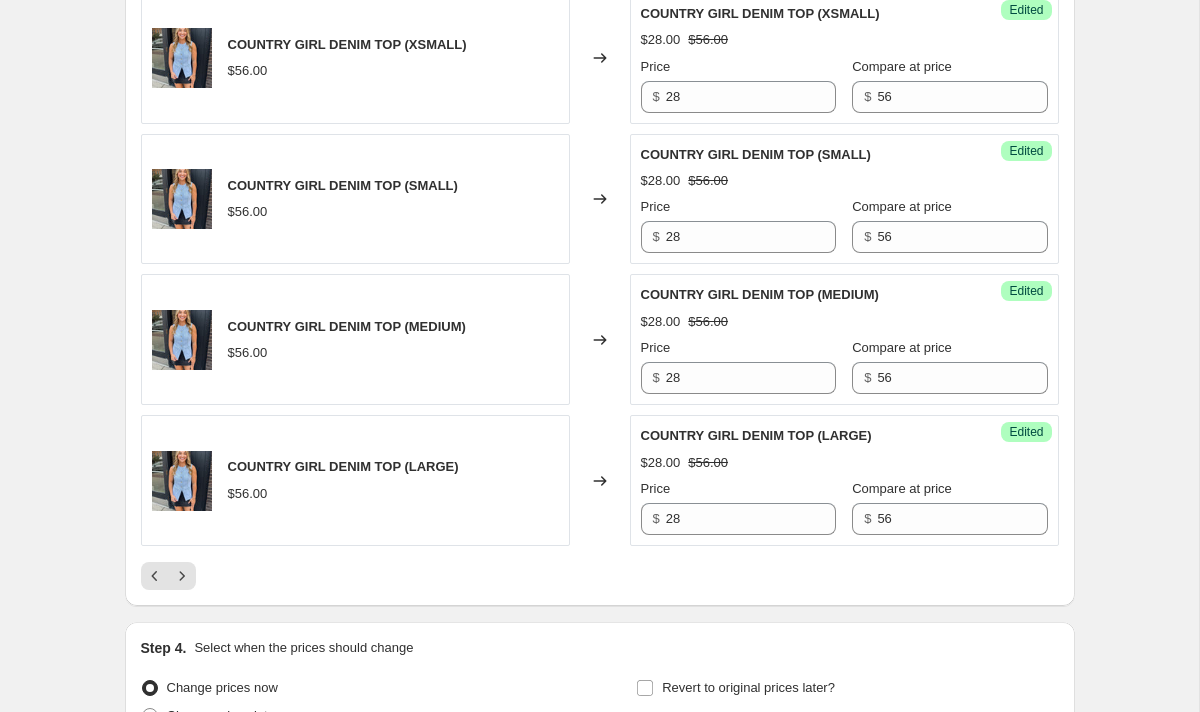 scroll, scrollTop: 3031, scrollLeft: 0, axis: vertical 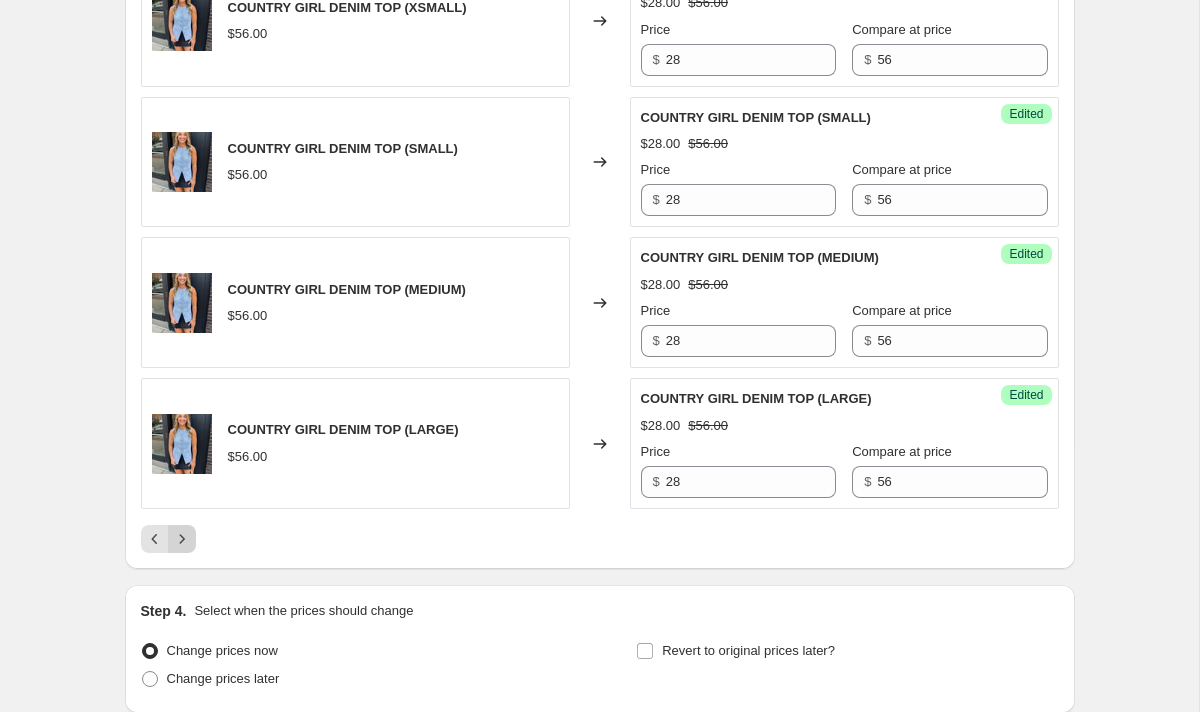 click 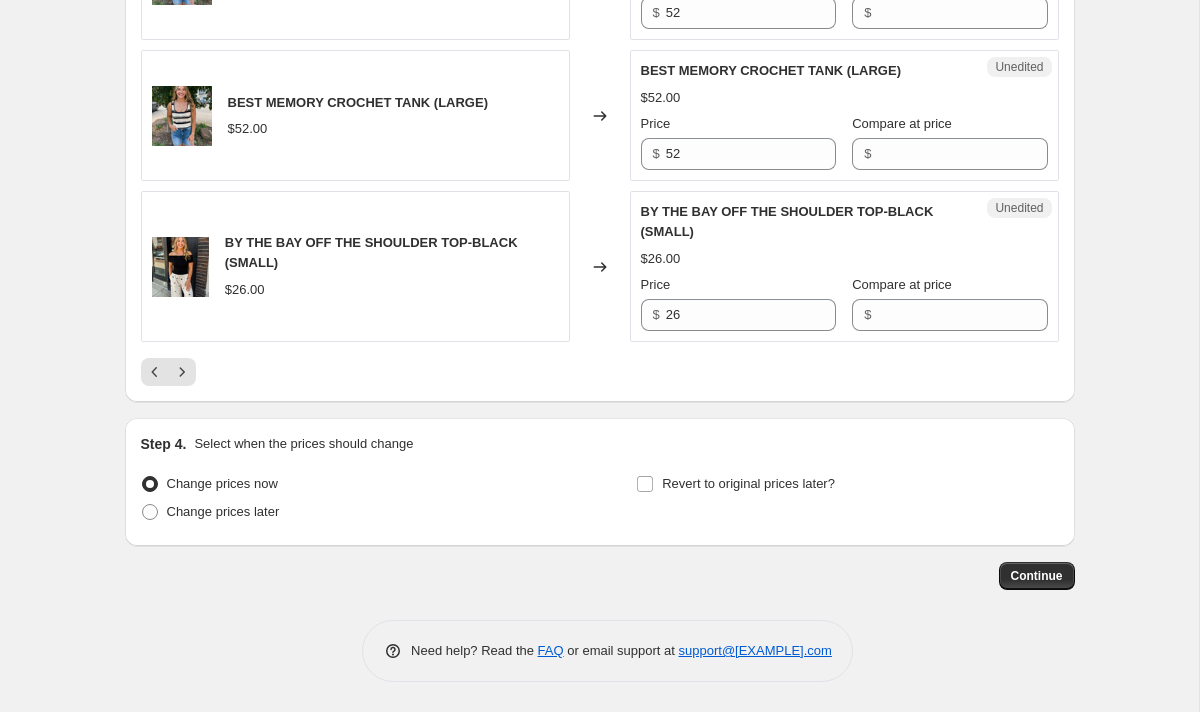 scroll, scrollTop: 3218, scrollLeft: 0, axis: vertical 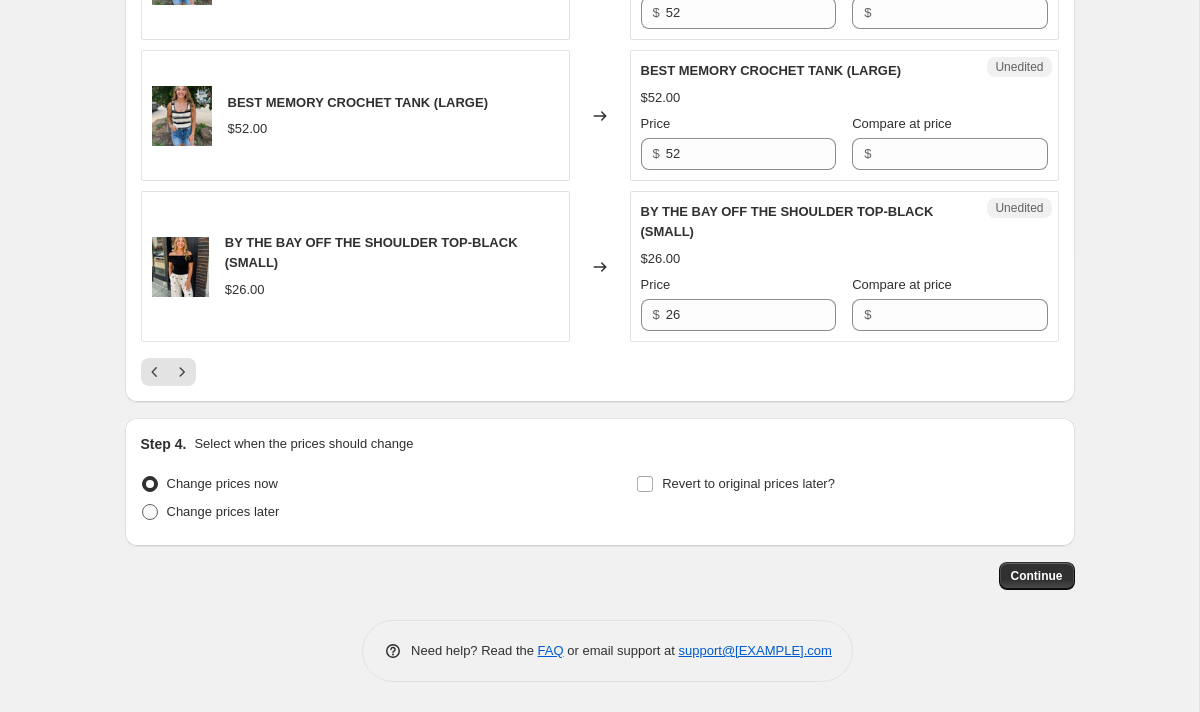 click on "Change prices later" at bounding box center [223, 511] 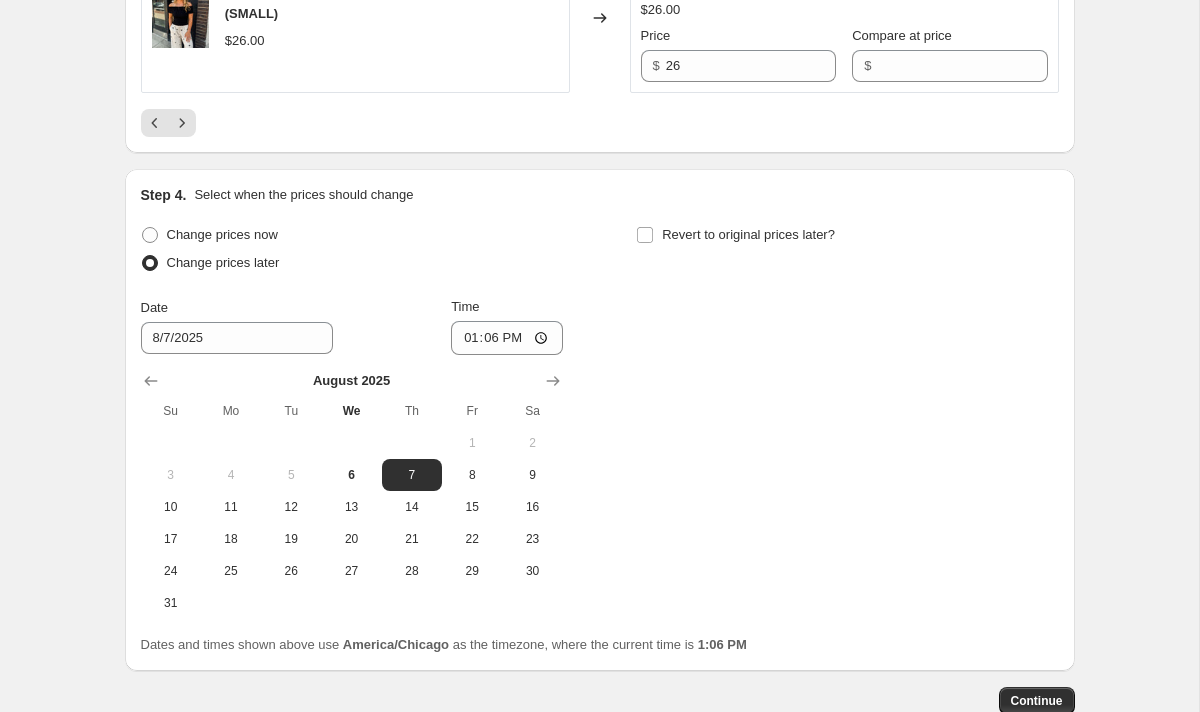 scroll, scrollTop: 3474, scrollLeft: 0, axis: vertical 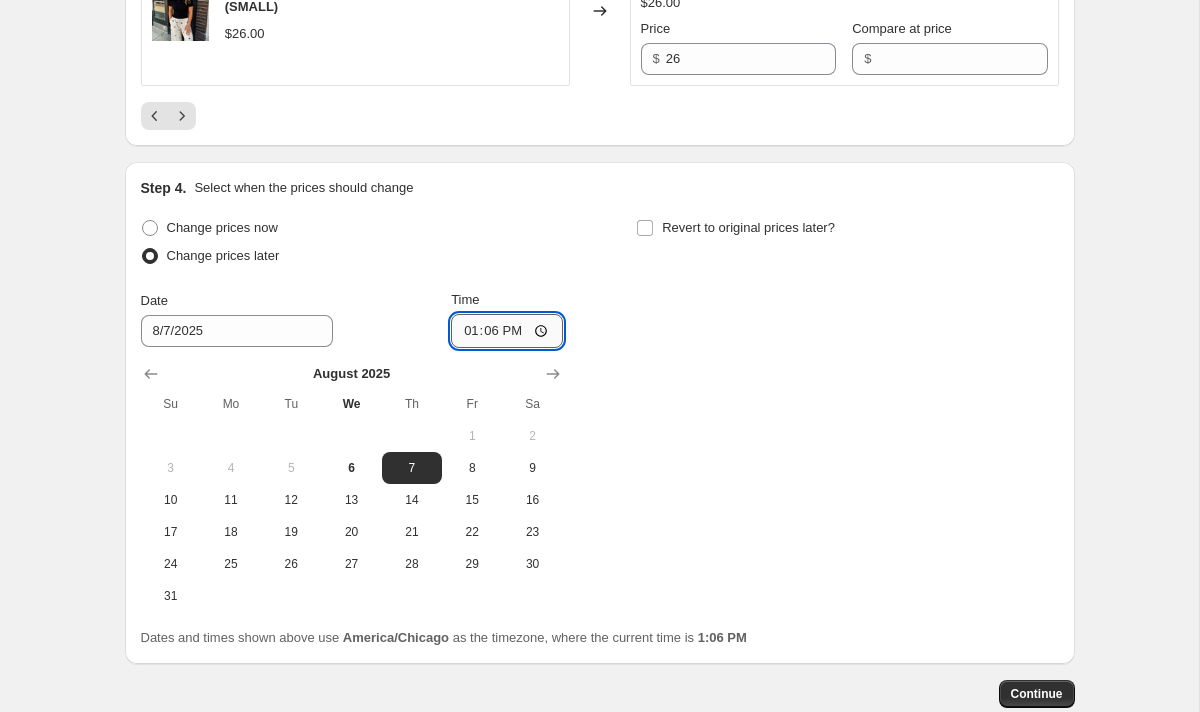 click on "13:06" at bounding box center (507, 331) 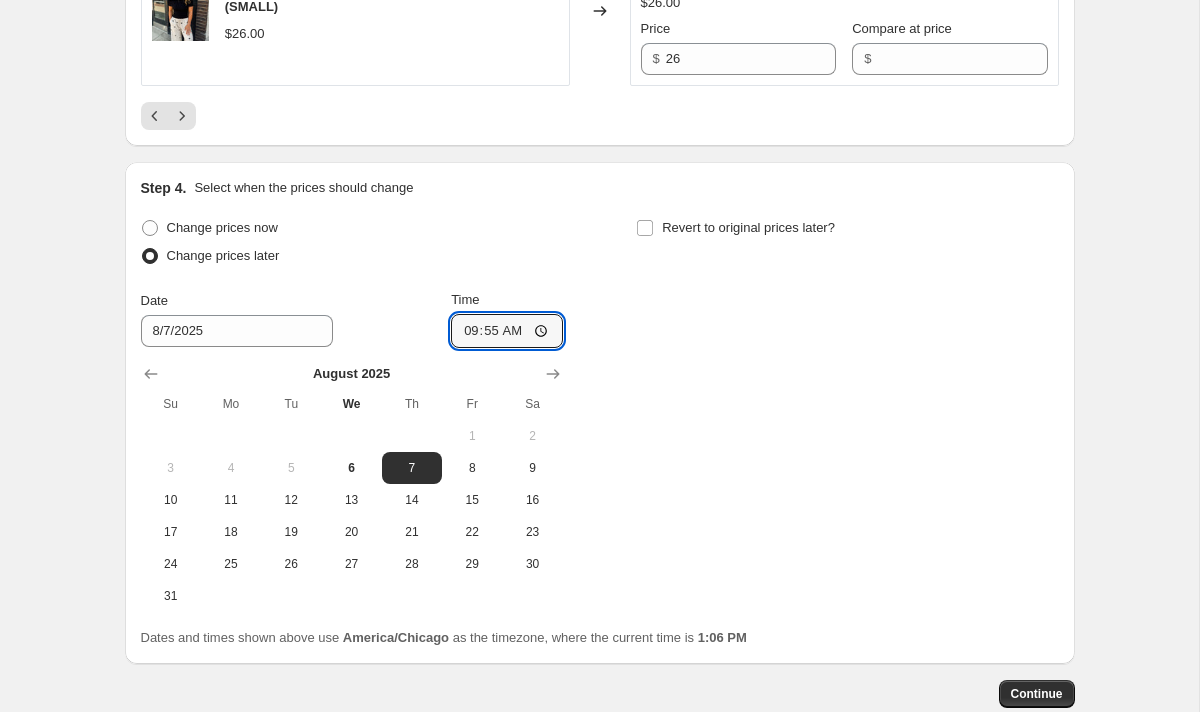 click on "Change prices now Change prices later Date 8/7/[YEAR] Time 09:55 August   [YEAR] Su Mo Tu We Th Fr Sa 1 2 3 4 5 6 7 8 9 10 11 12 13 14 15 16 17 18 19 20 21 22 23 24 25 26 27 28 29 30 31 Revert to original prices later?" at bounding box center [600, 413] 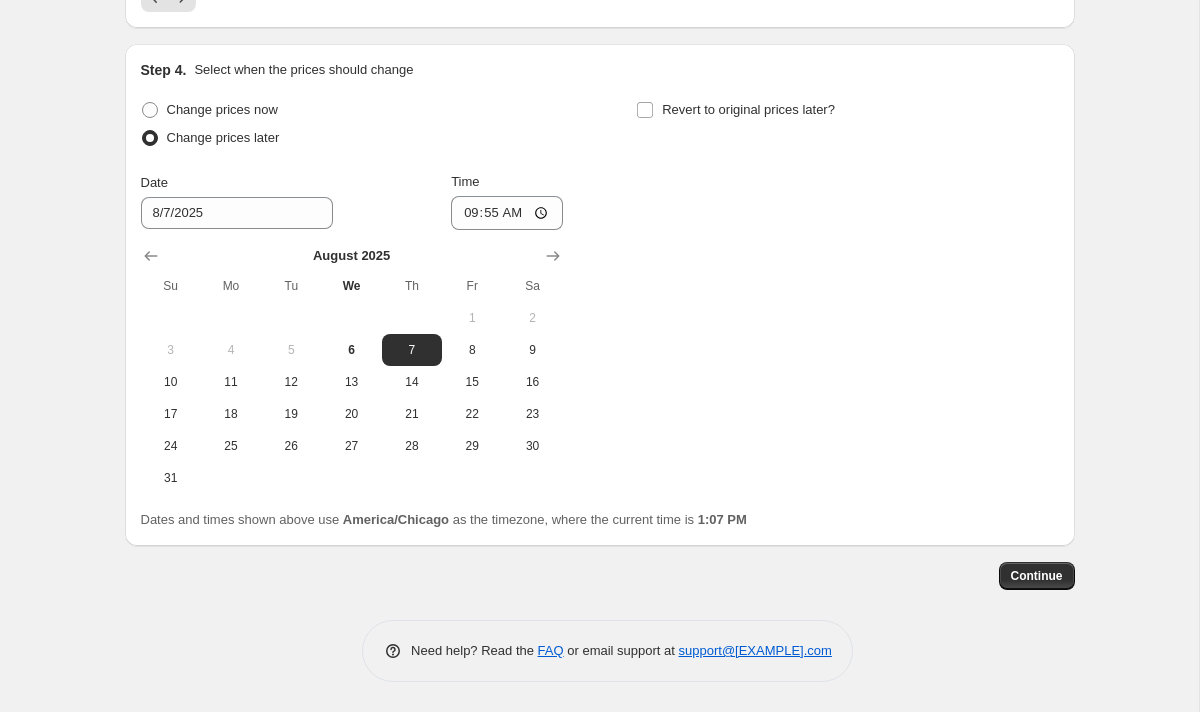 scroll, scrollTop: 3594, scrollLeft: 0, axis: vertical 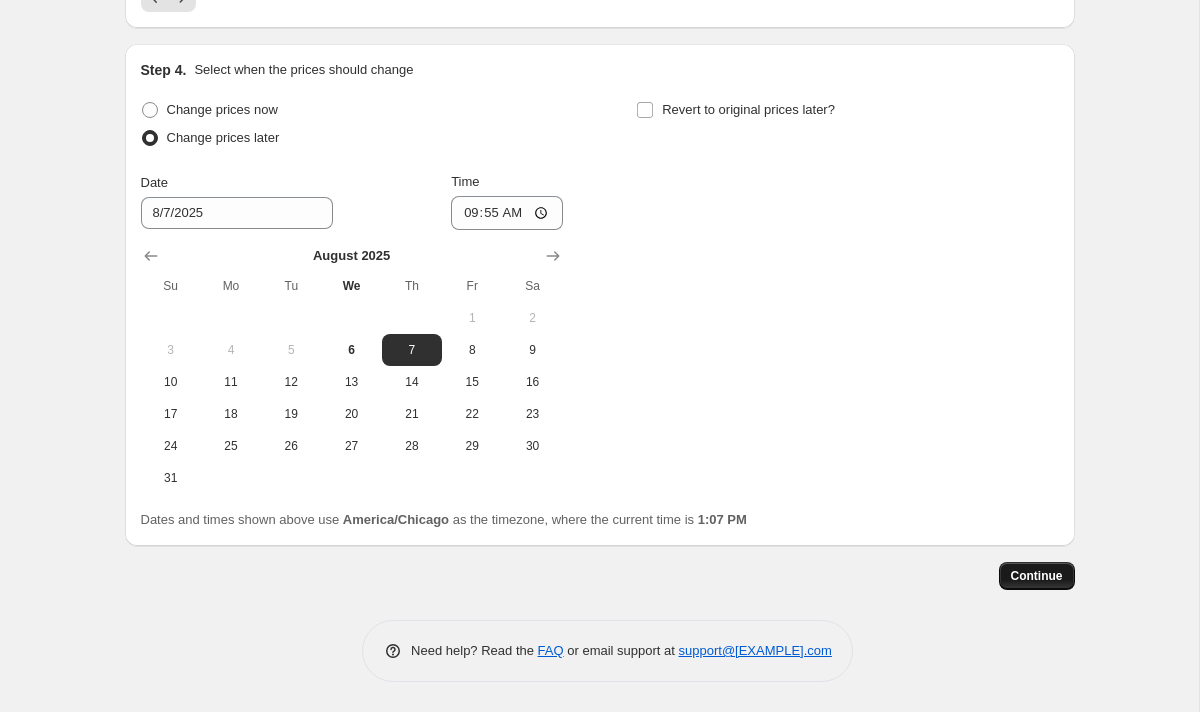 click on "Continue" at bounding box center [1037, 576] 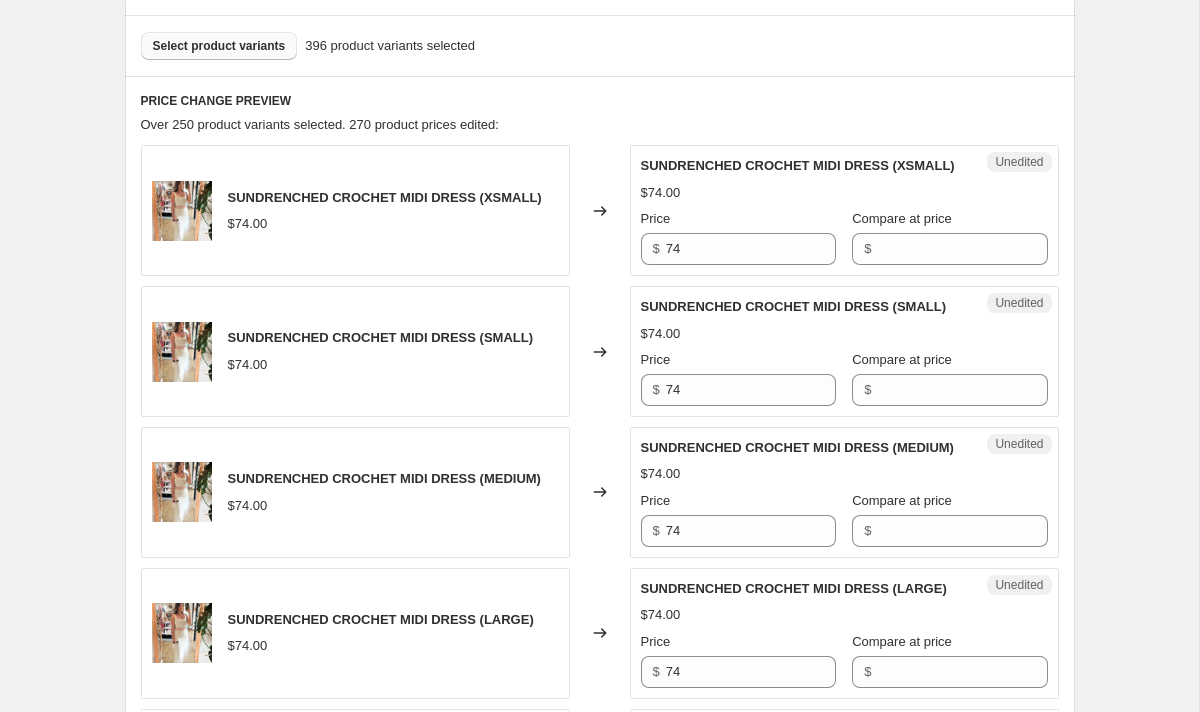 scroll, scrollTop: 723, scrollLeft: 0, axis: vertical 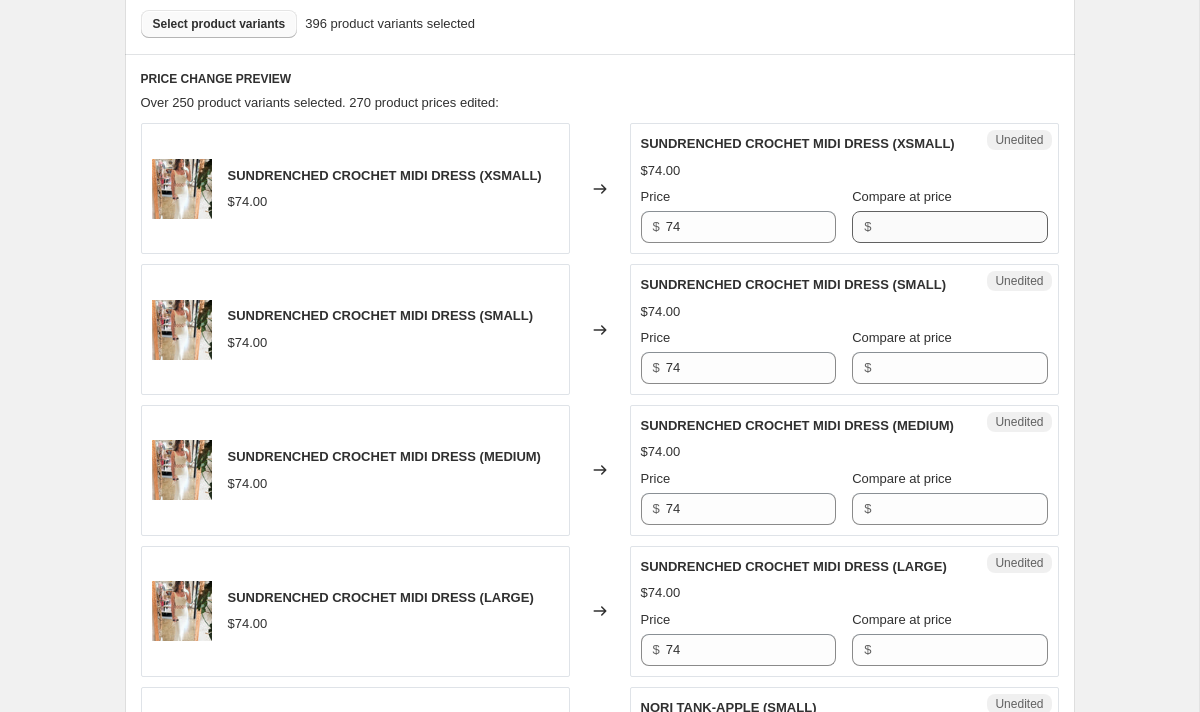click on "Compare at price $" at bounding box center (949, 215) 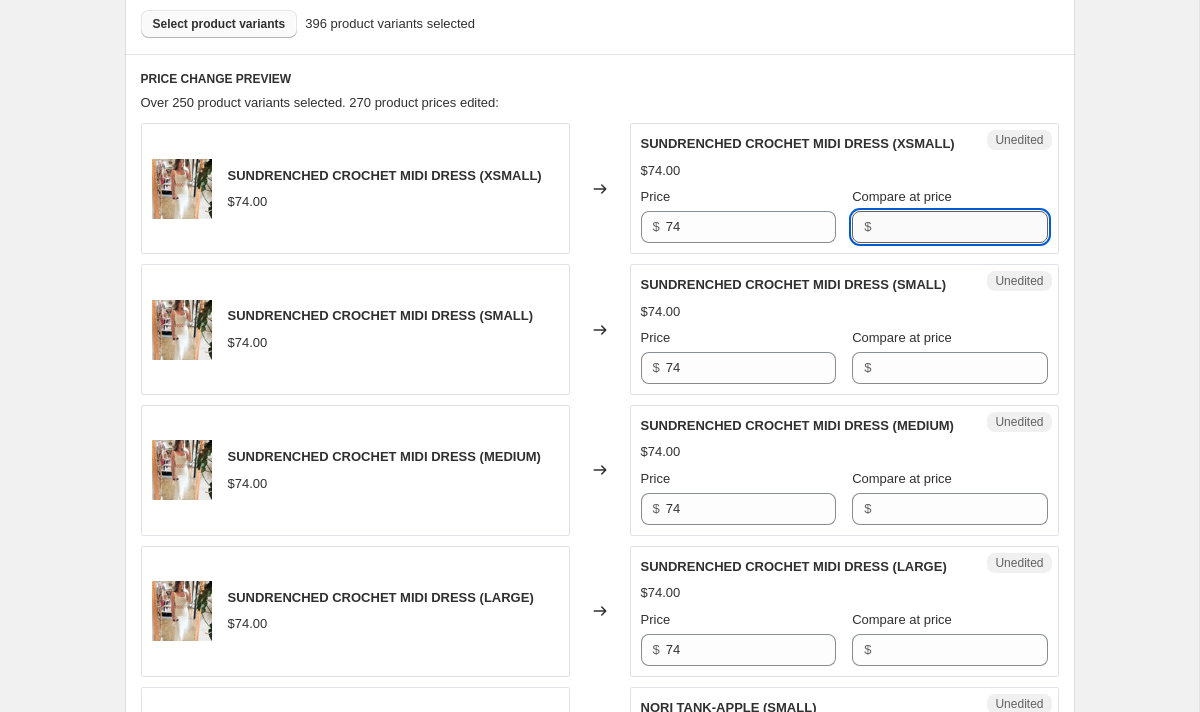 click on "Compare at price" at bounding box center [962, 227] 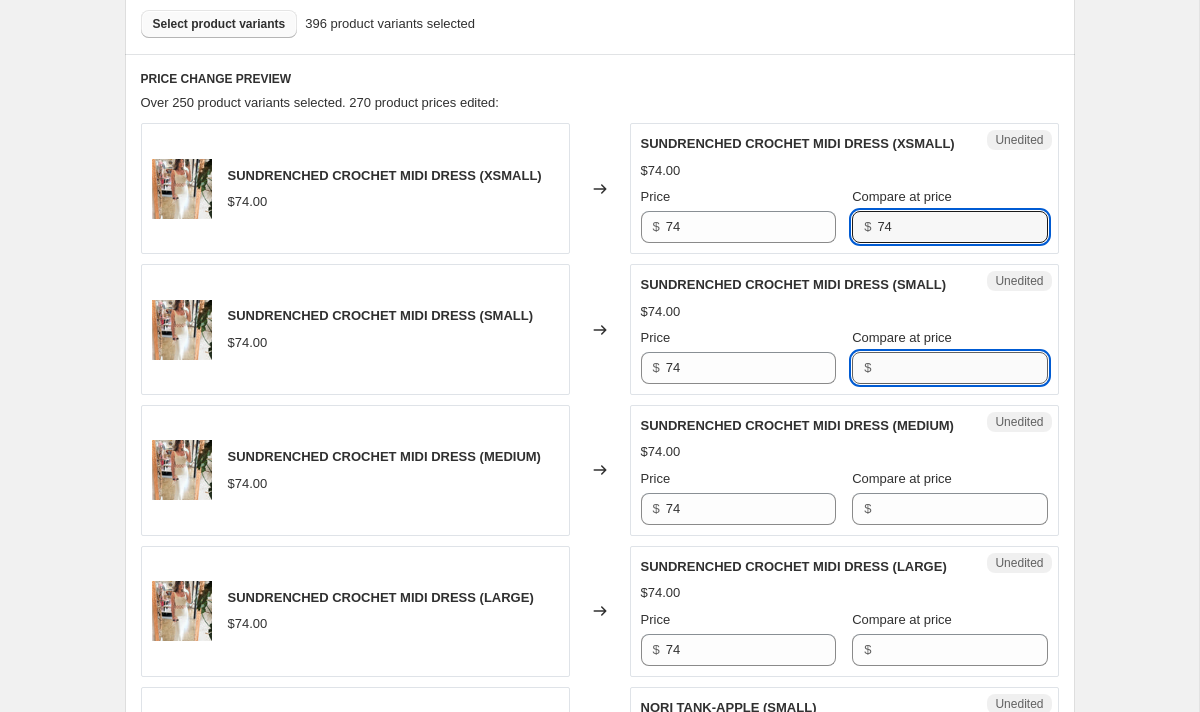 click on "Compare at price" at bounding box center (962, 368) 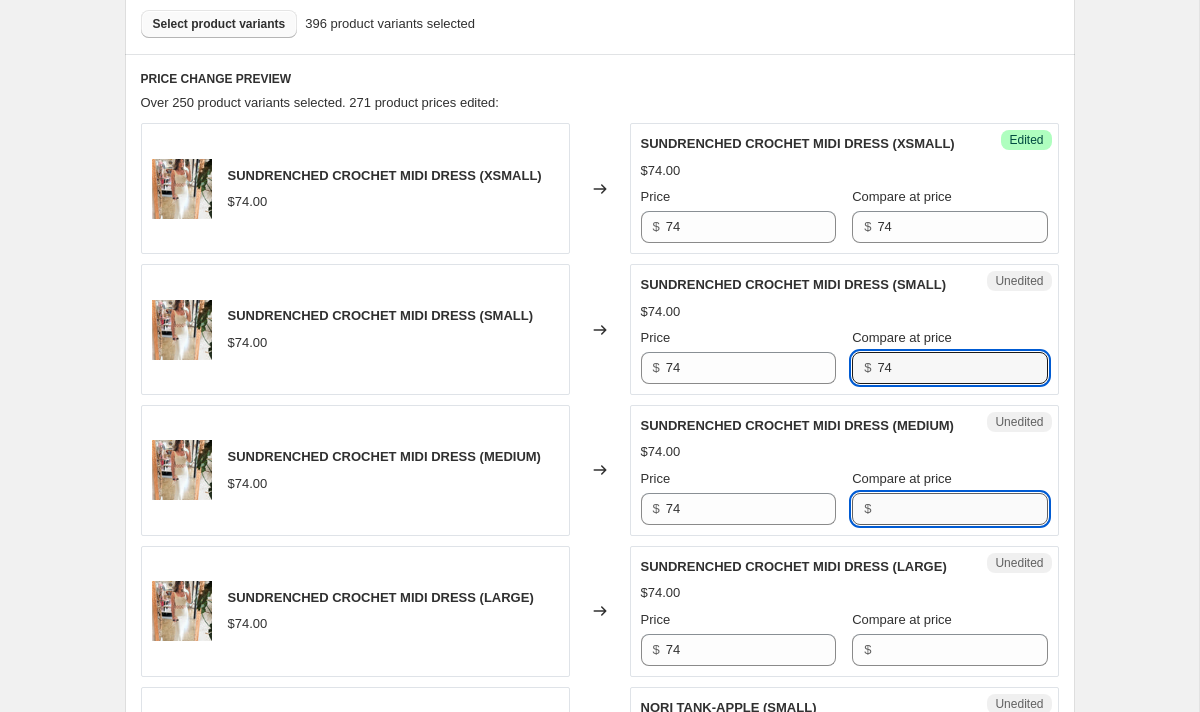 click on "Compare at price" at bounding box center [962, 509] 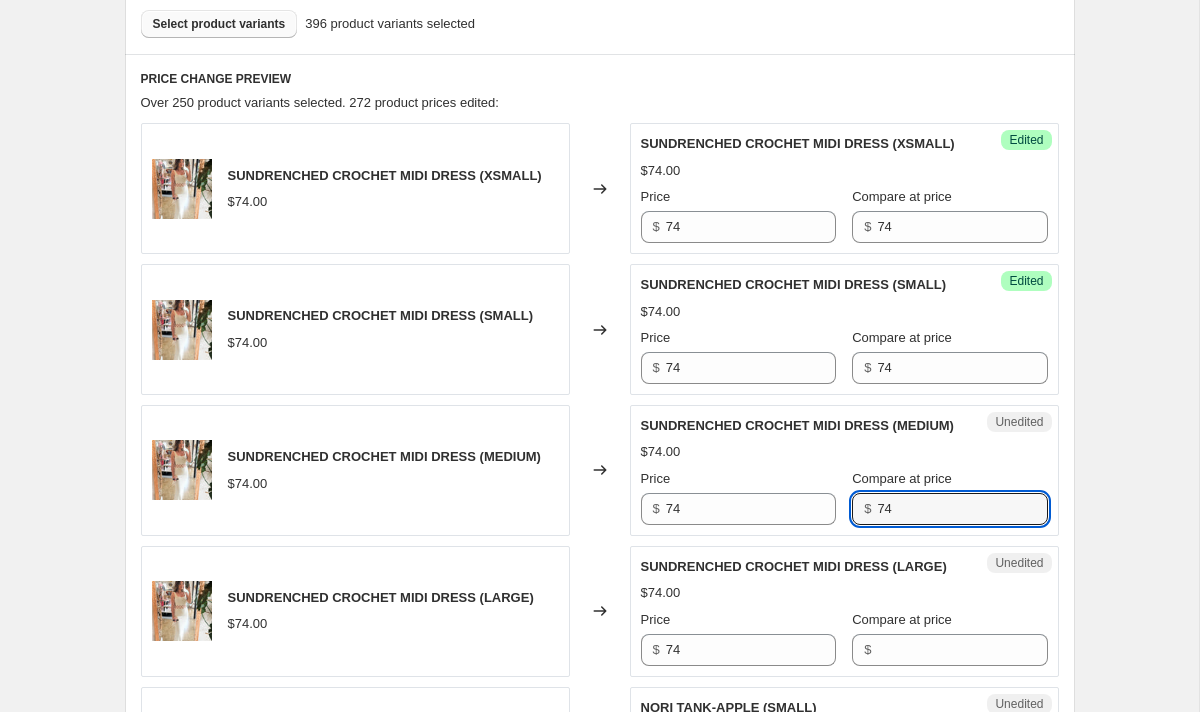 click on "Compare at price $ 74" at bounding box center [949, 497] 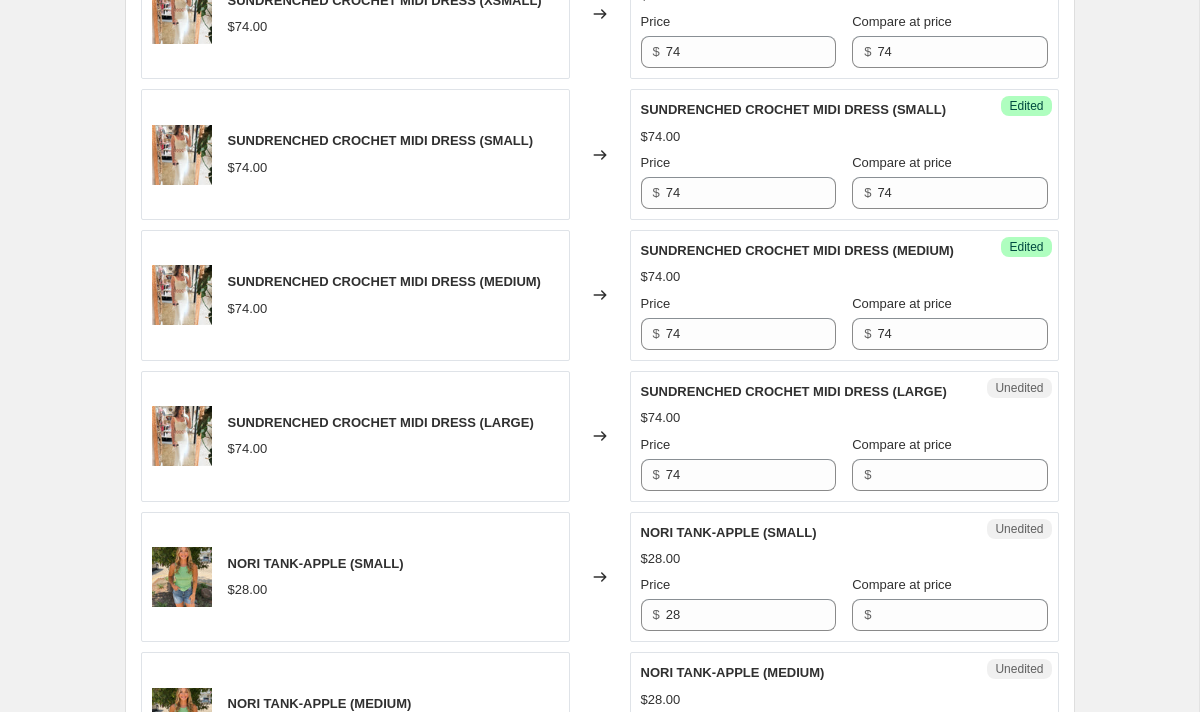 scroll, scrollTop: 925, scrollLeft: 0, axis: vertical 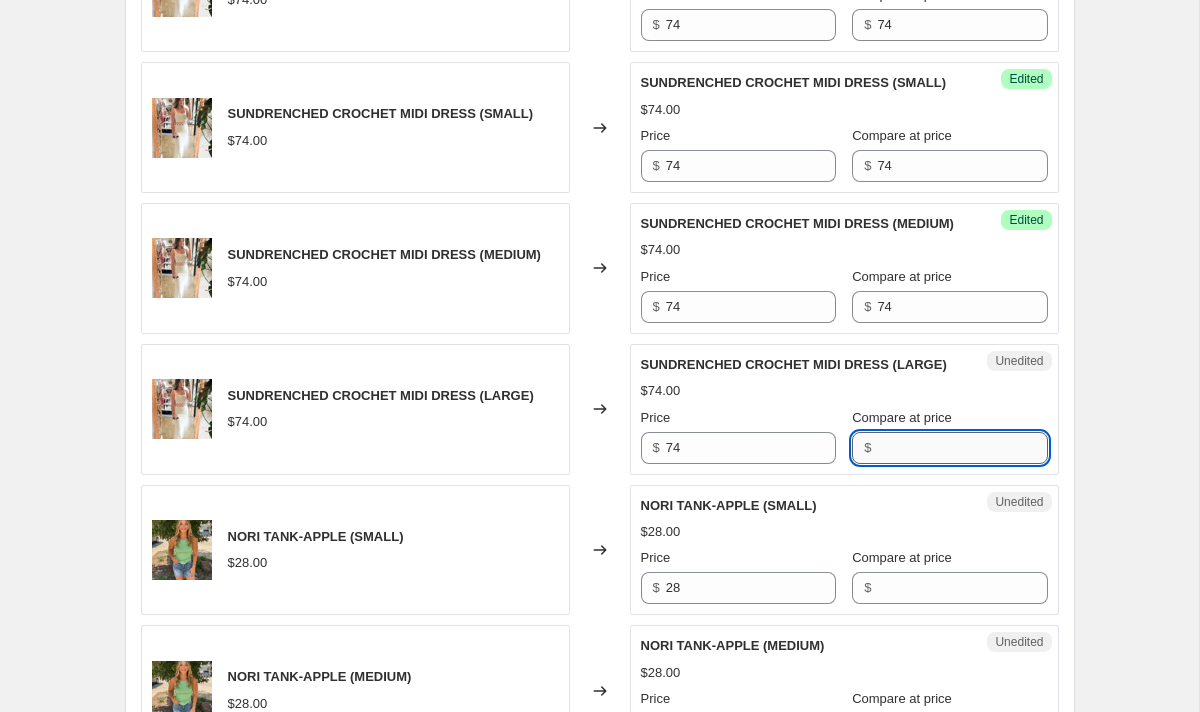 click on "Compare at price" at bounding box center (962, 448) 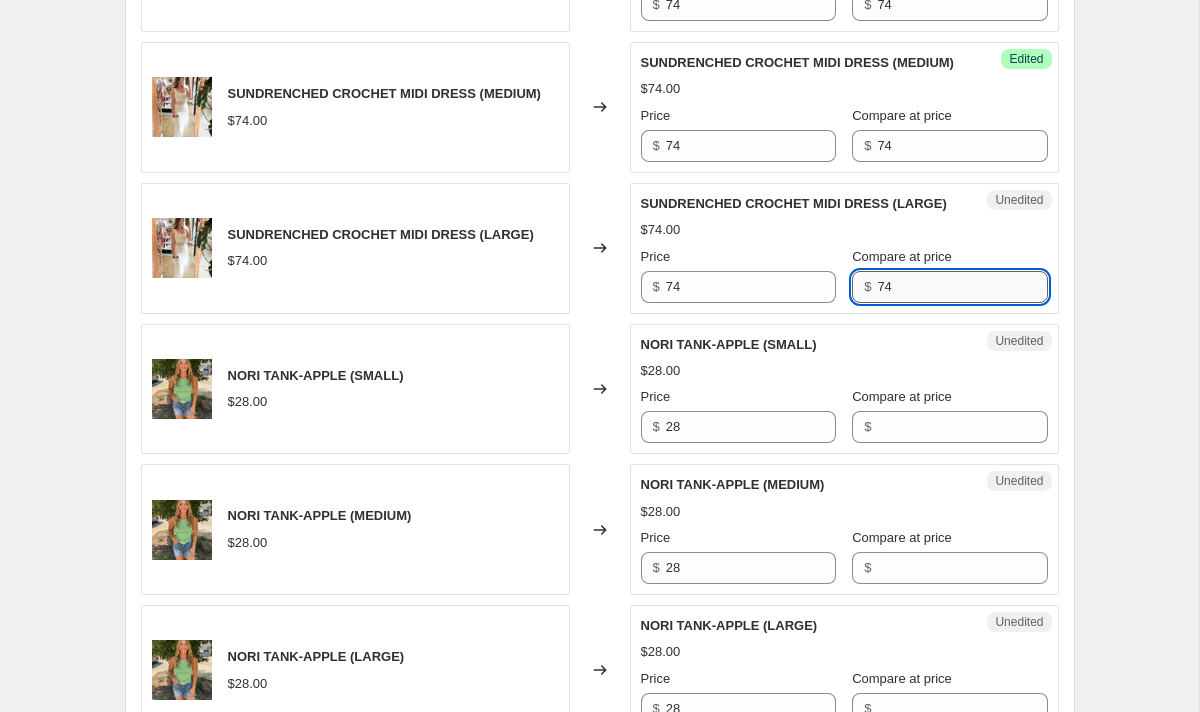 scroll, scrollTop: 1102, scrollLeft: 0, axis: vertical 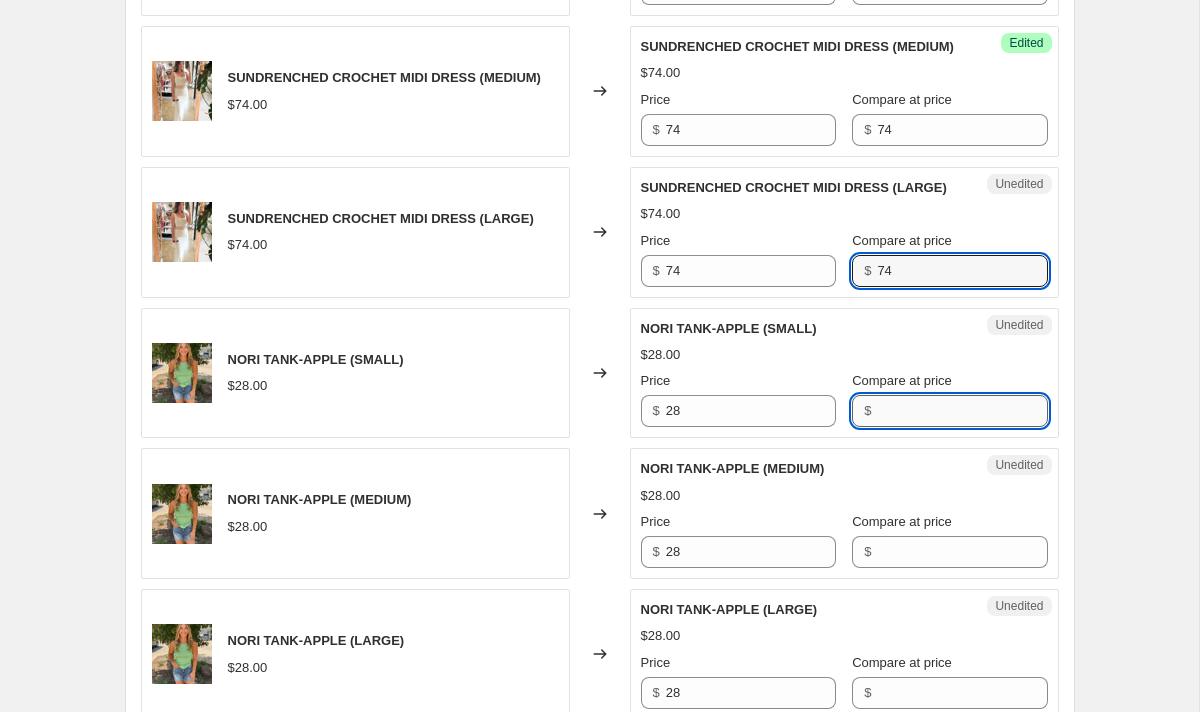 click on "Compare at price" at bounding box center [962, 411] 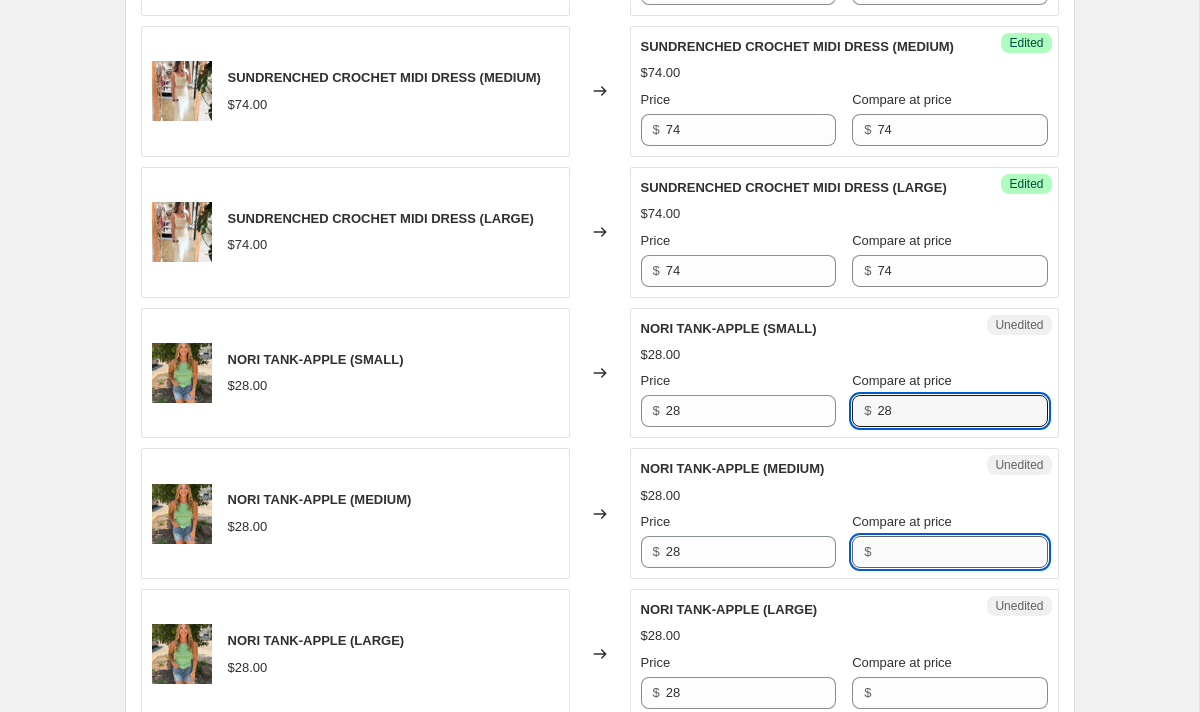 click on "Compare at price" at bounding box center [962, 552] 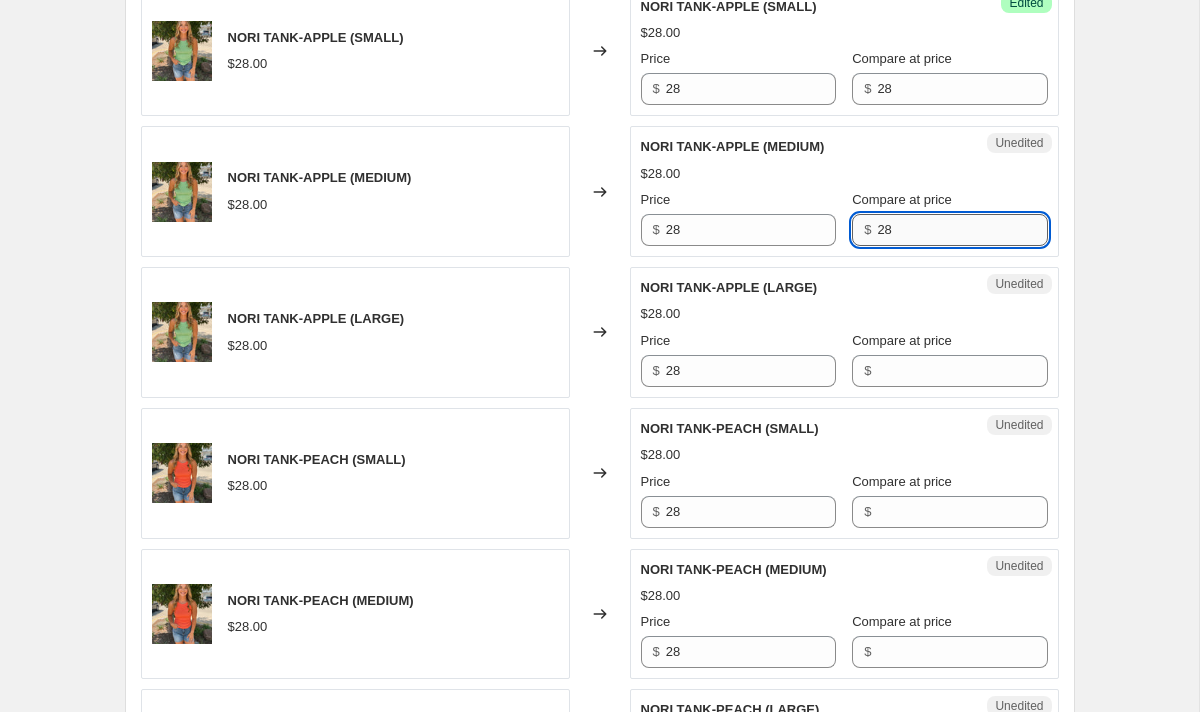 scroll, scrollTop: 1425, scrollLeft: 0, axis: vertical 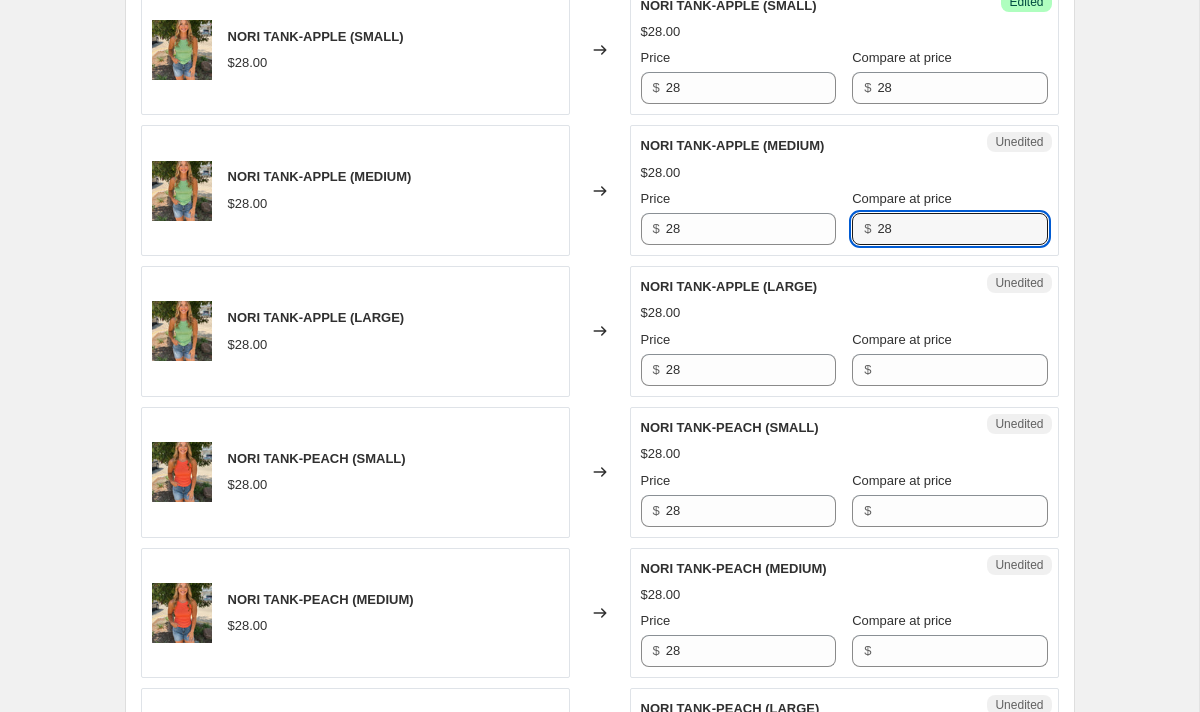 click on "Unedited NORI TANK-APPLE (LARGE) $[PRICE] Price $ [PRICE] Compare at price $" at bounding box center [844, 331] 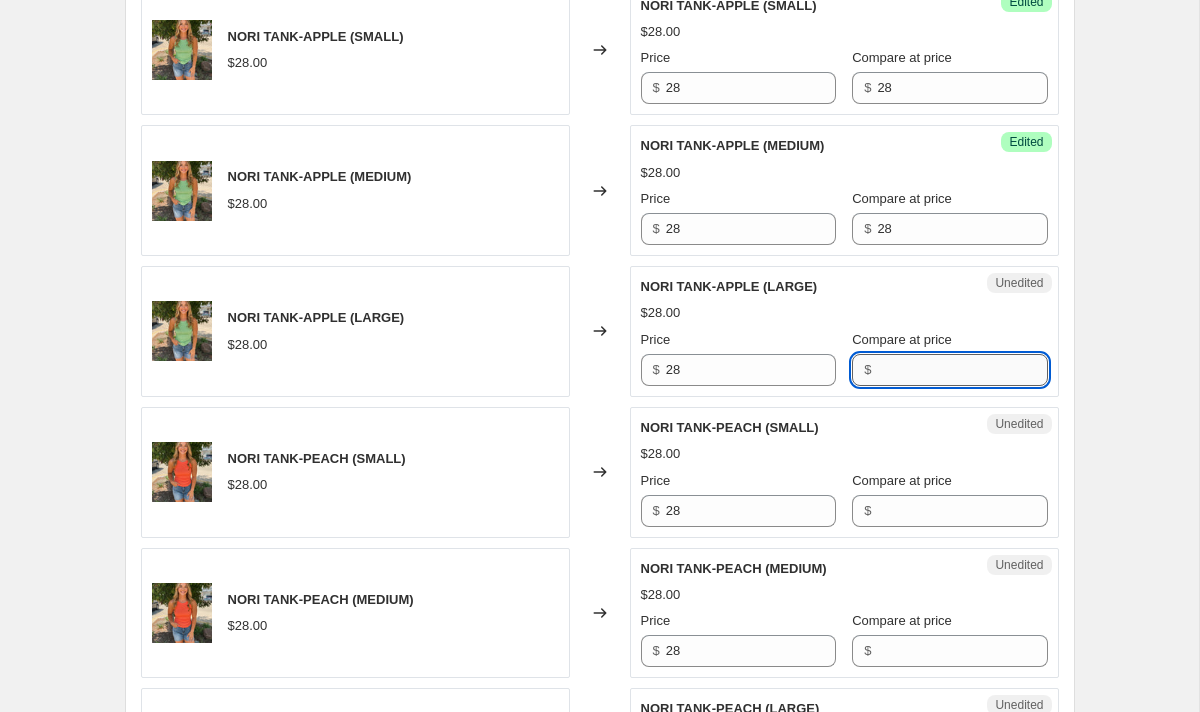 click on "Compare at price" at bounding box center (962, 370) 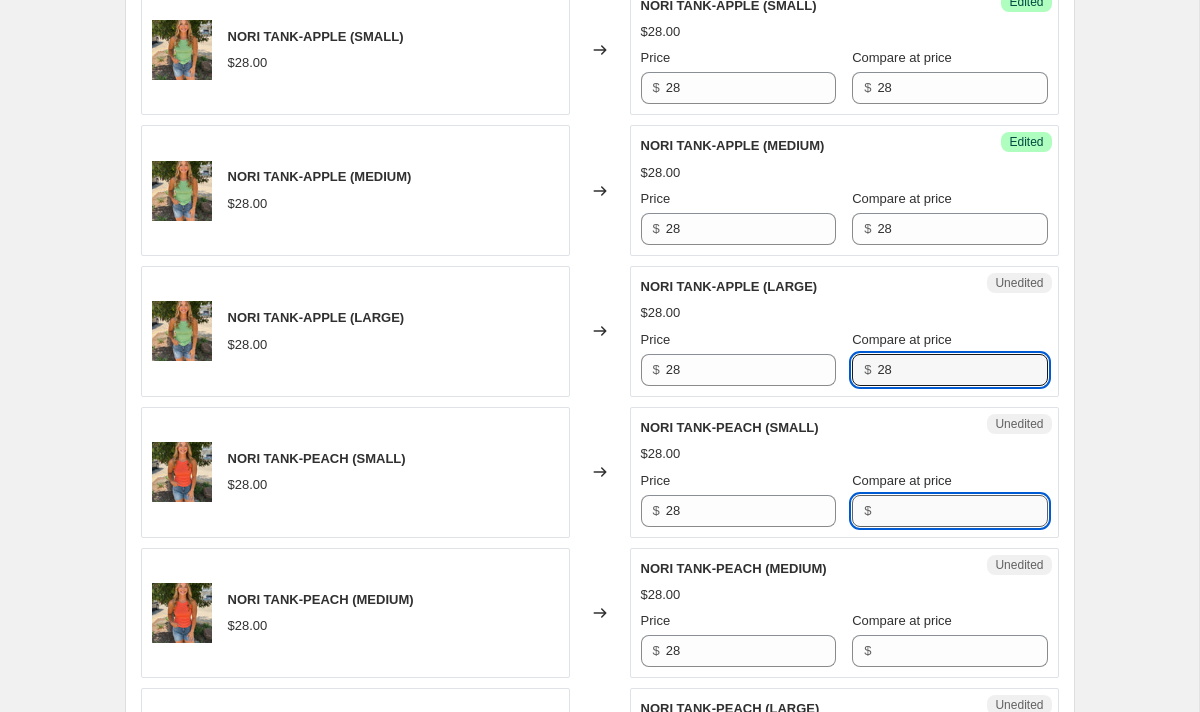 click on "Compare at price" at bounding box center [962, 511] 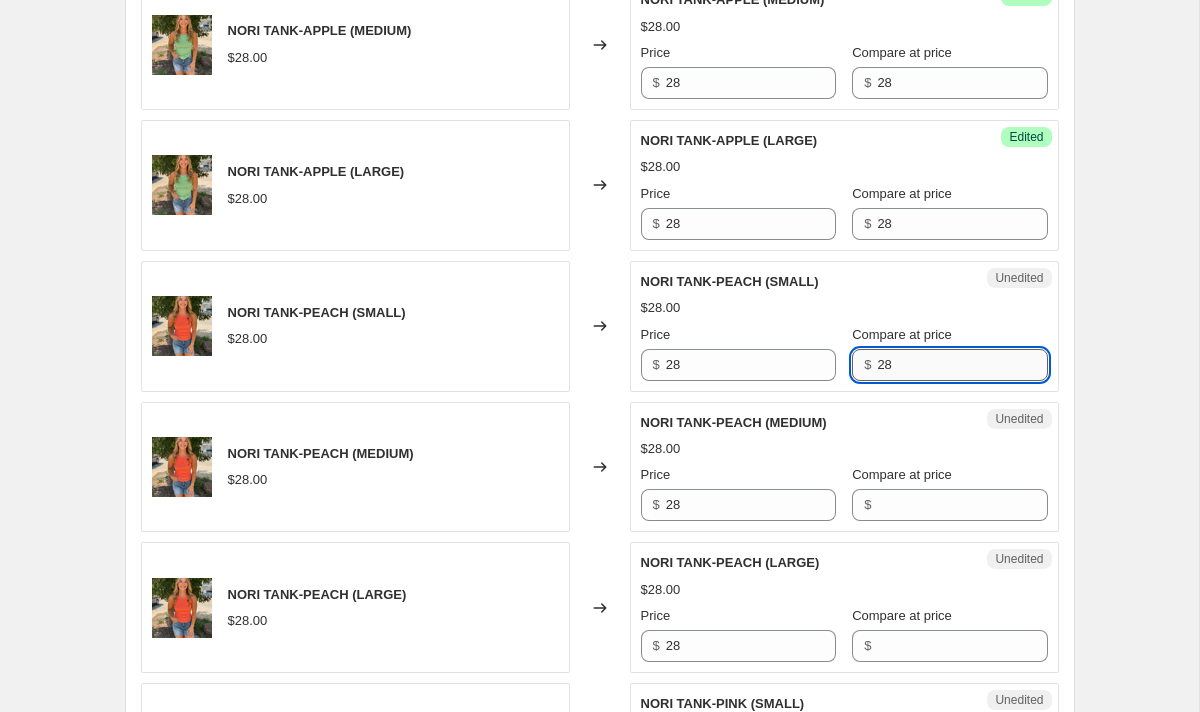 scroll, scrollTop: 1592, scrollLeft: 0, axis: vertical 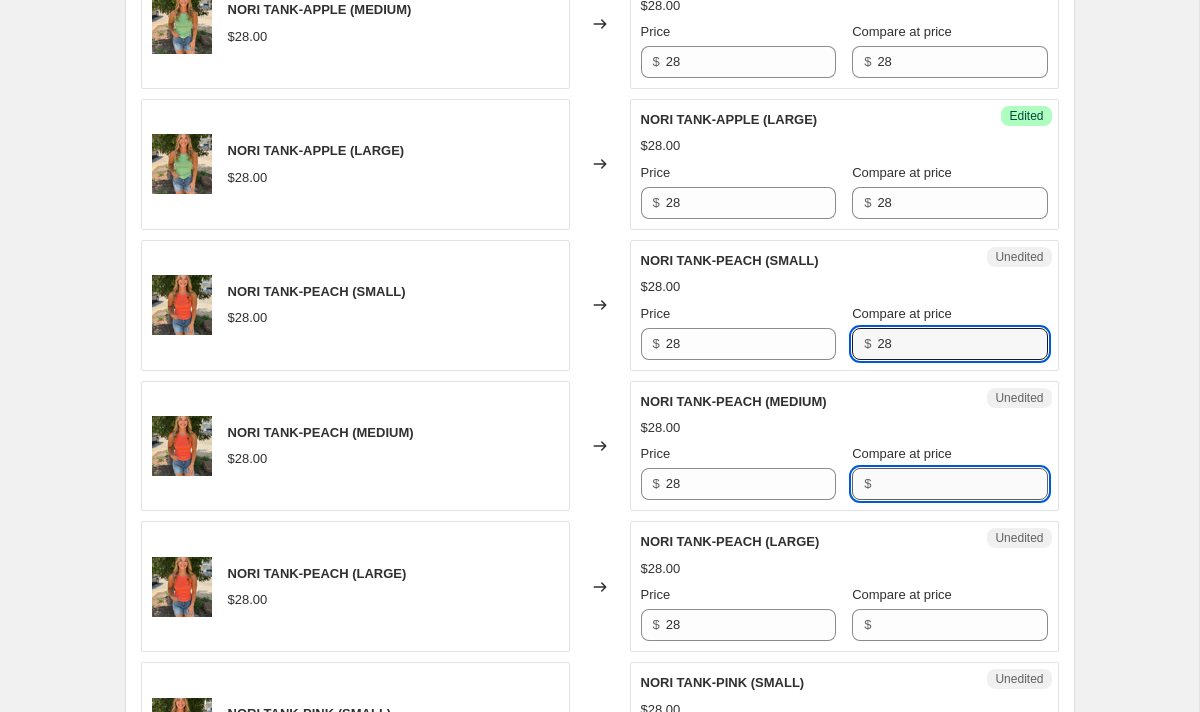 click on "Compare at price" at bounding box center [962, 484] 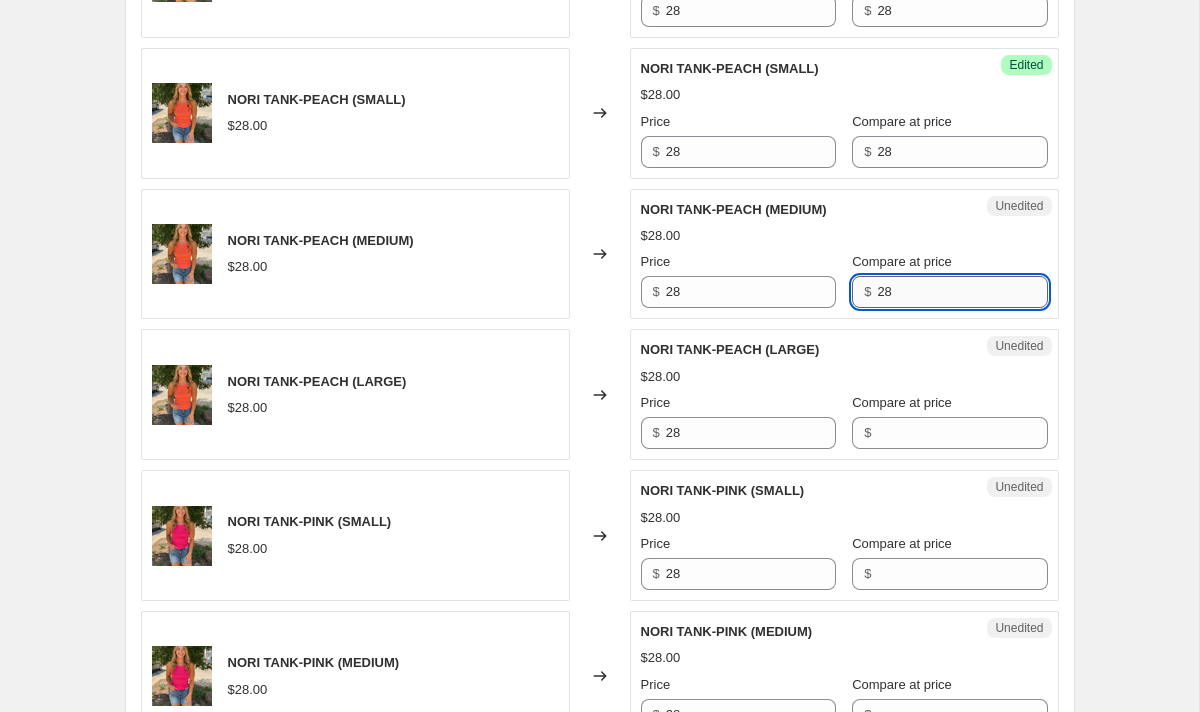 scroll, scrollTop: 1808, scrollLeft: 0, axis: vertical 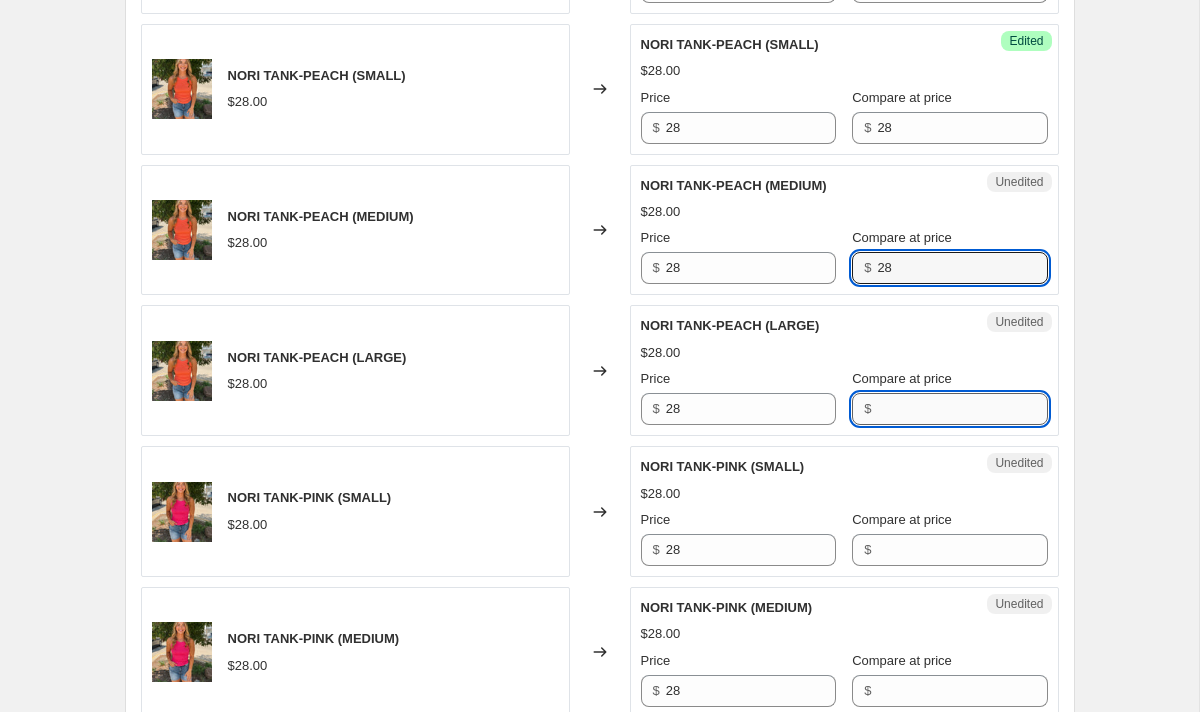 click on "Compare at price" at bounding box center [962, 409] 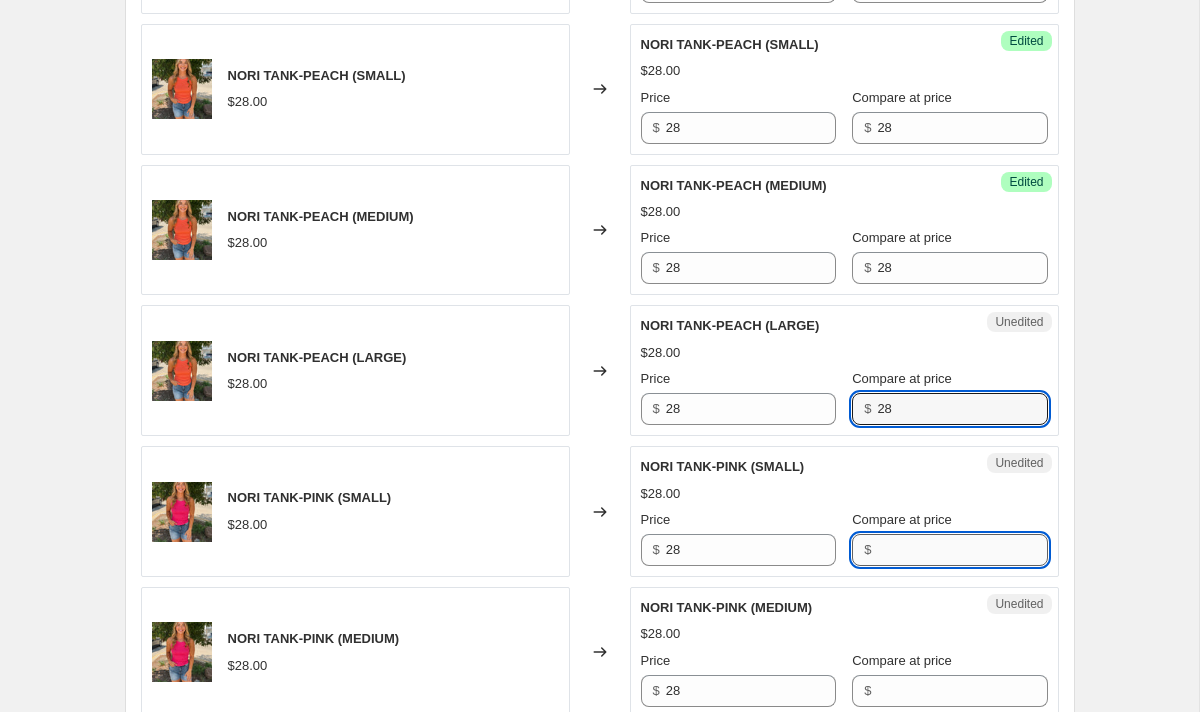 click on "Compare at price" at bounding box center [962, 550] 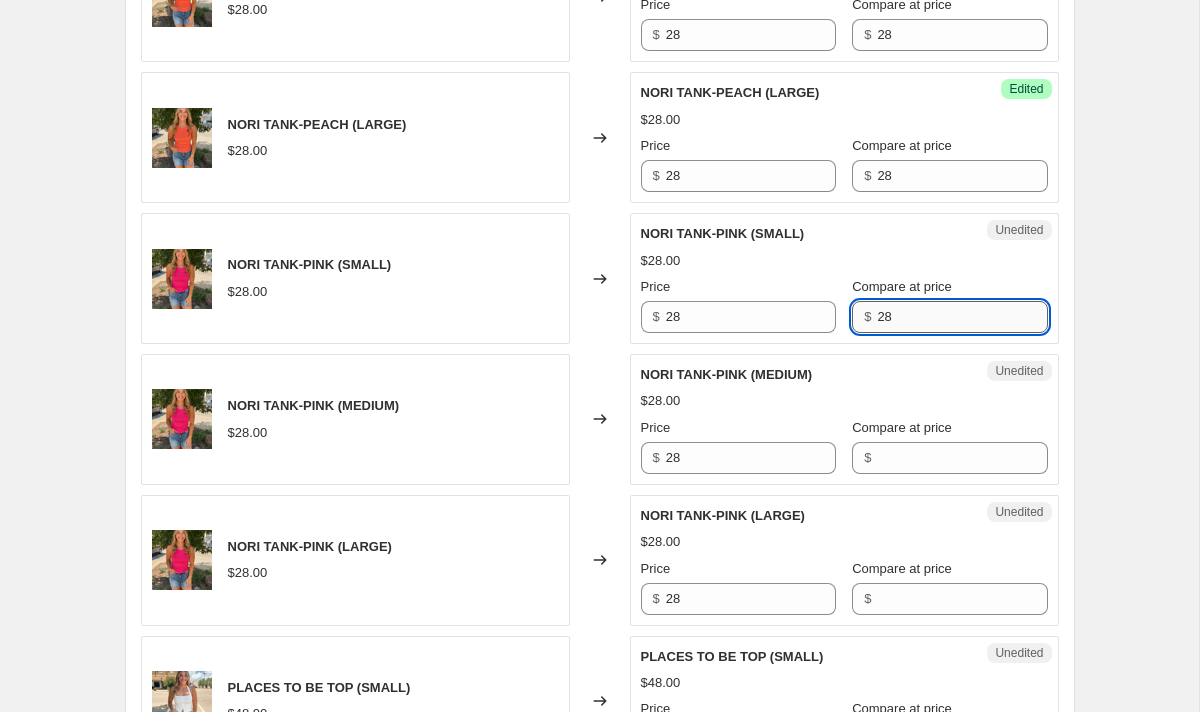 scroll, scrollTop: 2042, scrollLeft: 0, axis: vertical 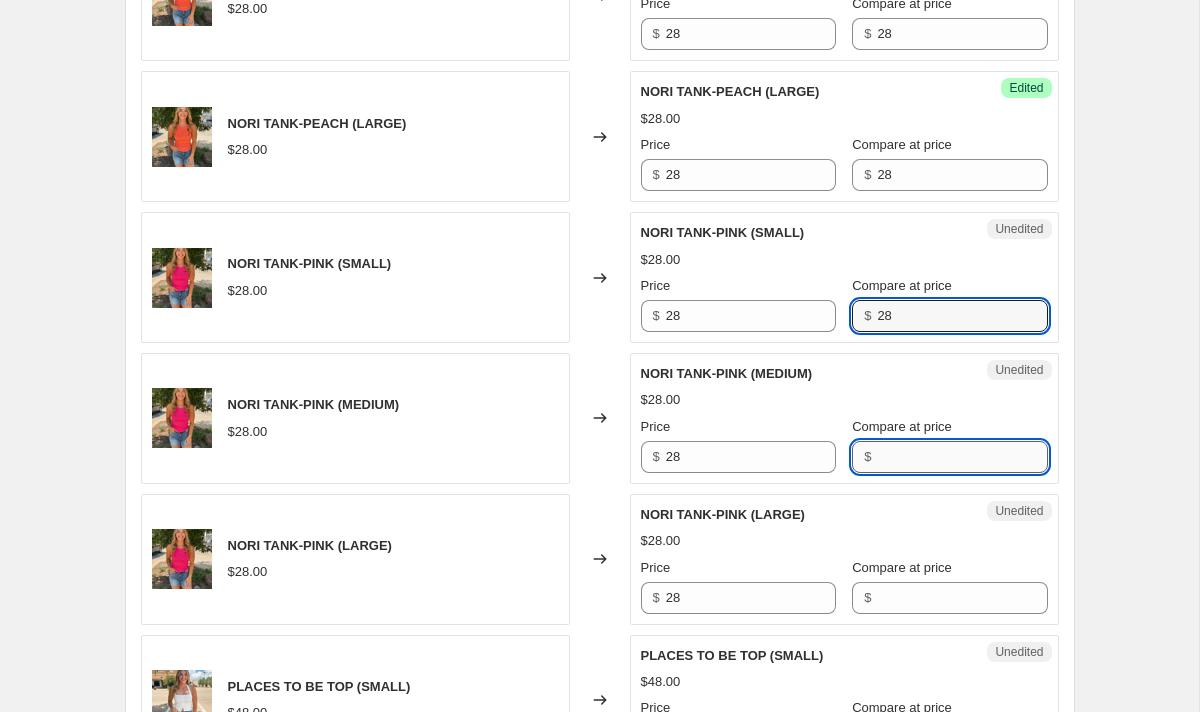 click on "Compare at price" at bounding box center (962, 457) 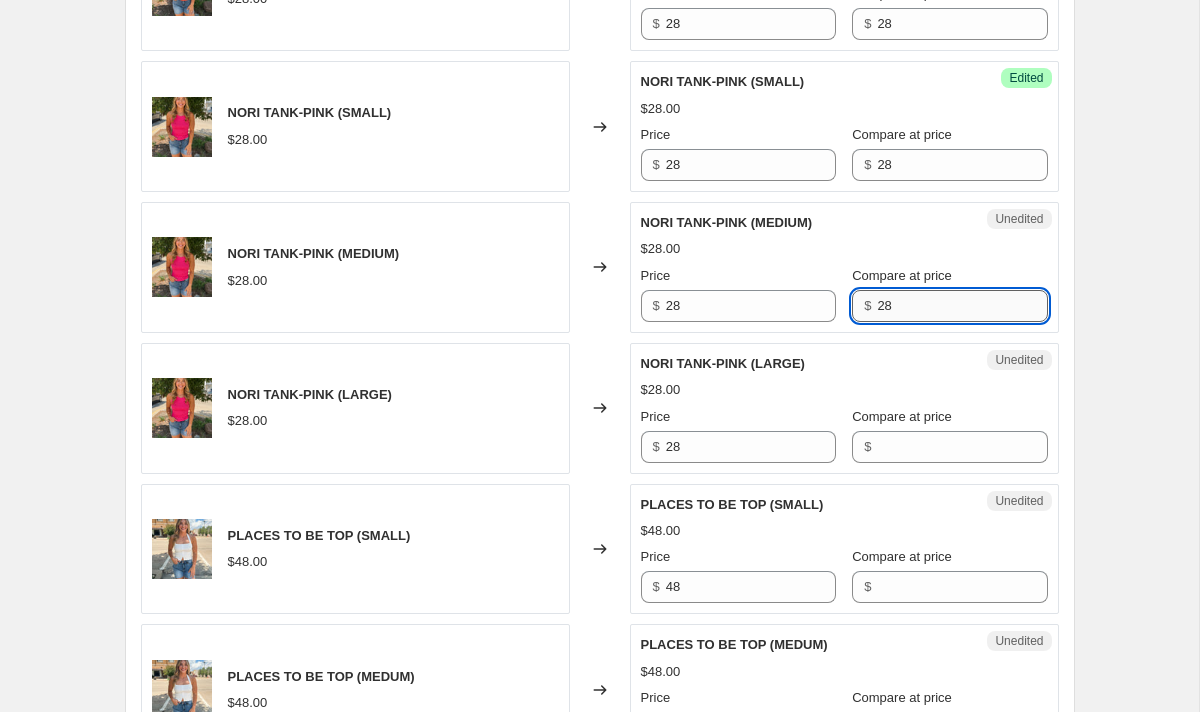 scroll, scrollTop: 2230, scrollLeft: 0, axis: vertical 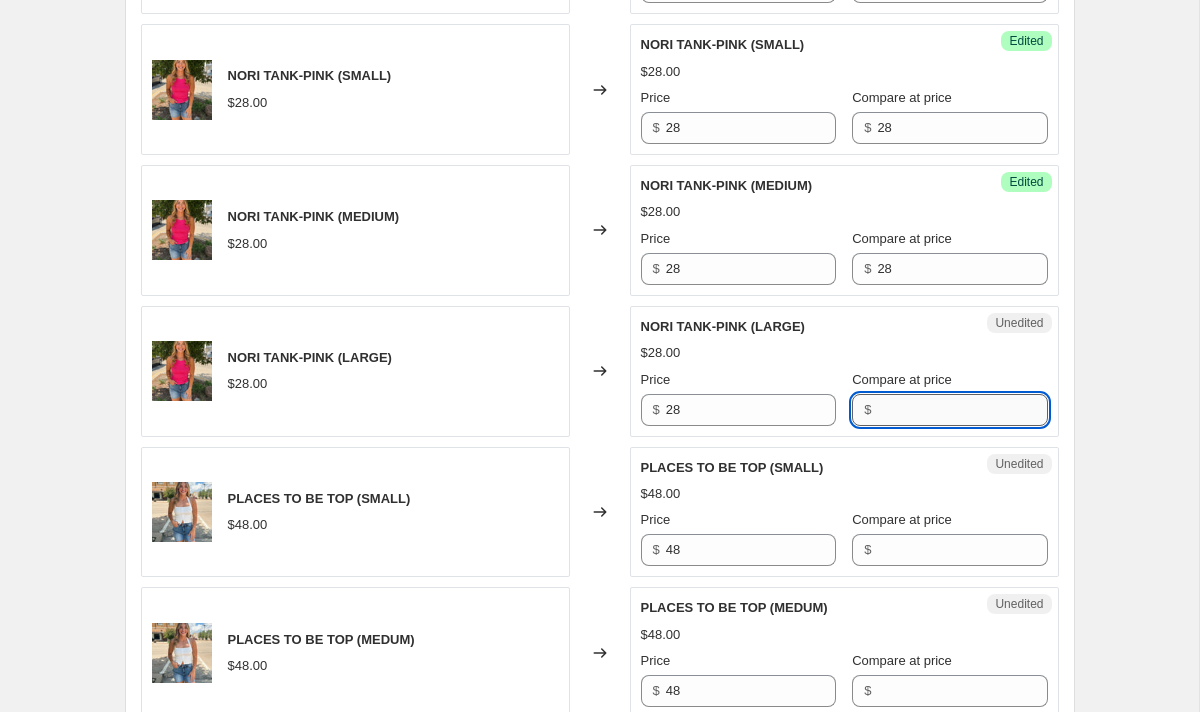 click on "Compare at price" at bounding box center [962, 410] 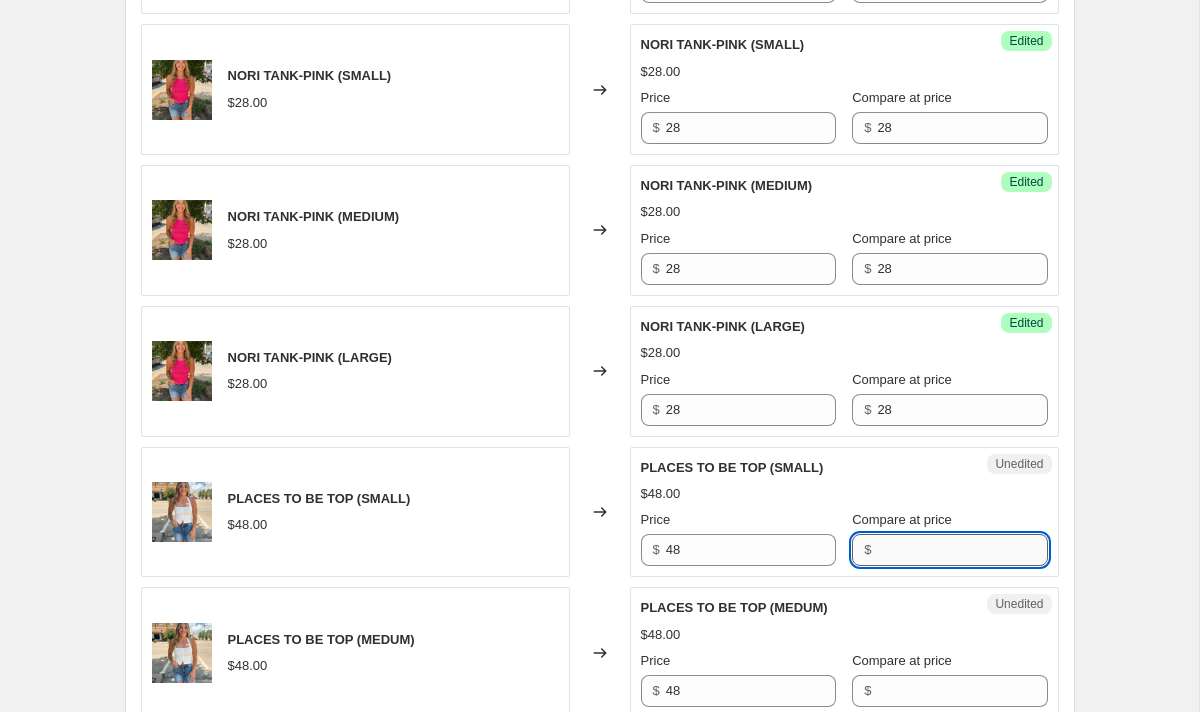 click on "Compare at price" at bounding box center (962, 550) 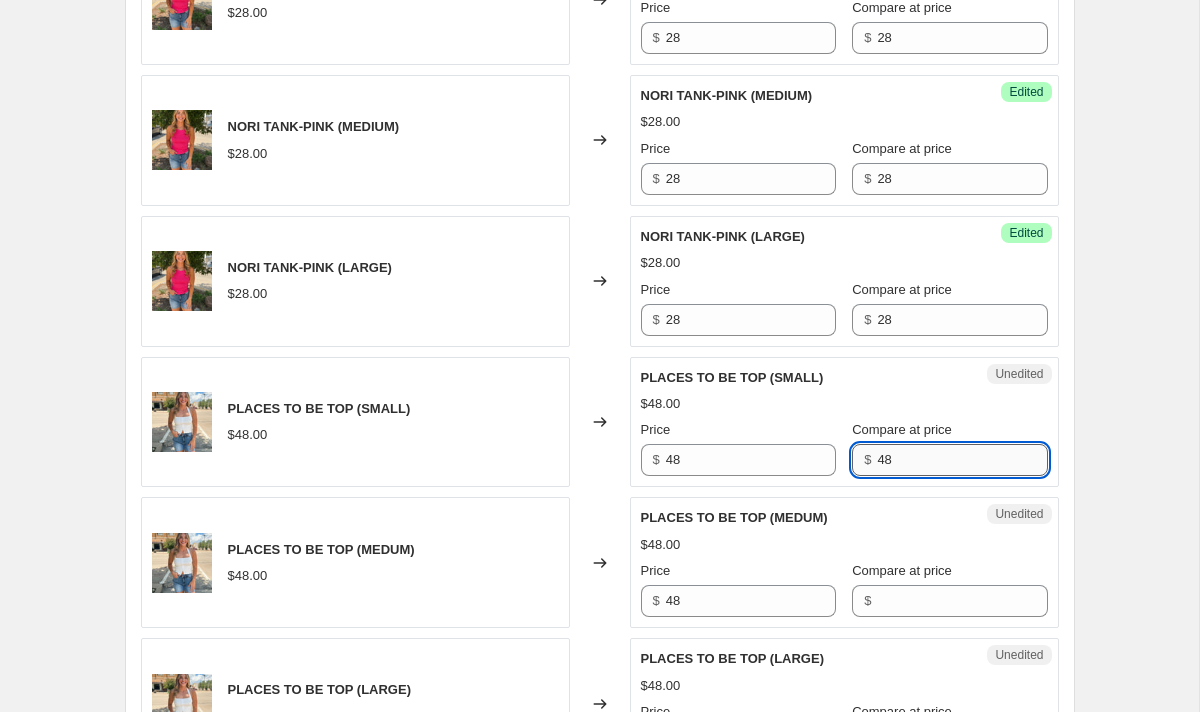 scroll, scrollTop: 2368, scrollLeft: 0, axis: vertical 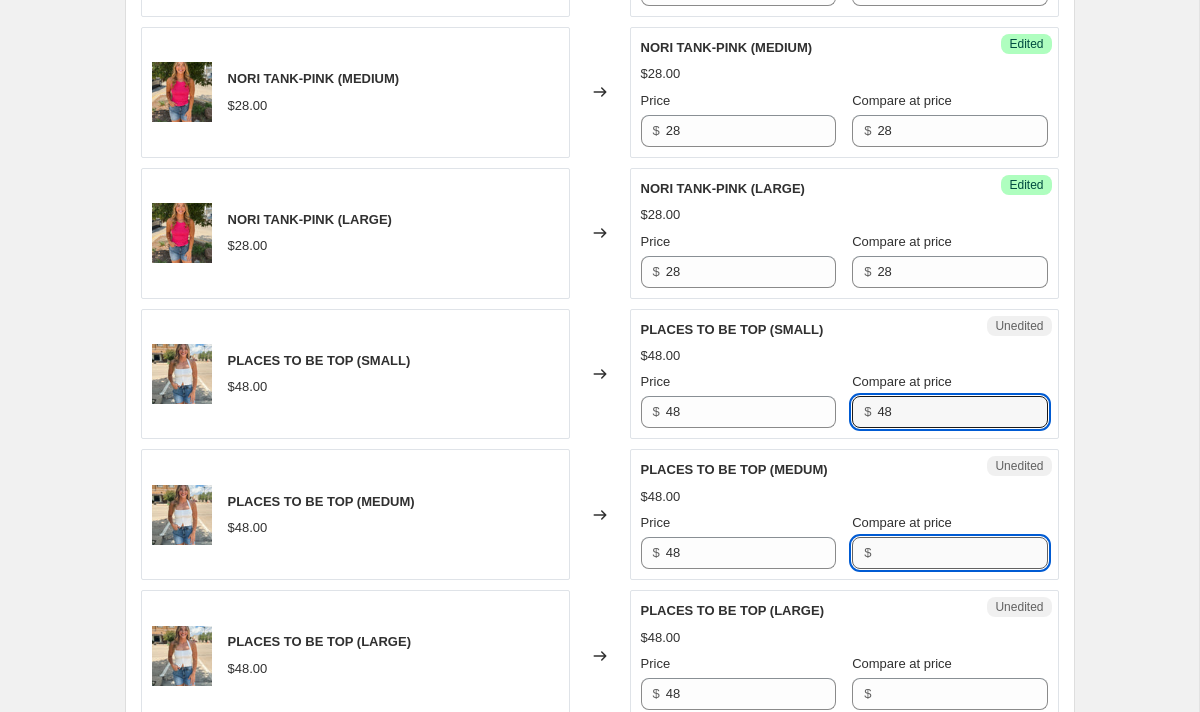 click on "Compare at price" at bounding box center [962, 553] 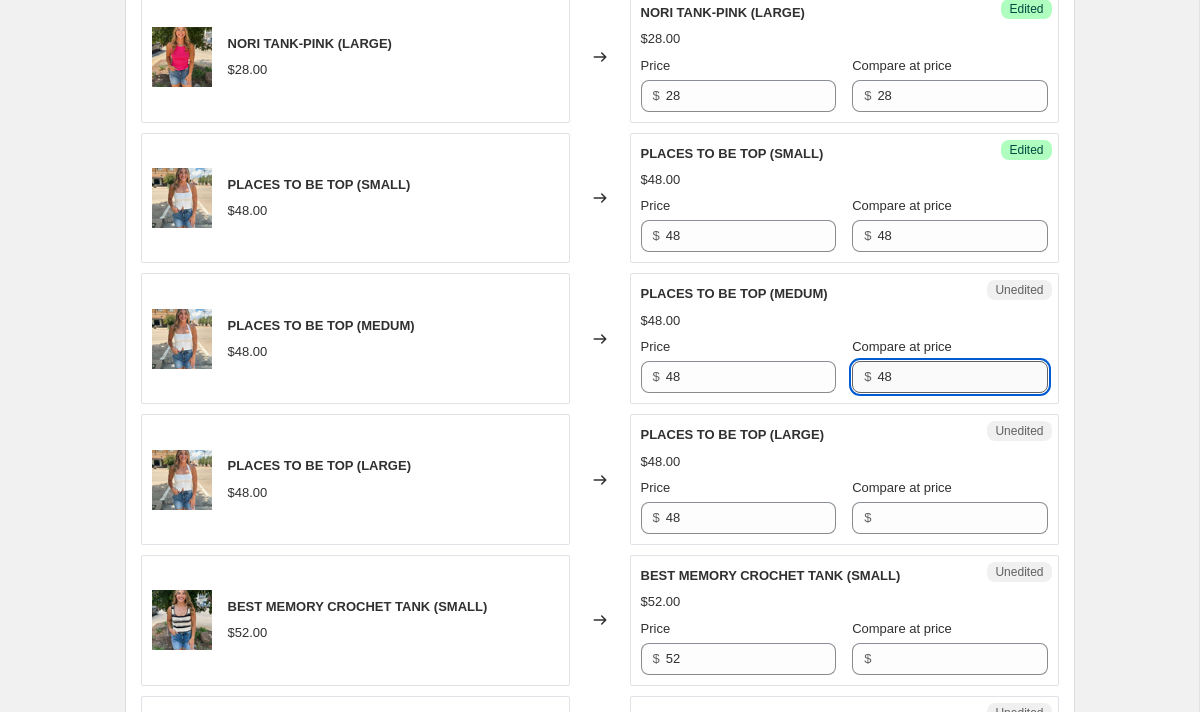 scroll, scrollTop: 2558, scrollLeft: 0, axis: vertical 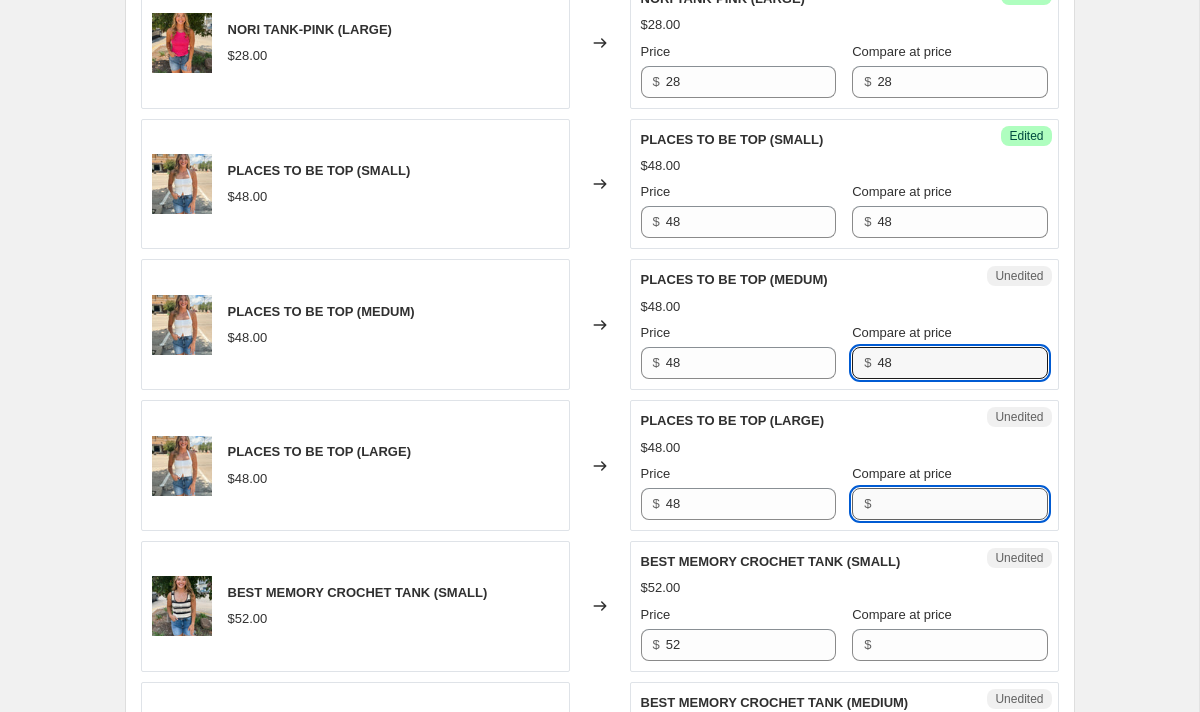 click on "Compare at price" at bounding box center [962, 504] 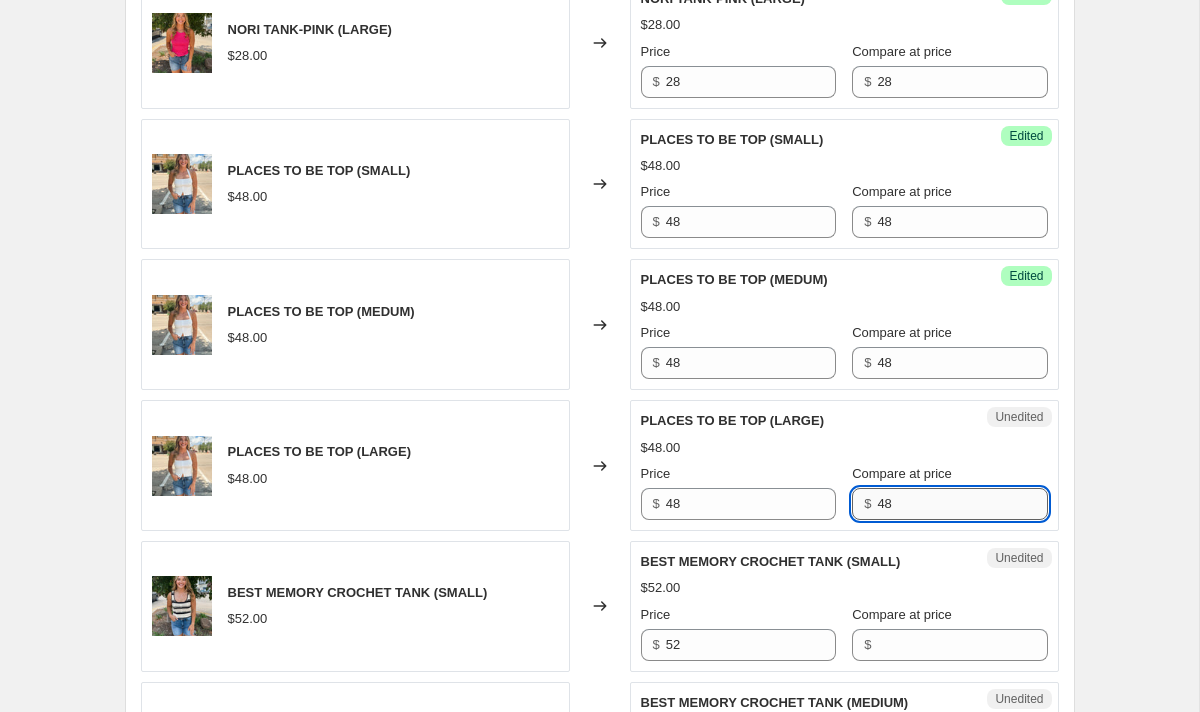 scroll, scrollTop: 2726, scrollLeft: 0, axis: vertical 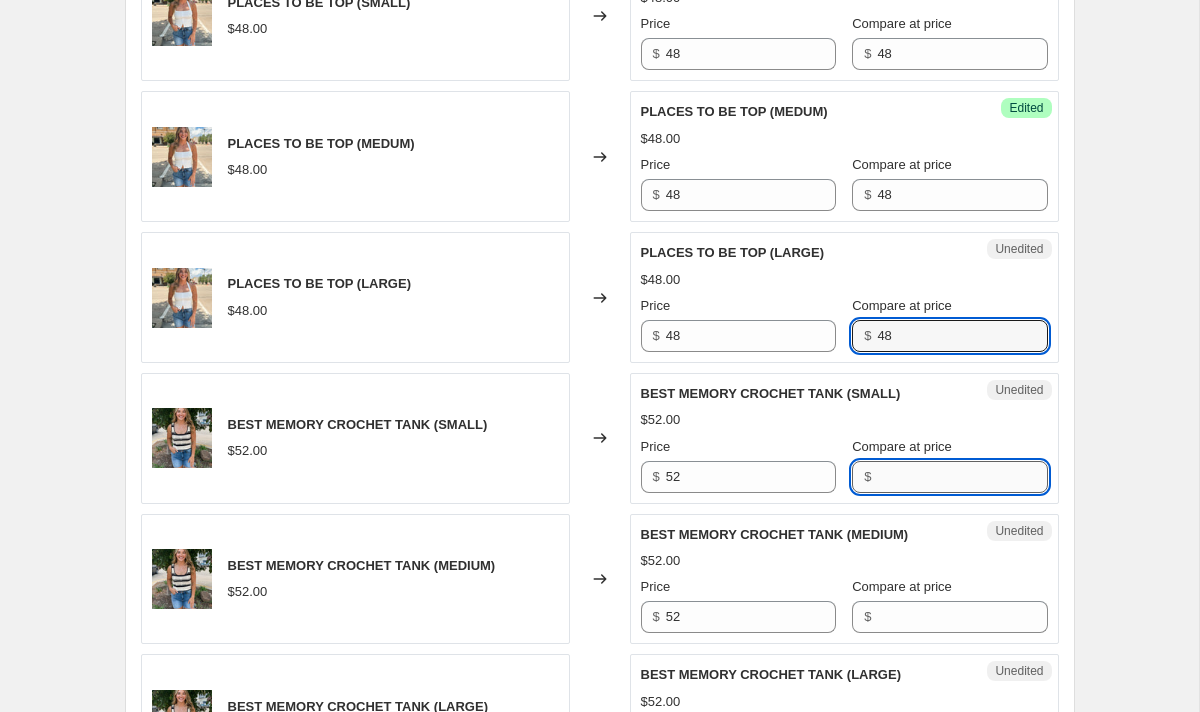 click on "Compare at price" at bounding box center (962, 477) 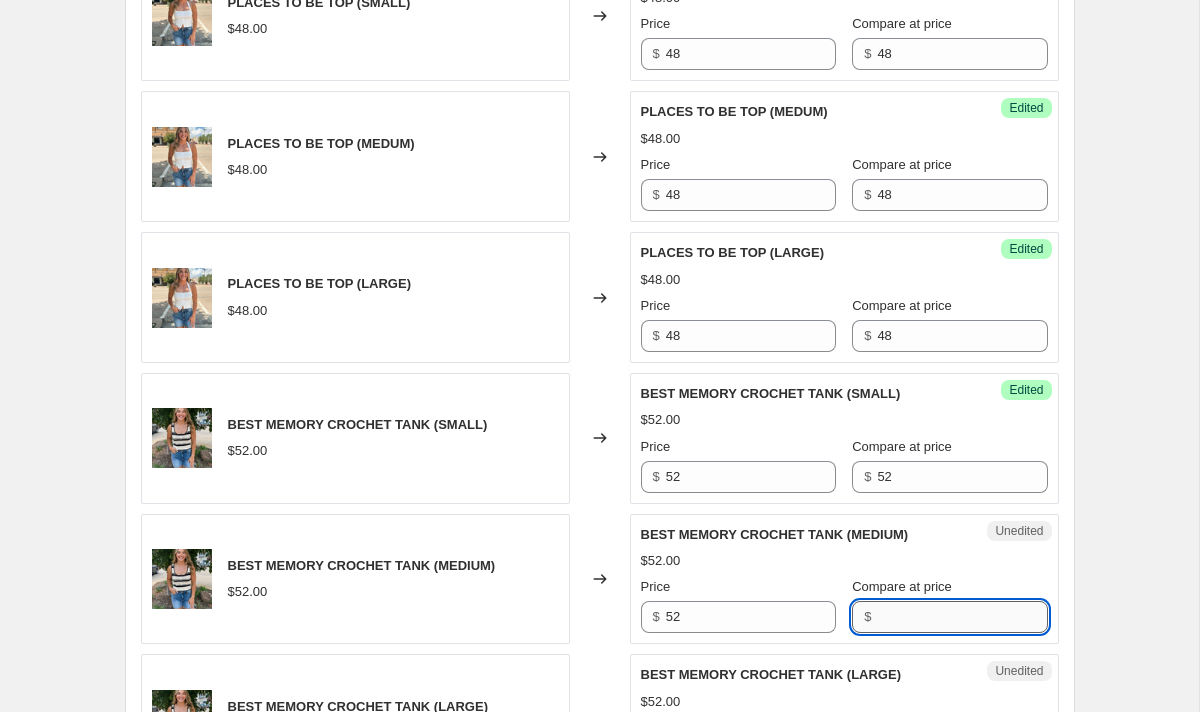 click on "Compare at price" at bounding box center (962, 617) 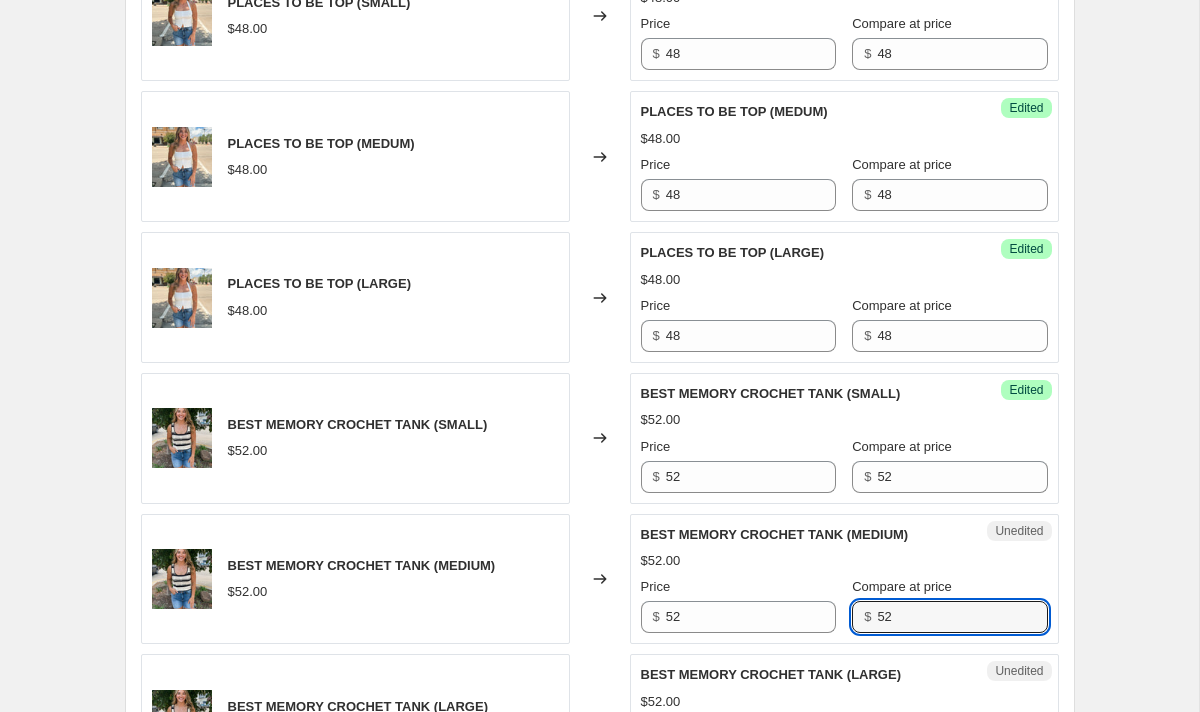 click on "Compare at price" at bounding box center (902, 586) 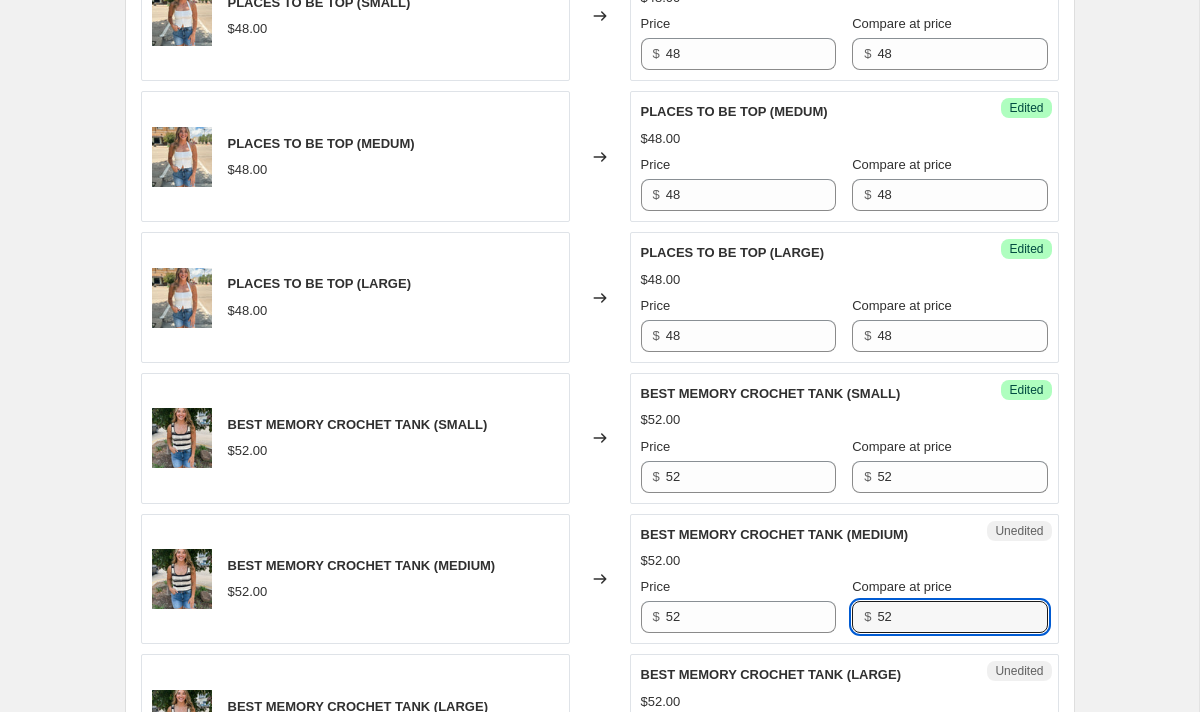 click on "52" at bounding box center [962, 617] 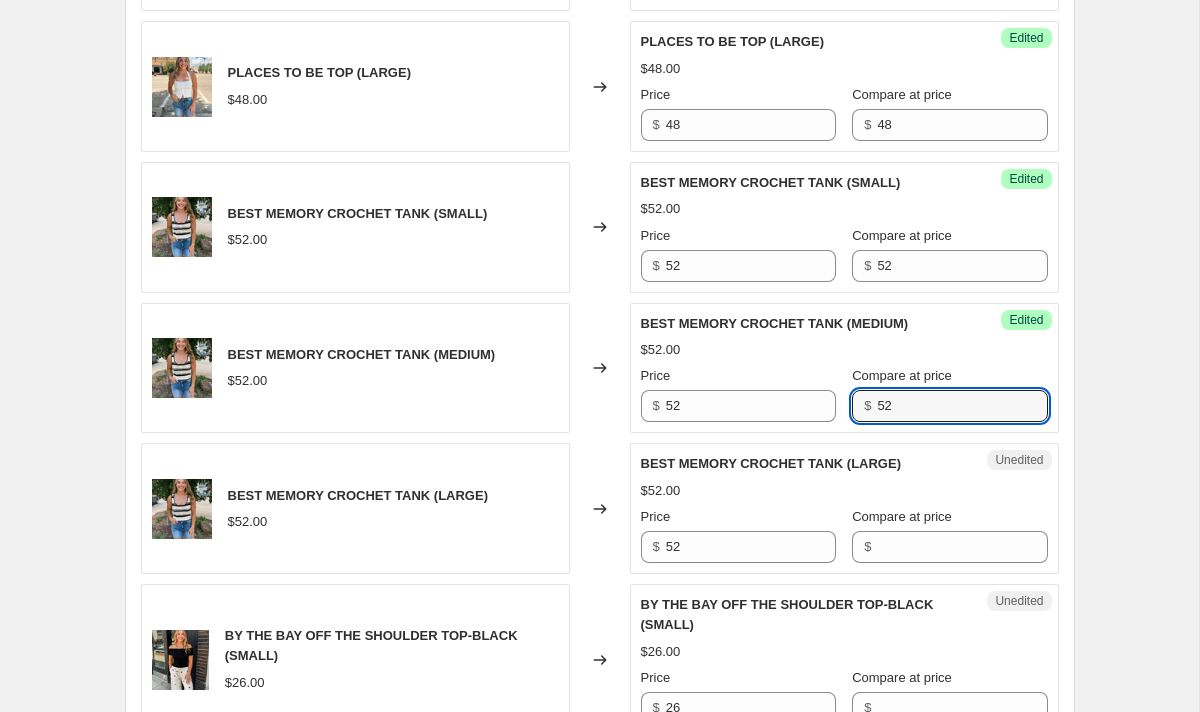 scroll, scrollTop: 2938, scrollLeft: 0, axis: vertical 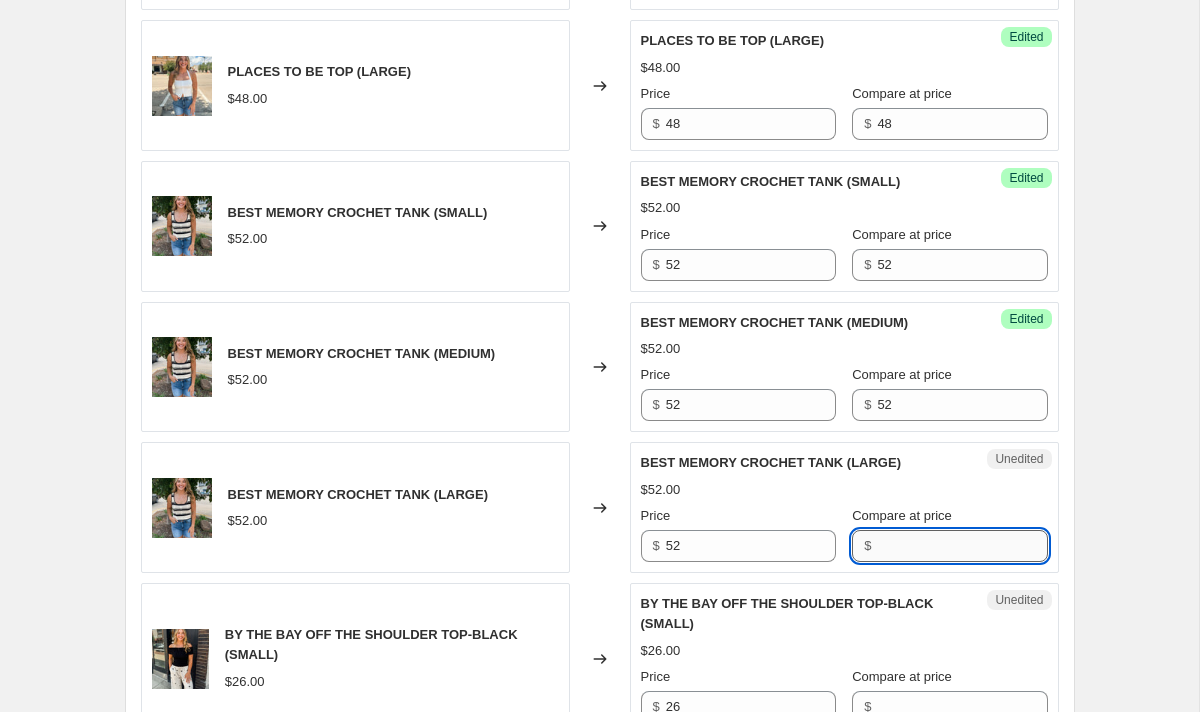 click on "Compare at price" at bounding box center [962, 546] 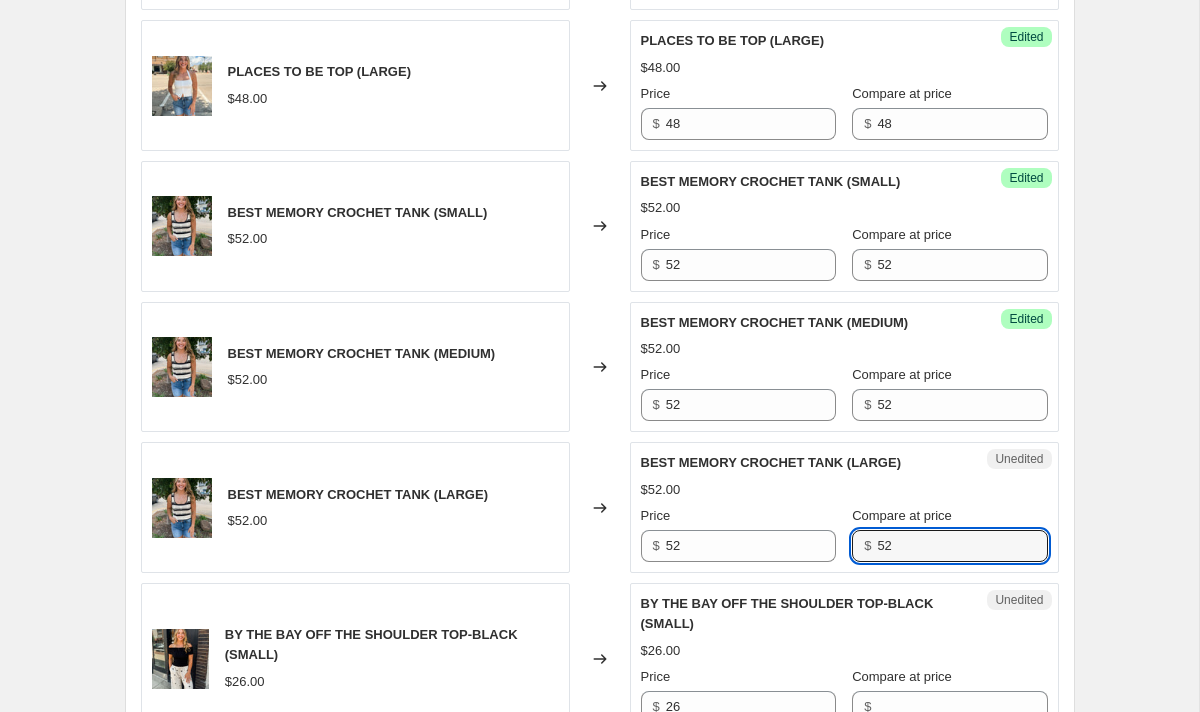 click on "BEST MEMORY CROCHET TANK (LARGE) $52.00 Price $ 52 Compare at price $ 52" at bounding box center [844, 507] 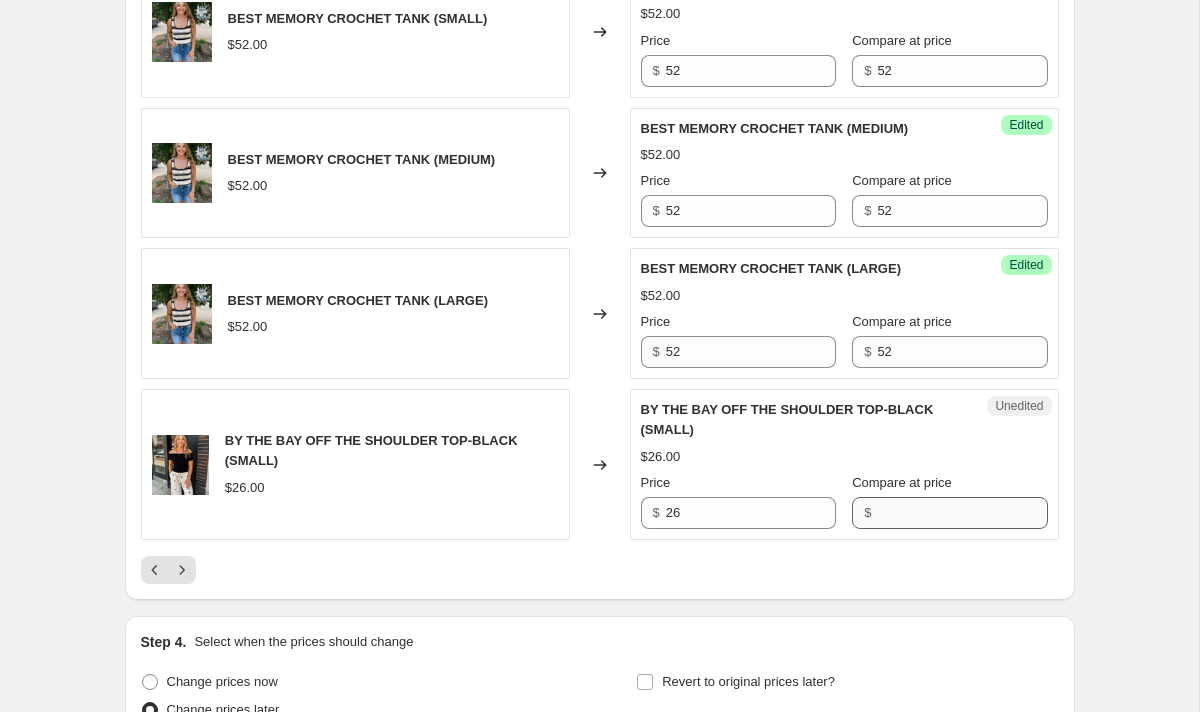 scroll, scrollTop: 3136, scrollLeft: 0, axis: vertical 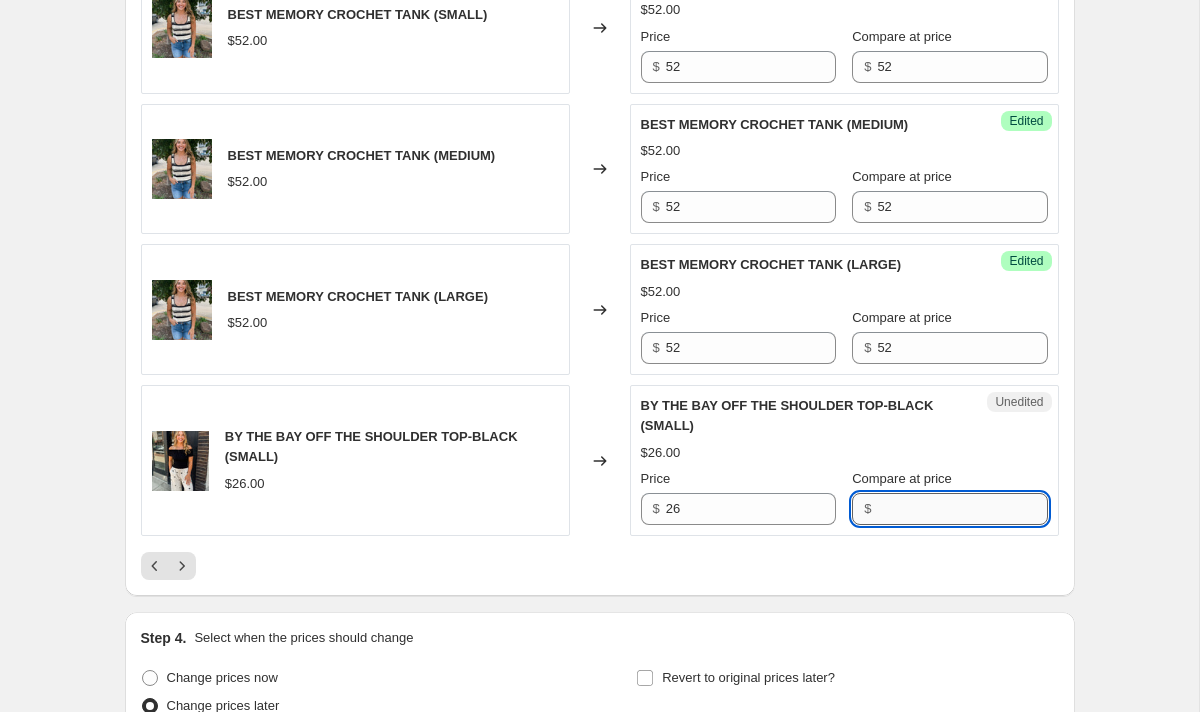 click on "Compare at price" at bounding box center (962, 509) 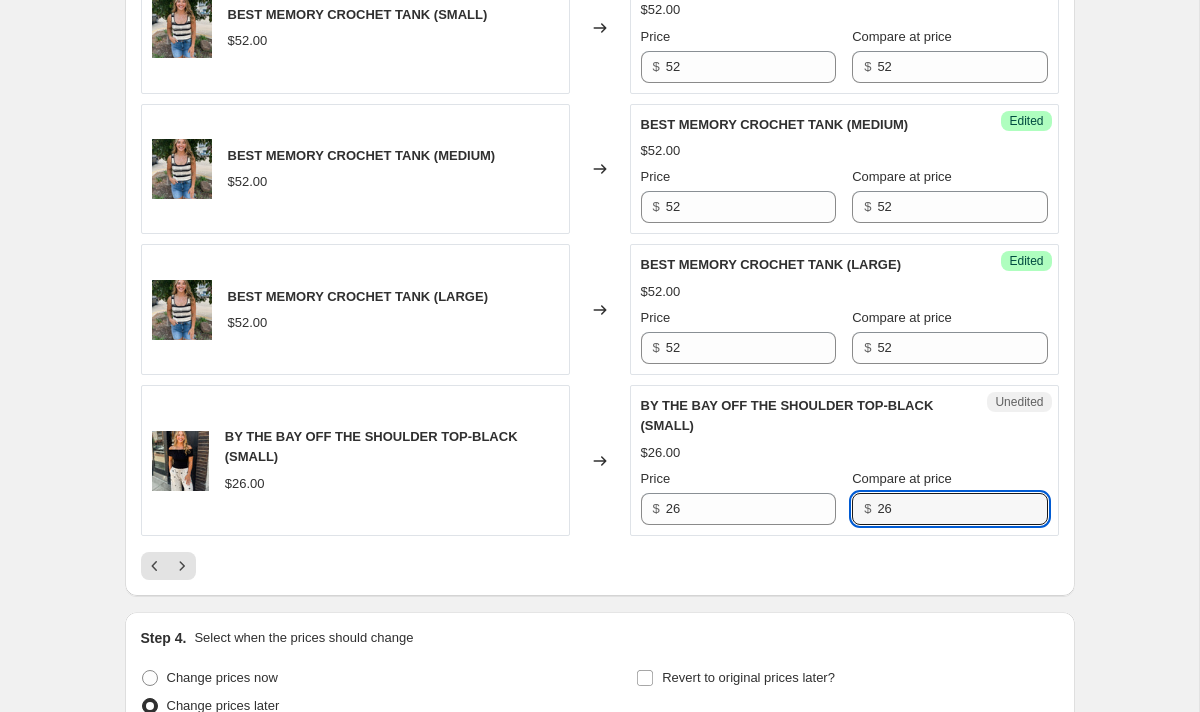 click at bounding box center [600, 566] 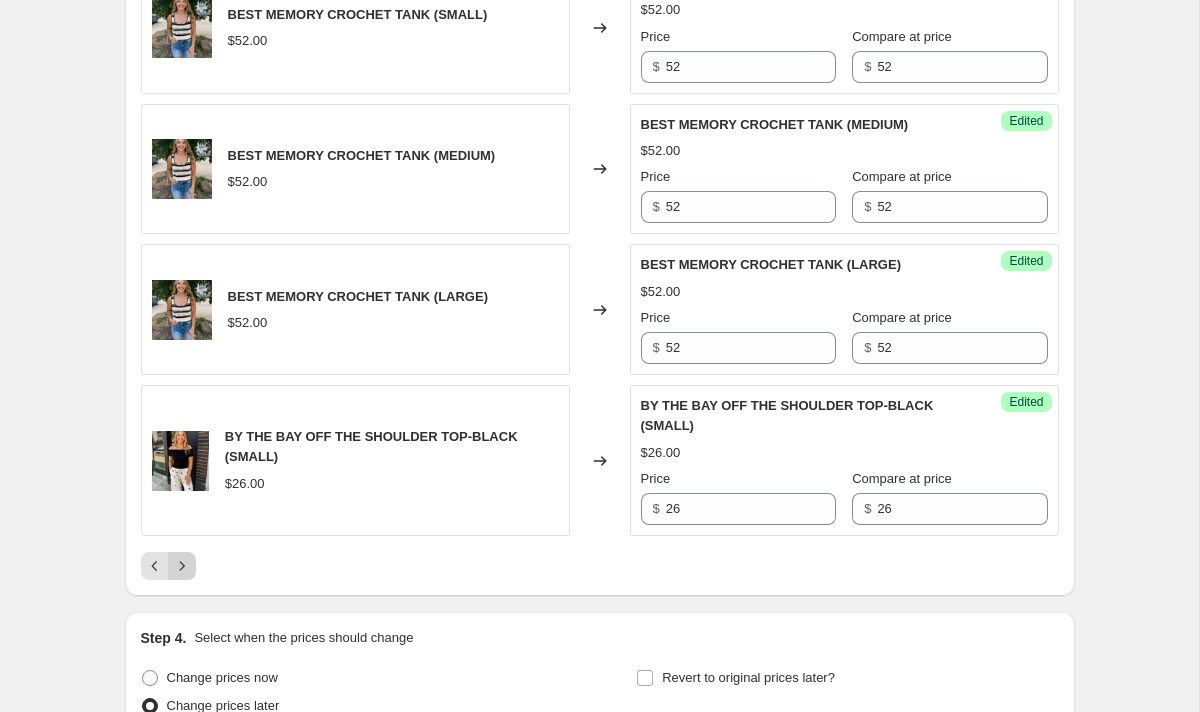click 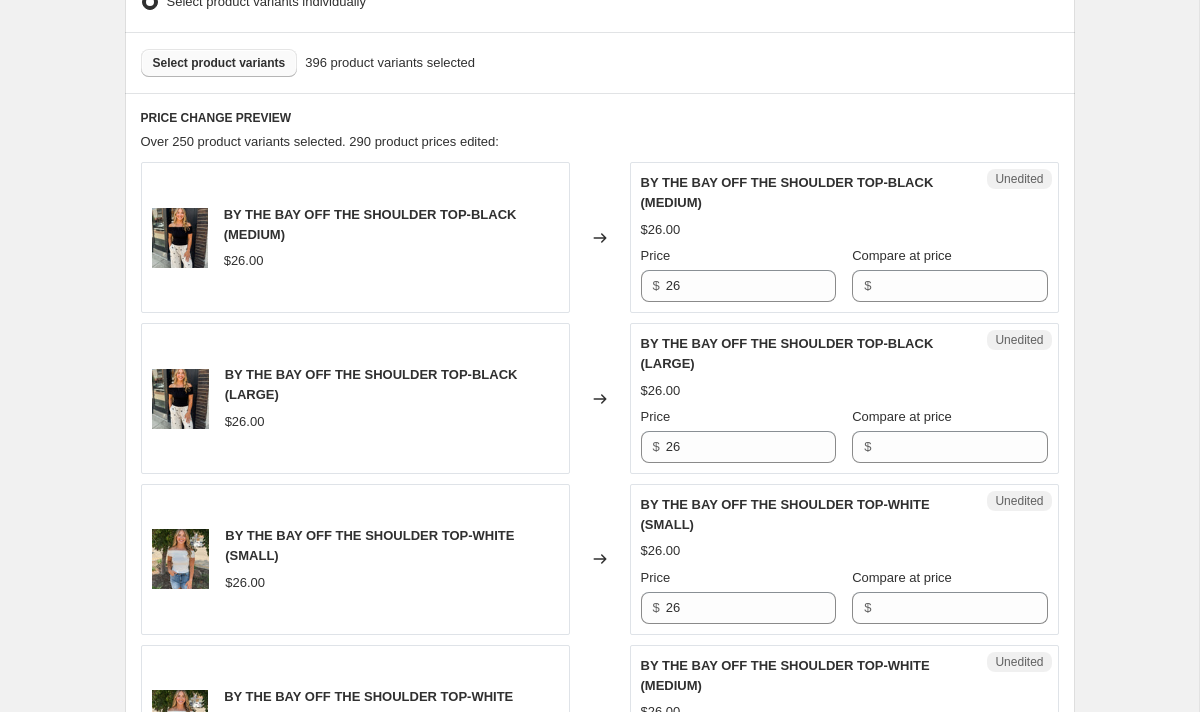 scroll, scrollTop: 538, scrollLeft: 0, axis: vertical 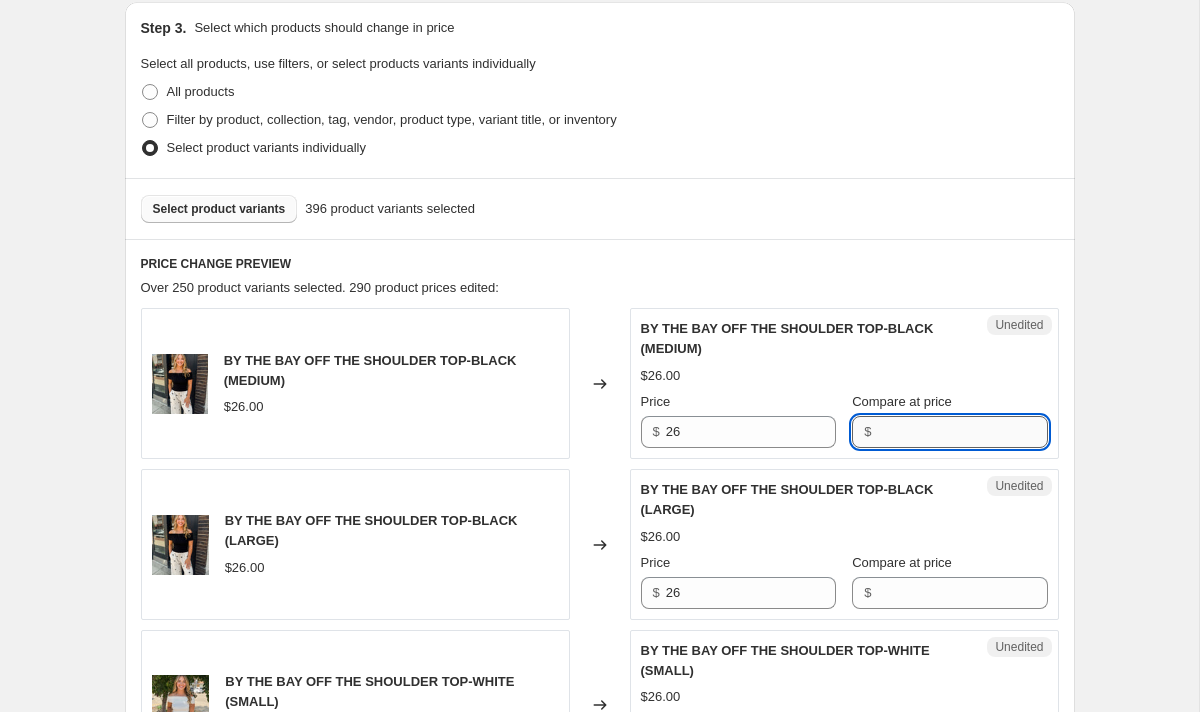click on "Compare at price" at bounding box center [962, 432] 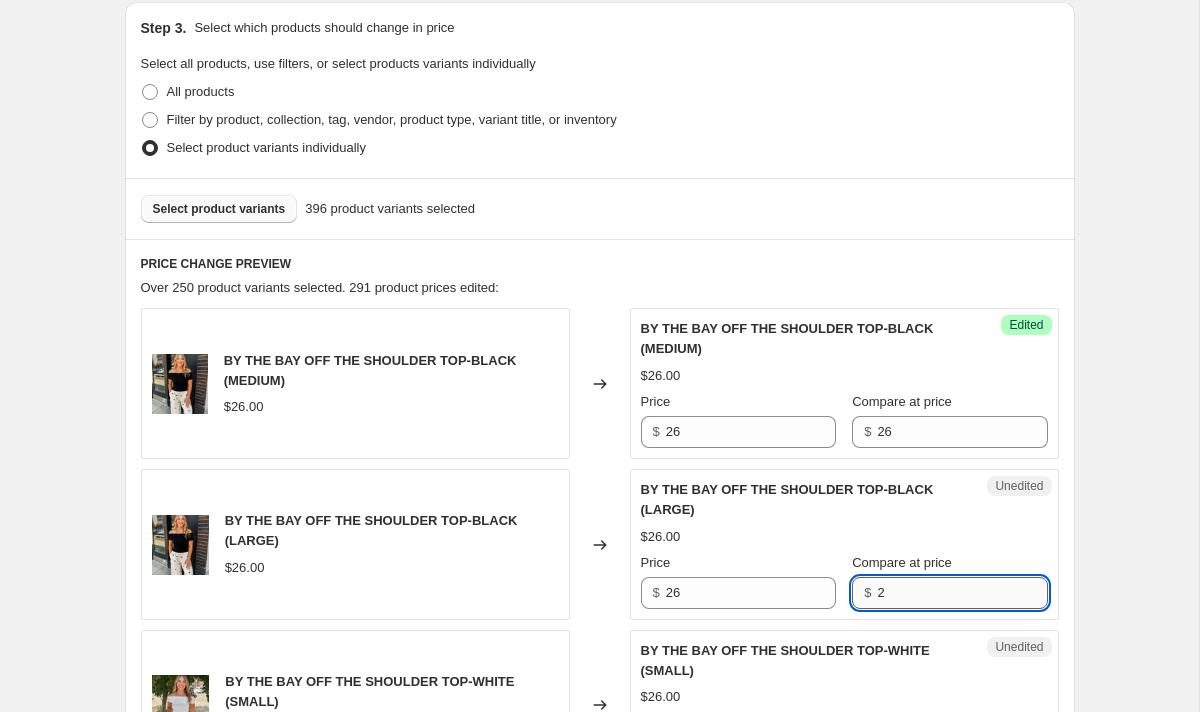 click on "2" at bounding box center (962, 593) 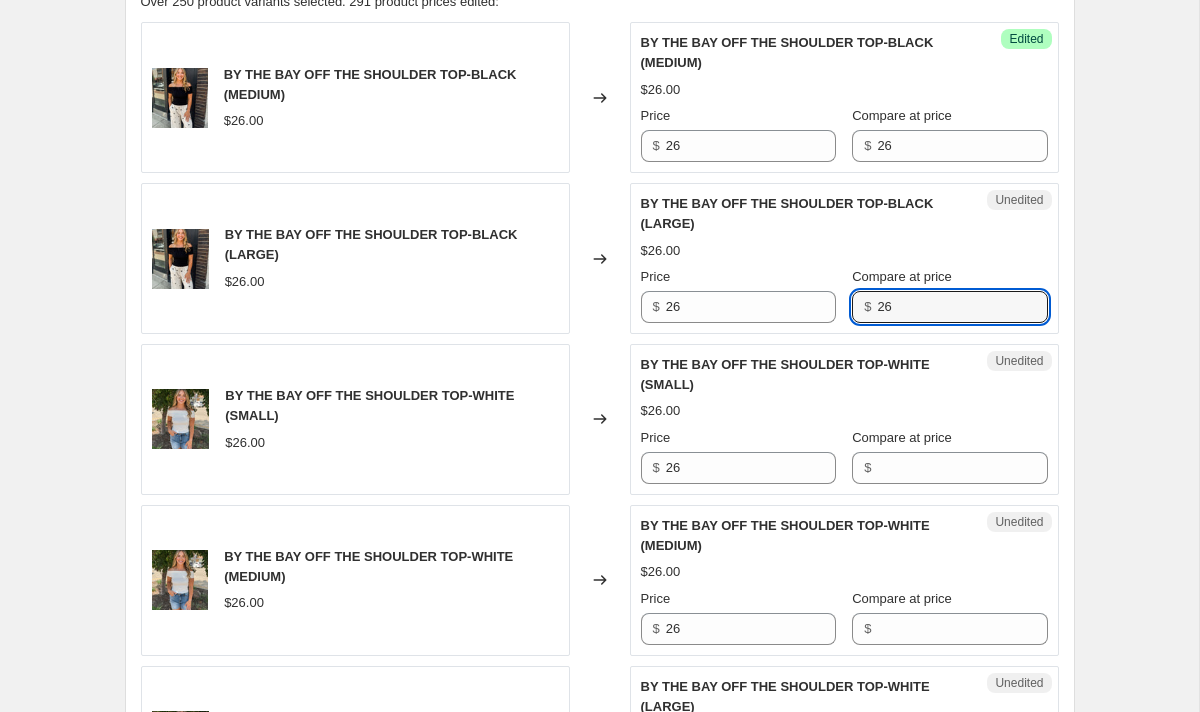 scroll, scrollTop: 829, scrollLeft: 0, axis: vertical 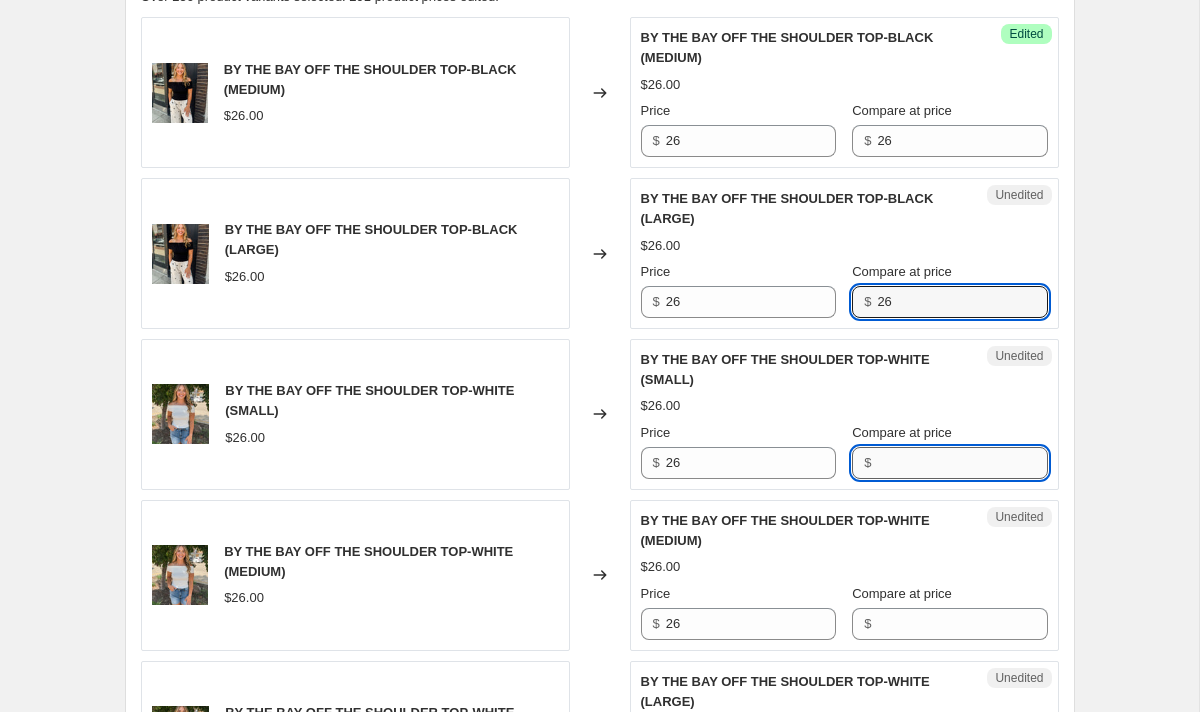 click on "Compare at price" at bounding box center [962, 463] 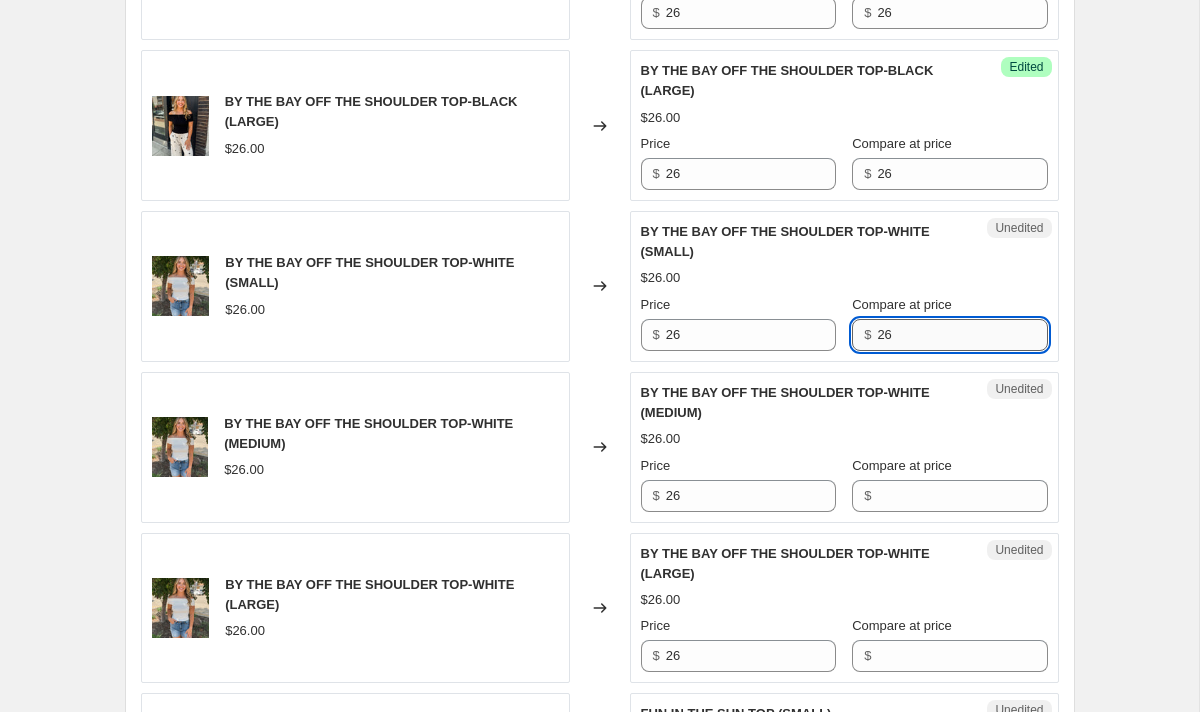 scroll, scrollTop: 998, scrollLeft: 0, axis: vertical 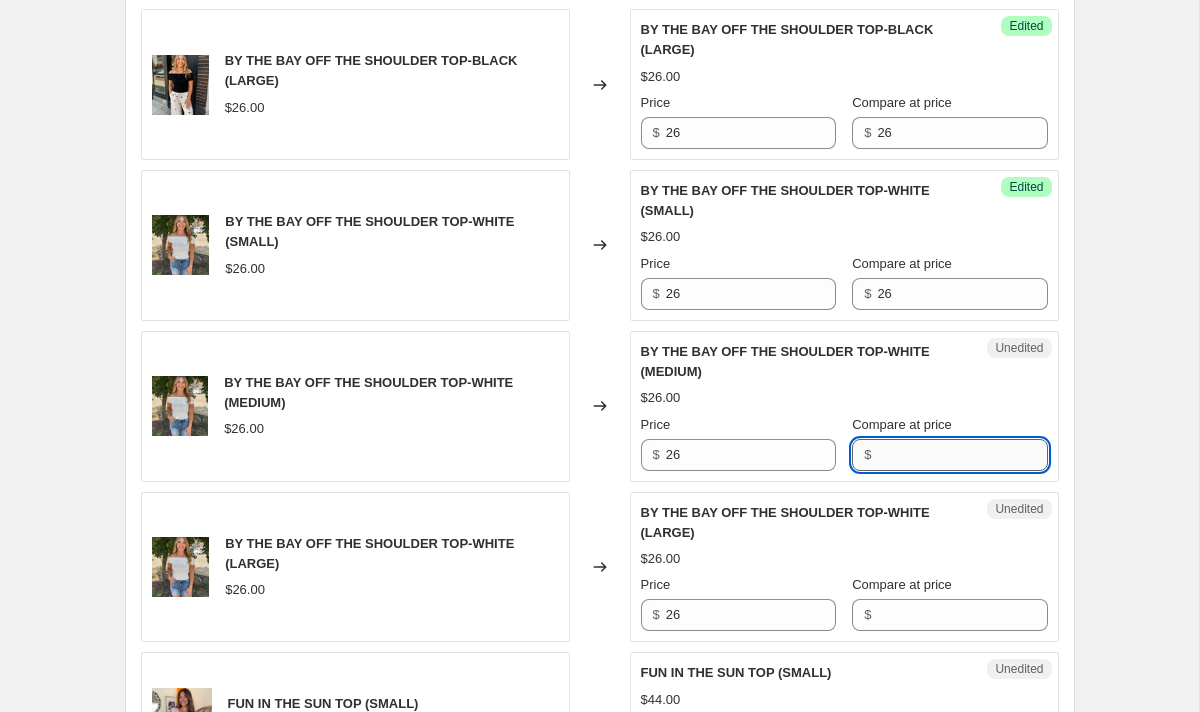 click on "Compare at price" at bounding box center [962, 455] 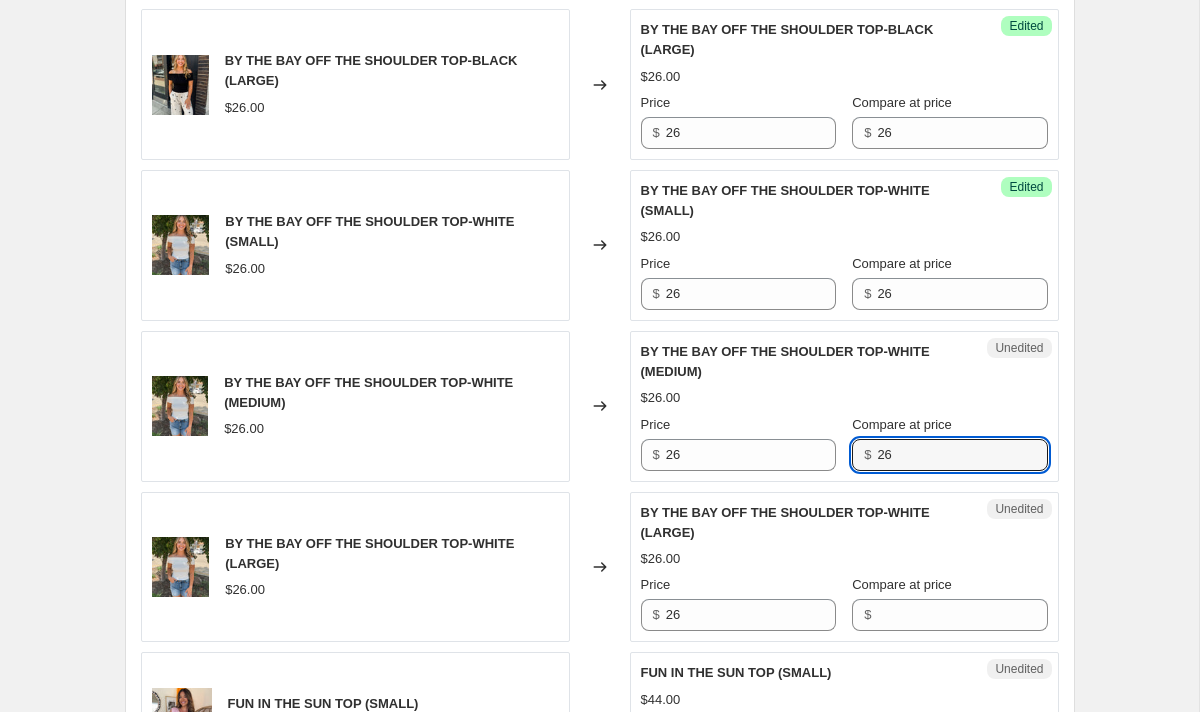 click on "$26.00" at bounding box center (844, 398) 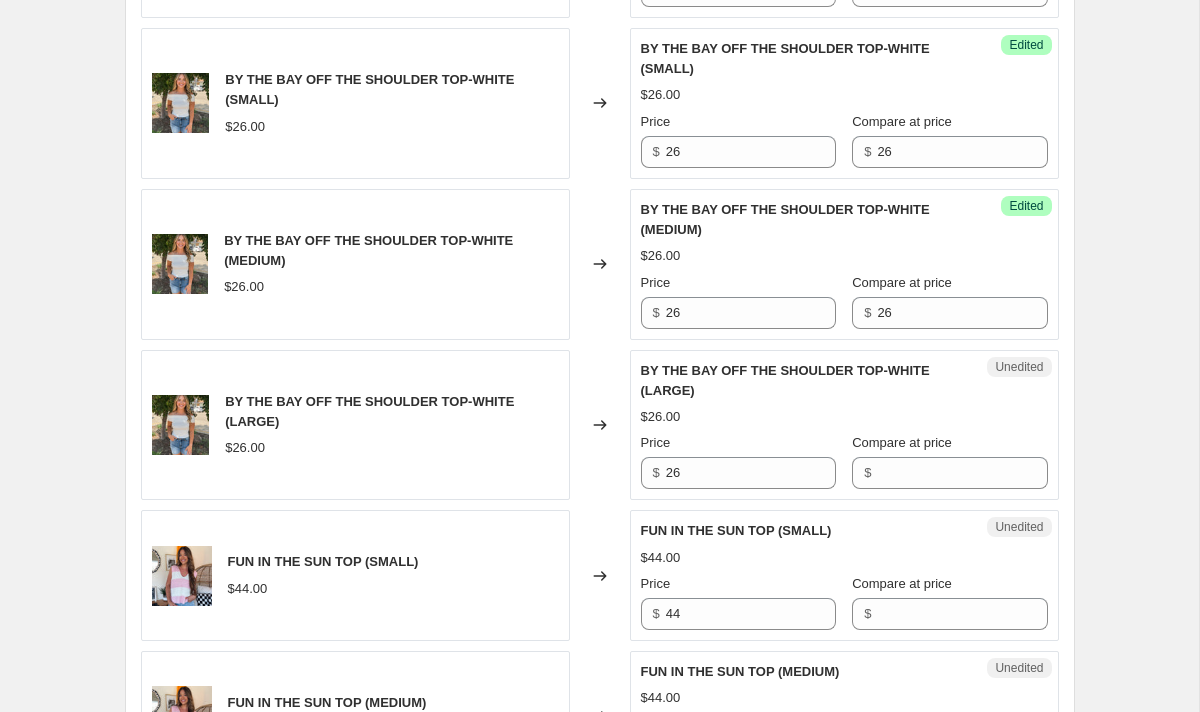 scroll, scrollTop: 1150, scrollLeft: 0, axis: vertical 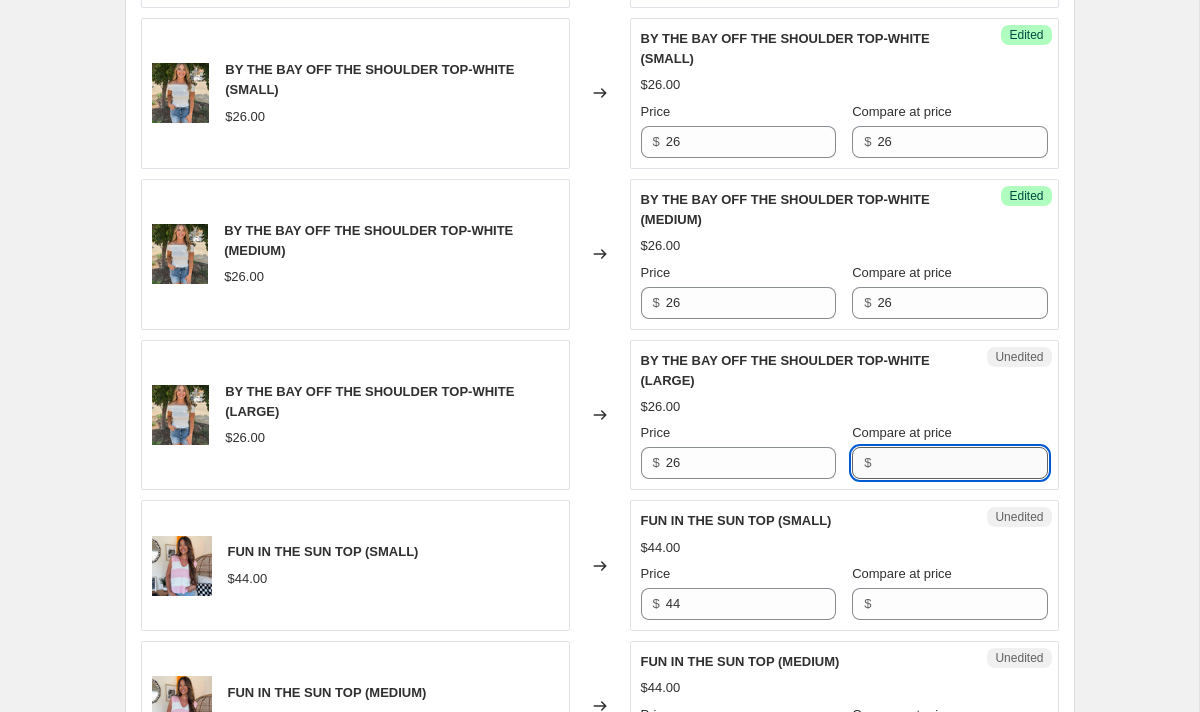 click on "Compare at price" at bounding box center (962, 463) 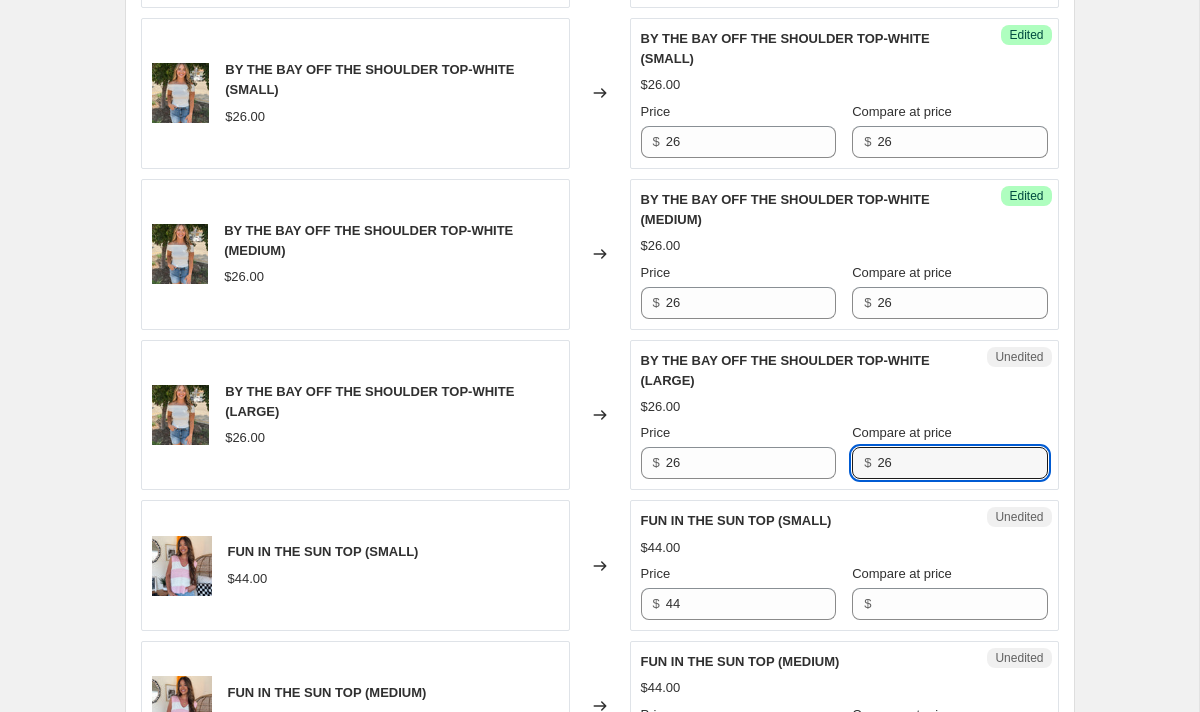 click on "BY THE BAY OFF THE SHOULDER TOP-WHITE (LARGE) $26.00 Price $ 26 Compare at price $ 26" at bounding box center (844, 415) 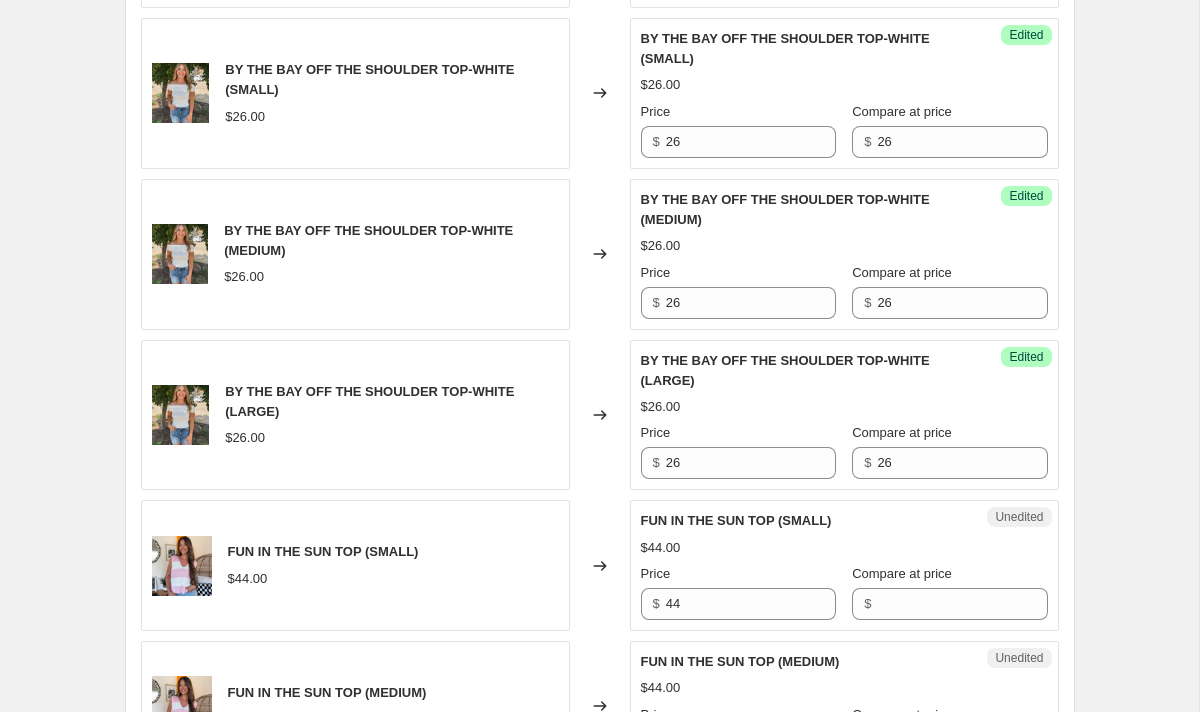 scroll, scrollTop: 1334, scrollLeft: 0, axis: vertical 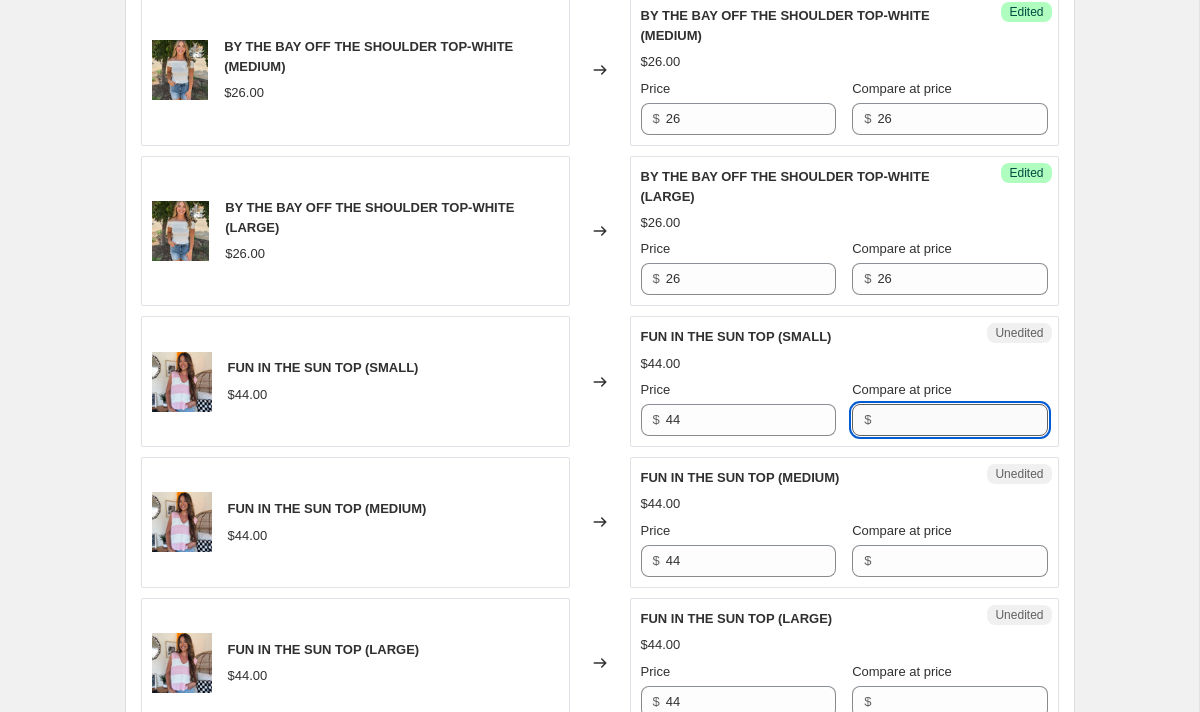 click on "Compare at price" at bounding box center (962, 420) 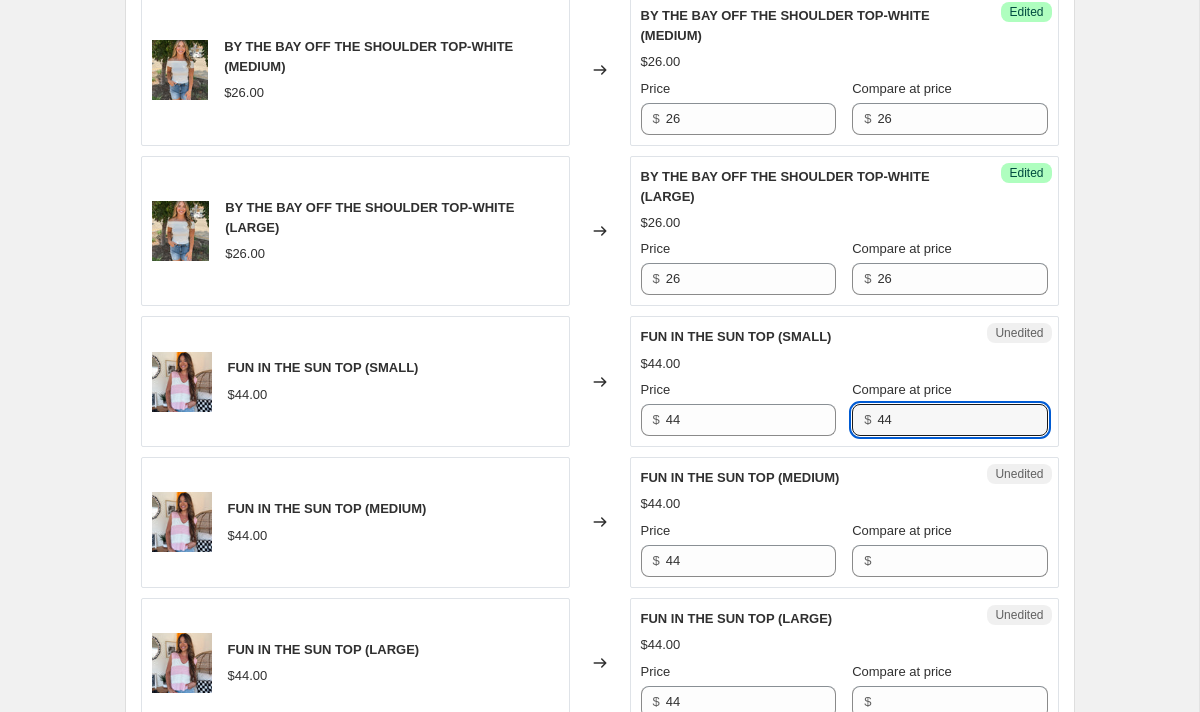 click on "Compare at price" at bounding box center [902, 390] 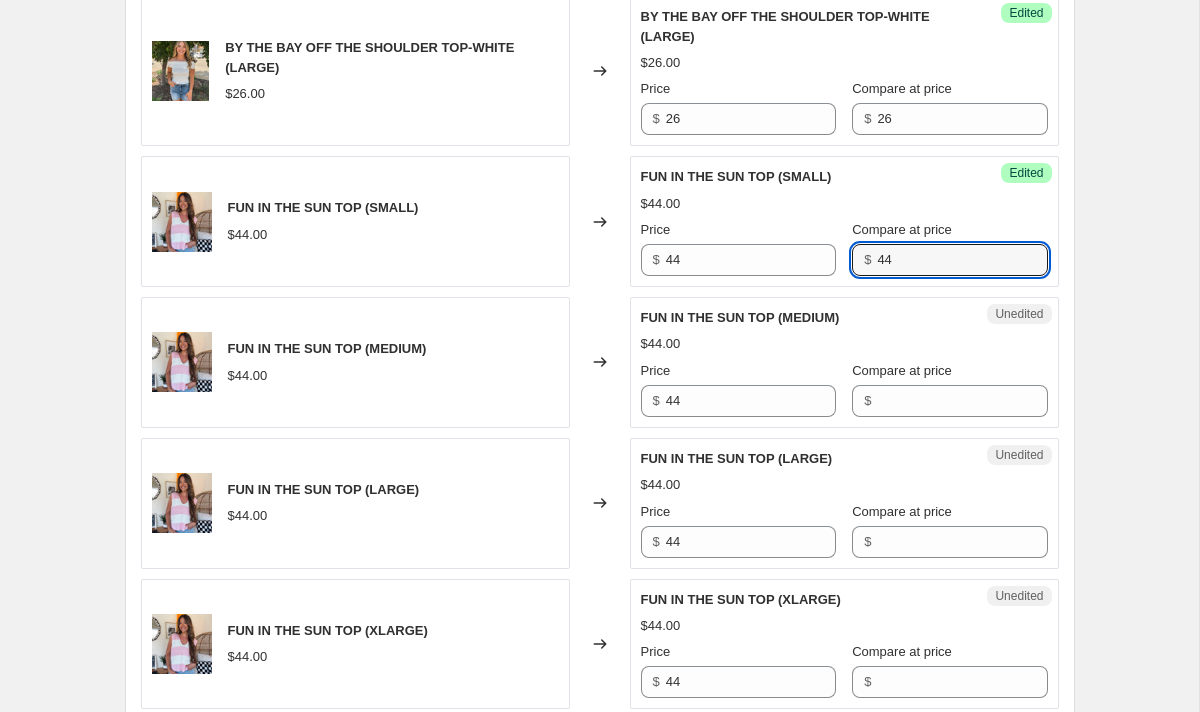 scroll, scrollTop: 1501, scrollLeft: 0, axis: vertical 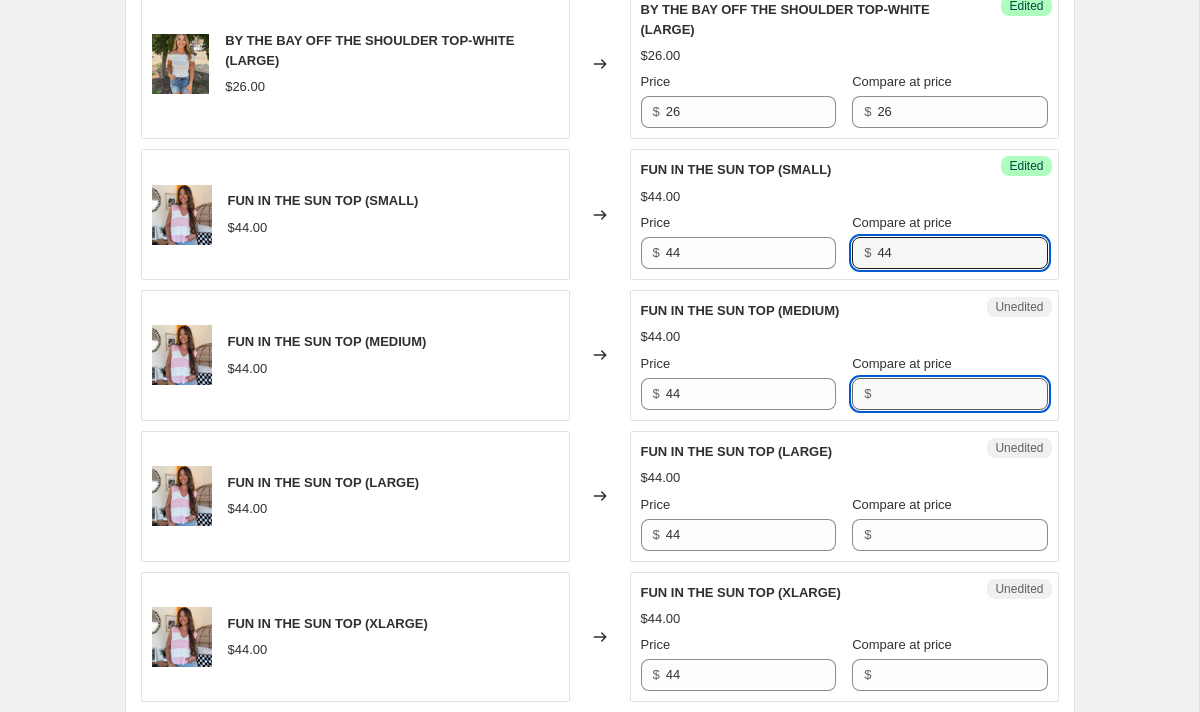 click on "Compare at price" at bounding box center (962, 394) 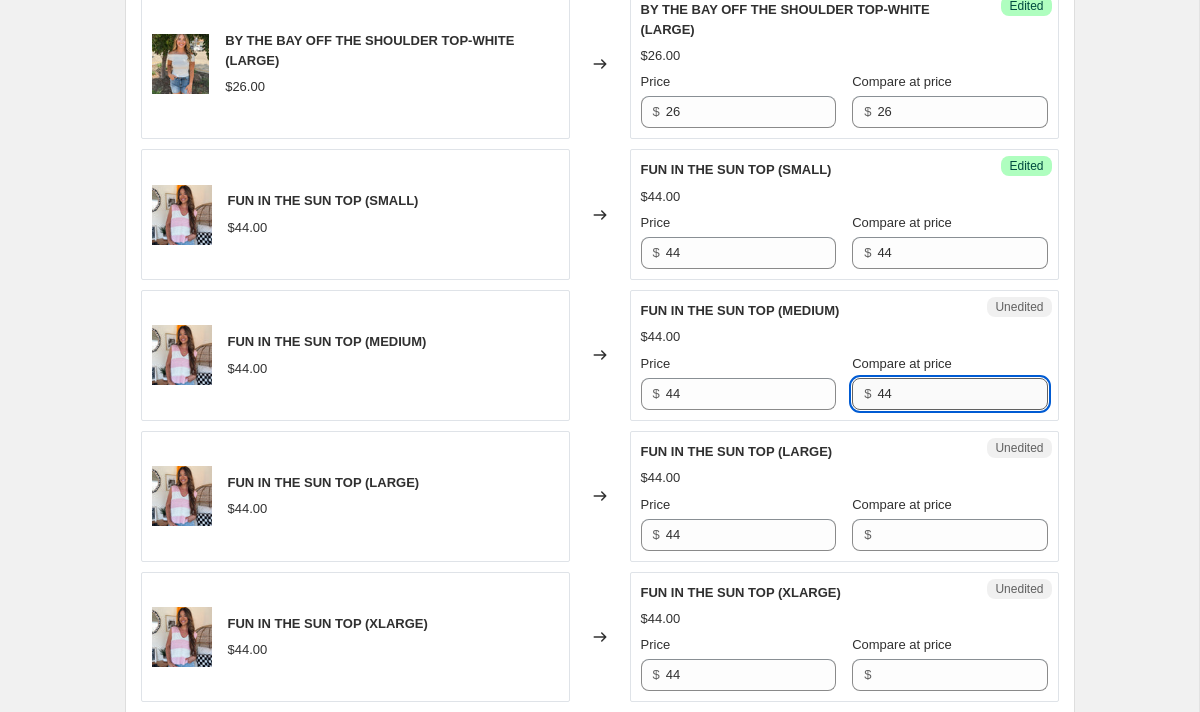 click on "44" at bounding box center [962, 394] 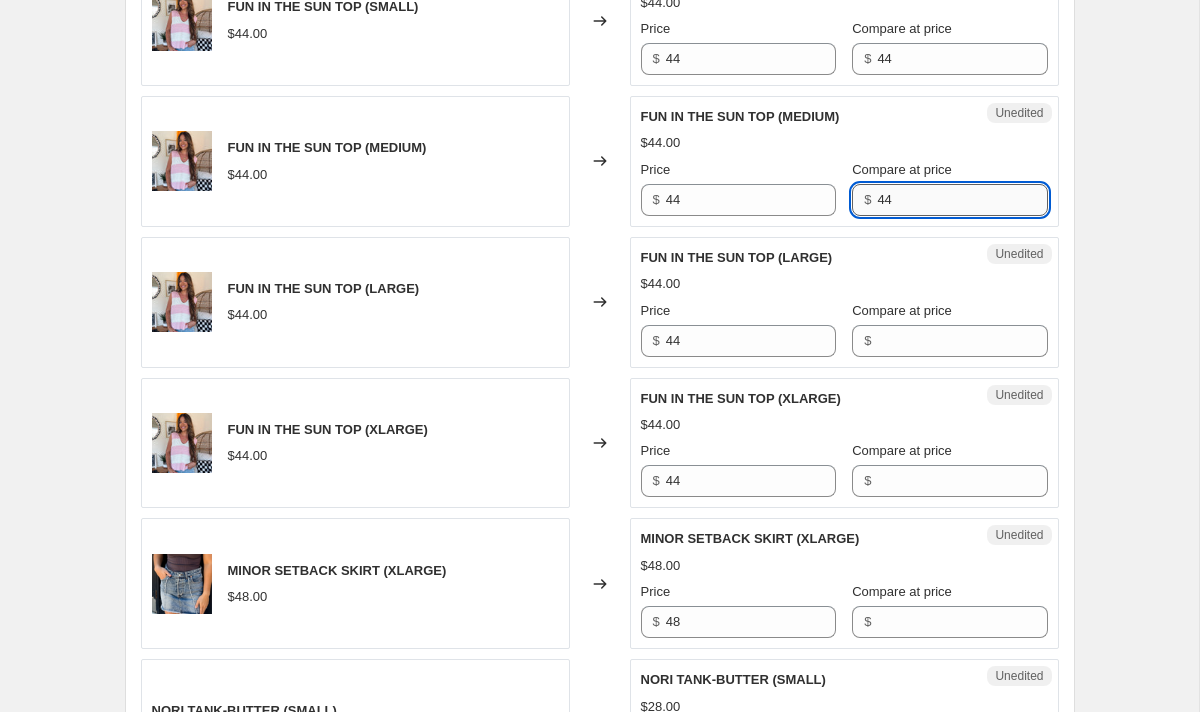 scroll, scrollTop: 1694, scrollLeft: 0, axis: vertical 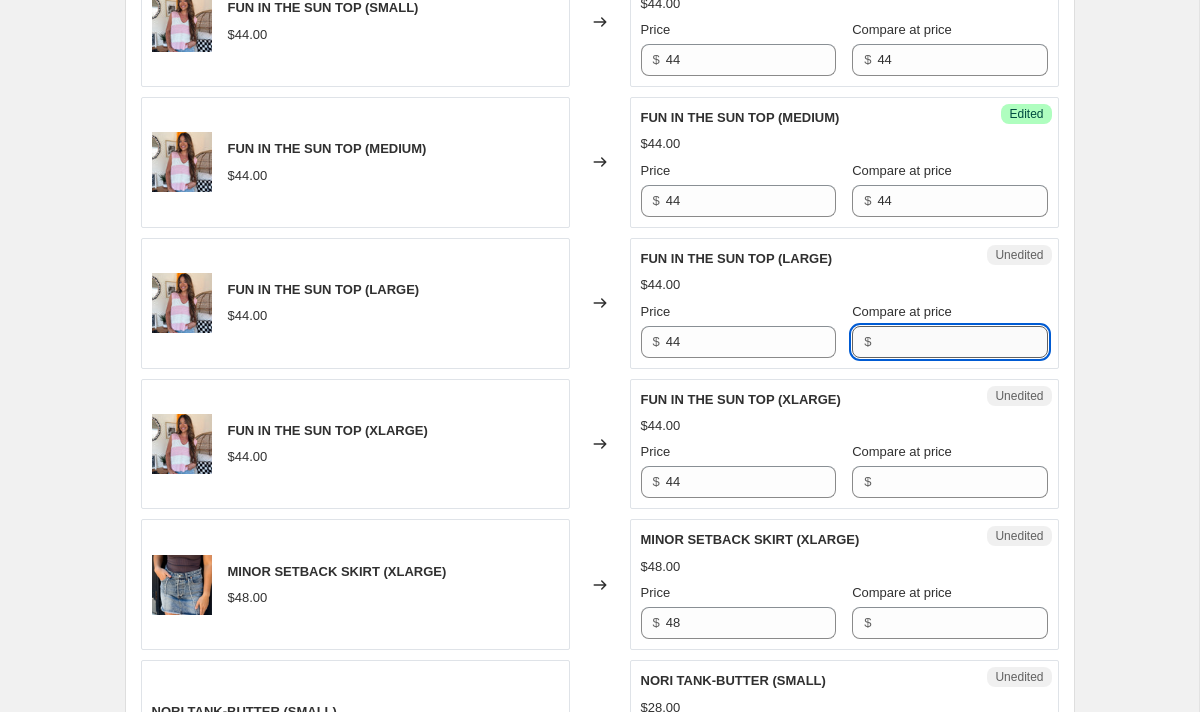 click on "Compare at price" at bounding box center [962, 342] 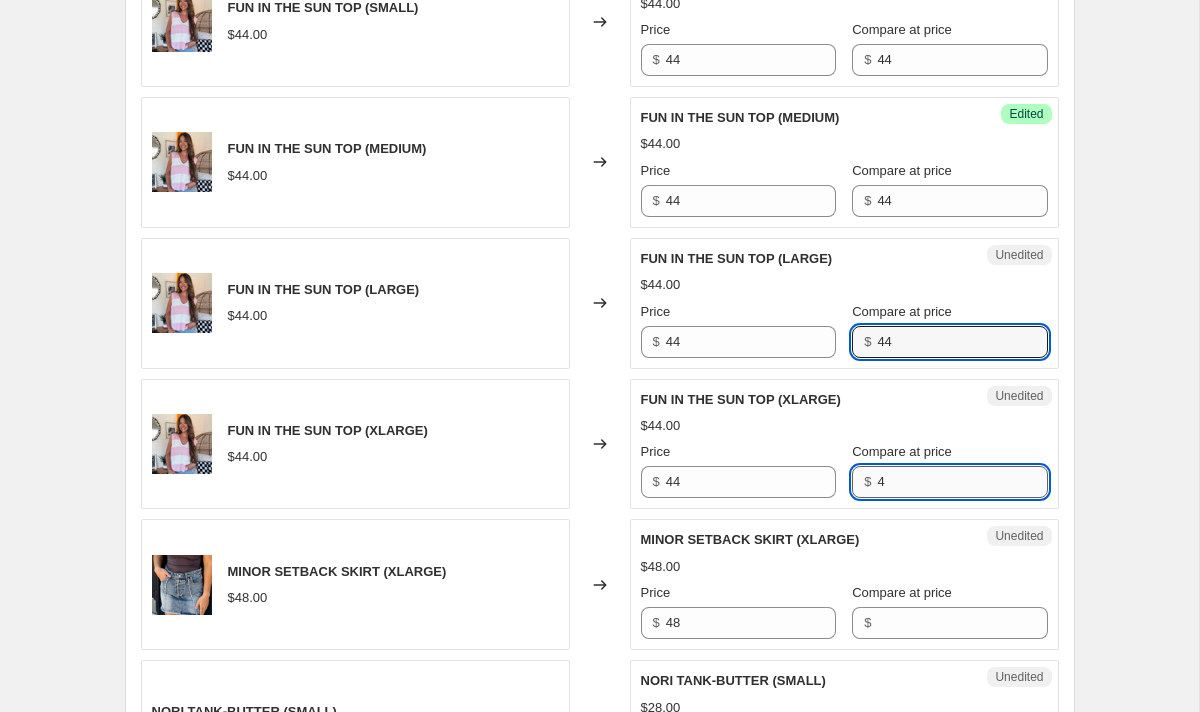 click on "4" at bounding box center [962, 482] 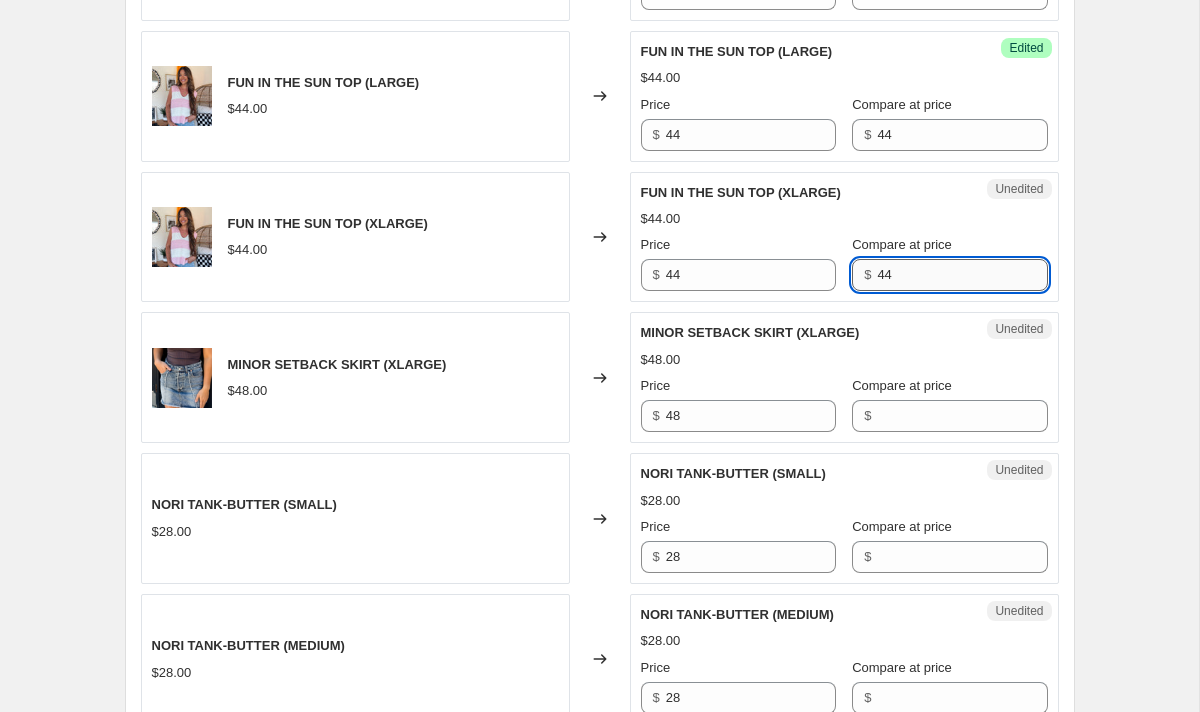 scroll, scrollTop: 1904, scrollLeft: 0, axis: vertical 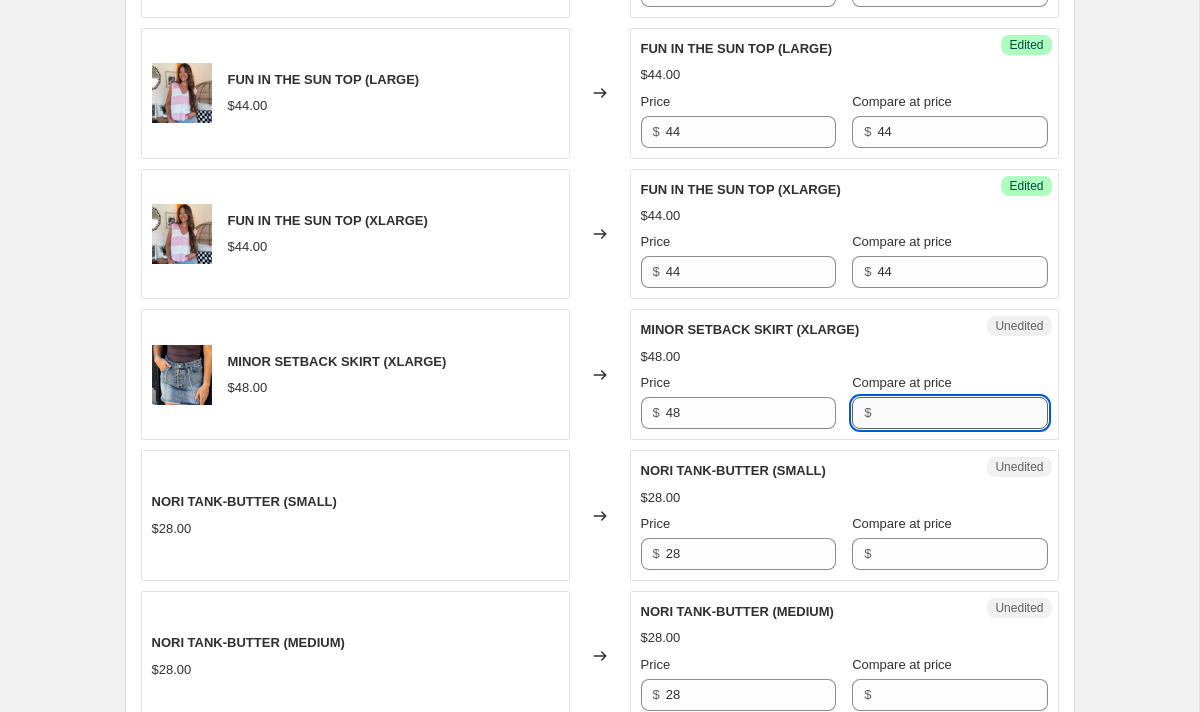 click on "Compare at price" at bounding box center (962, 413) 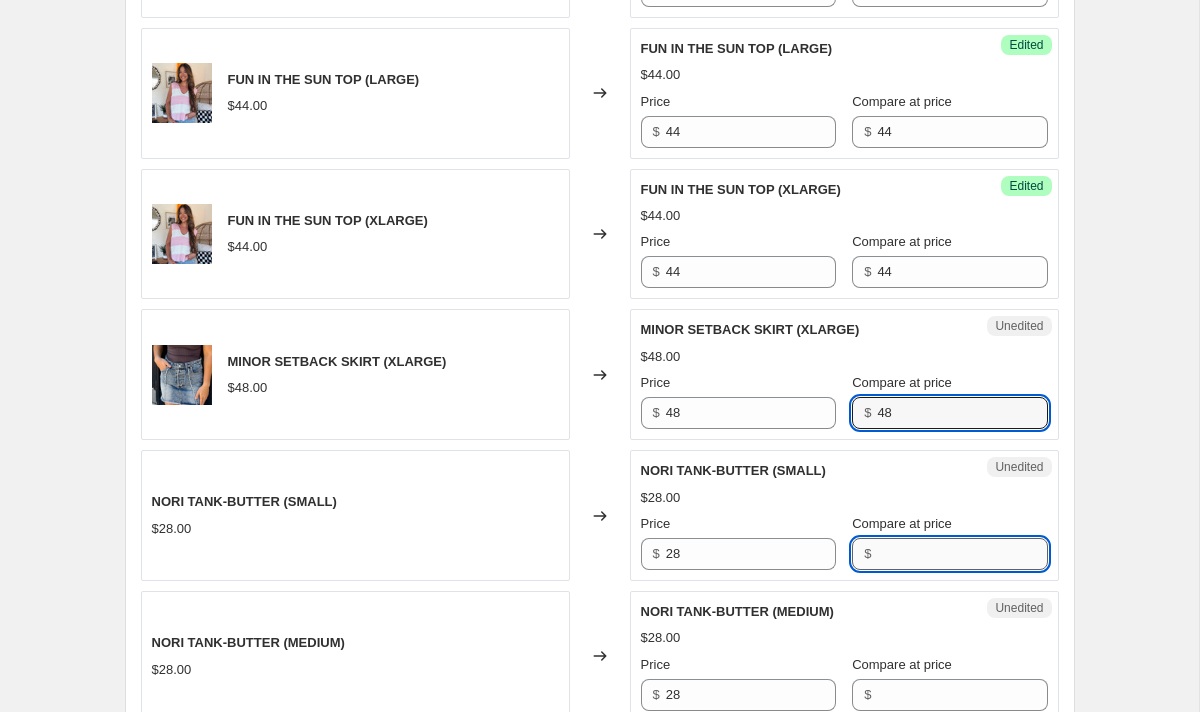 click on "Compare at price" at bounding box center [962, 554] 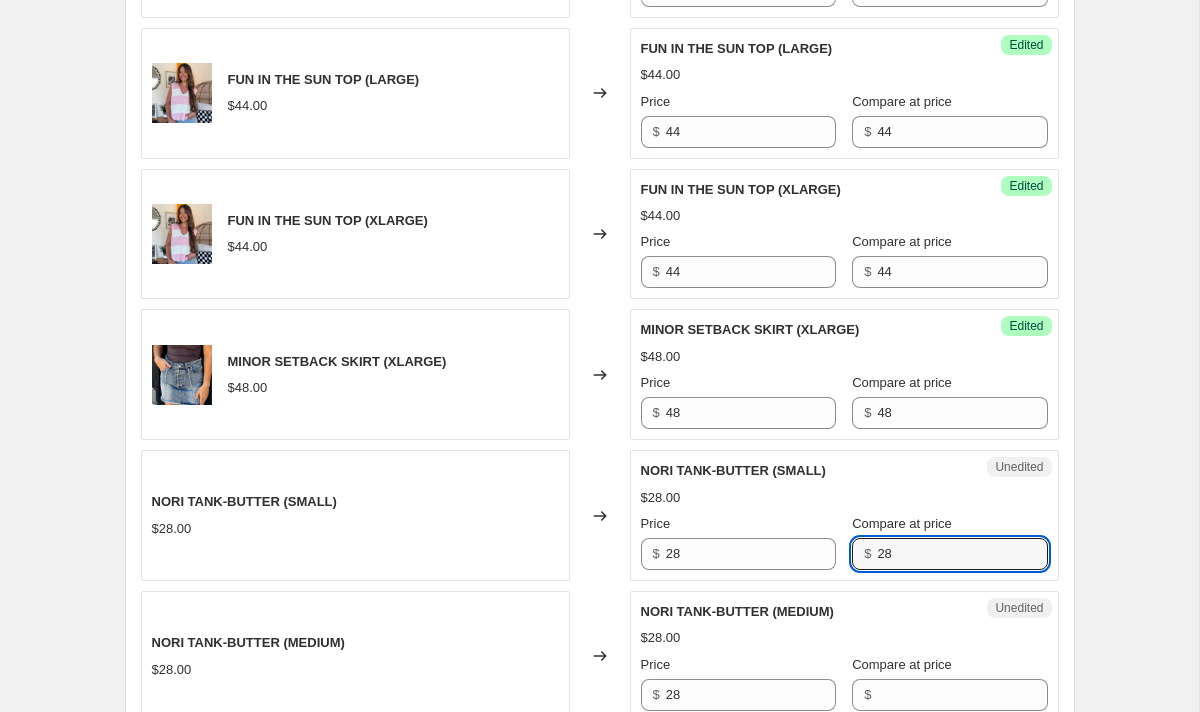 click on "$28.00" at bounding box center [844, 498] 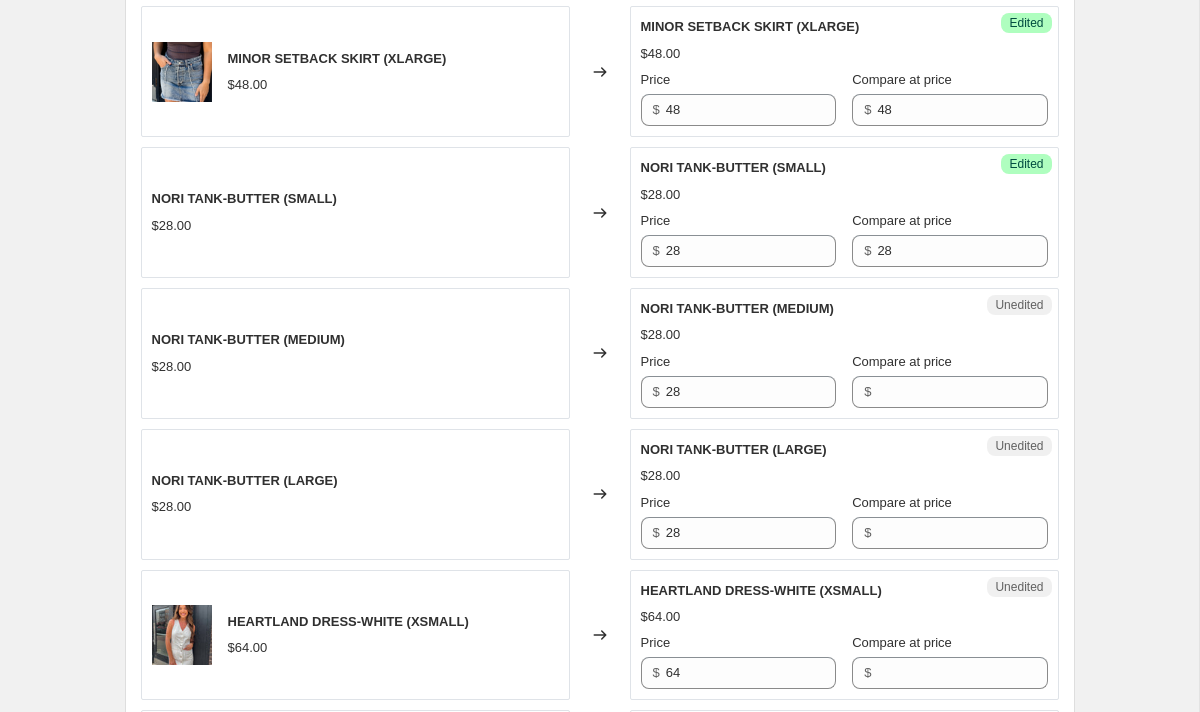scroll, scrollTop: 2208, scrollLeft: 0, axis: vertical 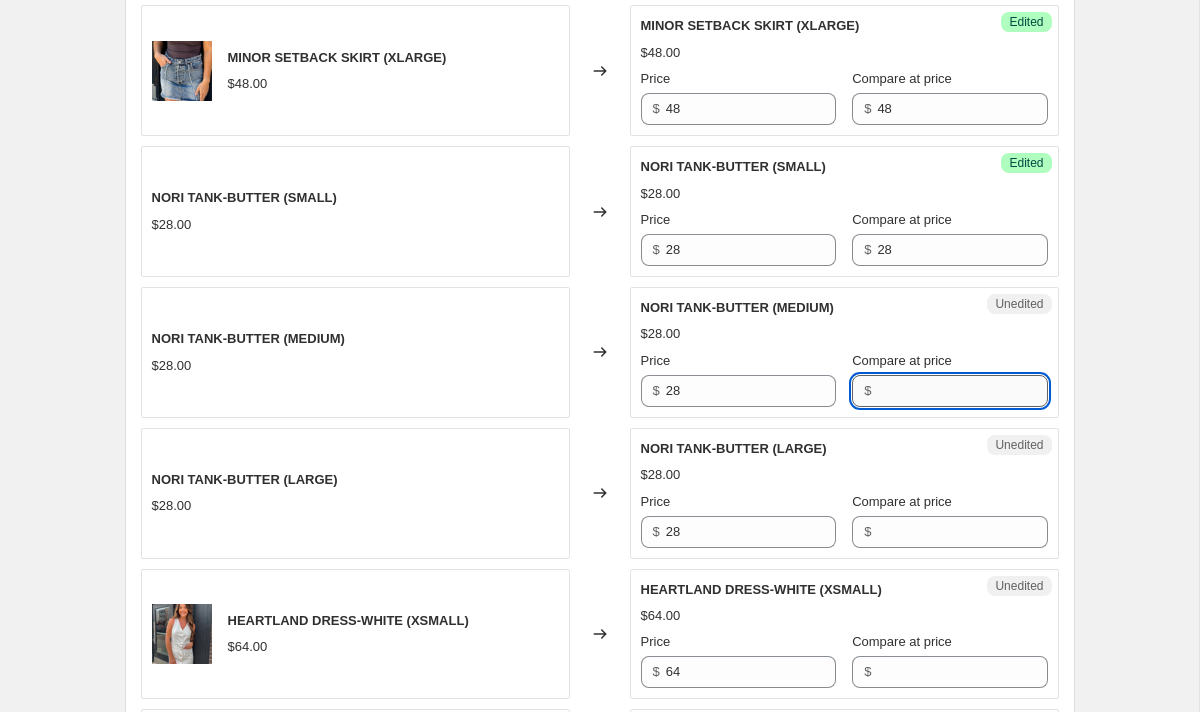 click on "Compare at price" at bounding box center [962, 391] 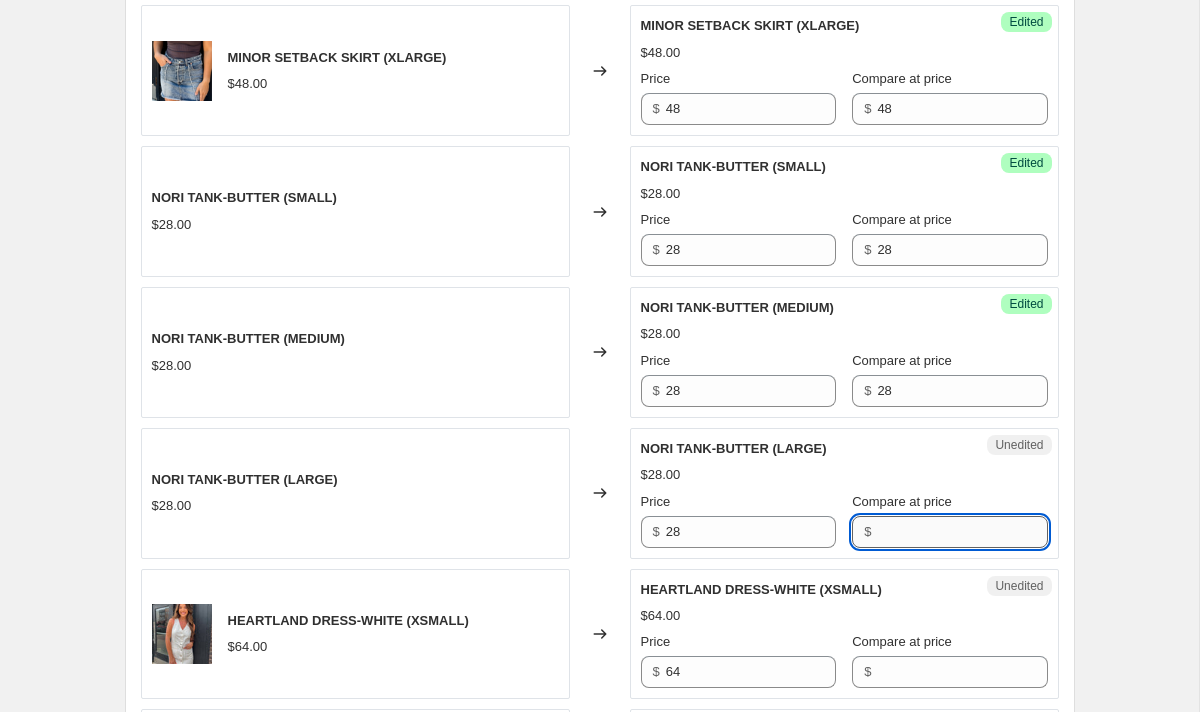 click on "Compare at price" at bounding box center [962, 532] 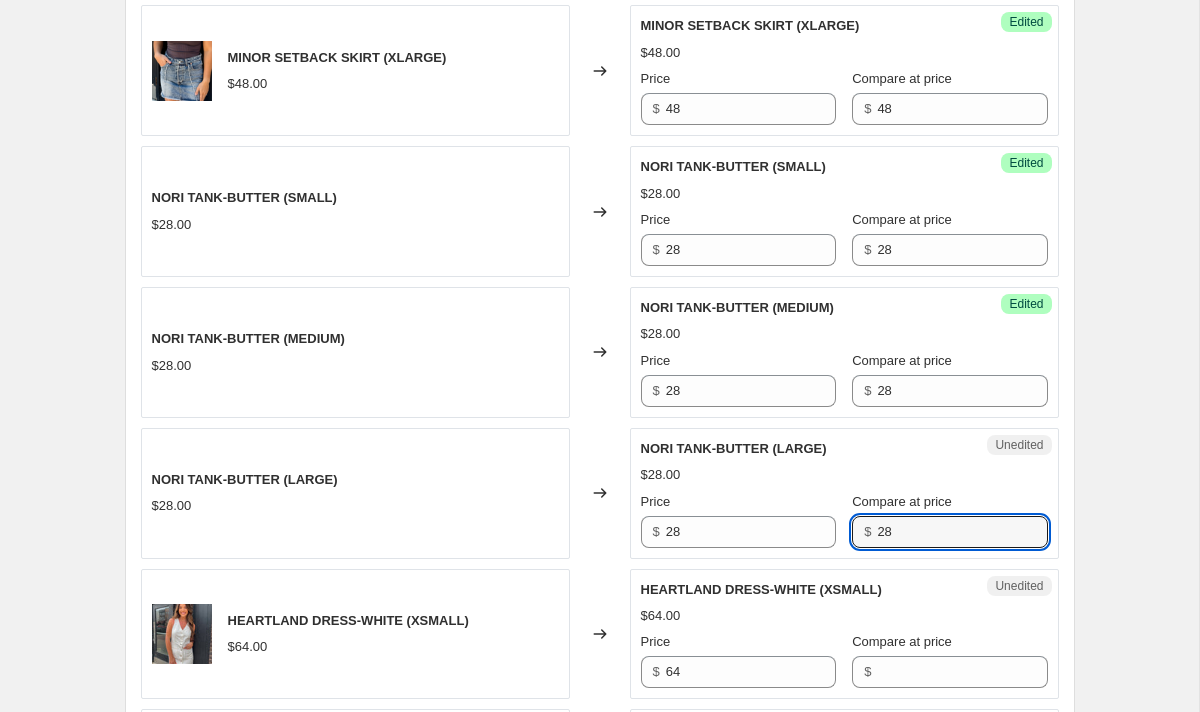 click on "$28.00" at bounding box center (844, 475) 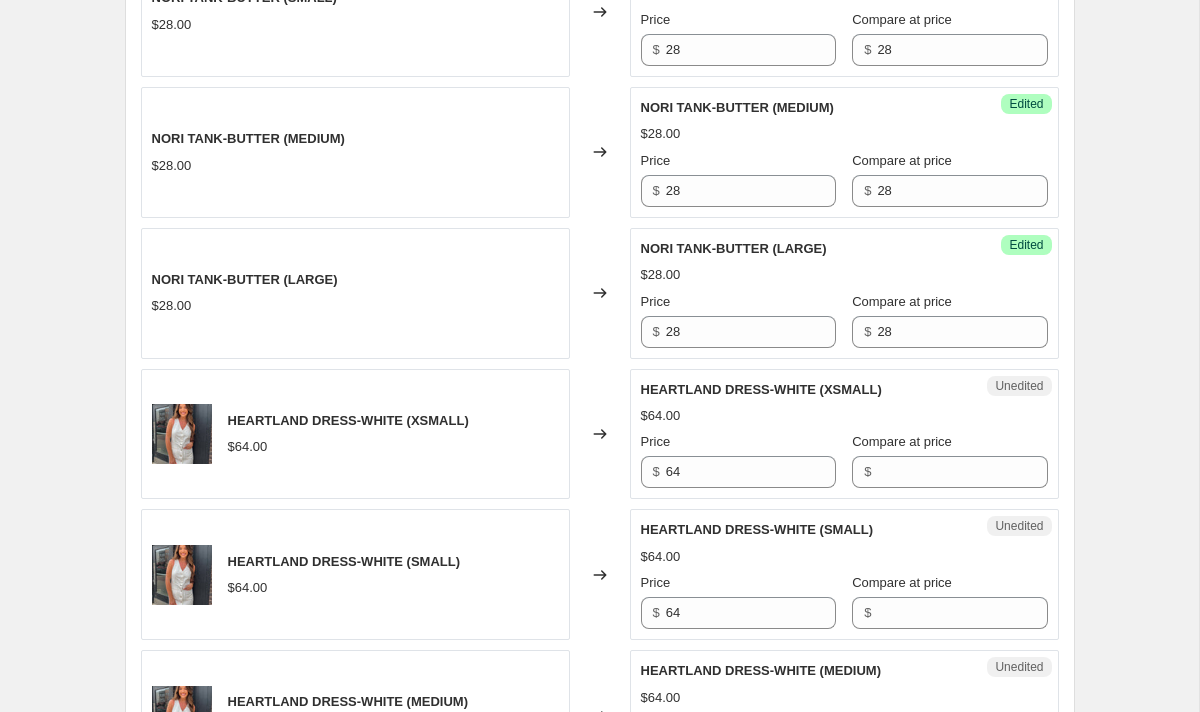 scroll, scrollTop: 2423, scrollLeft: 0, axis: vertical 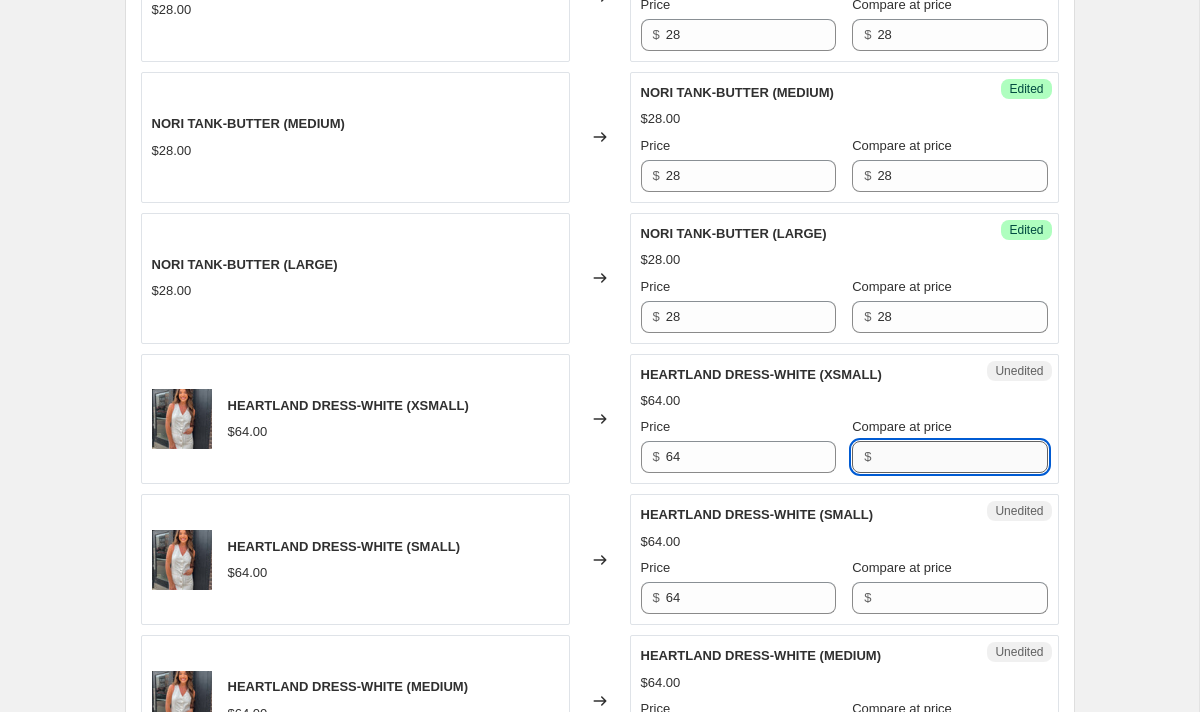 click on "Compare at price" at bounding box center (962, 457) 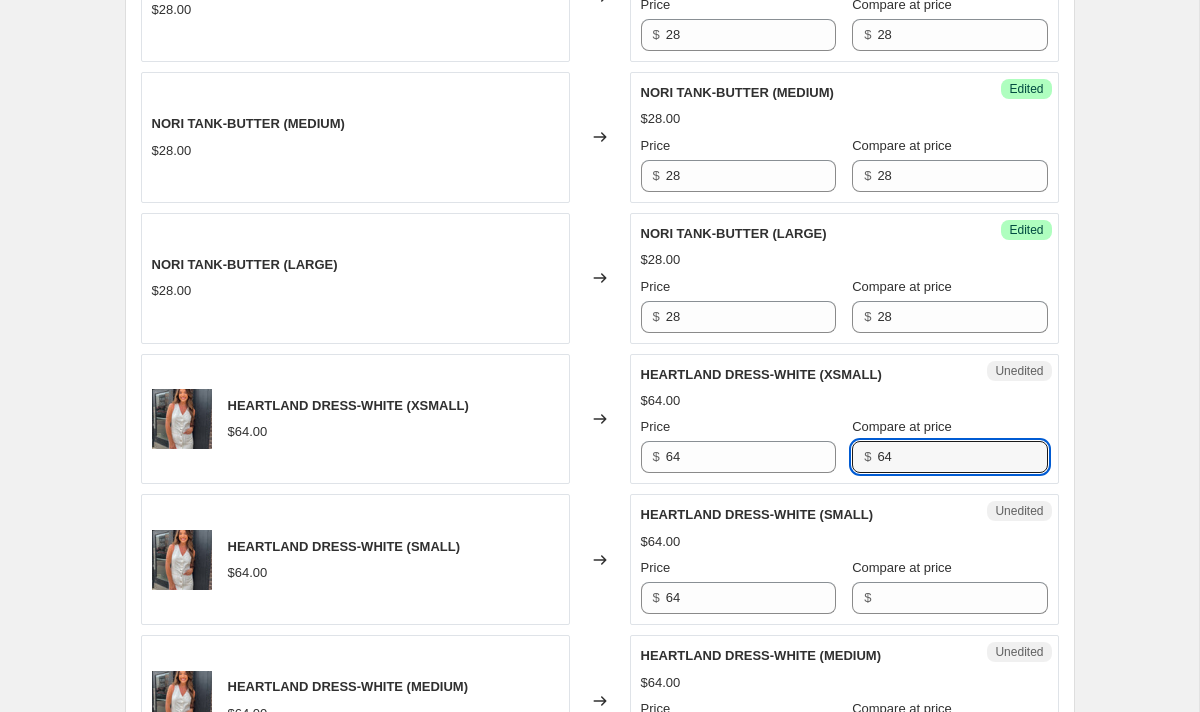 click on "$" at bounding box center (949, 598) 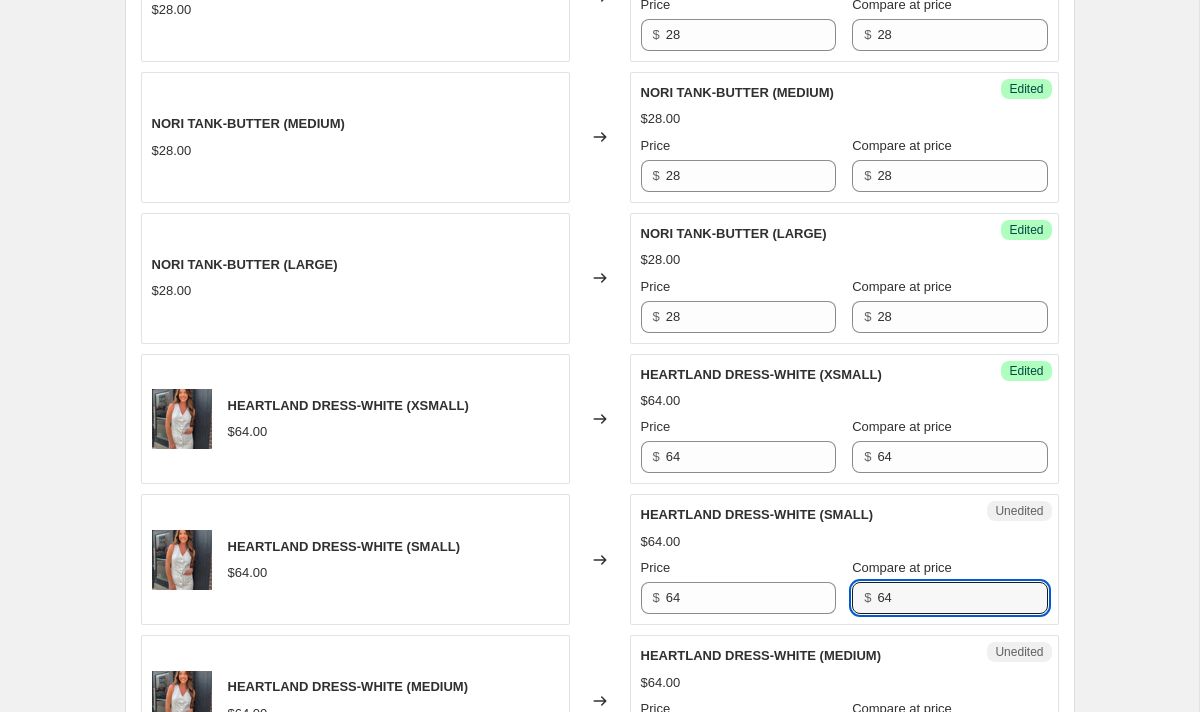 click on "HEARTLAND DRESS-WHITE ([SIZE]) $[PRICE] Price $ [PRICE] Compare at price $ [PRICE]" at bounding box center (844, 559) 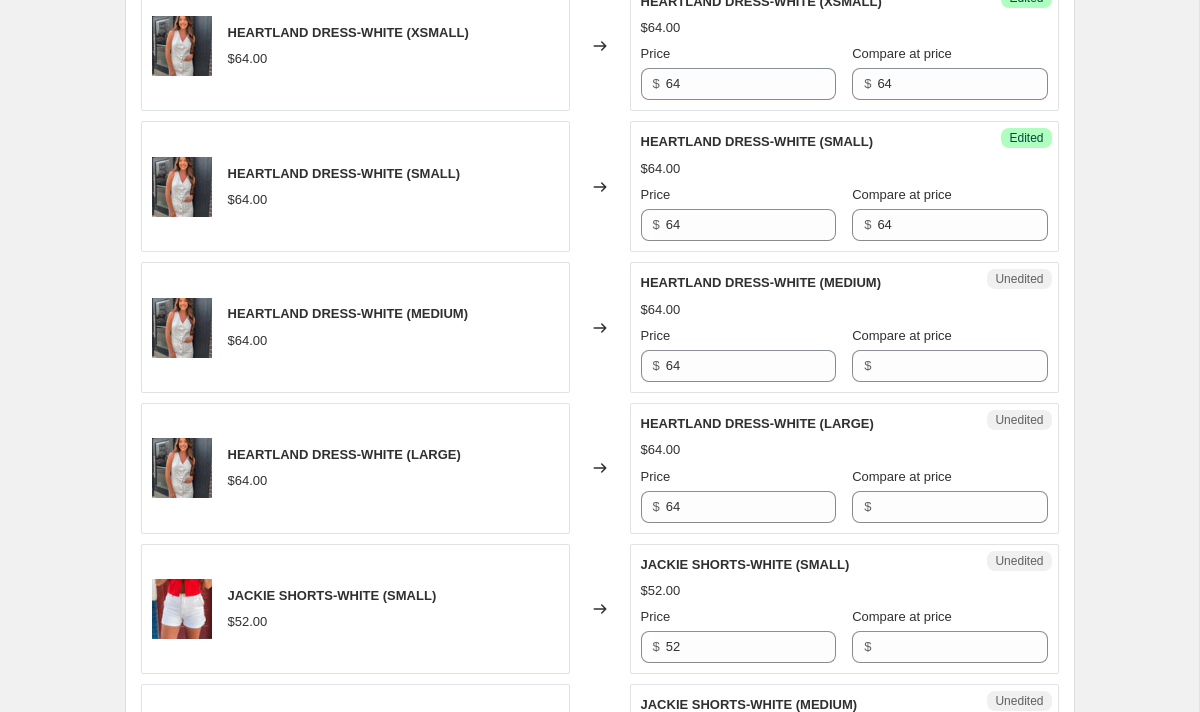 scroll, scrollTop: 2804, scrollLeft: 0, axis: vertical 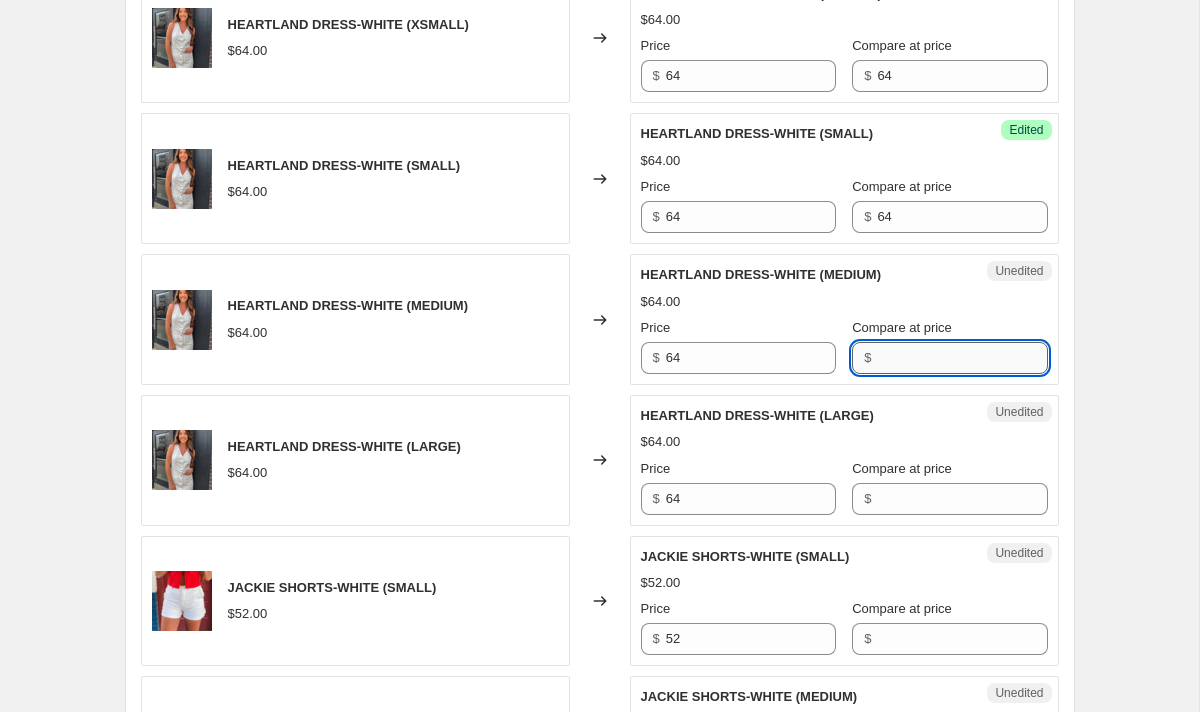 click on "Compare at price" at bounding box center (962, 358) 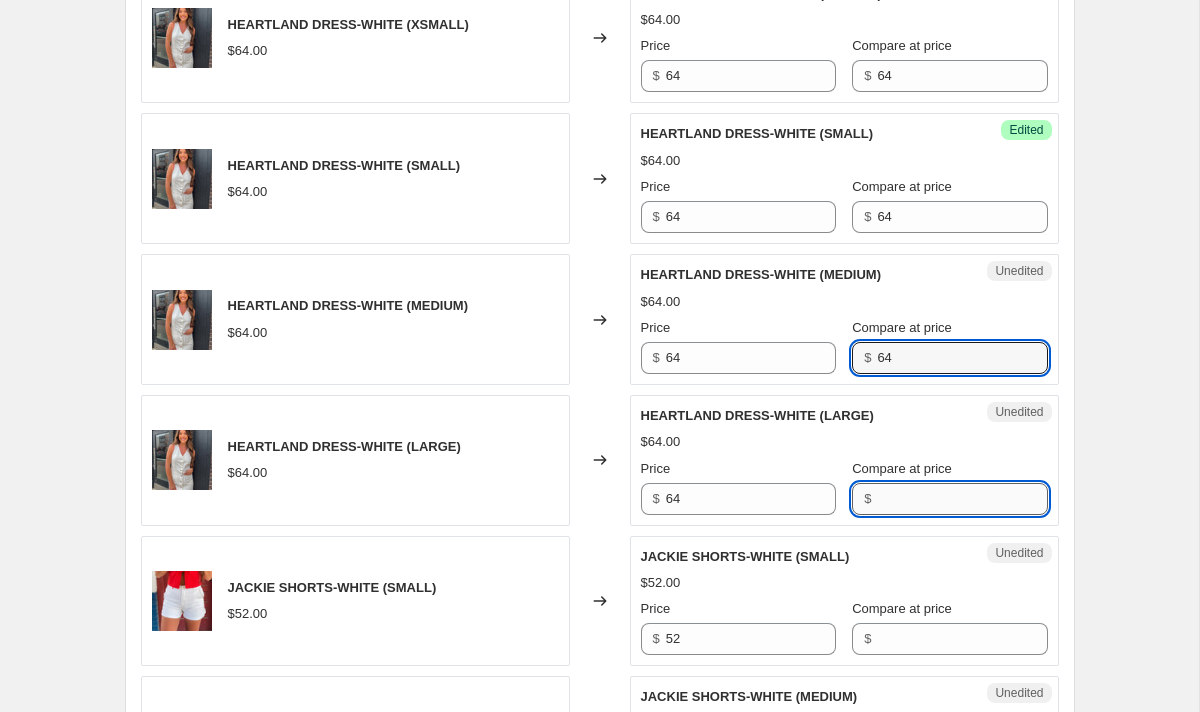 click on "Compare at price" at bounding box center [962, 499] 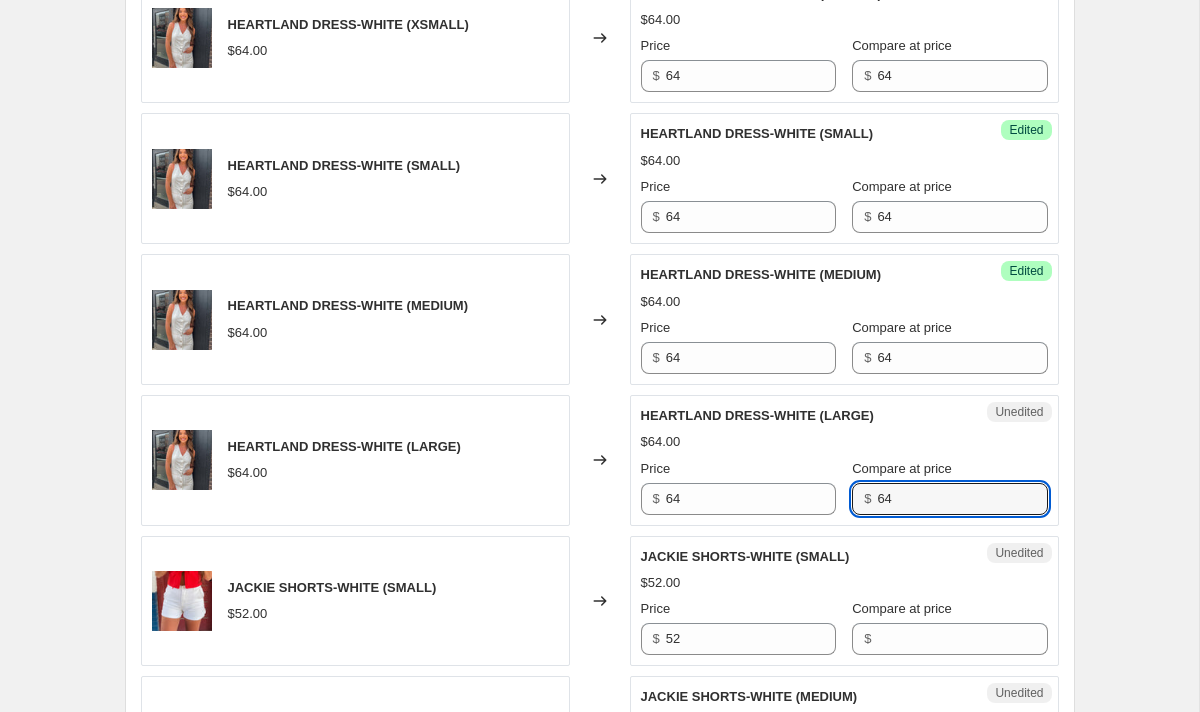 click on "Compare at price" at bounding box center (902, 469) 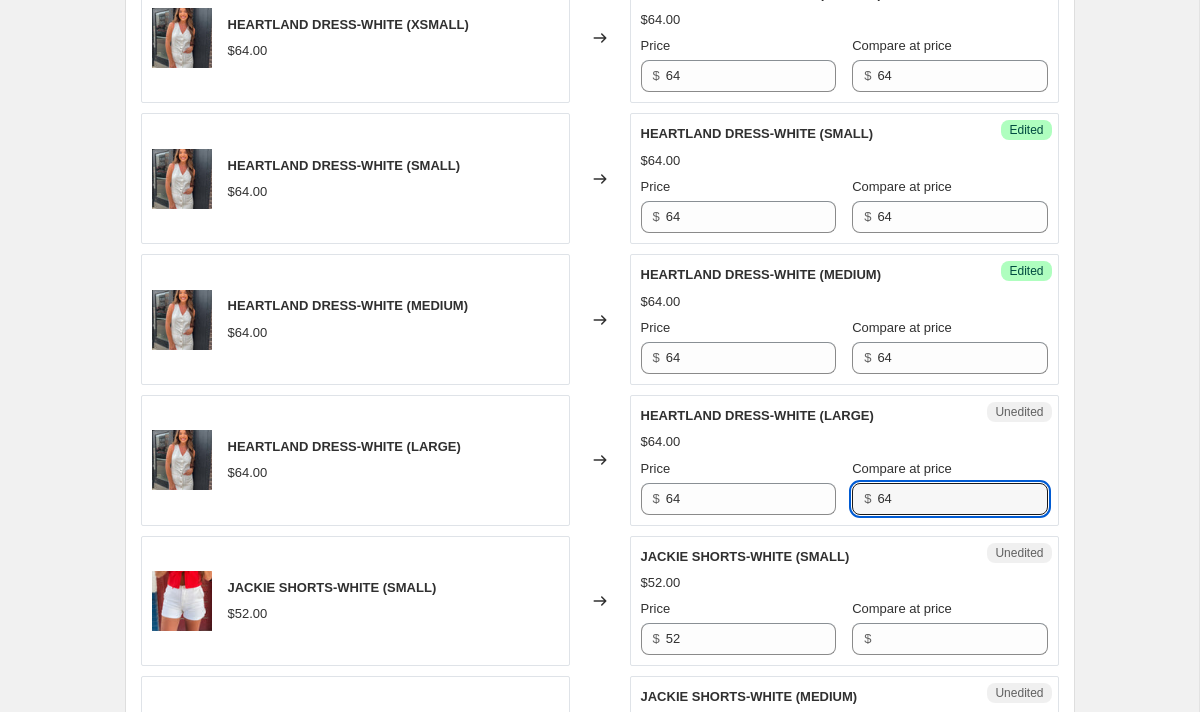 click on "64" at bounding box center (962, 499) 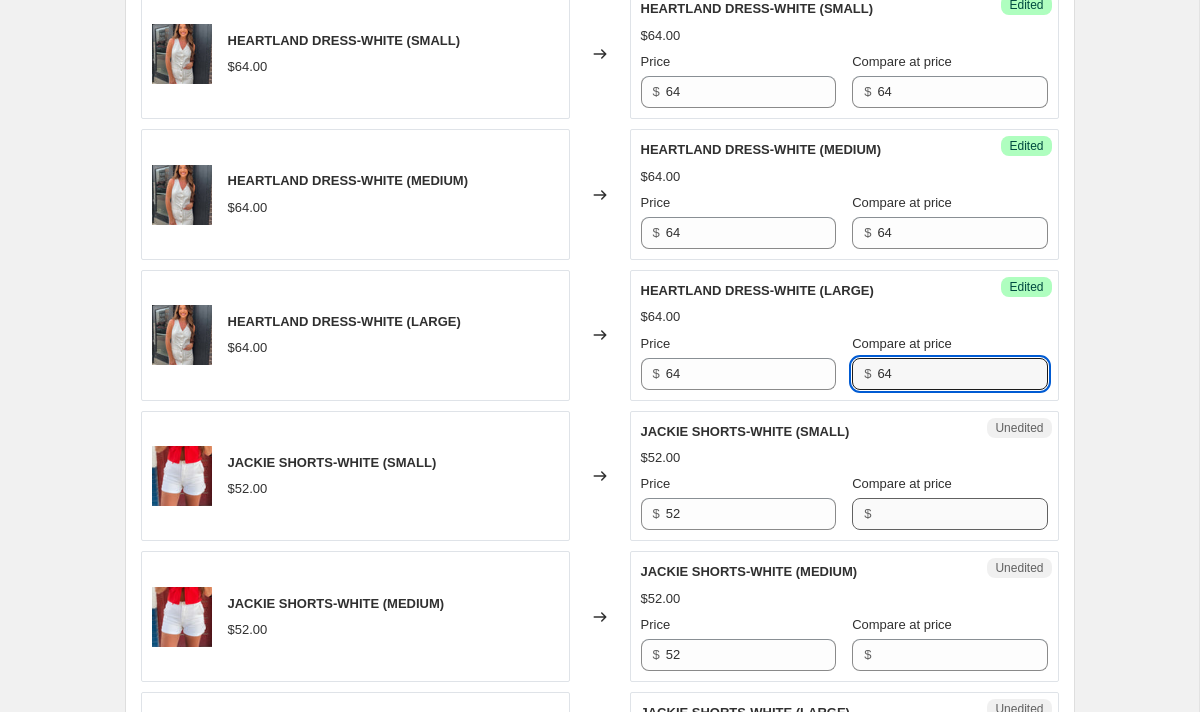 scroll, scrollTop: 2933, scrollLeft: 0, axis: vertical 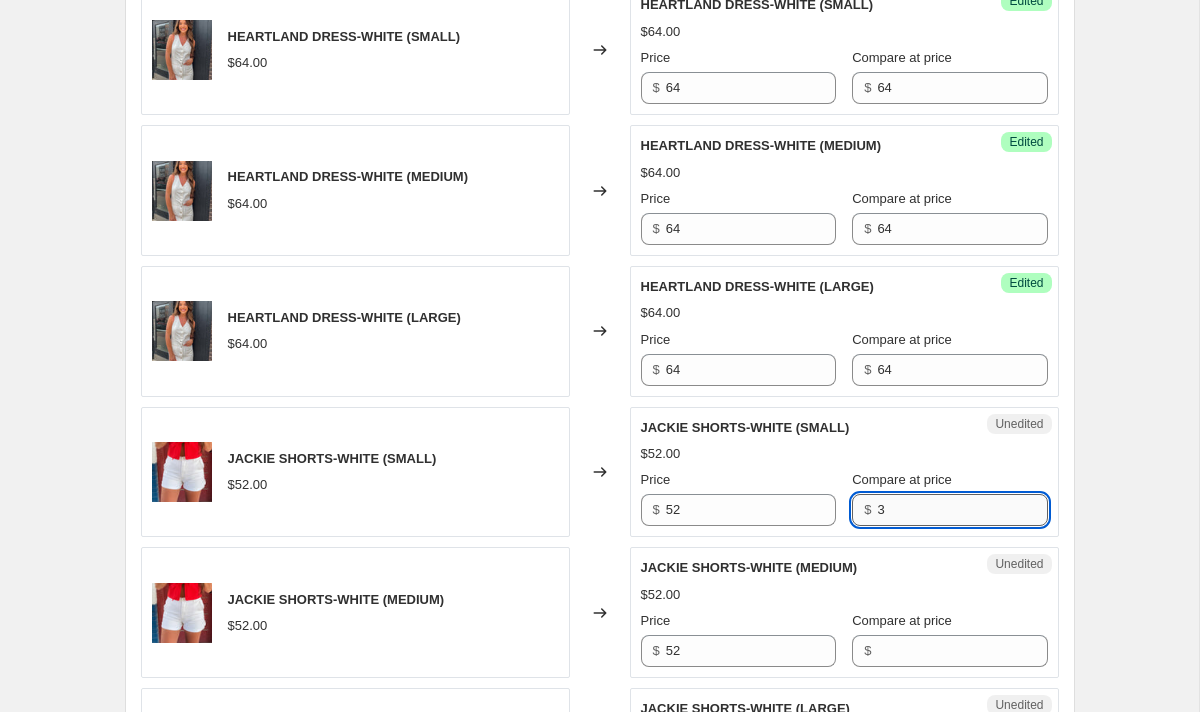 click on "3" at bounding box center (962, 510) 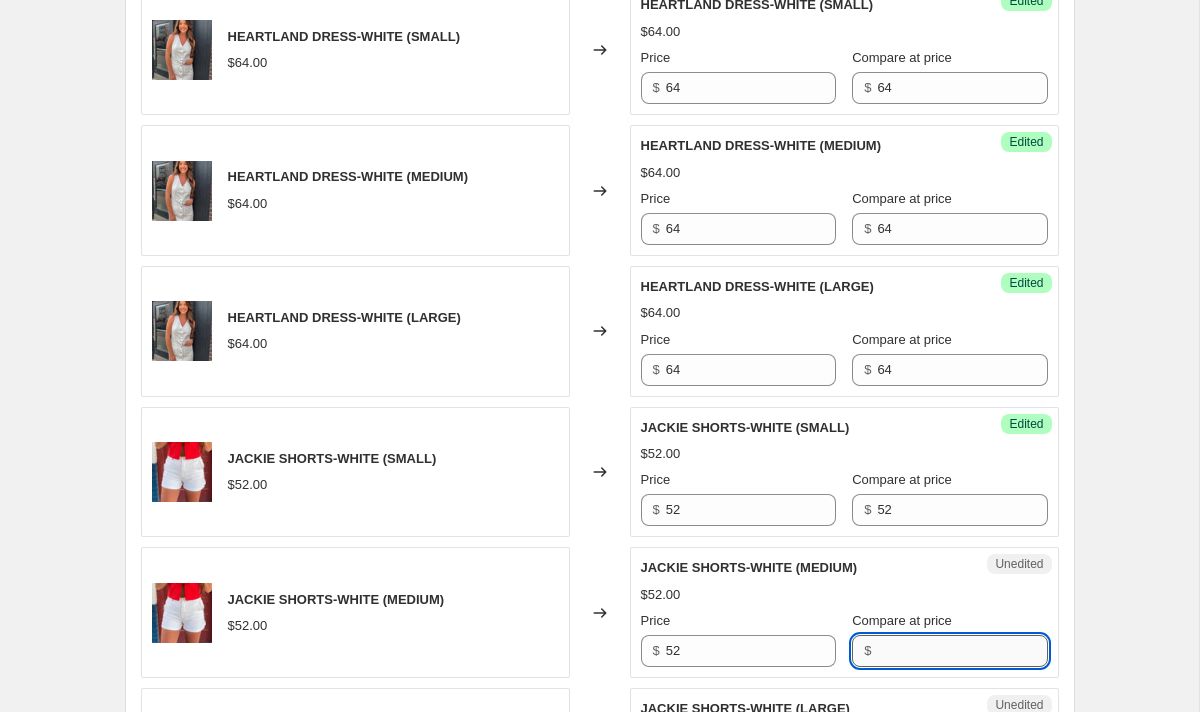 click on "Compare at price" at bounding box center [962, 651] 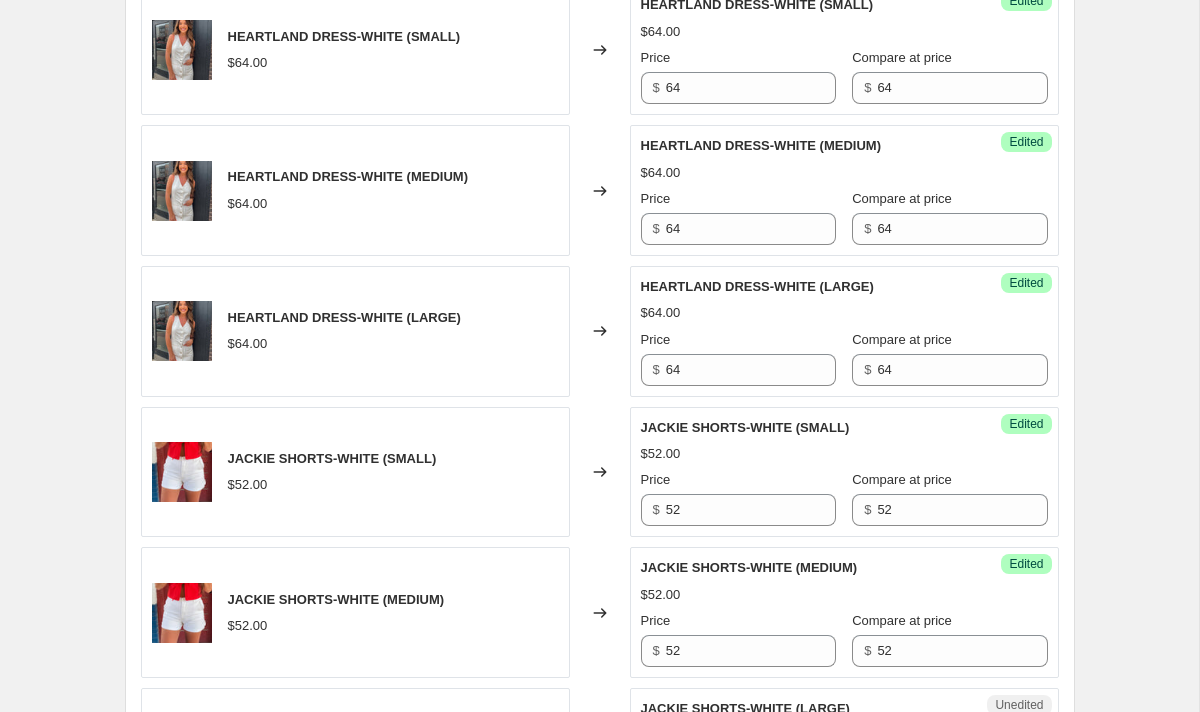 click on "$52.00" at bounding box center (844, 595) 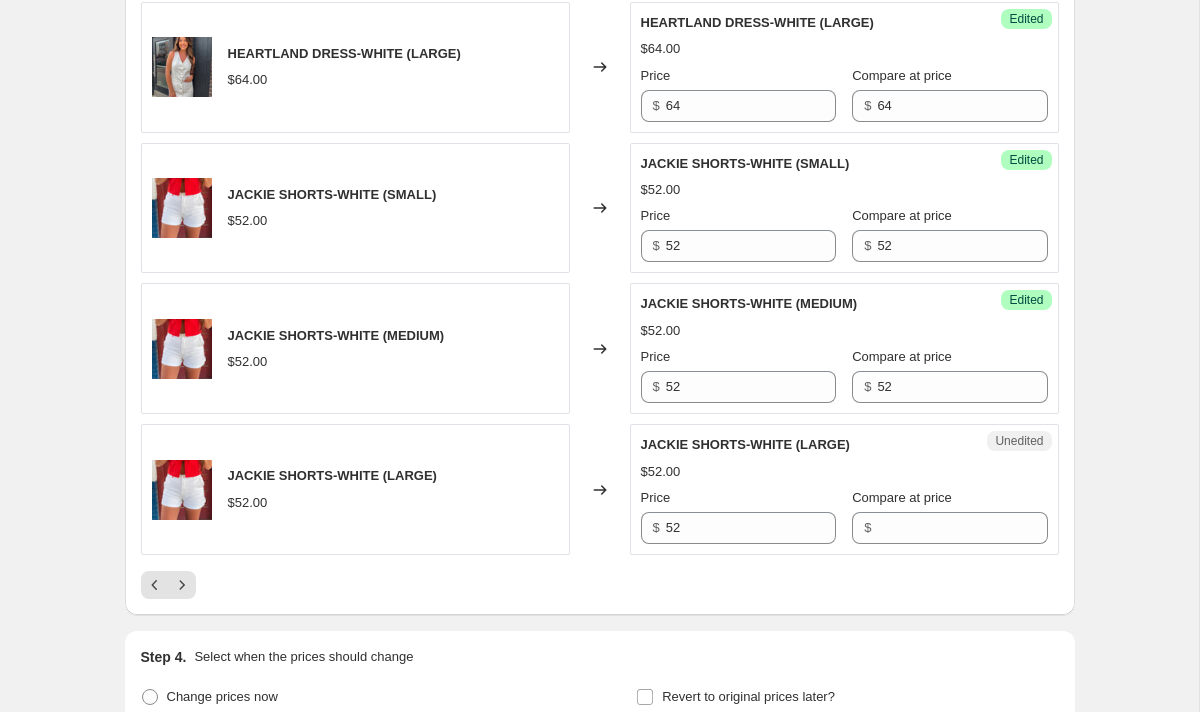 scroll, scrollTop: 3198, scrollLeft: 0, axis: vertical 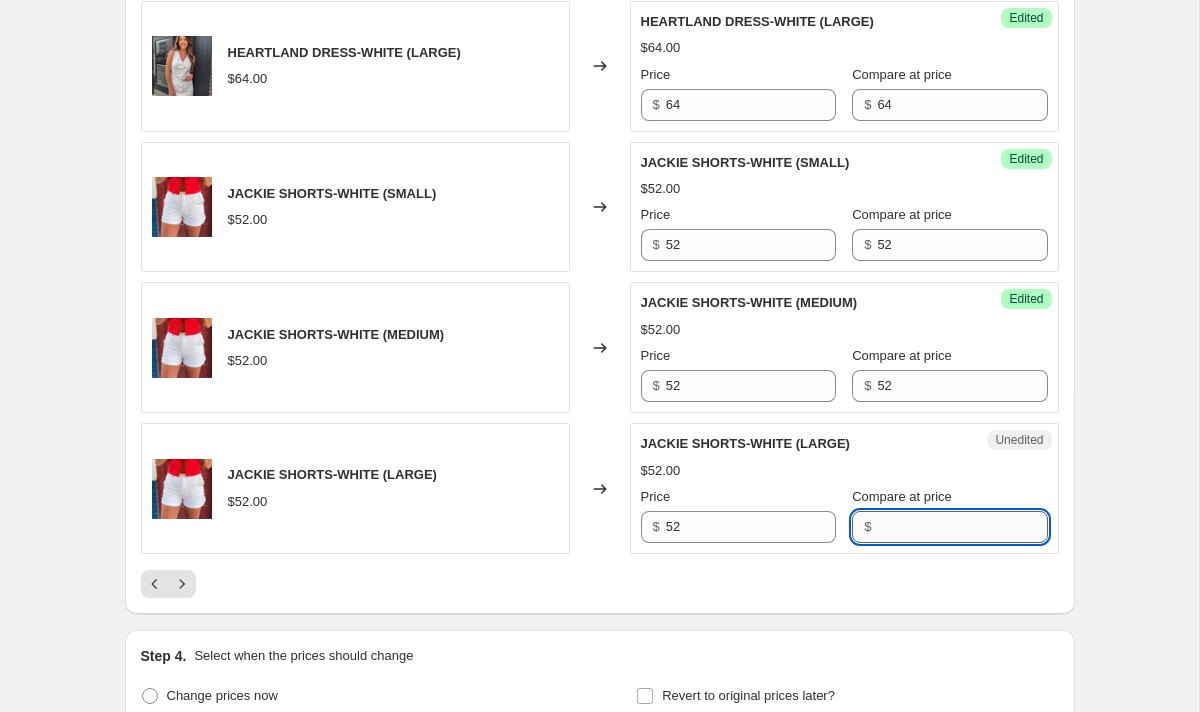 click on "Compare at price" at bounding box center (962, 527) 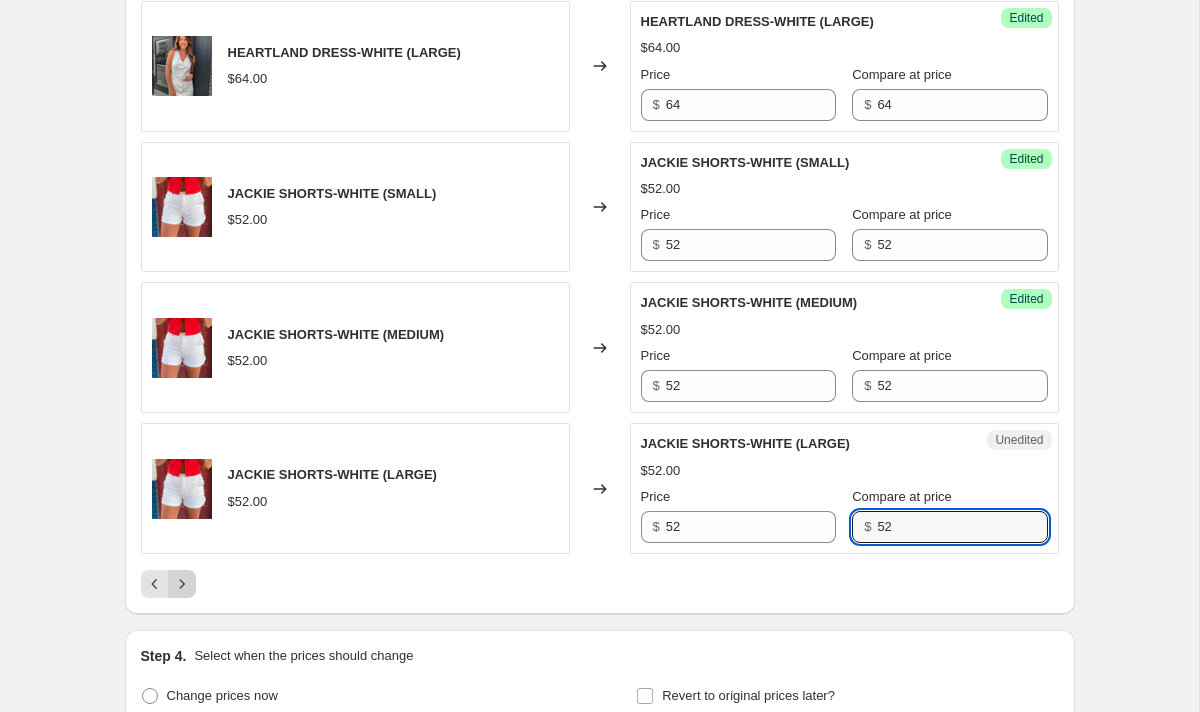 click 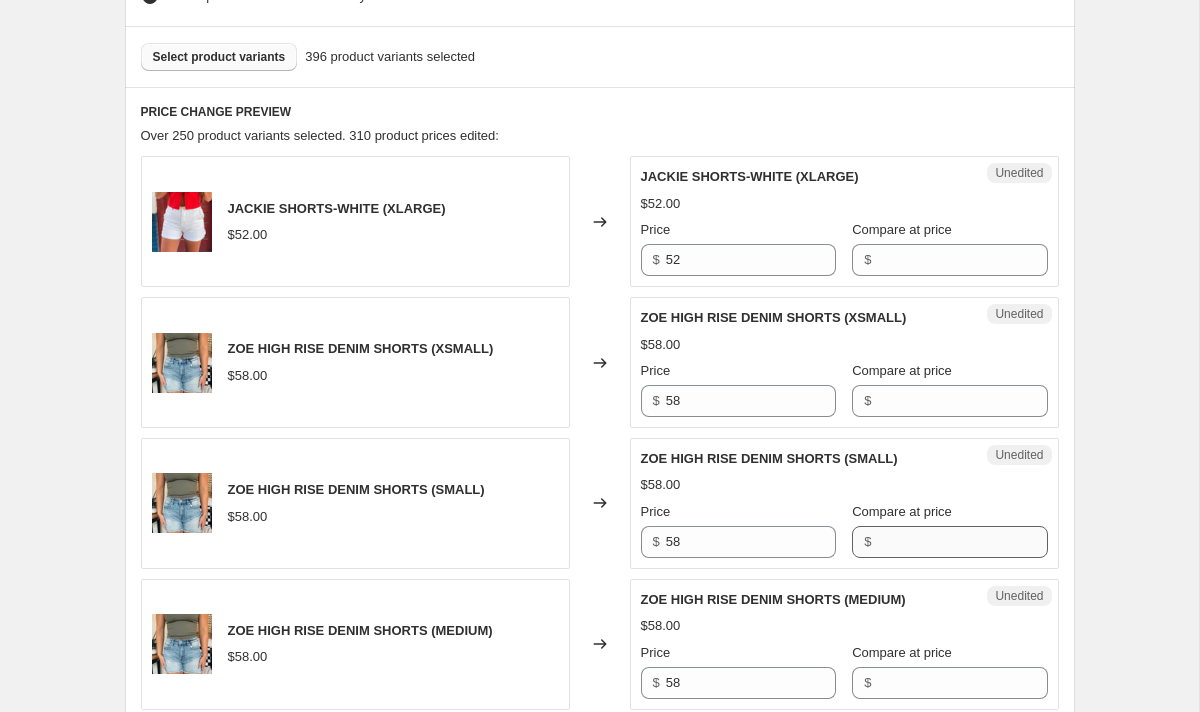 scroll, scrollTop: 688, scrollLeft: 0, axis: vertical 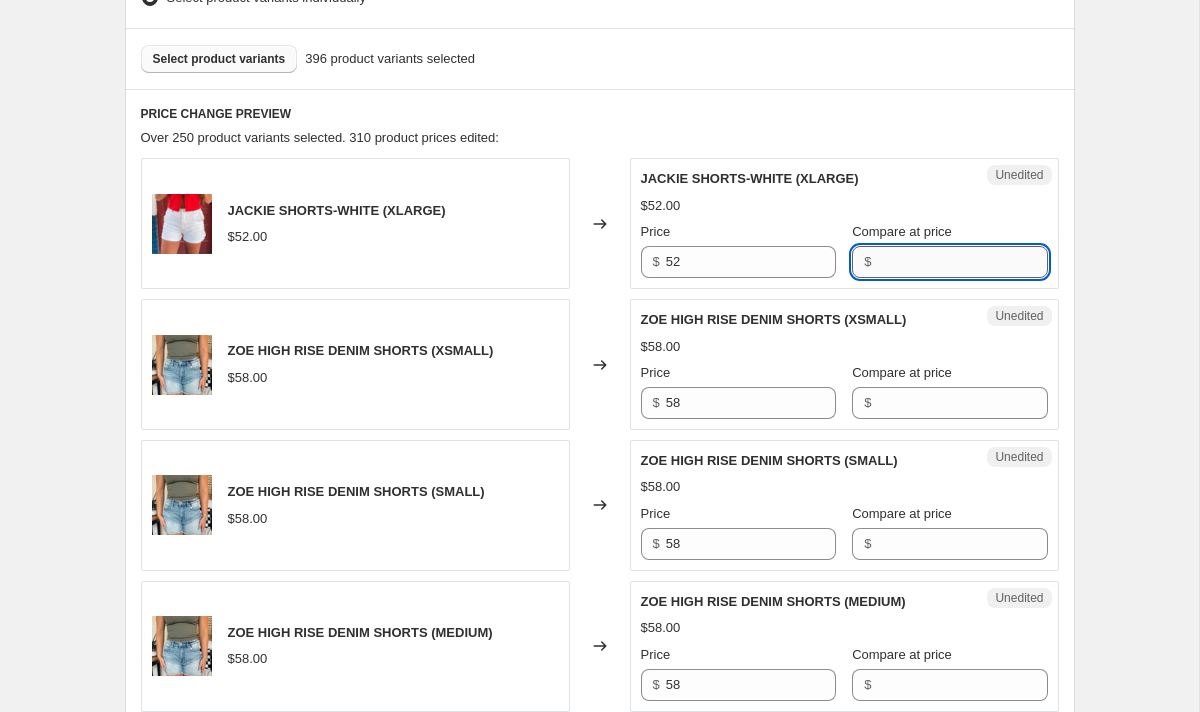 click on "Compare at price" at bounding box center (962, 262) 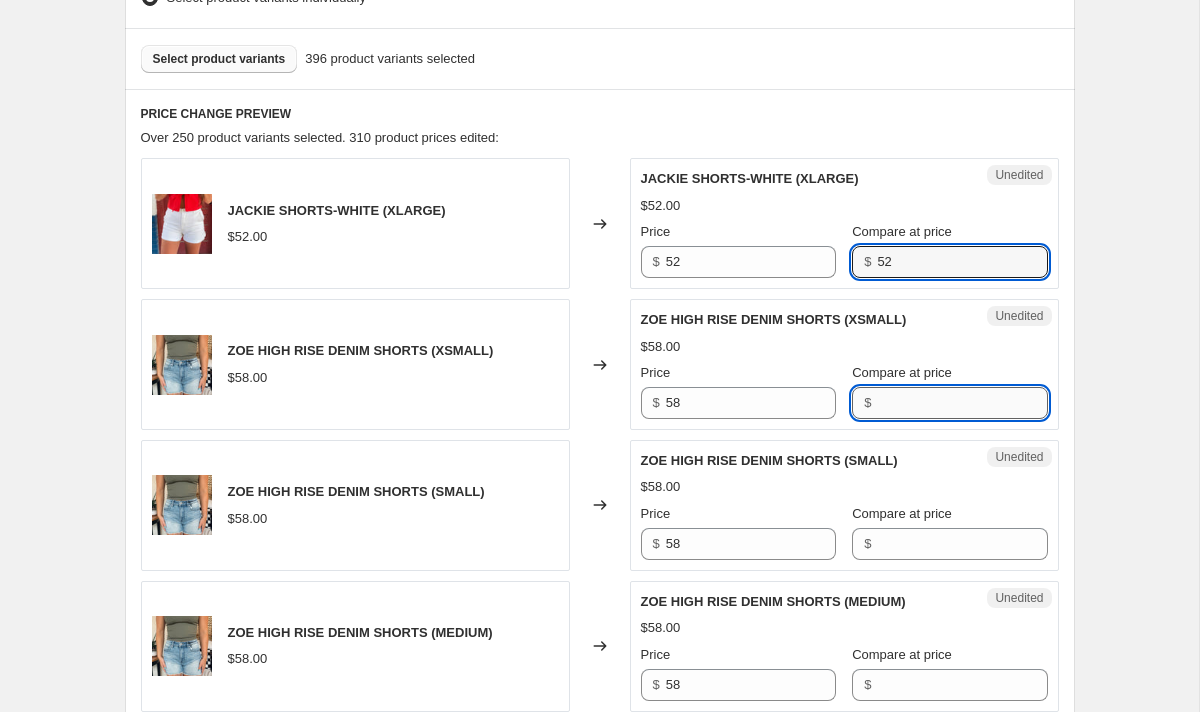 click on "Compare at price" at bounding box center (962, 403) 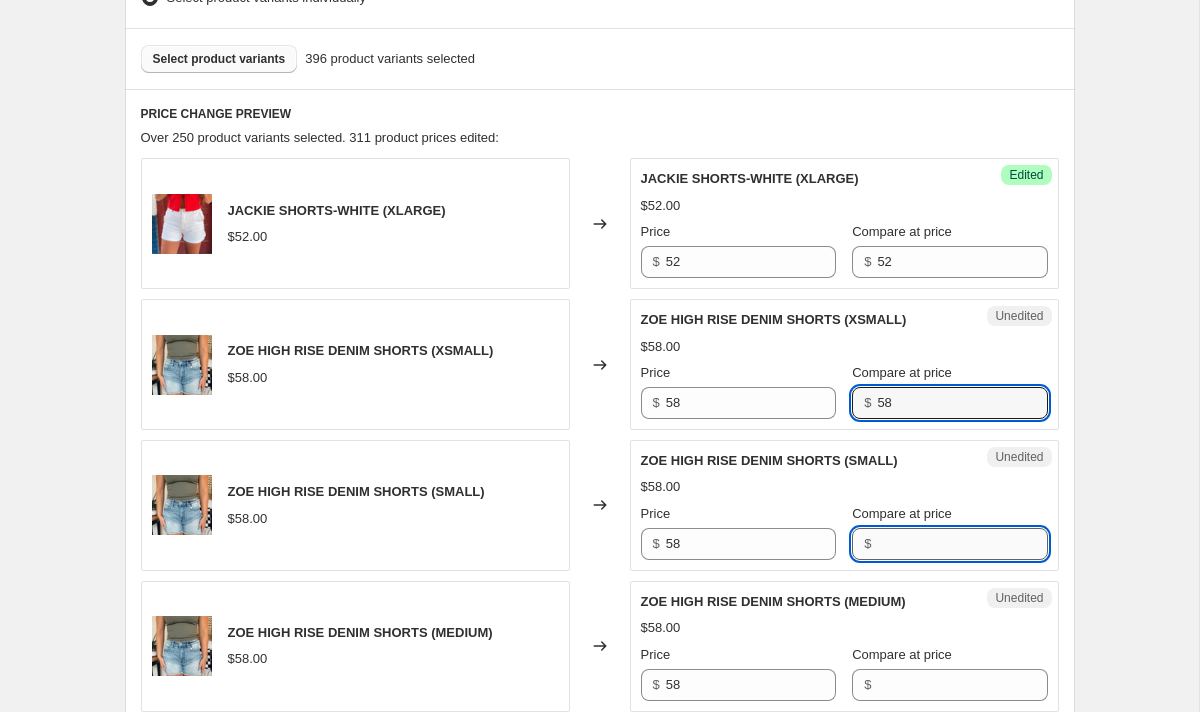 click on "Compare at price" at bounding box center (962, 544) 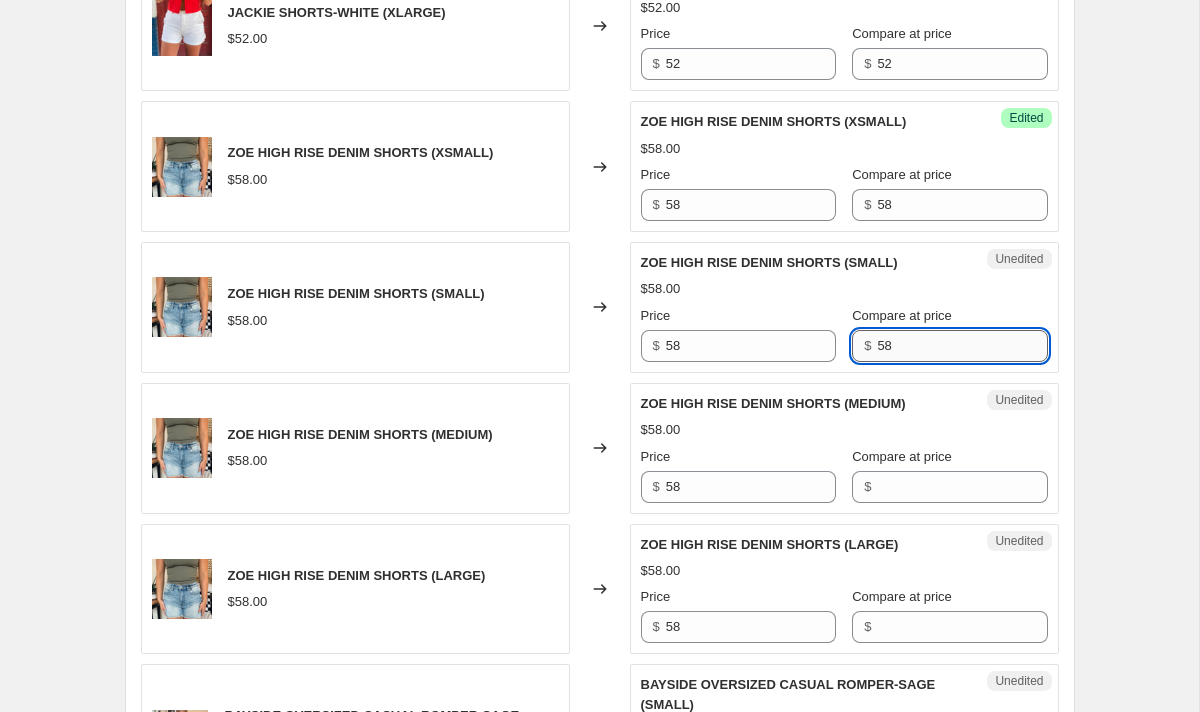 scroll, scrollTop: 915, scrollLeft: 0, axis: vertical 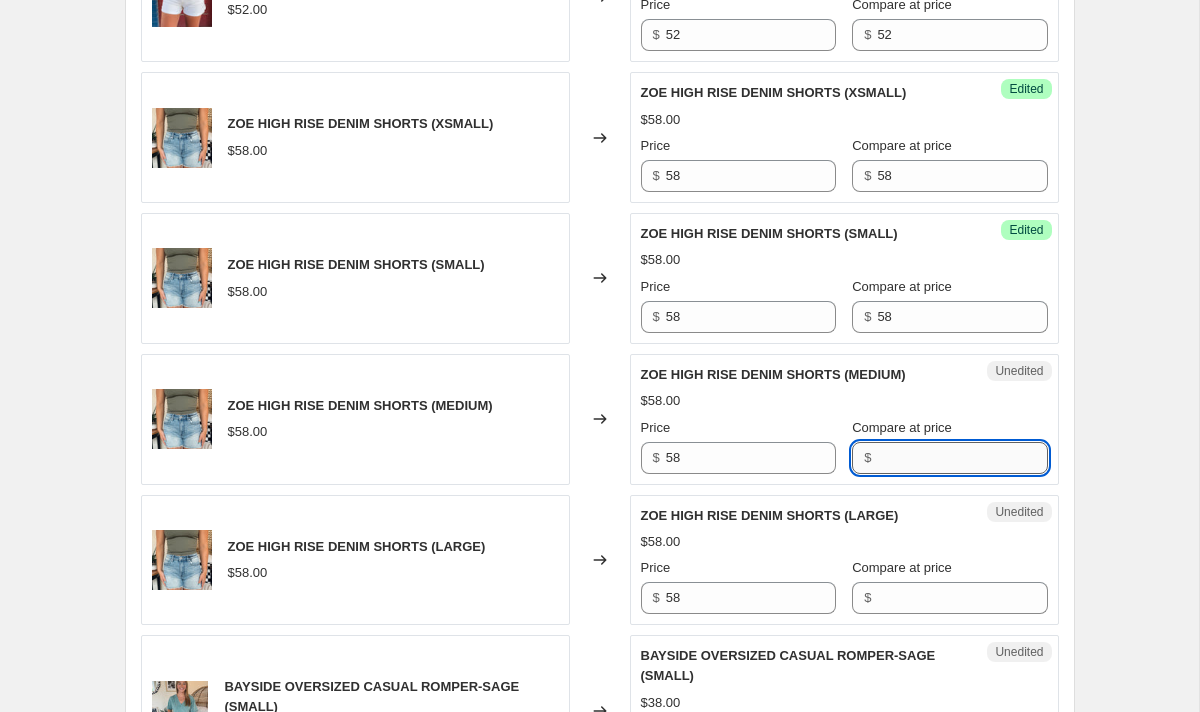 click on "Compare at price" at bounding box center (962, 458) 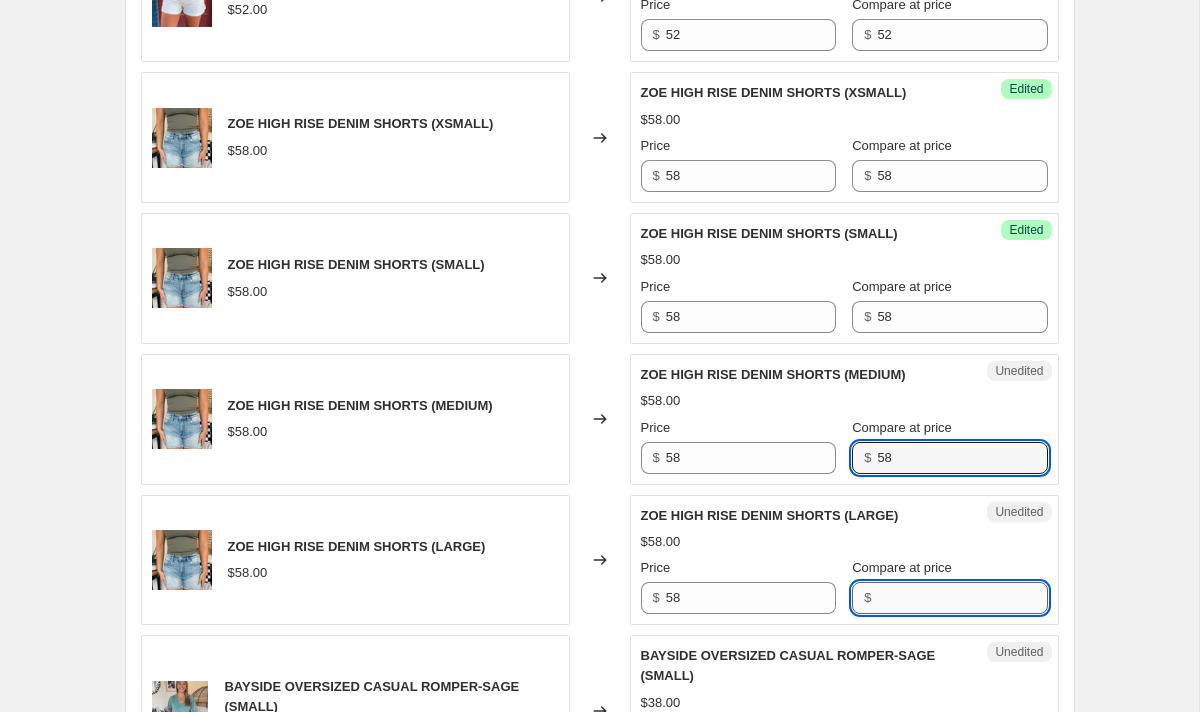 click on "Compare at price" at bounding box center (962, 598) 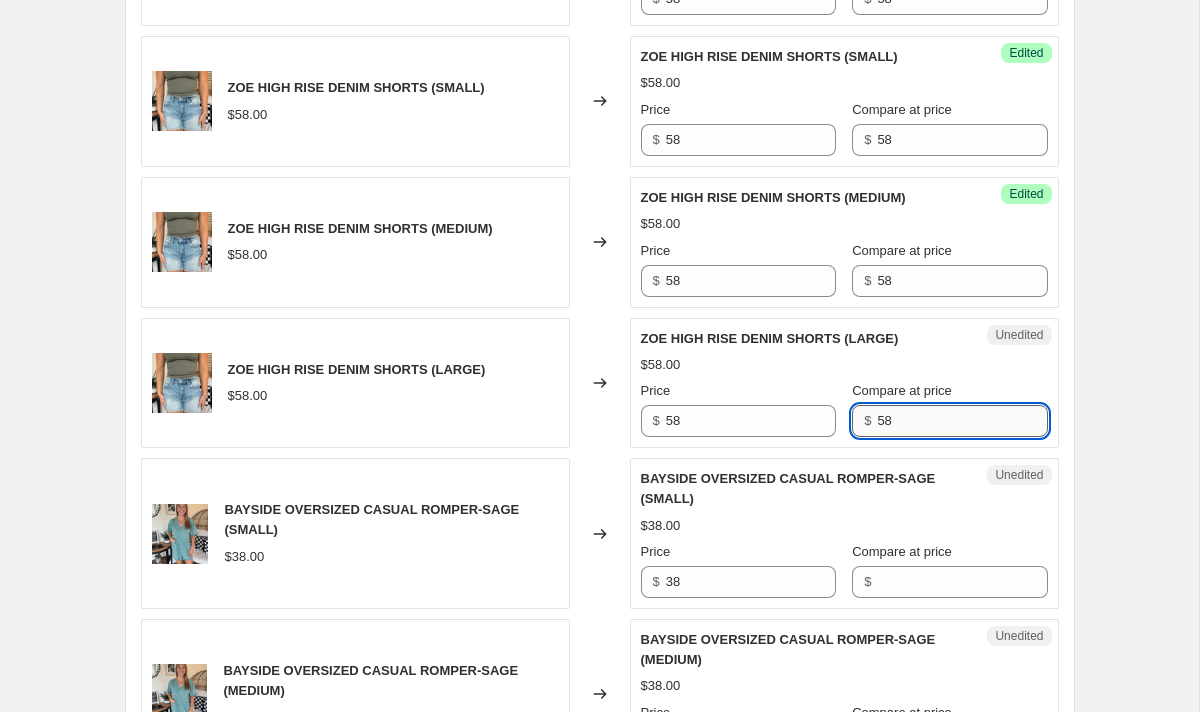 scroll, scrollTop: 1107, scrollLeft: 0, axis: vertical 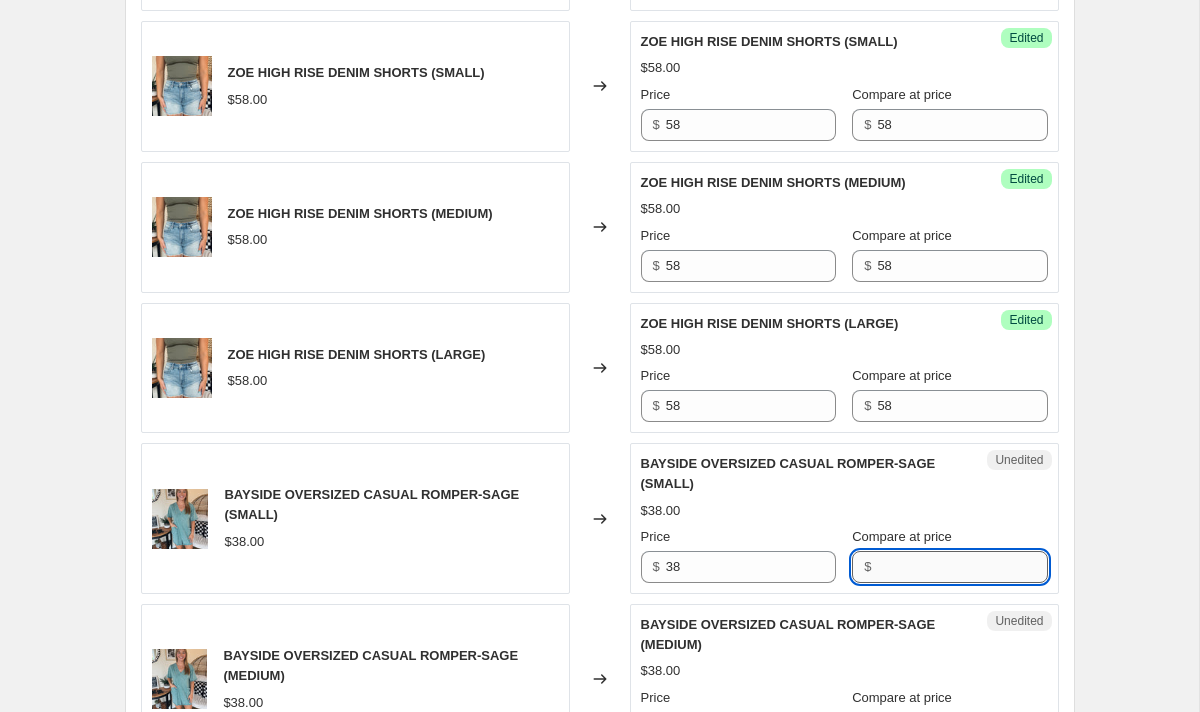 drag, startPoint x: 913, startPoint y: 564, endPoint x: 912, endPoint y: 552, distance: 12.0415945 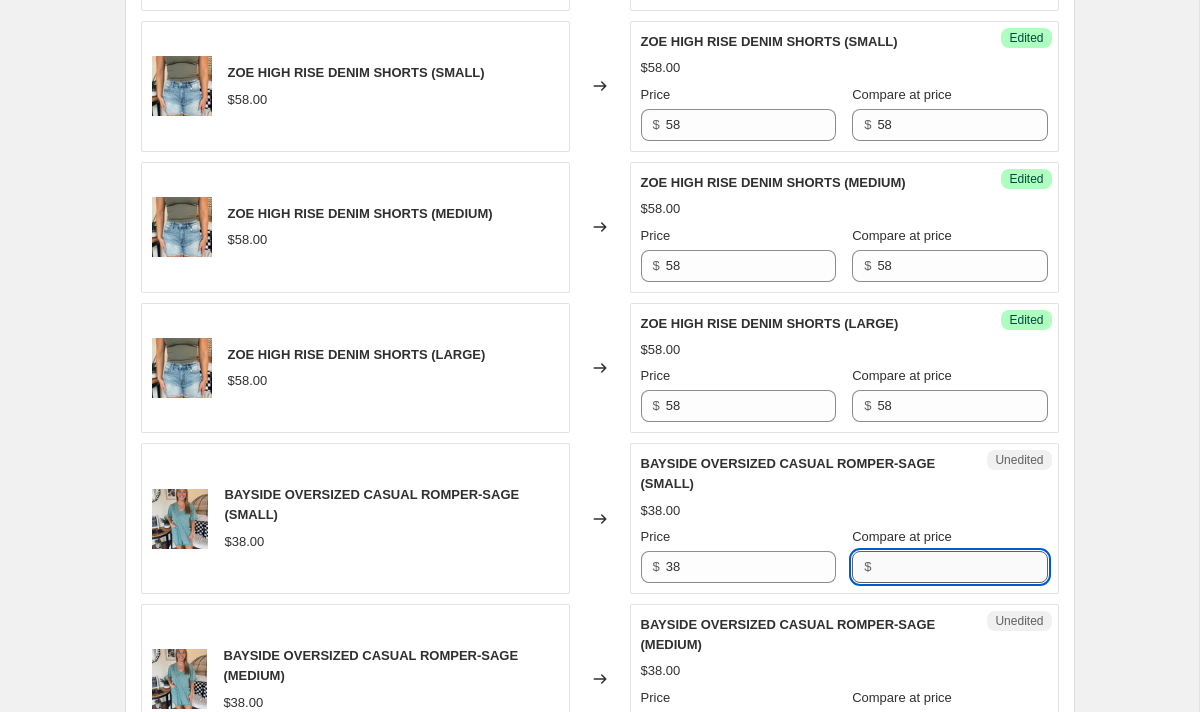 click on "Compare at price" at bounding box center (962, 567) 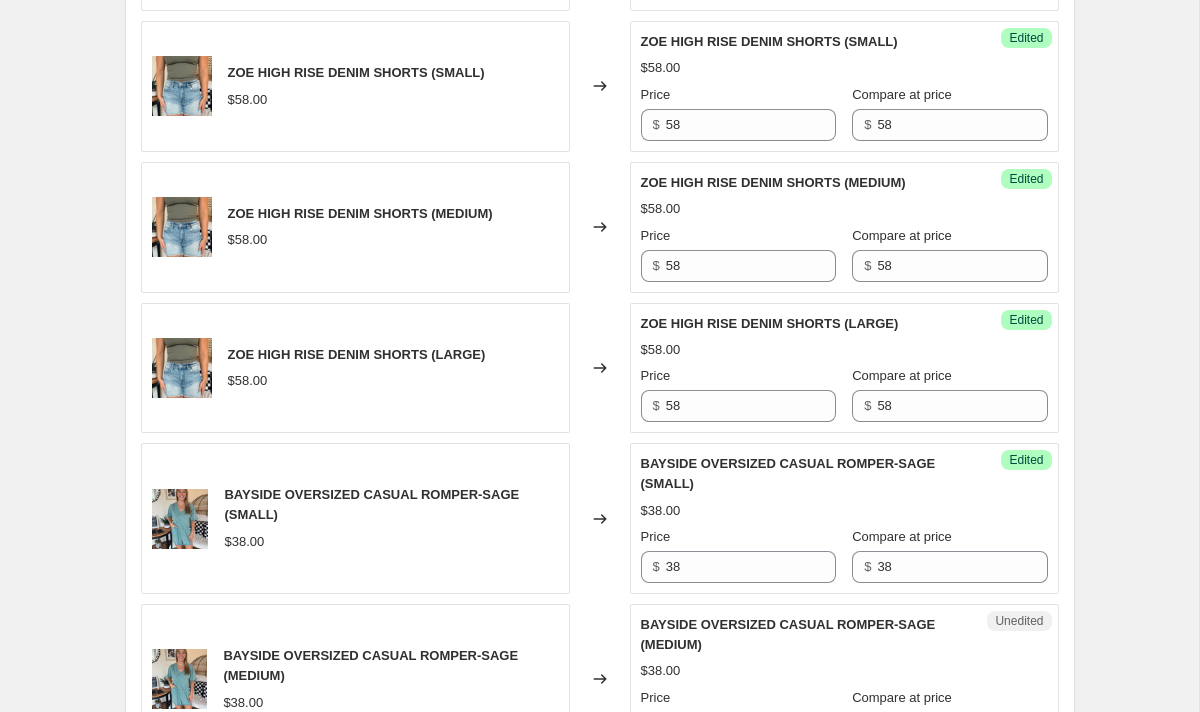 click on "BAYSIDE OVERSIZED CASUAL ROMPER-SAGE (SMALL)" at bounding box center [788, 473] 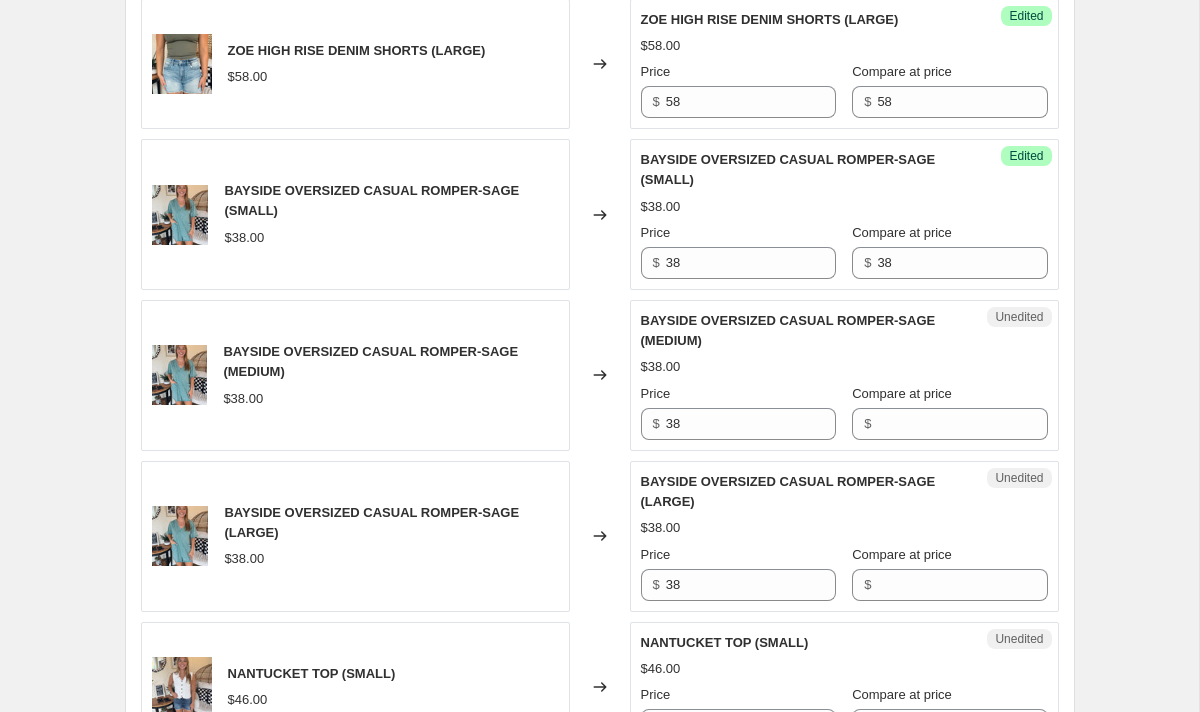 scroll, scrollTop: 1418, scrollLeft: 0, axis: vertical 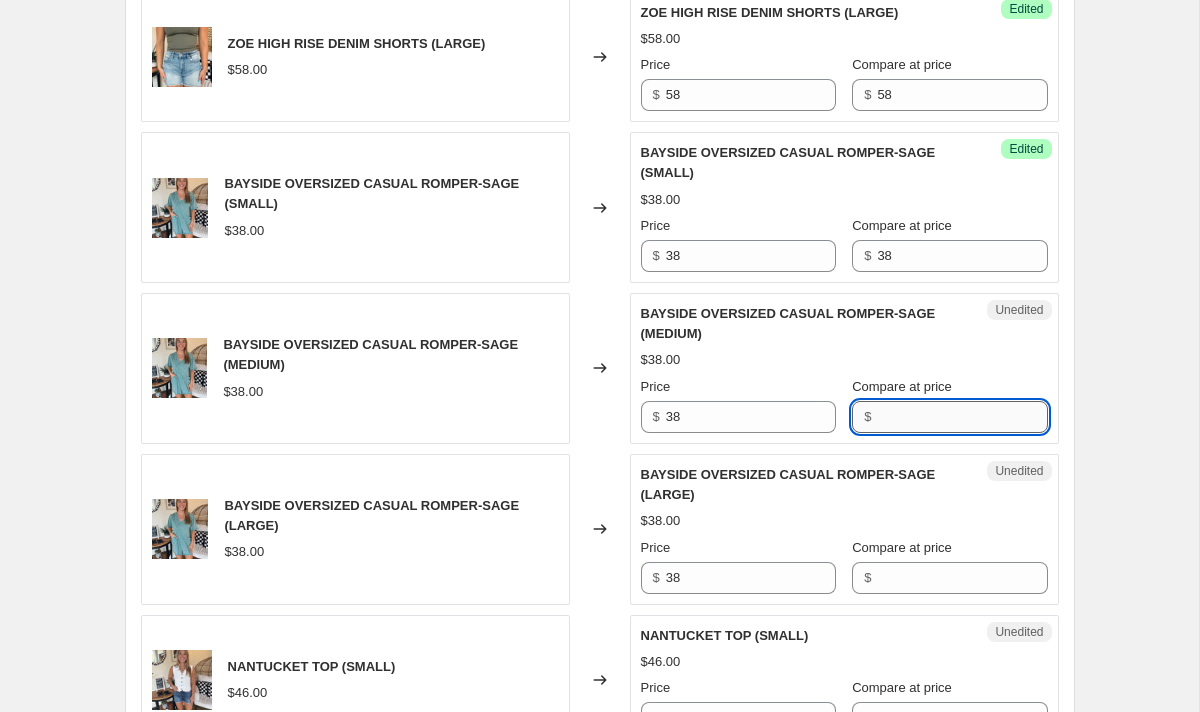 click on "Compare at price" at bounding box center [962, 417] 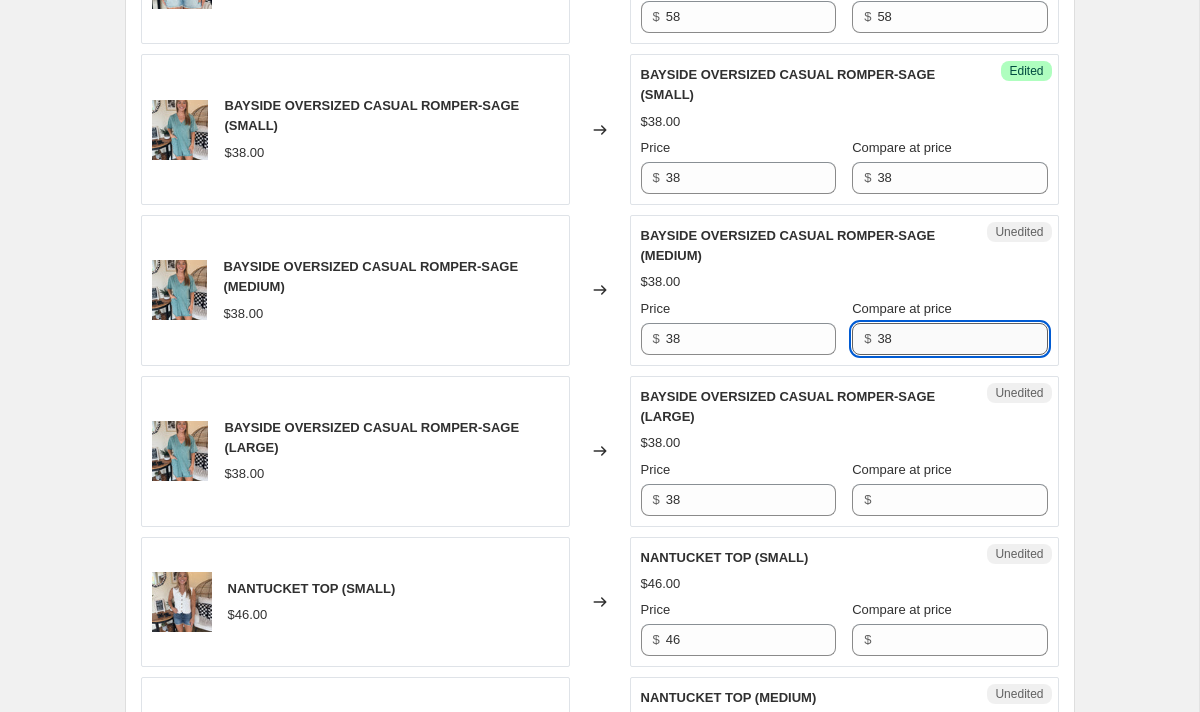 scroll, scrollTop: 1498, scrollLeft: 0, axis: vertical 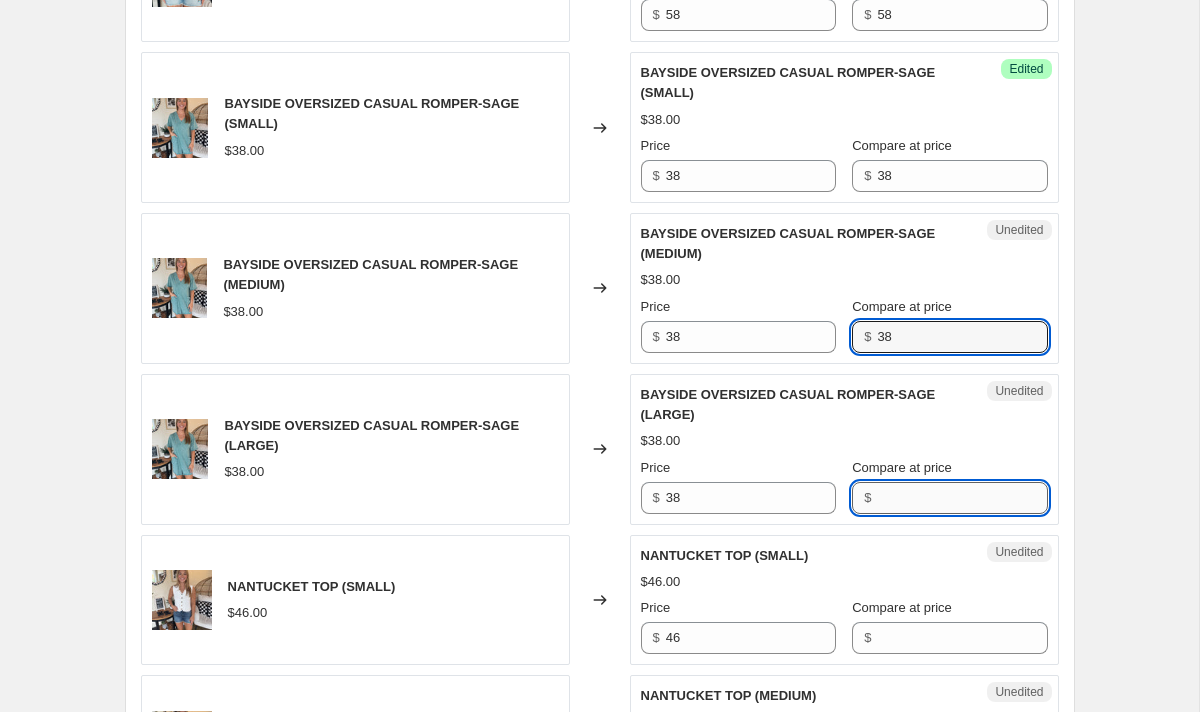 click on "Compare at price" at bounding box center (962, 498) 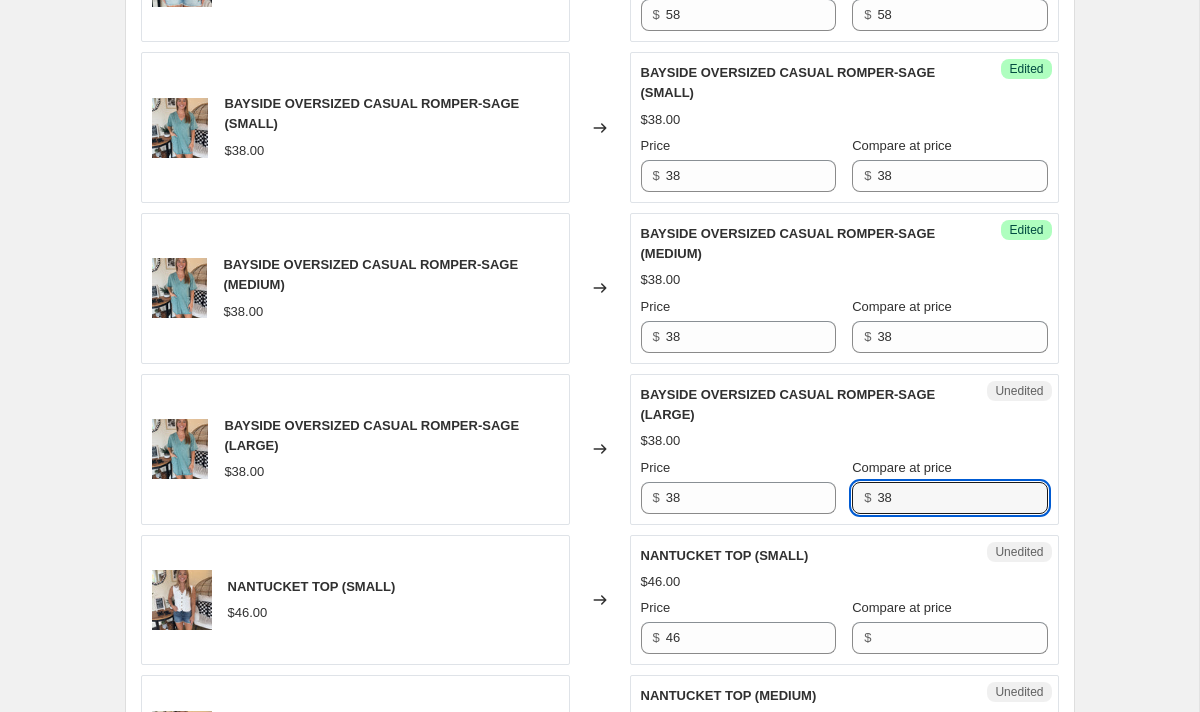 click on "$38.00" at bounding box center (844, 441) 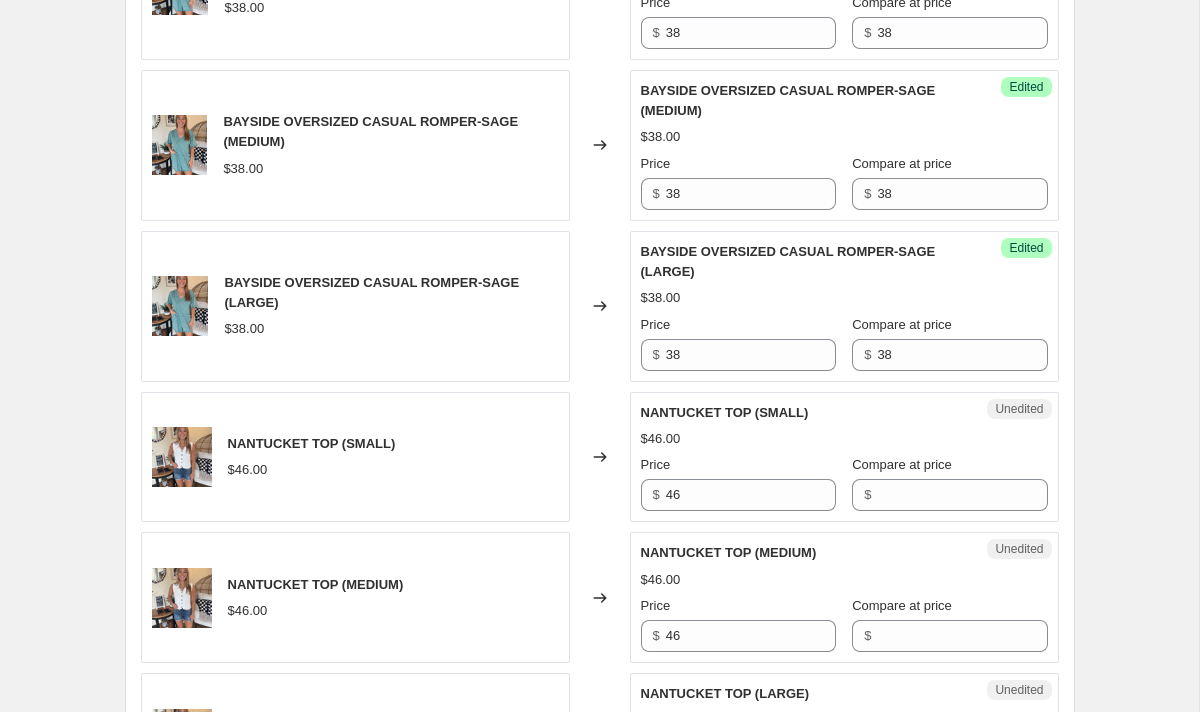 scroll, scrollTop: 1644, scrollLeft: 0, axis: vertical 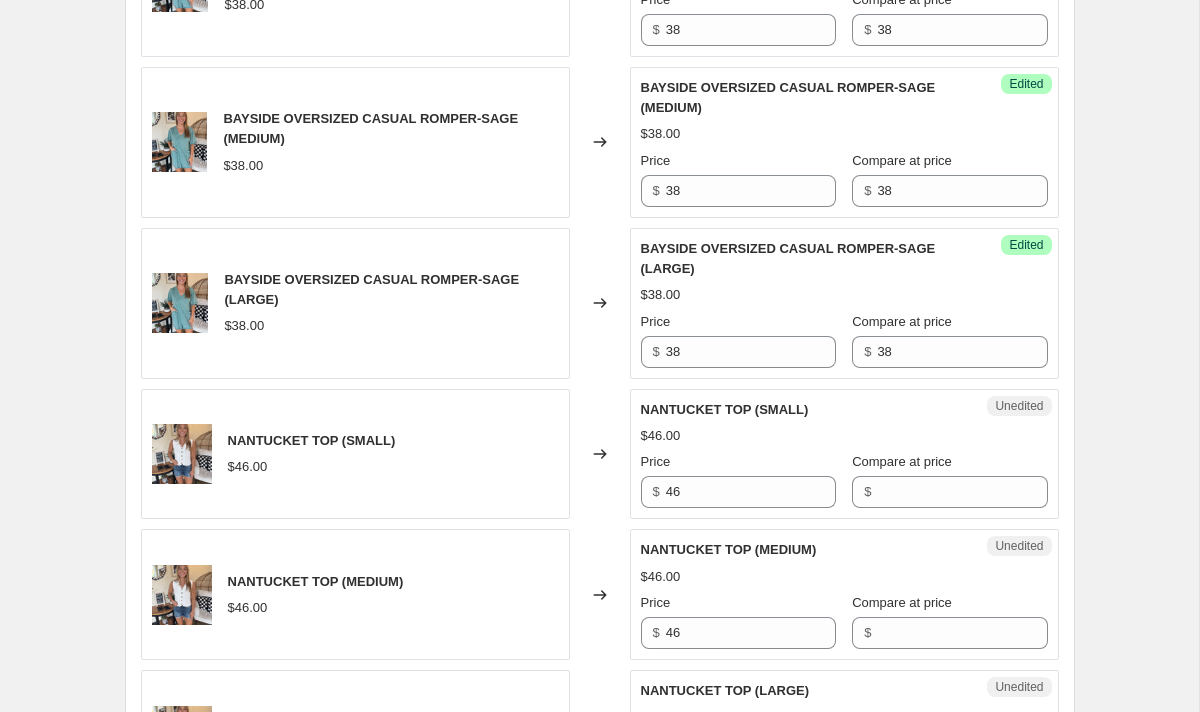 click on "NANTUCKET TOP (SMALL) $46.00 Price $ 46 Compare at price $" at bounding box center (844, 454) 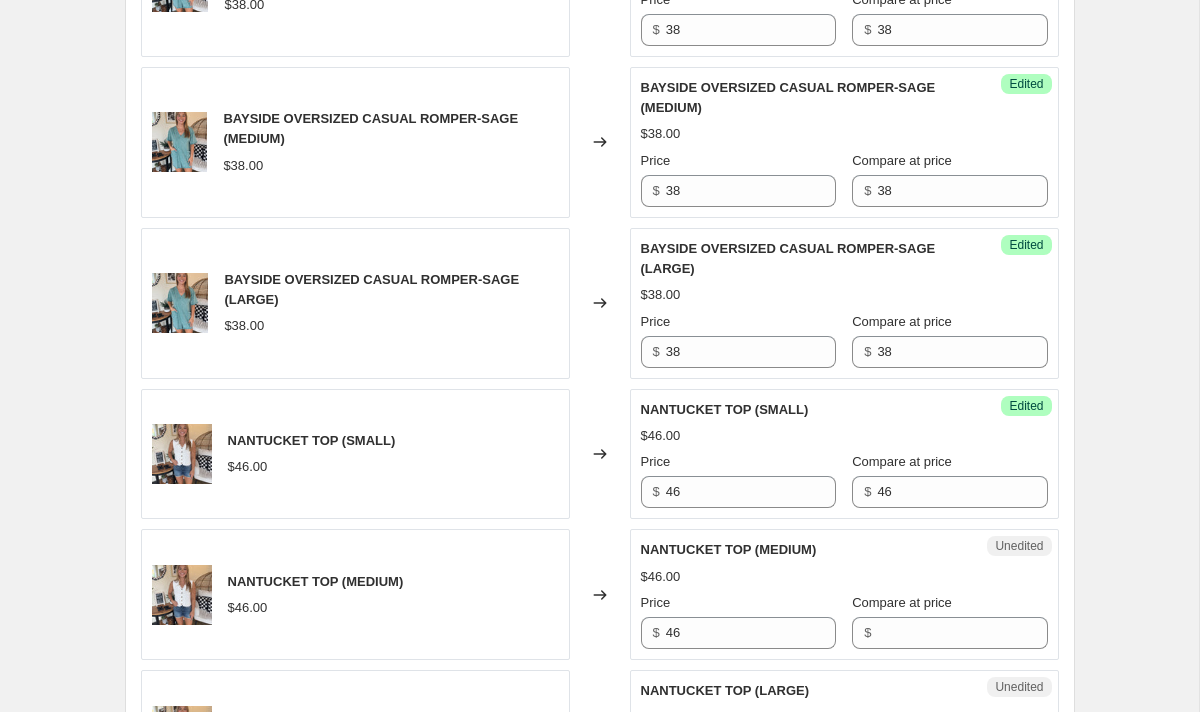 click on "NANTUCKET TOP (MEDIUM) $46.00 Price $ 46 Compare at price $" at bounding box center (844, 594) 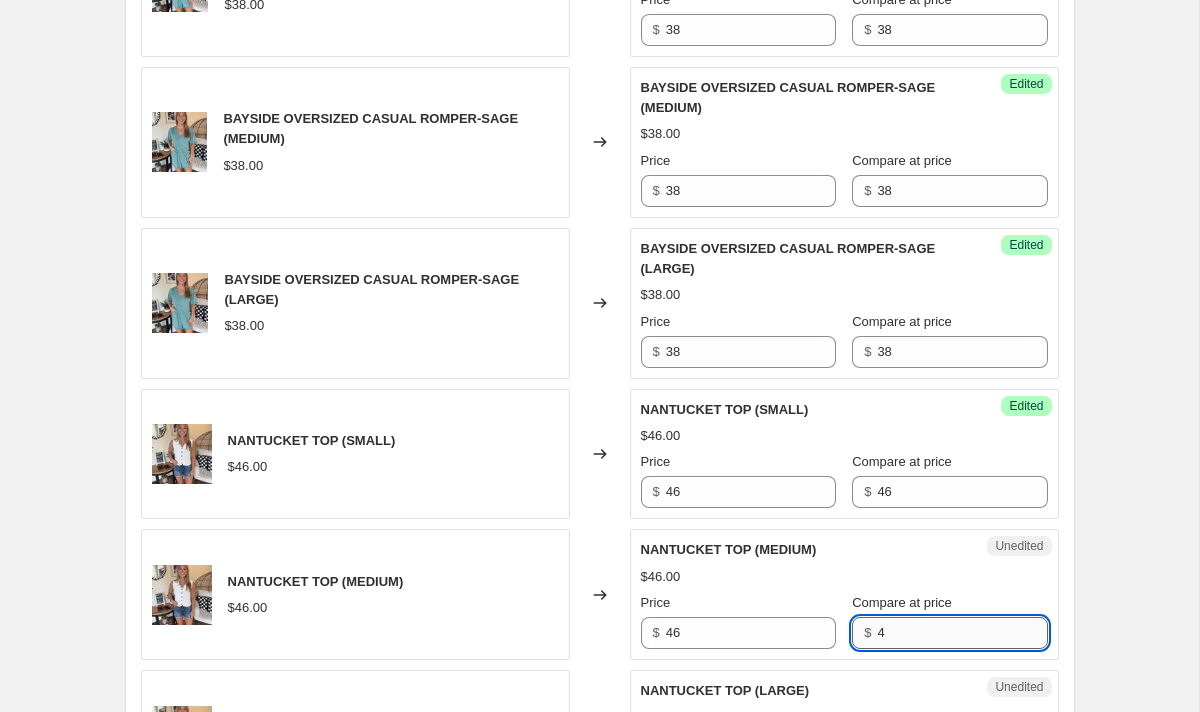 click on "4" at bounding box center (962, 633) 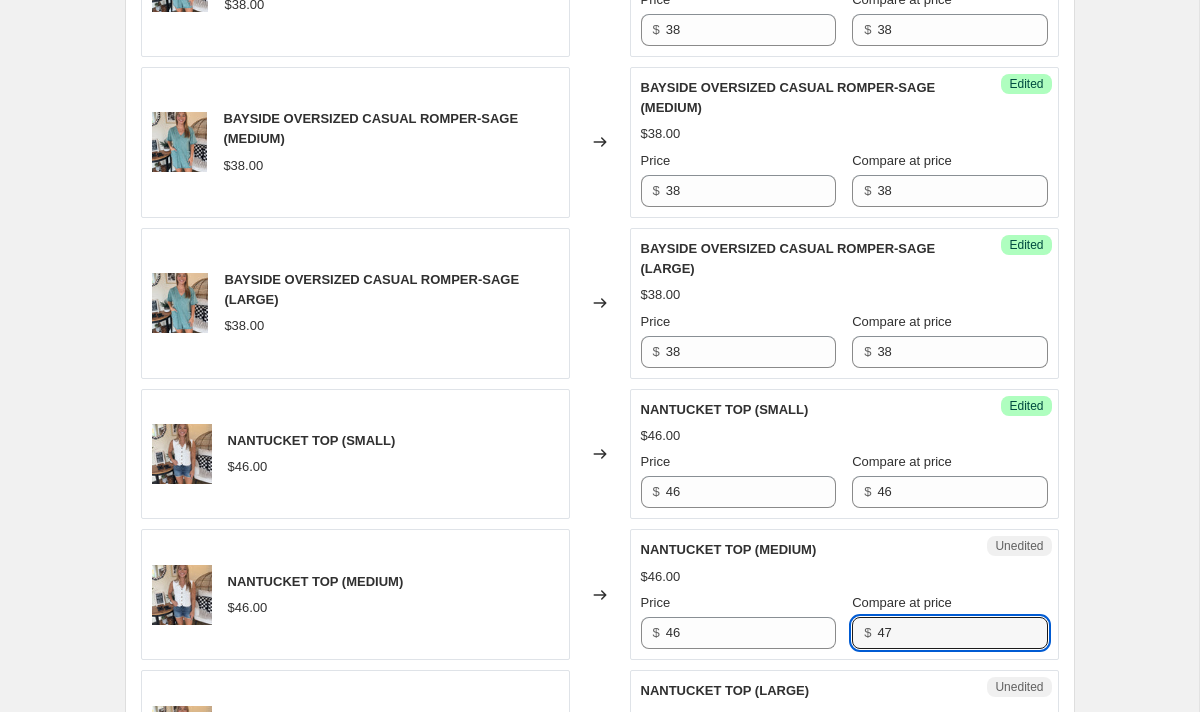 click on "NANTUCKET TOP (MEDIUM) $46.00 Price $ 46 Compare at price $ 47" at bounding box center (844, 594) 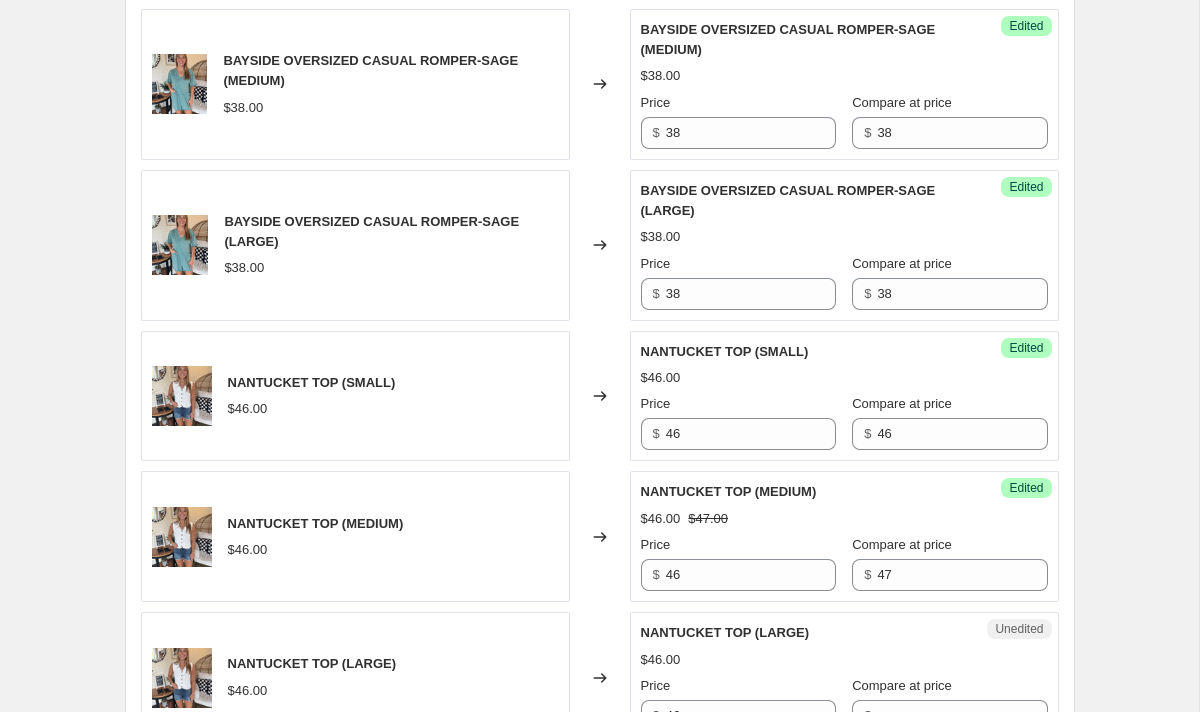 scroll, scrollTop: 1715, scrollLeft: 0, axis: vertical 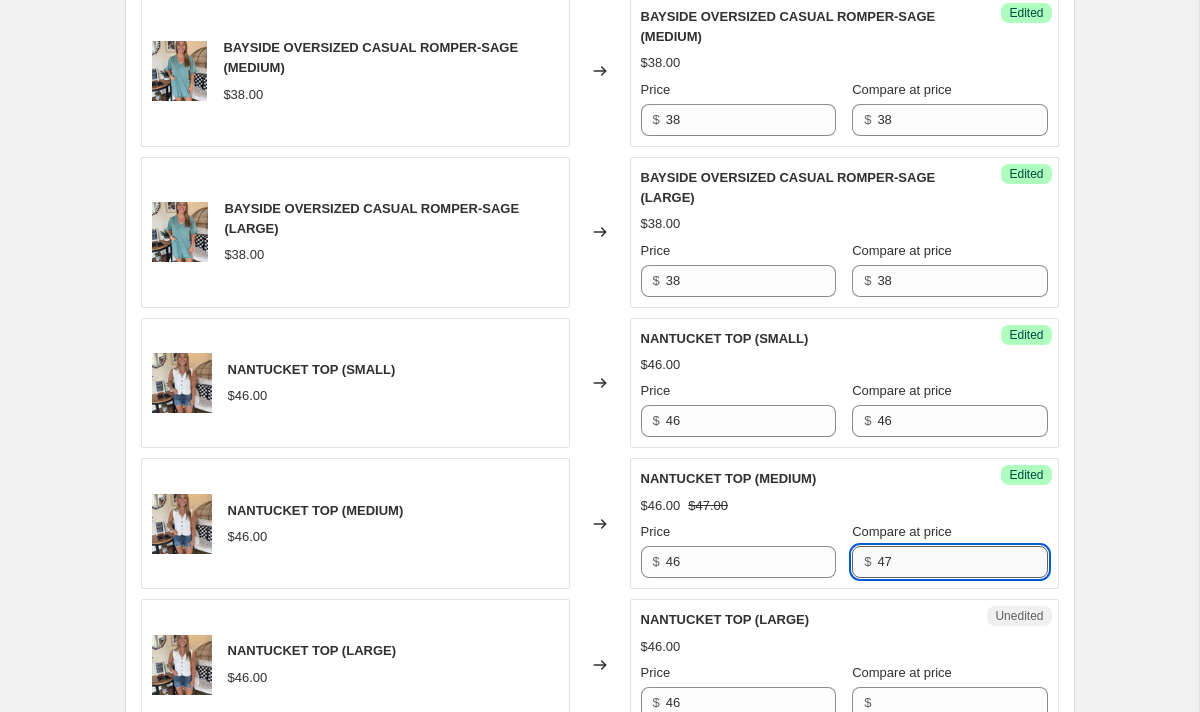 click on "47" at bounding box center (962, 562) 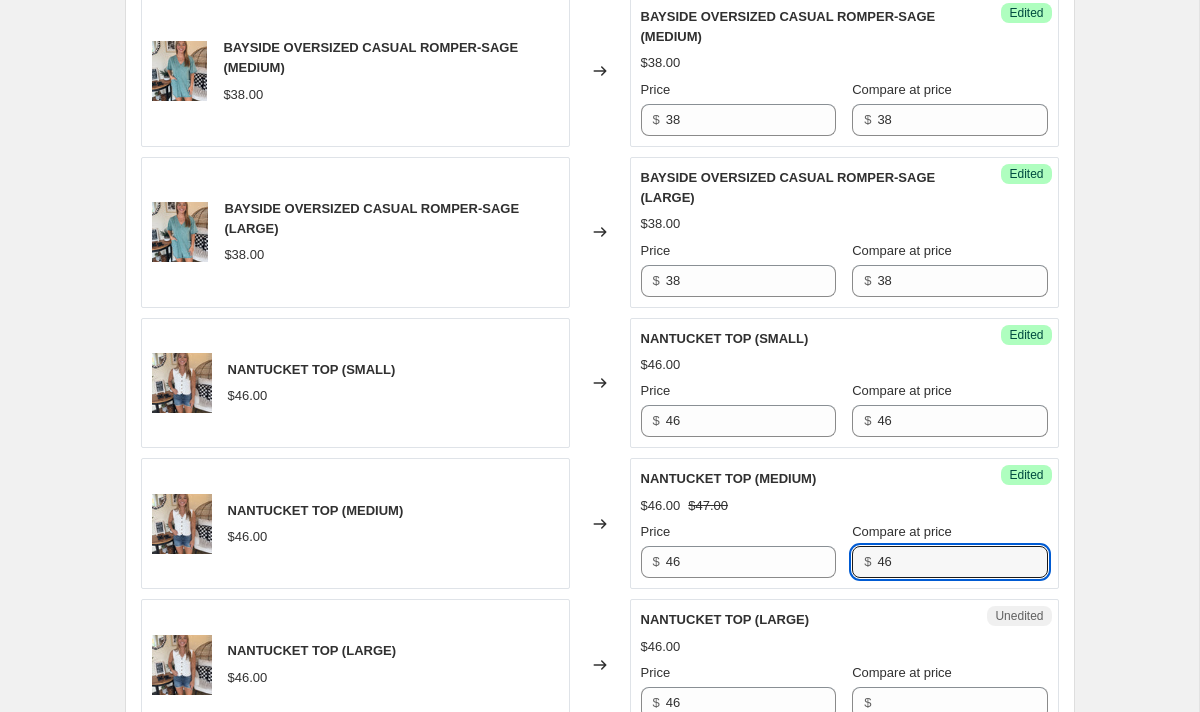 click on "NANTUCKET TOP (MEDIUM)" at bounding box center [804, 479] 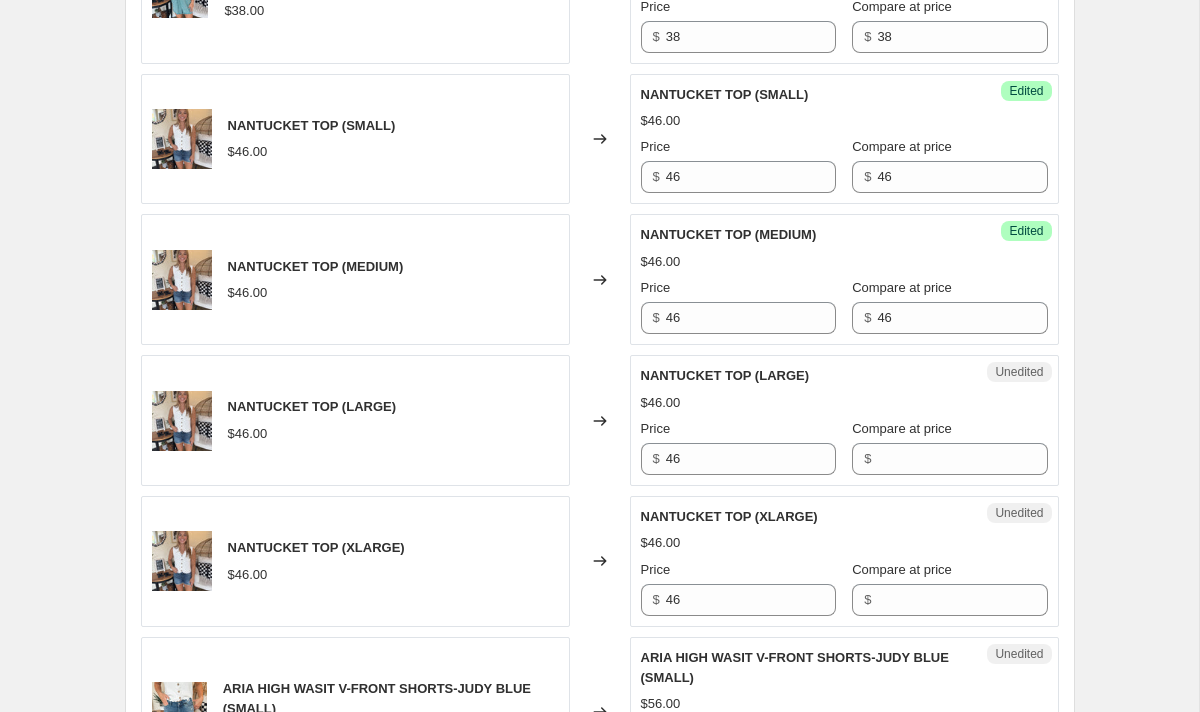 scroll, scrollTop: 1961, scrollLeft: 0, axis: vertical 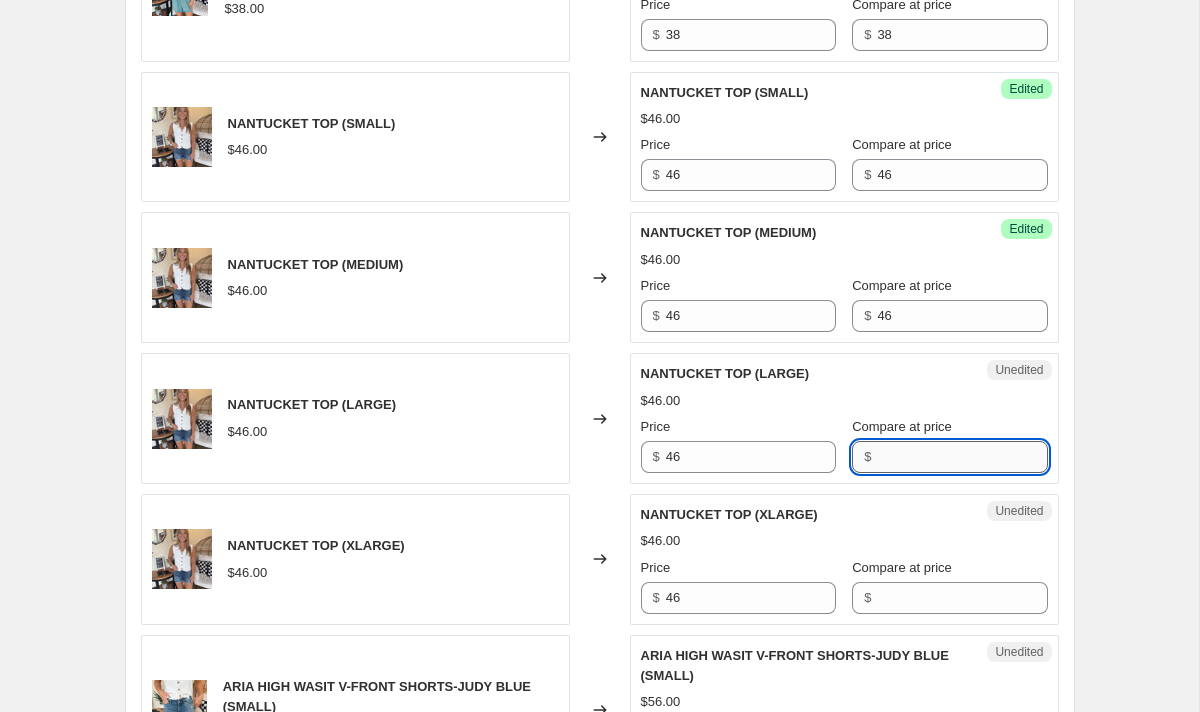 click on "Compare at price" at bounding box center (962, 457) 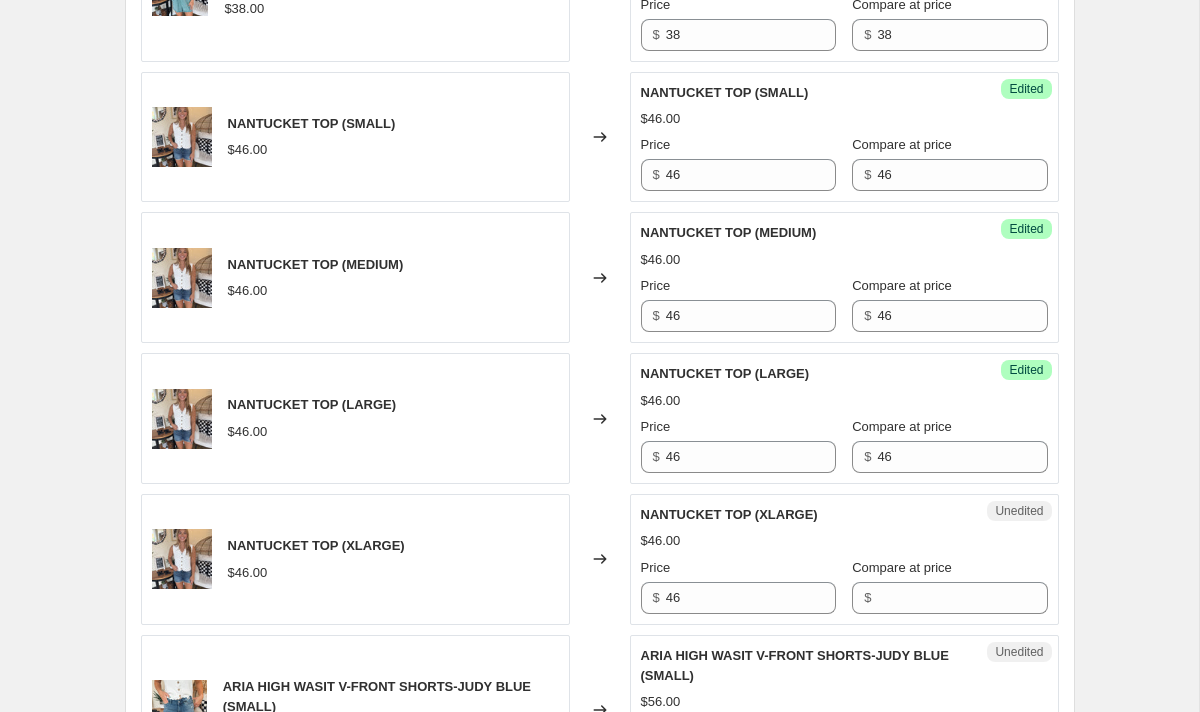 click on "$46.00" at bounding box center (844, 401) 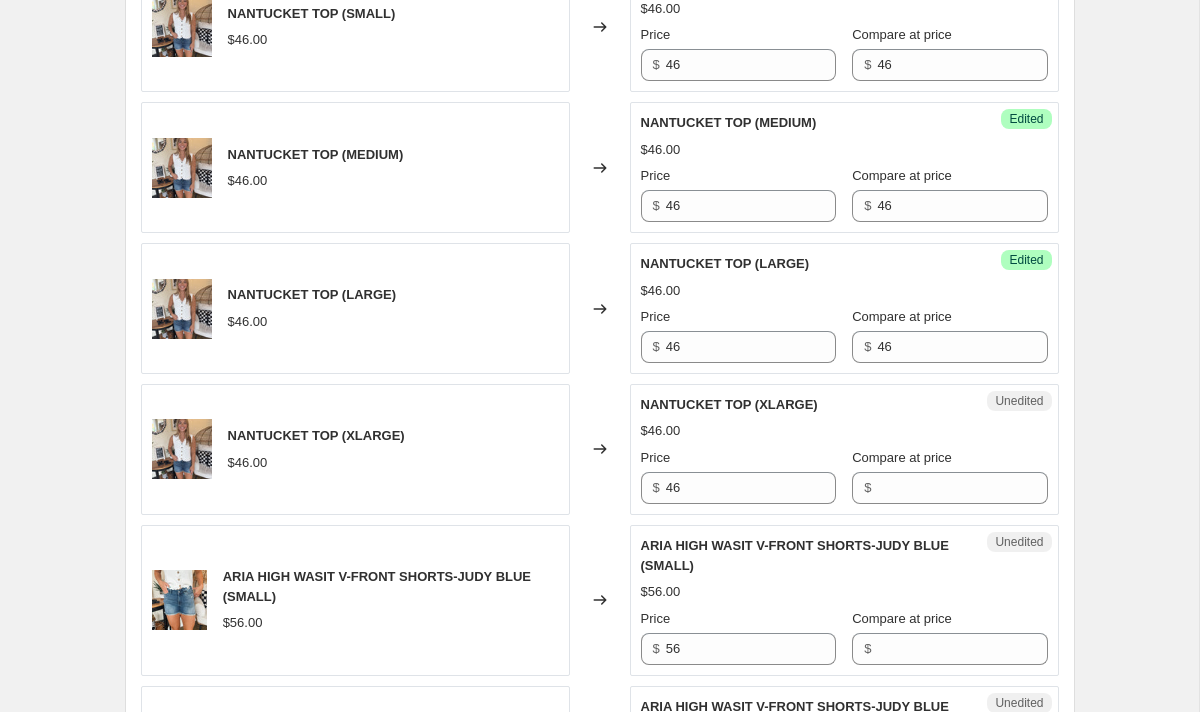 scroll, scrollTop: 2070, scrollLeft: 0, axis: vertical 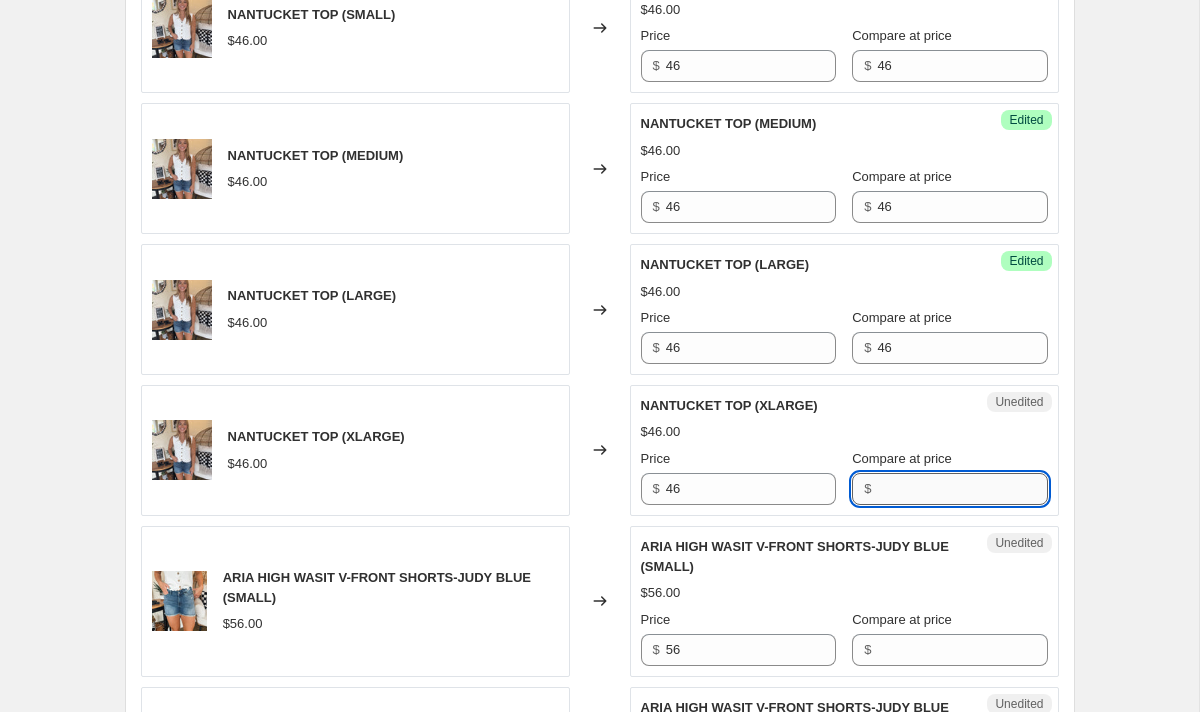 click on "Compare at price" at bounding box center (962, 489) 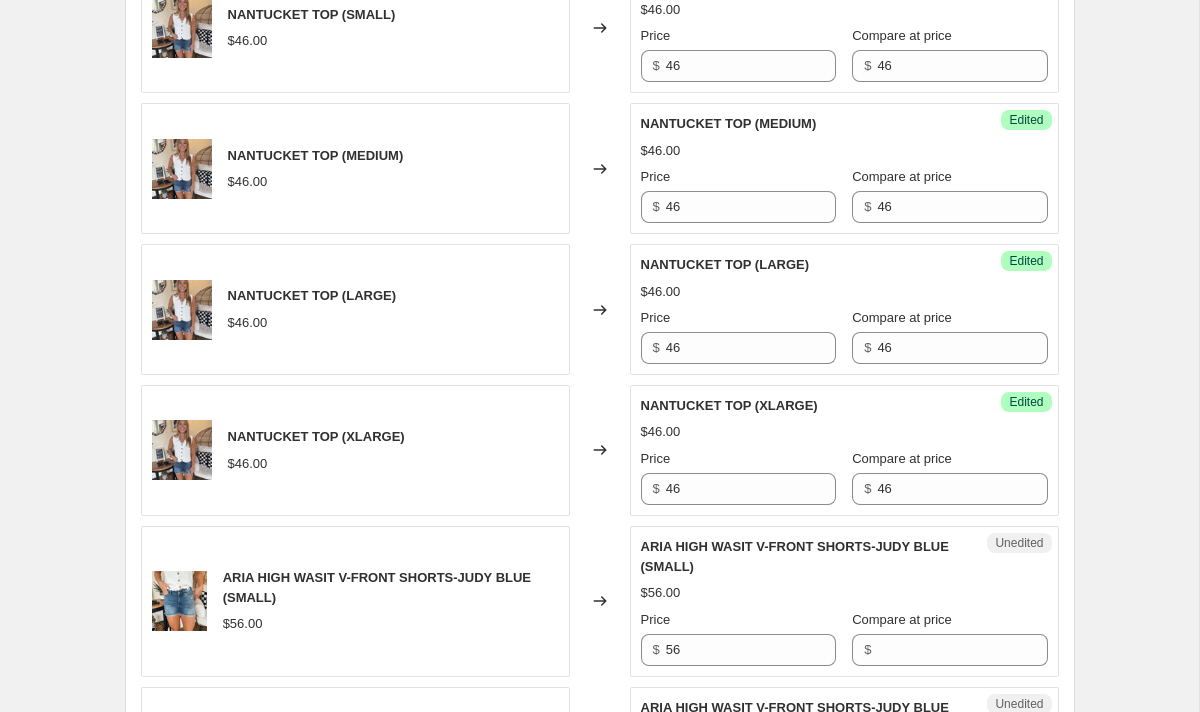 click on "$46.00" at bounding box center [844, 432] 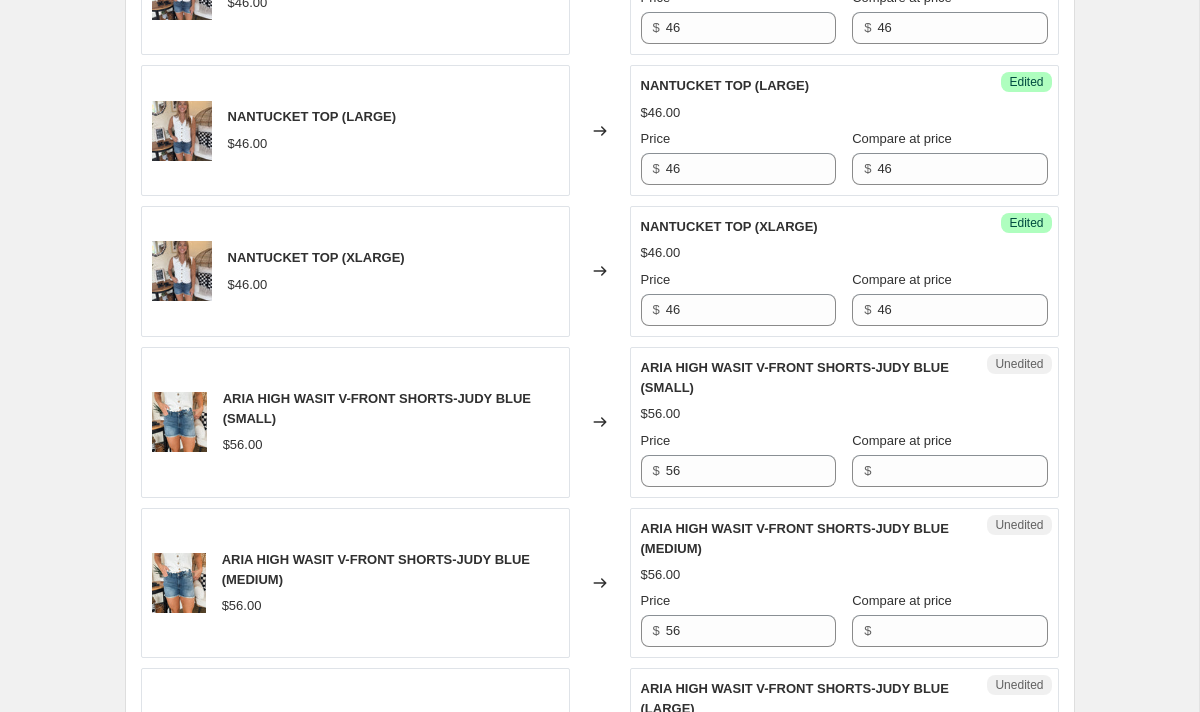 scroll, scrollTop: 2248, scrollLeft: 0, axis: vertical 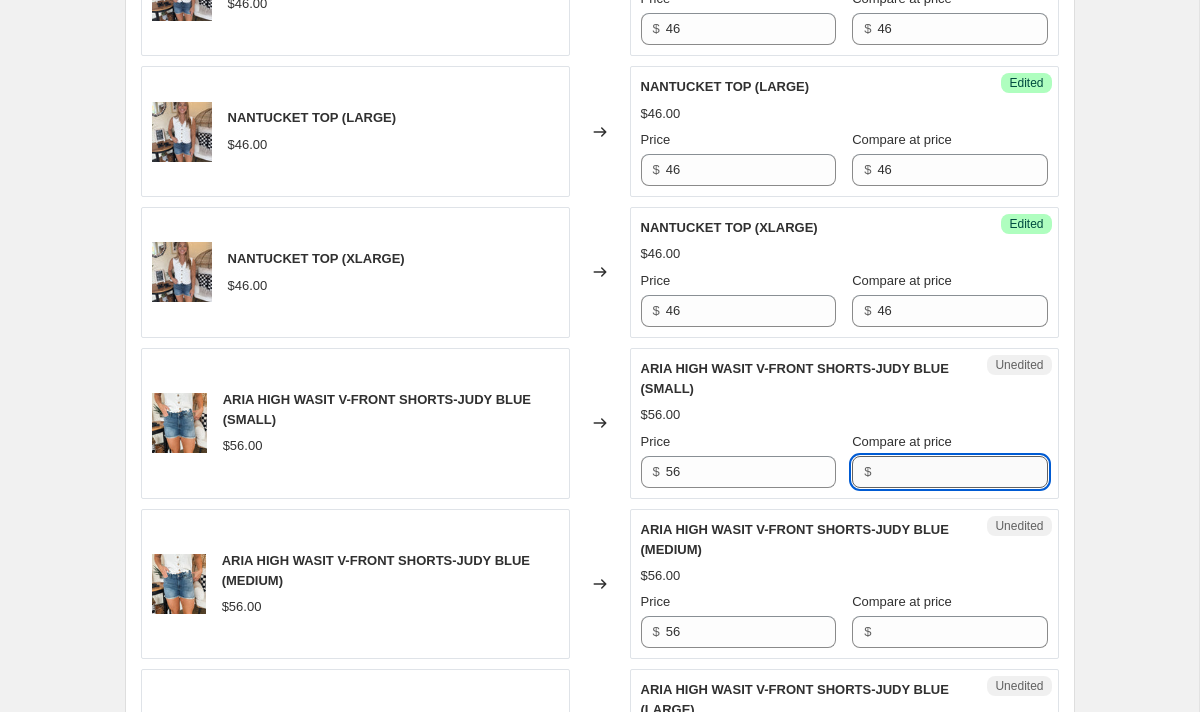 click on "Compare at price" at bounding box center (962, 472) 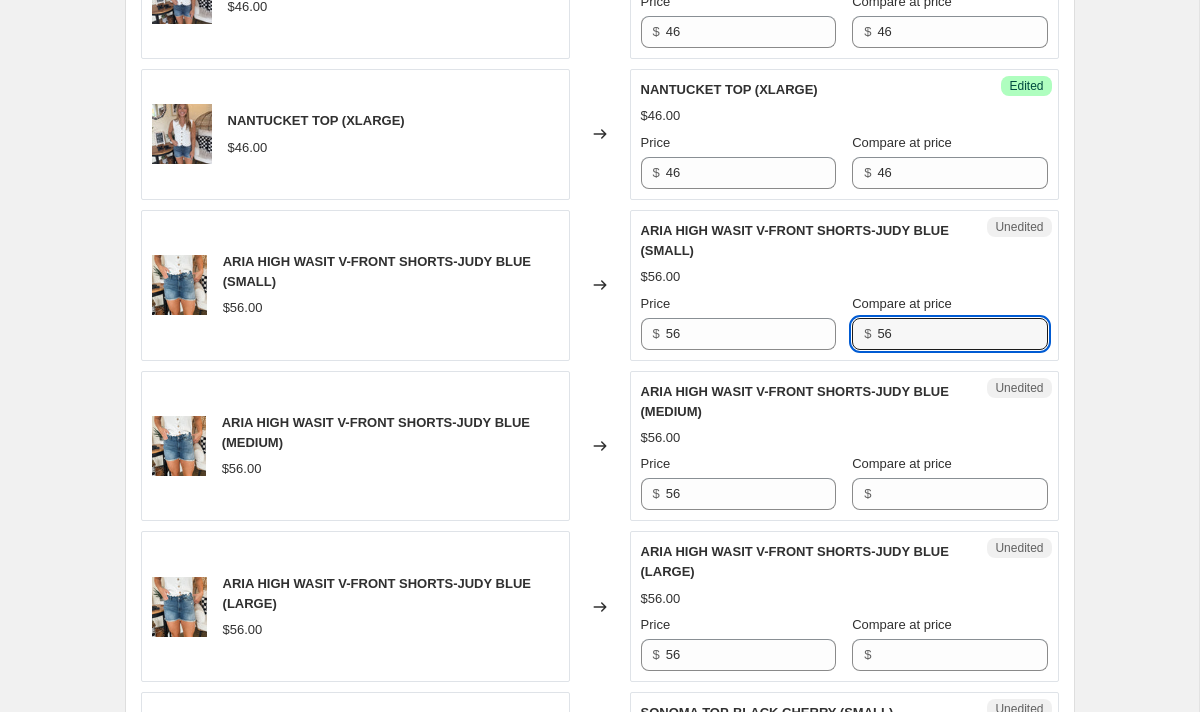 scroll, scrollTop: 2387, scrollLeft: 0, axis: vertical 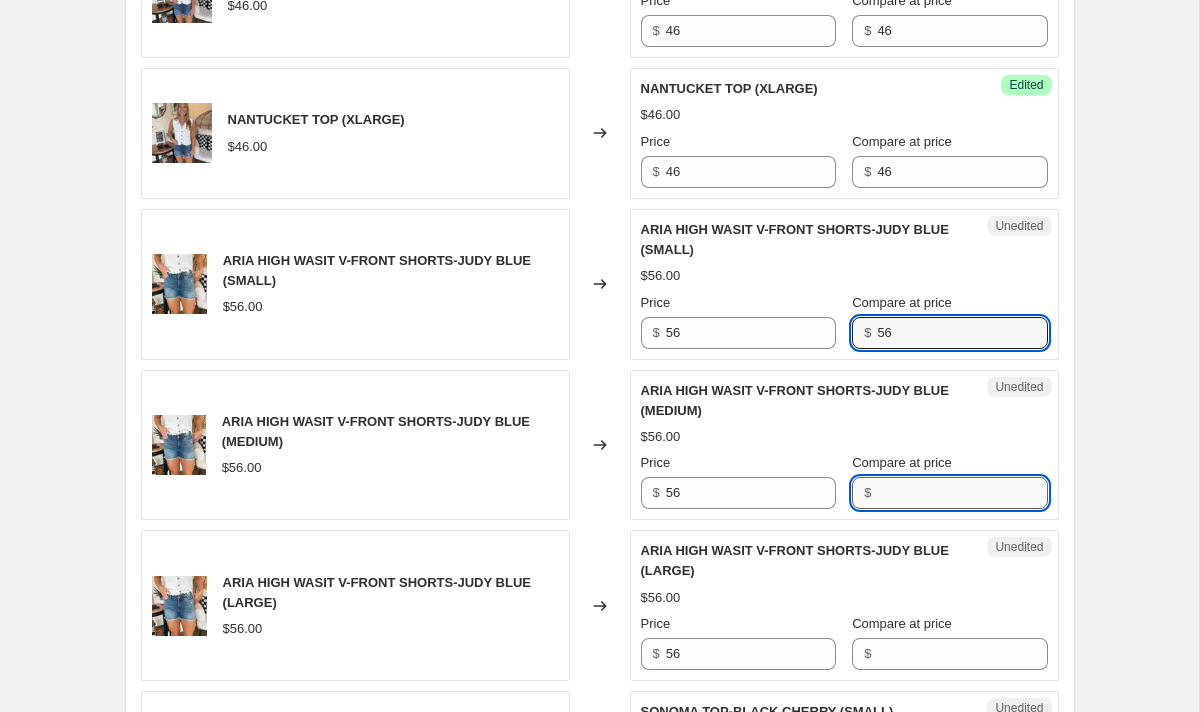 click on "Compare at price" at bounding box center [962, 493] 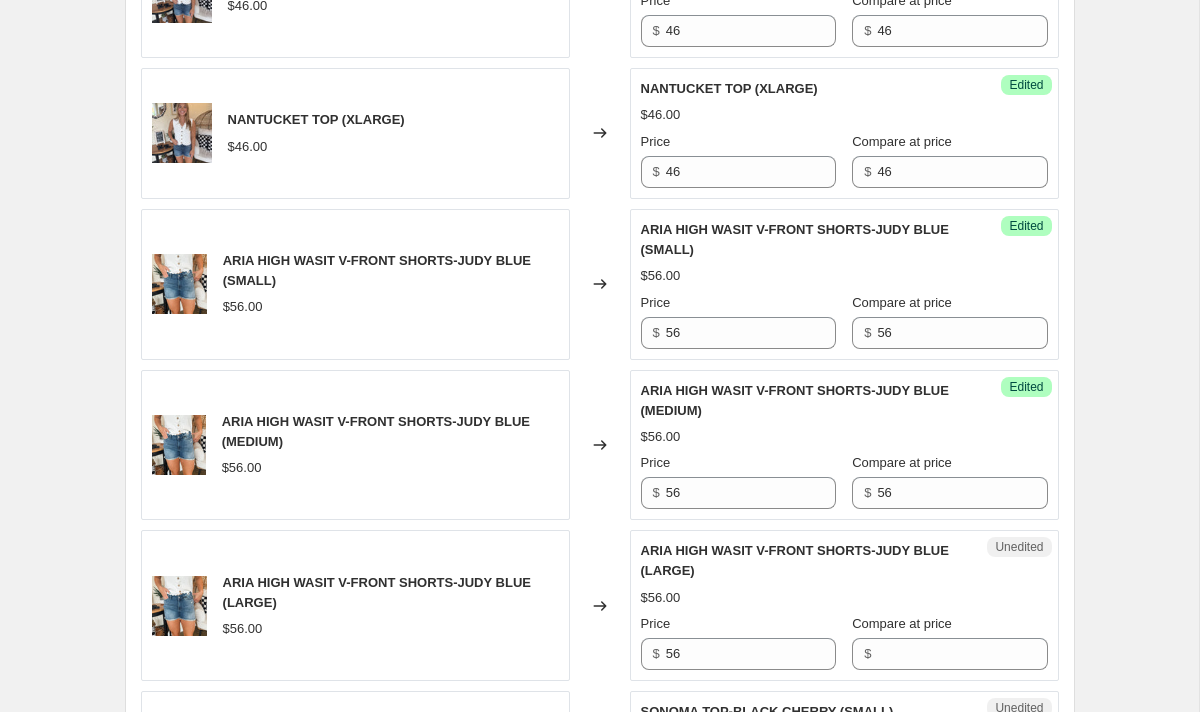 click on "$56.00" at bounding box center [844, 437] 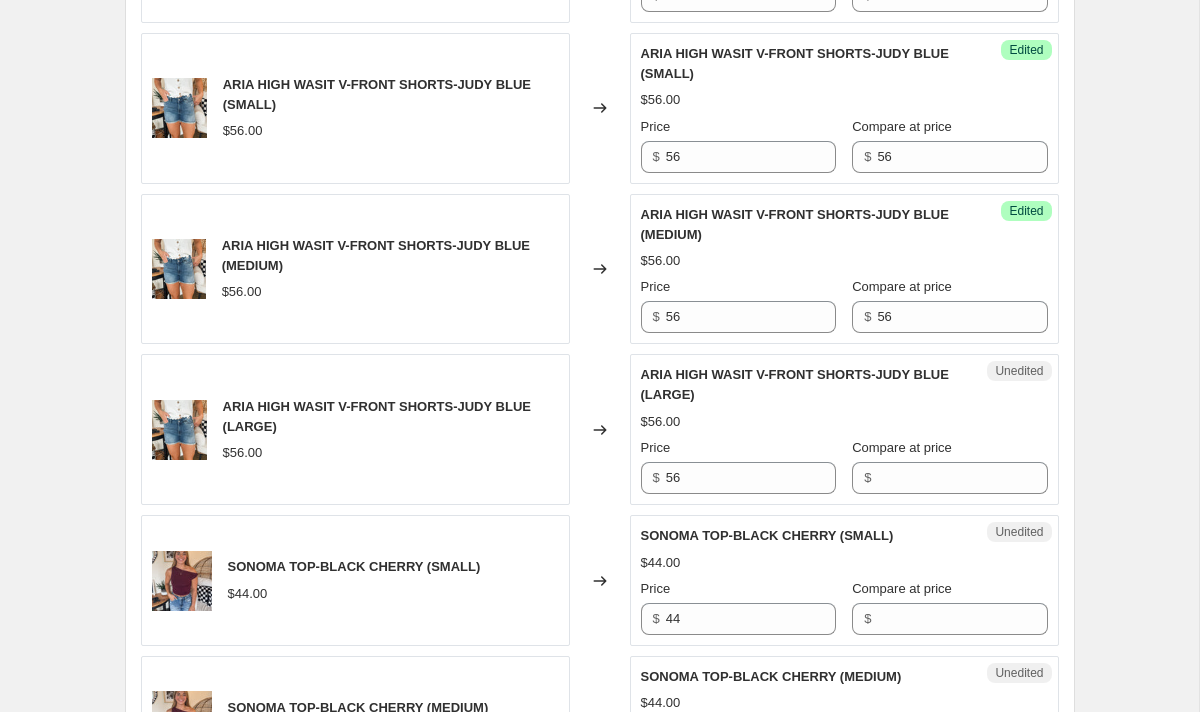 scroll, scrollTop: 2564, scrollLeft: 0, axis: vertical 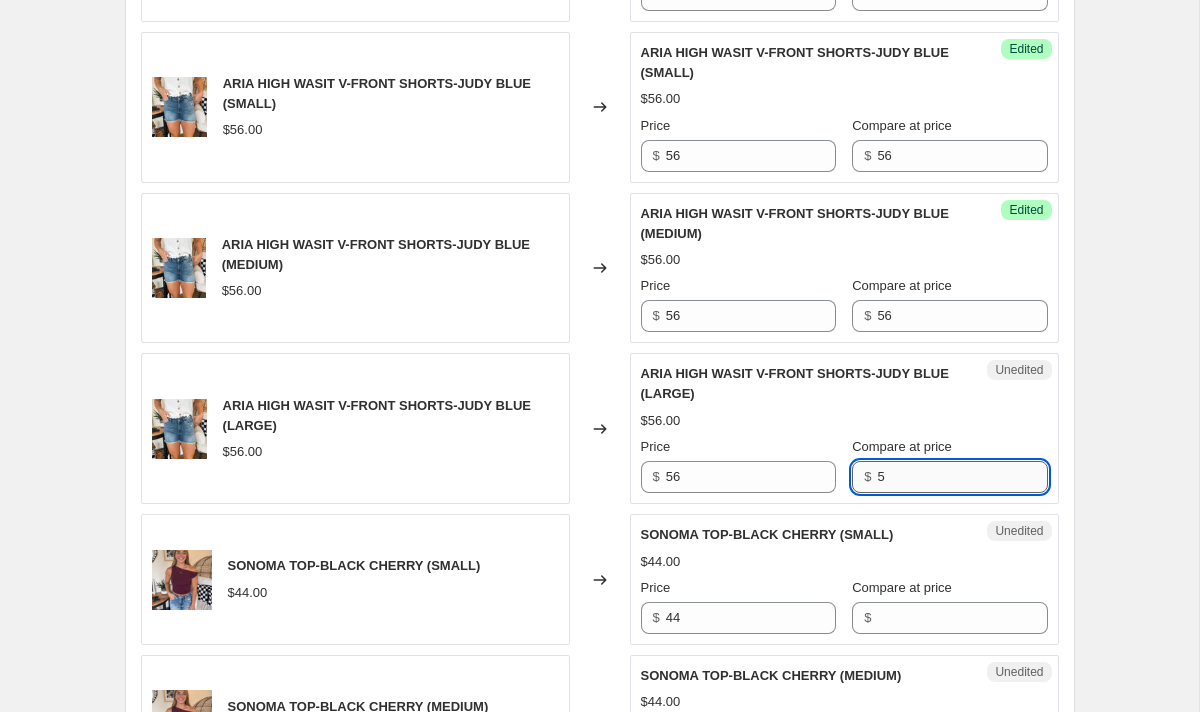 click on "5" at bounding box center (962, 477) 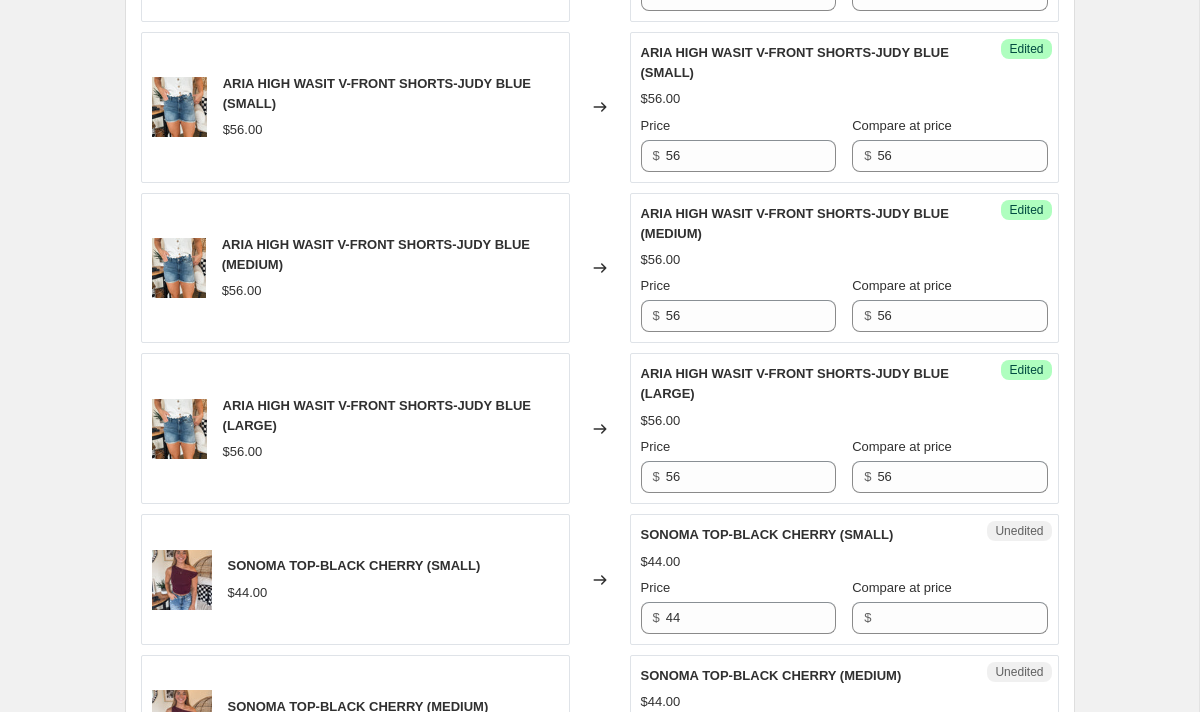 click on "Compare at price $" at bounding box center [949, 606] 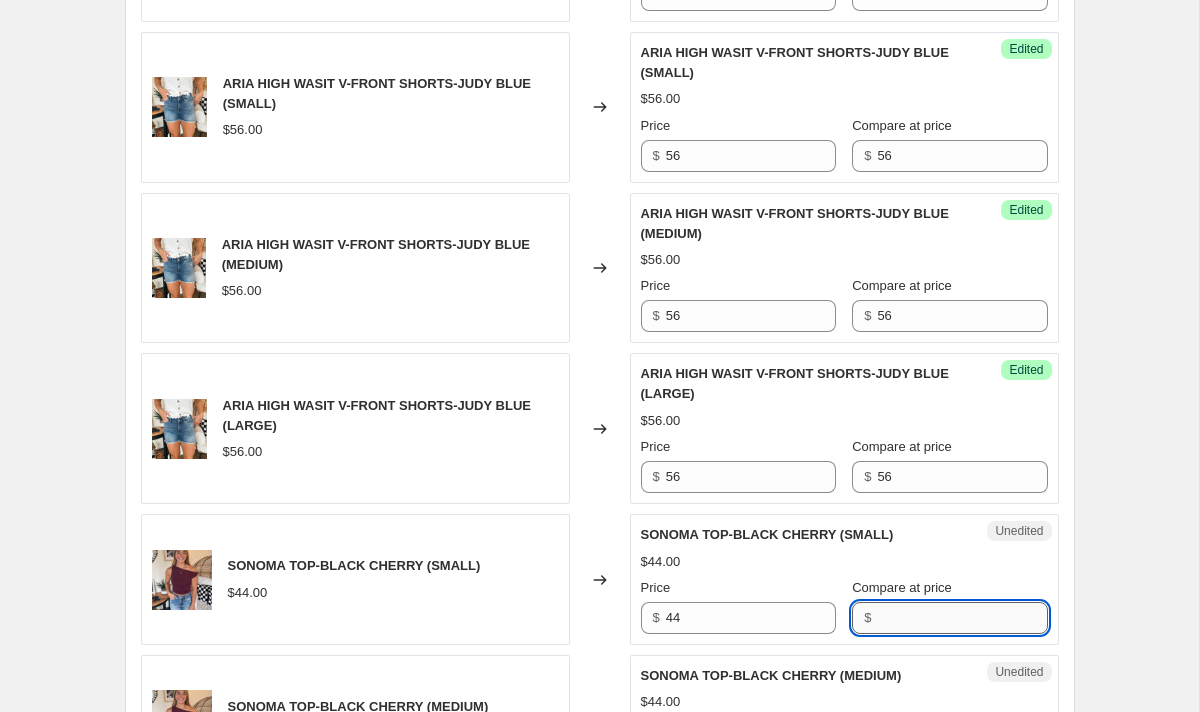 click on "Compare at price" at bounding box center [962, 618] 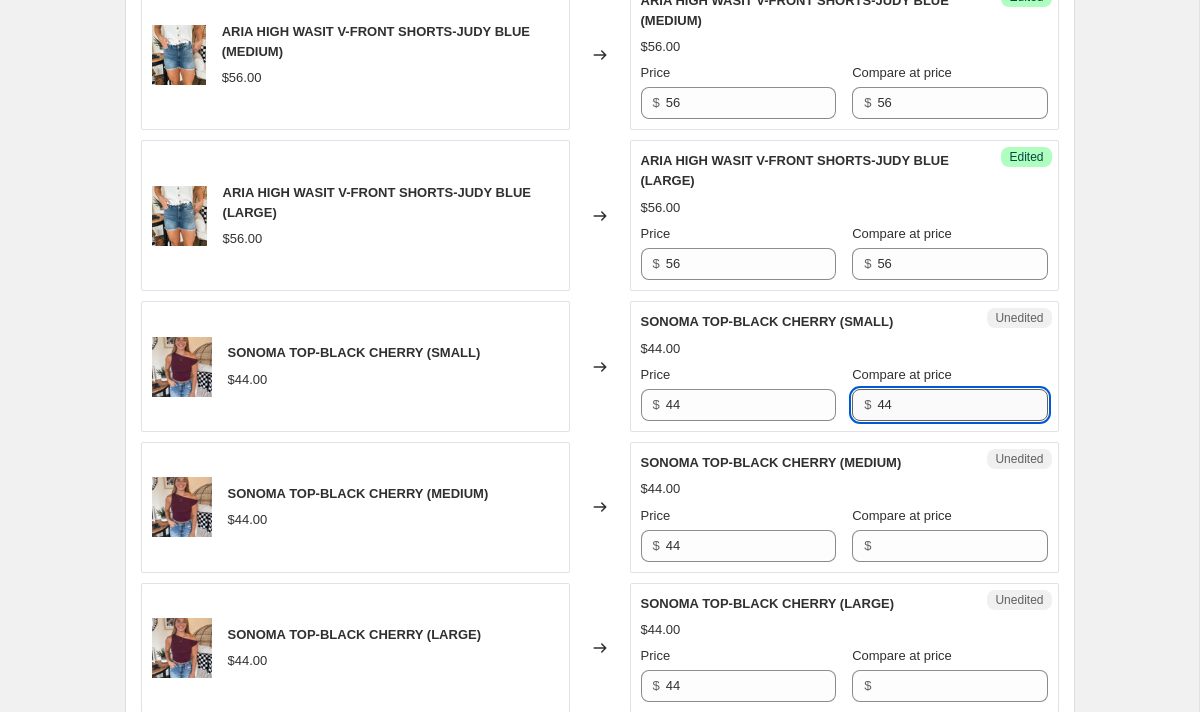 scroll, scrollTop: 2778, scrollLeft: 0, axis: vertical 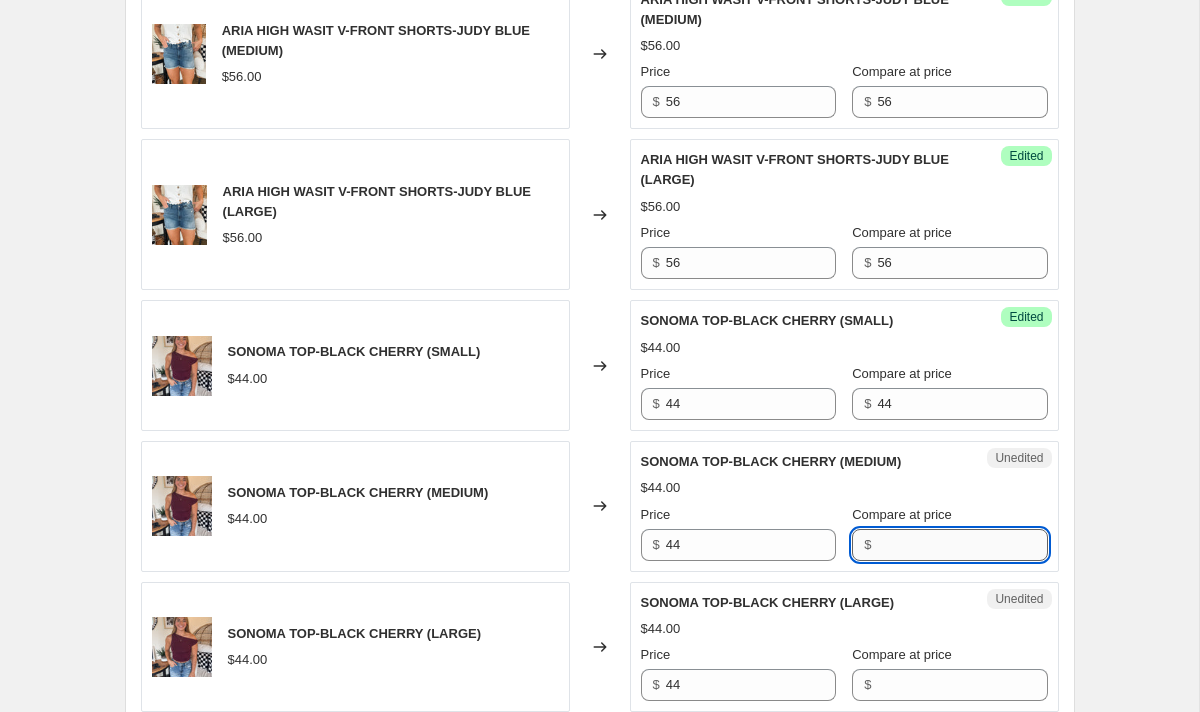 click on "Compare at price" at bounding box center (962, 545) 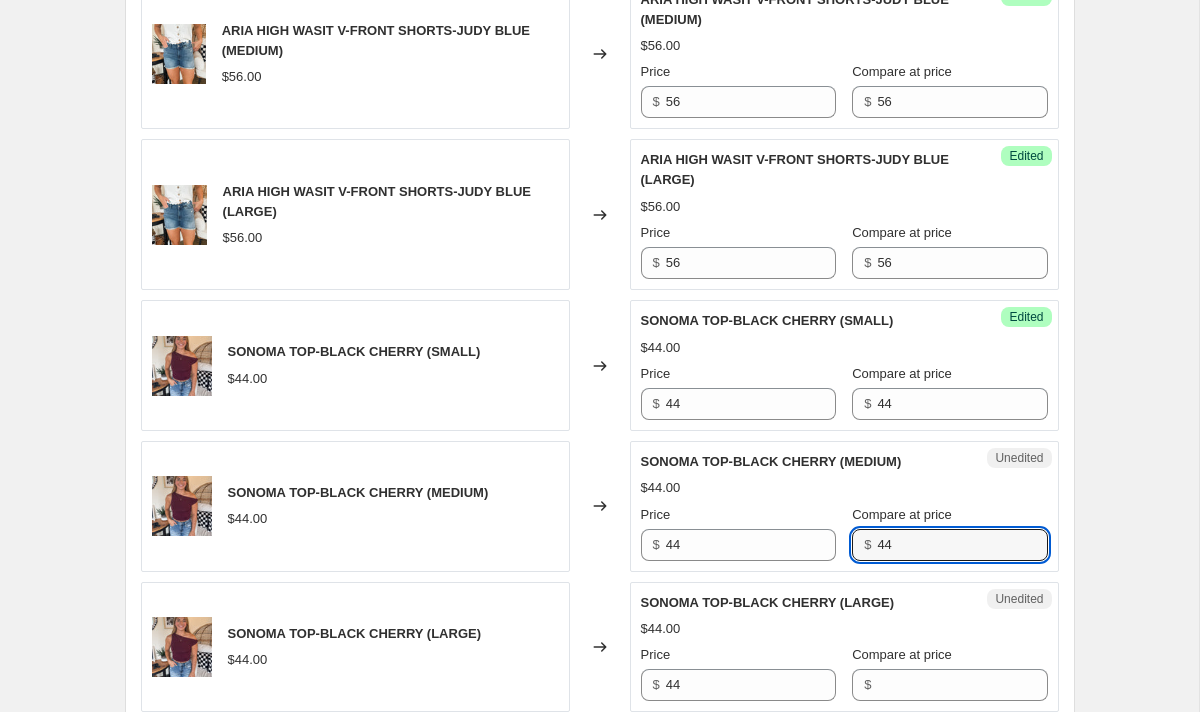 click on "Compare at price $" at bounding box center [949, 673] 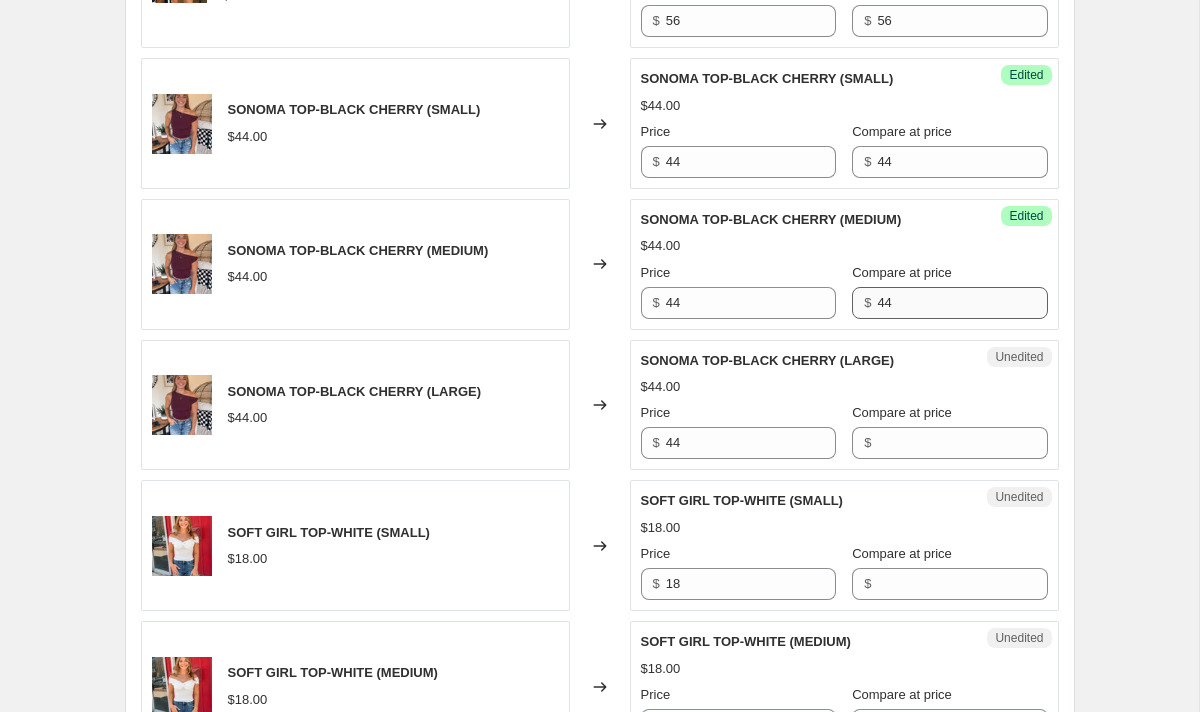 scroll, scrollTop: 3021, scrollLeft: 0, axis: vertical 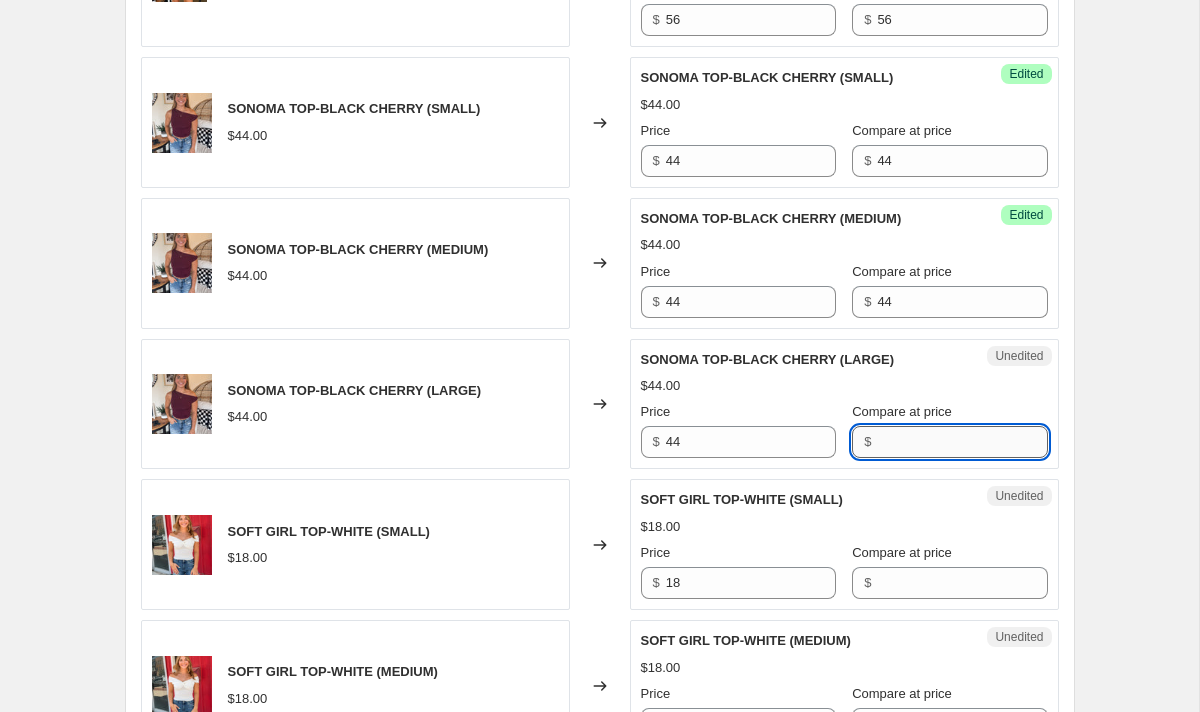 click on "Compare at price" at bounding box center [962, 442] 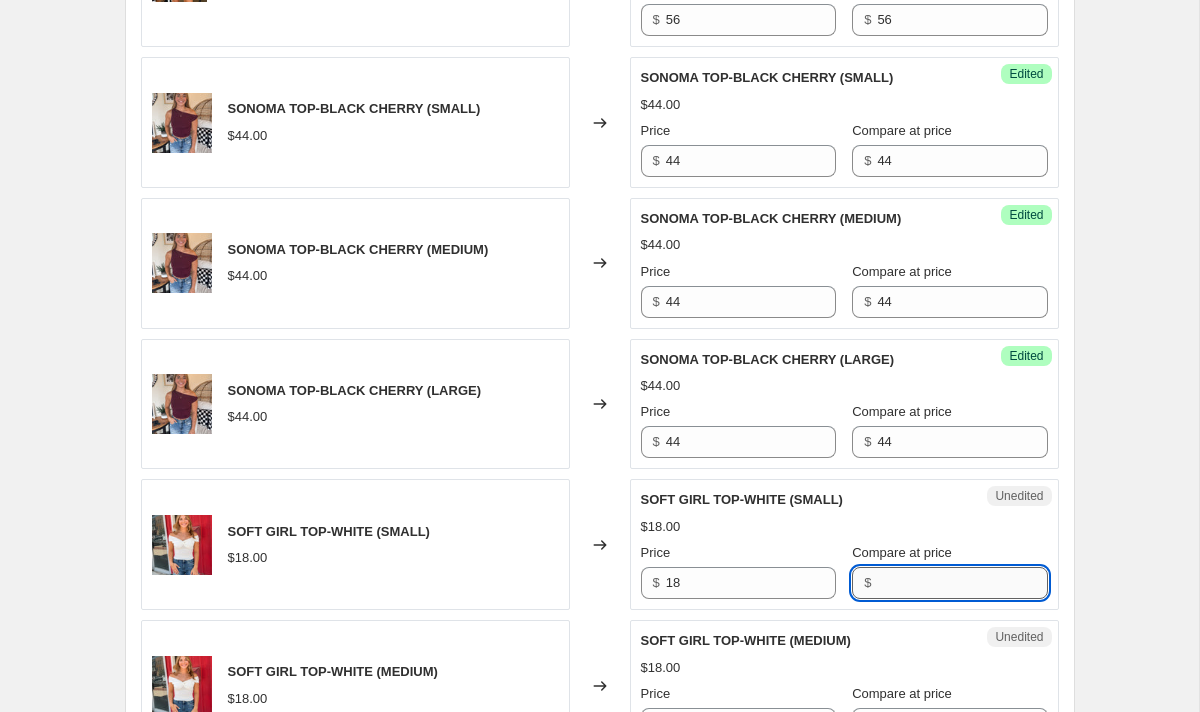 click on "Compare at price" at bounding box center [962, 583] 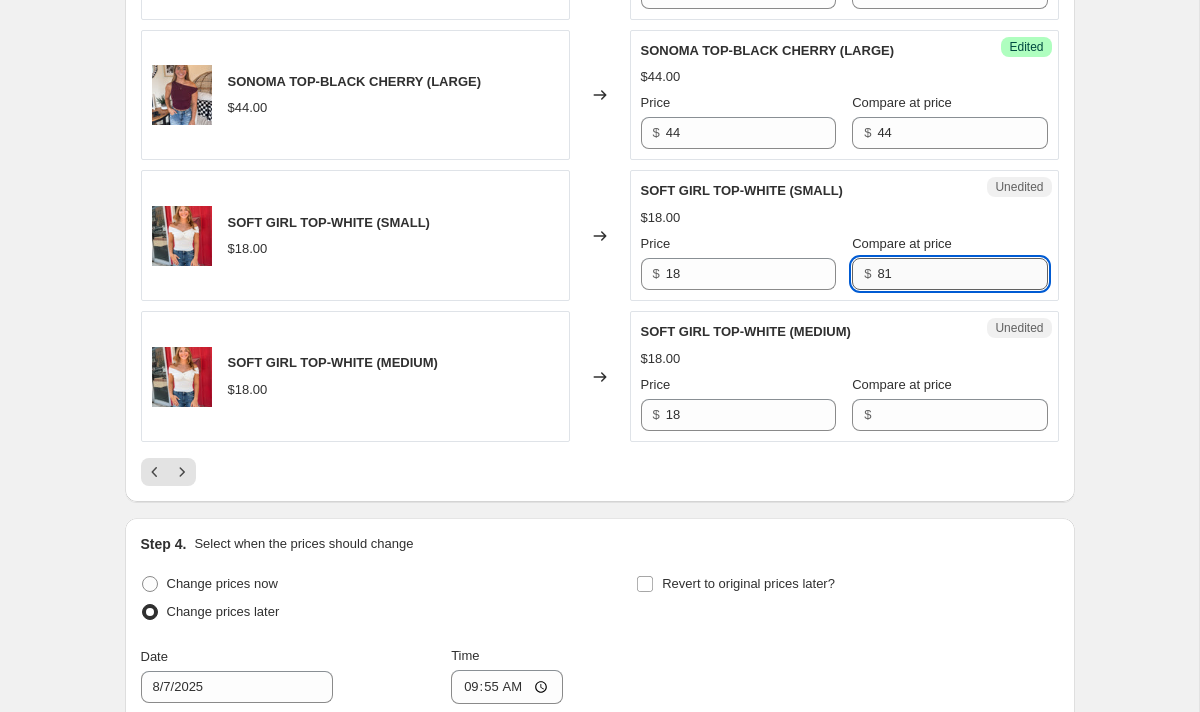 scroll, scrollTop: 3335, scrollLeft: 0, axis: vertical 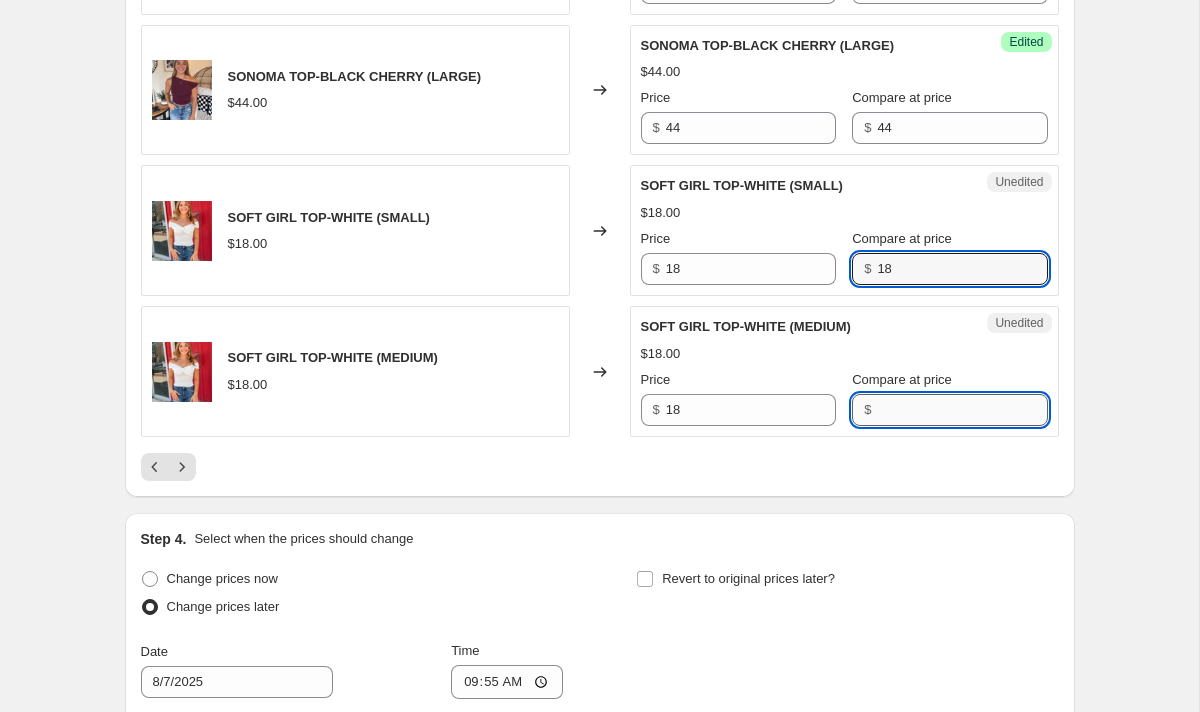 click on "Compare at price" at bounding box center (962, 410) 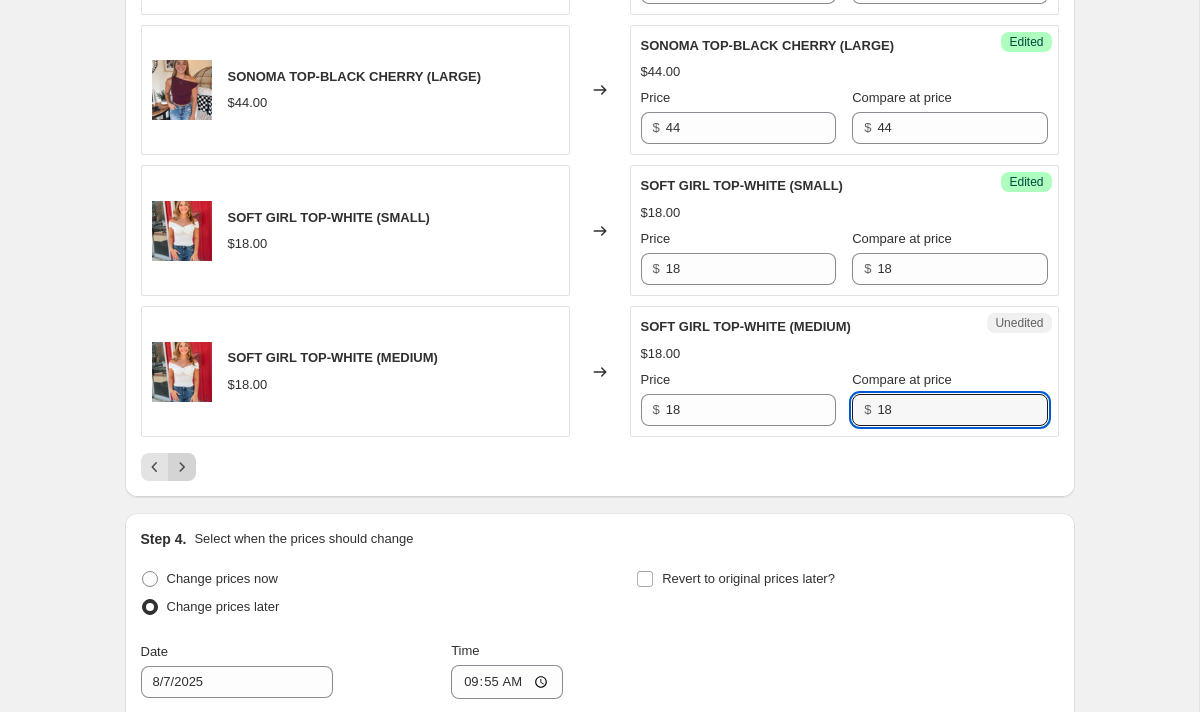 click 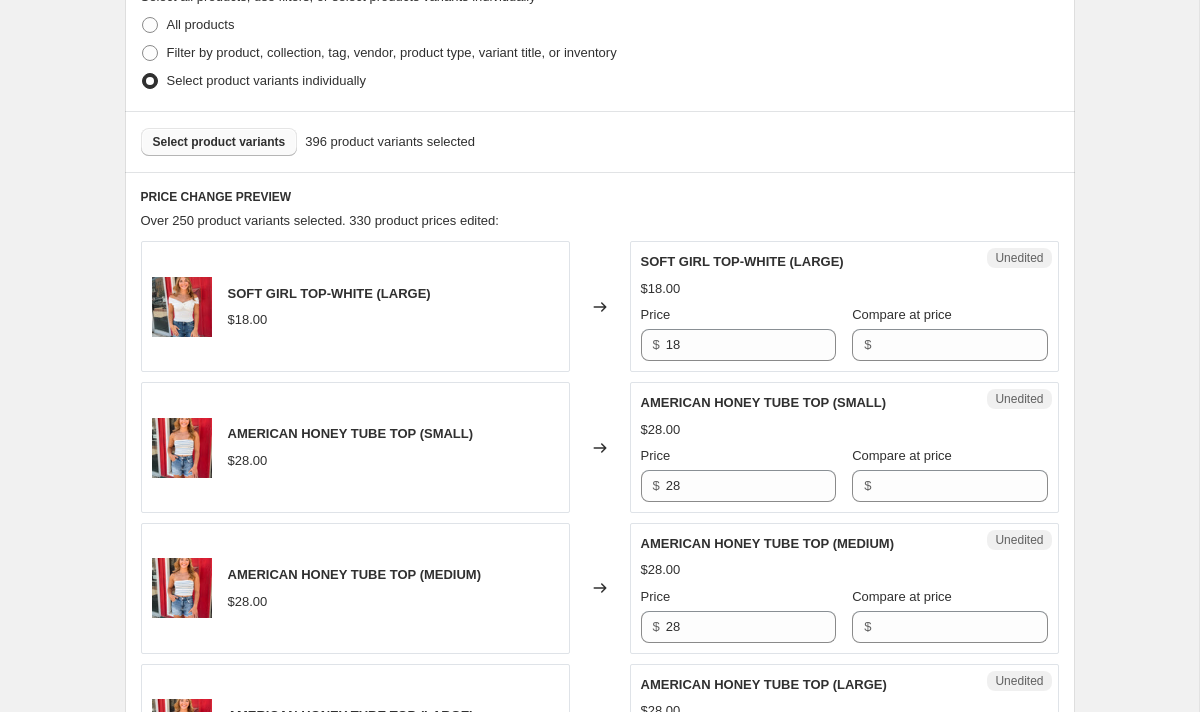scroll, scrollTop: 553, scrollLeft: 0, axis: vertical 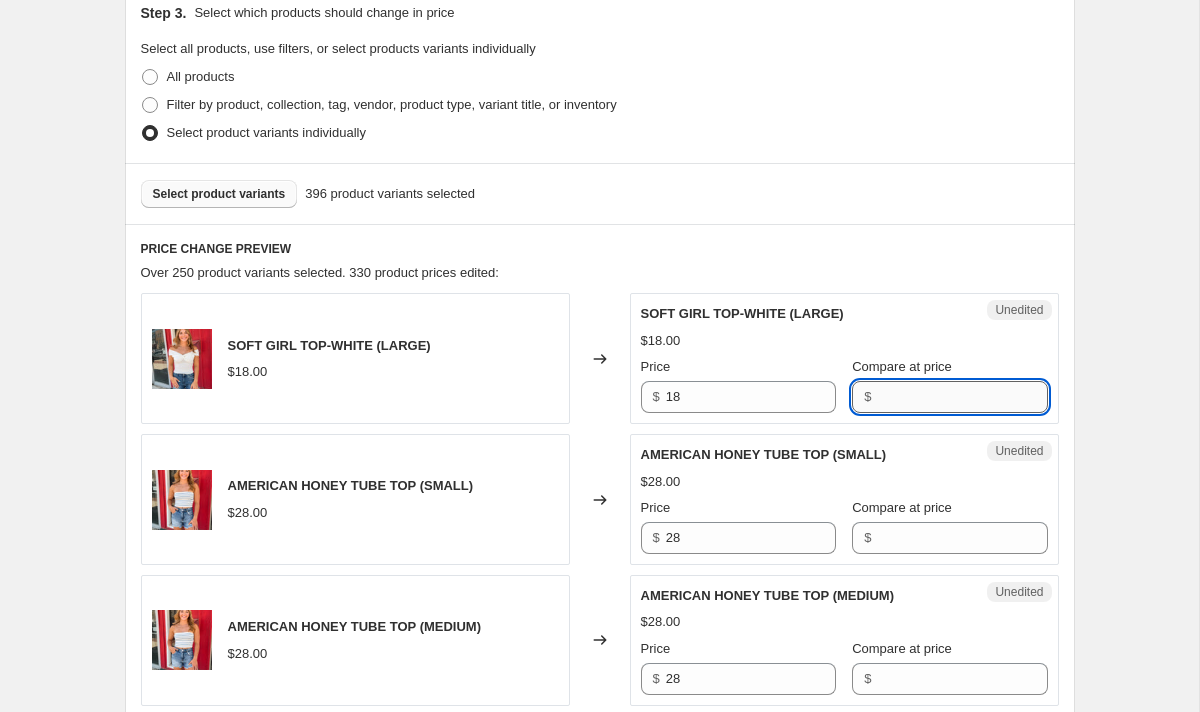 click on "Compare at price" at bounding box center [962, 397] 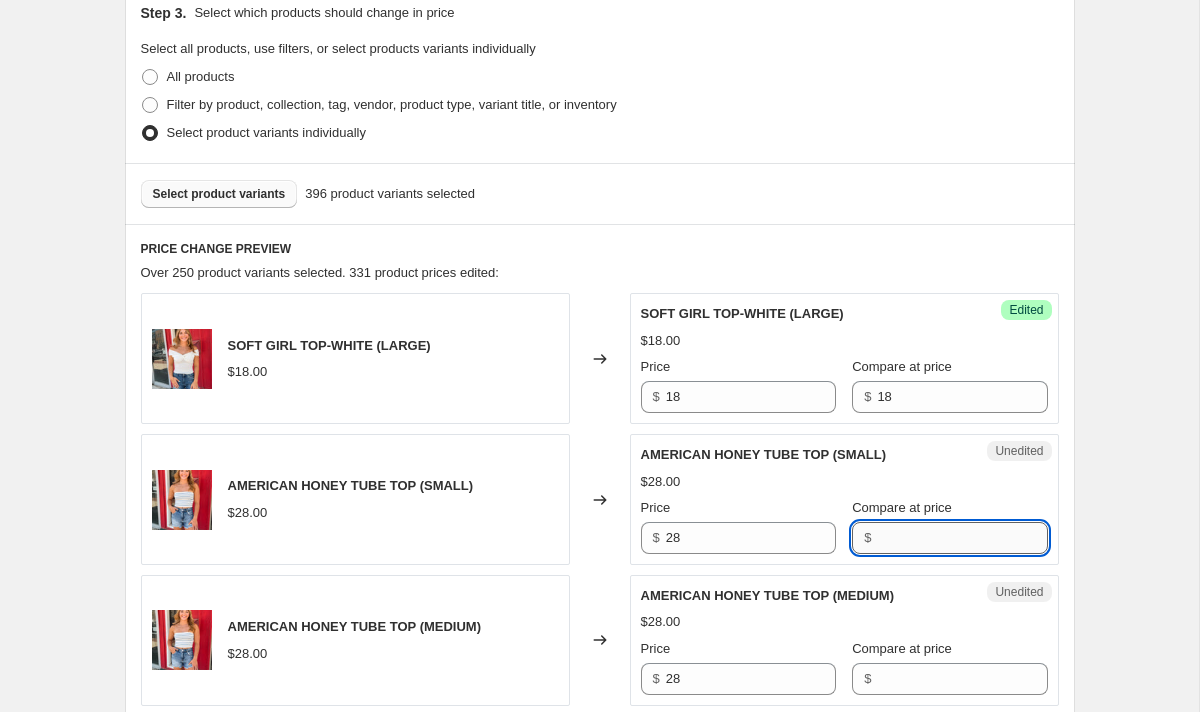 click on "Compare at price" at bounding box center [962, 538] 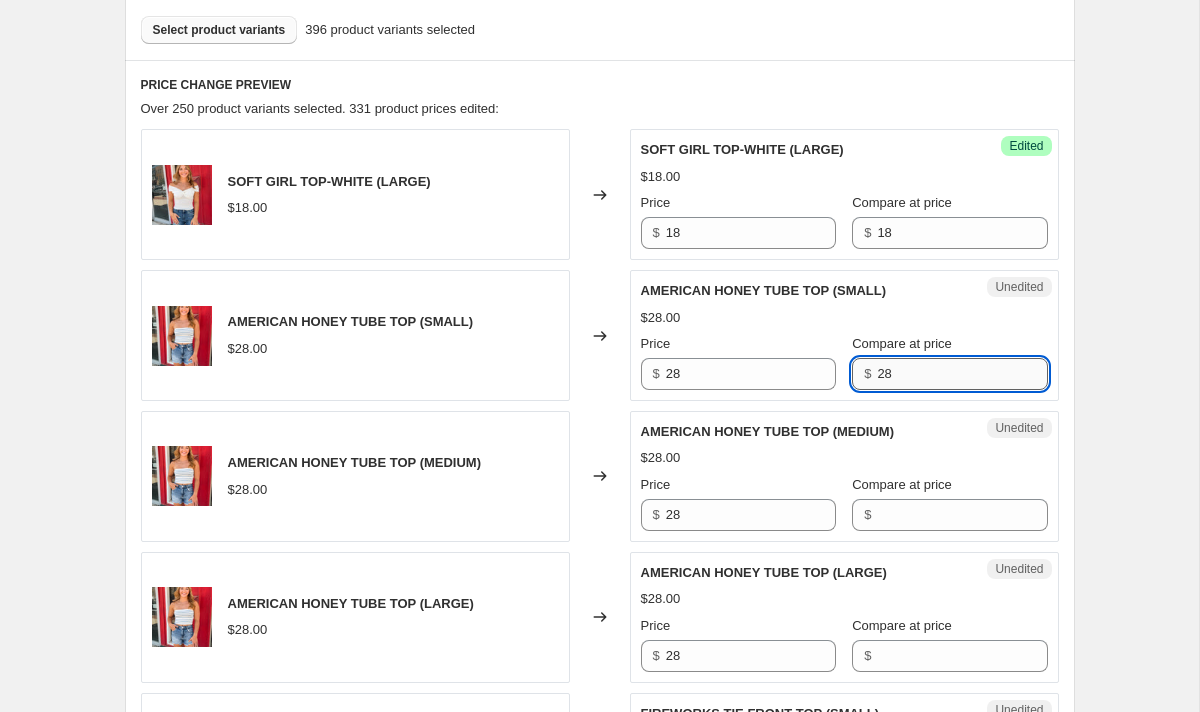scroll, scrollTop: 723, scrollLeft: 0, axis: vertical 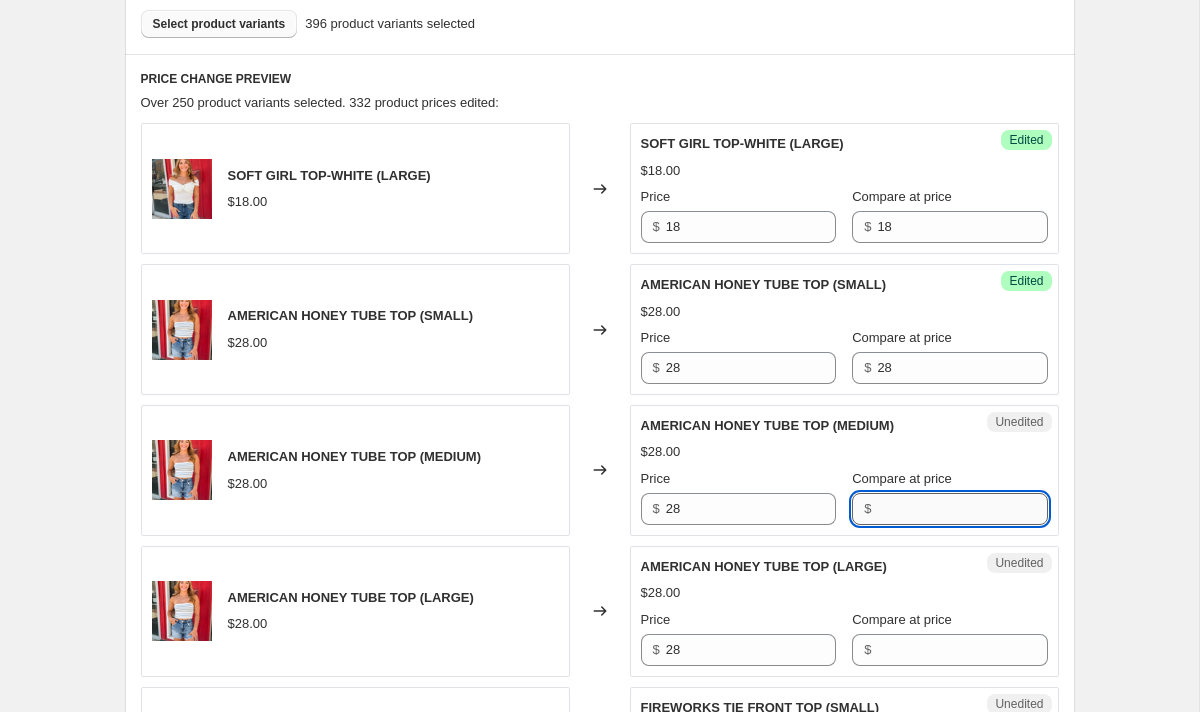 click on "Compare at price" at bounding box center [962, 509] 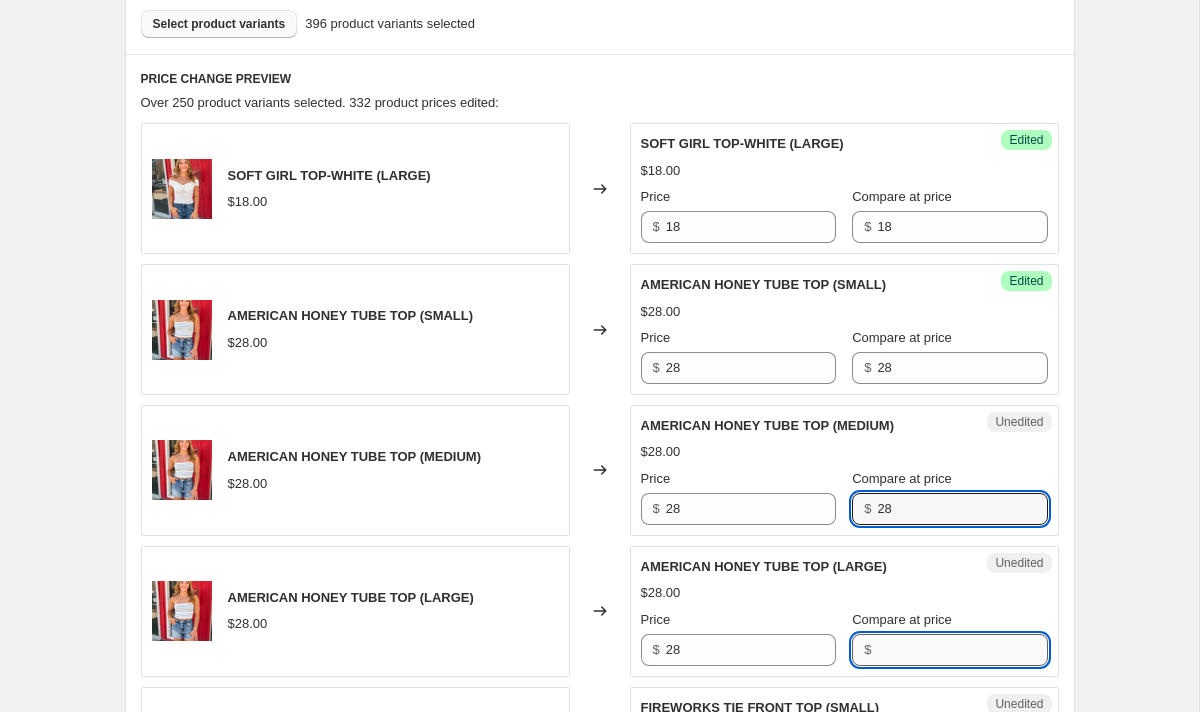 click on "Compare at price" at bounding box center [962, 650] 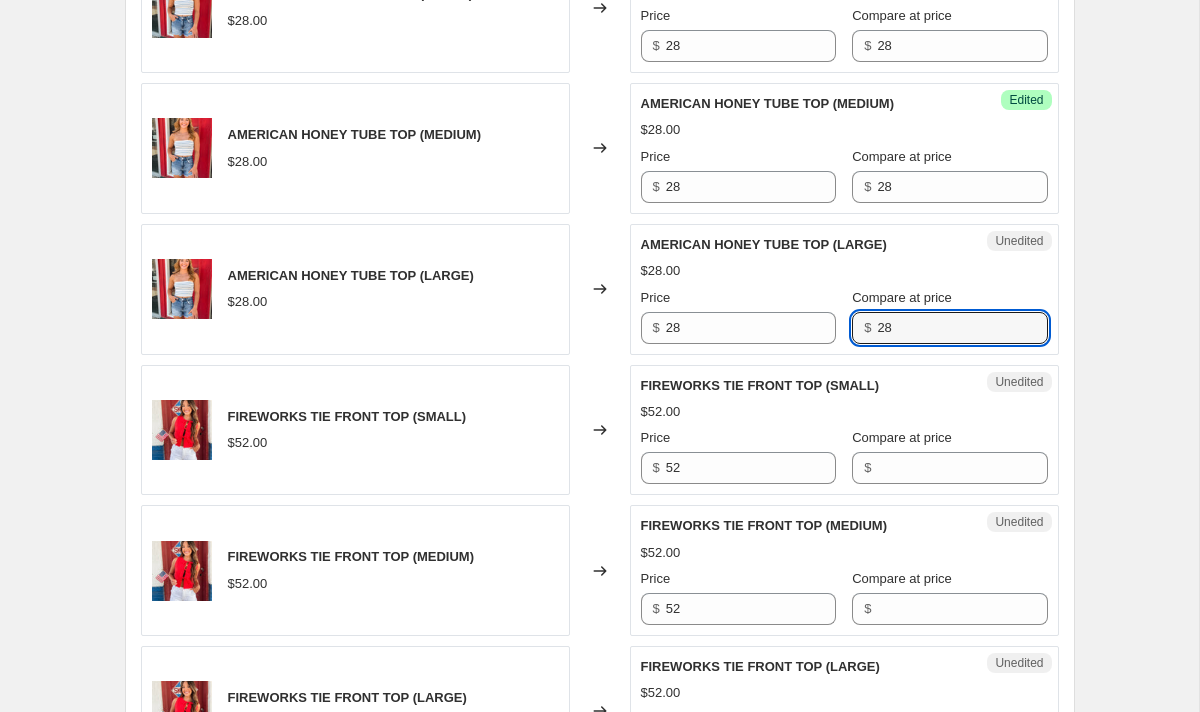 scroll, scrollTop: 1079, scrollLeft: 0, axis: vertical 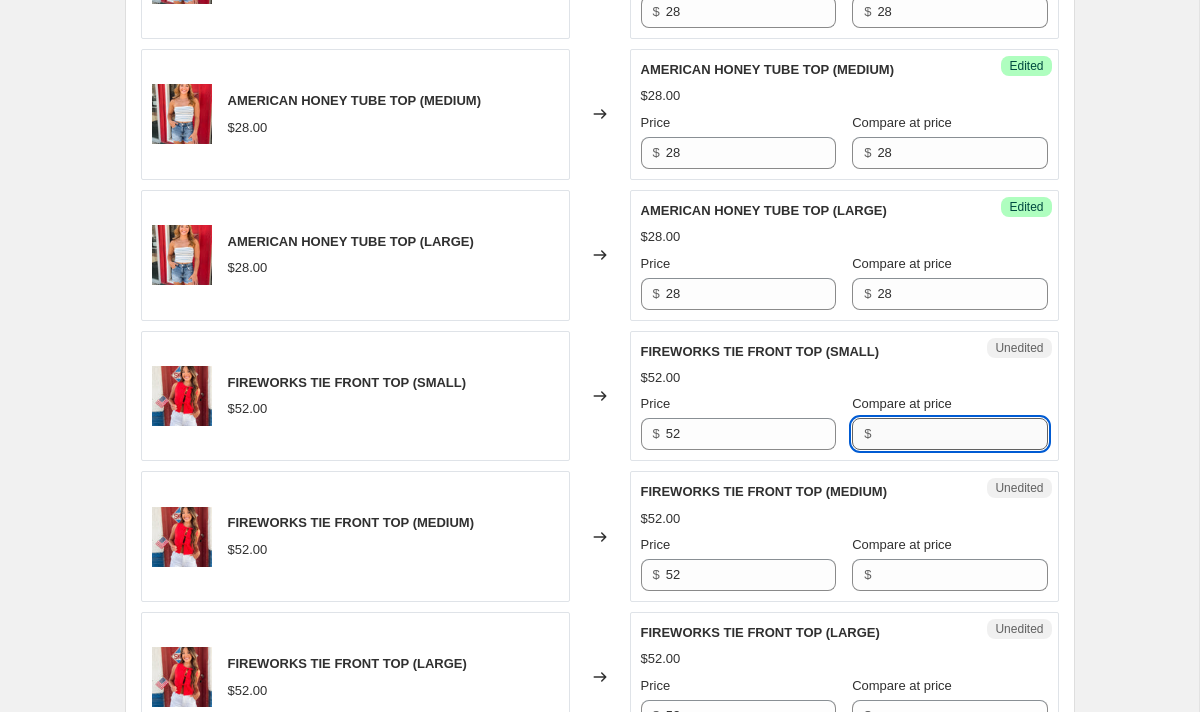 click on "Compare at price" at bounding box center [962, 434] 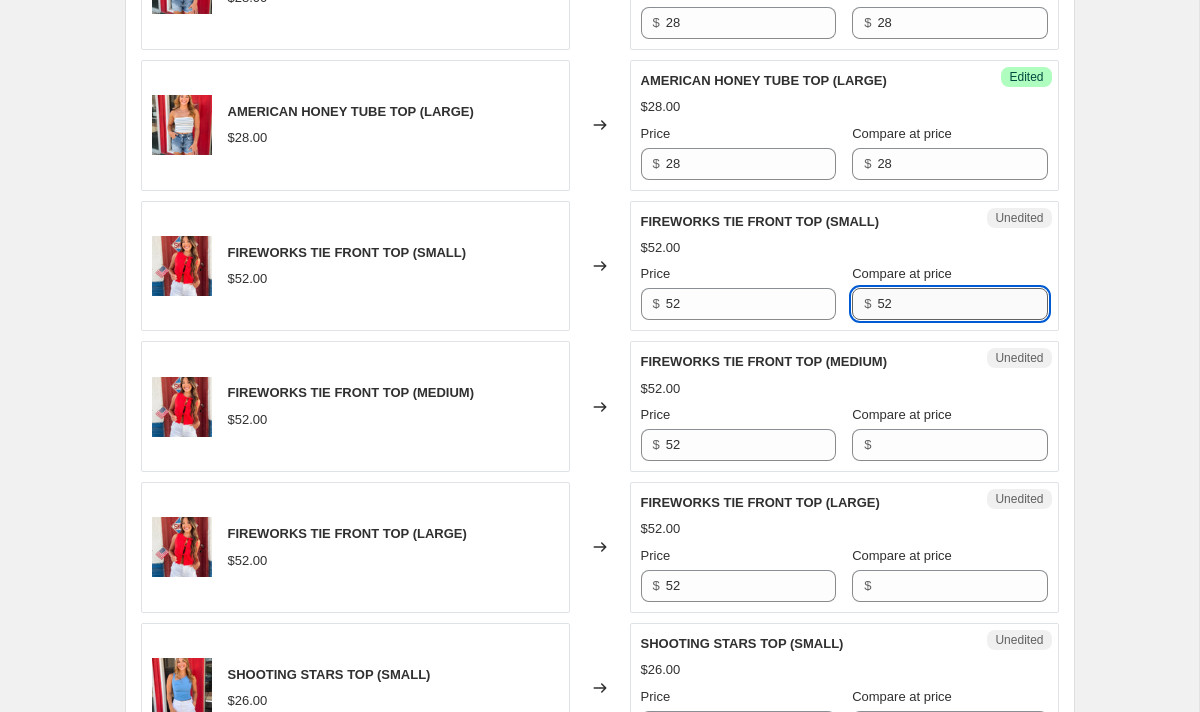 scroll, scrollTop: 1210, scrollLeft: 0, axis: vertical 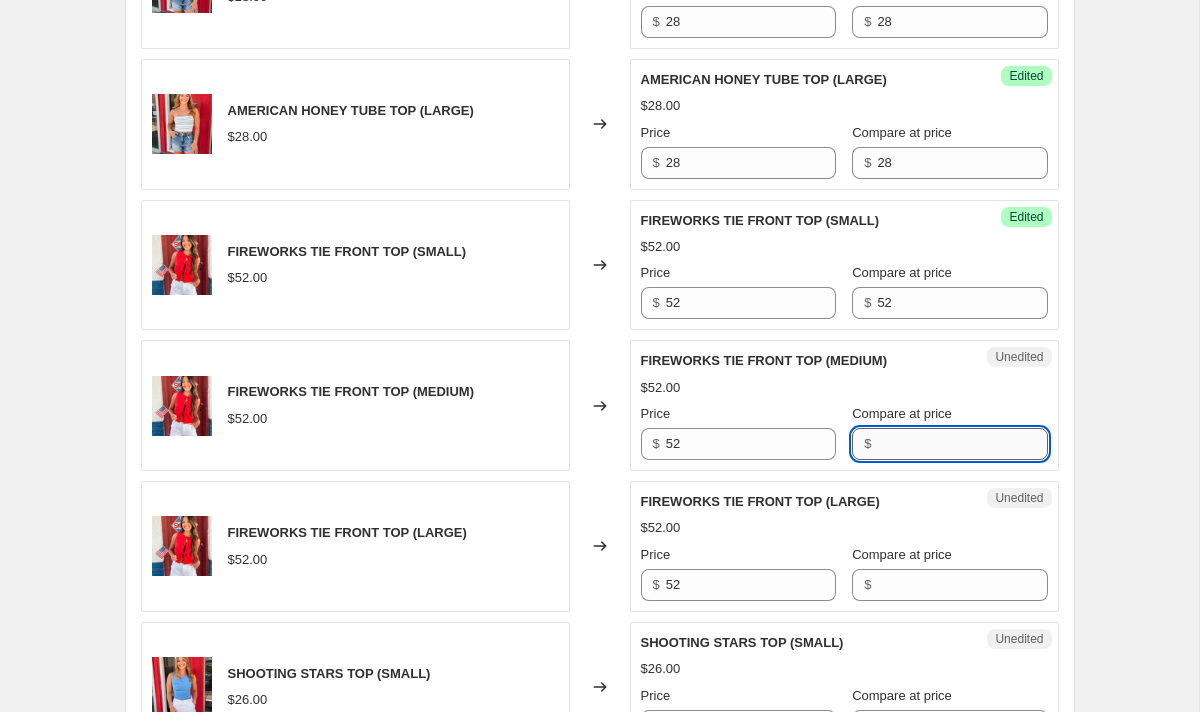 click on "Compare at price" at bounding box center (962, 444) 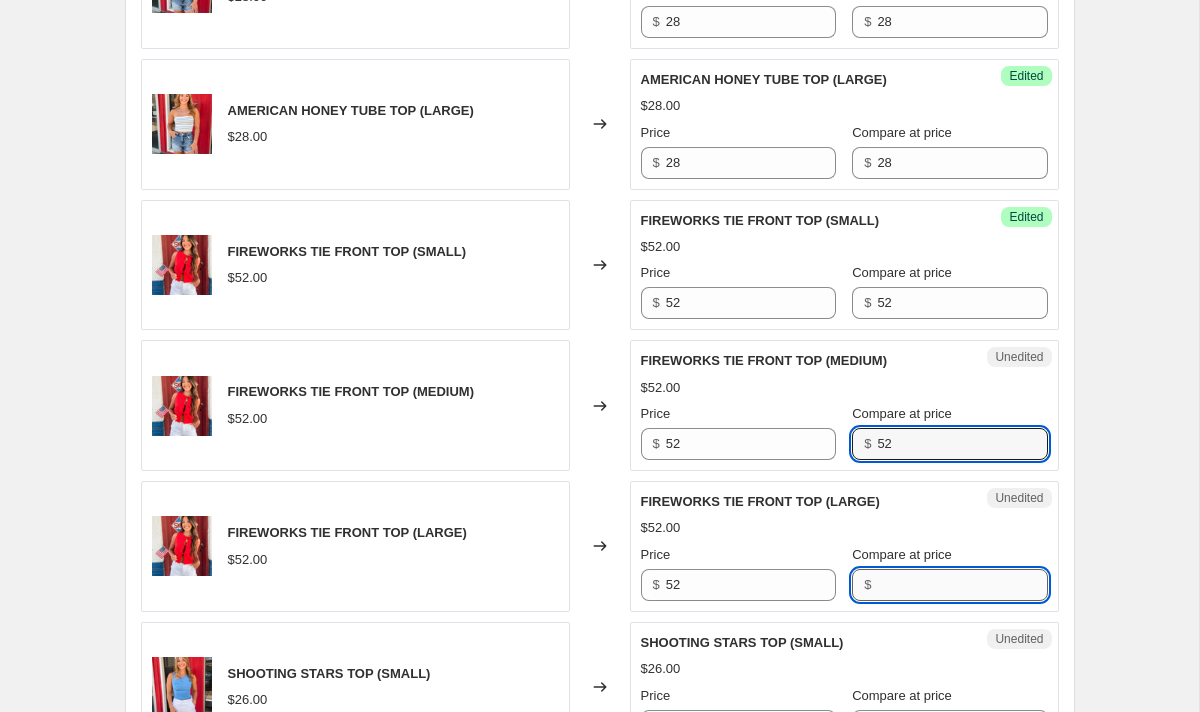 click on "Compare at price" at bounding box center (962, 585) 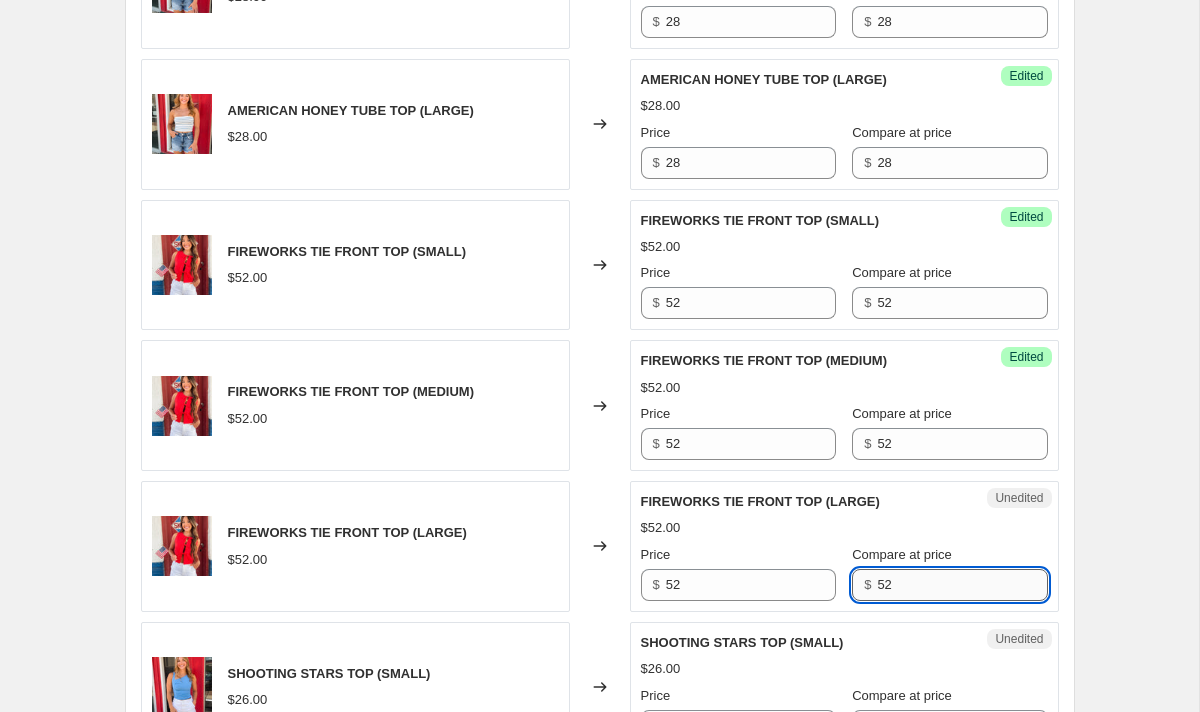 click on "52" at bounding box center [962, 585] 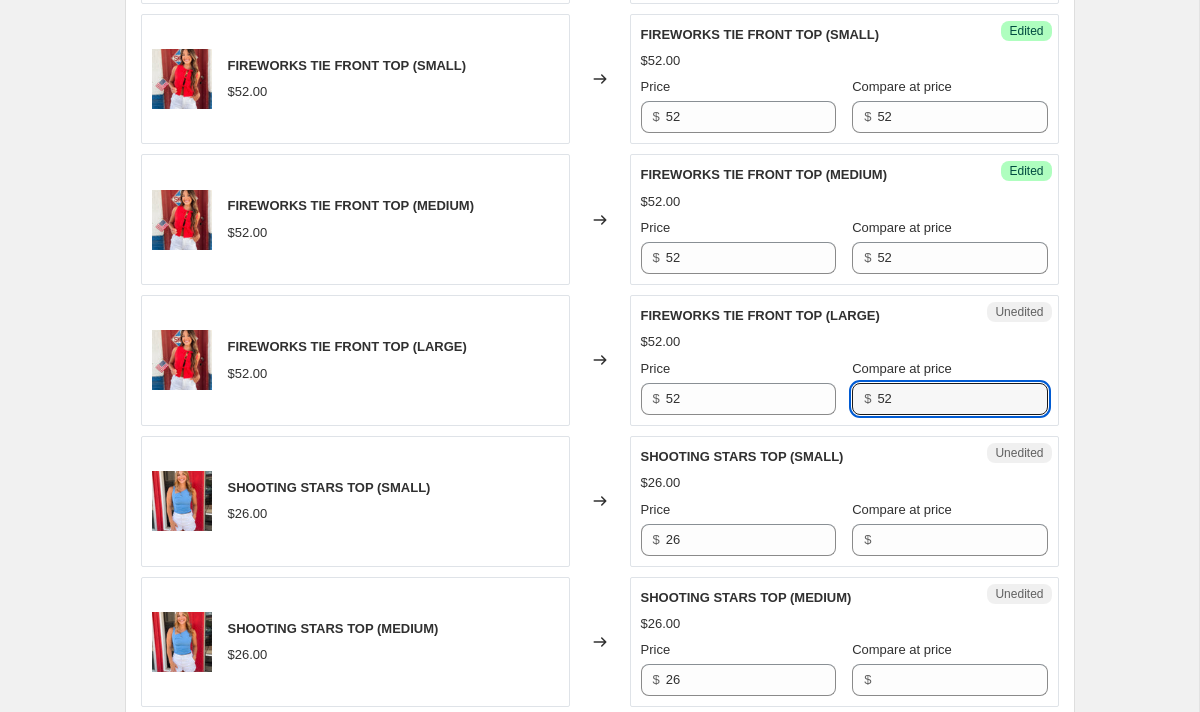 scroll, scrollTop: 1506, scrollLeft: 0, axis: vertical 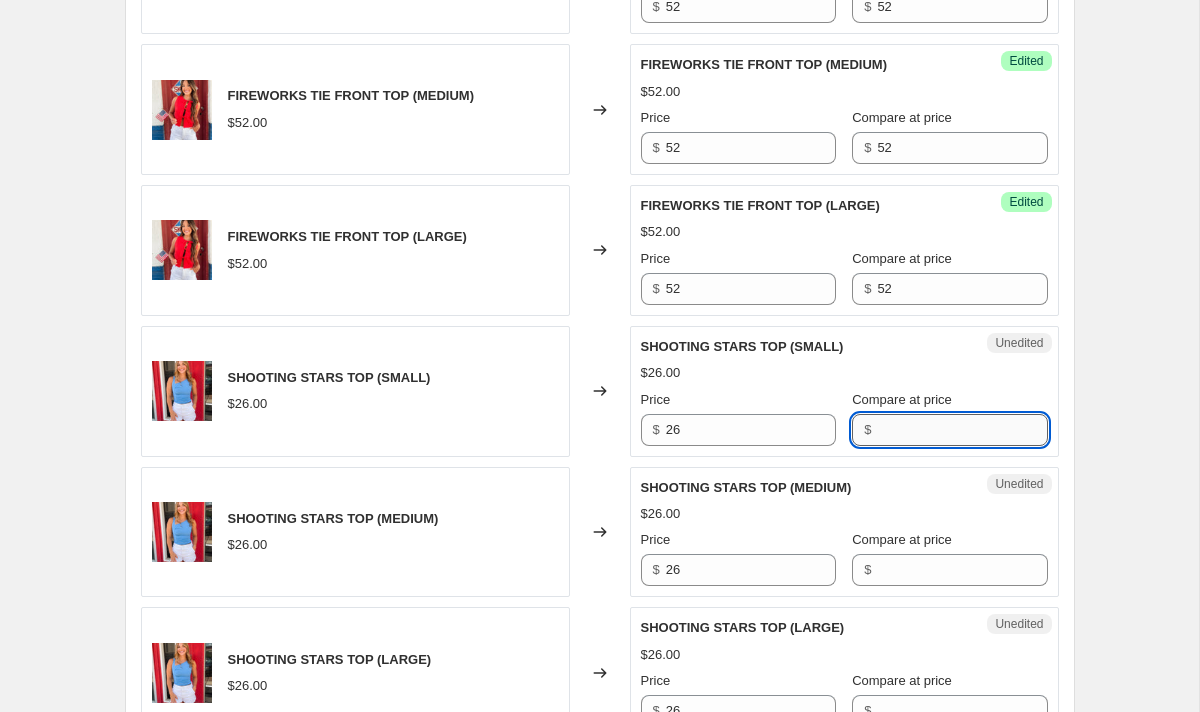 click on "Compare at price" at bounding box center (962, 430) 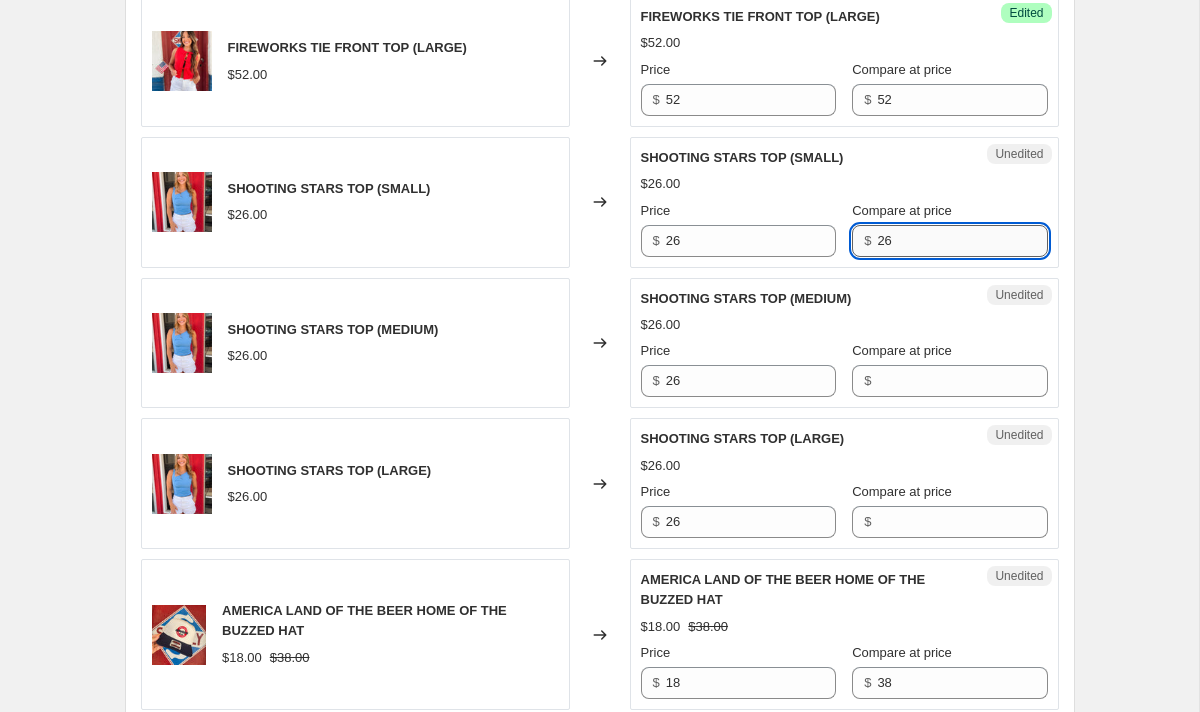 scroll, scrollTop: 1735, scrollLeft: 0, axis: vertical 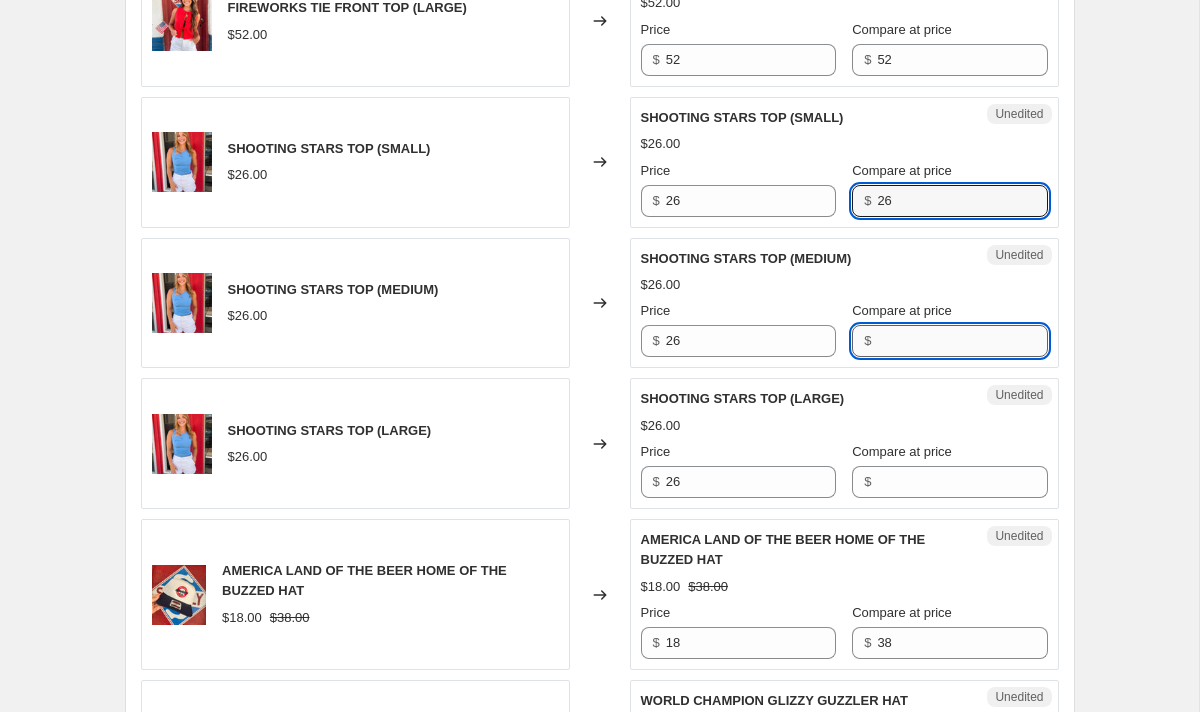 click on "Compare at price" at bounding box center [962, 341] 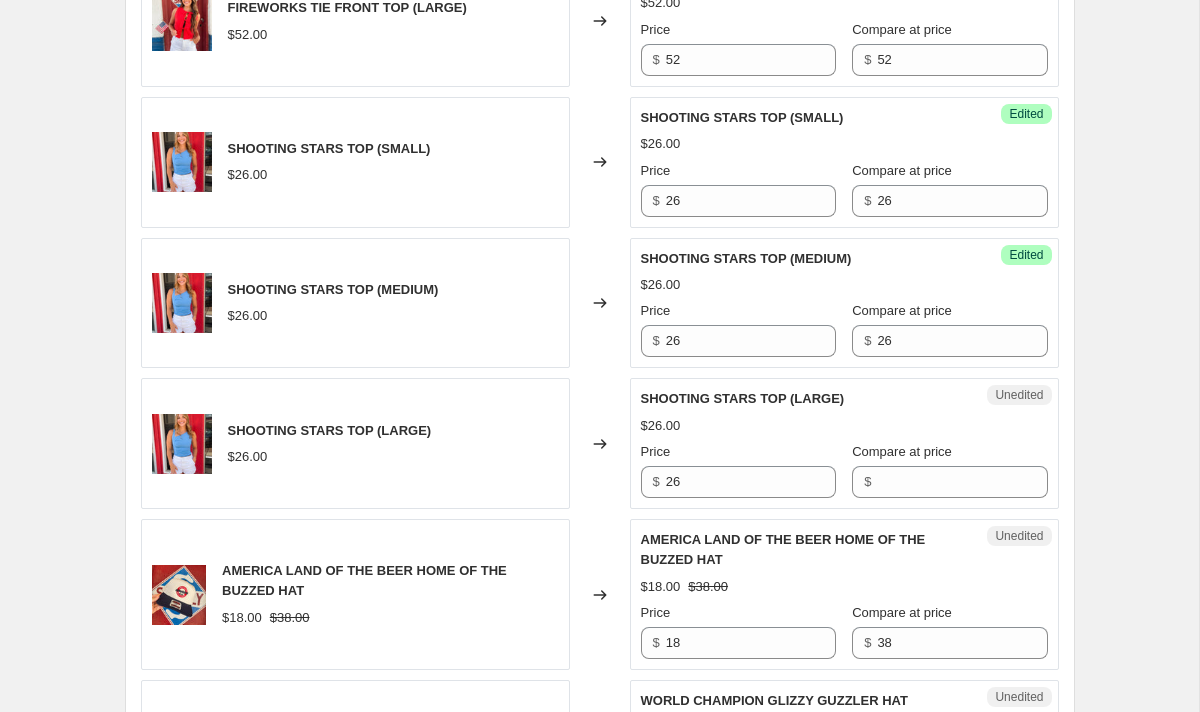 click on "Compare at price" at bounding box center (902, 451) 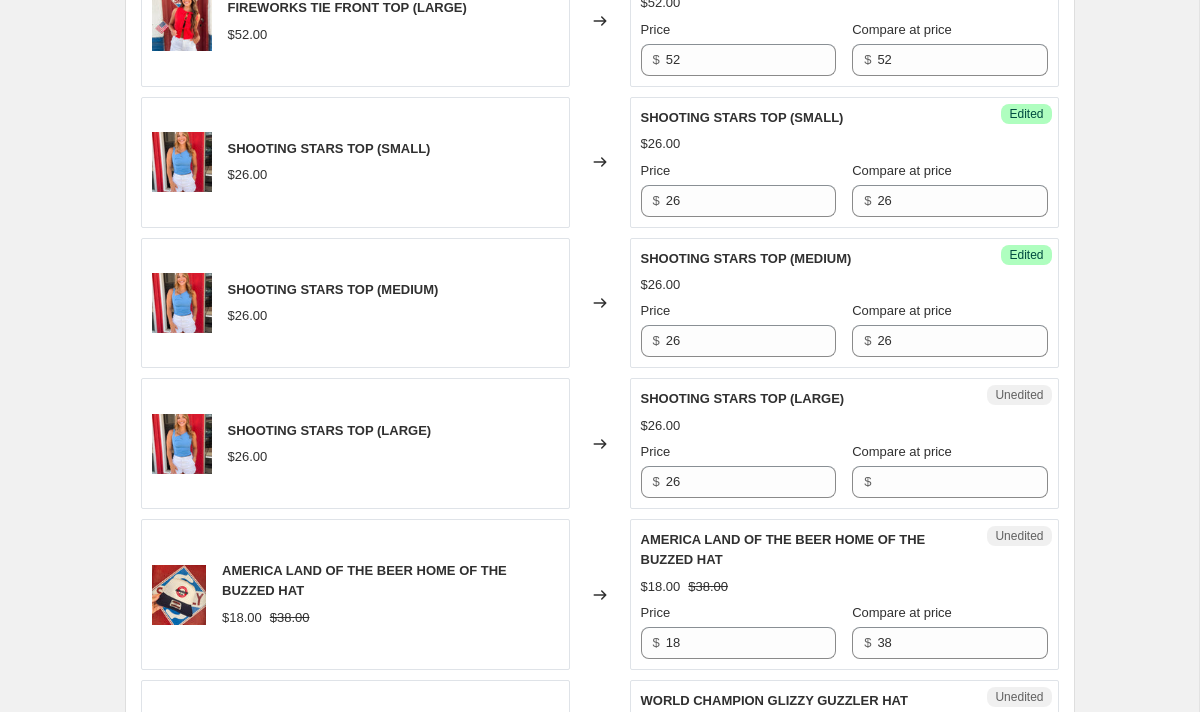 click on "Compare at price" at bounding box center (962, 482) 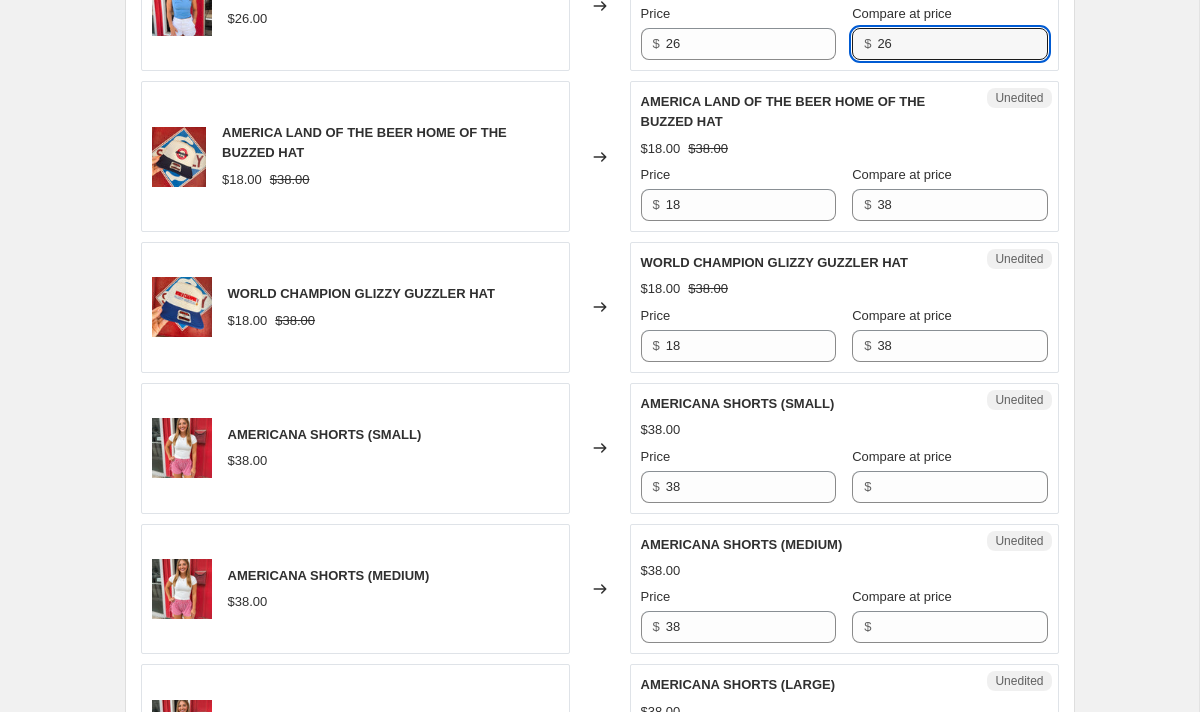 scroll, scrollTop: 2182, scrollLeft: 0, axis: vertical 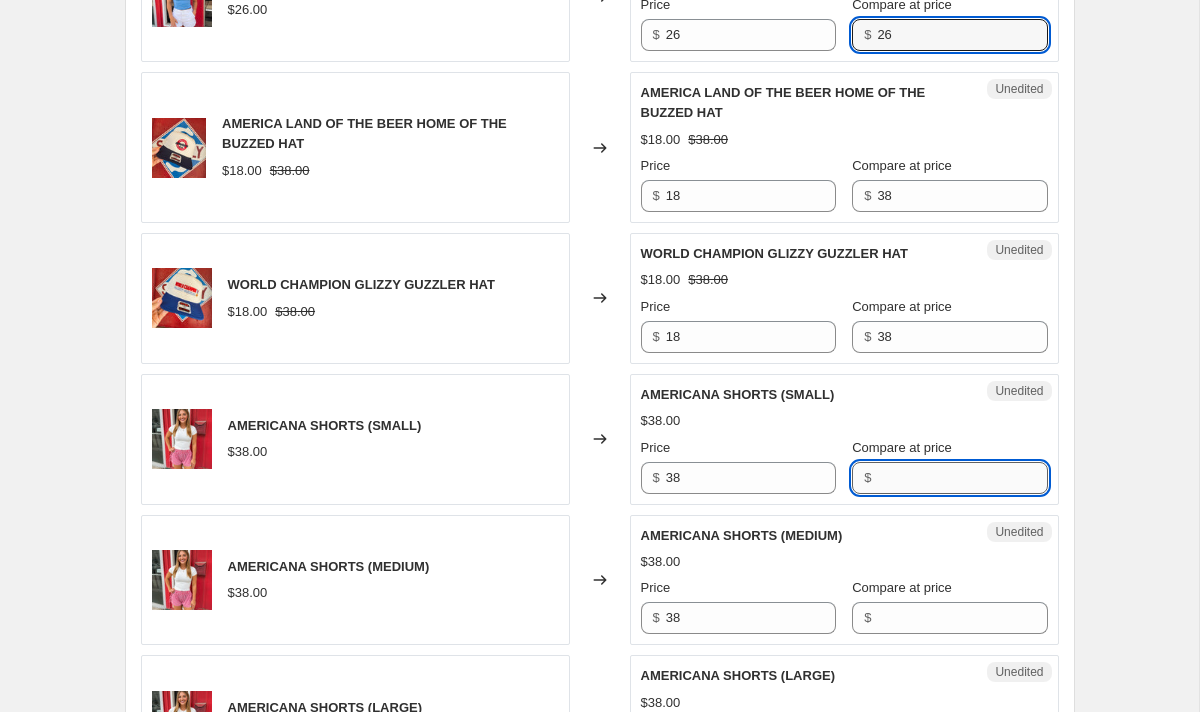 click on "Compare at price" at bounding box center [962, 478] 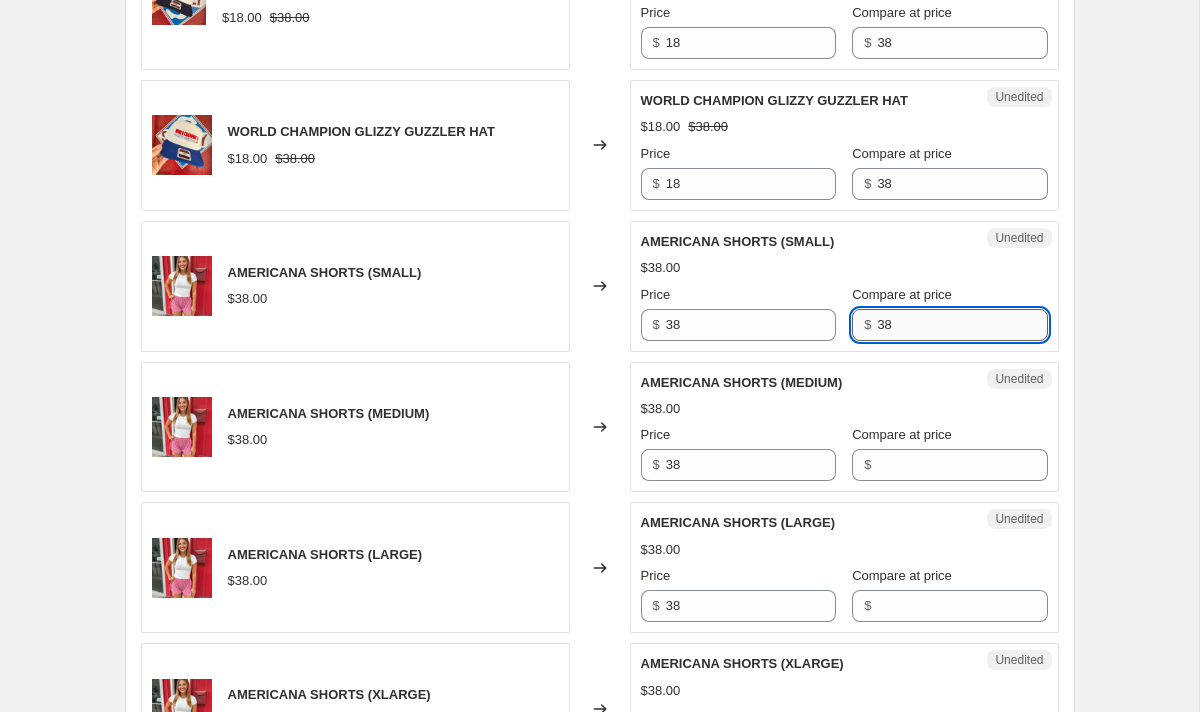 scroll, scrollTop: 2367, scrollLeft: 0, axis: vertical 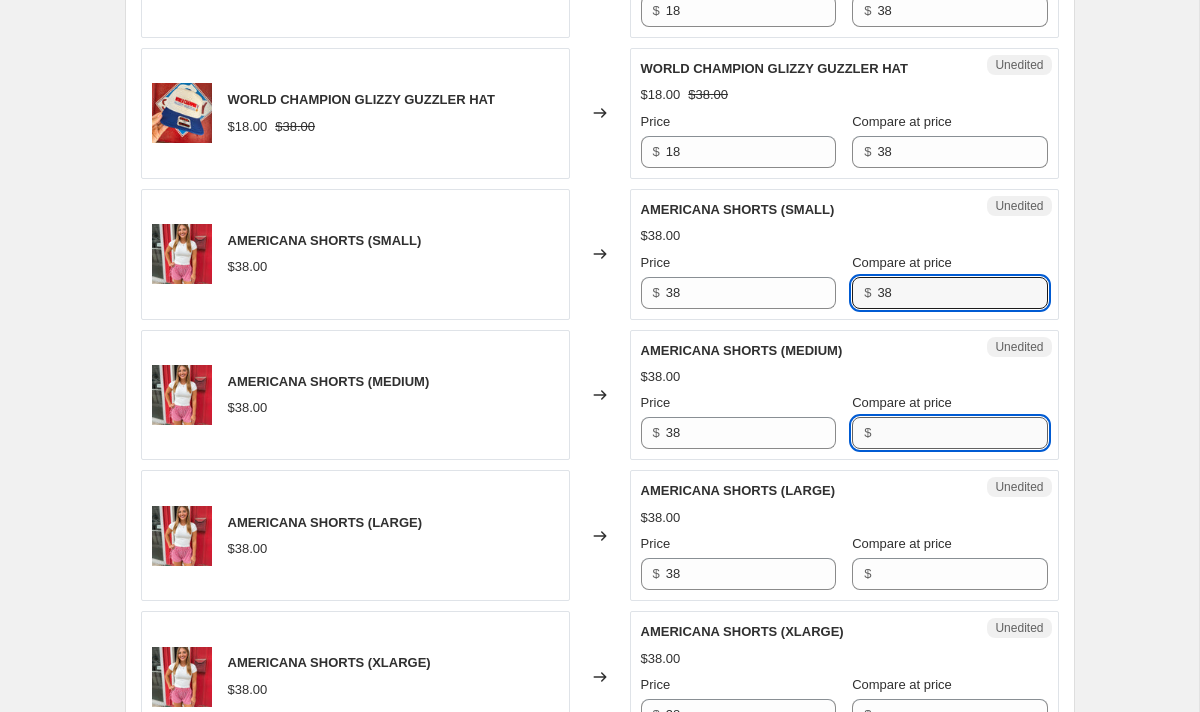 click on "Compare at price" at bounding box center (962, 433) 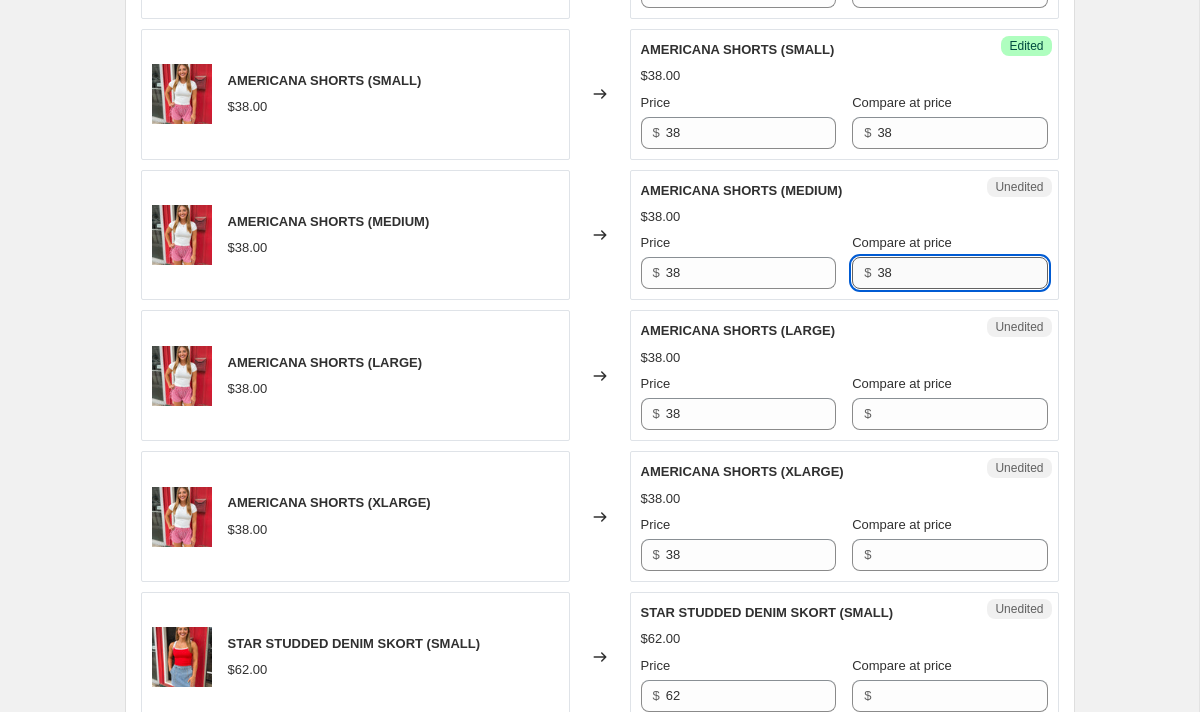 scroll, scrollTop: 2530, scrollLeft: 0, axis: vertical 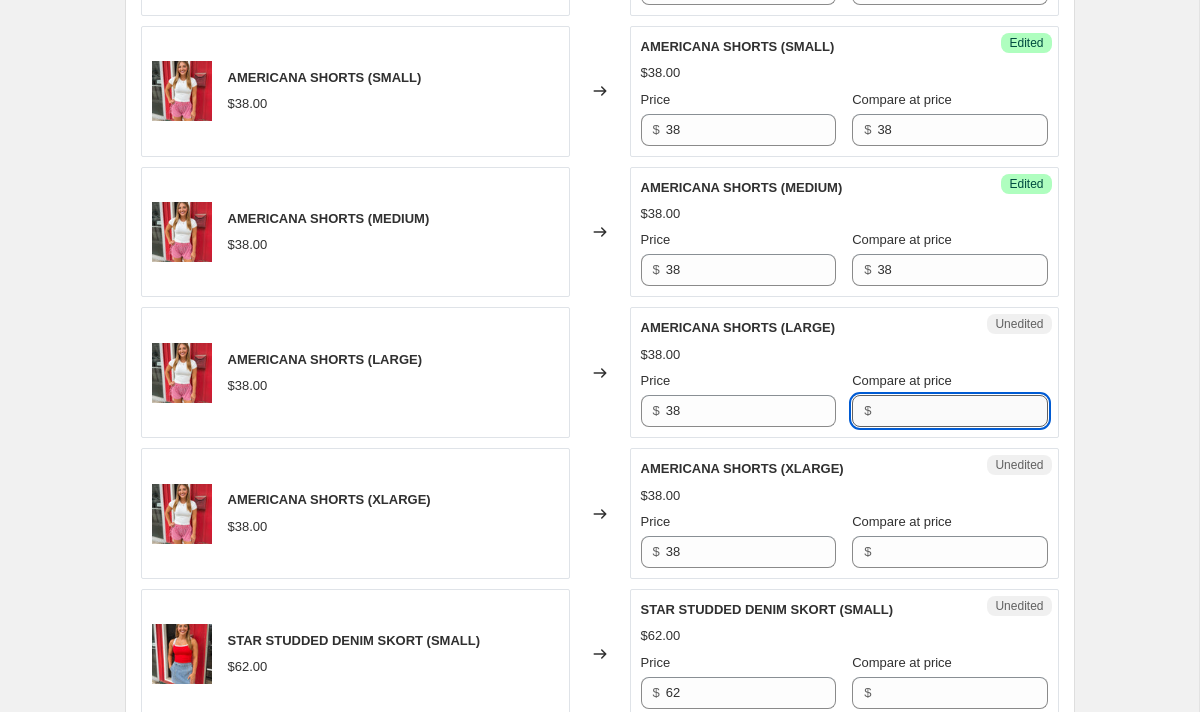 click on "Compare at price" at bounding box center (962, 411) 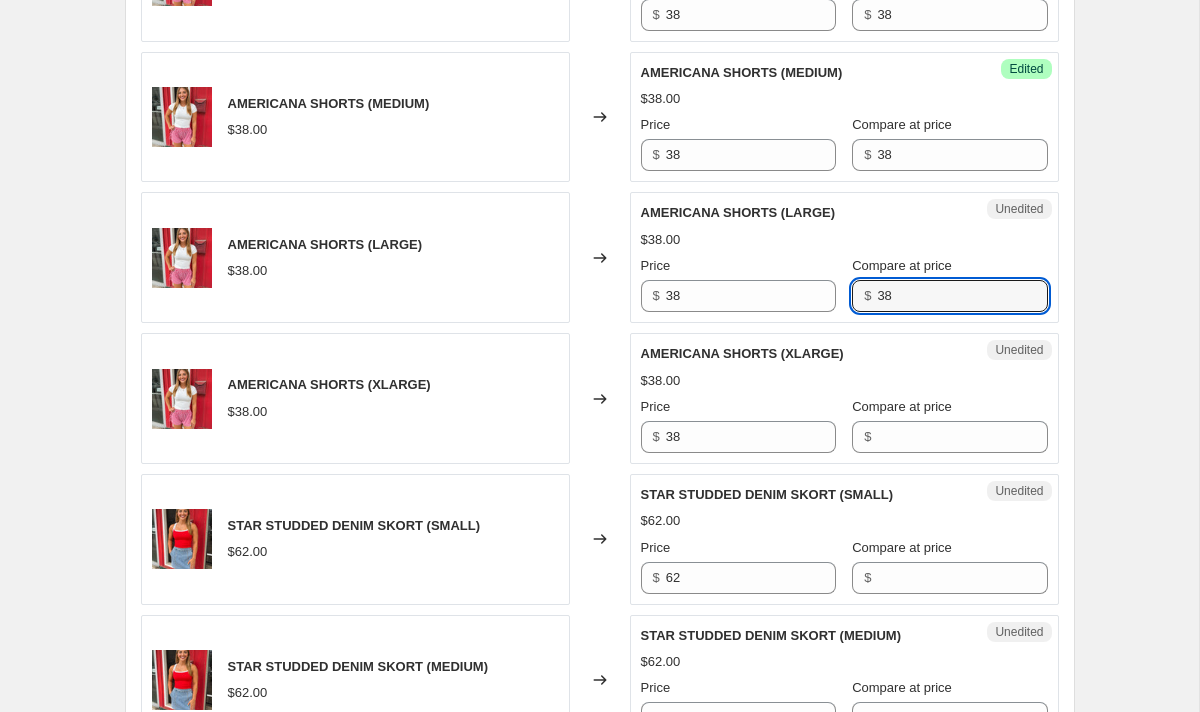 scroll, scrollTop: 2646, scrollLeft: 0, axis: vertical 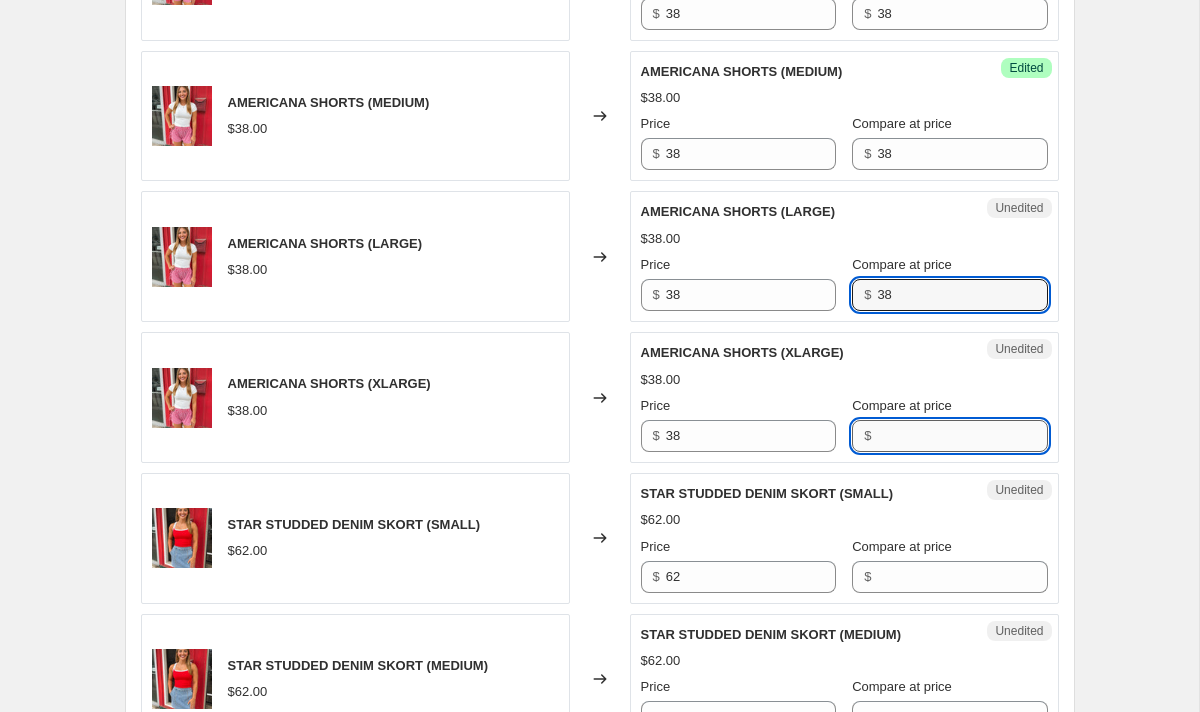 click on "Compare at price" at bounding box center (962, 436) 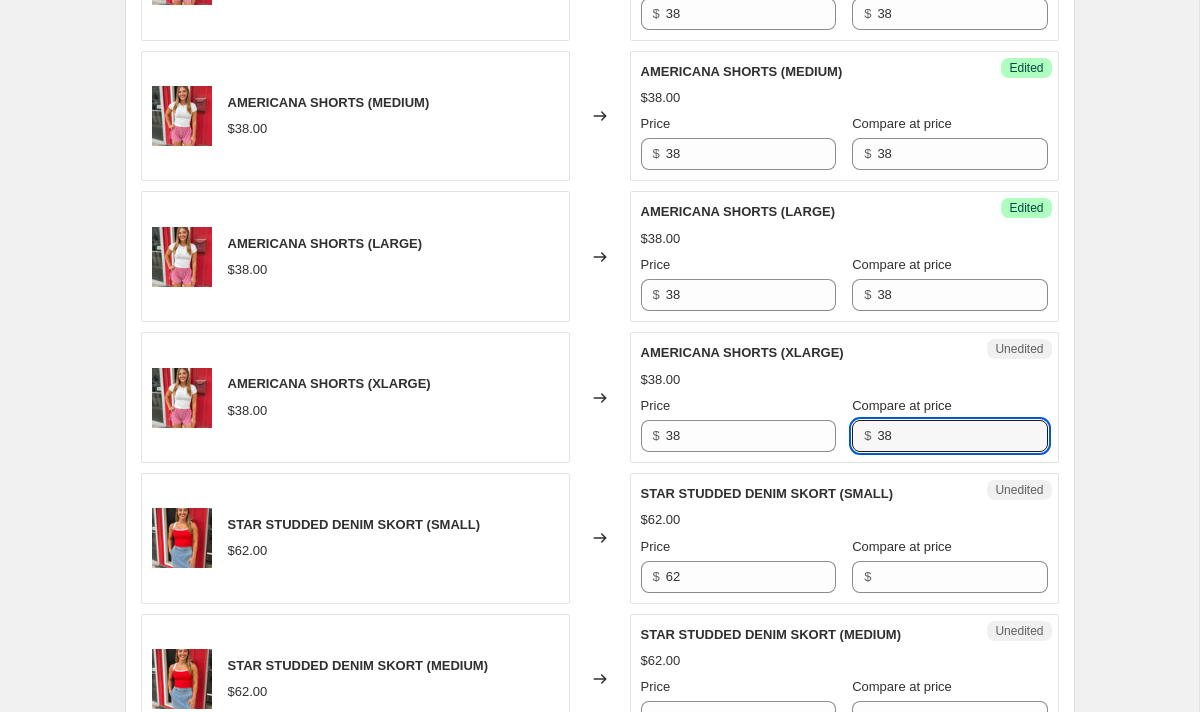 click on "Compare at price" at bounding box center [902, 405] 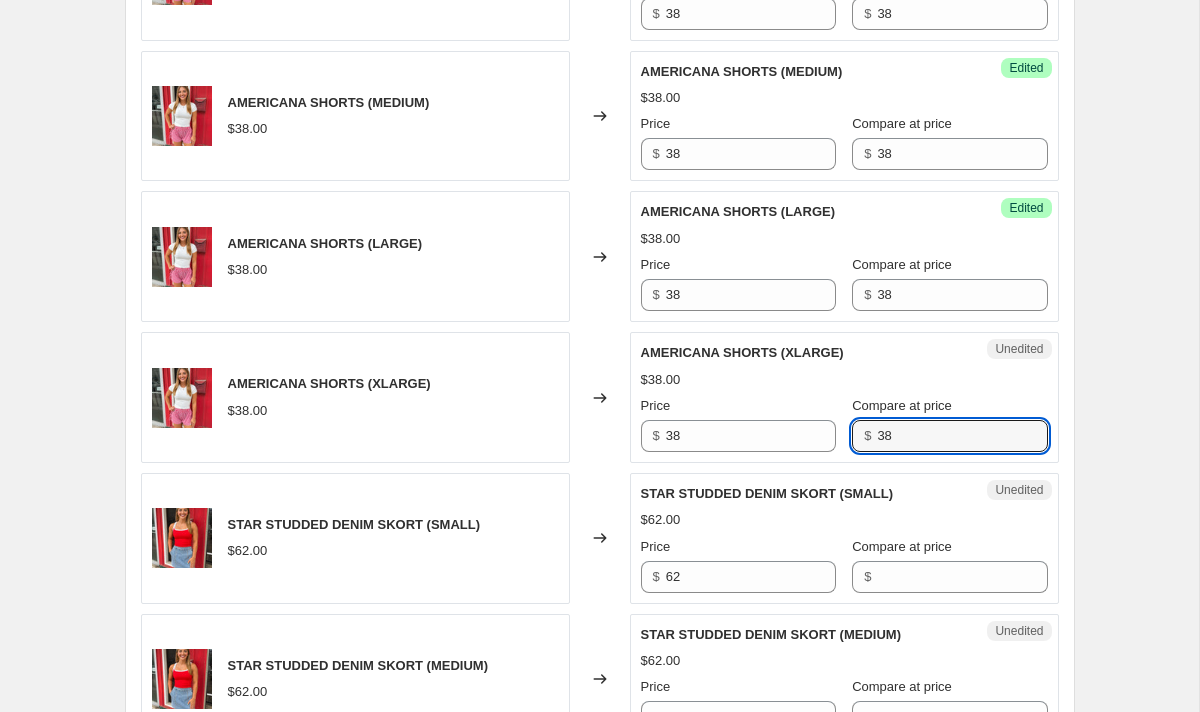 click on "38" at bounding box center [962, 436] 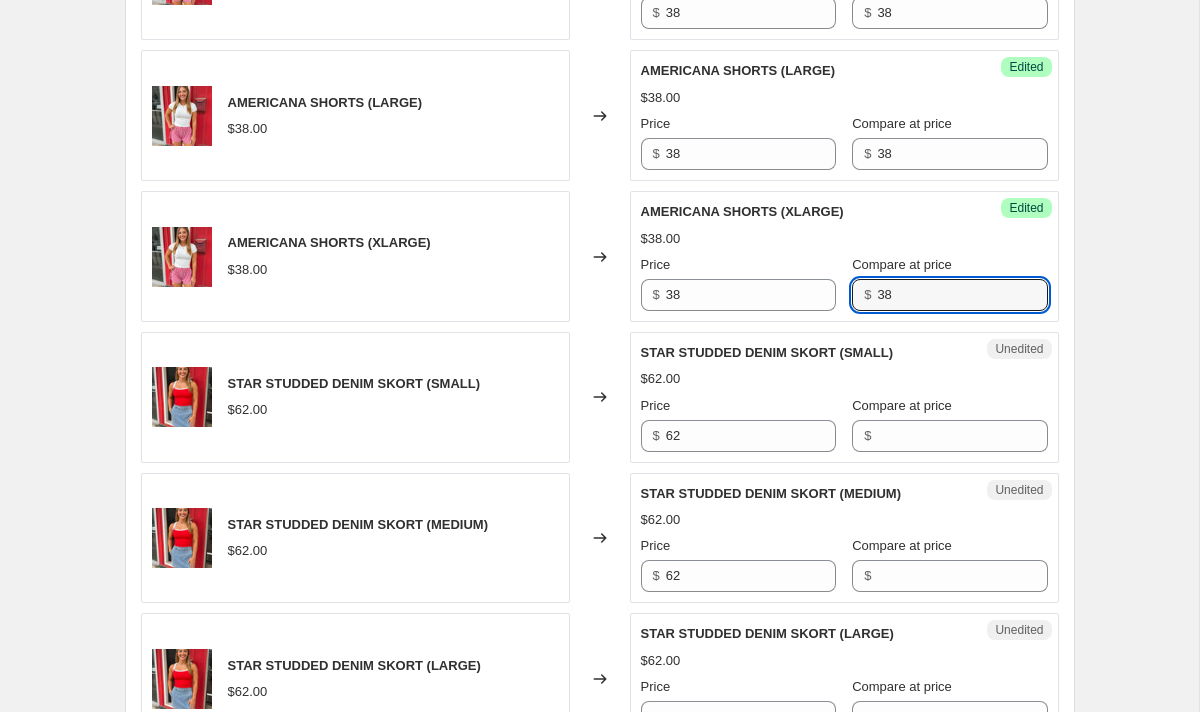 scroll, scrollTop: 2792, scrollLeft: 0, axis: vertical 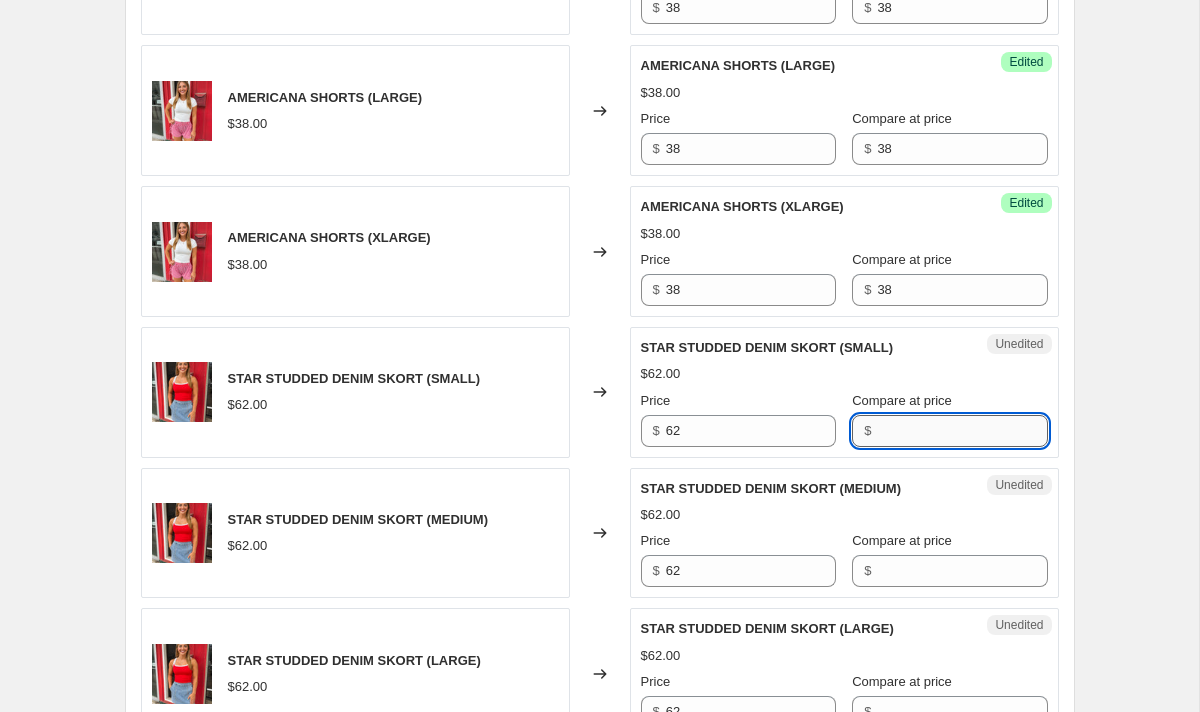 click on "Compare at price" at bounding box center (962, 431) 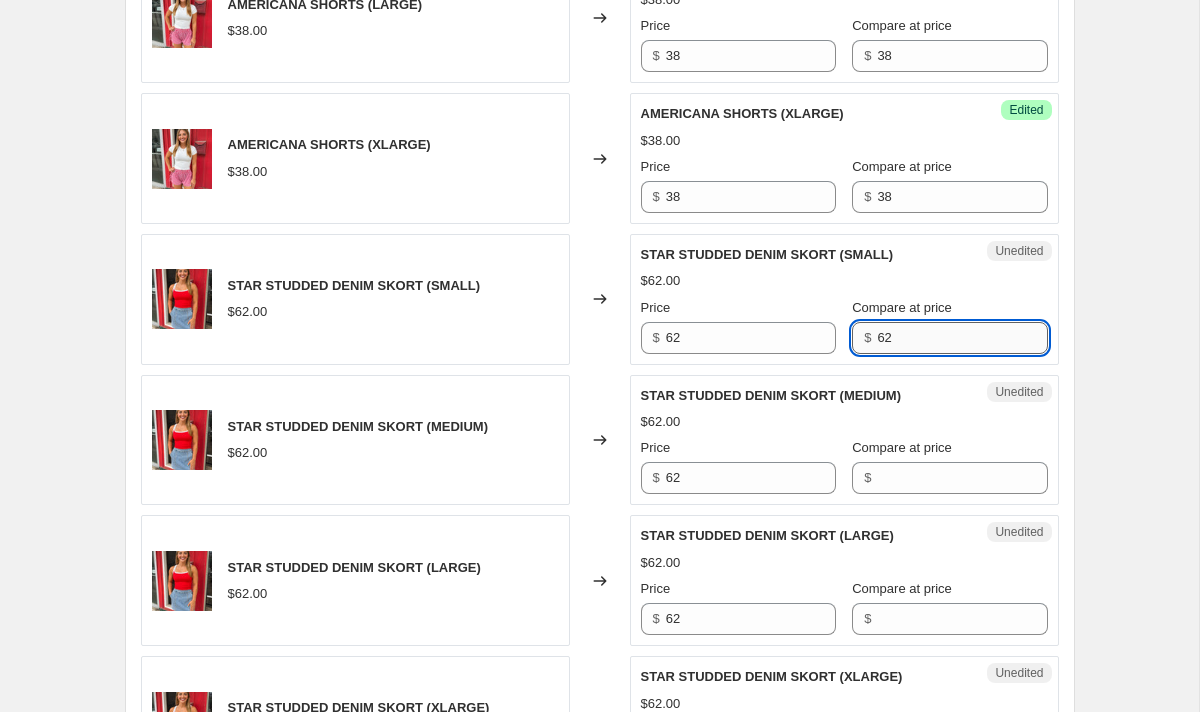 scroll, scrollTop: 2956, scrollLeft: 0, axis: vertical 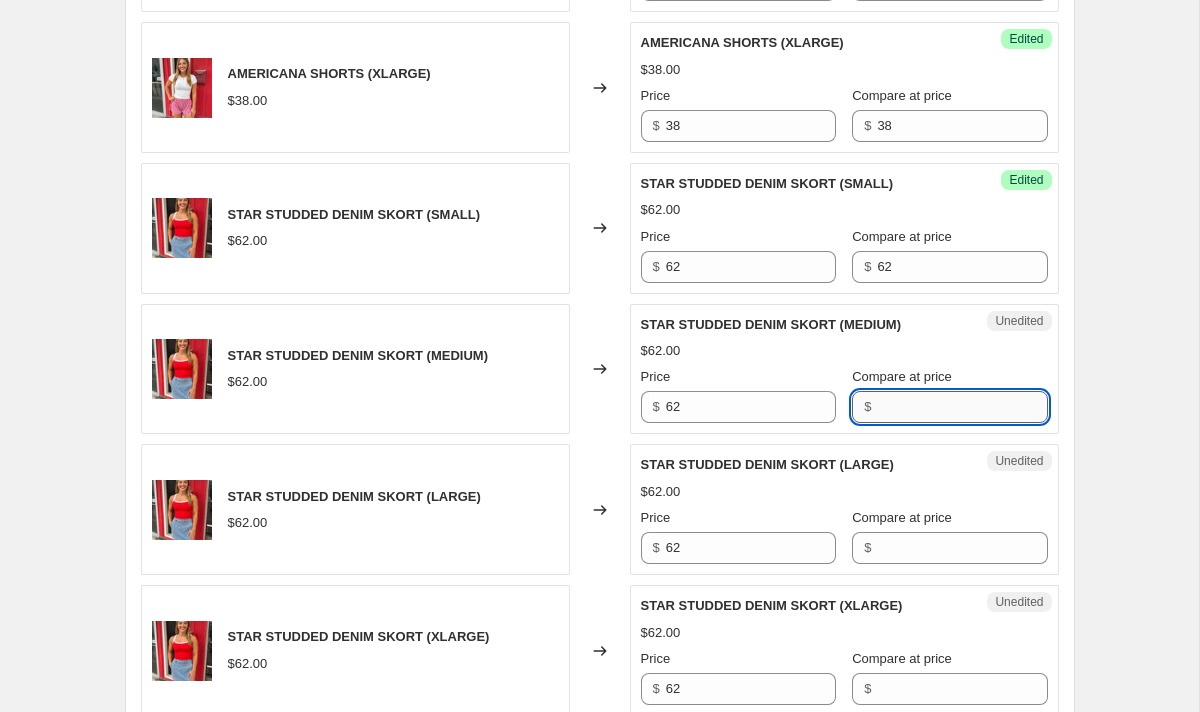 click on "Compare at price" at bounding box center [962, 407] 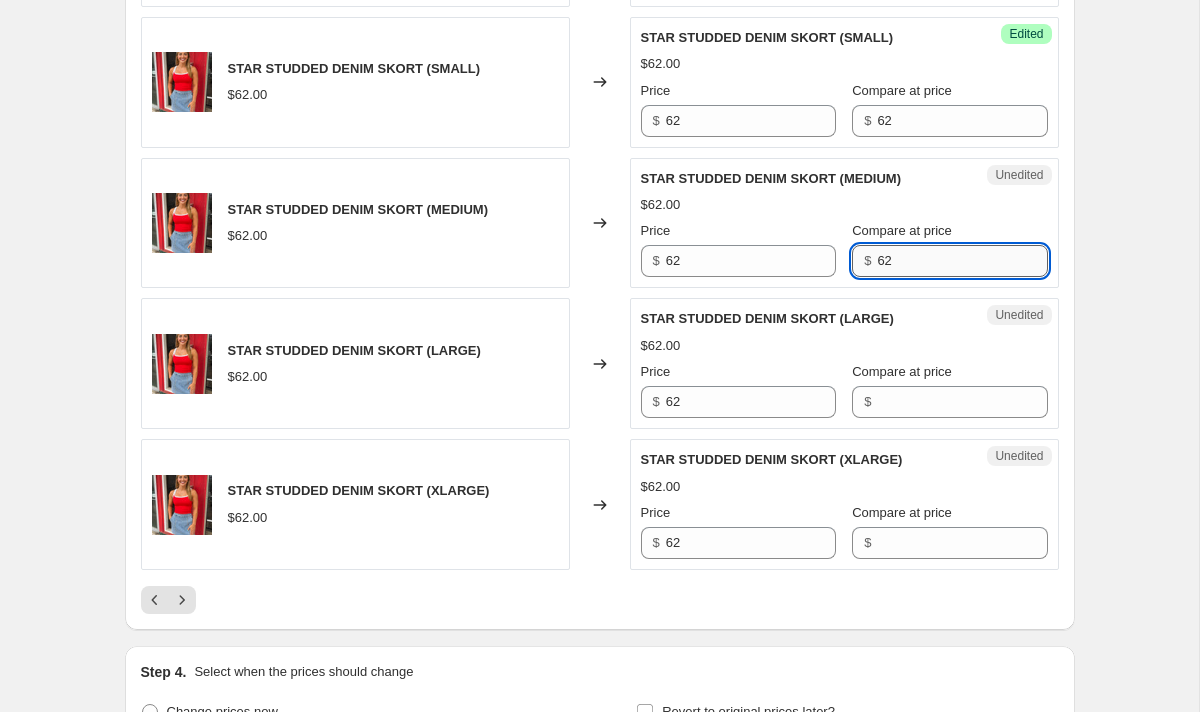 scroll, scrollTop: 3153, scrollLeft: 0, axis: vertical 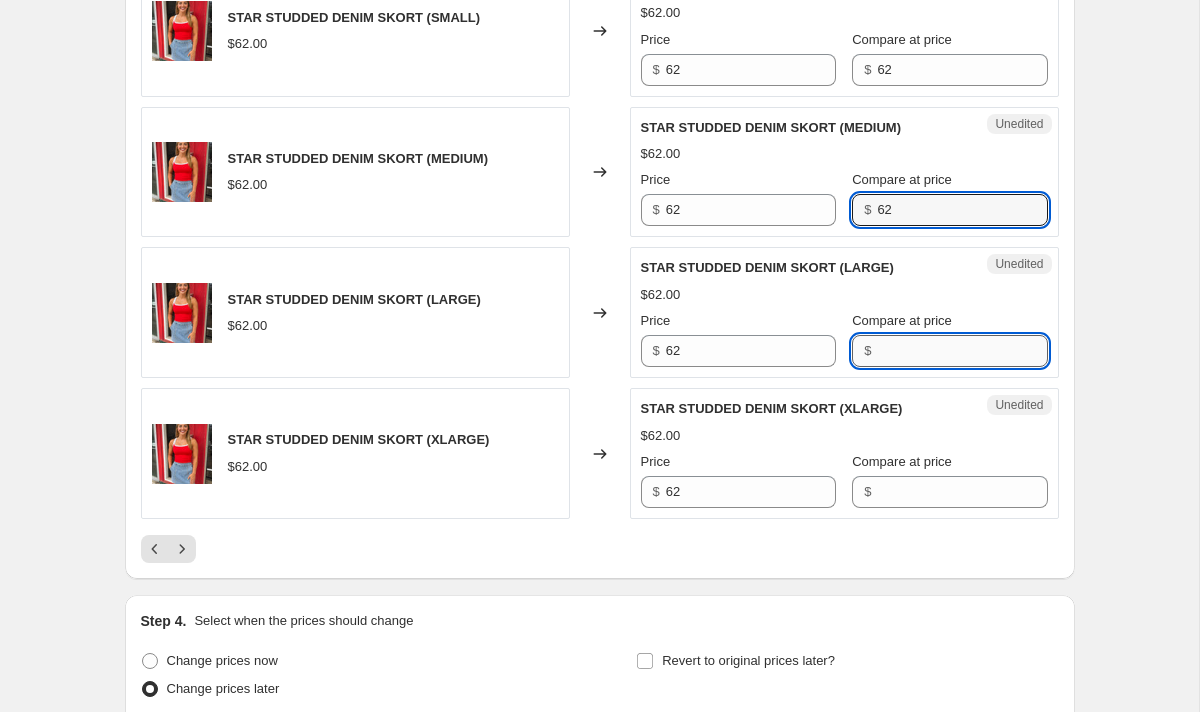 click on "Compare at price" at bounding box center [962, 351] 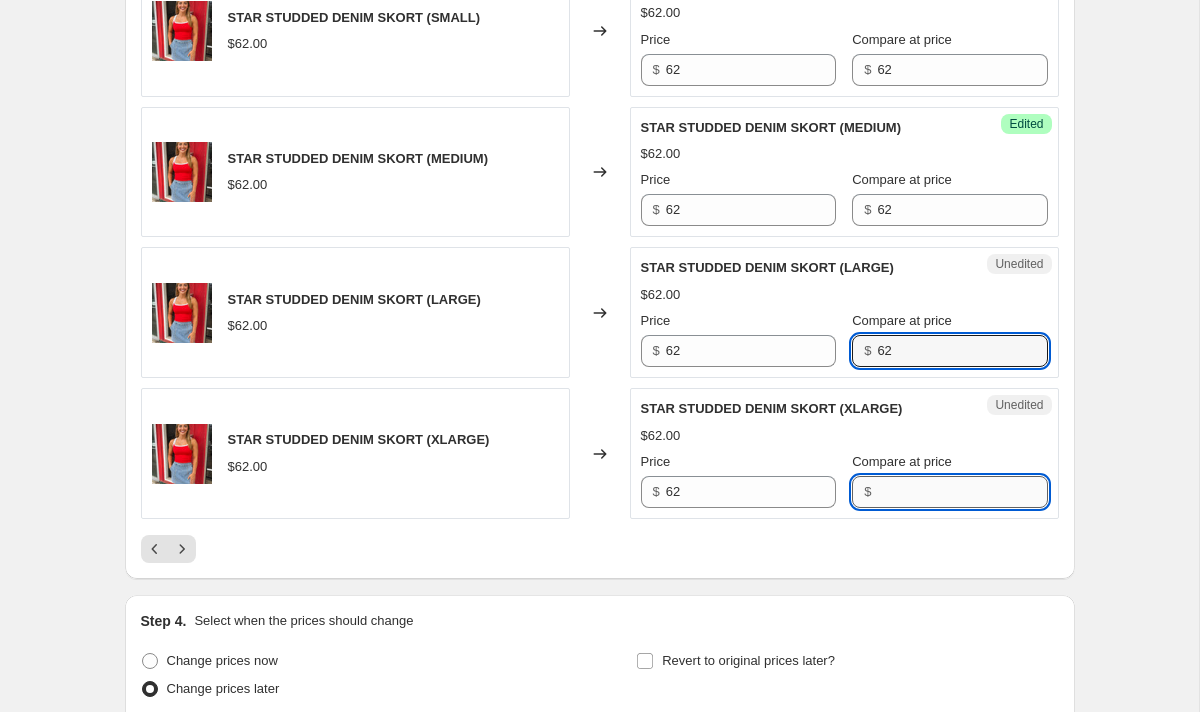 click on "Compare at price" at bounding box center (962, 492) 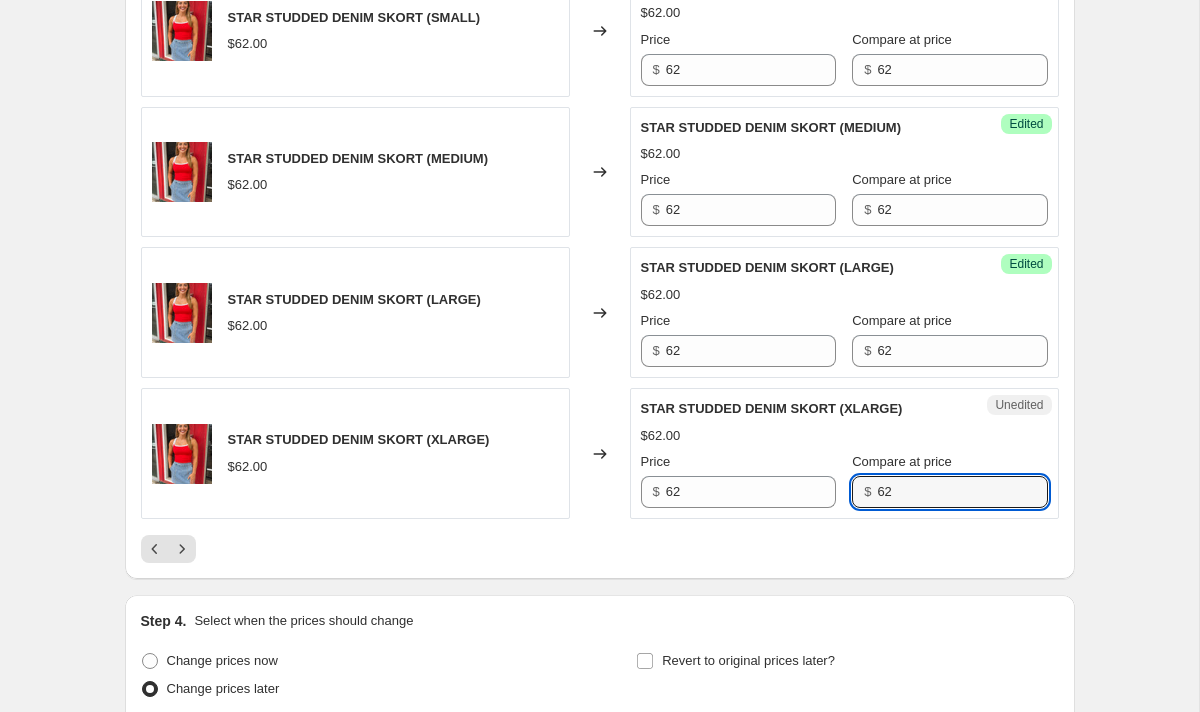 click at bounding box center [600, 549] 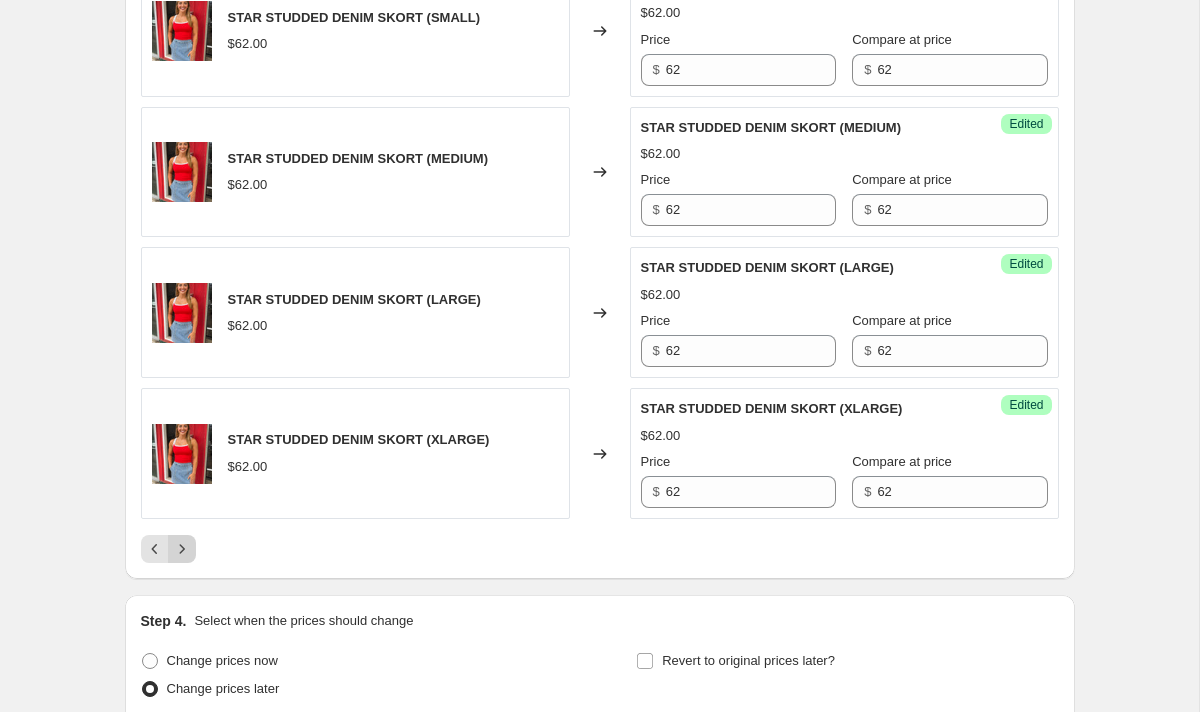 click at bounding box center [182, 549] 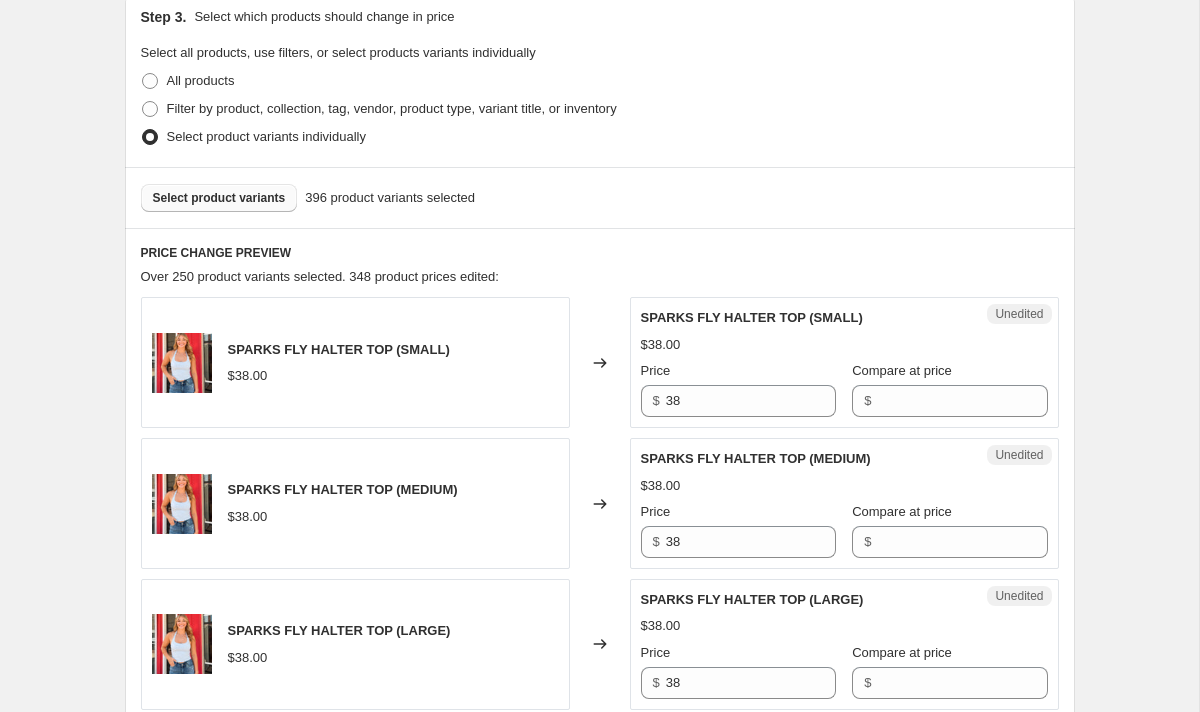 scroll, scrollTop: 541, scrollLeft: 0, axis: vertical 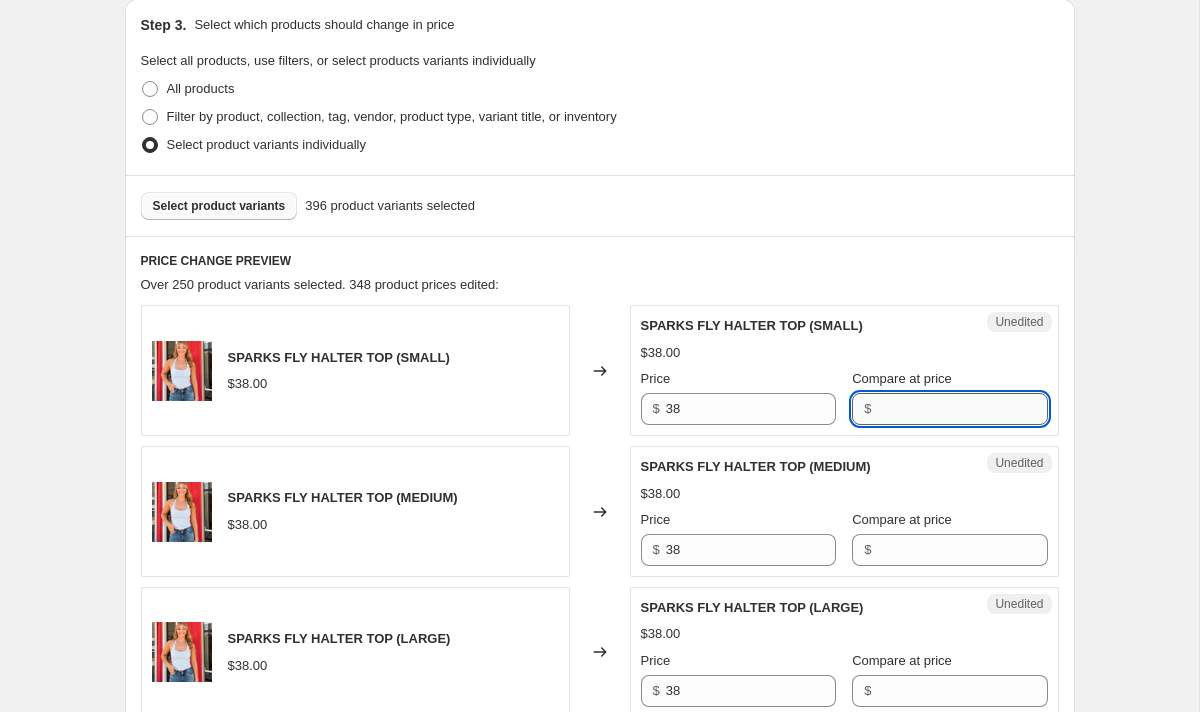 click on "Compare at price" at bounding box center (962, 409) 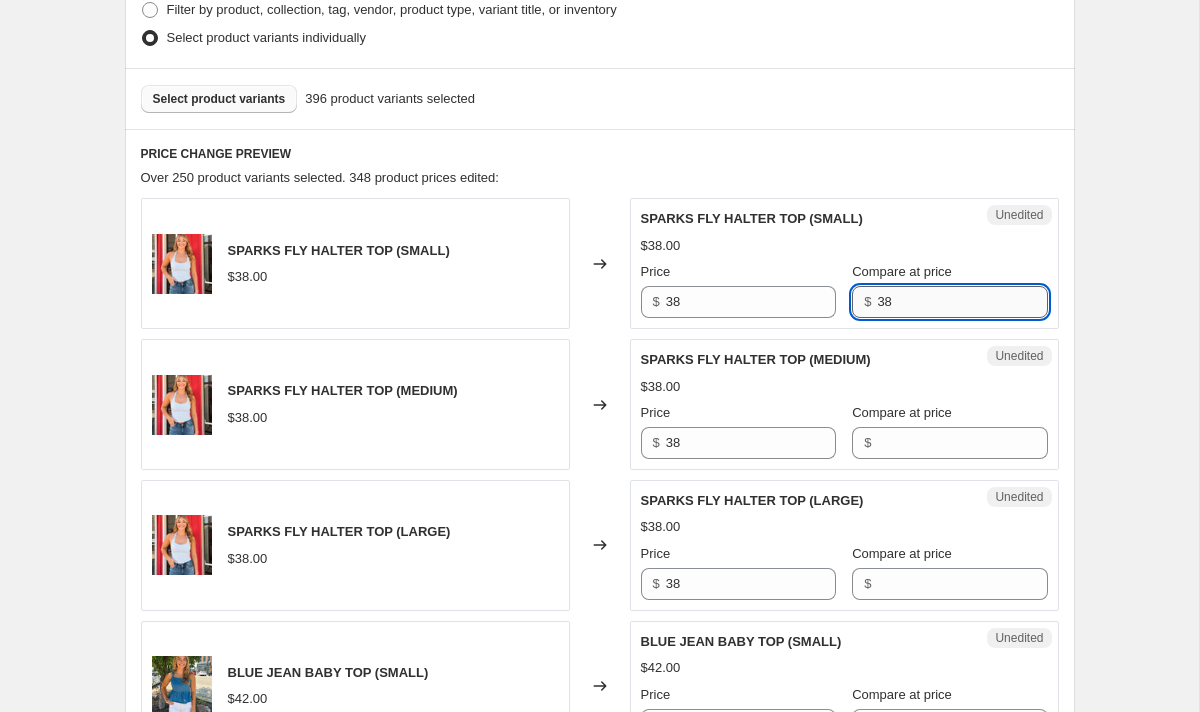 scroll, scrollTop: 679, scrollLeft: 0, axis: vertical 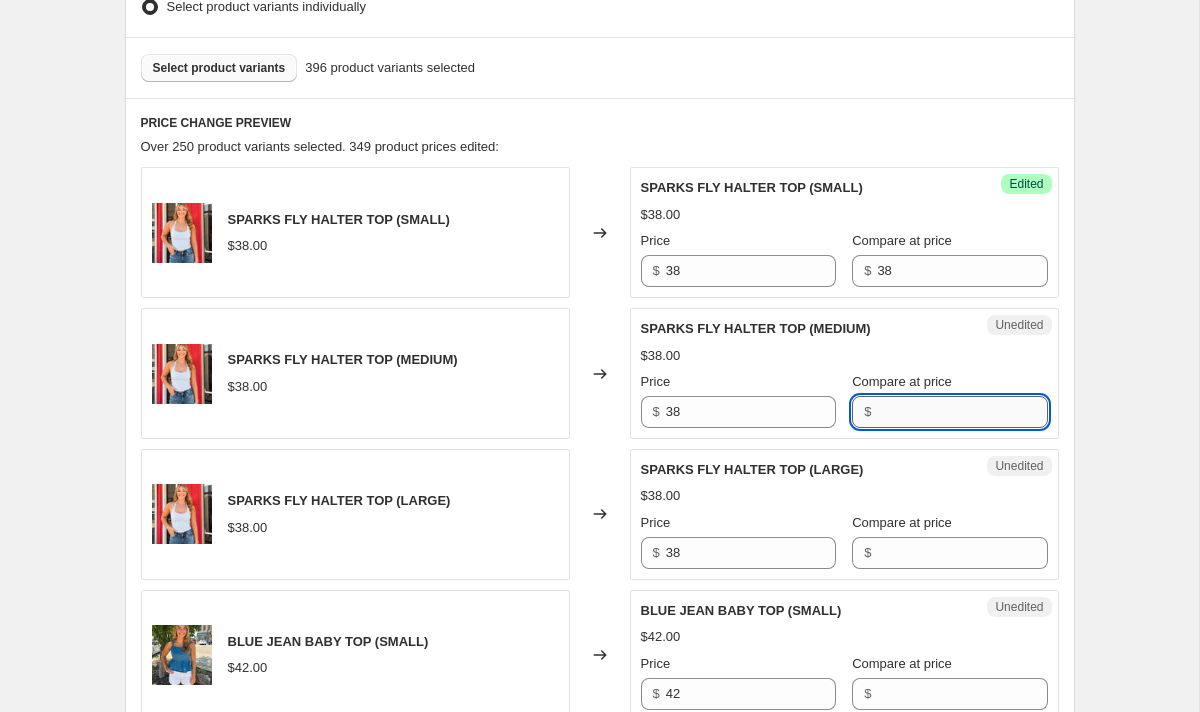 click on "Compare at price" at bounding box center [962, 412] 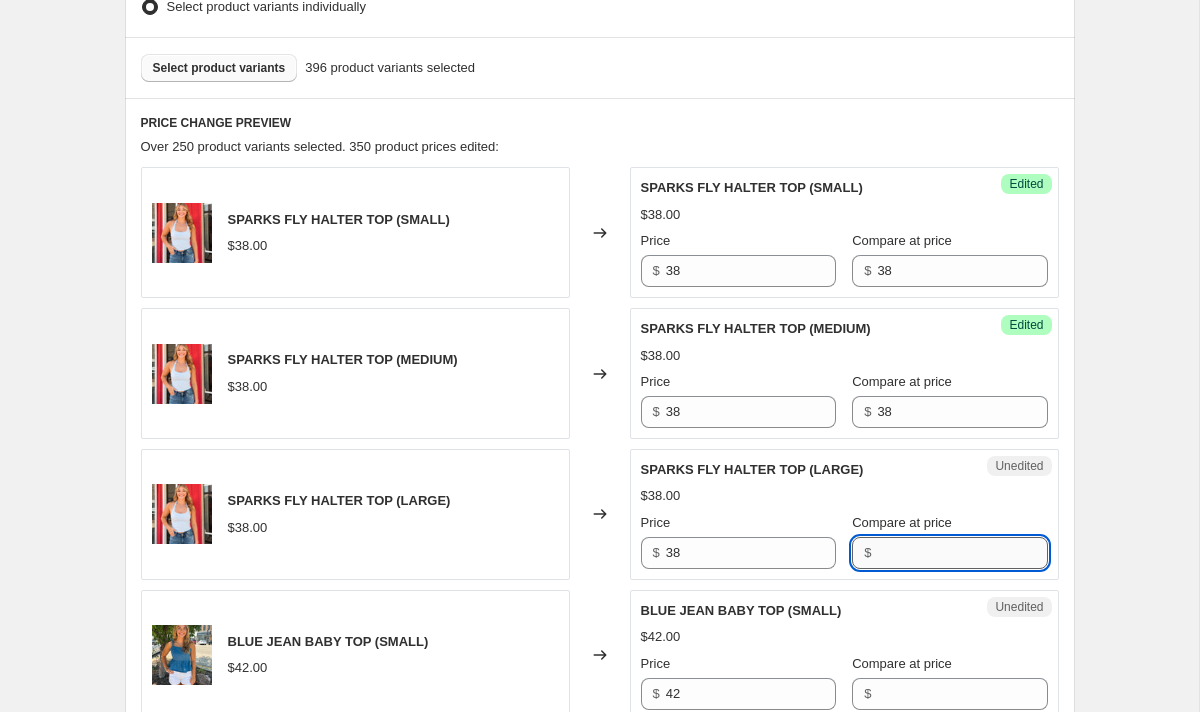 click on "Compare at price" at bounding box center (962, 553) 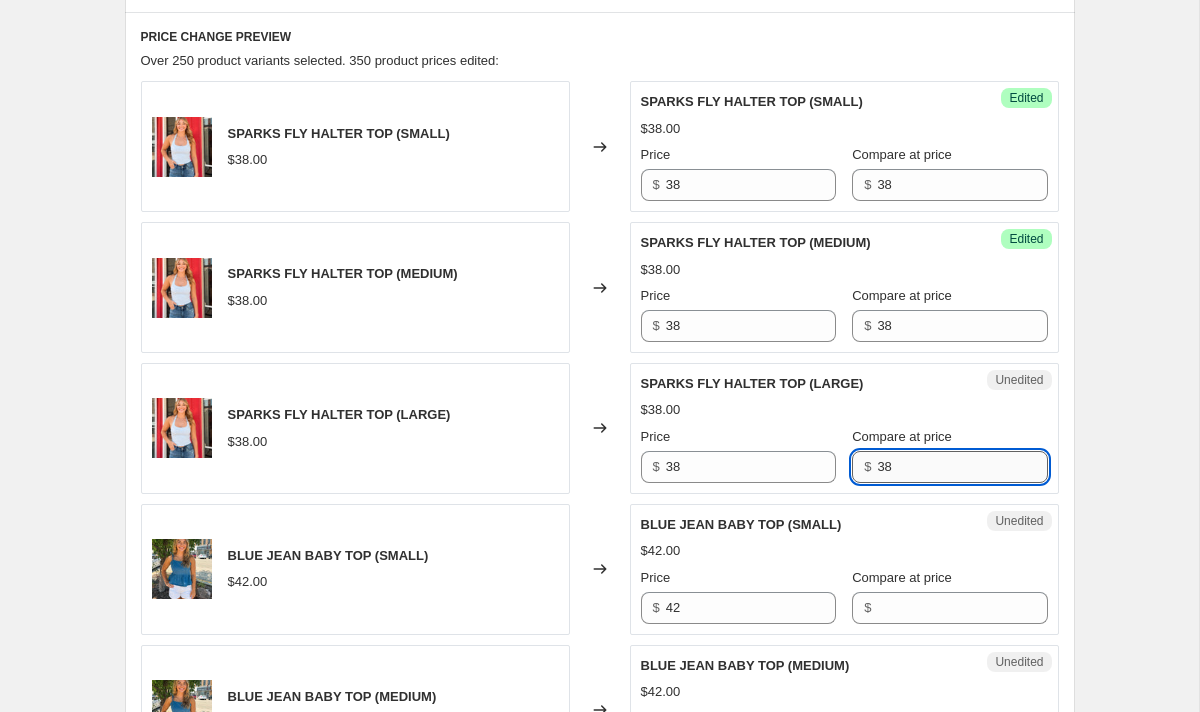 scroll, scrollTop: 856, scrollLeft: 0, axis: vertical 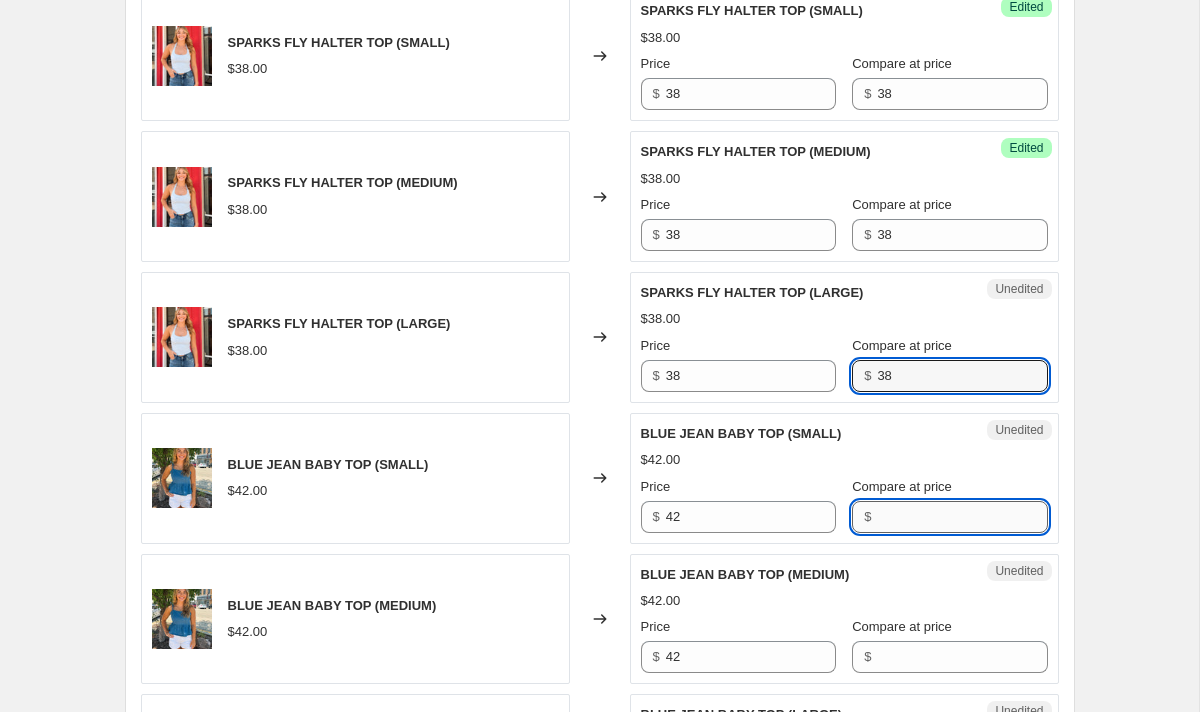 click on "Compare at price" at bounding box center [962, 517] 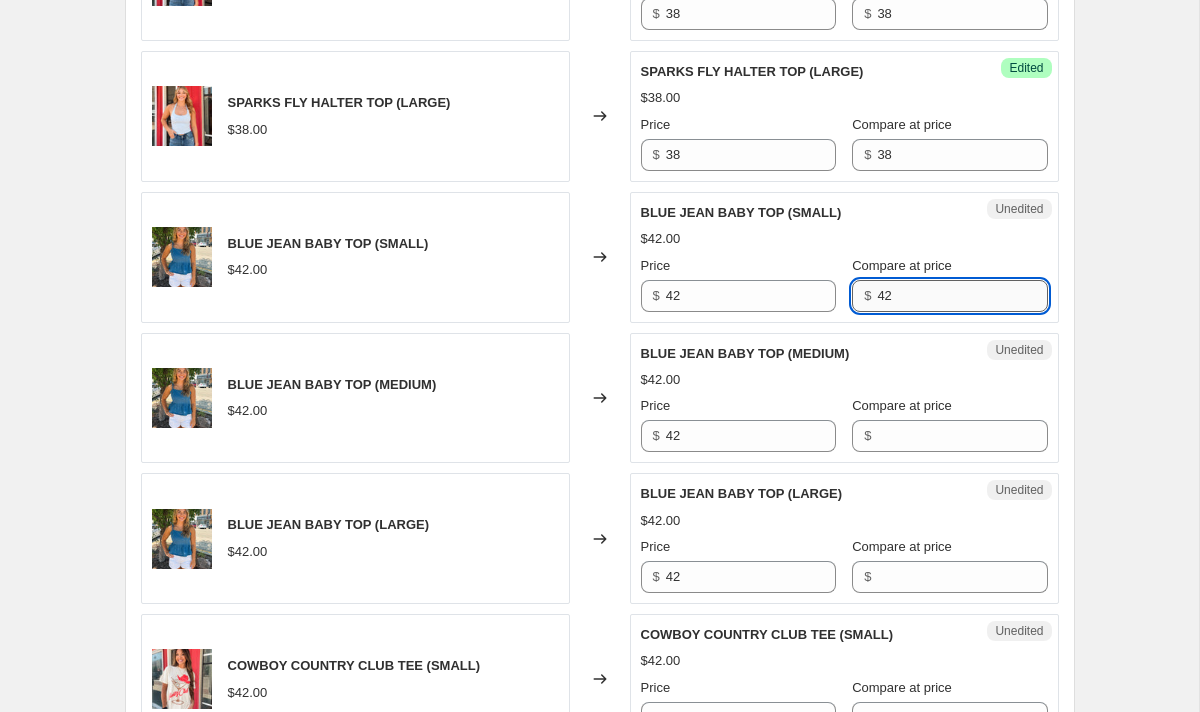 scroll, scrollTop: 1087, scrollLeft: 0, axis: vertical 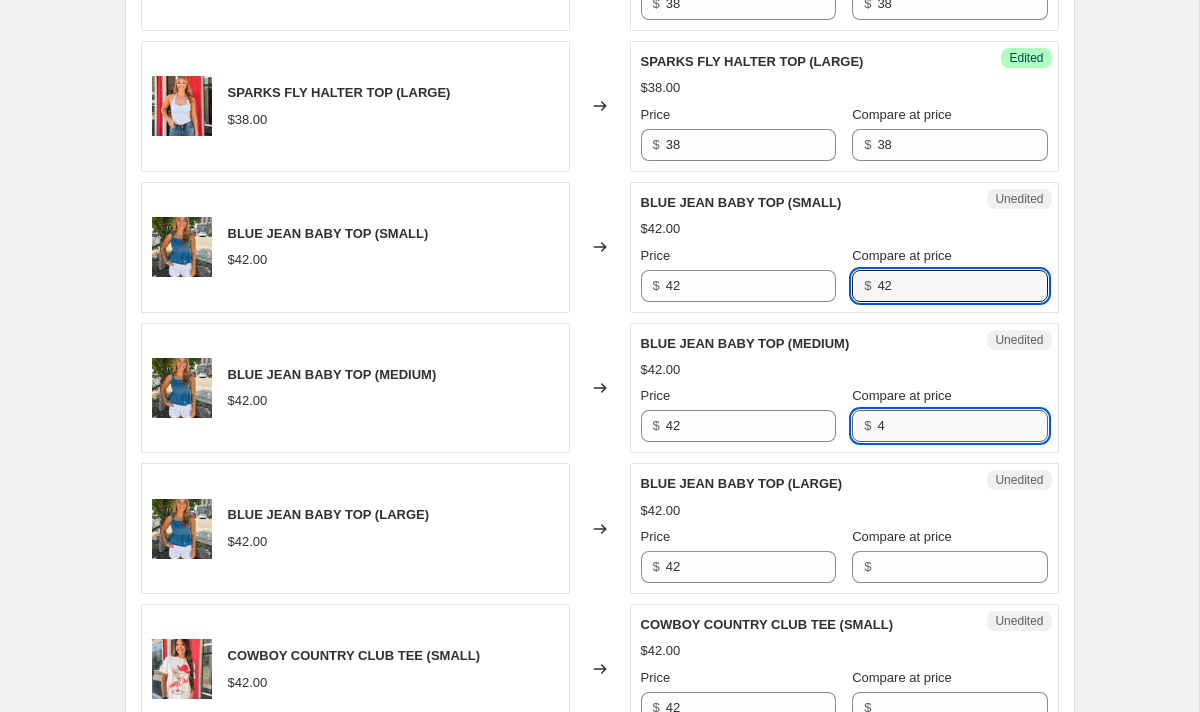 click on "4" at bounding box center [962, 426] 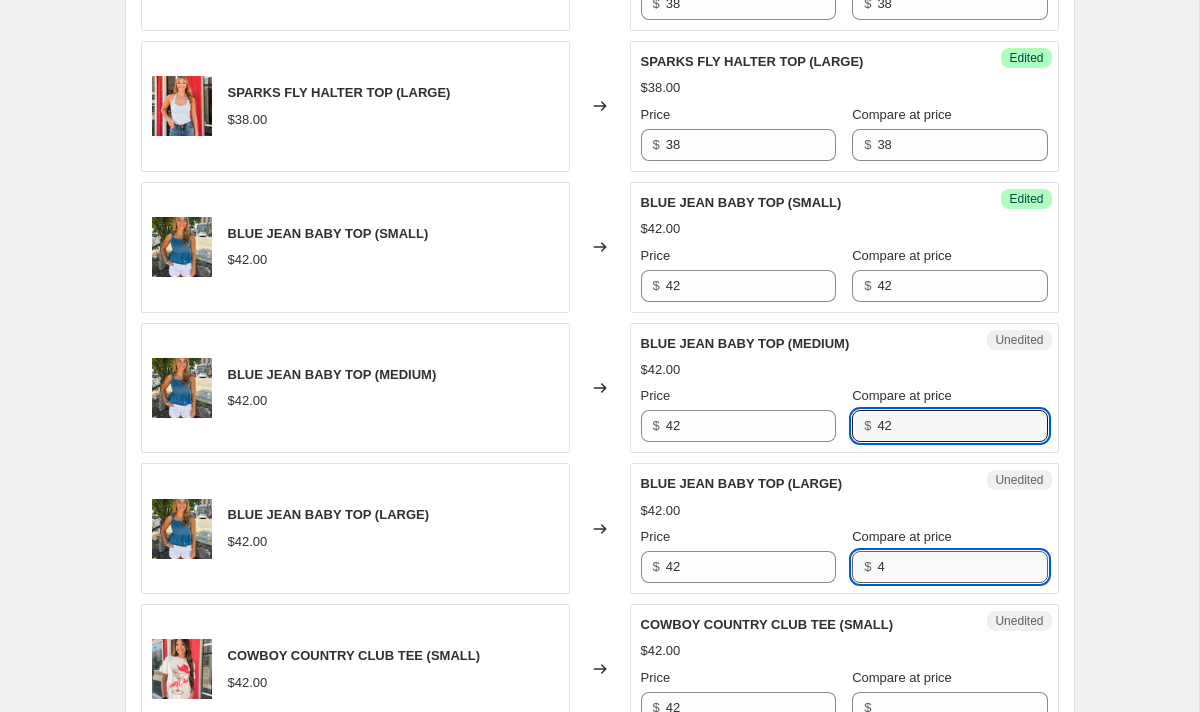 click on "4" at bounding box center (962, 567) 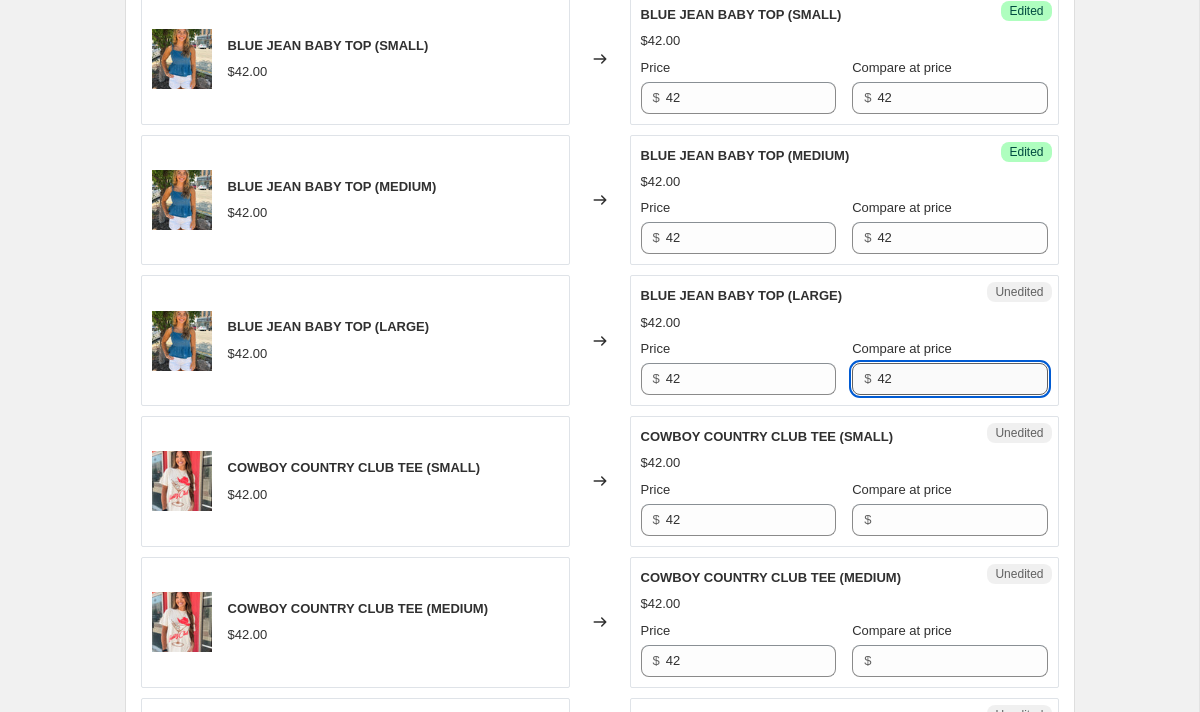 scroll, scrollTop: 1292, scrollLeft: 0, axis: vertical 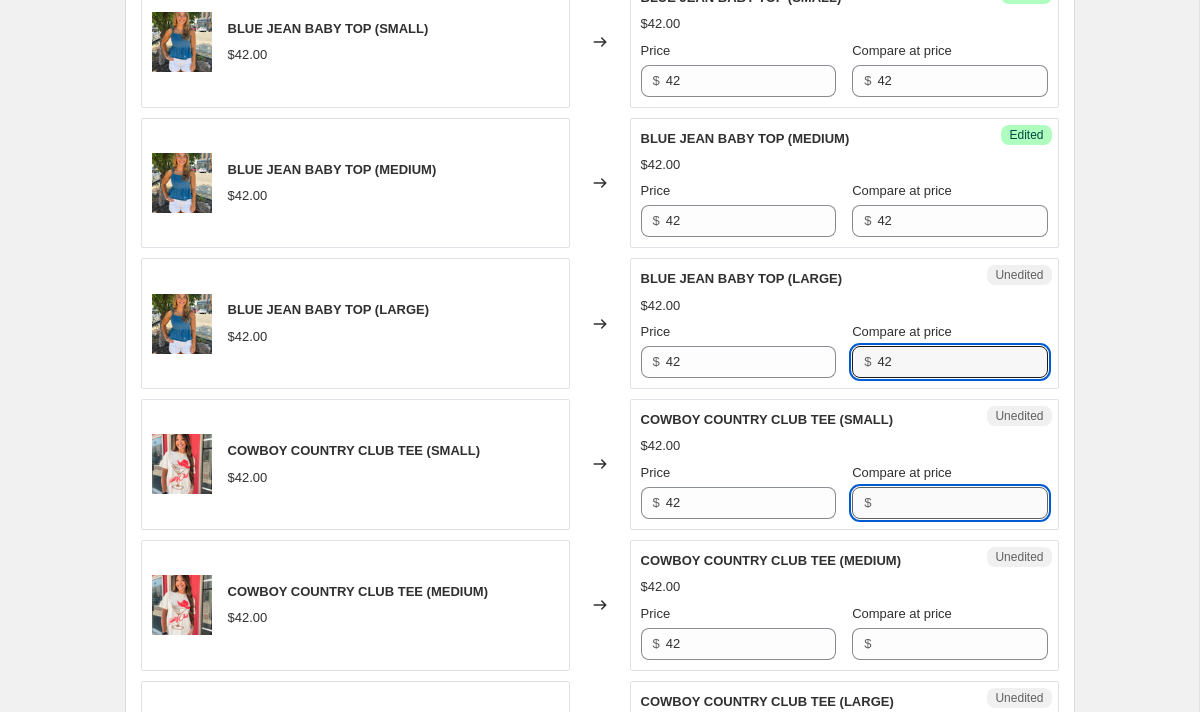 click on "Compare at price" at bounding box center (962, 503) 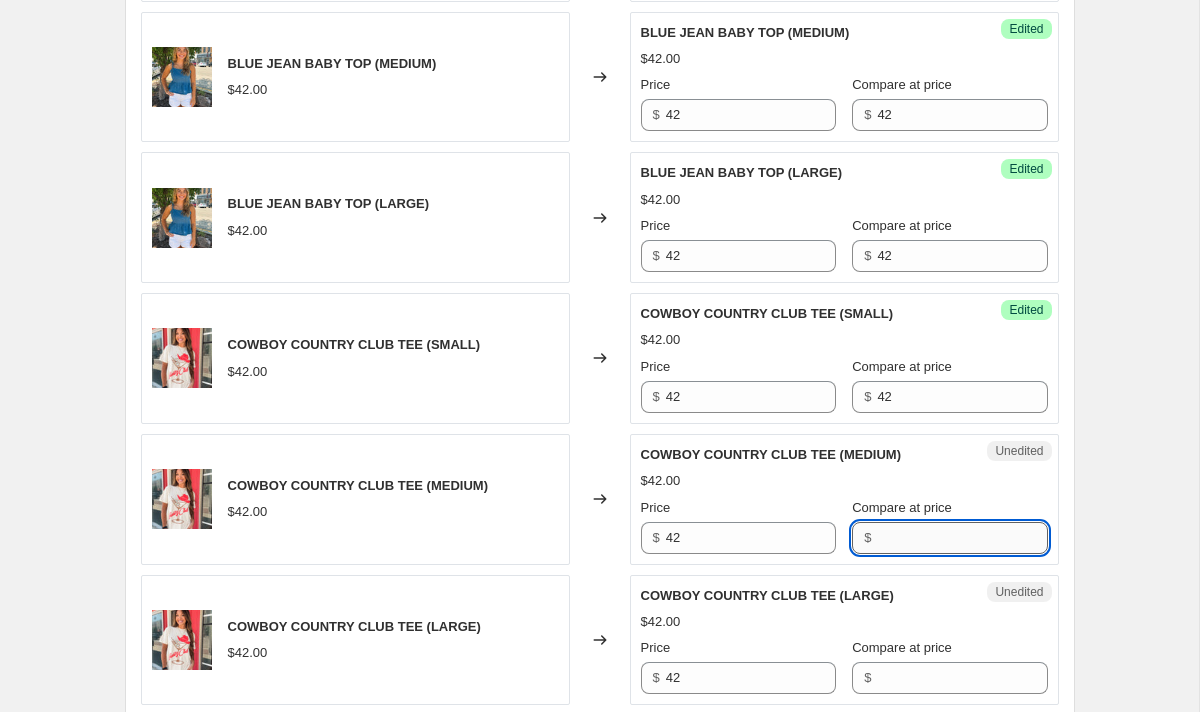 click on "Compare at price" at bounding box center (962, 538) 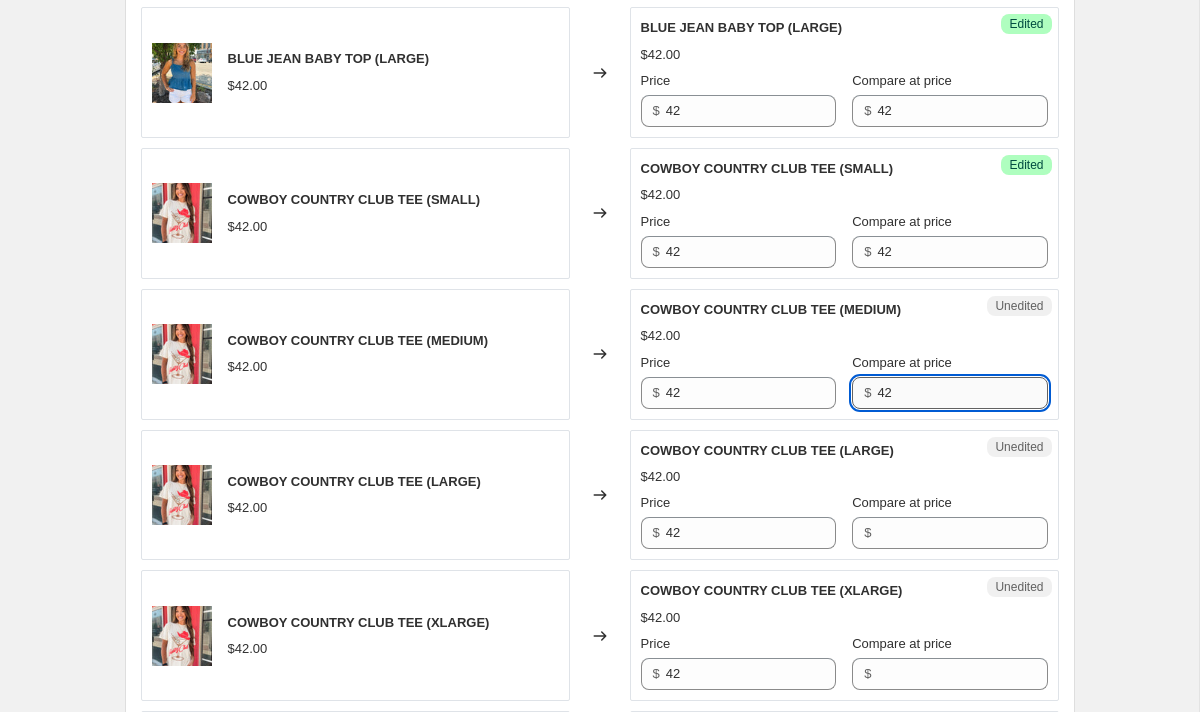 scroll, scrollTop: 1557, scrollLeft: 0, axis: vertical 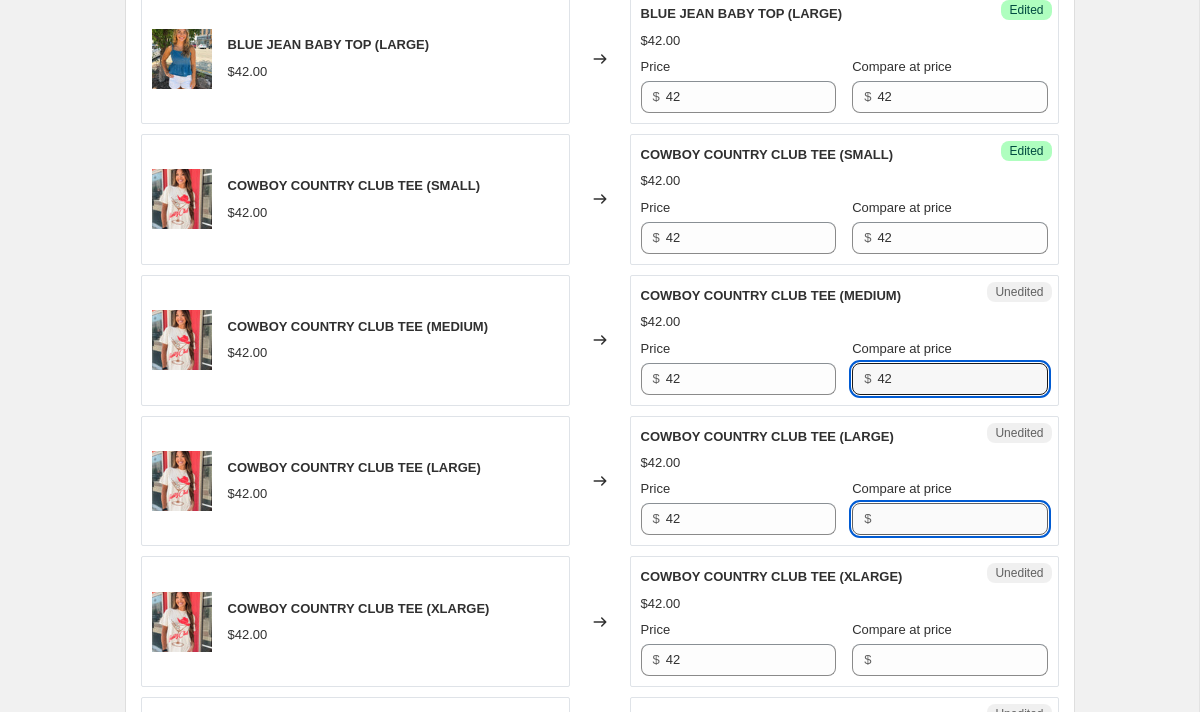 click on "Compare at price" at bounding box center [962, 519] 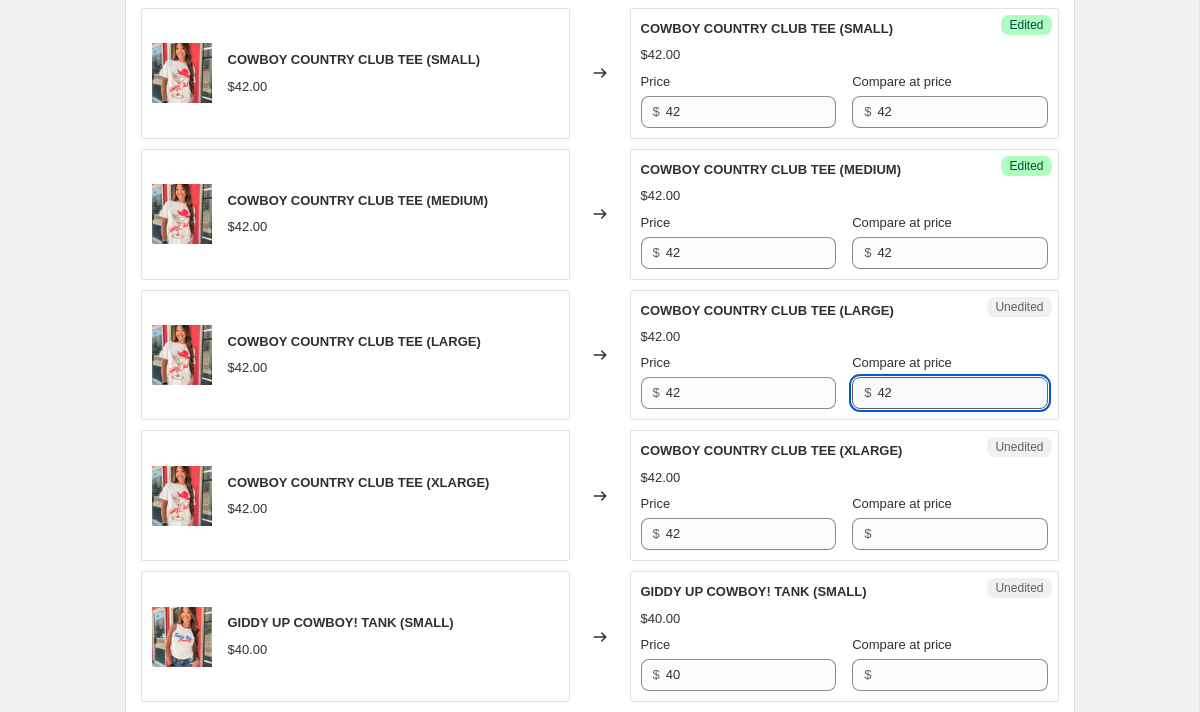 scroll, scrollTop: 1690, scrollLeft: 0, axis: vertical 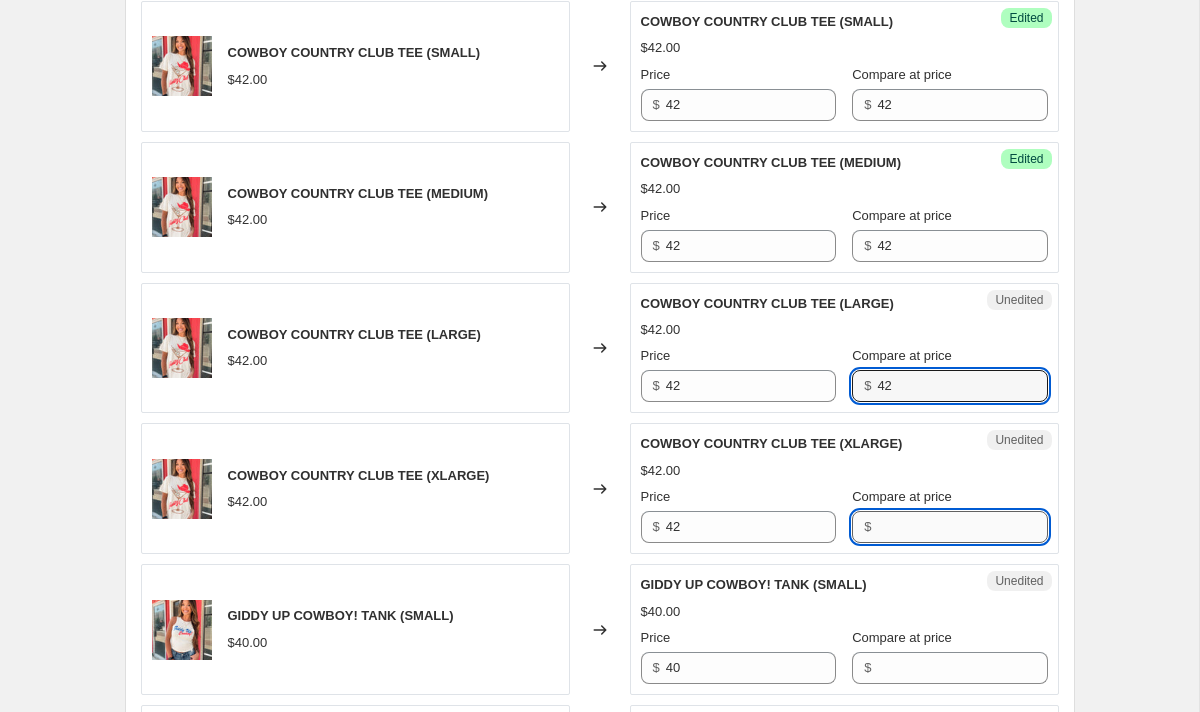 click on "Compare at price" at bounding box center (962, 527) 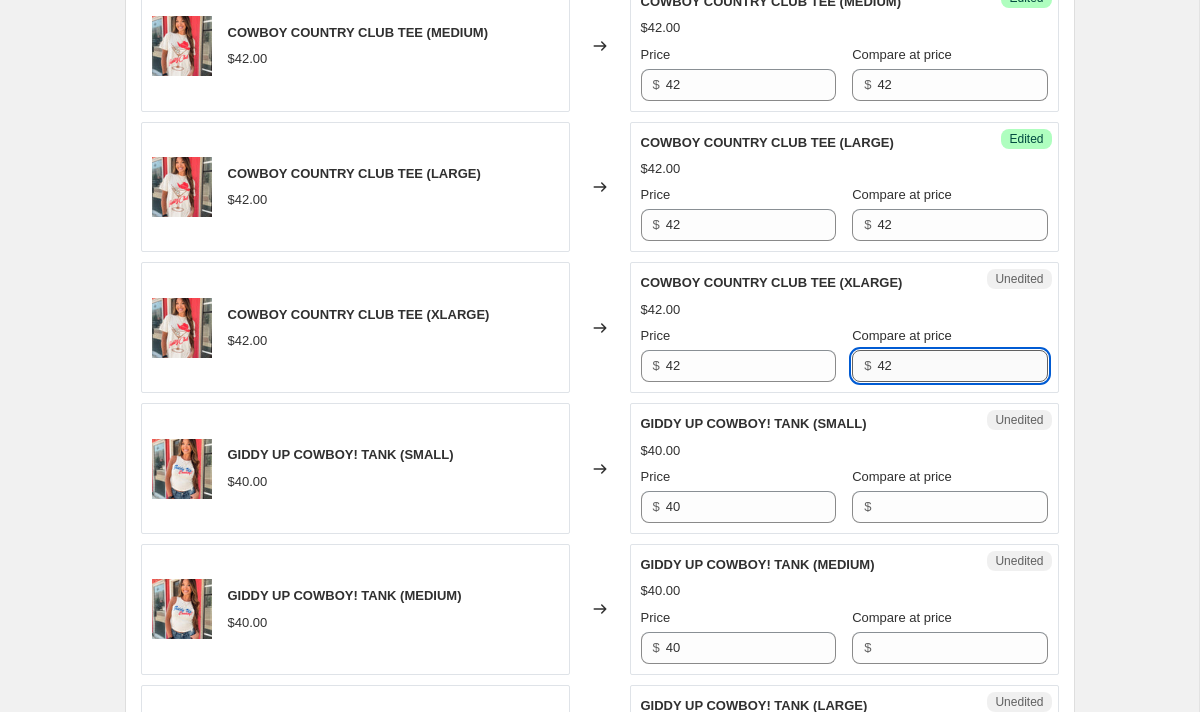 scroll, scrollTop: 1890, scrollLeft: 0, axis: vertical 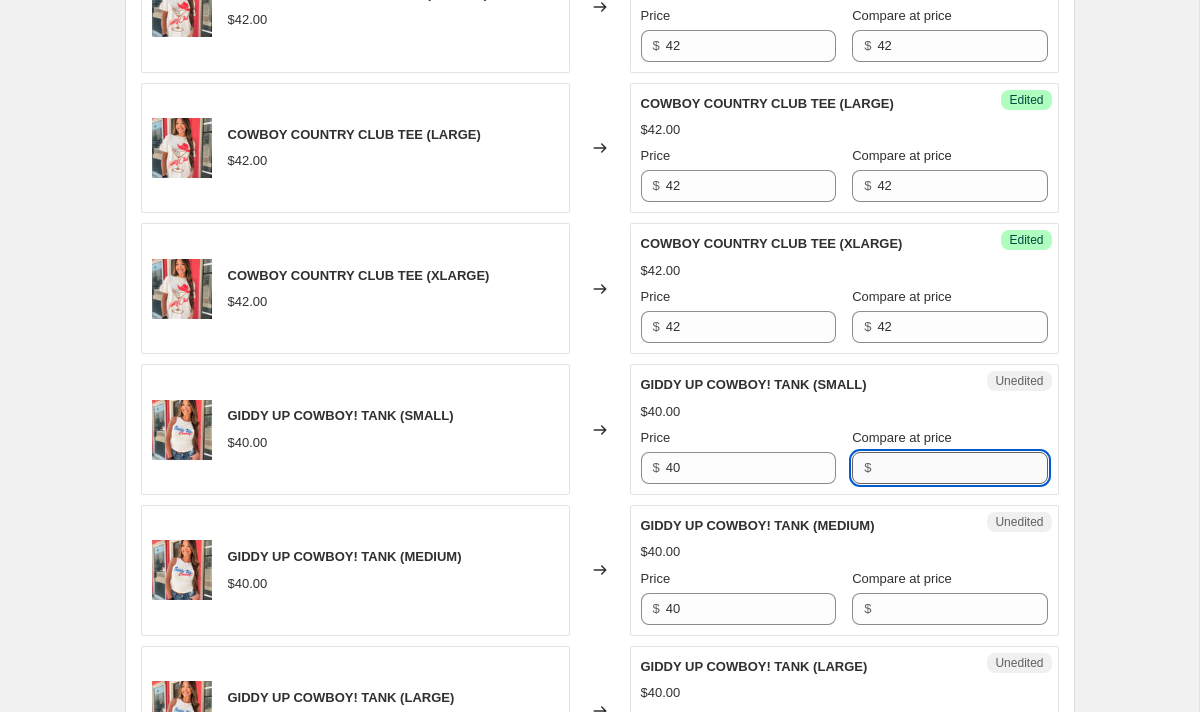 click on "Compare at price" at bounding box center [962, 468] 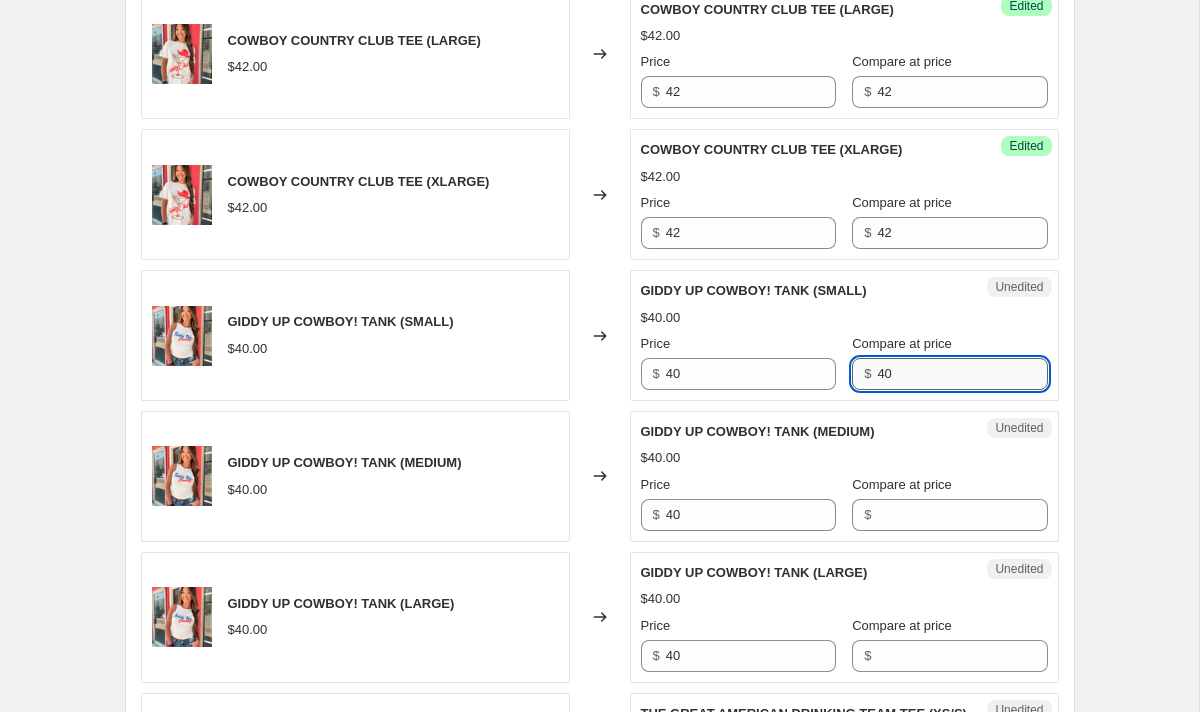 scroll, scrollTop: 2008, scrollLeft: 0, axis: vertical 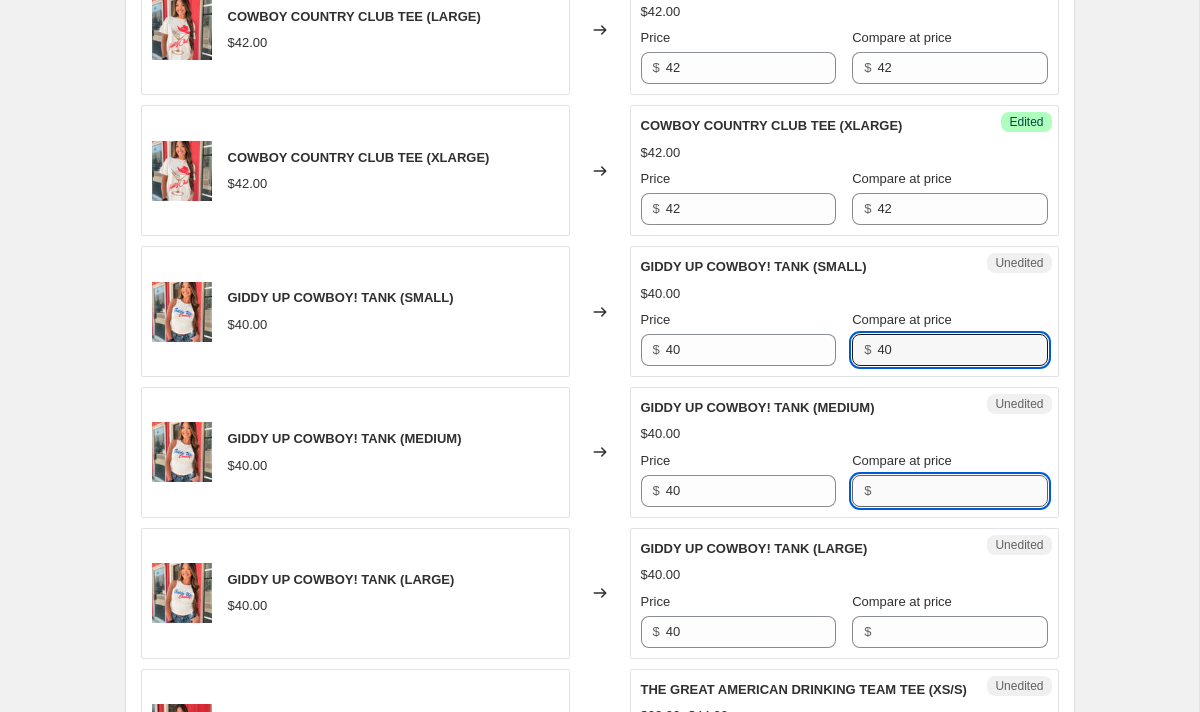 click on "Compare at price" at bounding box center (962, 491) 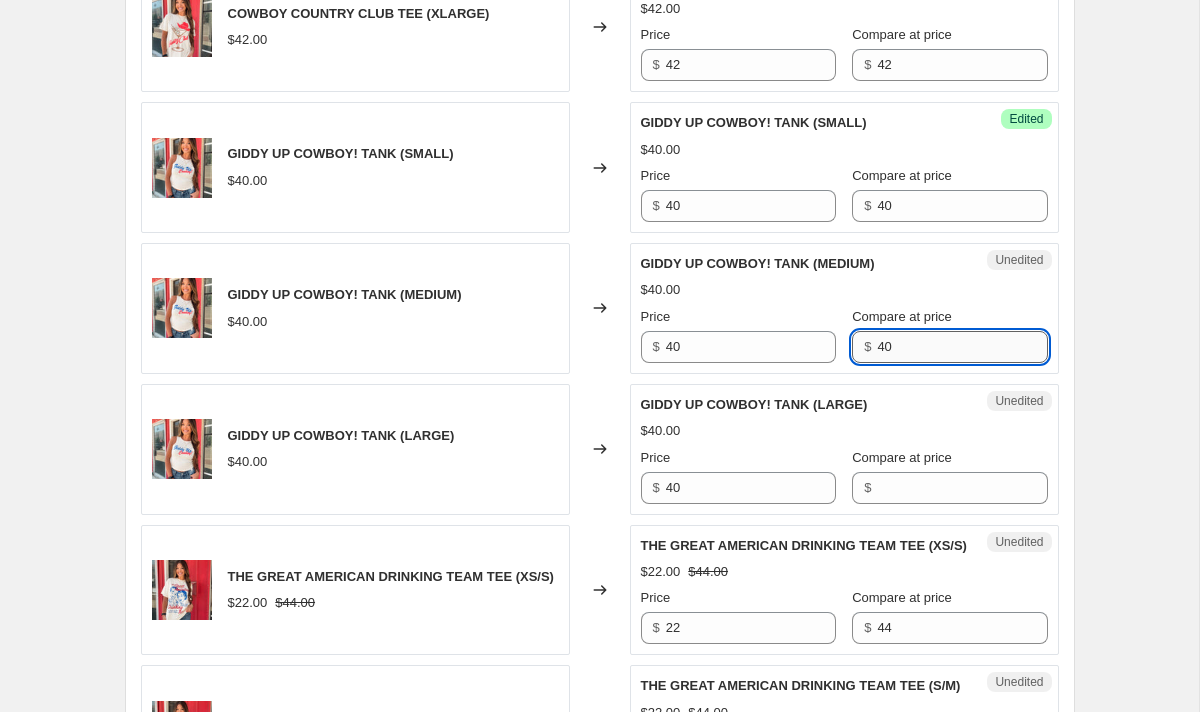 scroll, scrollTop: 2163, scrollLeft: 0, axis: vertical 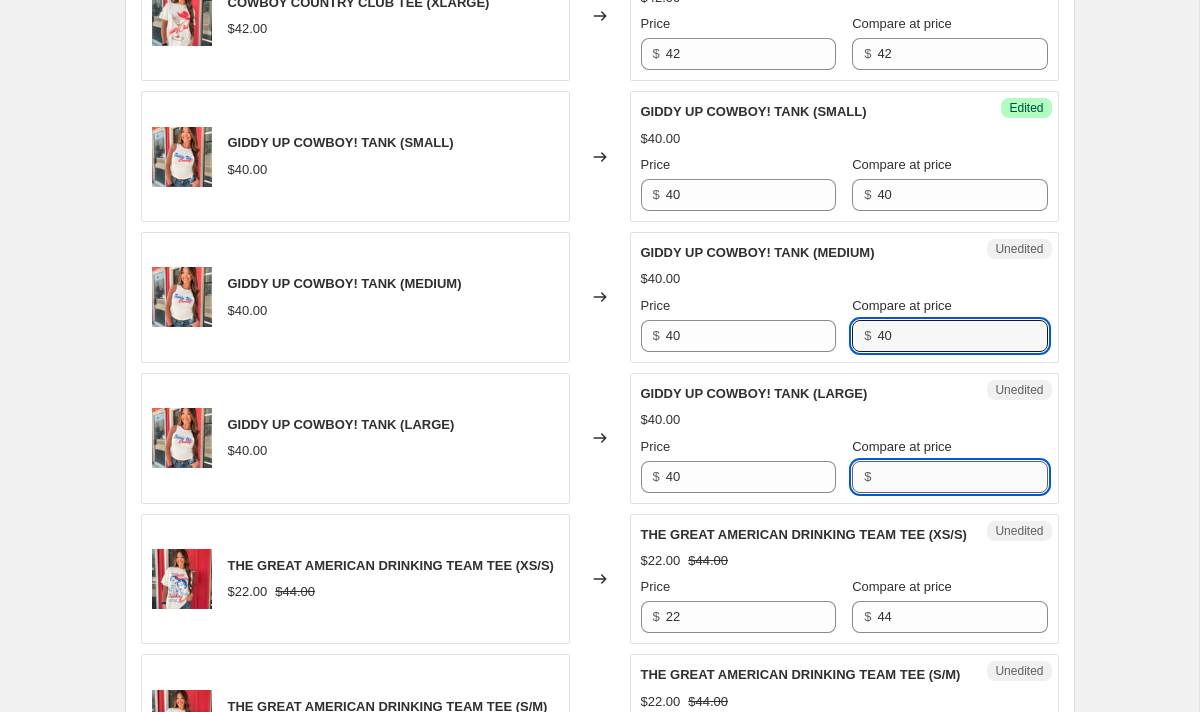 click on "Compare at price" at bounding box center (962, 477) 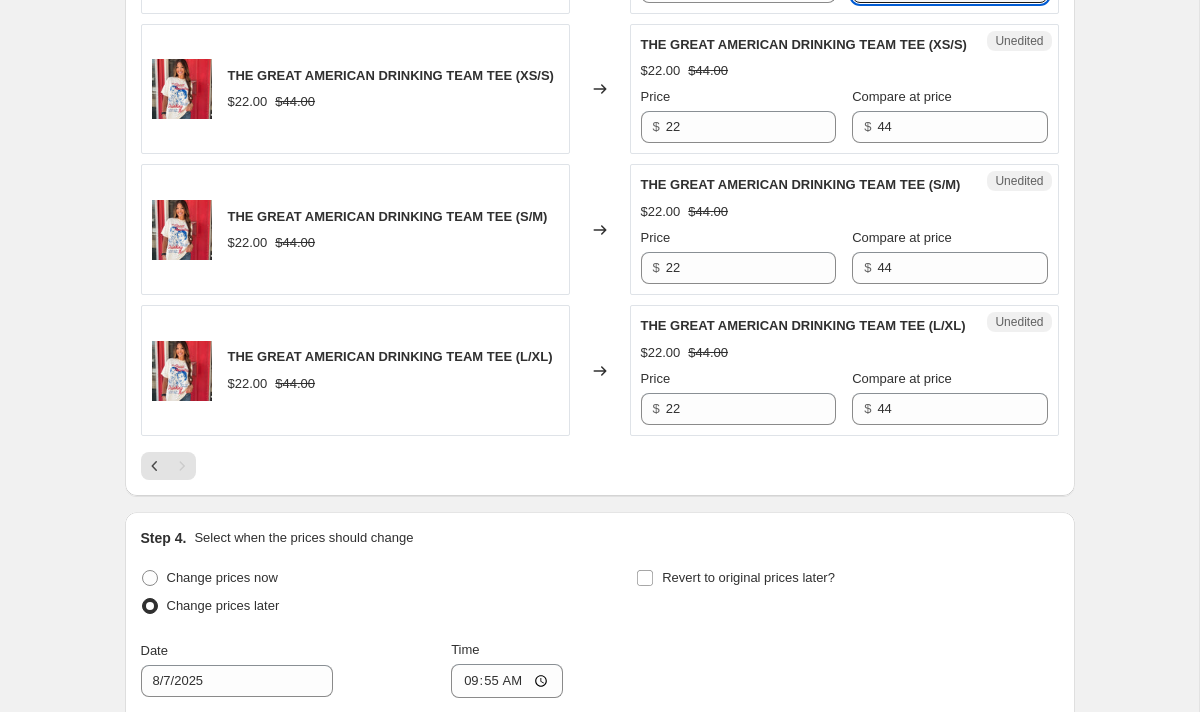 scroll, scrollTop: 2656, scrollLeft: 0, axis: vertical 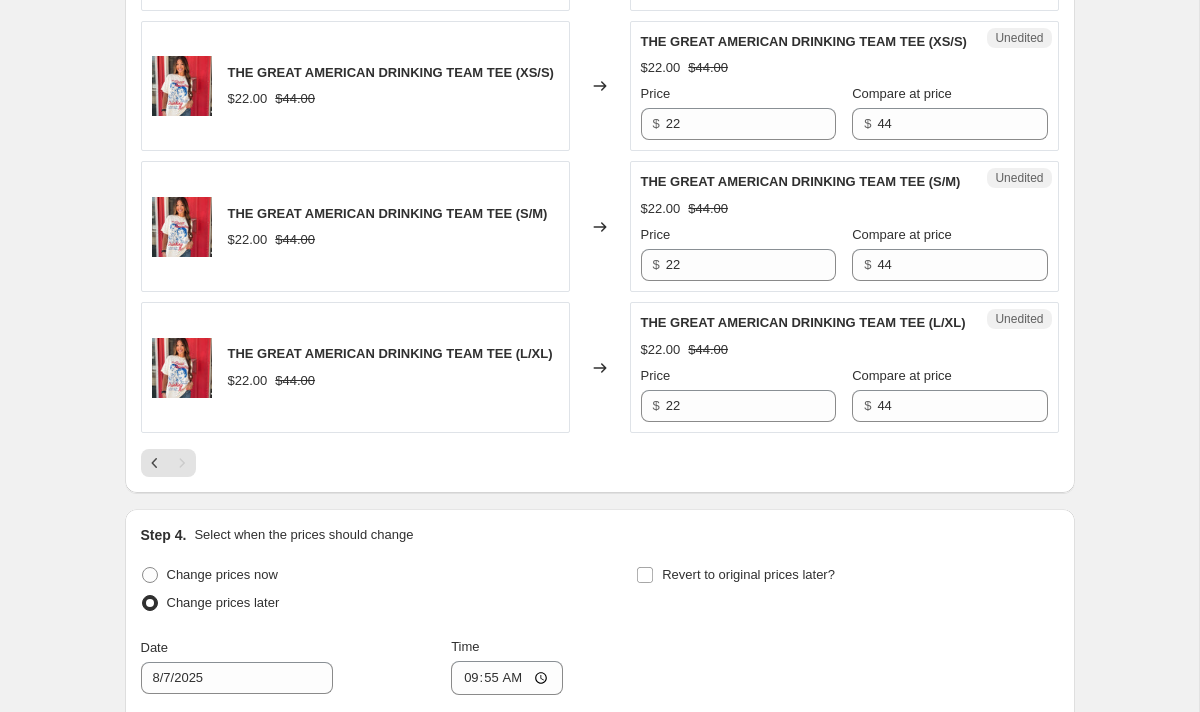 click at bounding box center (600, 463) 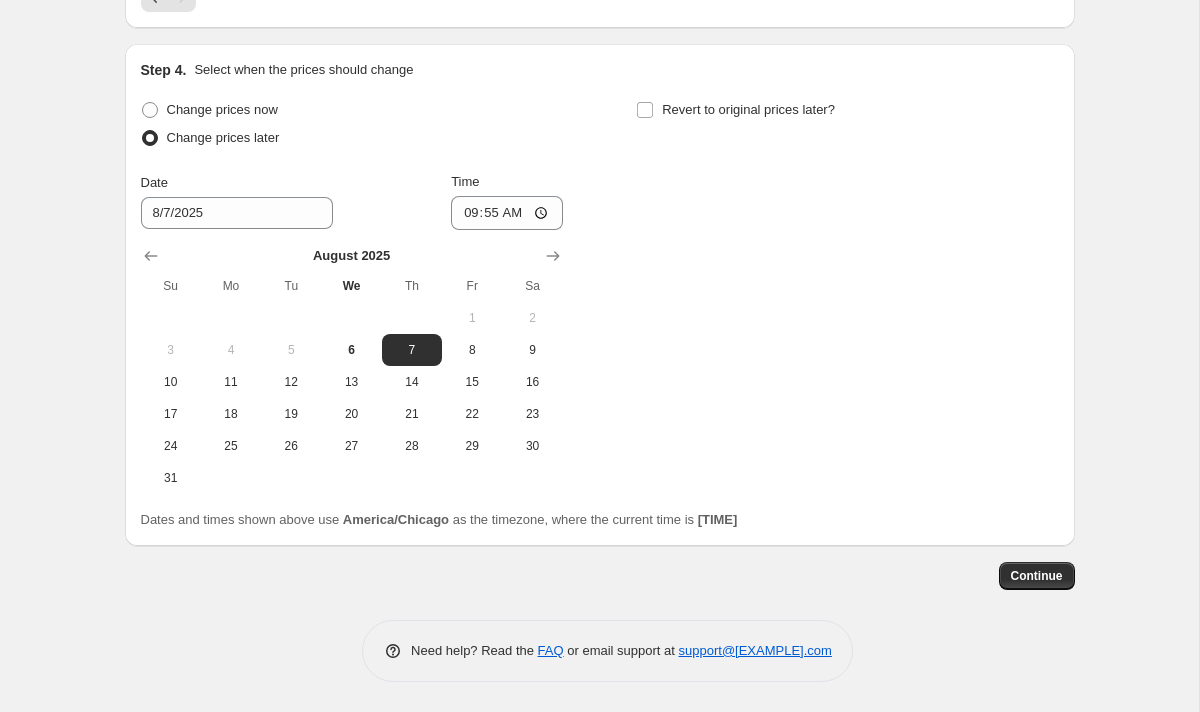 scroll, scrollTop: 3143, scrollLeft: 0, axis: vertical 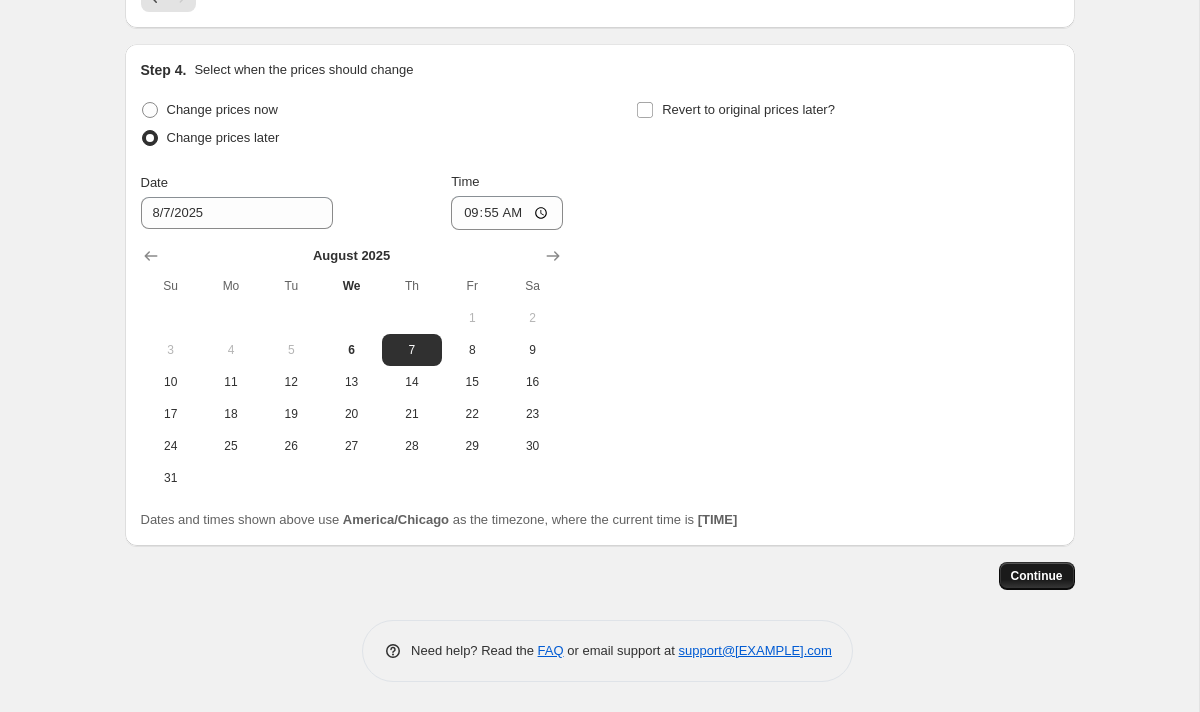 click on "Continue" at bounding box center (1037, 576) 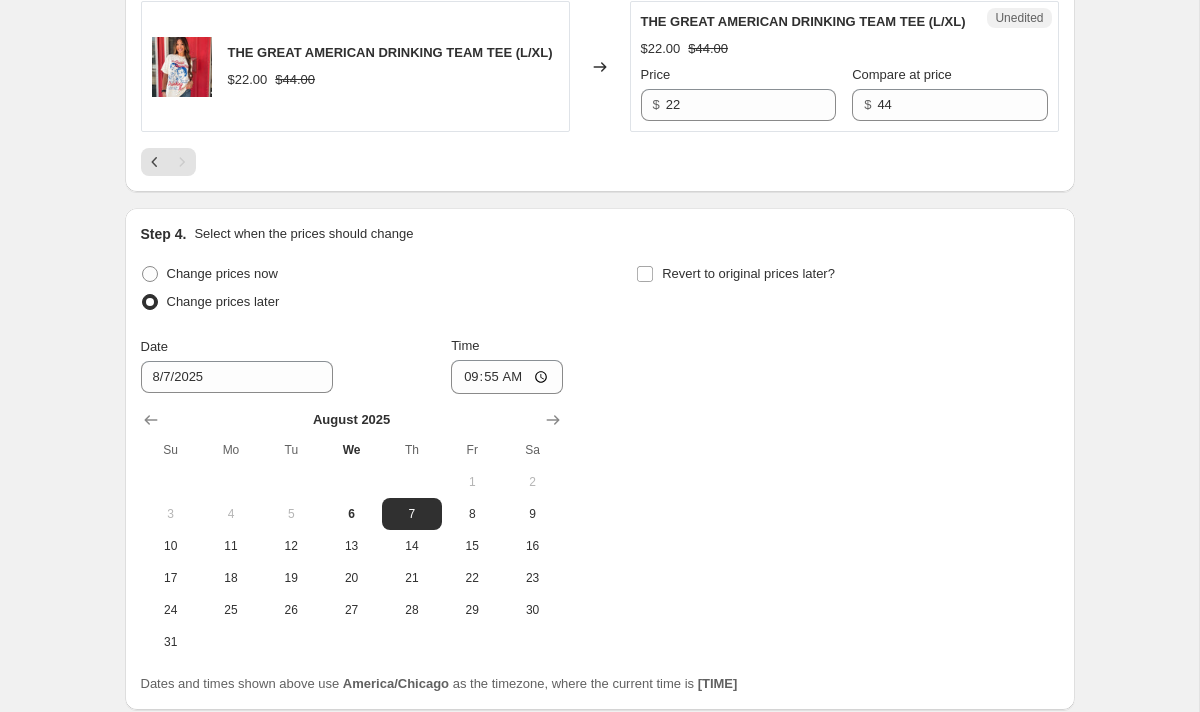 scroll, scrollTop: 2992, scrollLeft: 0, axis: vertical 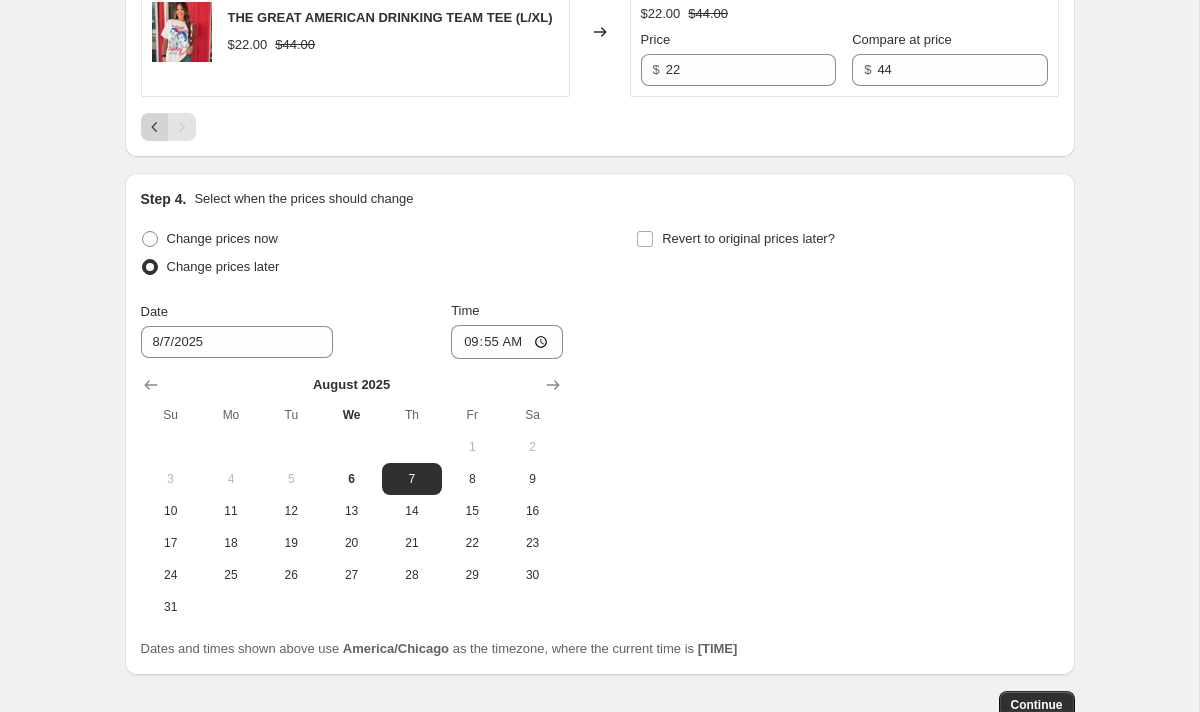 click 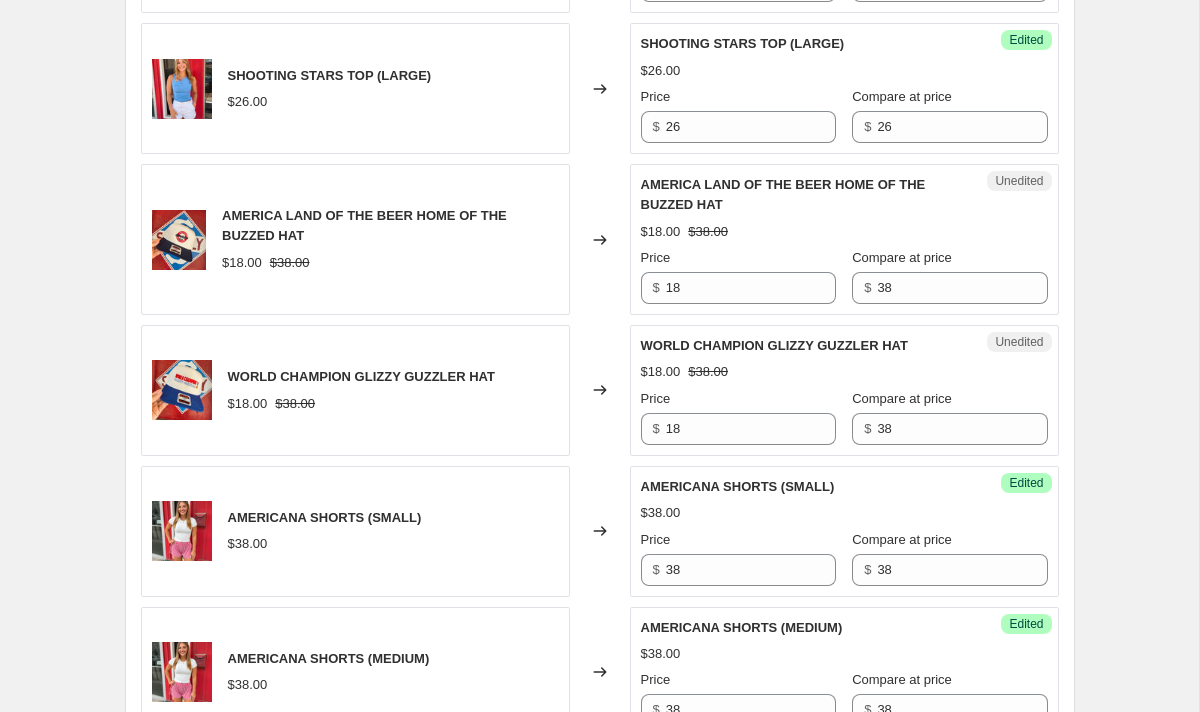 scroll, scrollTop: 2132, scrollLeft: 0, axis: vertical 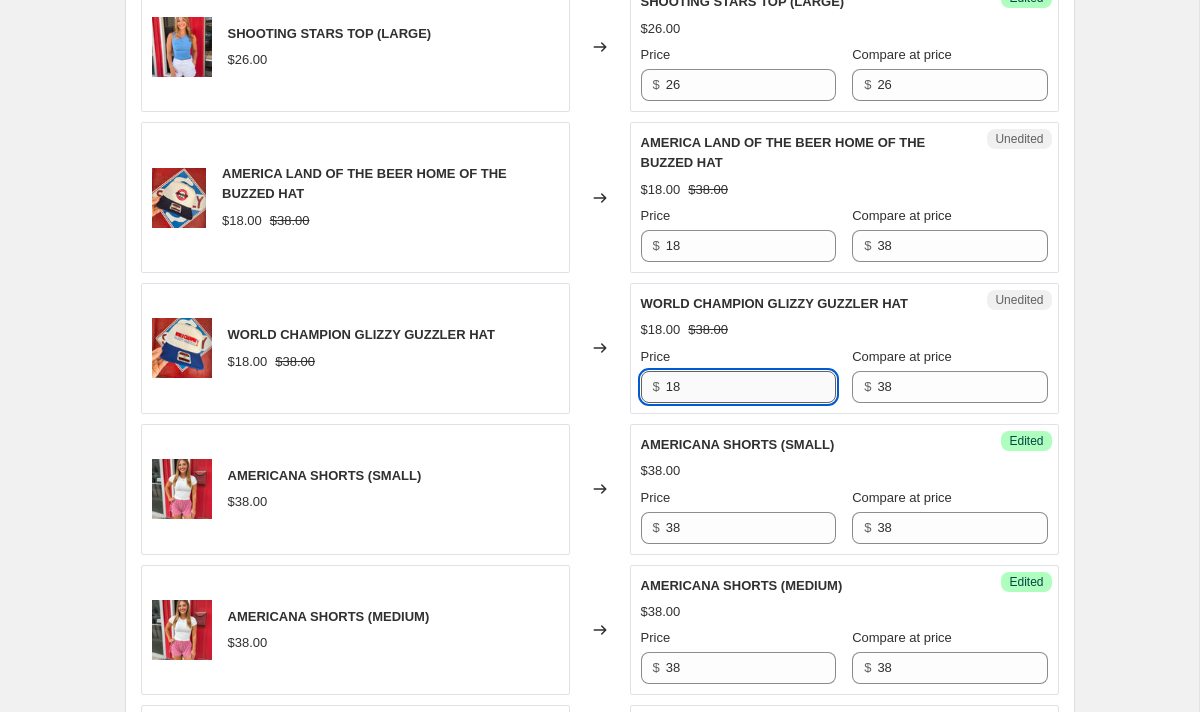 click on "18" at bounding box center (751, 387) 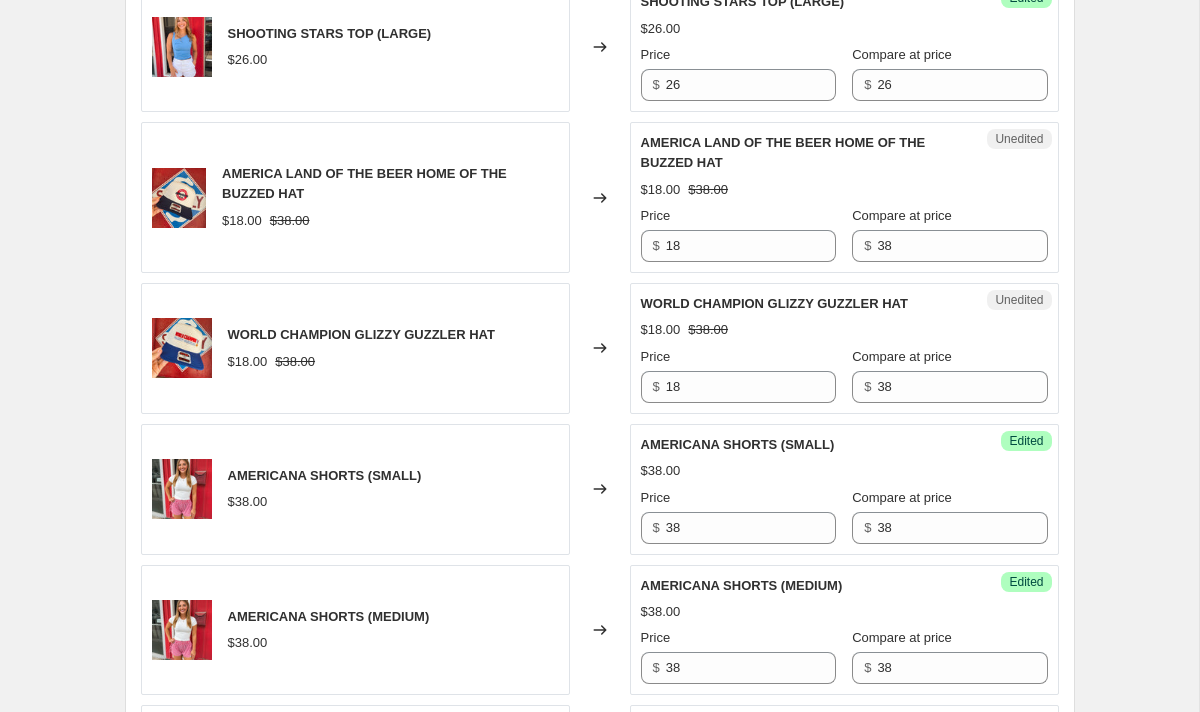 click on "Price" at bounding box center (738, 357) 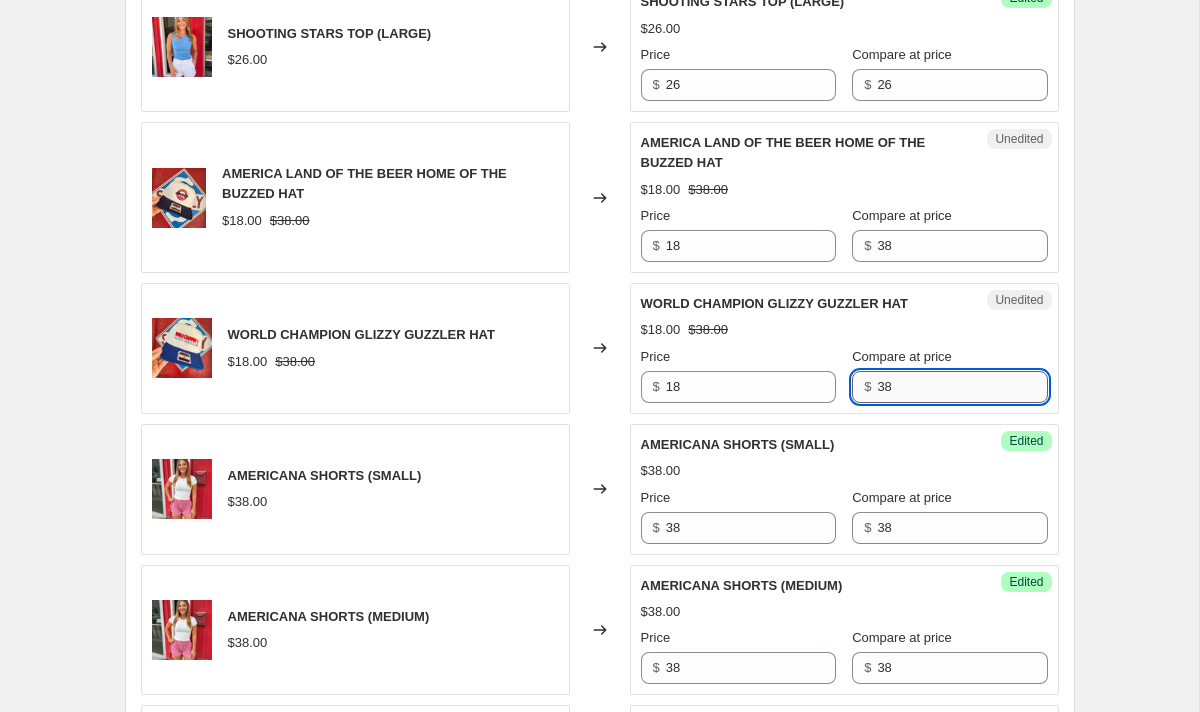 click on "38" at bounding box center (962, 387) 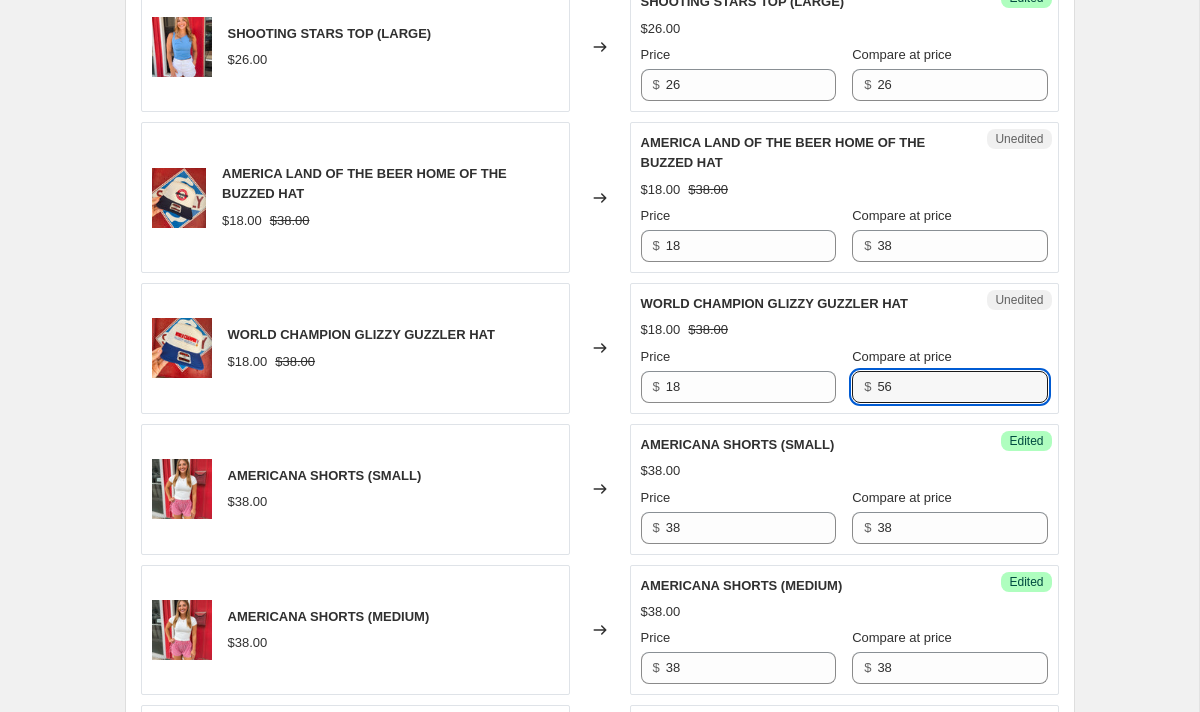 click on "Compare at price" at bounding box center (902, 356) 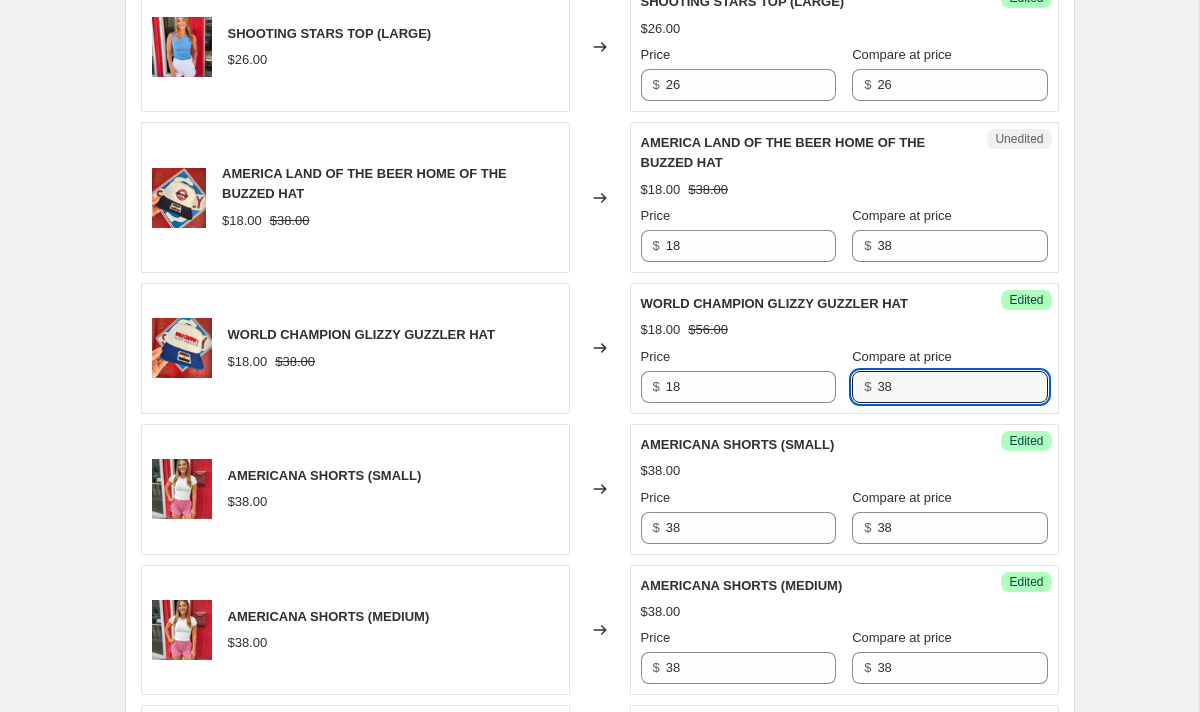 click on "WORLD CHAMPION GLIZZY GUZZLER HAT" at bounding box center [804, 304] 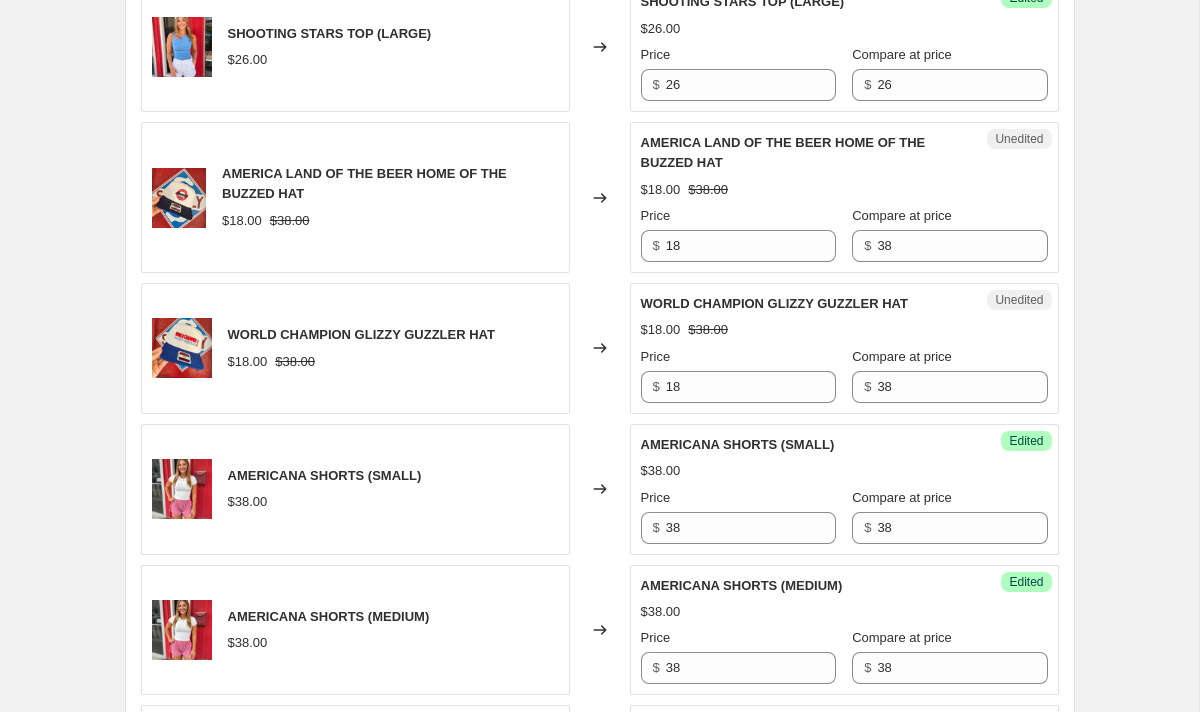 scroll, scrollTop: 2101, scrollLeft: 0, axis: vertical 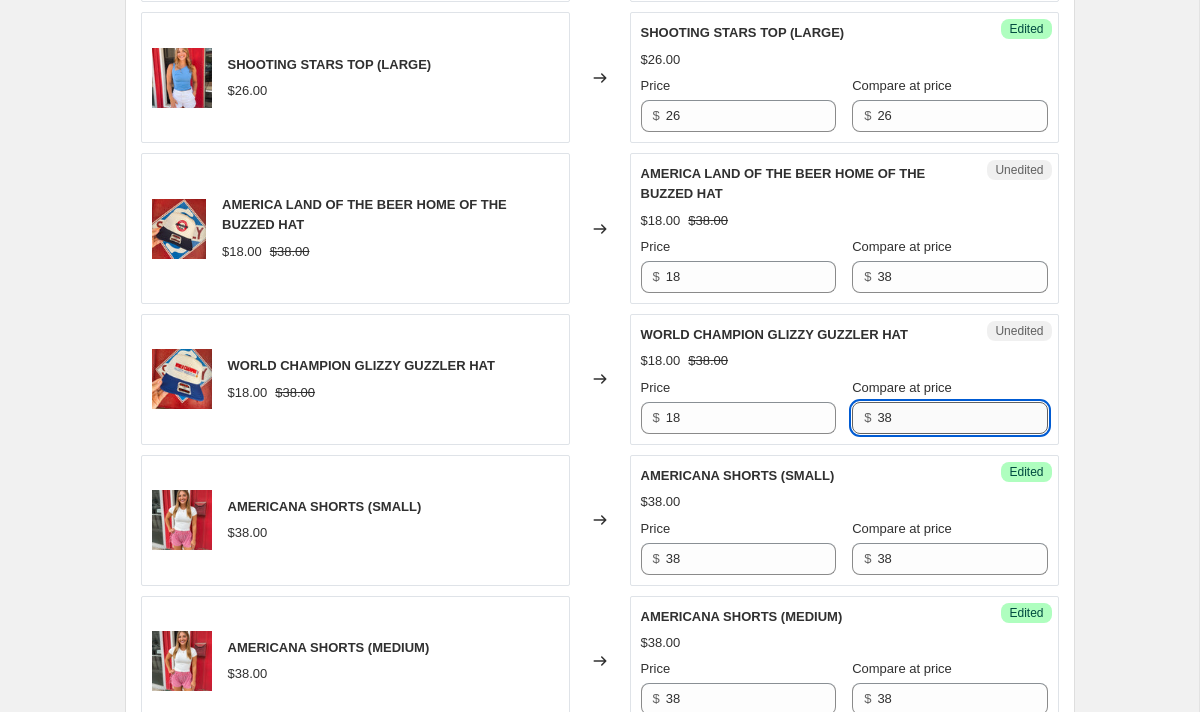 click on "38" at bounding box center (962, 418) 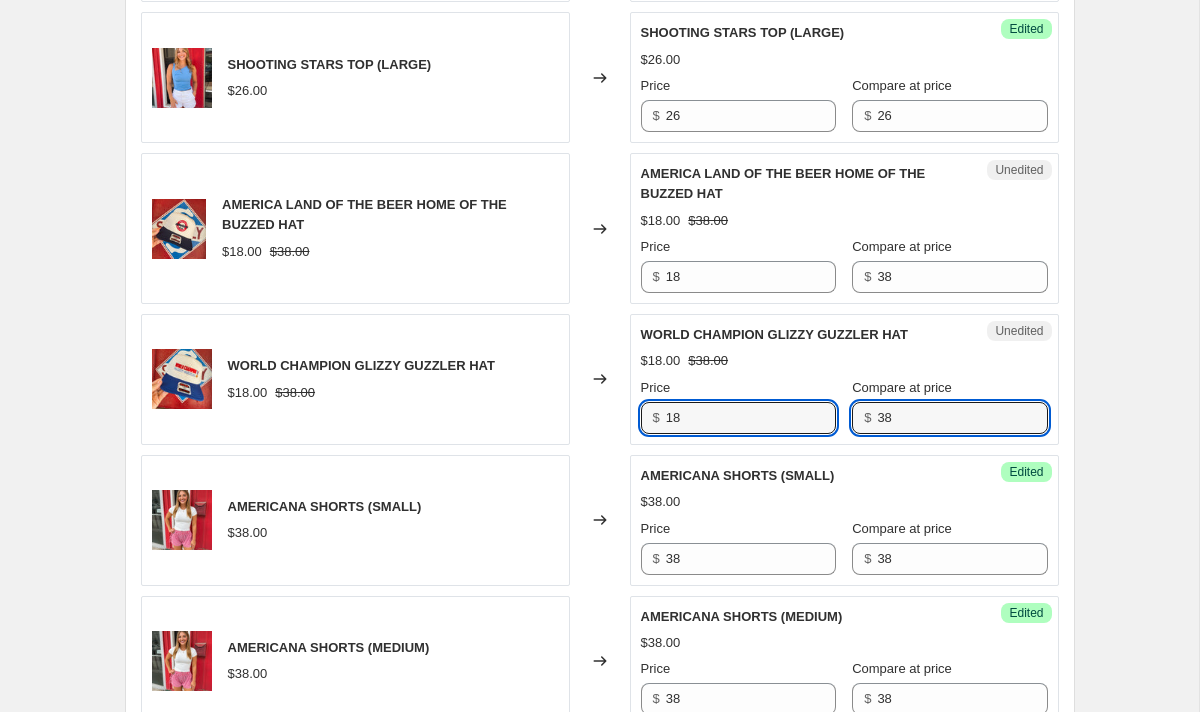 drag, startPoint x: 724, startPoint y: 420, endPoint x: 748, endPoint y: 355, distance: 69.289246 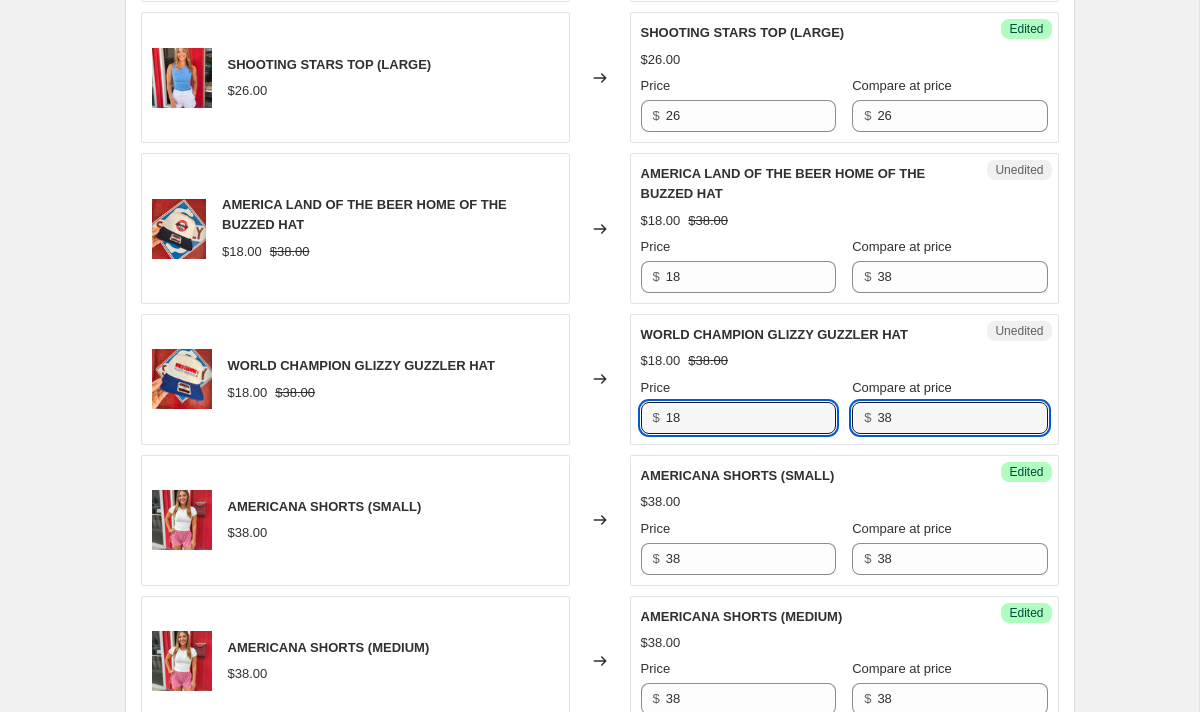 click on "18" at bounding box center [751, 418] 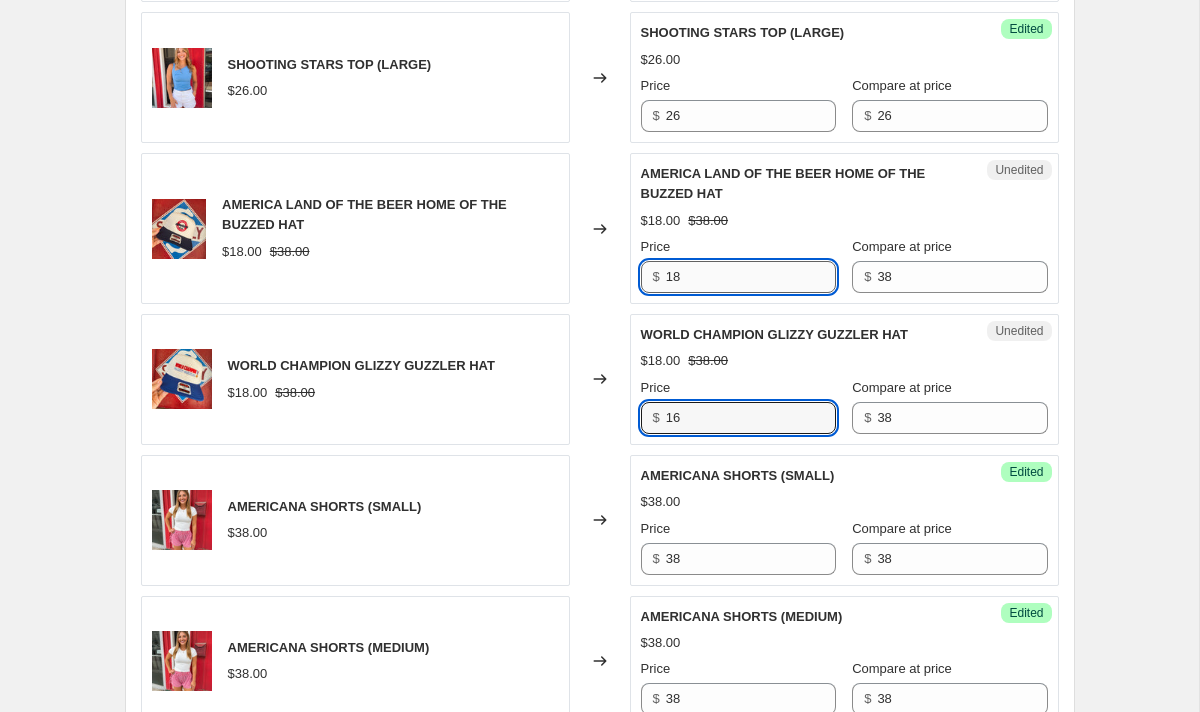 click on "18" at bounding box center (751, 277) 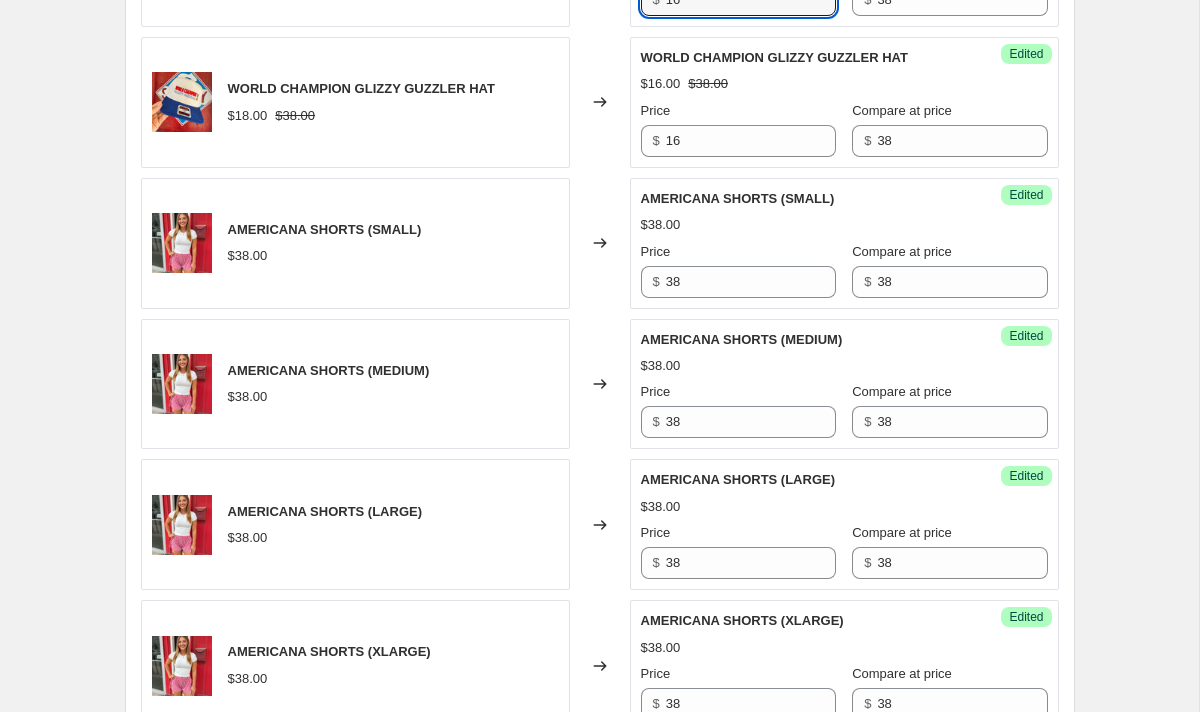 scroll, scrollTop: 1974, scrollLeft: 0, axis: vertical 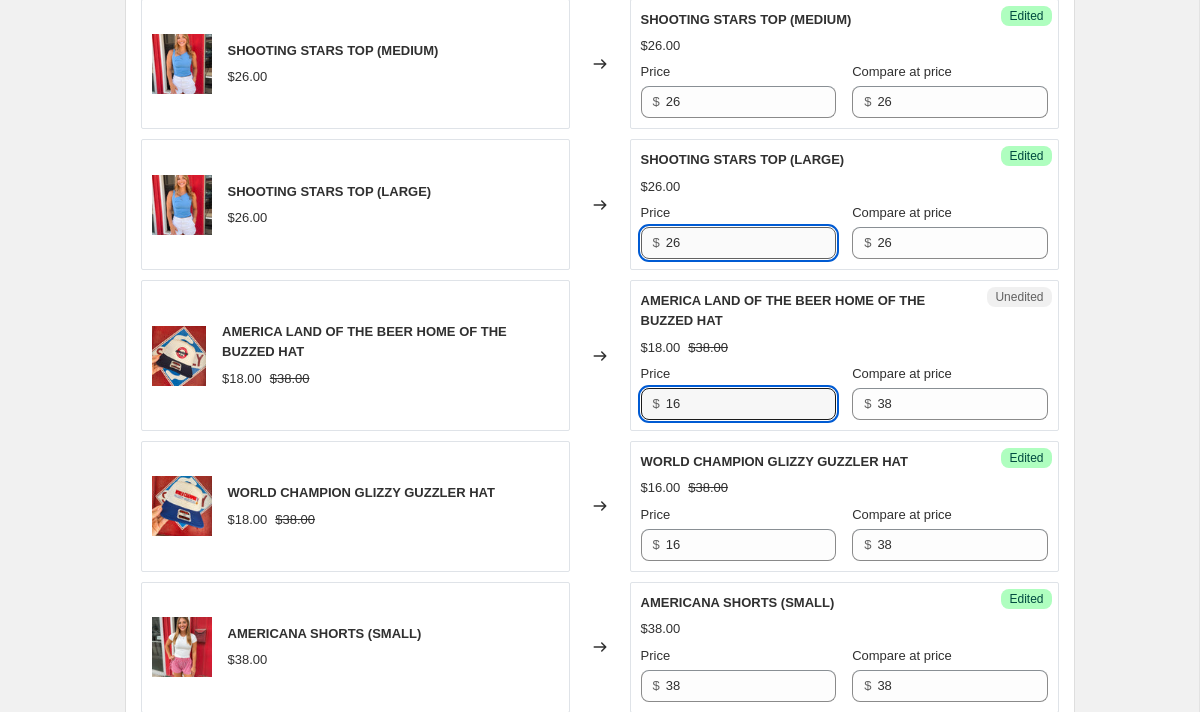 click on "26" at bounding box center (751, 243) 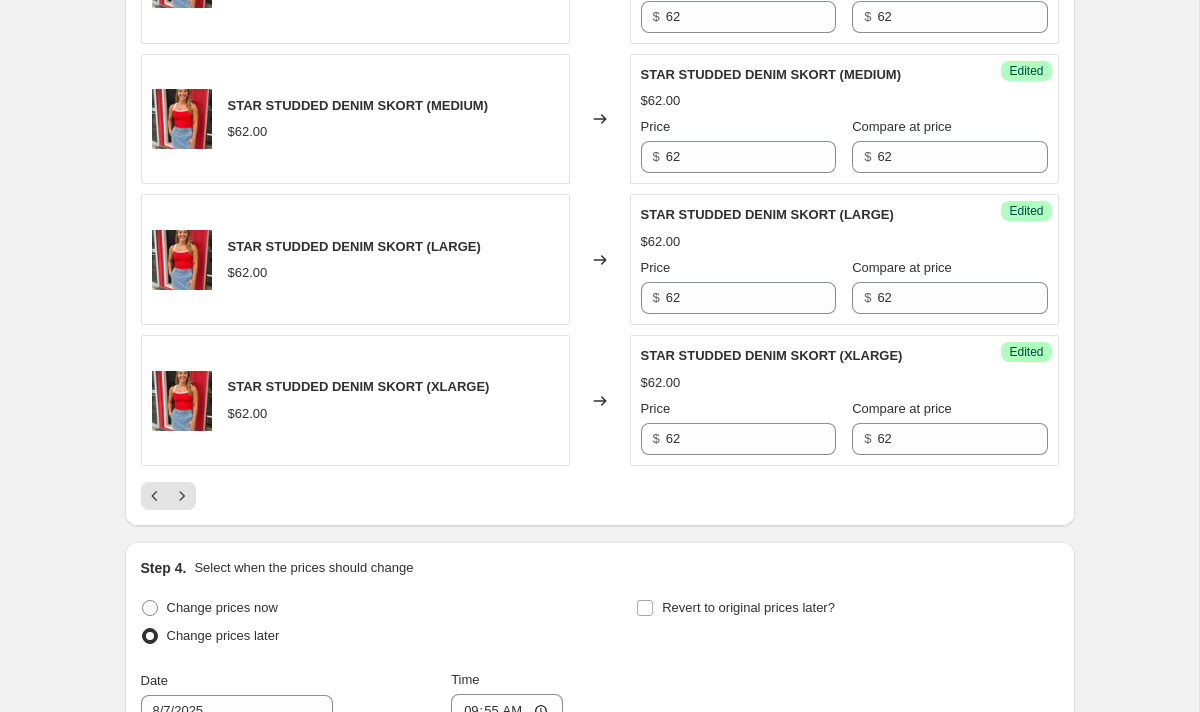 scroll, scrollTop: 3255, scrollLeft: 0, axis: vertical 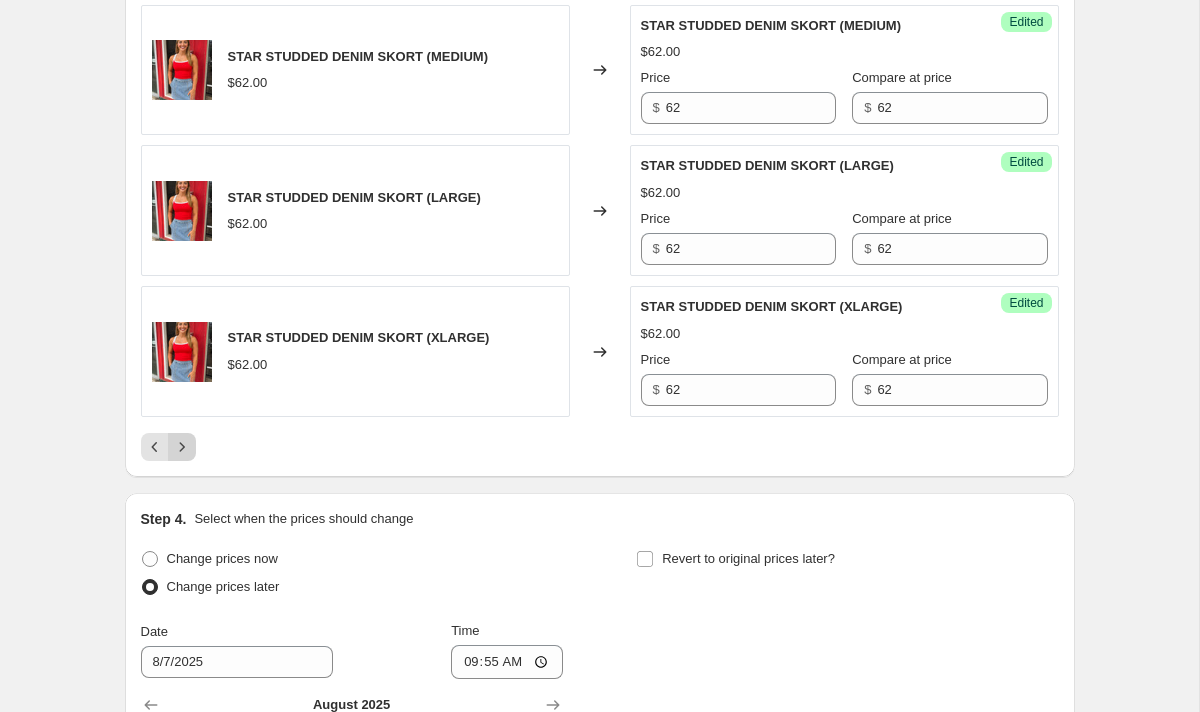 click 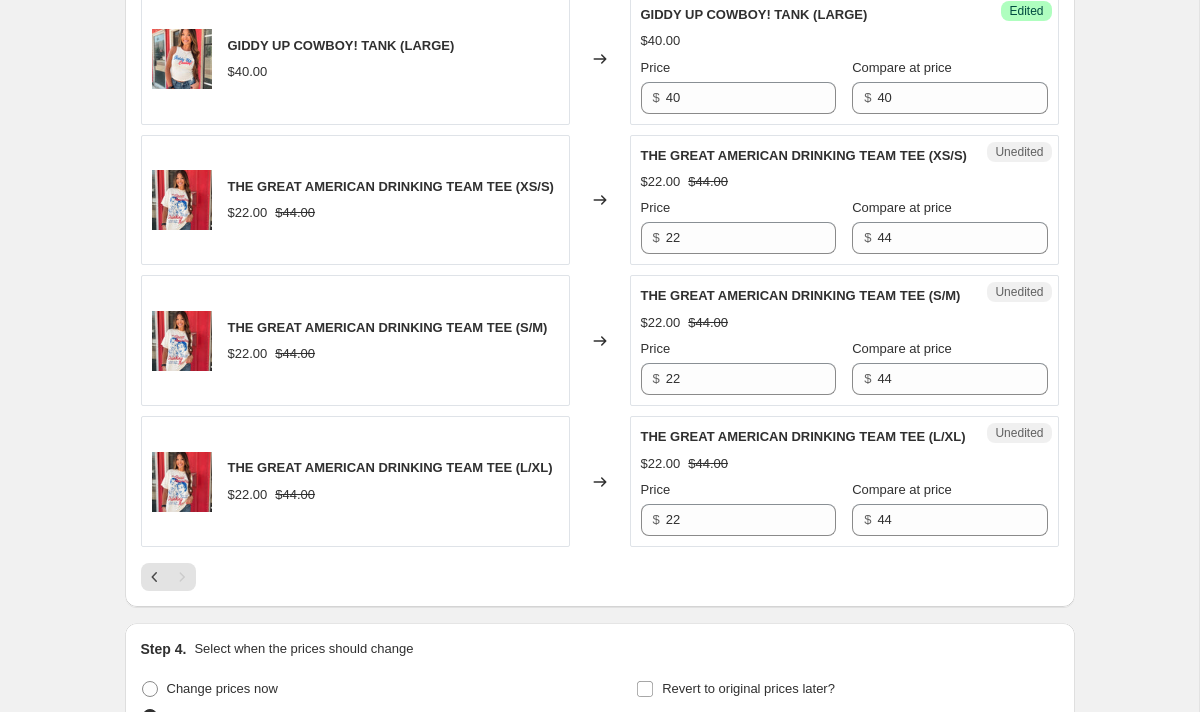 scroll, scrollTop: 2539, scrollLeft: 0, axis: vertical 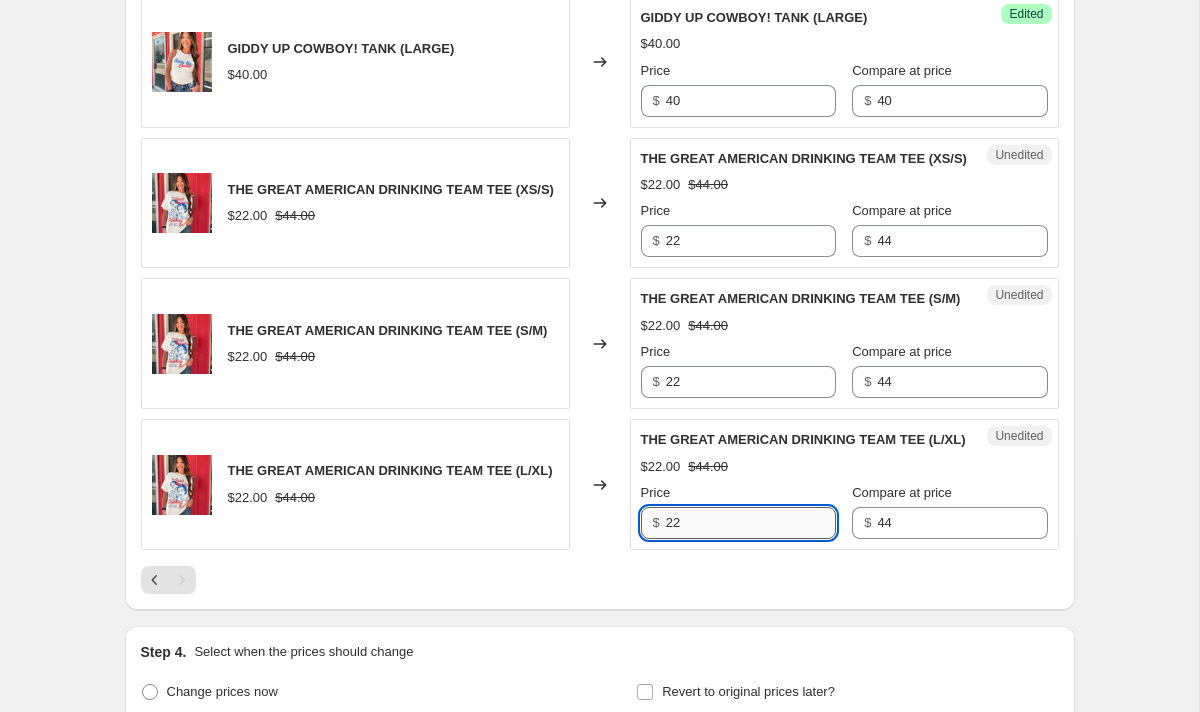 click on "22" at bounding box center (751, 523) 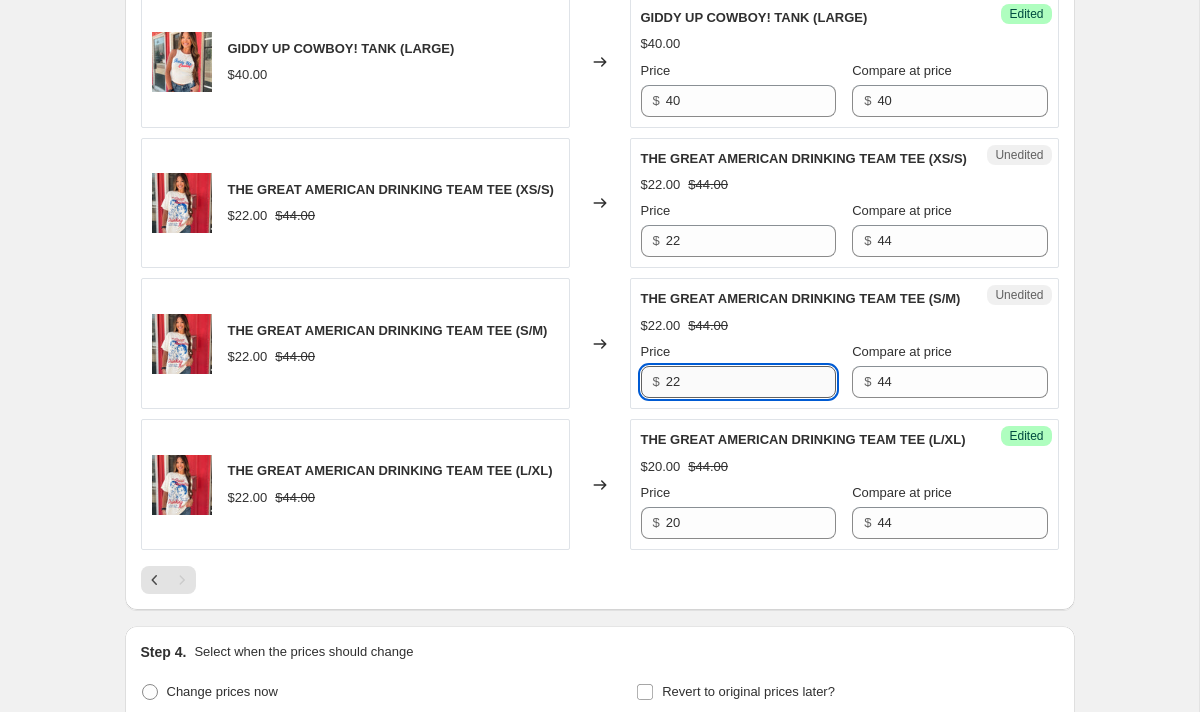 click on "22" at bounding box center [751, 382] 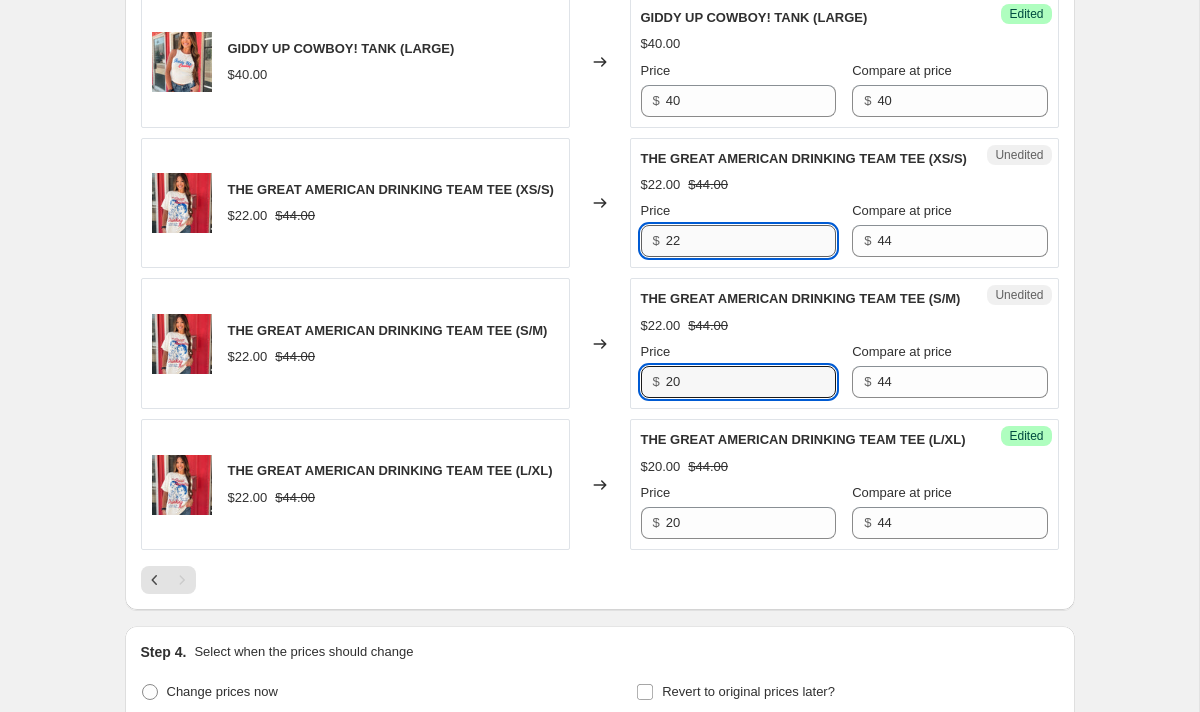 click on "22" at bounding box center (751, 241) 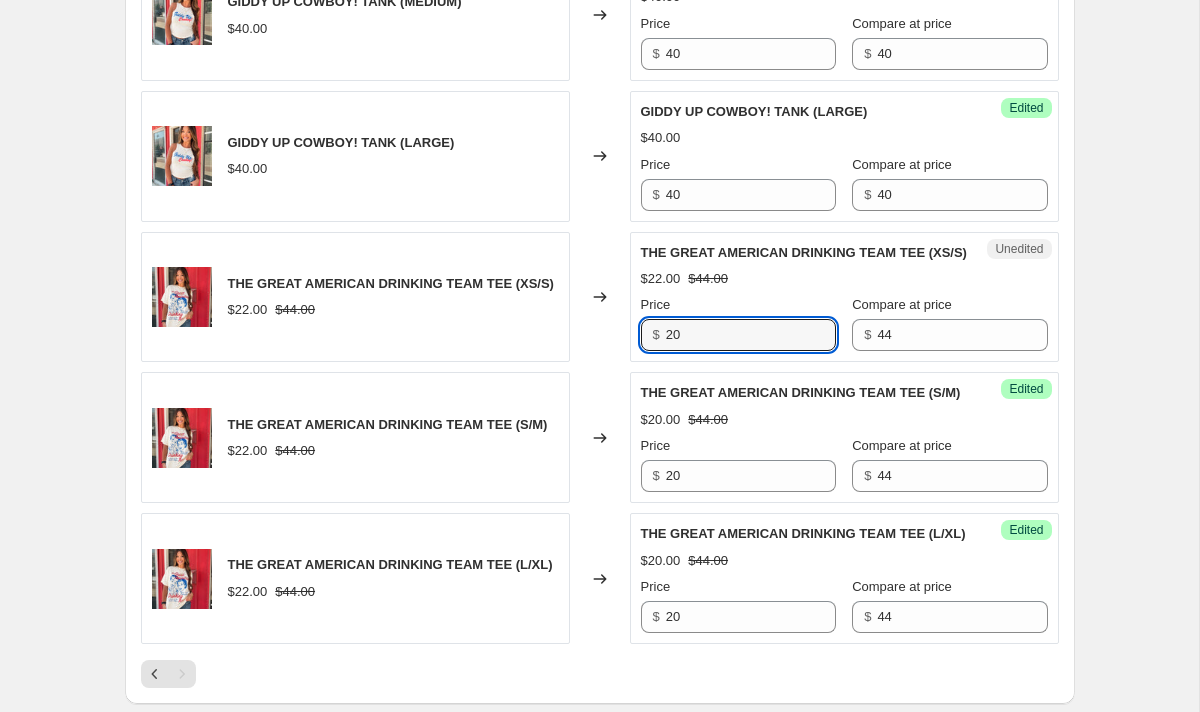 click on "Price" at bounding box center (738, 305) 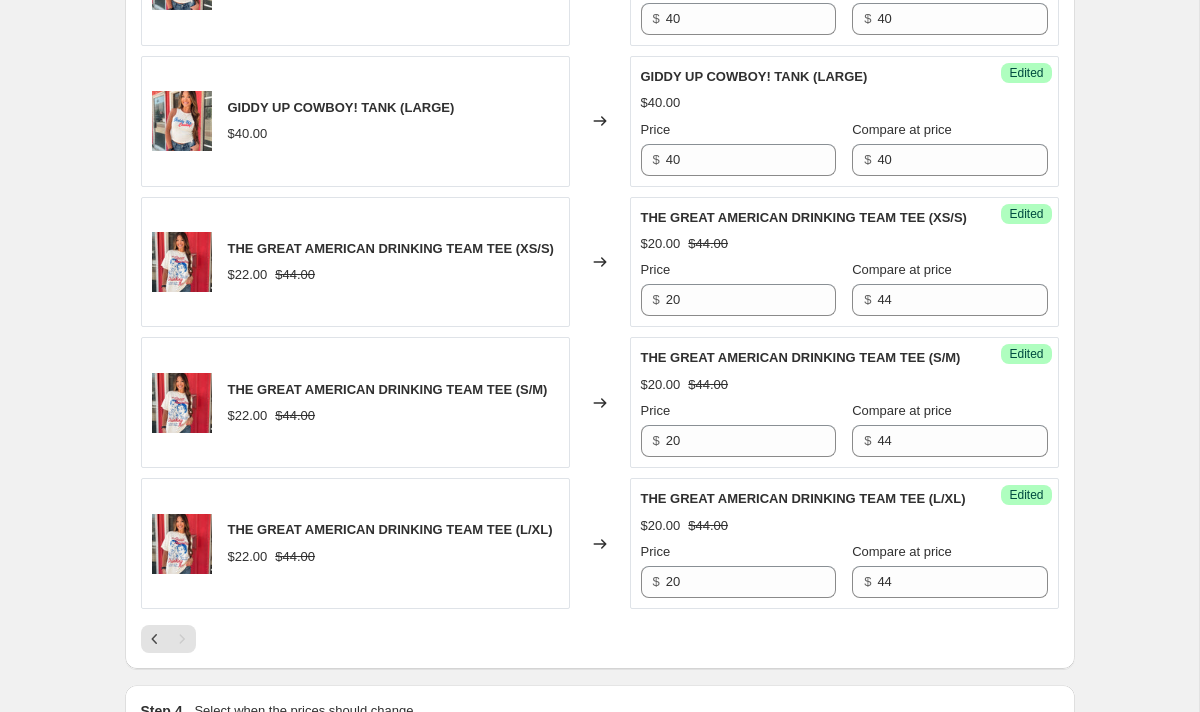 scroll, scrollTop: 2543, scrollLeft: 0, axis: vertical 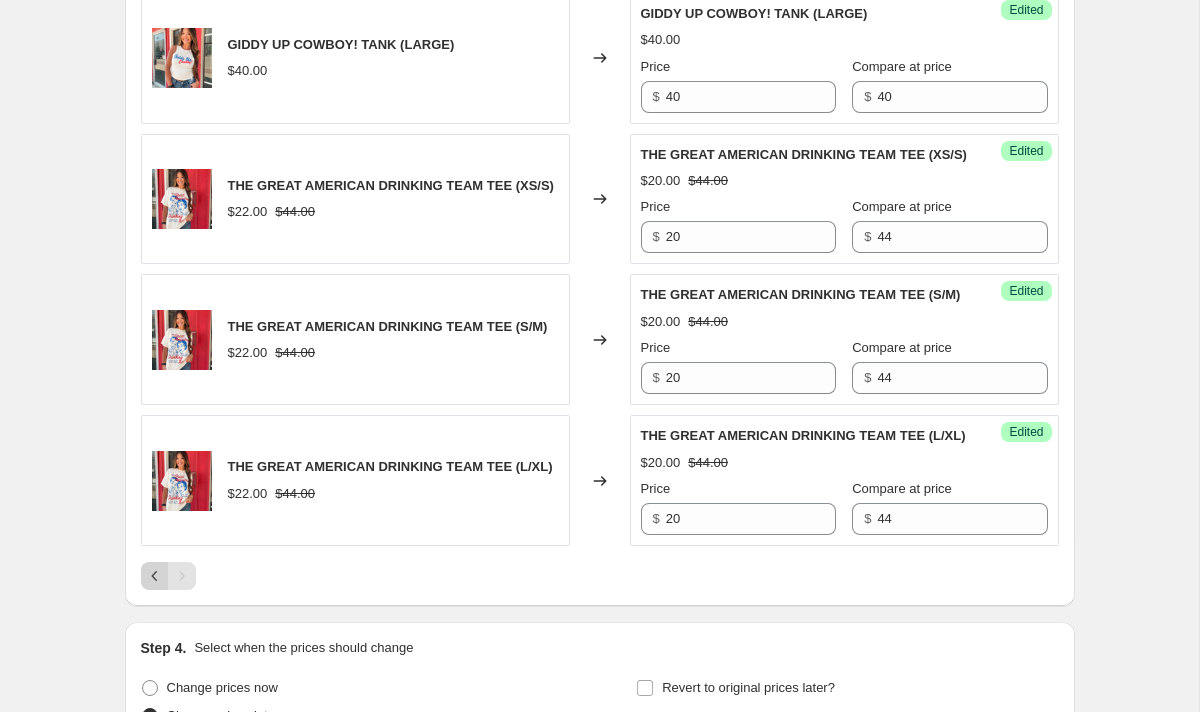 click 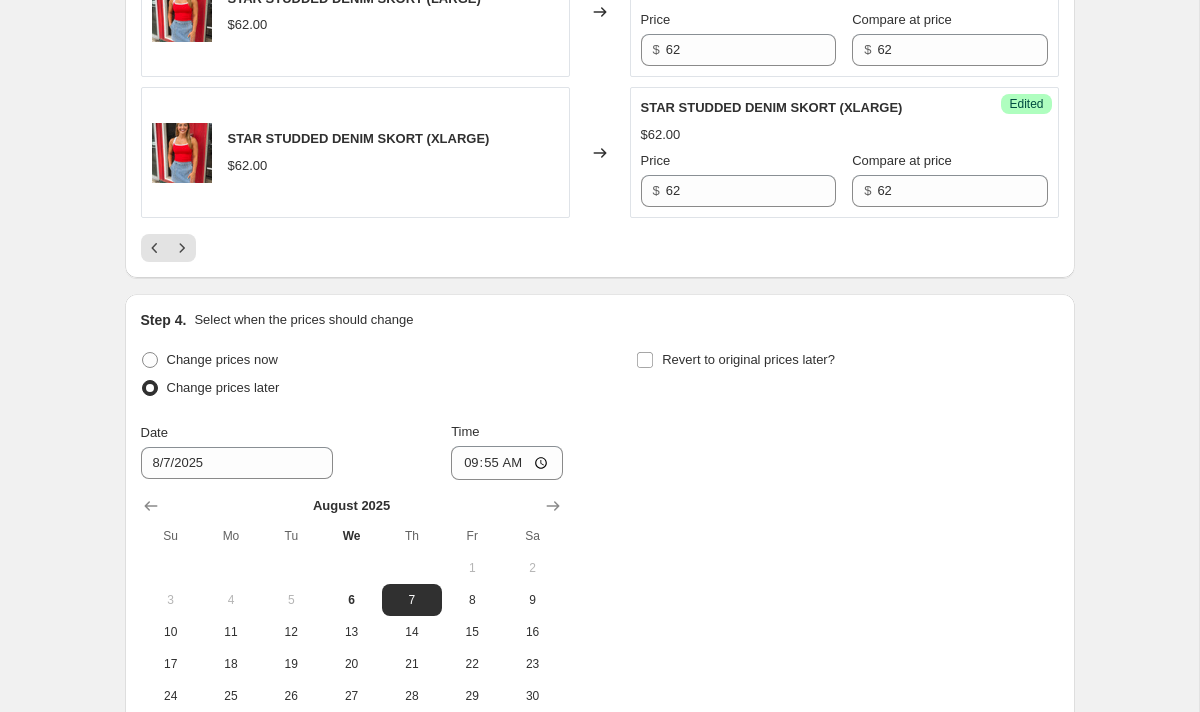 scroll, scrollTop: 3435, scrollLeft: 0, axis: vertical 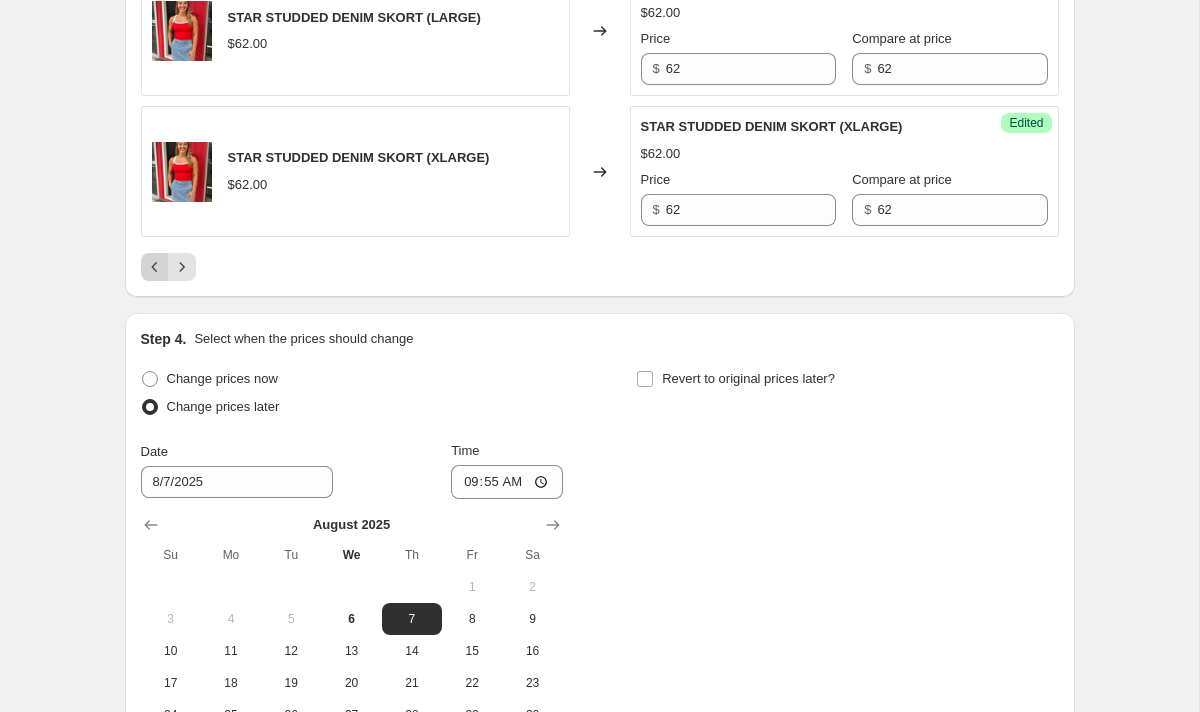 click 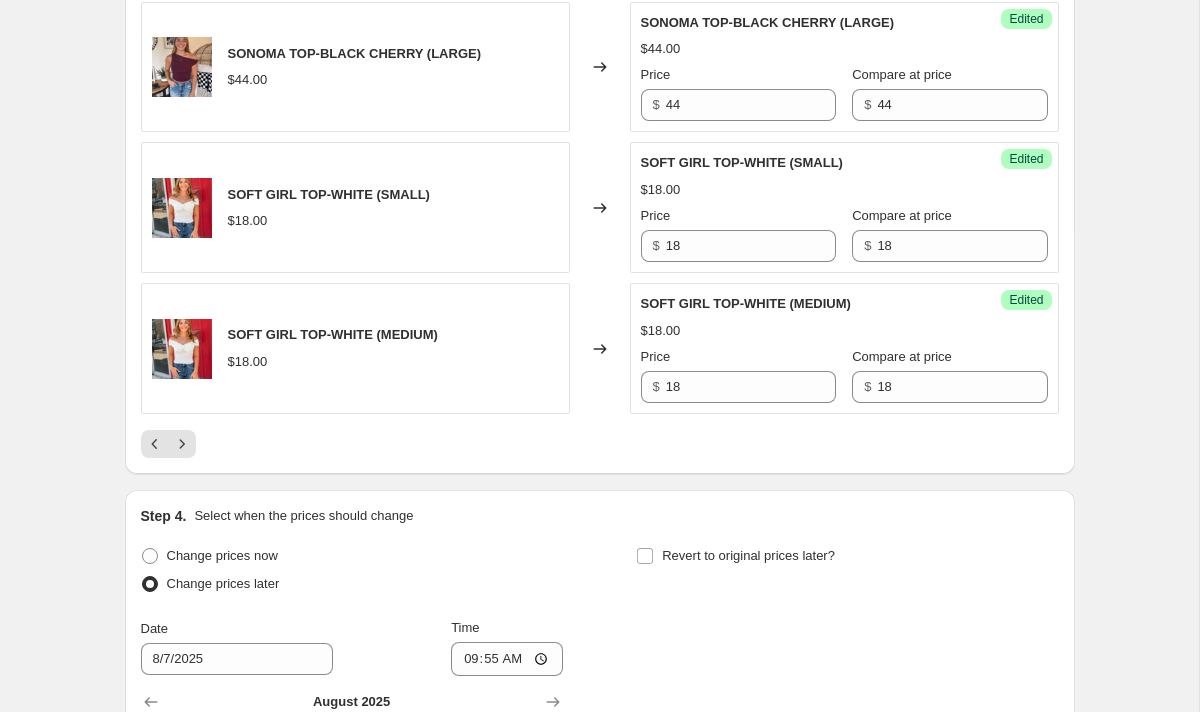 scroll, scrollTop: 3392, scrollLeft: 0, axis: vertical 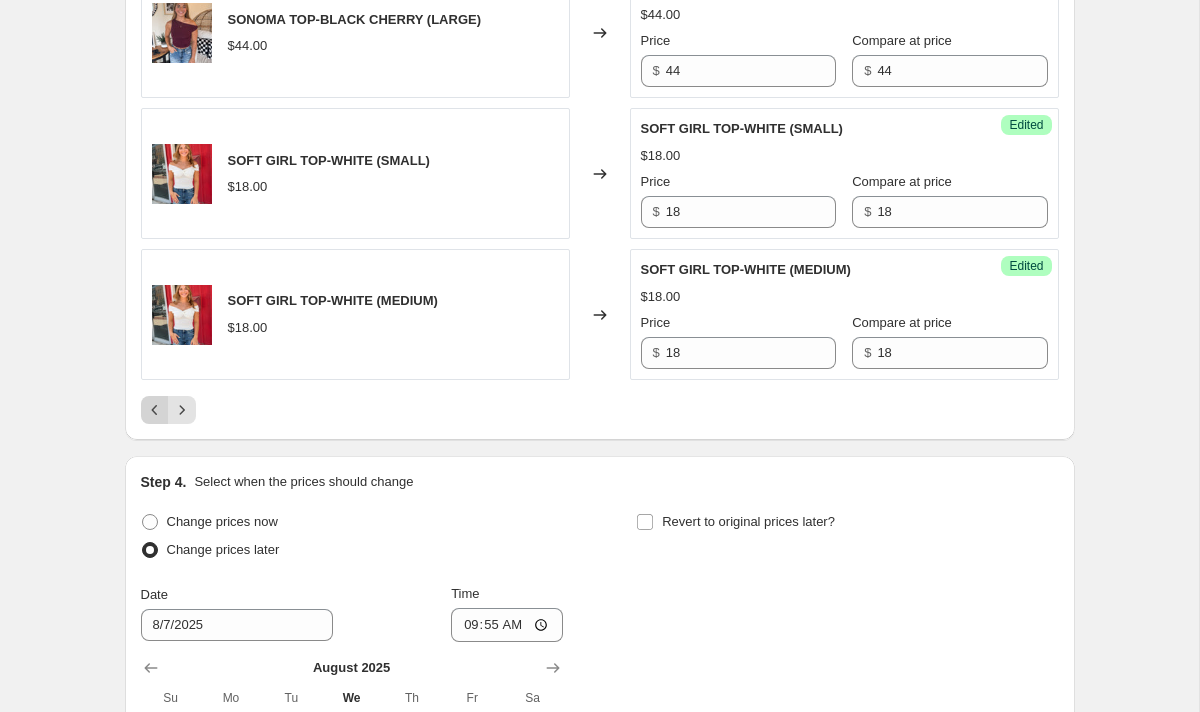 click at bounding box center (155, 410) 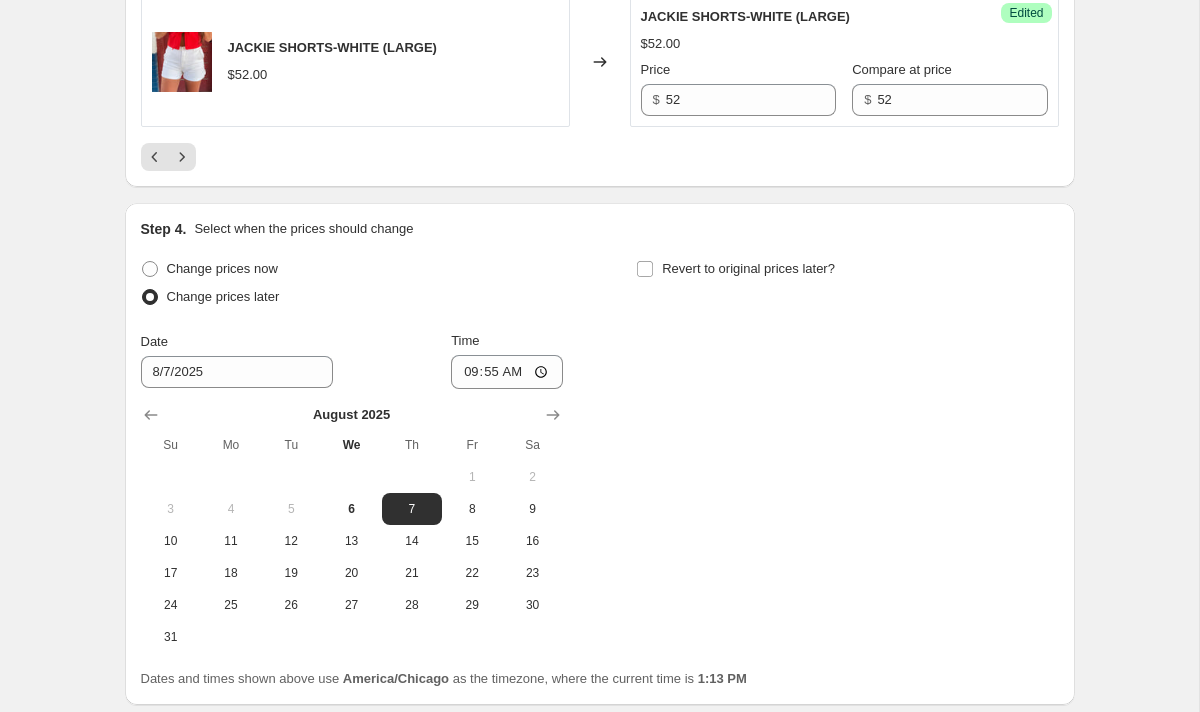 scroll, scrollTop: 3639, scrollLeft: 0, axis: vertical 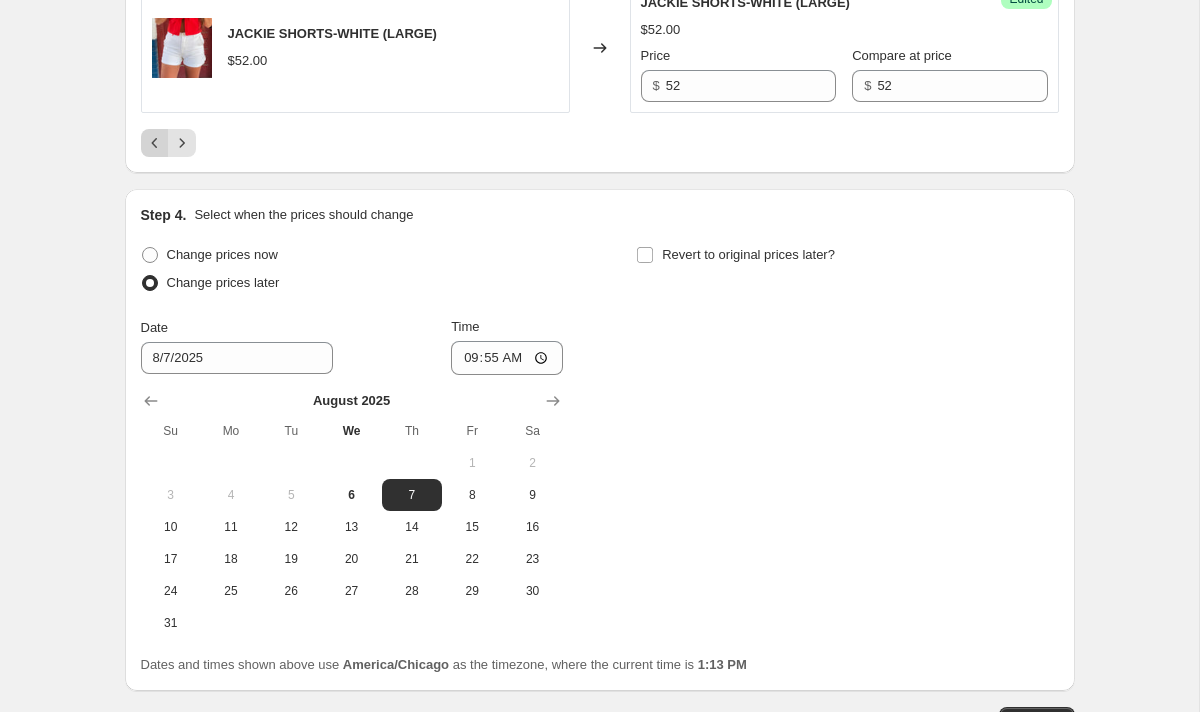 click 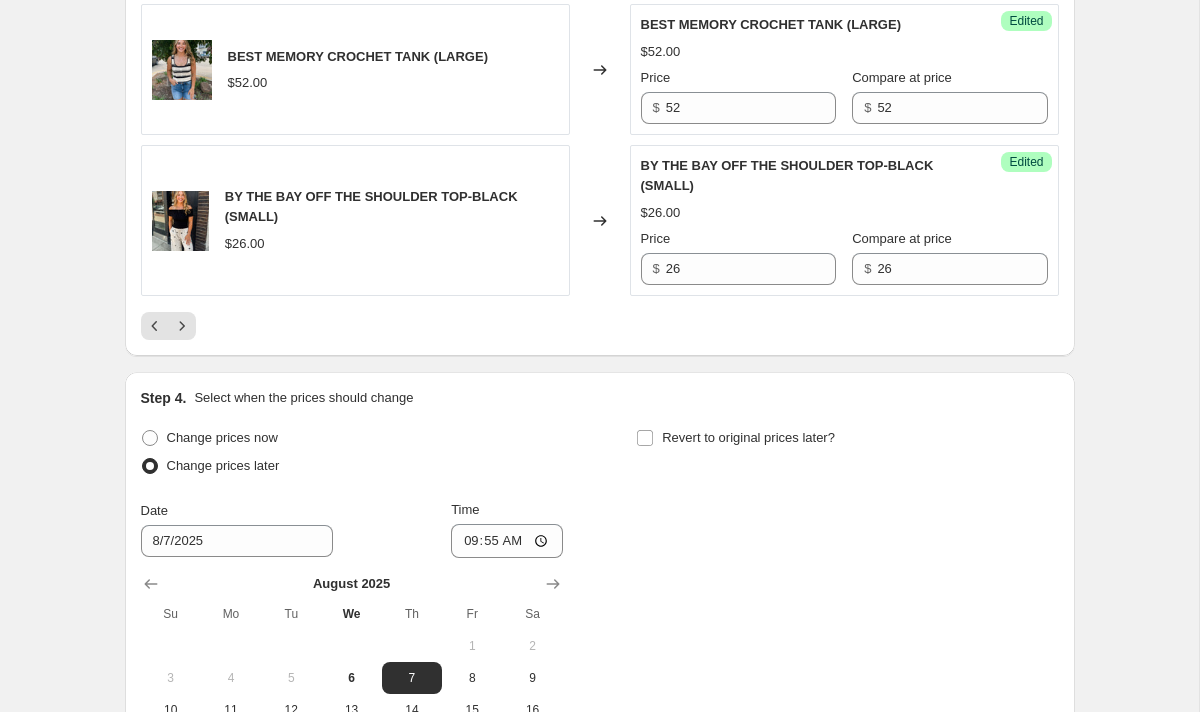 scroll, scrollTop: 3411, scrollLeft: 0, axis: vertical 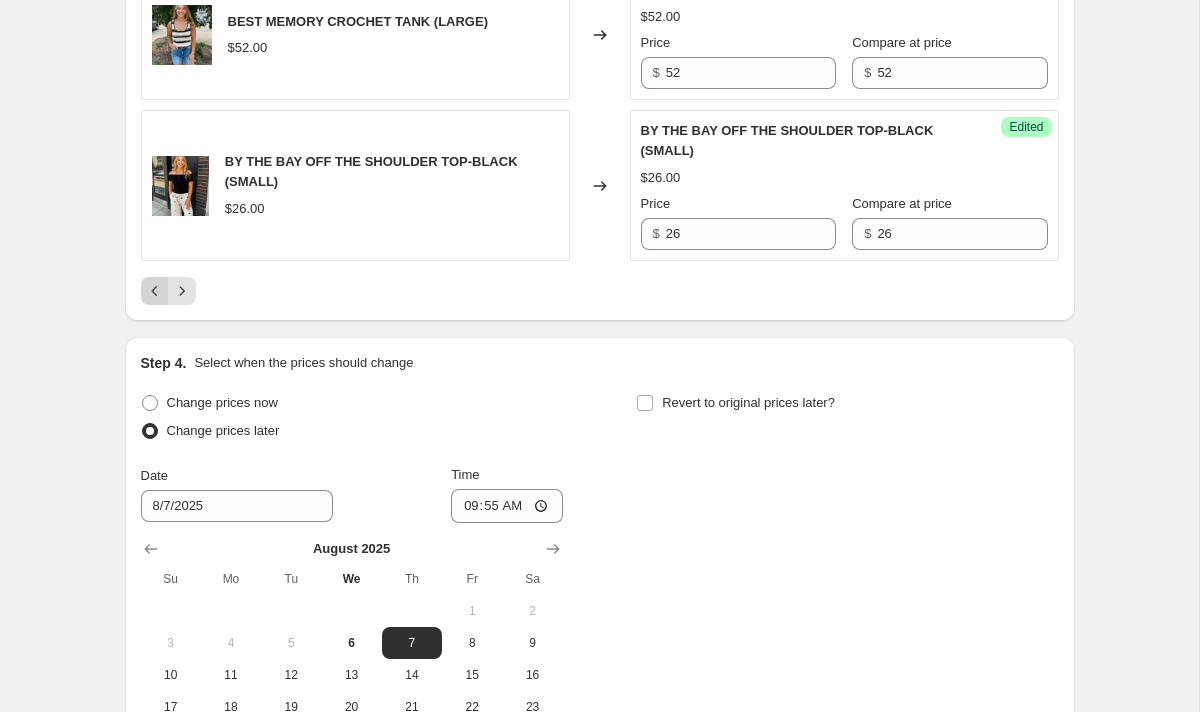click 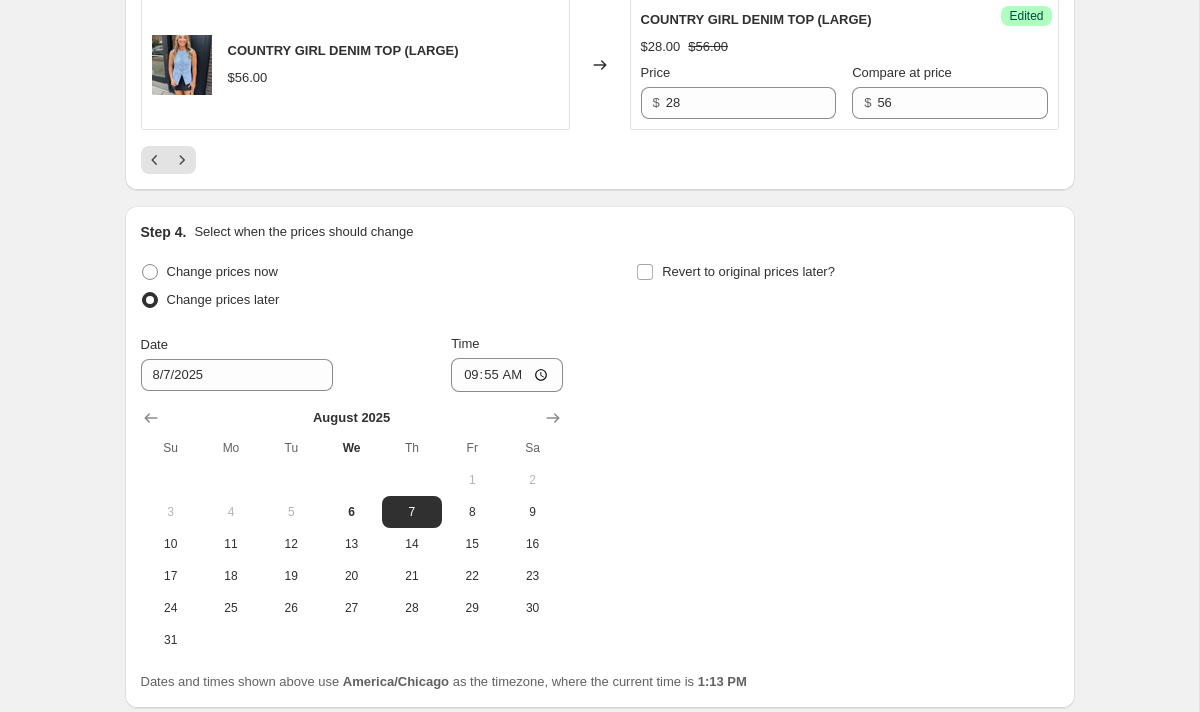 scroll, scrollTop: 3525, scrollLeft: 0, axis: vertical 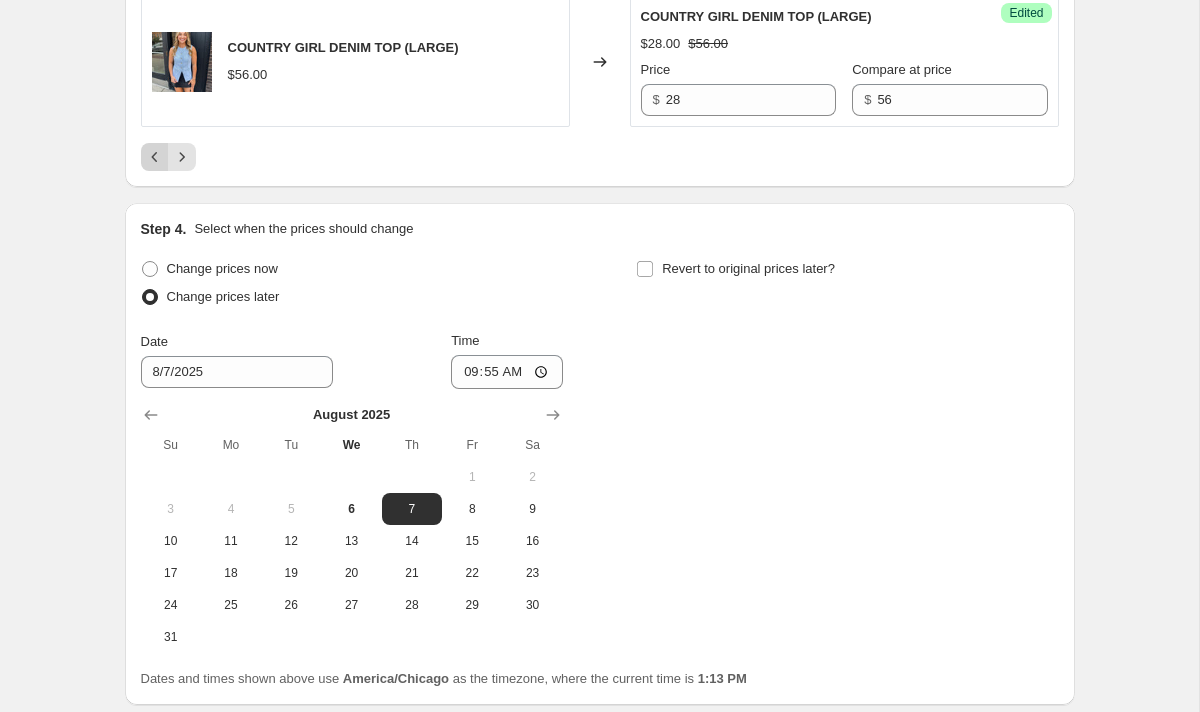 click 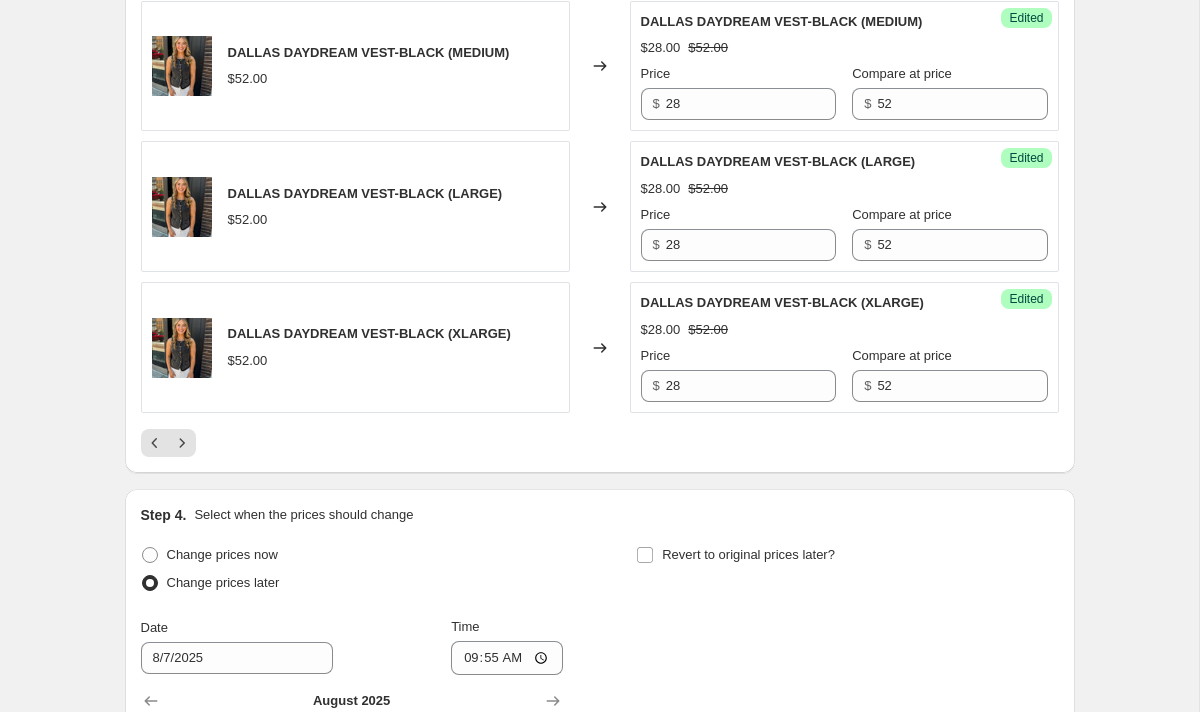 scroll, scrollTop: 3350, scrollLeft: 0, axis: vertical 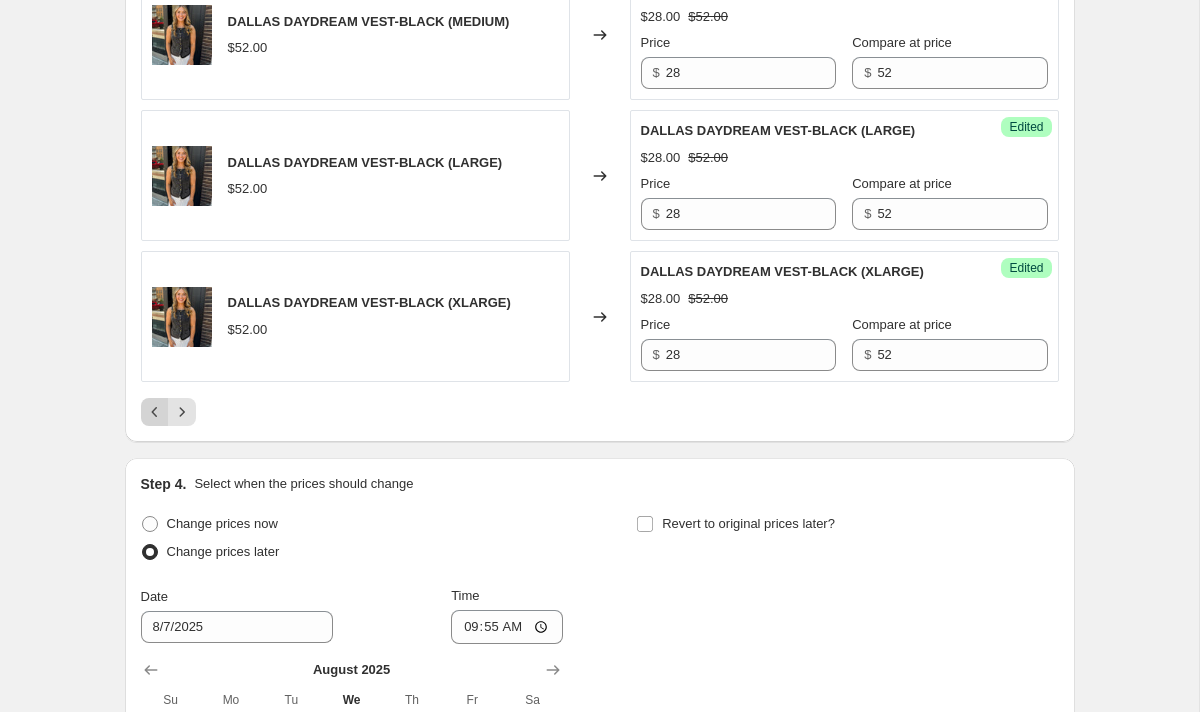 click 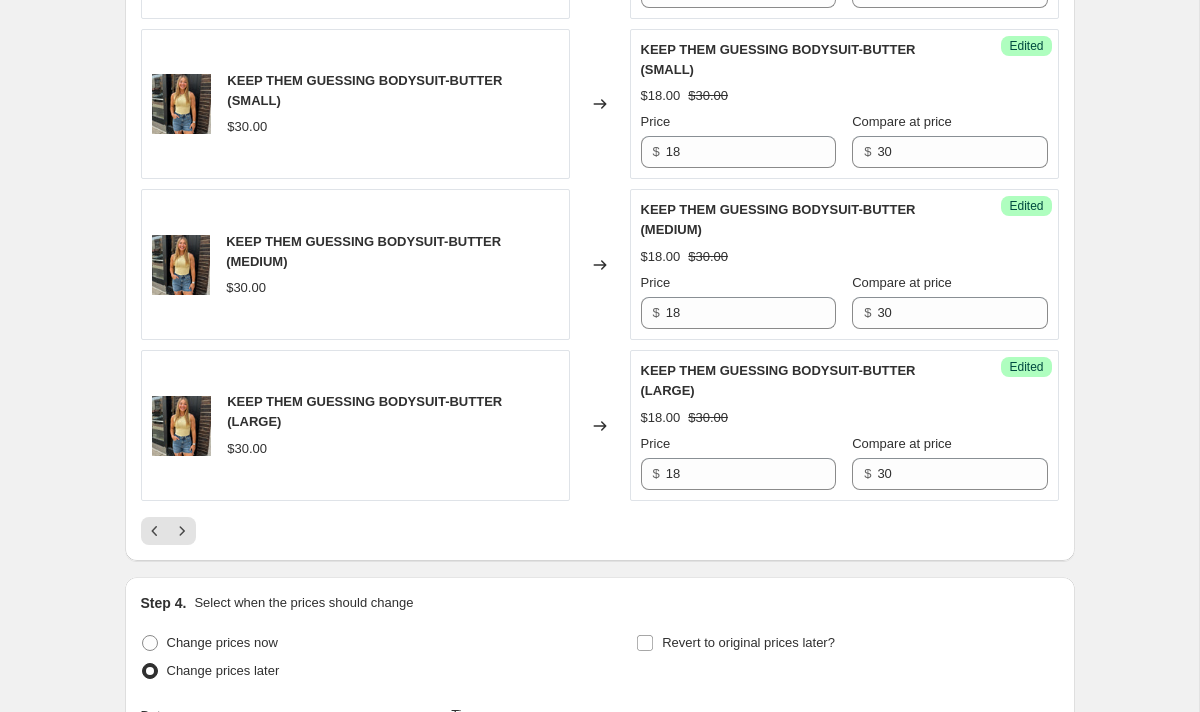 scroll, scrollTop: 3354, scrollLeft: 0, axis: vertical 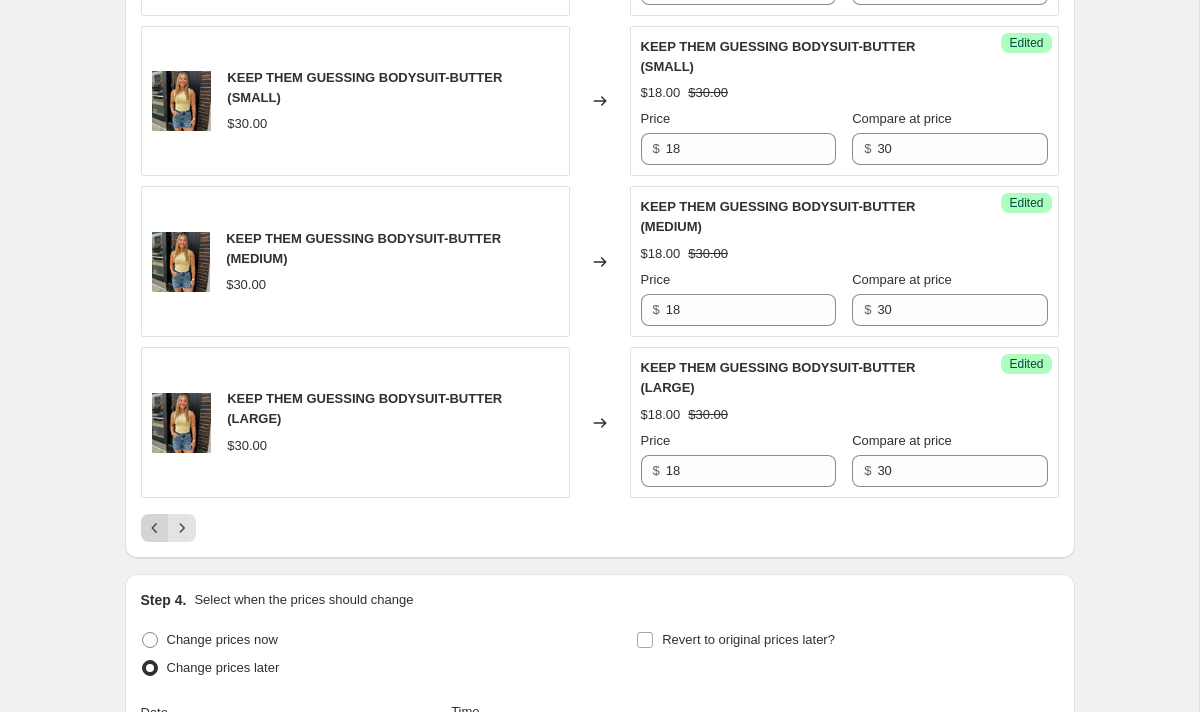click 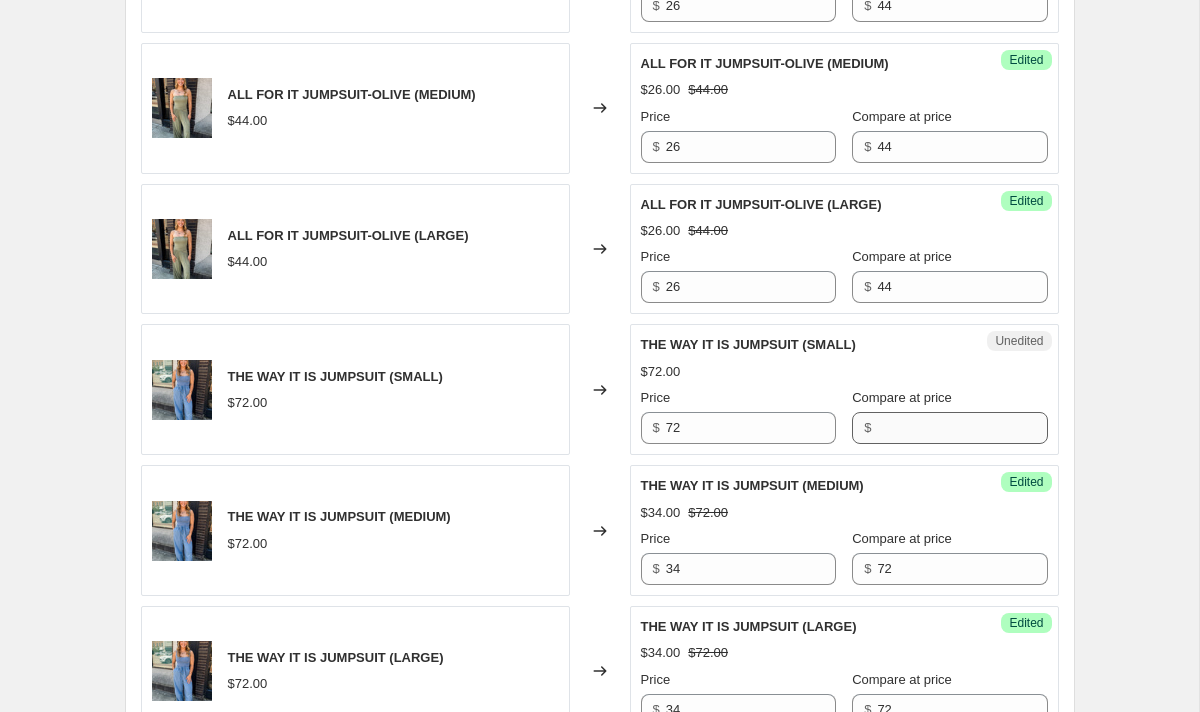 scroll, scrollTop: 2521, scrollLeft: 0, axis: vertical 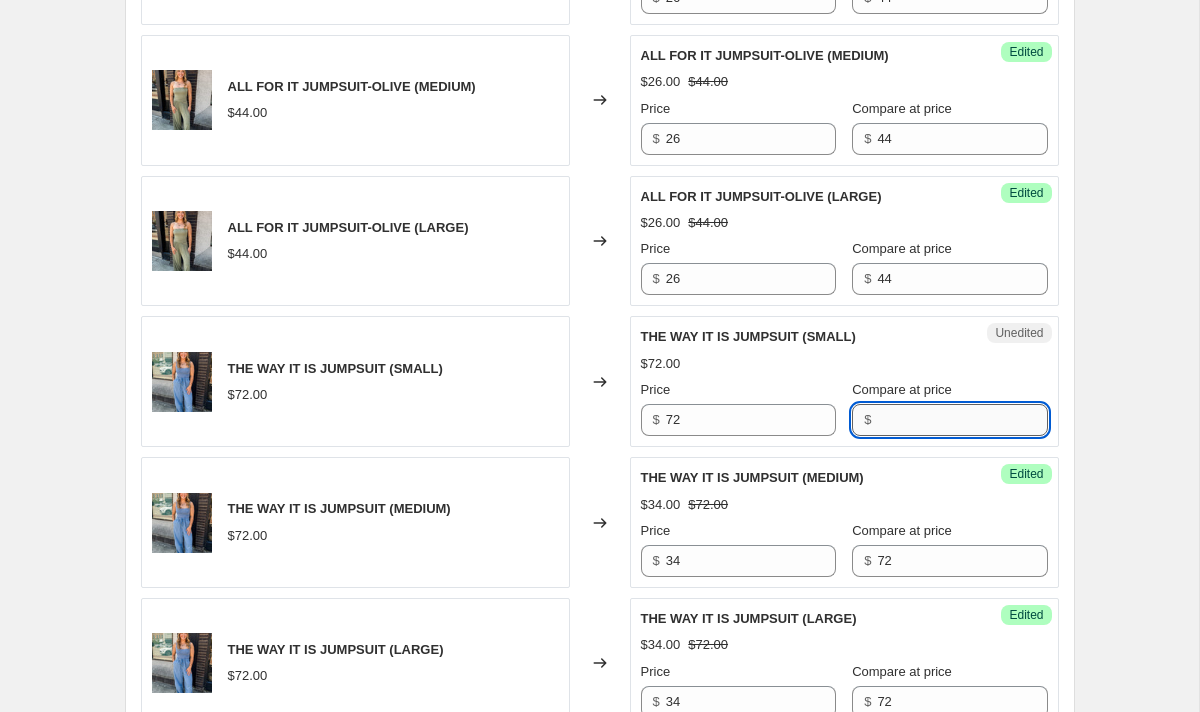 click on "Compare at price" at bounding box center [962, 420] 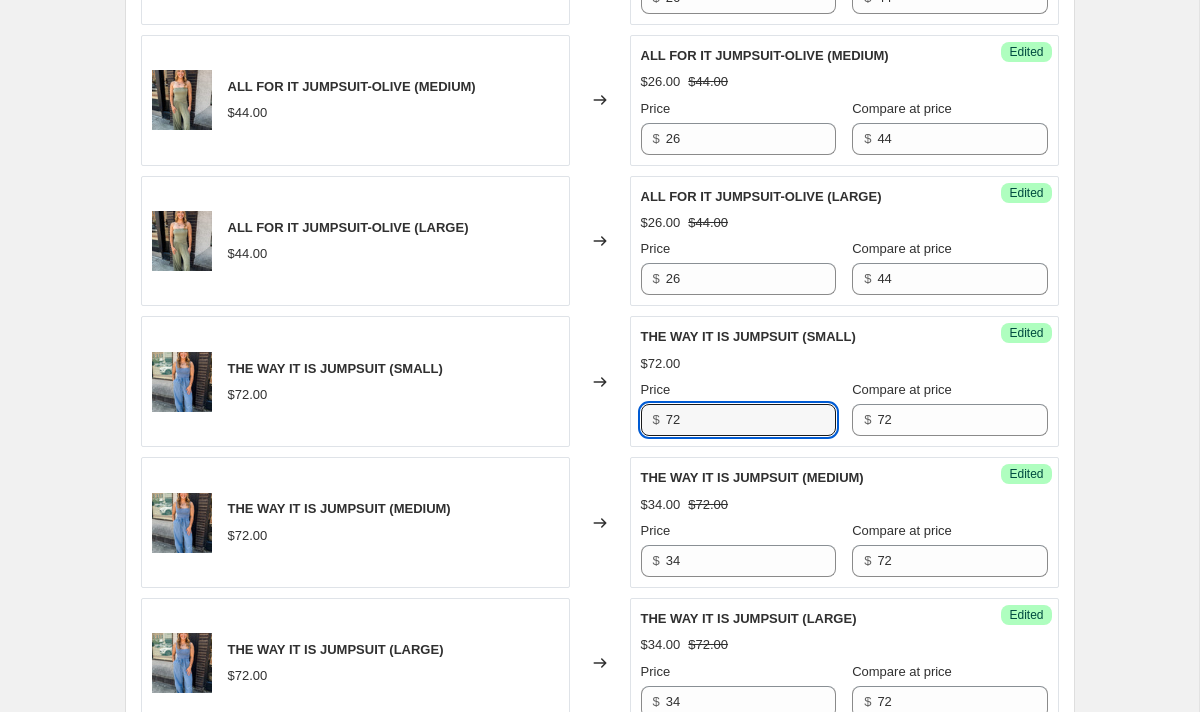 drag, startPoint x: 721, startPoint y: 416, endPoint x: 605, endPoint y: 416, distance: 116 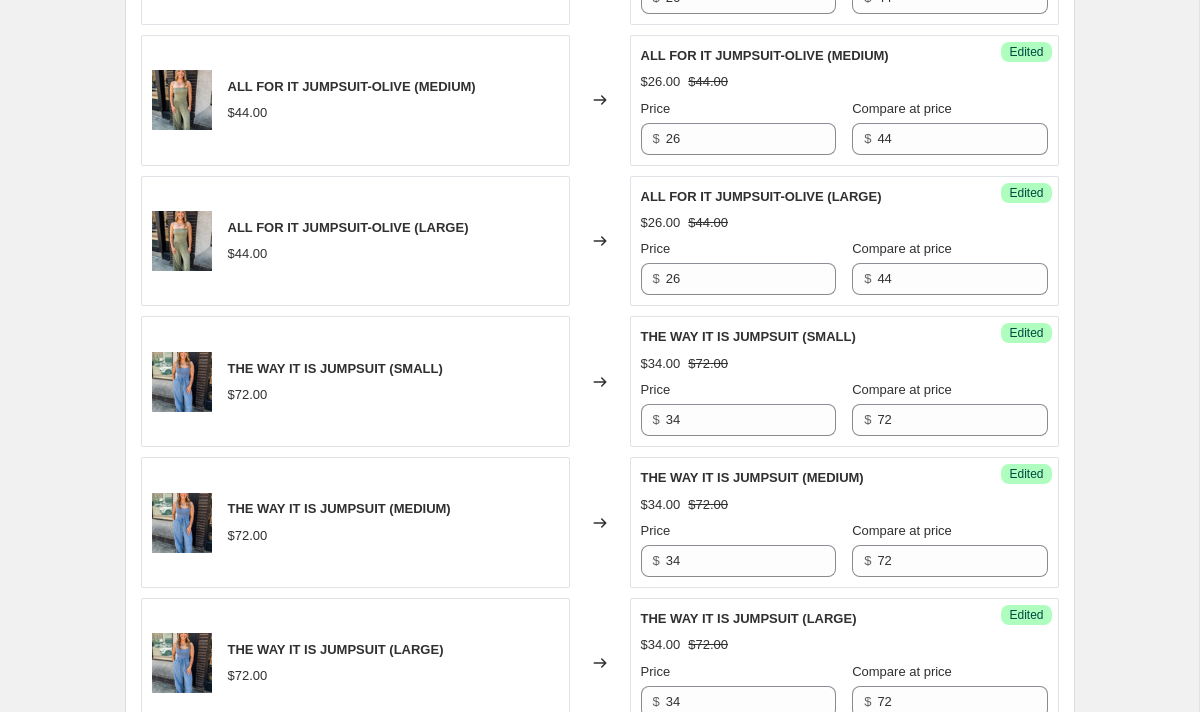 click 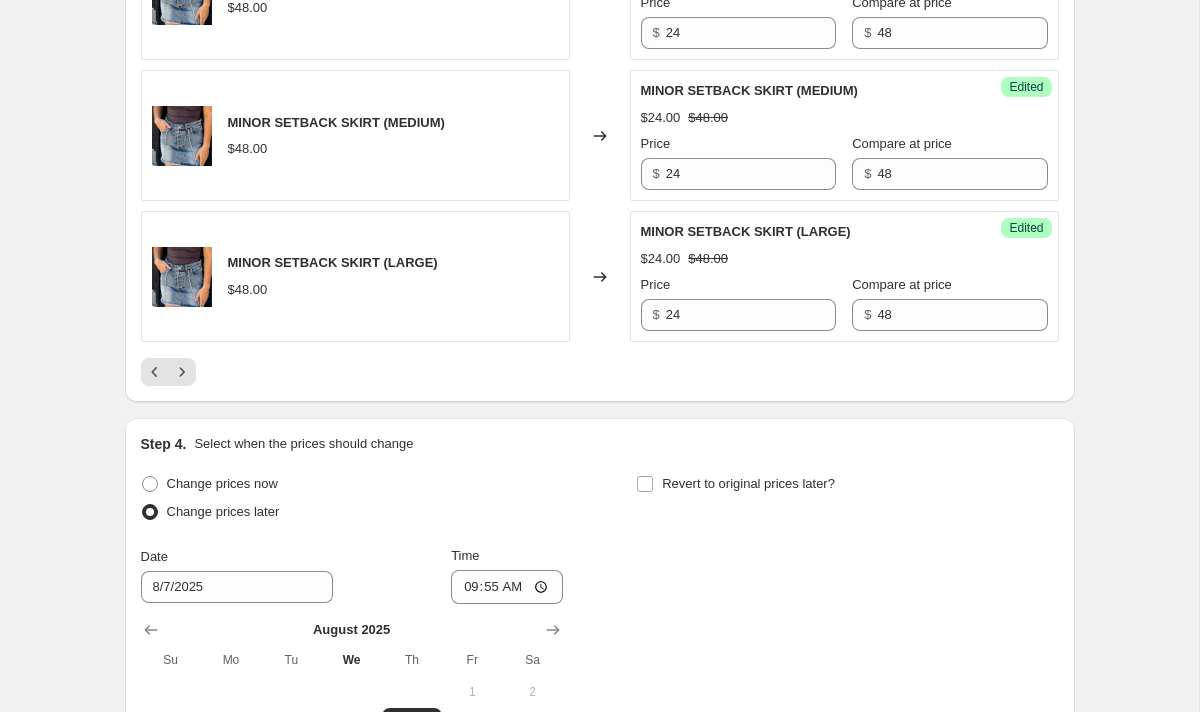 scroll, scrollTop: 3308, scrollLeft: 0, axis: vertical 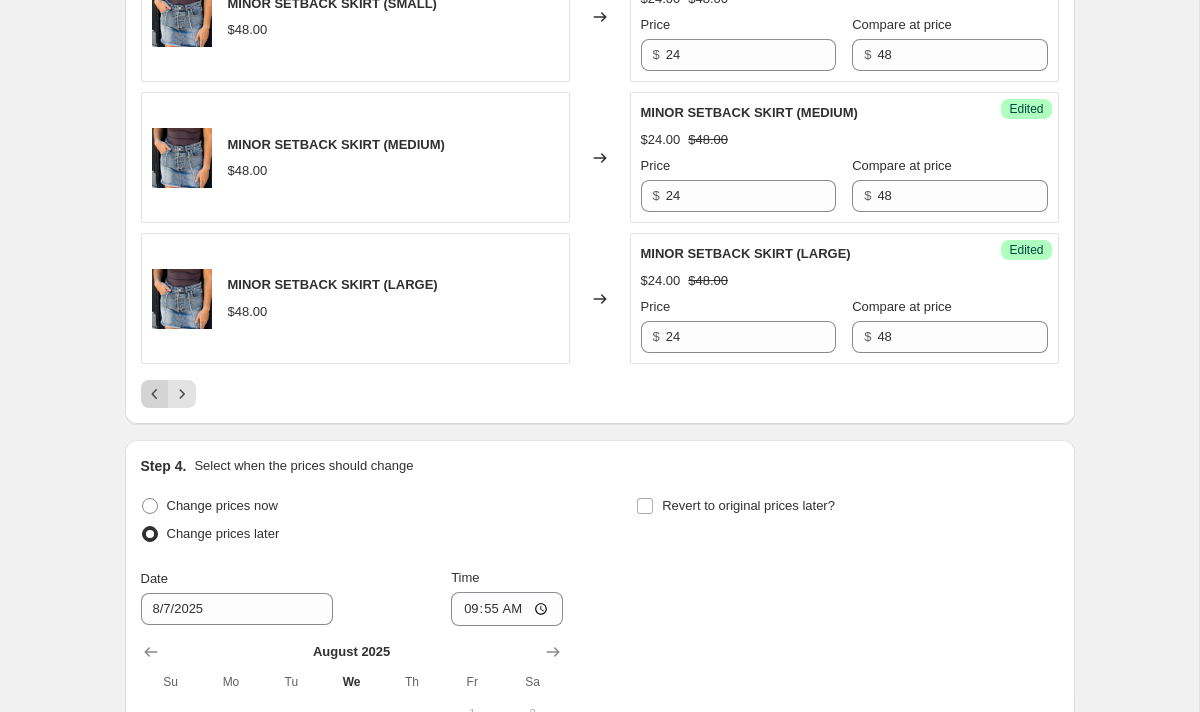 click 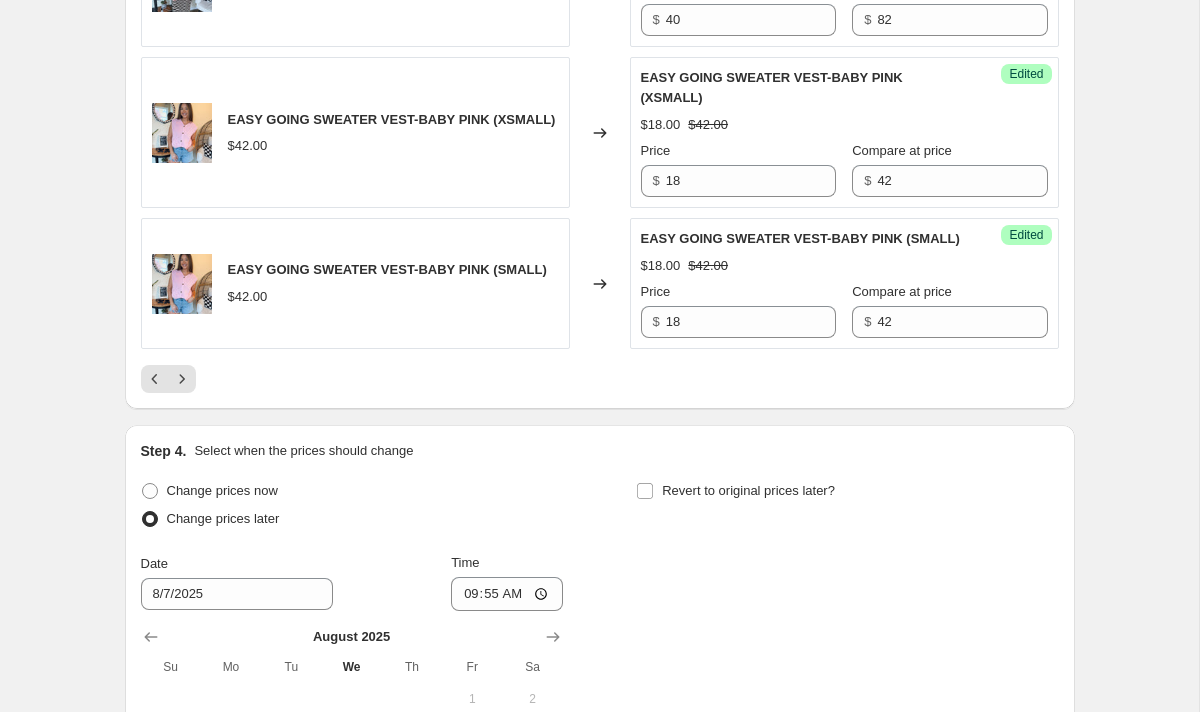 scroll, scrollTop: 3349, scrollLeft: 0, axis: vertical 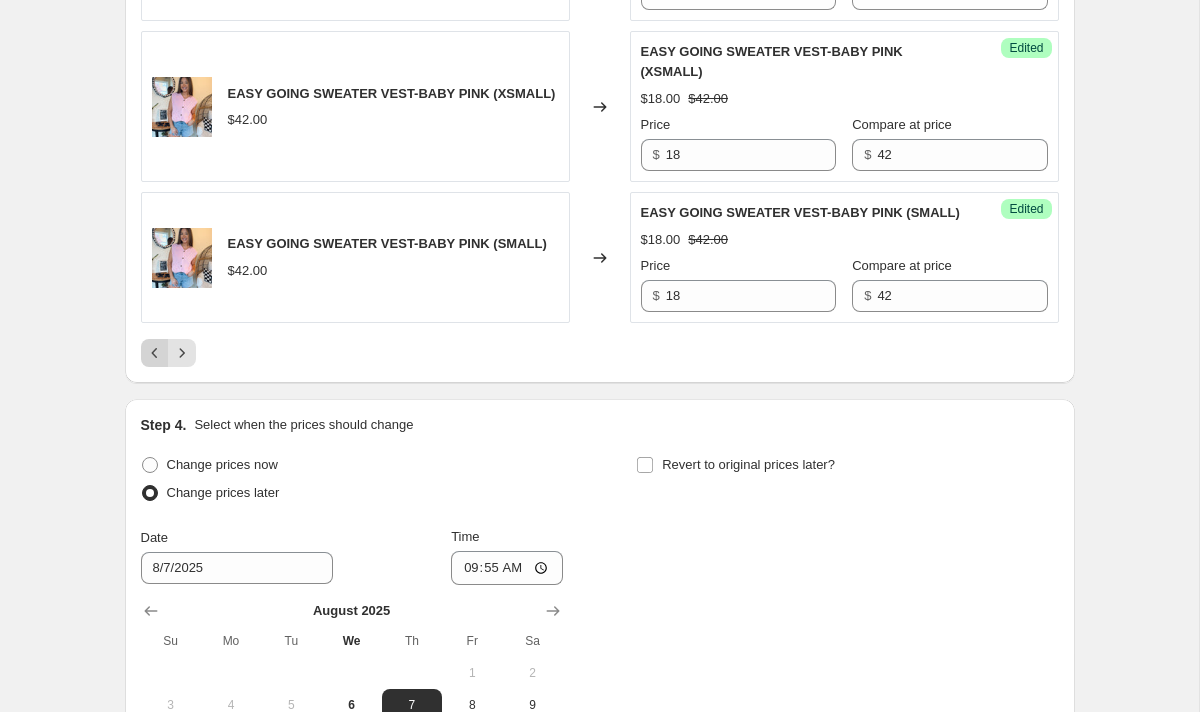 click 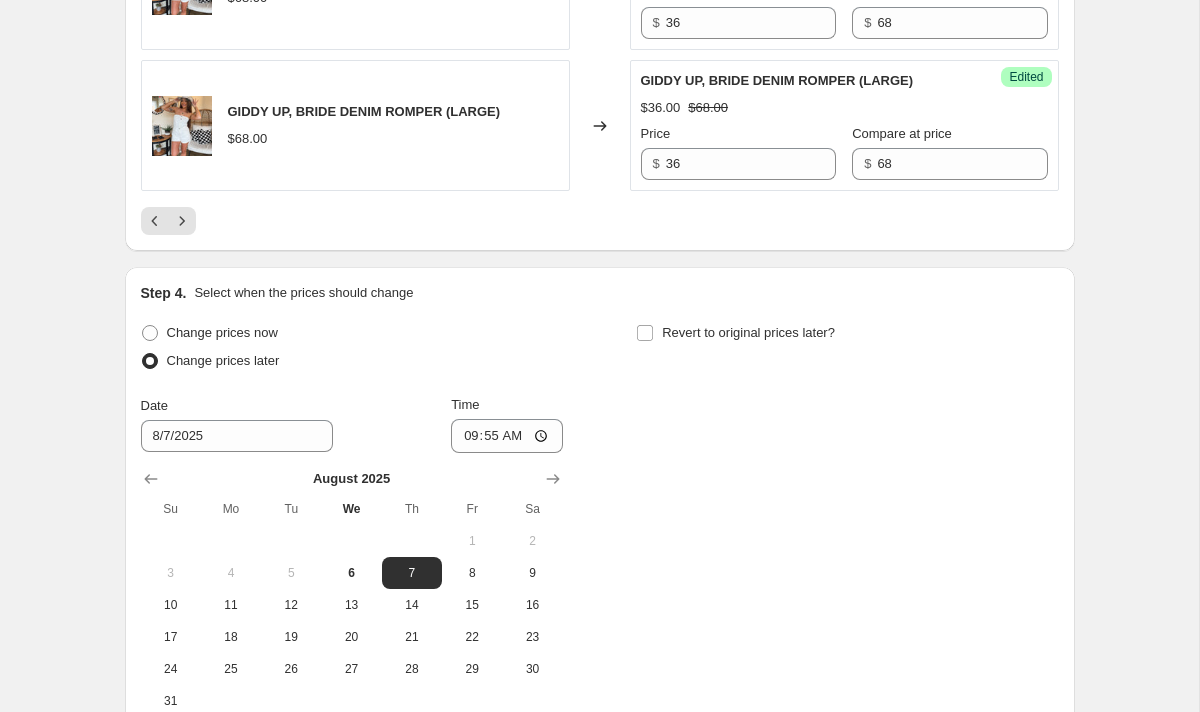 scroll, scrollTop: 3602, scrollLeft: 0, axis: vertical 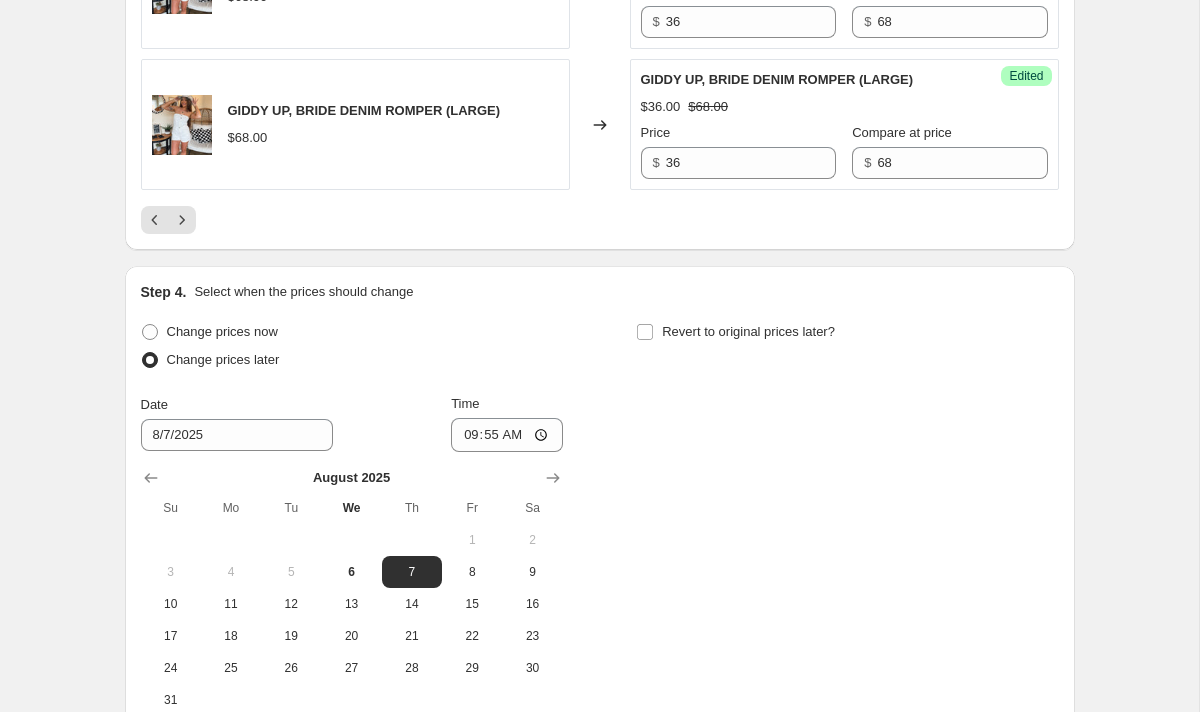 drag, startPoint x: 150, startPoint y: 227, endPoint x: 809, endPoint y: 351, distance: 670.5647 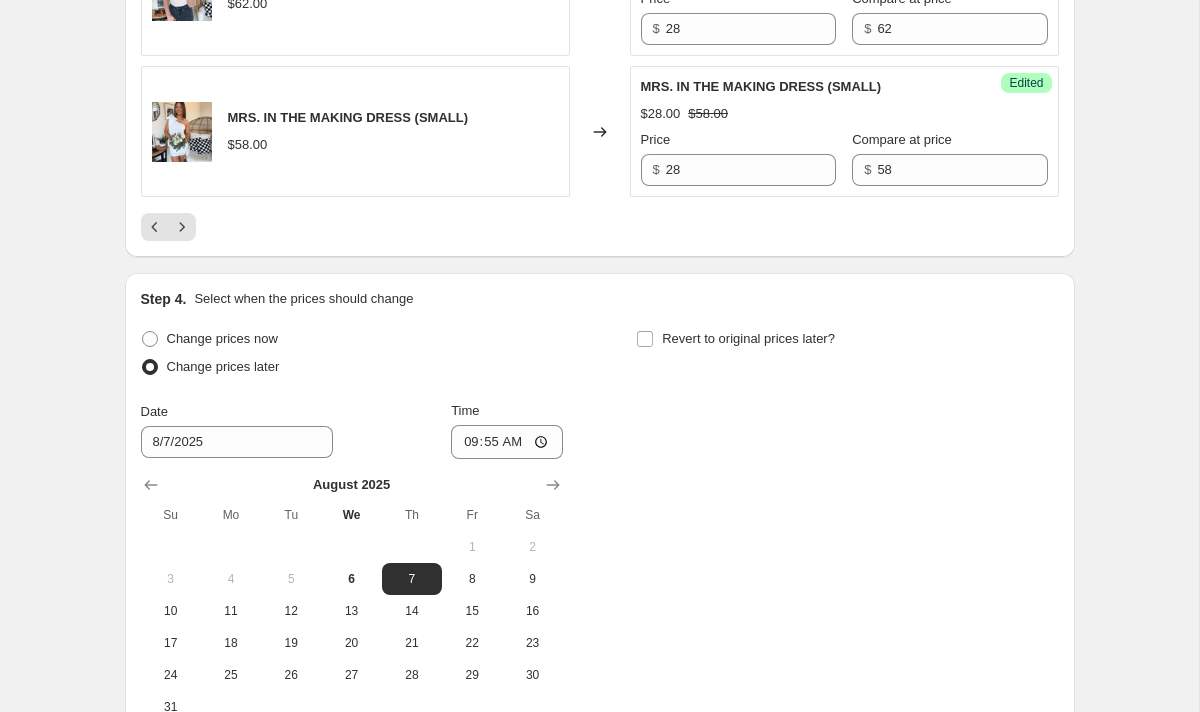 scroll, scrollTop: 3586, scrollLeft: 0, axis: vertical 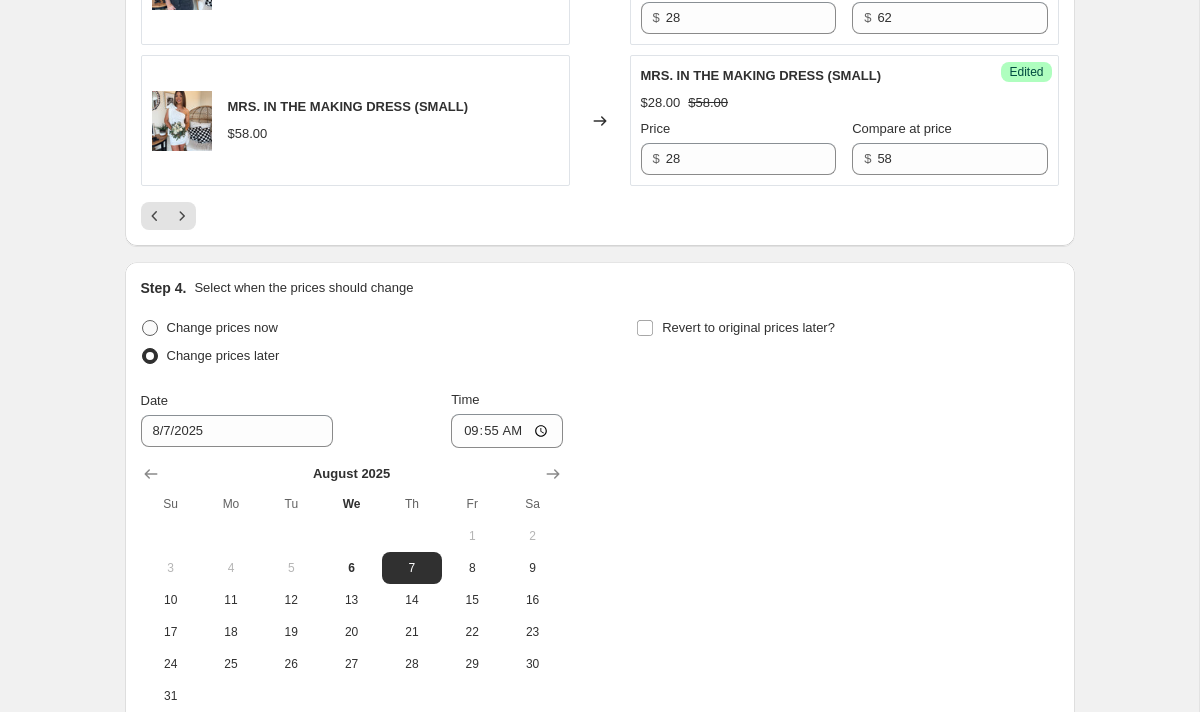 click 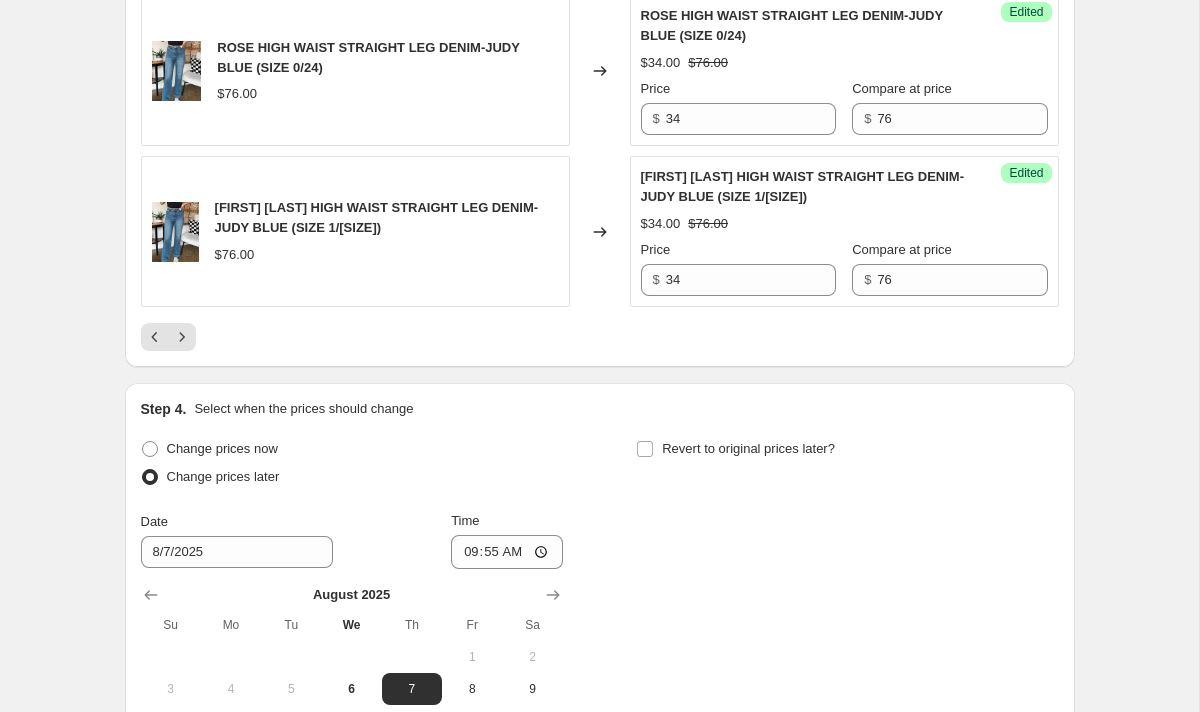 scroll, scrollTop: 3404, scrollLeft: 0, axis: vertical 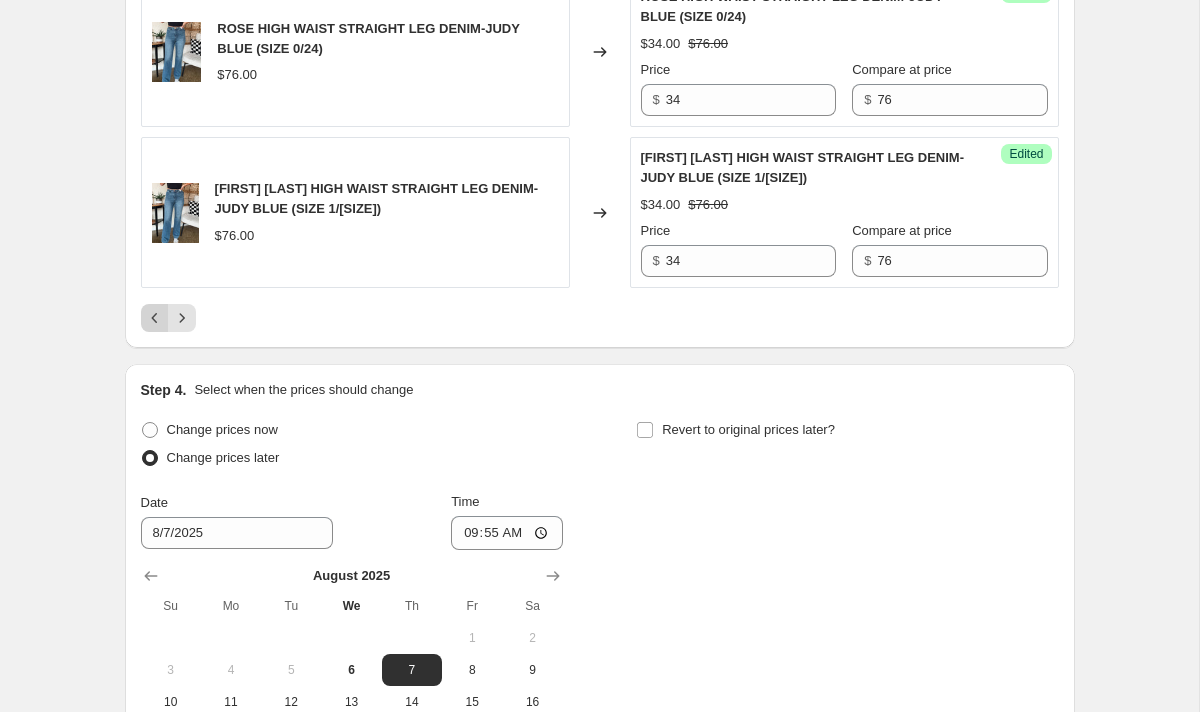click 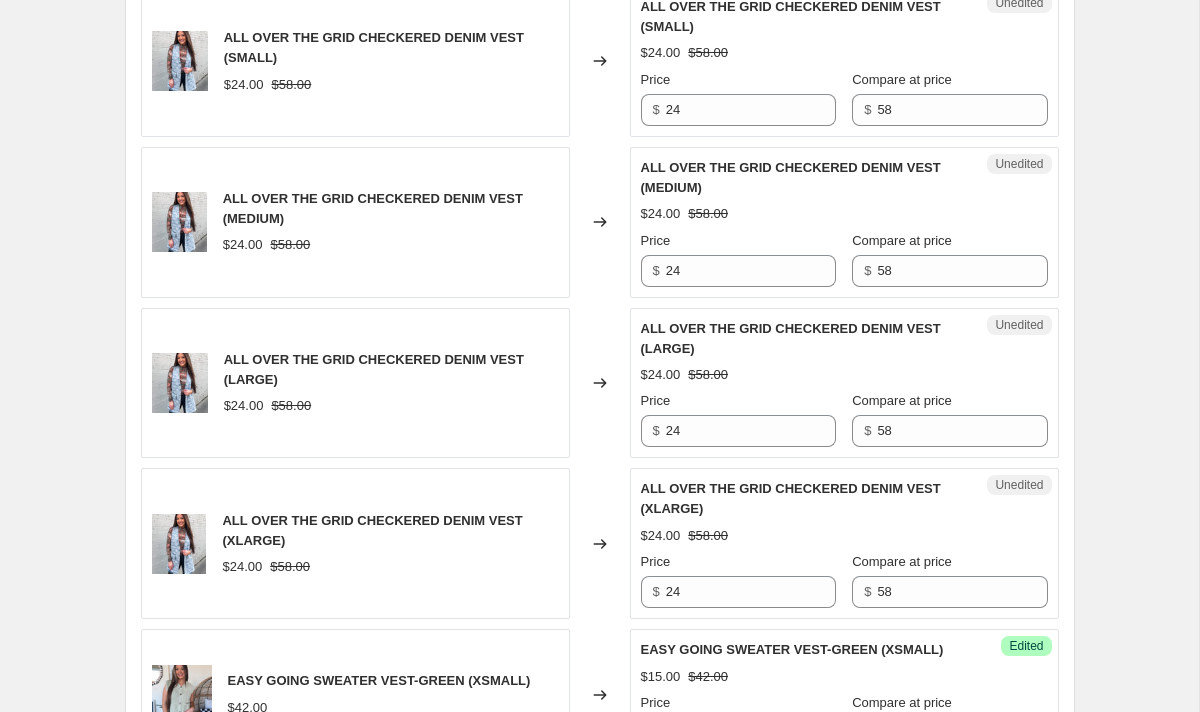 scroll, scrollTop: 1772, scrollLeft: 0, axis: vertical 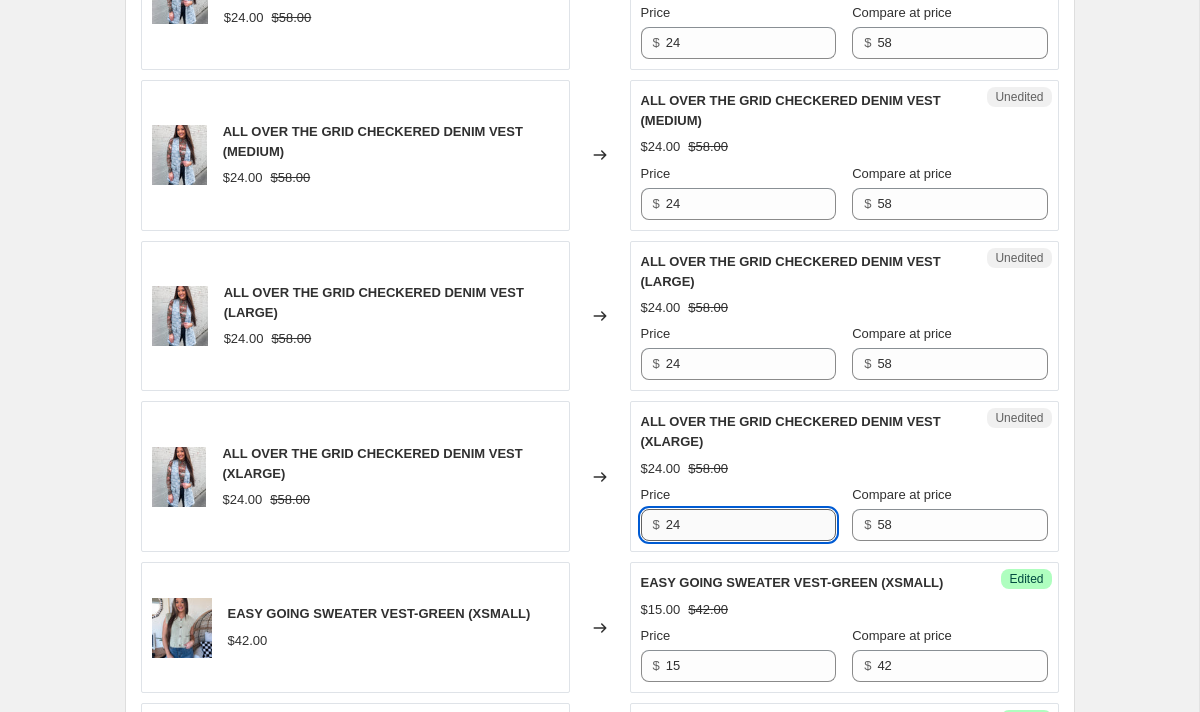 click on "24" at bounding box center (751, 525) 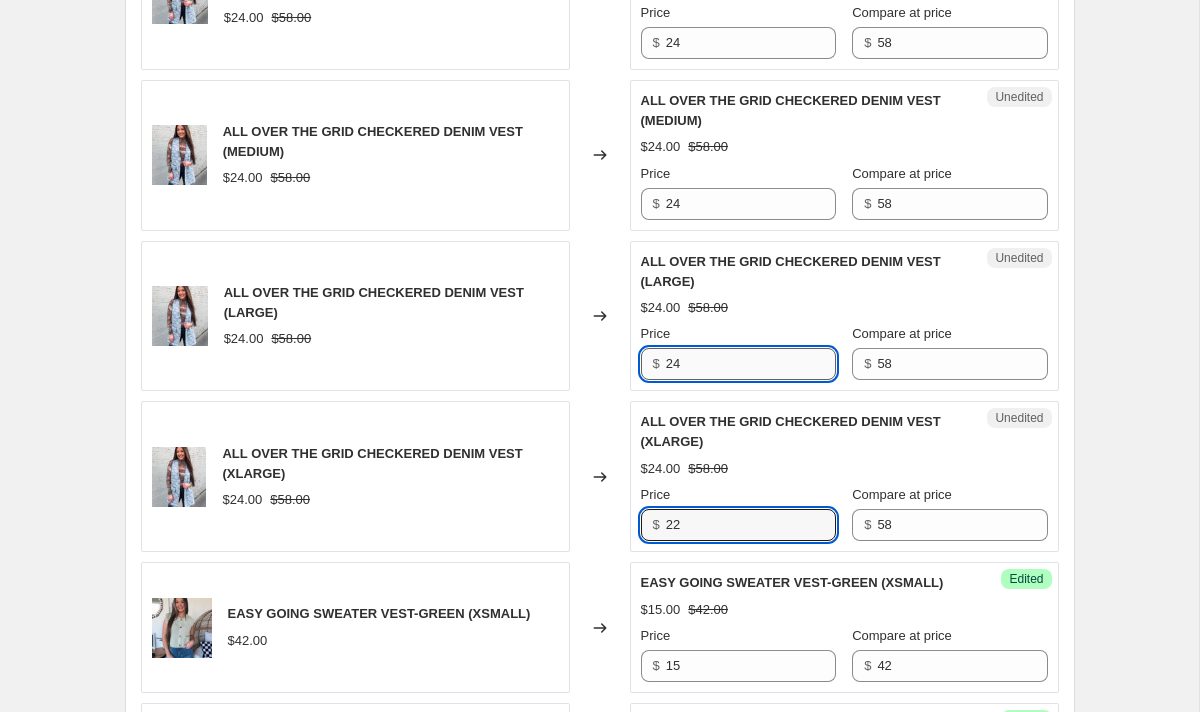 click on "24" at bounding box center (751, 364) 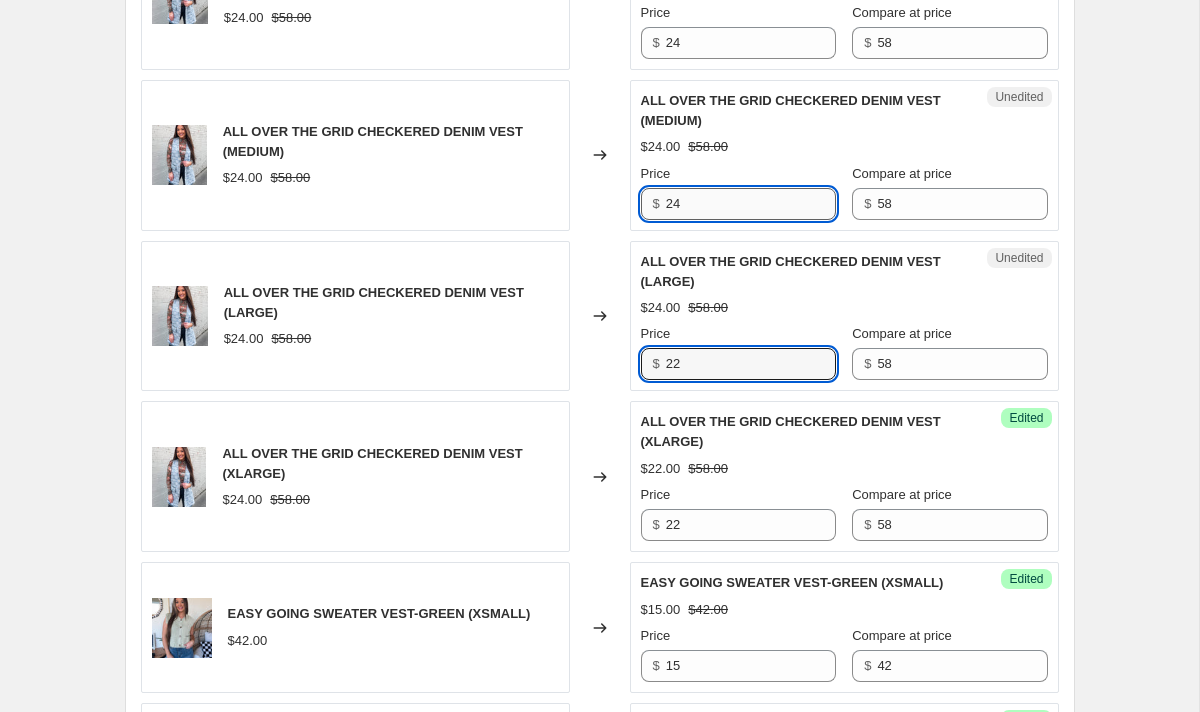click on "24" at bounding box center (751, 204) 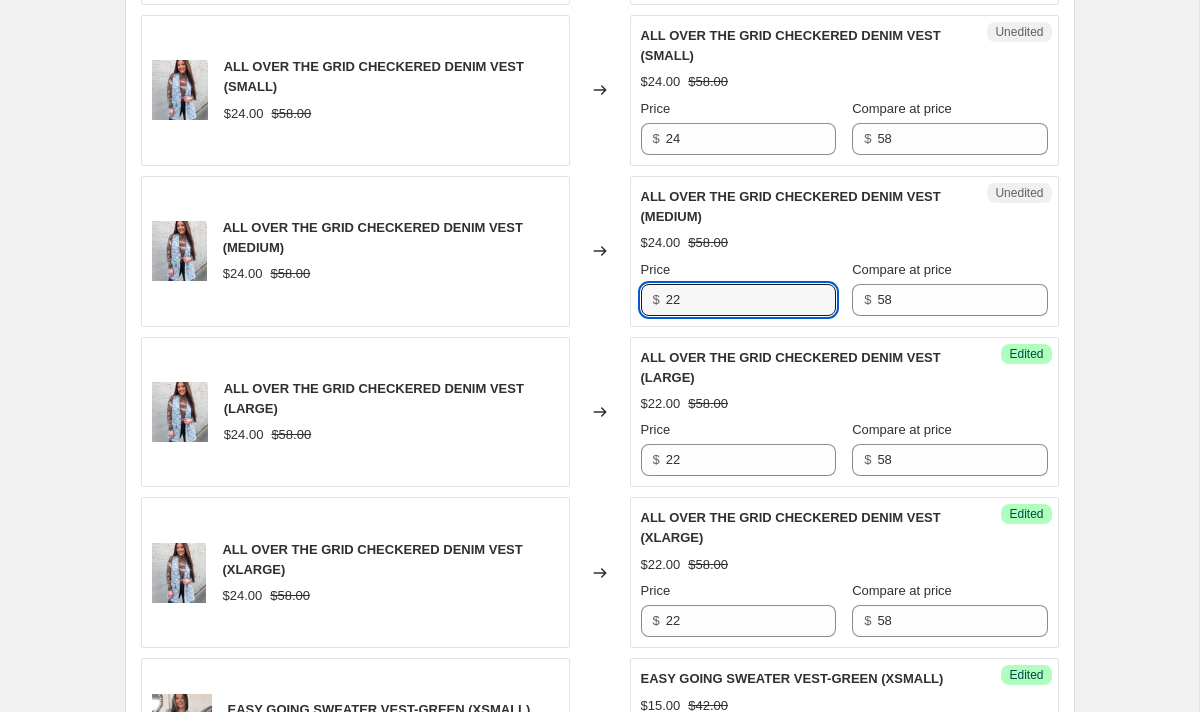 scroll, scrollTop: 1675, scrollLeft: 0, axis: vertical 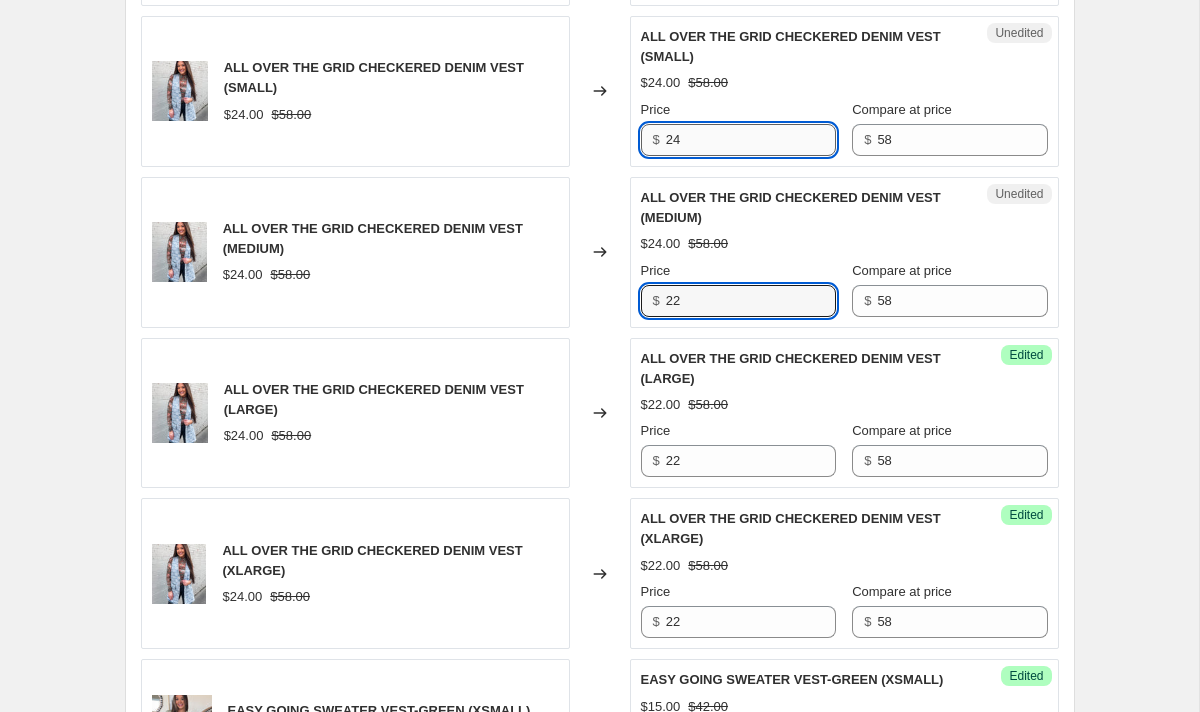 click on "24" at bounding box center (751, 140) 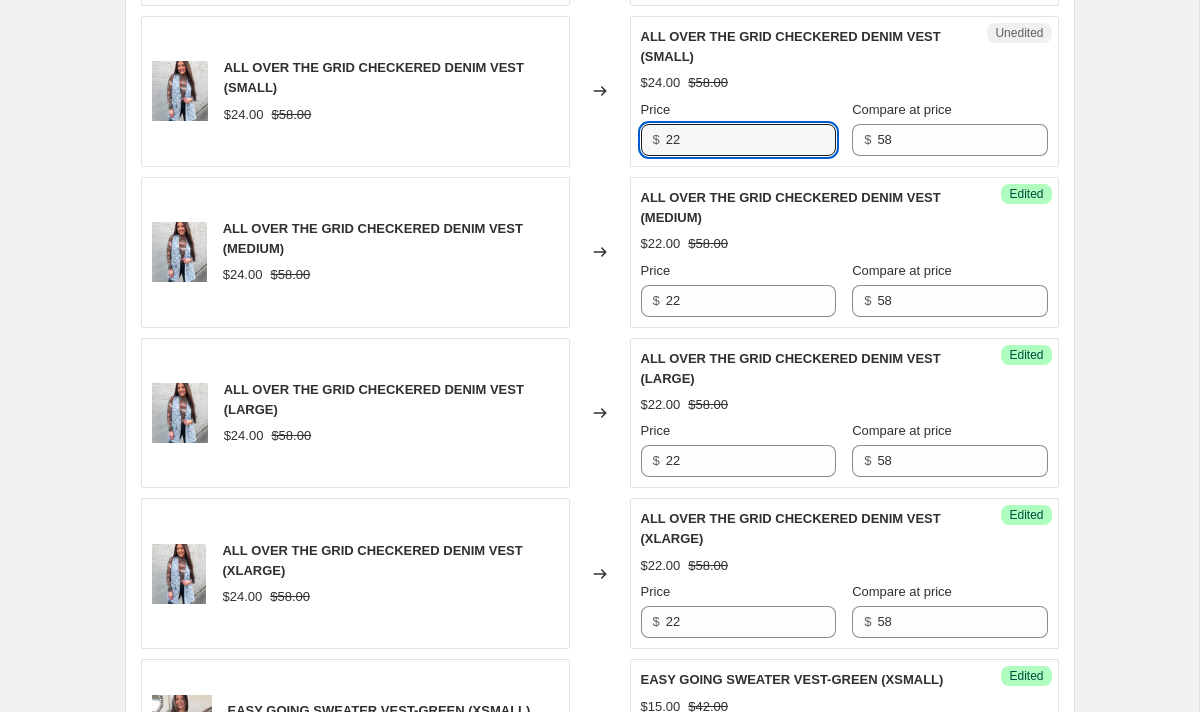 click on "Price" at bounding box center (738, 110) 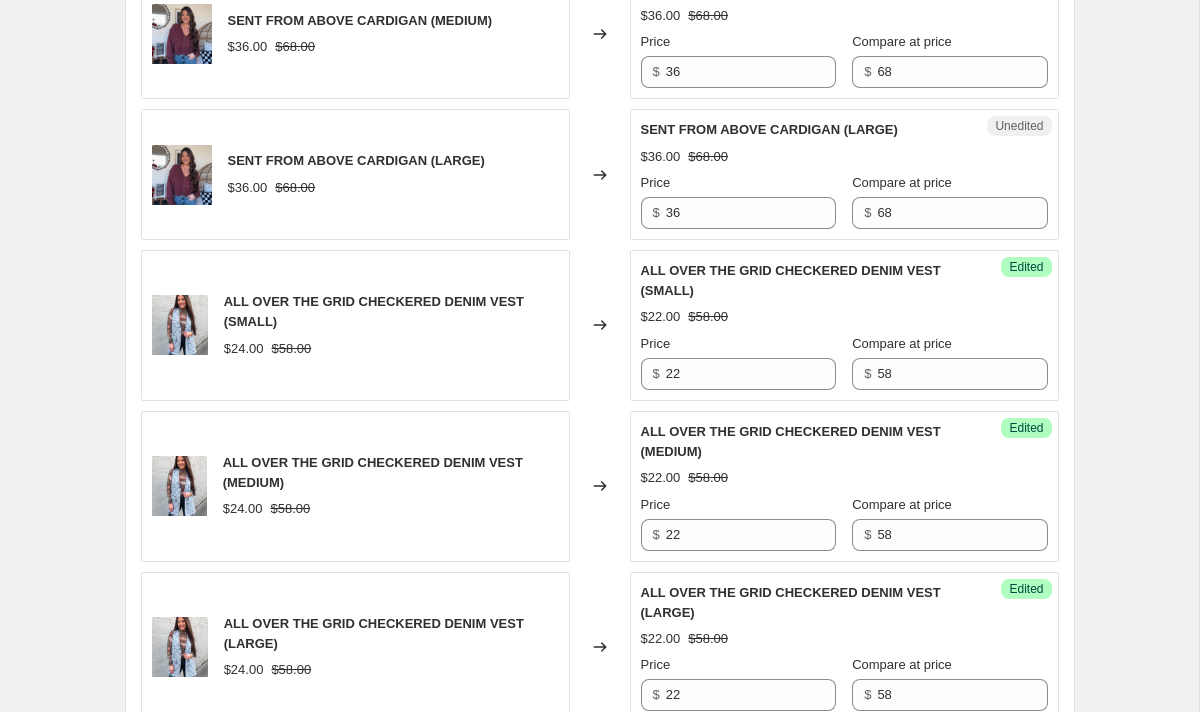 scroll, scrollTop: 1440, scrollLeft: 0, axis: vertical 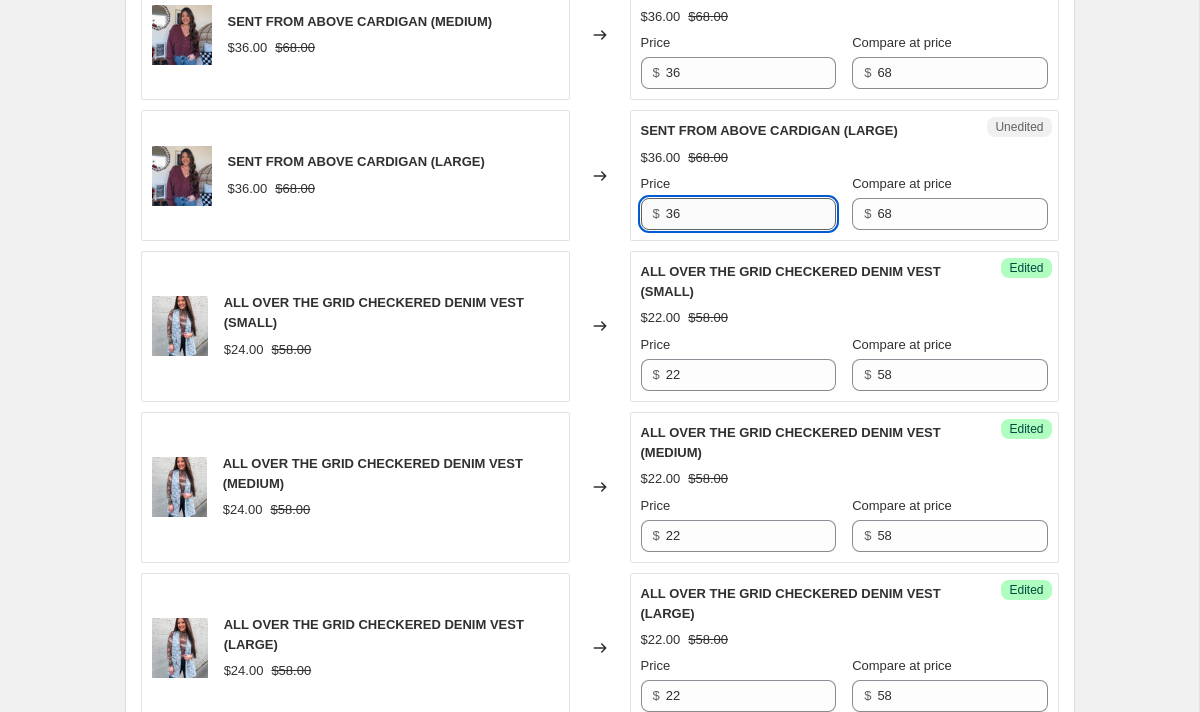 click on "36" at bounding box center [751, 214] 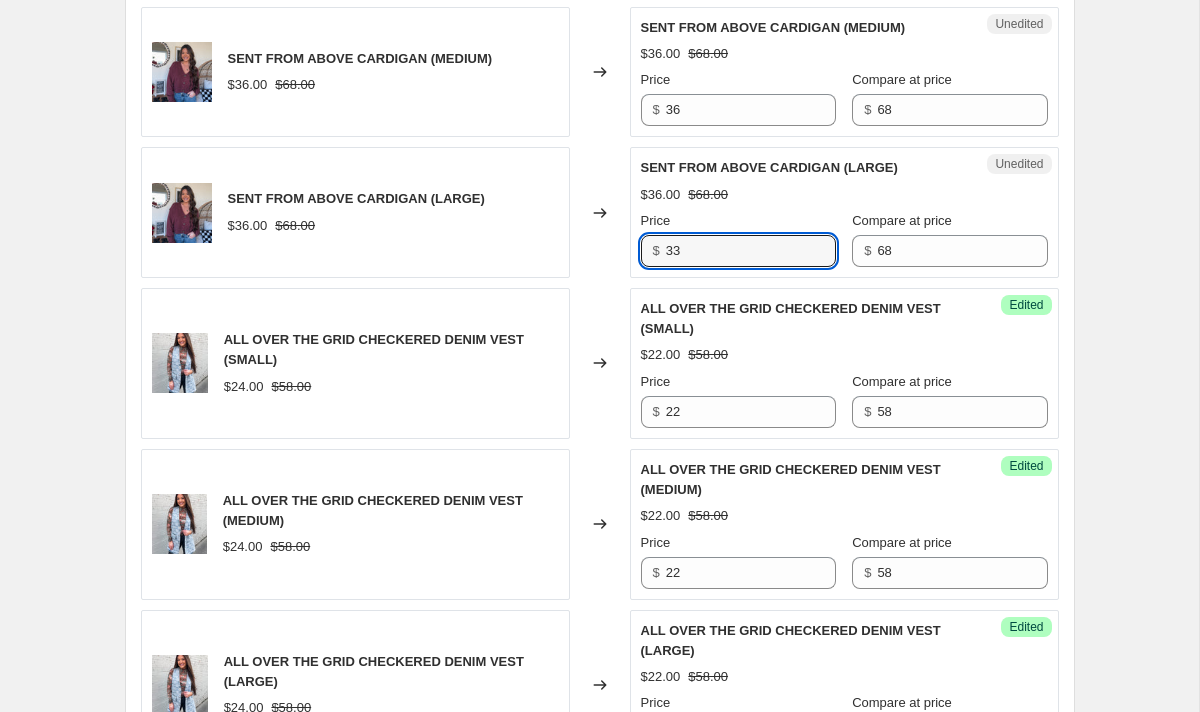 scroll, scrollTop: 1404, scrollLeft: 0, axis: vertical 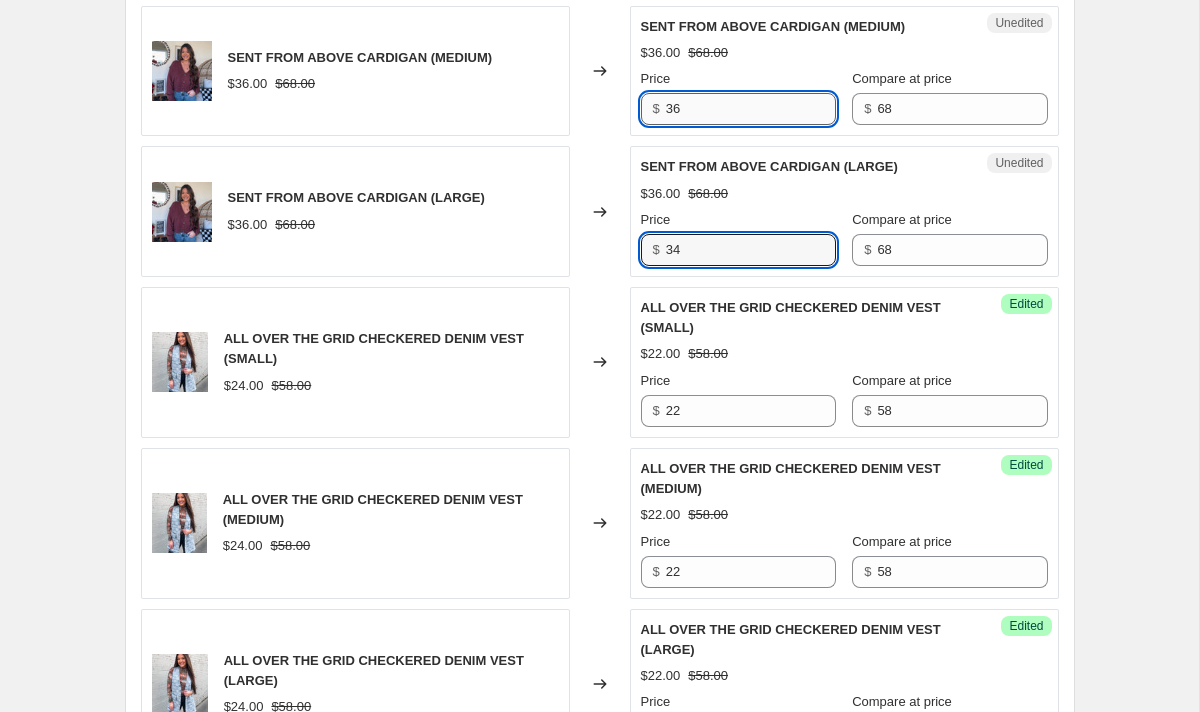 click on "36" at bounding box center [751, 109] 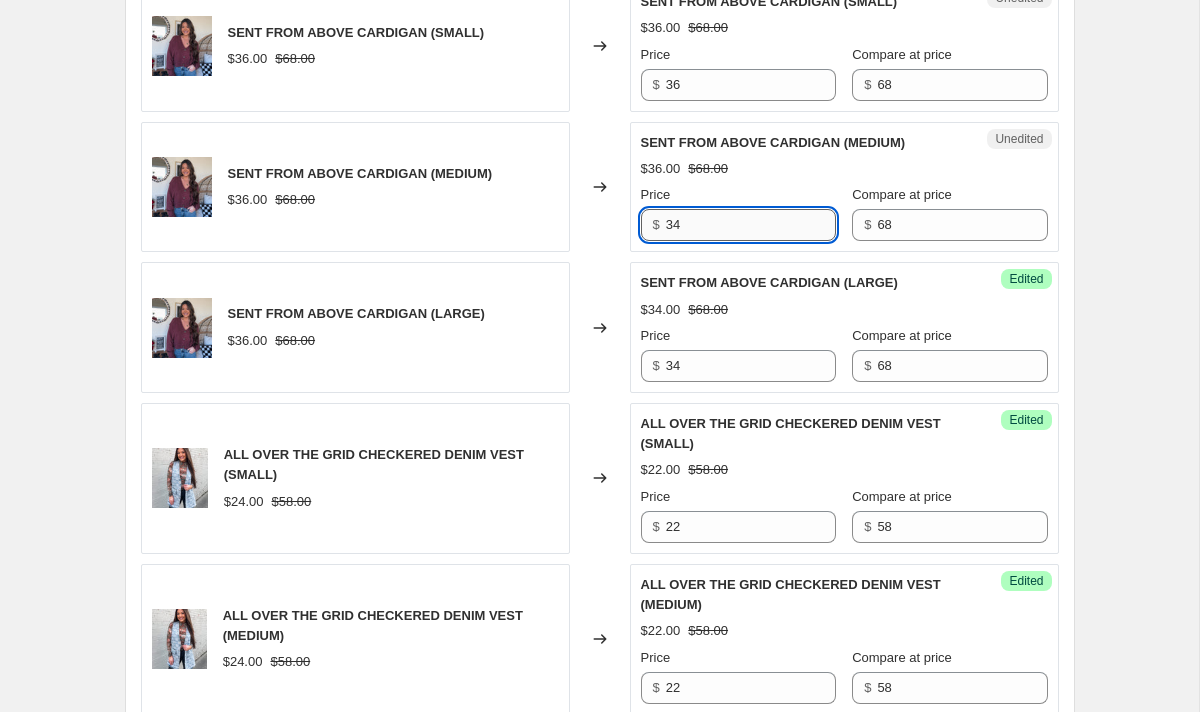 scroll, scrollTop: 1270, scrollLeft: 0, axis: vertical 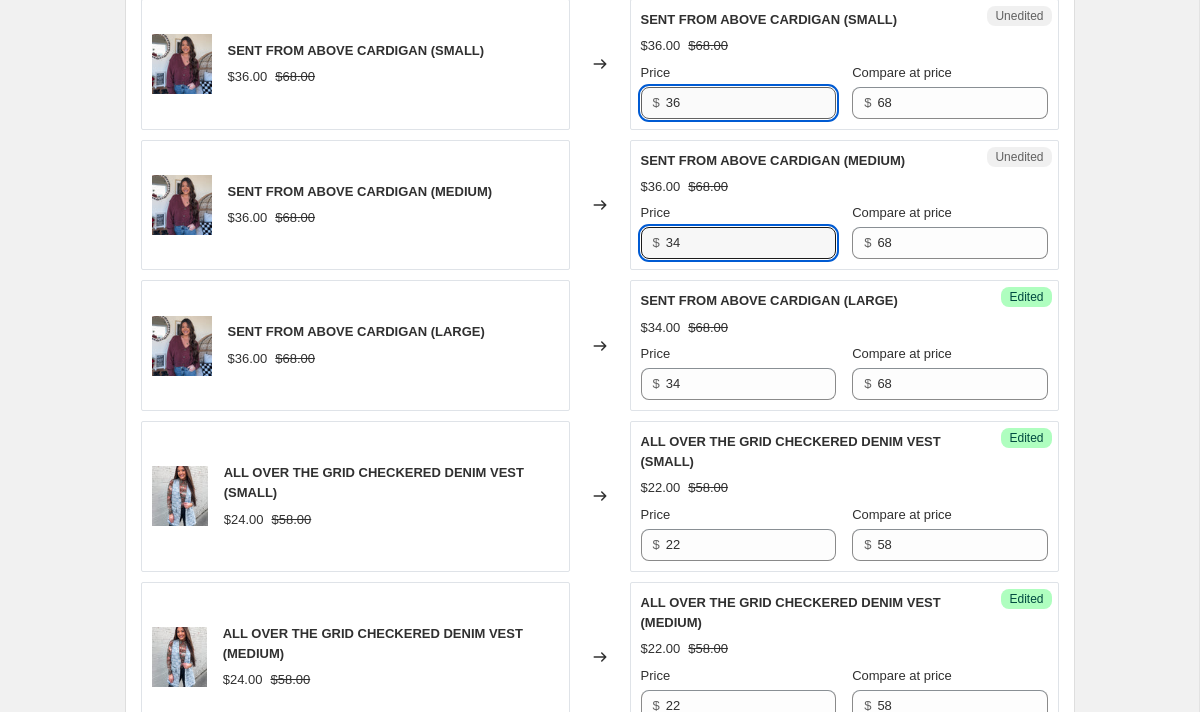 click on "36" at bounding box center [751, 103] 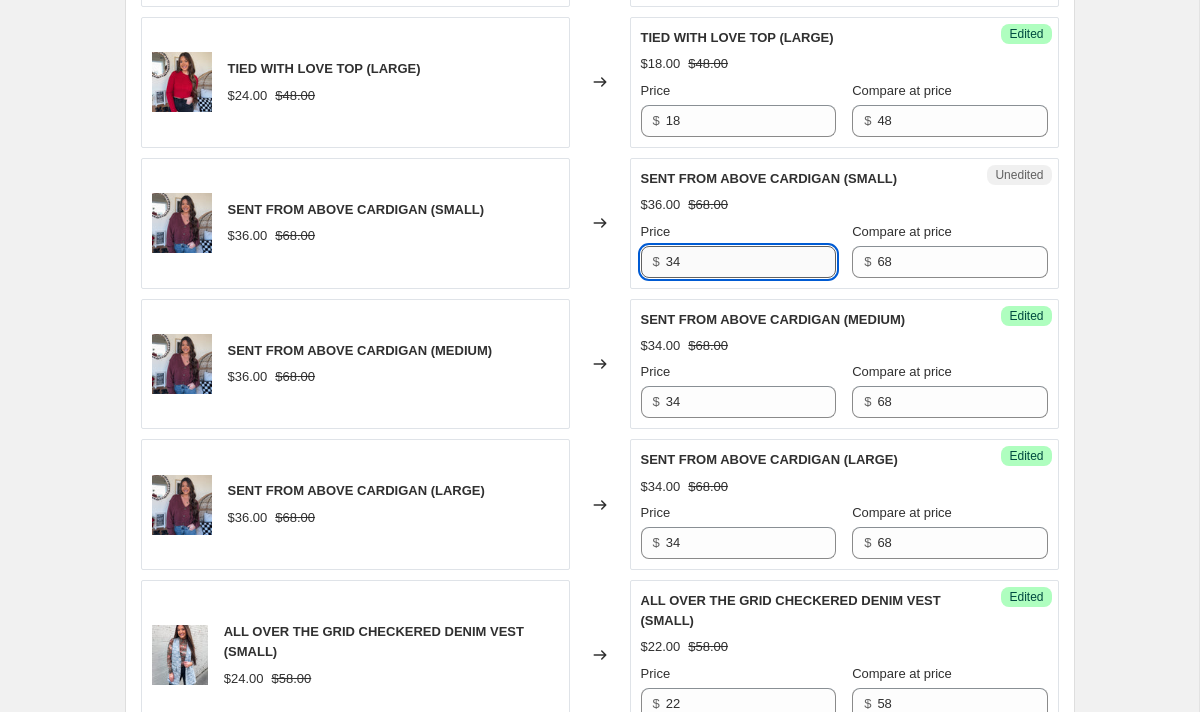scroll, scrollTop: 1063, scrollLeft: 0, axis: vertical 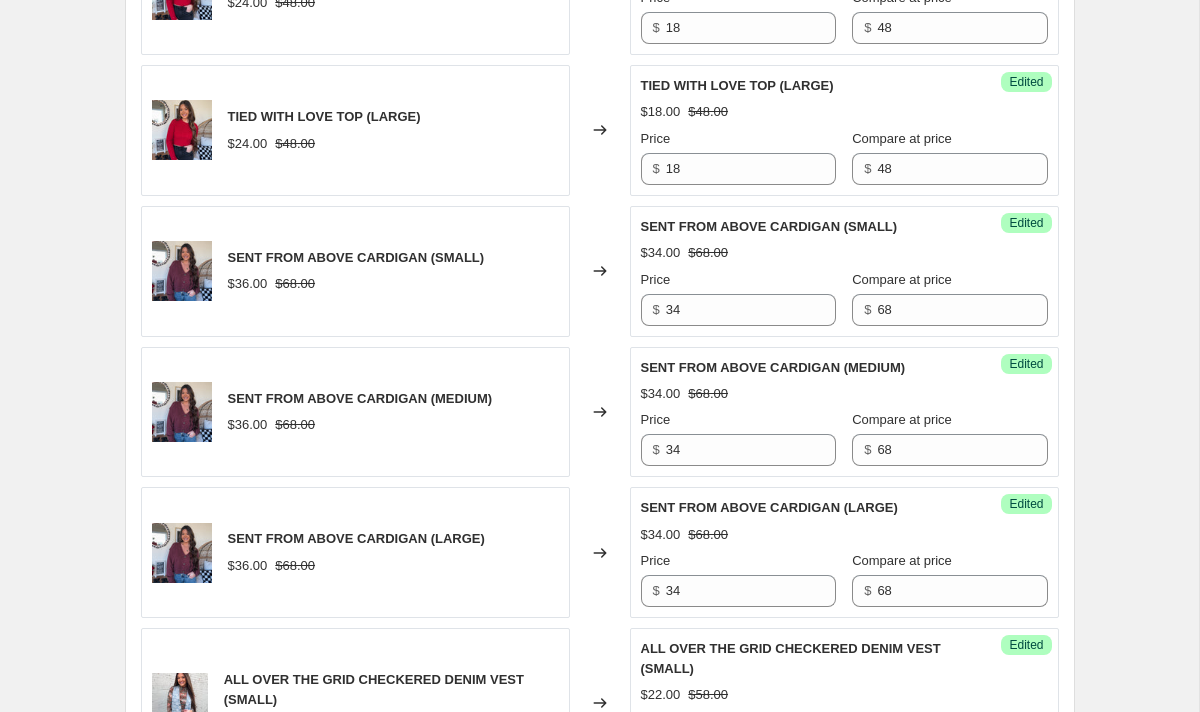 click on "SENT FROM ABOVE CARDIGAN (SMALL) $34.00 $68.00 Price $ 34 Compare at price $ 68" at bounding box center (844, 271) 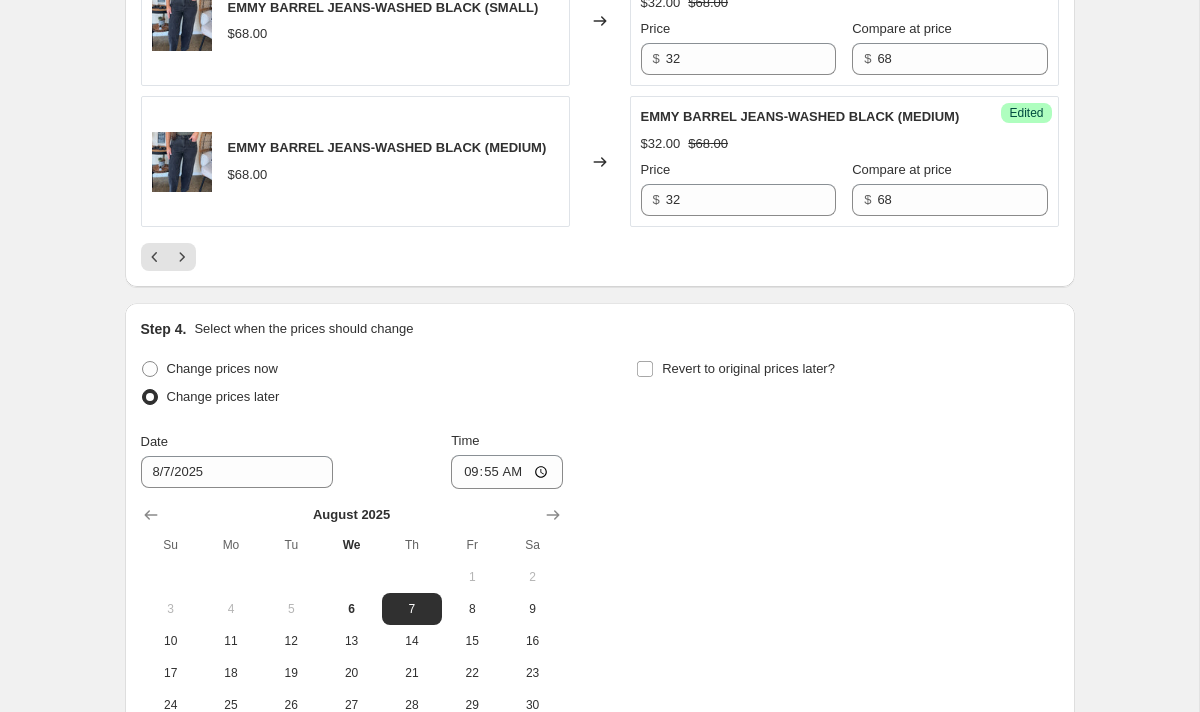 scroll, scrollTop: 3479, scrollLeft: 0, axis: vertical 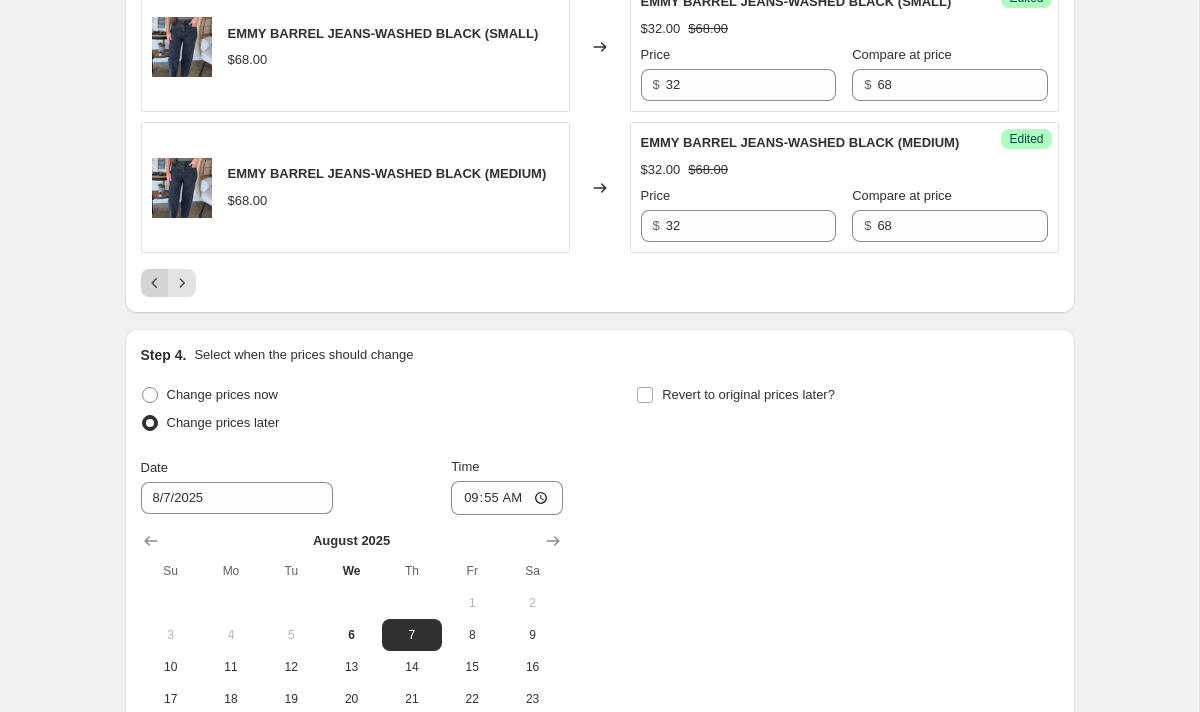 click 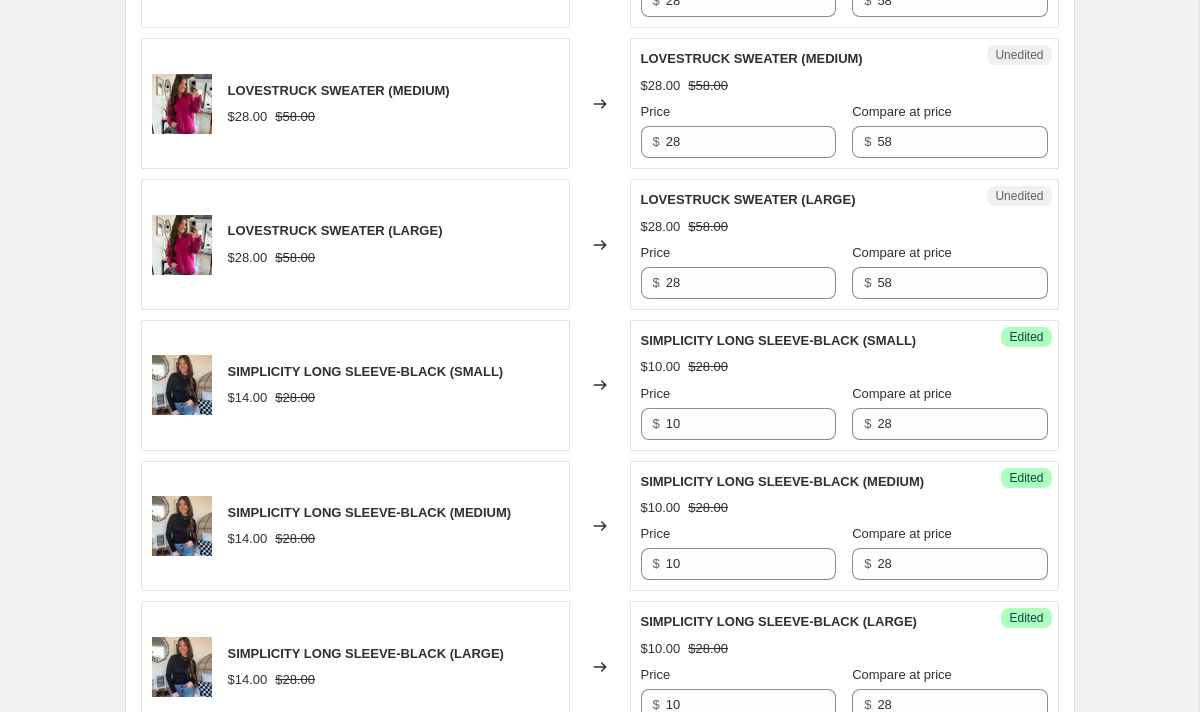 scroll, scrollTop: 3036, scrollLeft: 0, axis: vertical 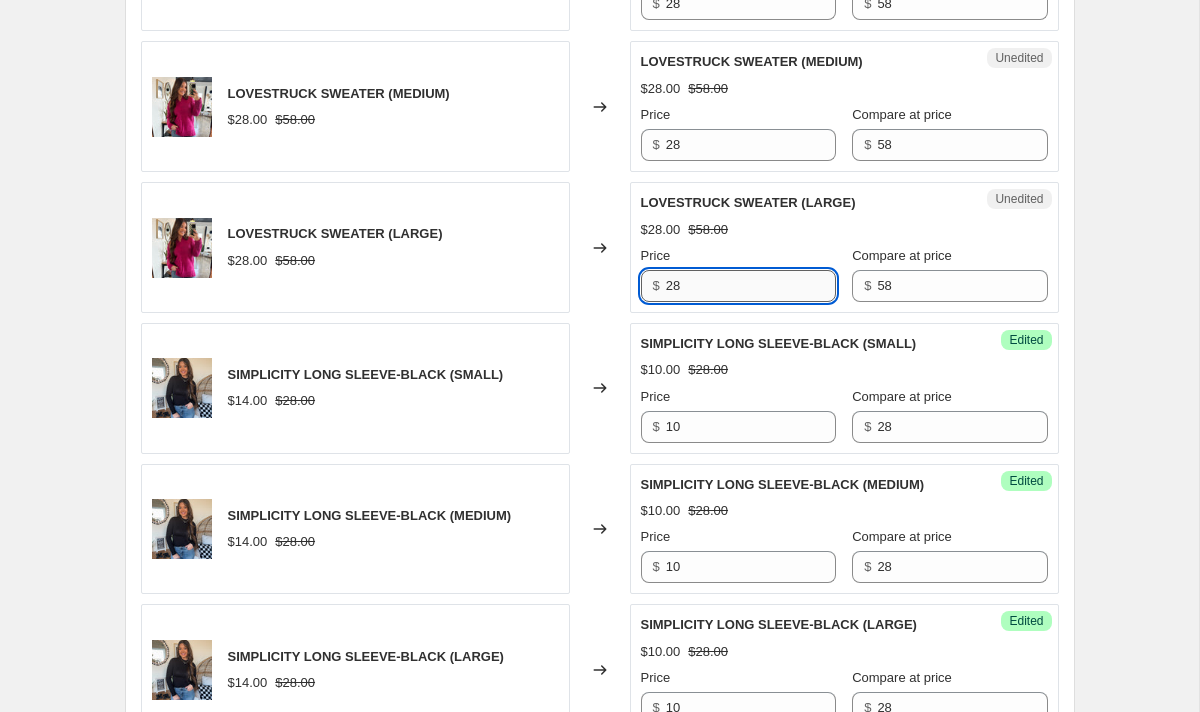 click on "28" at bounding box center [751, 286] 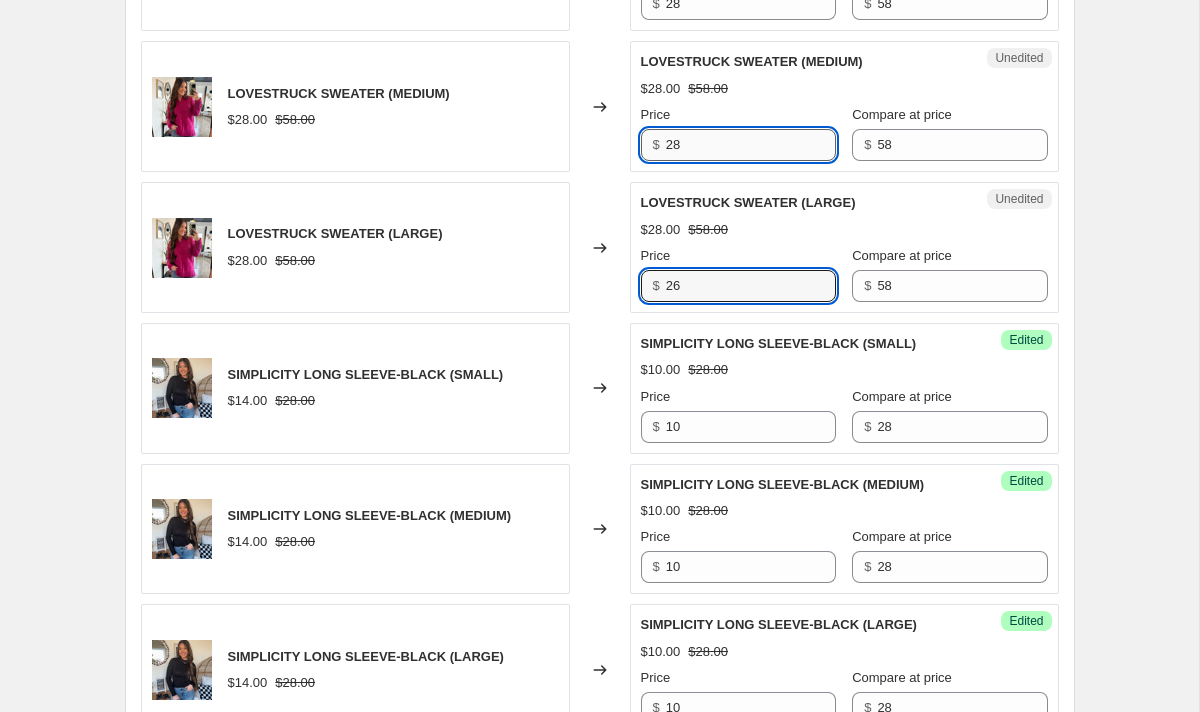 click on "28" at bounding box center [751, 145] 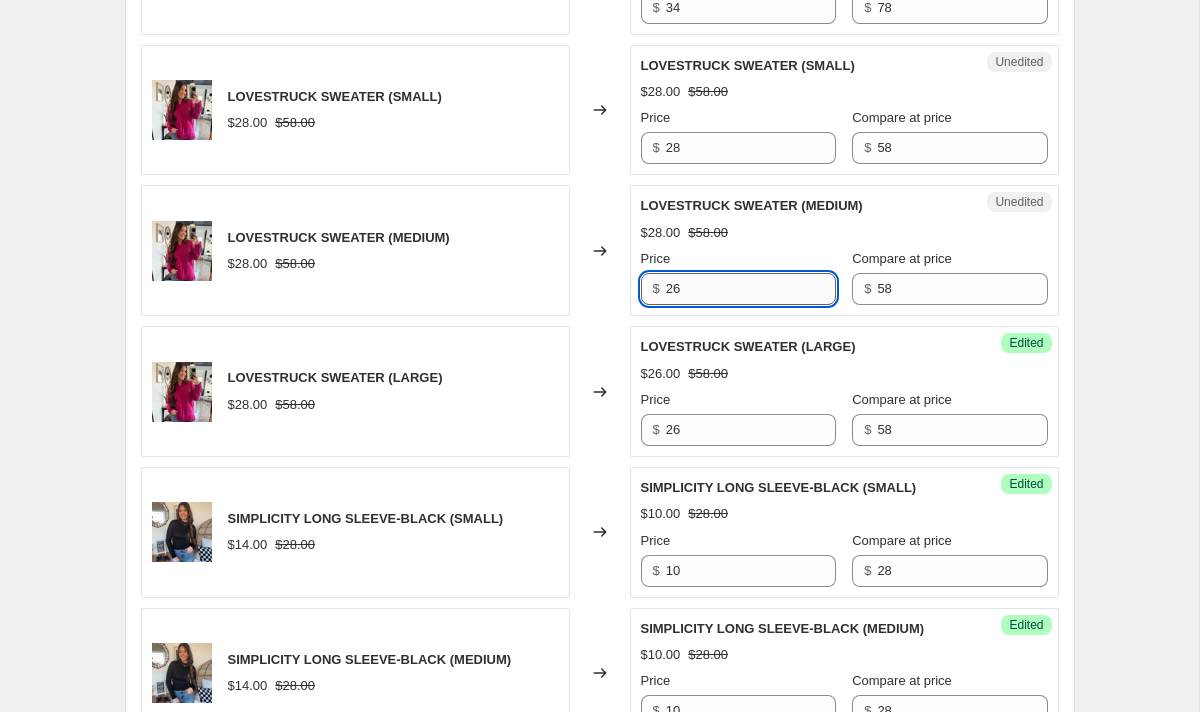 scroll, scrollTop: 2889, scrollLeft: 0, axis: vertical 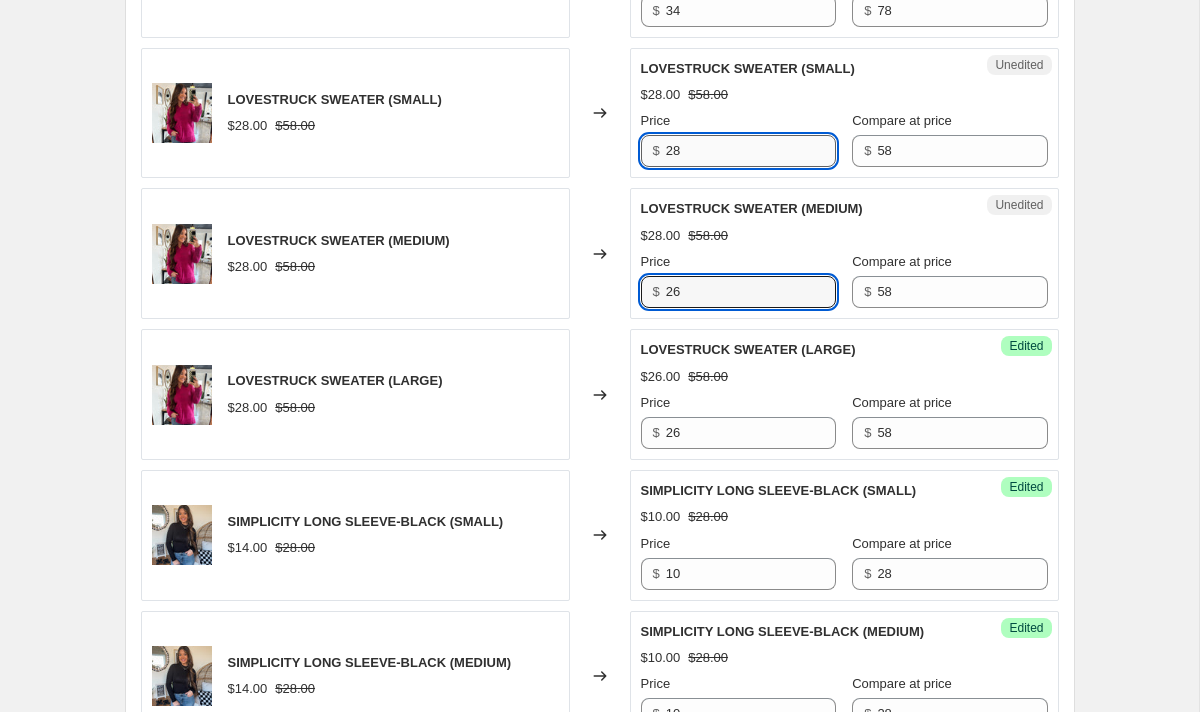 click on "28" at bounding box center [751, 151] 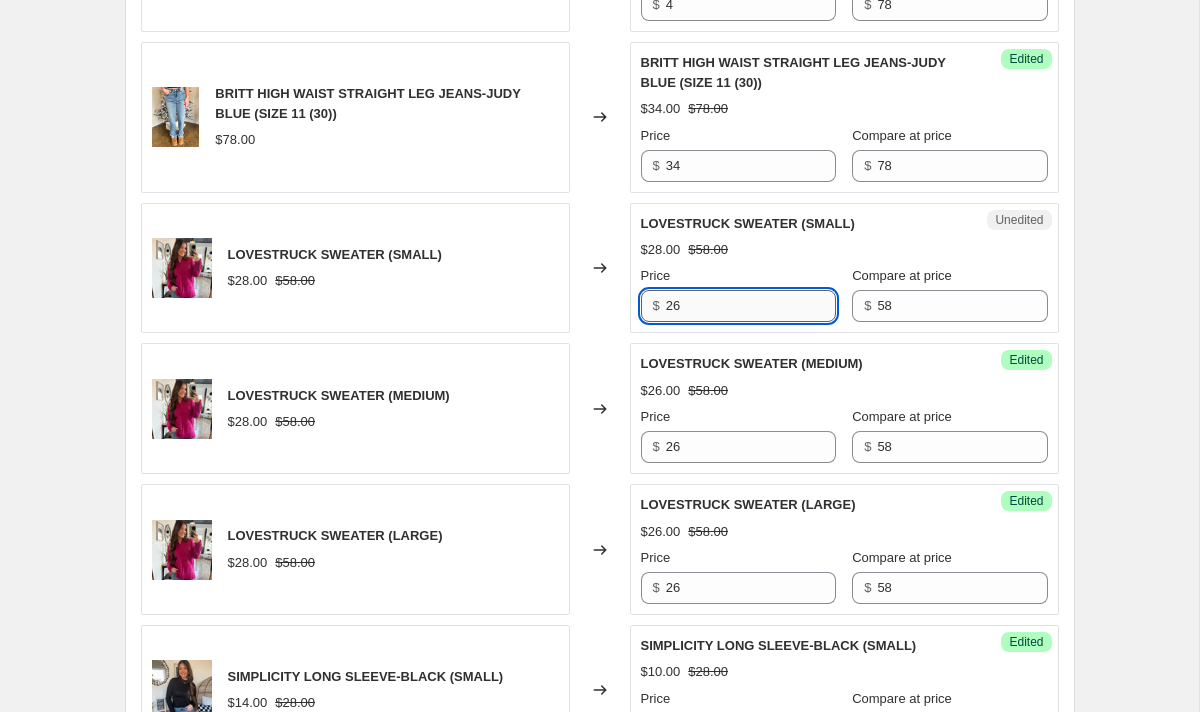 scroll, scrollTop: 2730, scrollLeft: 0, axis: vertical 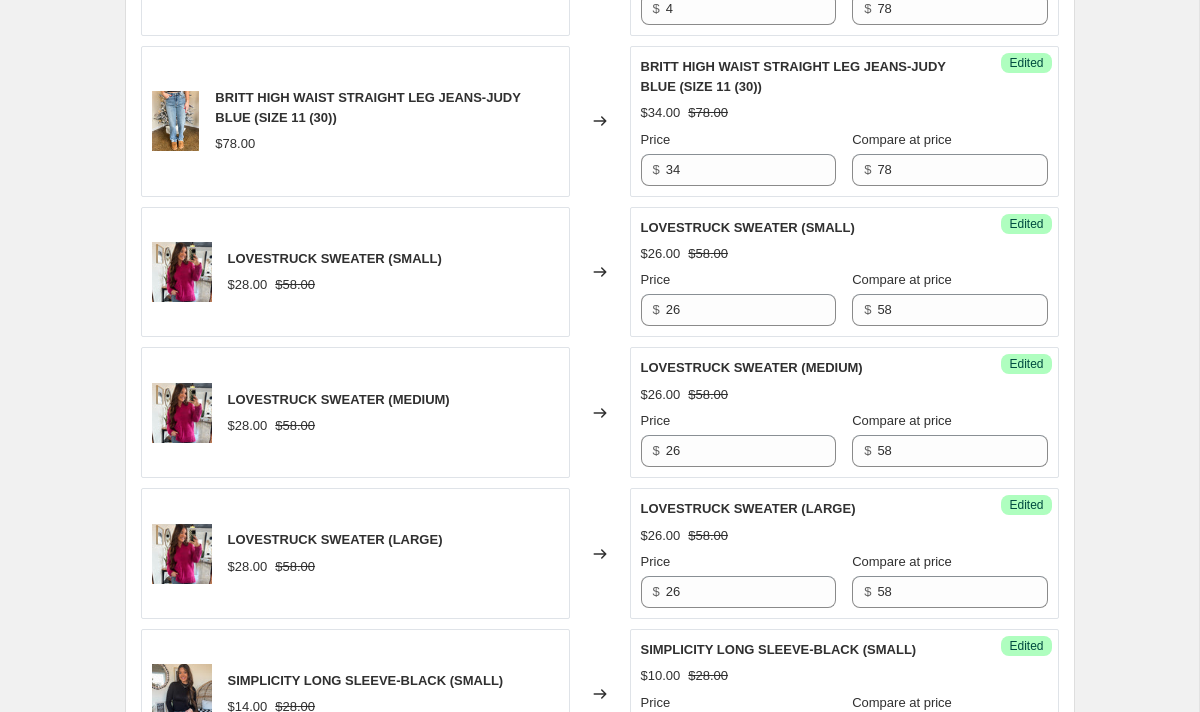 click on "Changed to" at bounding box center (600, 272) 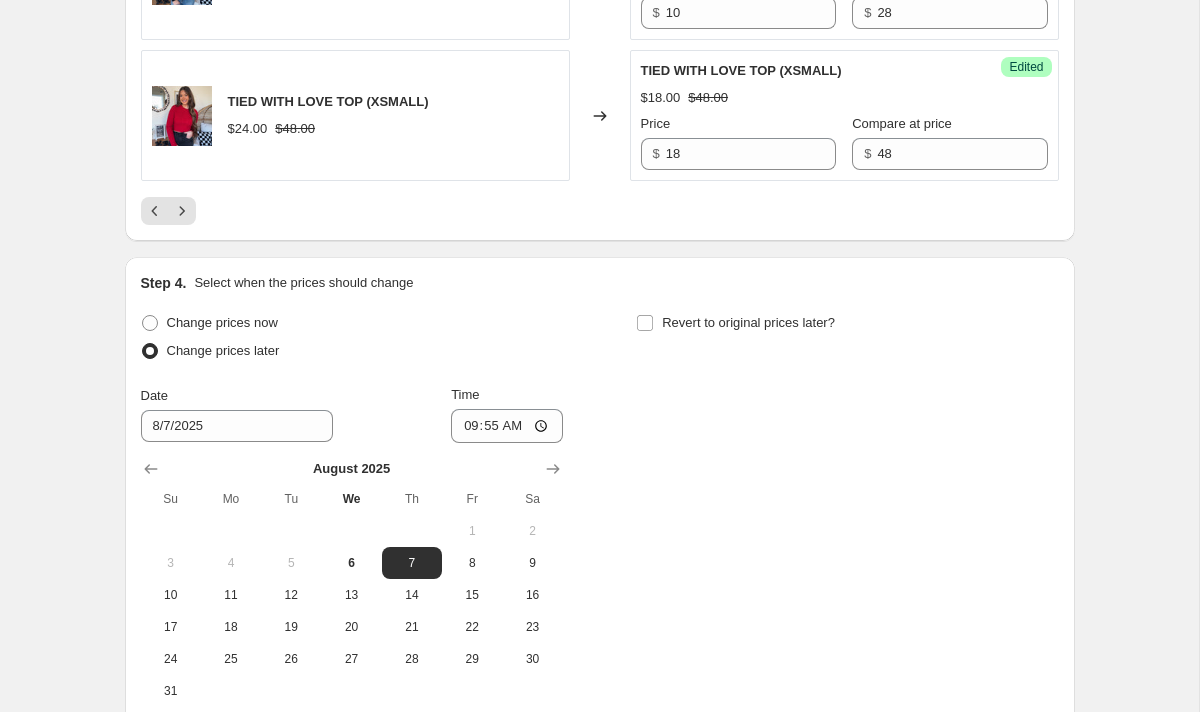 scroll, scrollTop: 3701, scrollLeft: 0, axis: vertical 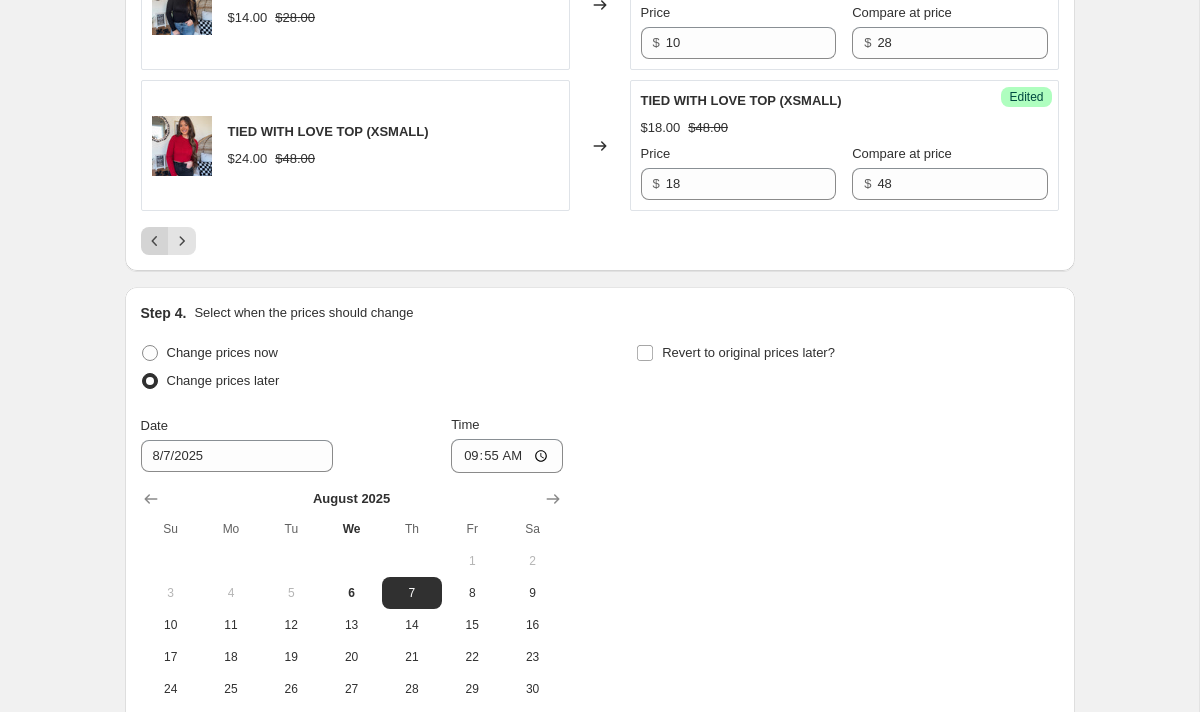 click 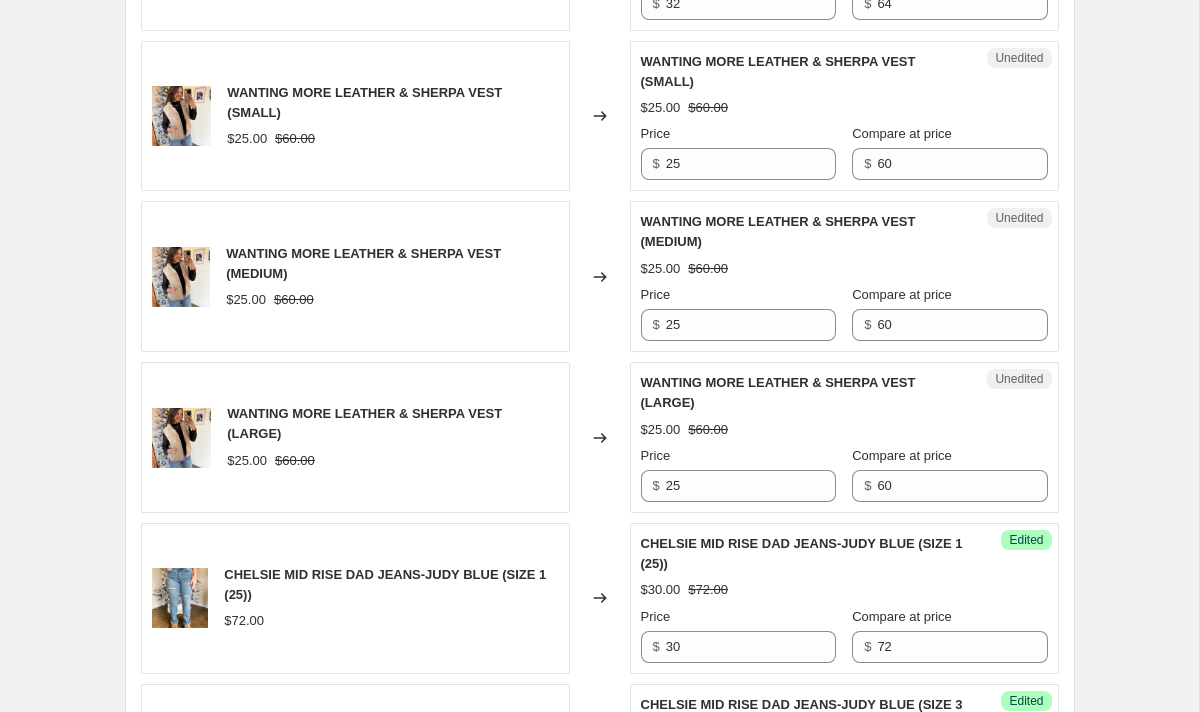 scroll, scrollTop: 2635, scrollLeft: 0, axis: vertical 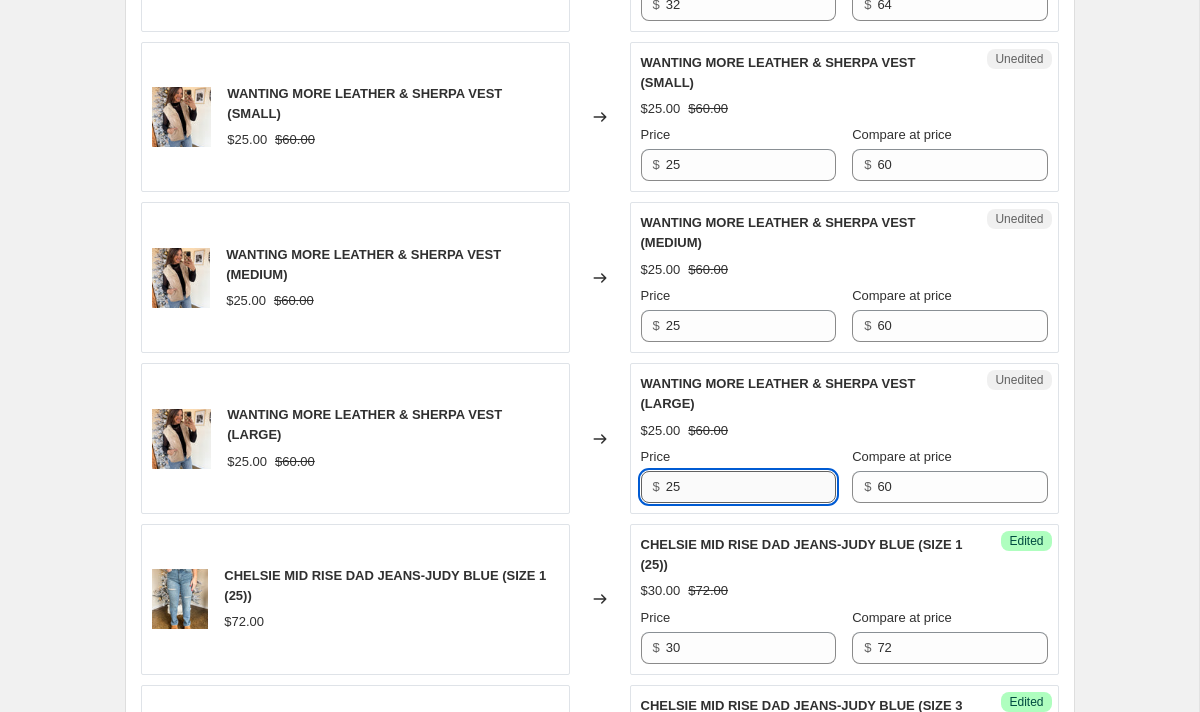 click on "25" at bounding box center [751, 487] 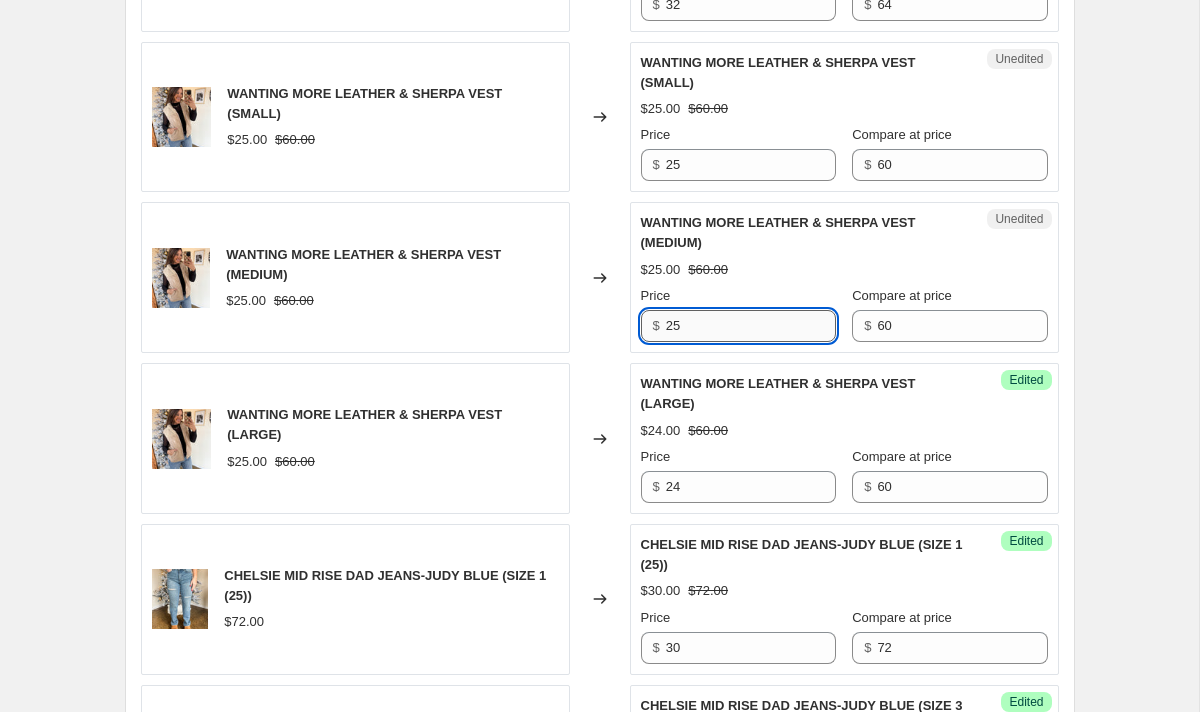 click on "25" at bounding box center (751, 326) 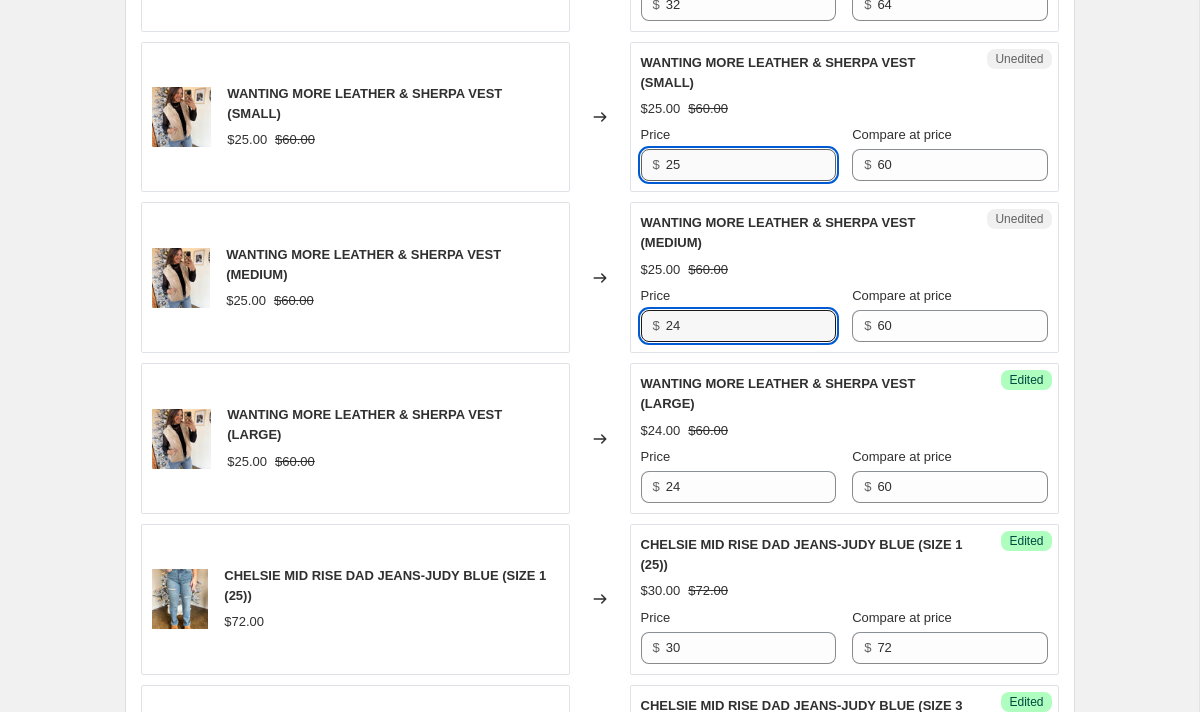 click on "25" at bounding box center (751, 165) 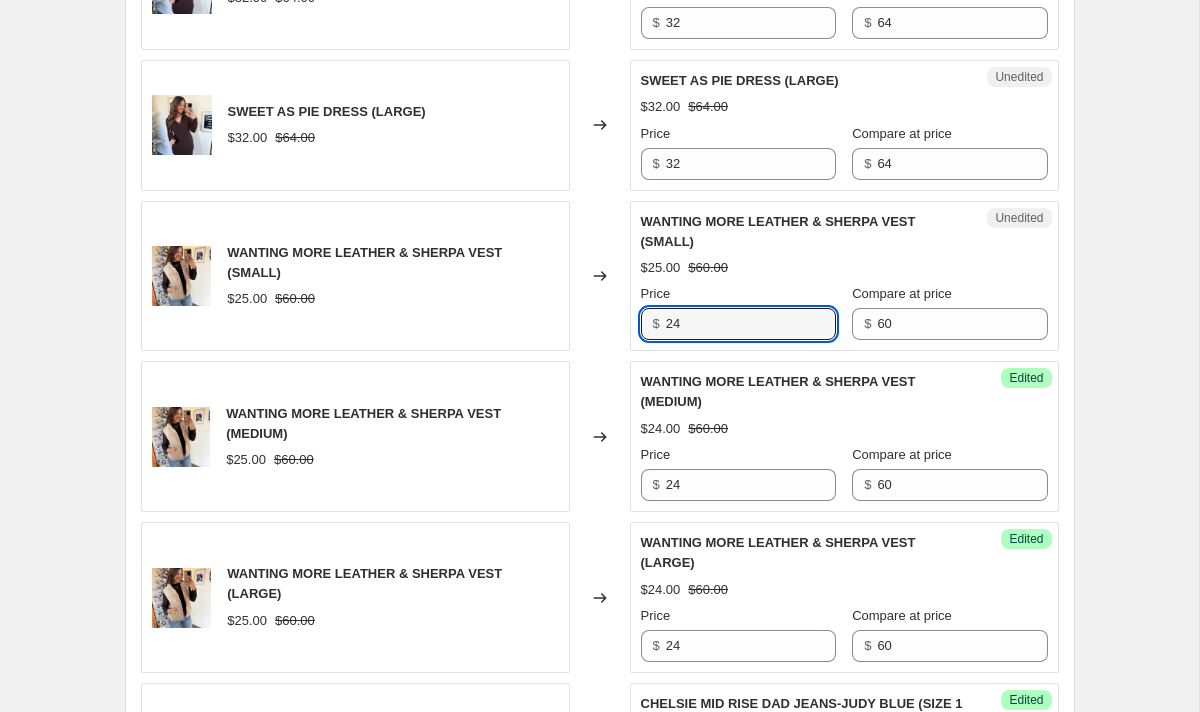 scroll, scrollTop: 2477, scrollLeft: 0, axis: vertical 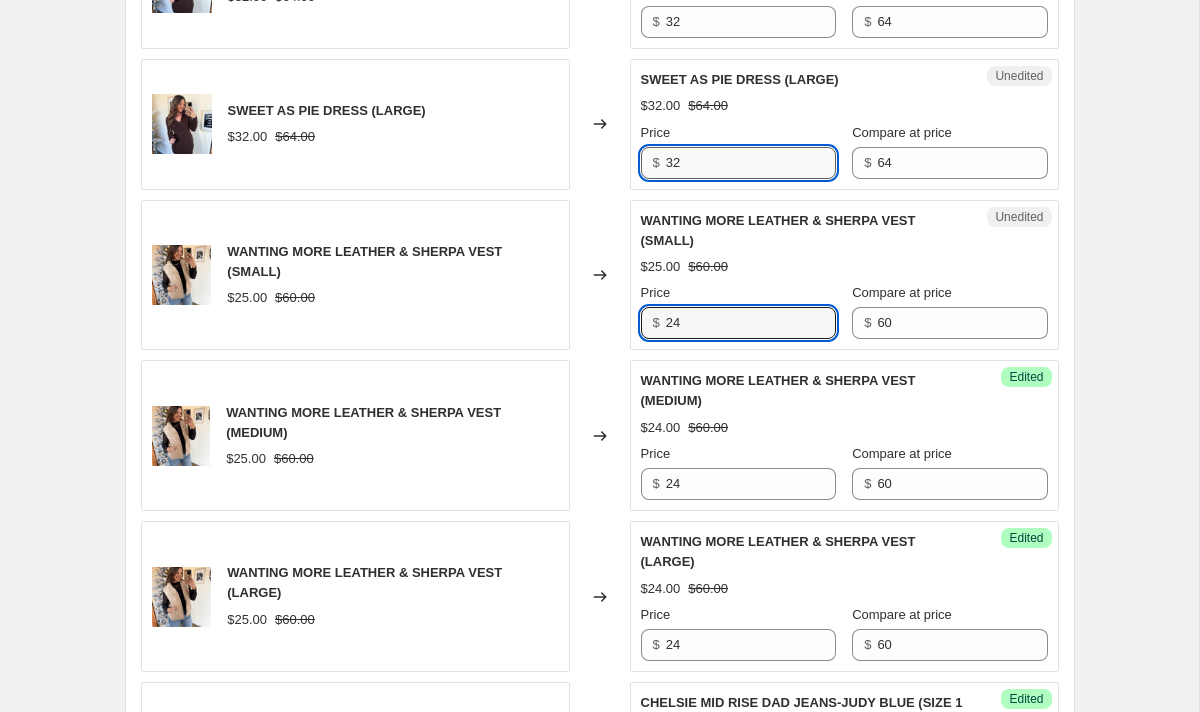 click on "32" at bounding box center [751, 163] 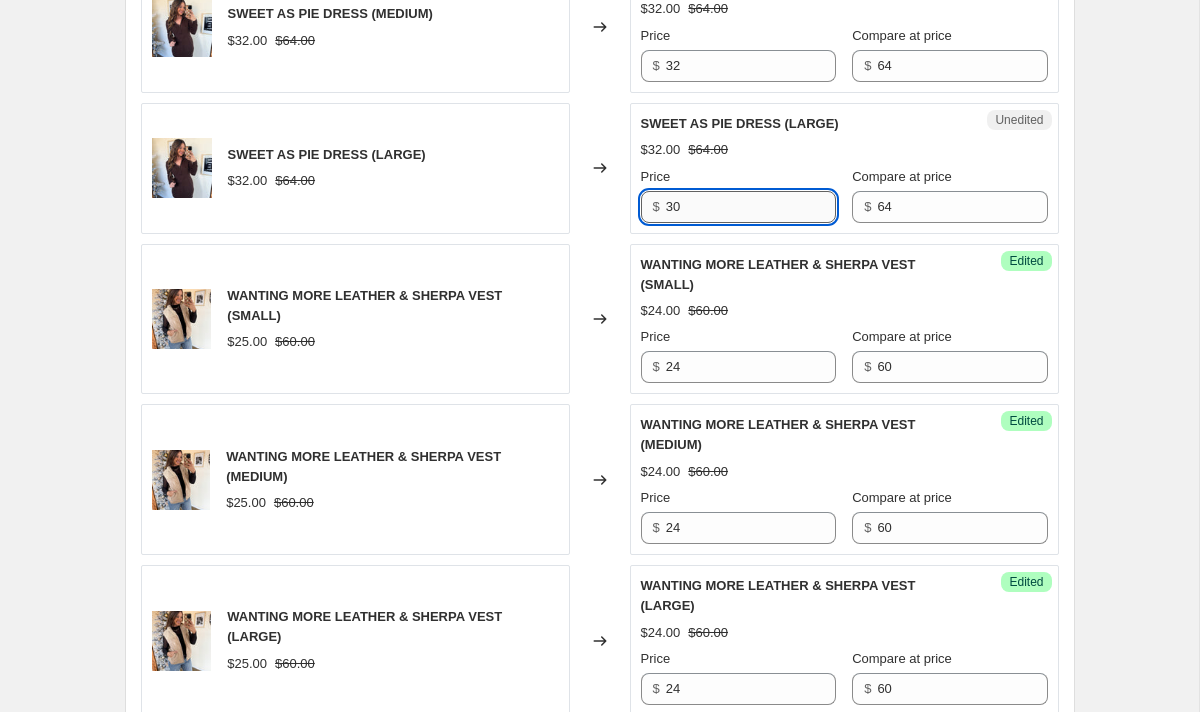 scroll, scrollTop: 2421, scrollLeft: 0, axis: vertical 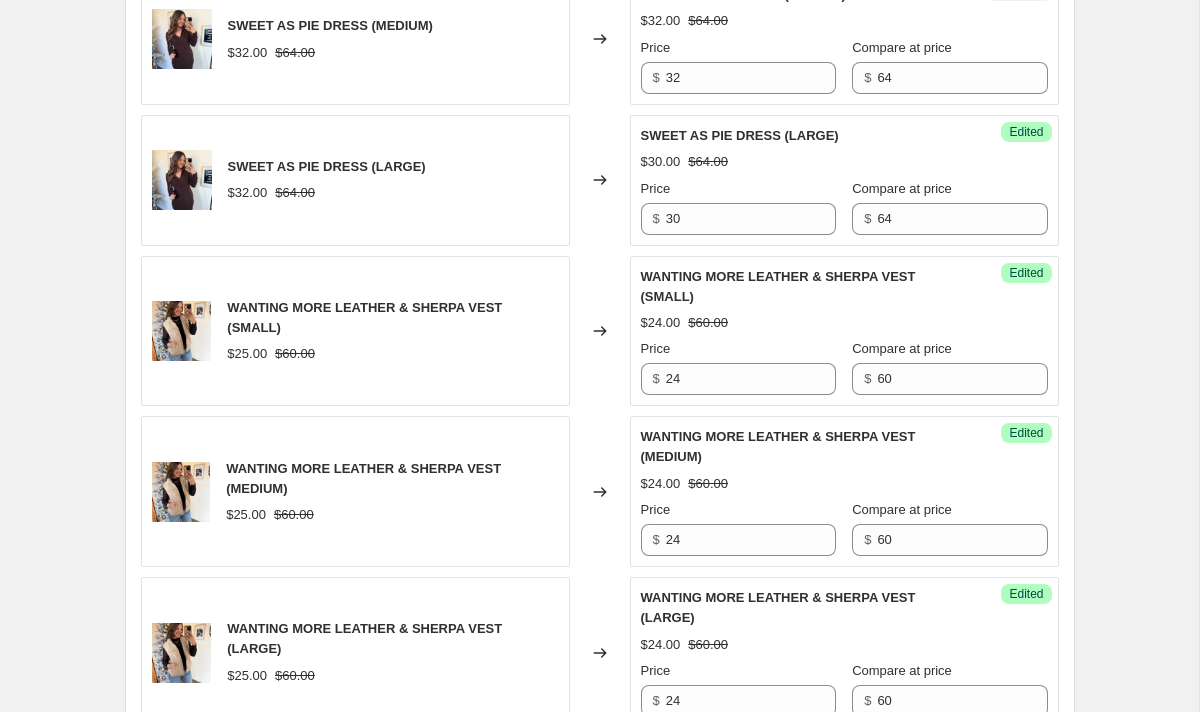click on "Unedited SWEET AS PIE DRESS (MEDIUM) $[PRICE].00 $[PRICE].00 Price $ [PRICE] Compare at price $ [PRICE]" at bounding box center [844, 39] 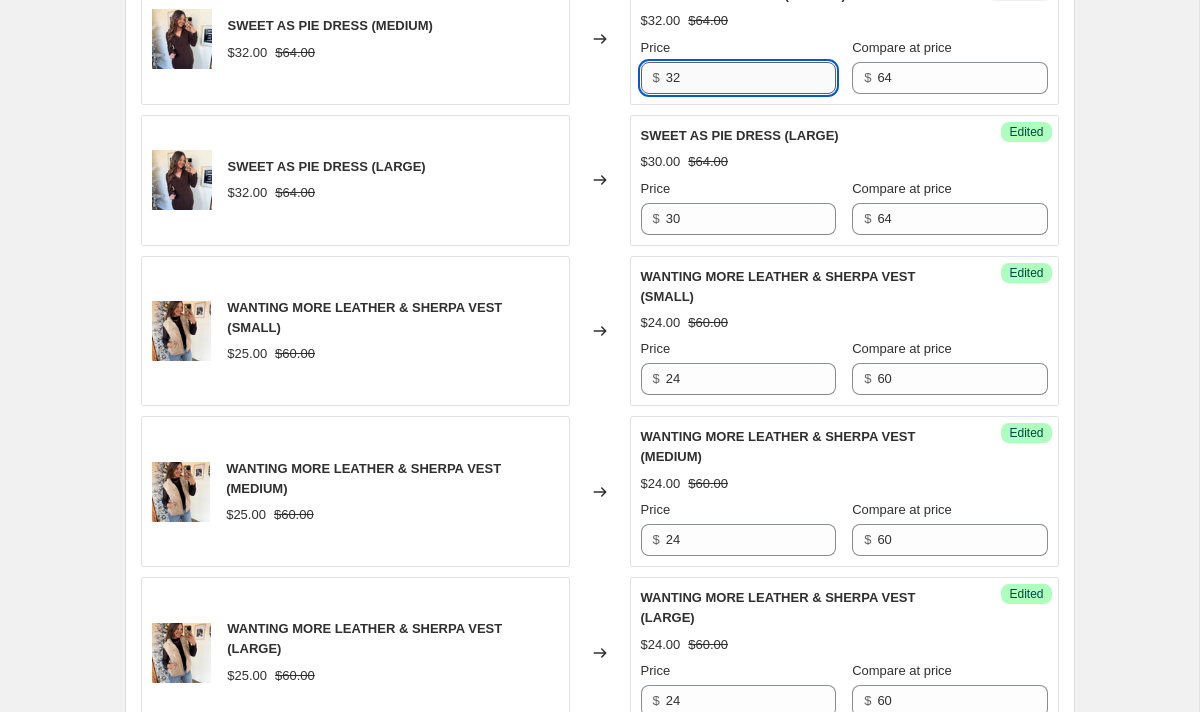 click on "32" at bounding box center (751, 78) 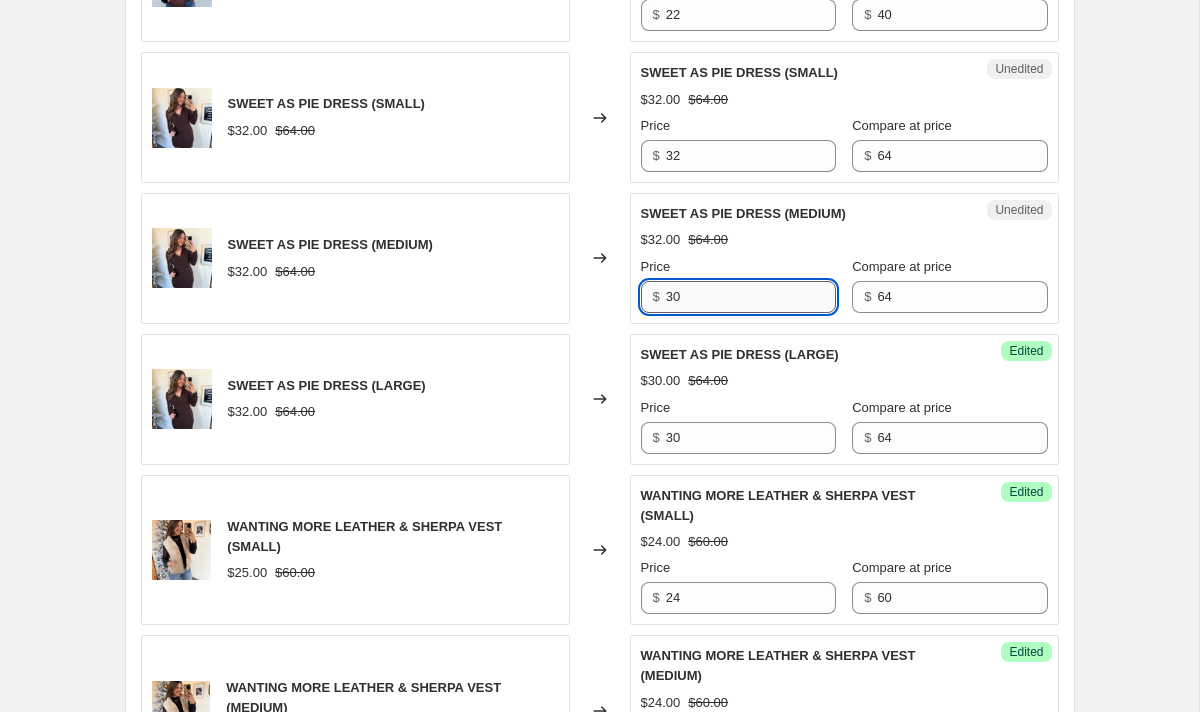 scroll, scrollTop: 2197, scrollLeft: 0, axis: vertical 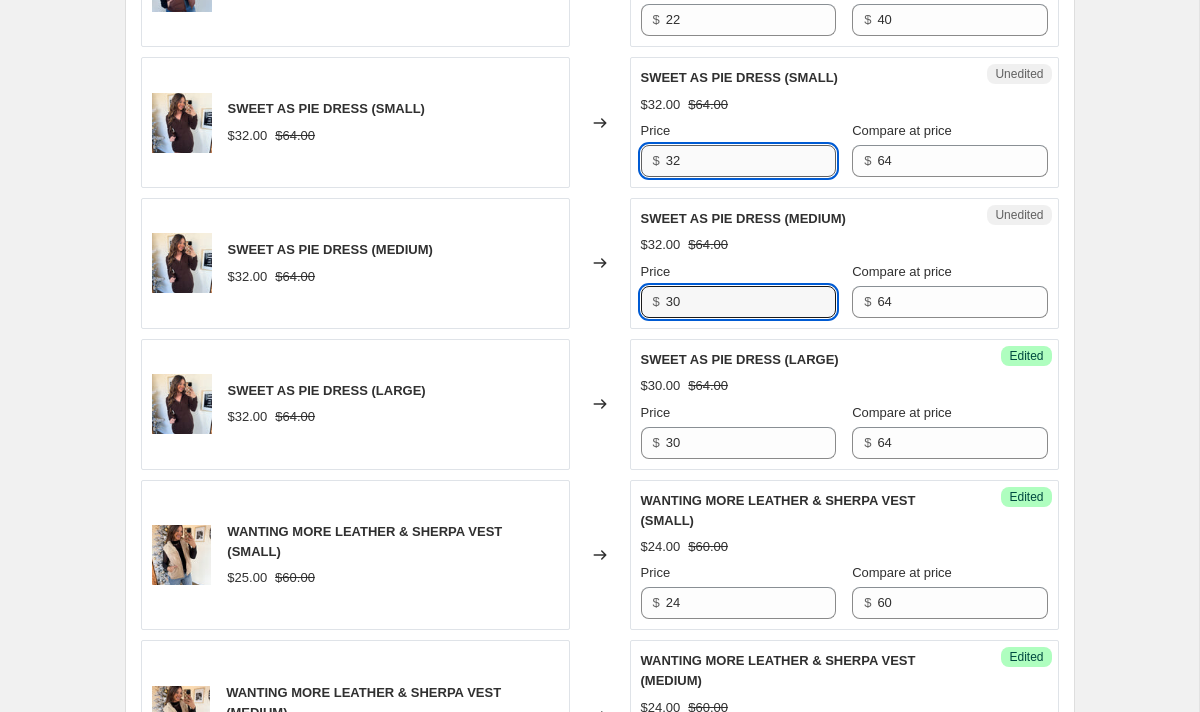 click on "32" at bounding box center (751, 161) 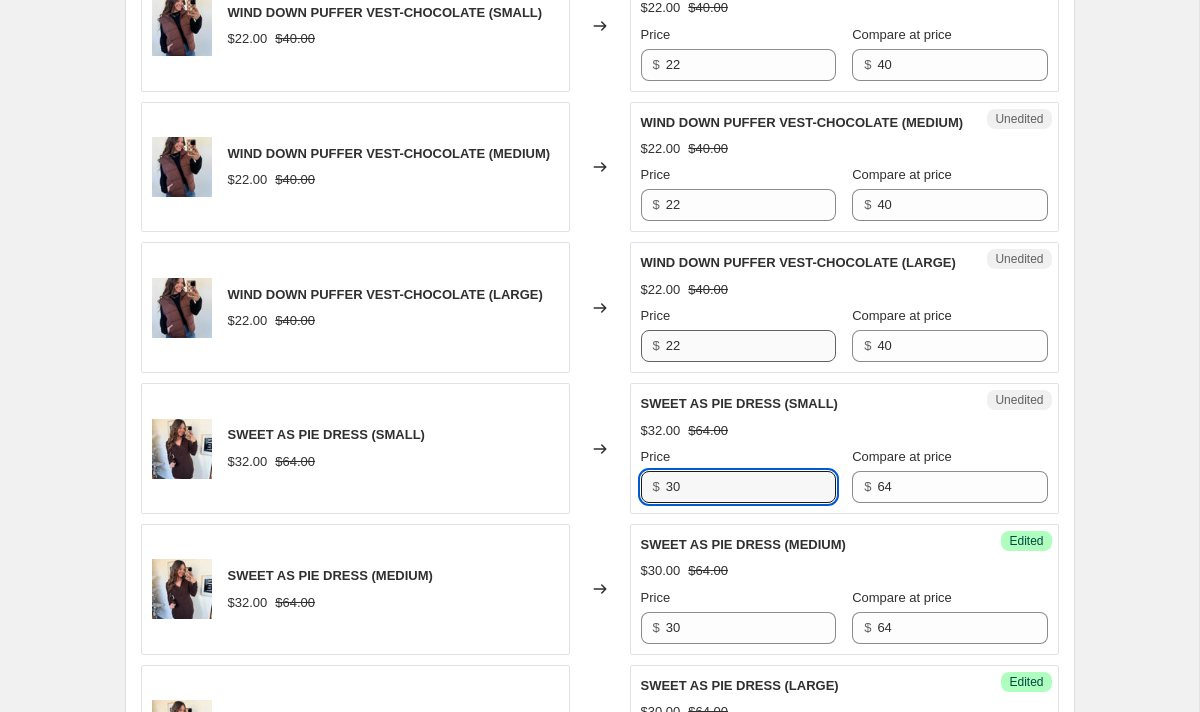 scroll, scrollTop: 1769, scrollLeft: 0, axis: vertical 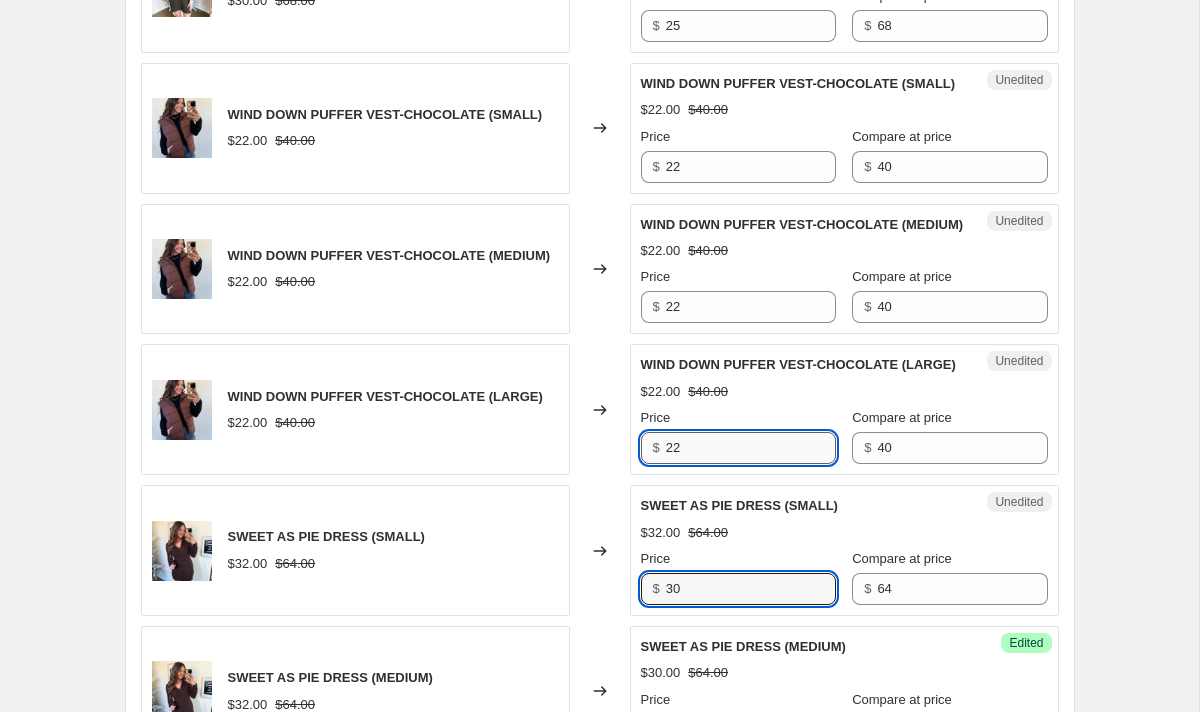 click on "22" at bounding box center [751, 448] 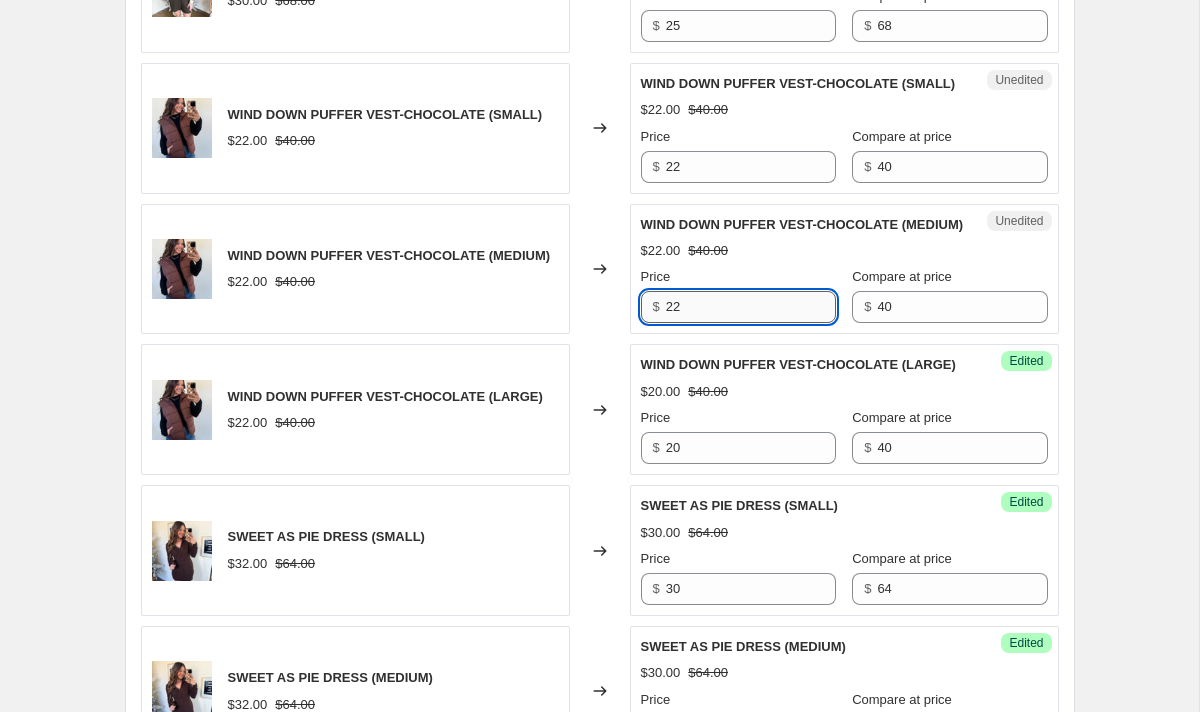 click on "22" at bounding box center [751, 307] 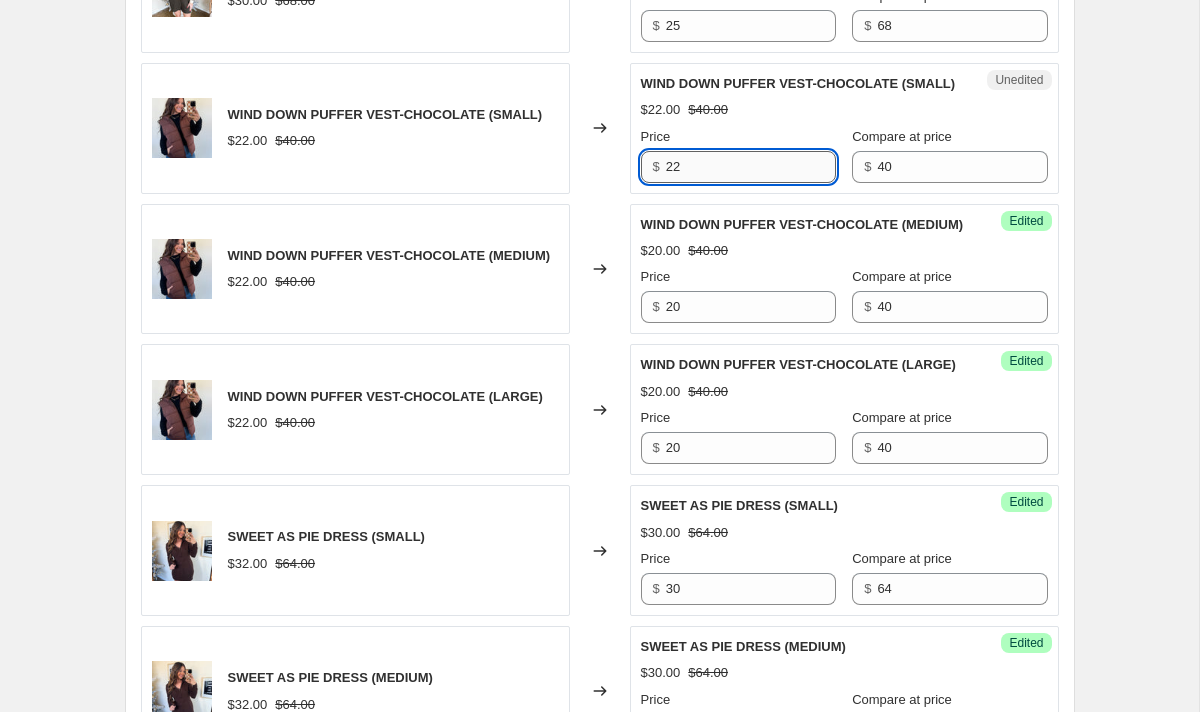 click on "22" at bounding box center [751, 167] 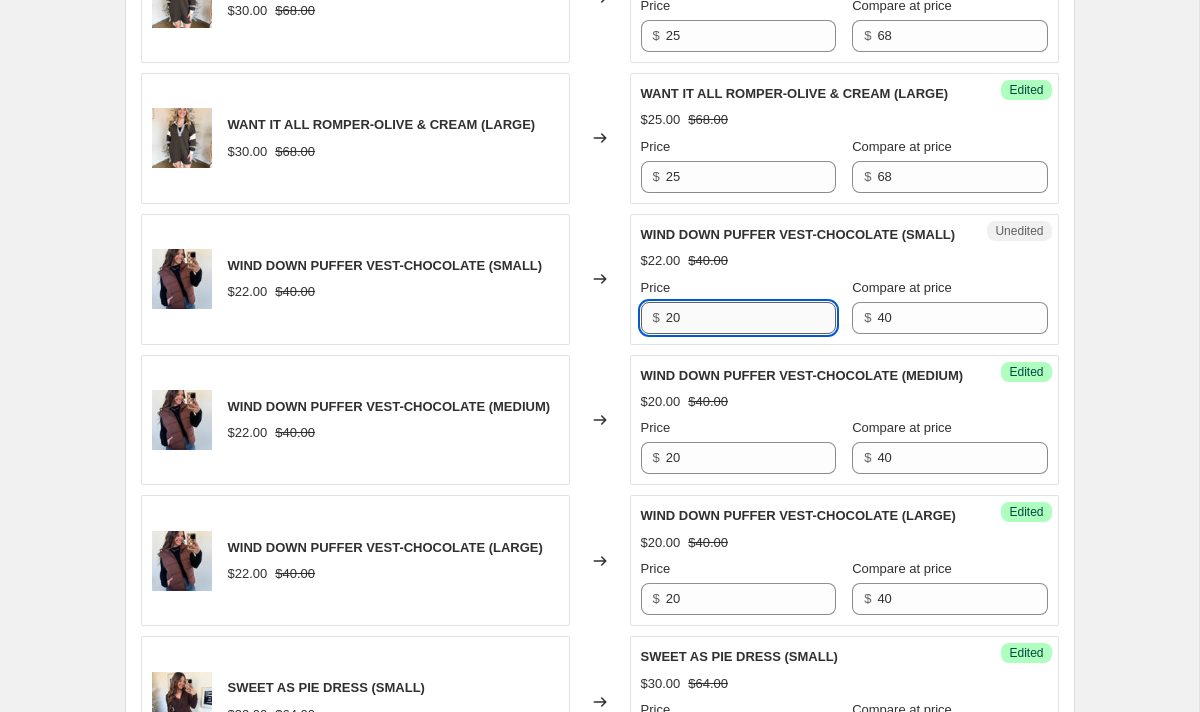 scroll, scrollTop: 1617, scrollLeft: 0, axis: vertical 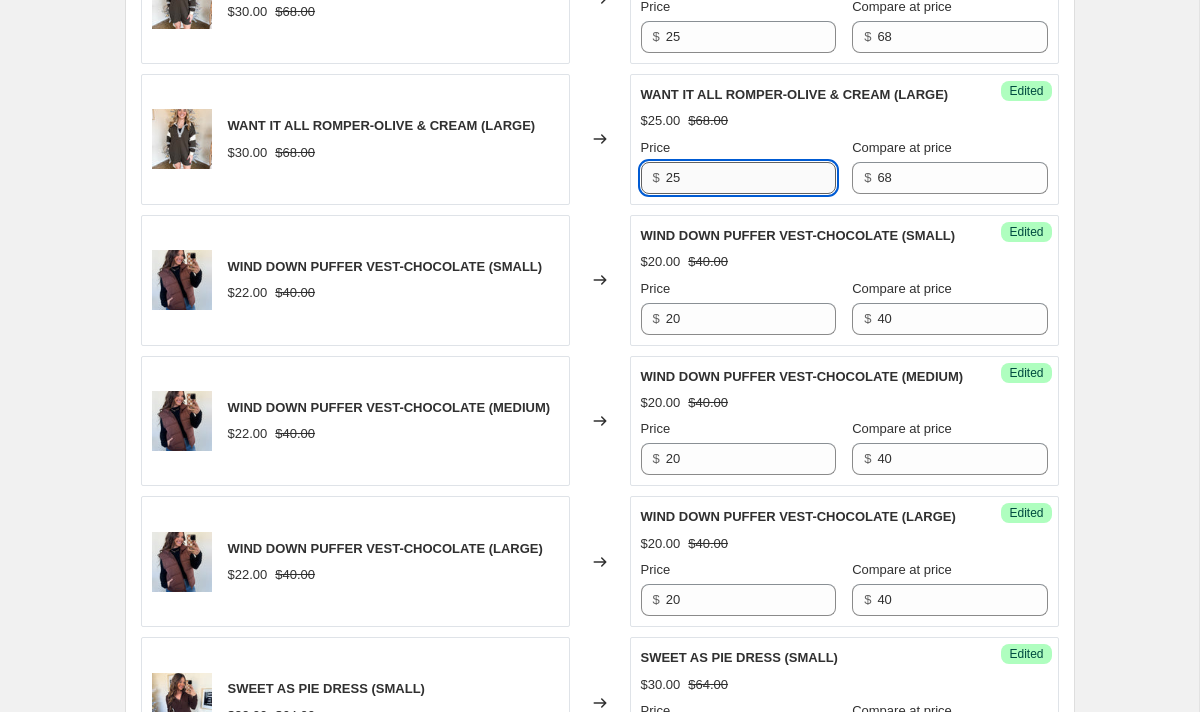 click on "25" at bounding box center (751, 178) 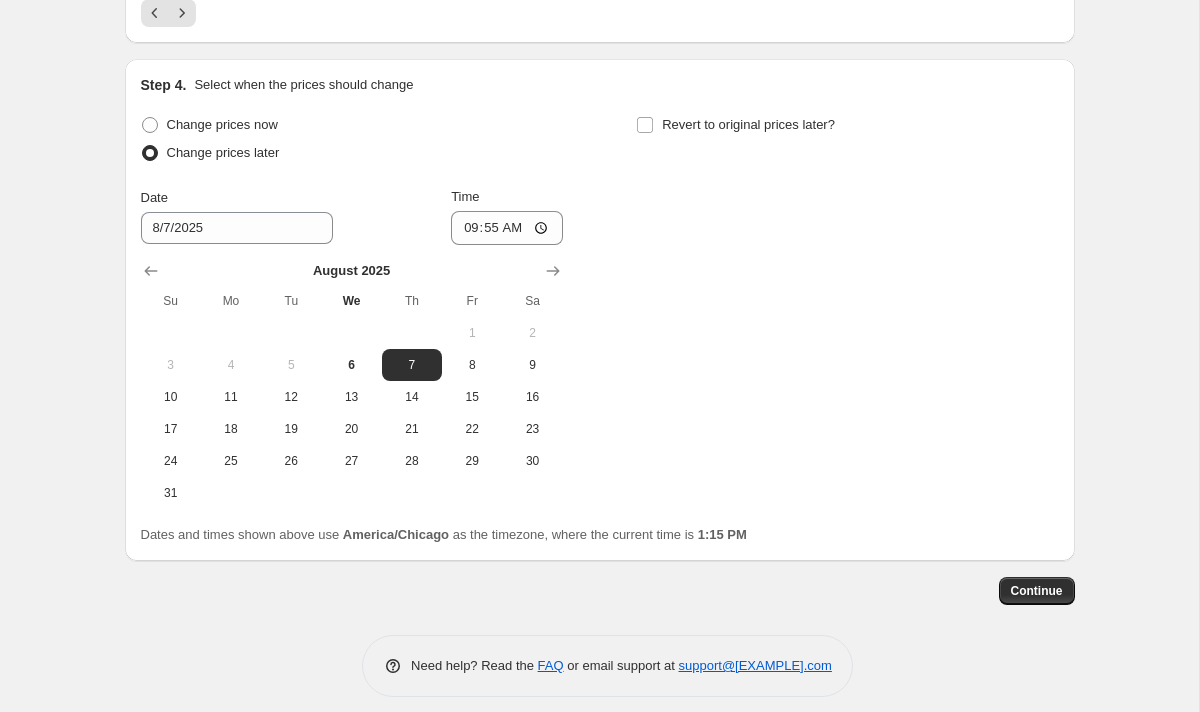 scroll, scrollTop: 3813, scrollLeft: 0, axis: vertical 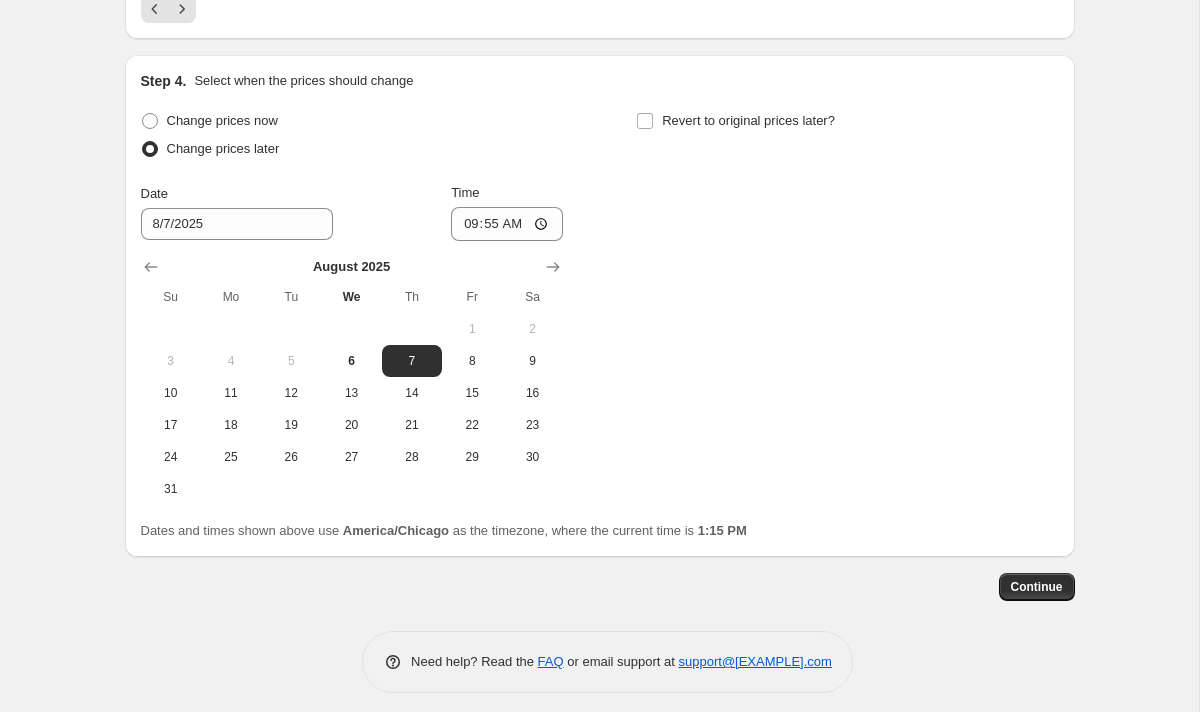 drag, startPoint x: 154, startPoint y: 38, endPoint x: 205, endPoint y: 77, distance: 64.202805 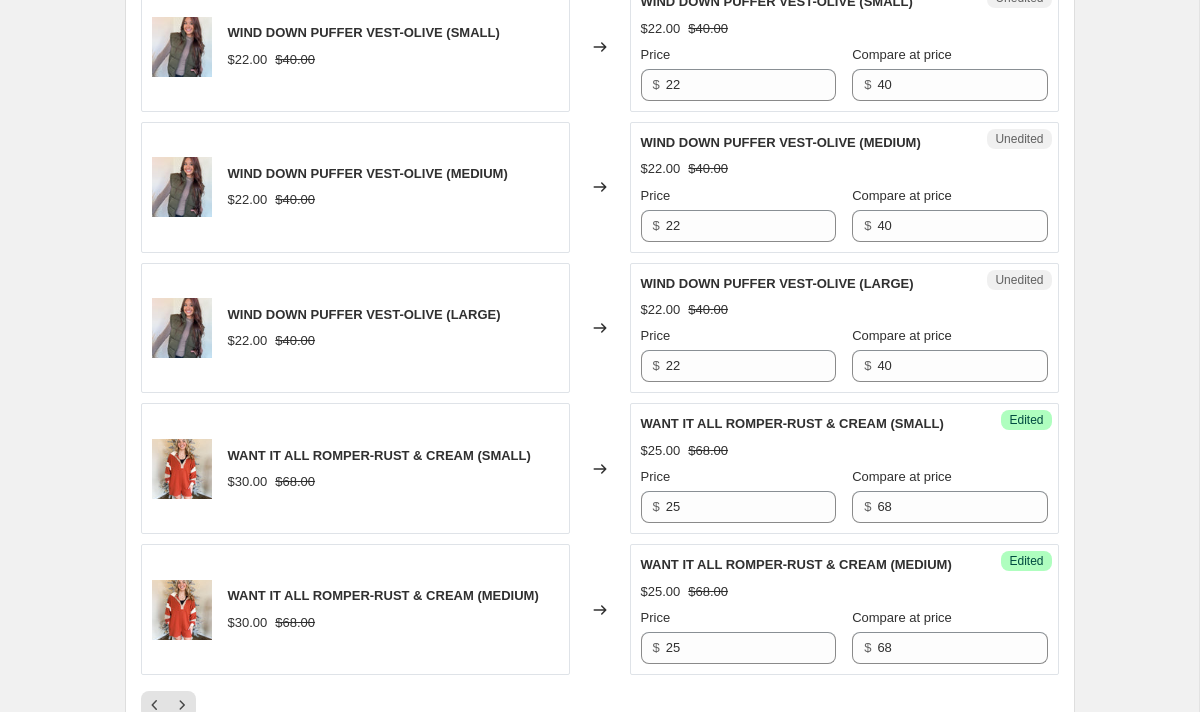 scroll, scrollTop: 3049, scrollLeft: 0, axis: vertical 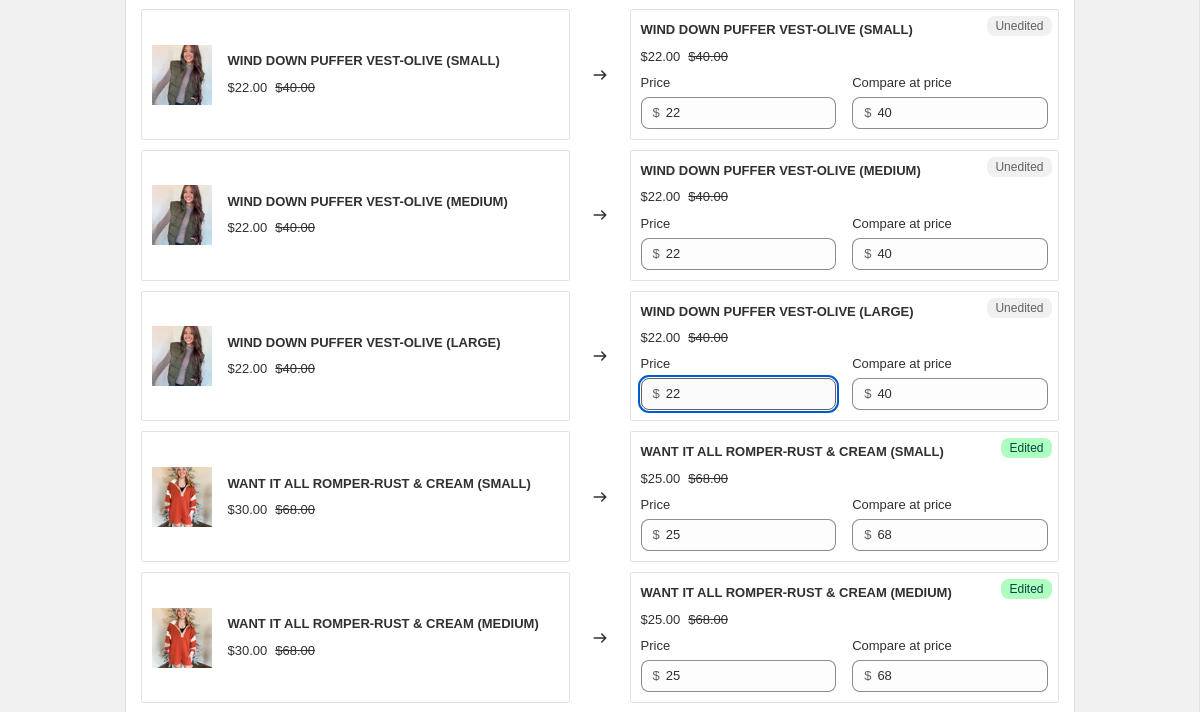 click on "22" at bounding box center [751, 394] 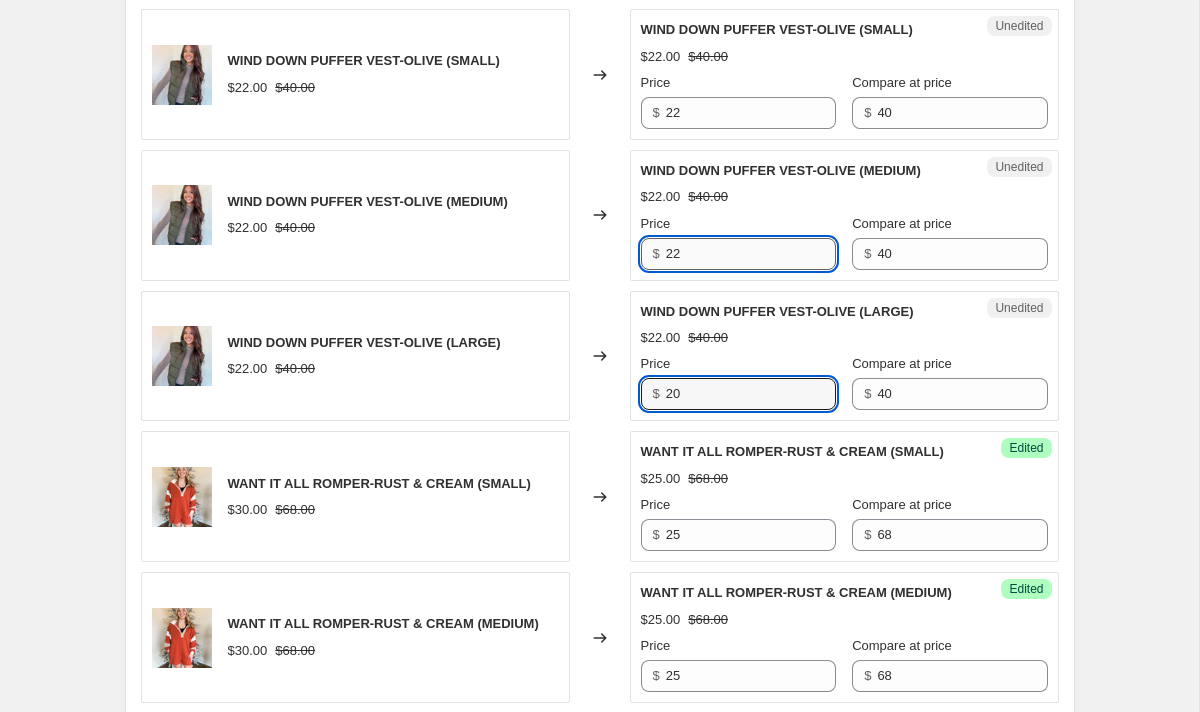 click on "22" at bounding box center [751, 254] 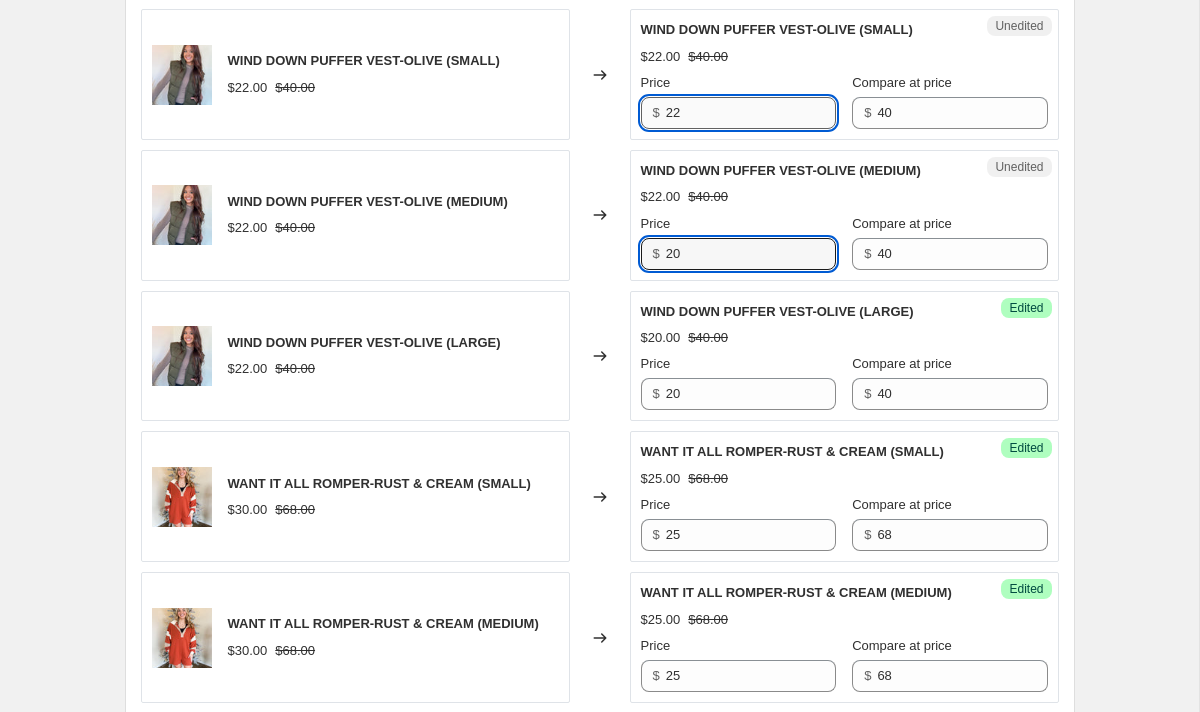 click on "22" at bounding box center [751, 113] 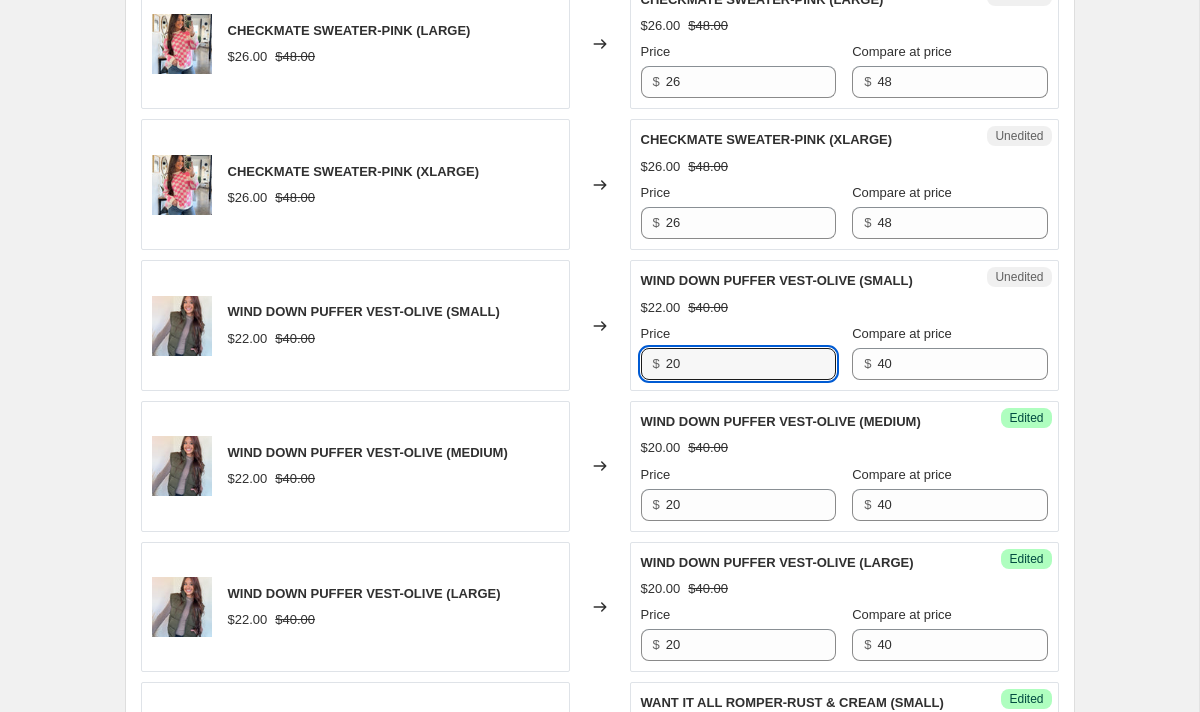 scroll, scrollTop: 2766, scrollLeft: 0, axis: vertical 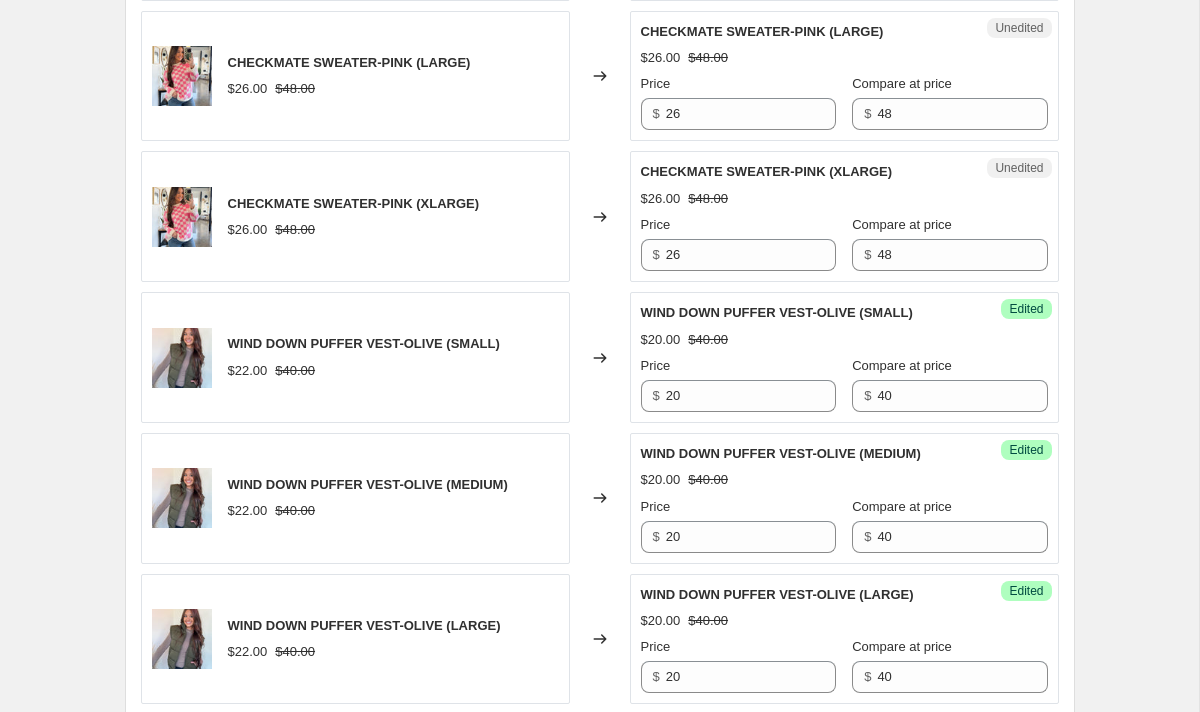 click on "Unedited CHECKMATE SWEATER-PINK (XLARGE) $[PRICE] $[PRICE] Price $ [PRICE] Compare at price $ [PRICE]" at bounding box center (844, 216) 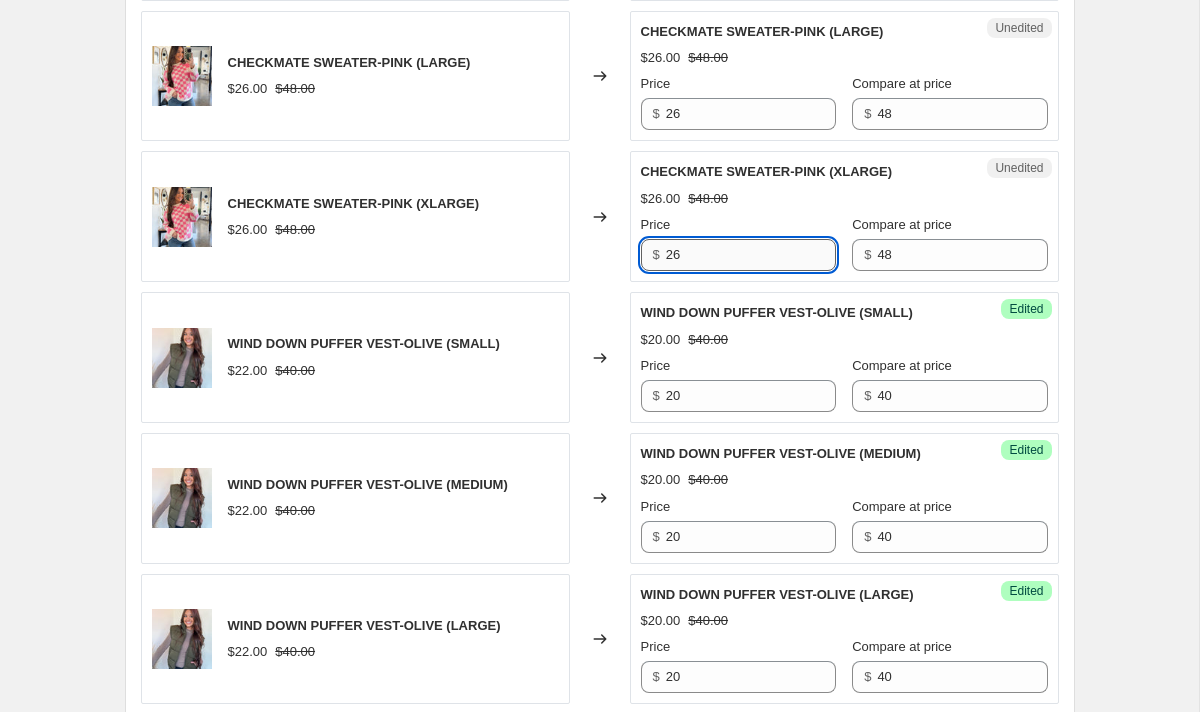 click on "26" at bounding box center (751, 255) 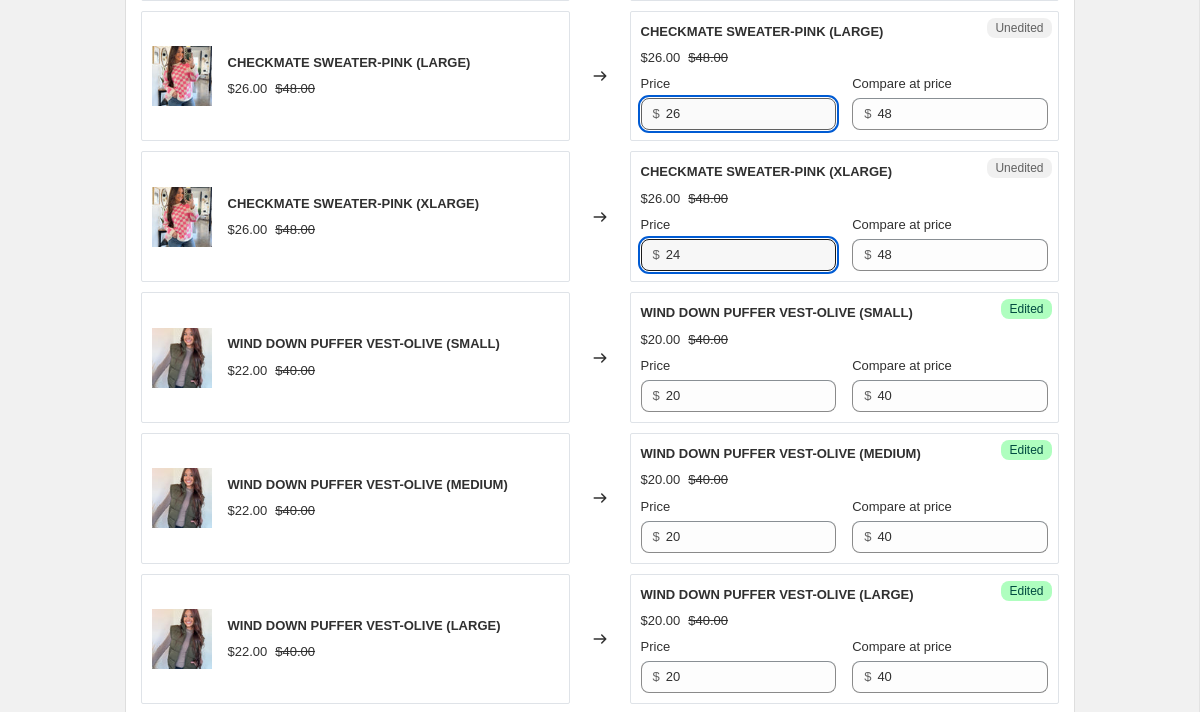 click on "26" at bounding box center (751, 114) 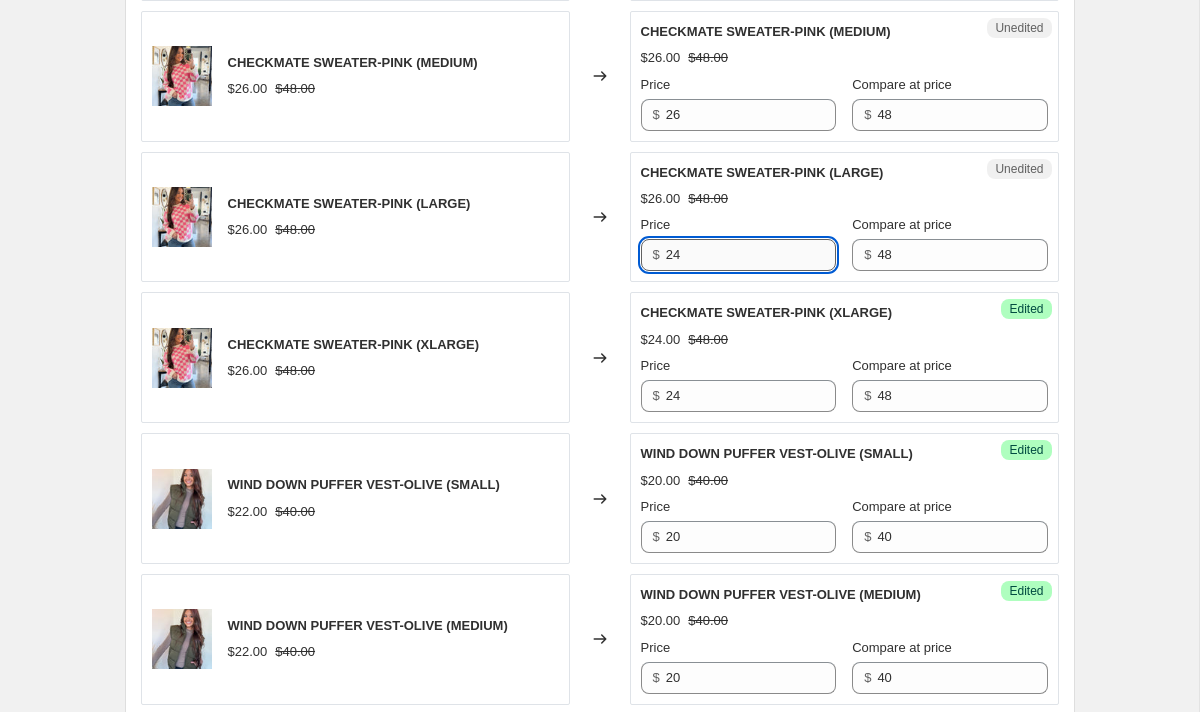 scroll, scrollTop: 2623, scrollLeft: 0, axis: vertical 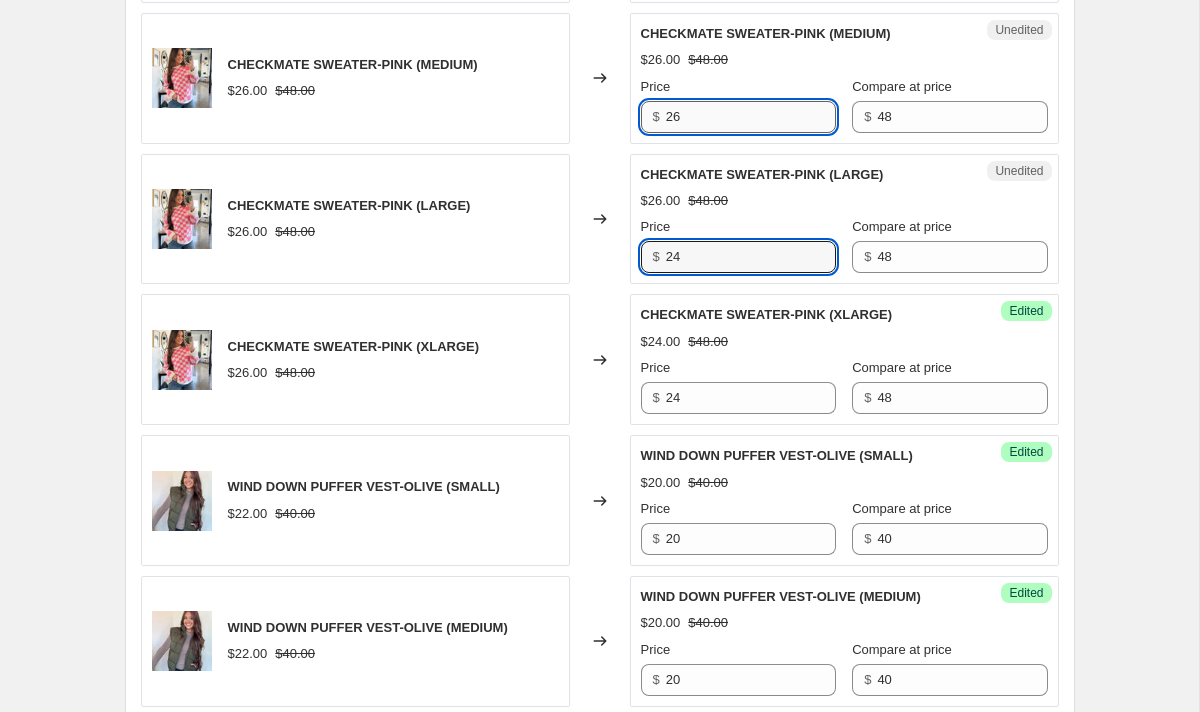 click on "26" at bounding box center [751, 117] 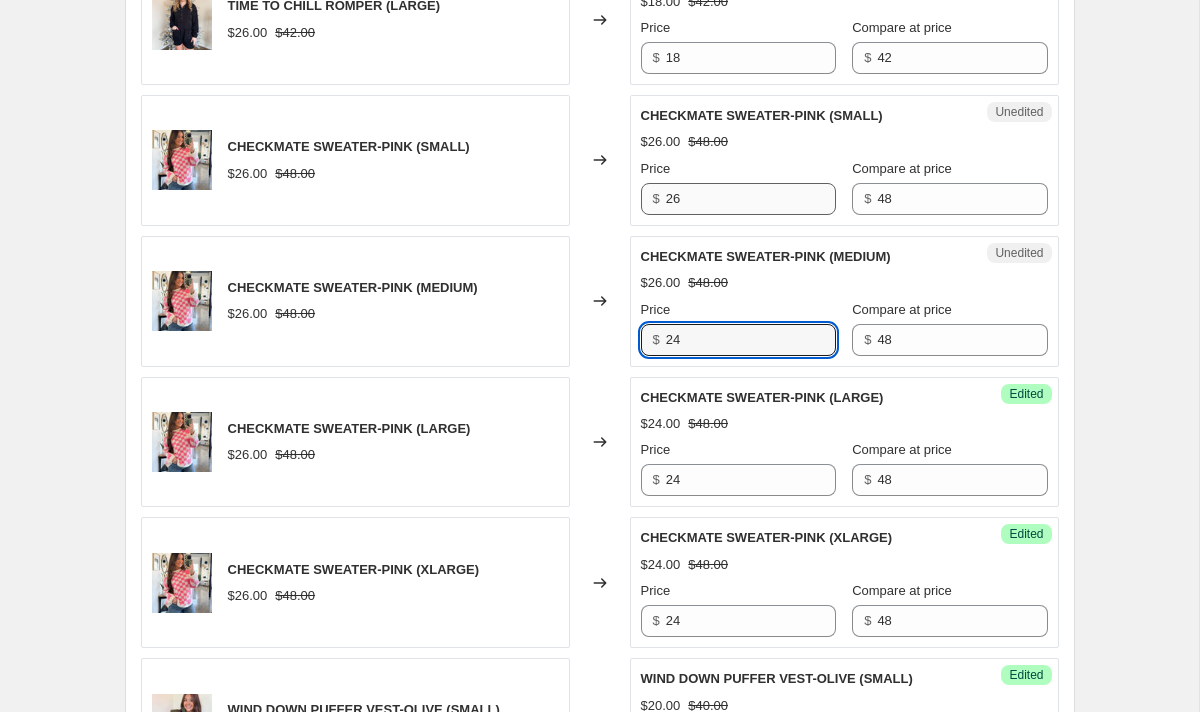 scroll, scrollTop: 2394, scrollLeft: 0, axis: vertical 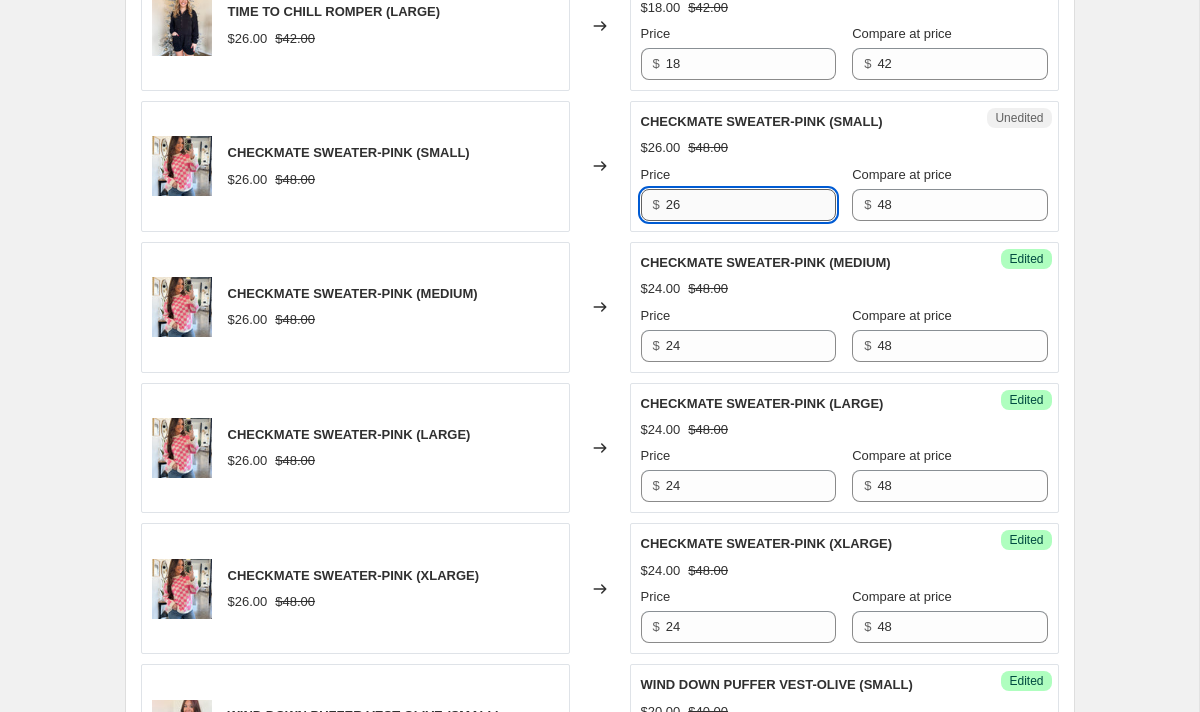 click on "26" at bounding box center (751, 205) 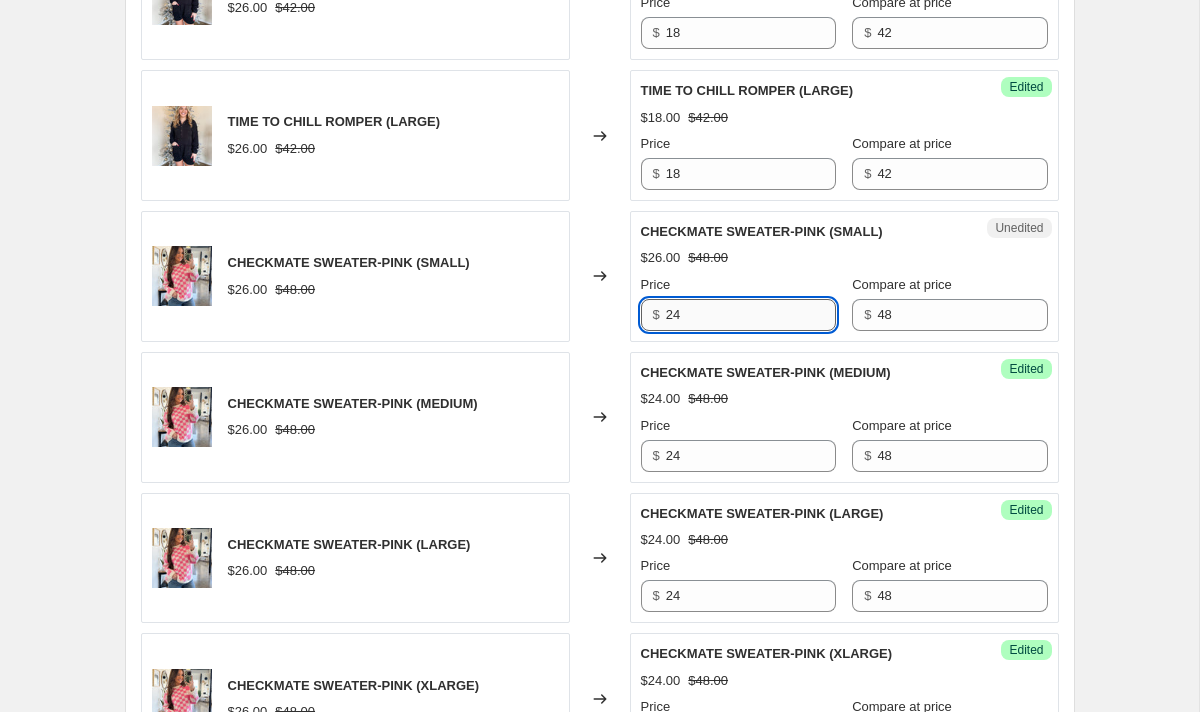 scroll, scrollTop: 2282, scrollLeft: 0, axis: vertical 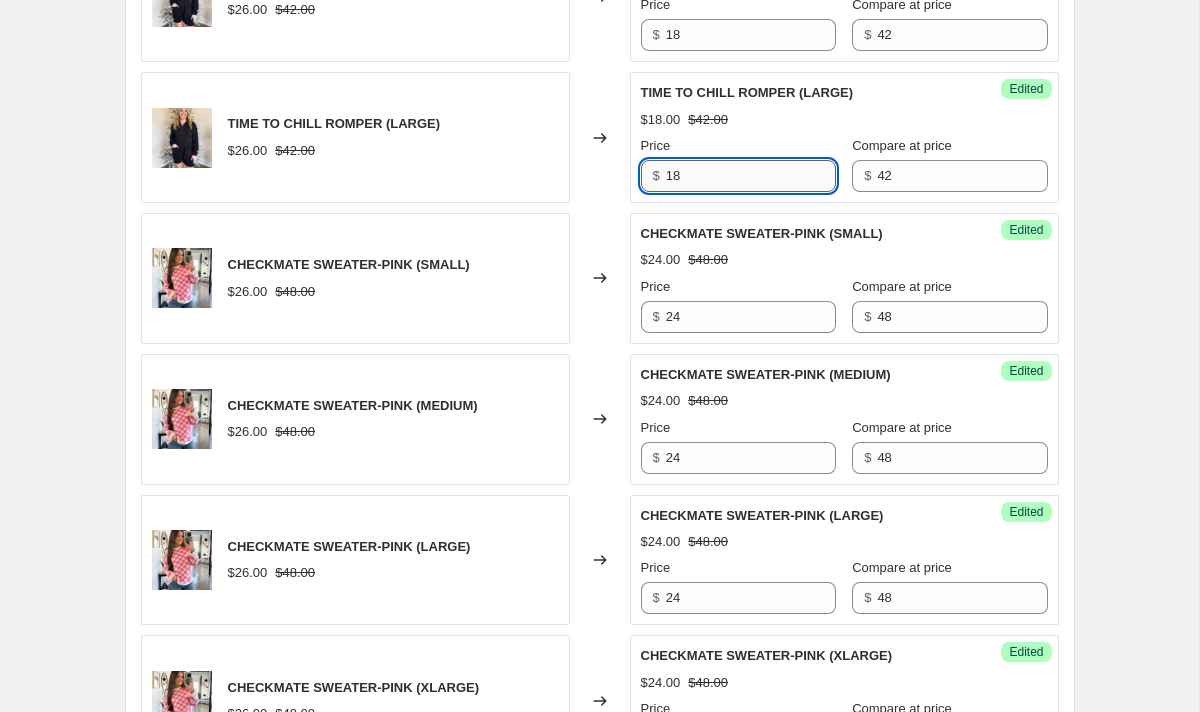 click on "18" at bounding box center [751, 176] 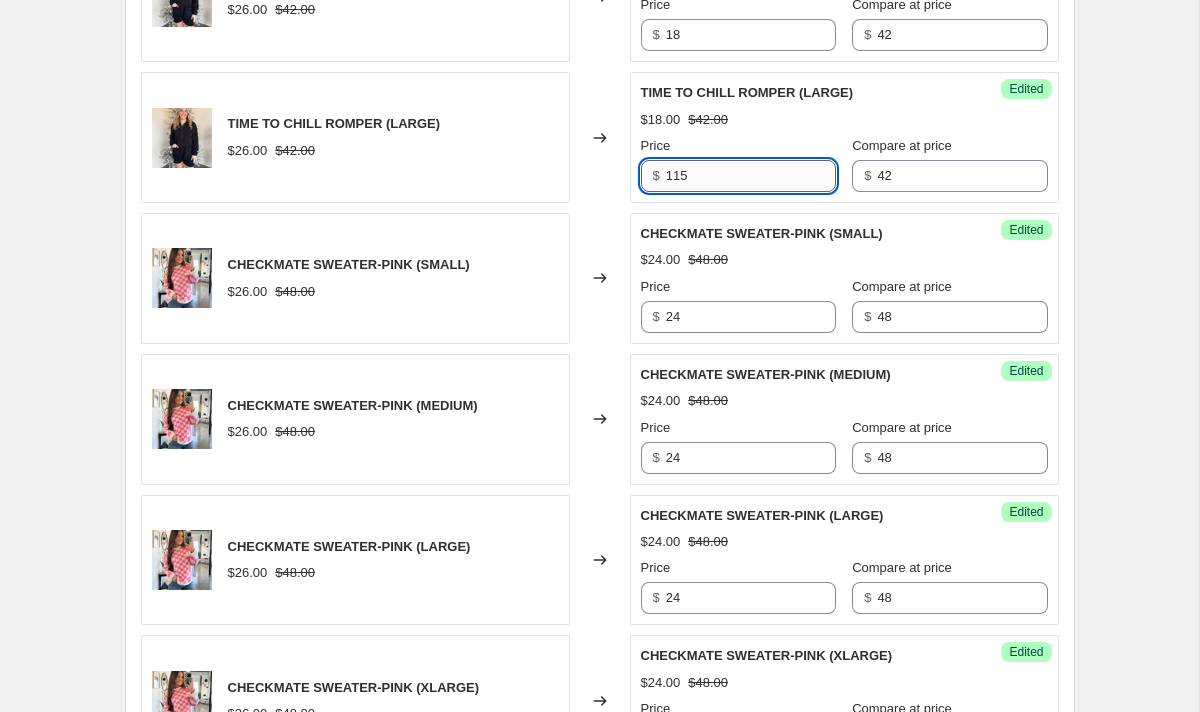 click on "115" at bounding box center [751, 176] 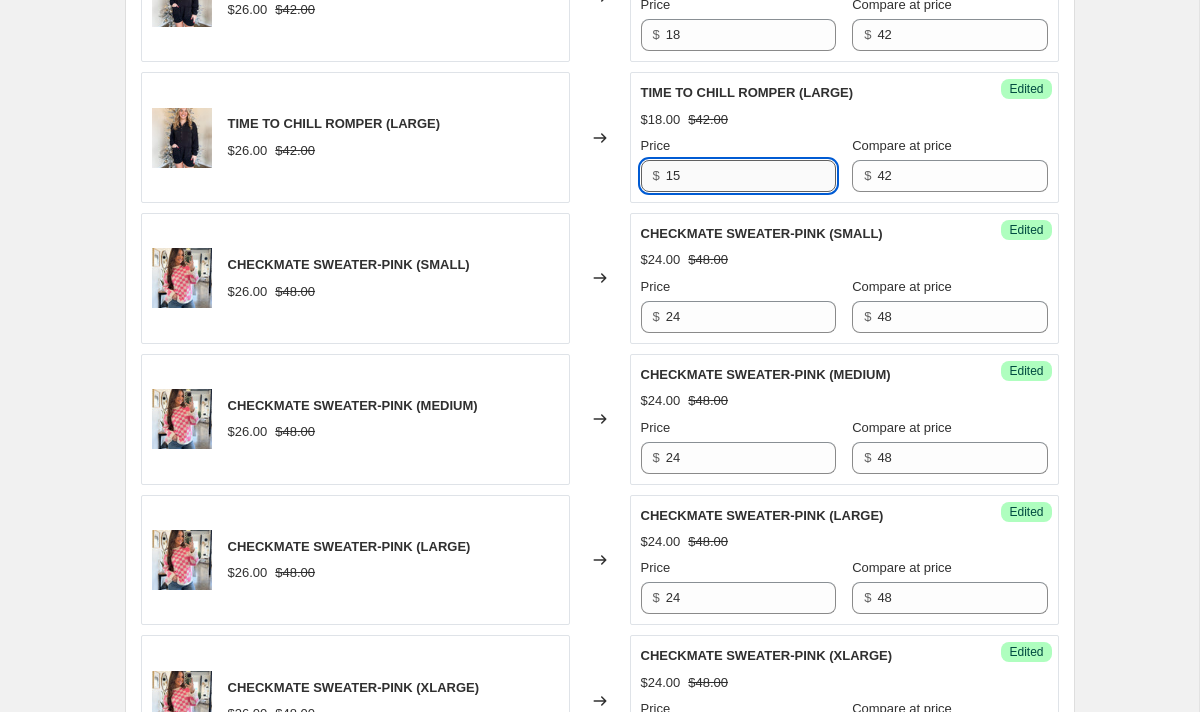 click on "15" at bounding box center [751, 176] 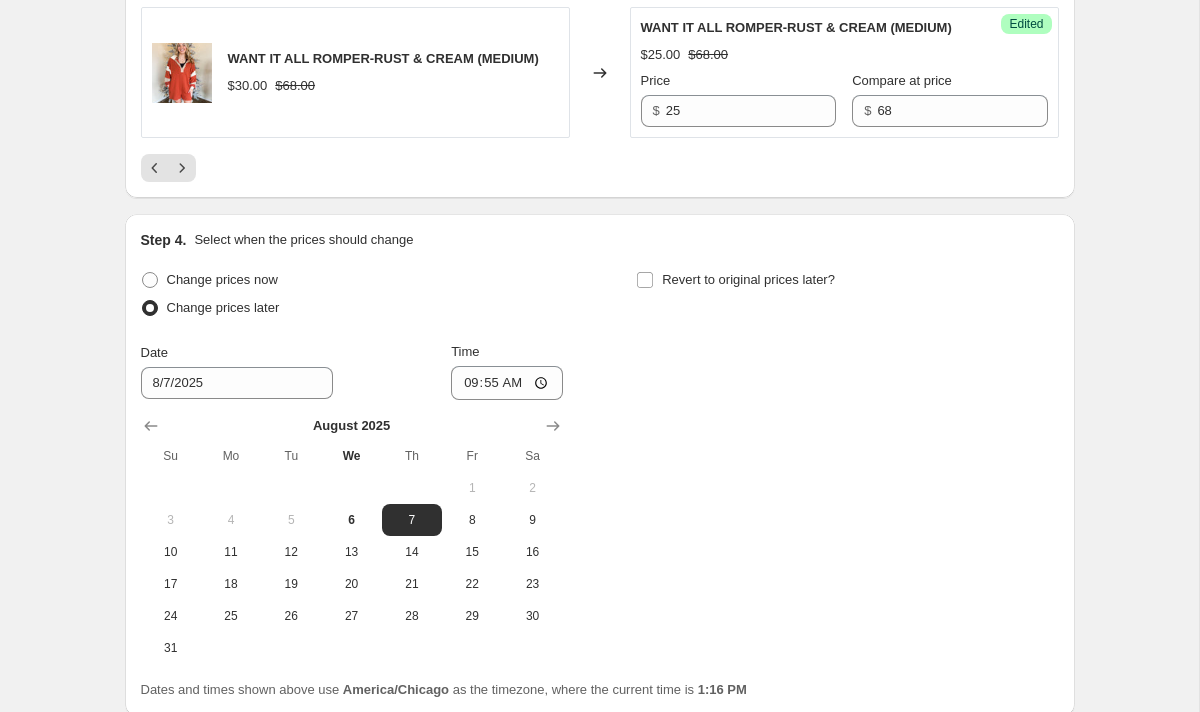 scroll, scrollTop: 3606, scrollLeft: 0, axis: vertical 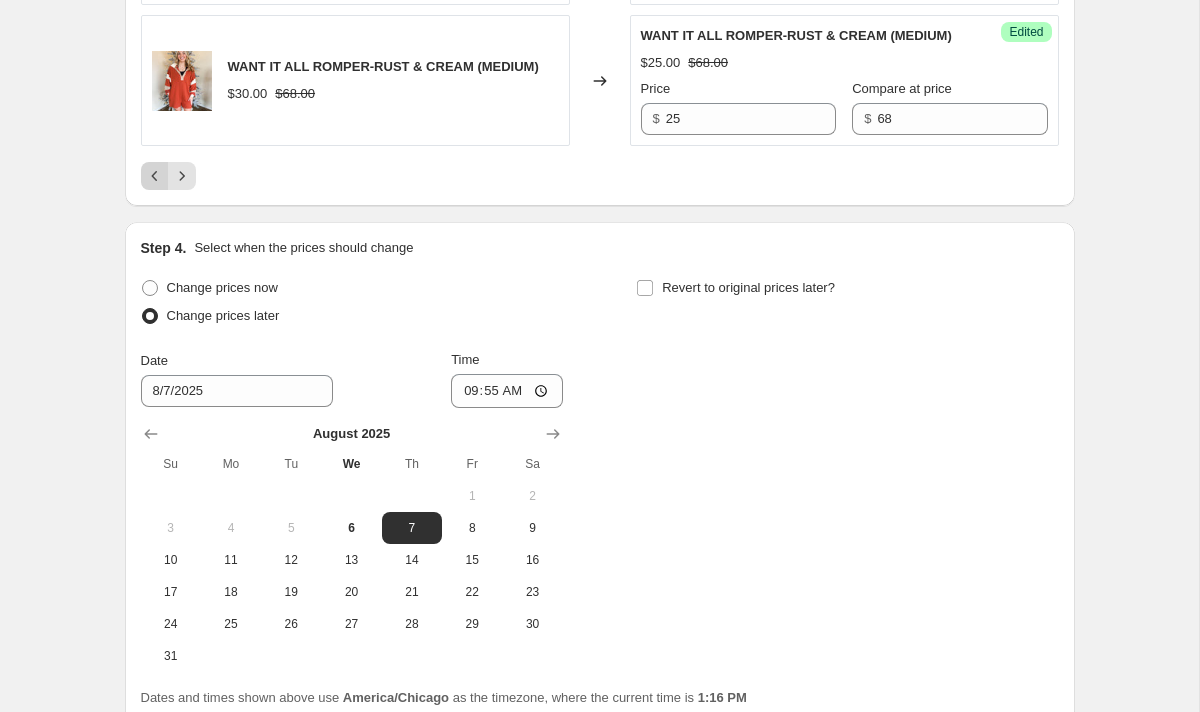 click 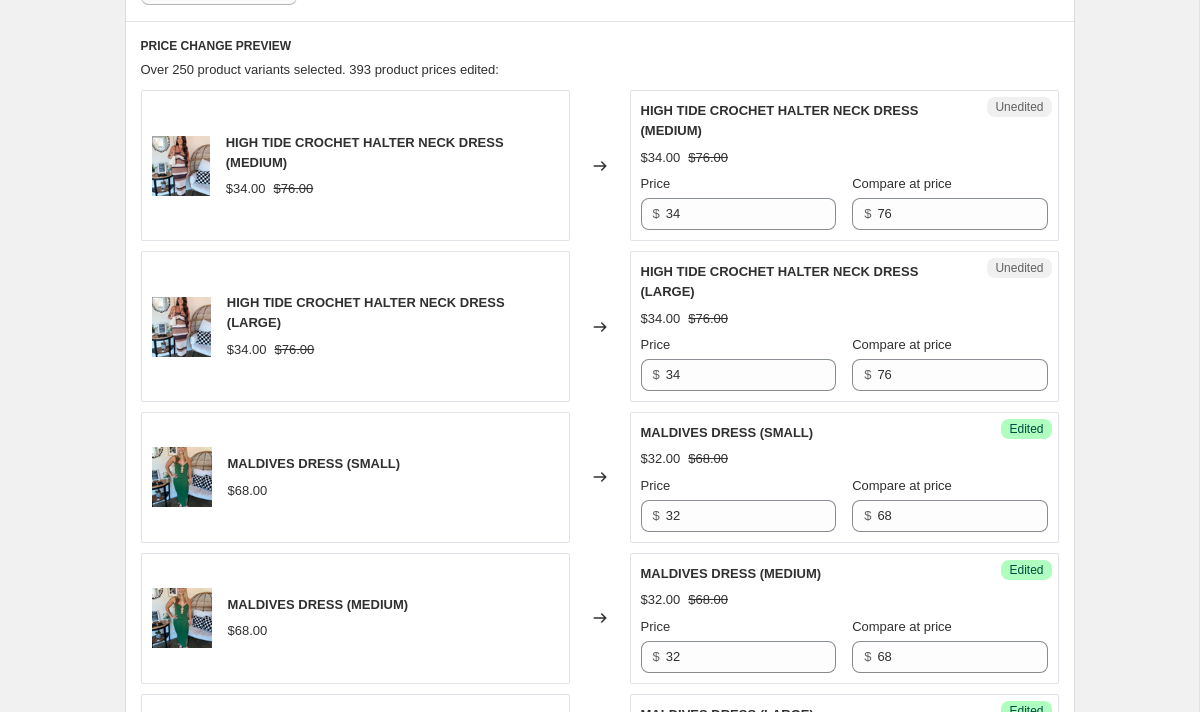 scroll, scrollTop: 760, scrollLeft: 0, axis: vertical 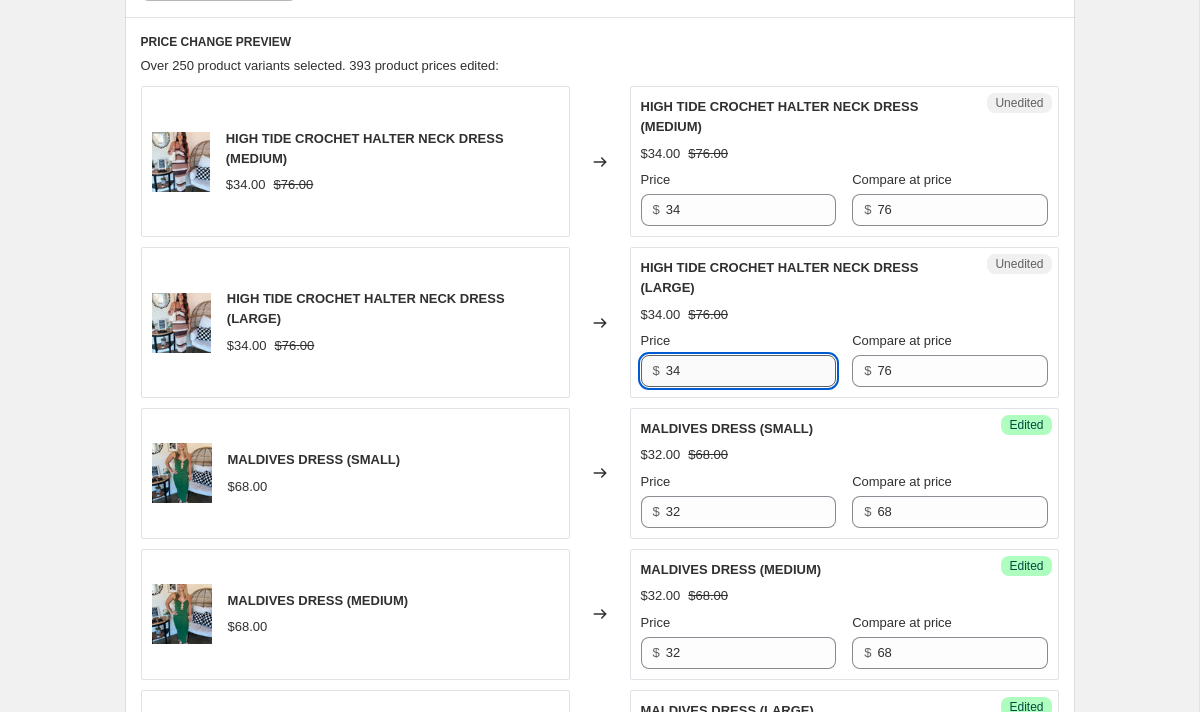 click on "34" at bounding box center (751, 371) 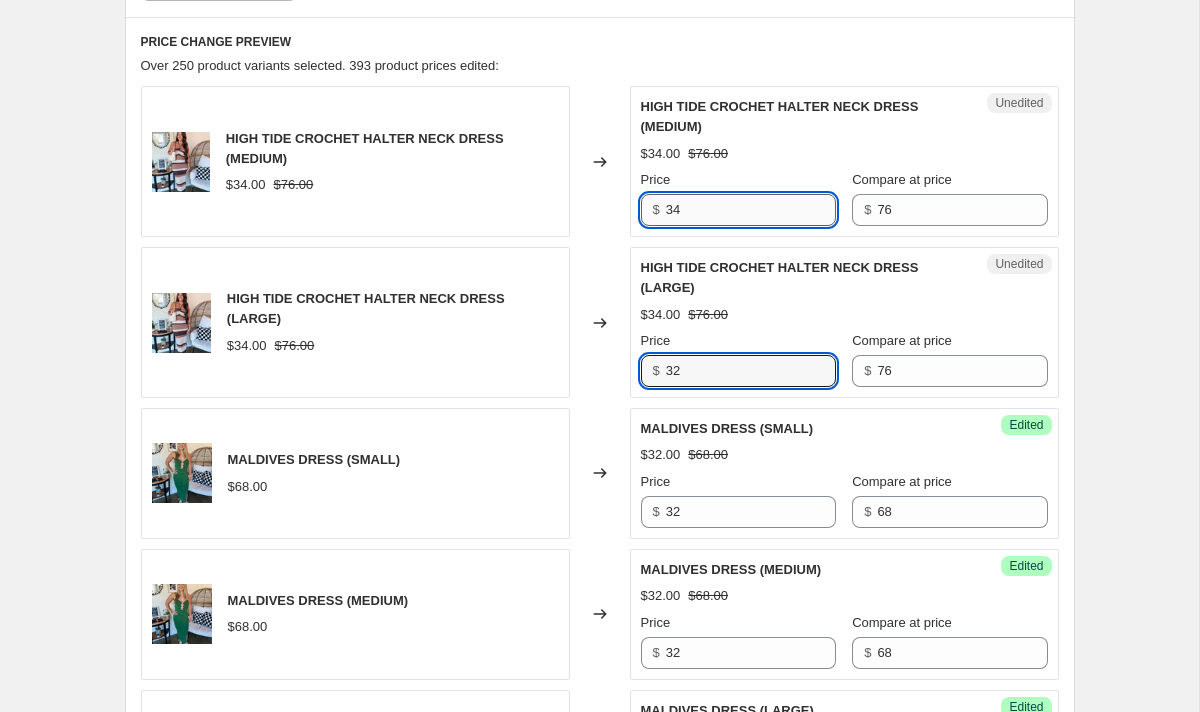 click on "34" at bounding box center [751, 210] 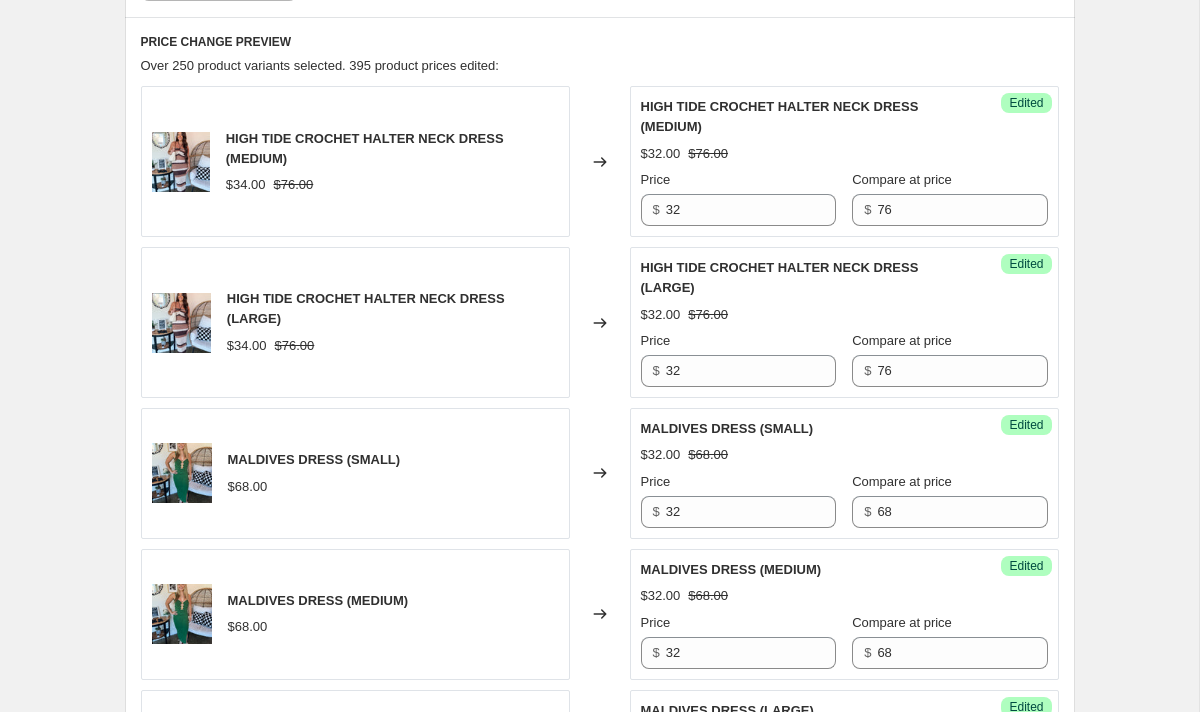 click on "$76.00" at bounding box center [708, 154] 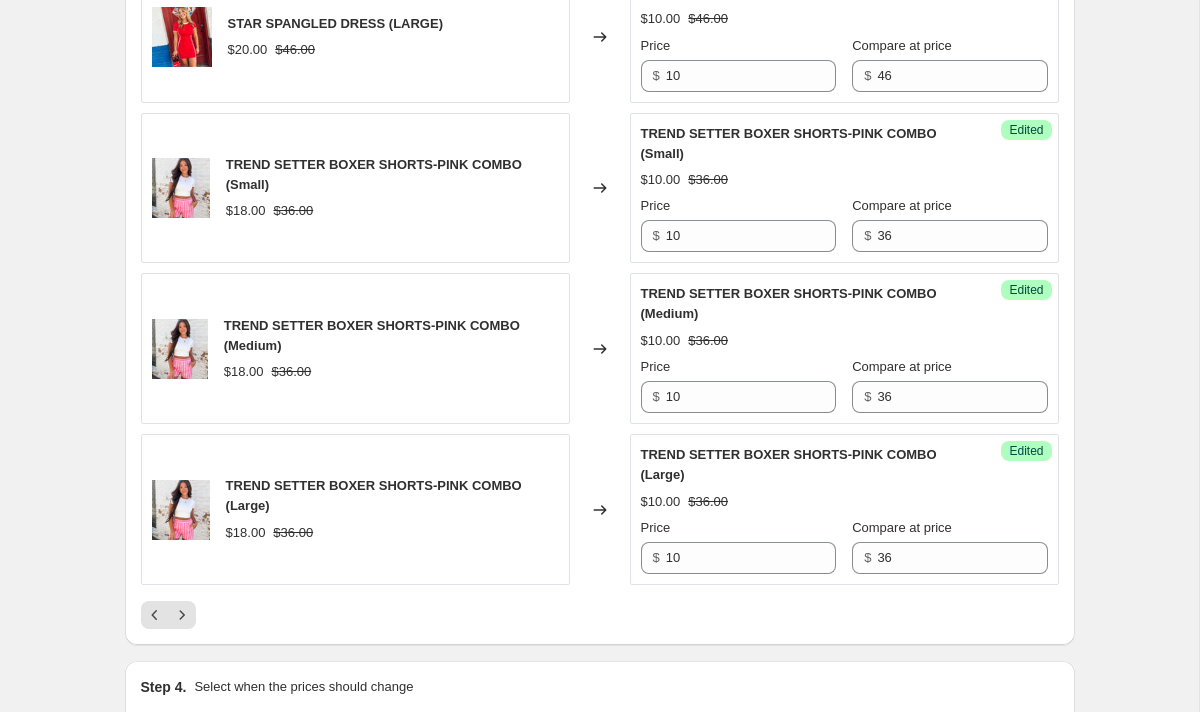 scroll, scrollTop: 3725, scrollLeft: 0, axis: vertical 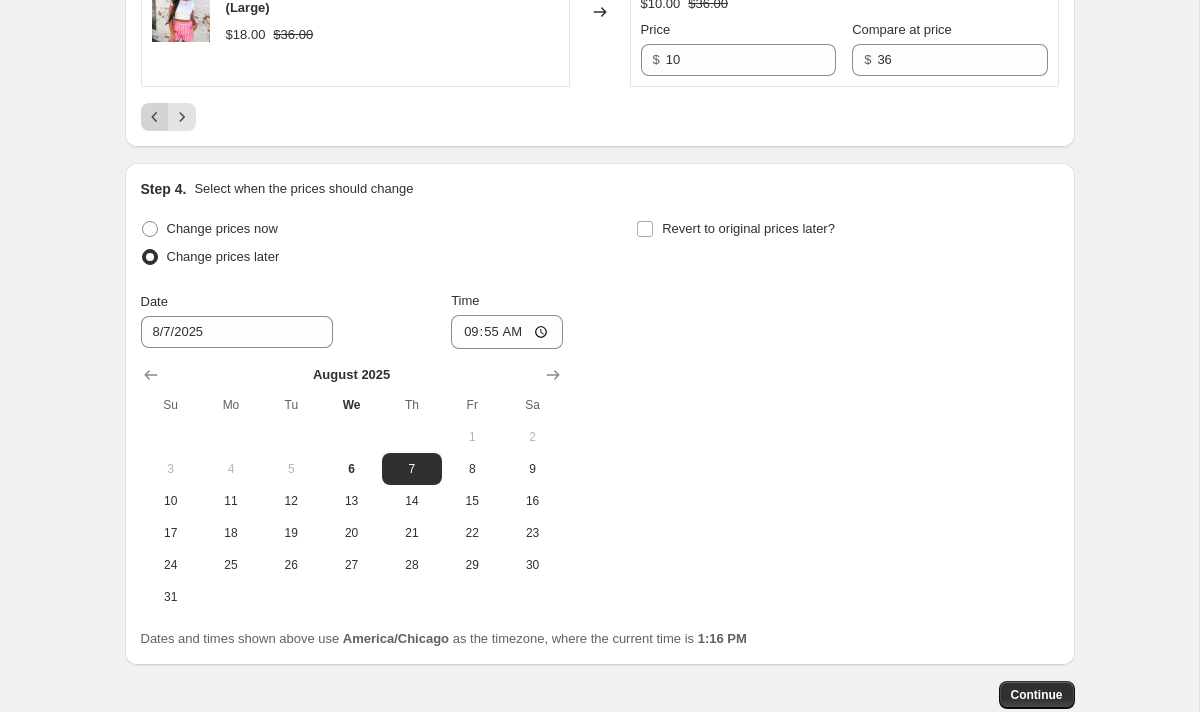click 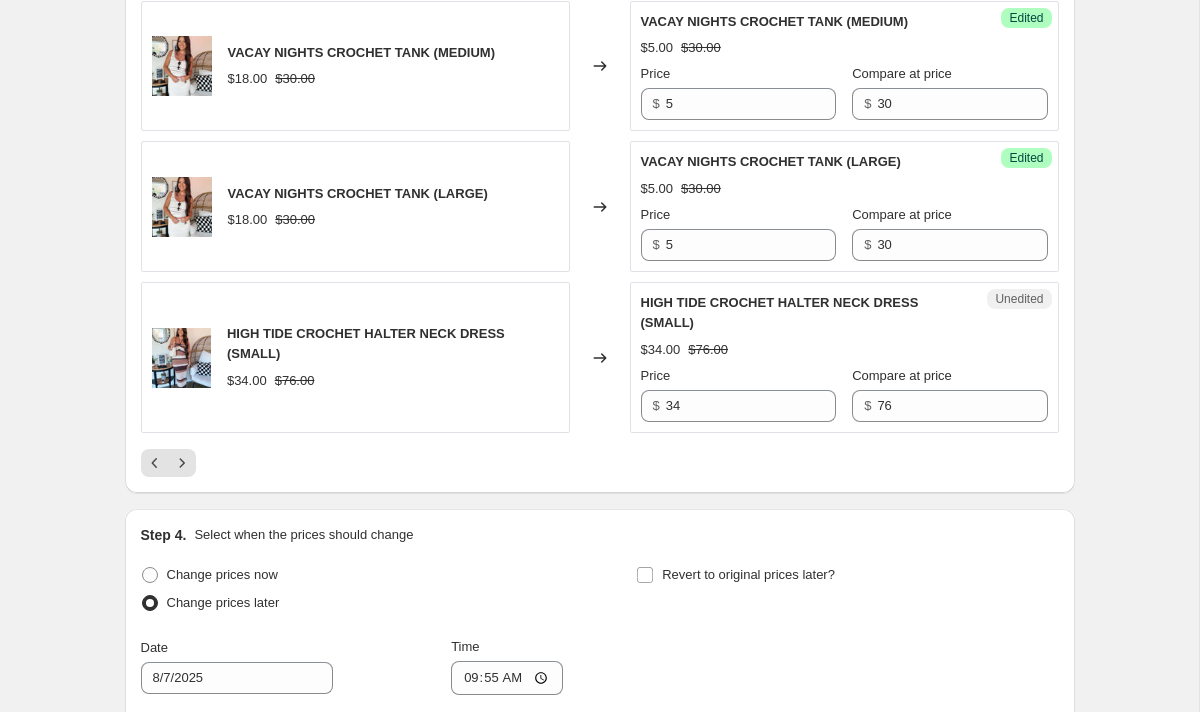 scroll, scrollTop: 3209, scrollLeft: 0, axis: vertical 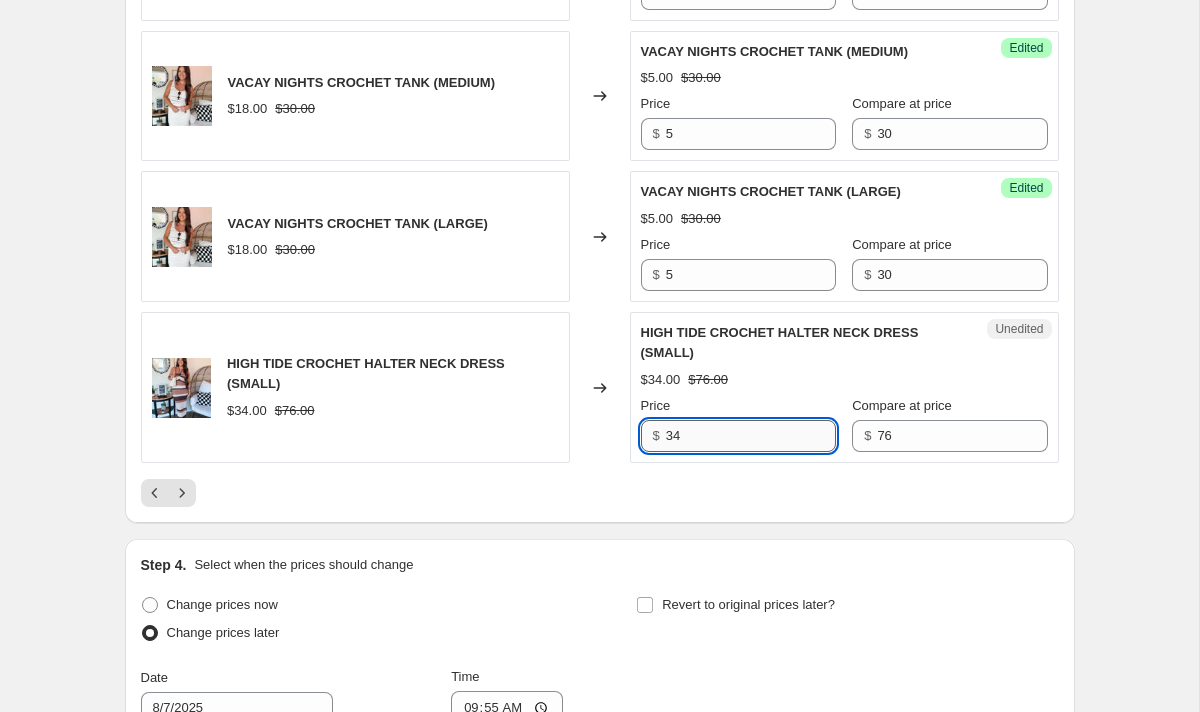 click on "34" at bounding box center [751, 436] 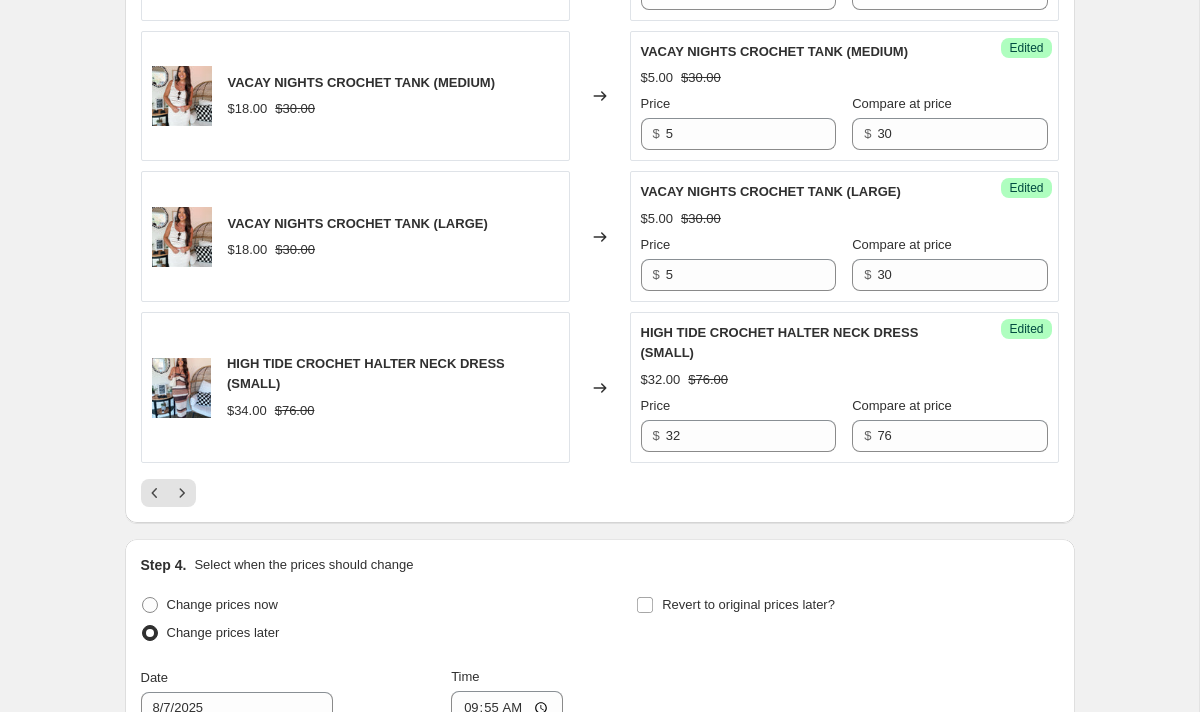 click on "HIGH TIDE CROCHET HALTER NECK DRESS (SMALL)" at bounding box center (780, 342) 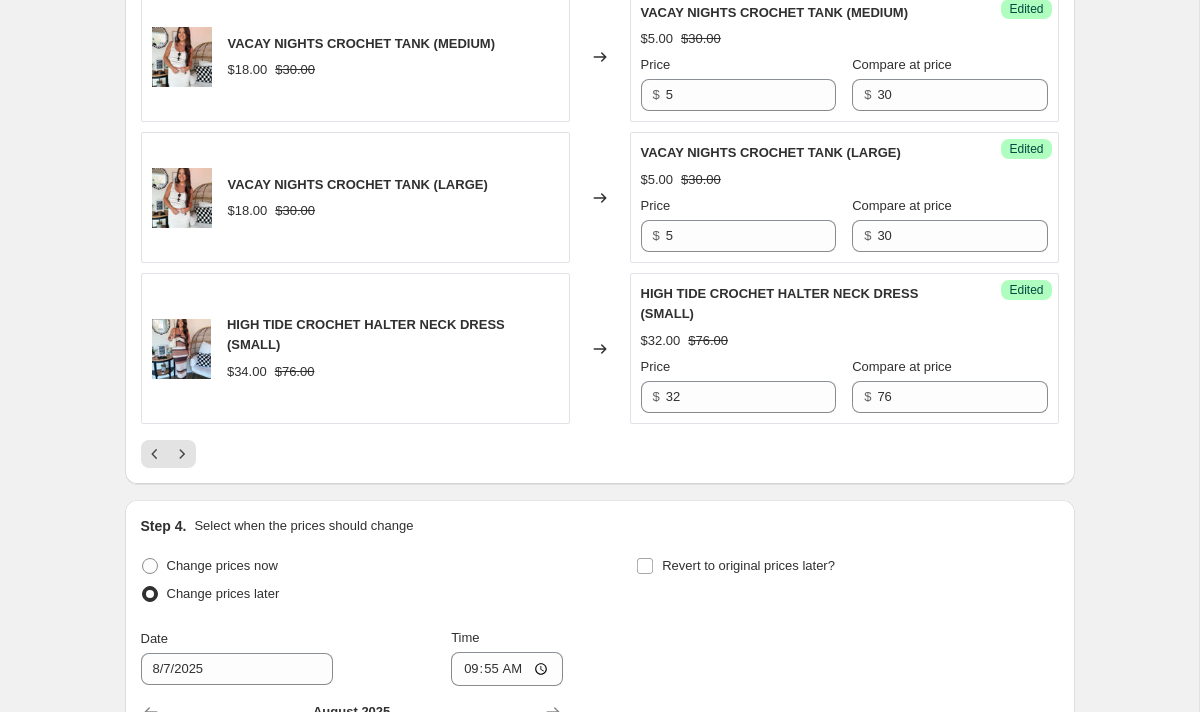 scroll, scrollTop: 3268, scrollLeft: 0, axis: vertical 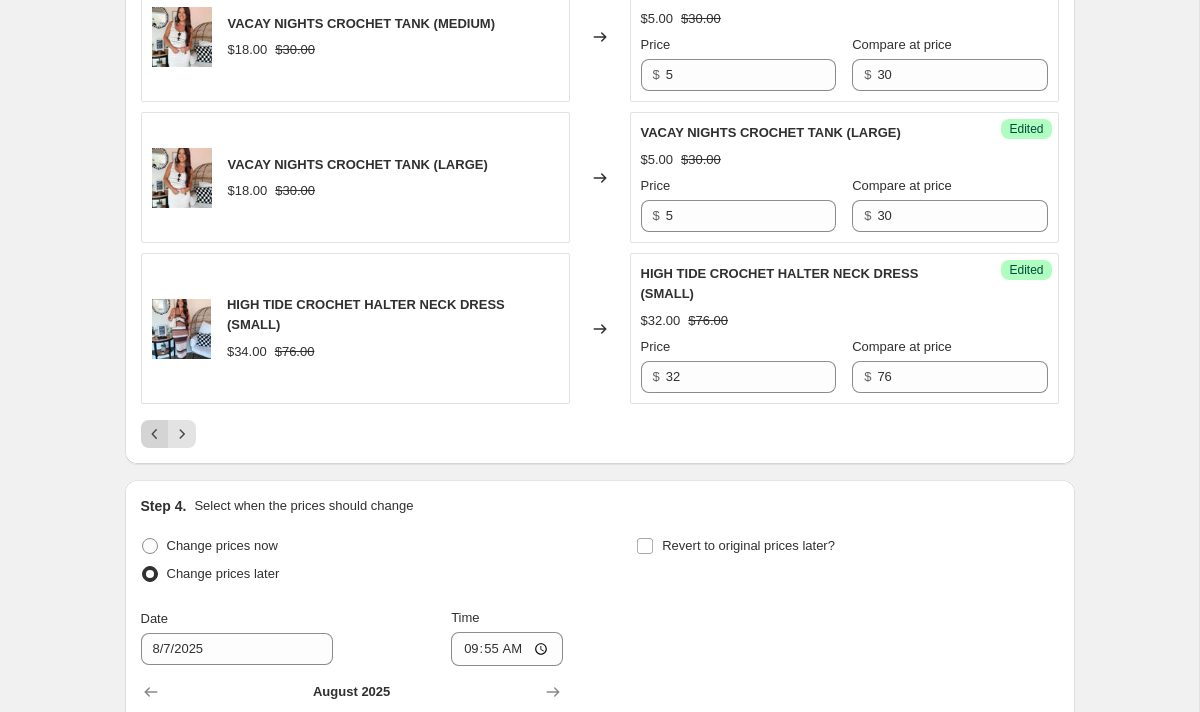 click 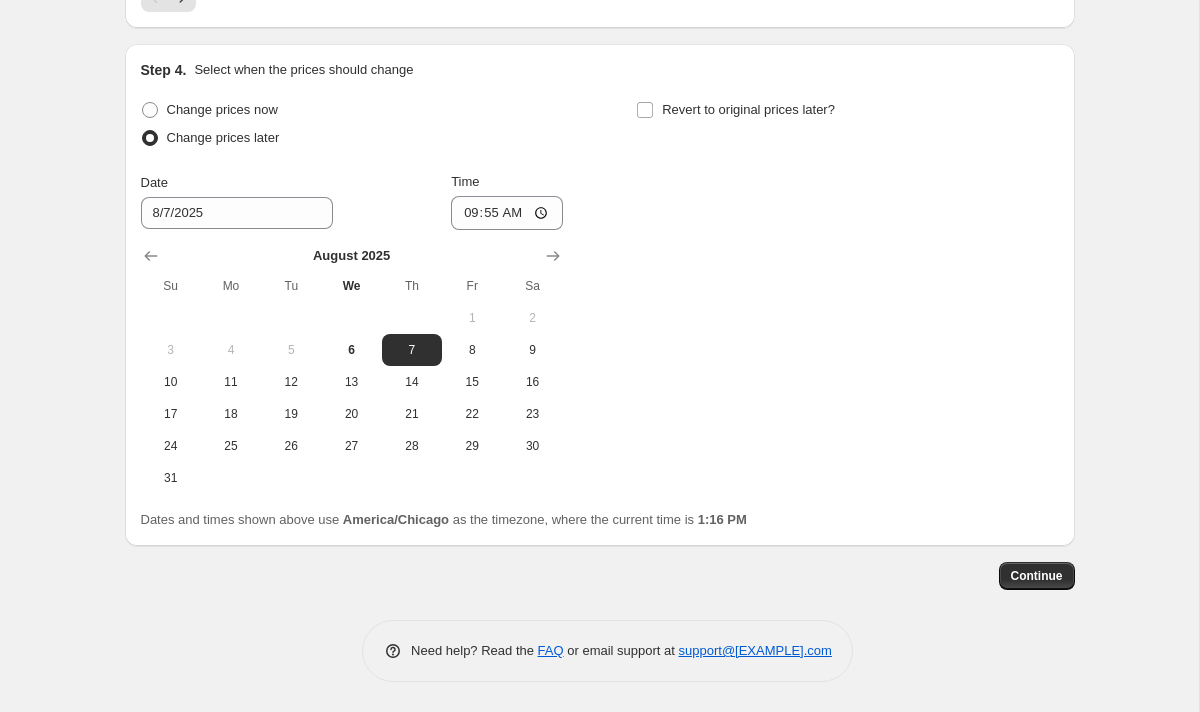 scroll, scrollTop: 3686, scrollLeft: 0, axis: vertical 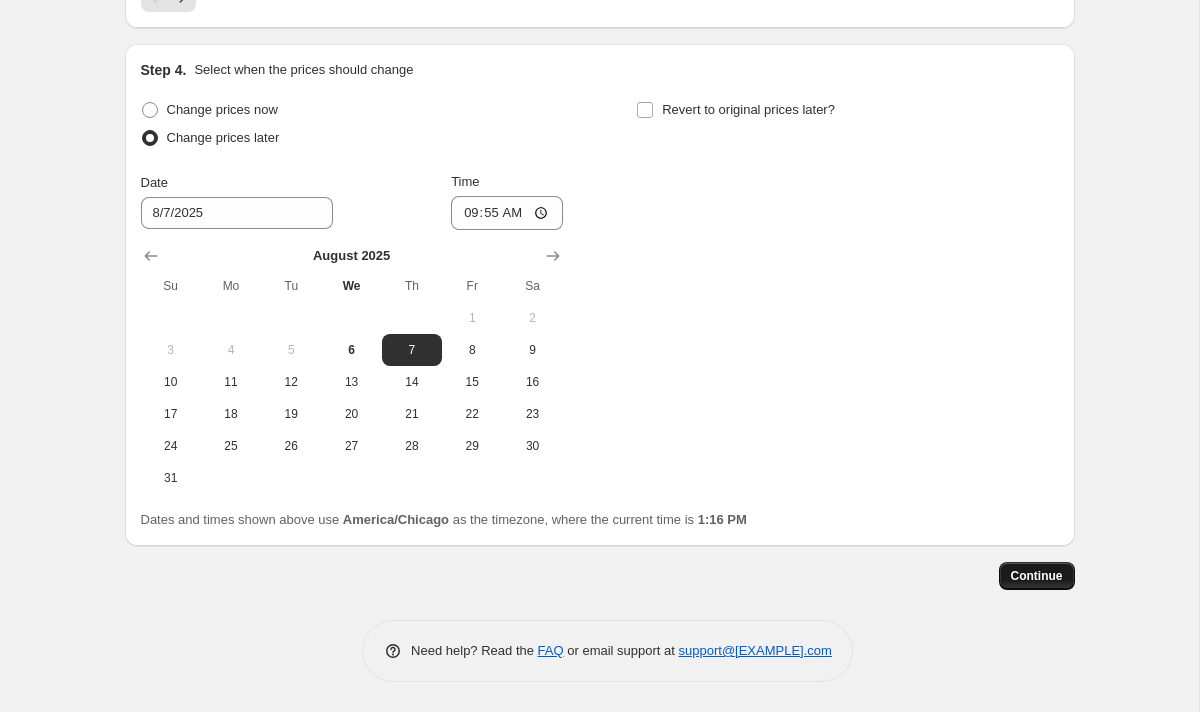 click on "Continue" at bounding box center (1037, 576) 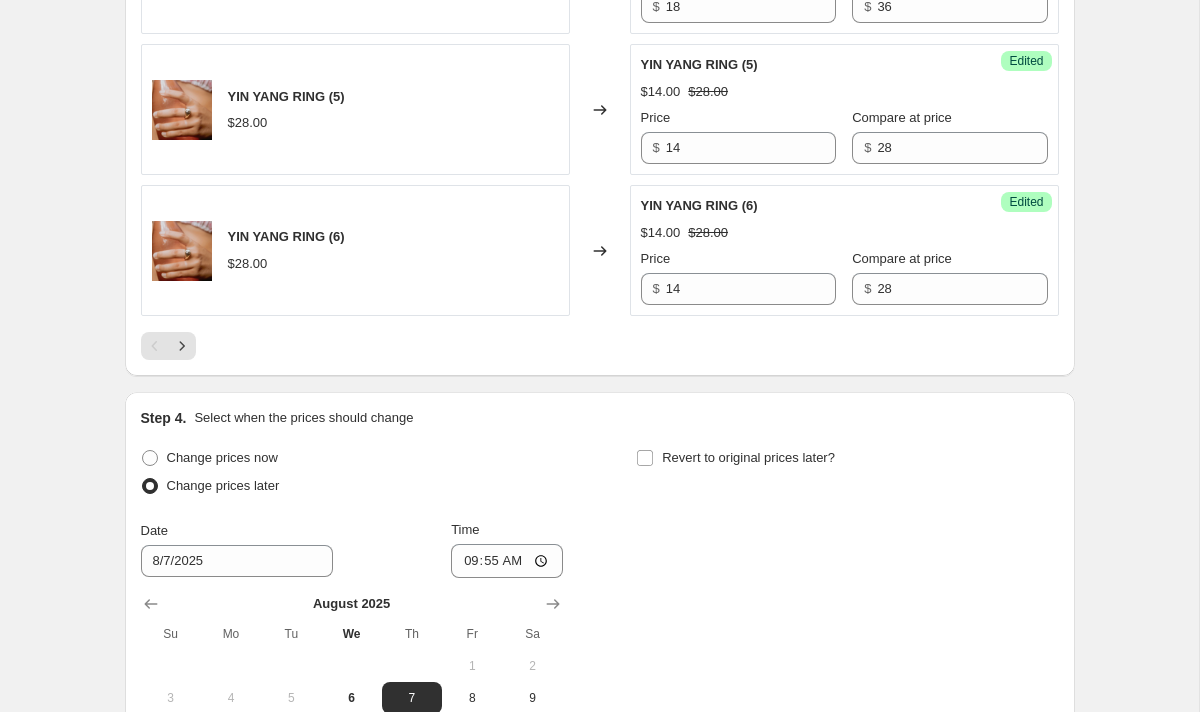 scroll, scrollTop: 3341, scrollLeft: 0, axis: vertical 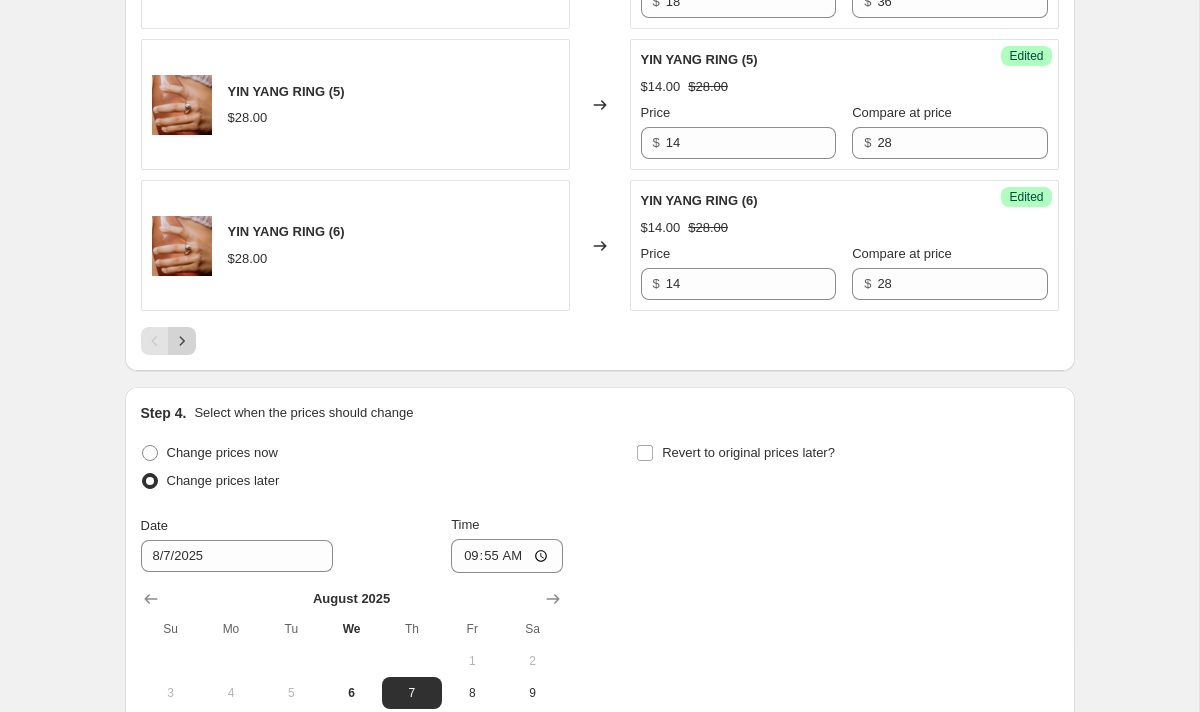 click 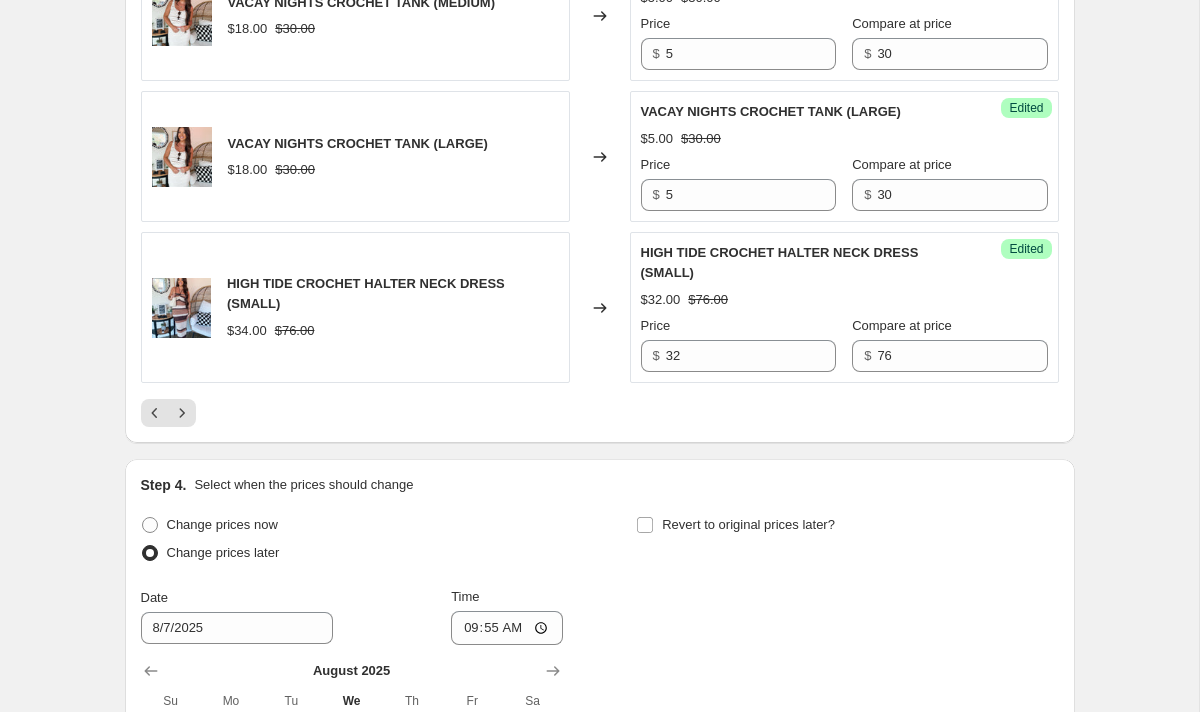 scroll, scrollTop: 3352, scrollLeft: 0, axis: vertical 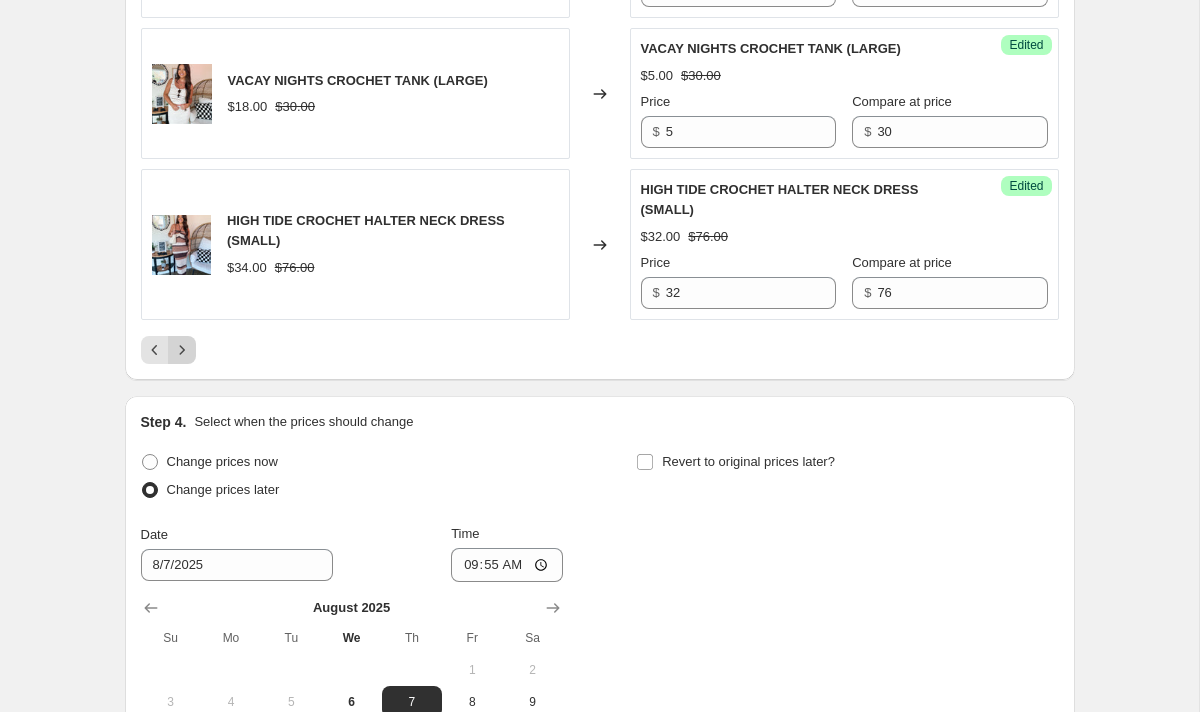 click 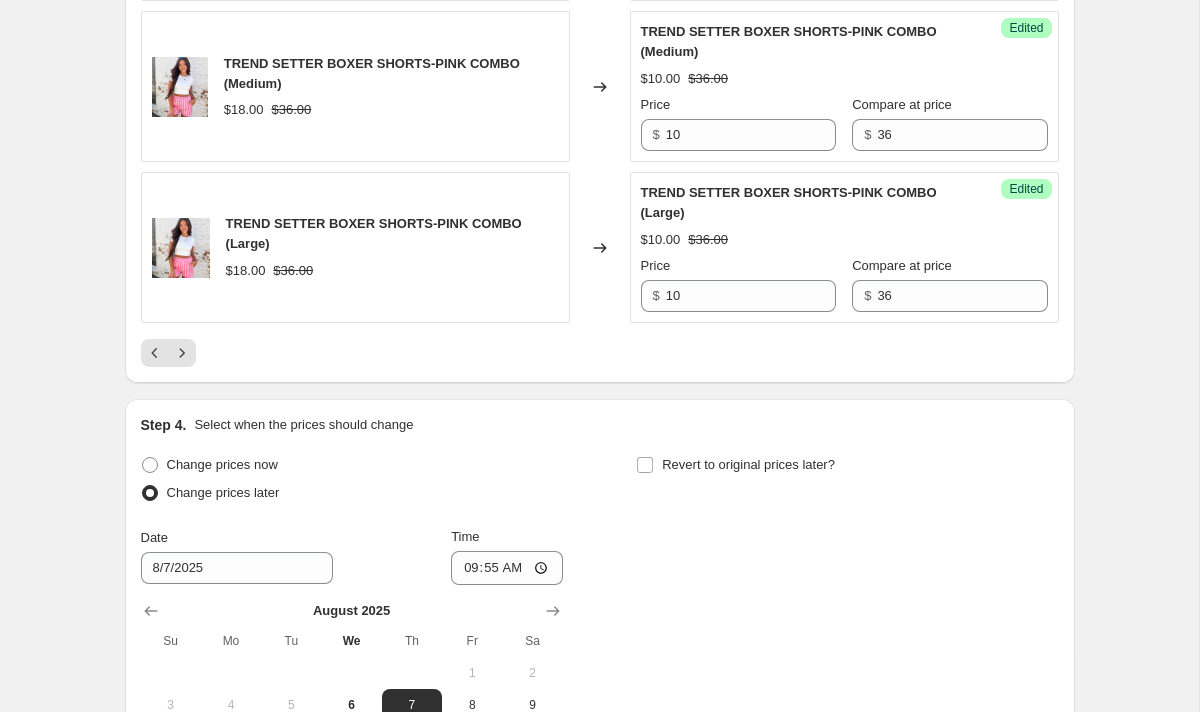 scroll, scrollTop: 3510, scrollLeft: 0, axis: vertical 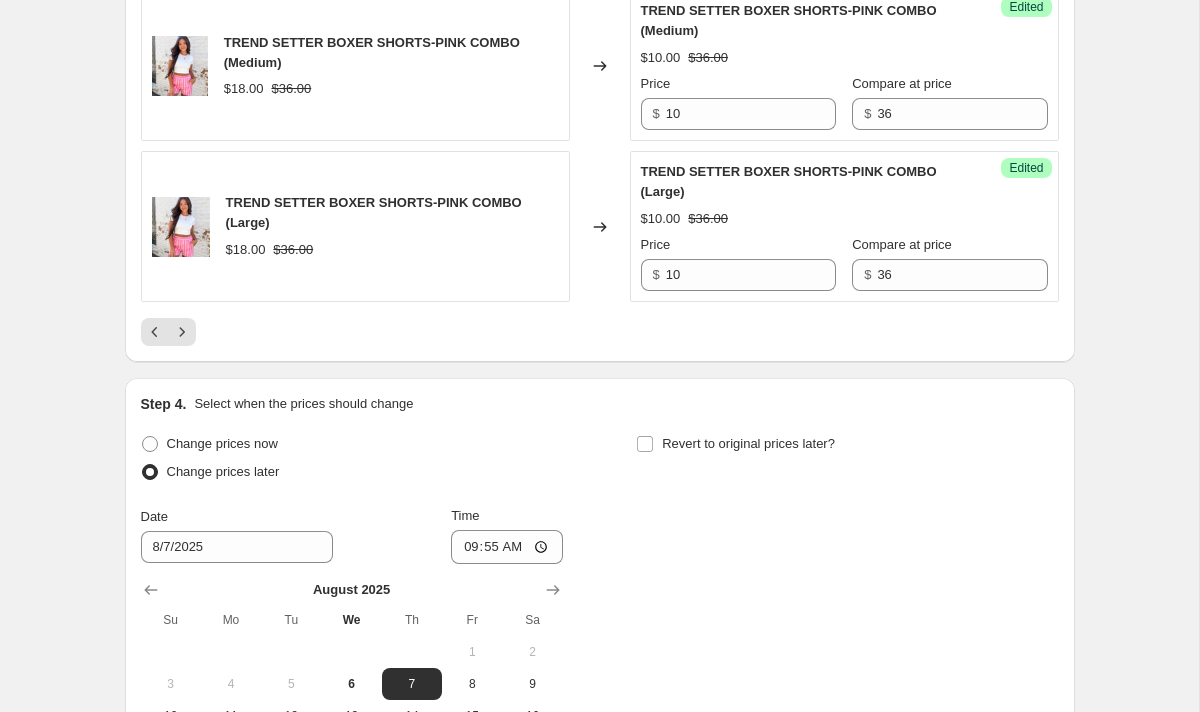 click 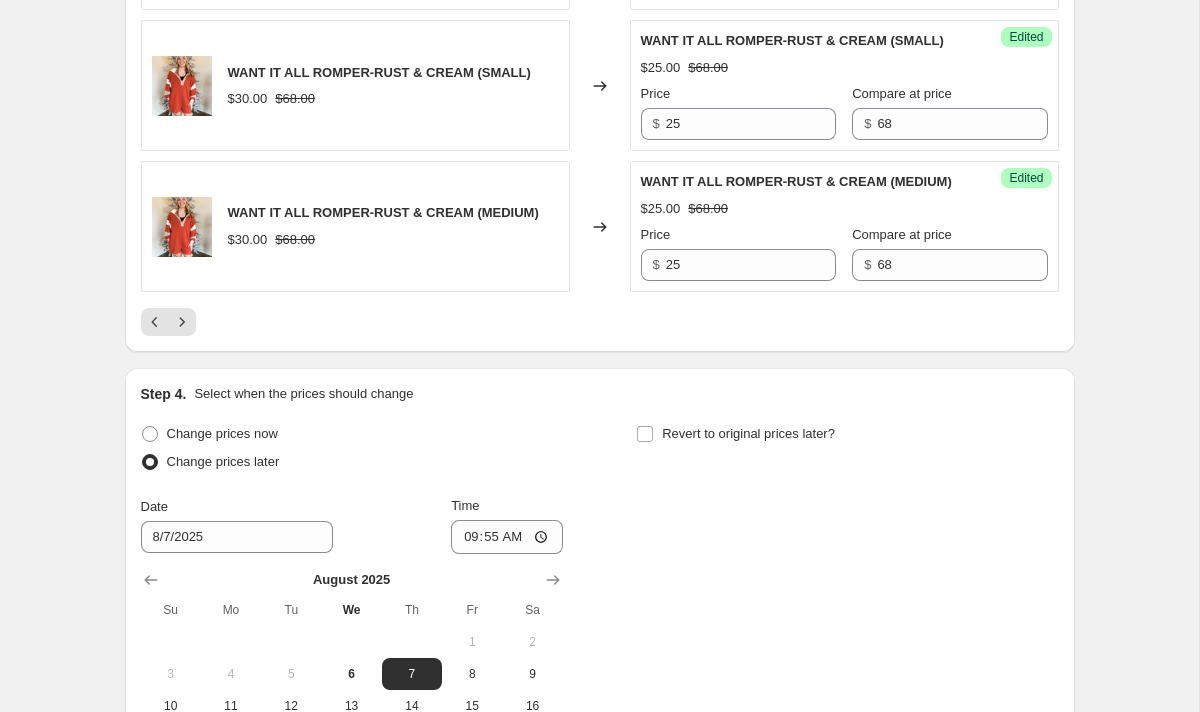 scroll, scrollTop: 3466, scrollLeft: 0, axis: vertical 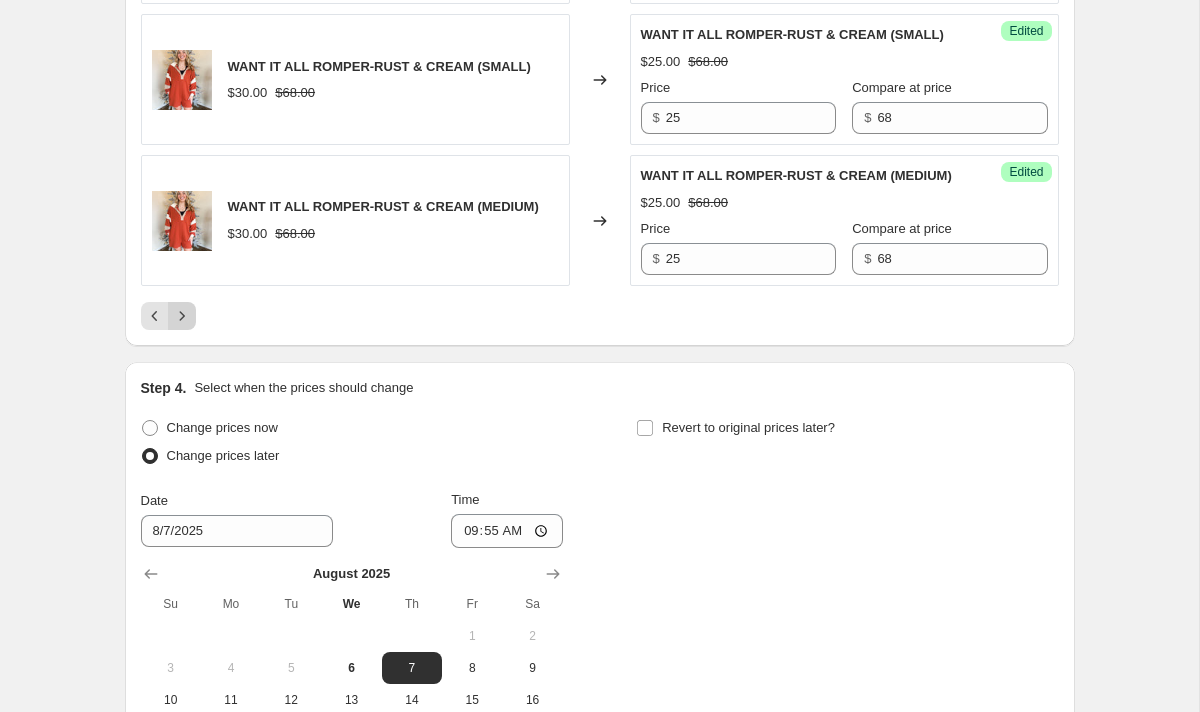 click 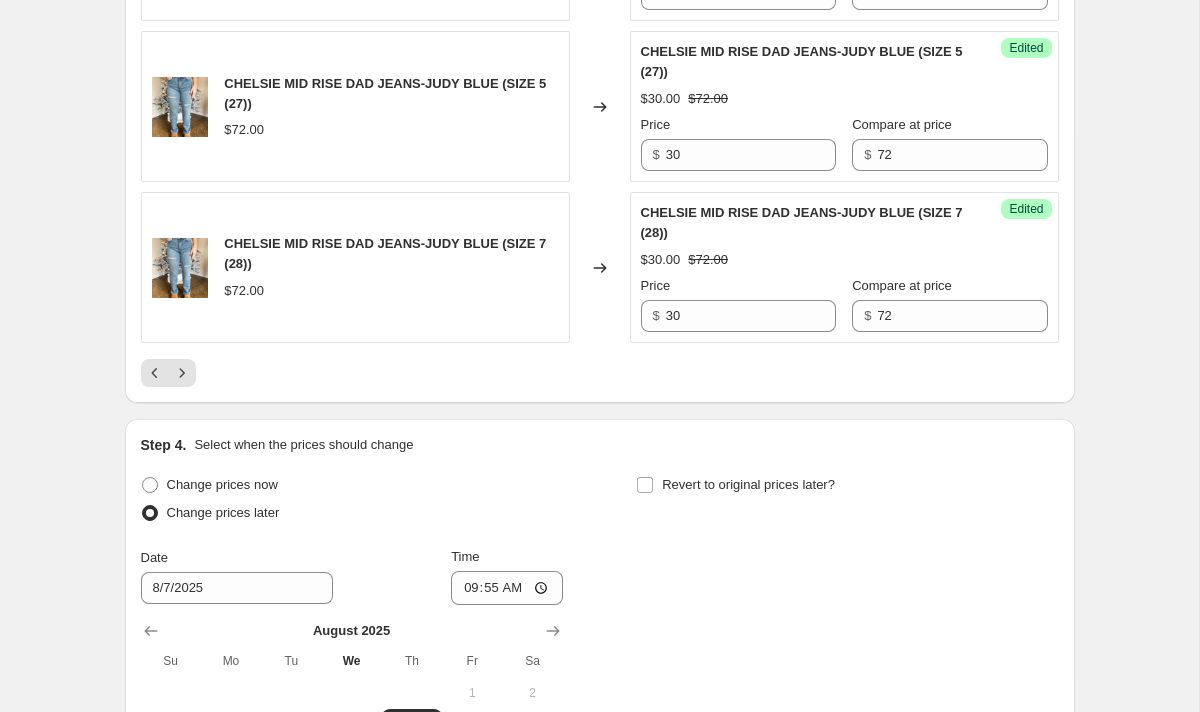 scroll, scrollTop: 3470, scrollLeft: 0, axis: vertical 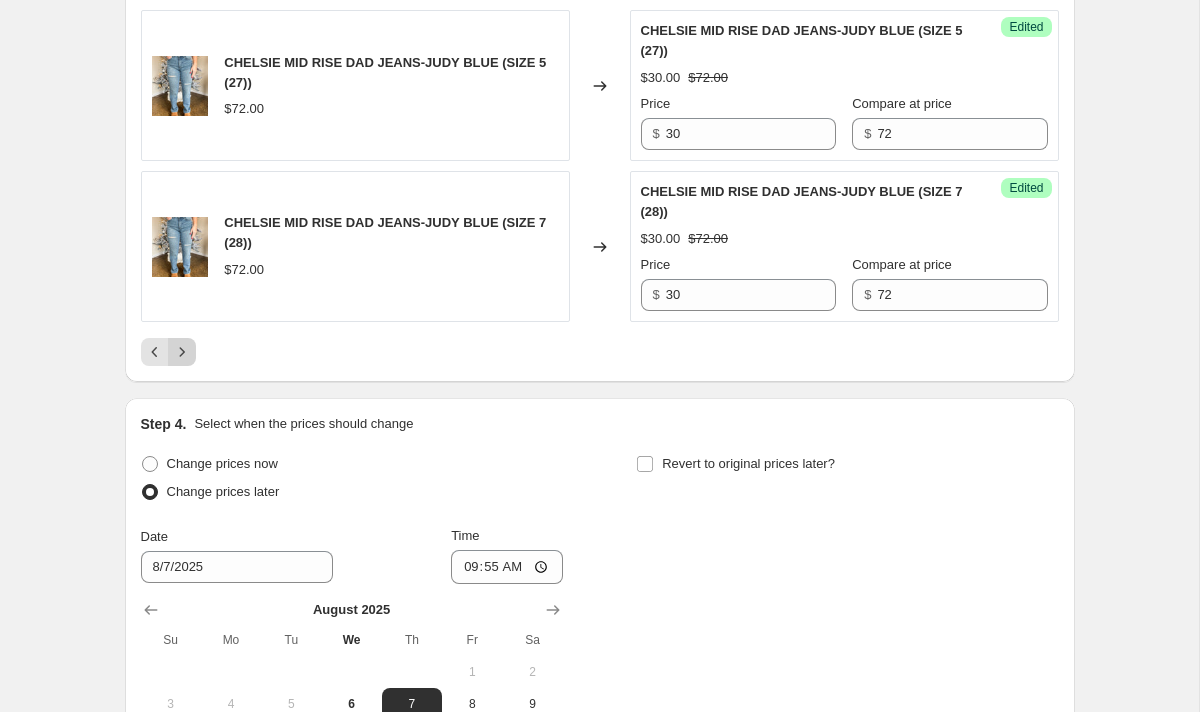 click 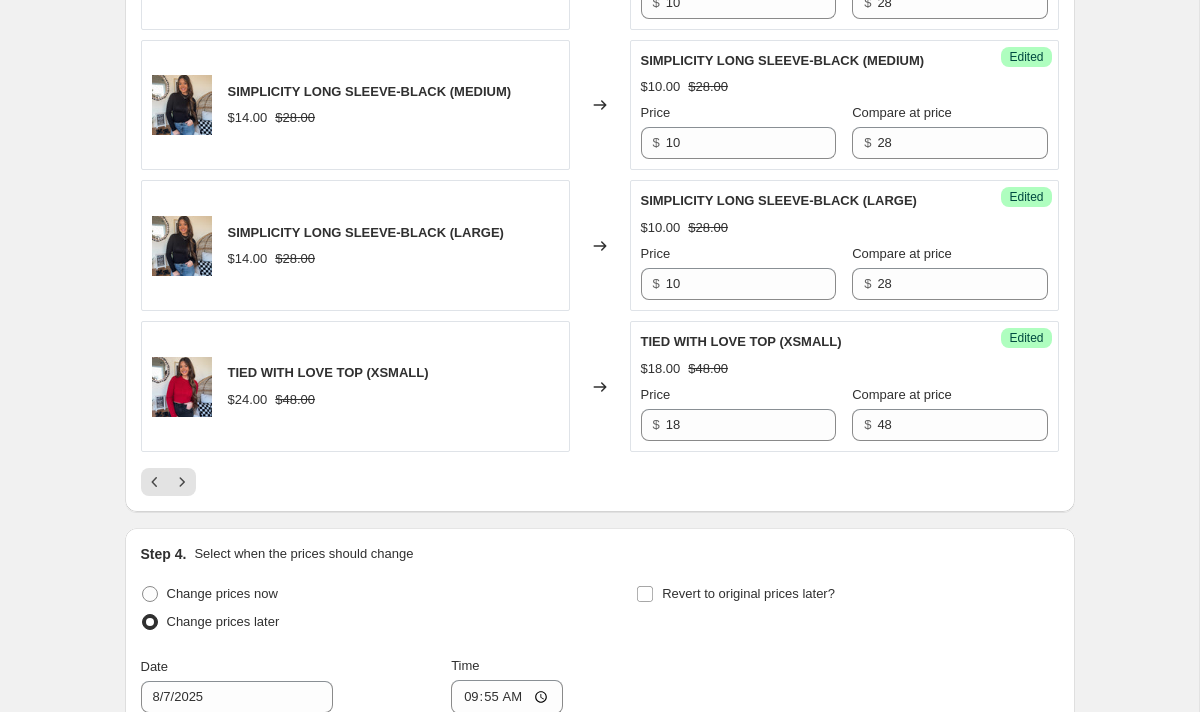 scroll, scrollTop: 3484, scrollLeft: 0, axis: vertical 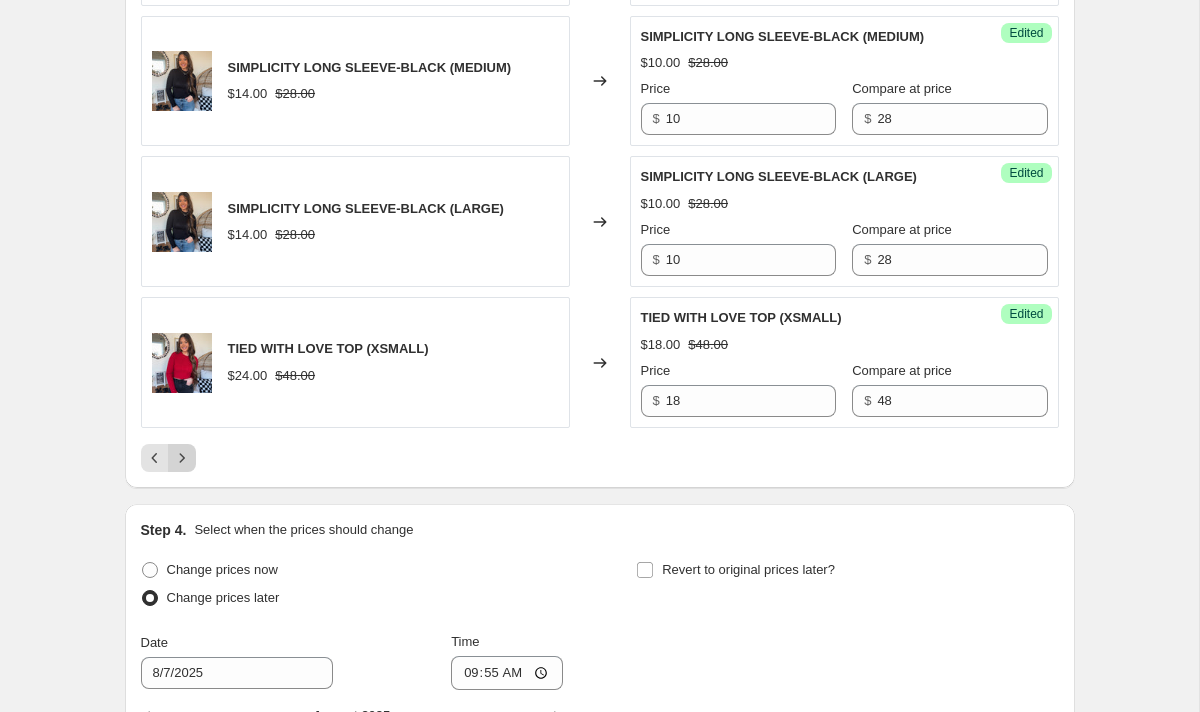 click 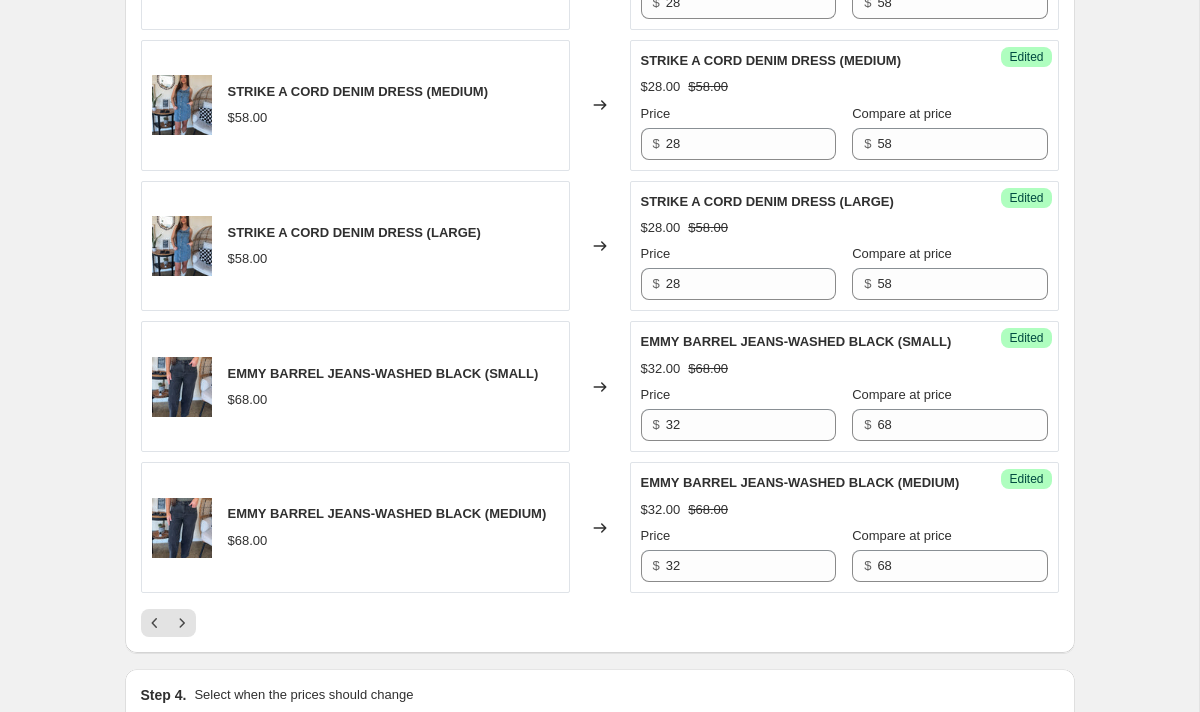 scroll, scrollTop: 3147, scrollLeft: 0, axis: vertical 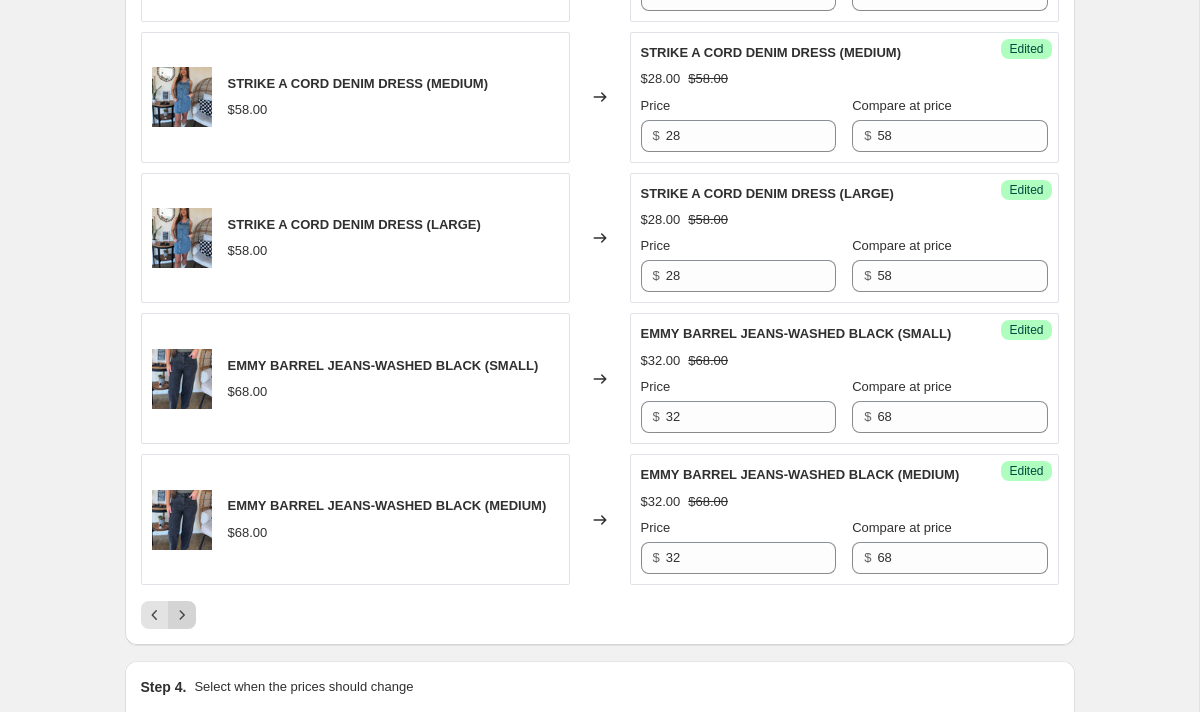 click at bounding box center (182, 615) 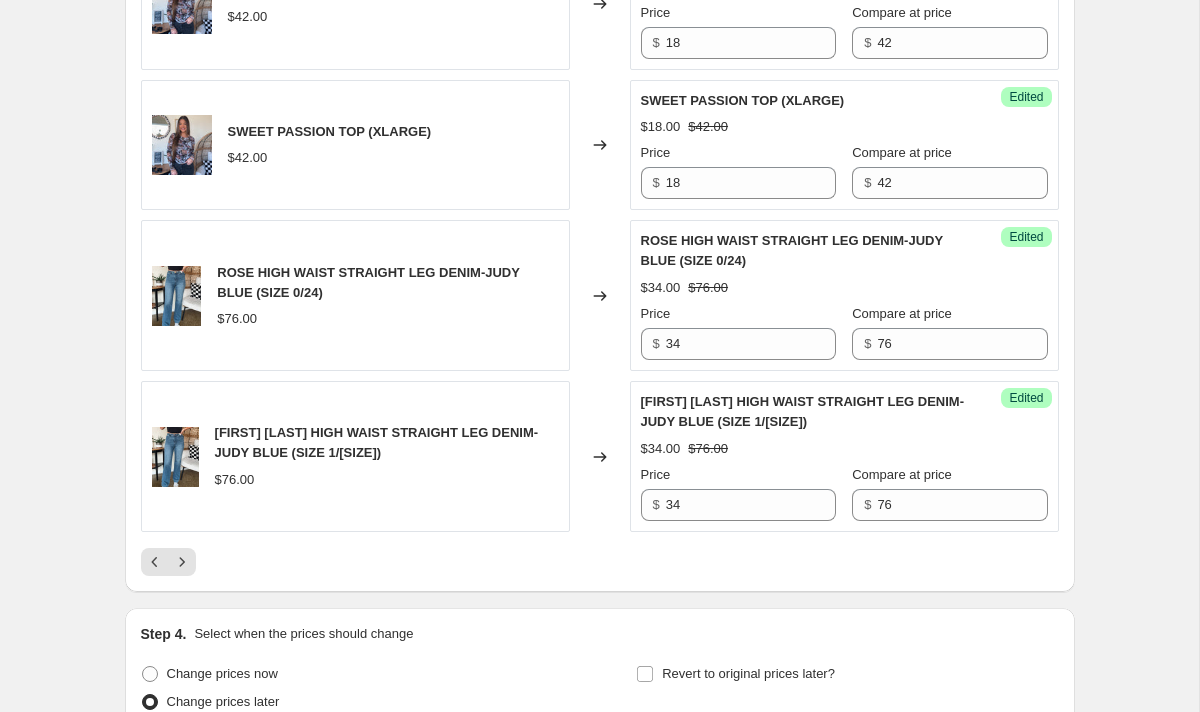 scroll, scrollTop: 3170, scrollLeft: 0, axis: vertical 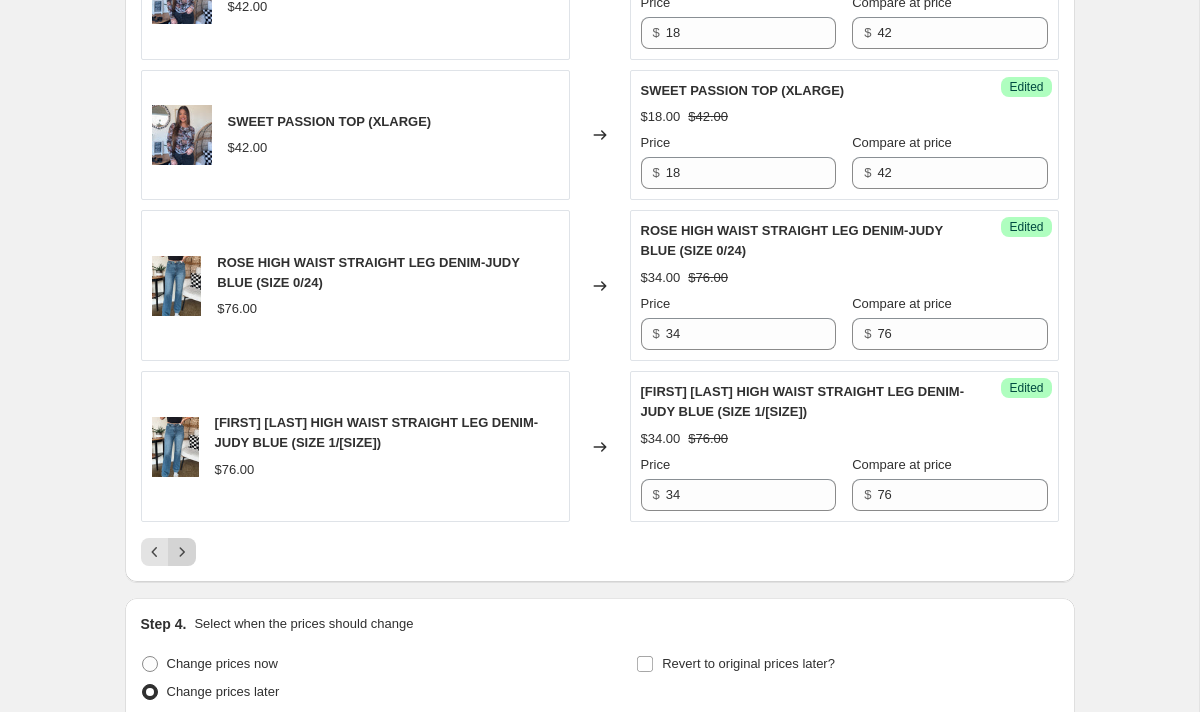 click 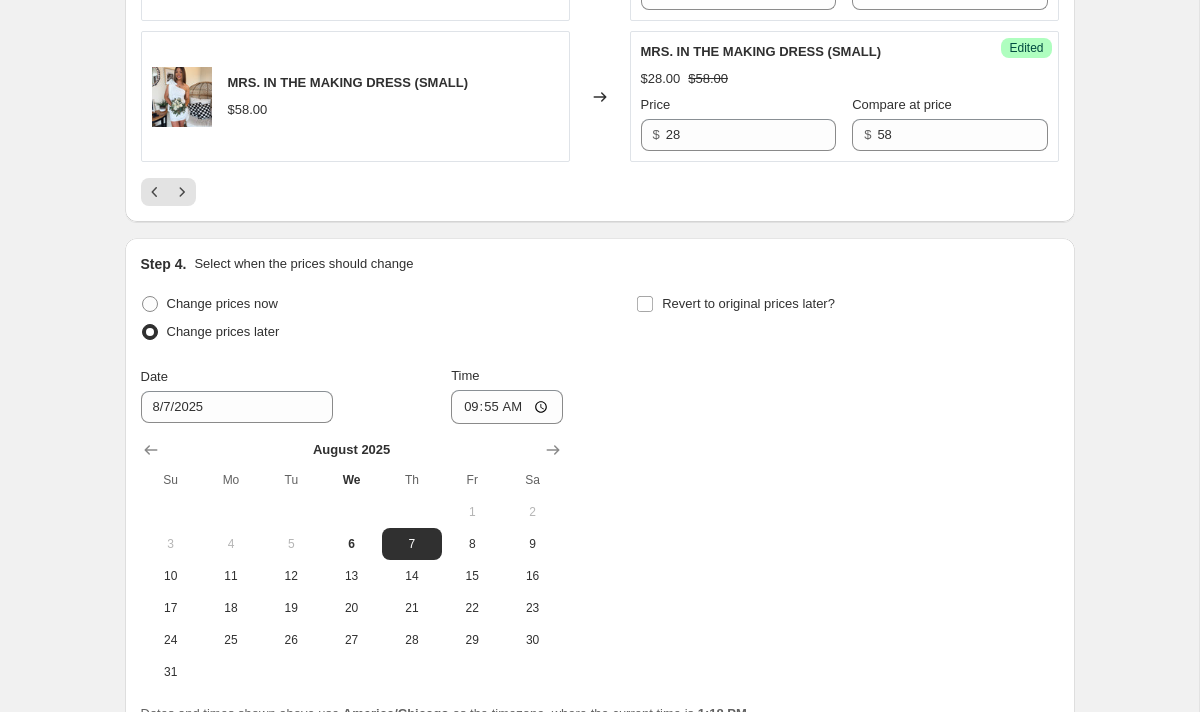 scroll, scrollTop: 3615, scrollLeft: 0, axis: vertical 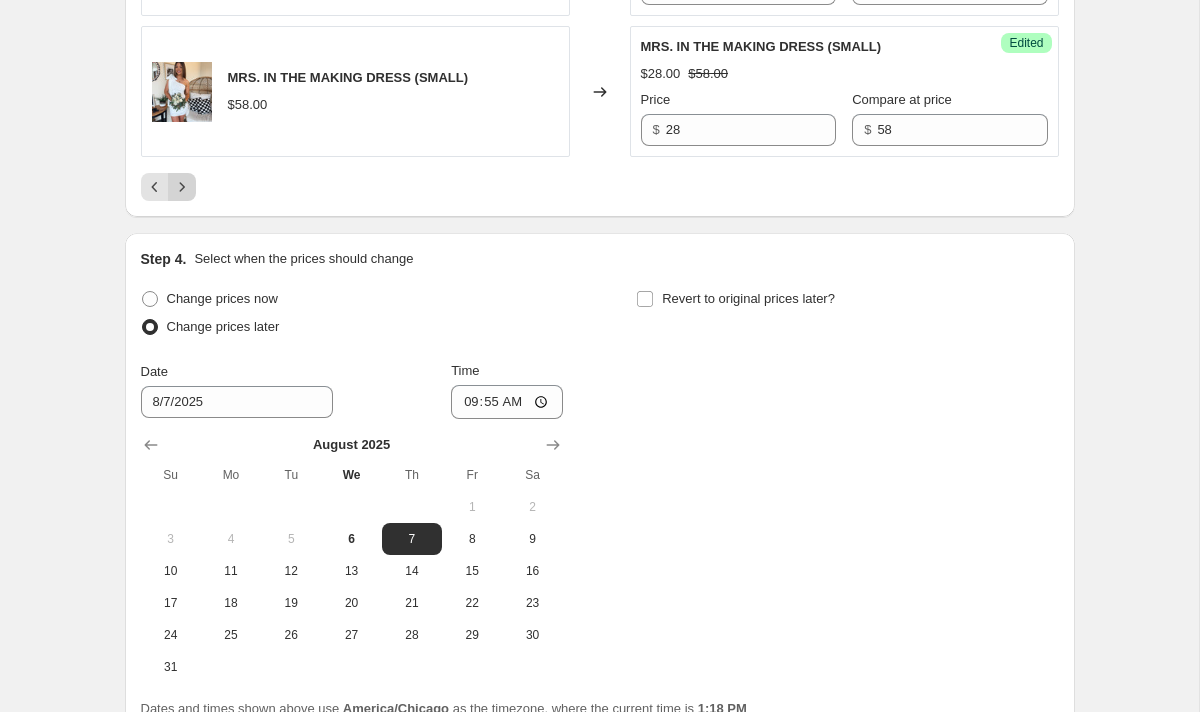 click 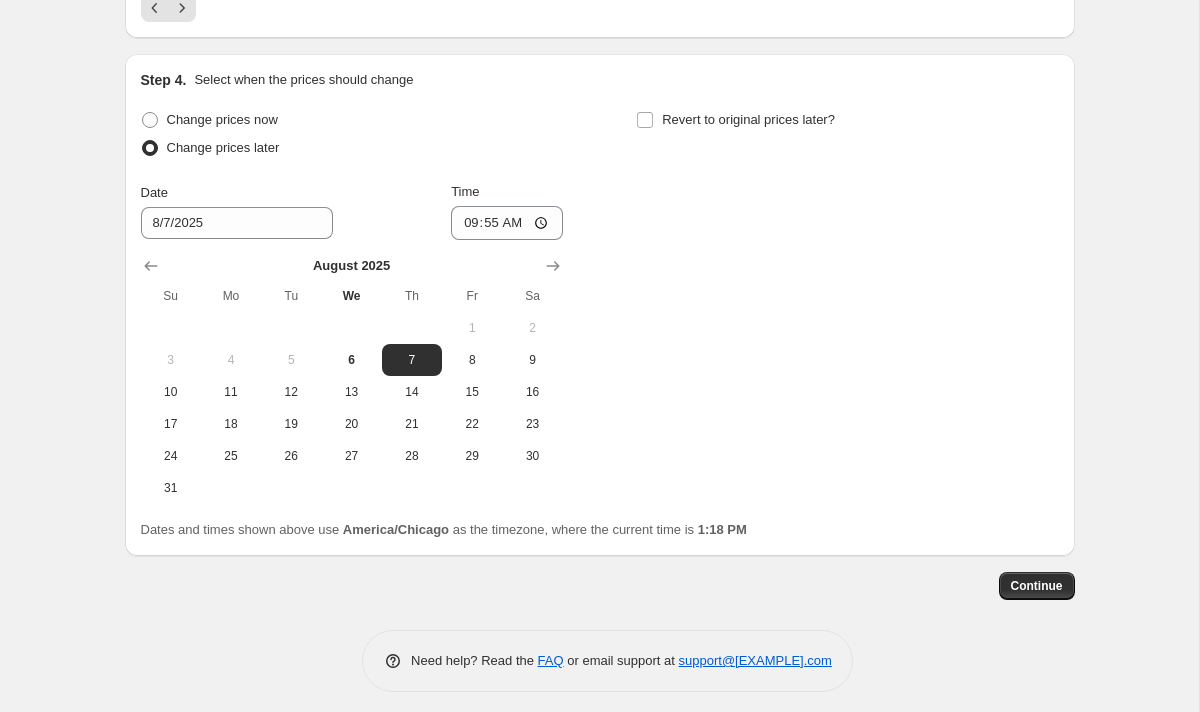 scroll, scrollTop: 3670, scrollLeft: 0, axis: vertical 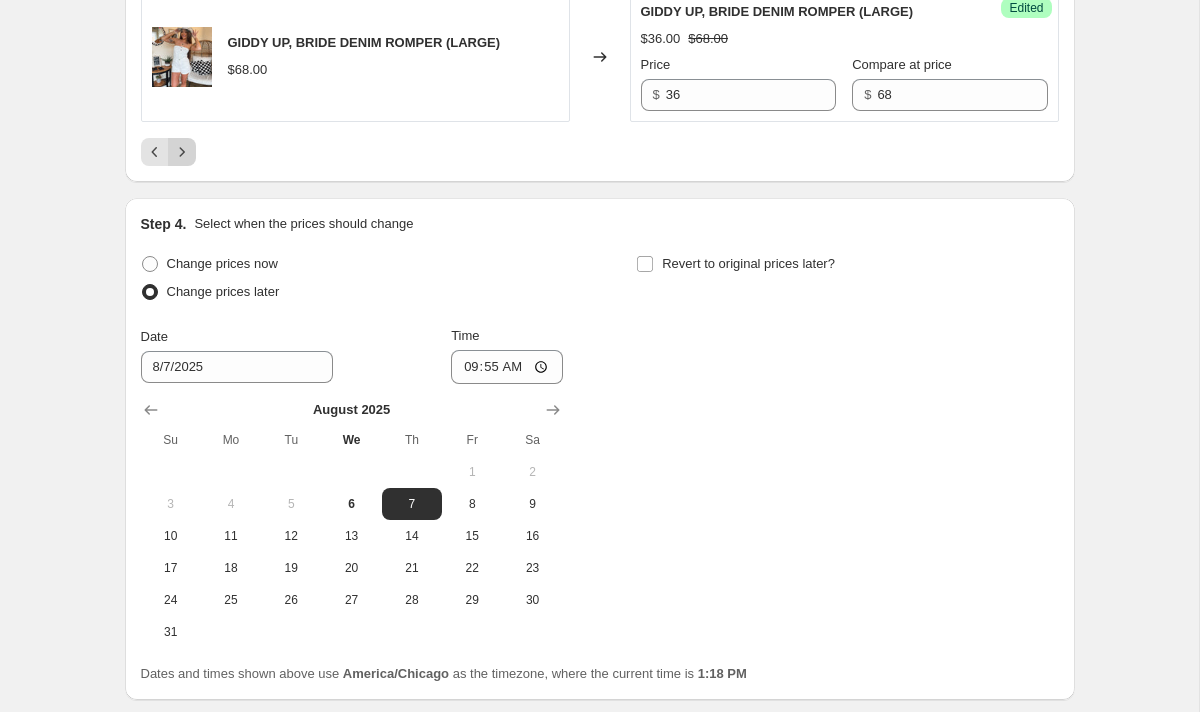 click 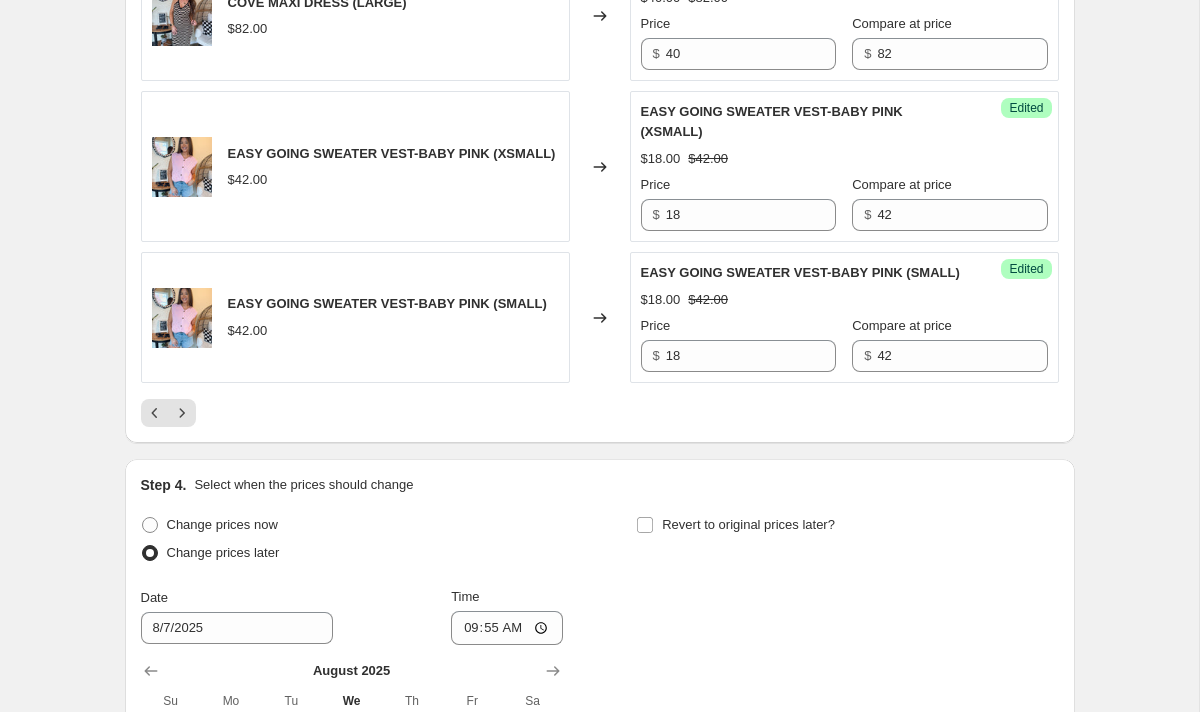 scroll, scrollTop: 3296, scrollLeft: 0, axis: vertical 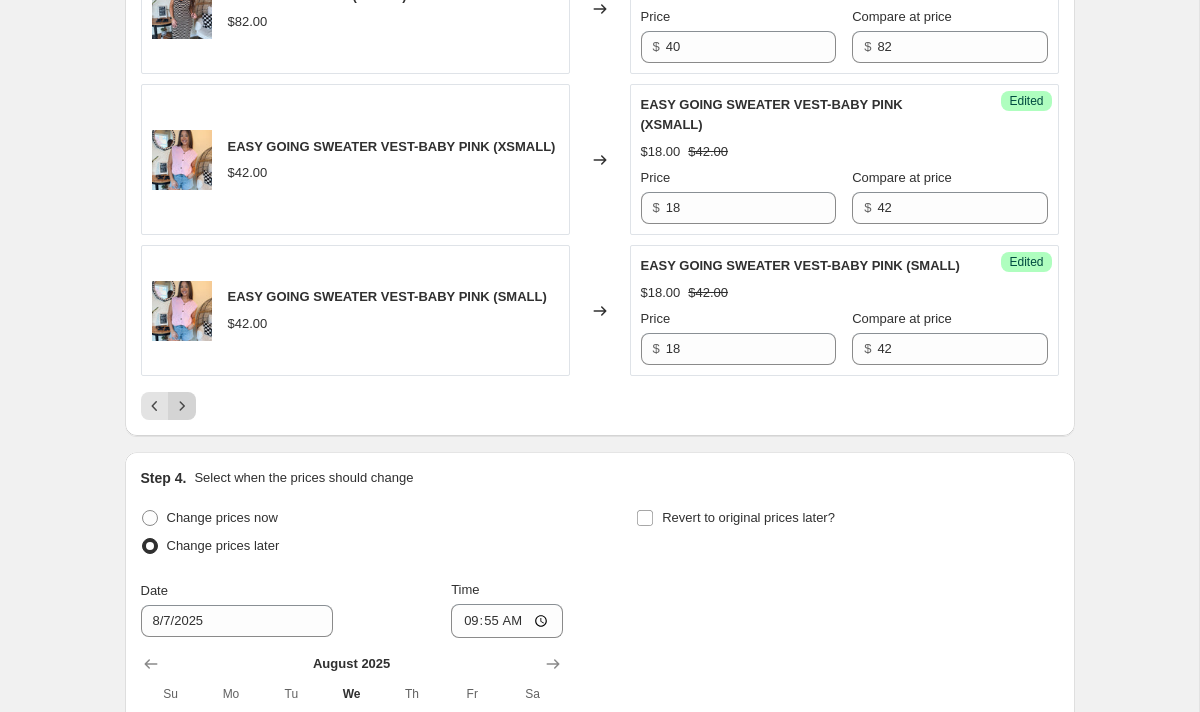 click 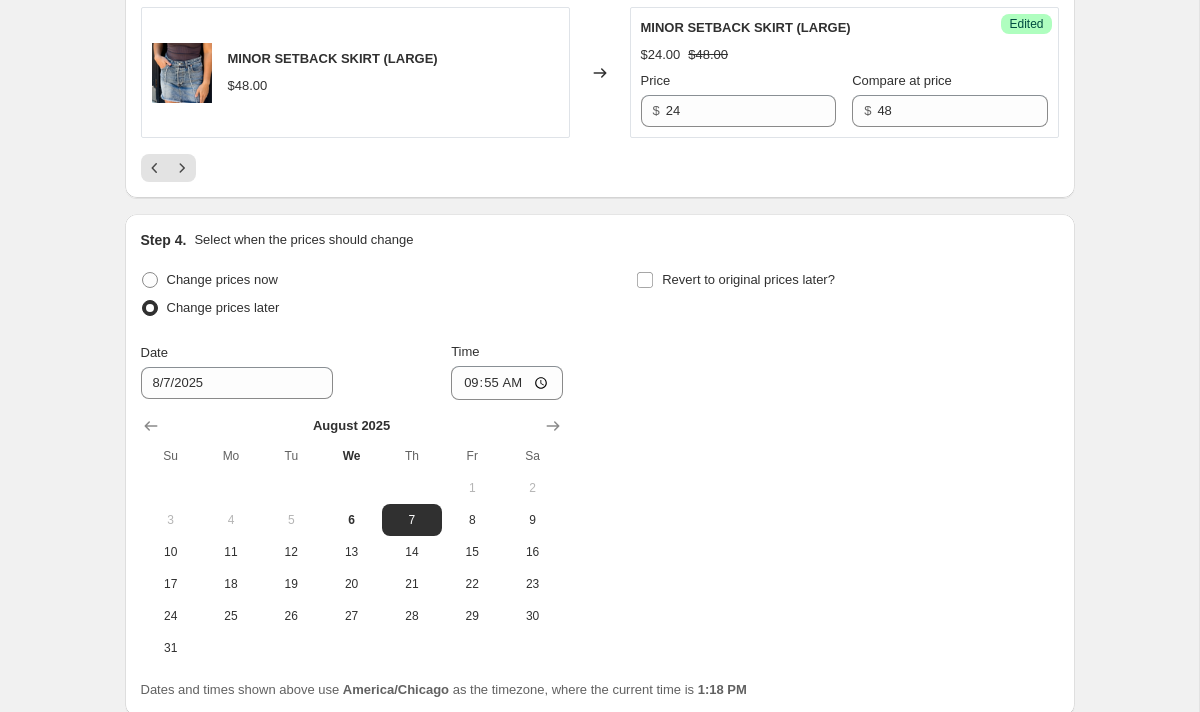 scroll, scrollTop: 3625, scrollLeft: 0, axis: vertical 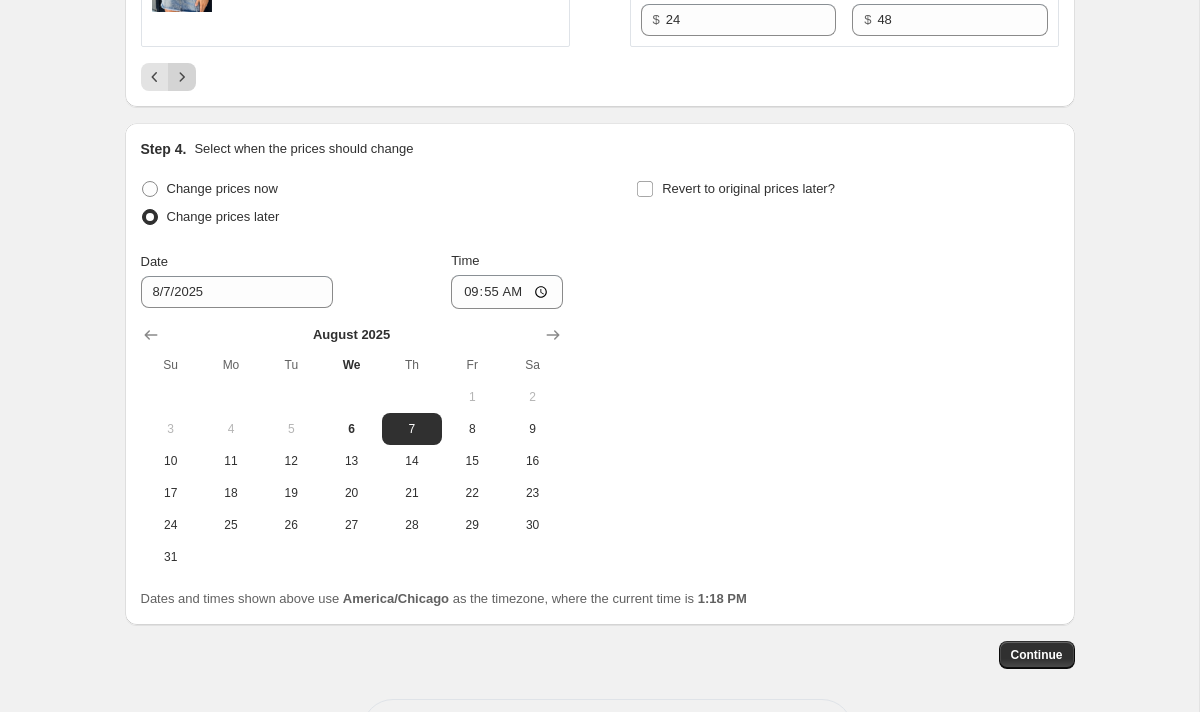click 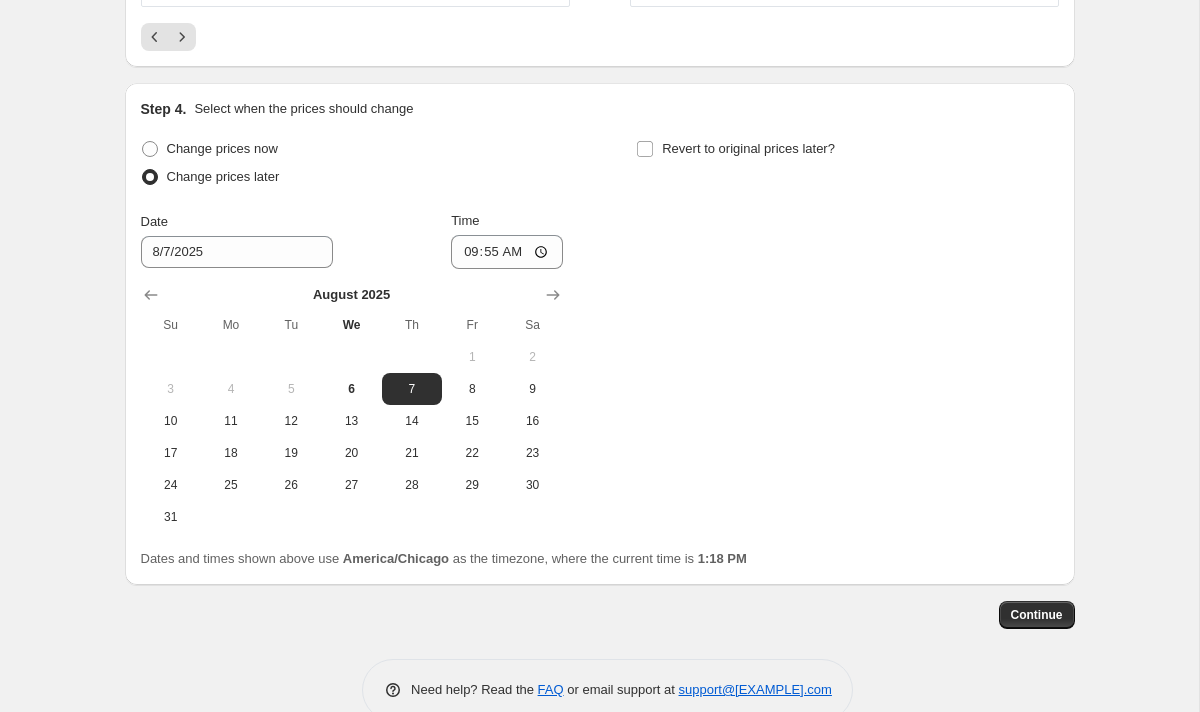 scroll, scrollTop: 3873, scrollLeft: 0, axis: vertical 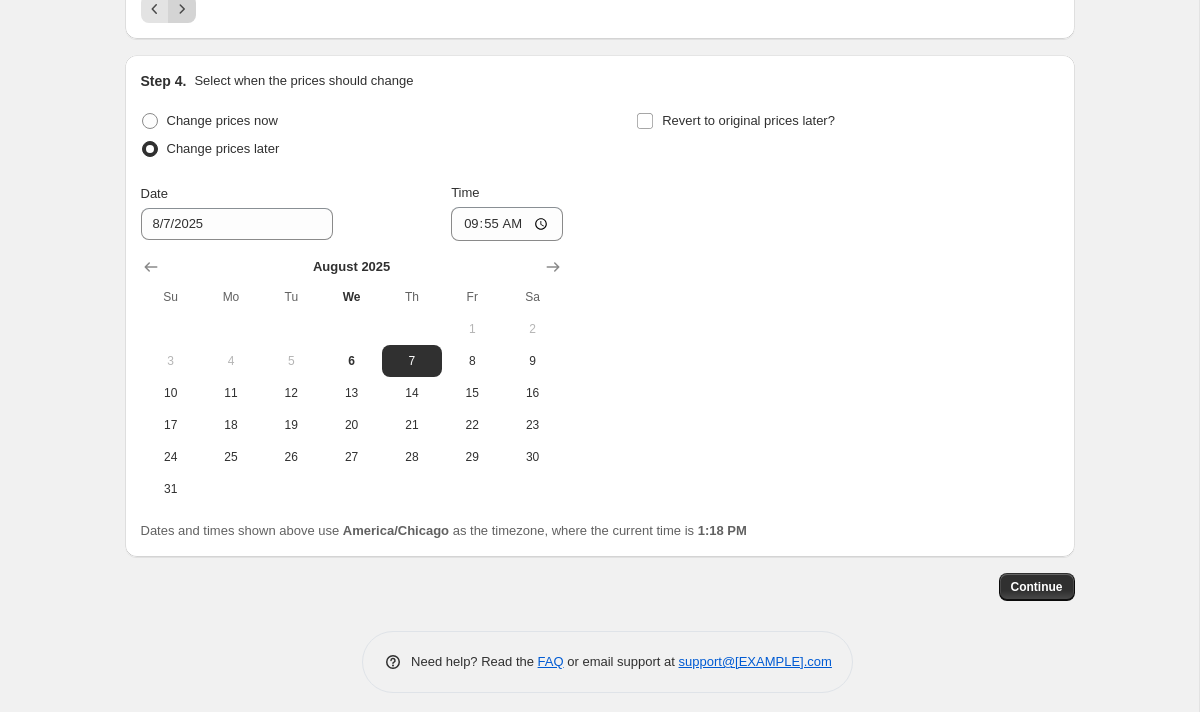 click 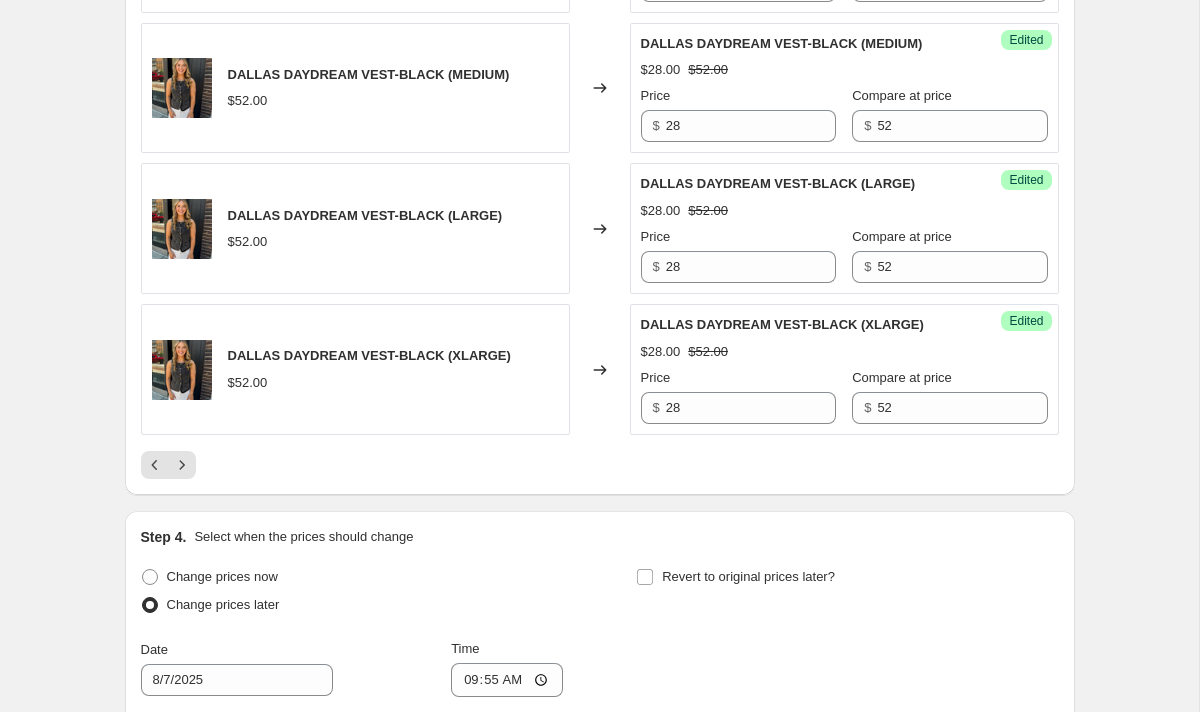 scroll, scrollTop: 3520, scrollLeft: 0, axis: vertical 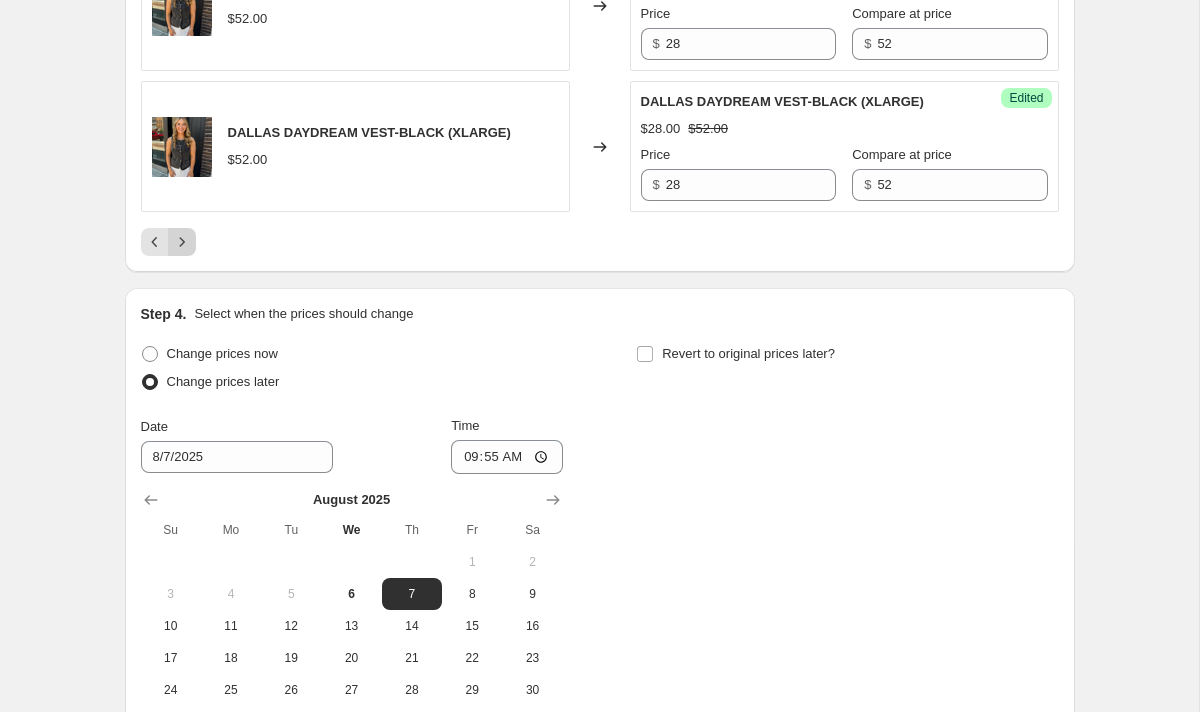 click at bounding box center (182, 242) 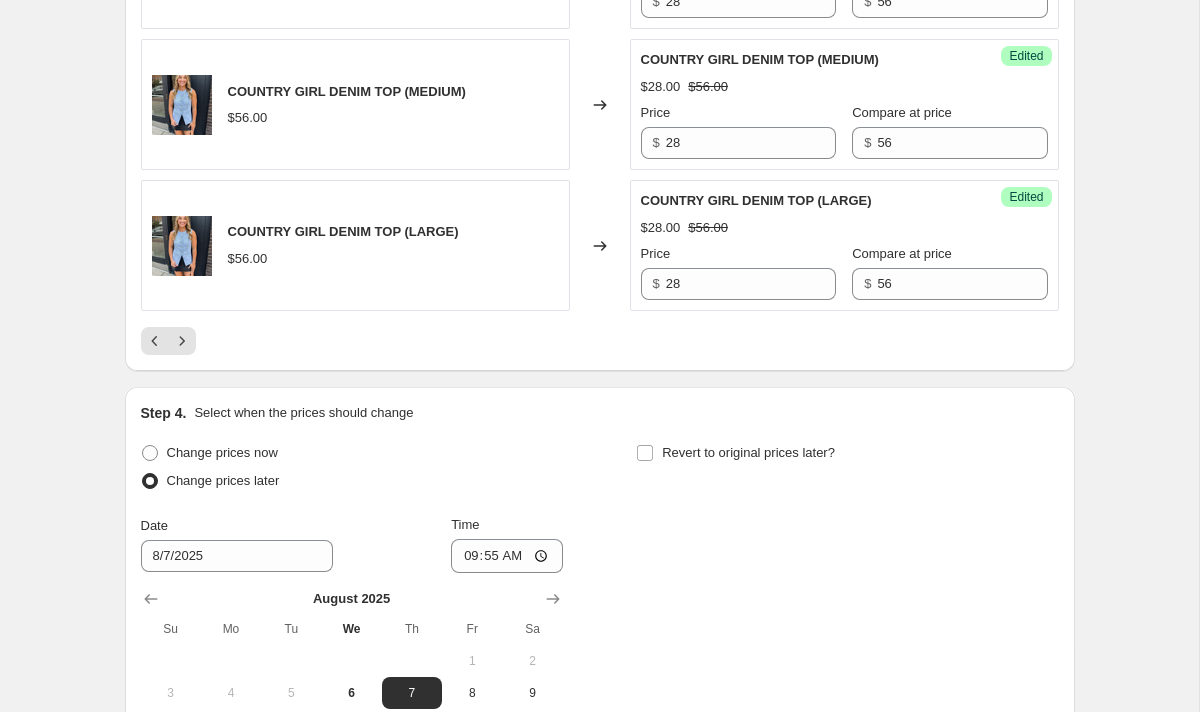 scroll, scrollTop: 3407, scrollLeft: 0, axis: vertical 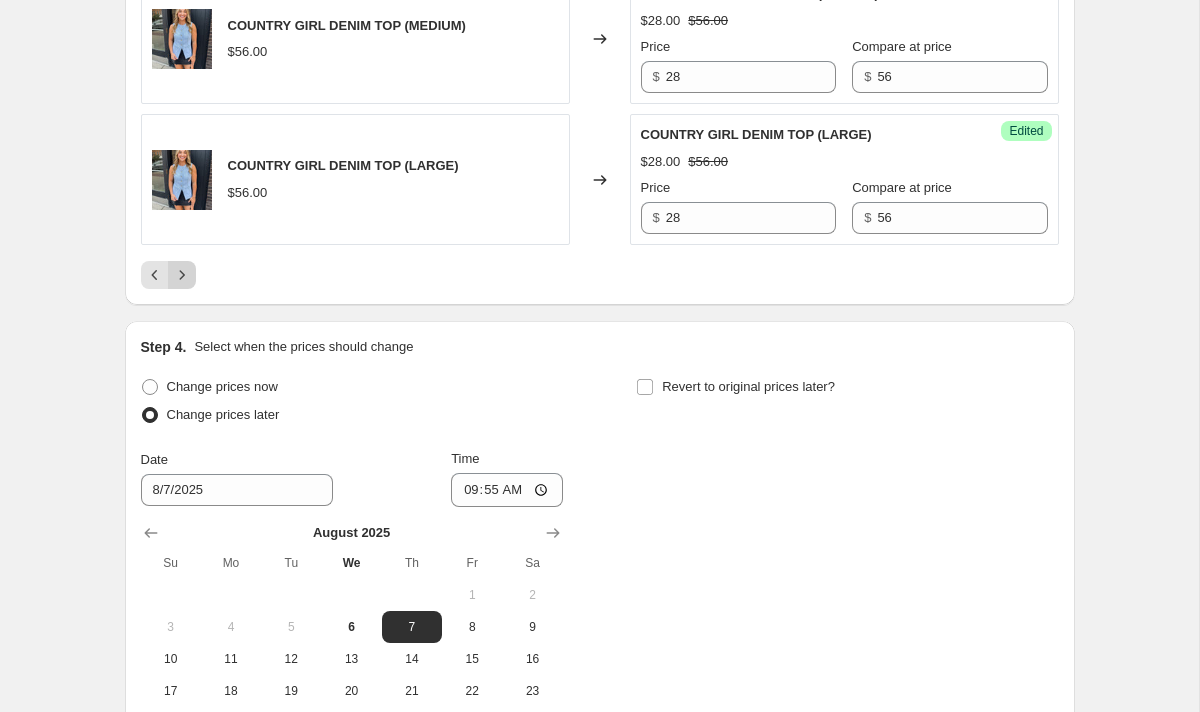 click 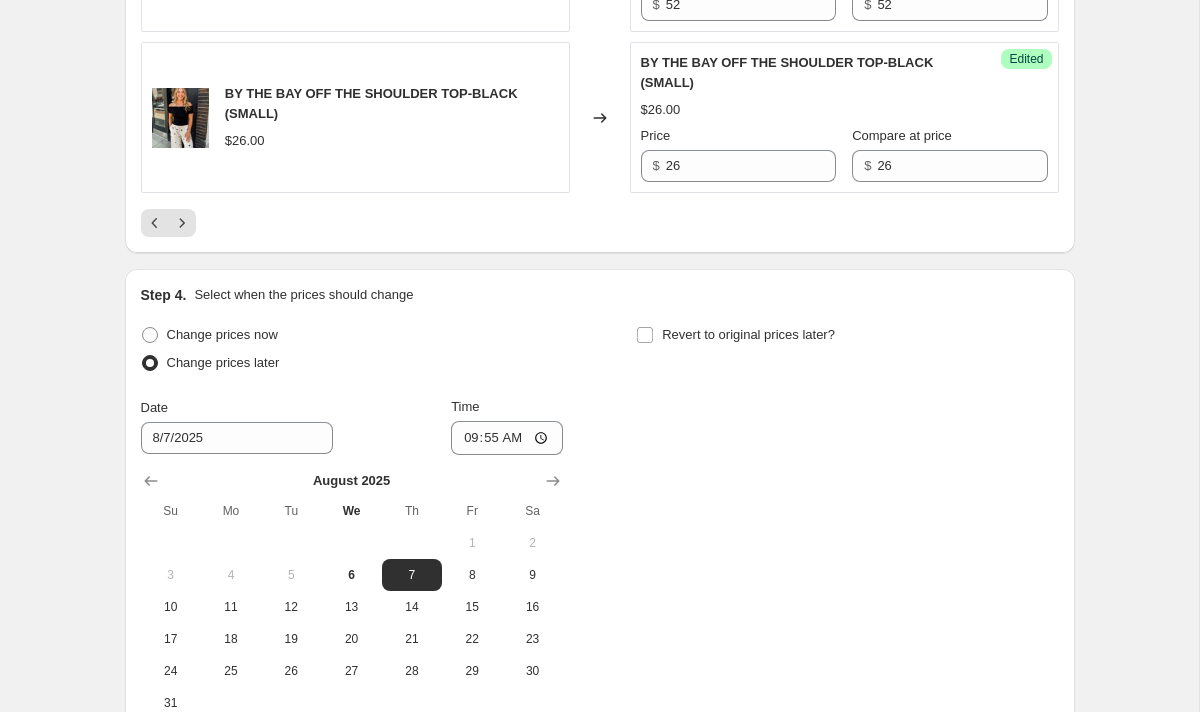 scroll, scrollTop: 3586, scrollLeft: 0, axis: vertical 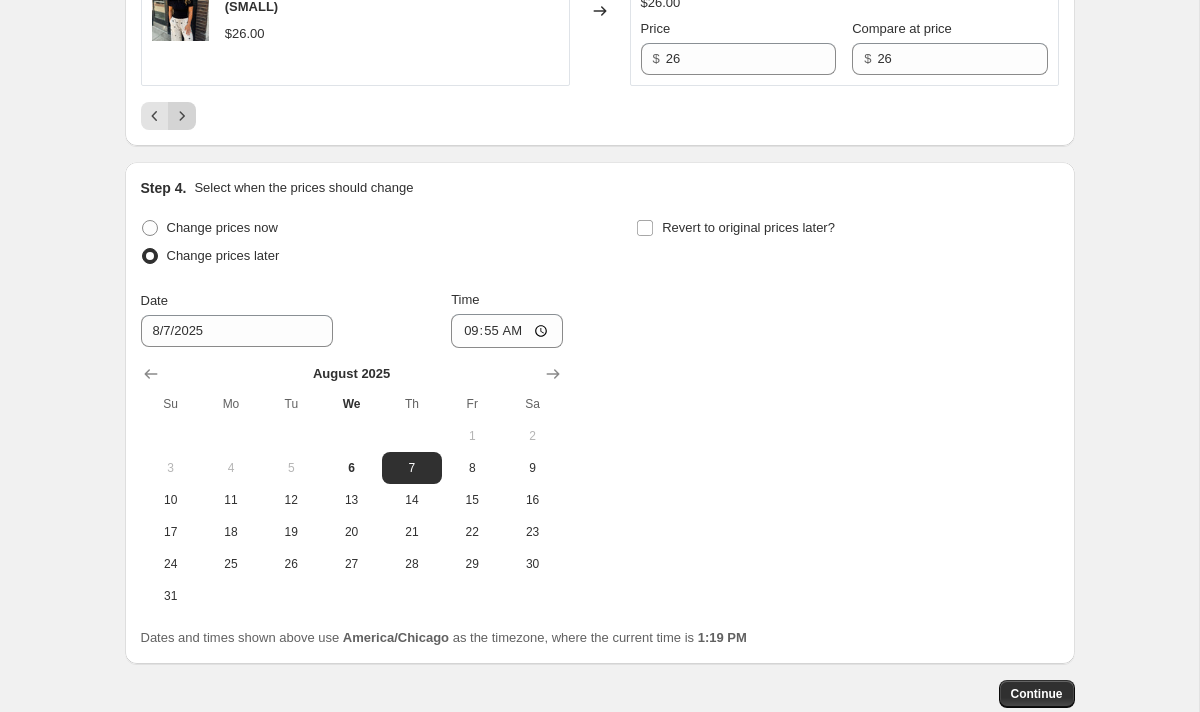 click 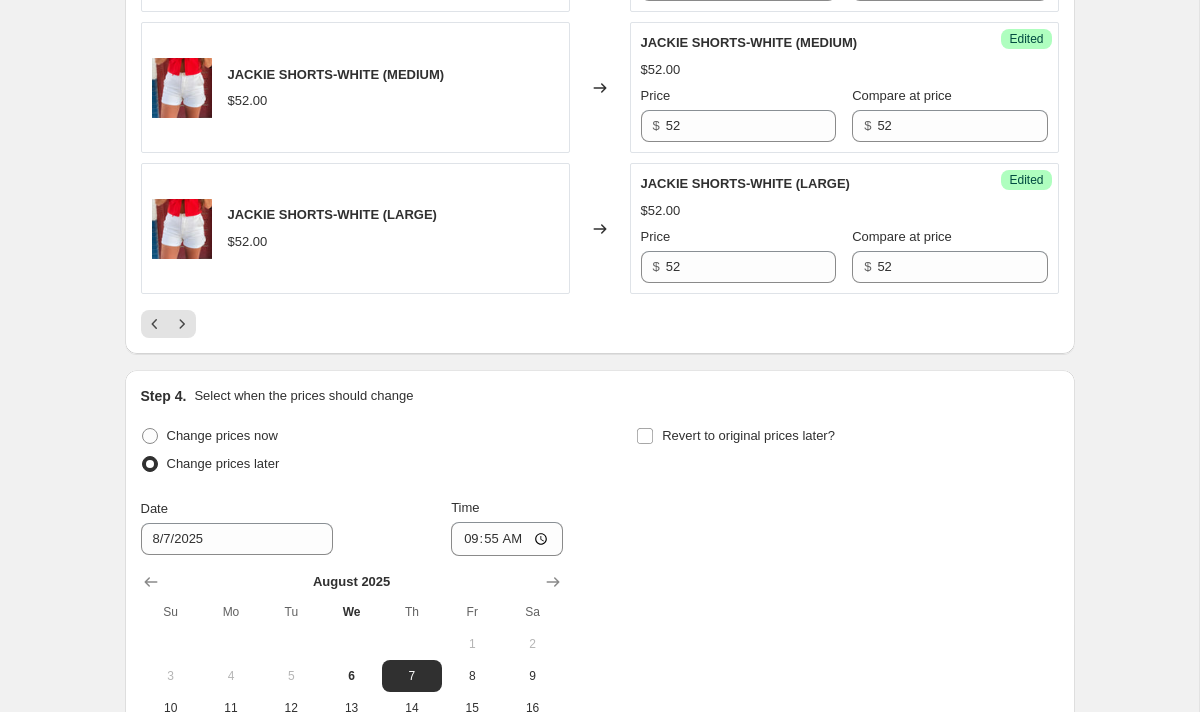 scroll, scrollTop: 3457, scrollLeft: 0, axis: vertical 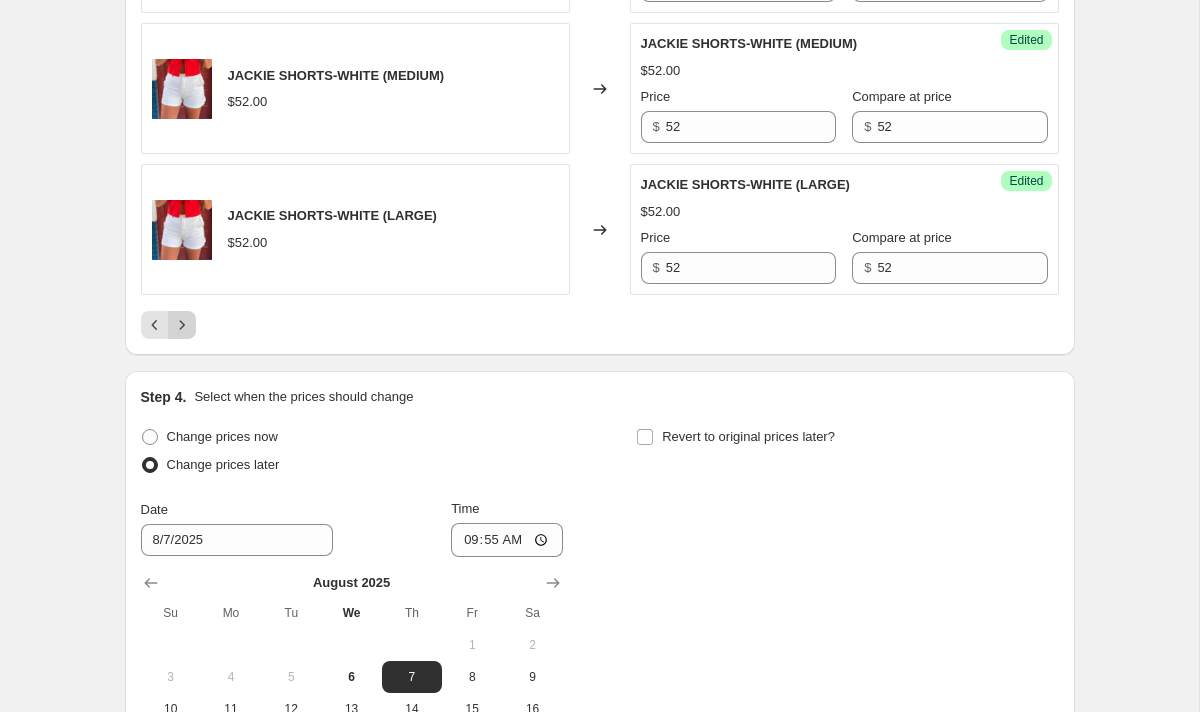click 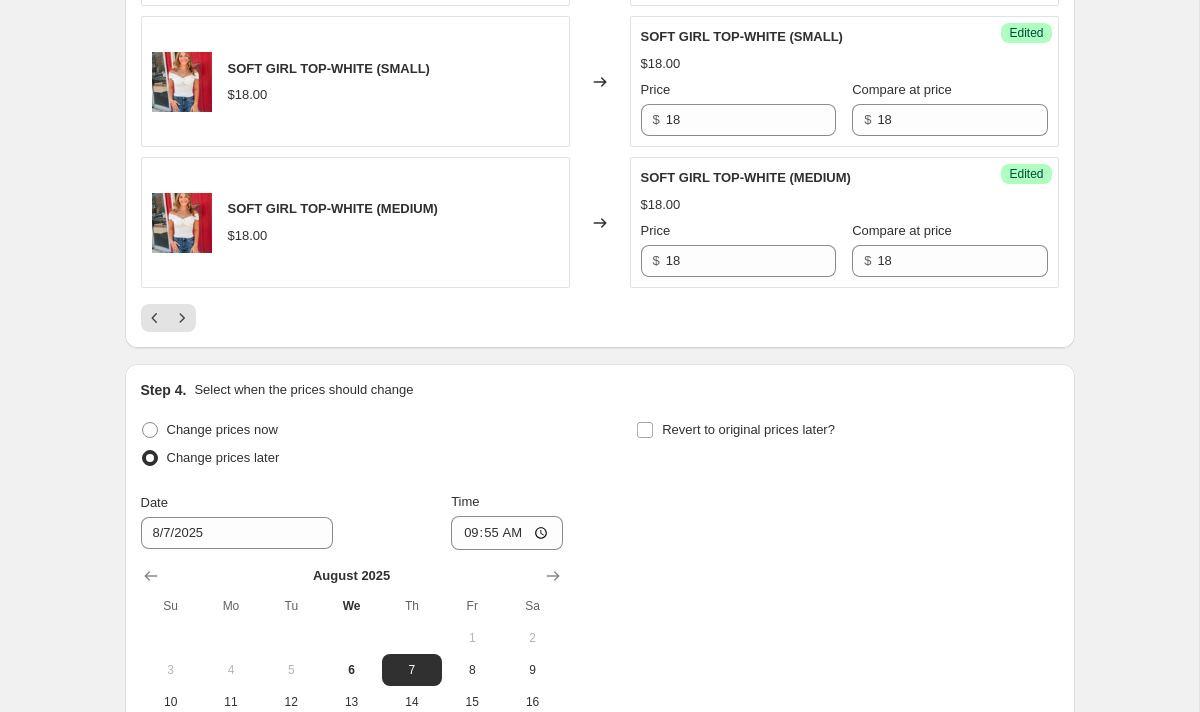 scroll, scrollTop: 3492, scrollLeft: 0, axis: vertical 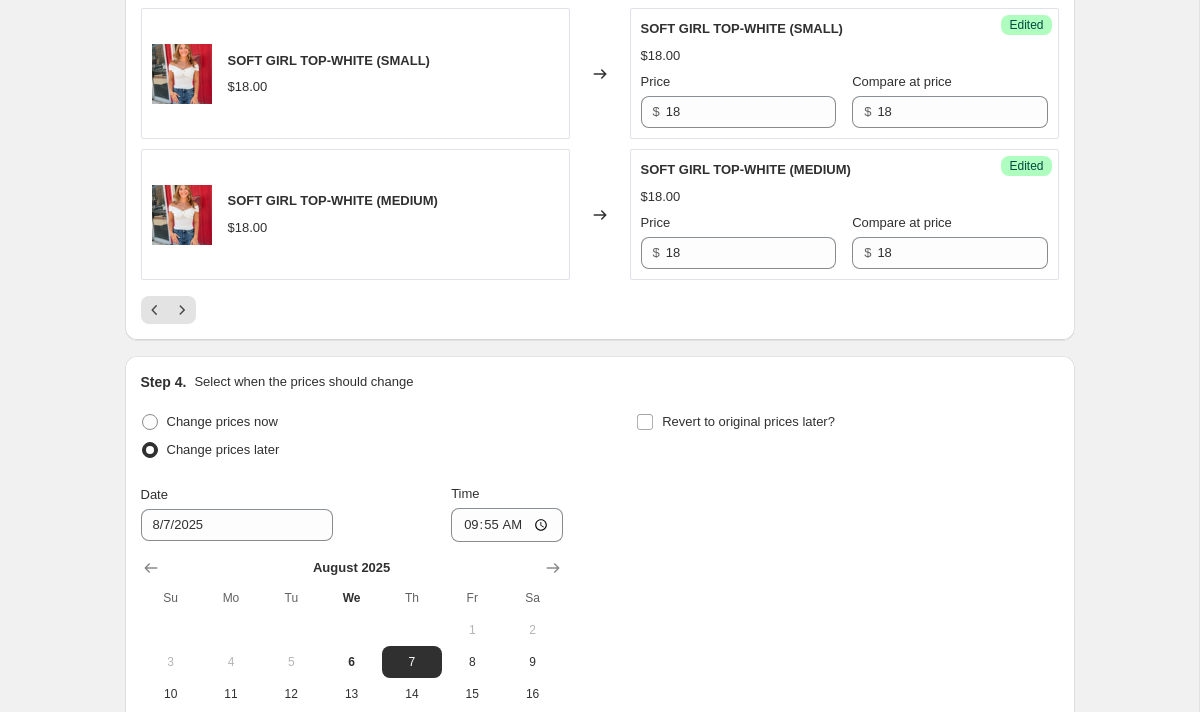 click at bounding box center [600, 310] 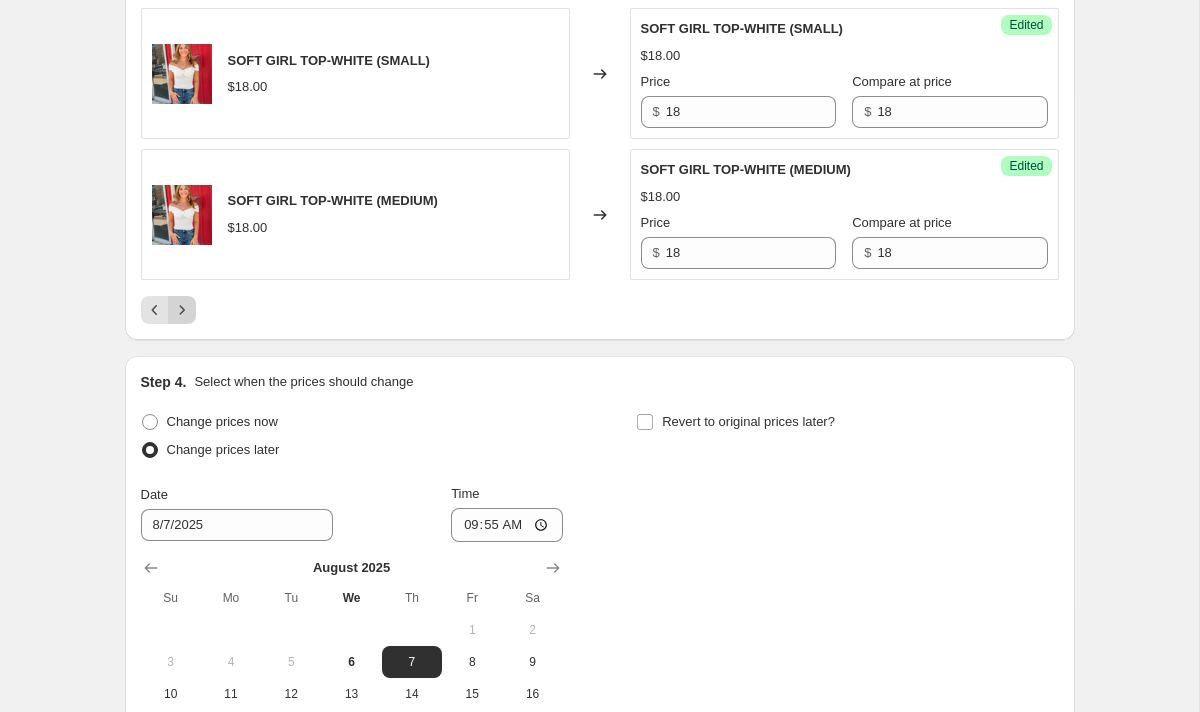 click at bounding box center [182, 310] 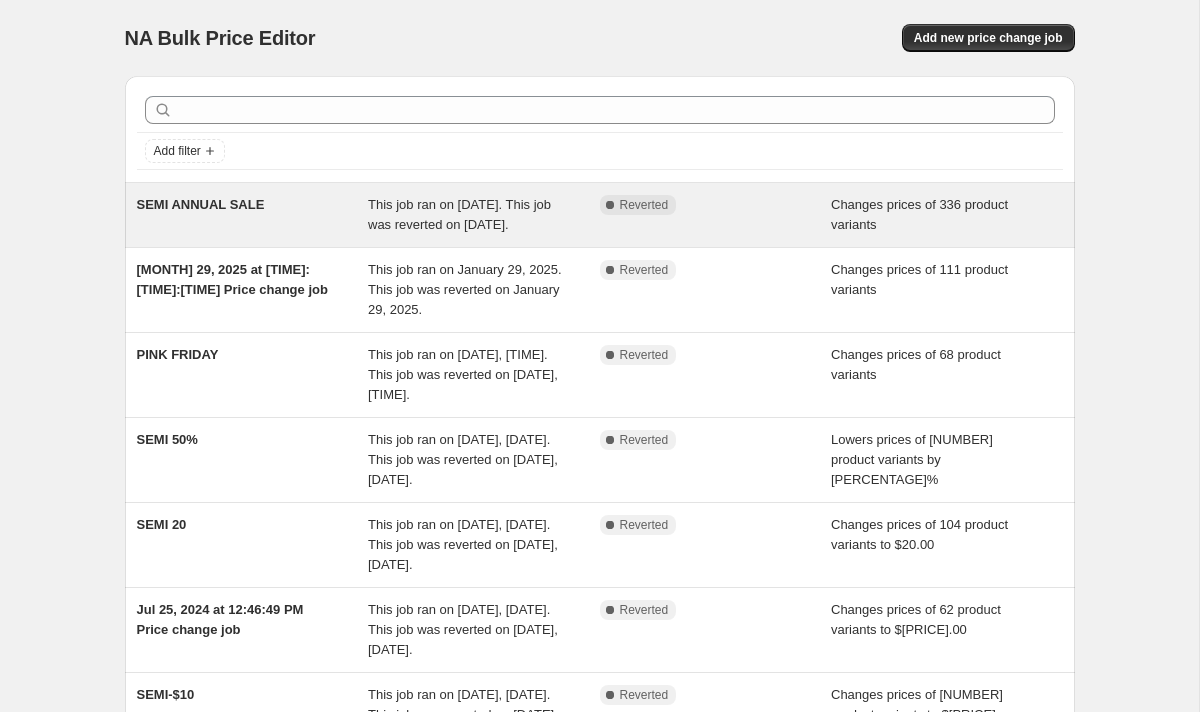 scroll, scrollTop: 2, scrollLeft: 0, axis: vertical 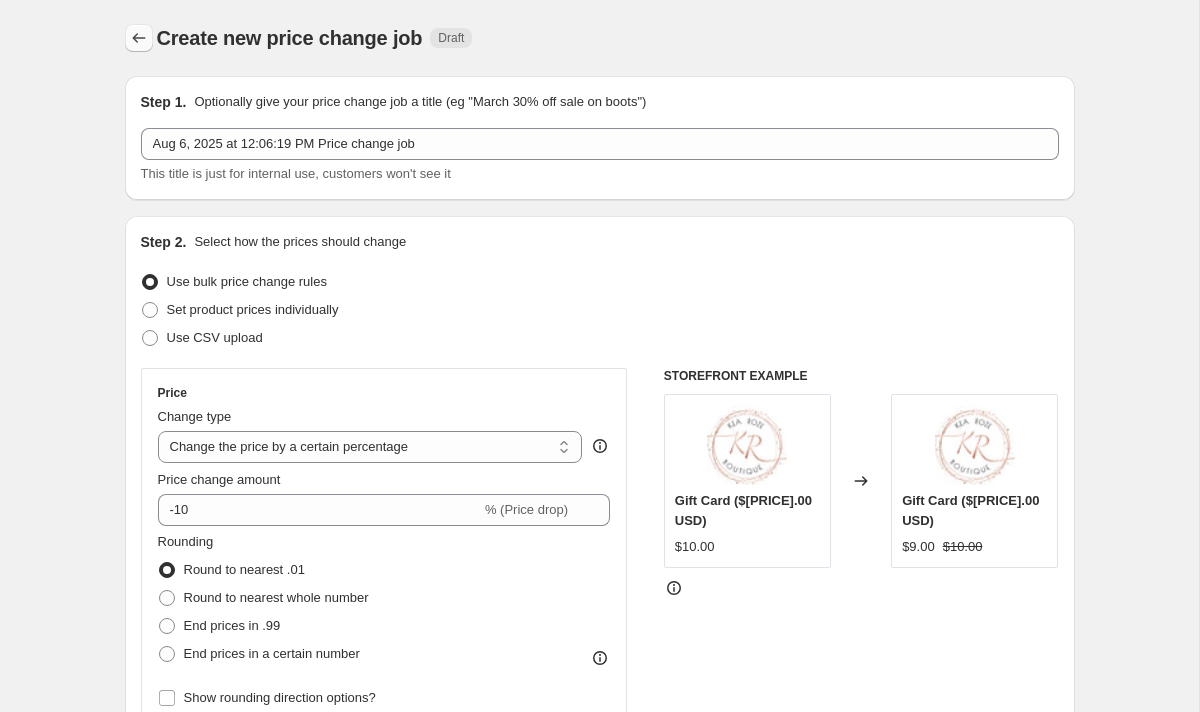 click 